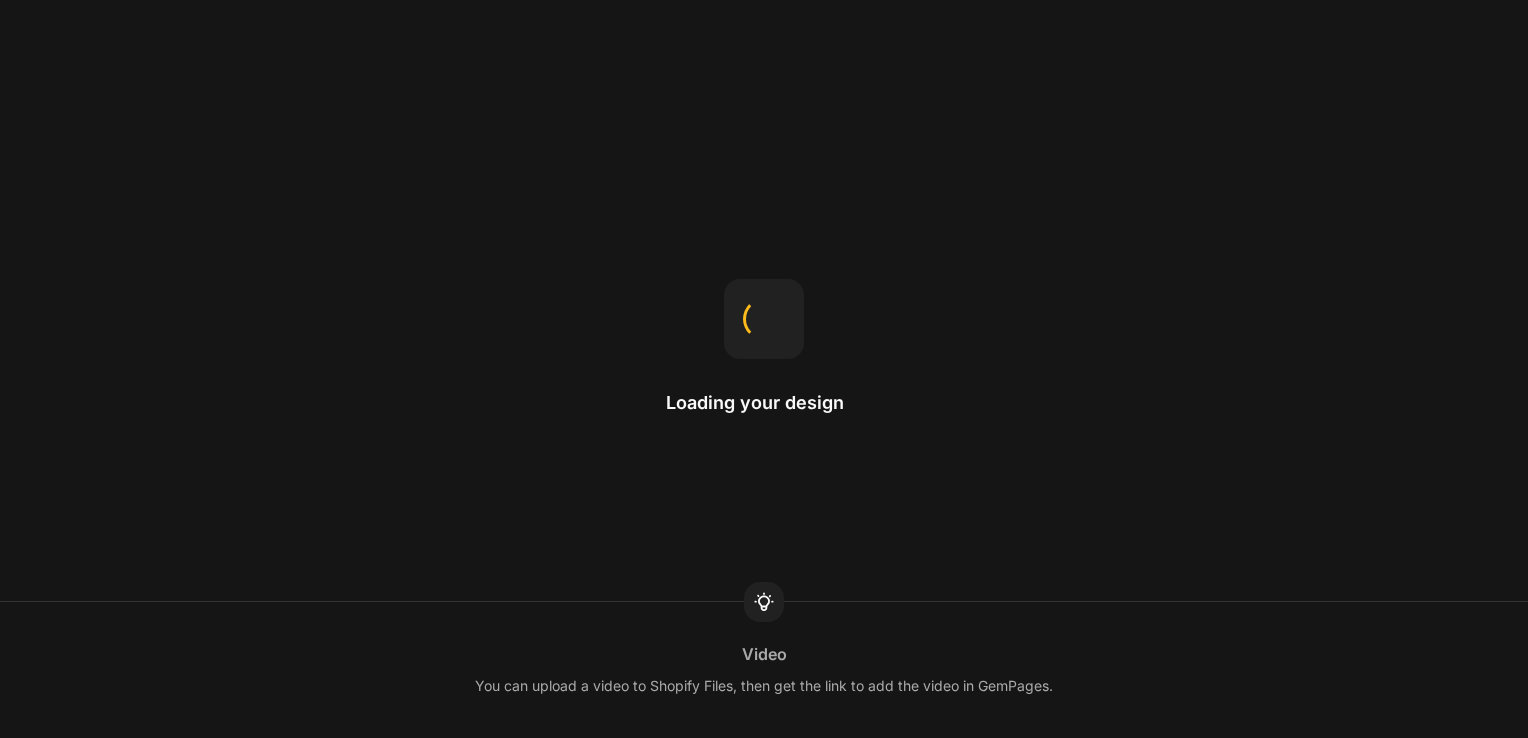 scroll, scrollTop: 0, scrollLeft: 0, axis: both 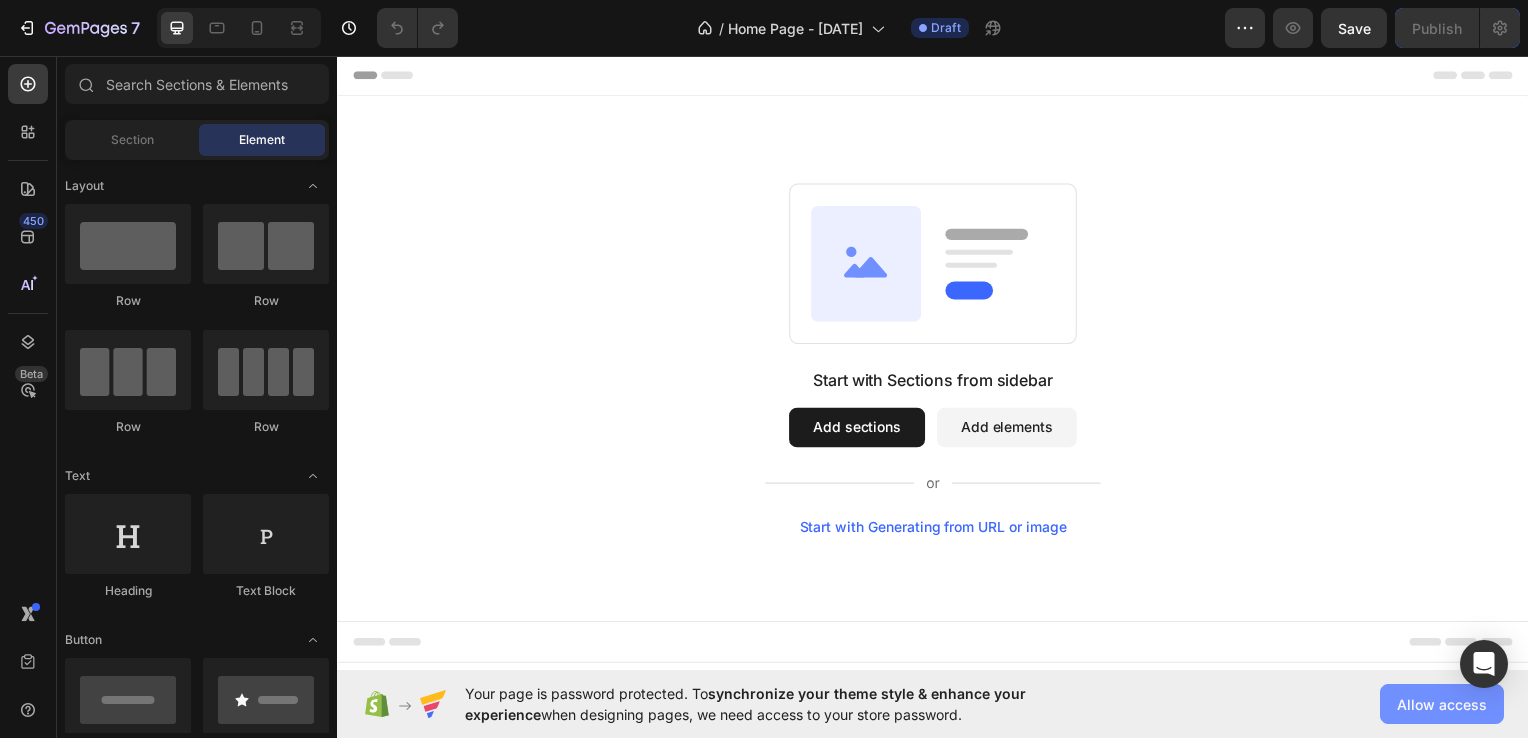 click on "Allow access" 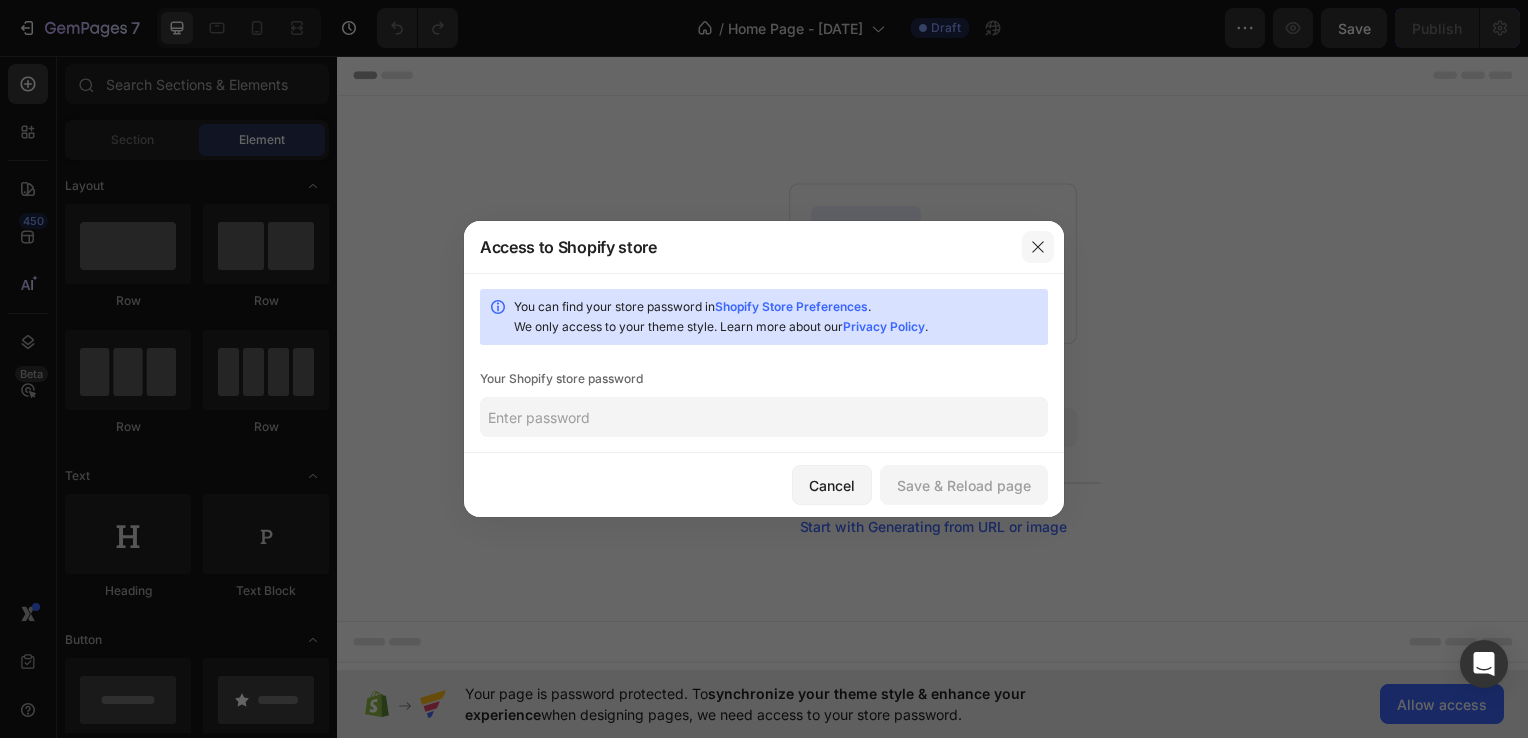 click 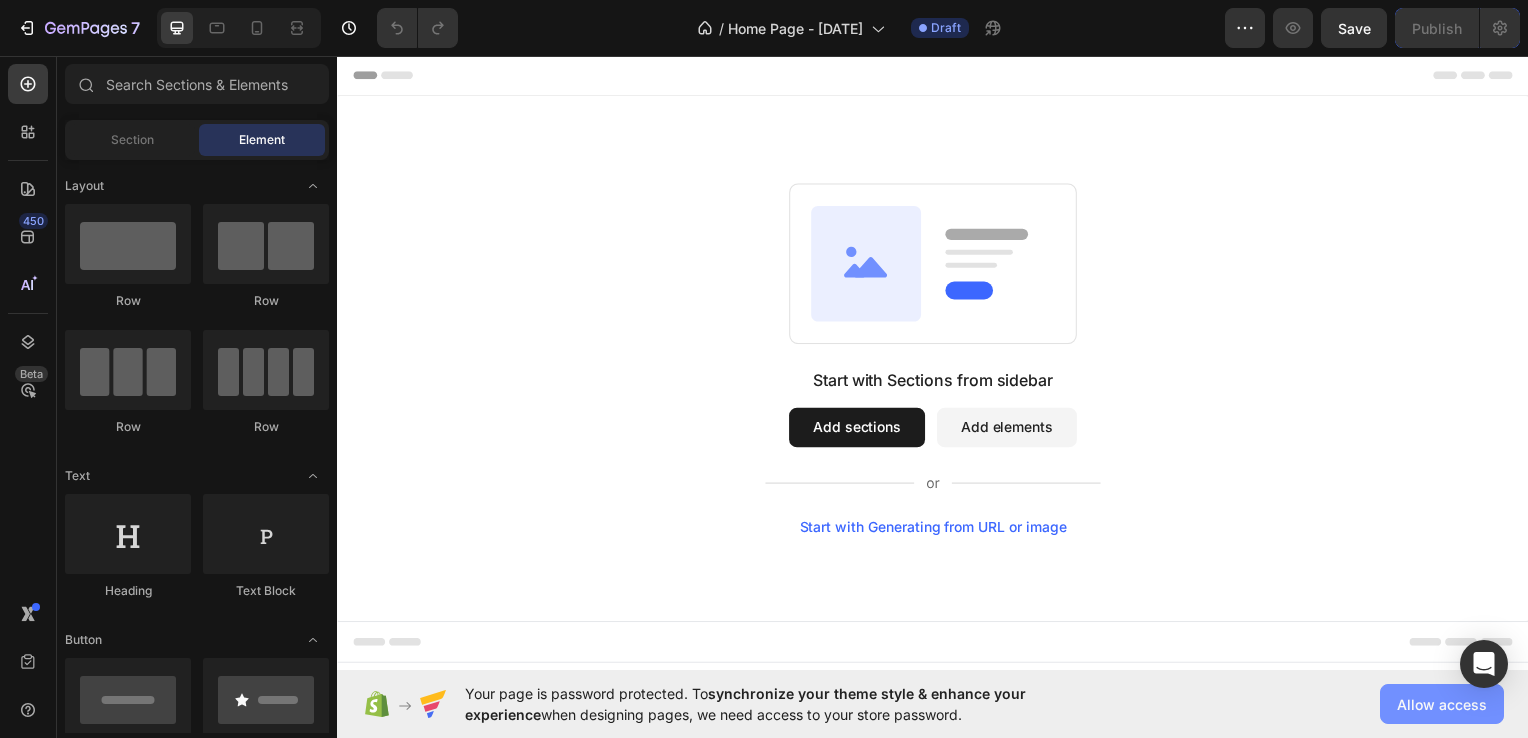 click on "Allow access" 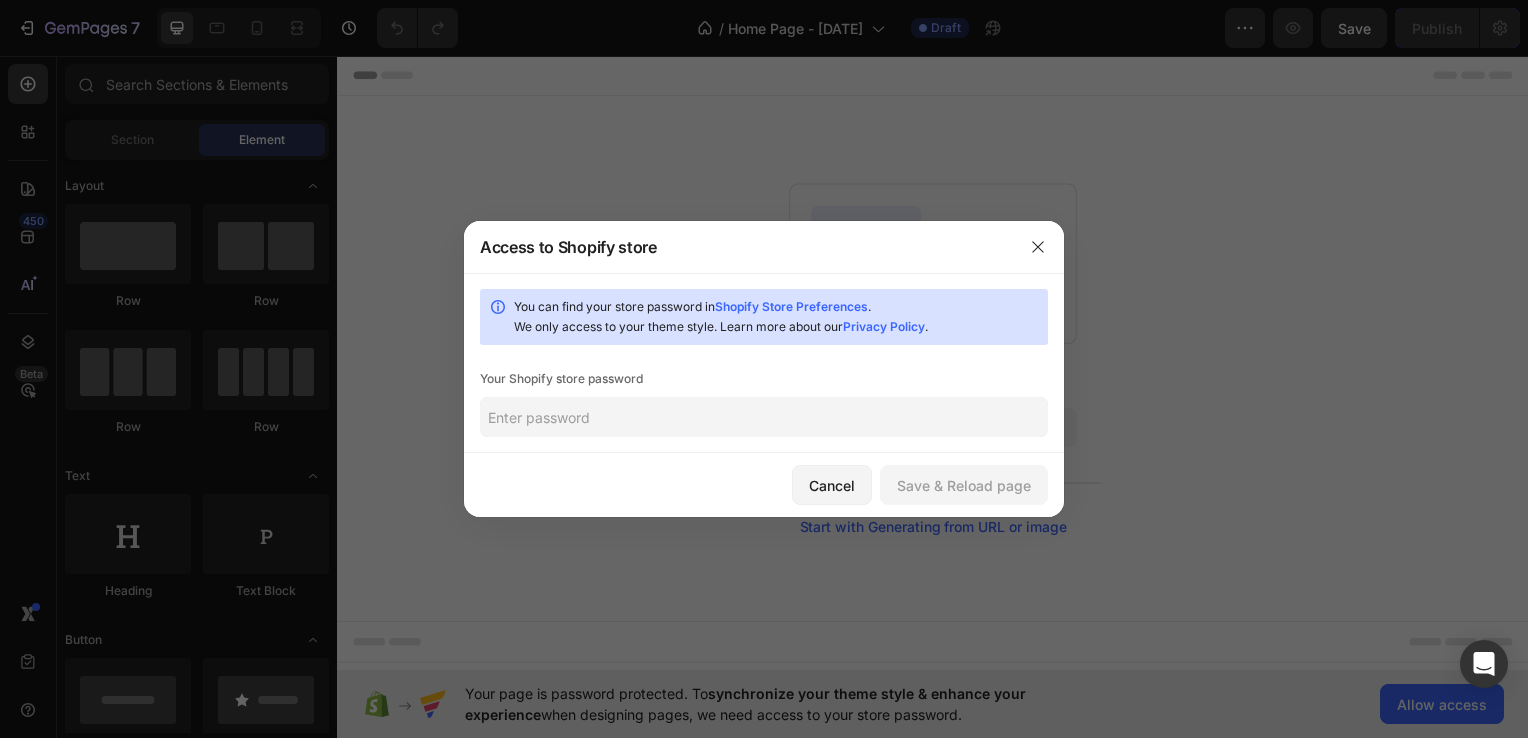 click 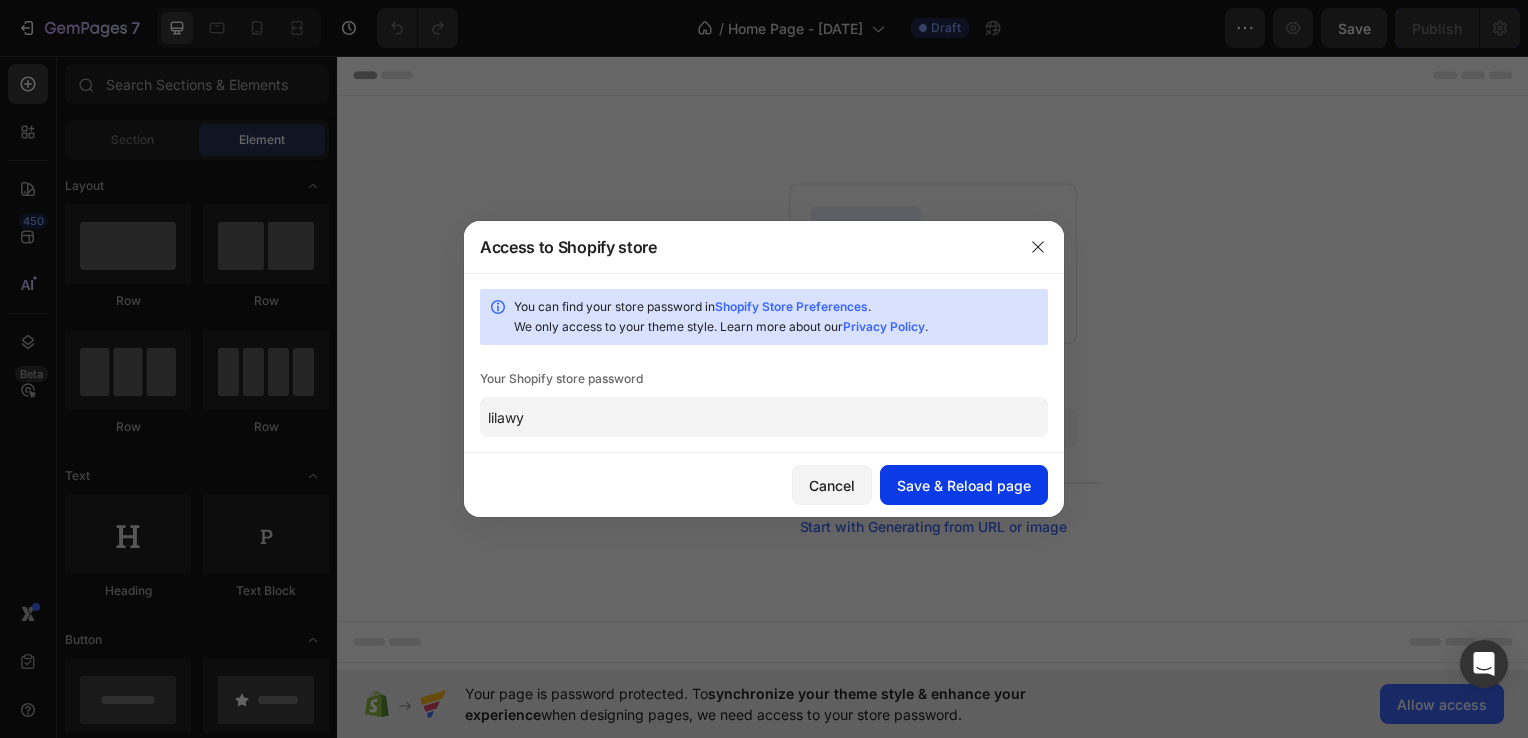 type on "lilawy" 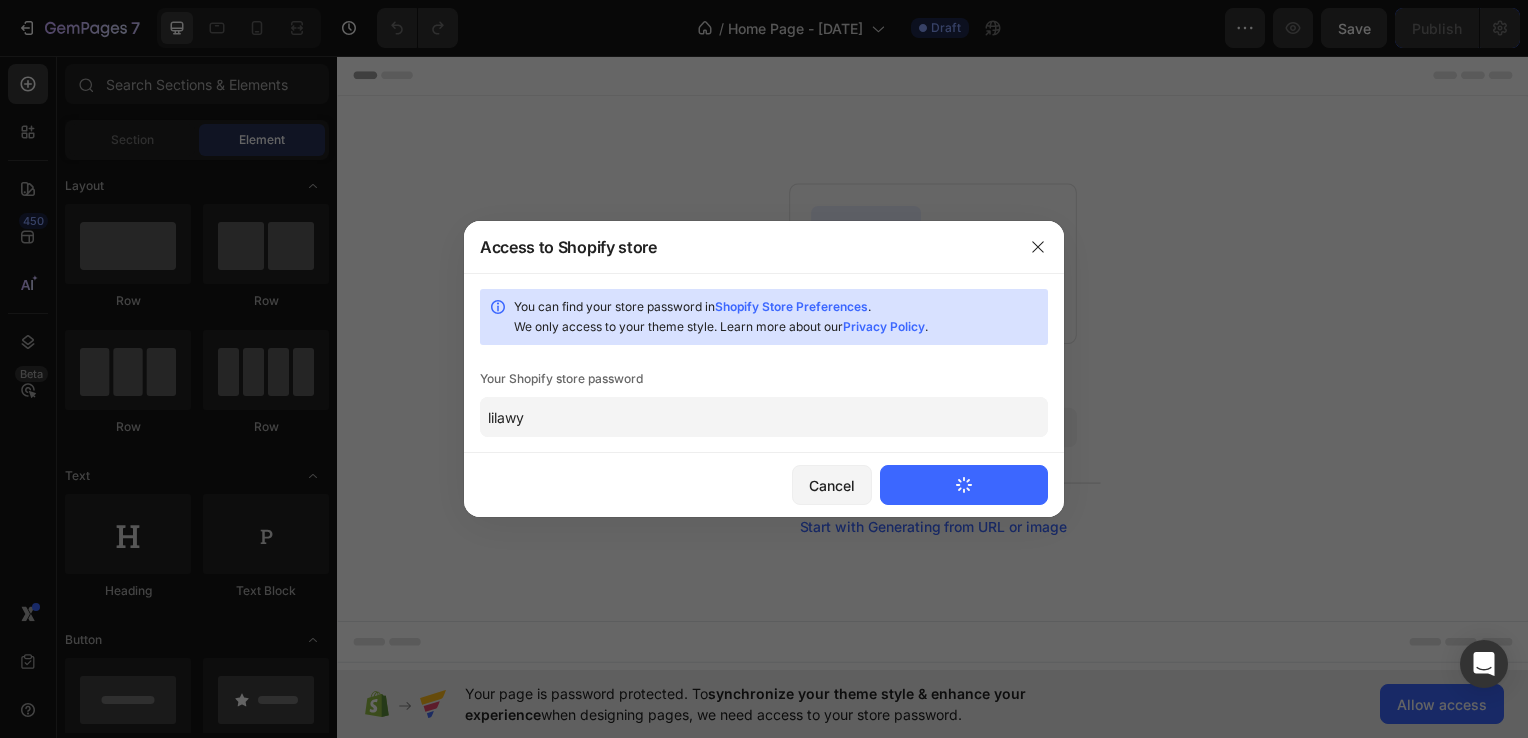 type 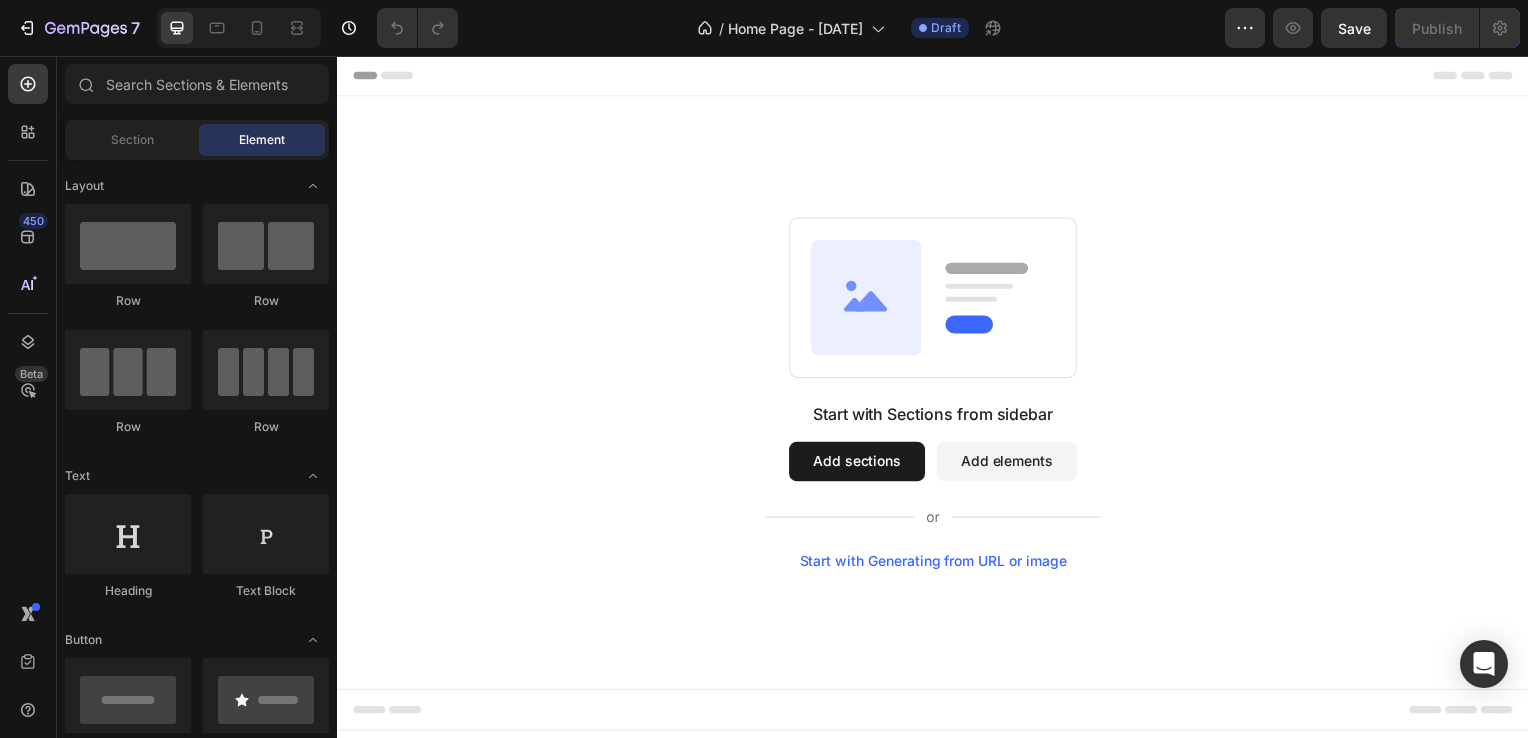 scroll, scrollTop: 0, scrollLeft: 0, axis: both 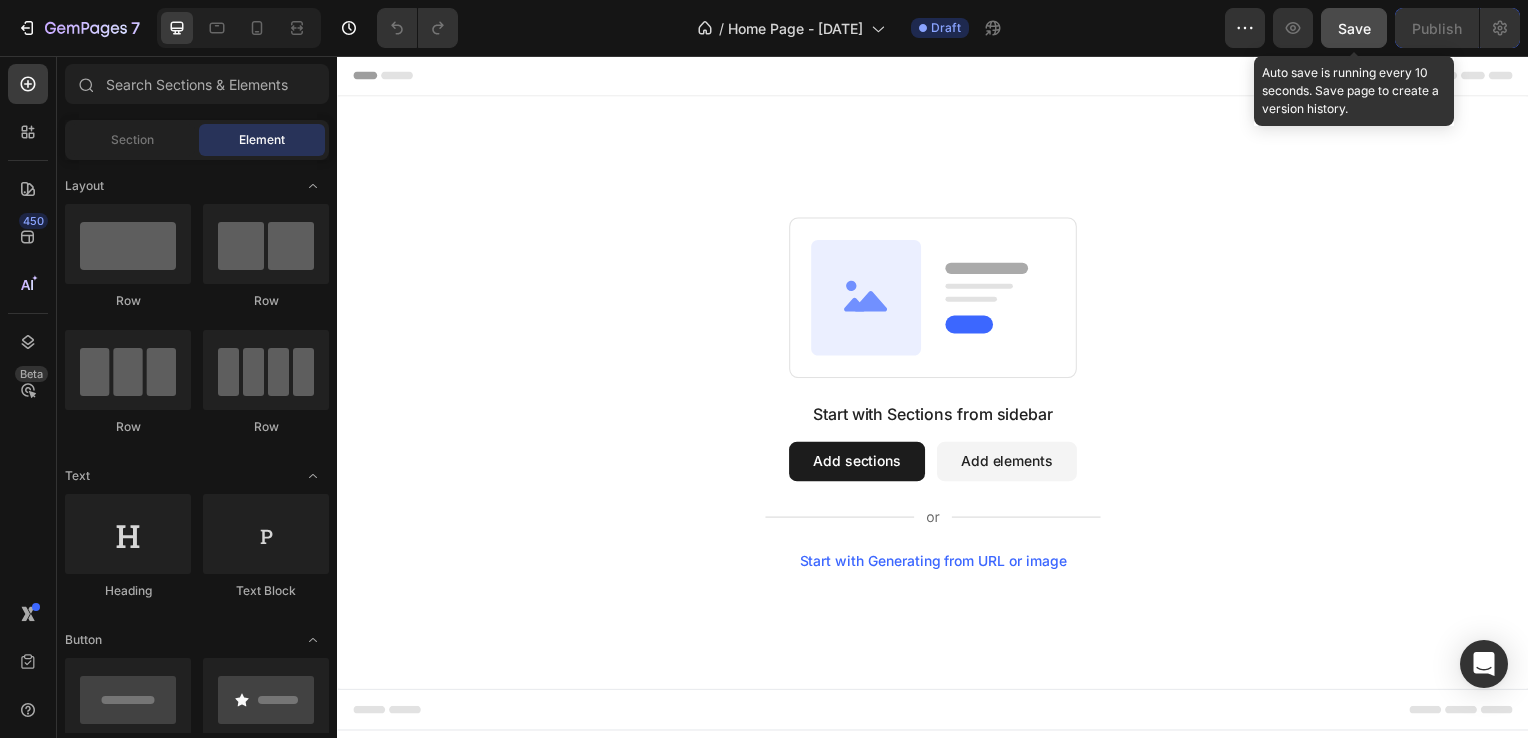 click on "Save" at bounding box center (1354, 28) 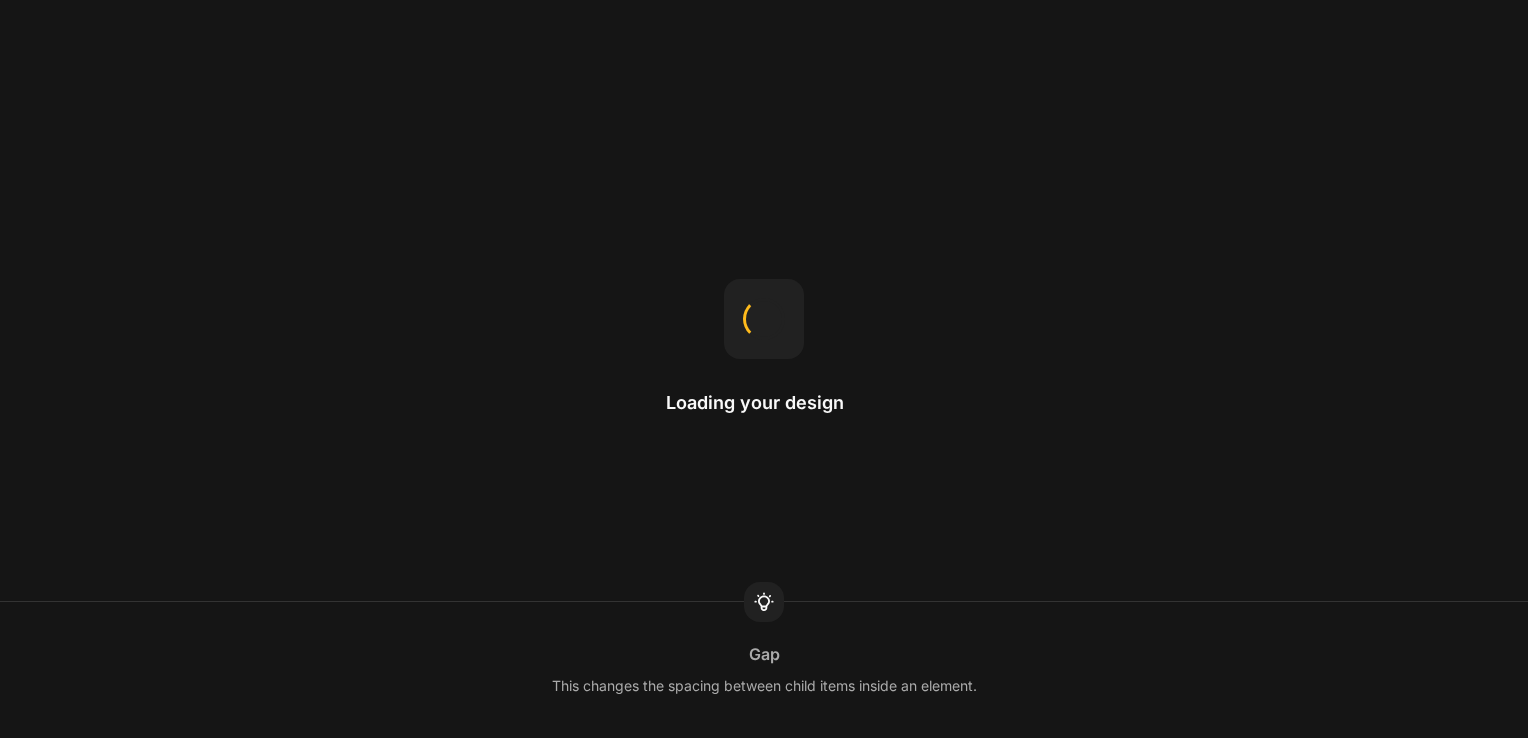scroll, scrollTop: 0, scrollLeft: 0, axis: both 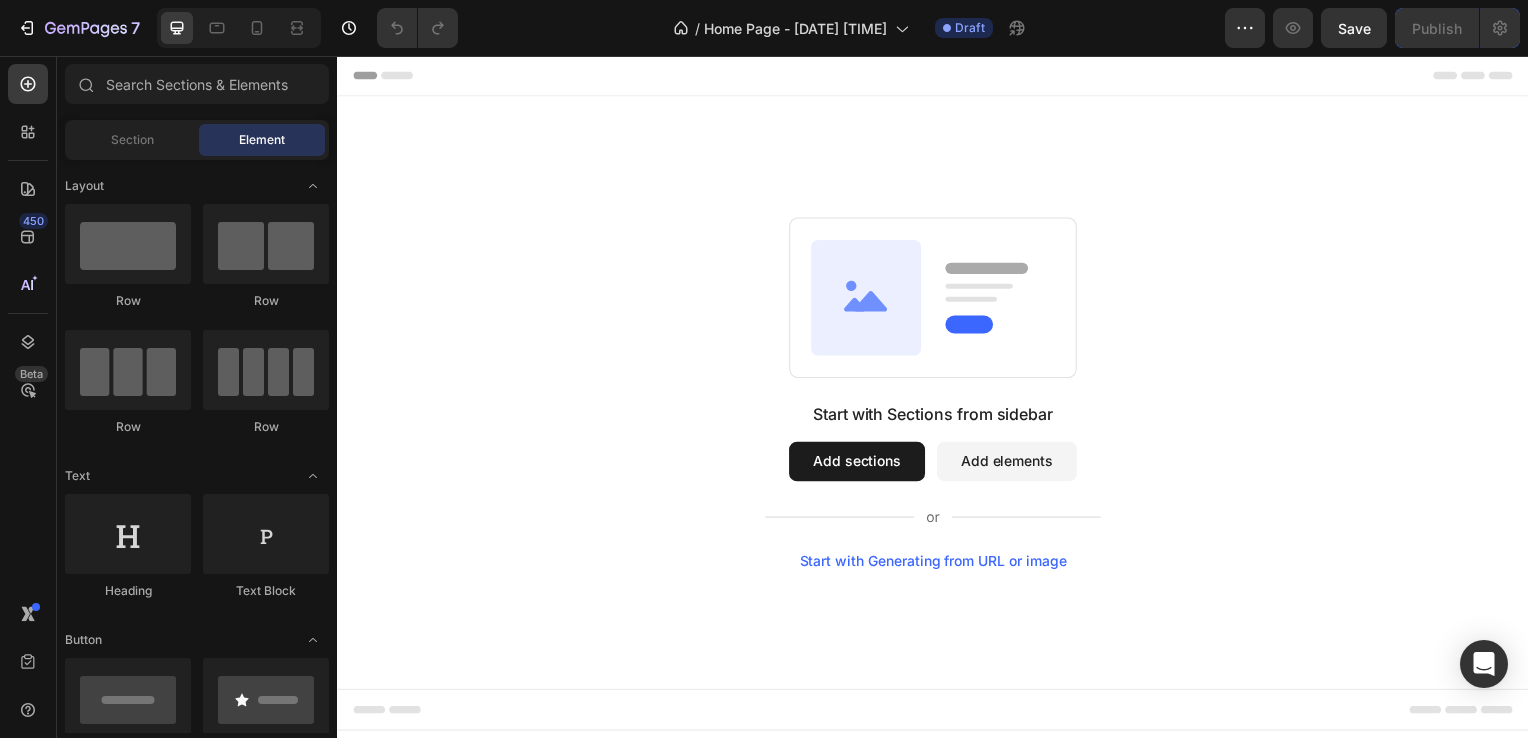 click on "Start with Sections from sidebar Add sections Add elements Start with Generating from URL or image" at bounding box center [937, 396] 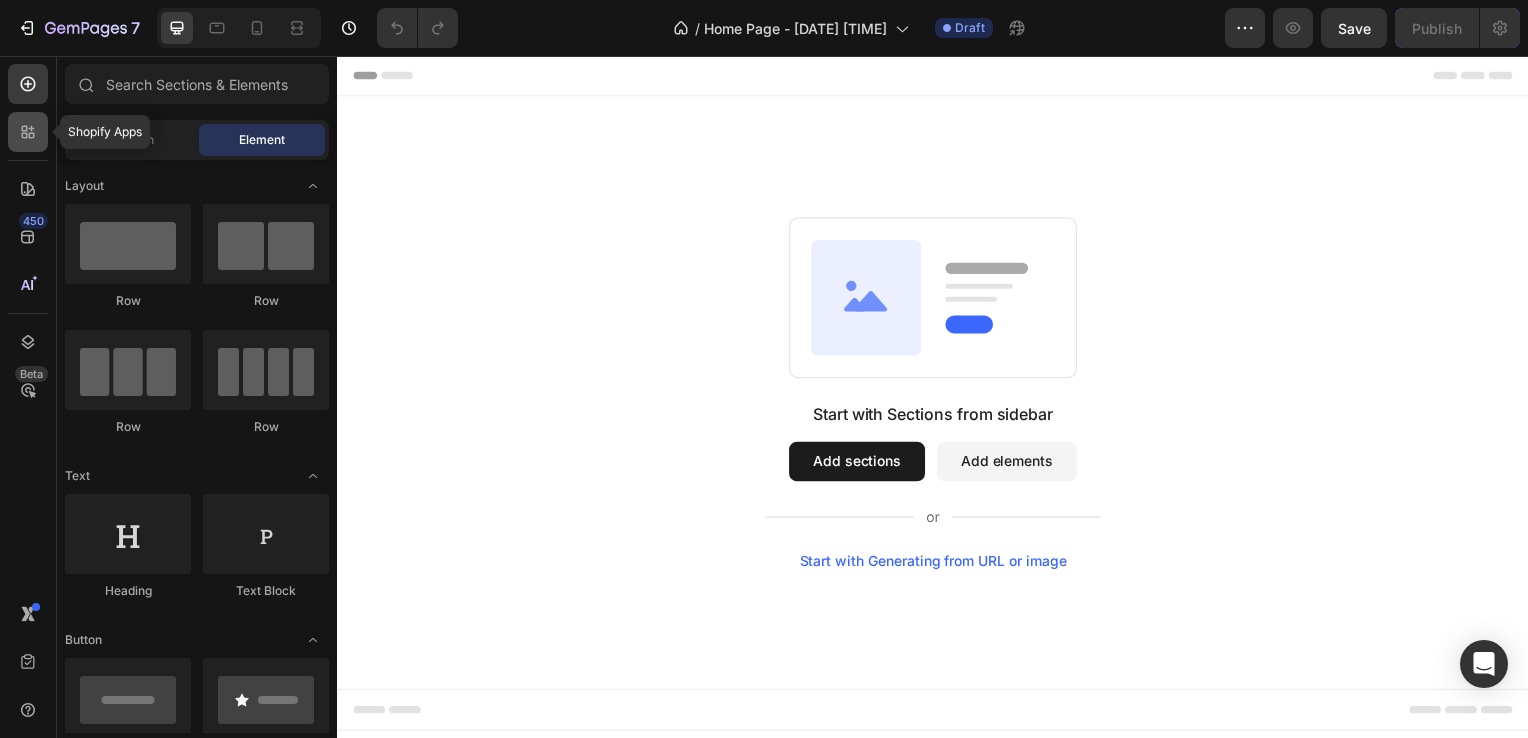 click 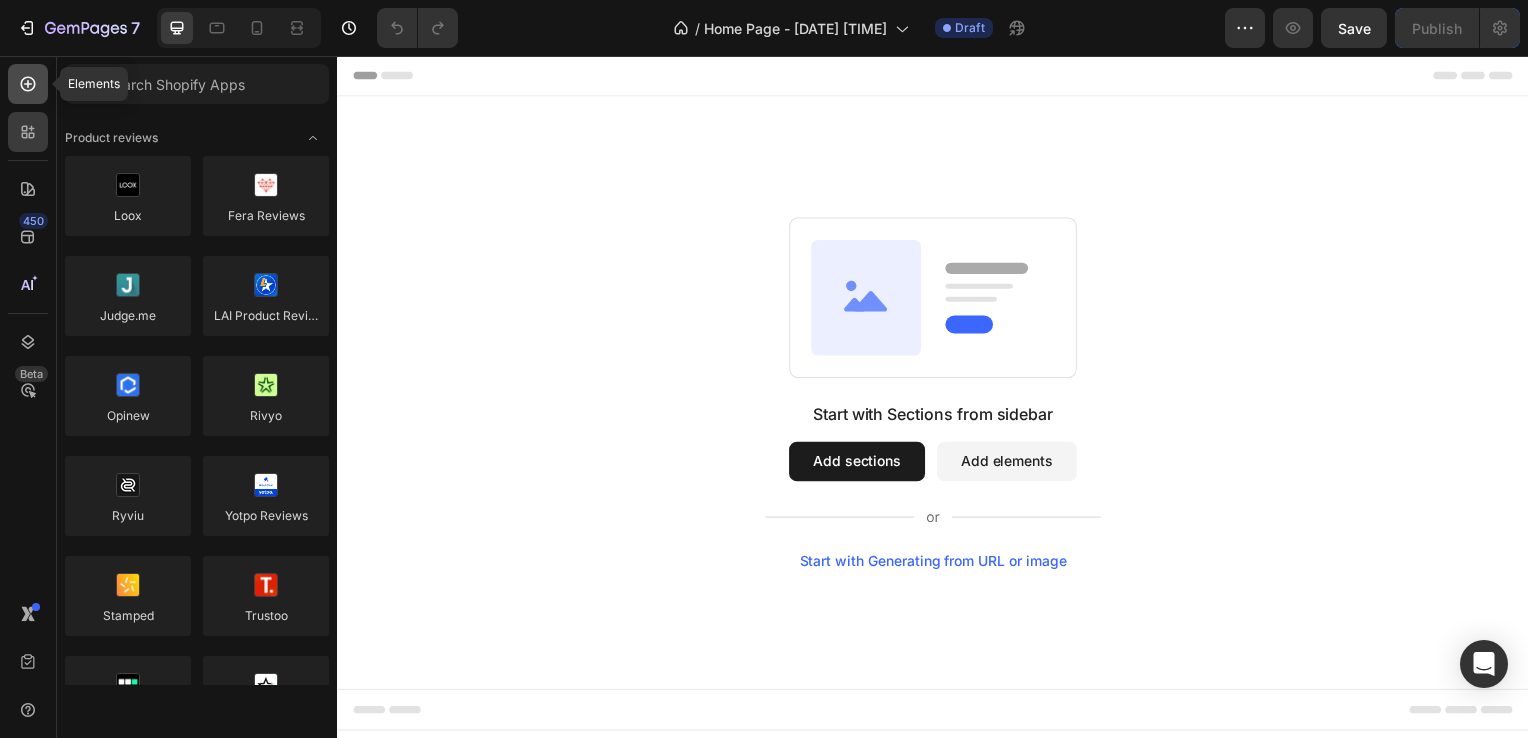 click 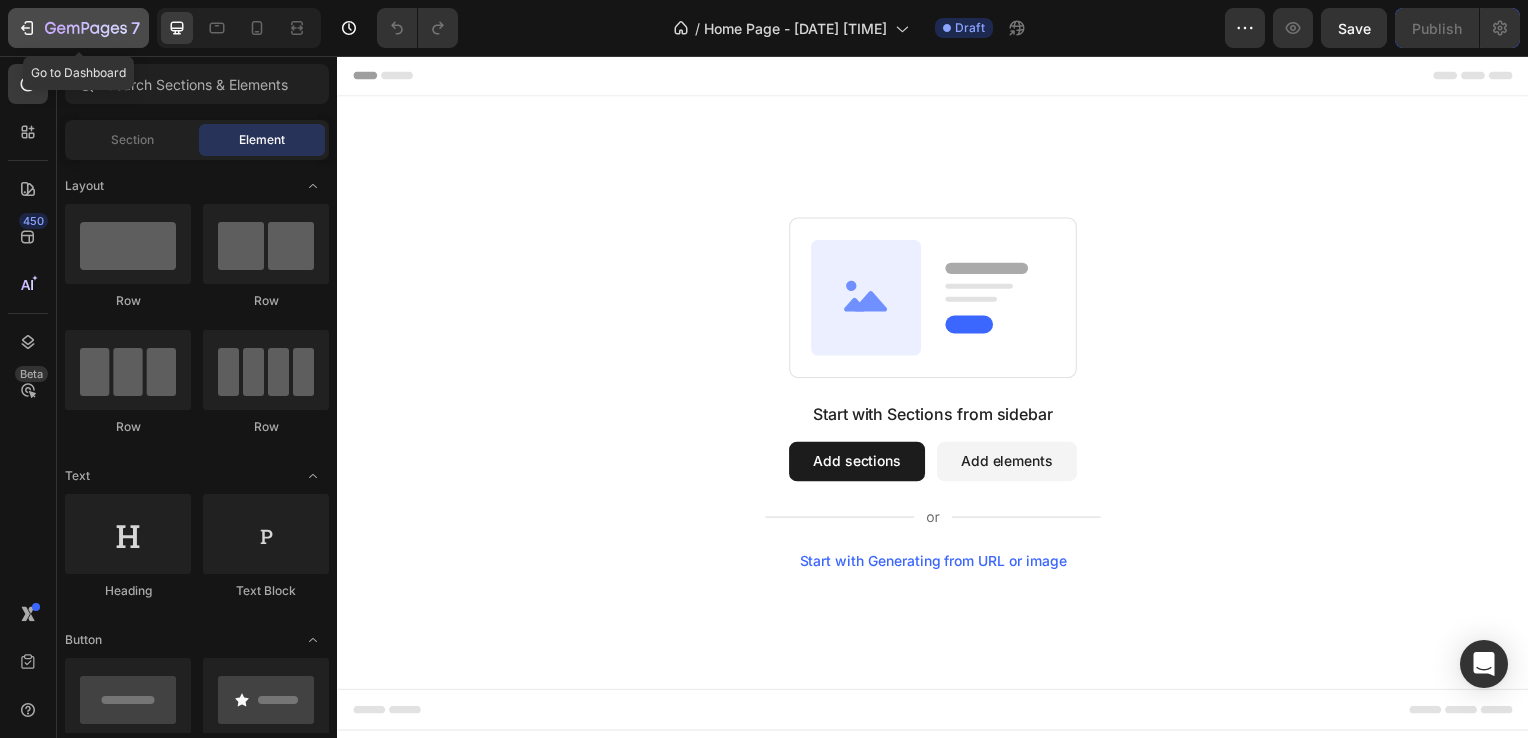 click 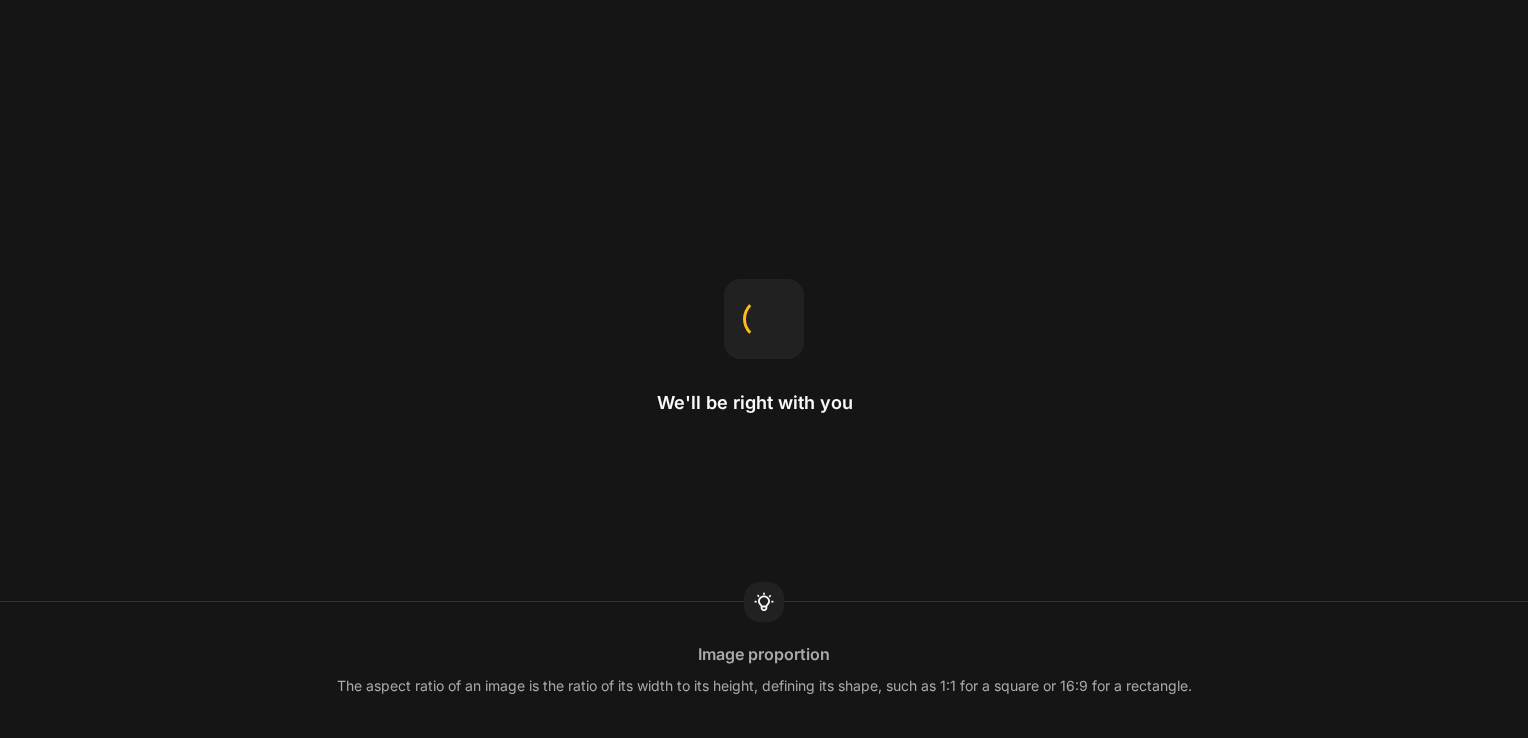 scroll, scrollTop: 0, scrollLeft: 0, axis: both 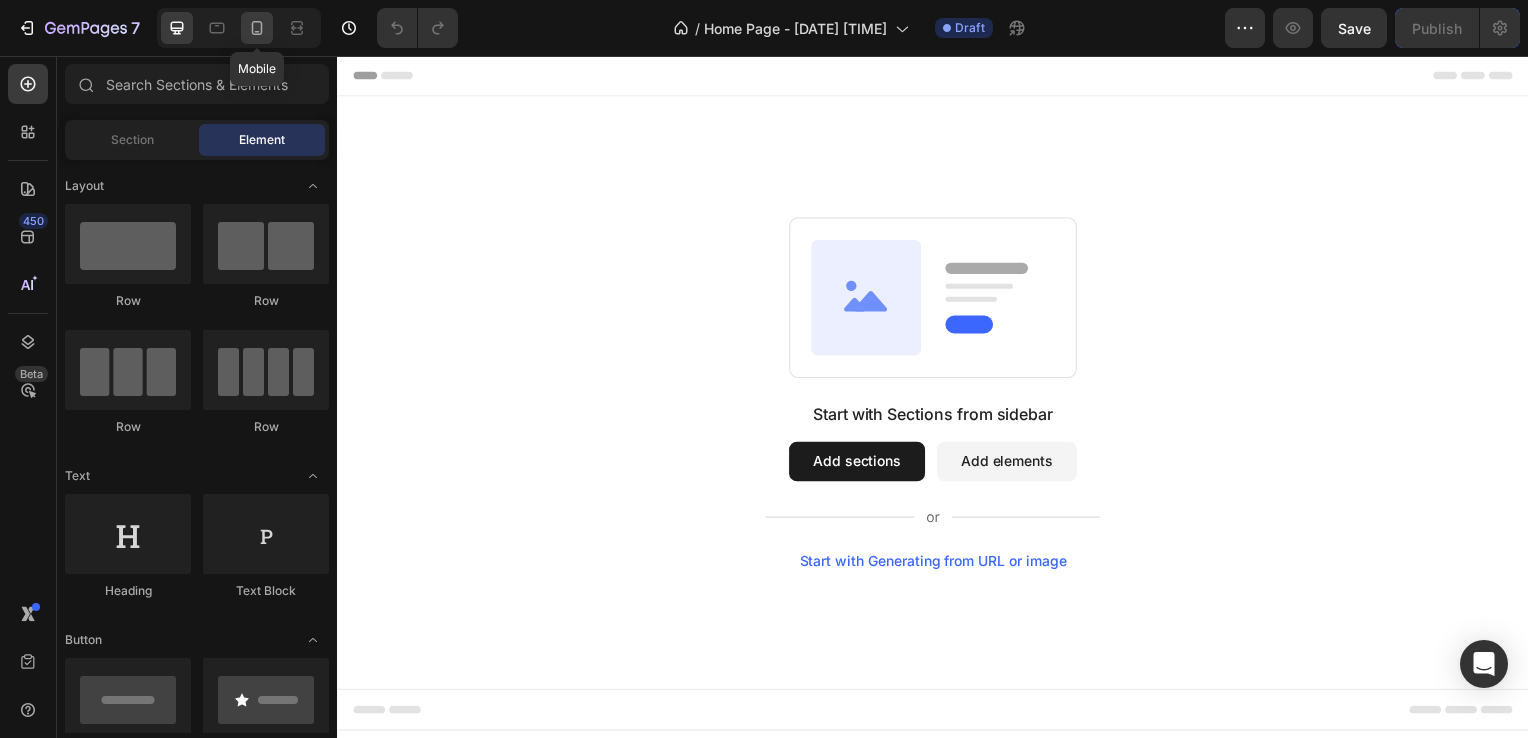 click 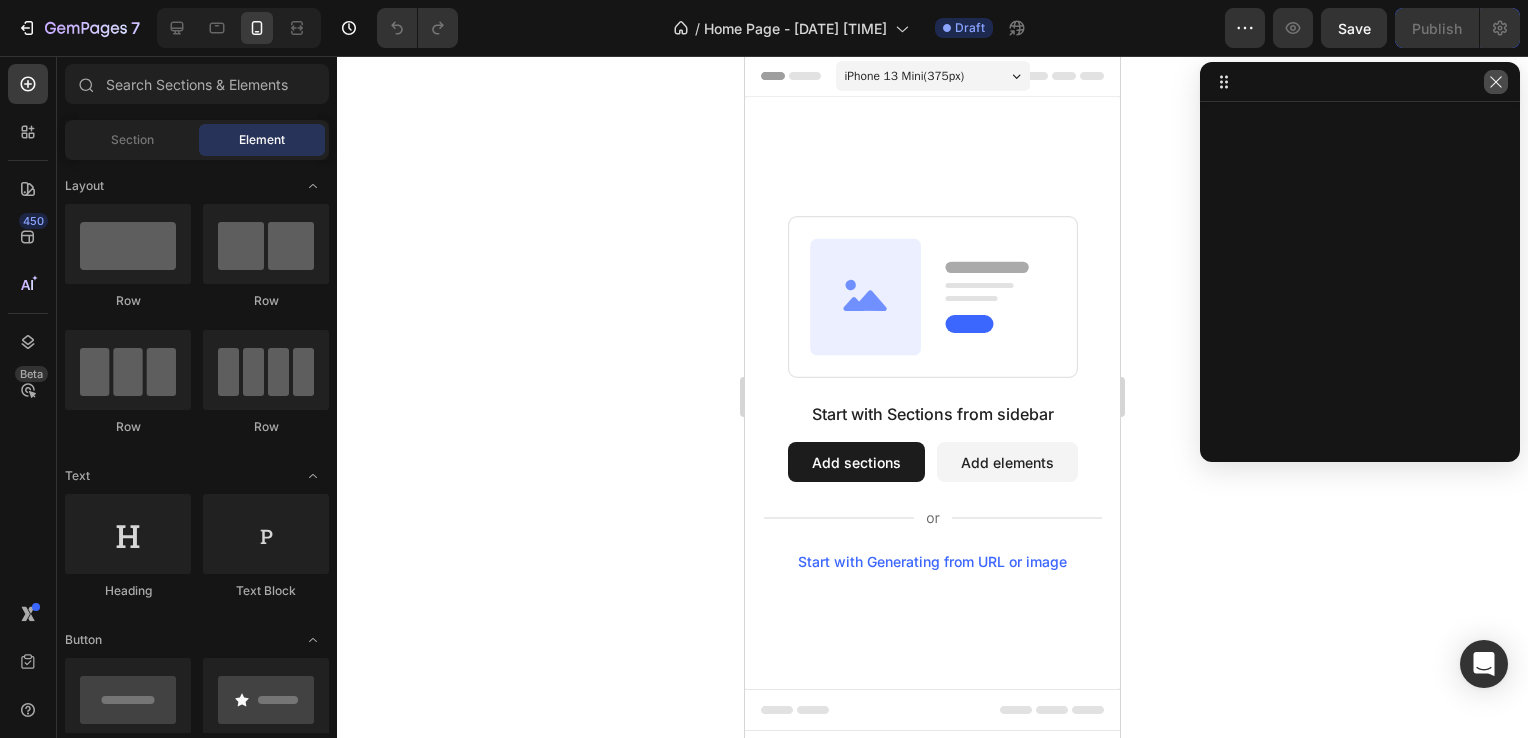 click 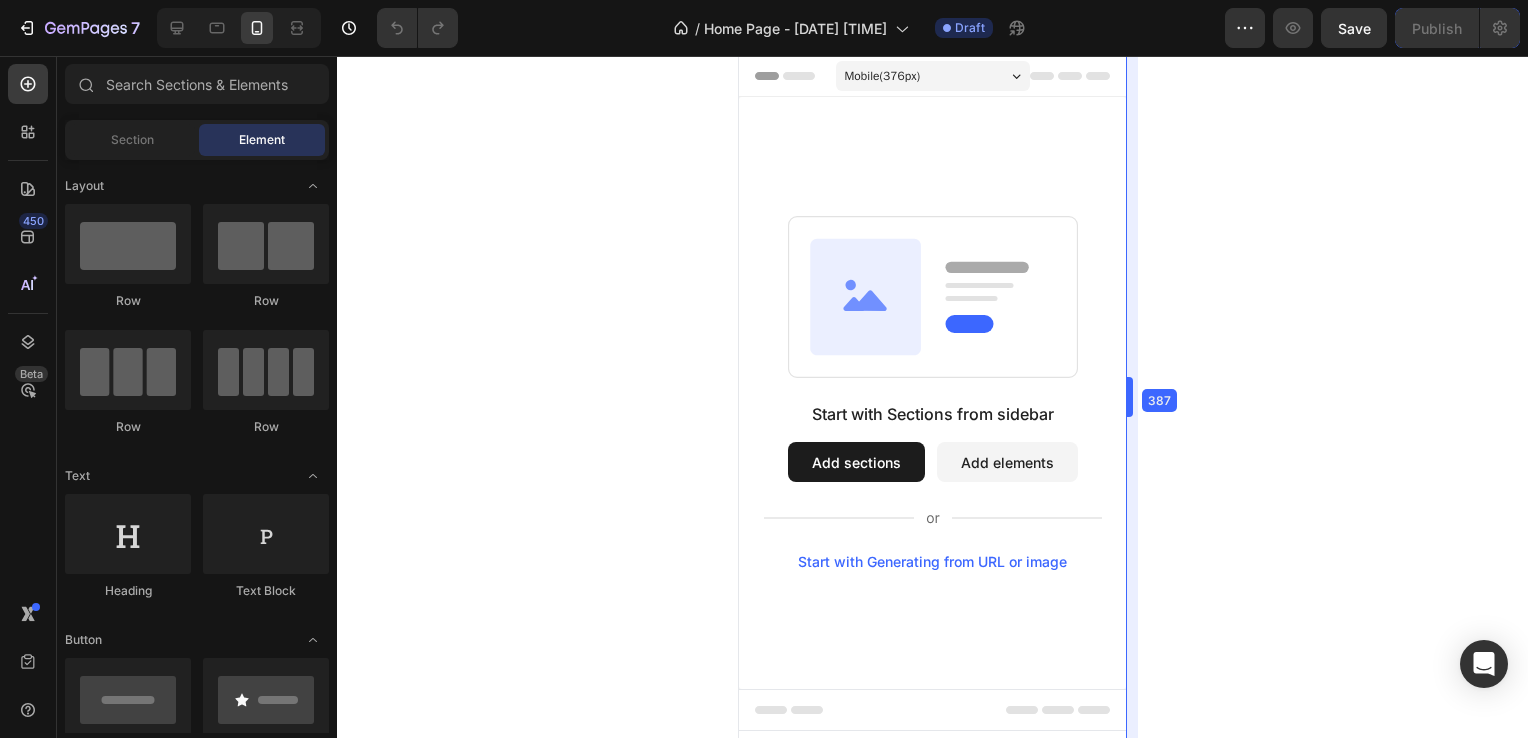 drag, startPoint x: 1122, startPoint y: 406, endPoint x: 1134, endPoint y: 285, distance: 121.59358 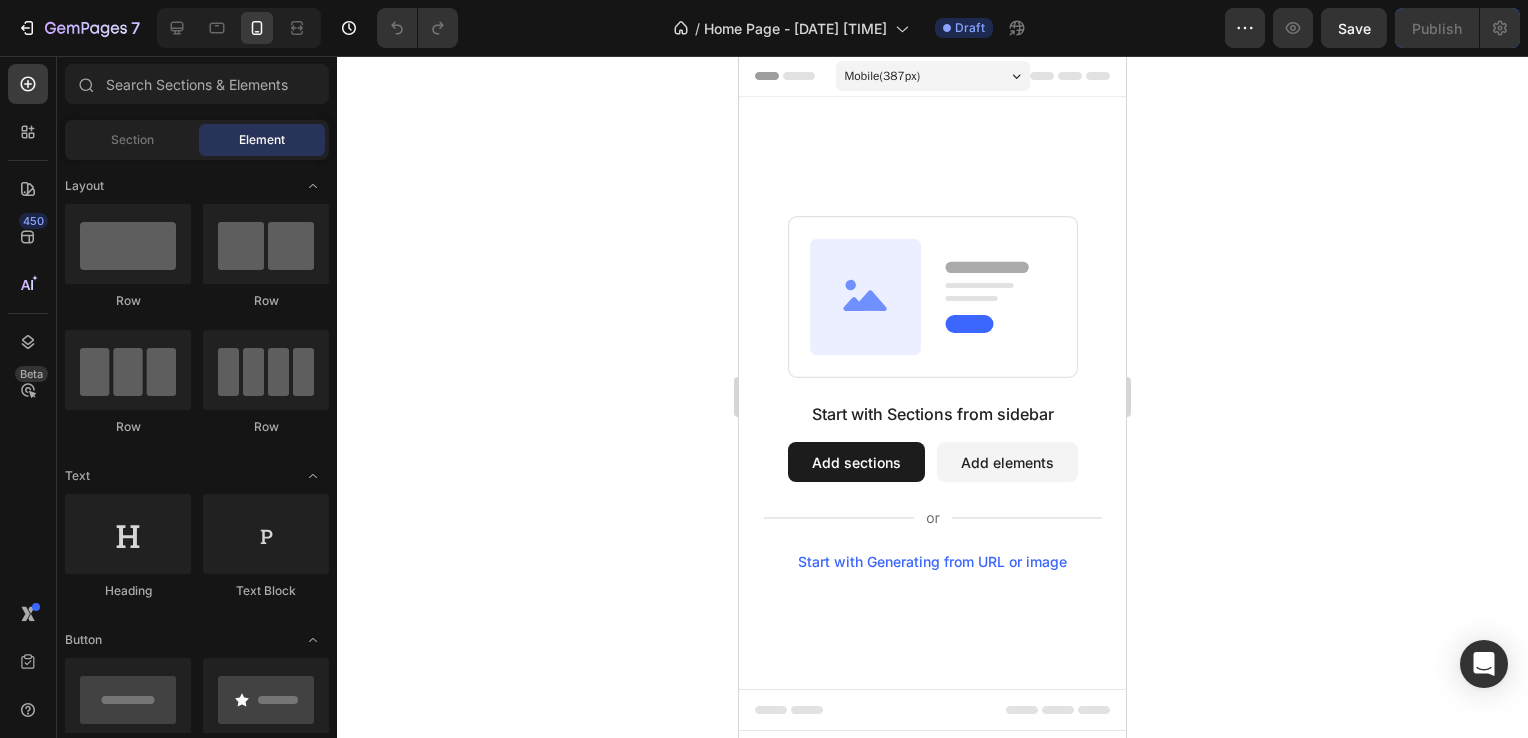click 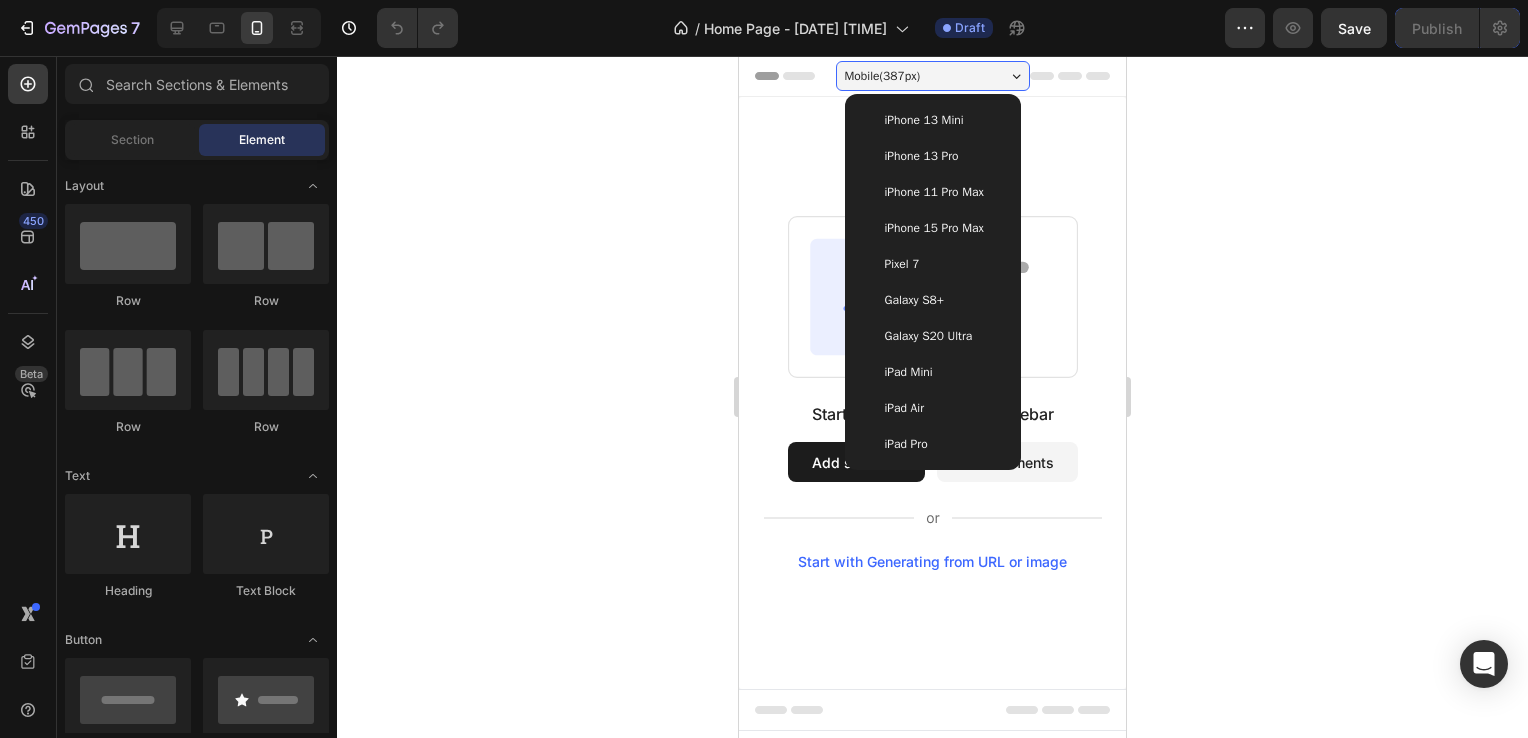 click 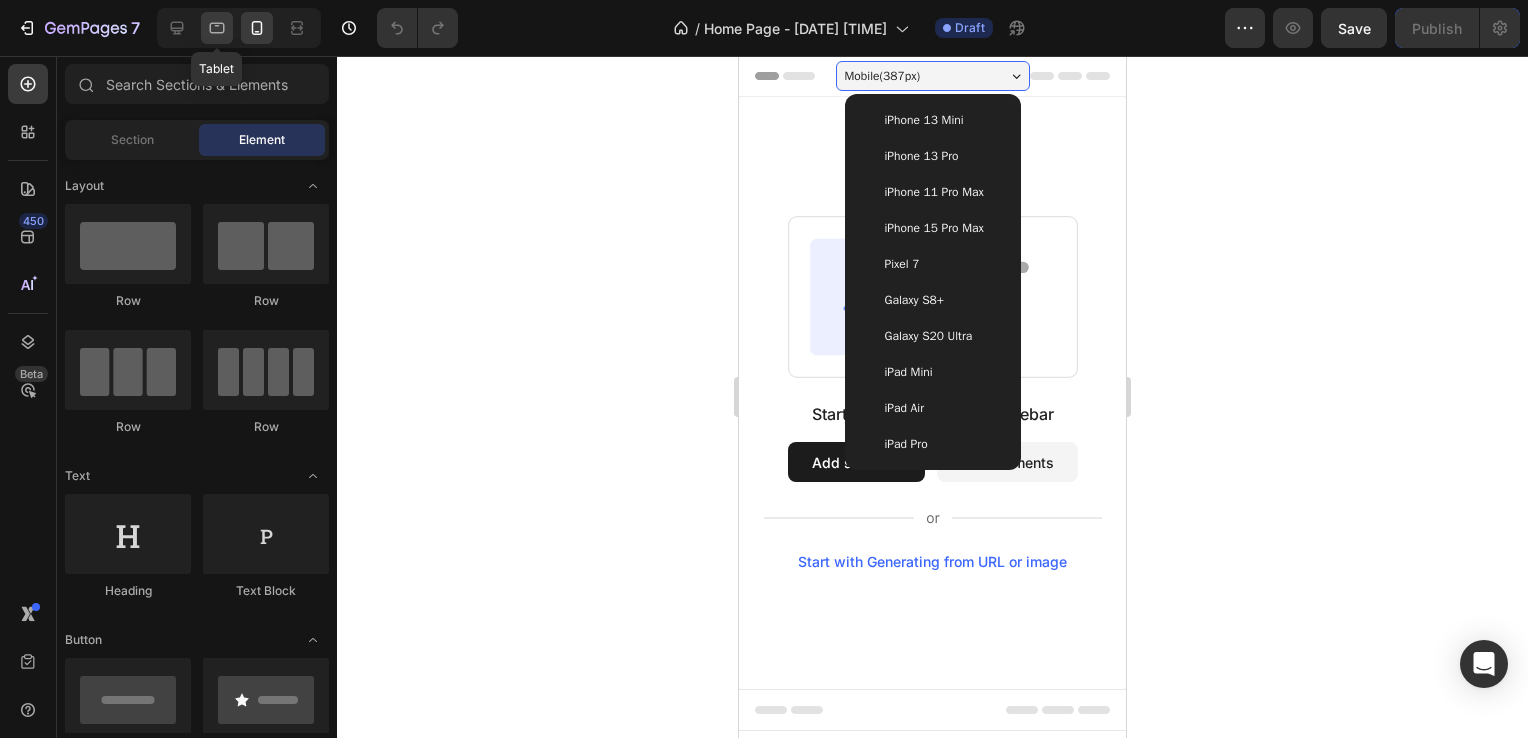 click 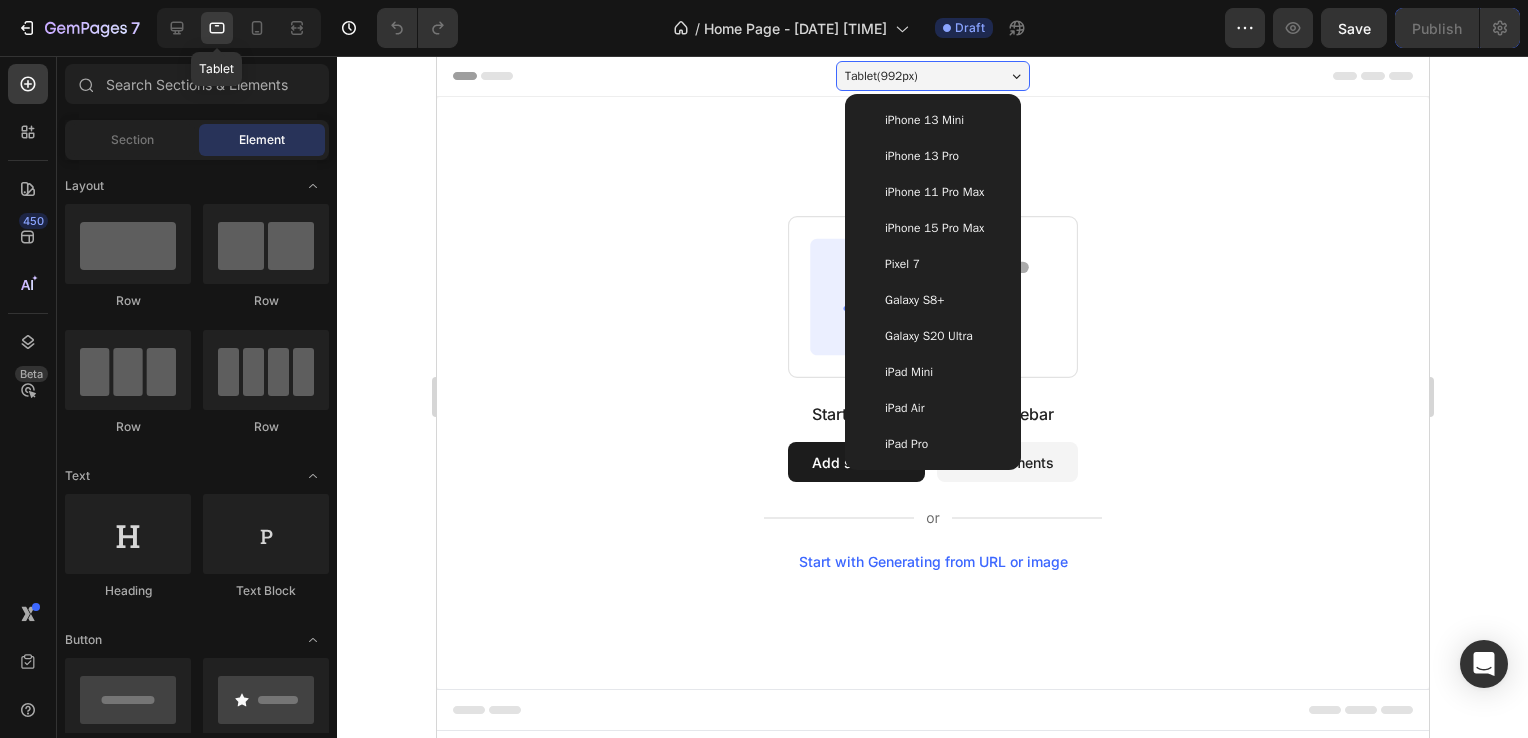 click 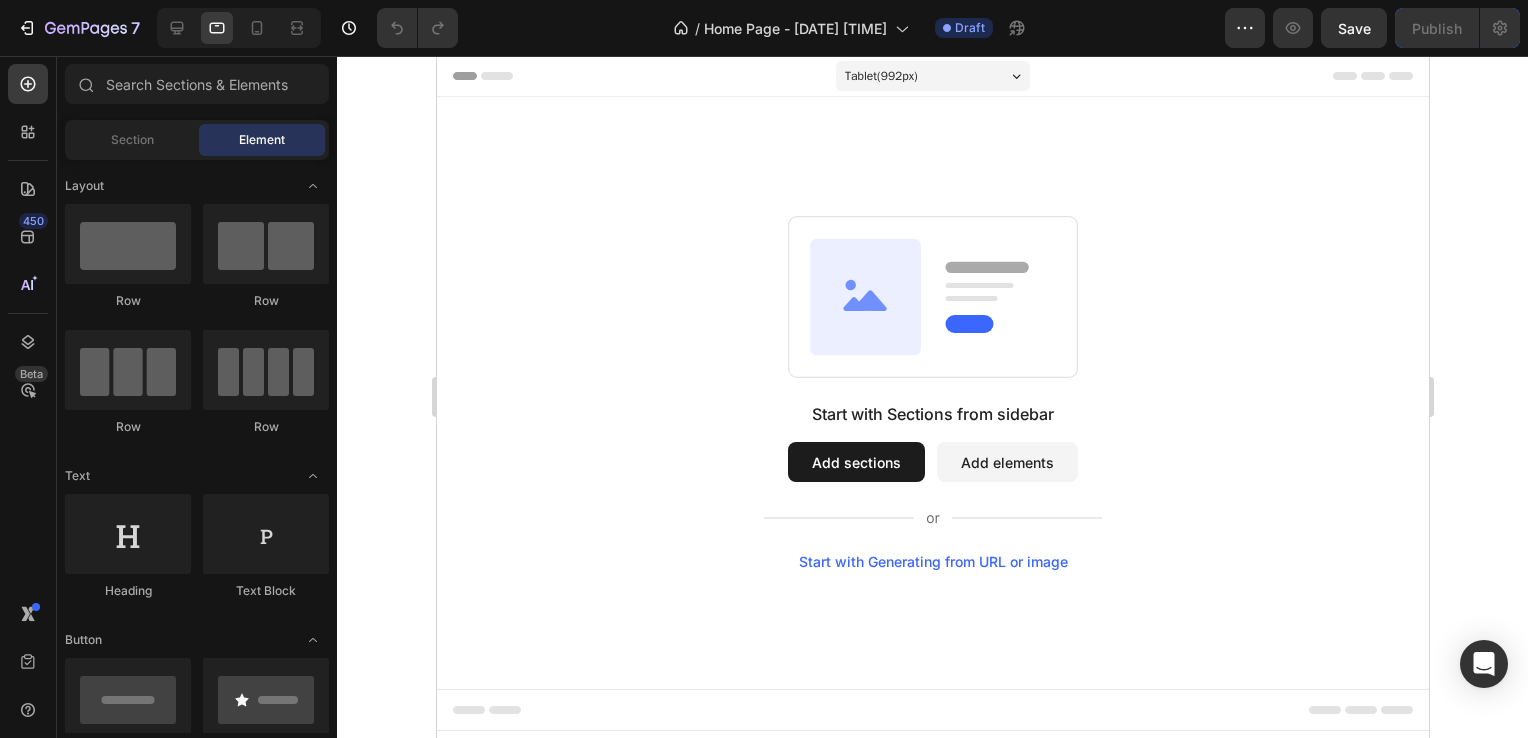 click on "Start with Sections from sidebar Add sections Add elements Start with Generating from URL or image" at bounding box center (932, 393) 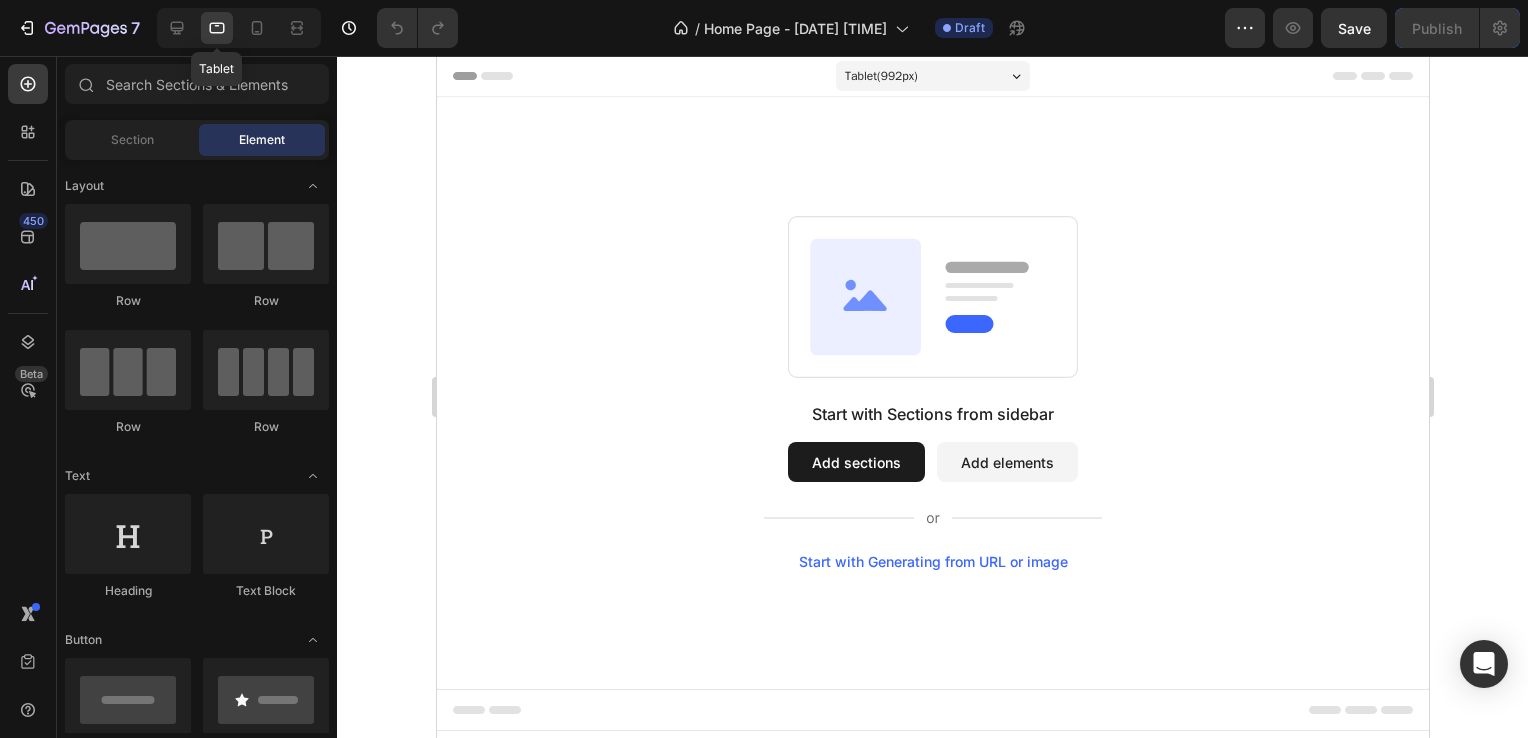 click 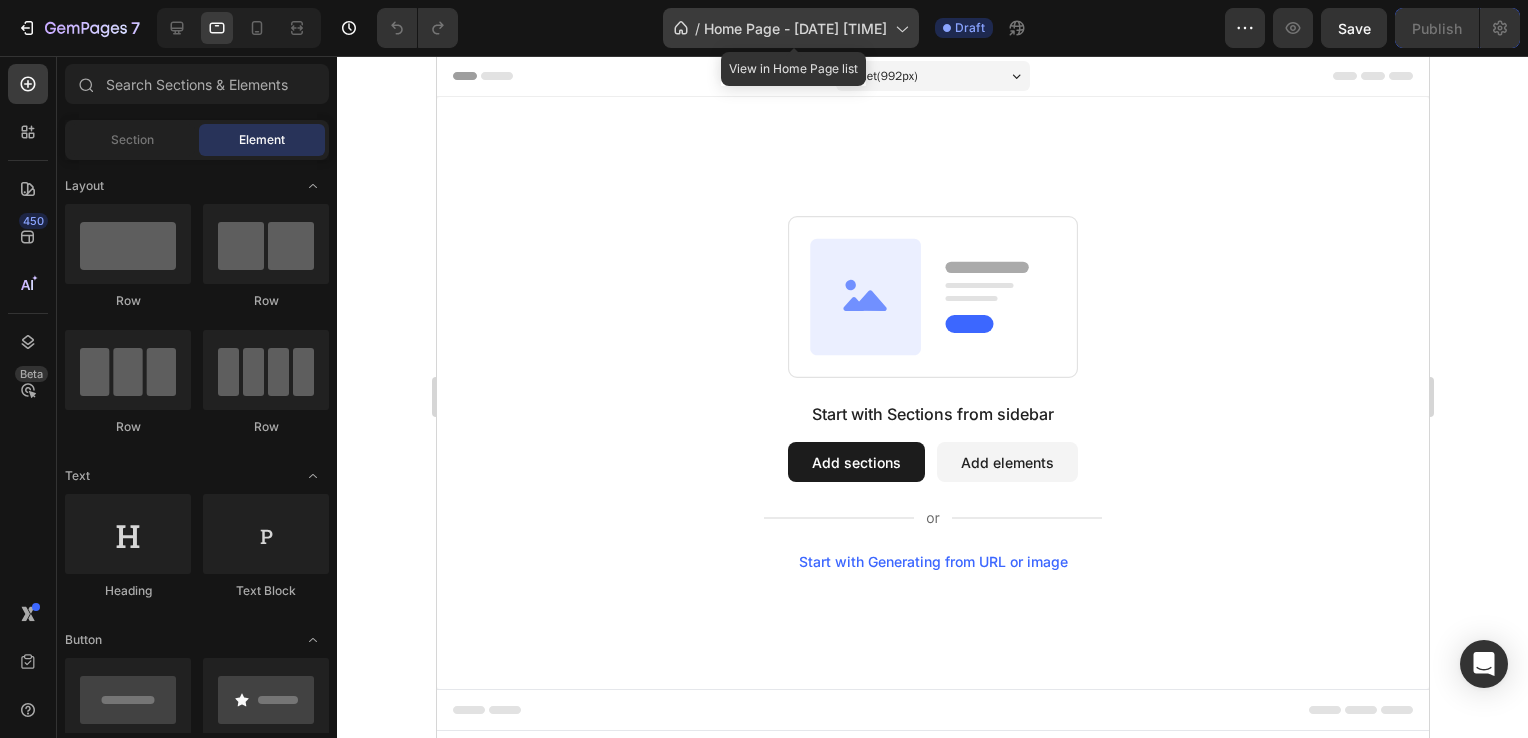 click 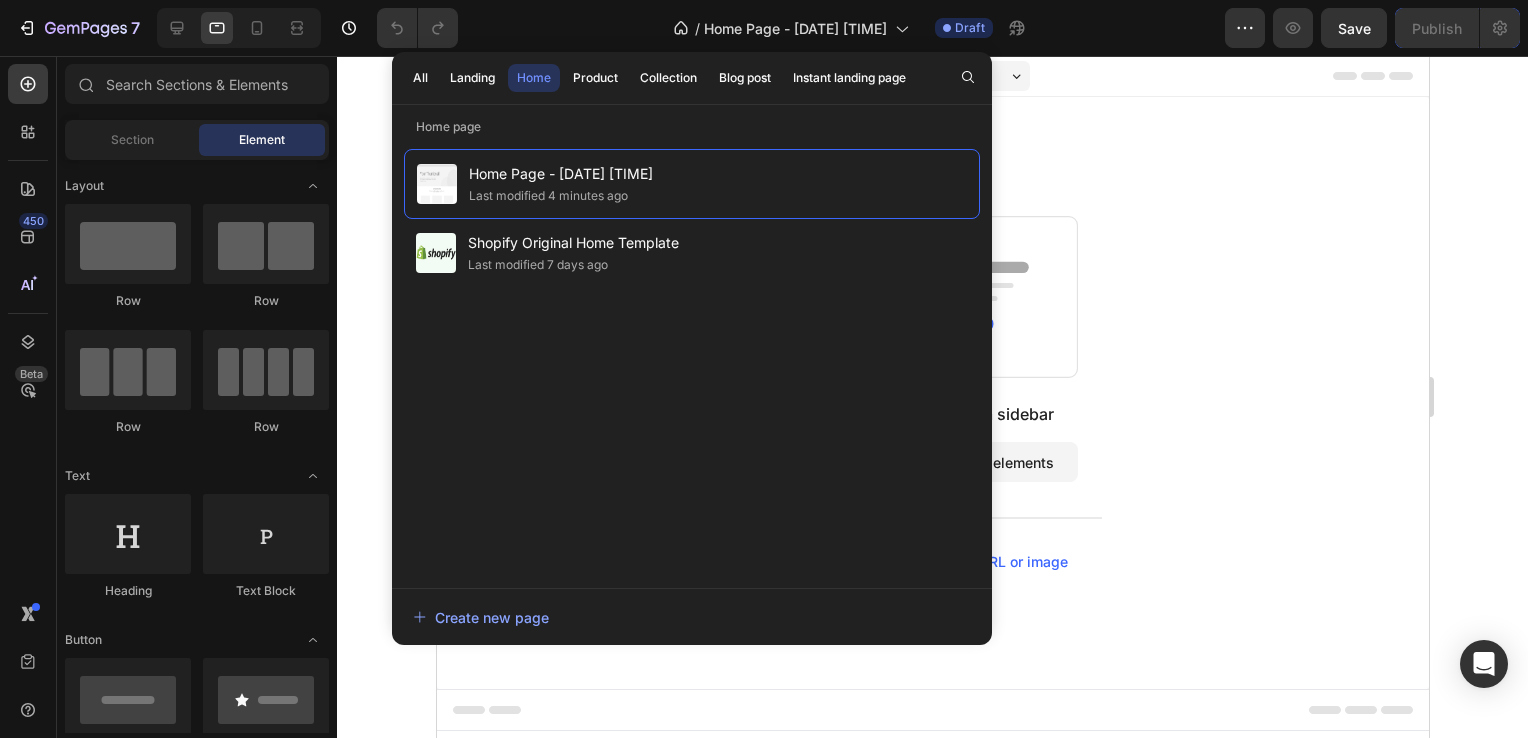 click on "Start with Sections from sidebar Add sections Add elements Start with Generating from URL or image" at bounding box center [932, 393] 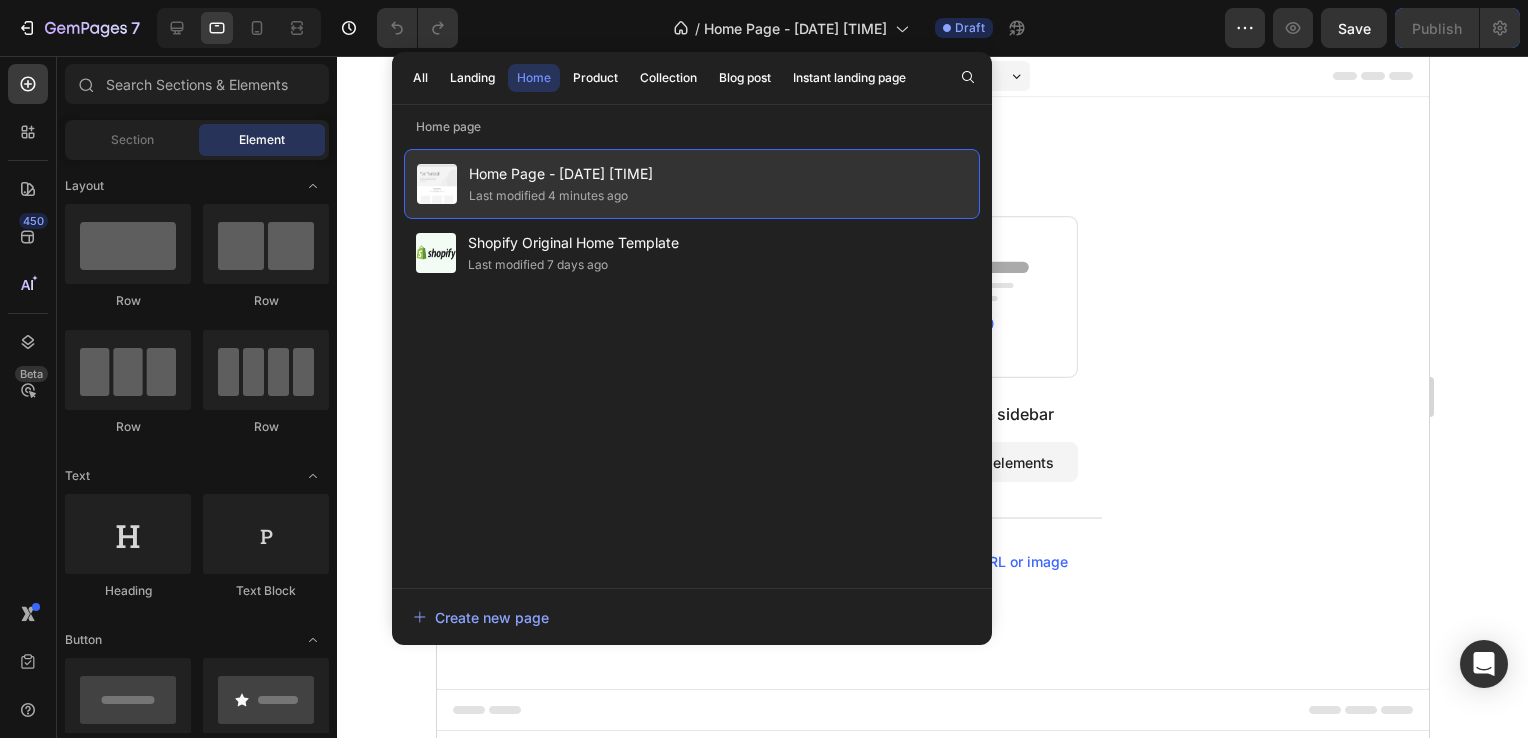 click on "Home Page - Aug 2, 13:31:51" at bounding box center (561, 174) 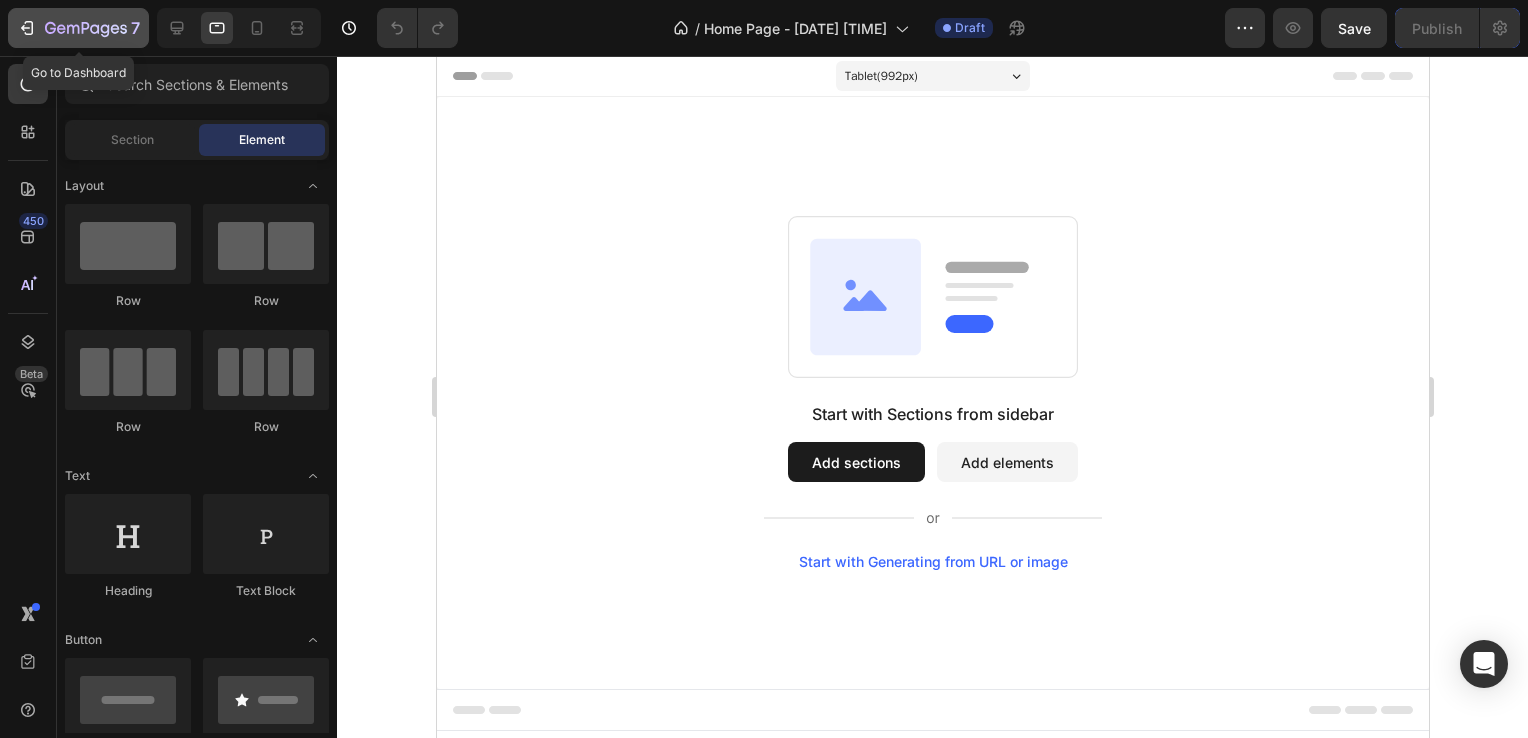 click on "7" 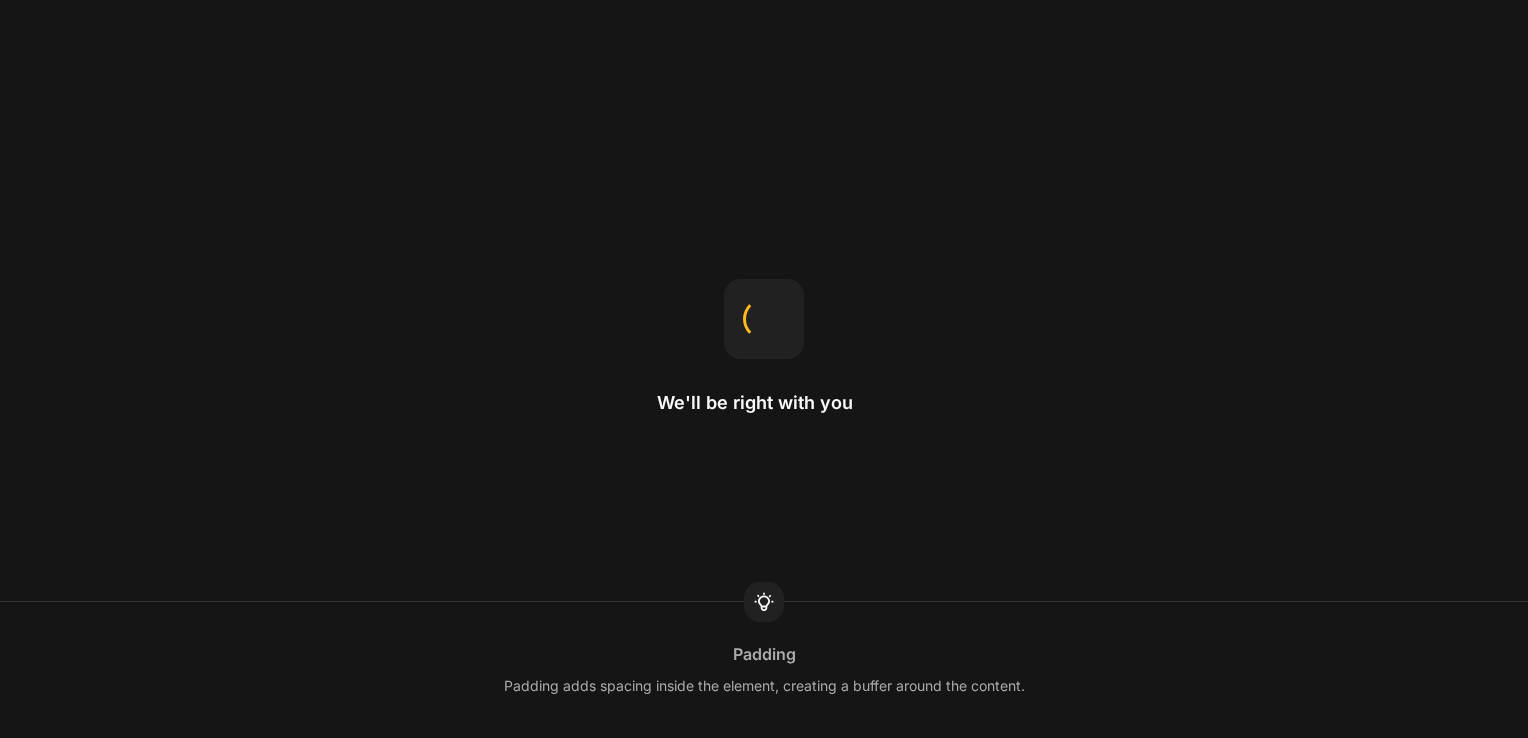 scroll, scrollTop: 0, scrollLeft: 0, axis: both 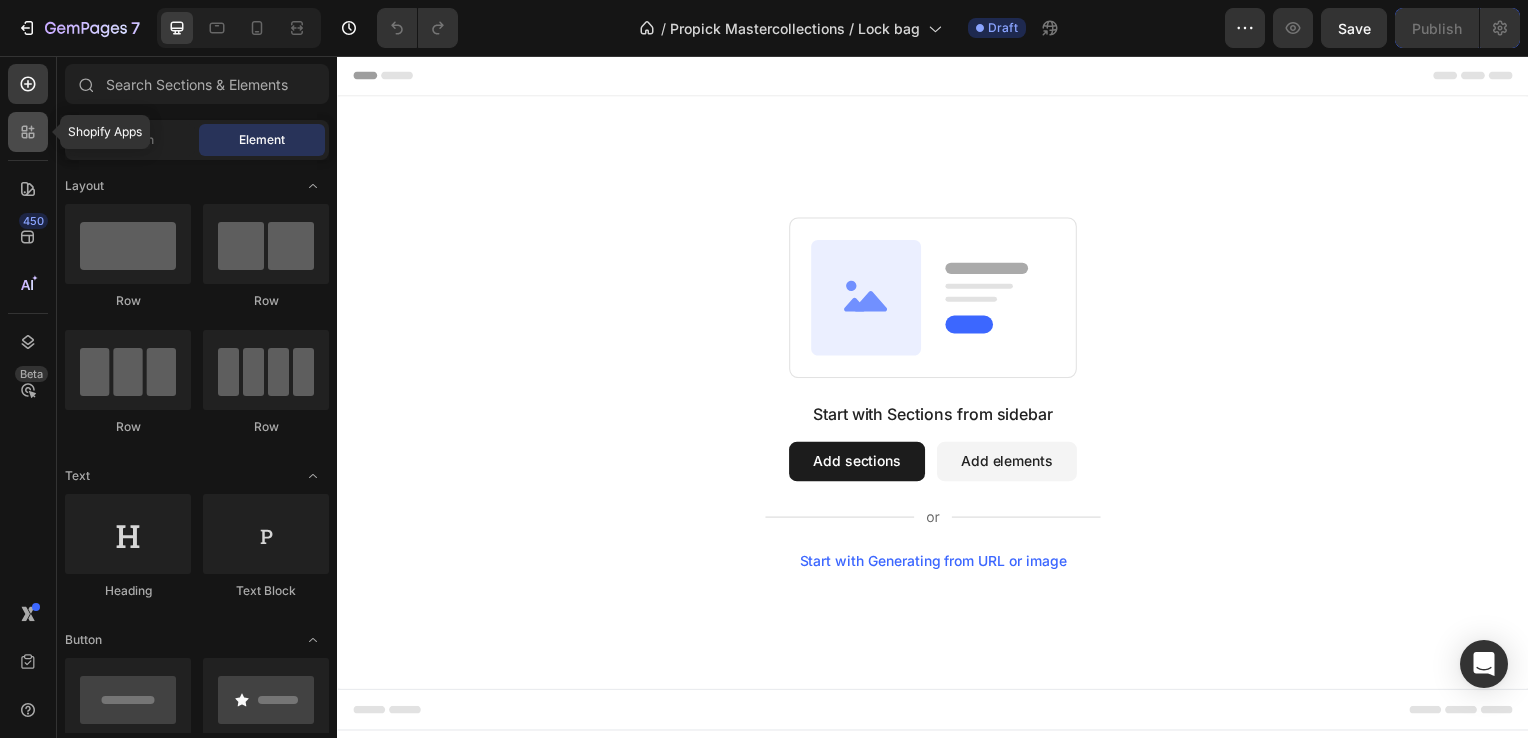 click 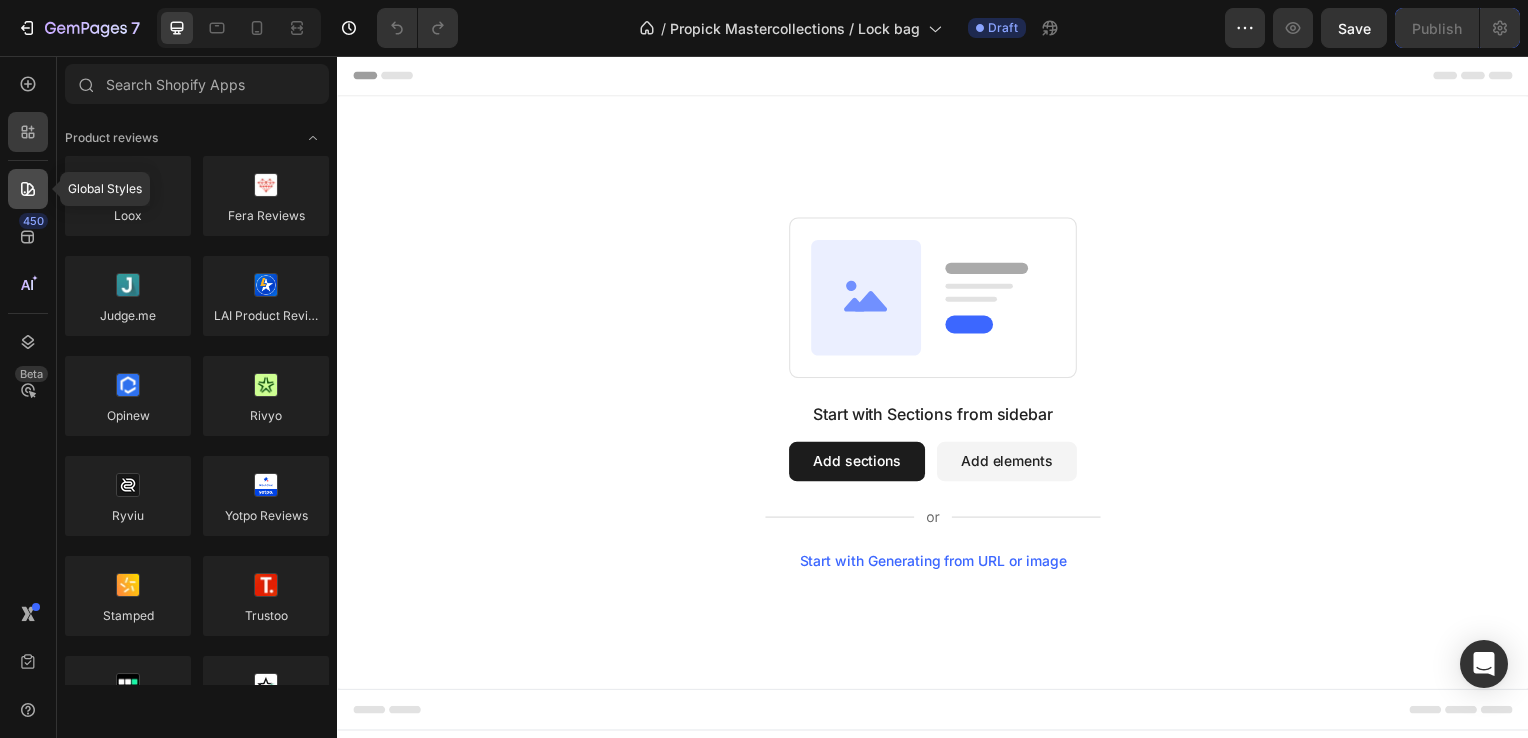 click 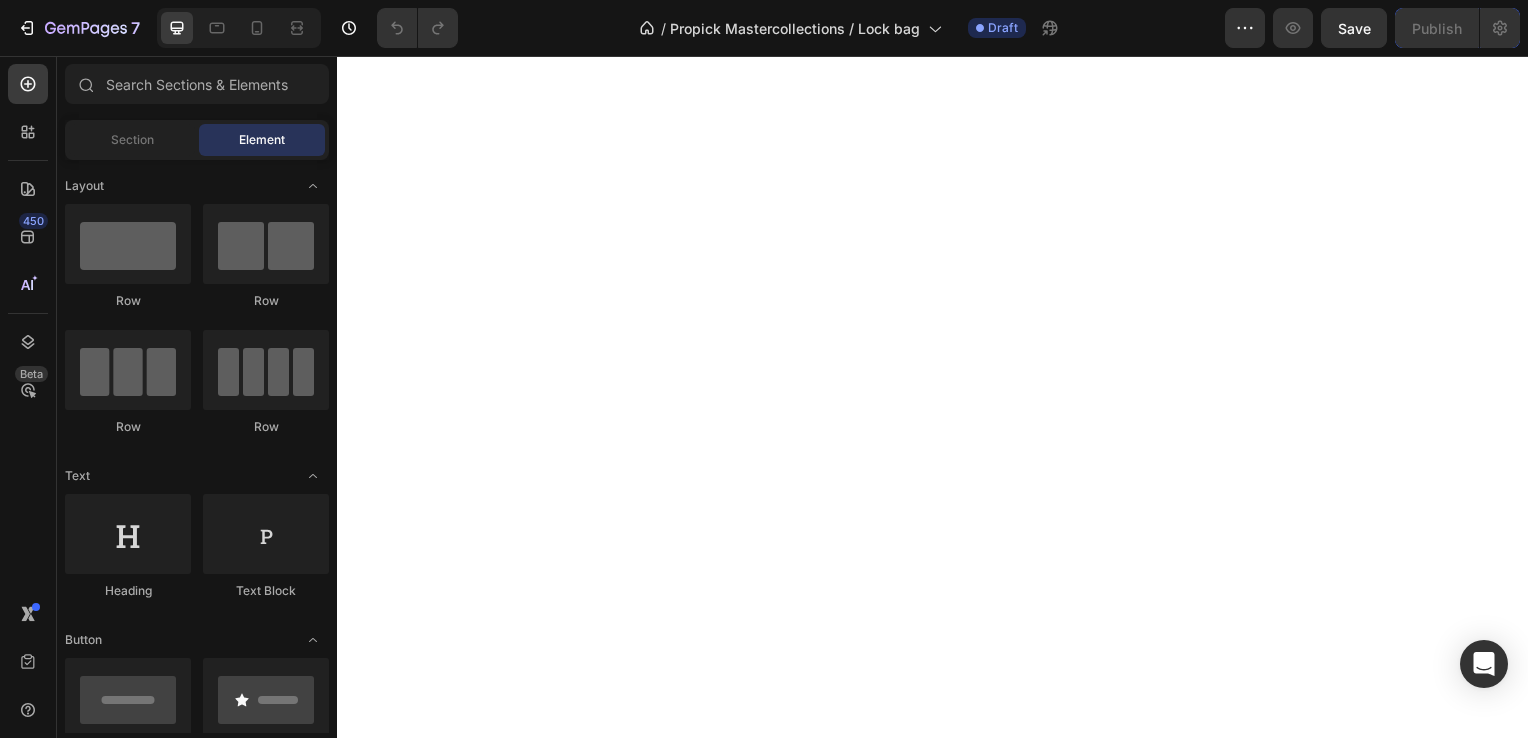 scroll, scrollTop: 0, scrollLeft: 0, axis: both 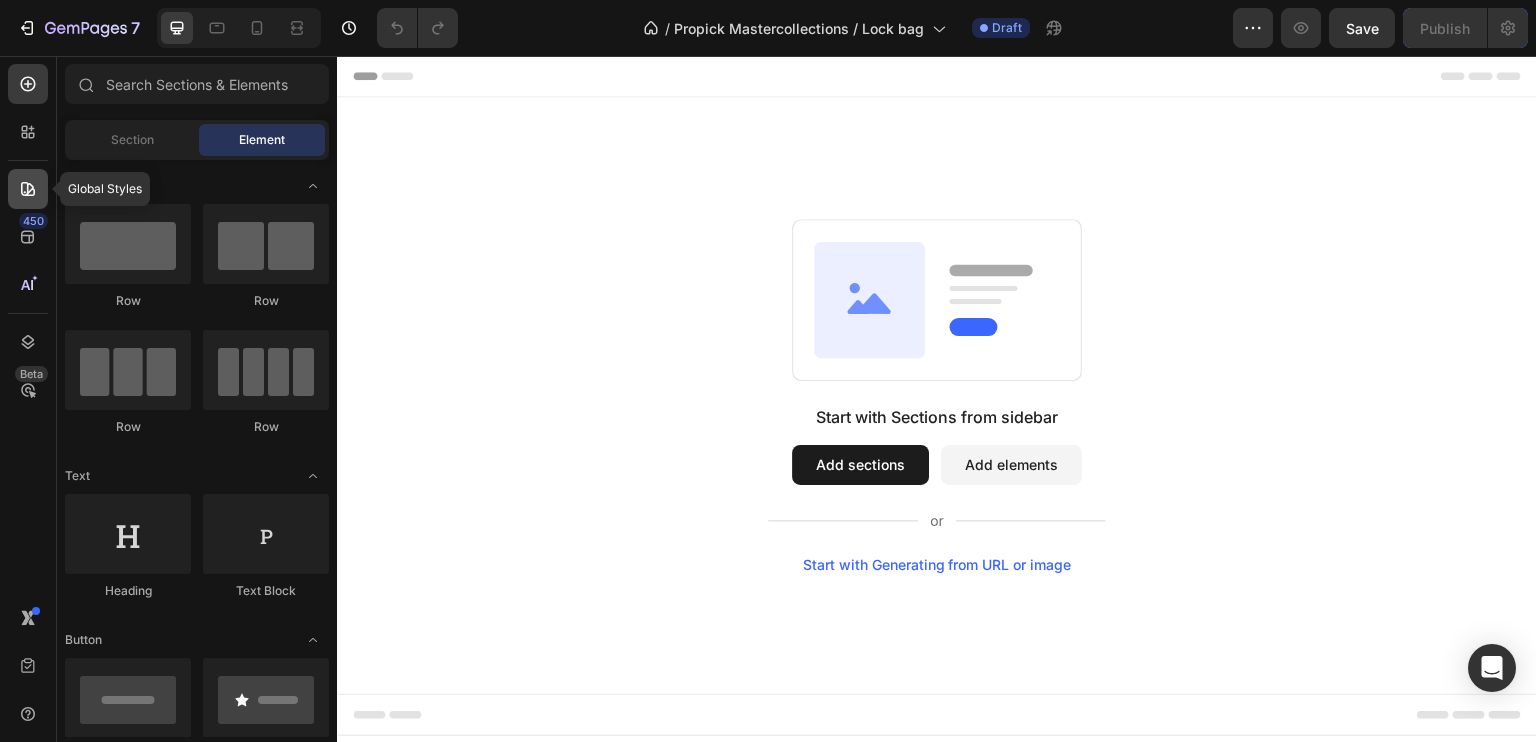 click 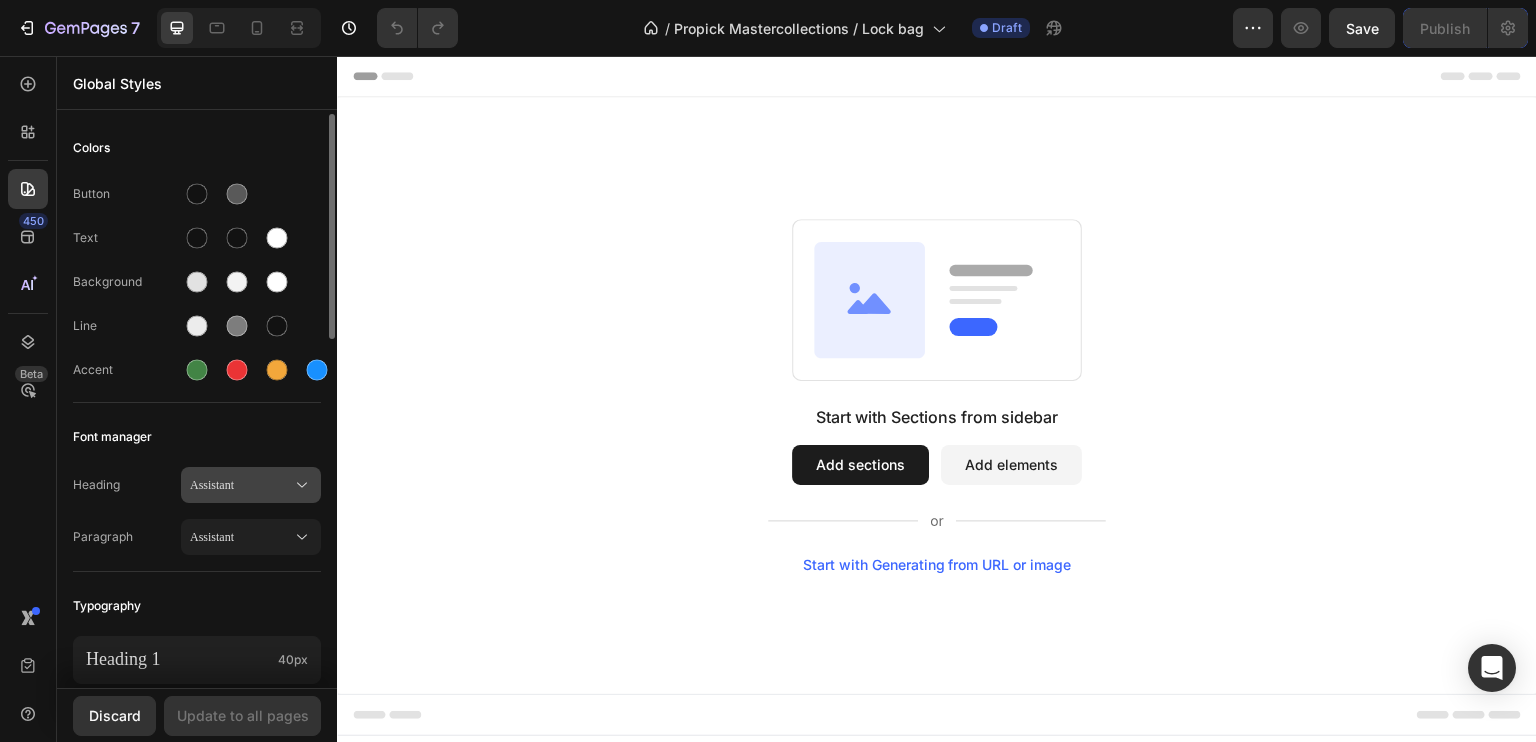click on "Assistant" at bounding box center [241, 485] 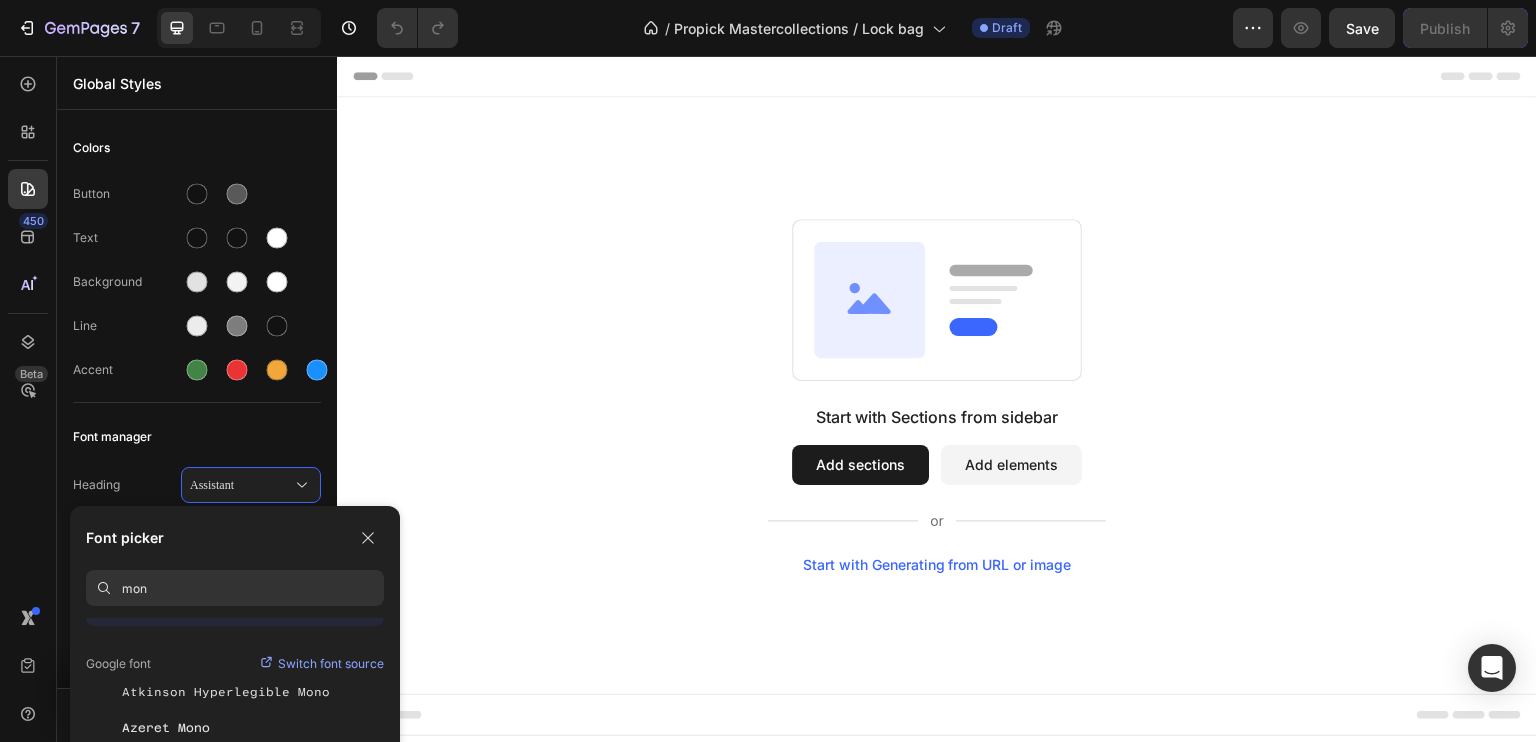scroll, scrollTop: 0, scrollLeft: 0, axis: both 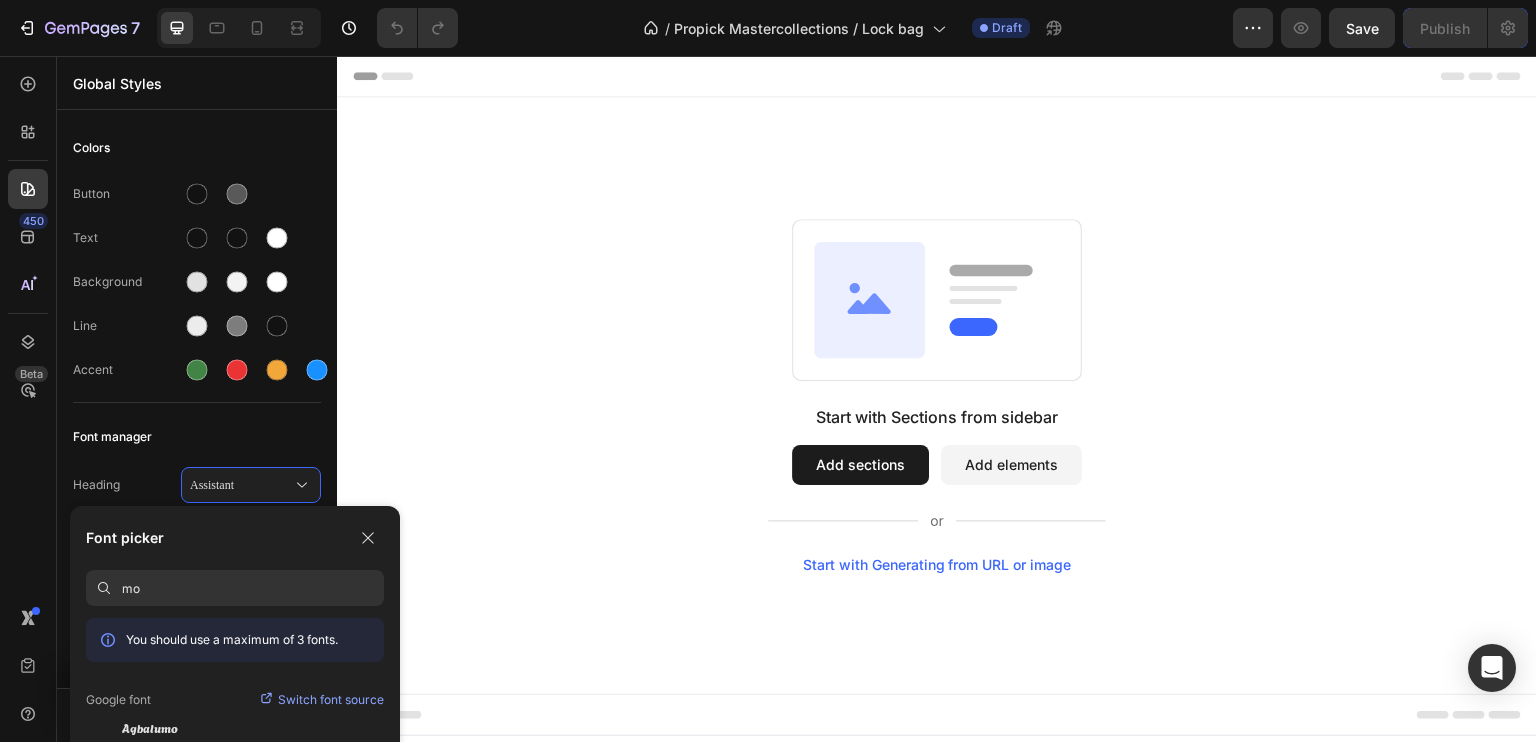type on "m" 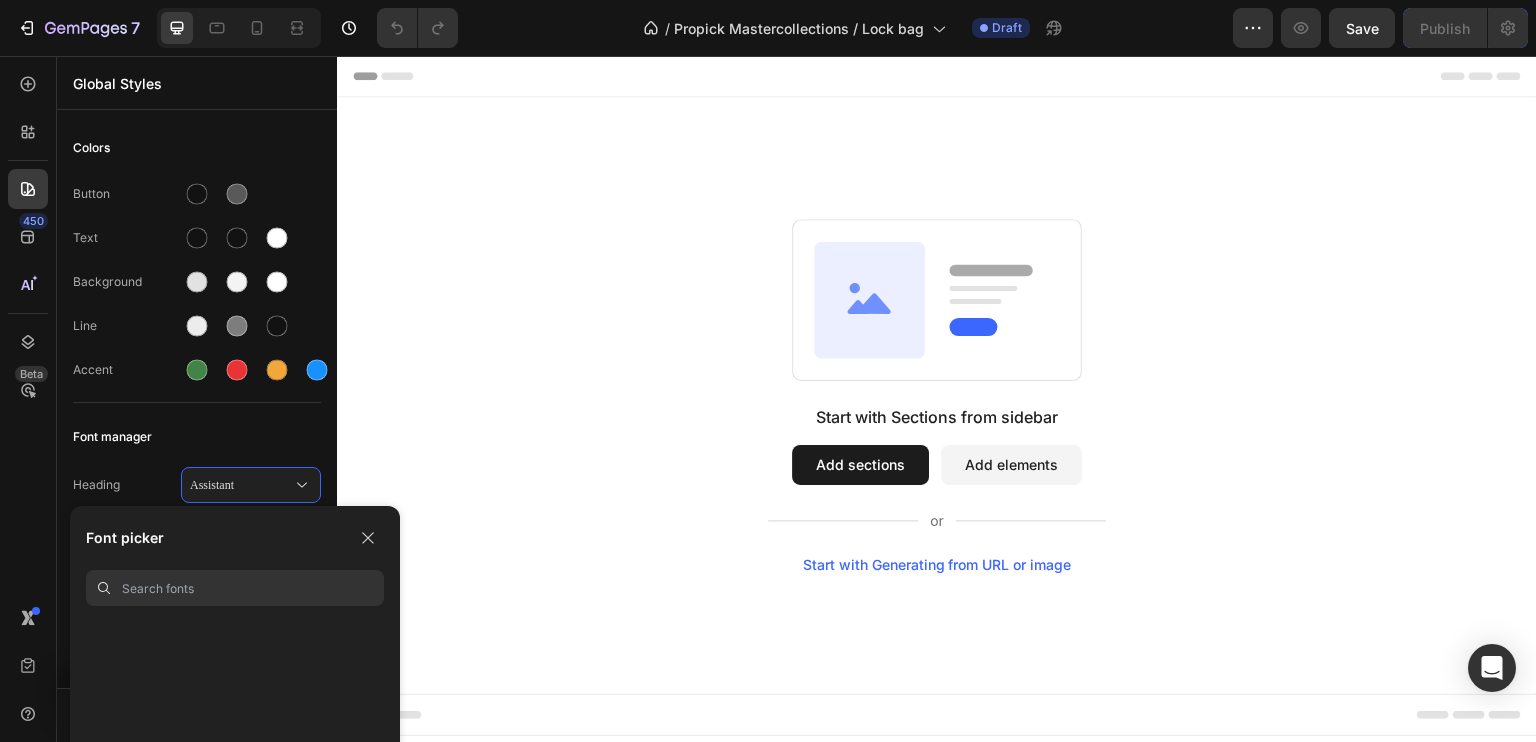 scroll, scrollTop: 0, scrollLeft: 0, axis: both 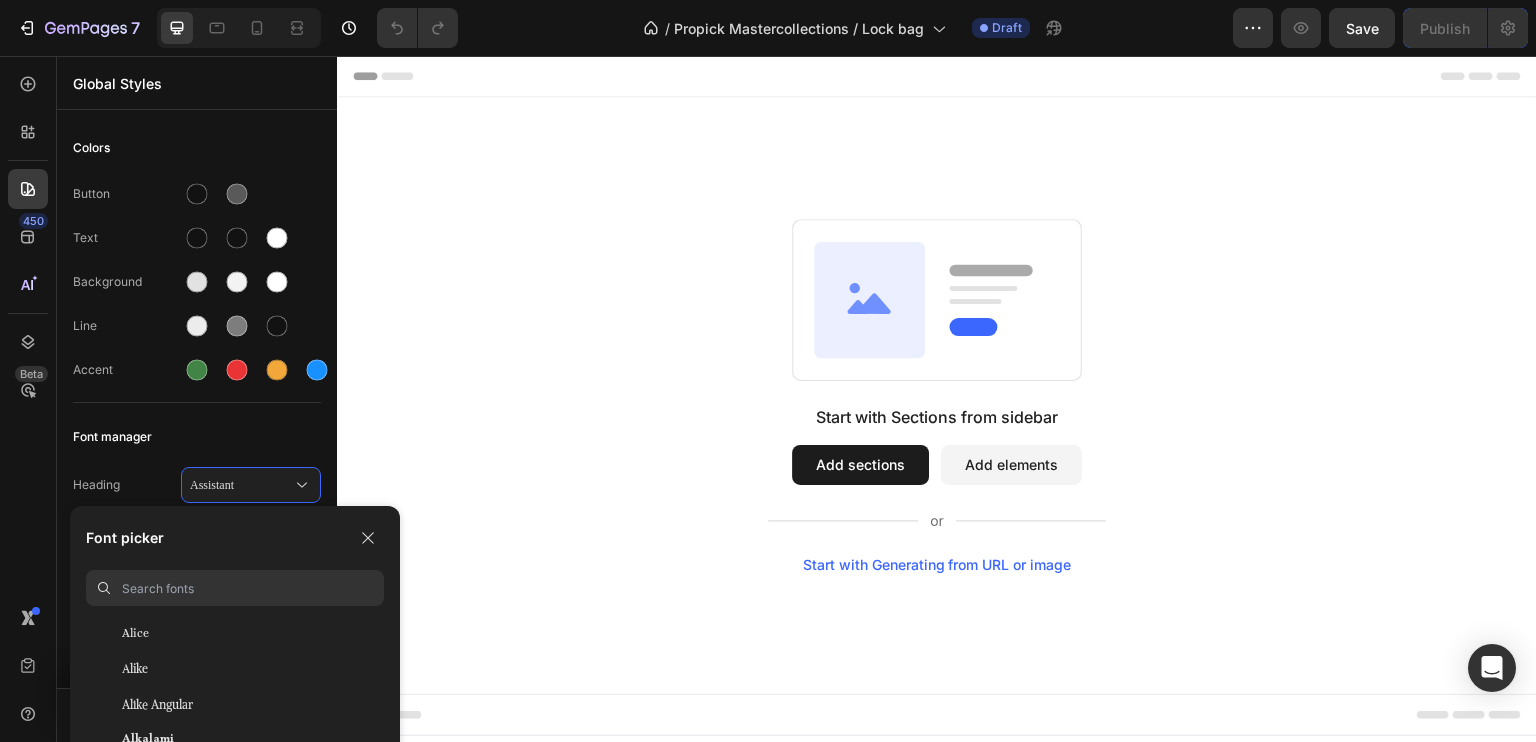 click at bounding box center (253, 588) 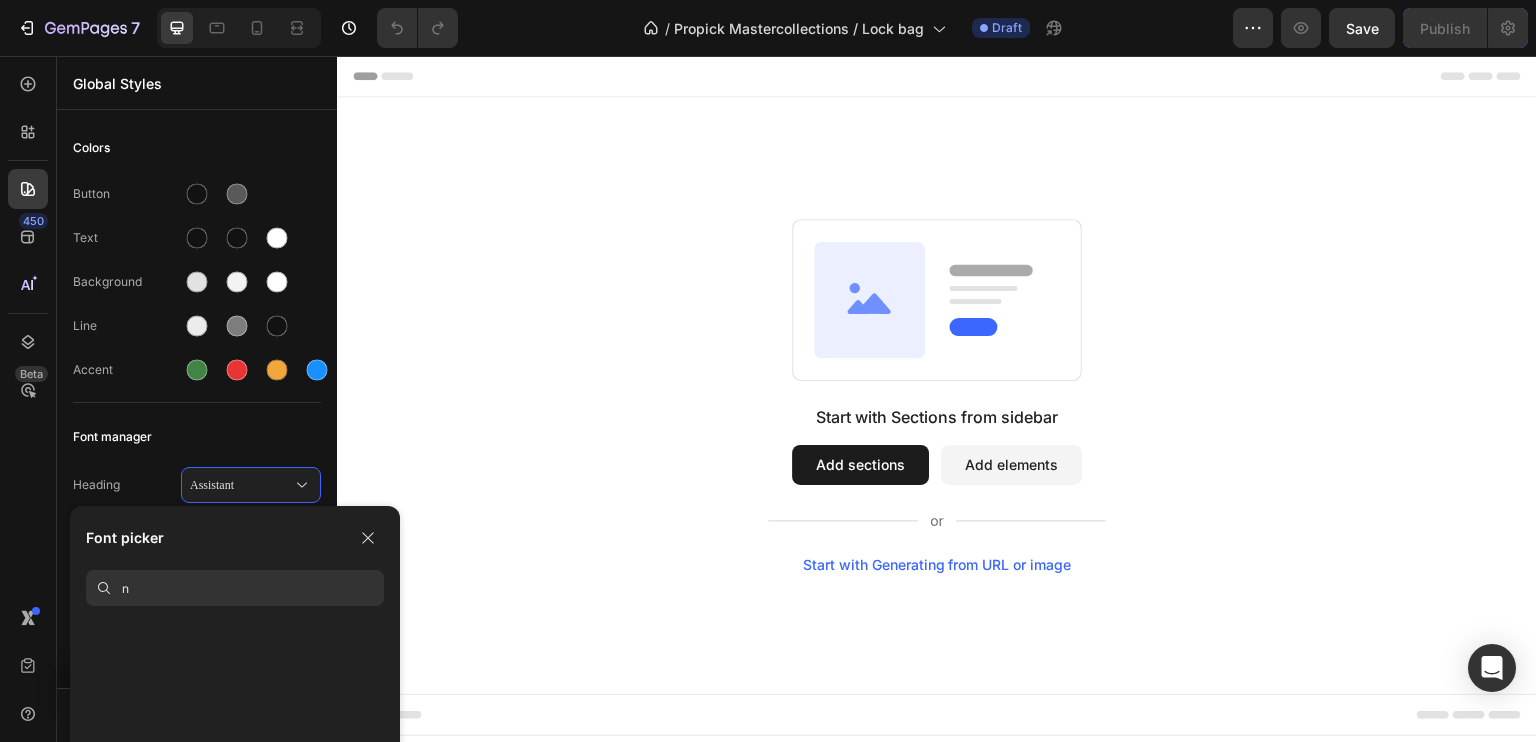 scroll, scrollTop: 0, scrollLeft: 0, axis: both 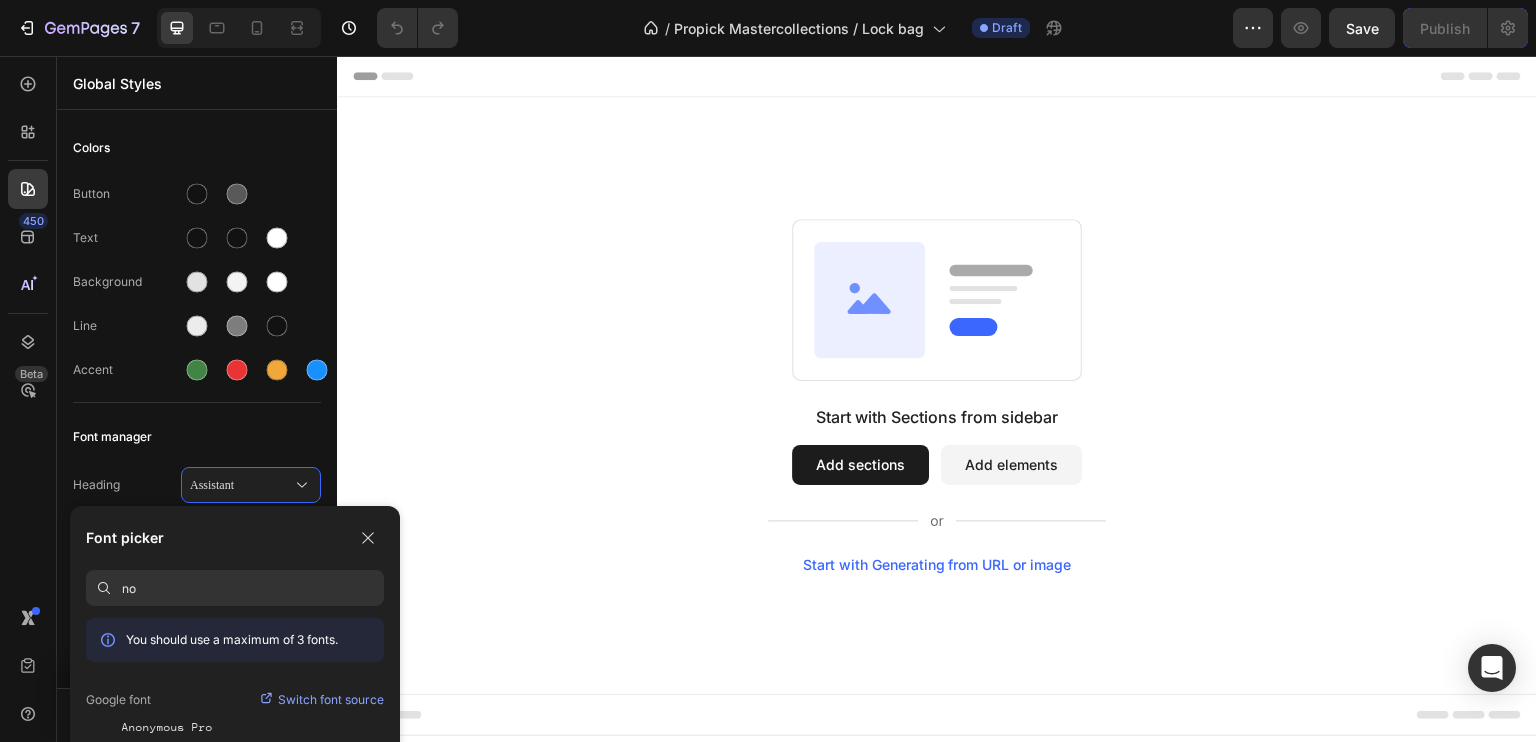 type on "n" 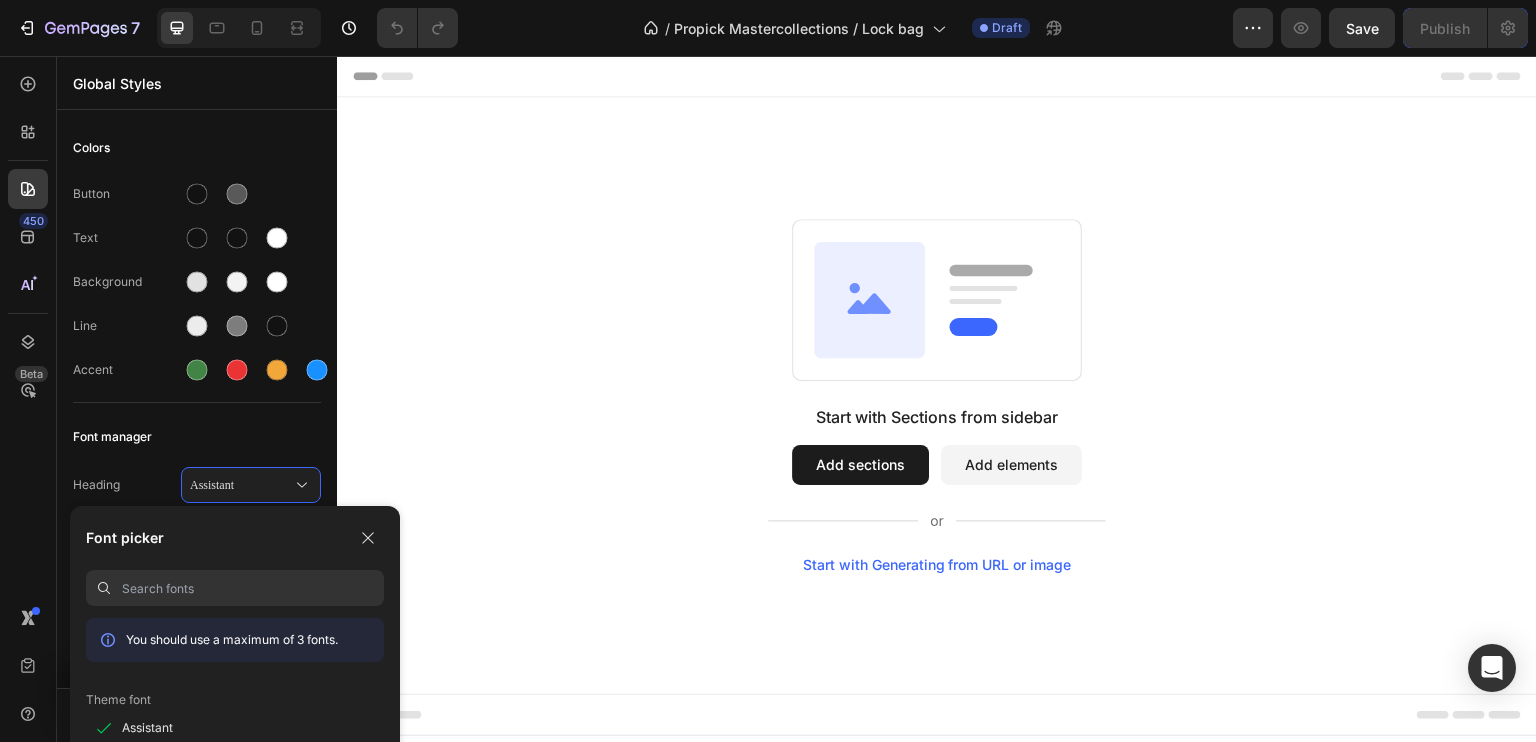 click on "Font picker You should use a maximum of 3 fonts. Theme font Assistant Google font Switch font source ABeeZee ADLaM Display AR One Sans Abel Abhaya Libre Aboreto Abril Fatface Abyssinica SIL Aclonica Acme Actor Adamina Advent Pro Afacad Afacad Flux Agbalumo Agdasima" at bounding box center [235, 709] 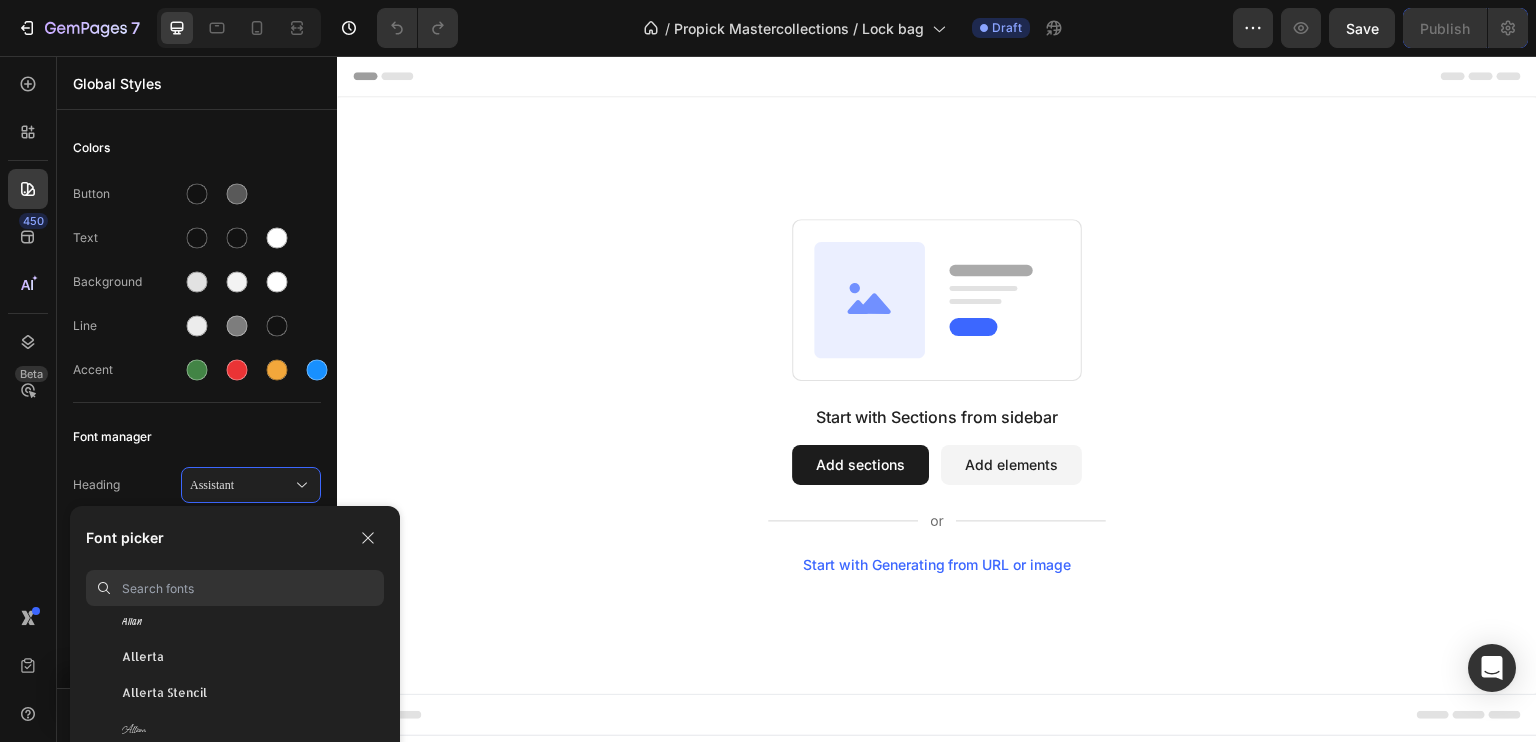 scroll, scrollTop: 1535, scrollLeft: 0, axis: vertical 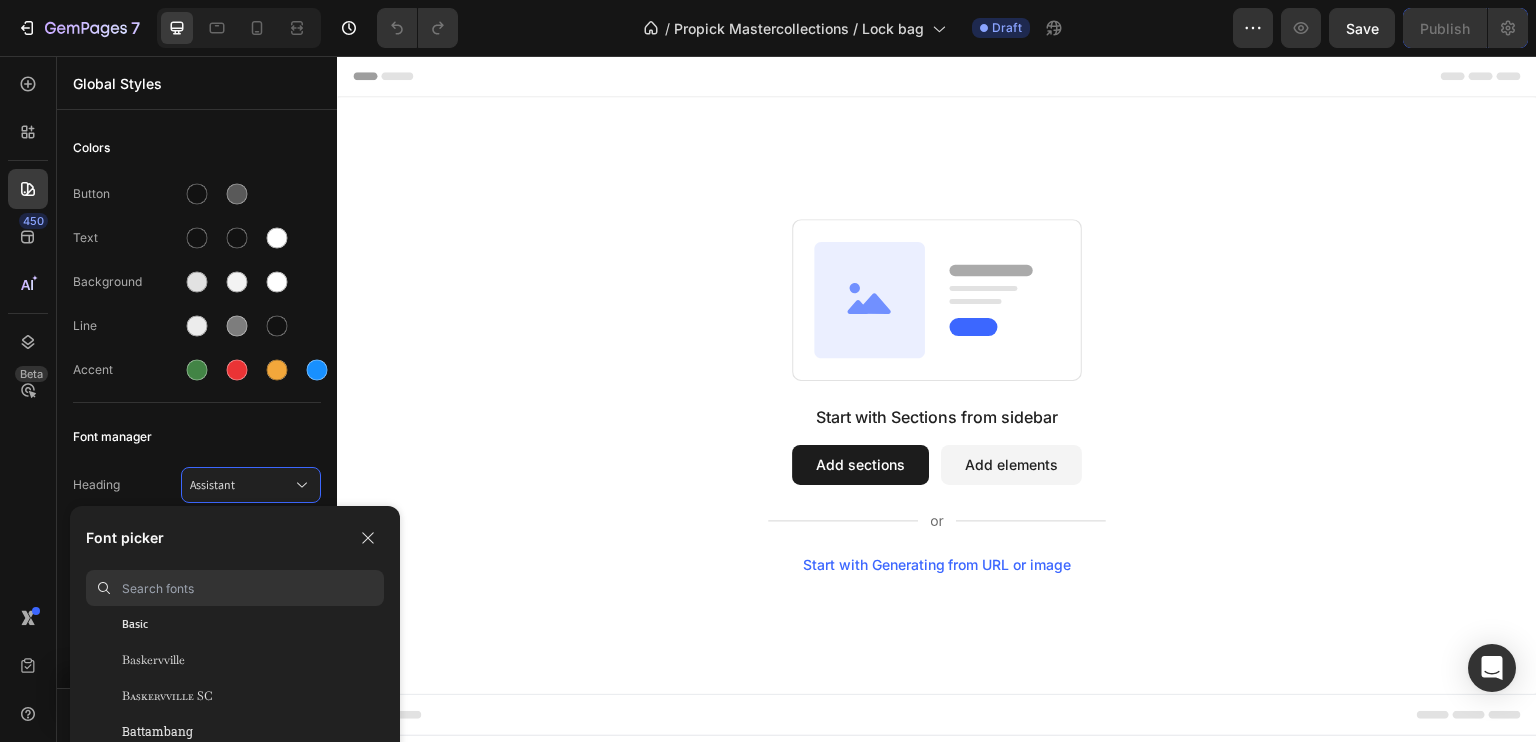 click at bounding box center (253, 588) 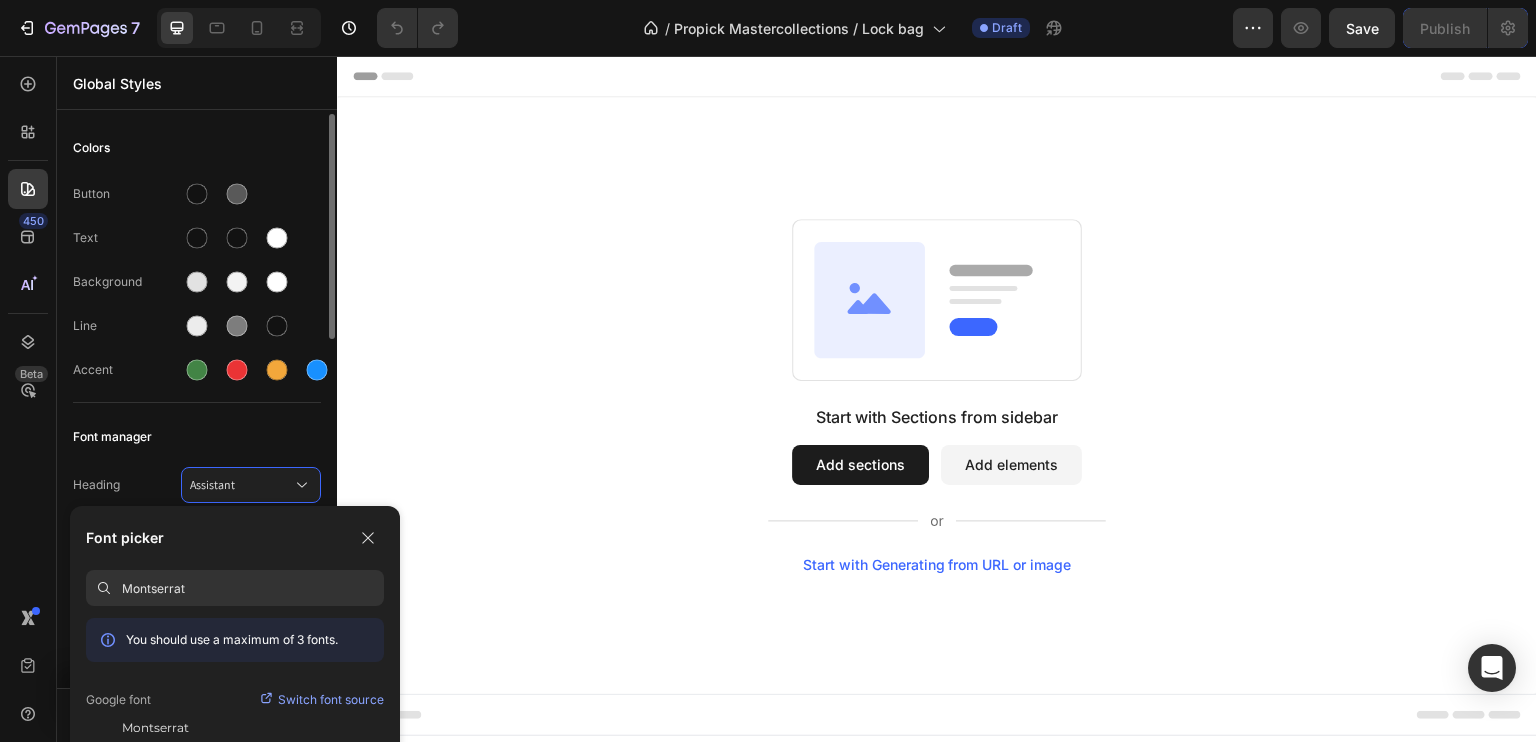 scroll, scrollTop: 0, scrollLeft: 0, axis: both 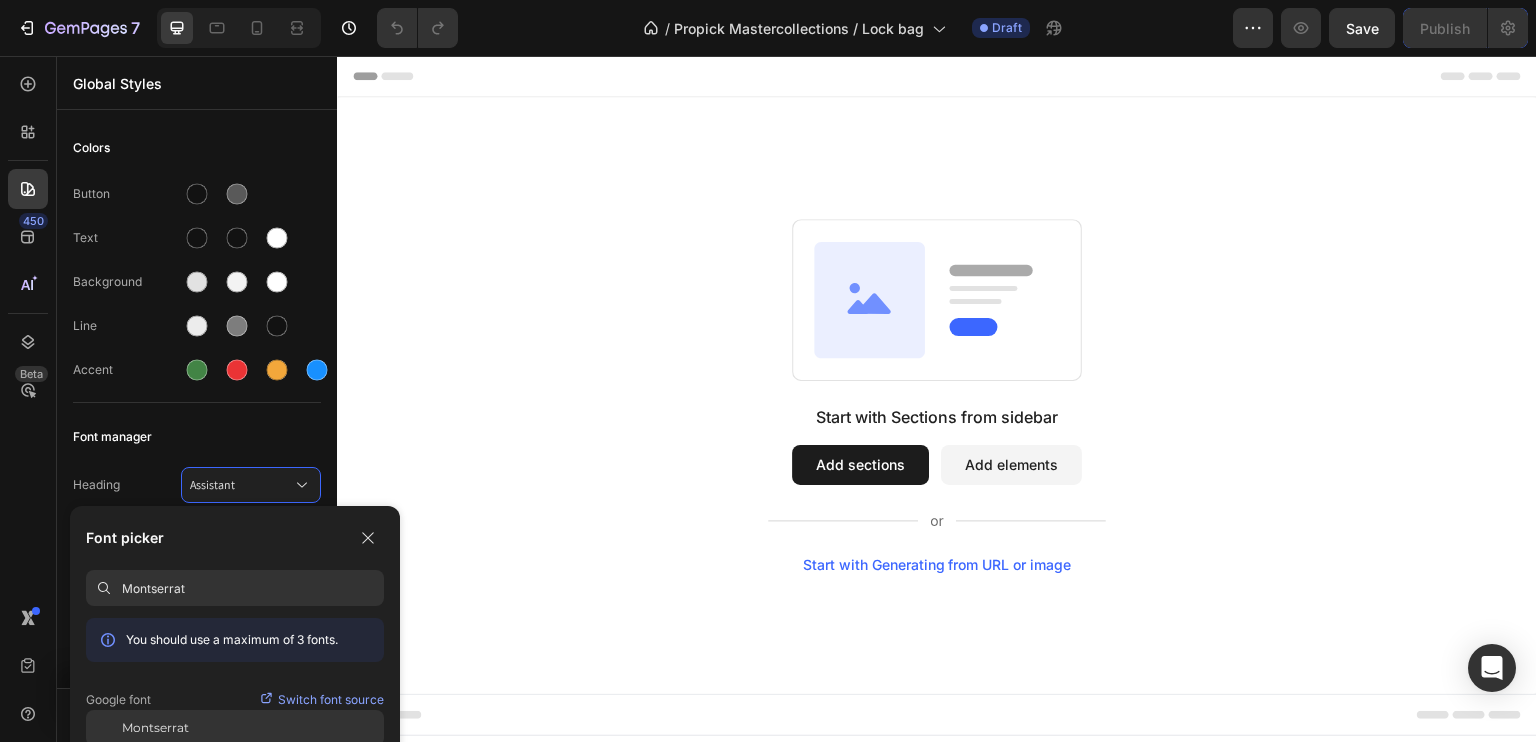 type on "Montserrat" 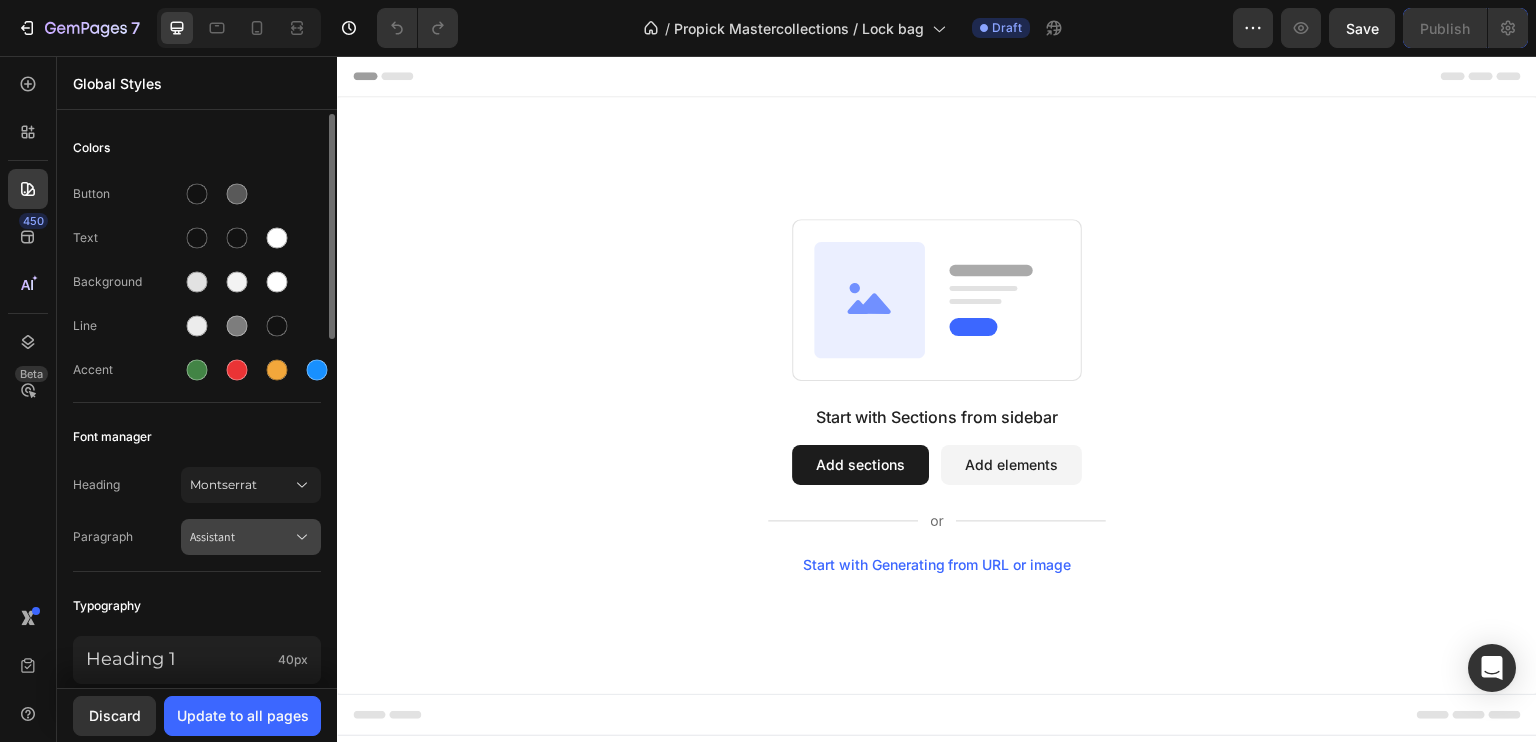 click on "Assistant" at bounding box center (241, 537) 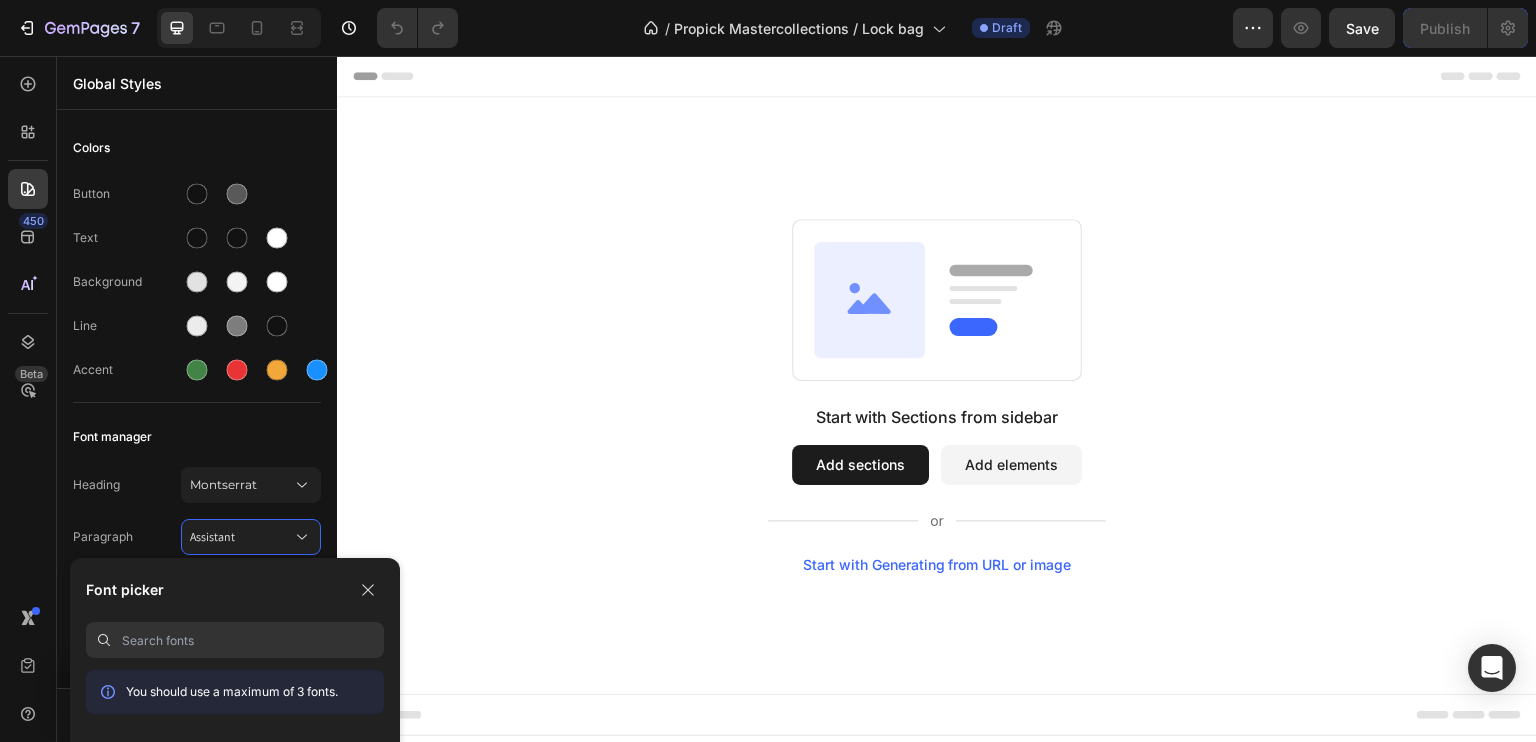 click at bounding box center (253, 640) 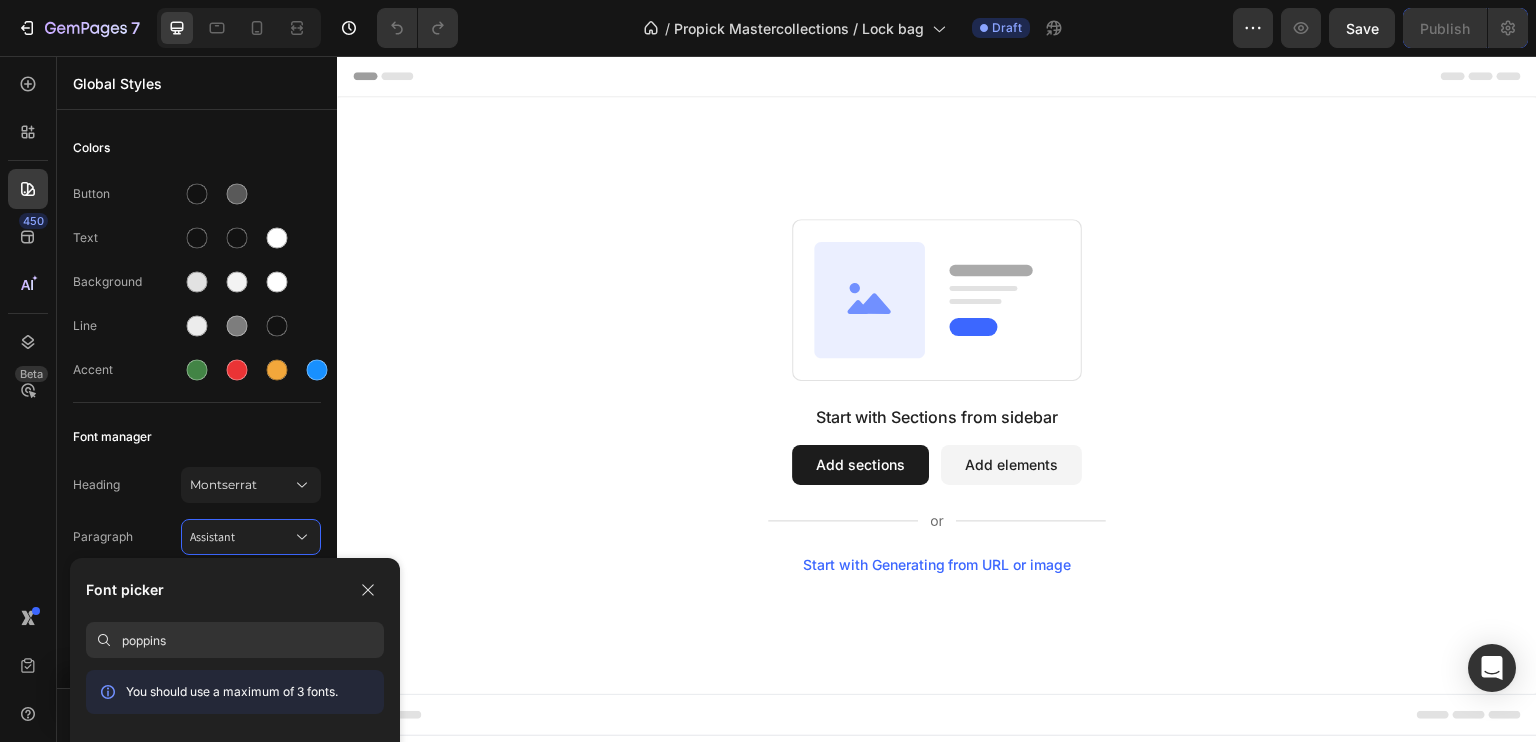 type on "poppins" 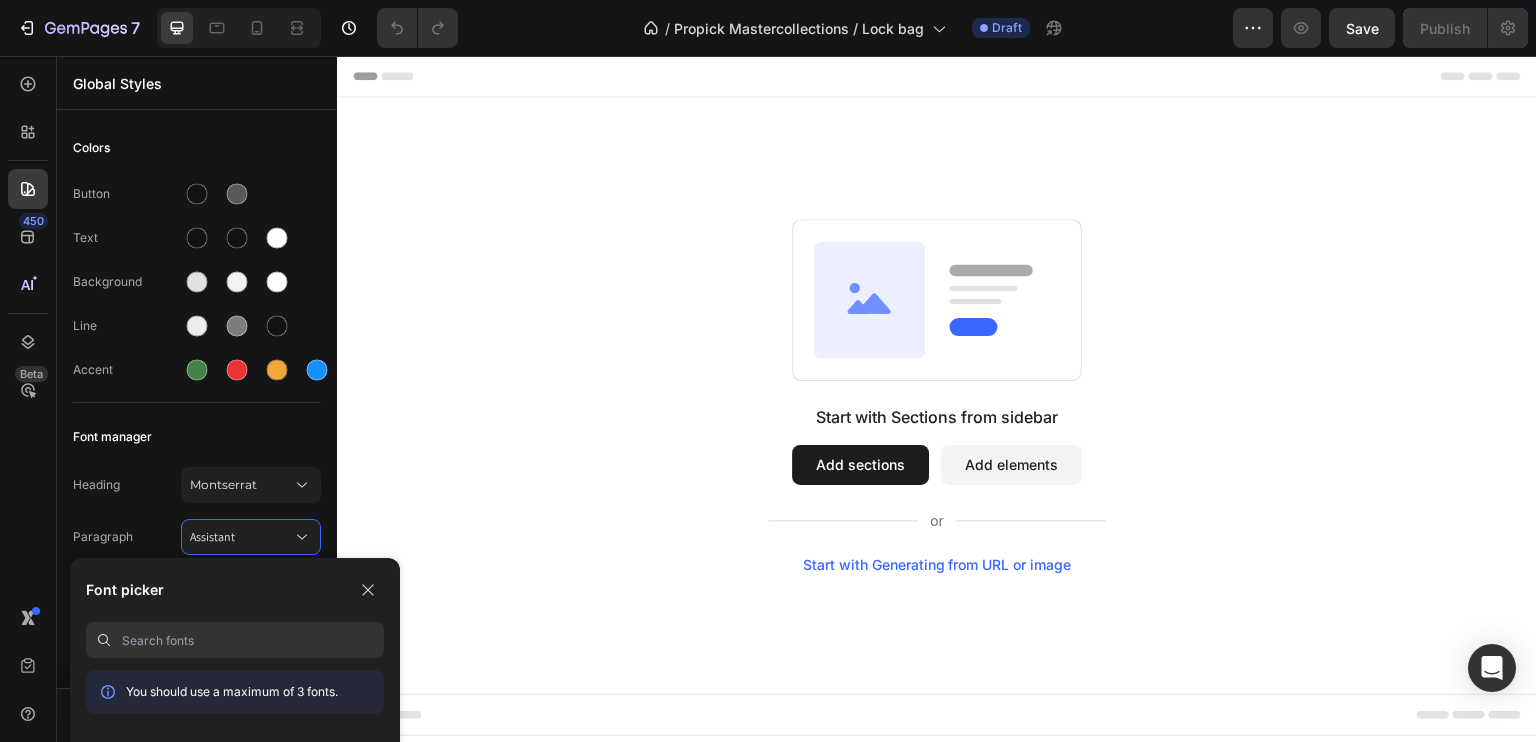 click at bounding box center (253, 640) 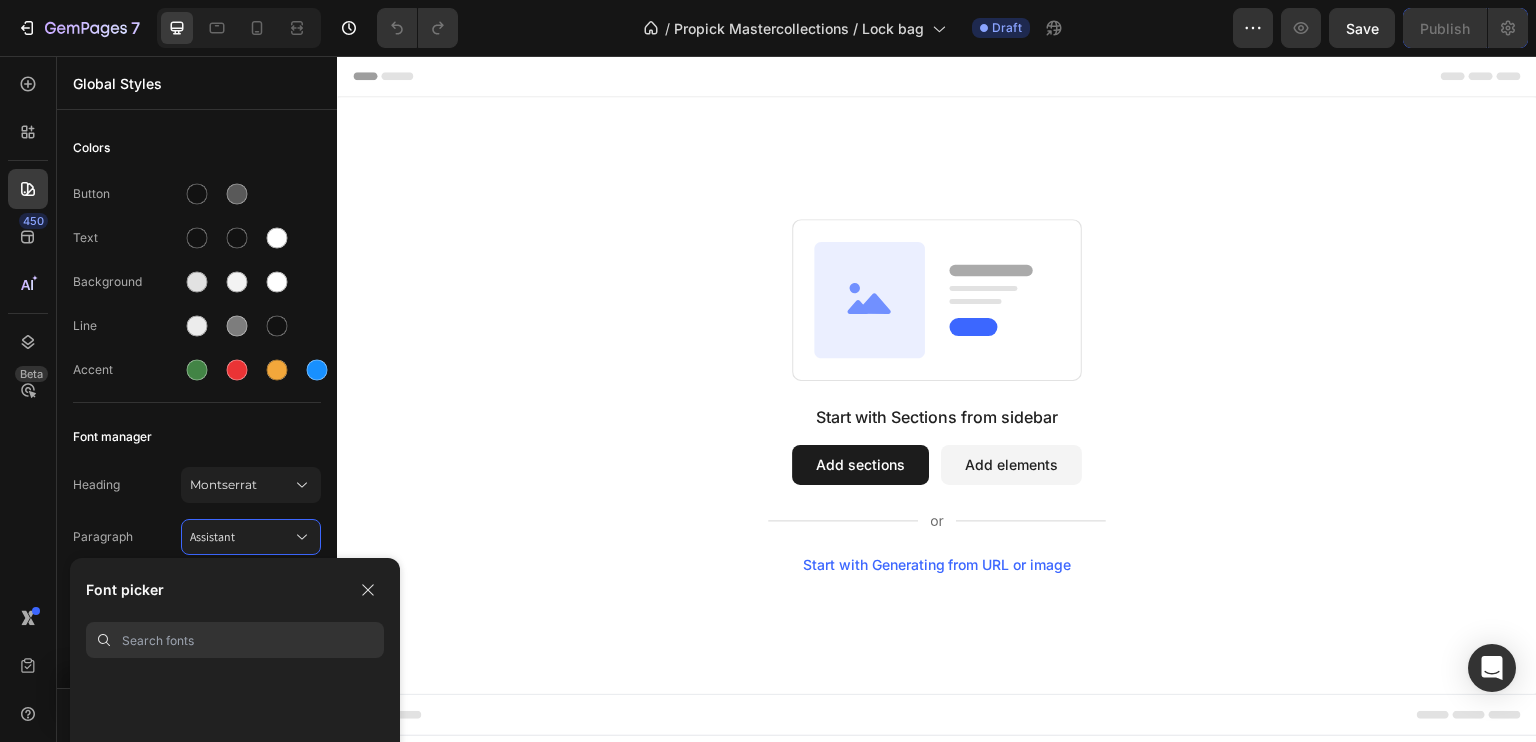 scroll, scrollTop: 10176, scrollLeft: 0, axis: vertical 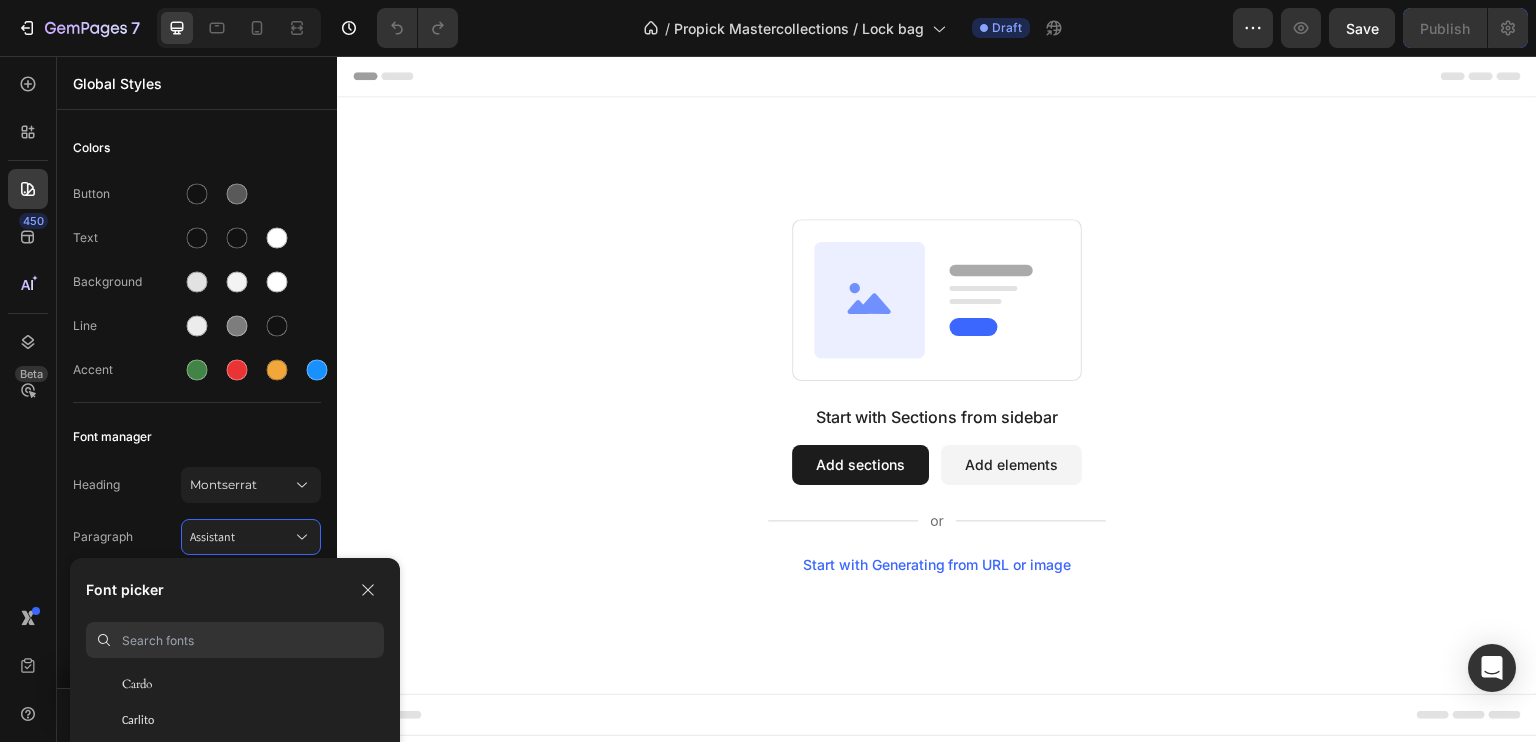 click at bounding box center [253, 640] 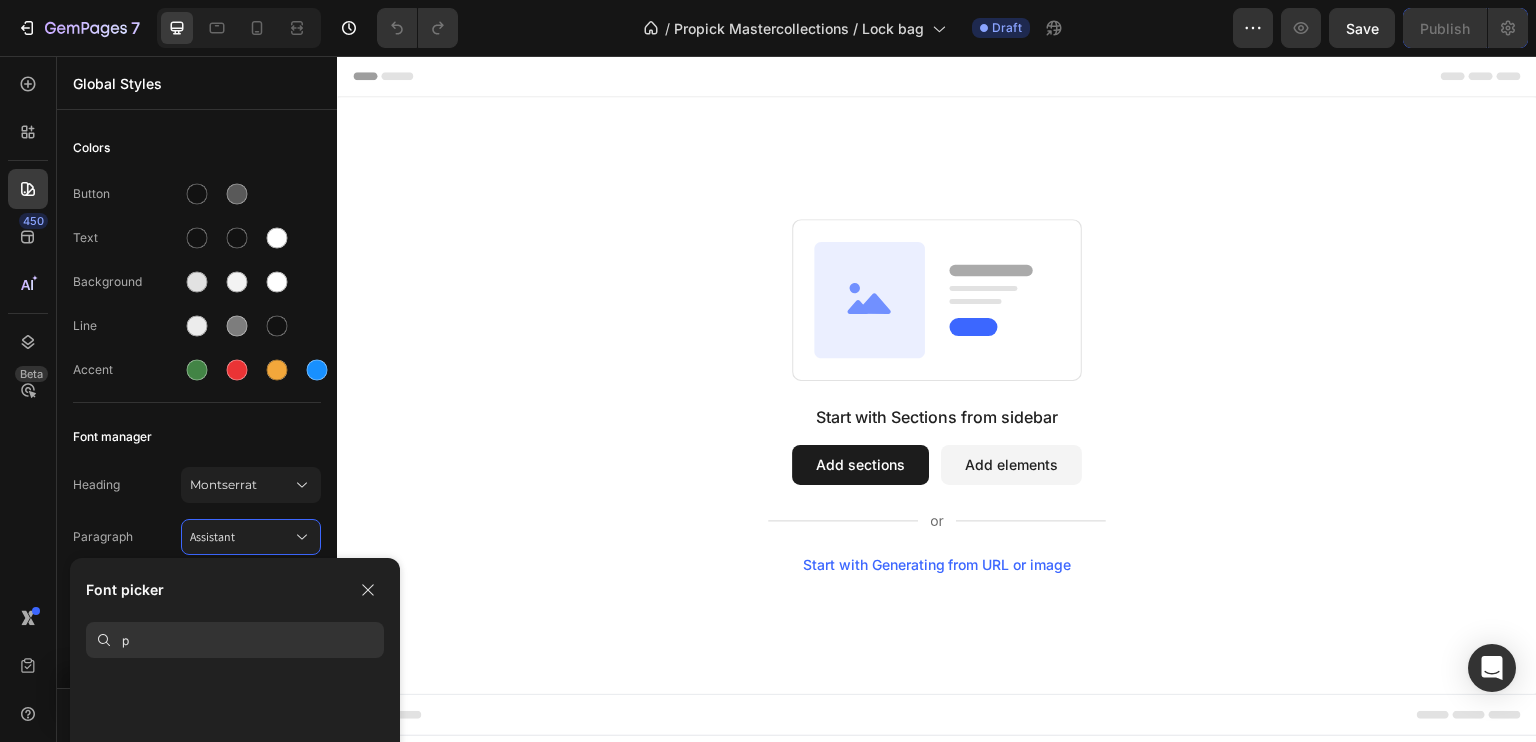 scroll, scrollTop: 0, scrollLeft: 0, axis: both 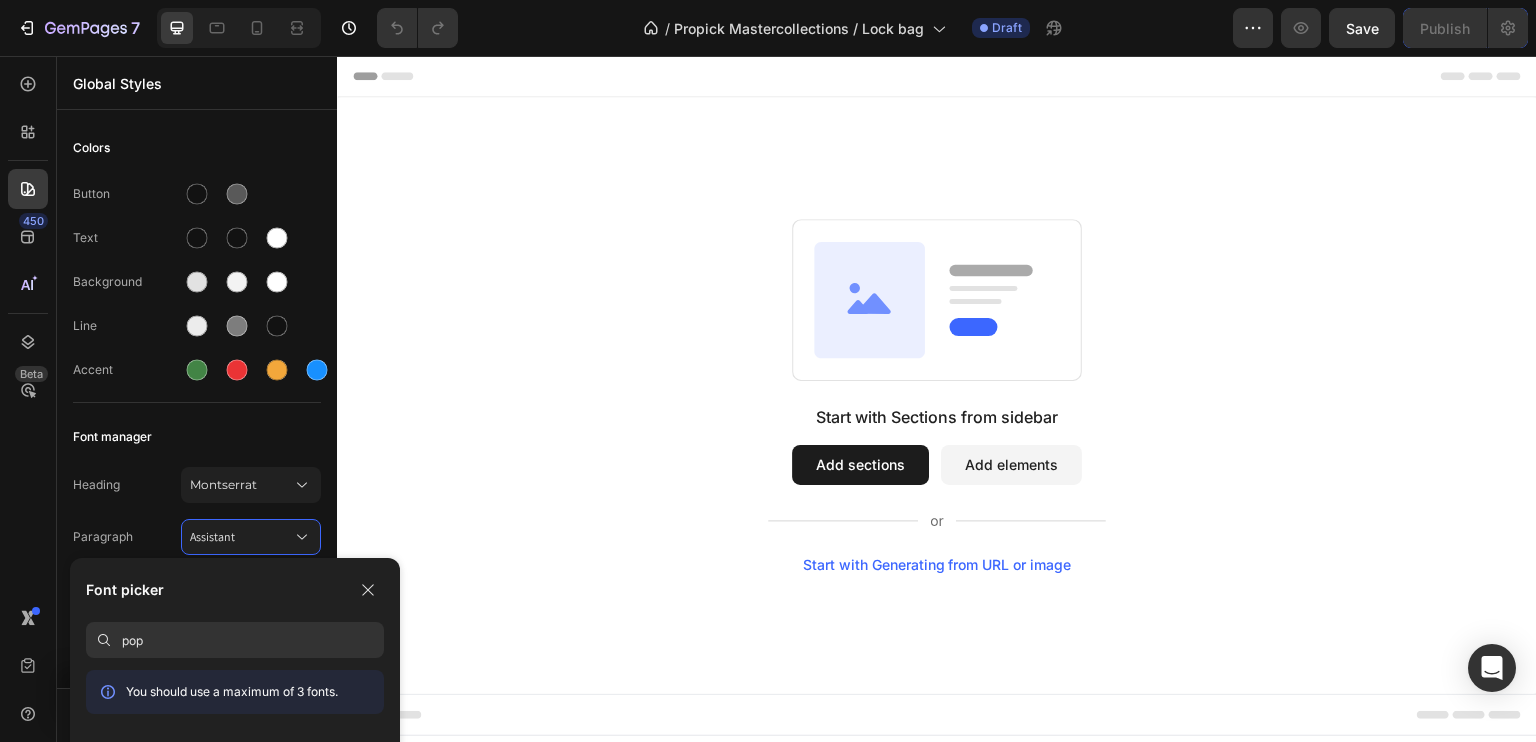 click on "You should use a maximum of 3 fonts." at bounding box center [235, 692] 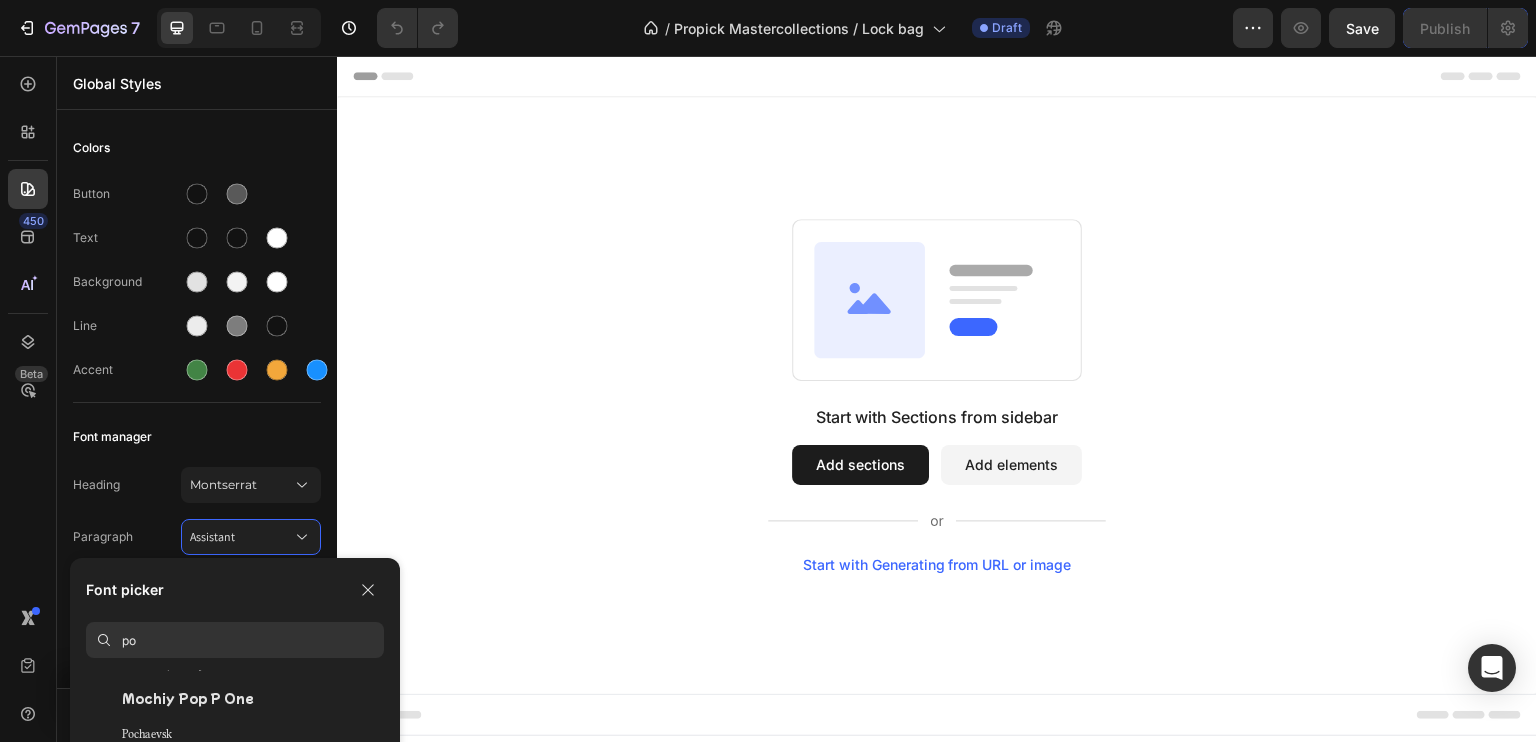 scroll, scrollTop: 194, scrollLeft: 0, axis: vertical 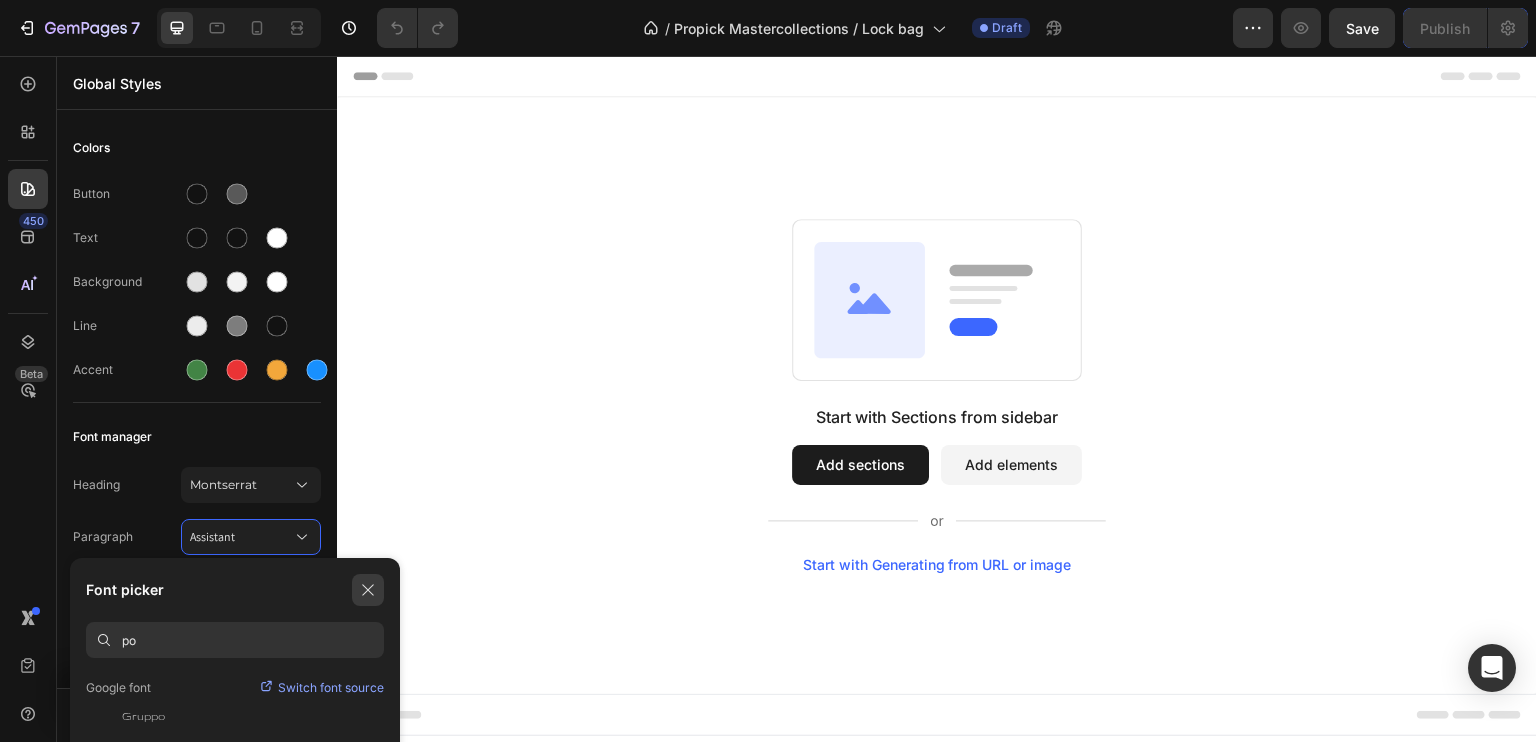 type on "po" 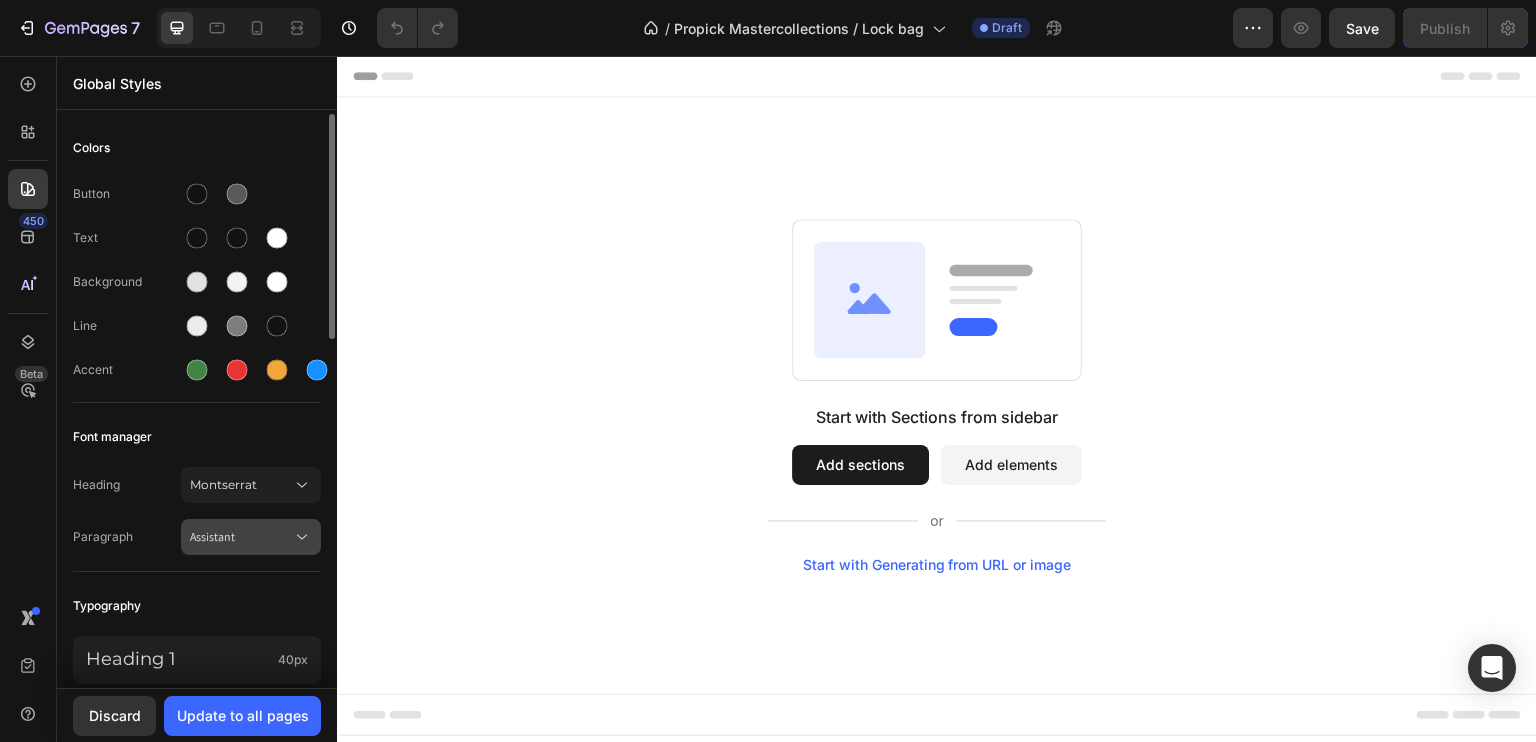 click on "Assistant" at bounding box center (241, 537) 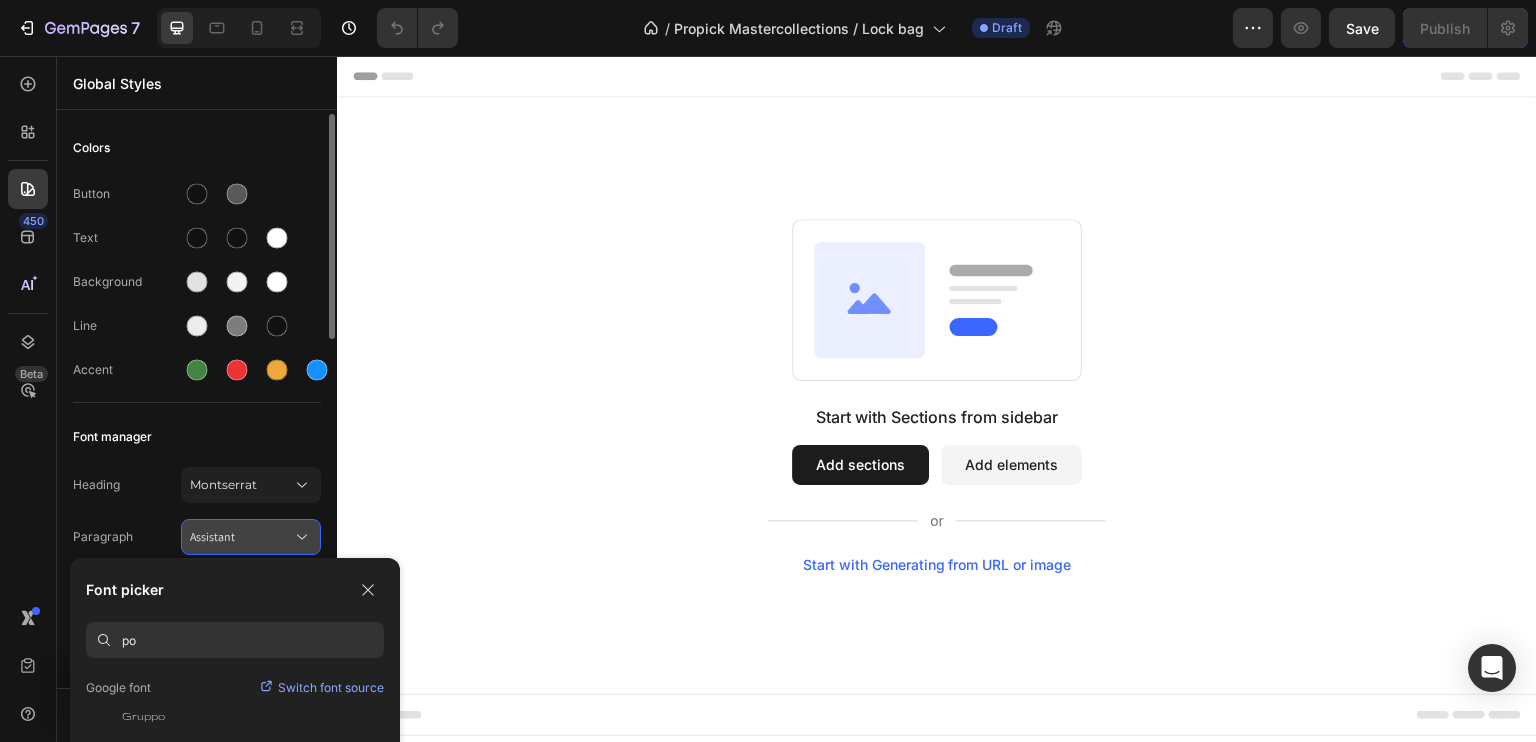 click on "Assistant" at bounding box center [241, 537] 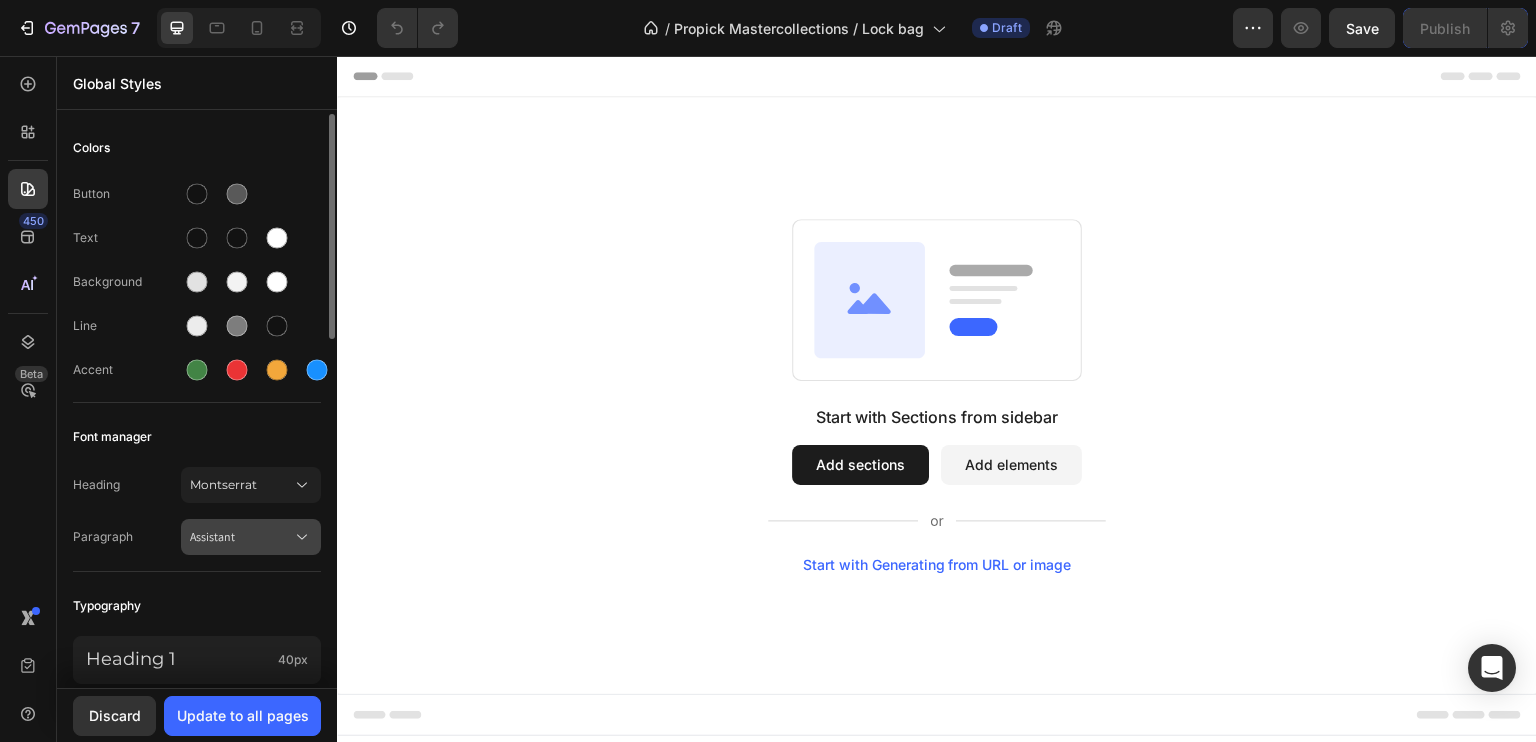 click on "Assistant" at bounding box center [241, 537] 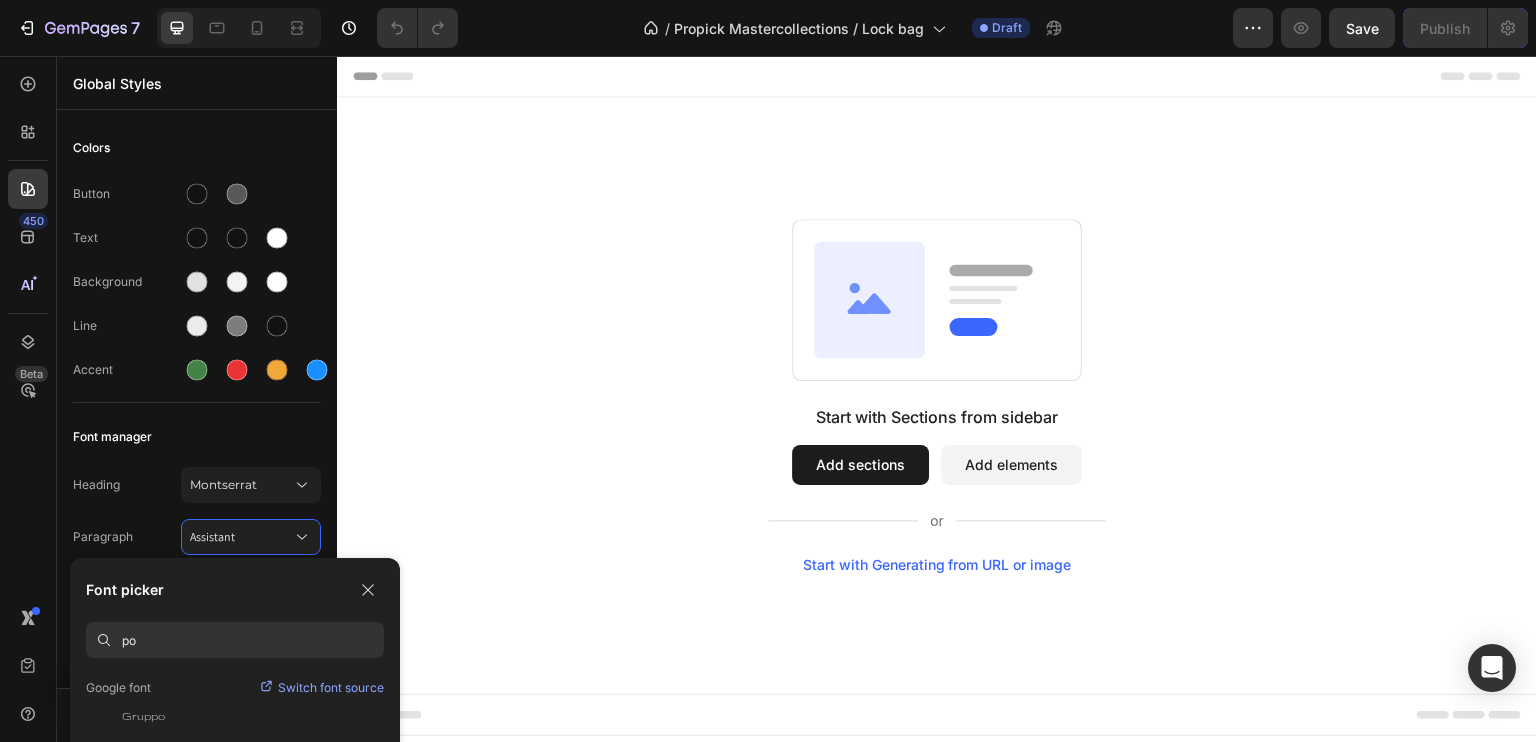 click on "po" at bounding box center (253, 640) 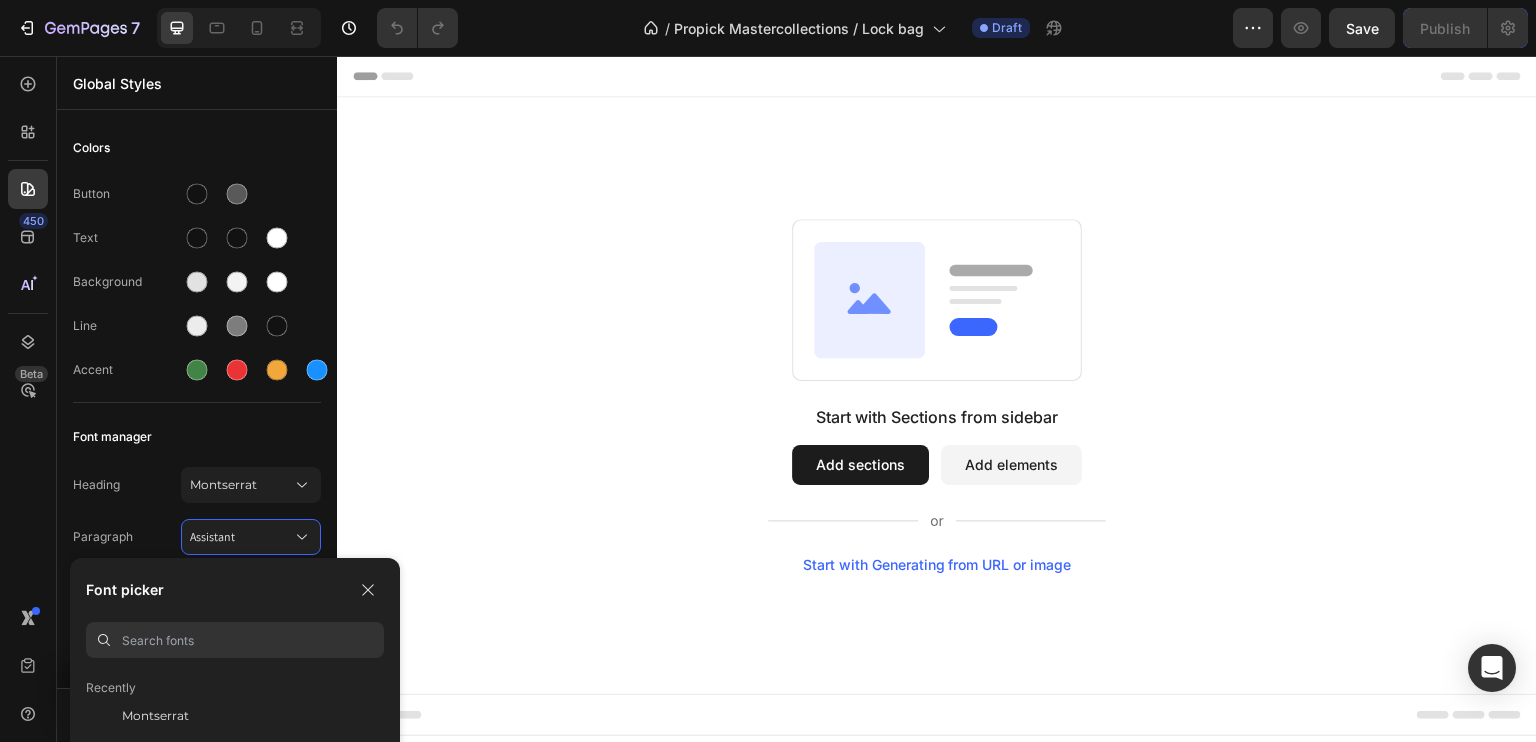 scroll, scrollTop: 0, scrollLeft: 0, axis: both 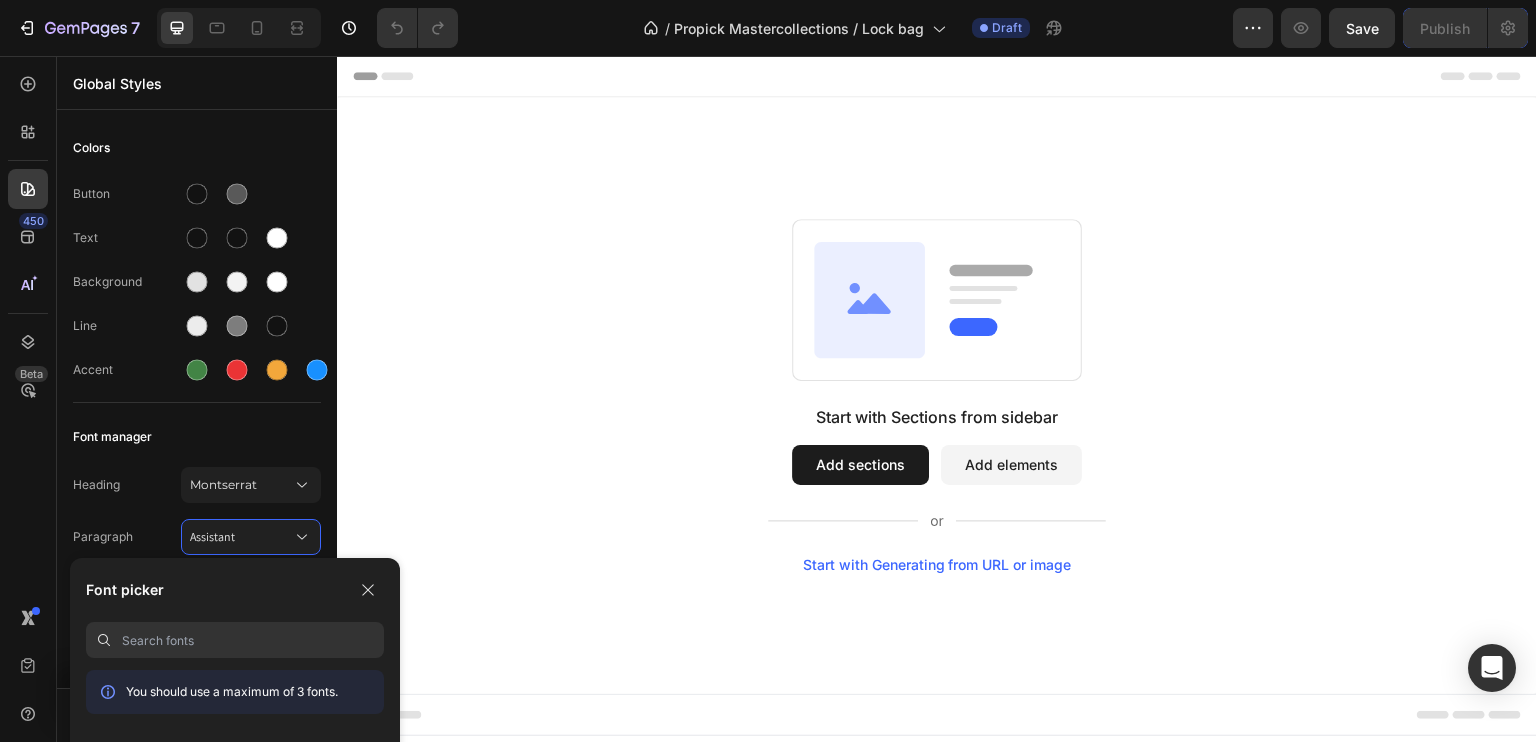 paste on "Poppins" 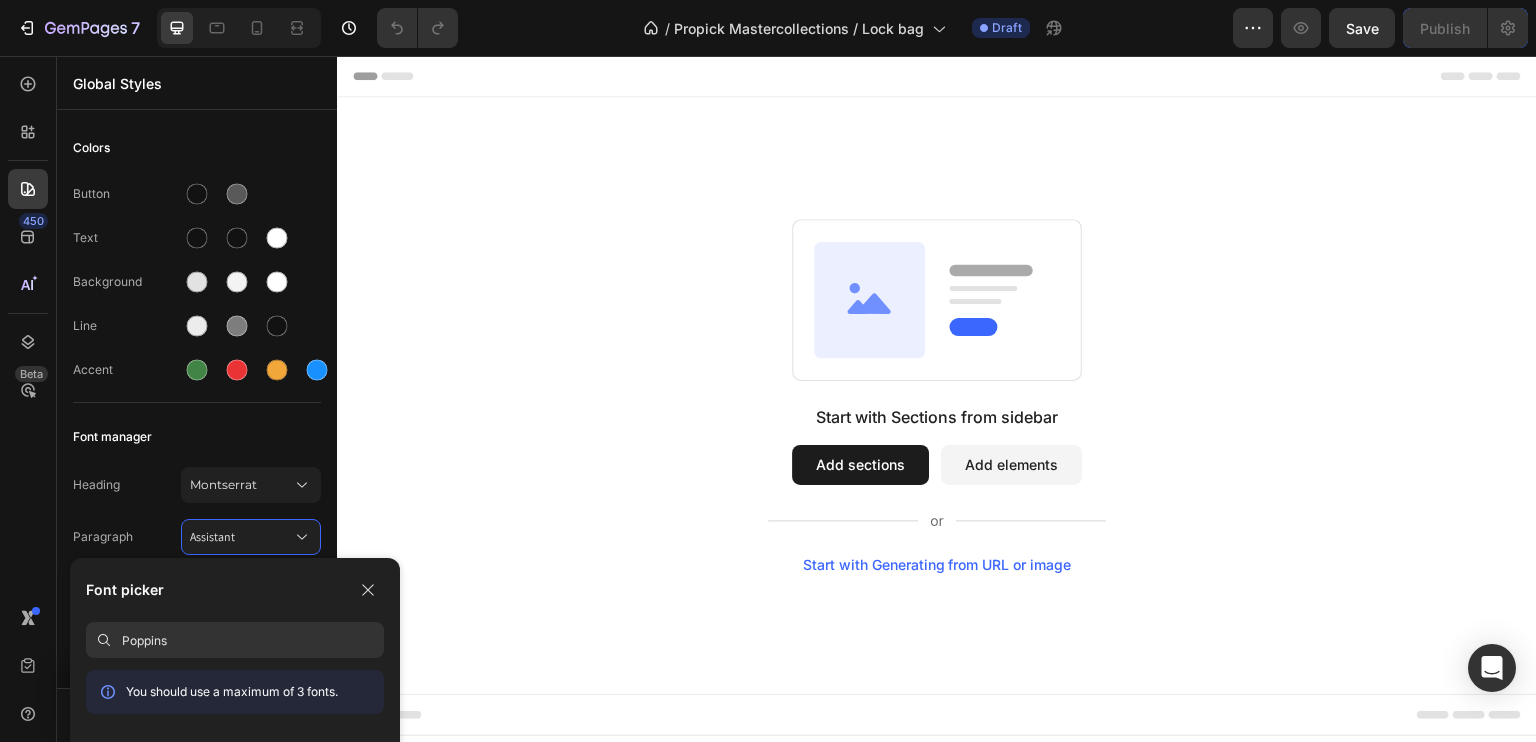 click 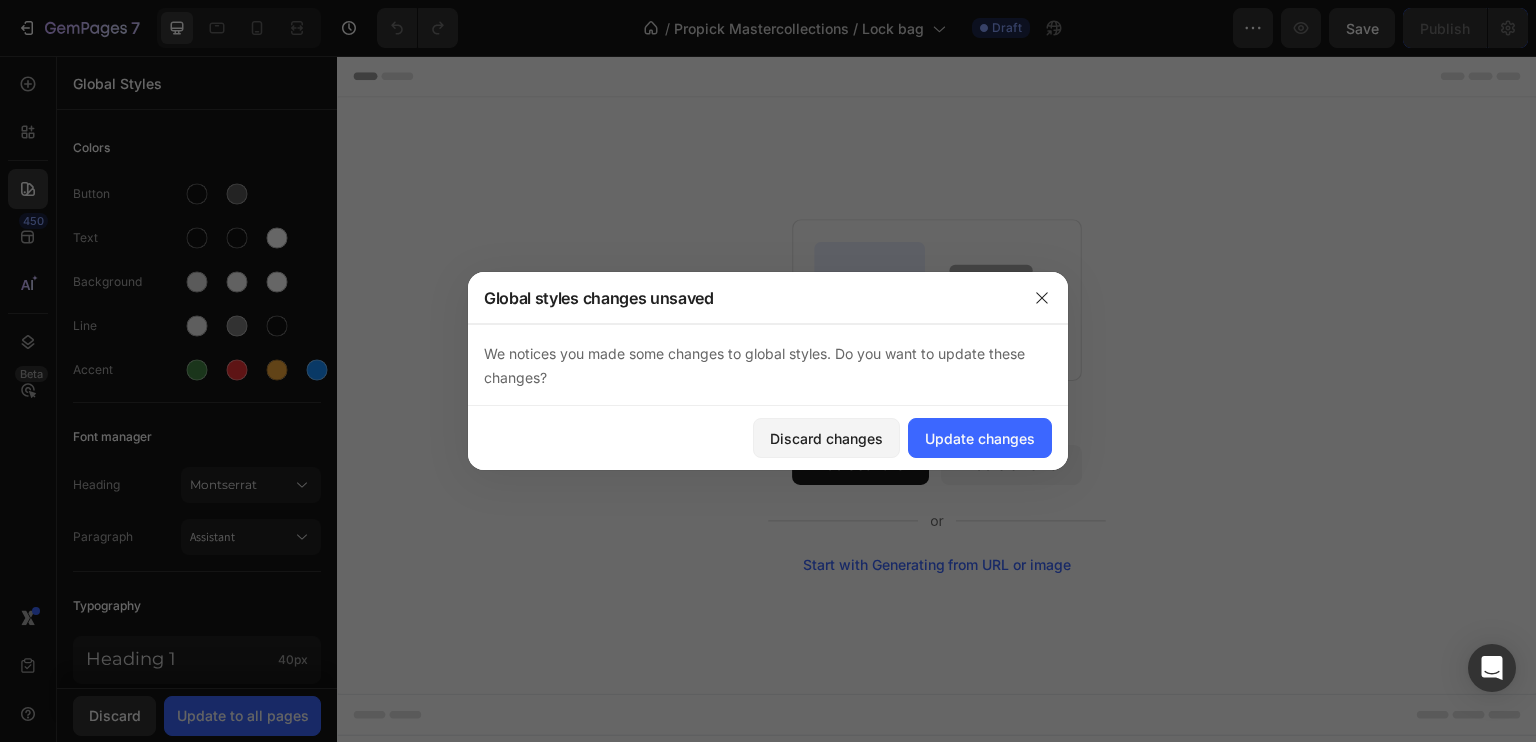 click on "Start with Sections from sidebar Add sections Add elements Start with Generating from URL or image" at bounding box center [937, 396] 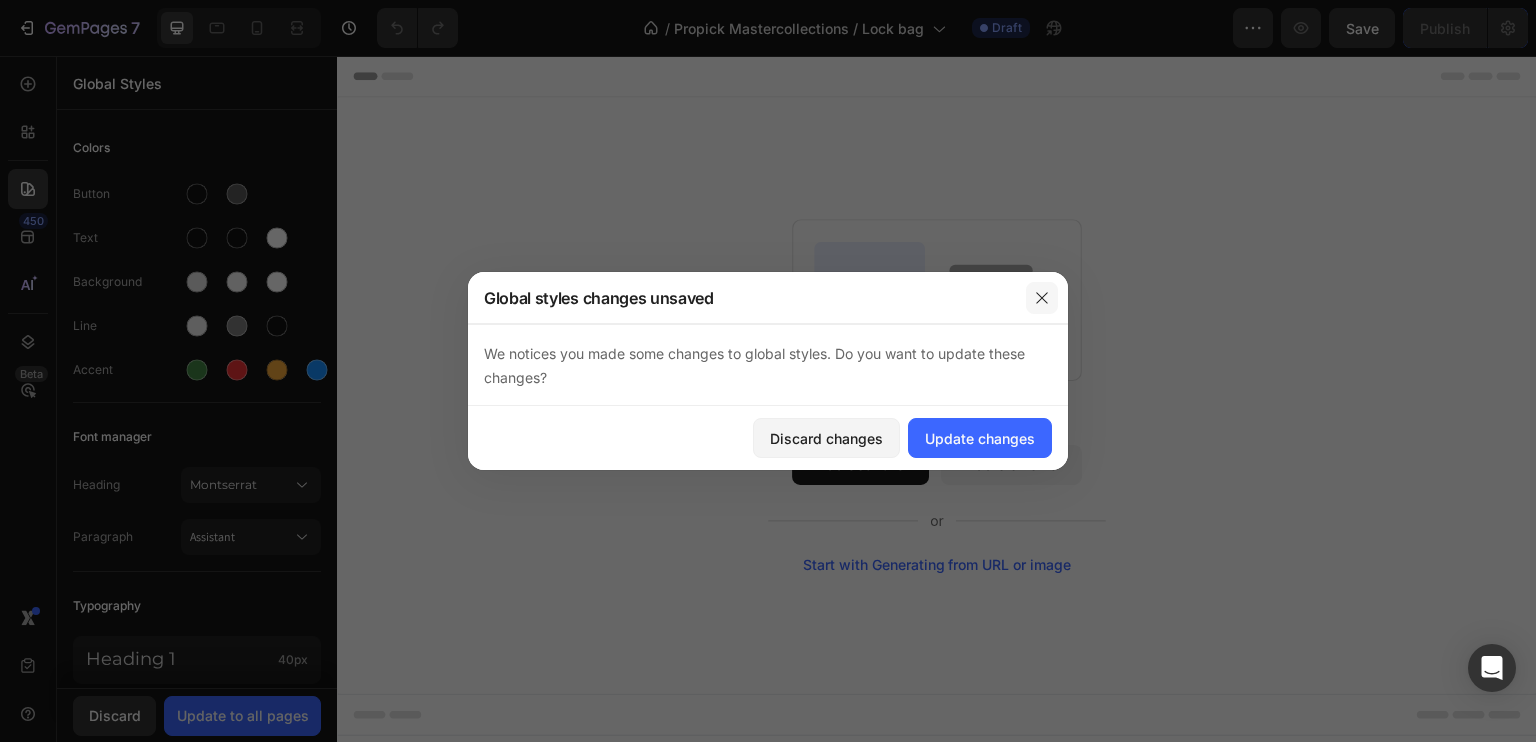 click 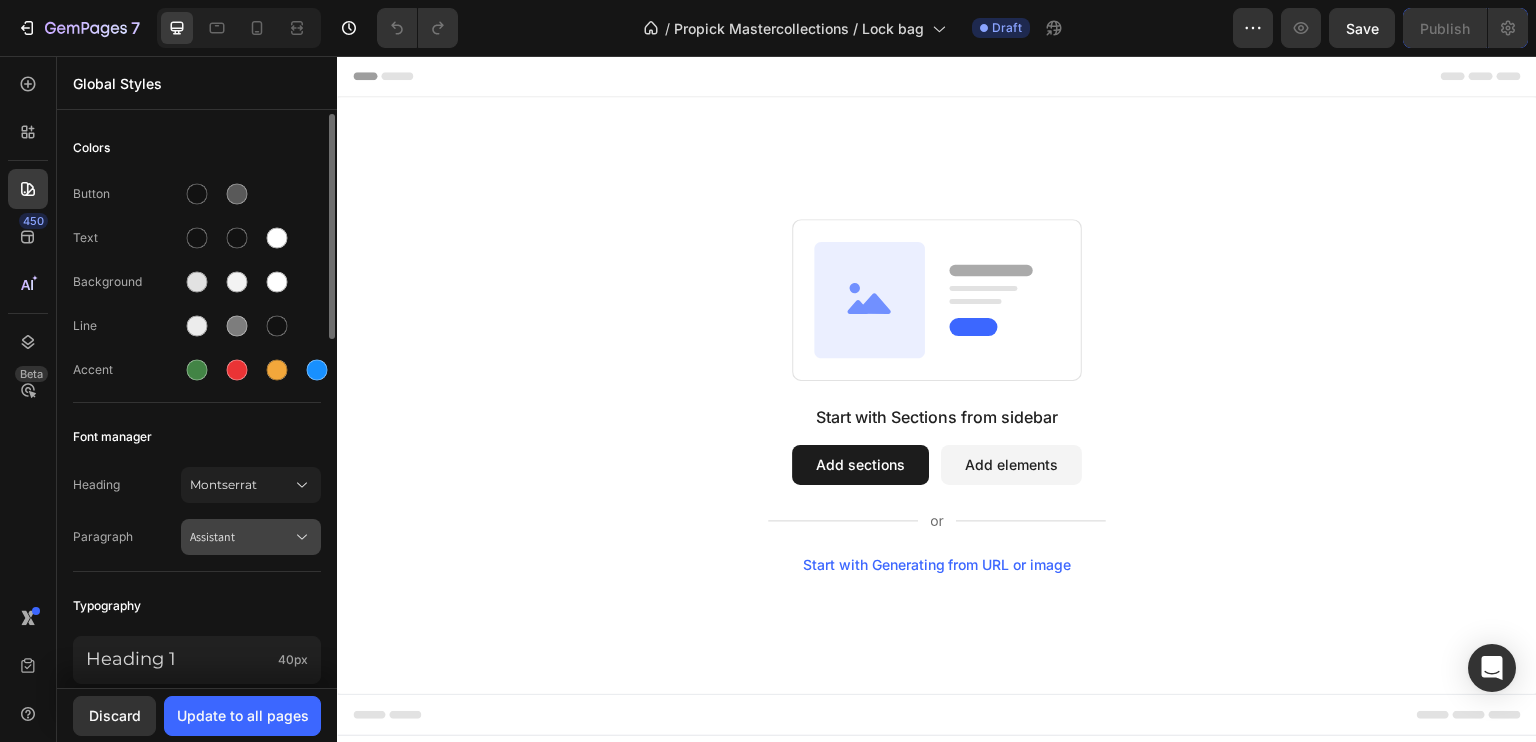 click on "Assistant" at bounding box center [241, 537] 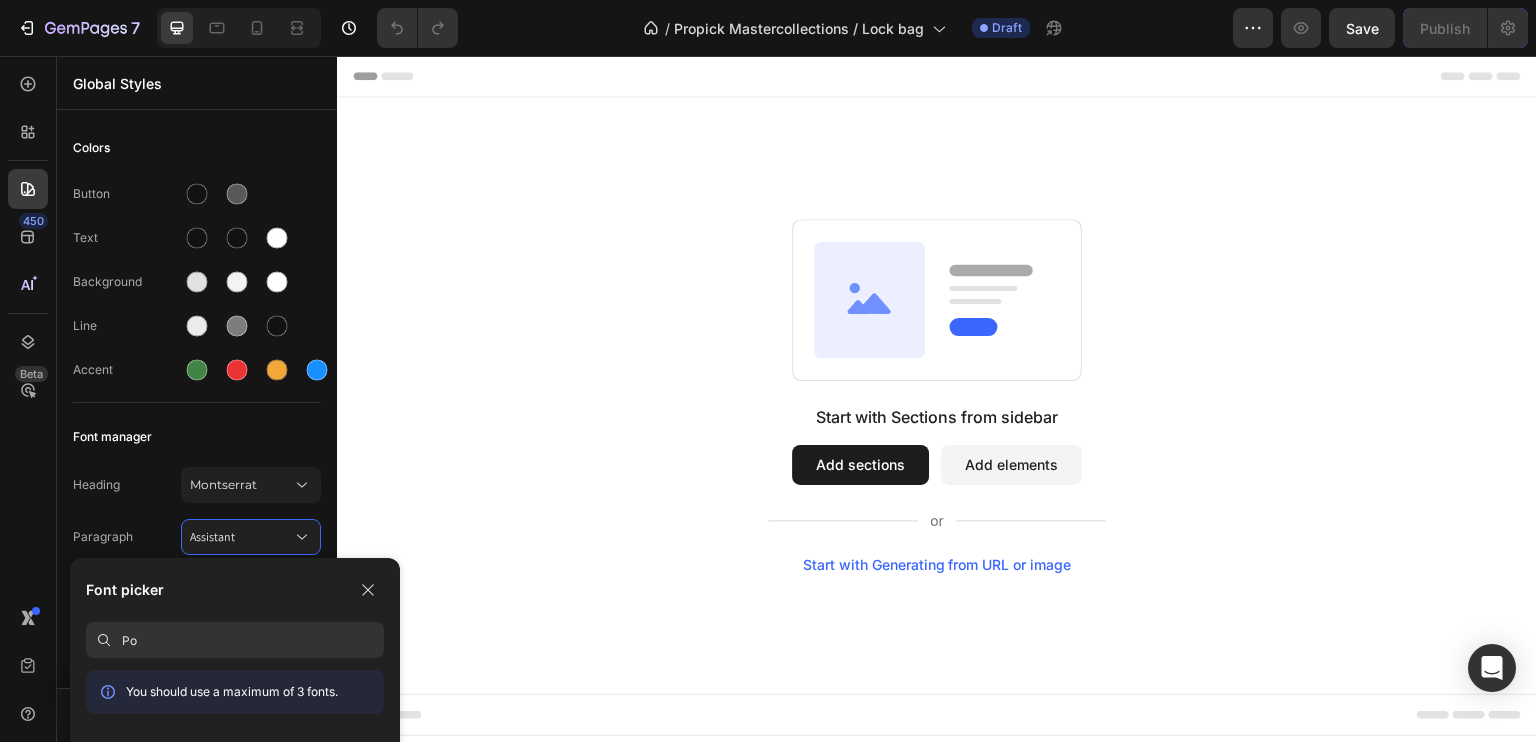 type on "P" 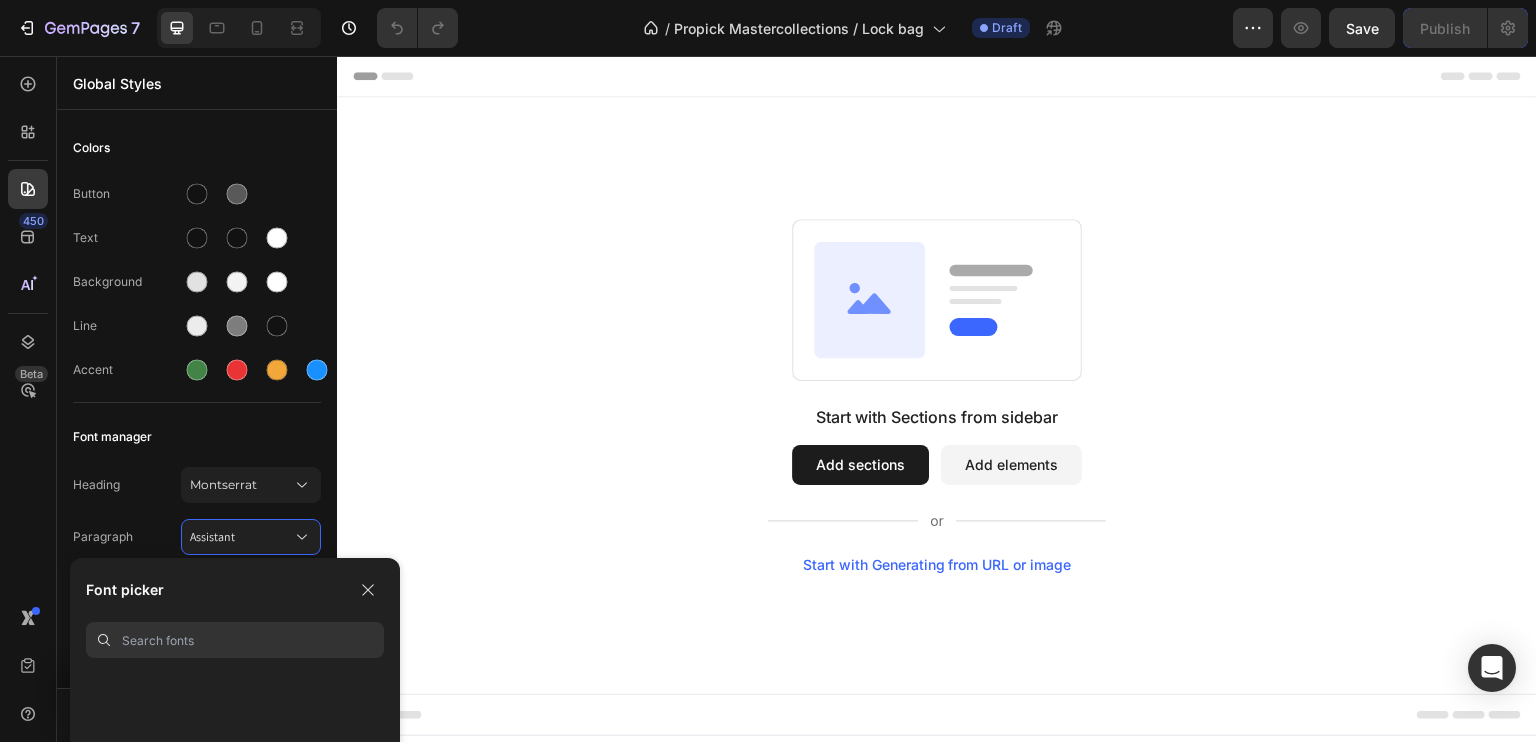 scroll, scrollTop: 26498, scrollLeft: 0, axis: vertical 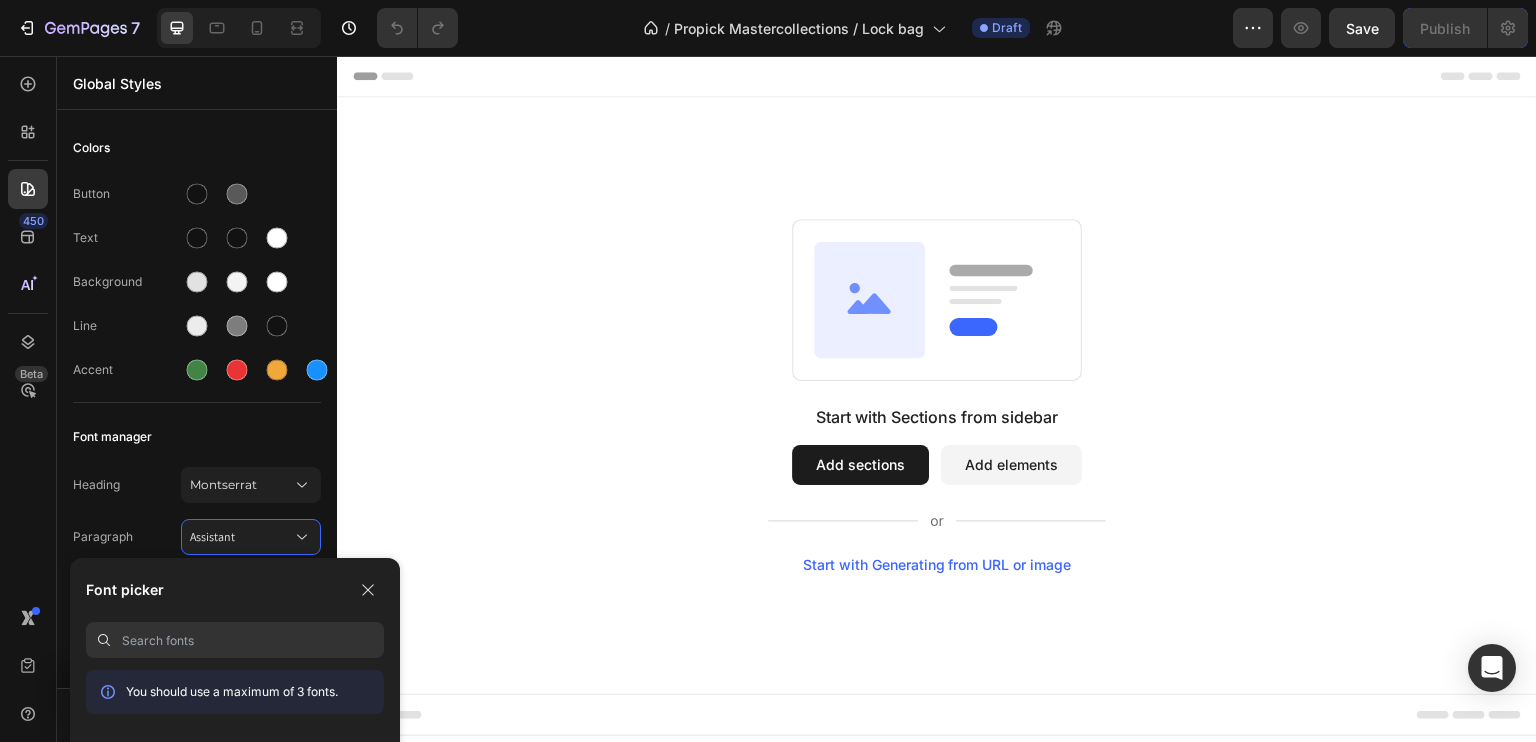 drag, startPoint x: 380, startPoint y: 725, endPoint x: 55, endPoint y: 450, distance: 425.73465 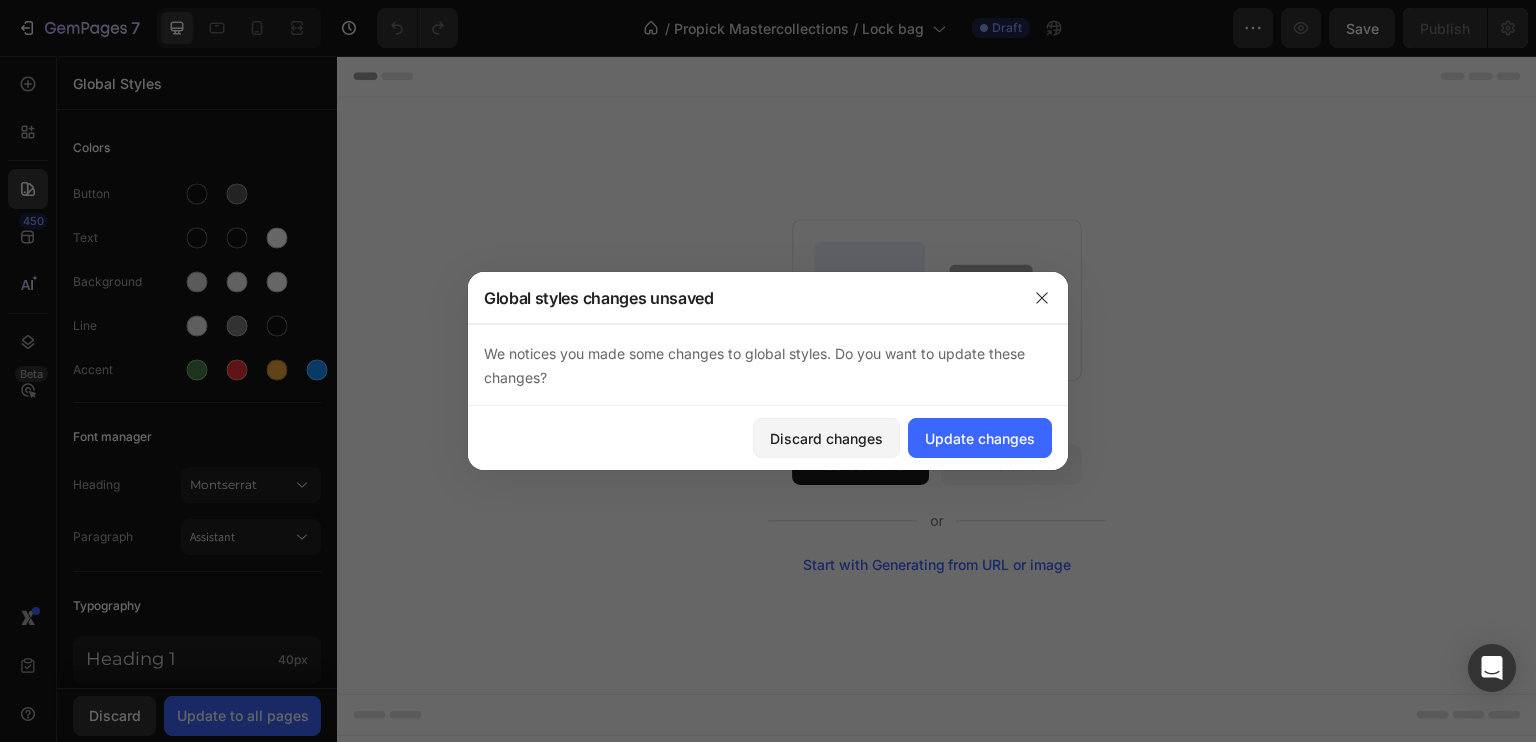 drag, startPoint x: 390, startPoint y: 510, endPoint x: 769, endPoint y: 602, distance: 390.0064 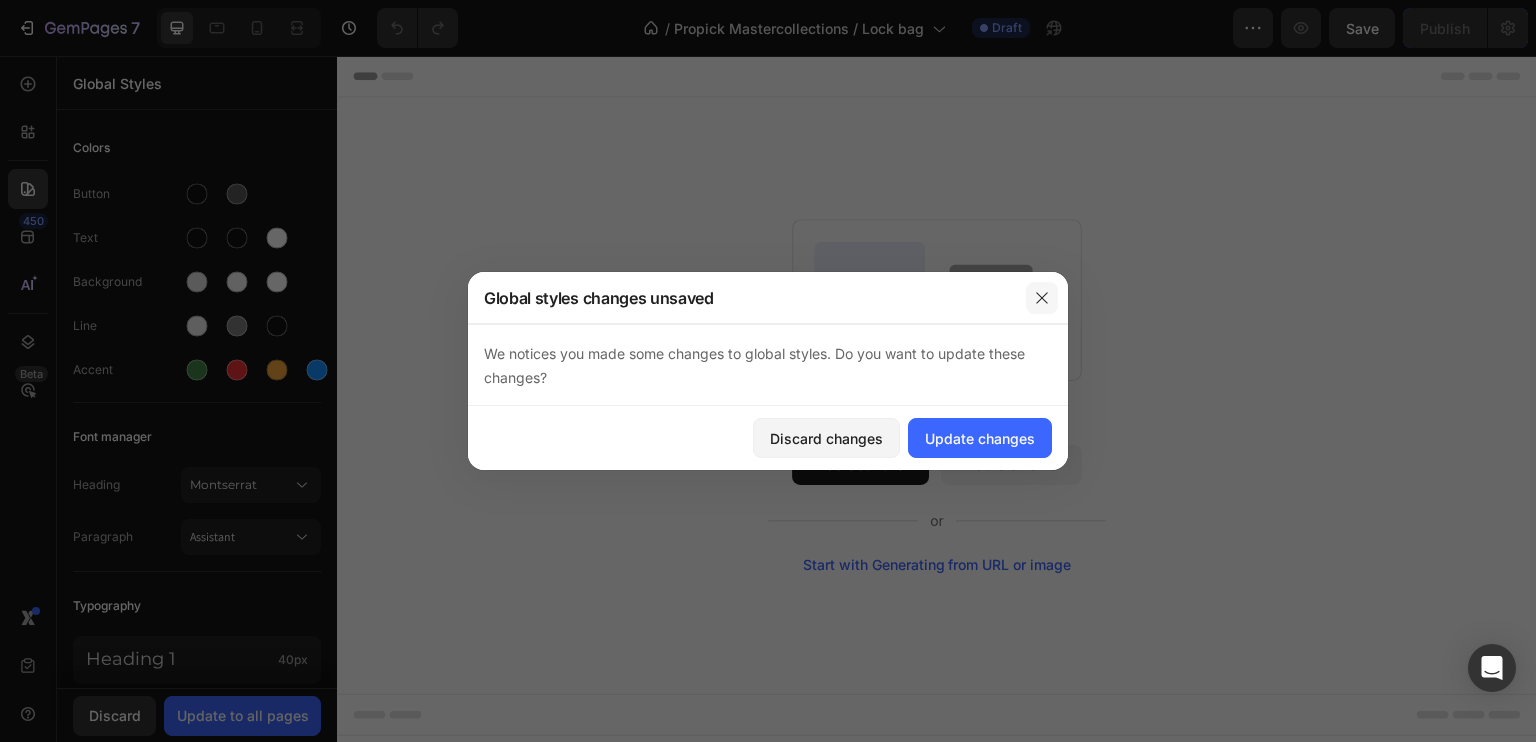 click 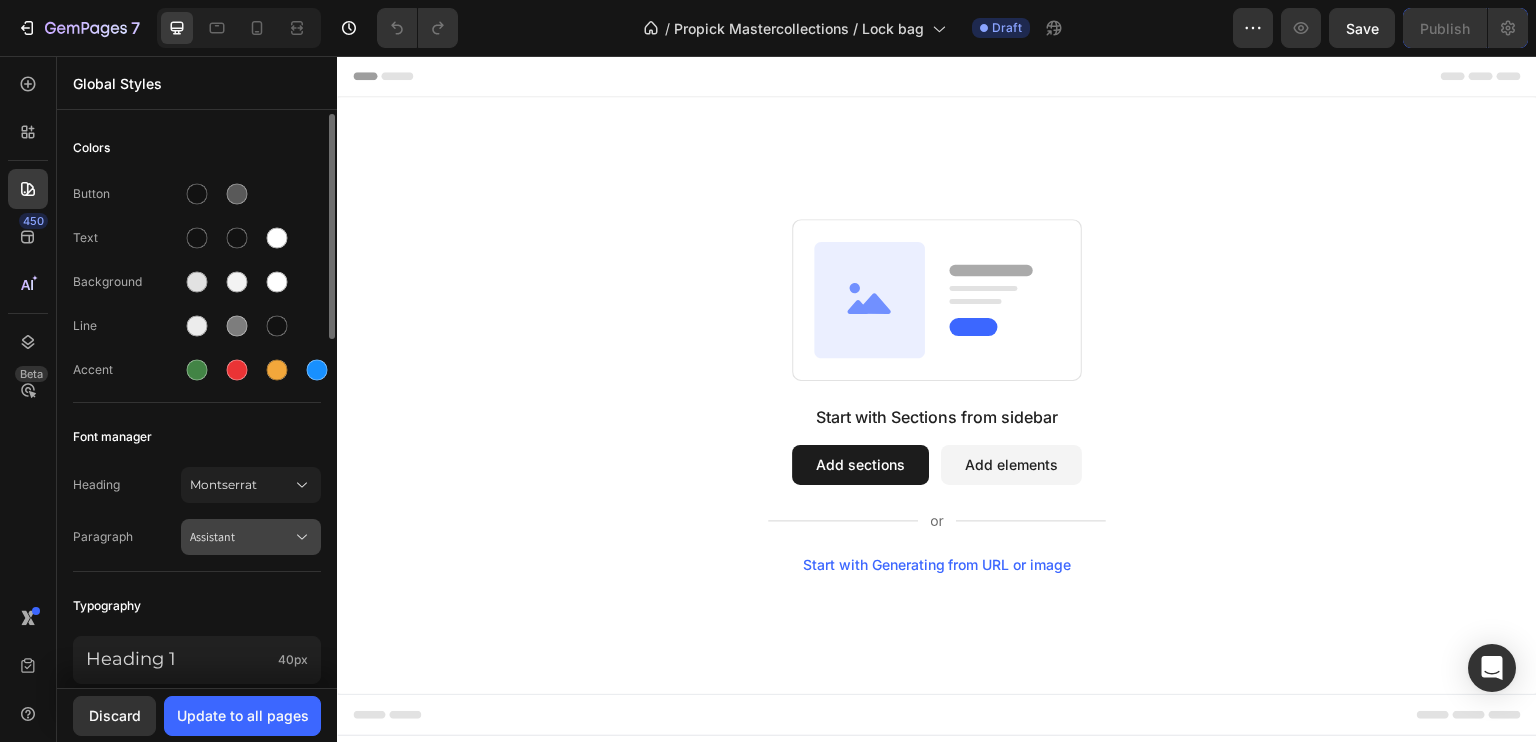click 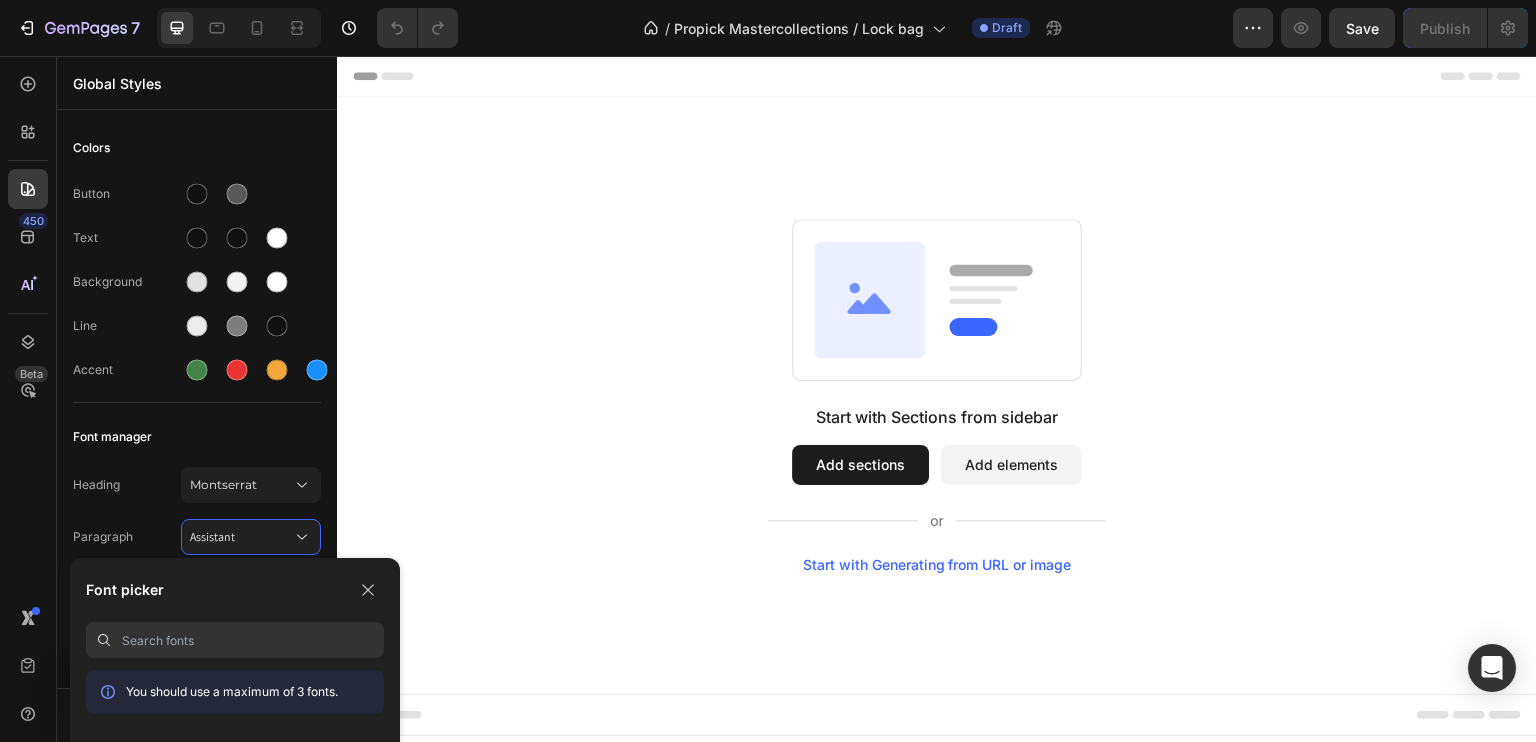 click on "Font picker" at bounding box center (235, 590) 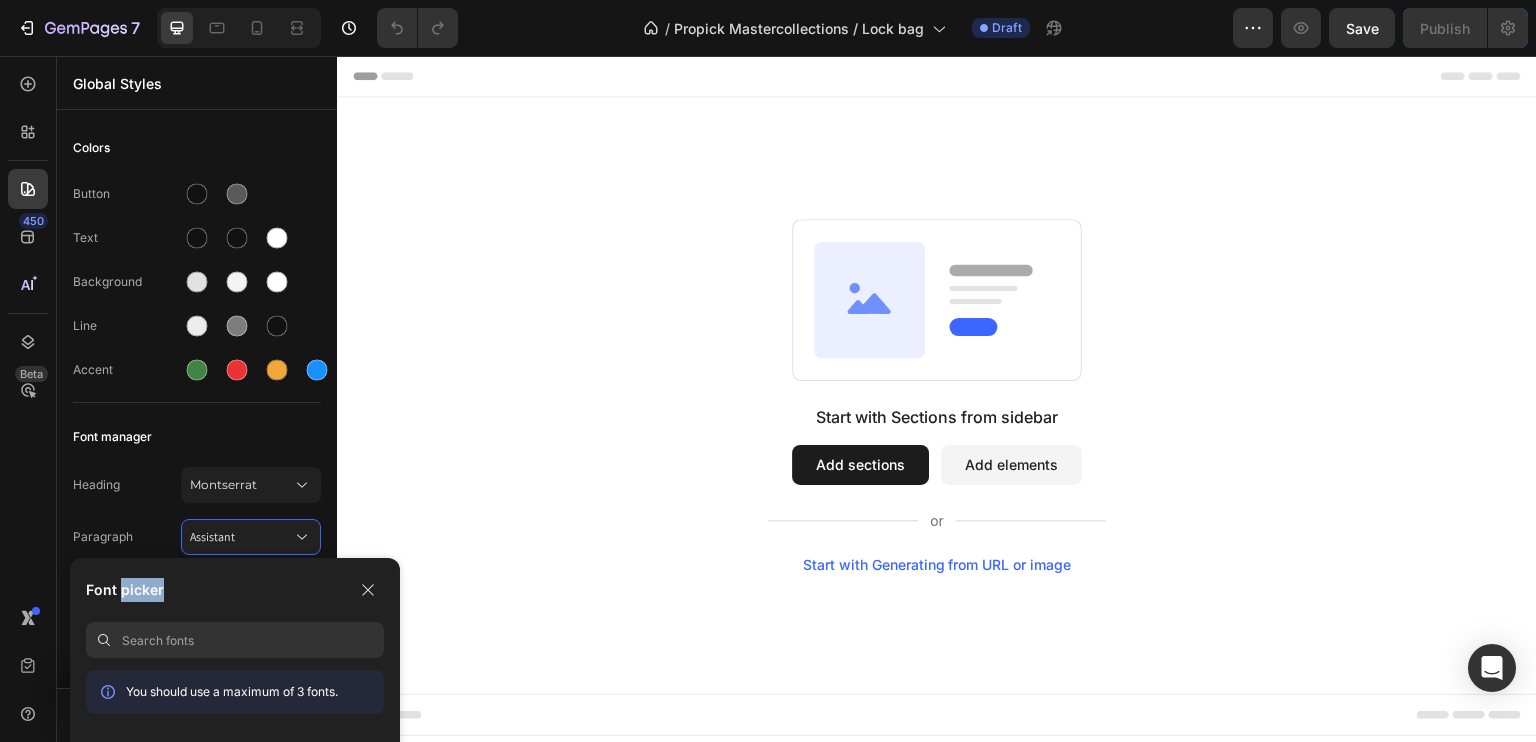 click on "Font picker" at bounding box center [125, 590] 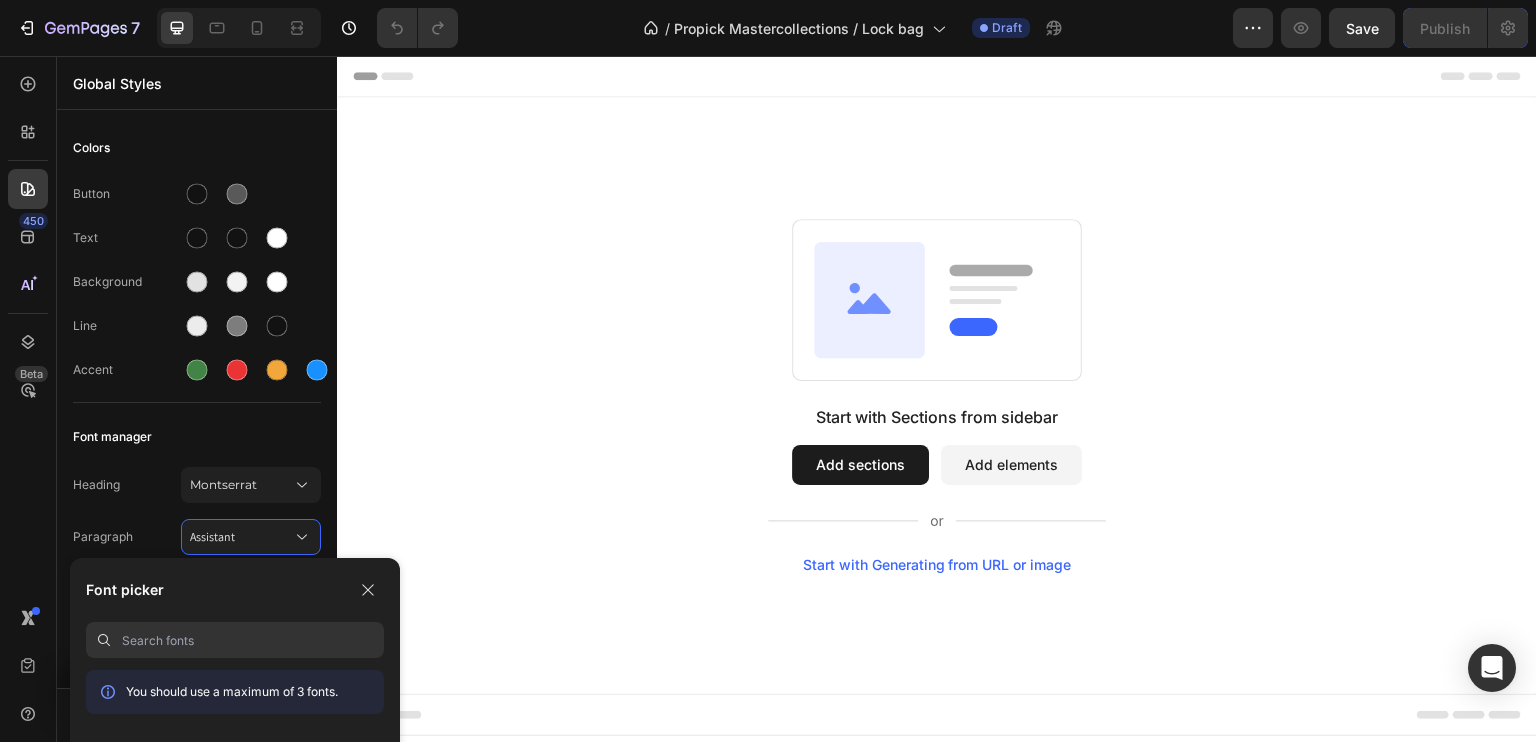 drag, startPoint x: 148, startPoint y: 581, endPoint x: 192, endPoint y: 617, distance: 56.85068 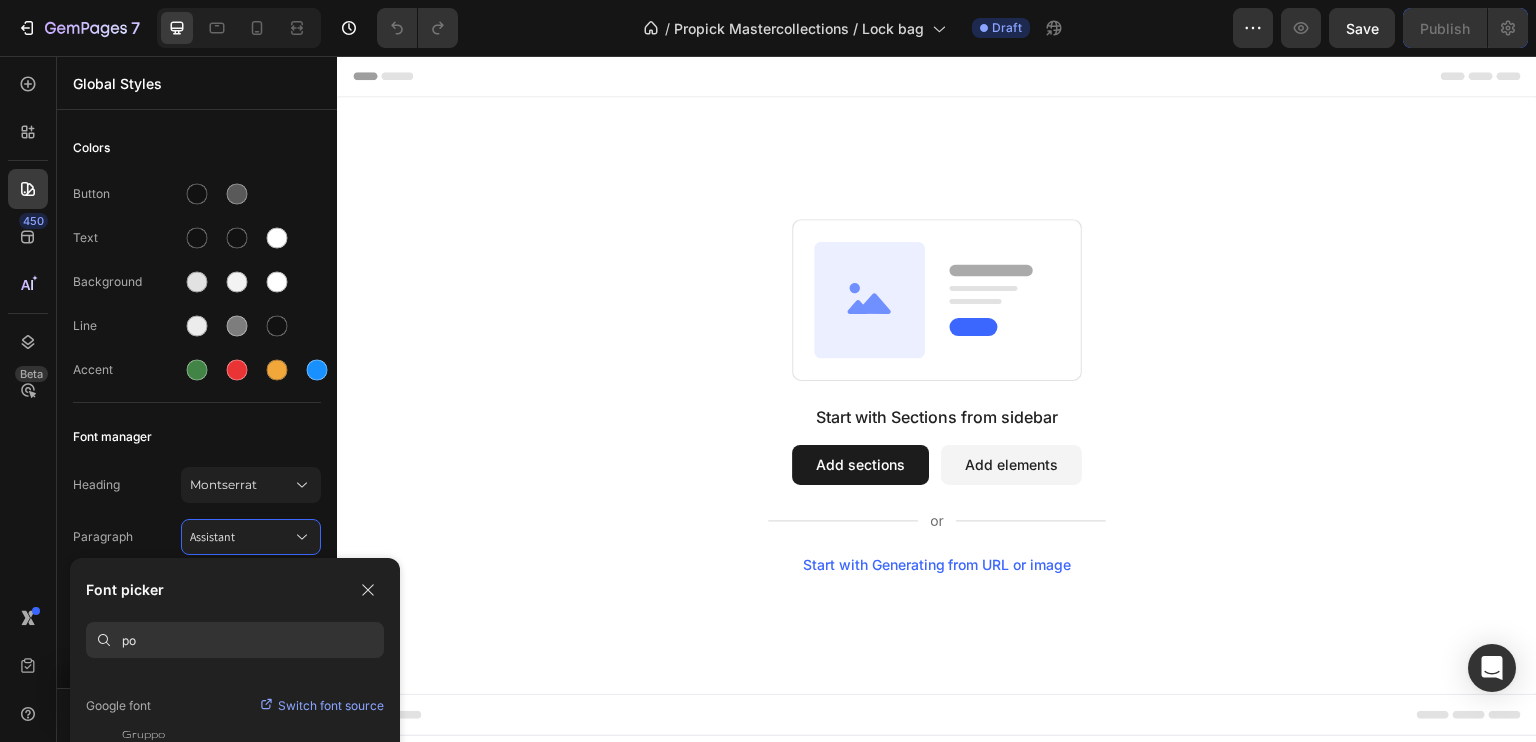 scroll, scrollTop: 52, scrollLeft: 0, axis: vertical 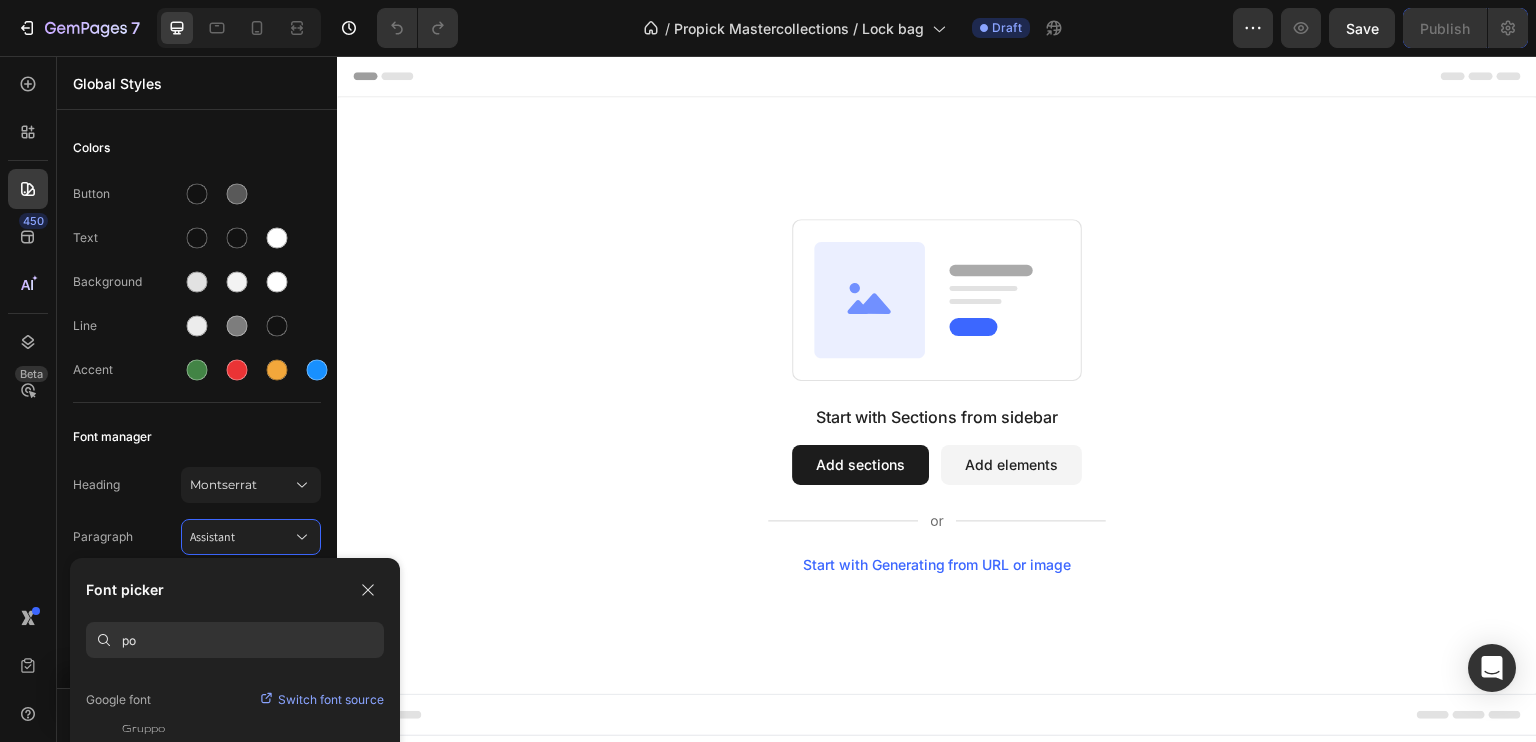 click on "Switch font source" at bounding box center [331, 700] 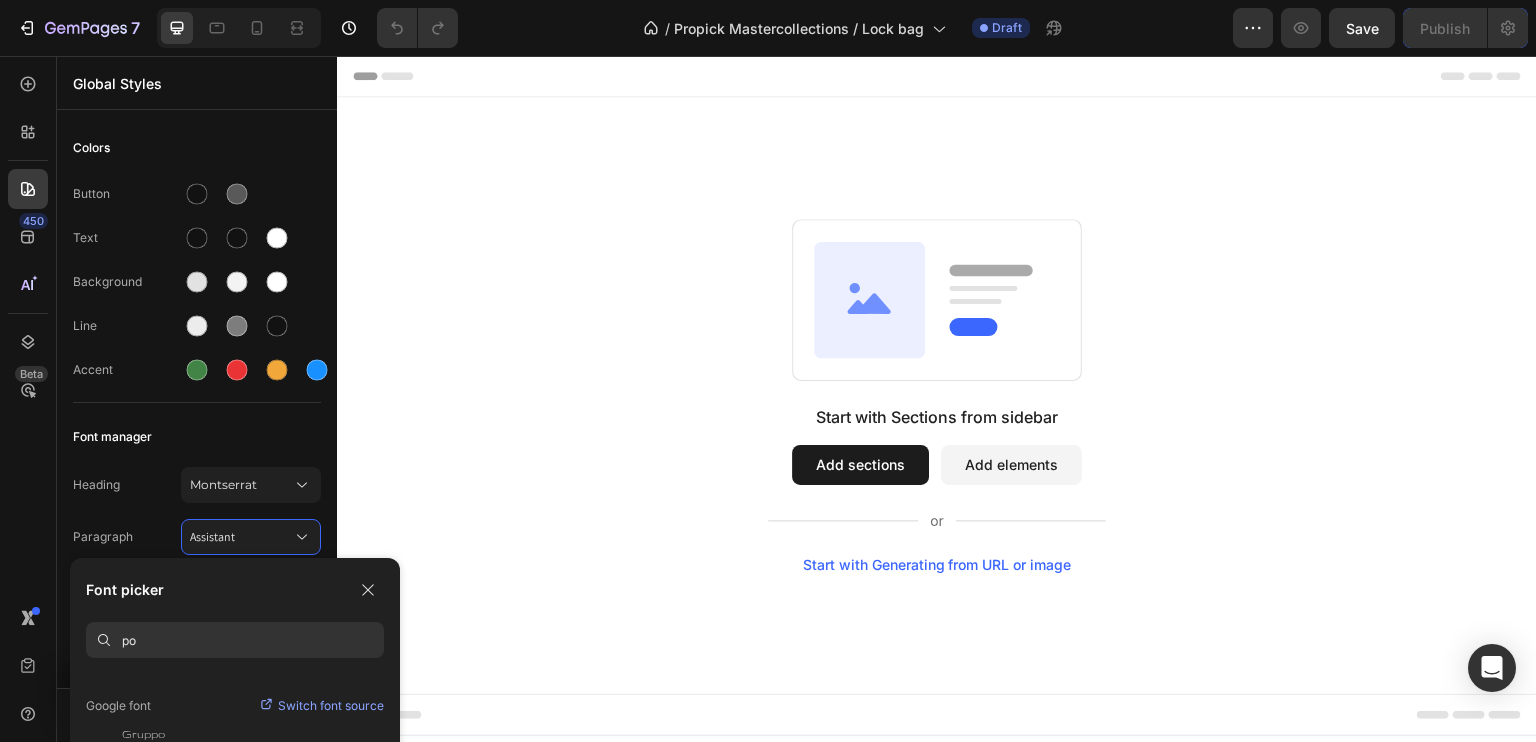 scroll, scrollTop: 73, scrollLeft: 0, axis: vertical 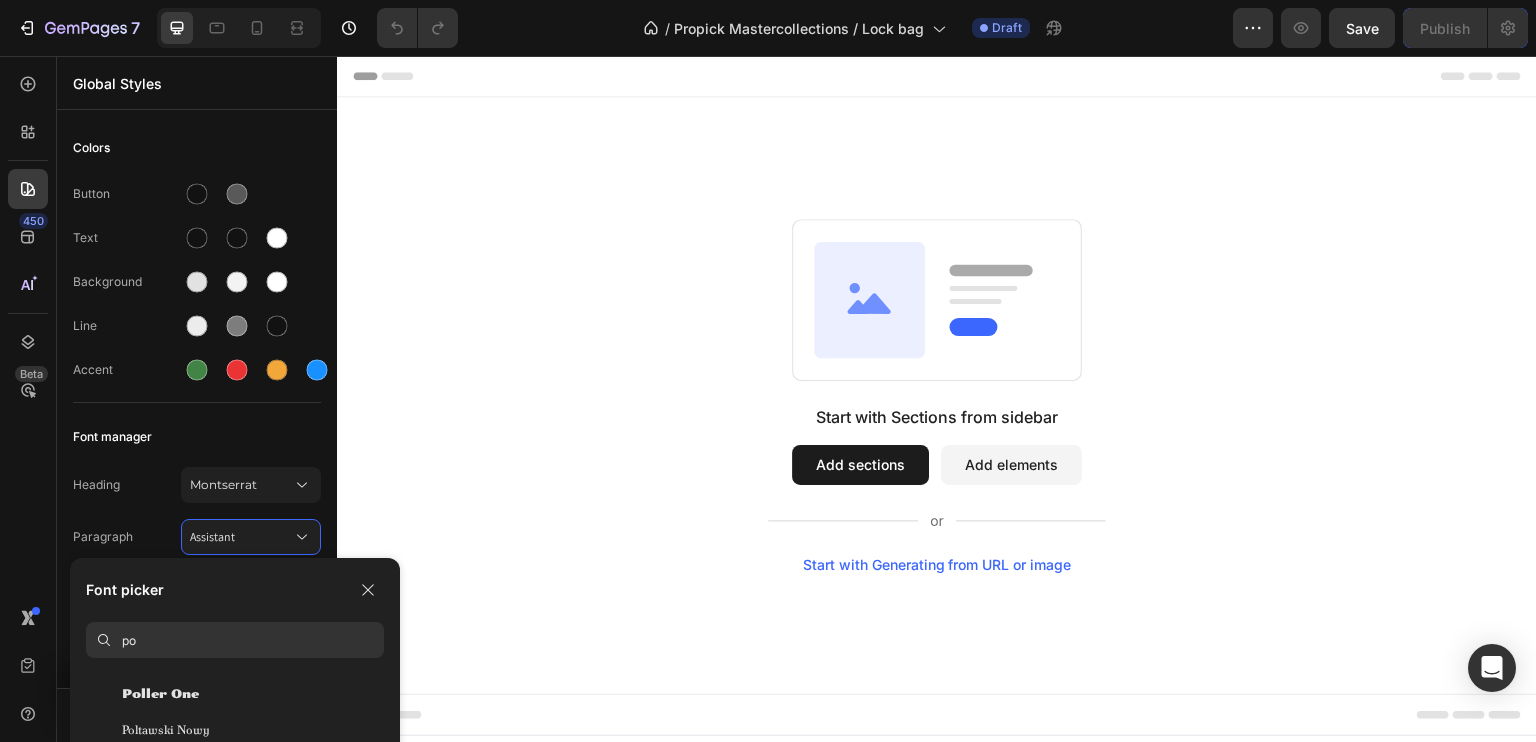 click on "Start with Sections from sidebar Add sections Add elements Start with Generating from URL or image" at bounding box center (937, 396) 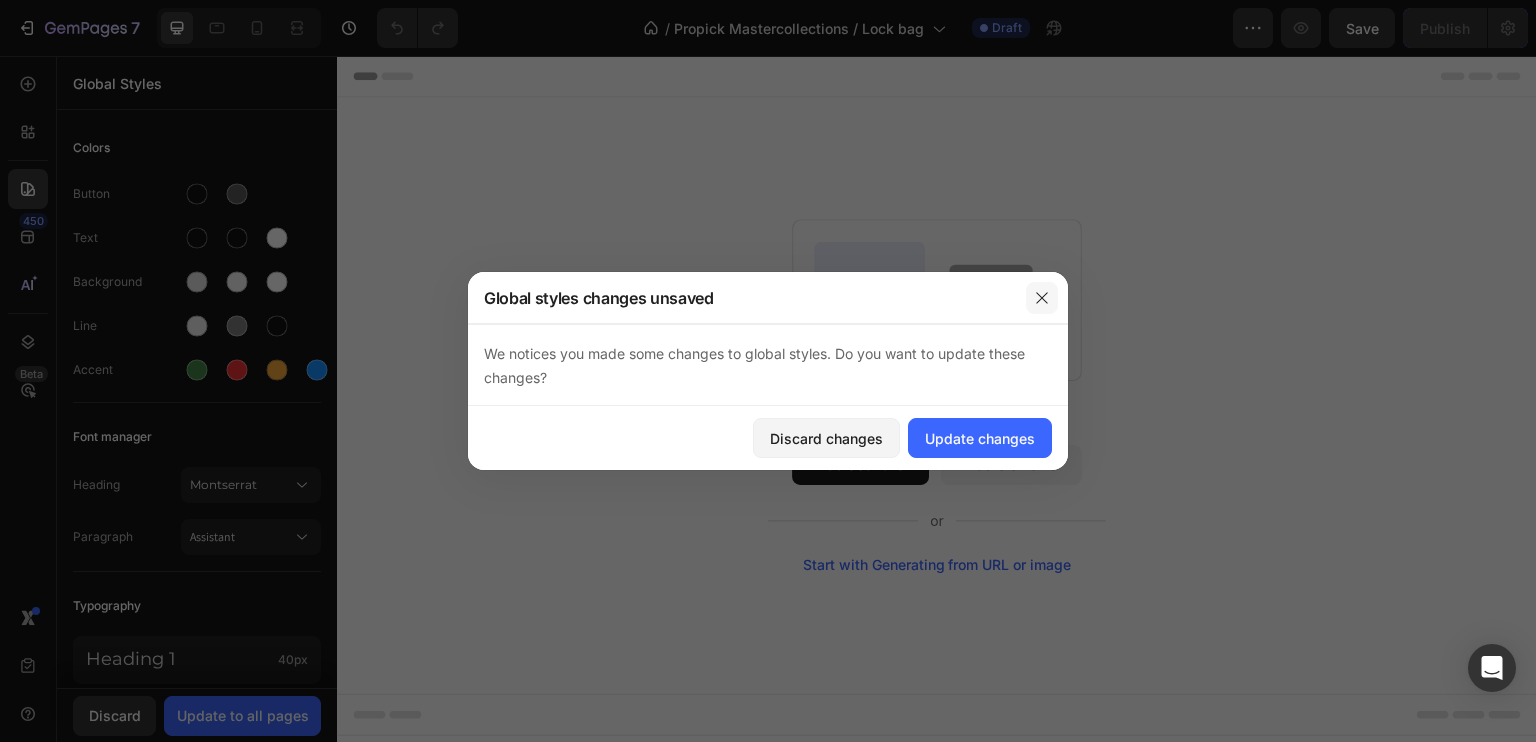 click 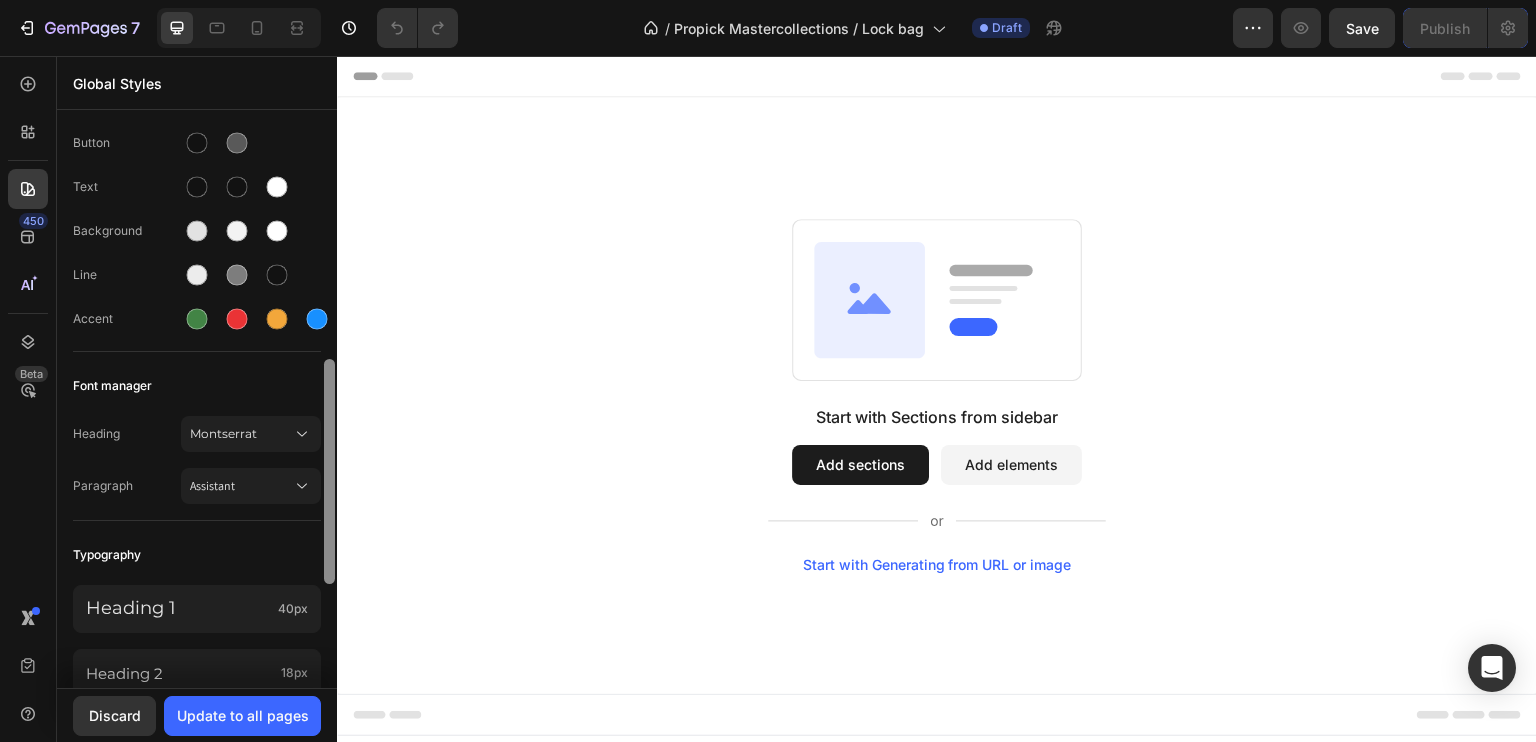 scroll, scrollTop: 216, scrollLeft: 0, axis: vertical 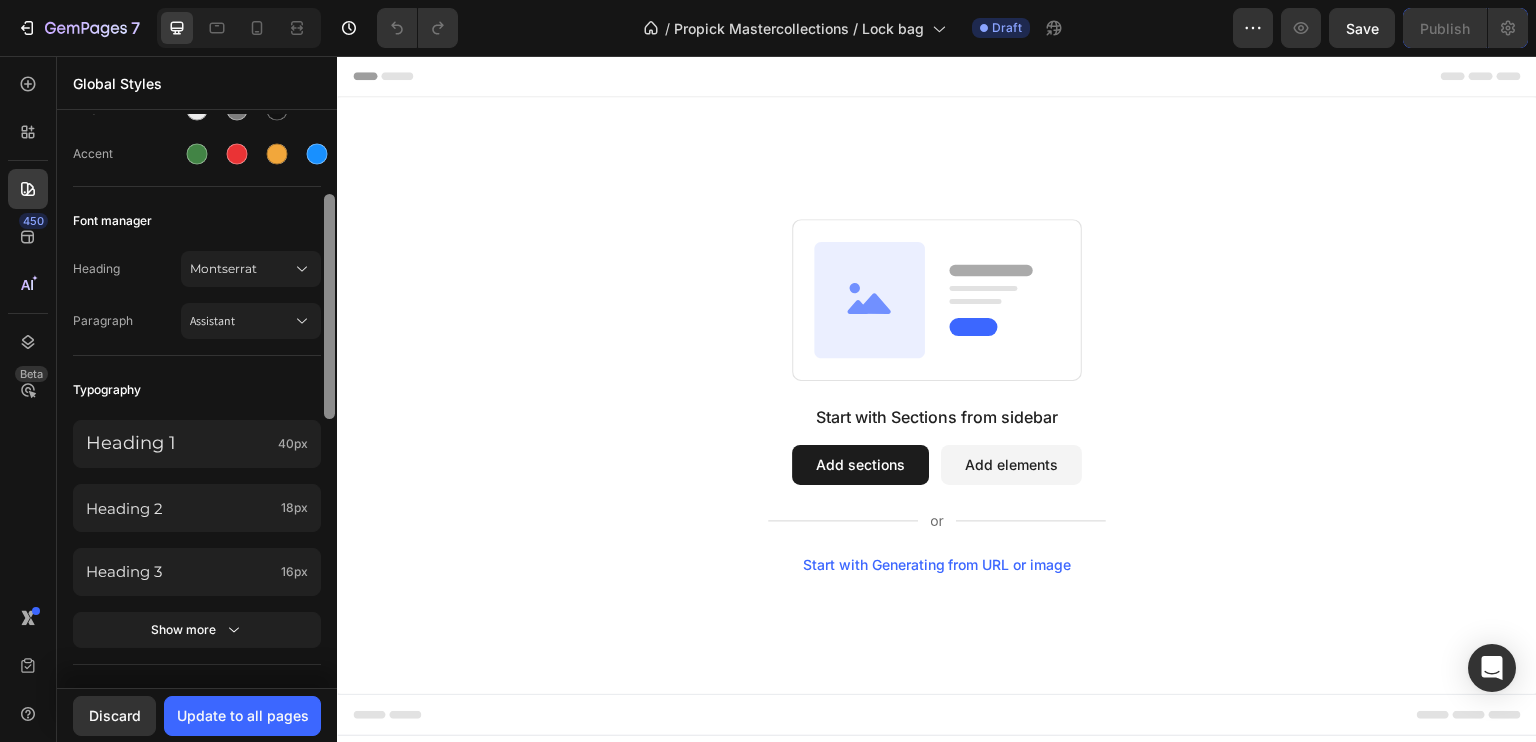 drag, startPoint x: 331, startPoint y: 330, endPoint x: 336, endPoint y: 415, distance: 85.146935 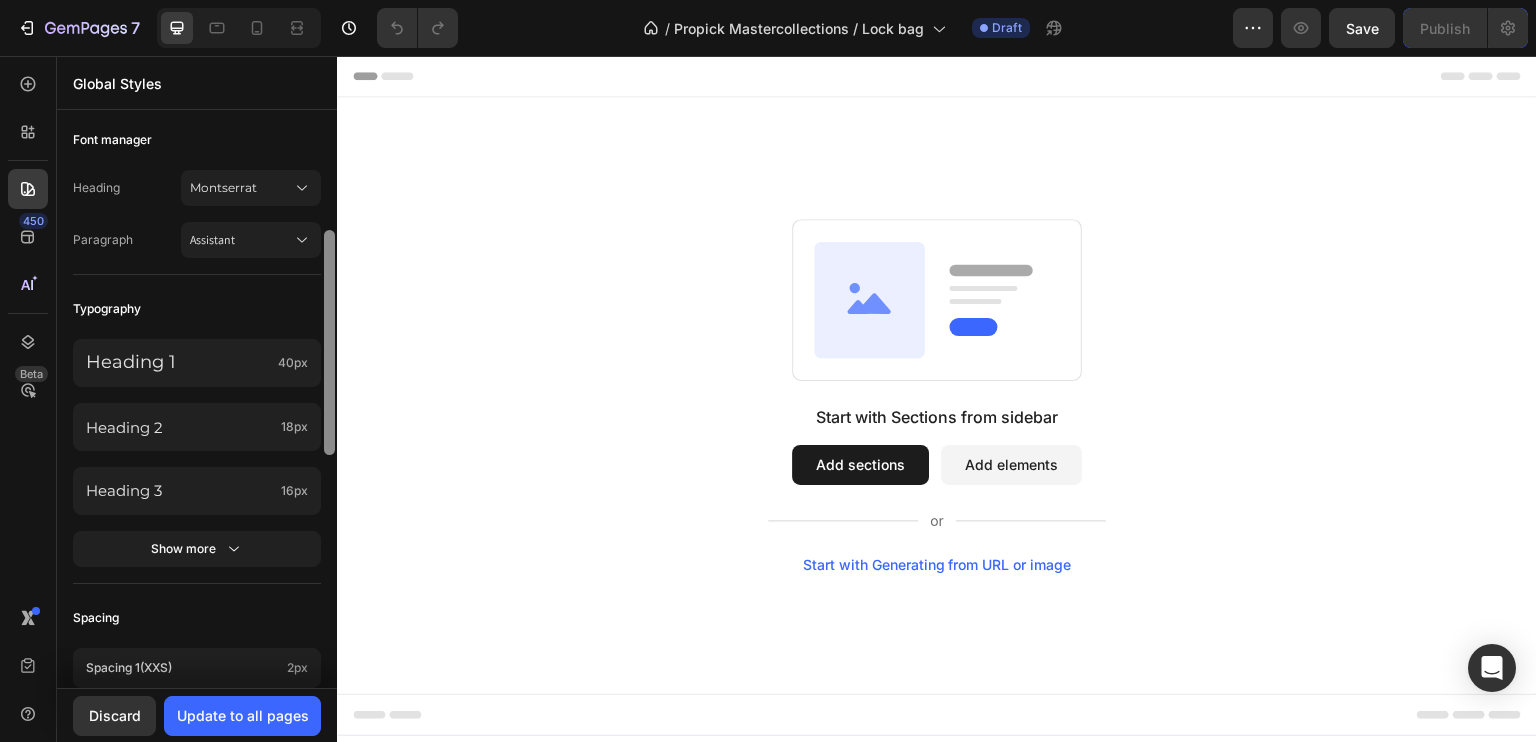scroll, scrollTop: 302, scrollLeft: 0, axis: vertical 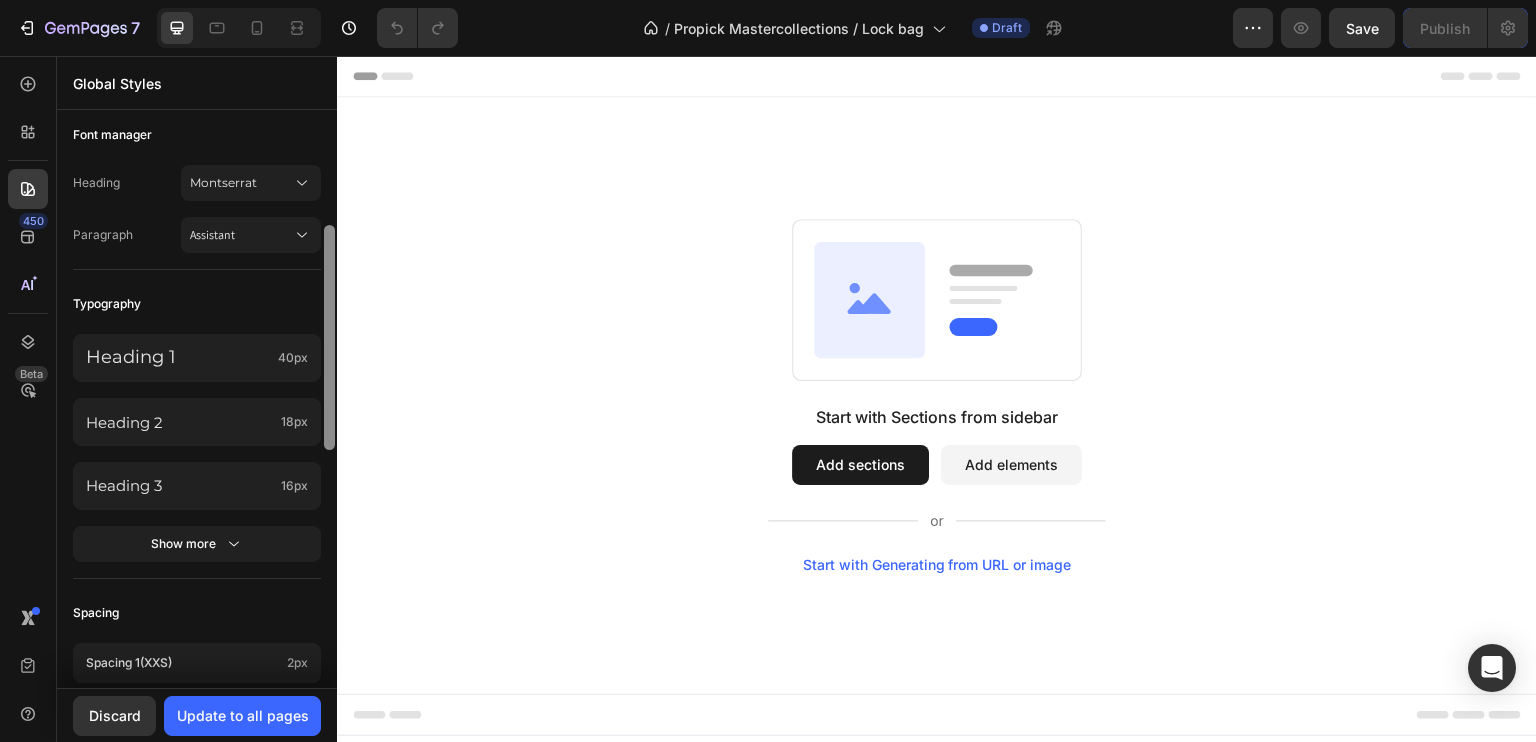 drag, startPoint x: 328, startPoint y: 395, endPoint x: 328, endPoint y: 429, distance: 34 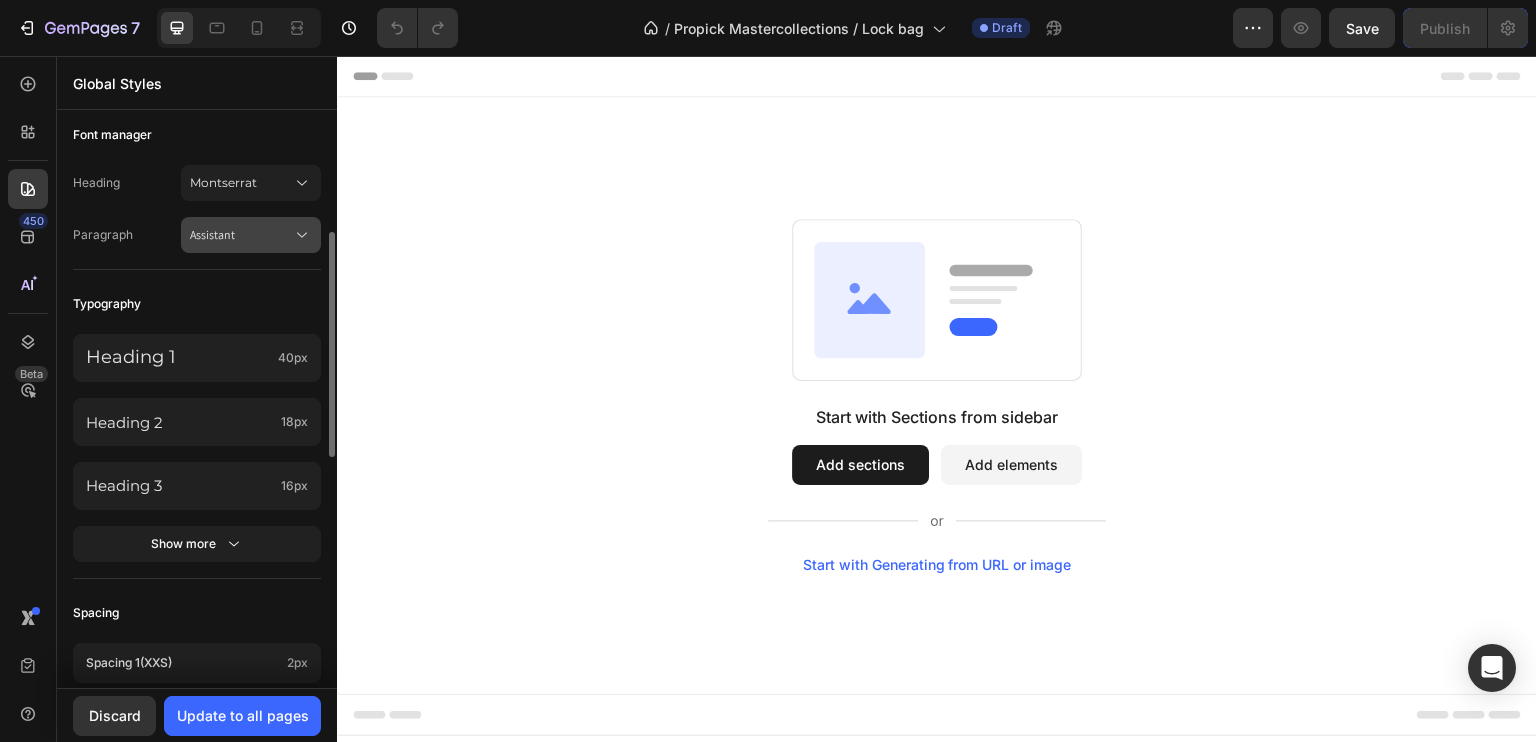 click on "Assistant" at bounding box center [251, 235] 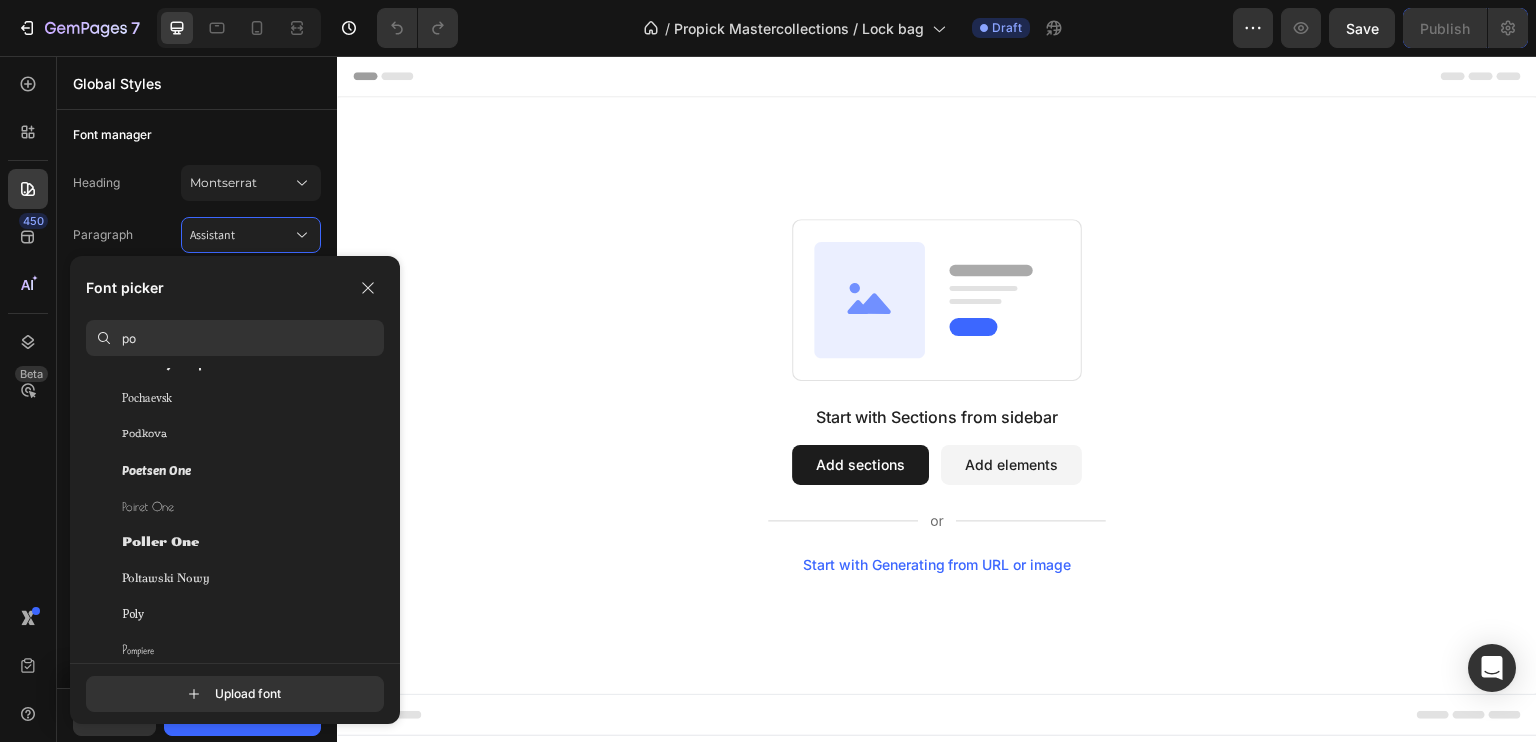 scroll, scrollTop: 0, scrollLeft: 0, axis: both 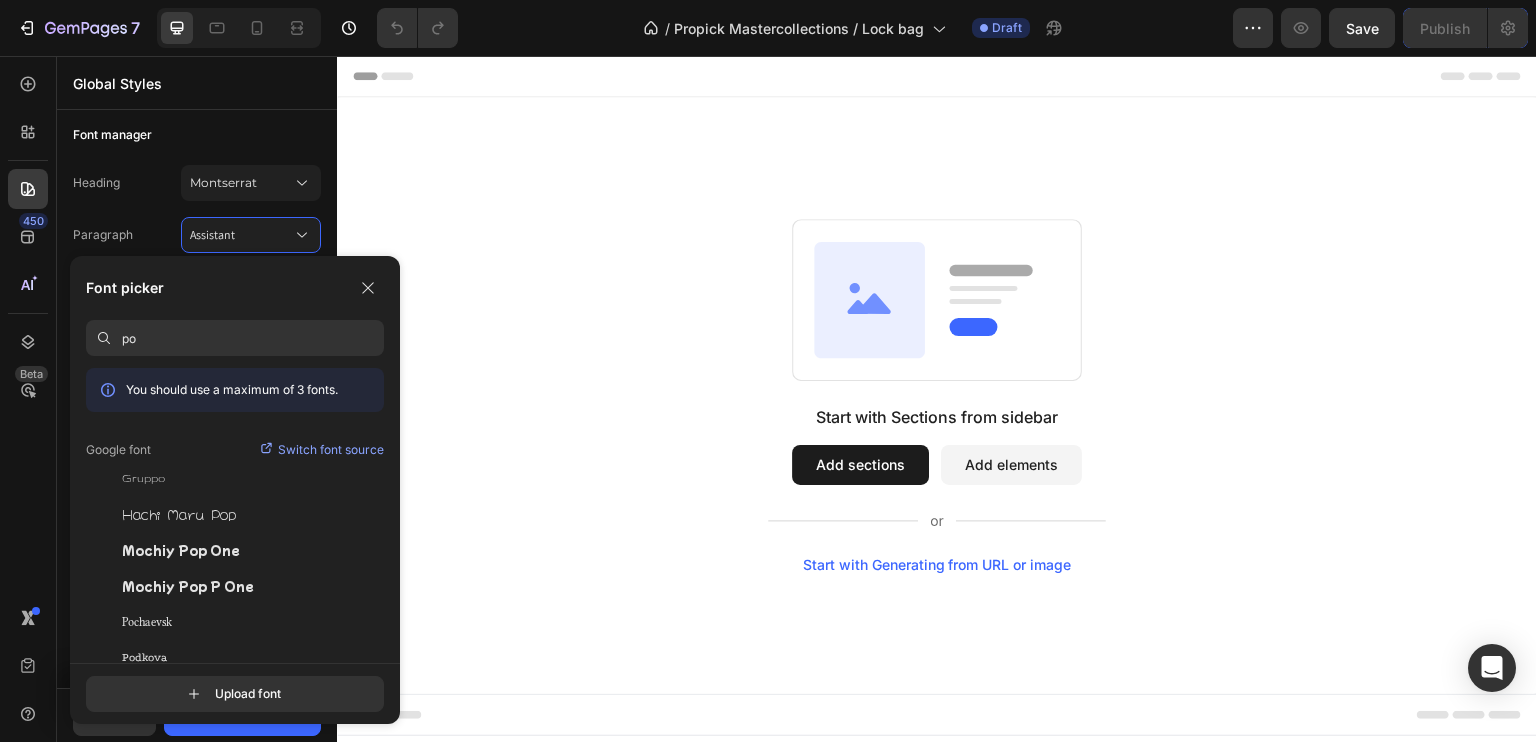 click on "po" at bounding box center [253, 338] 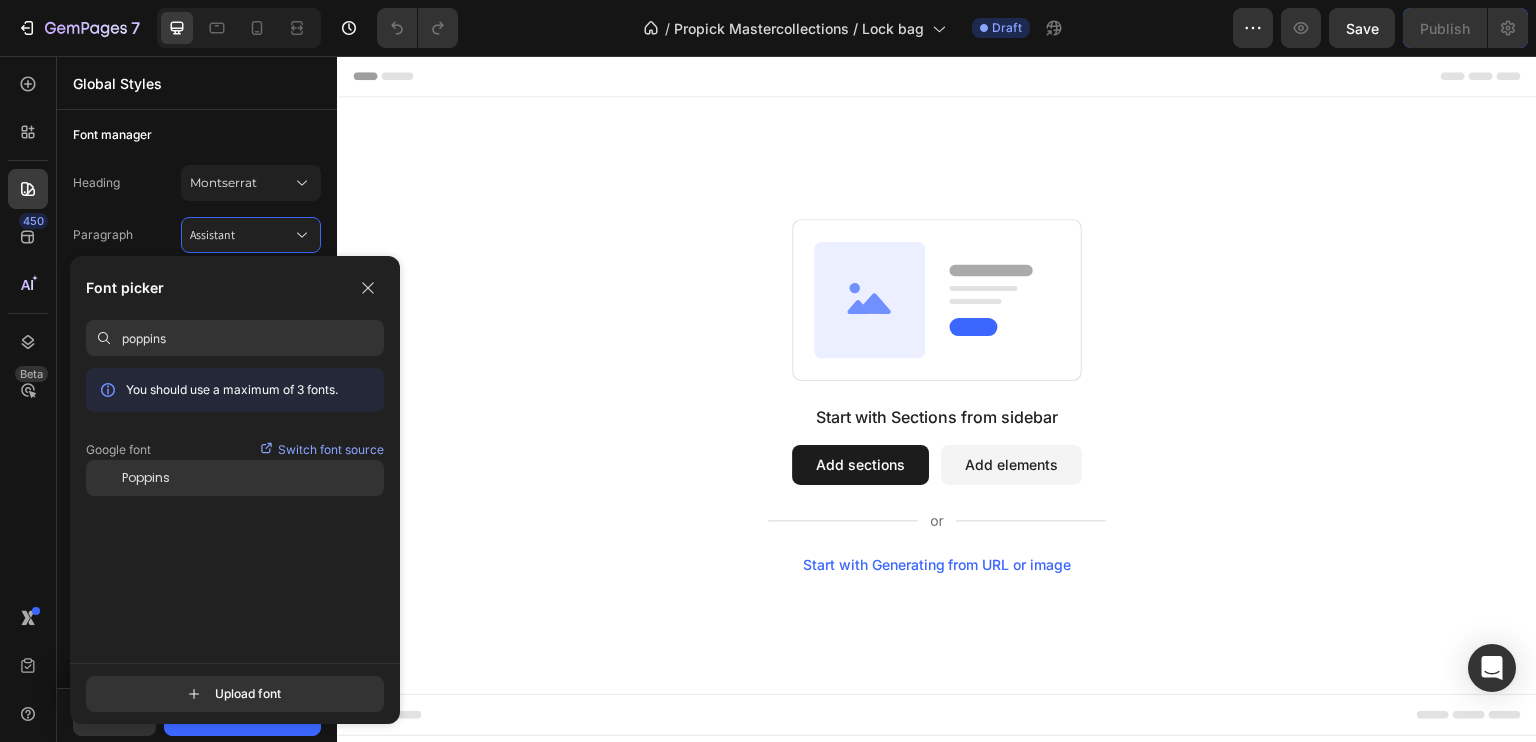 type on "poppins" 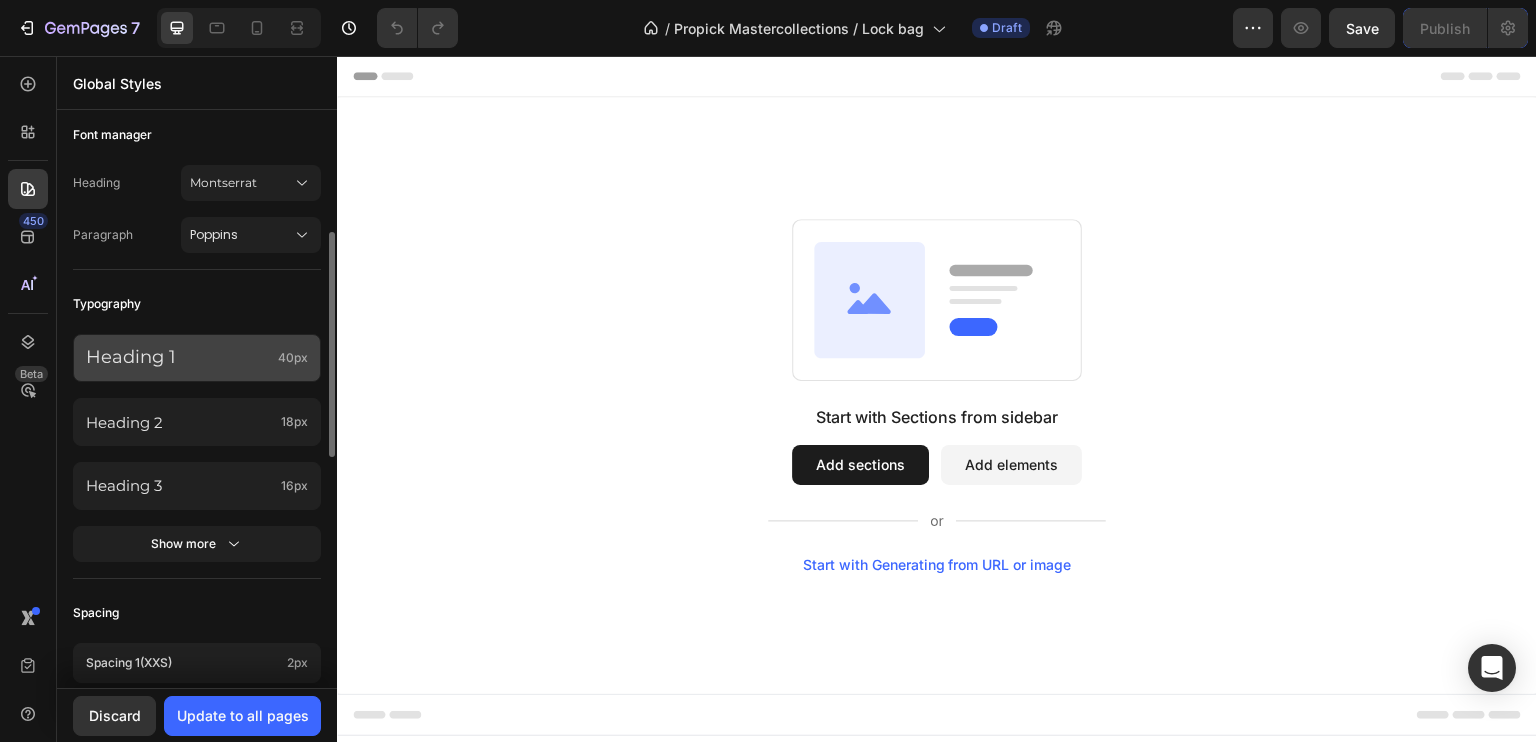 click on "40px" 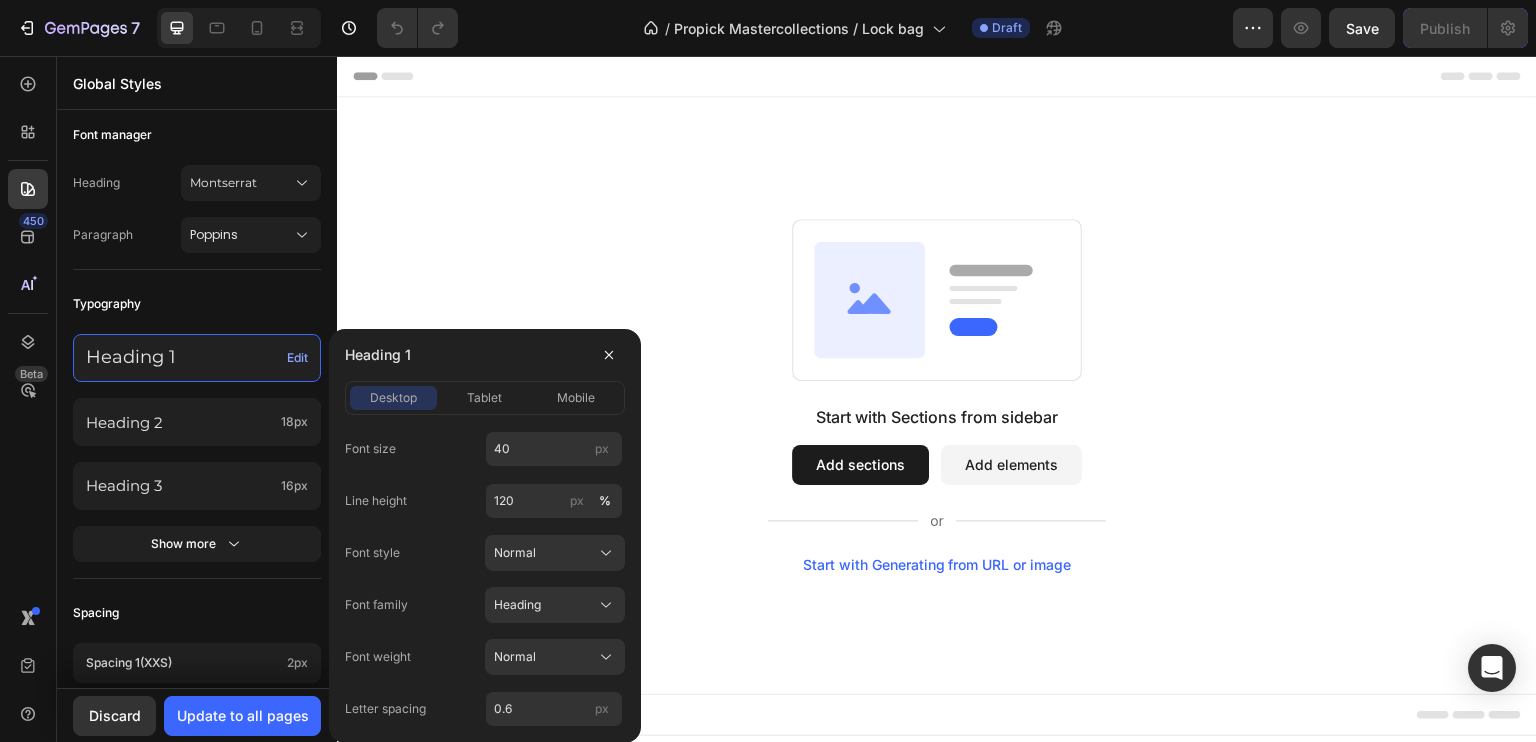 click on "desktop tablet mobile" 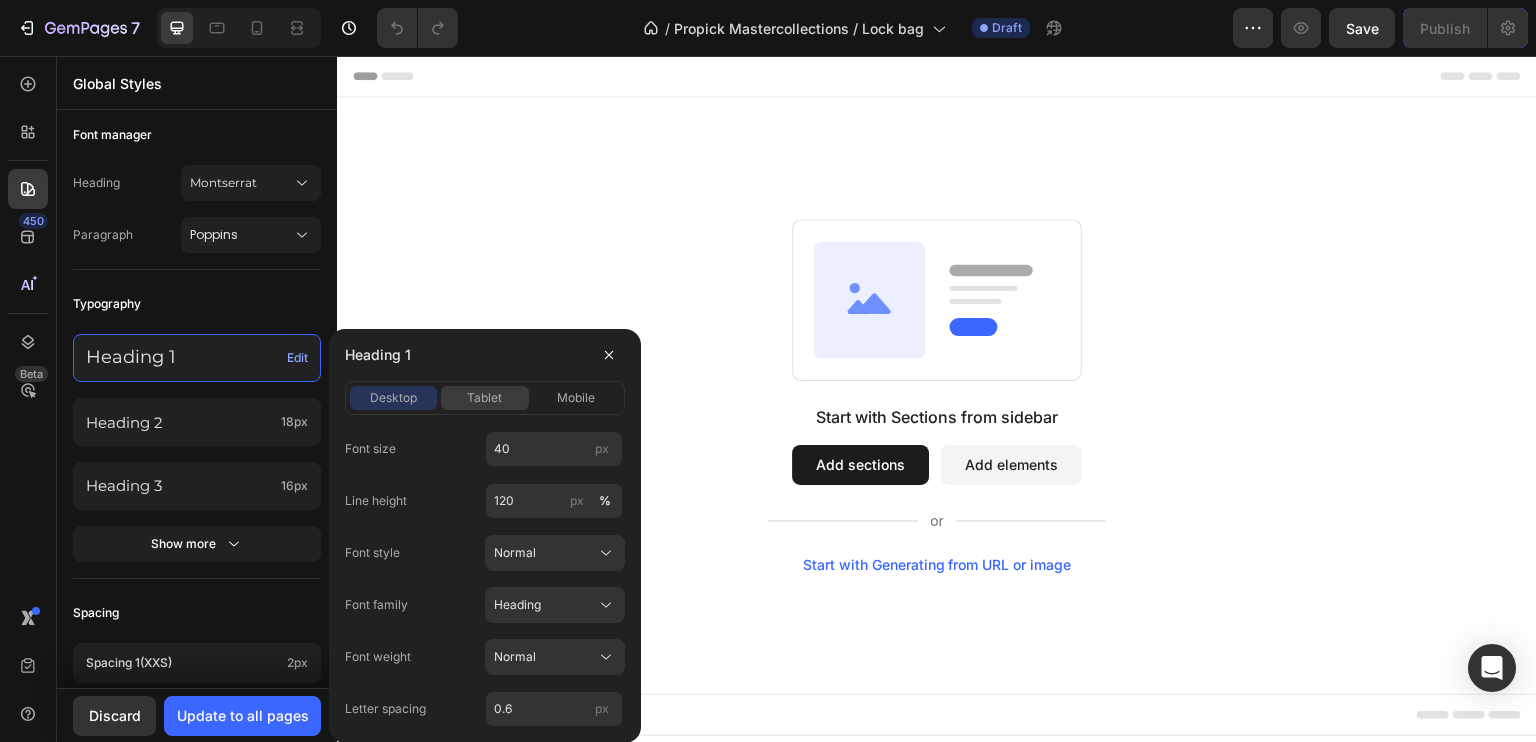 click on "tablet" at bounding box center (484, 398) 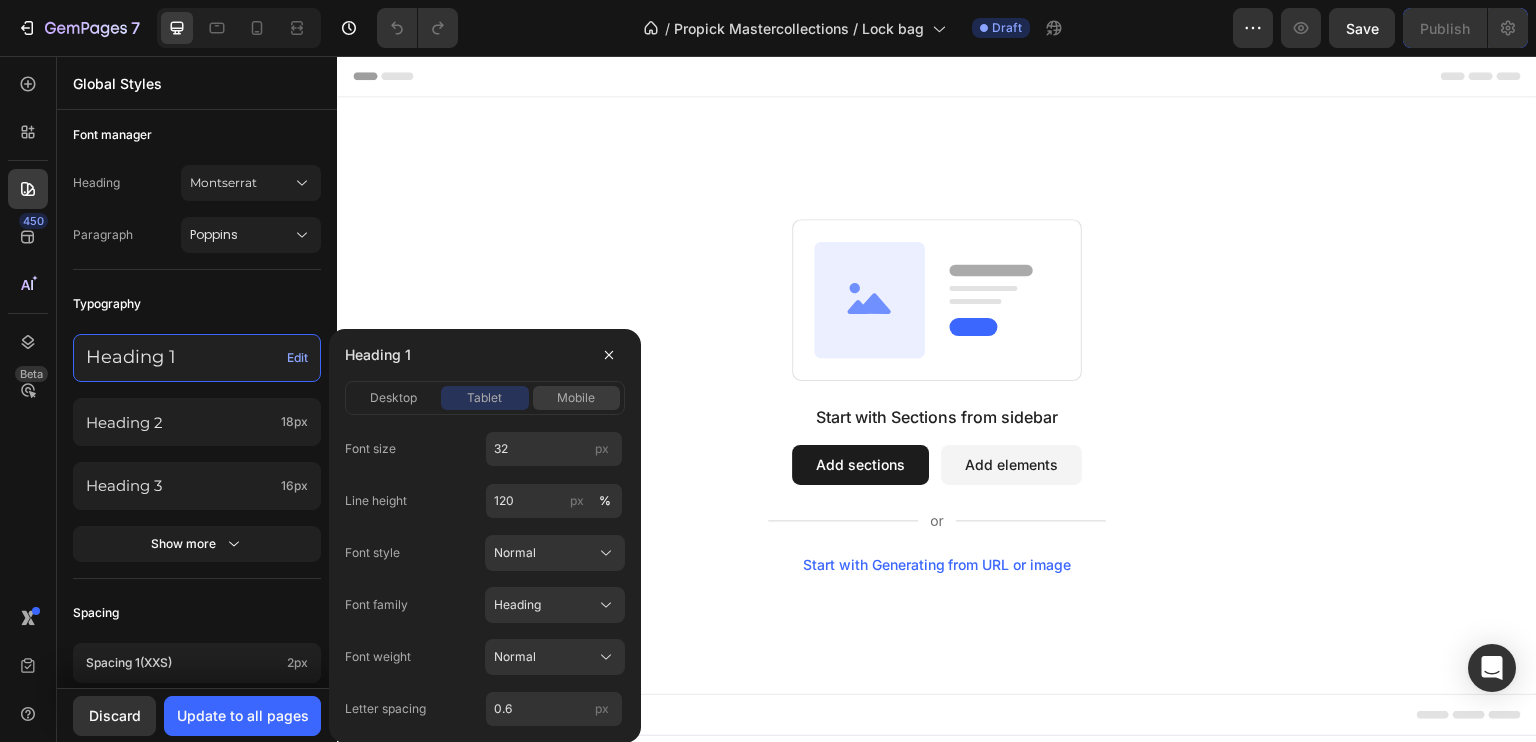 click on "mobile" at bounding box center [576, 398] 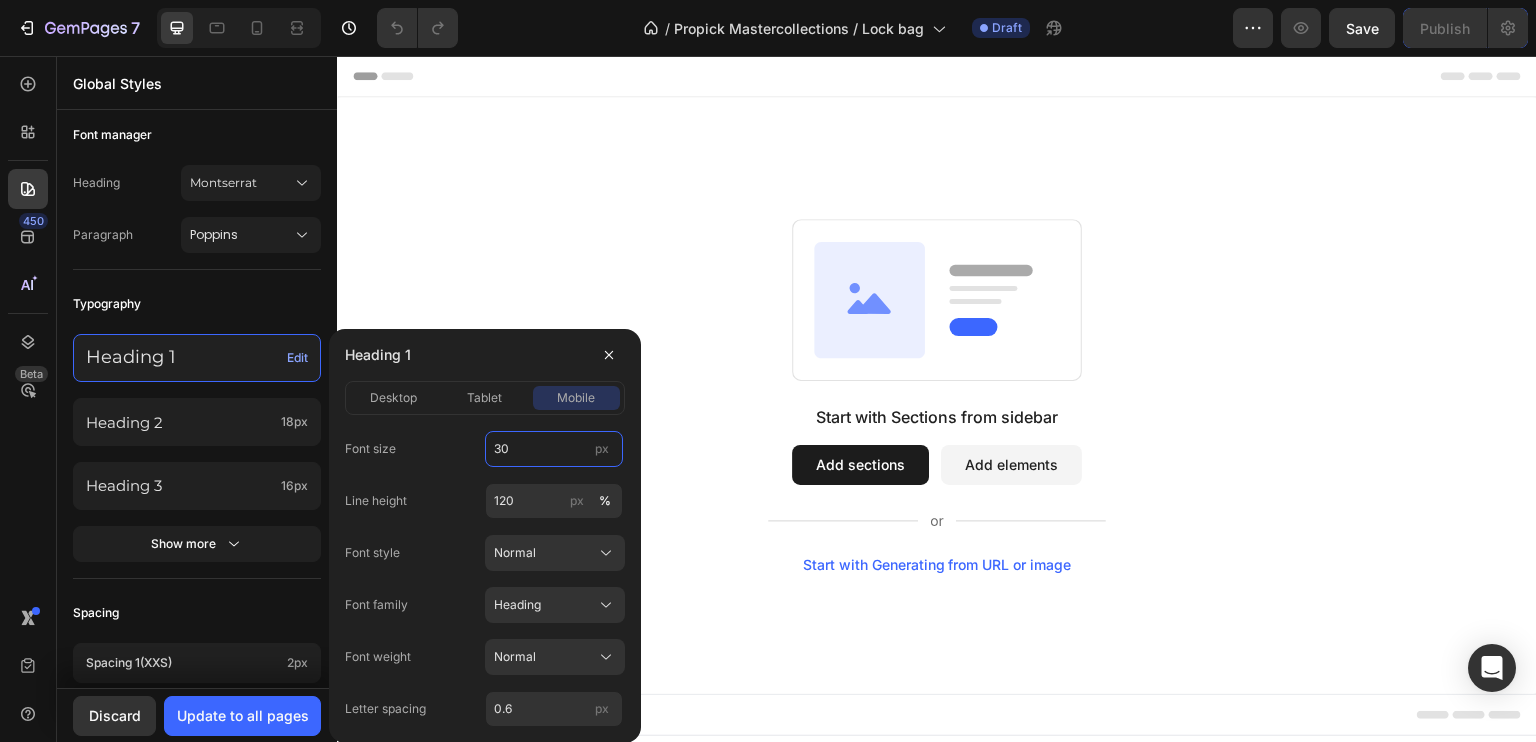 click on "30" at bounding box center [554, 449] 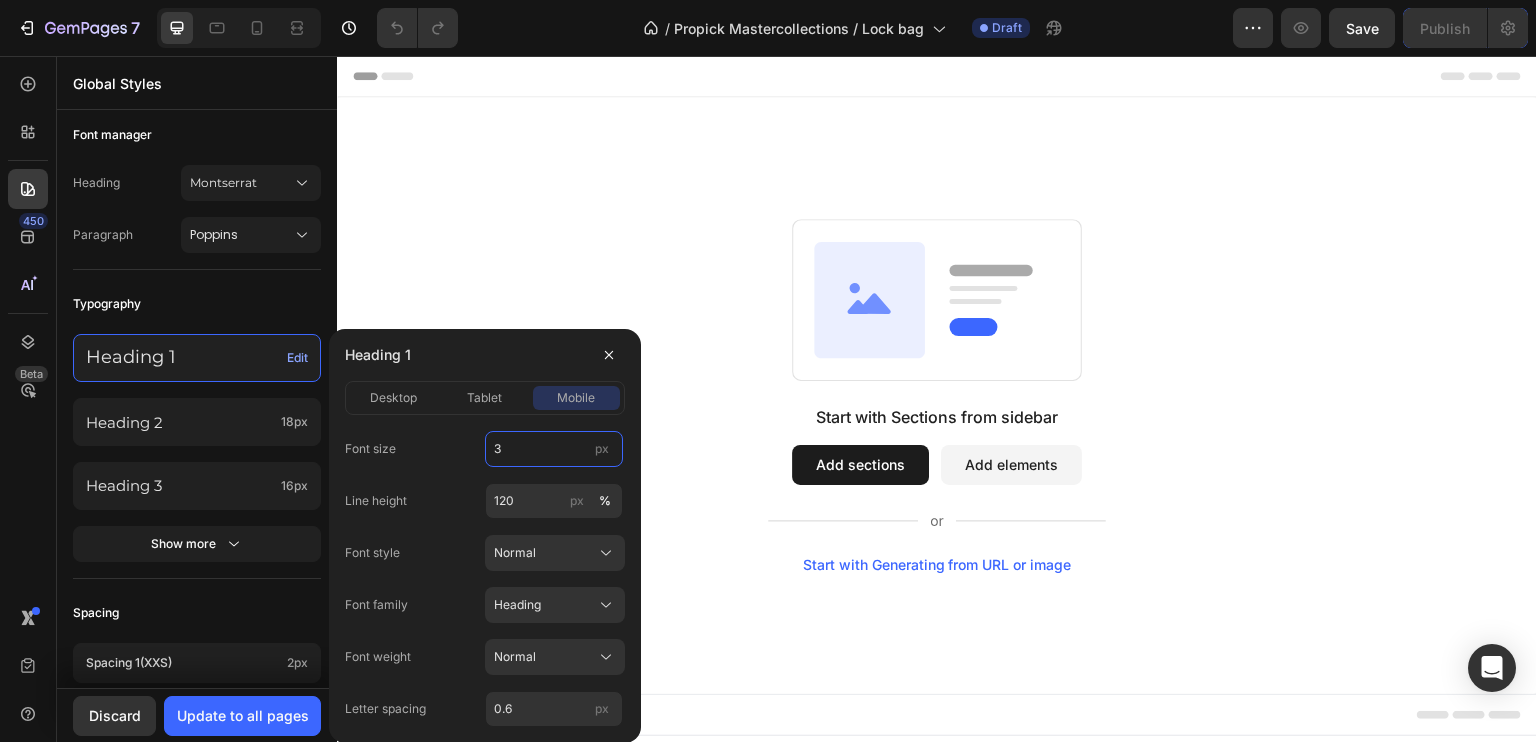 type on "34" 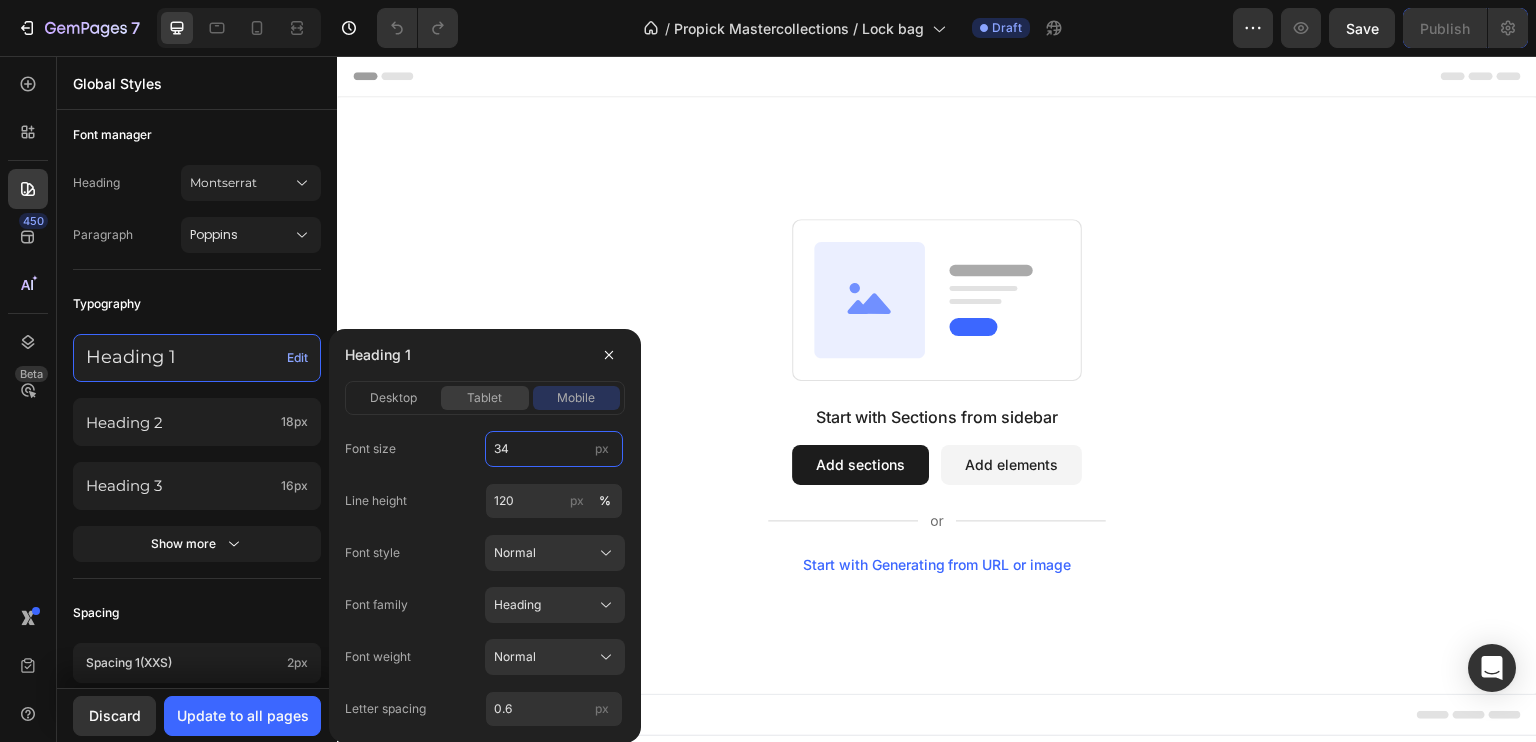 click on "tablet" at bounding box center [484, 398] 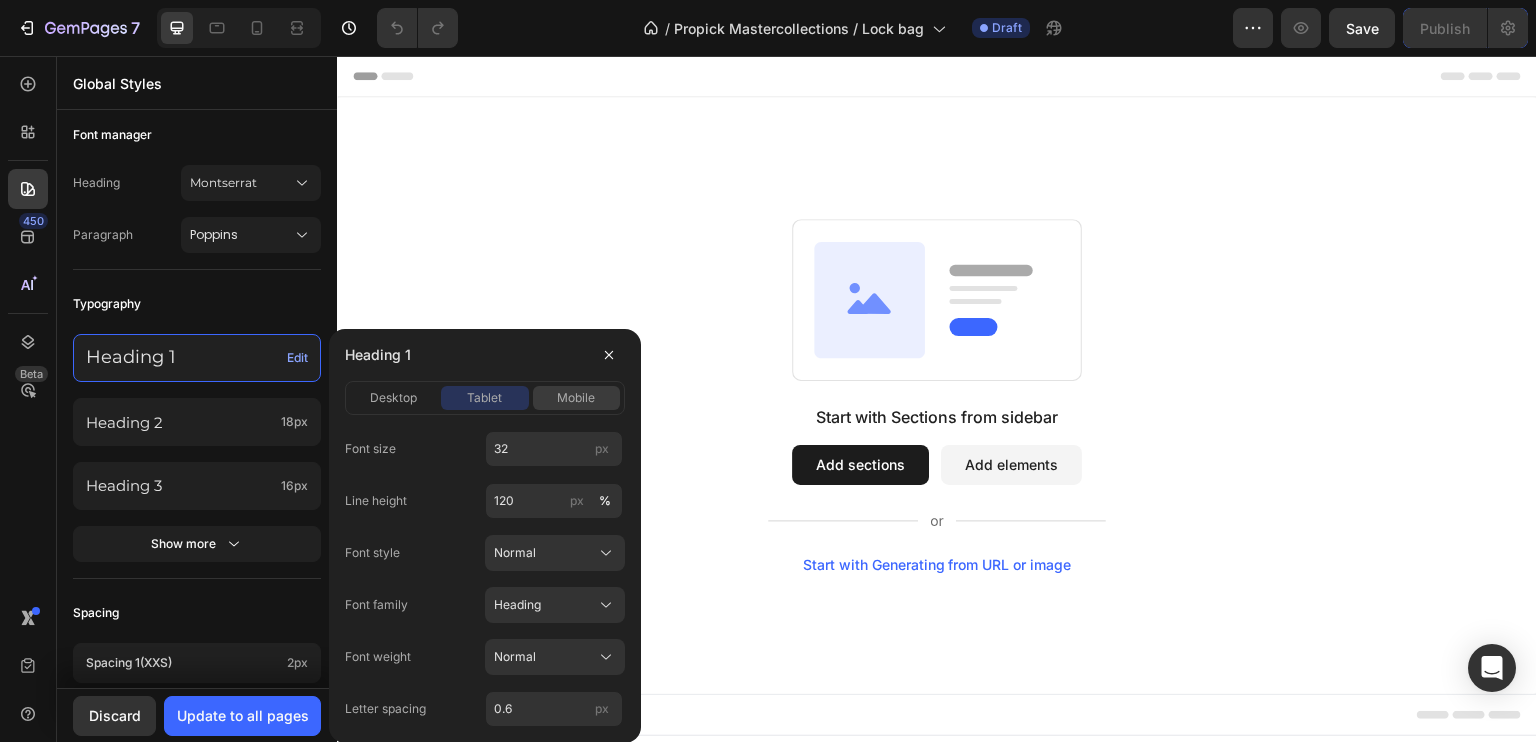 click on "mobile" at bounding box center [576, 398] 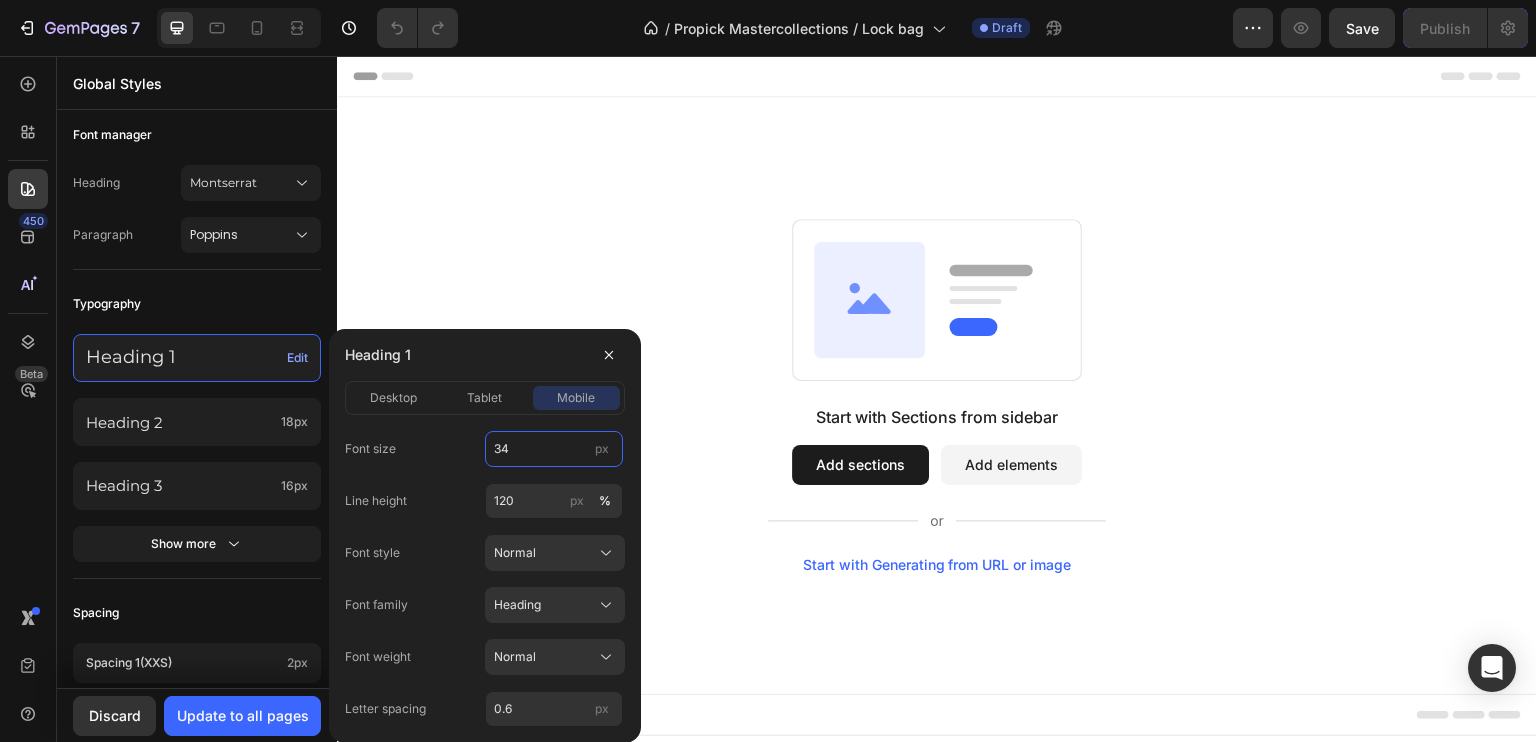 click on "34" at bounding box center (554, 449) 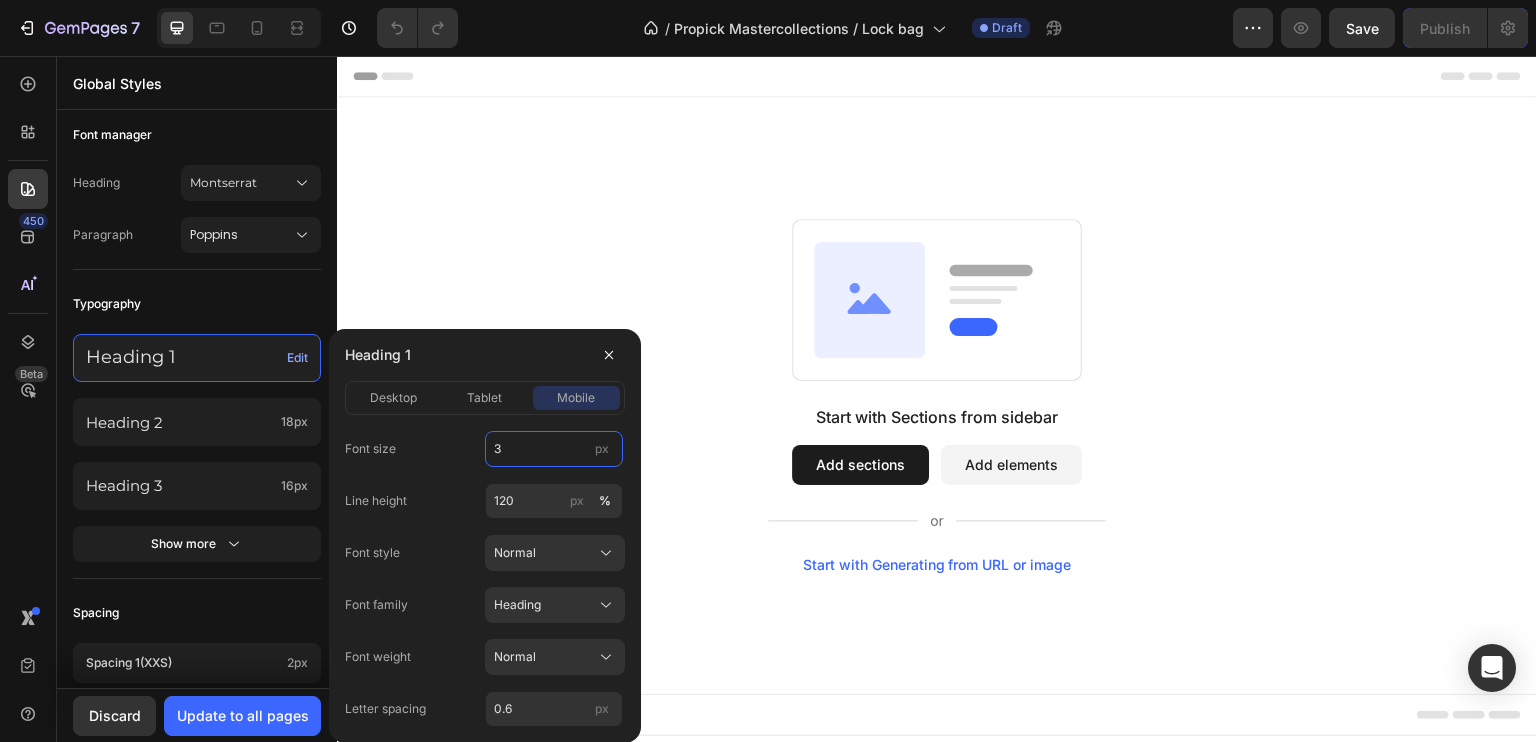 type on "30" 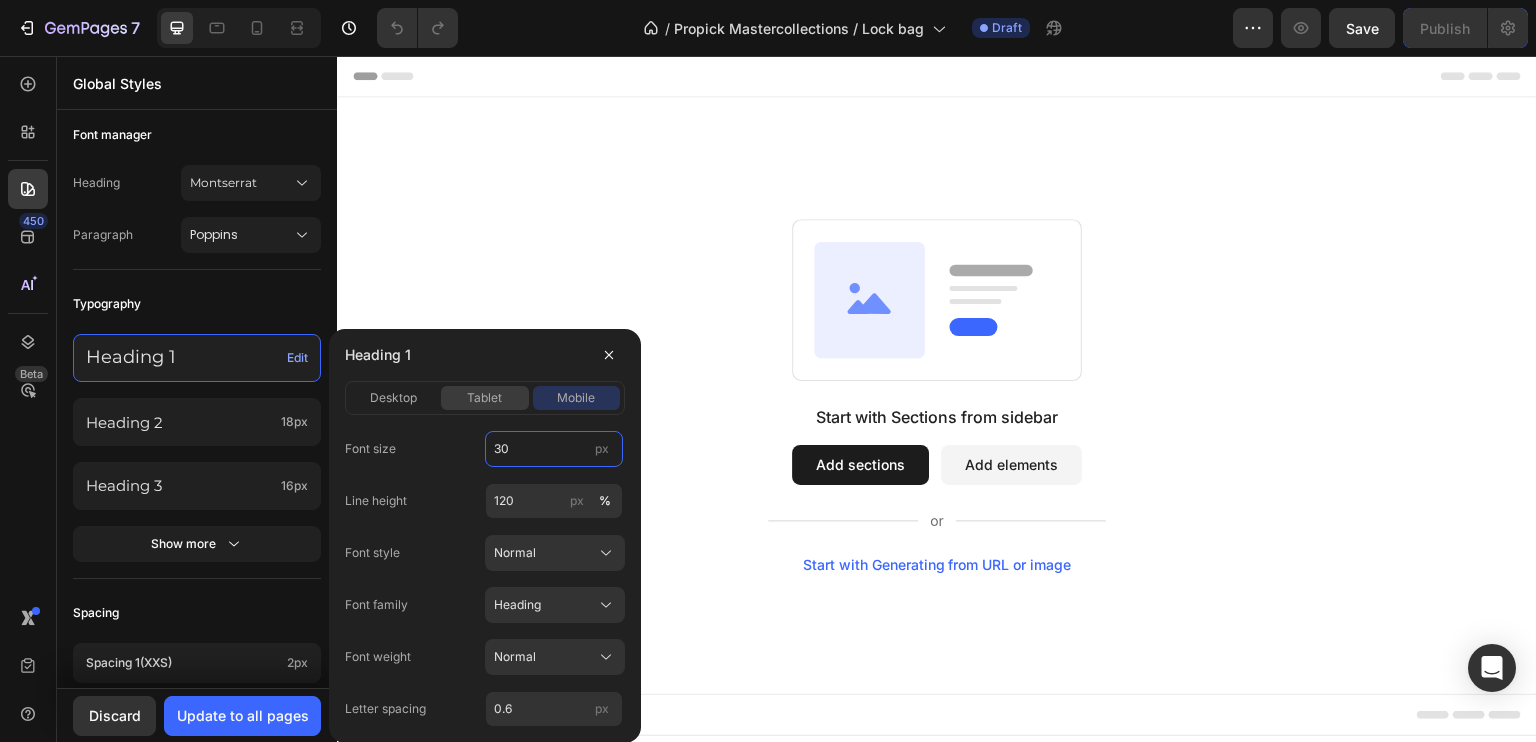 click on "tablet" at bounding box center [484, 398] 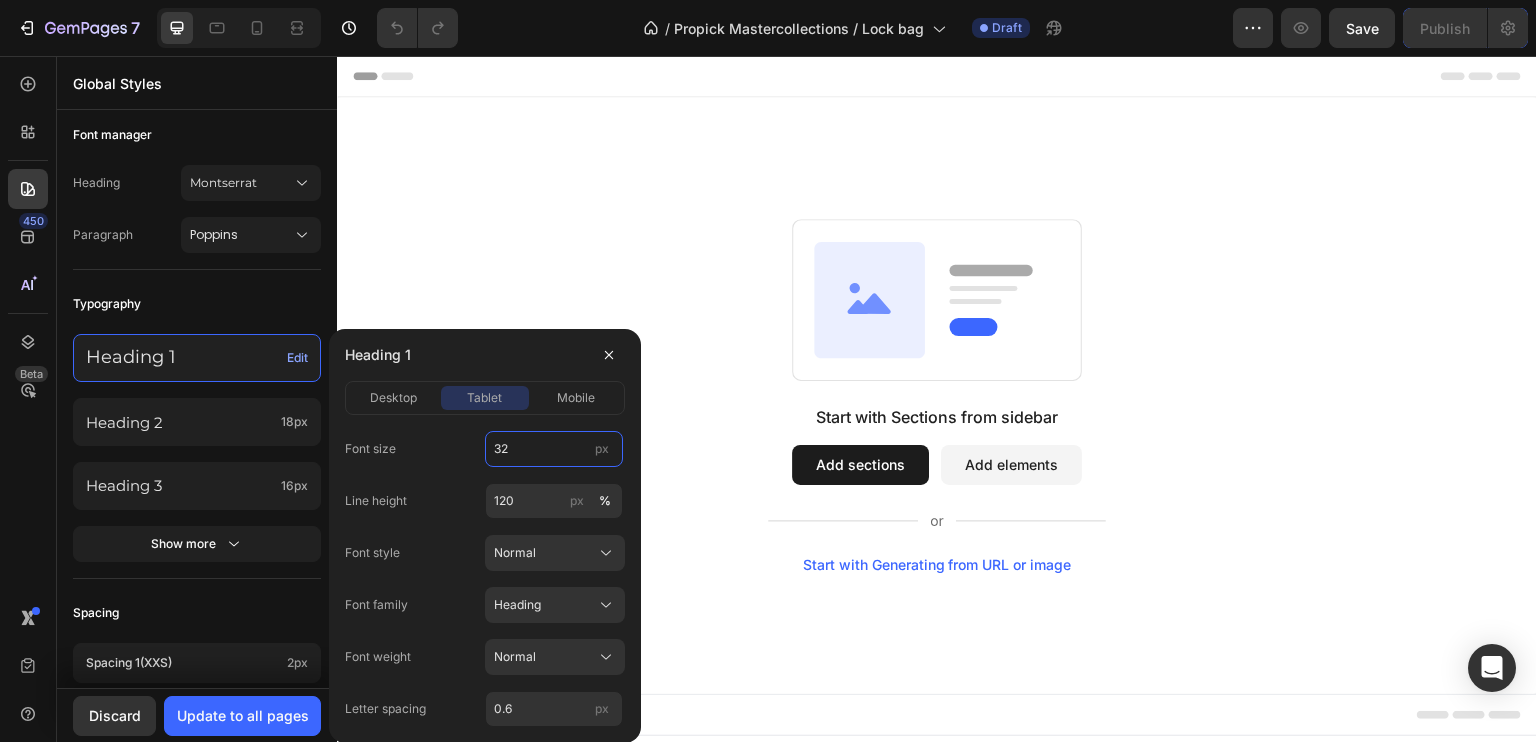 click on "32" at bounding box center (554, 449) 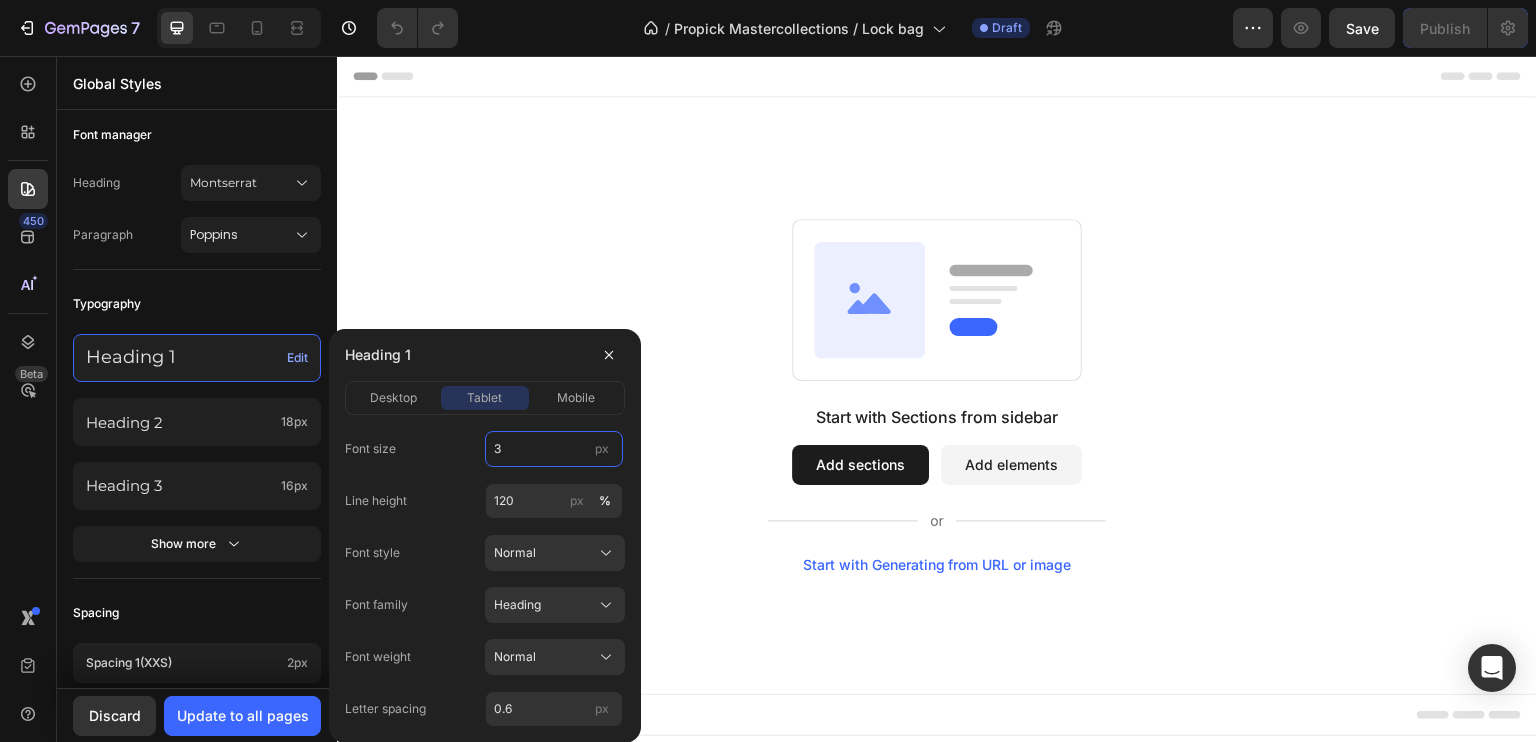 type on "32" 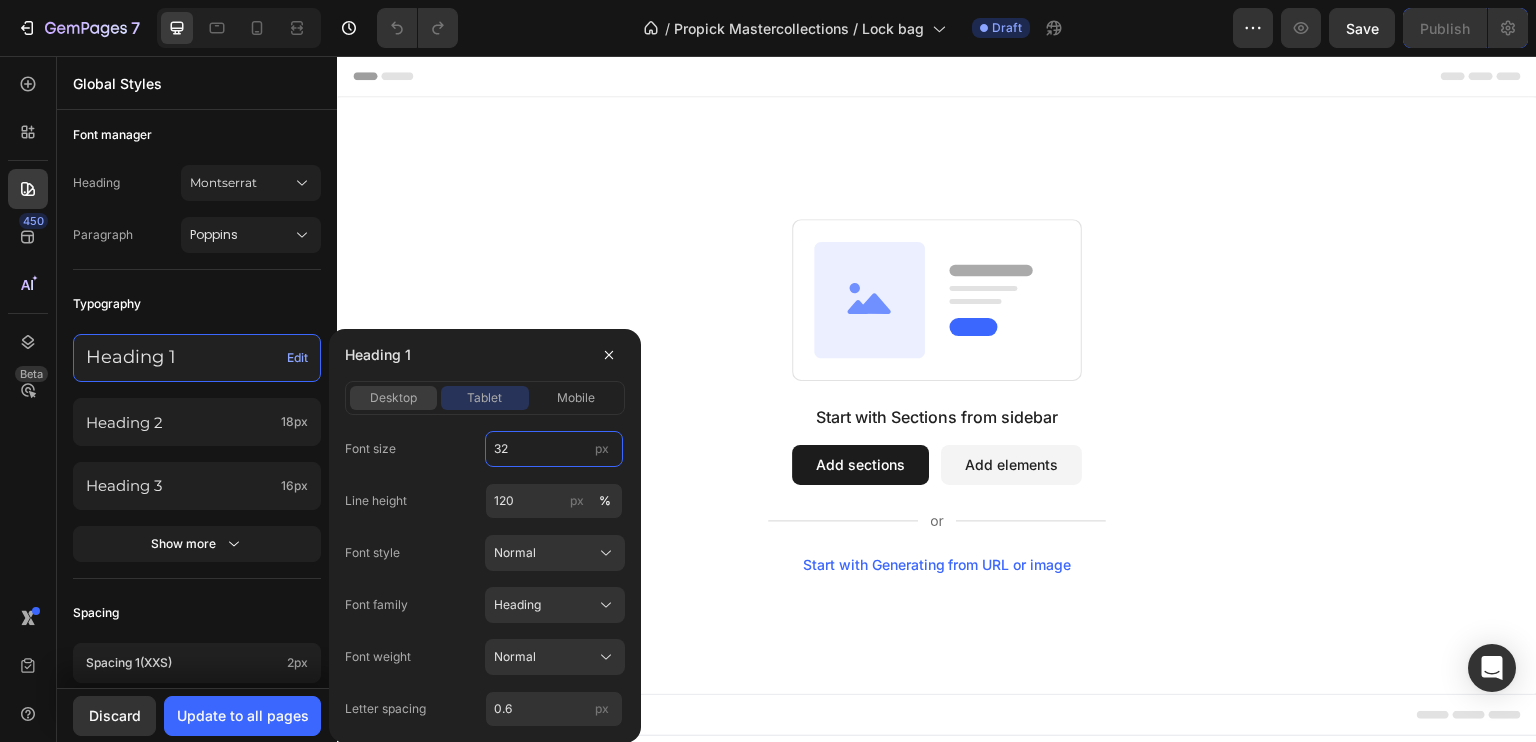 click on "desktop" at bounding box center (393, 398) 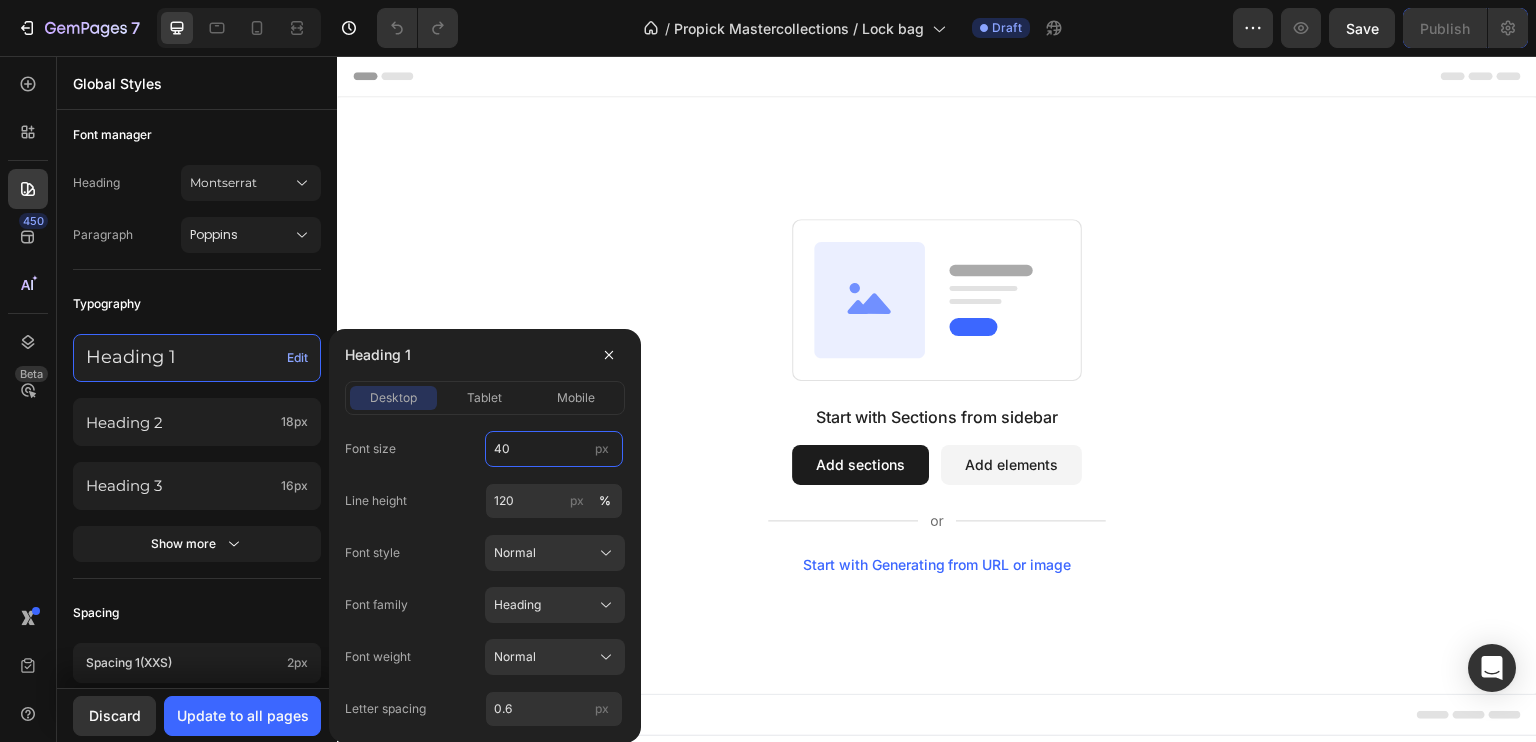 click on "40" at bounding box center (554, 449) 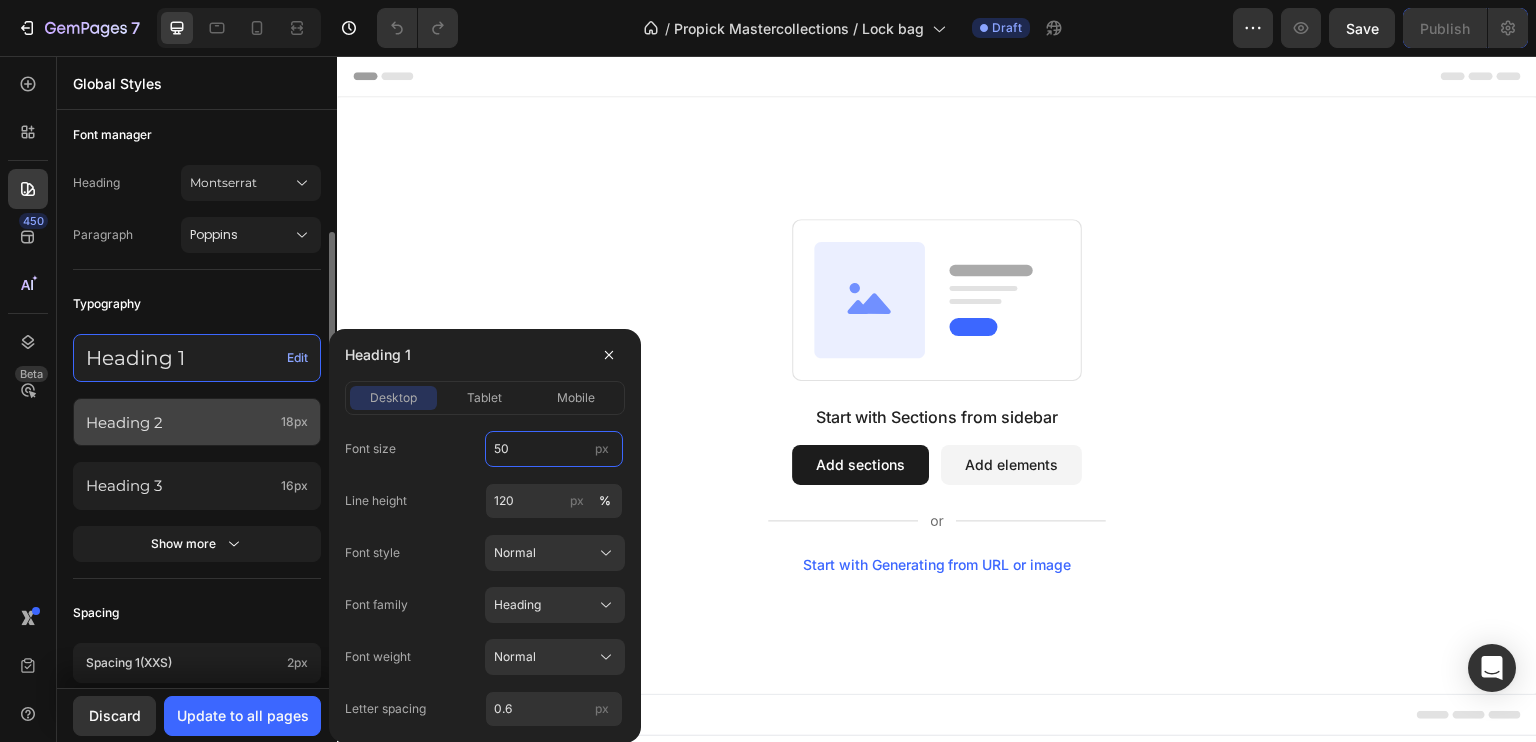 type on "50" 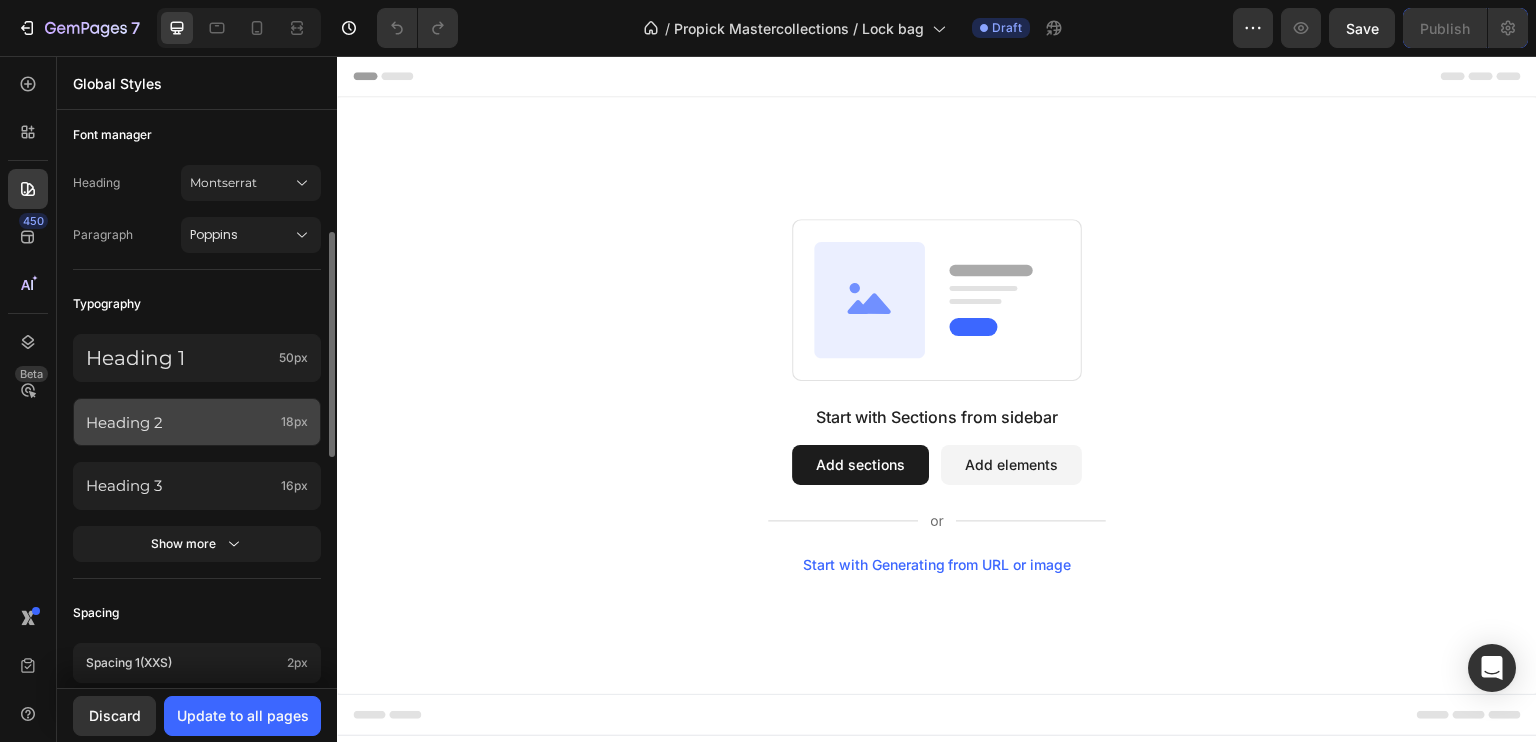 click on "Heading 2" at bounding box center [179, 422] 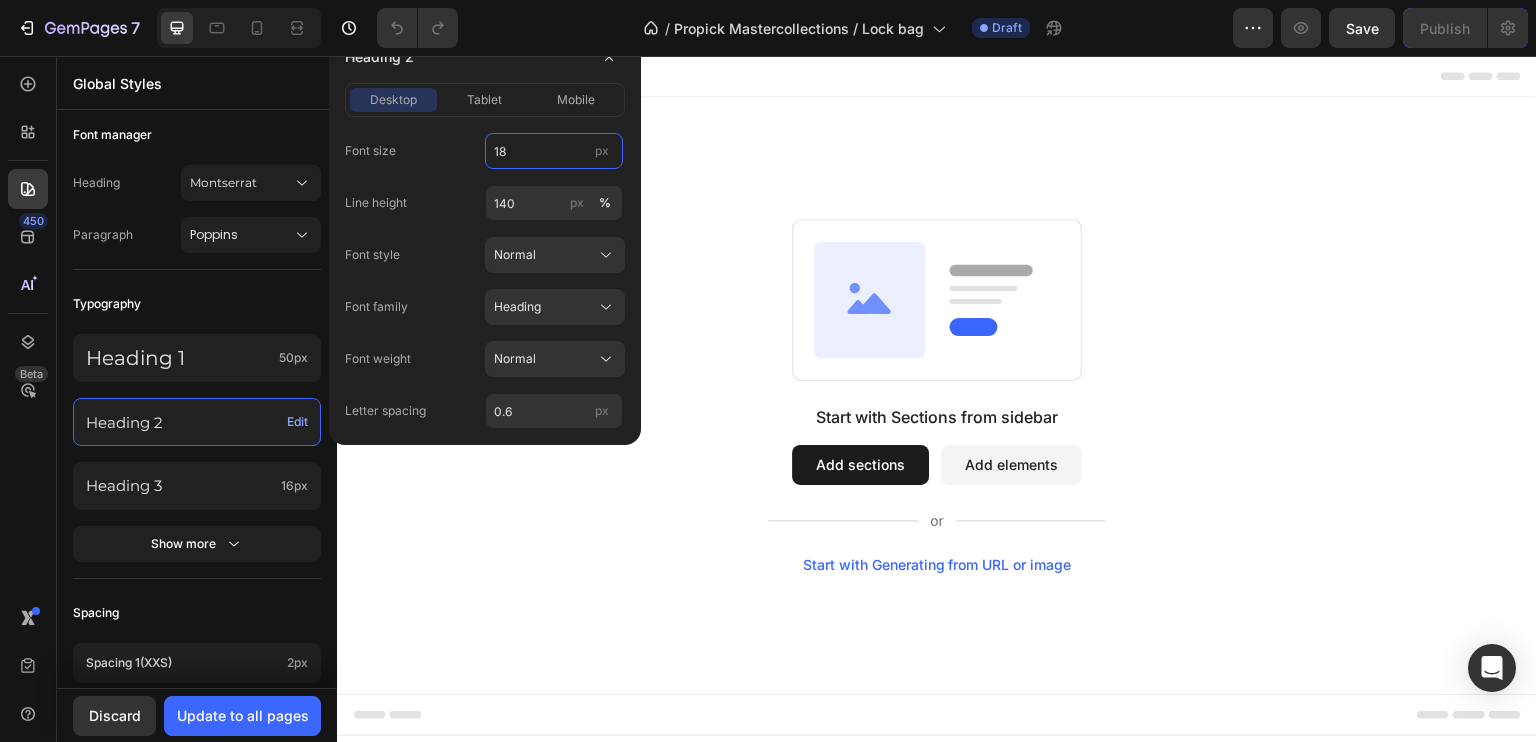 click on "18" at bounding box center [554, 151] 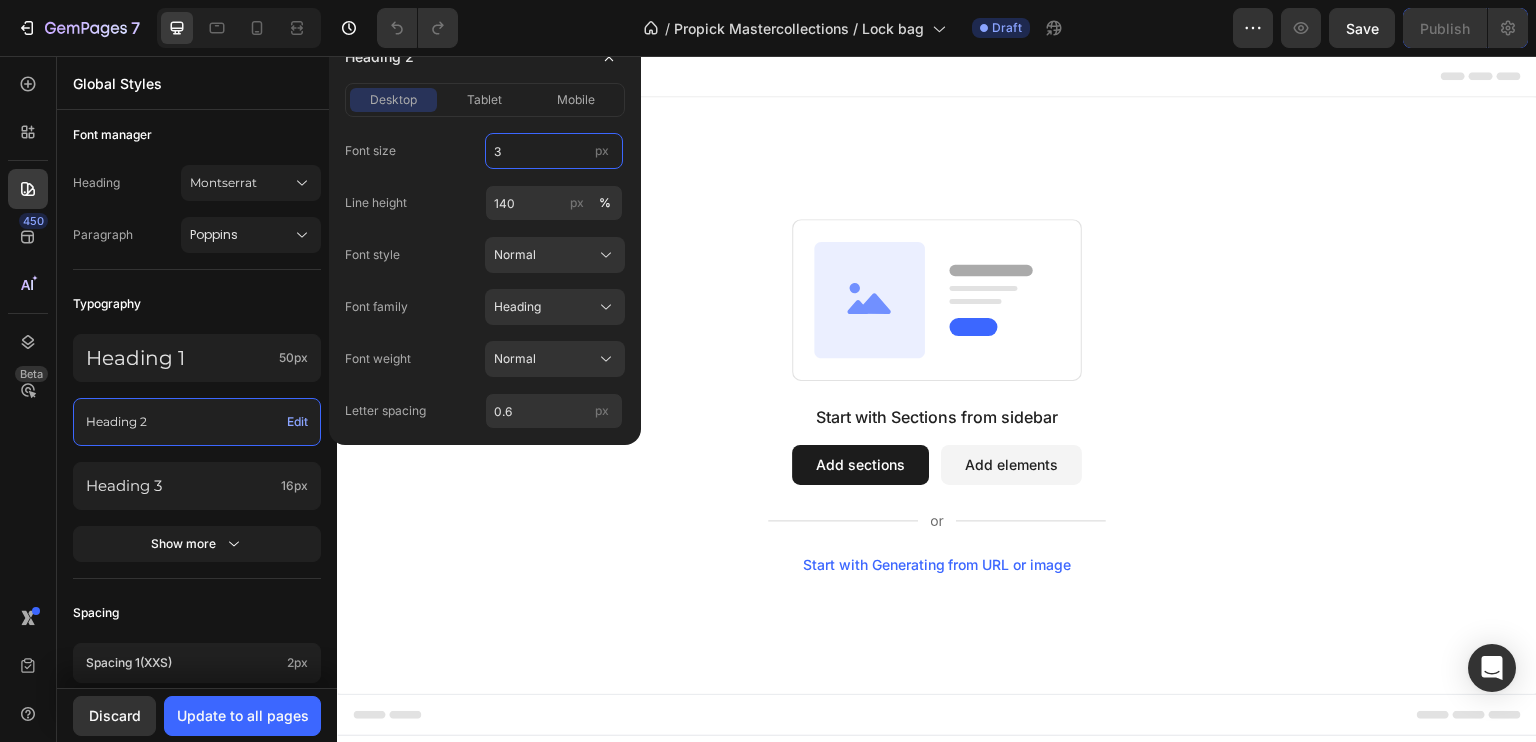 type on "35" 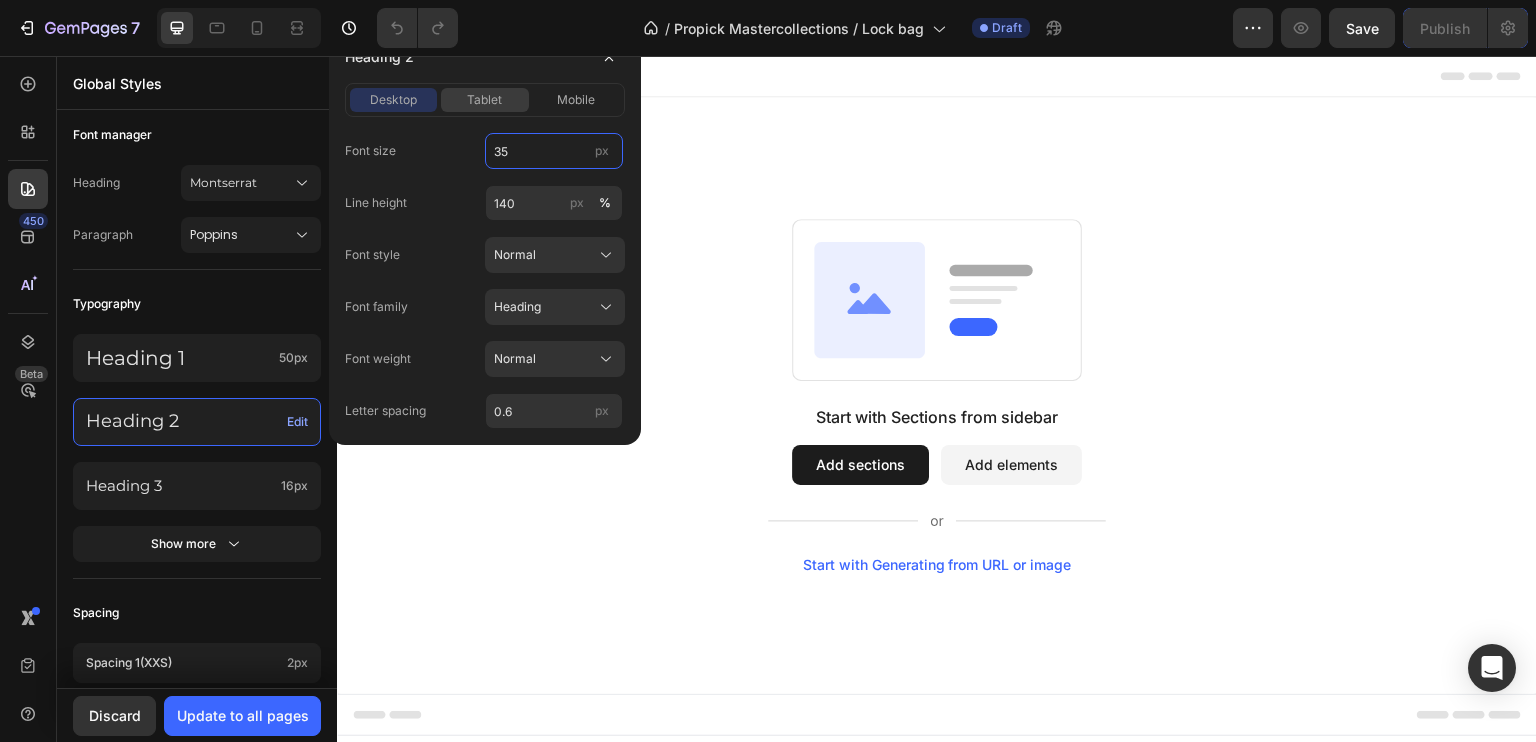 click on "tablet" at bounding box center [484, 100] 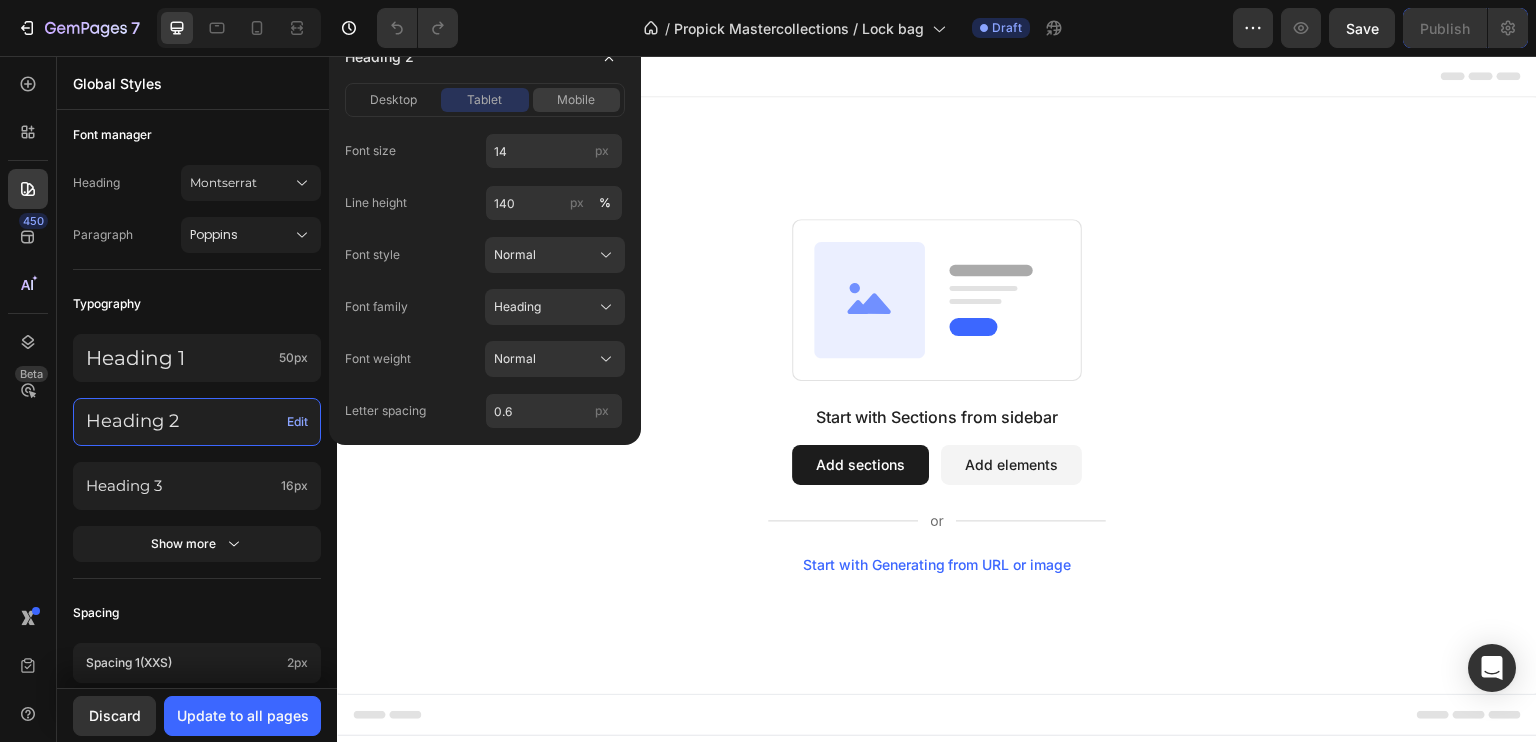 click on "mobile" at bounding box center [576, 100] 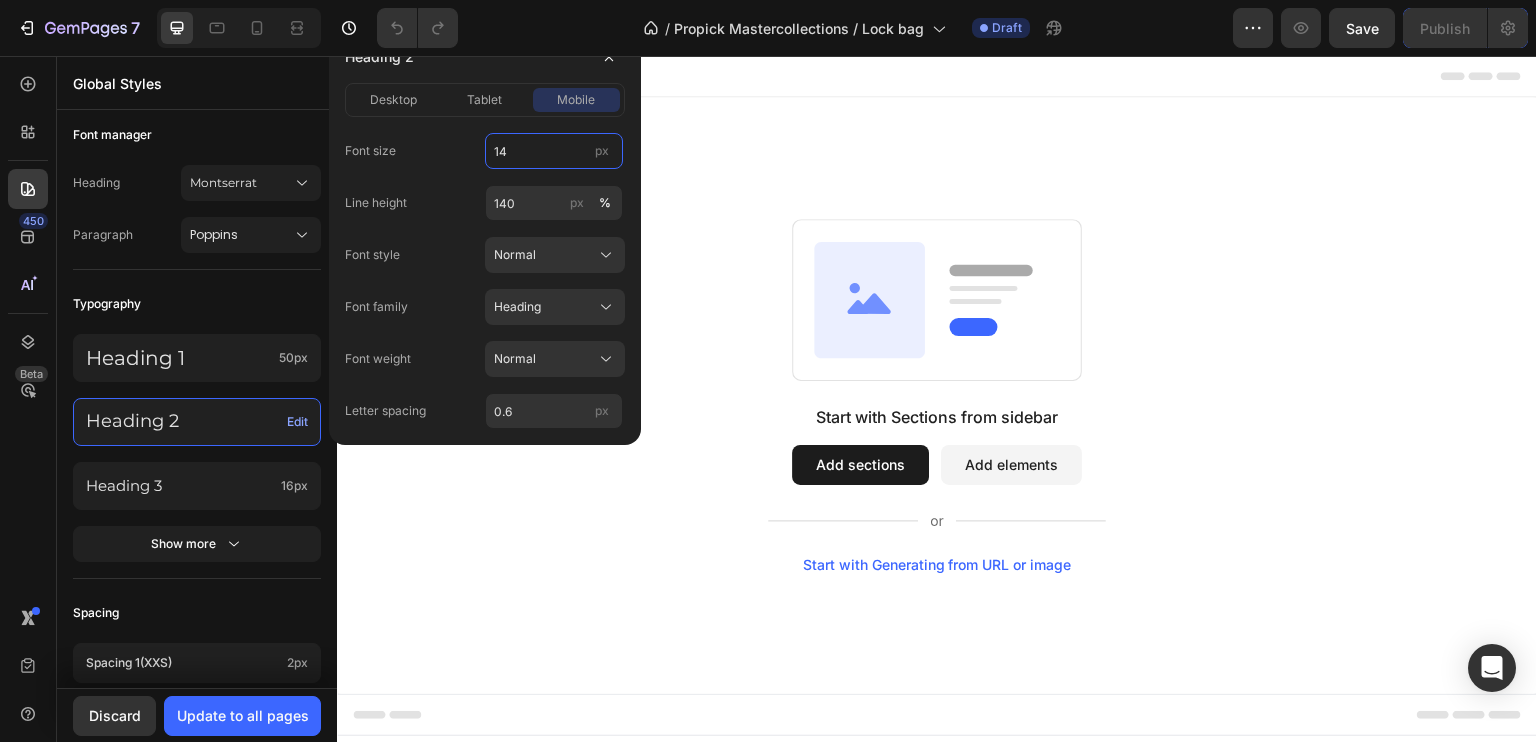 click on "14" at bounding box center (554, 151) 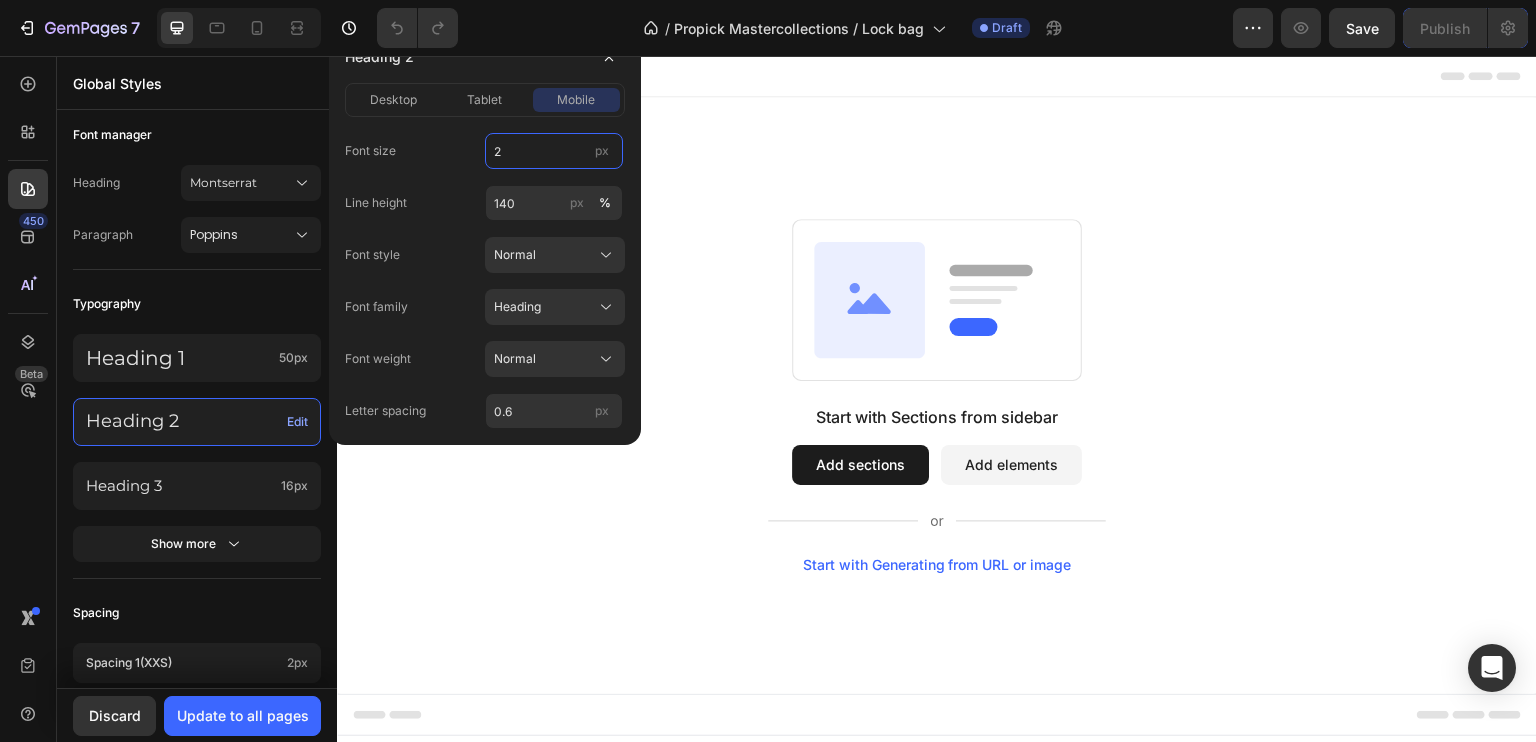 type on "25" 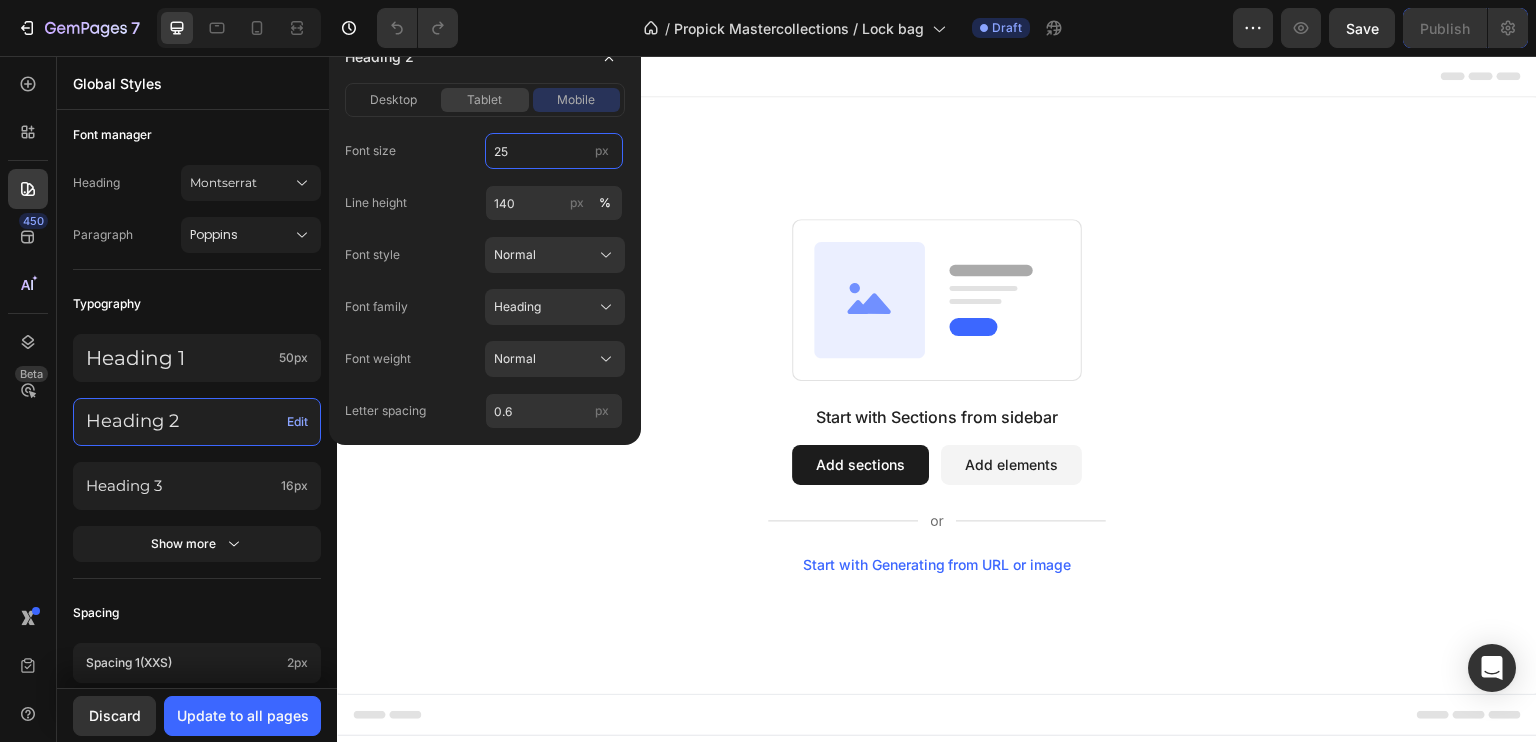 click on "tablet" at bounding box center [484, 100] 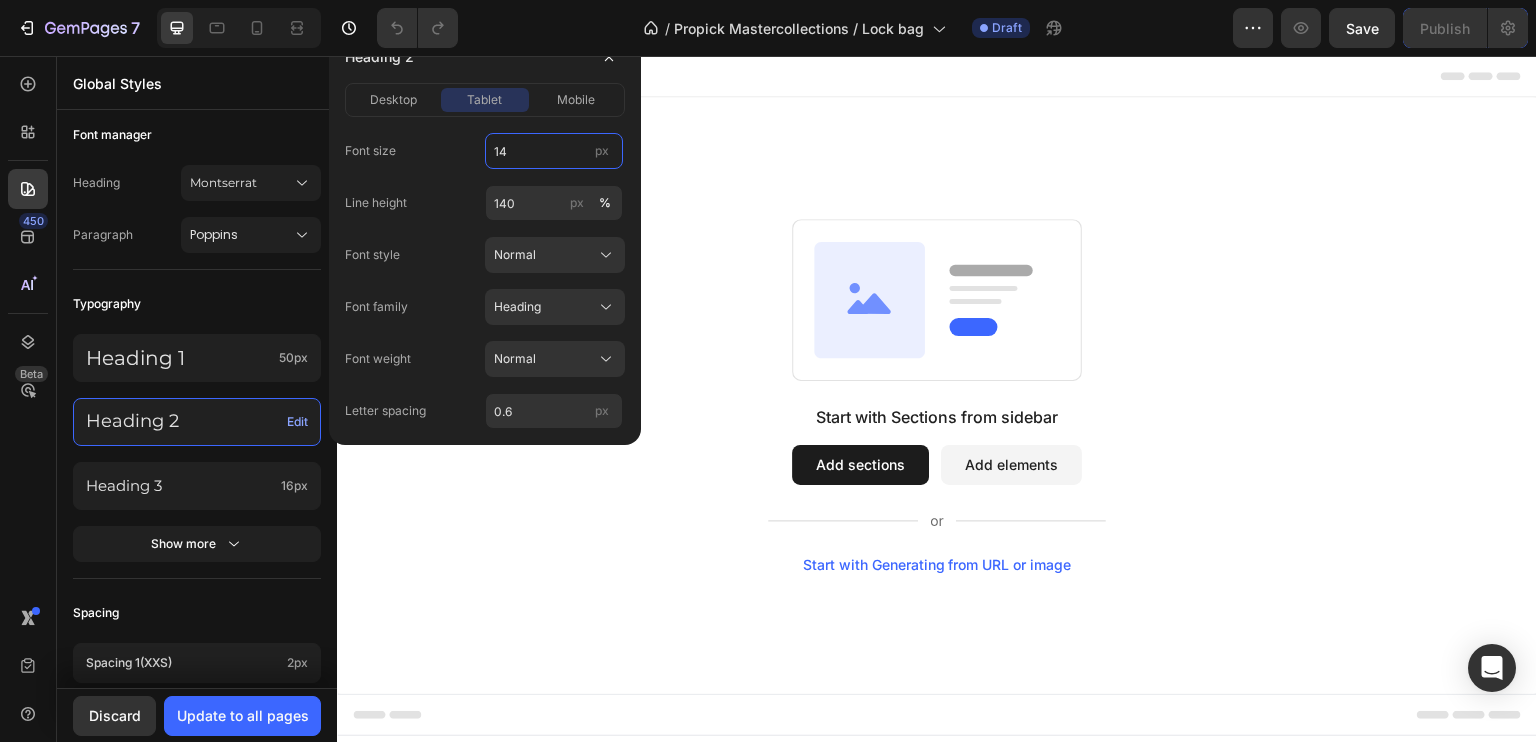 click on "14" at bounding box center (554, 151) 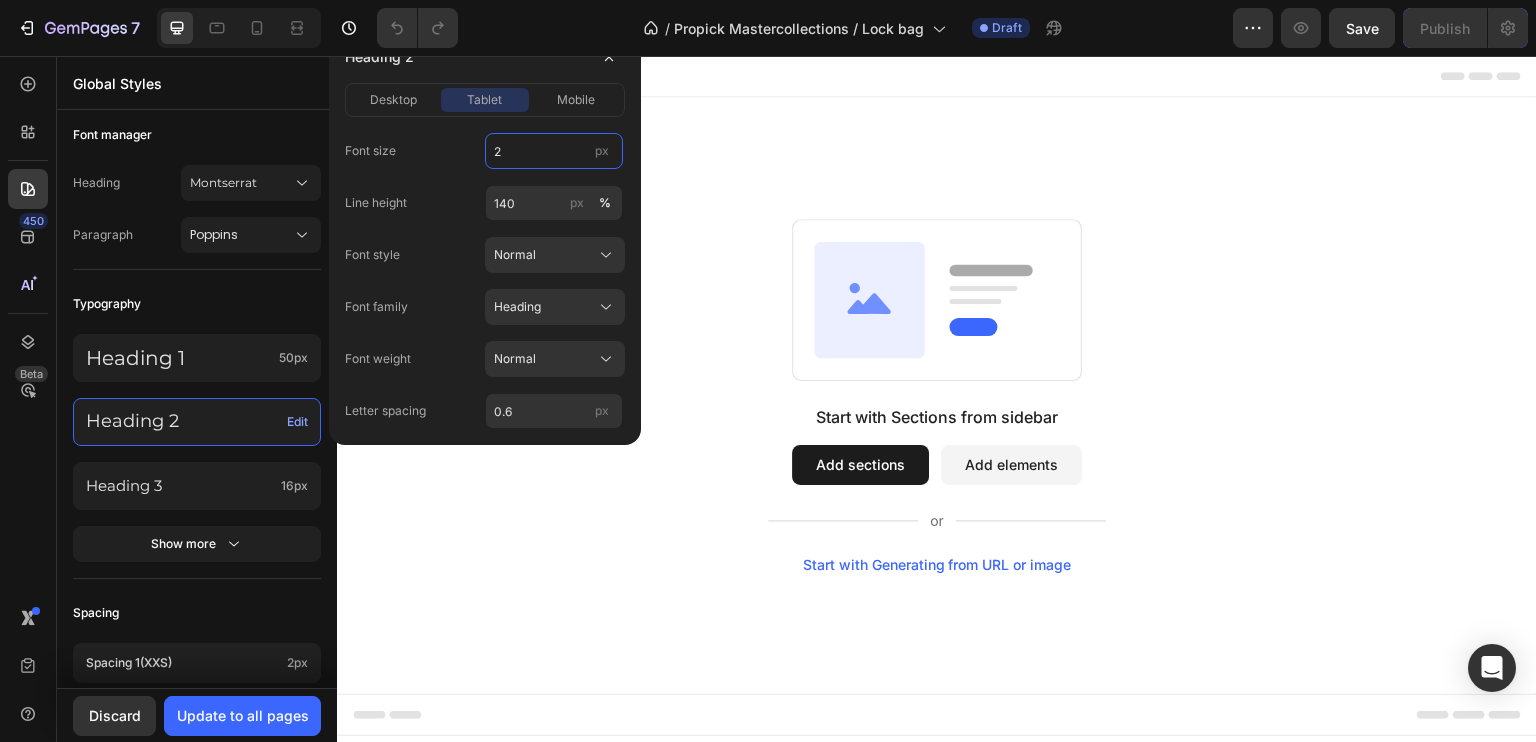 type on "25" 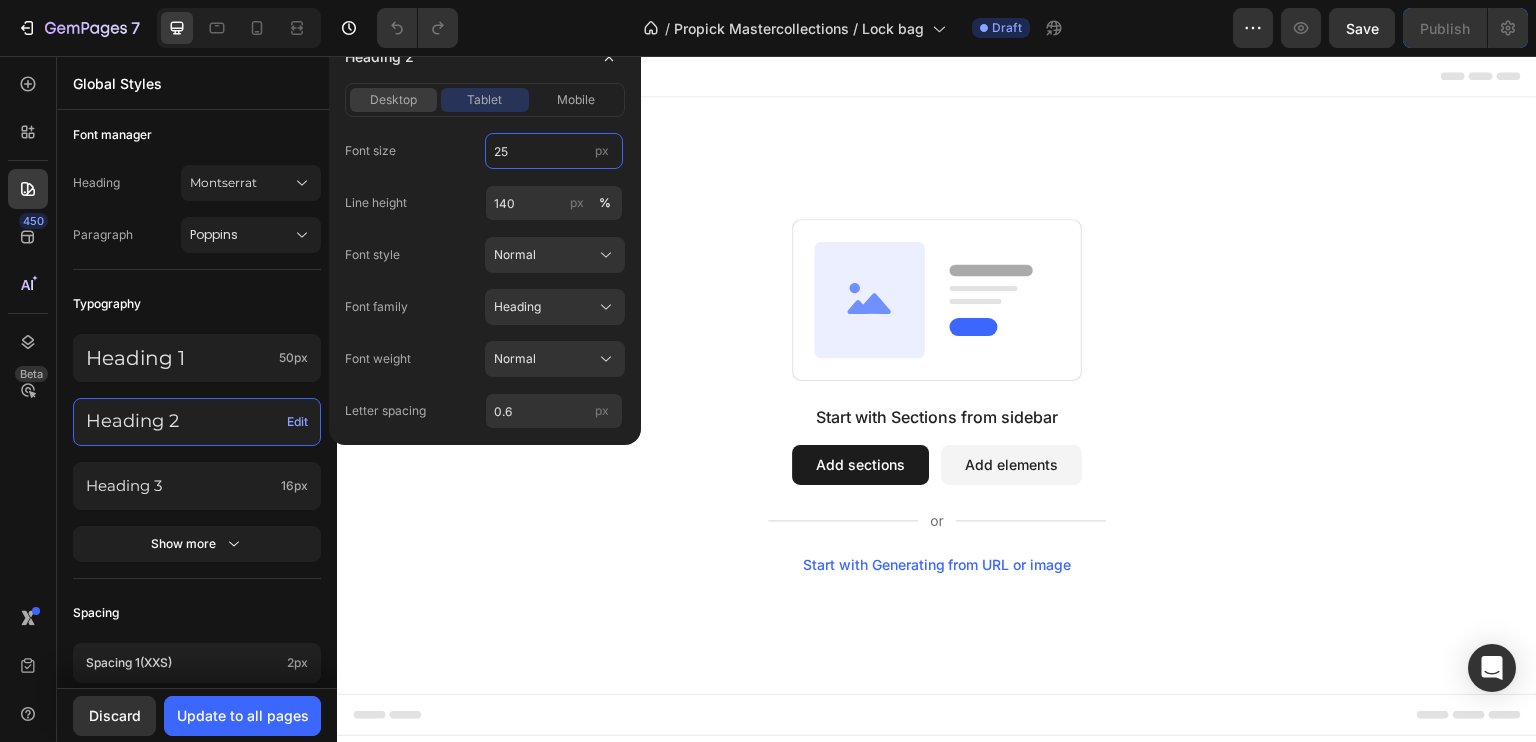 click on "desktop" at bounding box center (393, 100) 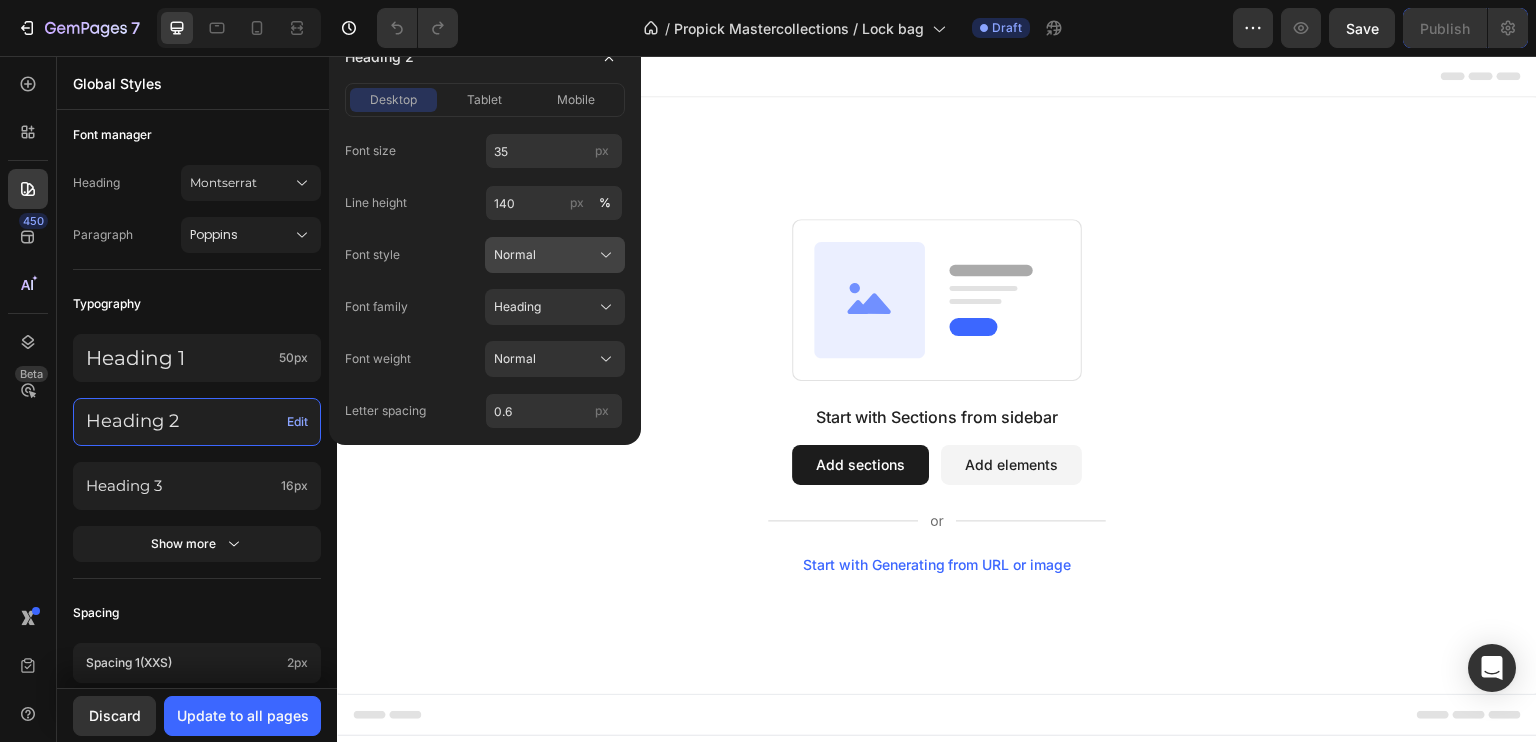 click on "Normal" 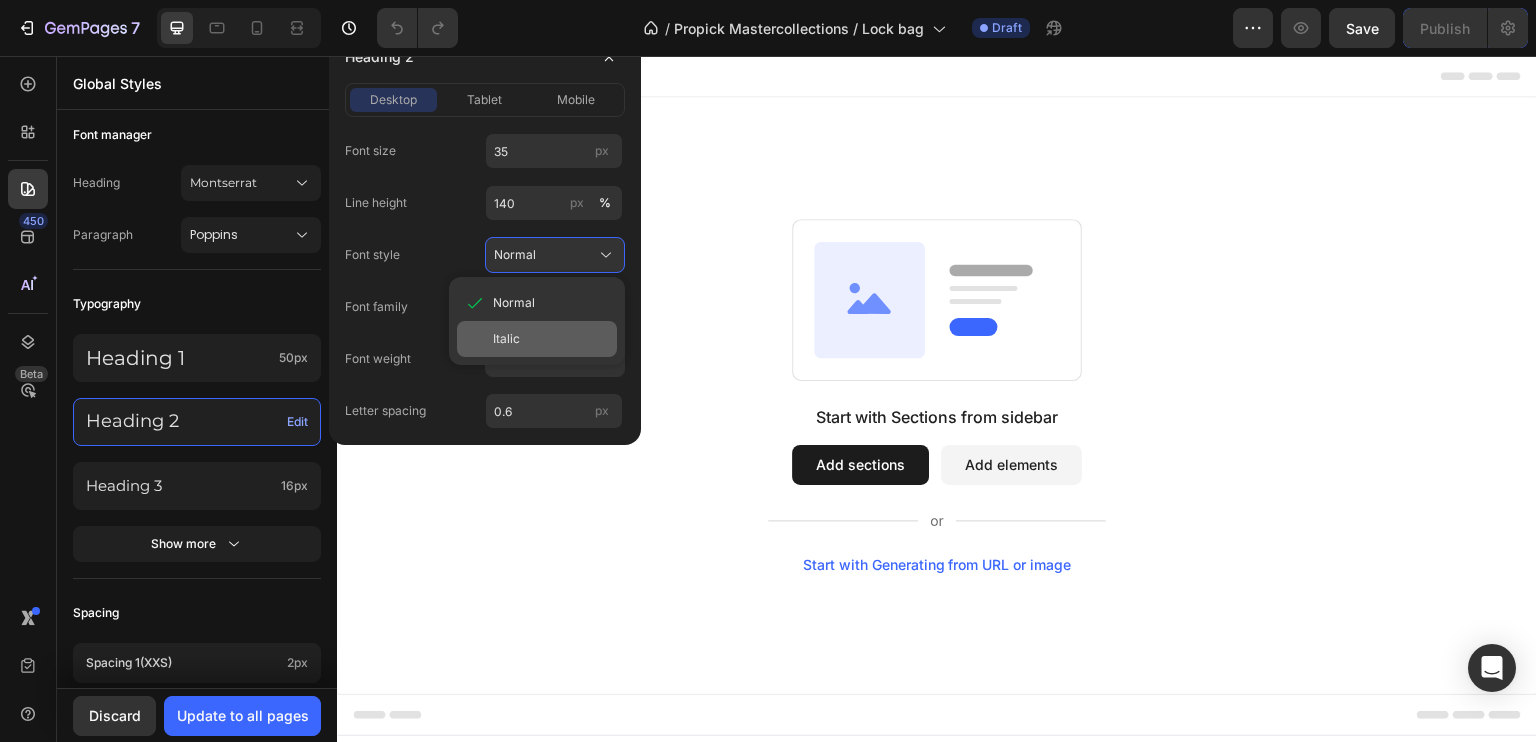 click on "Italic" at bounding box center [551, 339] 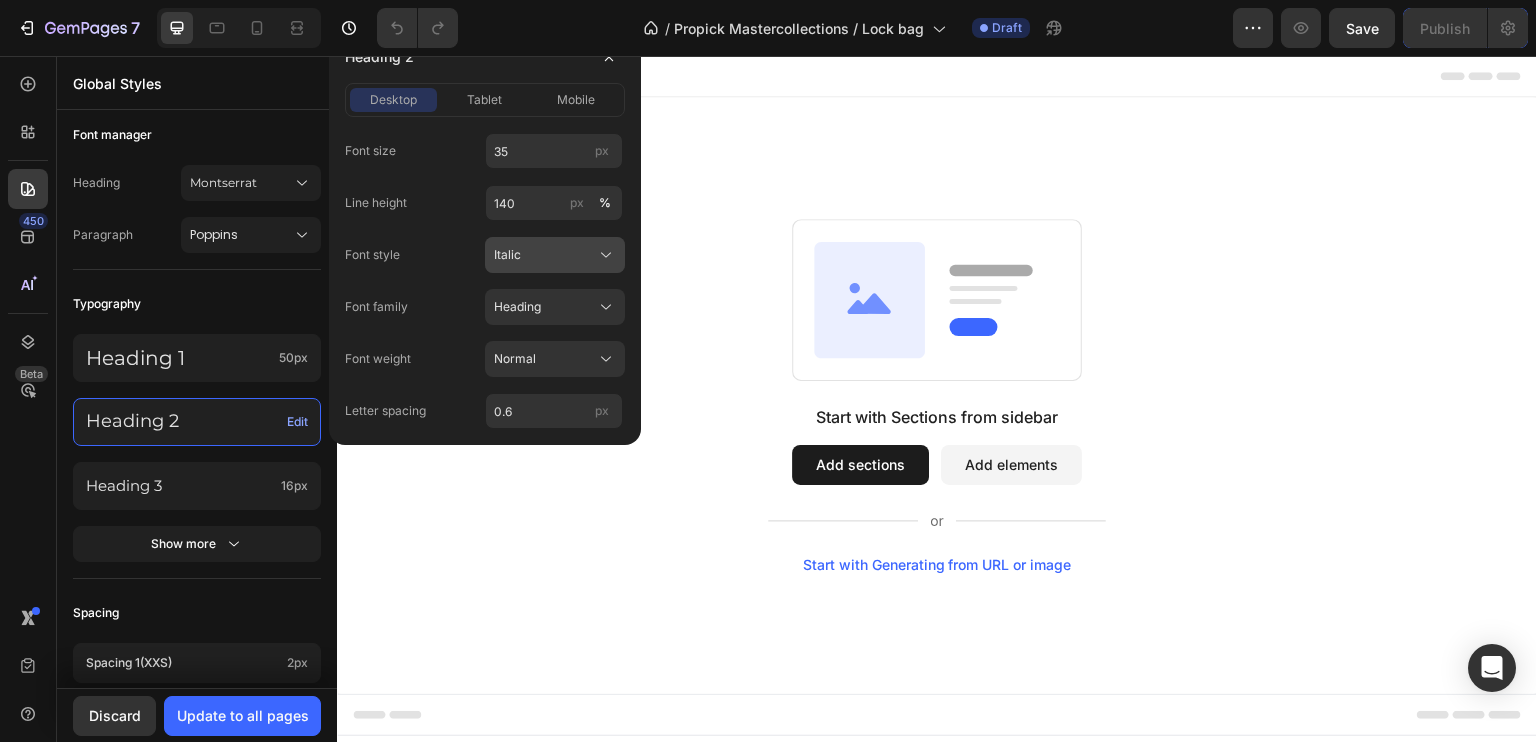 click on "Italic" 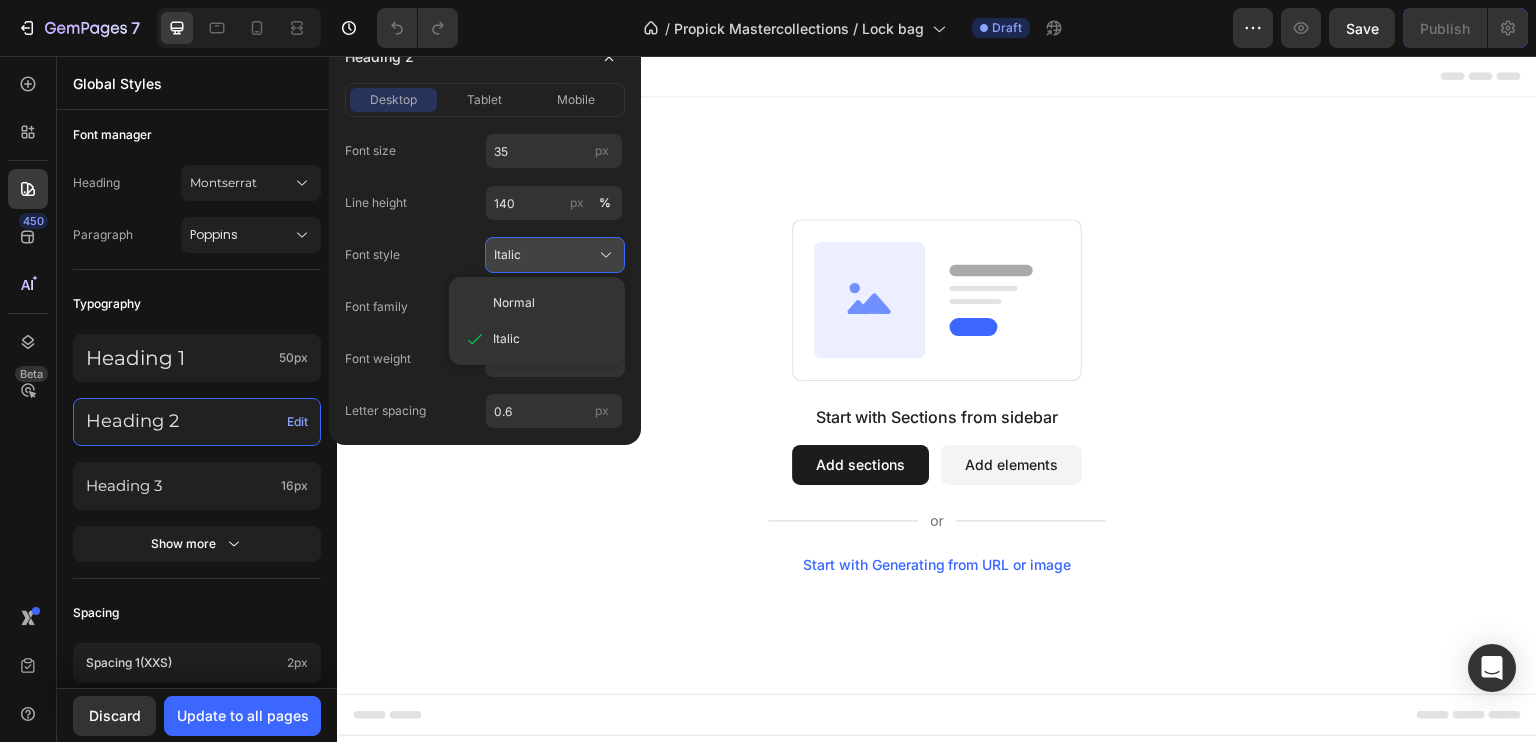 click 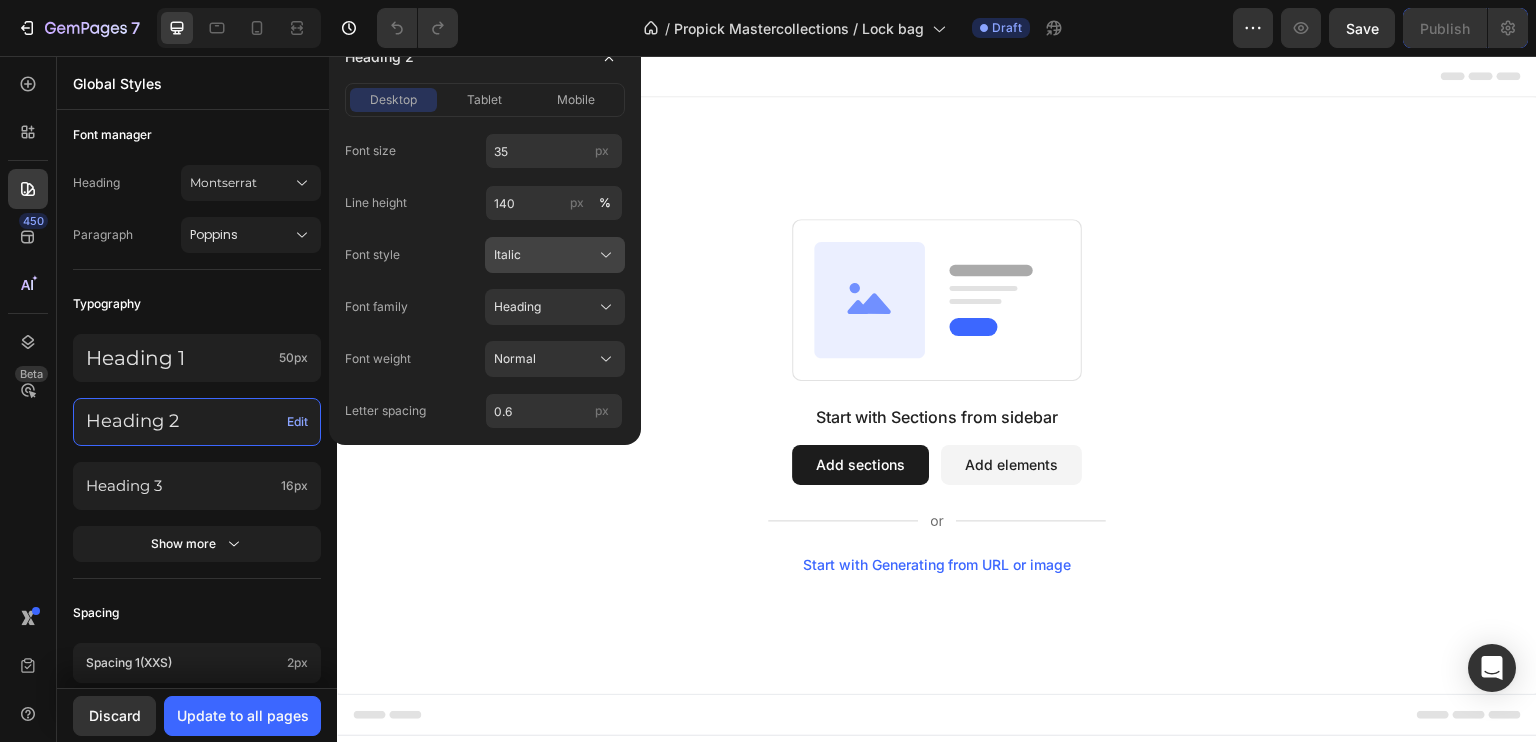 click 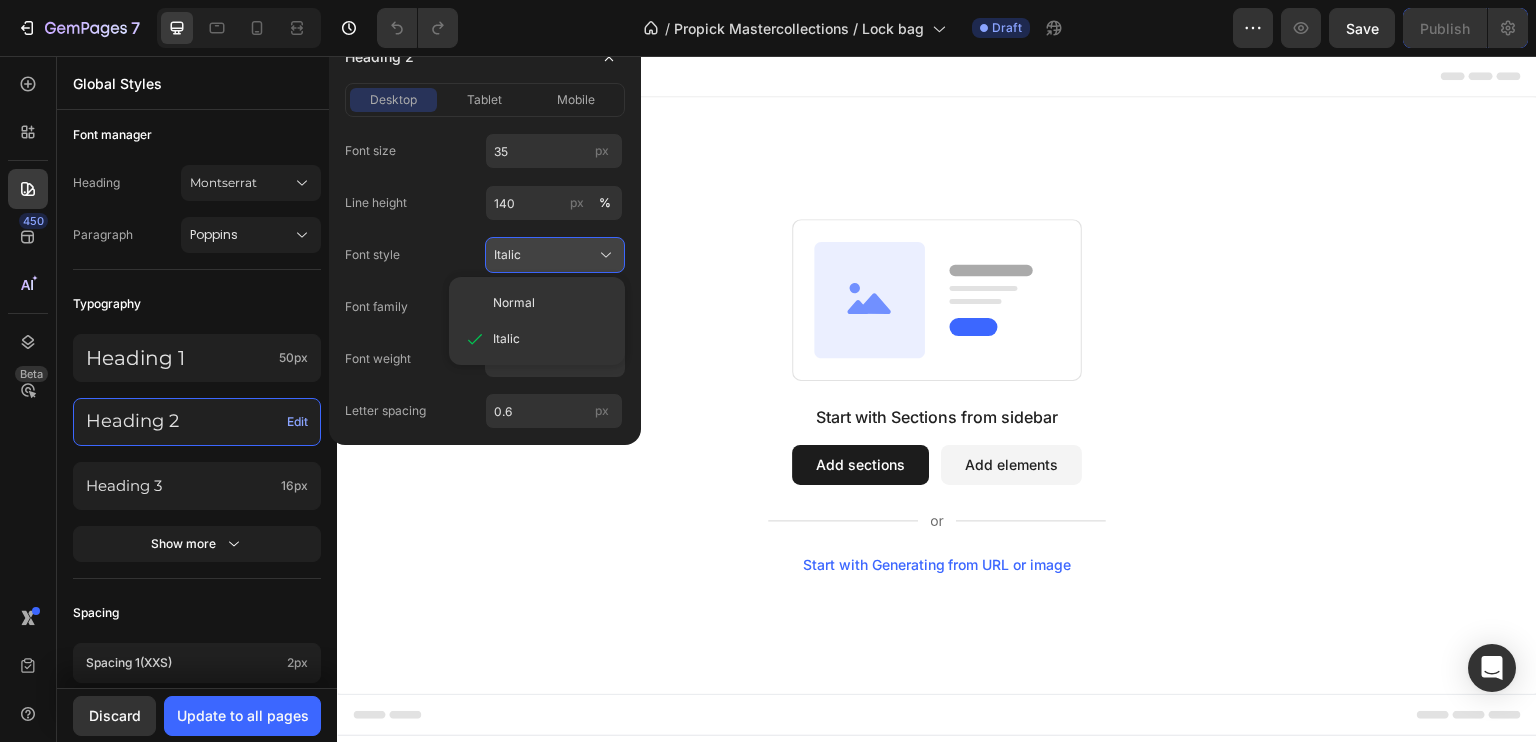 click 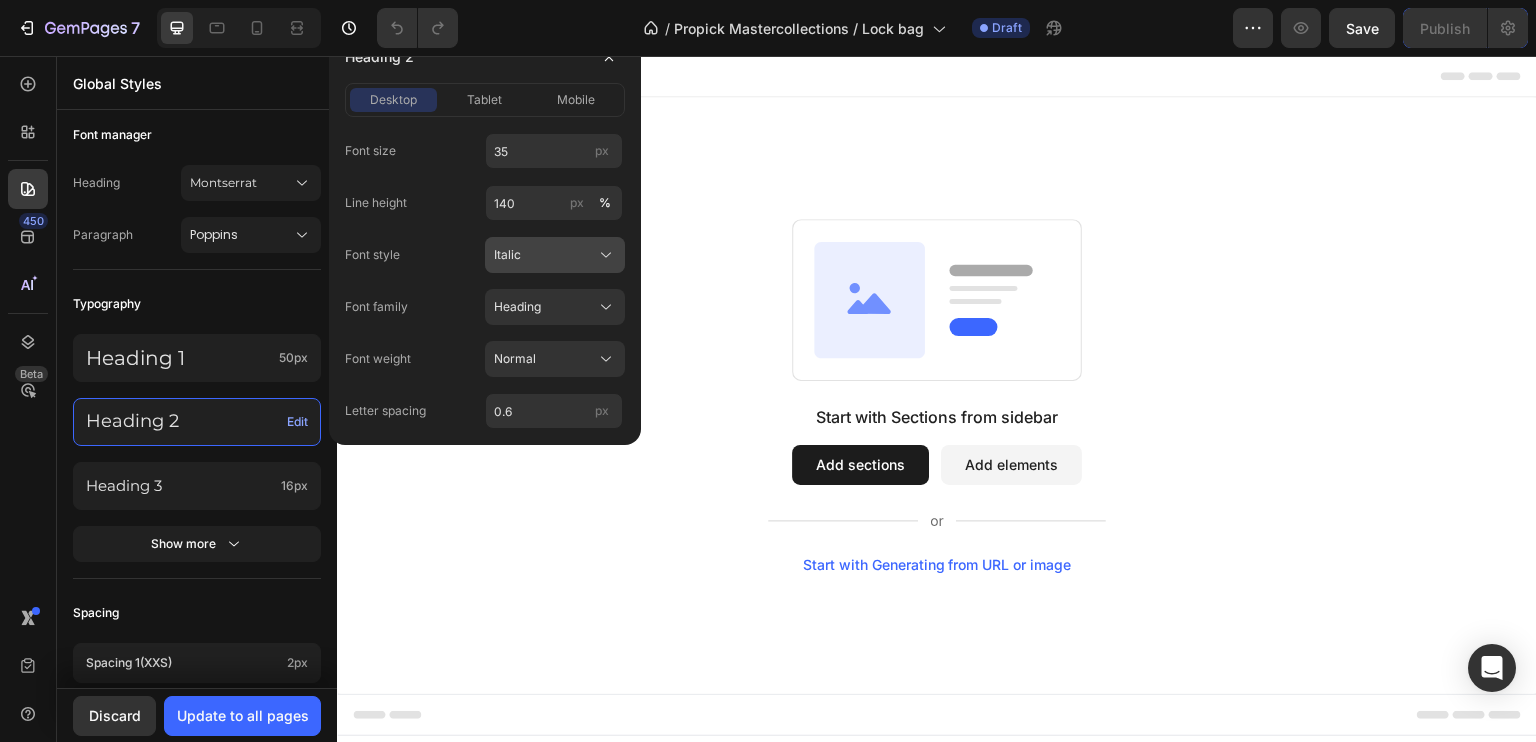 click on "Italic" at bounding box center (555, 255) 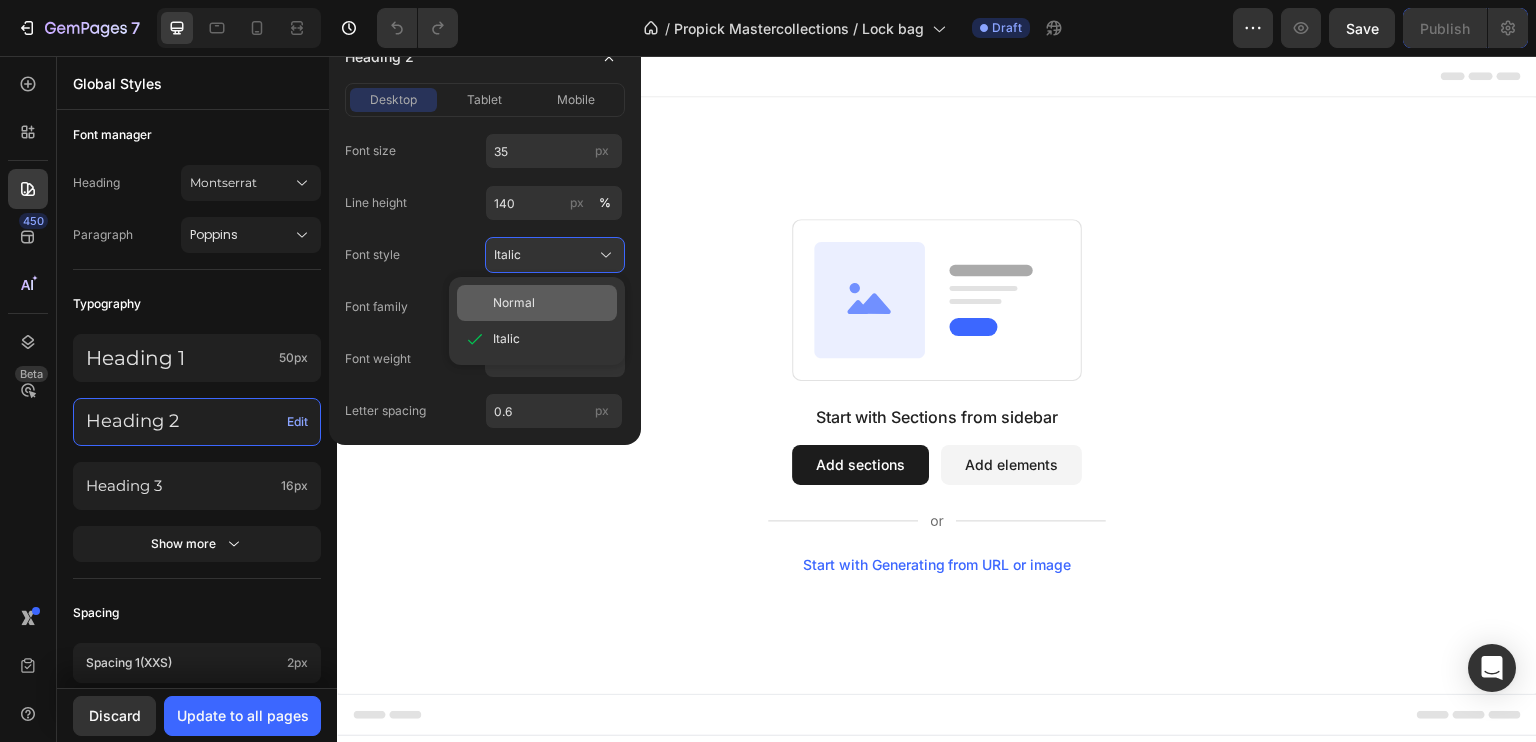 click on "Normal" at bounding box center [551, 303] 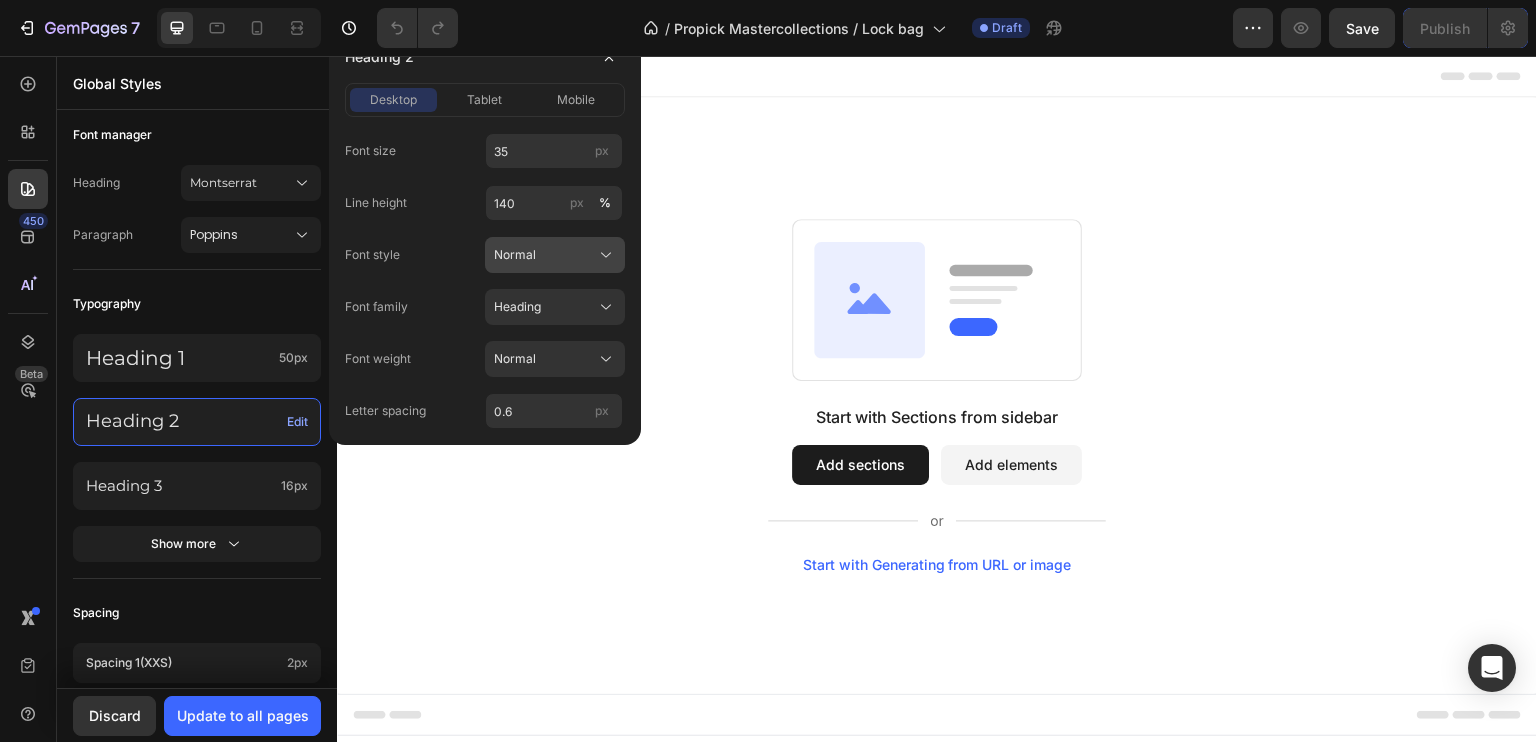click 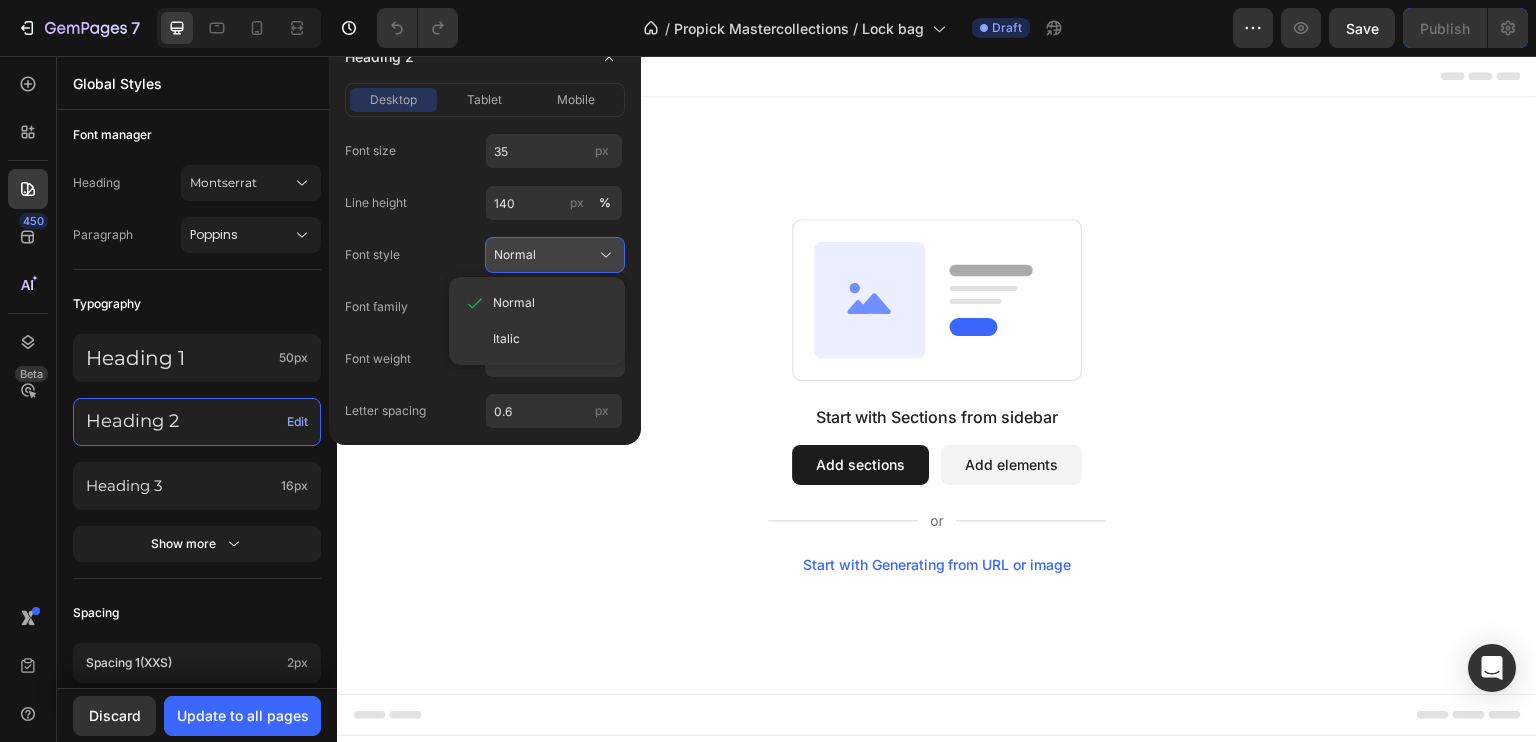 click 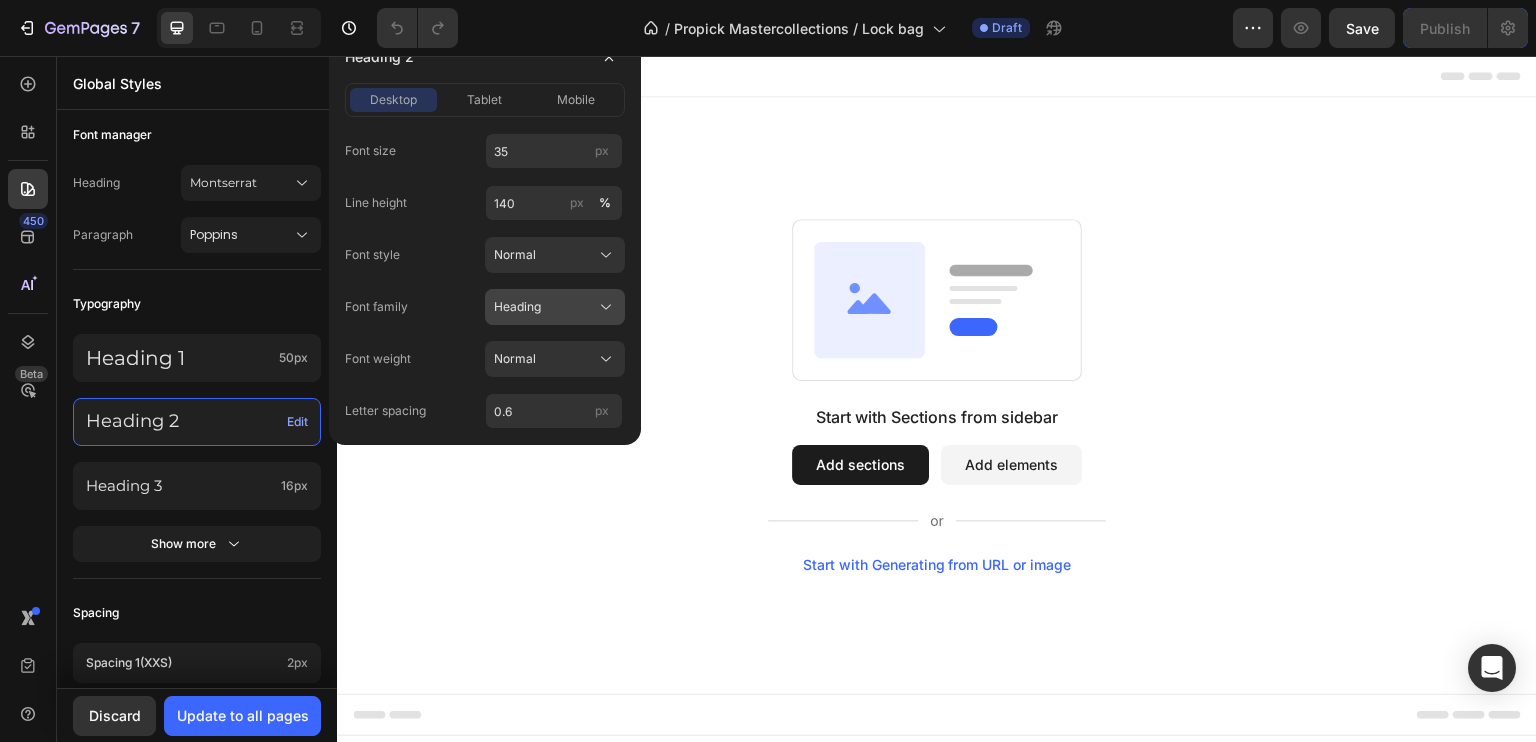 click on "Heading" at bounding box center (555, 307) 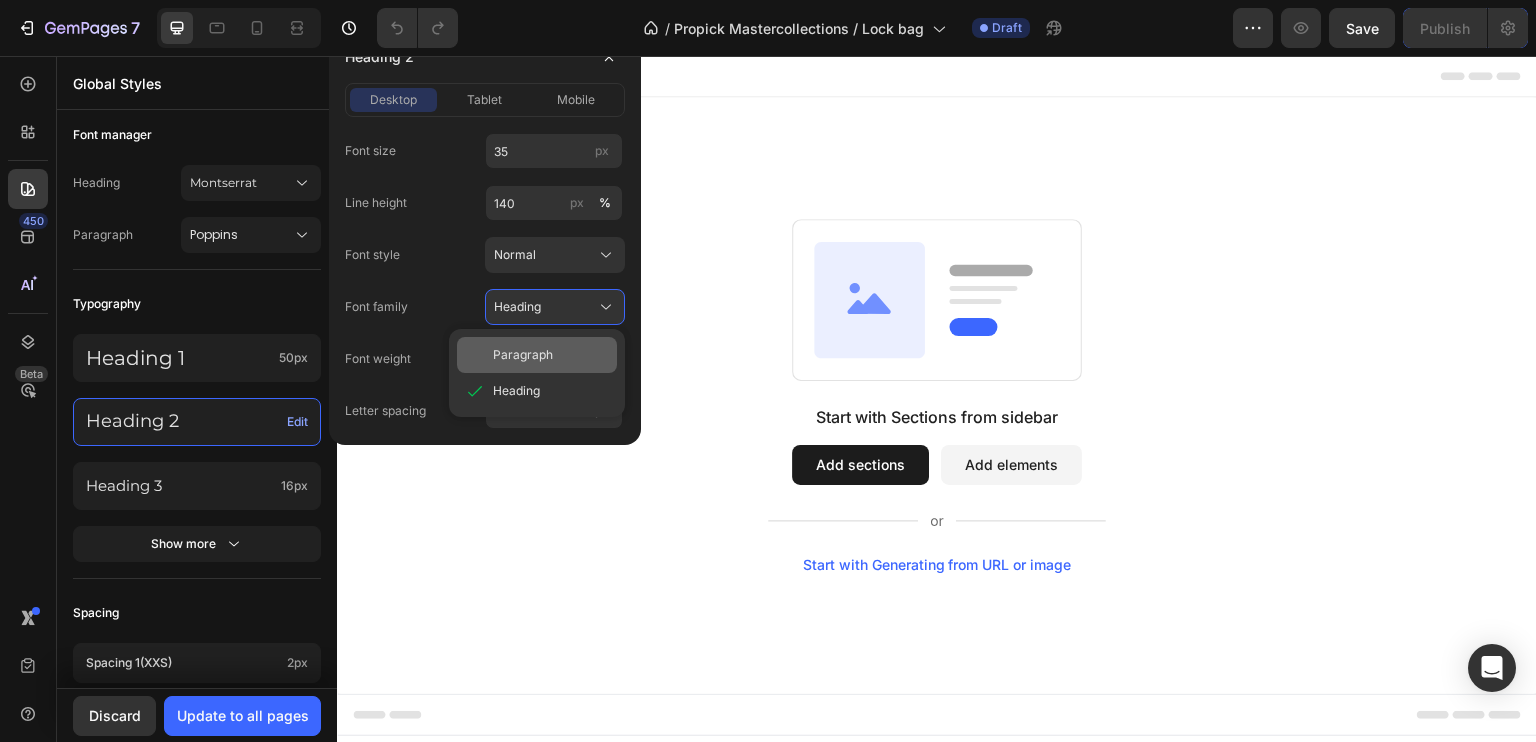 click on "Paragraph" 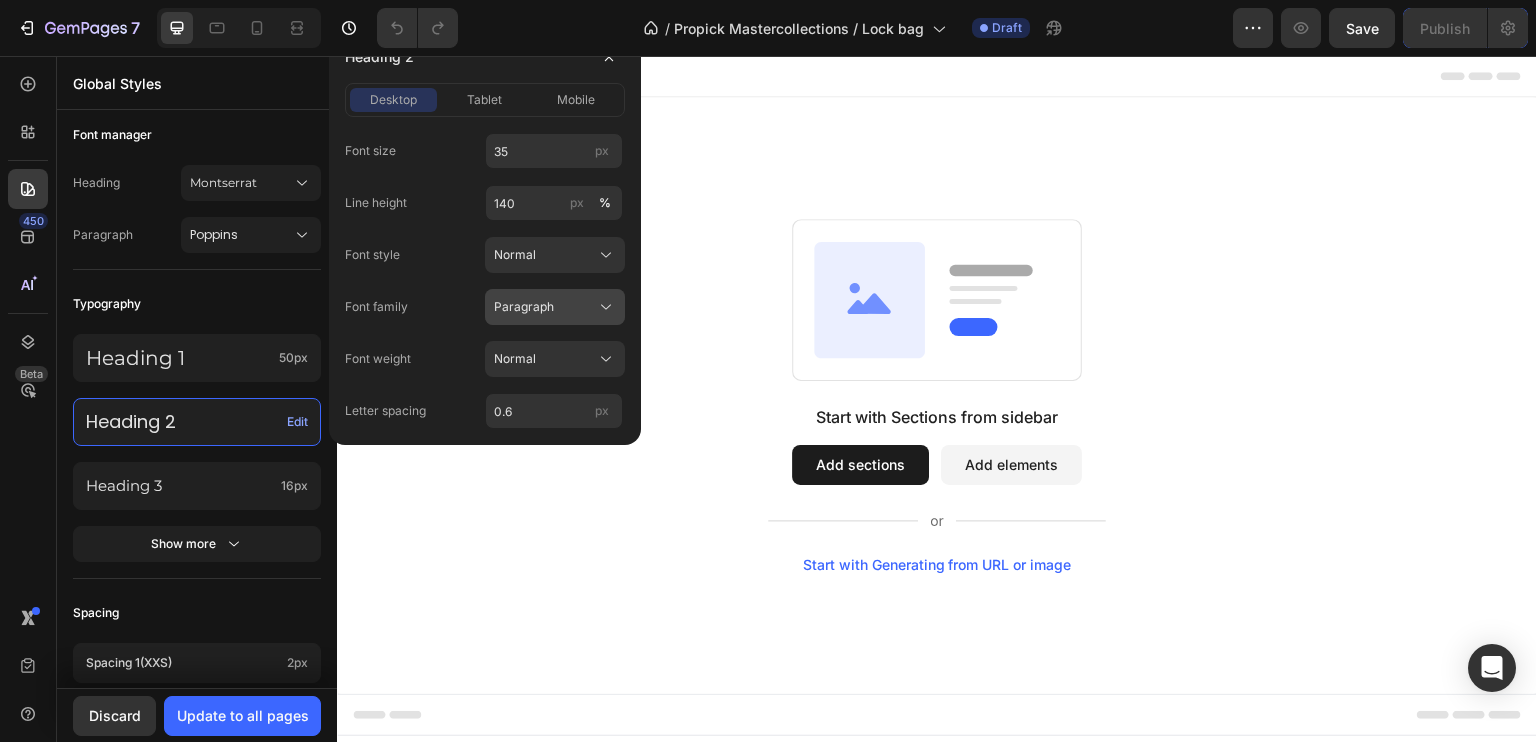 click on "Paragraph" at bounding box center (555, 307) 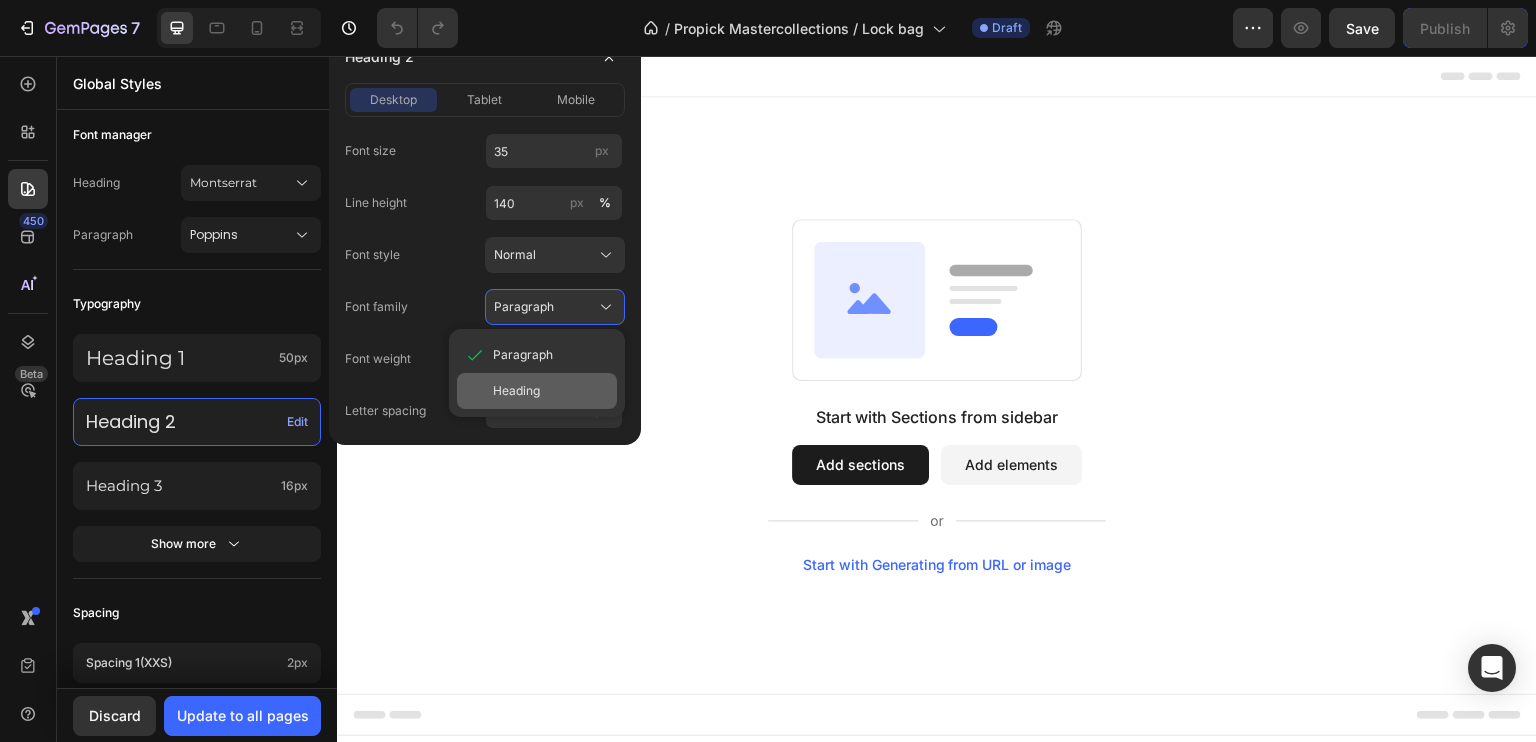 click on "Heading" at bounding box center [551, 391] 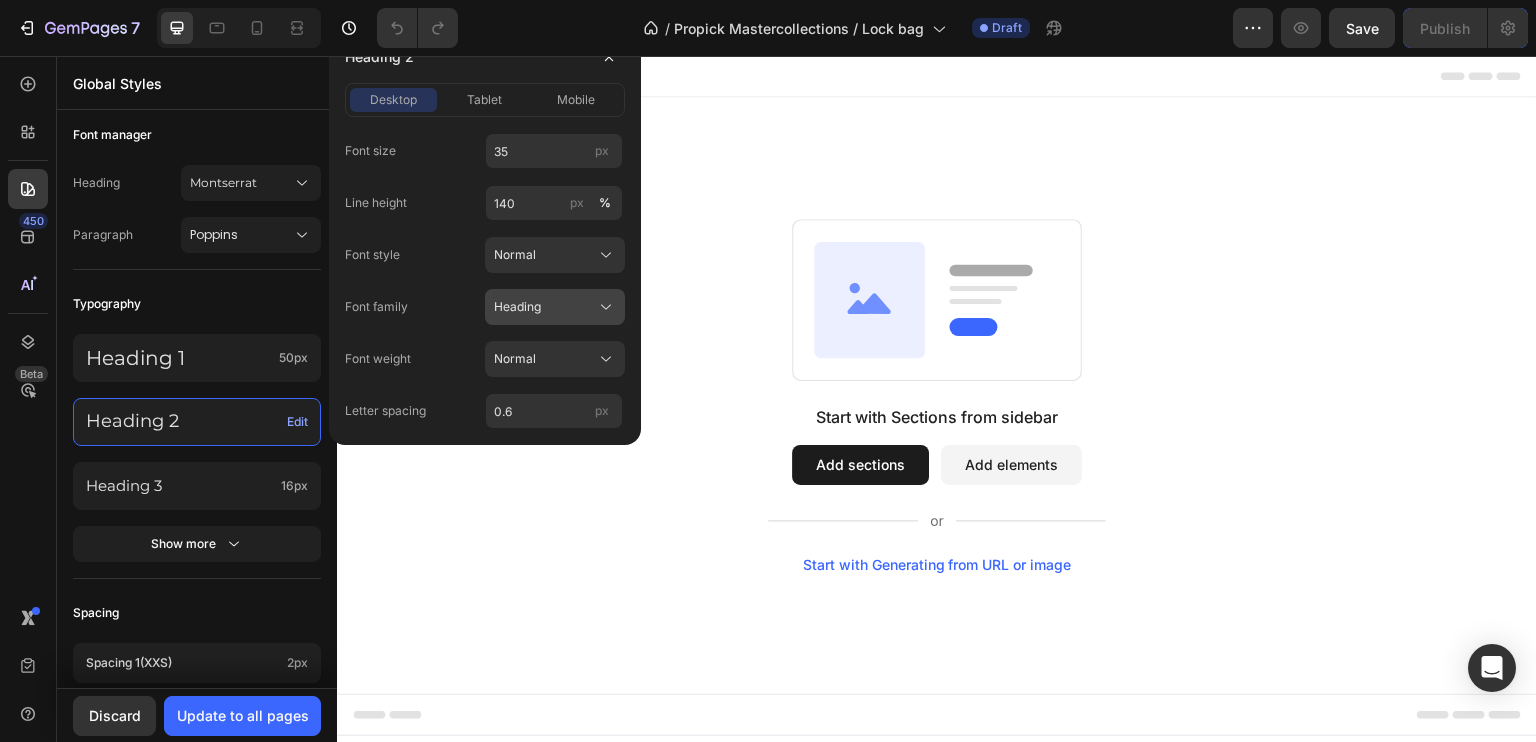 click on "Heading" 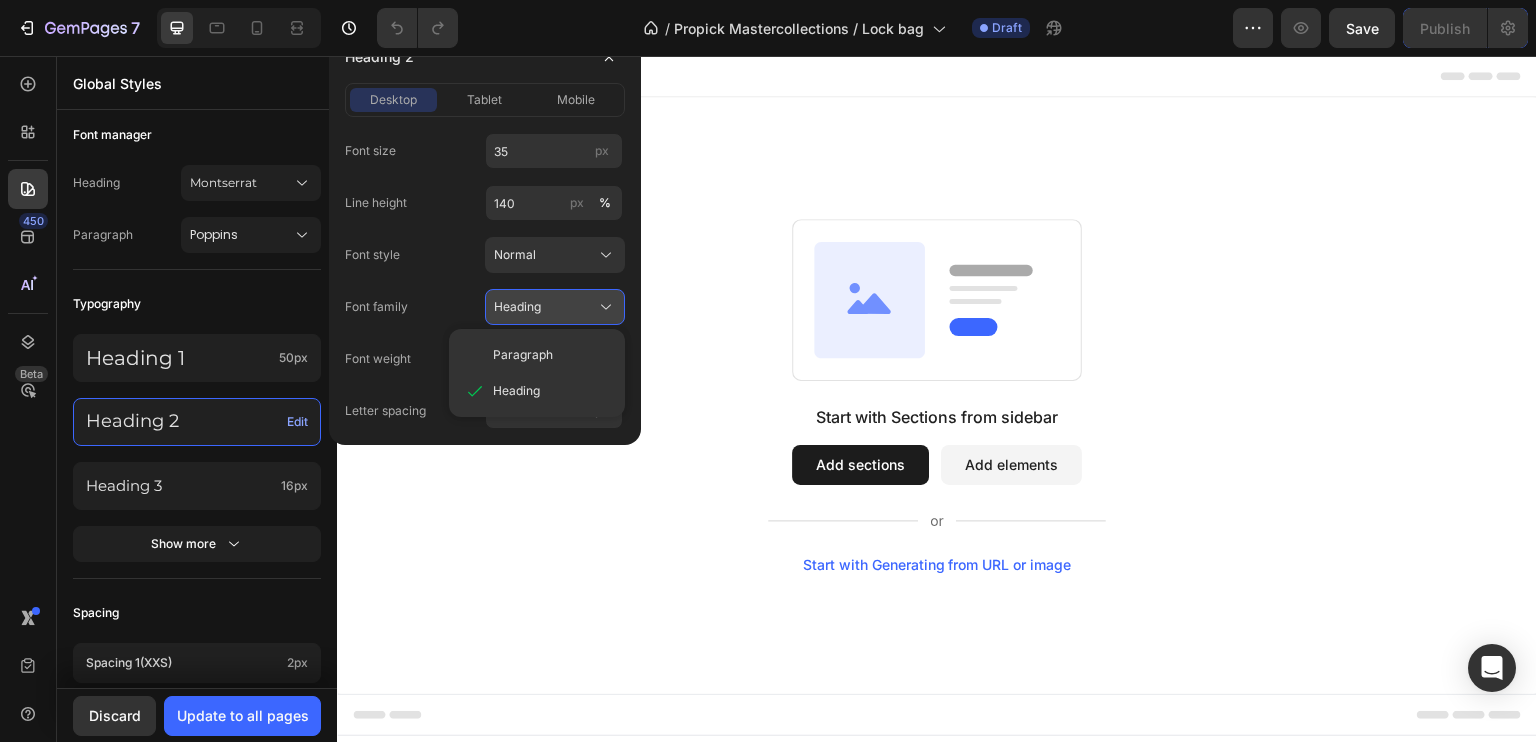 click 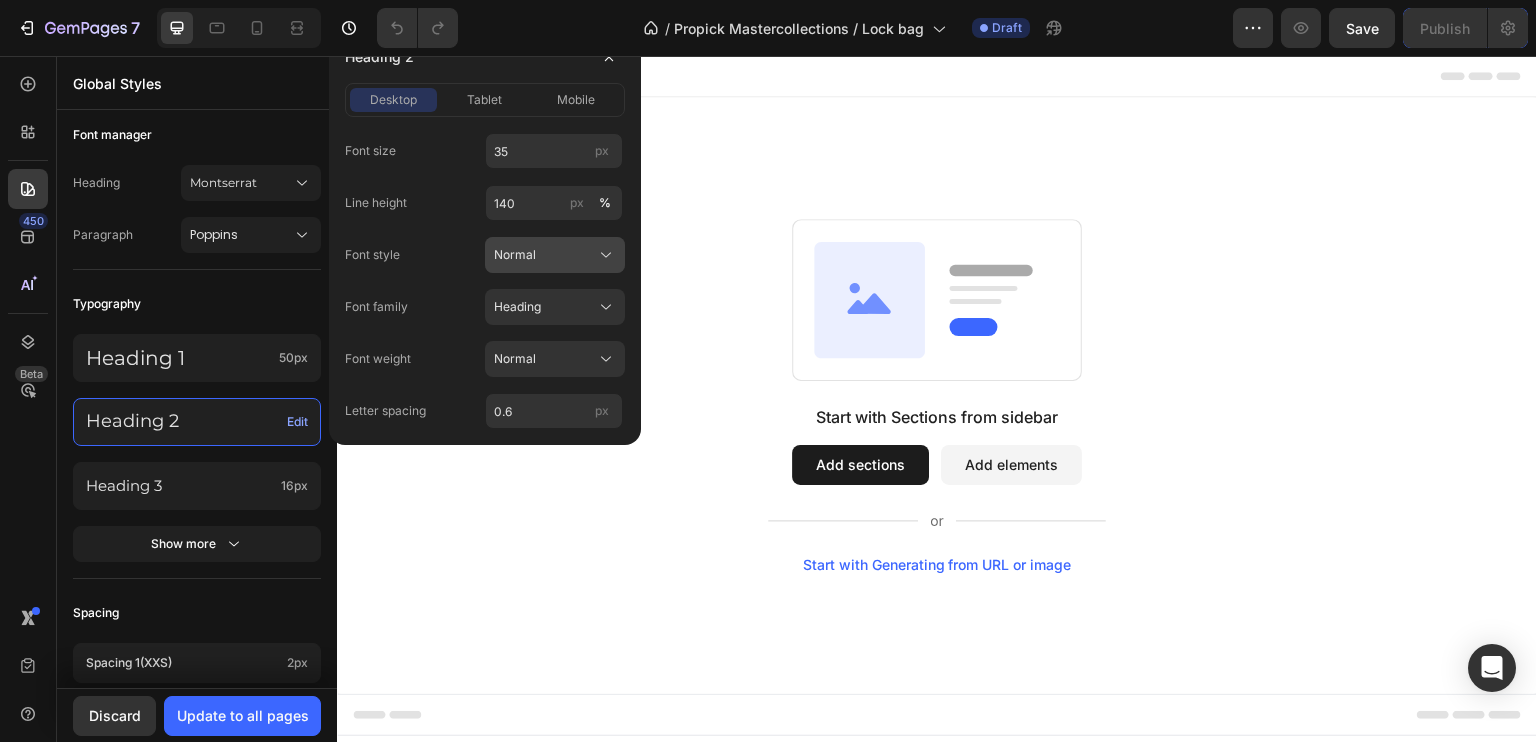 click on "Normal" 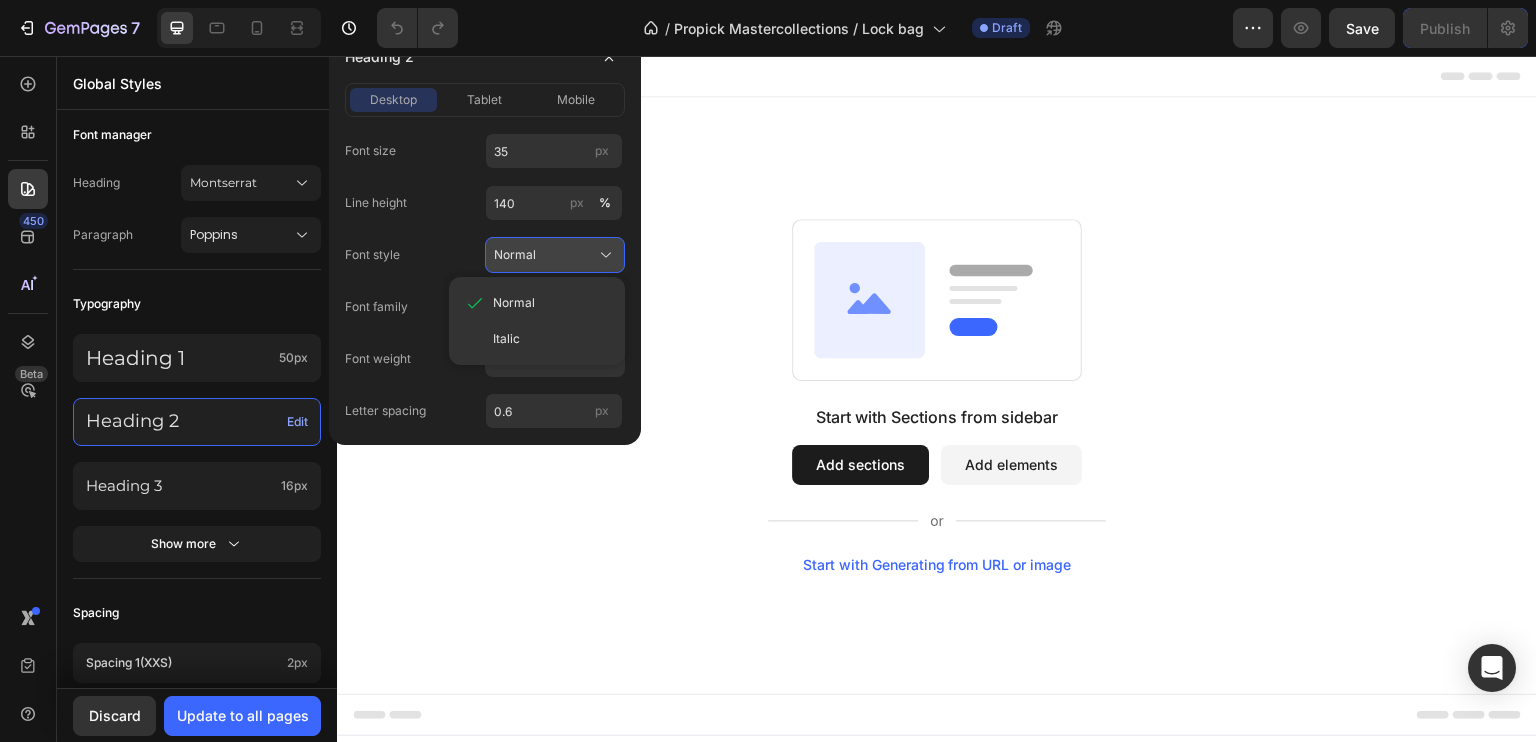 click on "Normal" 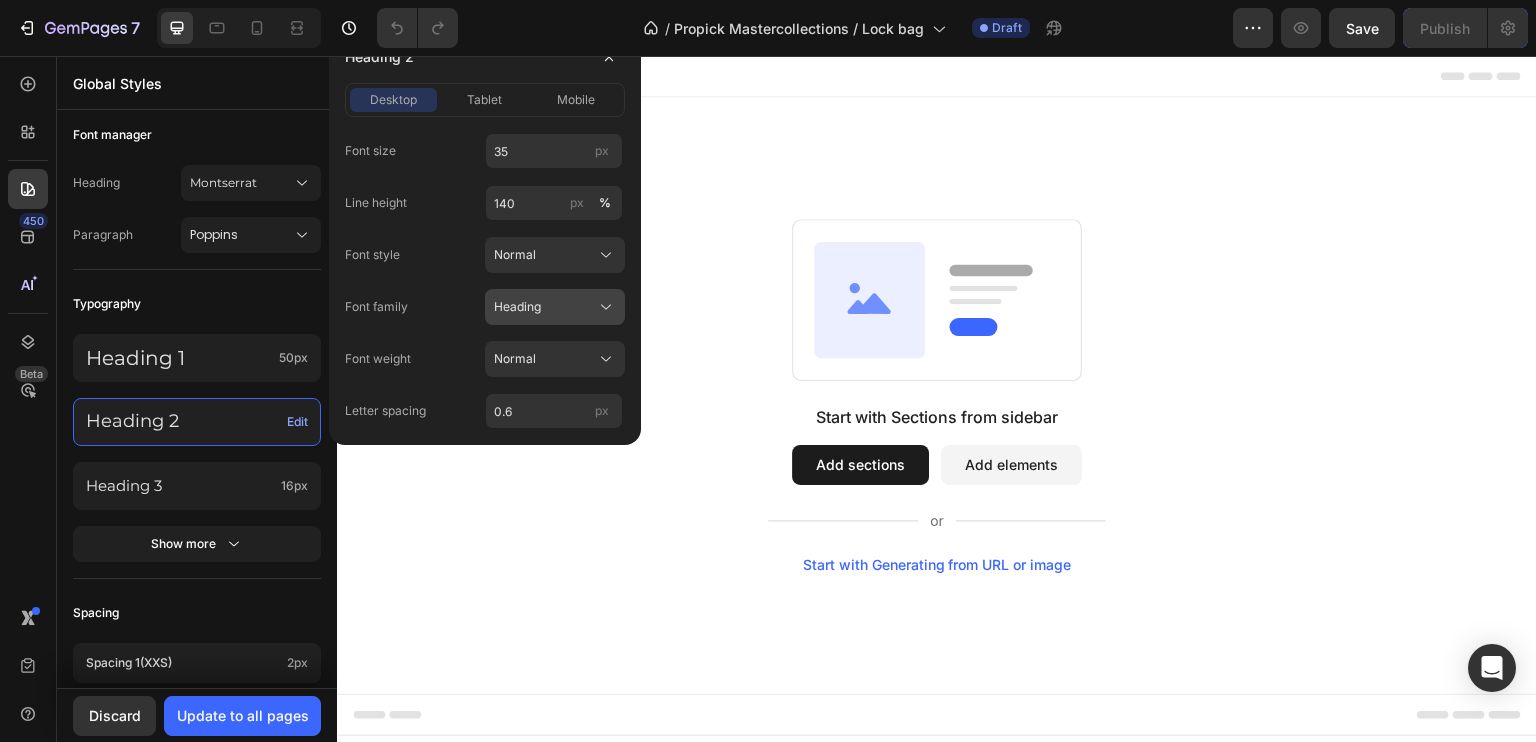 click on "Heading" 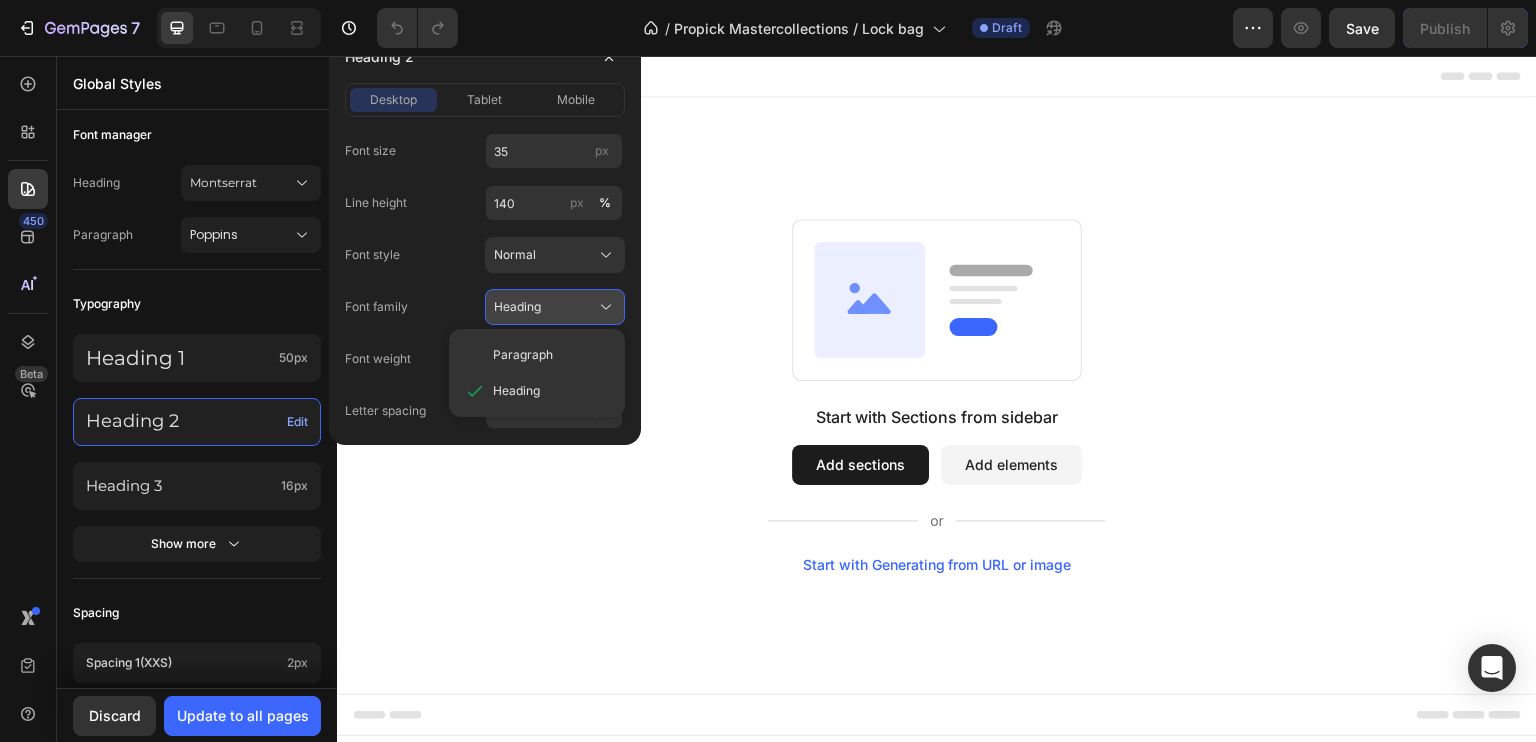 click on "Heading" 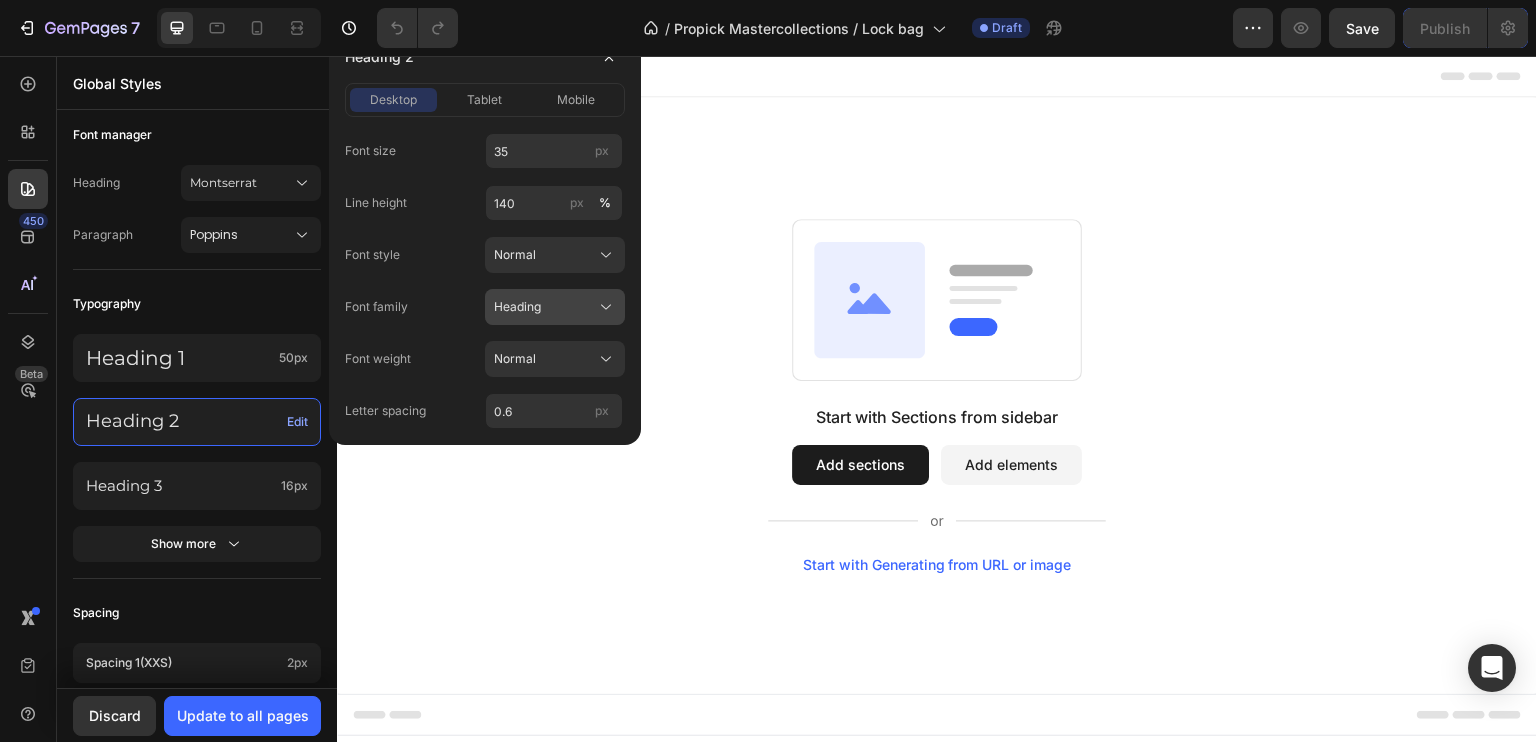 click on "Heading" 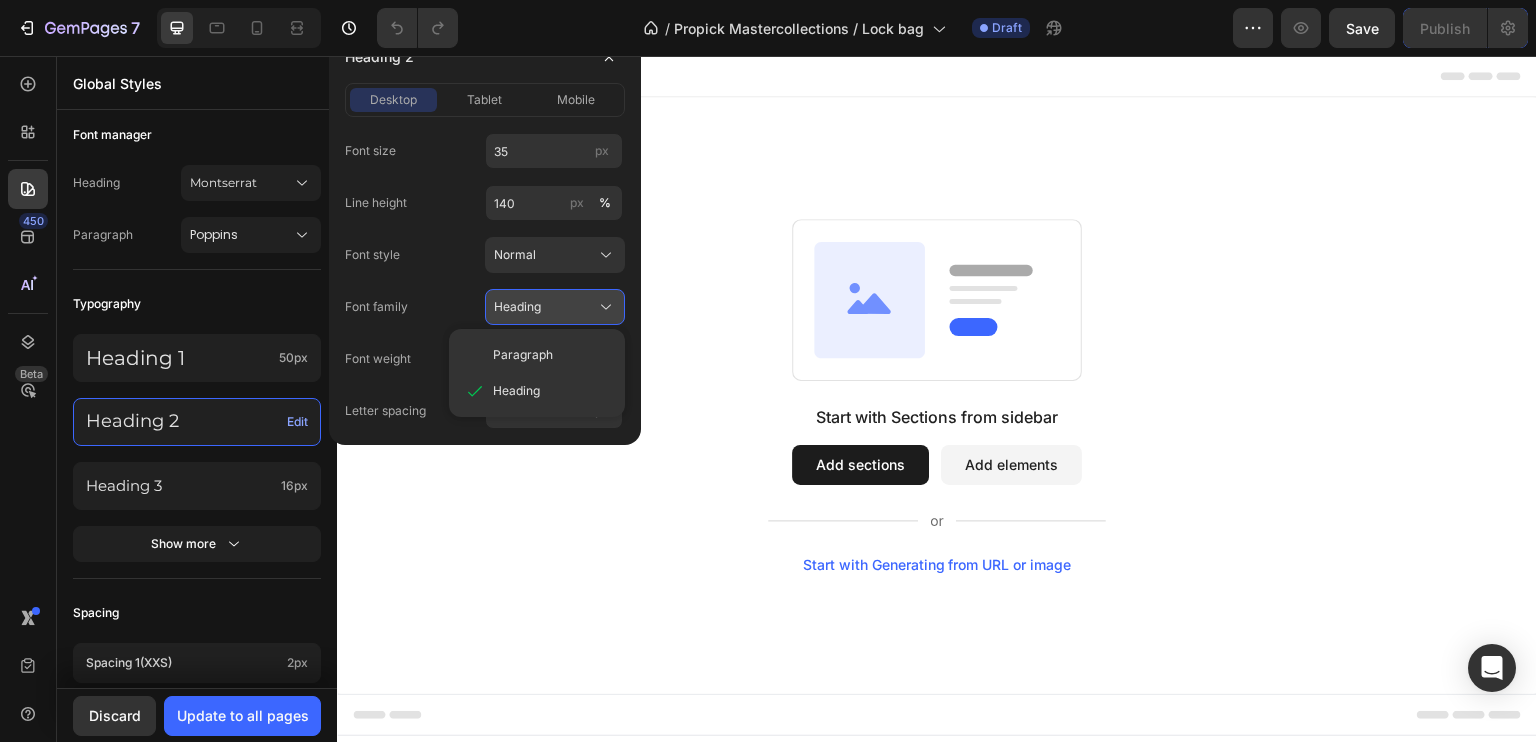 click on "Heading" 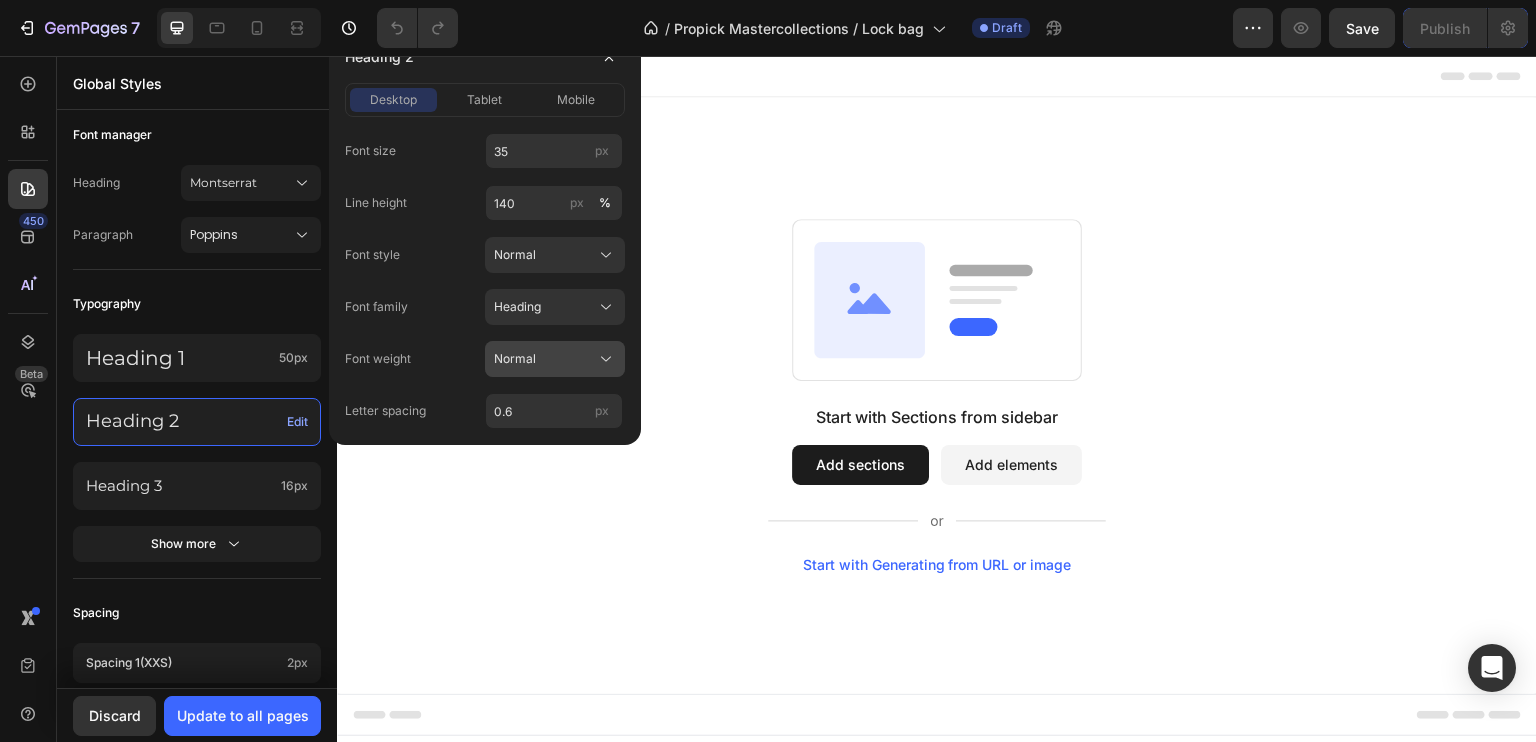 click on "Normal" 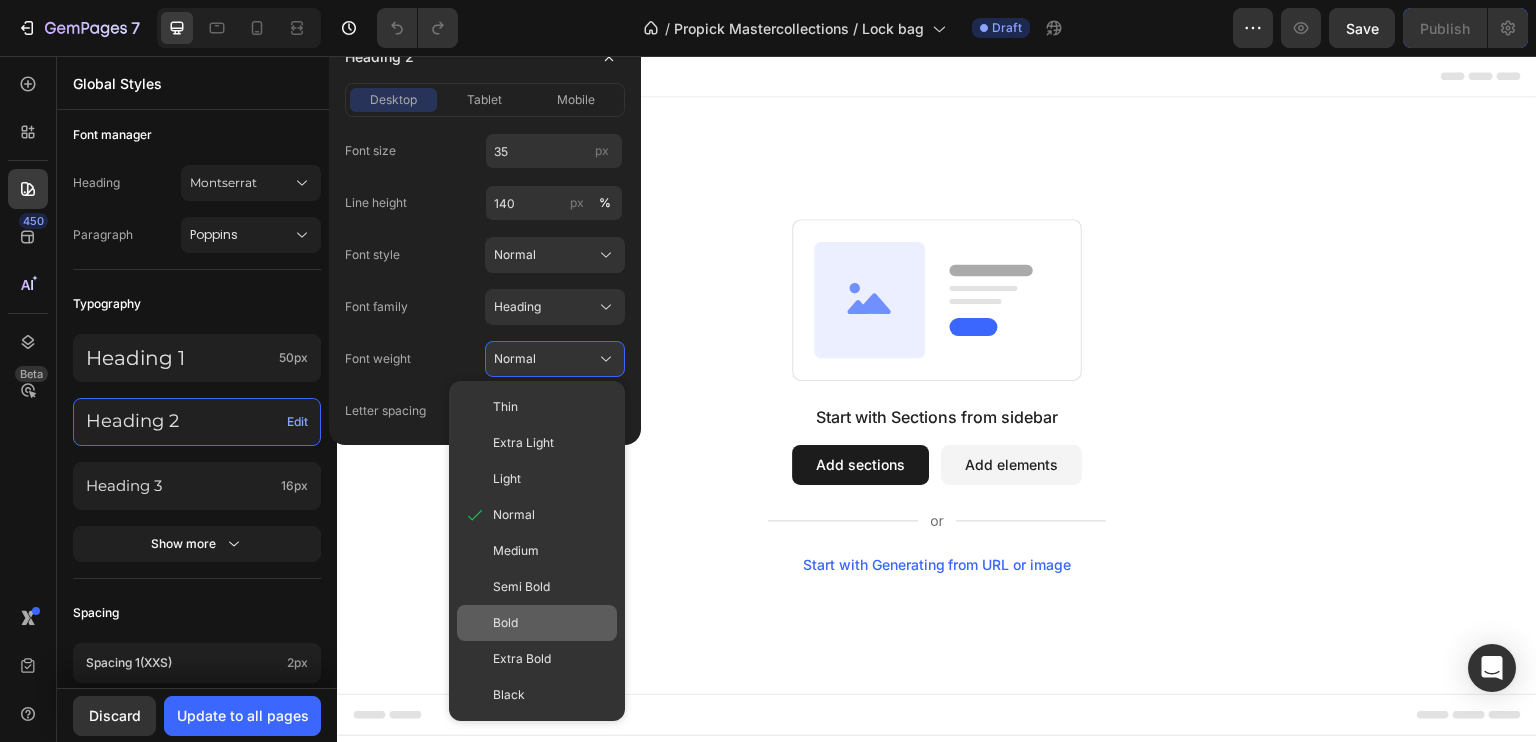 click on "Bold" at bounding box center [551, 623] 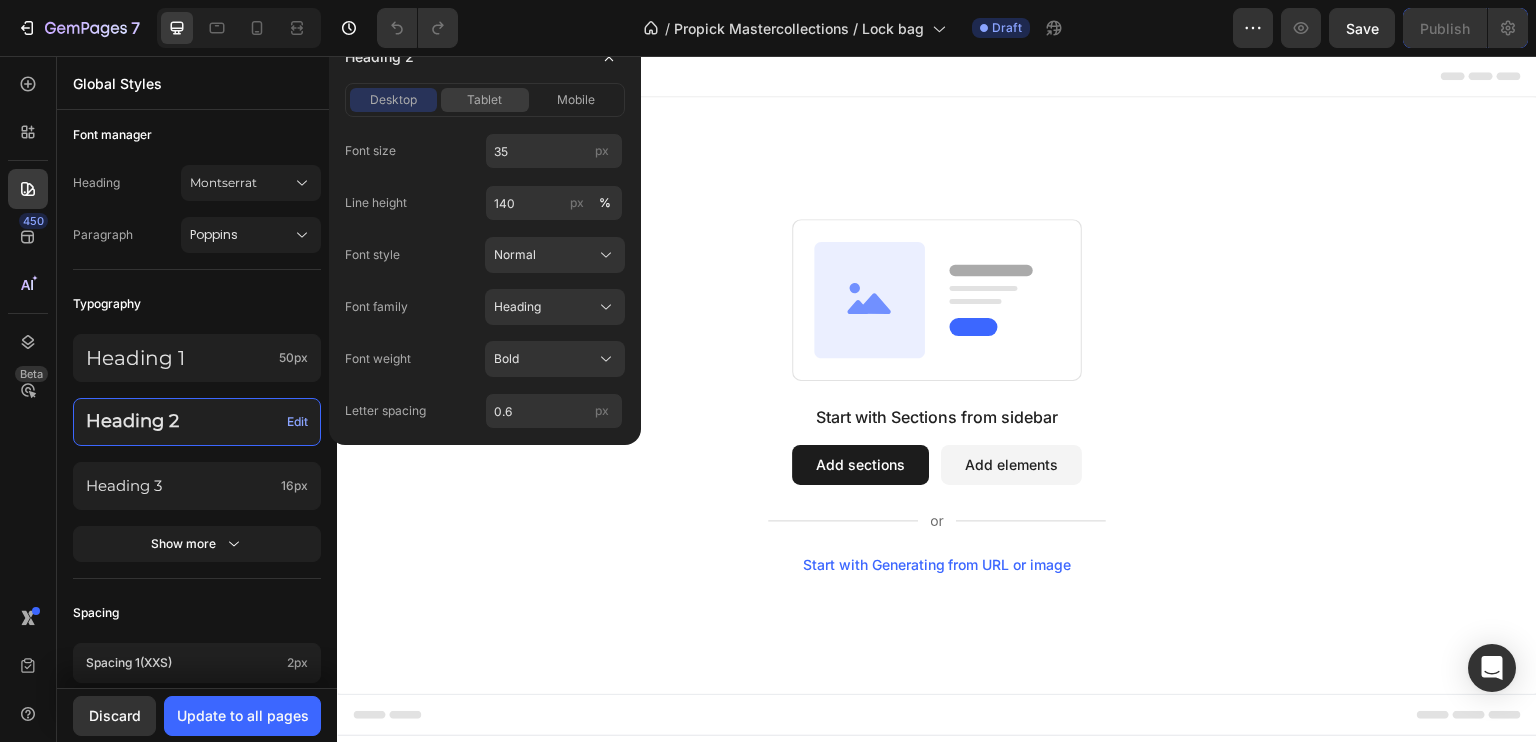click on "tablet" at bounding box center [484, 100] 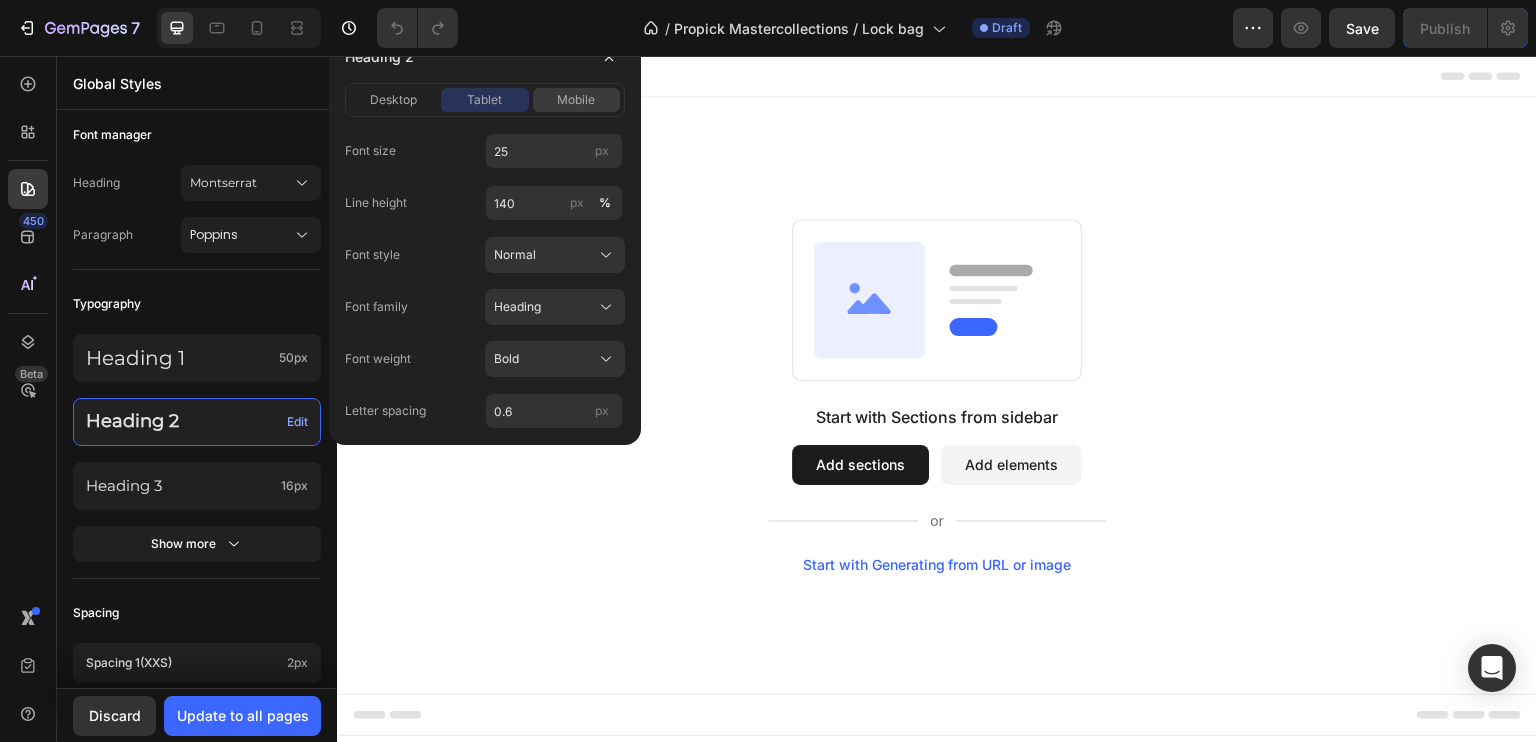 click on "mobile" at bounding box center [576, 100] 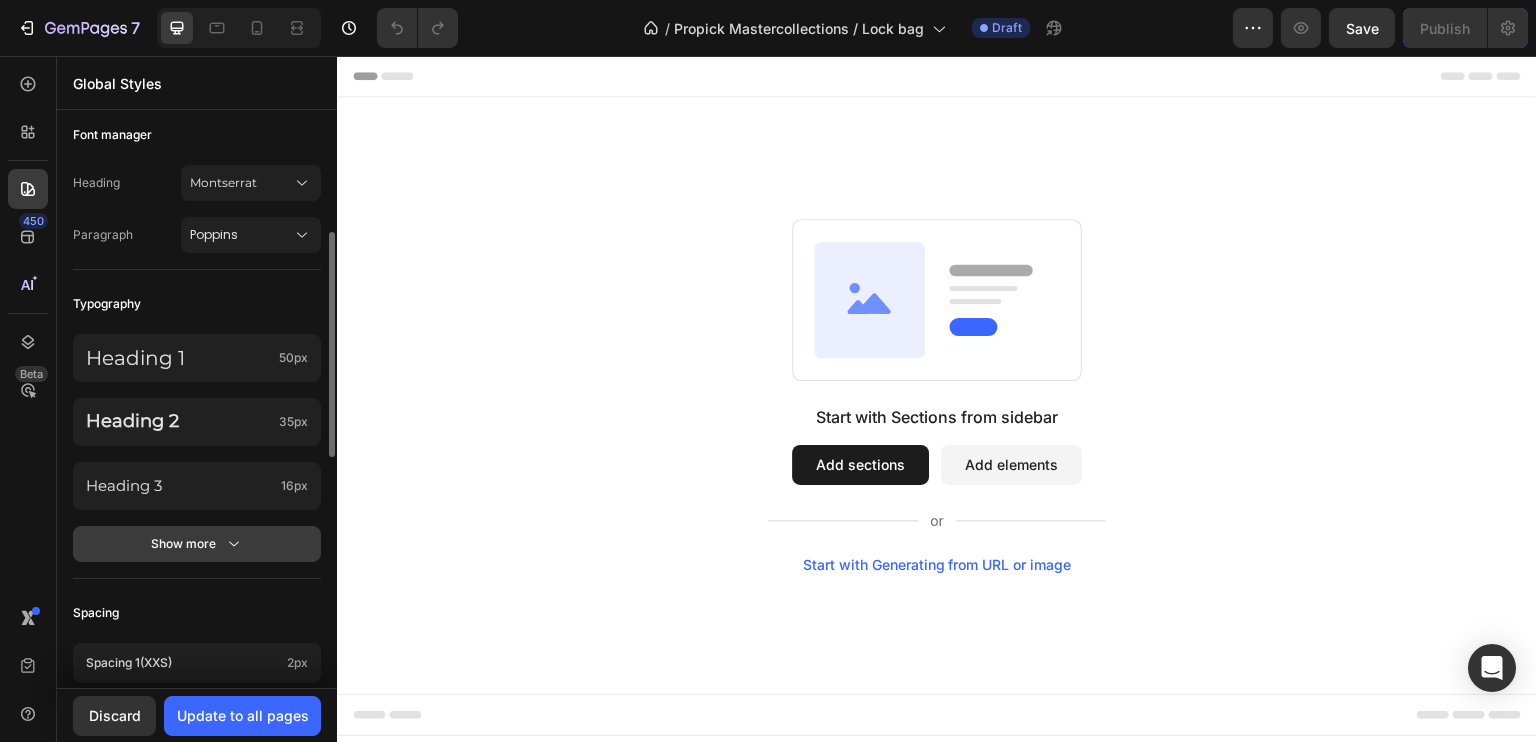 click on "Show more" 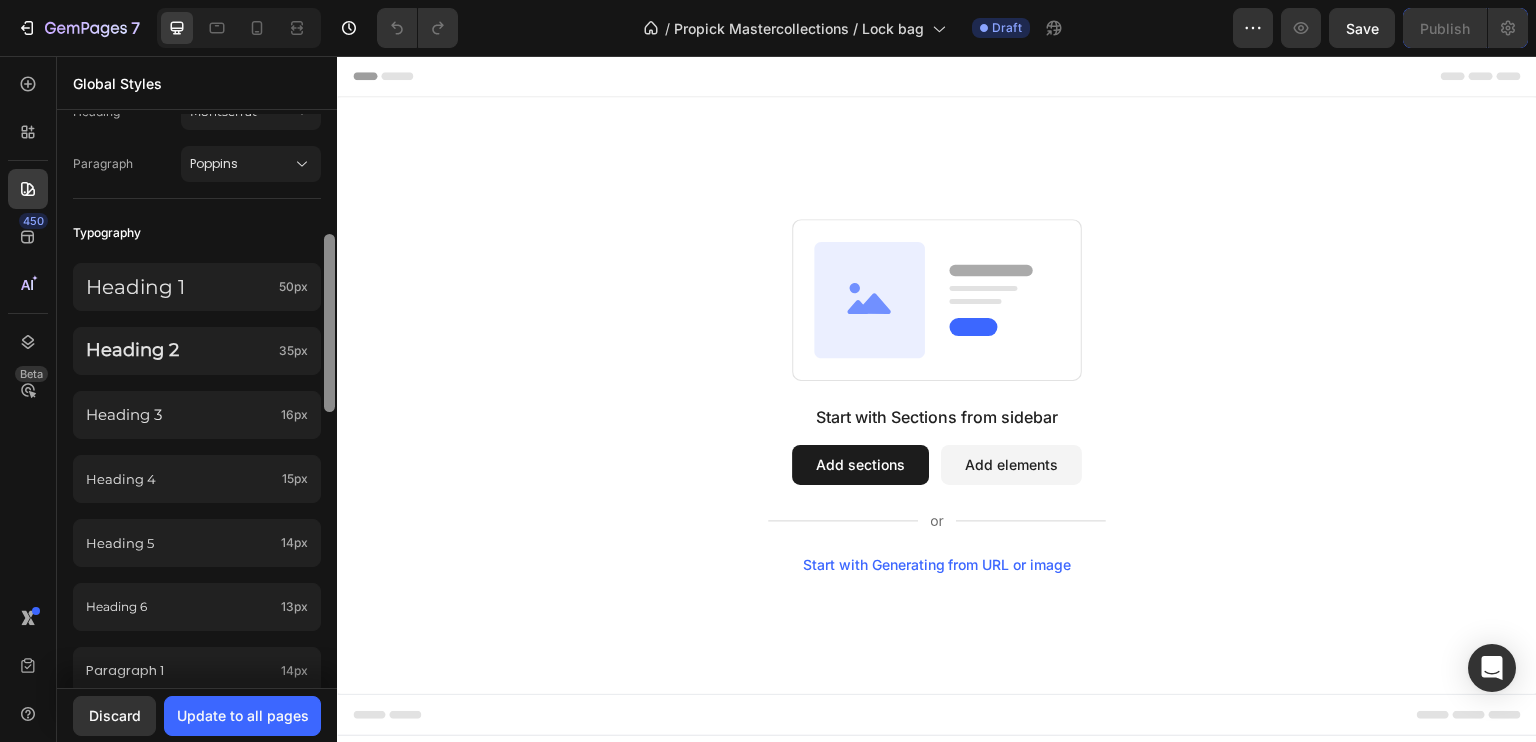 scroll, scrollTop: 378, scrollLeft: 0, axis: vertical 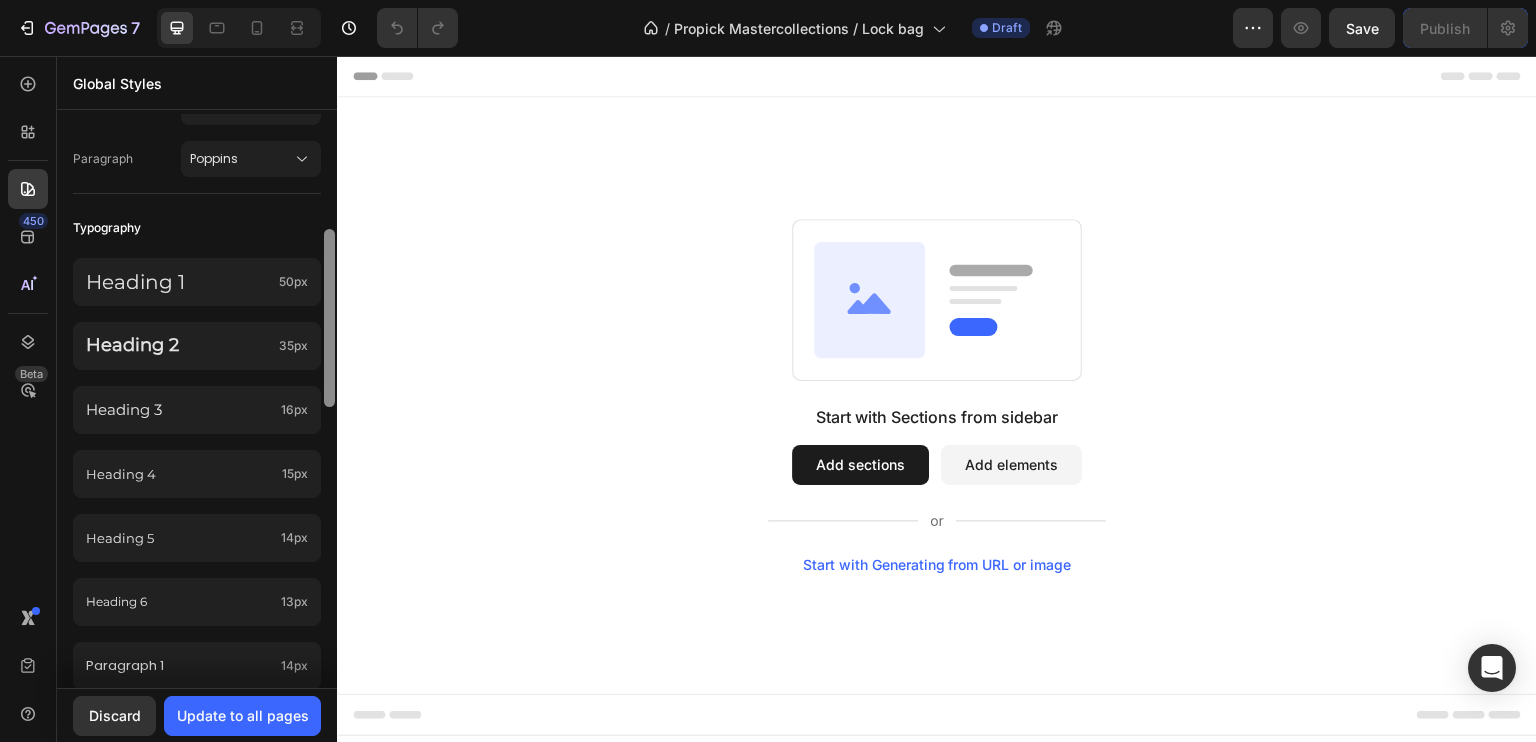 drag, startPoint x: 328, startPoint y: 426, endPoint x: 326, endPoint y: 456, distance: 30.066593 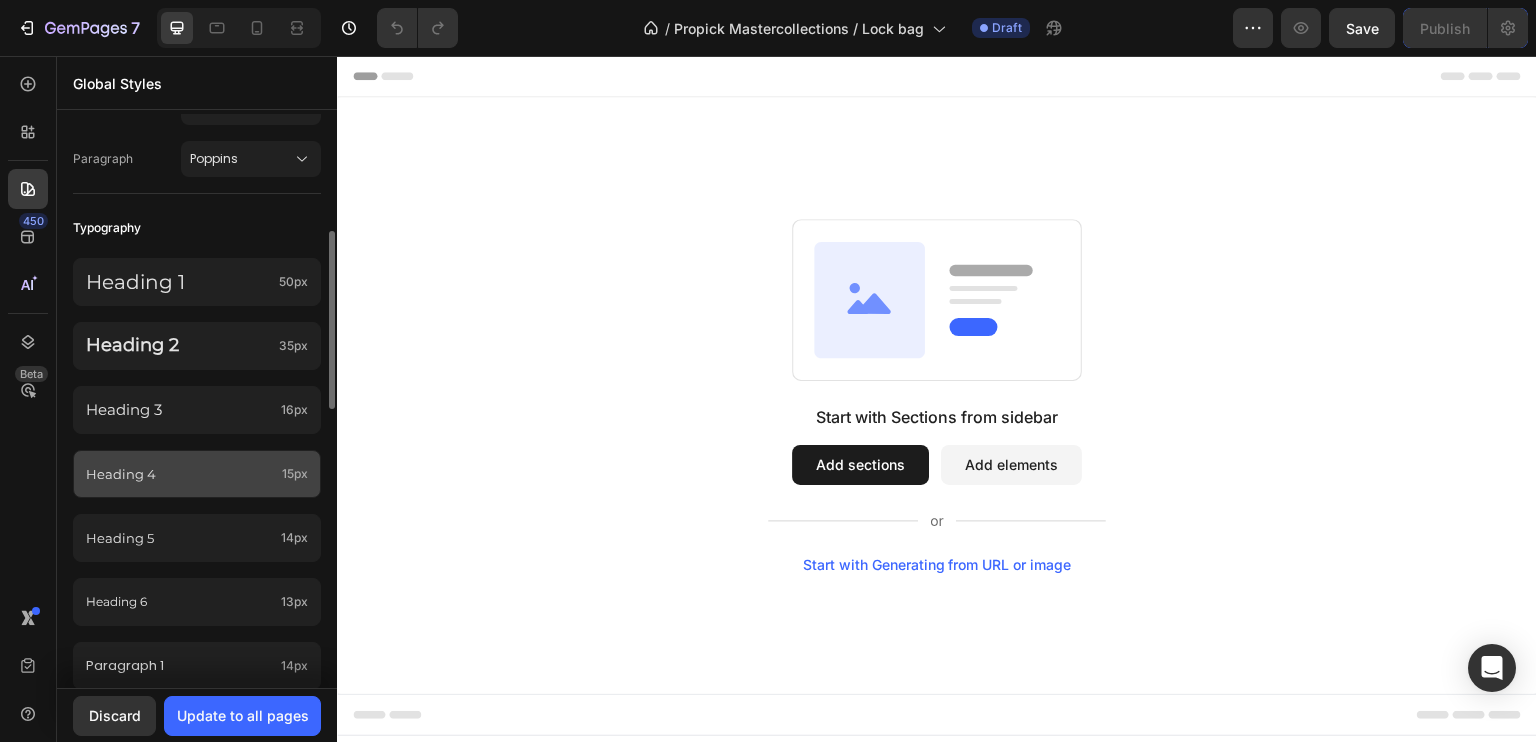 click on "Heading 4 15px" 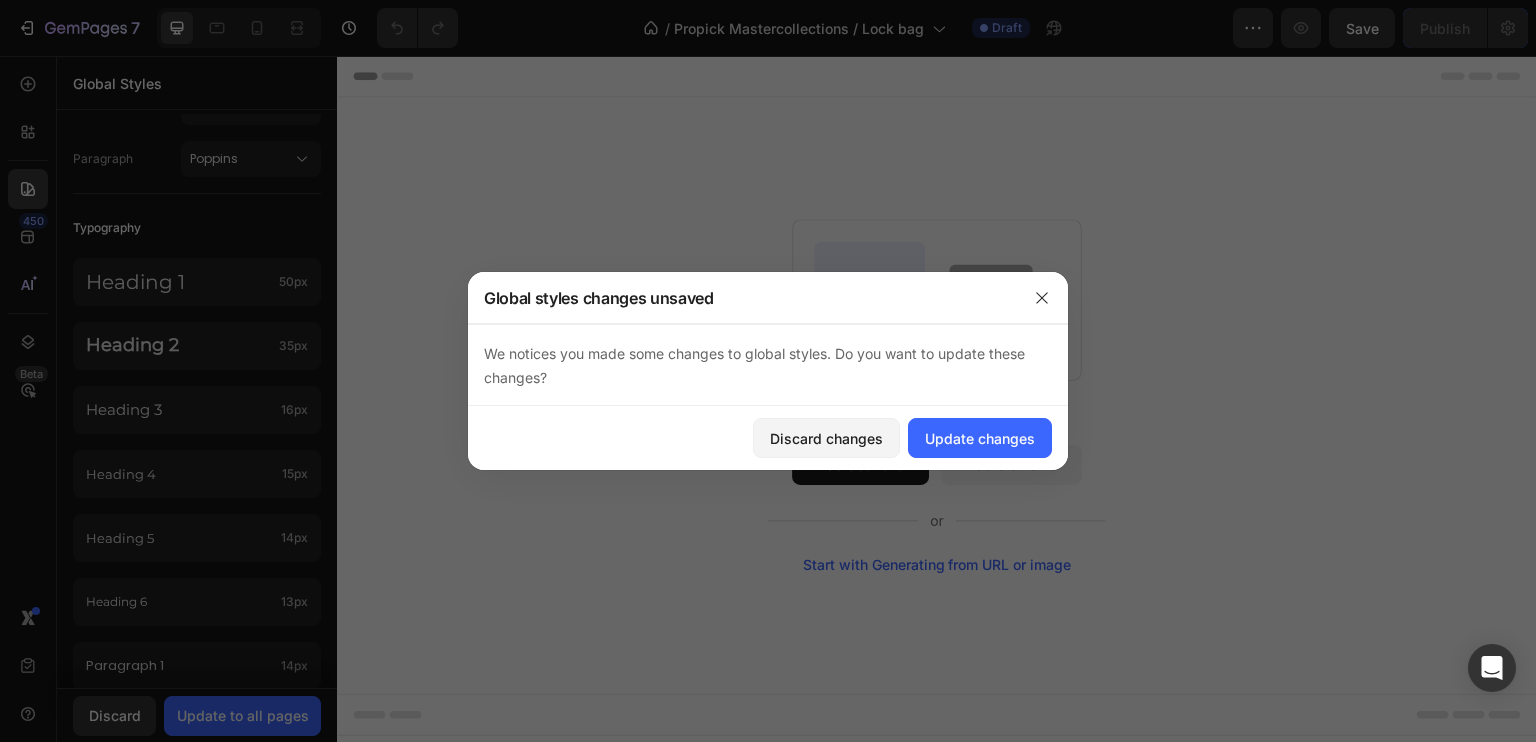 click on "Start with Sections from sidebar Add sections Add elements Start with Generating from URL or image" at bounding box center (937, 395) 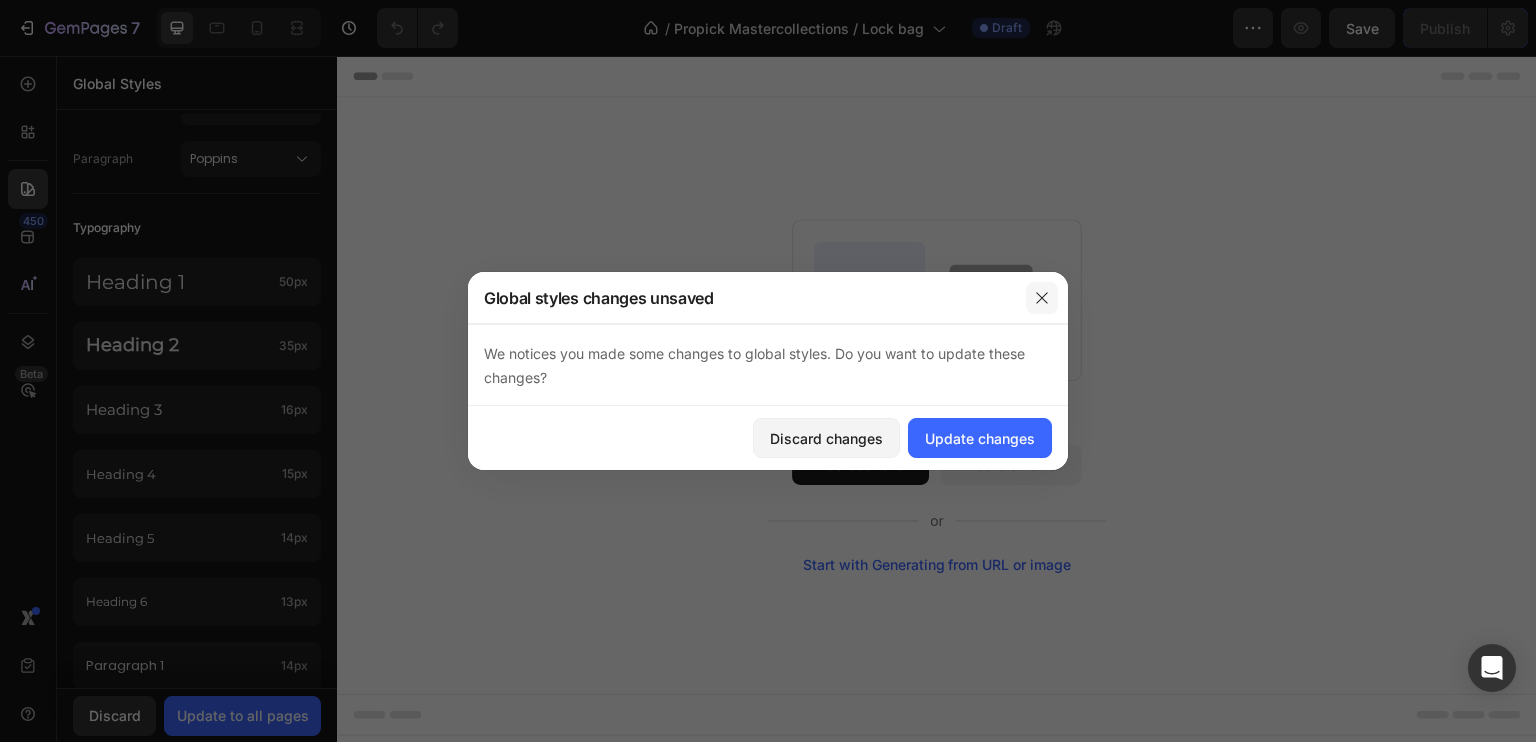 click 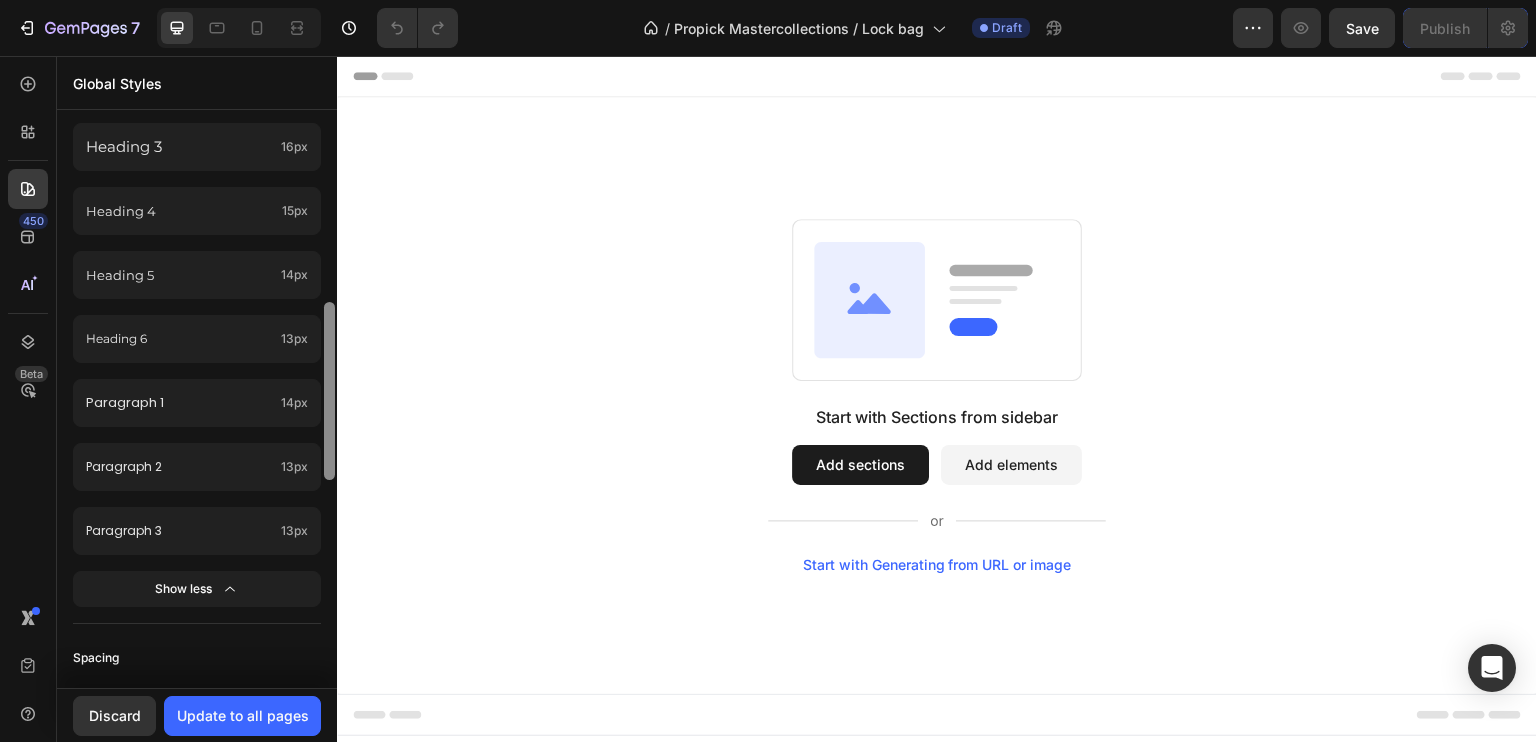 drag, startPoint x: 329, startPoint y: 376, endPoint x: 332, endPoint y: 461, distance: 85.052925 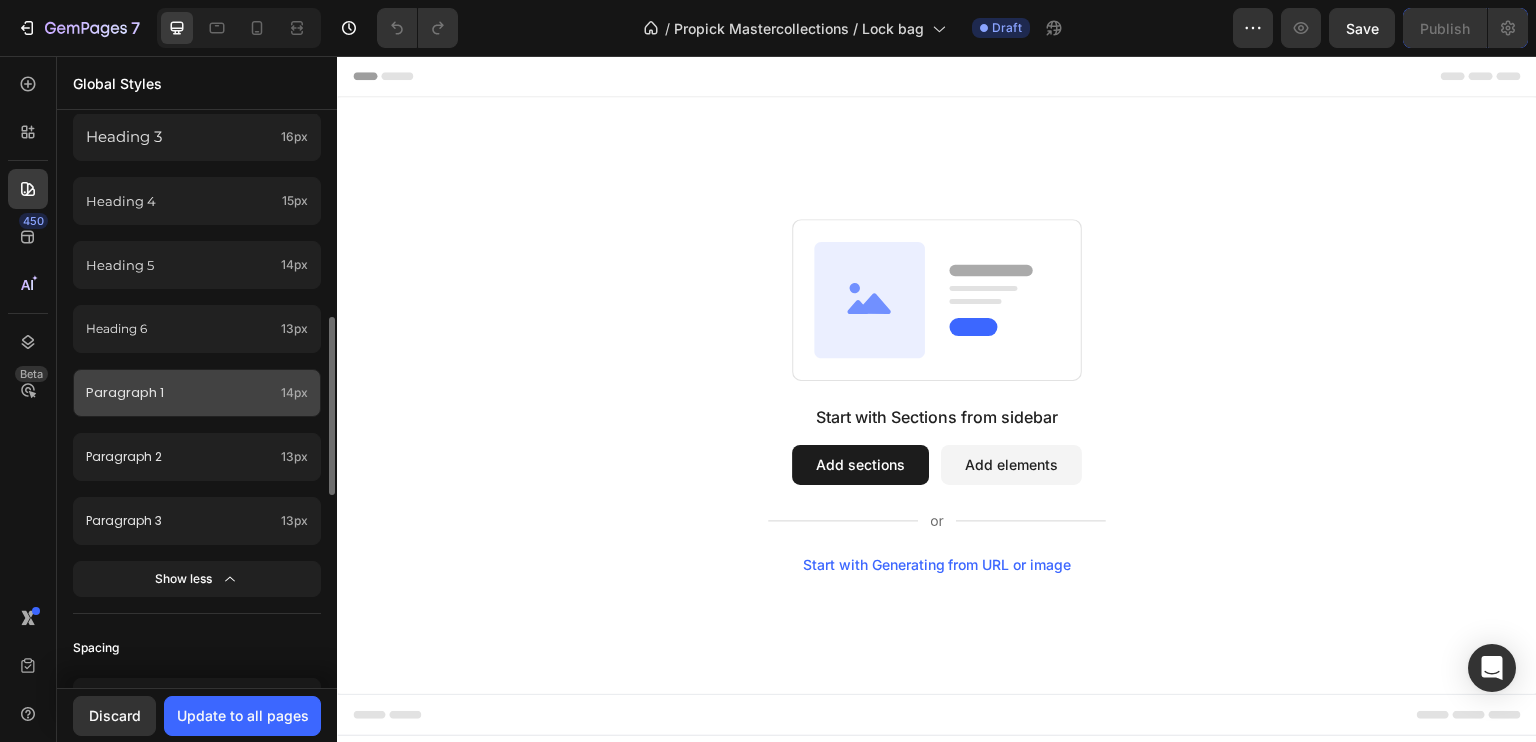 click on "Paragraph 1" at bounding box center [179, 393] 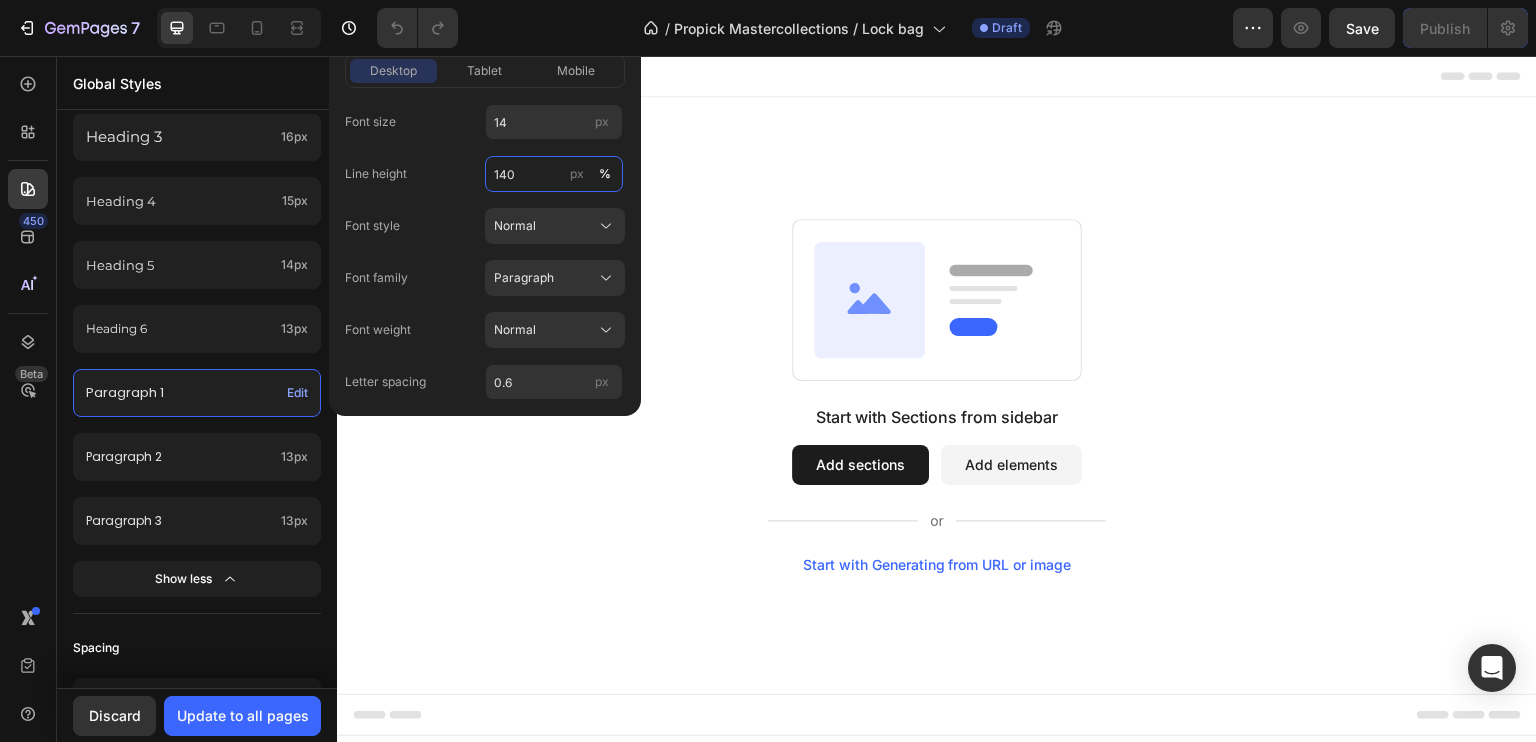 click on "140" at bounding box center (554, 174) 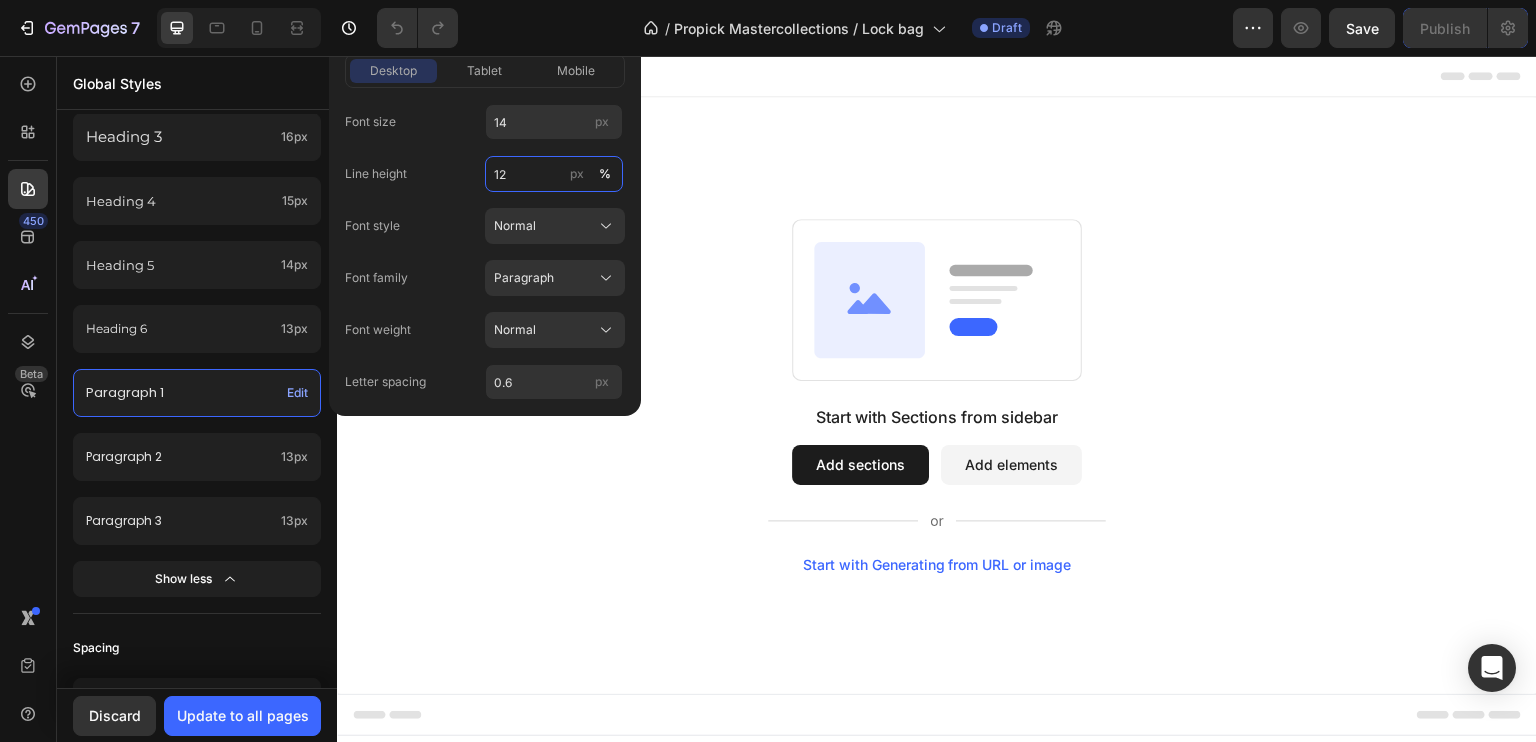 type on "120" 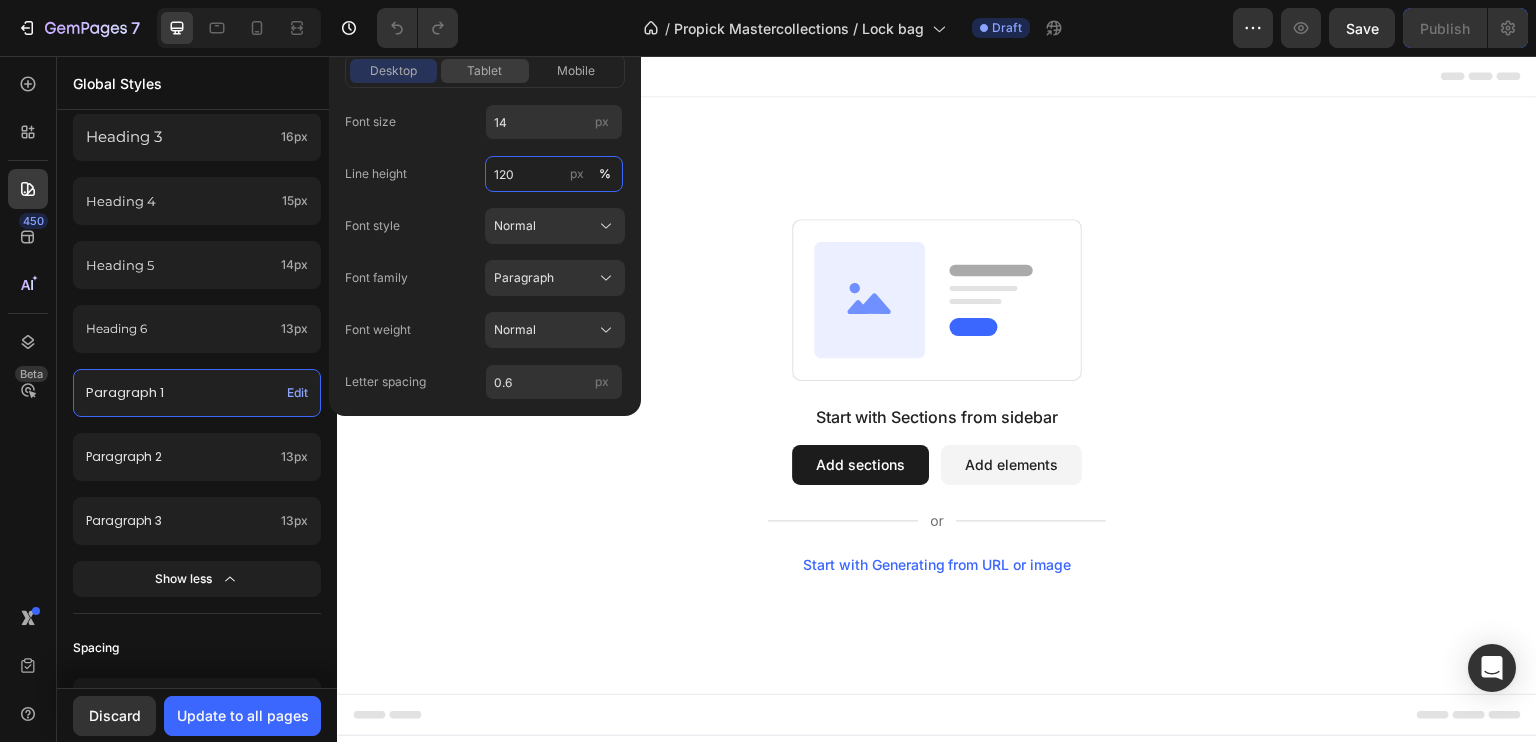 click on "tablet" at bounding box center (484, 71) 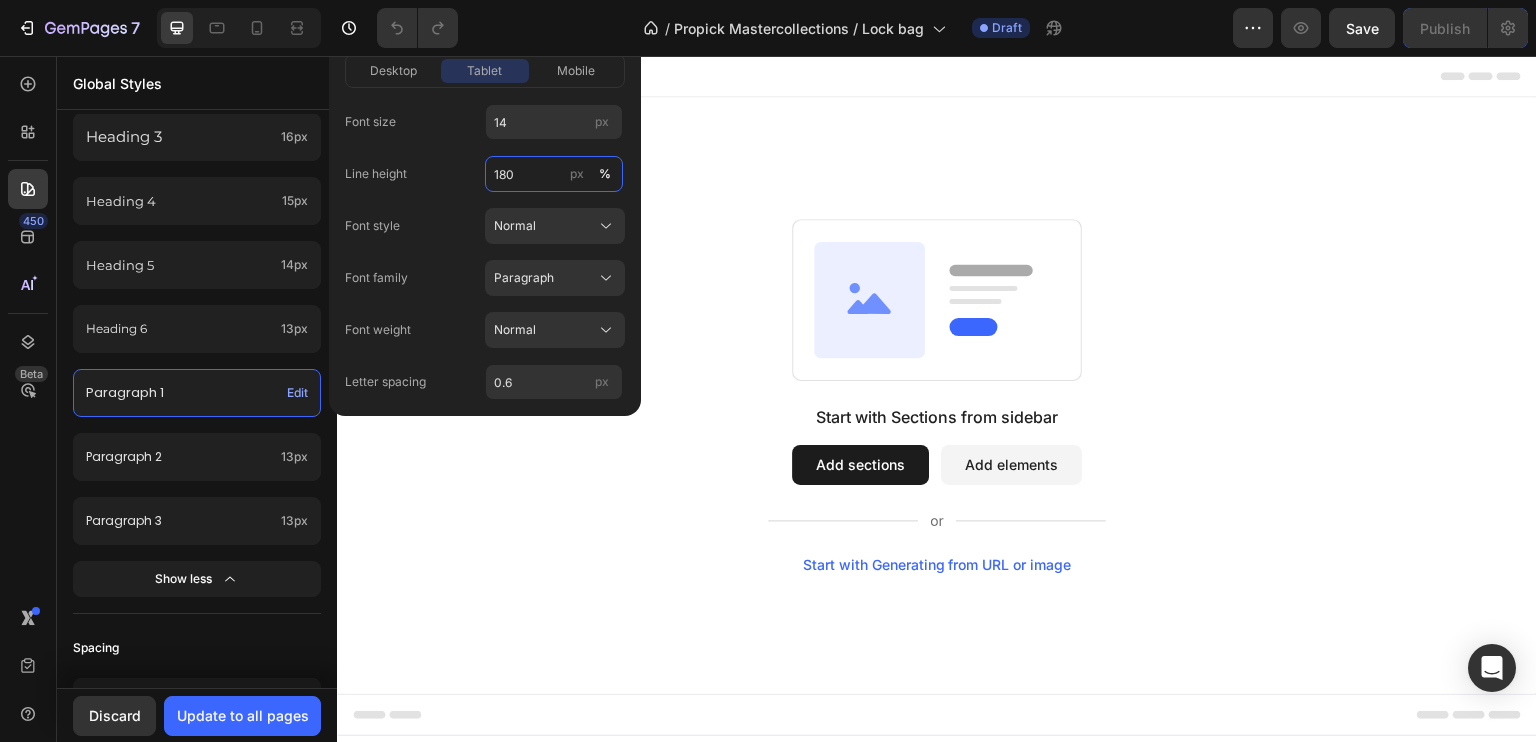click on "180" at bounding box center [554, 174] 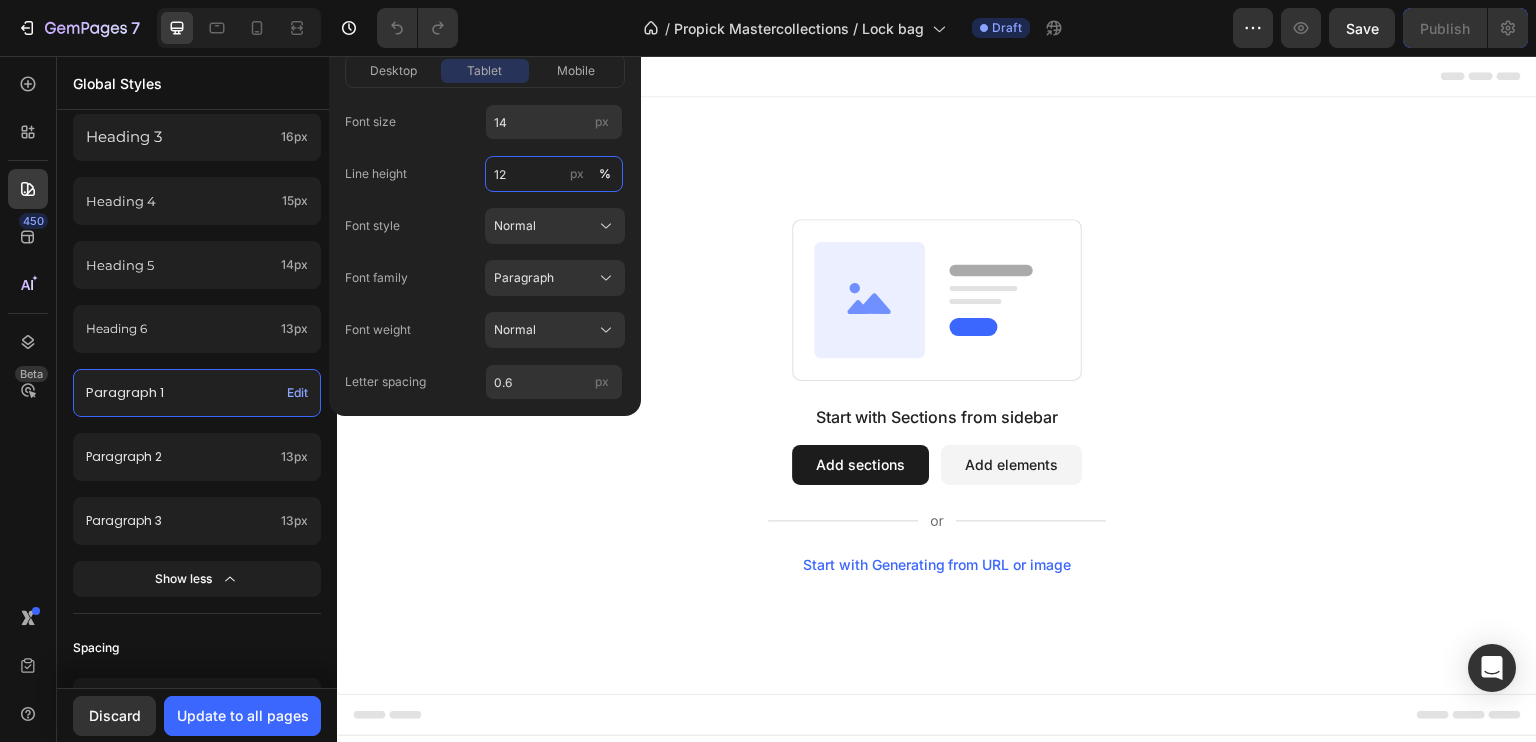 type on "120" 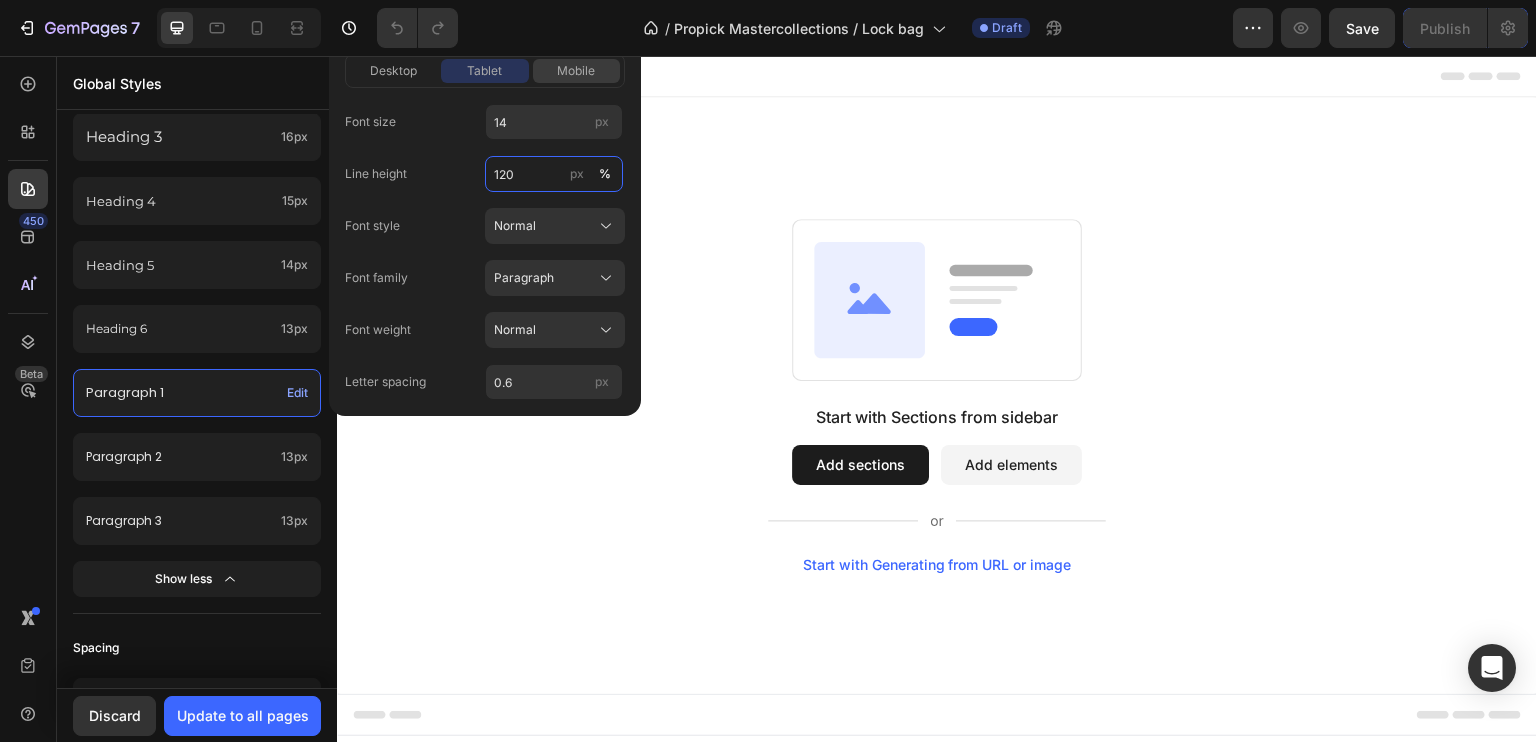 click on "mobile" at bounding box center [576, 71] 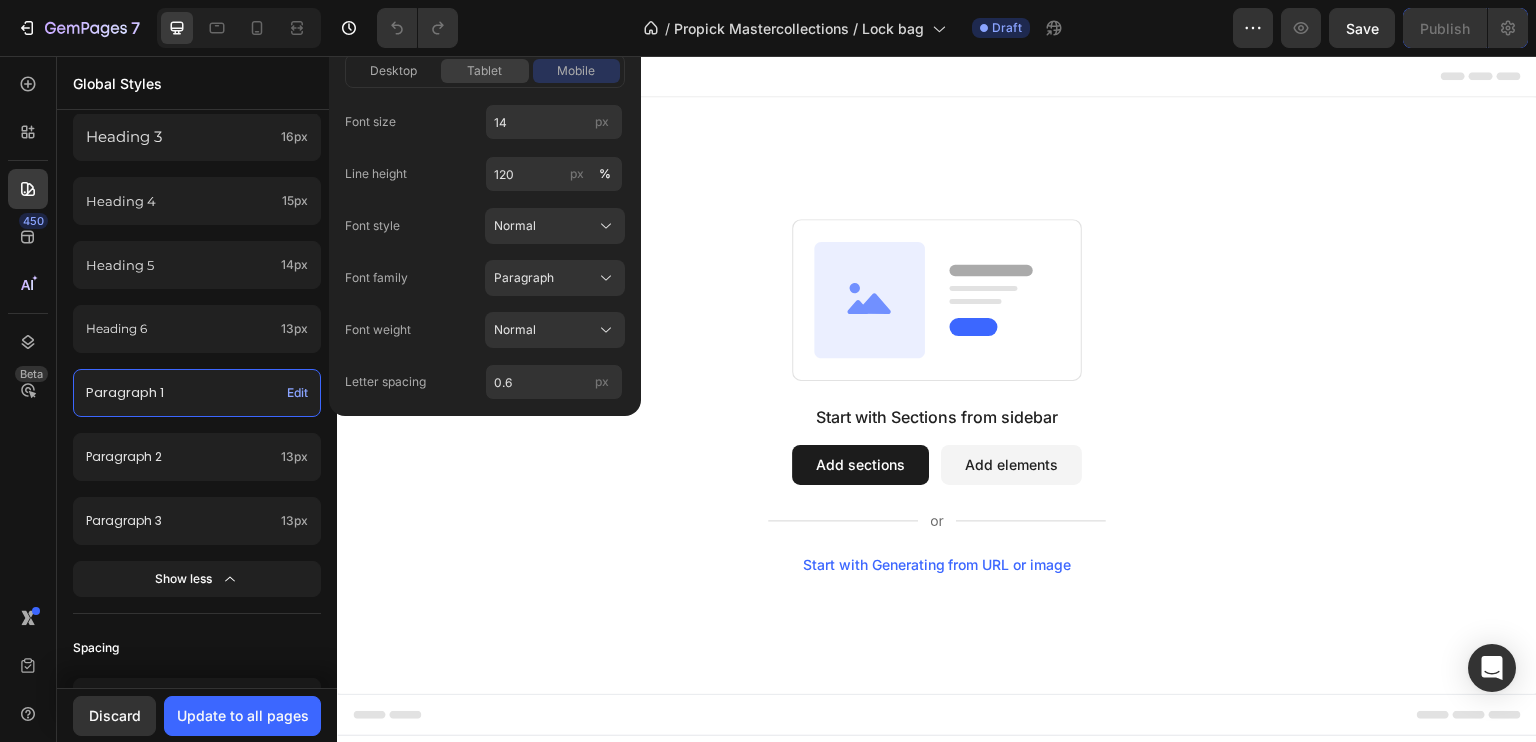 click on "tablet" at bounding box center (484, 71) 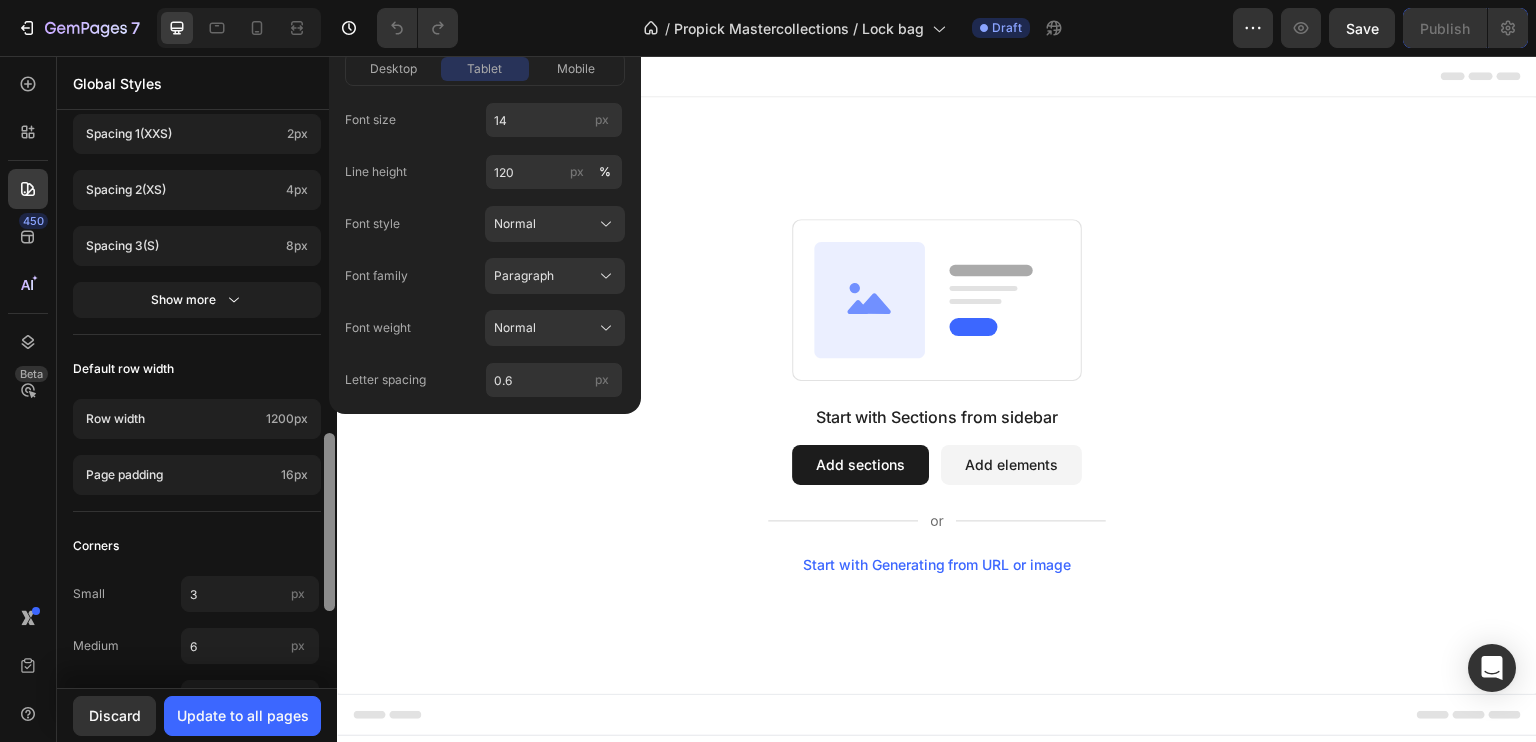 scroll, scrollTop: 1272, scrollLeft: 0, axis: vertical 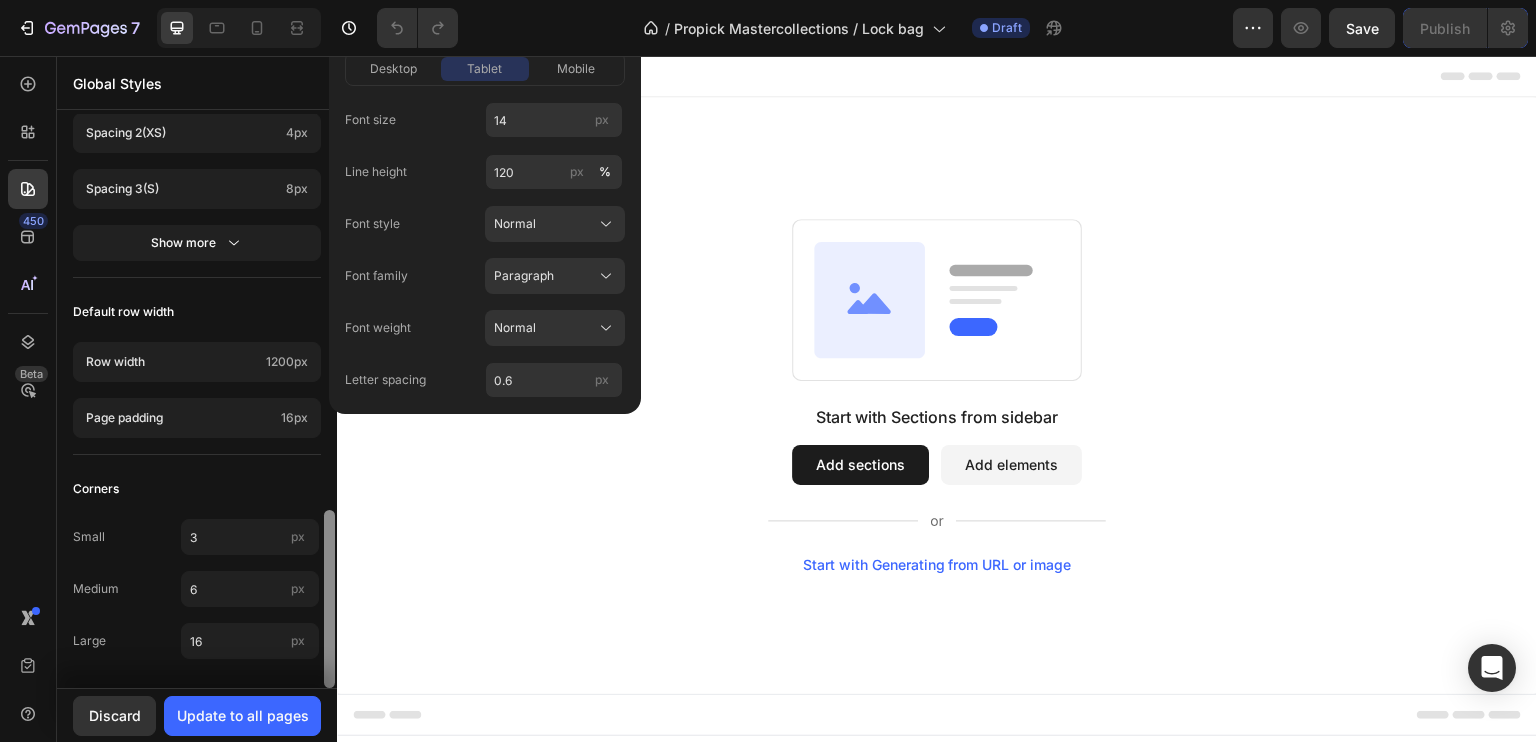 drag, startPoint x: 329, startPoint y: 458, endPoint x: 331, endPoint y: 762, distance: 304.0066 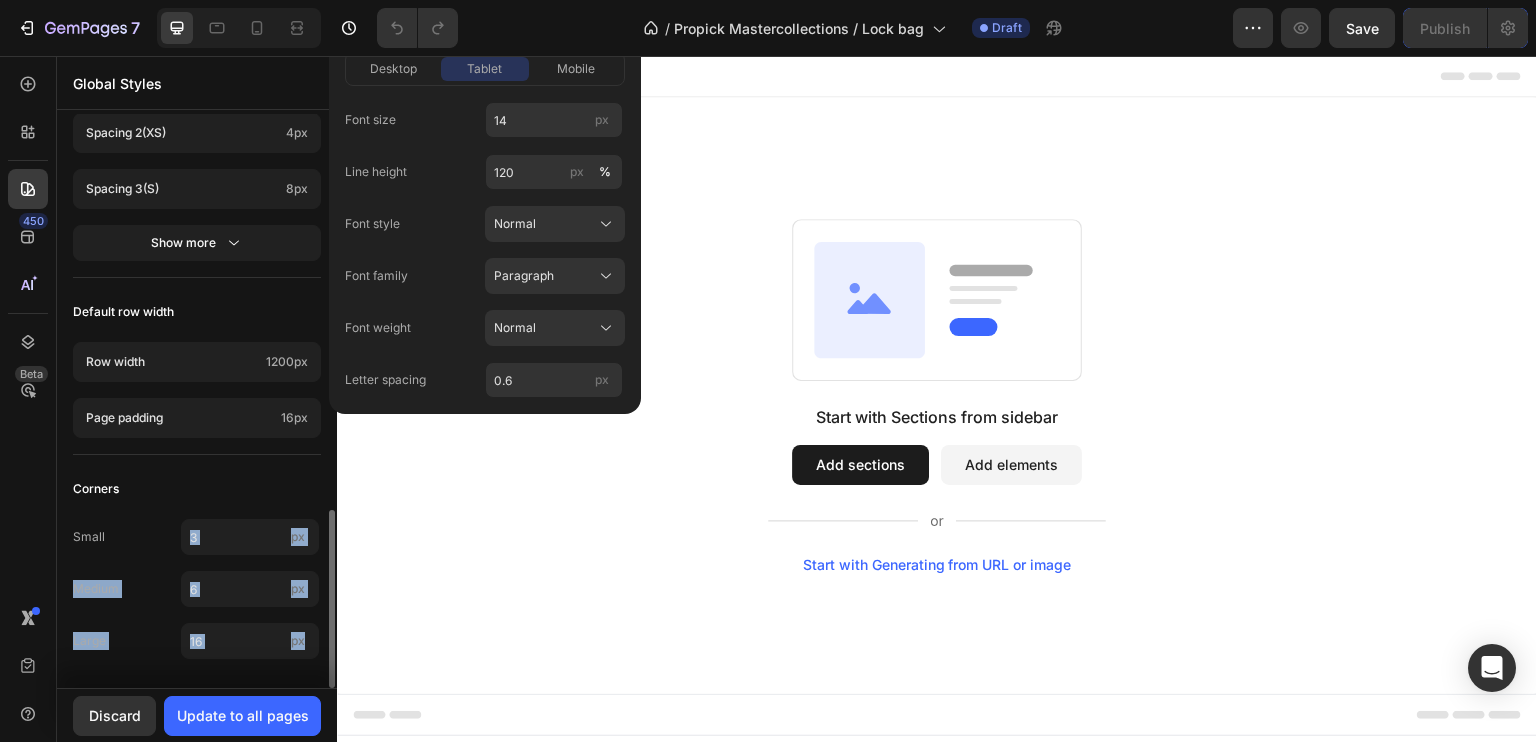 drag, startPoint x: 322, startPoint y: 600, endPoint x: 320, endPoint y: 509, distance: 91.02197 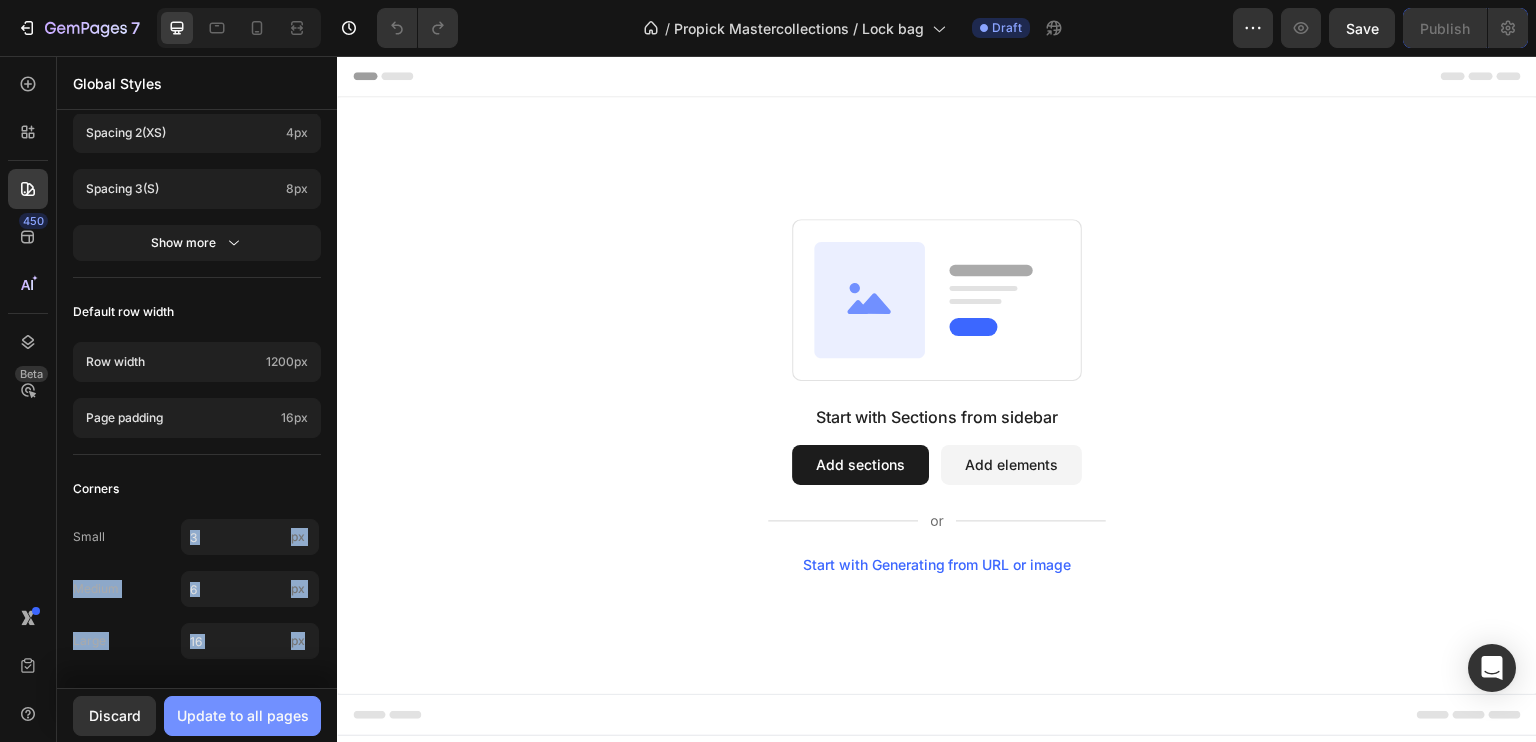 click on "Update to all pages" at bounding box center (243, 715) 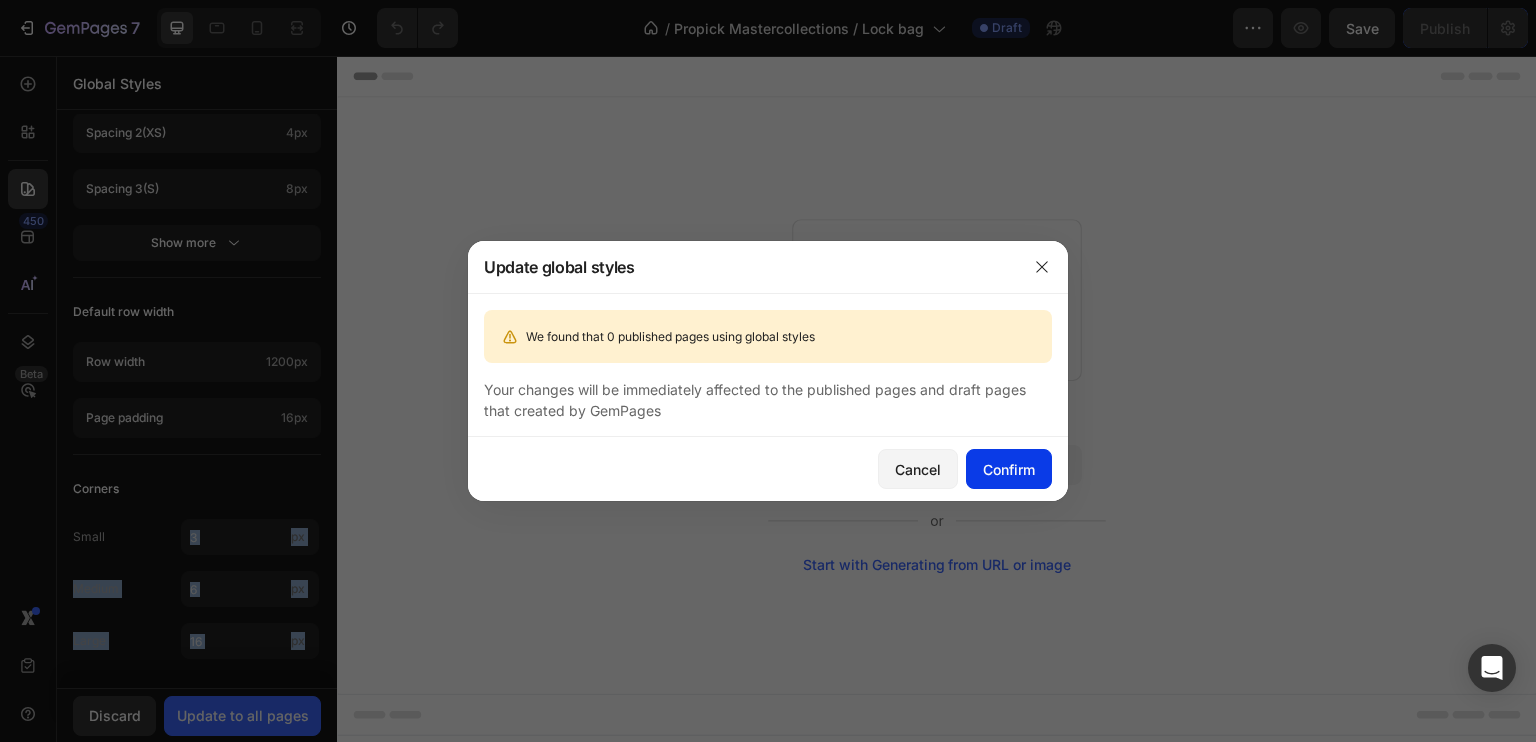 click on "Confirm" at bounding box center [1009, 469] 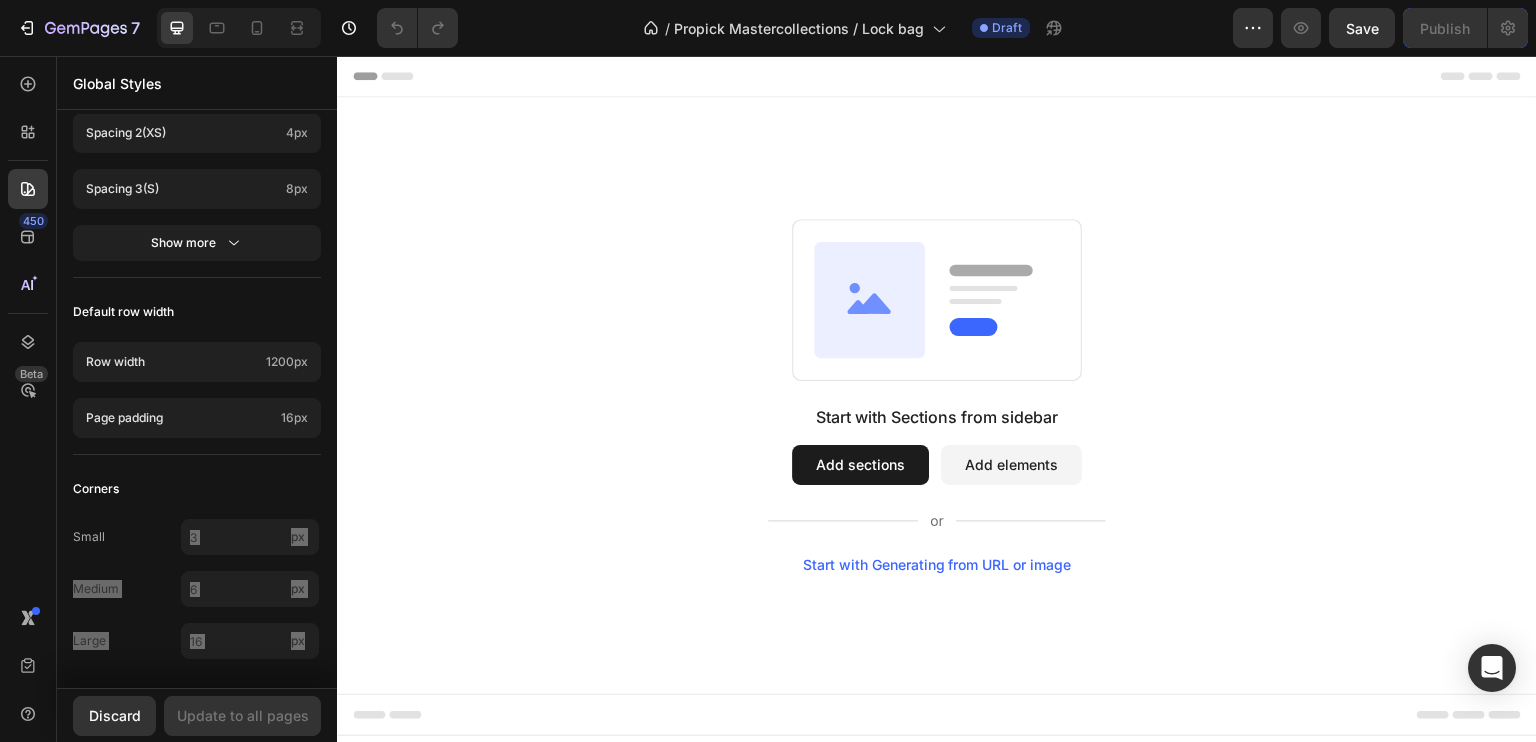 click on "Start with Sections from sidebar Add sections Add elements Start with Generating from URL or image" at bounding box center [937, 396] 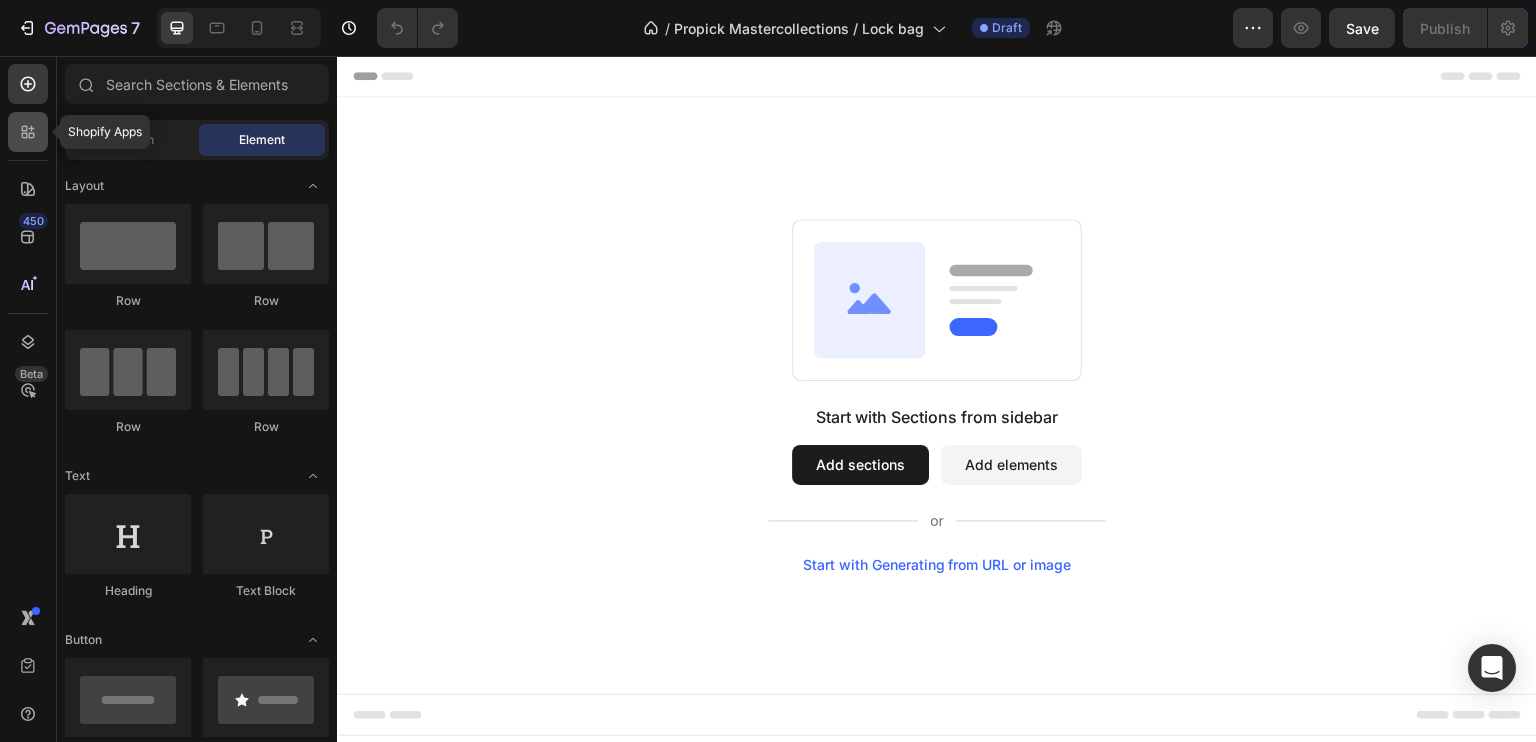 click 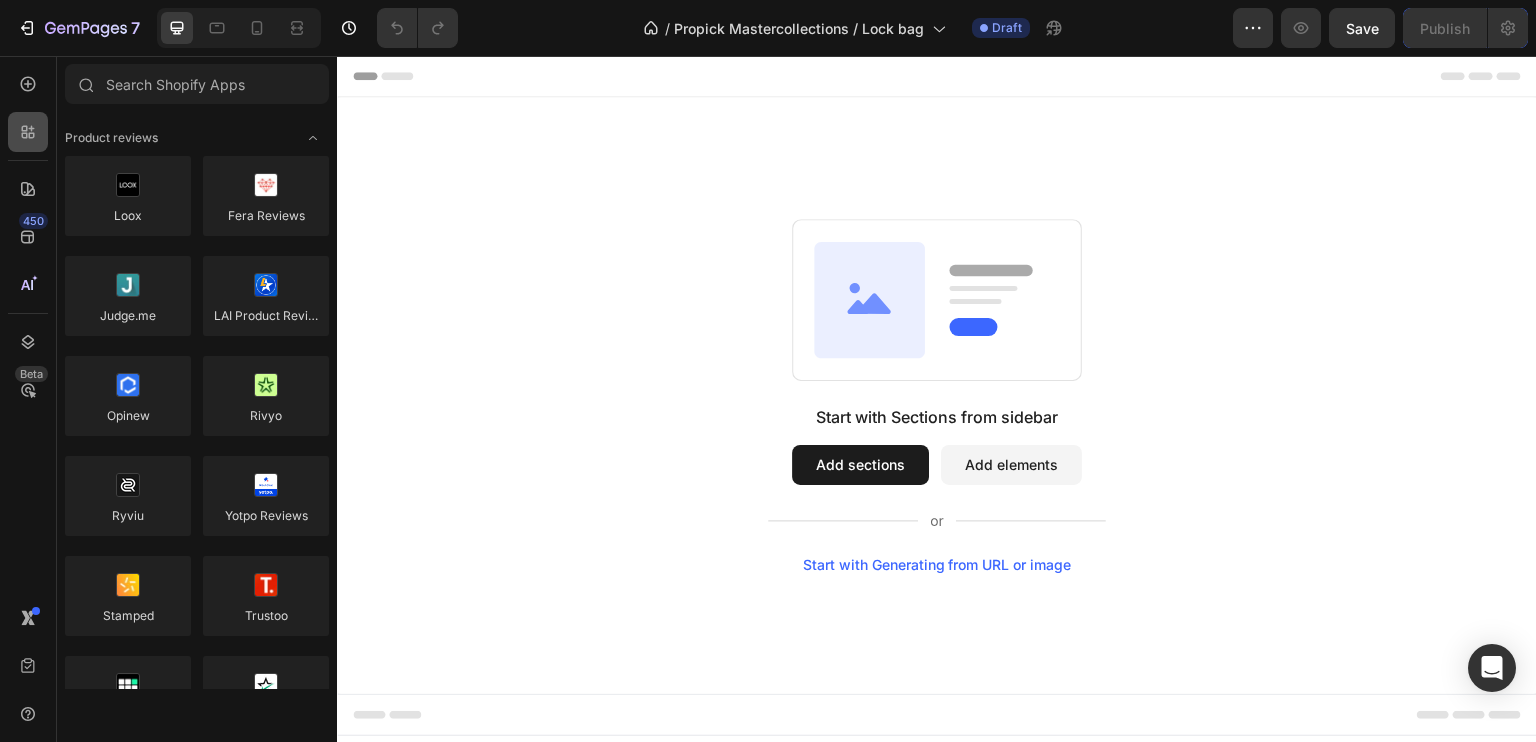 click 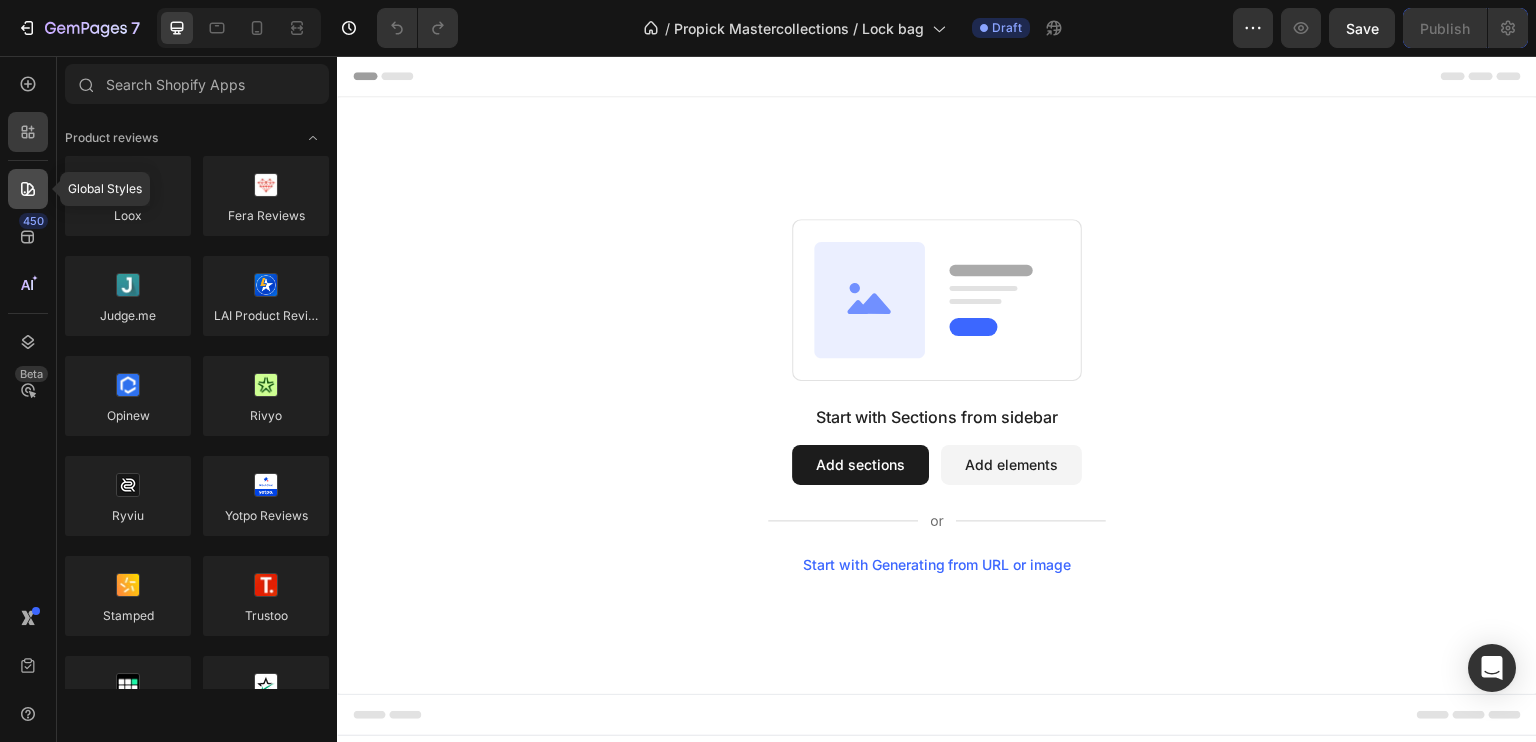 click 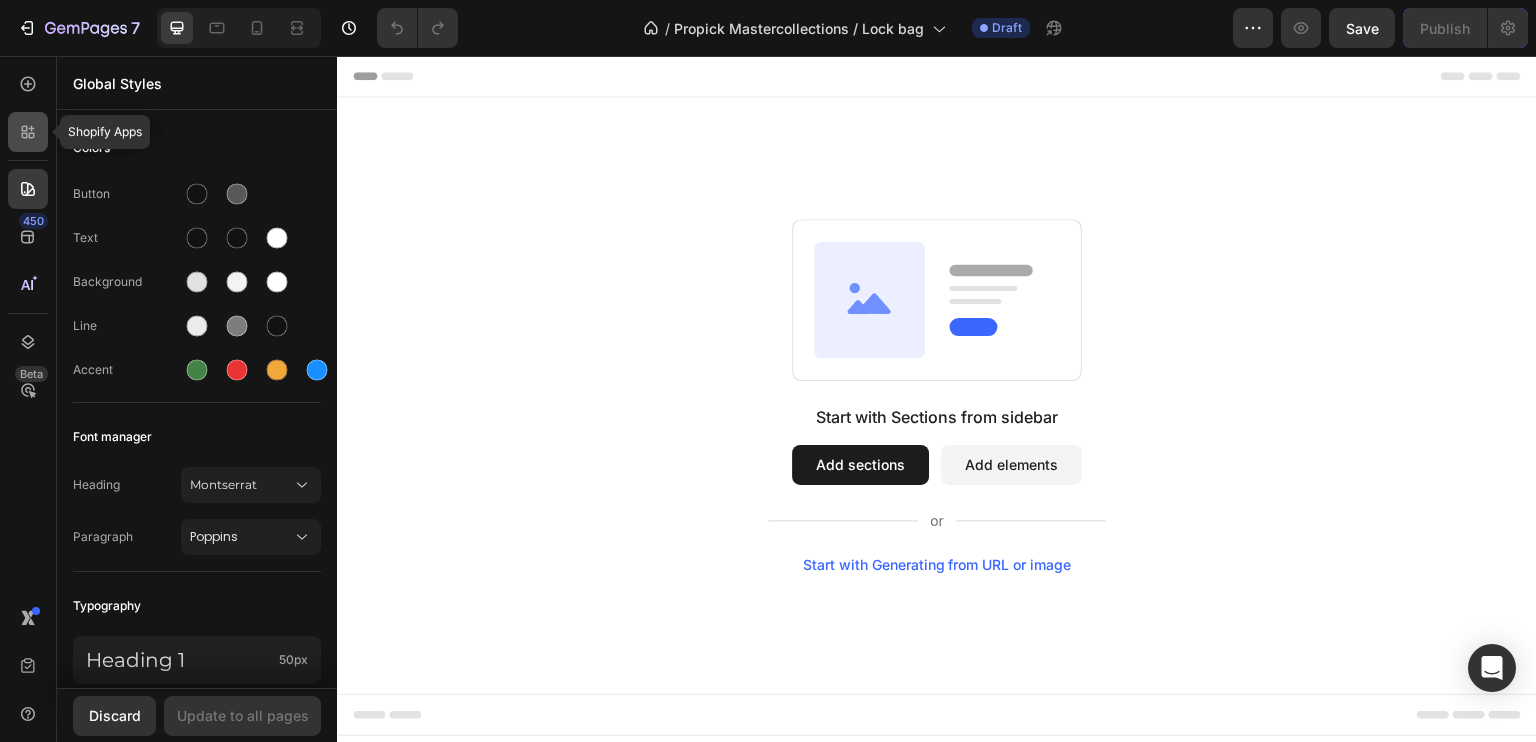 click 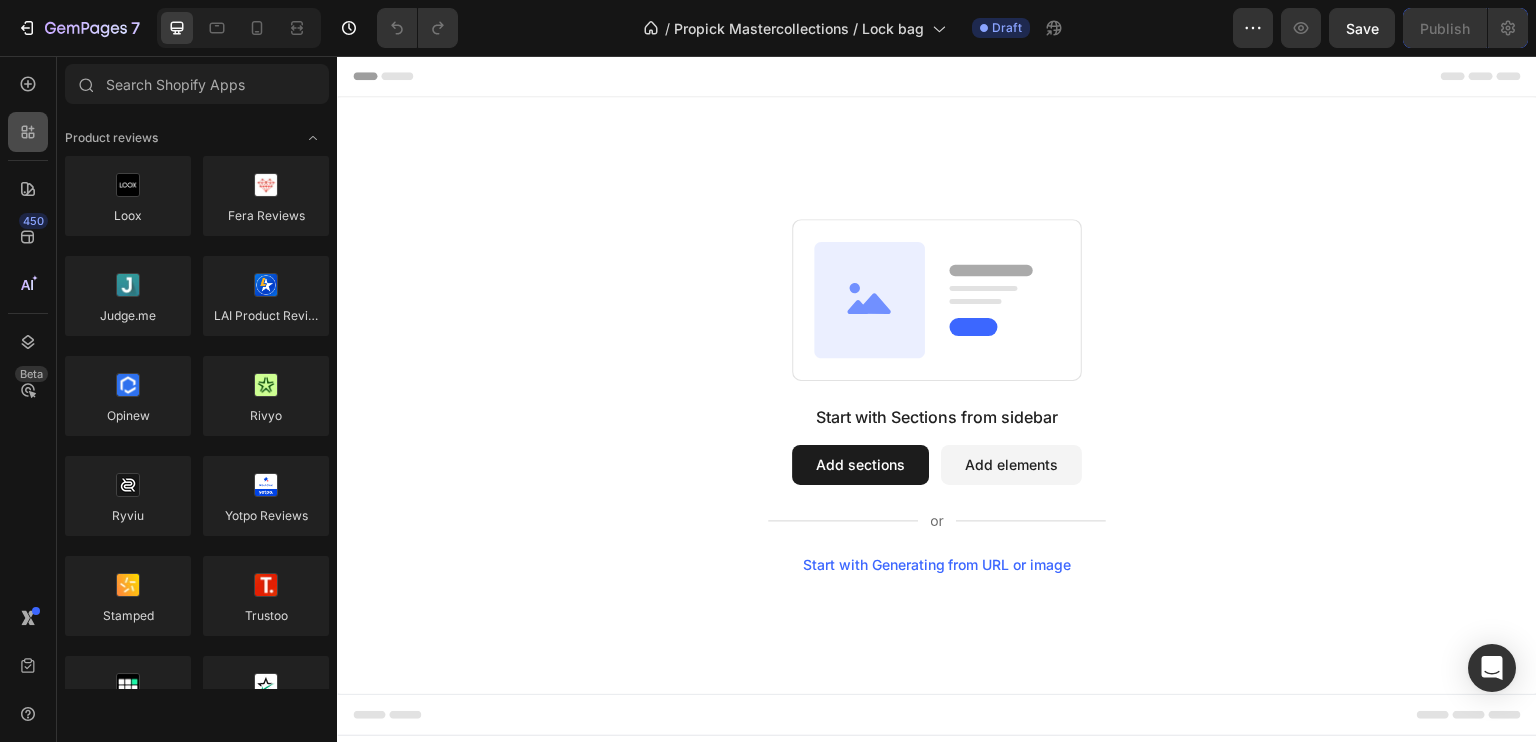 click 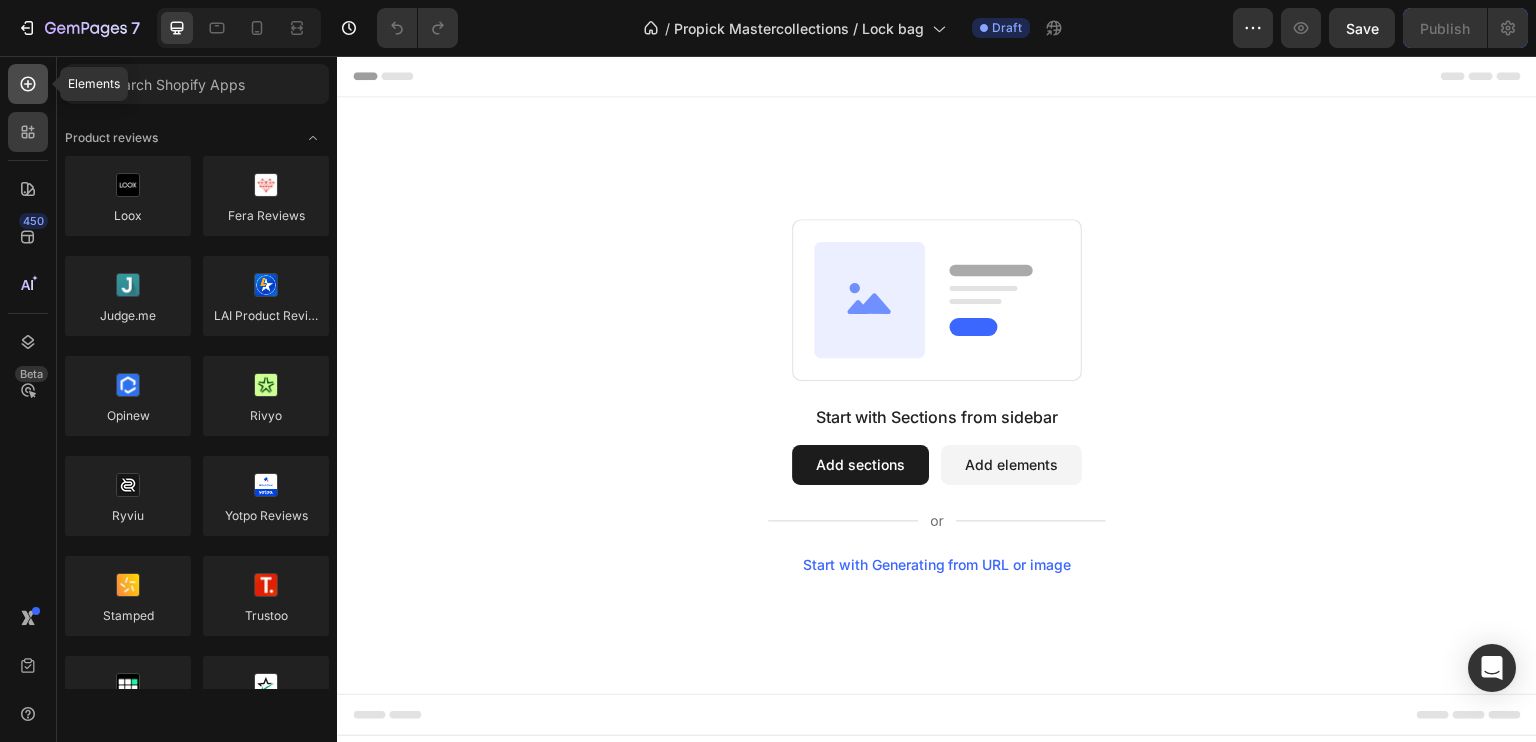 click 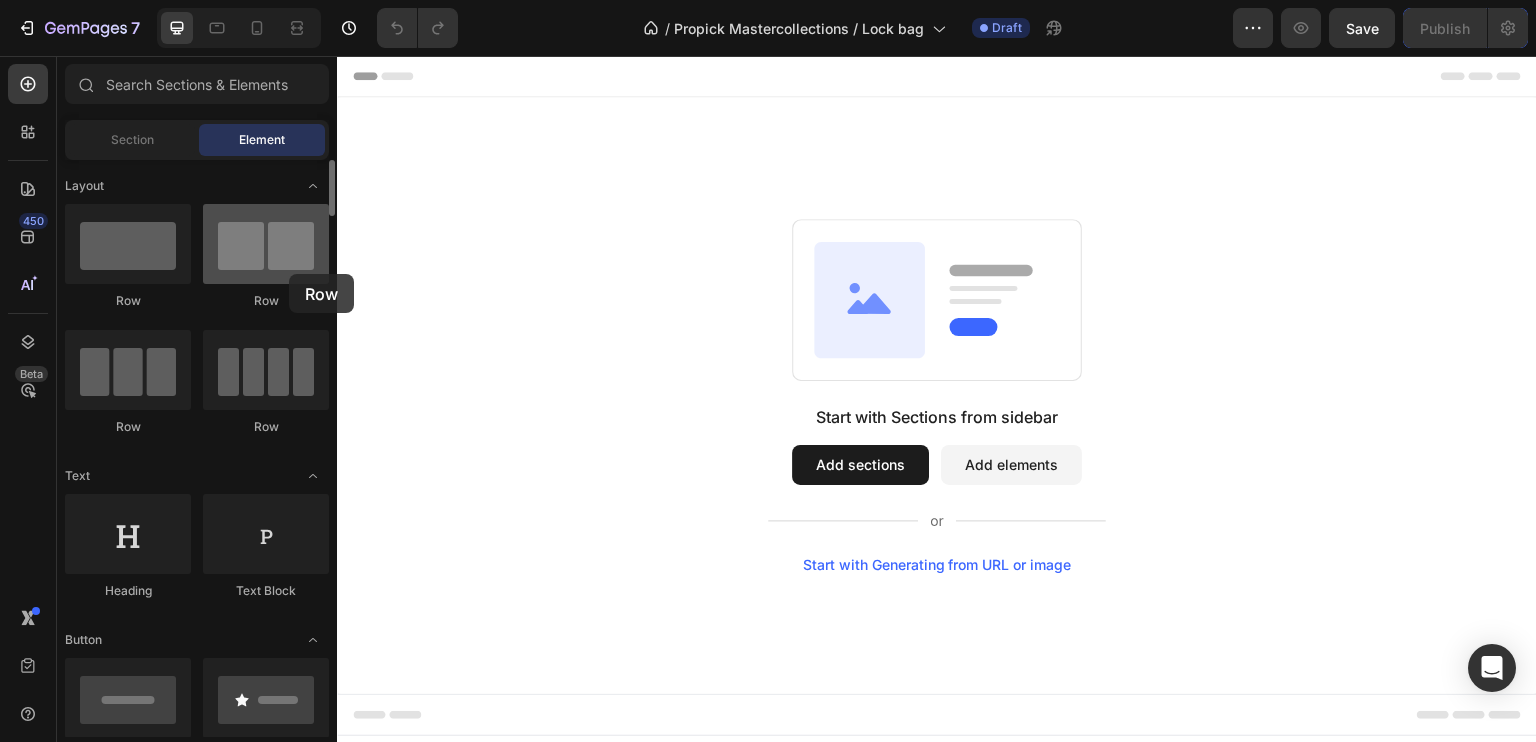 click at bounding box center [266, 244] 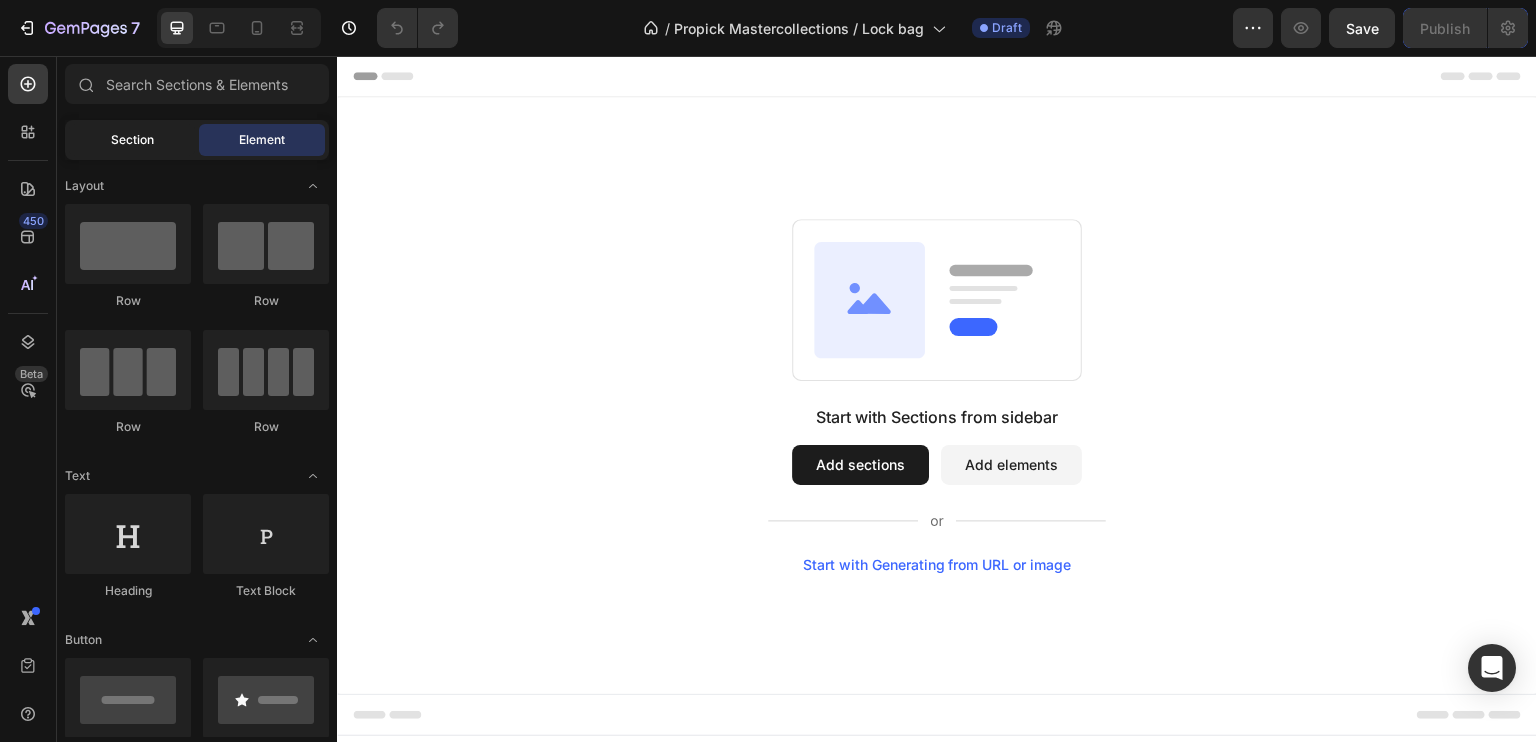 click on "Section" 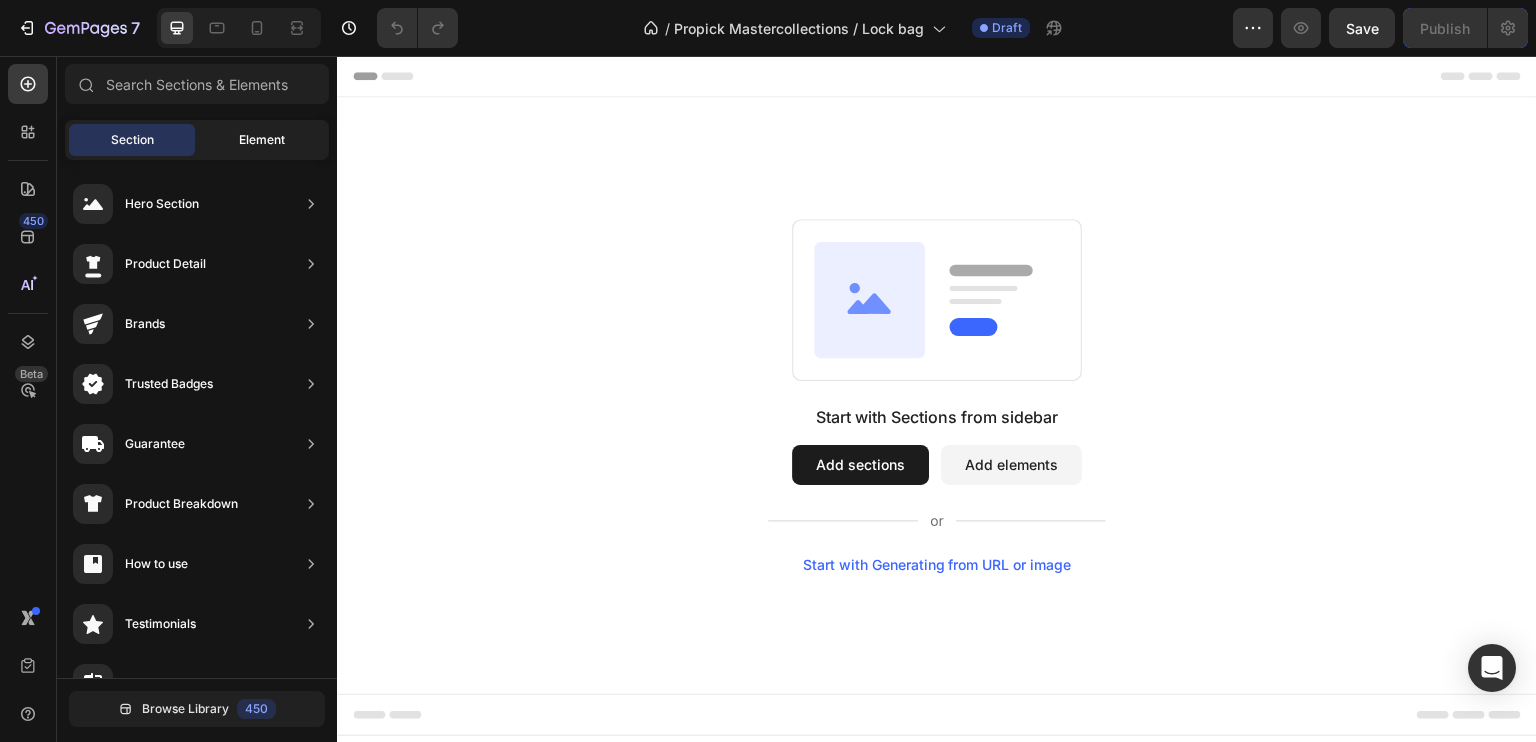 click on "Element" 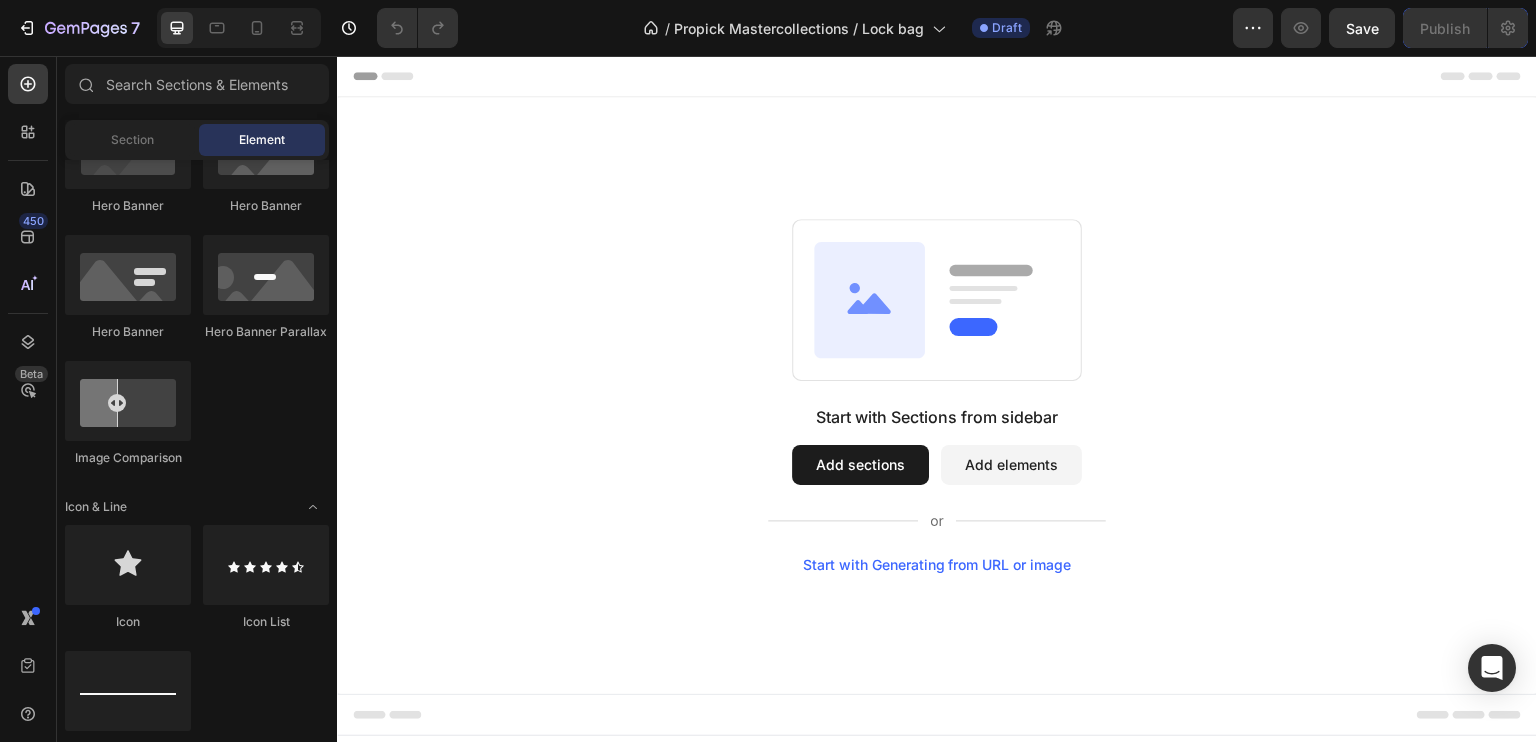 scroll, scrollTop: 0, scrollLeft: 0, axis: both 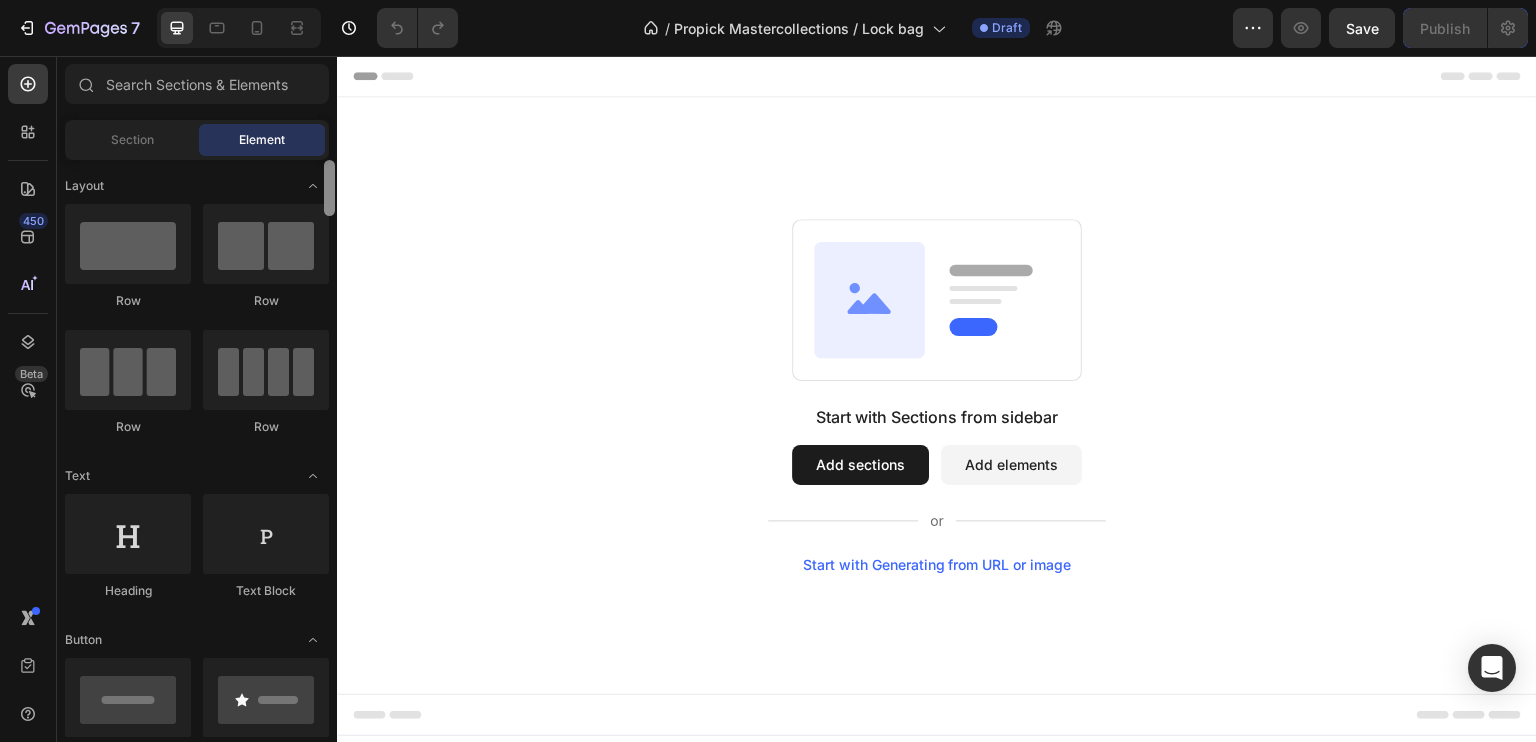 drag, startPoint x: 668, startPoint y: 253, endPoint x: 344, endPoint y: 116, distance: 351.77408 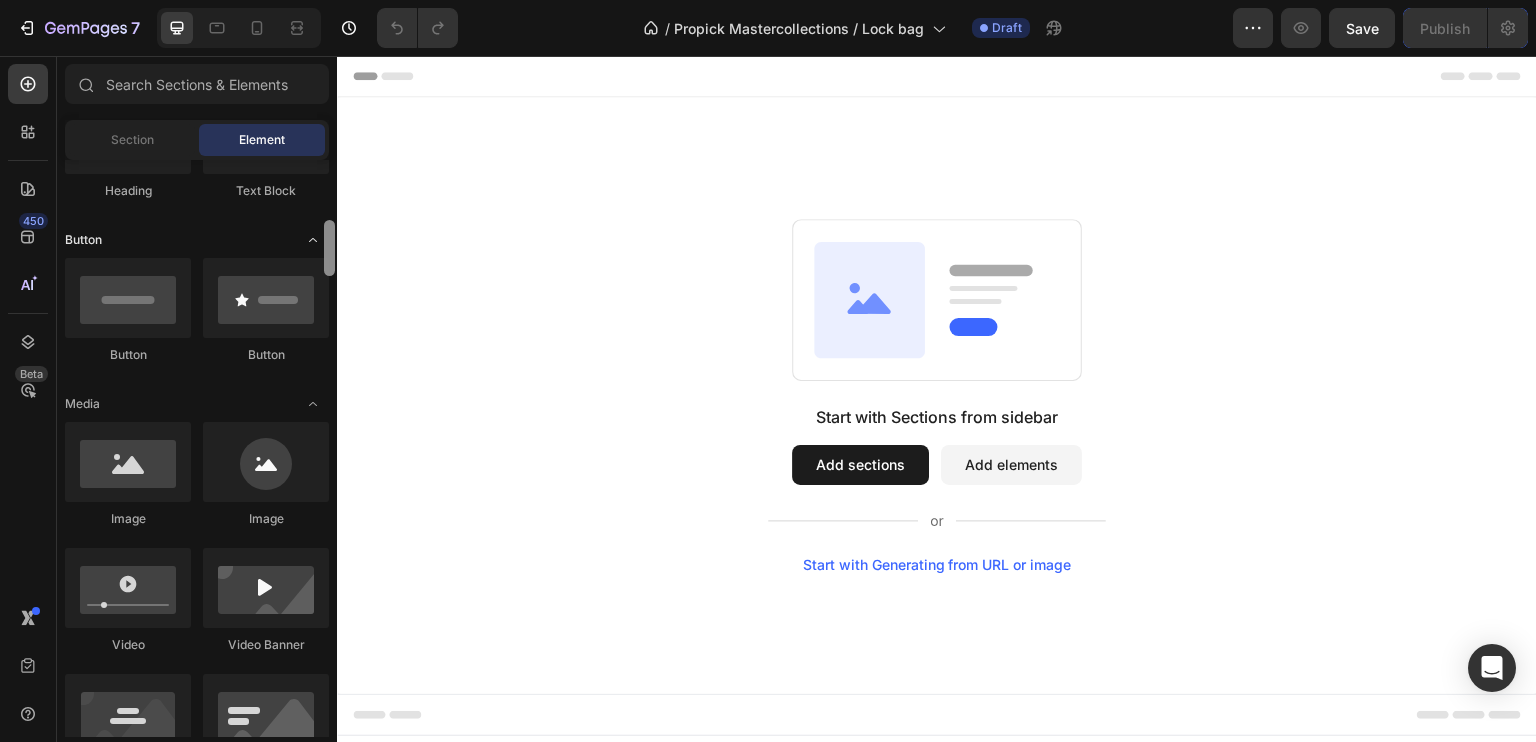scroll, scrollTop: 420, scrollLeft: 0, axis: vertical 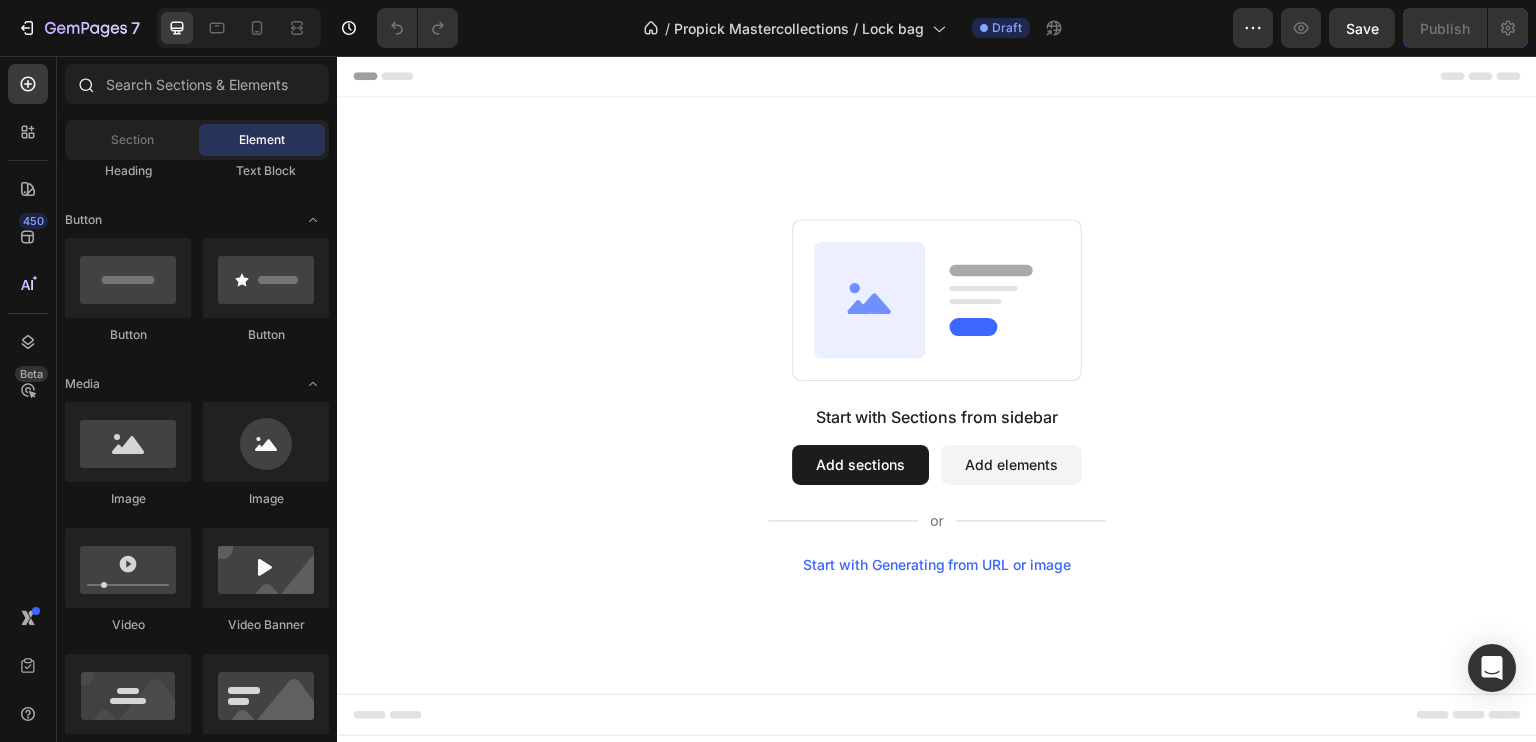 click on "Sections(18) Elements(83) Section Element Hero Section Product Detail Brands Trusted Badges Guarantee Product Breakdown How to use Testimonials Compare Bundle FAQs Social Proof Brand Story Product List Collection Blog List Contact Sticky Add to Cart Custom Footer Browse Library 450 Layout
Row
Row
Row
Row Text
Heading
Text Block Button
Button
Button Media
Image
Image
Video" at bounding box center [197, 400] 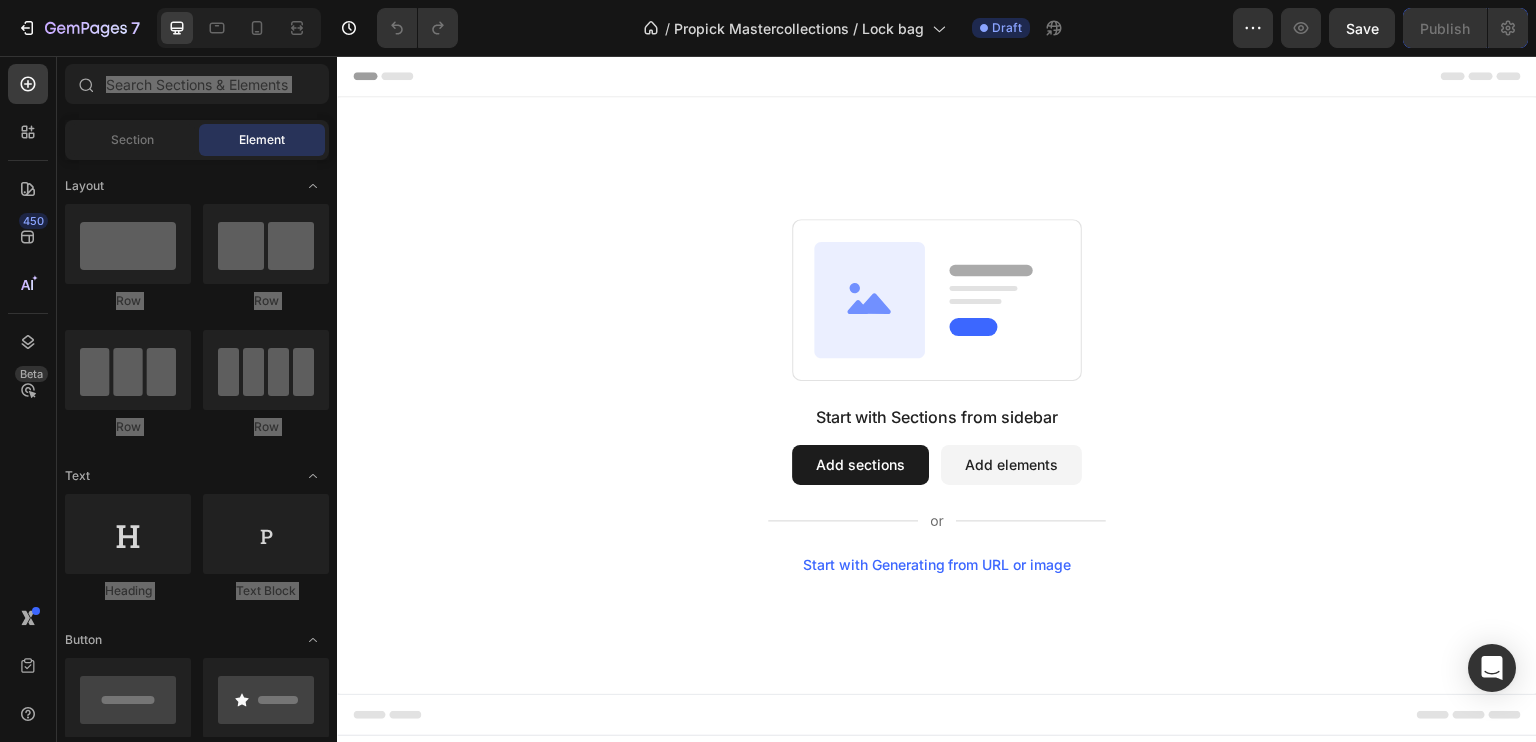 drag, startPoint x: 665, startPoint y: 154, endPoint x: 356, endPoint y: 202, distance: 312.70593 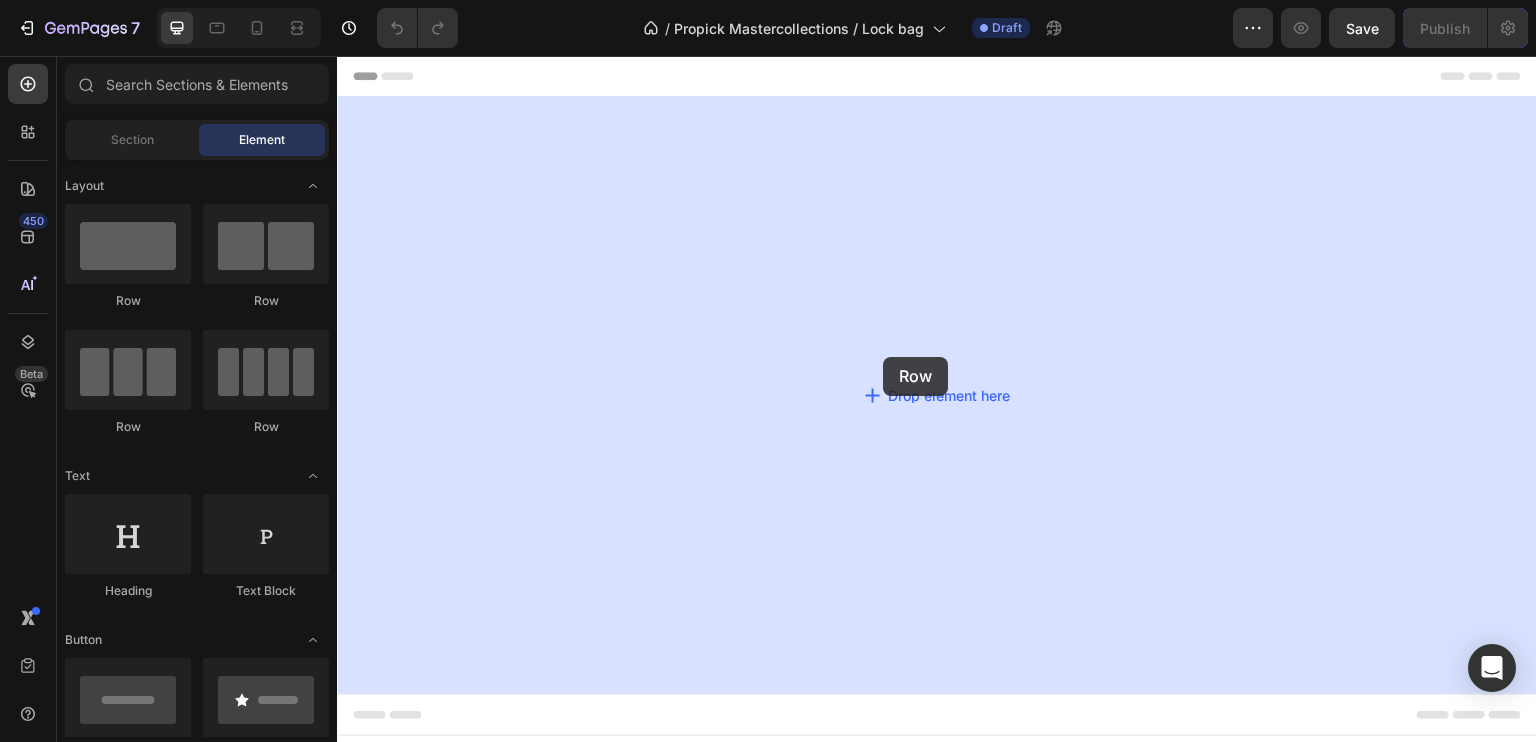 drag, startPoint x: 575, startPoint y: 306, endPoint x: 883, endPoint y: 357, distance: 312.19385 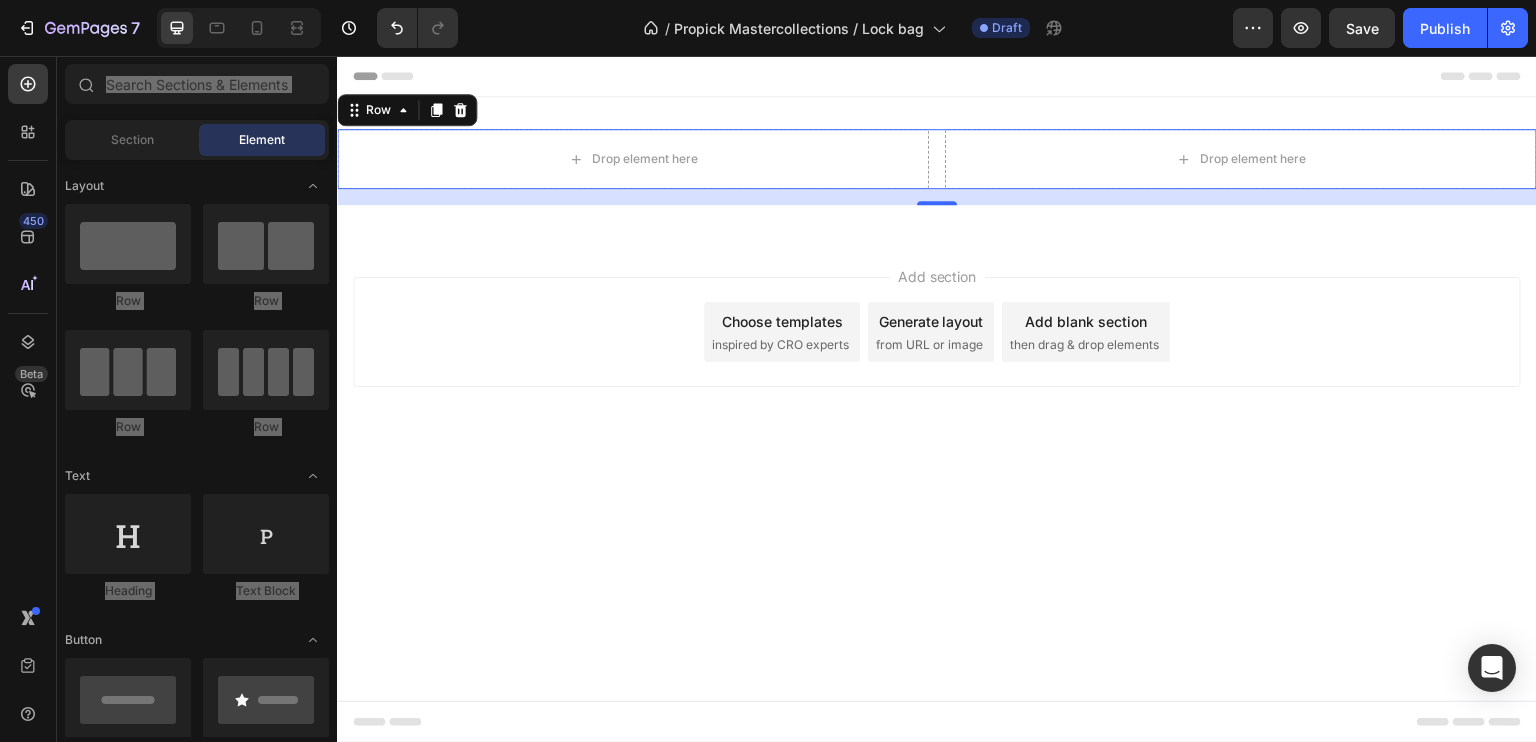click on "Add section Choose templates inspired by CRO experts Generate layout from URL or image Add blank section then drag & drop elements" at bounding box center (937, 360) 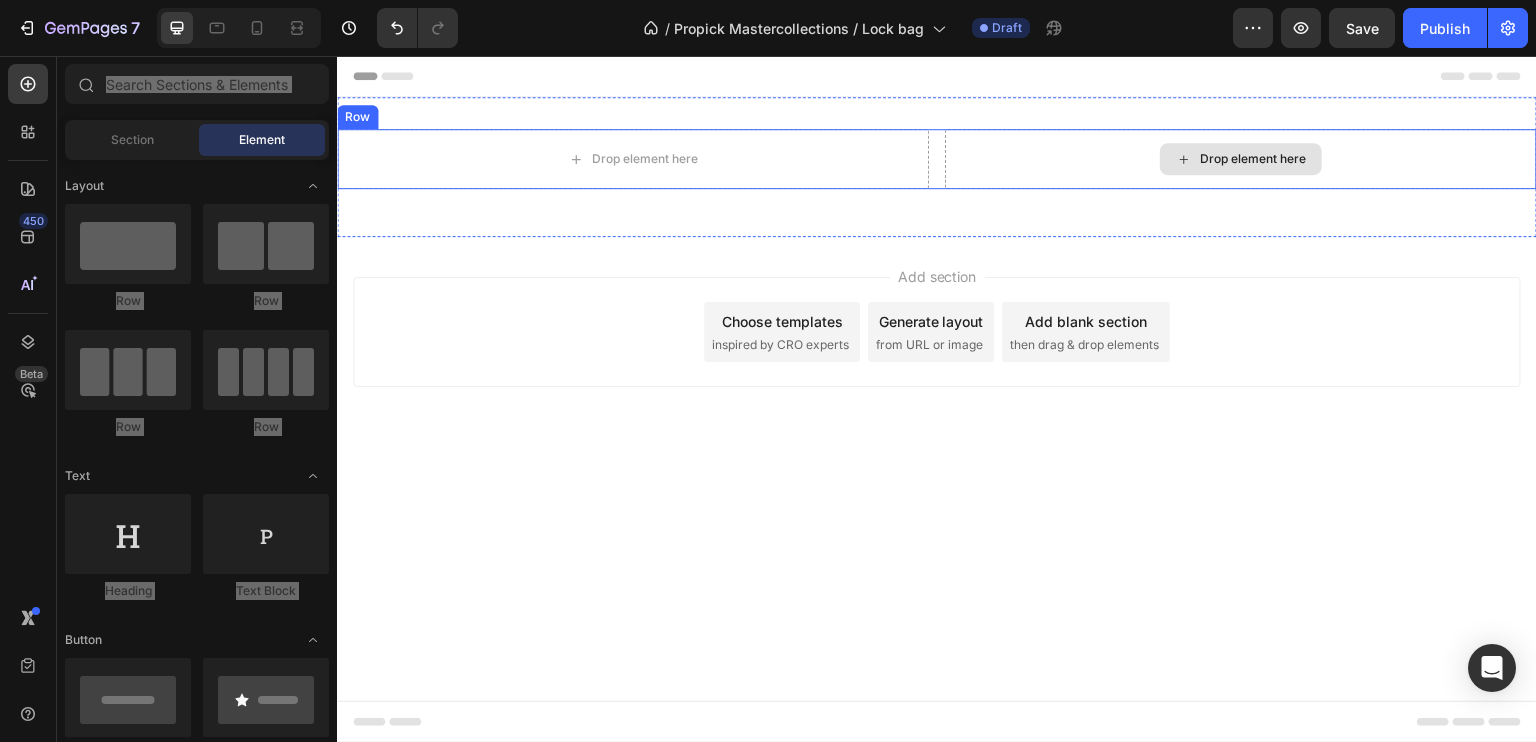 click on "Drop element here" at bounding box center (1241, 159) 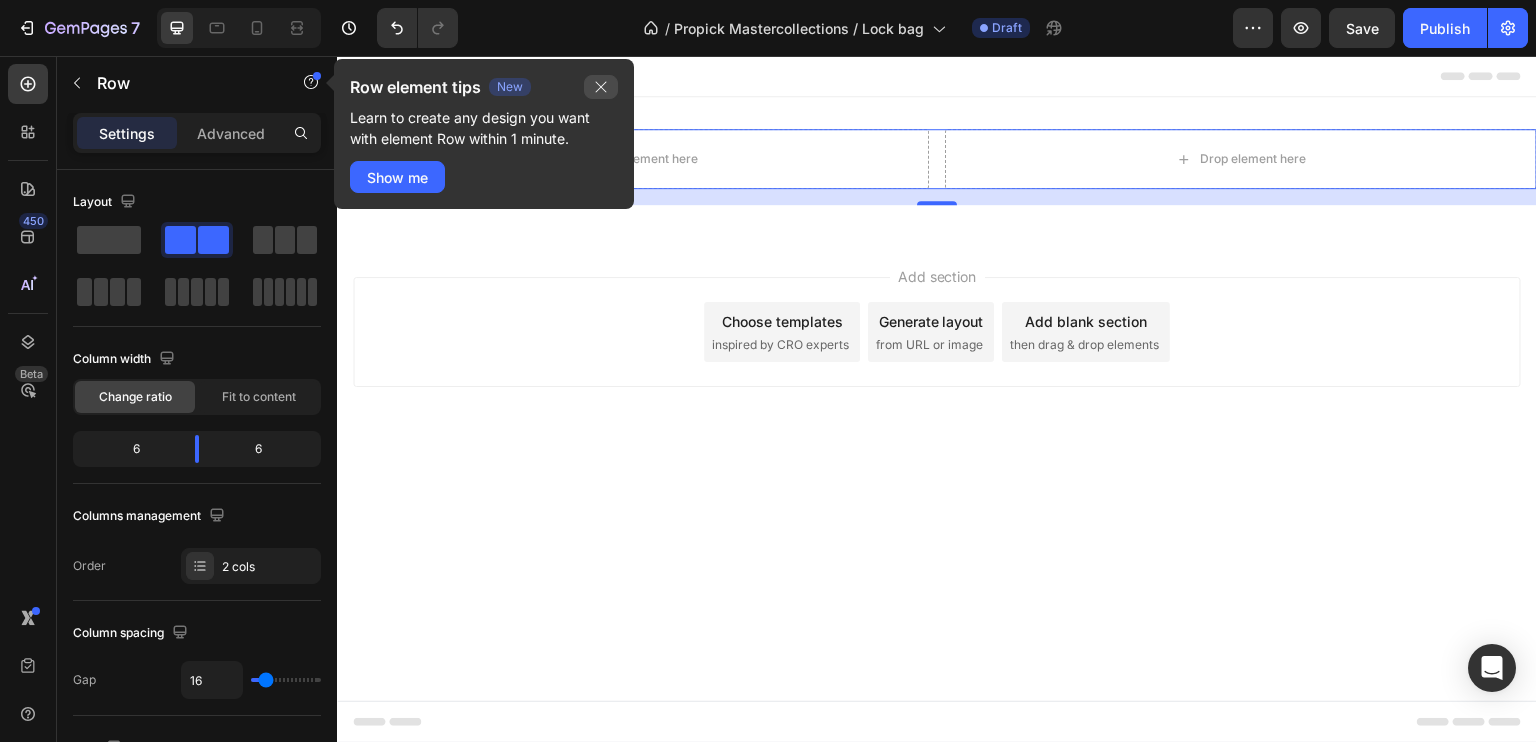 click 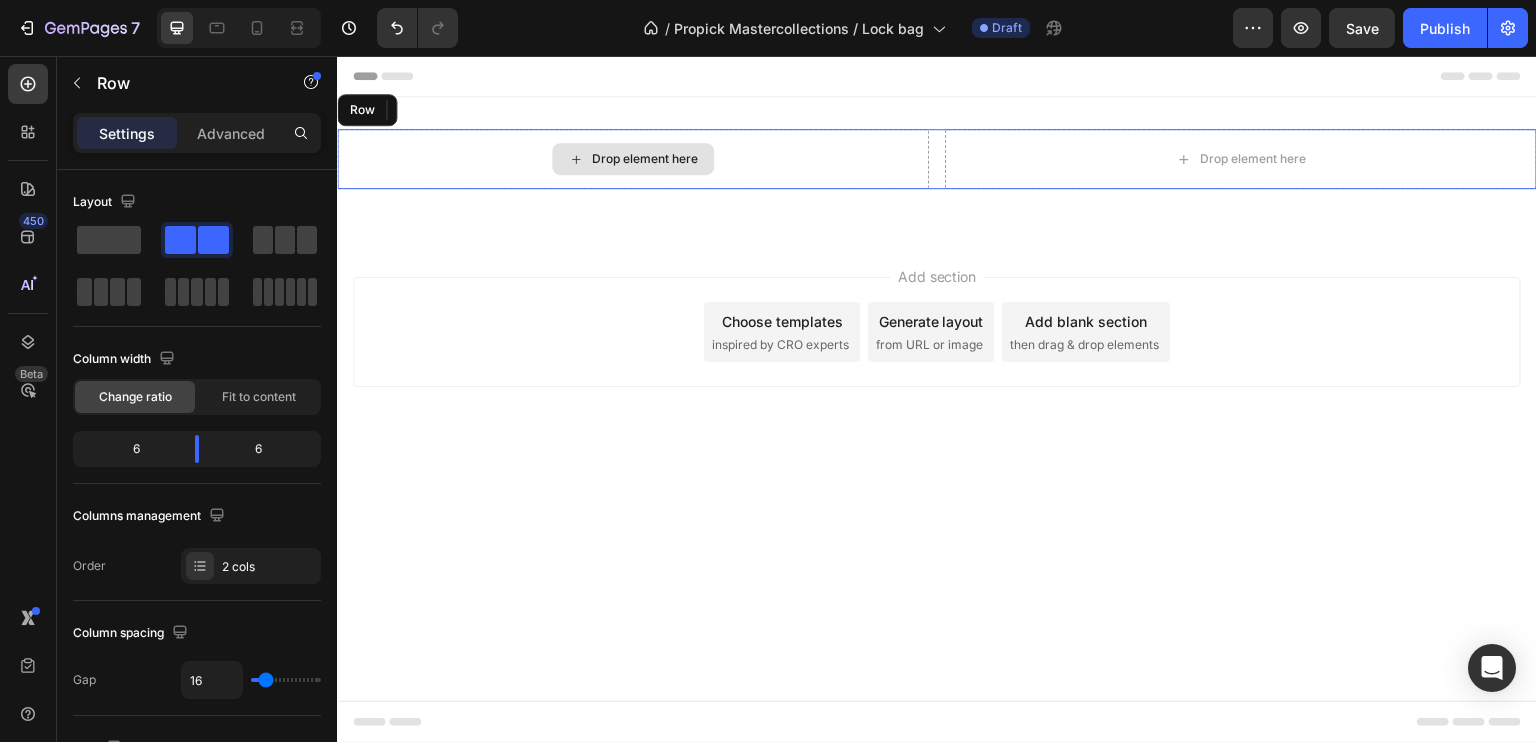 click on "Drop element here" at bounding box center [633, 159] 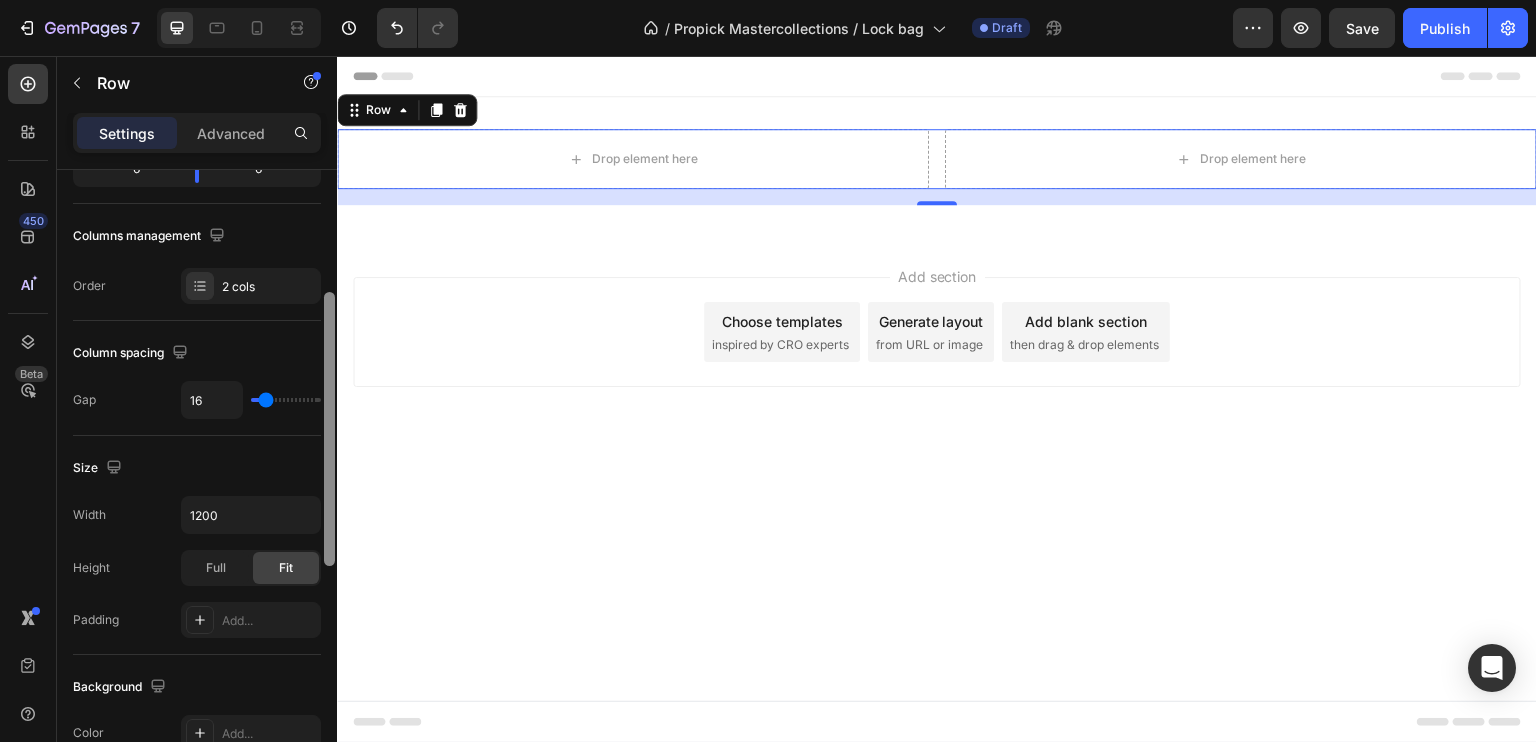 drag, startPoint x: 333, startPoint y: 424, endPoint x: 334, endPoint y: 549, distance: 125.004 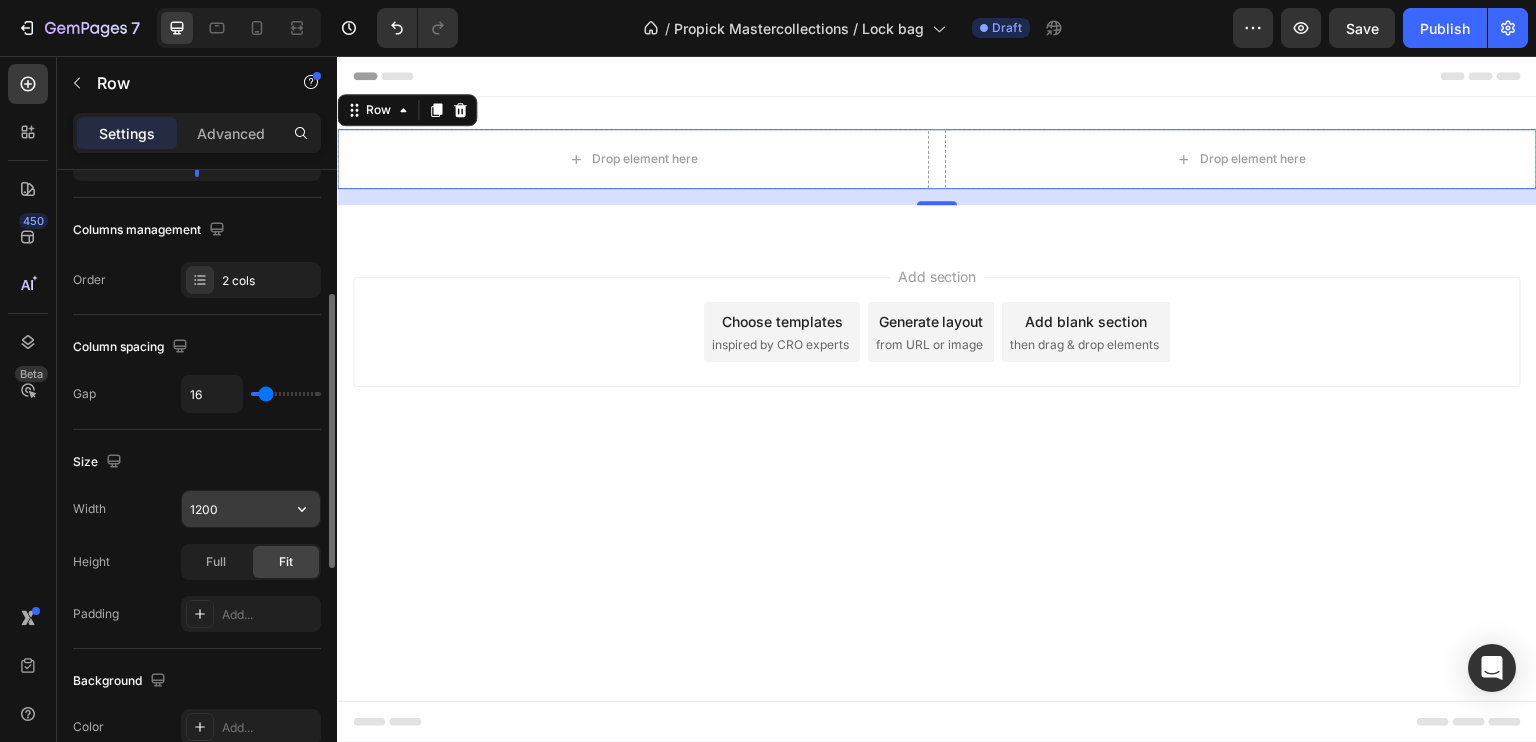 click on "1200" at bounding box center [251, 509] 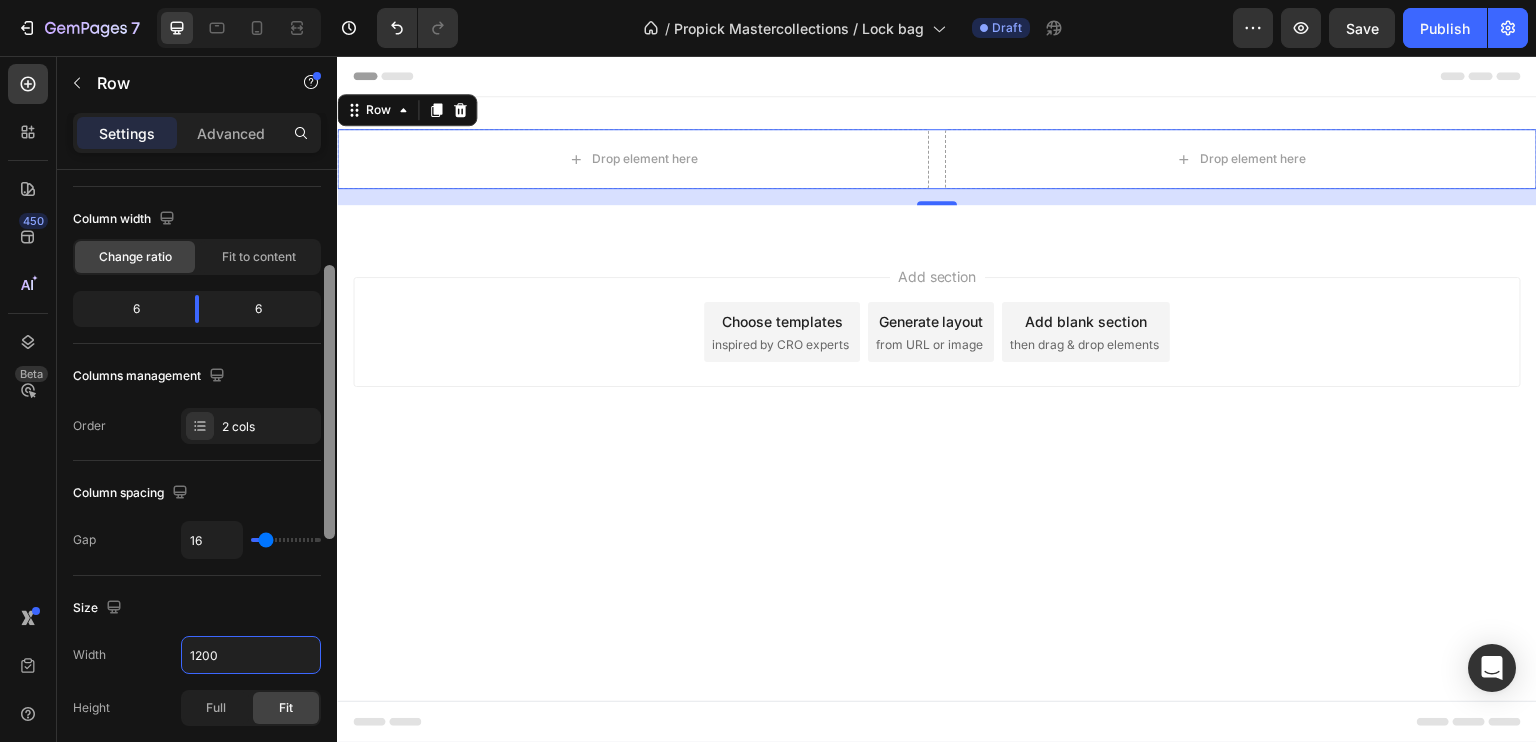 scroll, scrollTop: 176, scrollLeft: 0, axis: vertical 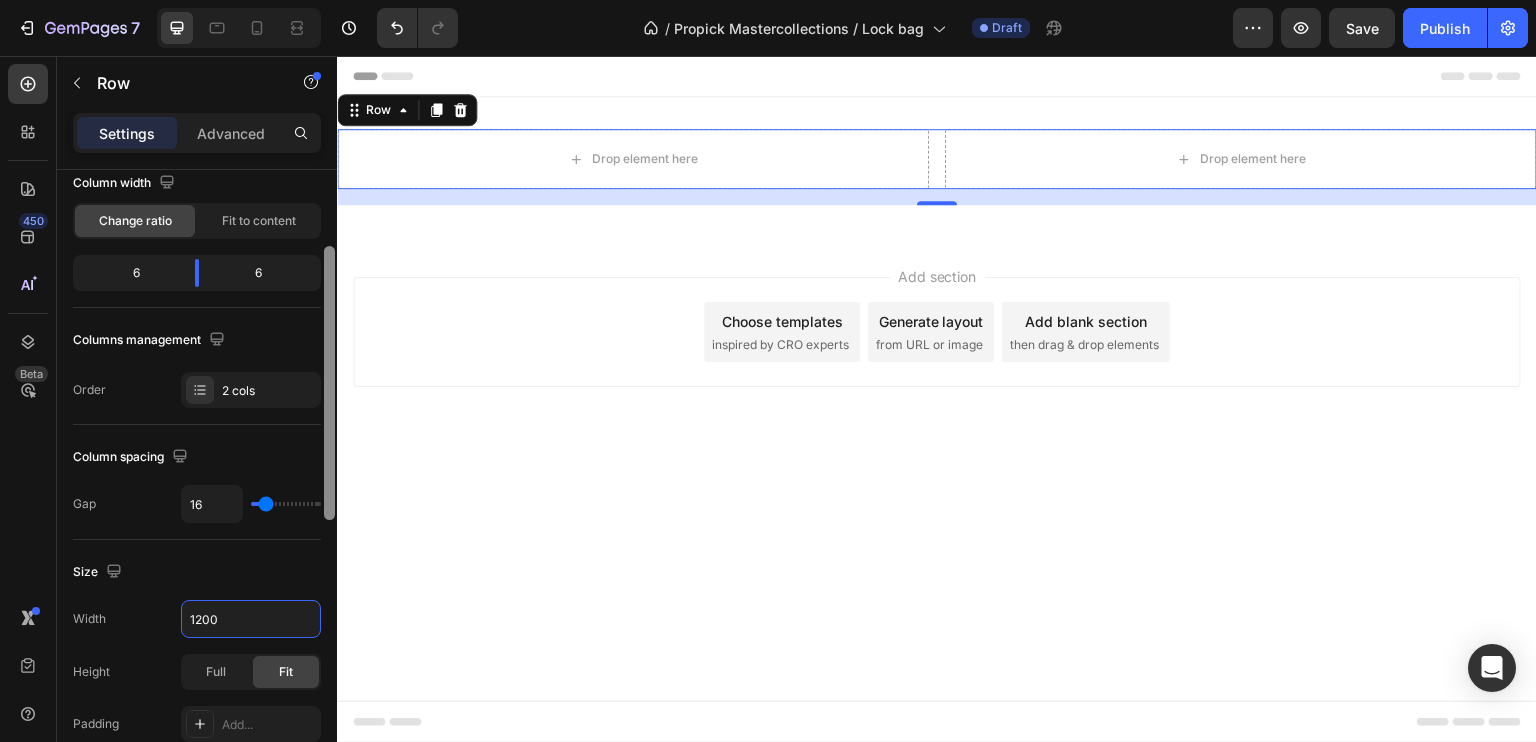 drag, startPoint x: 330, startPoint y: 454, endPoint x: 329, endPoint y: 406, distance: 48.010414 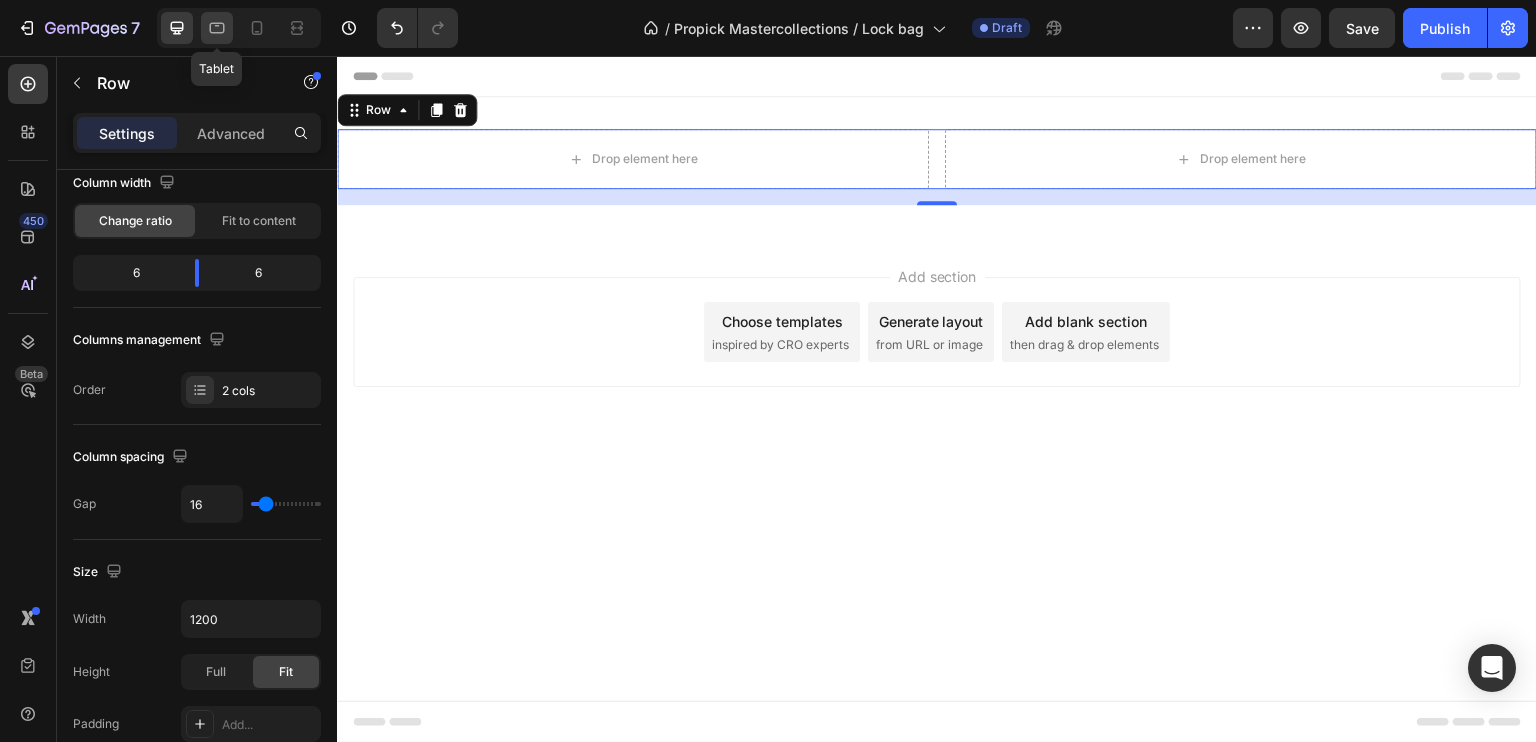 click 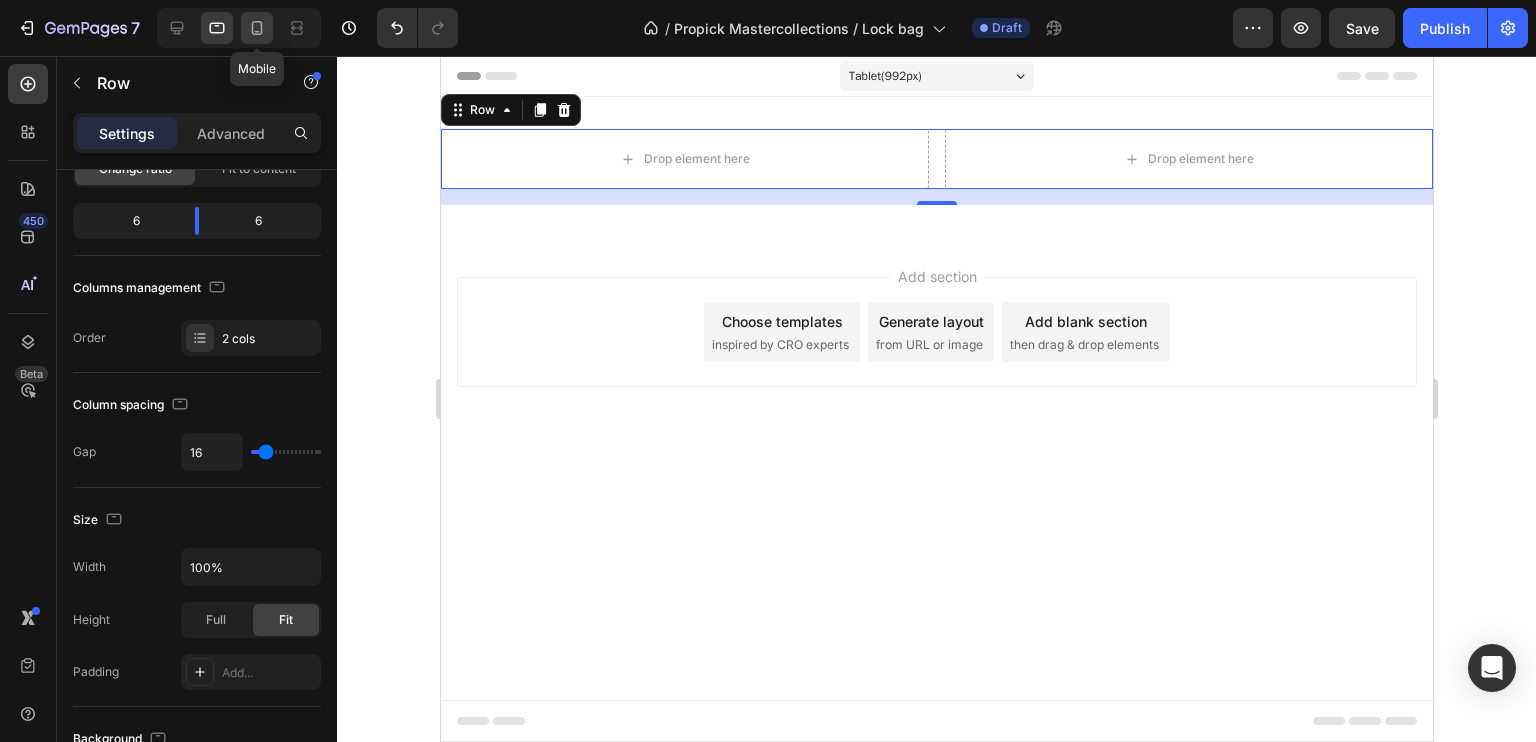 click 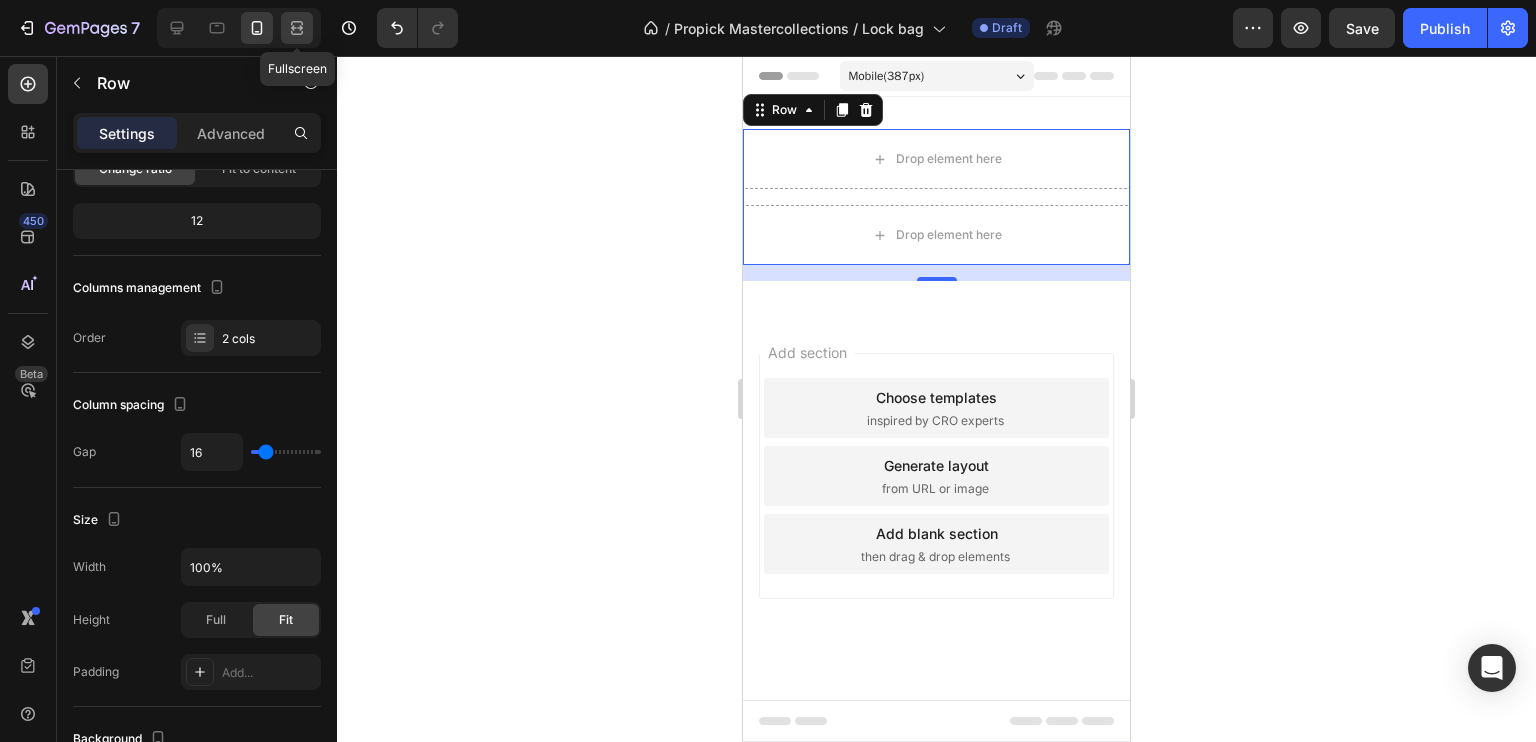 click 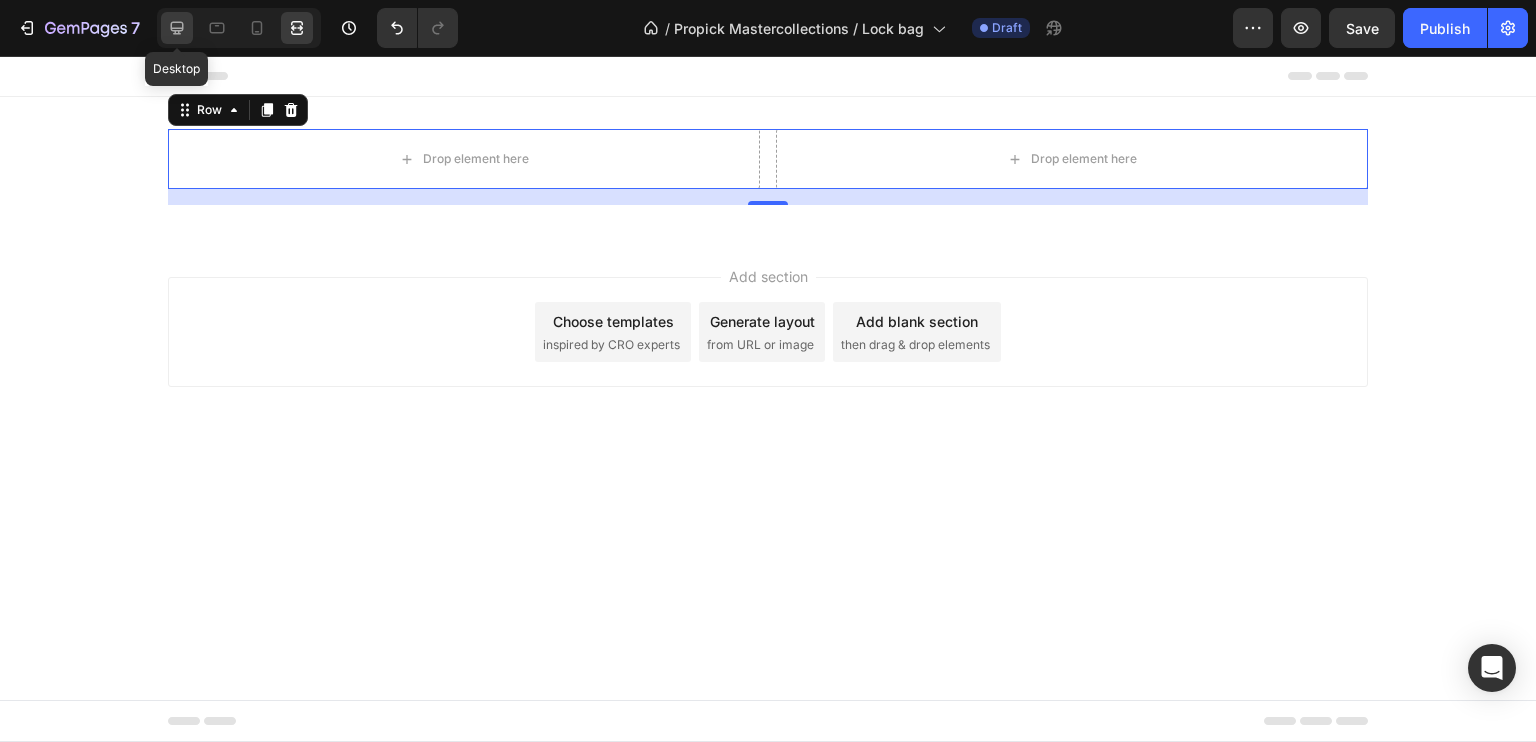 click 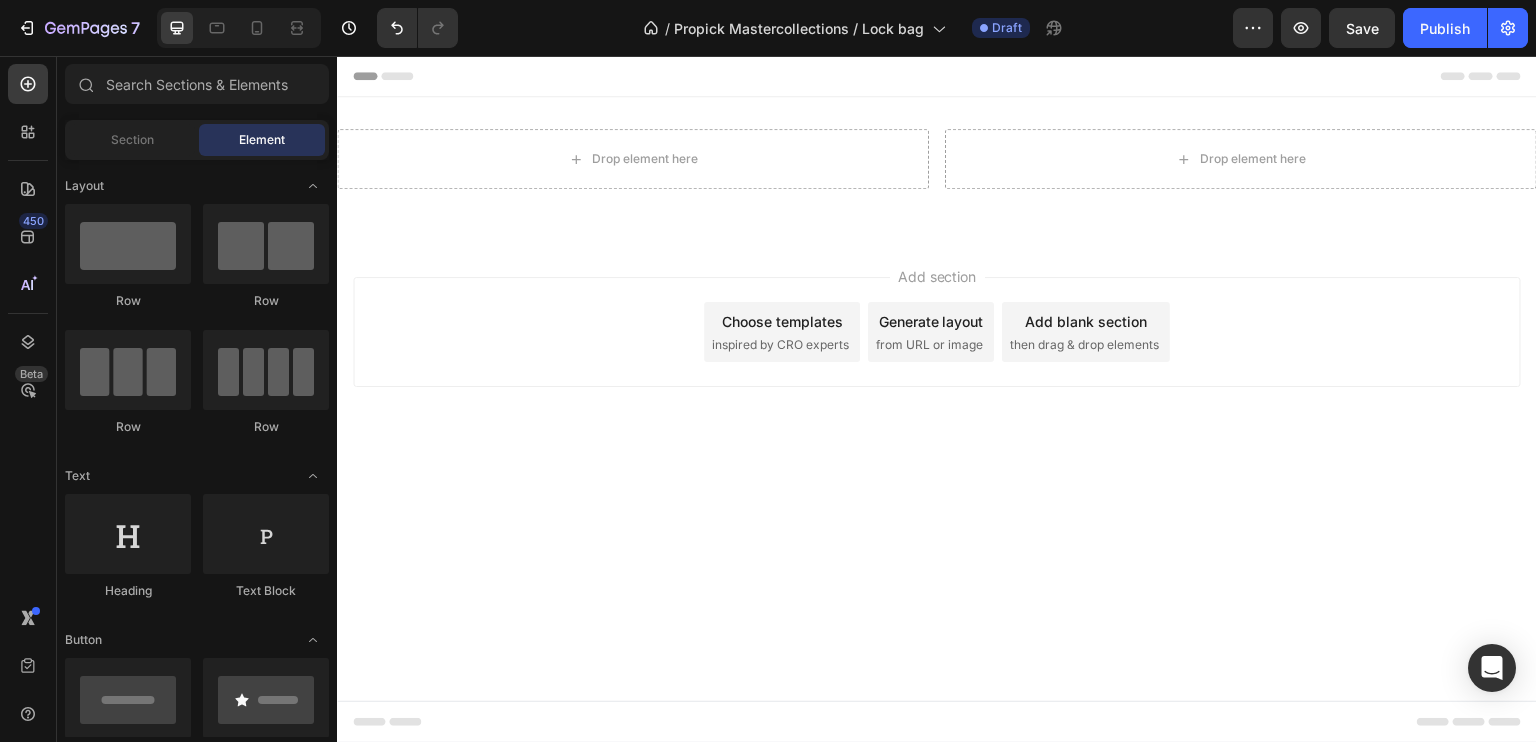 click on "Add section Choose templates inspired by CRO experts Generate layout from URL or image Add blank section then drag & drop elements" at bounding box center (937, 360) 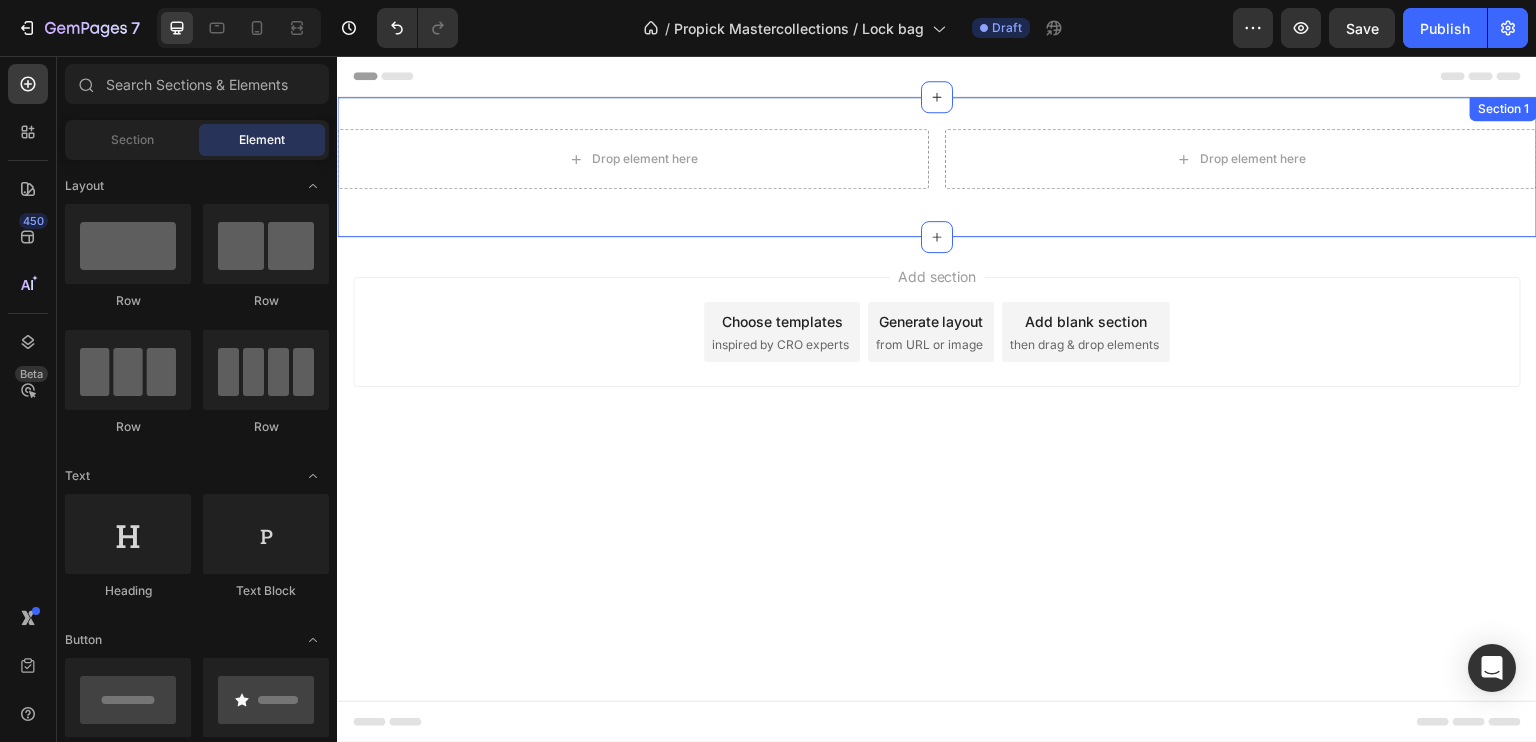 click on "Drop element here
Drop element here Row" at bounding box center (937, 167) 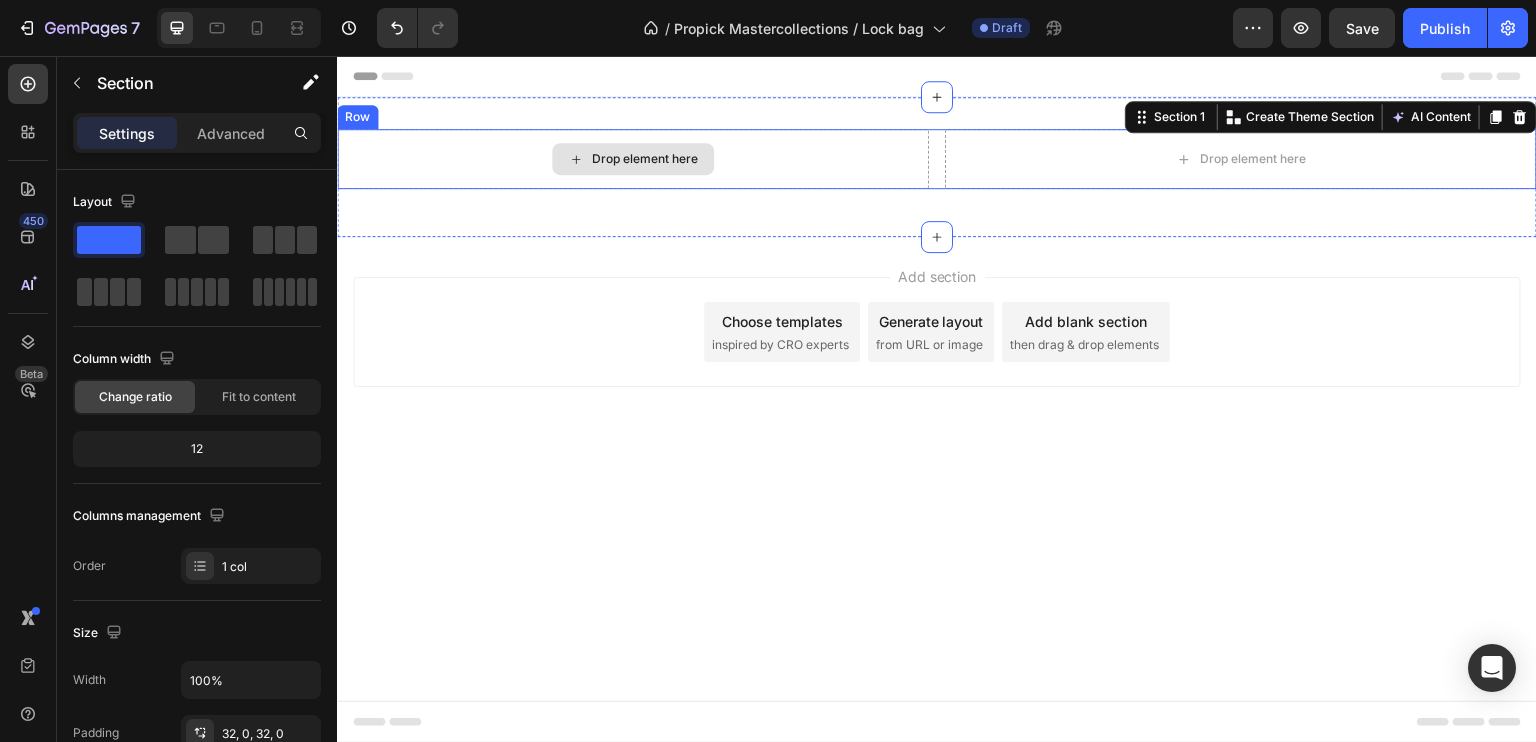 click on "Drop element here" at bounding box center [633, 159] 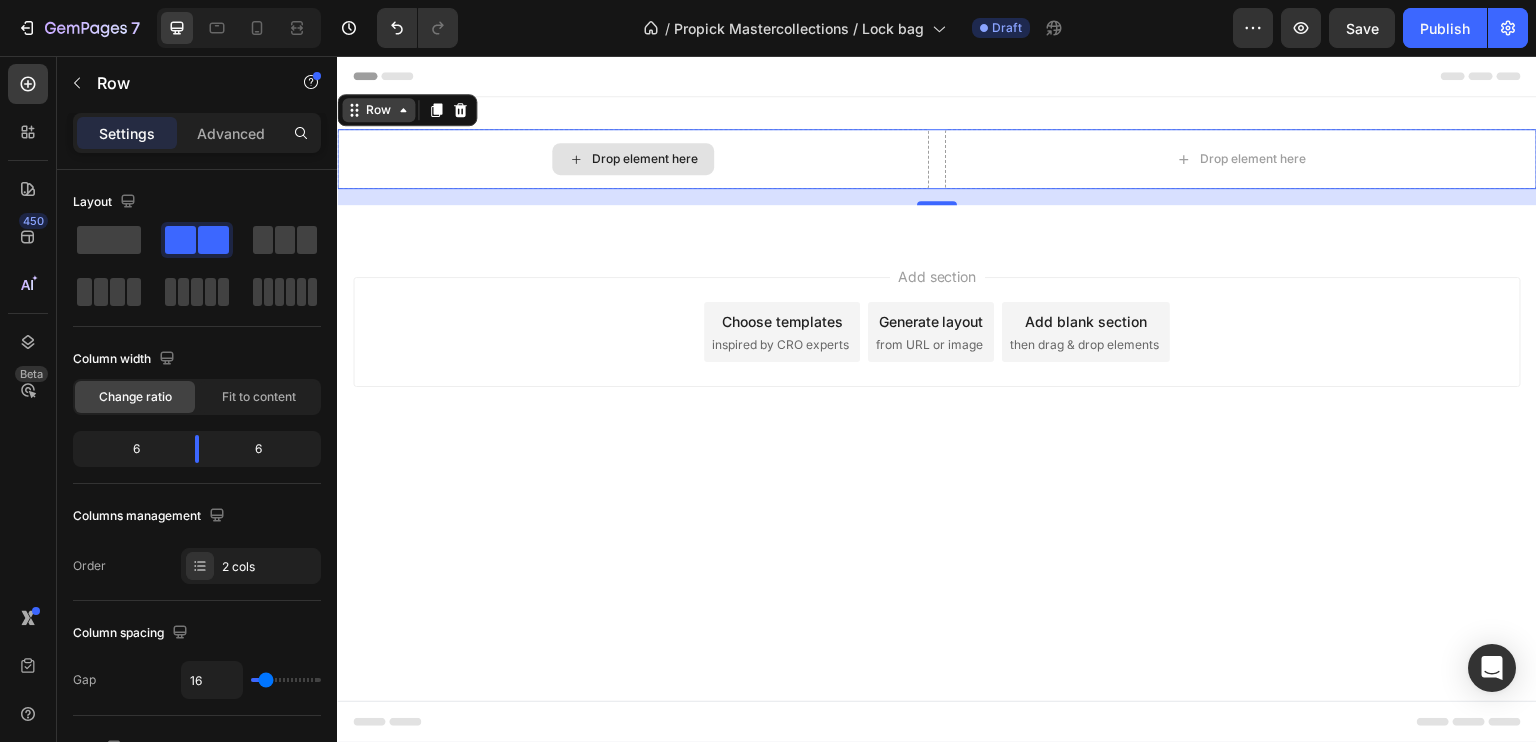 click 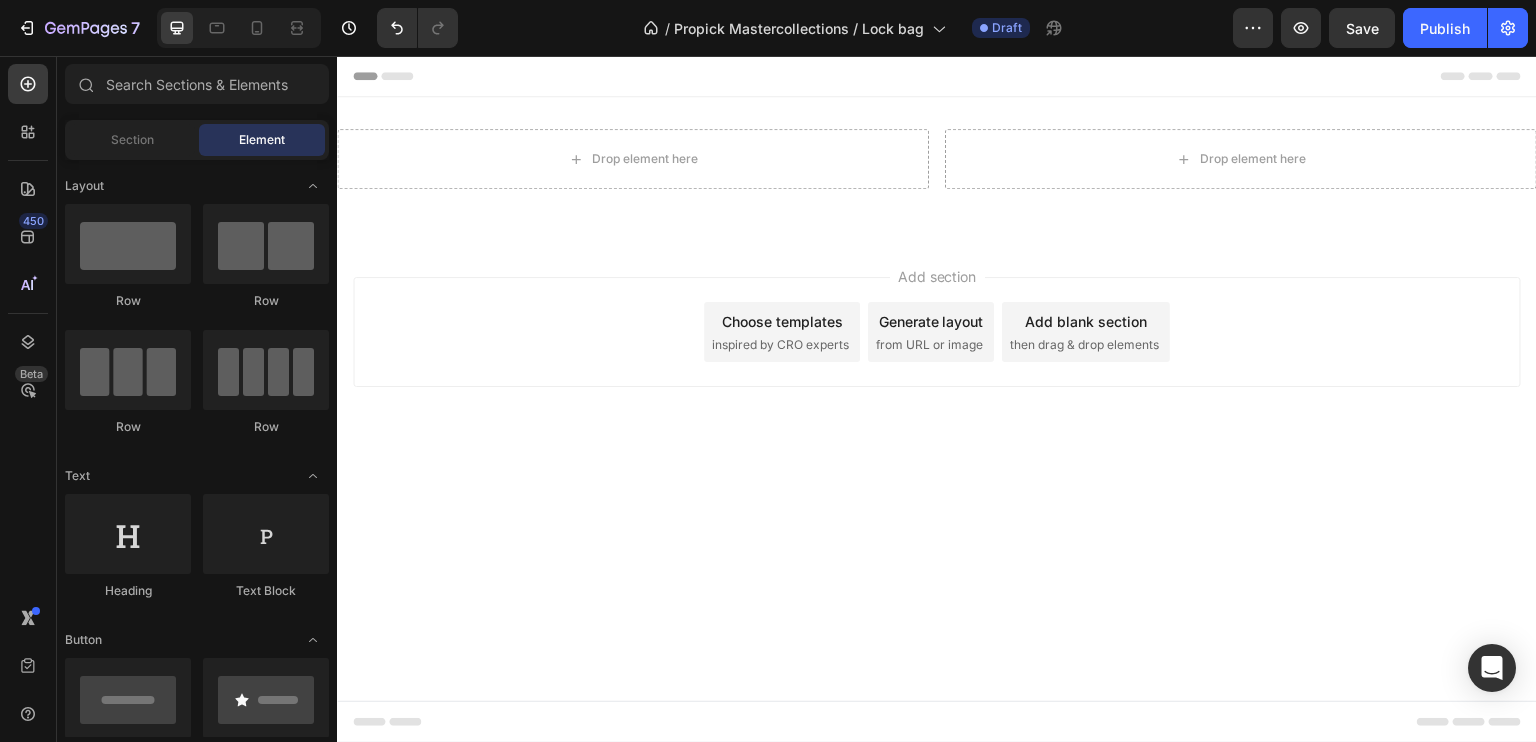click on "Add section Choose templates inspired by CRO experts Generate layout from URL or image Add blank section then drag & drop elements" at bounding box center (937, 332) 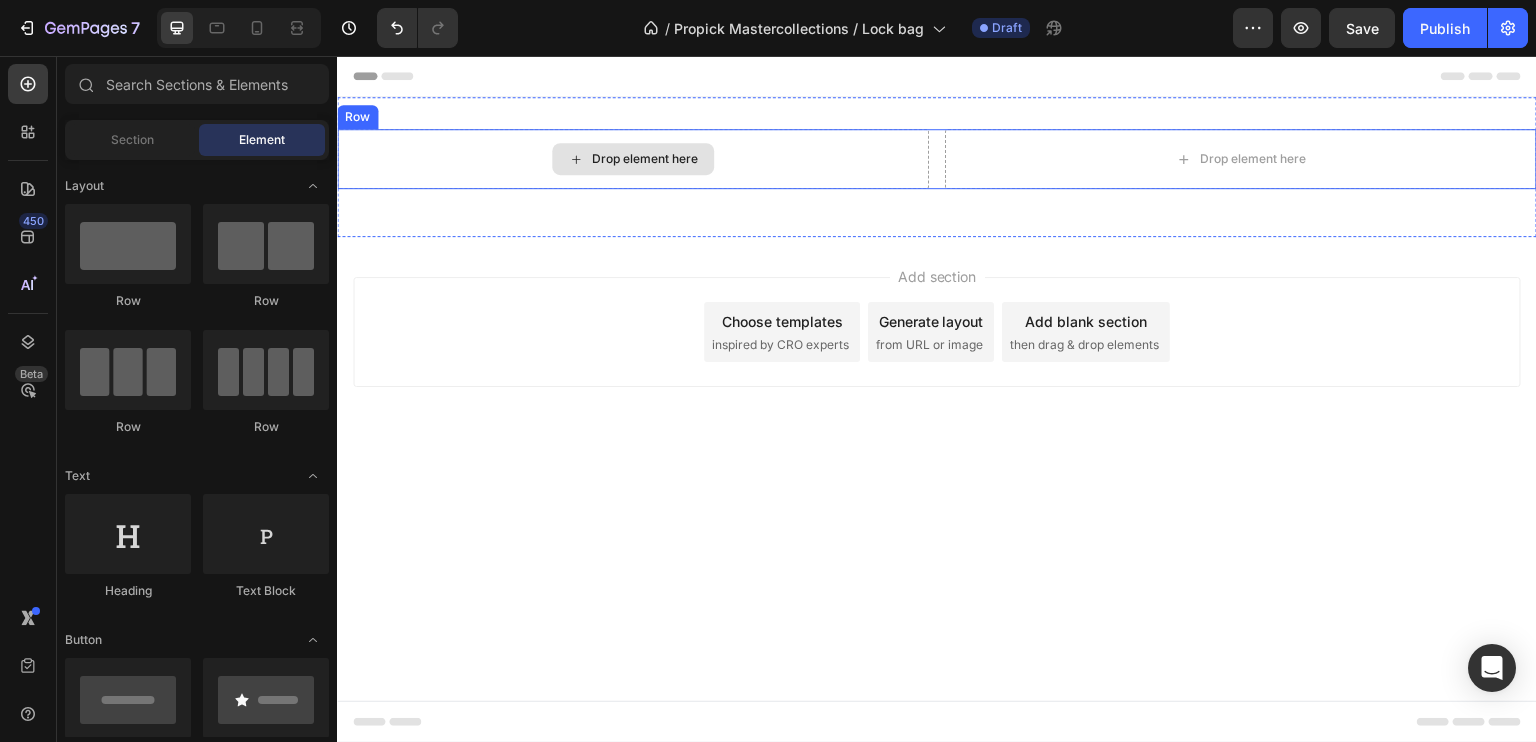click on "Drop element here" at bounding box center (633, 159) 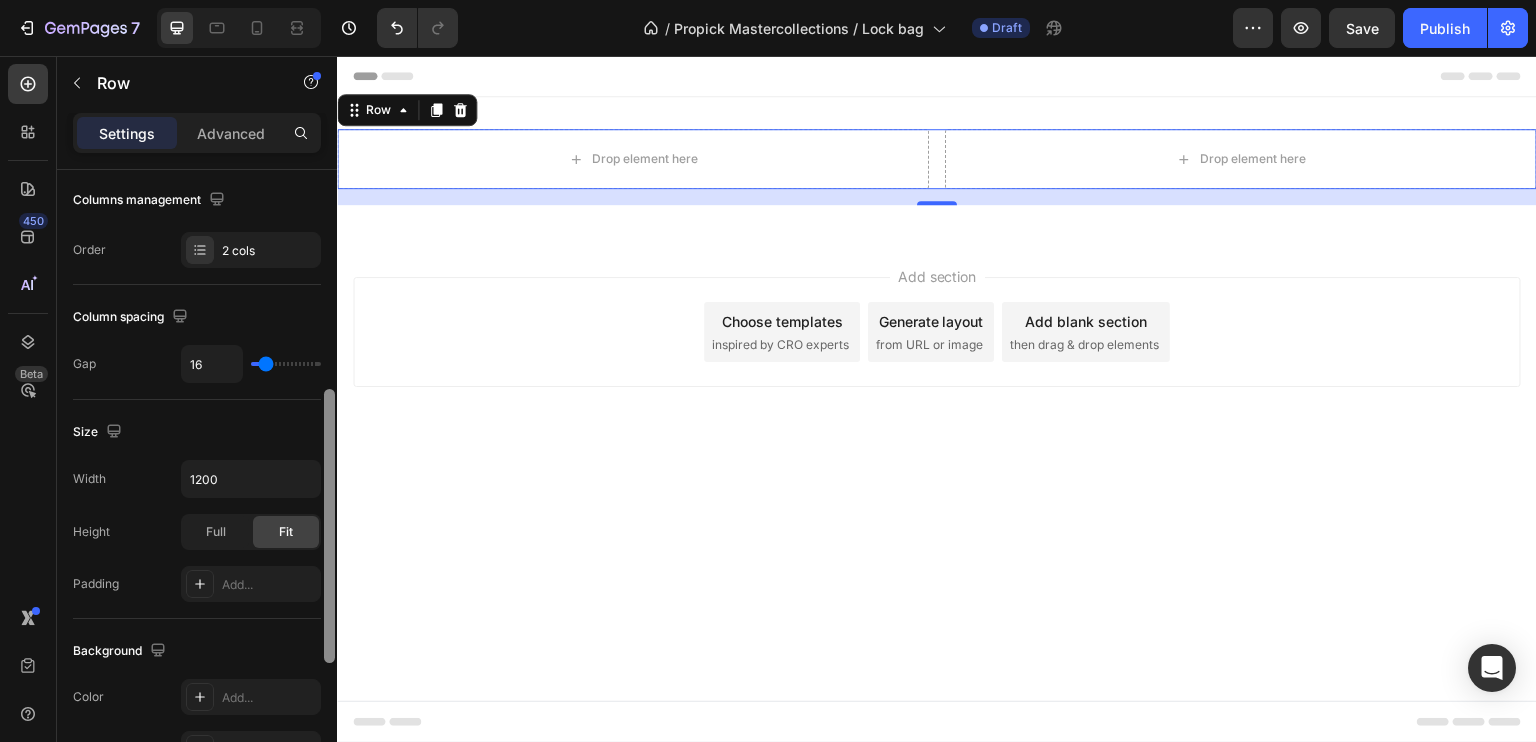 scroll, scrollTop: 373, scrollLeft: 0, axis: vertical 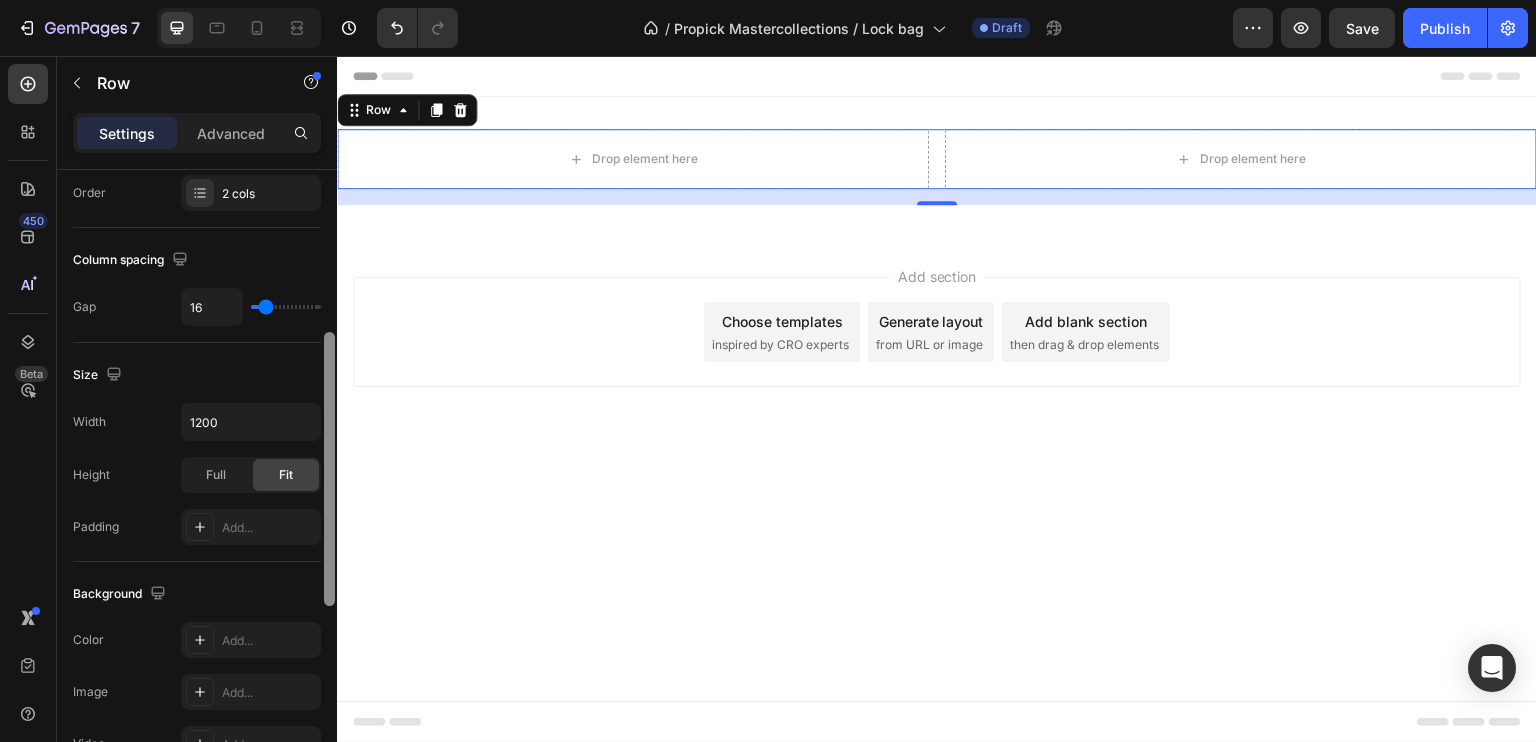drag, startPoint x: 667, startPoint y: 370, endPoint x: 339, endPoint y: 511, distance: 357.0224 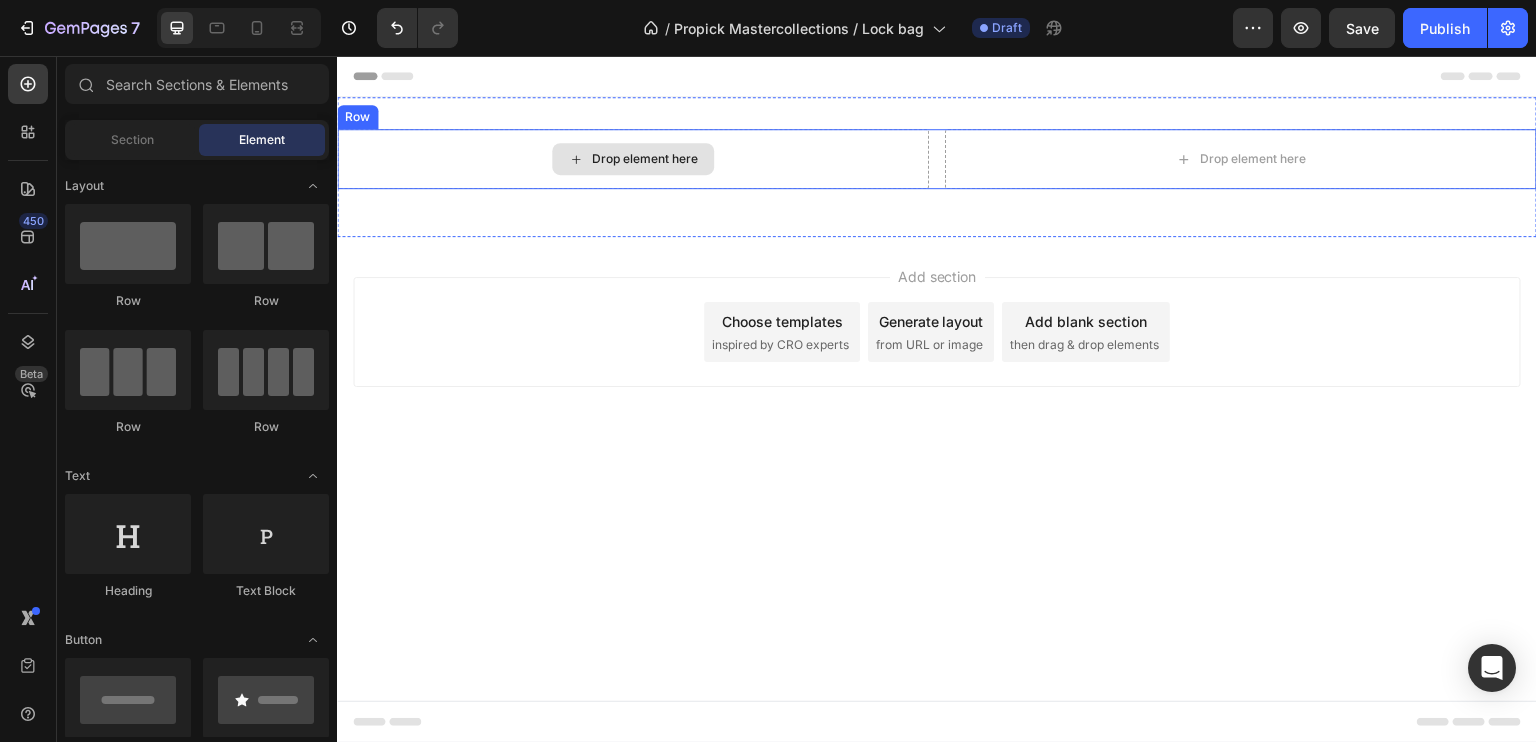 click on "Drop element here" at bounding box center (633, 159) 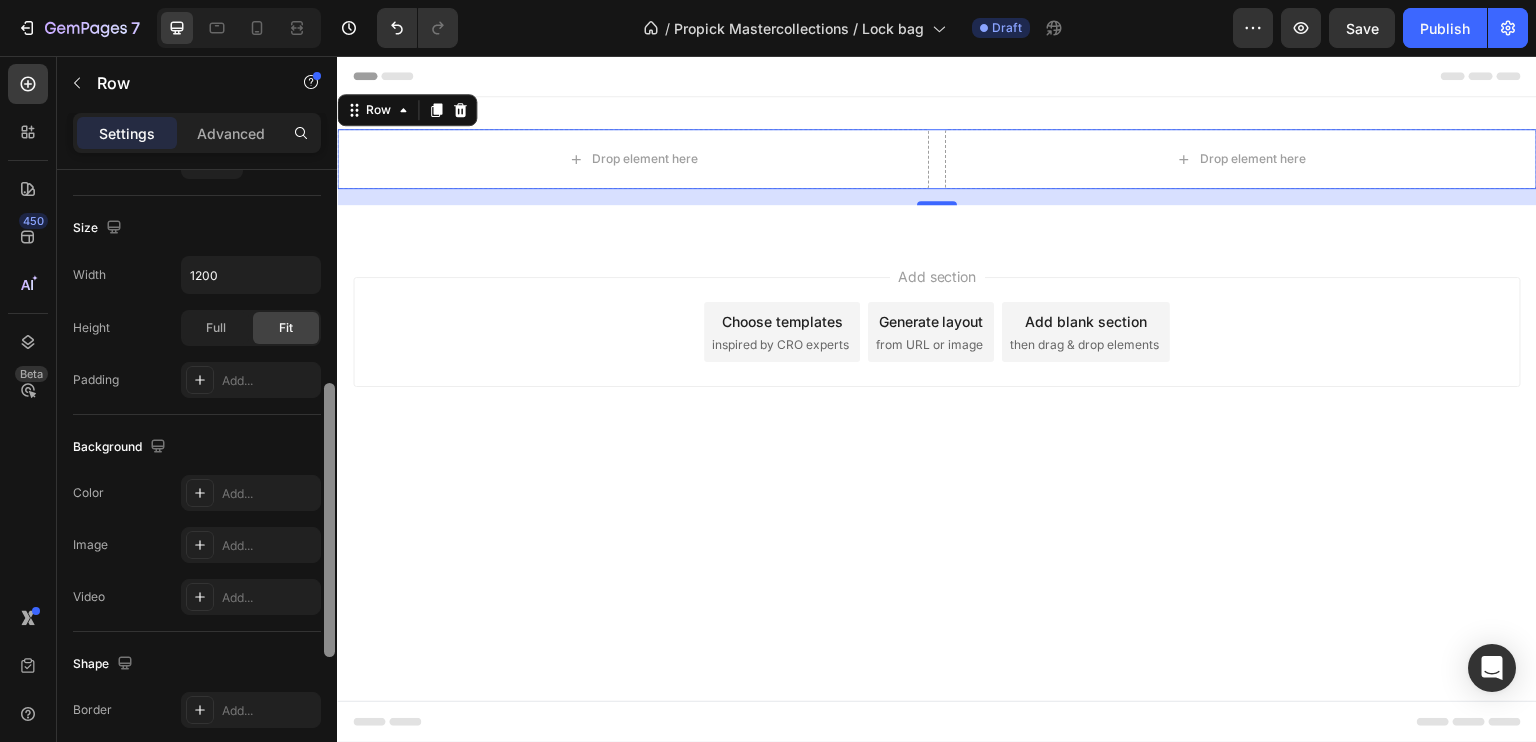 scroll, scrollTop: 550, scrollLeft: 0, axis: vertical 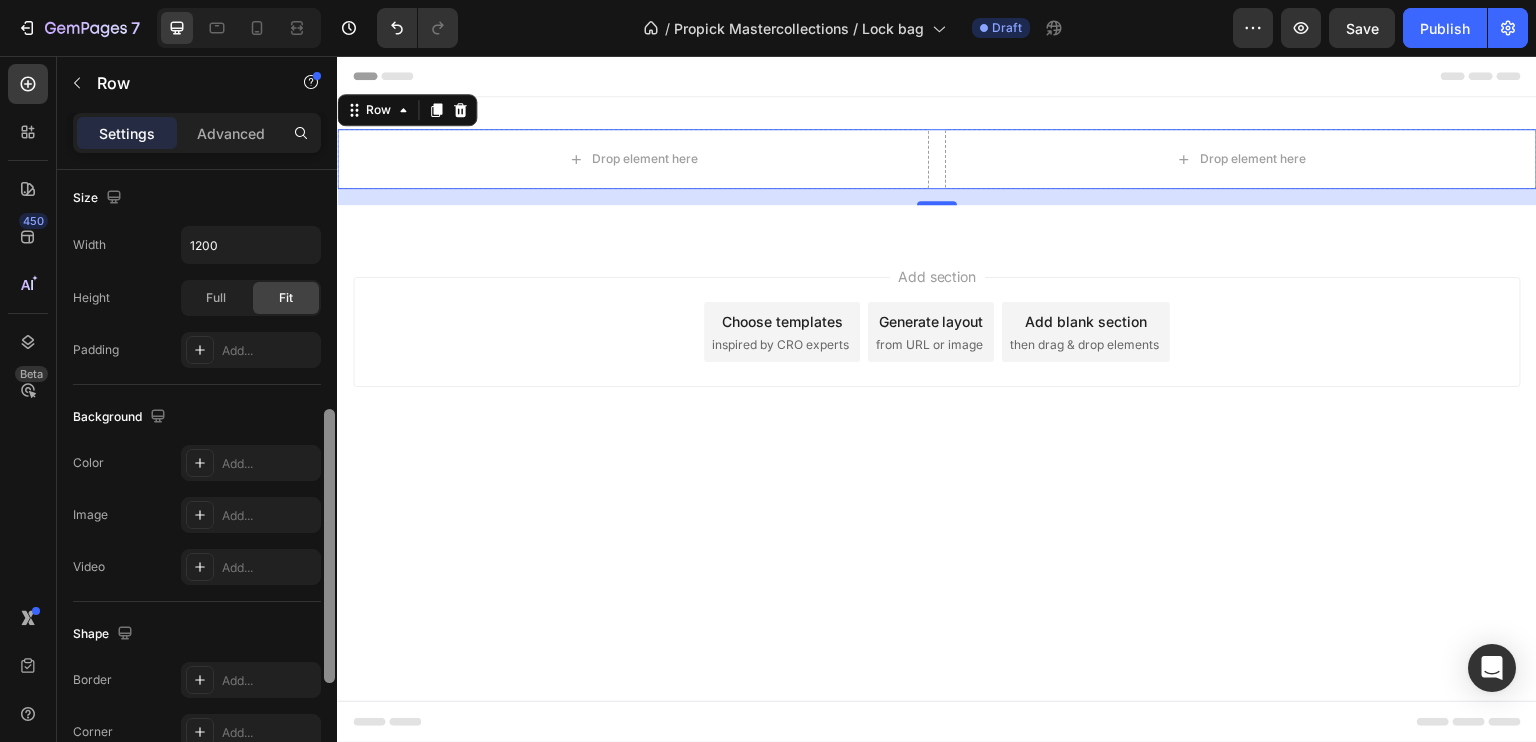 drag, startPoint x: 331, startPoint y: 280, endPoint x: 321, endPoint y: 520, distance: 240.20824 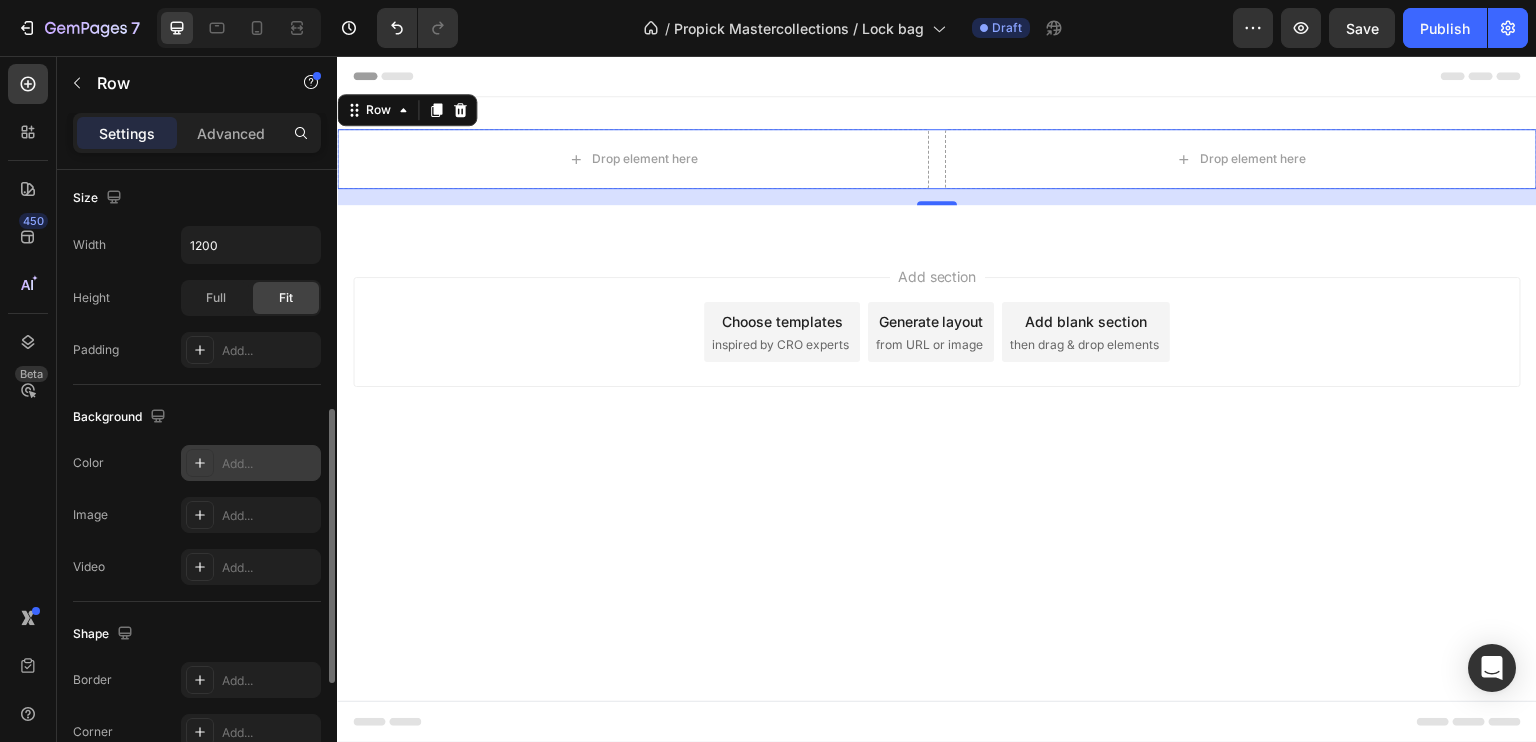 click 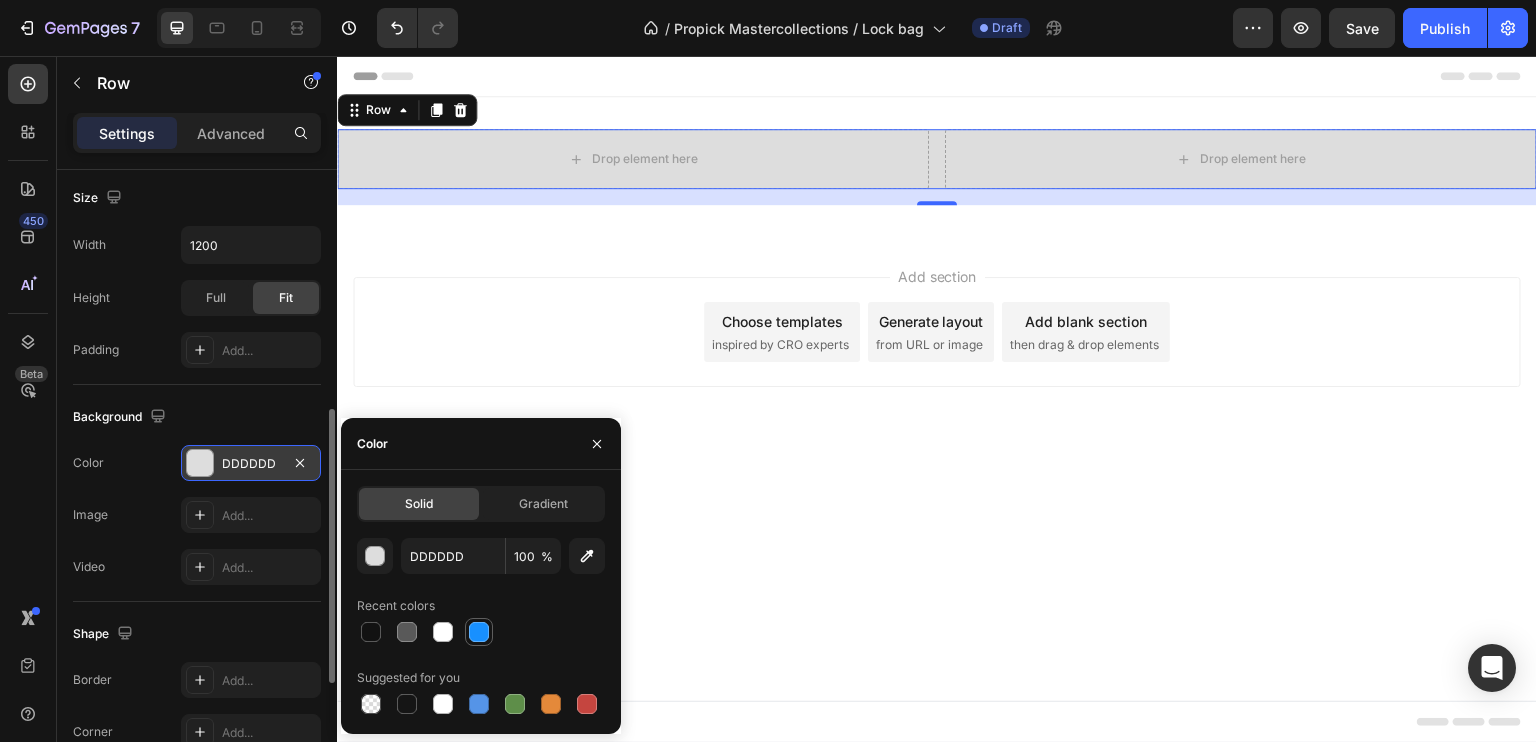 click at bounding box center [479, 632] 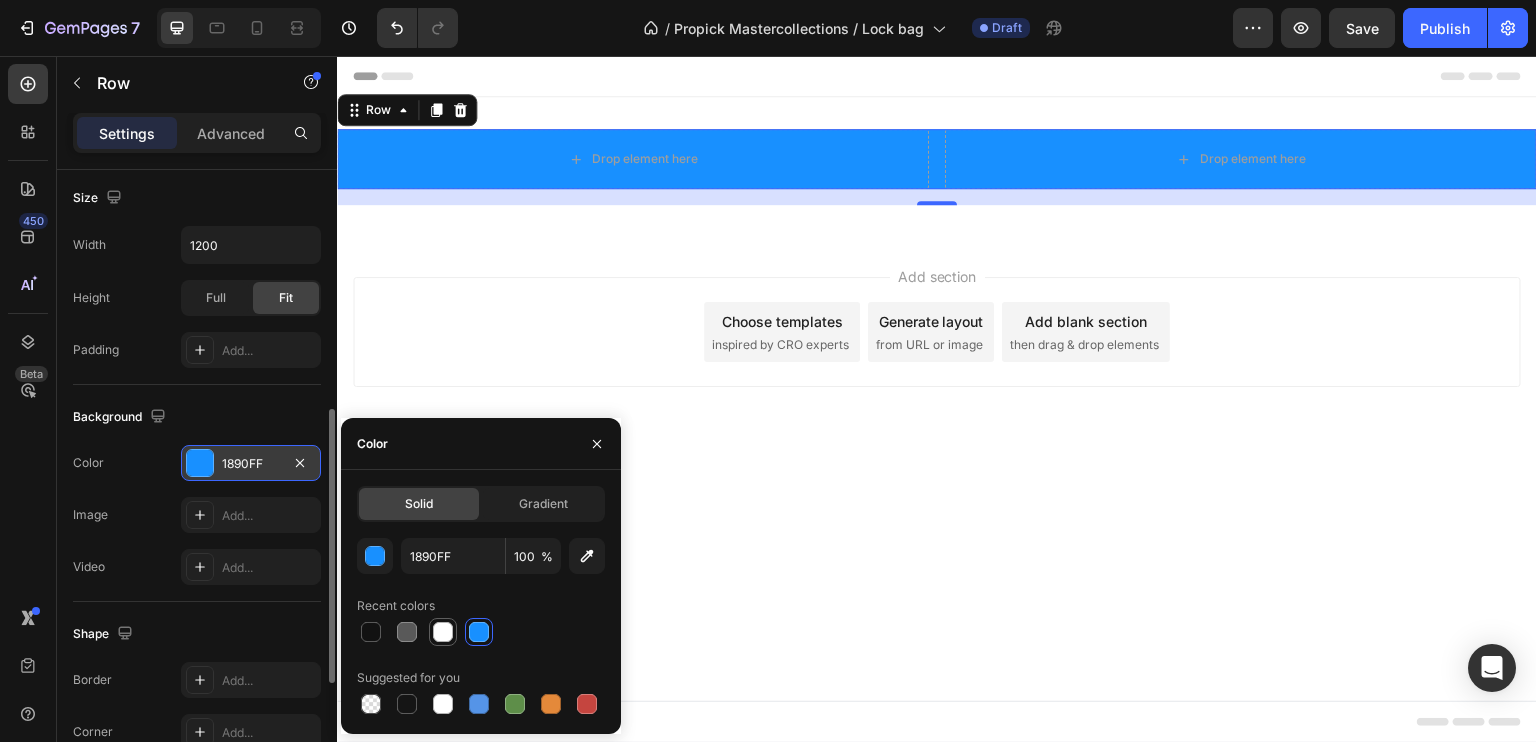 click at bounding box center (443, 632) 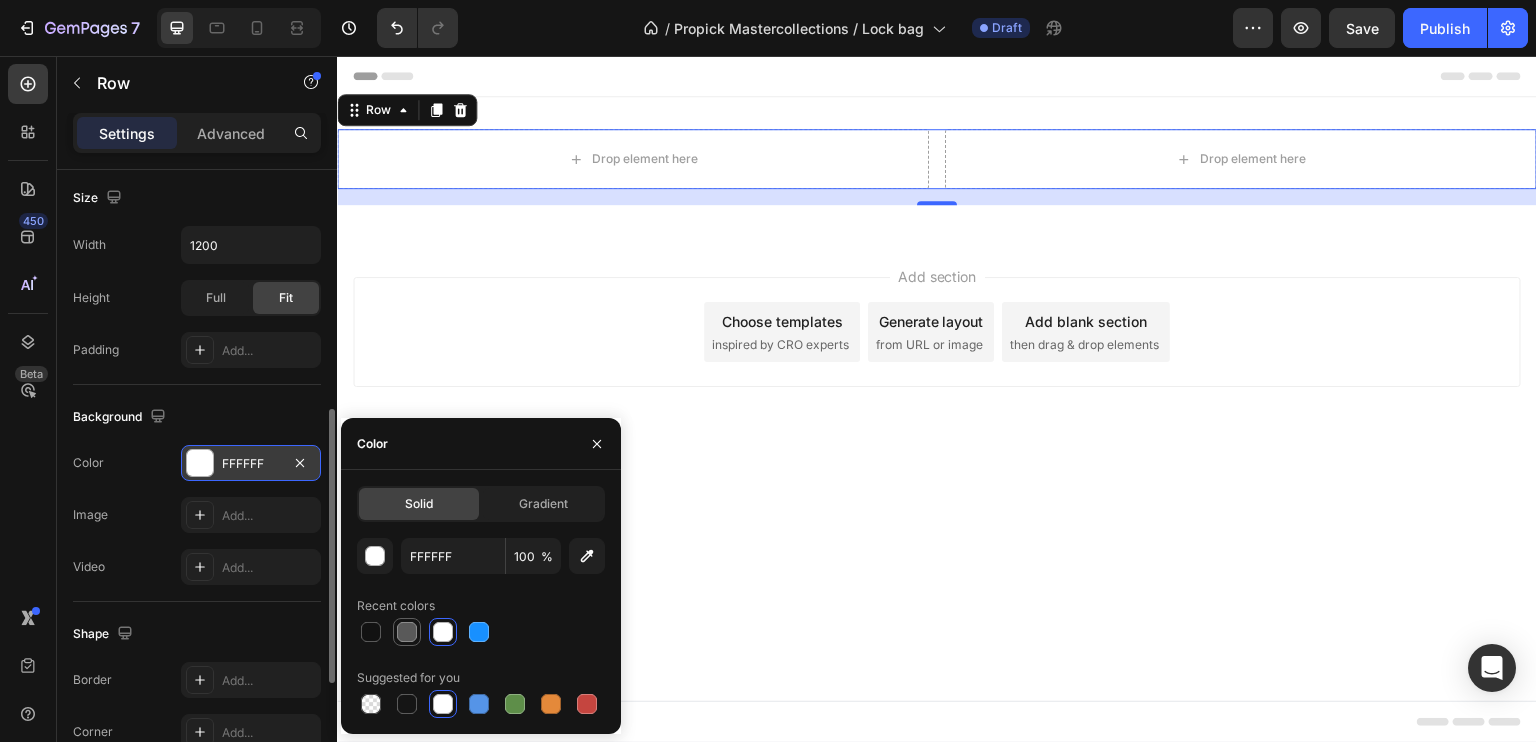 click at bounding box center (407, 632) 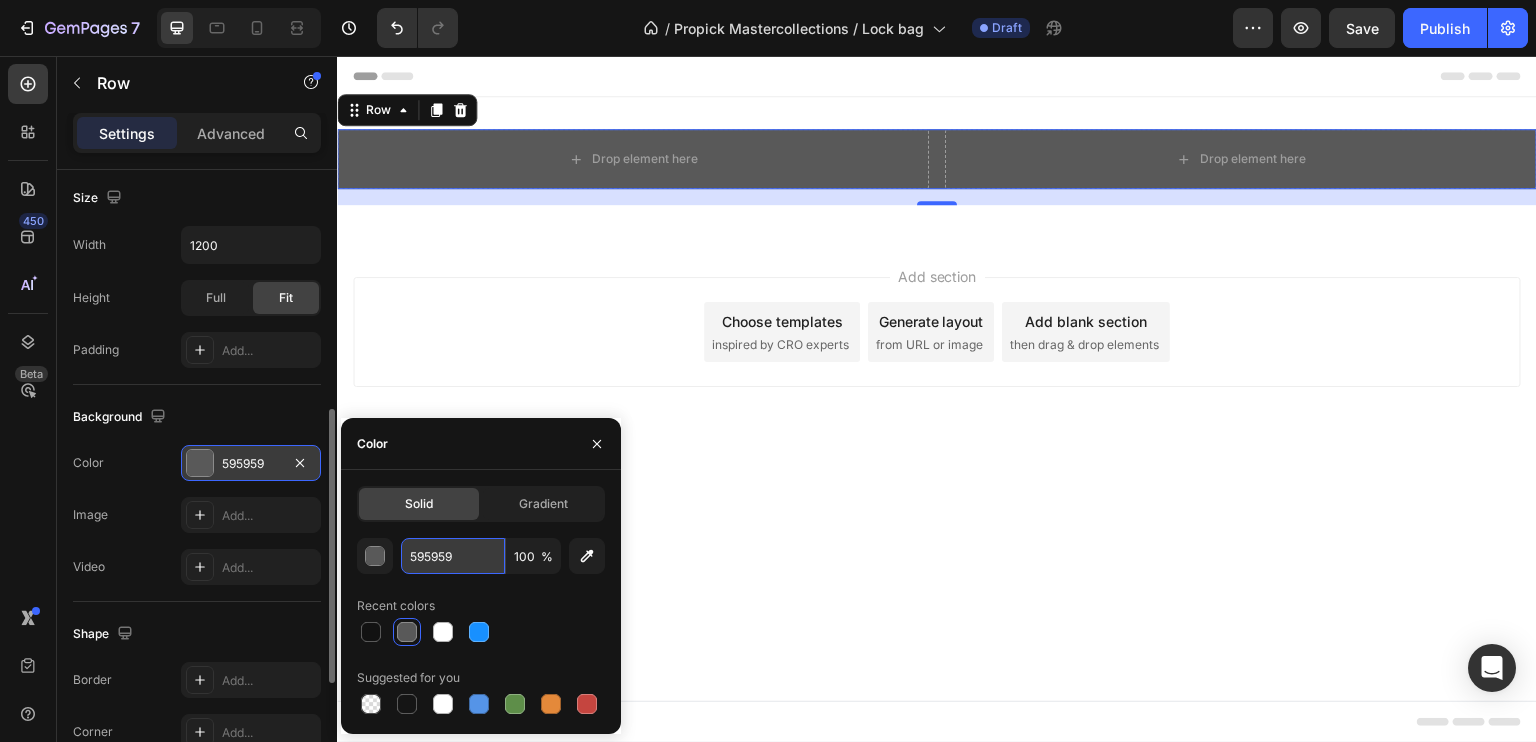 click on "595959" at bounding box center [453, 556] 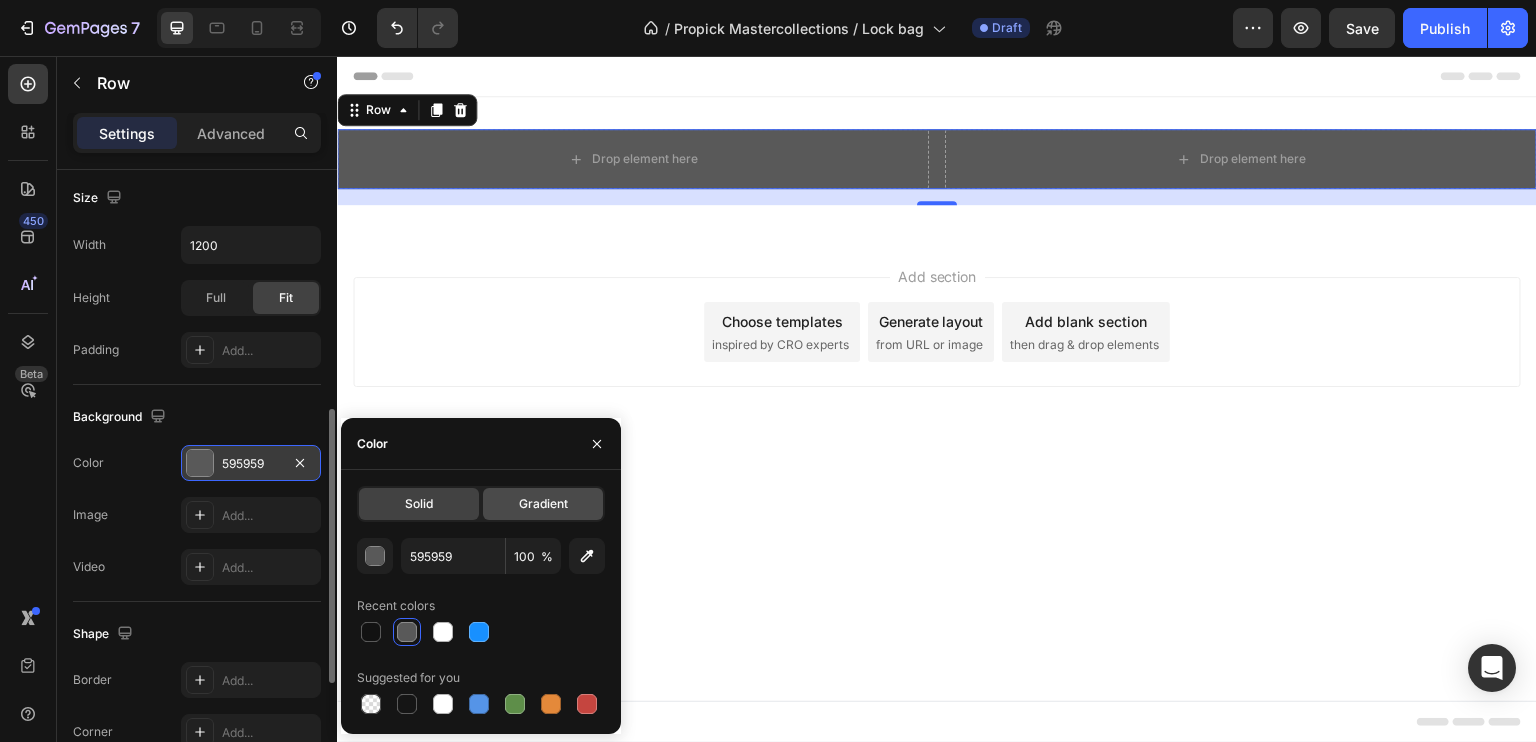 click on "Gradient" 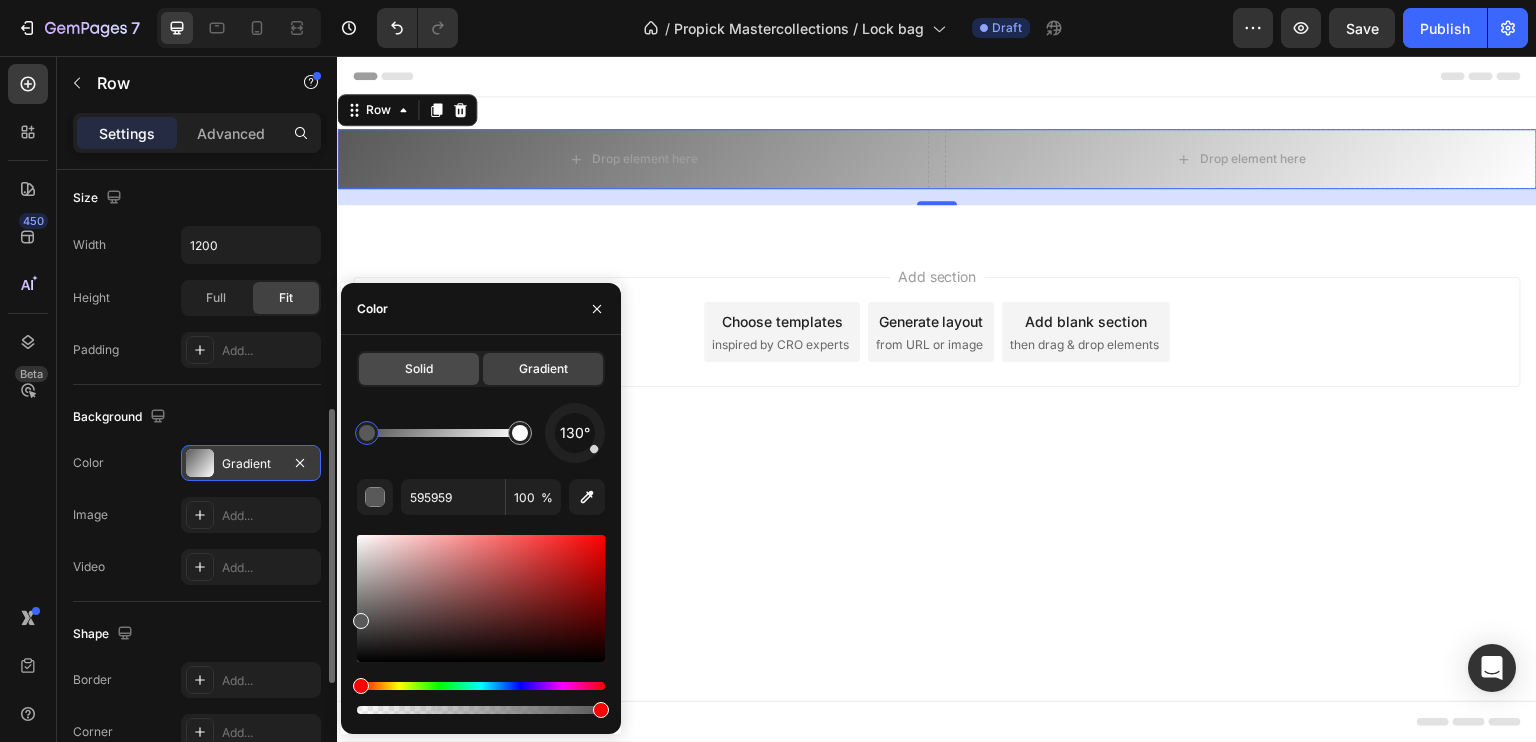 click on "Solid" 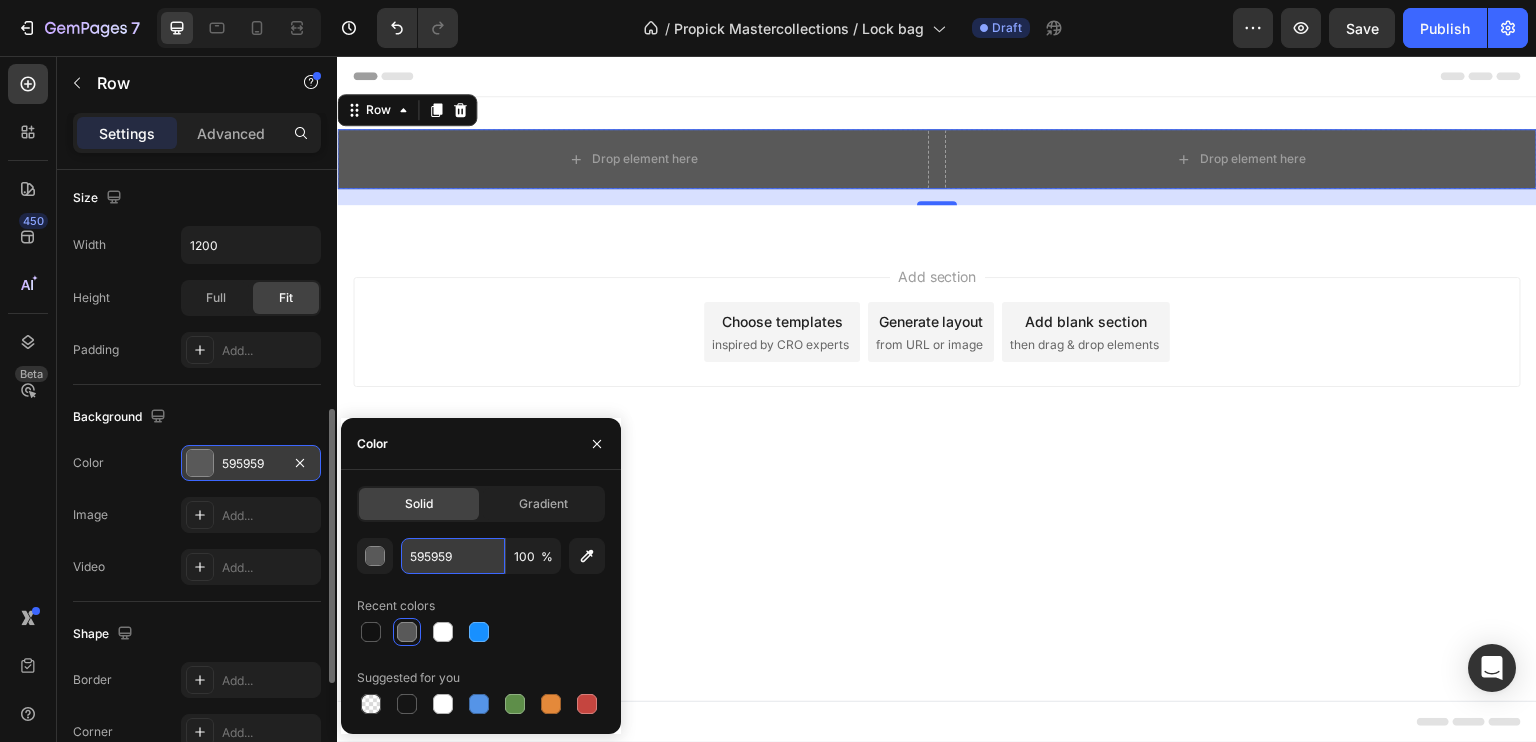 click on "595959" at bounding box center (453, 556) 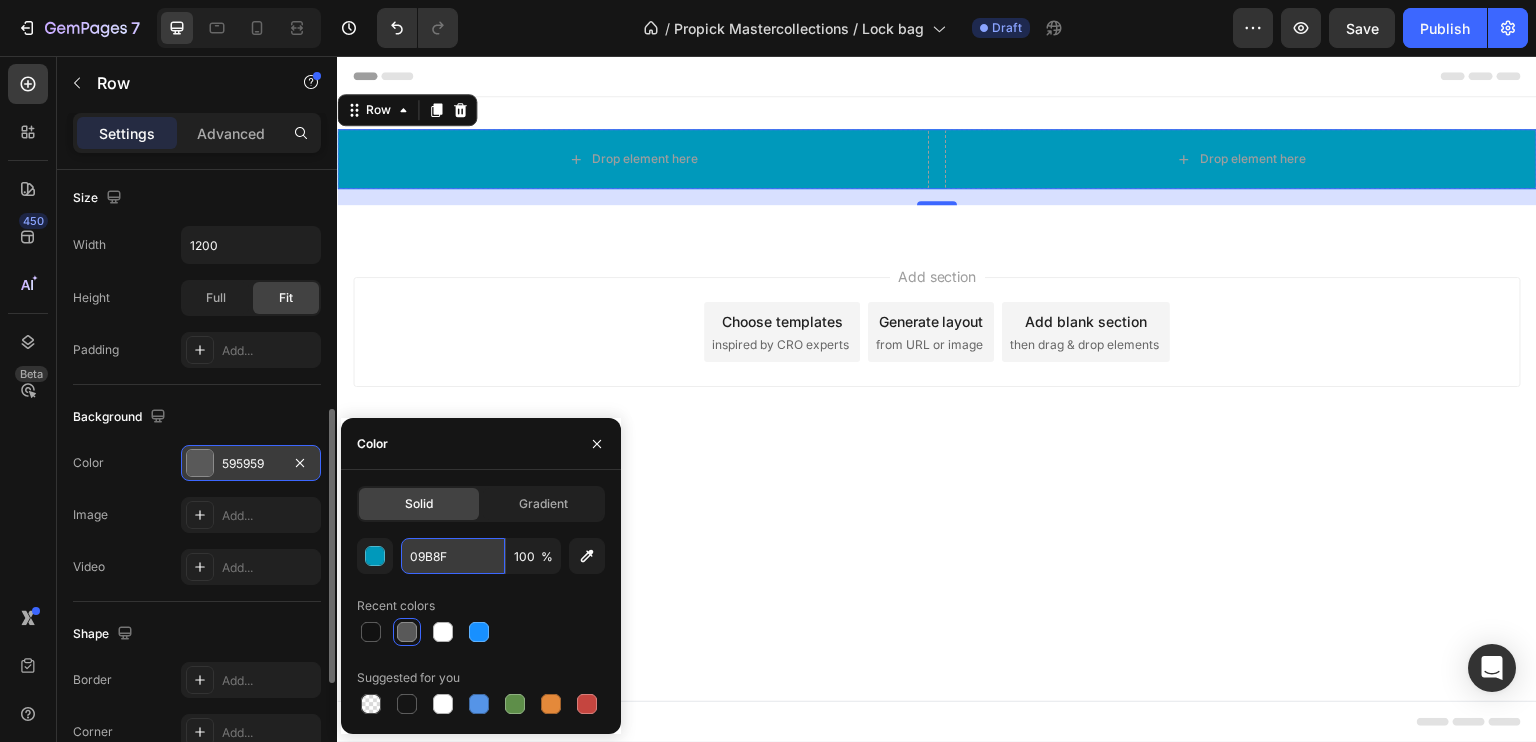 click on "09B8F" at bounding box center [453, 556] 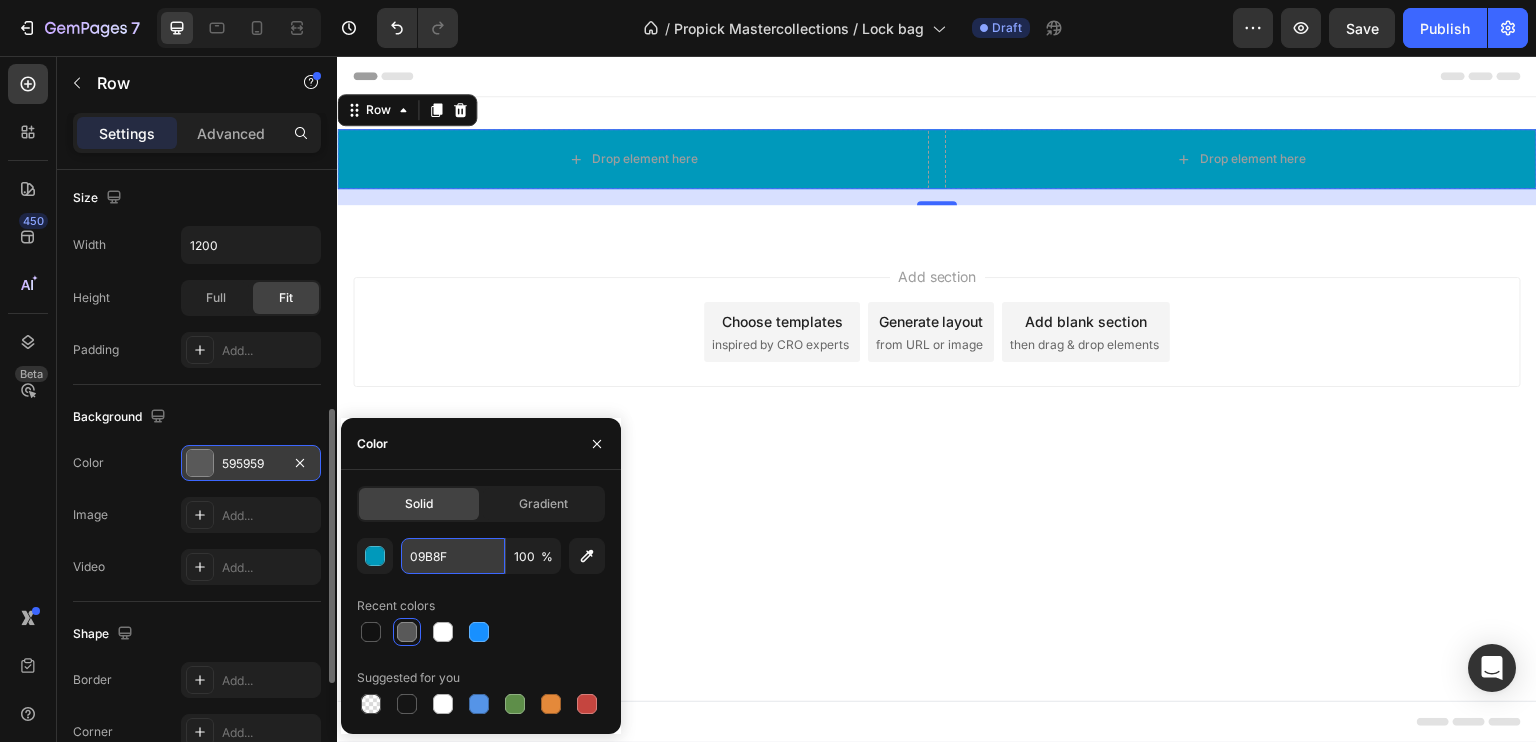 type on "A09B8F" 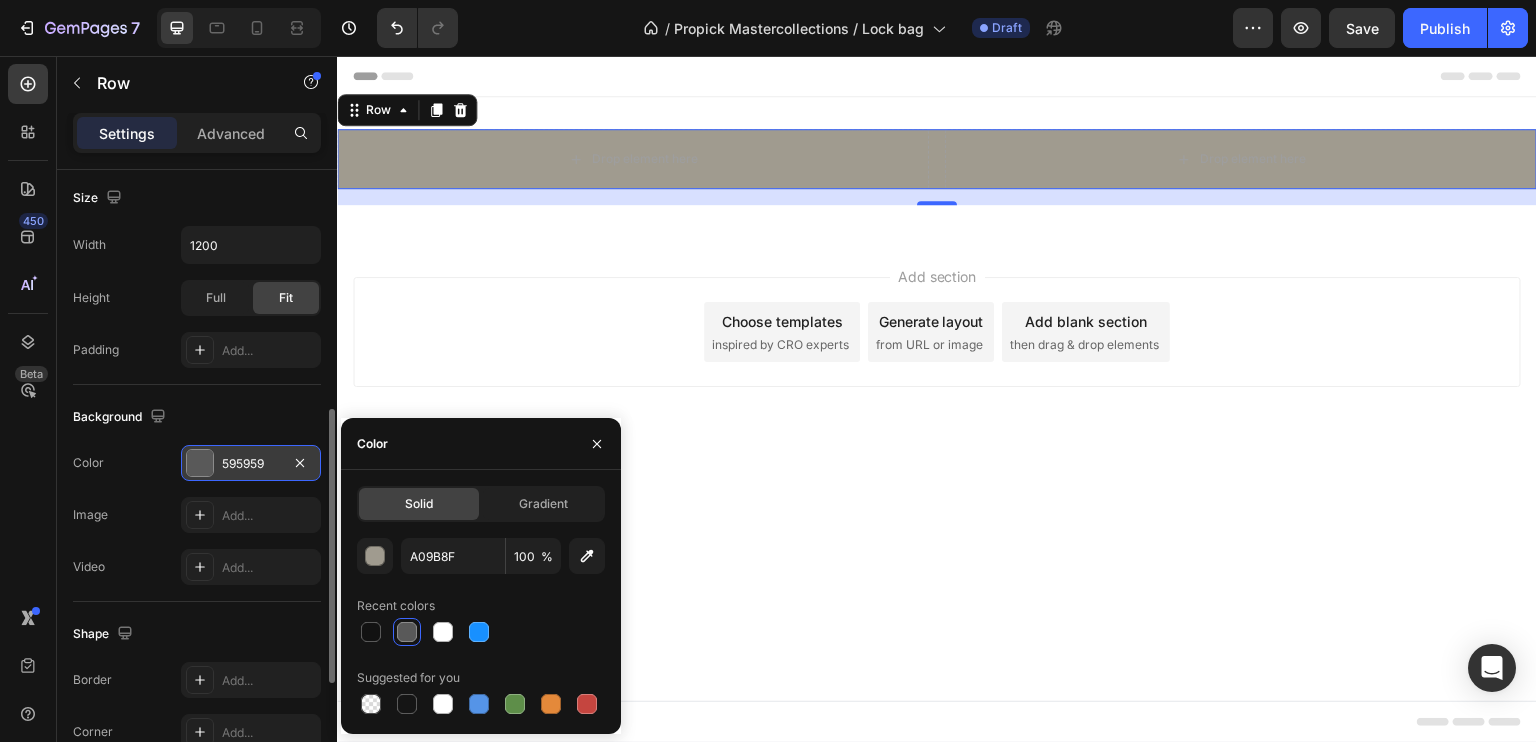 click on "Header
Drop element here
Drop element here Row   16 Section 1 Root Start with Sections from sidebar Add sections Add elements Start with Generating from URL or image Add section Choose templates inspired by CRO experts Generate layout from URL or image Add blank section then drag & drop elements Footer" at bounding box center (937, 399) 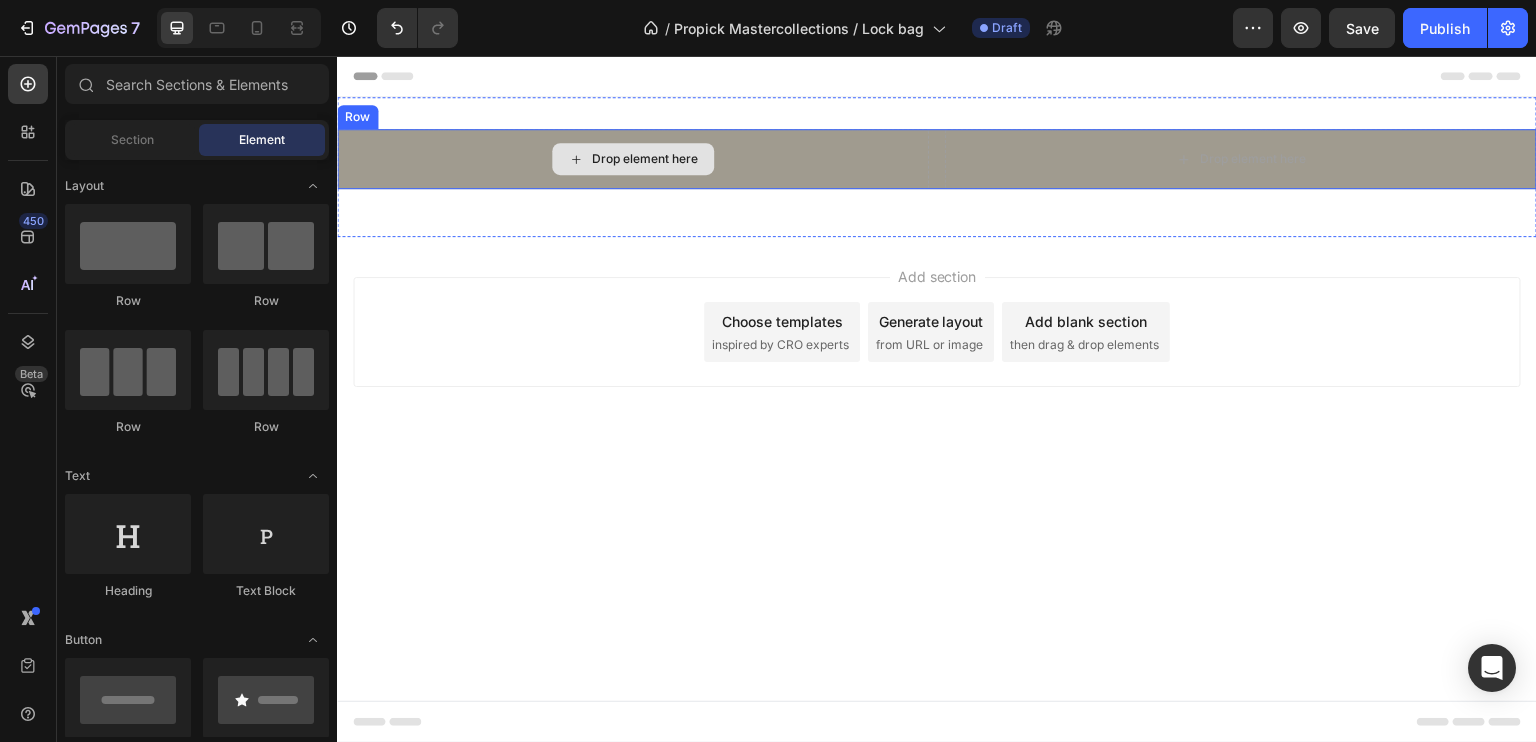 click on "Drop element here" at bounding box center [633, 159] 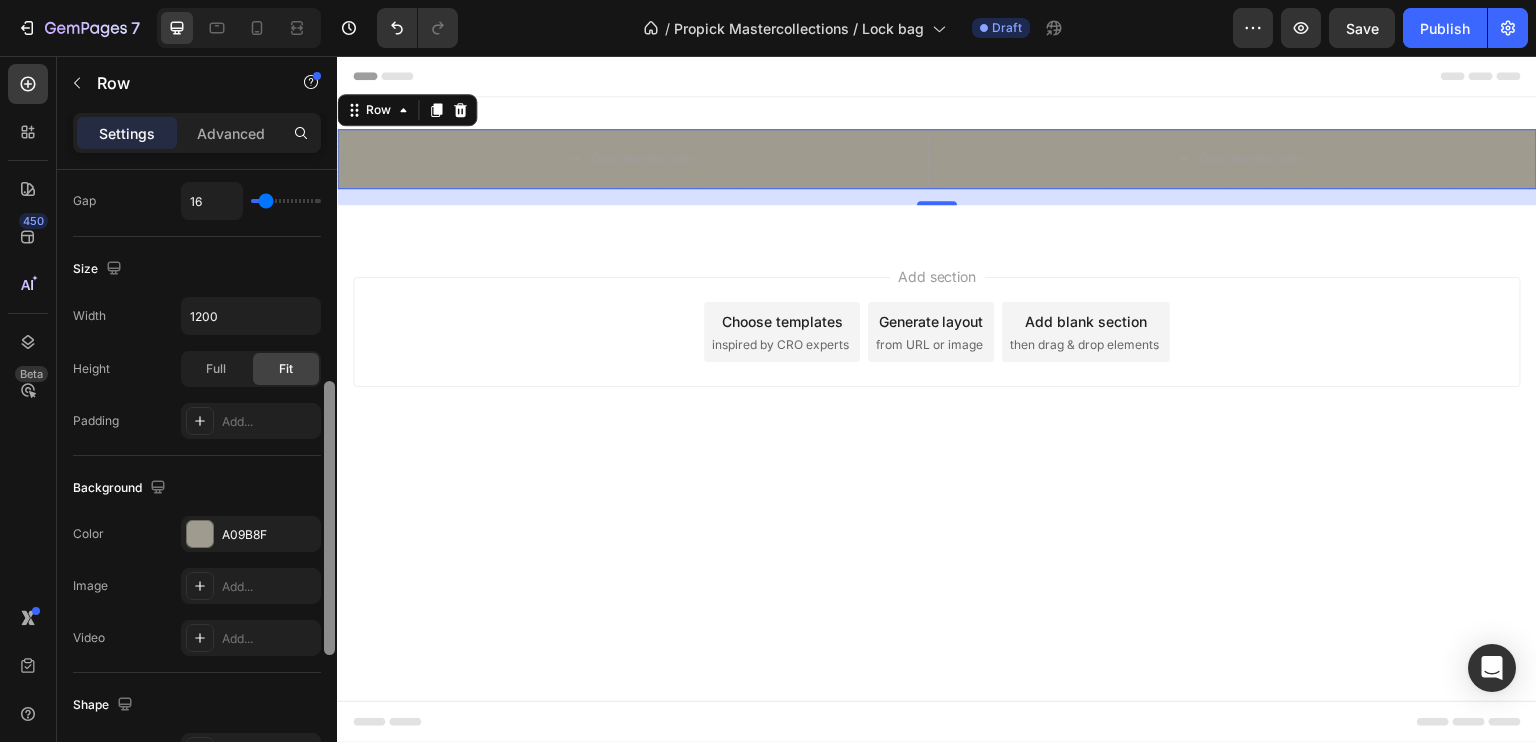 drag, startPoint x: 332, startPoint y: 430, endPoint x: 325, endPoint y: 641, distance: 211.11609 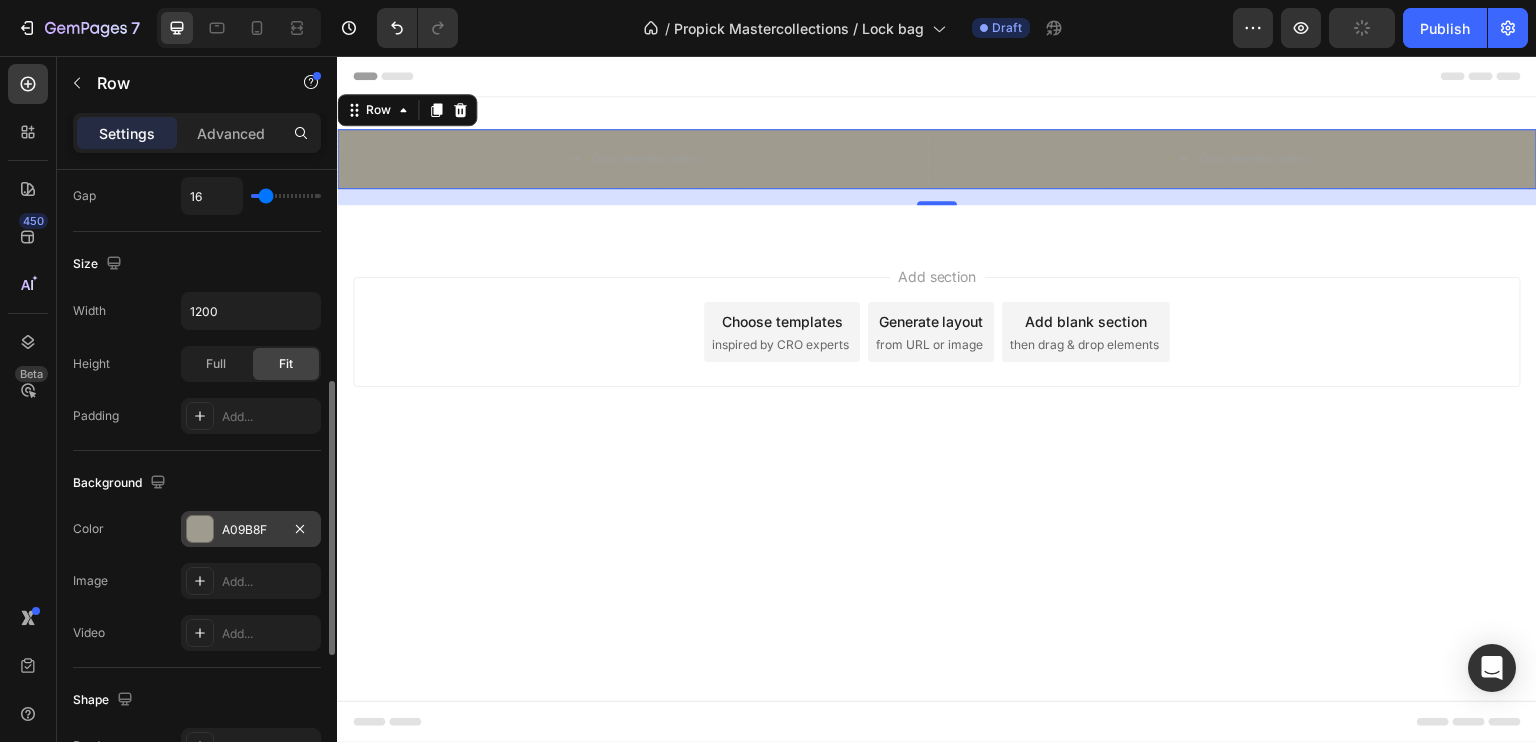 click at bounding box center (200, 529) 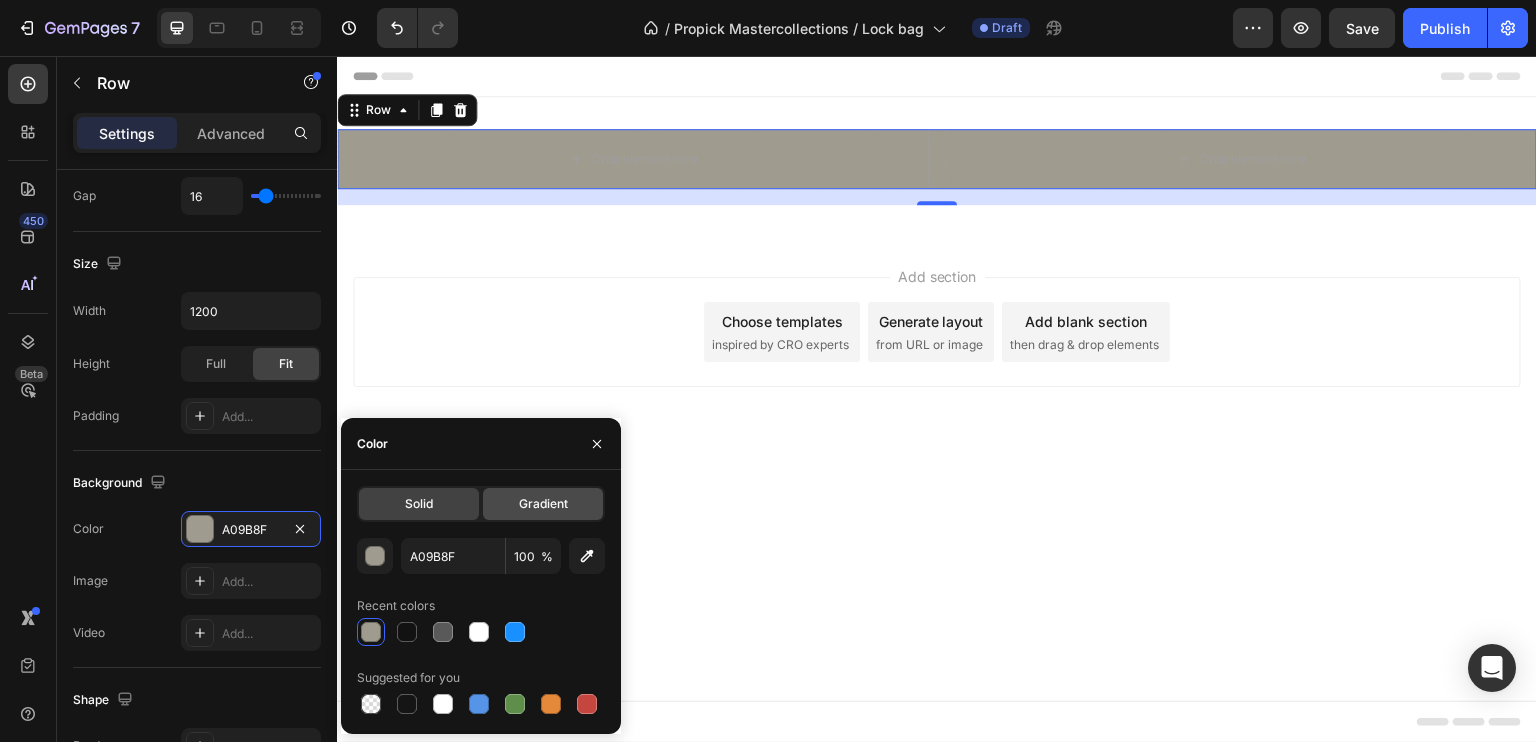 click on "Gradient" 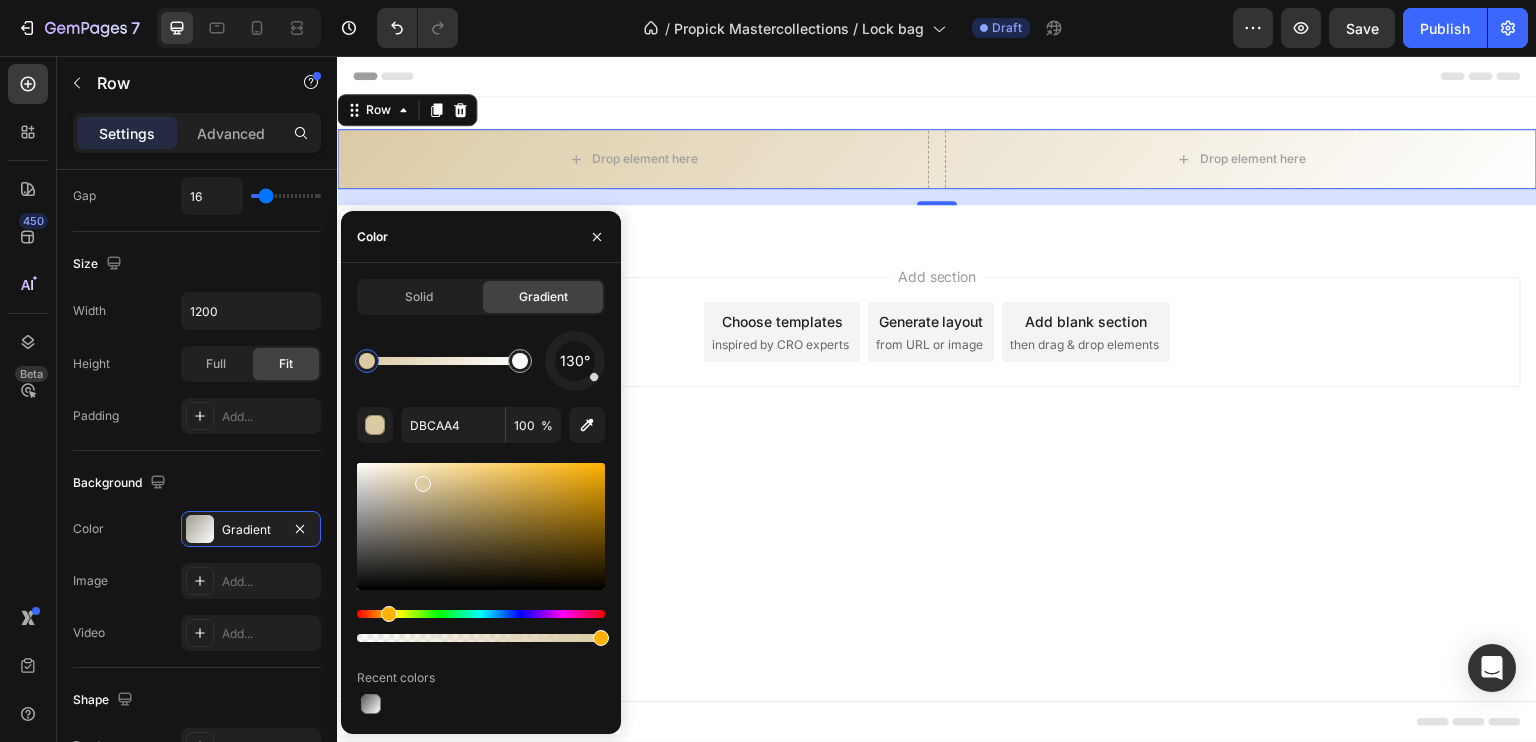 type on "E0D0AA" 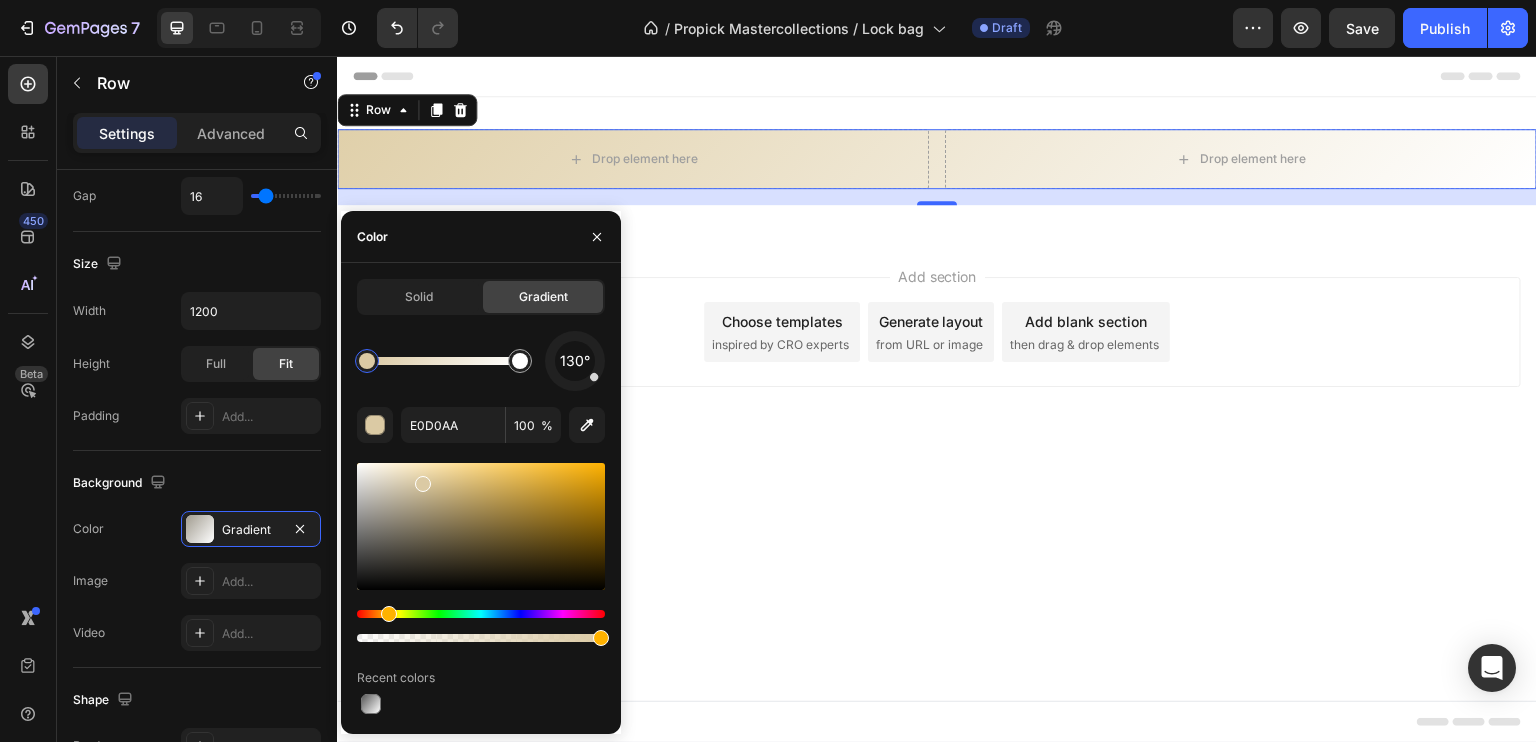 drag, startPoint x: 389, startPoint y: 521, endPoint x: 417, endPoint y: 478, distance: 51.312767 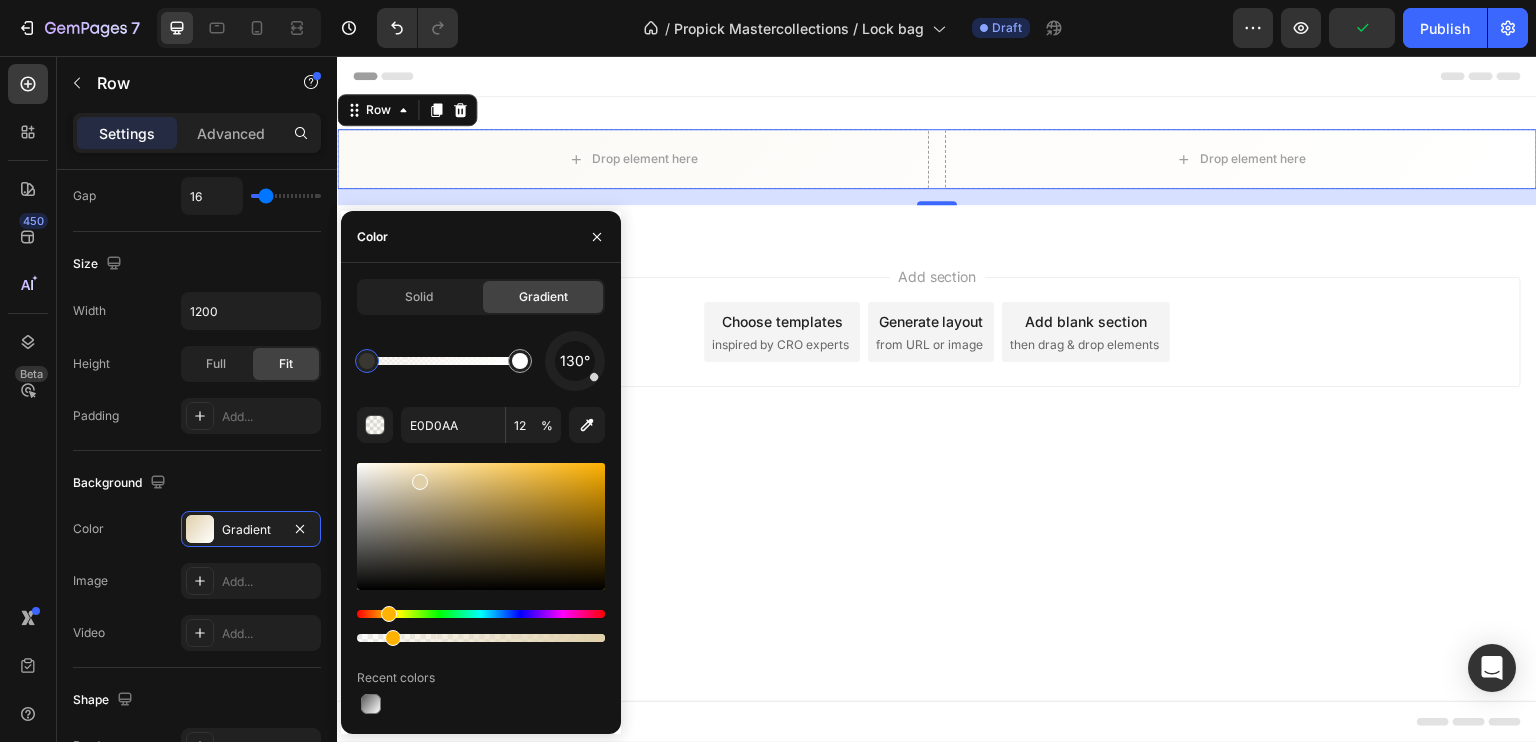 type on "11" 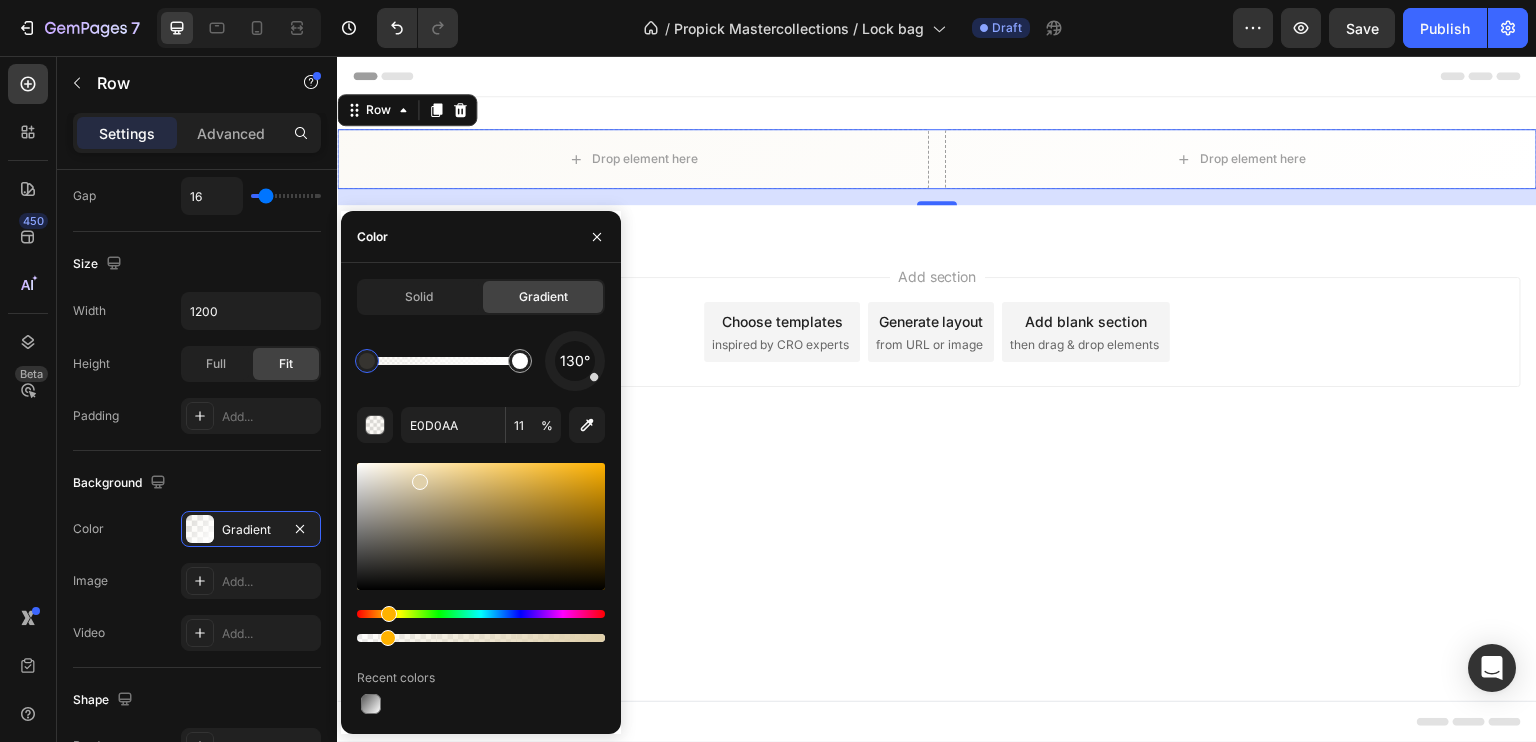 drag, startPoint x: 595, startPoint y: 637, endPoint x: 384, endPoint y: 628, distance: 211.19185 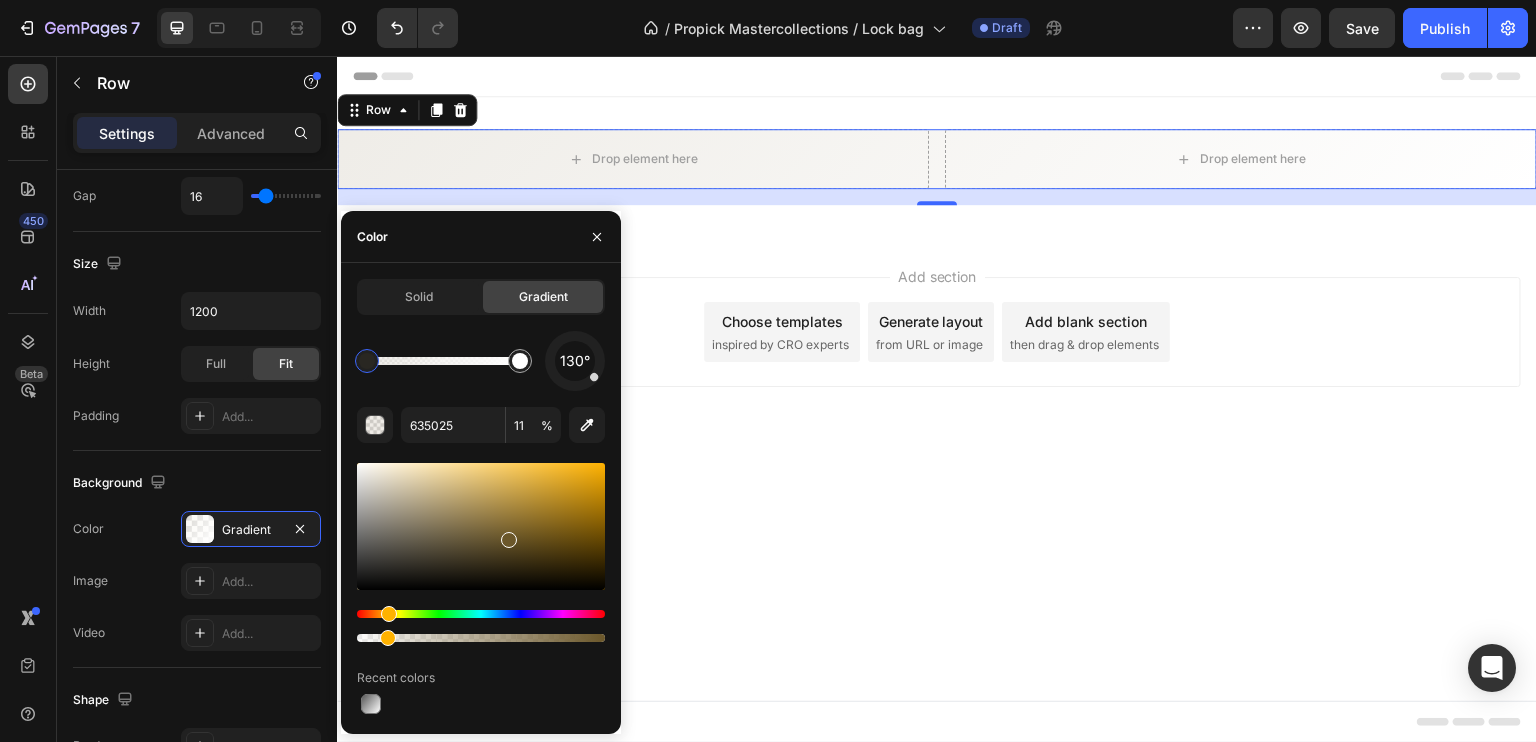 drag, startPoint x: 416, startPoint y: 490, endPoint x: 515, endPoint y: 531, distance: 107.15409 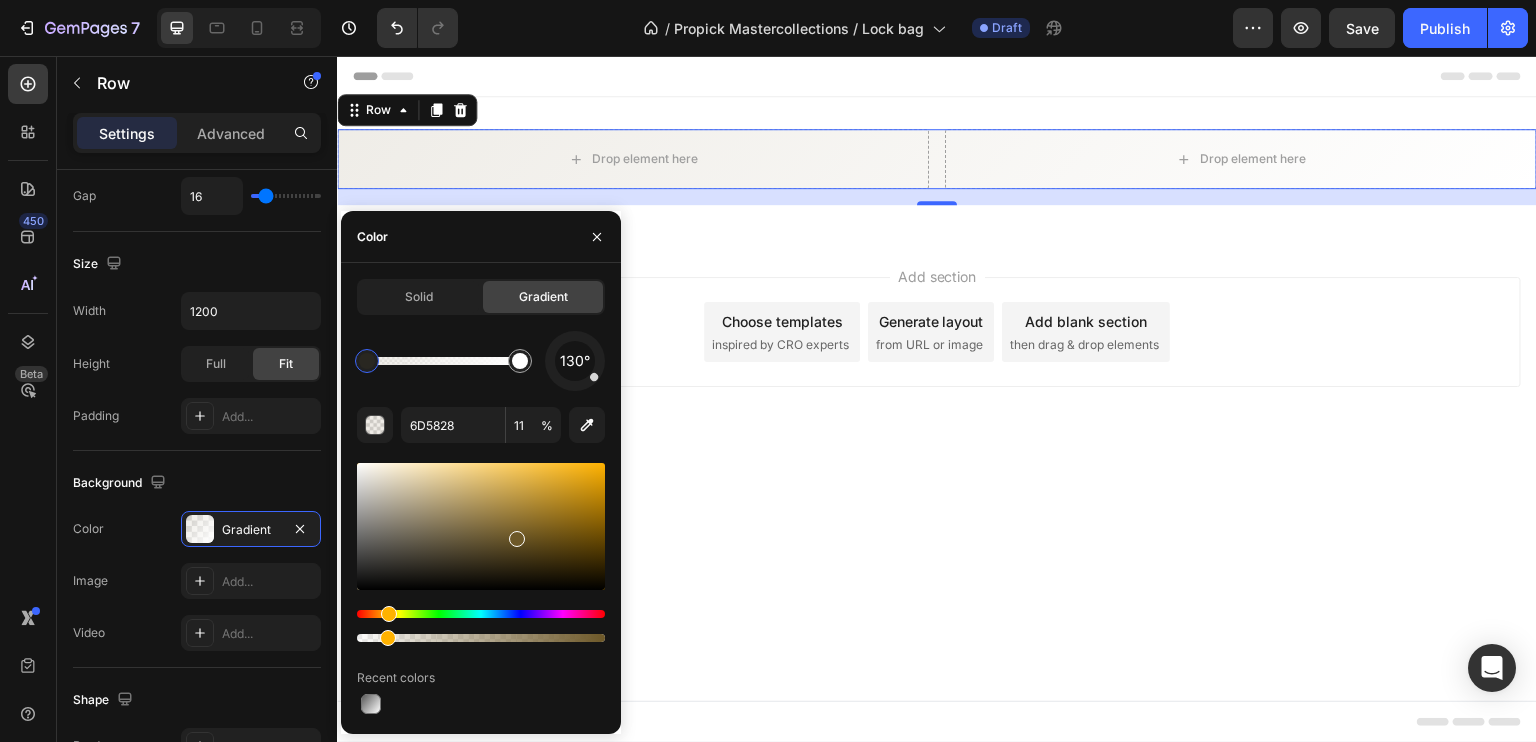 drag, startPoint x: 515, startPoint y: 535, endPoint x: 486, endPoint y: 501, distance: 44.687805 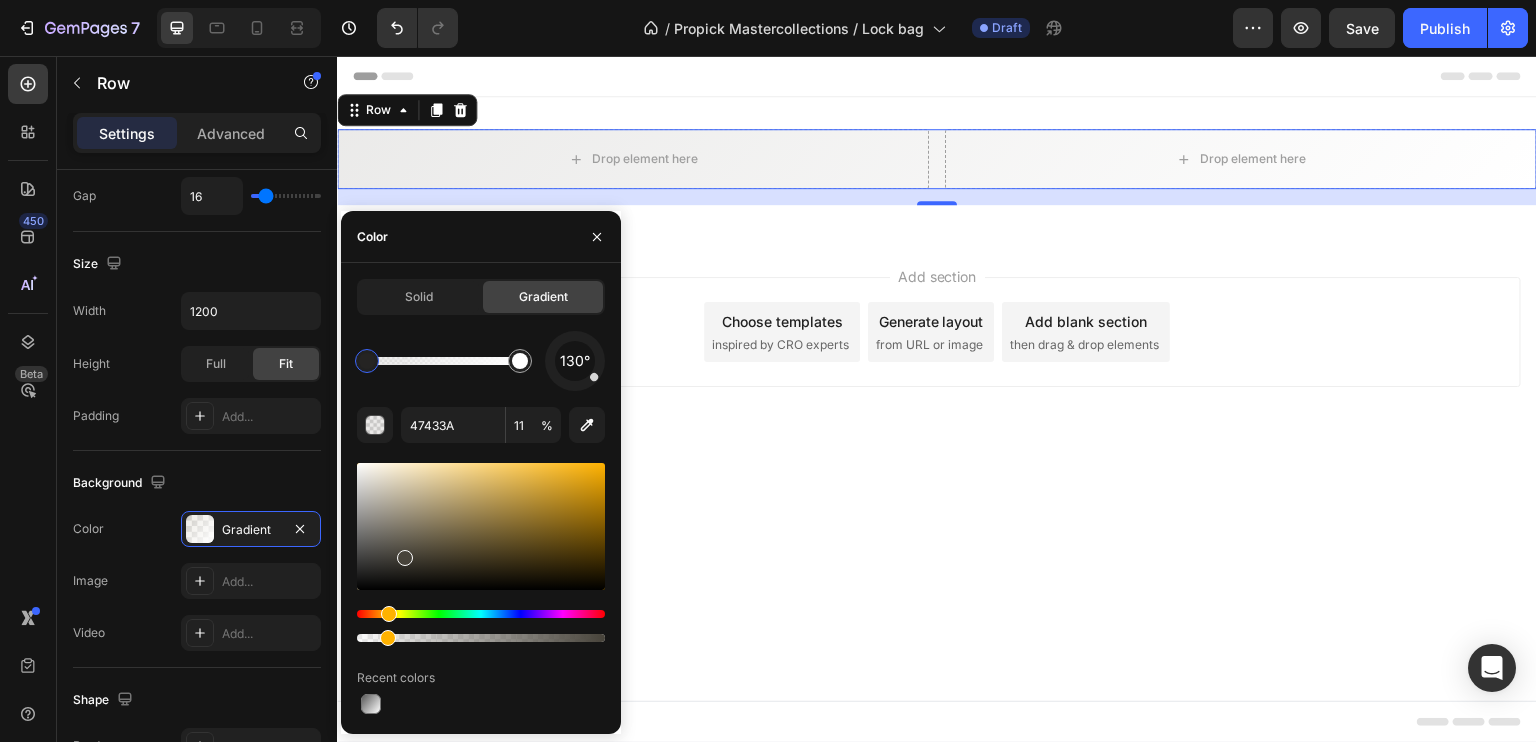 type on "444138" 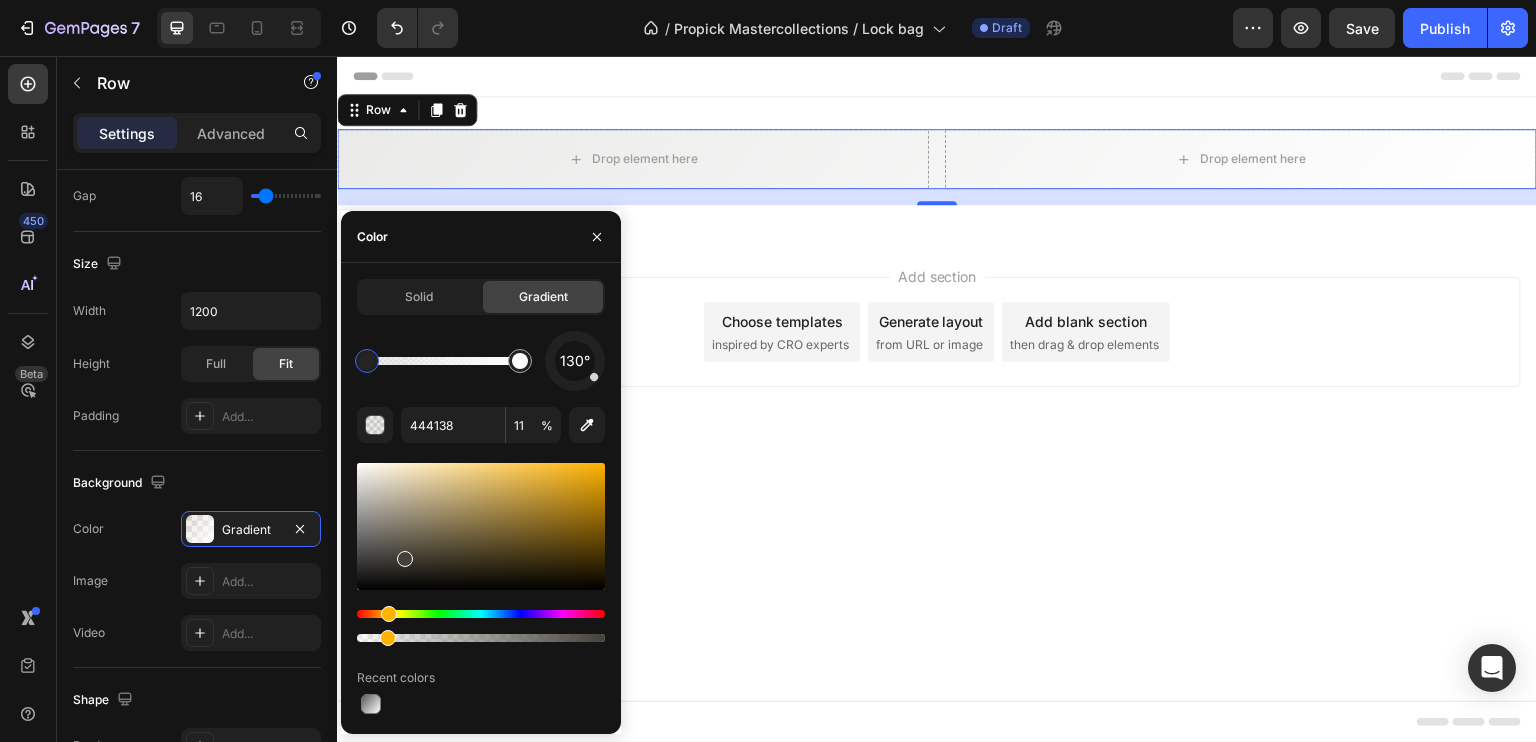 drag, startPoint x: 515, startPoint y: 538, endPoint x: 404, endPoint y: 556, distance: 112.44999 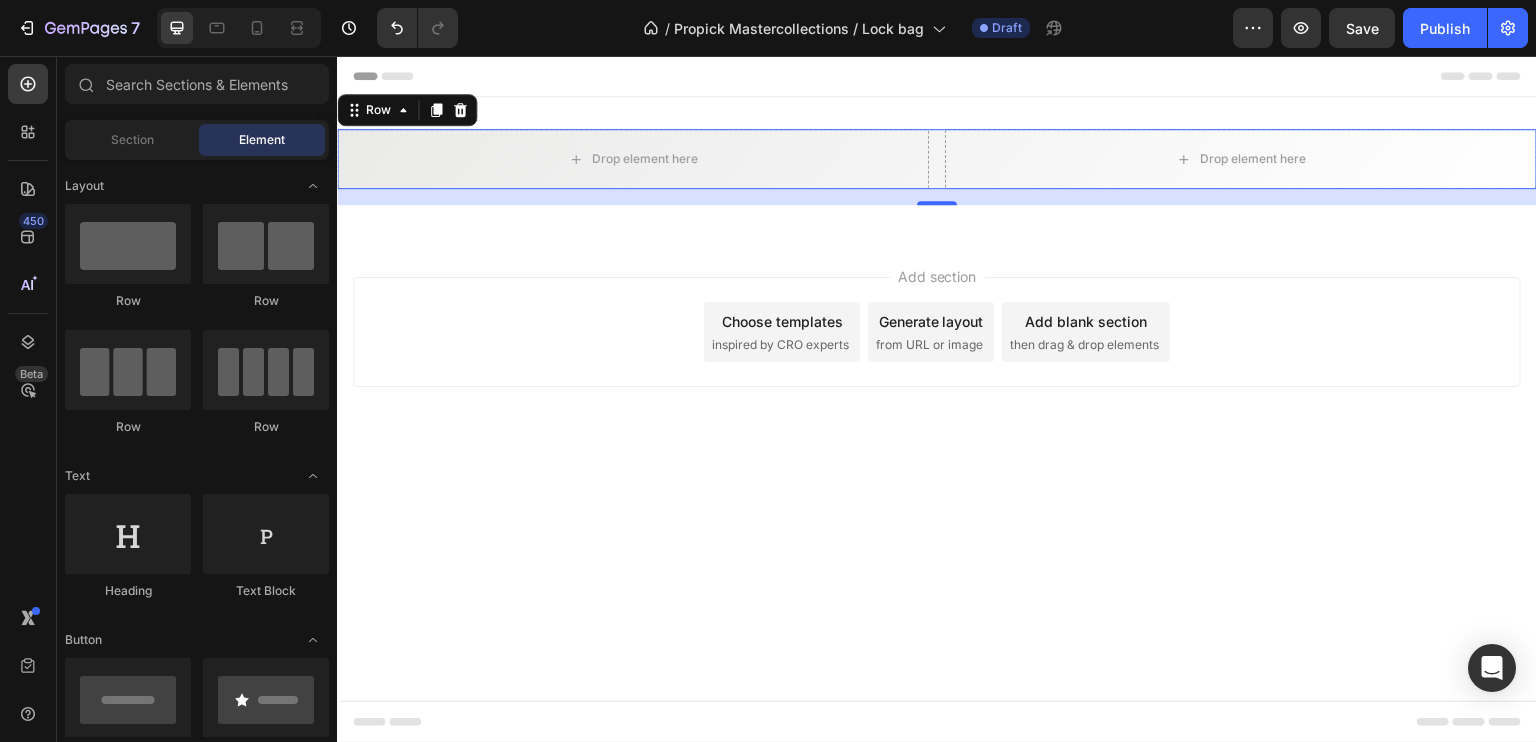 click on "Header
Drop element here
Drop element here Row   16 Section 1 Root Start with Sections from sidebar Add sections Add elements Start with Generating from URL or image Add section Choose templates inspired by CRO experts Generate layout from URL or image Add blank section then drag & drop elements Footer" at bounding box center (937, 399) 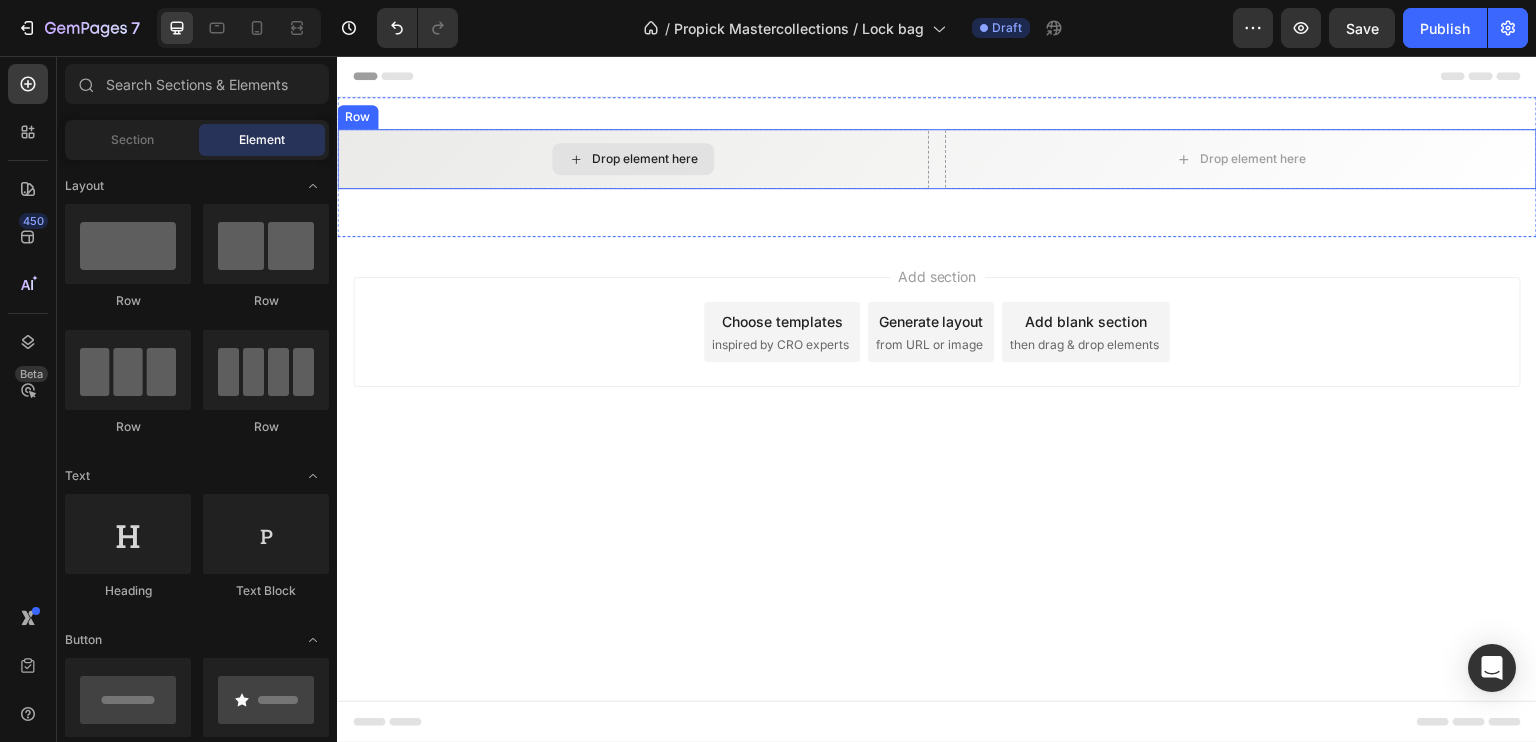 click on "Drop element here" at bounding box center (633, 159) 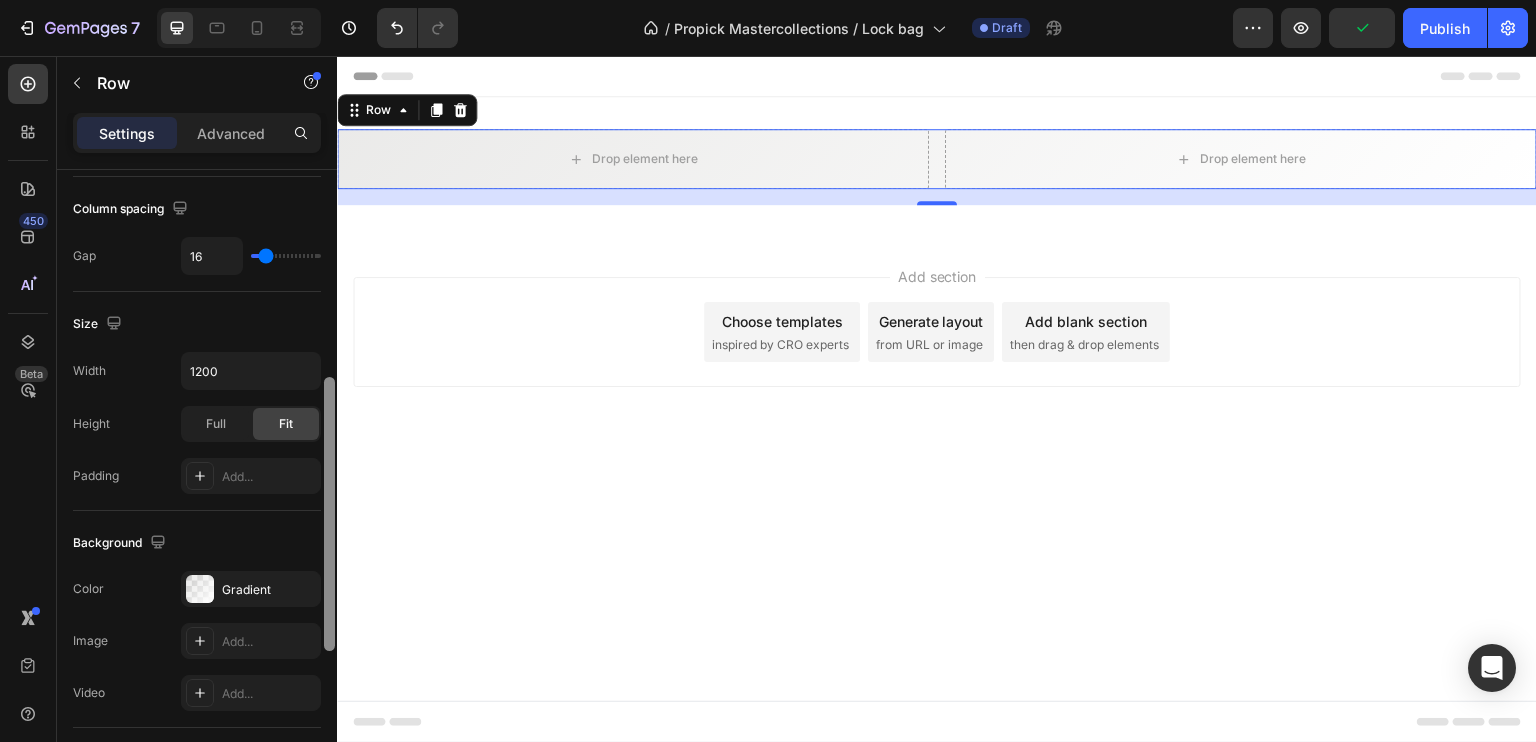 scroll, scrollTop: 504, scrollLeft: 0, axis: vertical 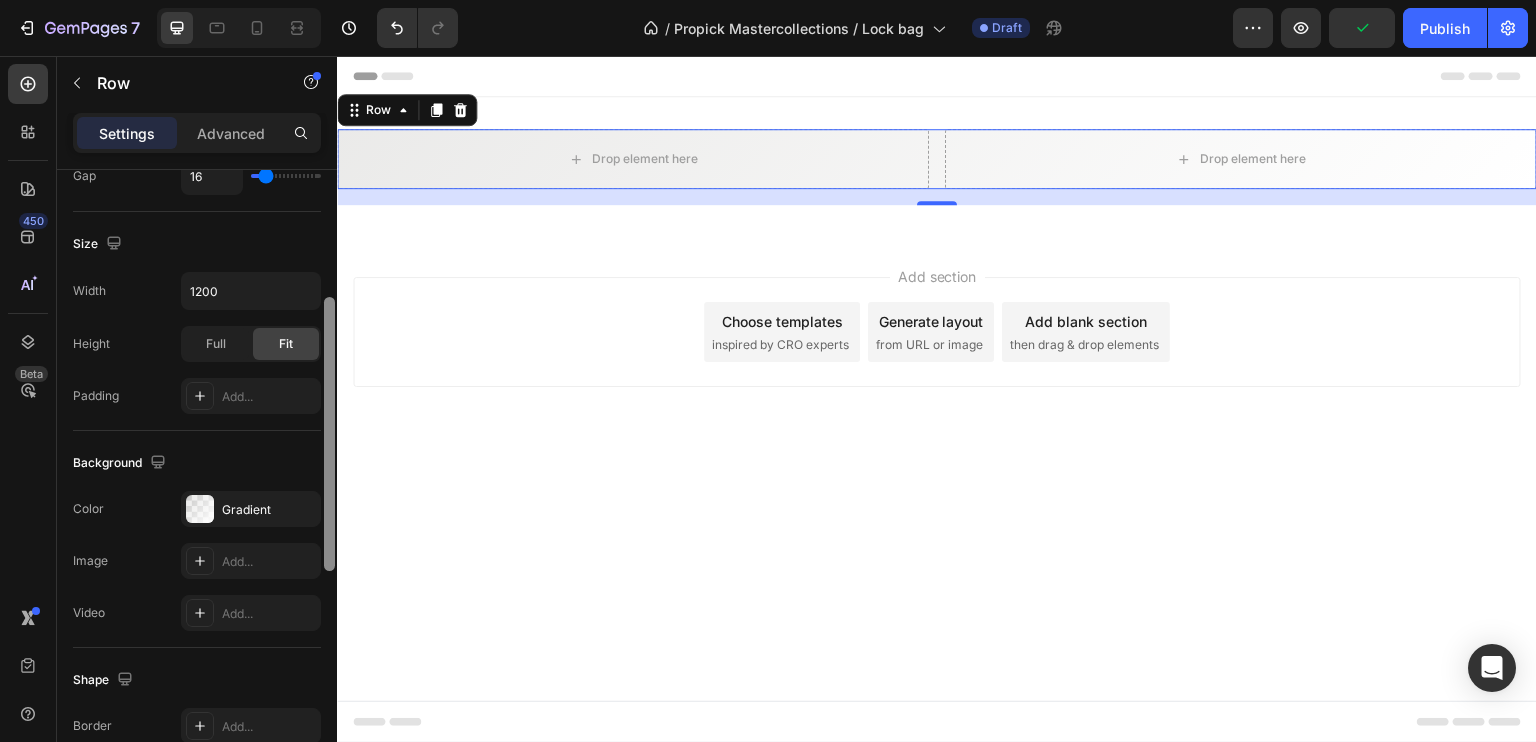 drag, startPoint x: 334, startPoint y: 430, endPoint x: 327, endPoint y: 650, distance: 220.11133 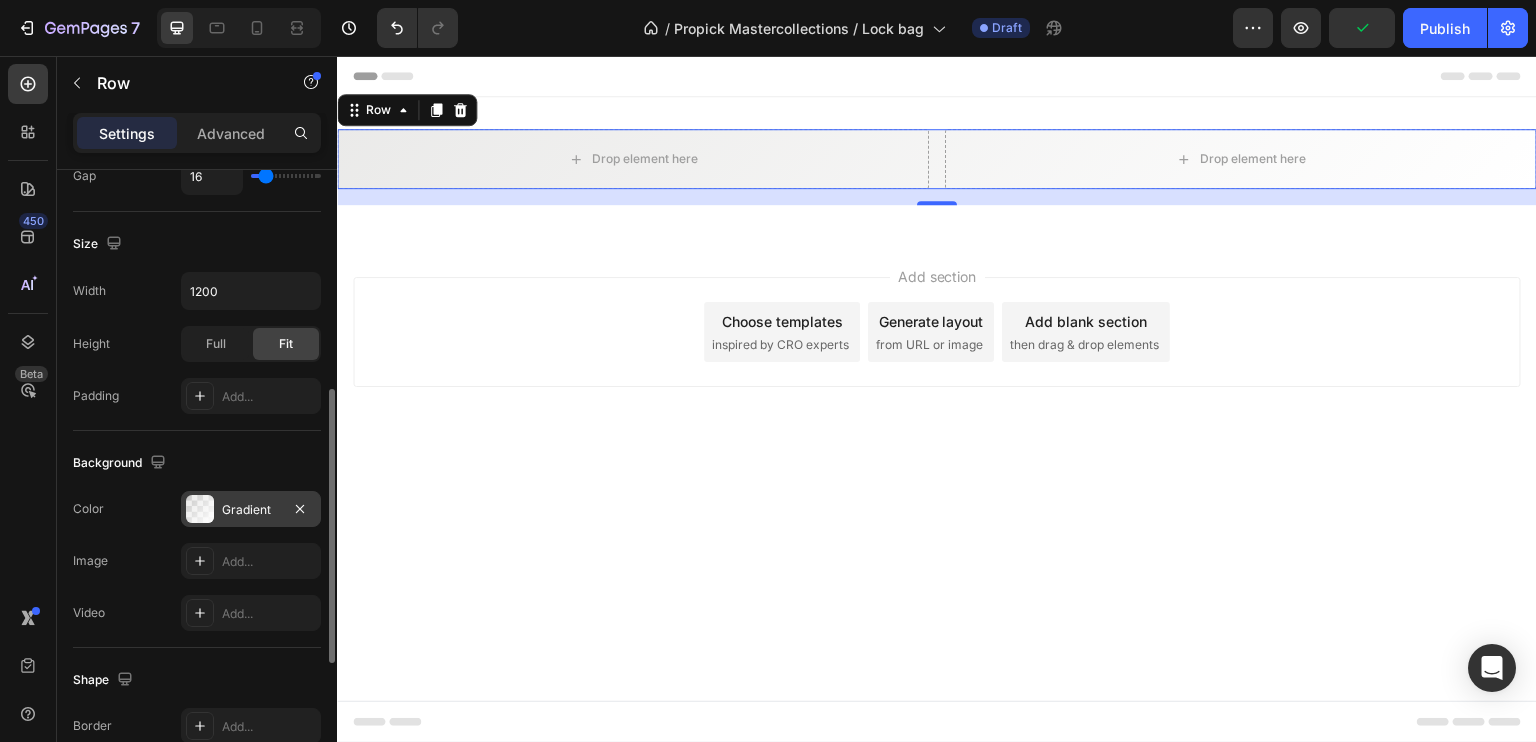click on "Gradient" at bounding box center [251, 510] 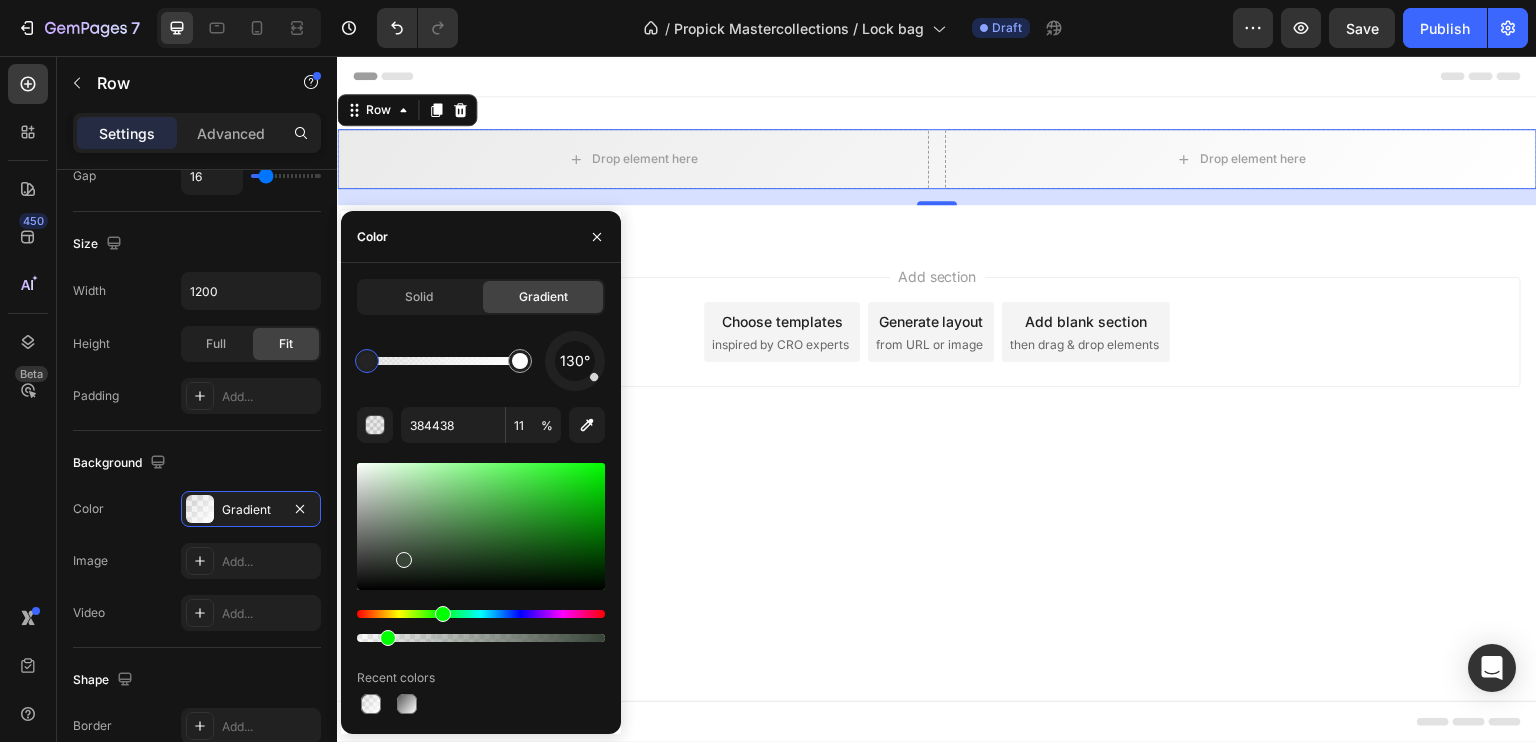 drag, startPoint x: 389, startPoint y: 618, endPoint x: 440, endPoint y: 615, distance: 51.088158 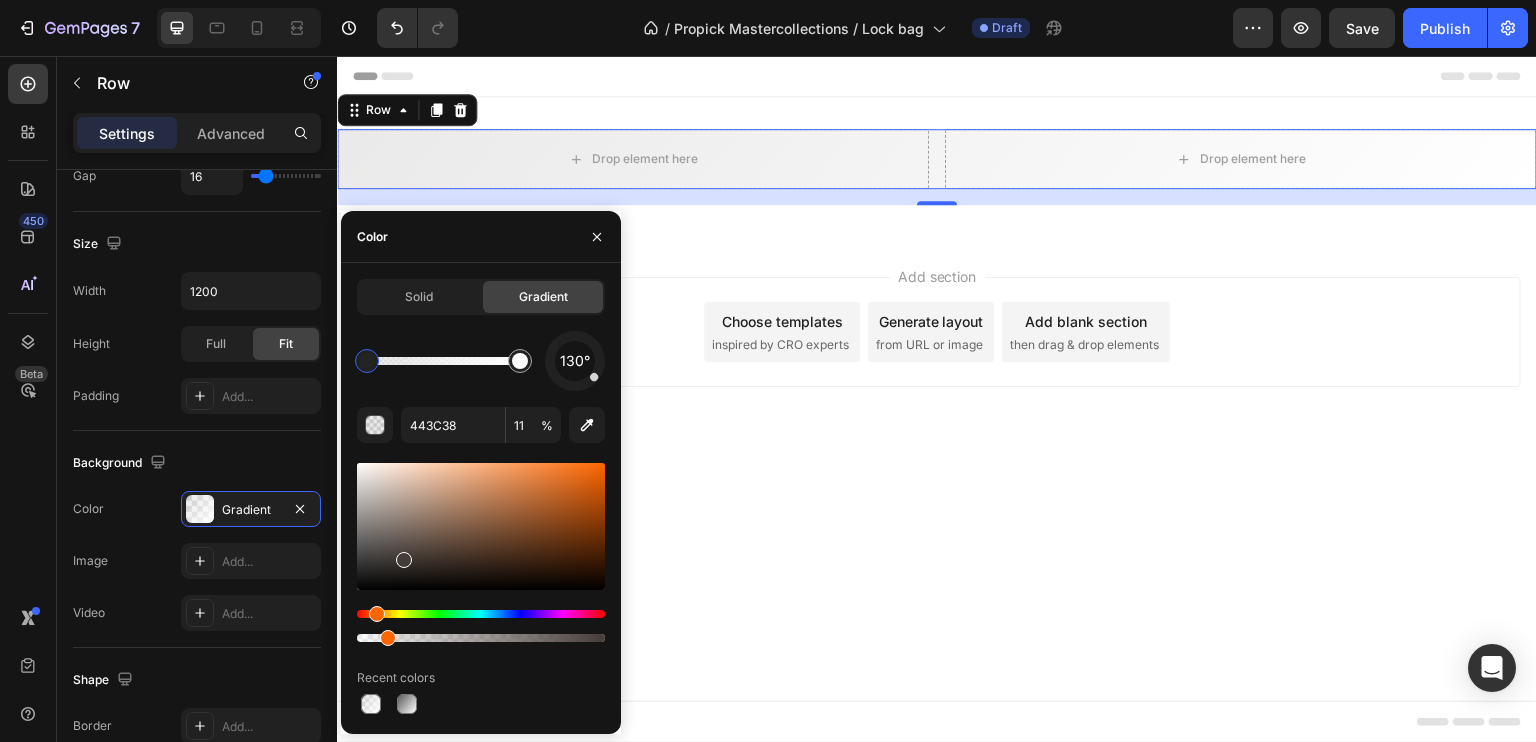 drag, startPoint x: 445, startPoint y: 613, endPoint x: 374, endPoint y: 610, distance: 71.063354 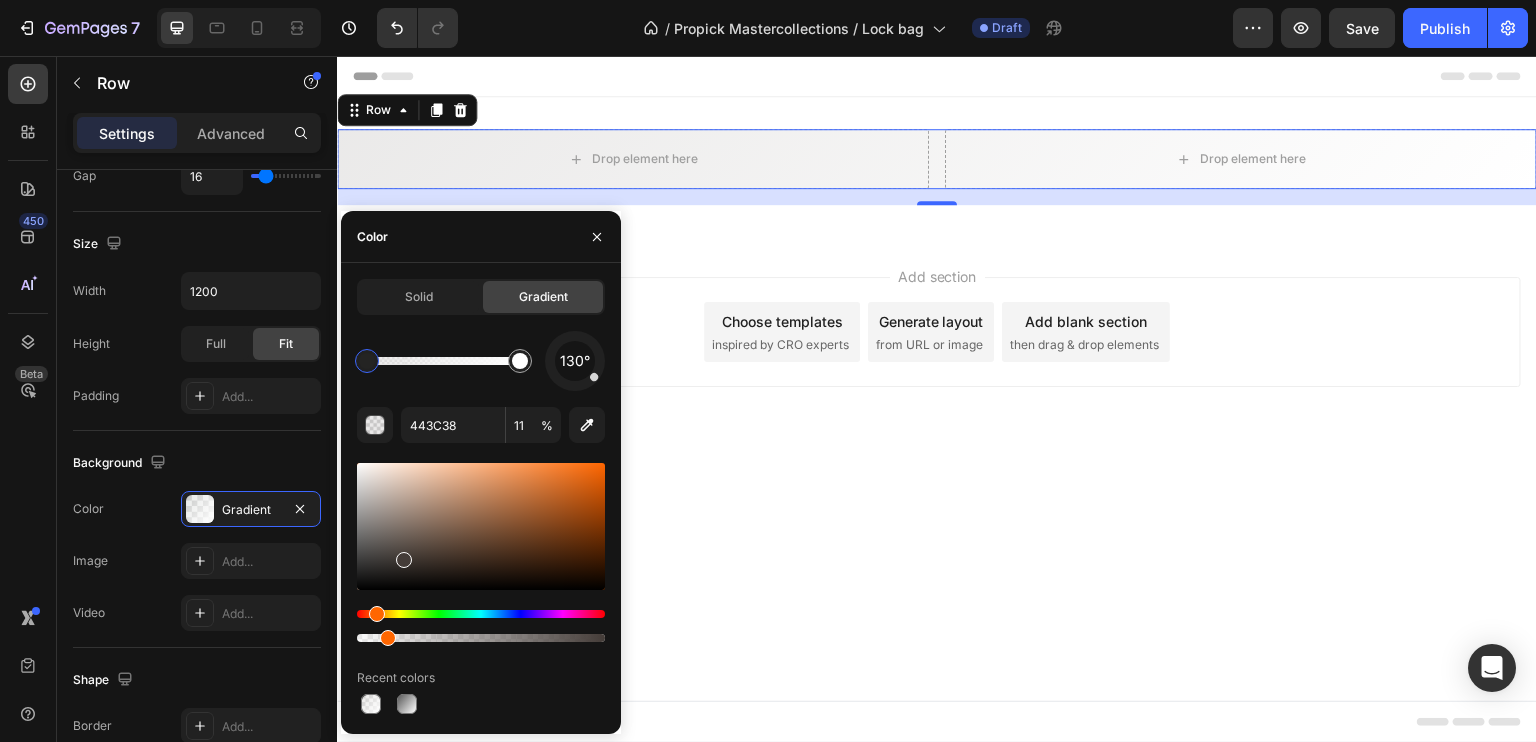 click at bounding box center (377, 614) 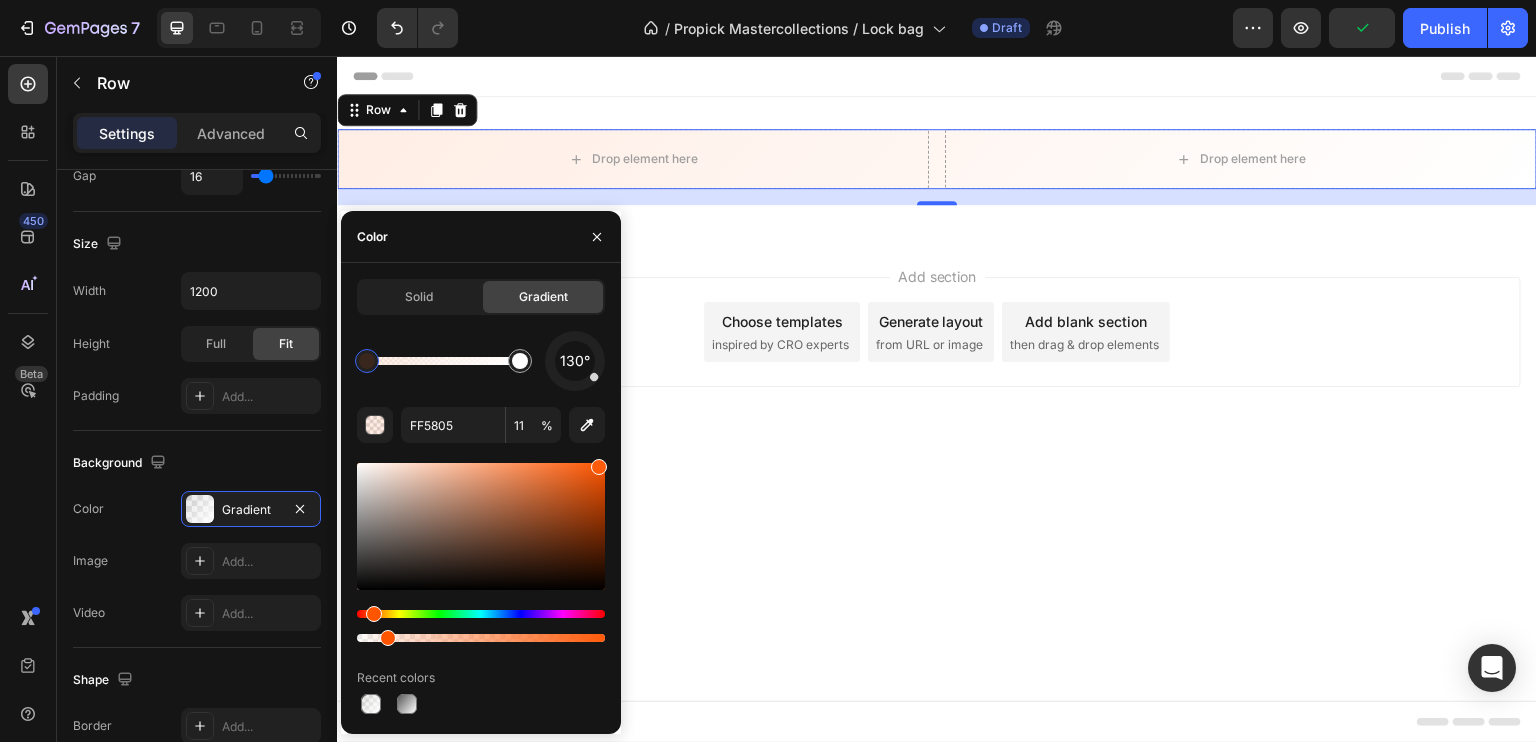 type on "FF5400" 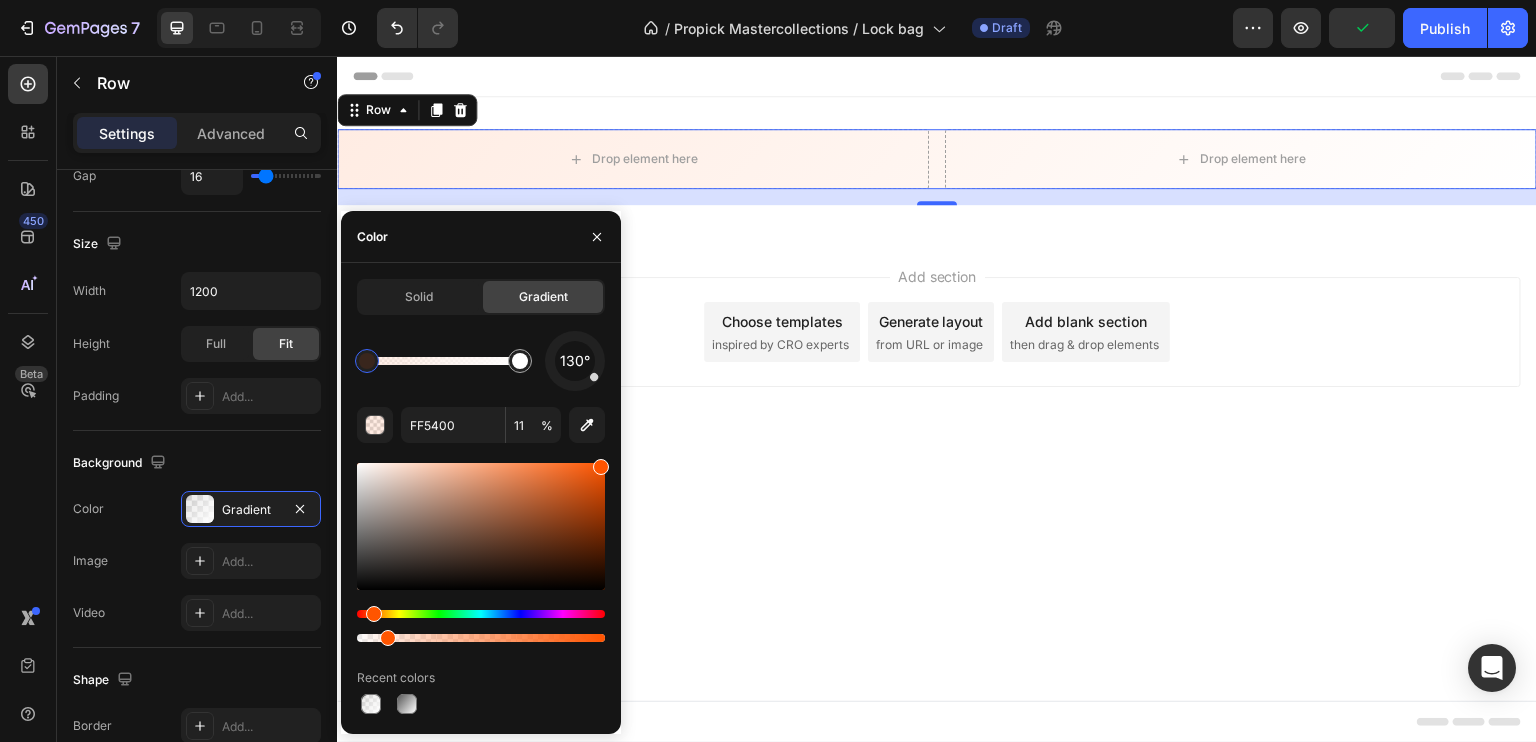 drag, startPoint x: 402, startPoint y: 562, endPoint x: 610, endPoint y: 455, distance: 233.9081 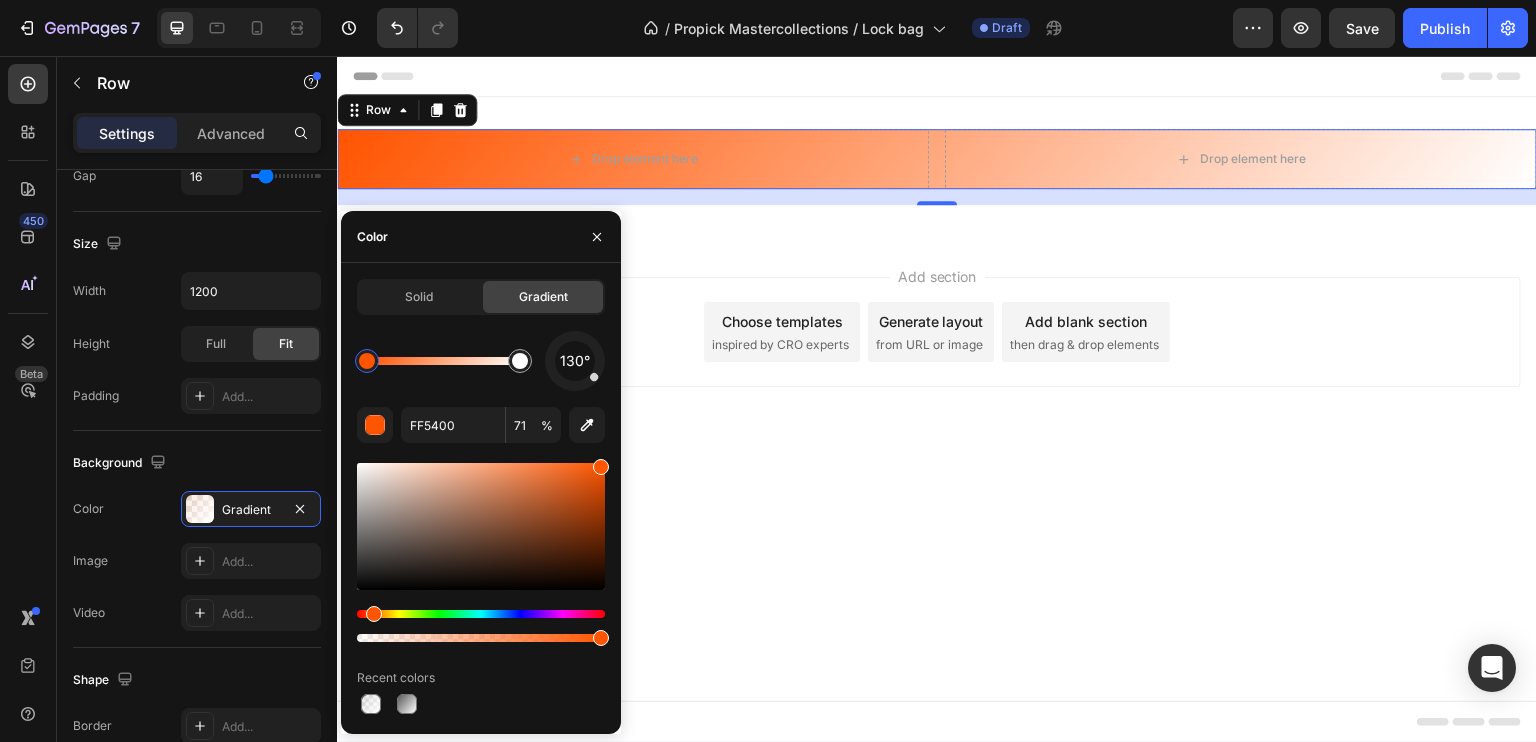 type on "100" 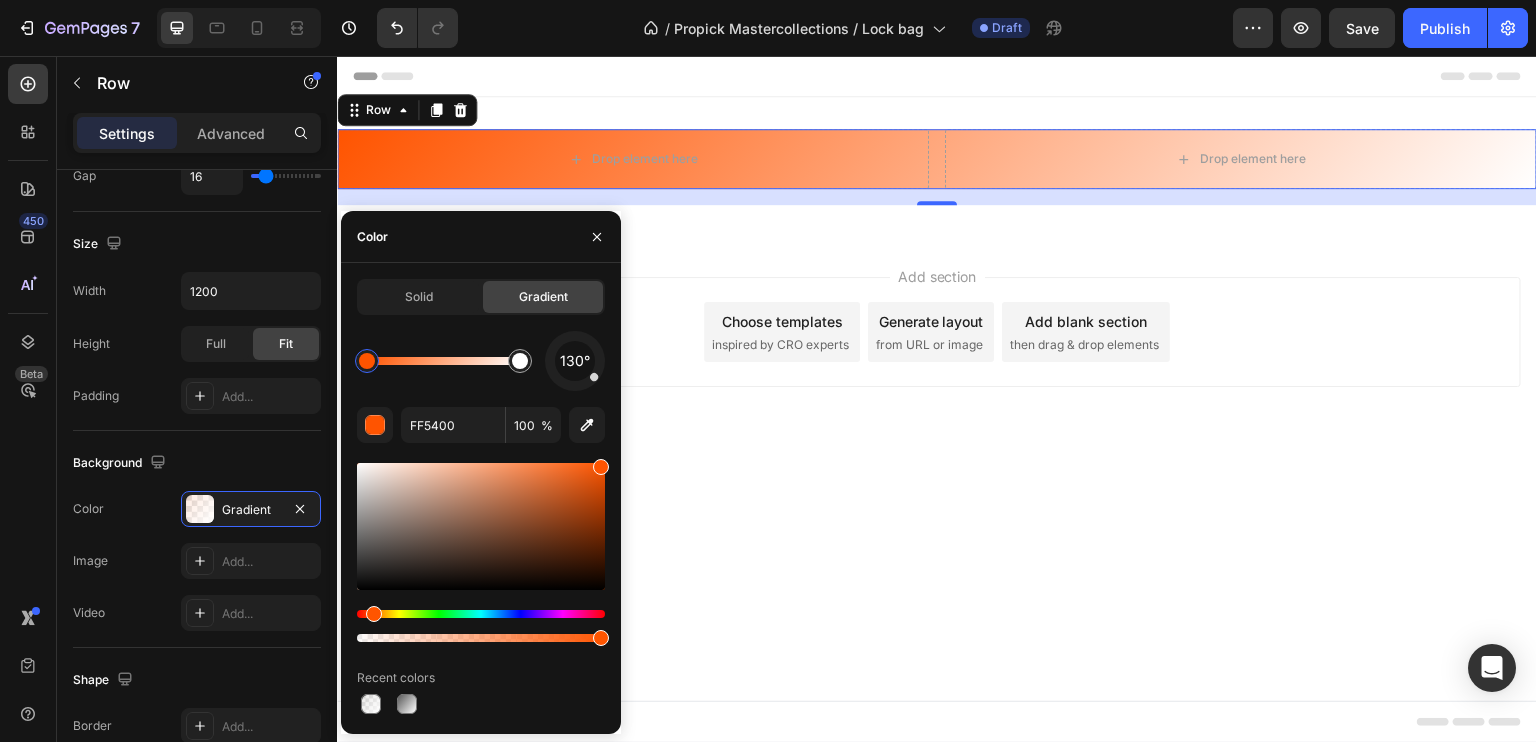 drag, startPoint x: 725, startPoint y: 695, endPoint x: 668, endPoint y: 626, distance: 89.498604 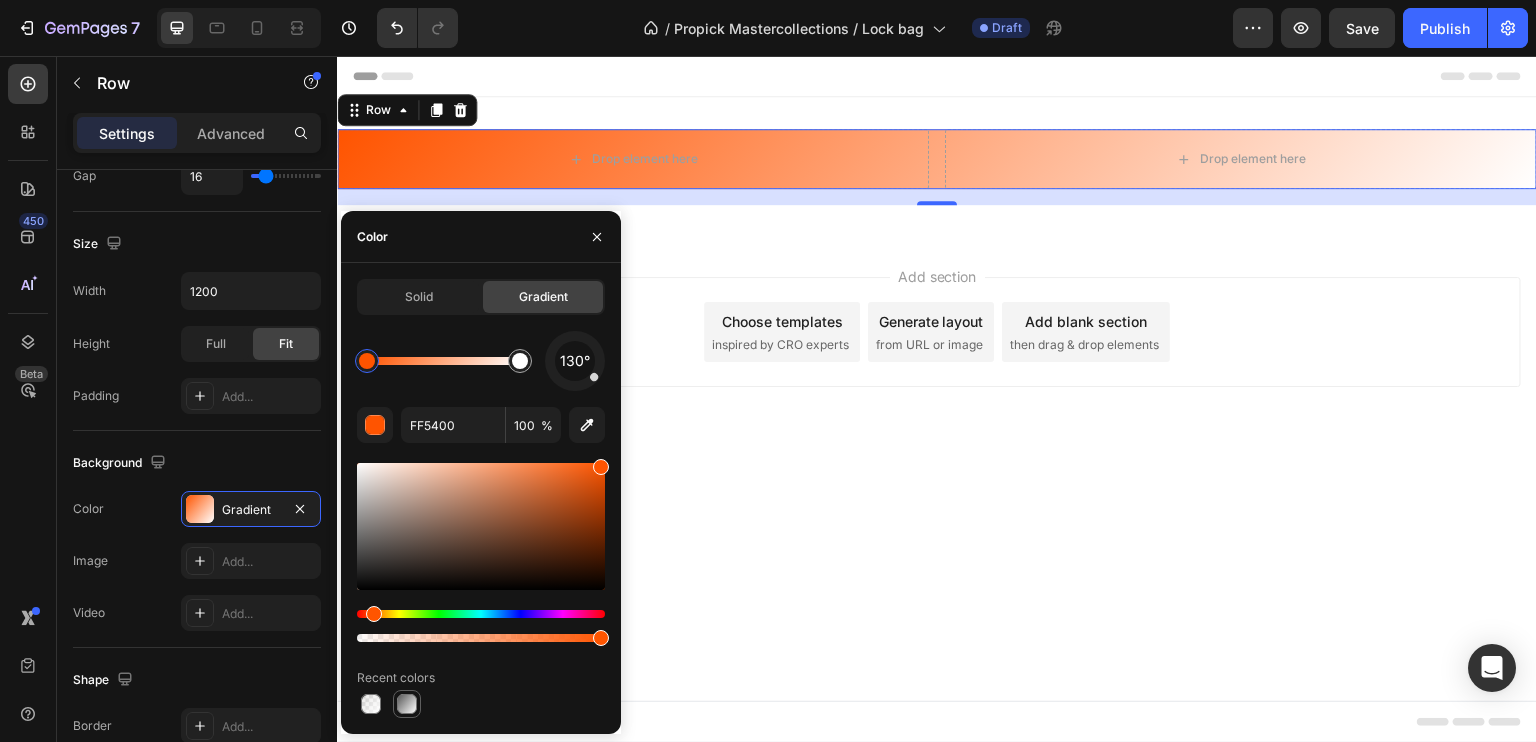 click at bounding box center [407, 704] 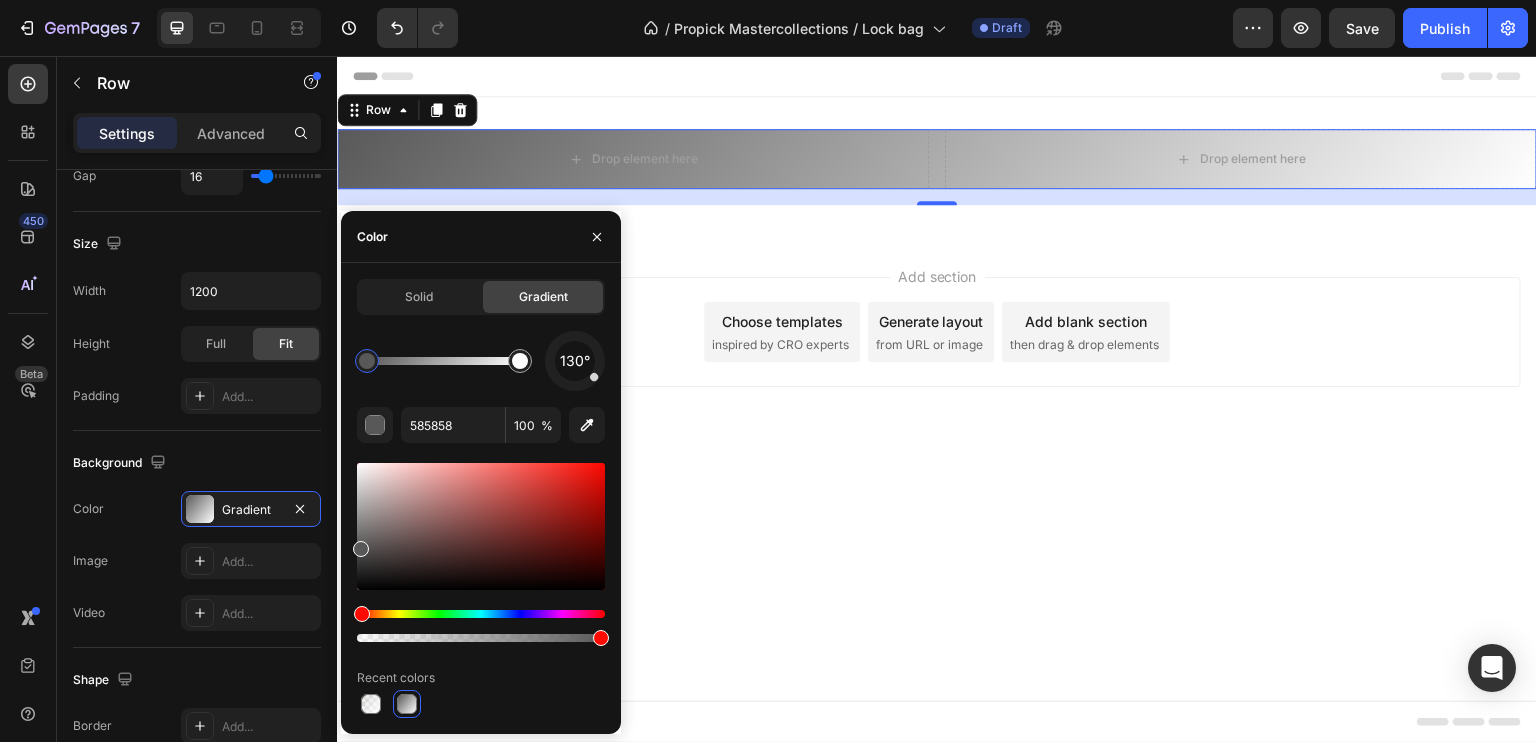 click at bounding box center (362, 614) 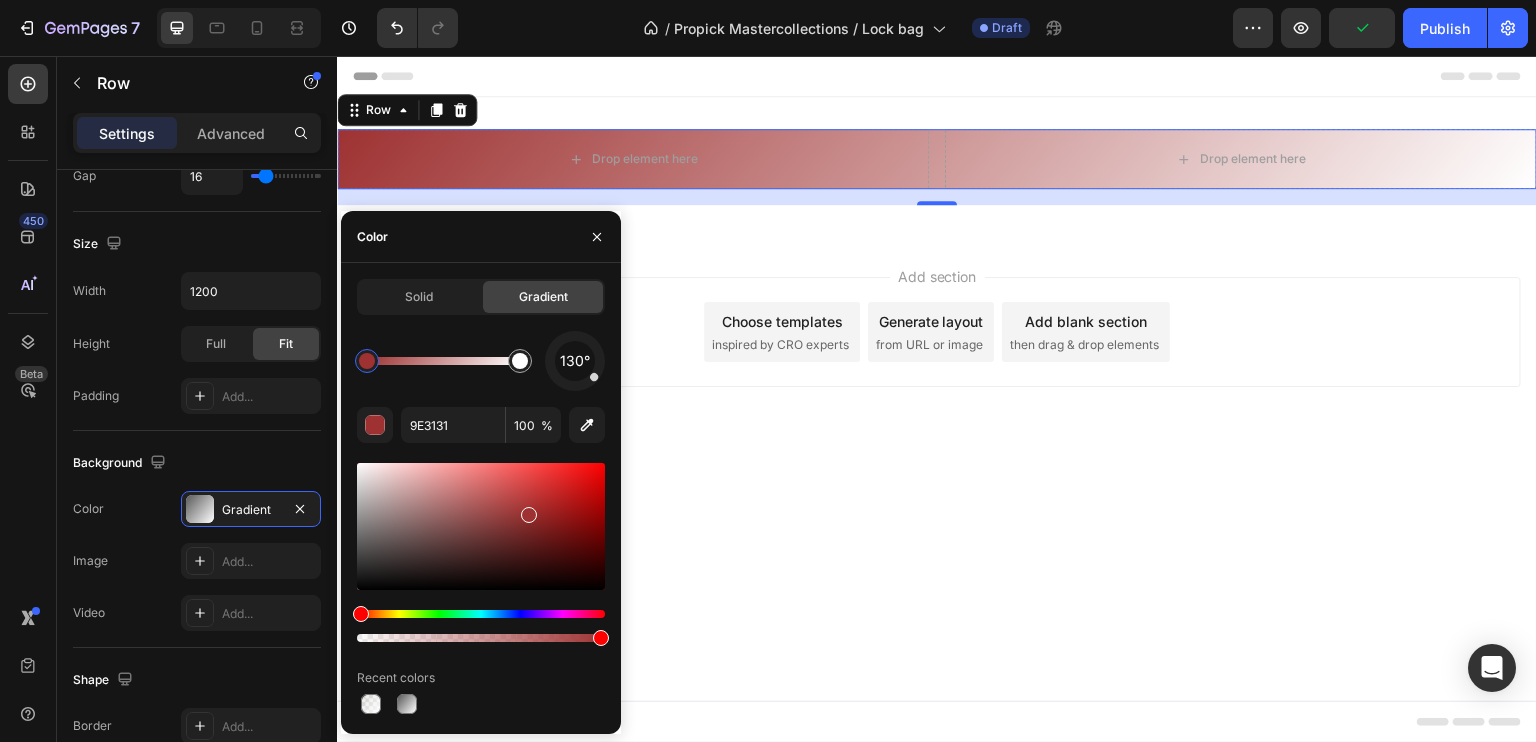 type on "9E3232" 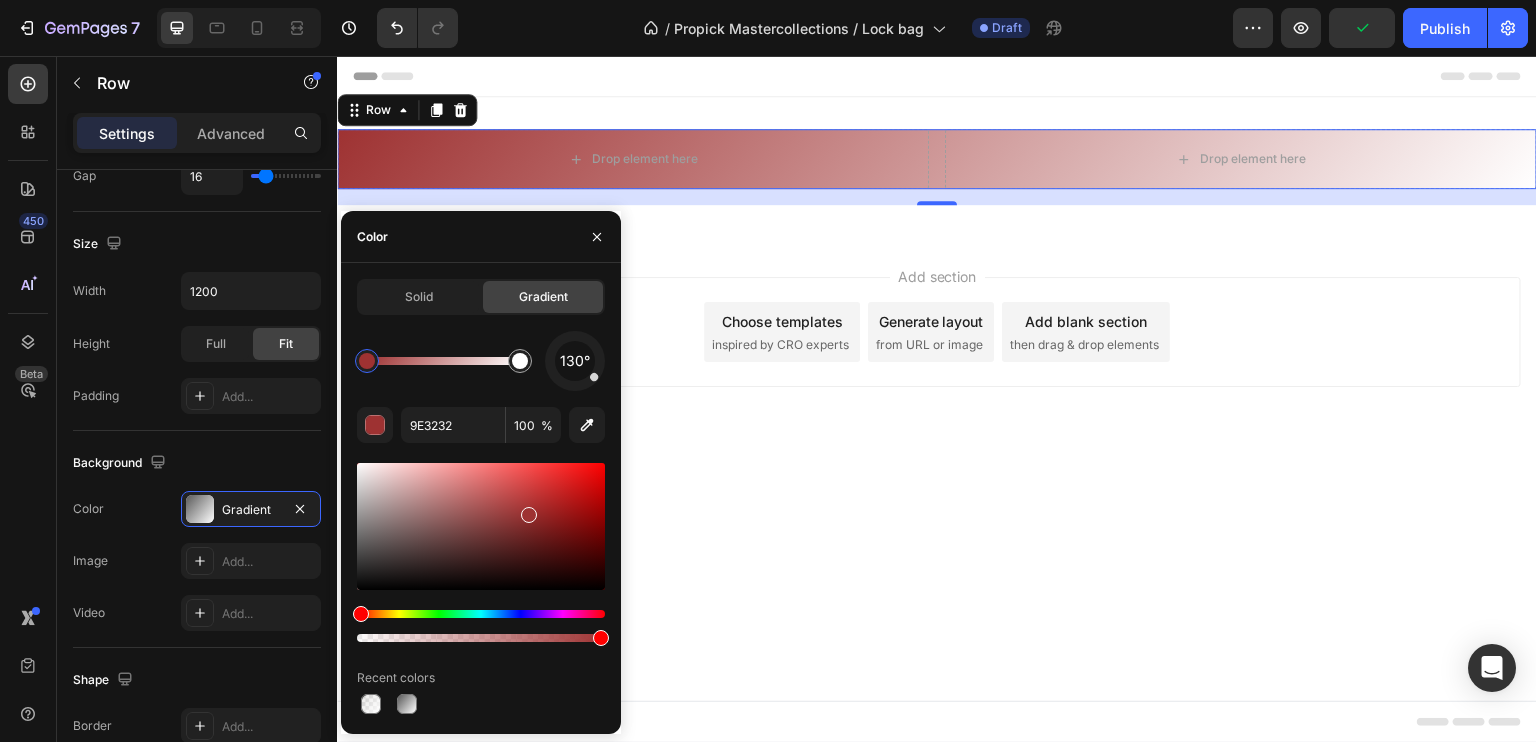 drag, startPoint x: 361, startPoint y: 545, endPoint x: 528, endPoint y: 511, distance: 170.42593 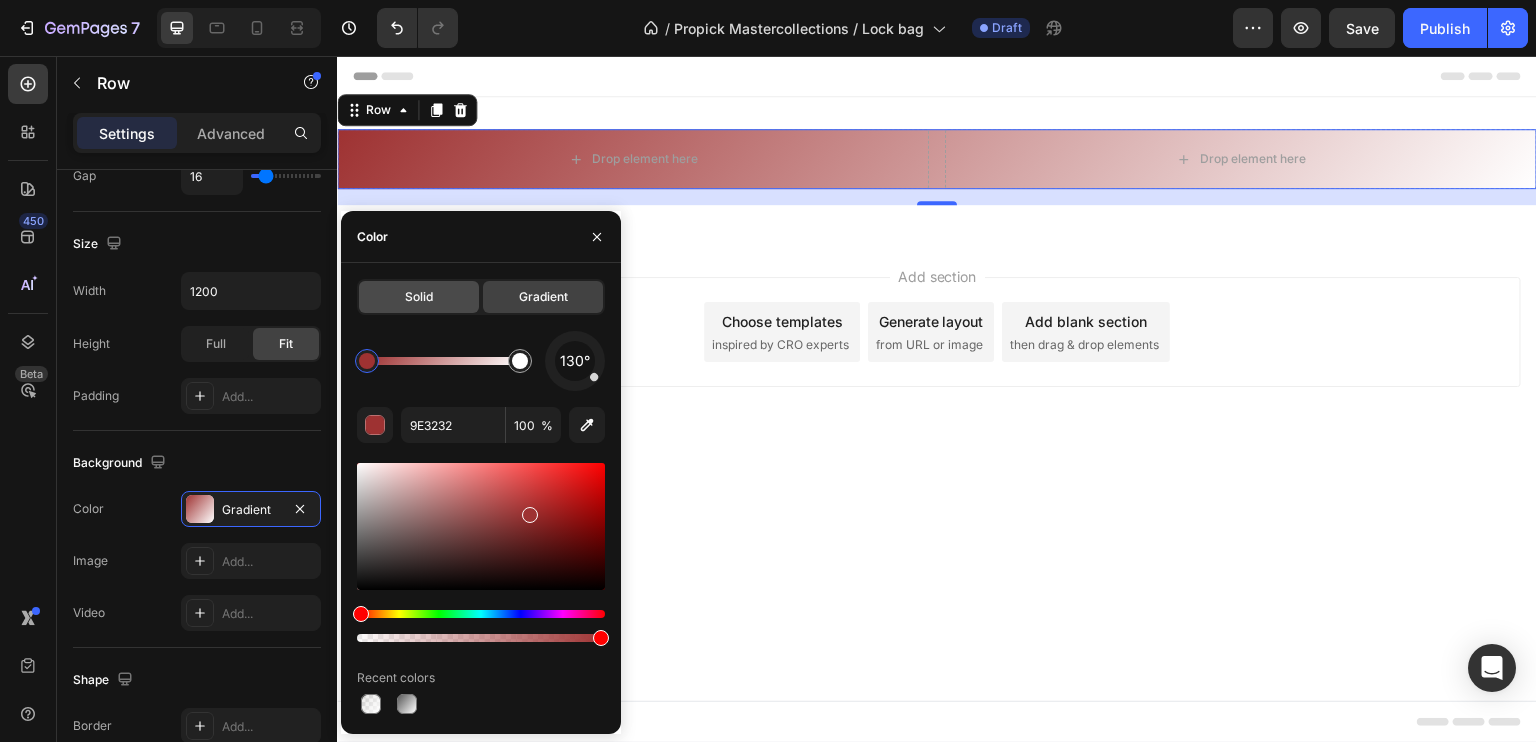 click on "Solid" 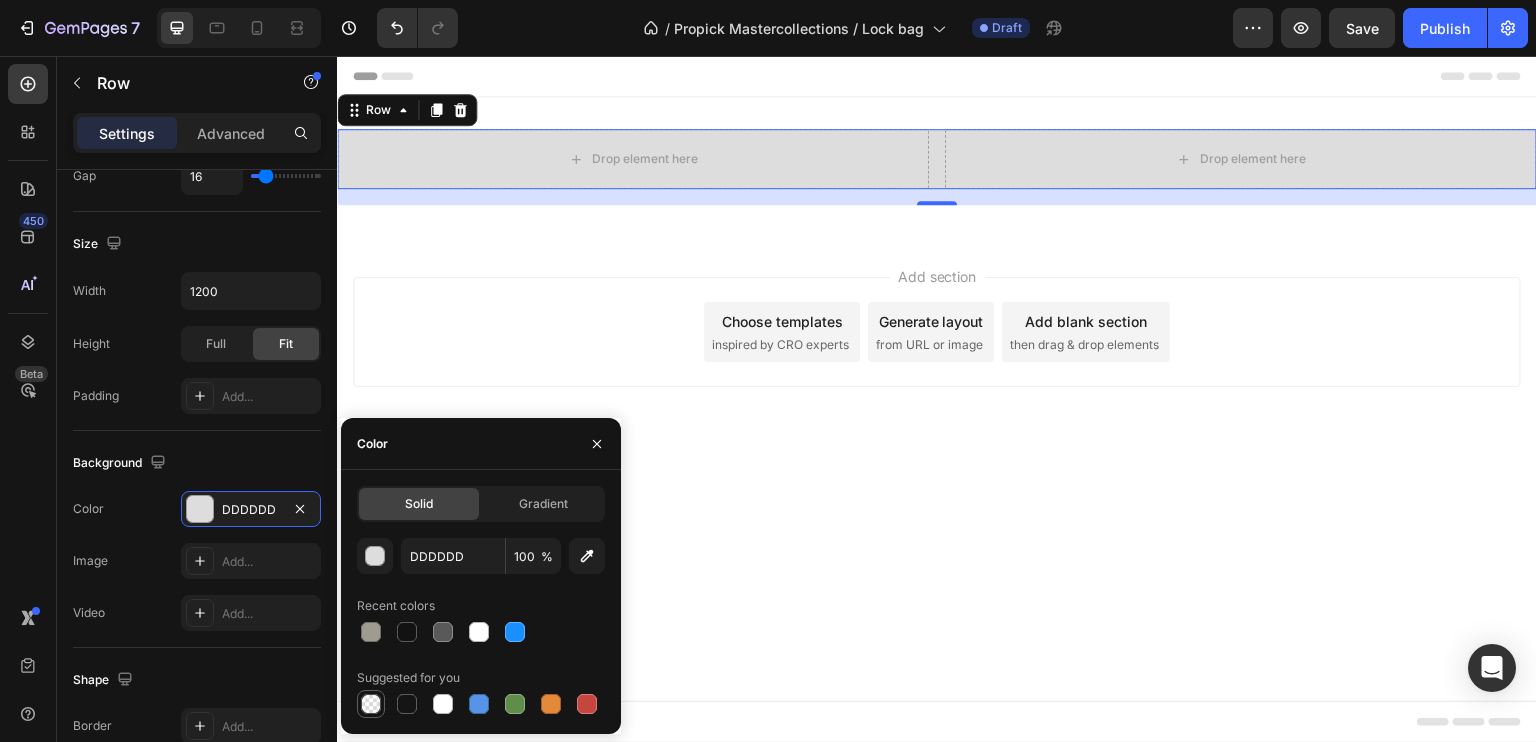 click at bounding box center [371, 704] 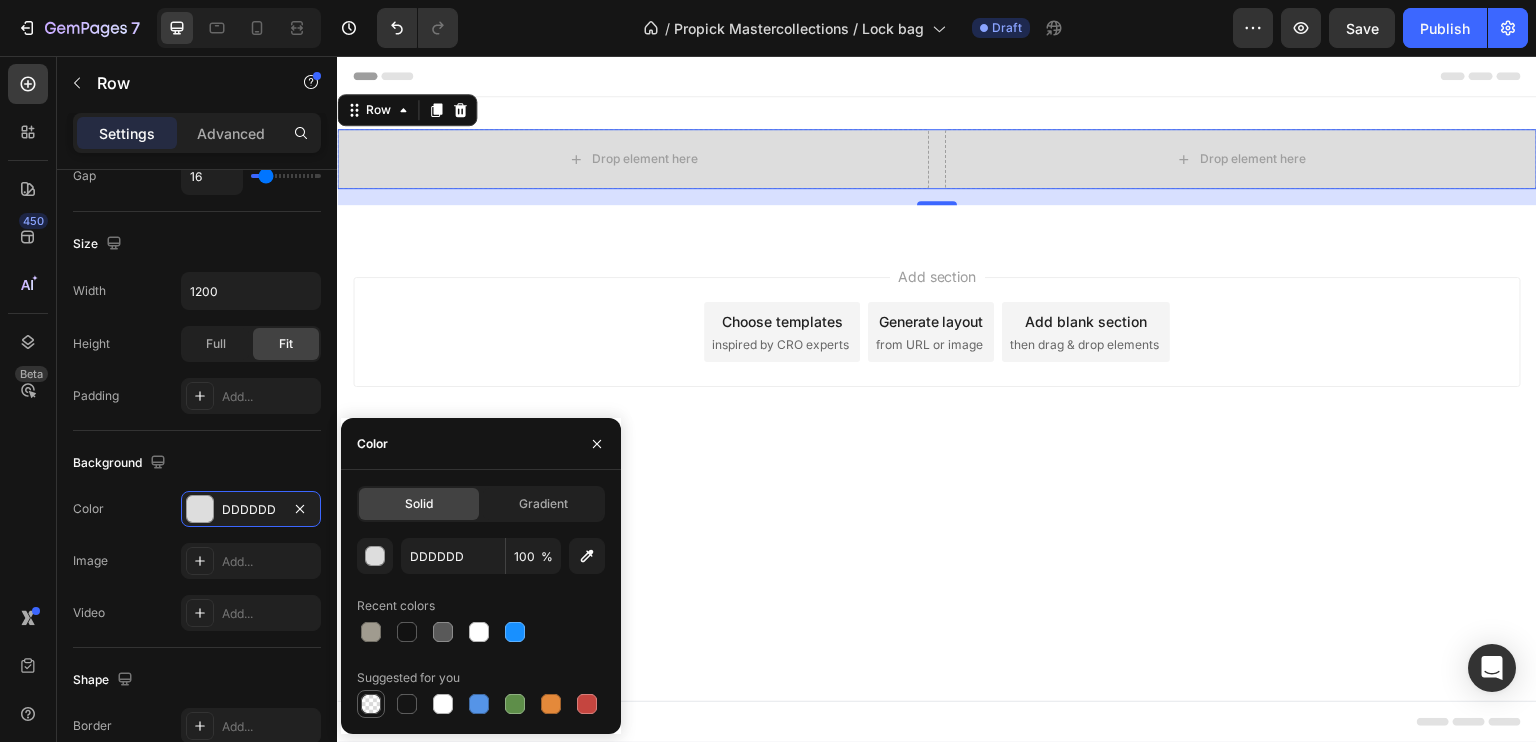 type on "000000" 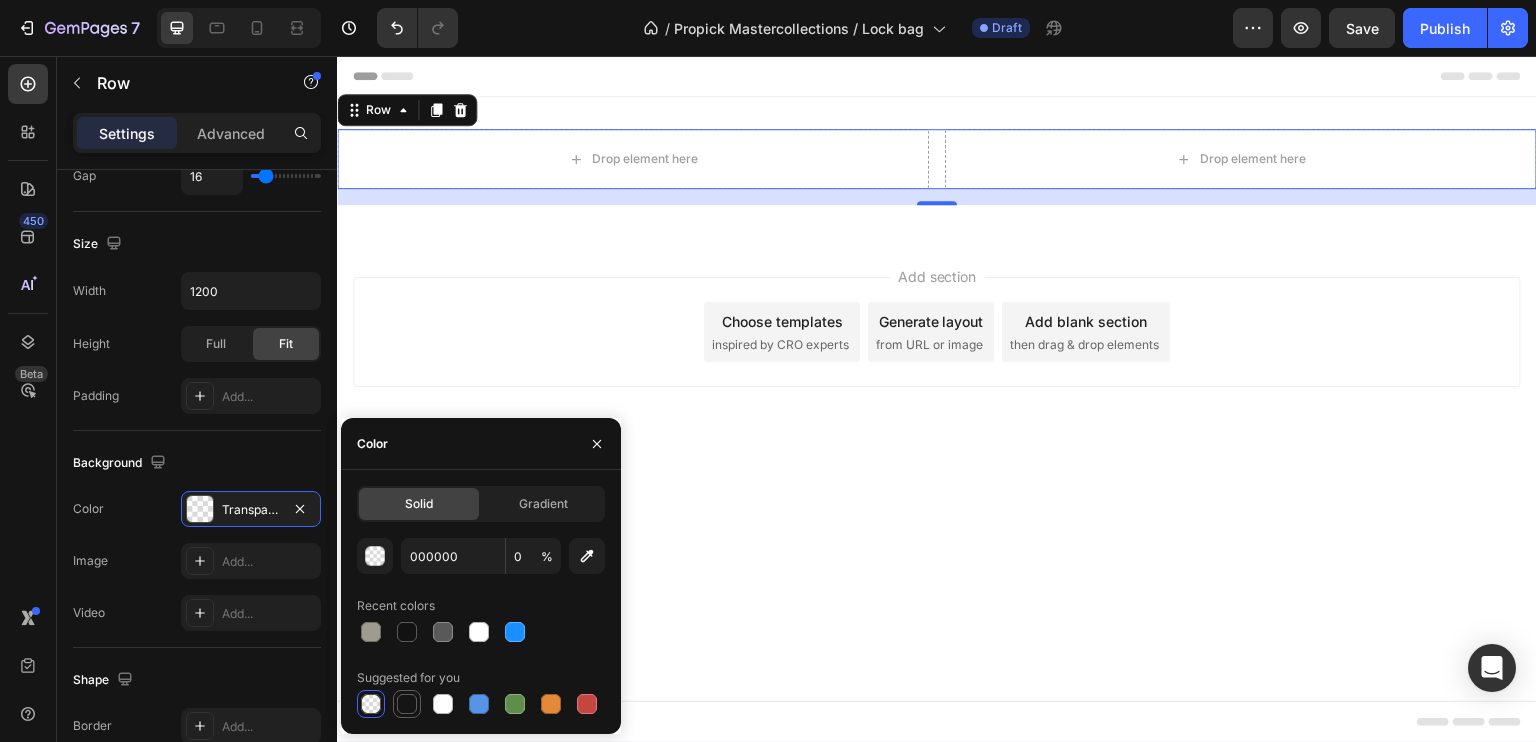 click at bounding box center [407, 704] 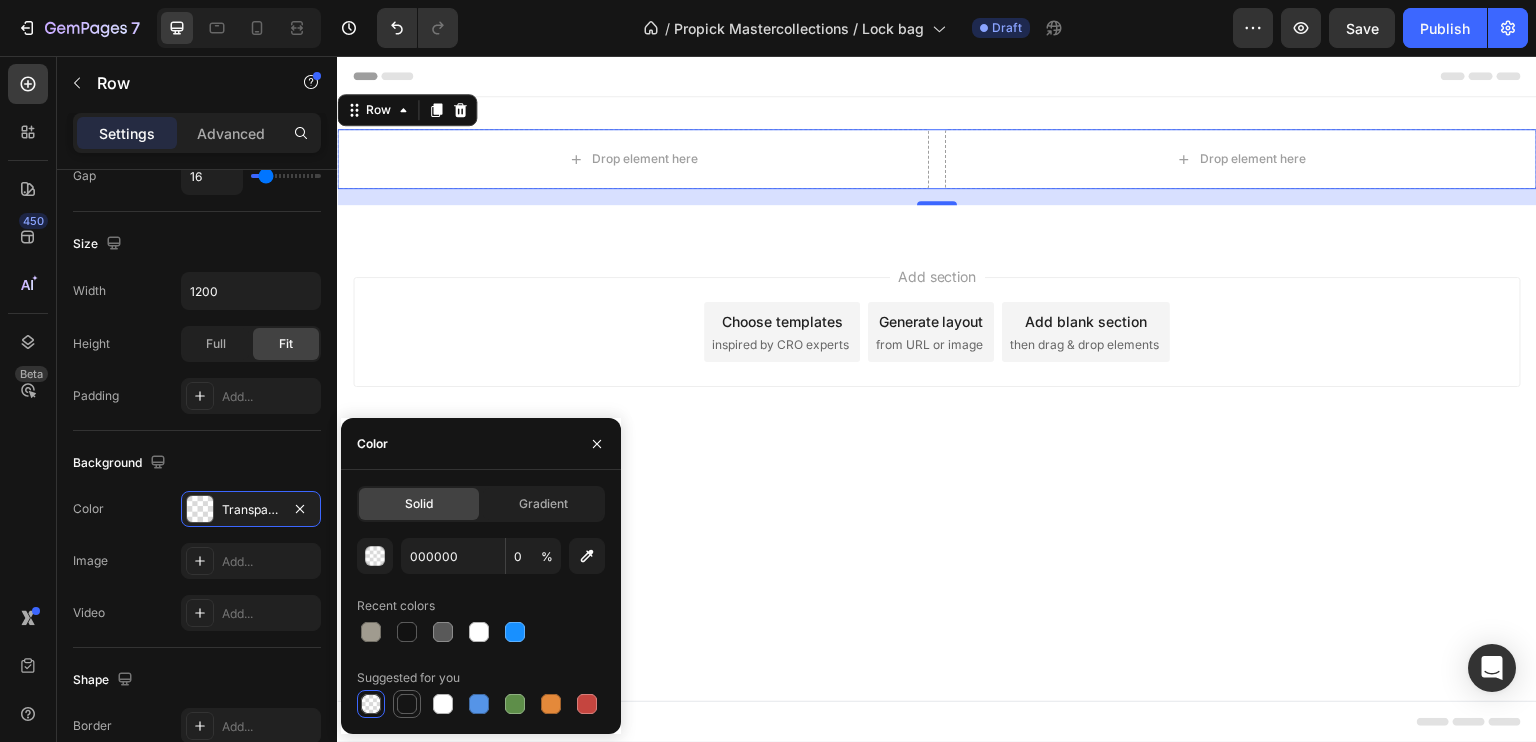 type on "151515" 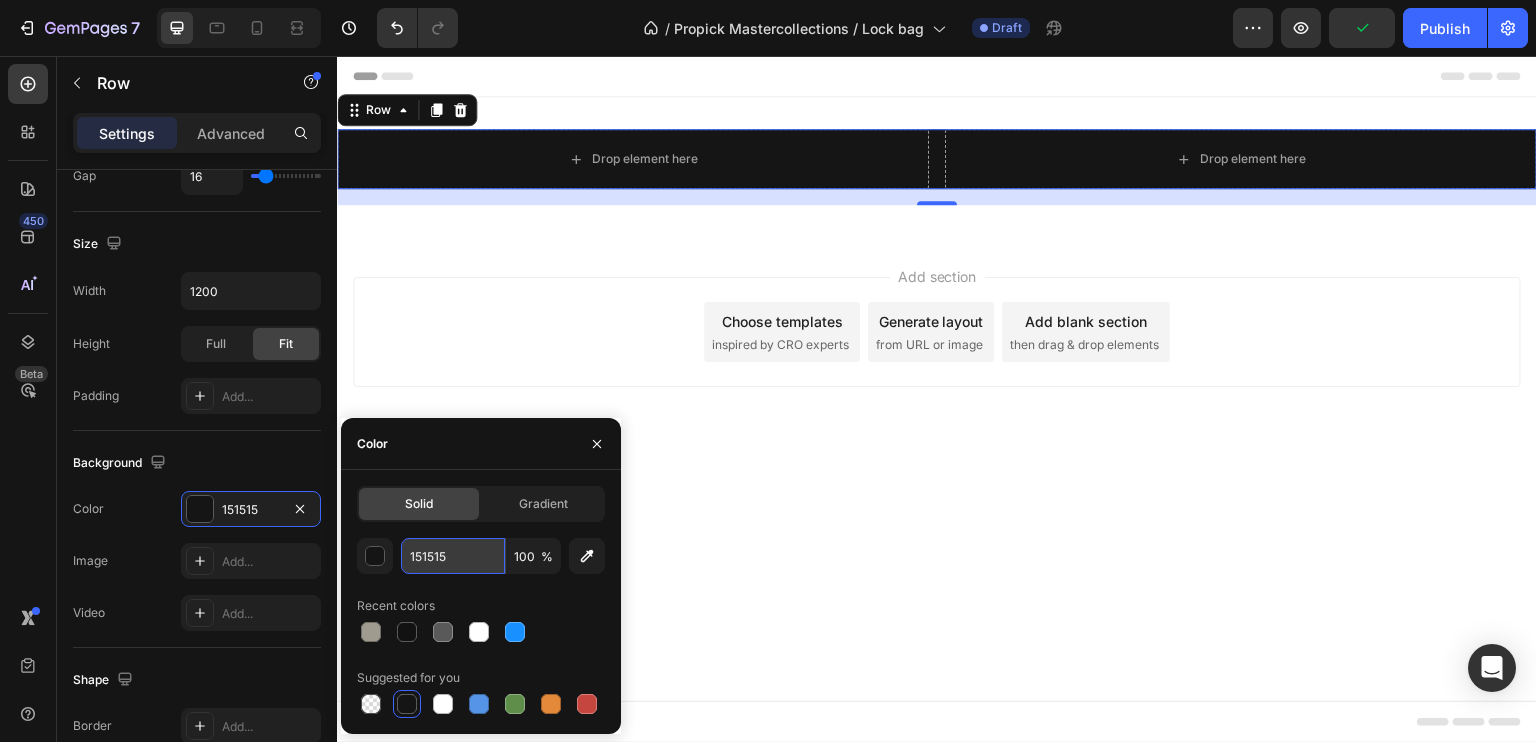 click on "151515" at bounding box center (453, 556) 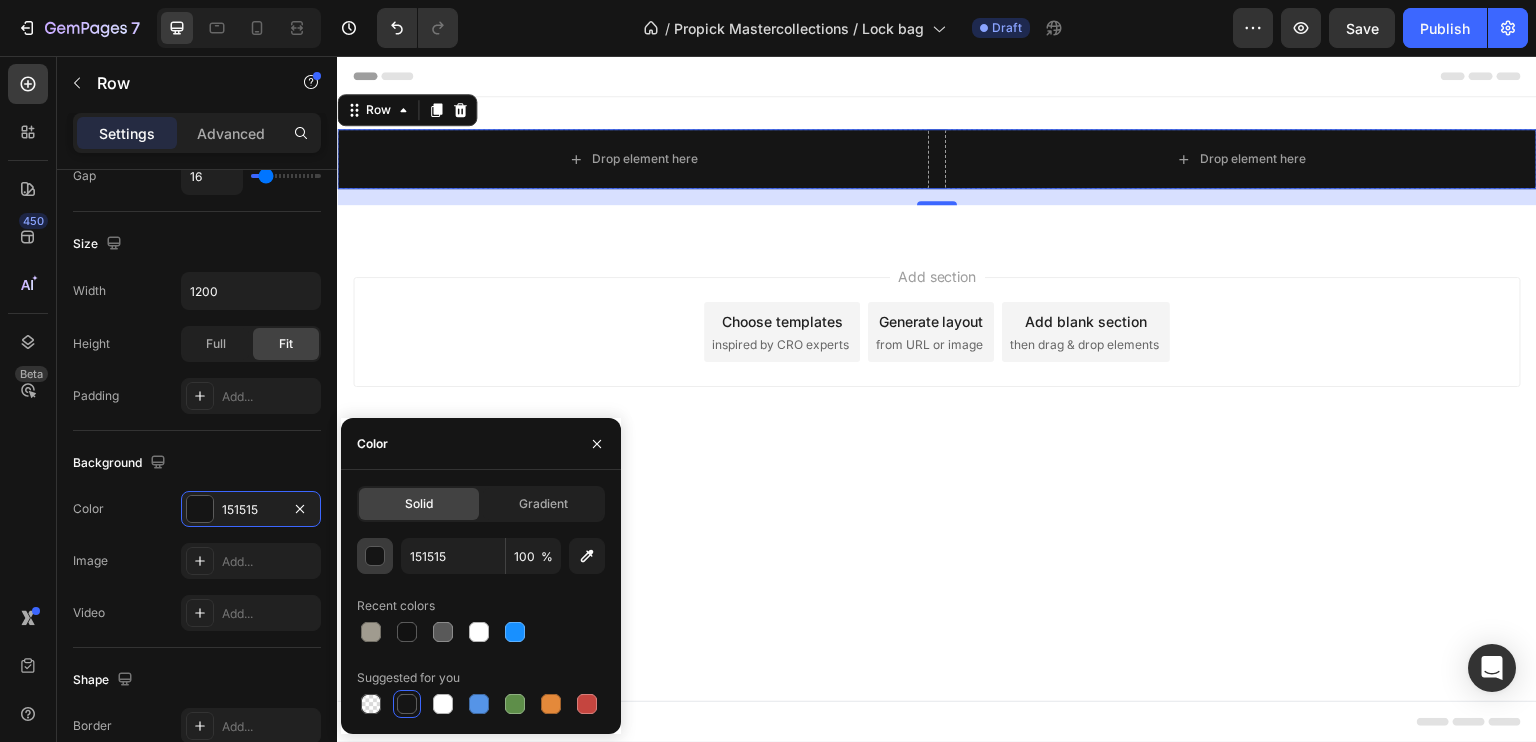 click at bounding box center [376, 557] 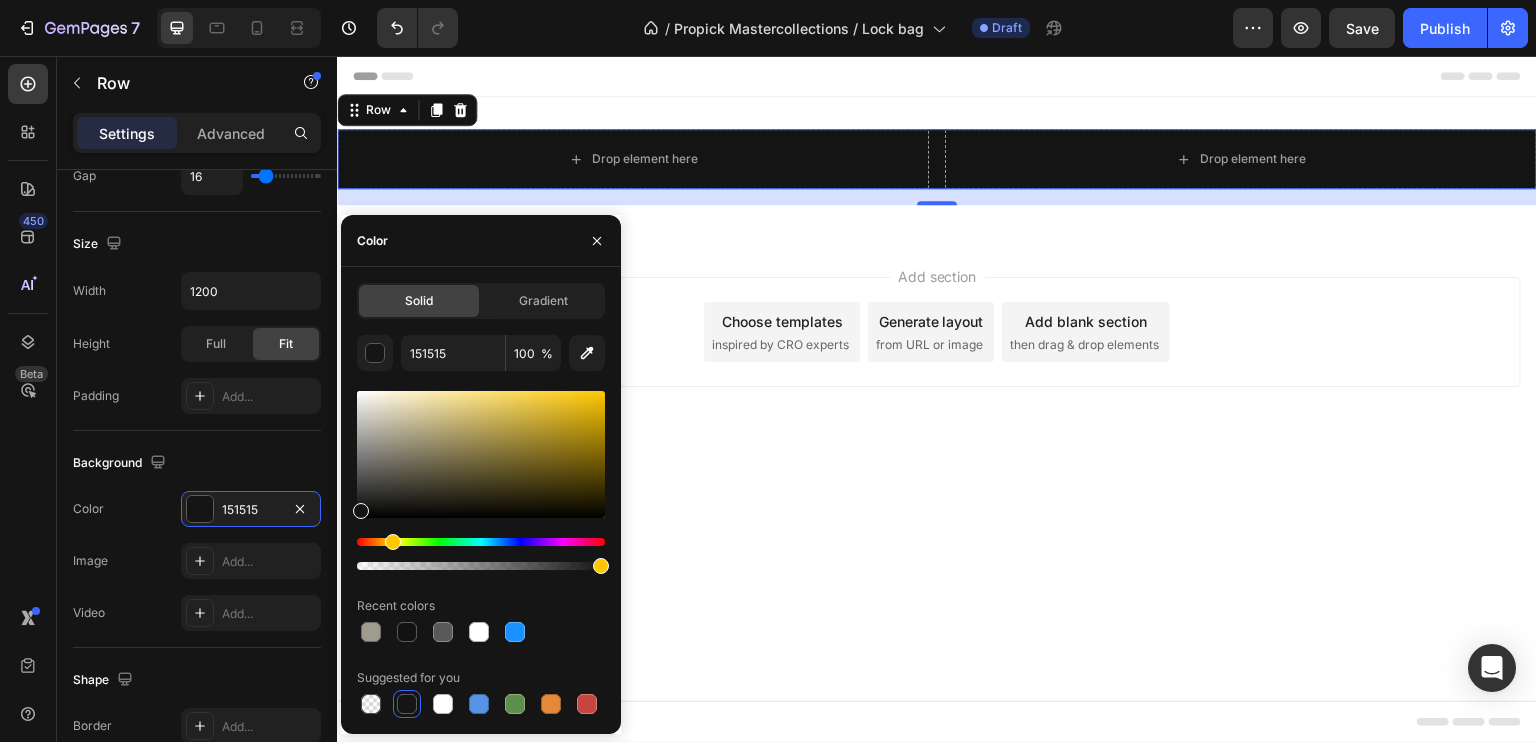 drag, startPoint x: 362, startPoint y: 542, endPoint x: 391, endPoint y: 546, distance: 29.274563 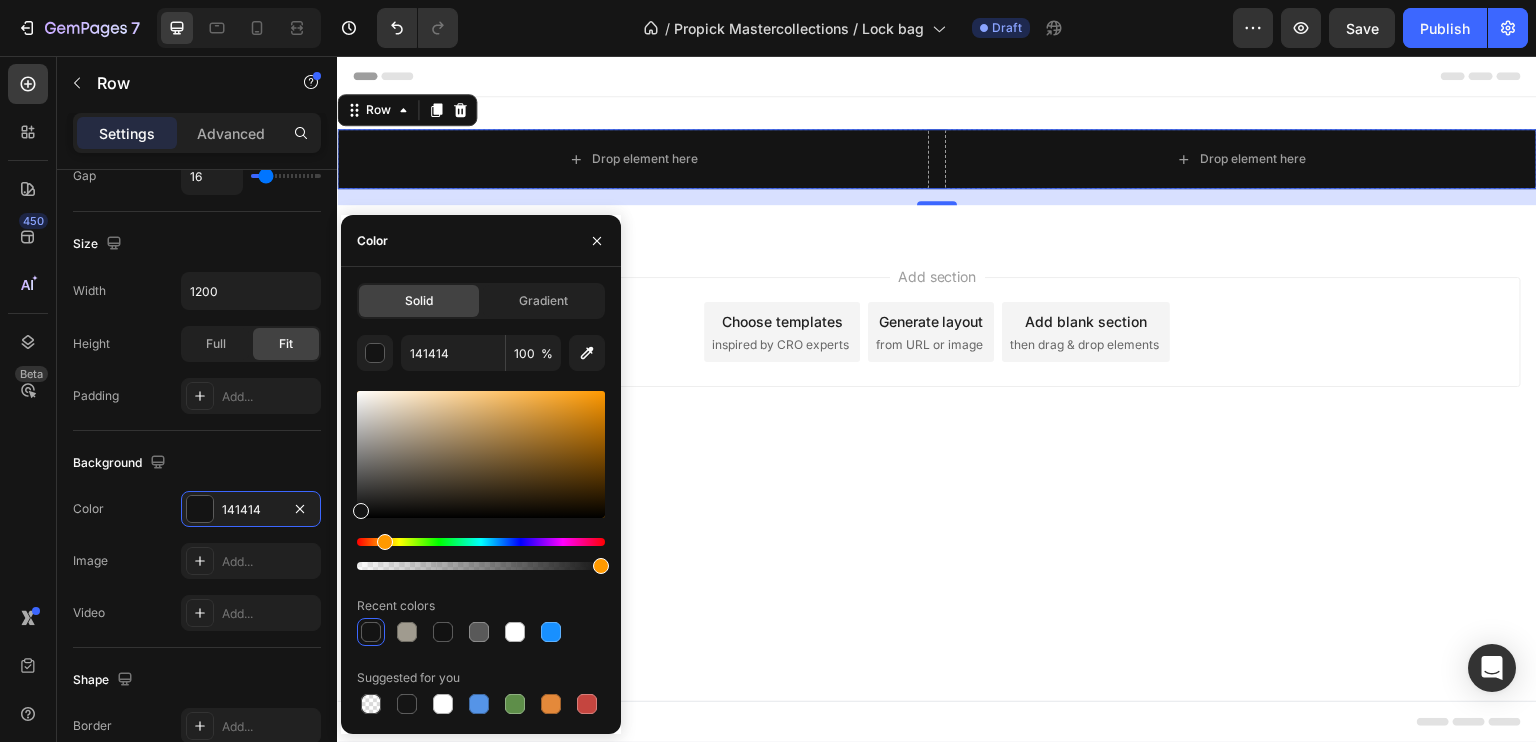 click at bounding box center (481, 554) 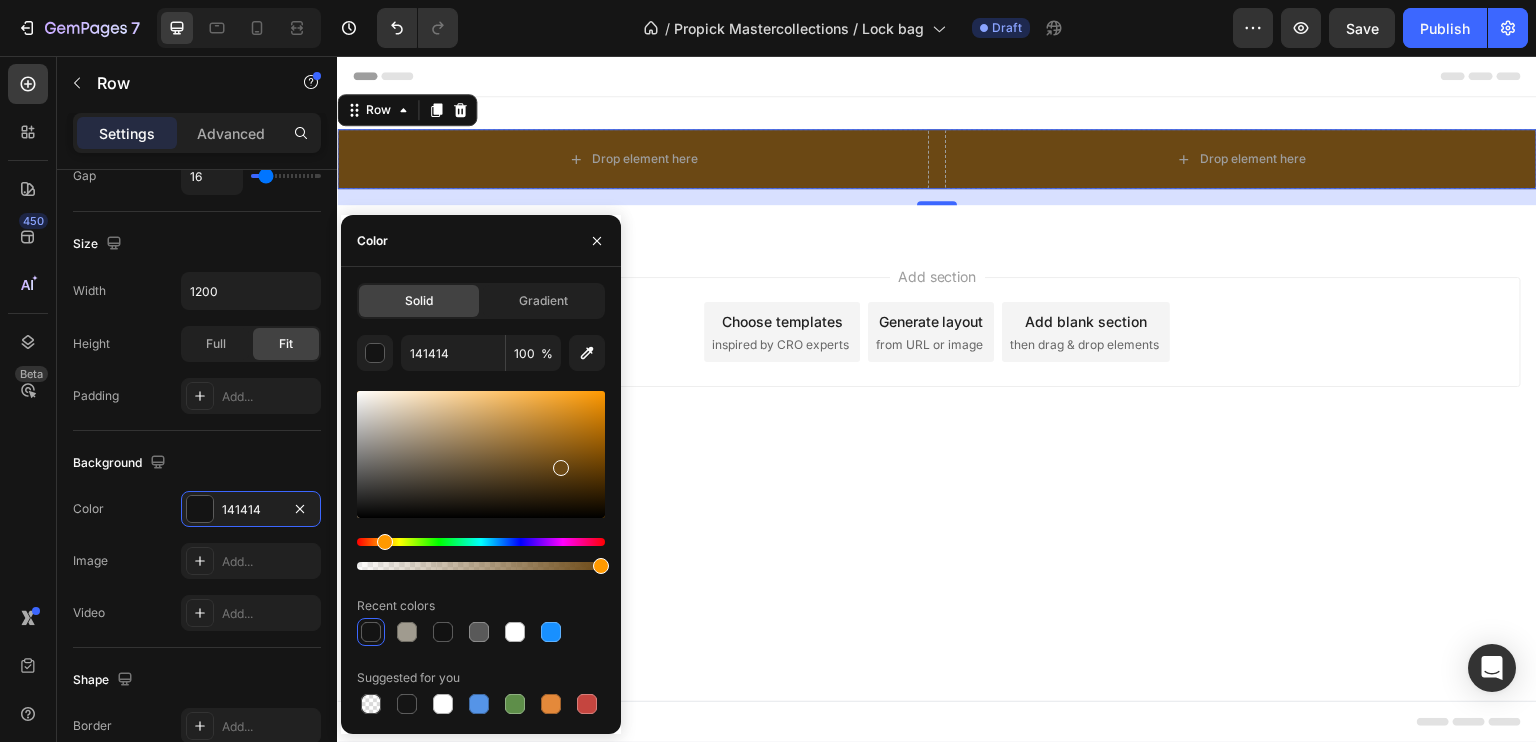 drag, startPoint x: 363, startPoint y: 510, endPoint x: 560, endPoint y: 465, distance: 202.07425 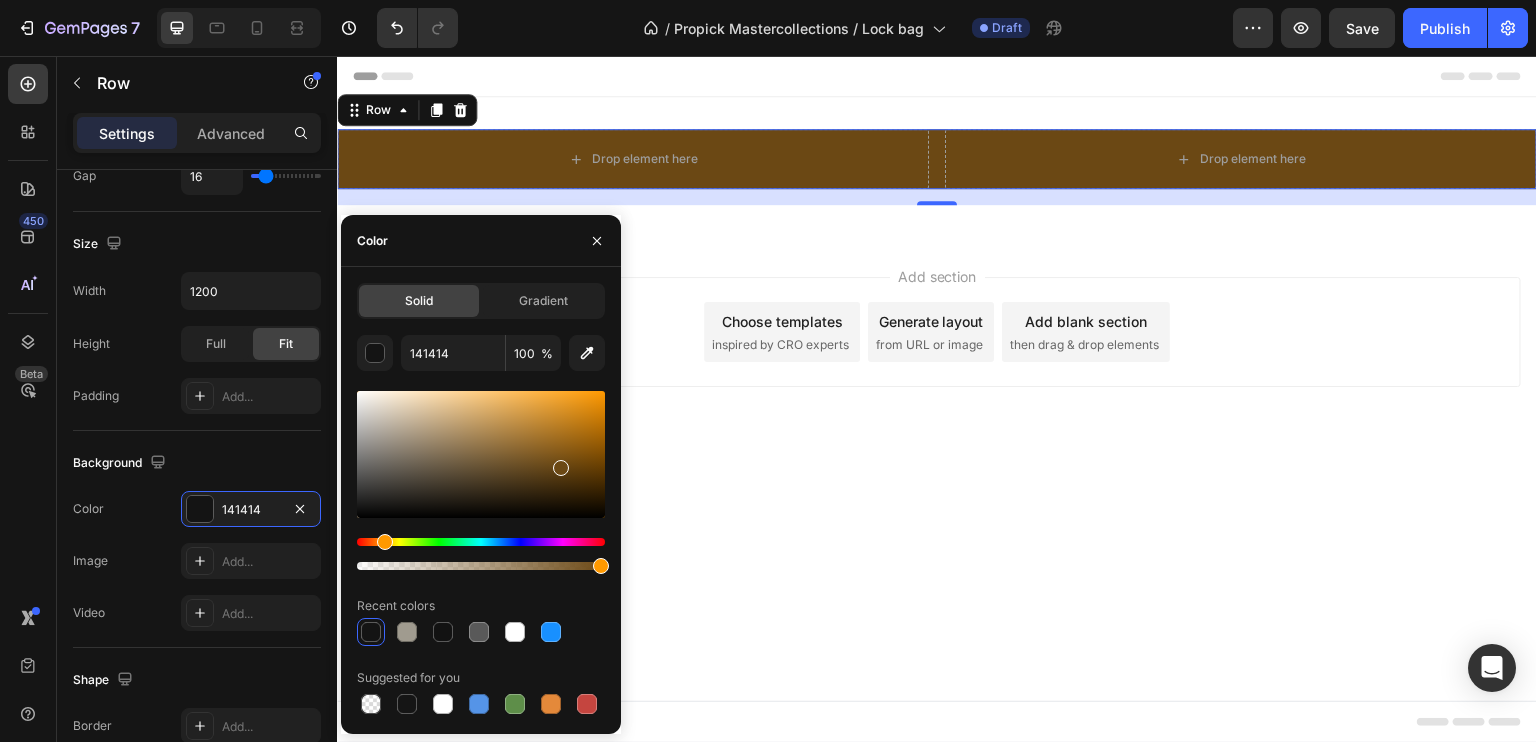 click at bounding box center [561, 468] 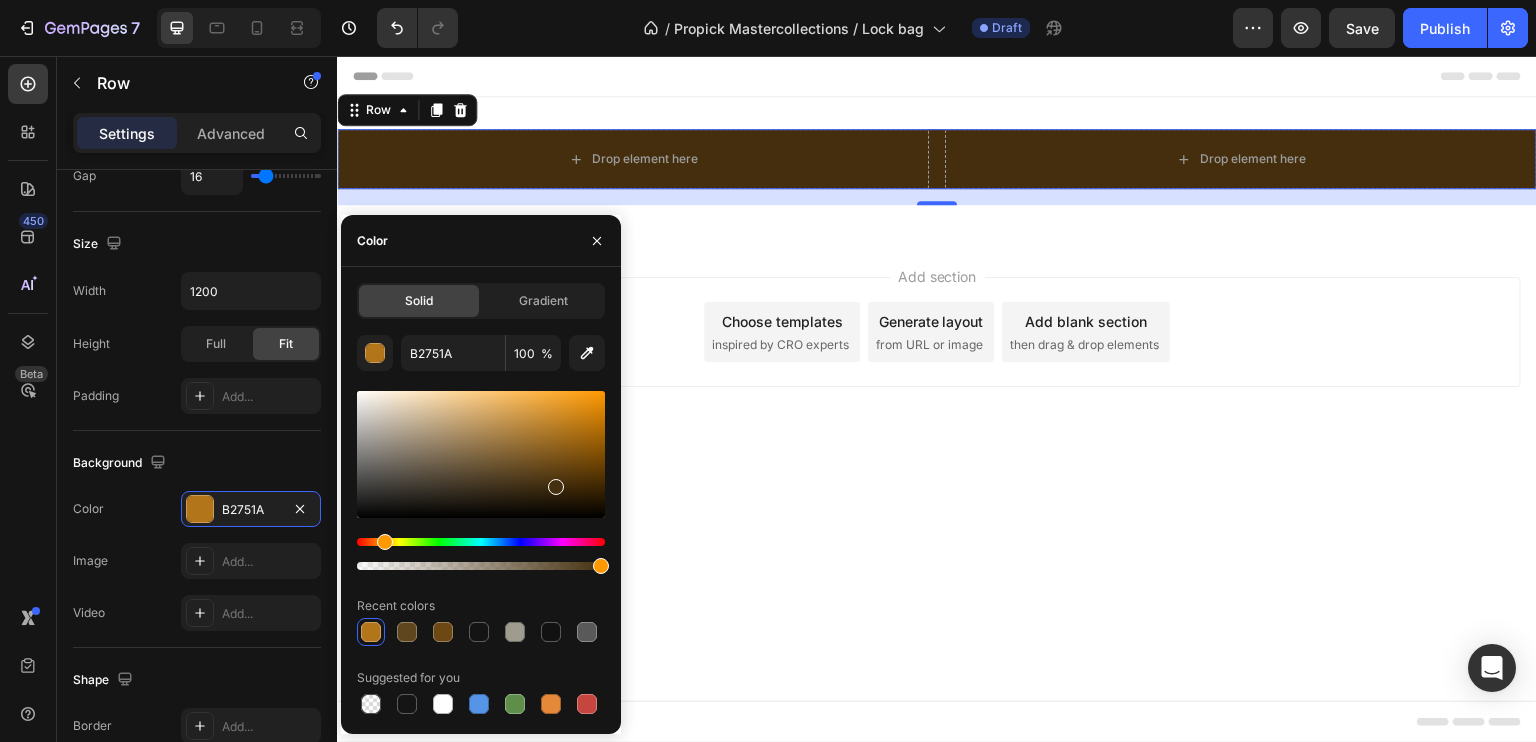 drag, startPoint x: 562, startPoint y: 465, endPoint x: 555, endPoint y: 483, distance: 19.313208 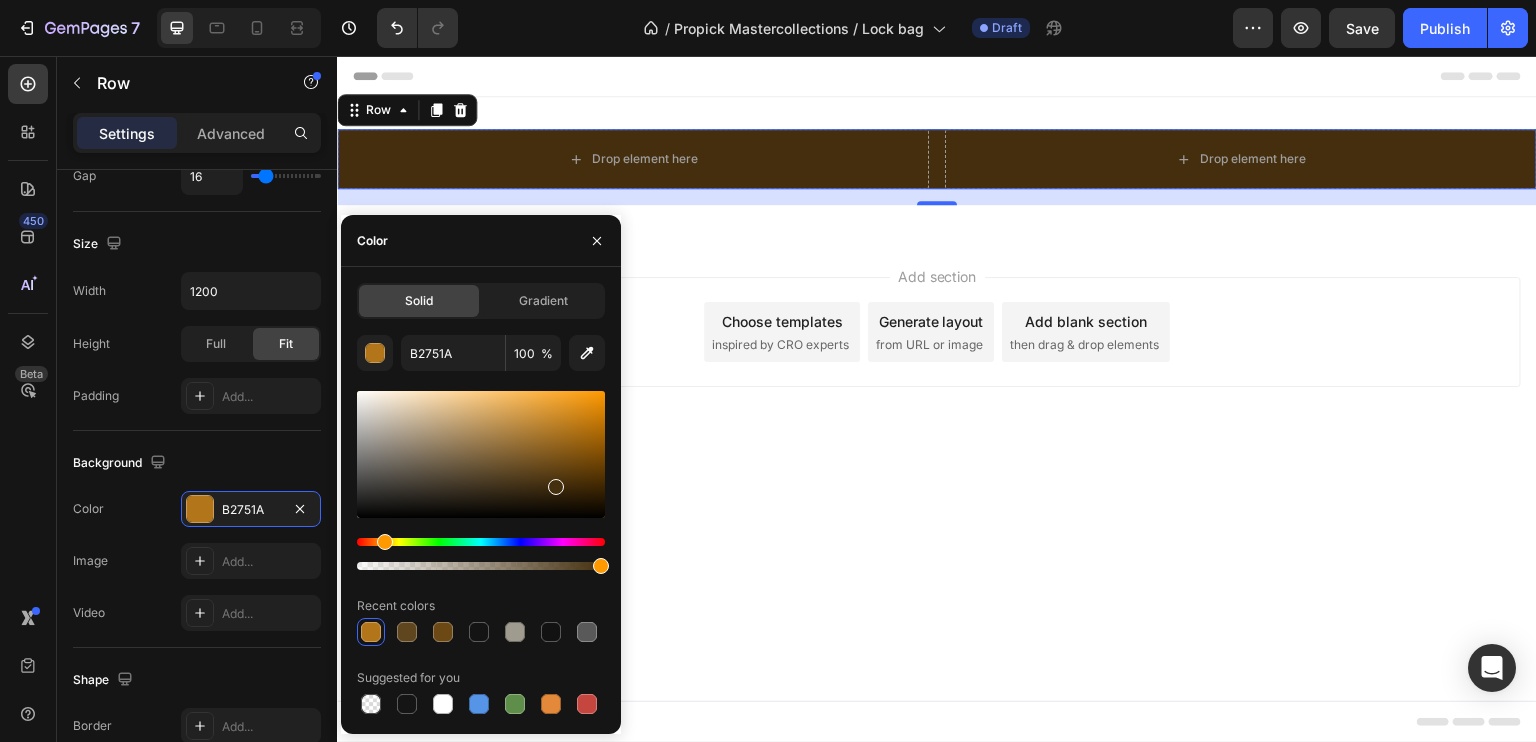 click at bounding box center (556, 487) 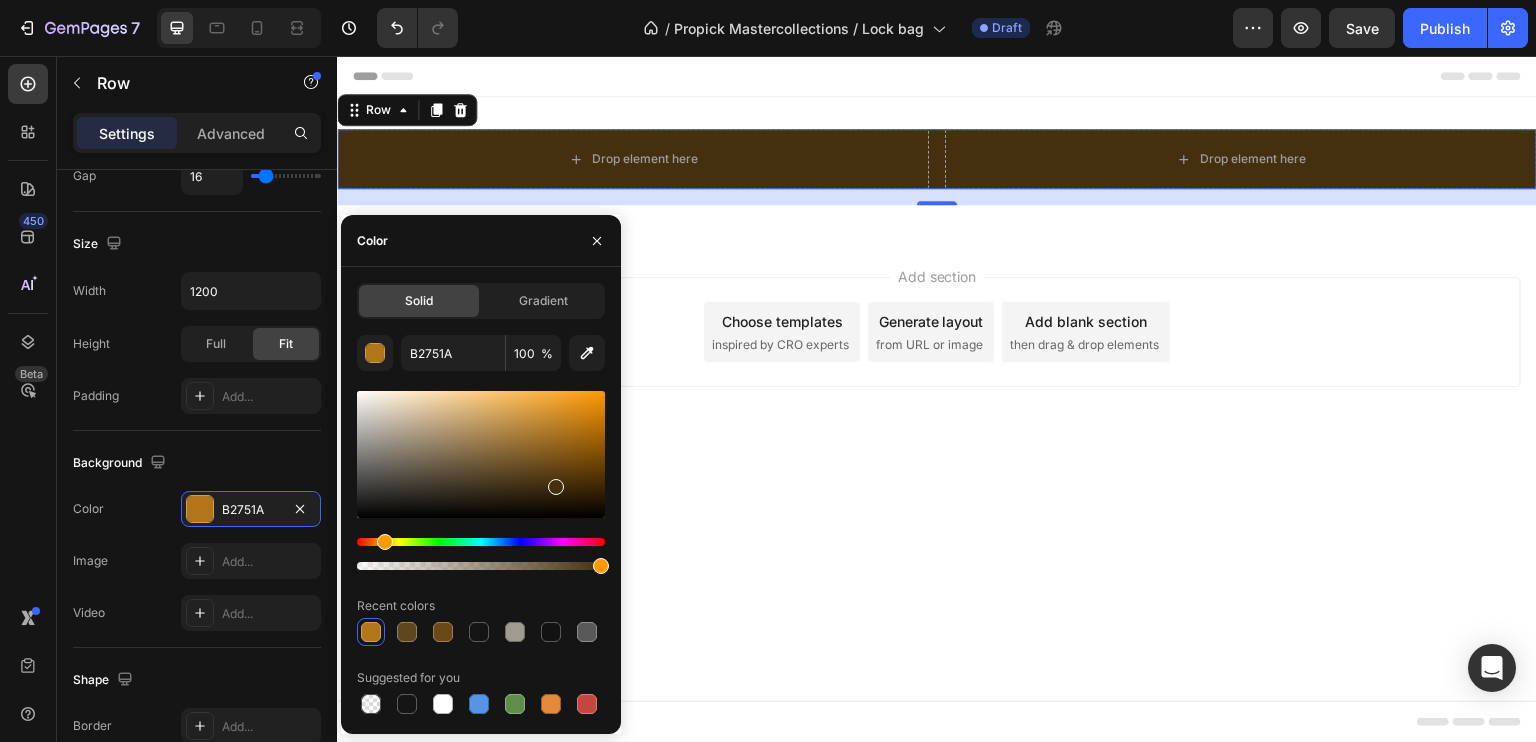 type on "442F0E" 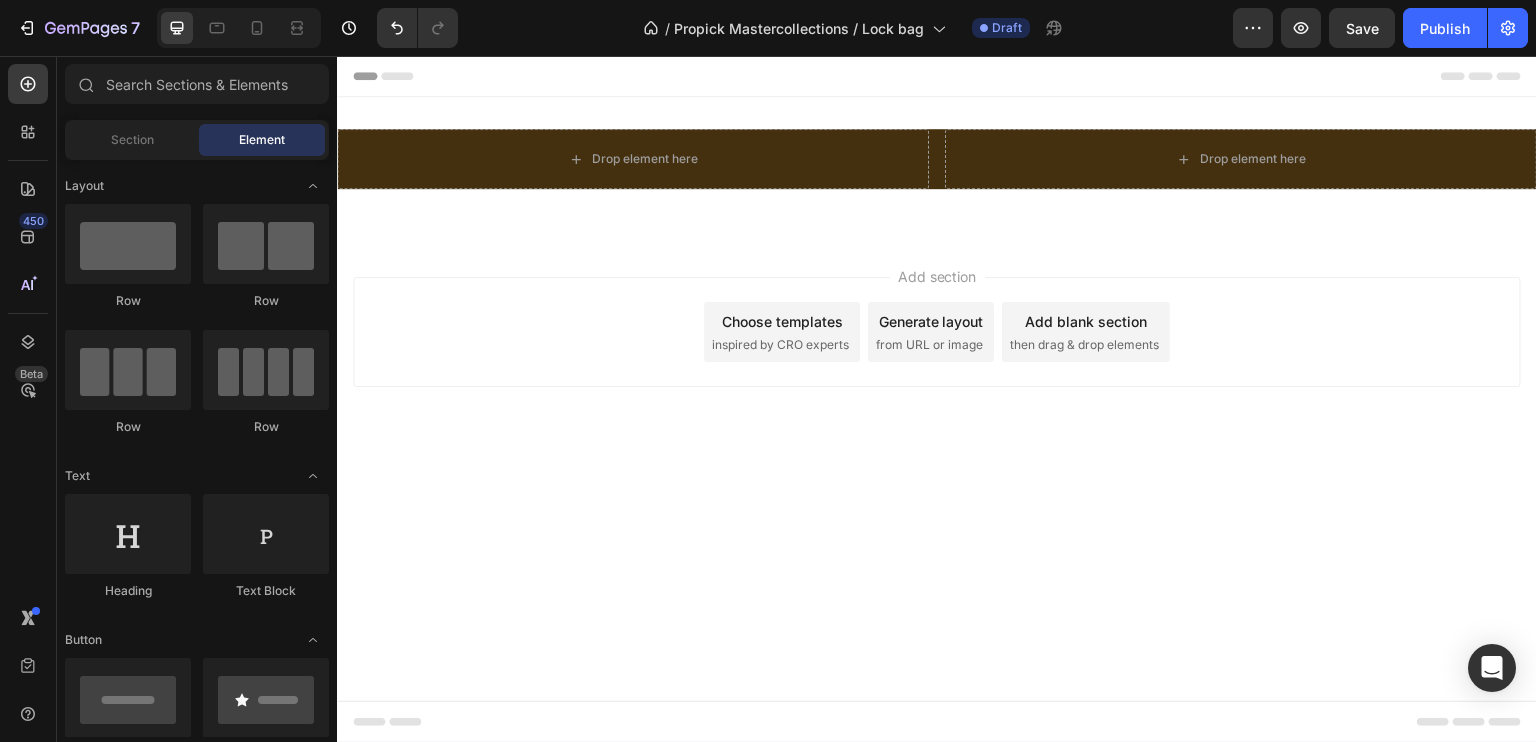 click on "Add section Choose templates inspired by CRO experts Generate layout from URL or image Add blank section then drag & drop elements" at bounding box center [937, 360] 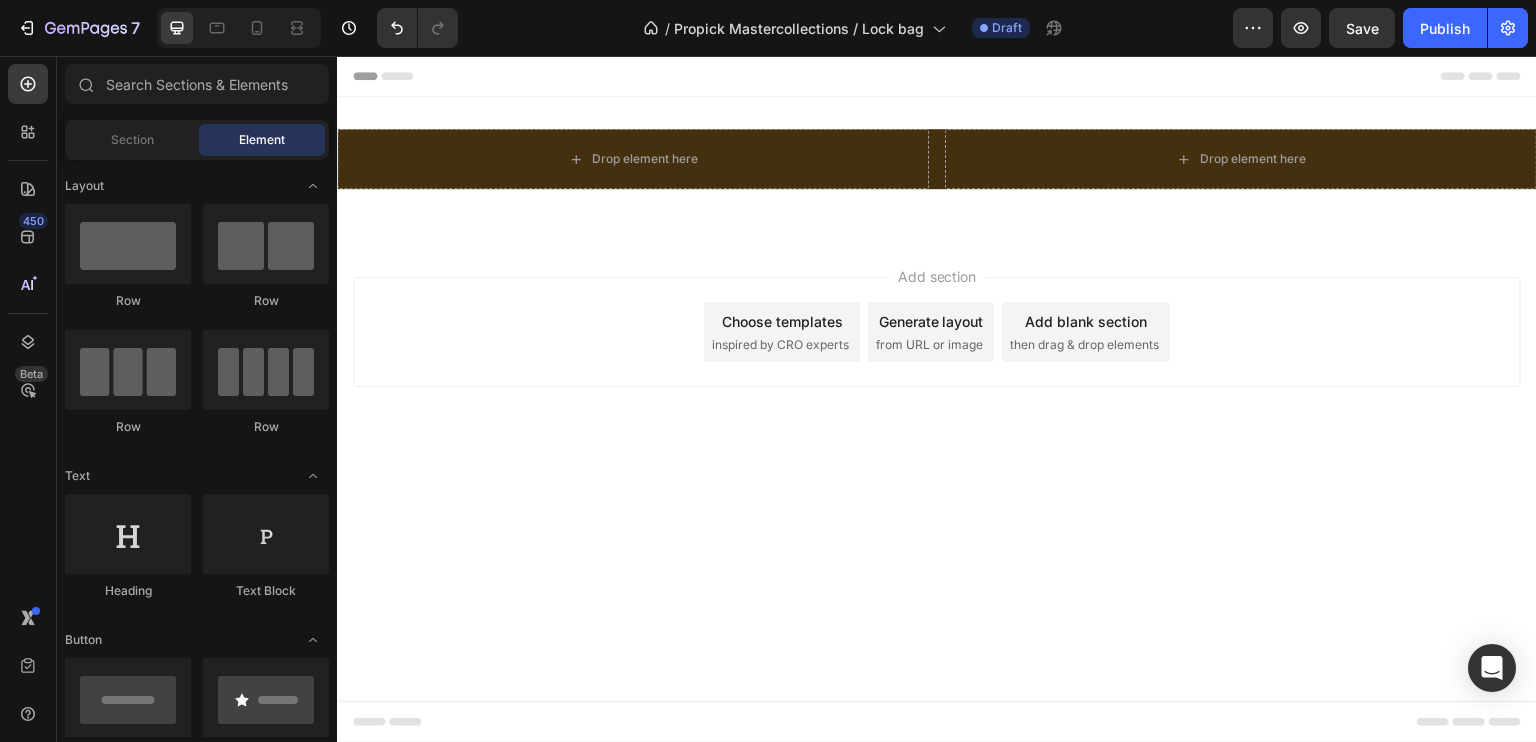 click on "Add section Choose templates inspired by CRO experts Generate layout from URL or image Add blank section then drag & drop elements" at bounding box center (937, 360) 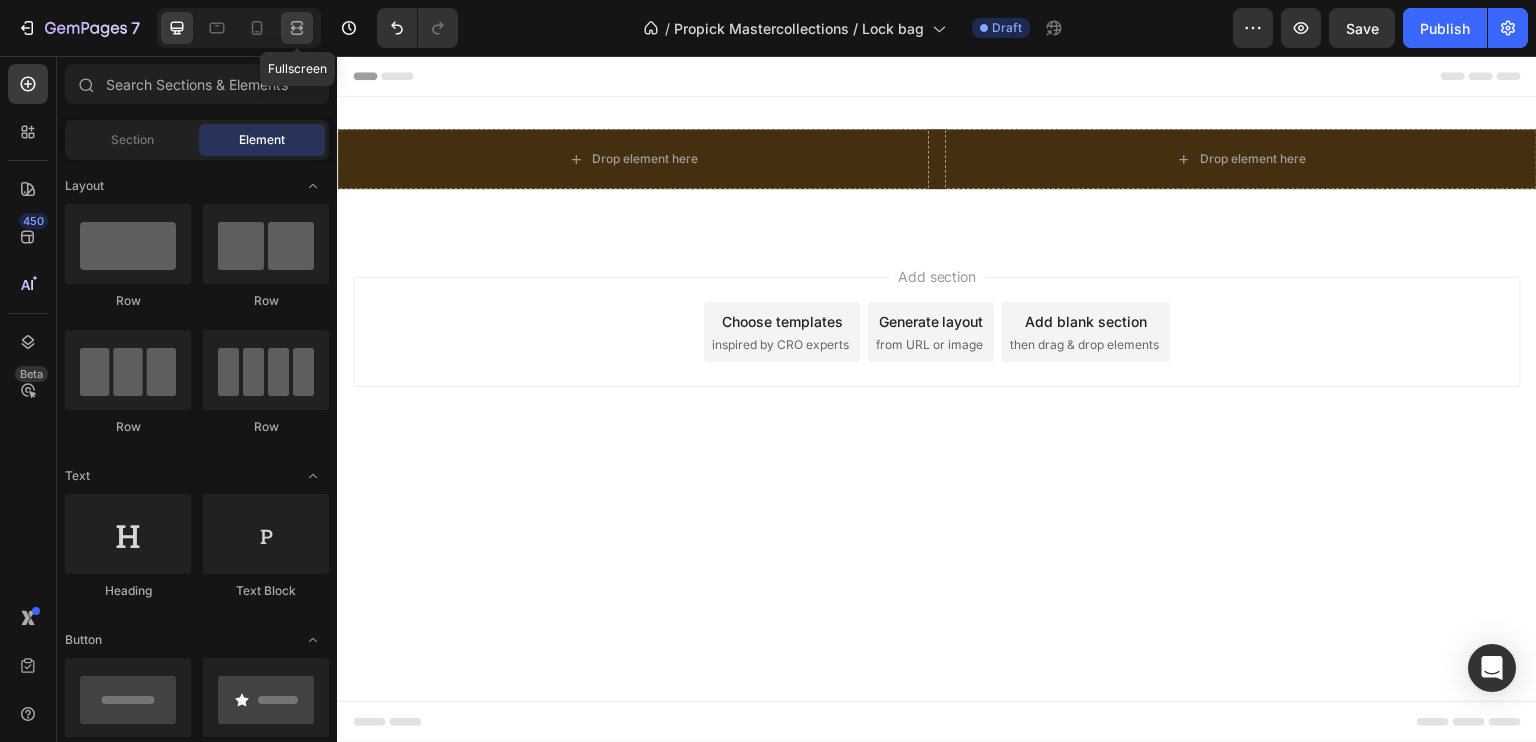 click 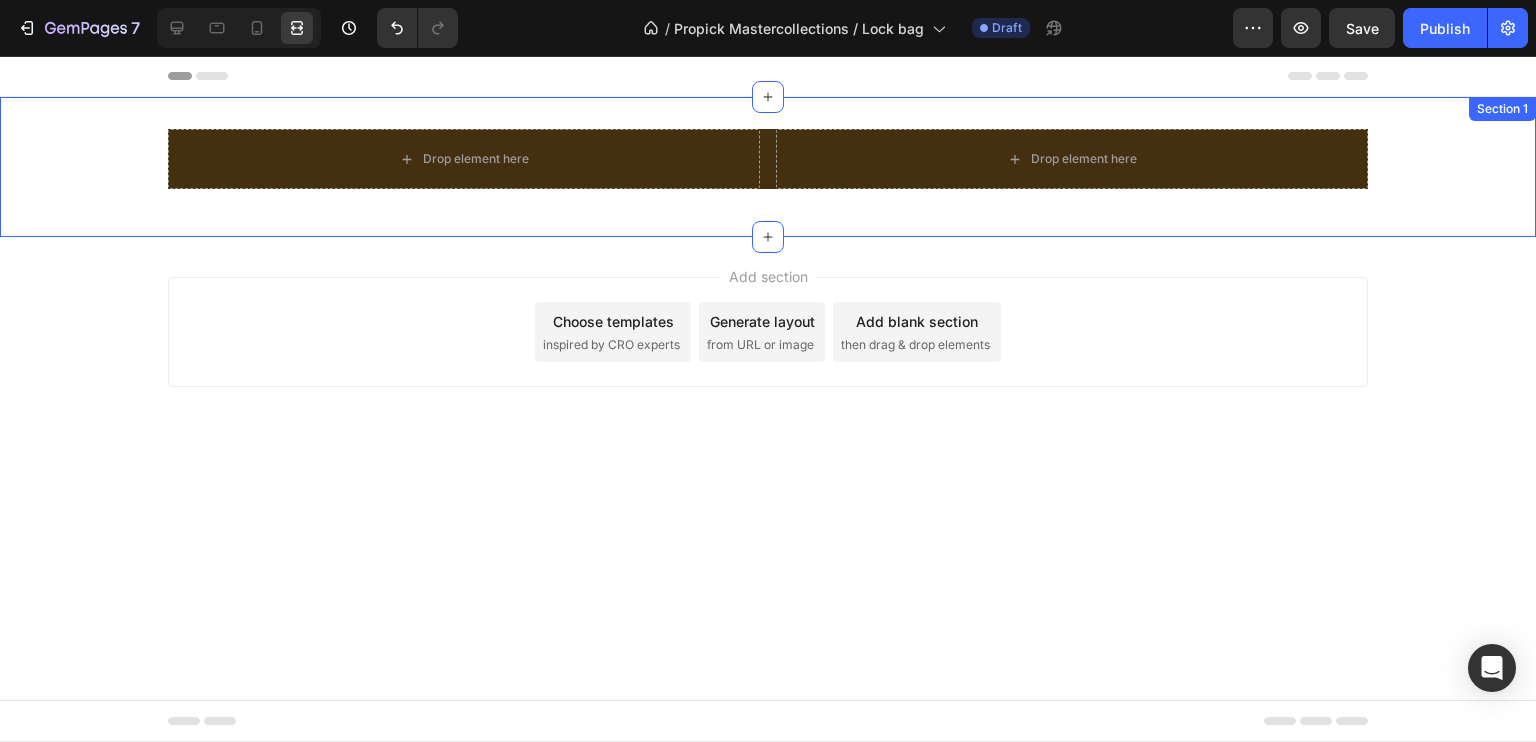 click on "Drop element here
Drop element here Row Section 1" at bounding box center [768, 167] 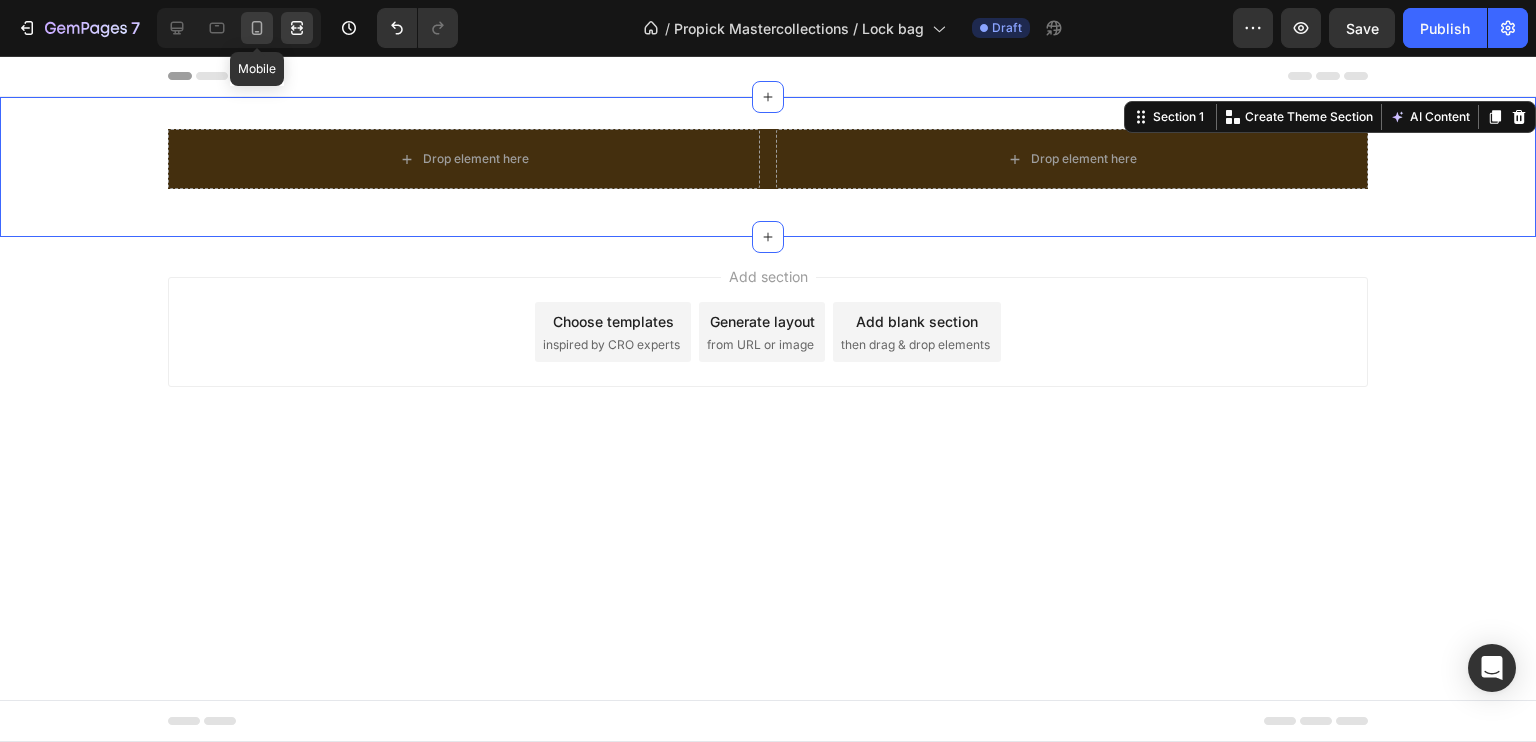 click 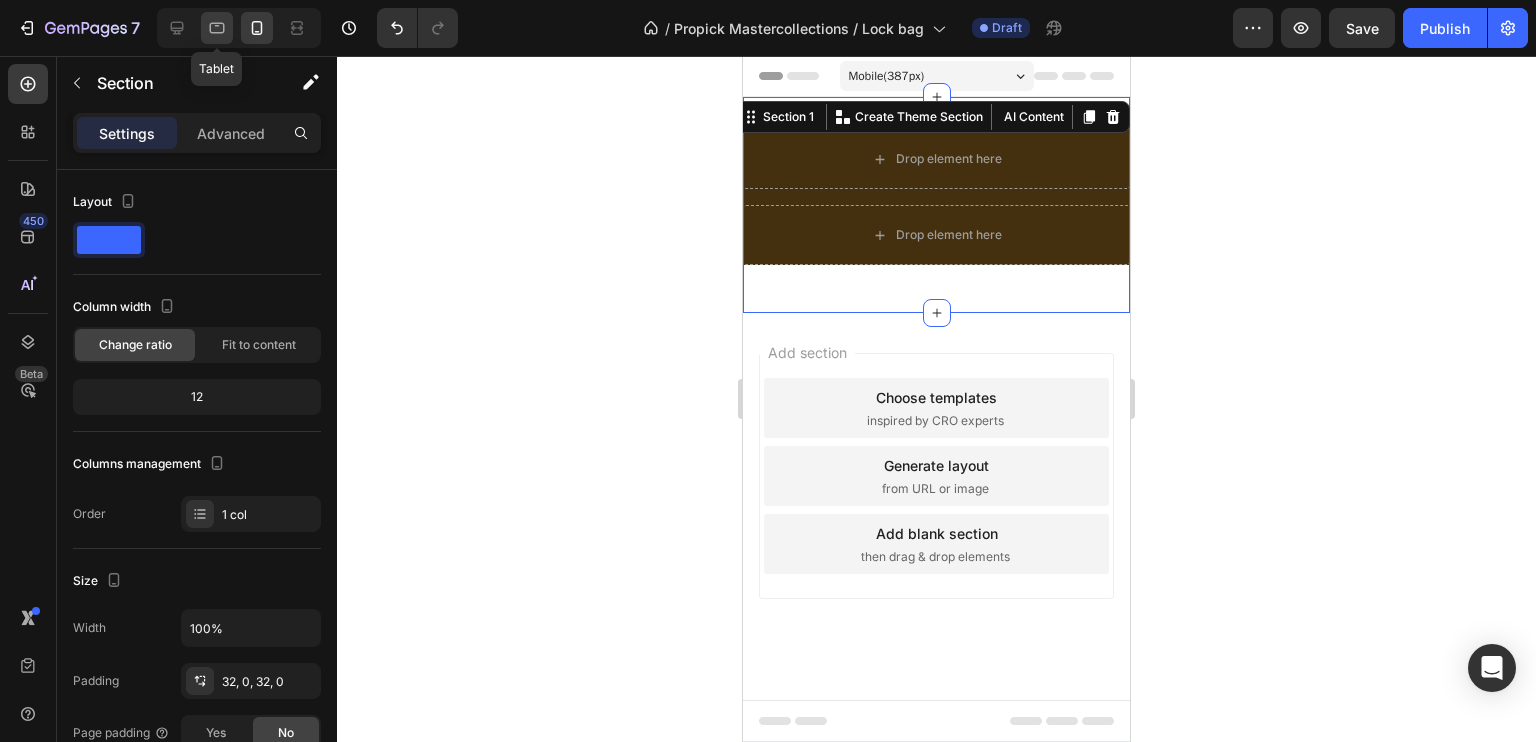 click 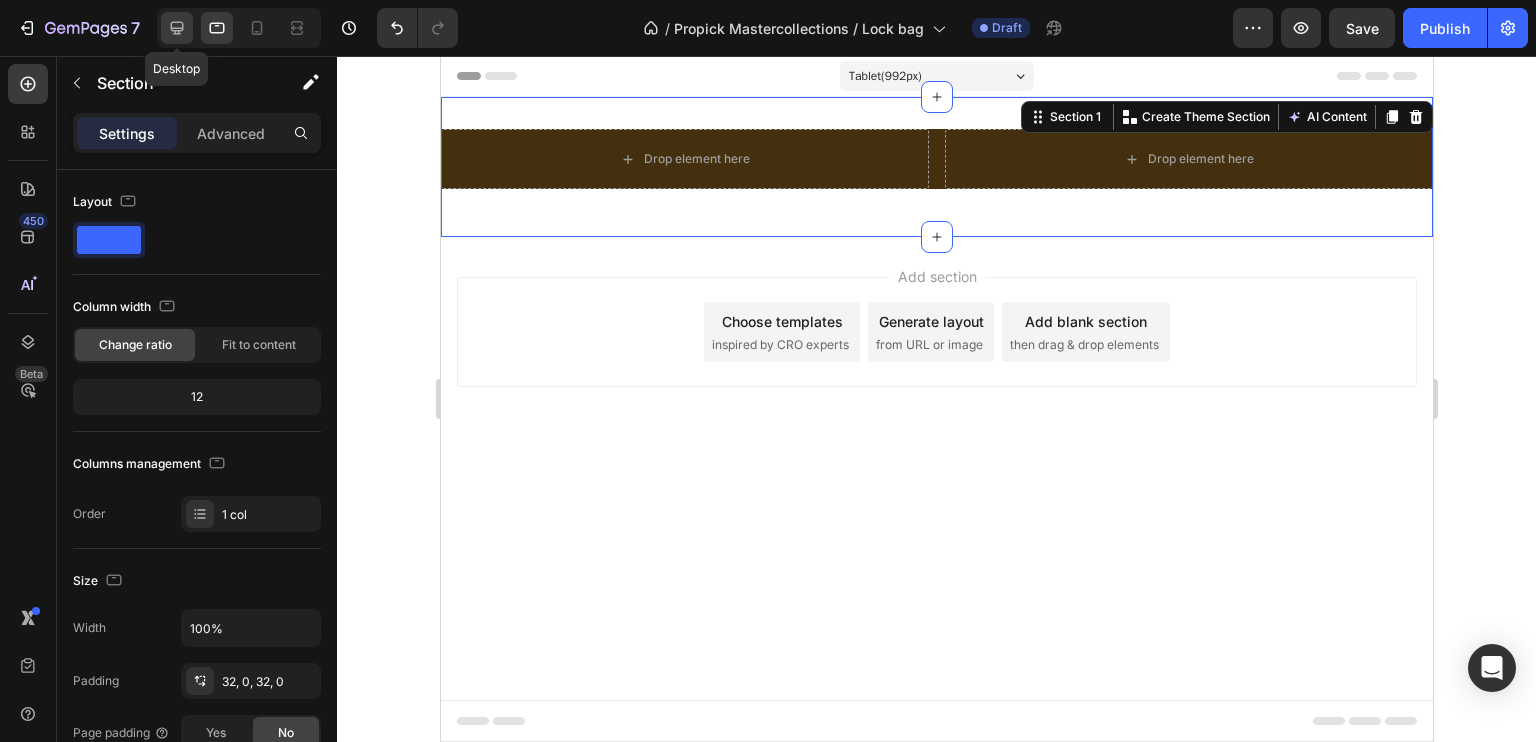 click 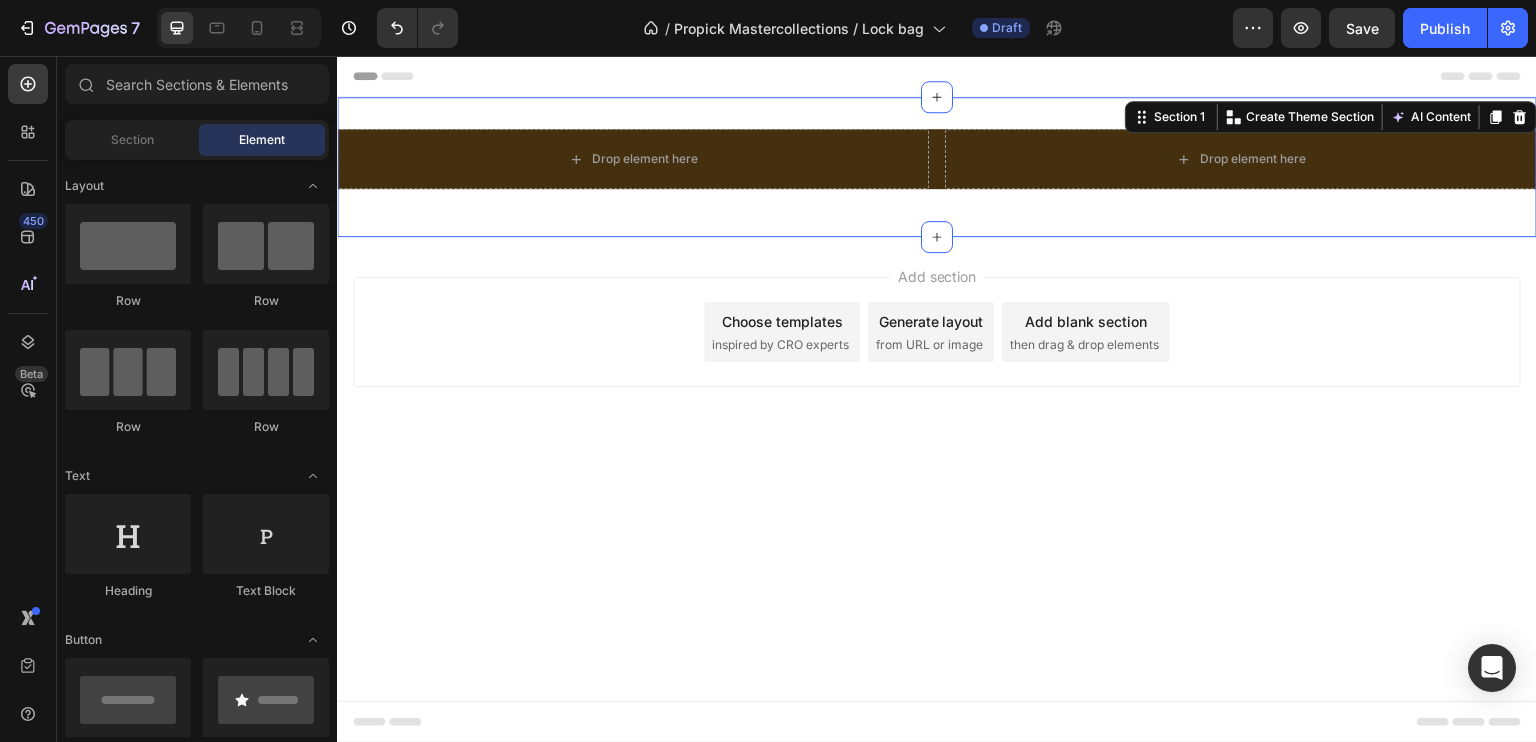 click on "Add section Choose templates inspired by CRO experts Generate layout from URL or image Add blank section then drag & drop elements" at bounding box center [937, 360] 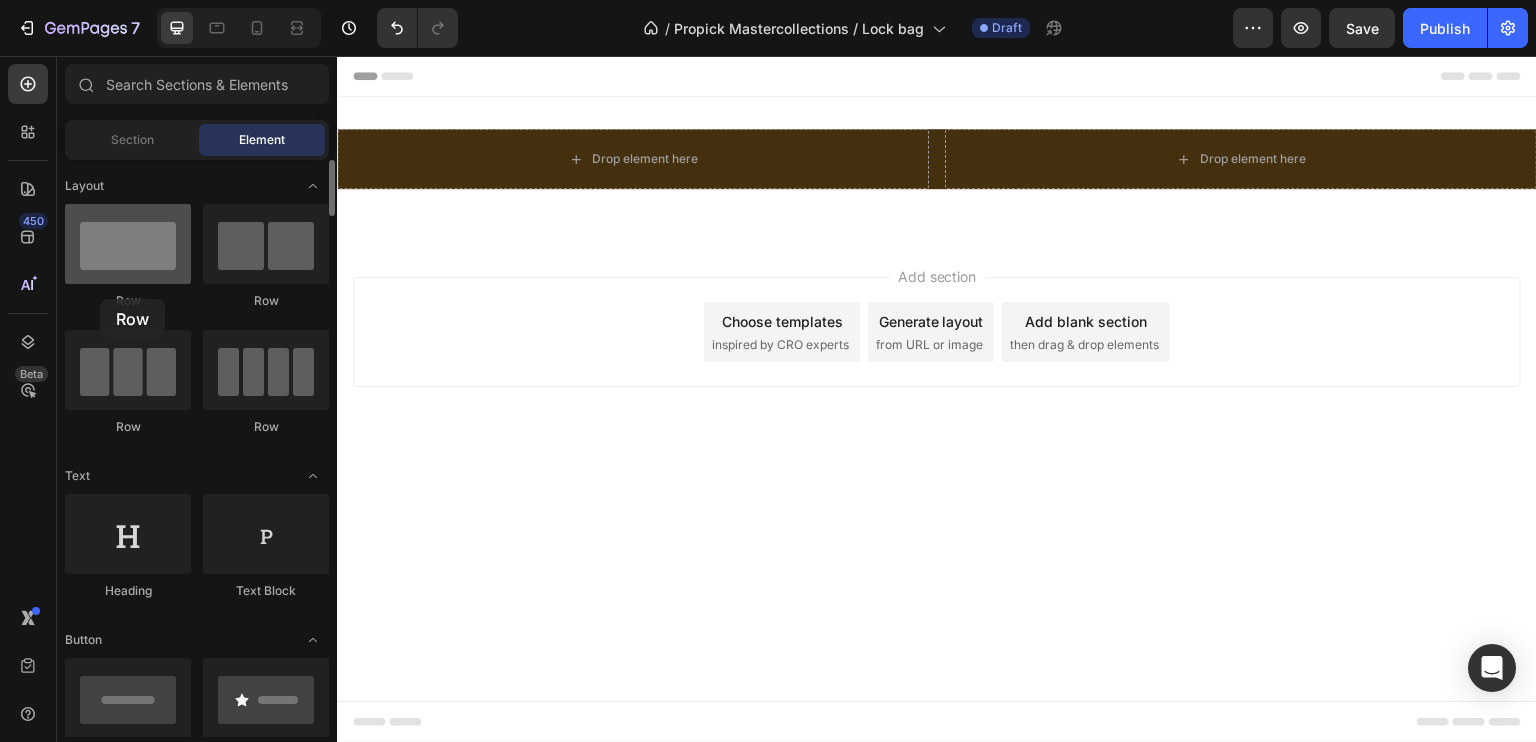 drag, startPoint x: 148, startPoint y: 266, endPoint x: 105, endPoint y: 280, distance: 45.221676 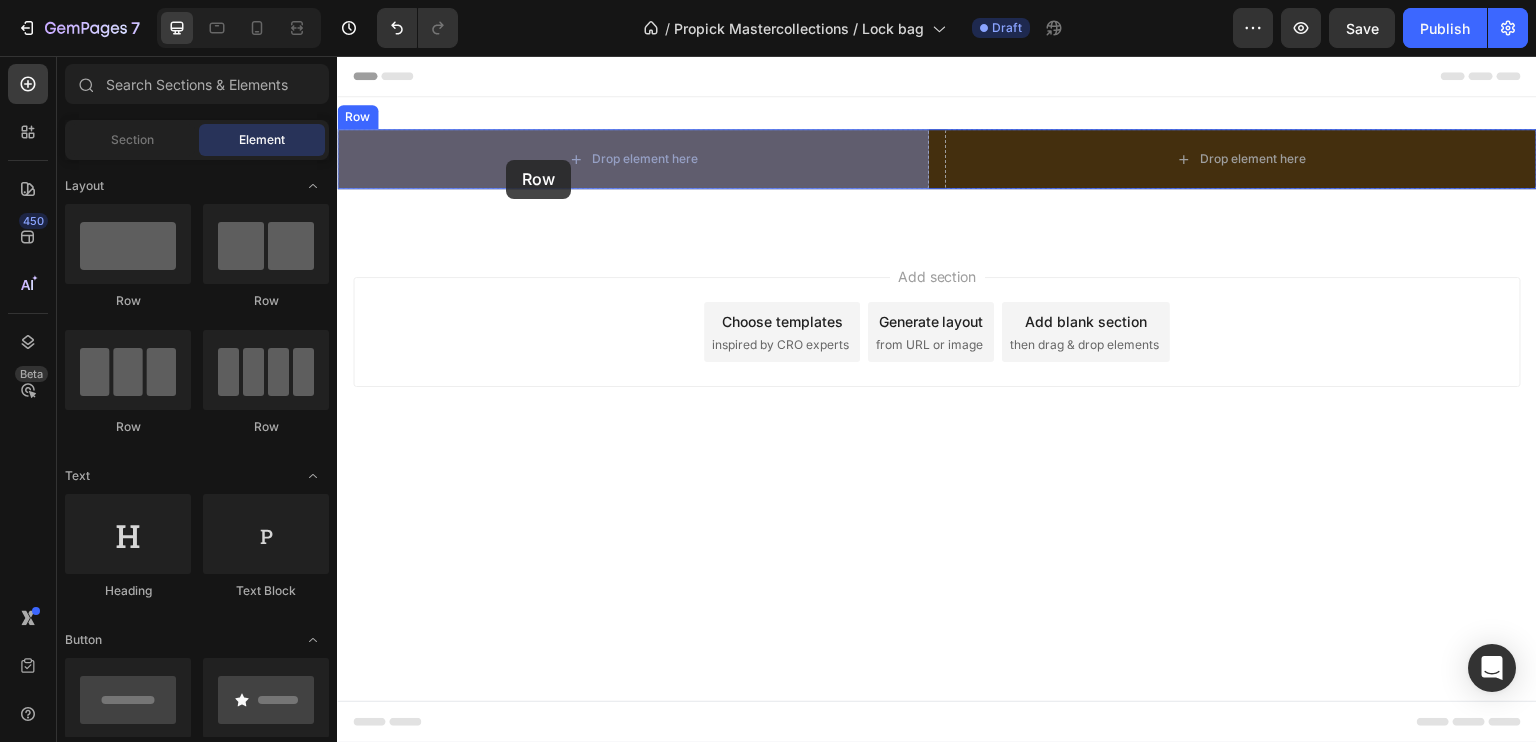 drag, startPoint x: 460, startPoint y: 310, endPoint x: 506, endPoint y: 160, distance: 156.89487 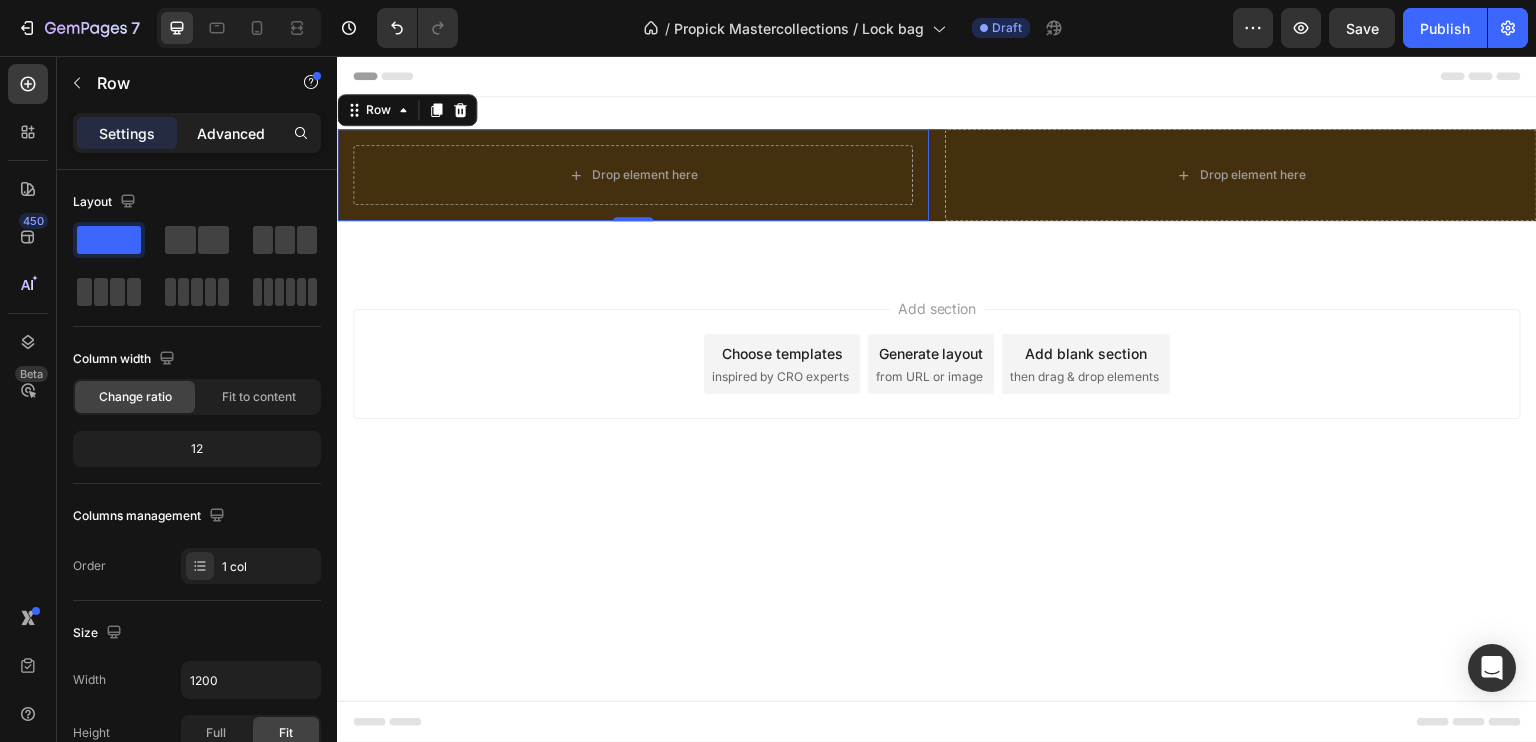 click on "Advanced" at bounding box center (231, 133) 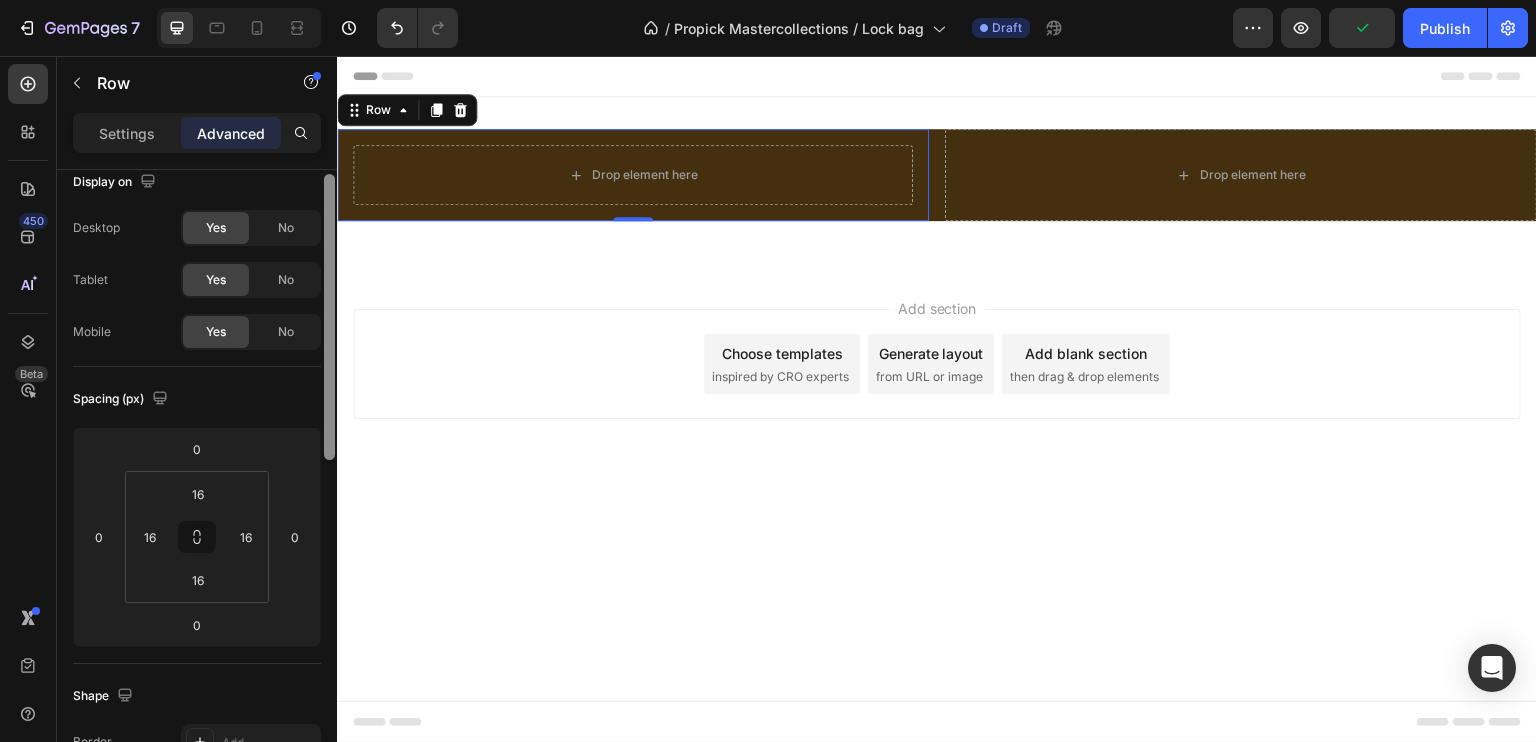 scroll, scrollTop: 17, scrollLeft: 0, axis: vertical 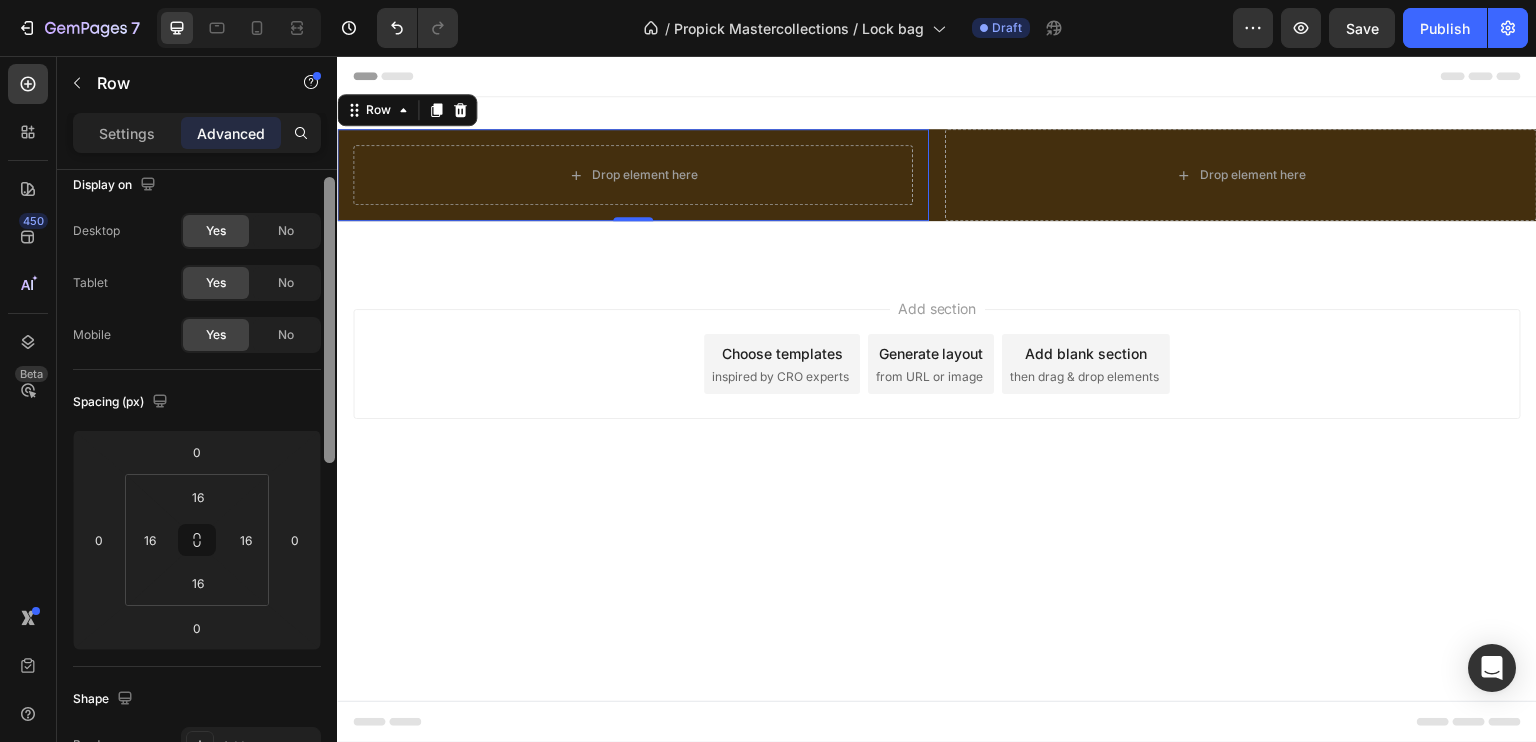 click at bounding box center [329, 320] 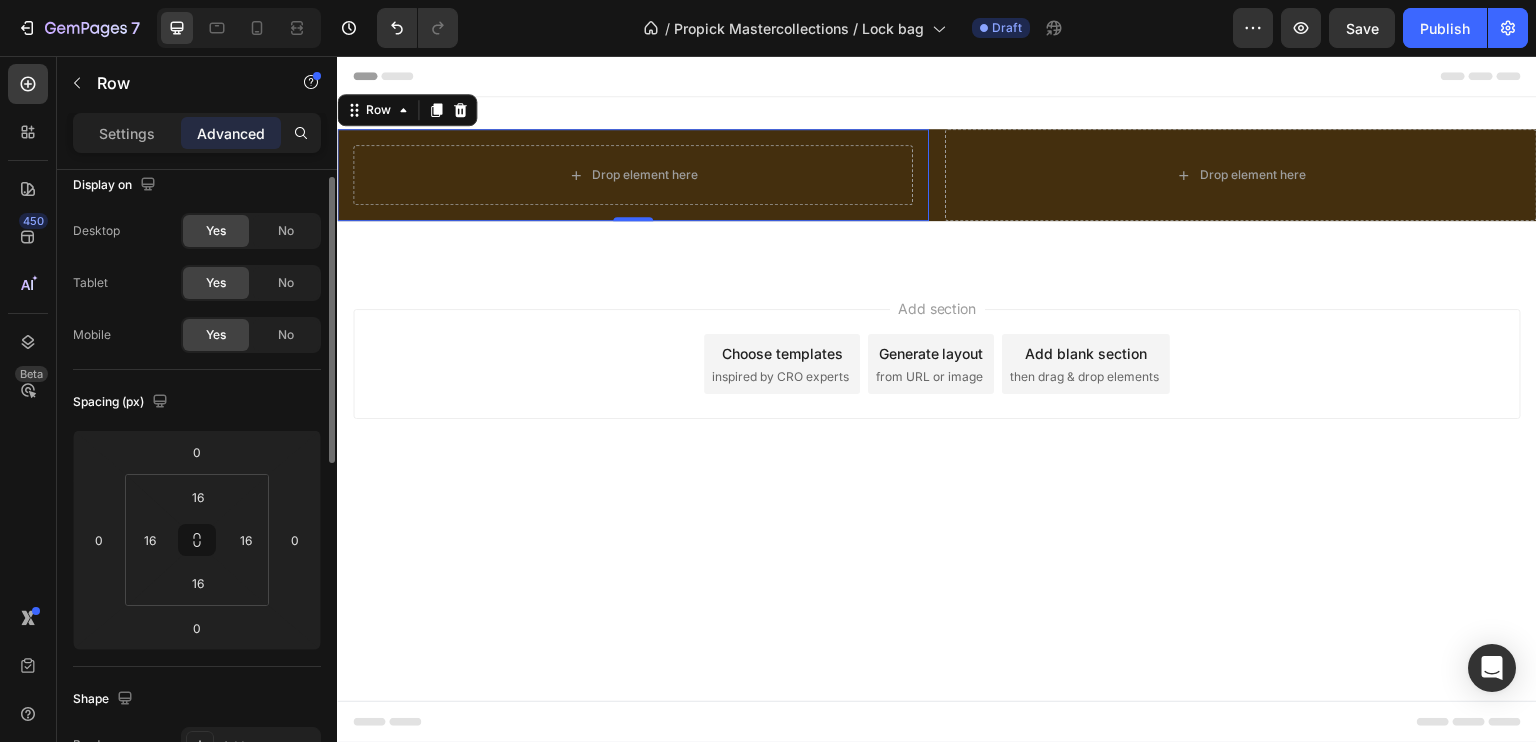 click on "Yes" 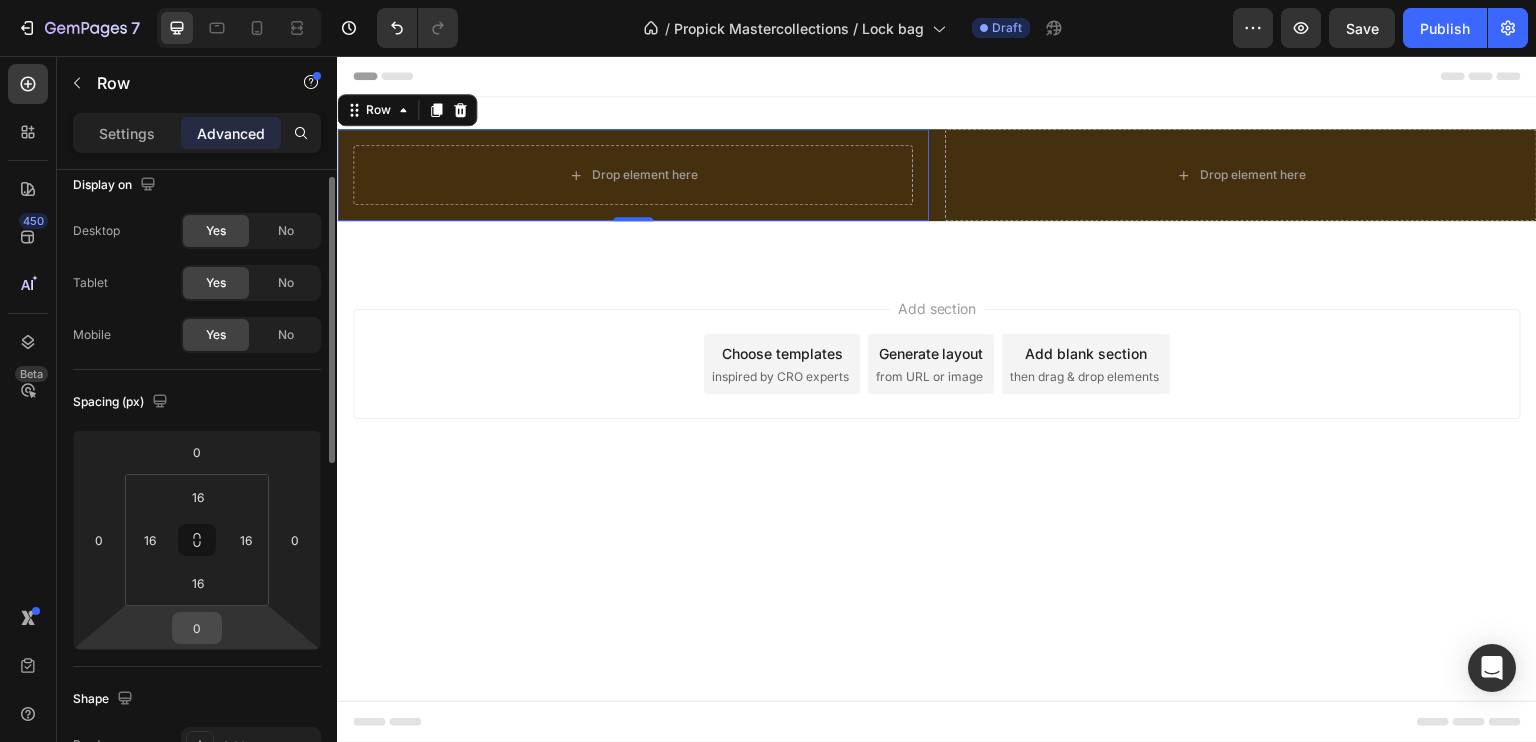 click on "0" at bounding box center [197, 628] 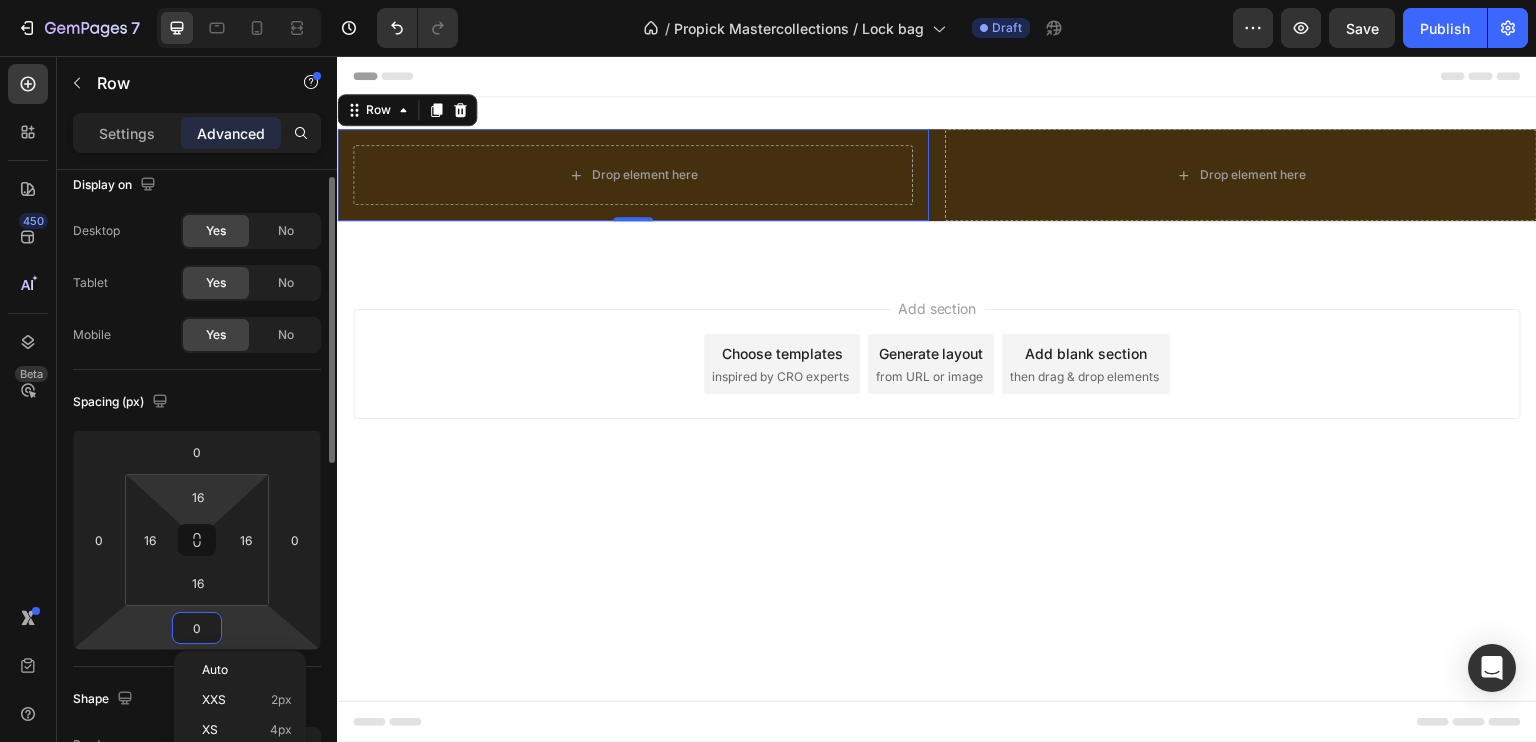 click on "7   /  Propick Mastercollections / Lock bag Draft Preview  Save   Publish  450 Beta Sections(18) Elements(83) Section Element Hero Section Product Detail Brands Trusted Badges Guarantee Product Breakdown How to use Testimonials Compare Bundle FAQs Social Proof Brand Story Product List Collection Blog List Contact Sticky Add to Cart Custom Footer Browse Library 450 Layout
Row
Row
Row
Row Text
Heading
Text Block Button
Button
Button Media
Image
Image
Video" at bounding box center [768, 0] 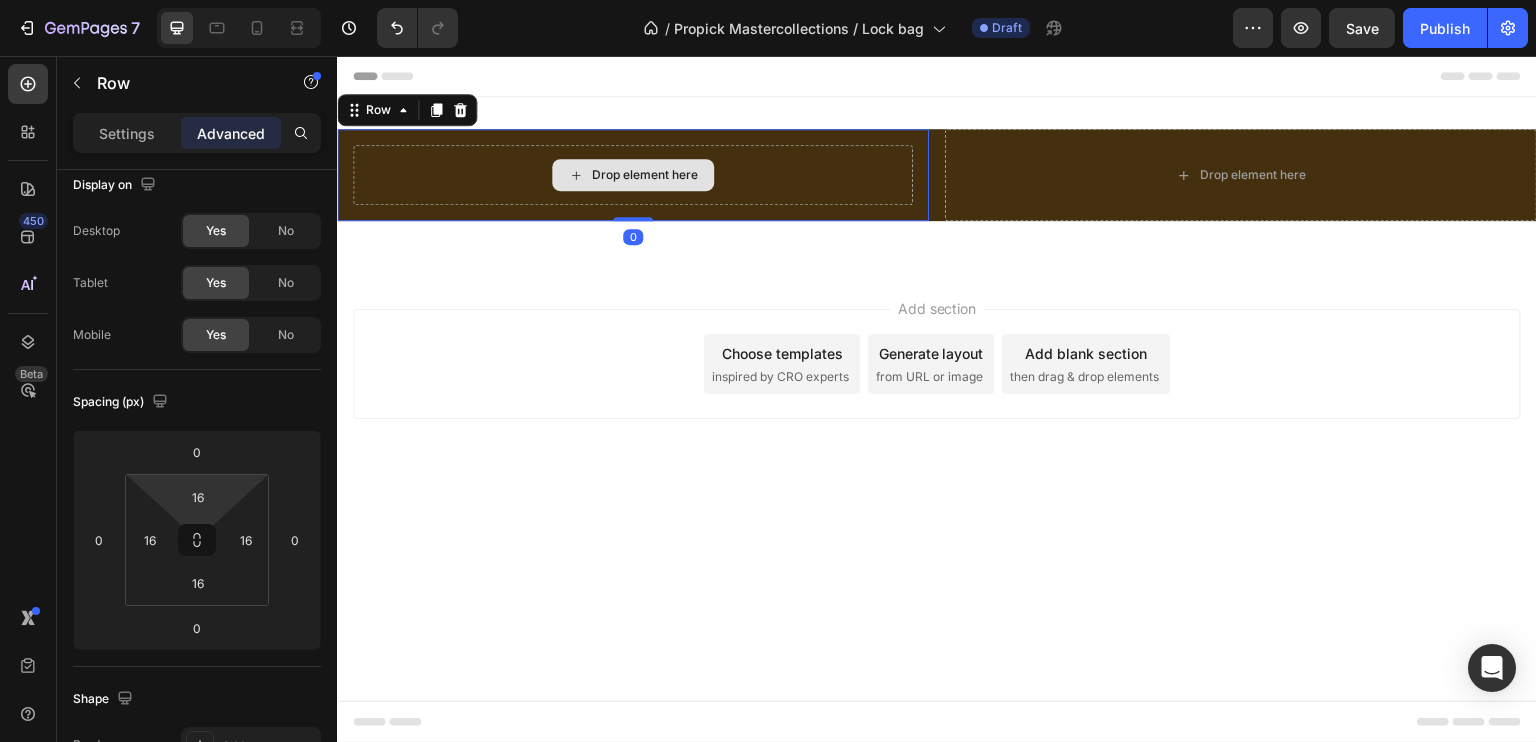 click on "Drop element here" at bounding box center (633, 175) 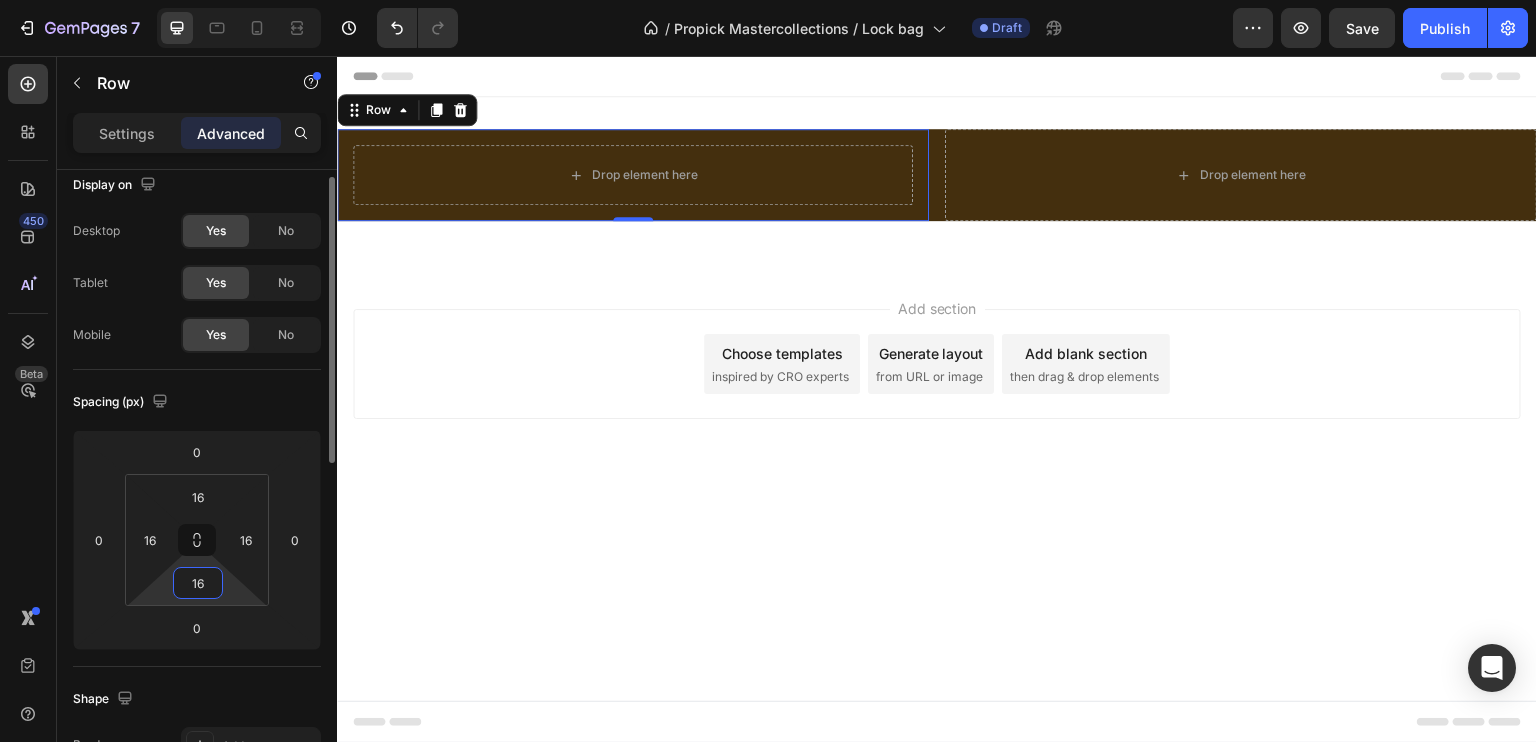 click on "16" at bounding box center [198, 583] 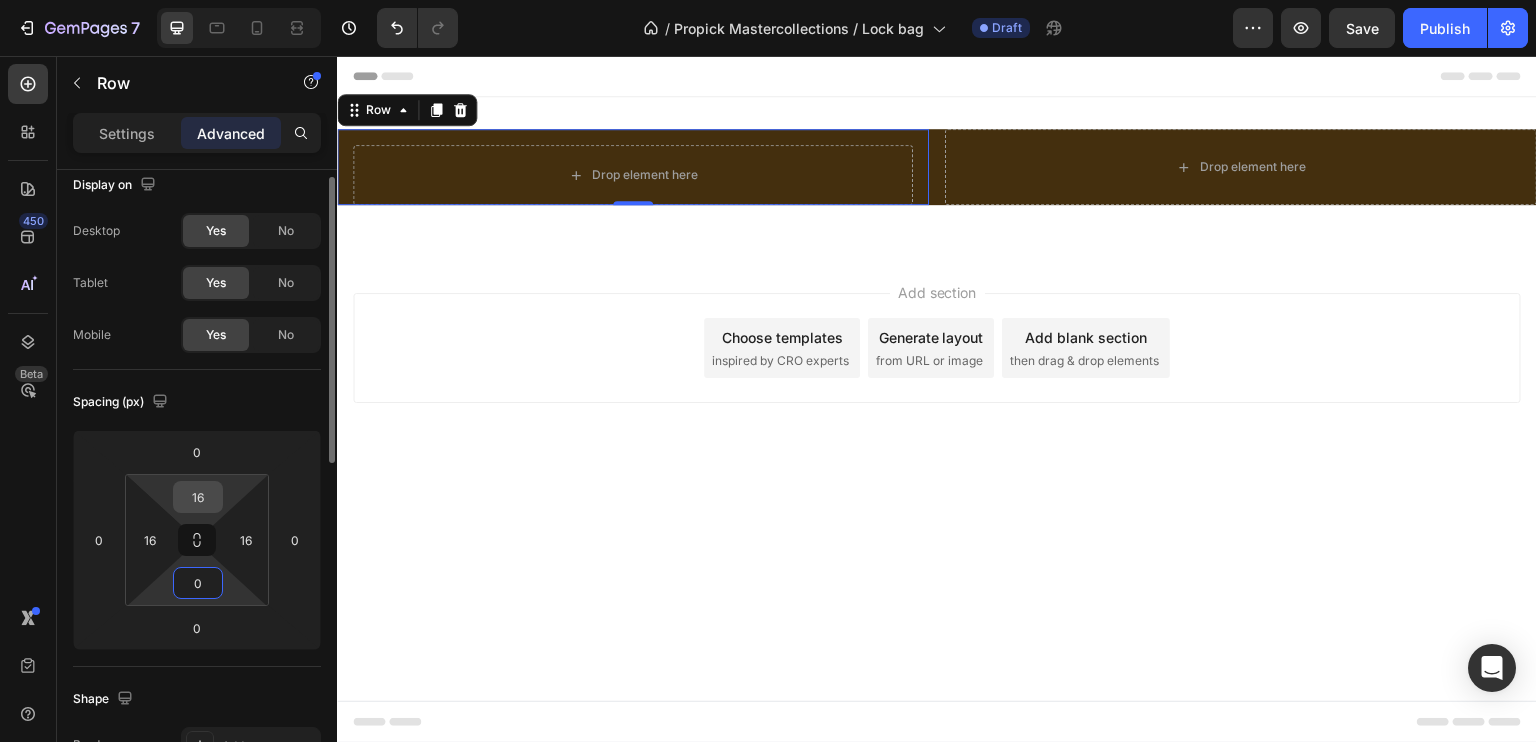 type on "0" 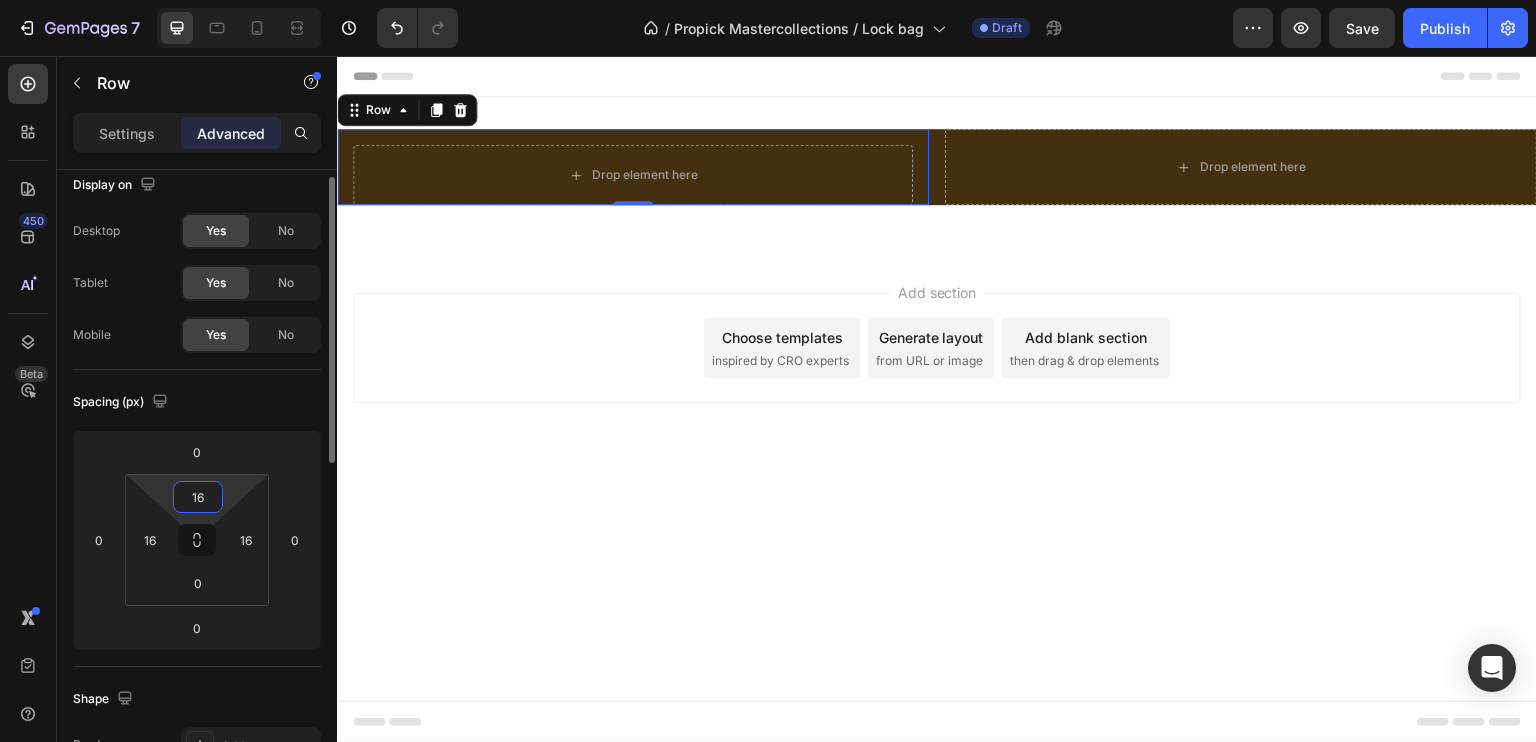 click on "16" at bounding box center (198, 497) 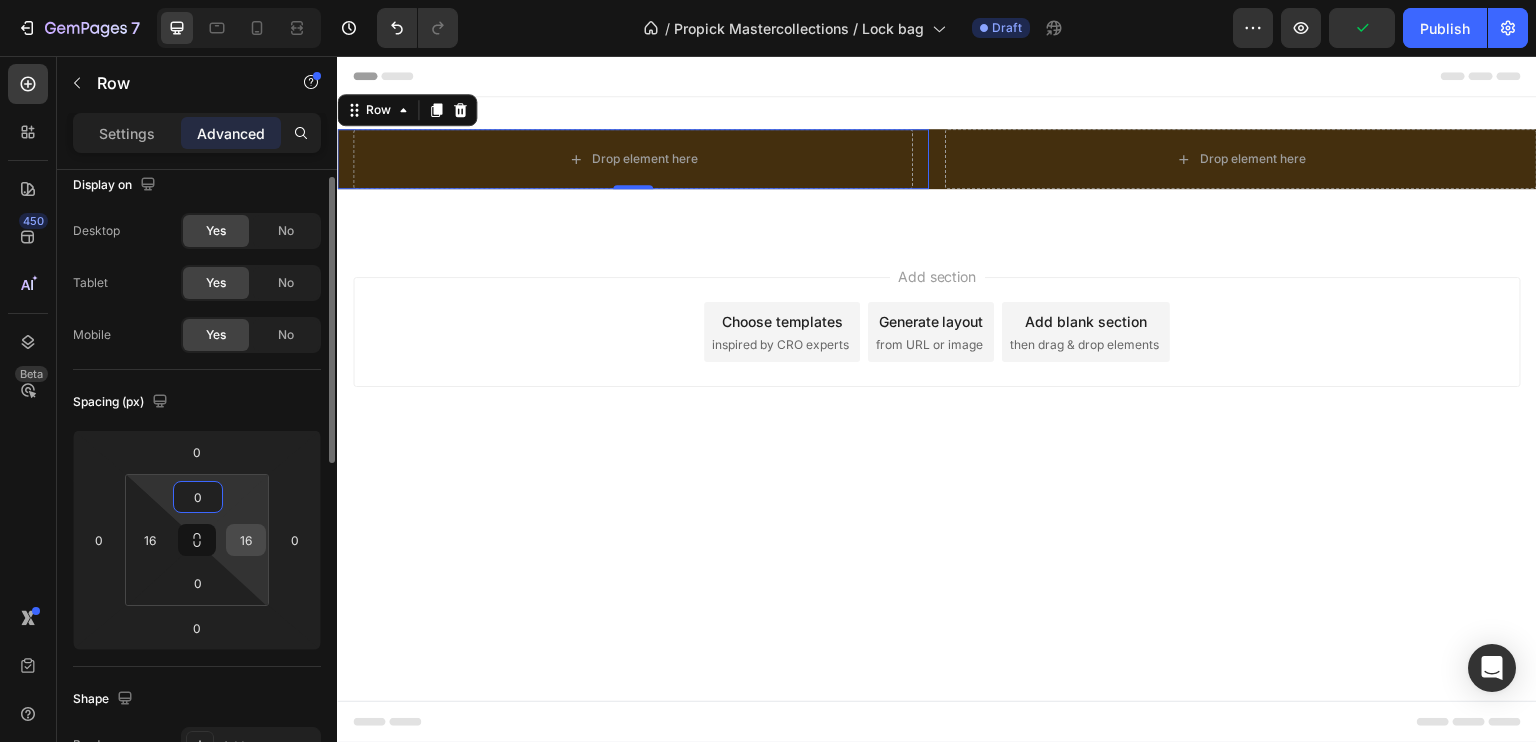 type on "0" 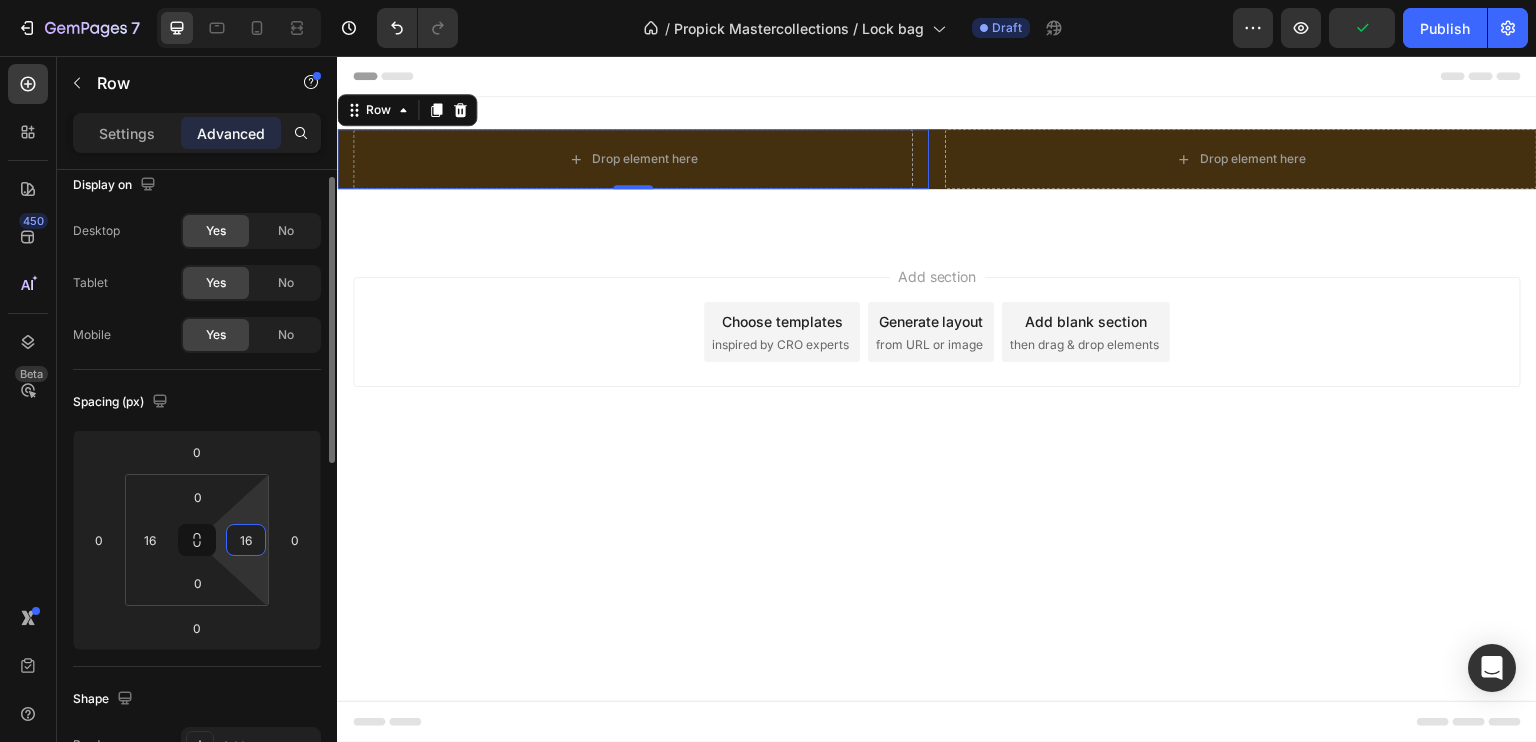 click on "16" at bounding box center [246, 540] 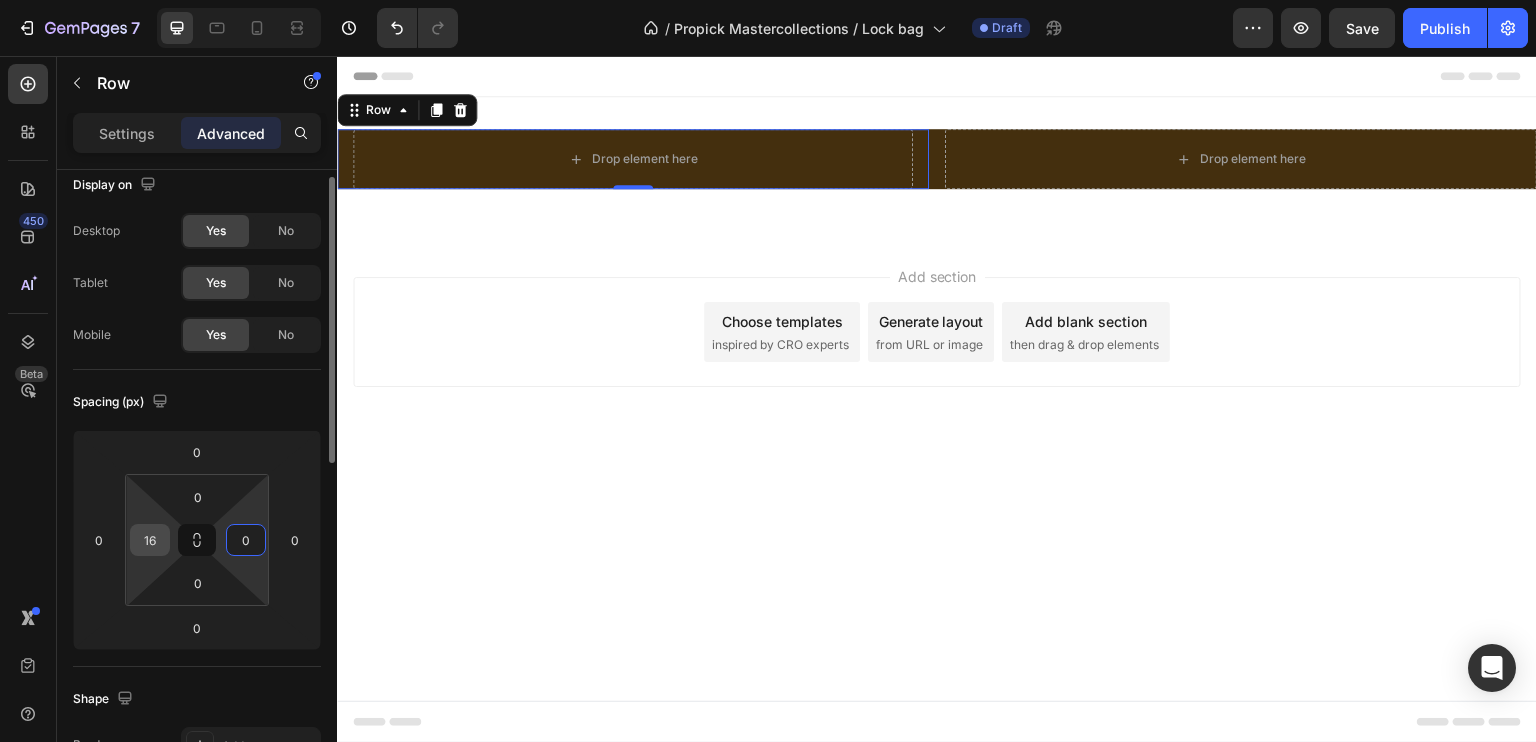 type on "0" 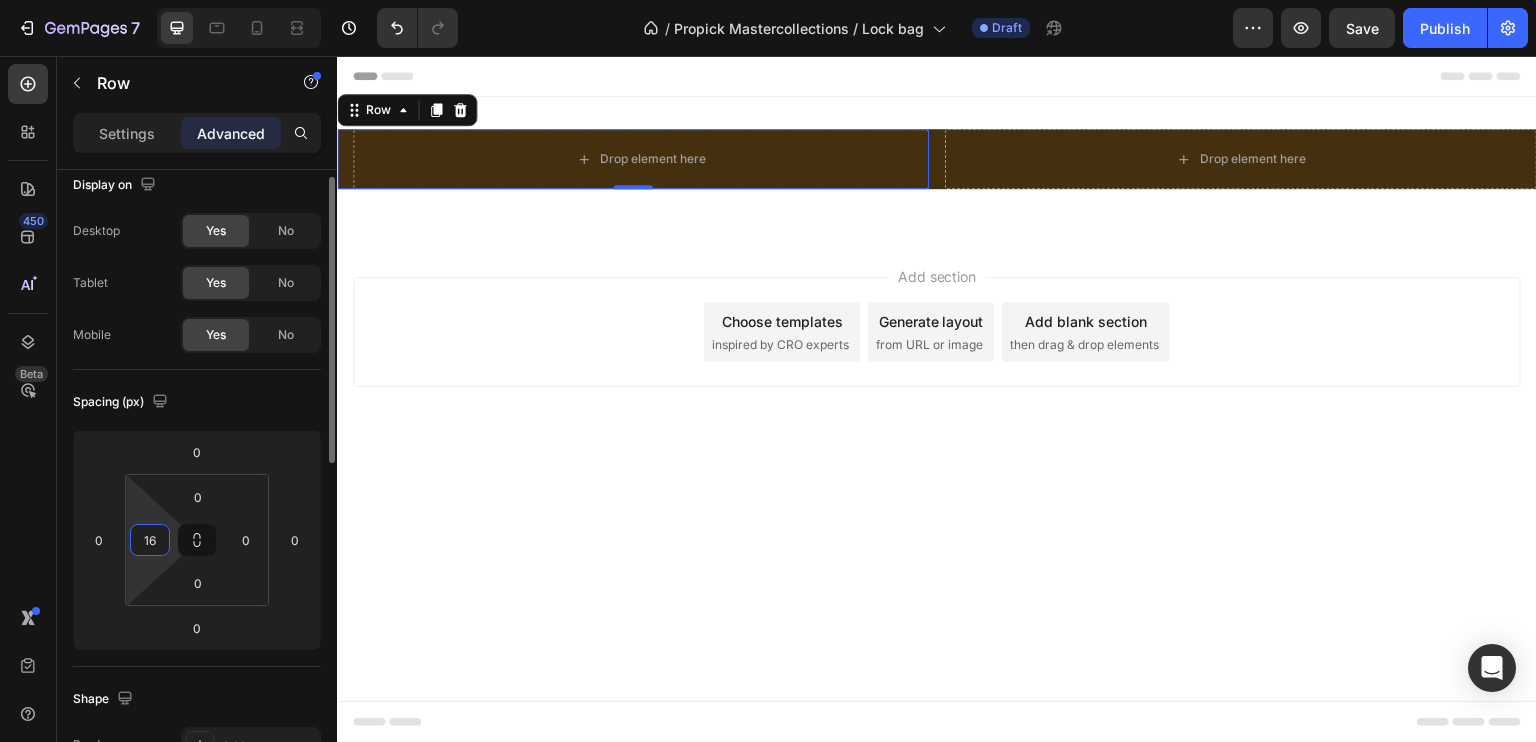 click on "16" at bounding box center [150, 540] 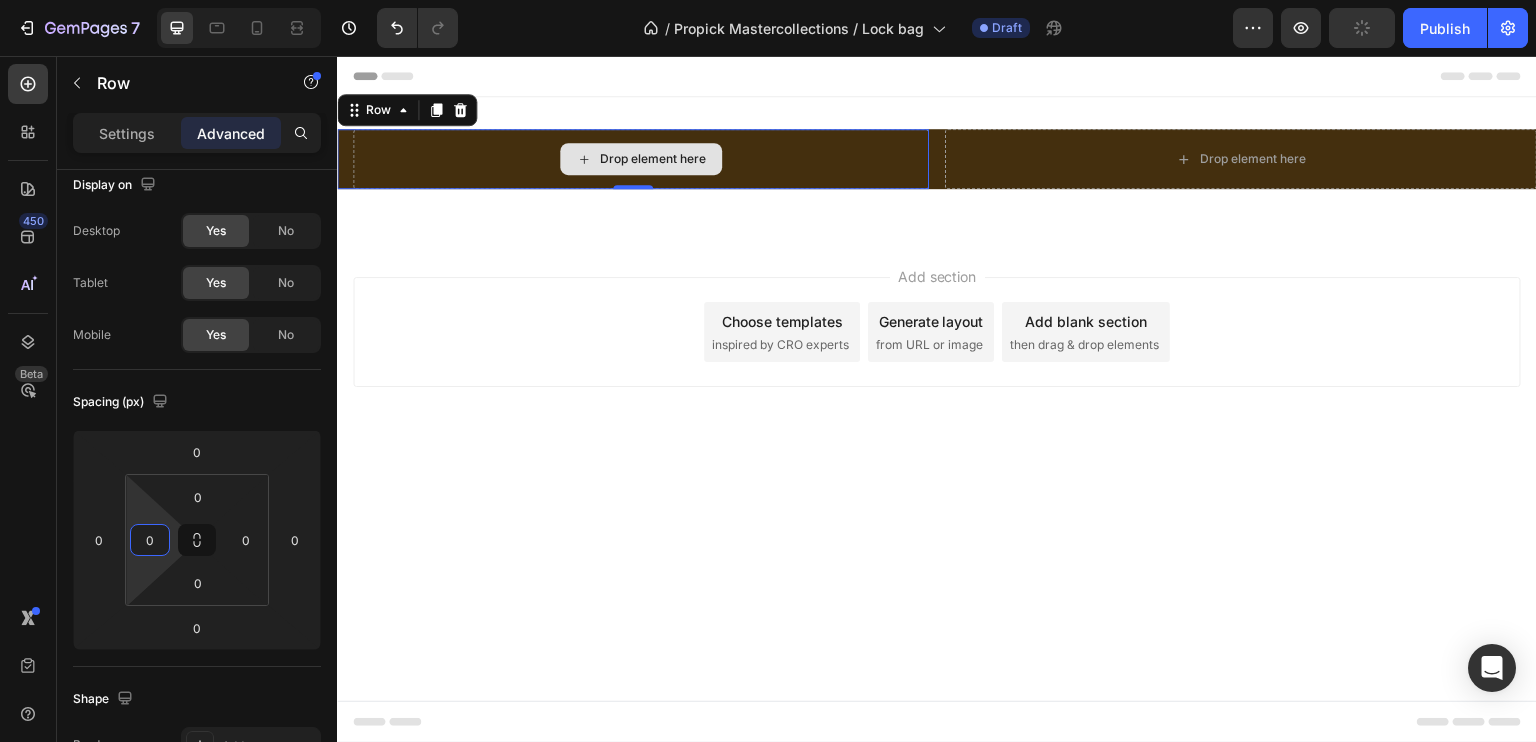 type on "0" 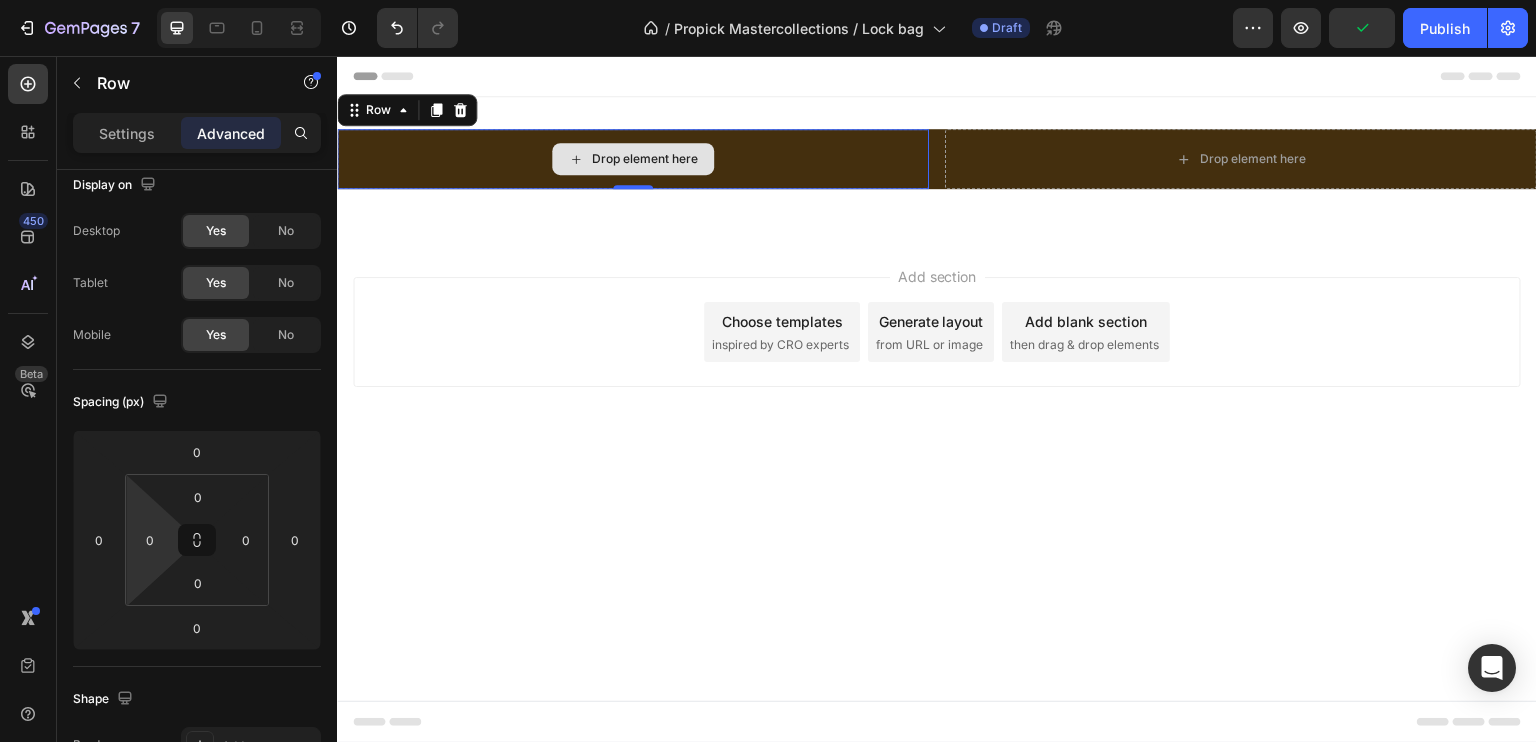 click on "Drop element here" at bounding box center (633, 159) 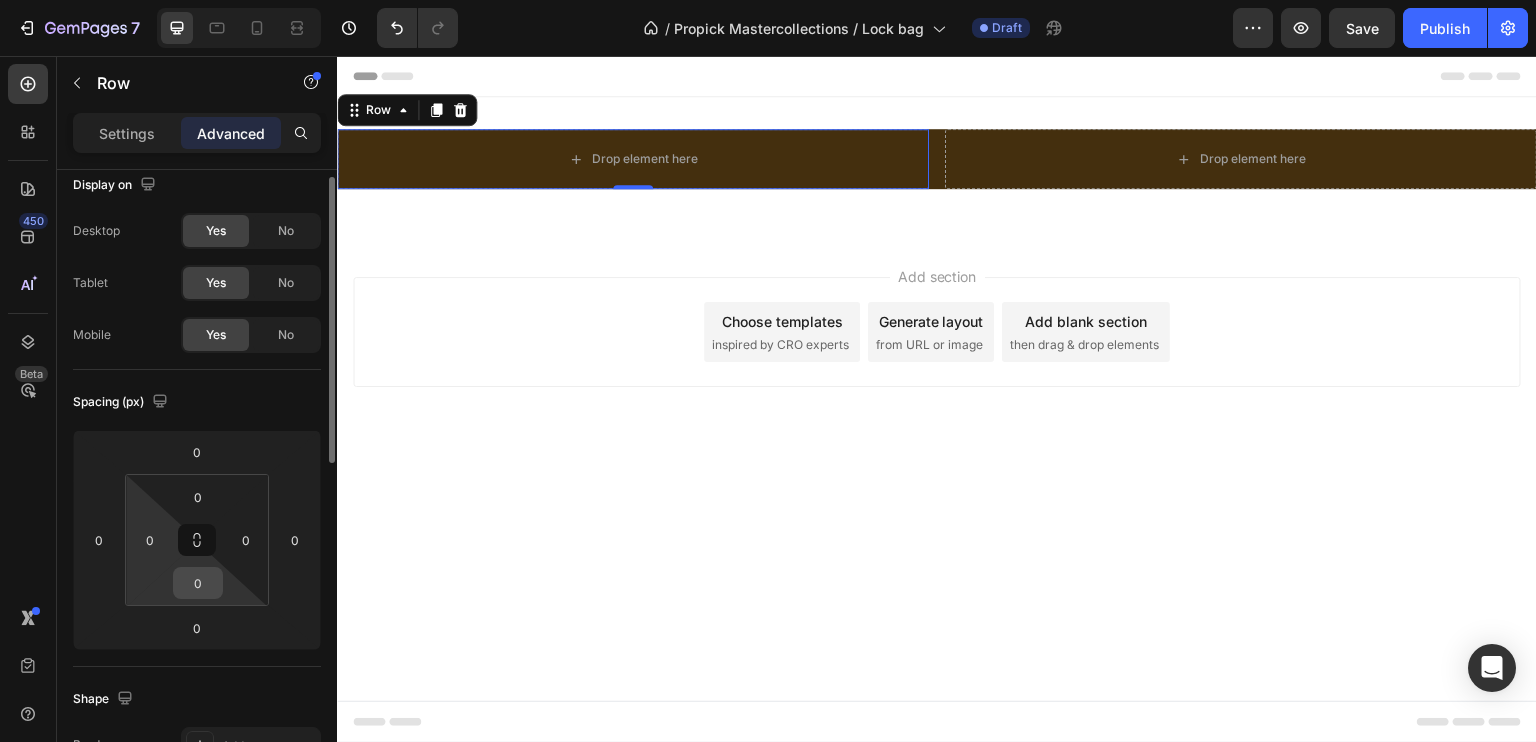 click on "0" at bounding box center [198, 583] 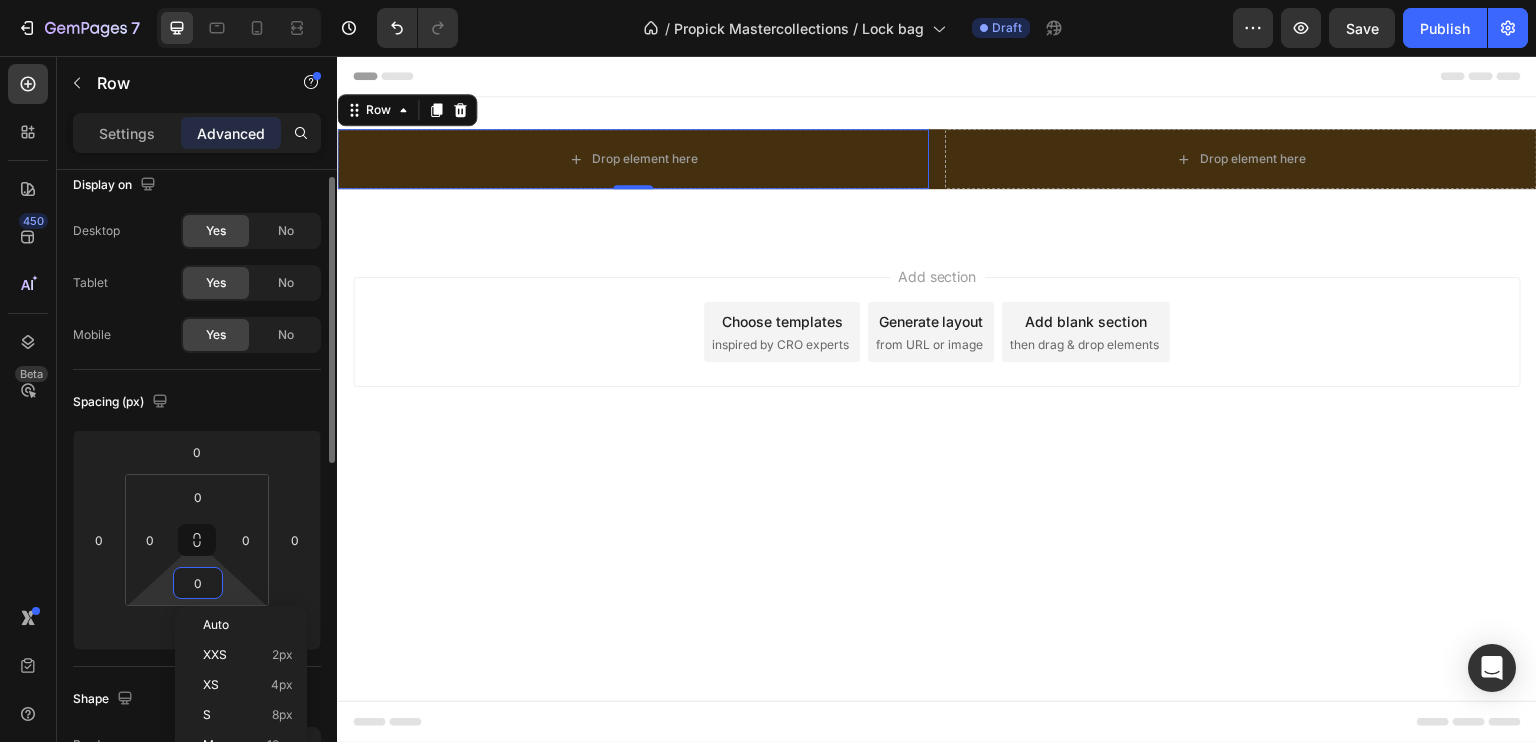 click on "0" at bounding box center (198, 583) 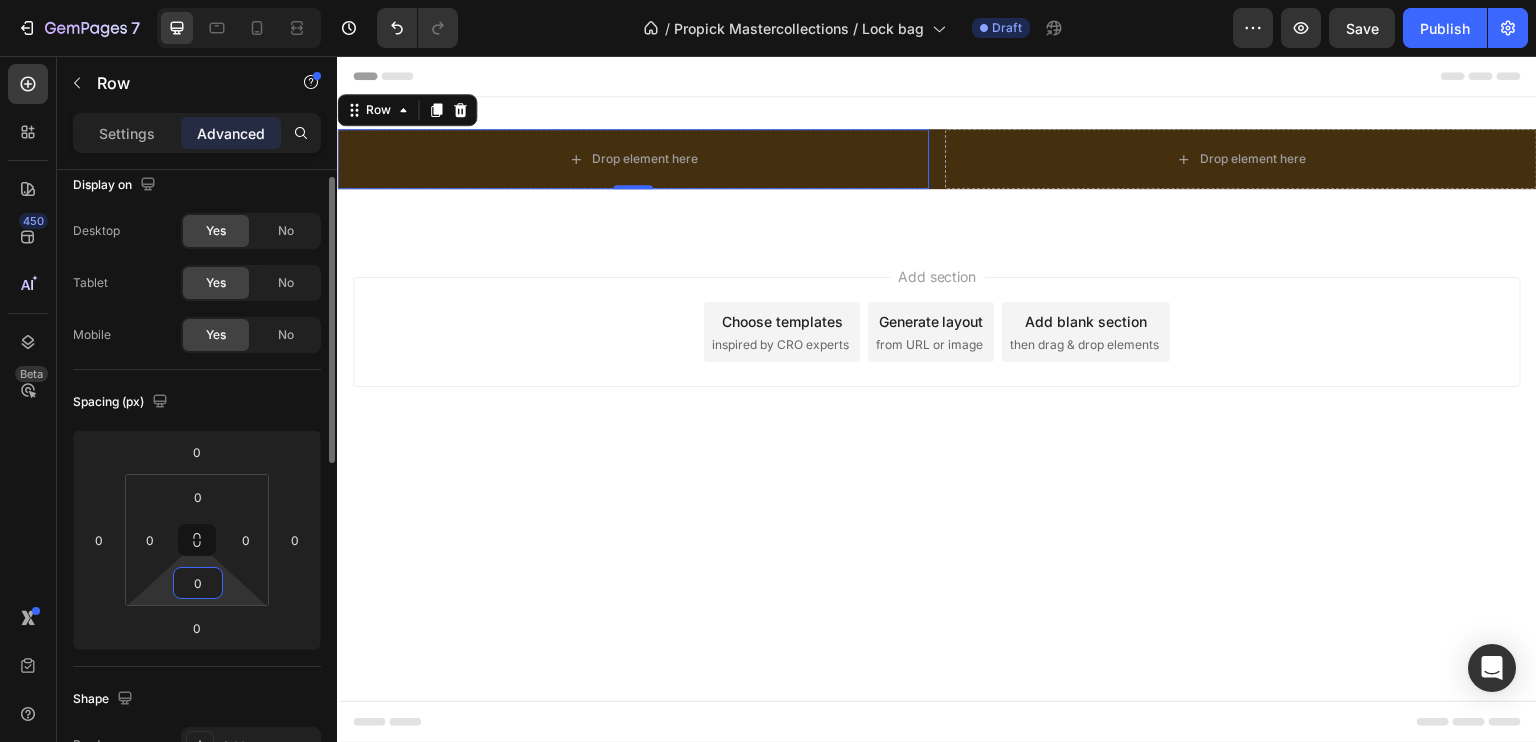 click on "0" at bounding box center [198, 583] 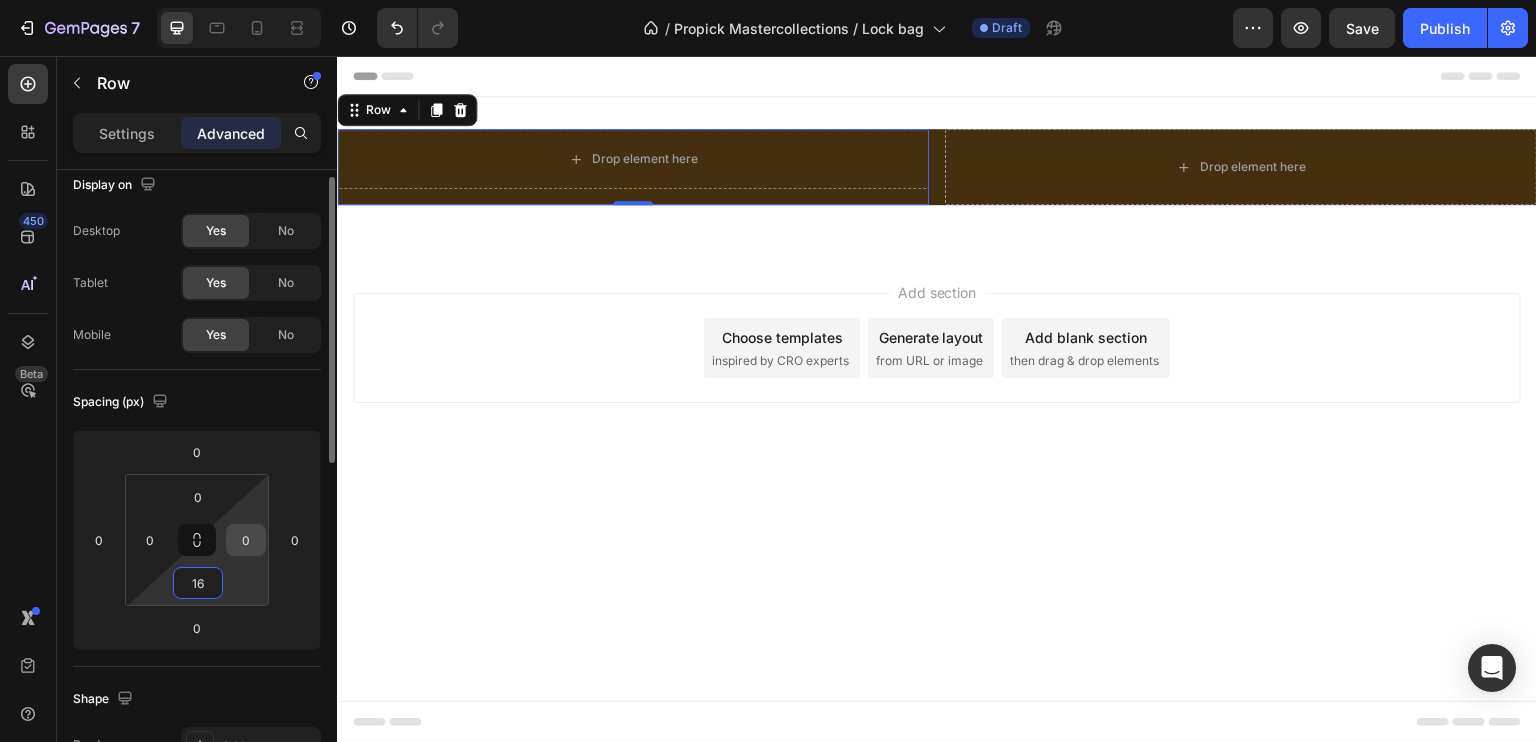 type on "16" 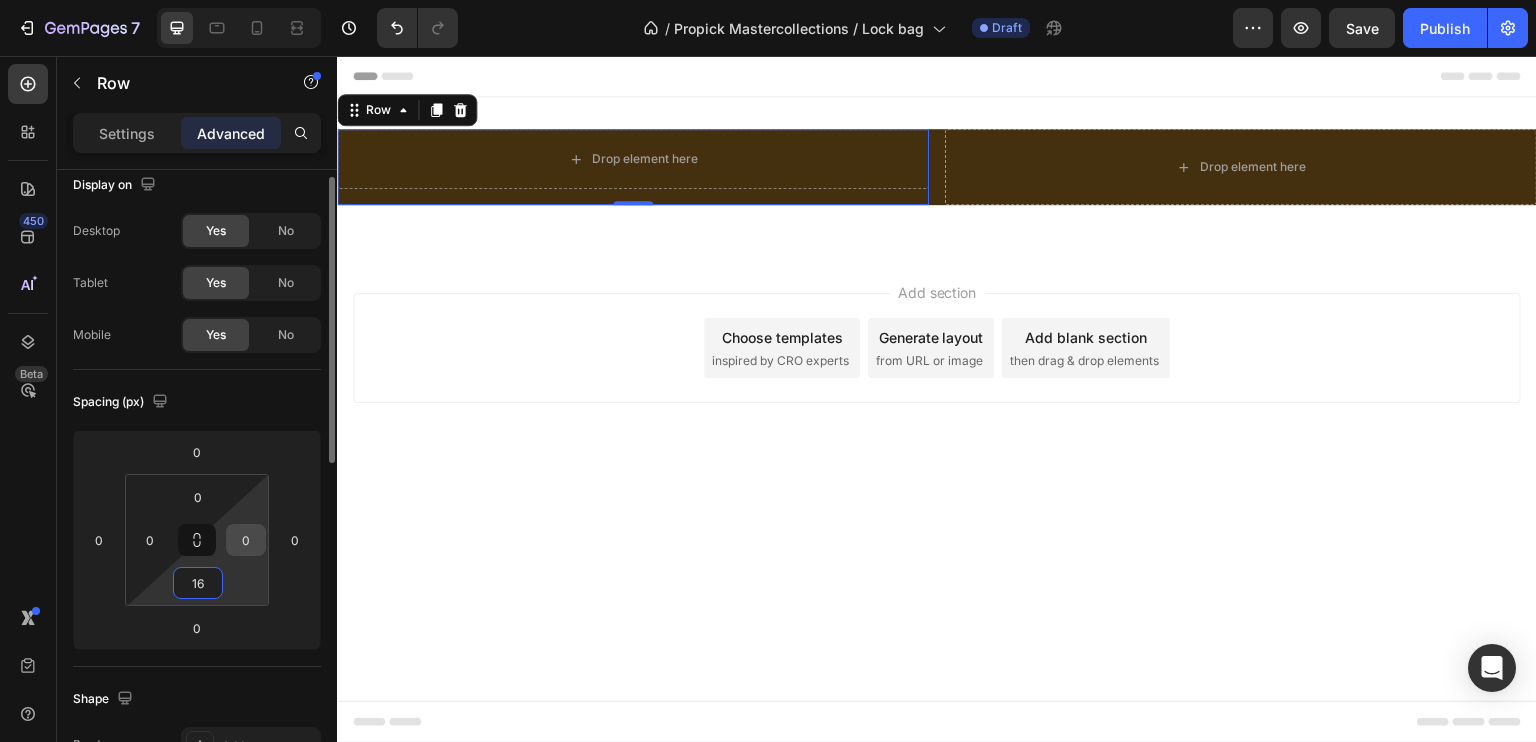 click on "0" at bounding box center [246, 540] 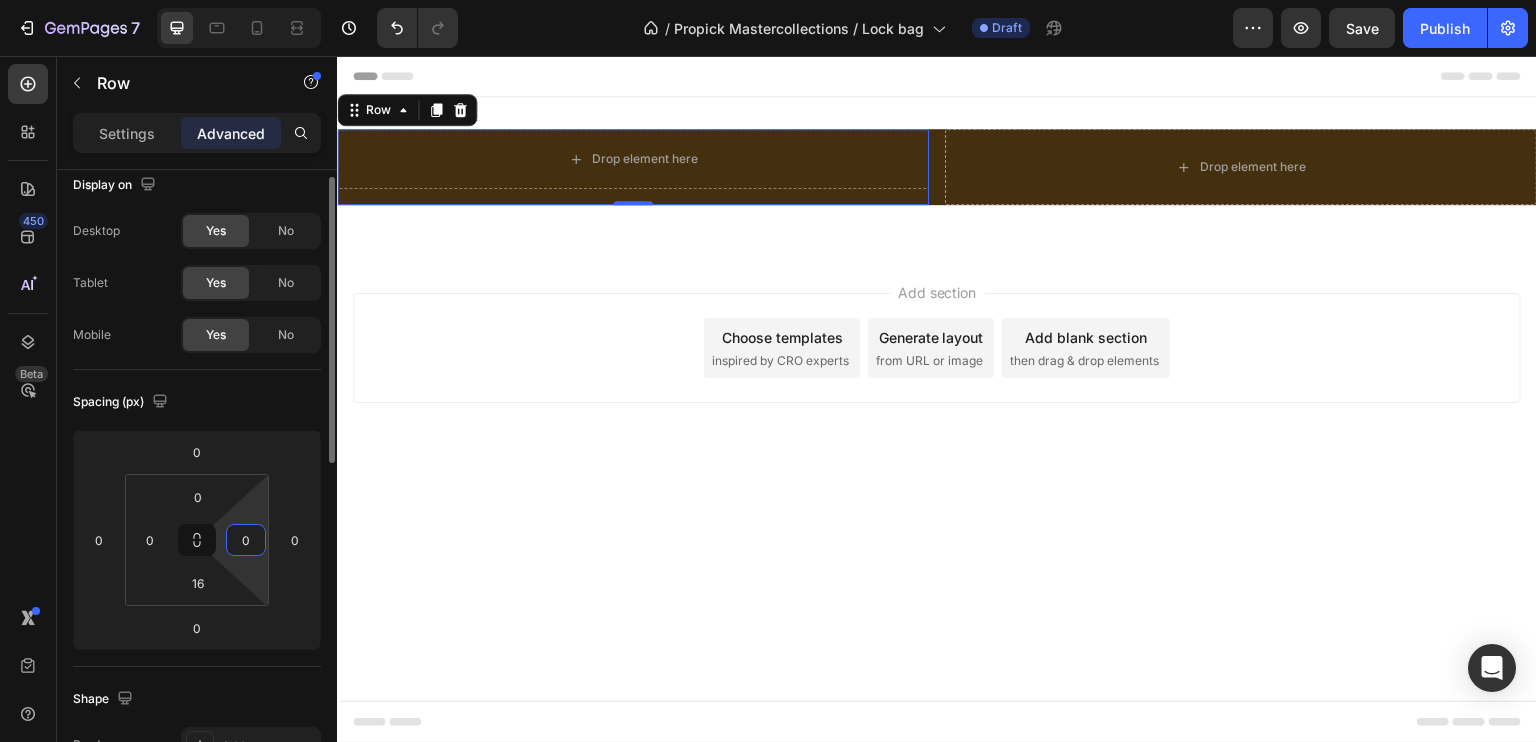 click on "0" at bounding box center [246, 540] 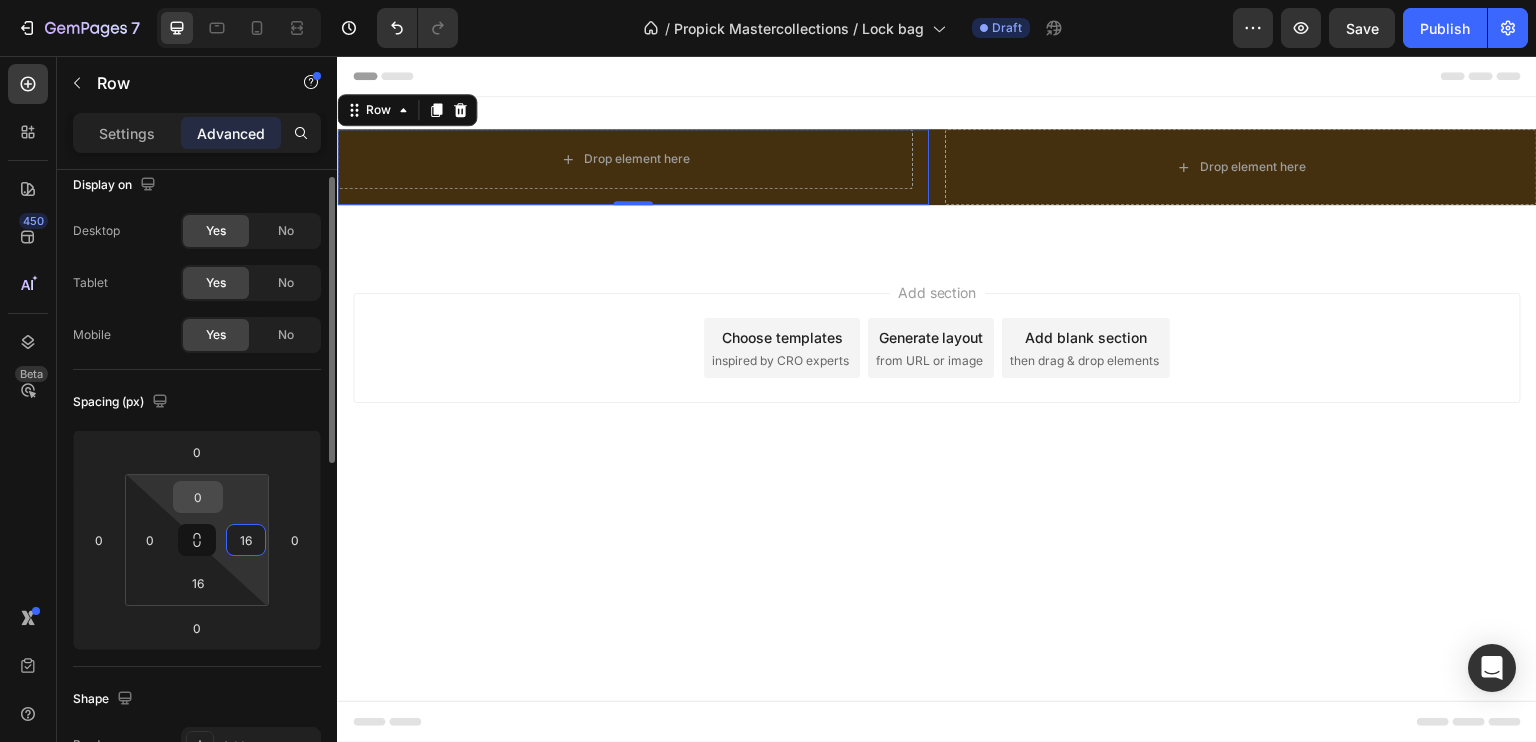 type on "16" 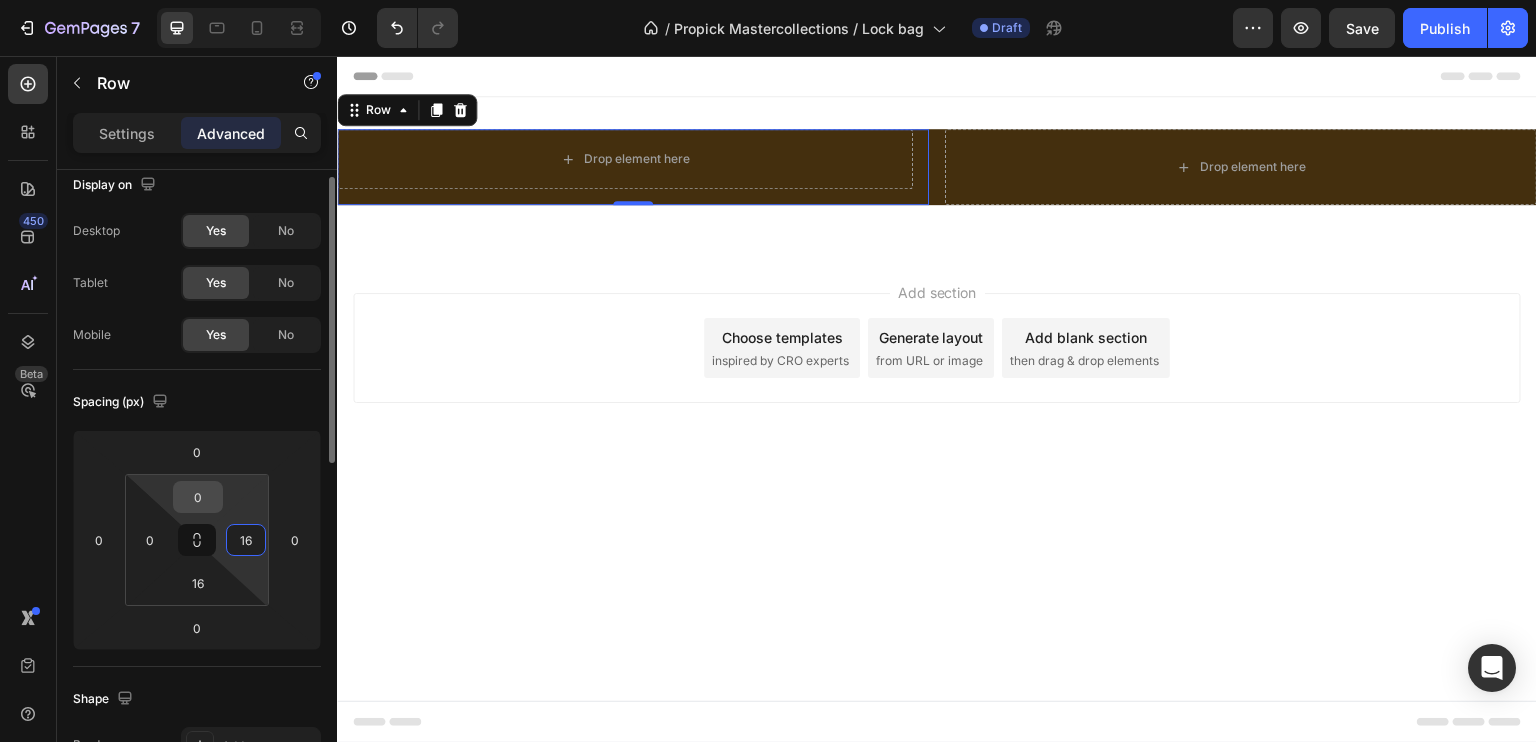 click on "0" at bounding box center [198, 497] 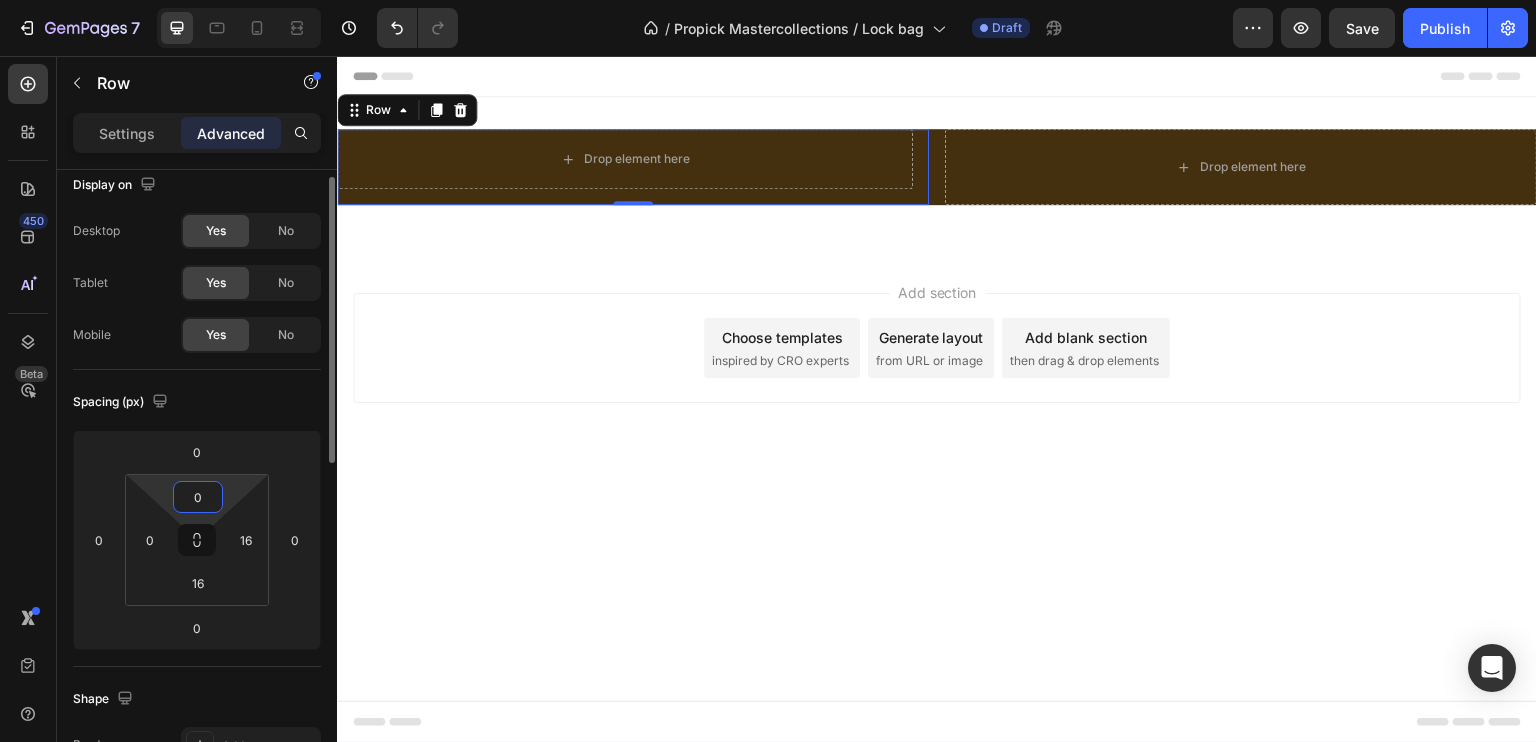 click on "0" at bounding box center [198, 497] 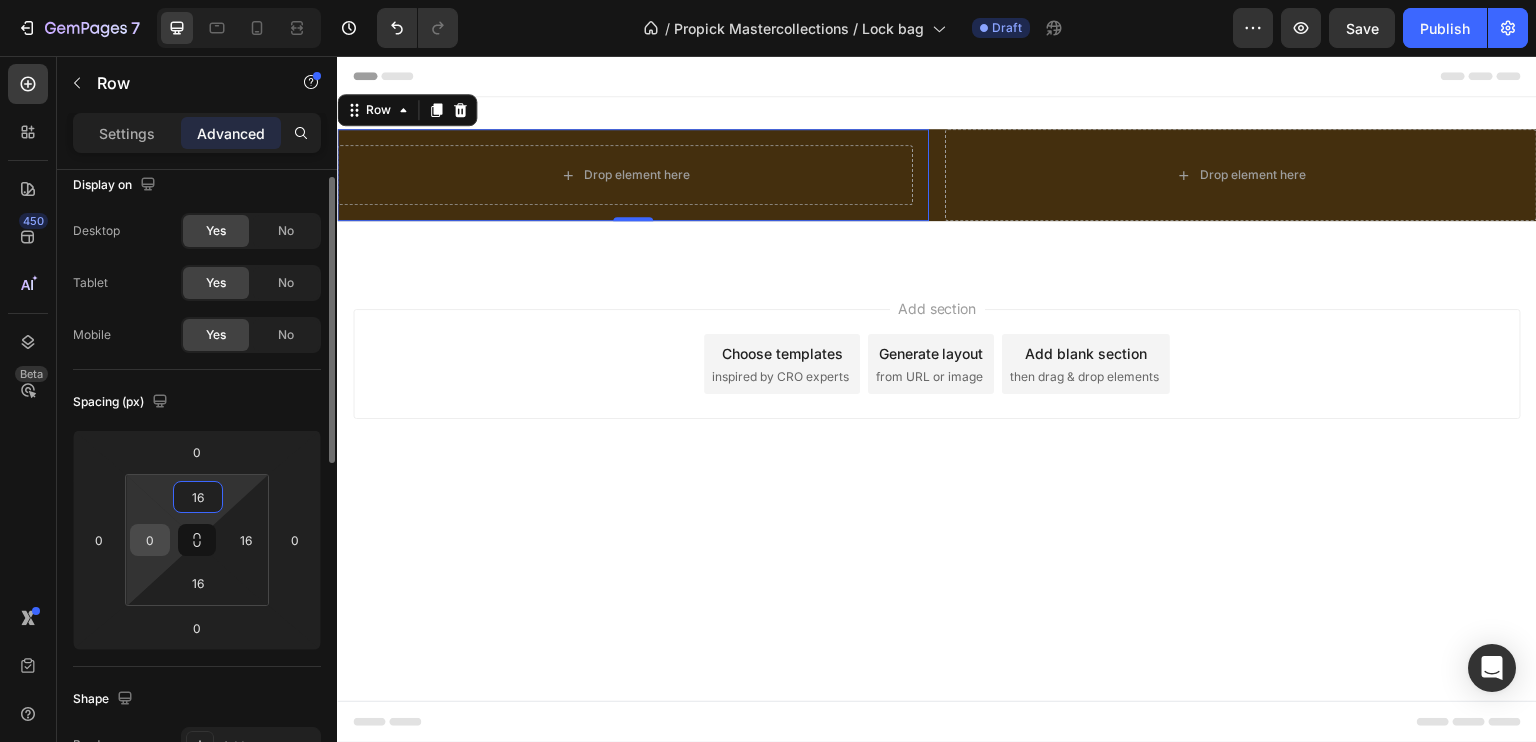 type on "16" 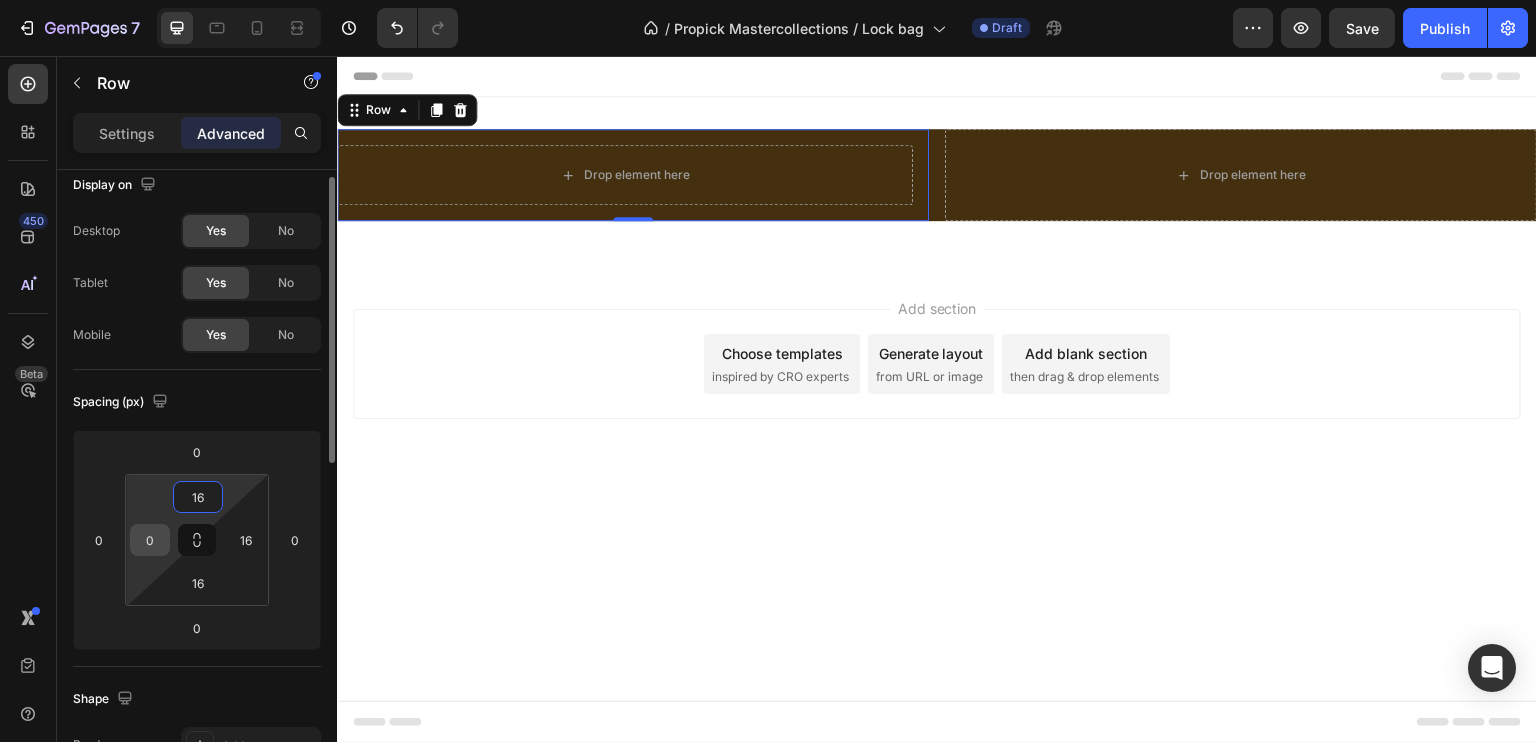 click on "0" at bounding box center (150, 540) 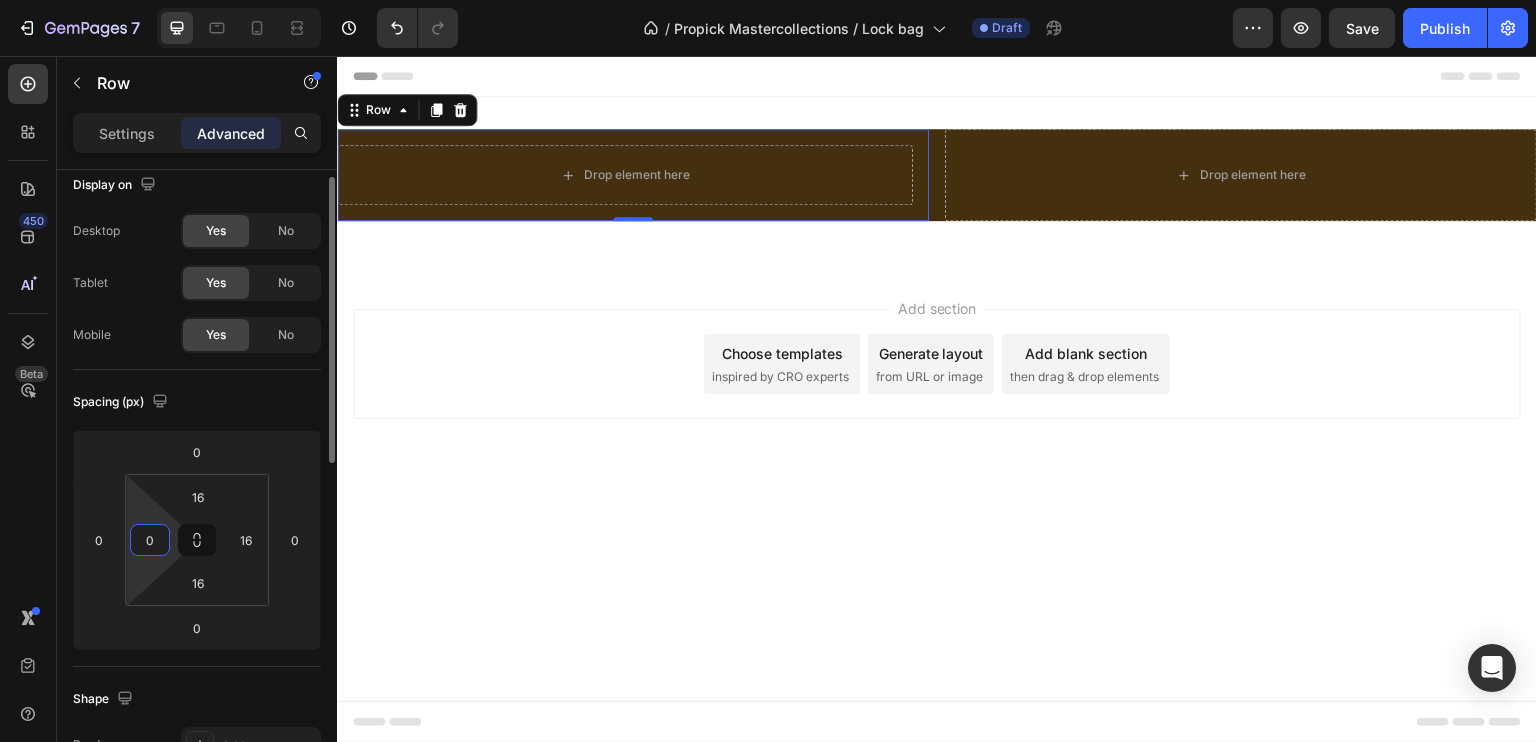 click on "0" at bounding box center [150, 540] 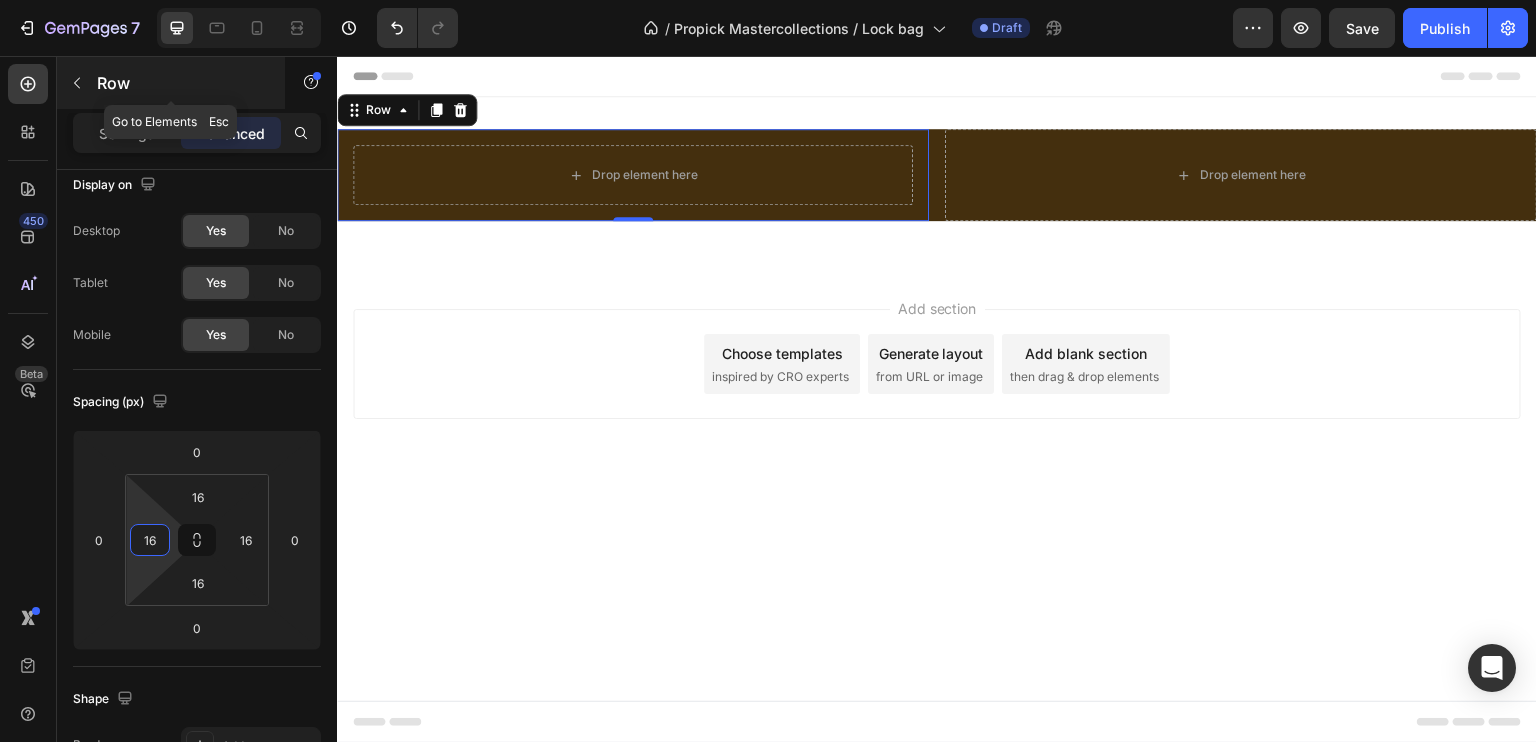 type on "16" 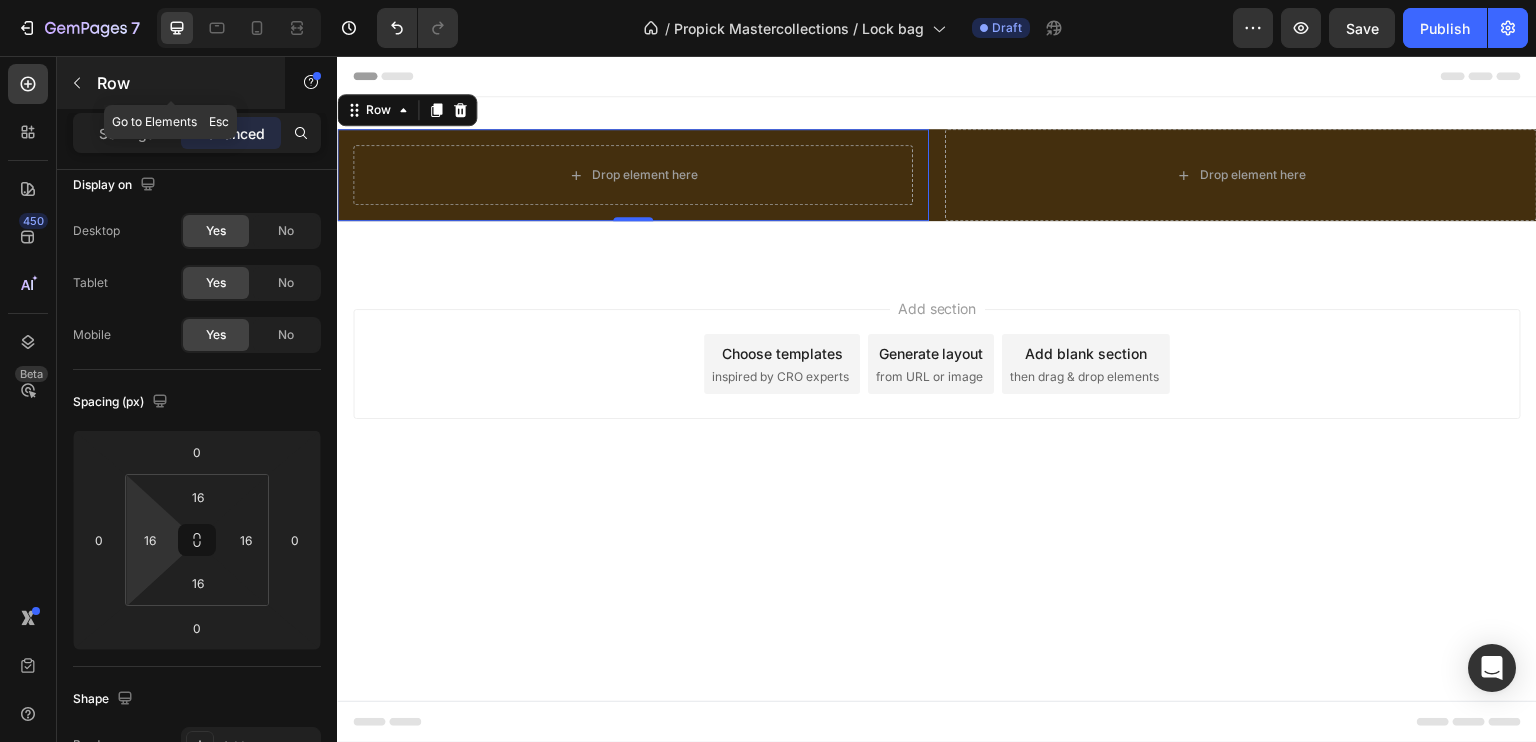click 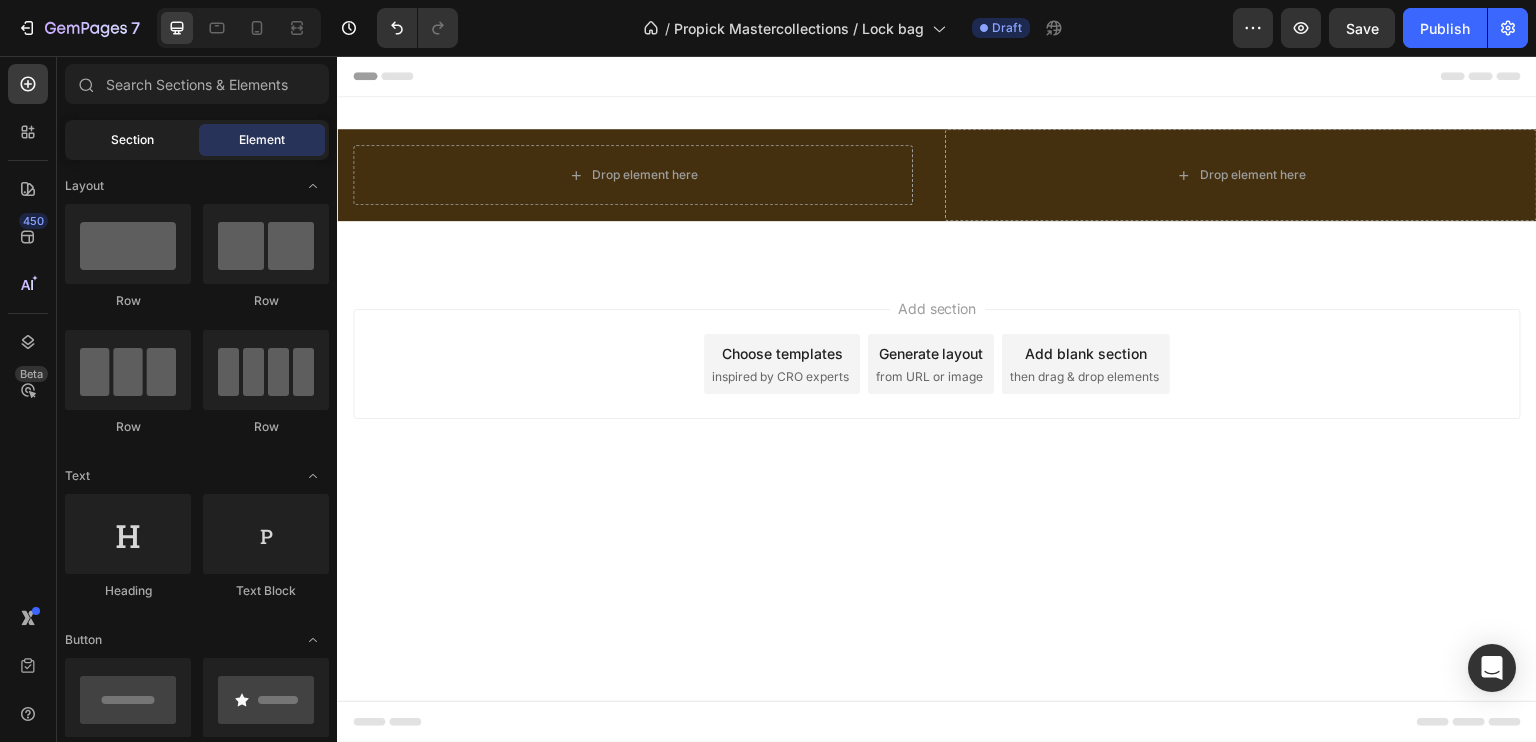 click on "Section" 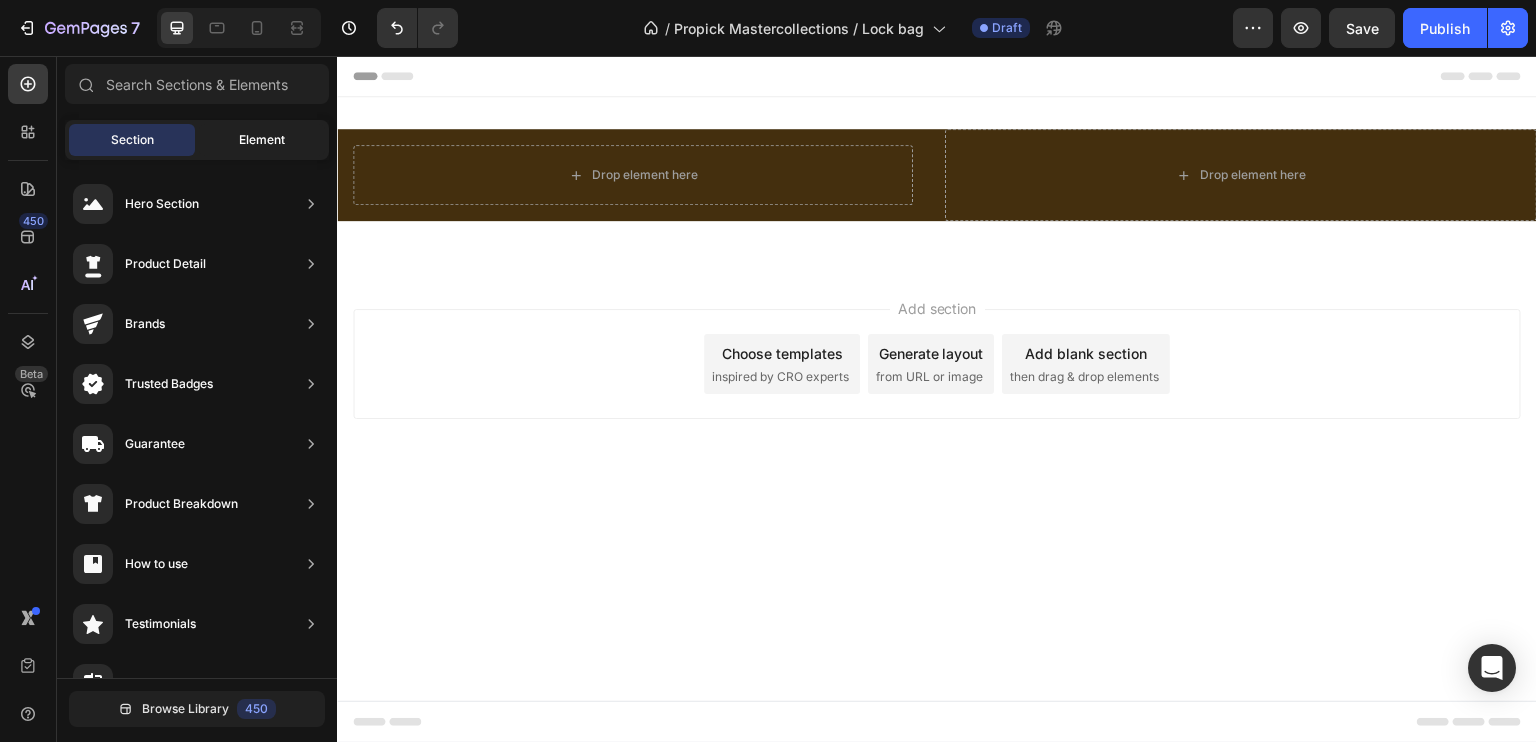click on "Element" 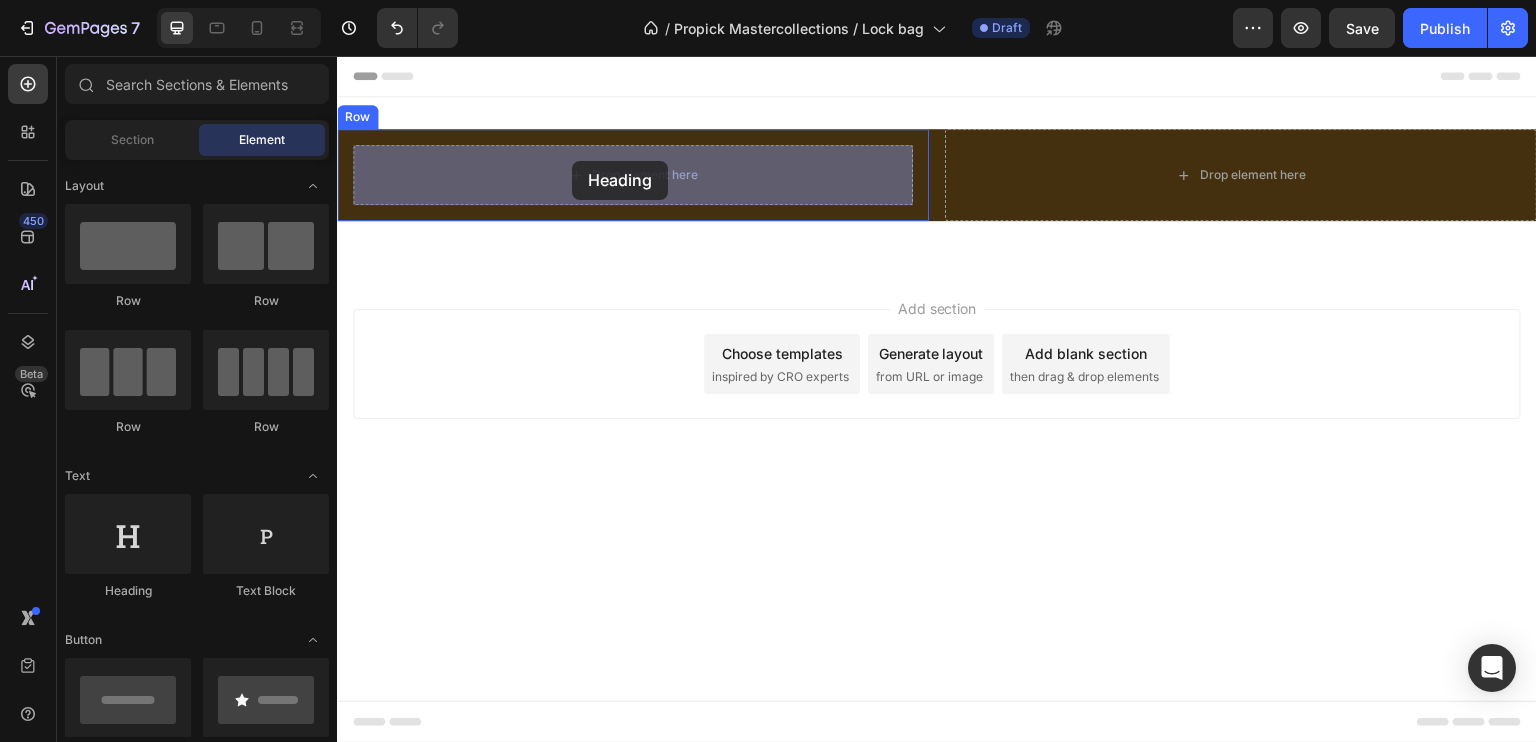 drag, startPoint x: 481, startPoint y: 592, endPoint x: 572, endPoint y: 161, distance: 440.50198 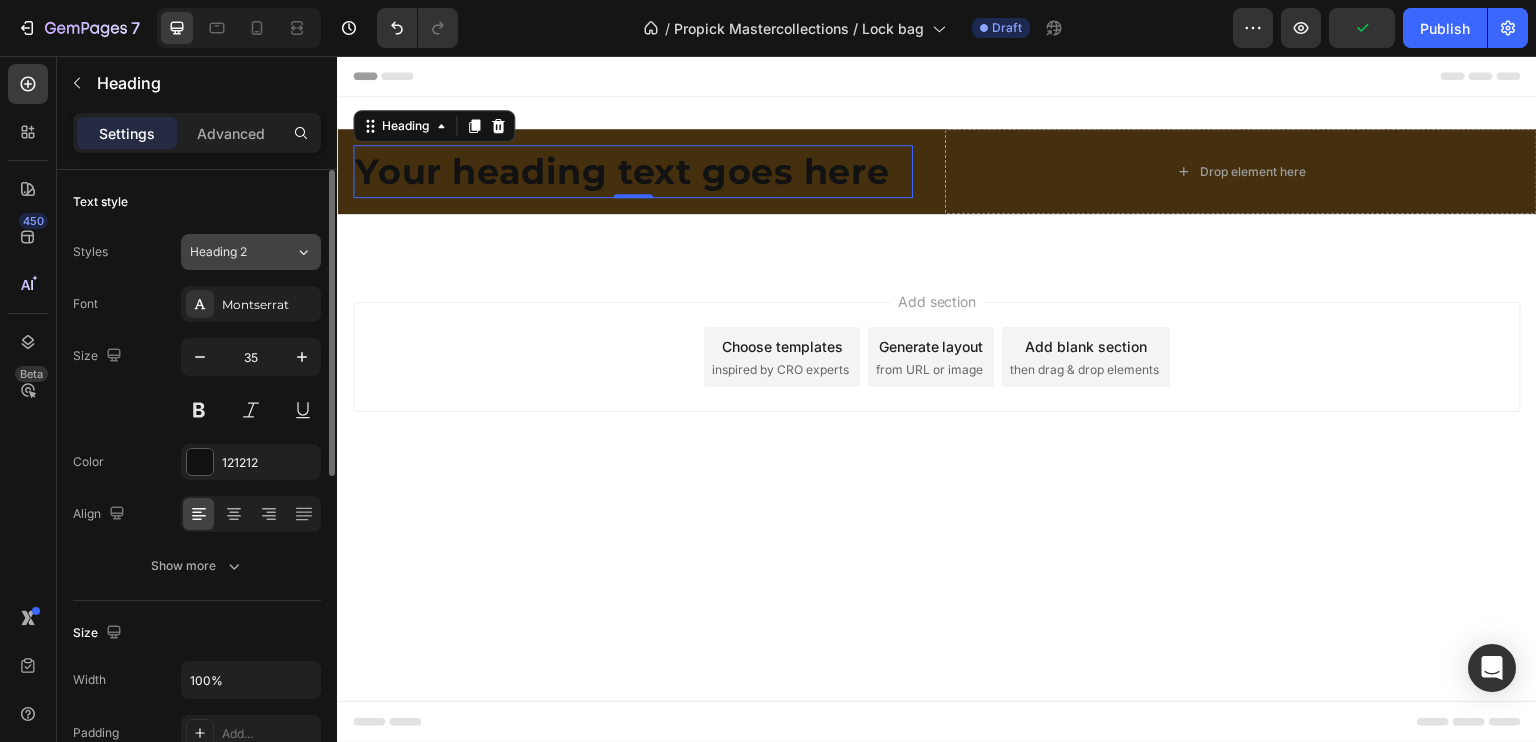 click on "Heading 2" at bounding box center [242, 252] 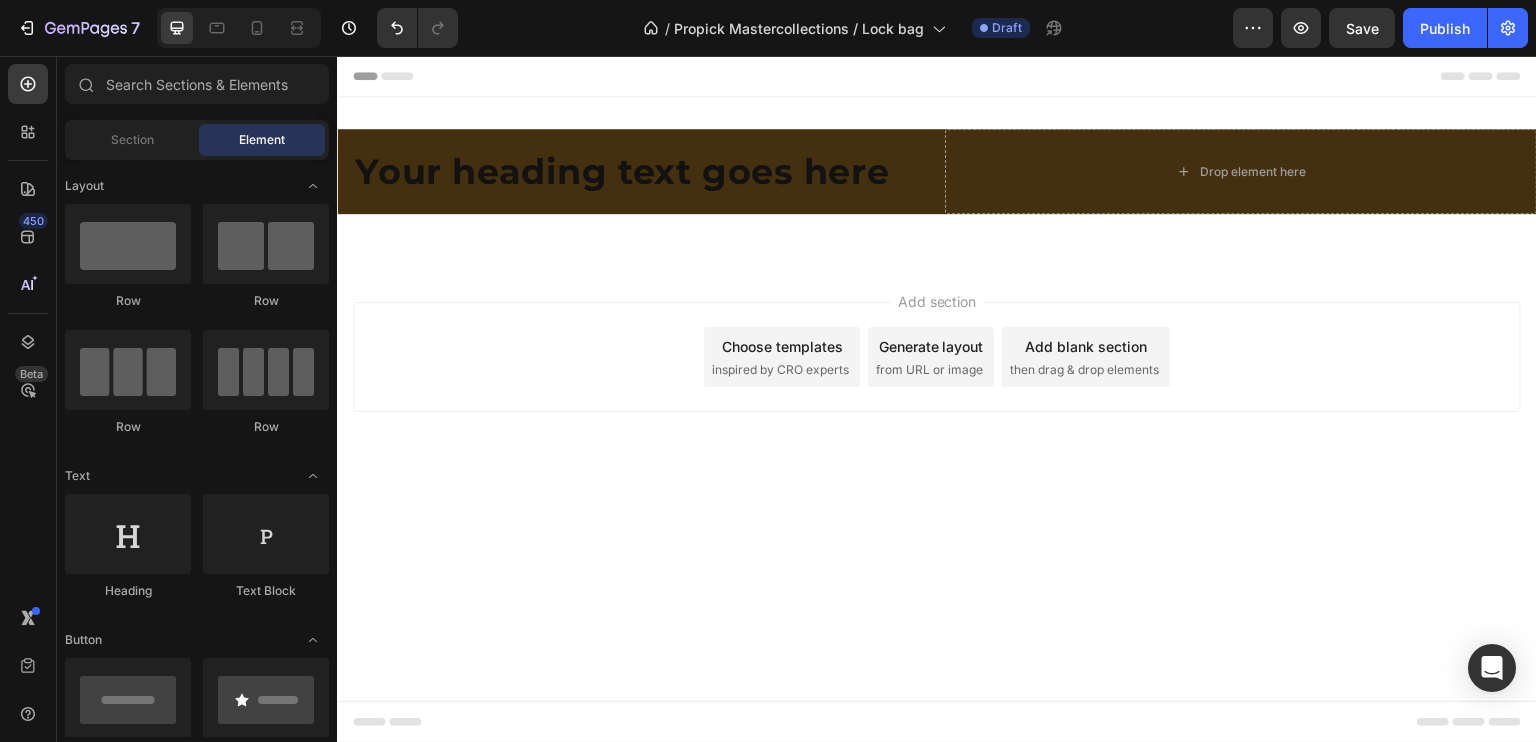 click on "Add section Choose templates inspired by CRO experts Generate layout from URL or image Add blank section then drag & drop elements" at bounding box center (937, 385) 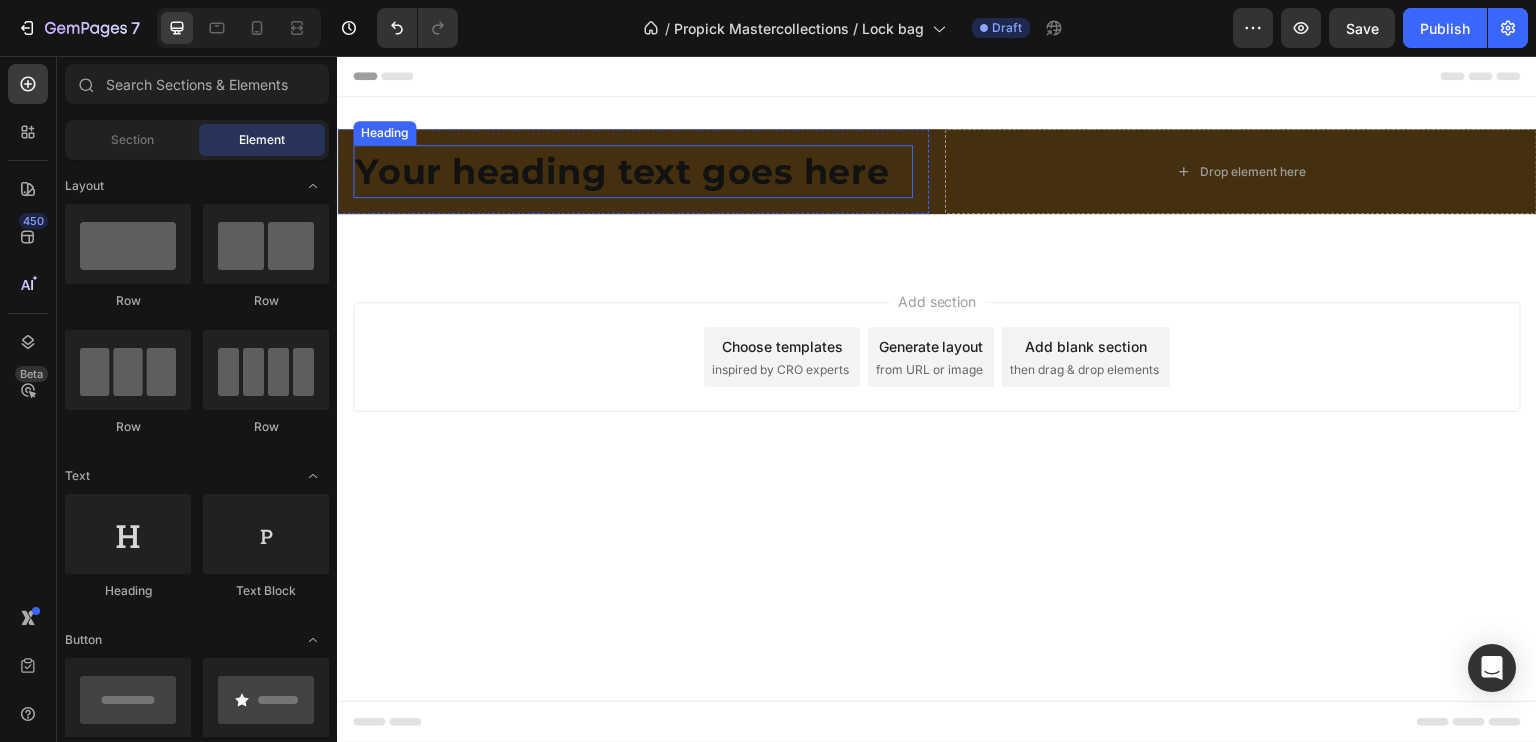 click on "Your heading text goes here" at bounding box center (633, 171) 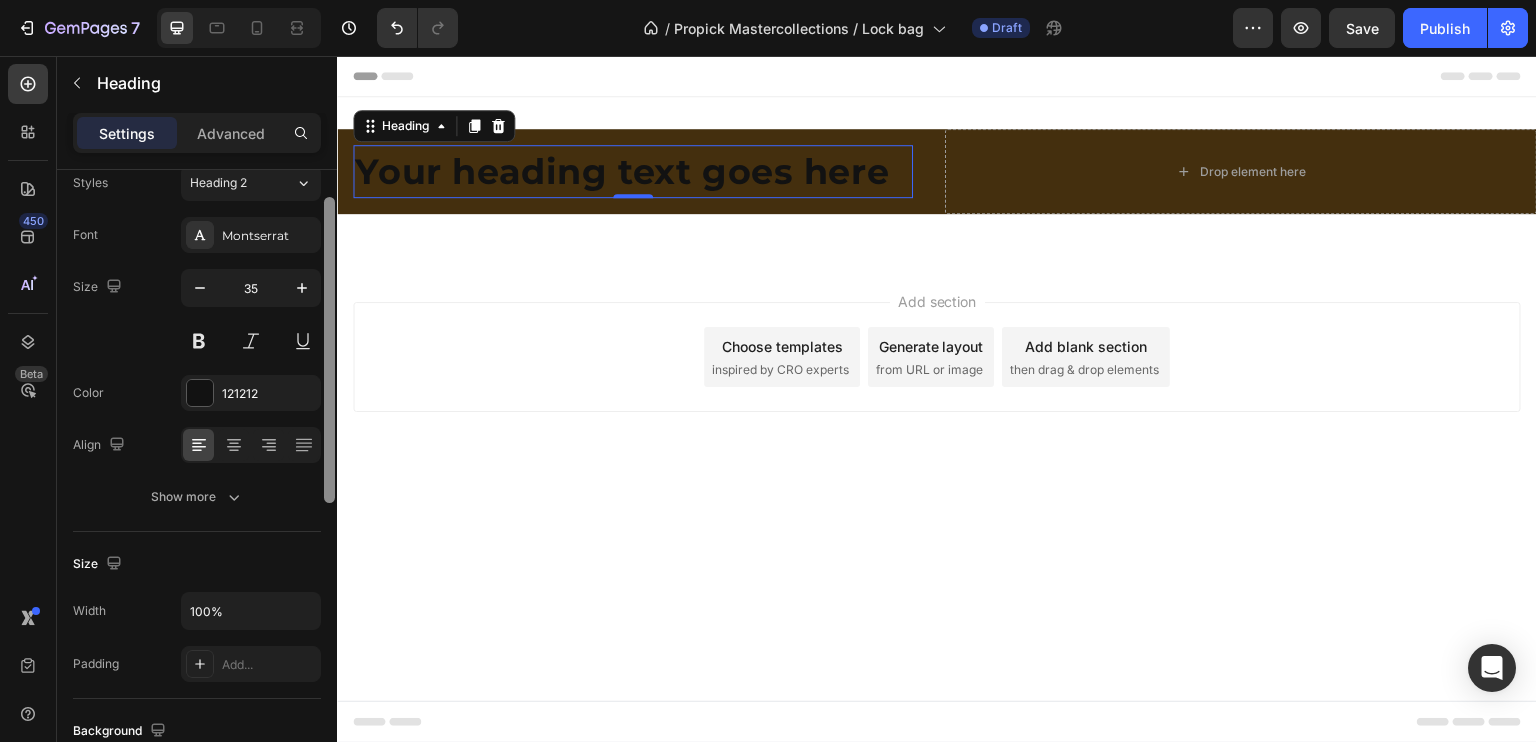 scroll, scrollTop: 64, scrollLeft: 0, axis: vertical 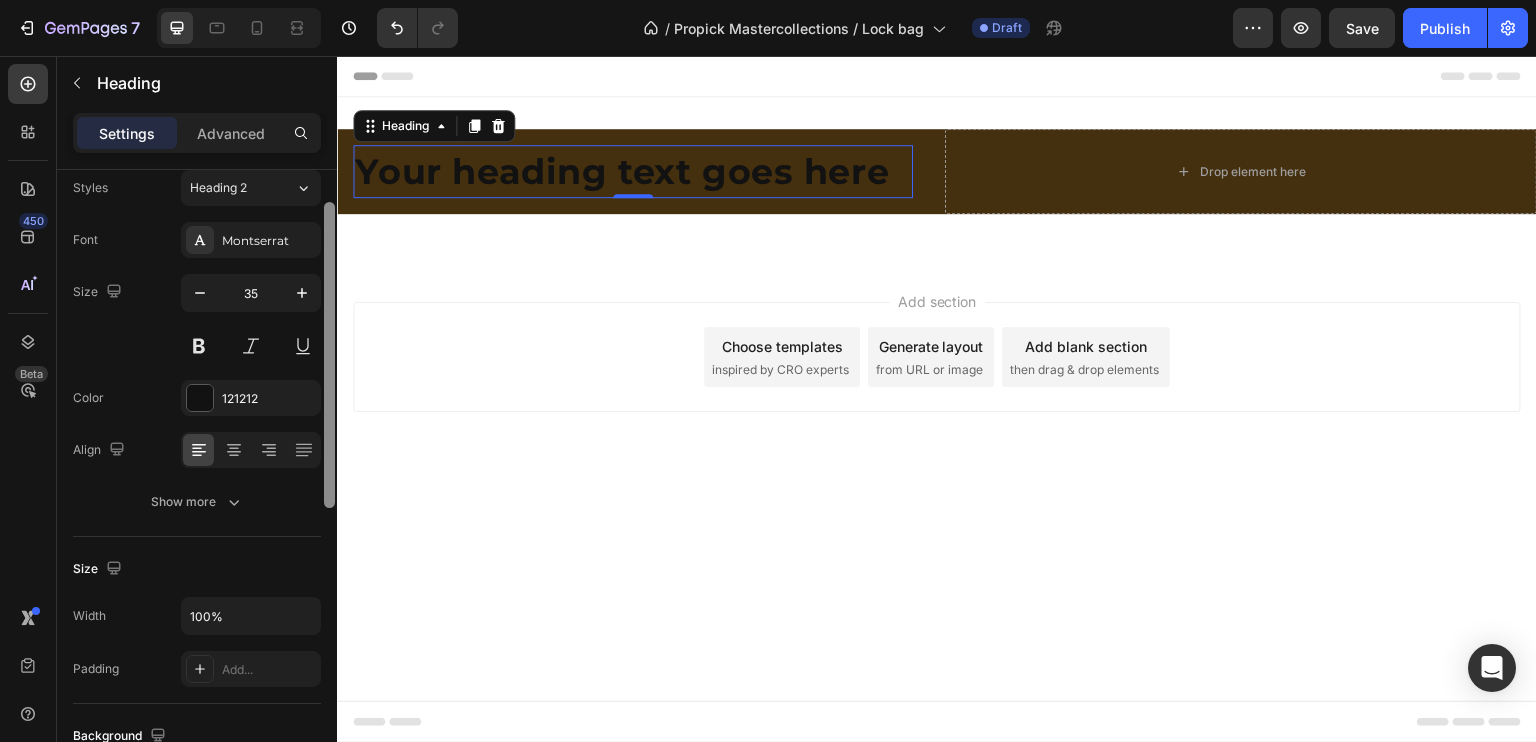 drag, startPoint x: 331, startPoint y: 336, endPoint x: 332, endPoint y: 367, distance: 31.016125 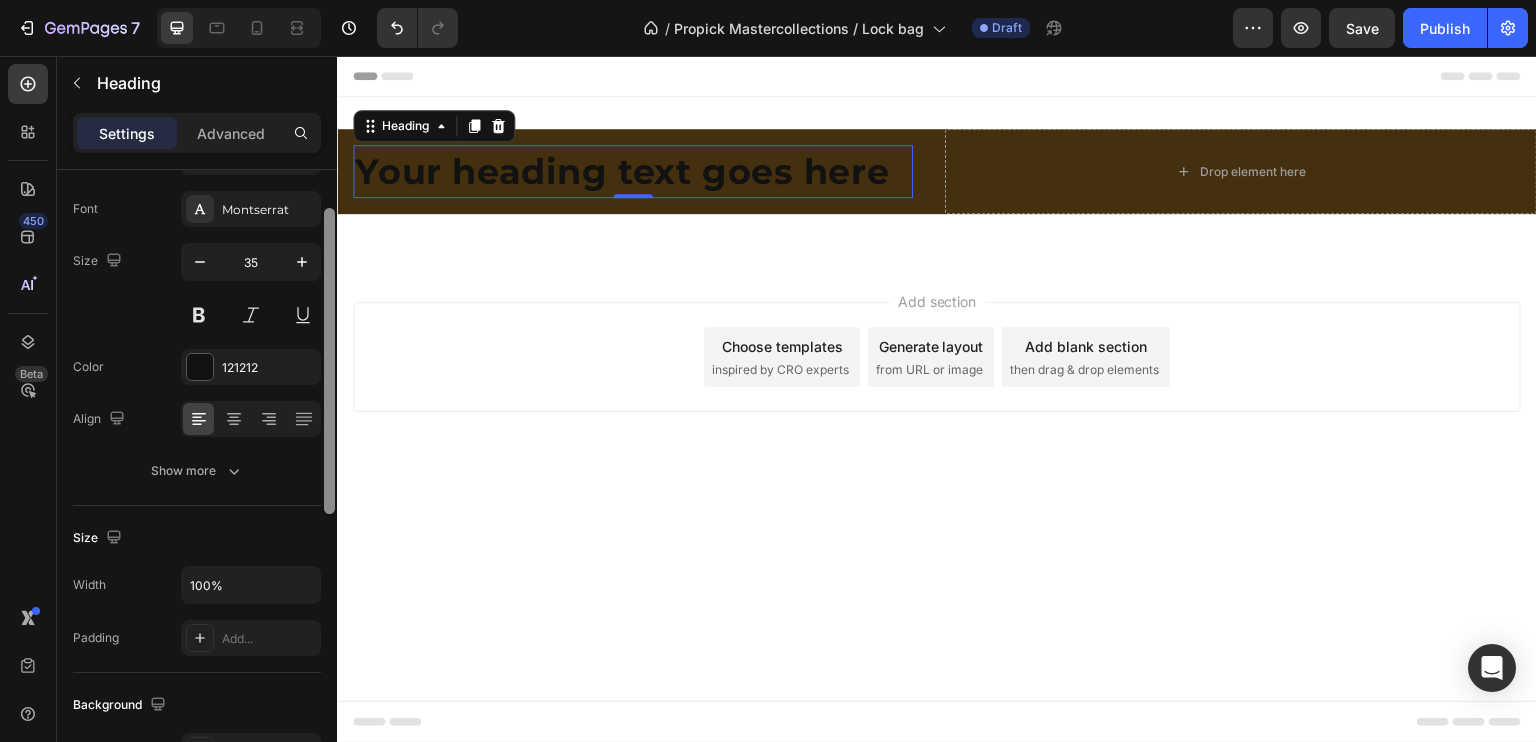 scroll, scrollTop: 90, scrollLeft: 0, axis: vertical 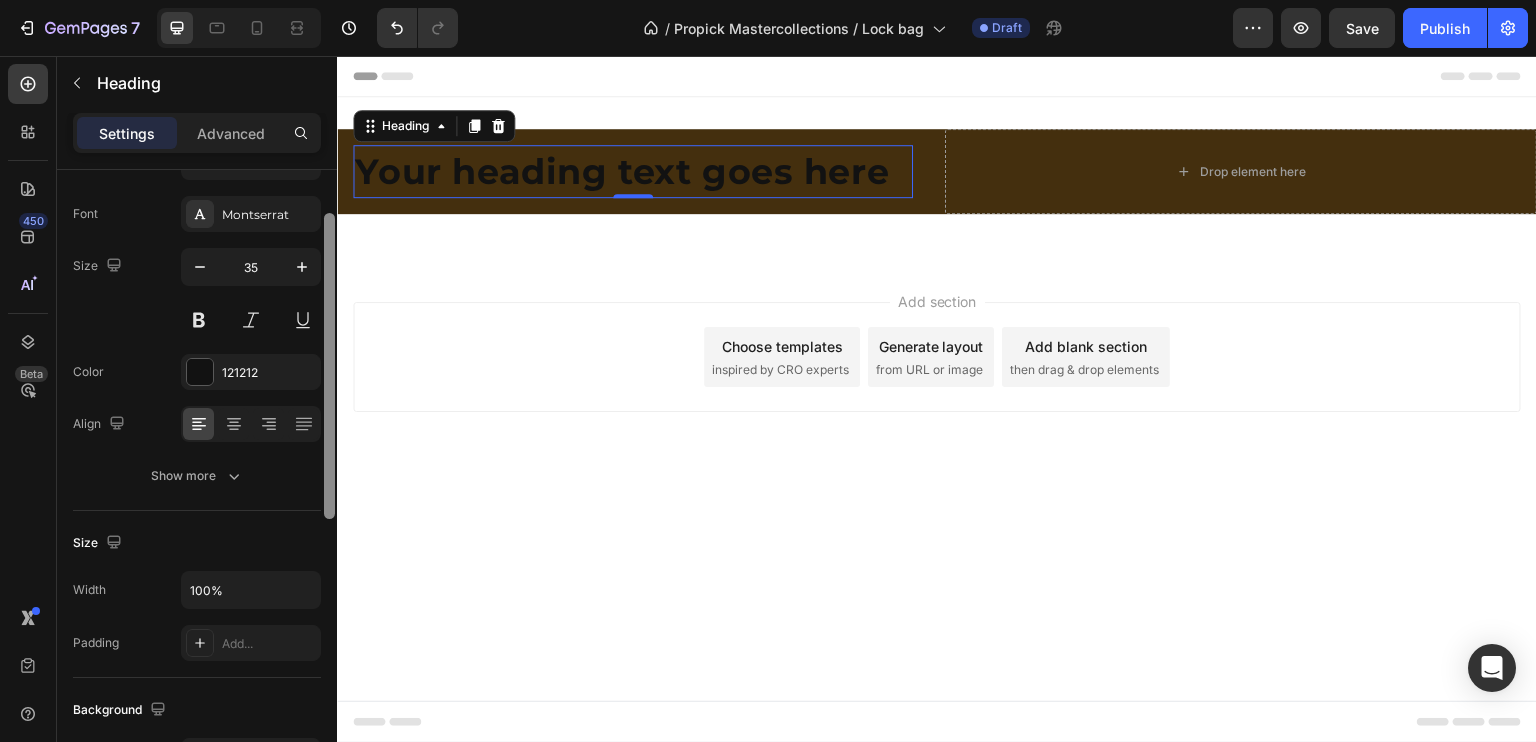 drag, startPoint x: 328, startPoint y: 283, endPoint x: 335, endPoint y: 296, distance: 14.764823 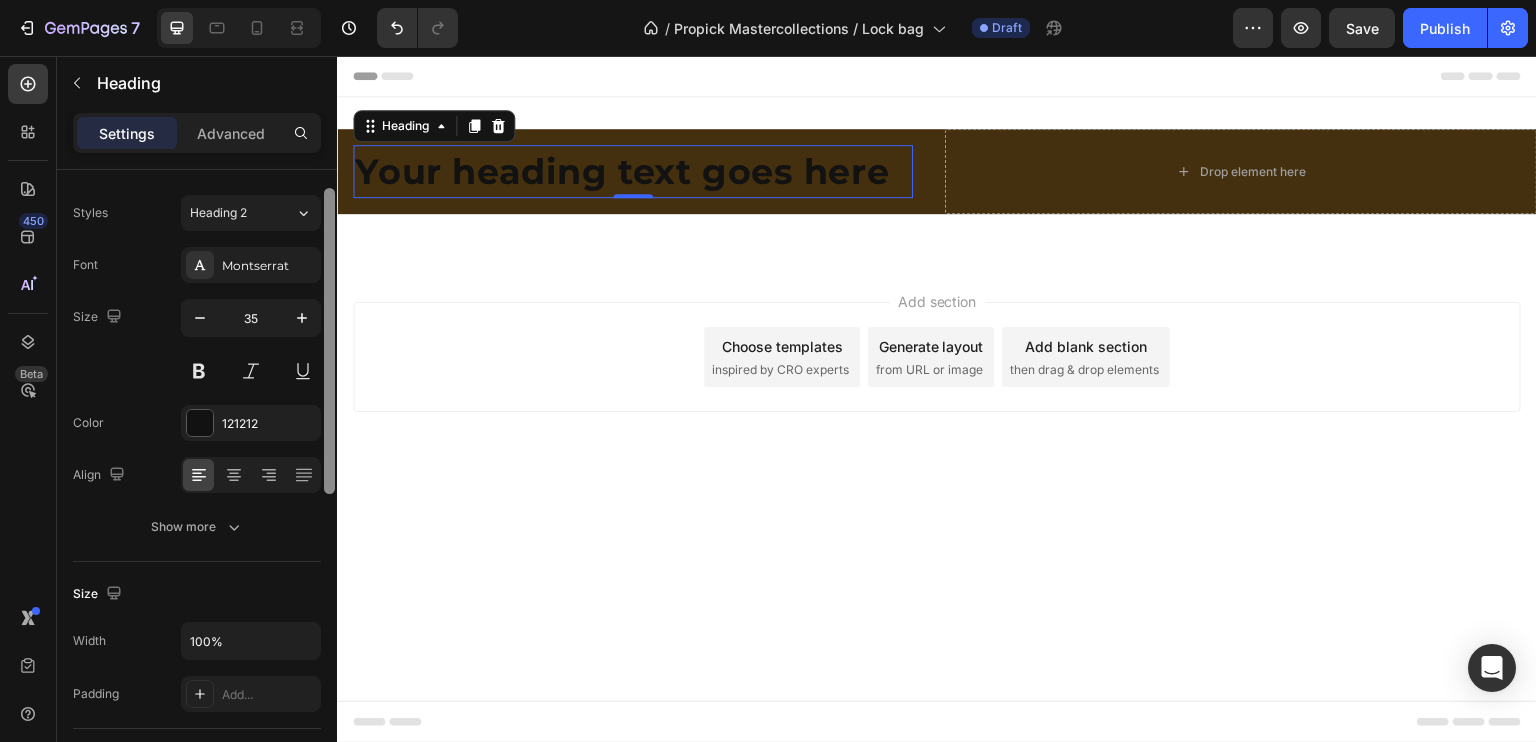 scroll, scrollTop: 30, scrollLeft: 0, axis: vertical 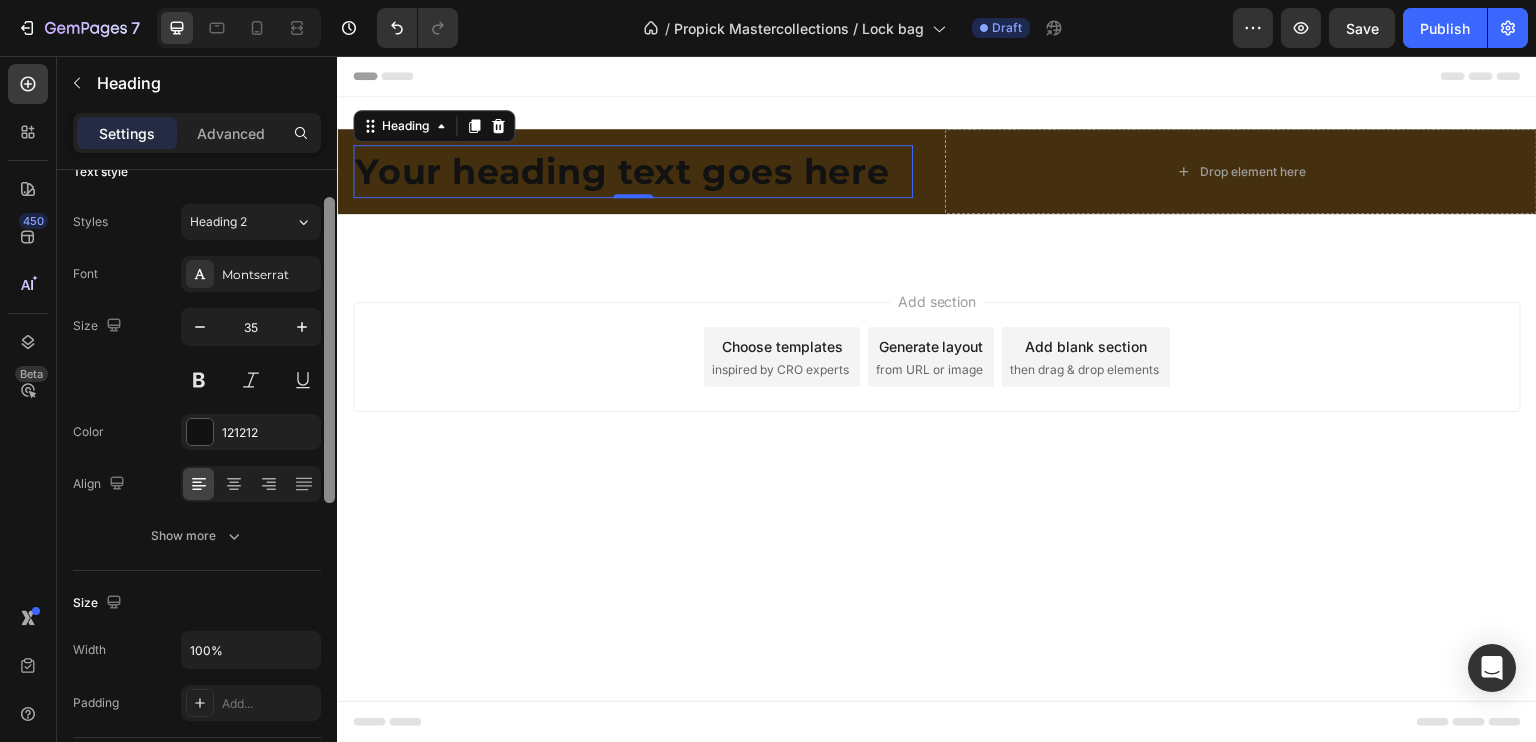 drag, startPoint x: 334, startPoint y: 267, endPoint x: 325, endPoint y: 238, distance: 30.364452 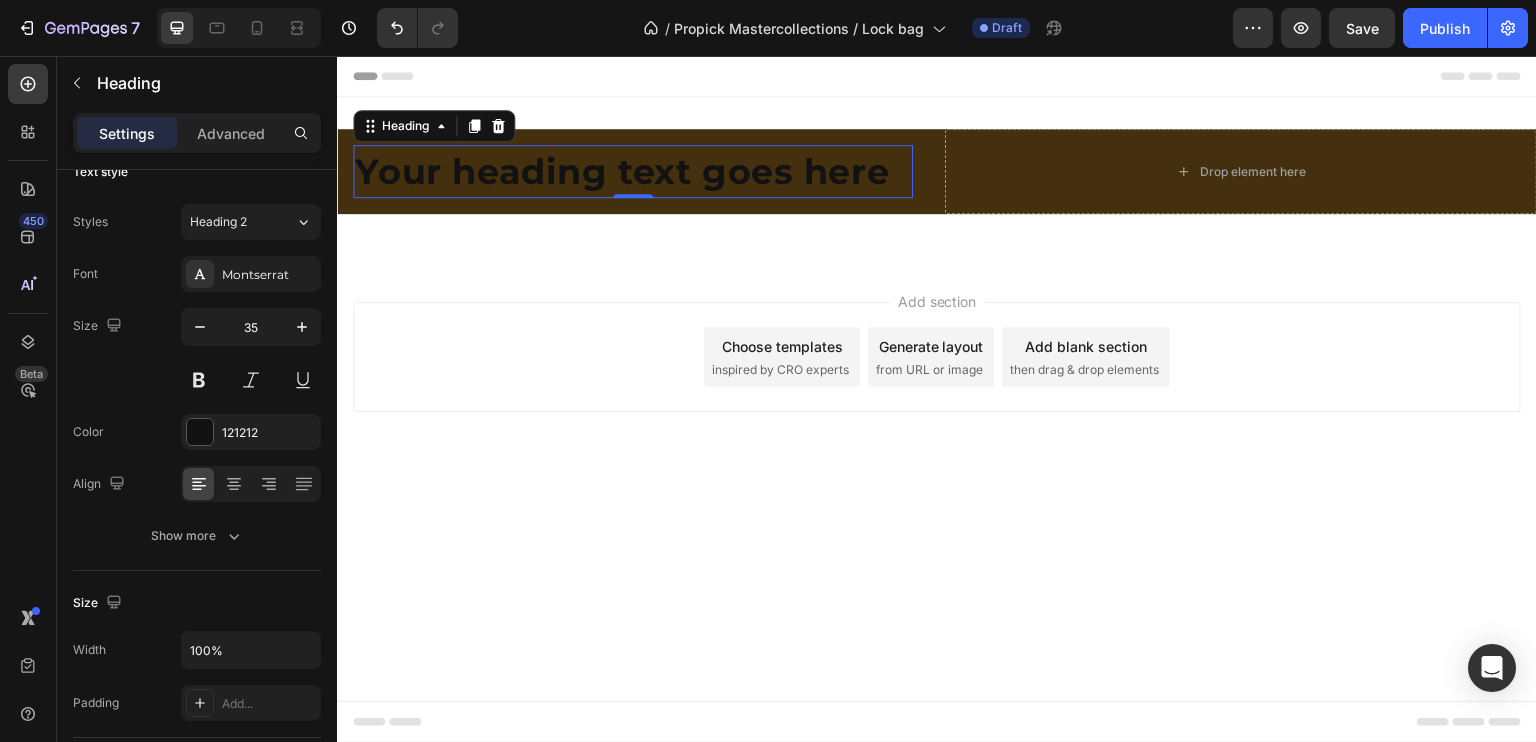click on "Your heading text goes here" at bounding box center [633, 171] 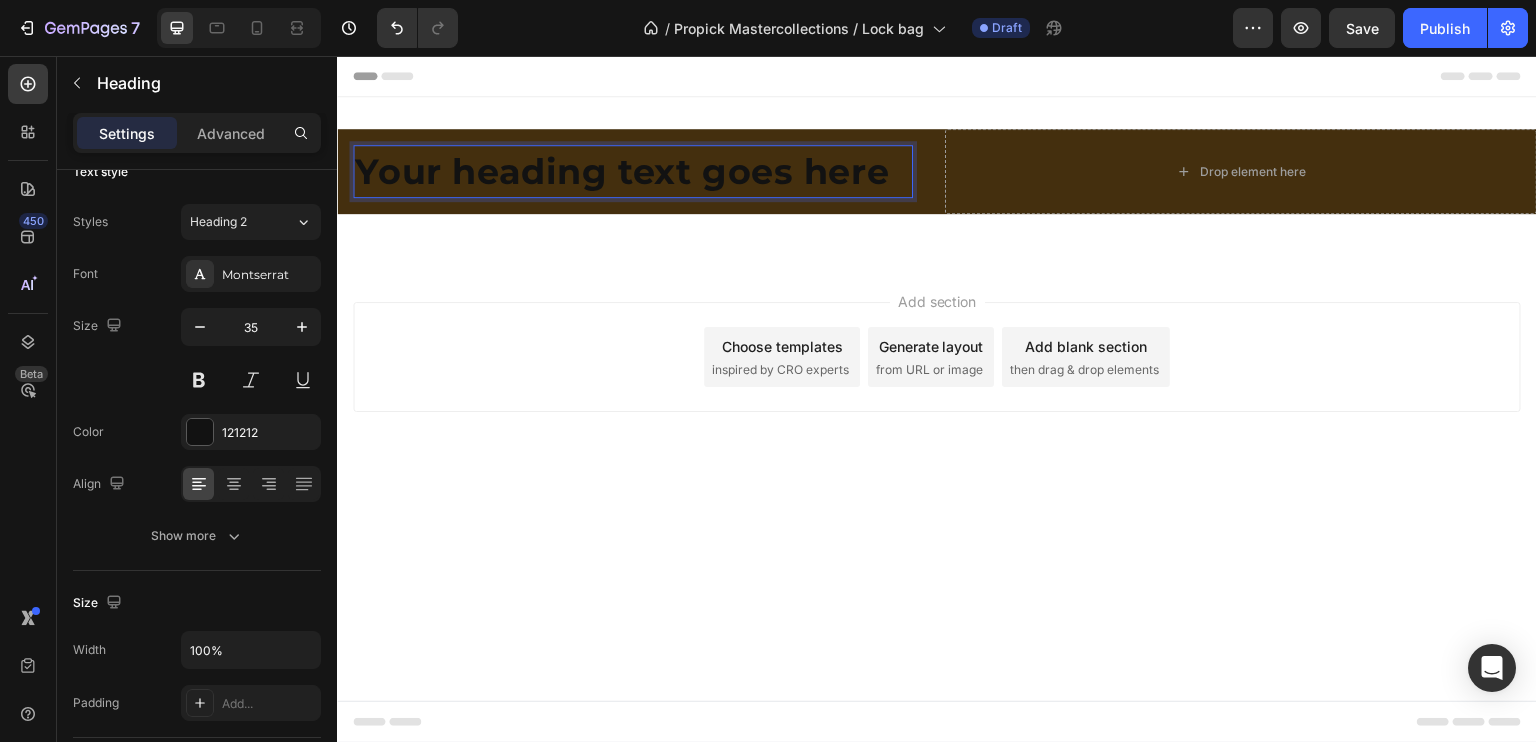click on "Your heading text goes here" at bounding box center (633, 171) 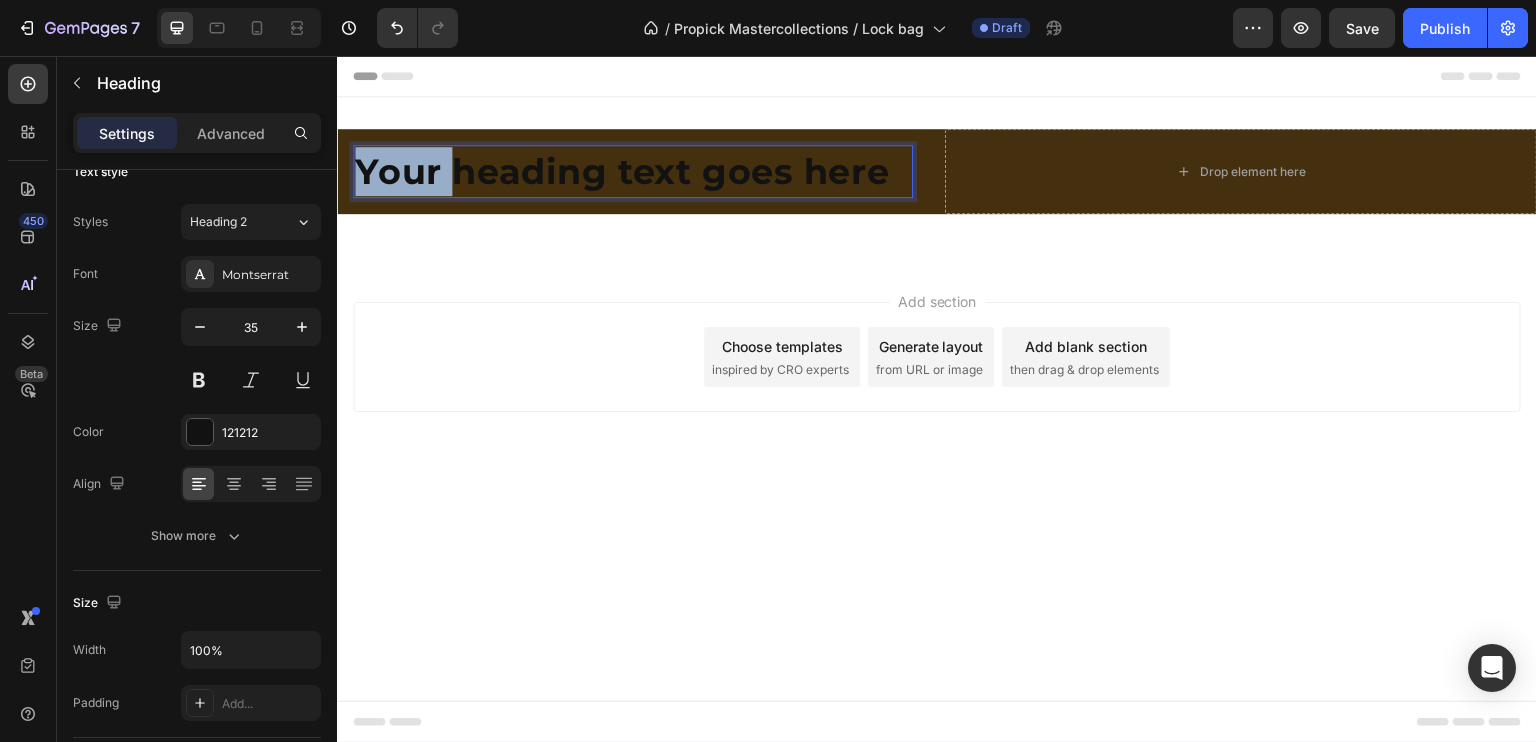 click on "Your heading text goes here" at bounding box center [633, 171] 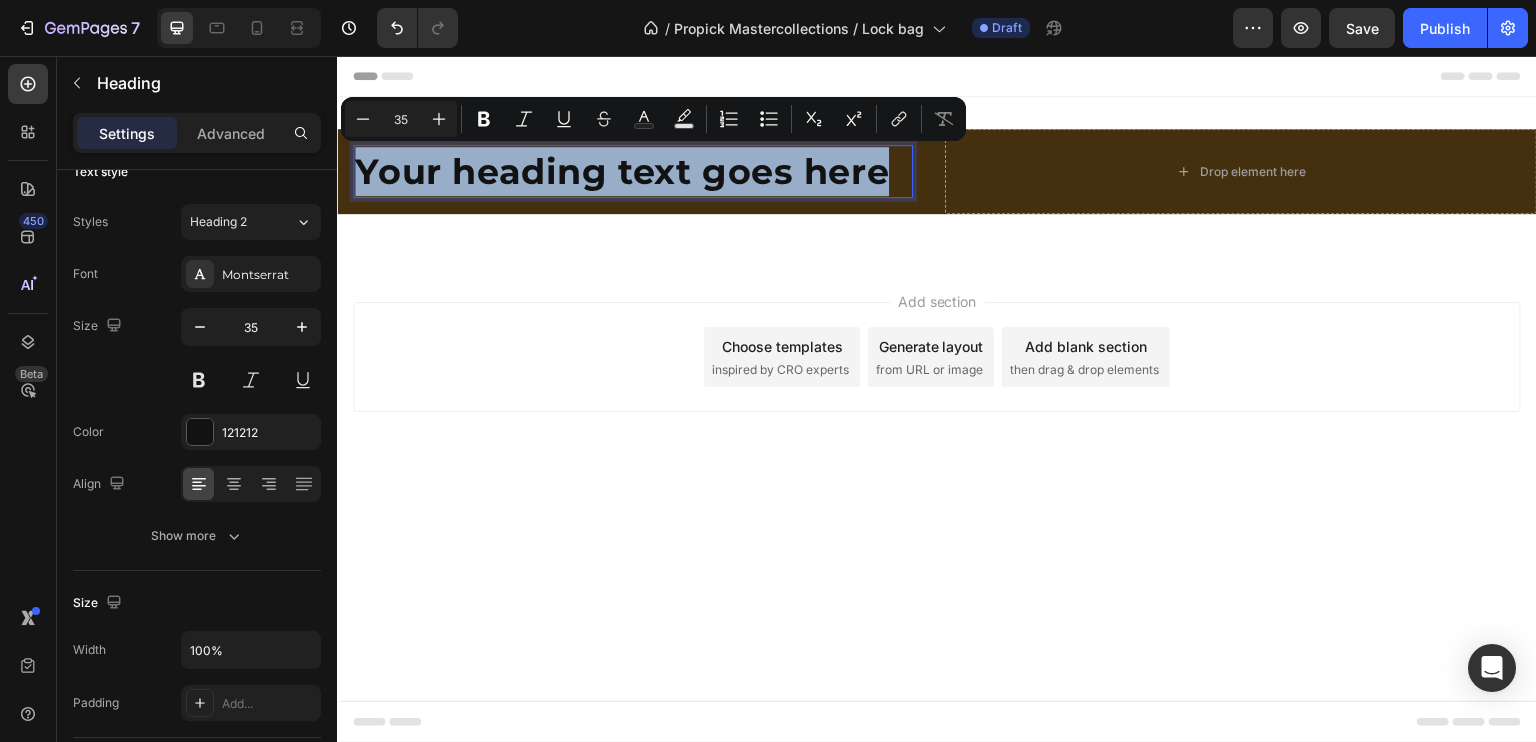 click on "Your heading text goes here" at bounding box center (633, 171) 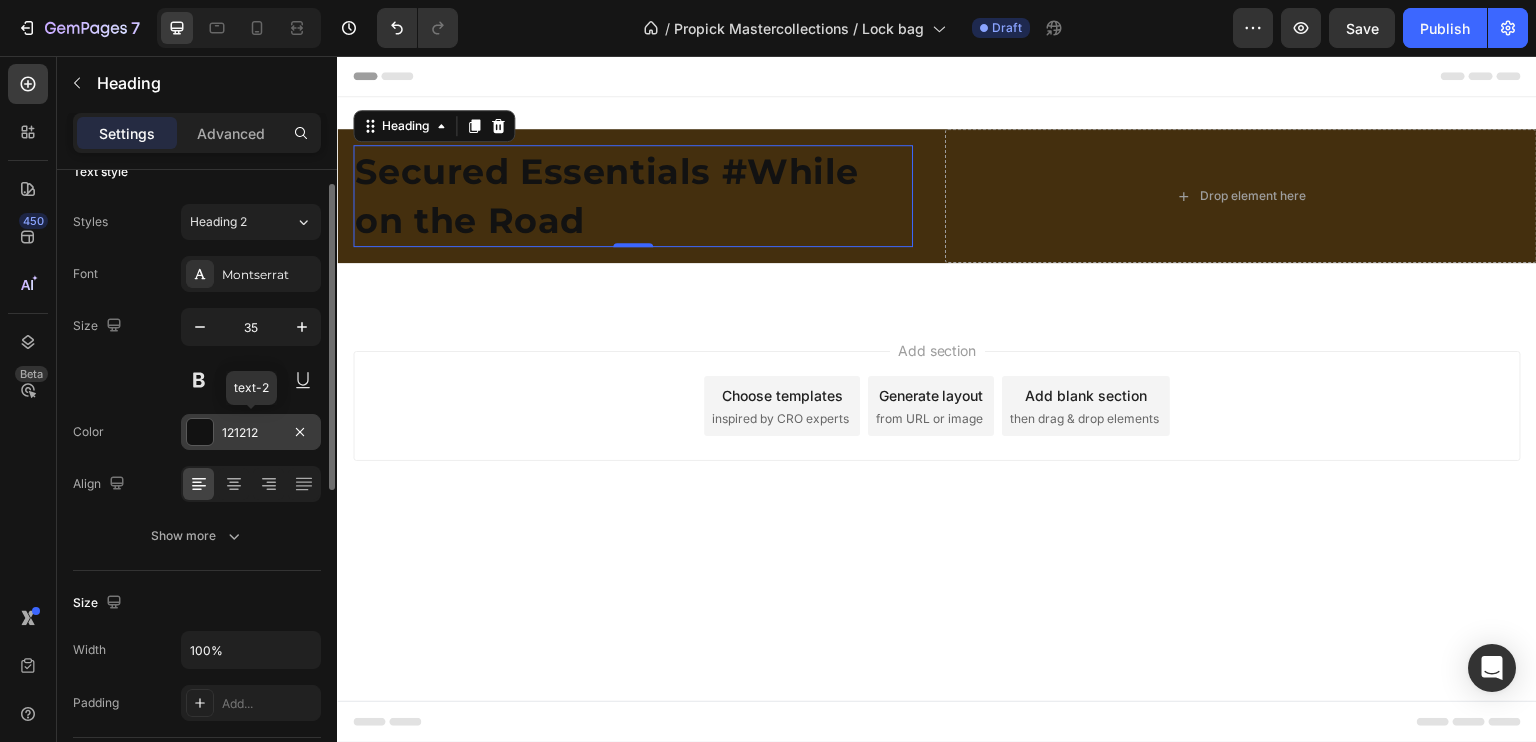 click at bounding box center [200, 432] 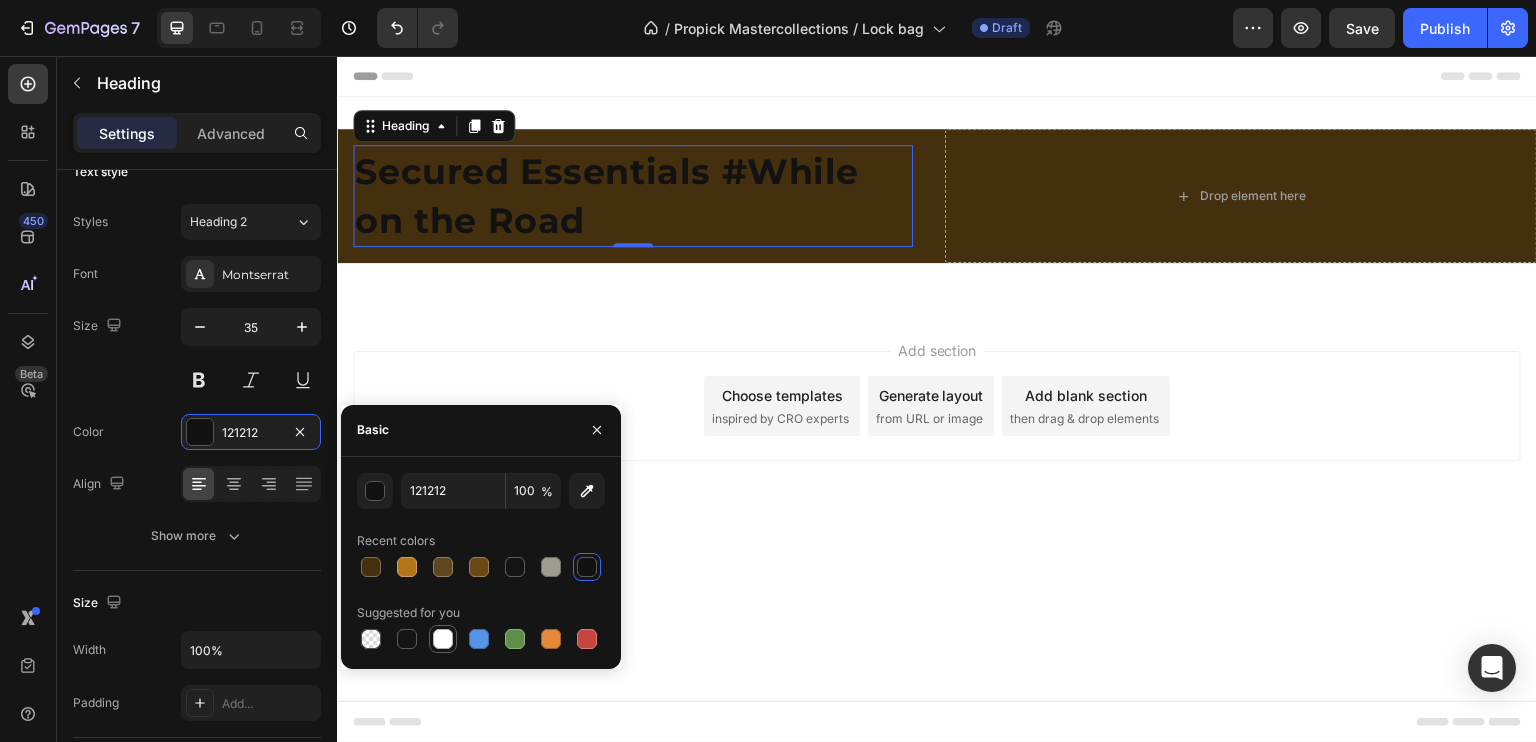 click at bounding box center [443, 639] 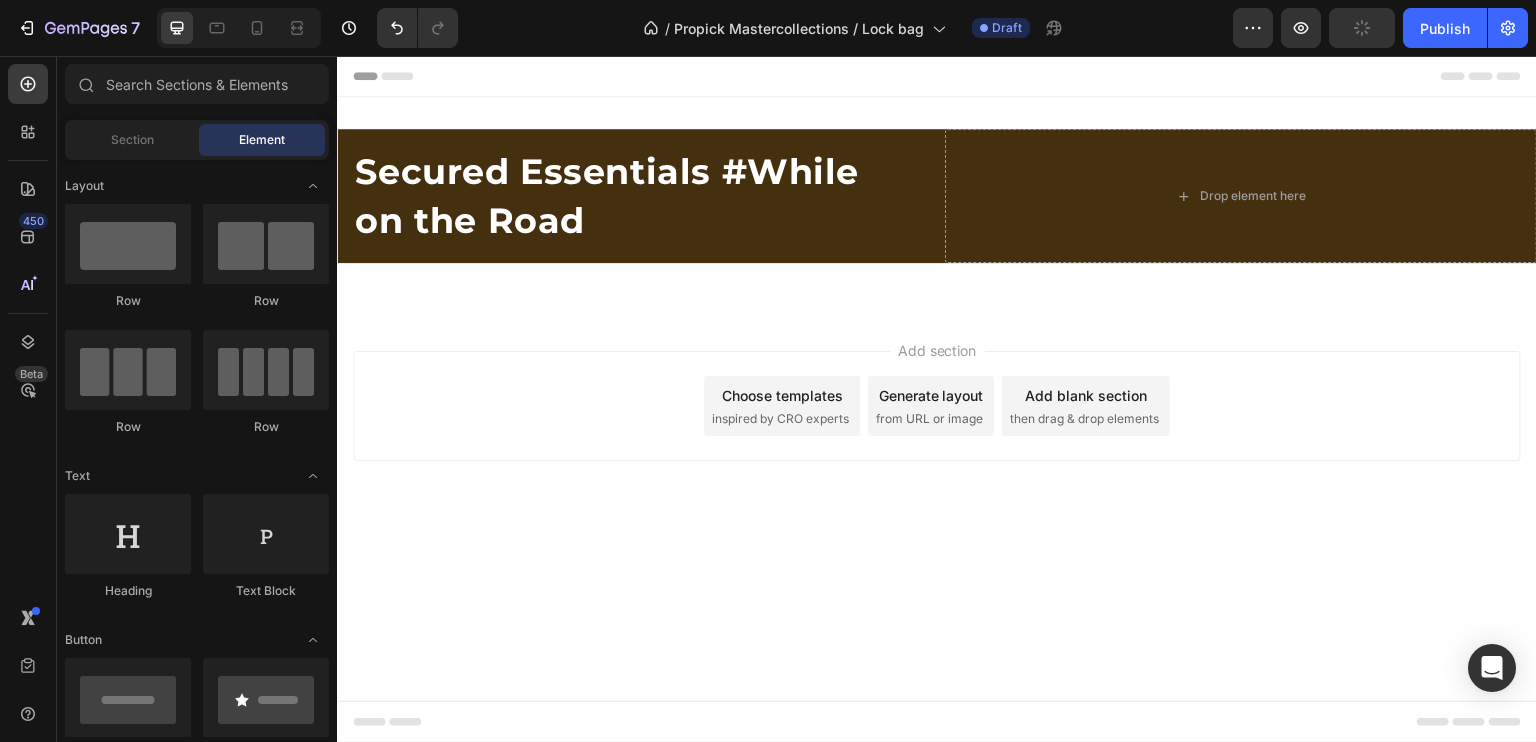 click on "Header Secured Essentials #While on the Road Heading Row
Drop element here Row Section 1 Root Start with Sections from sidebar Add sections Add elements Start with Generating from URL or image Add section Choose templates inspired by CRO experts Generate layout from URL or image Add blank section then drag & drop elements Footer" at bounding box center [937, 399] 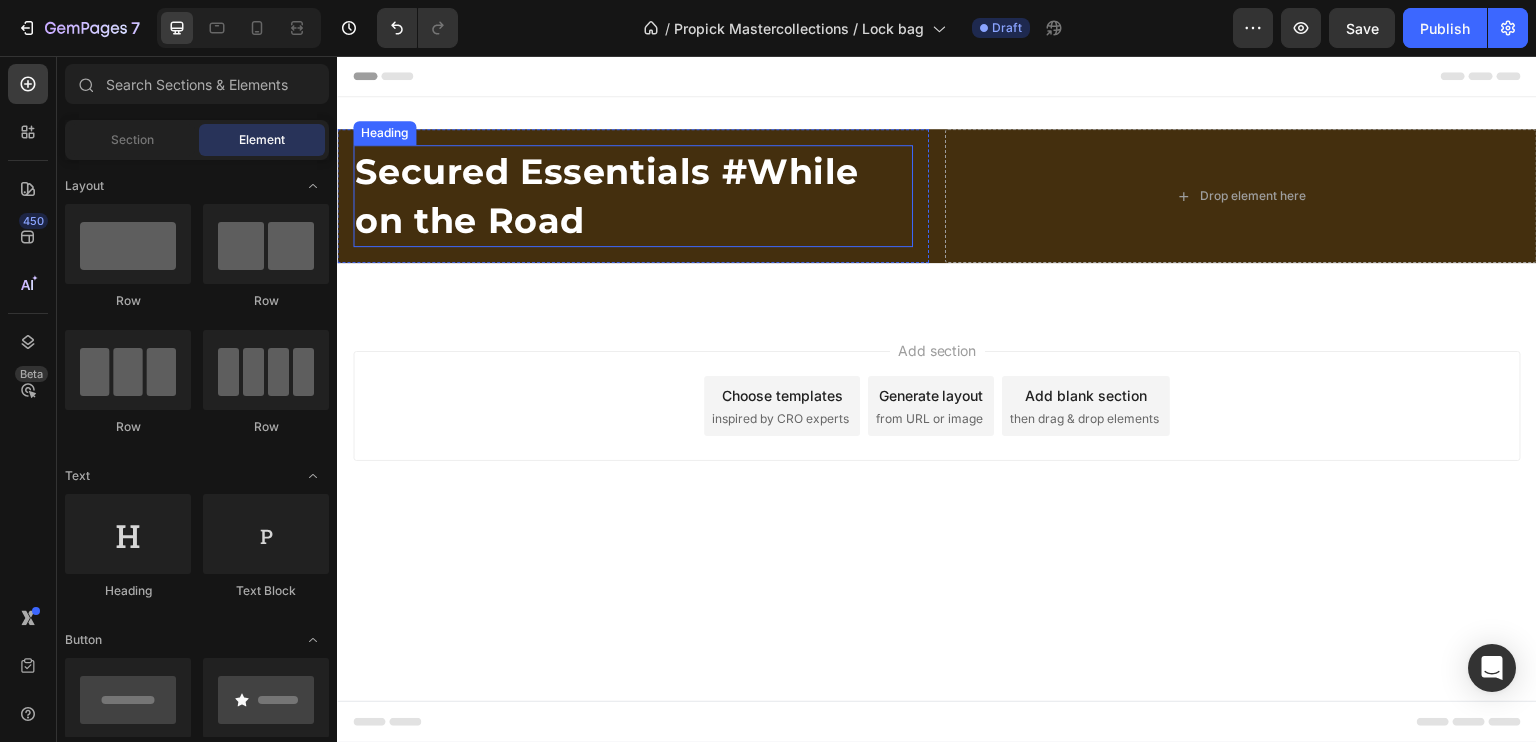 click on "Secured Essentials #While on the Road" at bounding box center [633, 196] 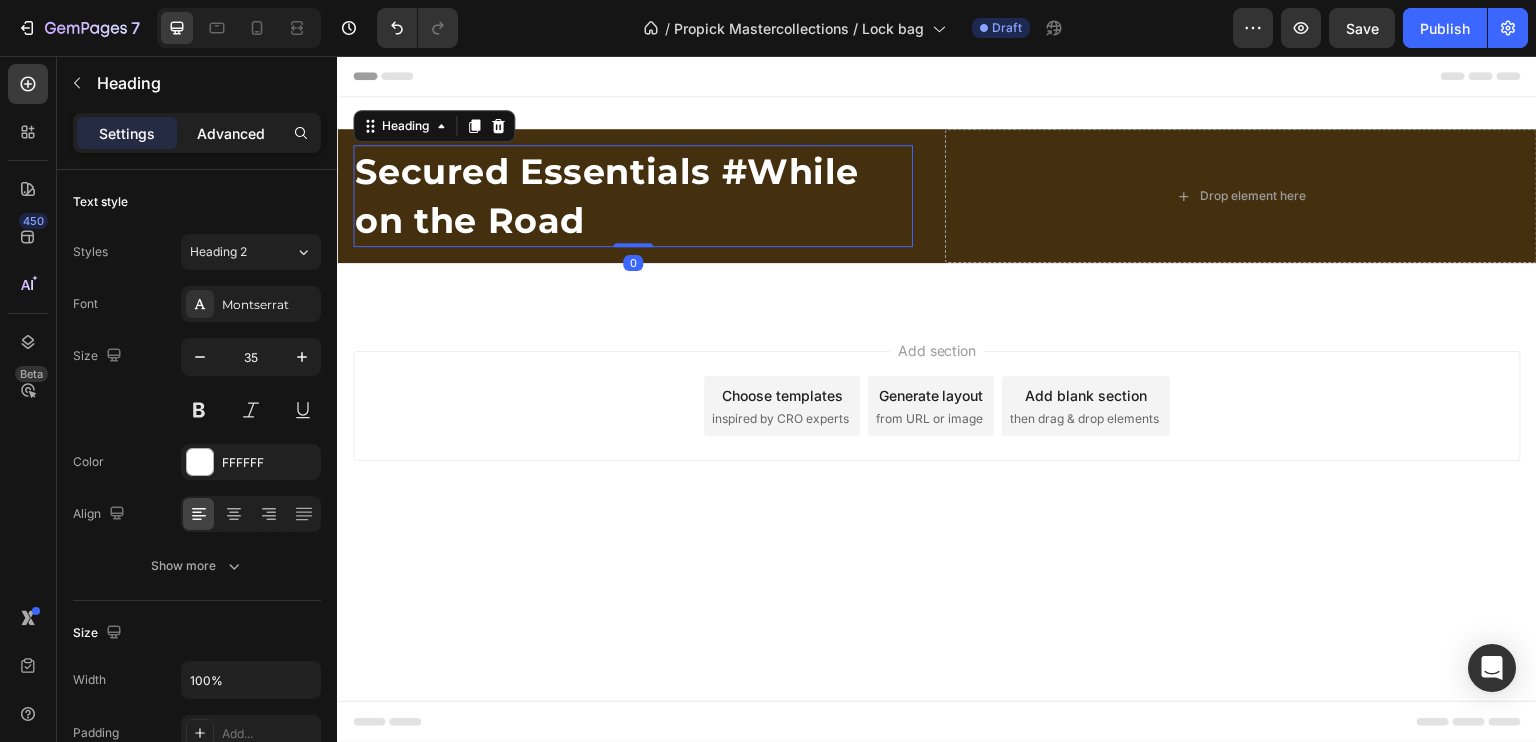 click on "Advanced" at bounding box center [231, 133] 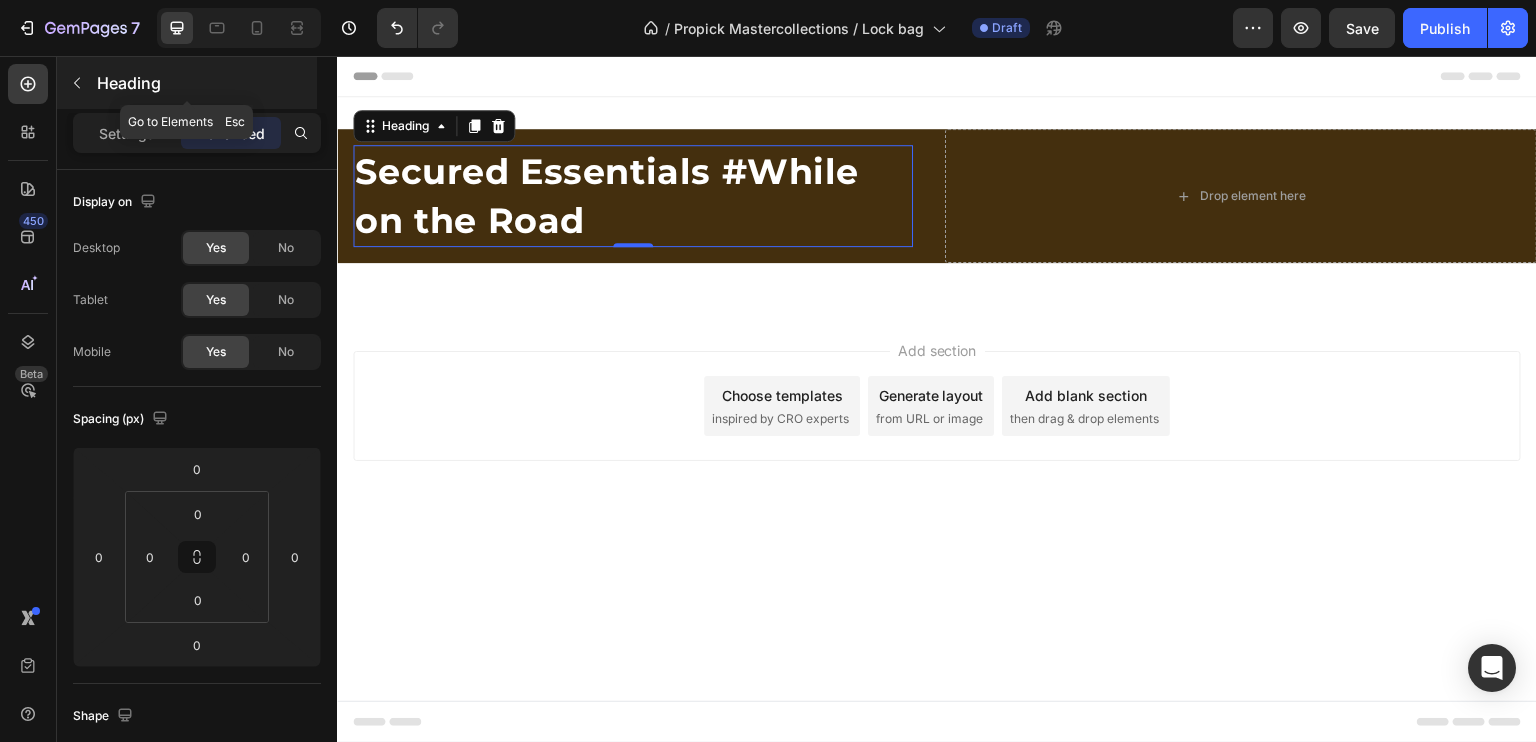 click at bounding box center [77, 83] 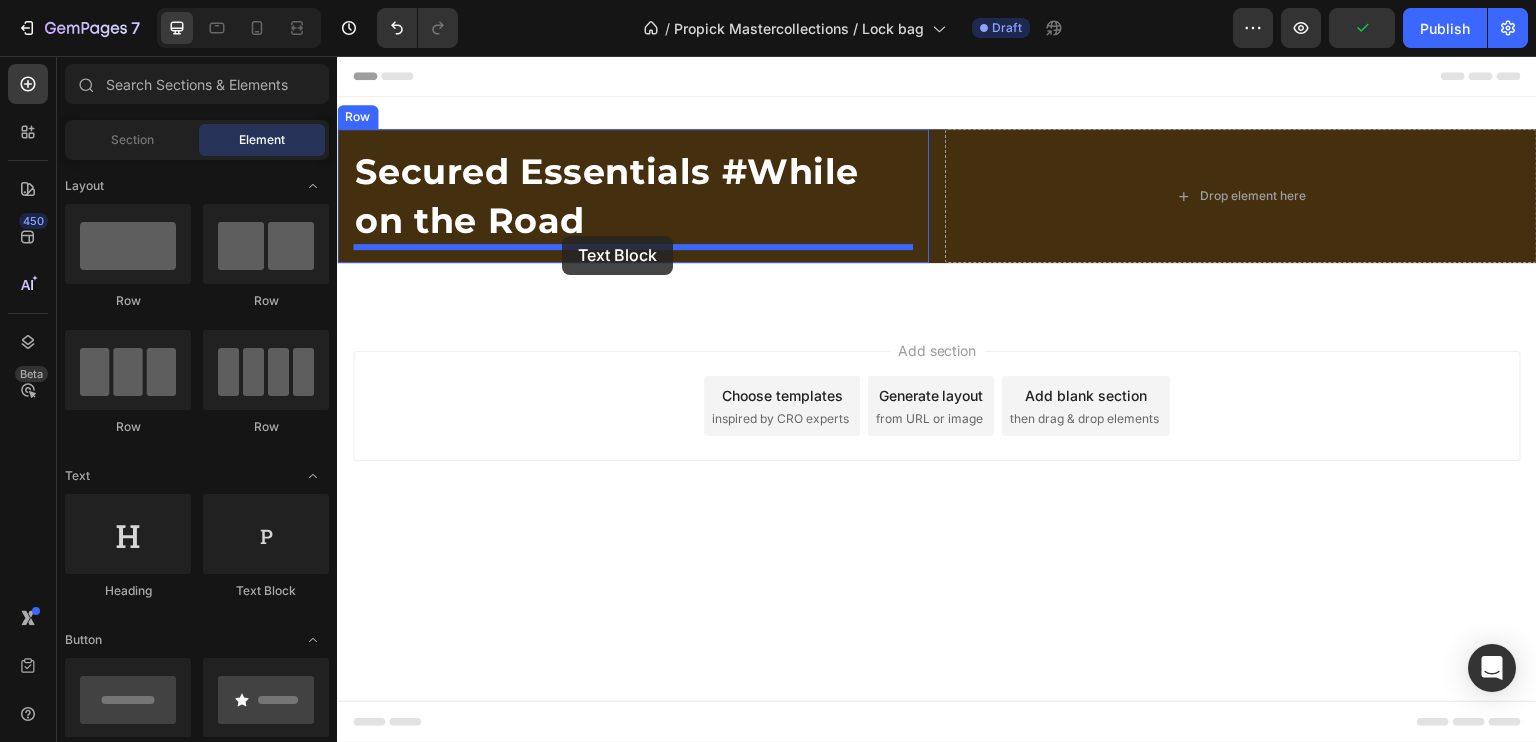drag, startPoint x: 621, startPoint y: 622, endPoint x: 562, endPoint y: 236, distance: 390.48303 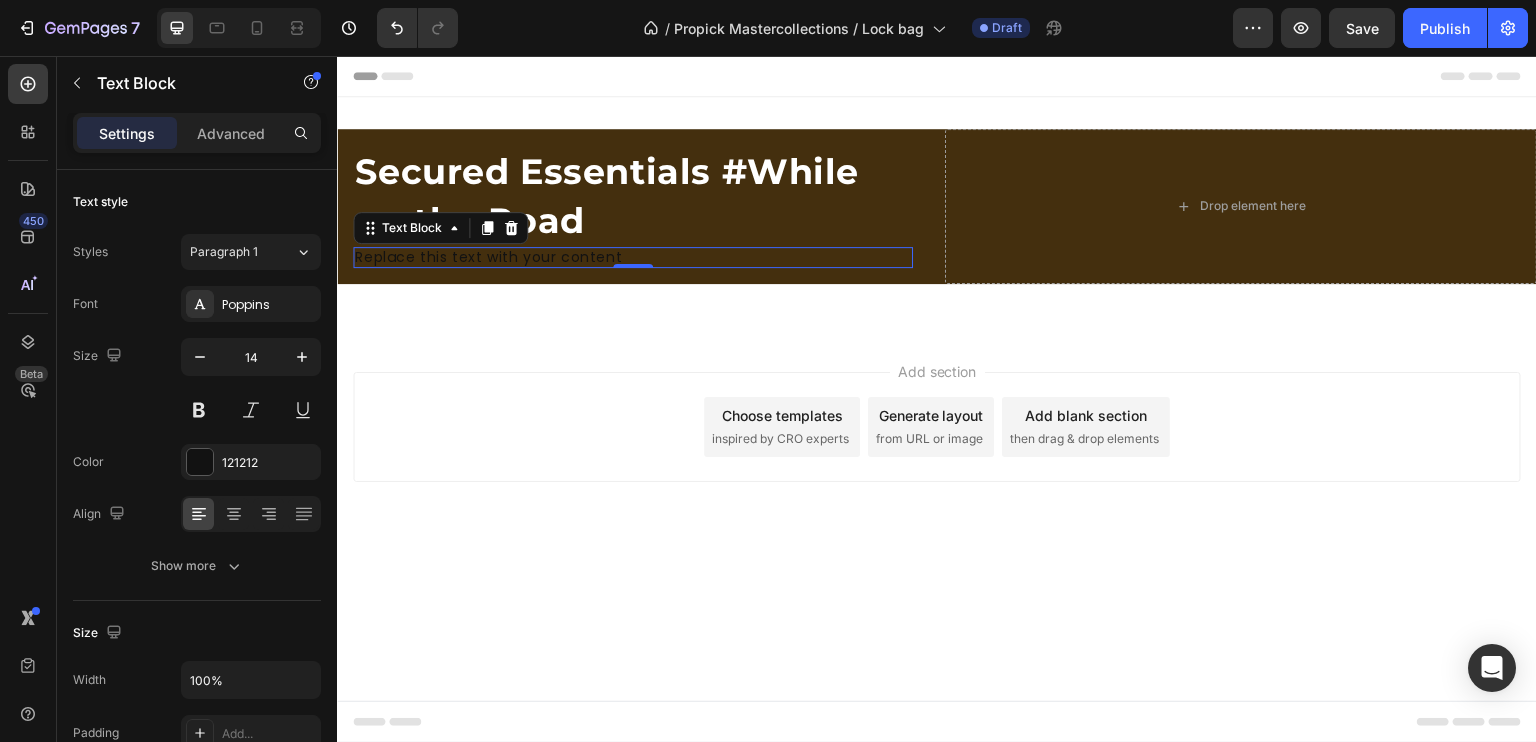 click on "Replace this text with your content" at bounding box center (633, 257) 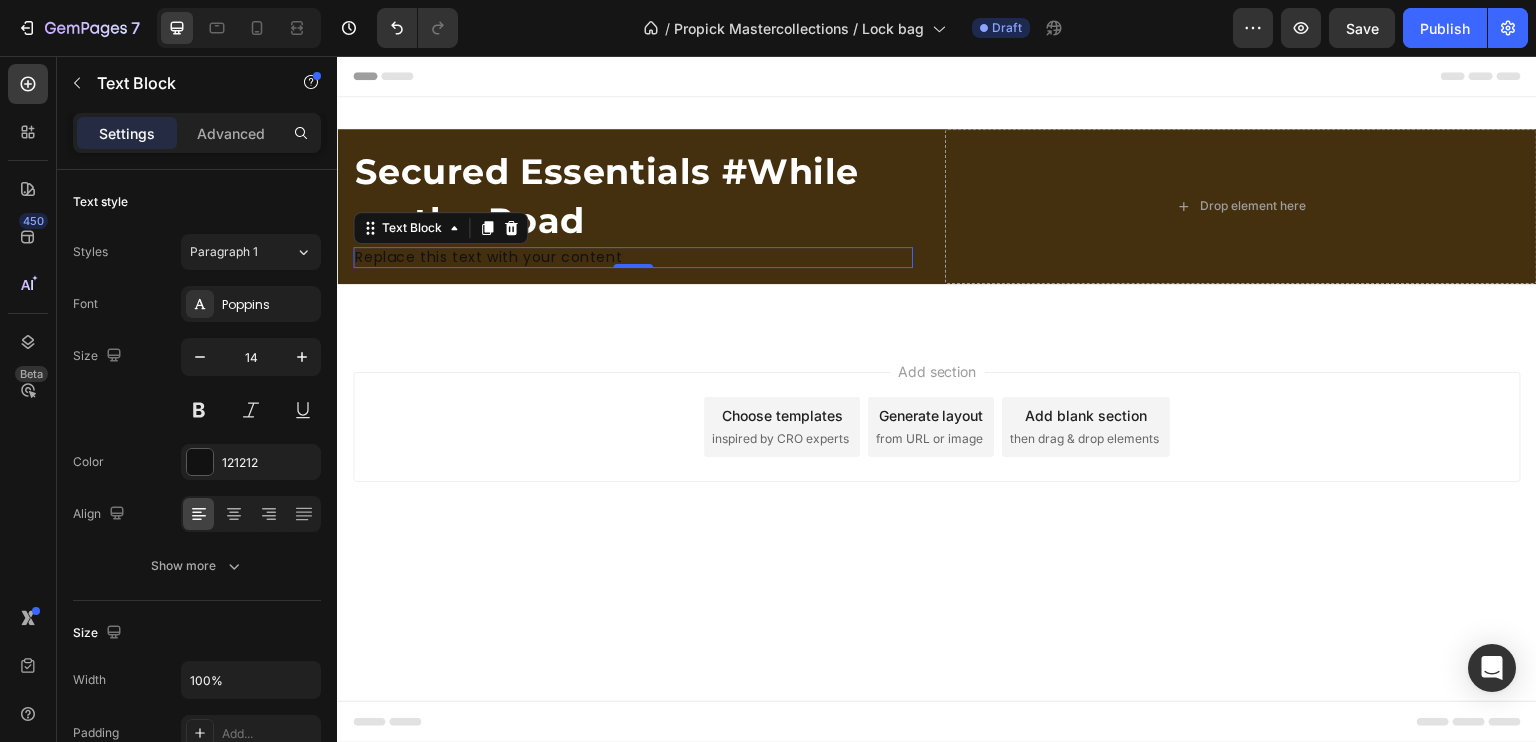 click on "Replace this text with your content" at bounding box center [633, 257] 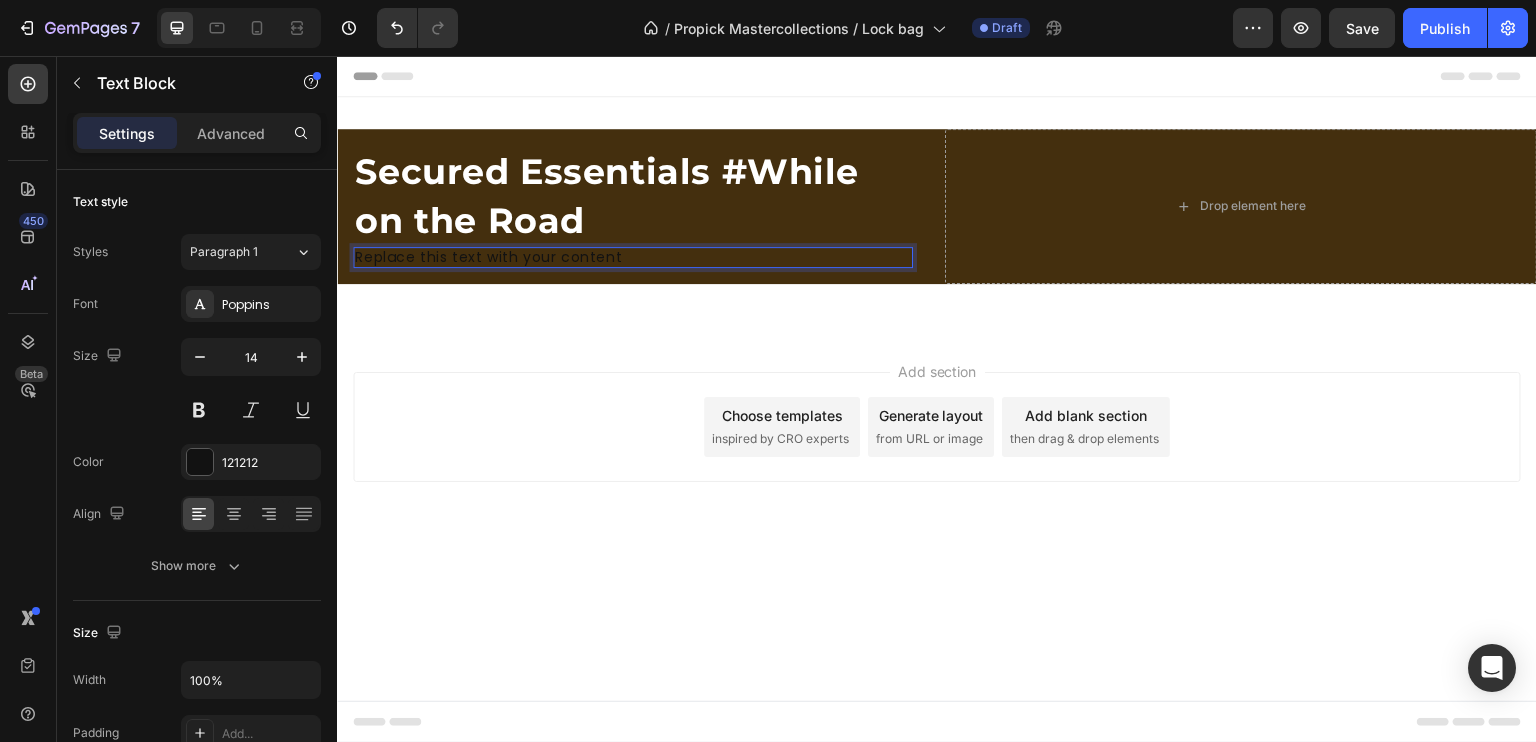 click on "Replace this text with your content" at bounding box center (633, 257) 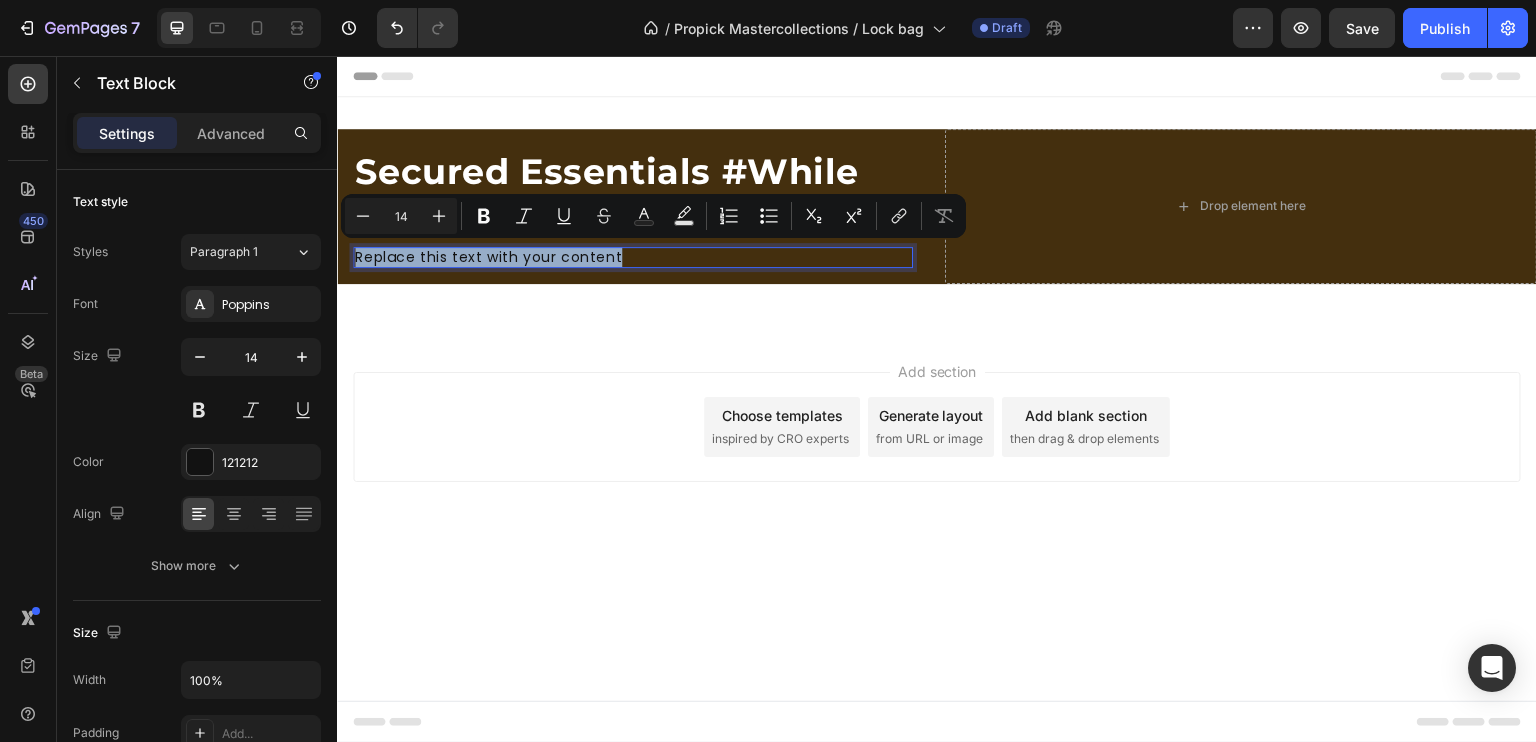 drag, startPoint x: 609, startPoint y: 256, endPoint x: 353, endPoint y: 254, distance: 256.0078 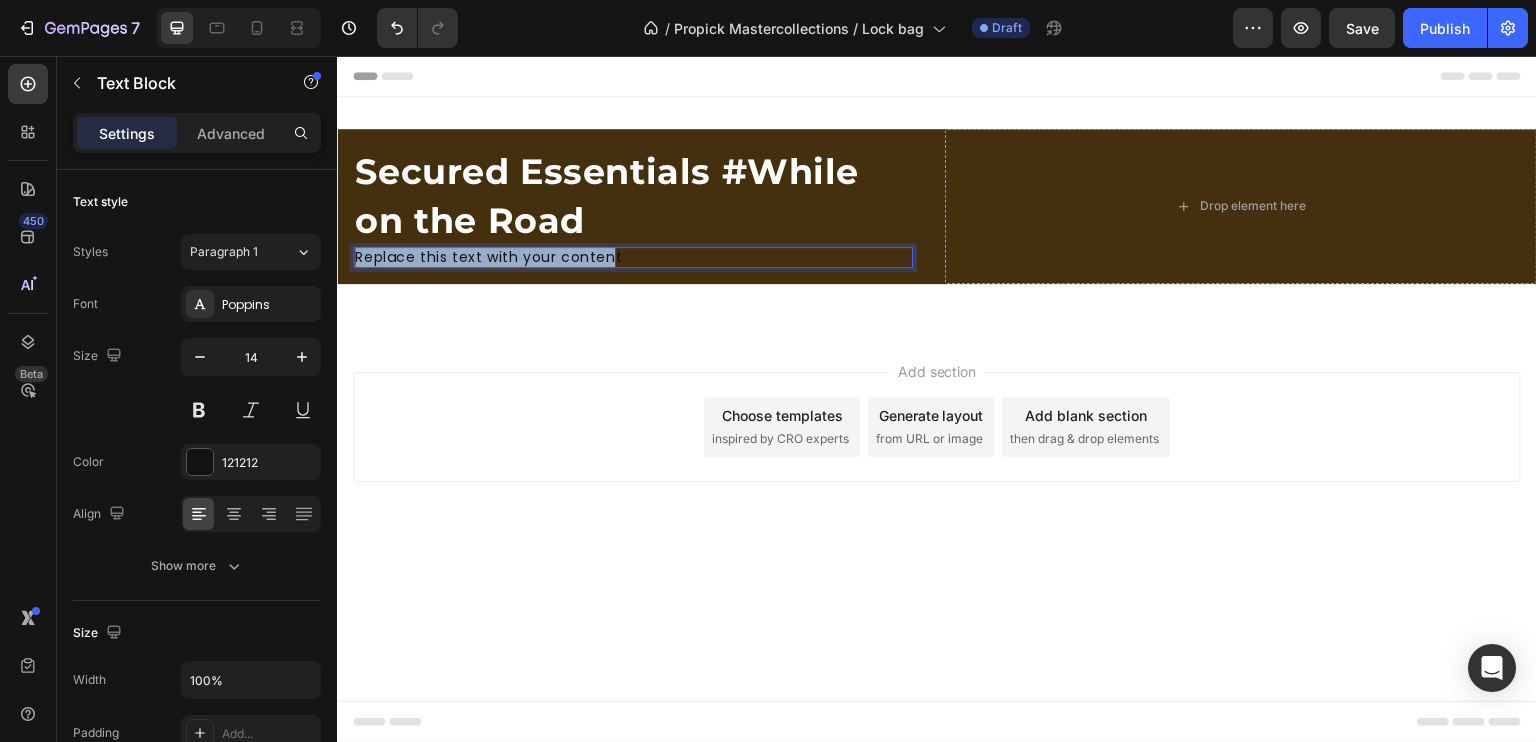 drag, startPoint x: 353, startPoint y: 254, endPoint x: 605, endPoint y: 257, distance: 252.01785 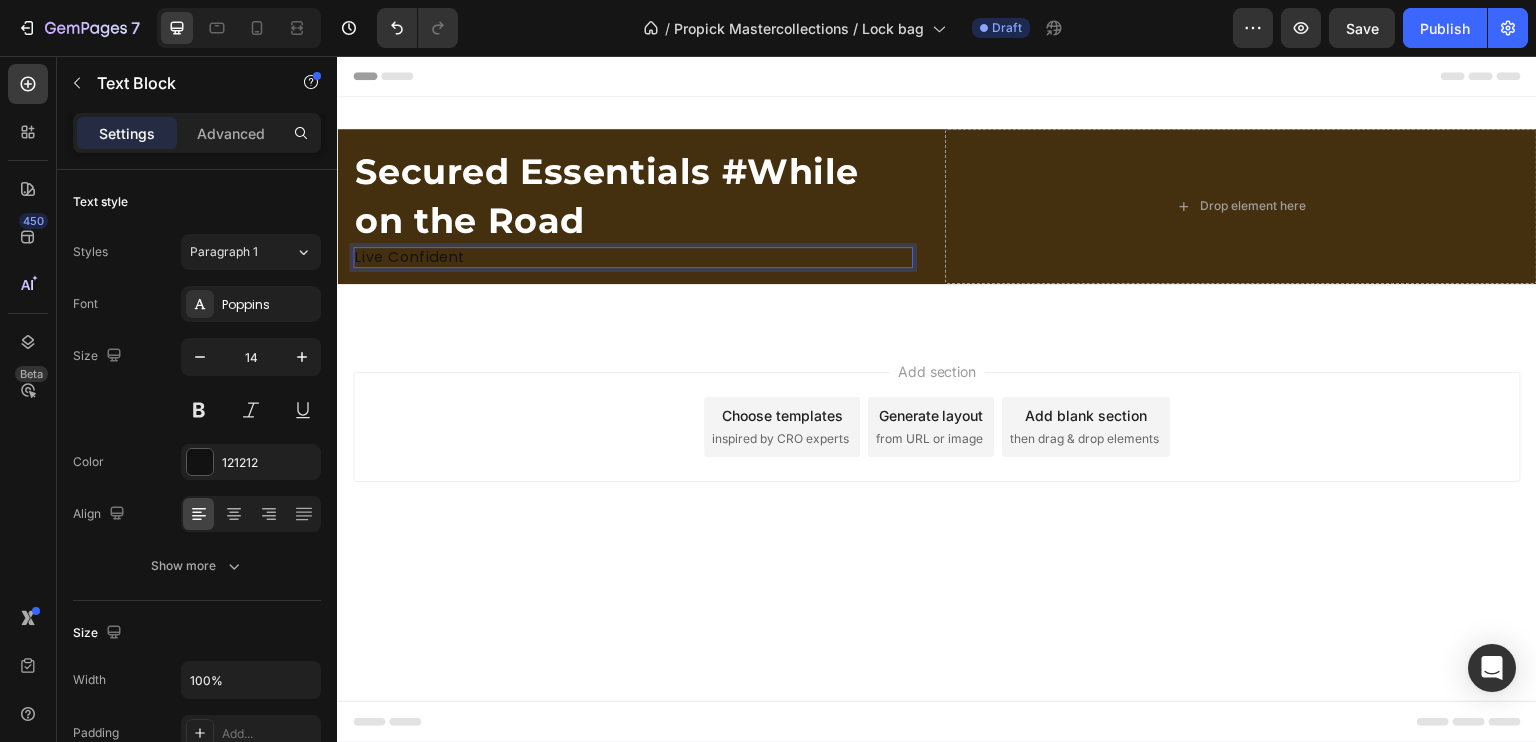 click on "Live Confident" at bounding box center (633, 257) 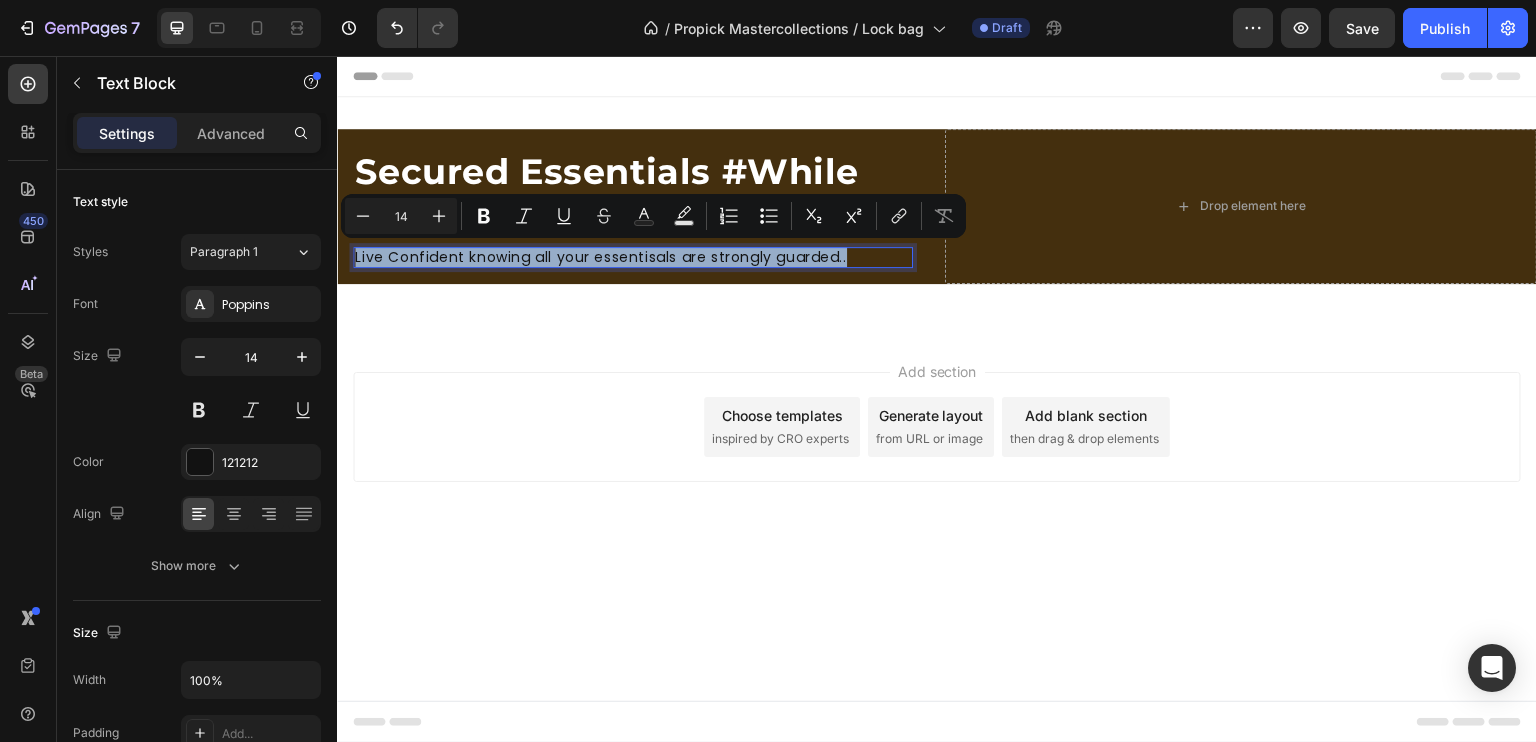drag, startPoint x: 854, startPoint y: 256, endPoint x: 354, endPoint y: 250, distance: 500.036 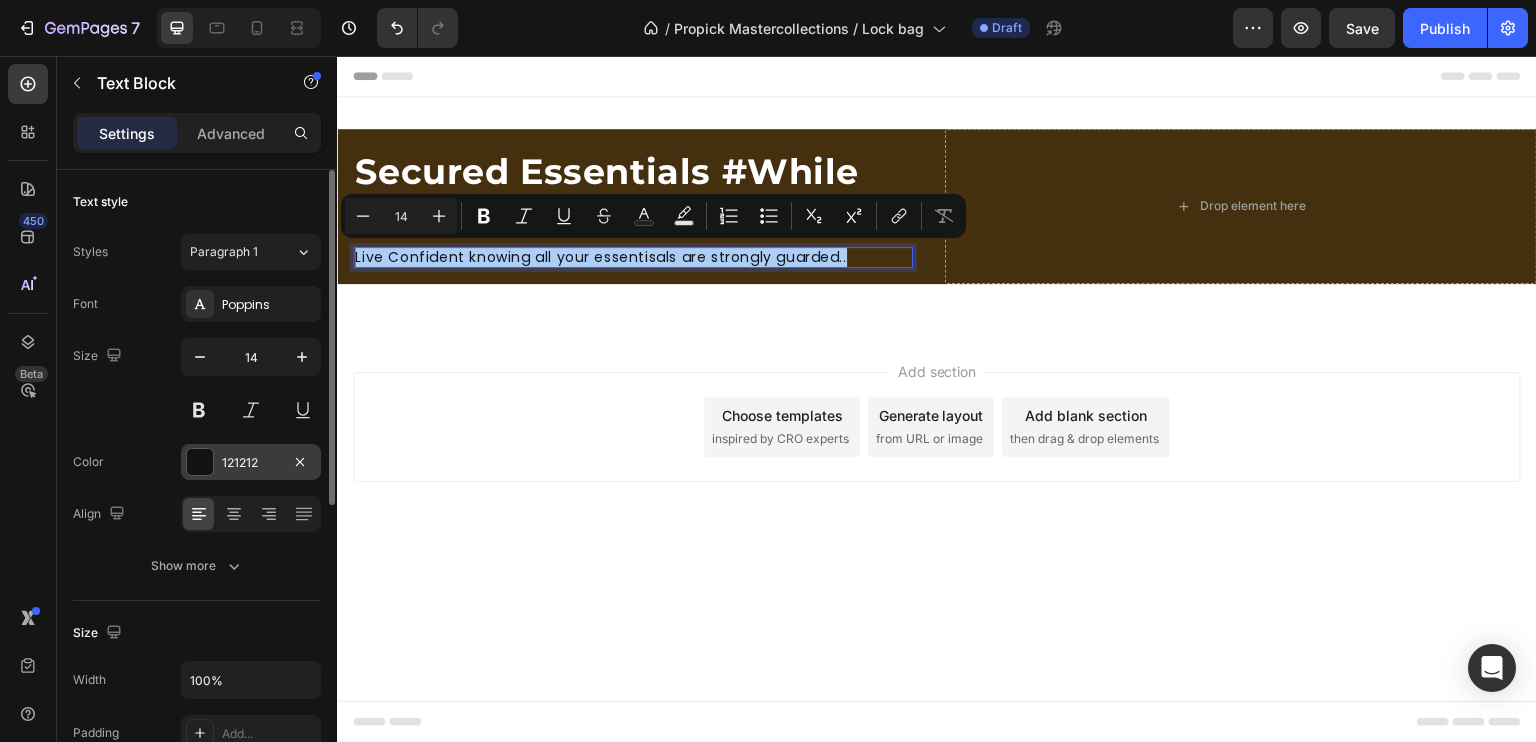 click at bounding box center [200, 462] 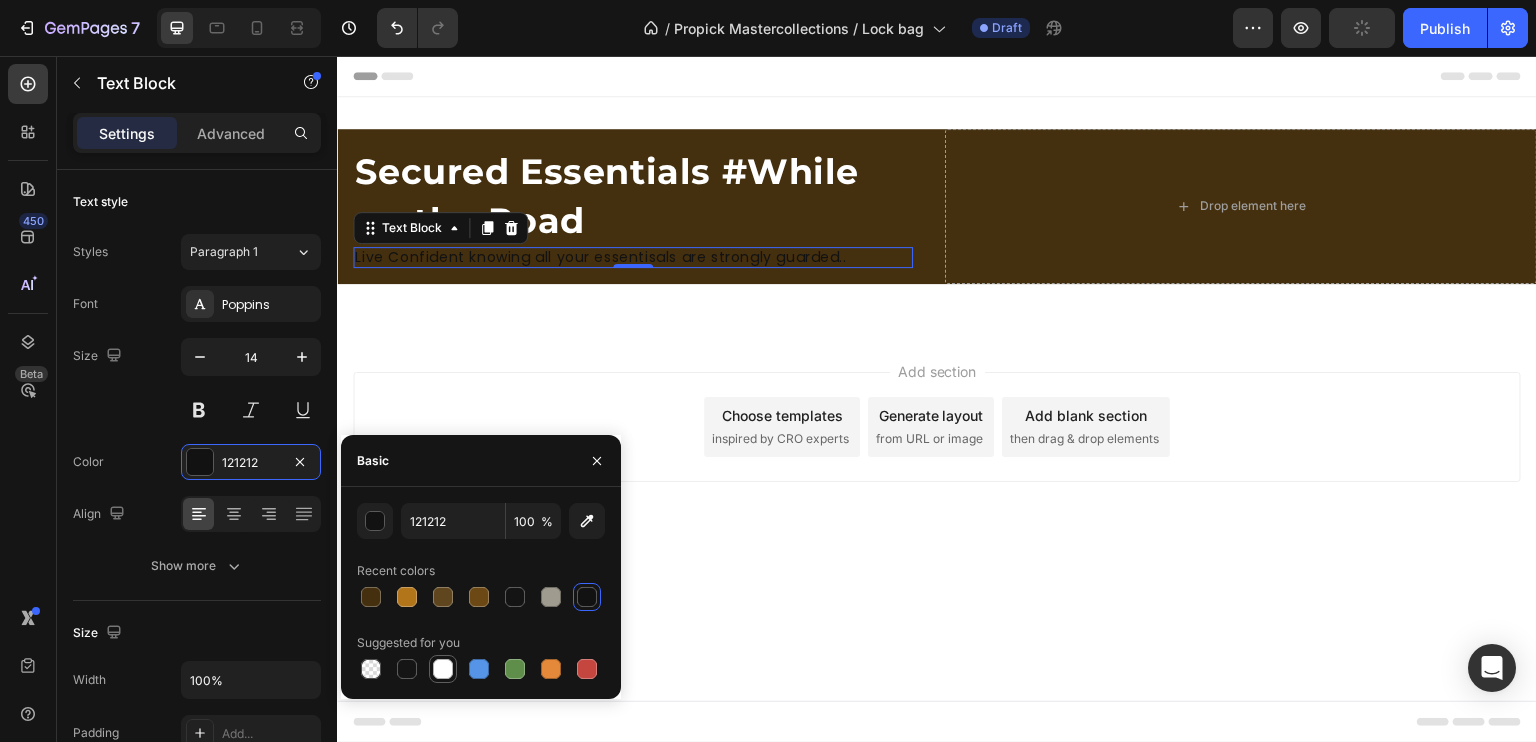 click at bounding box center [443, 669] 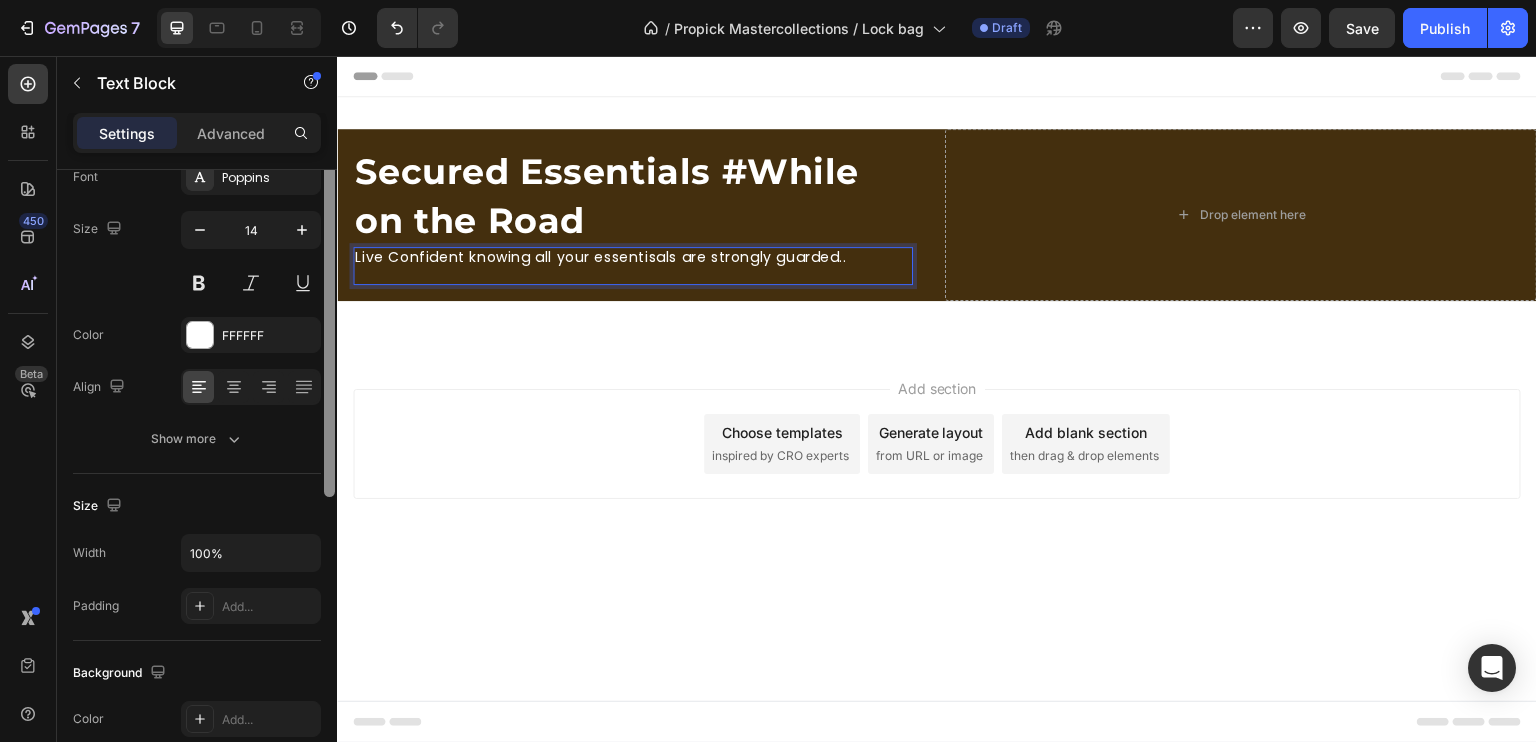 scroll, scrollTop: 174, scrollLeft: 0, axis: vertical 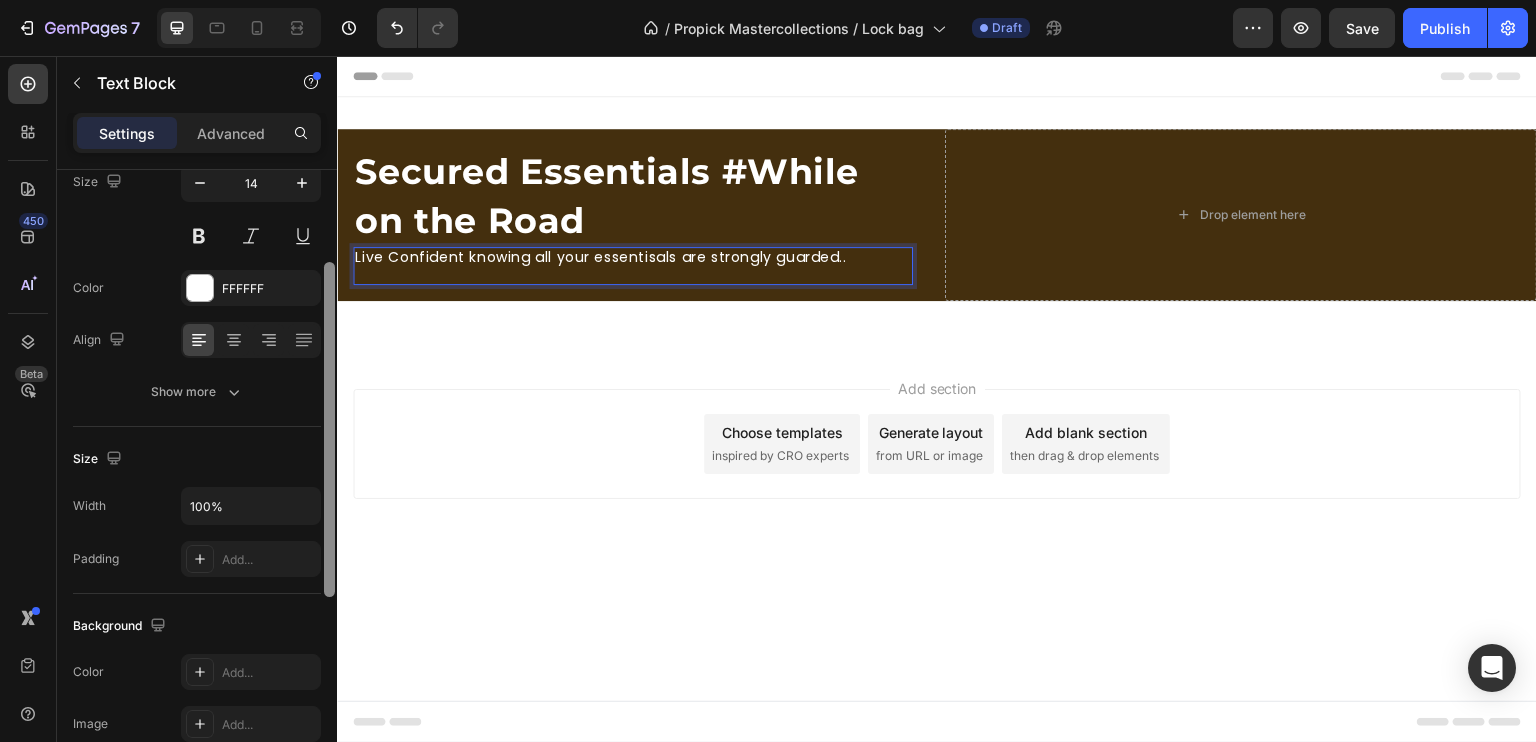 drag, startPoint x: 670, startPoint y: 318, endPoint x: 347, endPoint y: 455, distance: 350.85324 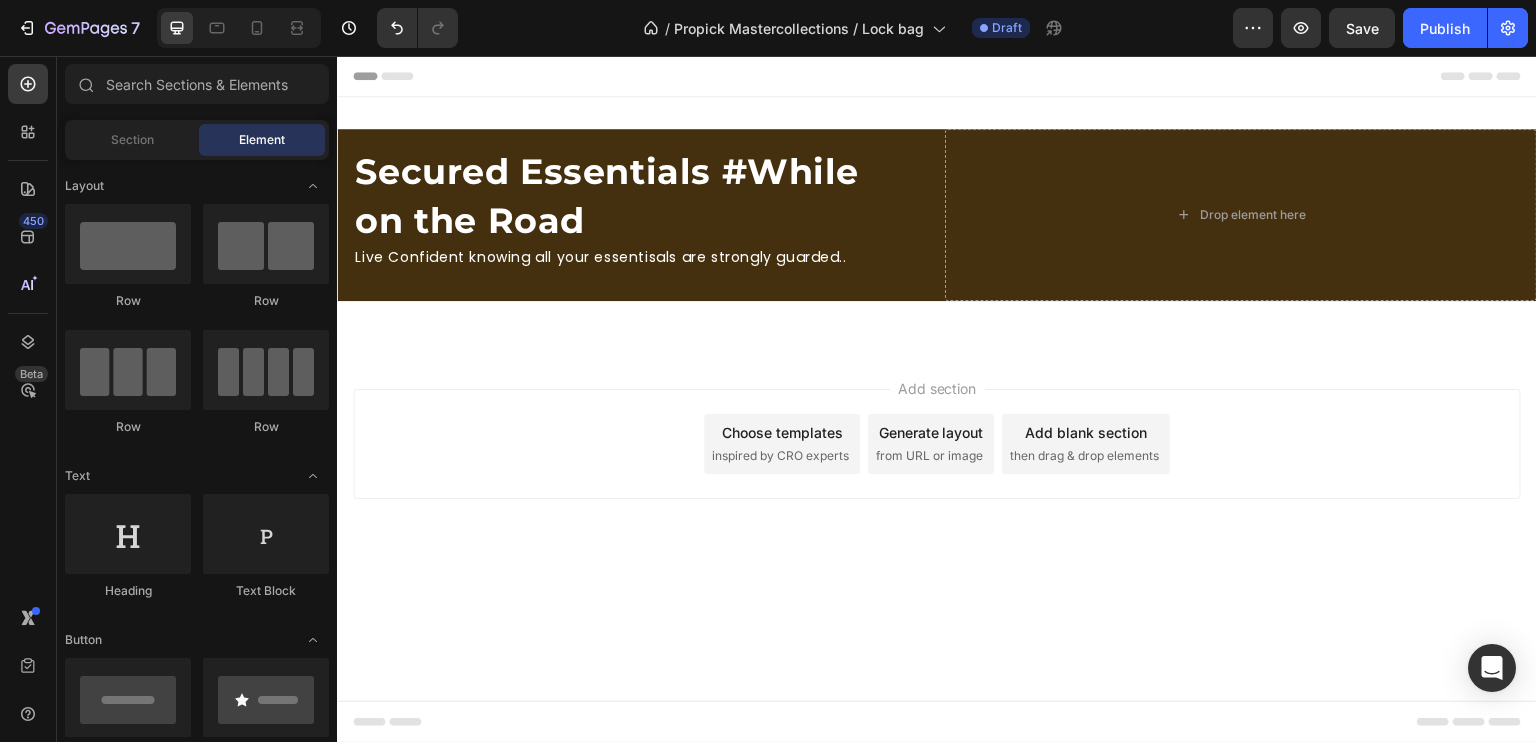 click on "Add section Choose templates inspired by CRO experts Generate layout from URL or image Add blank section then drag & drop elements" at bounding box center [937, 472] 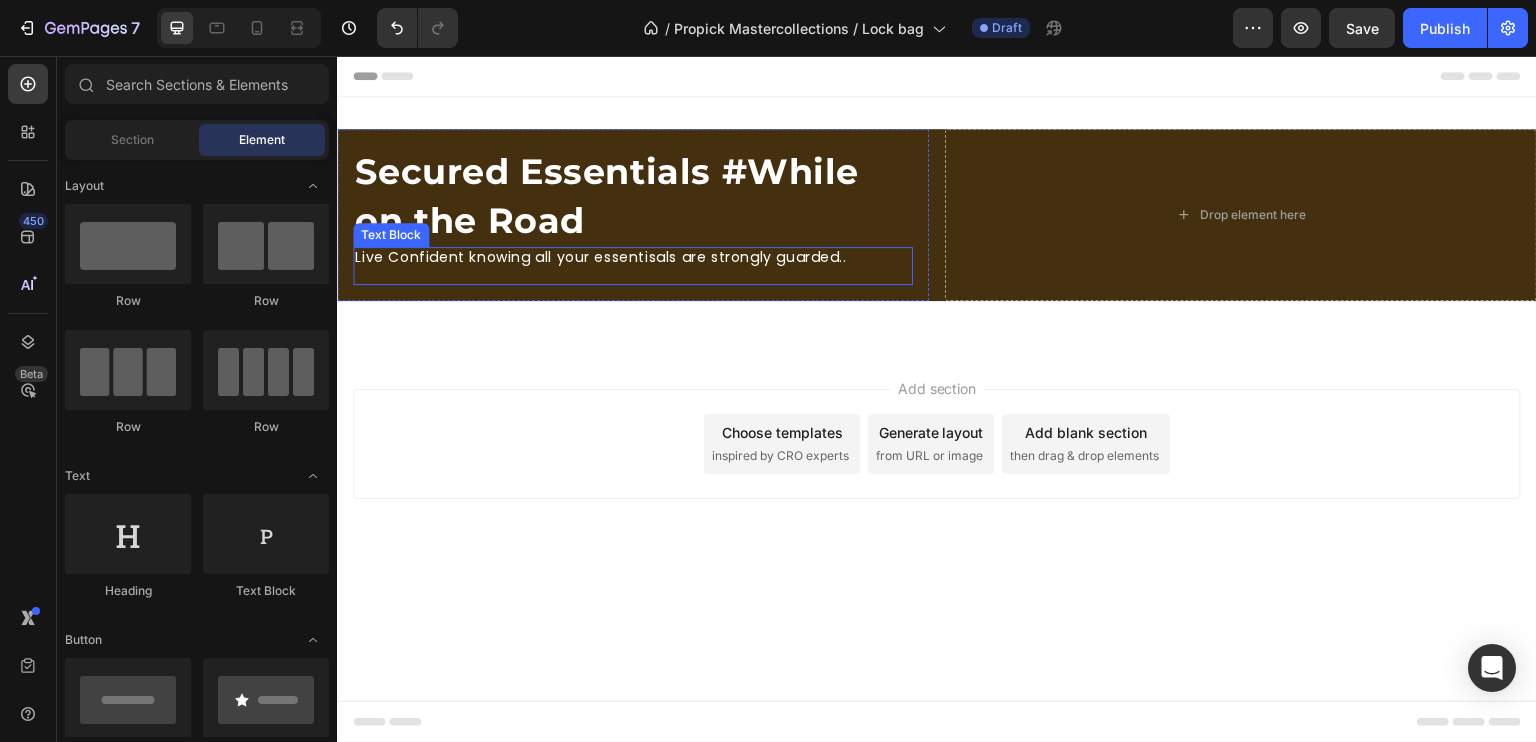 click on "Live Confident knowing all your essentisals are strongly guarded.." at bounding box center [633, 257] 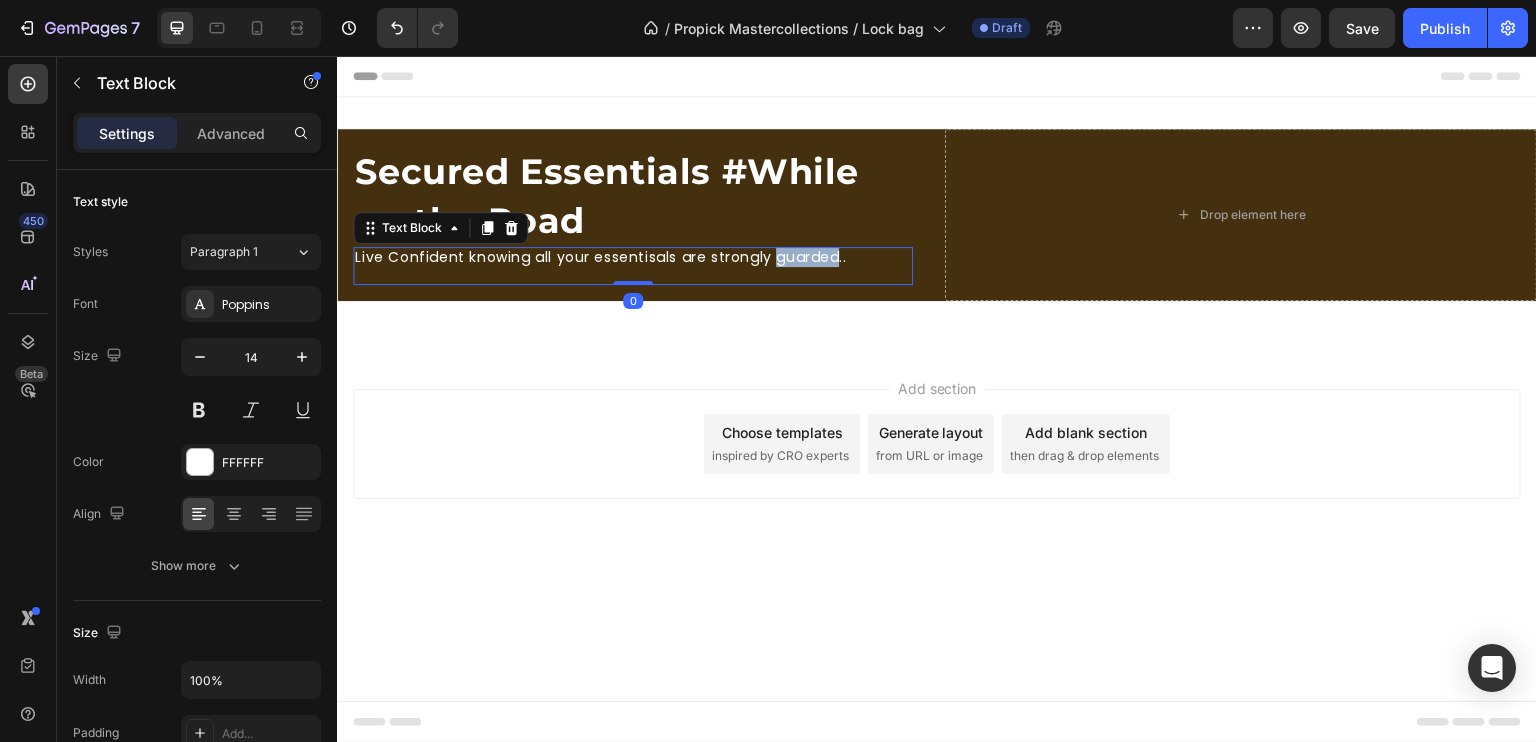 click on "Live Confident knowing all your essentisals are strongly guarded.." at bounding box center (633, 257) 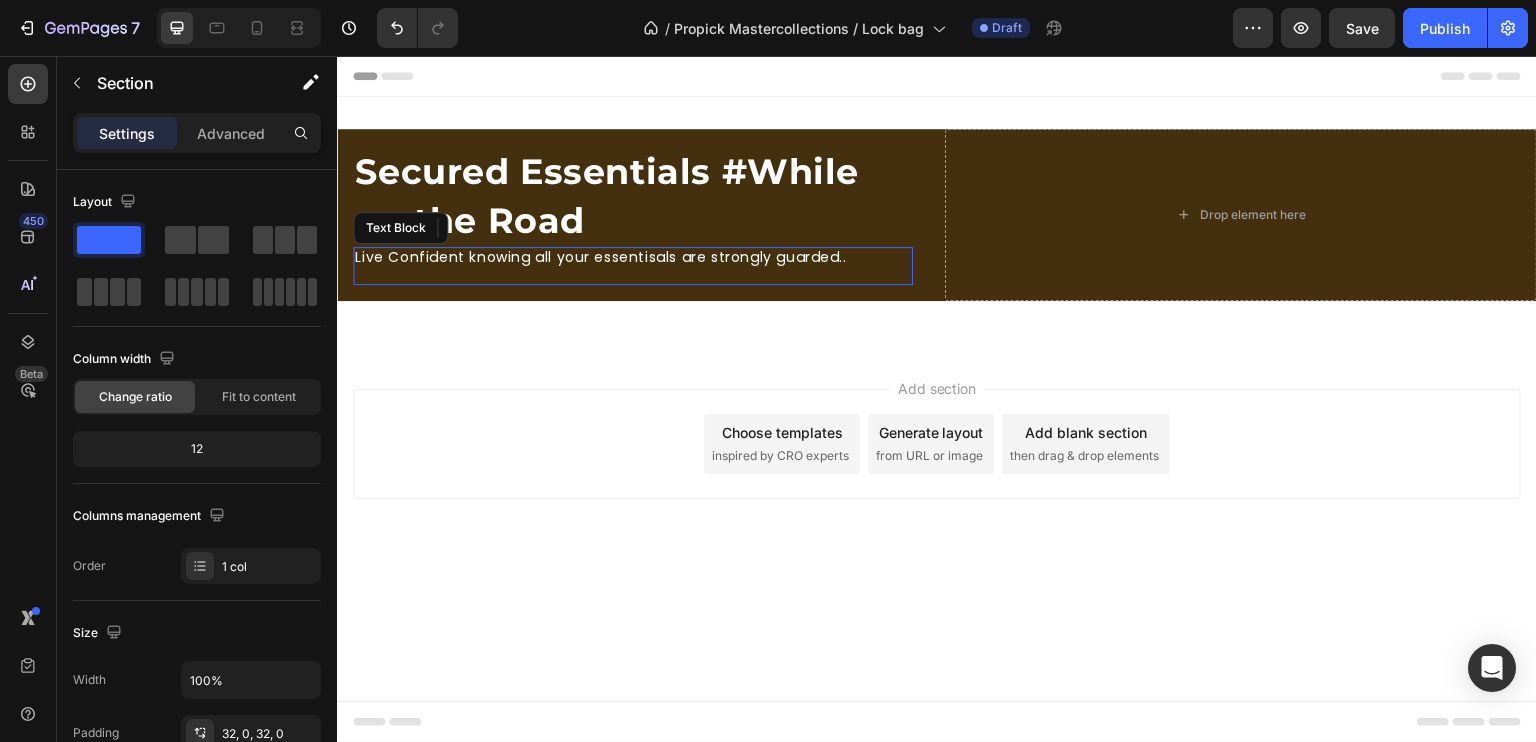click at bounding box center (633, 274) 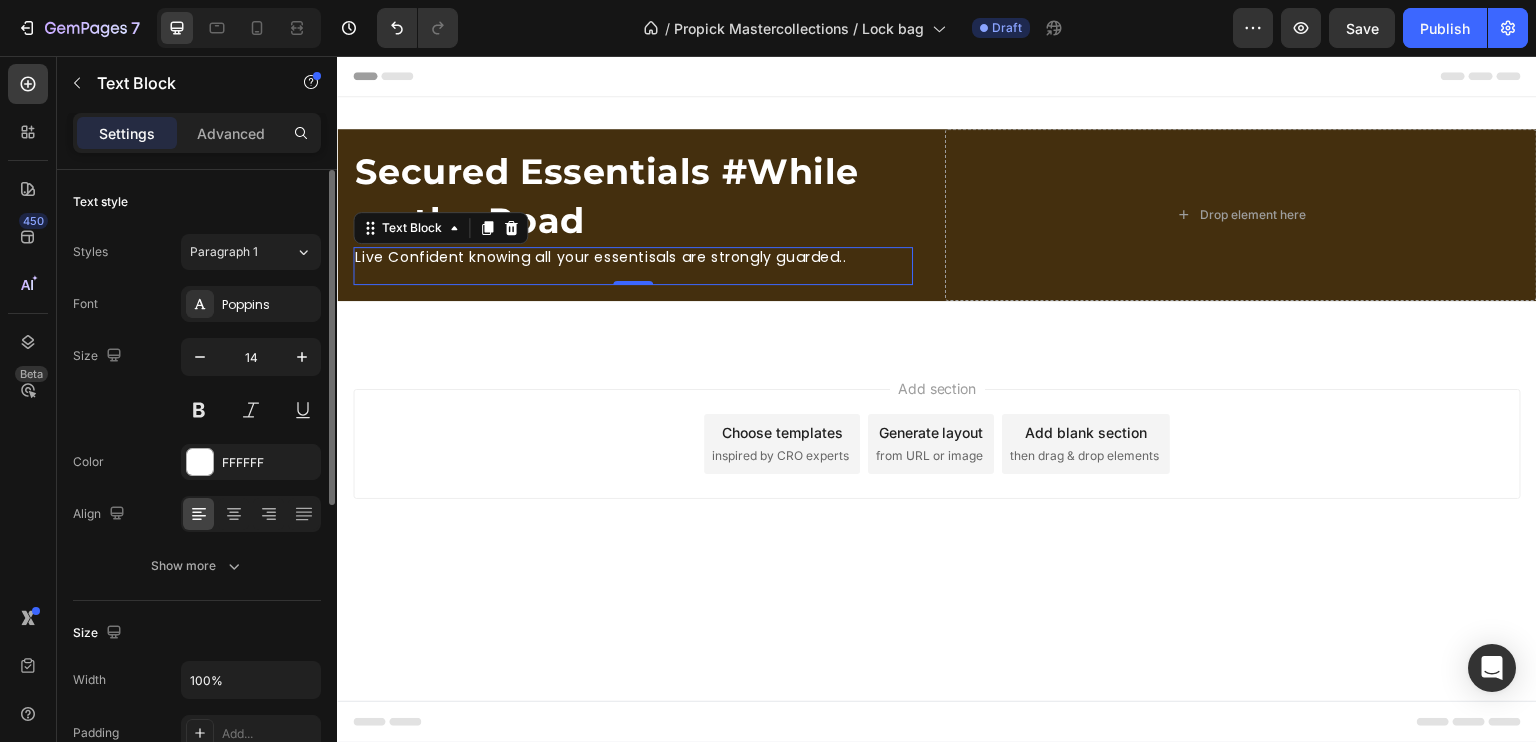 click on "Align" at bounding box center (101, 514) 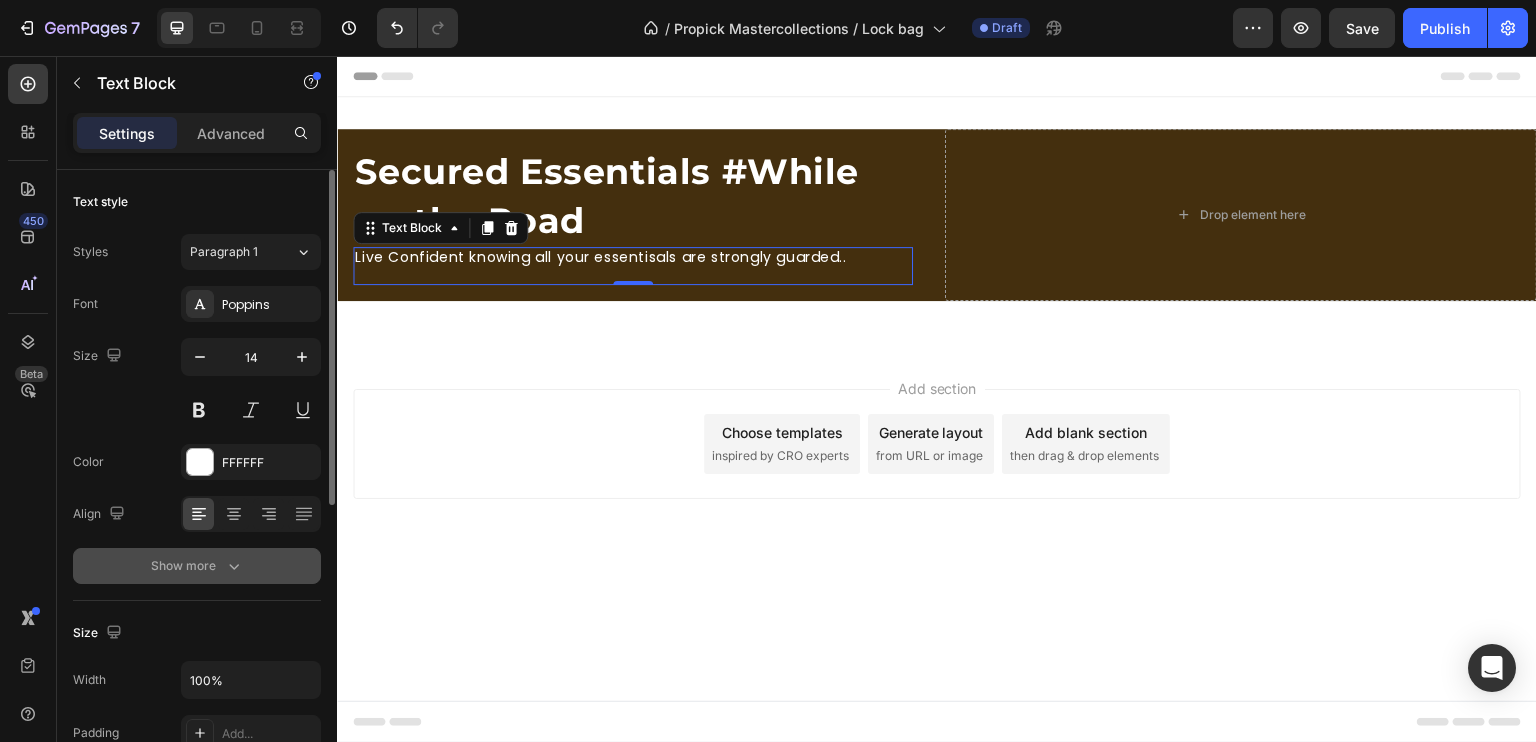 click on "Show more" at bounding box center [197, 566] 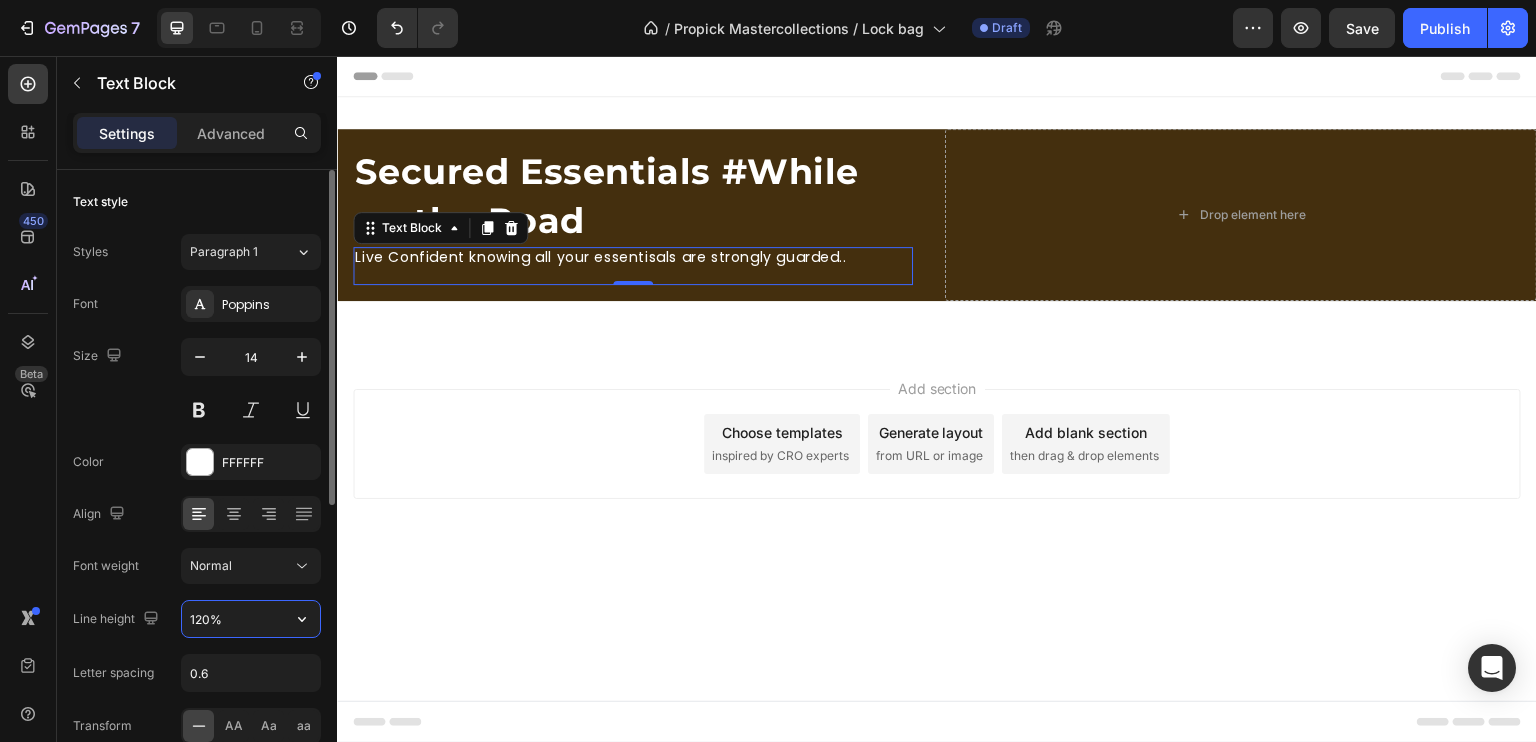 click on "120%" at bounding box center (251, 619) 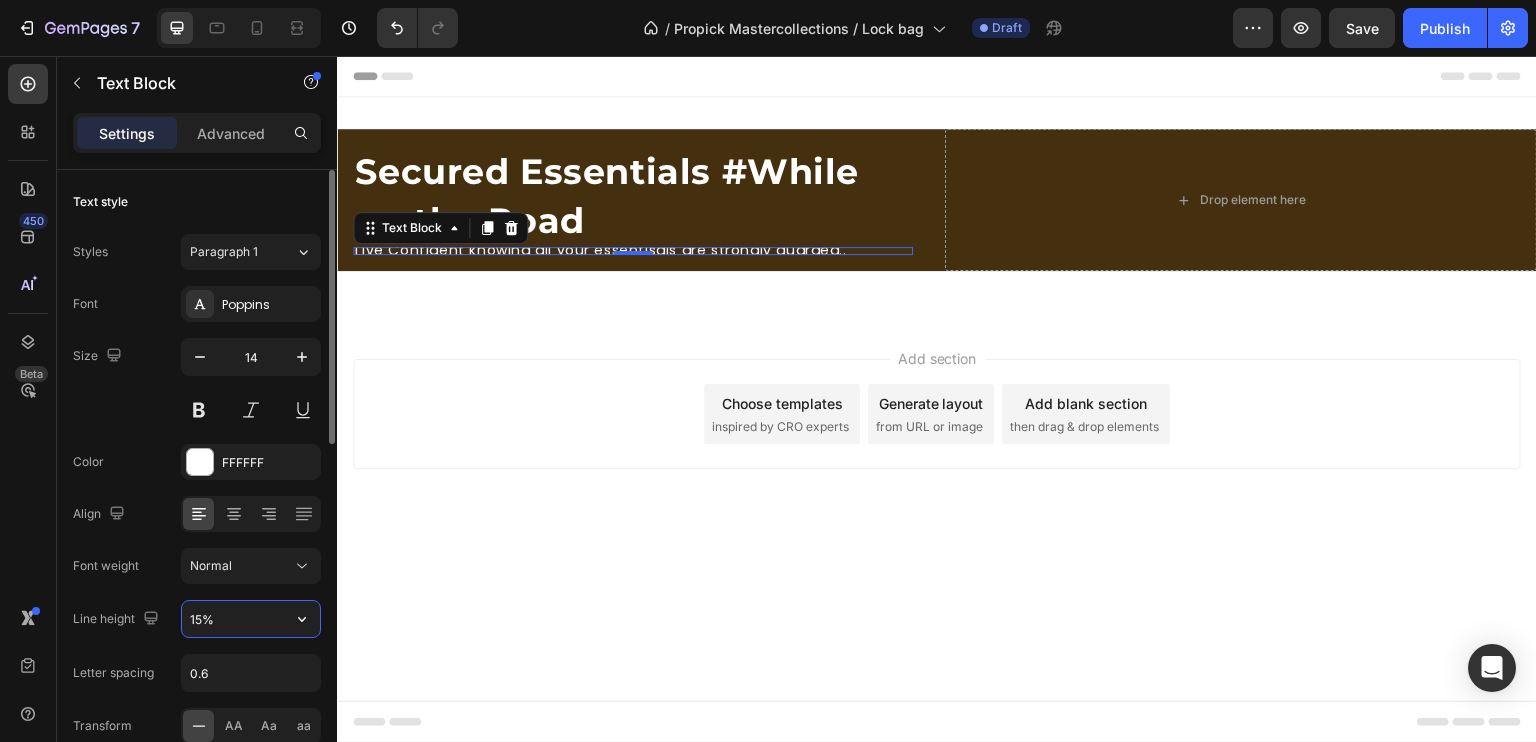 type on "150%" 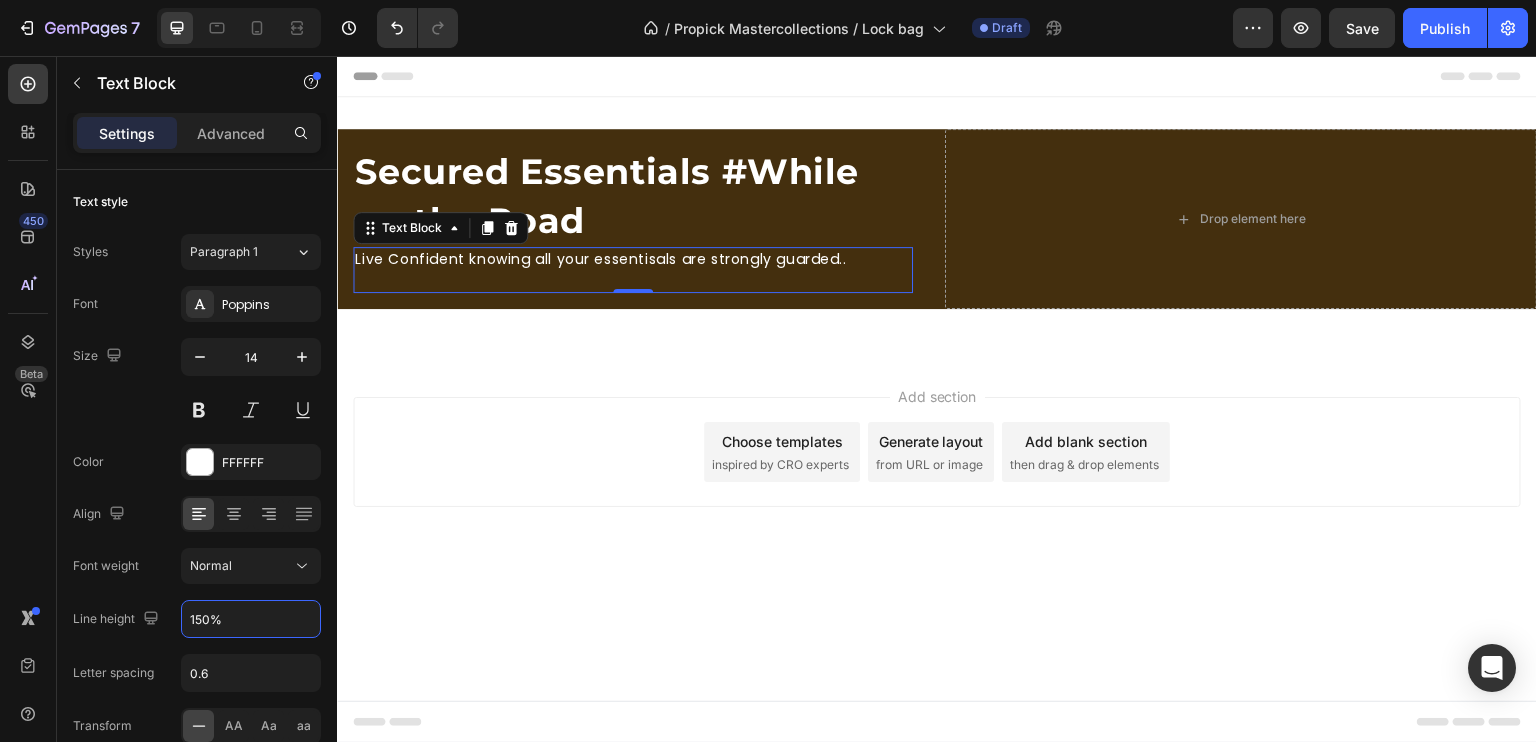 click on "Add section Choose templates inspired by CRO experts Generate layout from URL or image Add blank section then drag & drop elements" at bounding box center [937, 480] 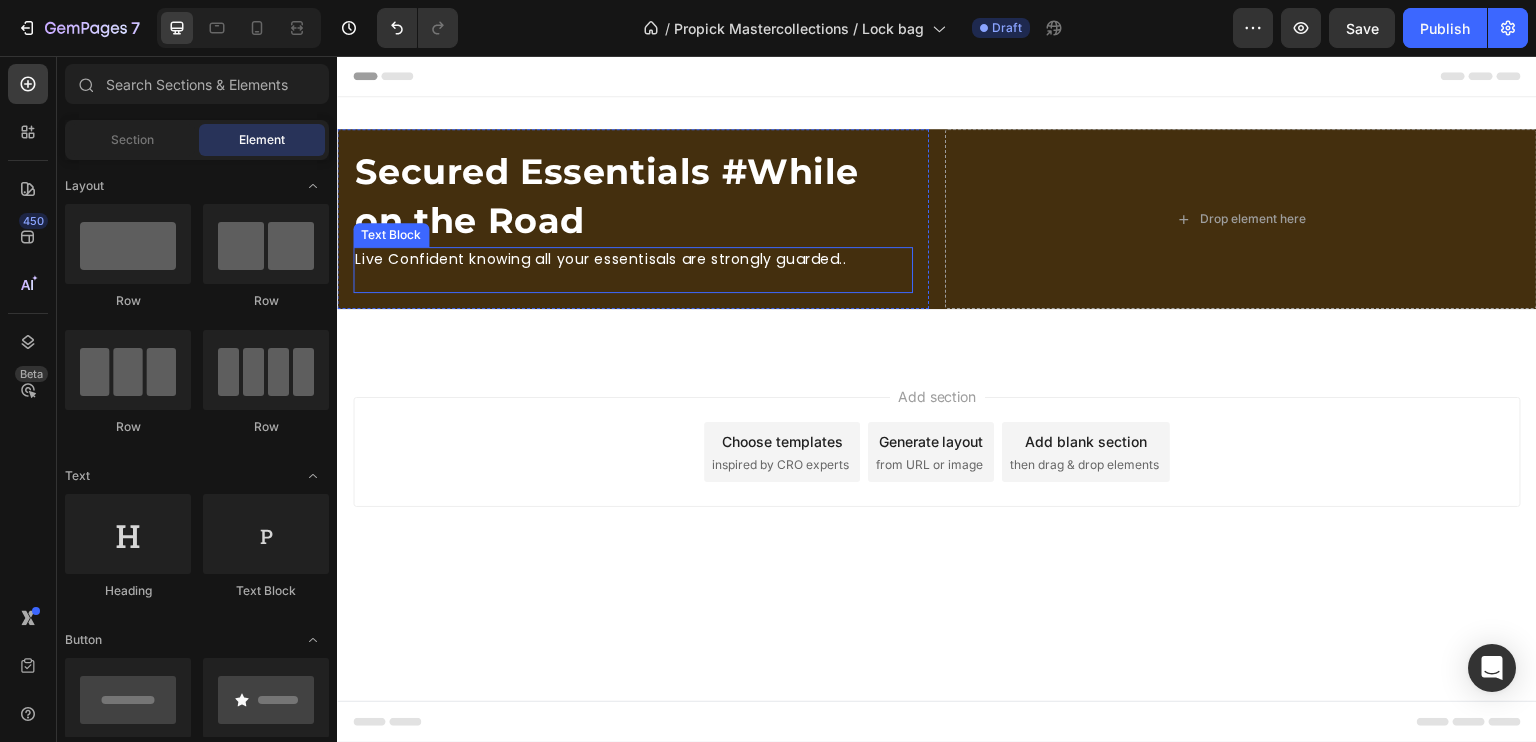 click at bounding box center [633, 280] 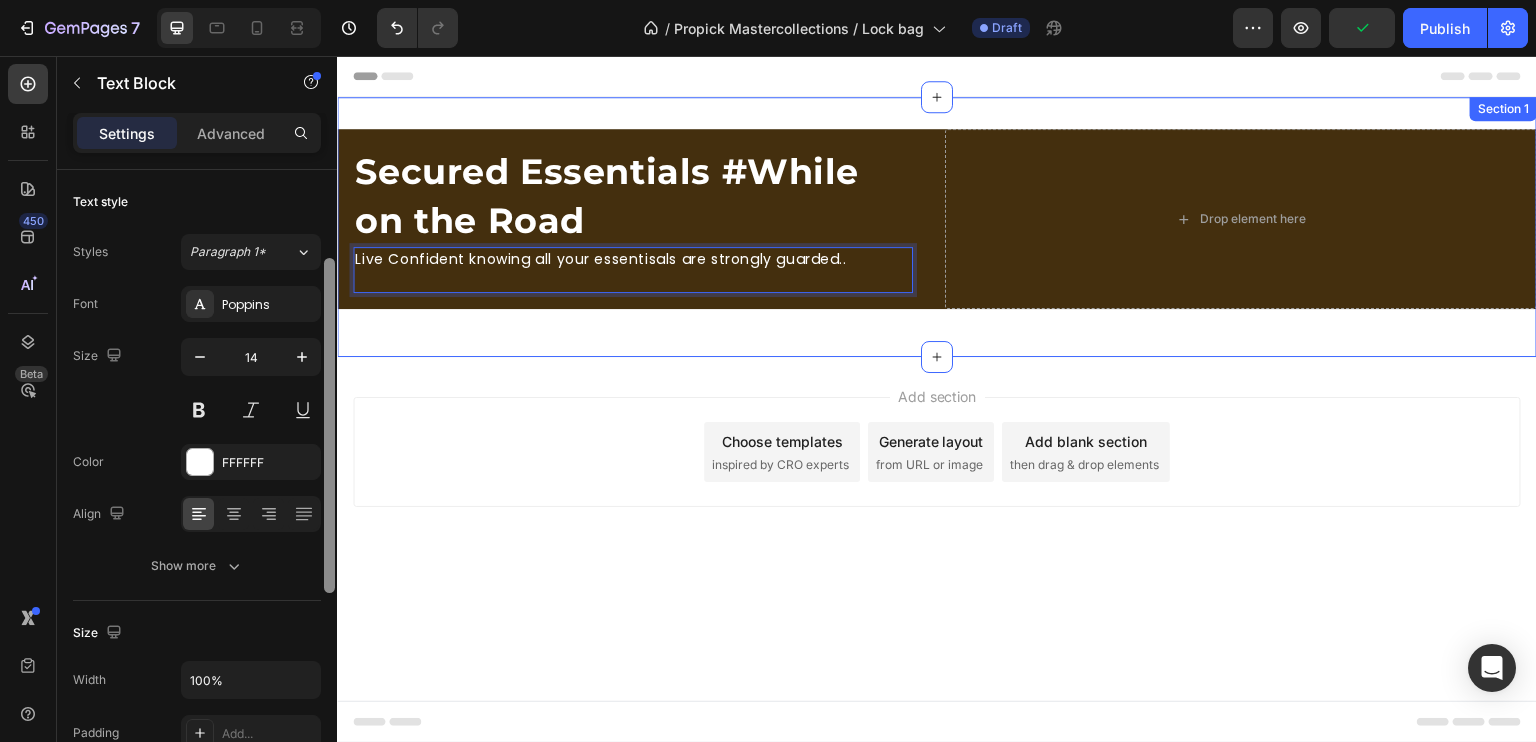 scroll, scrollTop: 58, scrollLeft: 0, axis: vertical 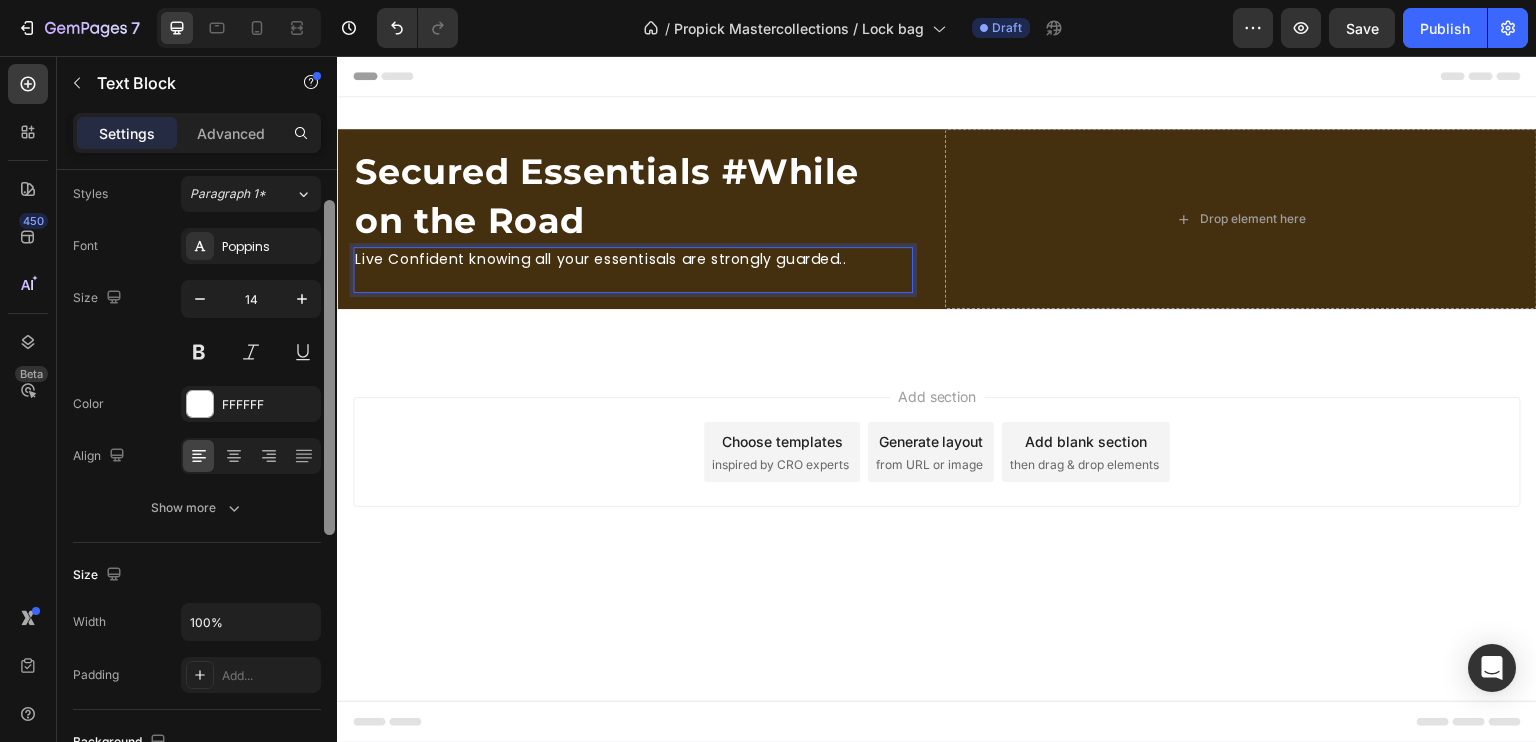 drag, startPoint x: 669, startPoint y: 350, endPoint x: 346, endPoint y: 483, distance: 349.31076 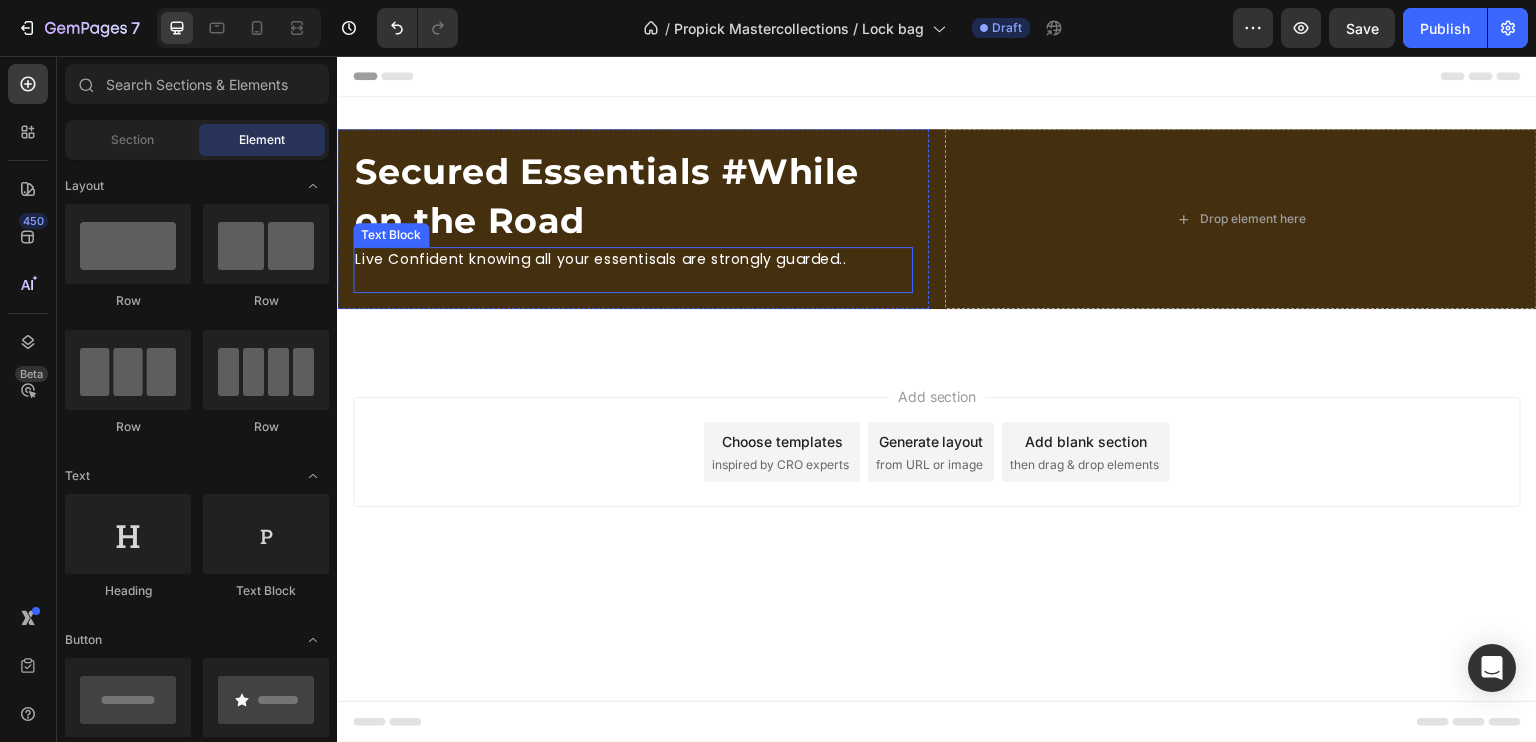 click on "Live Confident knowing all your essentisals are strongly guarded.." at bounding box center (633, 259) 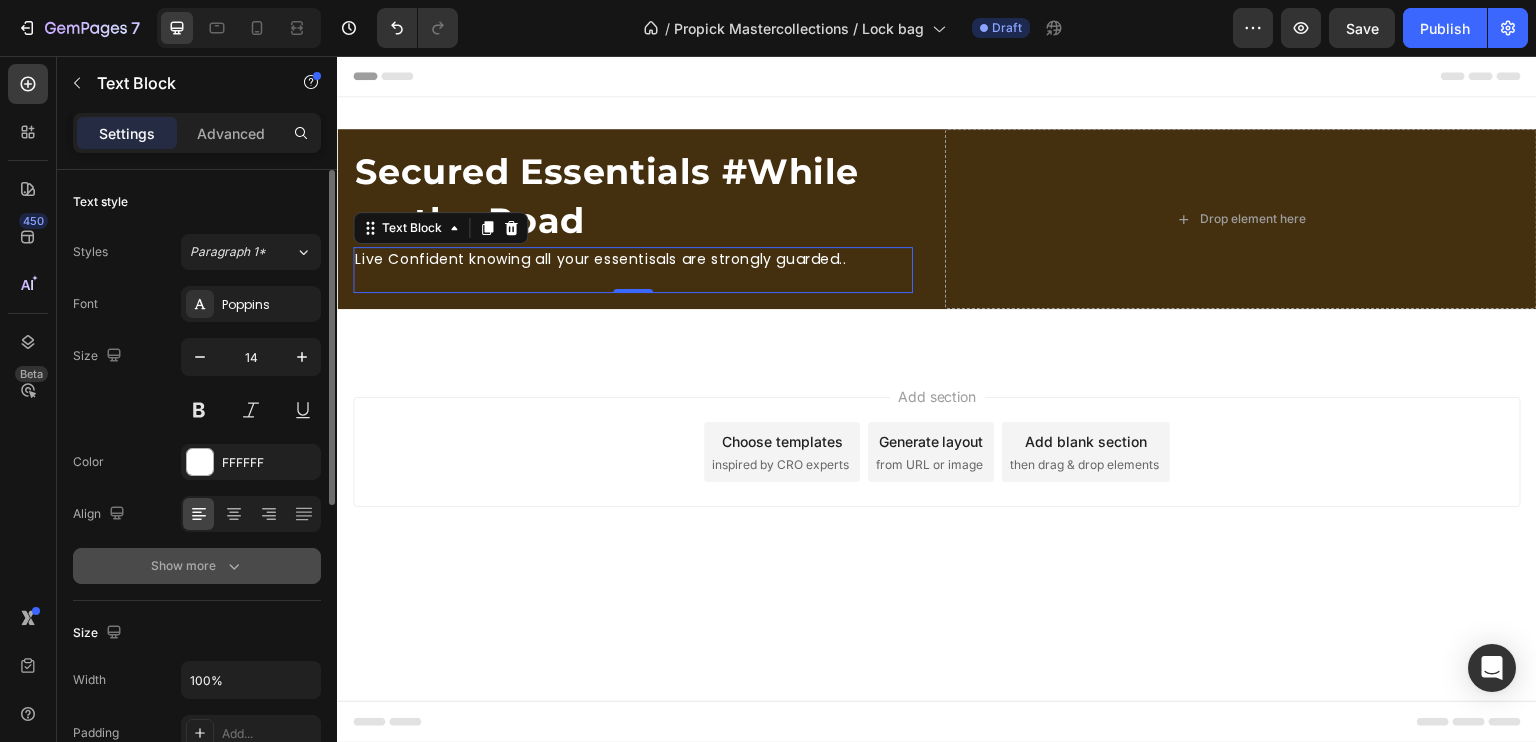 click on "Show more" at bounding box center (197, 566) 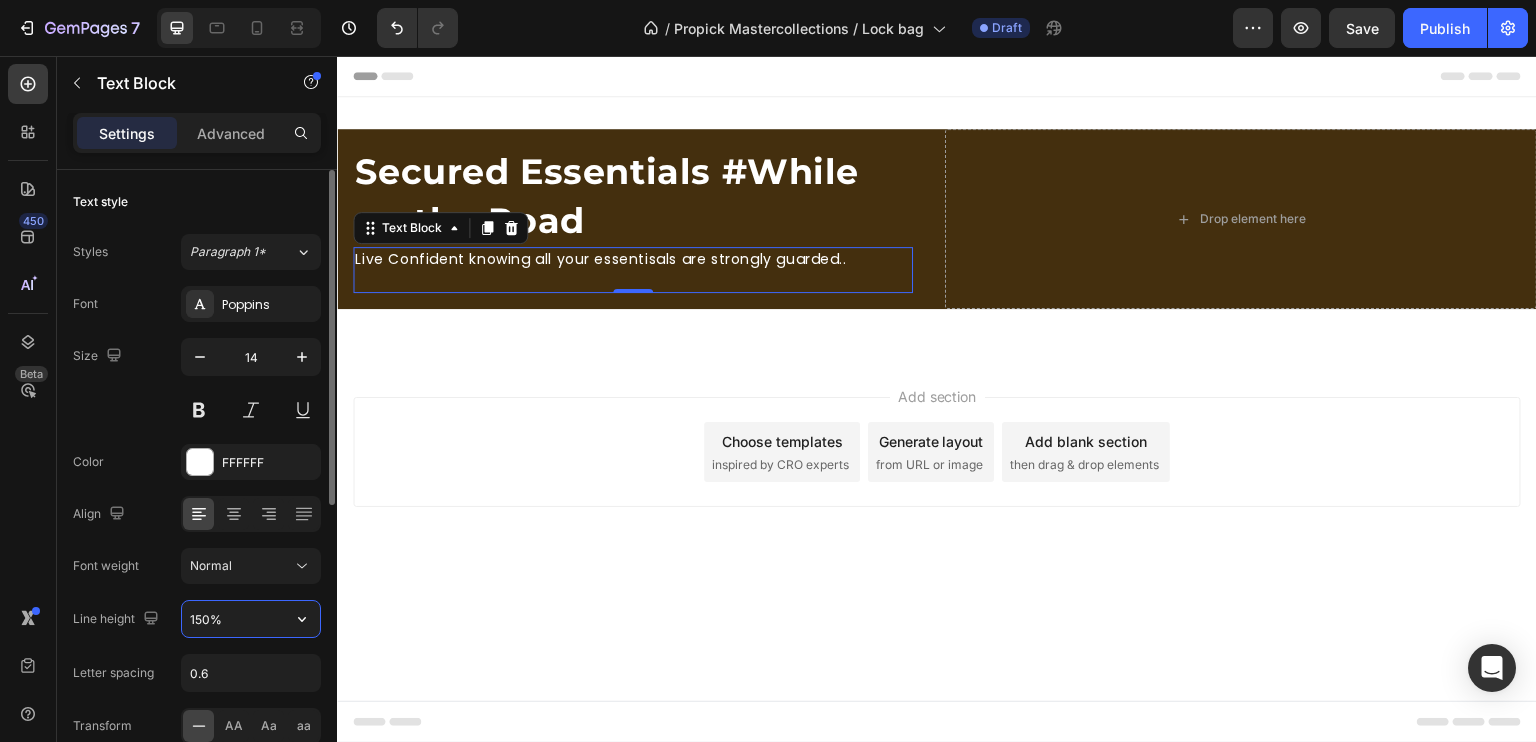 click on "150%" at bounding box center (251, 619) 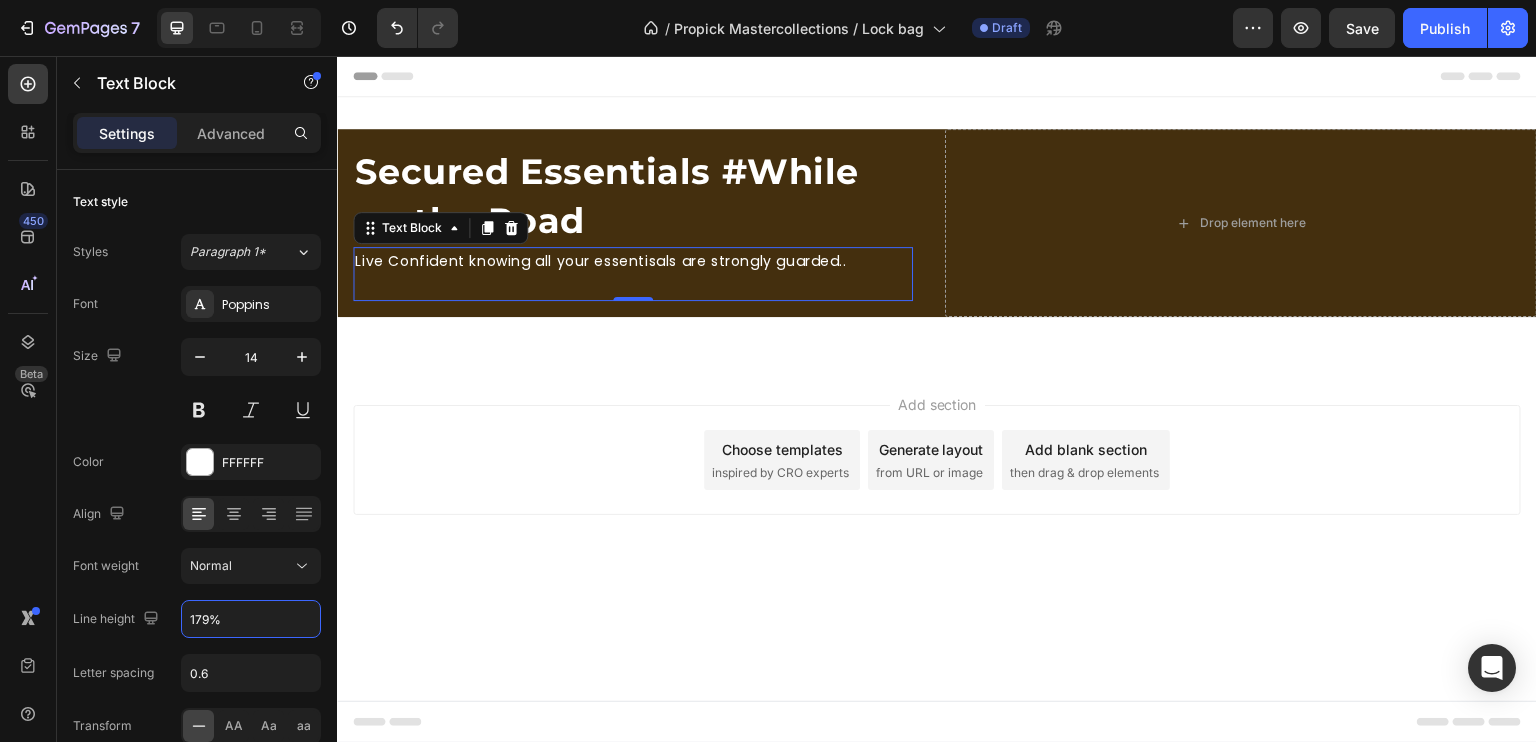type on "179%" 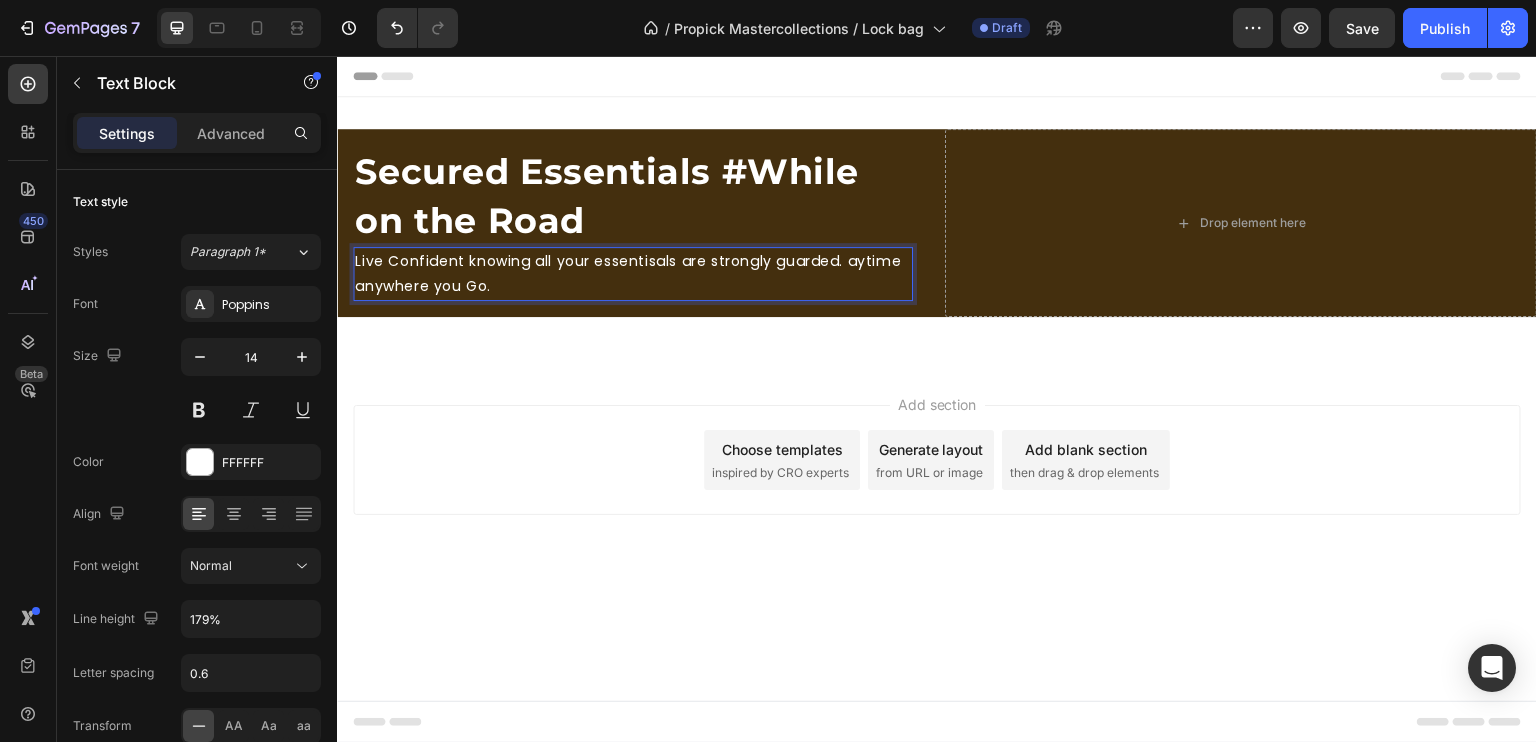 click on "Live Confident knowing all your essentisals are strongly guarded. aytime" at bounding box center (633, 261) 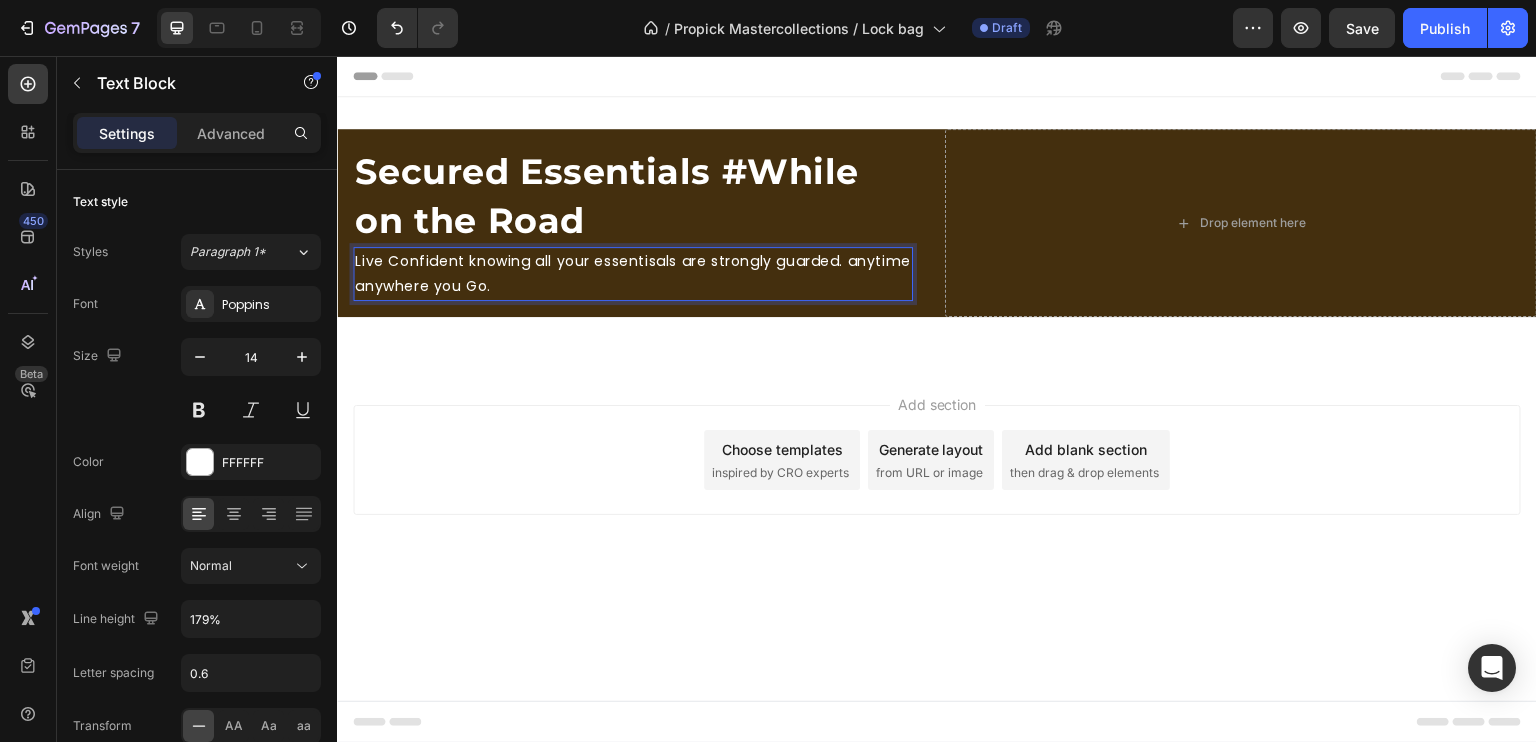 click on "anywhere you Go." at bounding box center [633, 286] 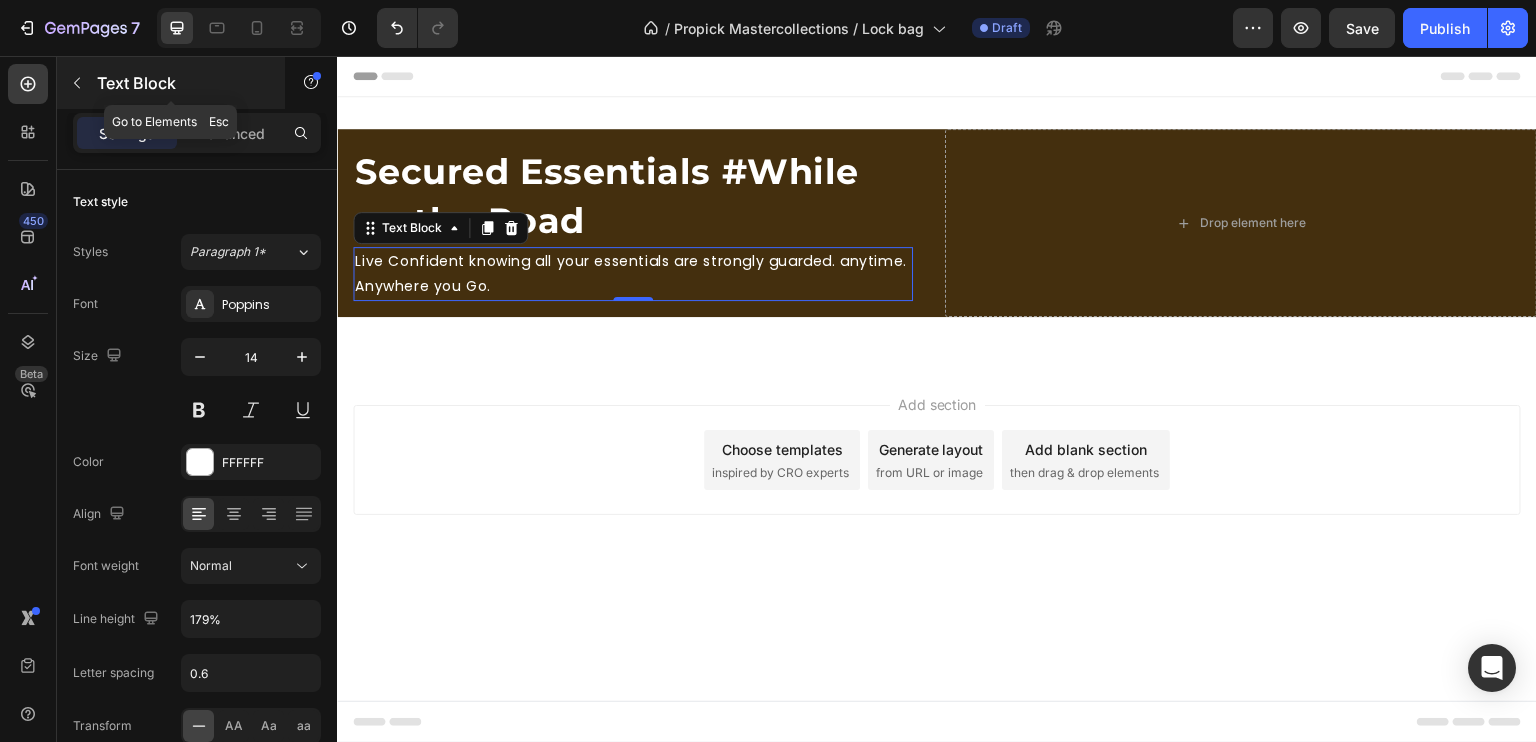 click 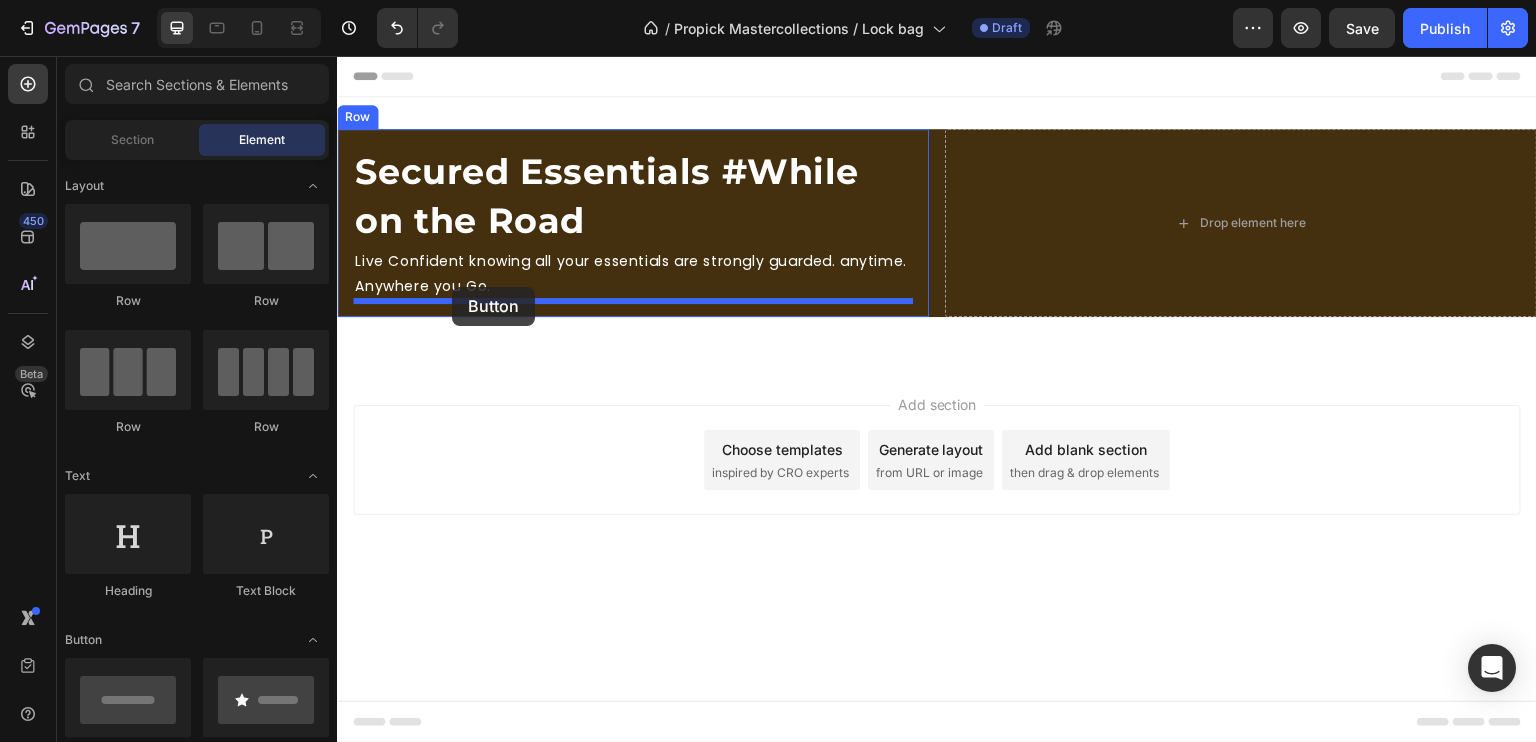 drag, startPoint x: 429, startPoint y: 778, endPoint x: 452, endPoint y: 287, distance: 491.5384 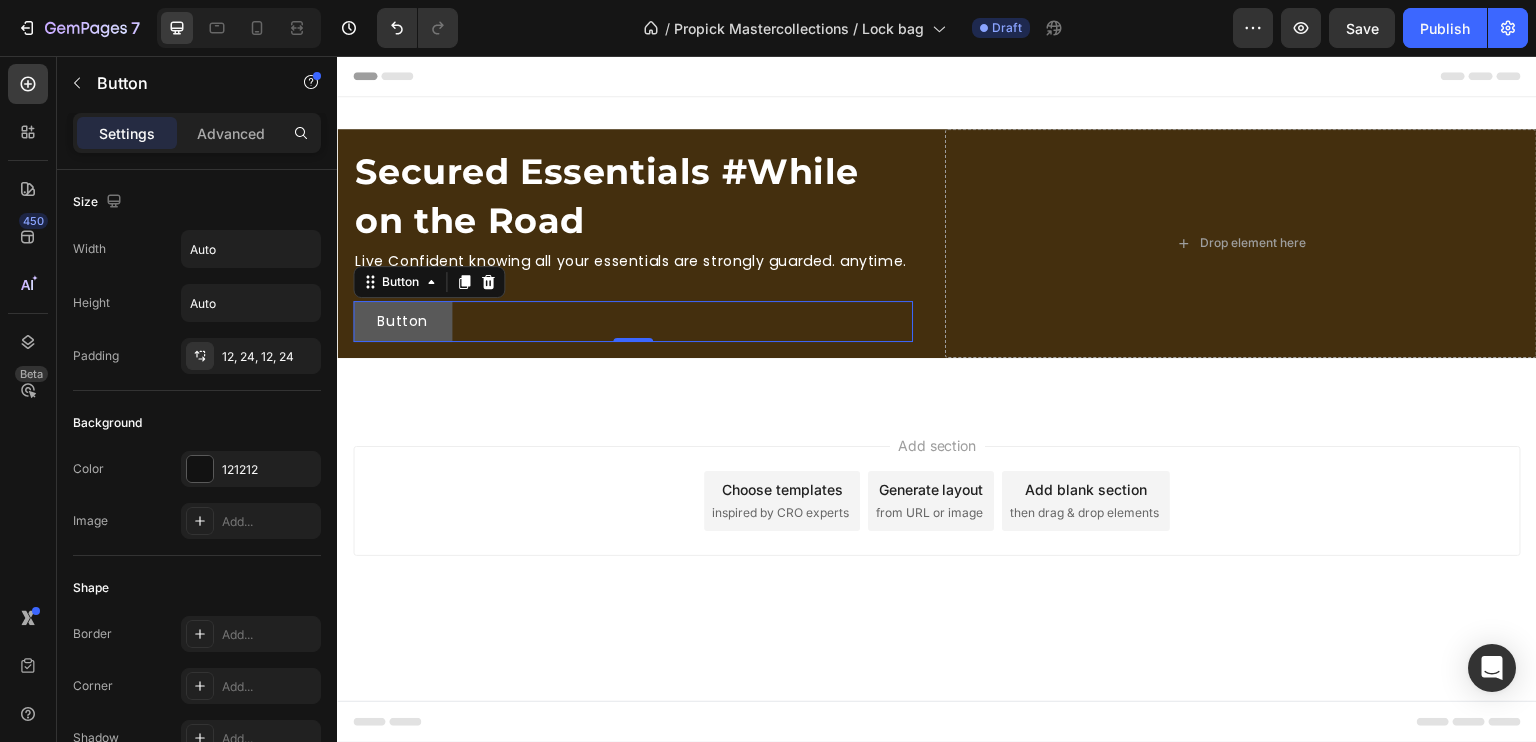 click on "Button" at bounding box center [402, 321] 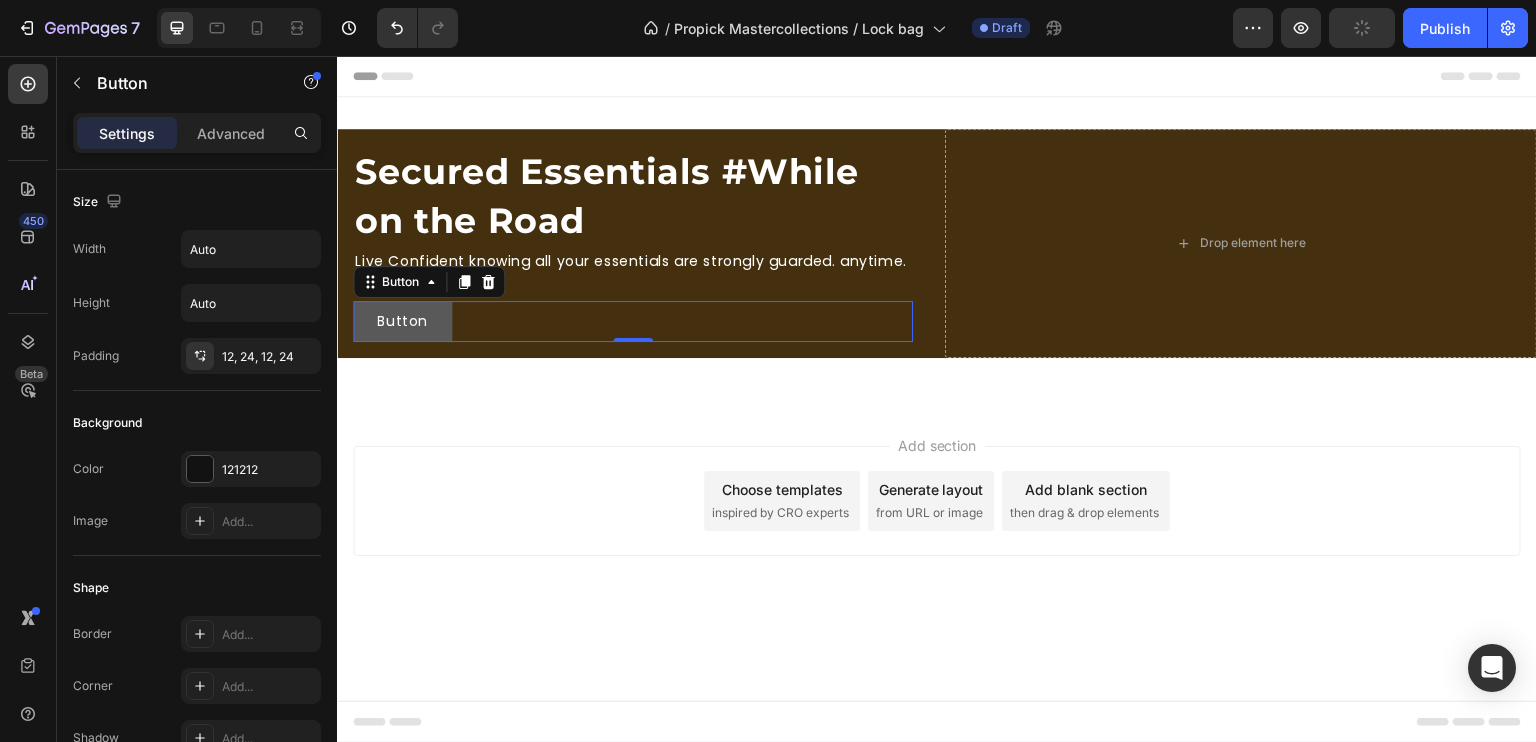 click on "Button" at bounding box center [402, 321] 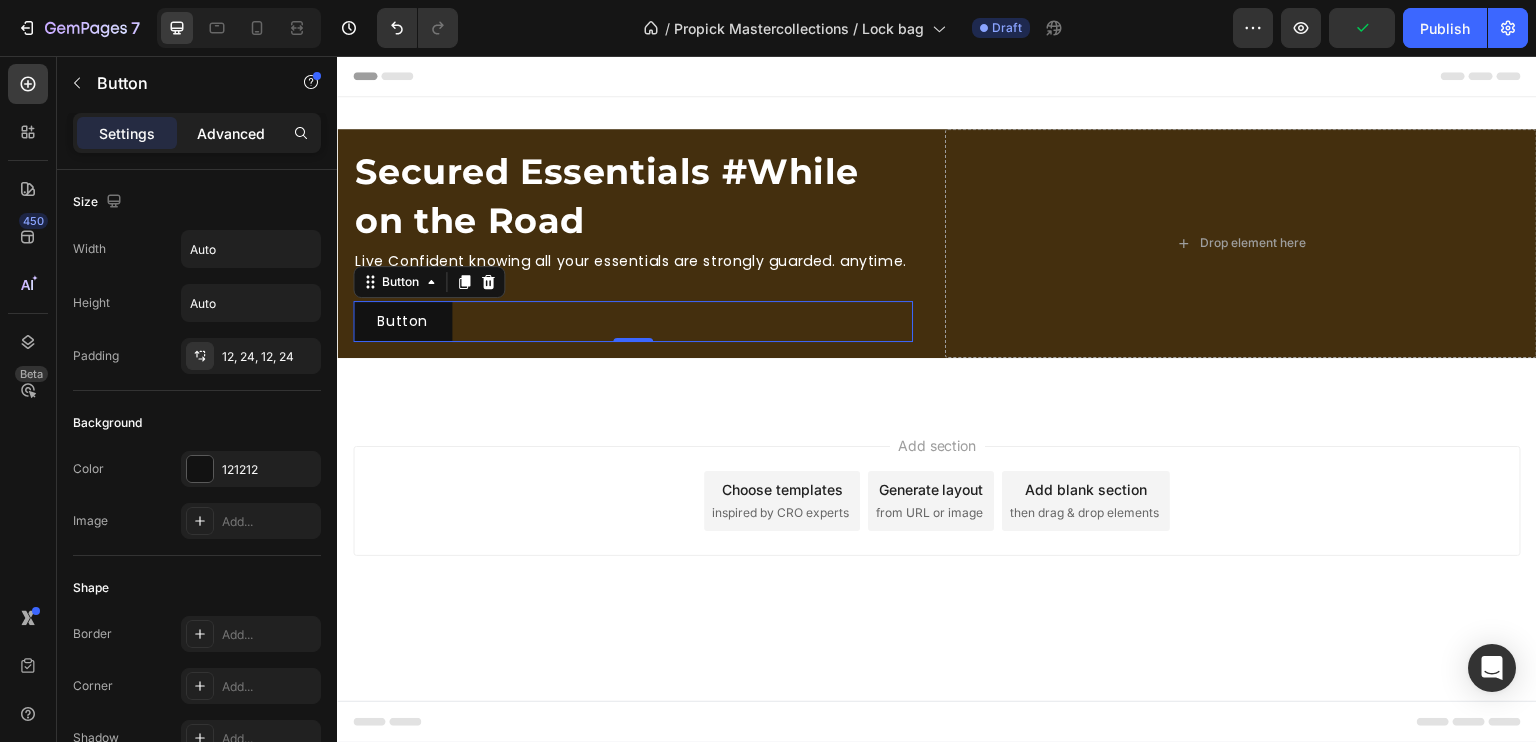 click on "Advanced" at bounding box center (231, 133) 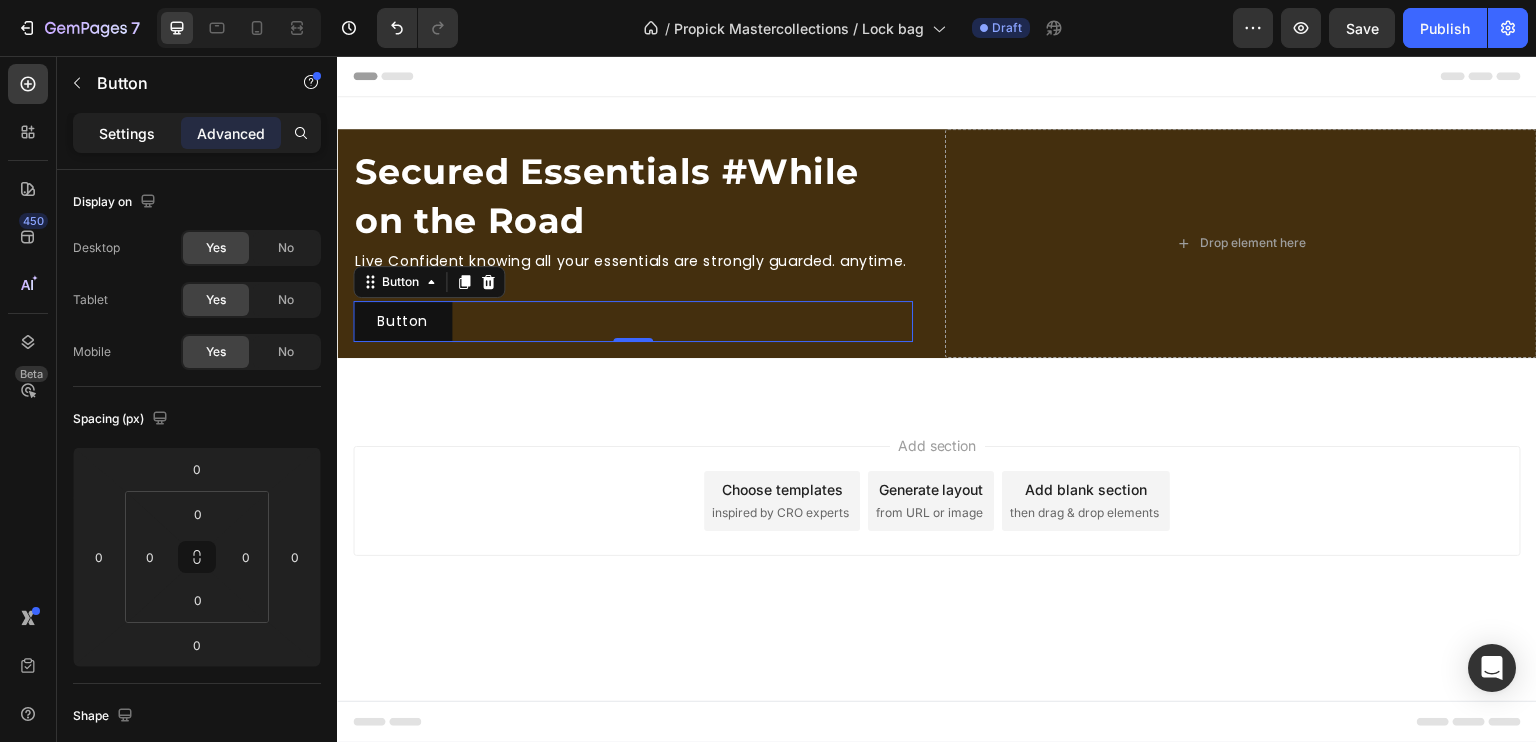click on "Settings" at bounding box center (127, 133) 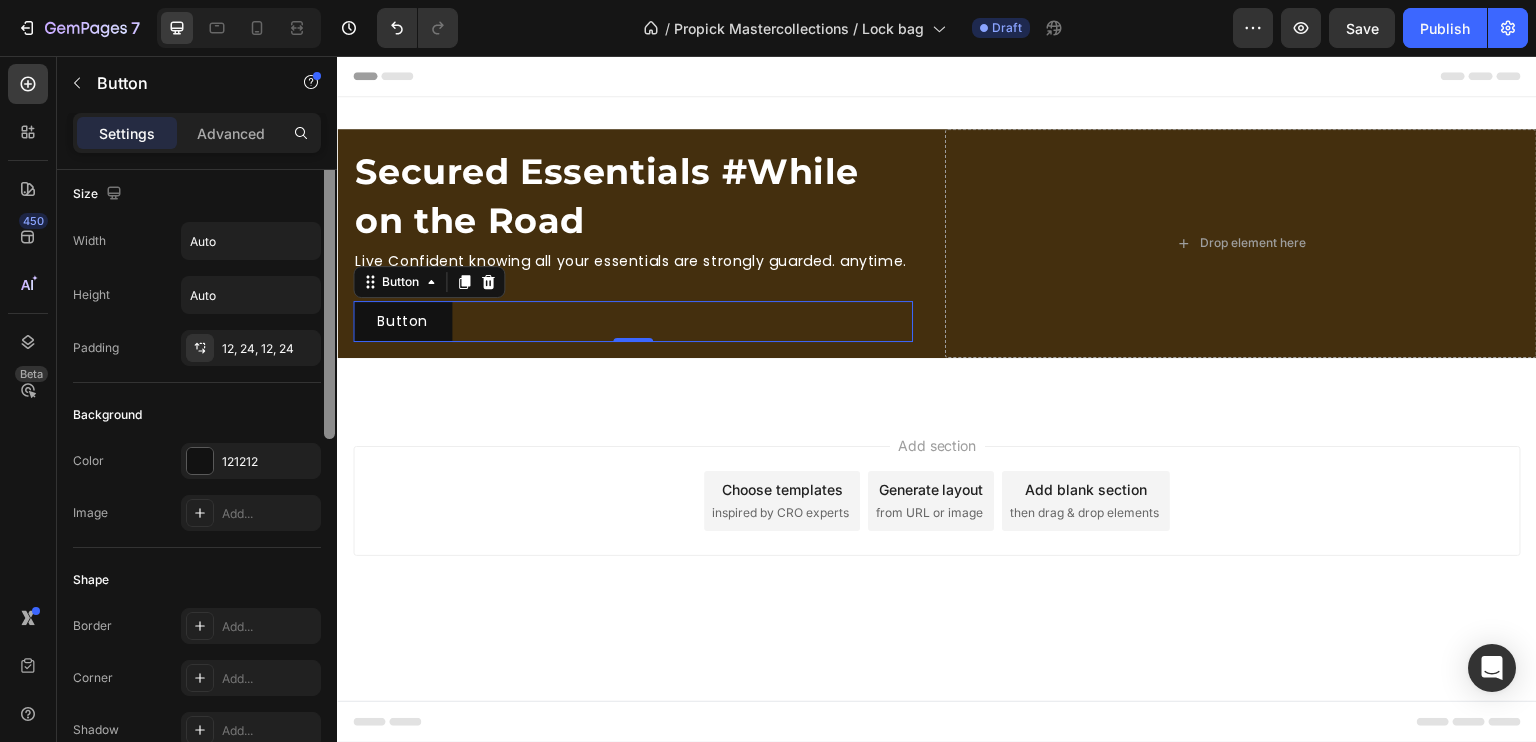 scroll, scrollTop: 0, scrollLeft: 0, axis: both 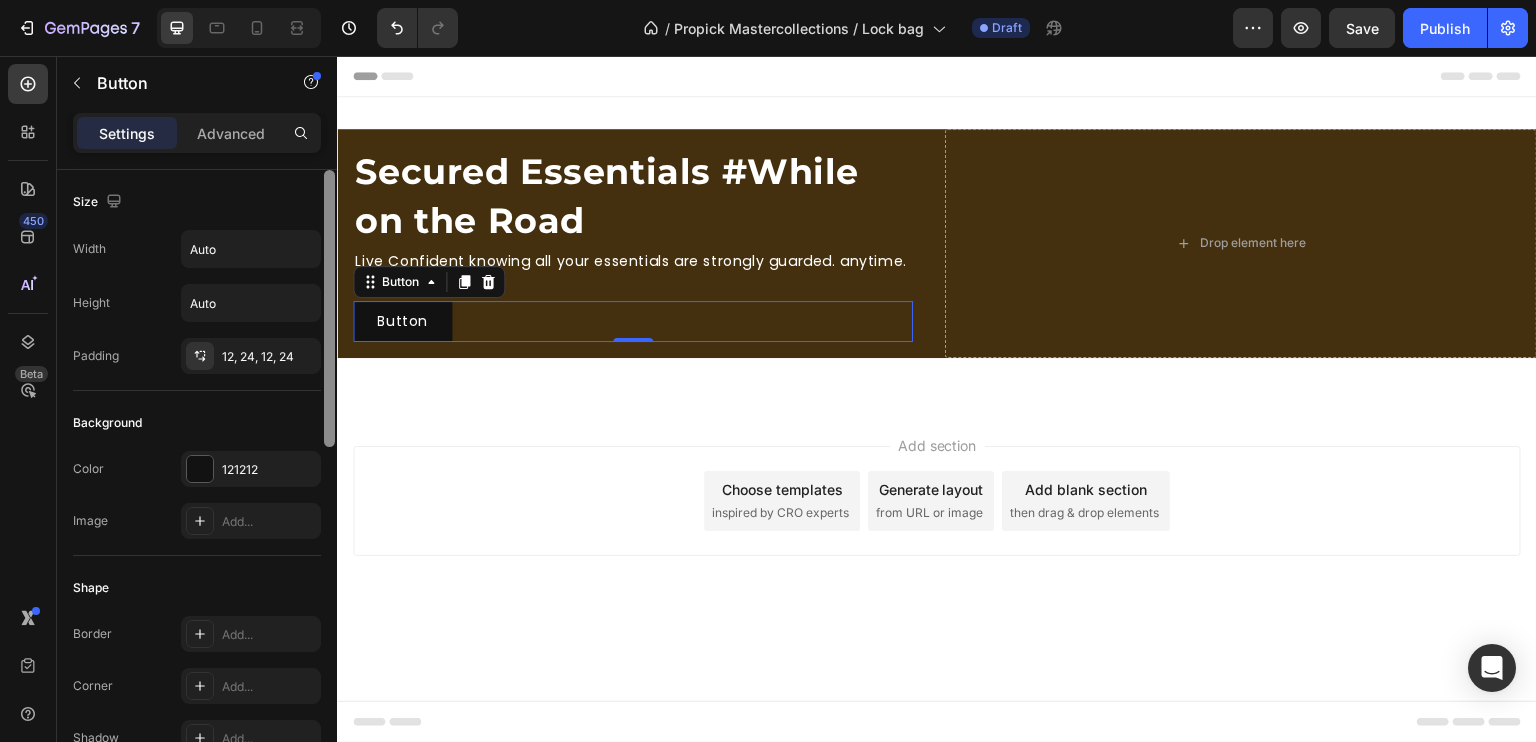 drag, startPoint x: 334, startPoint y: 372, endPoint x: 326, endPoint y: 311, distance: 61.522354 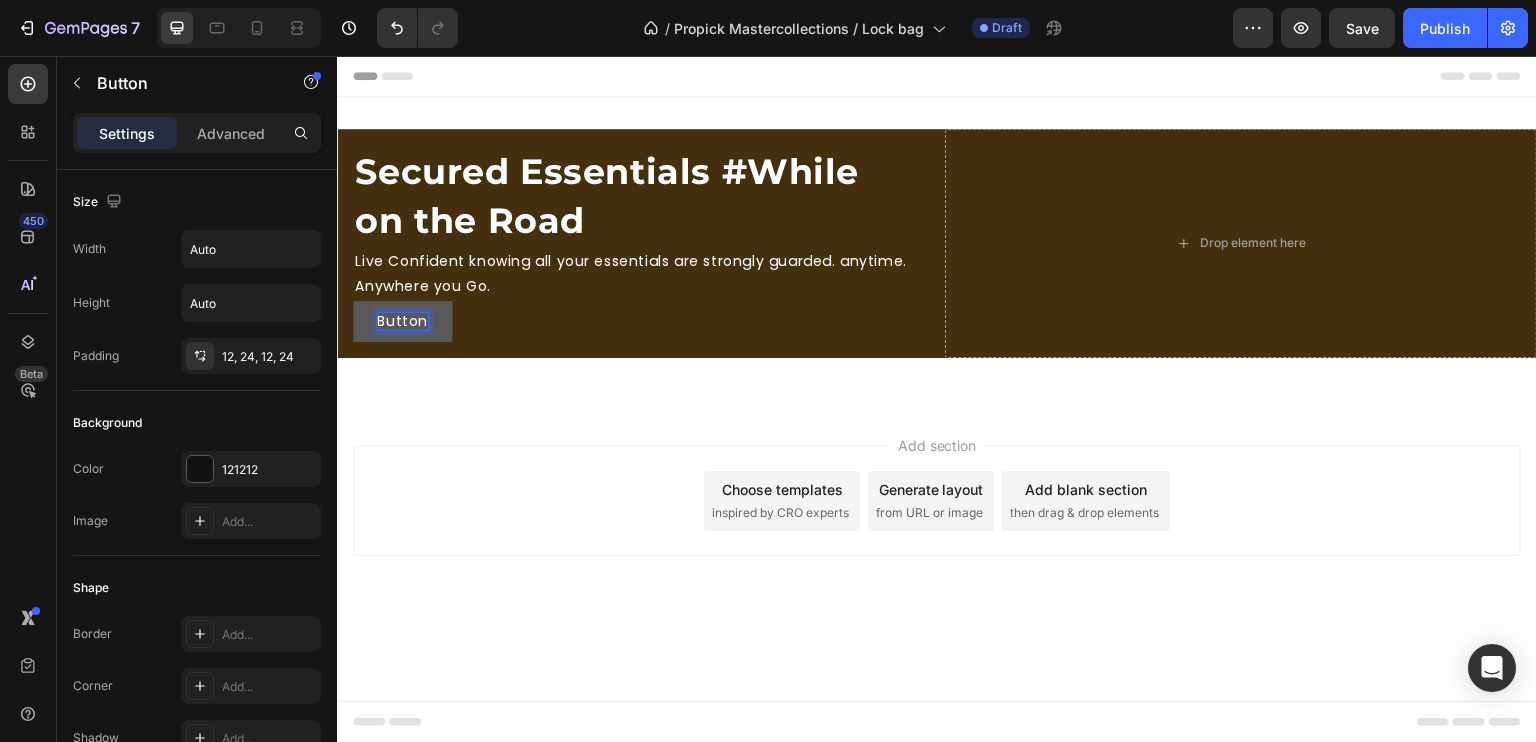 click on "Button" at bounding box center (402, 321) 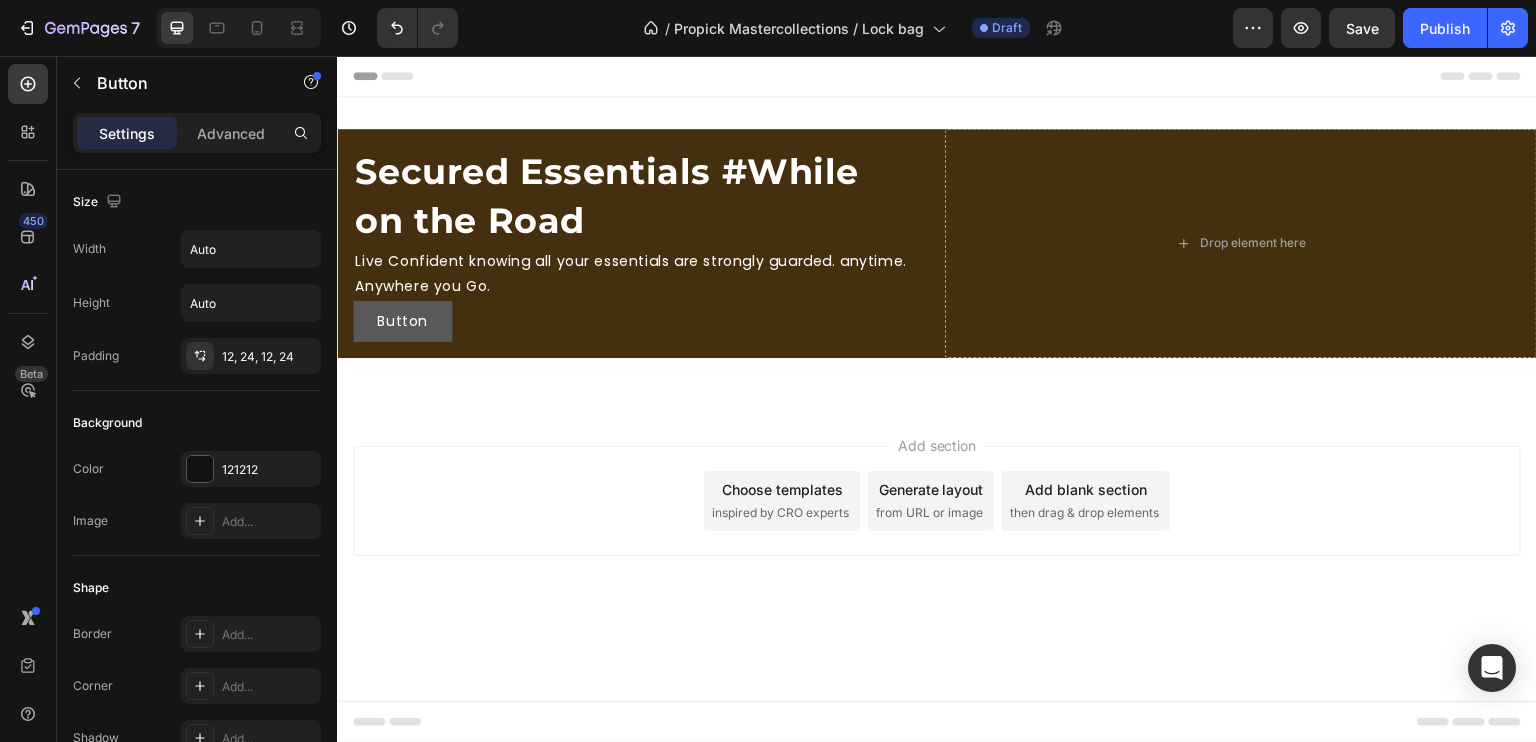 click on "Button" at bounding box center [402, 321] 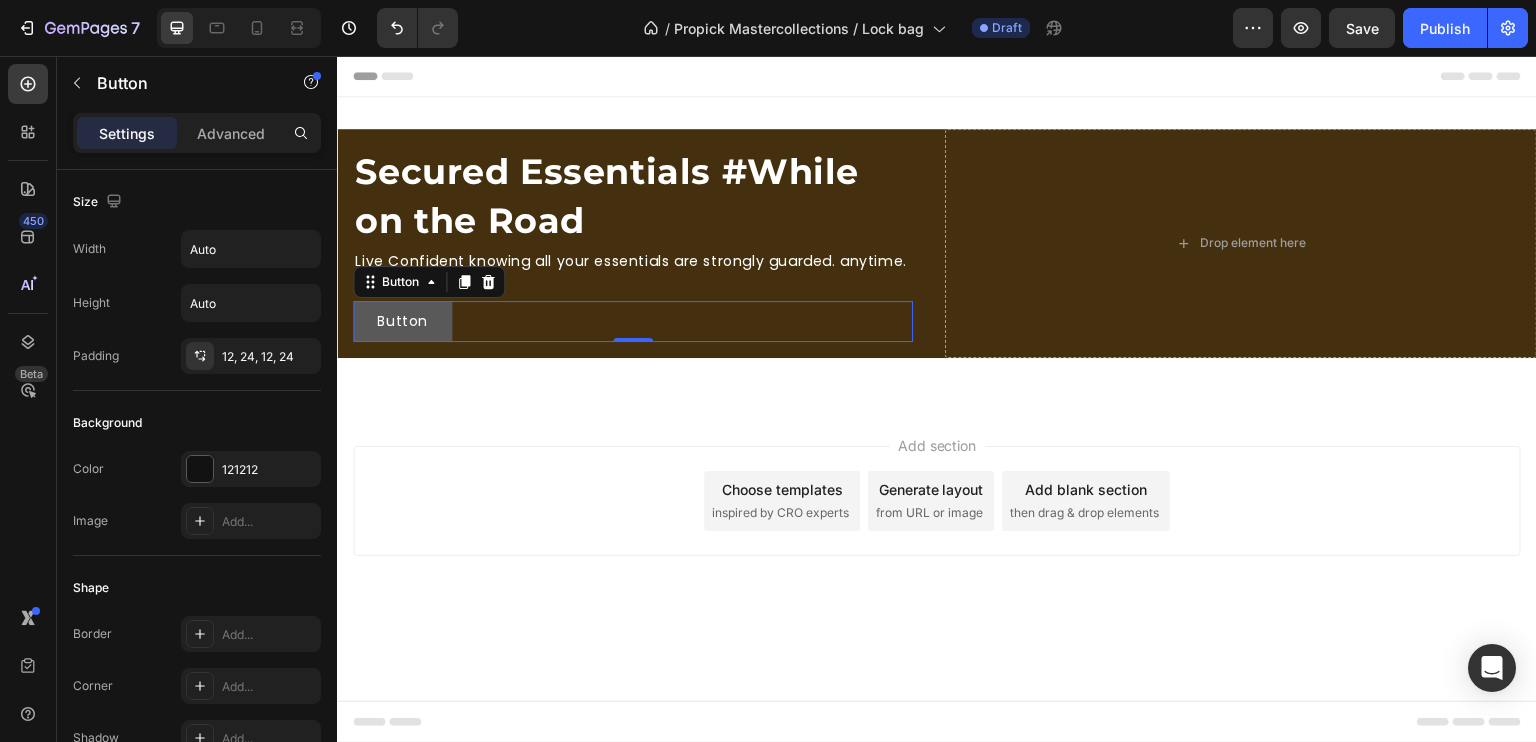 click on "Button" at bounding box center [402, 321] 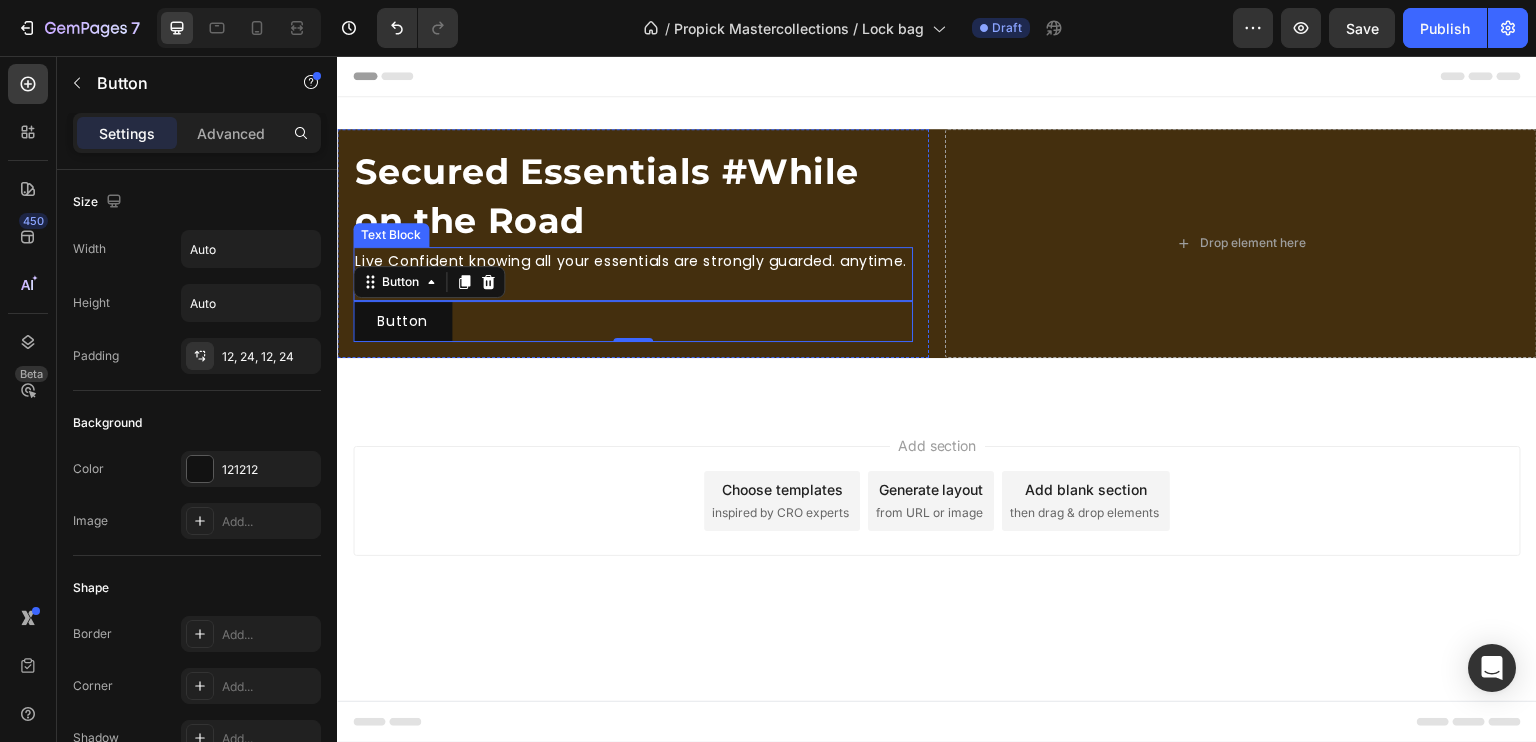 click on "Live Confident knowing all your essentials are strongly guarded. anytime. Anywhere you Go." at bounding box center (633, 274) 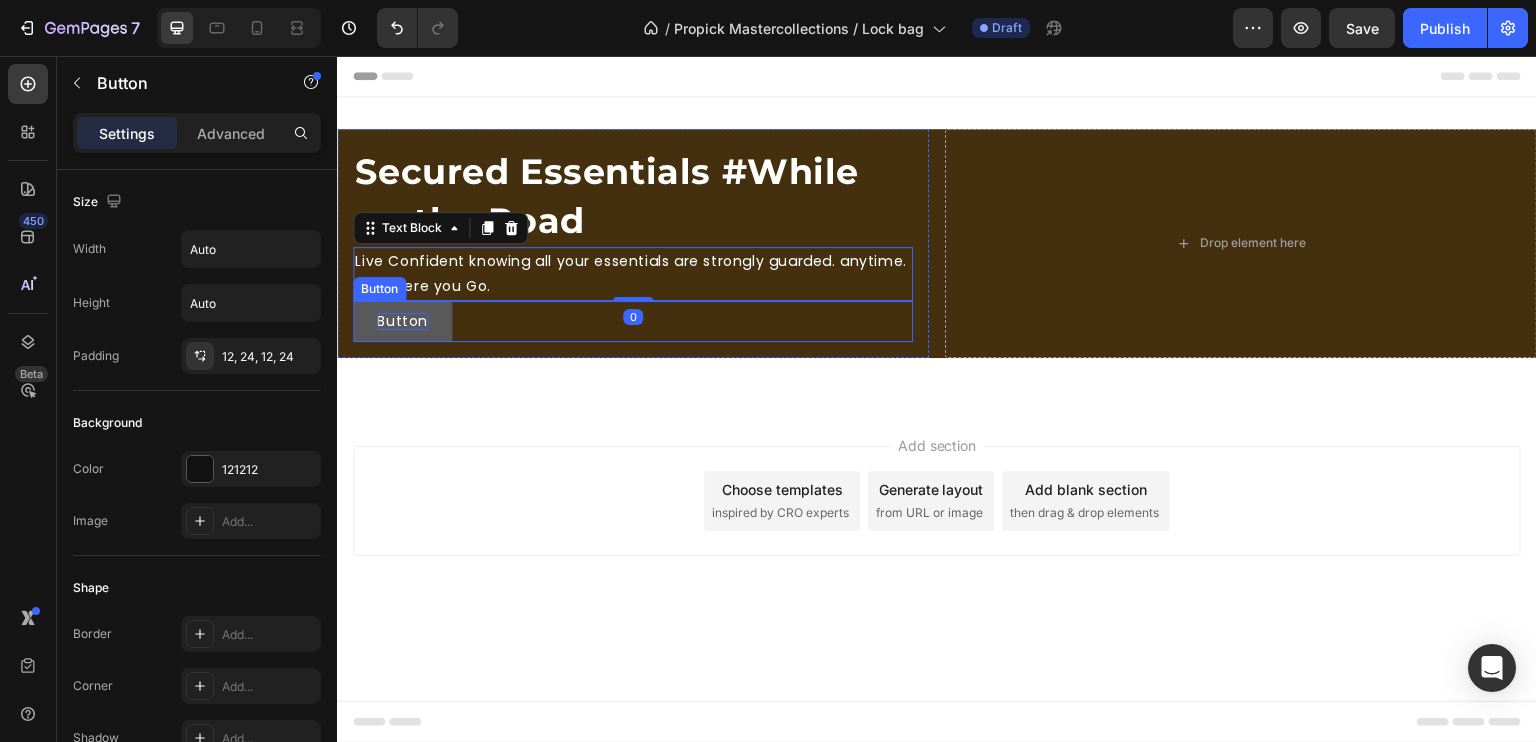 click on "Button" at bounding box center [402, 321] 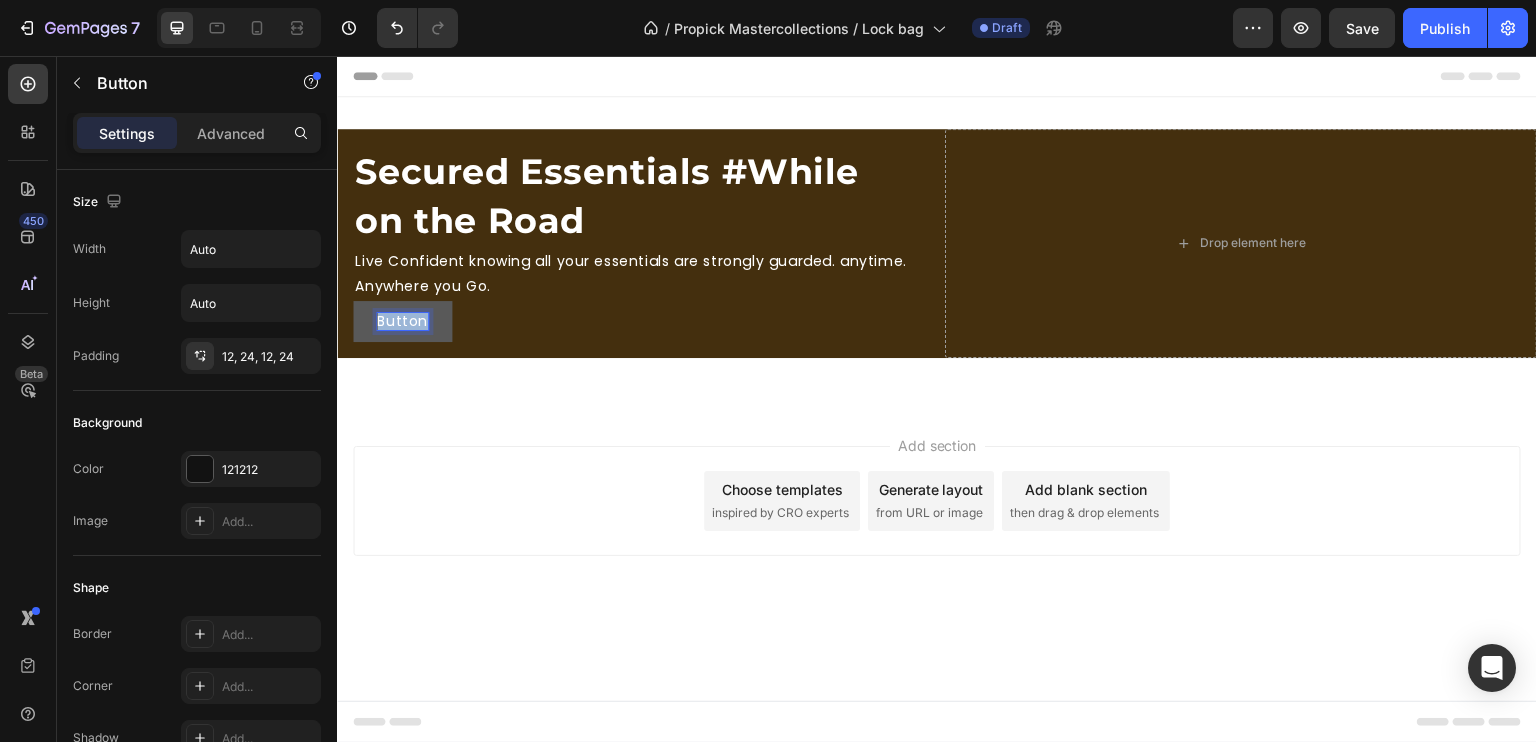 click on "Button" at bounding box center [402, 321] 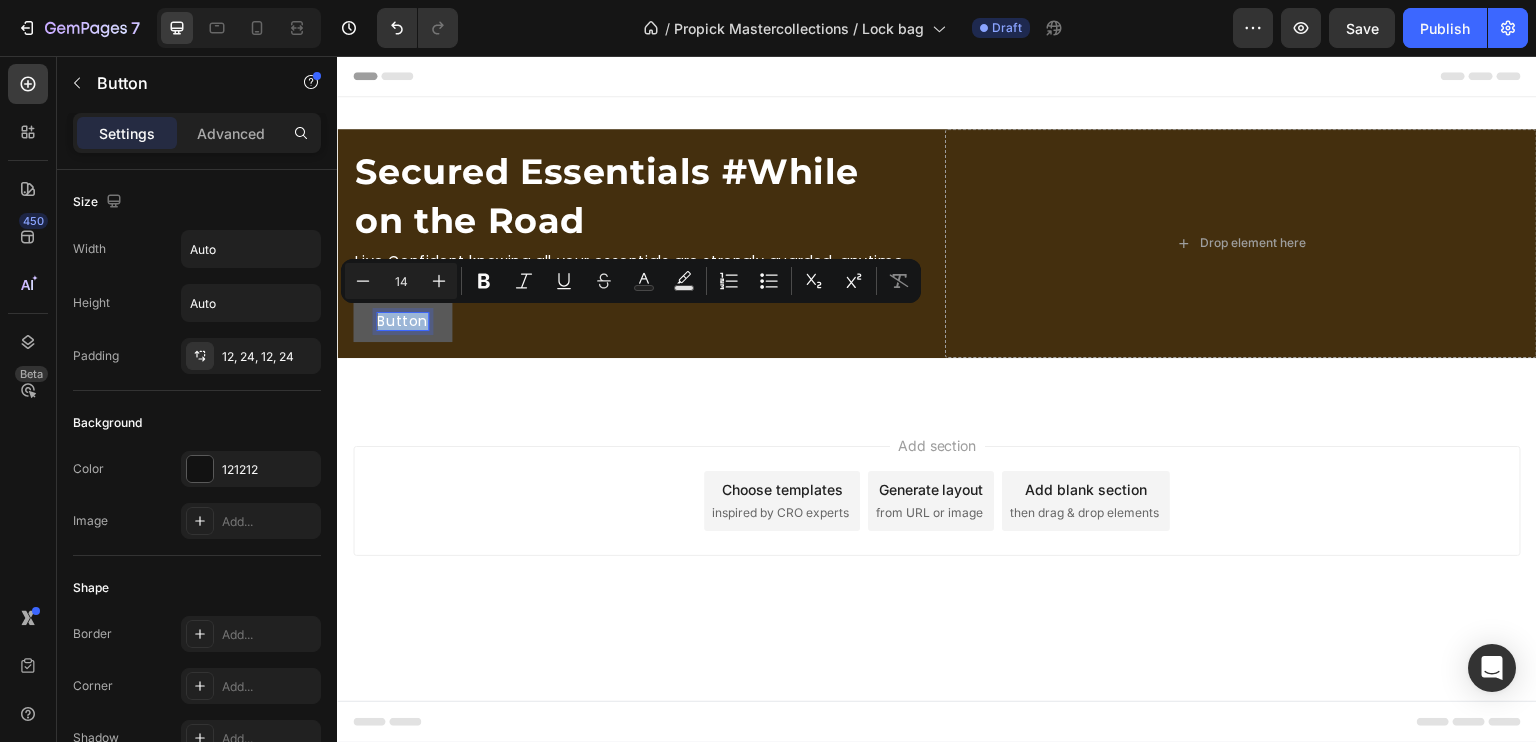 click on "Button" at bounding box center [402, 321] 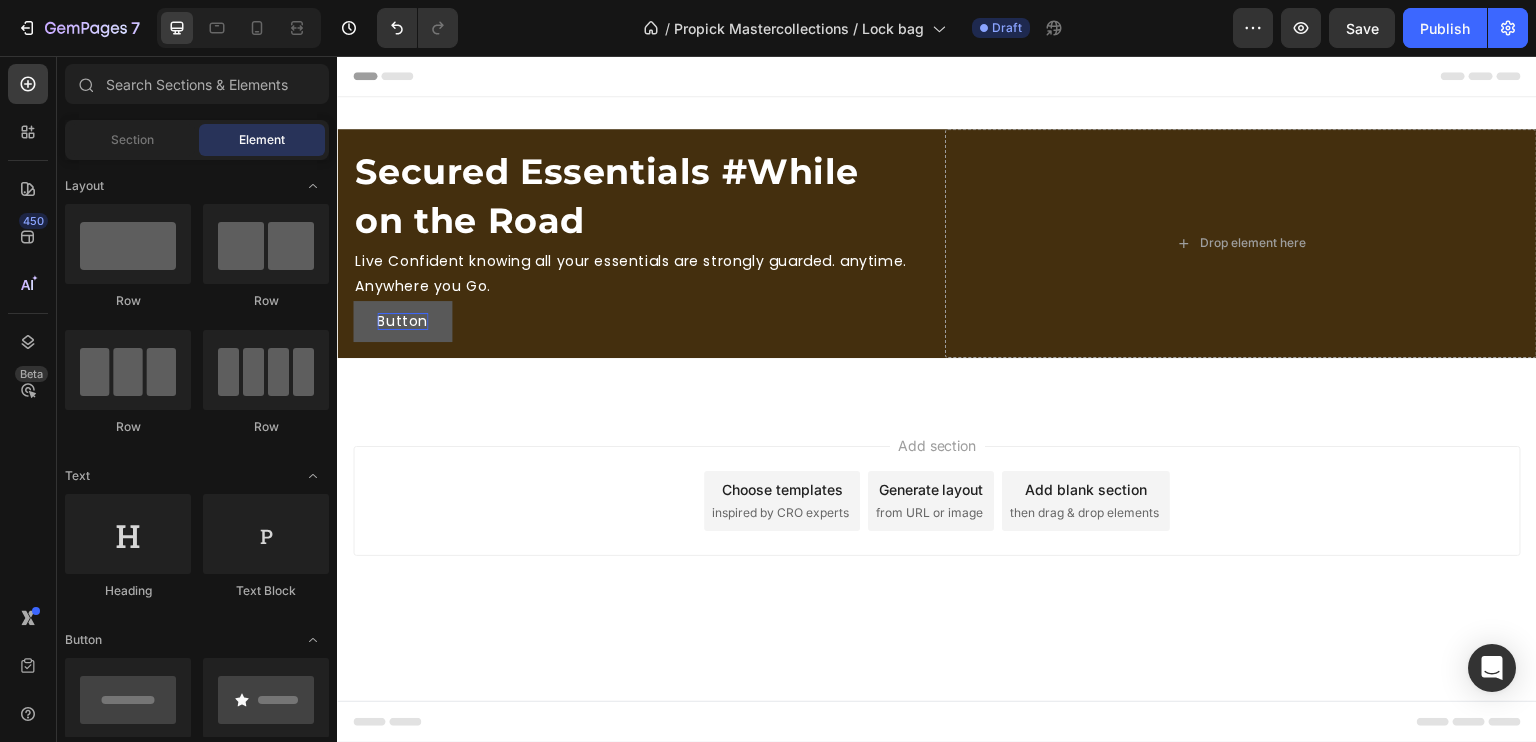 click on "Add section Choose templates inspired by CRO experts Generate layout from URL or image Add blank section then drag & drop elements" at bounding box center [937, 529] 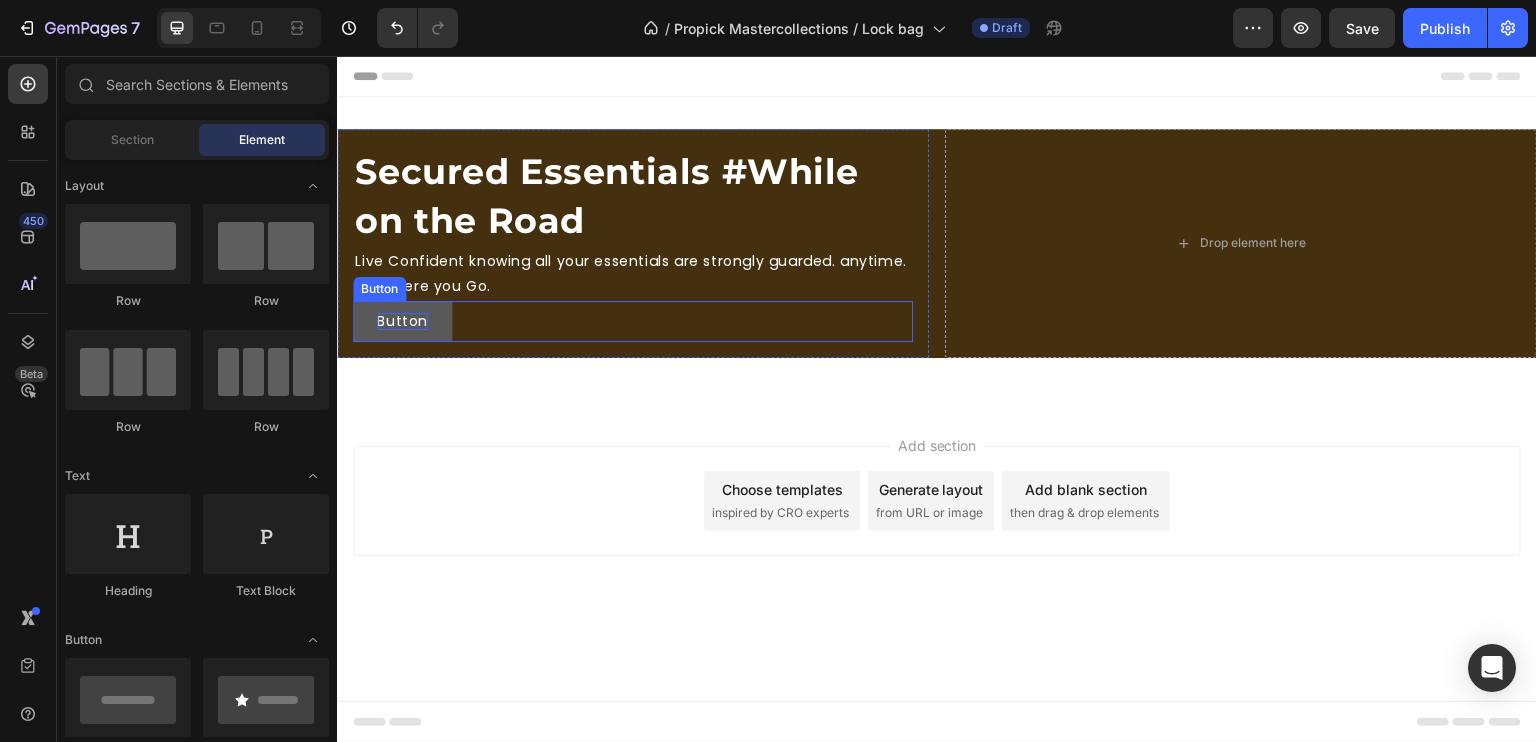 click on "Button" at bounding box center [402, 321] 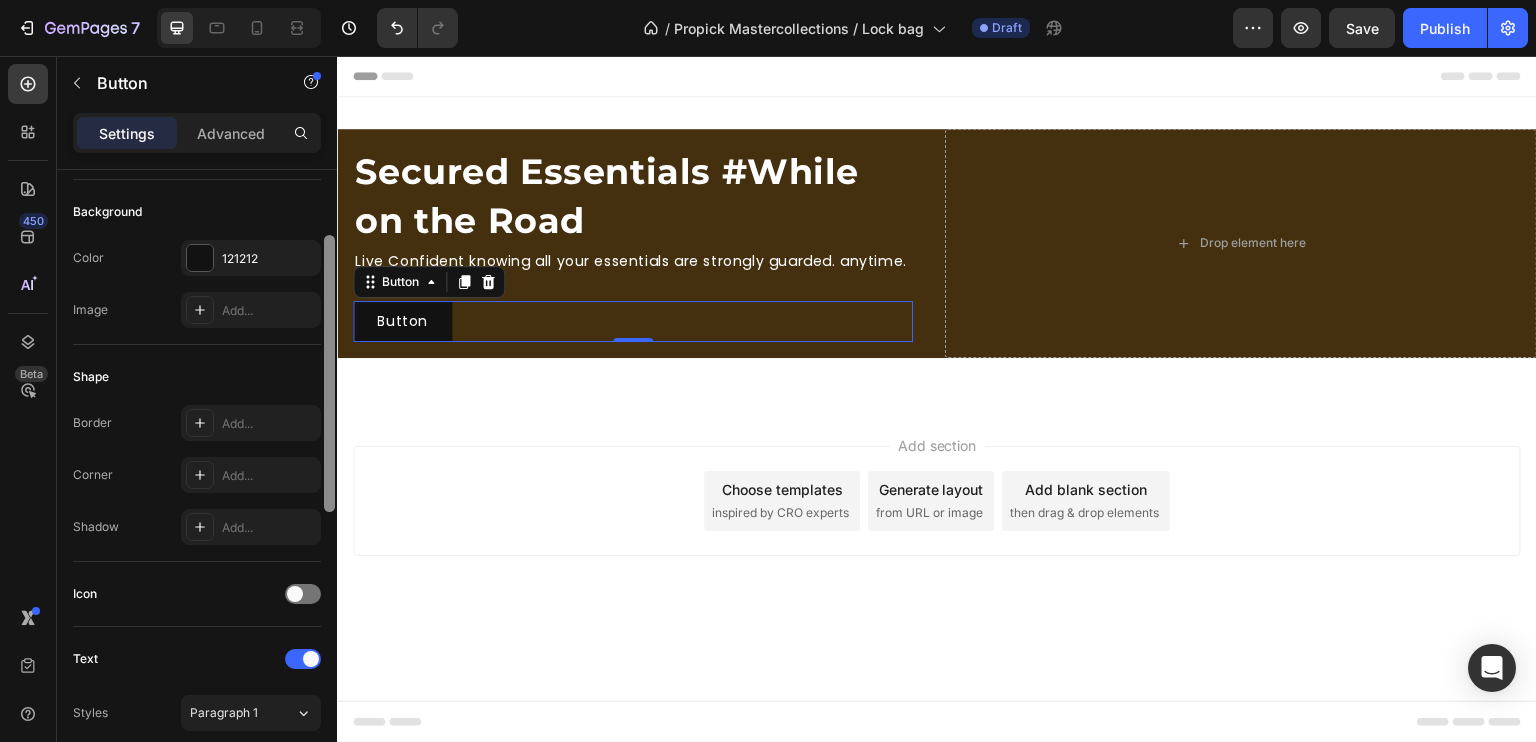 scroll, scrollTop: 240, scrollLeft: 0, axis: vertical 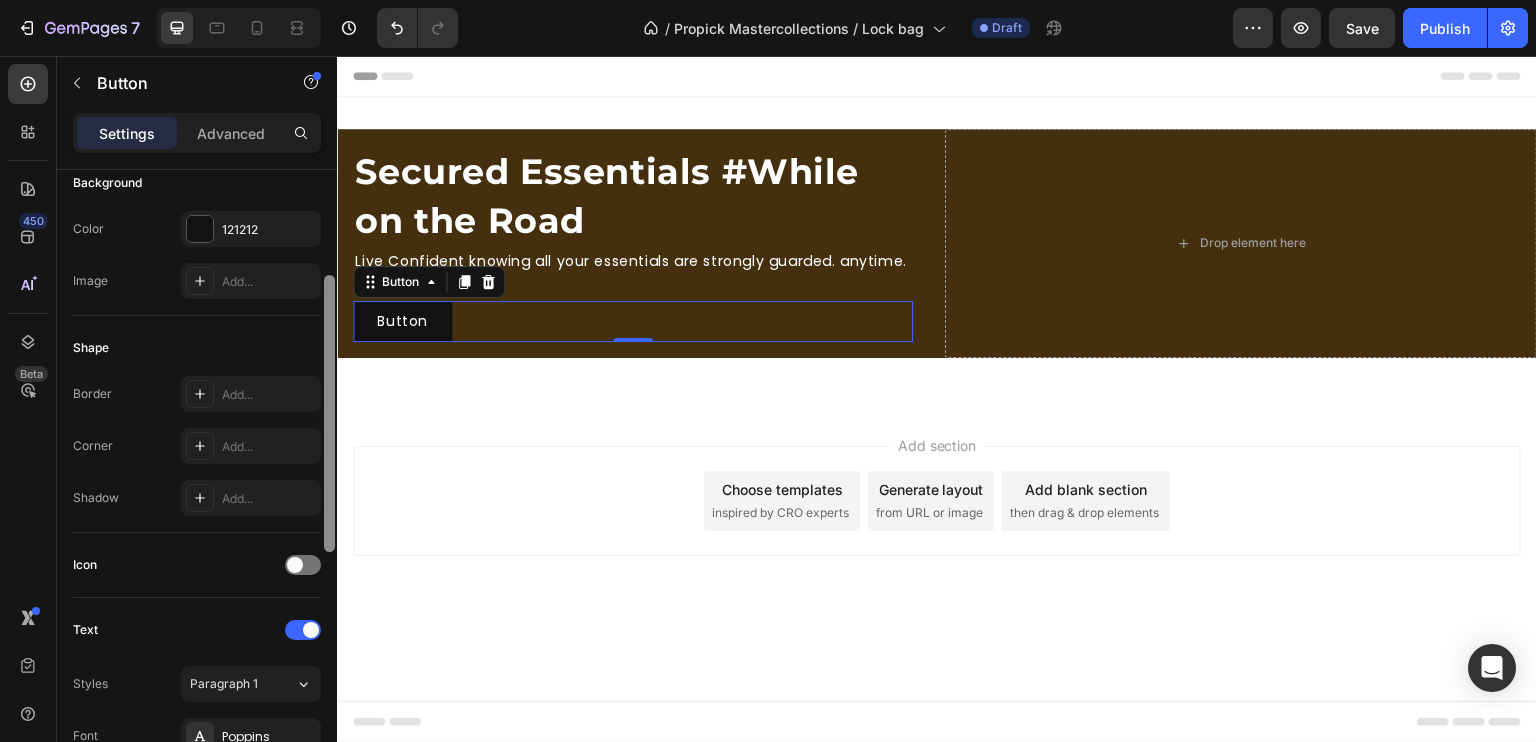 drag, startPoint x: 665, startPoint y: 365, endPoint x: 340, endPoint y: 459, distance: 338.32086 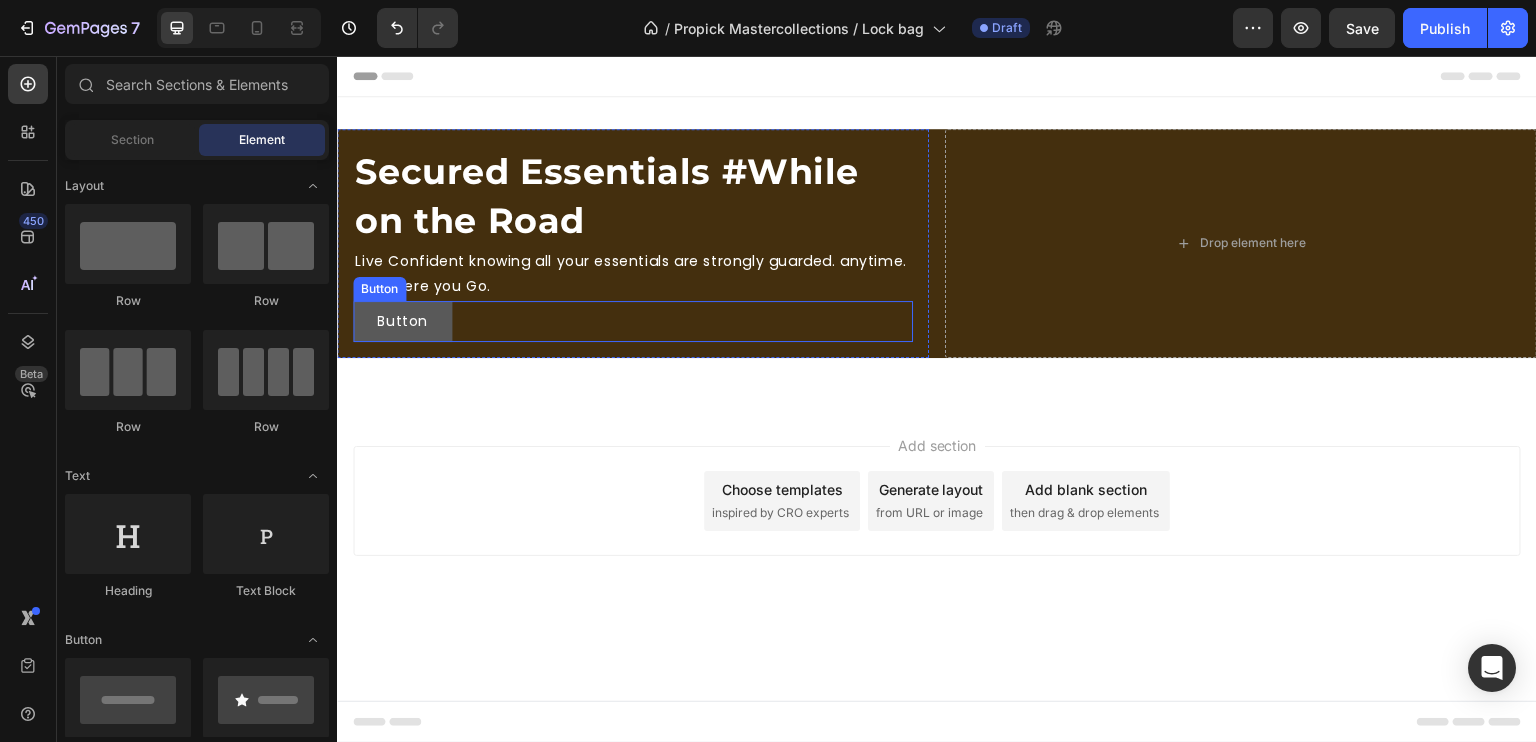 click on "Button" at bounding box center [402, 321] 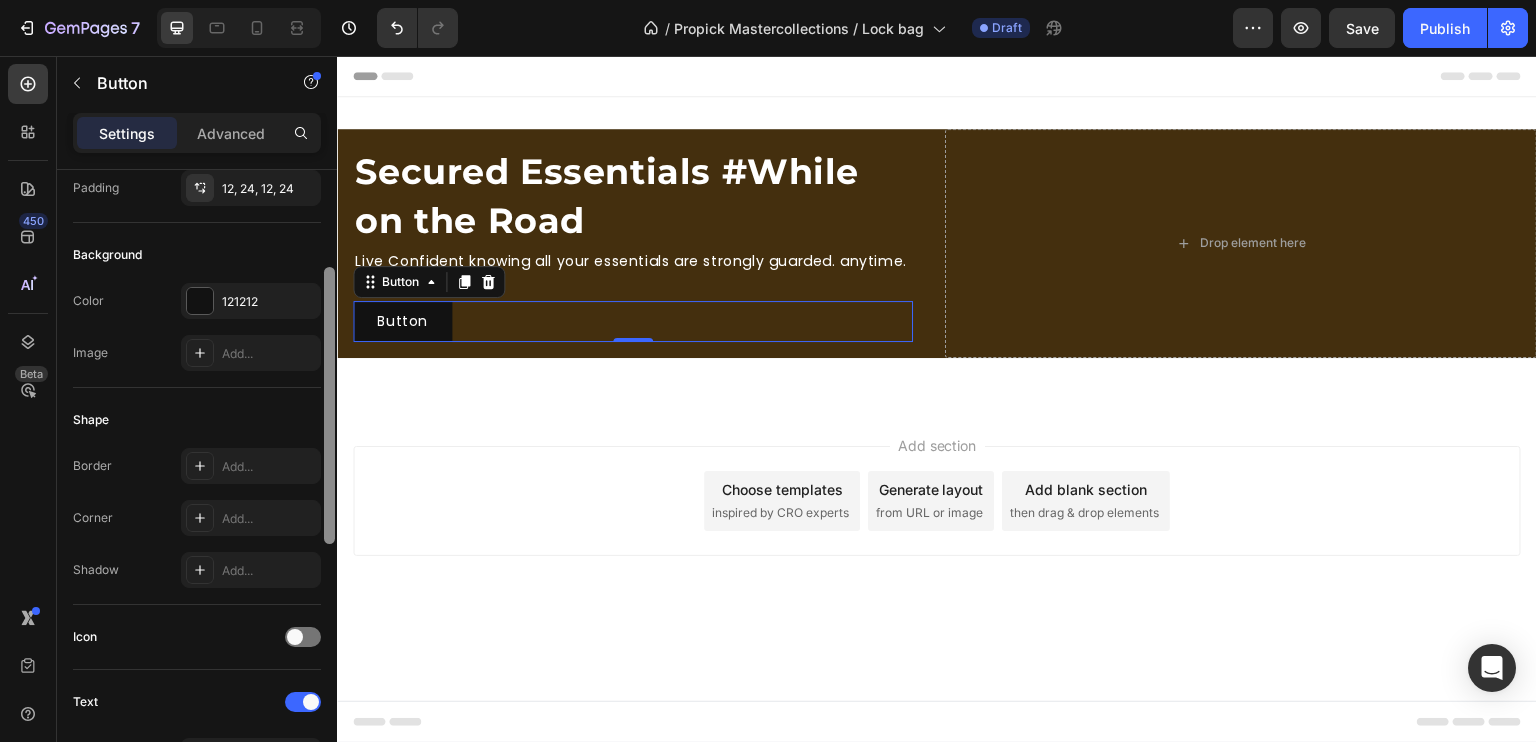 scroll, scrollTop: 197, scrollLeft: 0, axis: vertical 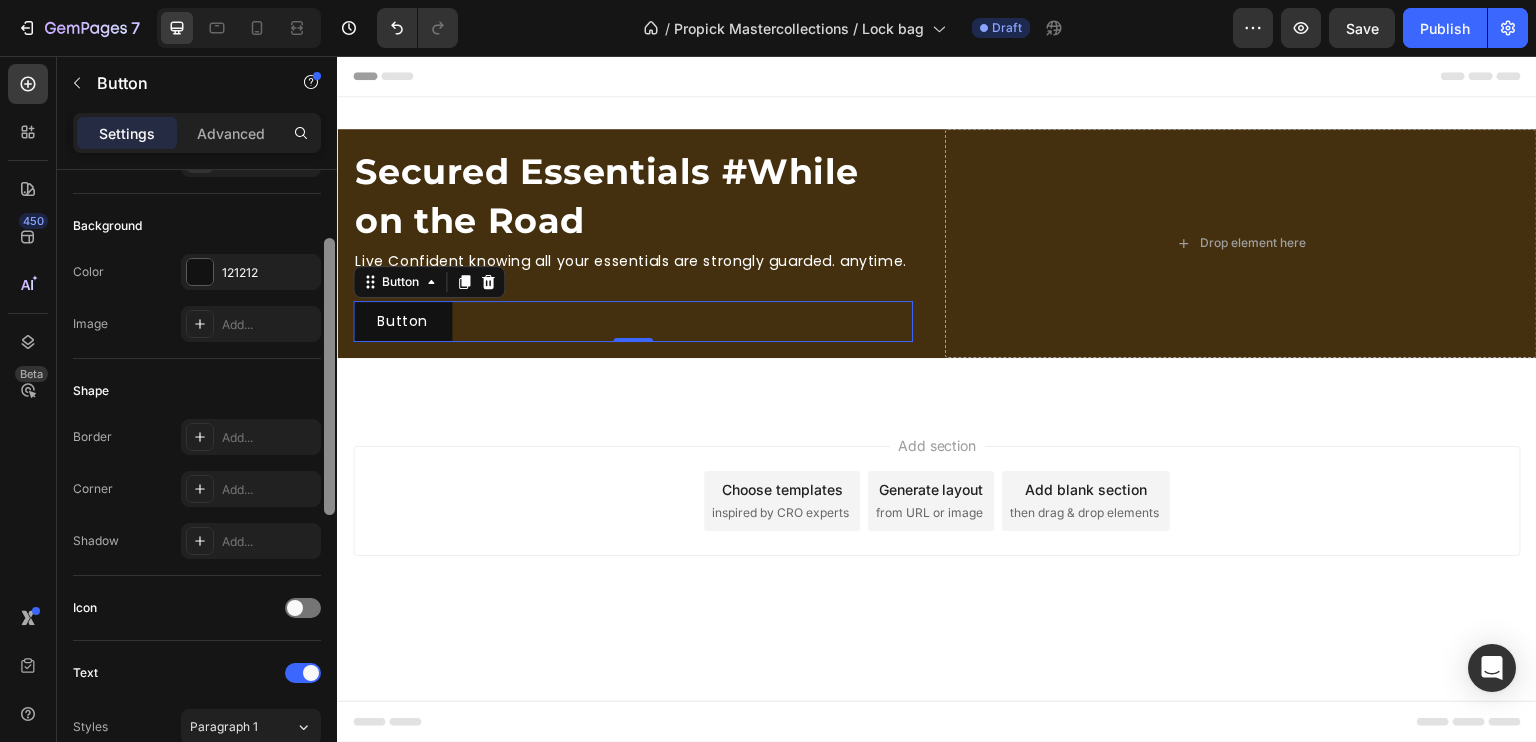 drag, startPoint x: 332, startPoint y: 383, endPoint x: 329, endPoint y: 470, distance: 87.05171 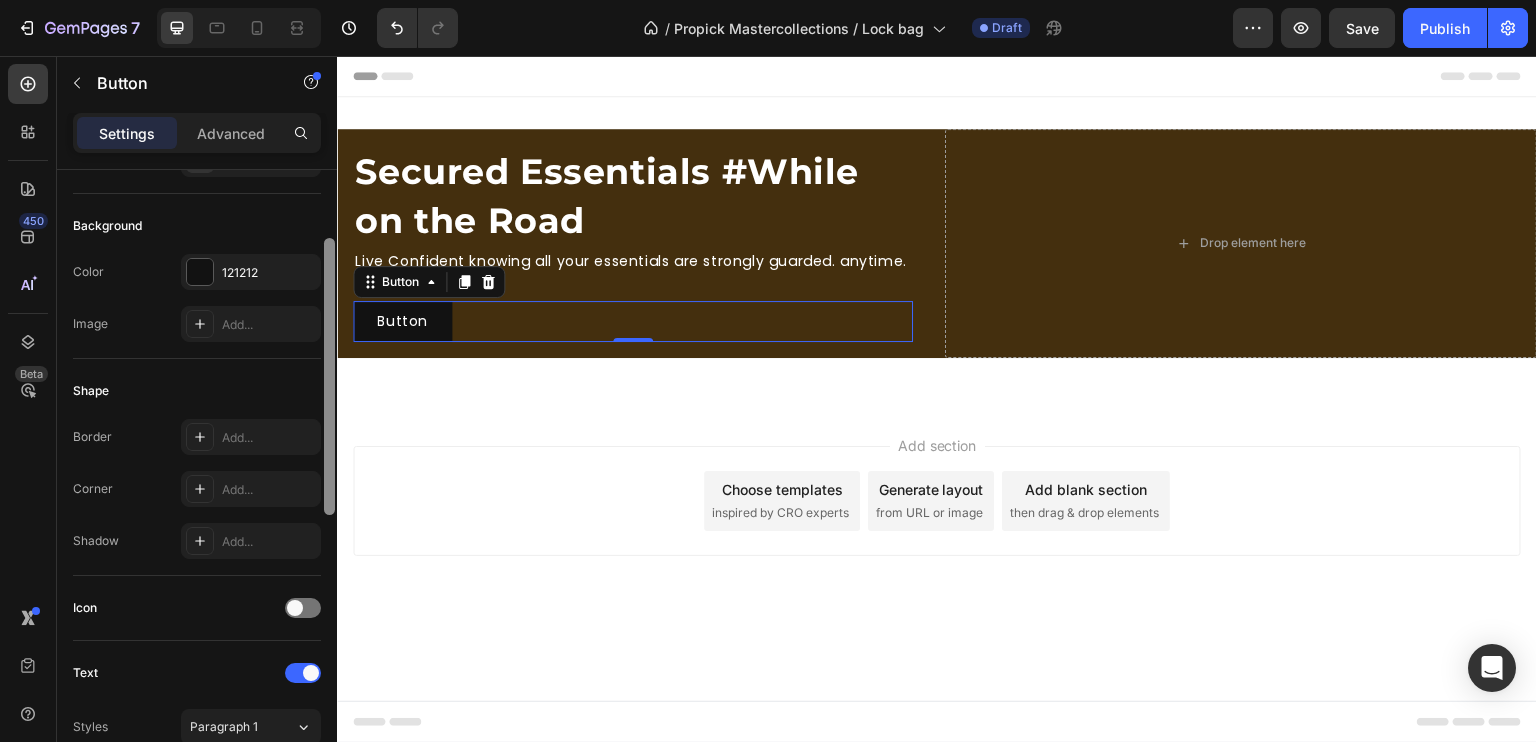 click at bounding box center (329, 376) 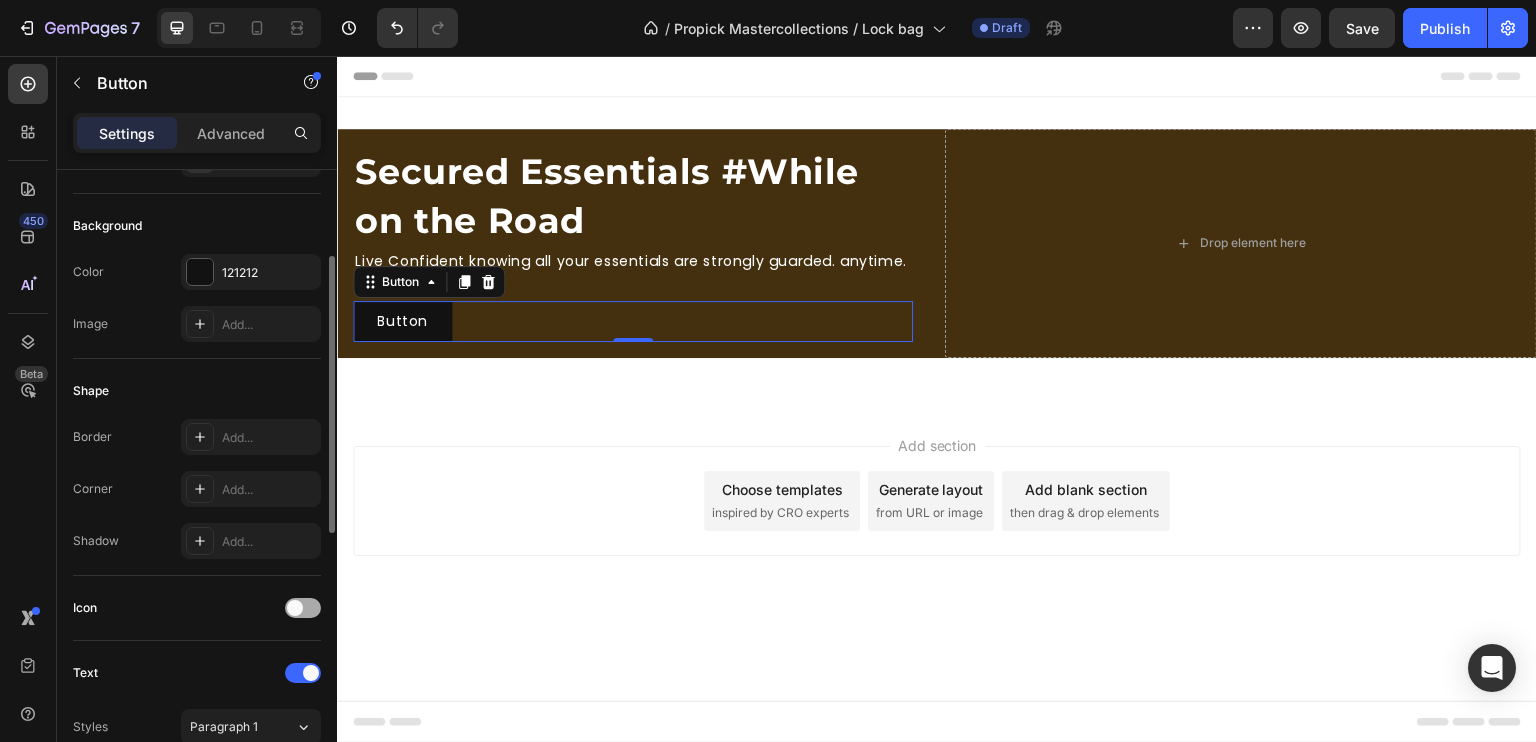 click at bounding box center (295, 608) 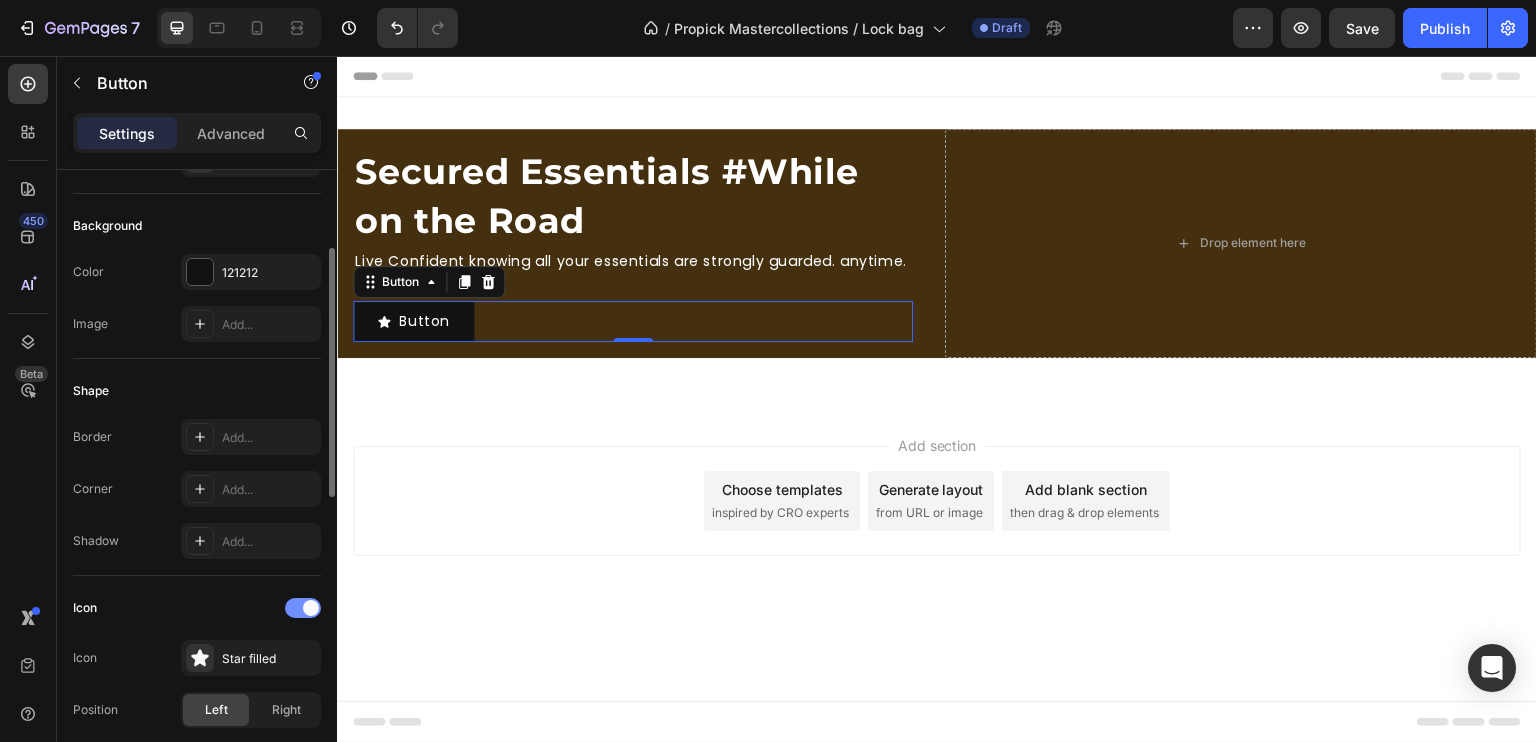 click at bounding box center [303, 608] 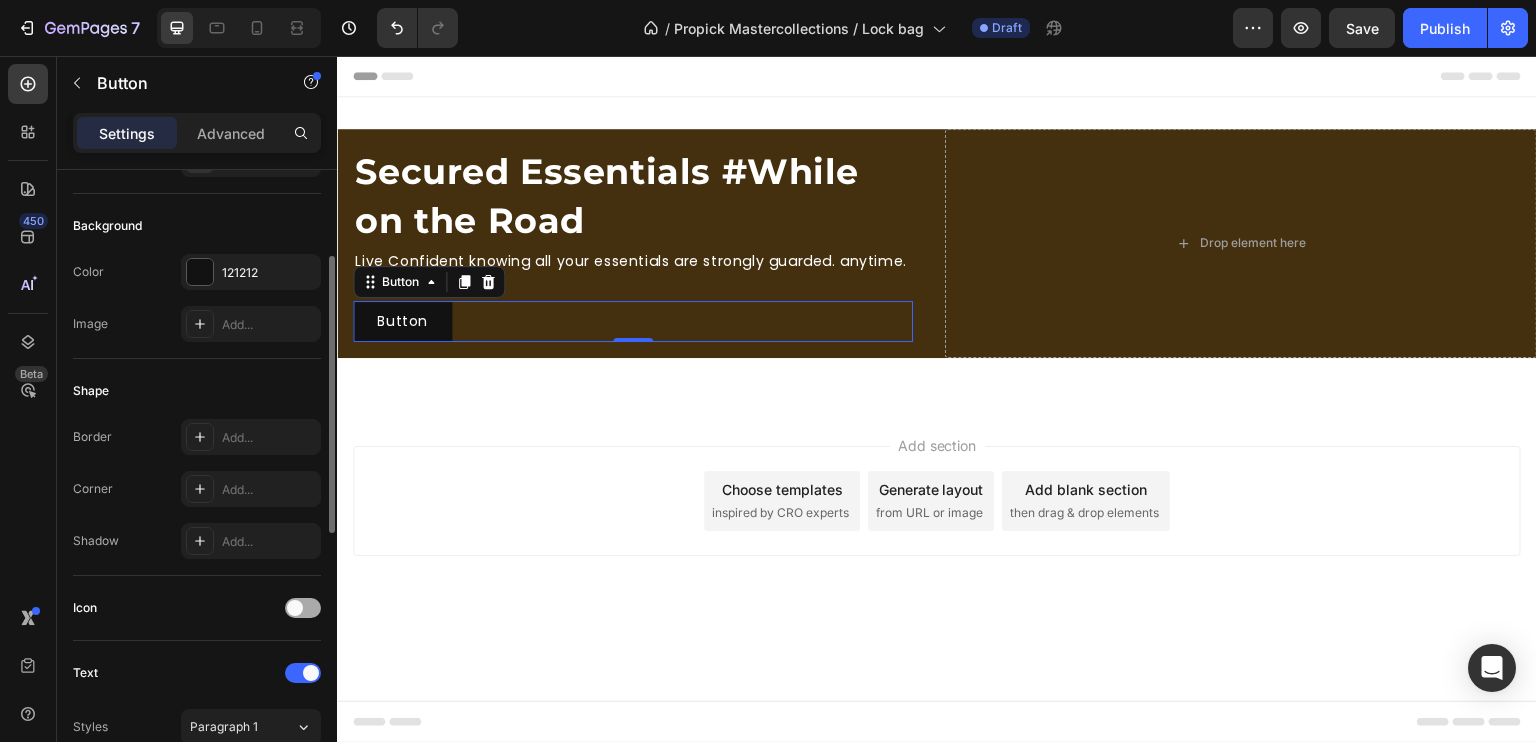 click at bounding box center (295, 608) 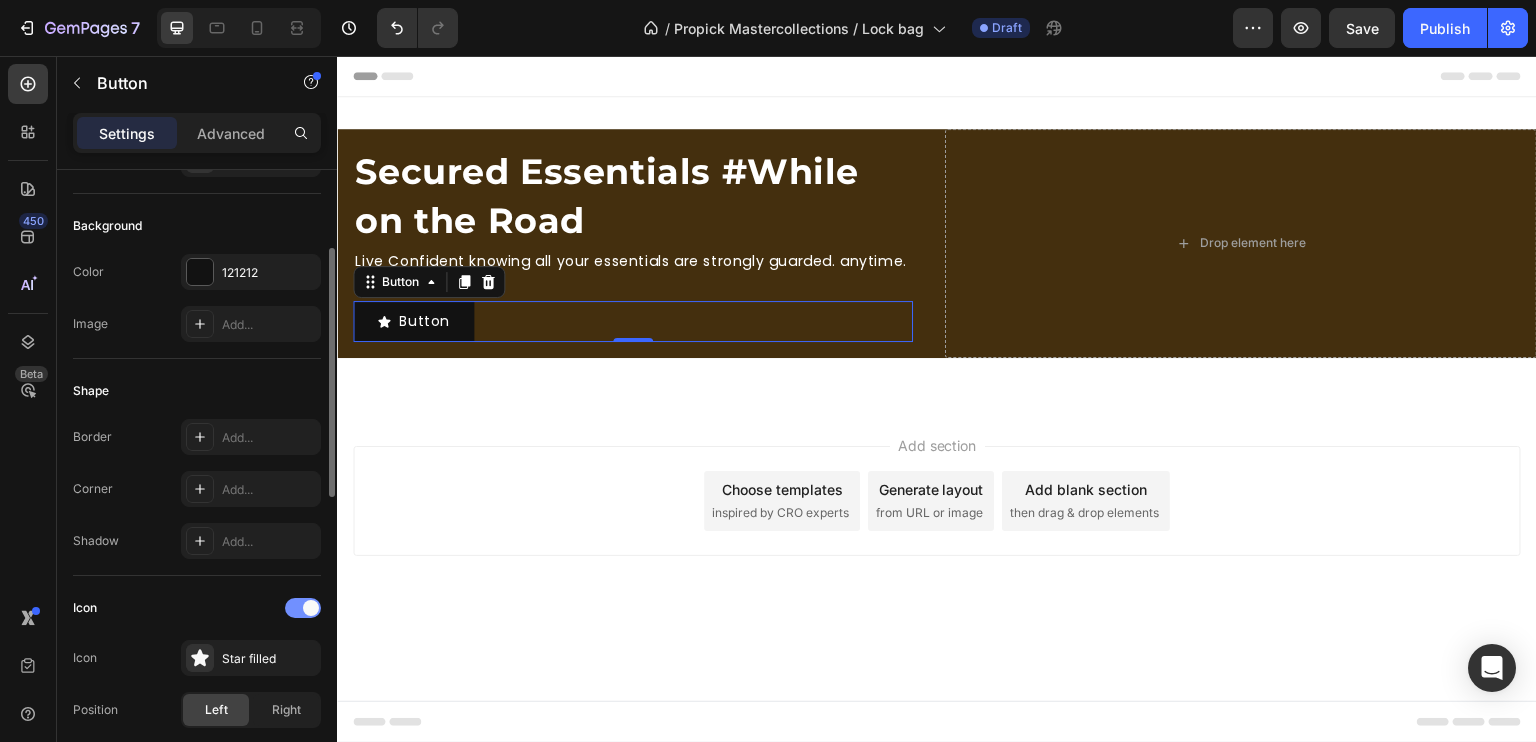 click at bounding box center (303, 608) 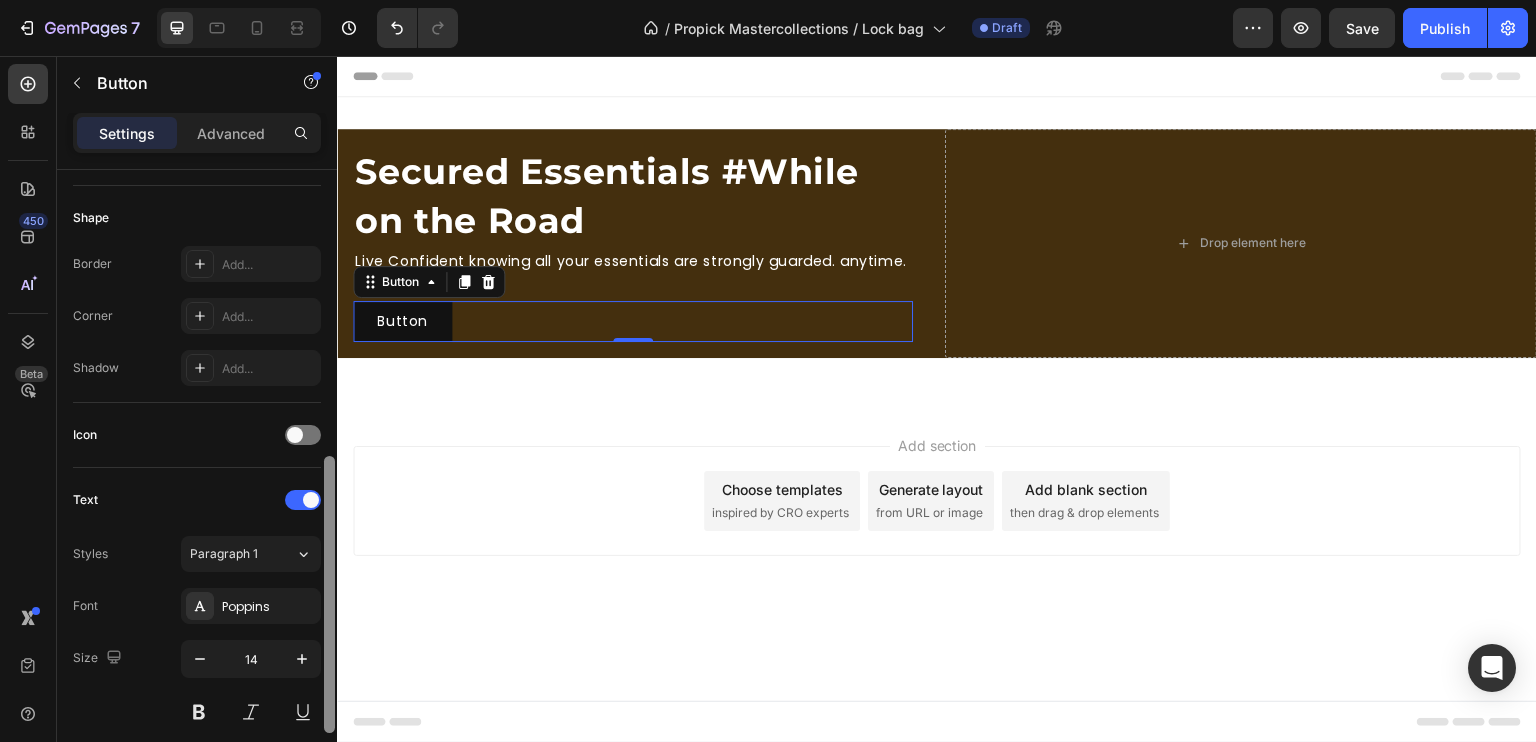 scroll, scrollTop: 263, scrollLeft: 0, axis: vertical 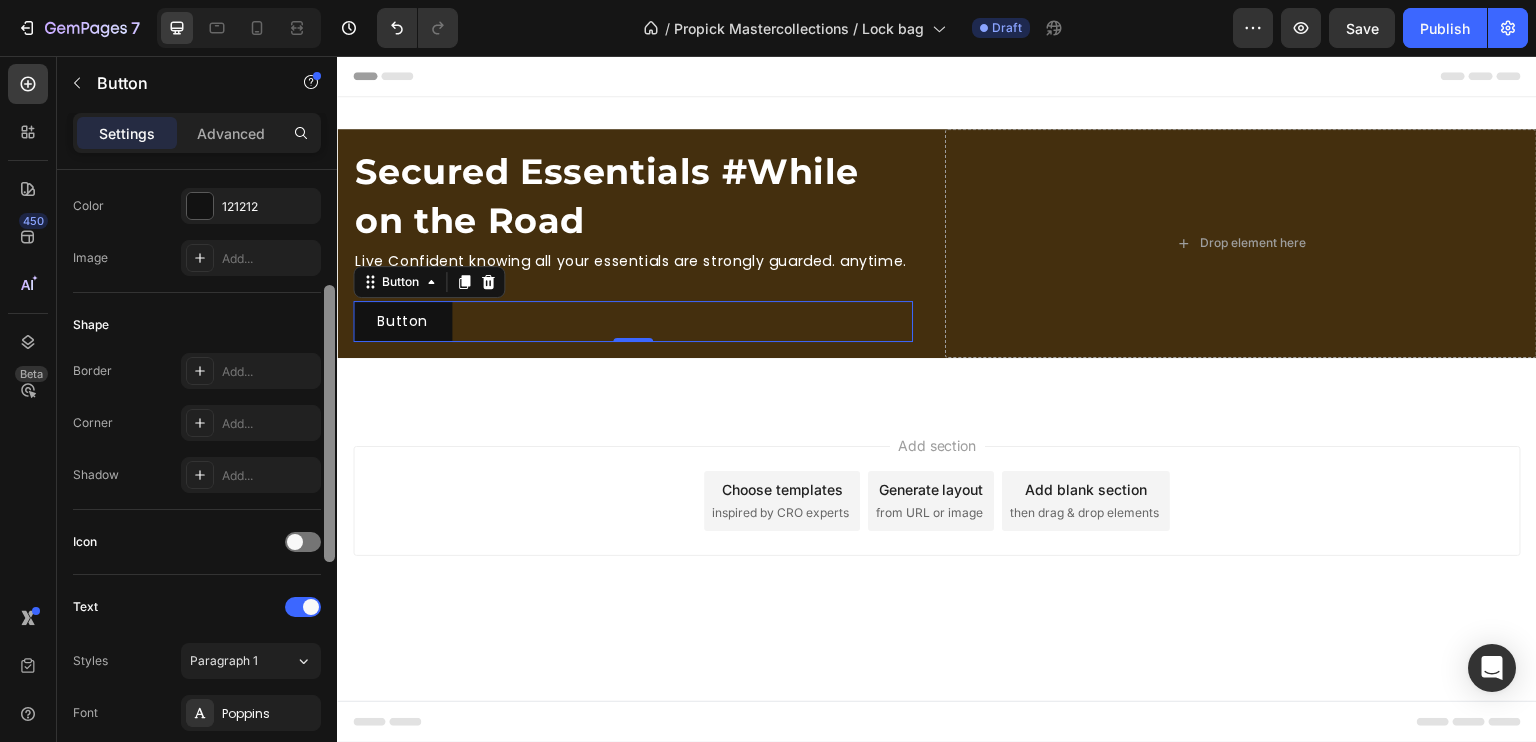 drag, startPoint x: 330, startPoint y: 521, endPoint x: 247, endPoint y: 154, distance: 376.26852 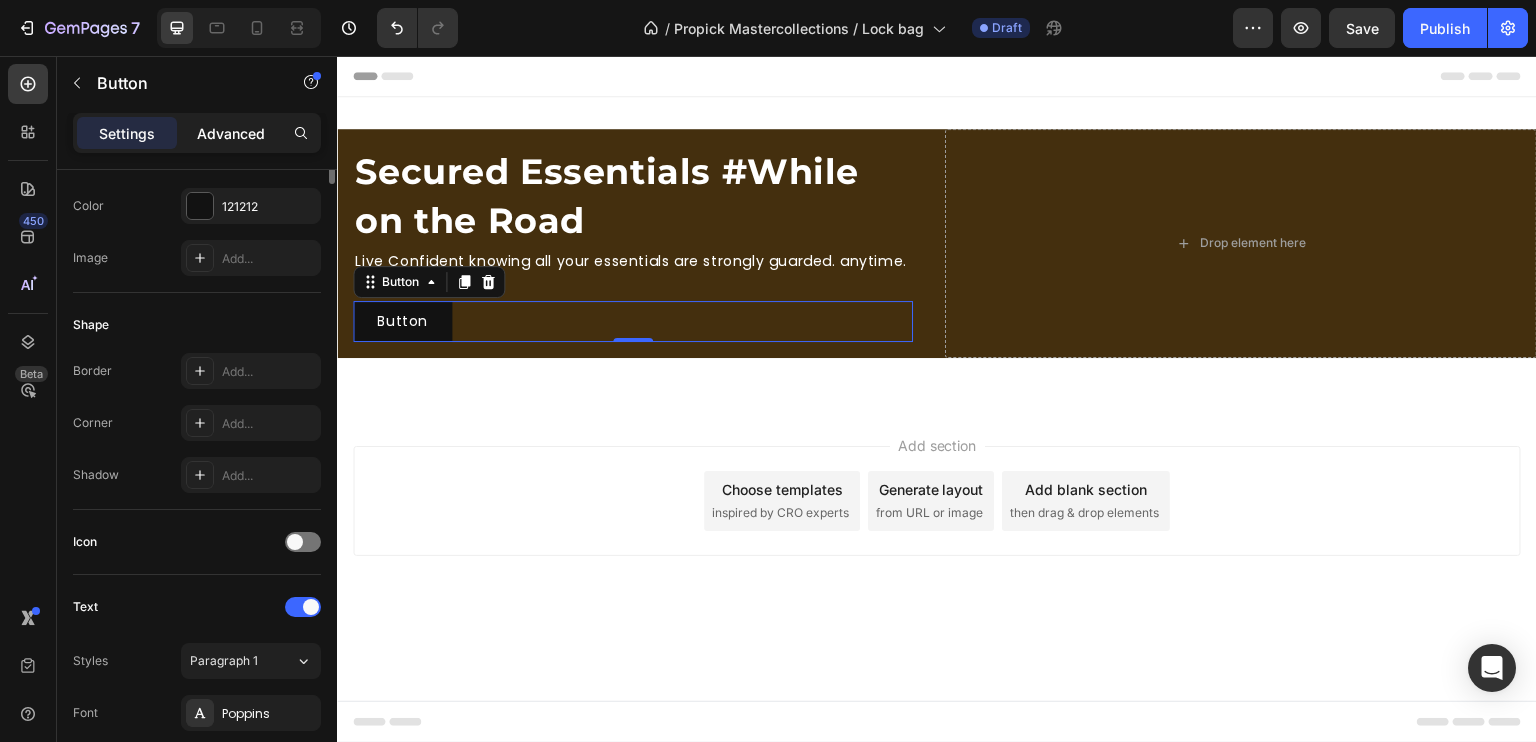scroll, scrollTop: 0, scrollLeft: 0, axis: both 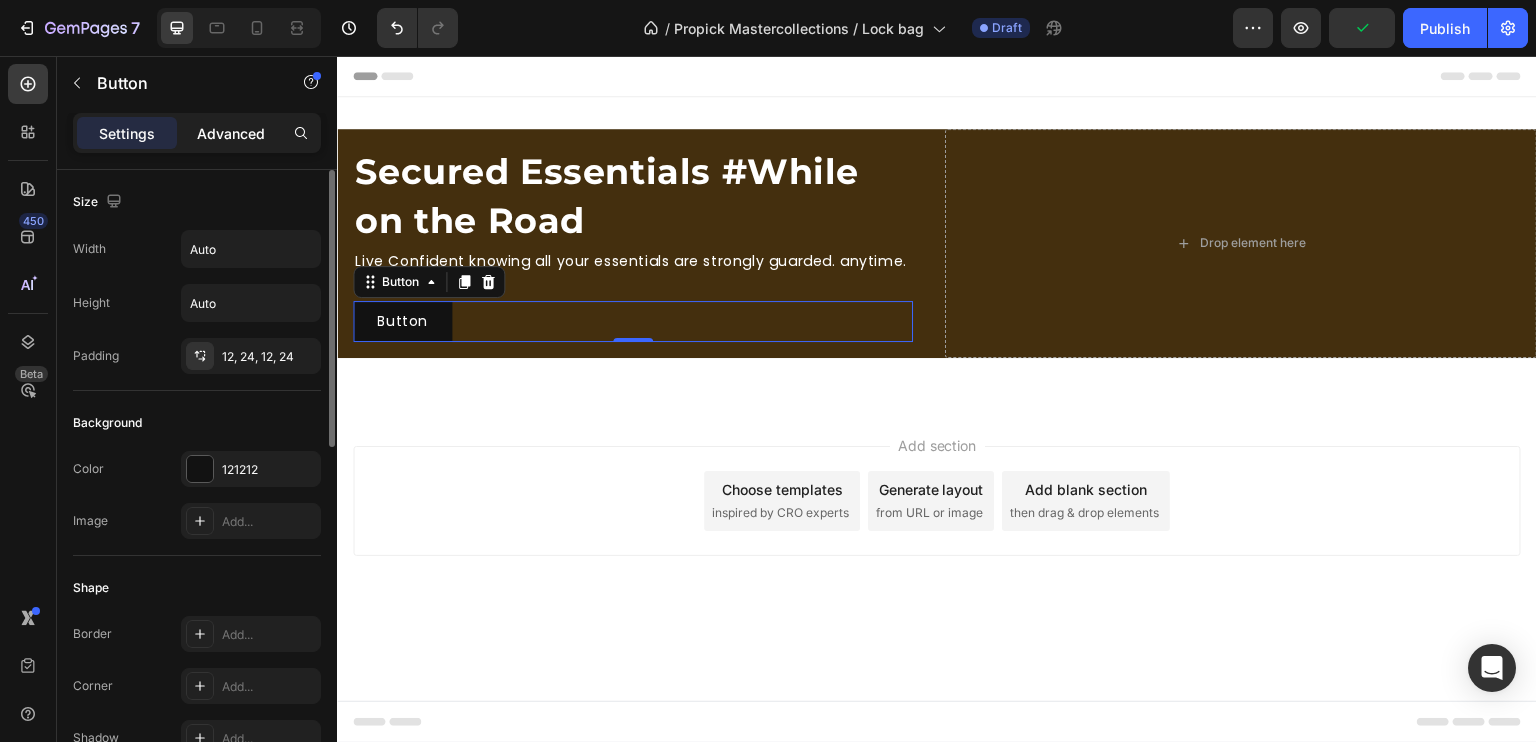 click on "Advanced" at bounding box center (231, 133) 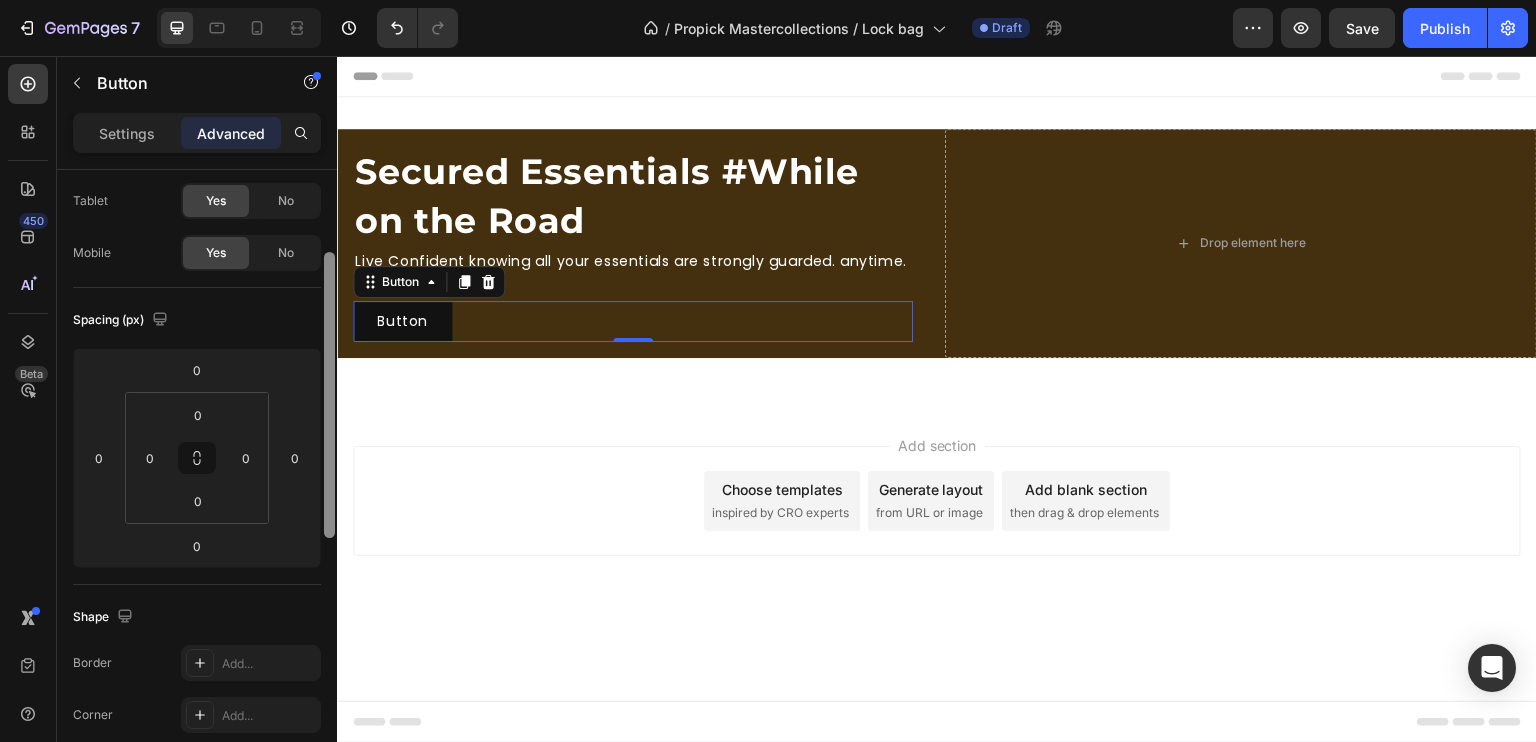 scroll, scrollTop: 0, scrollLeft: 0, axis: both 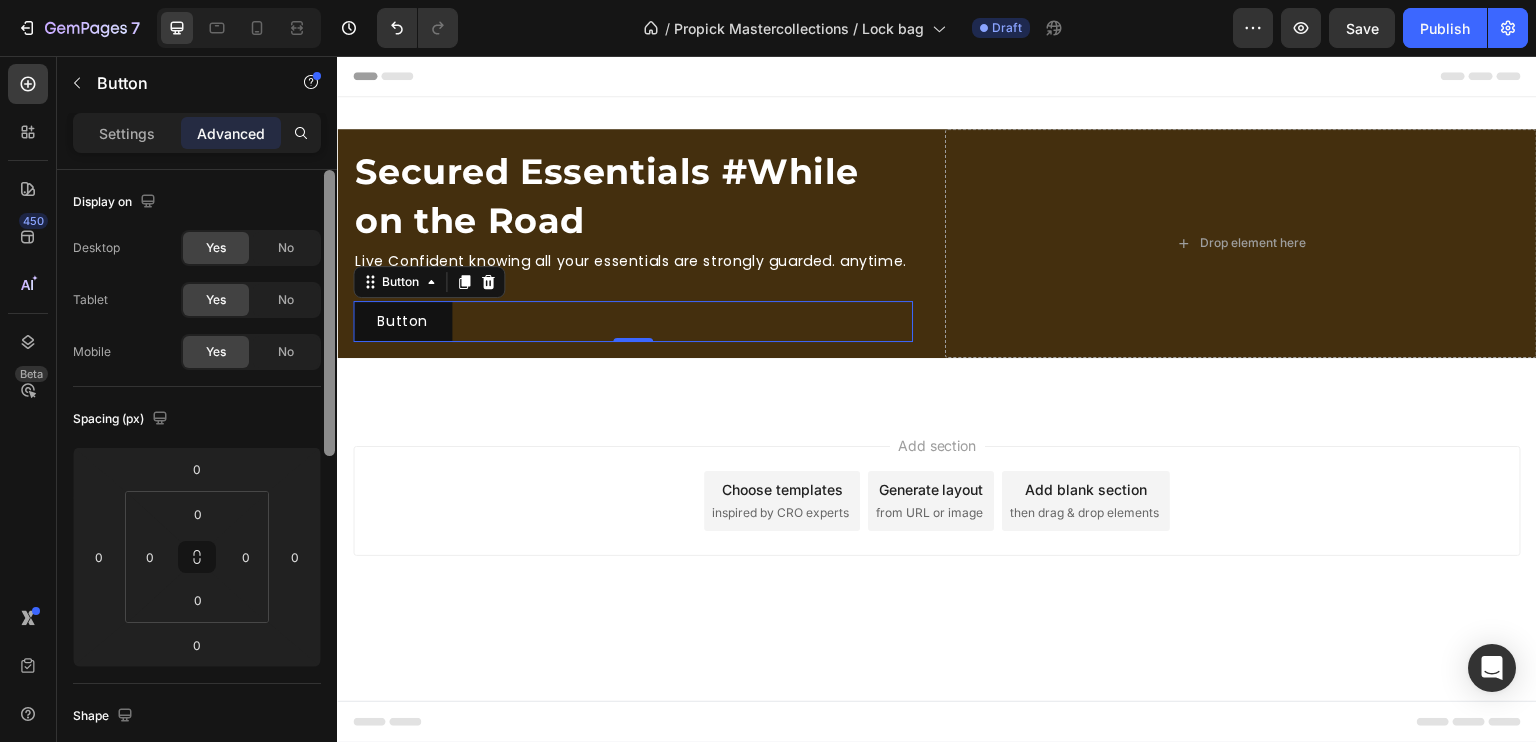 drag, startPoint x: 329, startPoint y: 260, endPoint x: 332, endPoint y: 186, distance: 74.06078 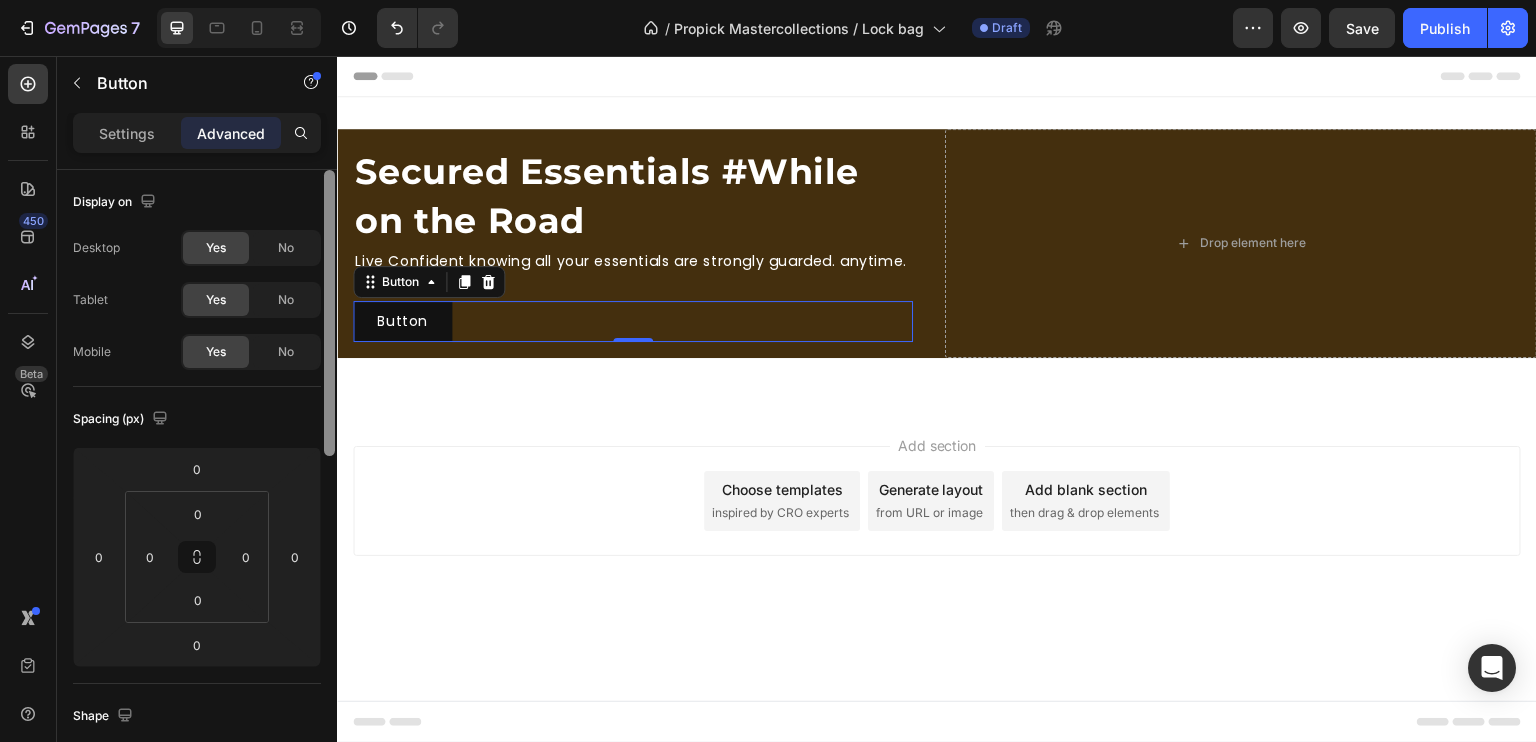 click at bounding box center [329, 313] 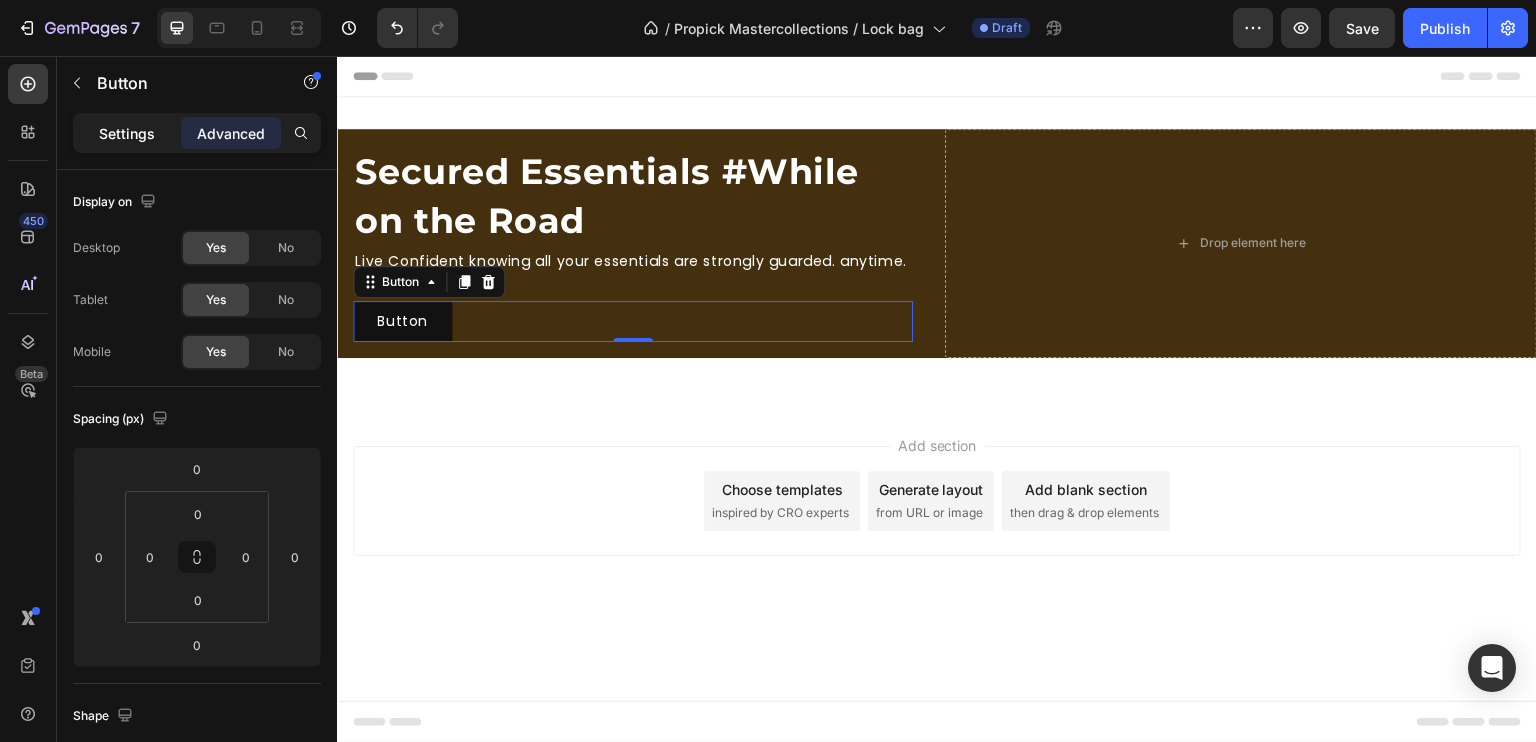 click on "Settings" 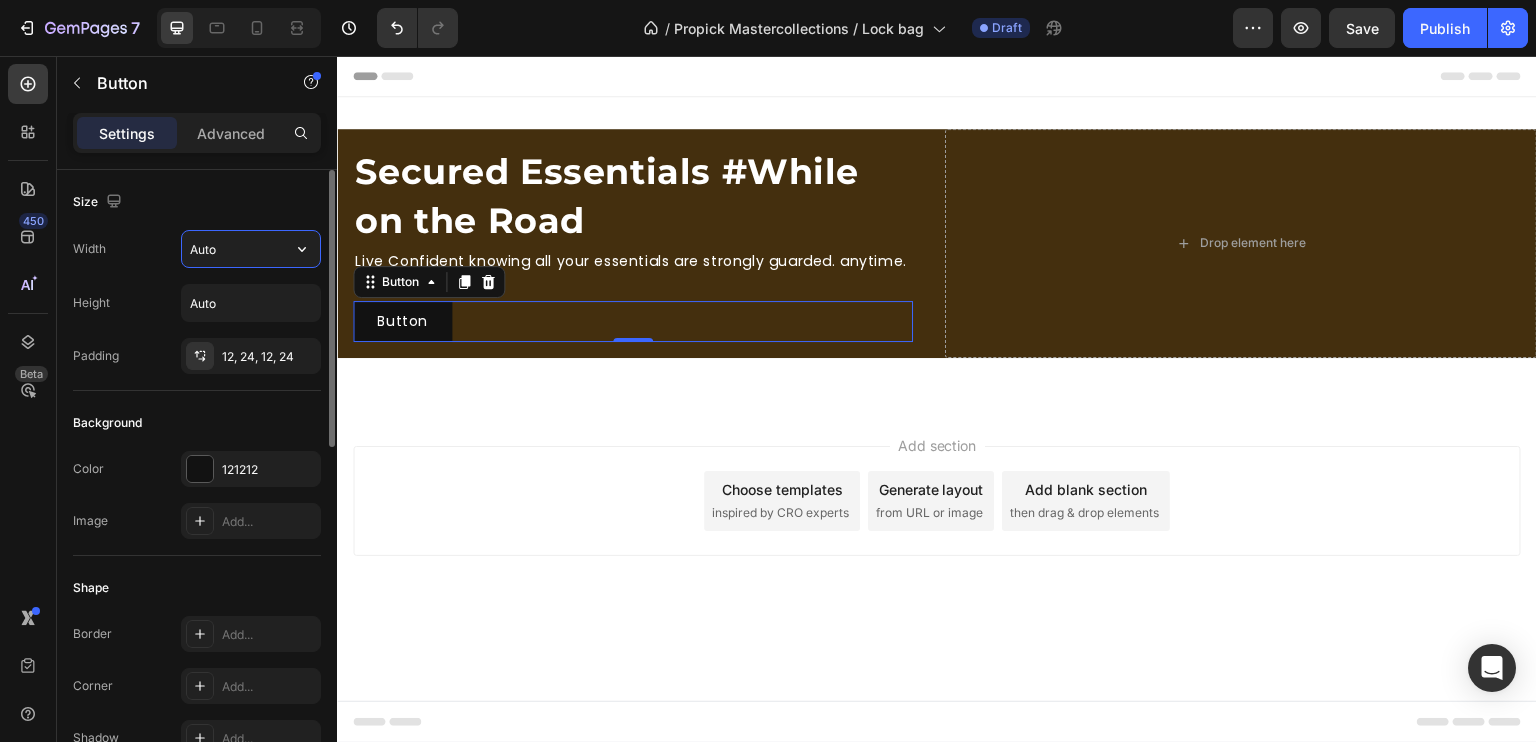 click on "Auto" at bounding box center (251, 249) 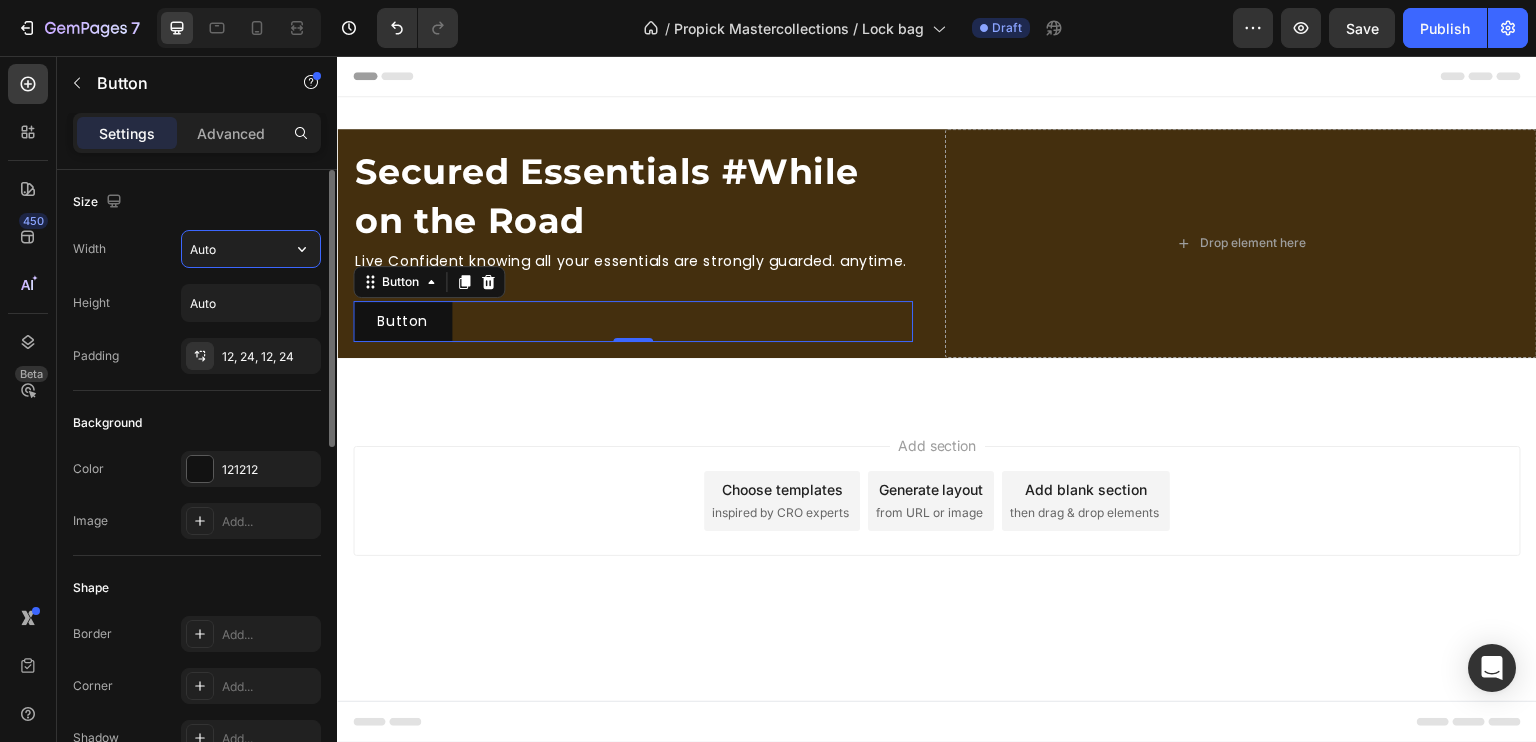 click on "Auto" at bounding box center [251, 249] 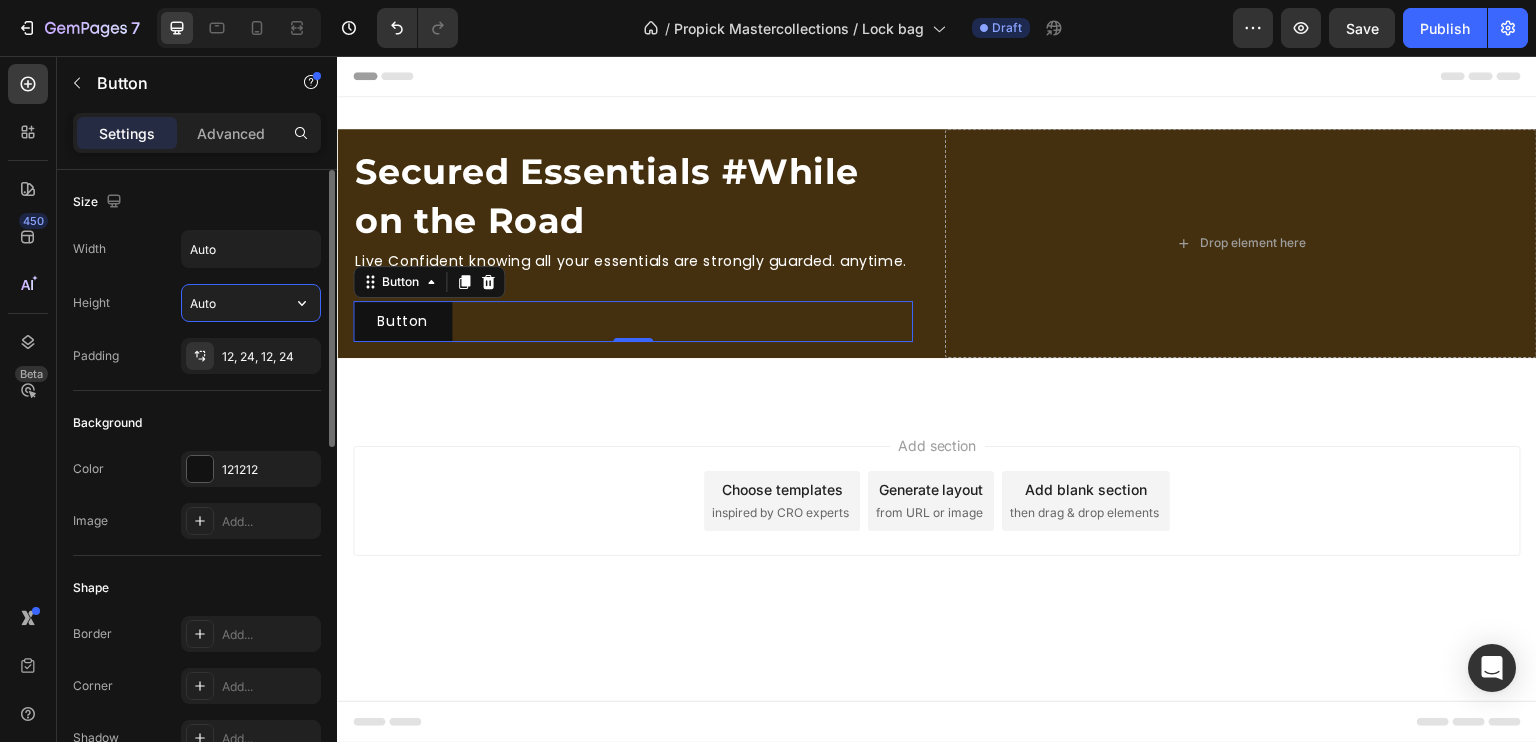 click on "Auto" at bounding box center [251, 303] 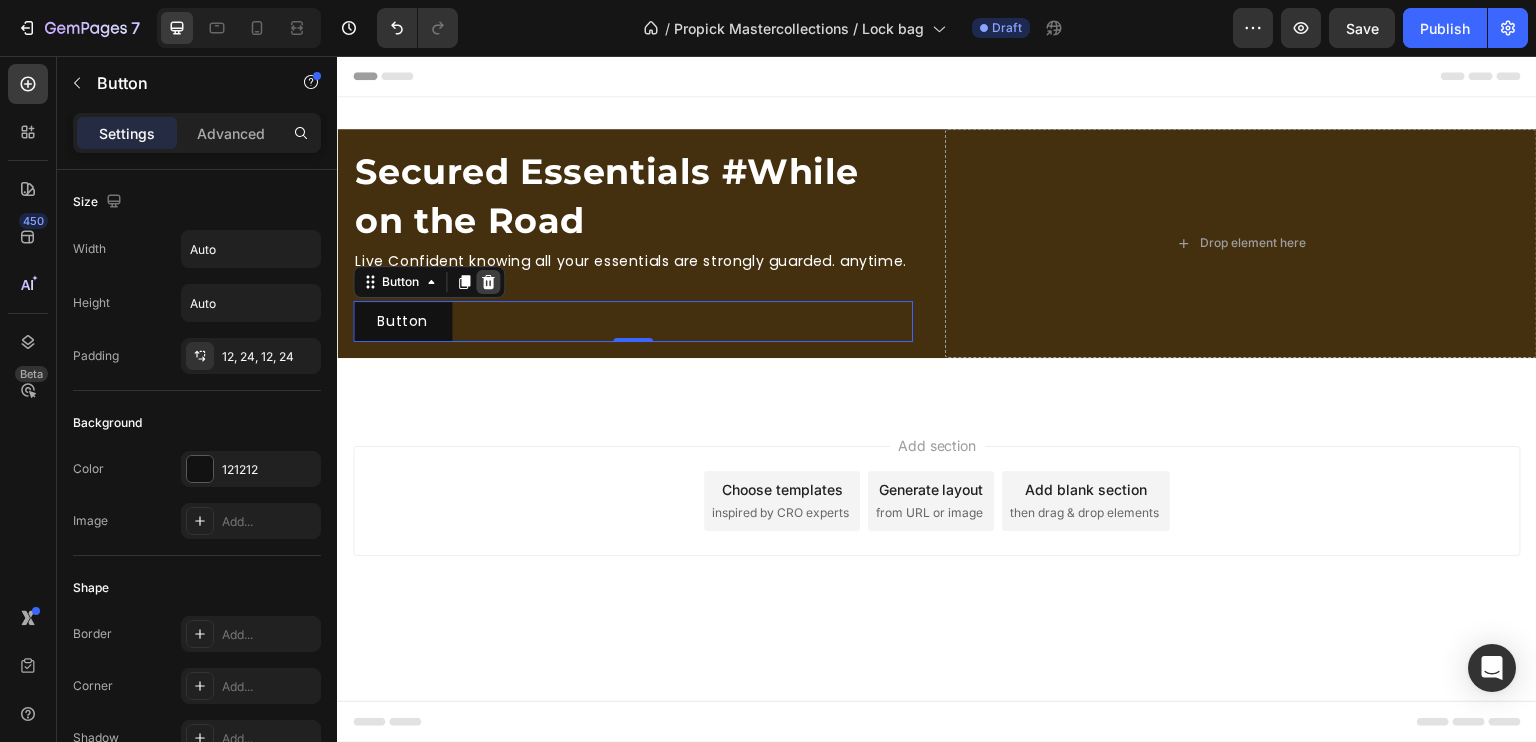 click 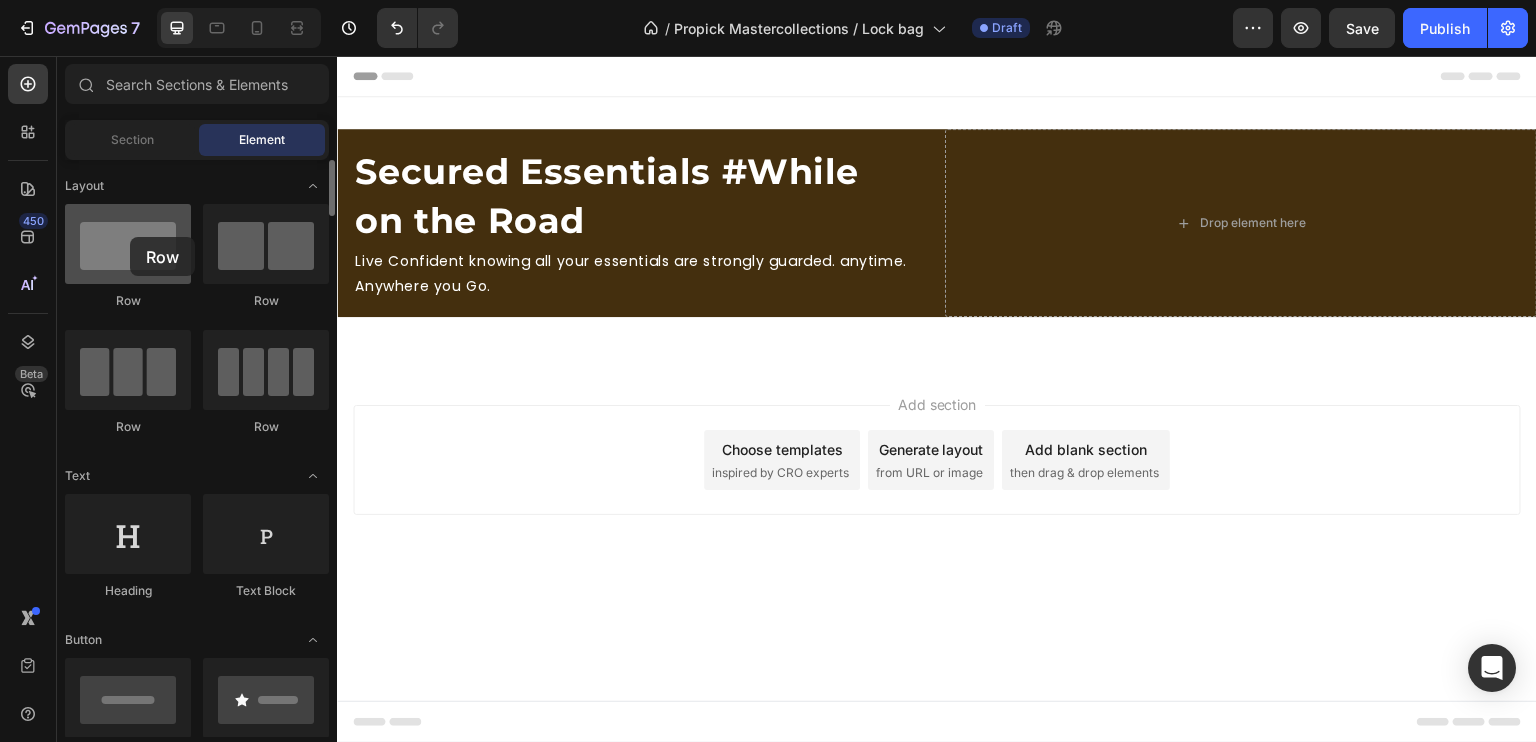 click at bounding box center [128, 244] 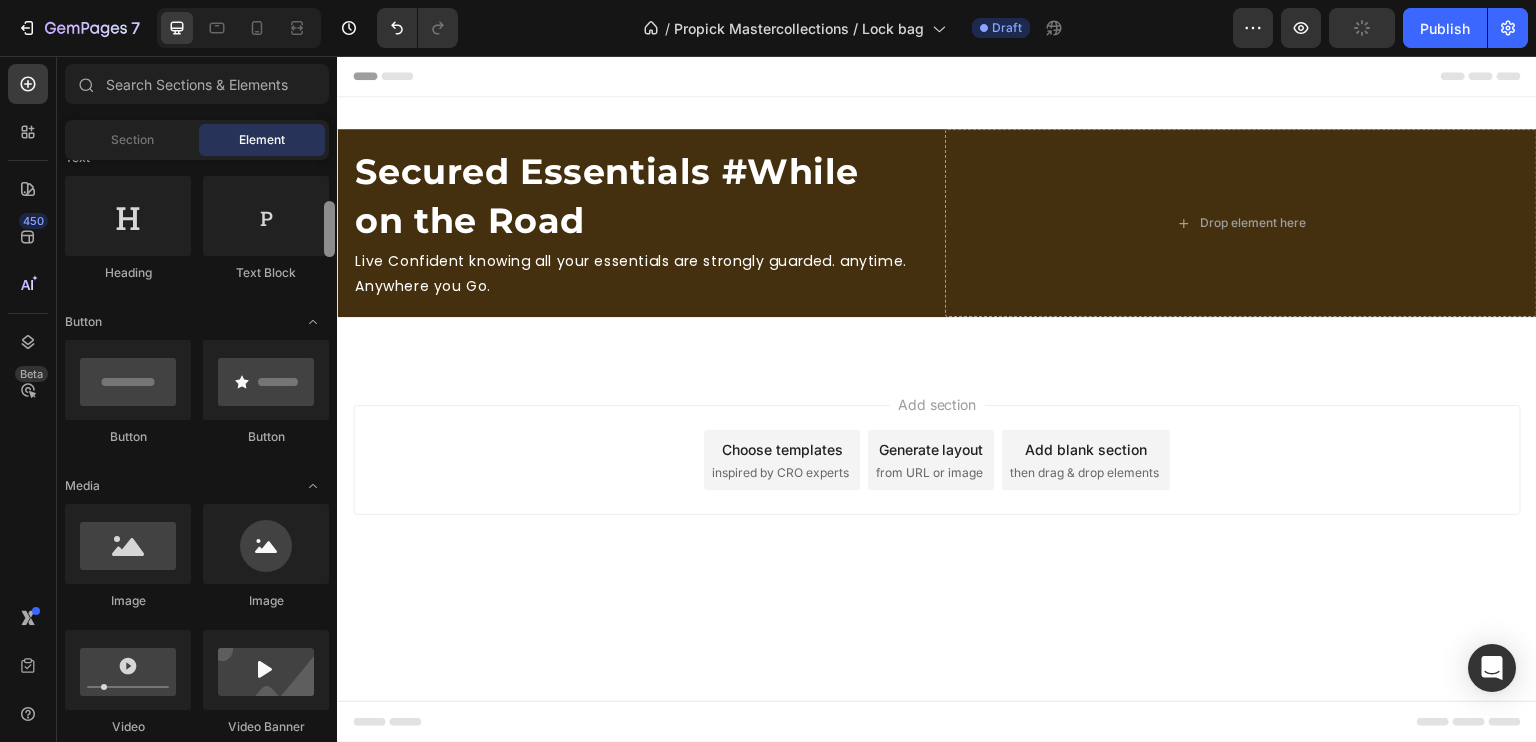 scroll, scrollTop: 328, scrollLeft: 0, axis: vertical 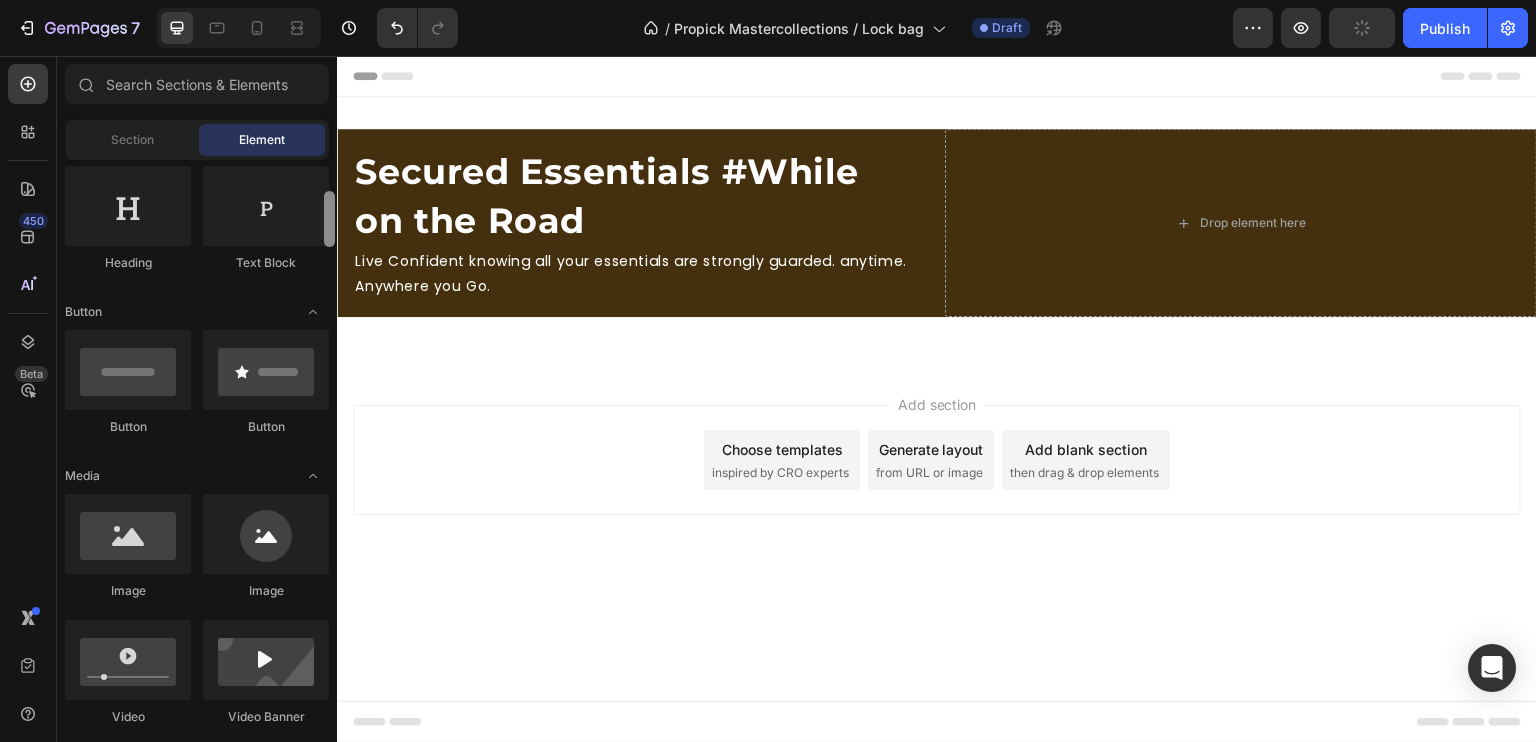 drag, startPoint x: 330, startPoint y: 208, endPoint x: 333, endPoint y: 240, distance: 32.140316 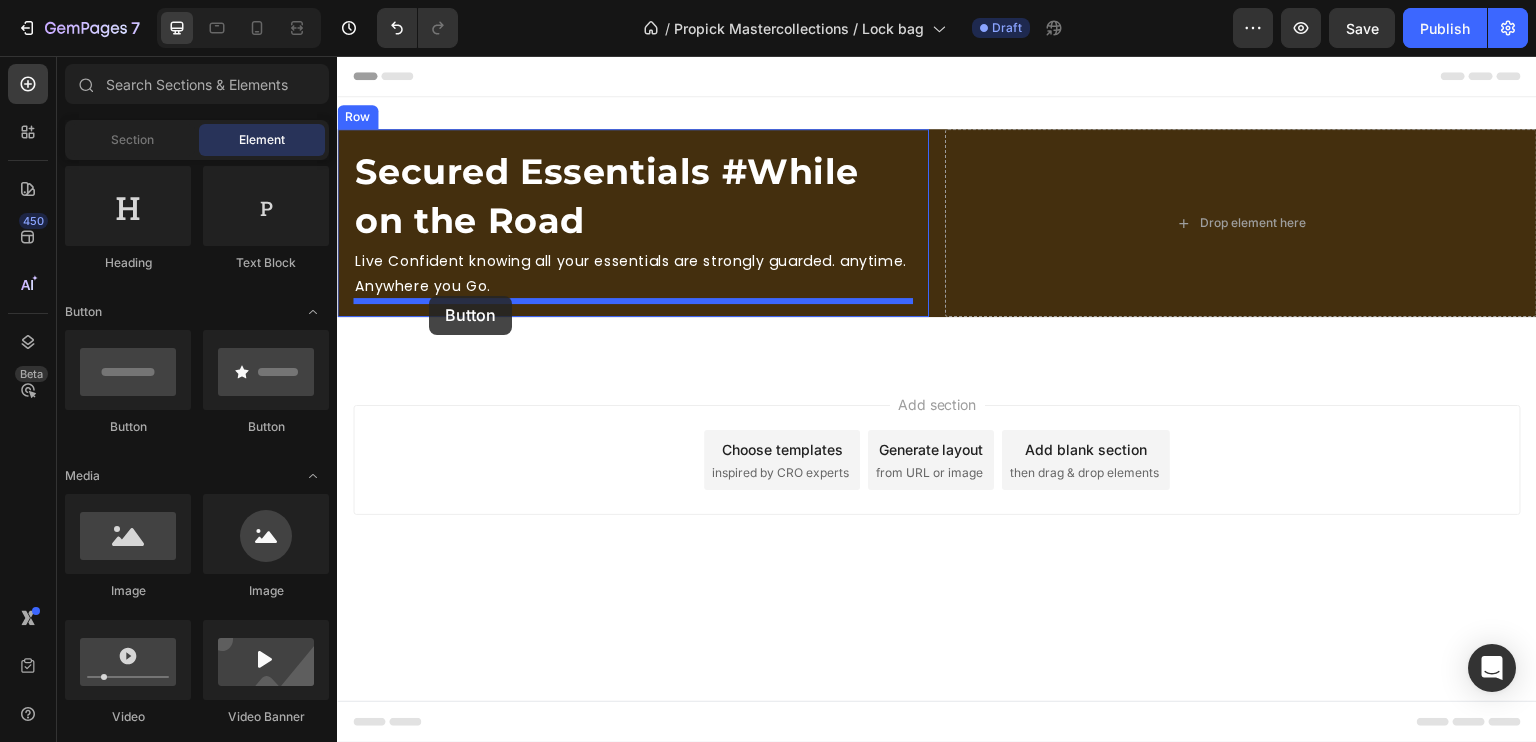 drag, startPoint x: 416, startPoint y: 323, endPoint x: 429, endPoint y: 296, distance: 29.966648 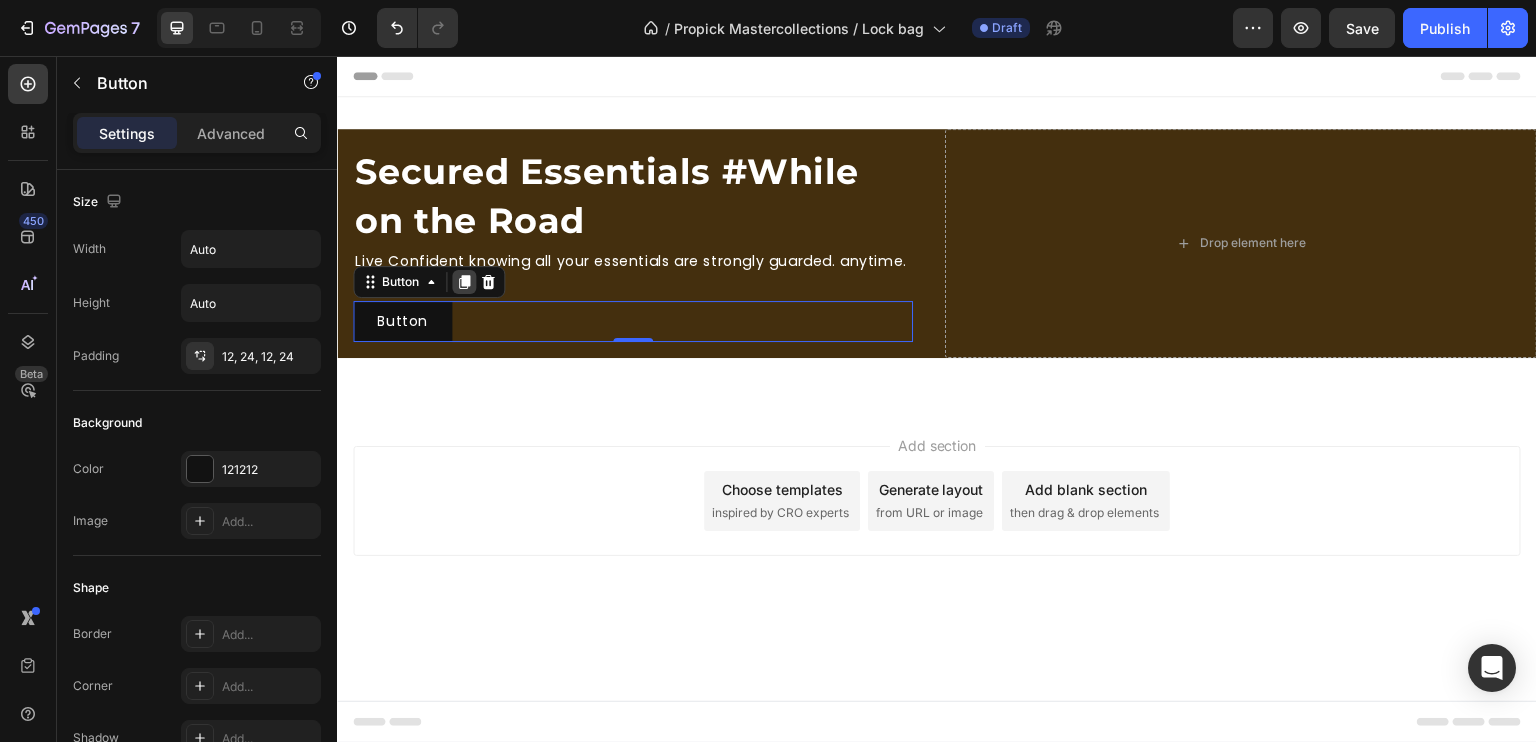 click 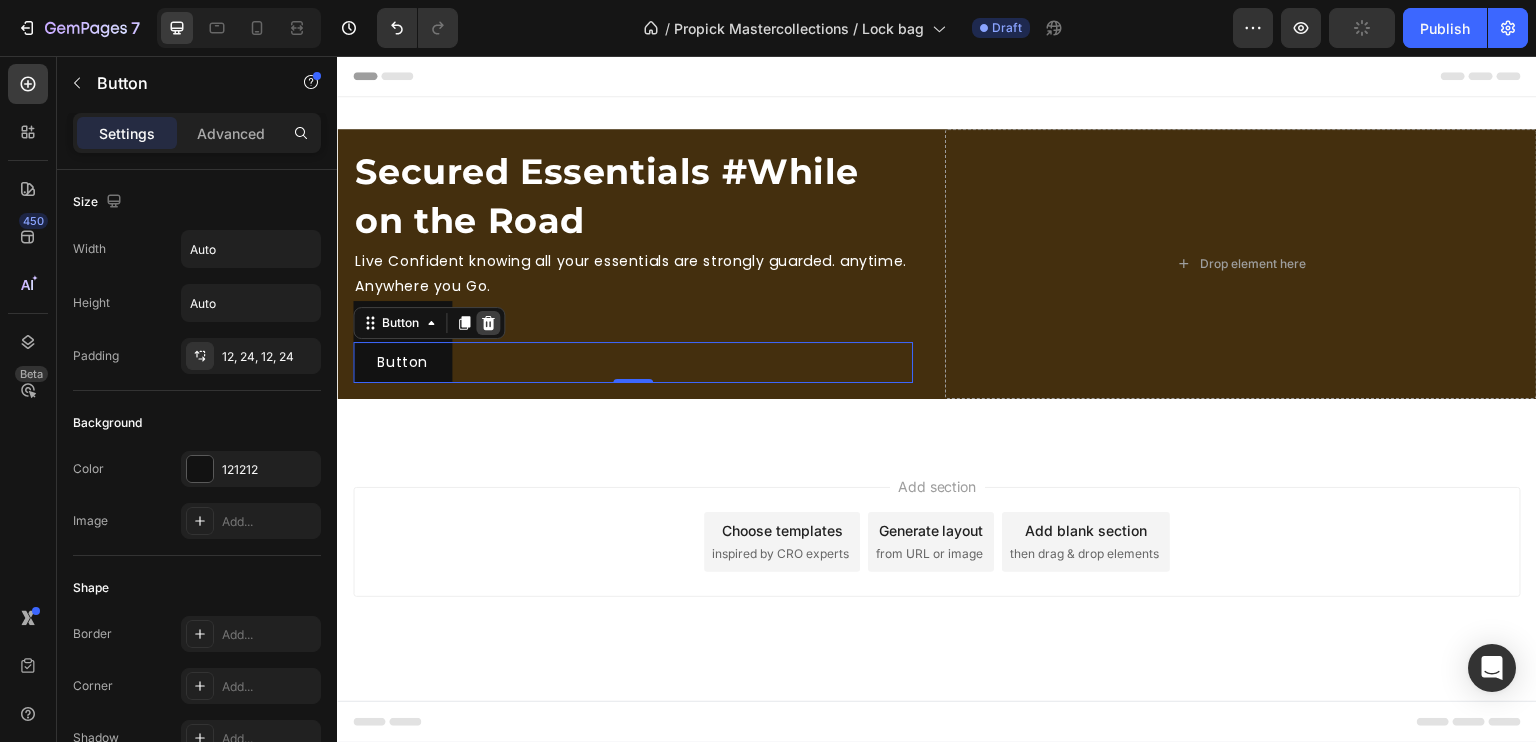 click 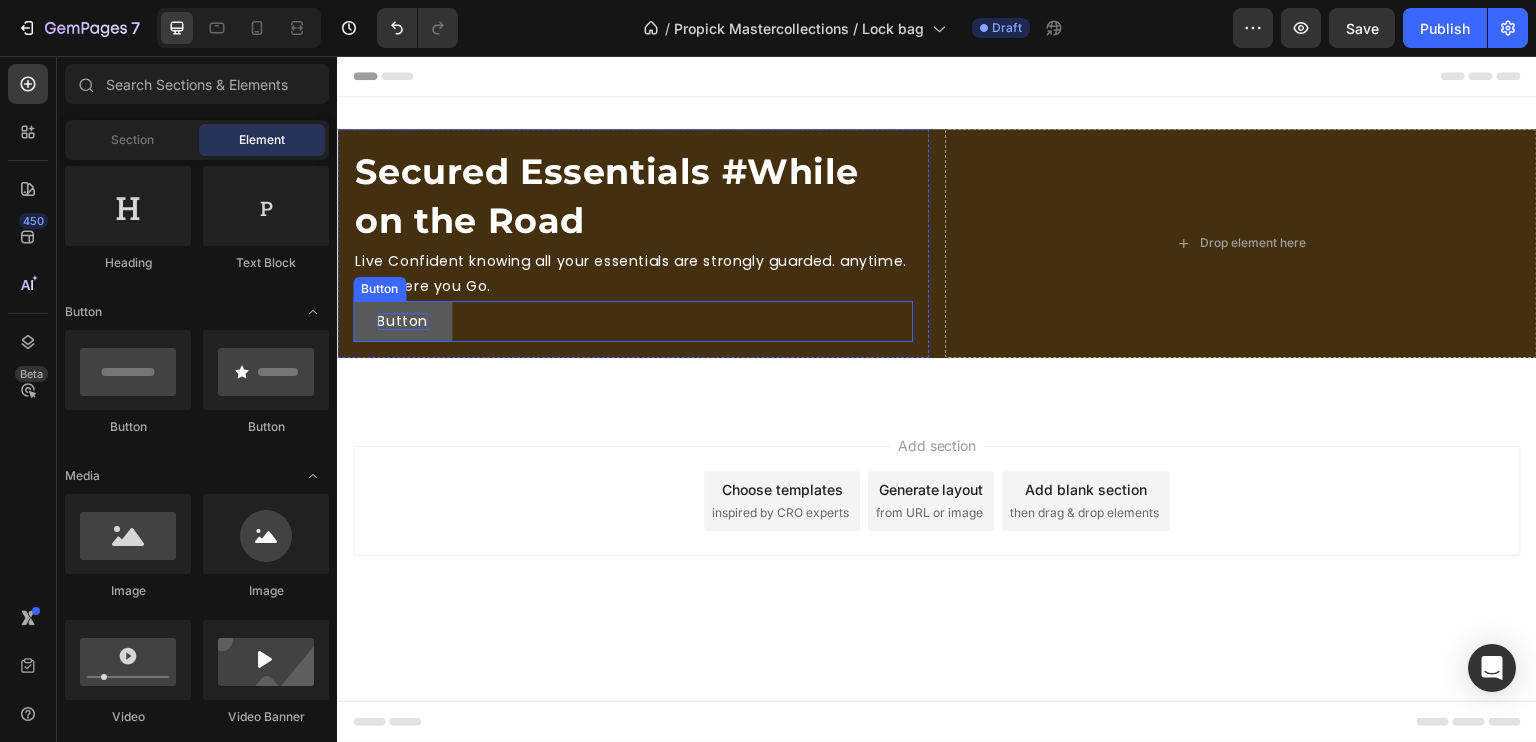 click on "Button" at bounding box center [402, 321] 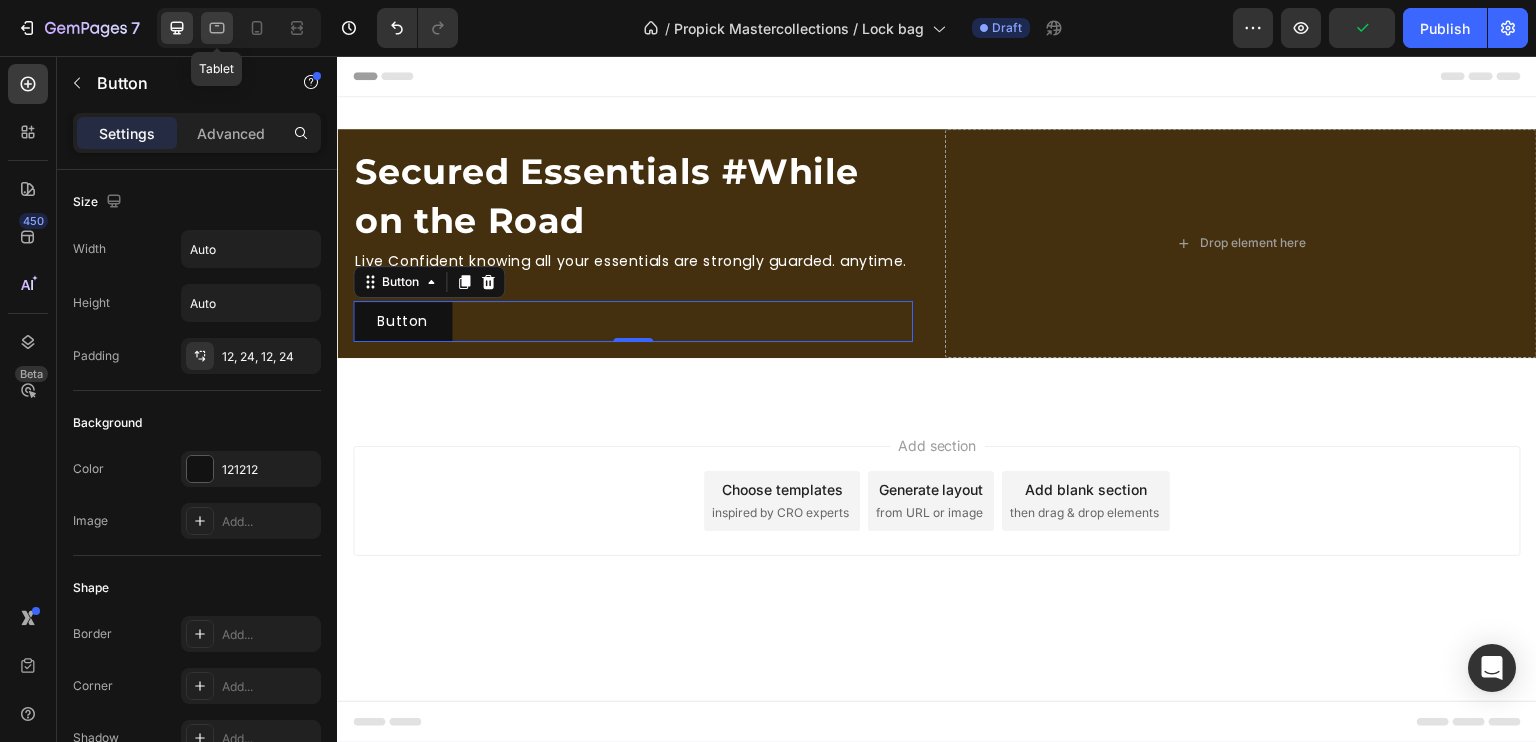 click 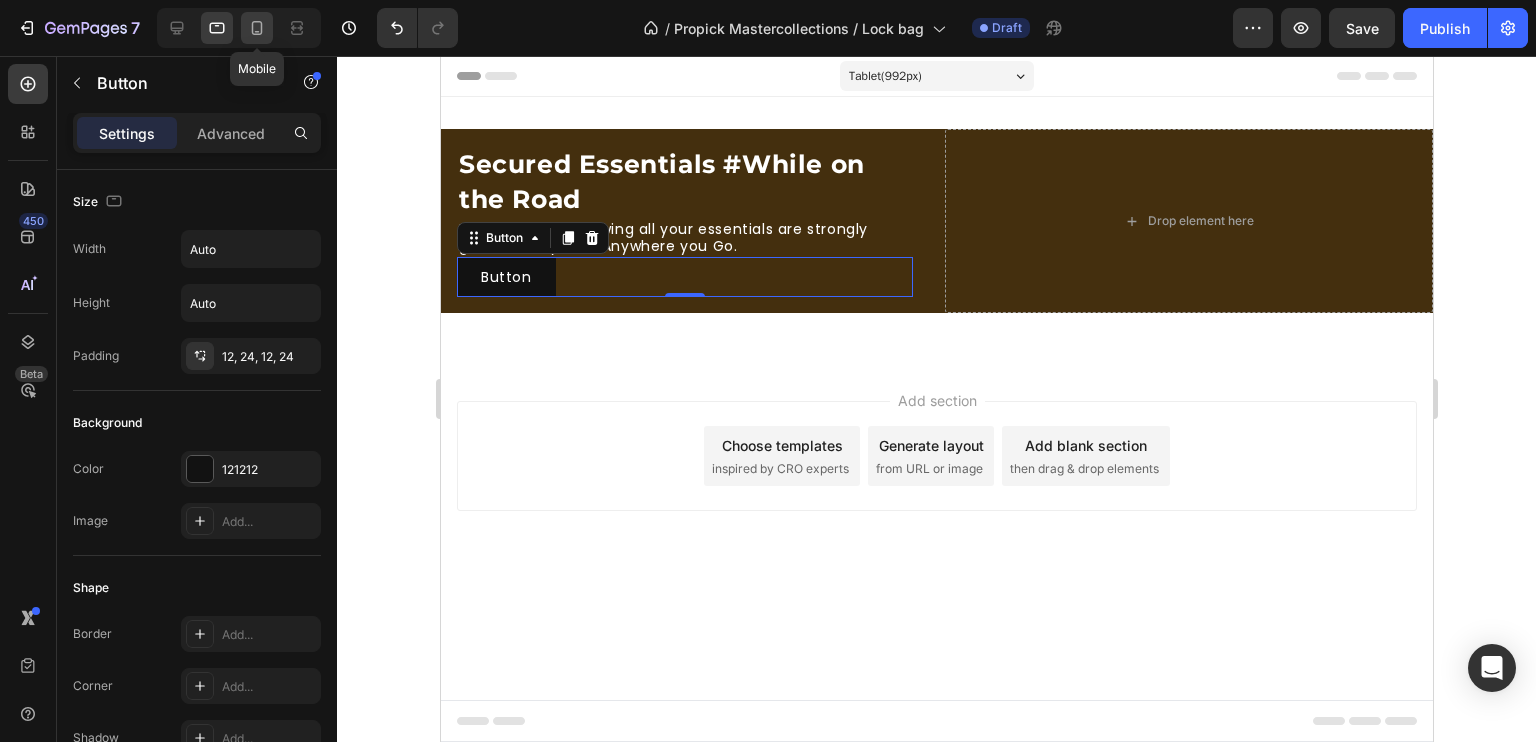 click 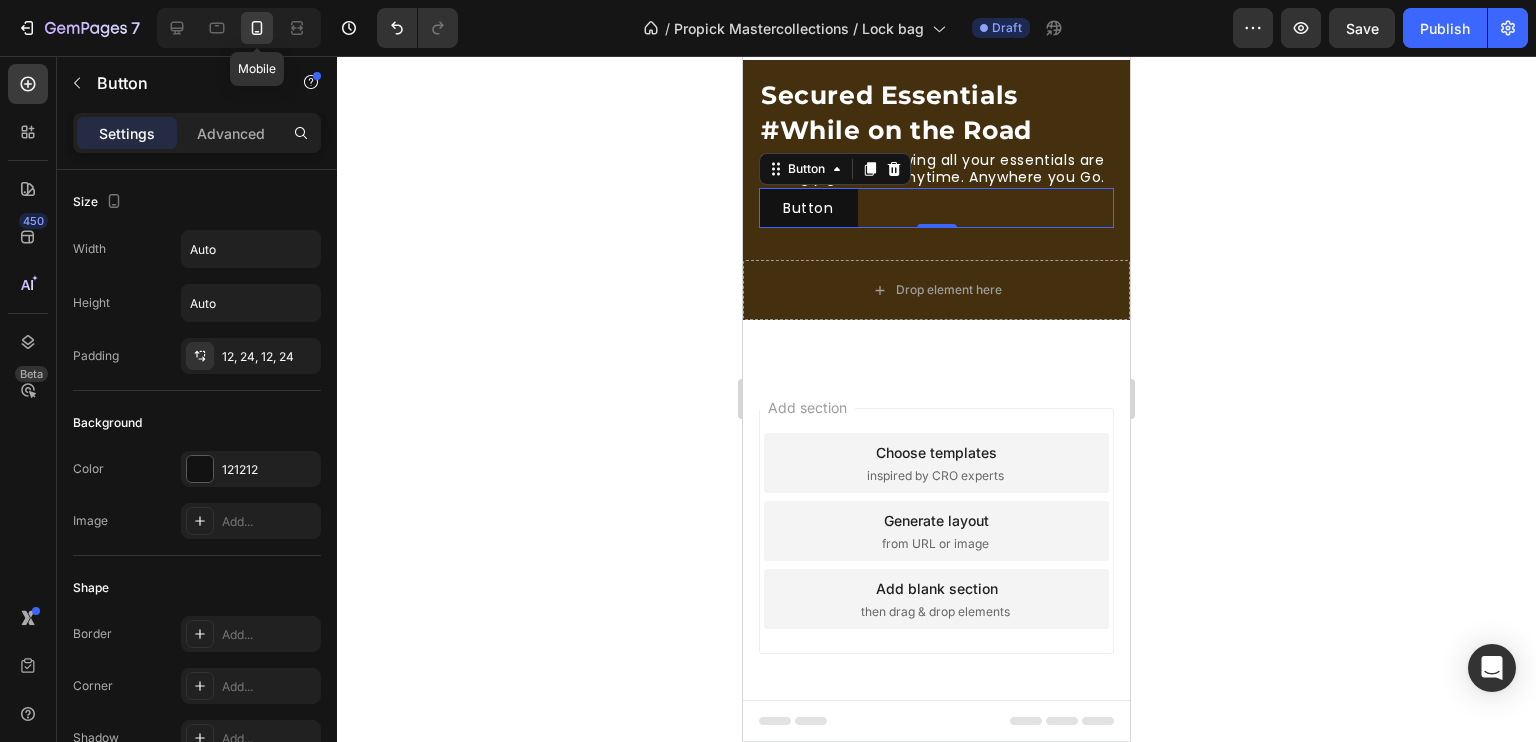 scroll, scrollTop: 93, scrollLeft: 0, axis: vertical 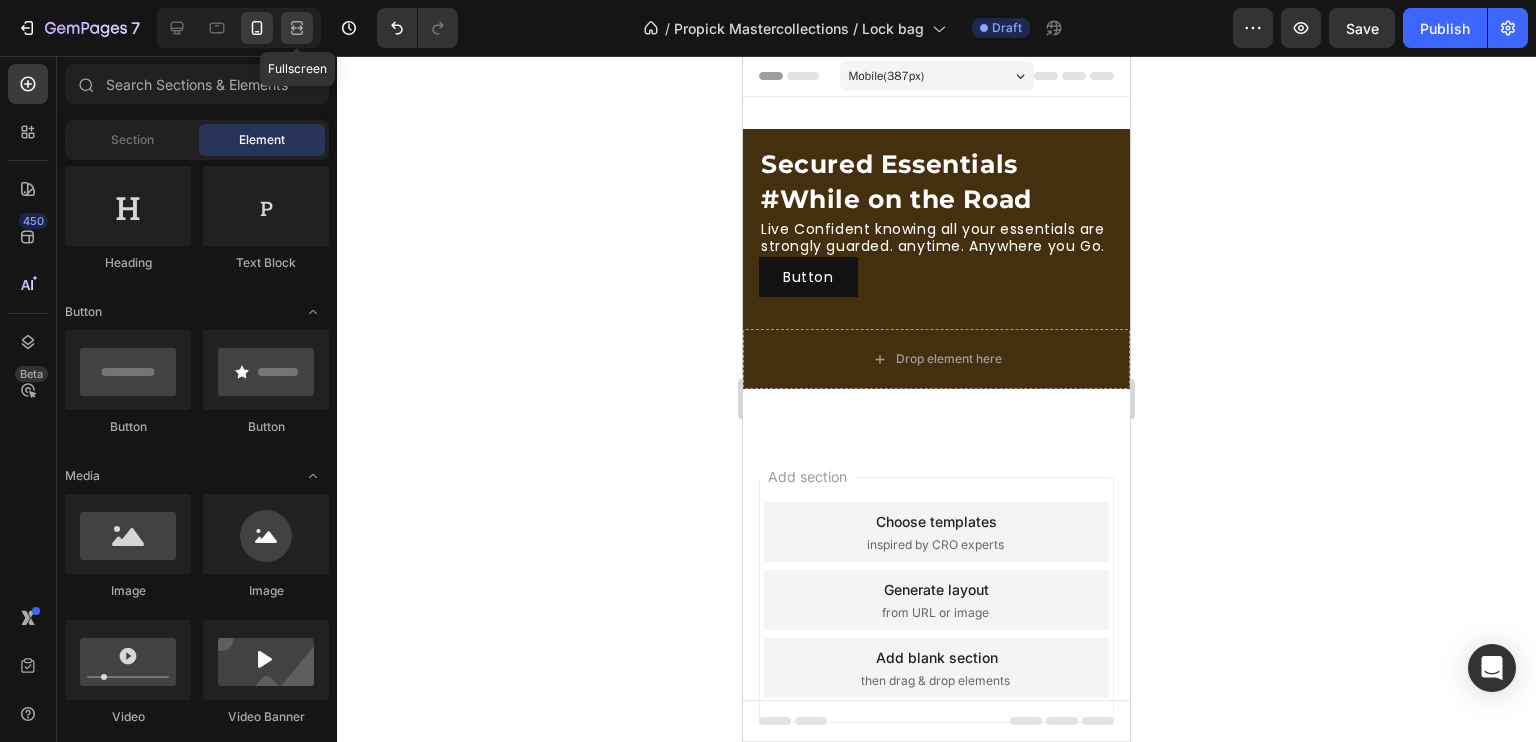 click 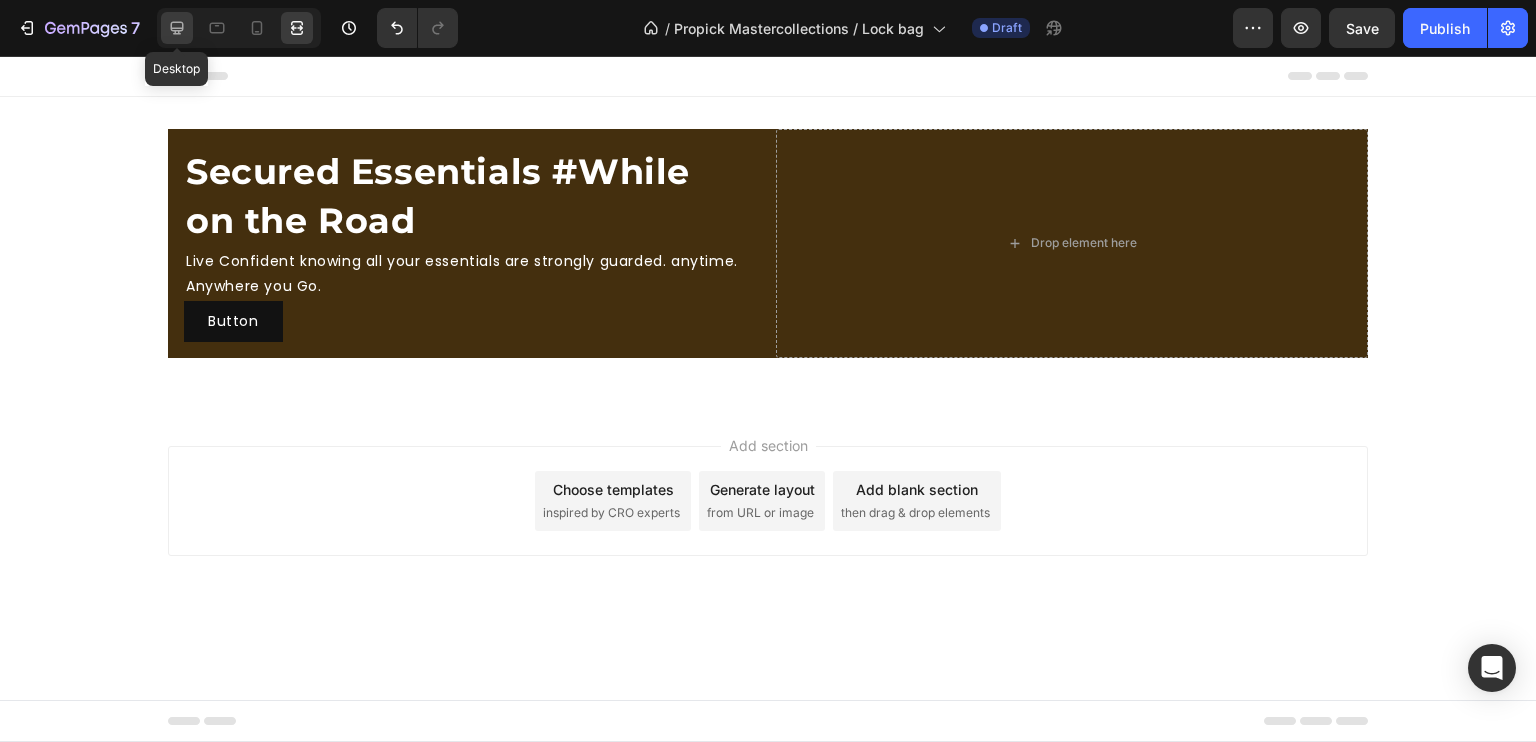 click 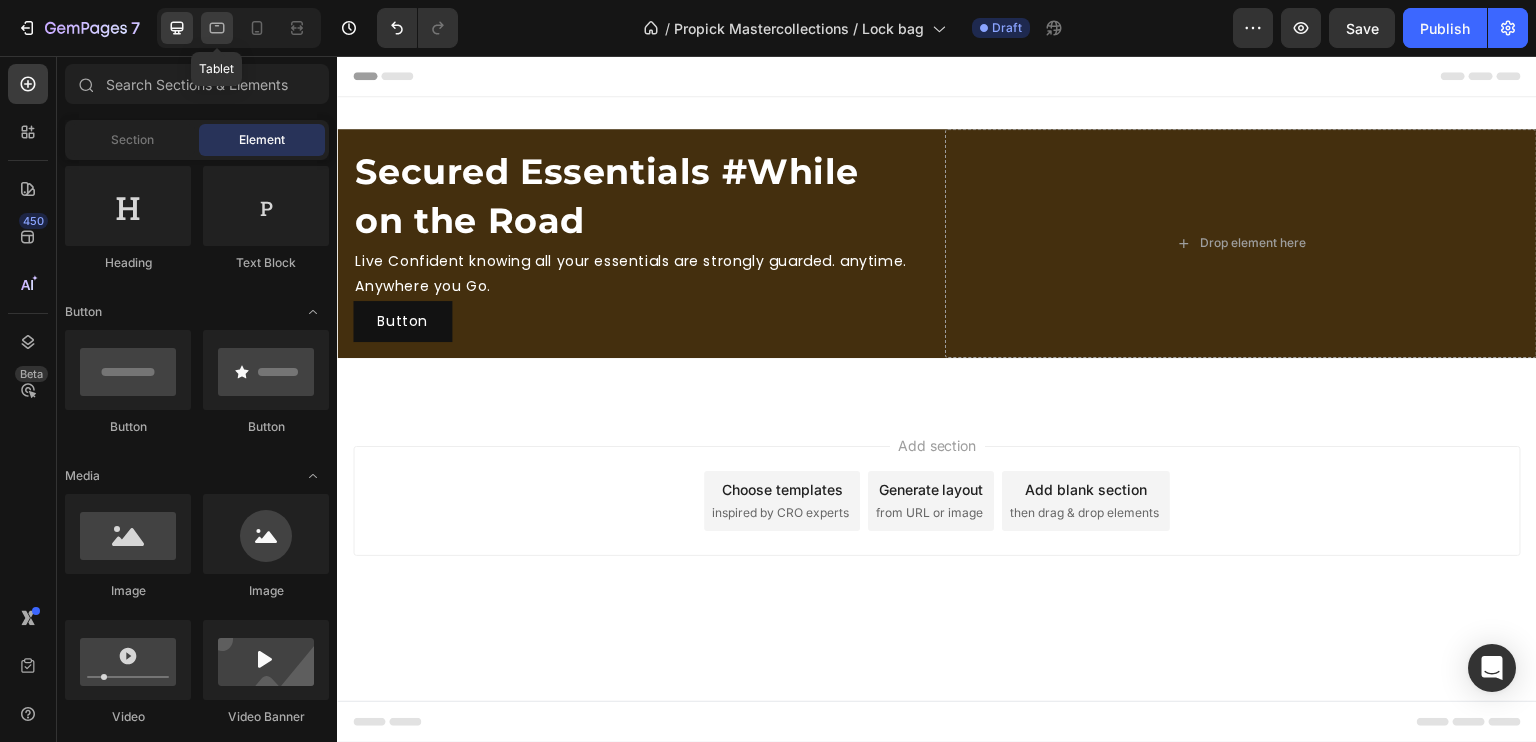 click 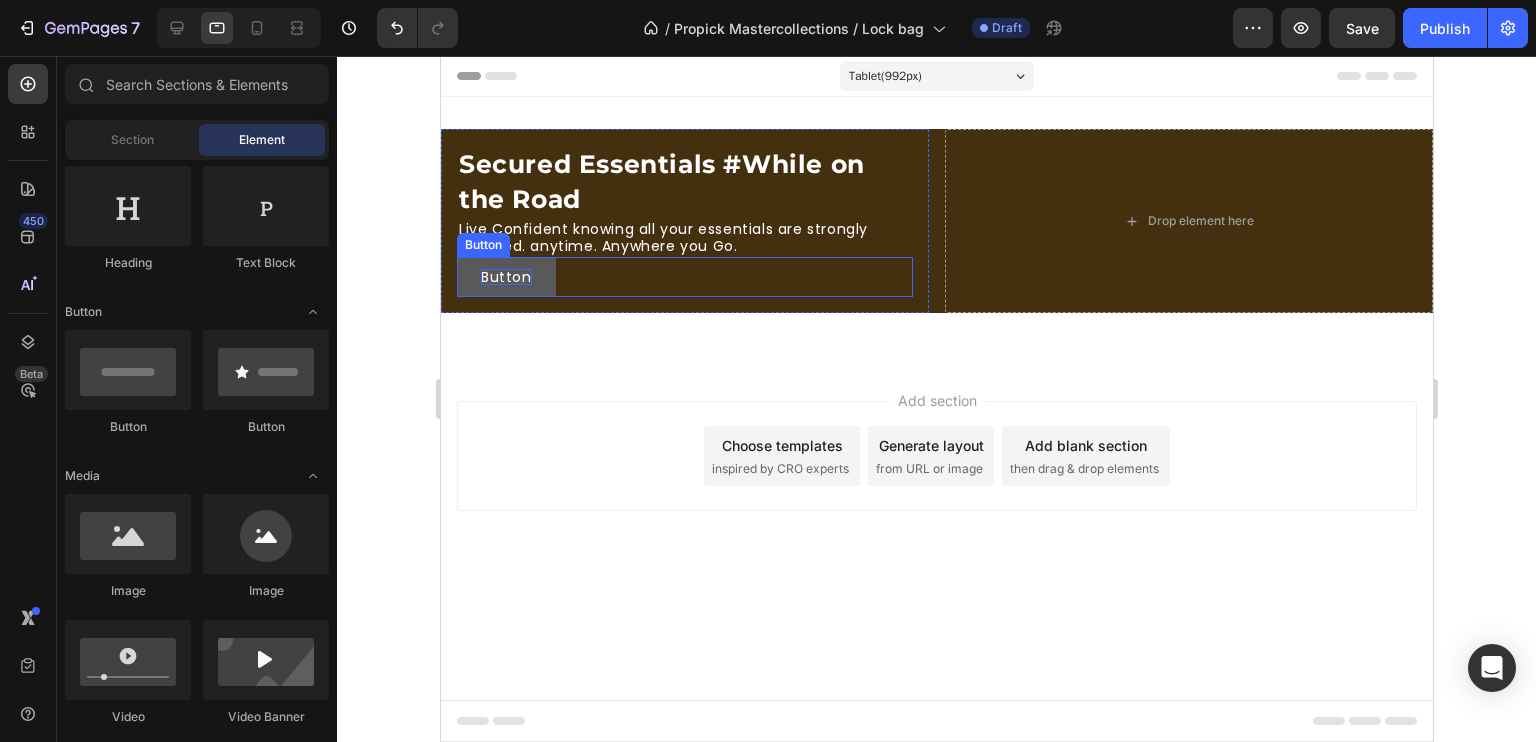 click on "Button" at bounding box center [505, 277] 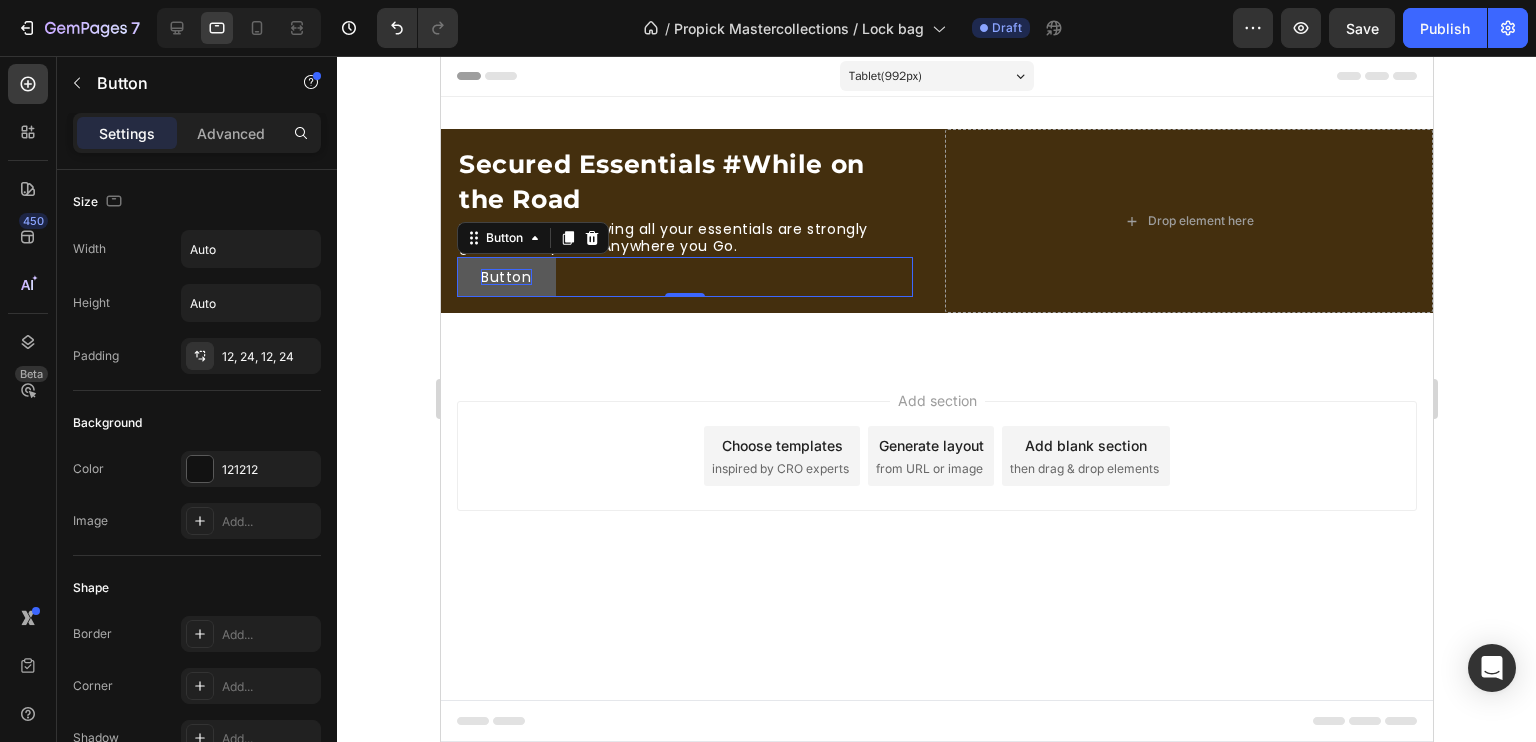 click on "Button" at bounding box center [505, 277] 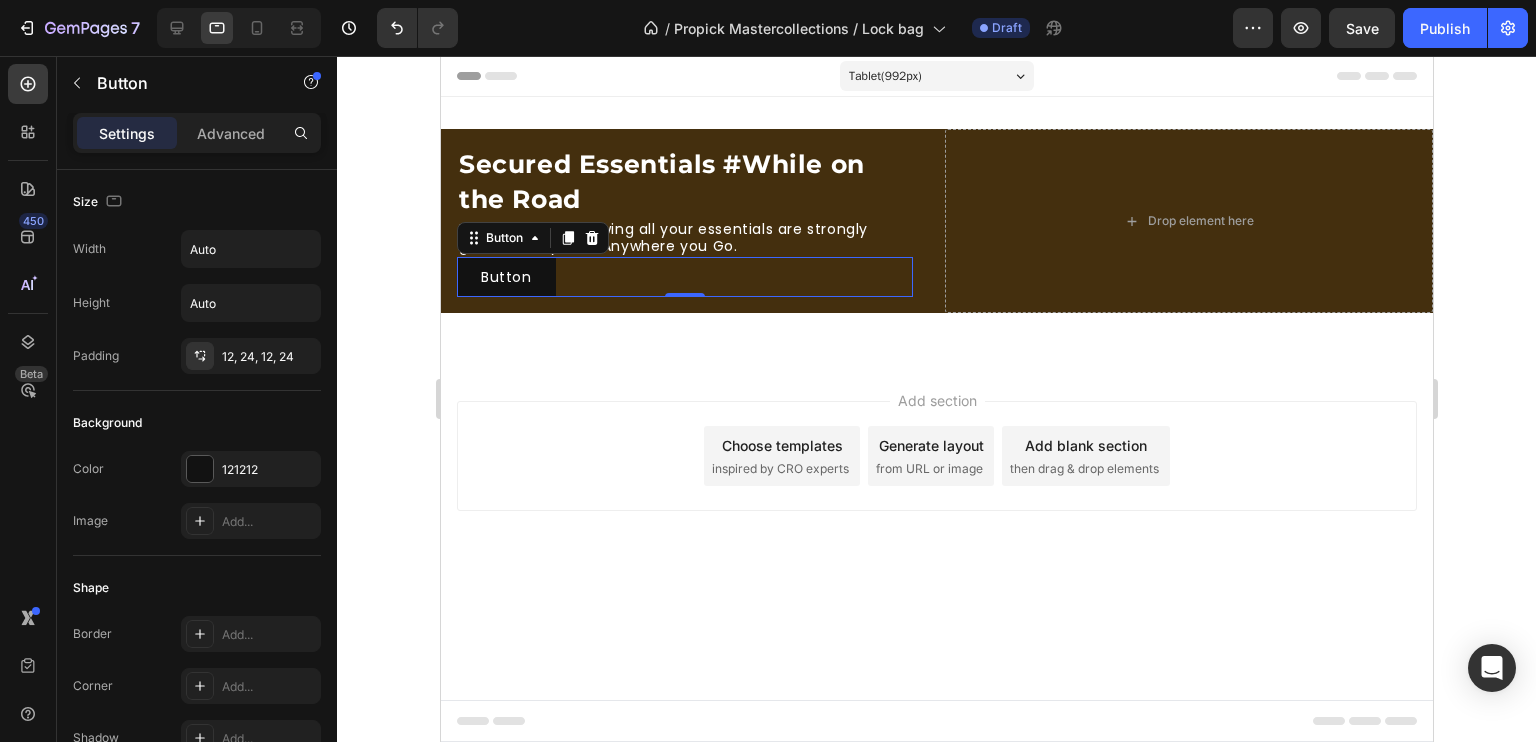 click on "Button Button   0" at bounding box center (684, 277) 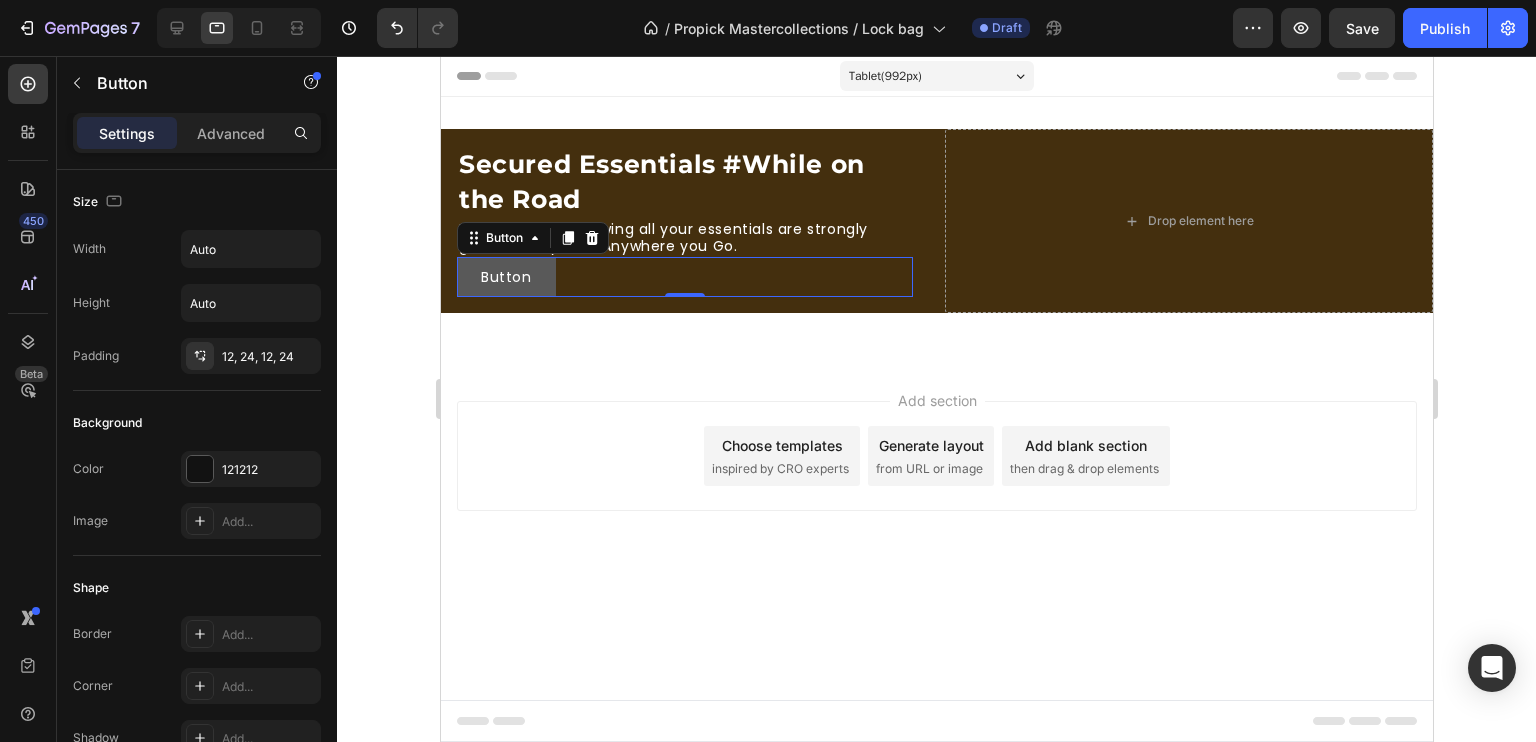 click on "Button" at bounding box center [505, 277] 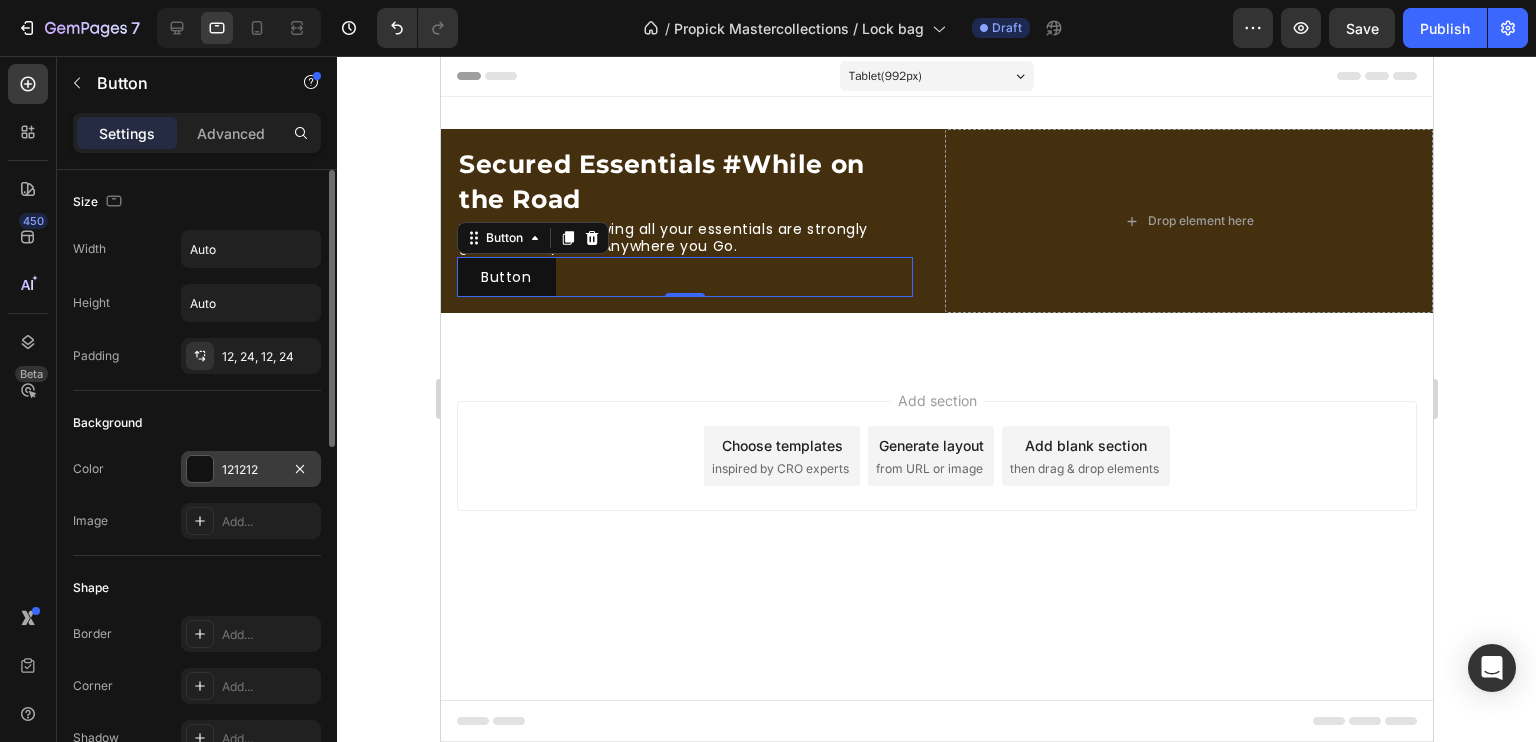 click at bounding box center [200, 469] 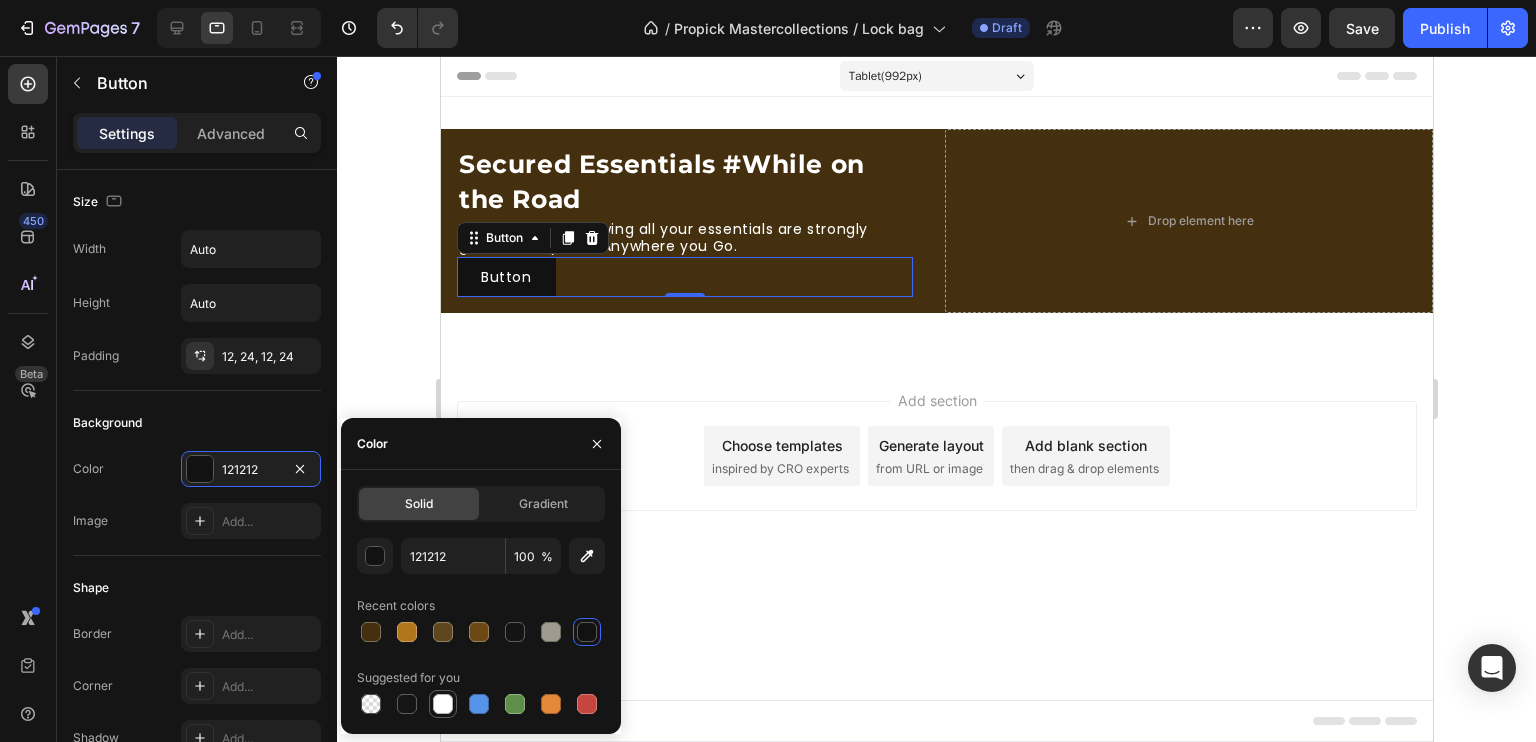 click at bounding box center [443, 704] 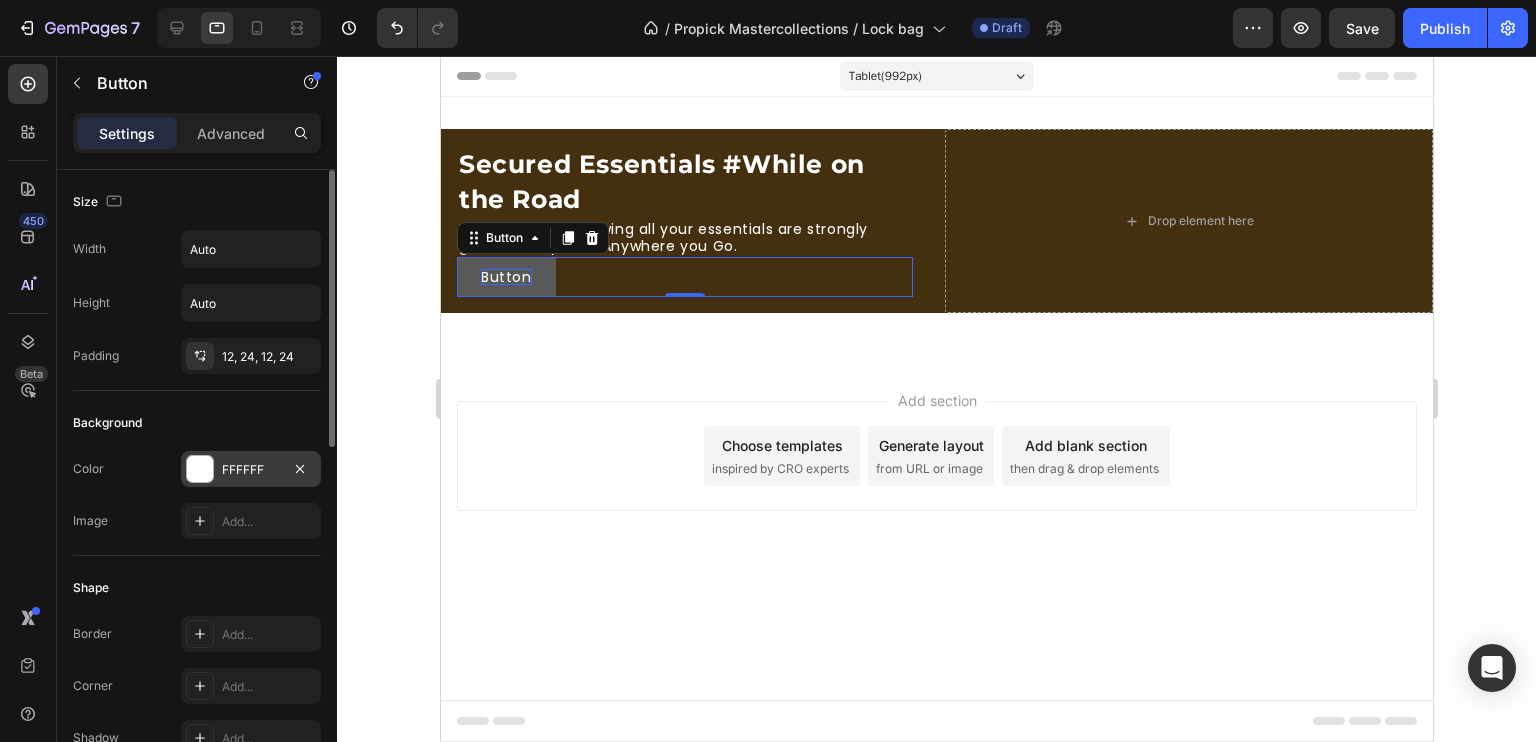 click at bounding box center [200, 469] 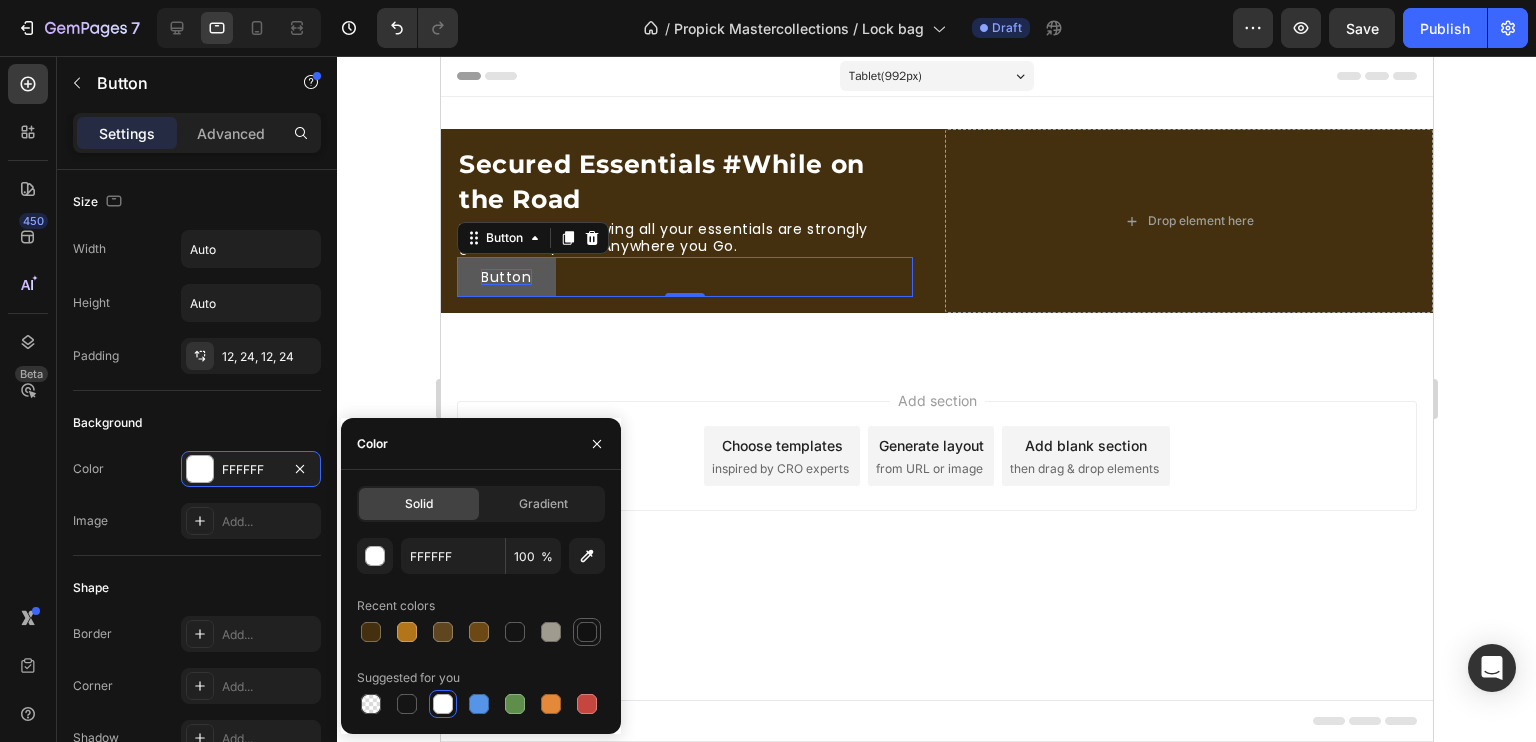click at bounding box center (587, 632) 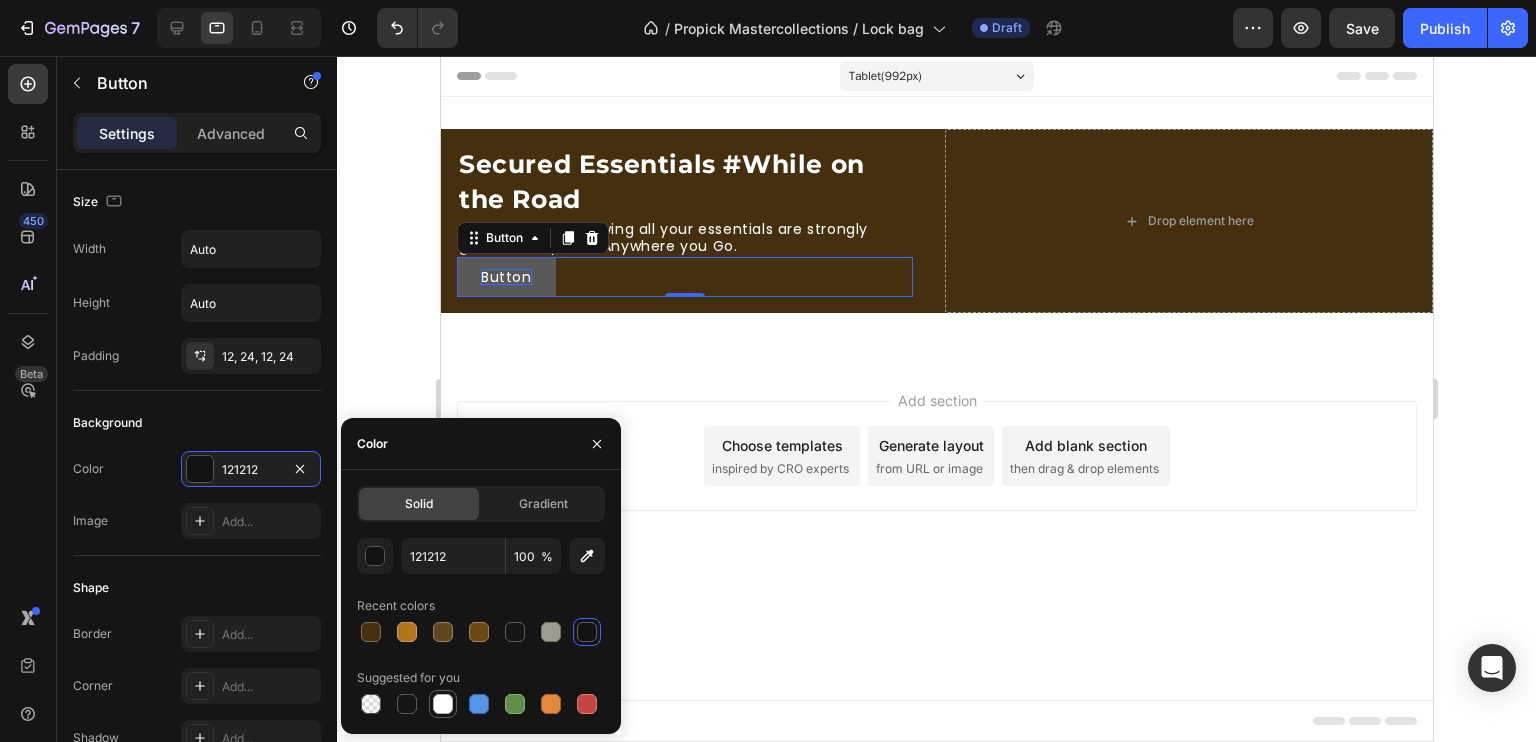 click at bounding box center [443, 704] 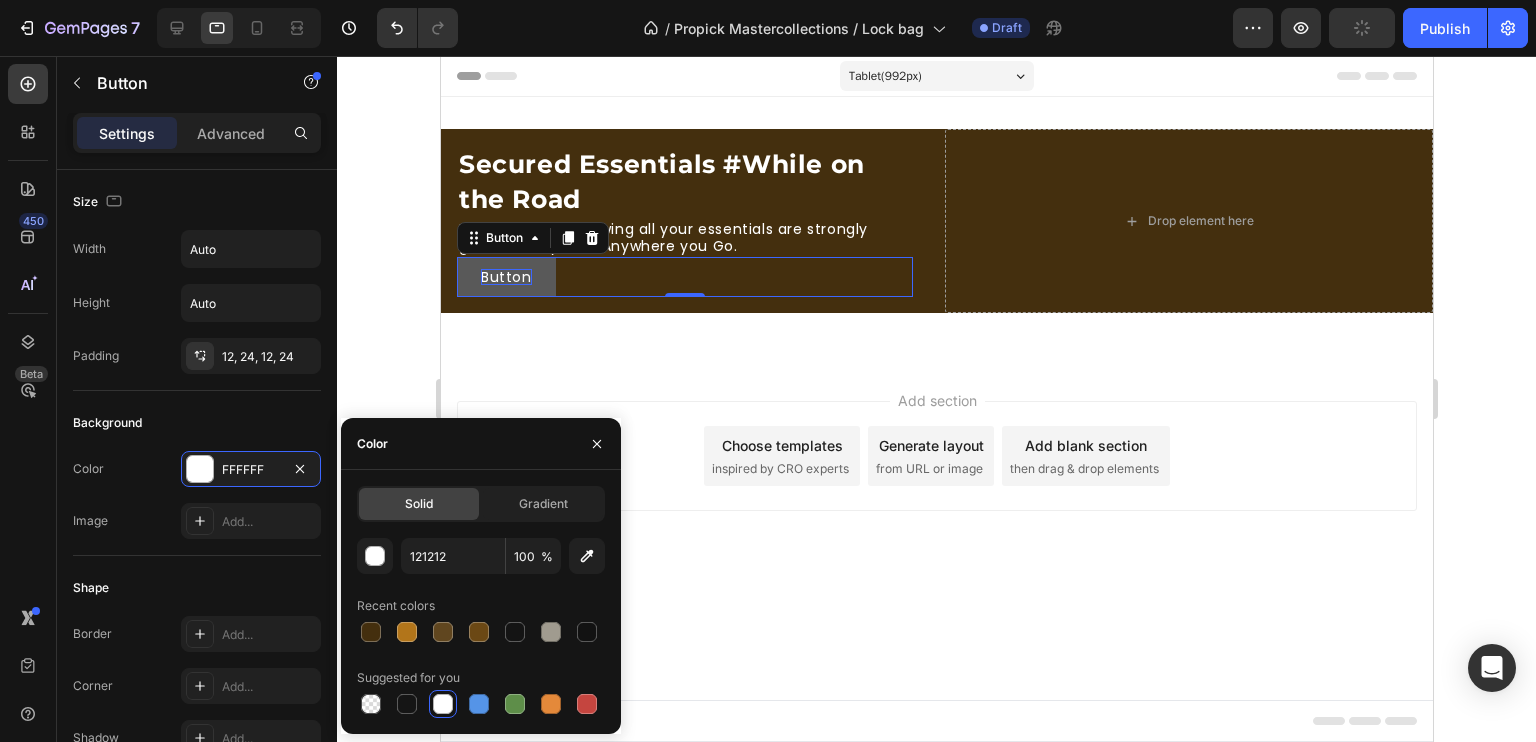 type on "FFFFFF" 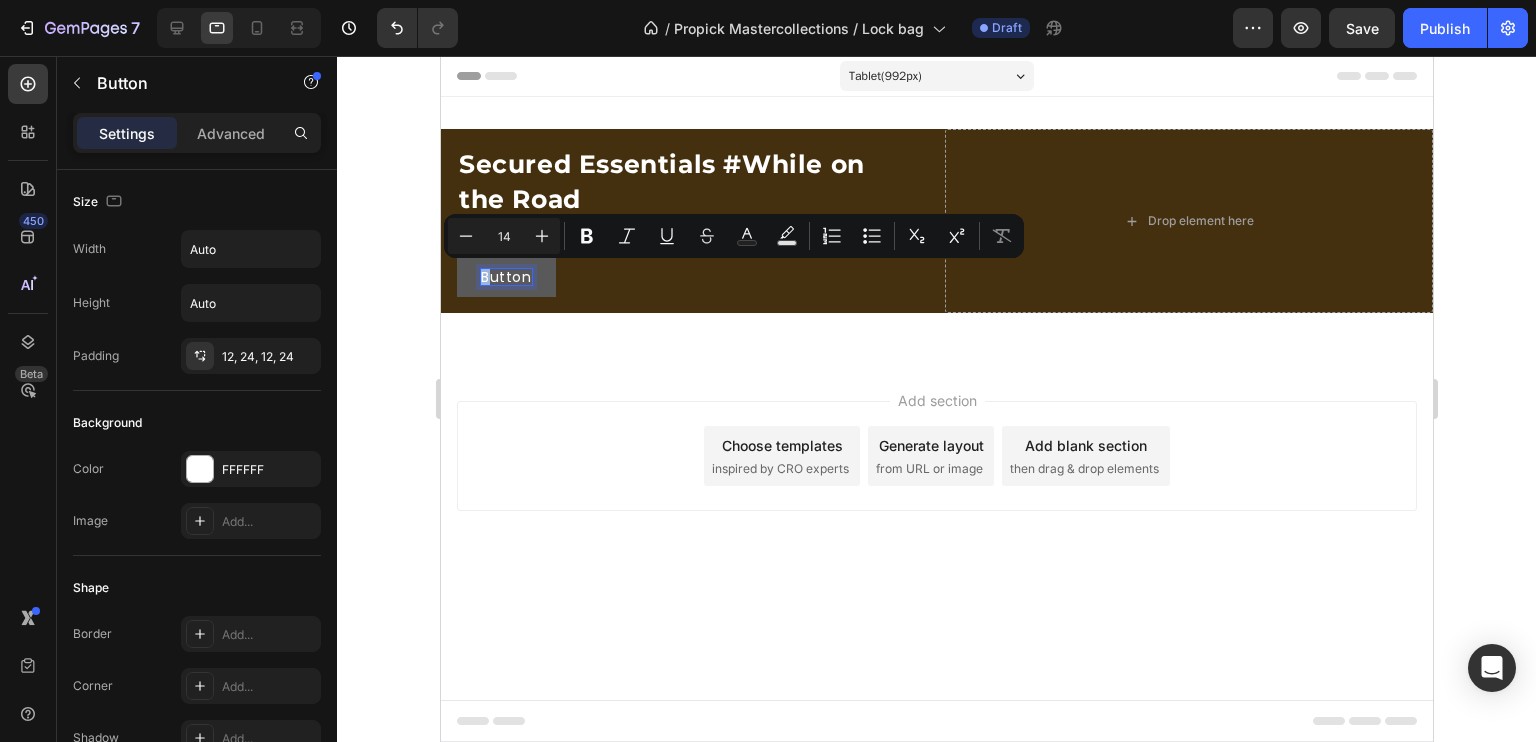 drag, startPoint x: 493, startPoint y: 281, endPoint x: 476, endPoint y: 283, distance: 17.117243 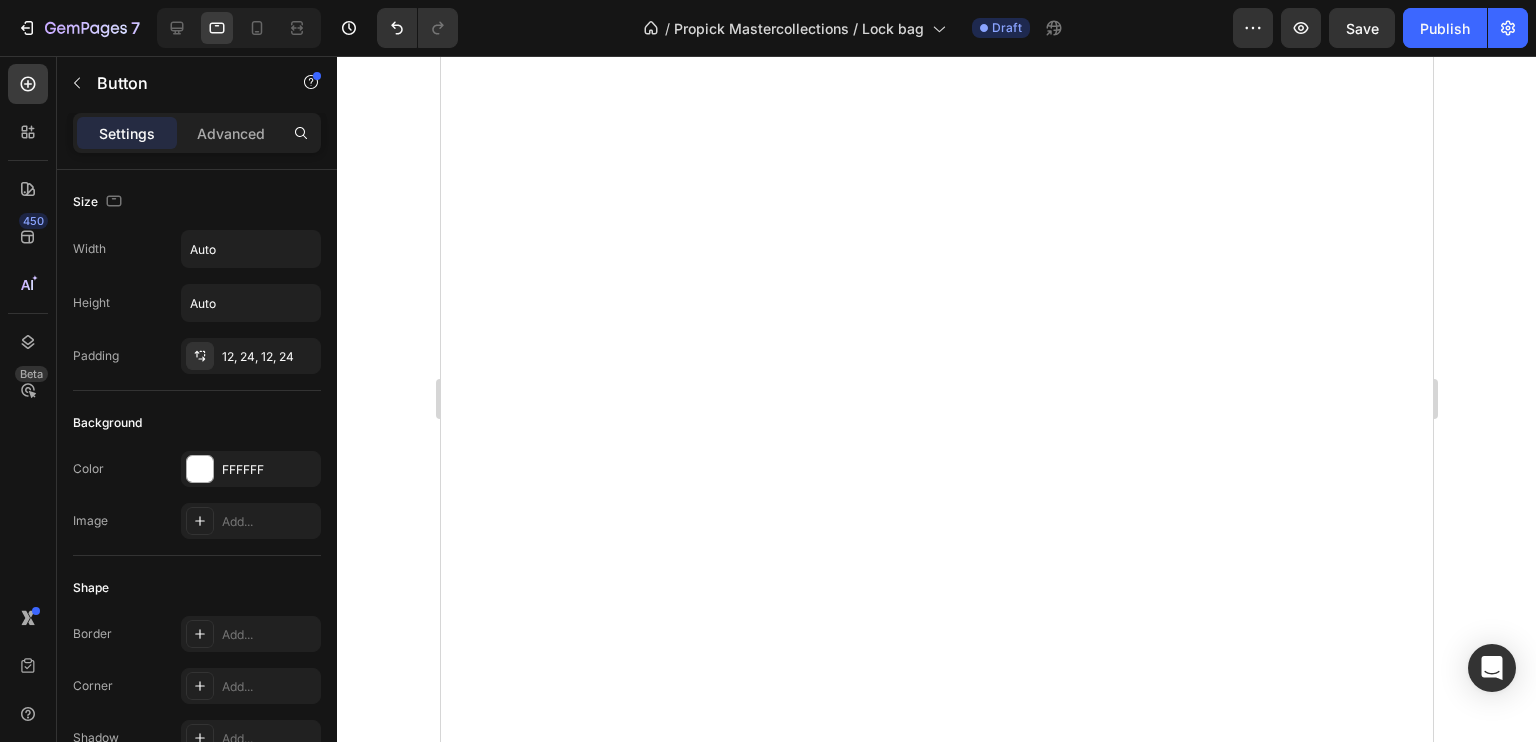 scroll, scrollTop: 0, scrollLeft: 0, axis: both 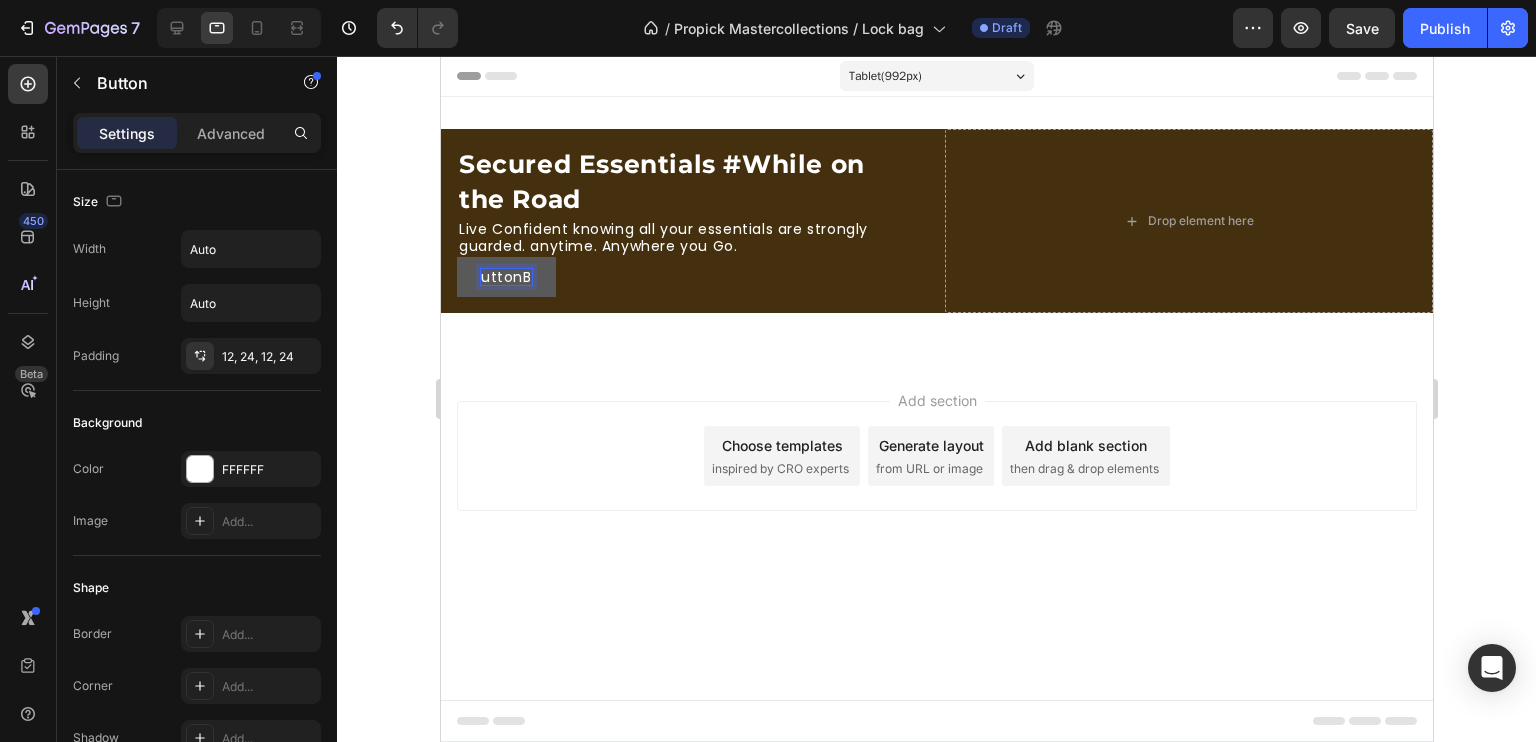 click on "uttonB" at bounding box center [505, 277] 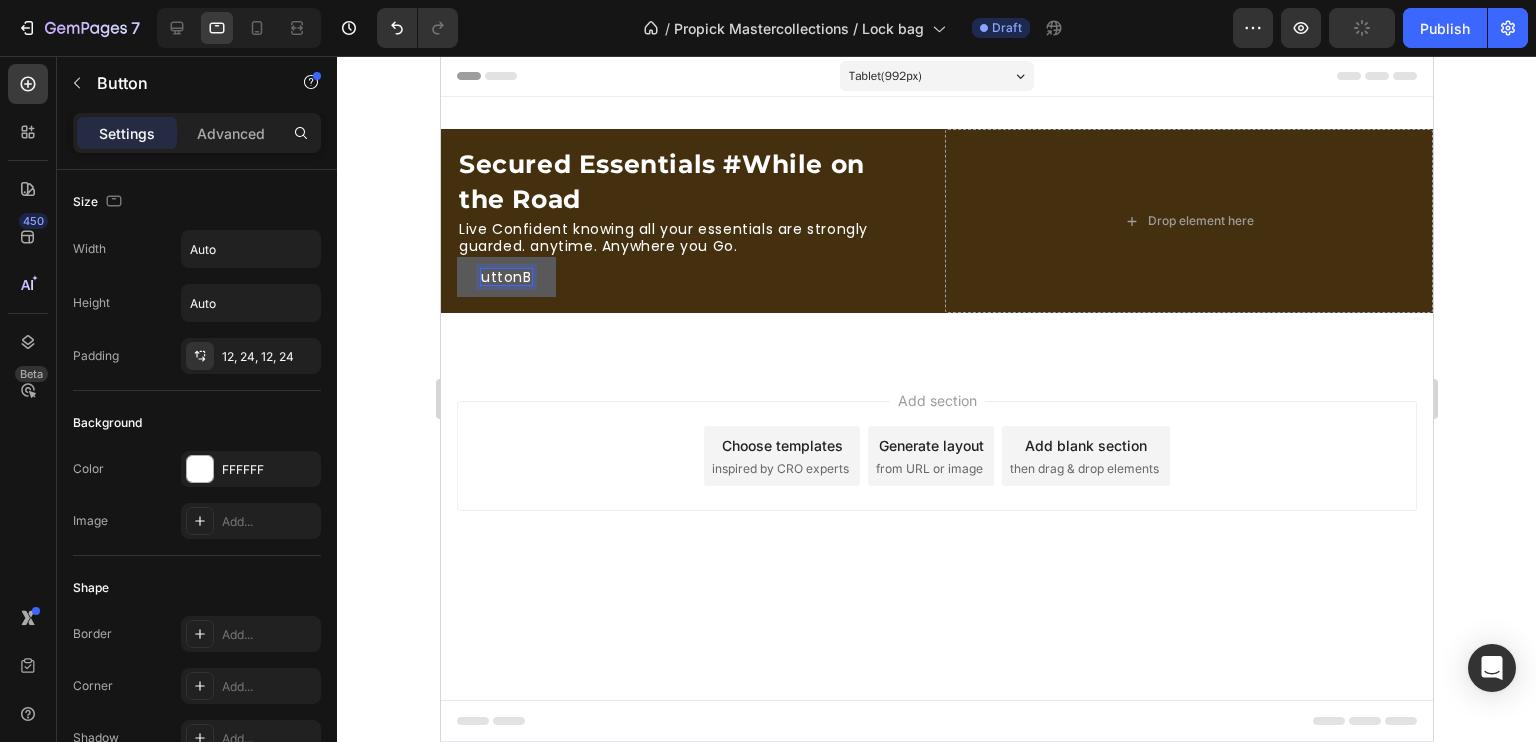 click on "uttonB" at bounding box center (505, 277) 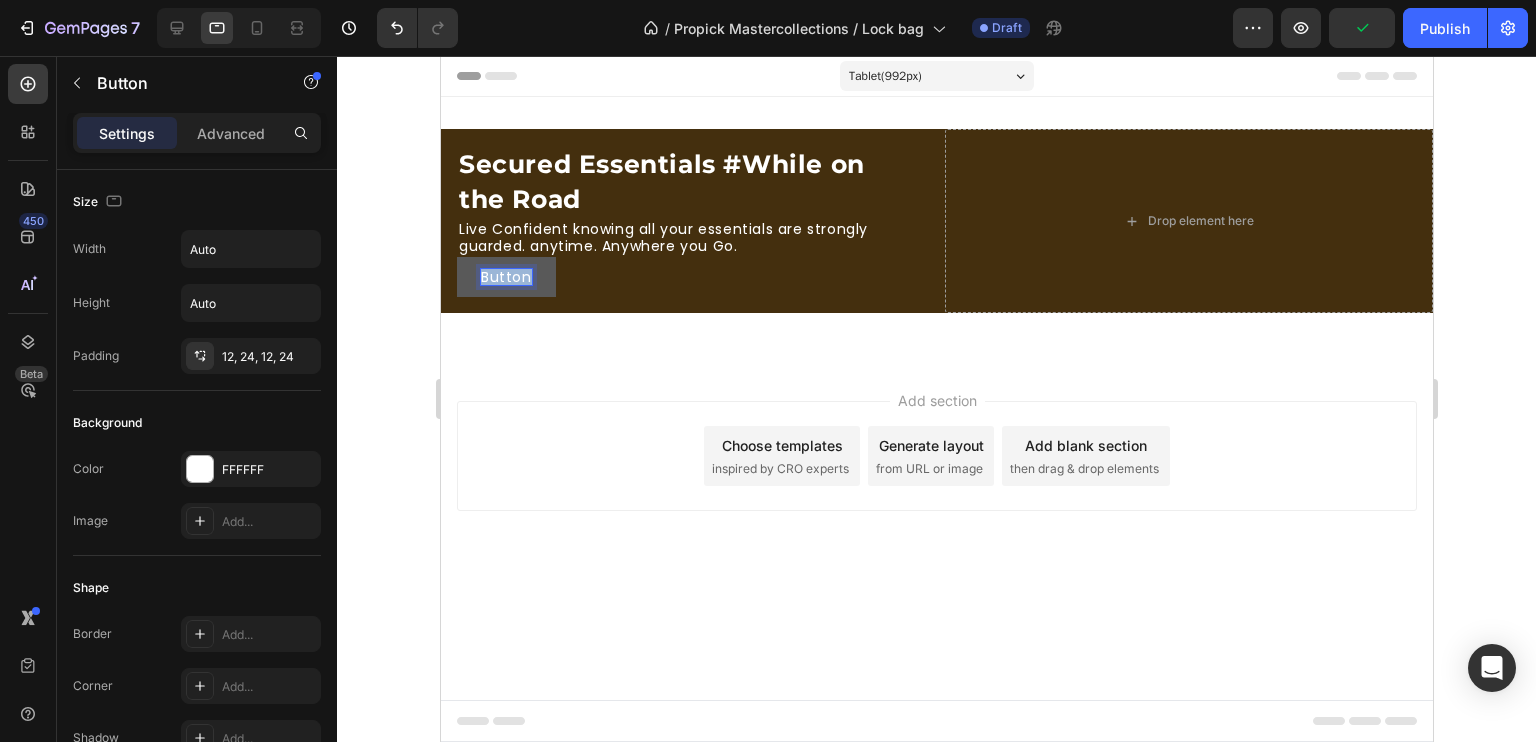 drag, startPoint x: 481, startPoint y: 278, endPoint x: 537, endPoint y: 281, distance: 56.0803 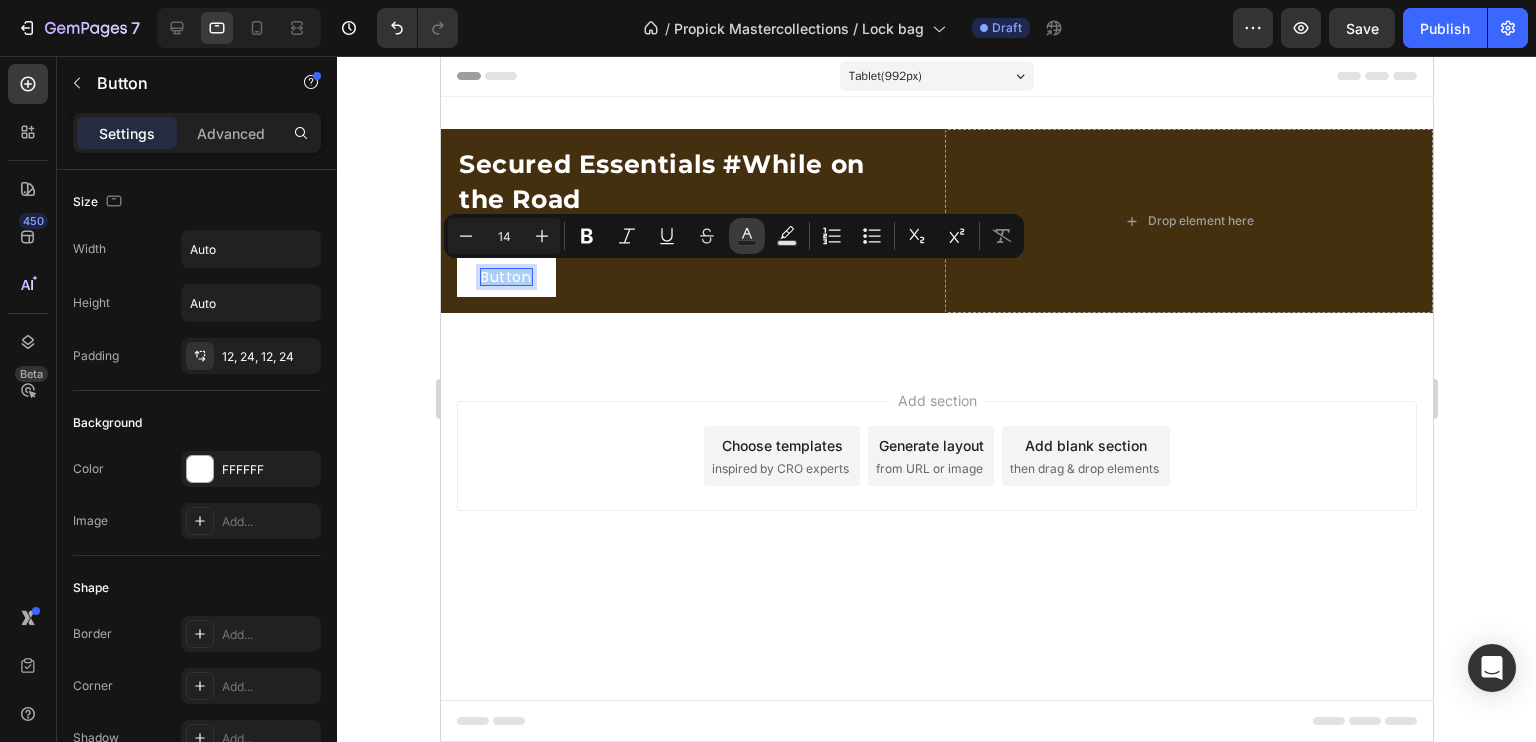 click 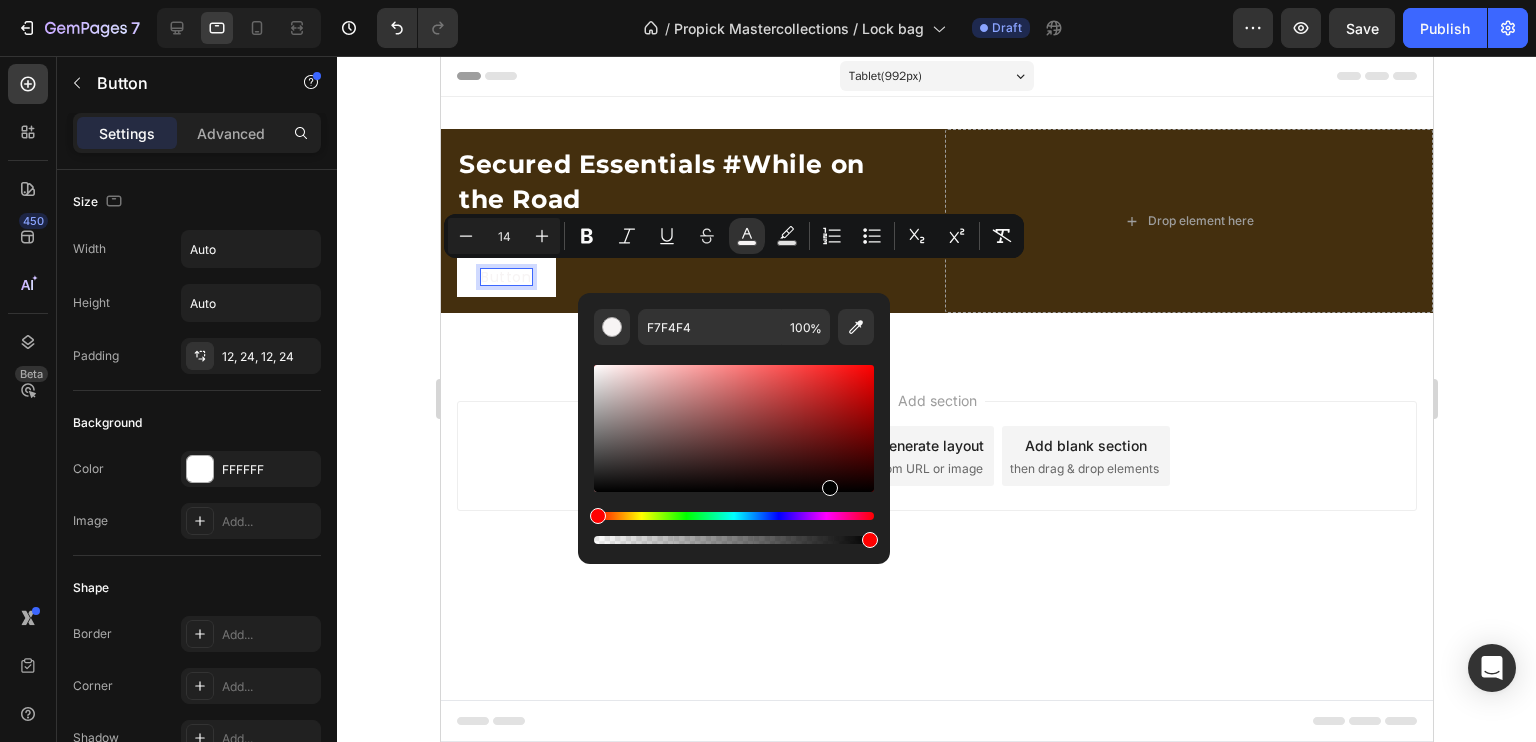drag, startPoint x: 599, startPoint y: 368, endPoint x: 831, endPoint y: 498, distance: 265.93985 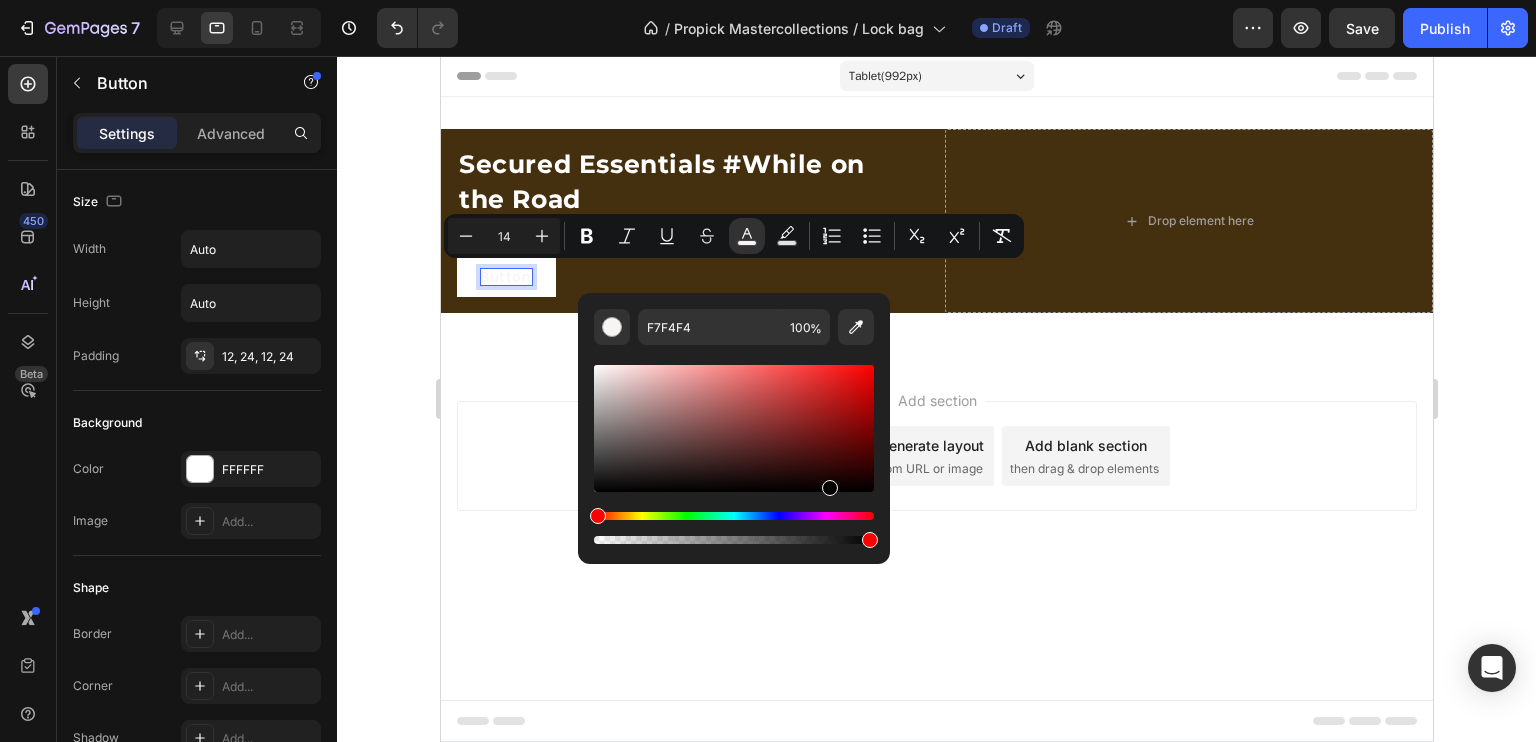 click at bounding box center [734, 454] 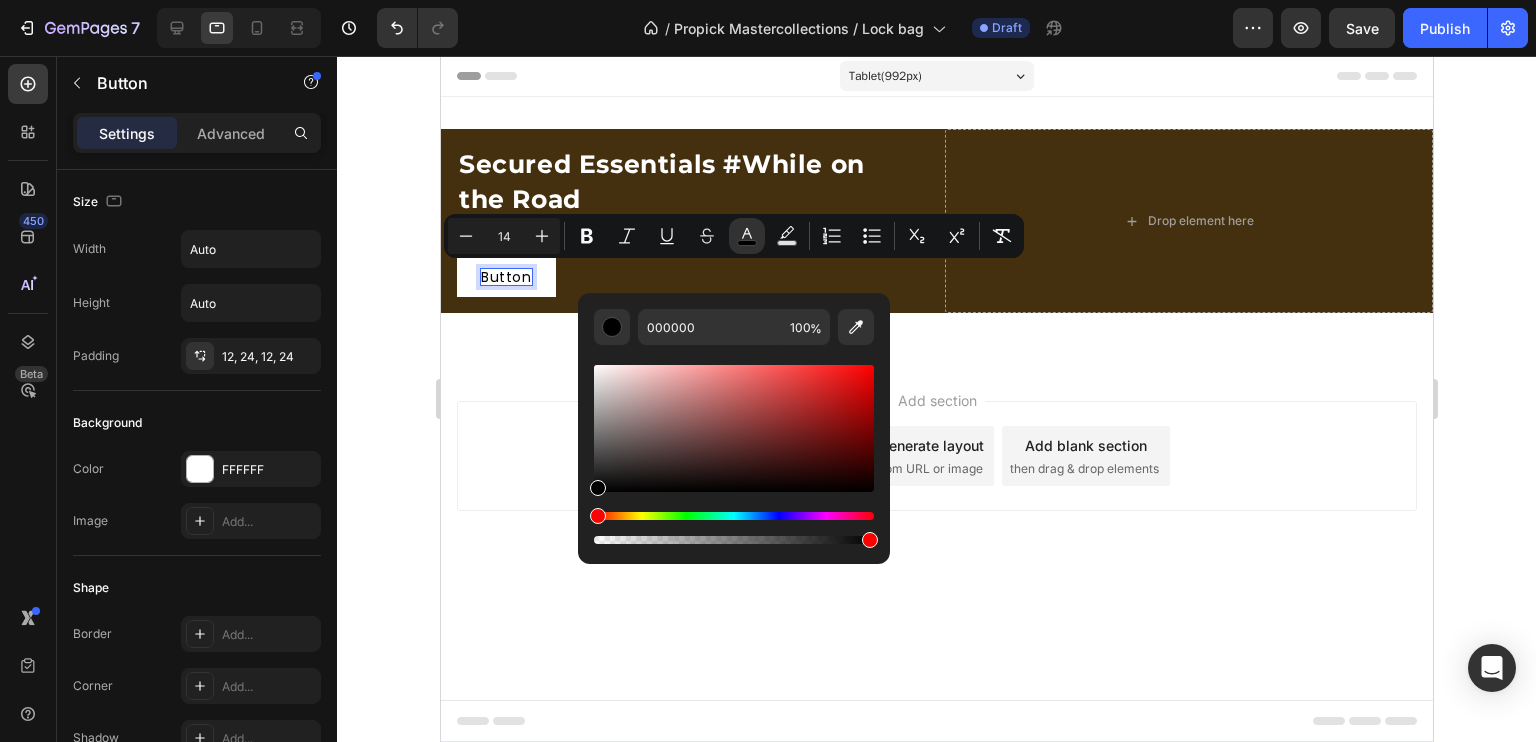 click 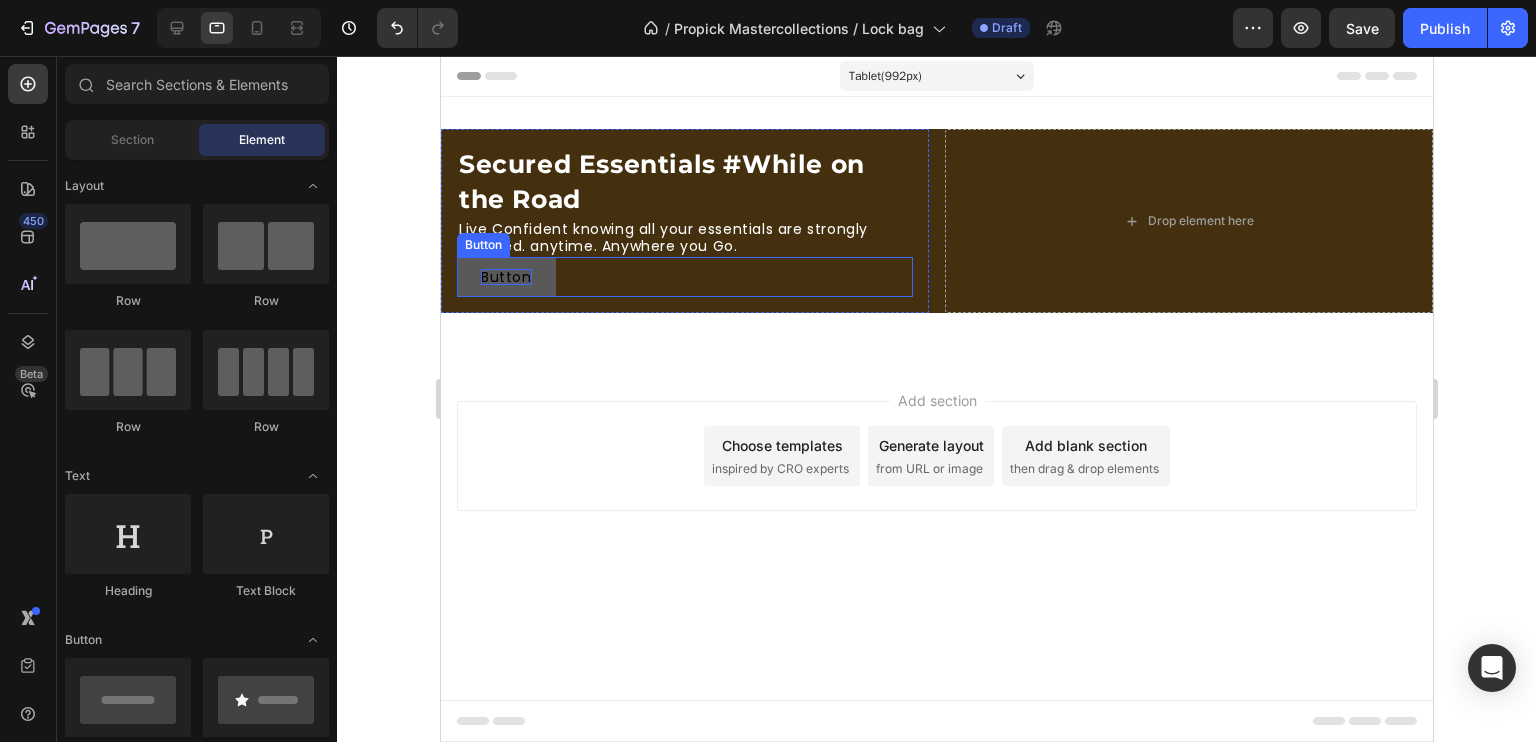 click on "Button" at bounding box center (505, 277) 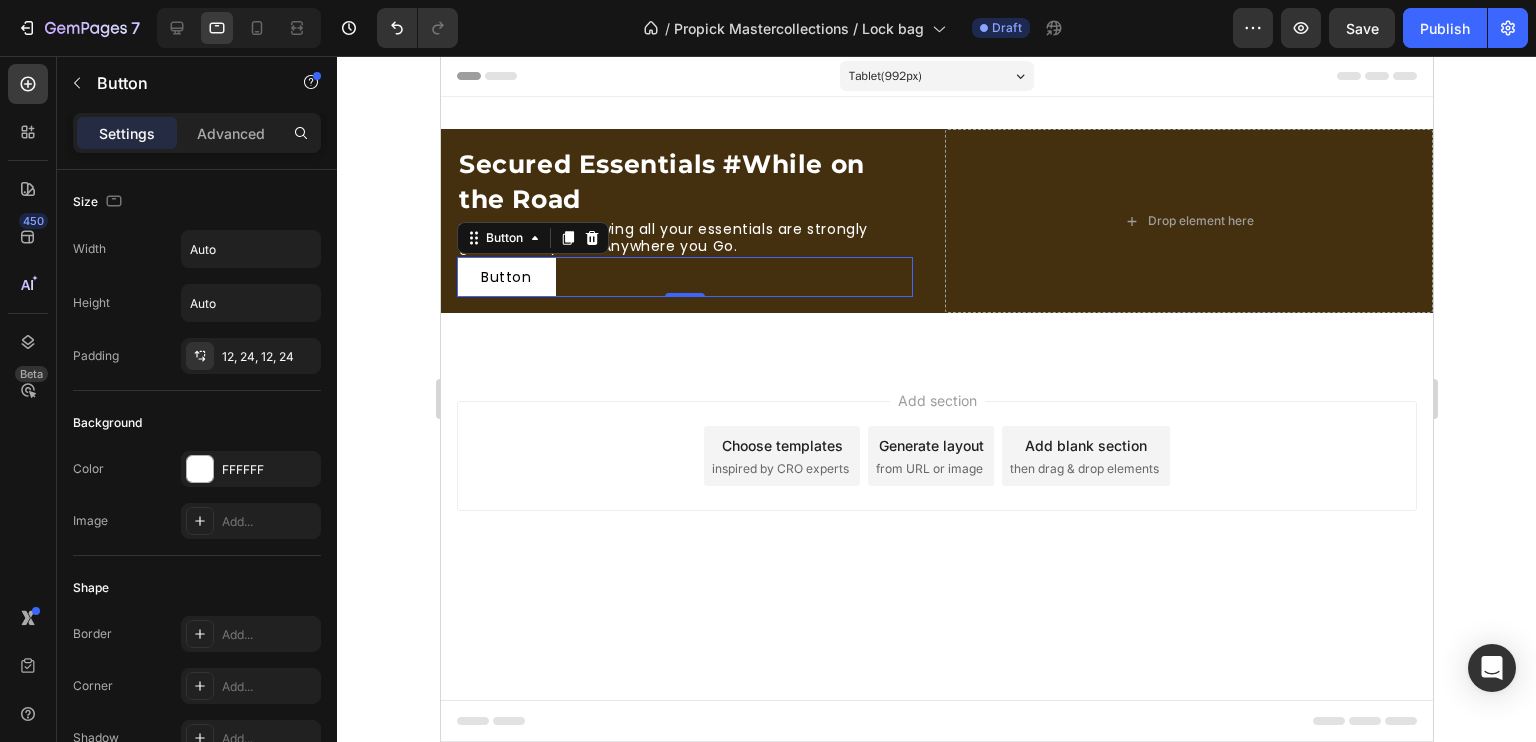 click 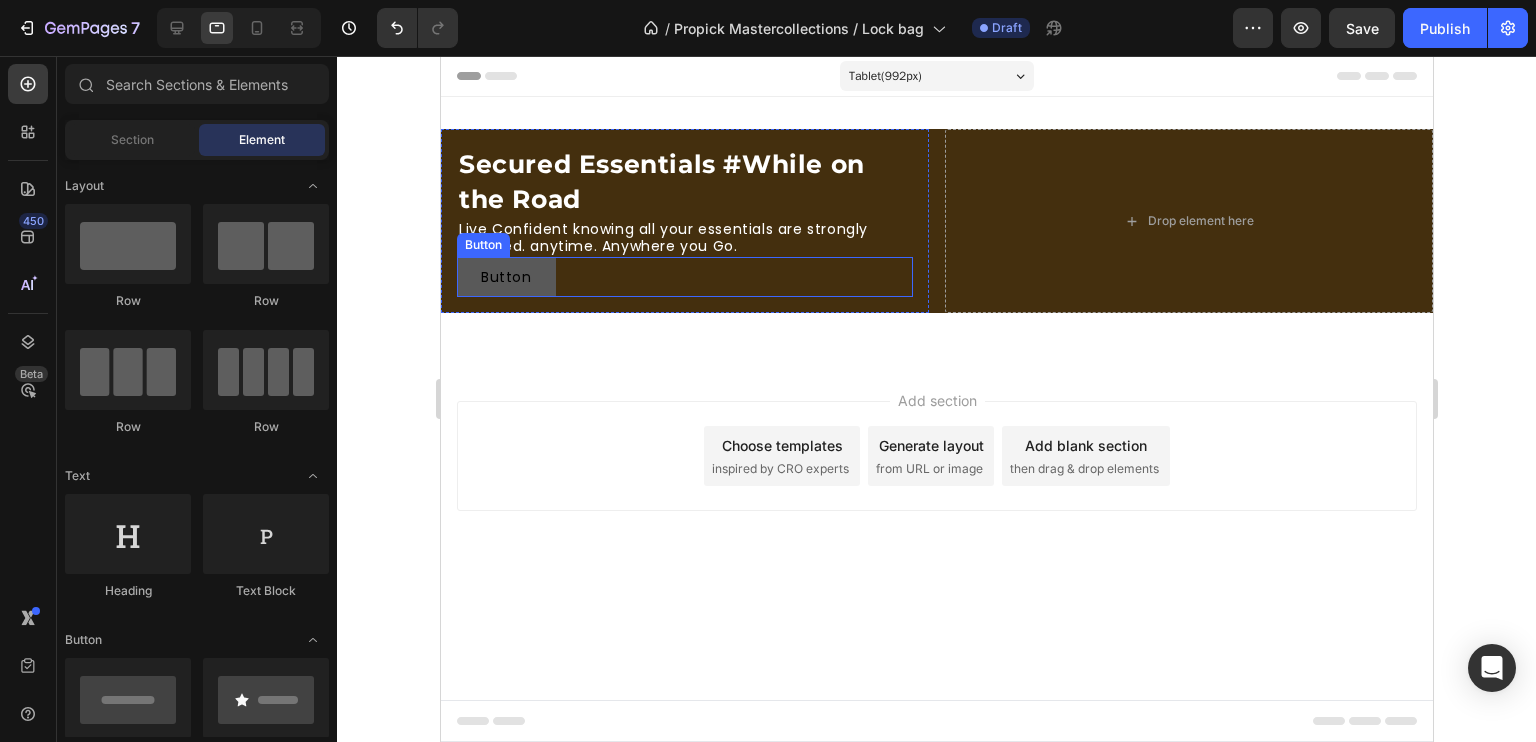 click on "Button" at bounding box center (505, 277) 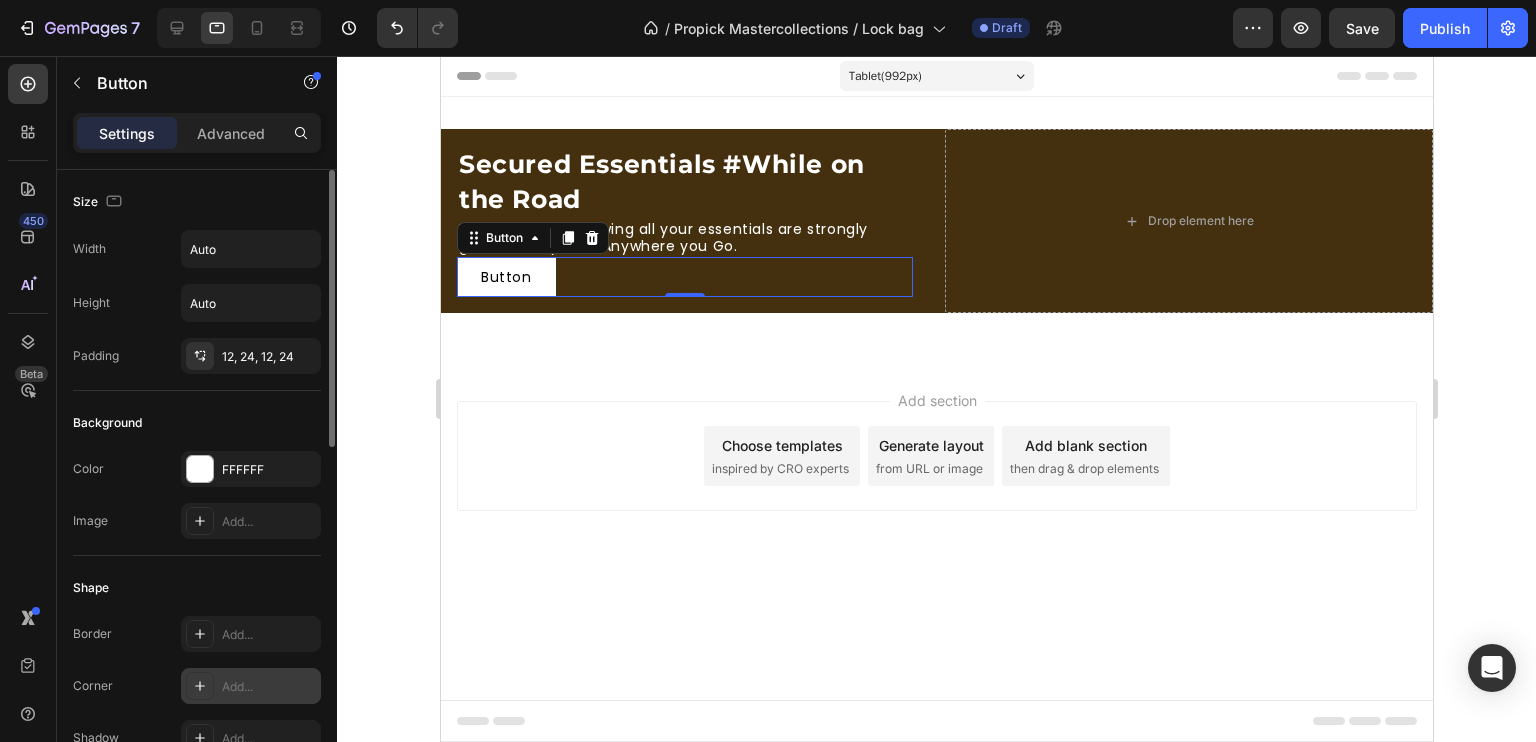 click at bounding box center (200, 686) 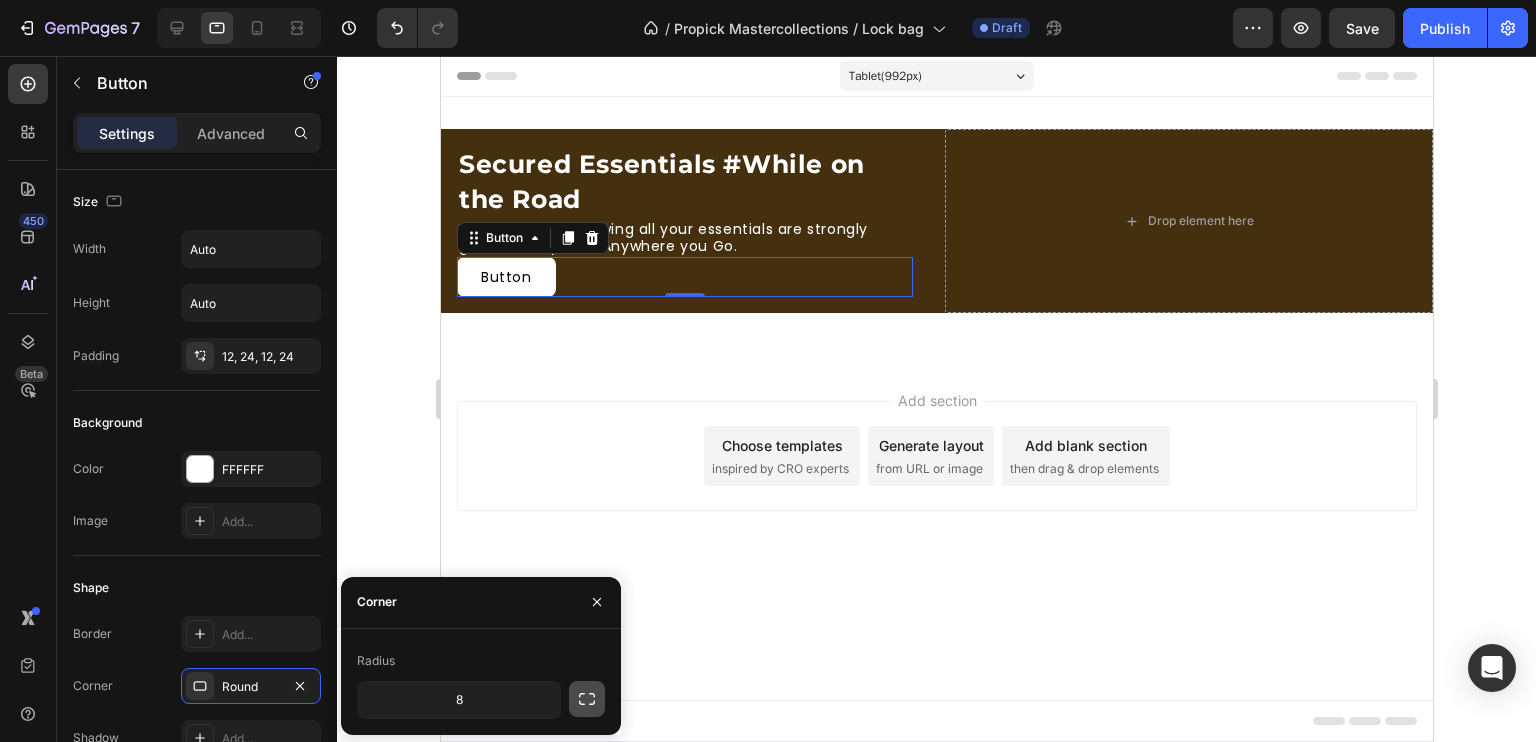 click 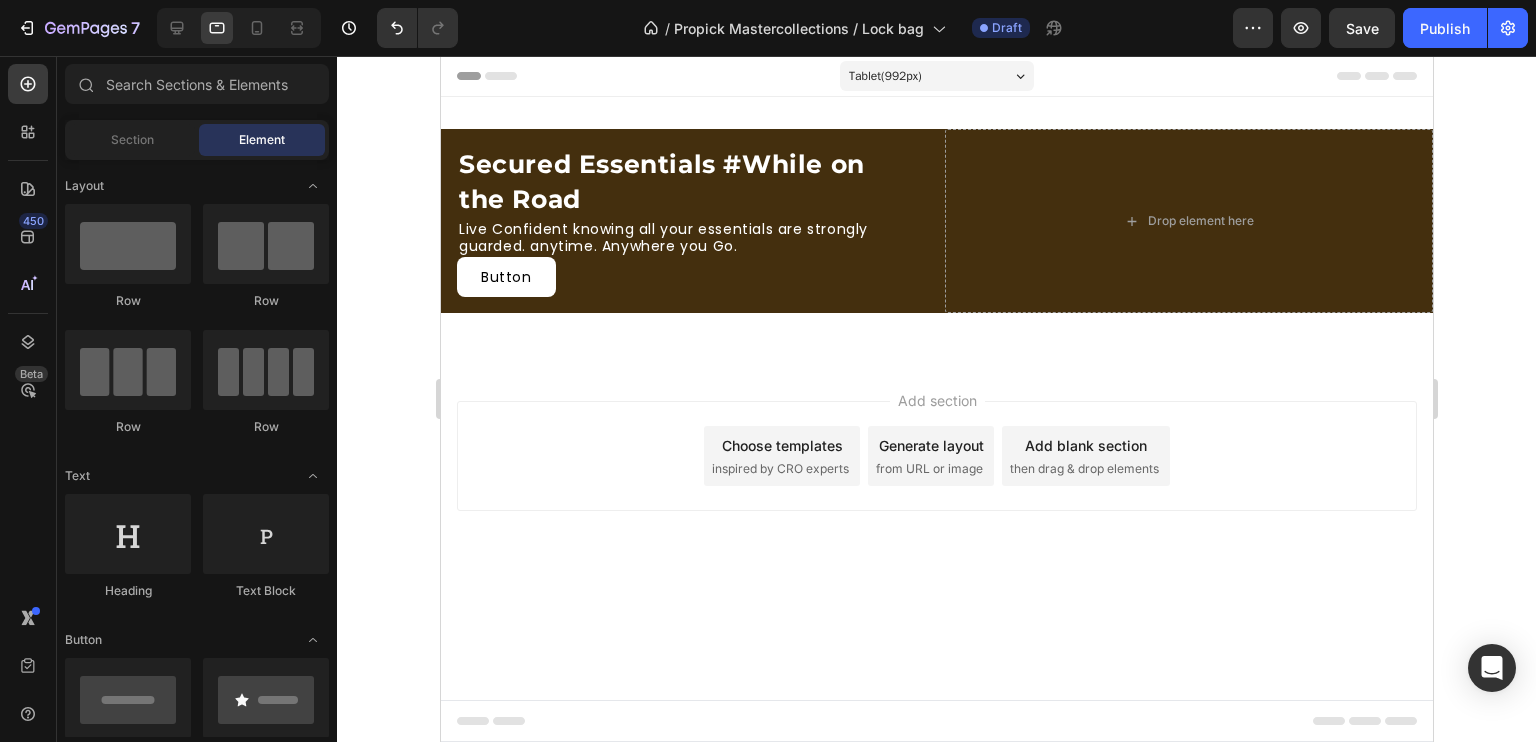 click on "Add section Choose templates inspired by CRO experts Generate layout from URL or image Add blank section then drag & drop elements" at bounding box center [936, 456] 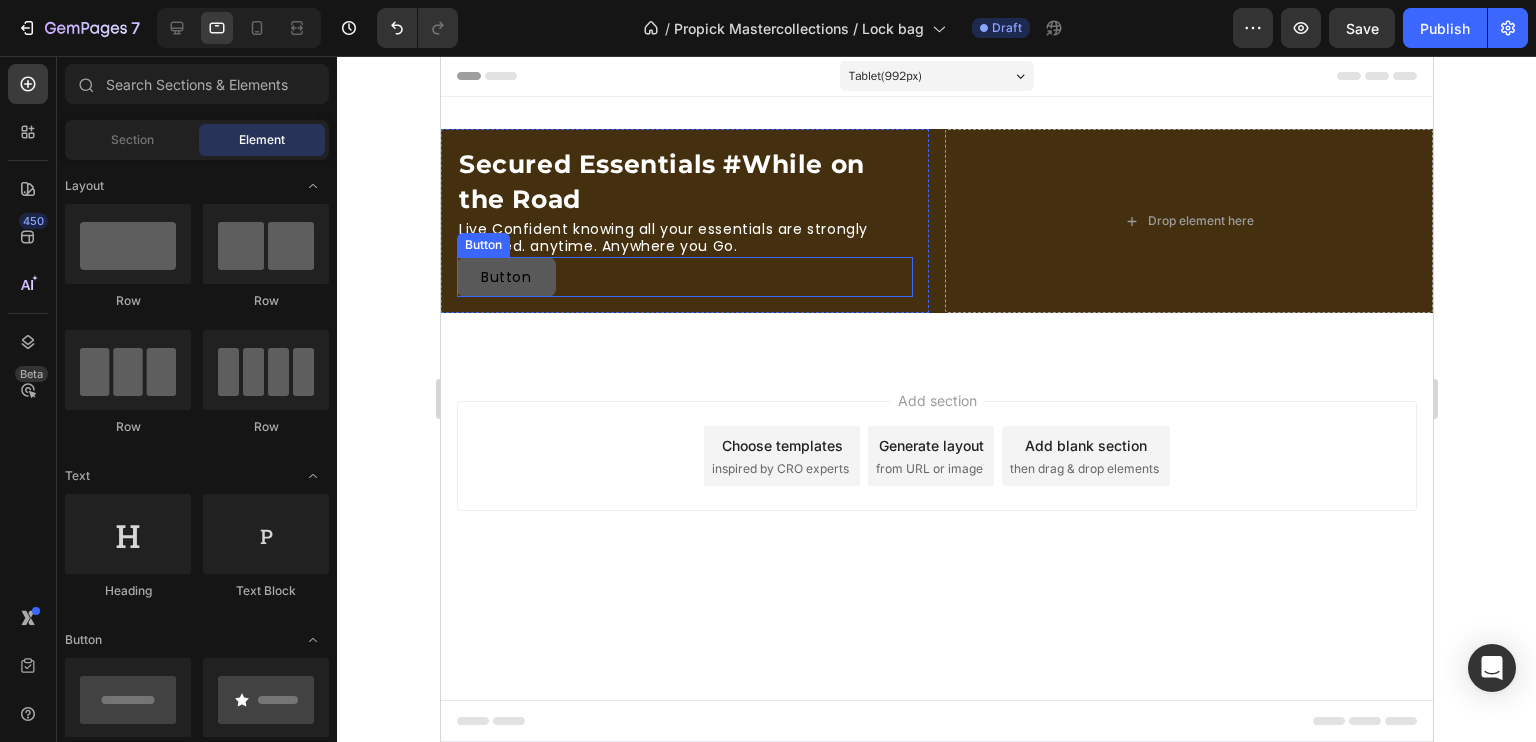 click on "Button" at bounding box center [505, 277] 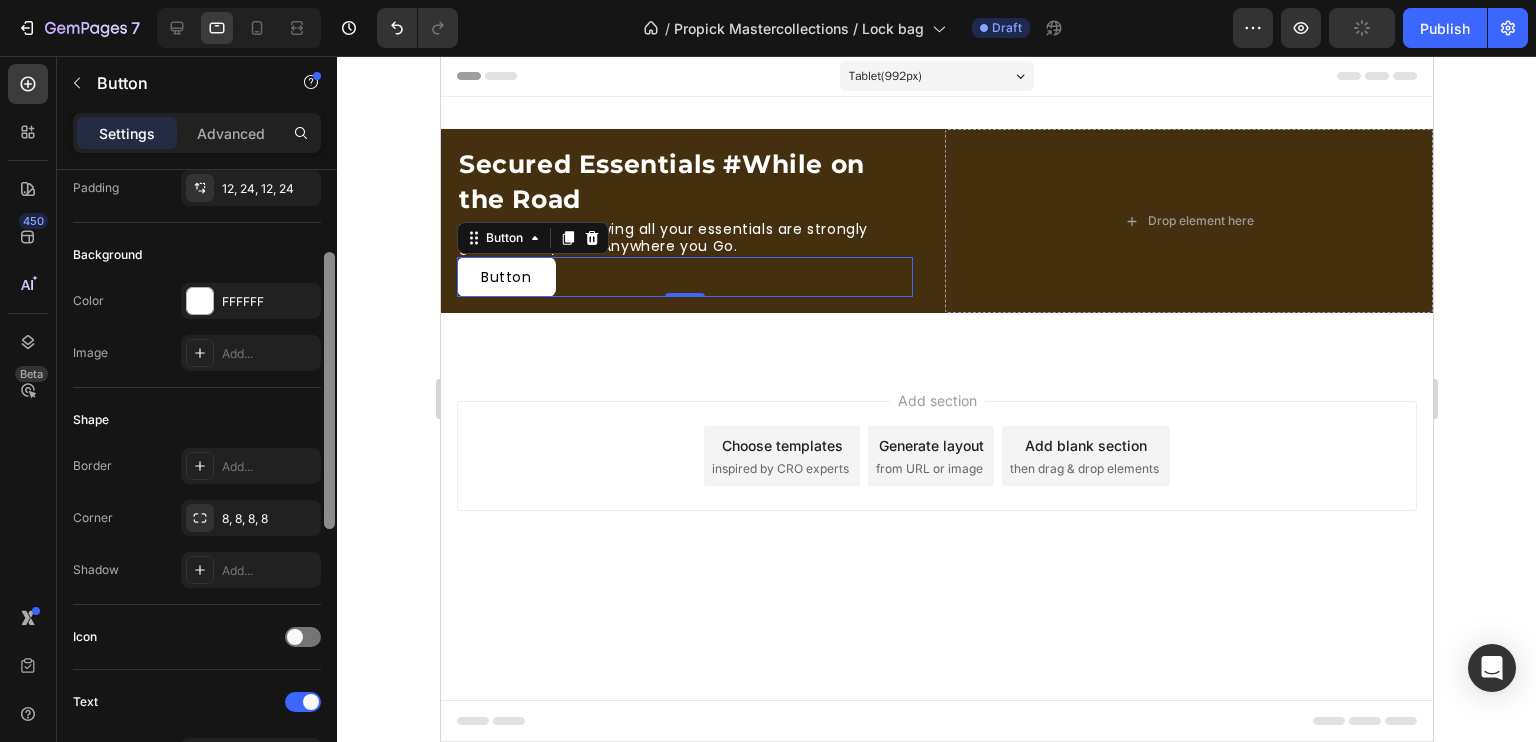 scroll, scrollTop: 192, scrollLeft: 0, axis: vertical 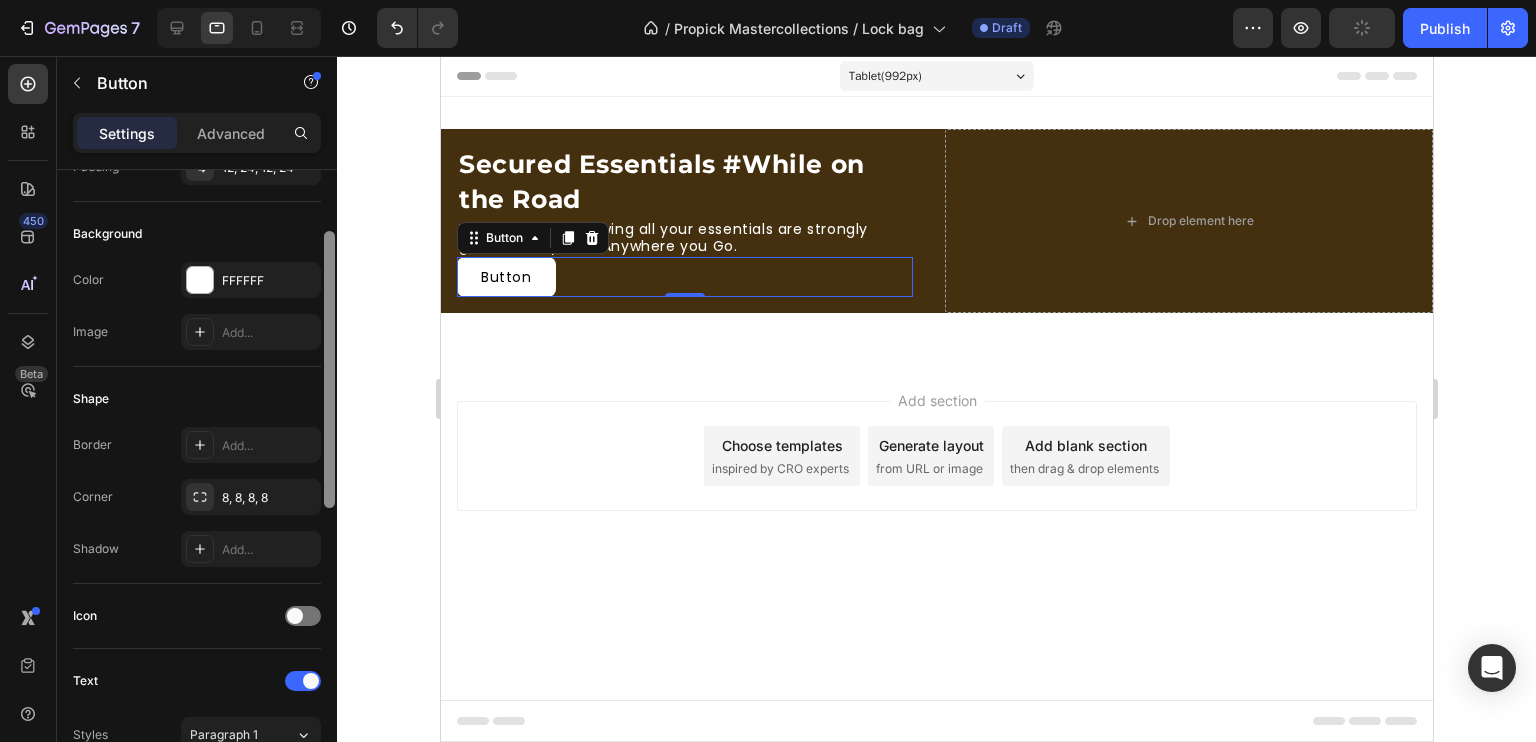 drag, startPoint x: 332, startPoint y: 336, endPoint x: 336, endPoint y: 421, distance: 85.09406 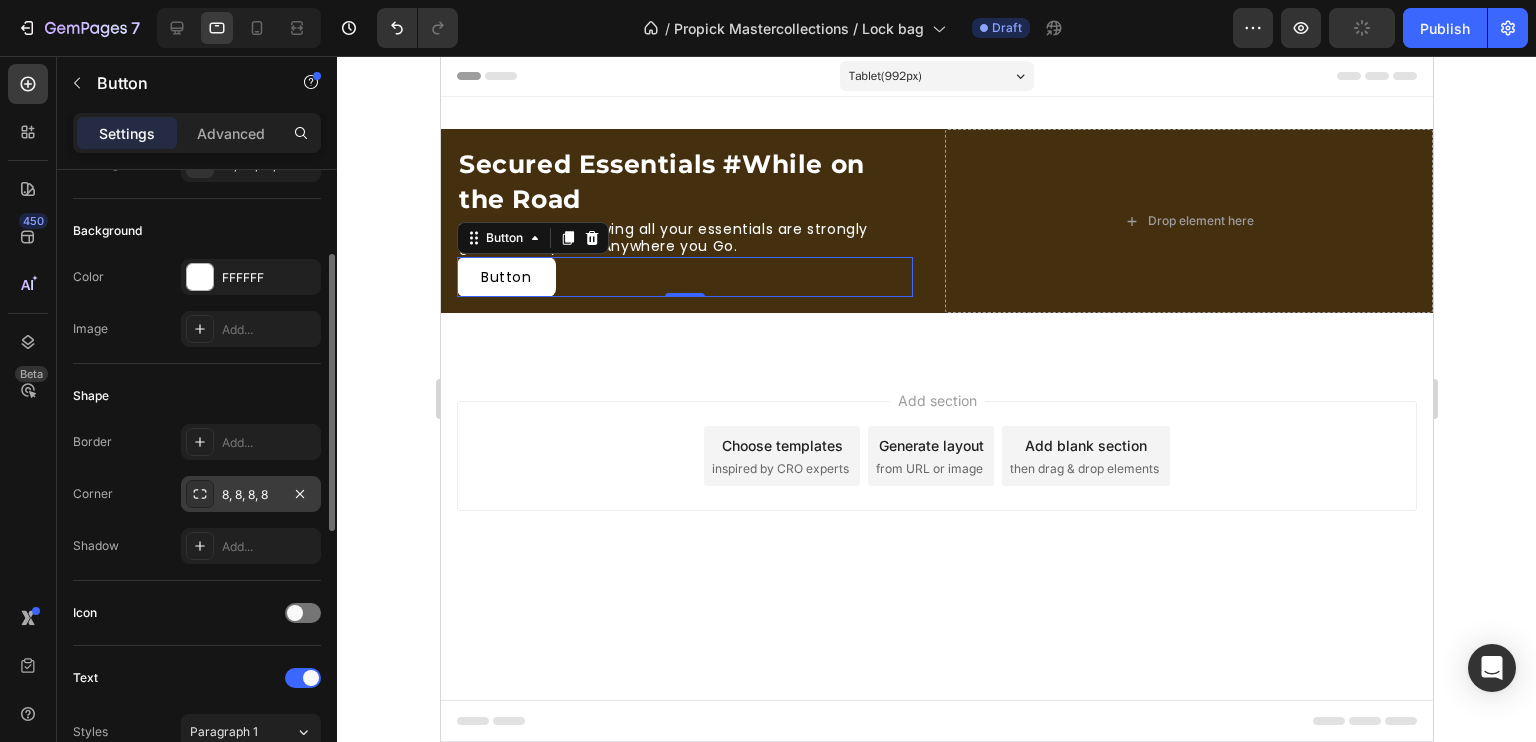 click on "8, 8, 8, 8" at bounding box center (251, 495) 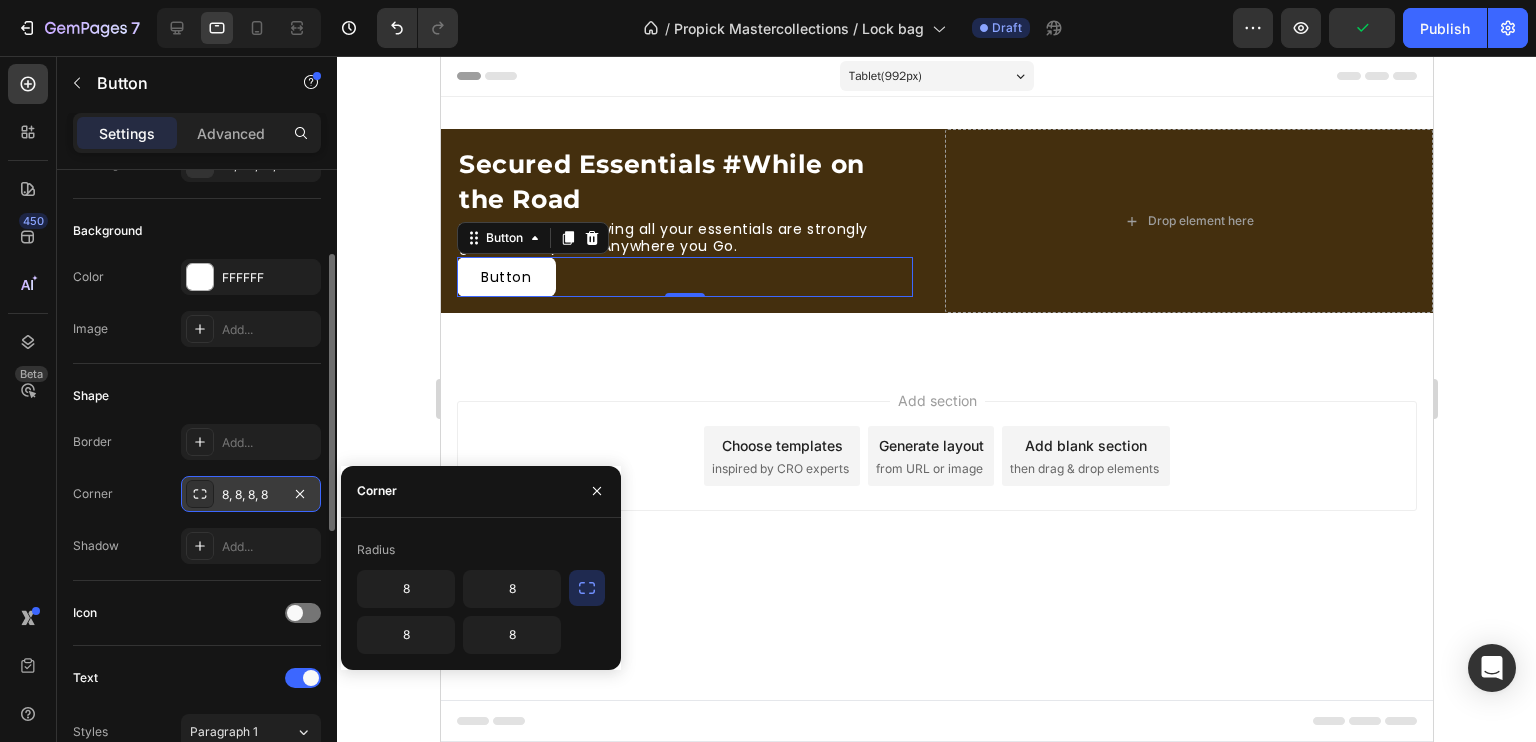 click 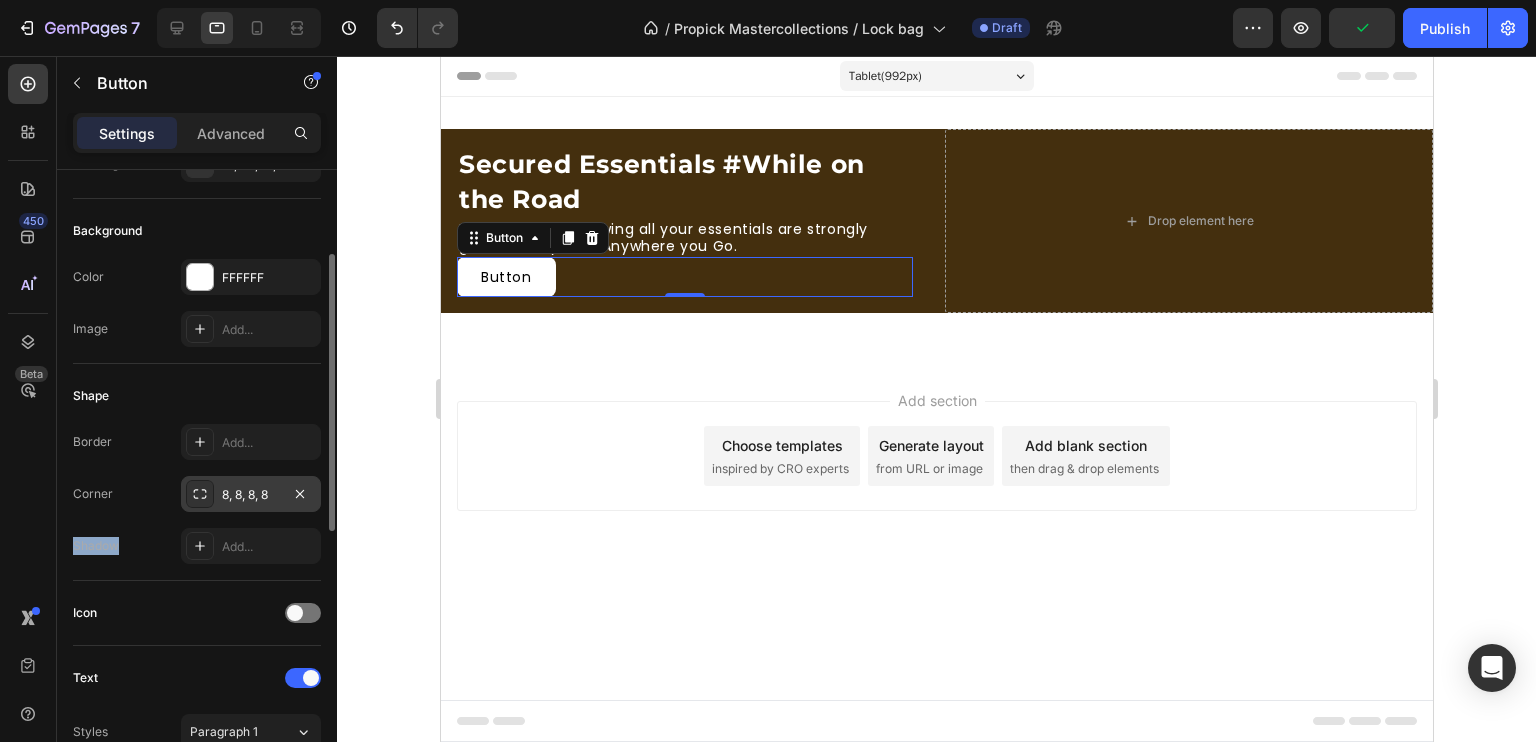 click 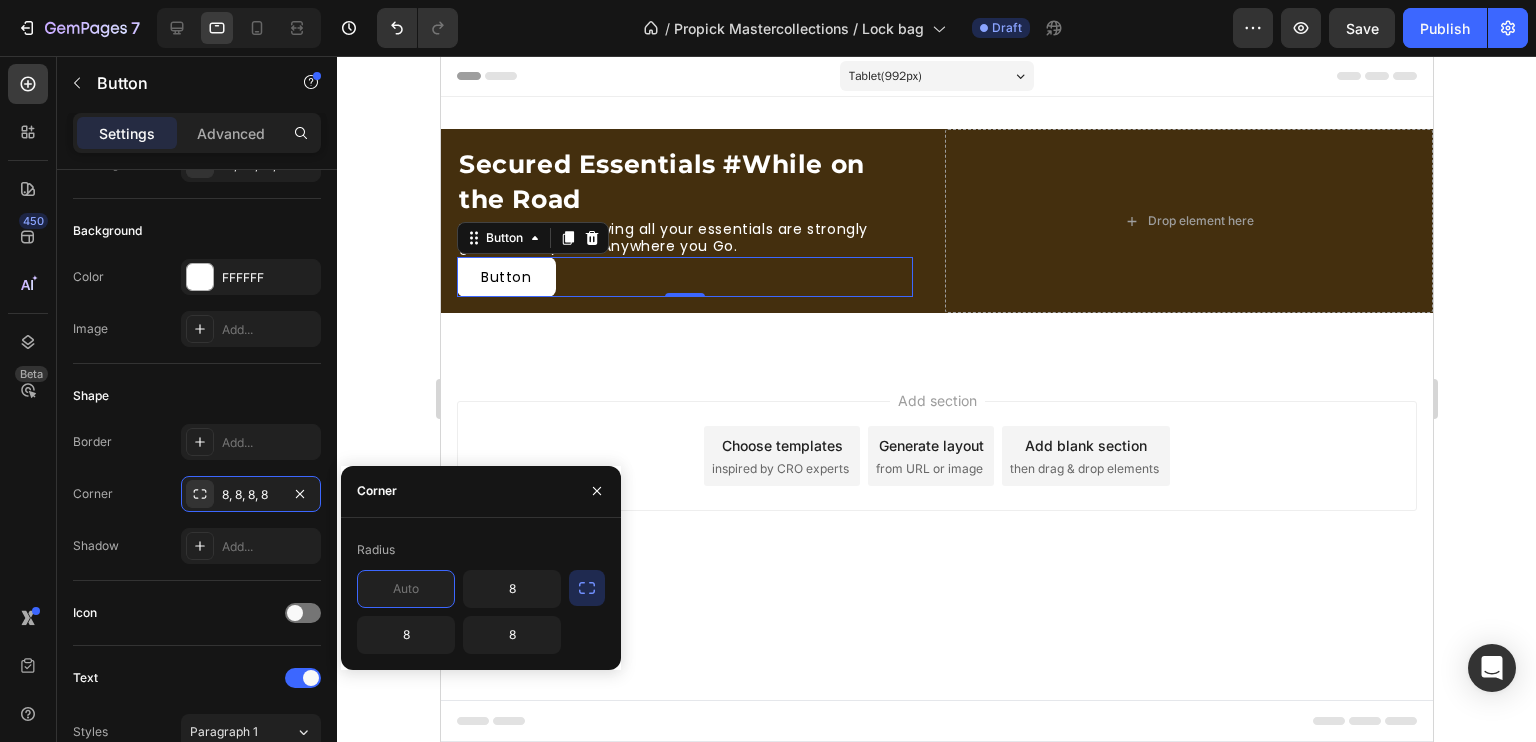 type on "5" 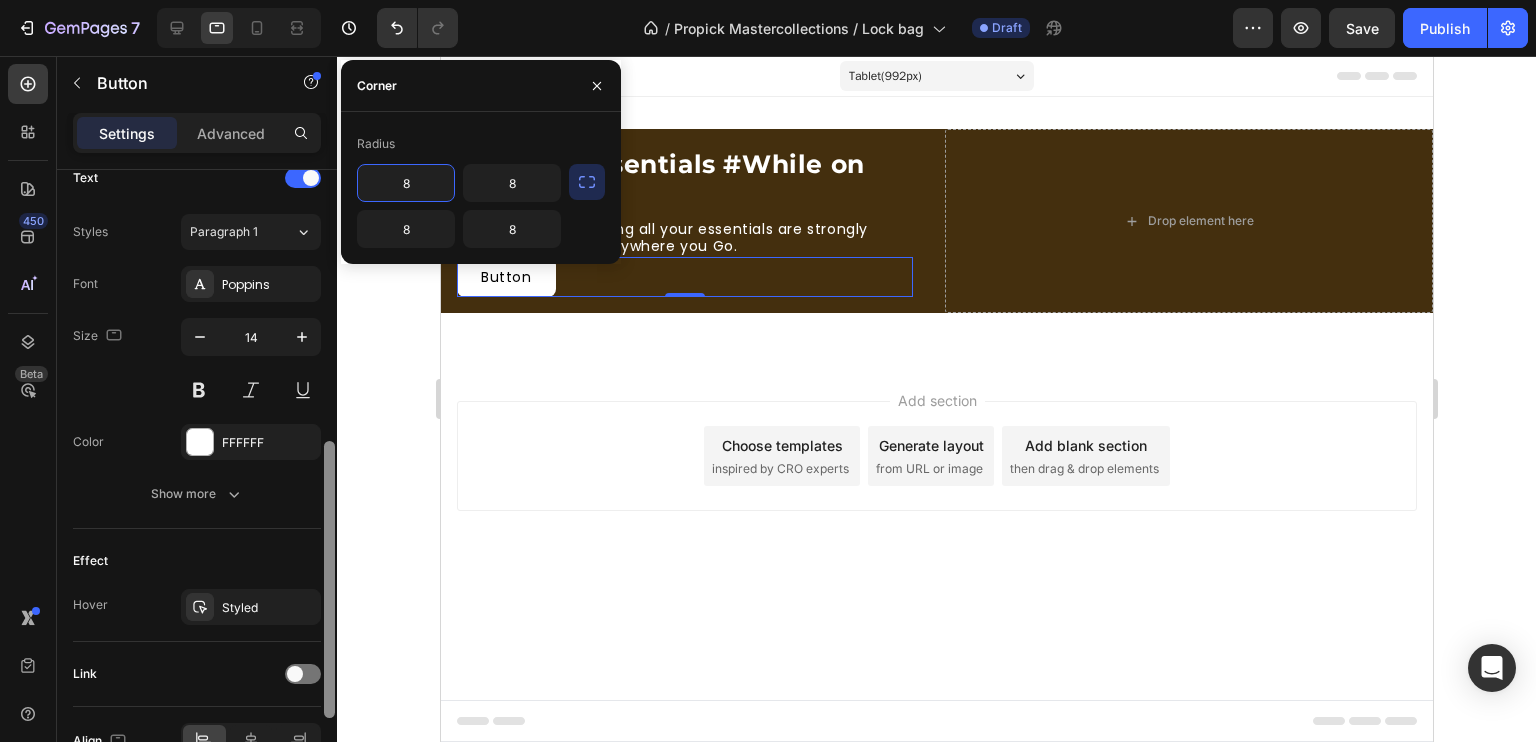 scroll, scrollTop: 694, scrollLeft: 0, axis: vertical 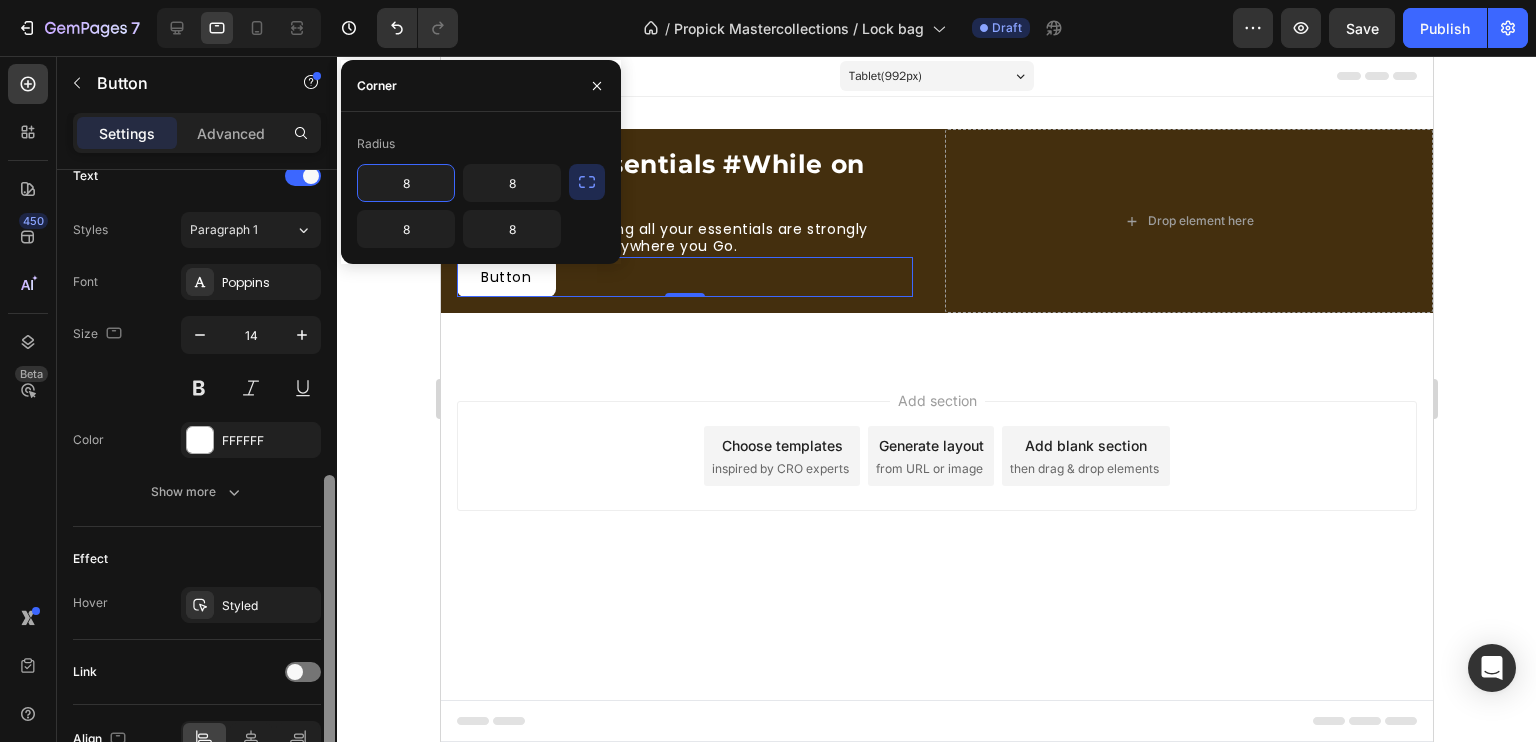 drag, startPoint x: 324, startPoint y: 440, endPoint x: 364, endPoint y: 661, distance: 224.59074 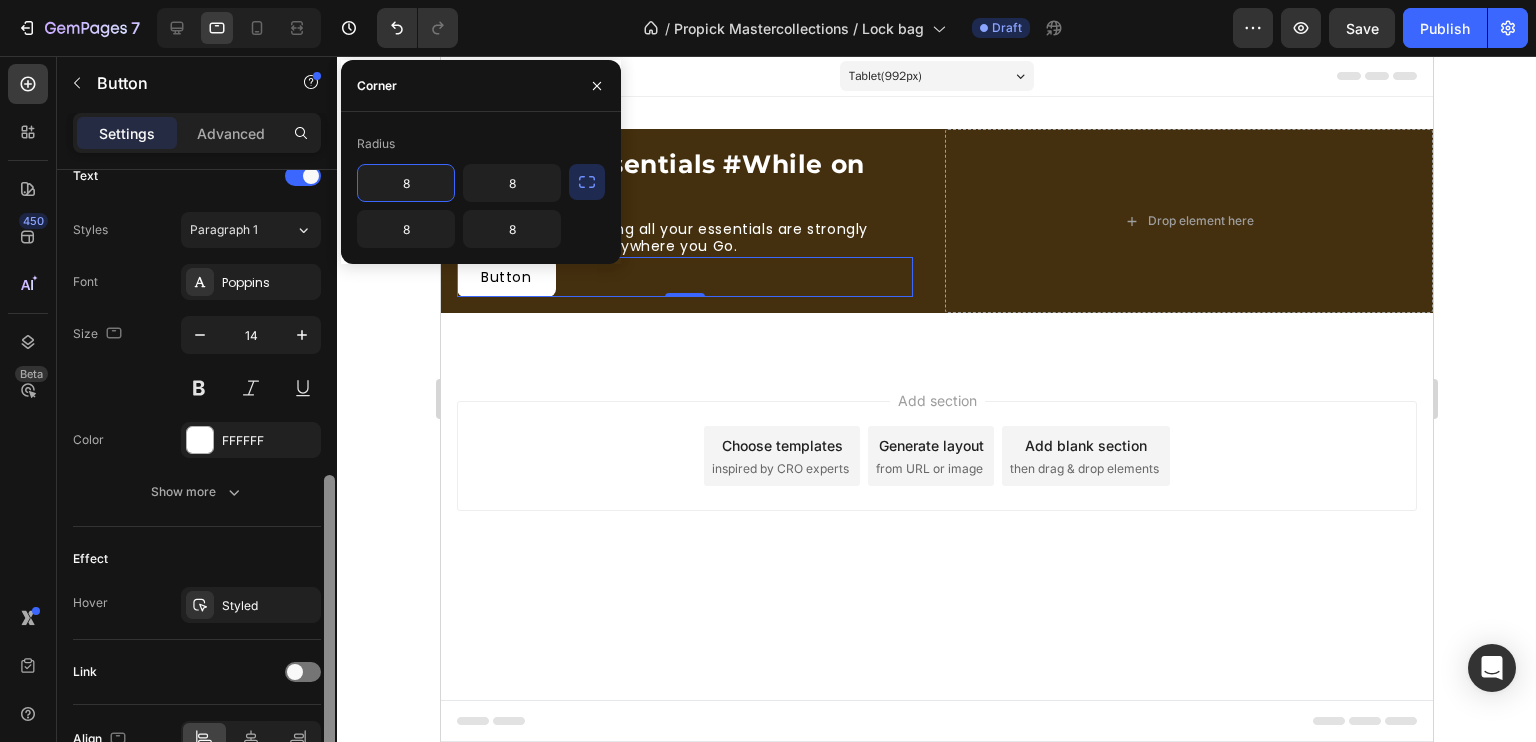 click on "7   /  Propick Mastercollections / Lock bag Draft Preview  Save   Publish  450 Beta Sections(18) Elements(83) Section Element Hero Section Product Detail Brands Trusted Badges Guarantee Product Breakdown How to use Testimonials Compare Bundle FAQs Social Proof Brand Story Product List Collection Blog List Contact Sticky Add to Cart Custom Footer Browse Library 450 Layout
Row
Row
Row
Row Text
Heading
Text Block Button
Button
Button Media
Image
Image" 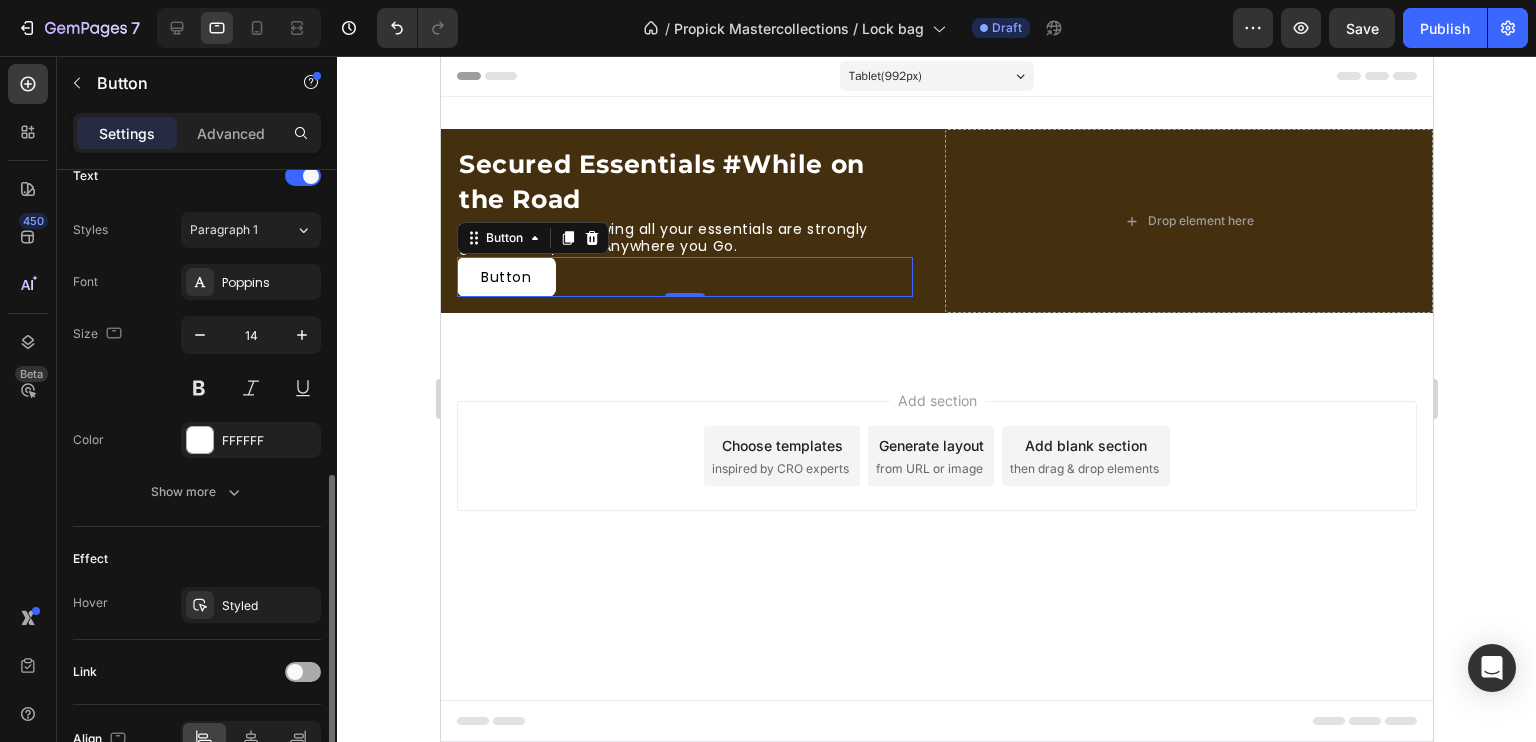 click at bounding box center (295, 672) 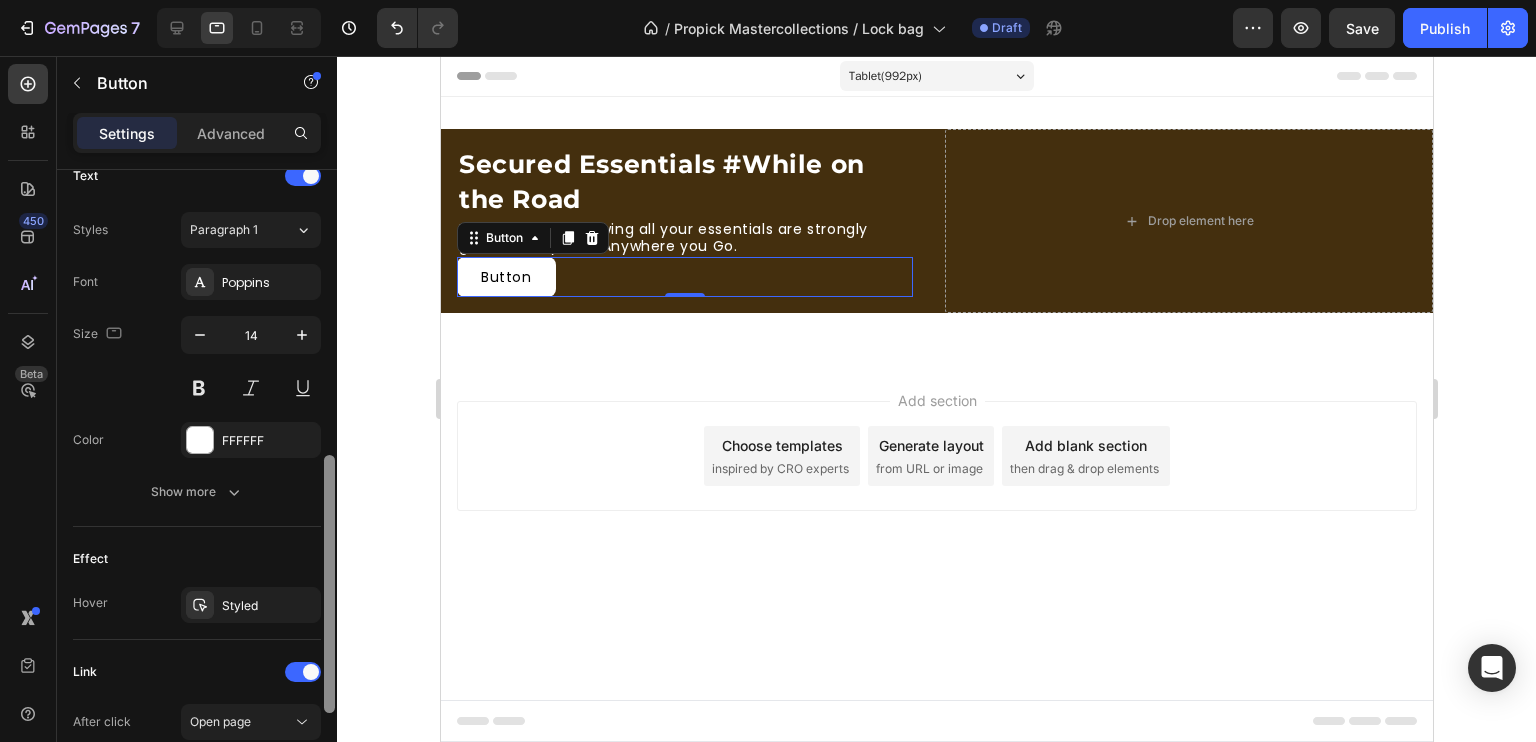 scroll, scrollTop: 905, scrollLeft: 0, axis: vertical 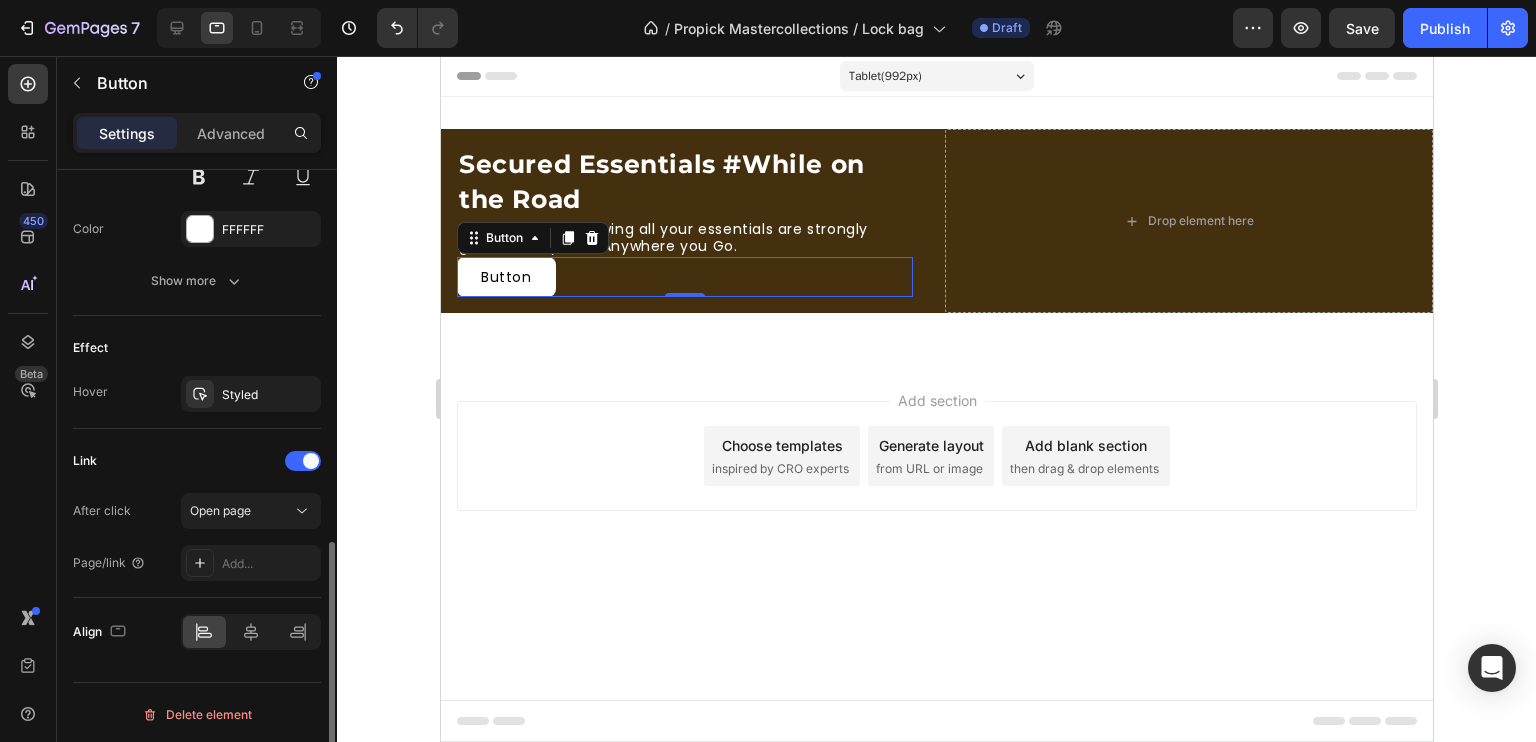 drag, startPoint x: 335, startPoint y: 615, endPoint x: 342, endPoint y: 671, distance: 56.435802 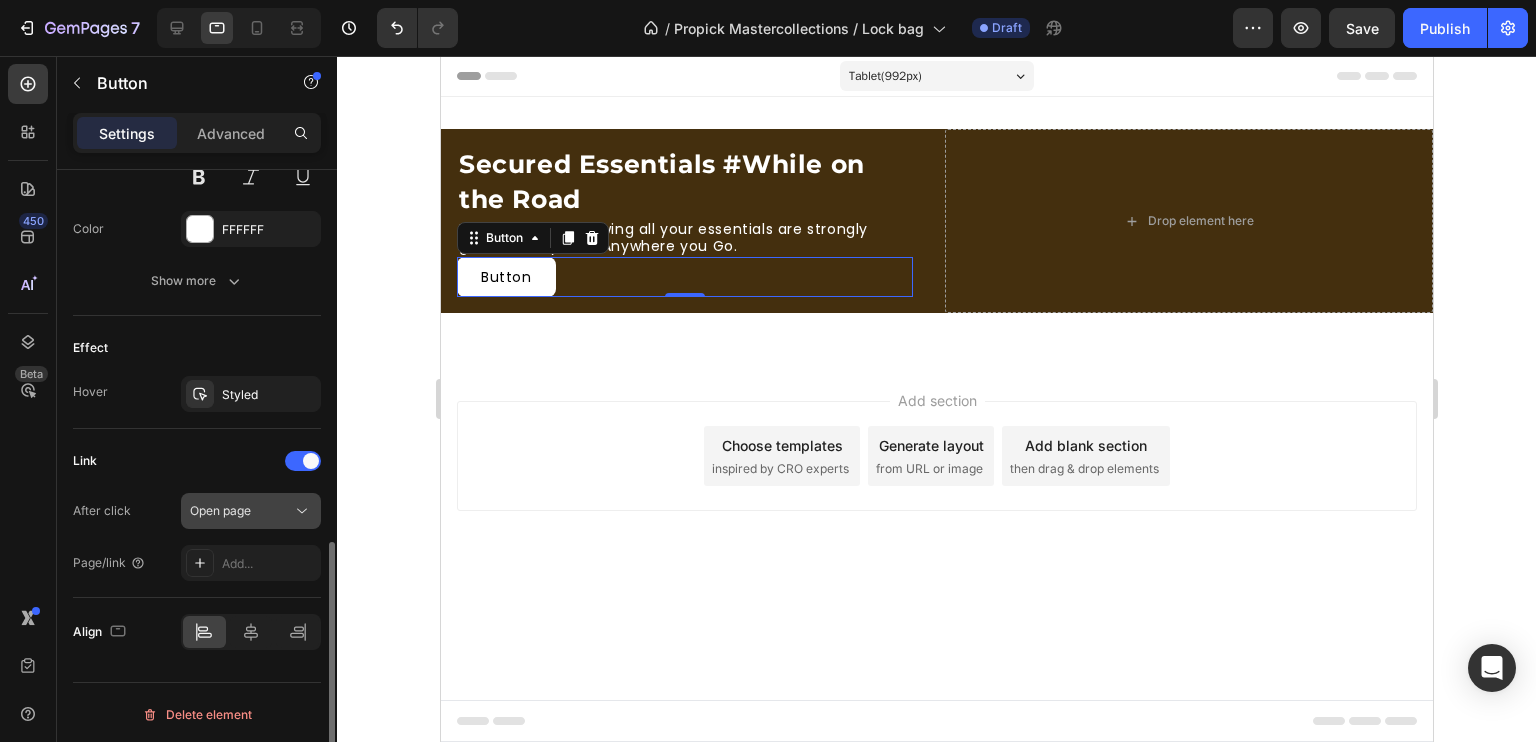 click on "Open page" 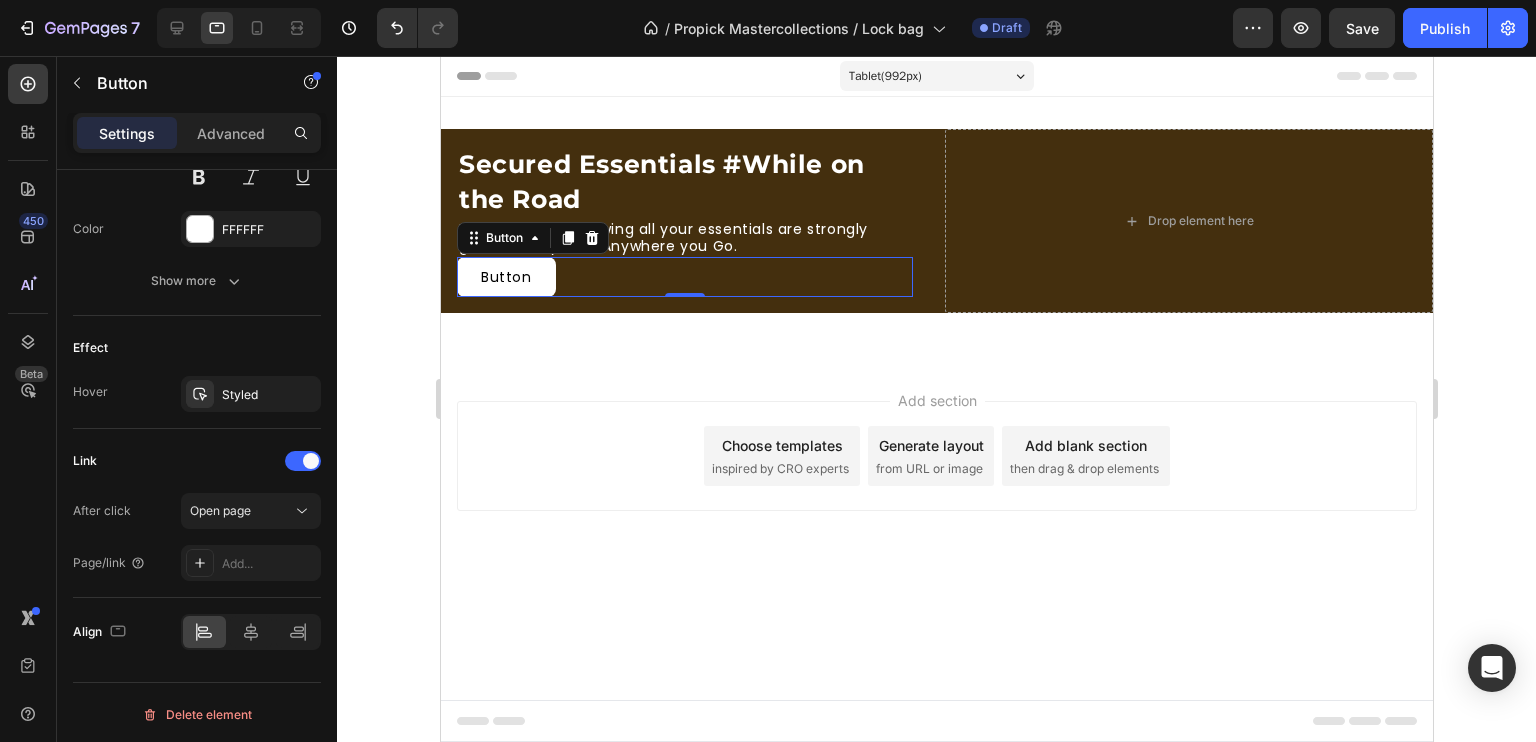 click 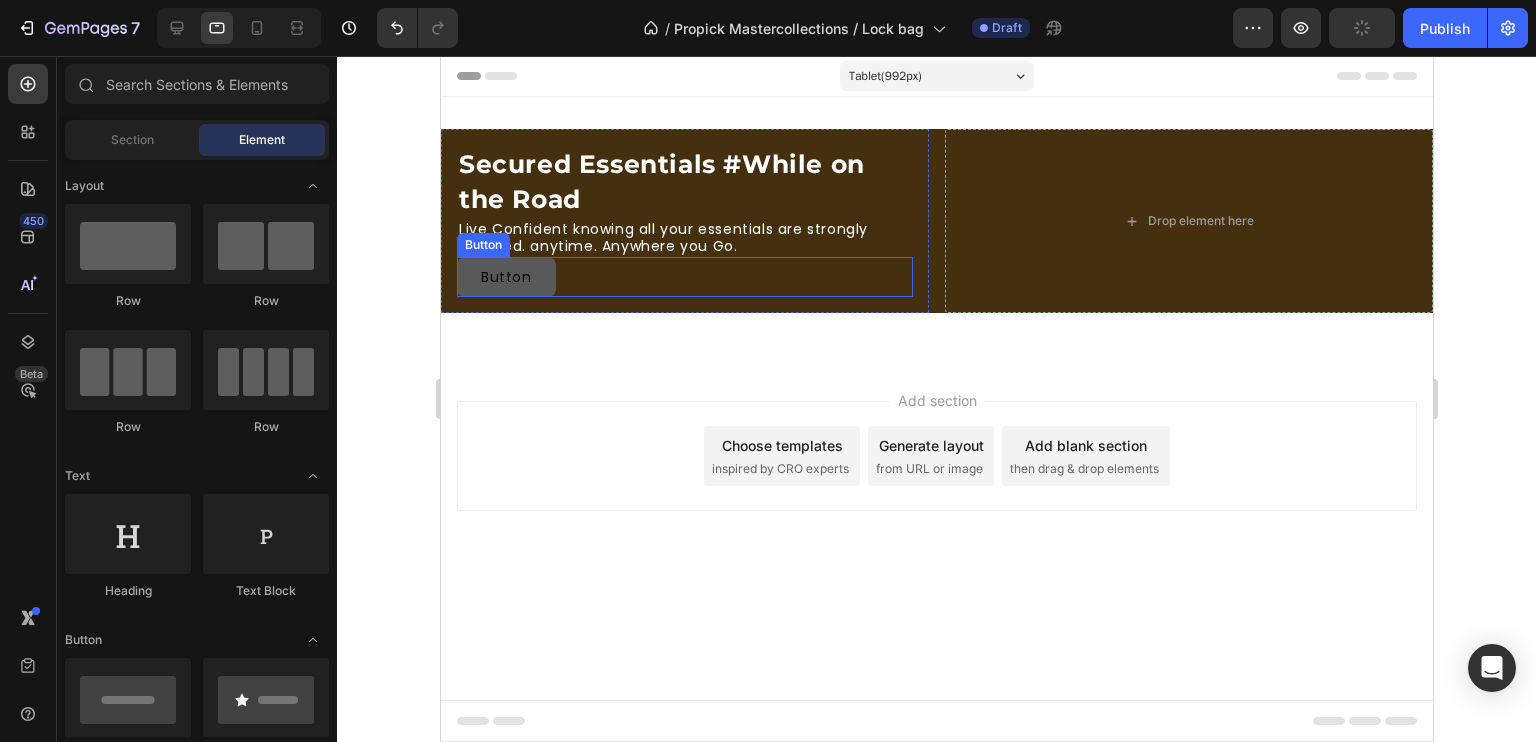 click on "Button" at bounding box center (505, 277) 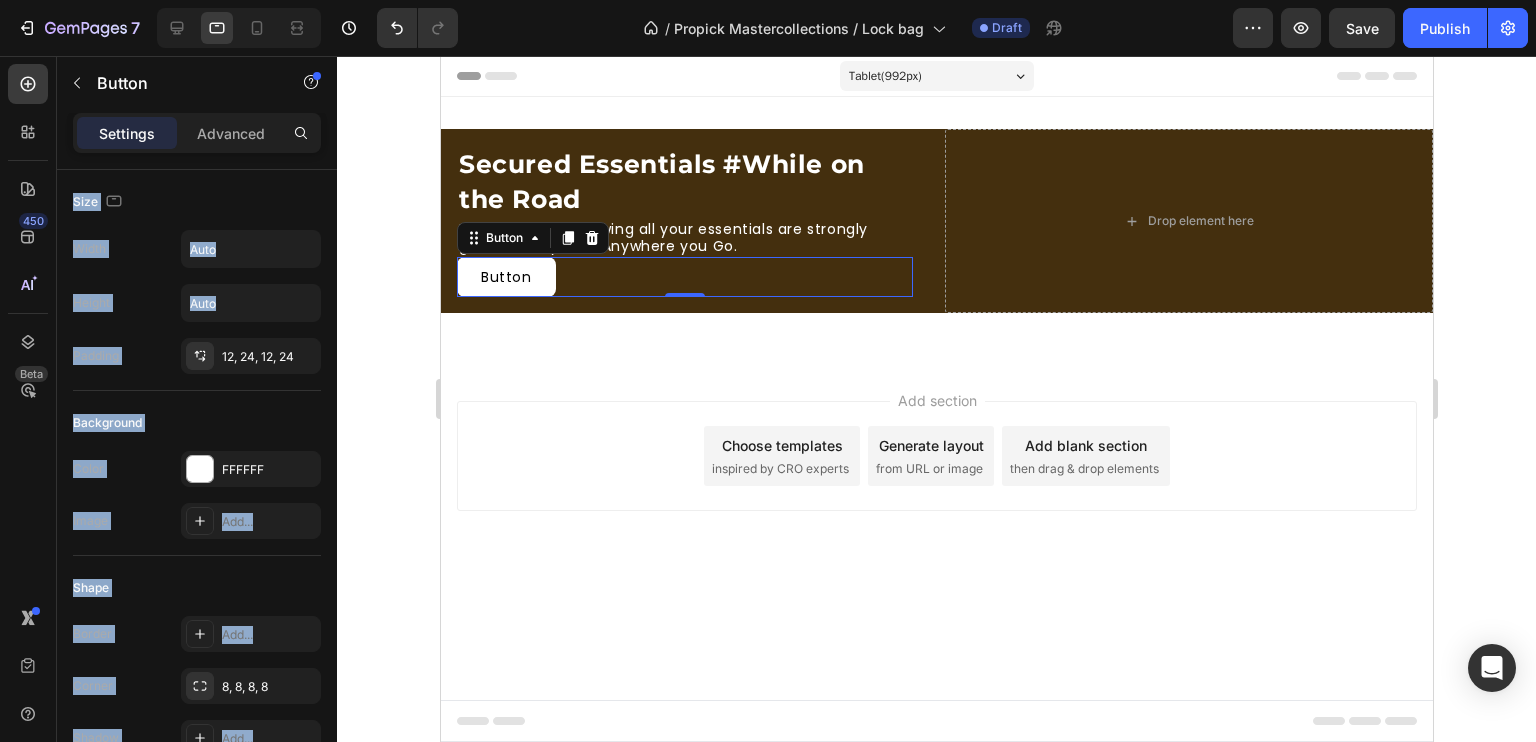click 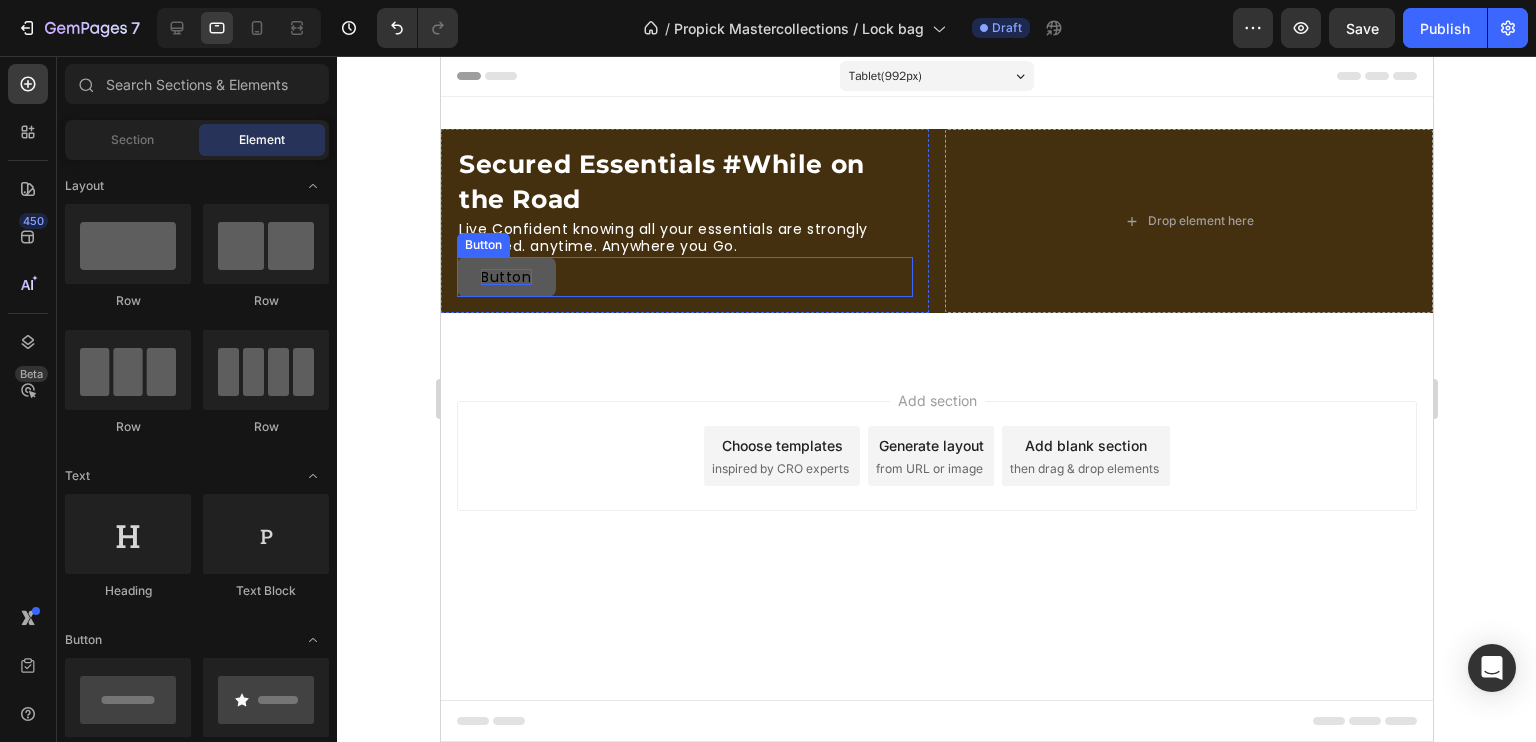 click on "Button" at bounding box center [505, 277] 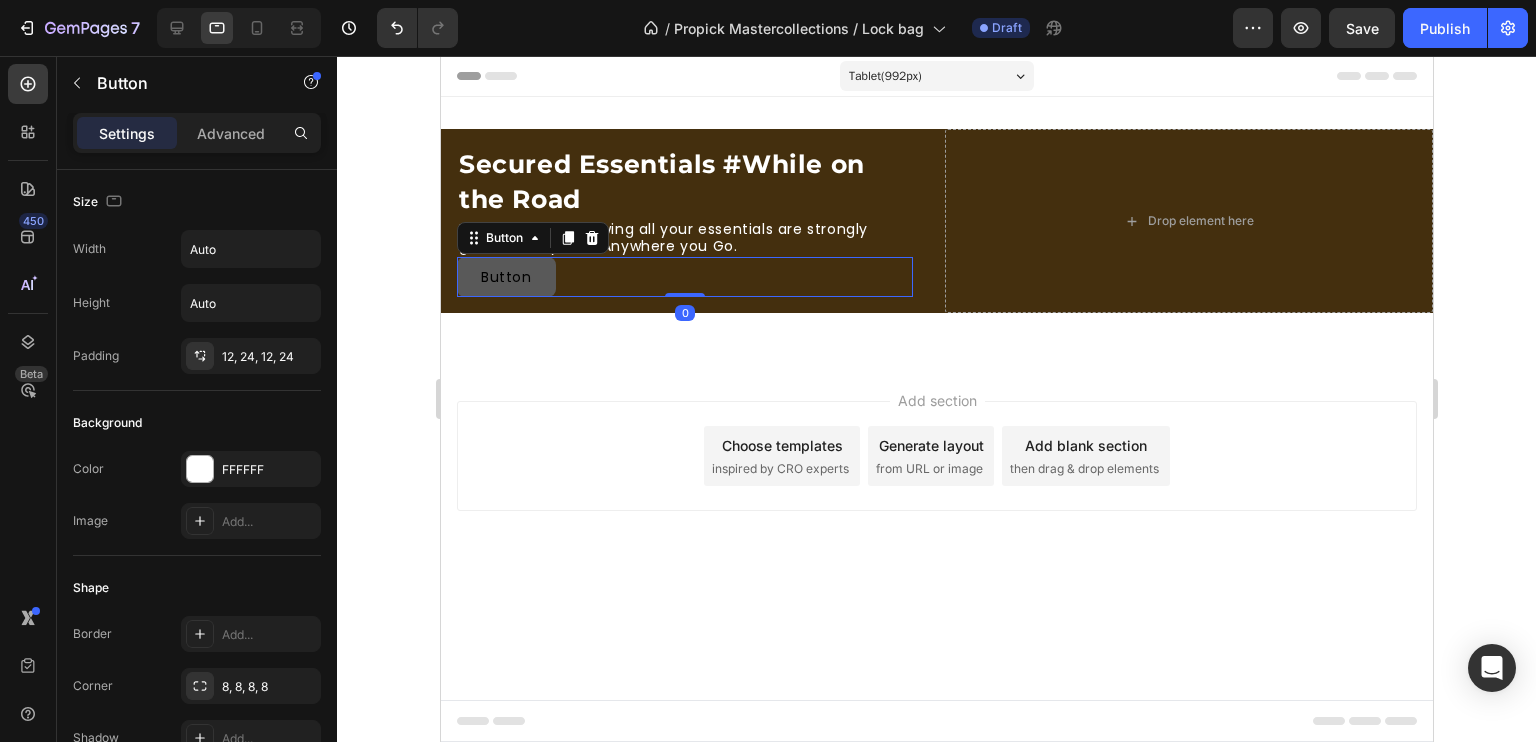 click on "Button" at bounding box center [505, 277] 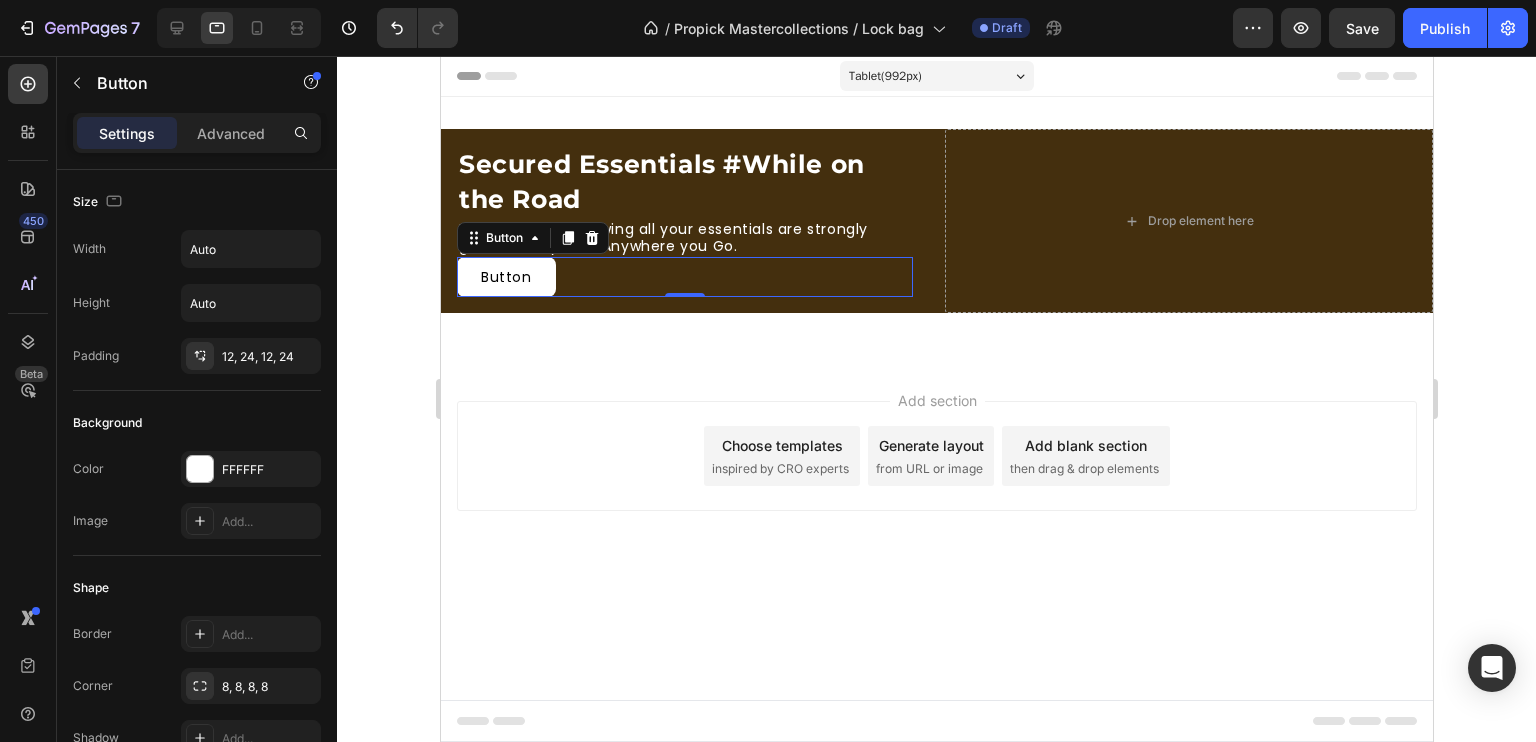 click 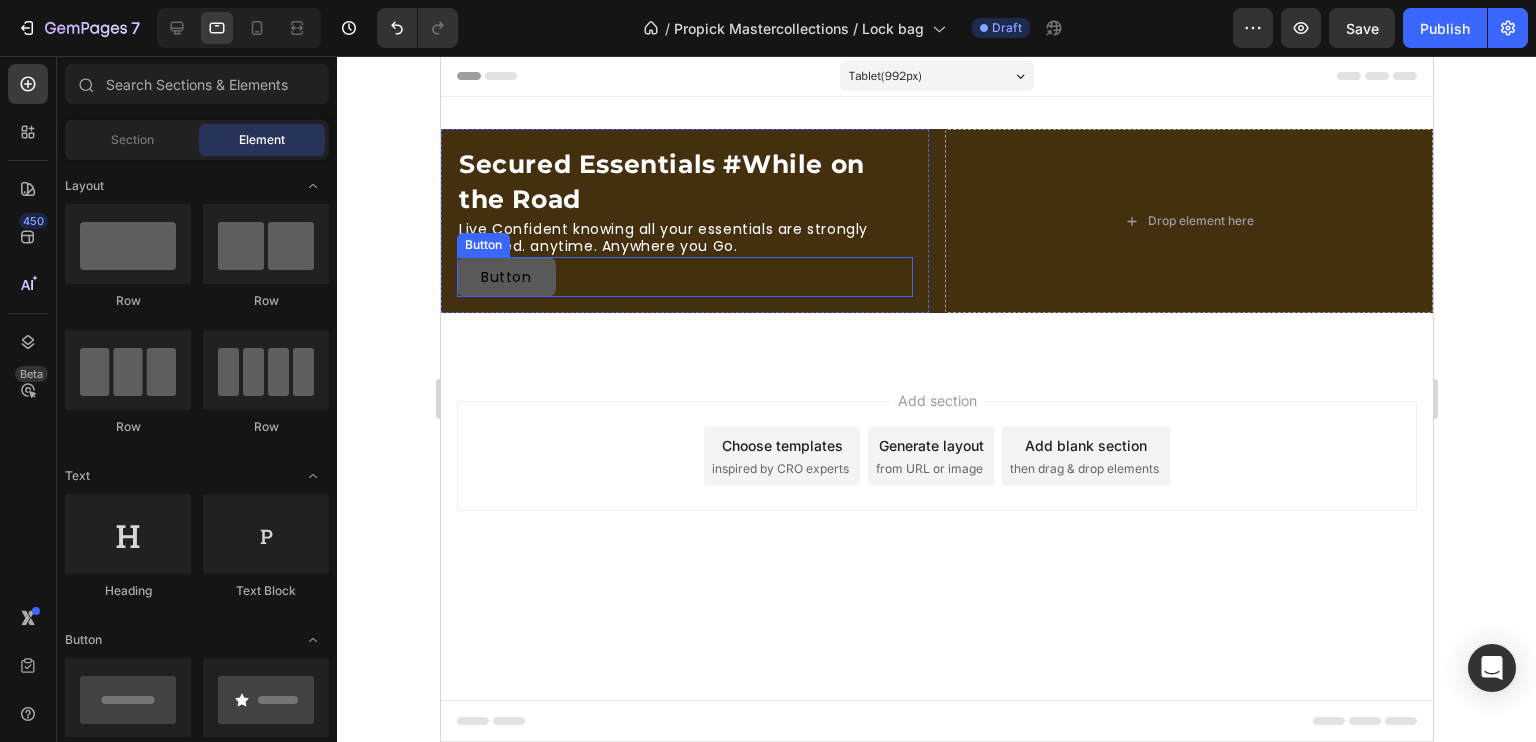 click on "Button" at bounding box center (505, 277) 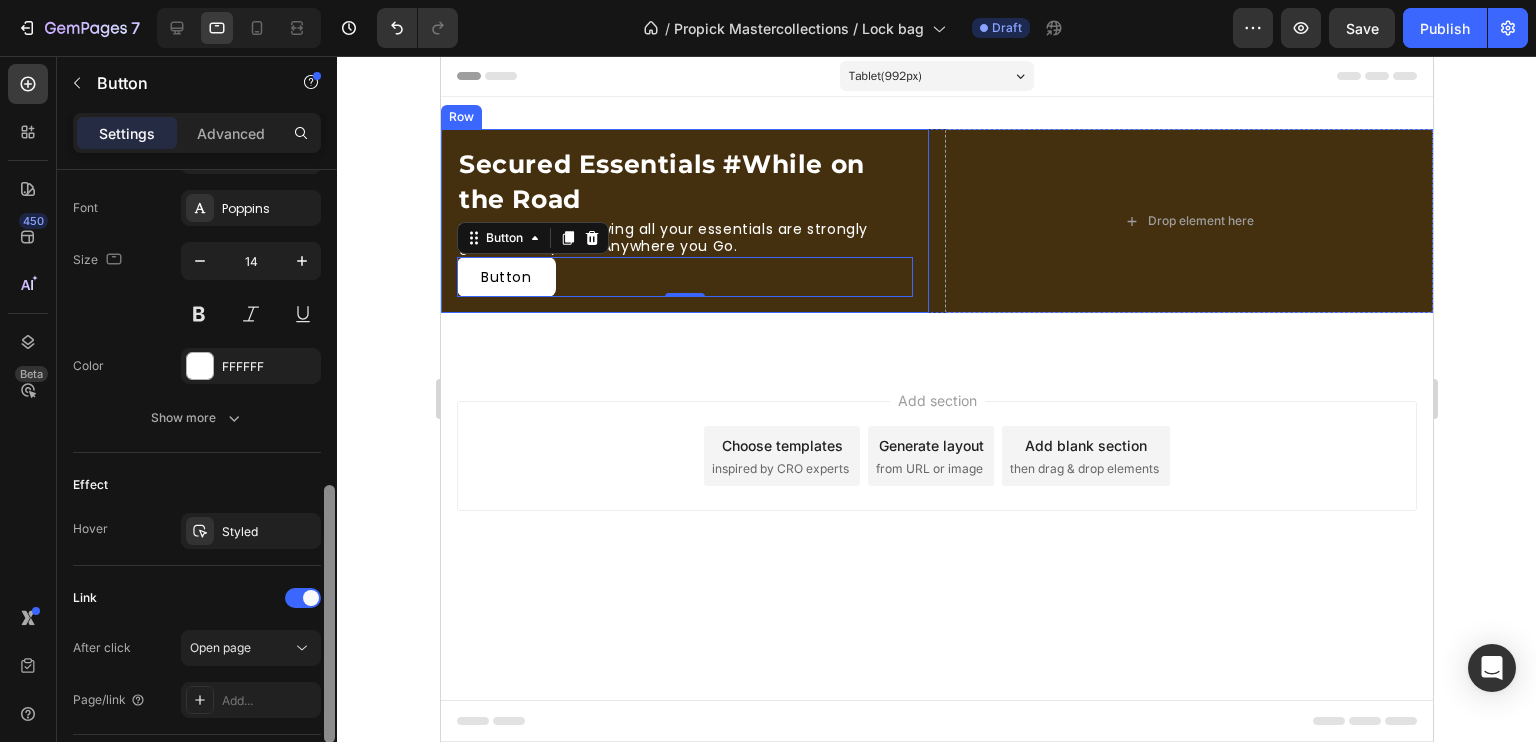 scroll, scrollTop: 771, scrollLeft: 0, axis: vertical 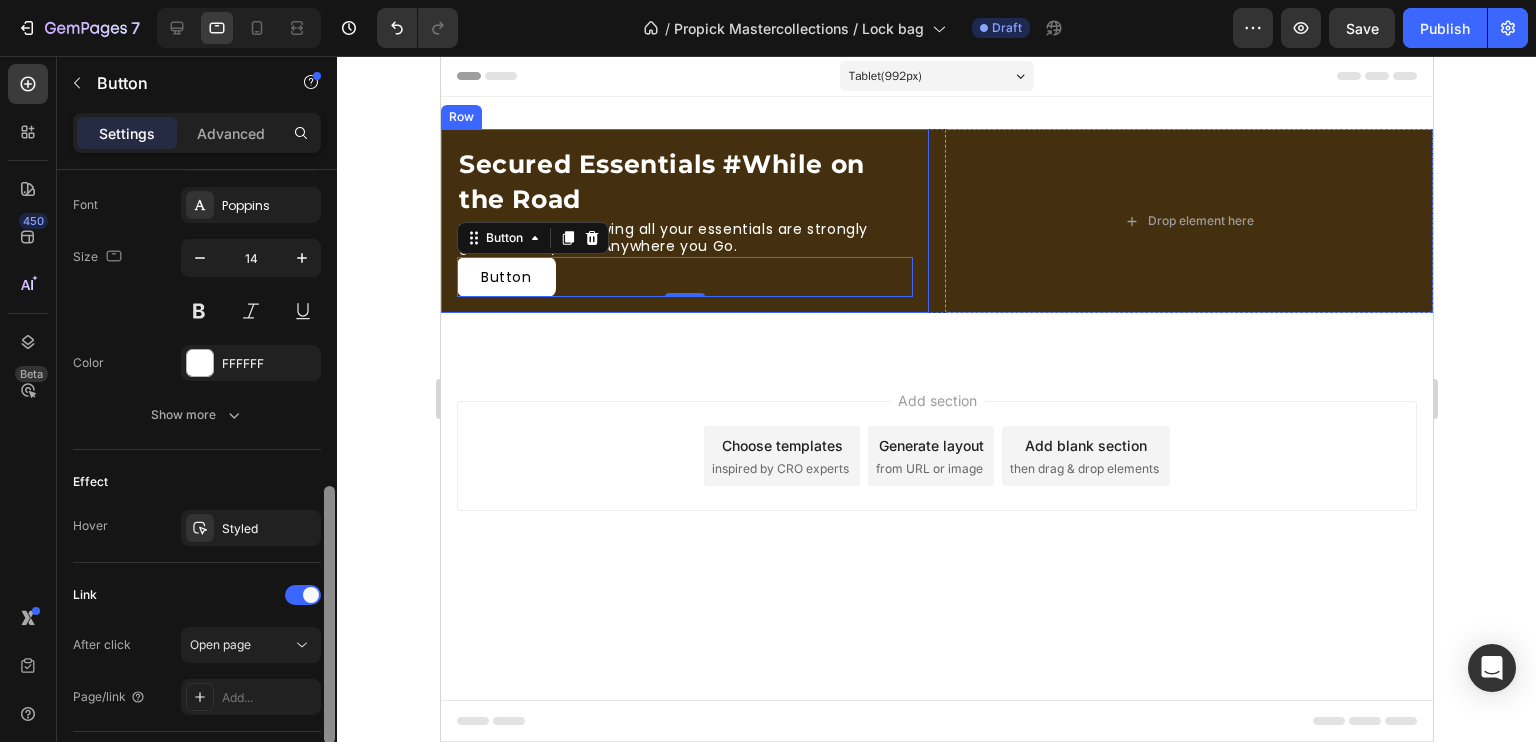 drag, startPoint x: 332, startPoint y: 313, endPoint x: 339, endPoint y: 630, distance: 317.07727 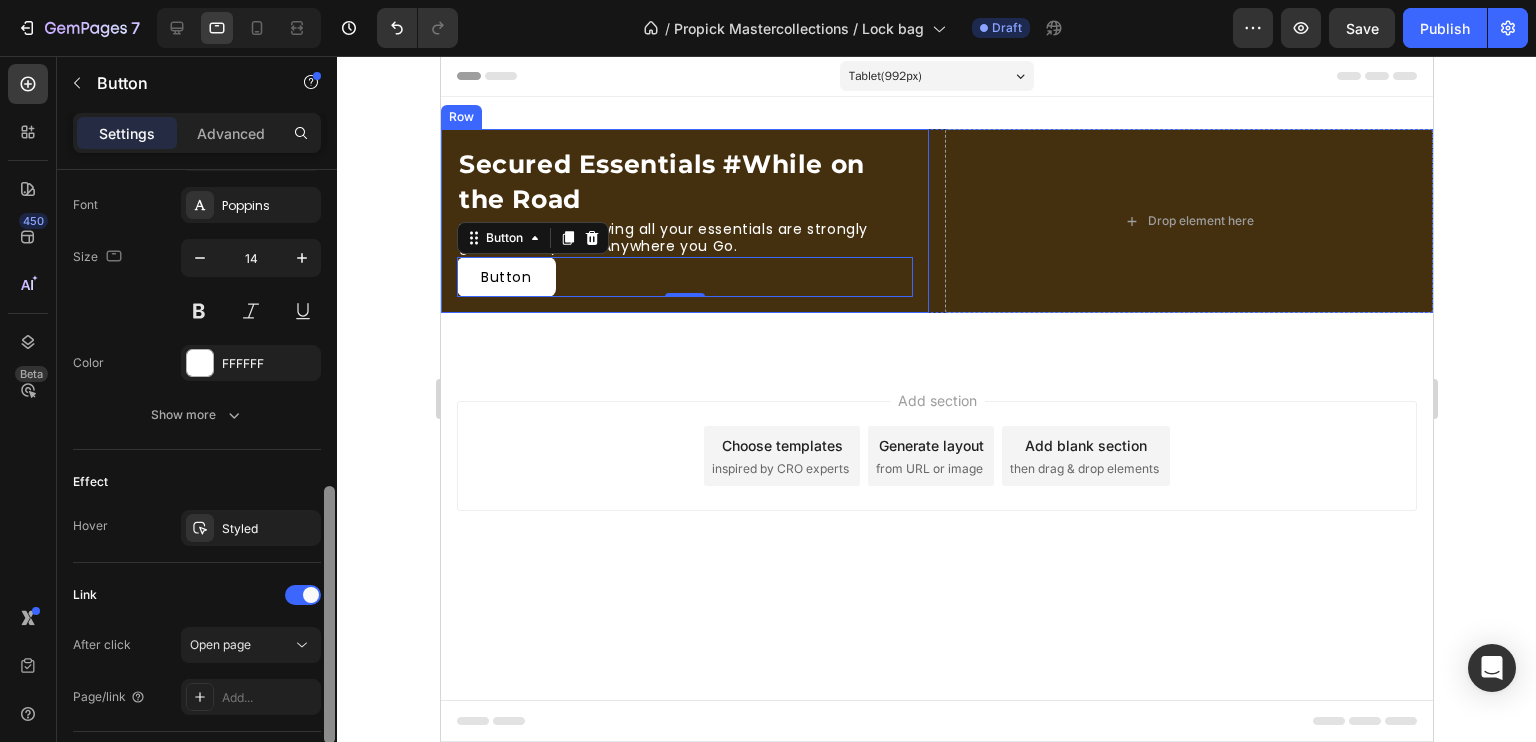 click on "7   /  Propick Mastercollections / Lock bag Draft Preview  Save   Publish  450 Beta Sections(18) Elements(83) Section Element Hero Section Product Detail Brands Trusted Badges Guarantee Product Breakdown How to use Testimonials Compare Bundle FAQs Social Proof Brand Story Product List Collection Blog List Contact Sticky Add to Cart Custom Footer Browse Library 450 Layout
Row
Row
Row
Row Text
Heading
Text Block Button
Button
Button Media
Image
Image" 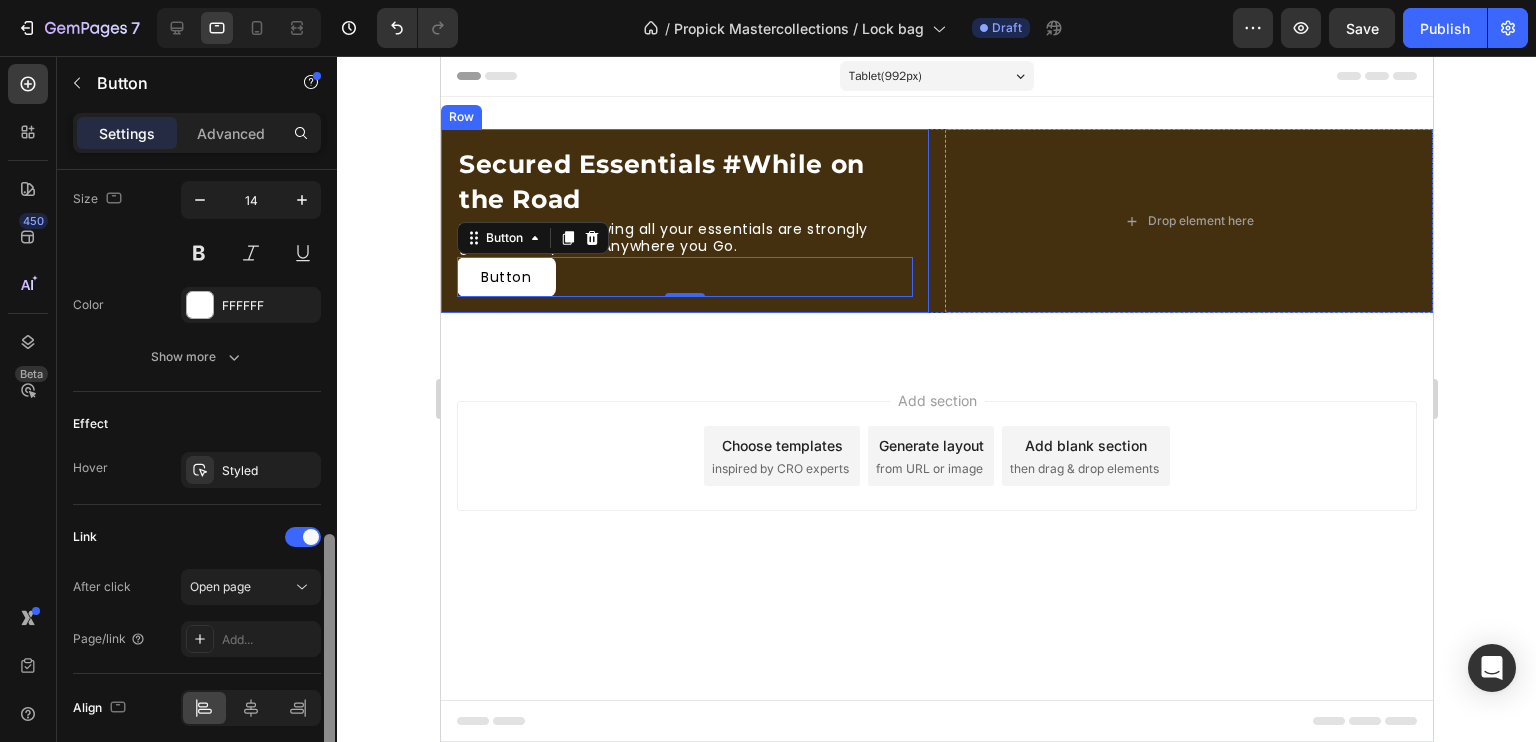 scroll, scrollTop: 846, scrollLeft: 0, axis: vertical 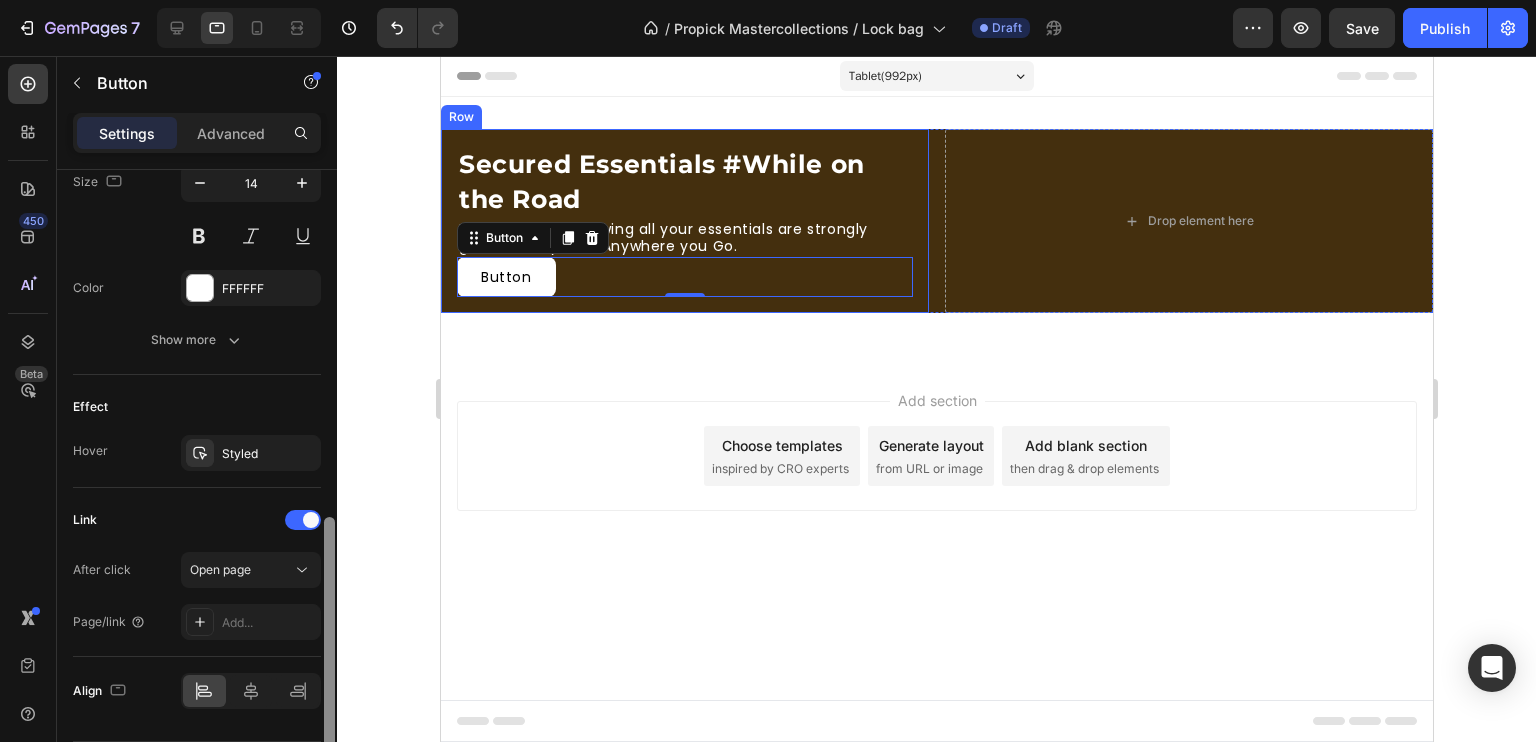 drag, startPoint x: 327, startPoint y: 606, endPoint x: 326, endPoint y: 637, distance: 31.016125 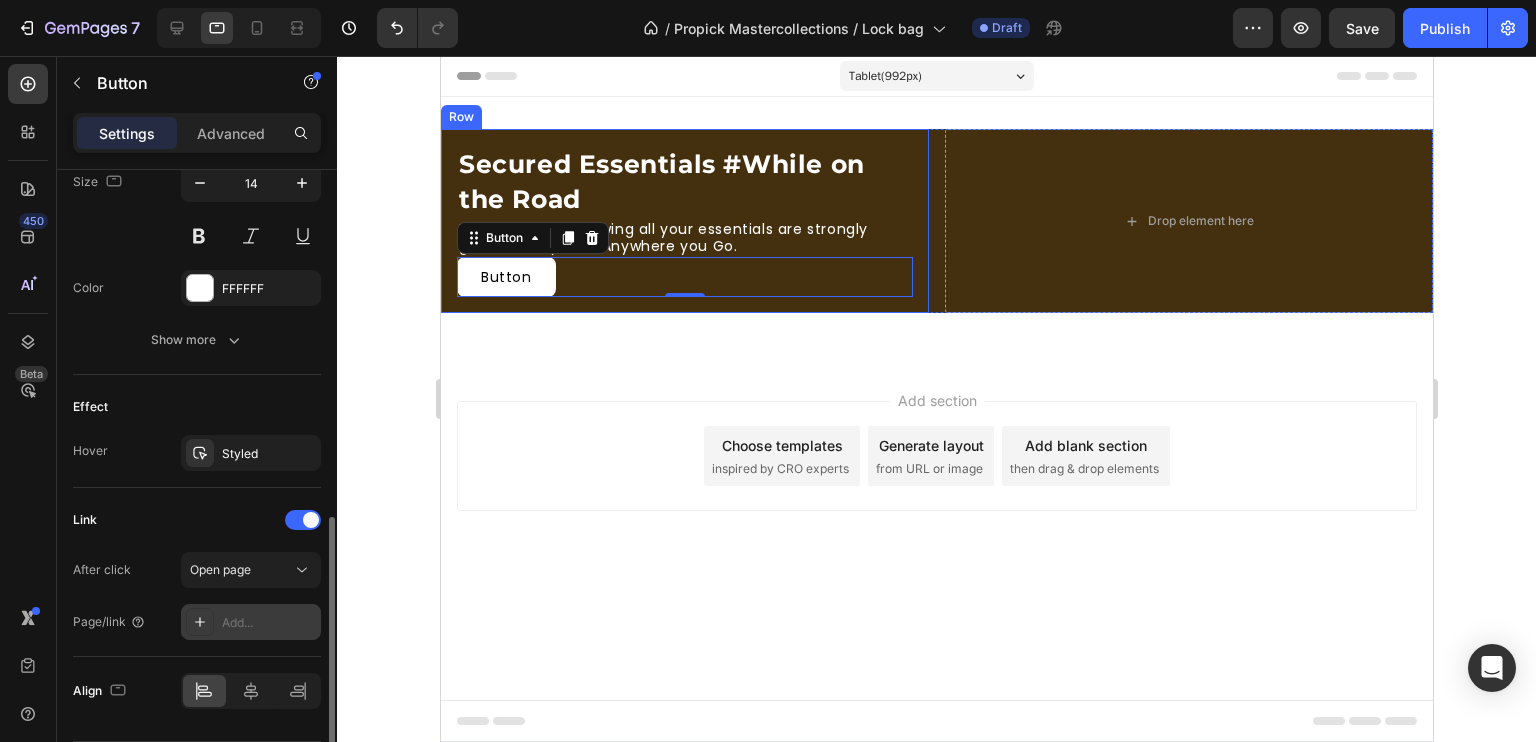 click 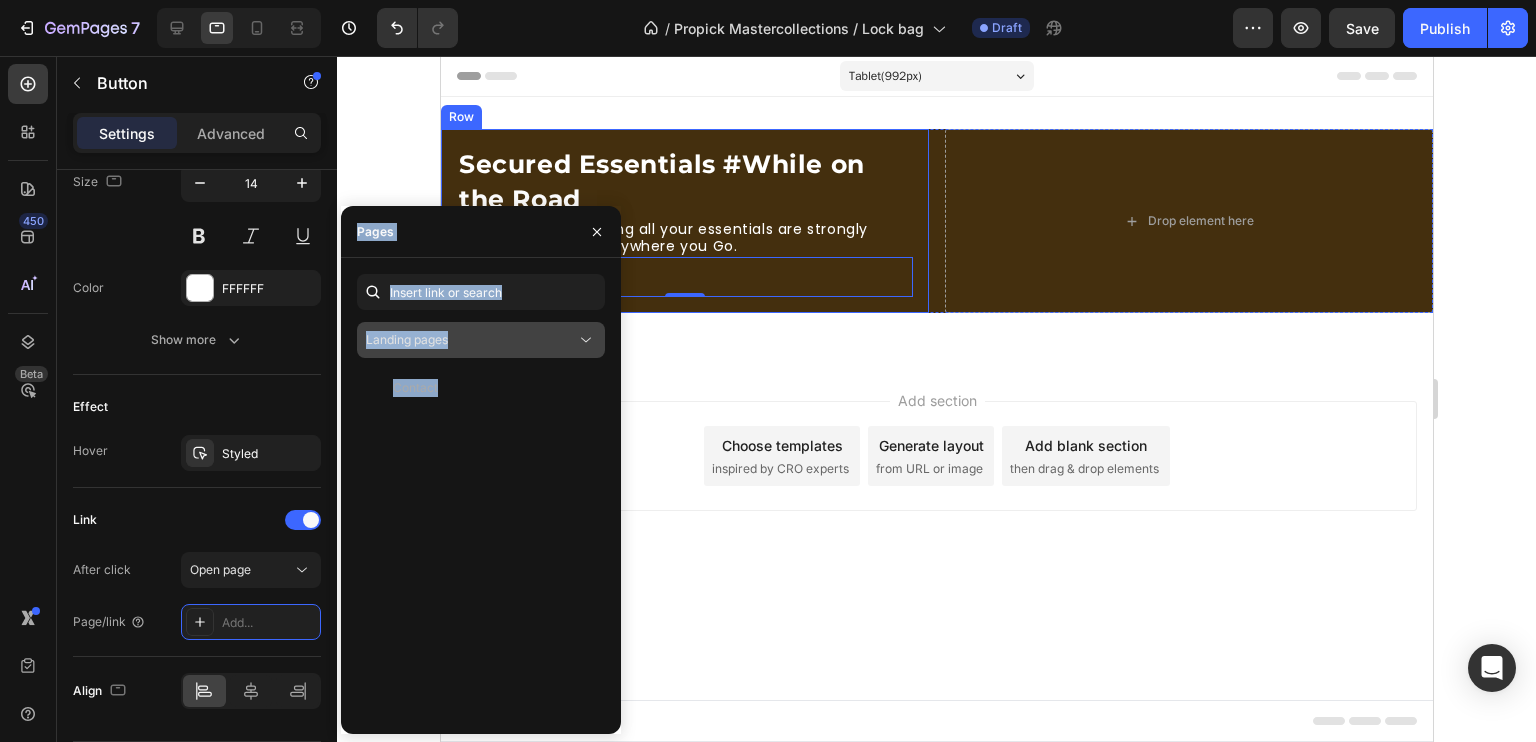 click on "Landing pages" at bounding box center [471, 340] 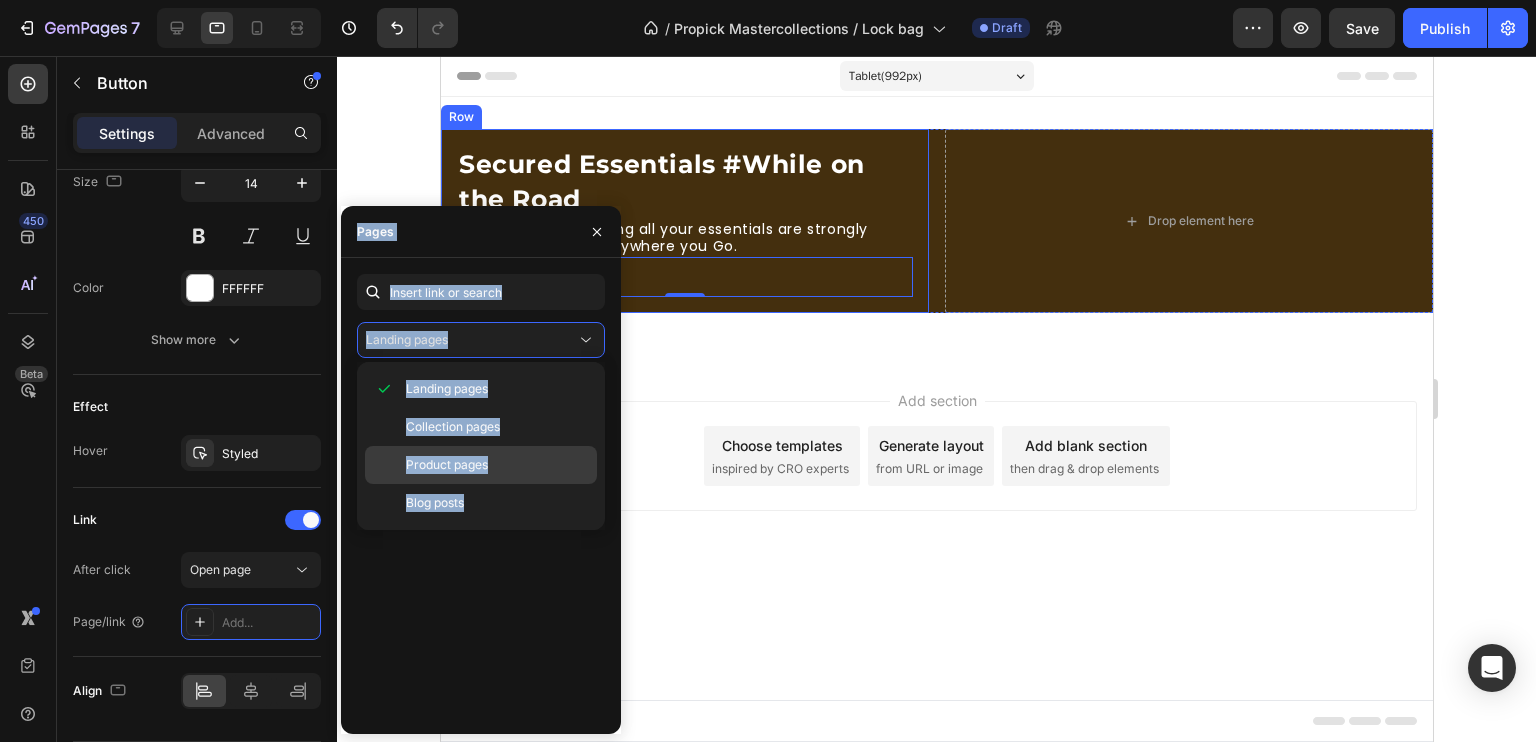 click on "Product pages" at bounding box center [447, 465] 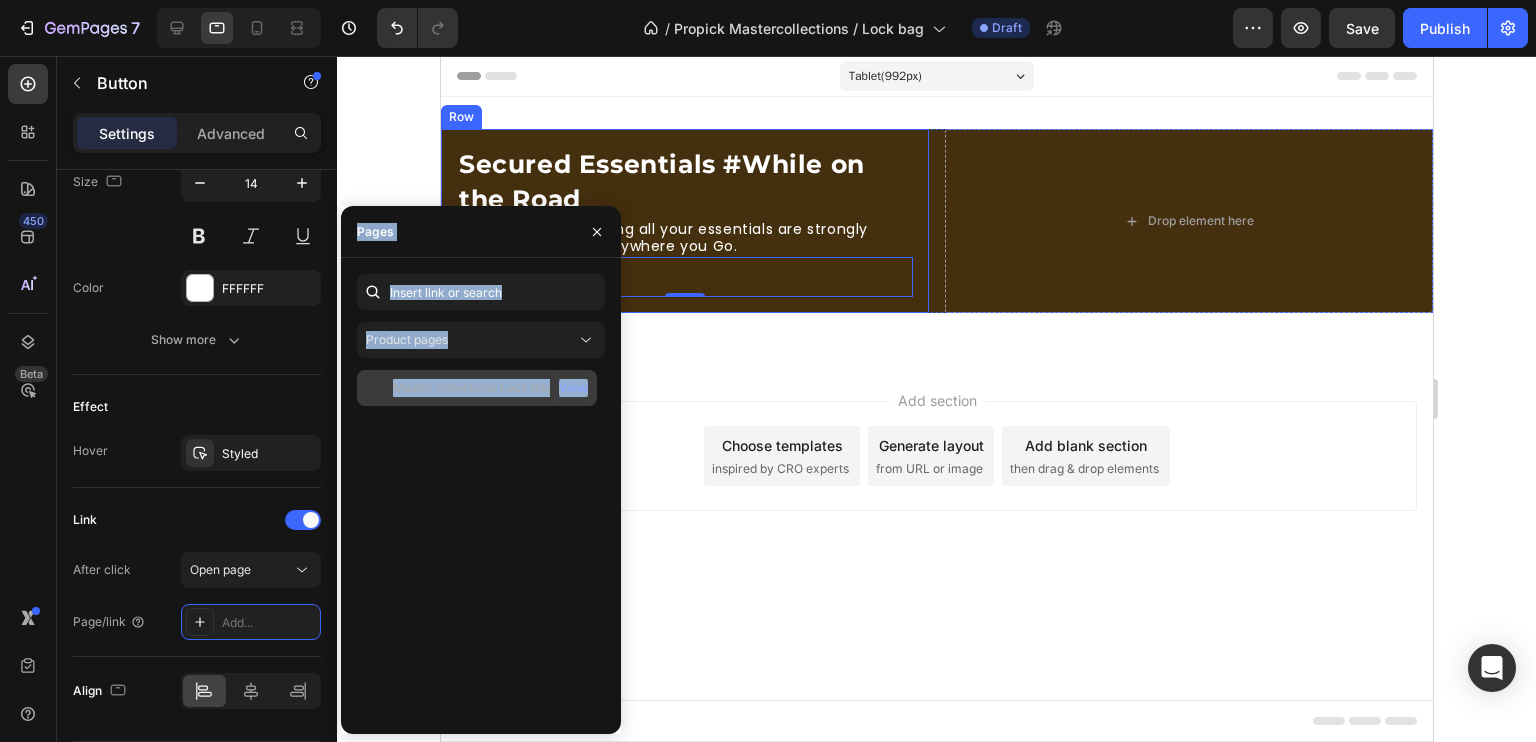 click on "Master collections Lock Bag" 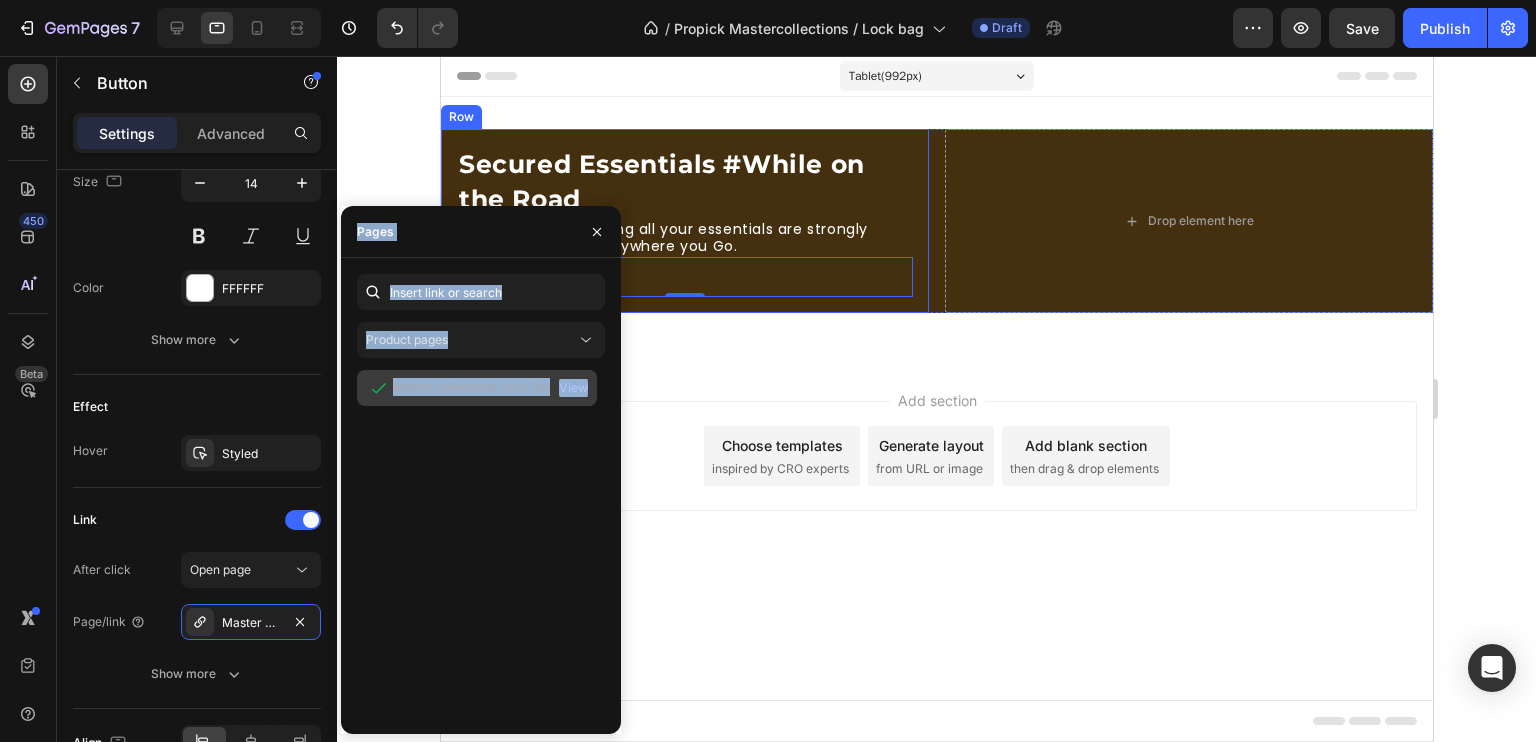 click on "View" at bounding box center [573, 388] 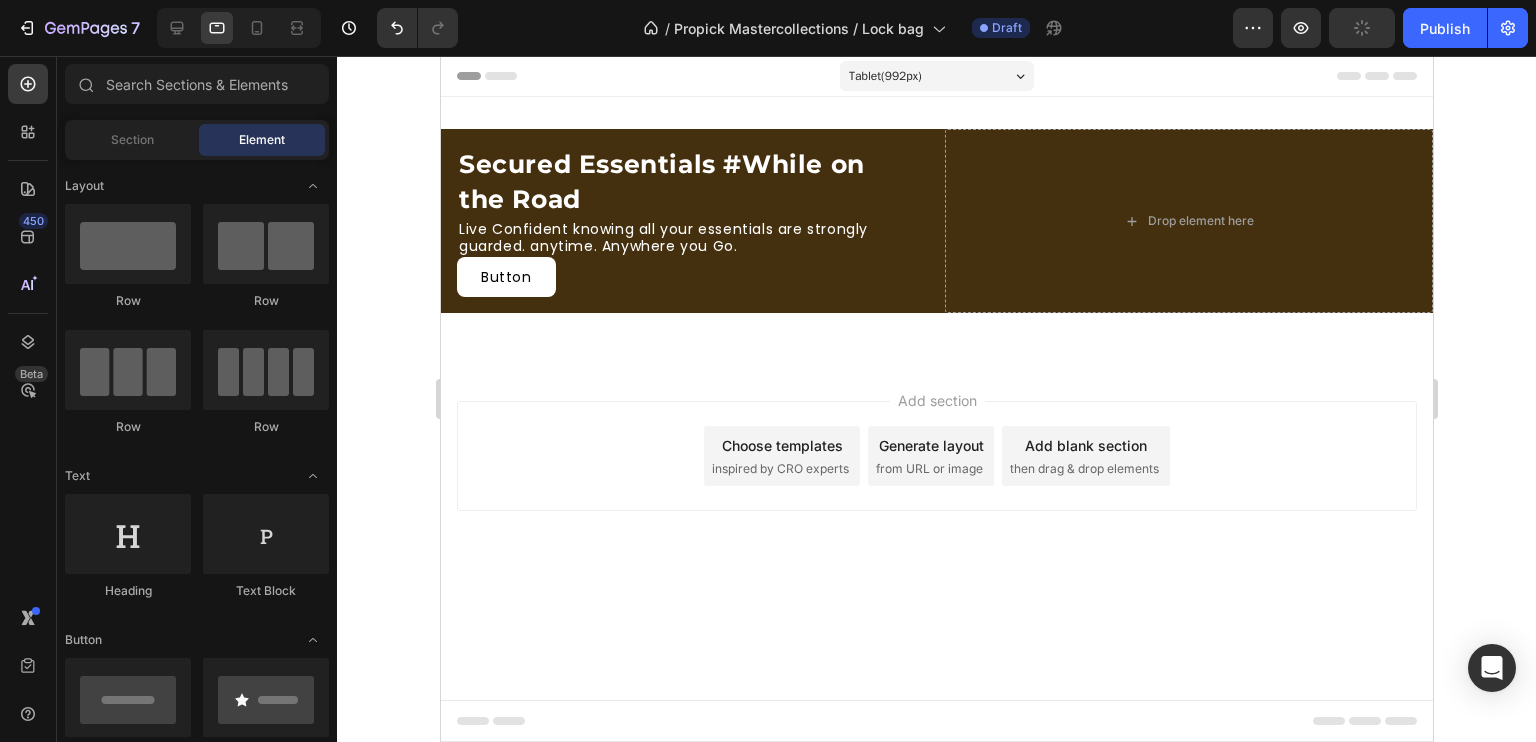 click on "Add section Choose templates inspired by CRO experts Generate layout from URL or image Add blank section then drag & drop elements" at bounding box center (936, 484) 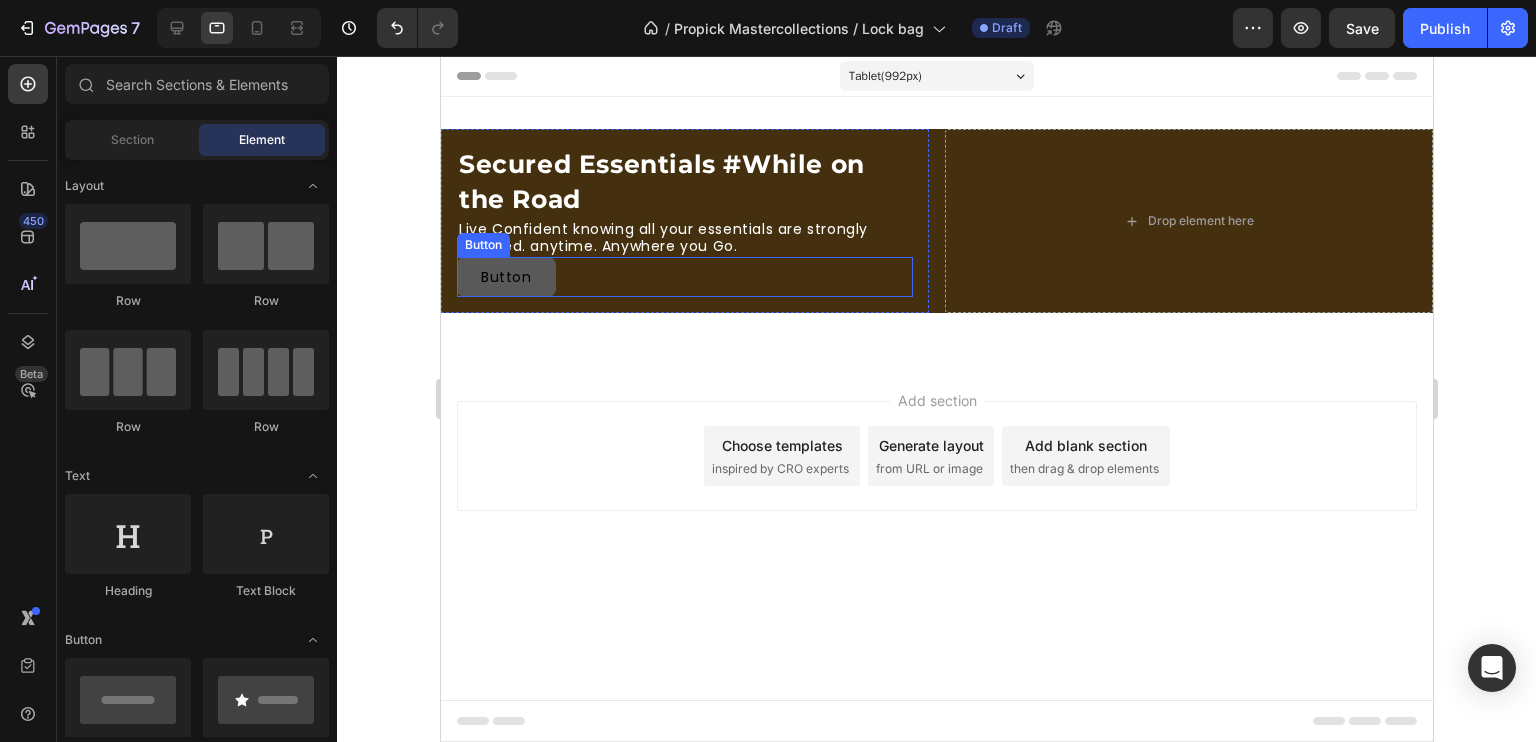 click on "Button" at bounding box center (505, 277) 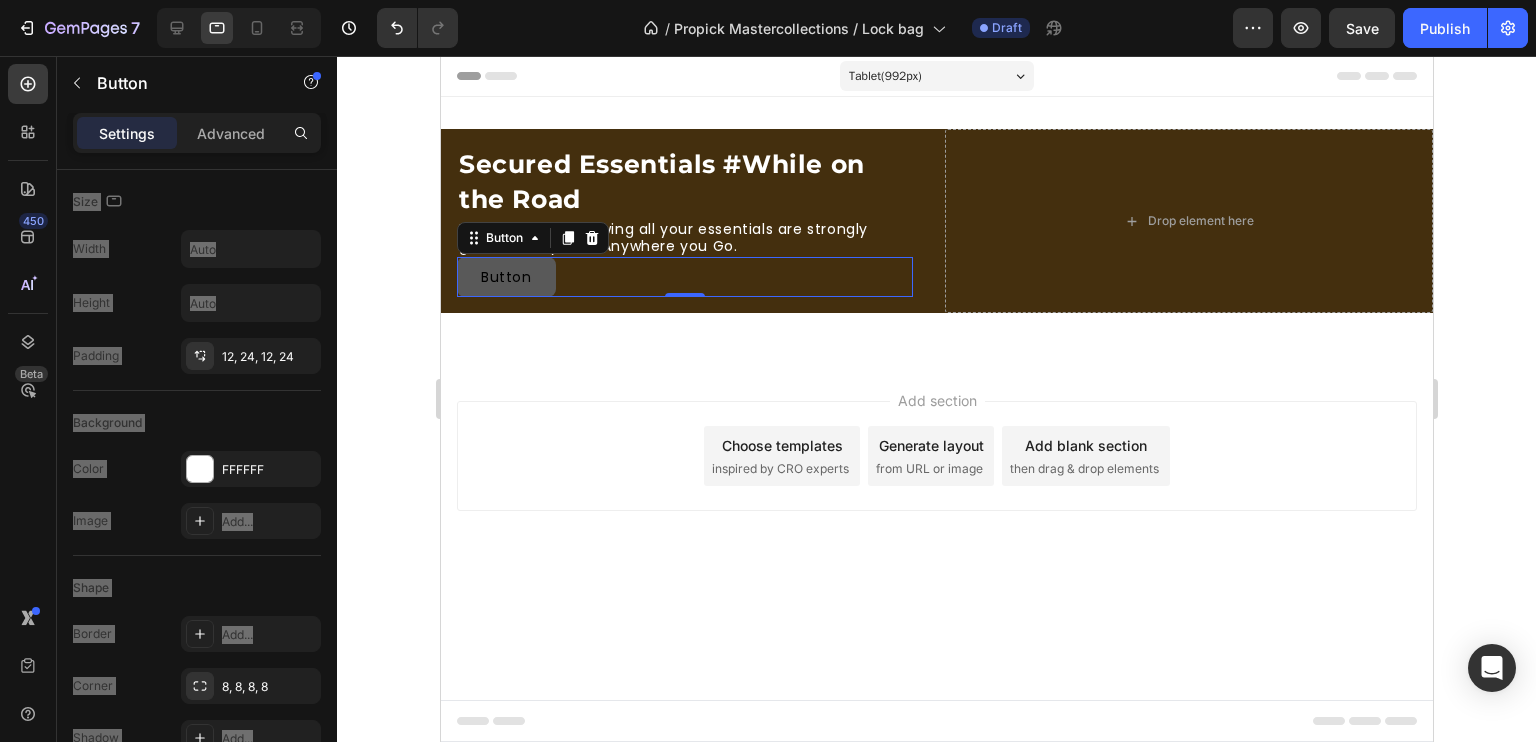 click on "Button" at bounding box center [505, 277] 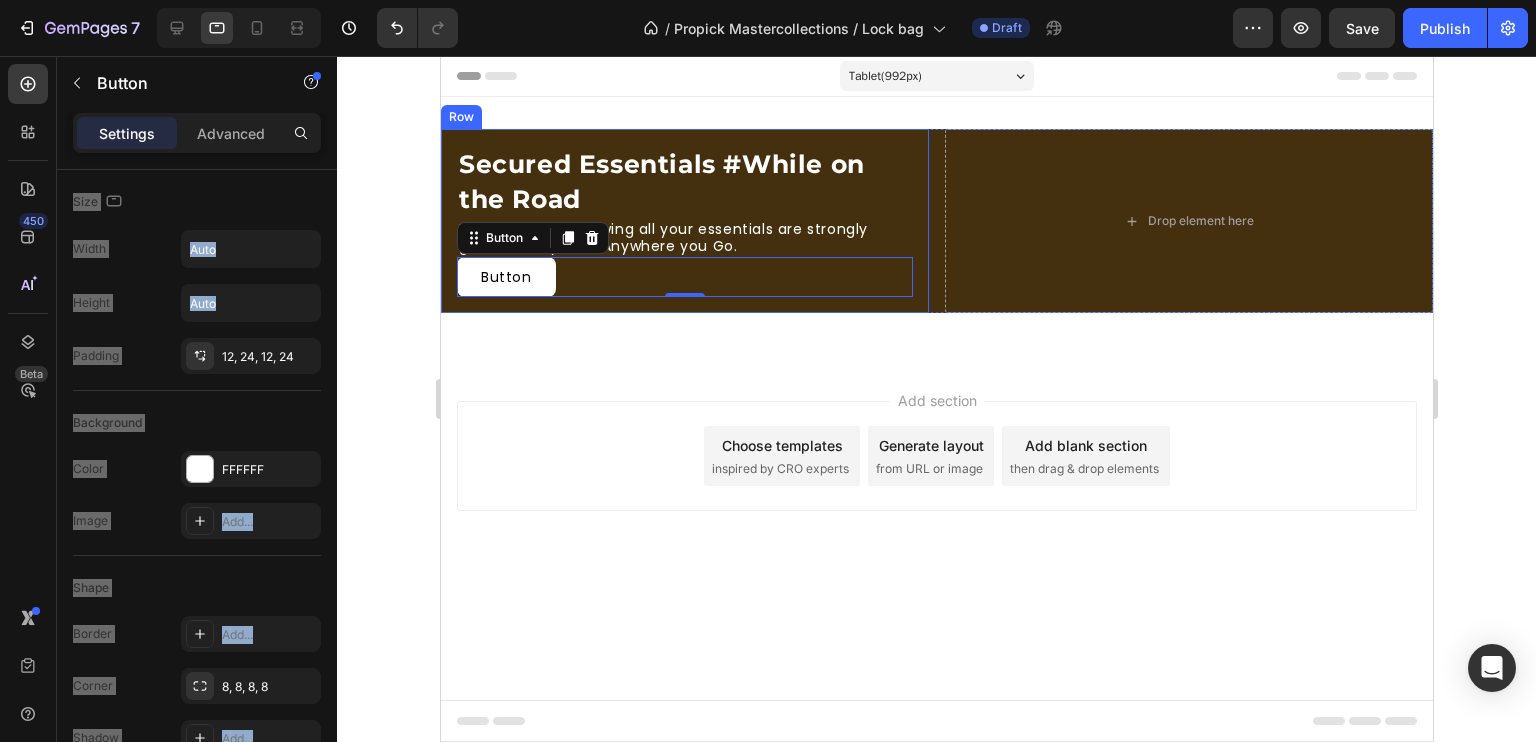 click 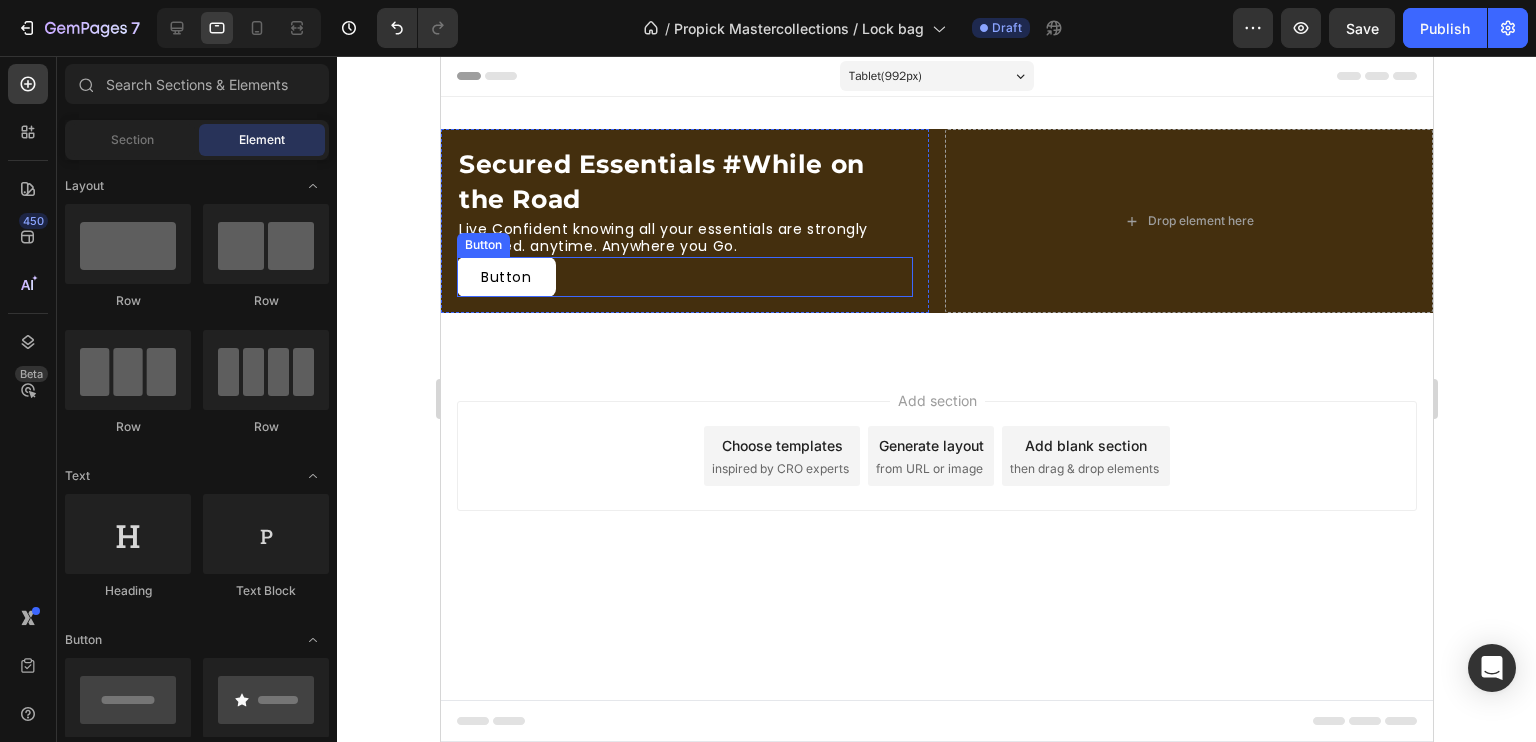 click on "Button" at bounding box center [482, 245] 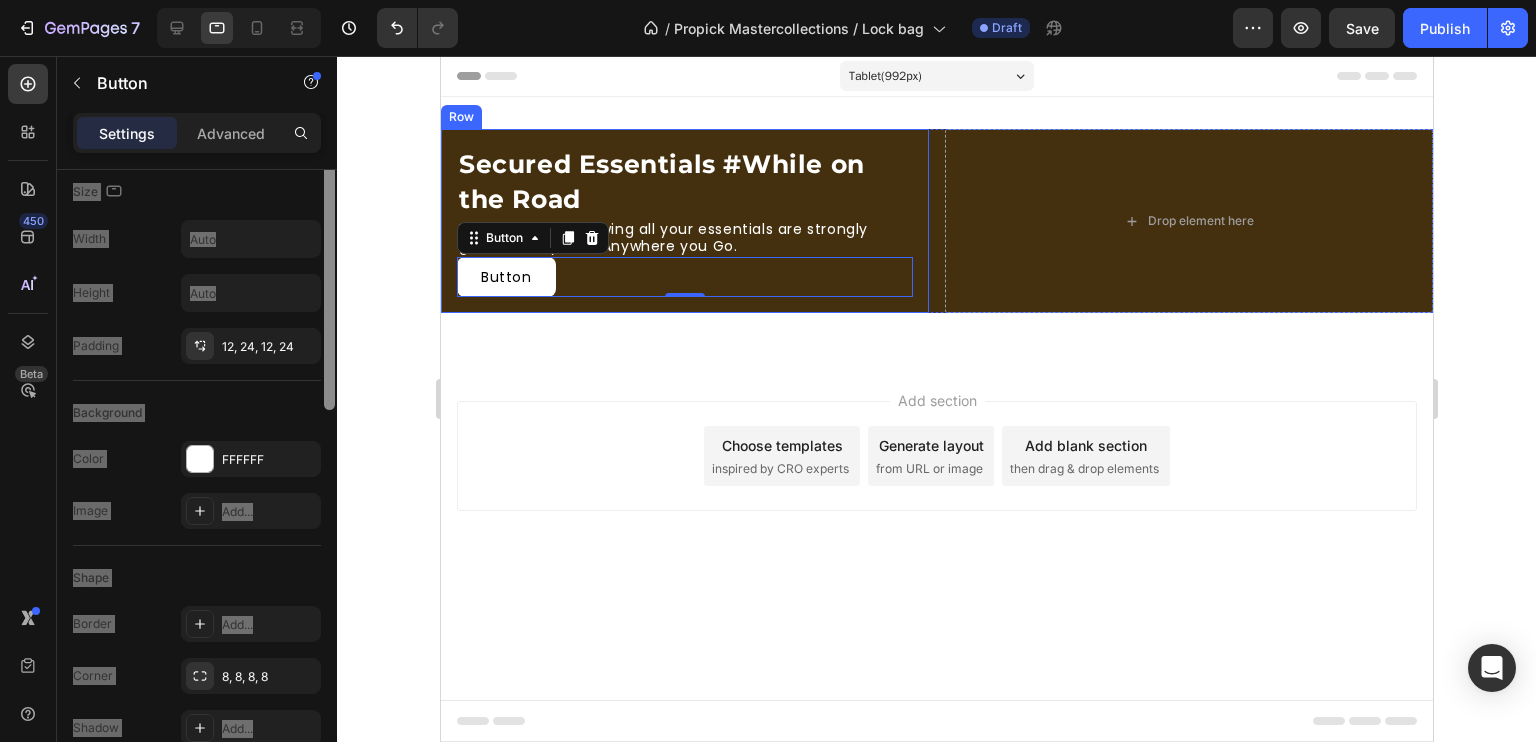 scroll, scrollTop: 0, scrollLeft: 0, axis: both 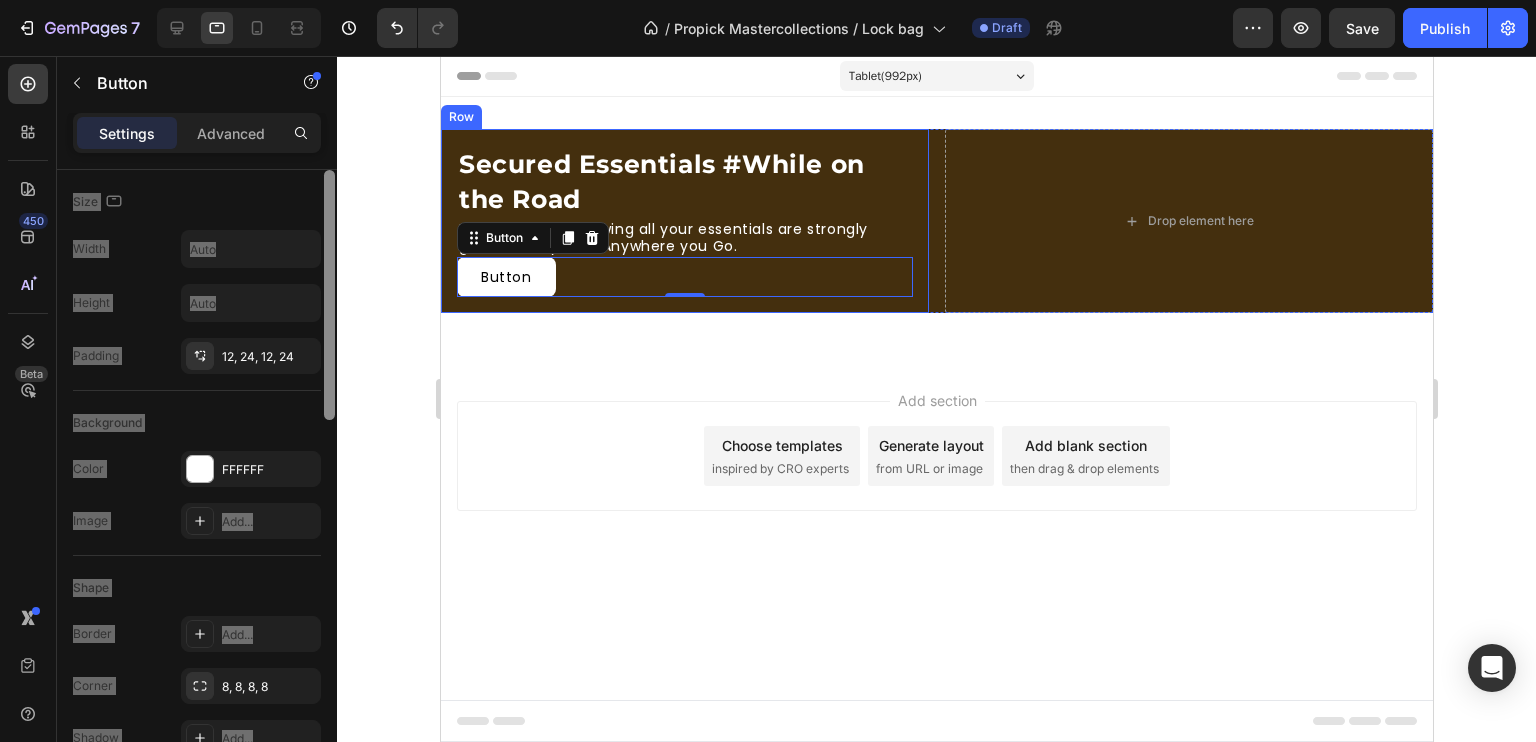 drag, startPoint x: 329, startPoint y: 386, endPoint x: 337, endPoint y: 328, distance: 58.549126 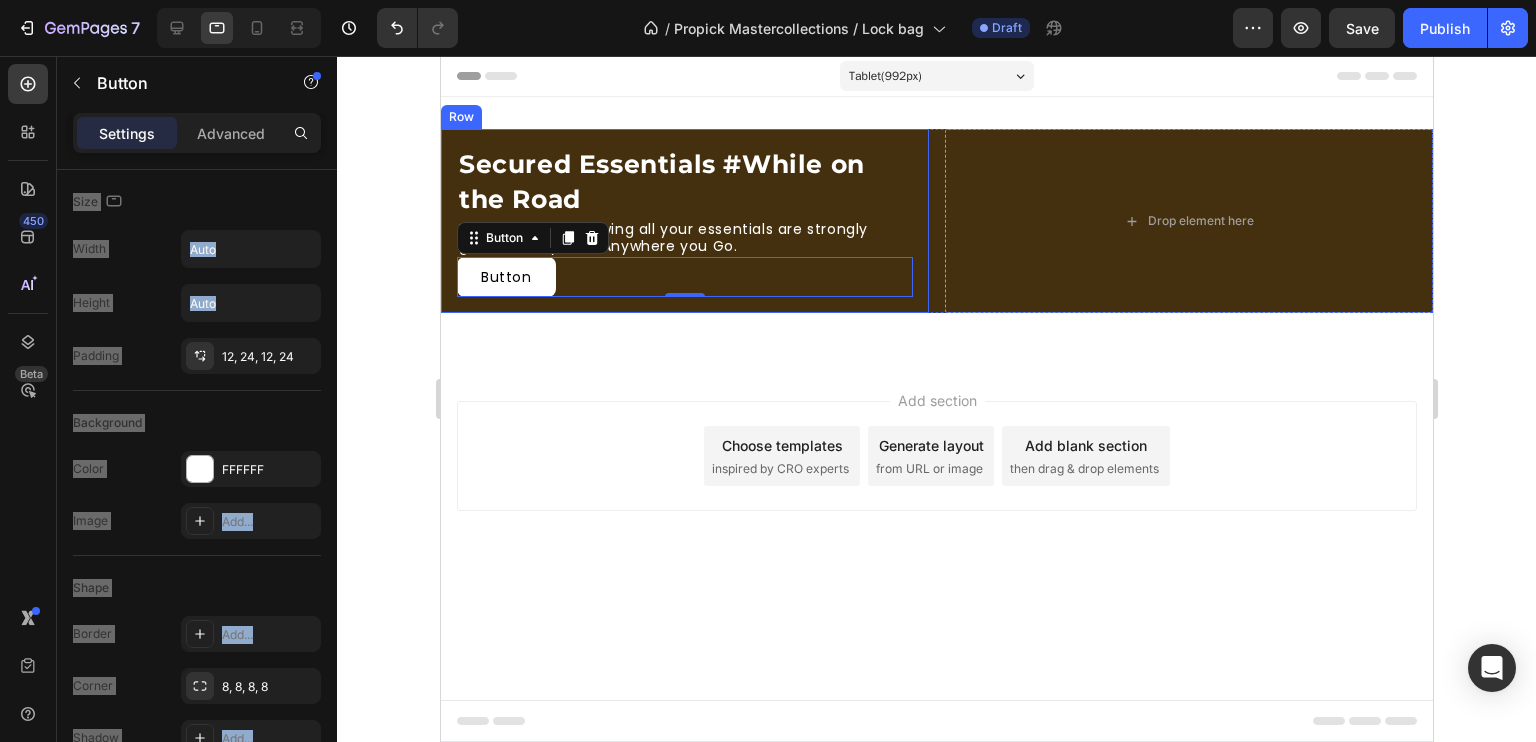 click 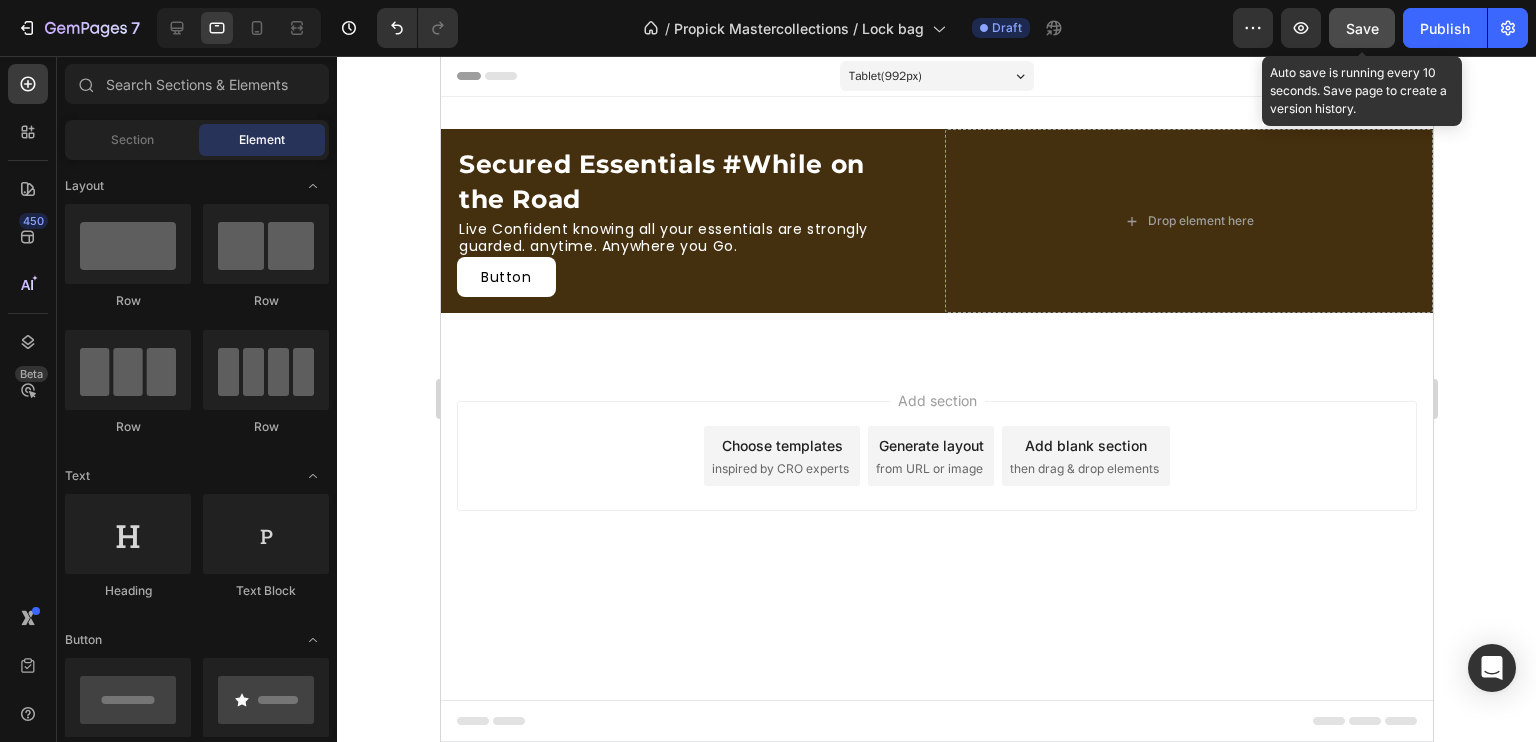 click on "Save" at bounding box center (1362, 28) 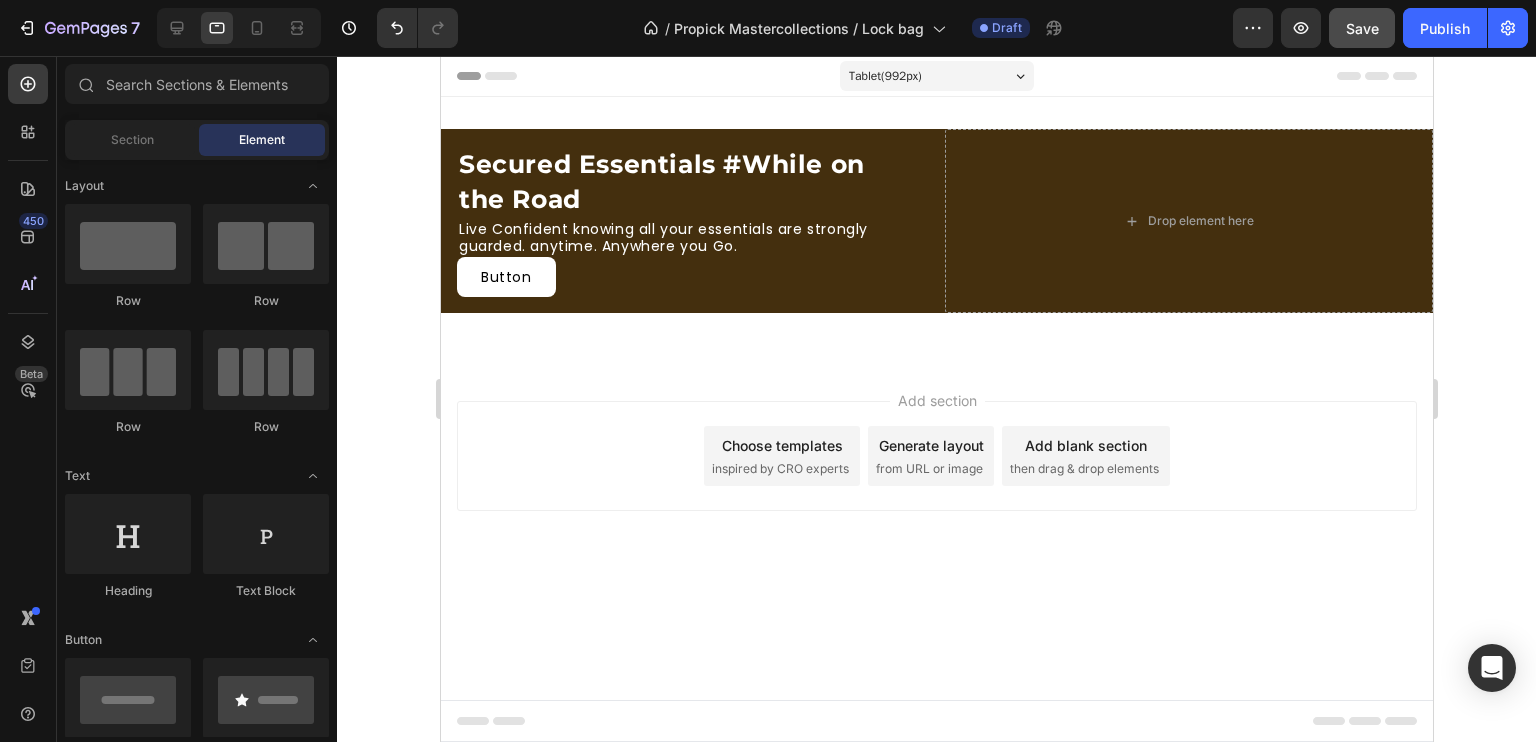 click 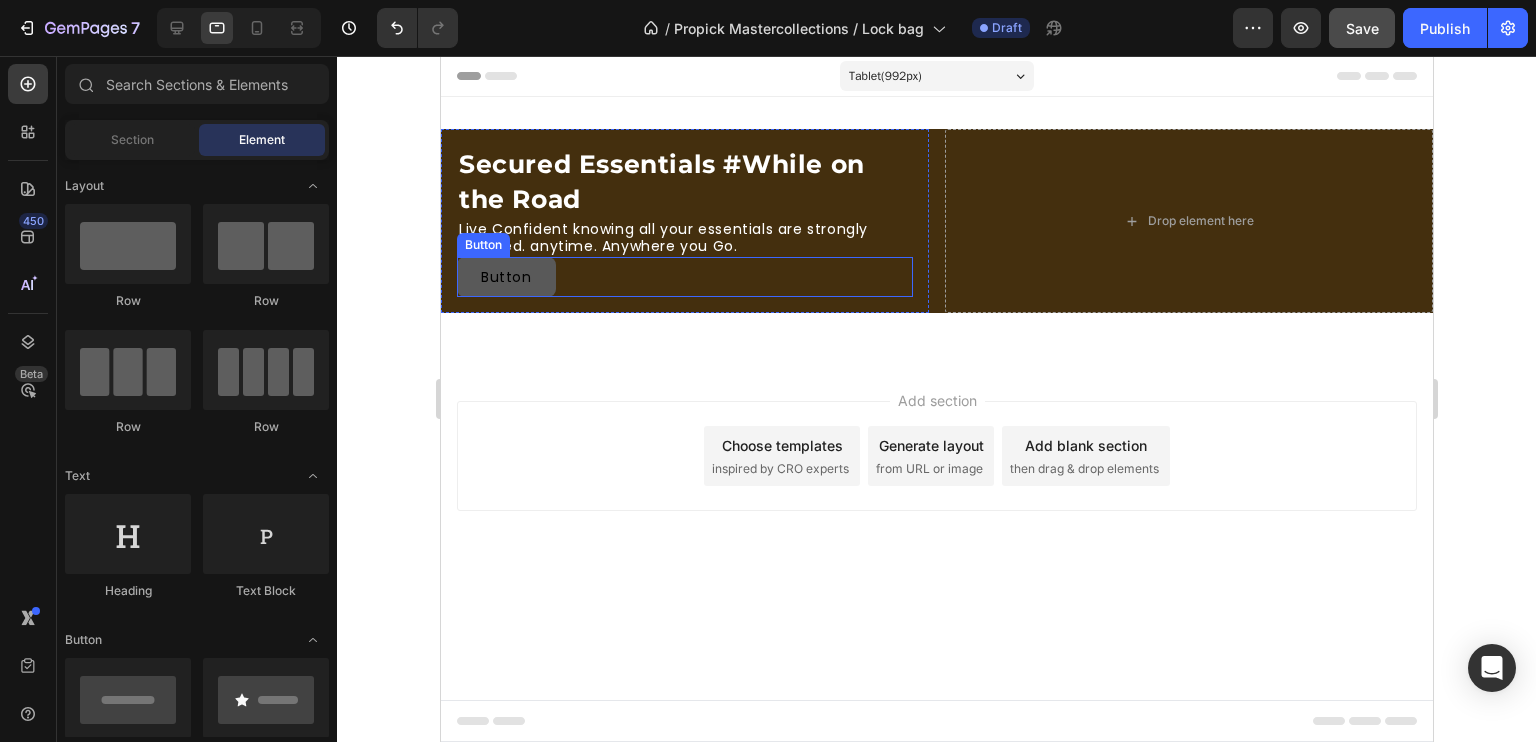 click on "Button" at bounding box center (505, 277) 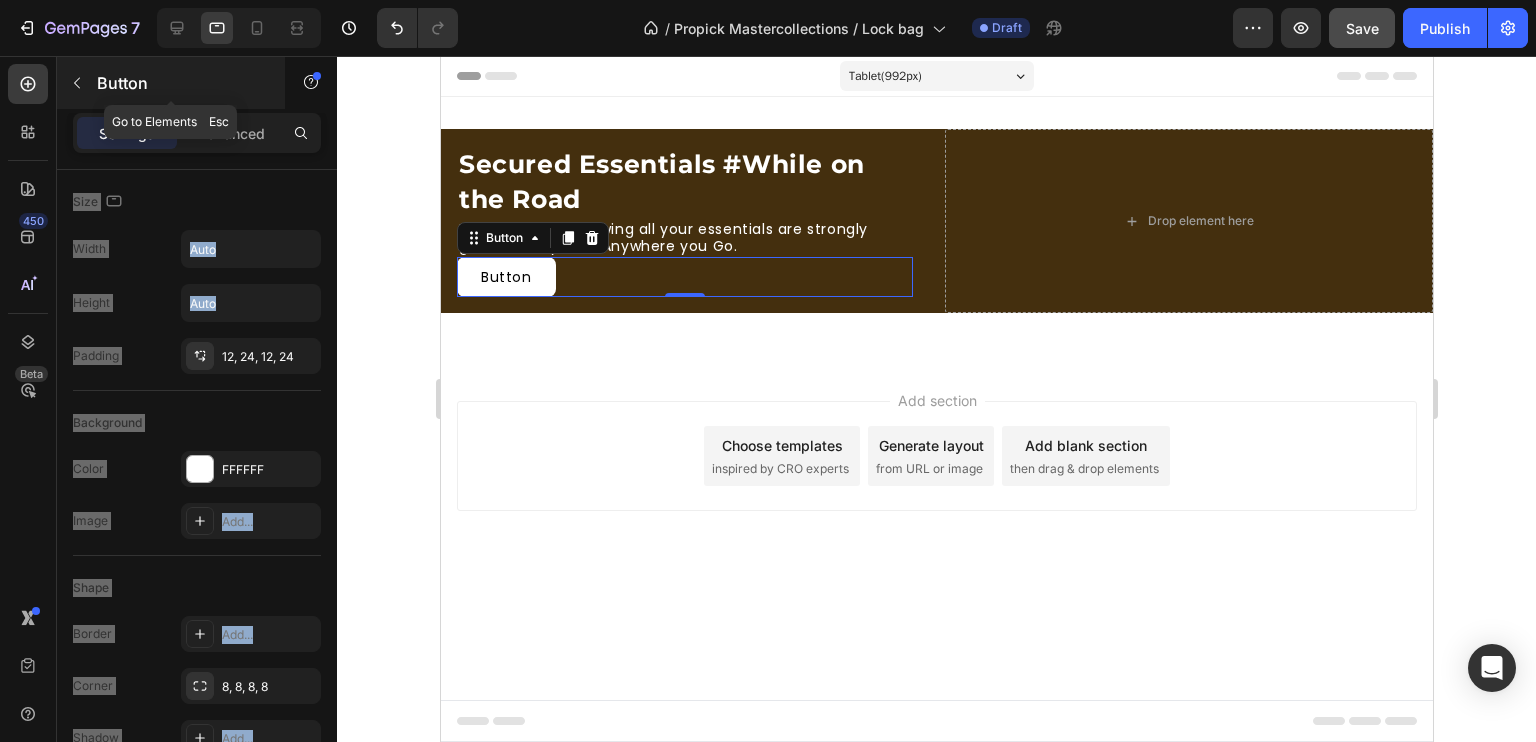 click 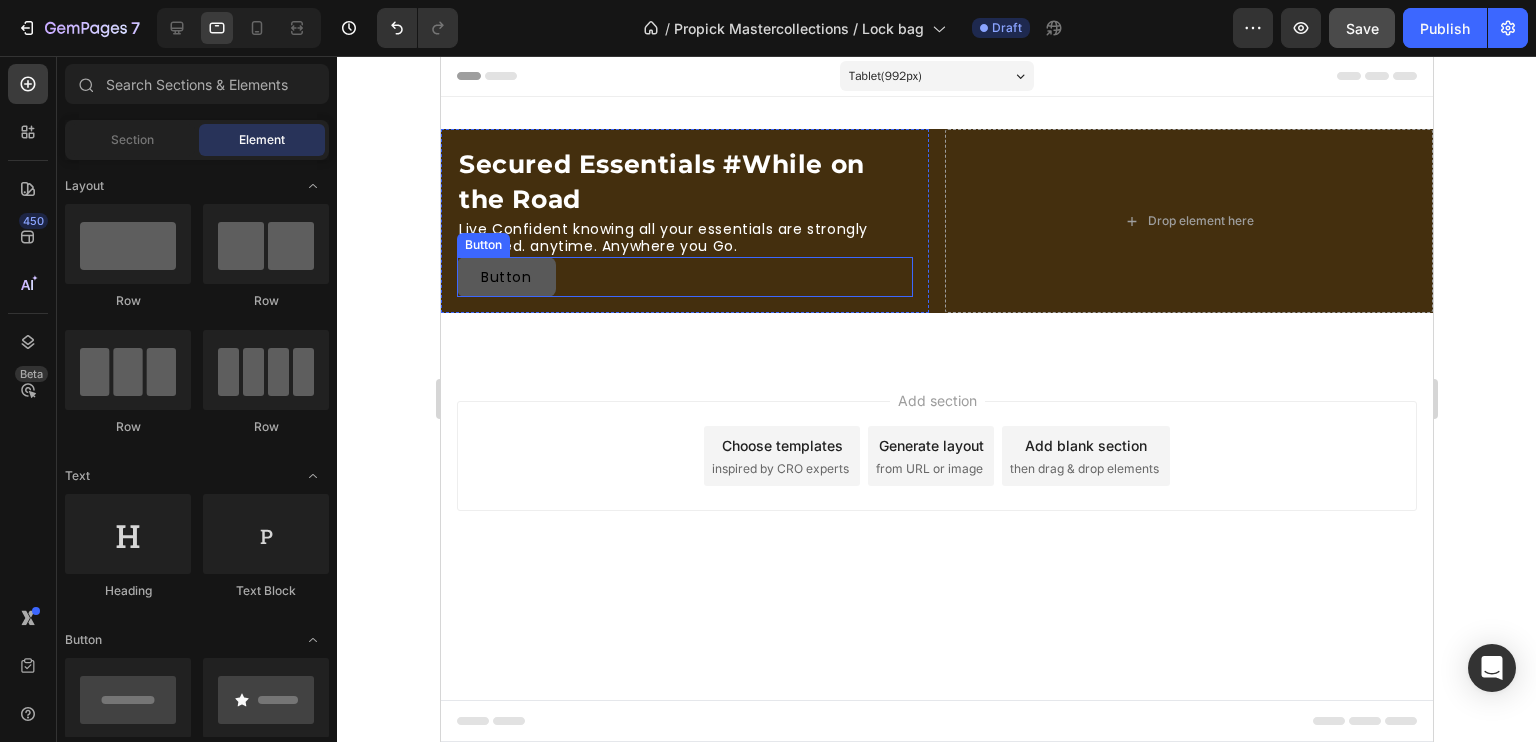 click on "Button" at bounding box center [505, 277] 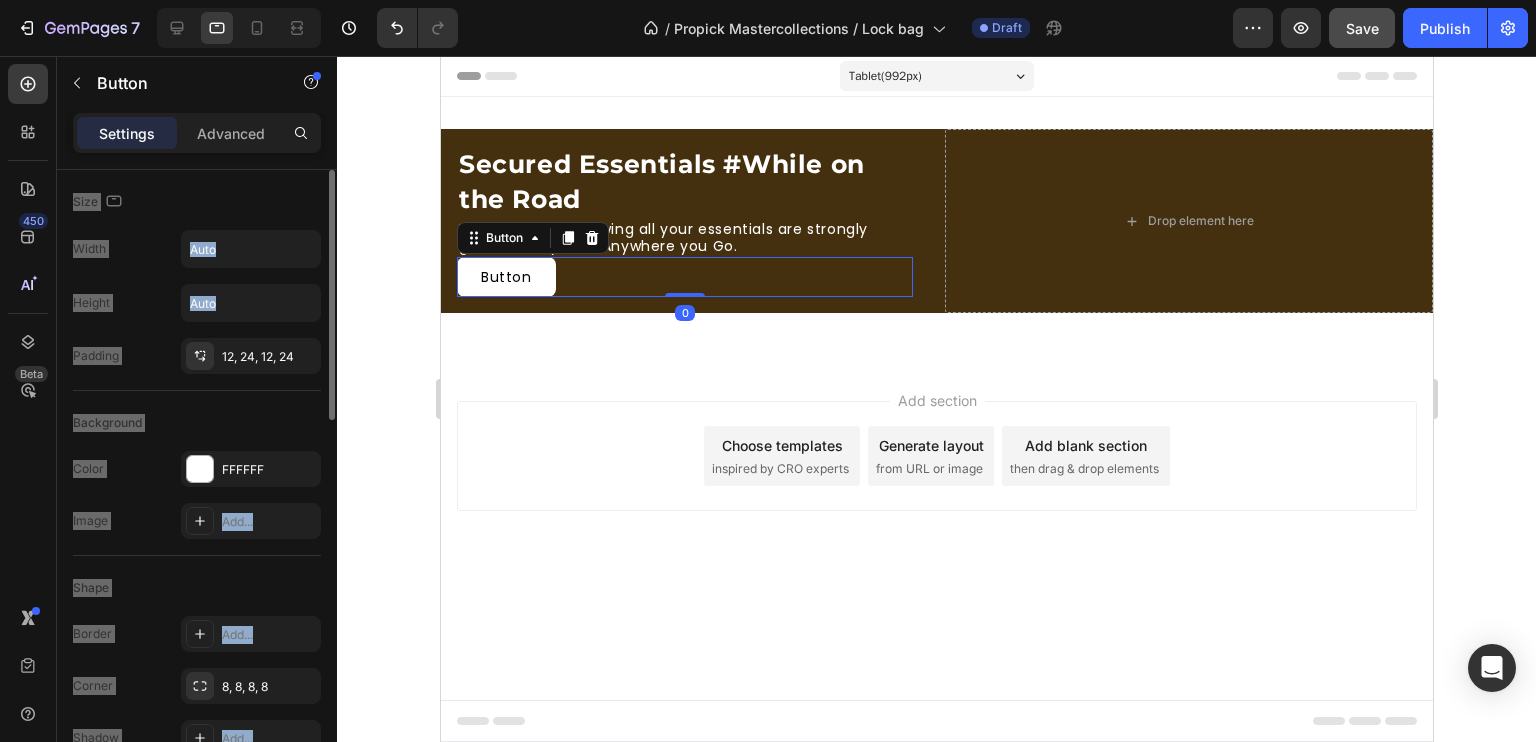 click on "Size Width Auto Height Auto Padding 12, 24, 12, 24" 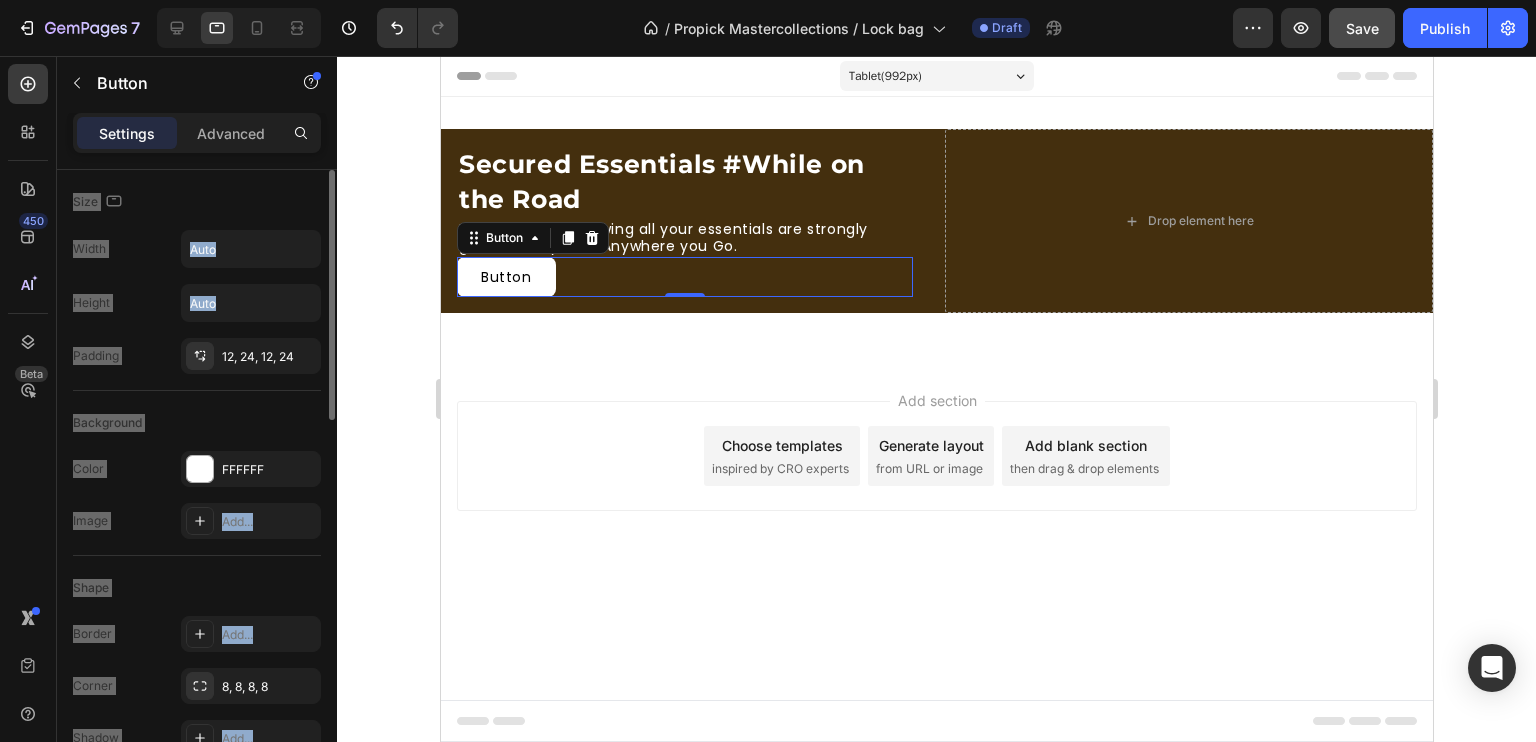 click on "Size Width Auto Height Auto Padding 12, 24, 12, 24" 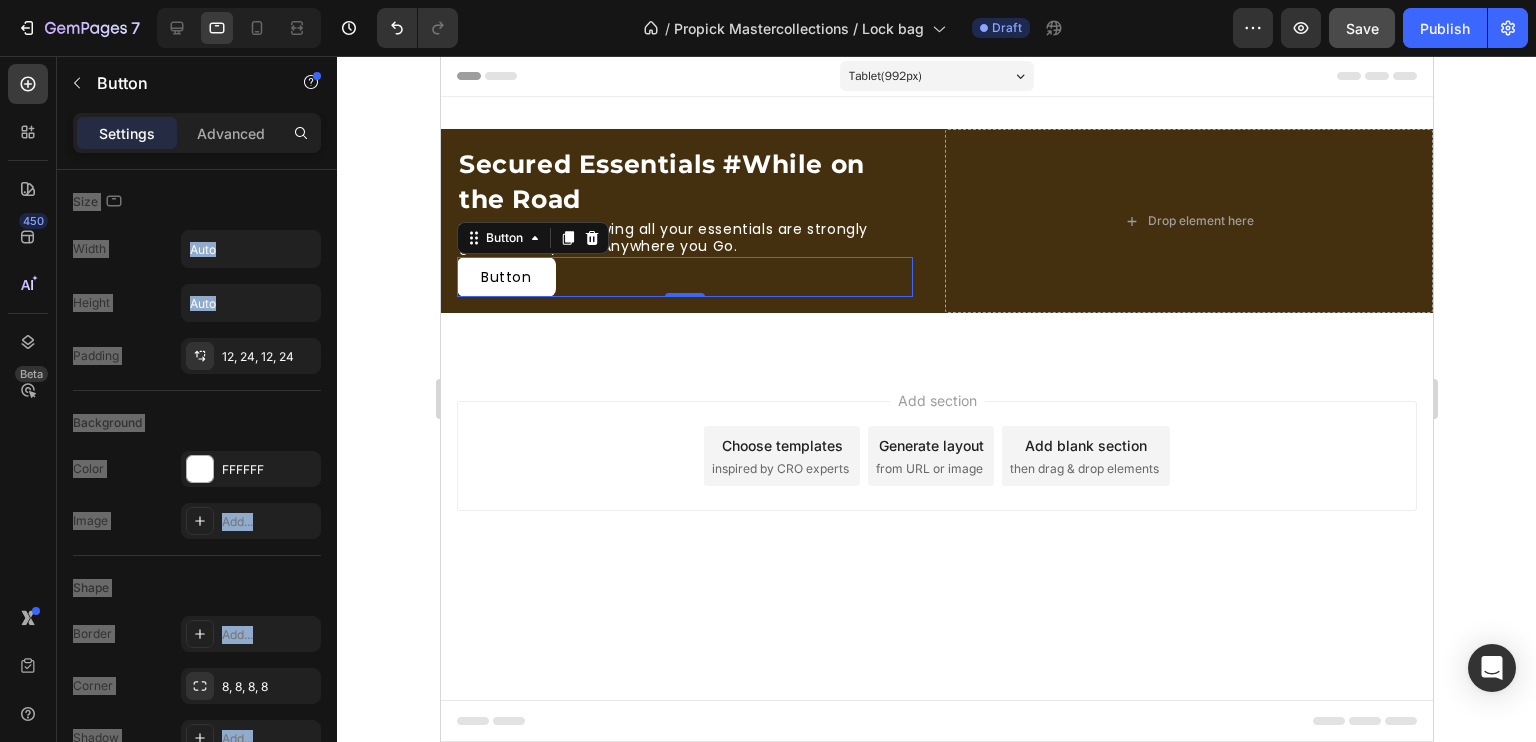 click 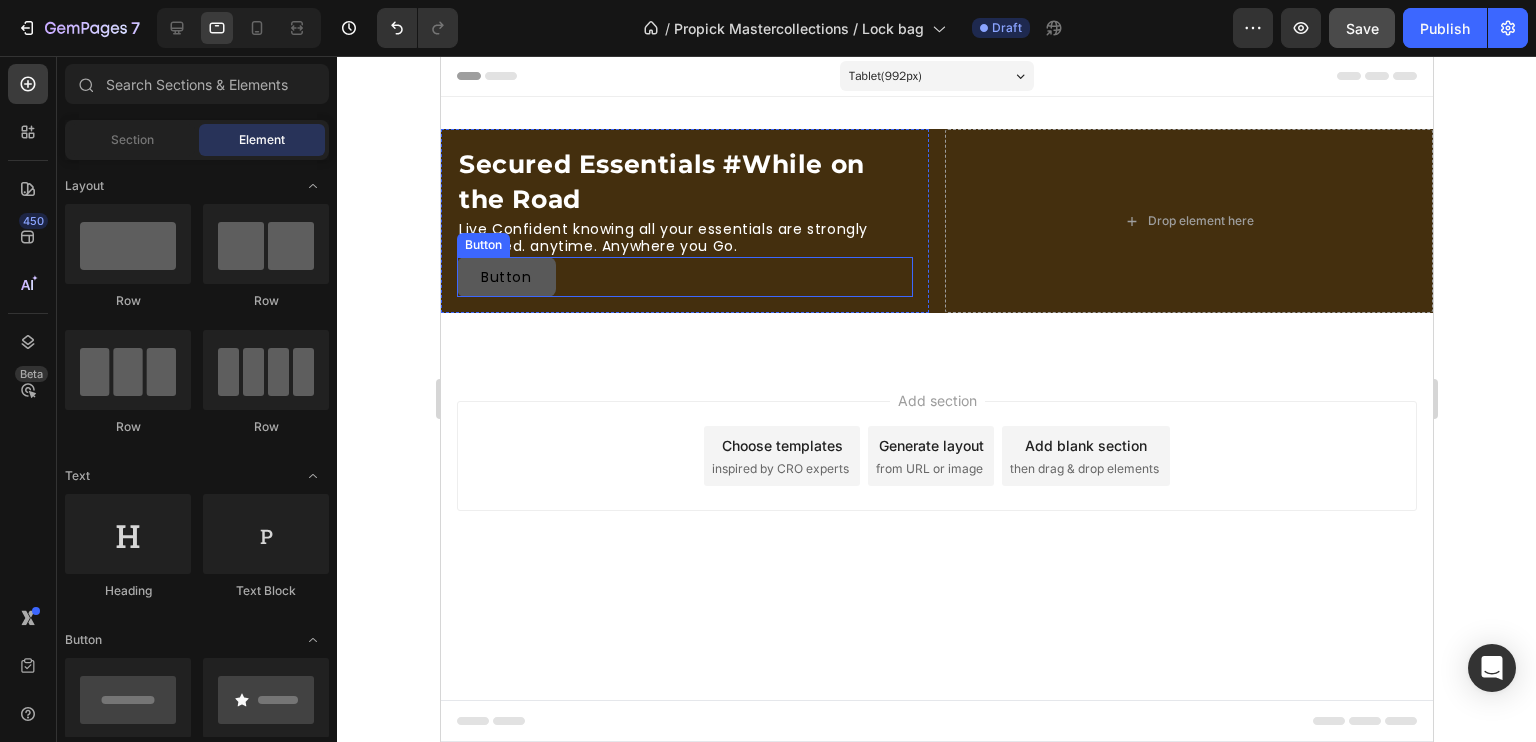 click on "Button" at bounding box center (505, 277) 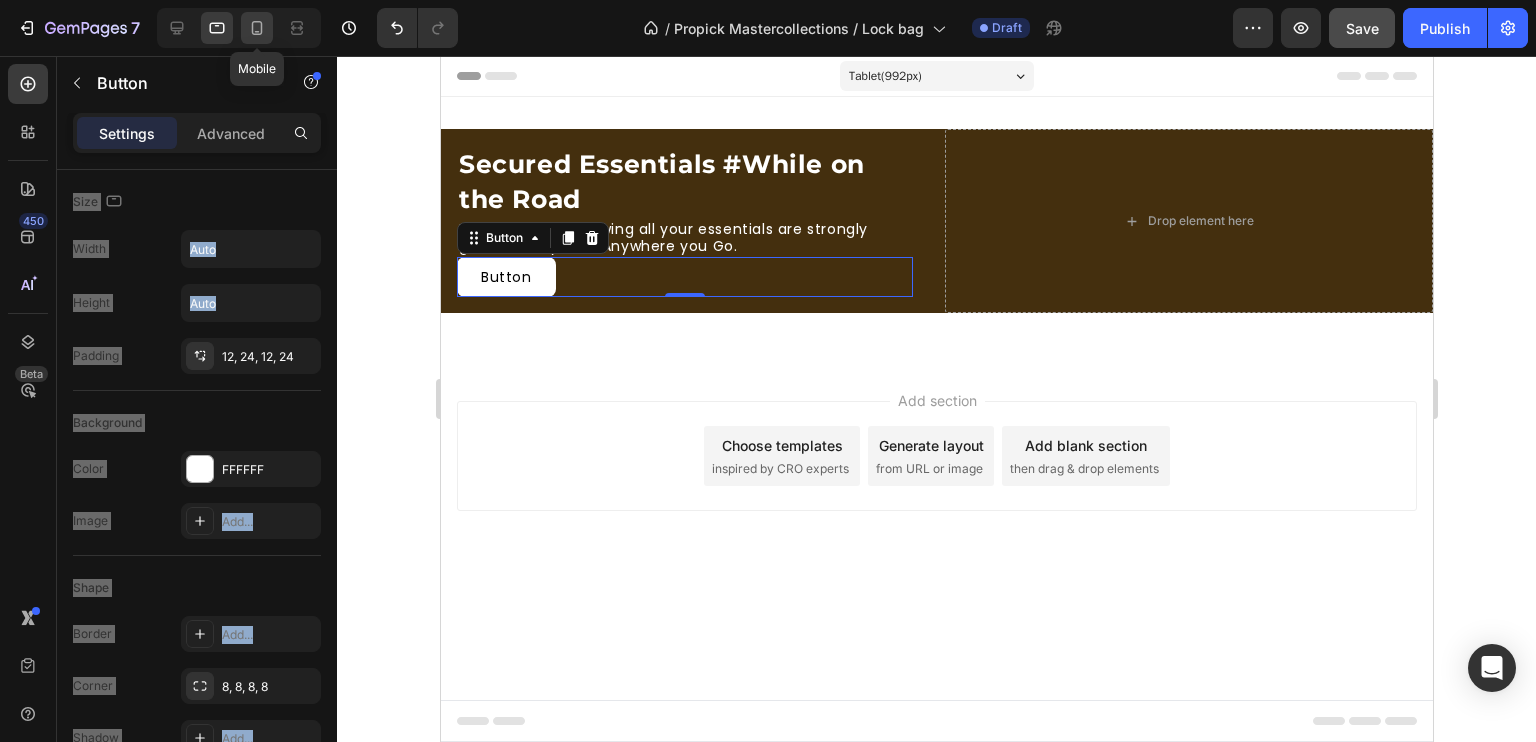 click 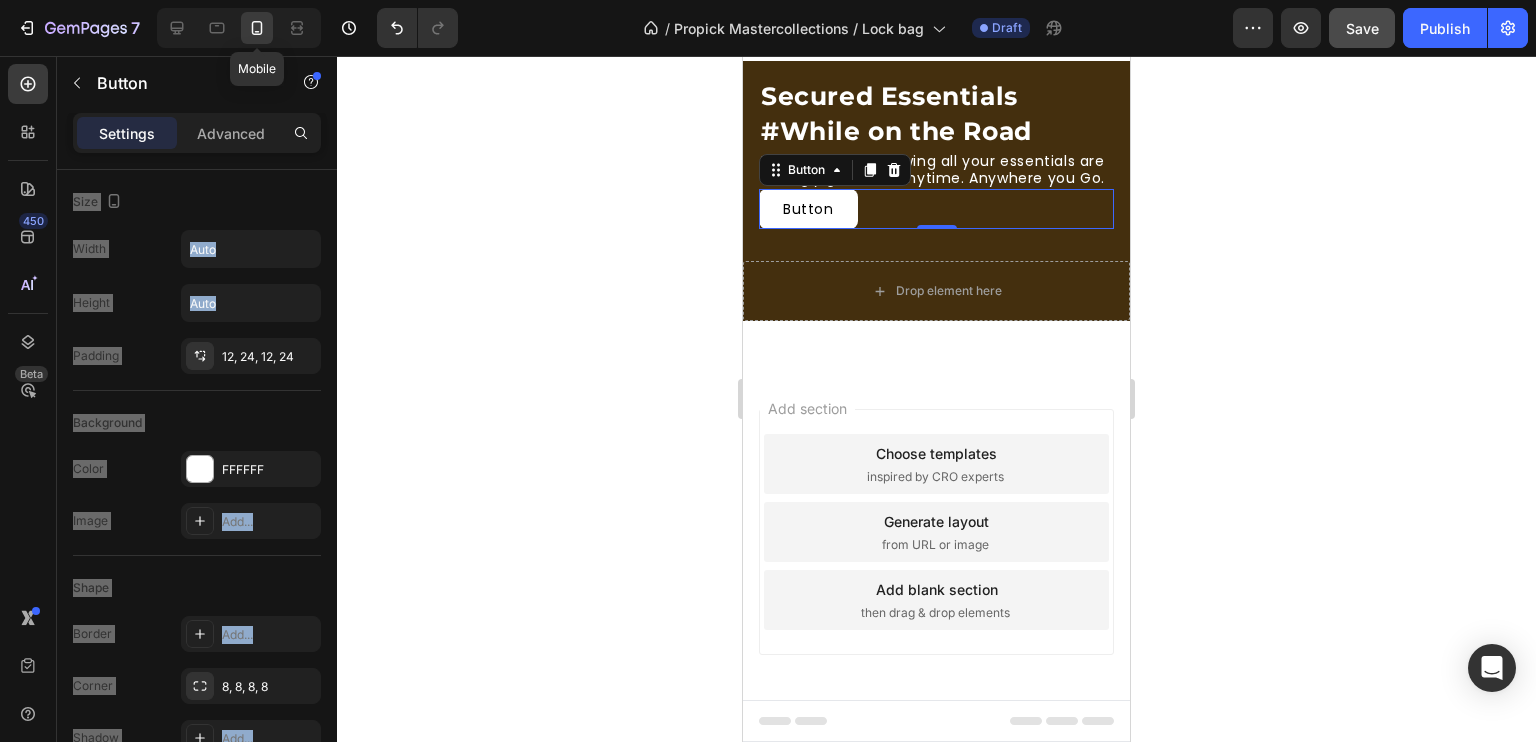 scroll, scrollTop: 93, scrollLeft: 0, axis: vertical 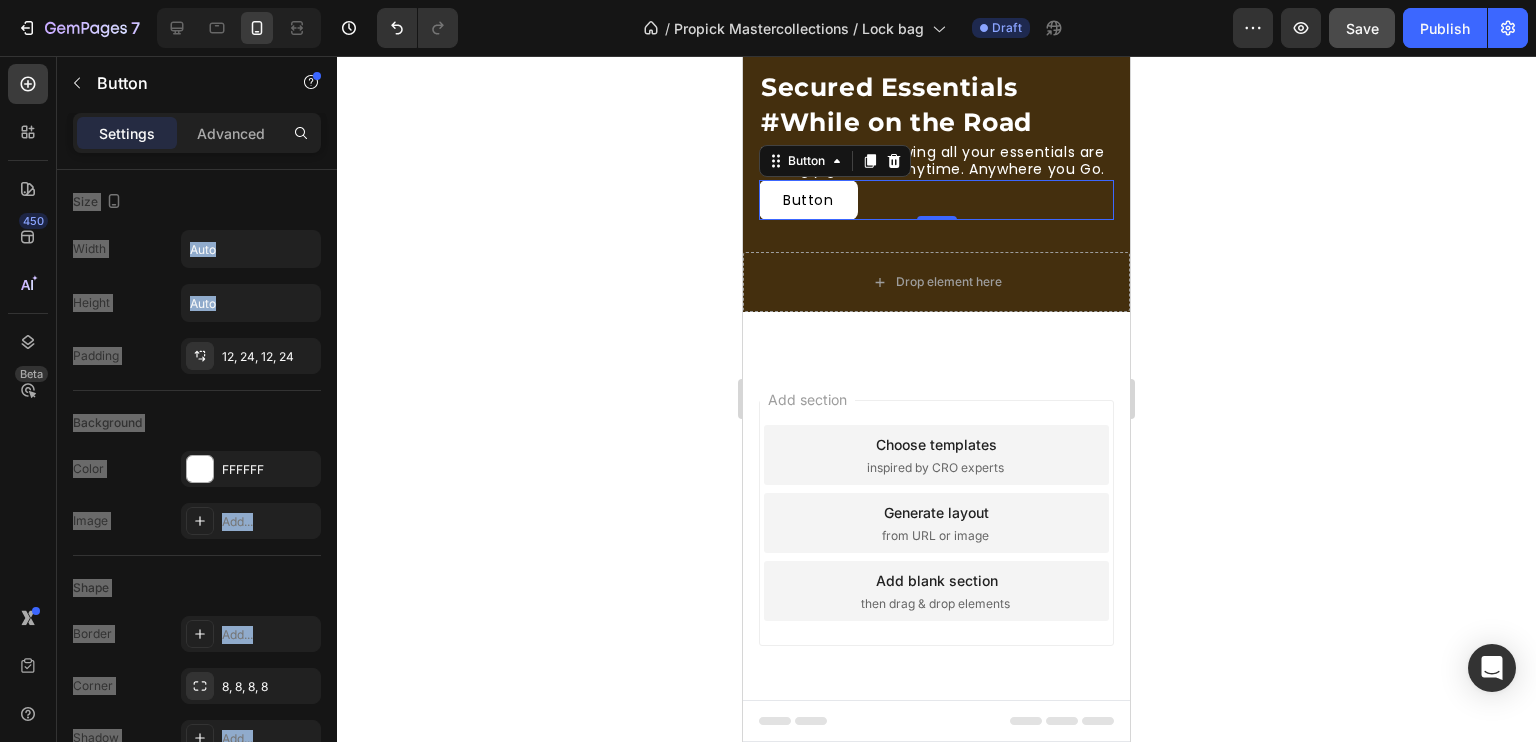click 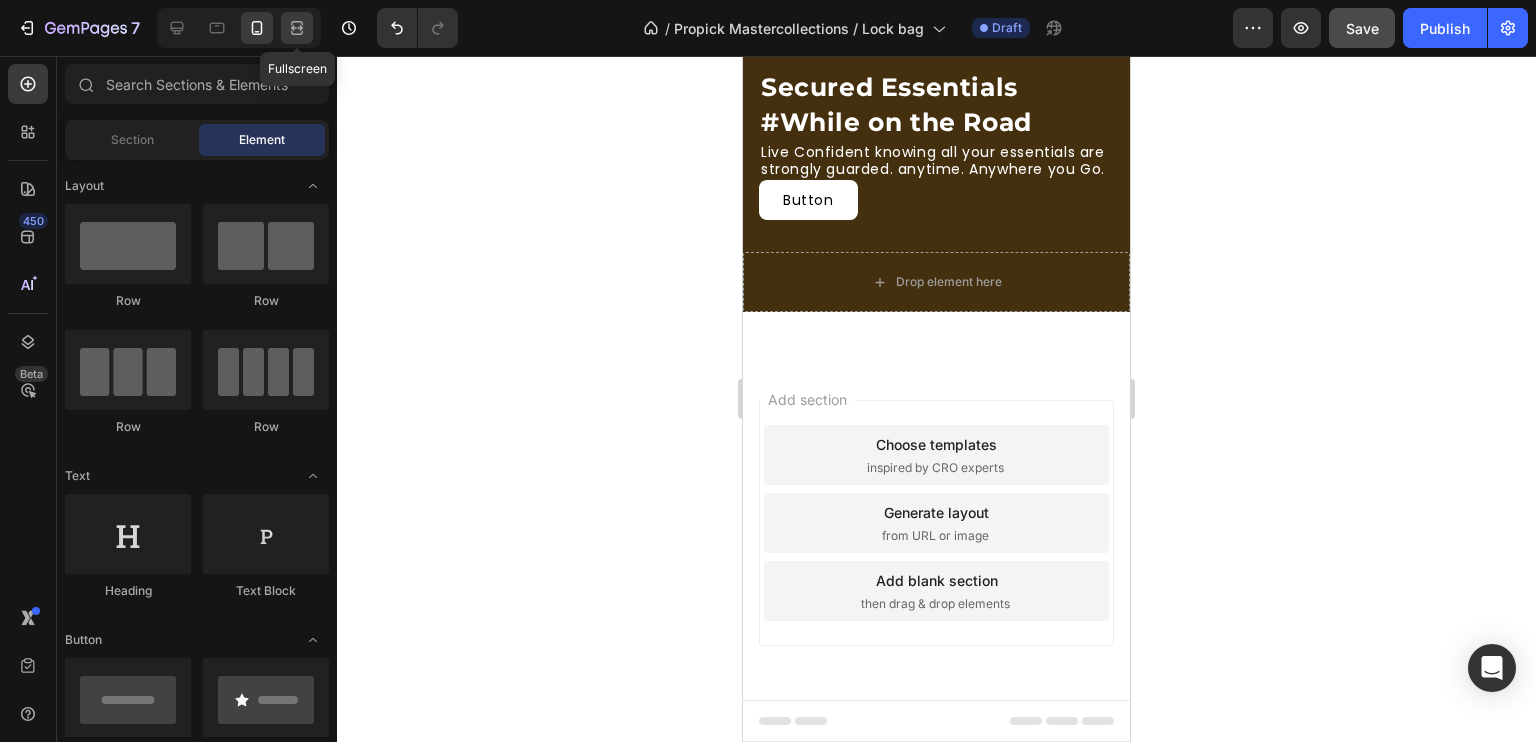 click 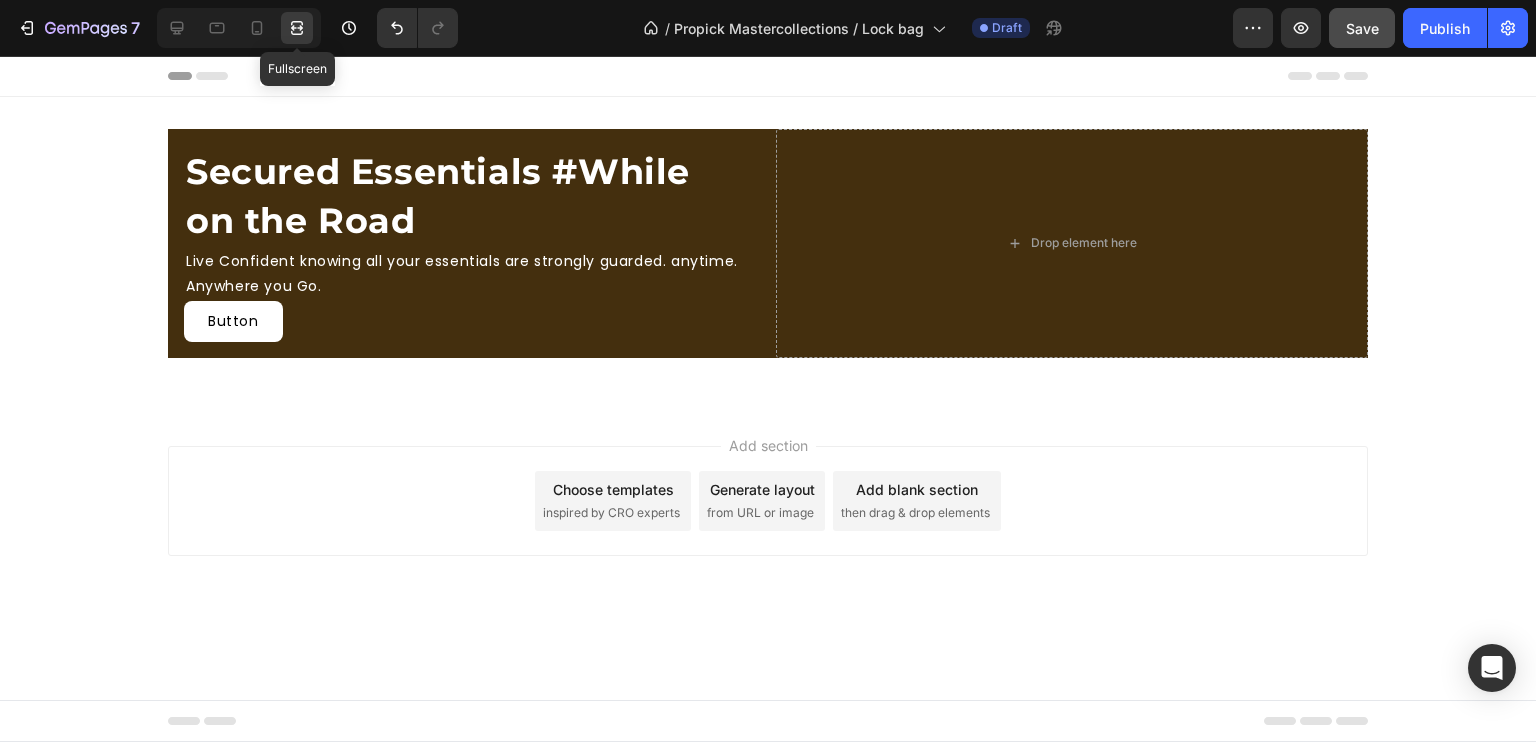 scroll, scrollTop: 0, scrollLeft: 0, axis: both 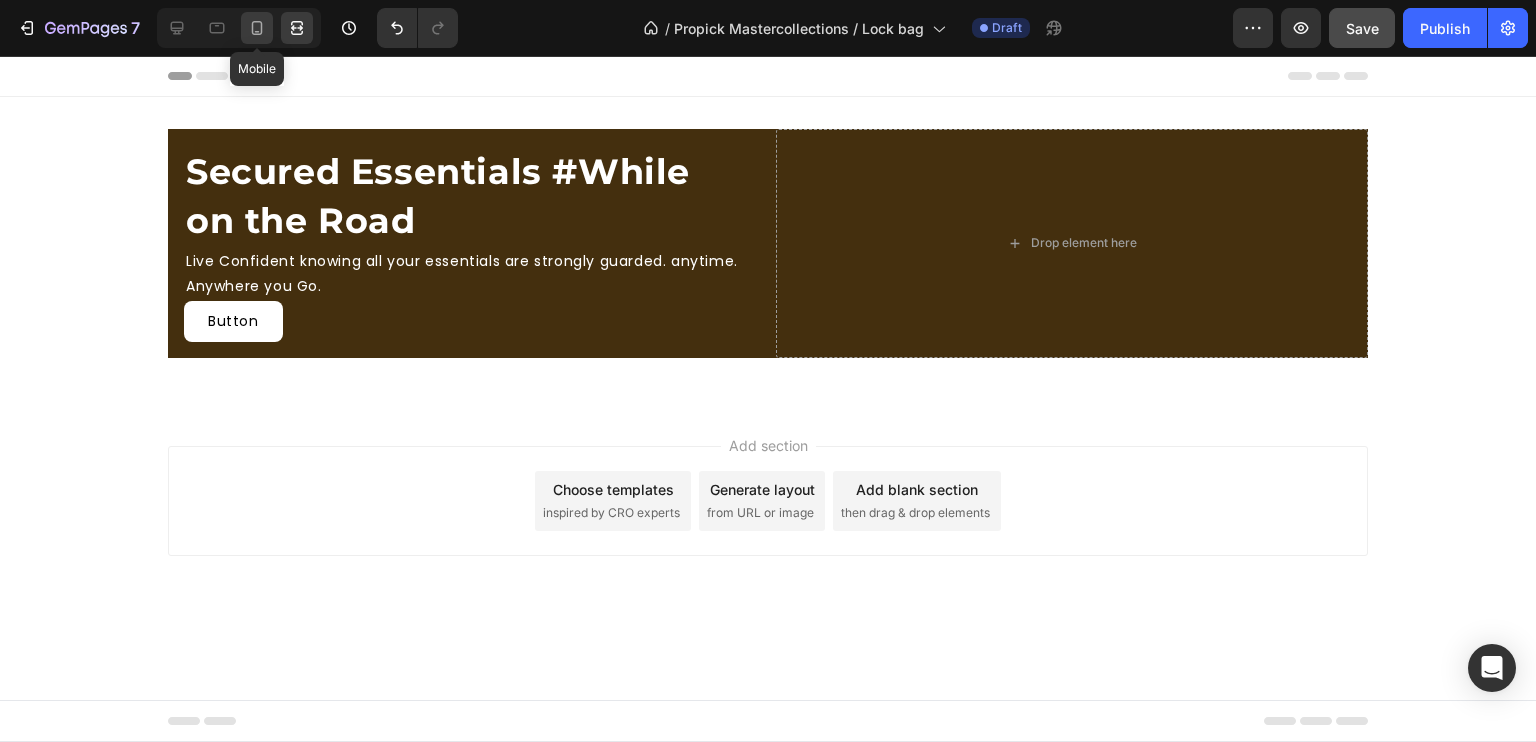 click 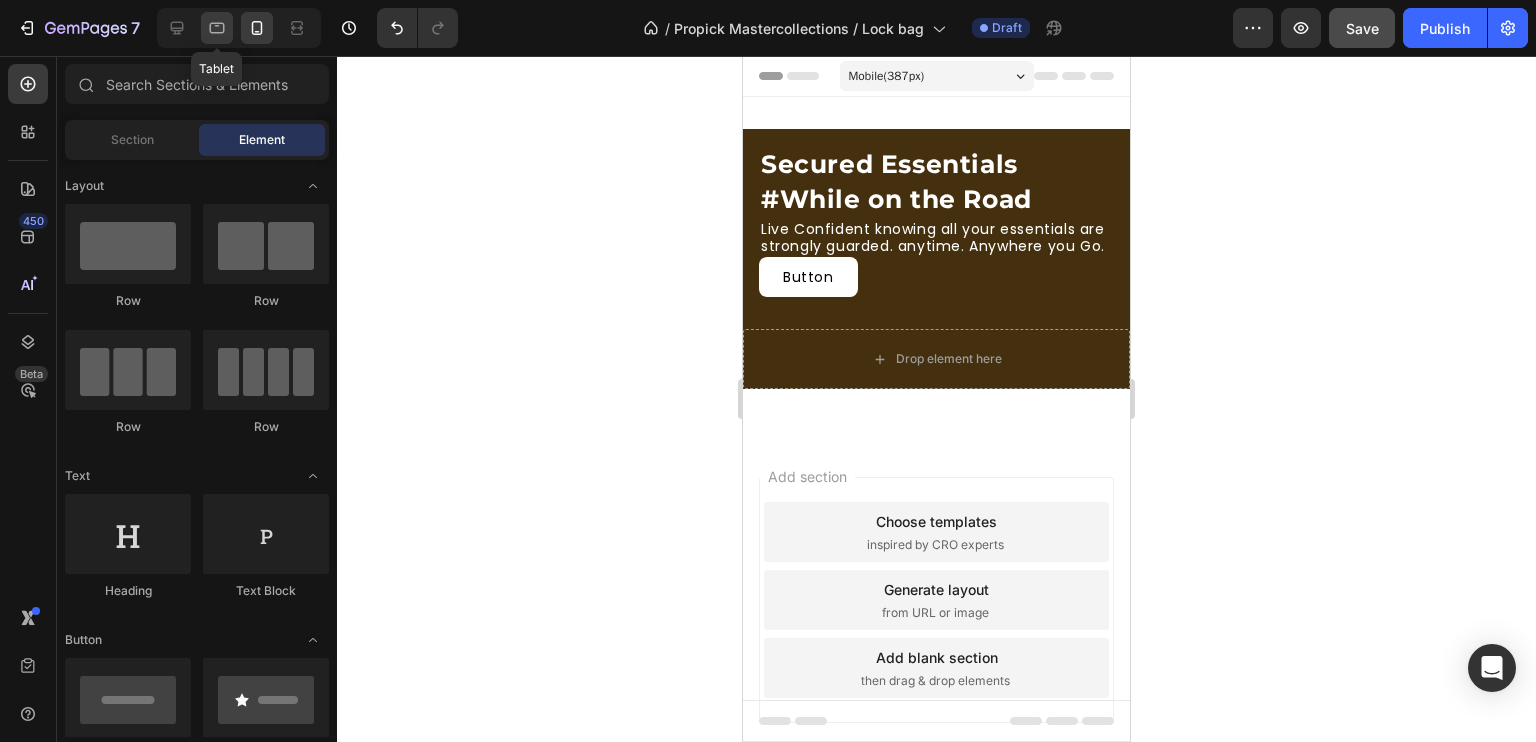 click 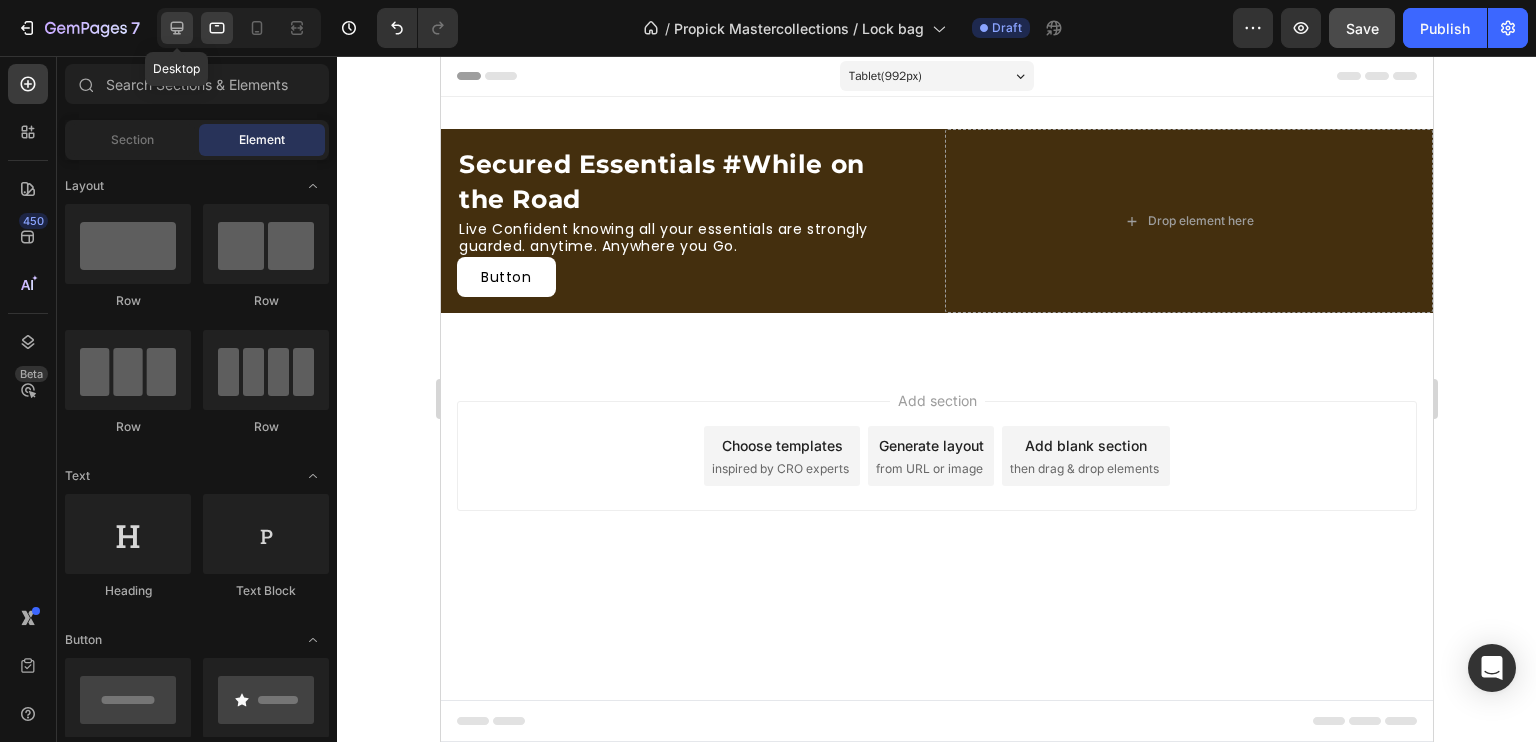 click 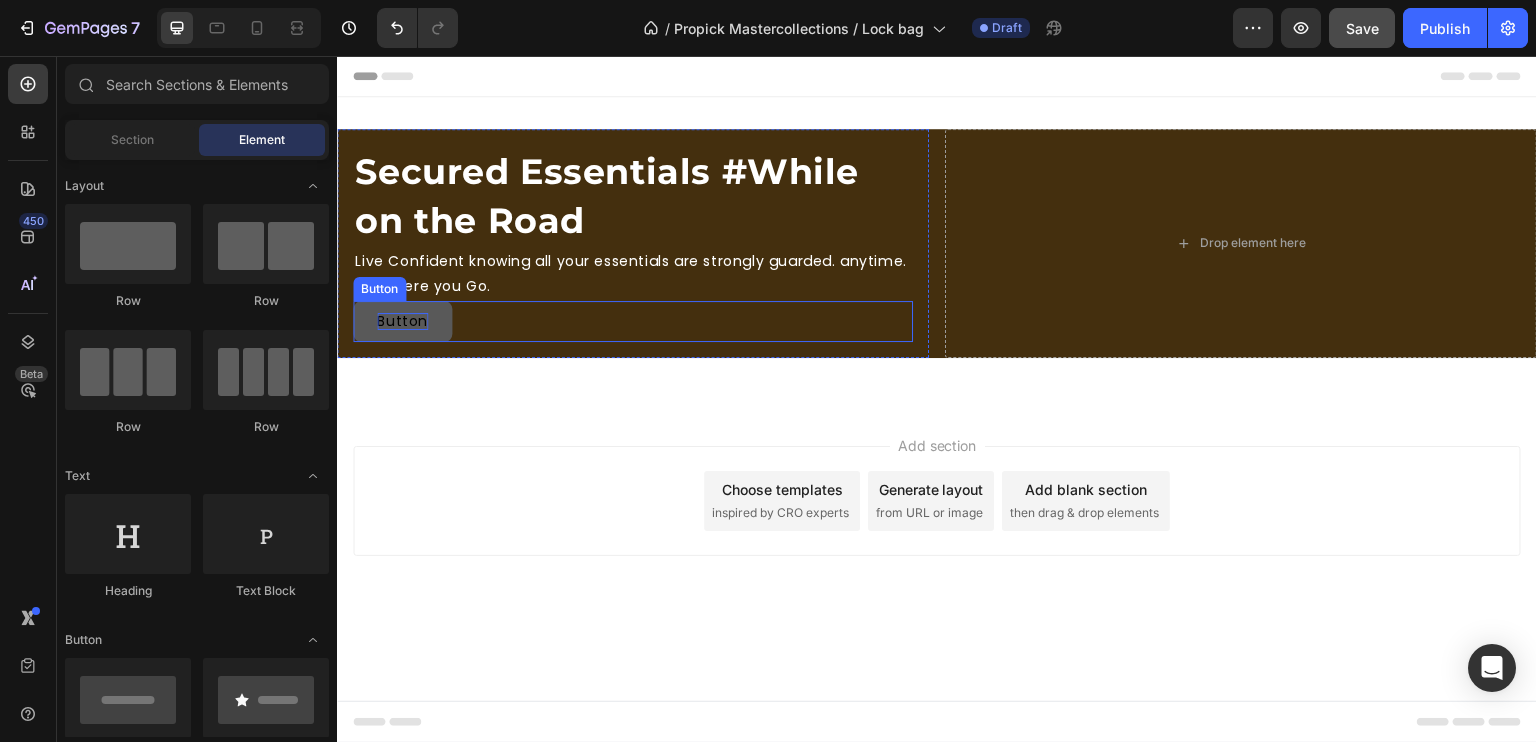 click on "Button" at bounding box center (402, 321) 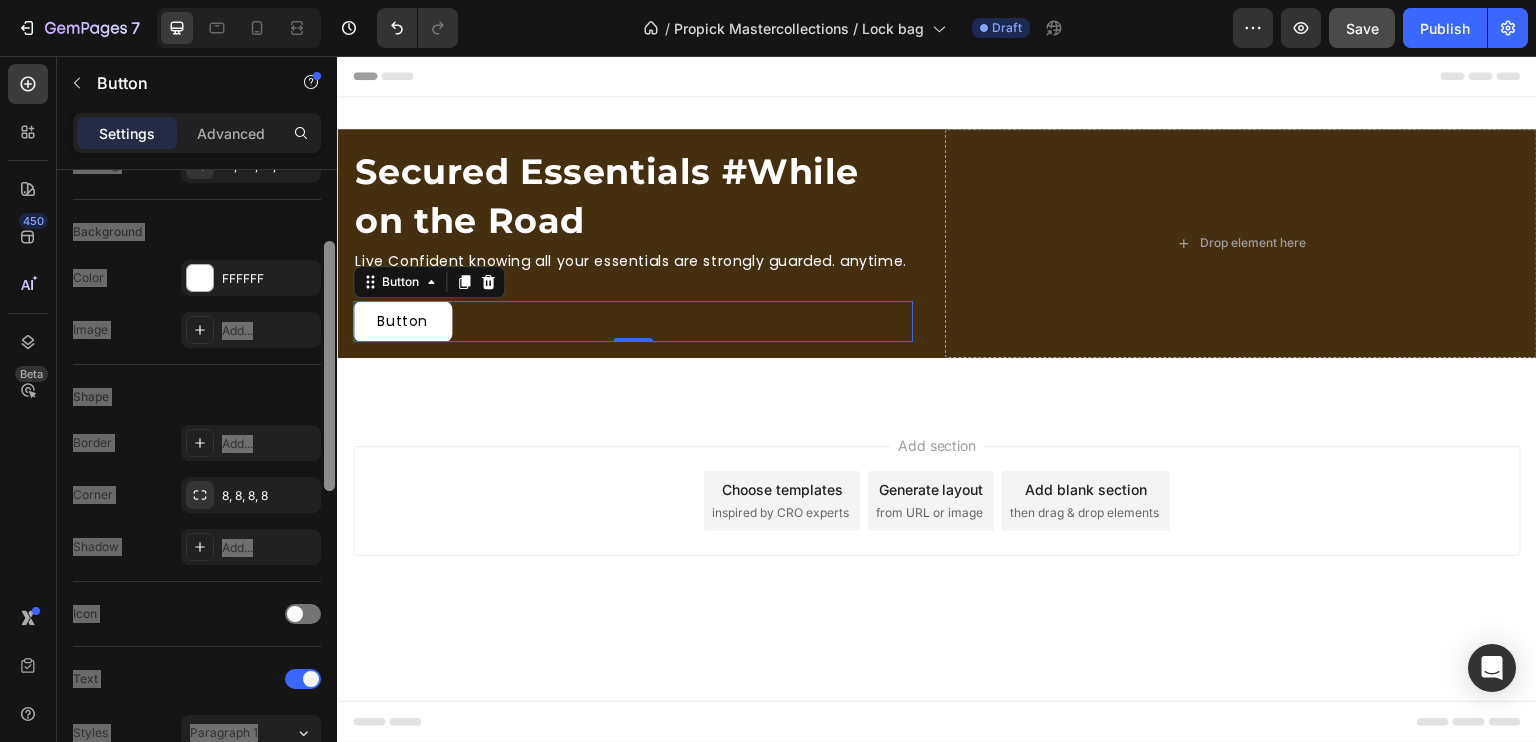 scroll, scrollTop: 201, scrollLeft: 0, axis: vertical 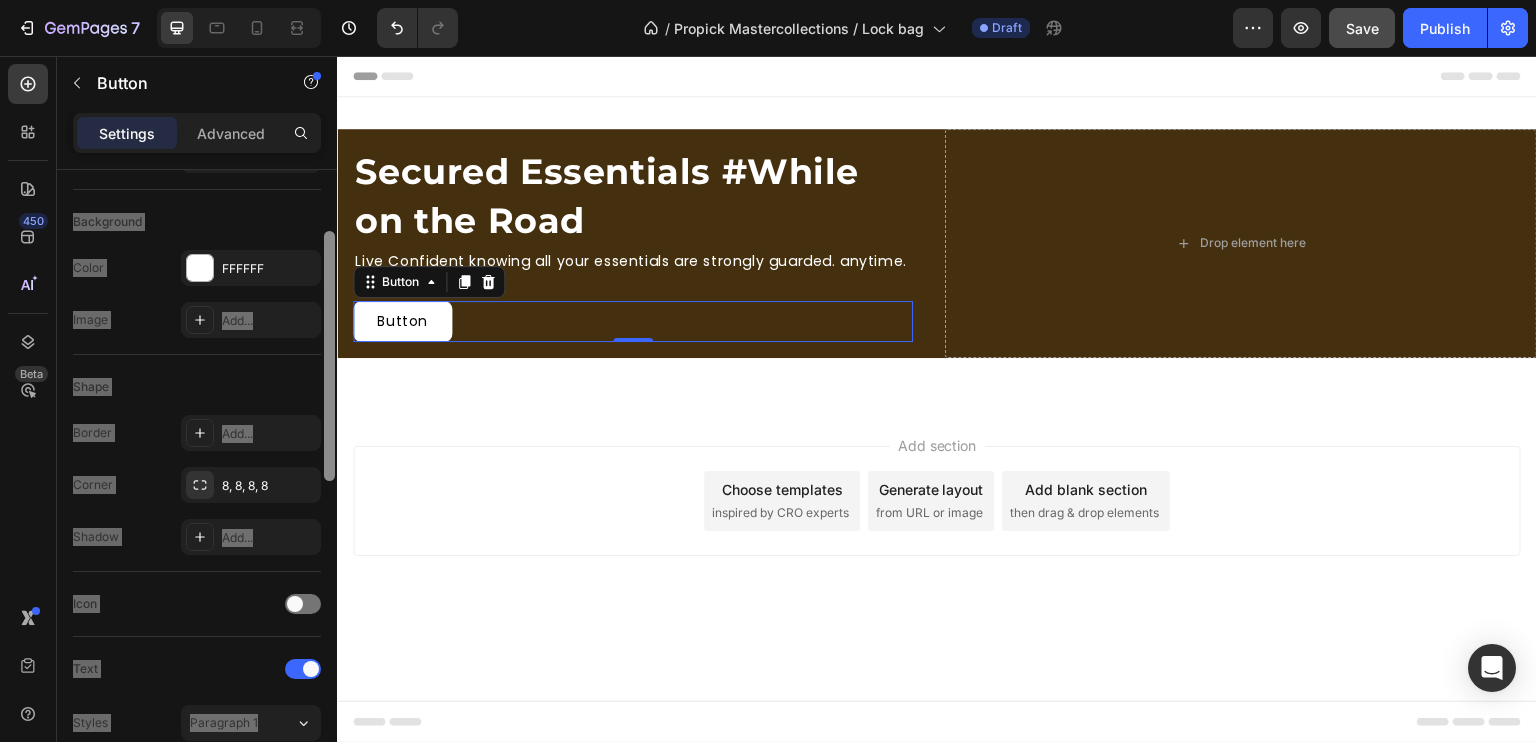 drag, startPoint x: 332, startPoint y: 330, endPoint x: 330, endPoint y: 410, distance: 80.024994 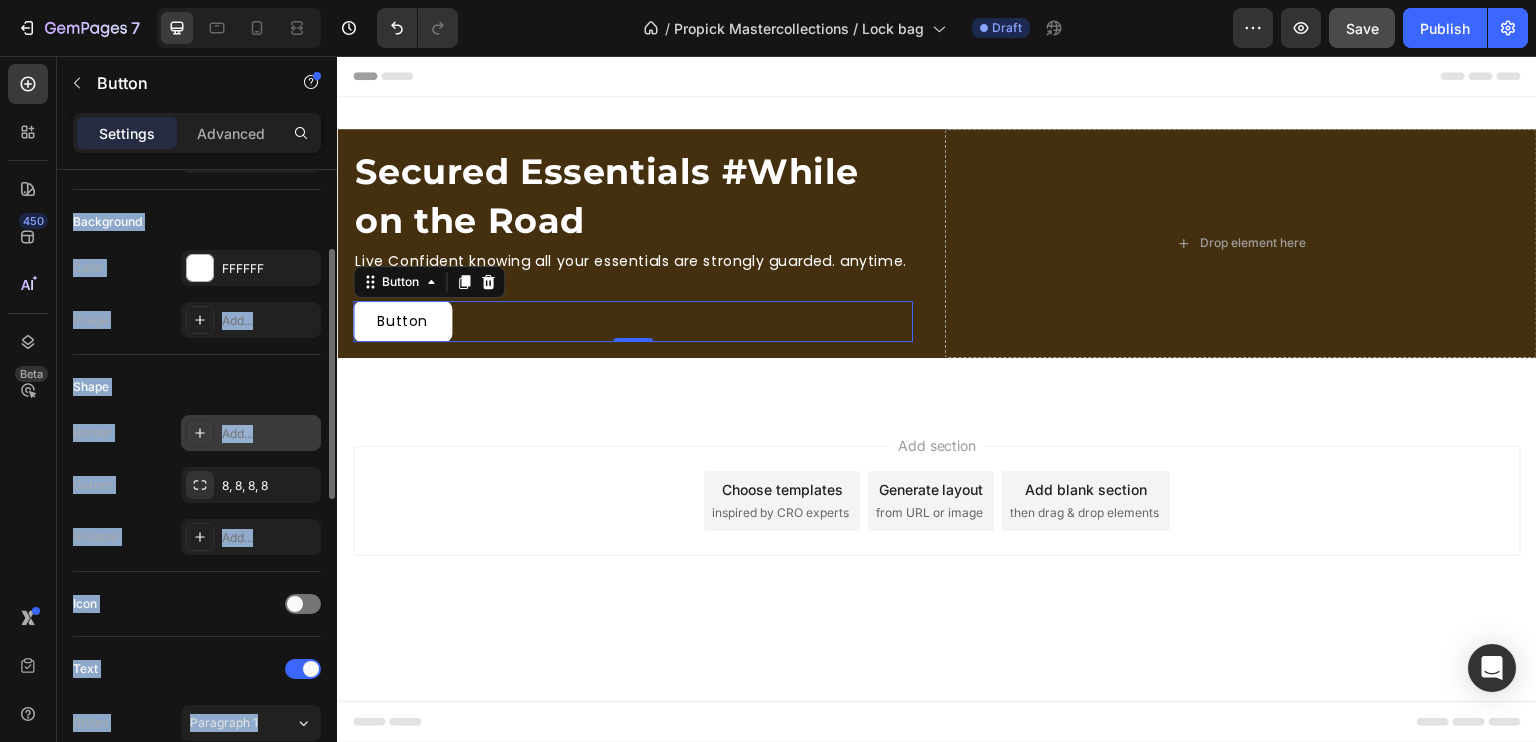 click 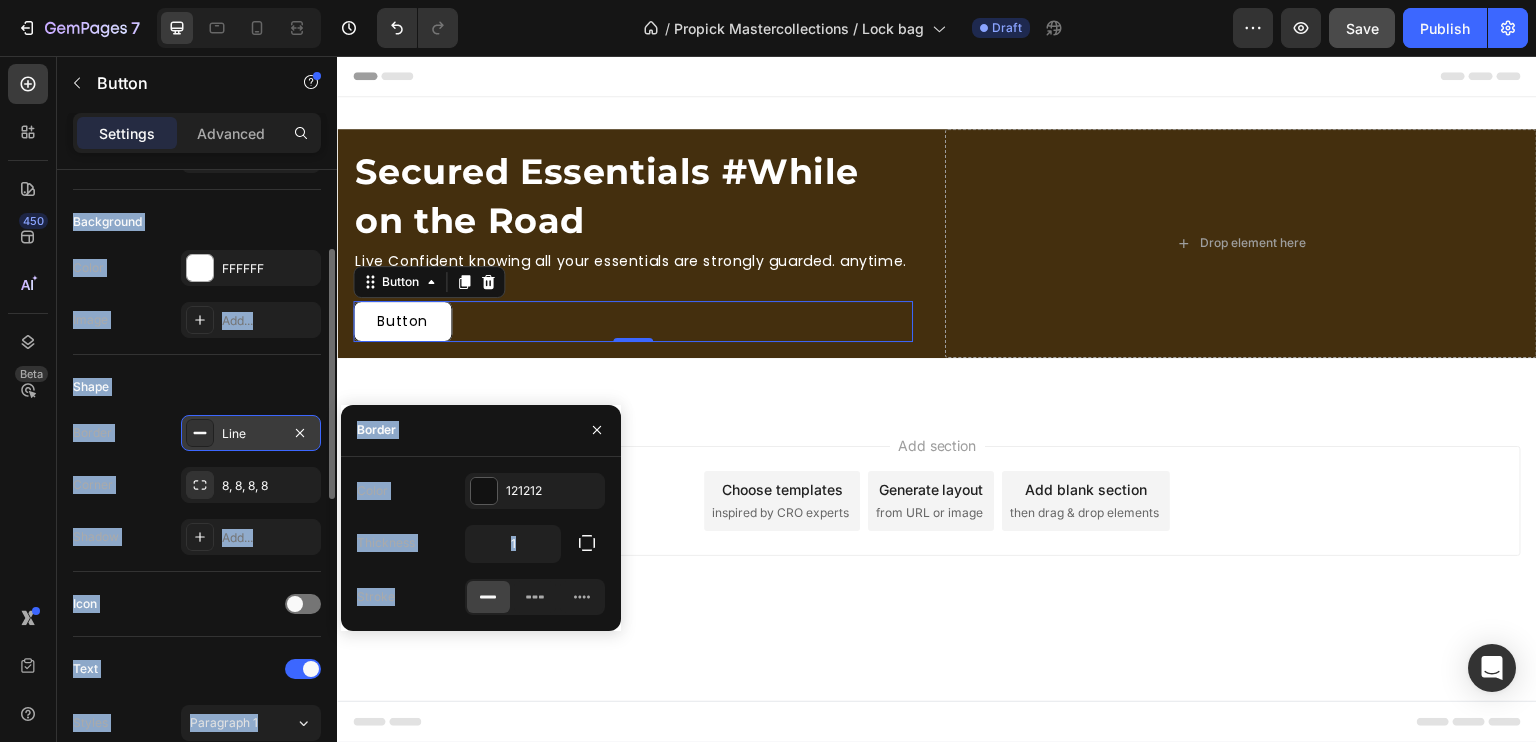 click 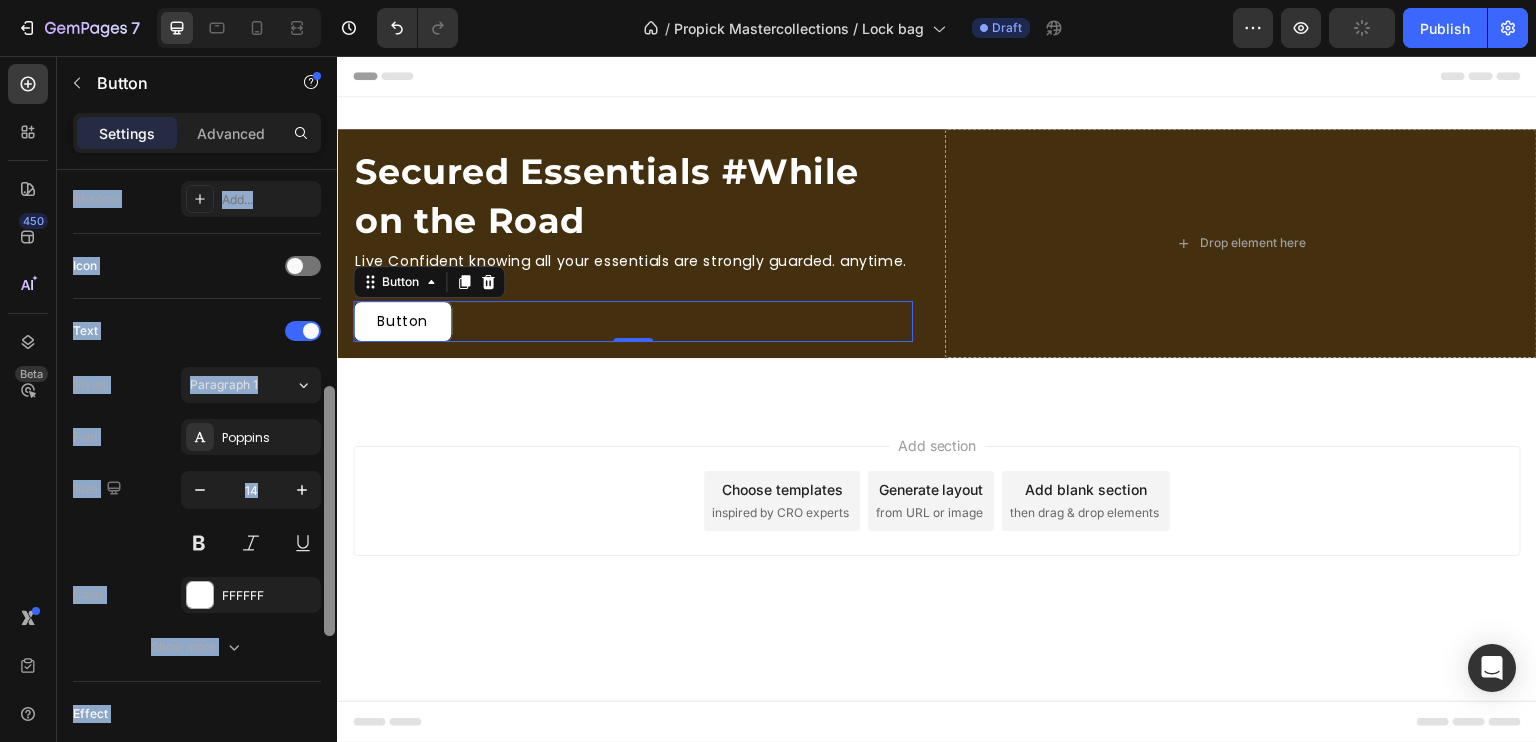 scroll, scrollTop: 541, scrollLeft: 0, axis: vertical 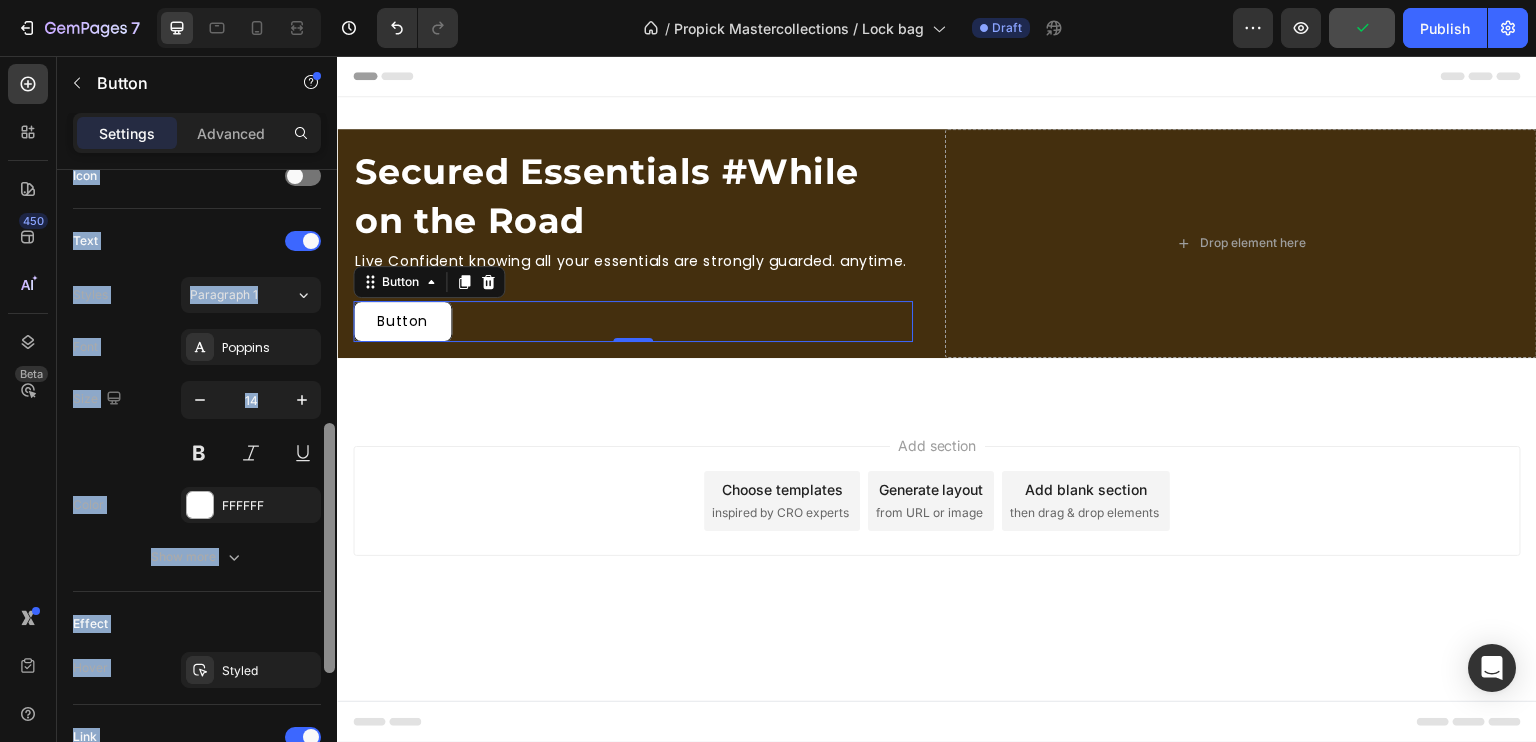 drag, startPoint x: 332, startPoint y: 486, endPoint x: 332, endPoint y: 654, distance: 168 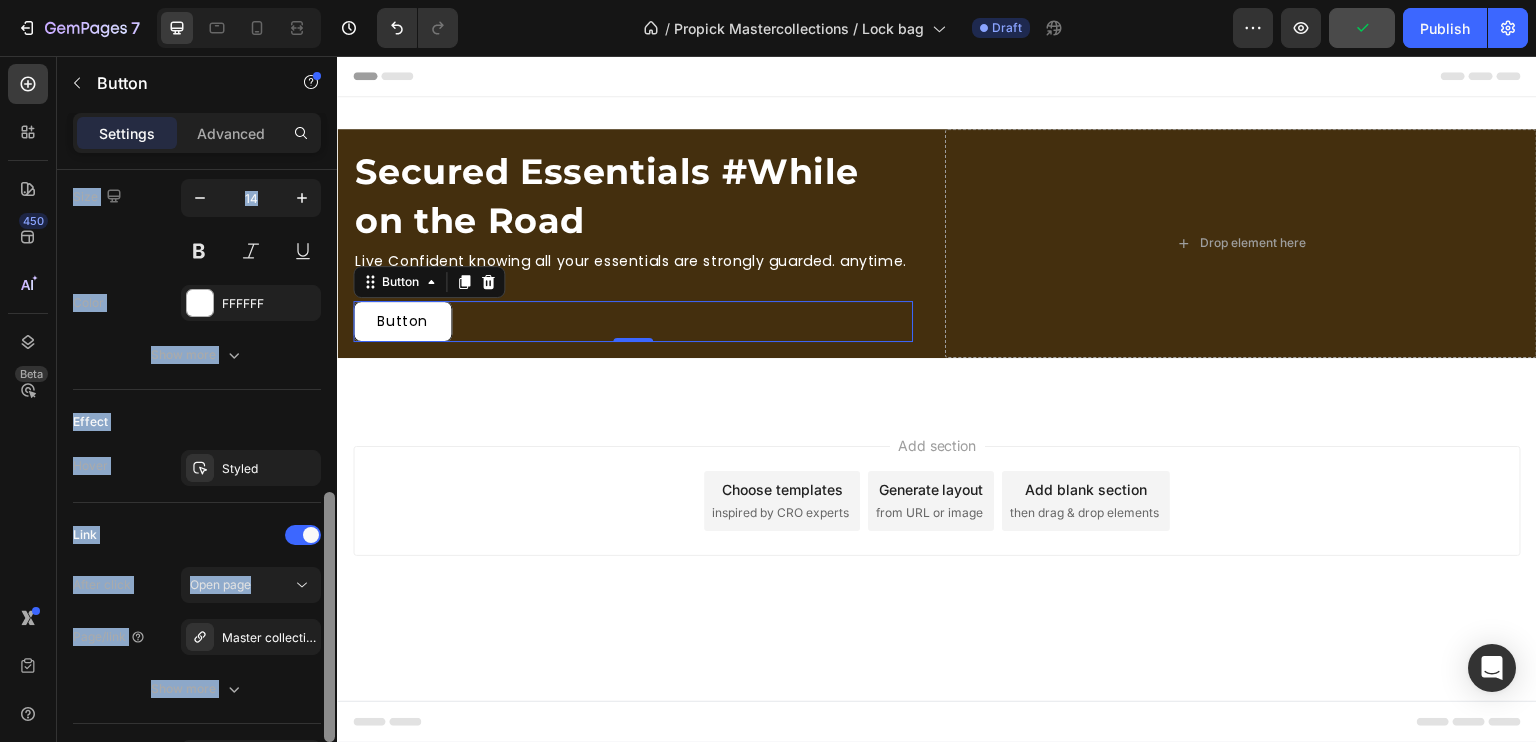scroll, scrollTop: 848, scrollLeft: 0, axis: vertical 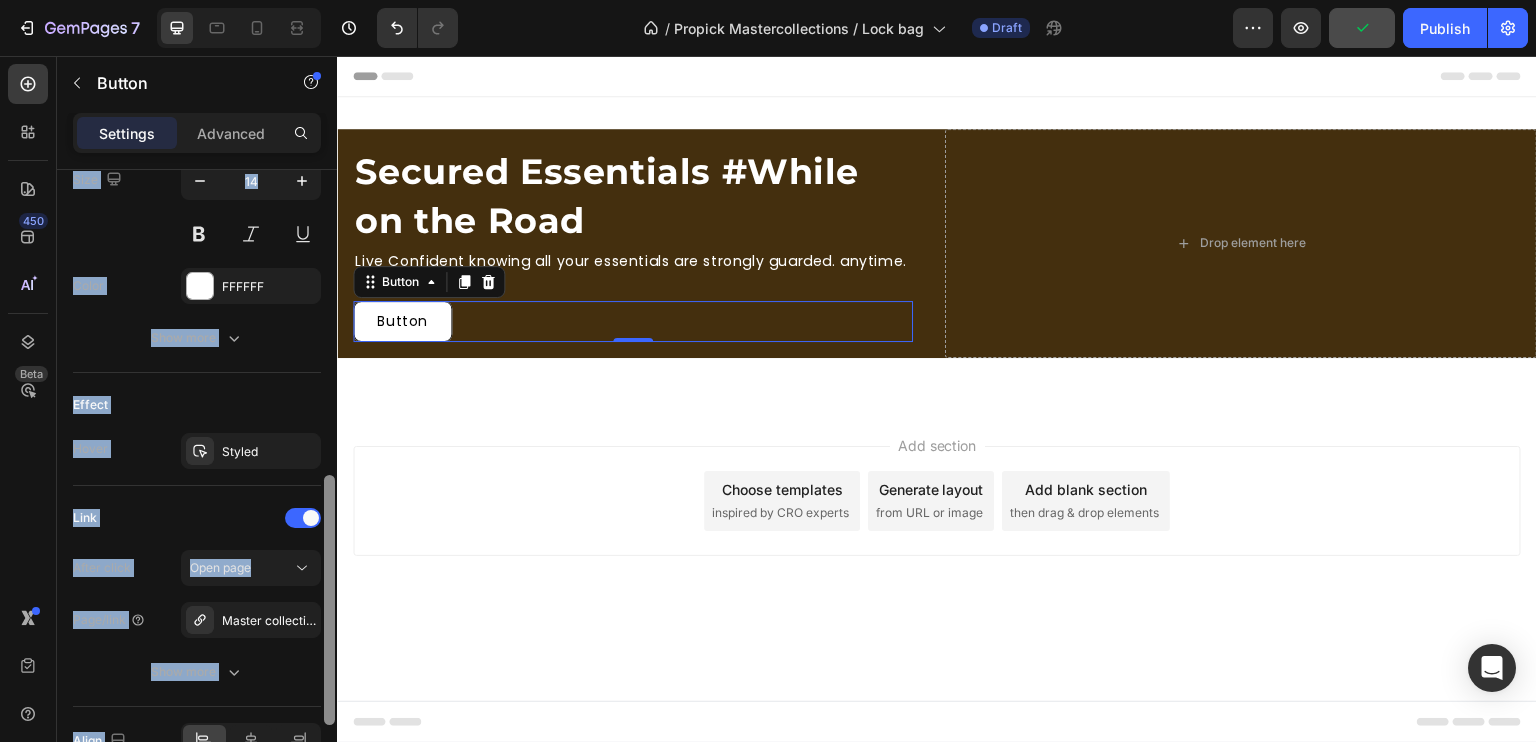 drag, startPoint x: 330, startPoint y: 639, endPoint x: 332, endPoint y: 728, distance: 89.02247 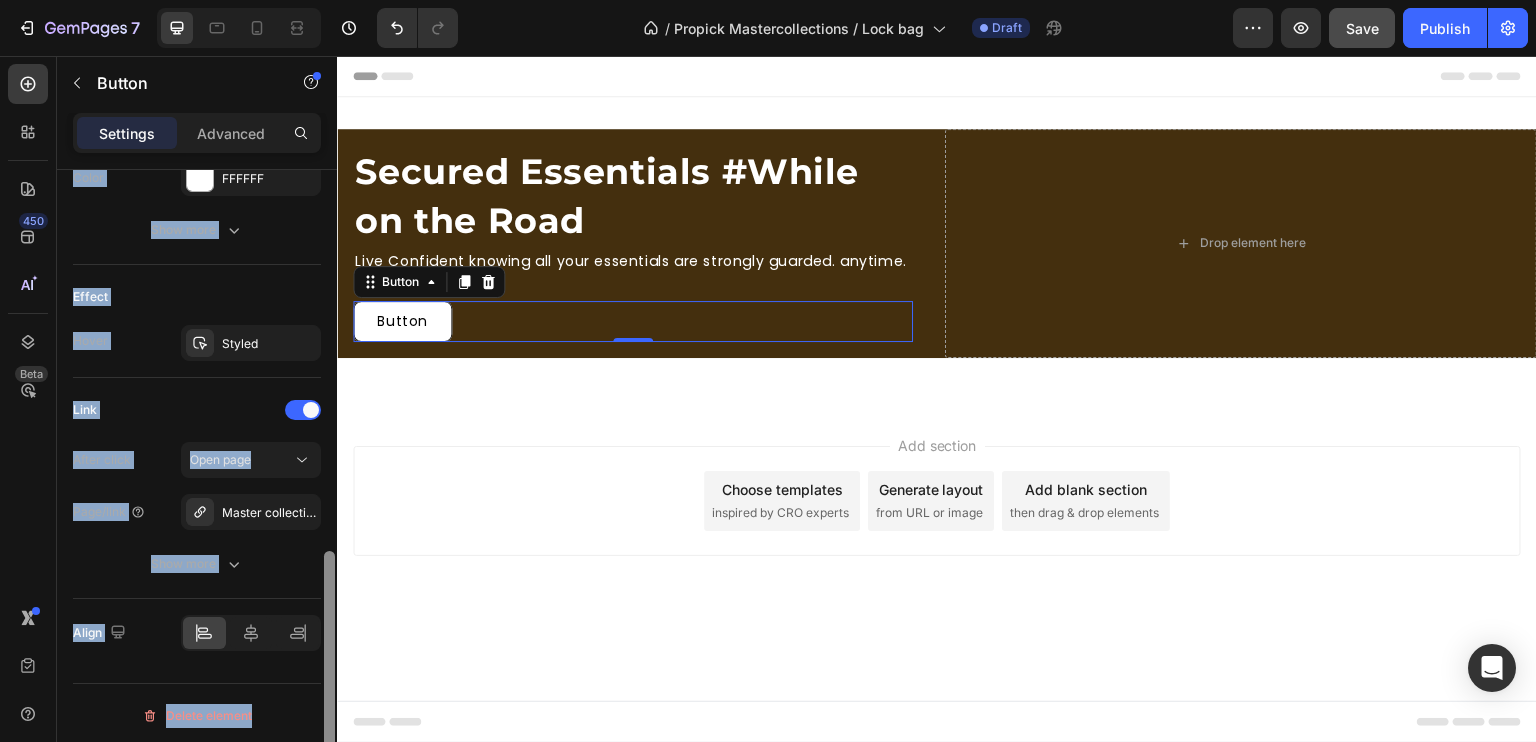 scroll, scrollTop: 957, scrollLeft: 0, axis: vertical 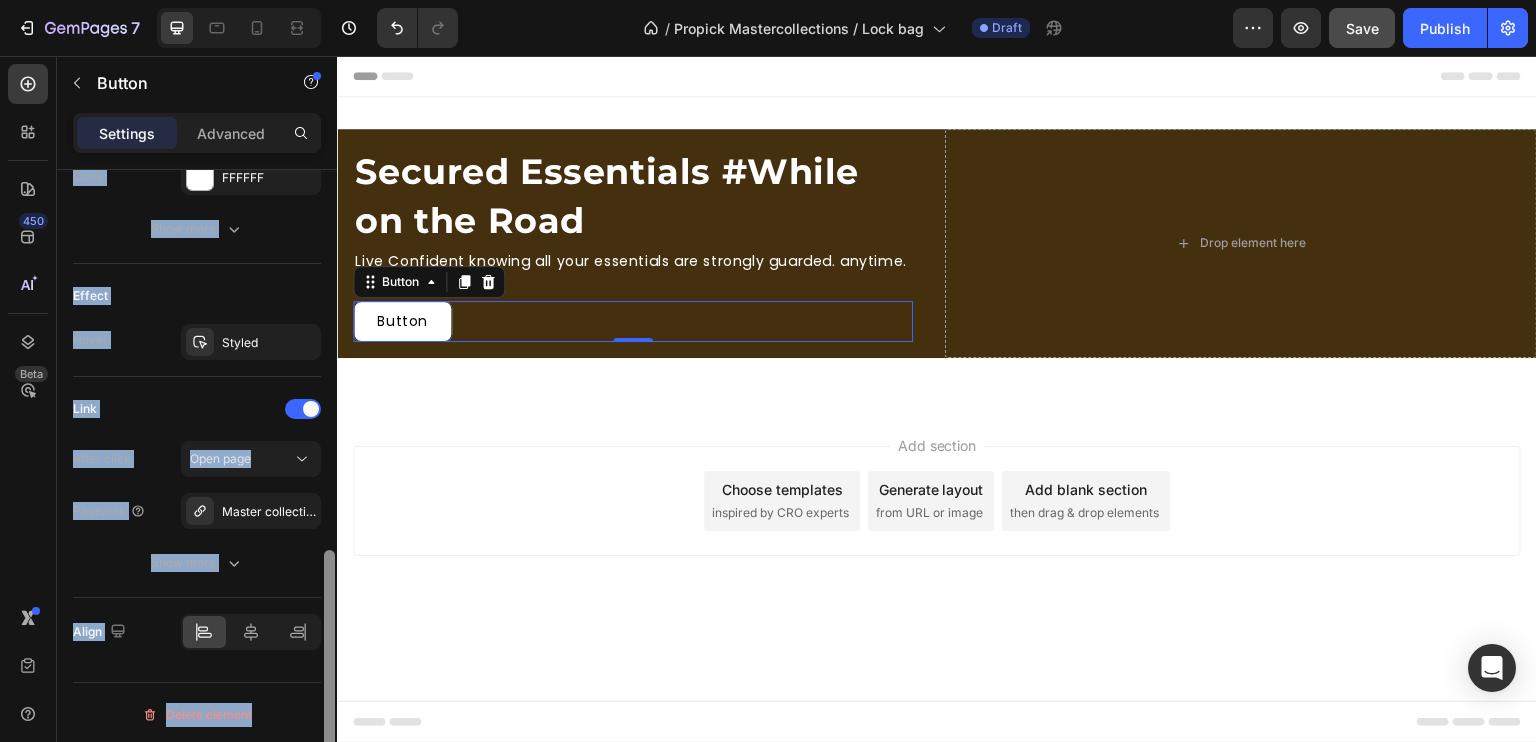 drag, startPoint x: 332, startPoint y: 642, endPoint x: 330, endPoint y: 738, distance: 96.02083 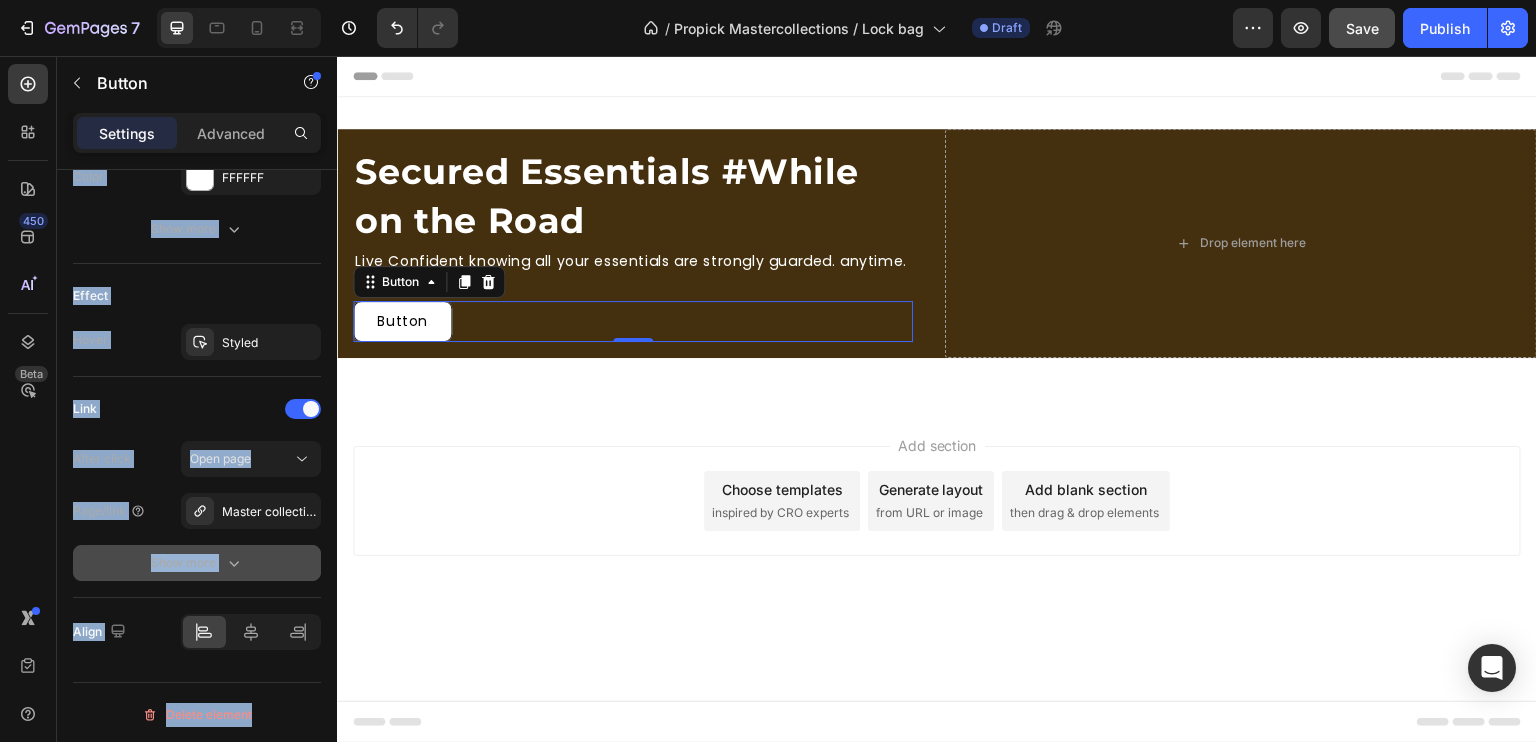 click 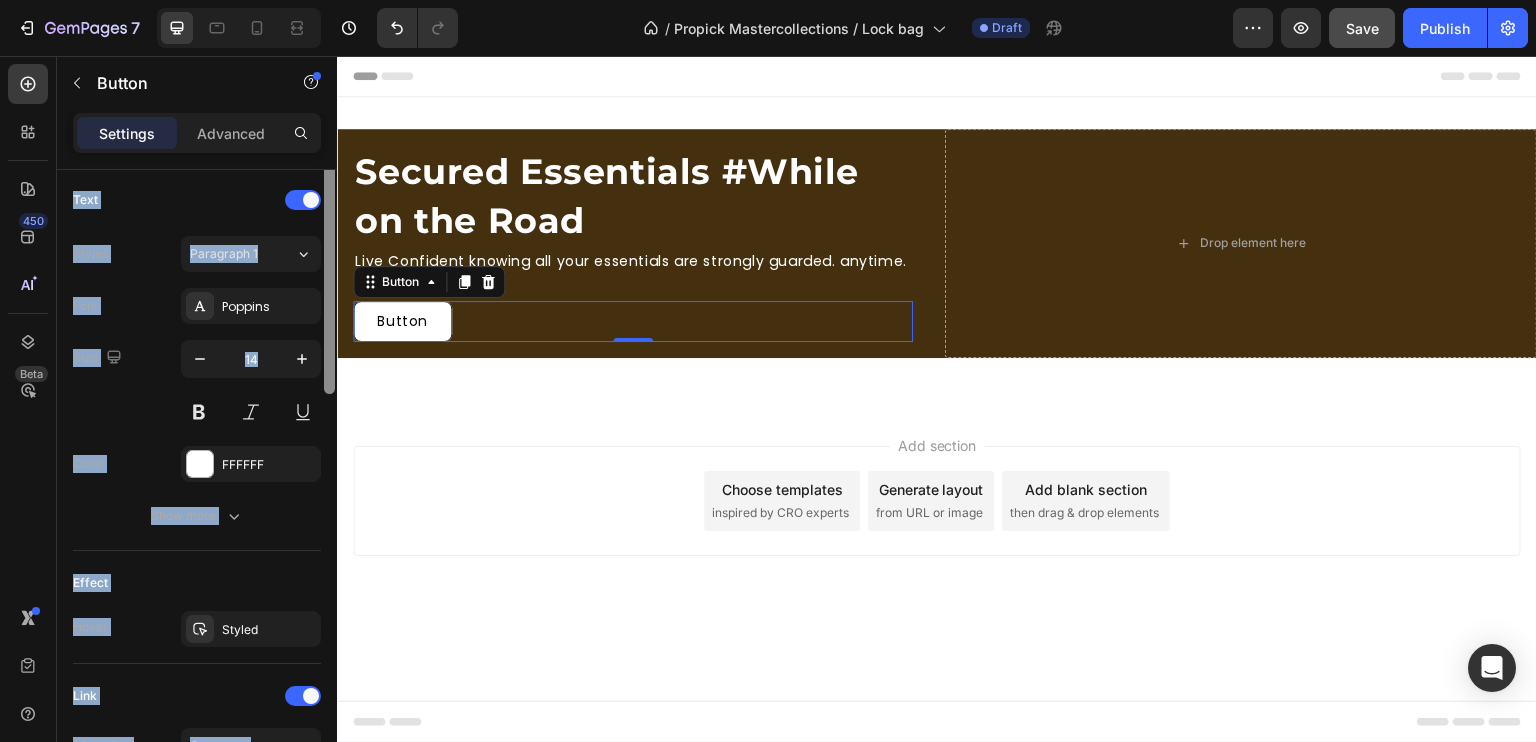 scroll, scrollTop: 459, scrollLeft: 0, axis: vertical 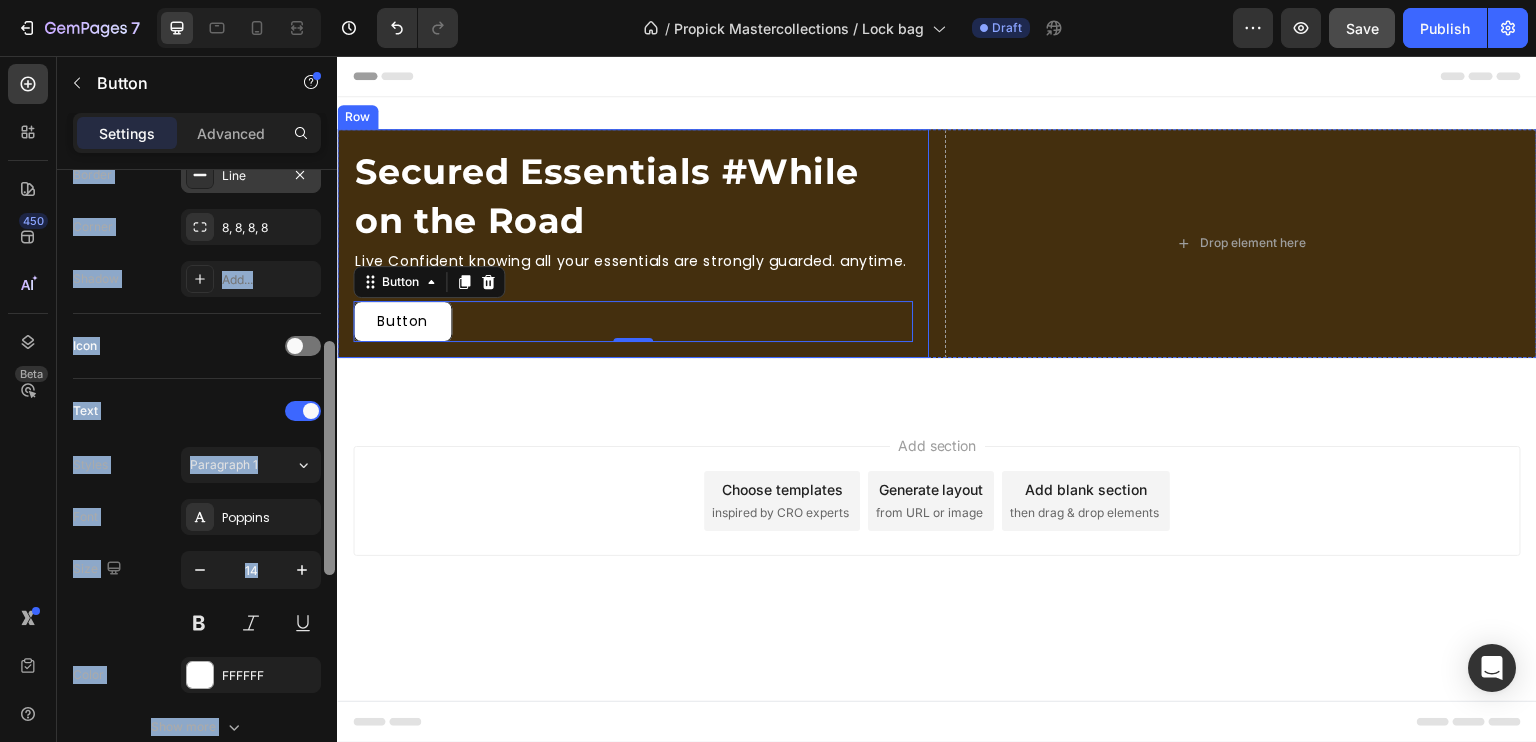 drag, startPoint x: 666, startPoint y: 610, endPoint x: 342, endPoint y: 192, distance: 528.8667 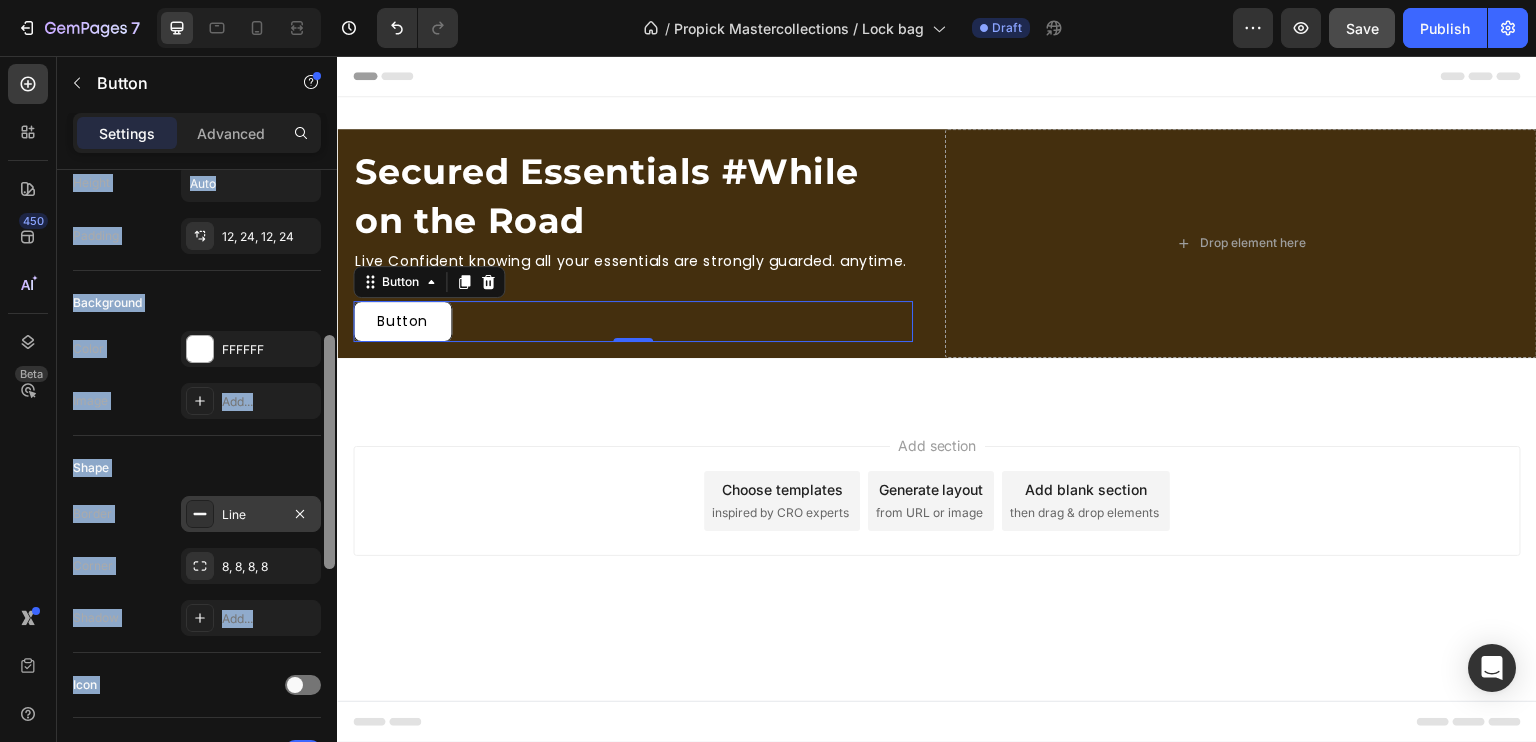scroll, scrollTop: 0, scrollLeft: 0, axis: both 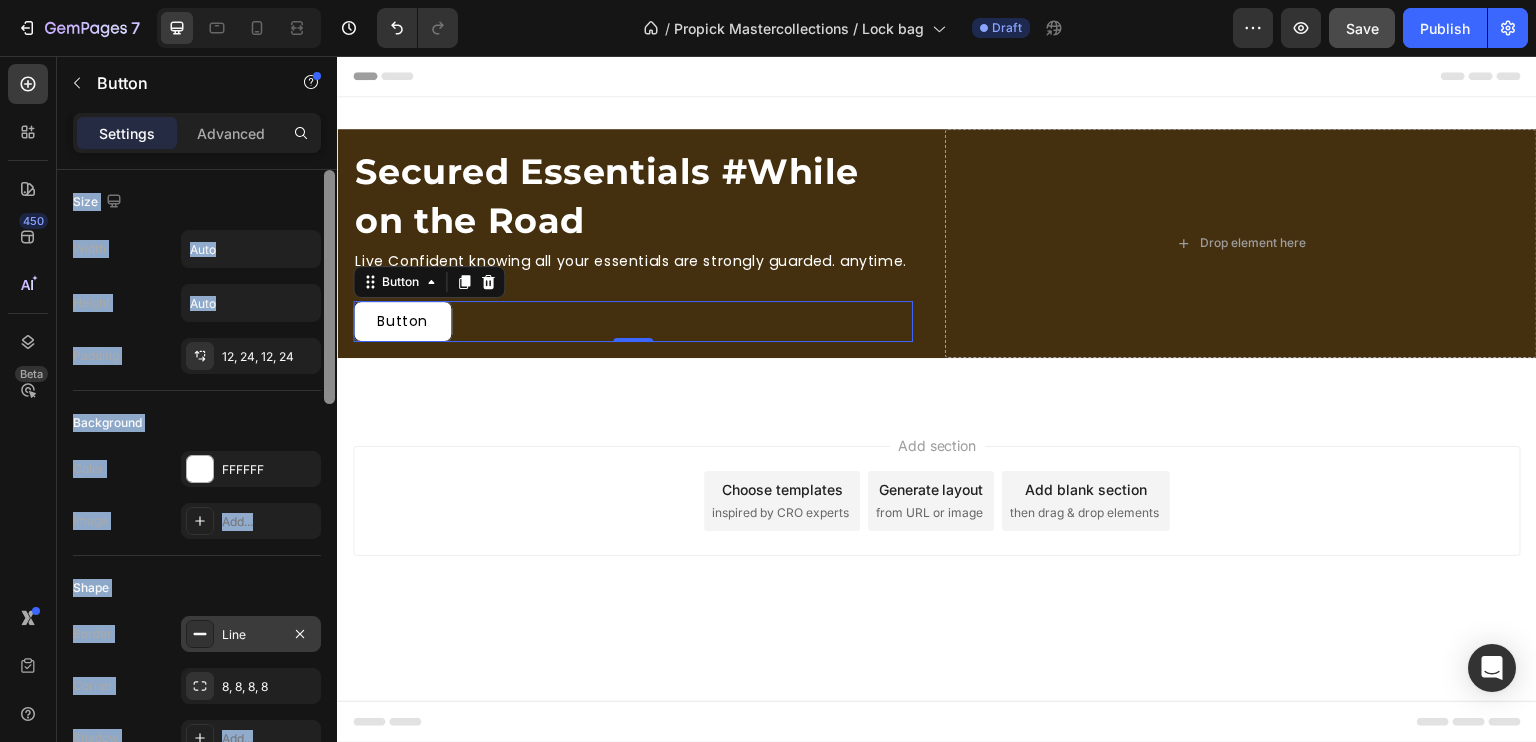 drag, startPoint x: 329, startPoint y: 429, endPoint x: 323, endPoint y: 132, distance: 297.0606 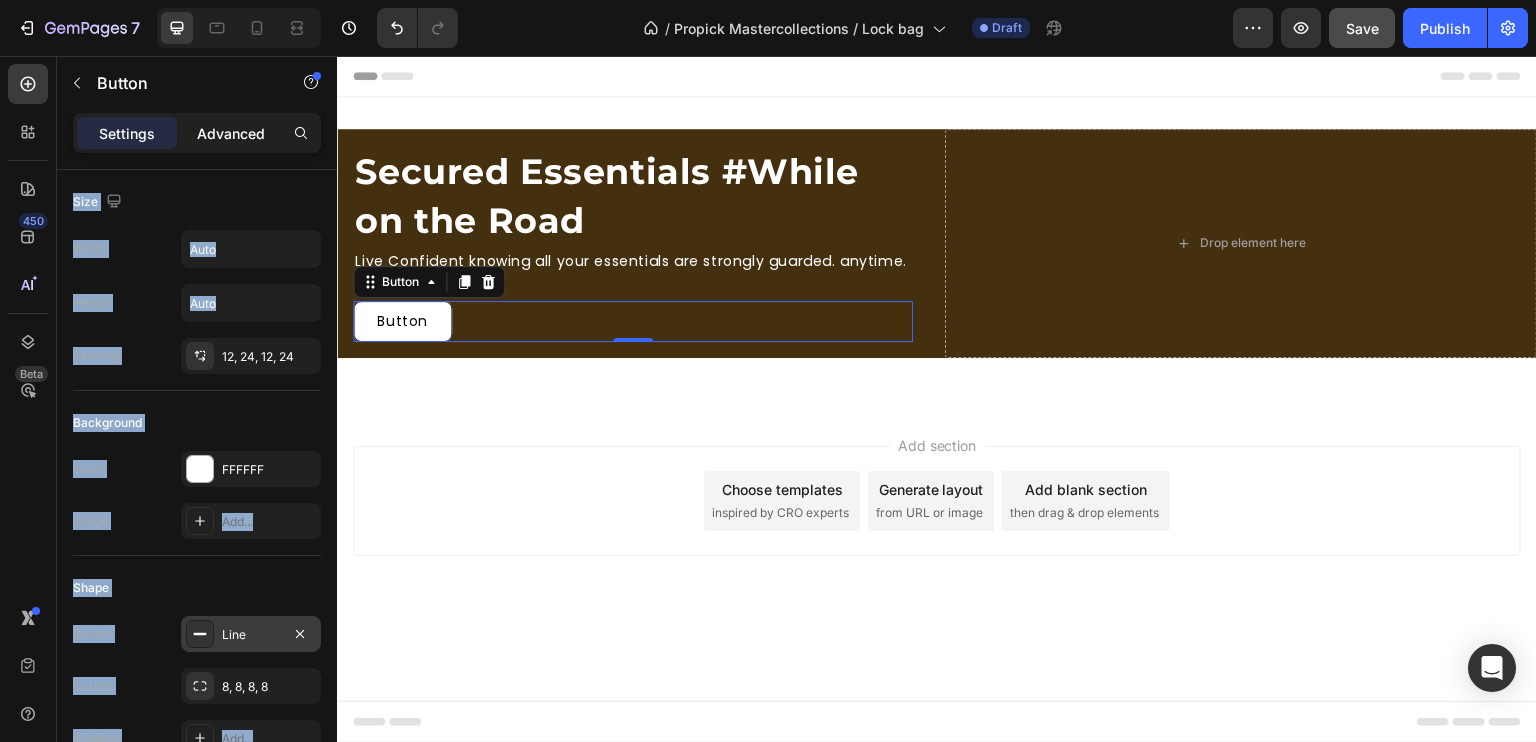 click on "Advanced" at bounding box center (231, 133) 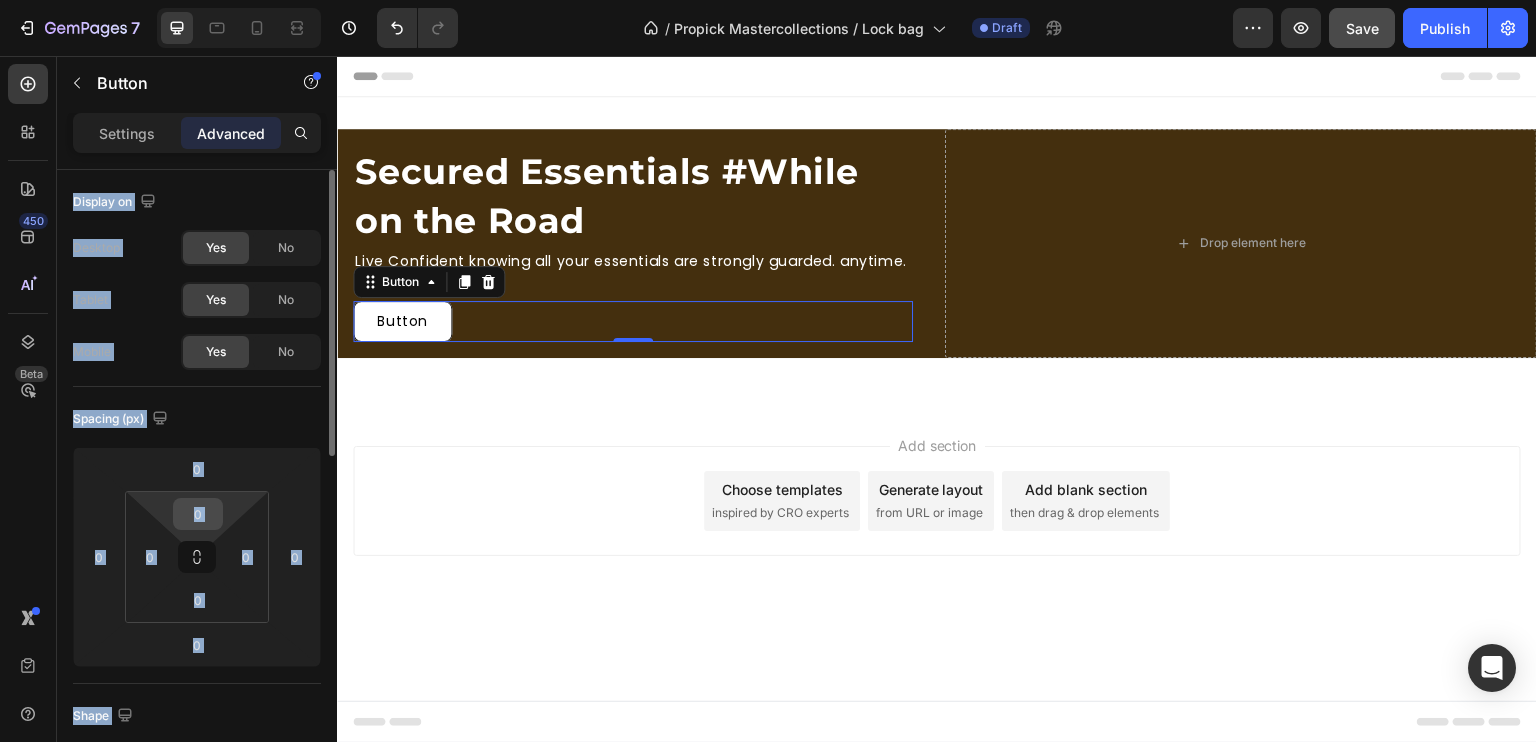click on "0" at bounding box center (198, 514) 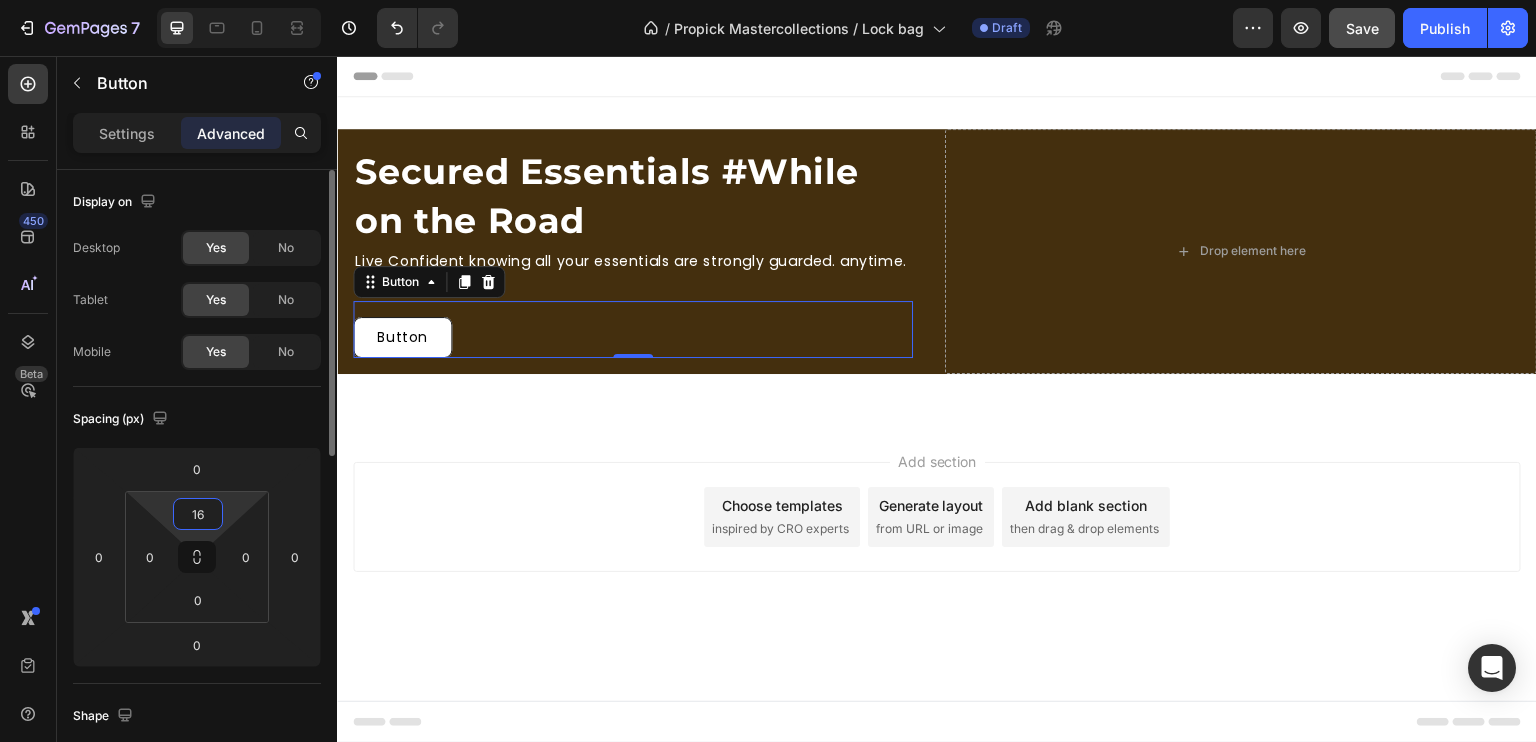 type on "1" 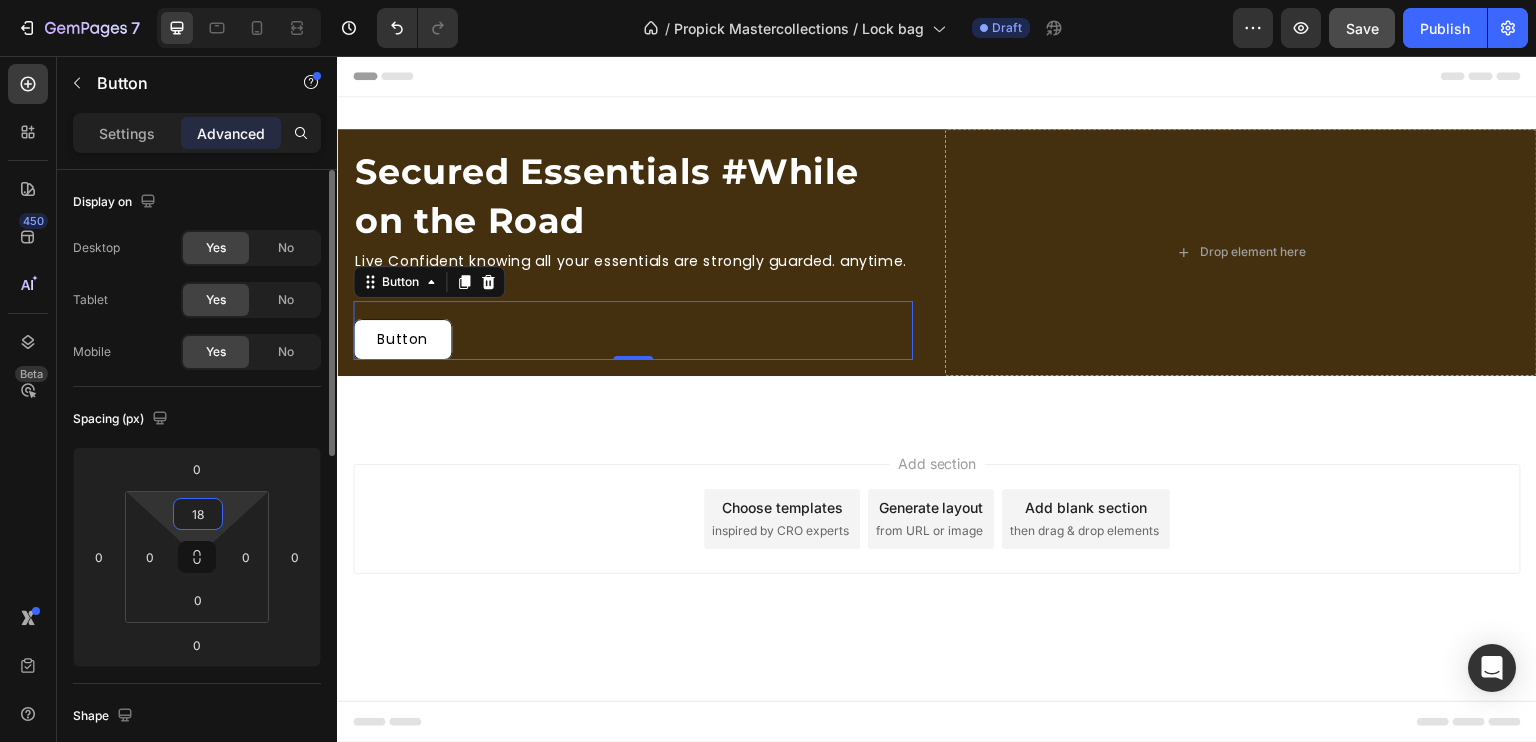 type on "1" 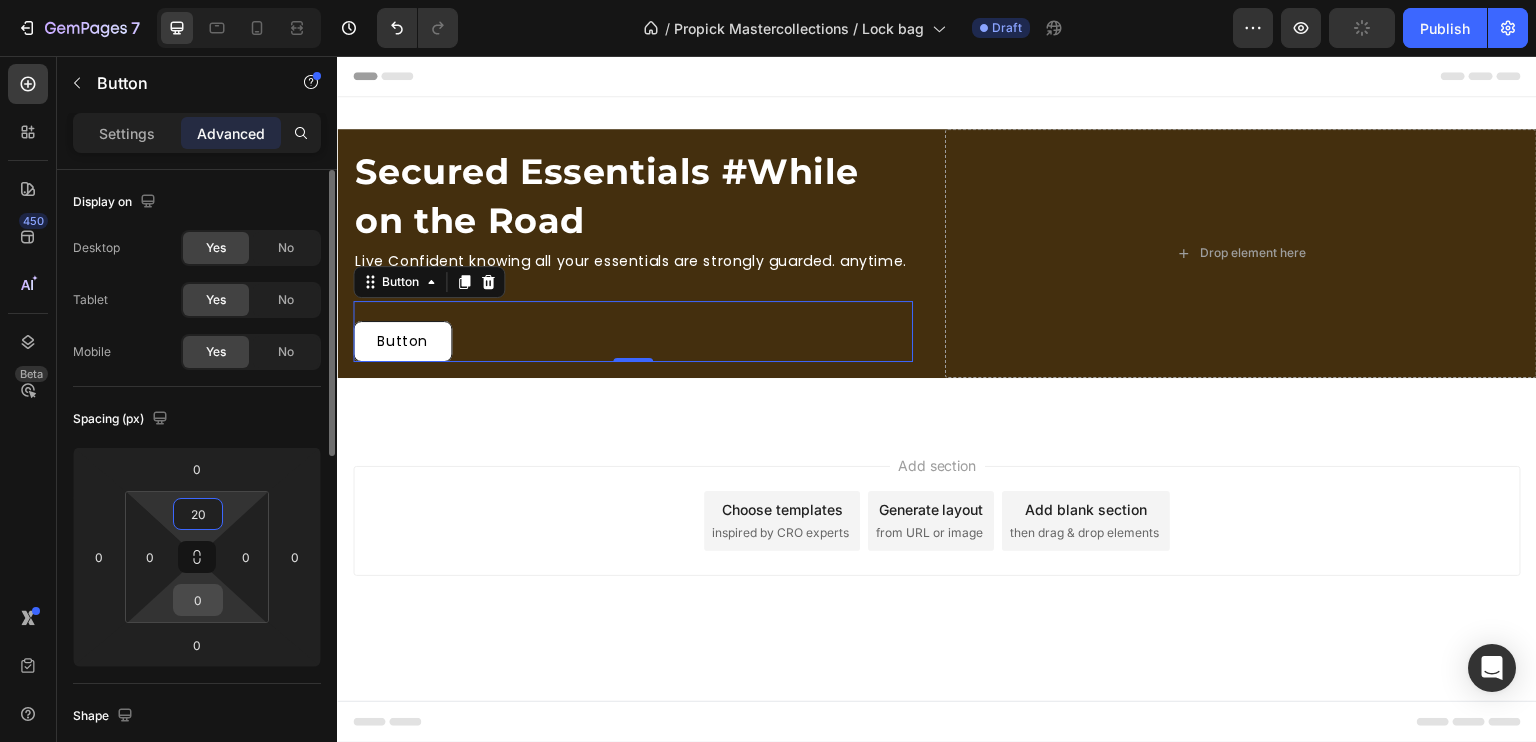 type on "20" 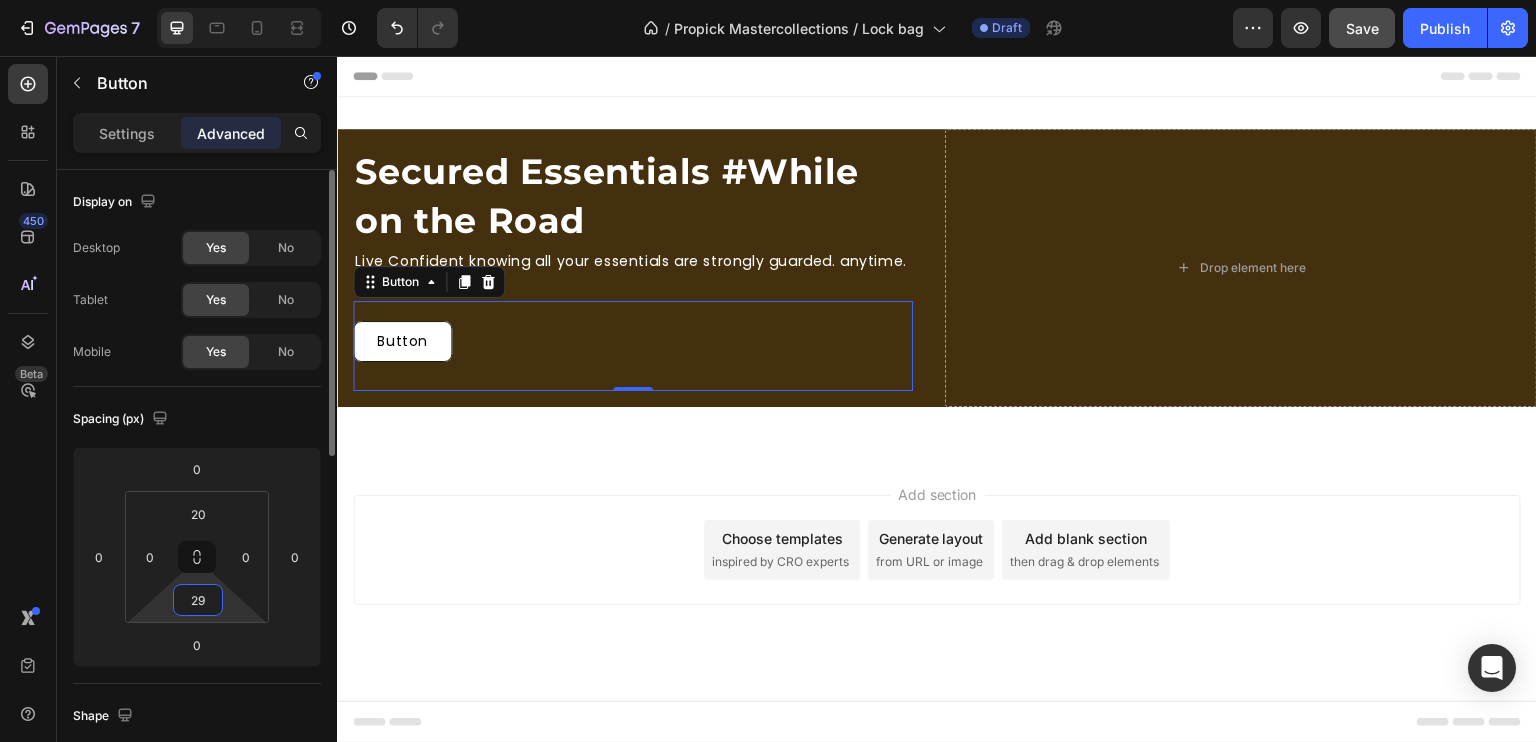 type on "2" 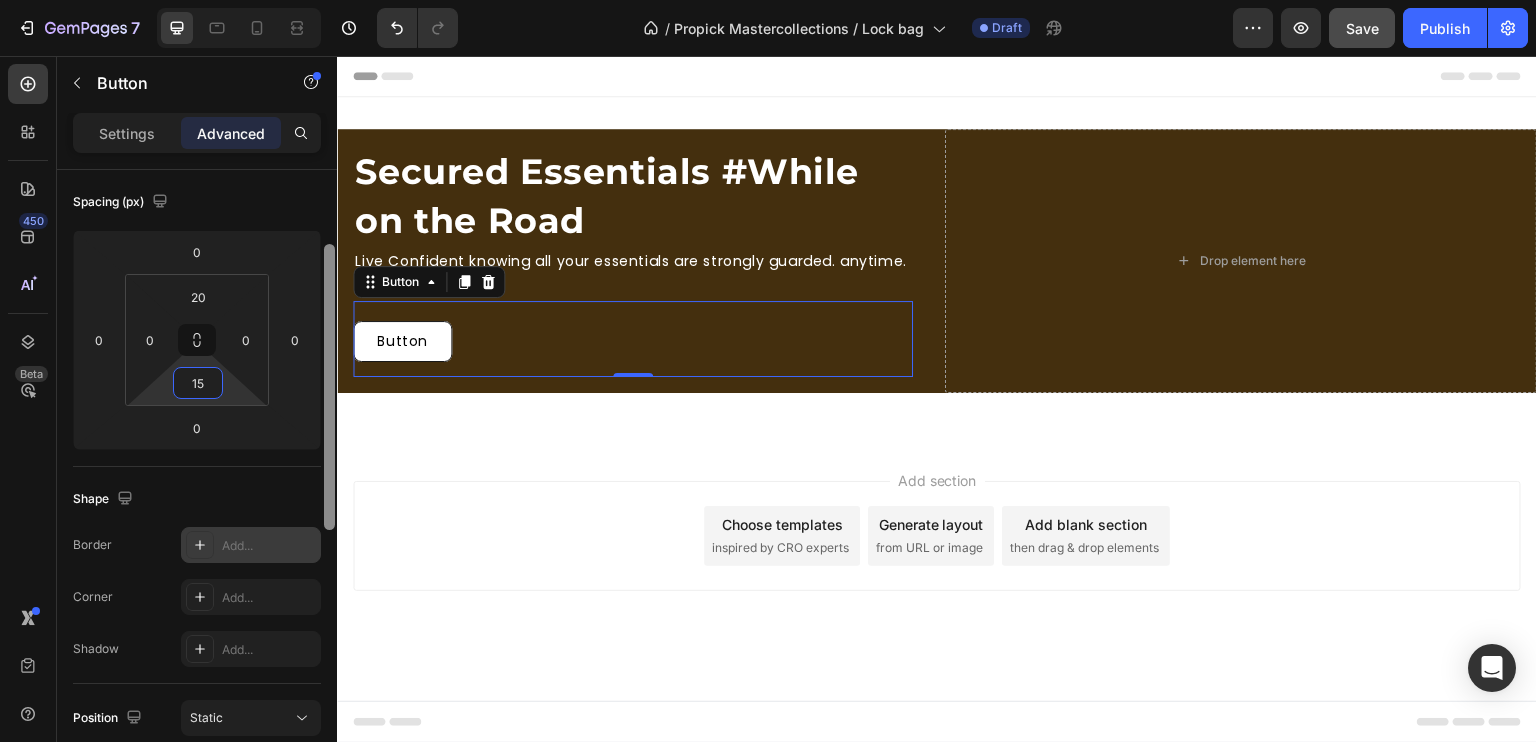 scroll, scrollTop: 230, scrollLeft: 0, axis: vertical 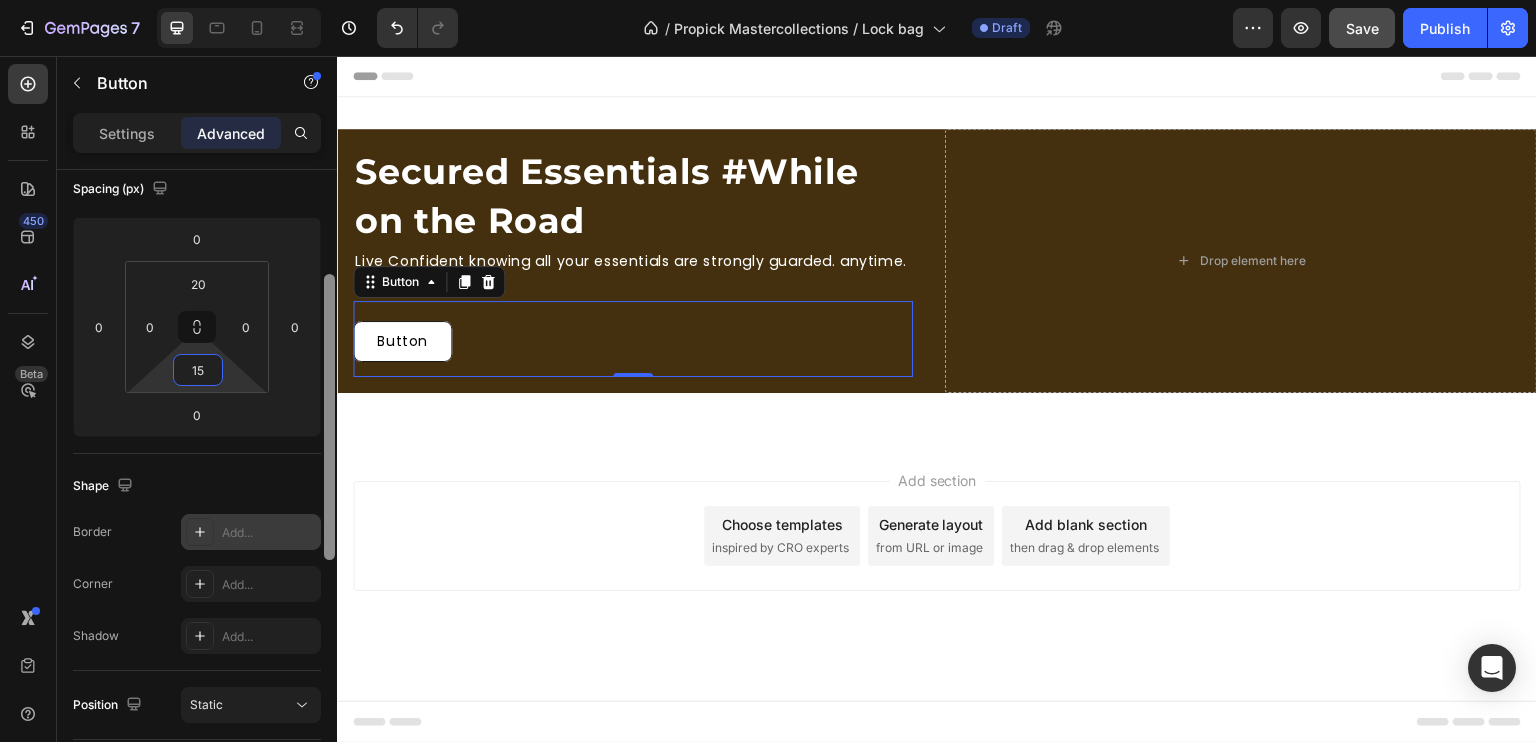 drag, startPoint x: 666, startPoint y: 373, endPoint x: 348, endPoint y: 495, distance: 340.59946 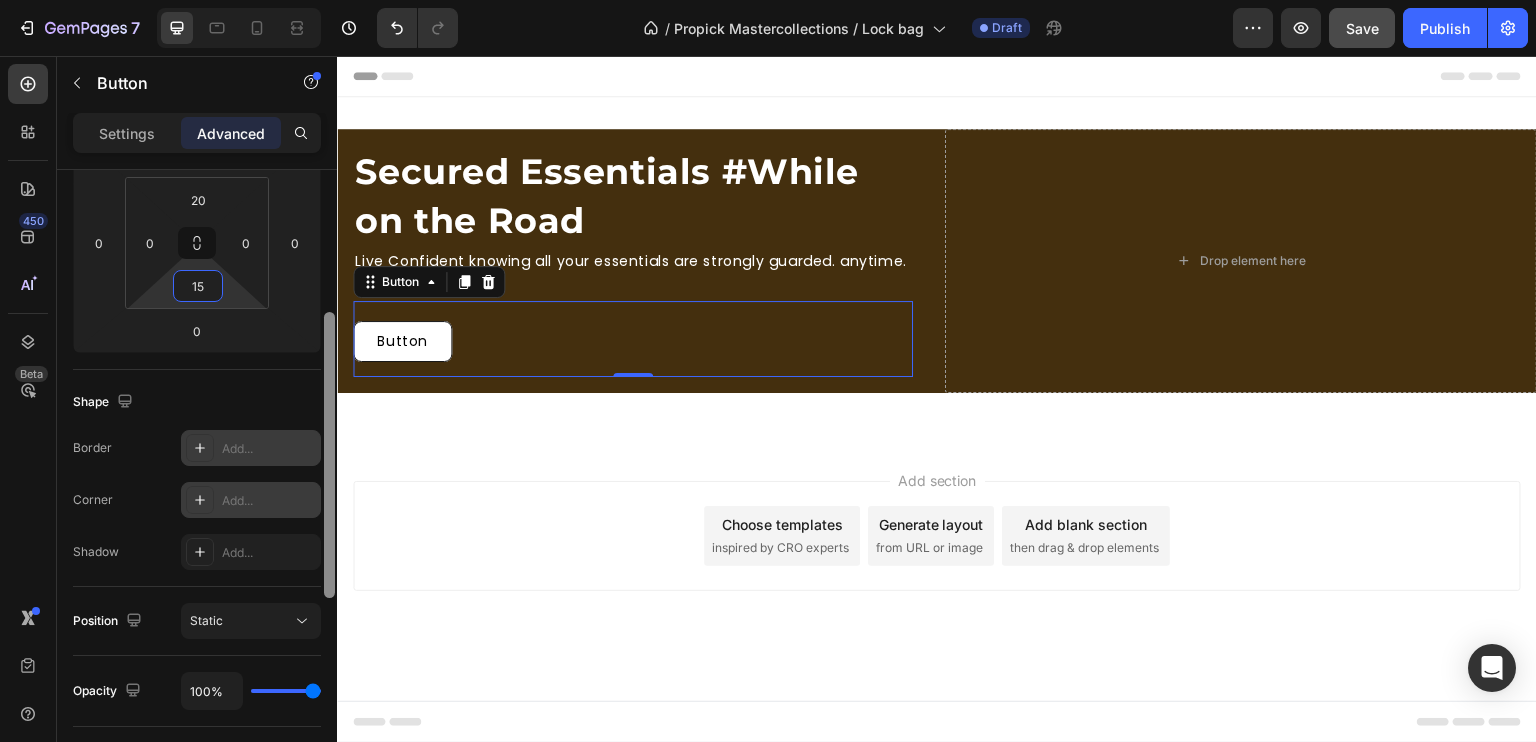 scroll, scrollTop: 349, scrollLeft: 0, axis: vertical 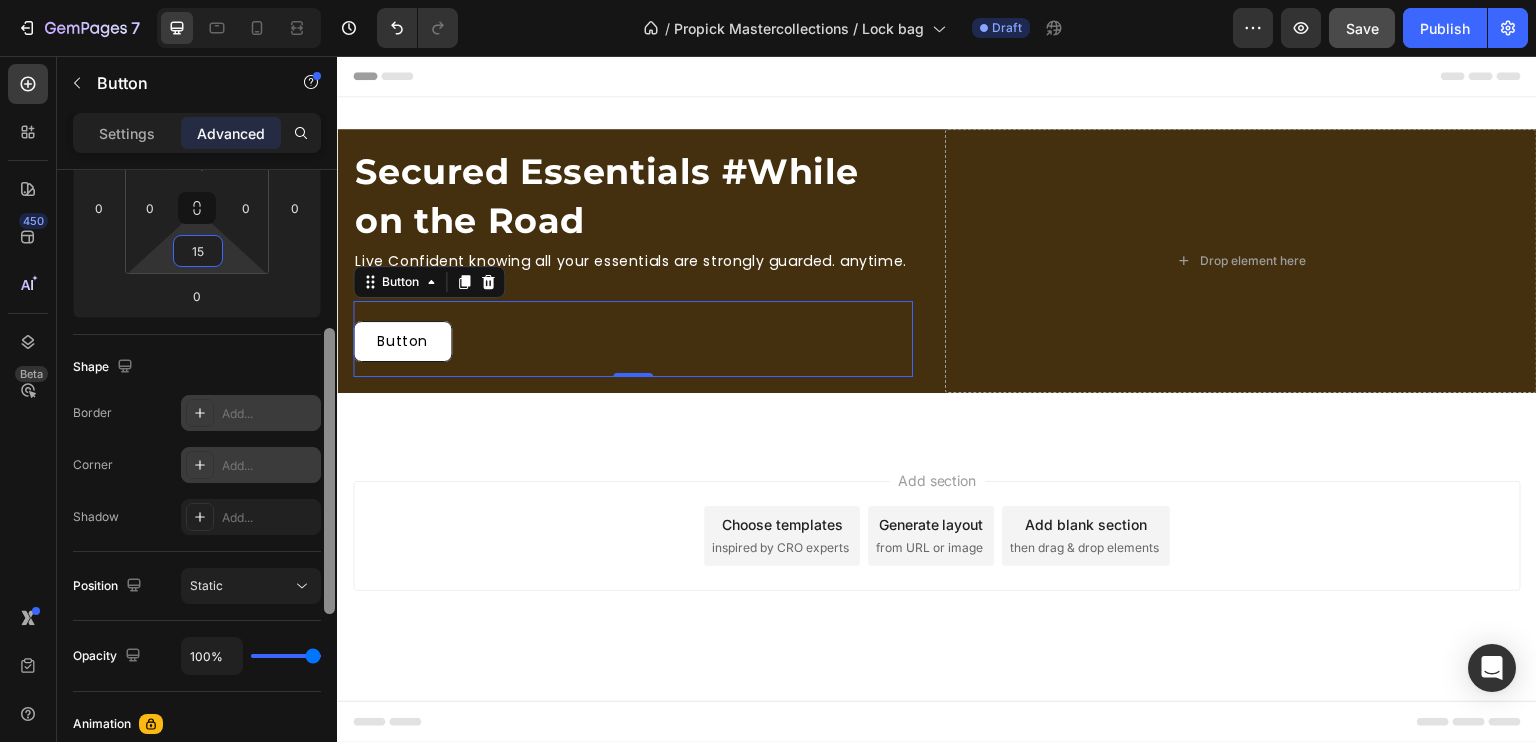type on "15" 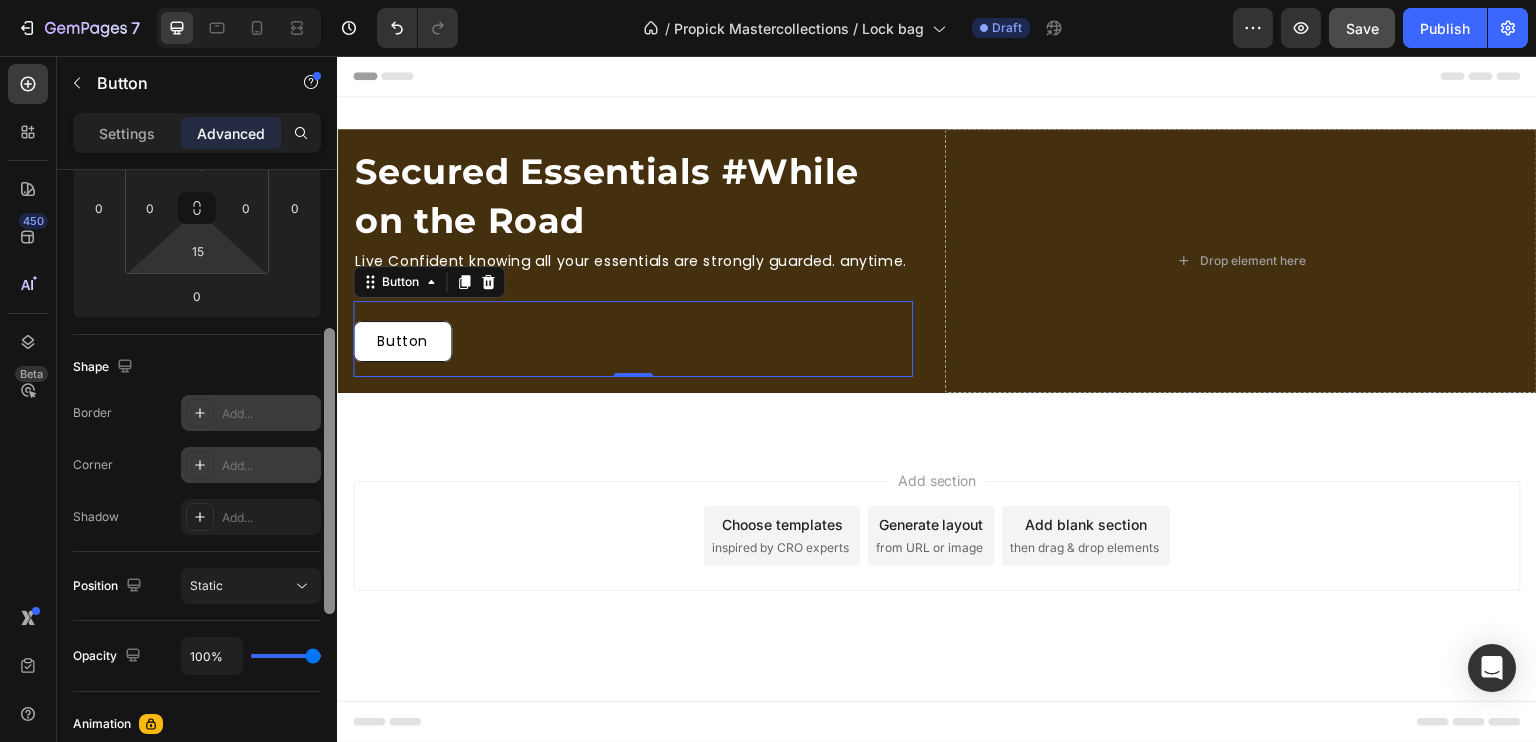 click at bounding box center [200, 465] 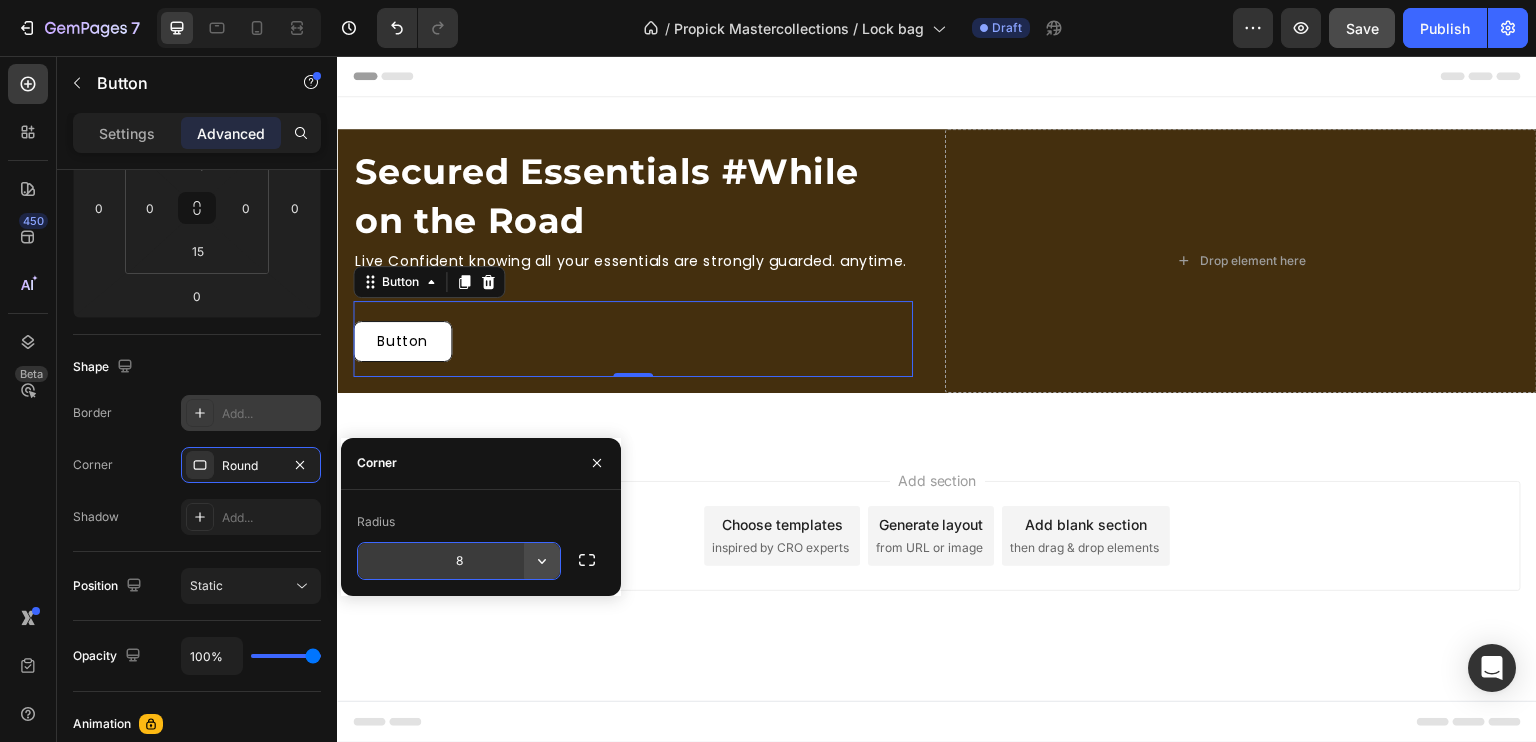 click 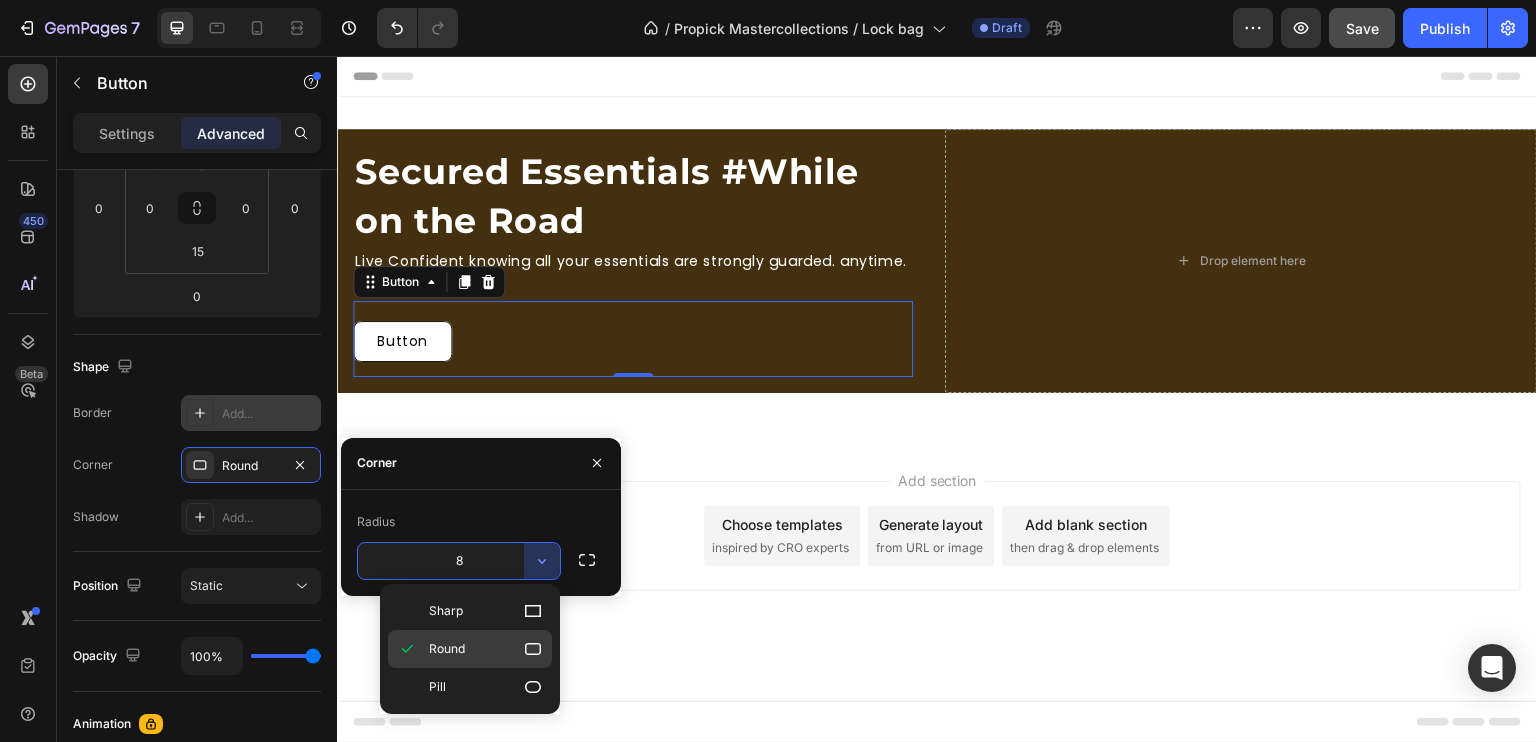 click 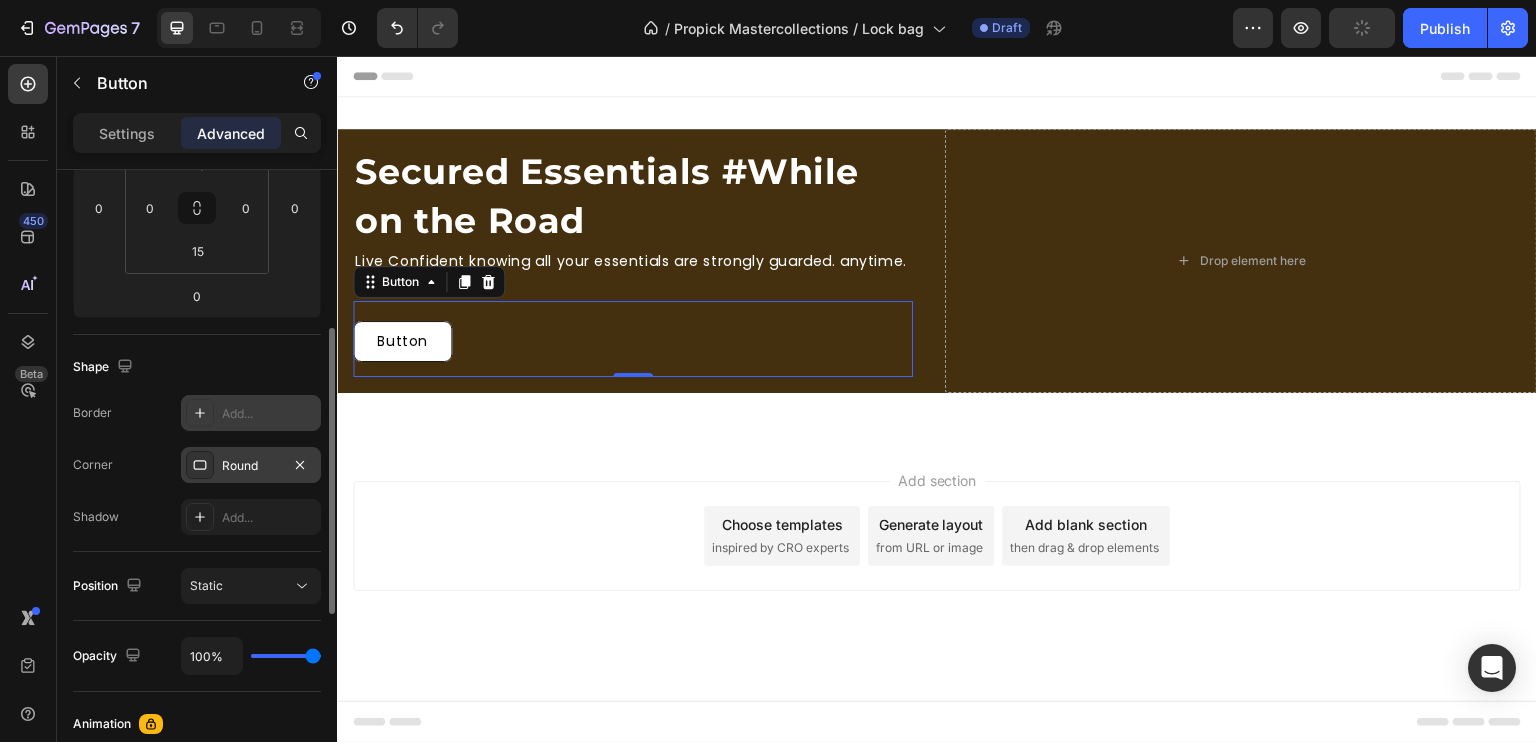 click on "Round" at bounding box center (251, 466) 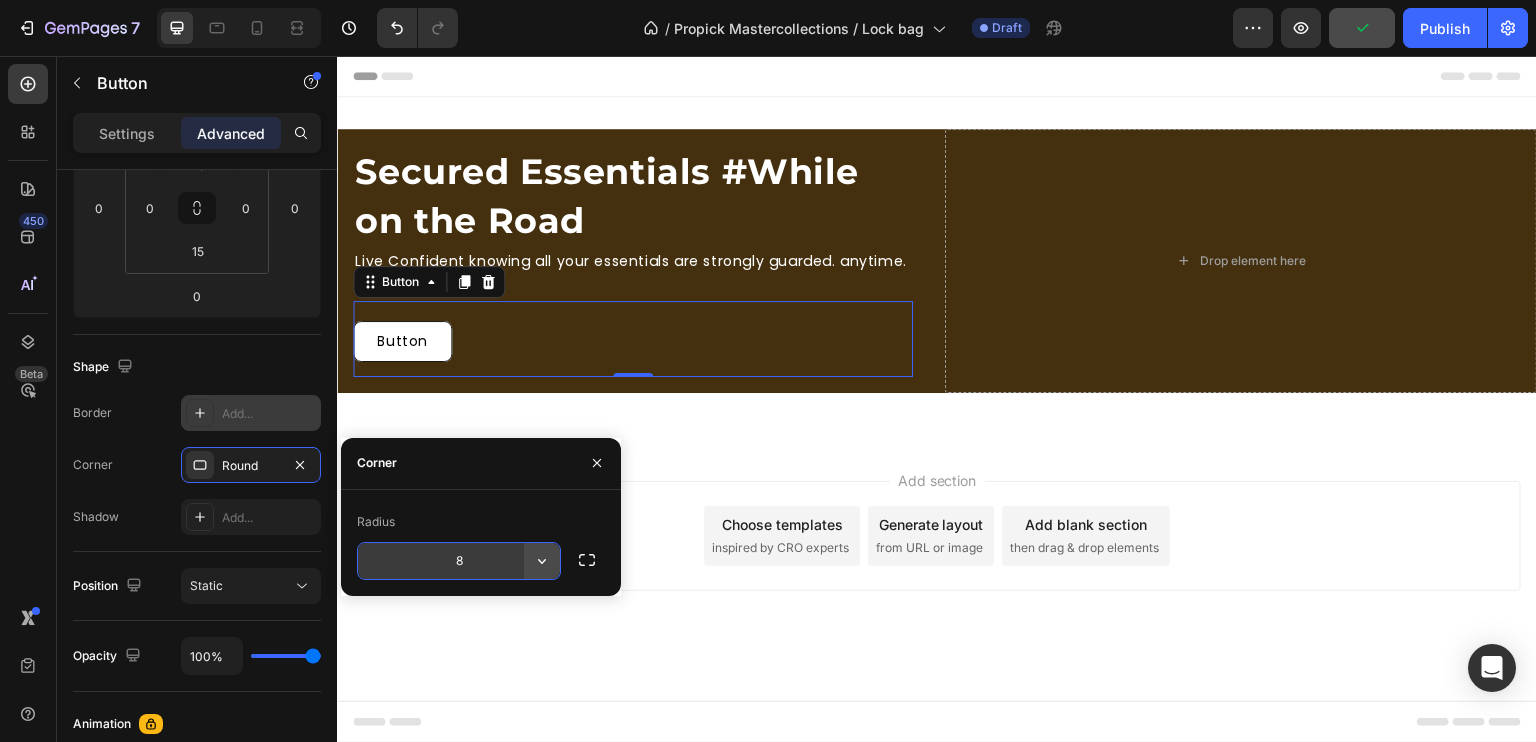 click 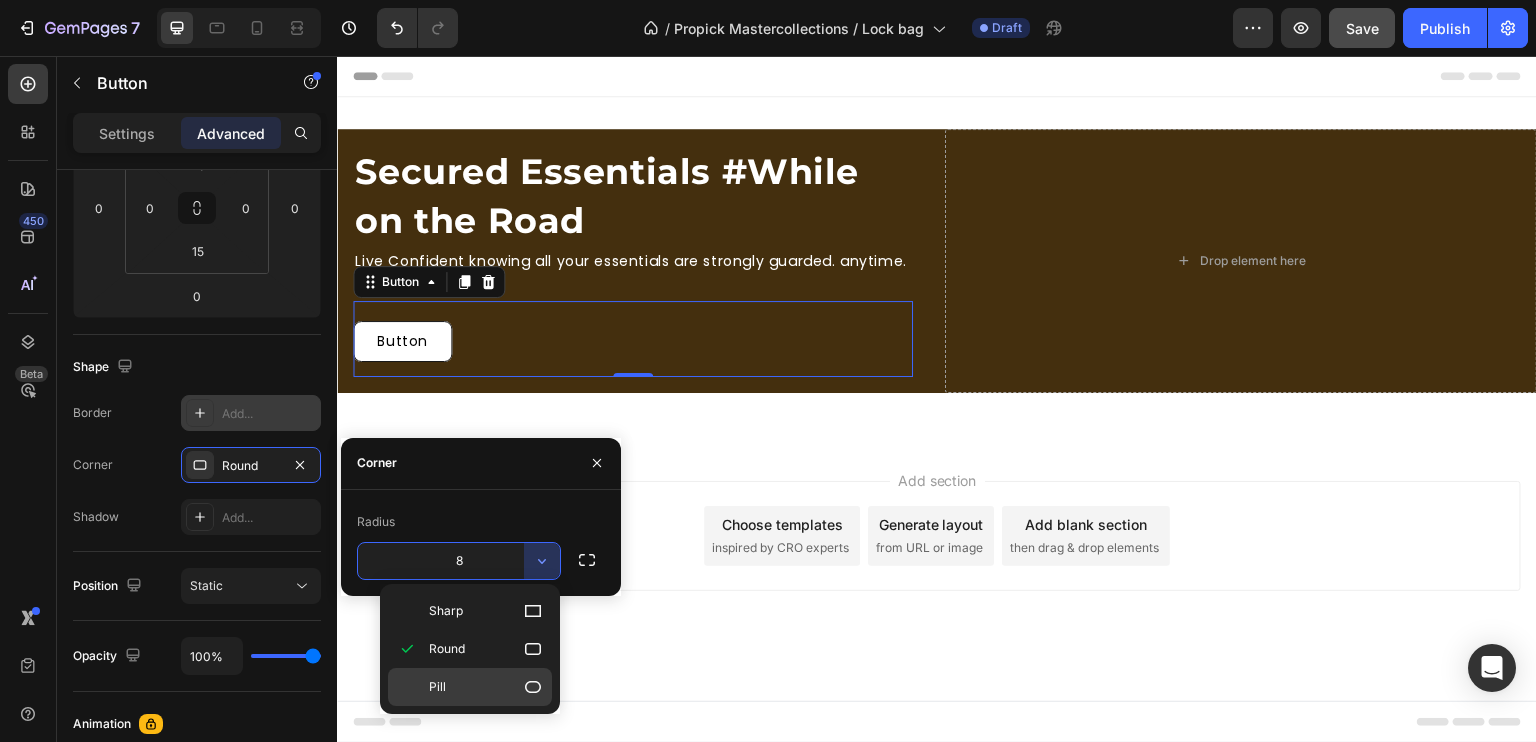 click 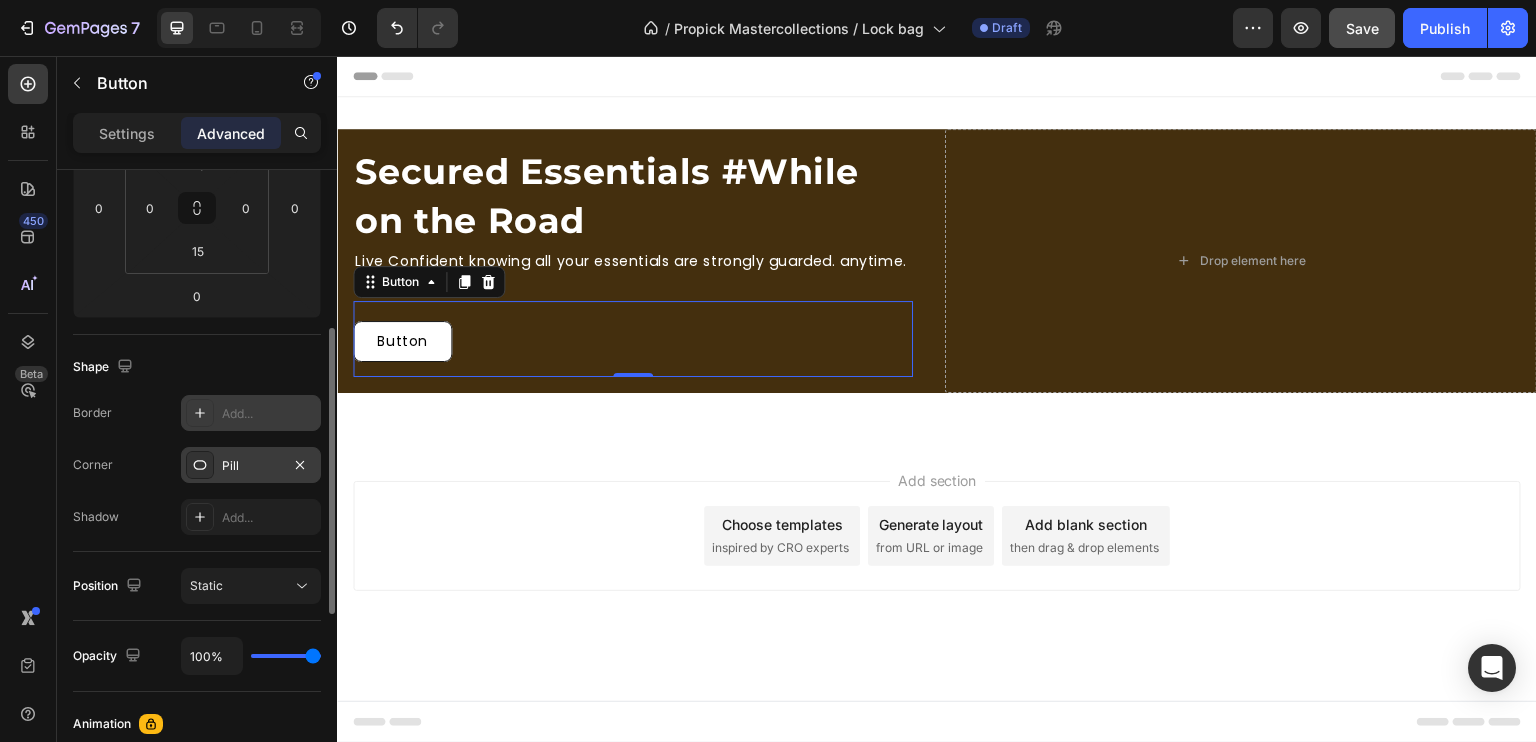 click on "Pill" at bounding box center (251, 466) 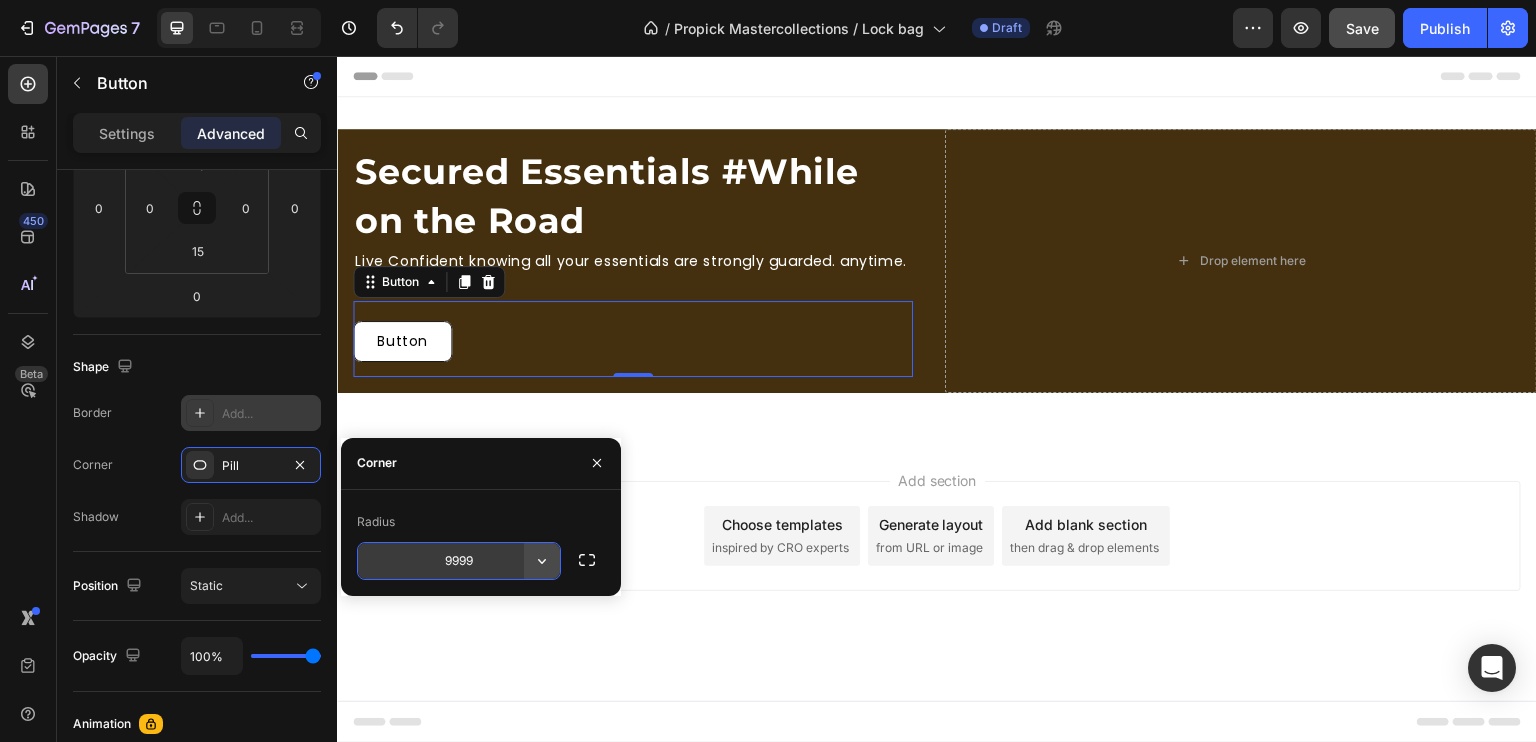 click 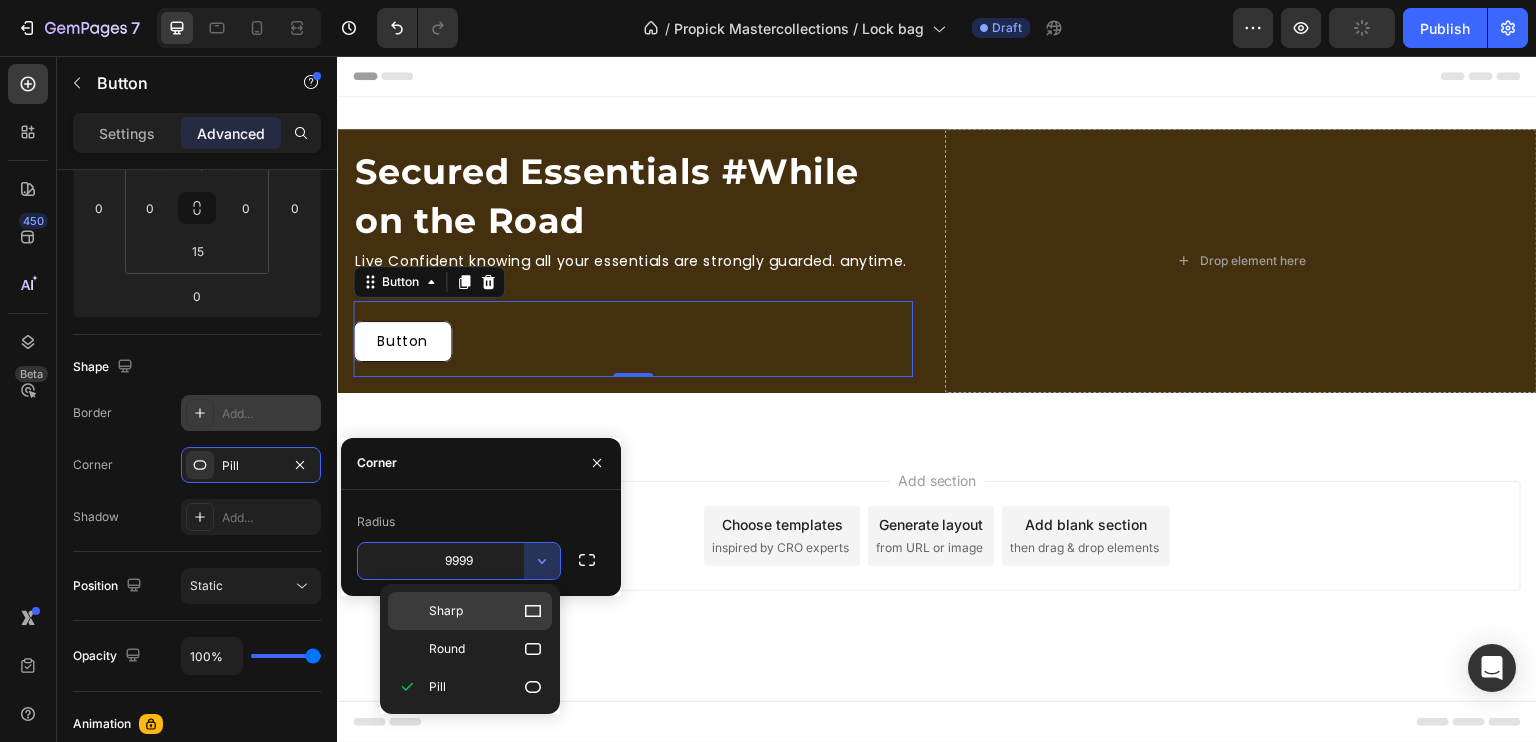 click on "Sharp" 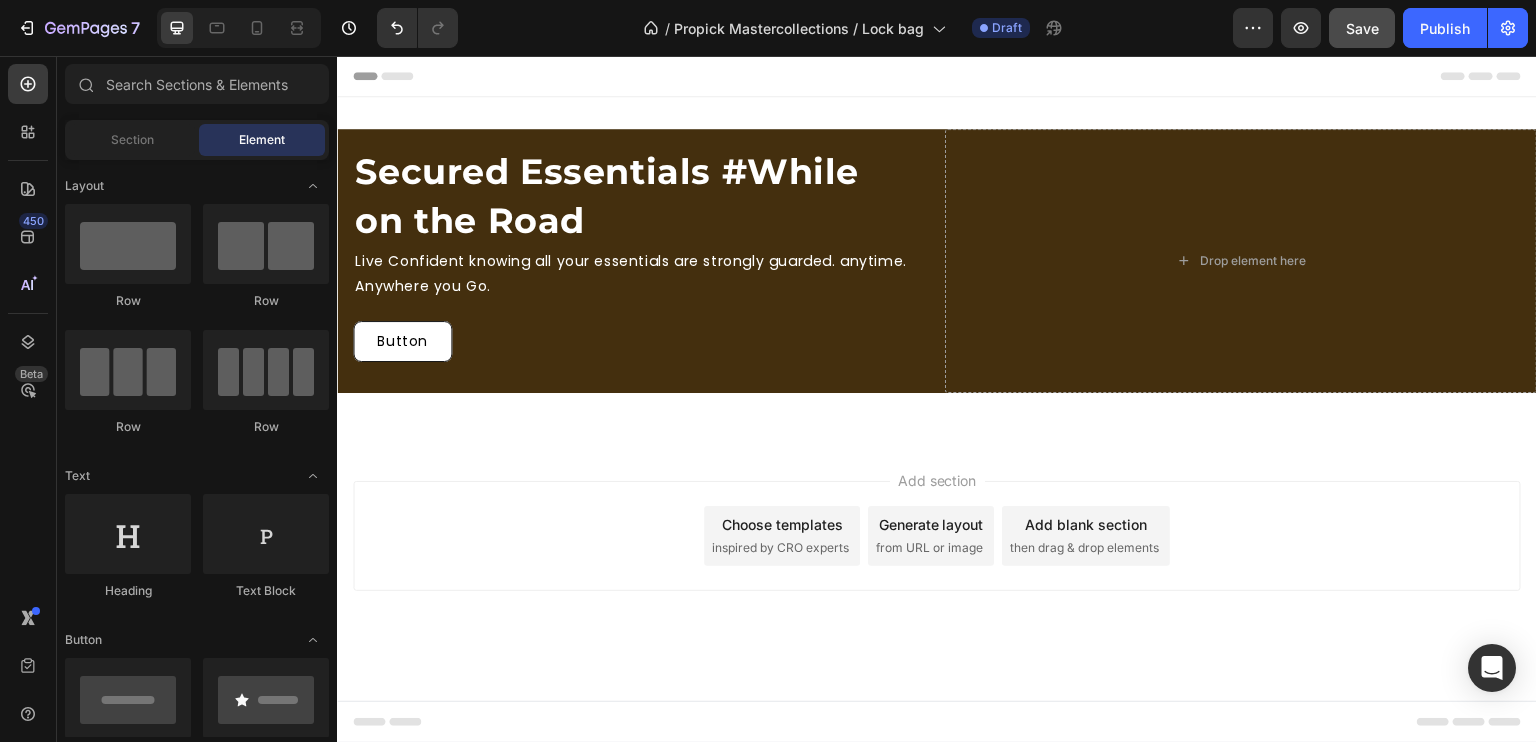 click on "Add section Choose templates inspired by CRO experts Generate layout from URL or image Add blank section then drag & drop elements" at bounding box center (937, 564) 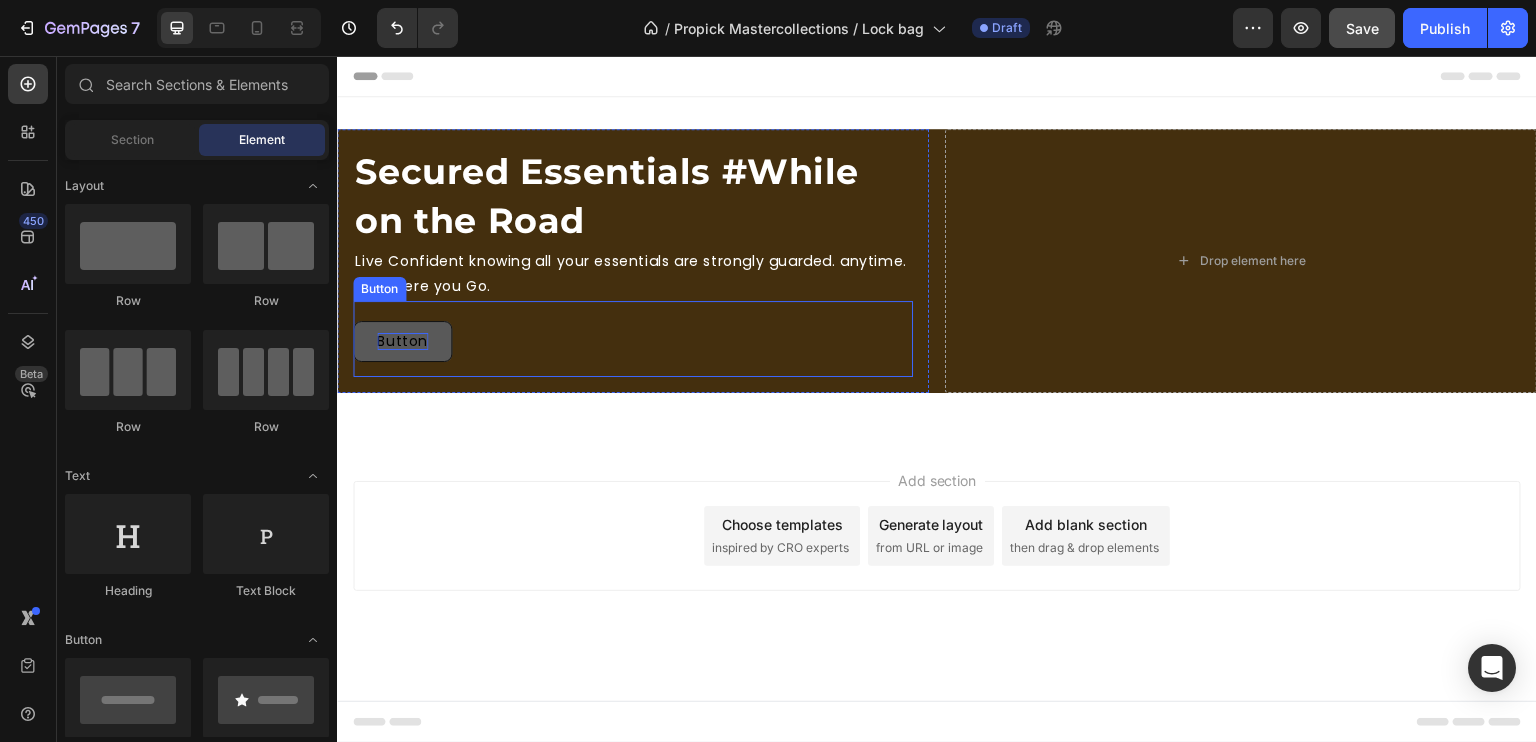 click on "Button" at bounding box center [402, 341] 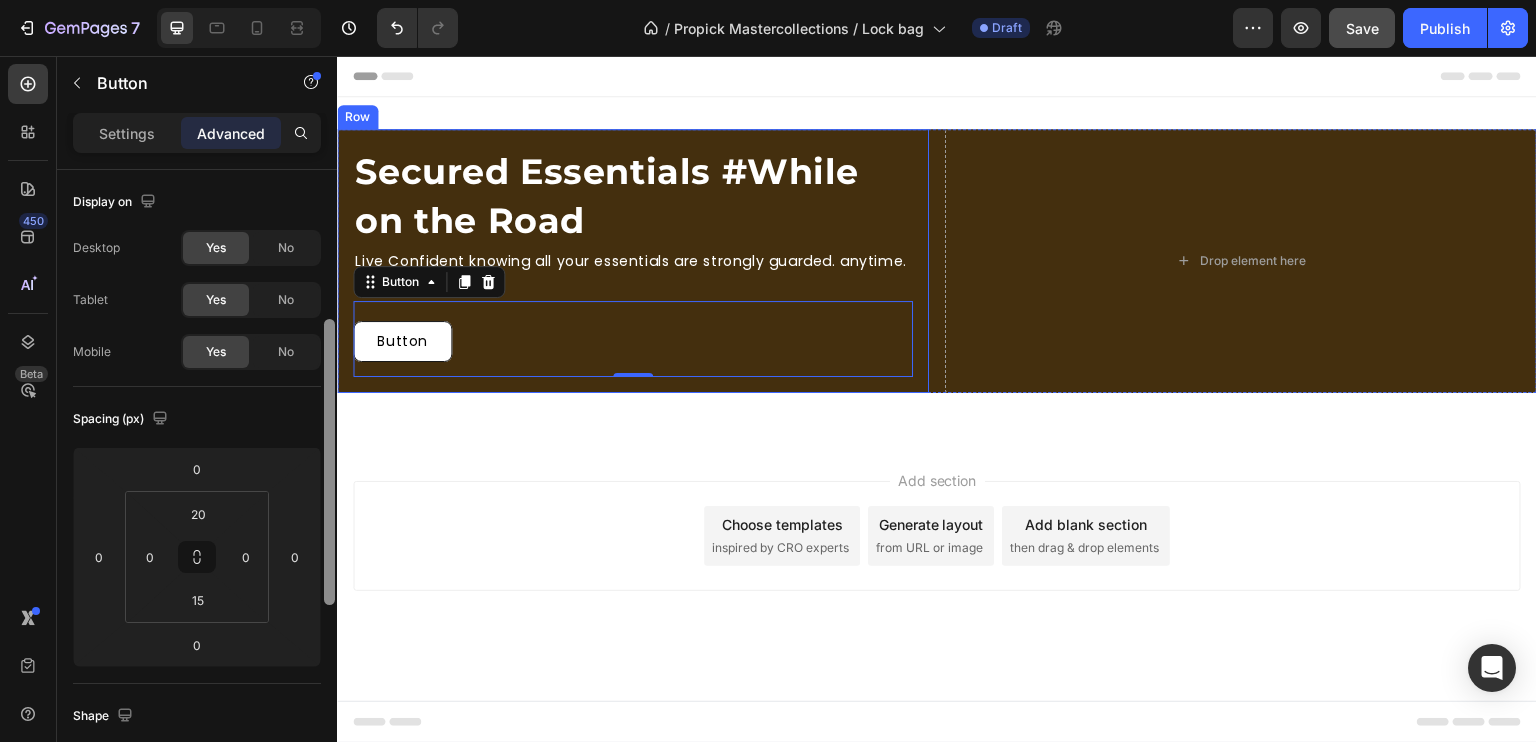 scroll, scrollTop: 103, scrollLeft: 0, axis: vertical 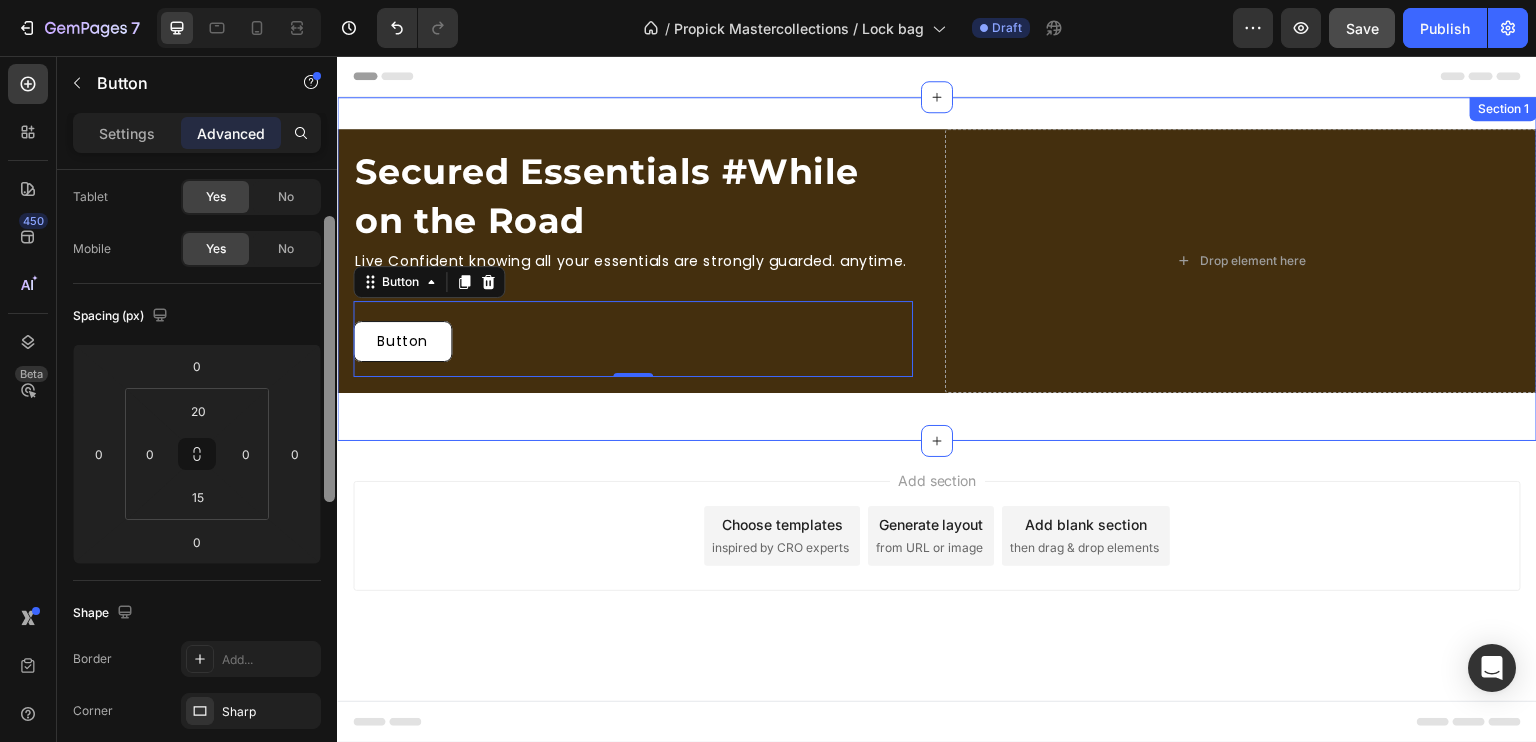 drag, startPoint x: 665, startPoint y: 279, endPoint x: 346, endPoint y: 401, distance: 341.5333 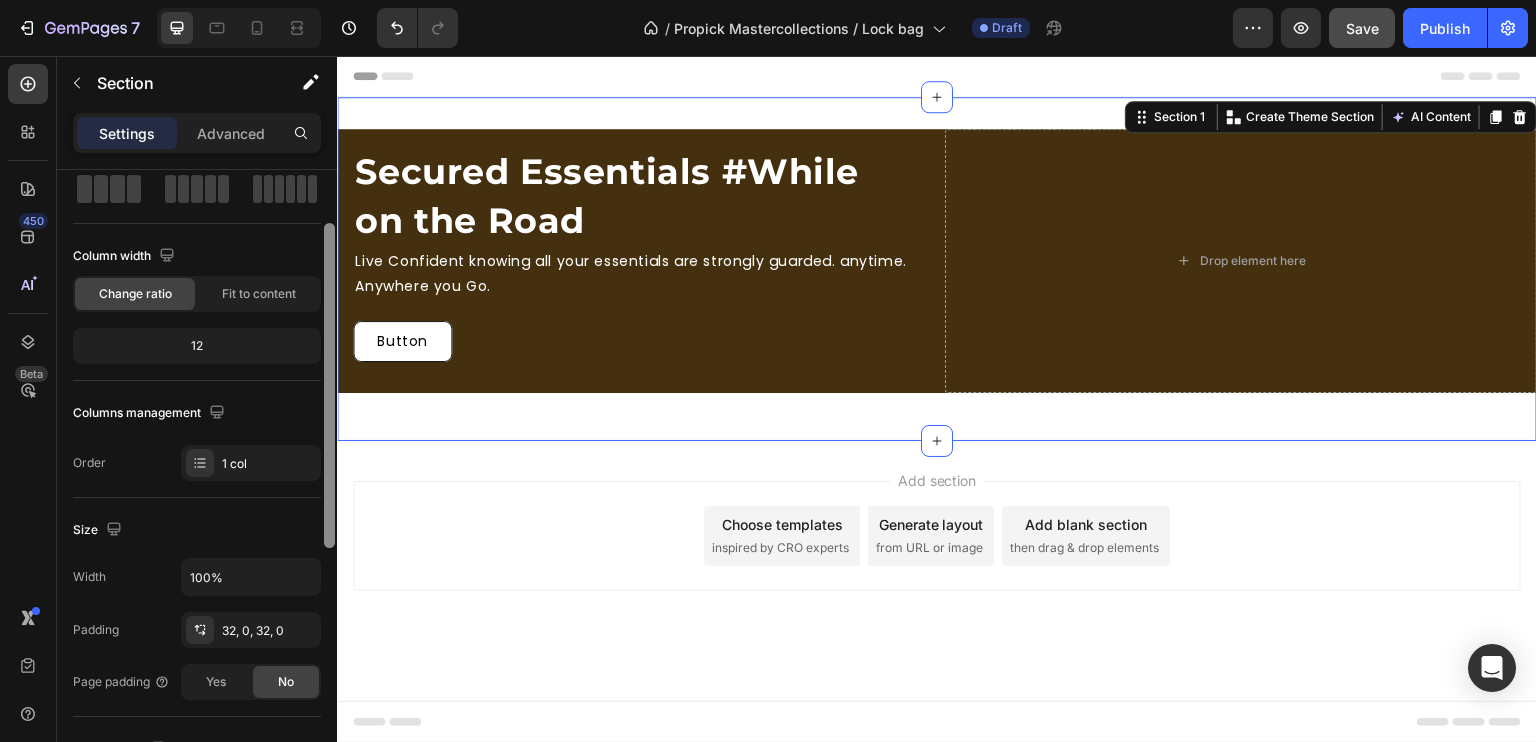 scroll, scrollTop: 0, scrollLeft: 0, axis: both 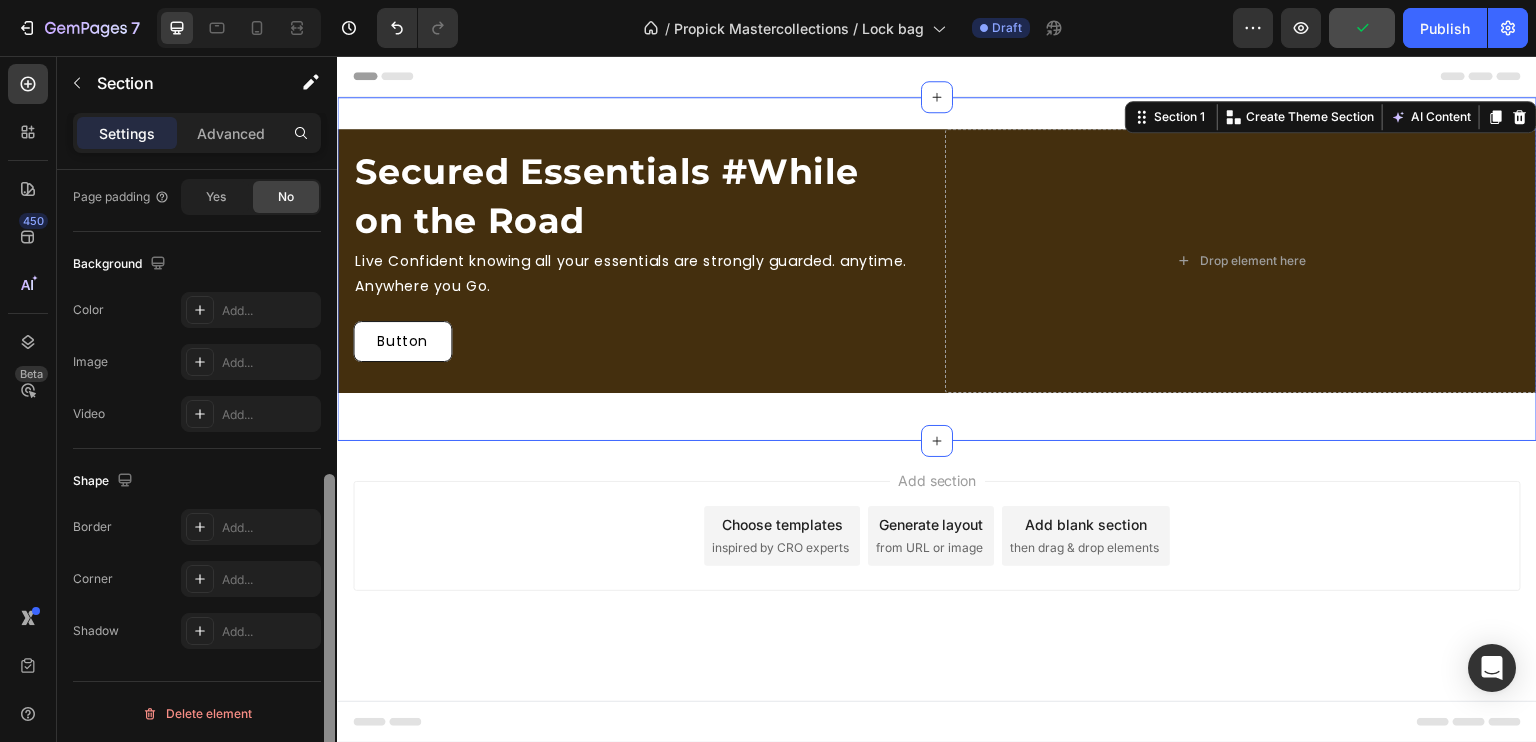 drag, startPoint x: 324, startPoint y: 334, endPoint x: 332, endPoint y: 539, distance: 205.15604 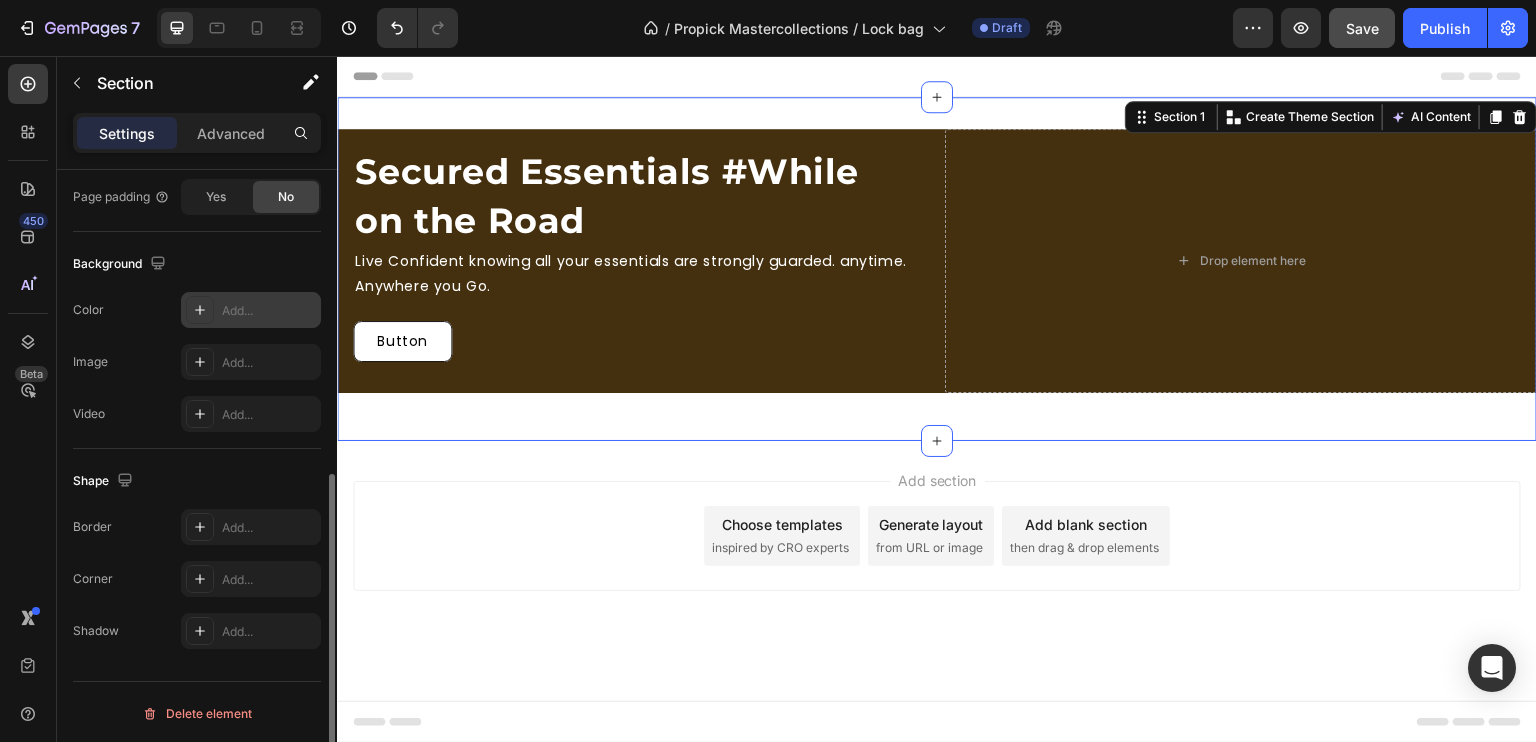 click at bounding box center (200, 310) 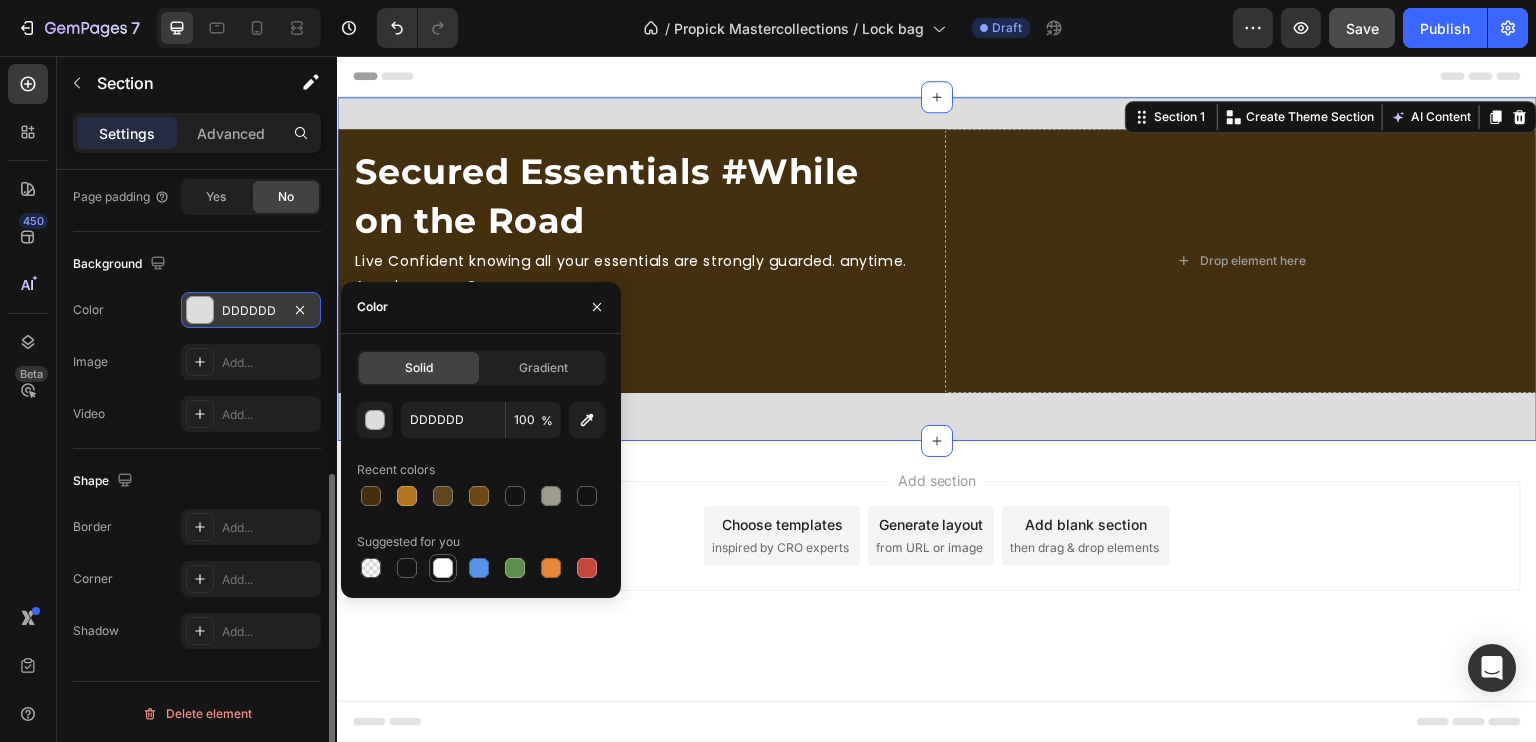 click at bounding box center [443, 568] 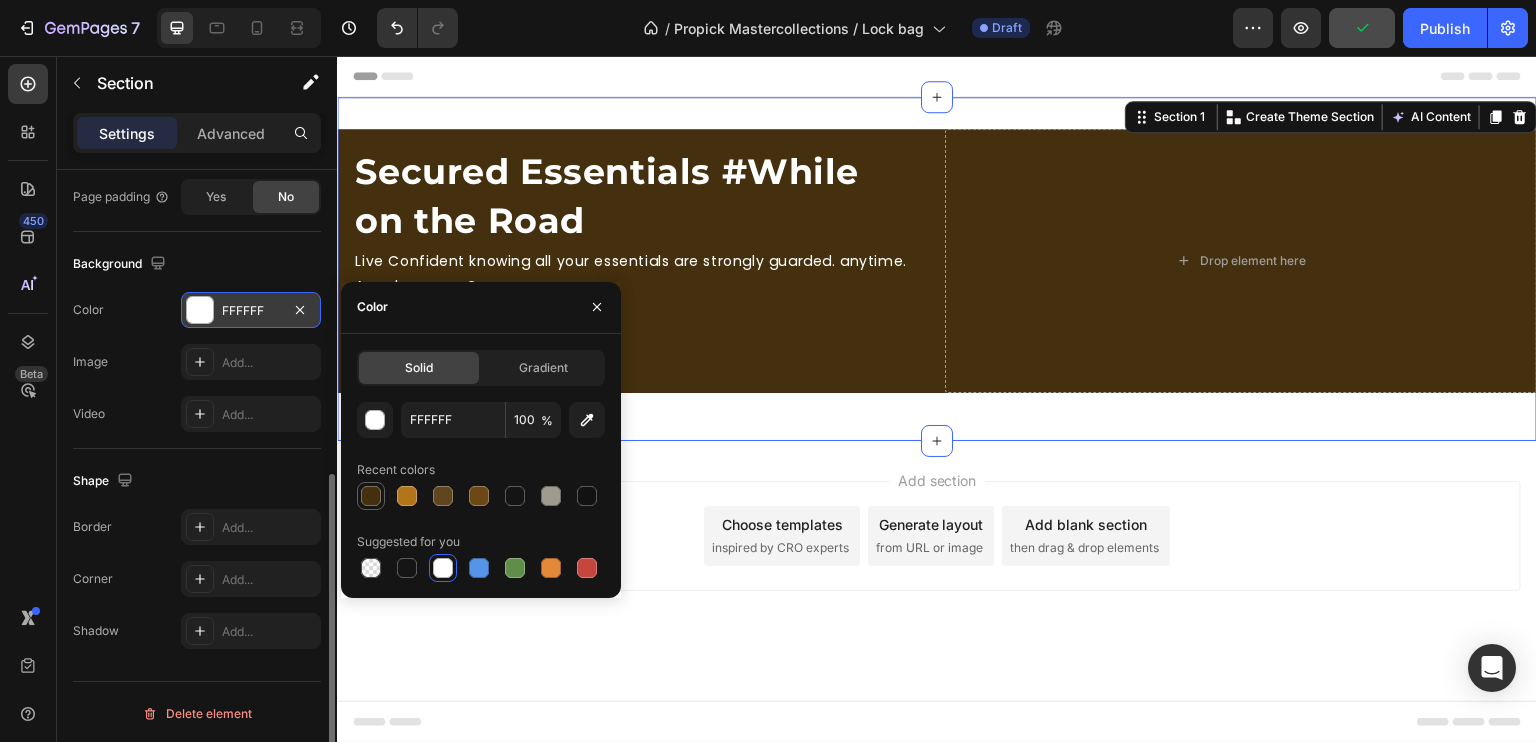 click at bounding box center (371, 496) 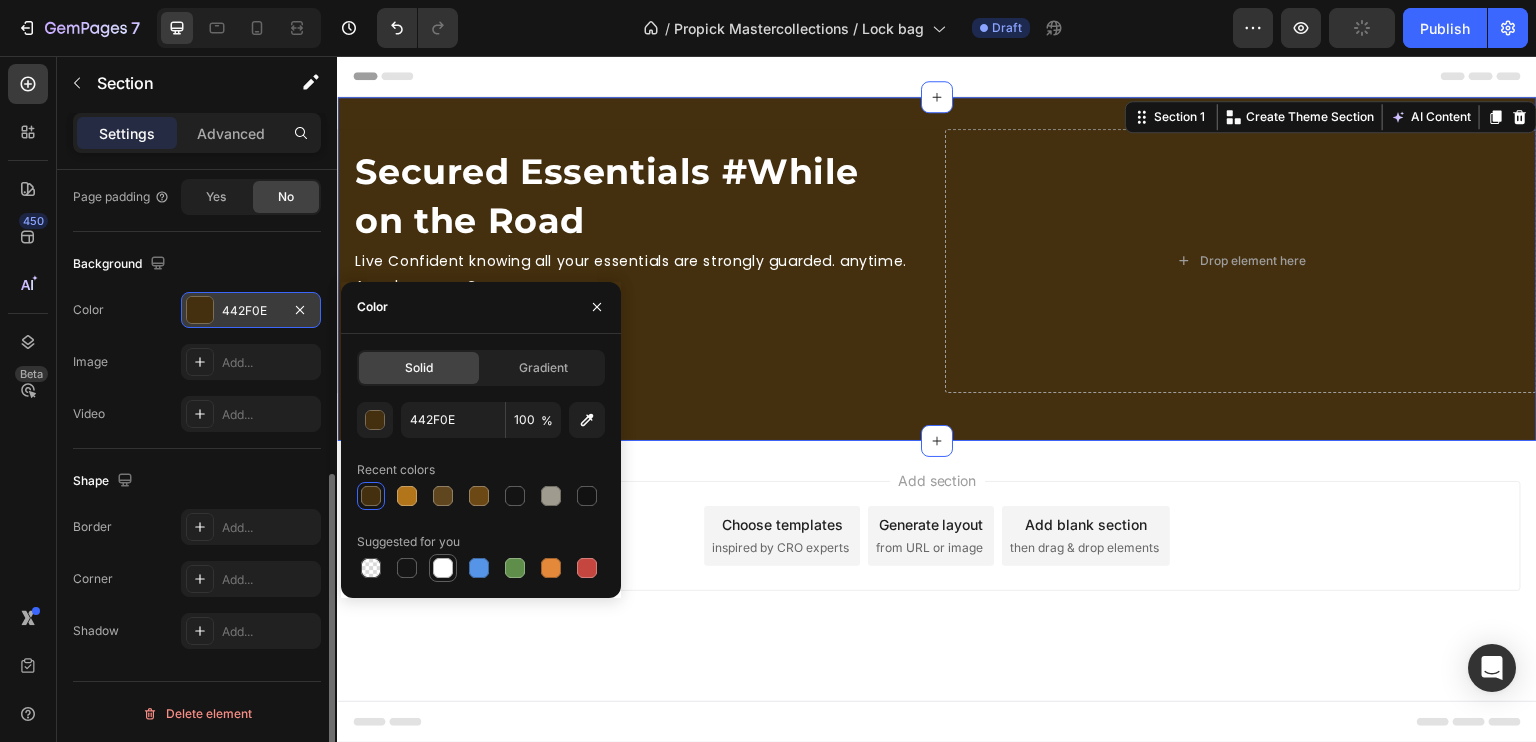 click at bounding box center [443, 568] 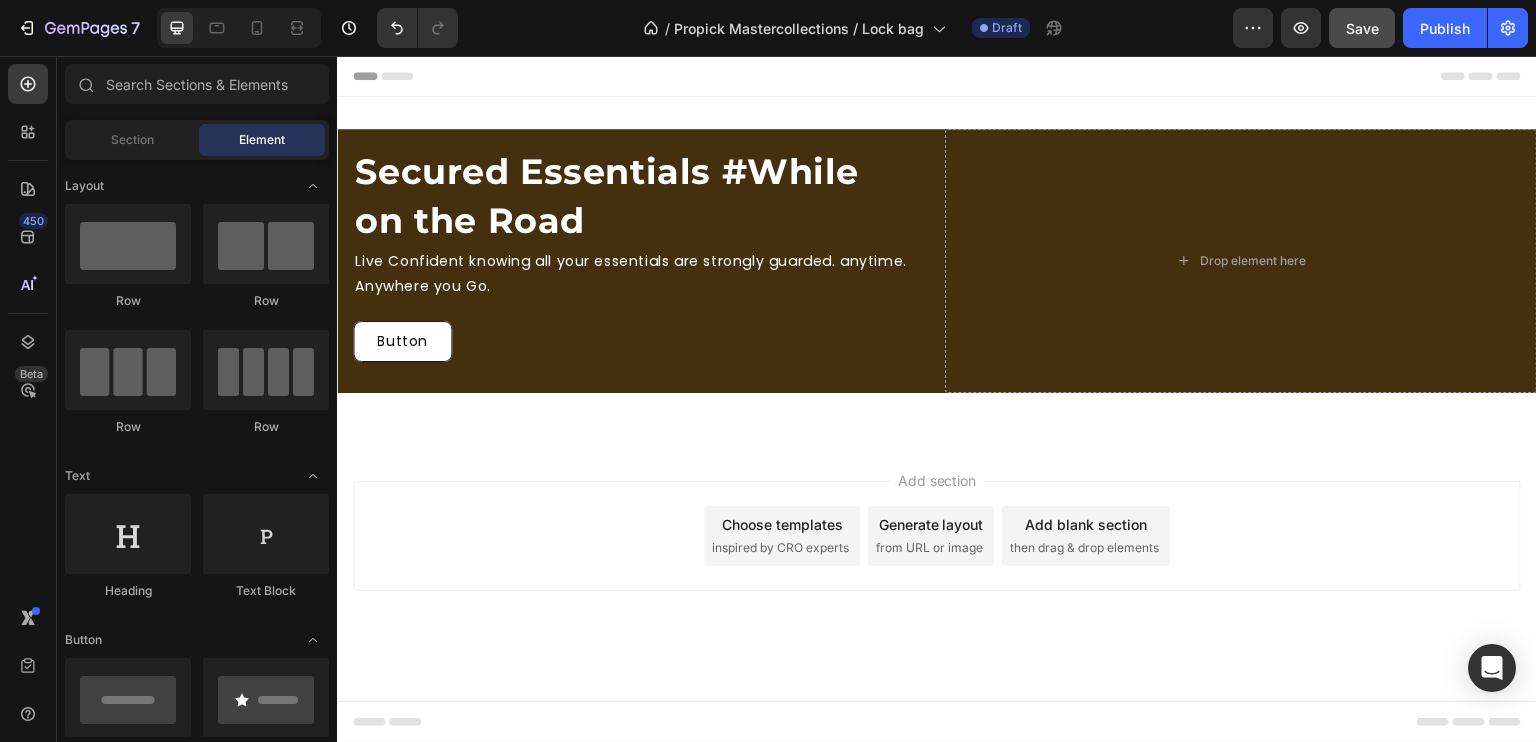 click on "Add section Choose templates inspired by CRO experts Generate layout from URL or image Add blank section then drag & drop elements" at bounding box center (937, 564) 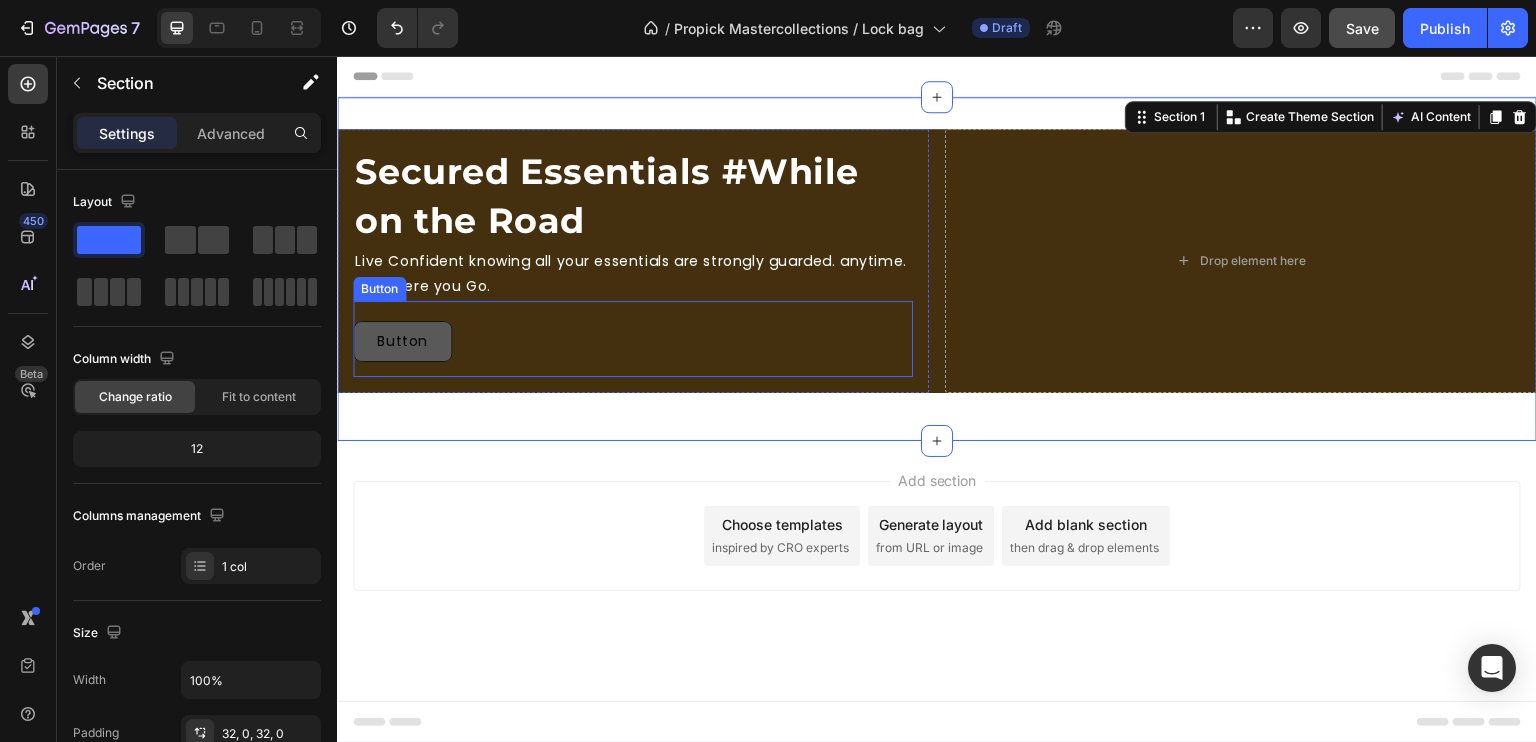 click on "Button" at bounding box center (402, 341) 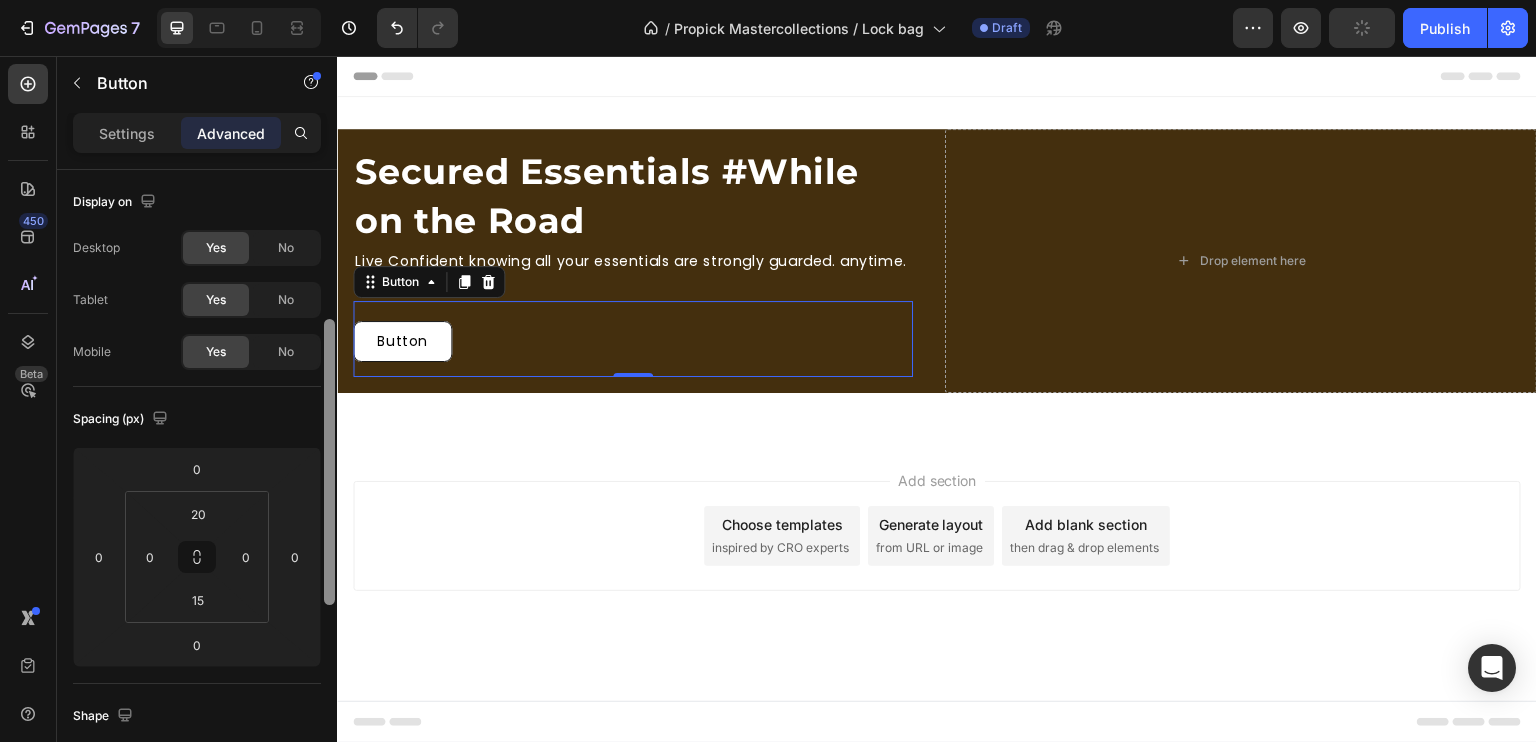 scroll, scrollTop: 108, scrollLeft: 0, axis: vertical 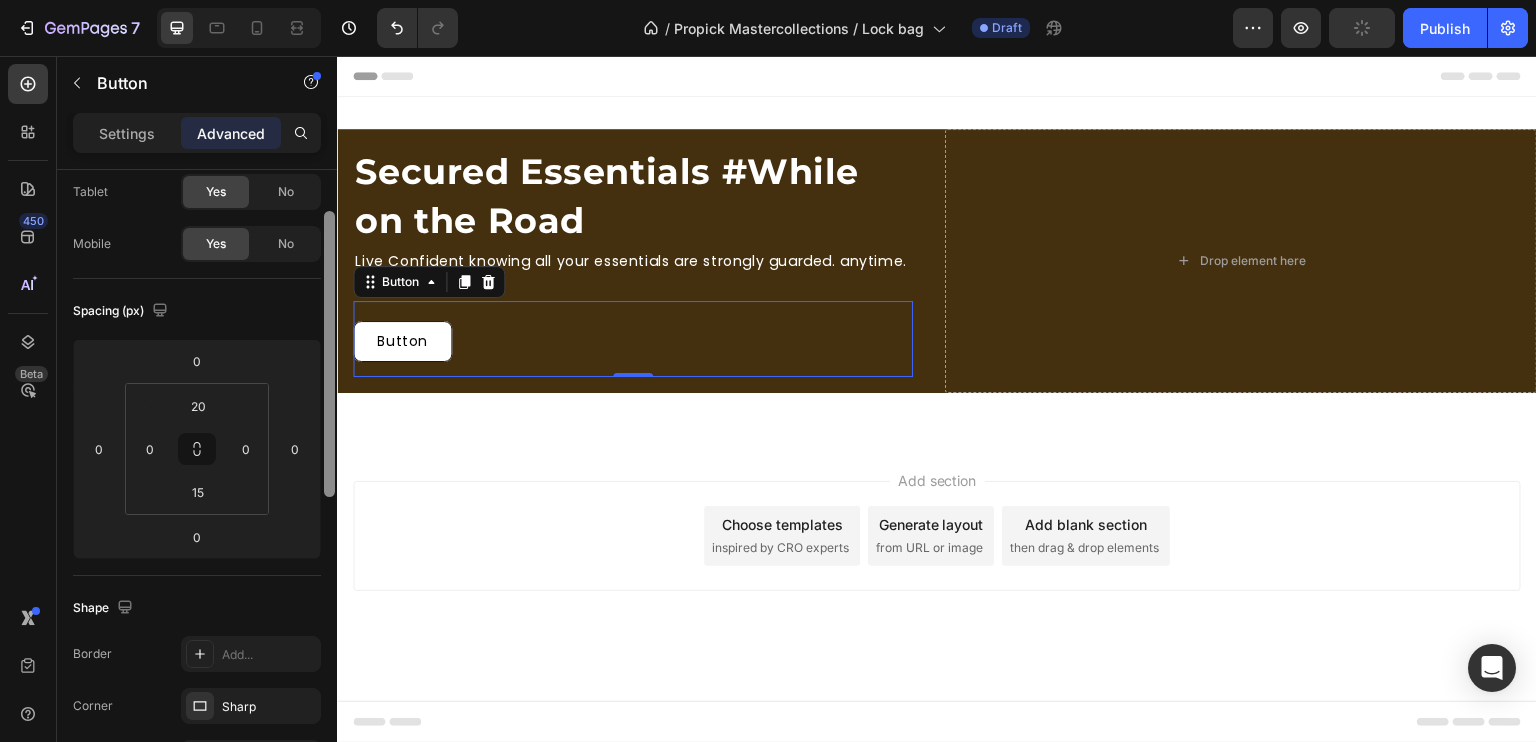 drag, startPoint x: 328, startPoint y: 245, endPoint x: 330, endPoint y: 294, distance: 49.0408 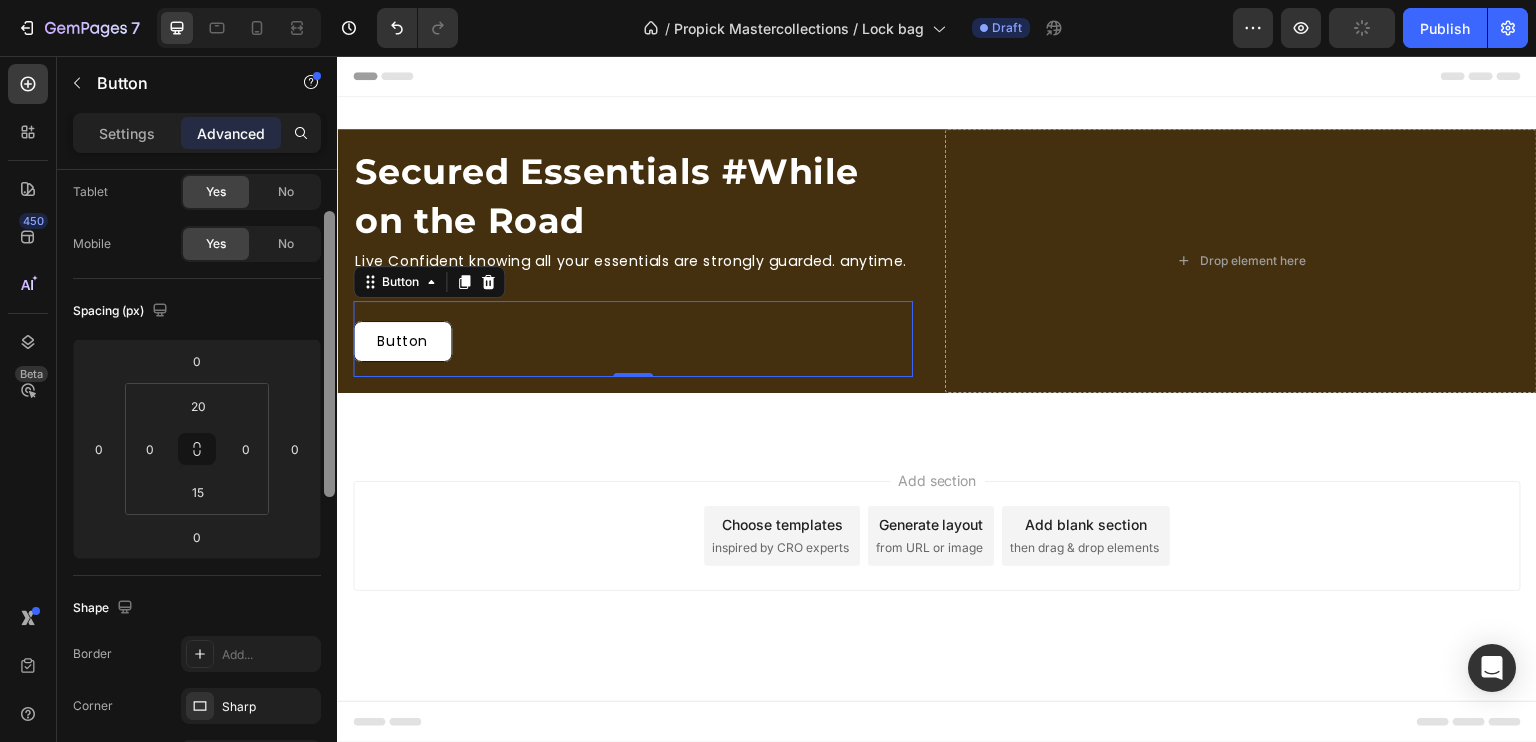 click at bounding box center [329, 354] 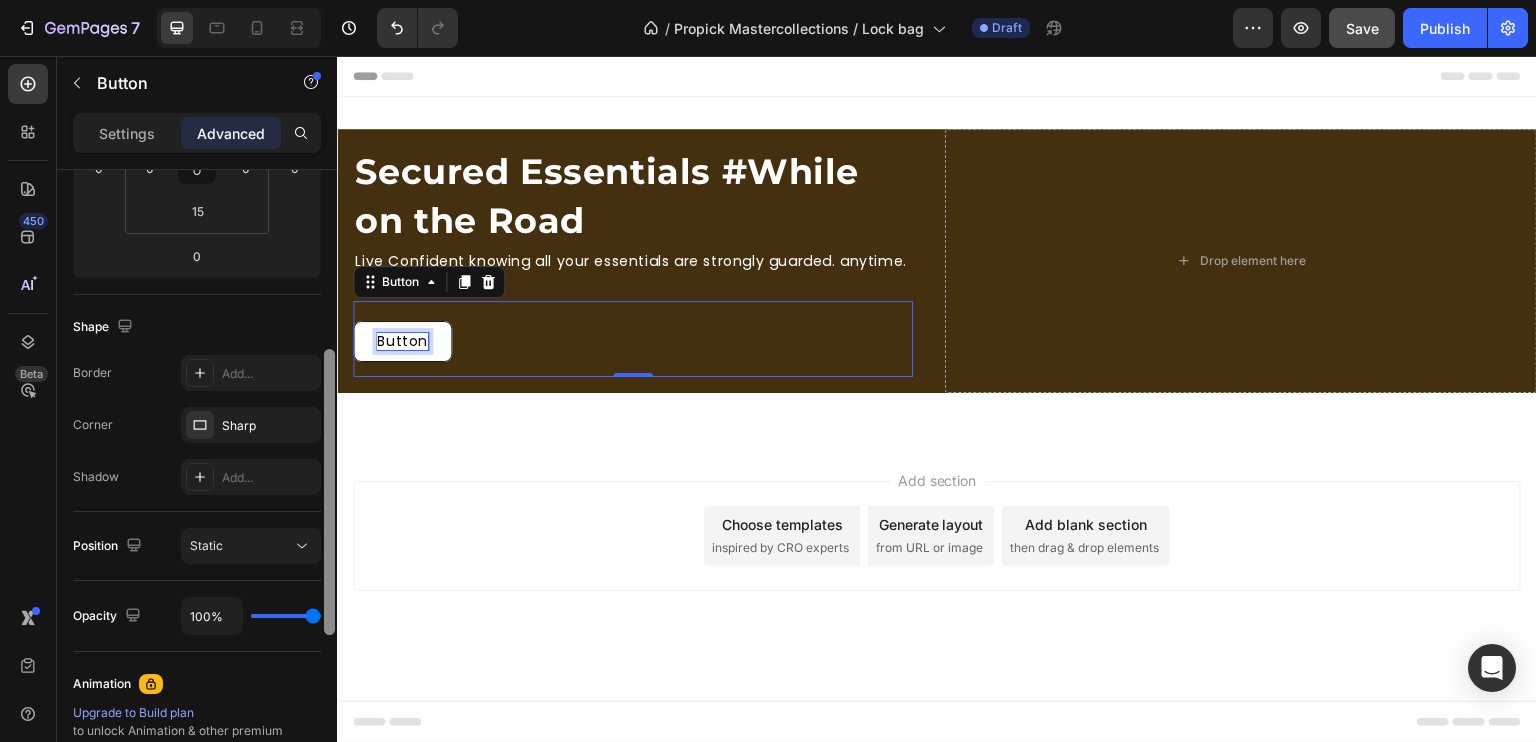scroll, scrollTop: 391, scrollLeft: 0, axis: vertical 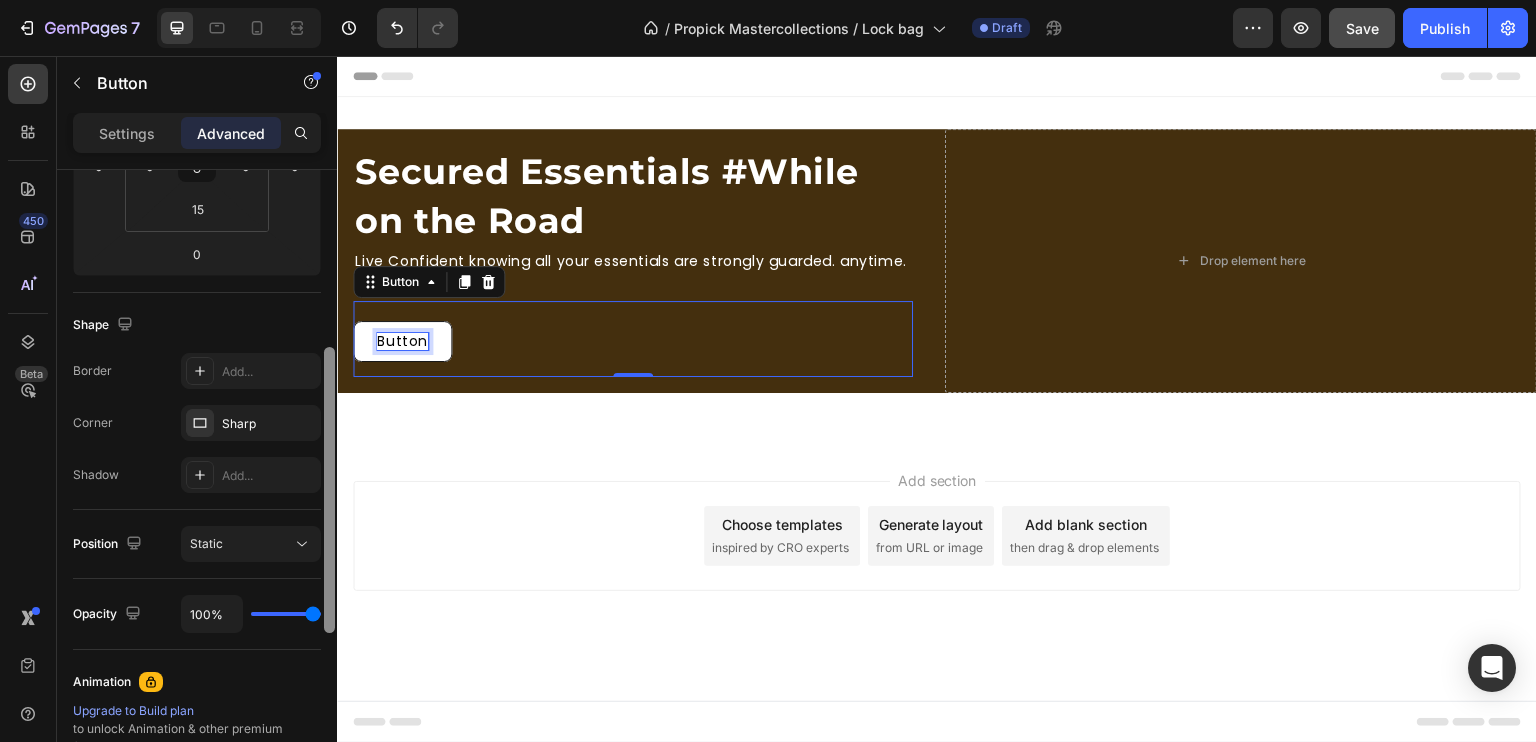 drag, startPoint x: 326, startPoint y: 294, endPoint x: 329, endPoint y: 423, distance: 129.03488 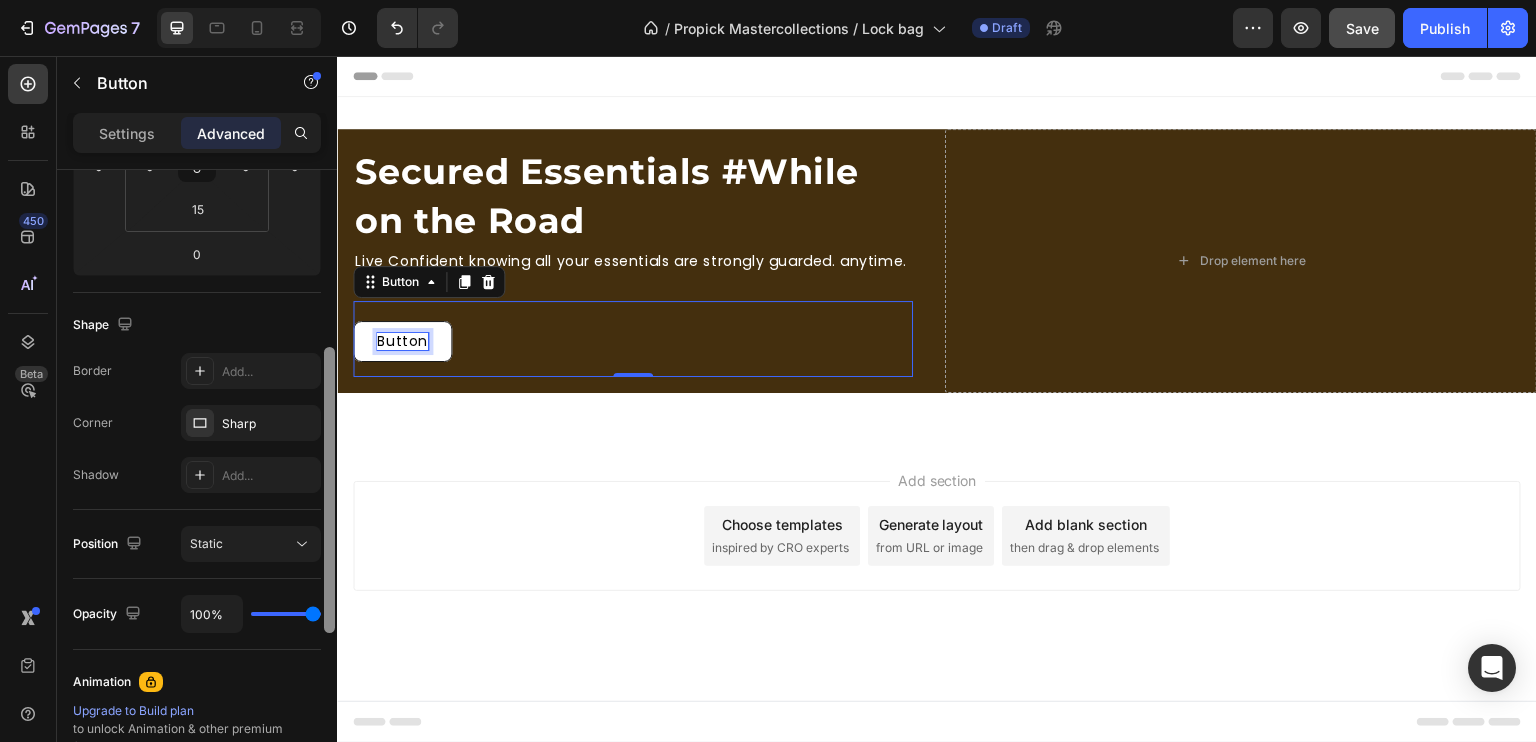 click at bounding box center [329, 490] 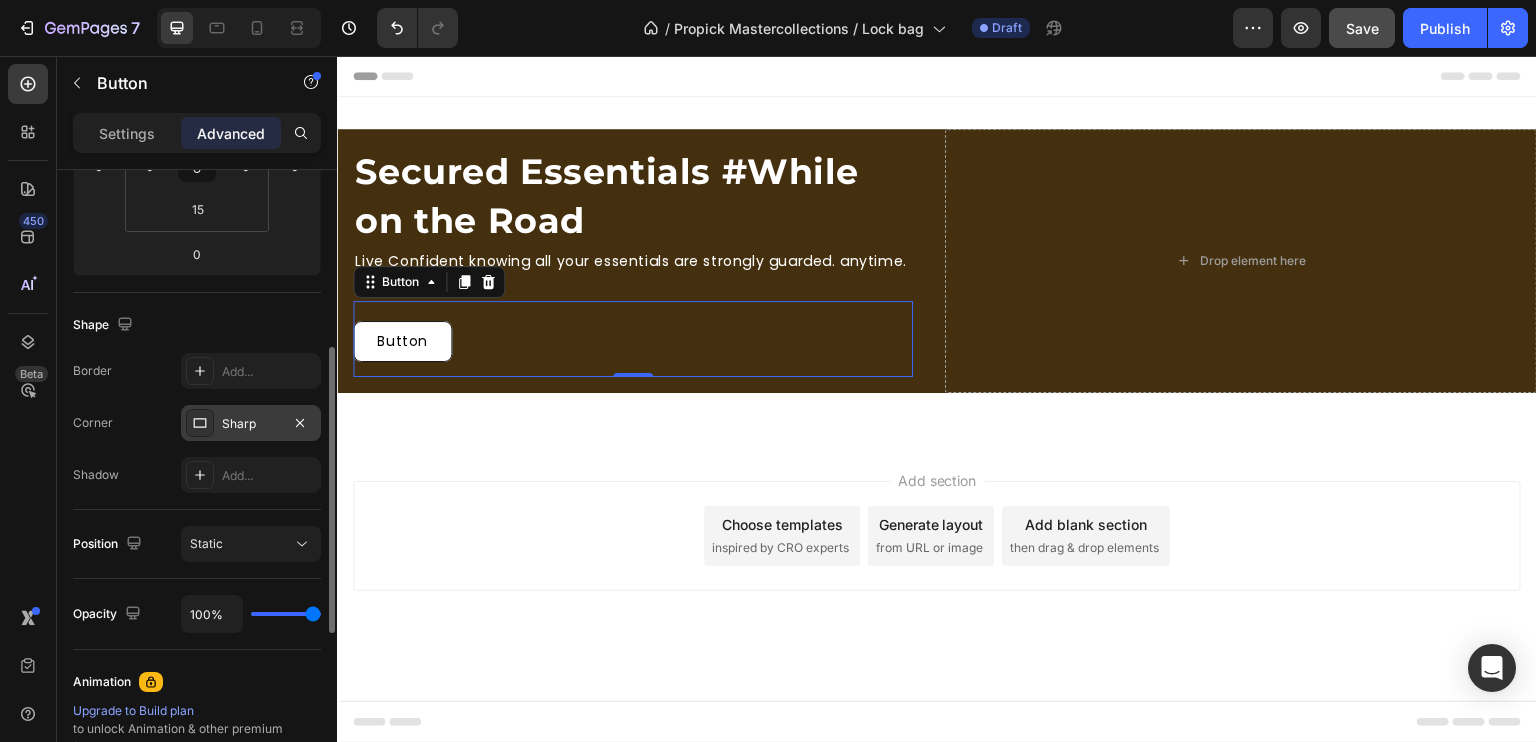click 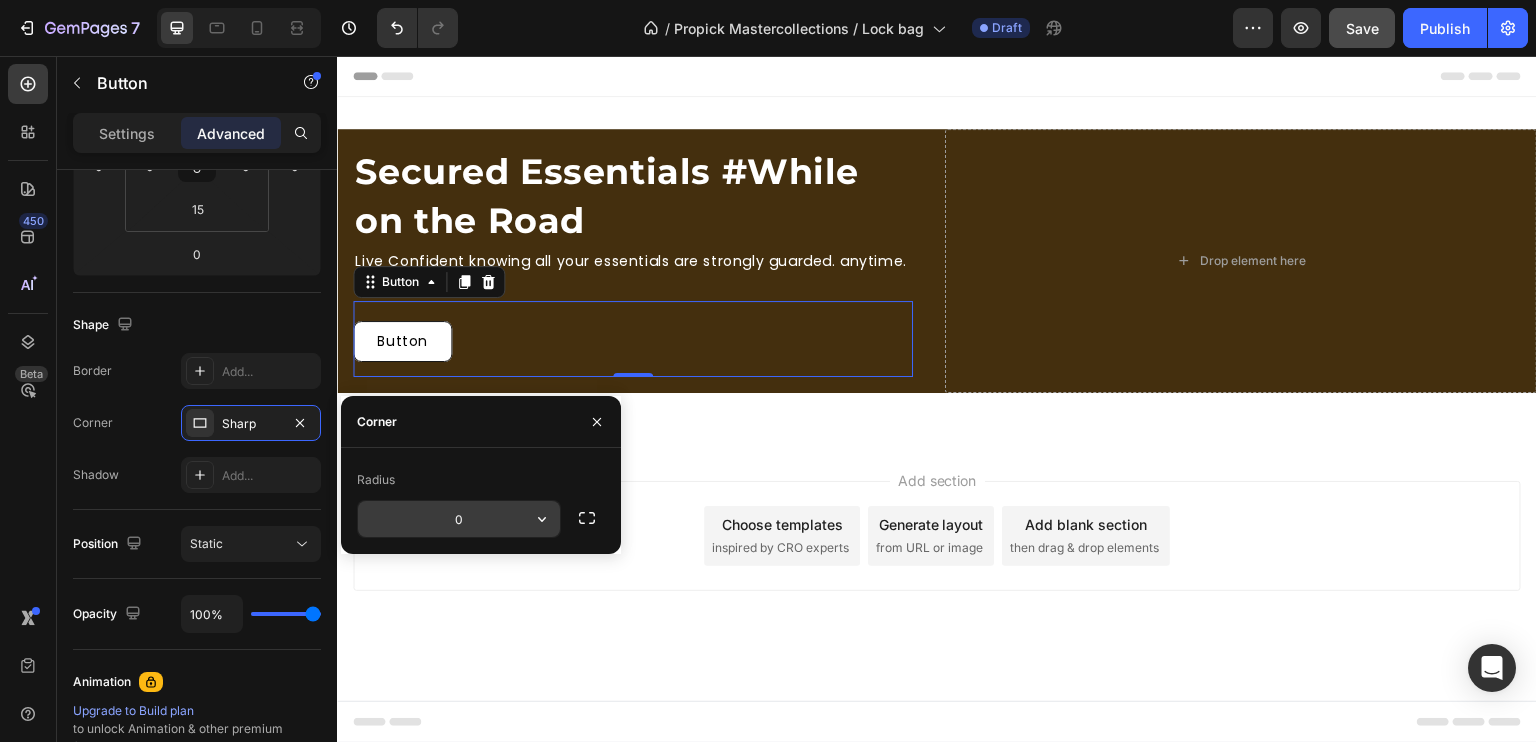 click 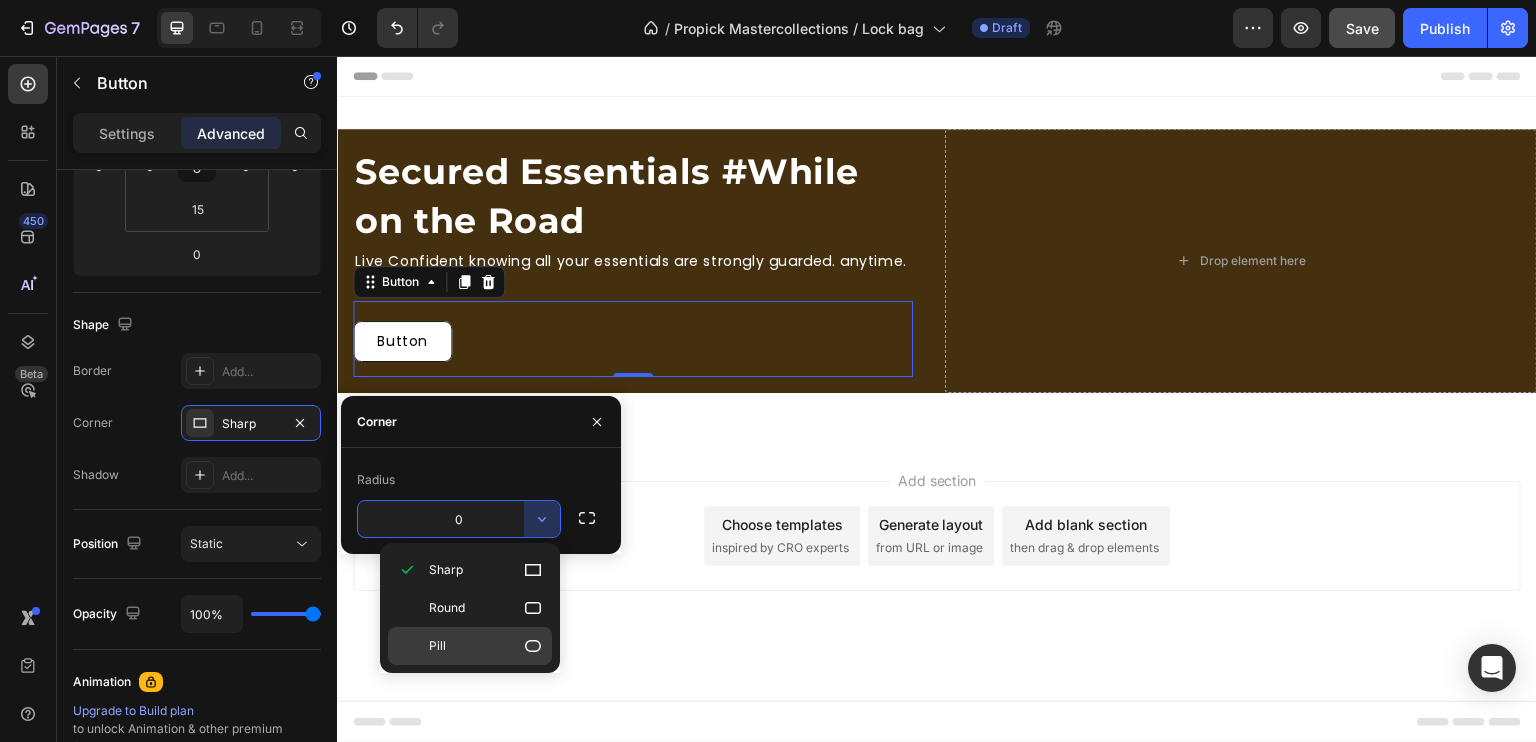 click 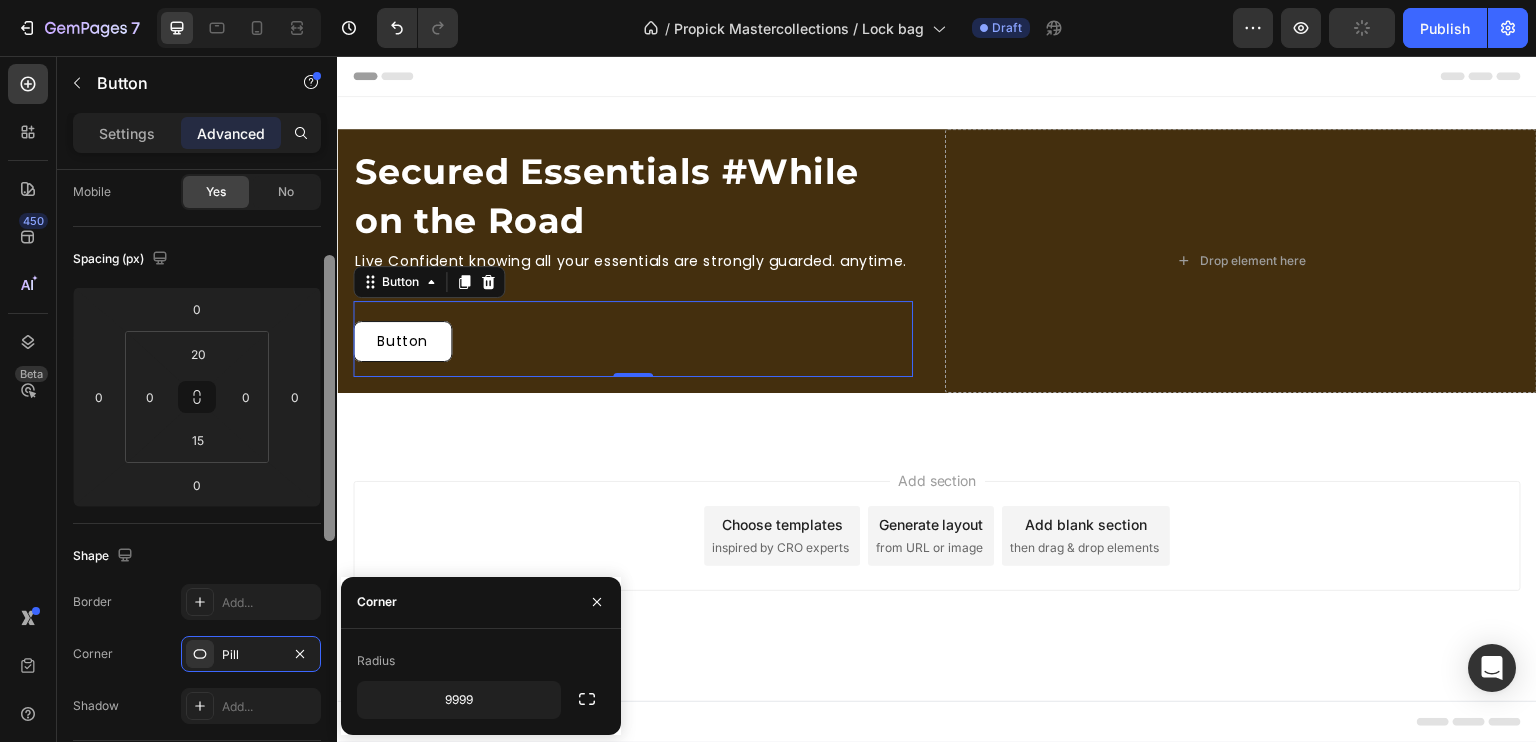 scroll, scrollTop: 132, scrollLeft: 0, axis: vertical 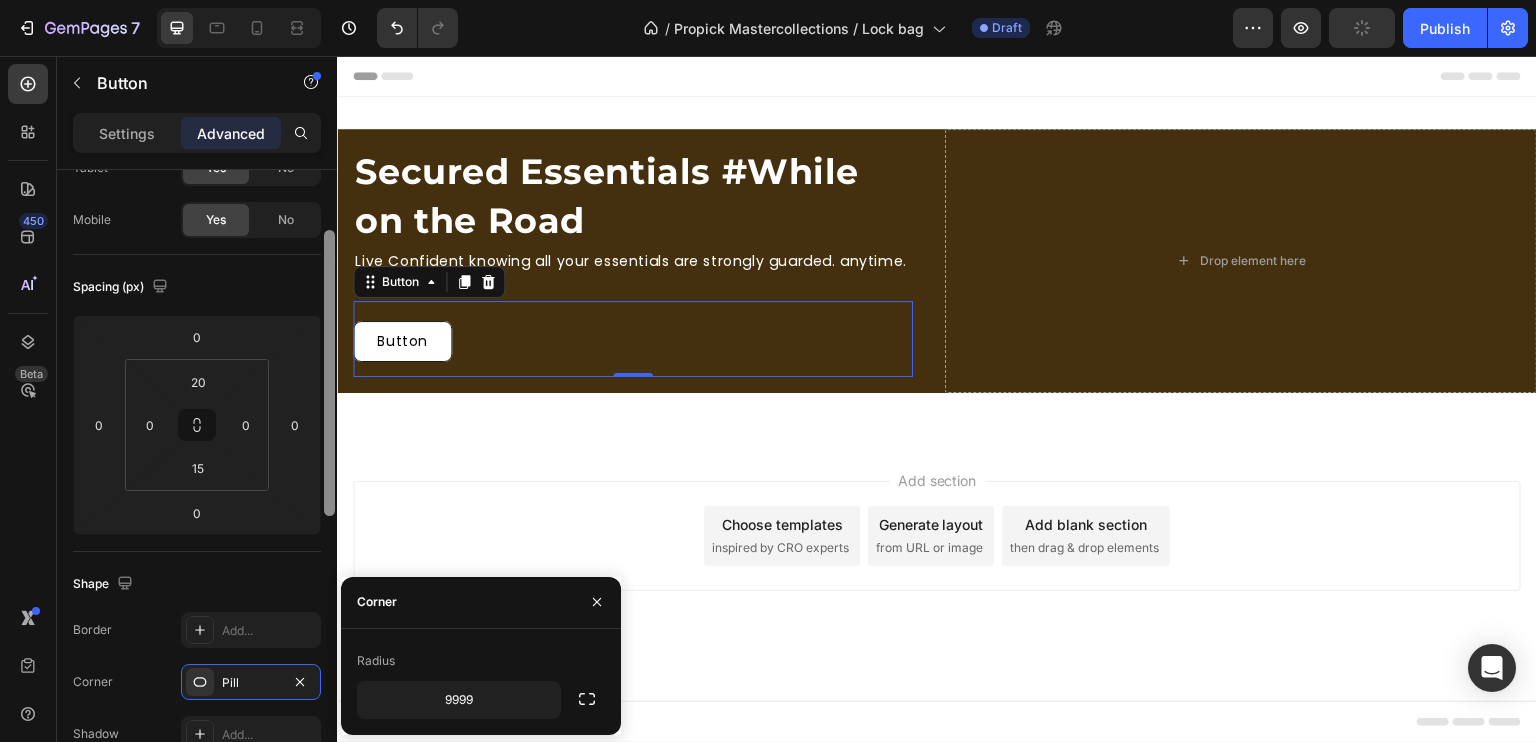 drag, startPoint x: 328, startPoint y: 480, endPoint x: 336, endPoint y: 362, distance: 118.270874 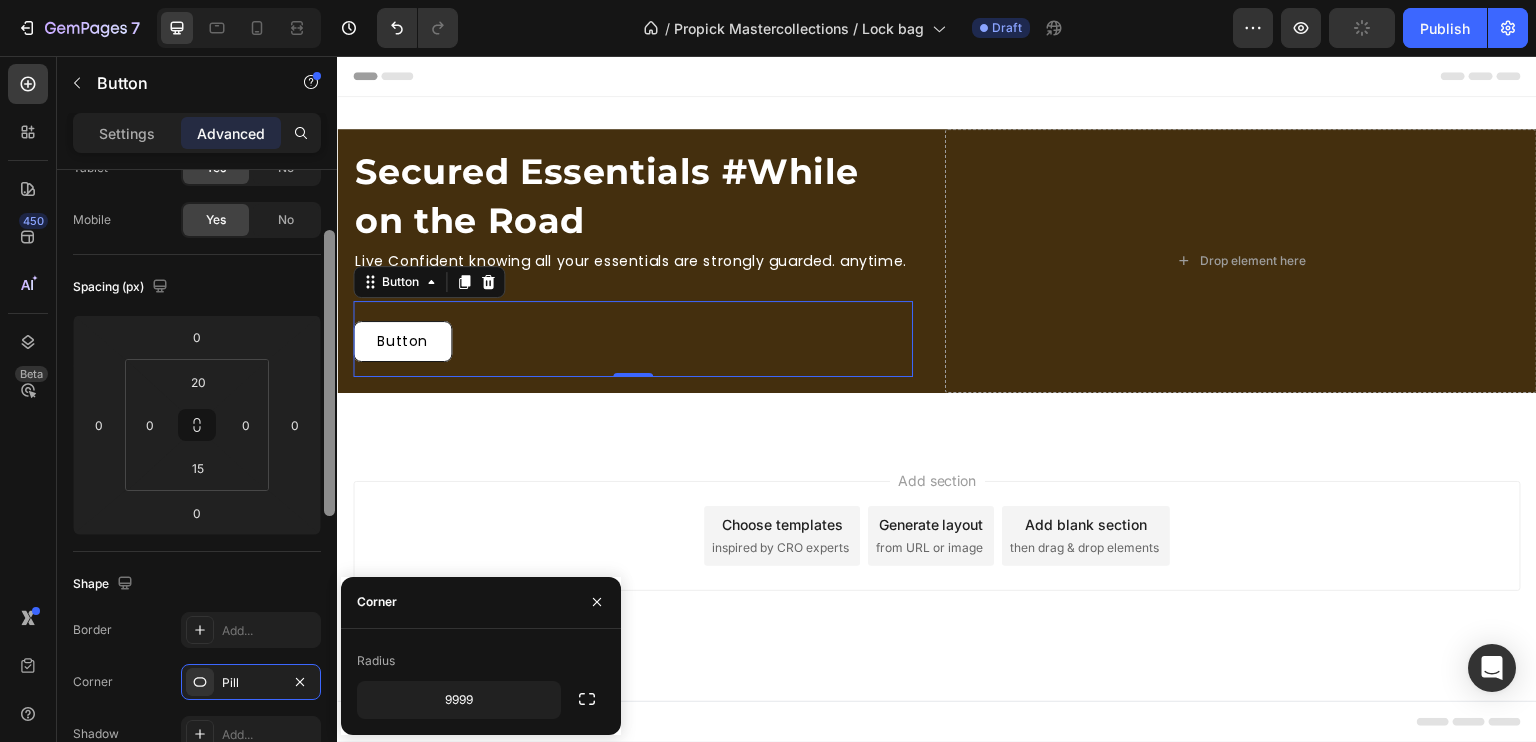 click at bounding box center [329, 485] 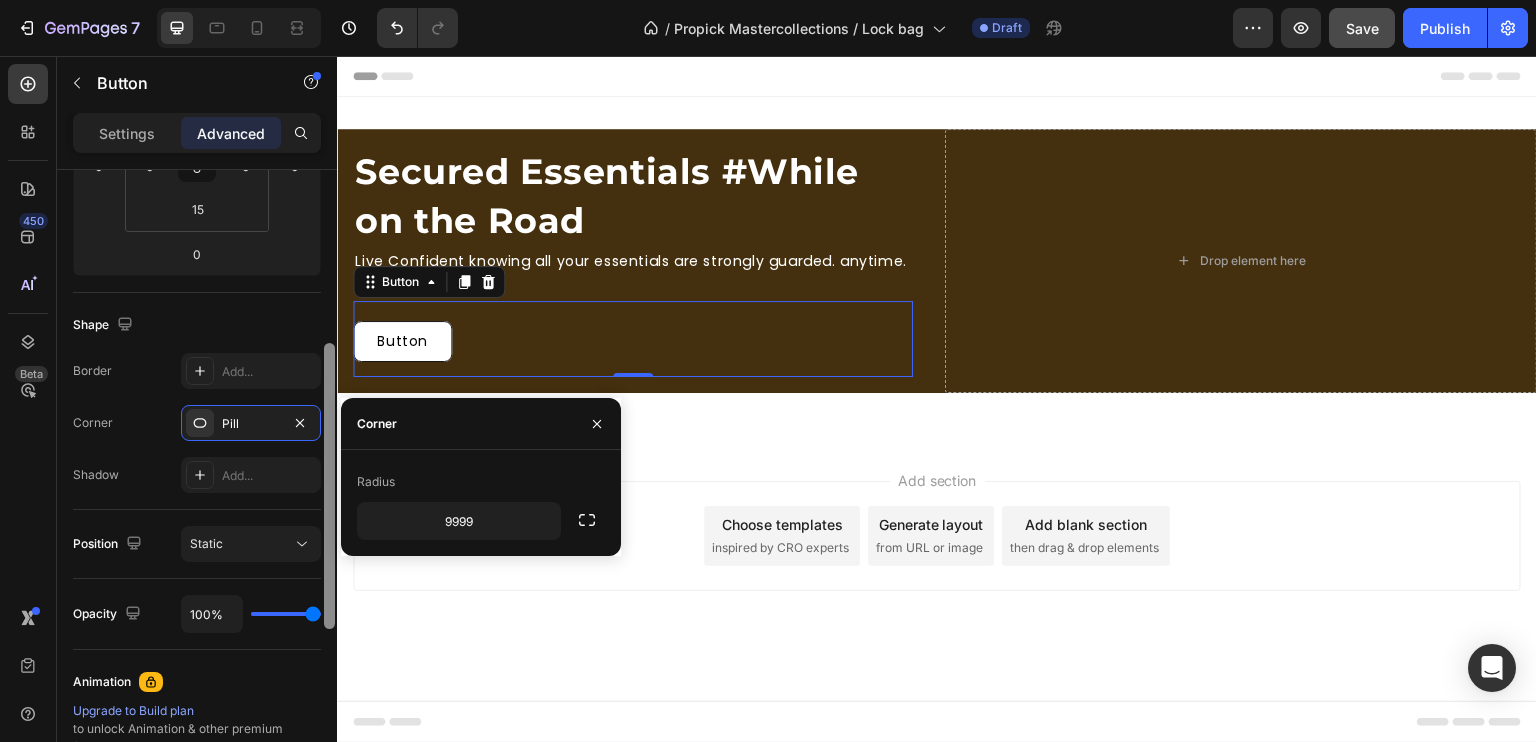 scroll, scrollTop: 393, scrollLeft: 0, axis: vertical 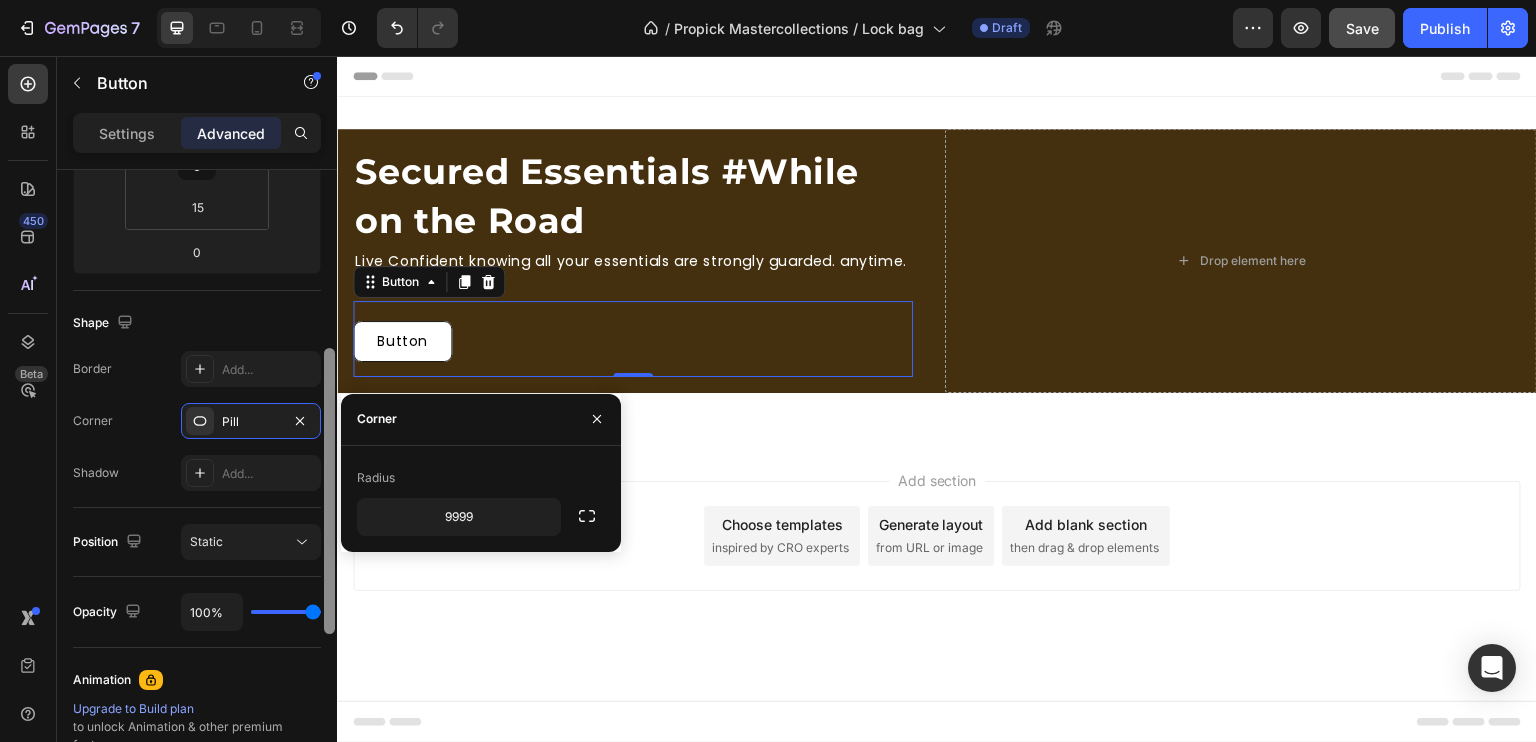 drag, startPoint x: 330, startPoint y: 373, endPoint x: 329, endPoint y: 492, distance: 119.0042 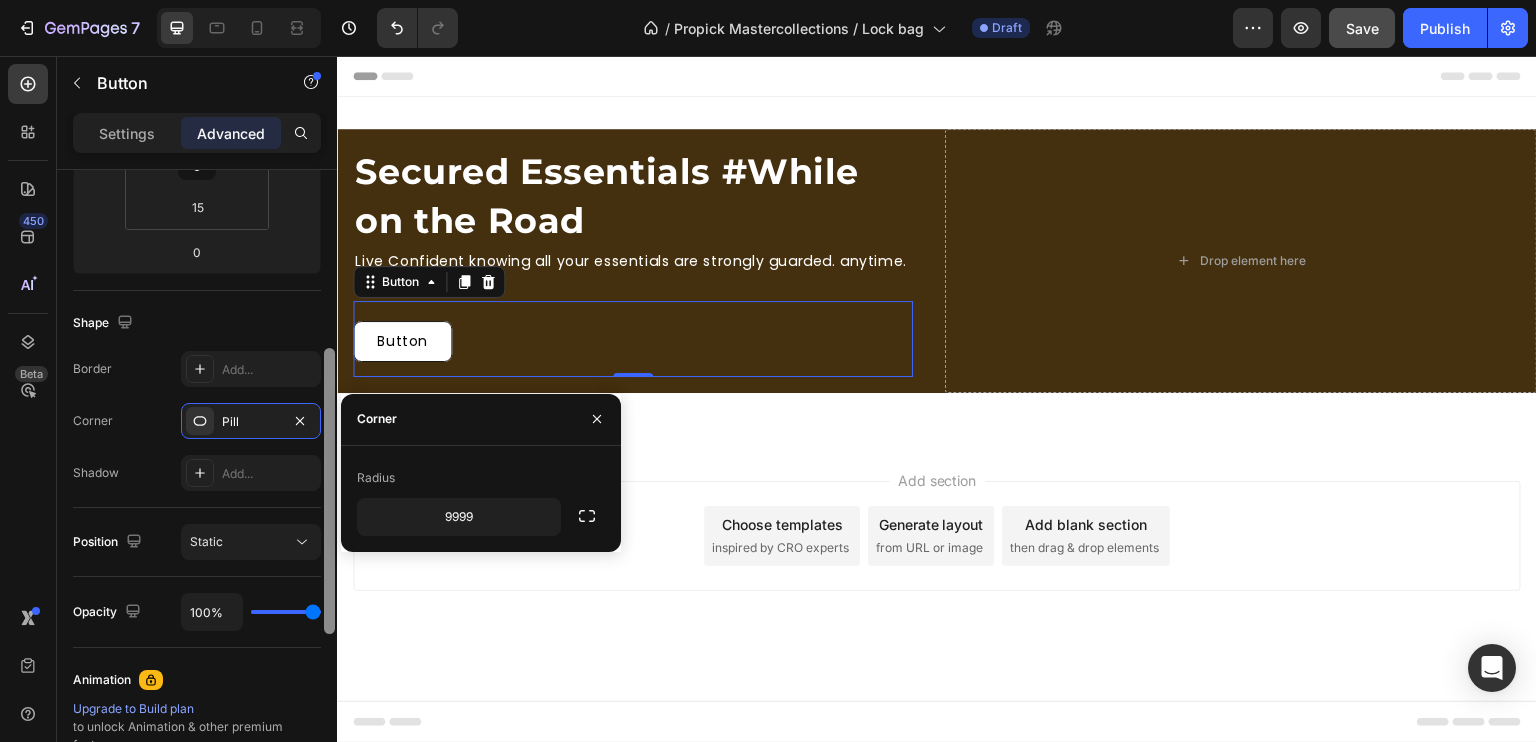click at bounding box center [329, 491] 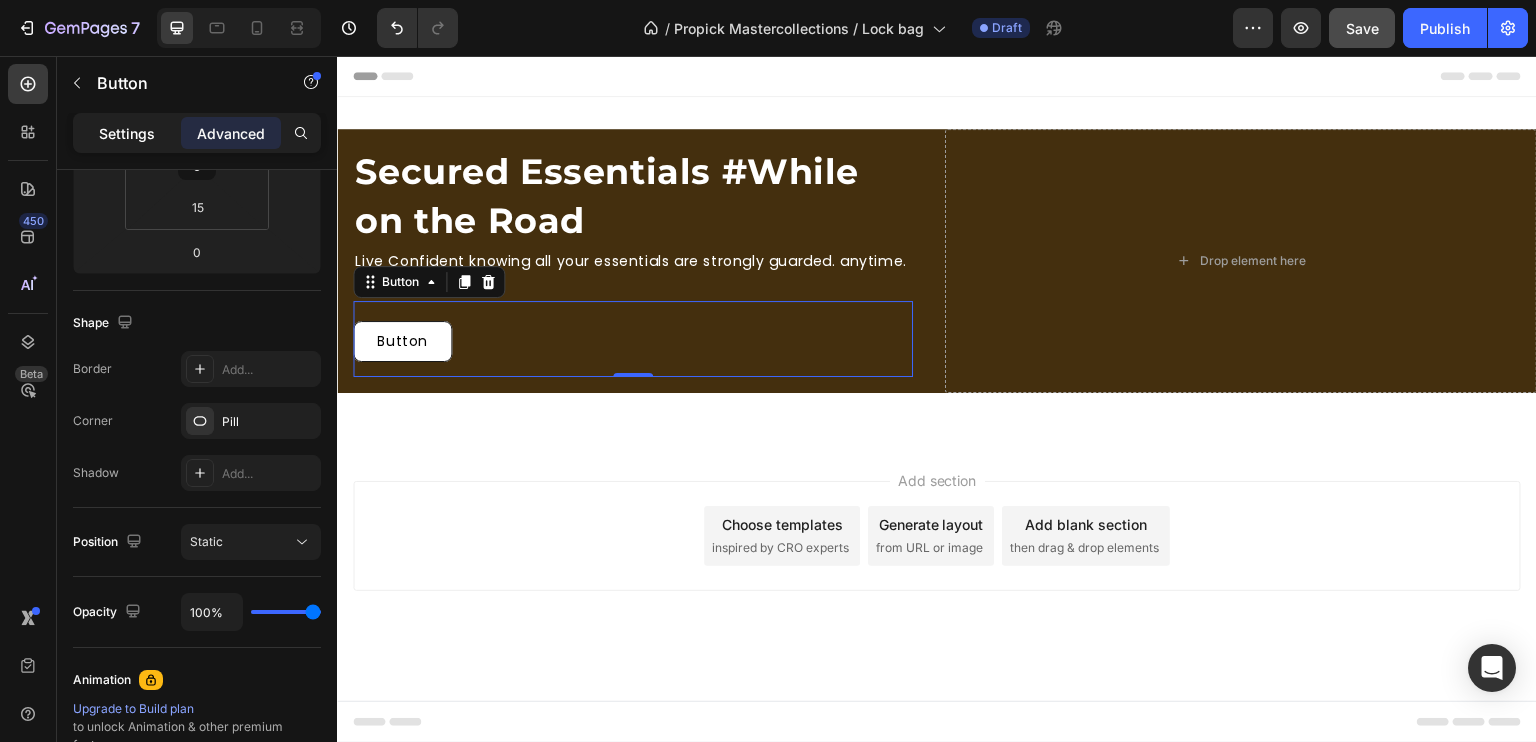 click on "Settings" at bounding box center (127, 133) 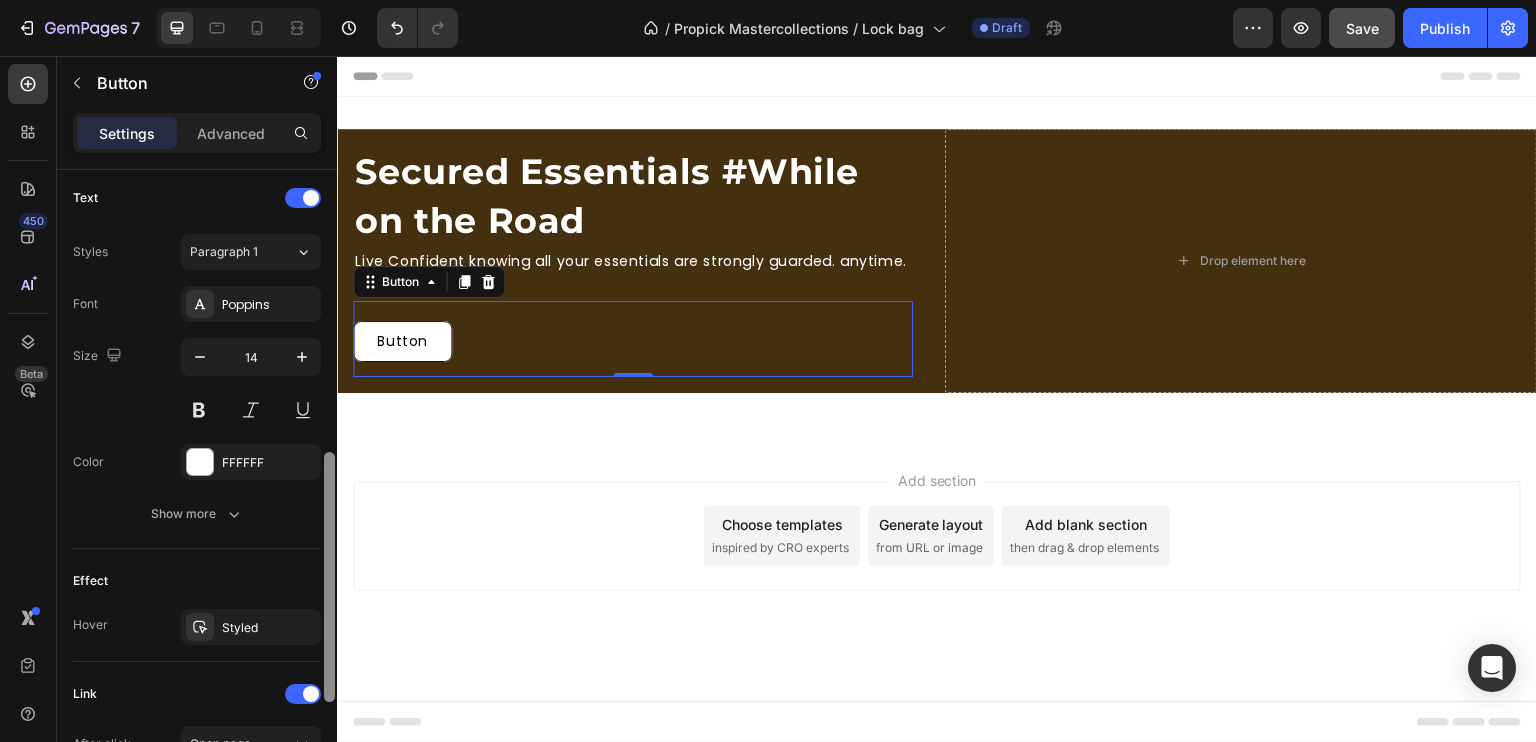 drag, startPoint x: 327, startPoint y: 429, endPoint x: 324, endPoint y: 544, distance: 115.03912 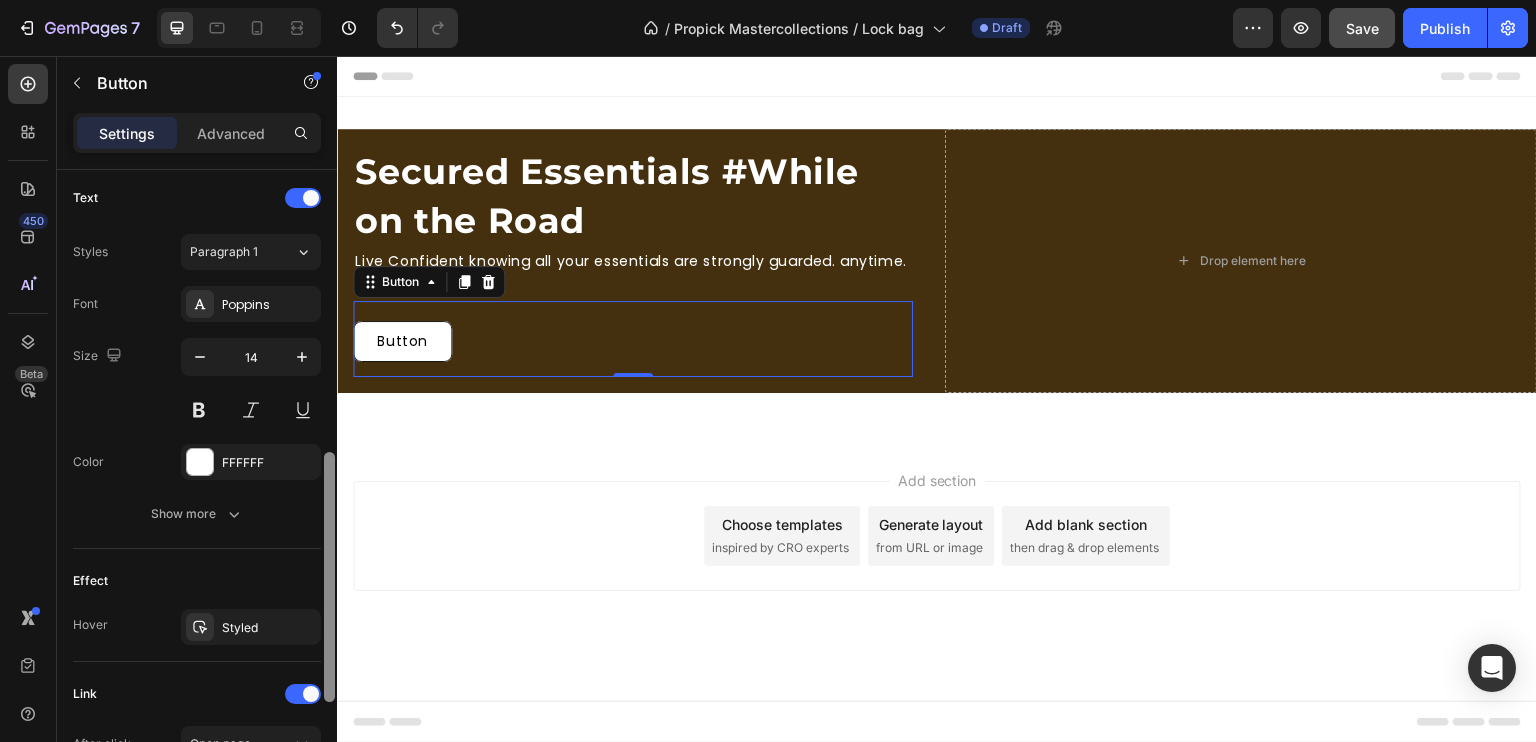 click at bounding box center [329, 577] 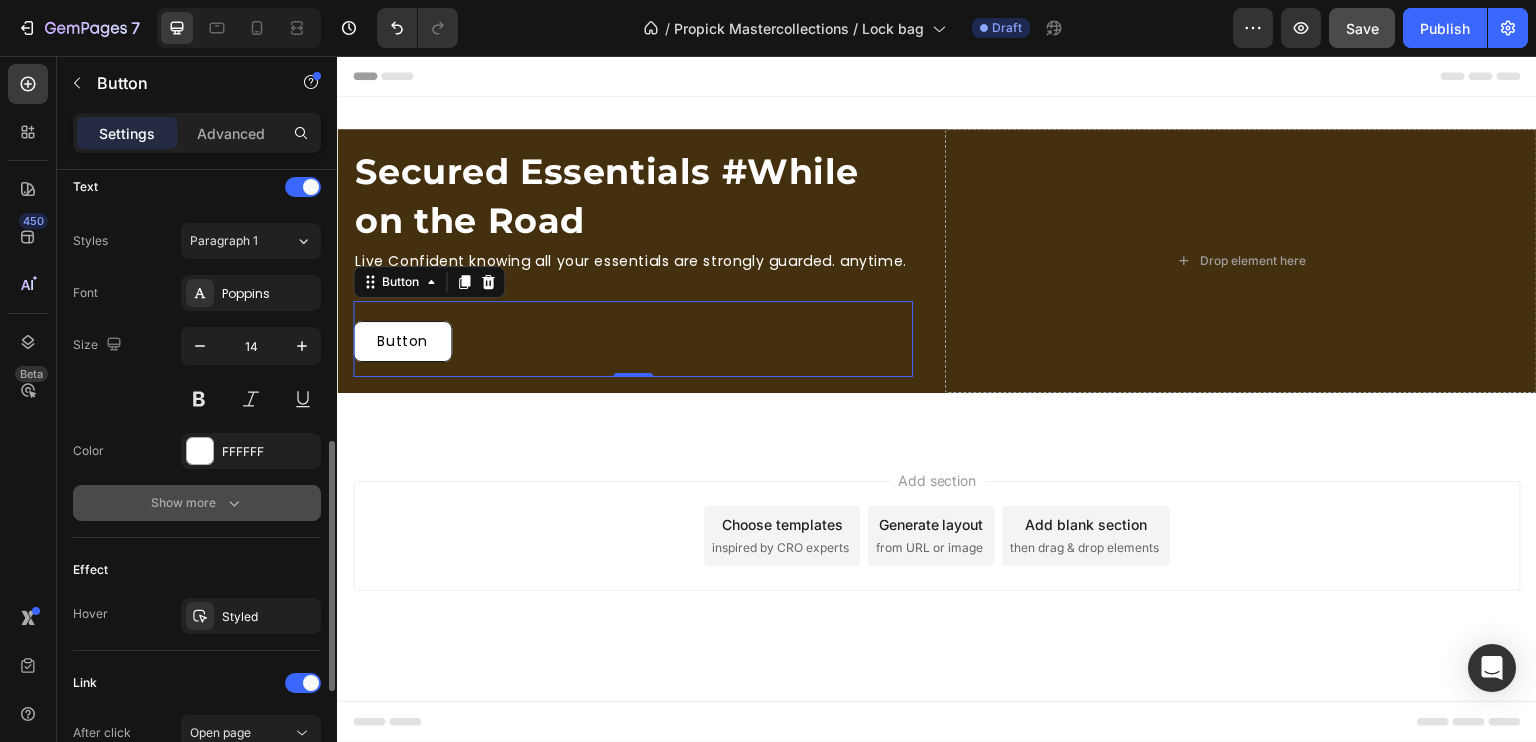 click 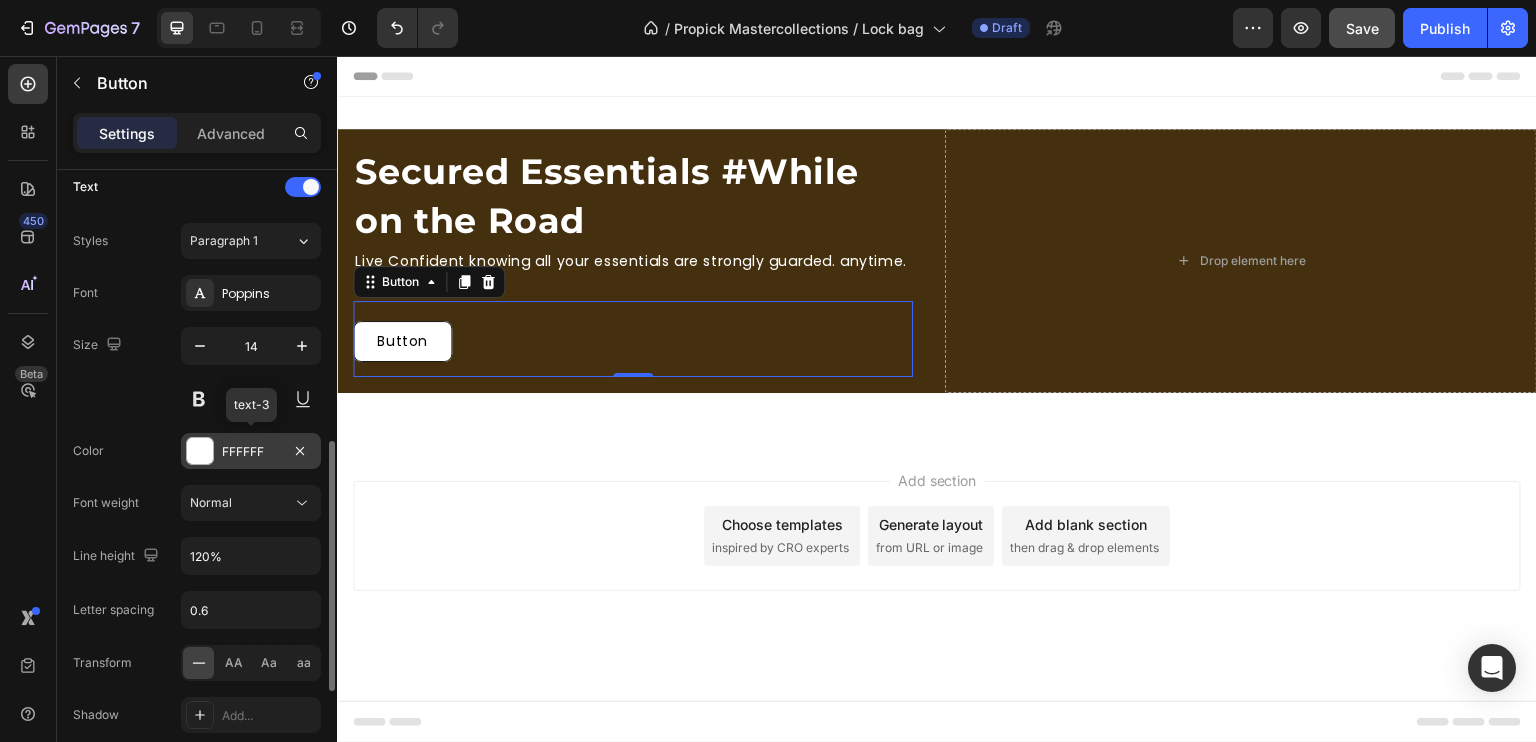 click at bounding box center [200, 451] 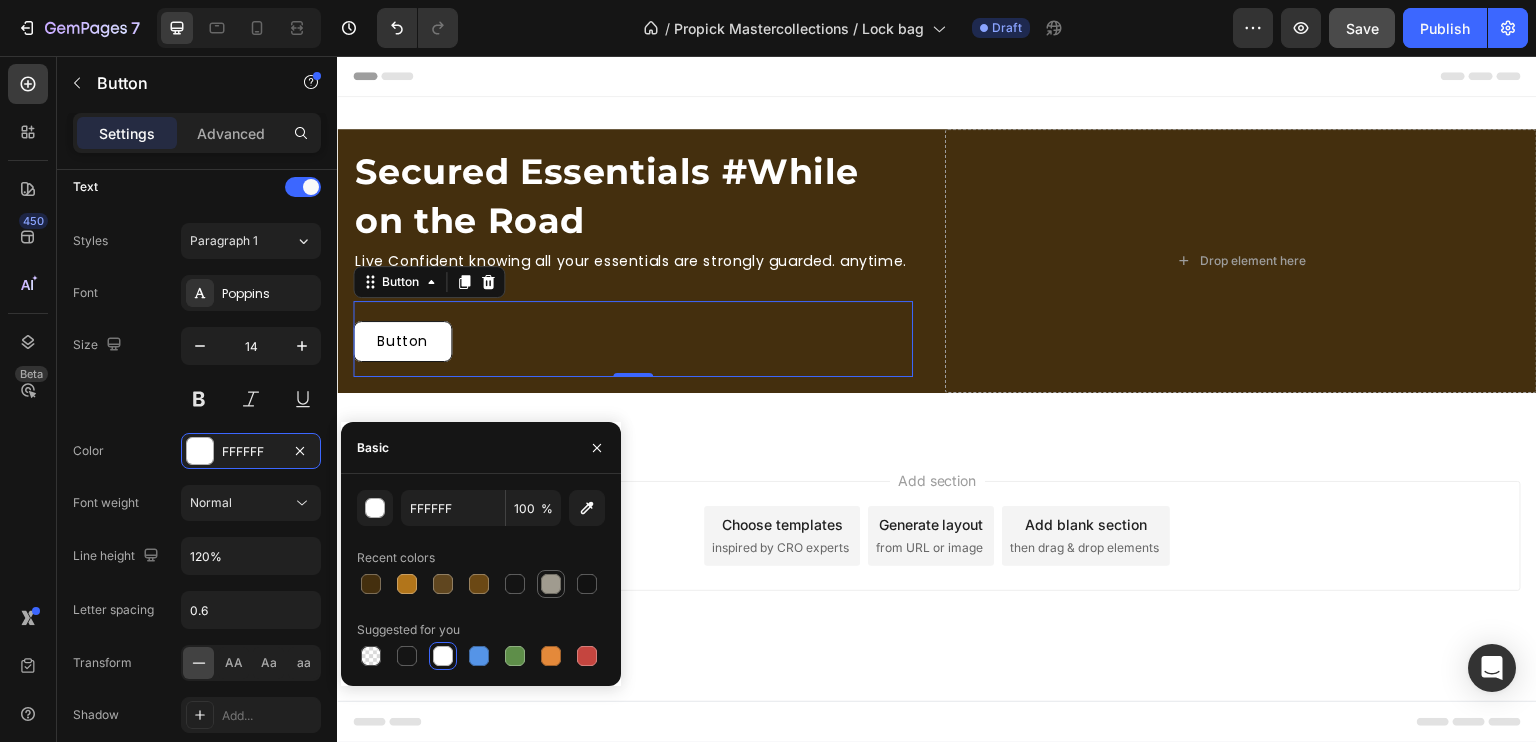 click at bounding box center (551, 584) 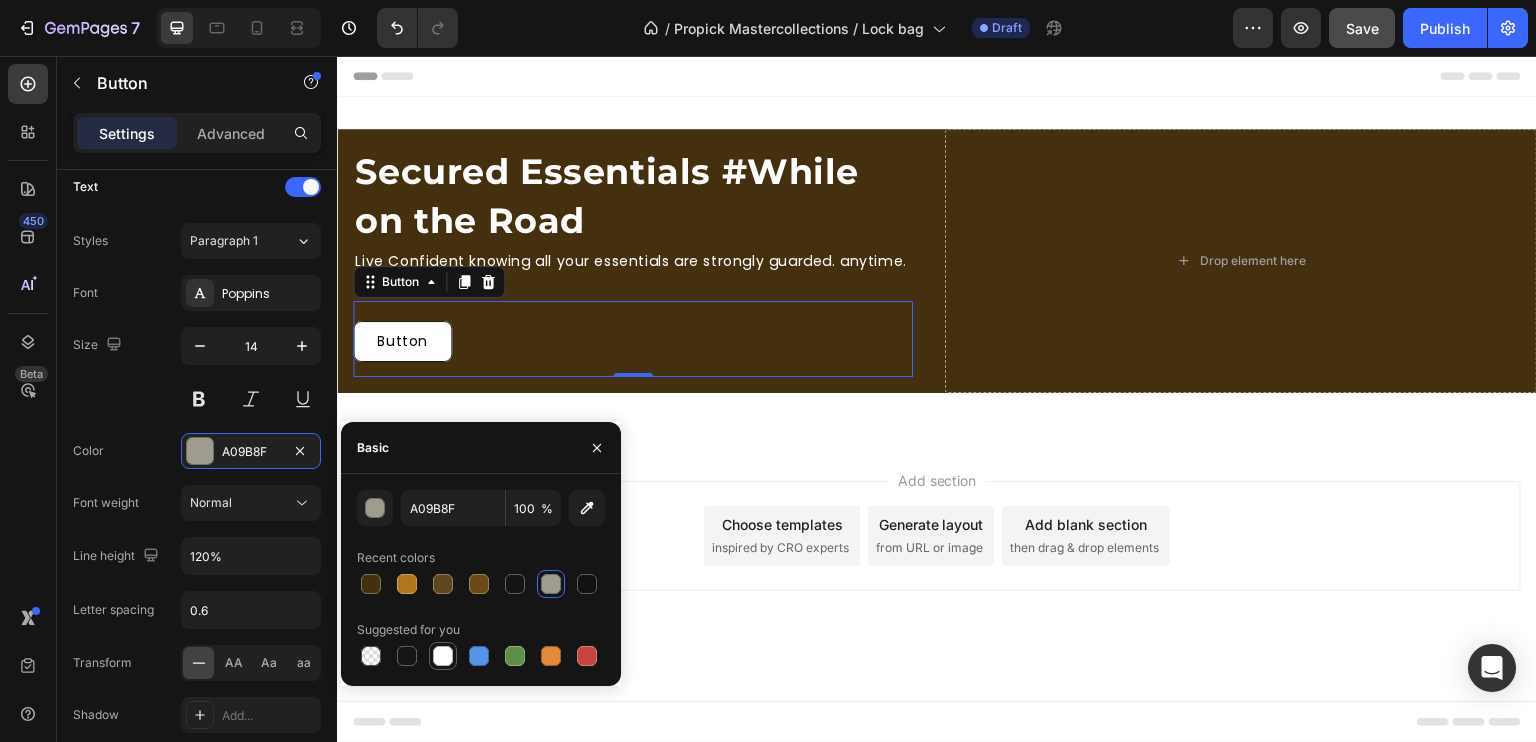 click at bounding box center (443, 656) 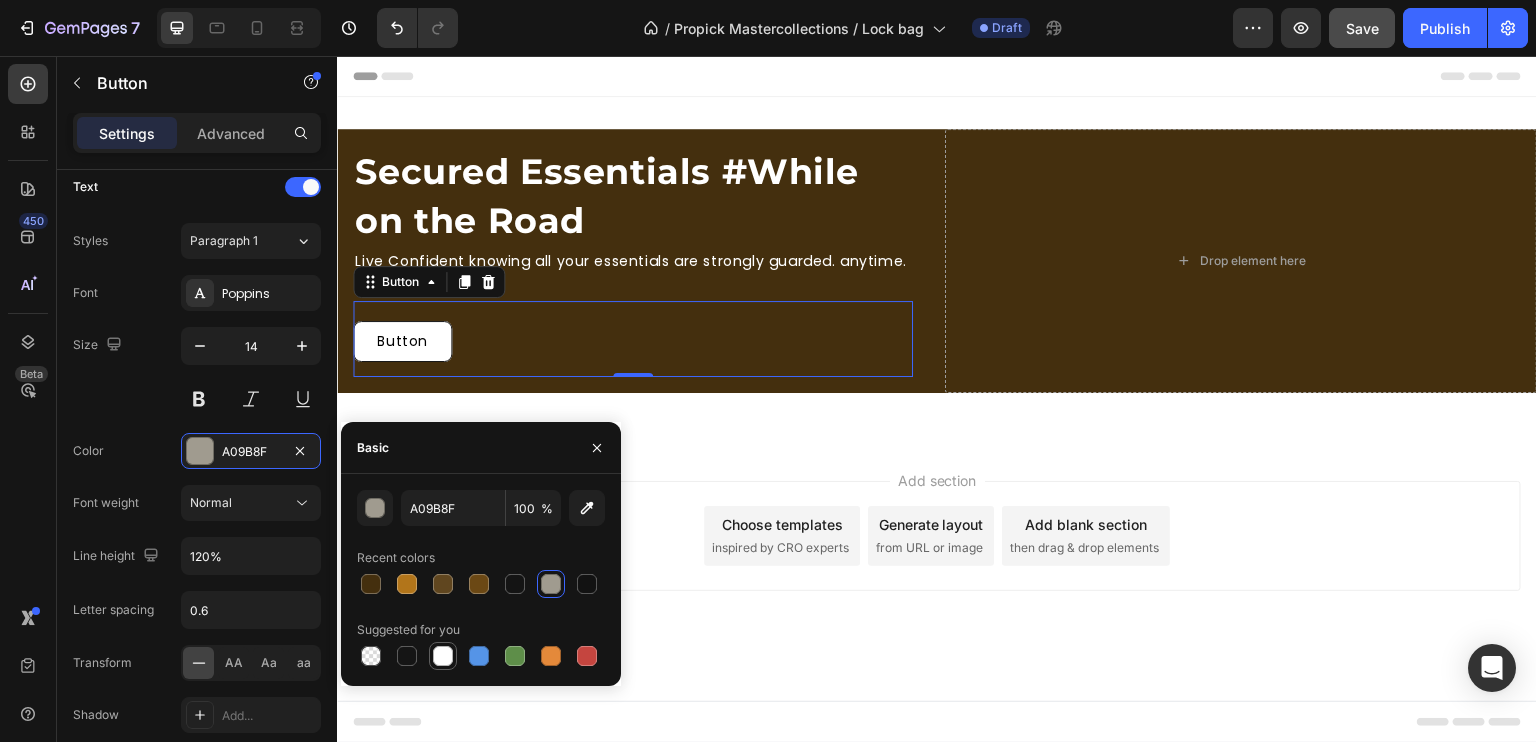 type on "FFFFFF" 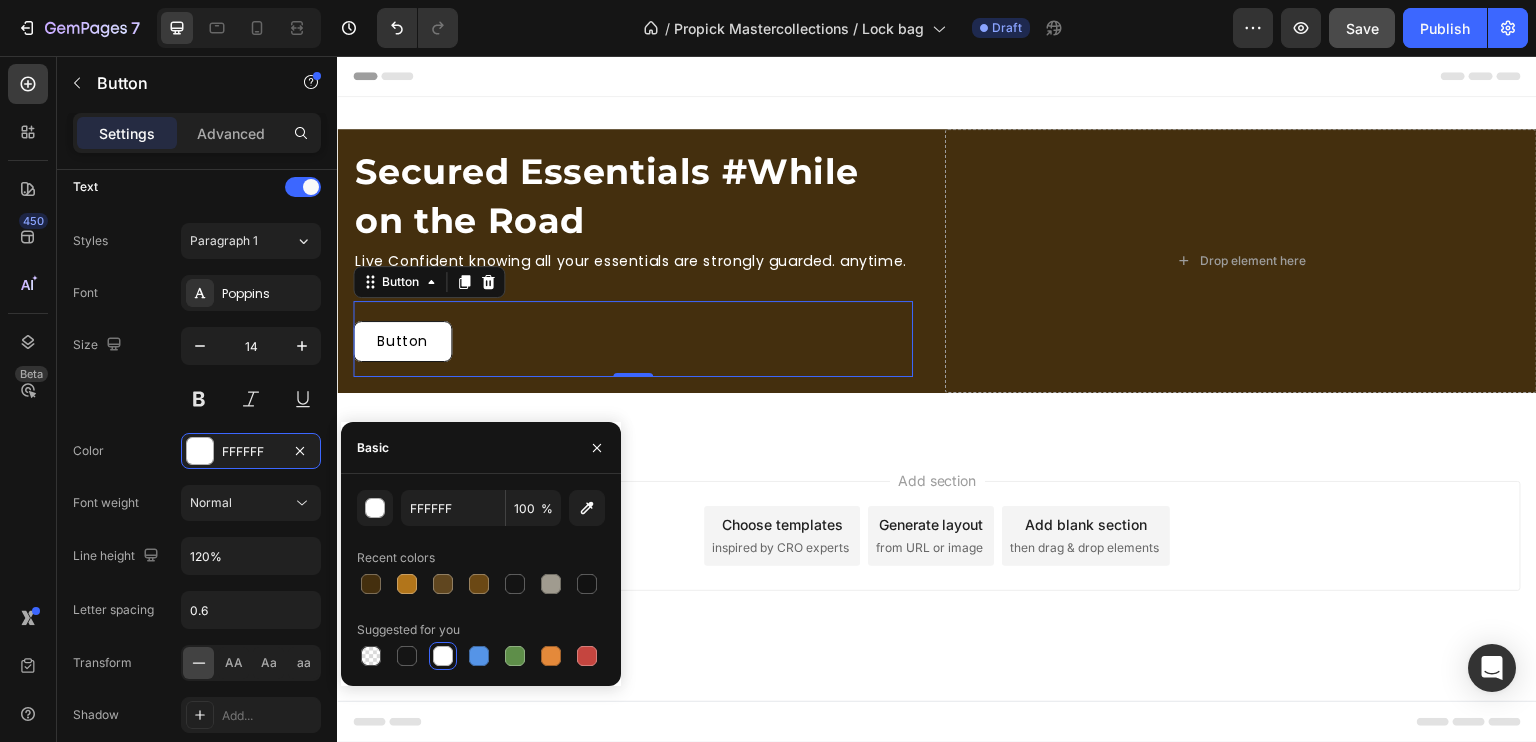click at bounding box center (443, 656) 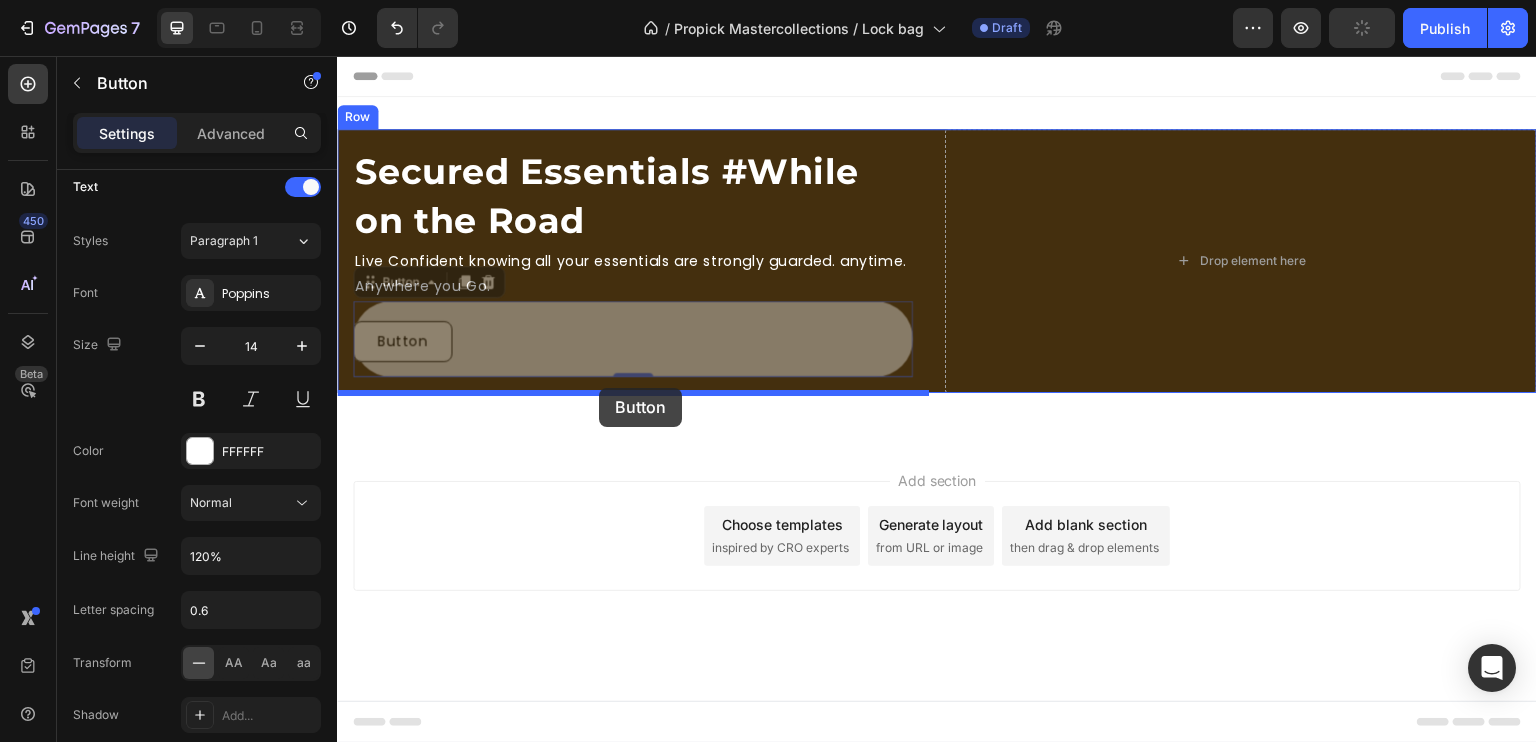 drag, startPoint x: 605, startPoint y: 356, endPoint x: 599, endPoint y: 378, distance: 22.803509 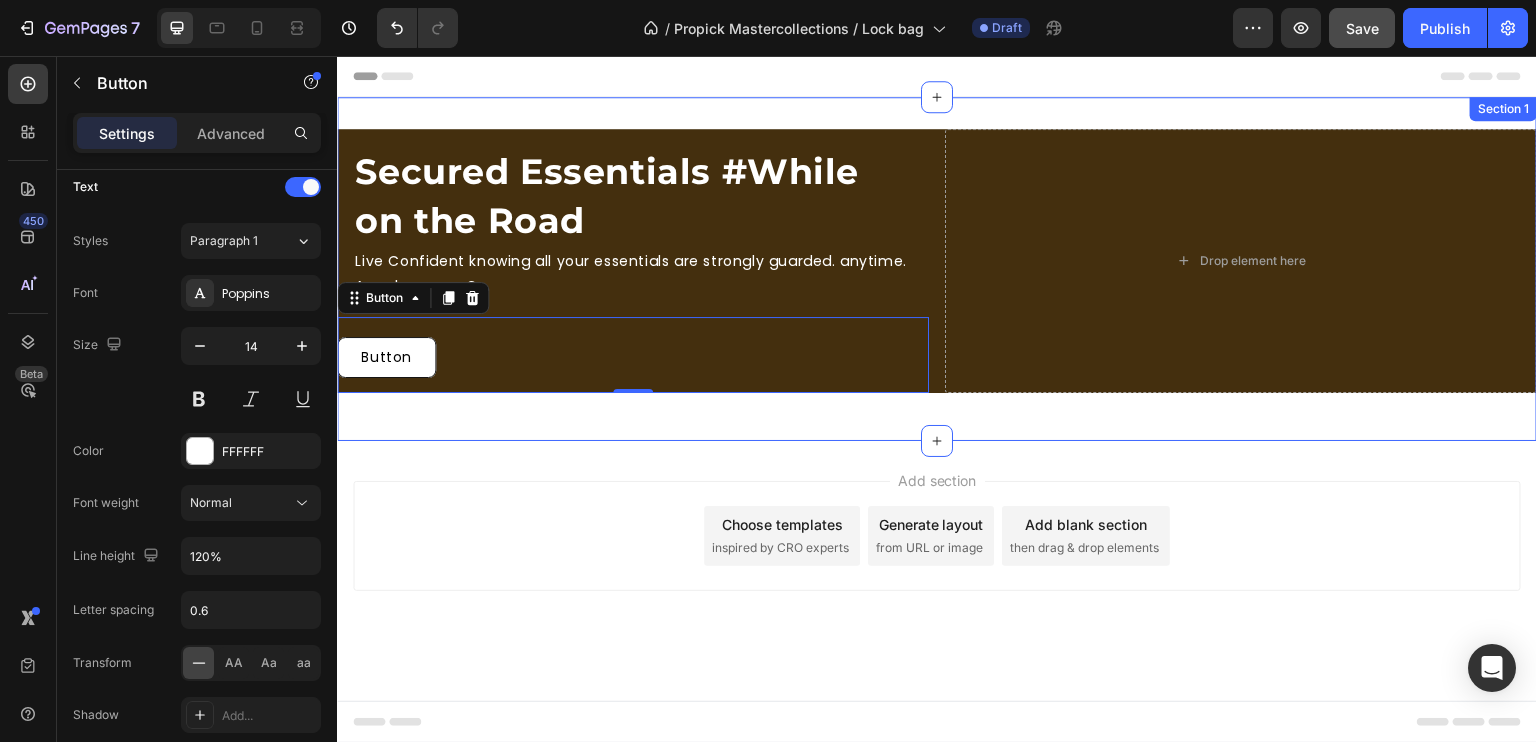 click on "Secured Essentials #While on the Road Heading Live Confident knowing all your essentials are strongly guarded. anytime. Anywhere you Go.  Text Block Row Button Button   0
Drop element here Row Section 1" at bounding box center [937, 269] 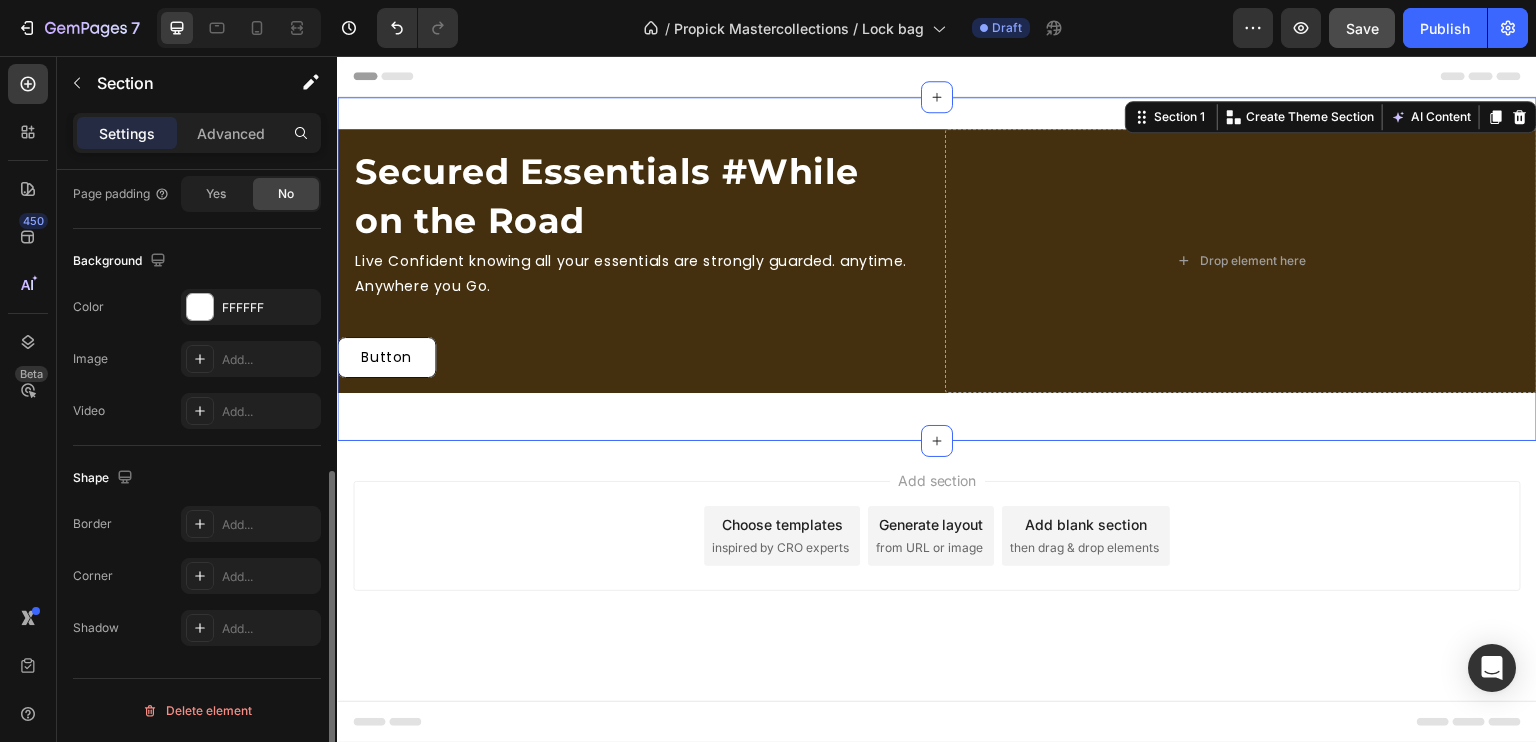scroll, scrollTop: 0, scrollLeft: 0, axis: both 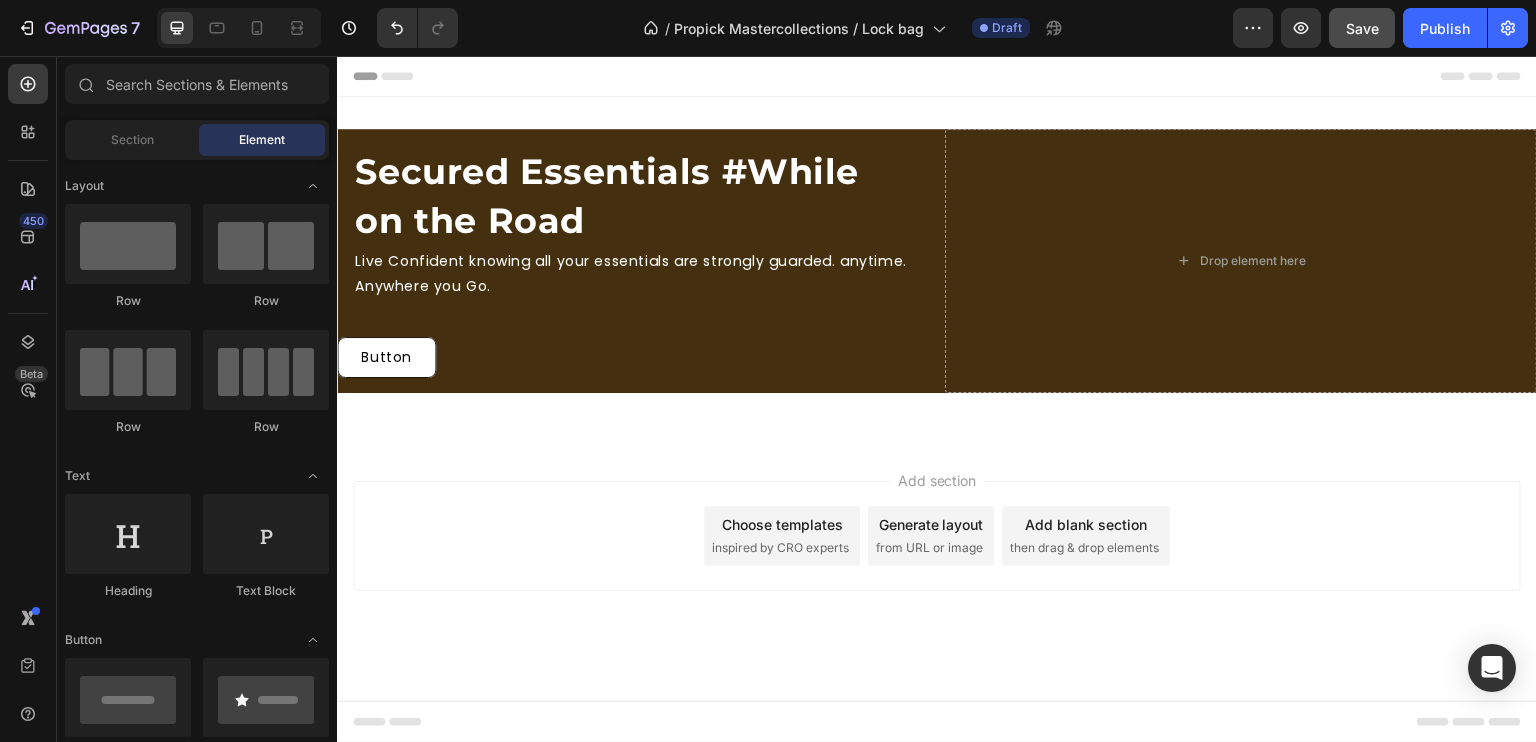 click on "Add section Choose templates inspired by CRO experts Generate layout from URL or image Add blank section then drag & drop elements" at bounding box center (937, 536) 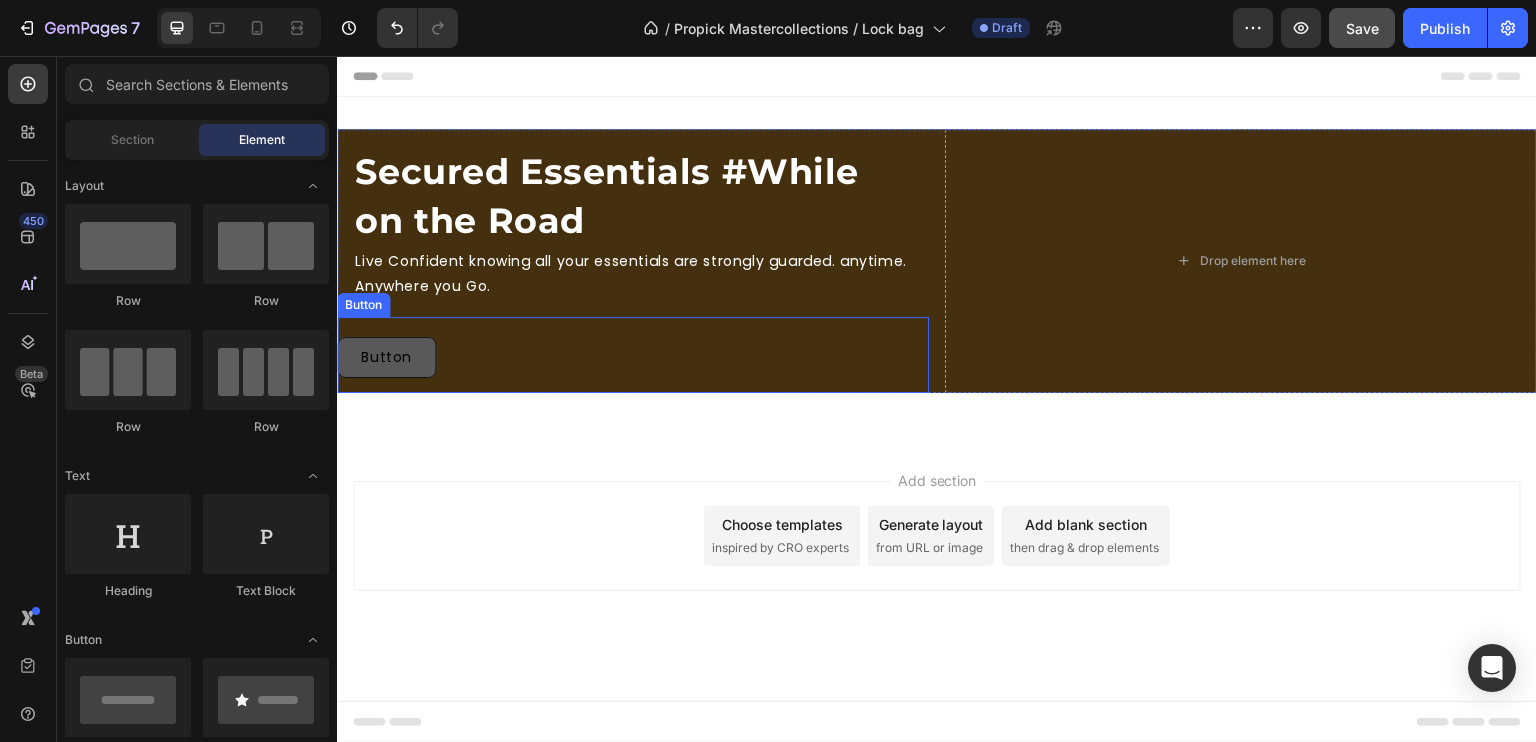 click on "Button" at bounding box center [386, 357] 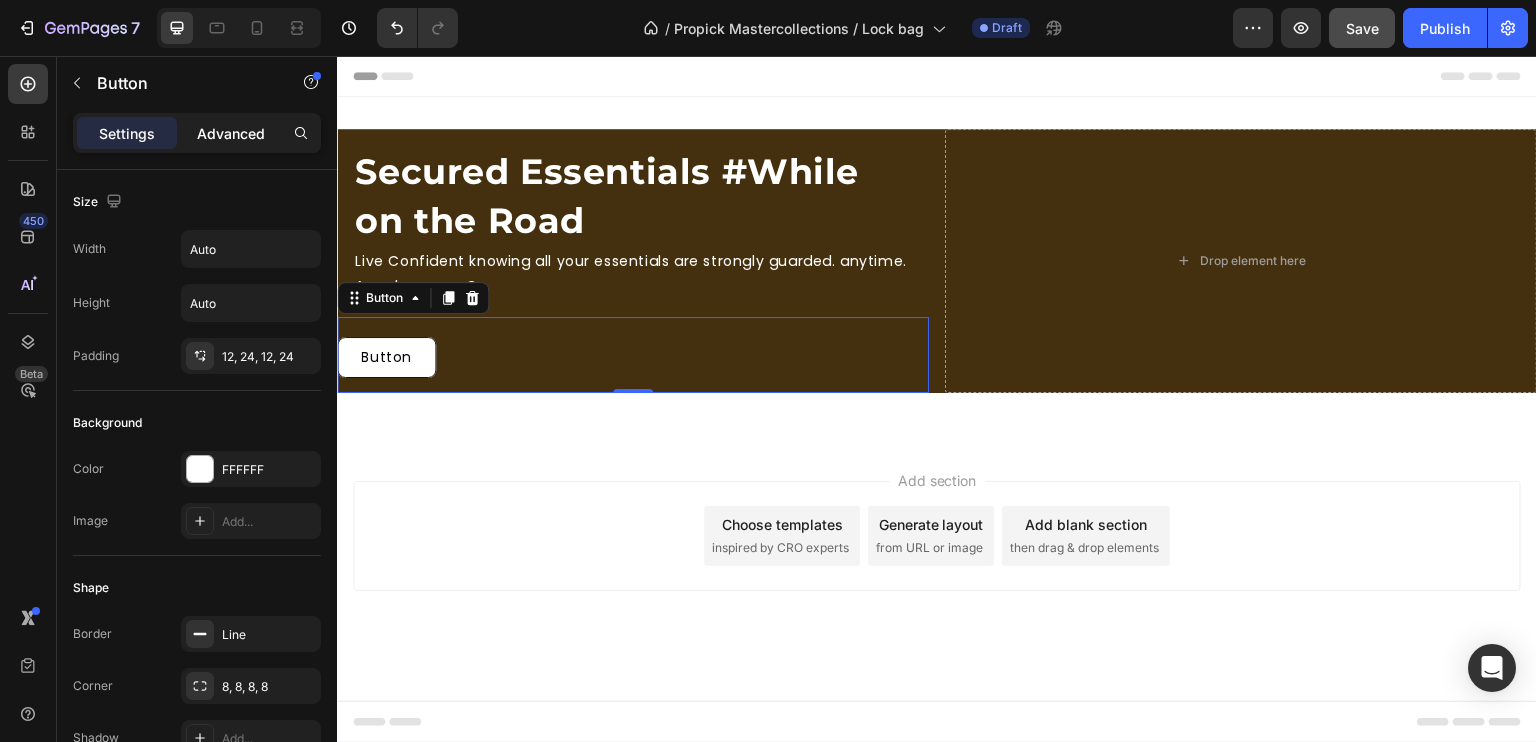 click on "Advanced" at bounding box center (231, 133) 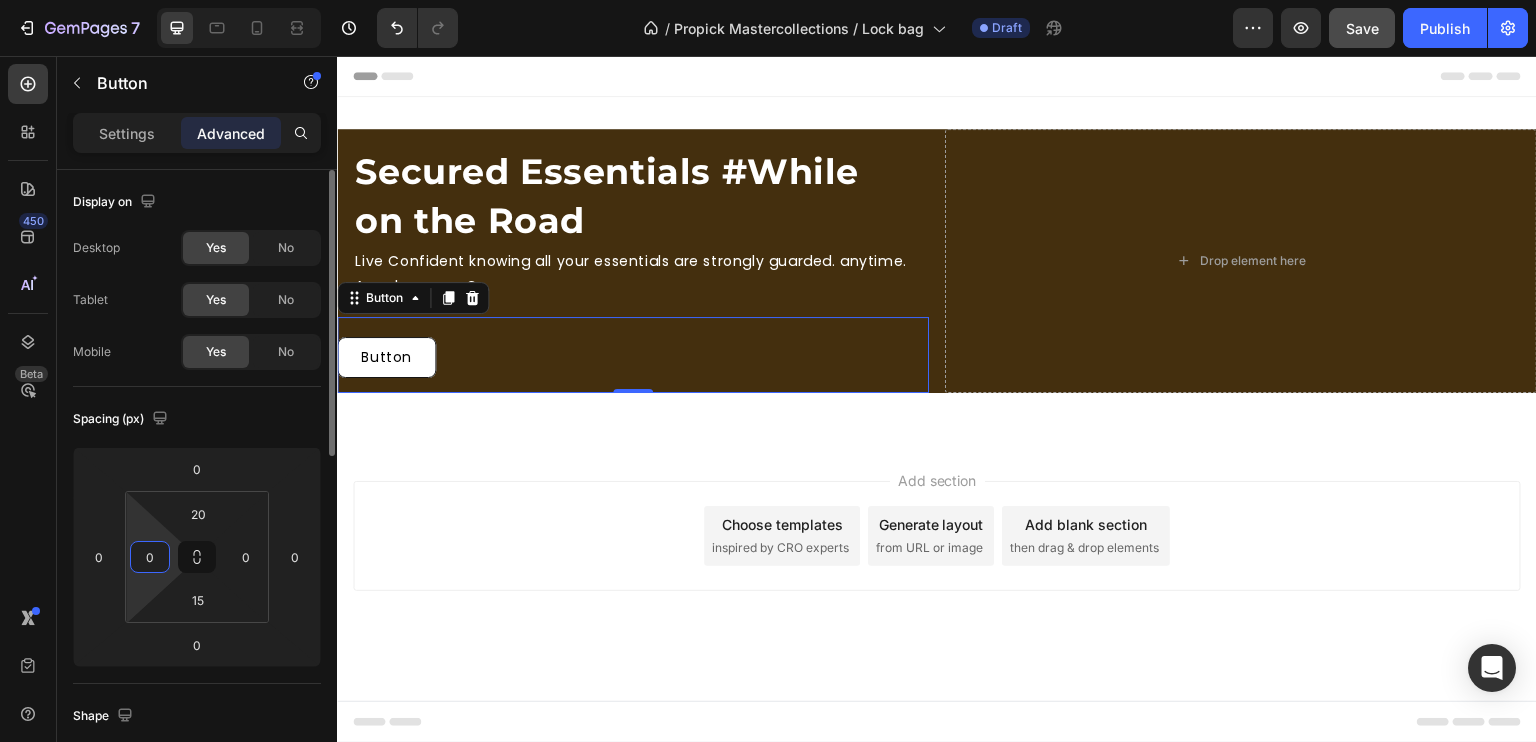 click on "7   /  Propick Mastercollections / Lock bag Draft Preview  Save   Publish  450 Beta Sections(18) Elements(83) Section Element Hero Section Product Detail Brands Trusted Badges Guarantee Product Breakdown How to use Testimonials Compare Bundle FAQs Social Proof Brand Story Product List Collection Blog List Contact Sticky Add to Cart Custom Footer Browse Library 450 Layout
Row
Row
Row
Row Text
Heading
Text Block Button
Button
Button Media
Image
Image
Video" at bounding box center [768, 0] 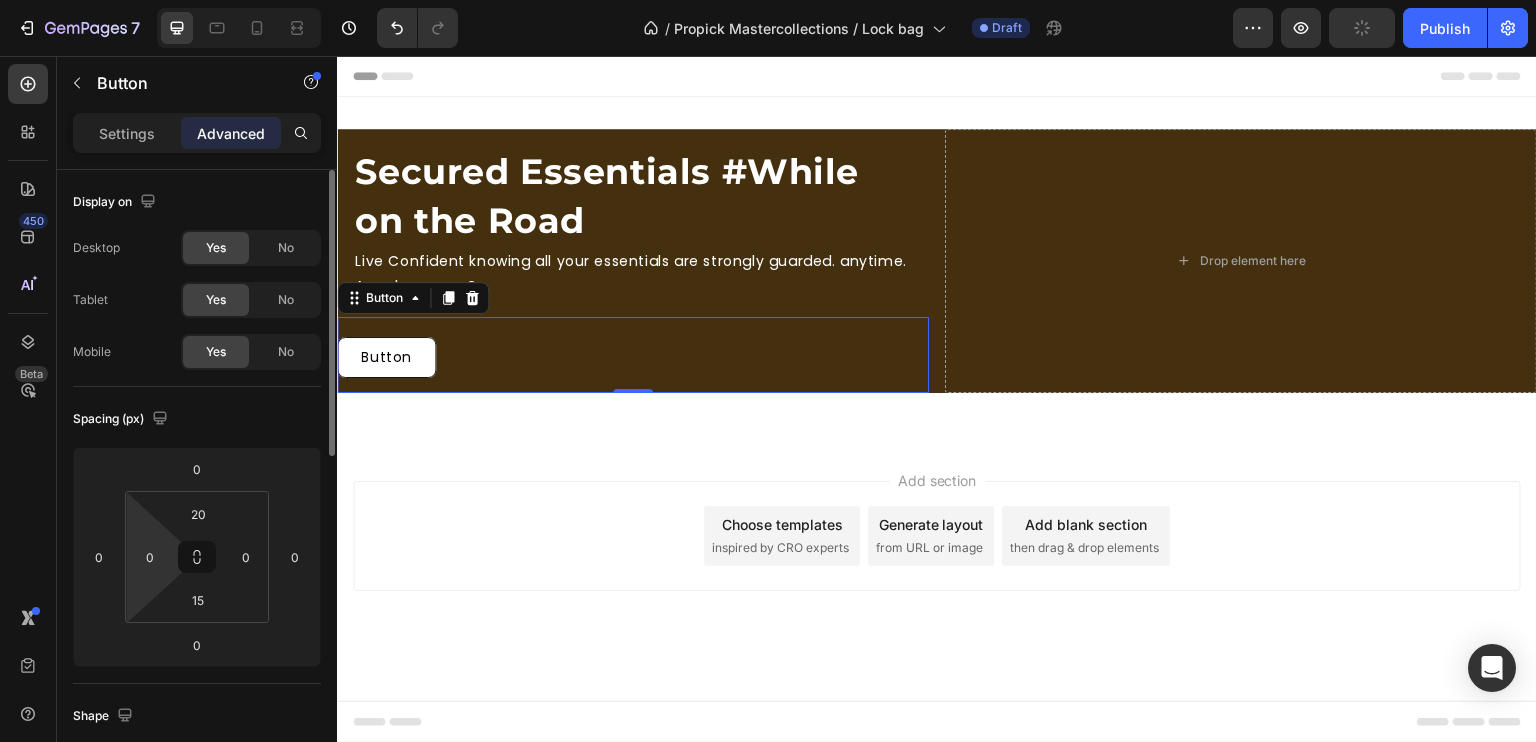 click on "7   /  Propick Mastercollections / Lock bag Draft Preview  Publish  450 Beta Sections(18) Elements(83) Section Element Hero Section Product Detail Brands Trusted Badges Guarantee Product Breakdown How to use Testimonials Compare Bundle FAQs Social Proof Brand Story Product List Collection Blog List Contact Sticky Add to Cart Custom Footer Browse Library 450 Layout
Row
Row
Row
Row Text
Heading
Text Block Button
Button
Button Media
Image
Image" at bounding box center (768, 0) 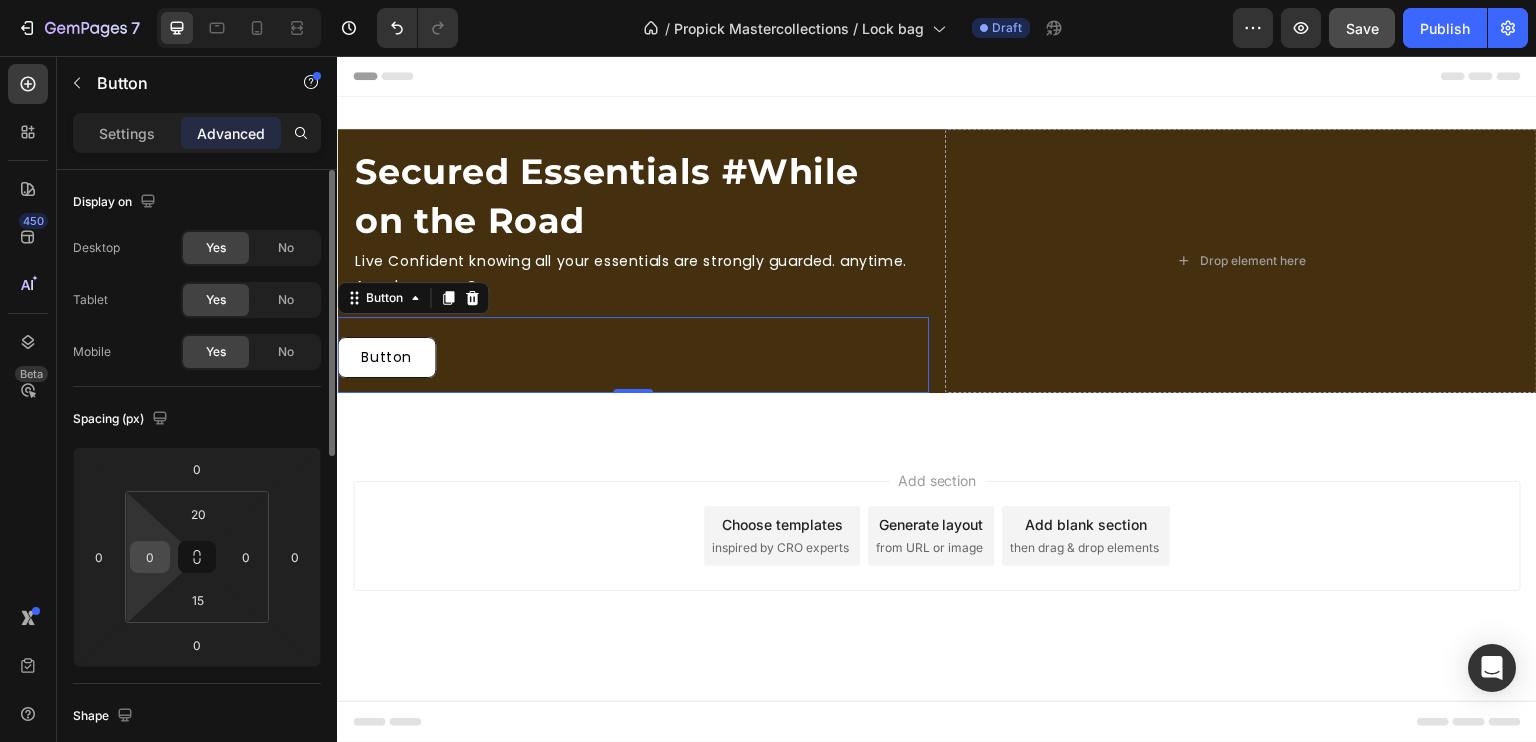 click on "0" at bounding box center (150, 557) 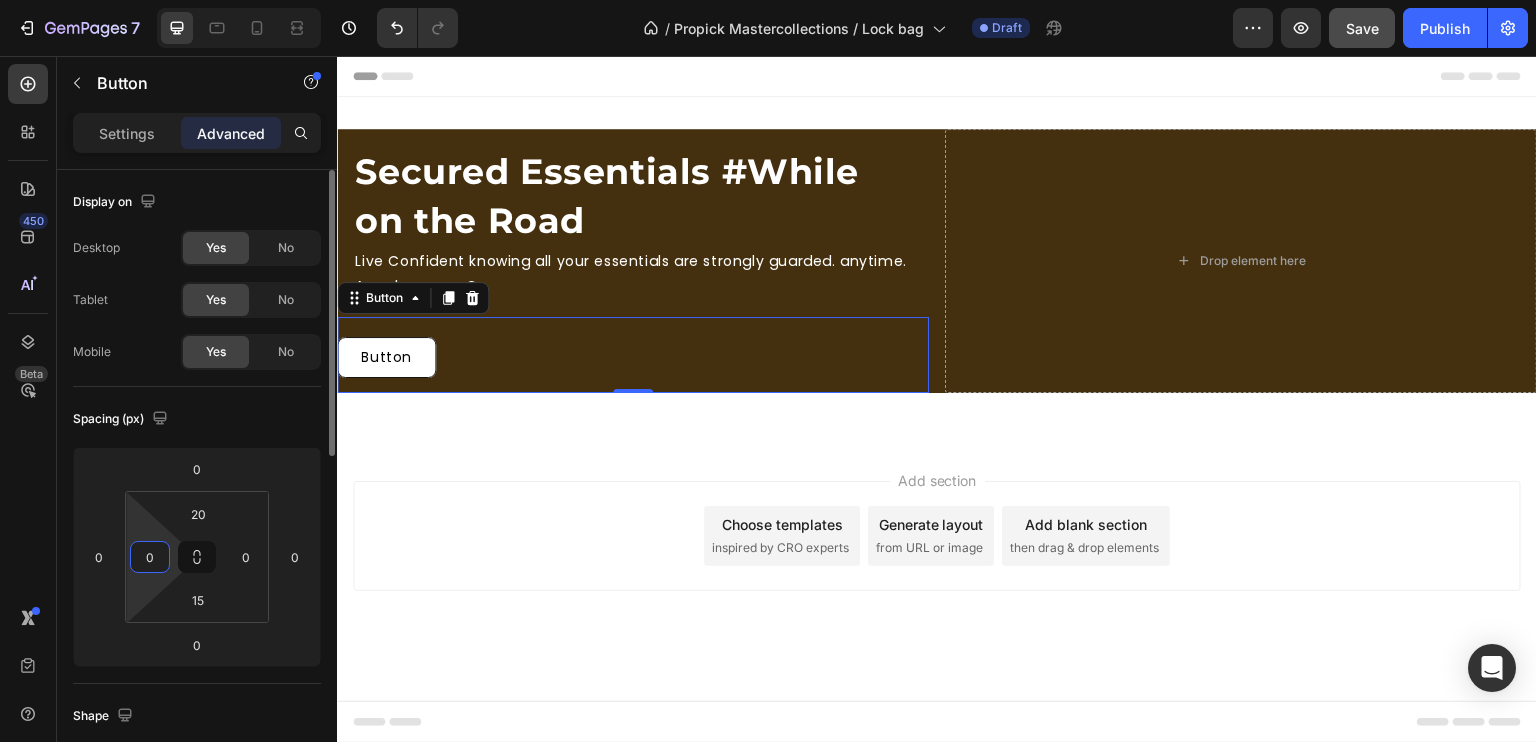 click on "0" at bounding box center [150, 557] 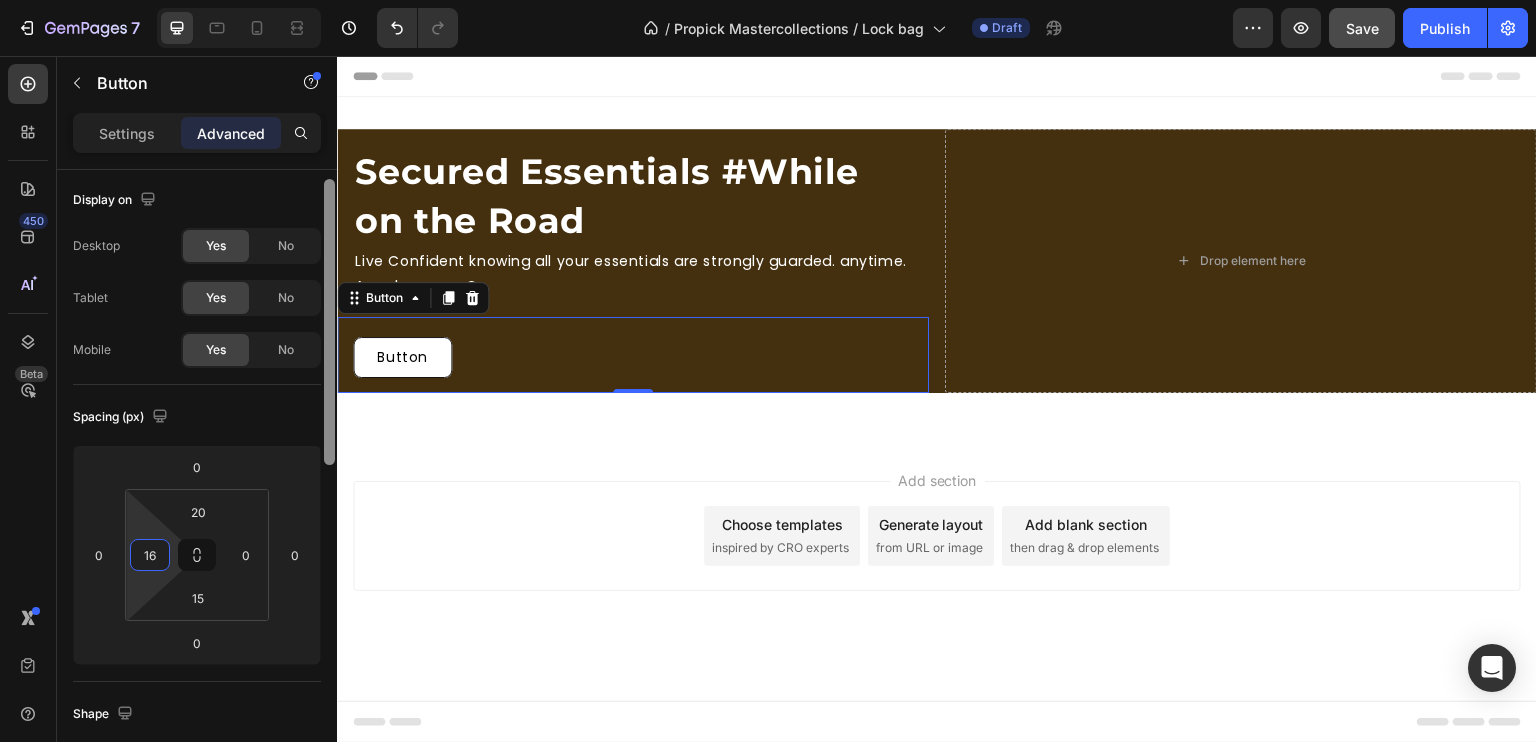 scroll, scrollTop: 0, scrollLeft: 0, axis: both 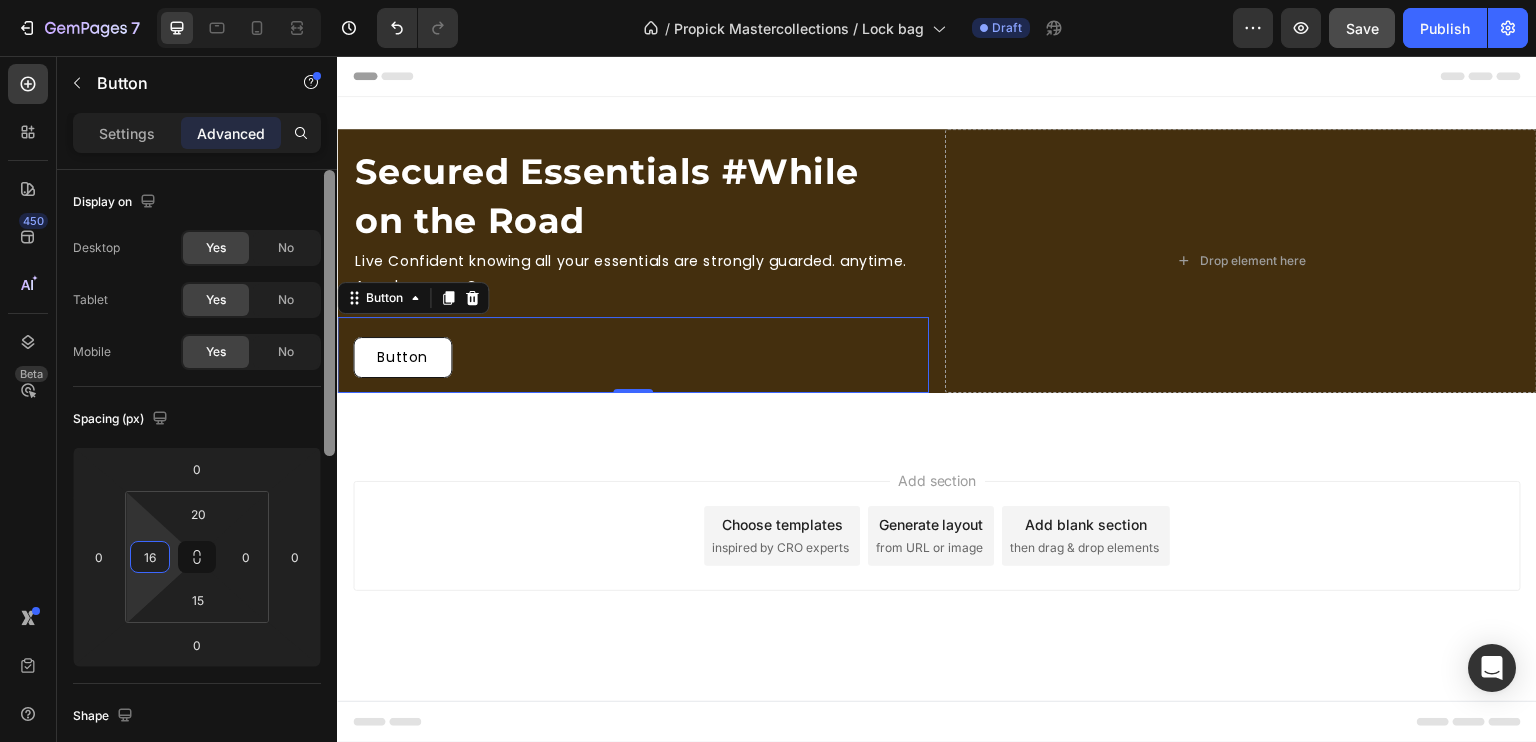 drag, startPoint x: 329, startPoint y: 375, endPoint x: 332, endPoint y: 321, distance: 54.08327 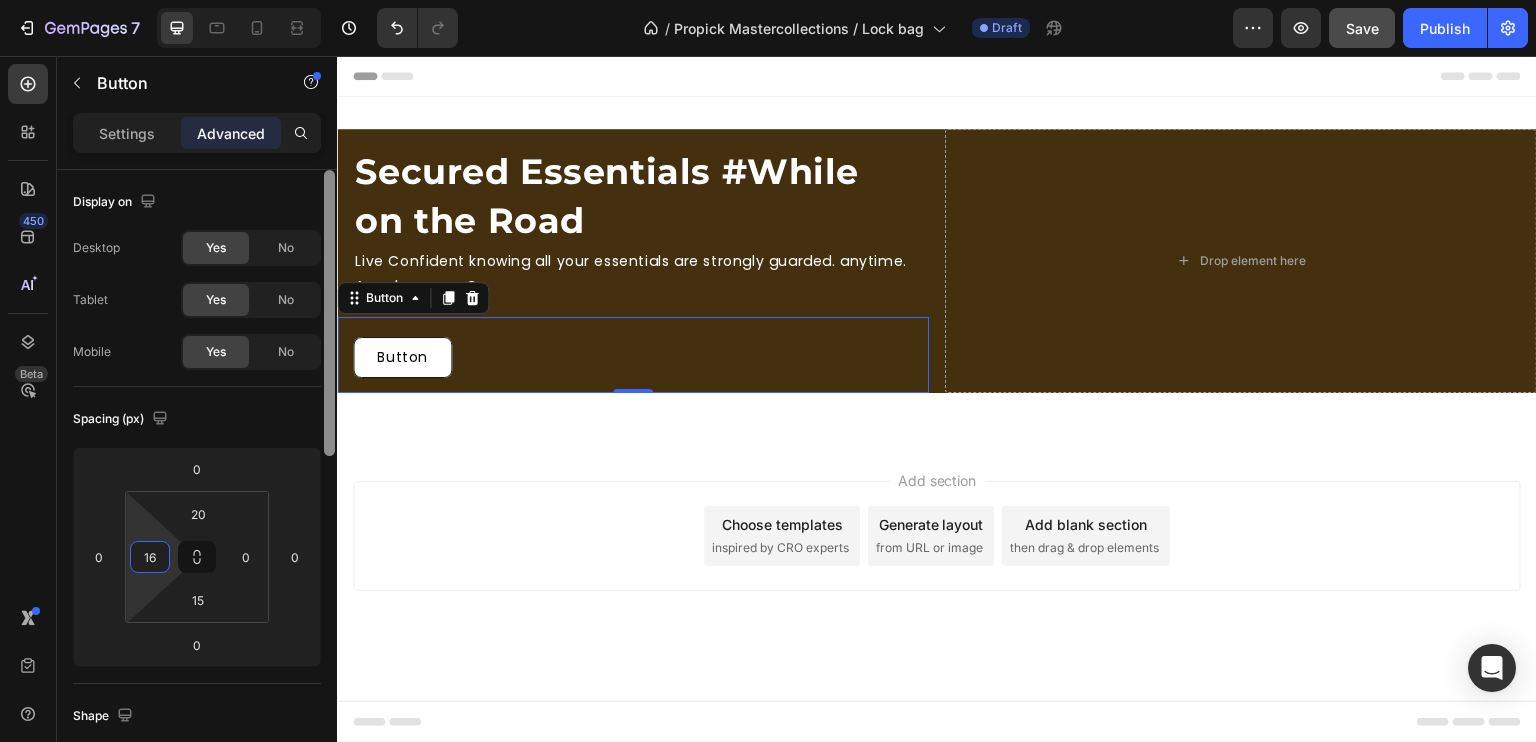 click at bounding box center (329, 313) 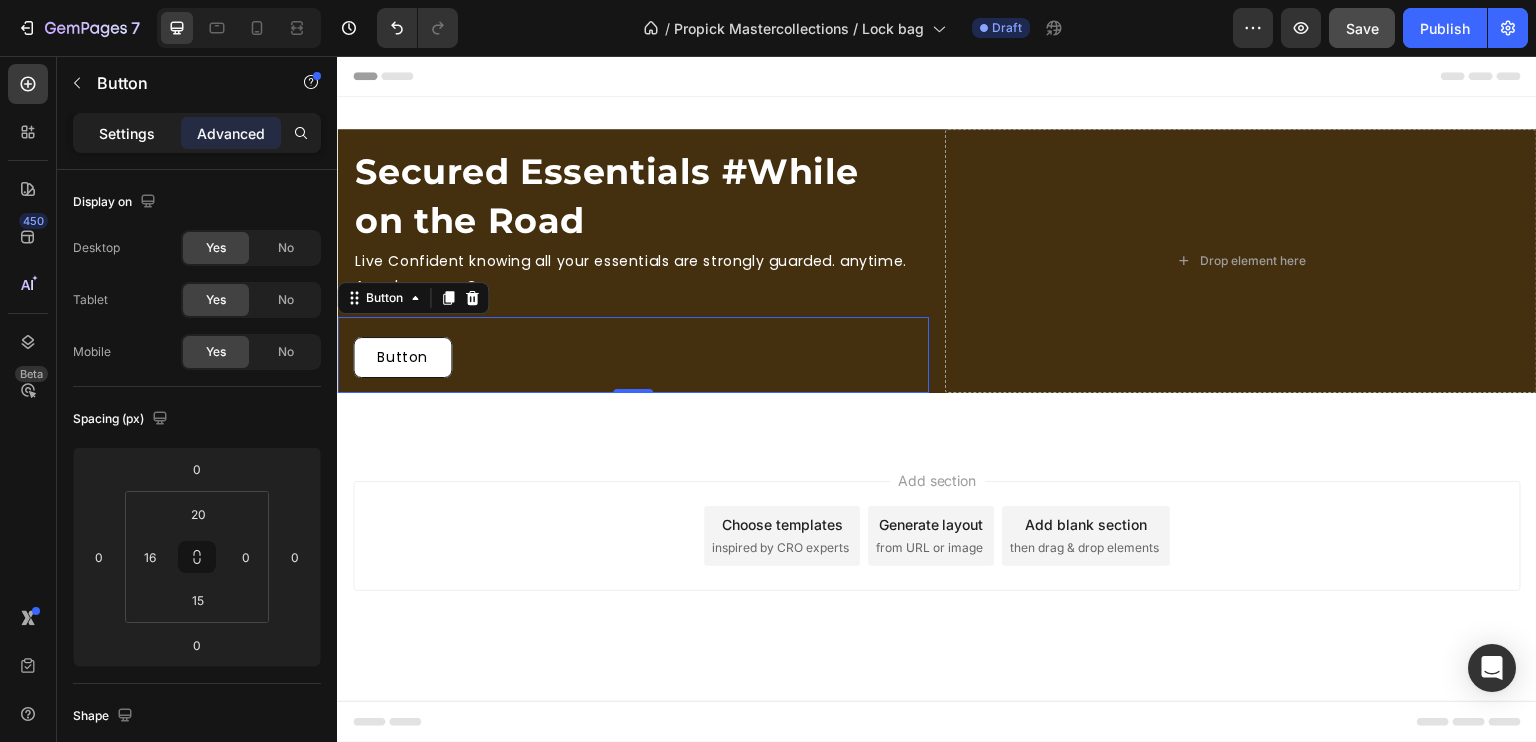 click on "Settings" at bounding box center [127, 133] 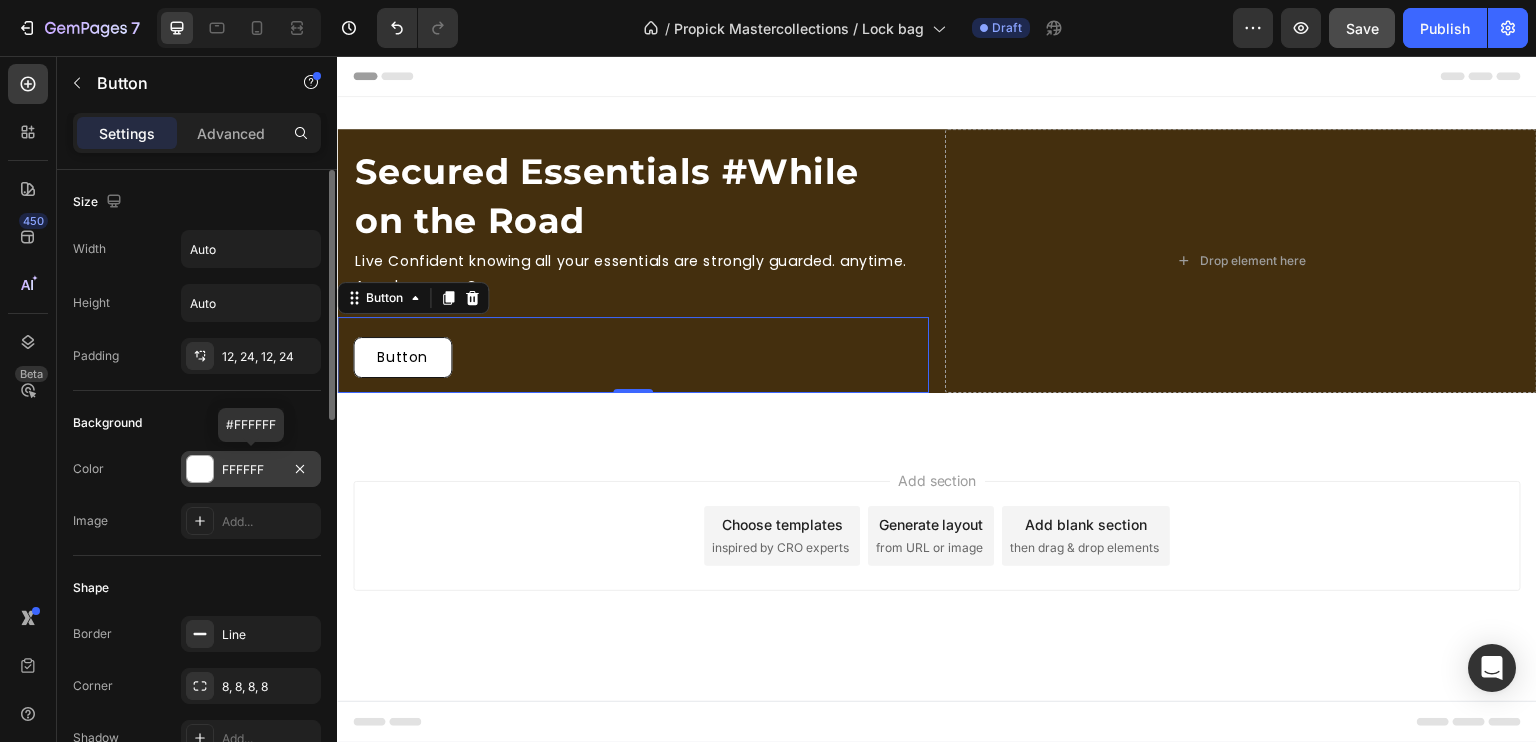 click at bounding box center [200, 469] 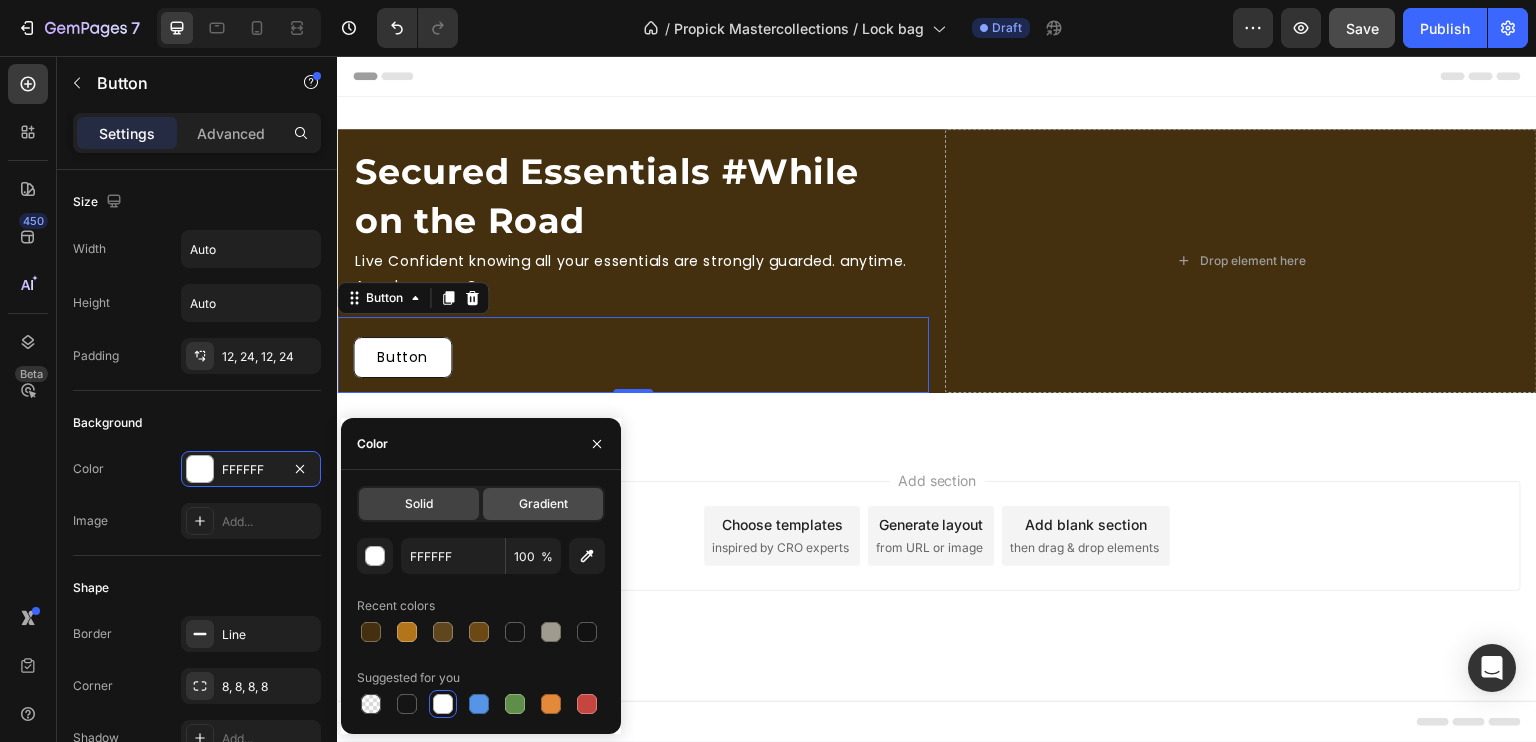 click on "Gradient" 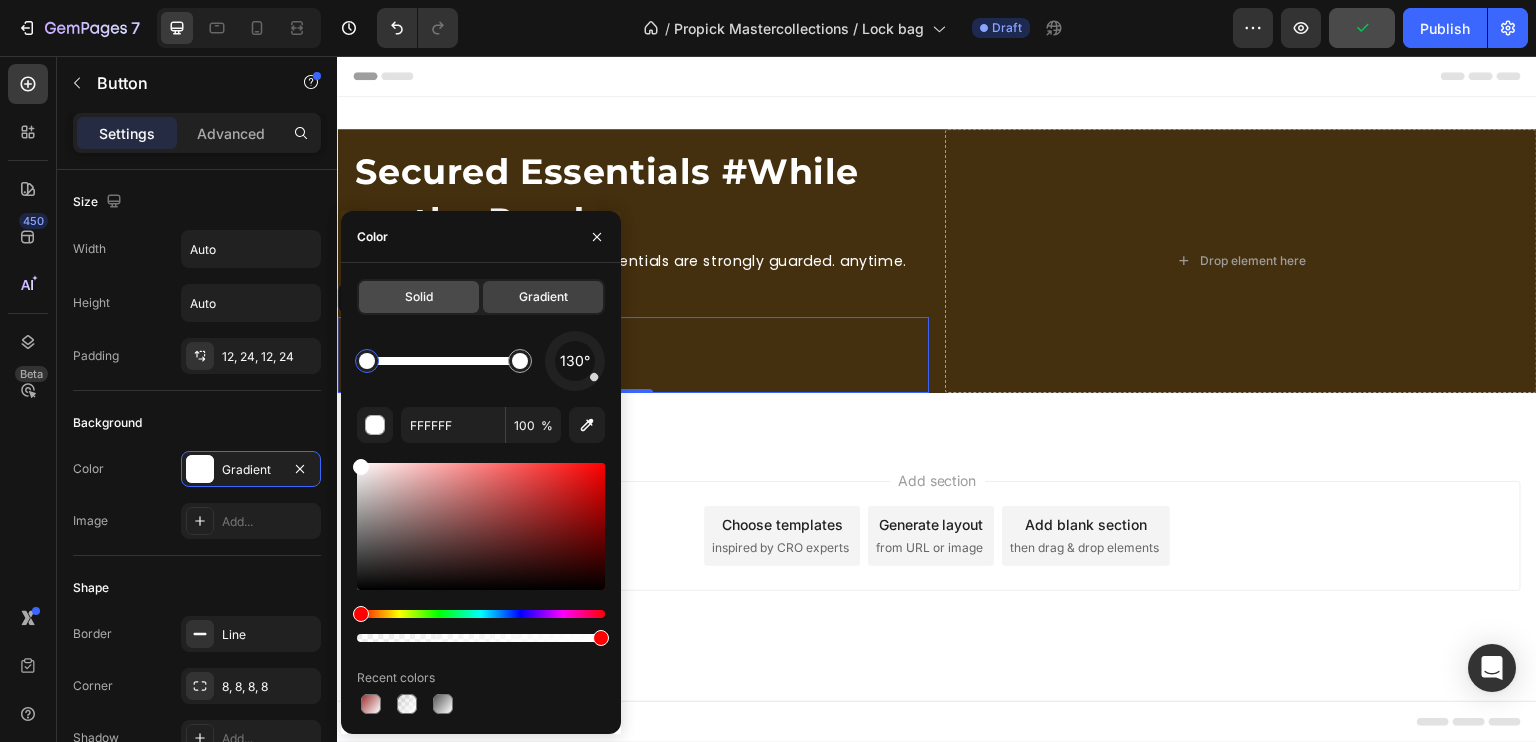 click on "Solid" 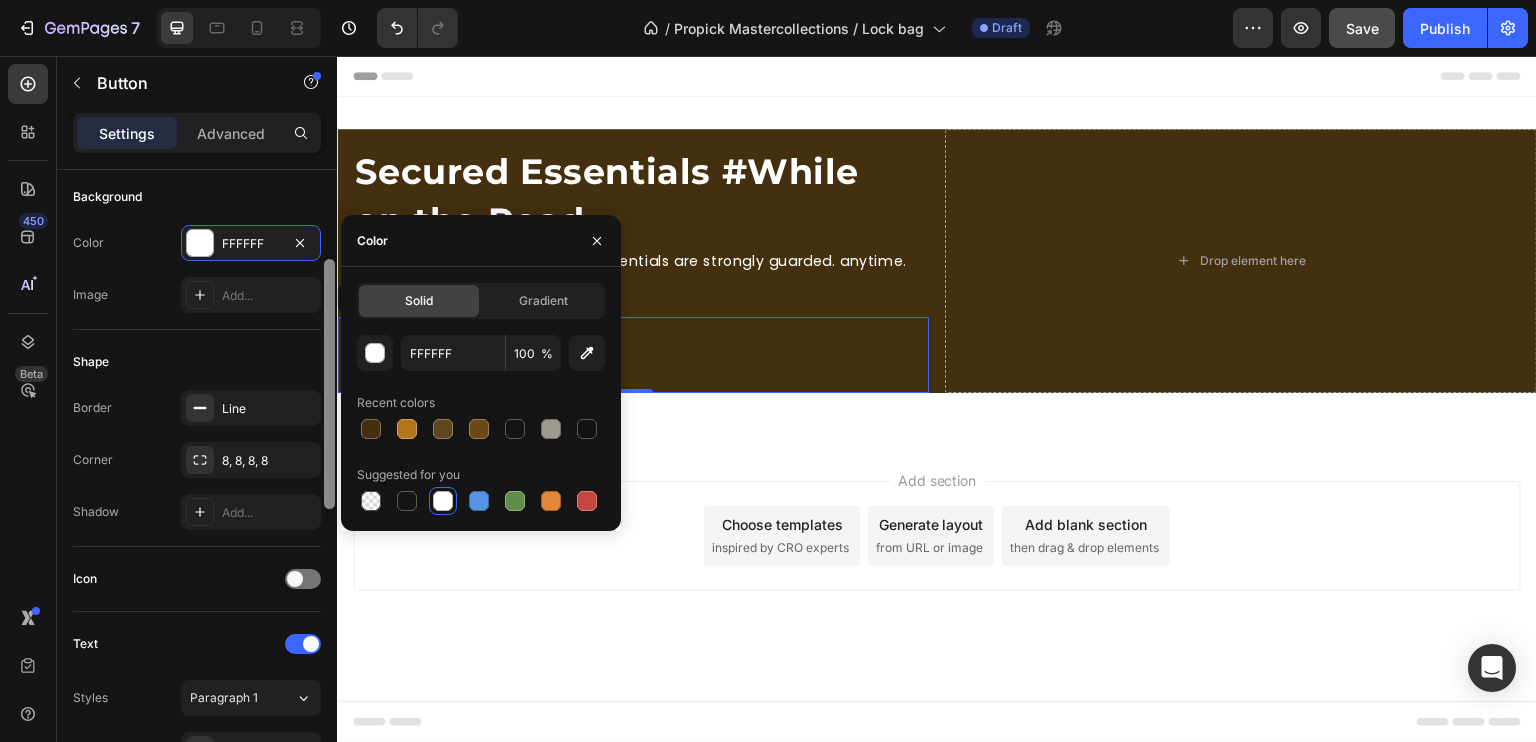 scroll, scrollTop: 232, scrollLeft: 0, axis: vertical 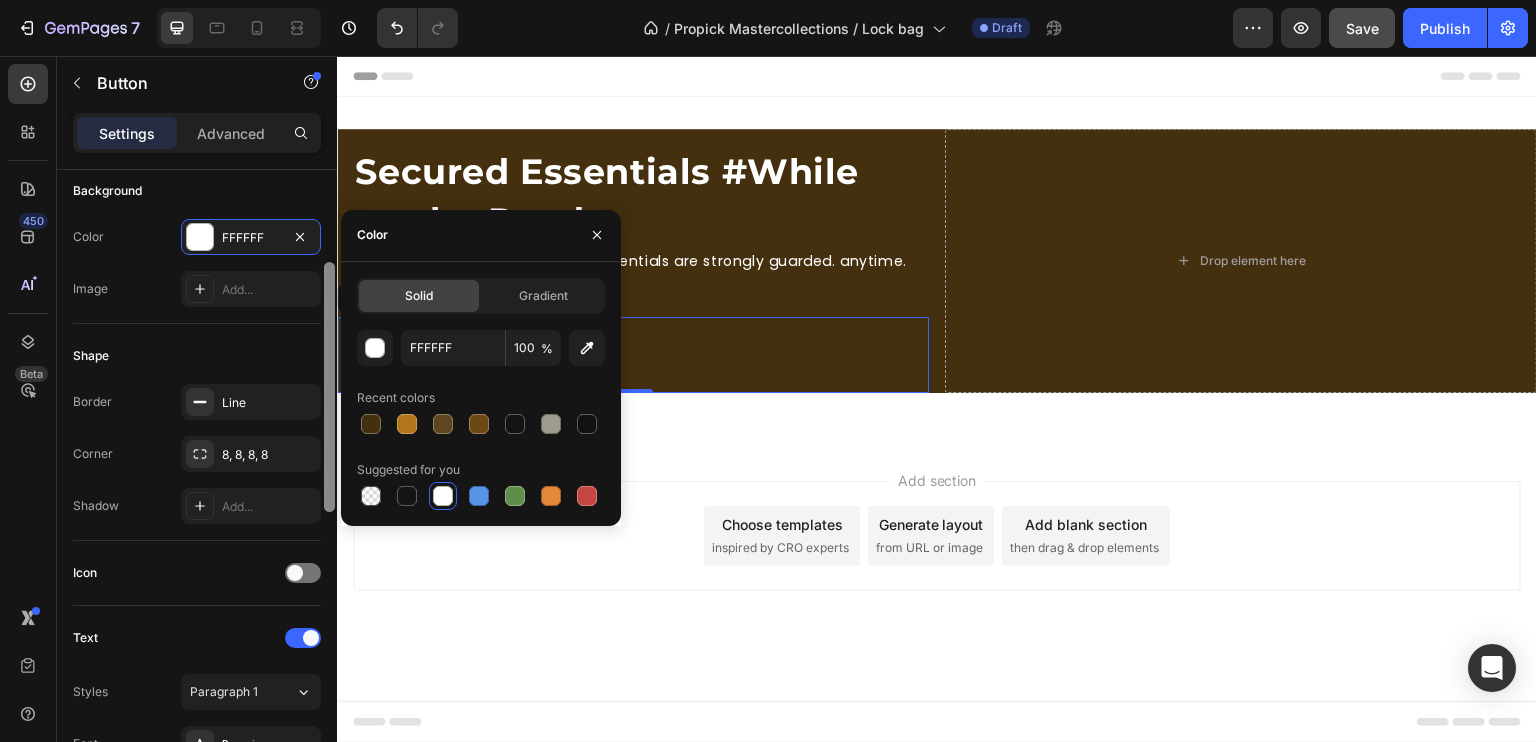 drag, startPoint x: 332, startPoint y: 409, endPoint x: 346, endPoint y: 501, distance: 93.05912 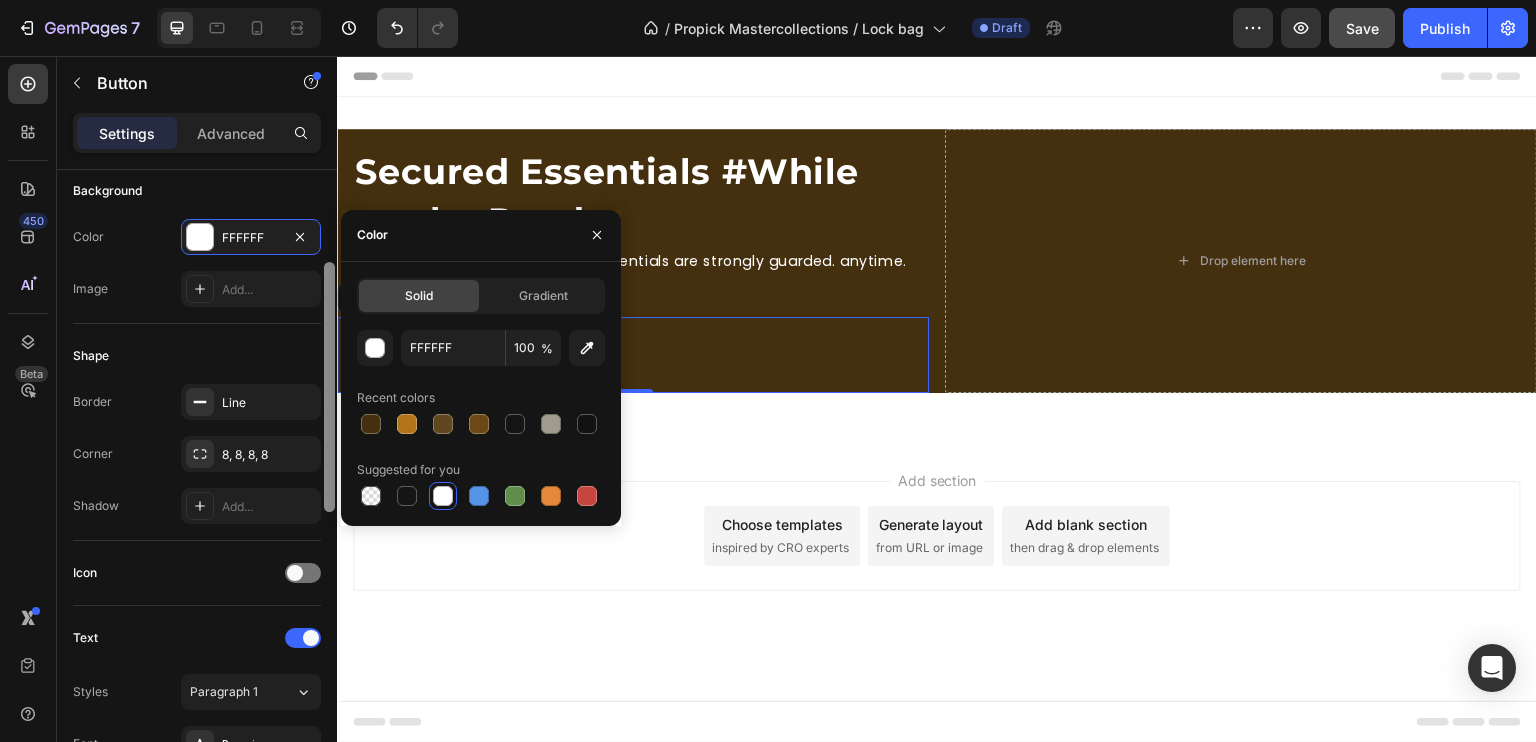 click on "450 Beta Sections(18) Elements(83) Section Element Hero Section Product Detail Brands Trusted Badges Guarantee Product Breakdown How to use Testimonials Compare Bundle FAQs Social Proof Brand Story Product List Collection Blog List Contact Sticky Add to Cart Custom Footer Browse Library 450 Layout
Row
Row
Row
Row Text
Heading
Text Block Button
Button
Button Media
Image
Image
Video" 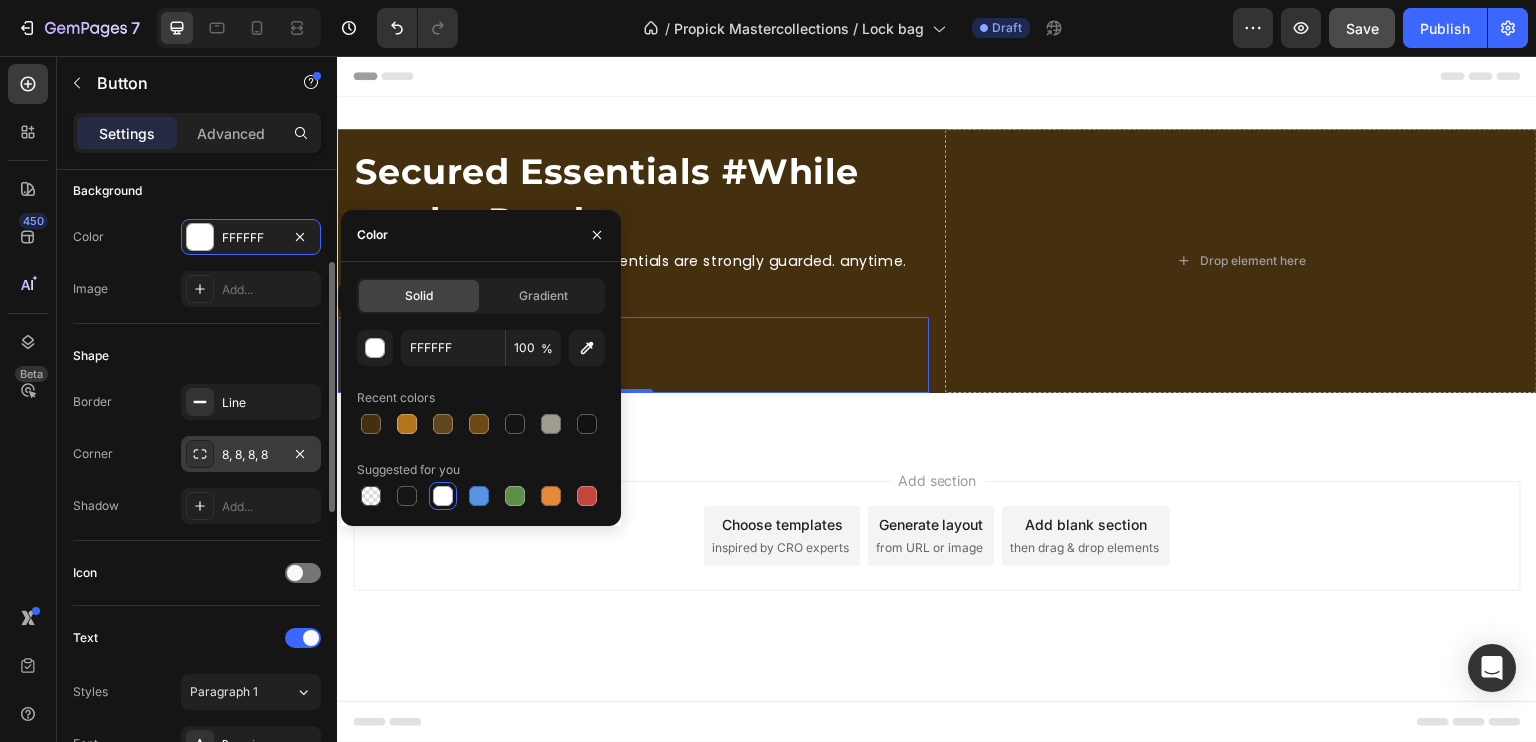 click 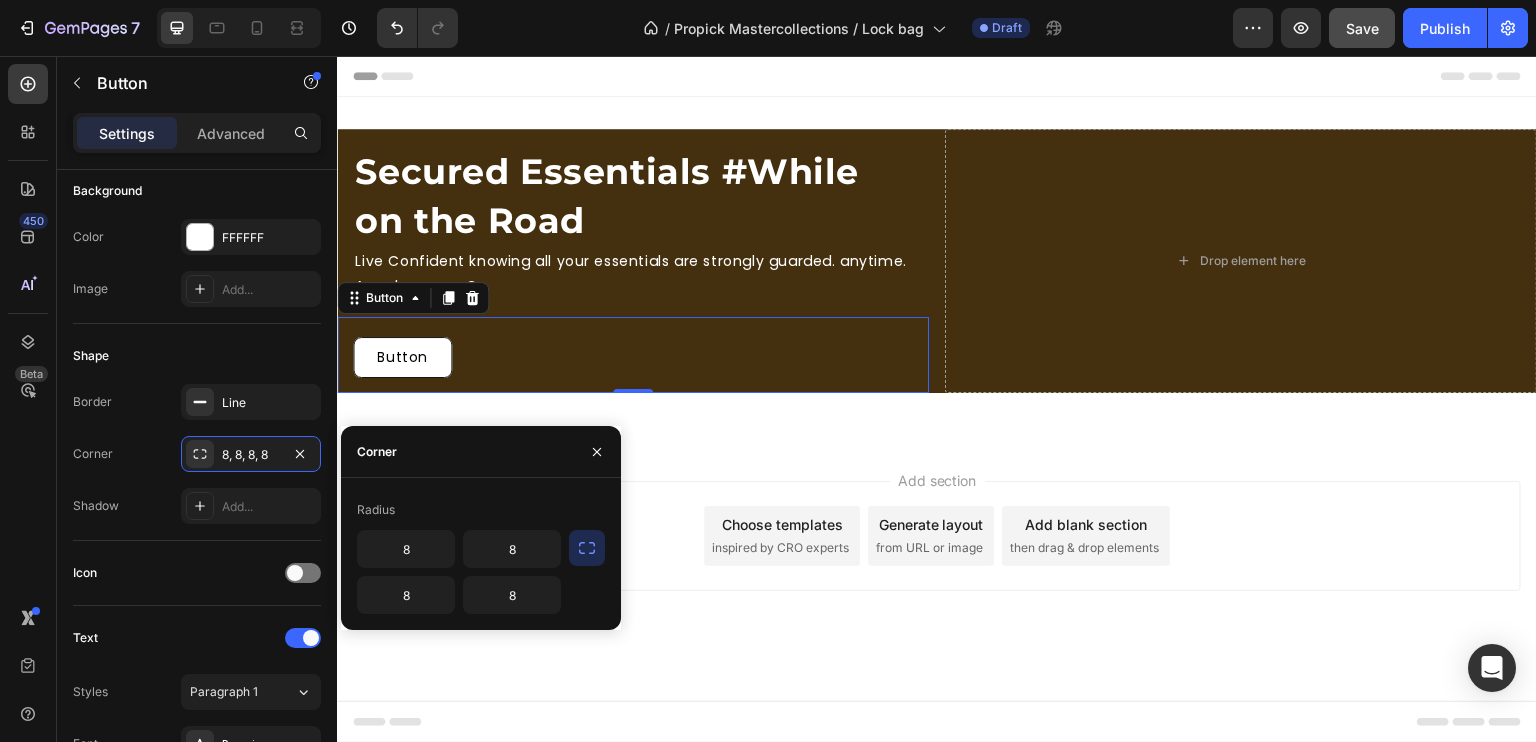 click 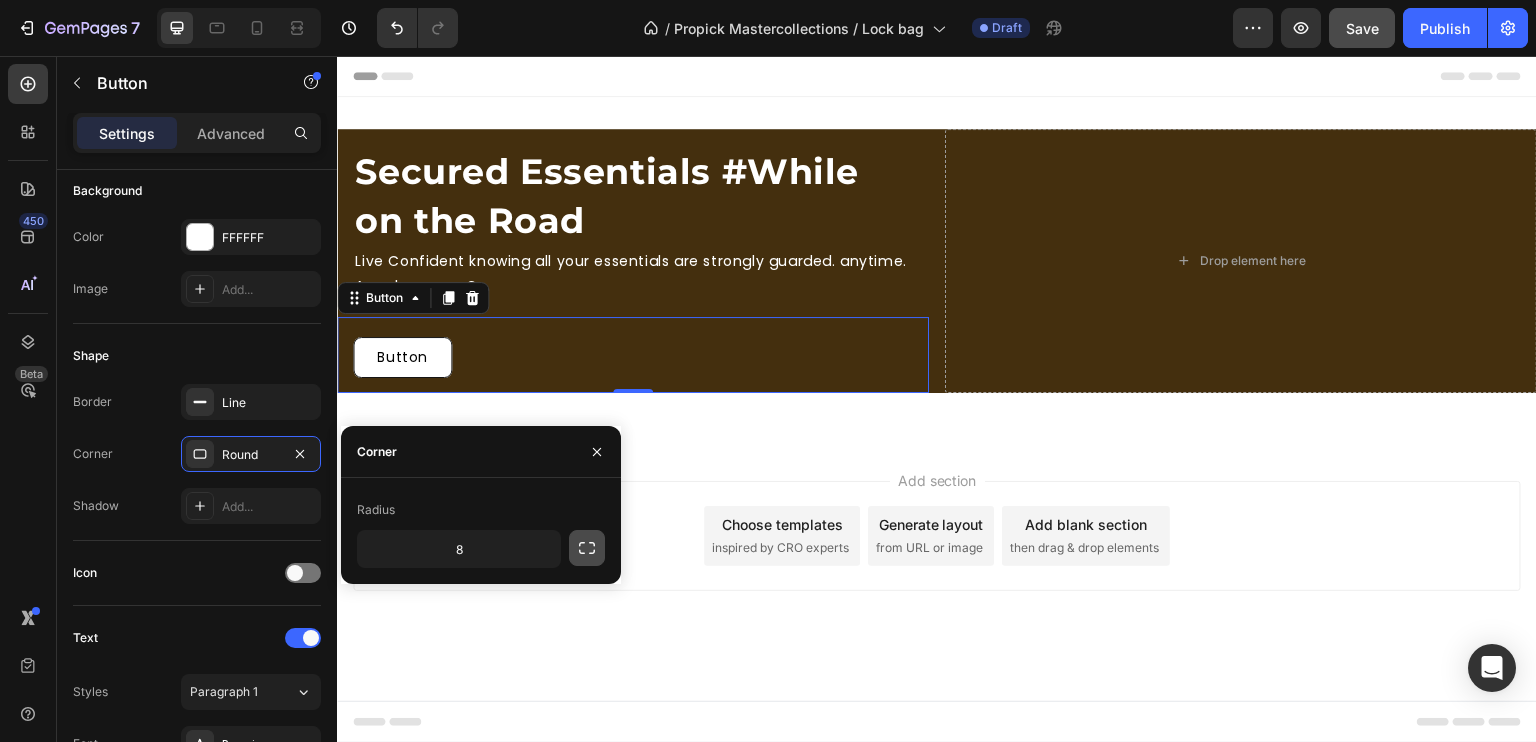 click 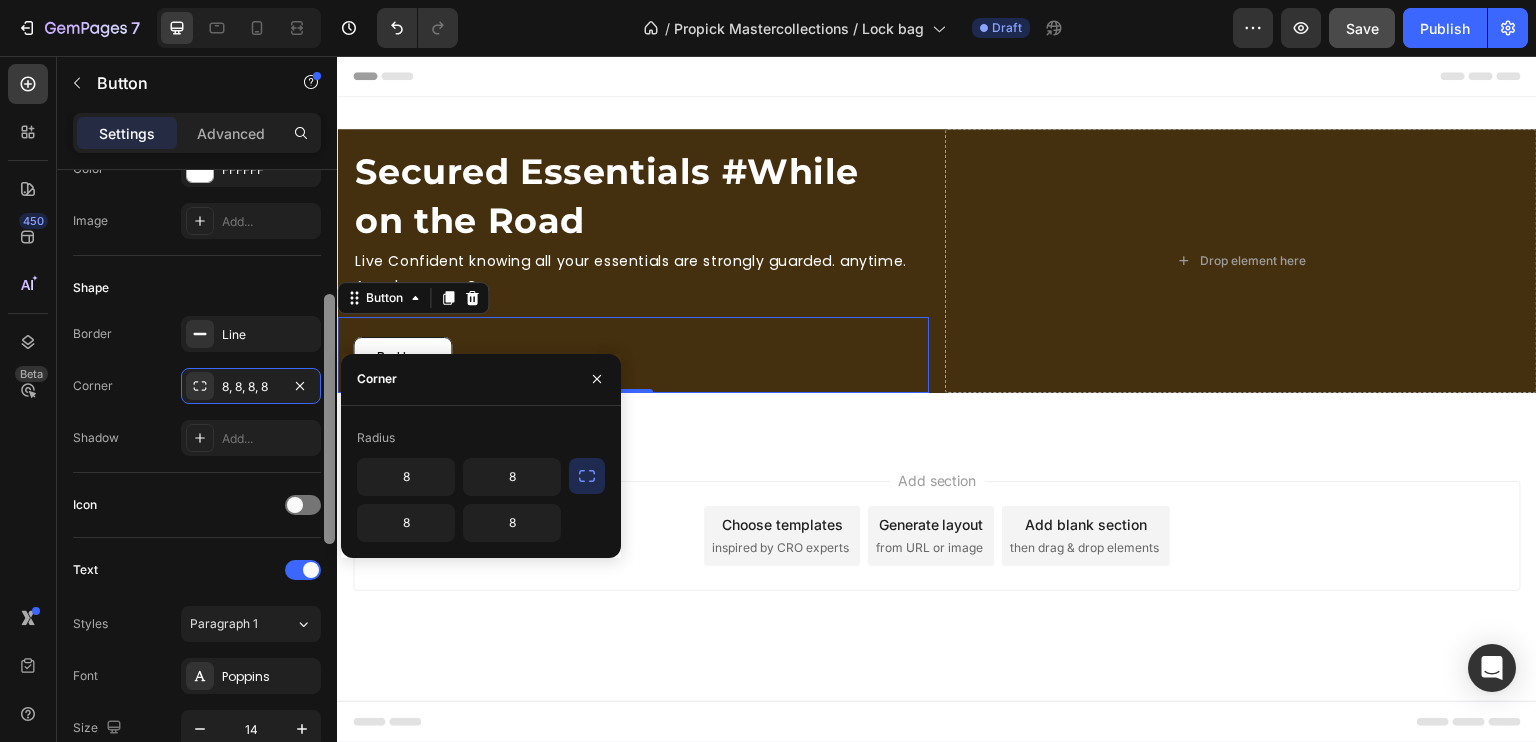 scroll, scrollTop: 320, scrollLeft: 0, axis: vertical 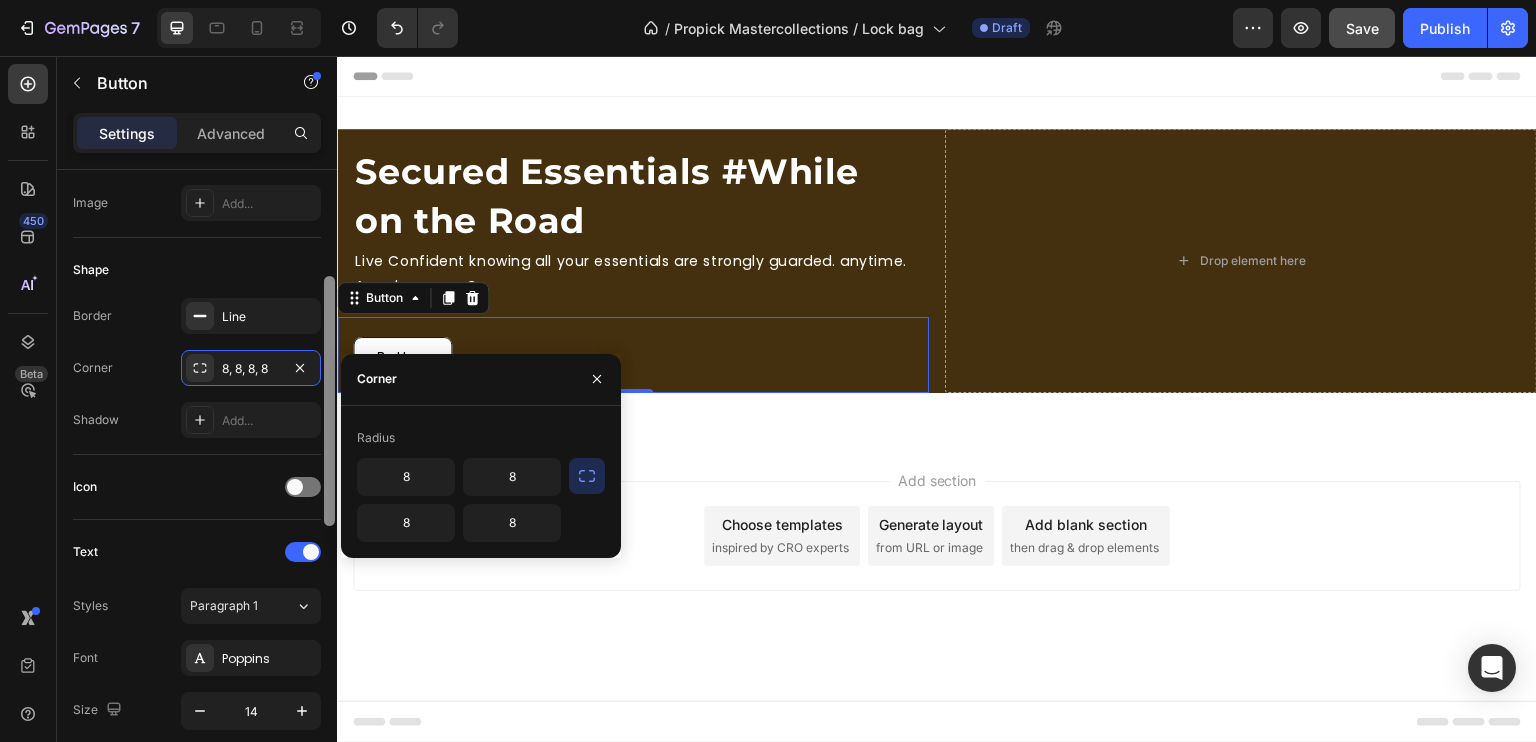 drag, startPoint x: 328, startPoint y: 459, endPoint x: 327, endPoint y: 494, distance: 35.014282 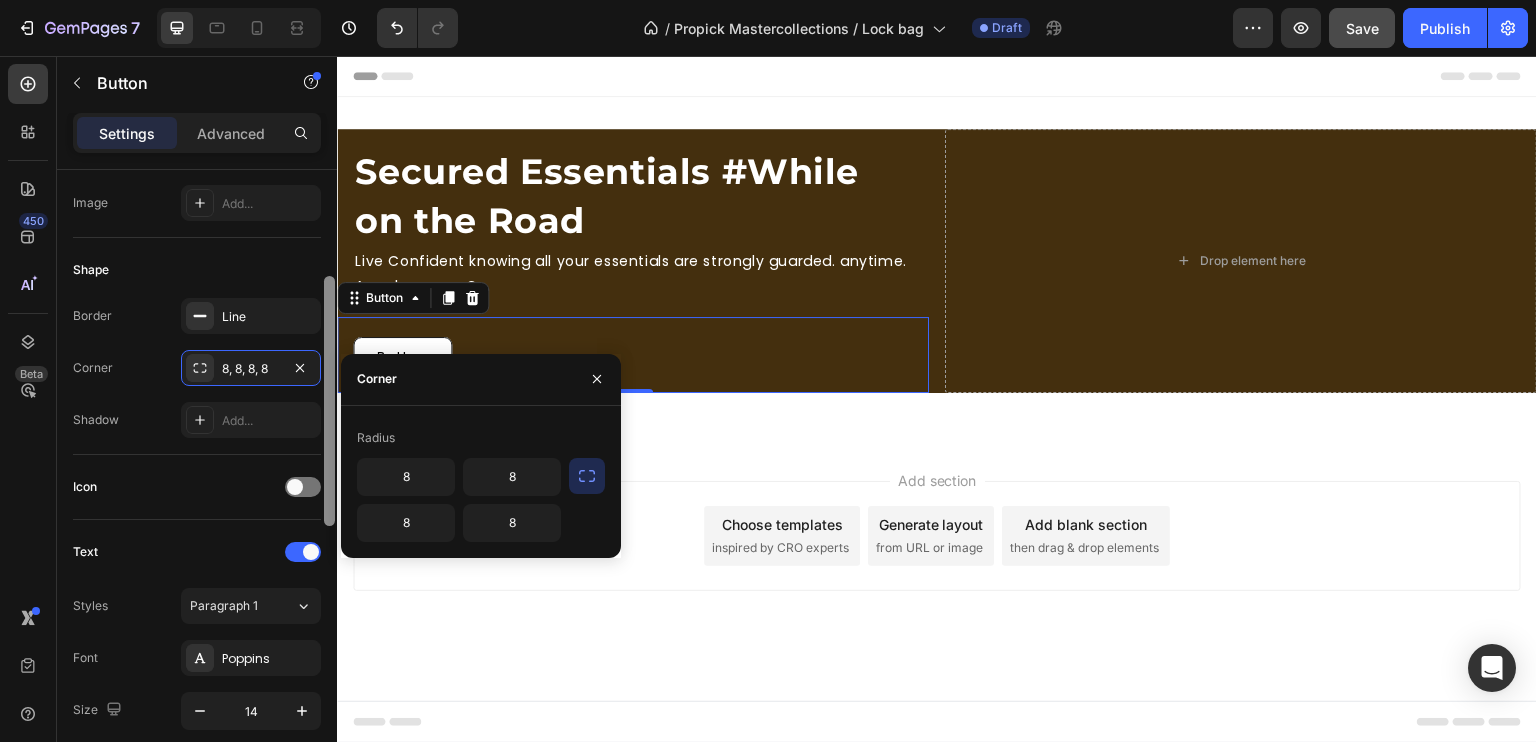 click at bounding box center (329, 401) 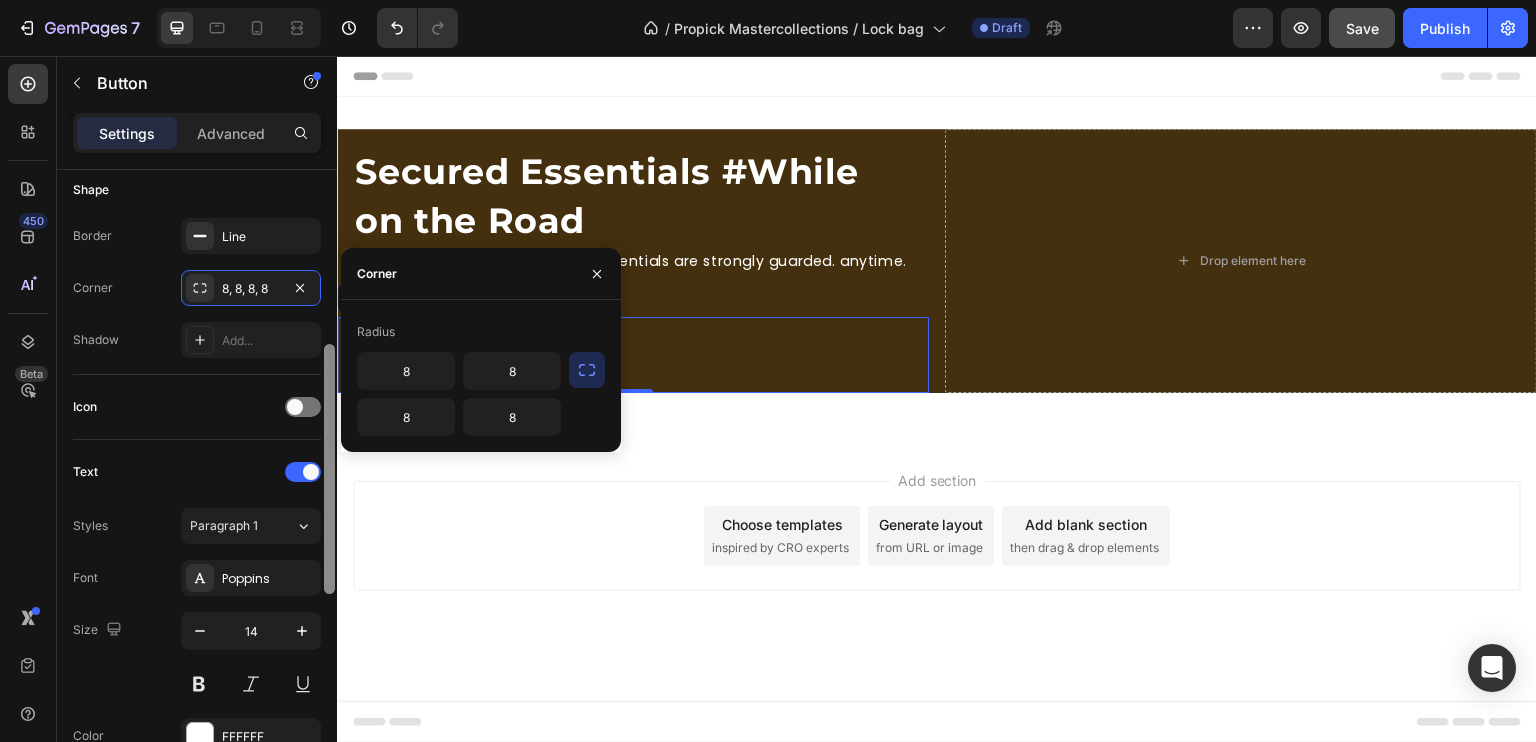 scroll, scrollTop: 410, scrollLeft: 0, axis: vertical 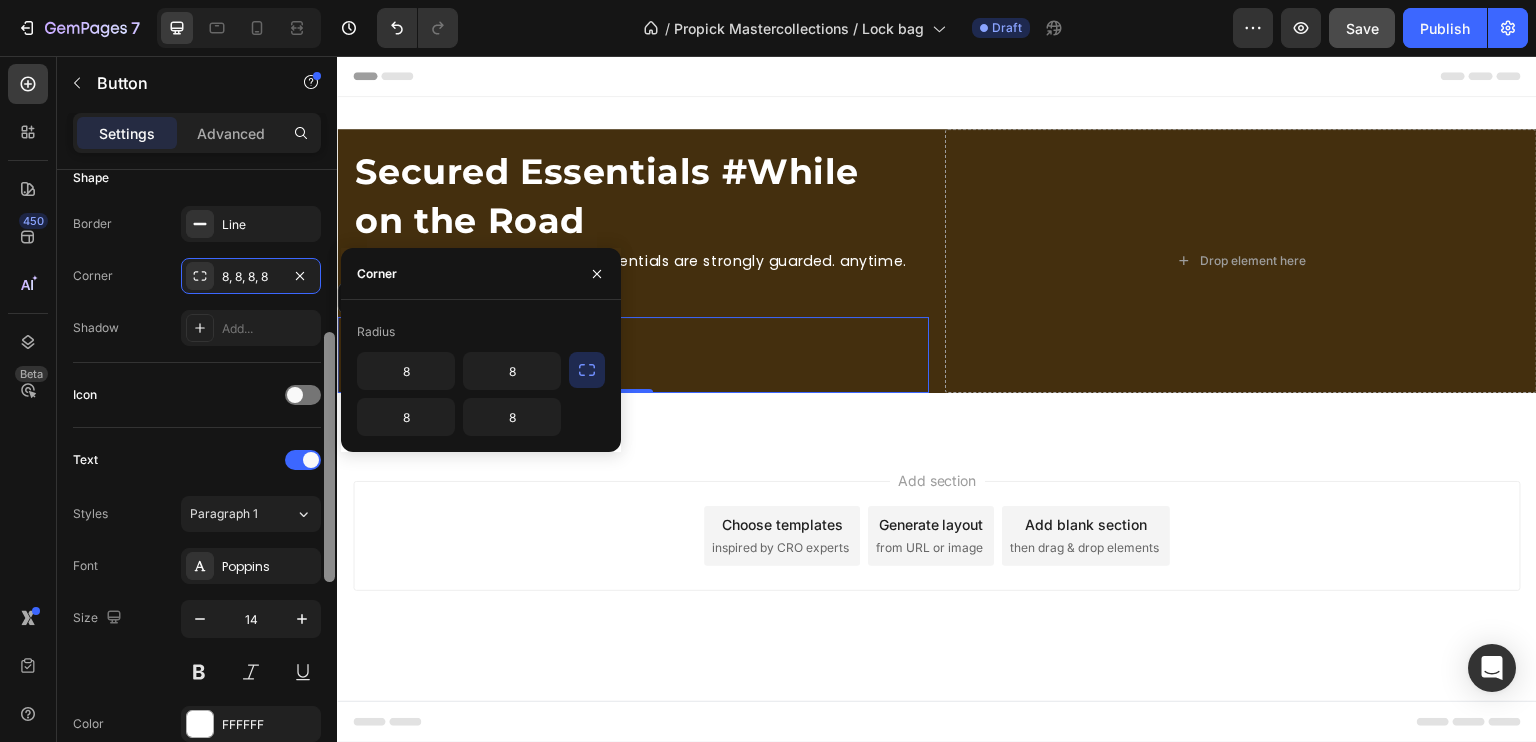 drag, startPoint x: 671, startPoint y: 522, endPoint x: 343, endPoint y: 572, distance: 331.7891 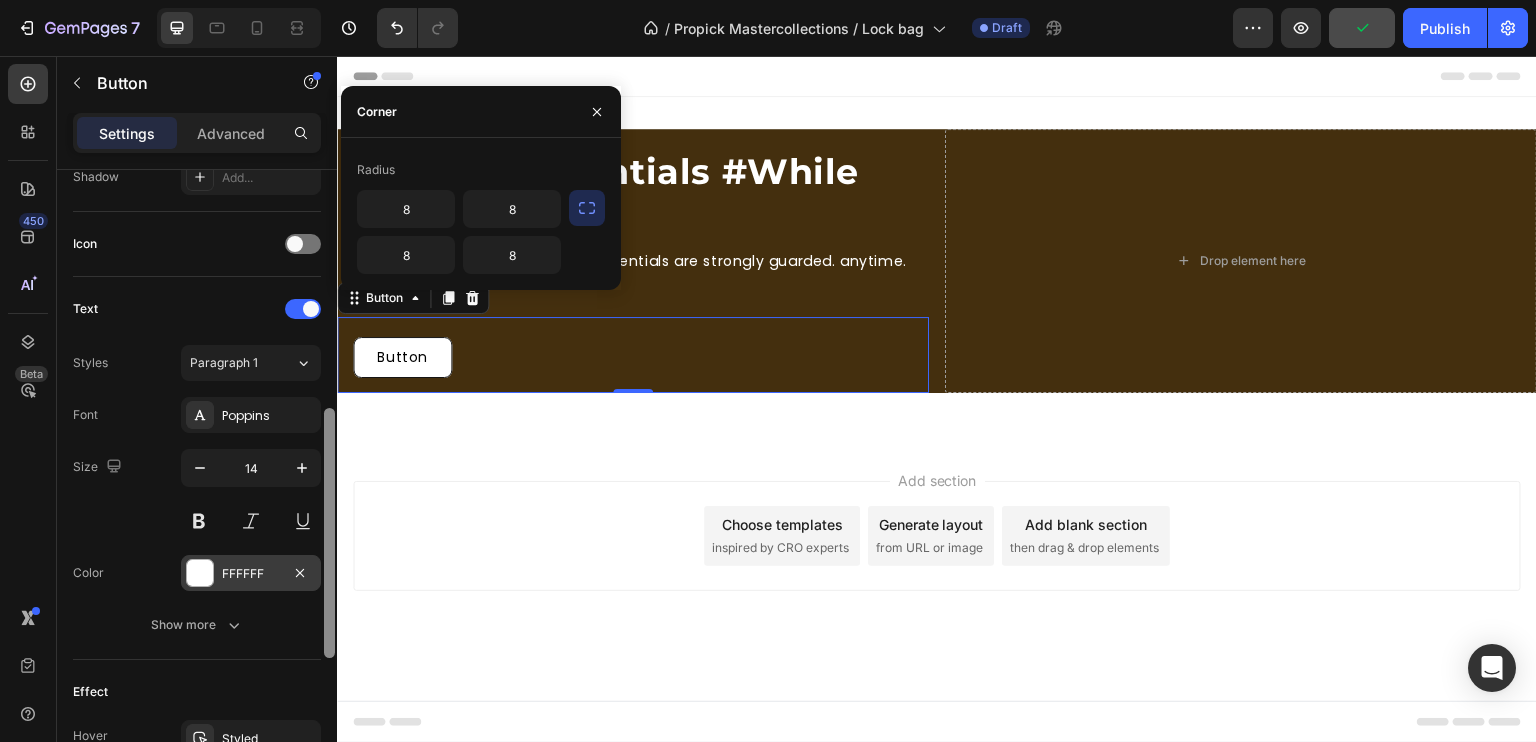 scroll, scrollTop: 572, scrollLeft: 0, axis: vertical 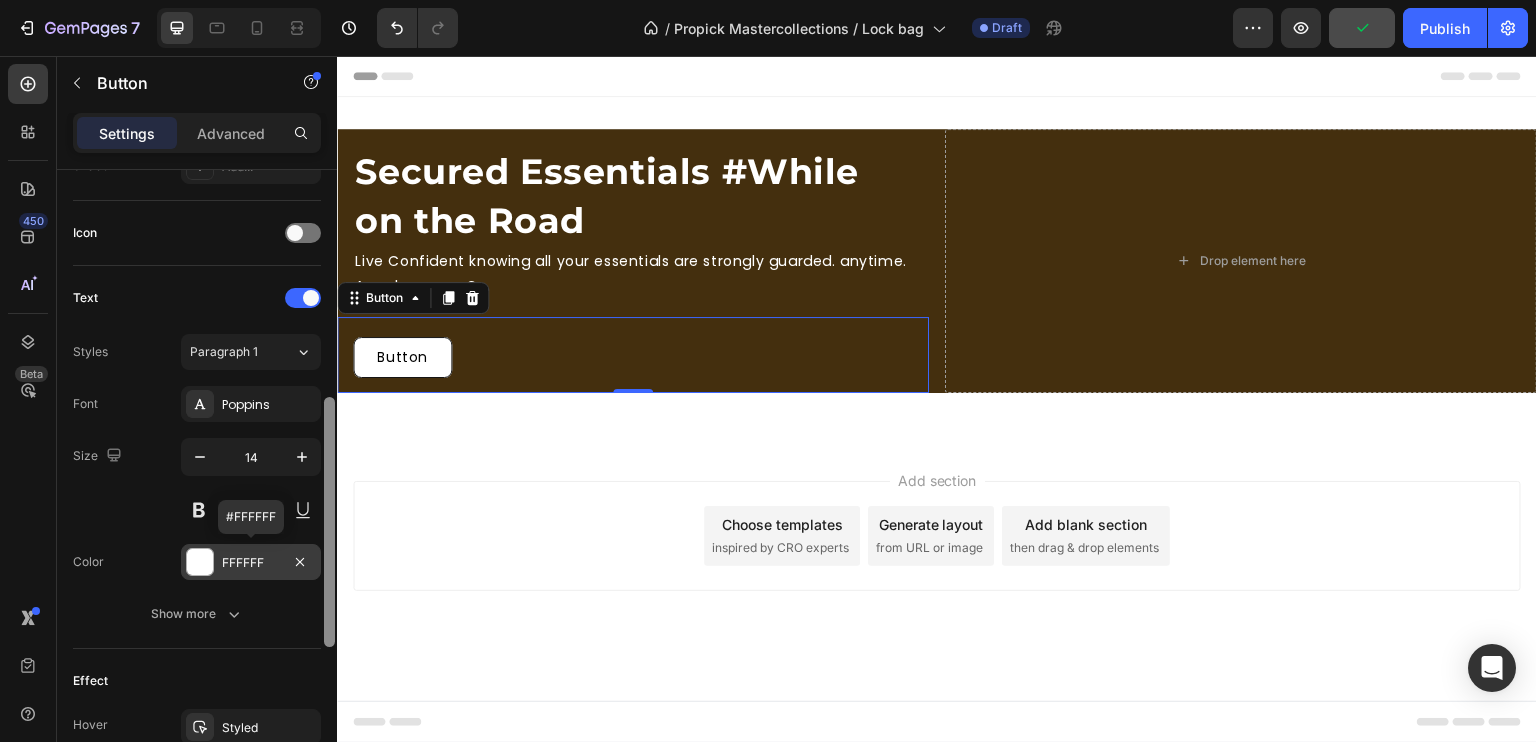 click at bounding box center [200, 562] 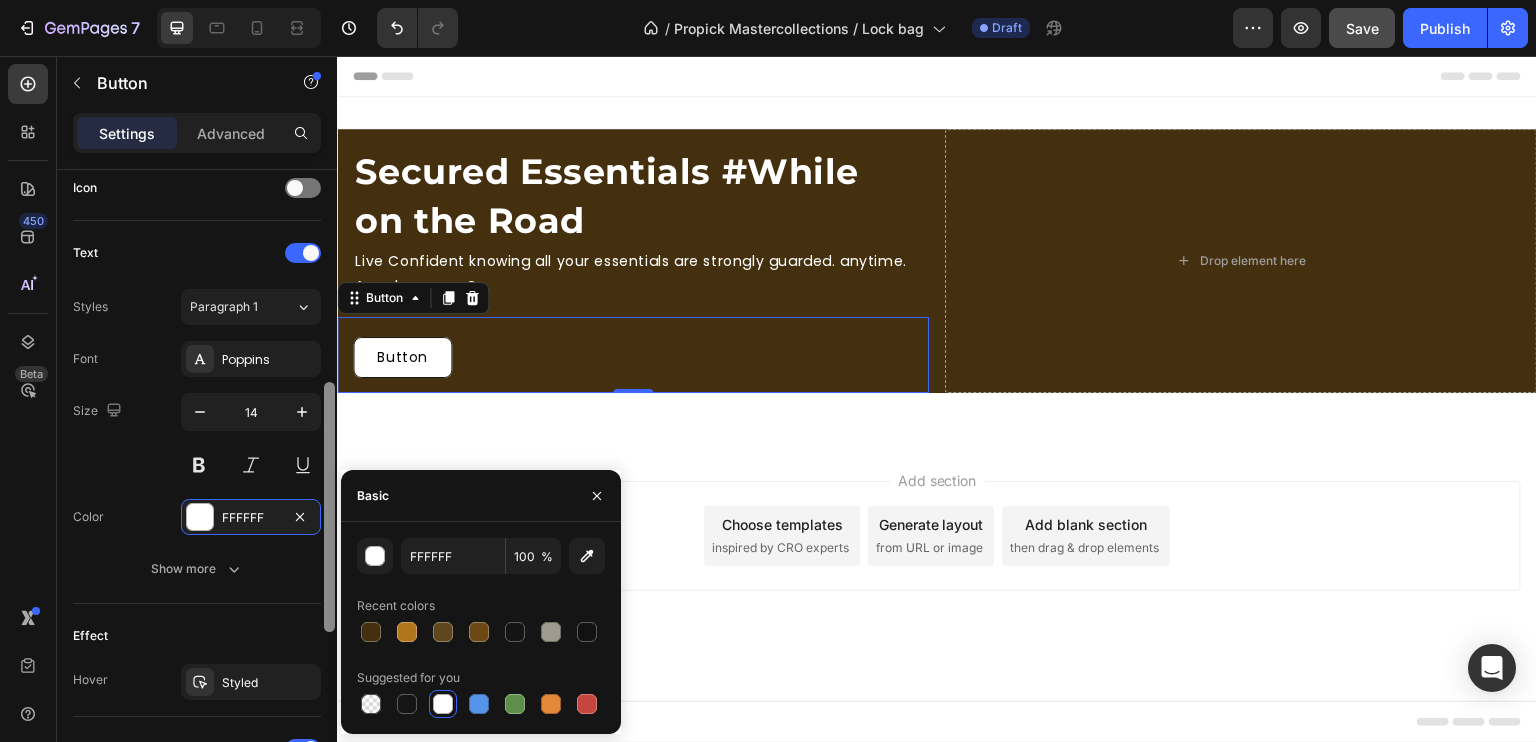 scroll, scrollTop: 647, scrollLeft: 0, axis: vertical 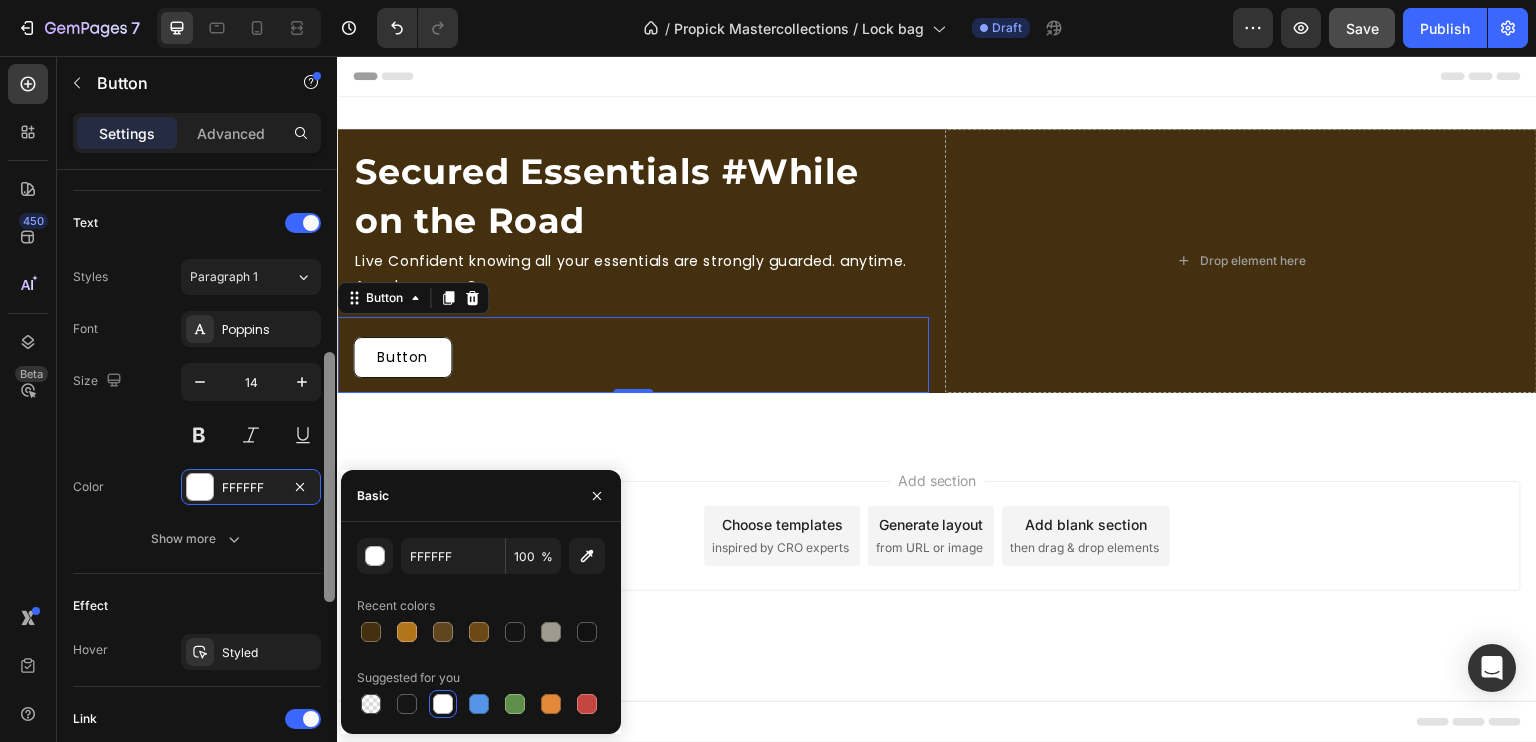 drag, startPoint x: 328, startPoint y: 566, endPoint x: 329, endPoint y: 596, distance: 30.016663 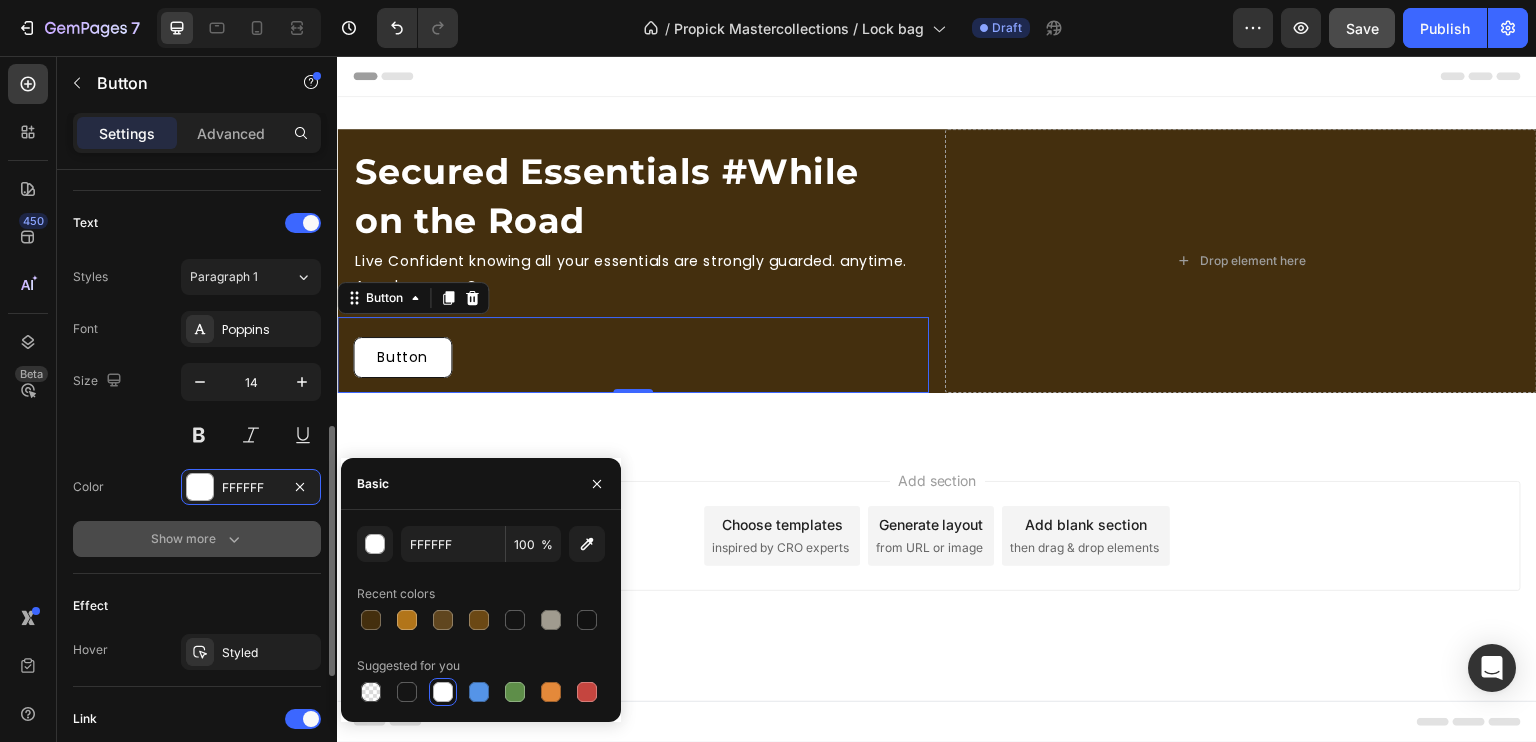 click 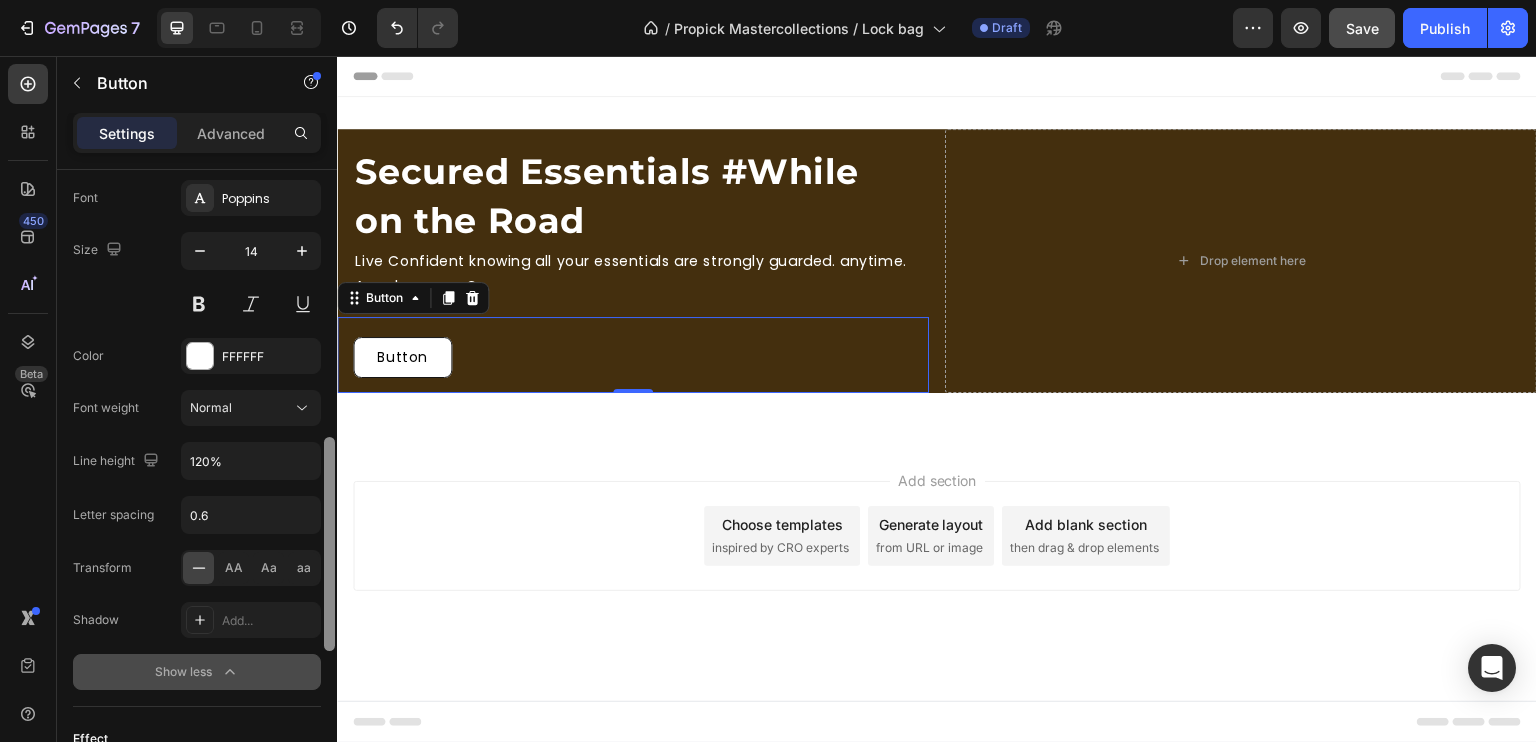 scroll, scrollTop: 780, scrollLeft: 0, axis: vertical 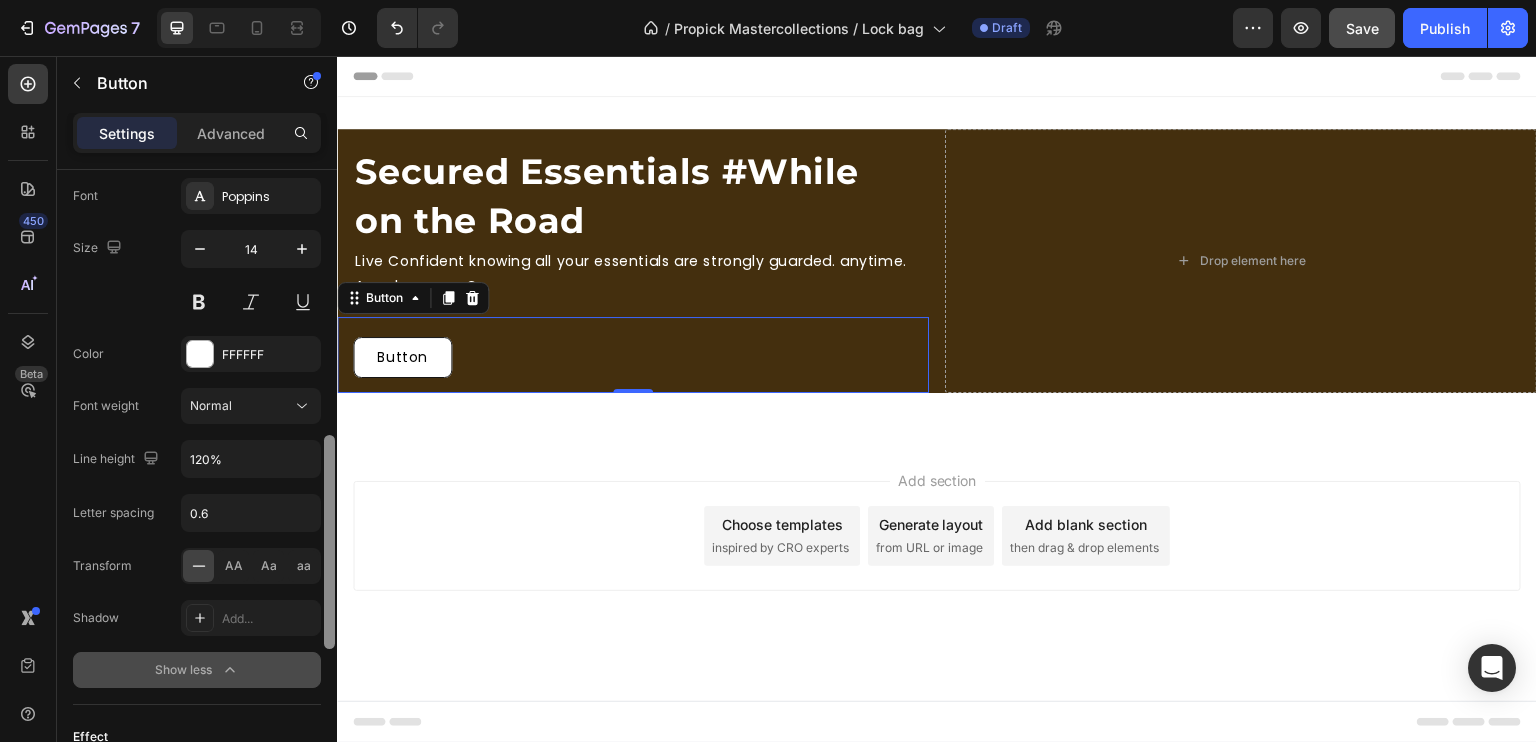 drag, startPoint x: 331, startPoint y: 549, endPoint x: 328, endPoint y: 602, distance: 53.08484 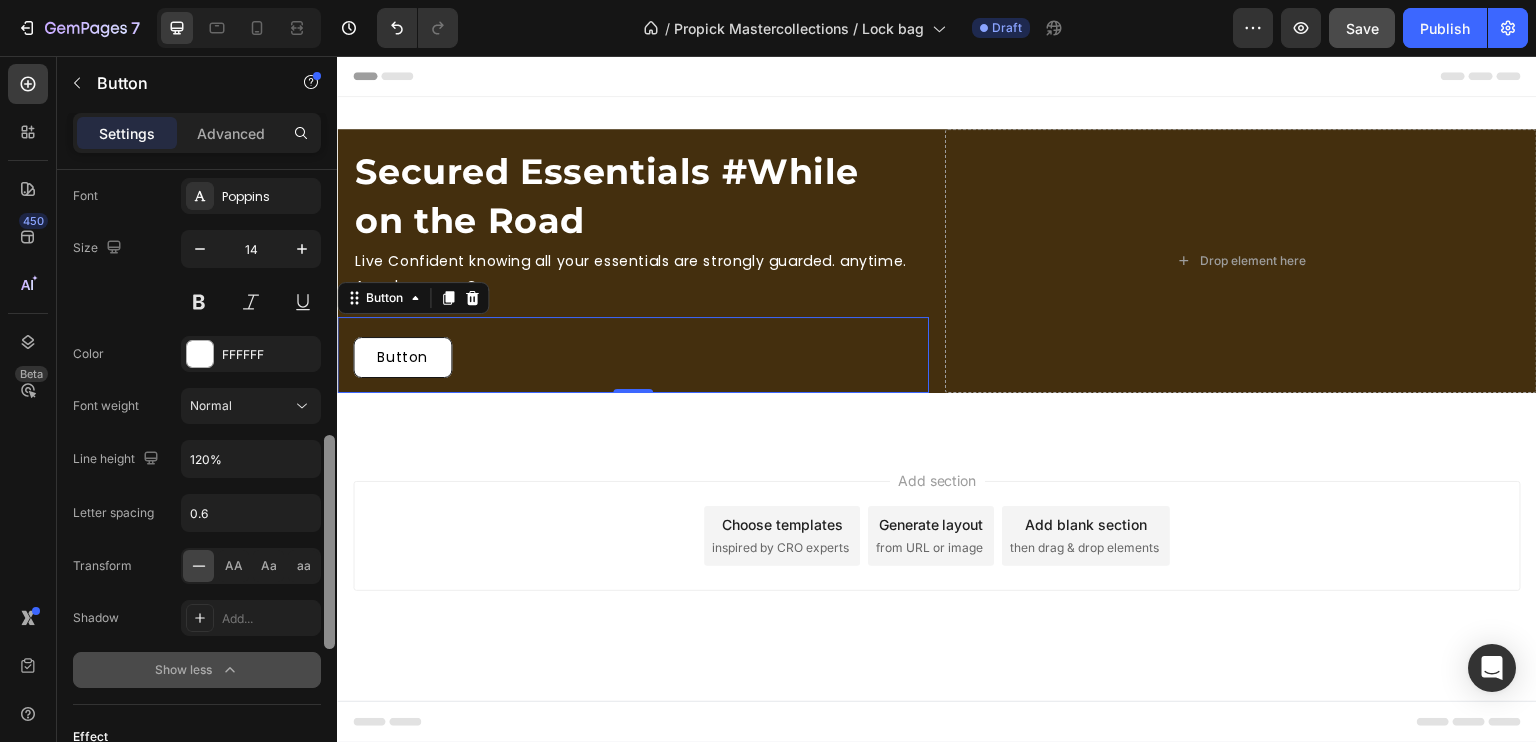 click at bounding box center [329, 542] 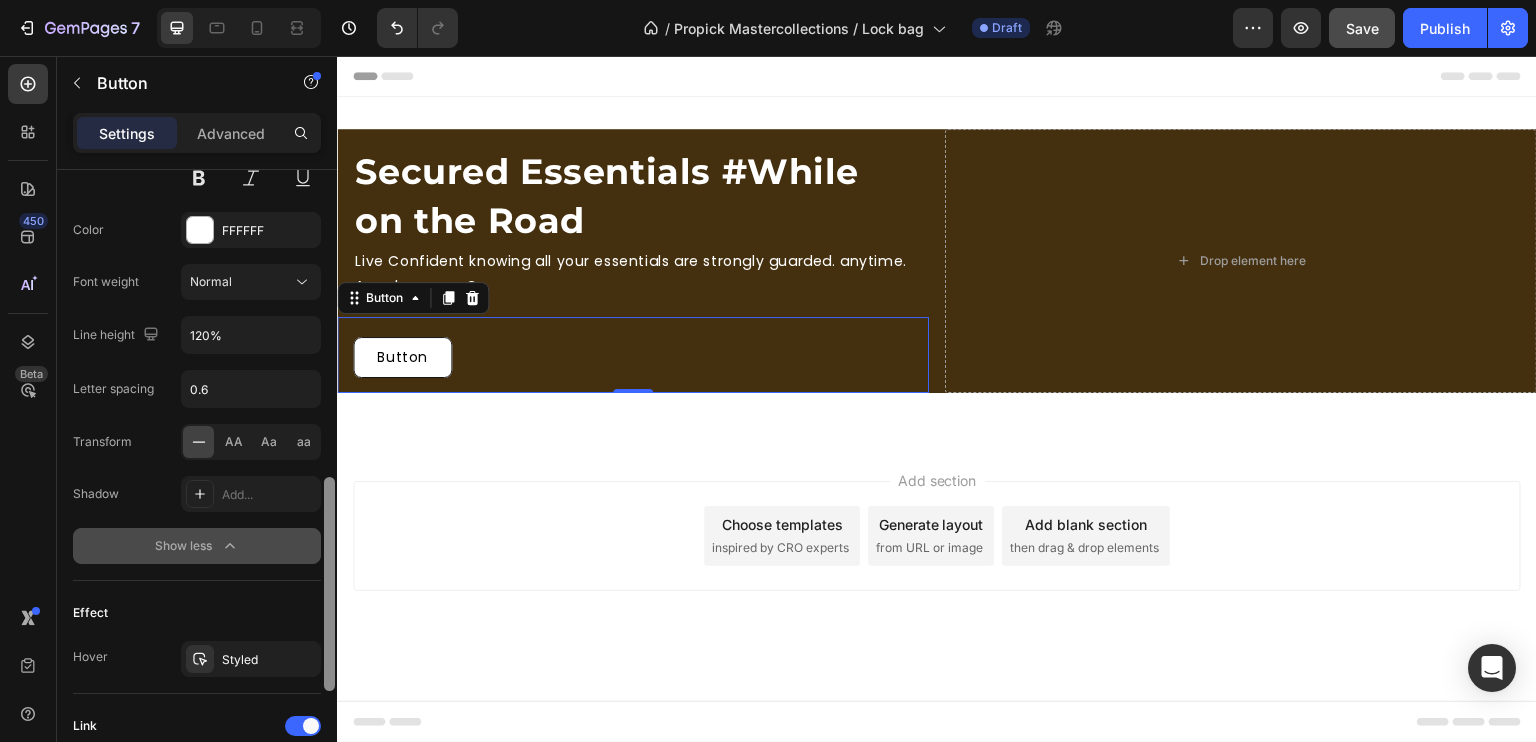 drag, startPoint x: 328, startPoint y: 564, endPoint x: 329, endPoint y: 609, distance: 45.01111 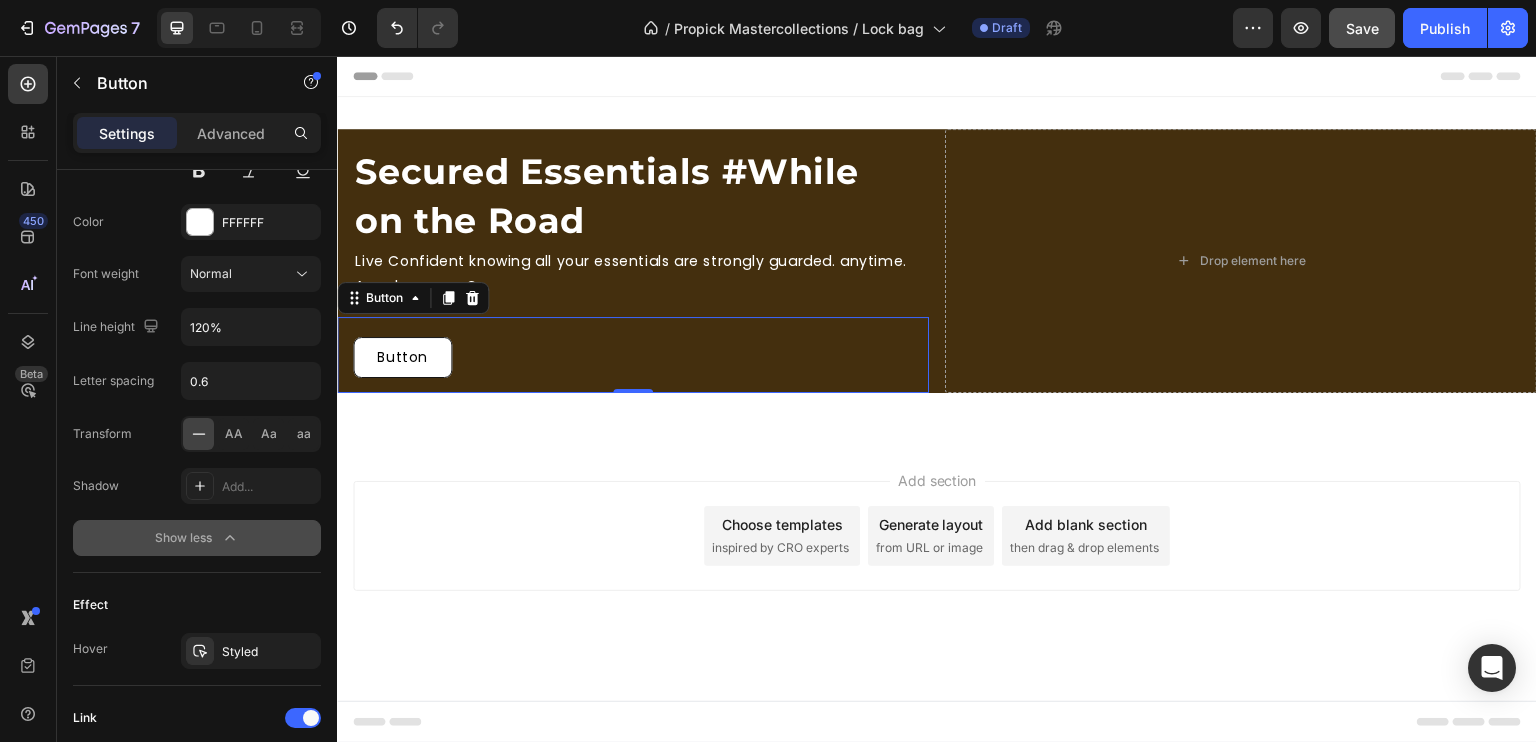 click on "Hover" at bounding box center (90, 649) 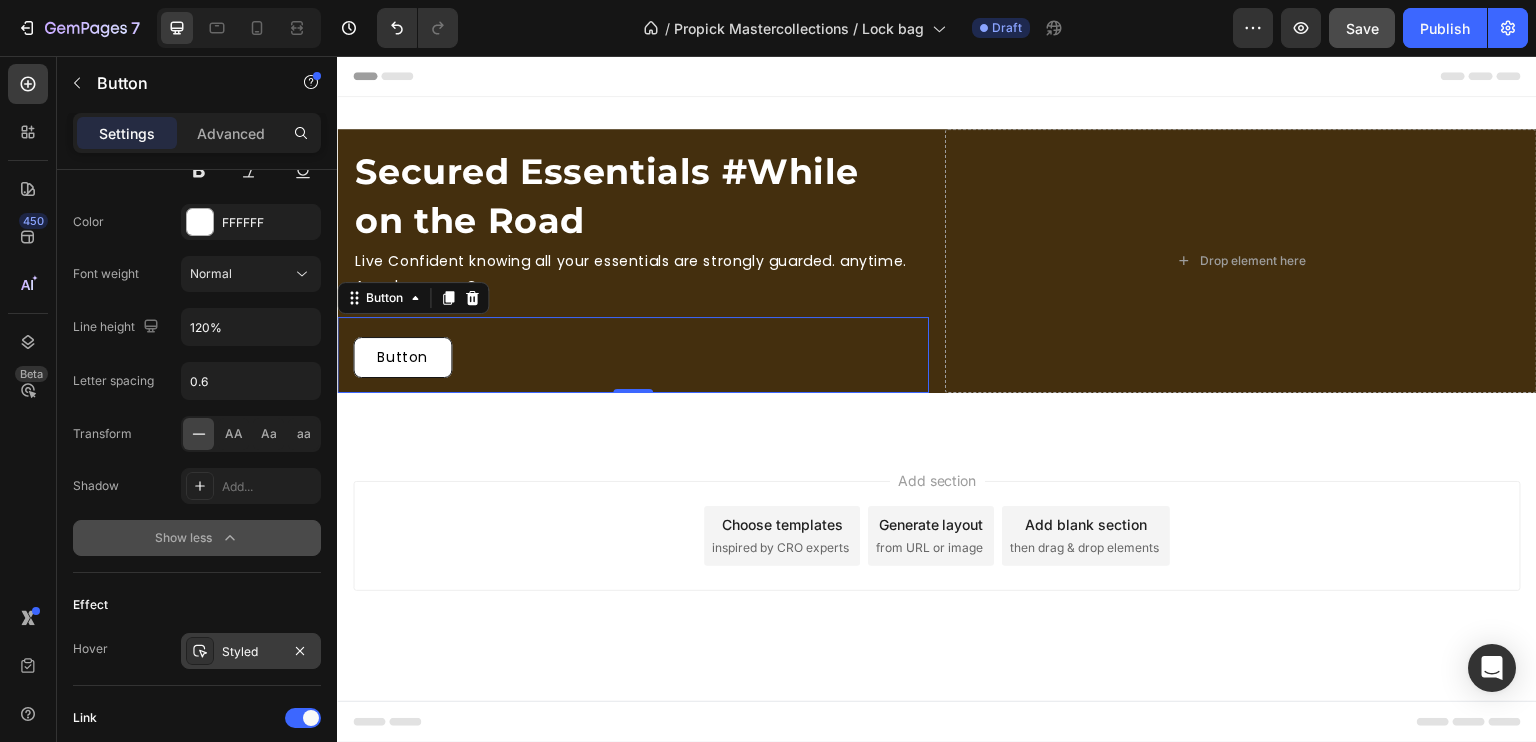 click 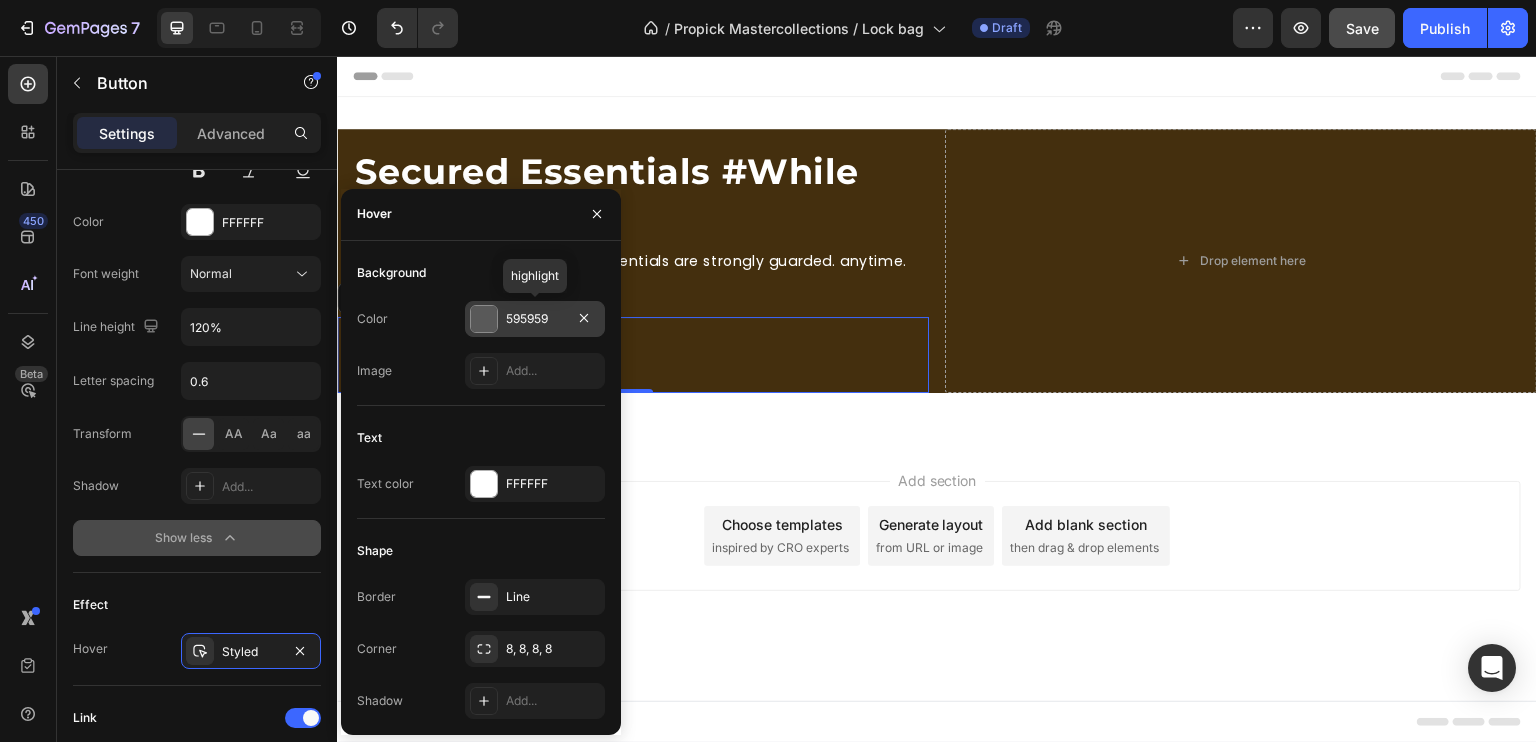 click at bounding box center [484, 319] 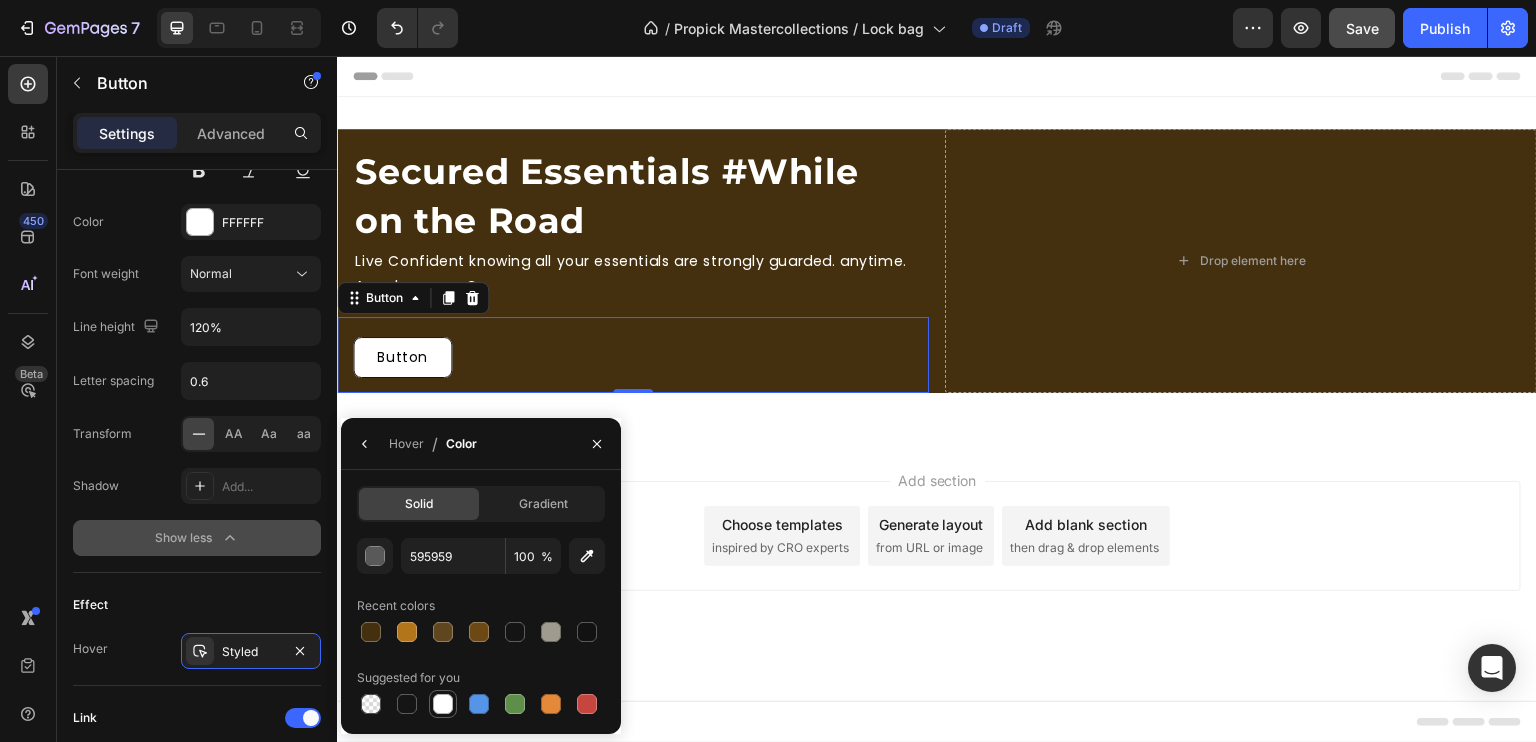 click at bounding box center [443, 704] 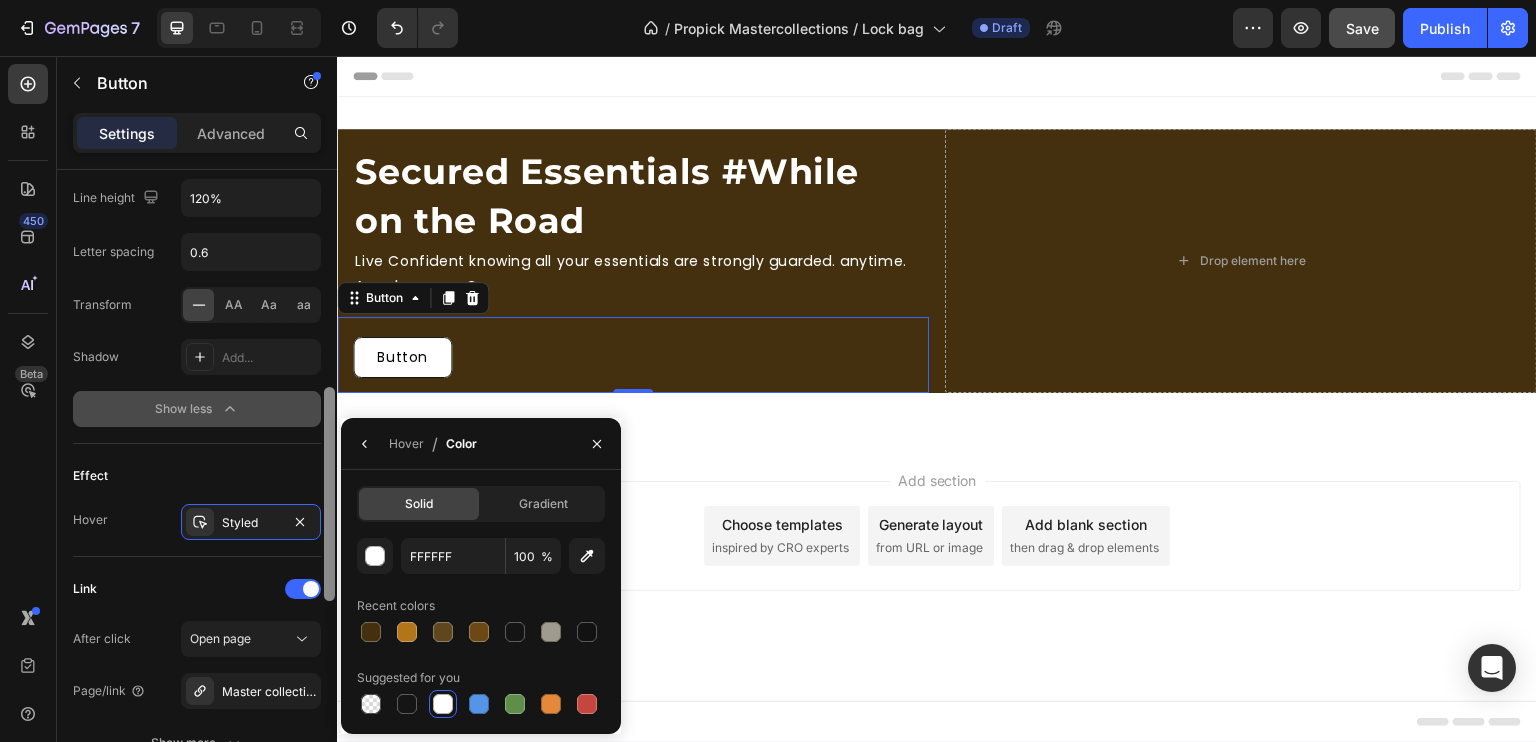 drag, startPoint x: 333, startPoint y: 494, endPoint x: 330, endPoint y: 548, distance: 54.08327 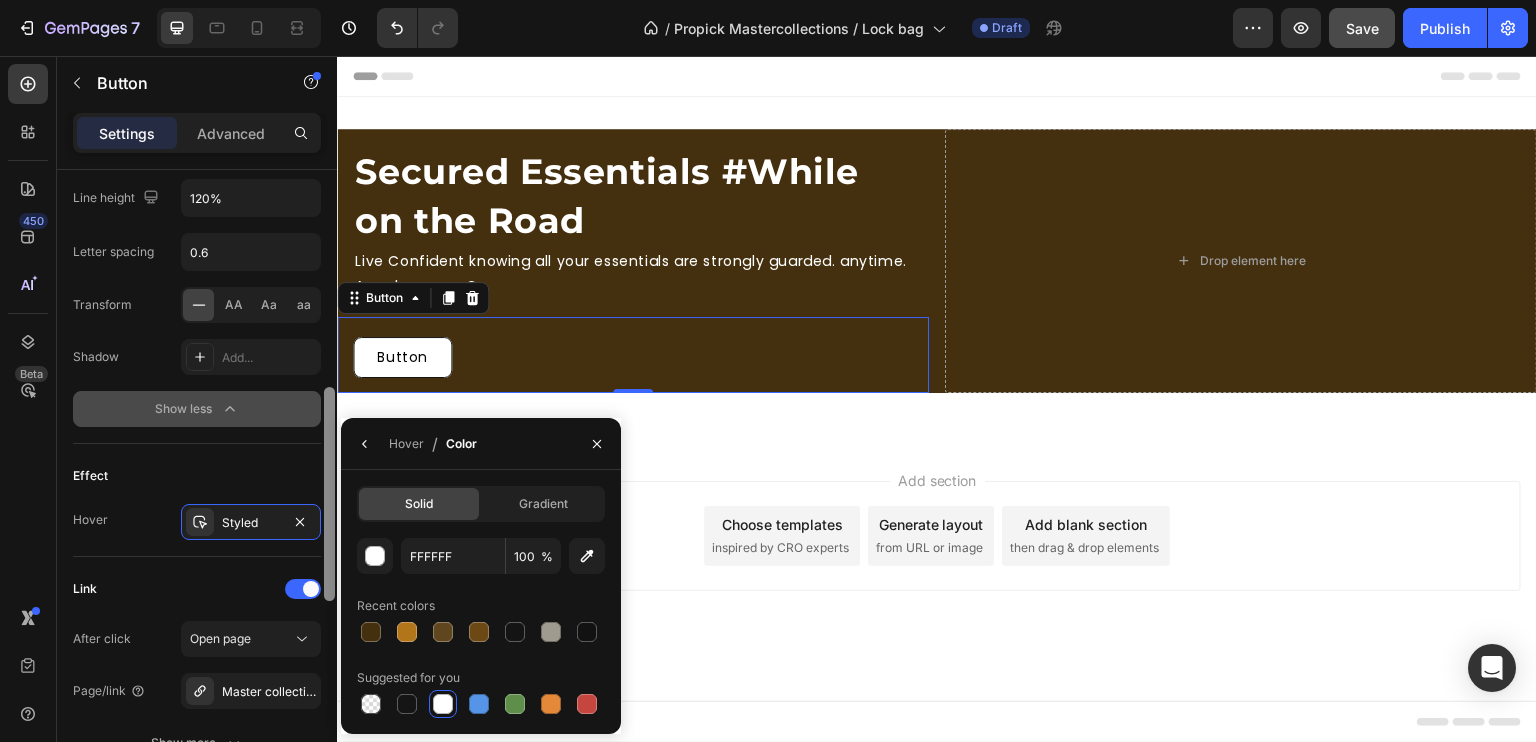 click at bounding box center [329, 494] 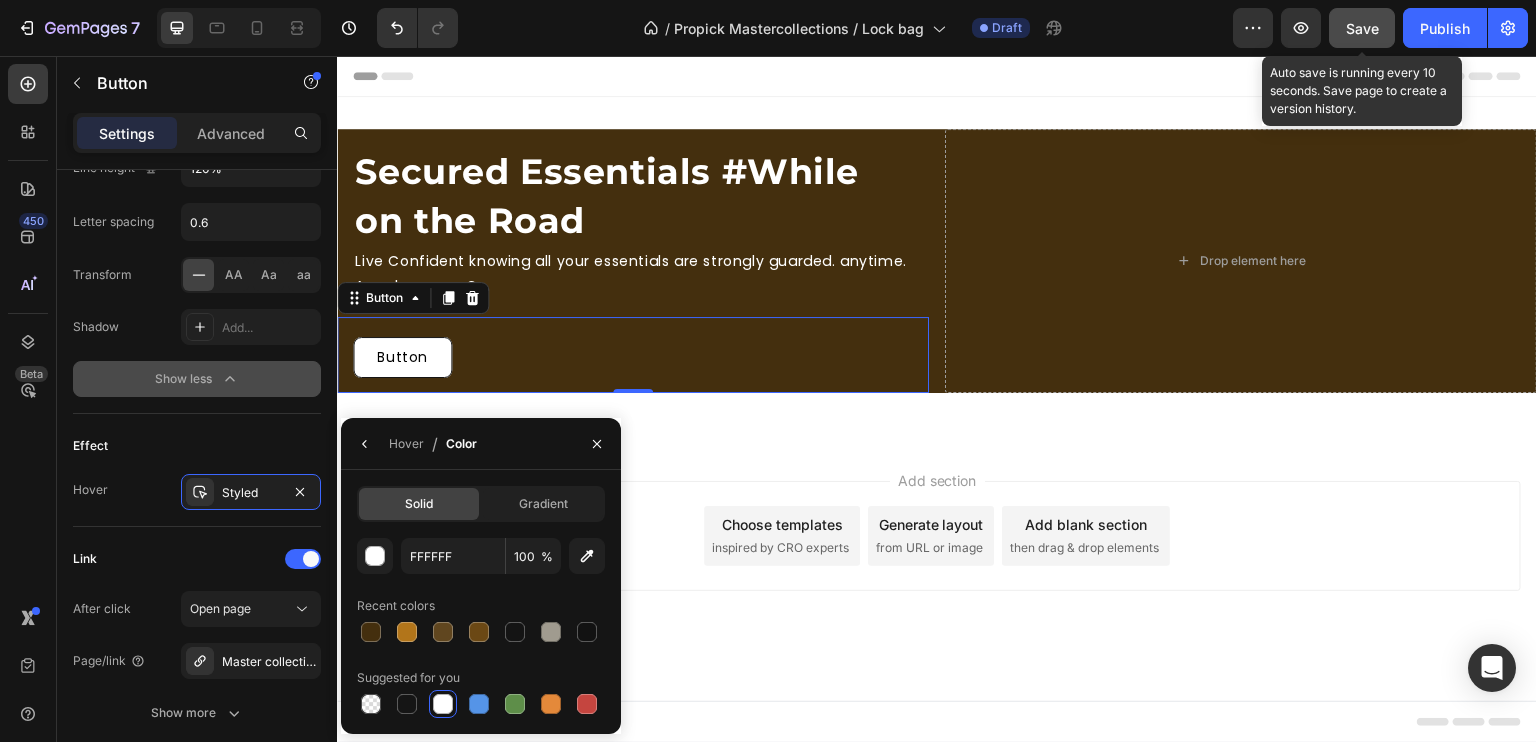 click on "Save" at bounding box center (1362, 28) 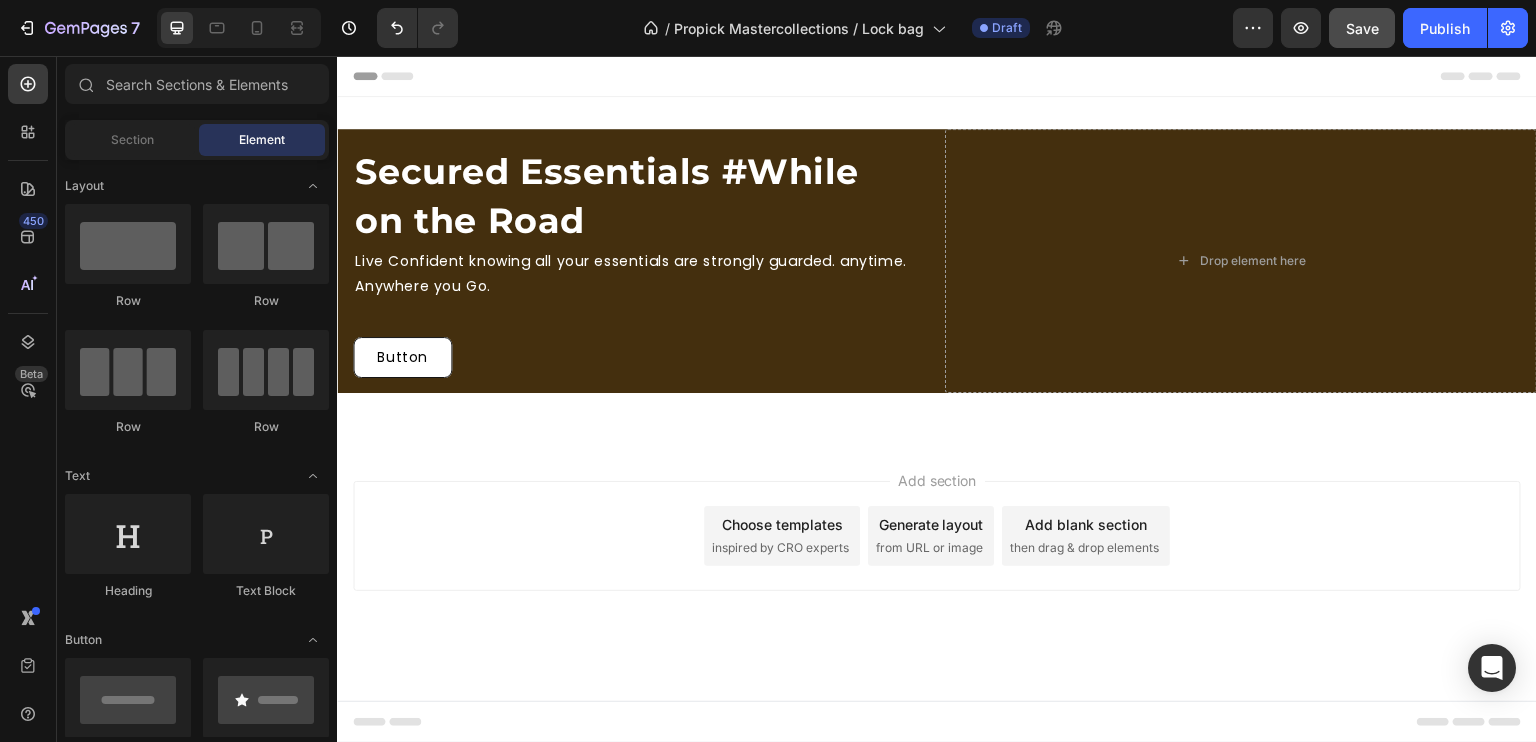 click on "Add section Choose templates inspired by CRO experts Generate layout from URL or image Add blank section then drag & drop elements" at bounding box center [937, 536] 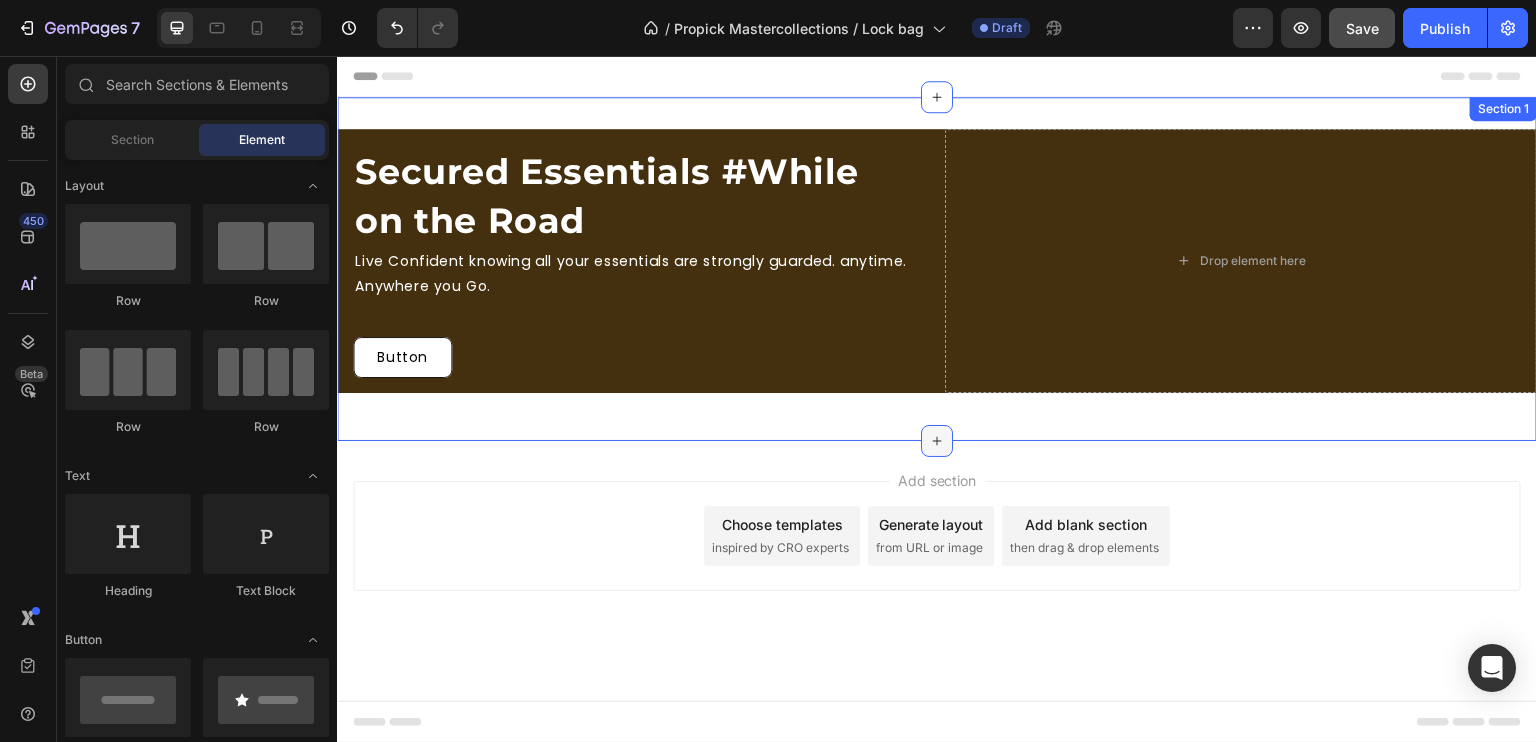 click 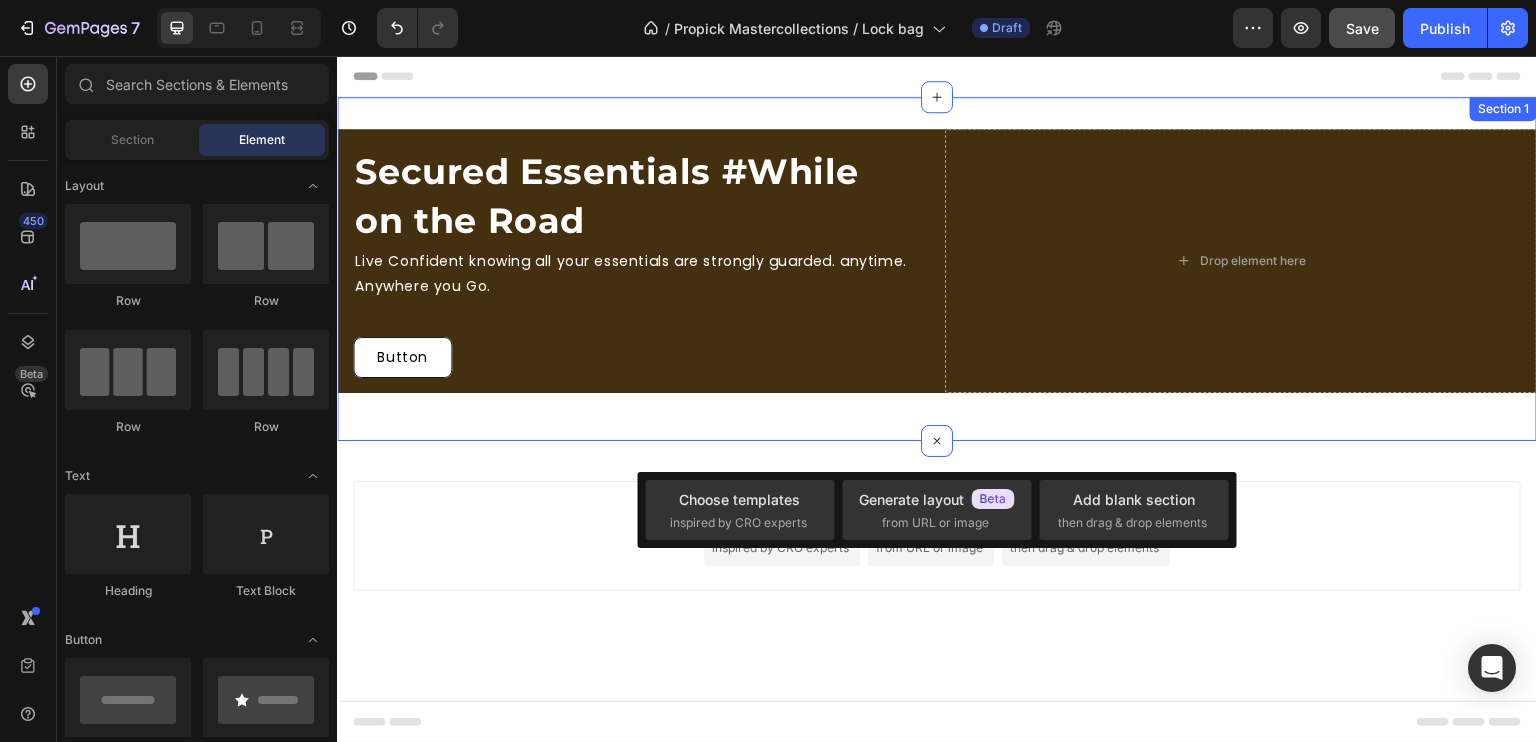 click on "Secured Essentials #While on the Road Heading Live Confident knowing all your essentials are strongly guarded. anytime. Anywhere you Go.  Text Block Row Button Button
Drop element here Row Section 1" at bounding box center (937, 269) 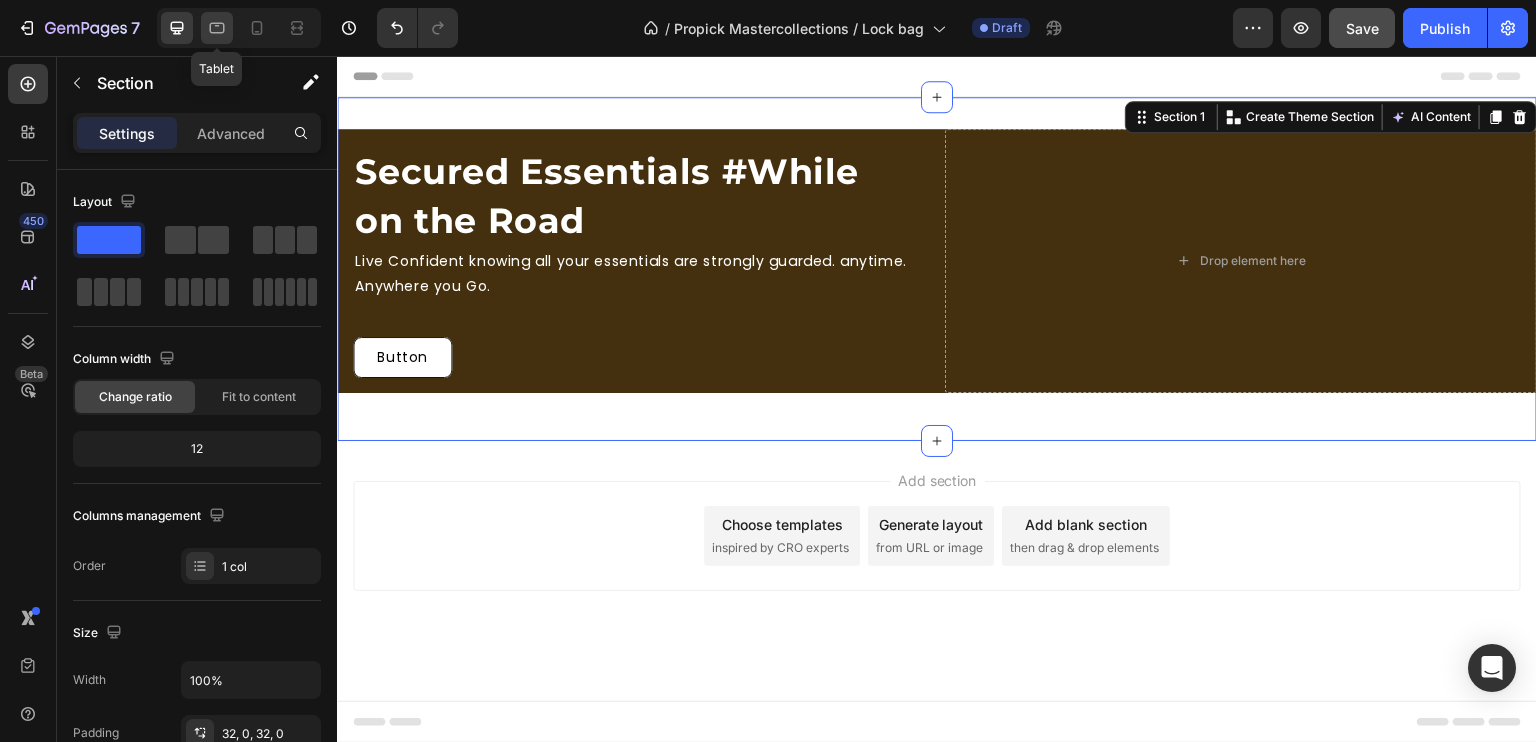 click 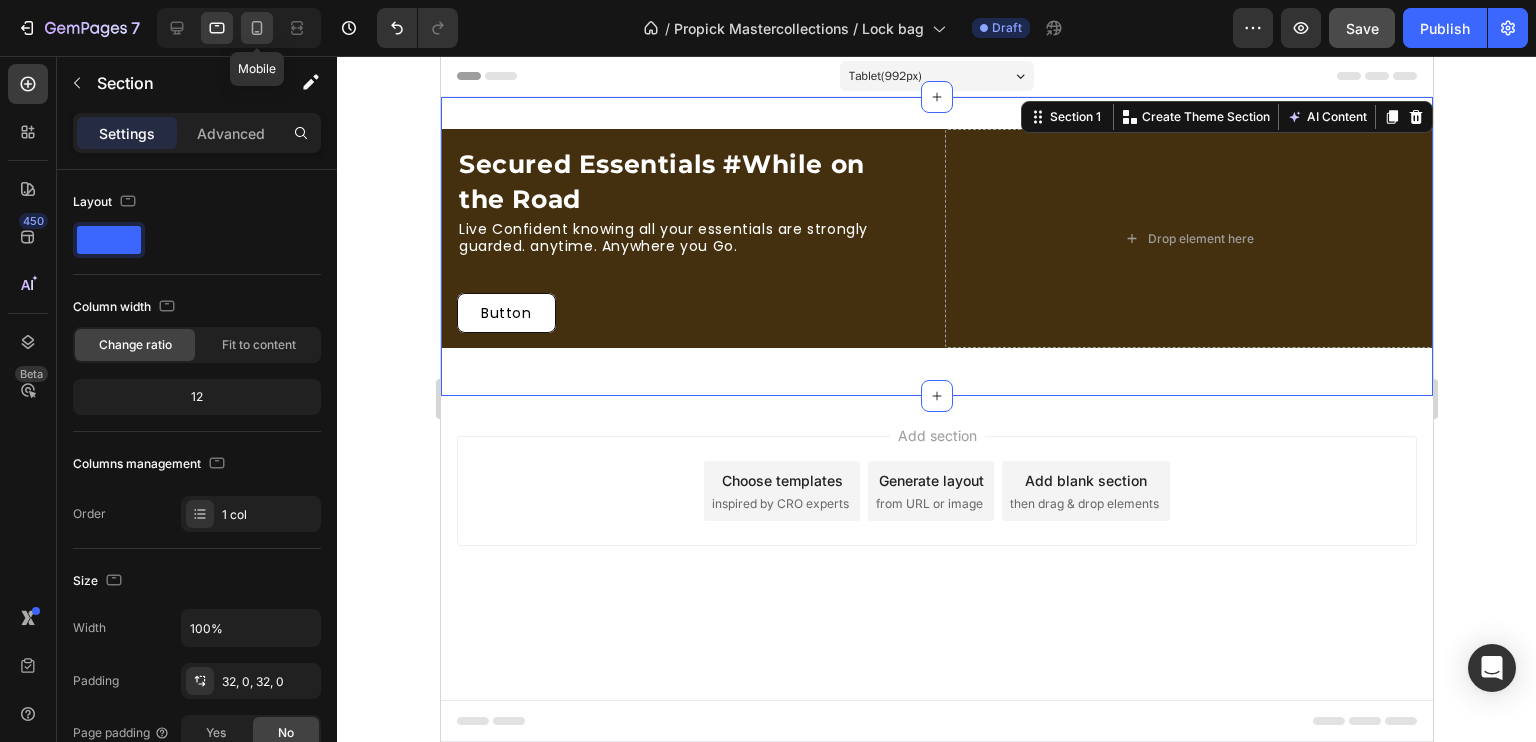 click 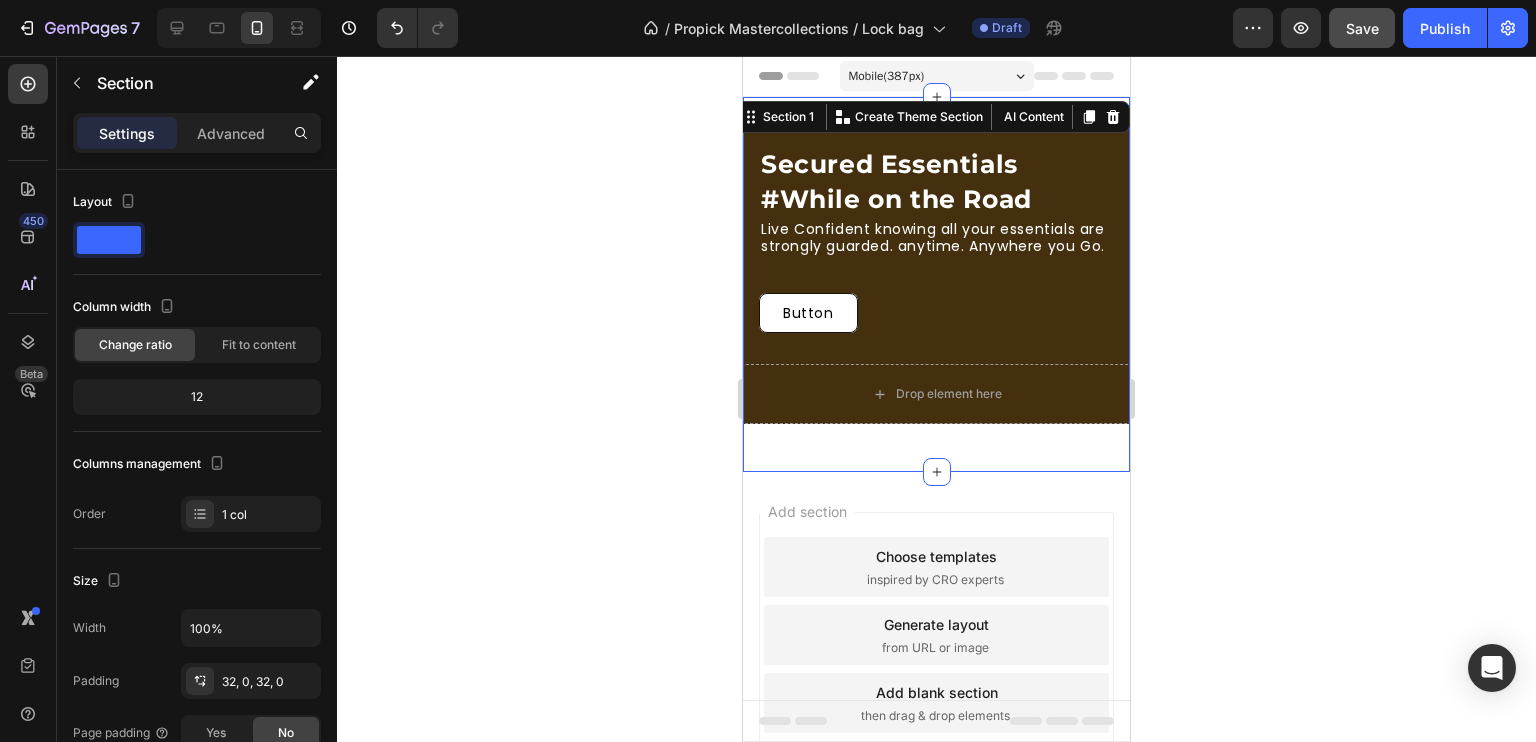 click 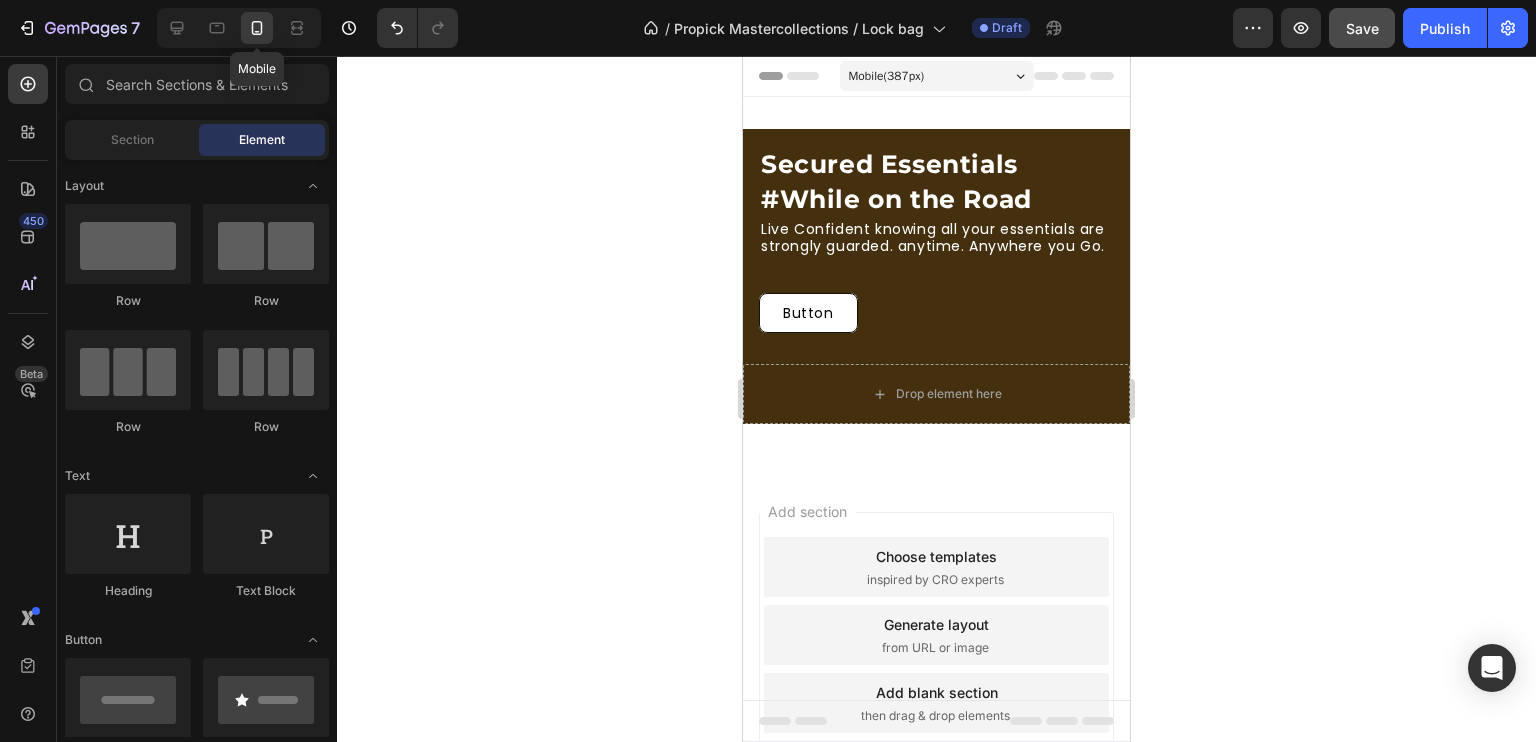 click 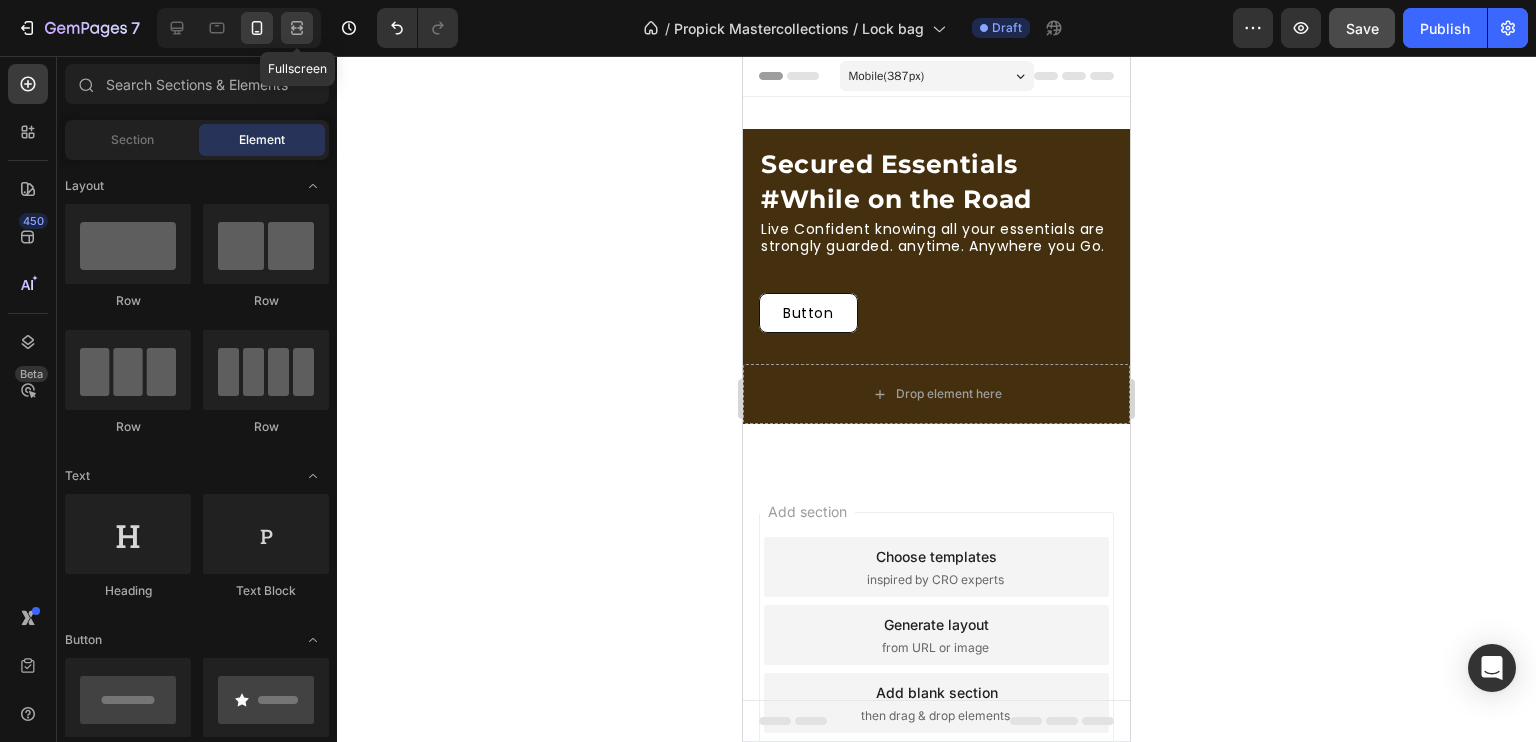 click 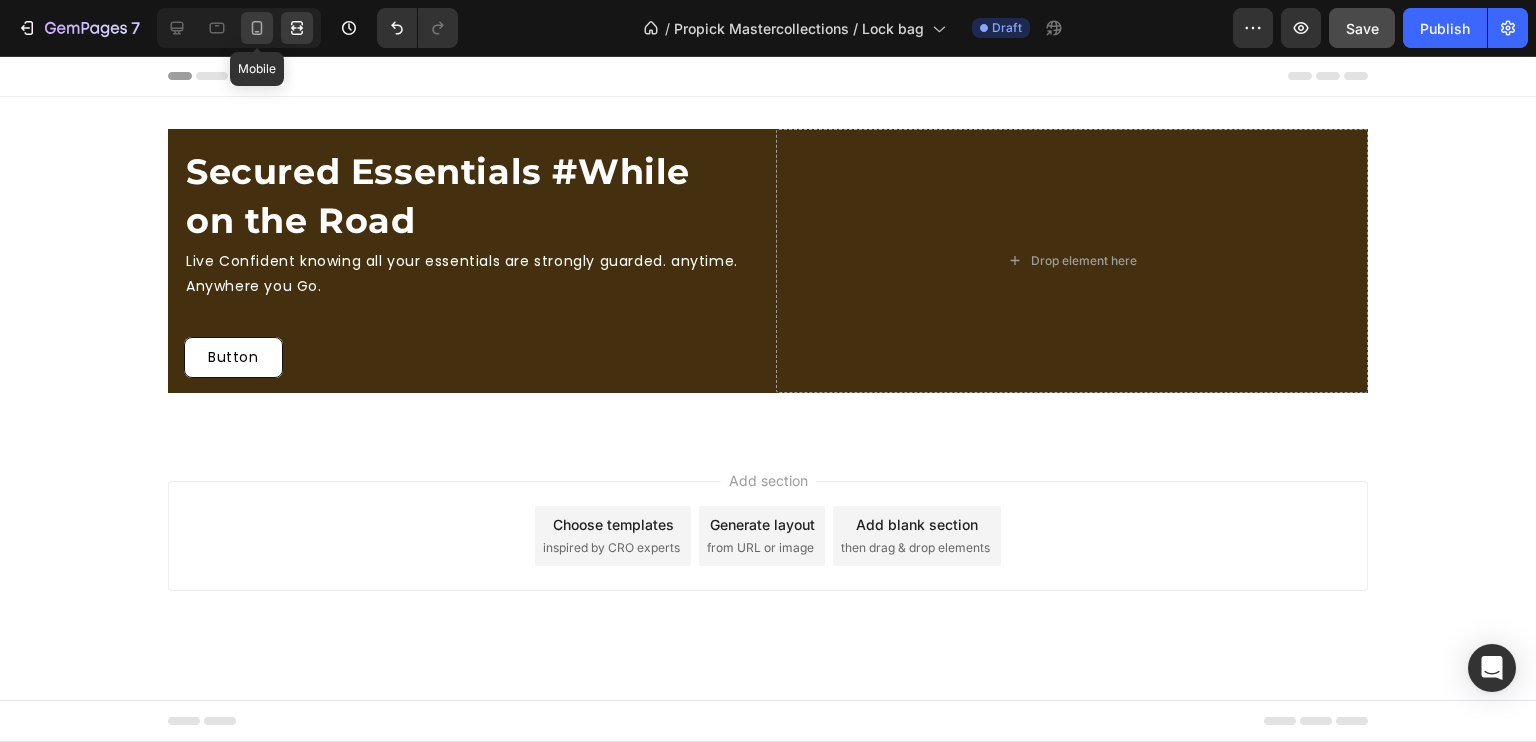 click 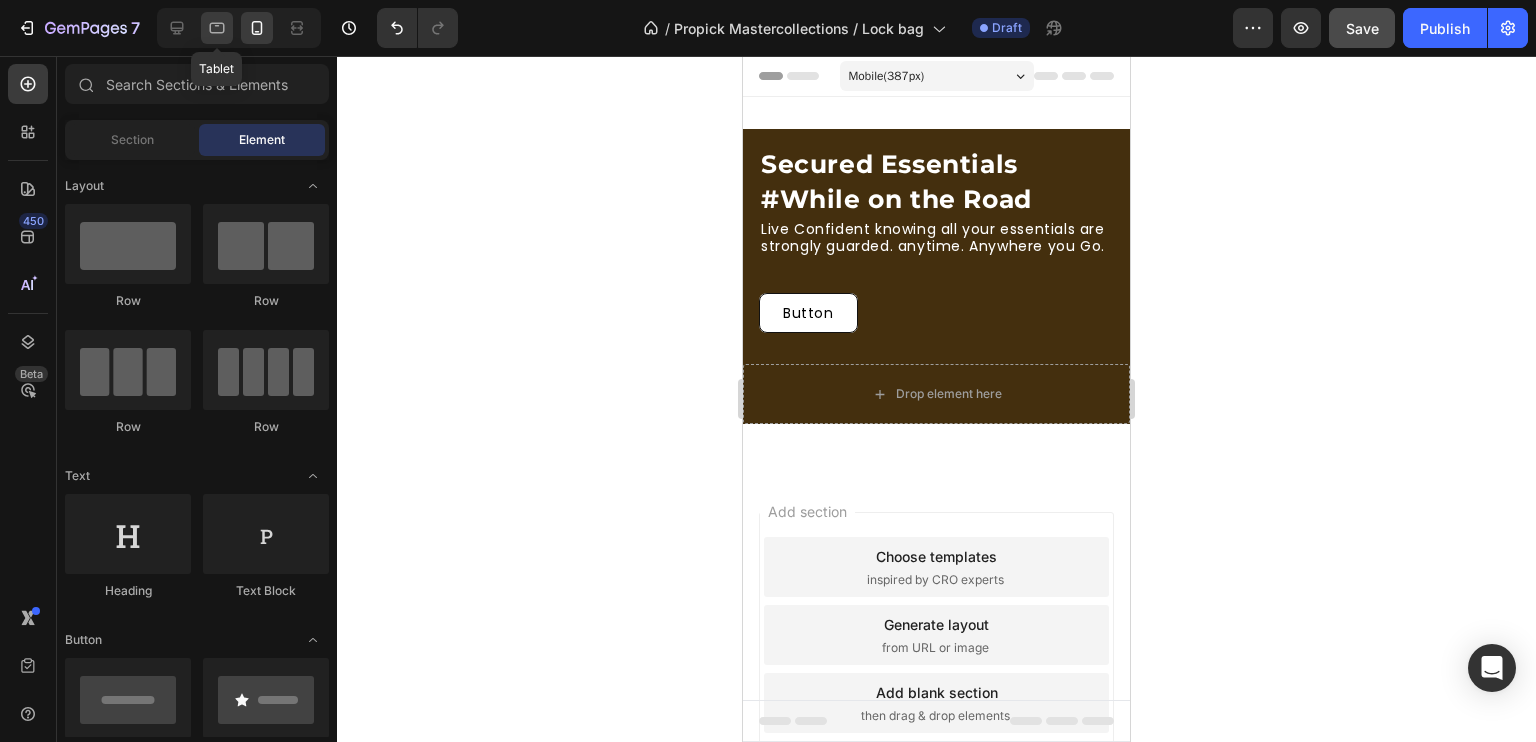 click 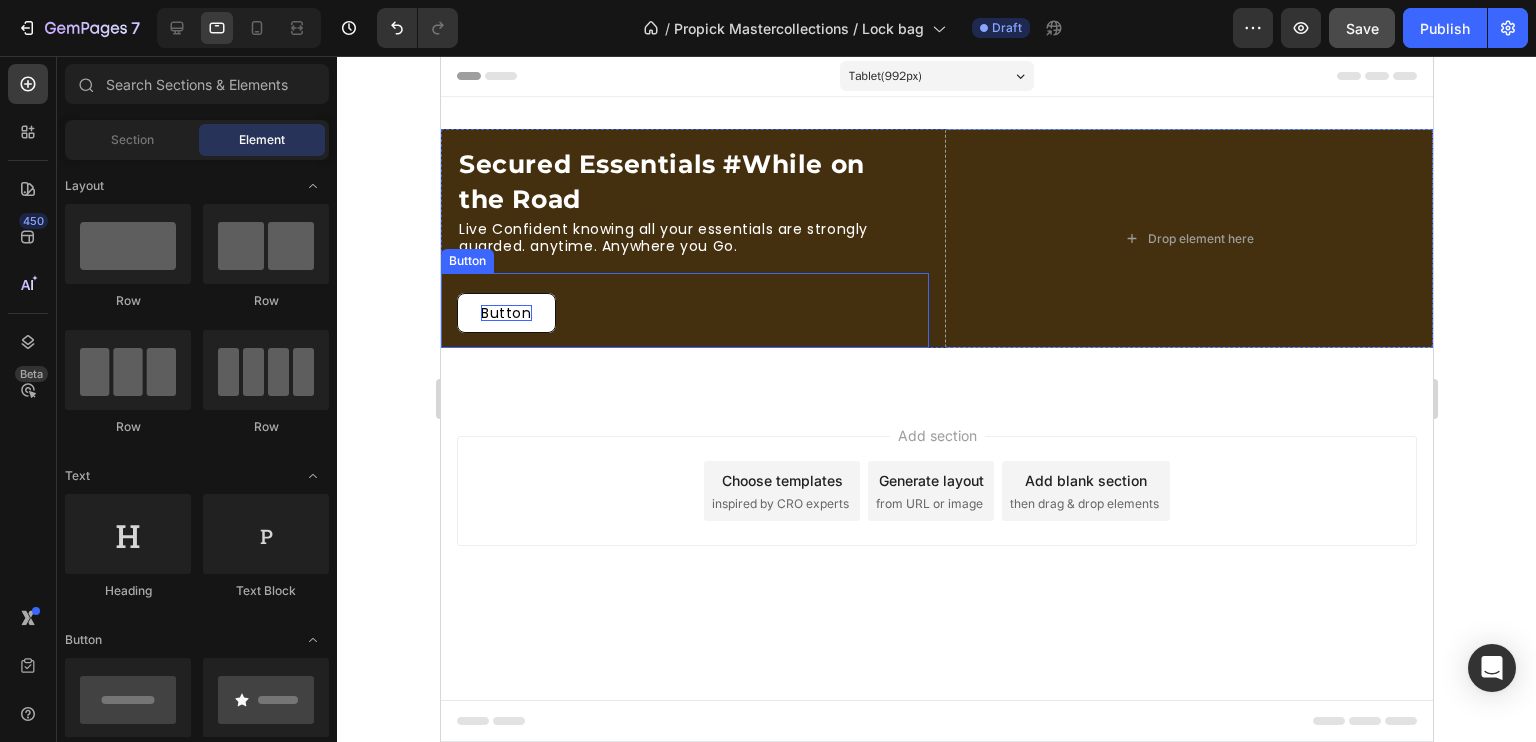 click on "Button" at bounding box center (505, 313) 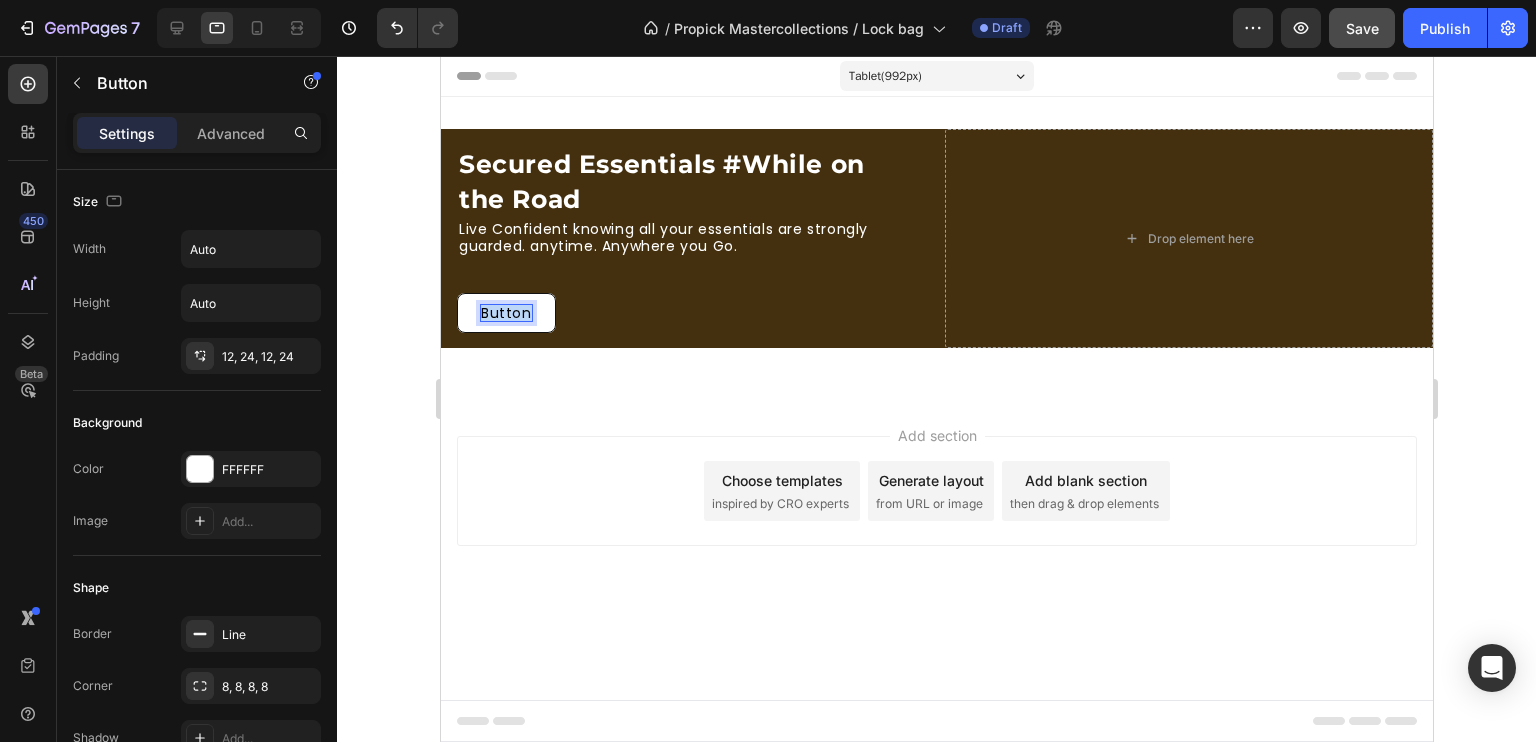 click on "Button" at bounding box center (505, 313) 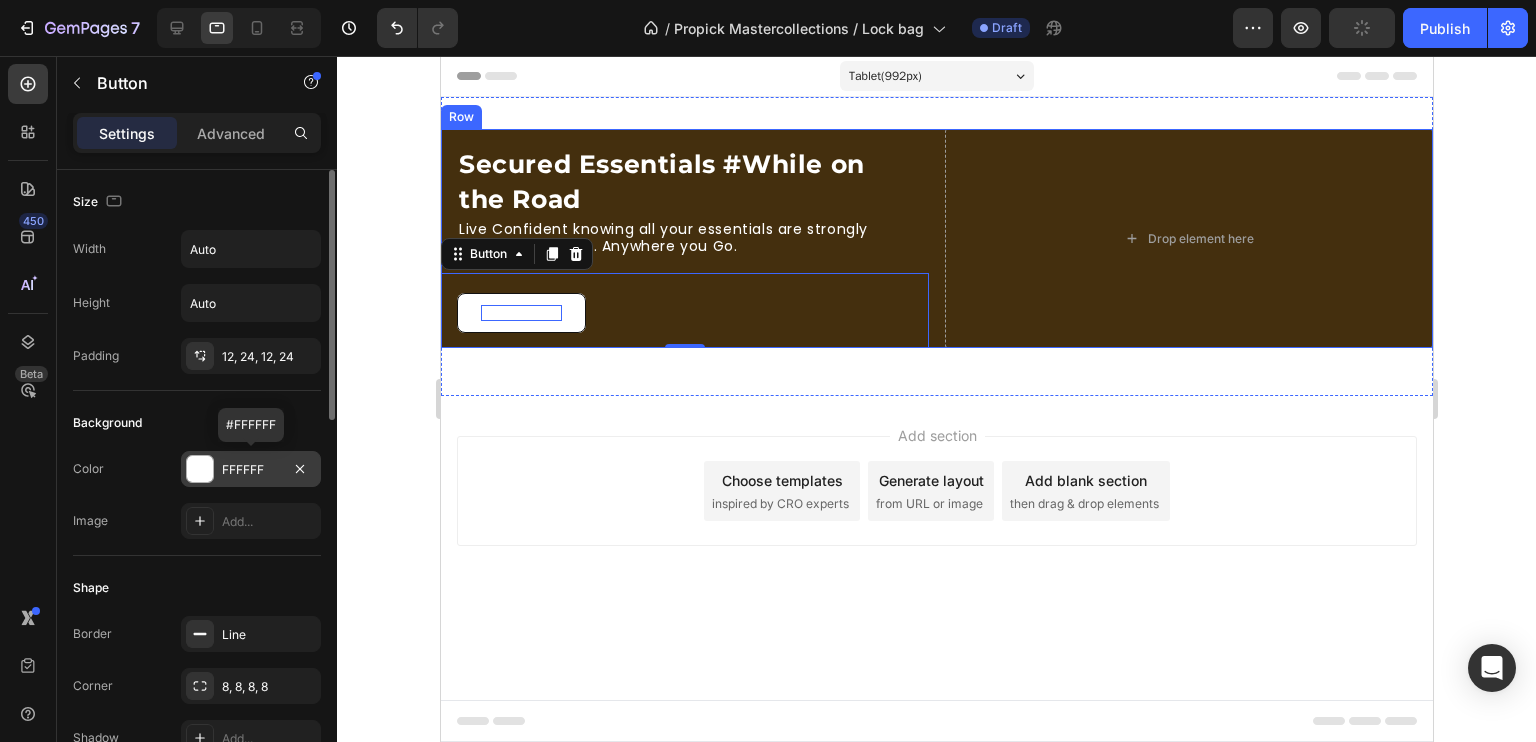 click at bounding box center (200, 469) 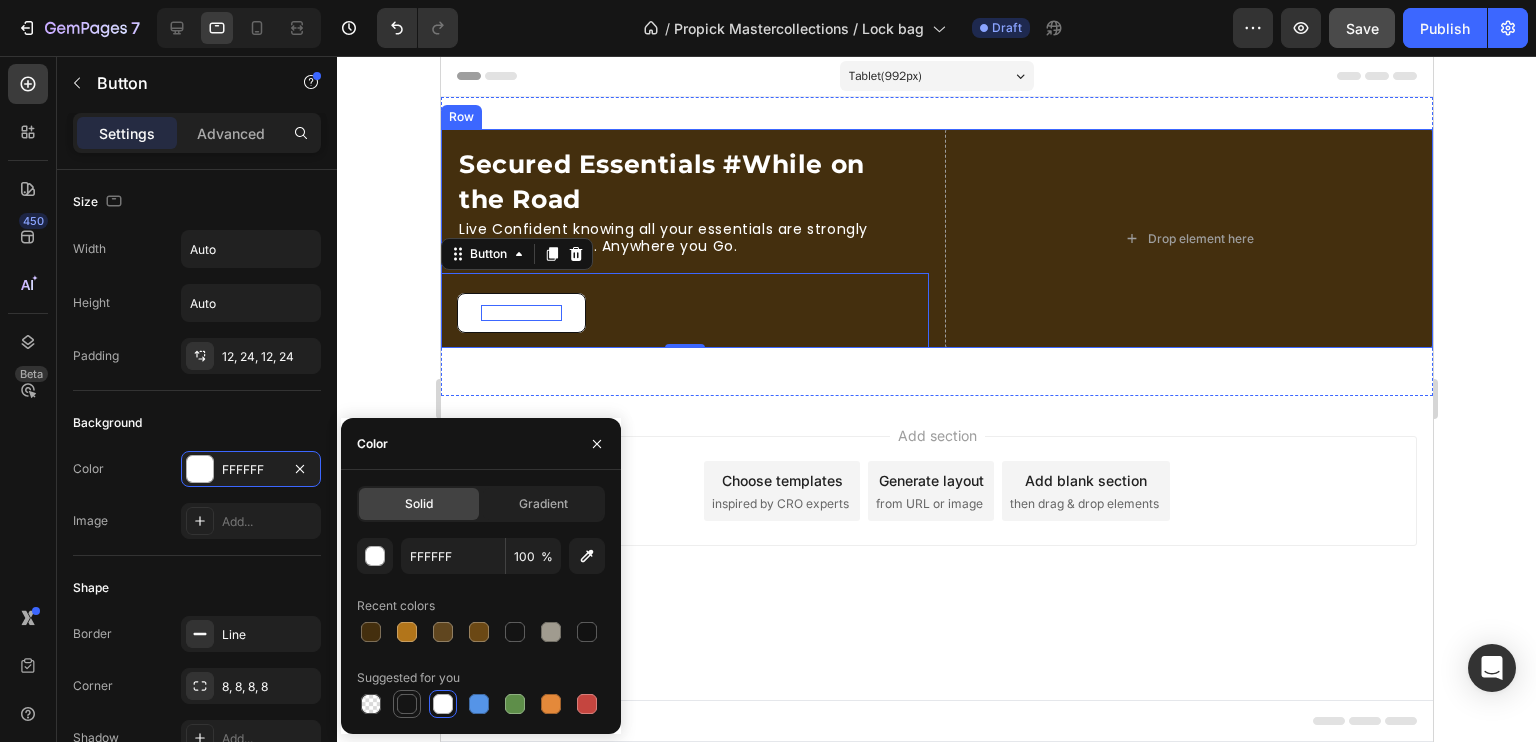 click at bounding box center [407, 704] 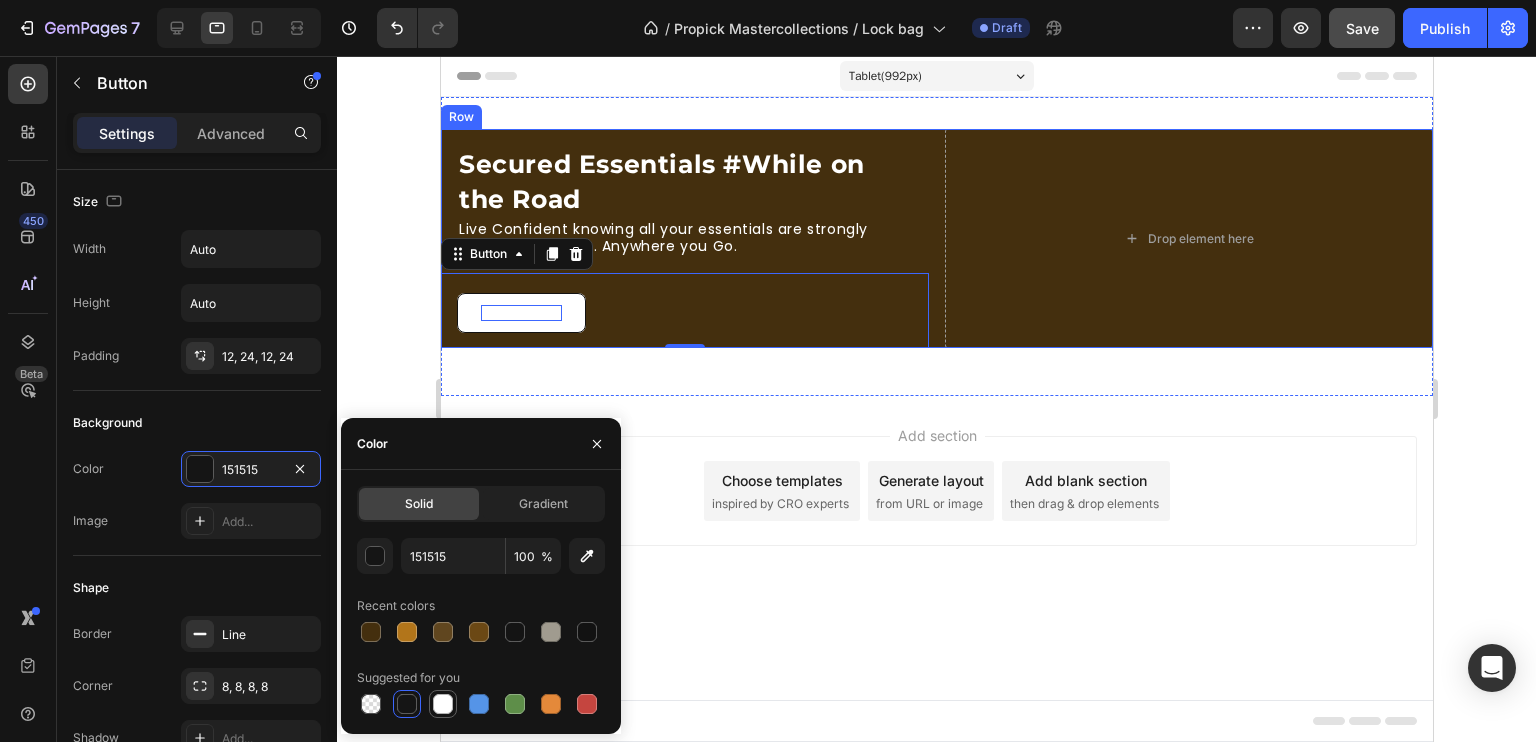 click at bounding box center (443, 704) 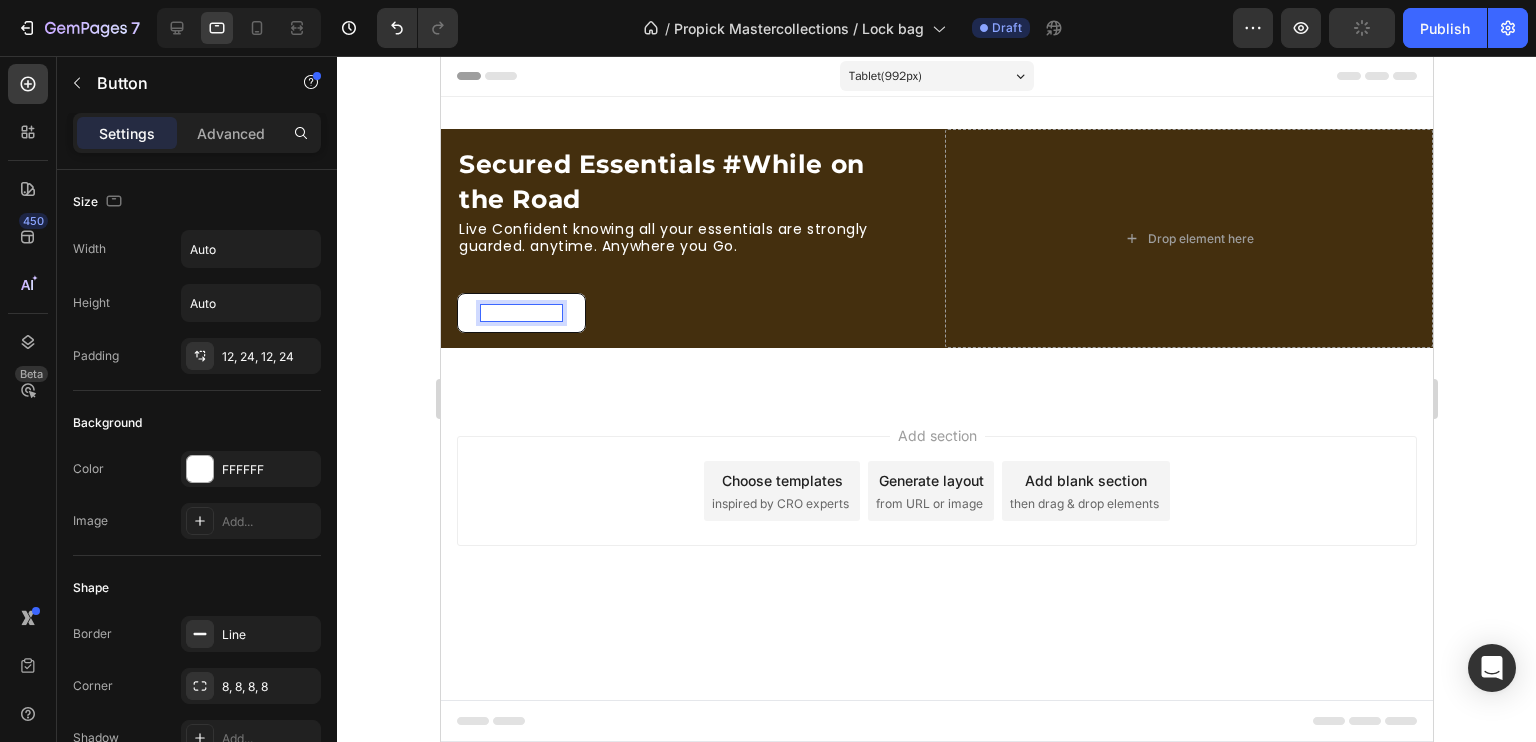 click on "SHOP NOW" at bounding box center (520, 313) 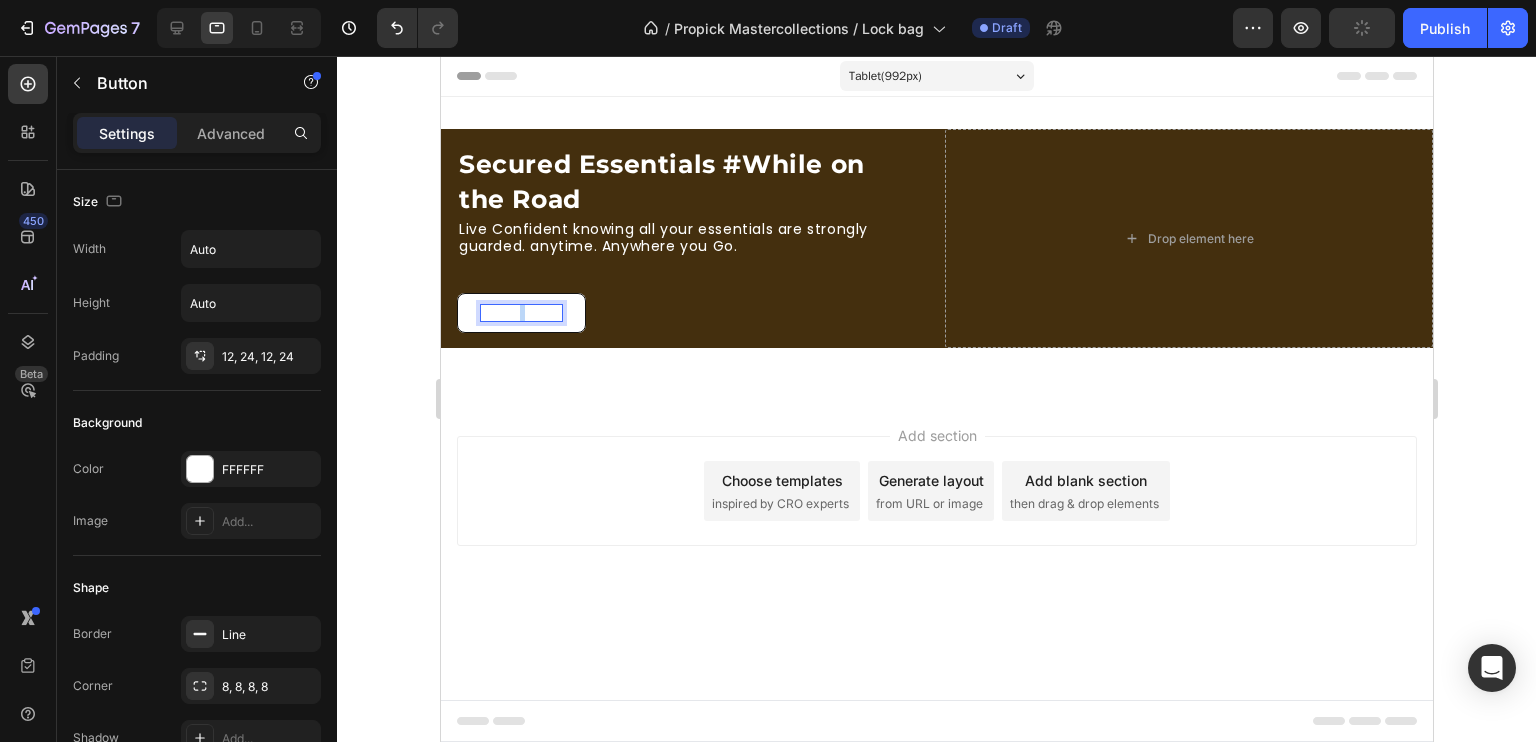 click on "SHOP NOW" at bounding box center (520, 313) 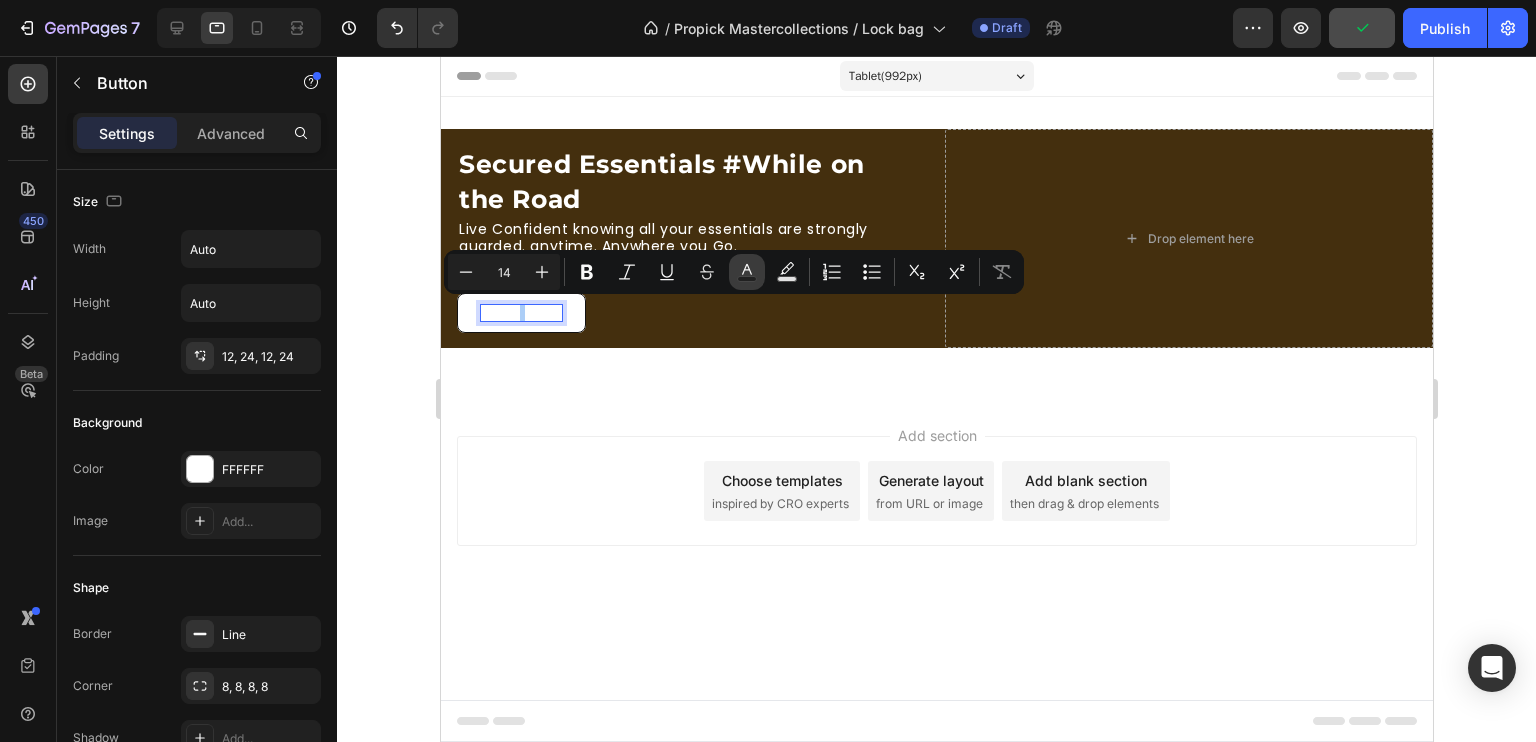click on "Text Color" at bounding box center (747, 272) 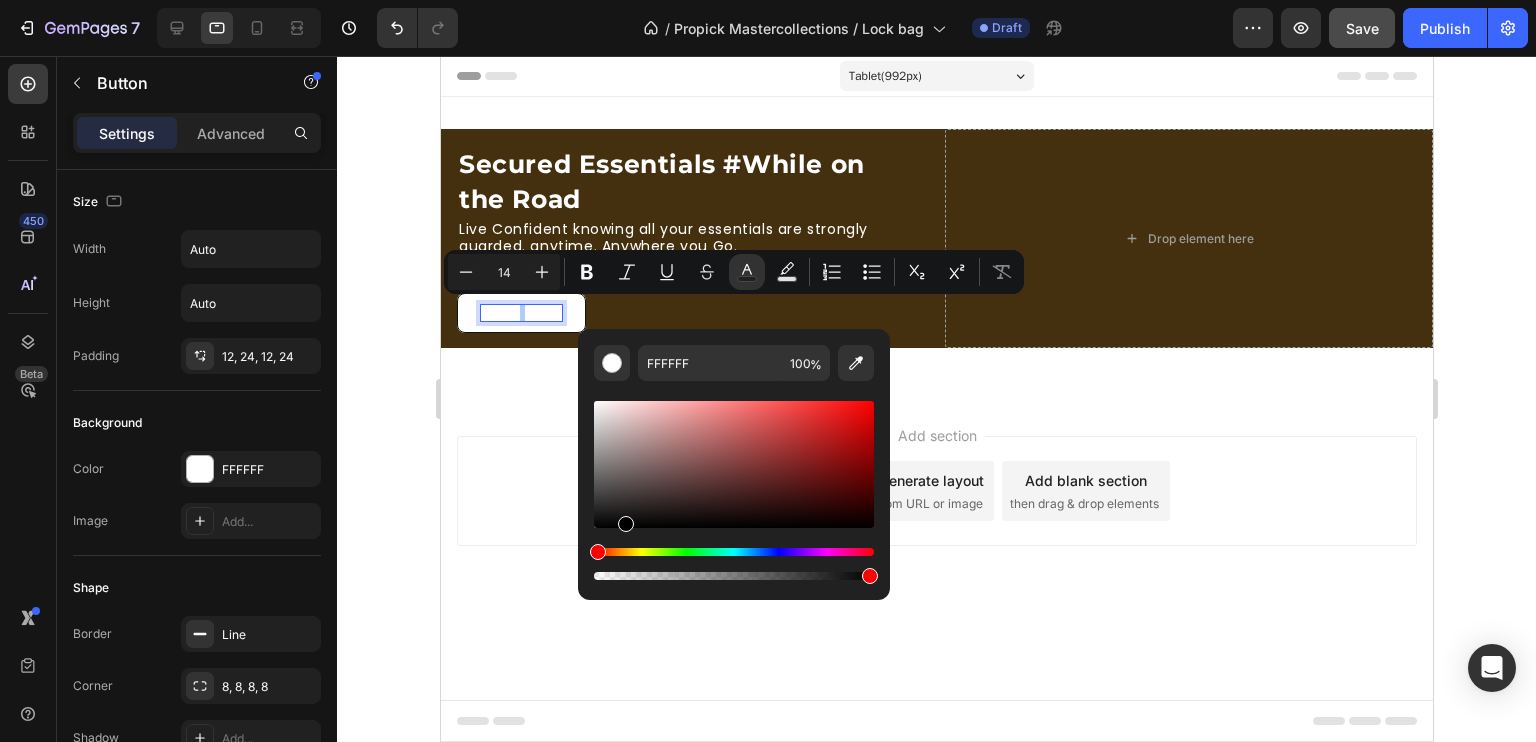 drag, startPoint x: 596, startPoint y: 406, endPoint x: 625, endPoint y: 539, distance: 136.12494 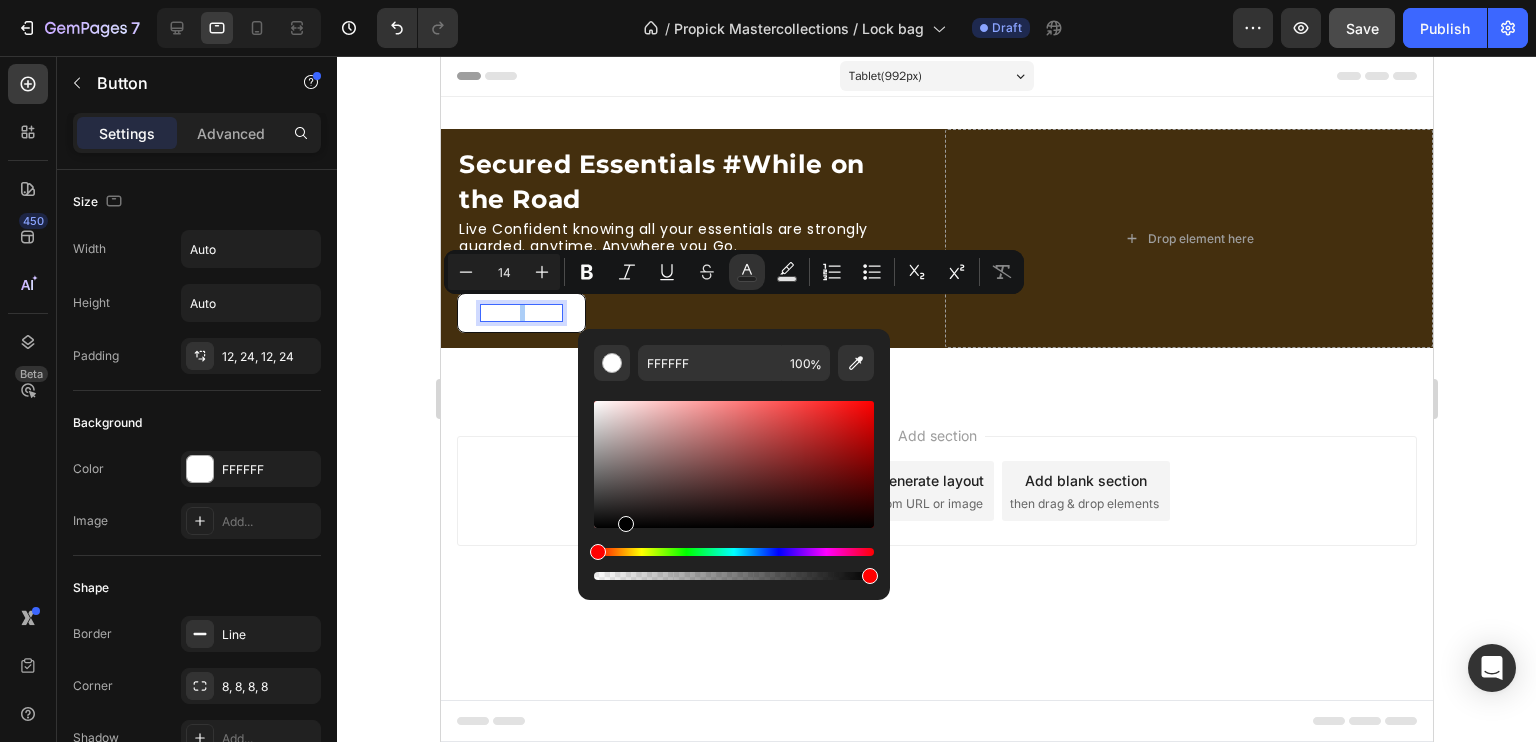 click at bounding box center (734, 490) 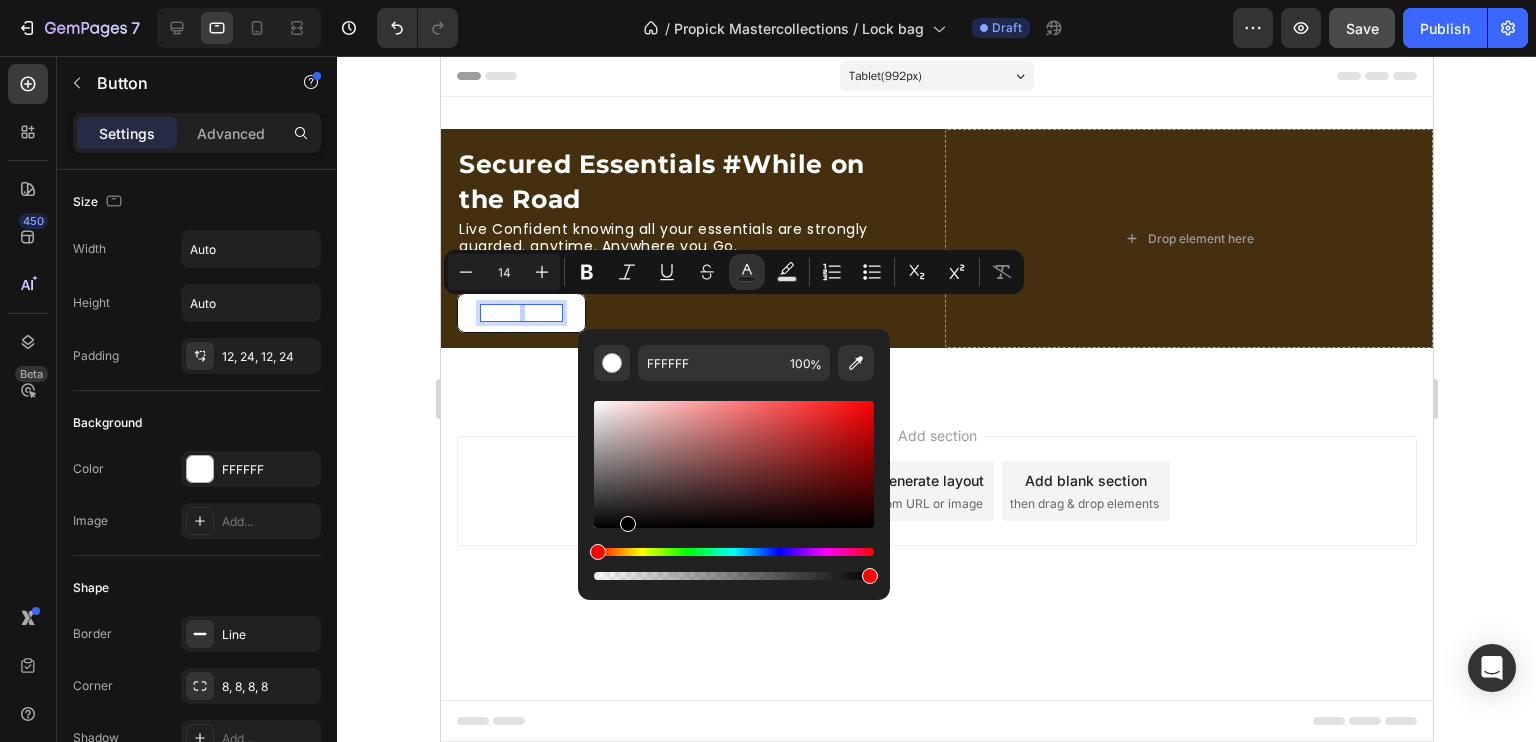 type on "000000" 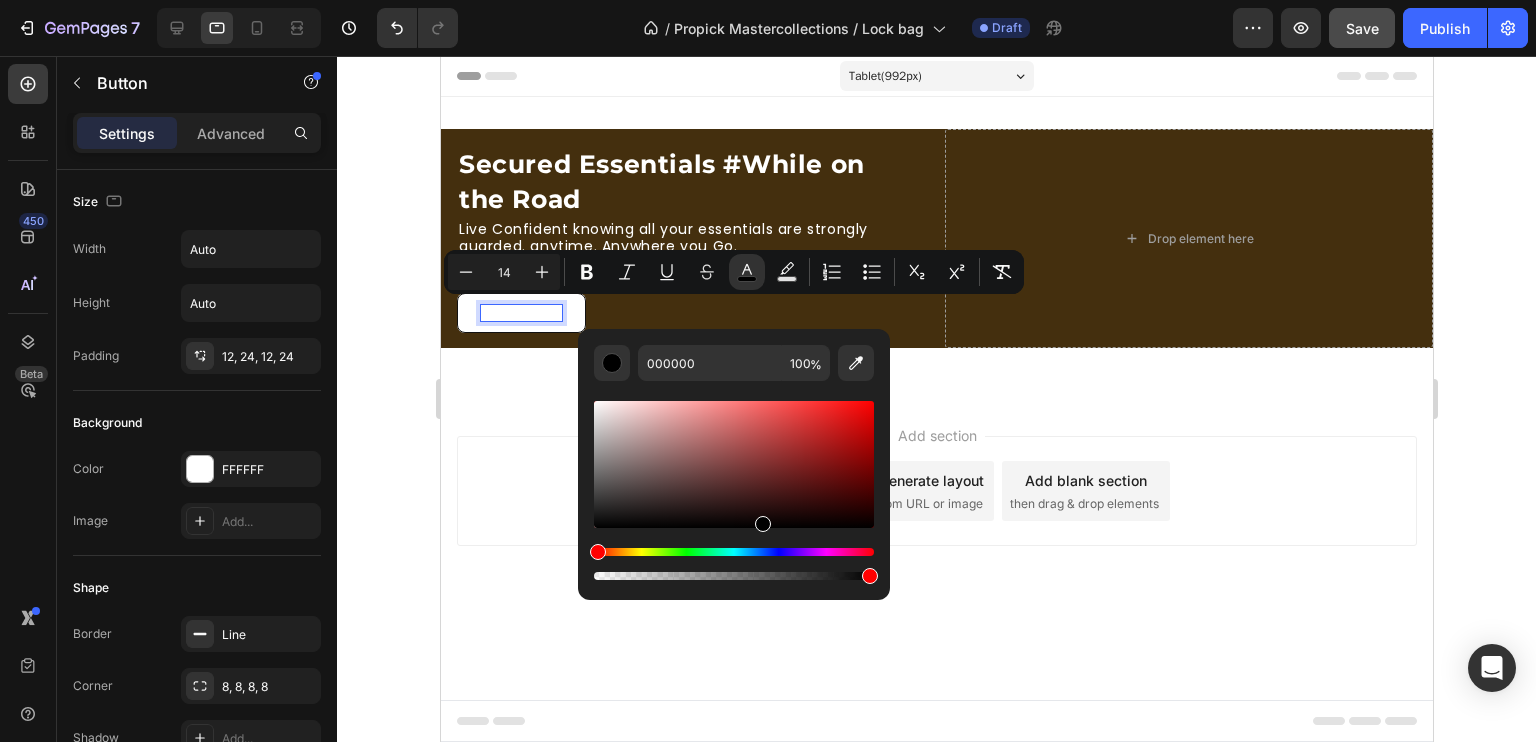 drag, startPoint x: 600, startPoint y: 519, endPoint x: 761, endPoint y: 556, distance: 165.19685 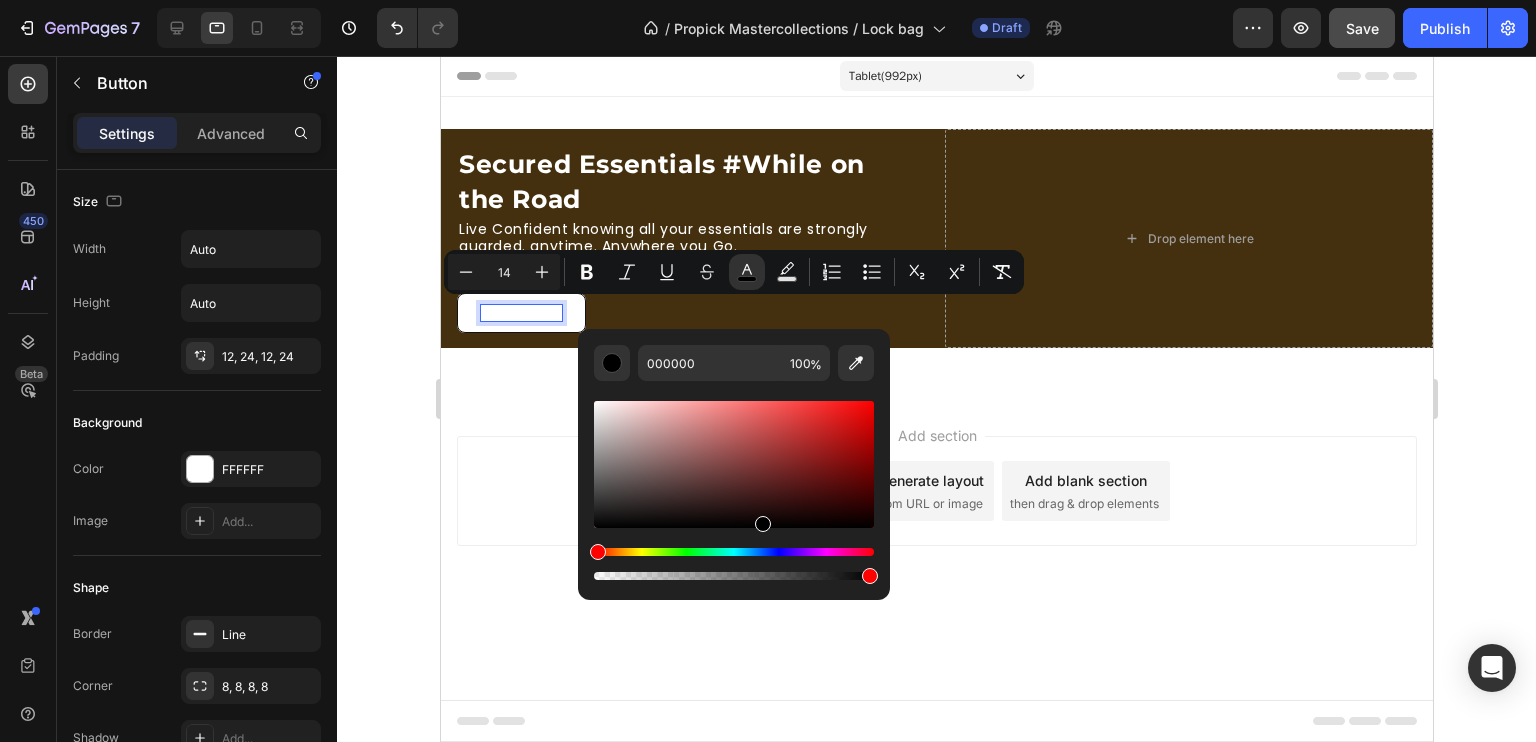 click at bounding box center [734, 490] 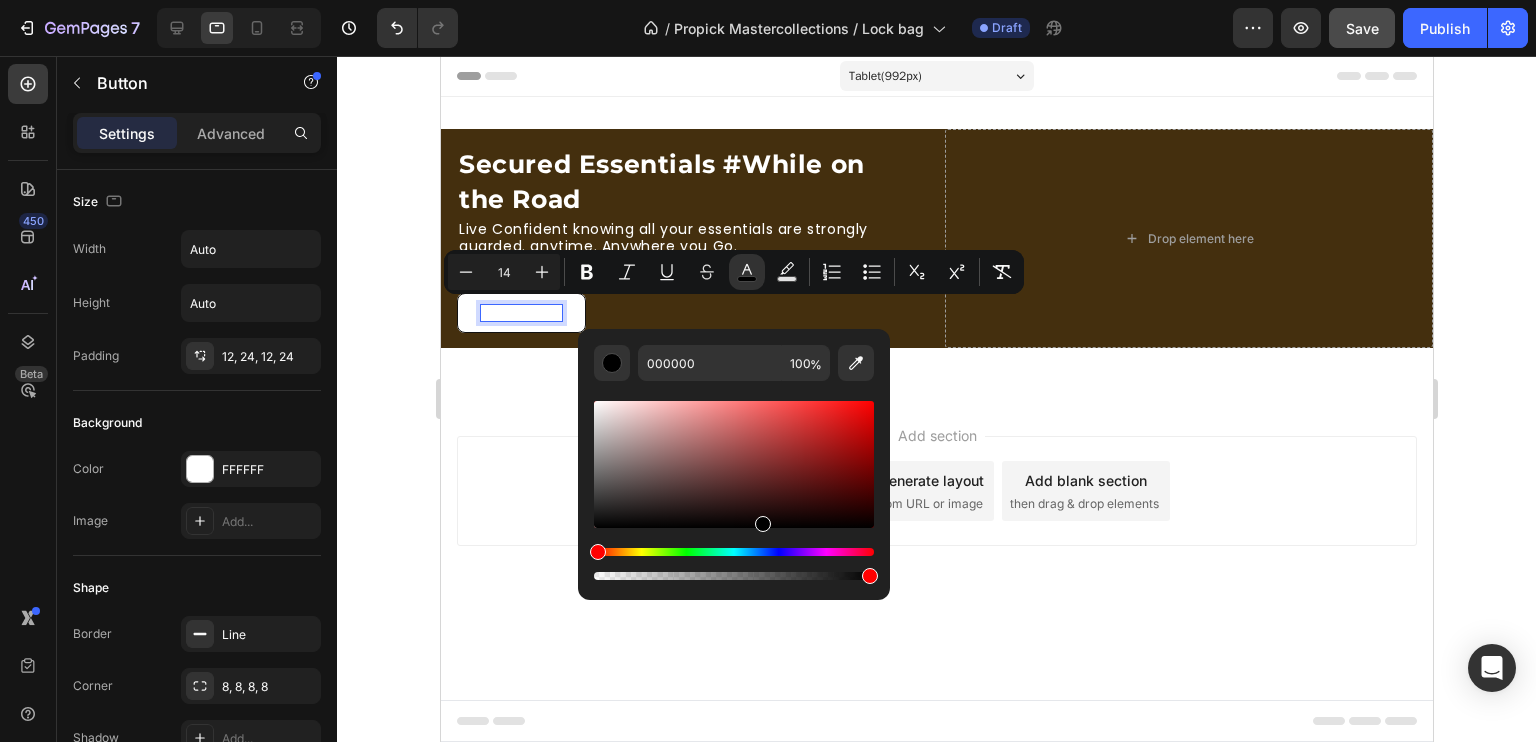 click 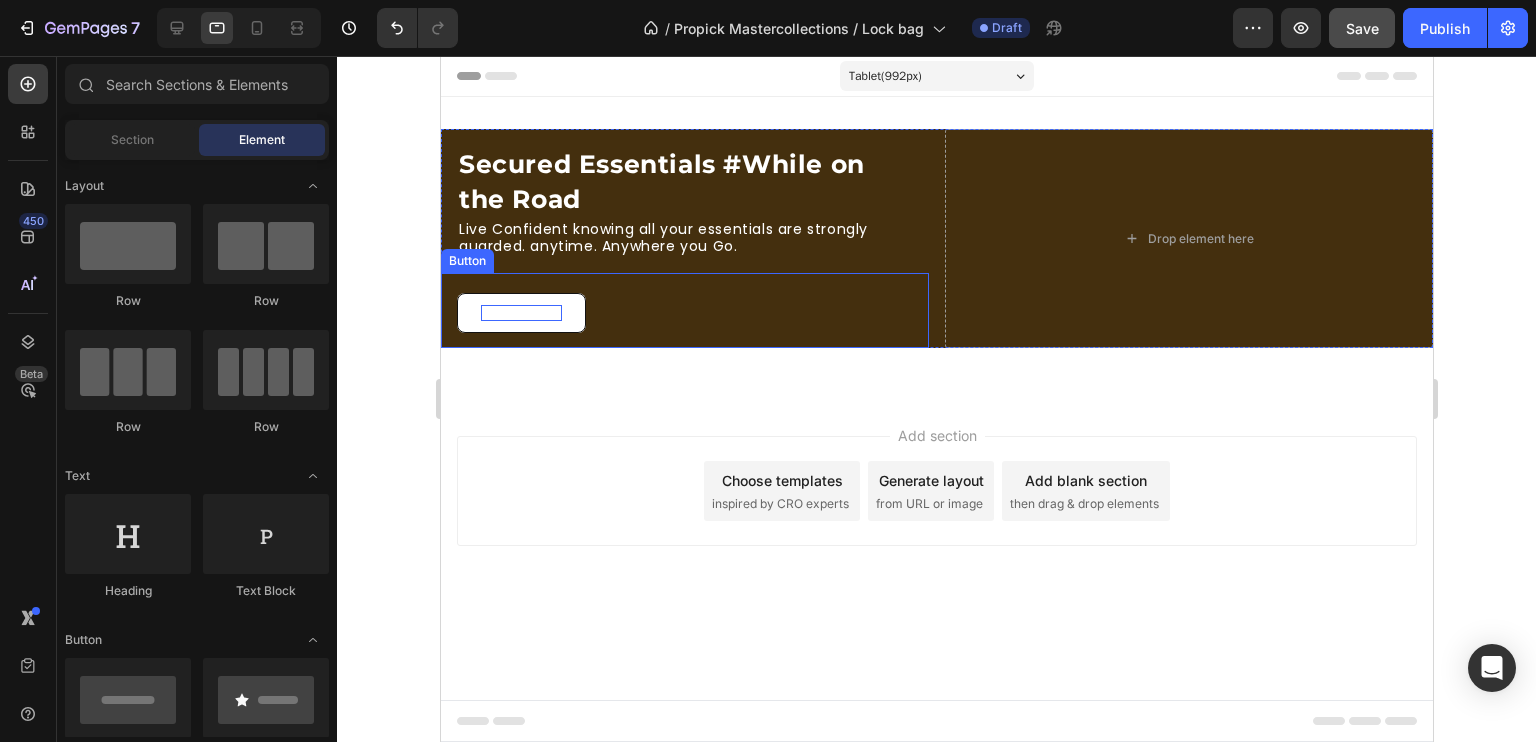 click on "SHOP   NOW" at bounding box center [520, 313] 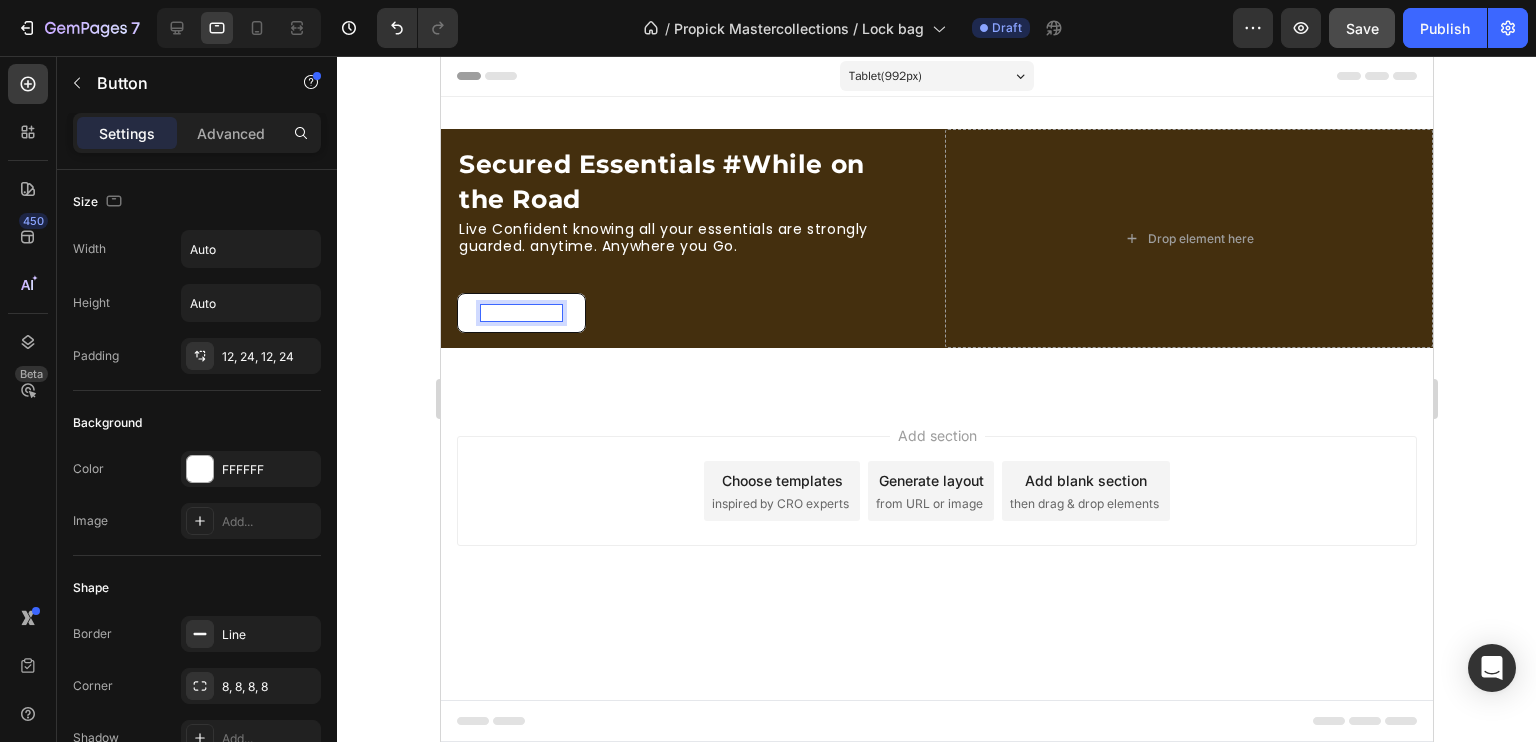 click on "SHOP   NOW" at bounding box center (520, 313) 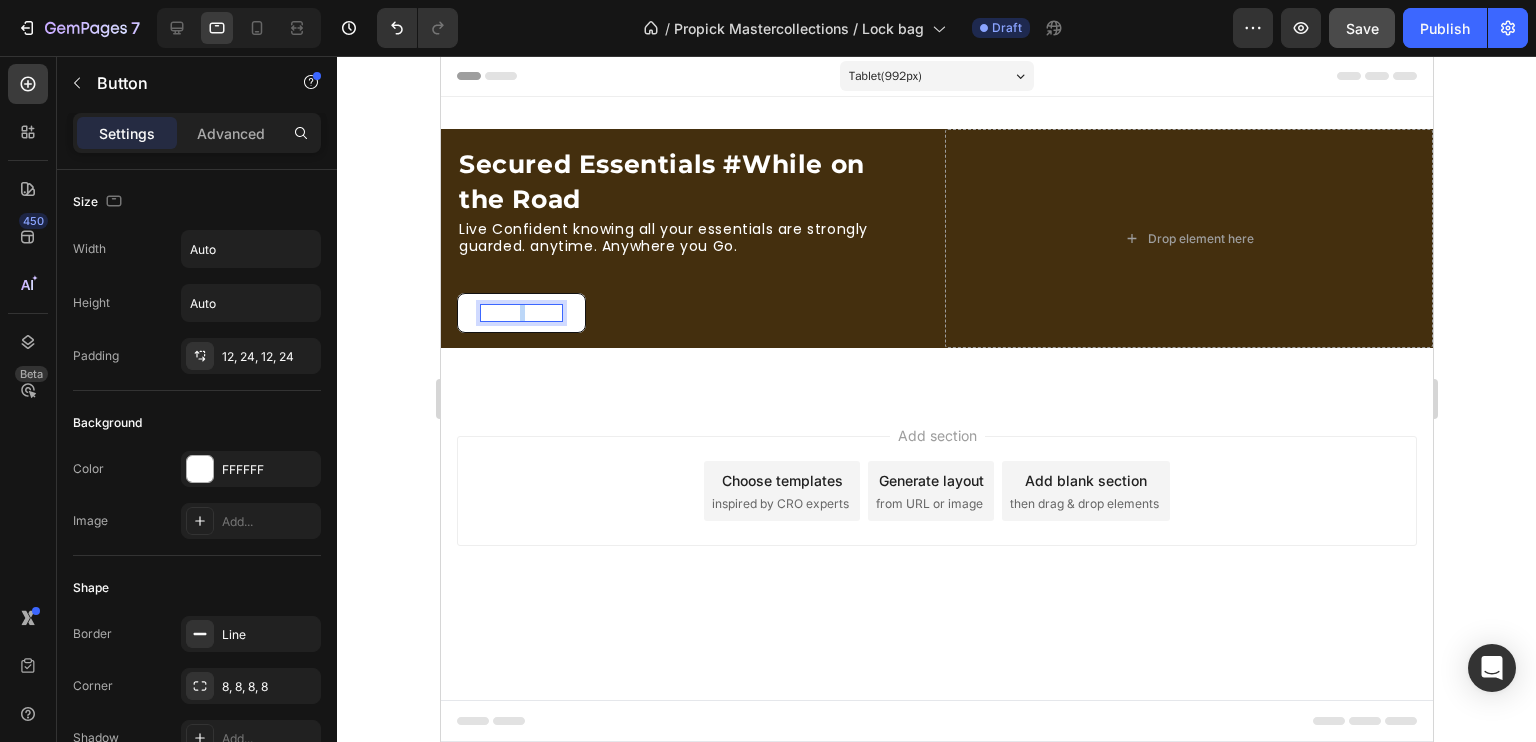 click on "SHOP   NOW" at bounding box center (520, 313) 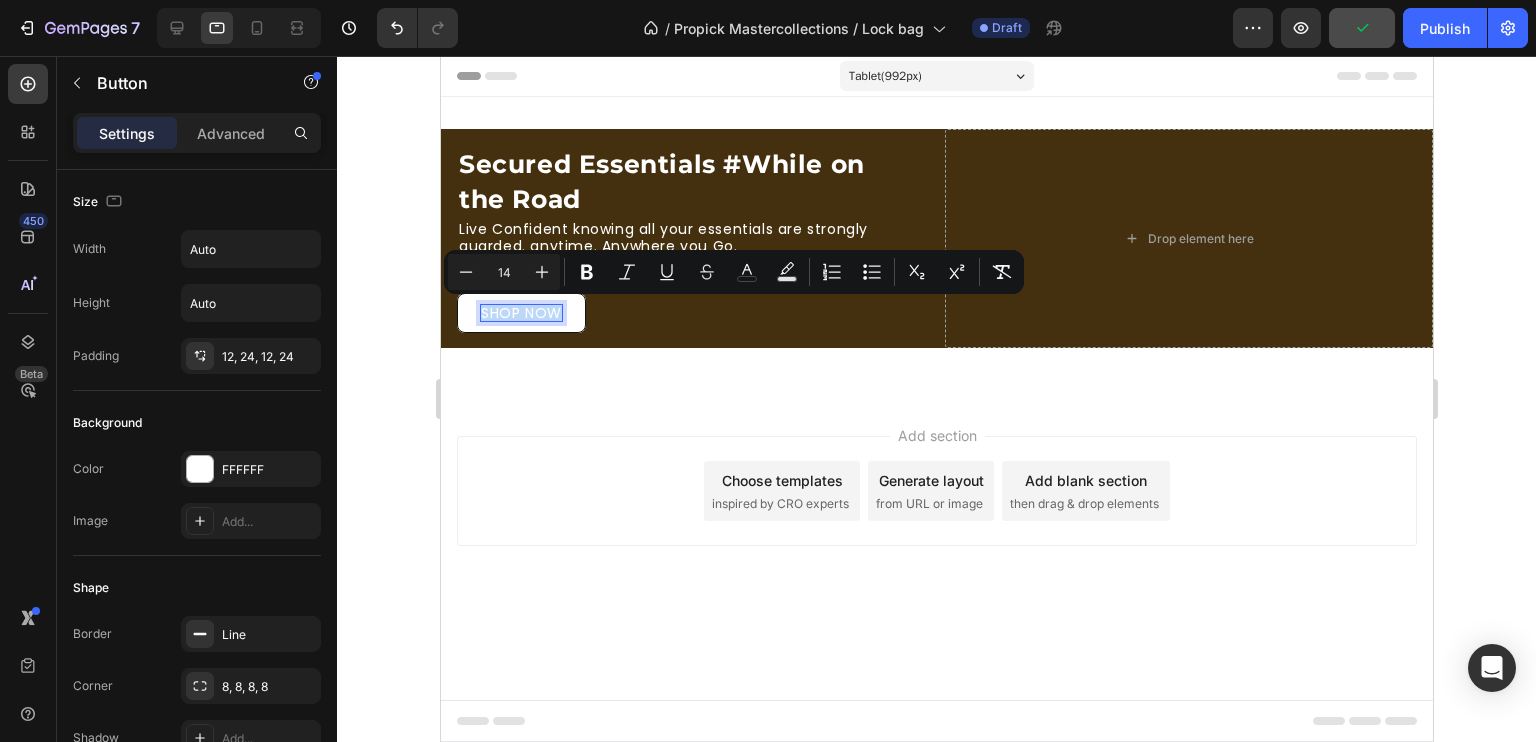 drag, startPoint x: 482, startPoint y: 314, endPoint x: 561, endPoint y: 313, distance: 79.00633 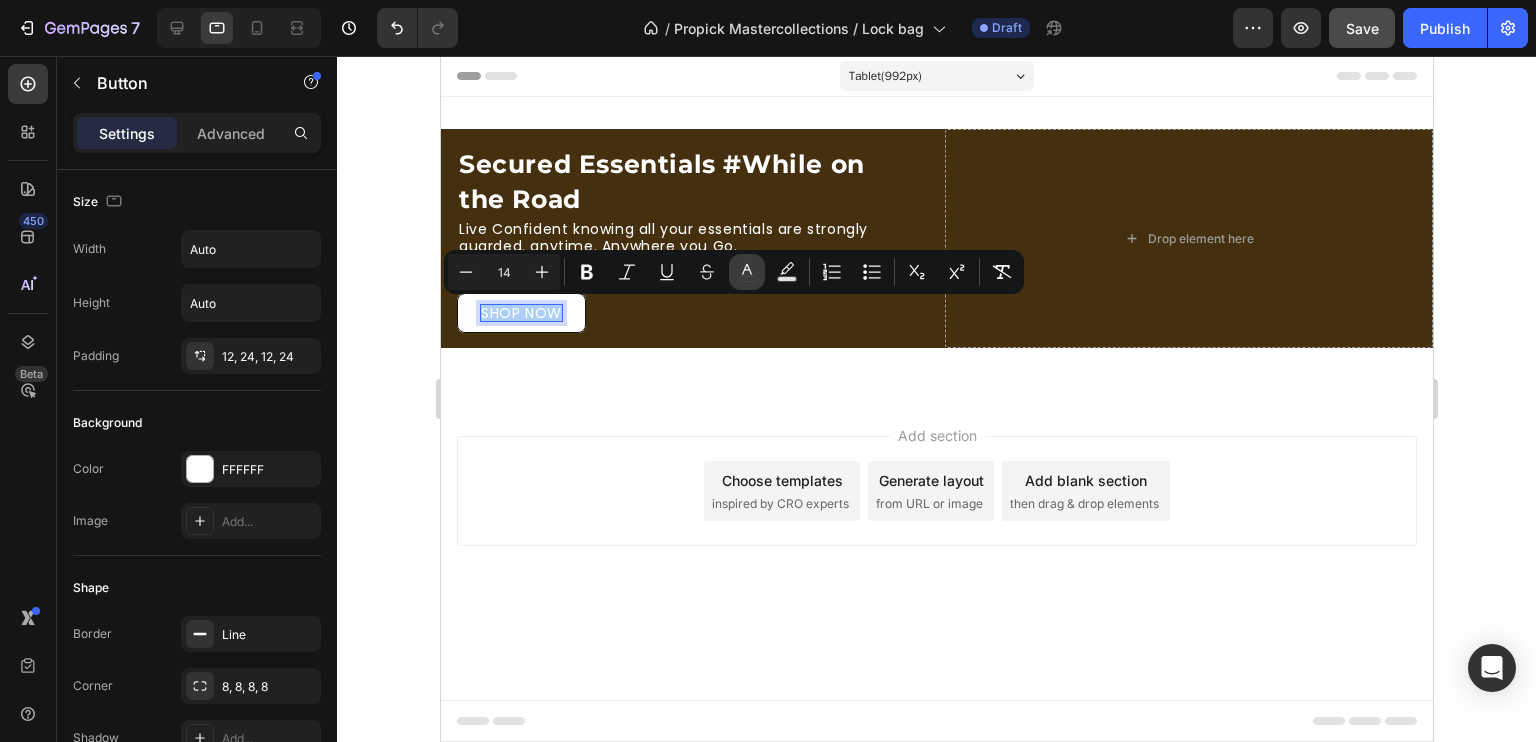 click 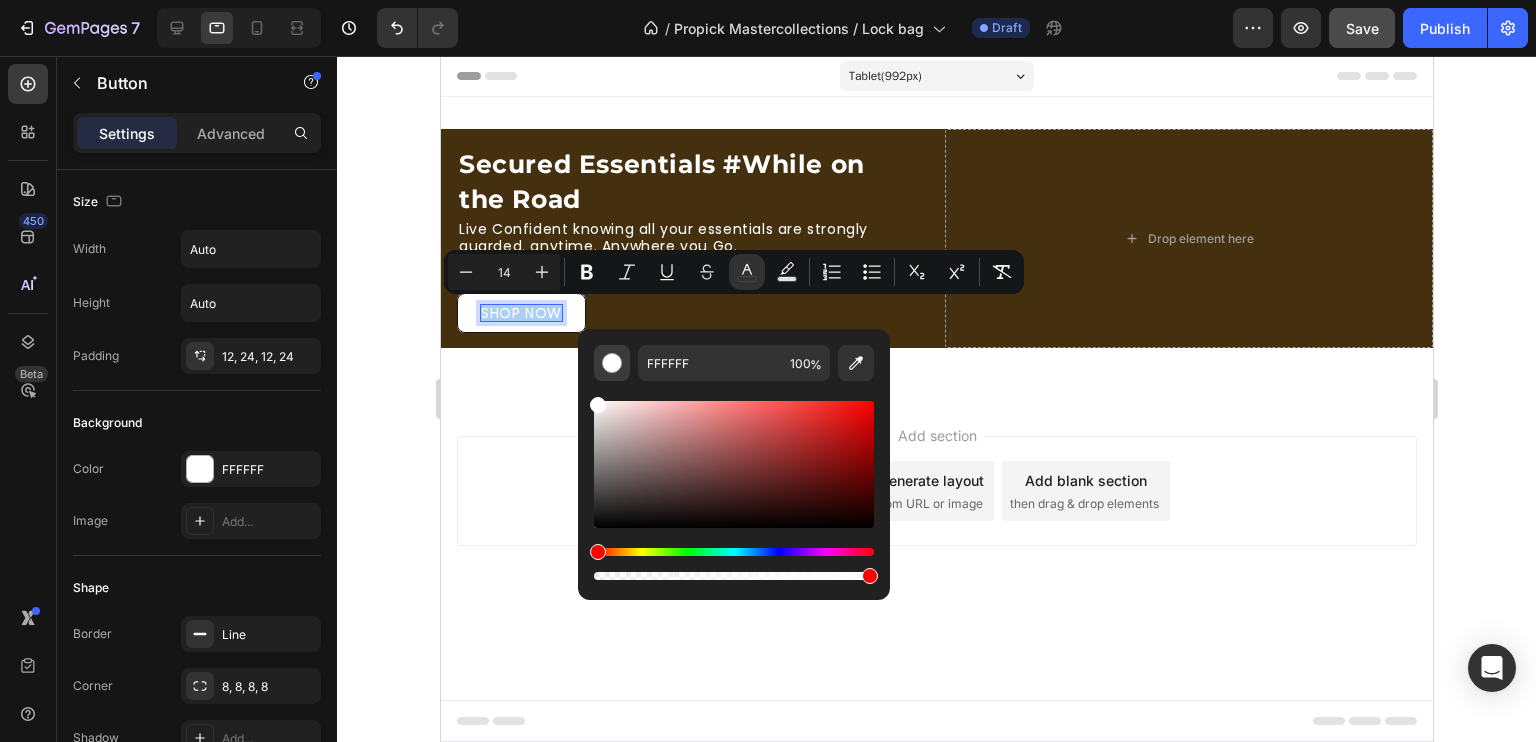 click at bounding box center (612, 363) 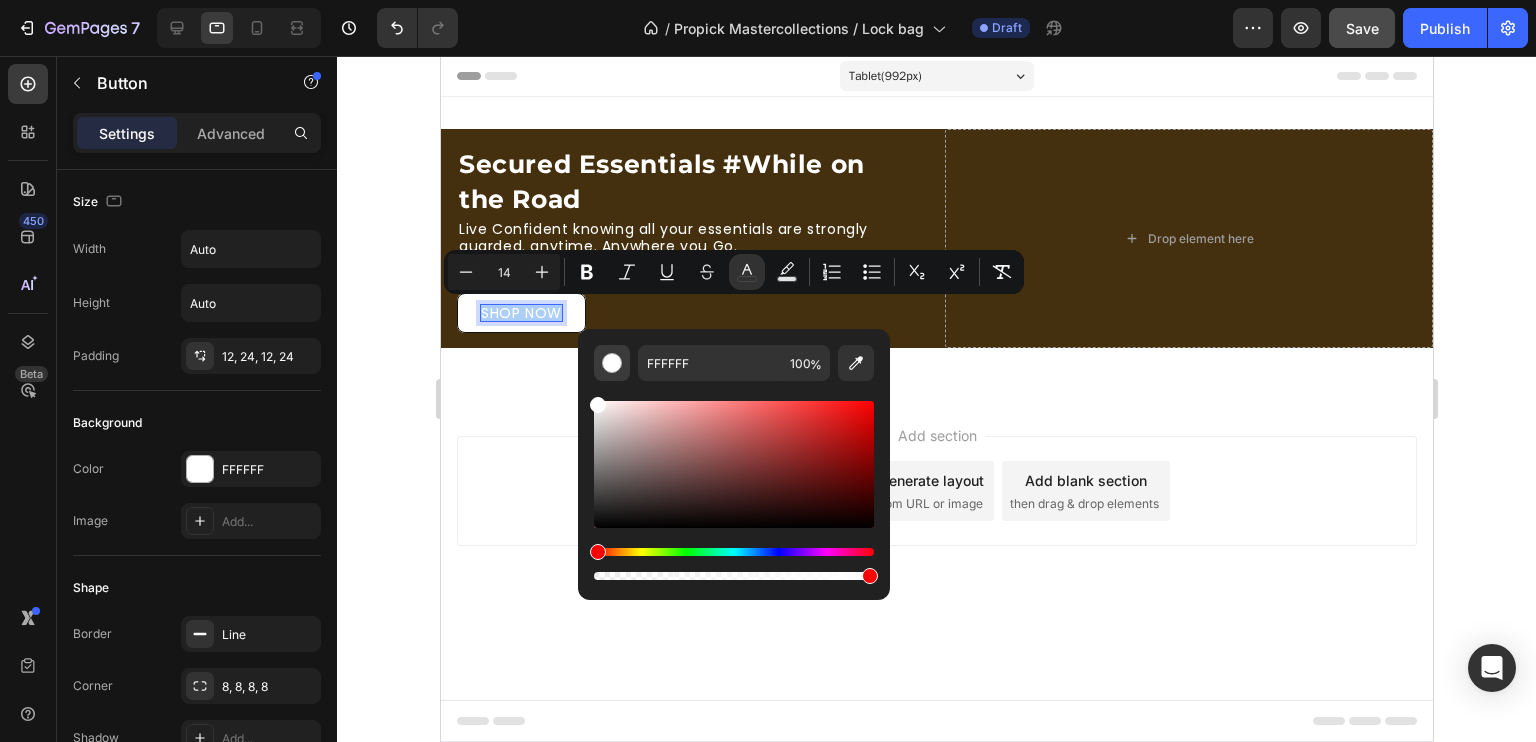 click at bounding box center [612, 363] 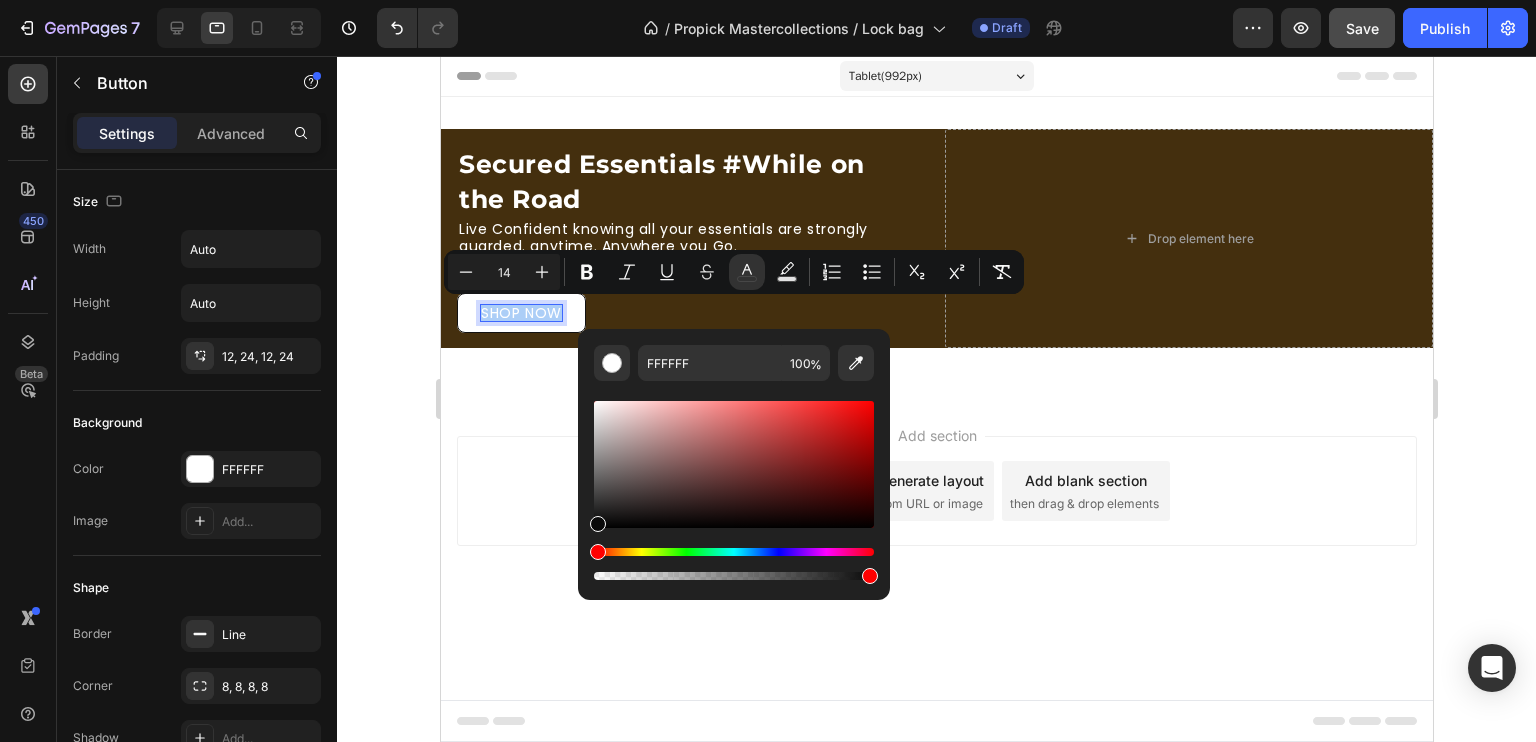 drag, startPoint x: 596, startPoint y: 406, endPoint x: 592, endPoint y: 523, distance: 117.06836 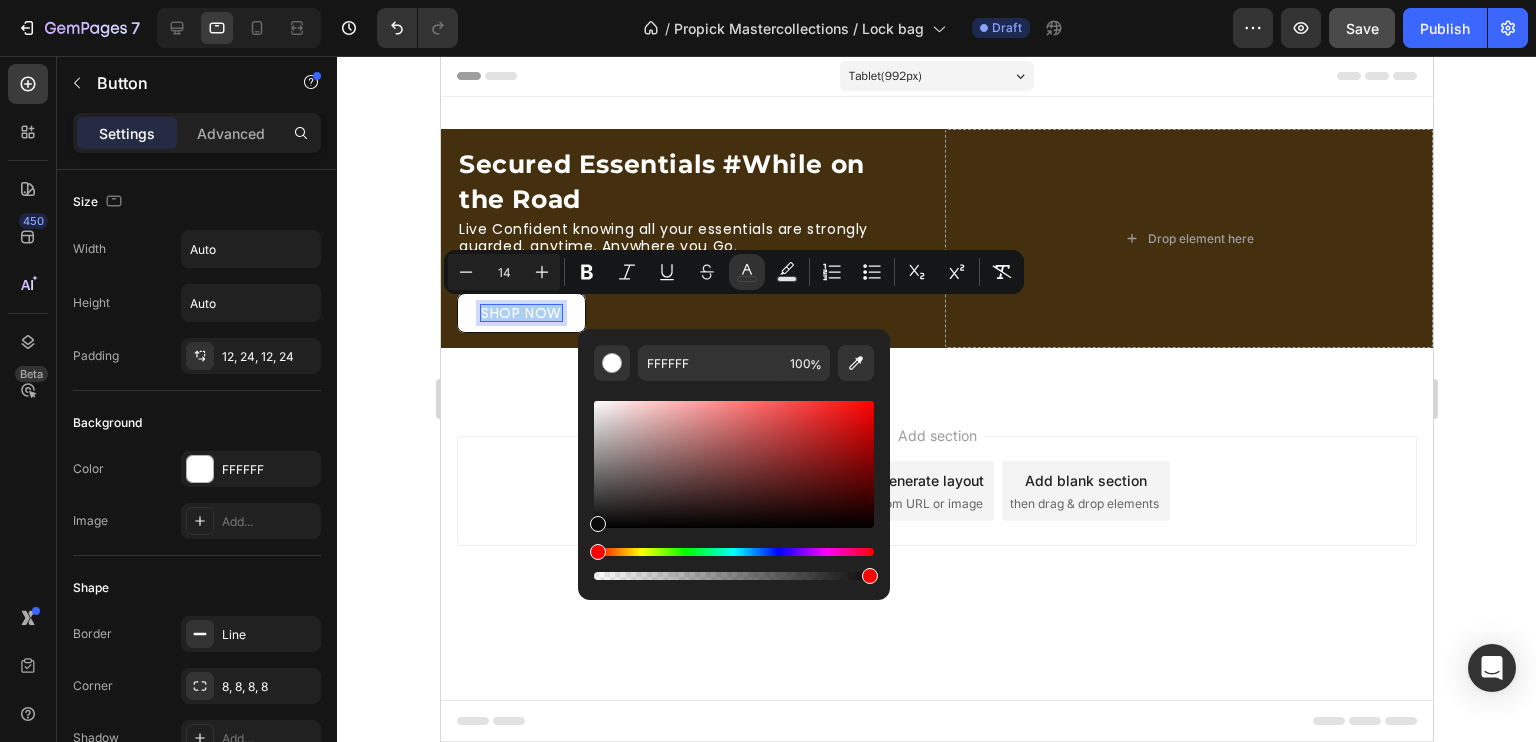 click at bounding box center (598, 524) 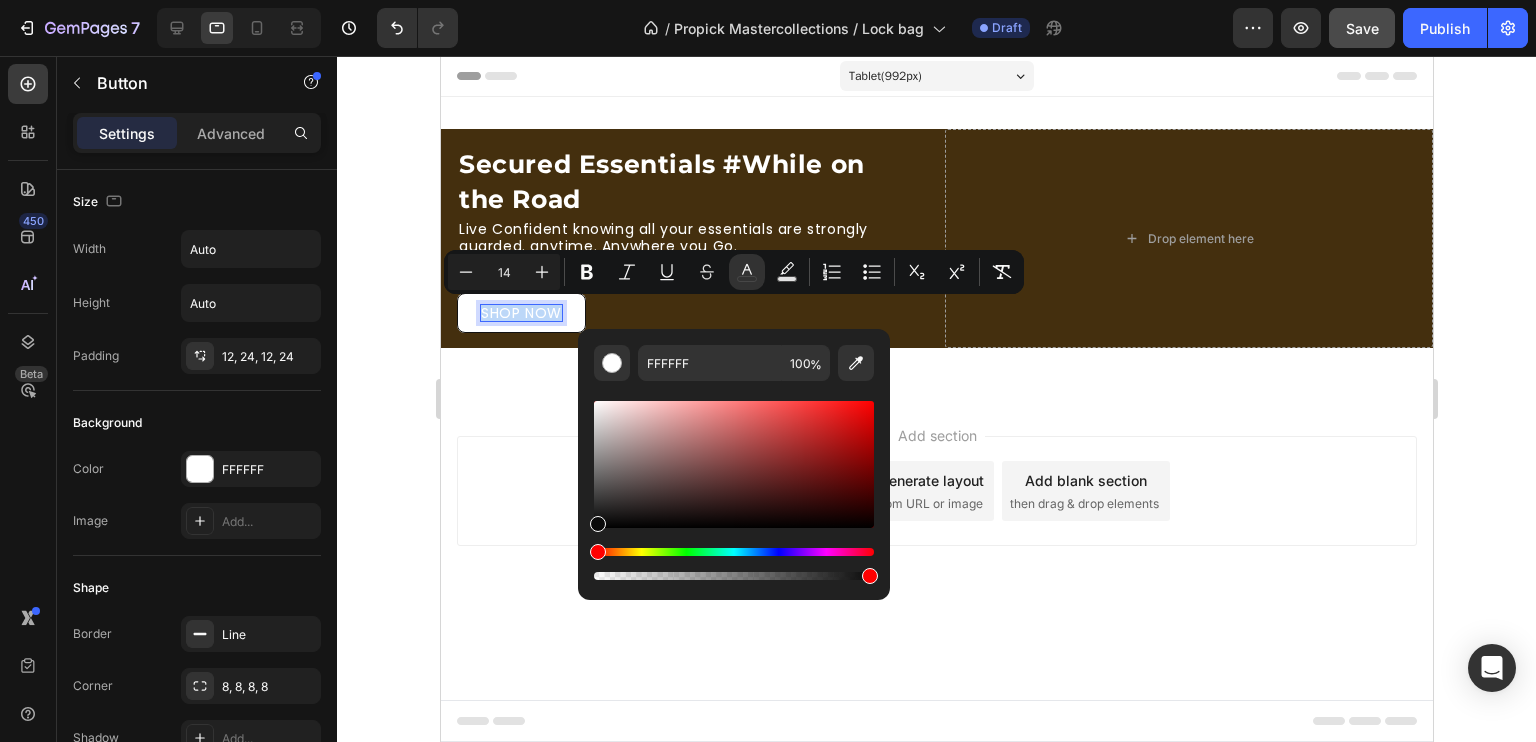 type on "0A0A0A" 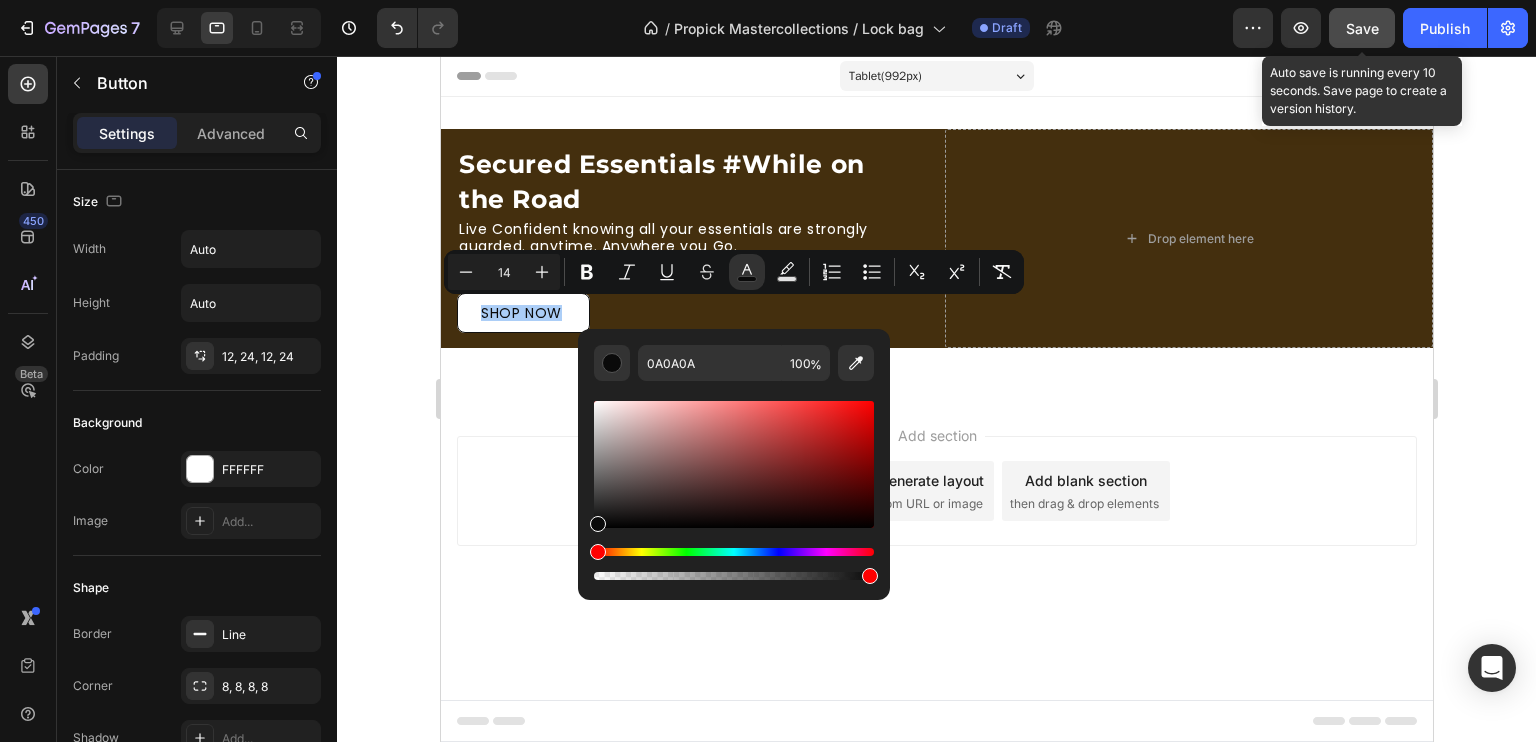 click on "Save" at bounding box center (1362, 28) 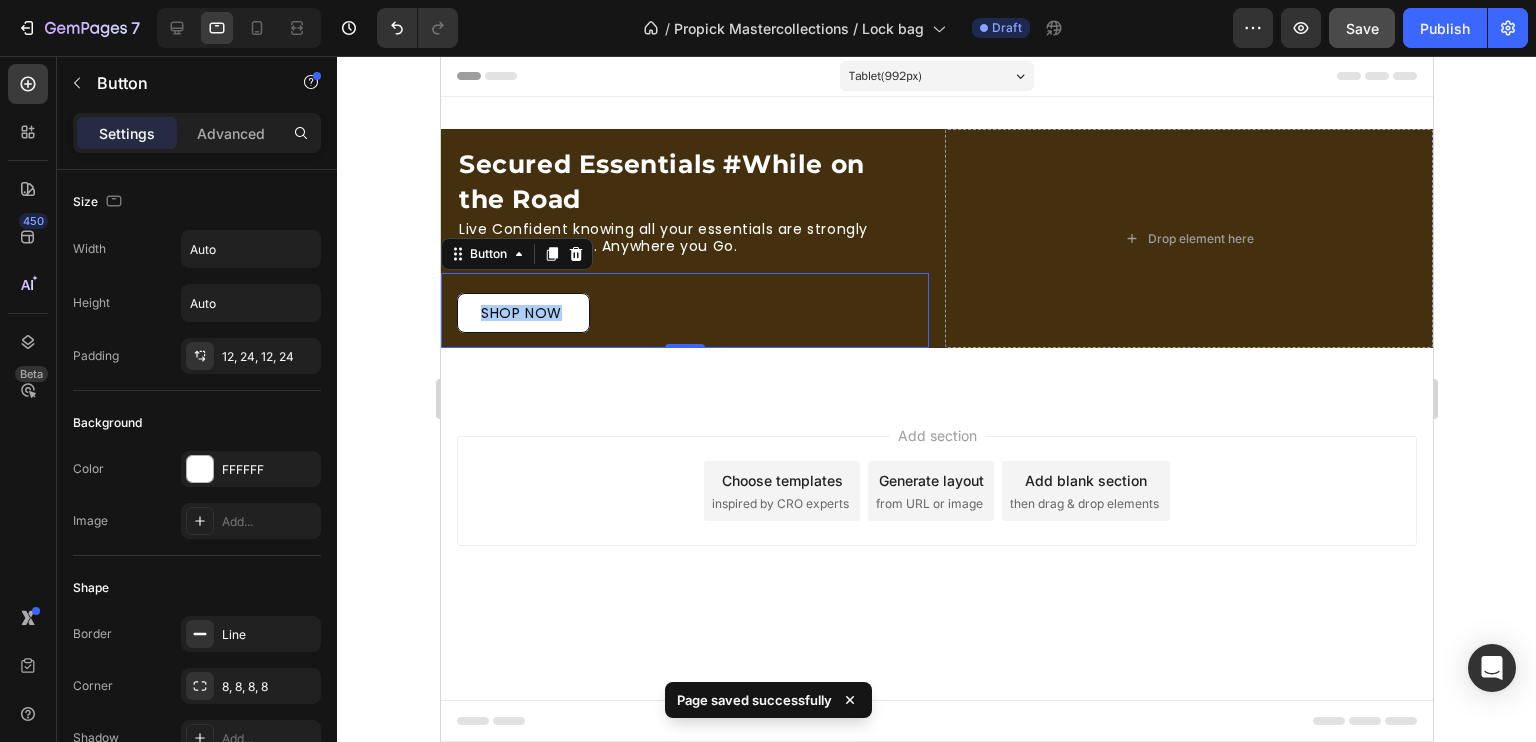 click 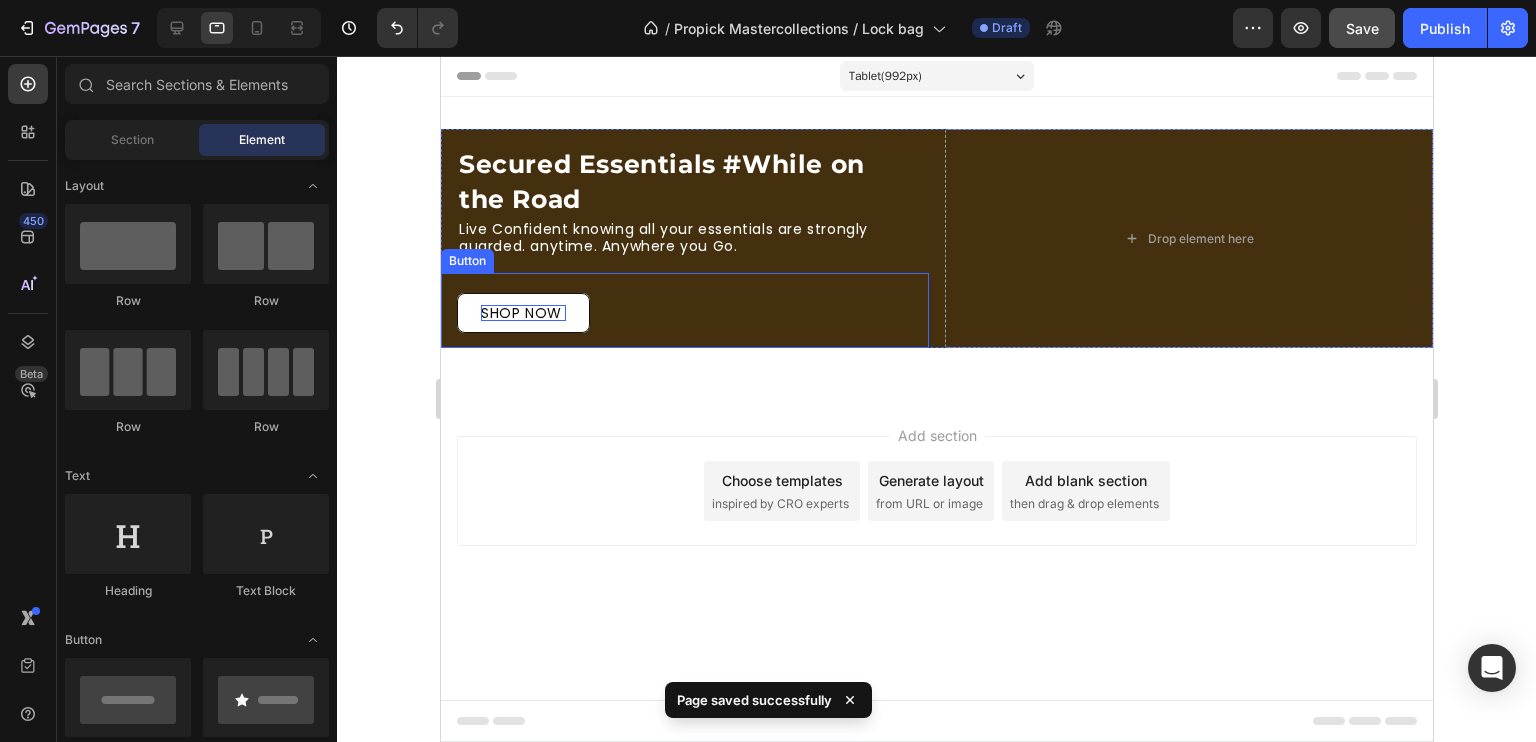 click on "SHOP NOW" at bounding box center (520, 313) 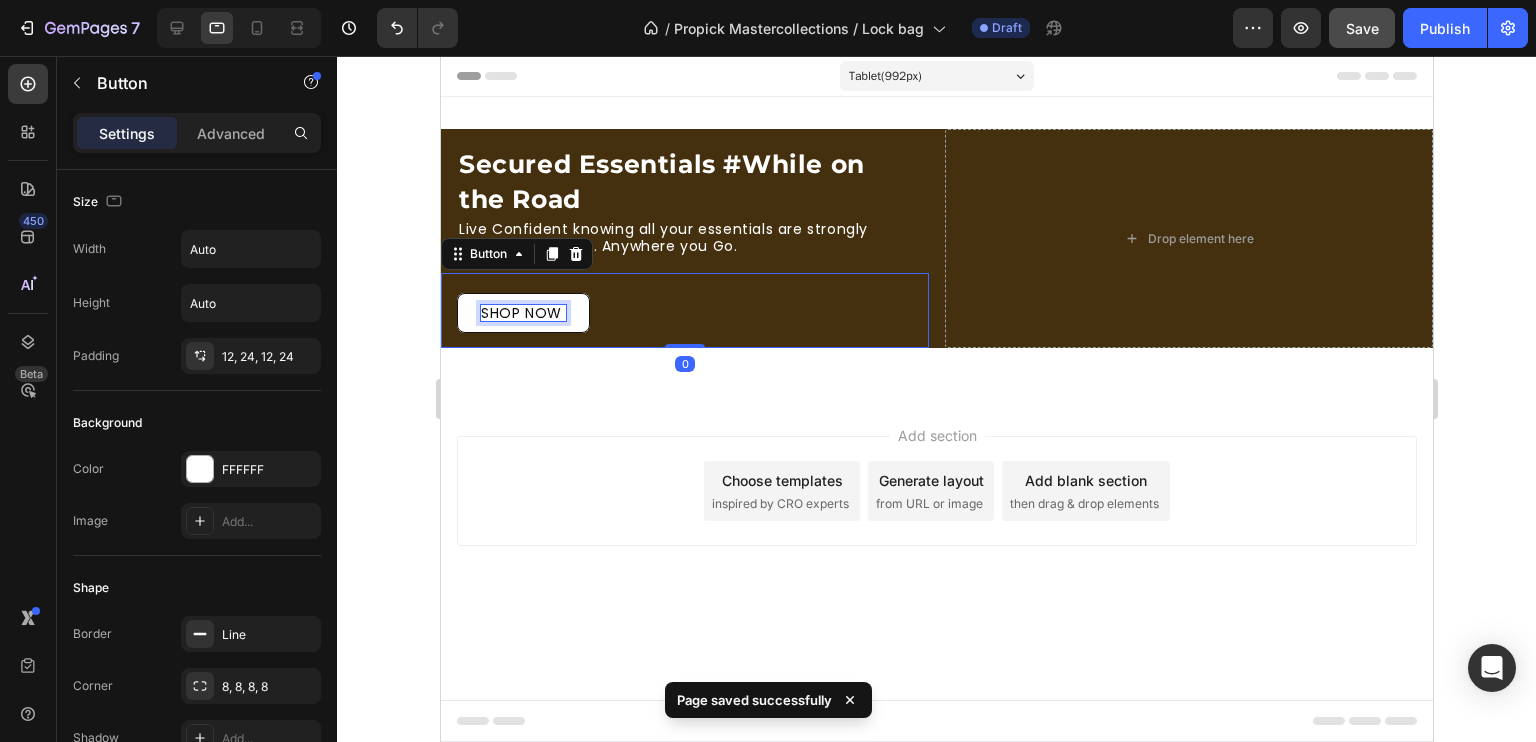 click on "SHOP NOW" at bounding box center [520, 313] 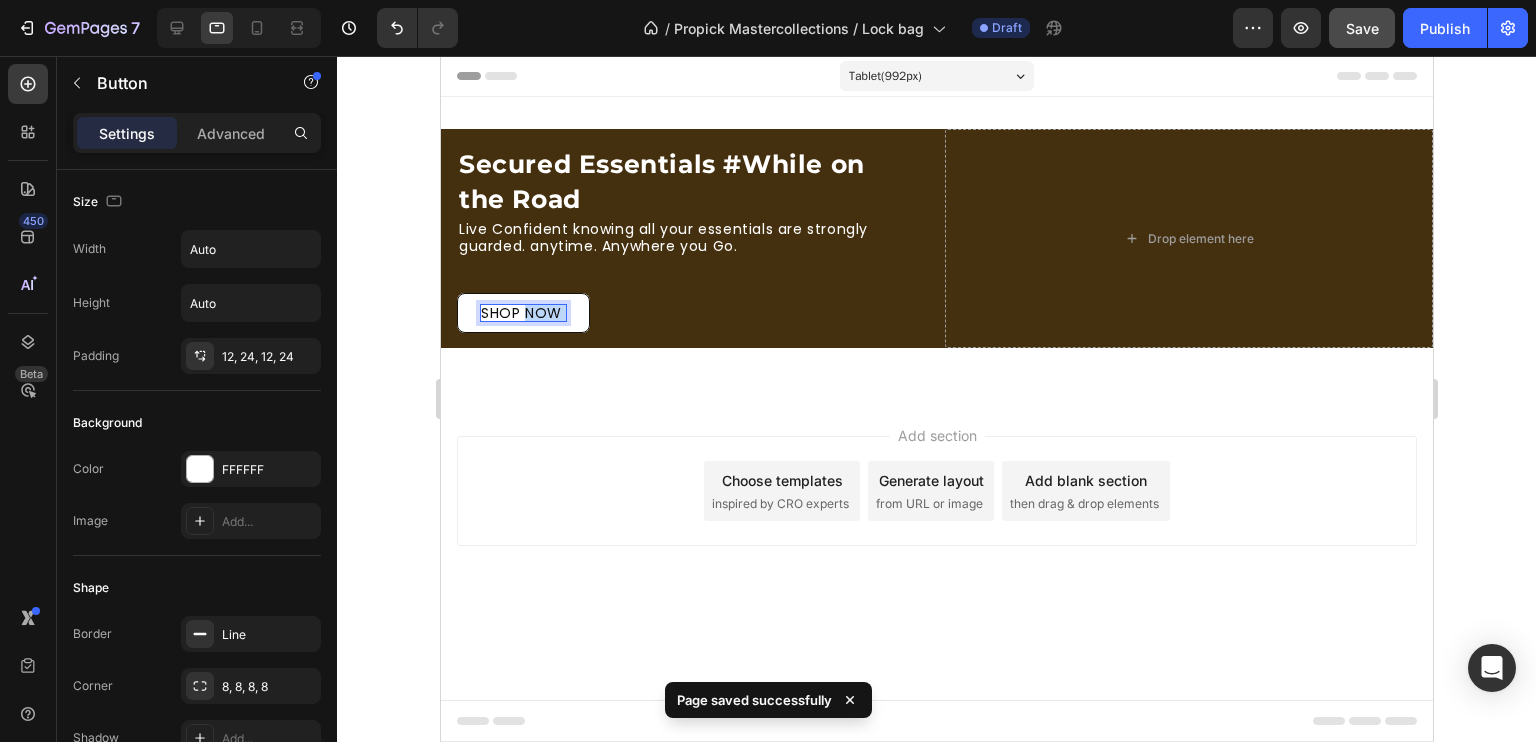 click on "SHOP NOW" at bounding box center [520, 313] 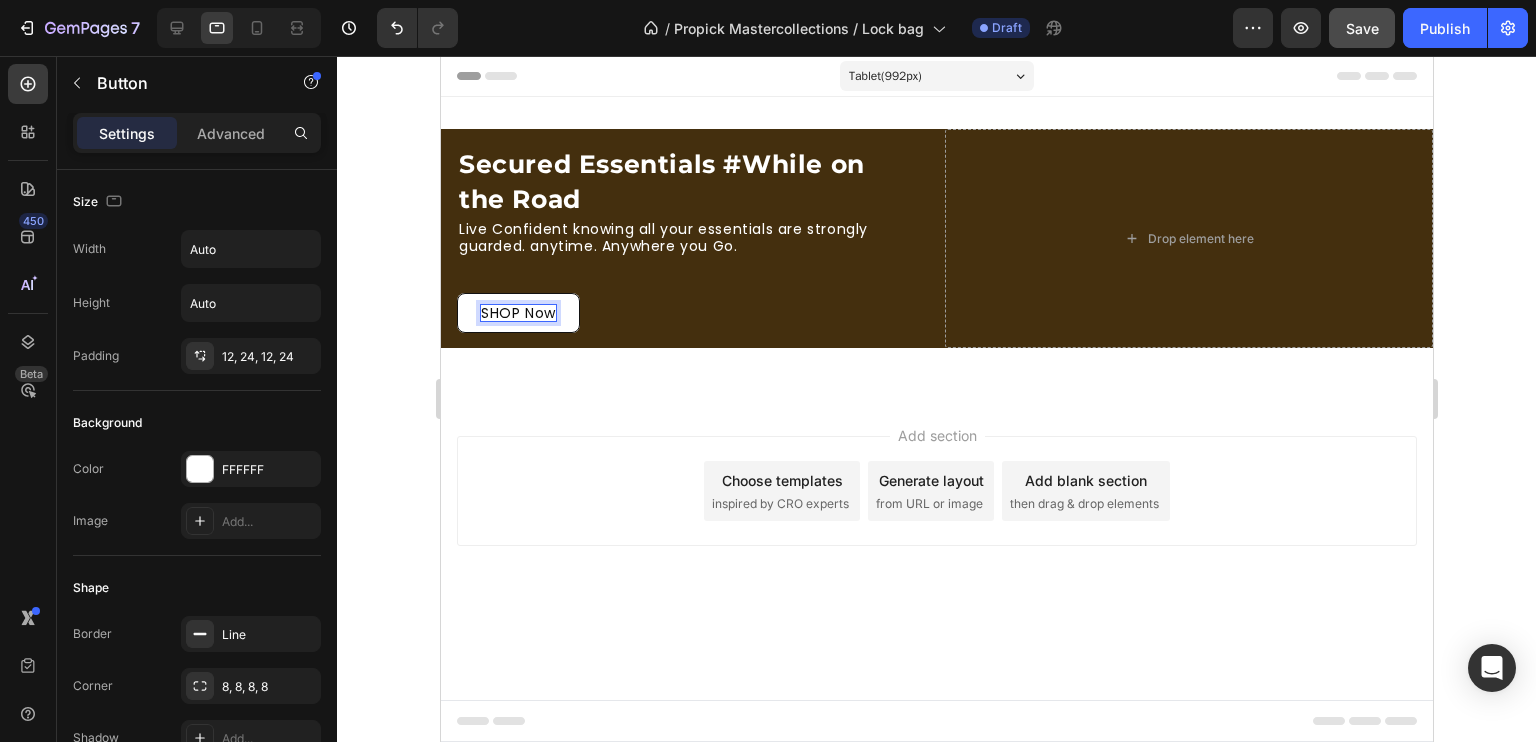 click on "SHOP Now" at bounding box center [517, 313] 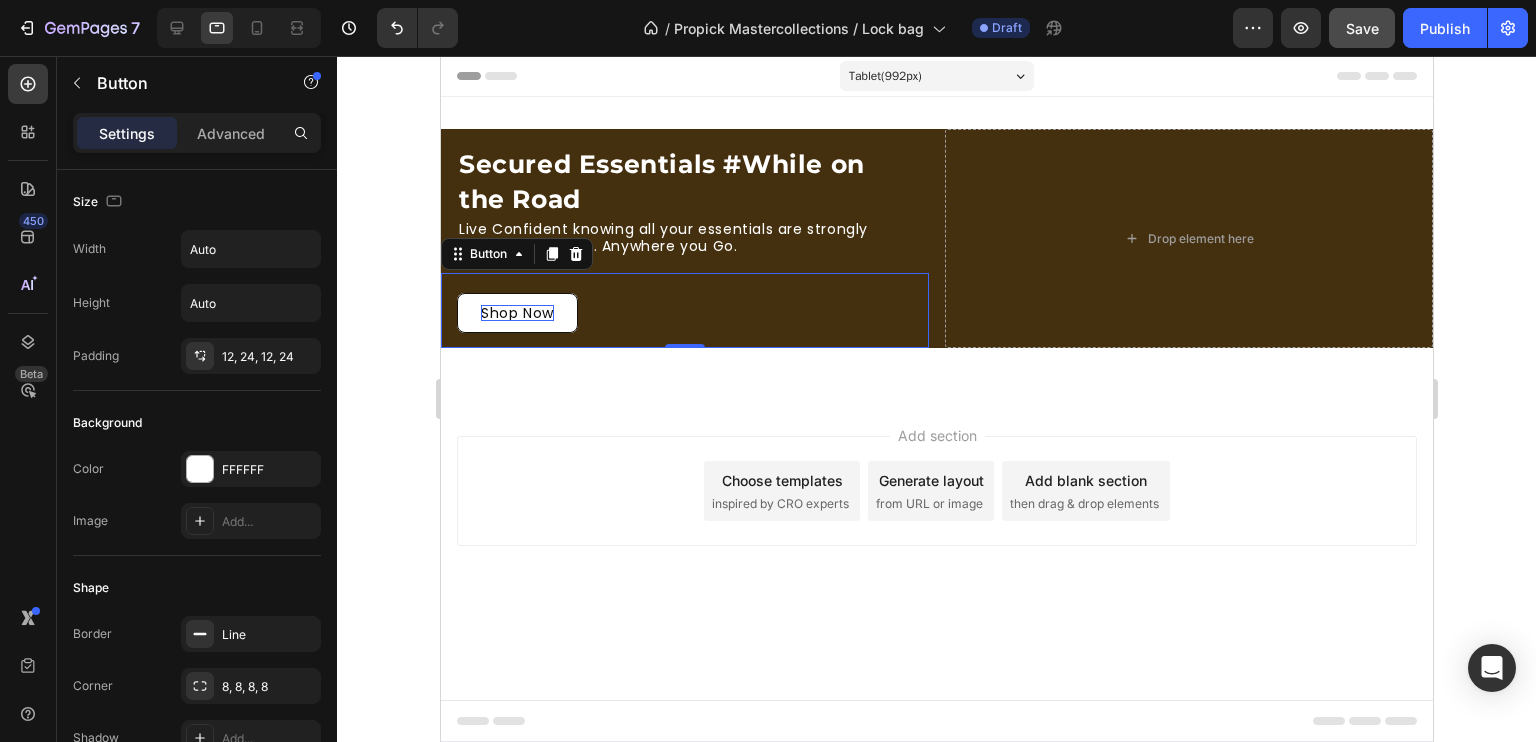 click 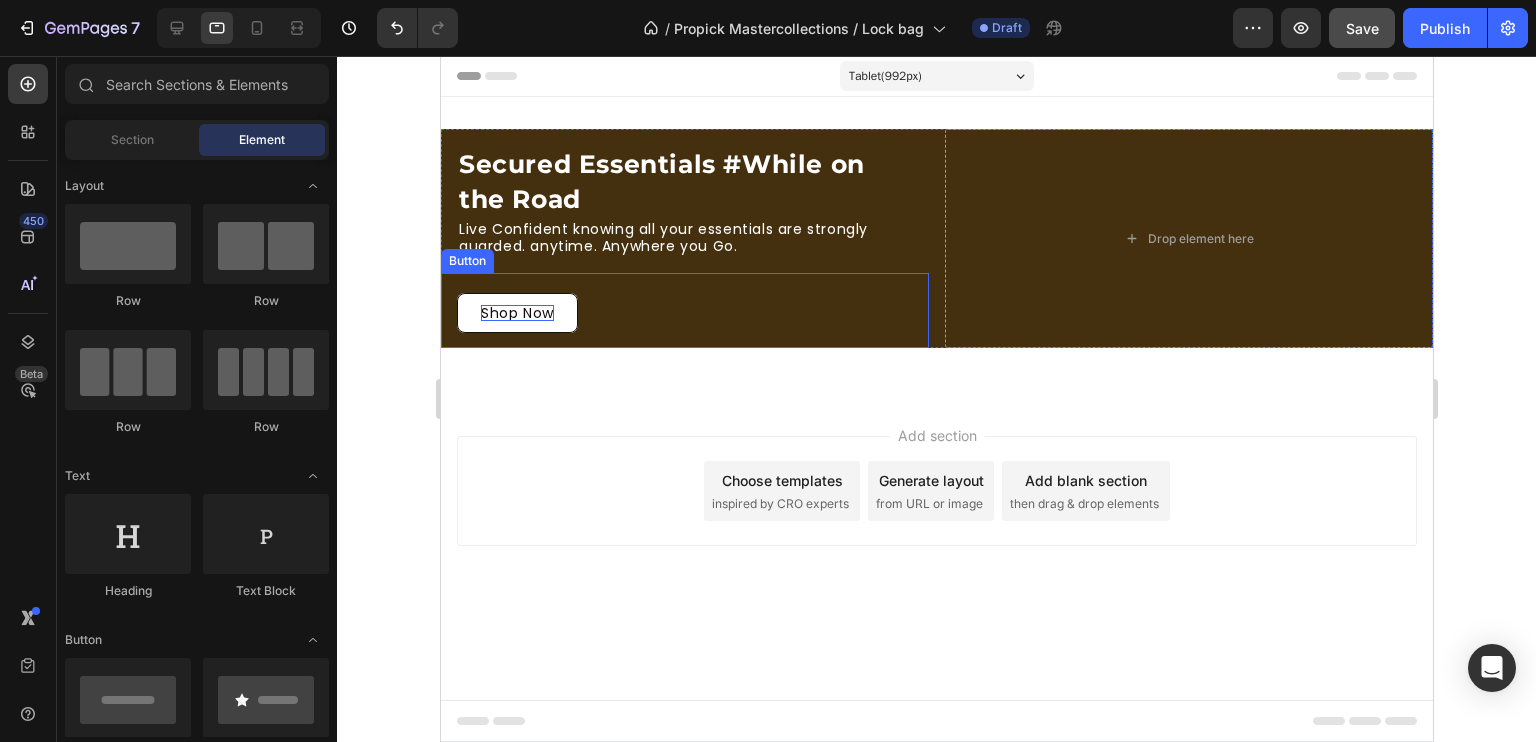 click on "Shop Now" at bounding box center [516, 313] 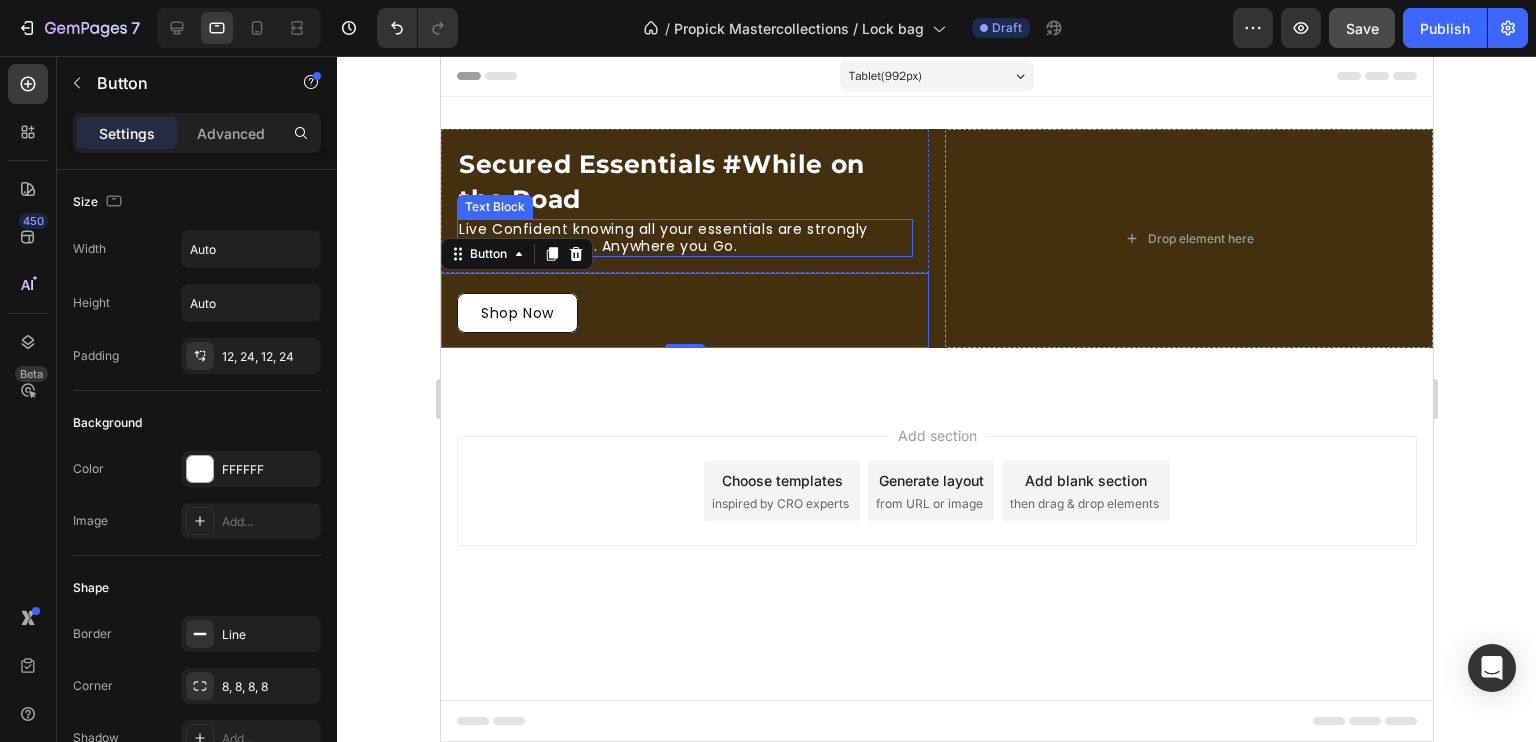 click on "Live Confident knowing all your essentials are strongly guarded. anytime. Anywhere you Go." at bounding box center [684, 238] 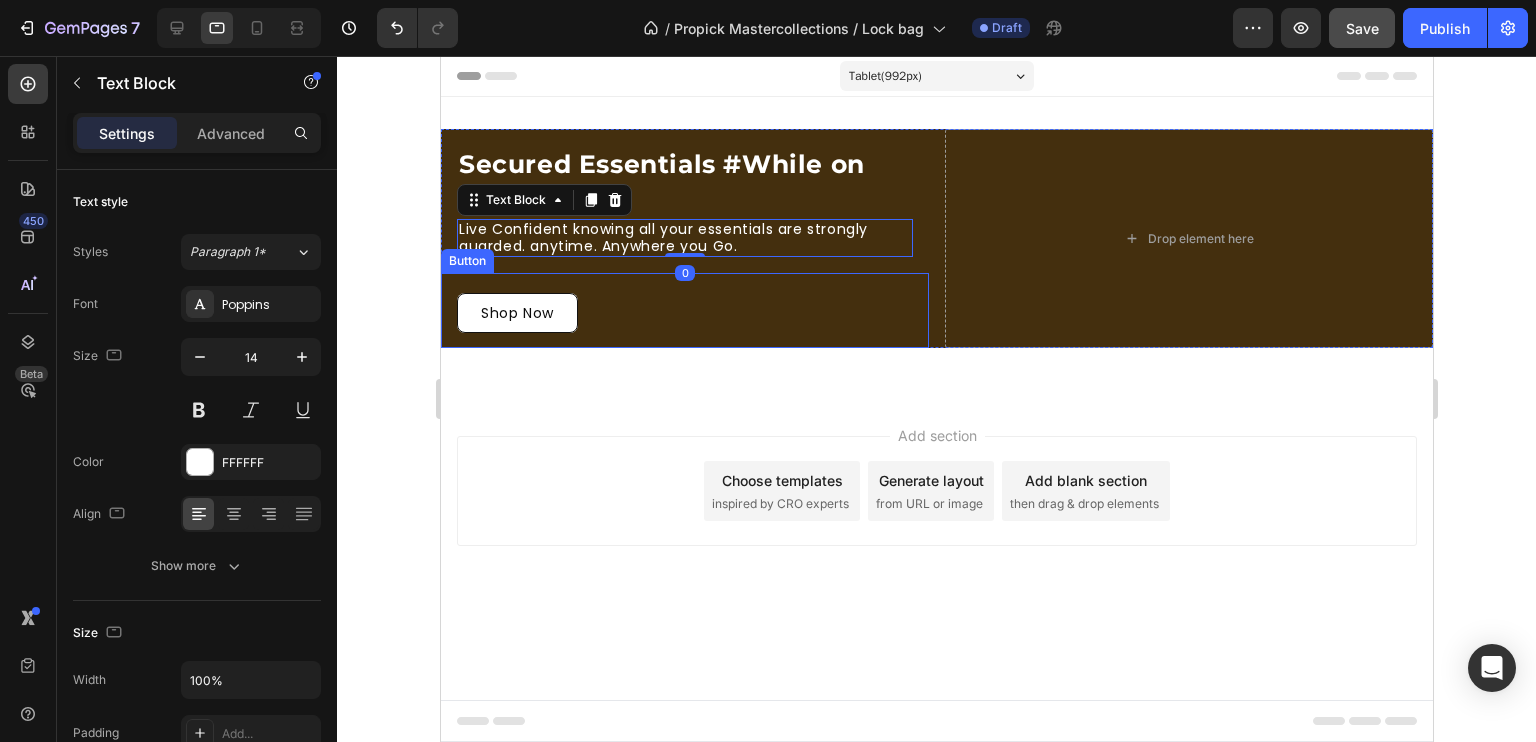 click on "Shop Now  Button" at bounding box center (684, 311) 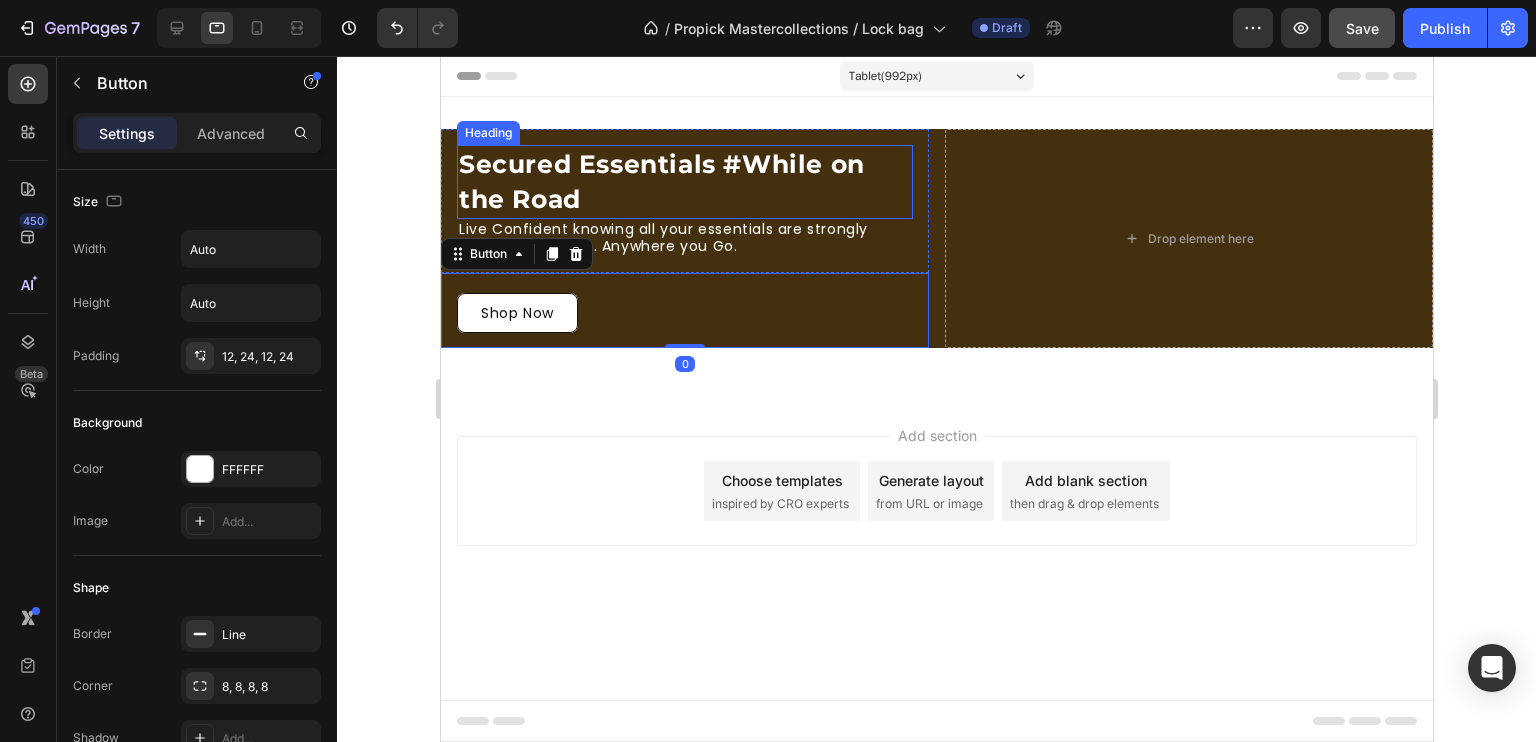 click on "Secured Essentials #While on the Road" at bounding box center (684, 182) 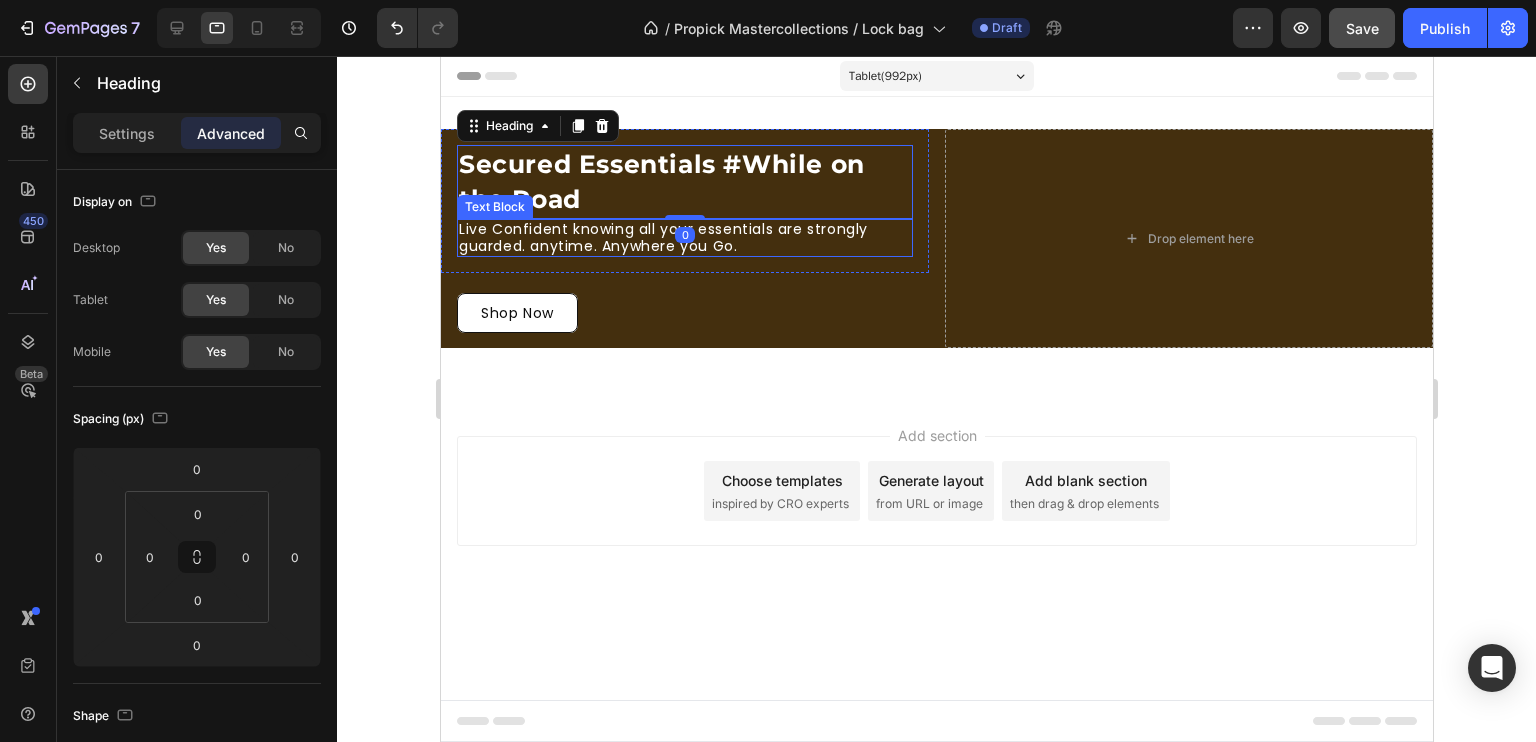 click on "Live Confident knowing all your essentials are strongly guarded. anytime. Anywhere you Go." at bounding box center [684, 238] 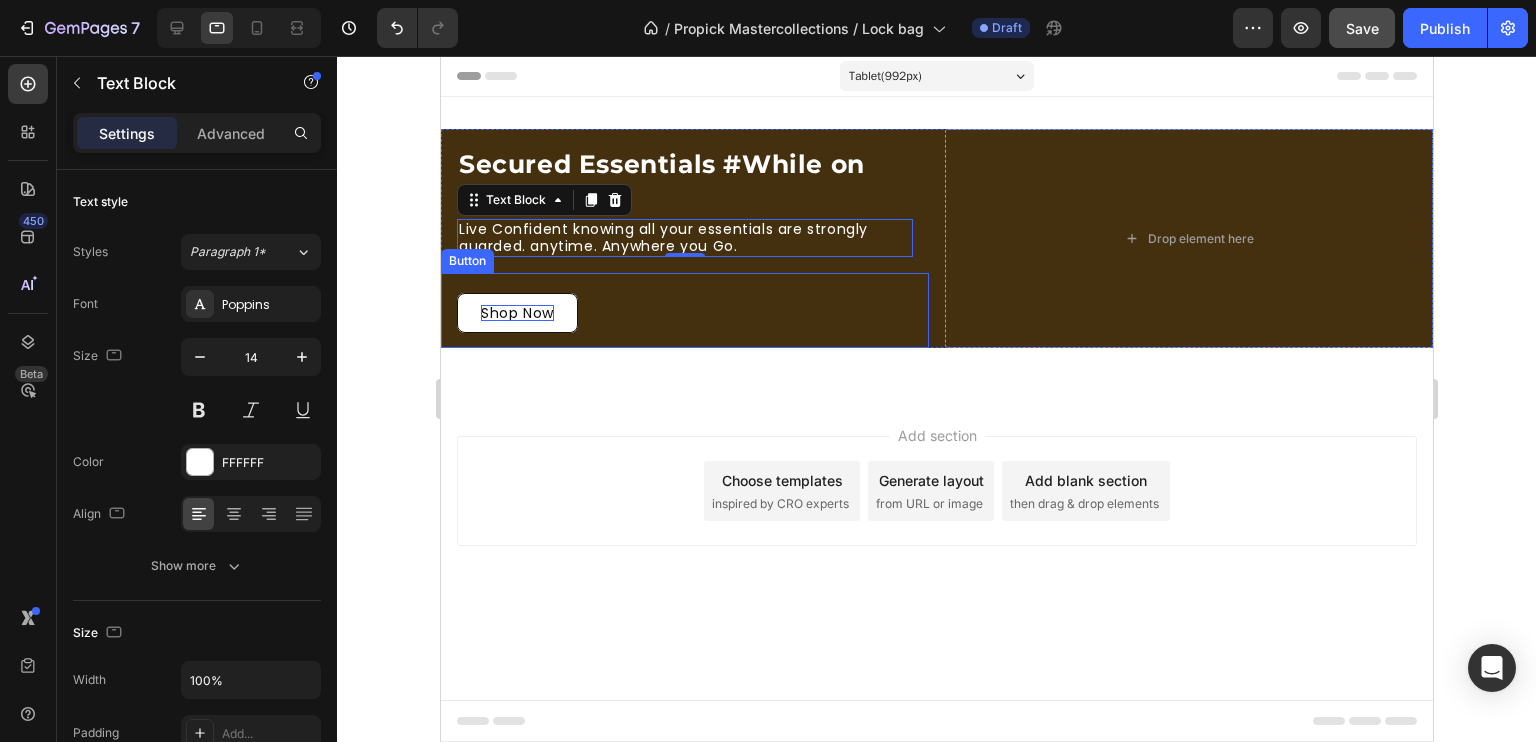 click on "Shop Now" at bounding box center [516, 313] 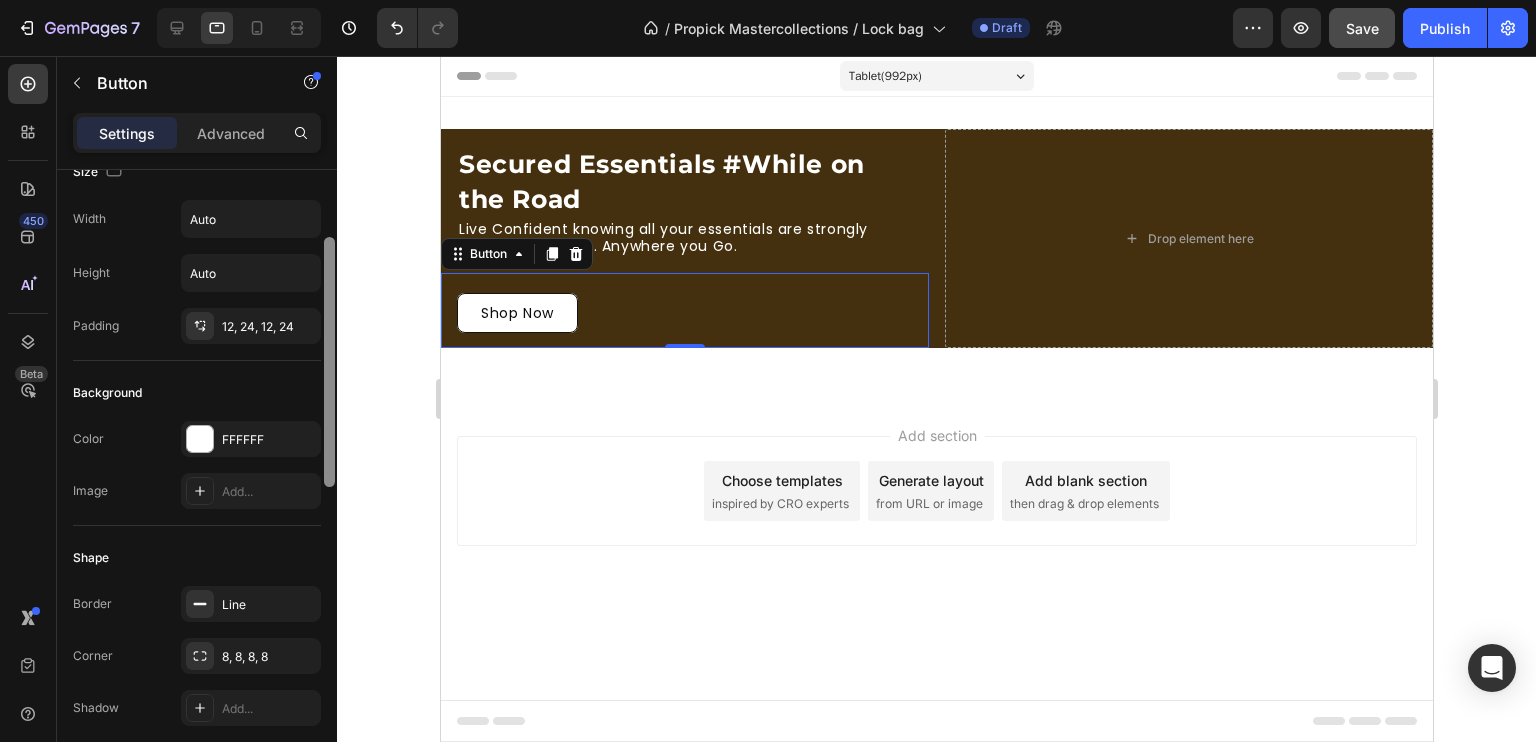 scroll, scrollTop: 0, scrollLeft: 0, axis: both 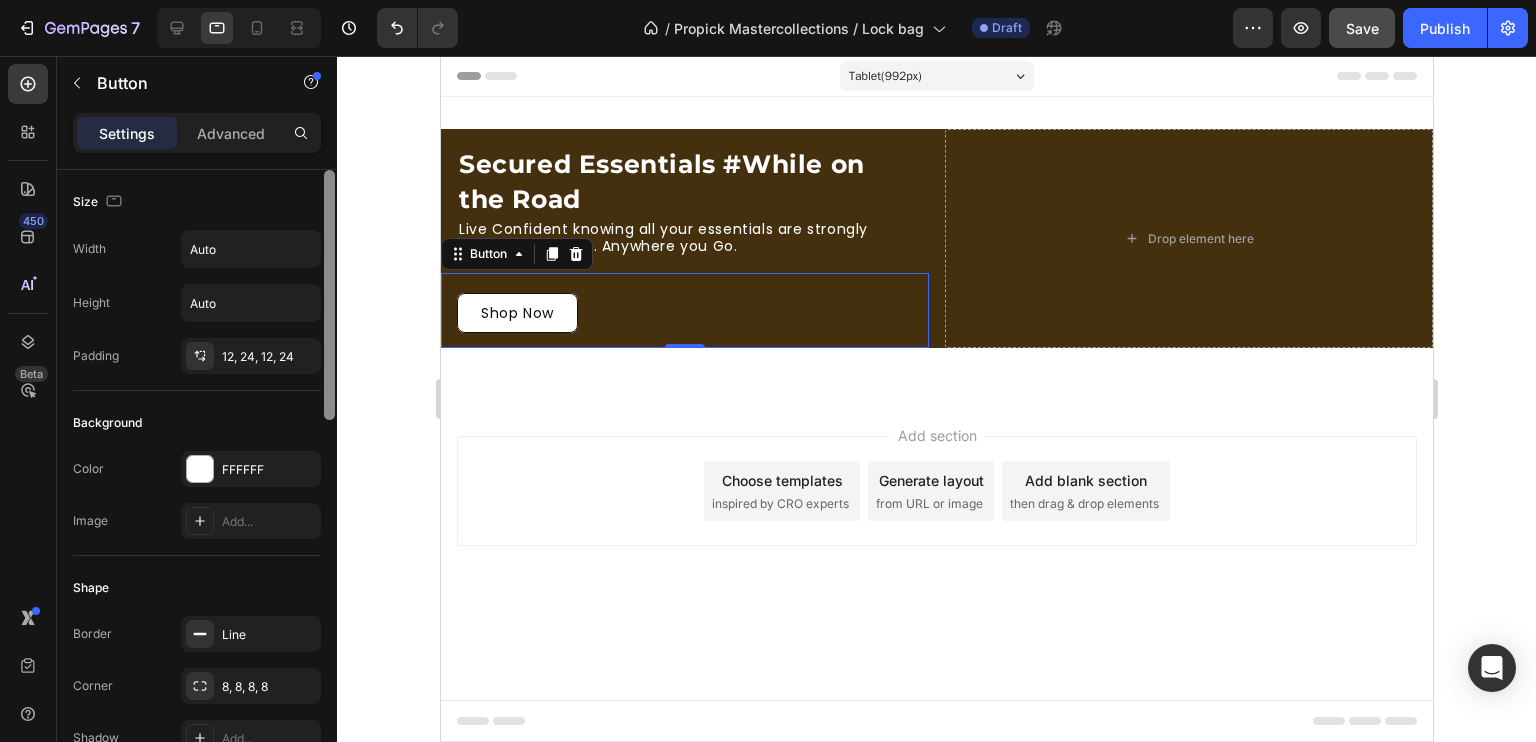 drag, startPoint x: 328, startPoint y: 234, endPoint x: 348, endPoint y: 147, distance: 89.26926 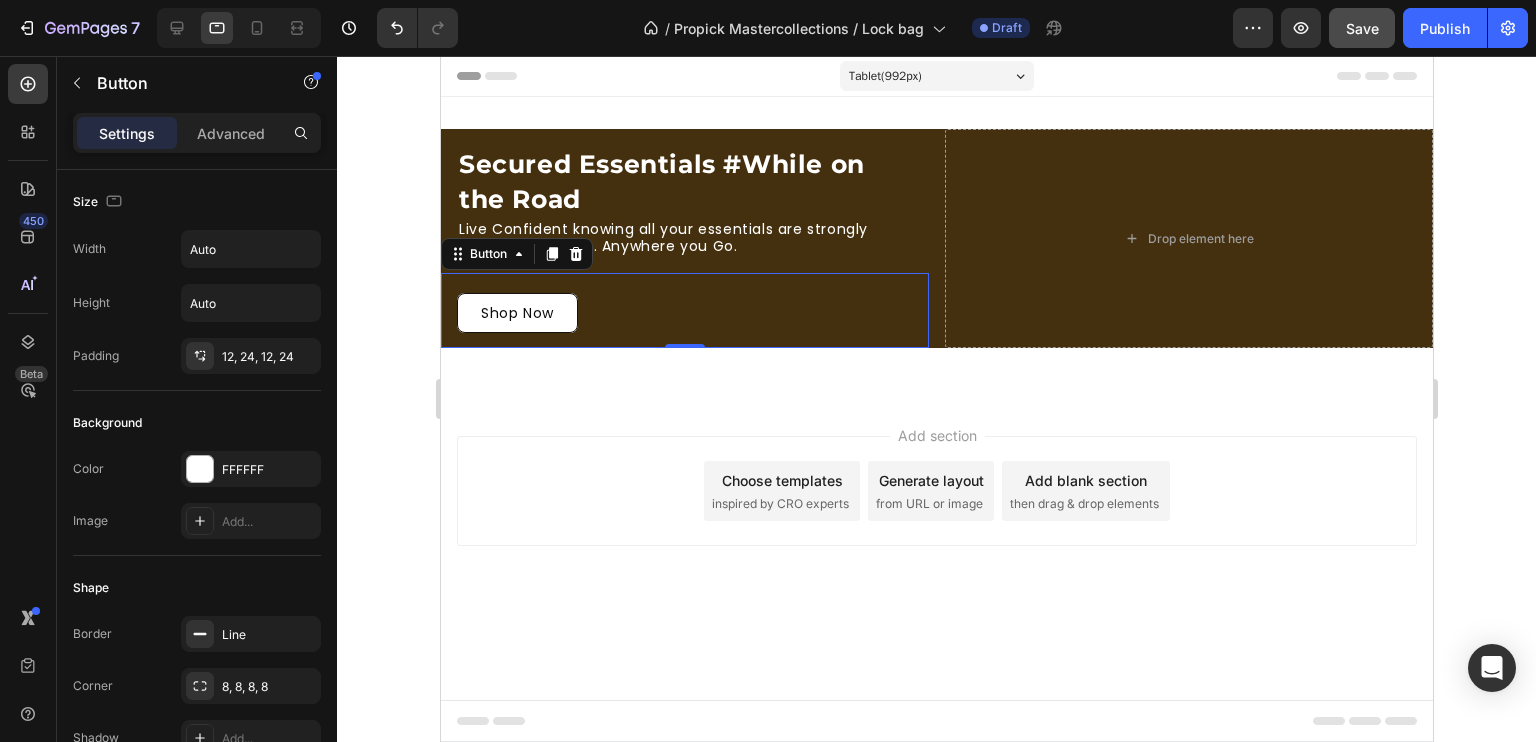 click on "Shop Now" at bounding box center (516, 313) 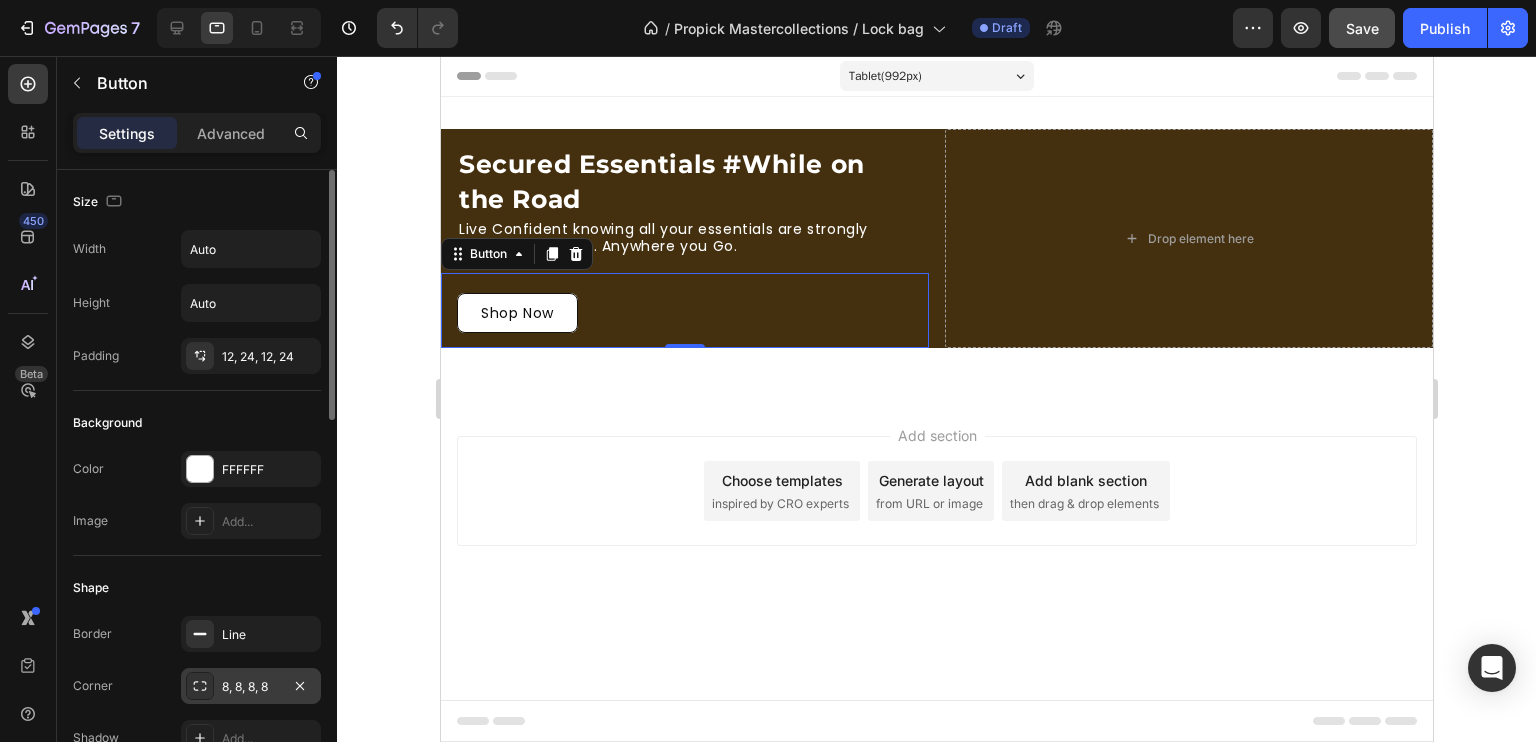 click on "8, 8, 8, 8" at bounding box center [251, 687] 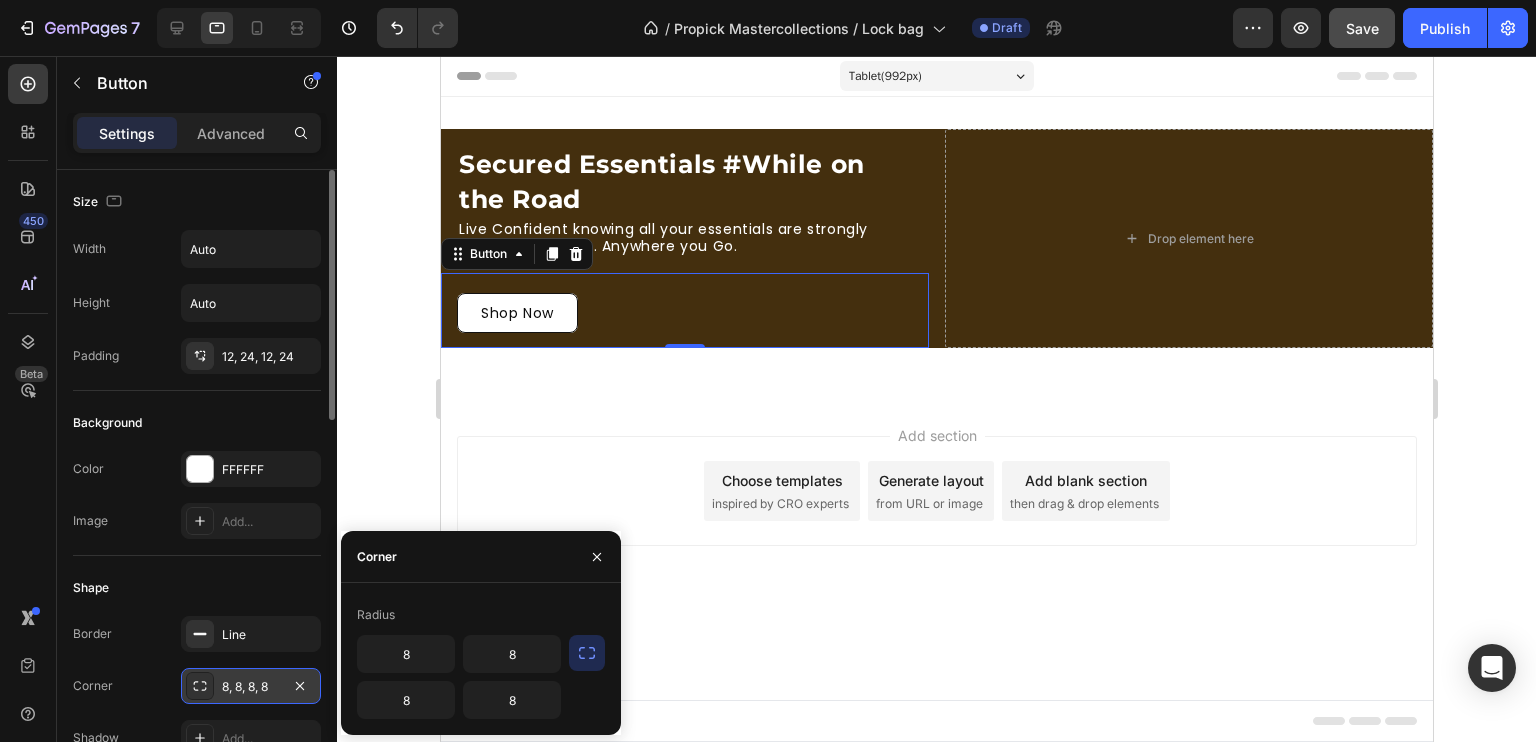 click on "8, 8, 8, 8" at bounding box center (251, 687) 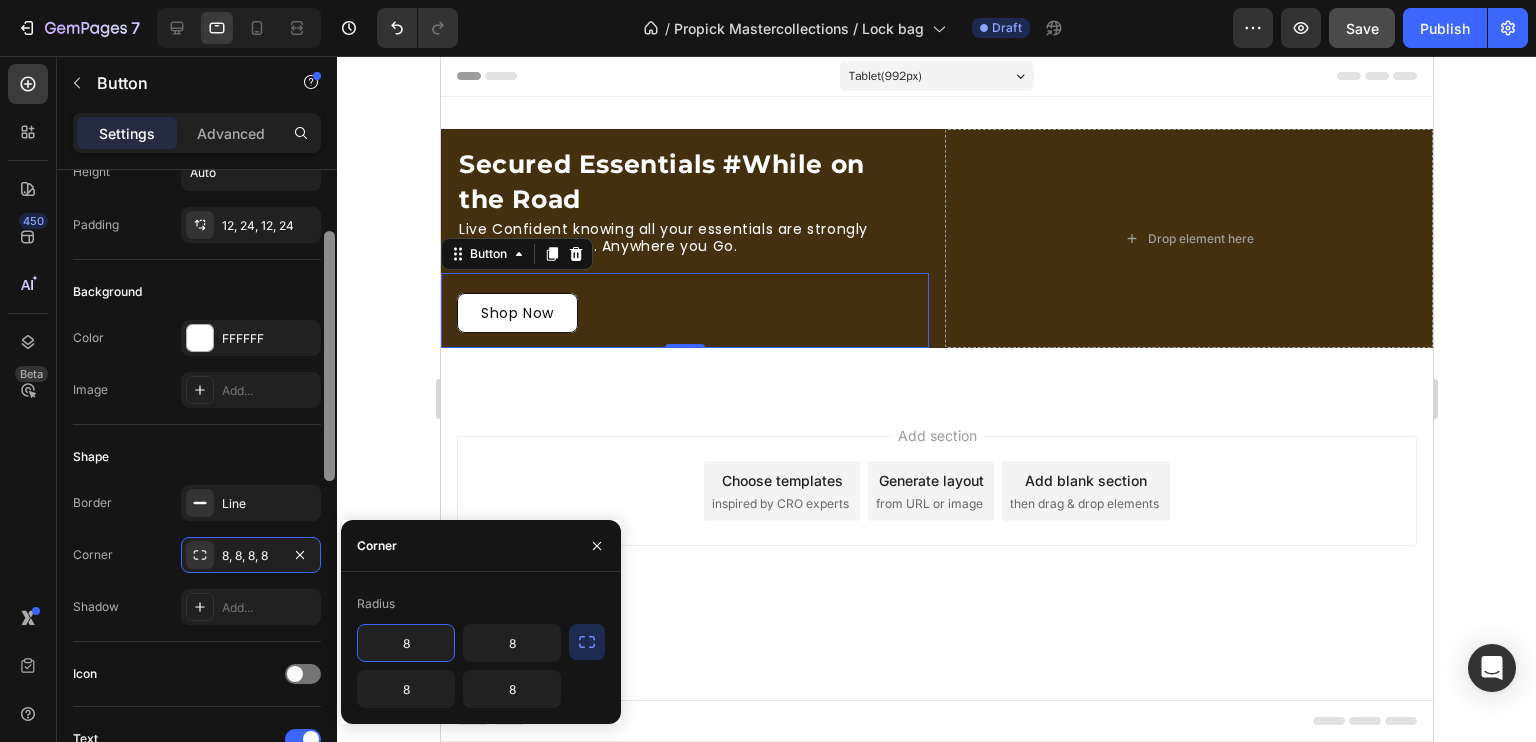 scroll, scrollTop: 138, scrollLeft: 0, axis: vertical 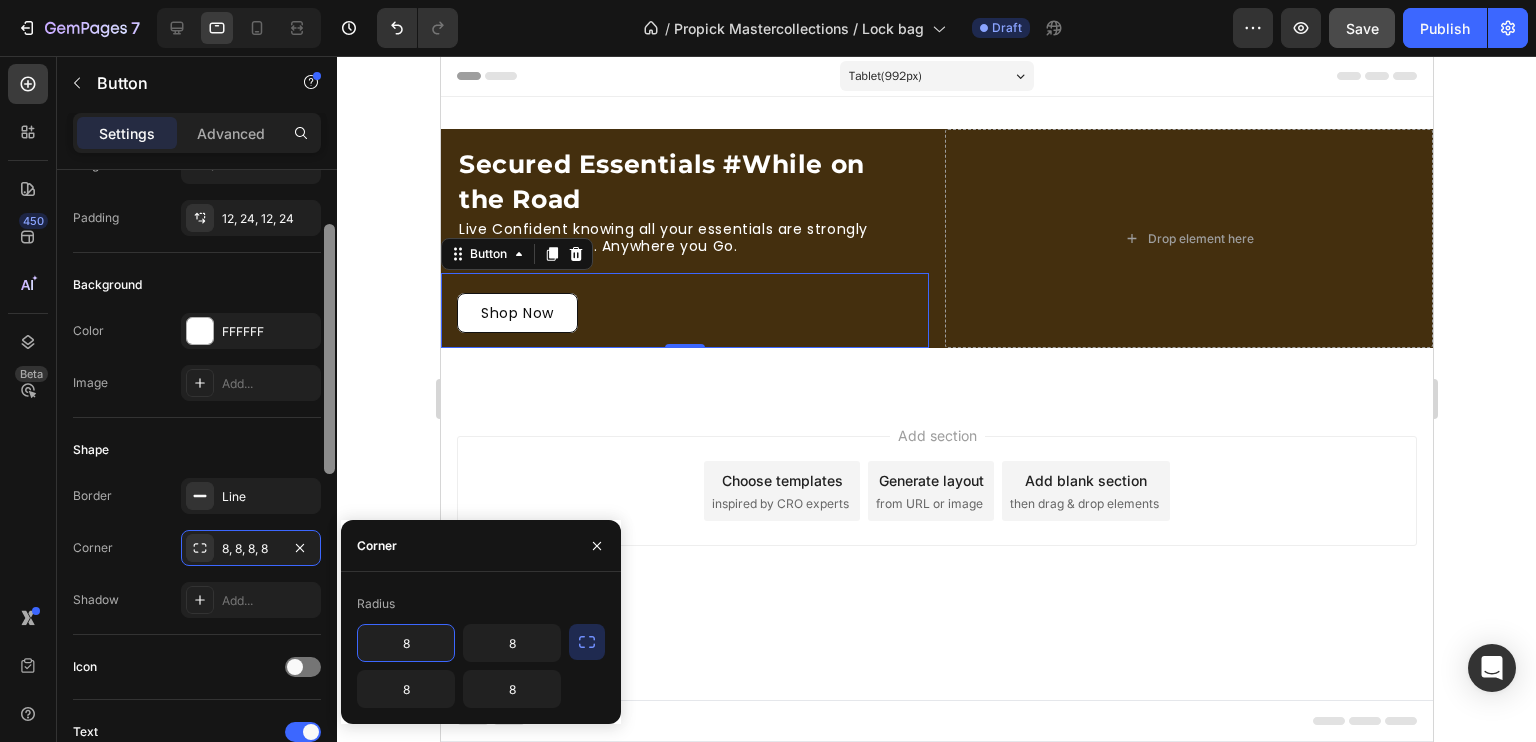 drag, startPoint x: 328, startPoint y: 411, endPoint x: 331, endPoint y: 466, distance: 55.081757 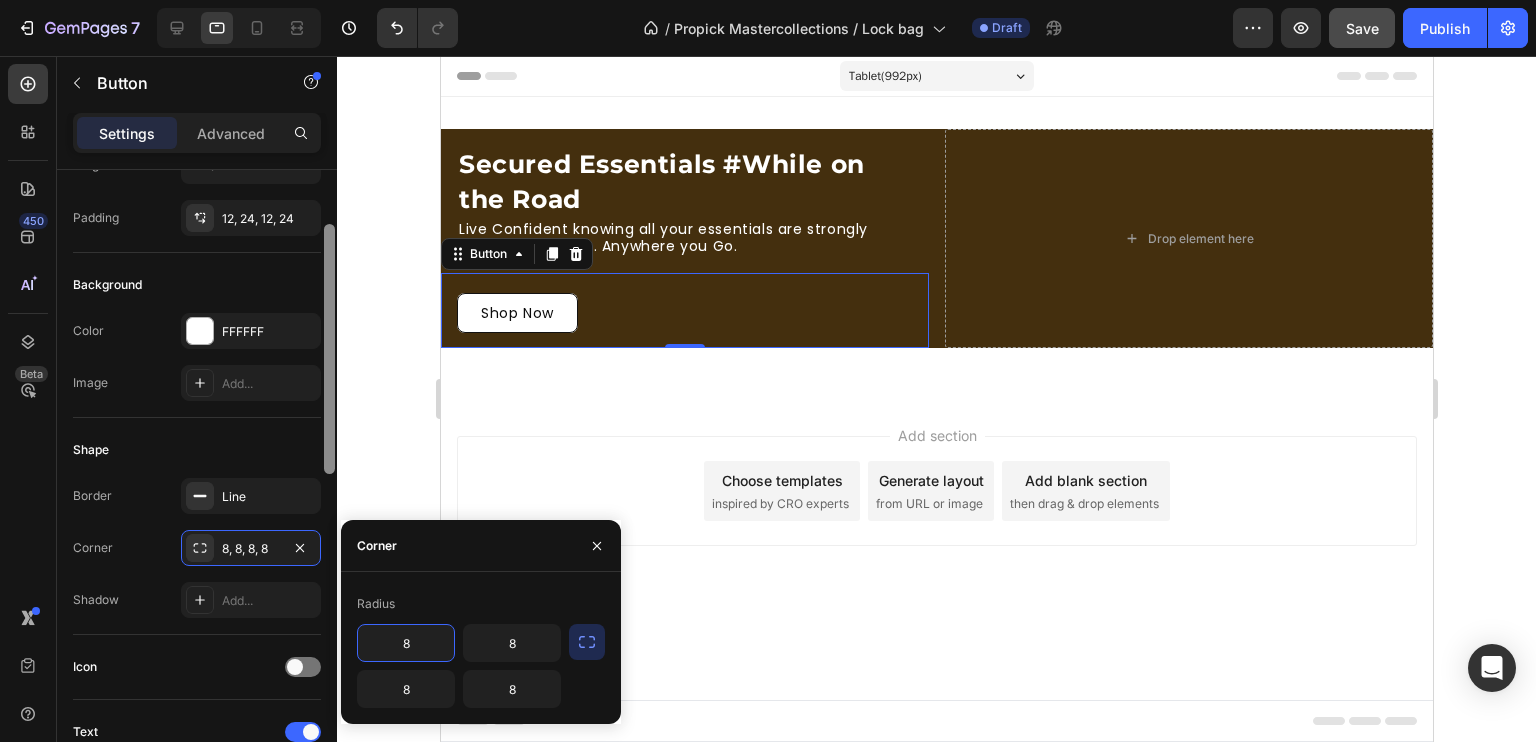 click at bounding box center (329, 349) 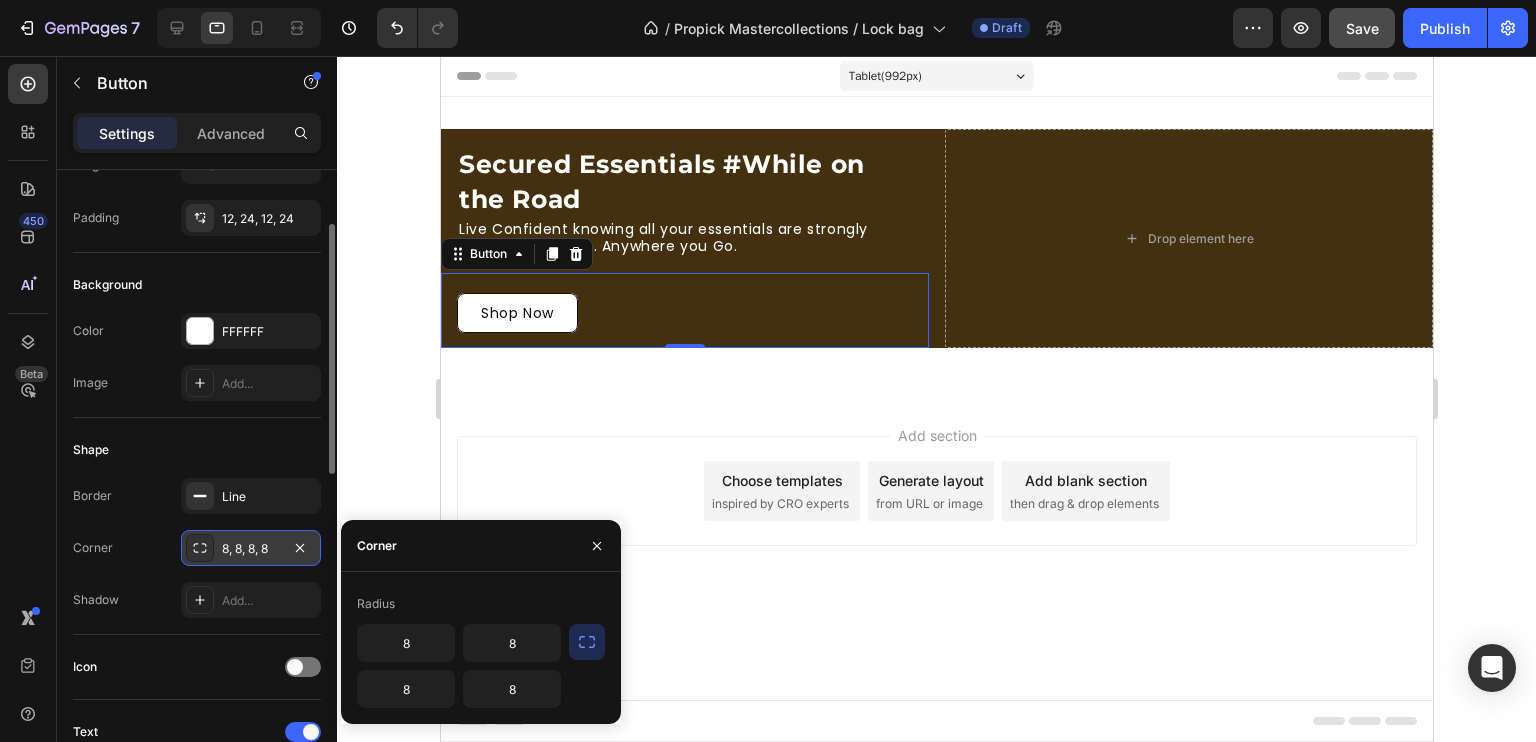 click 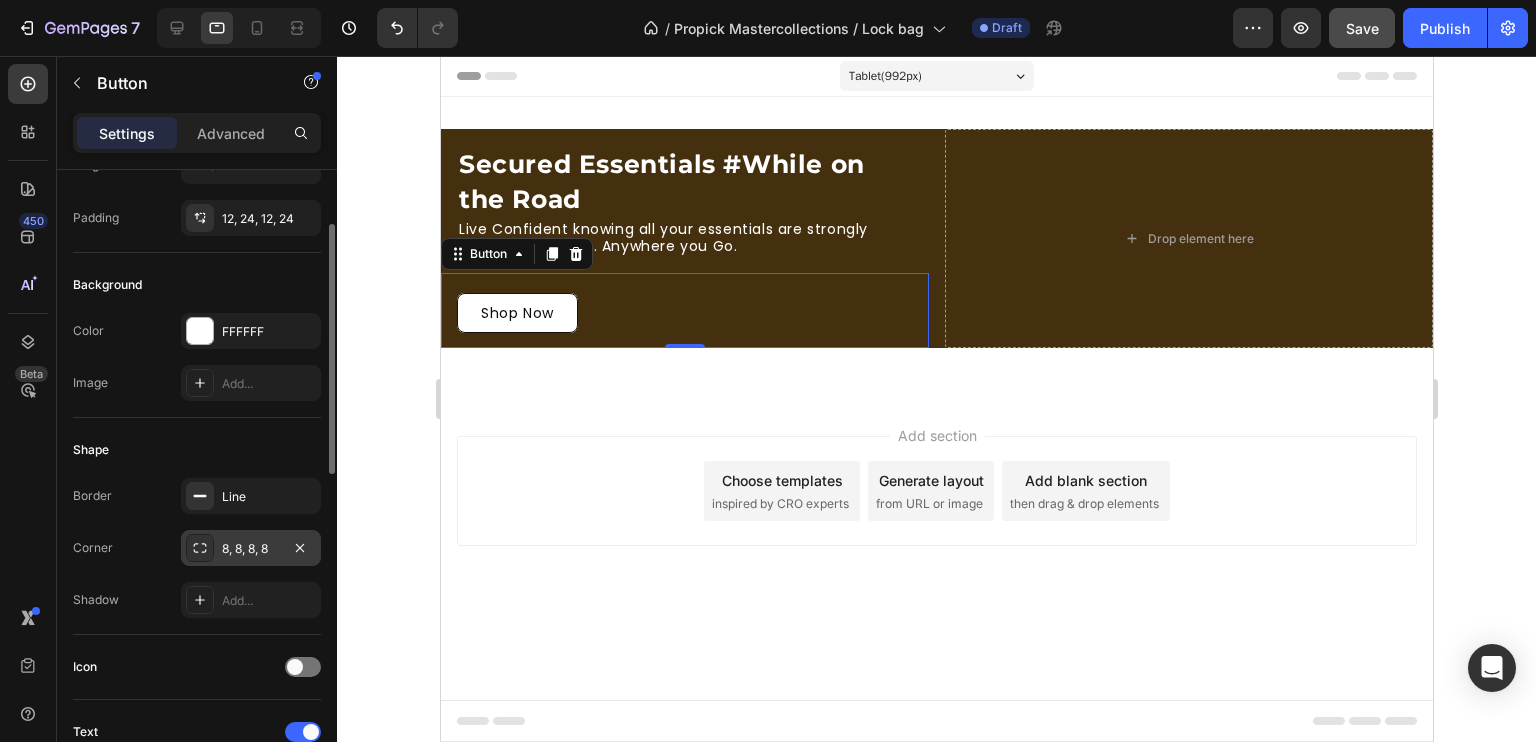 click 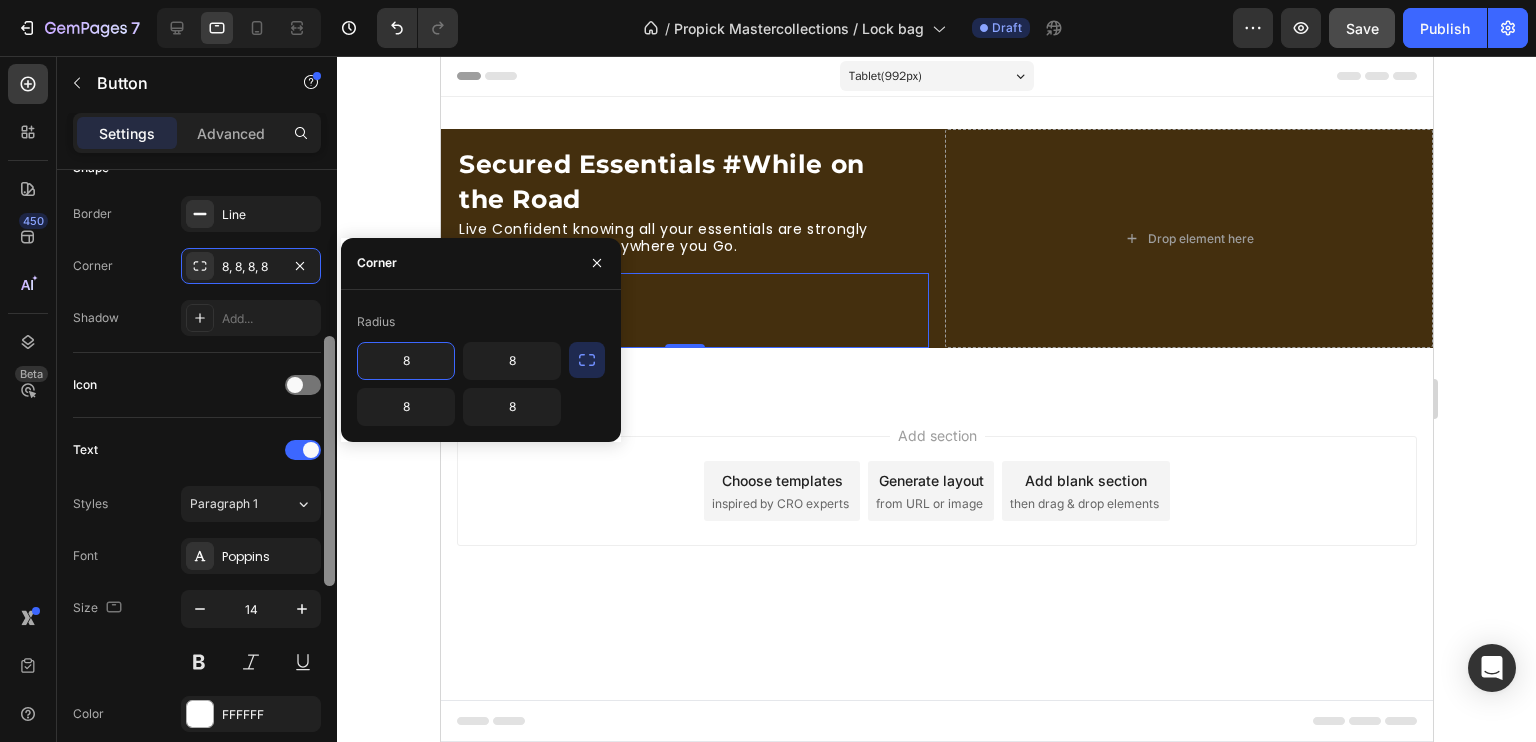 drag, startPoint x: 329, startPoint y: 434, endPoint x: 345, endPoint y: 547, distance: 114.12712 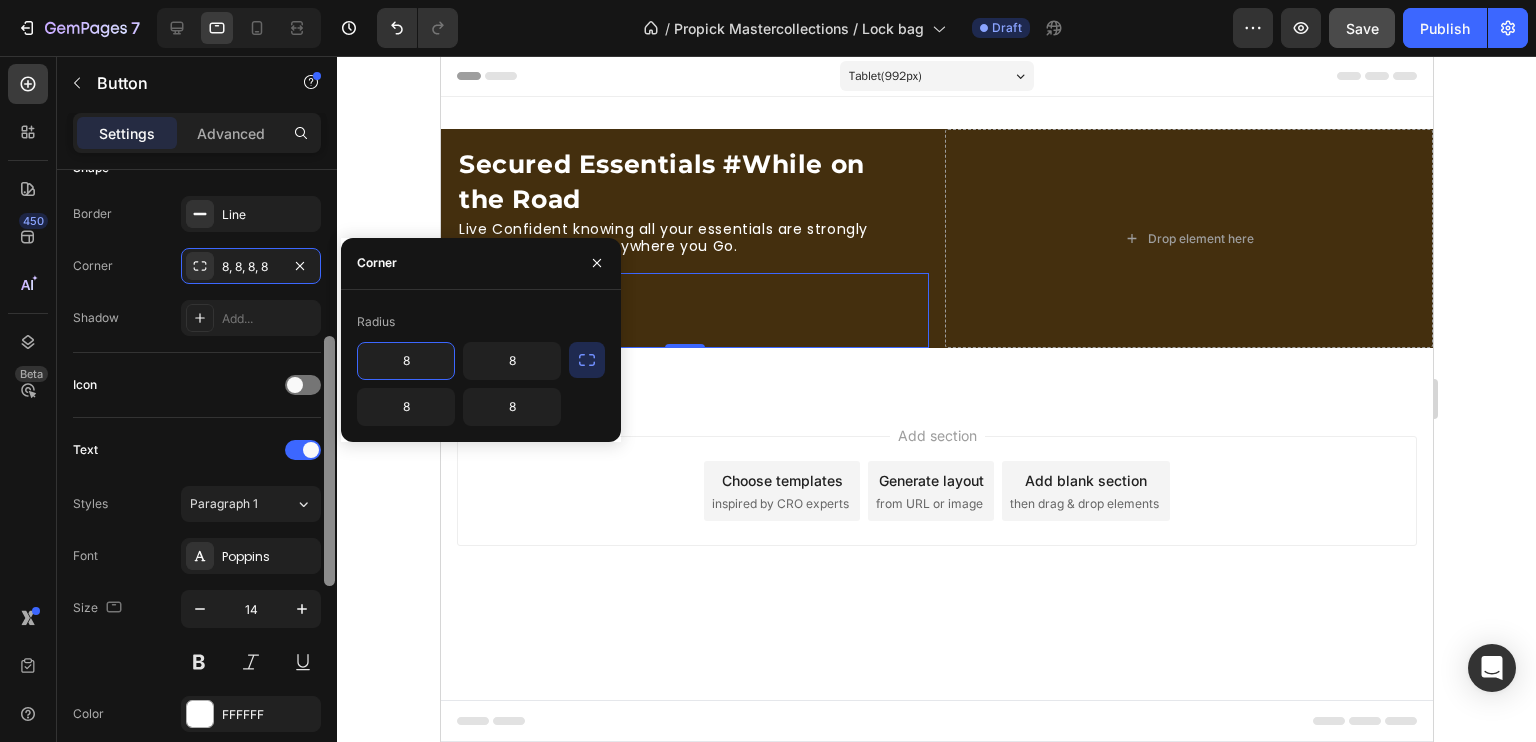 click on "7   /  Propick Mastercollections / Lock bag Draft Preview  Save   Publish  450 Beta Sections(18) Elements(83) Section Element Hero Section Product Detail Brands Trusted Badges Guarantee Product Breakdown How to use Testimonials Compare Bundle FAQs Social Proof Brand Story Product List Collection Blog List Contact Sticky Add to Cart Custom Footer Browse Library 450 Layout
Row
Row
Row
Row Text
Heading
Text Block Button
Button
Button Media
Image
Image" 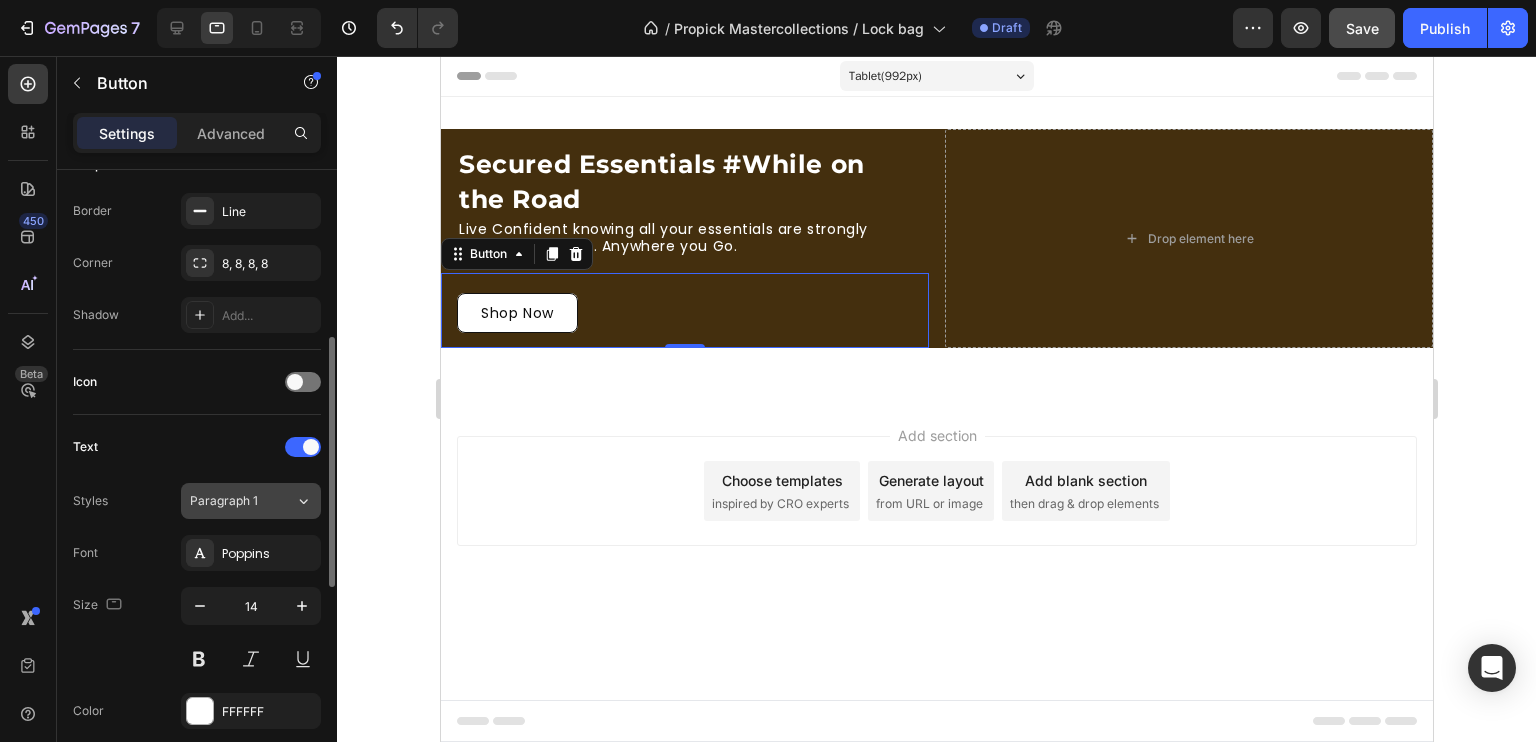 click 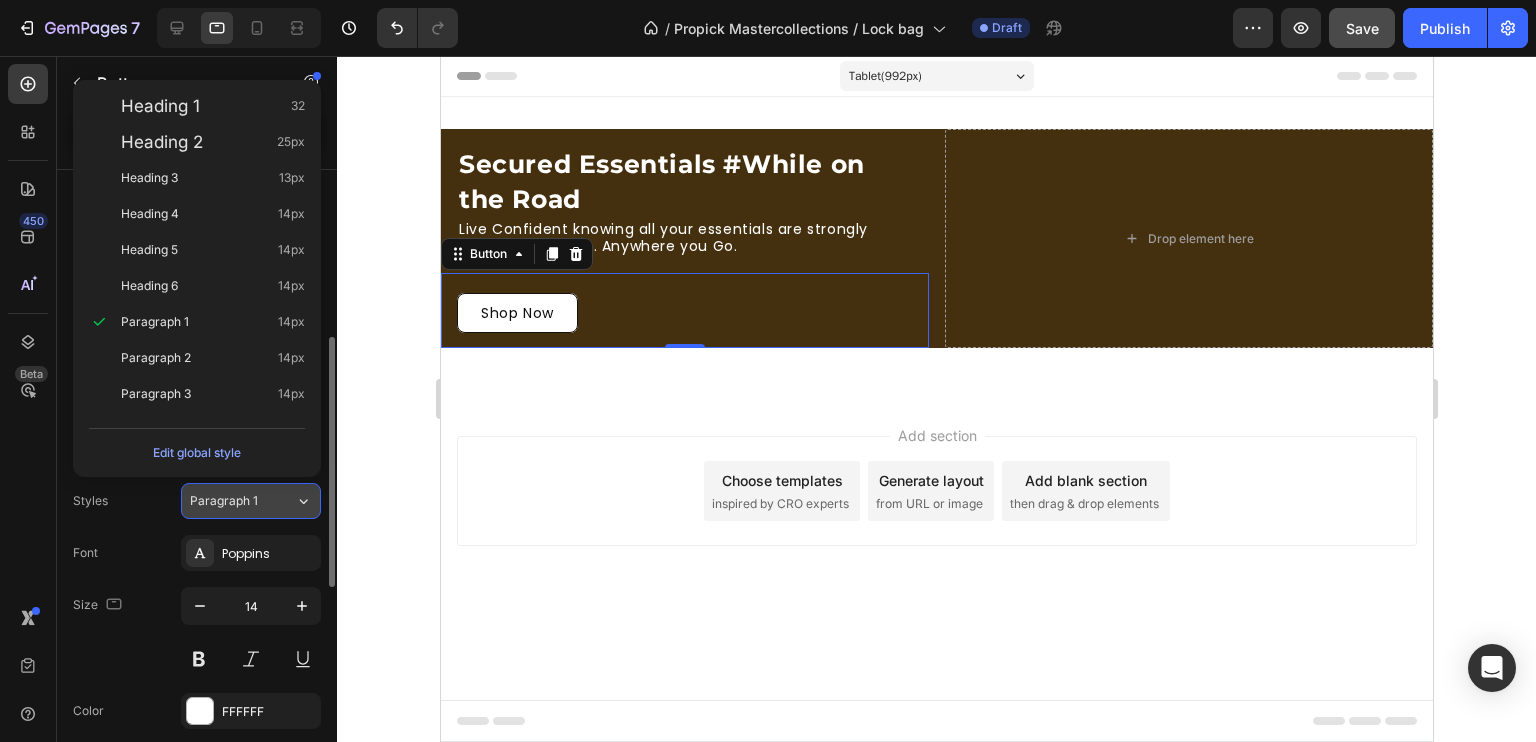 click 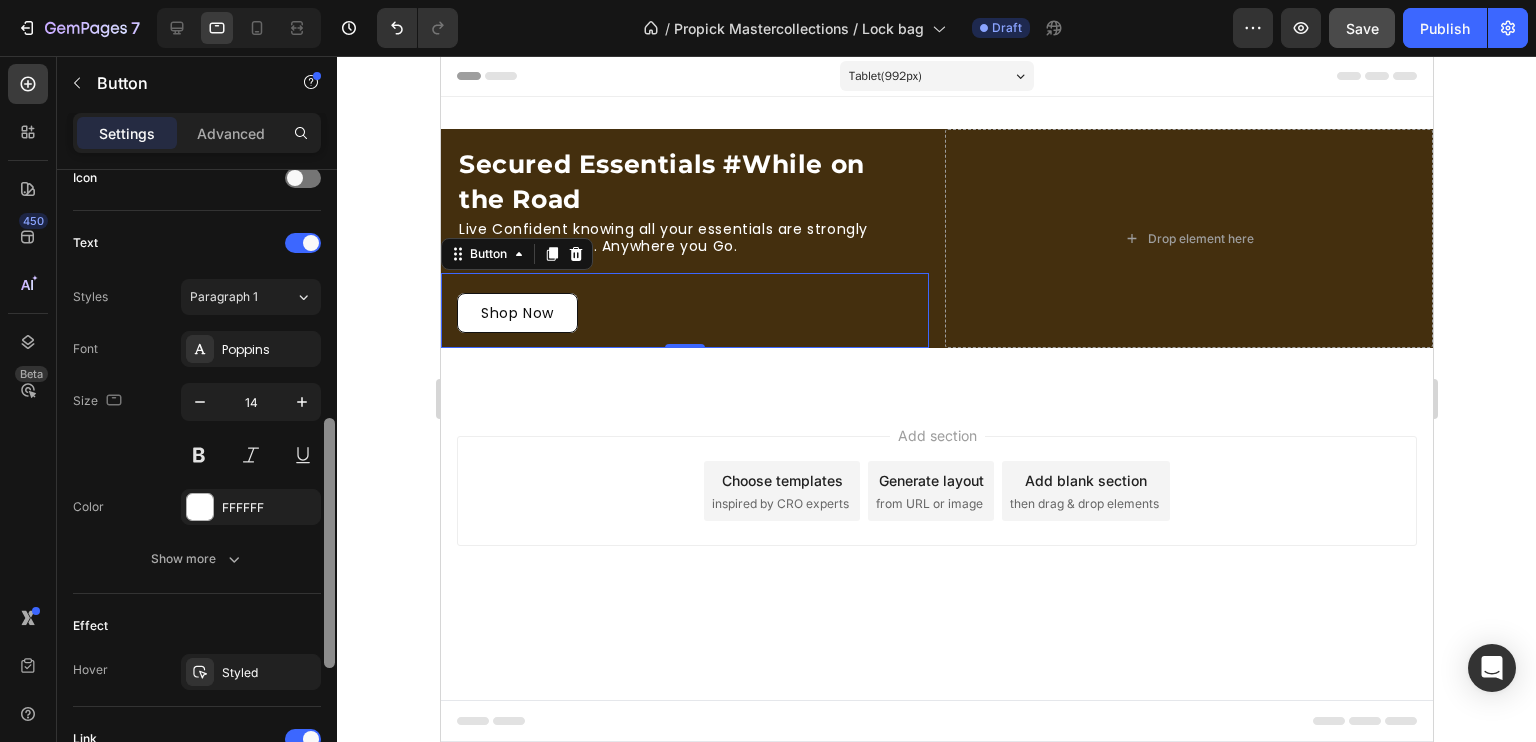 scroll, scrollTop: 634, scrollLeft: 0, axis: vertical 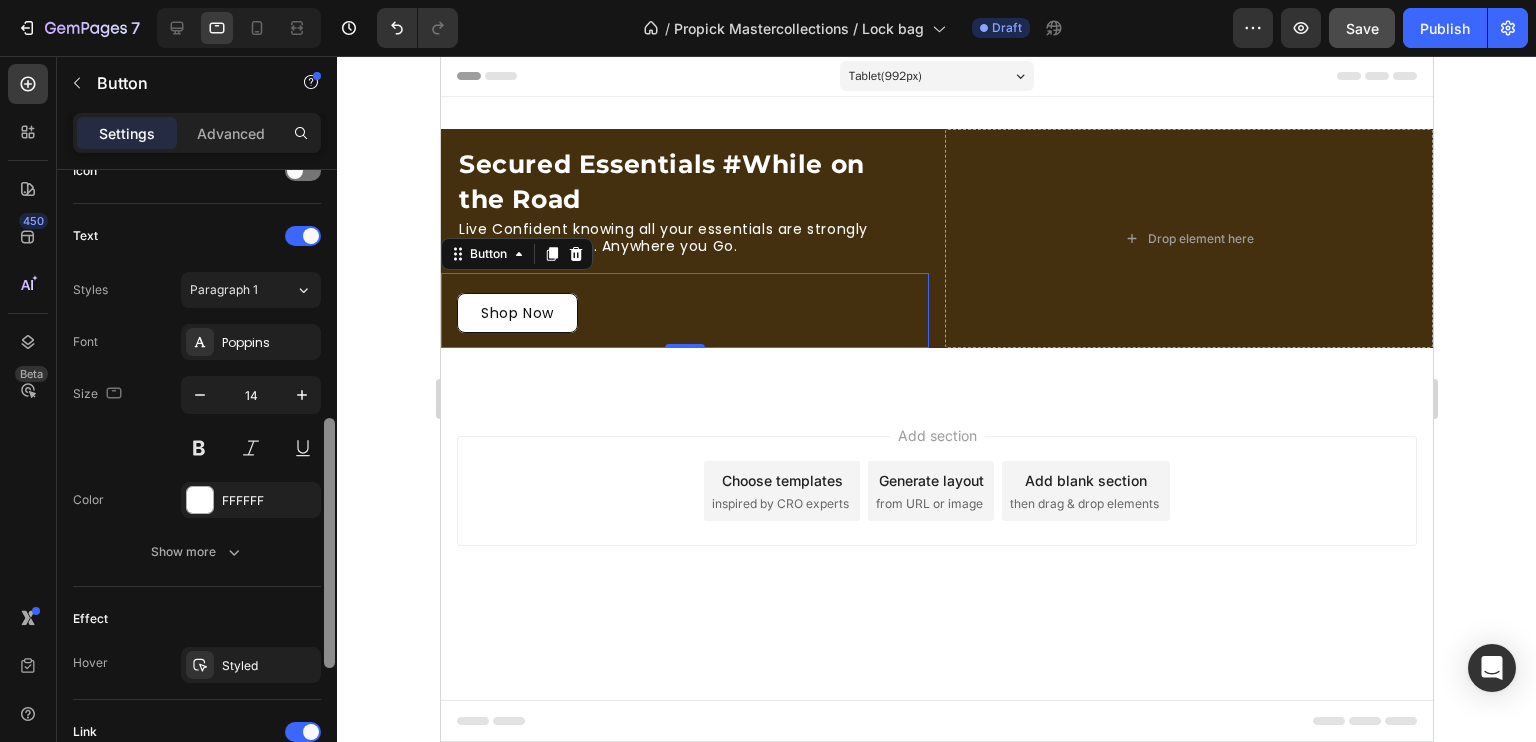 drag, startPoint x: 324, startPoint y: 546, endPoint x: 334, endPoint y: 628, distance: 82.607506 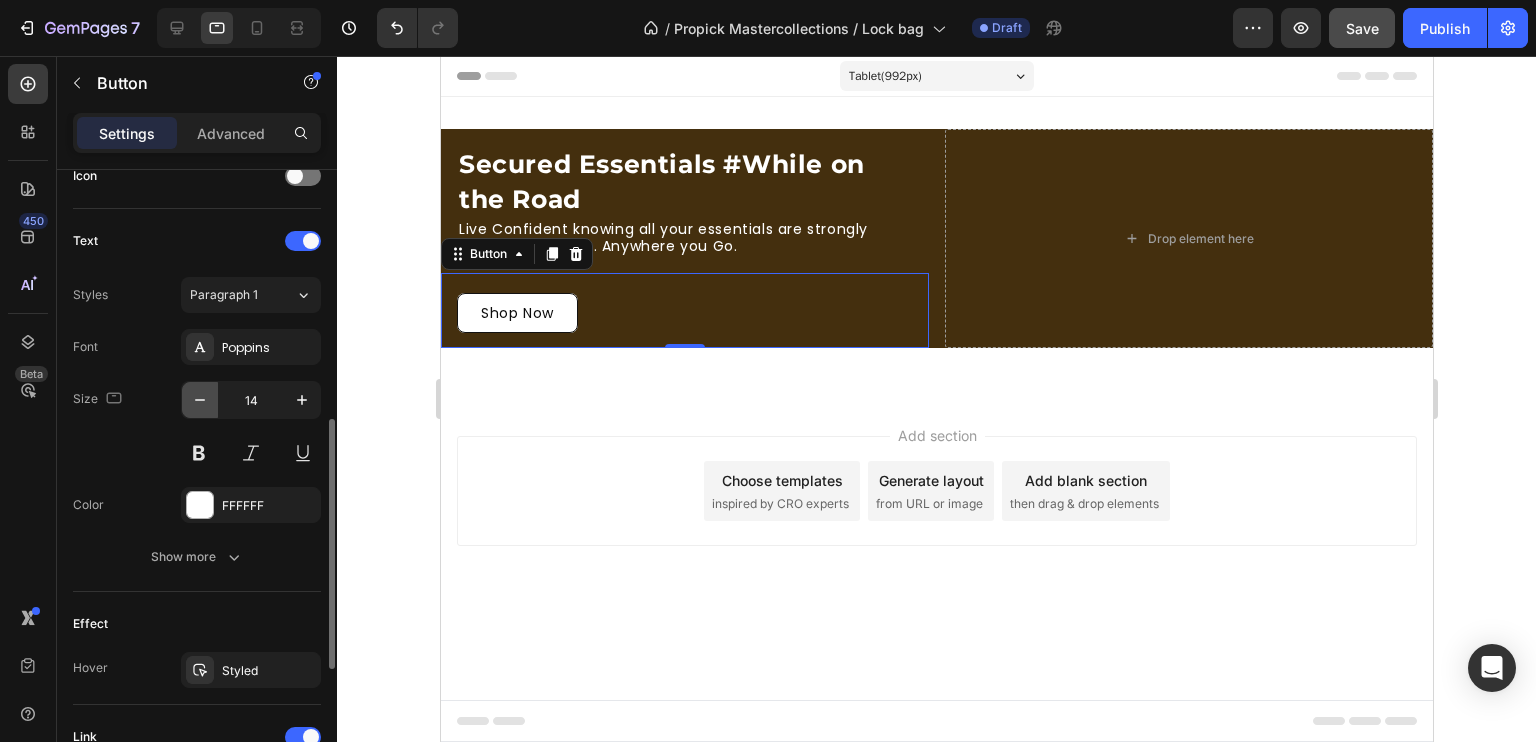click 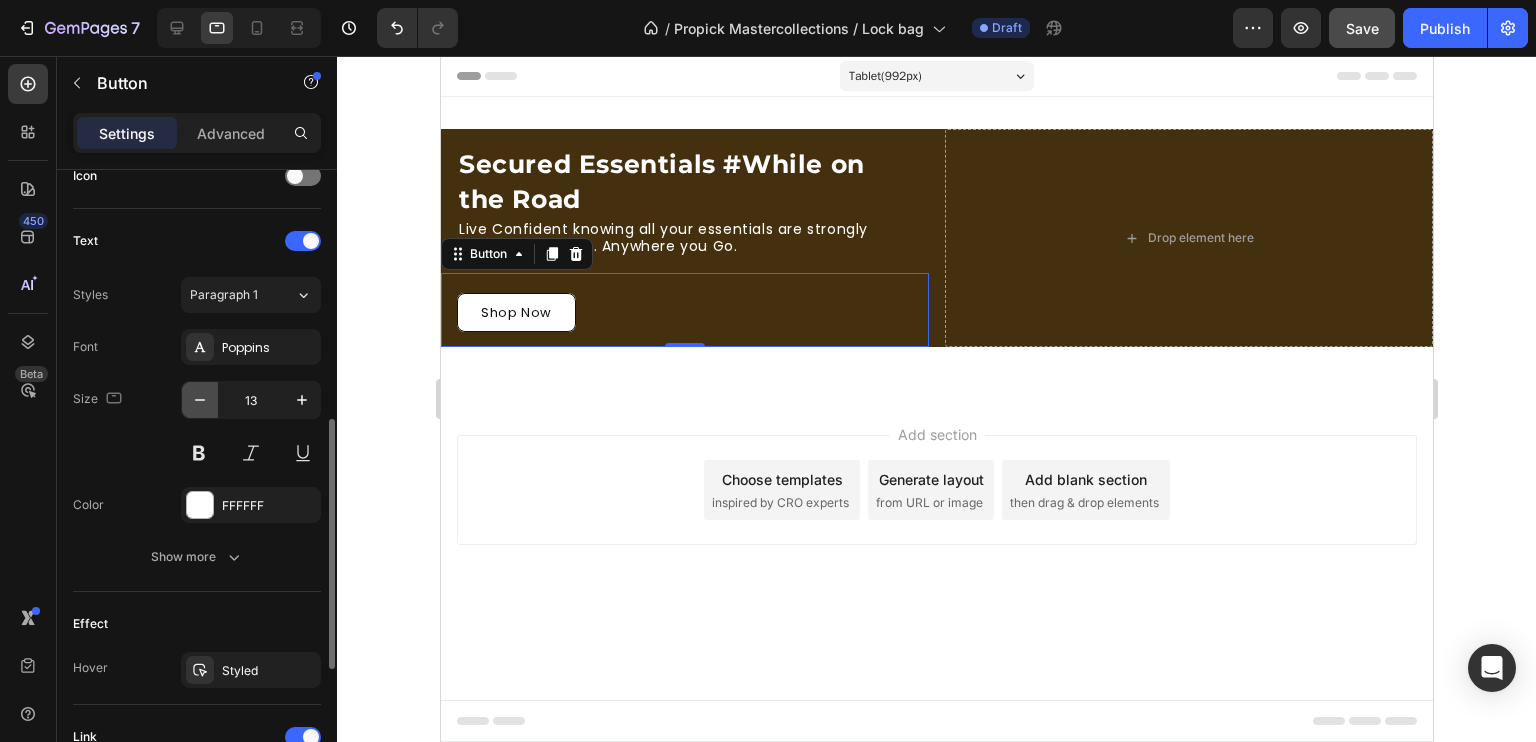 click 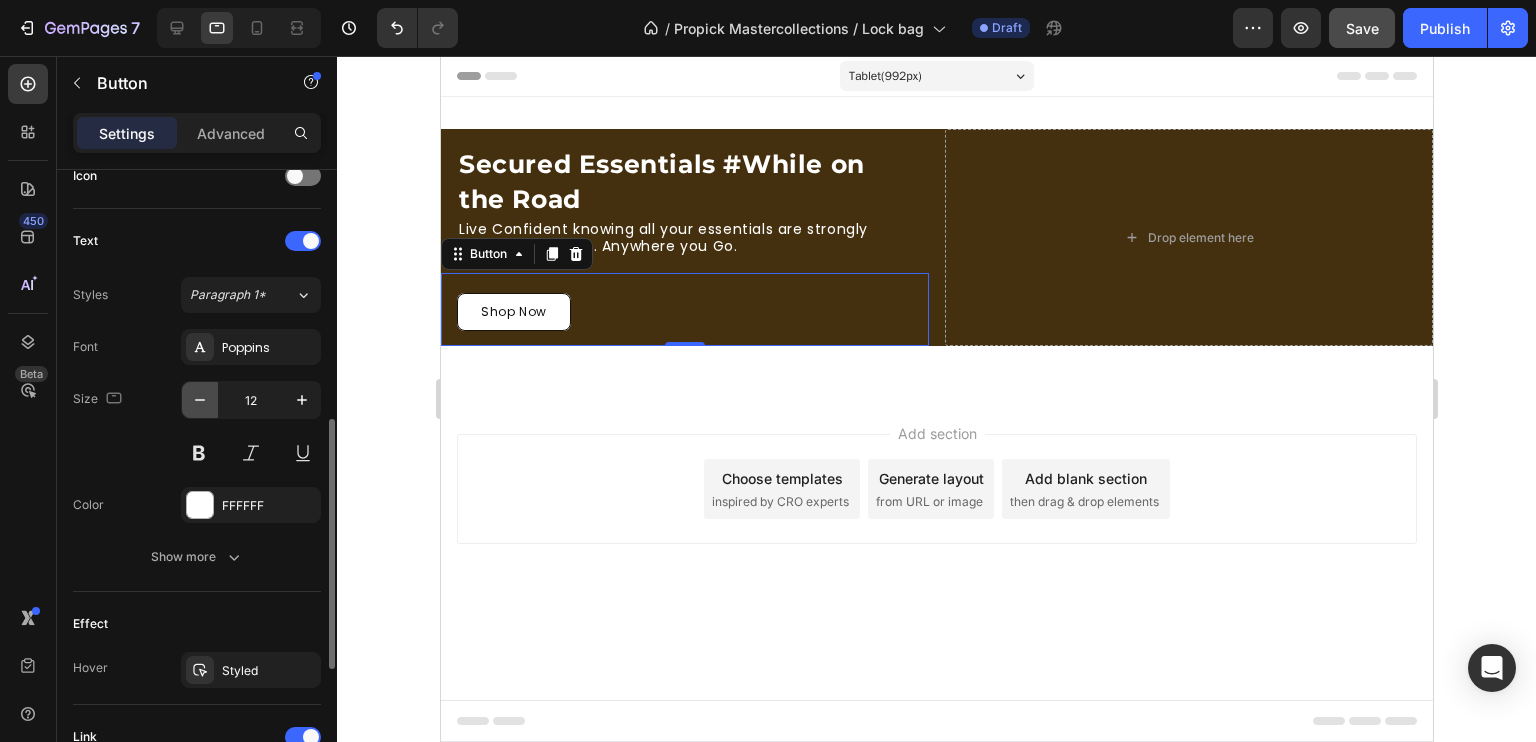 click 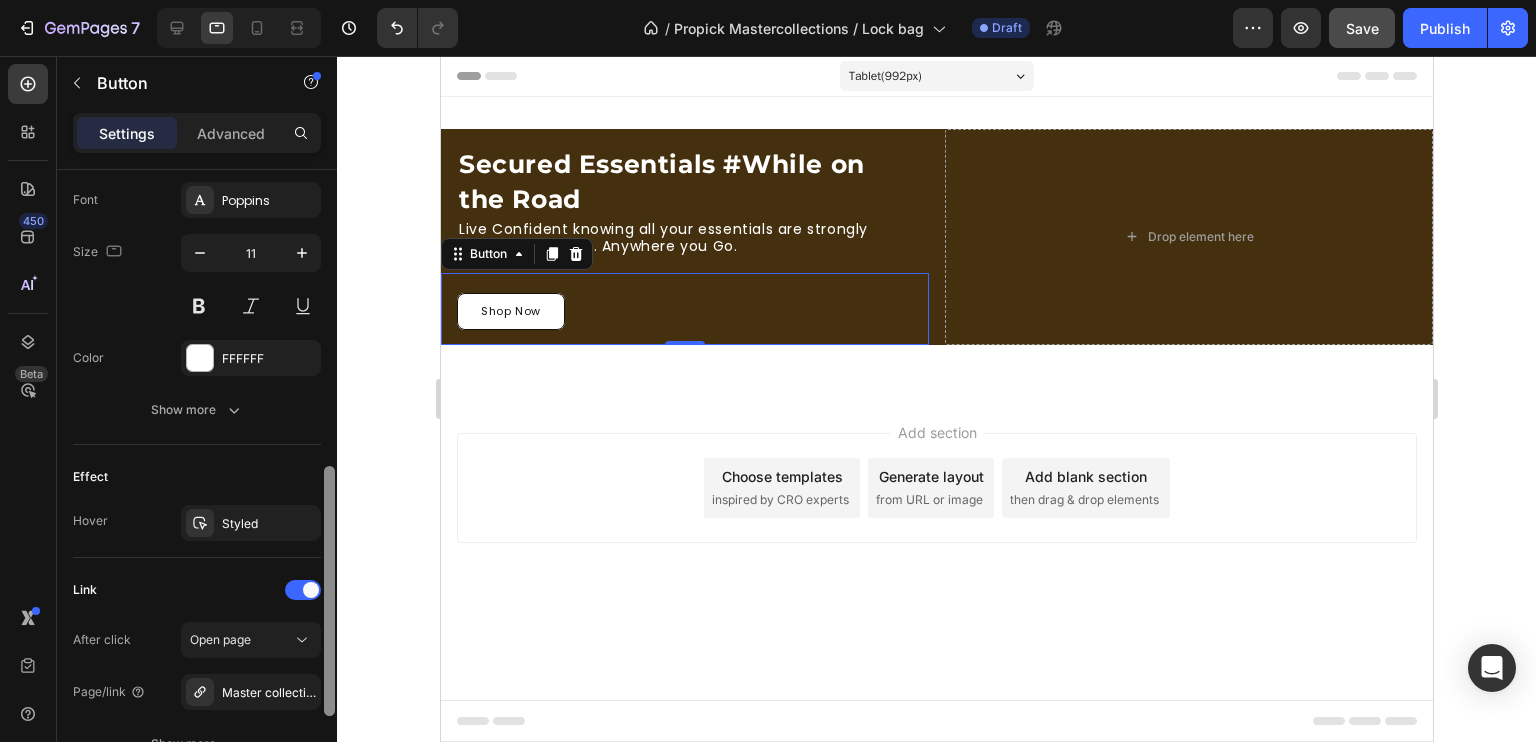 scroll, scrollTop: 783, scrollLeft: 0, axis: vertical 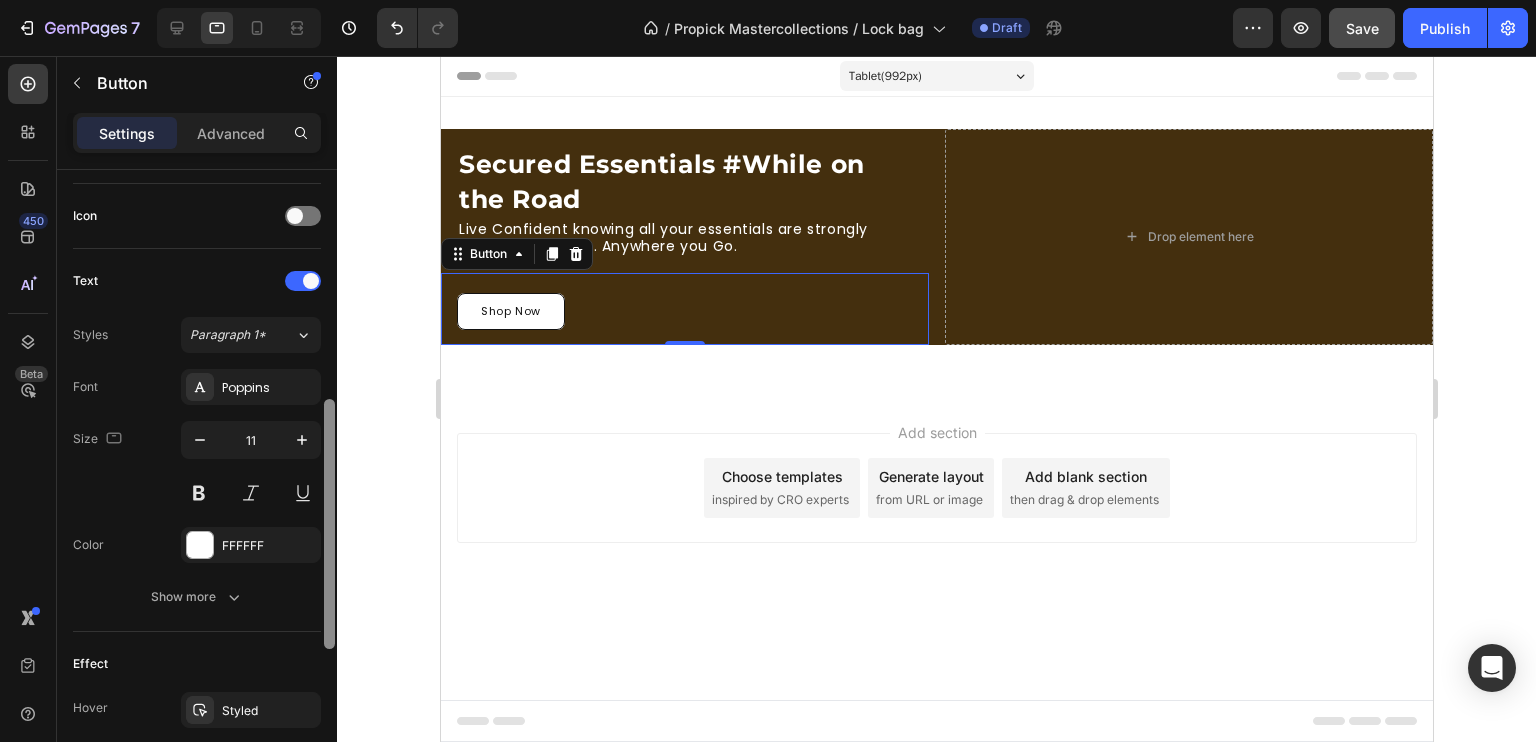 drag, startPoint x: 332, startPoint y: 496, endPoint x: 331, endPoint y: 479, distance: 17.029387 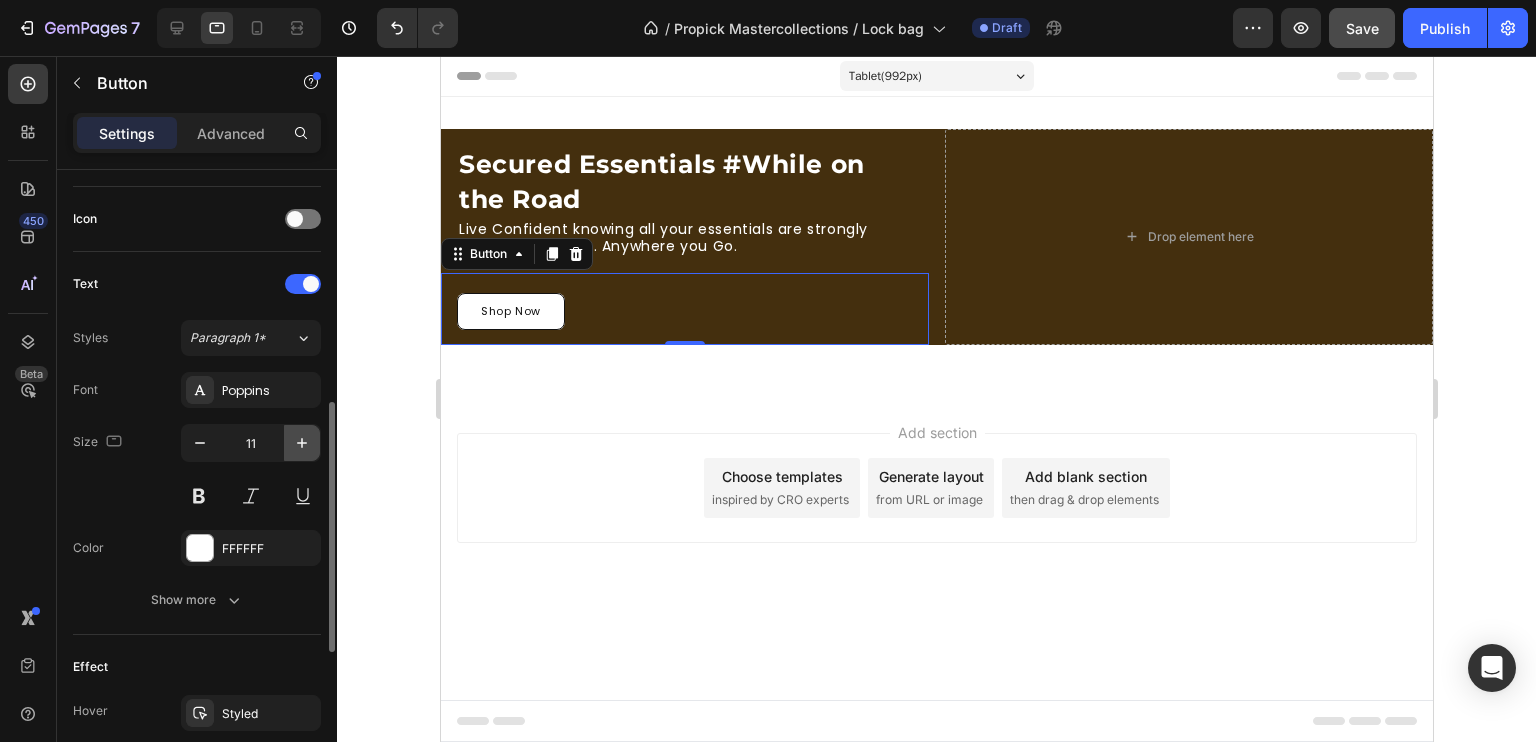 click 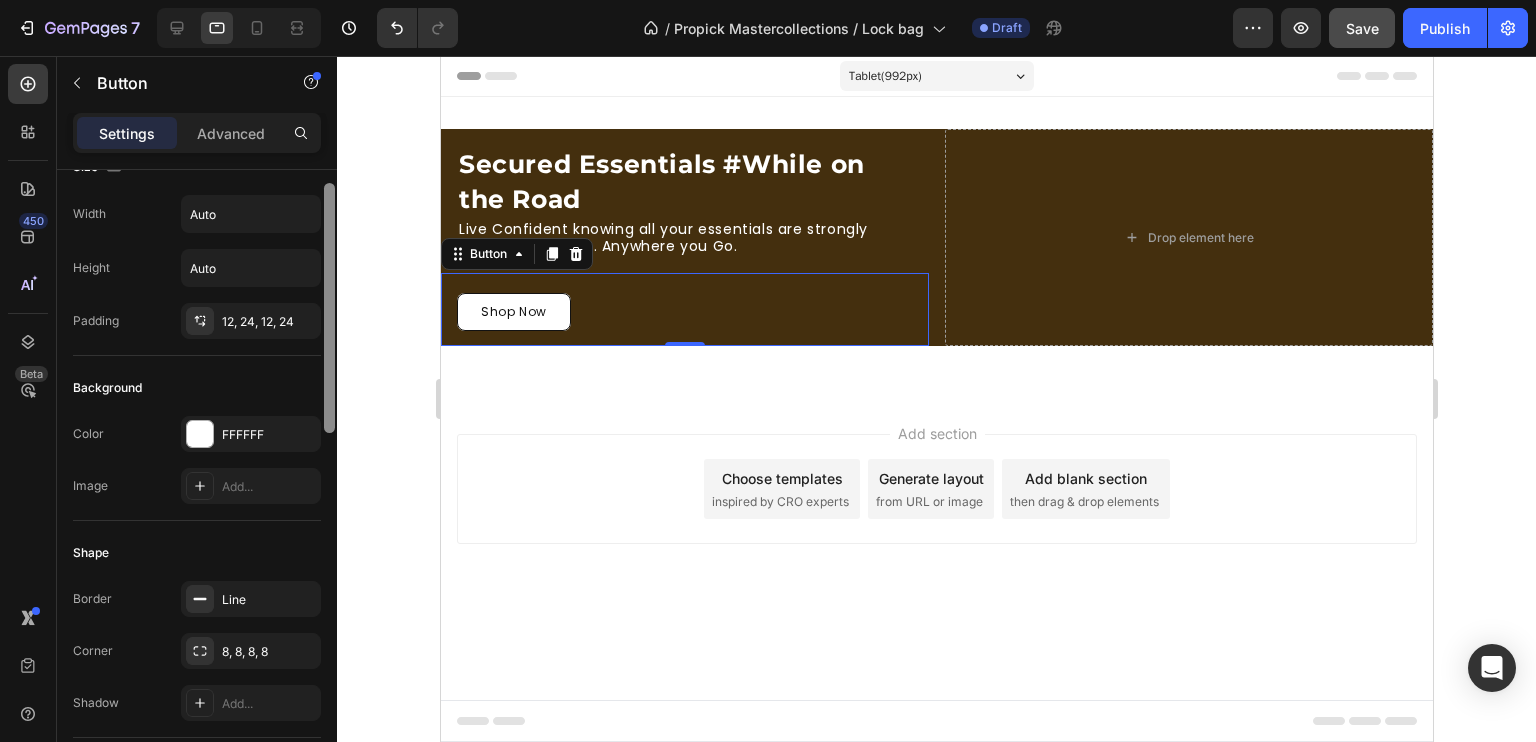 scroll, scrollTop: 0, scrollLeft: 0, axis: both 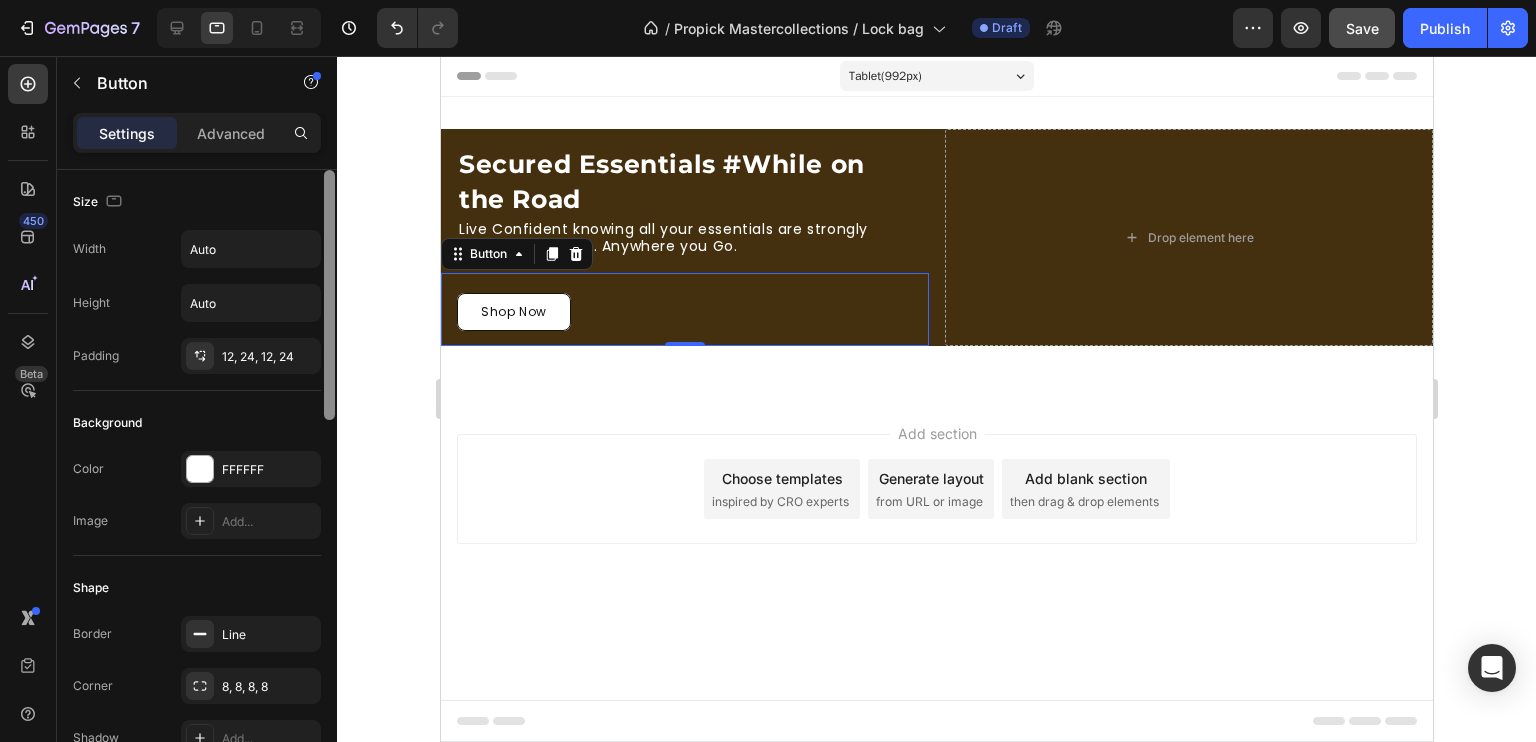 drag, startPoint x: 334, startPoint y: 452, endPoint x: 348, endPoint y: 185, distance: 267.3668 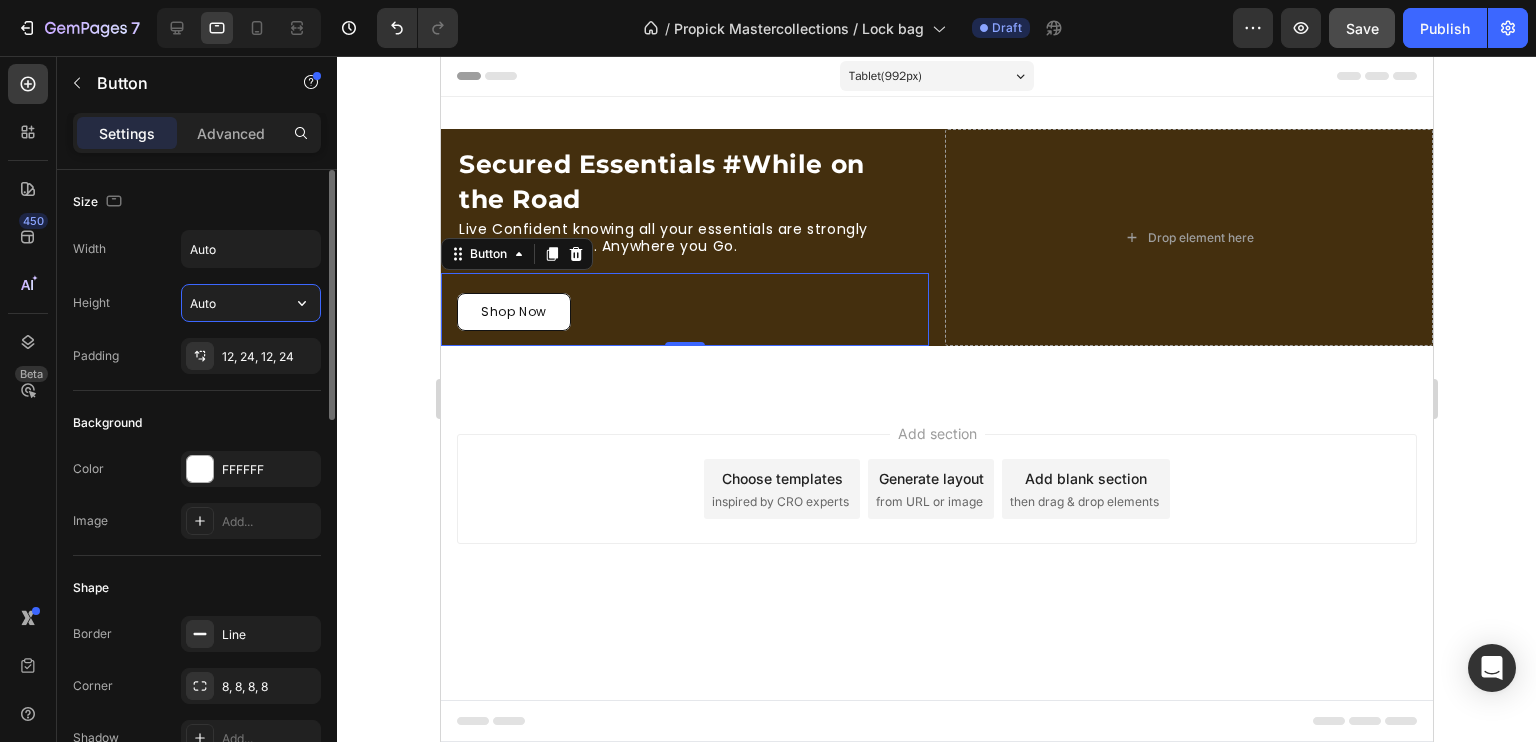 click on "Auto" at bounding box center (251, 303) 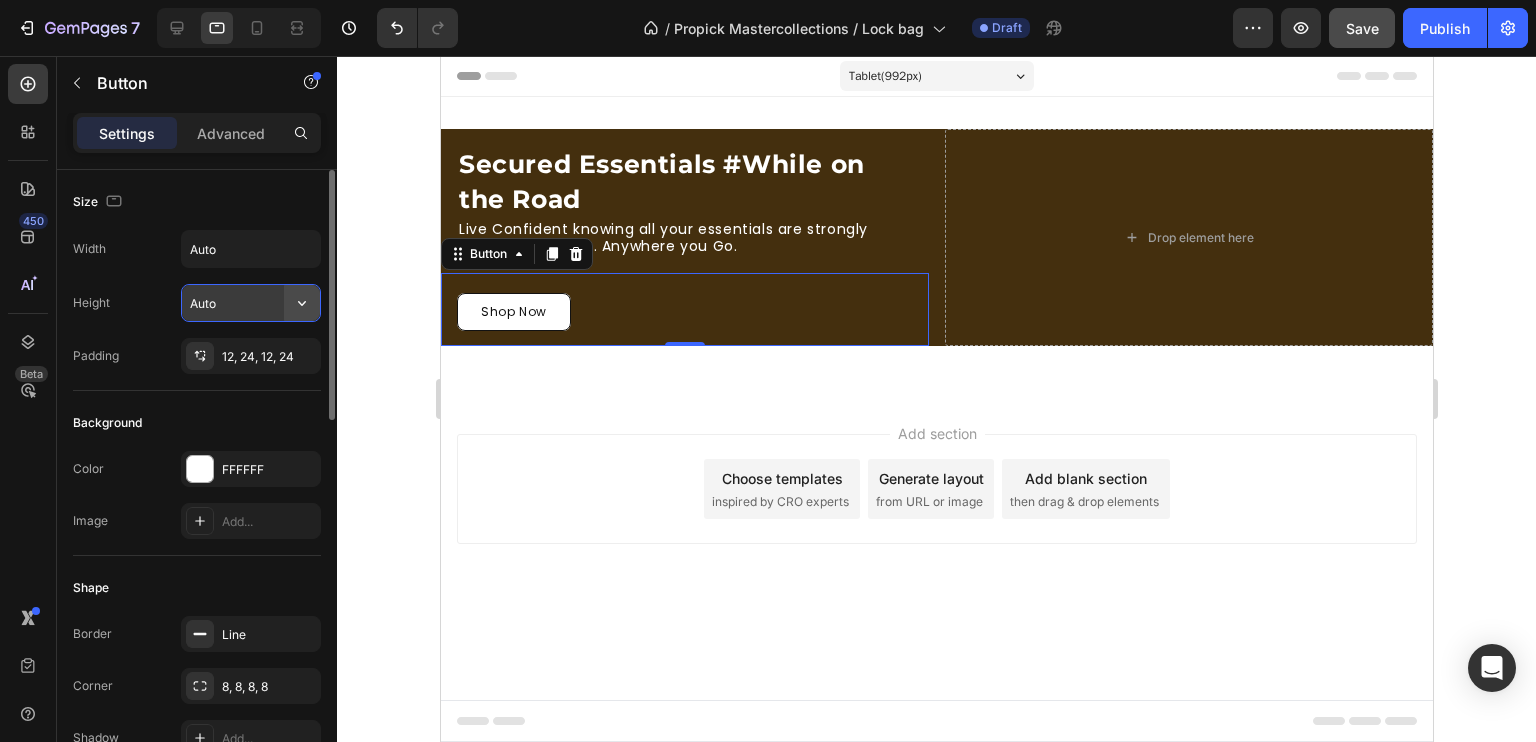 click 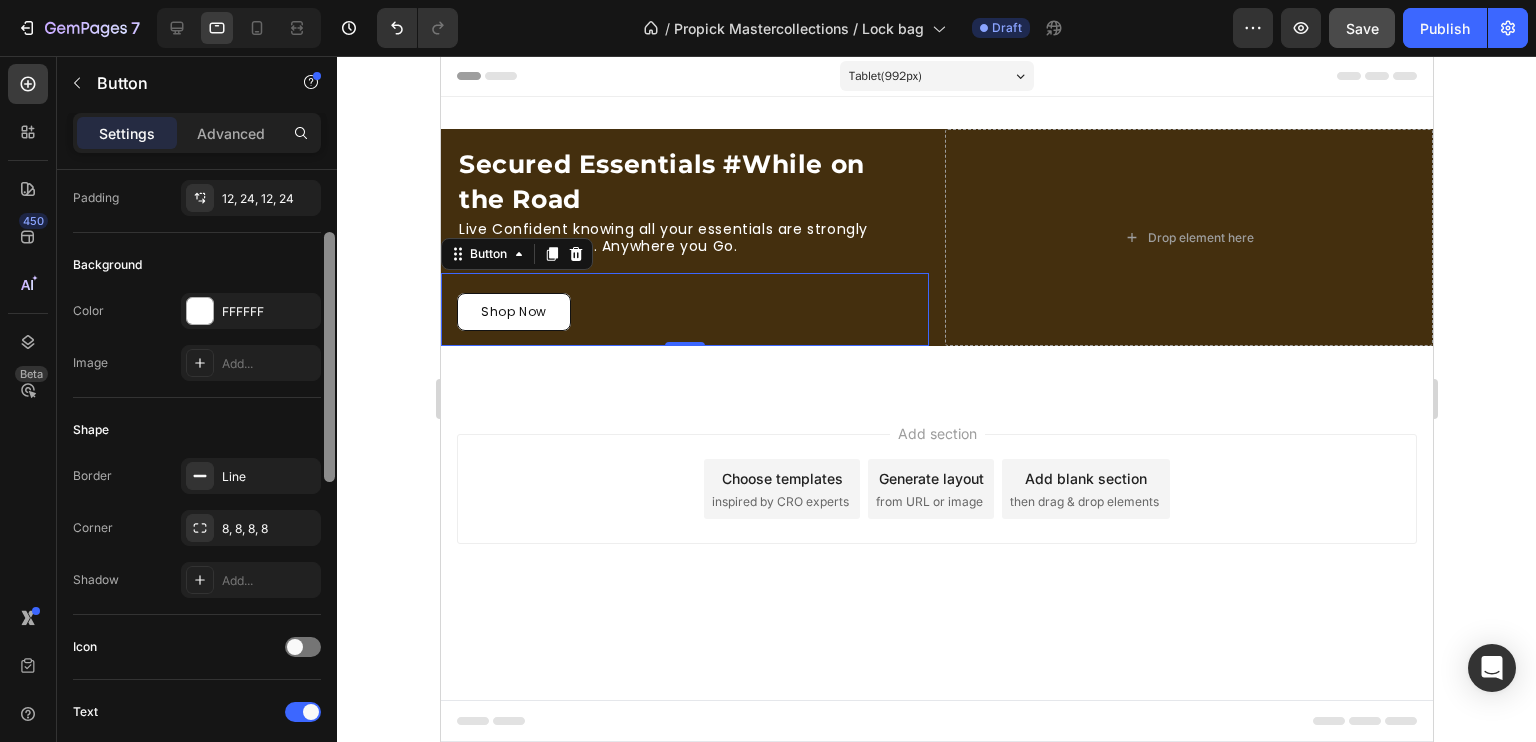 scroll, scrollTop: 166, scrollLeft: 0, axis: vertical 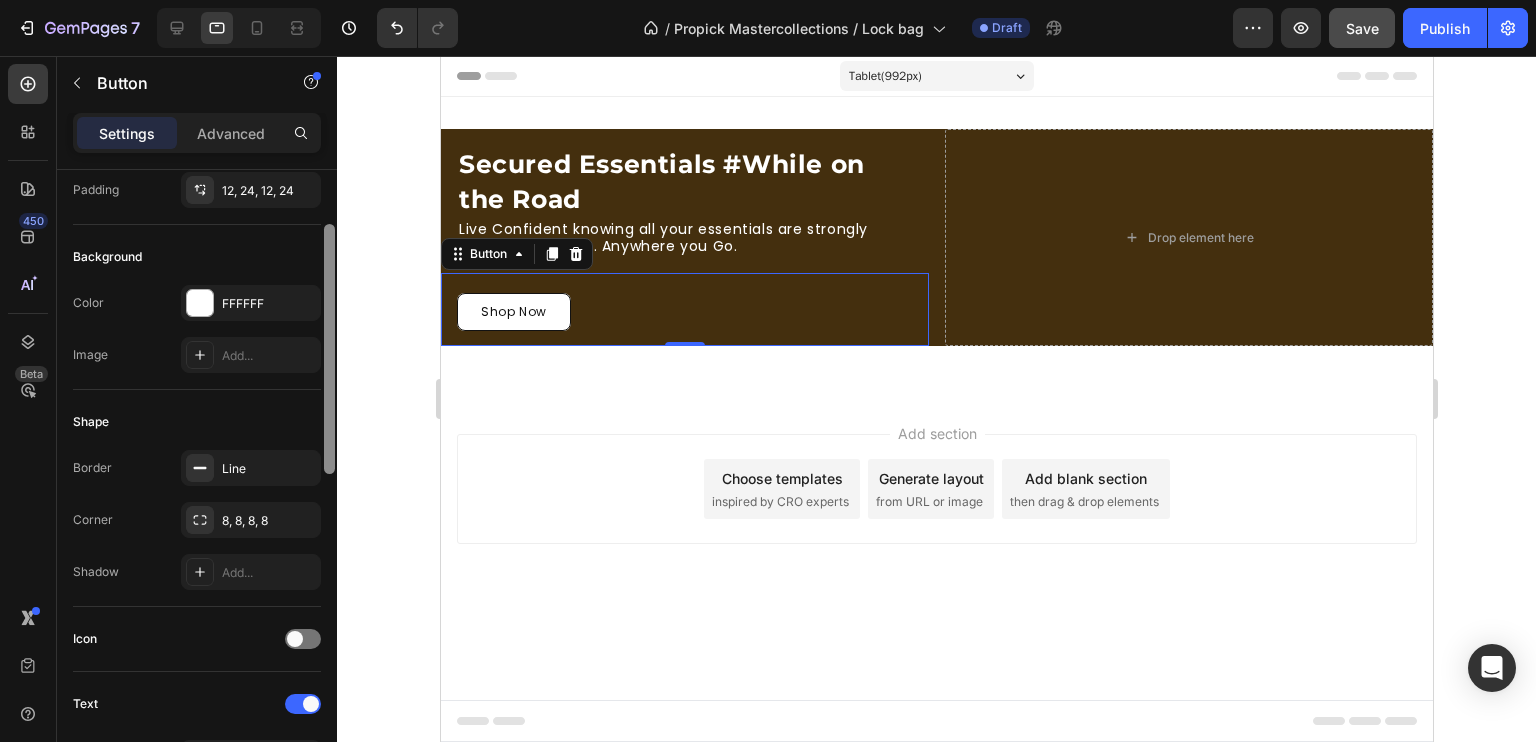 drag, startPoint x: 330, startPoint y: 370, endPoint x: 330, endPoint y: 436, distance: 66 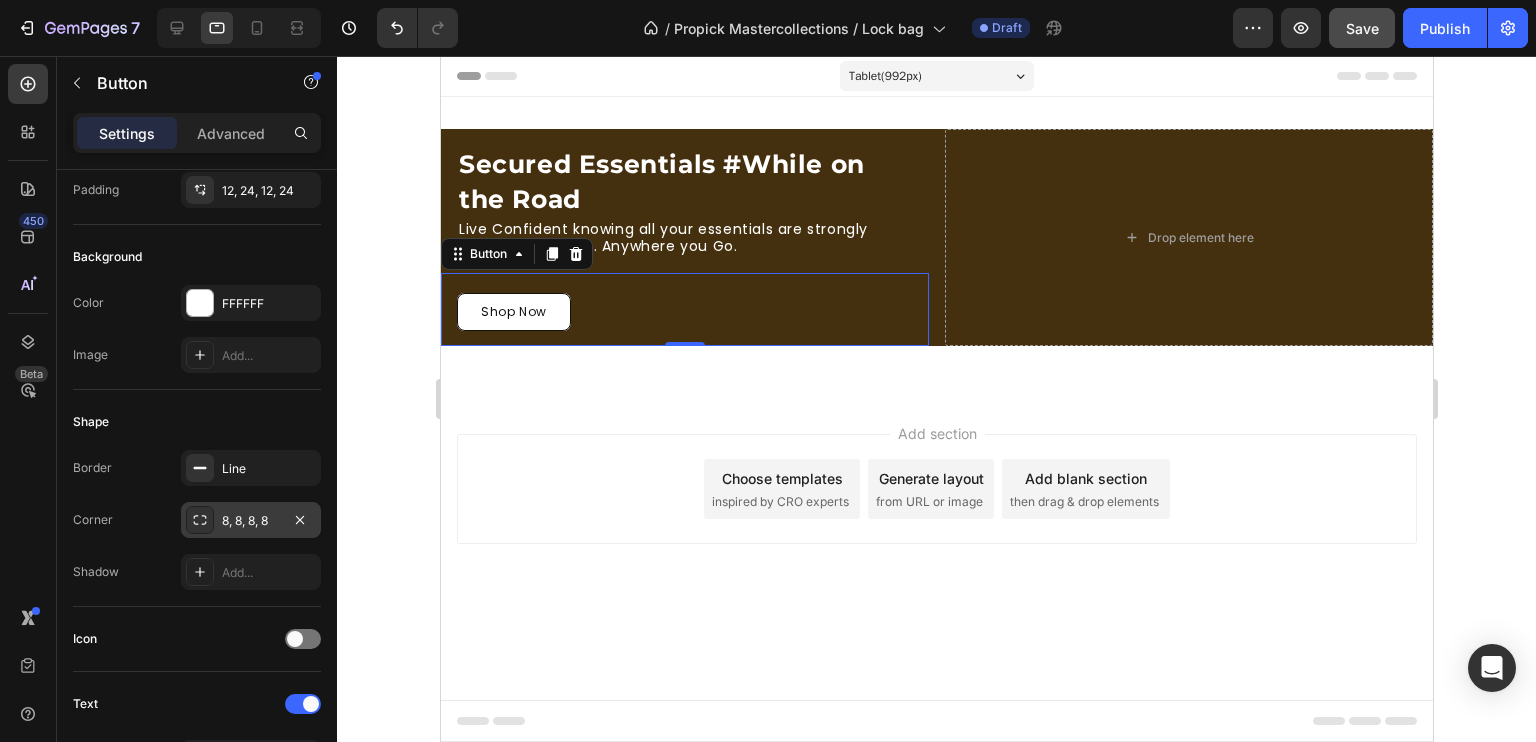 click 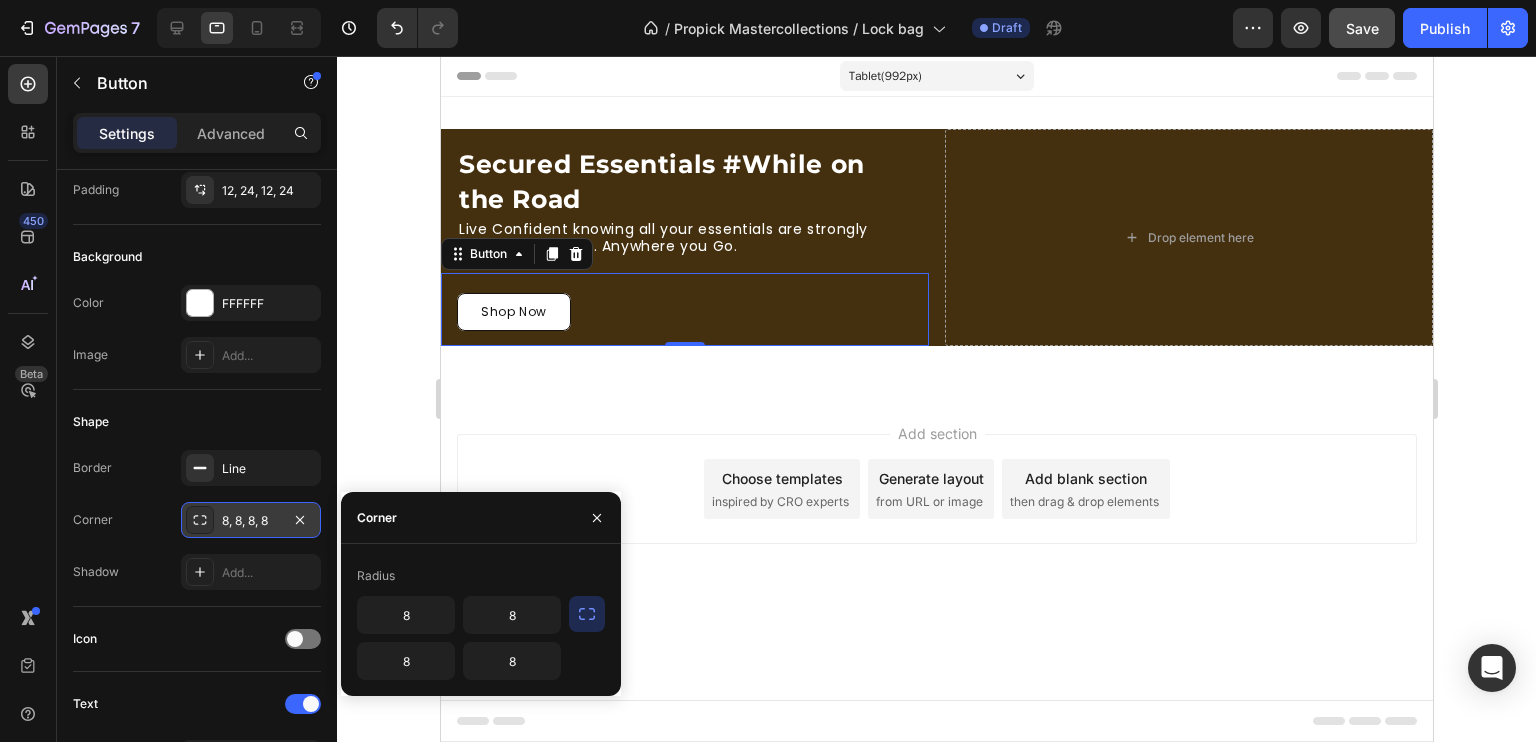 click 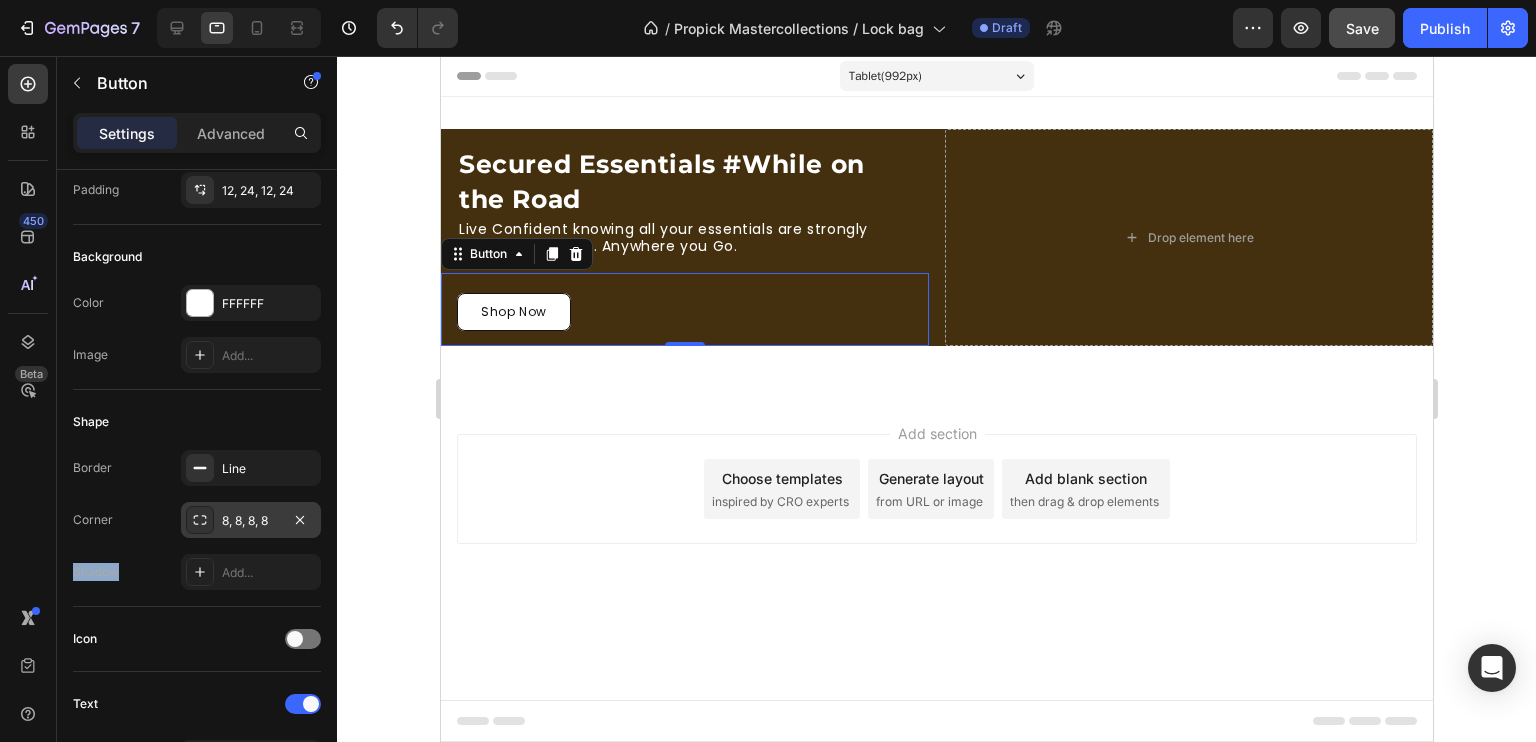 click 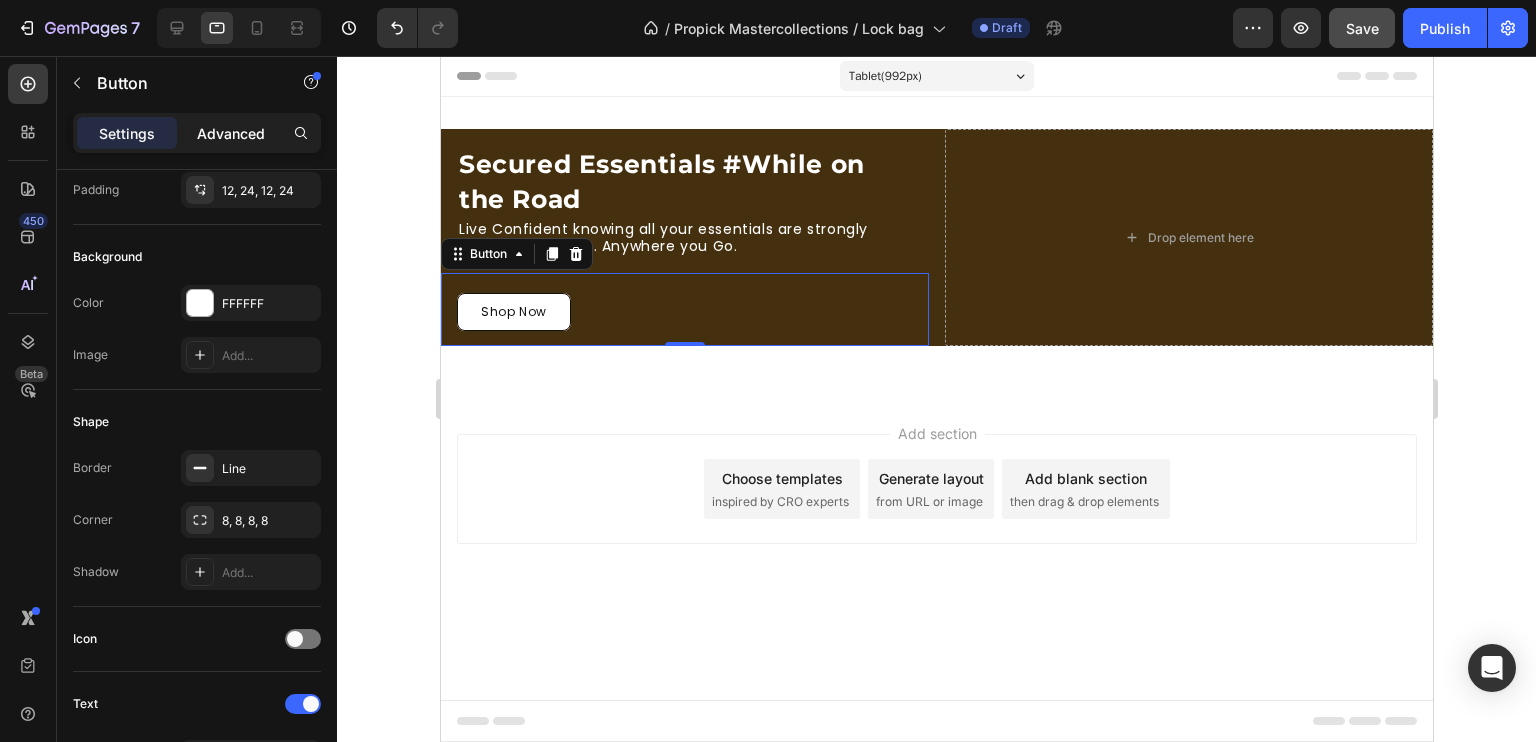 click on "Advanced" 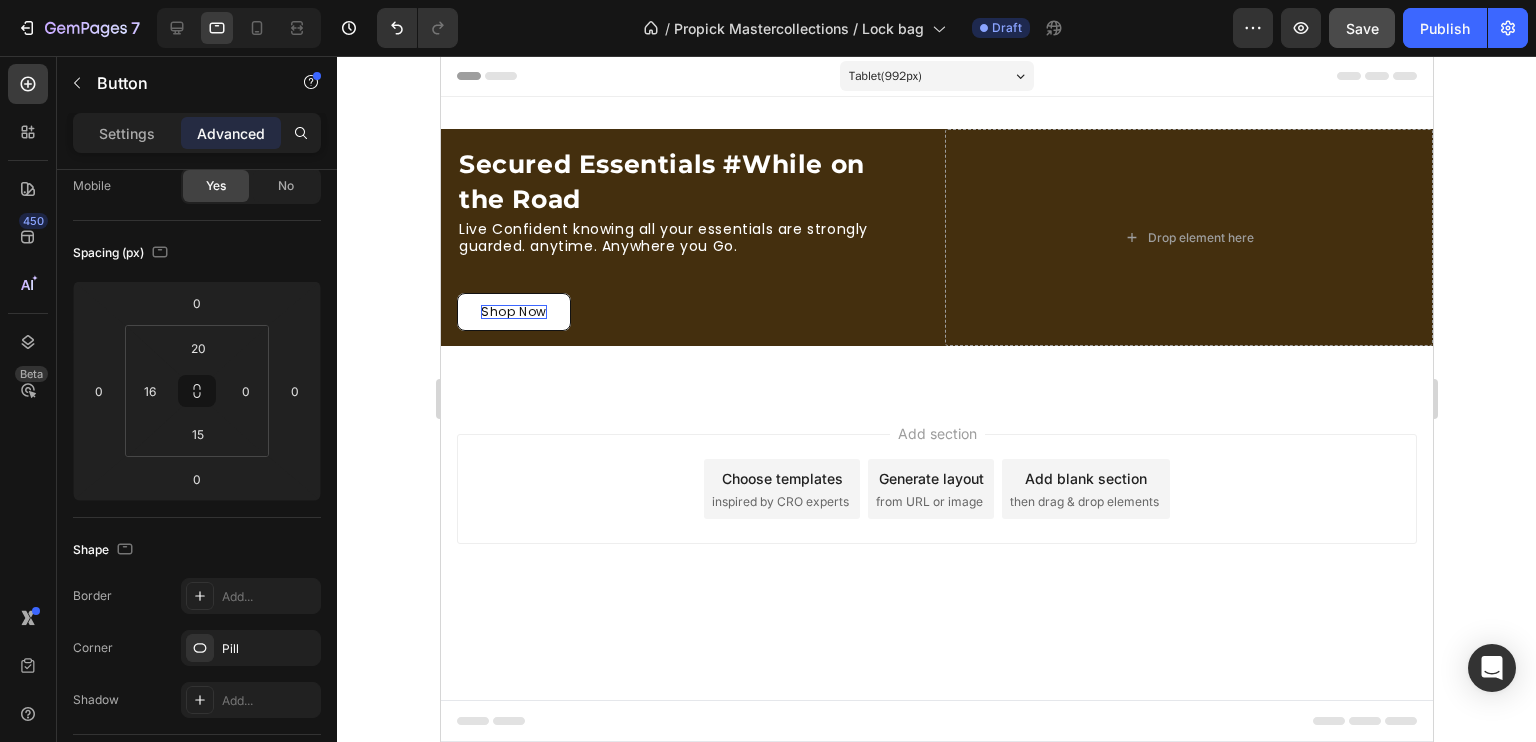 click on "Shop Now" at bounding box center (513, 312) 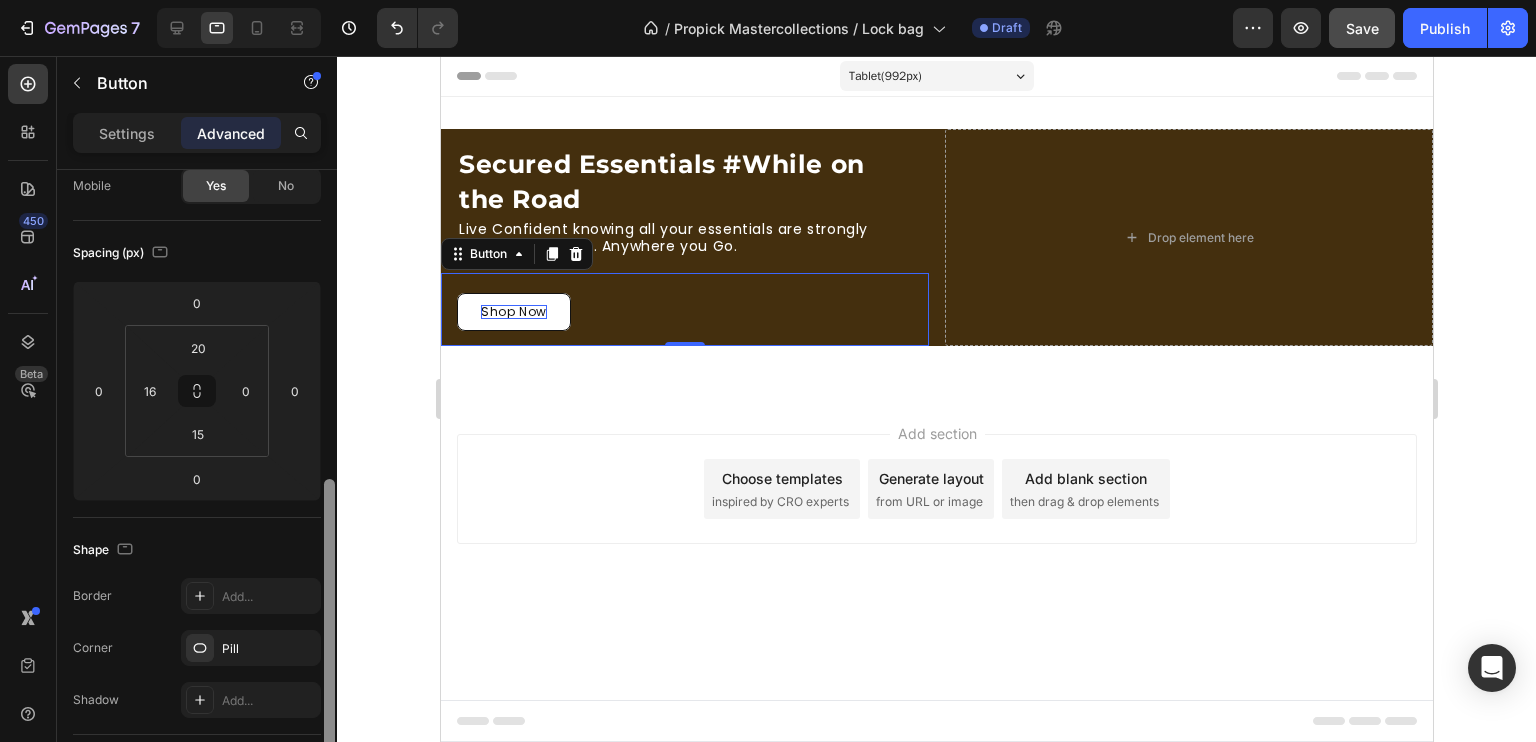 scroll, scrollTop: 327, scrollLeft: 0, axis: vertical 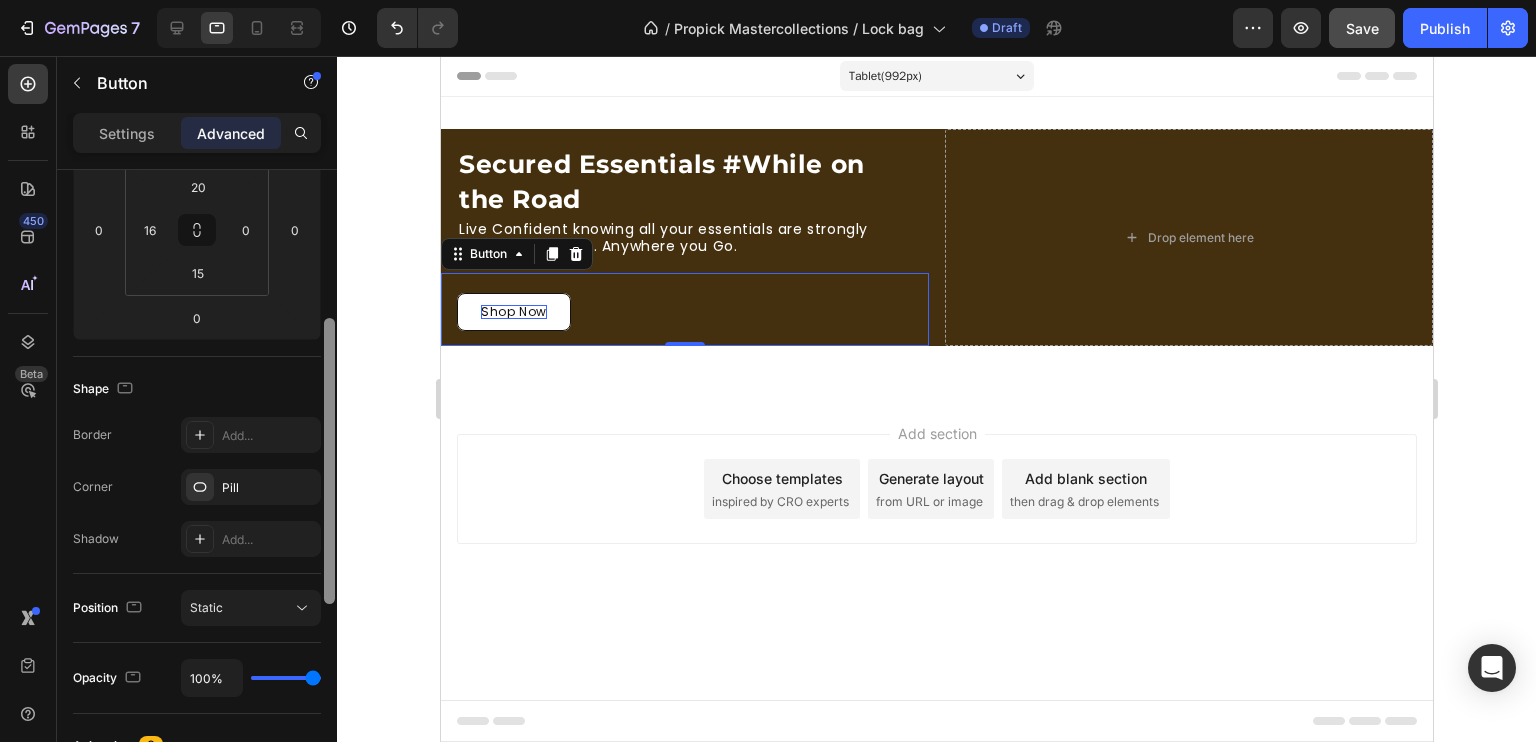 drag, startPoint x: 329, startPoint y: 376, endPoint x: 327, endPoint y: 449, distance: 73.02739 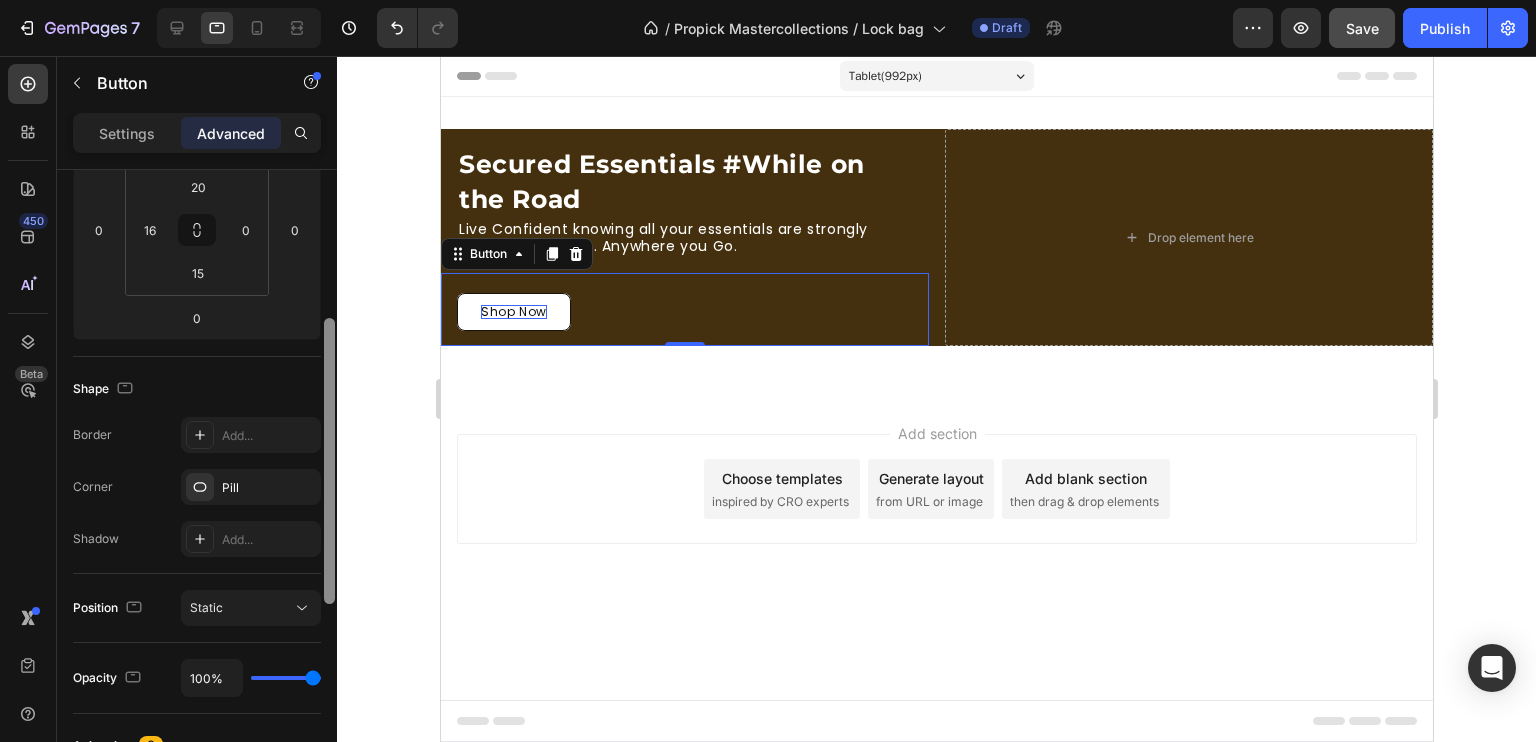 click at bounding box center (329, 461) 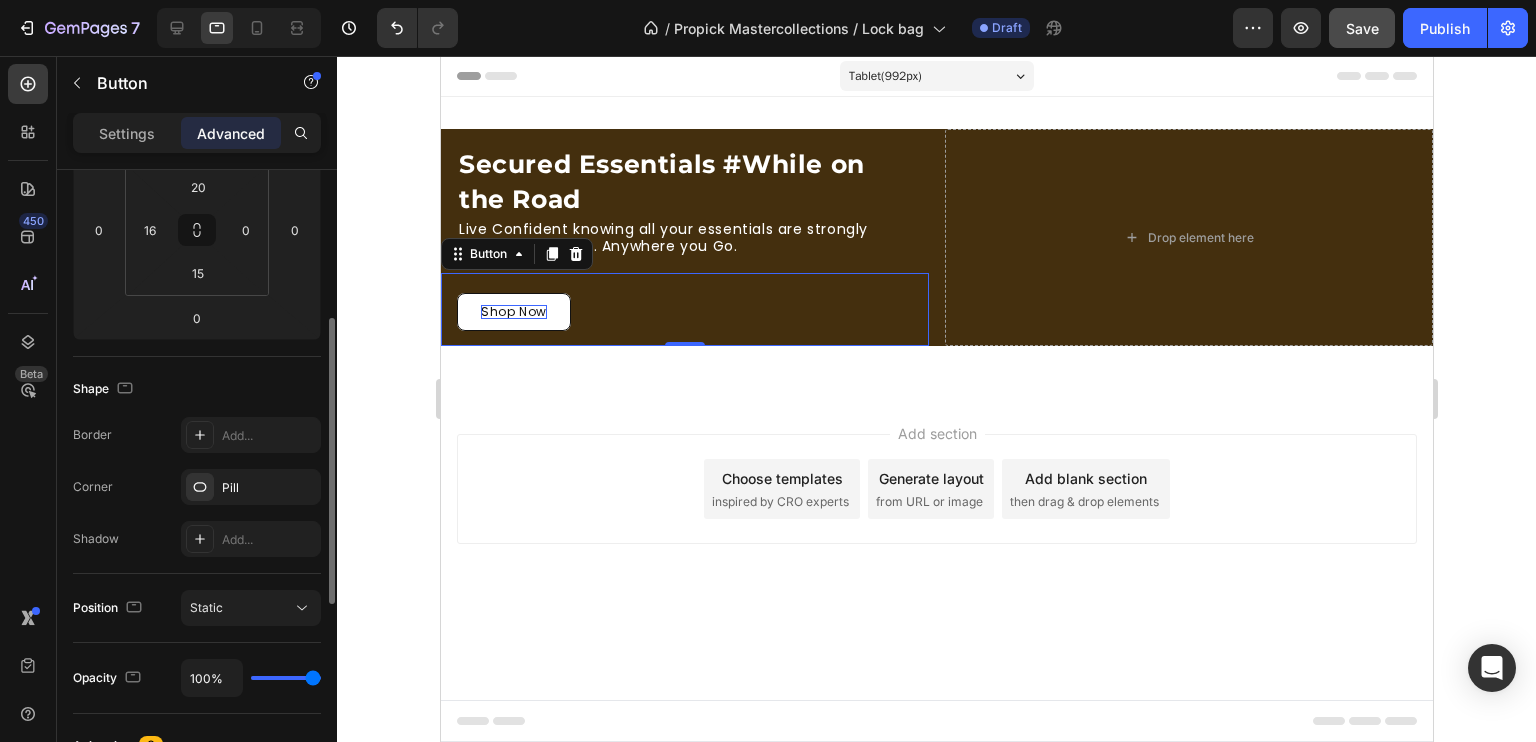 click on "Corner Pill" at bounding box center (197, 487) 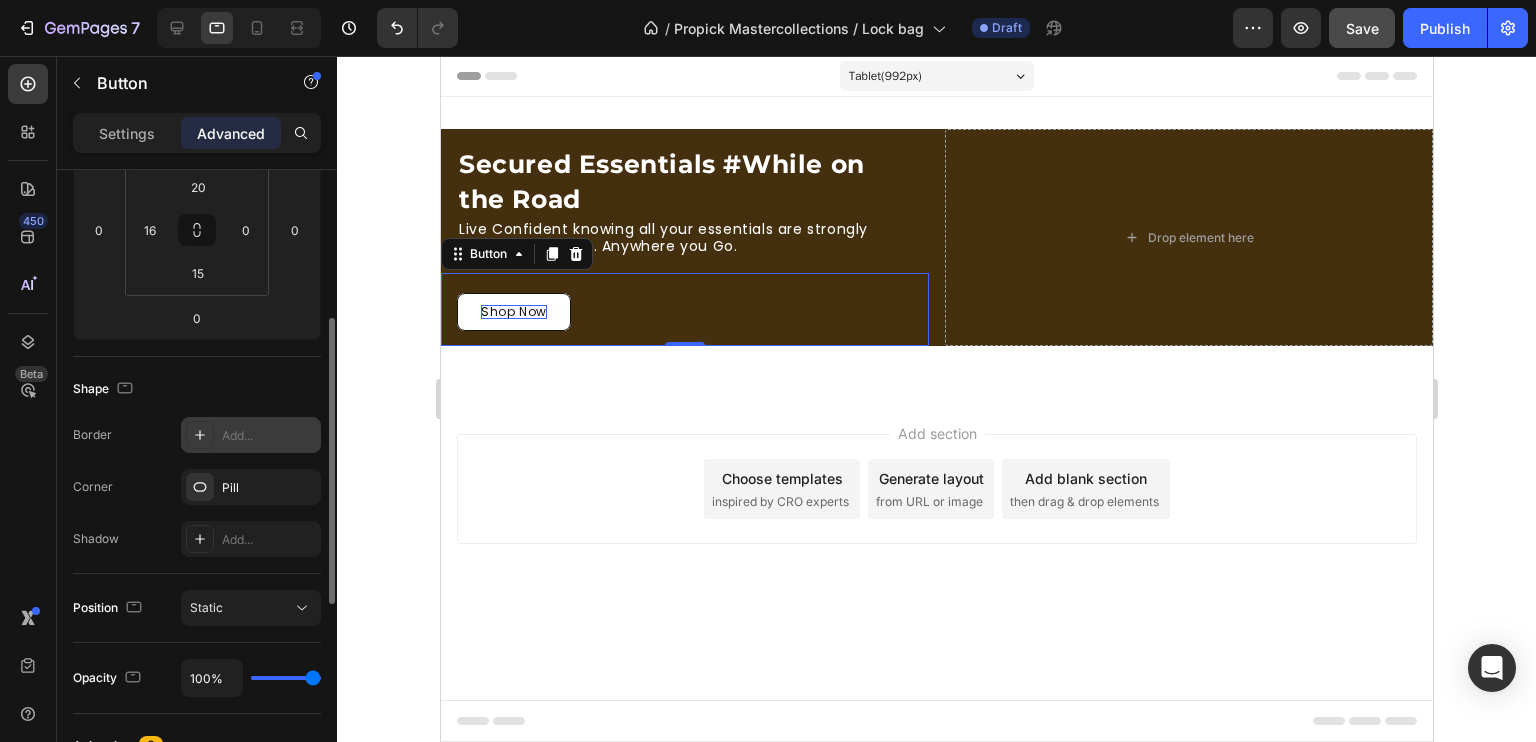 click at bounding box center (200, 435) 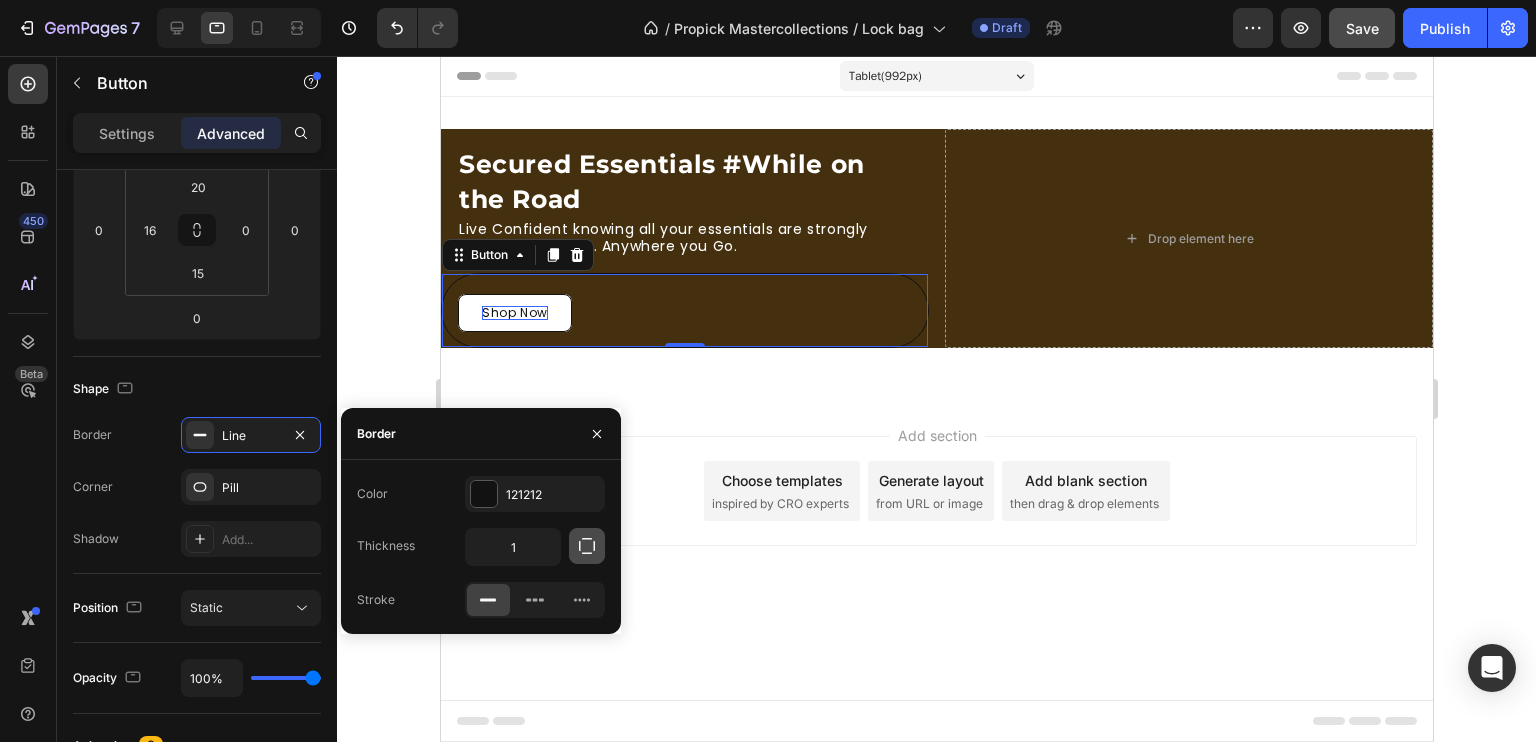 click 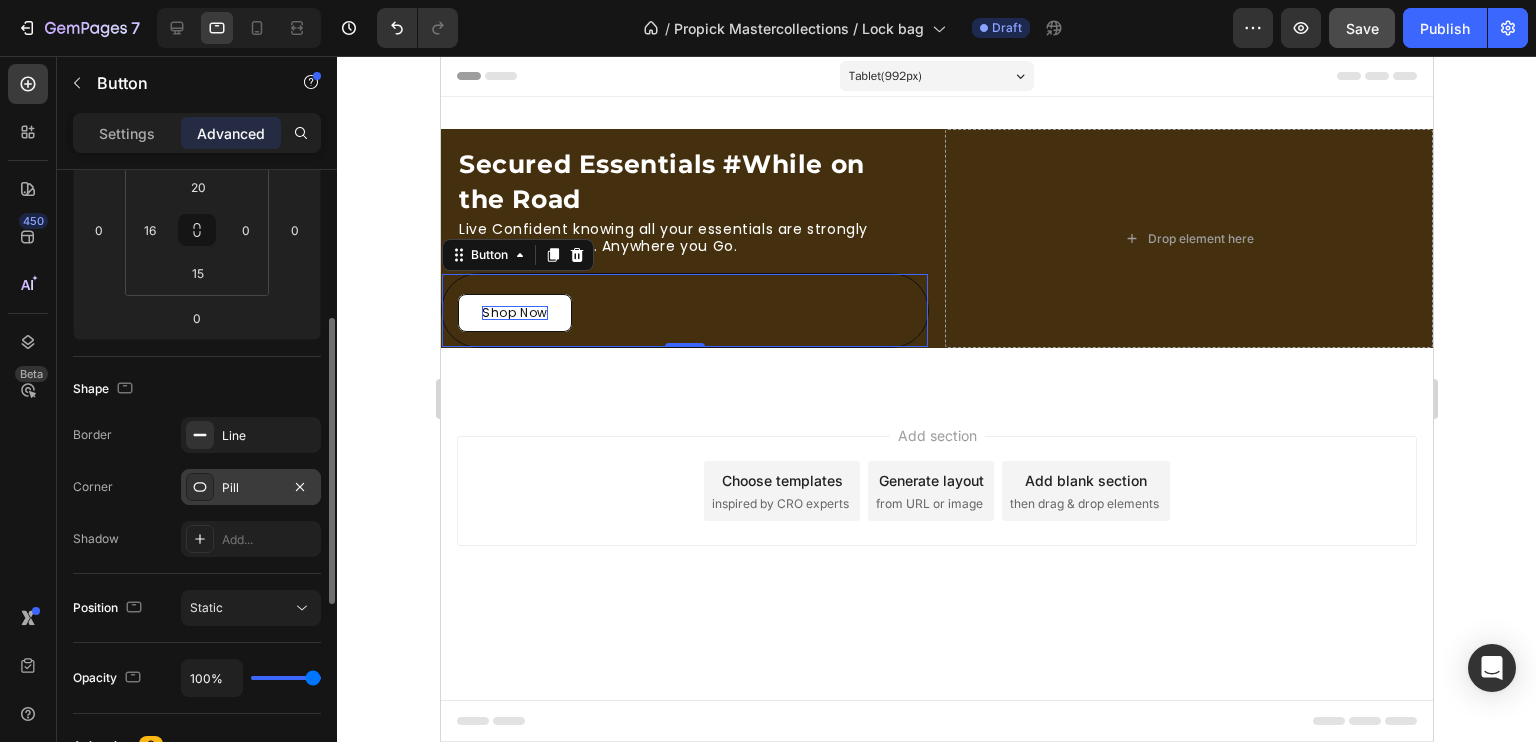 click at bounding box center [200, 487] 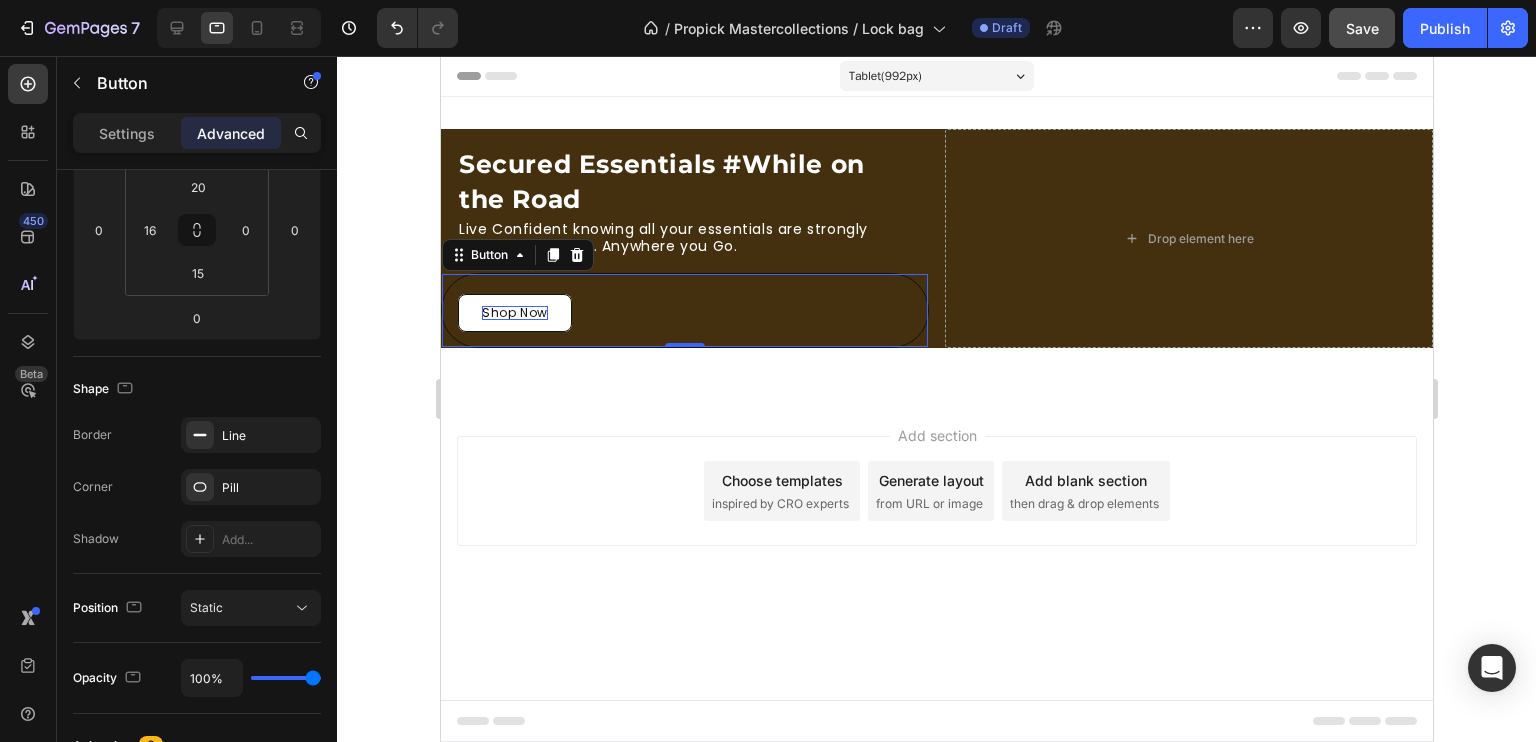 click 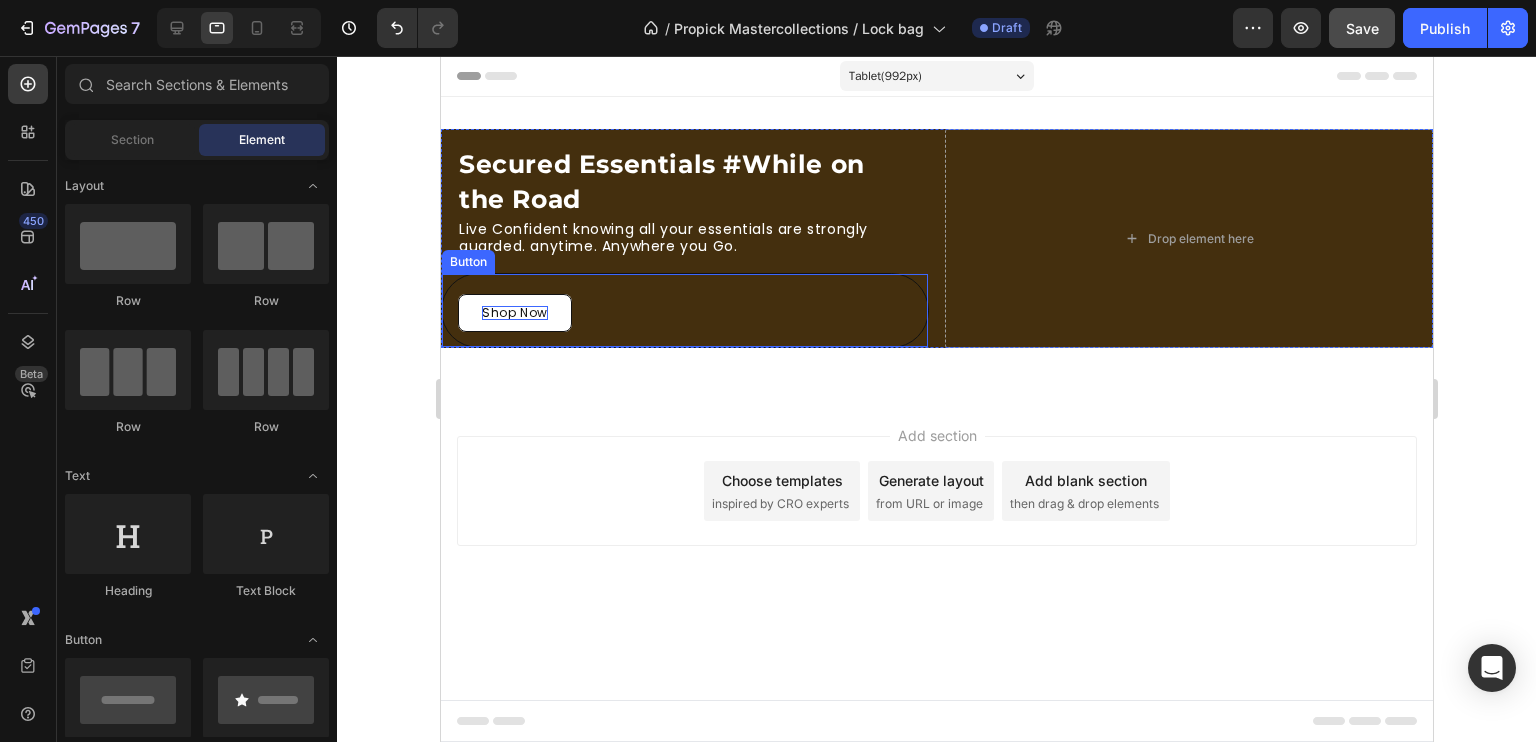 click on "Shop Now  Button" at bounding box center (684, 310) 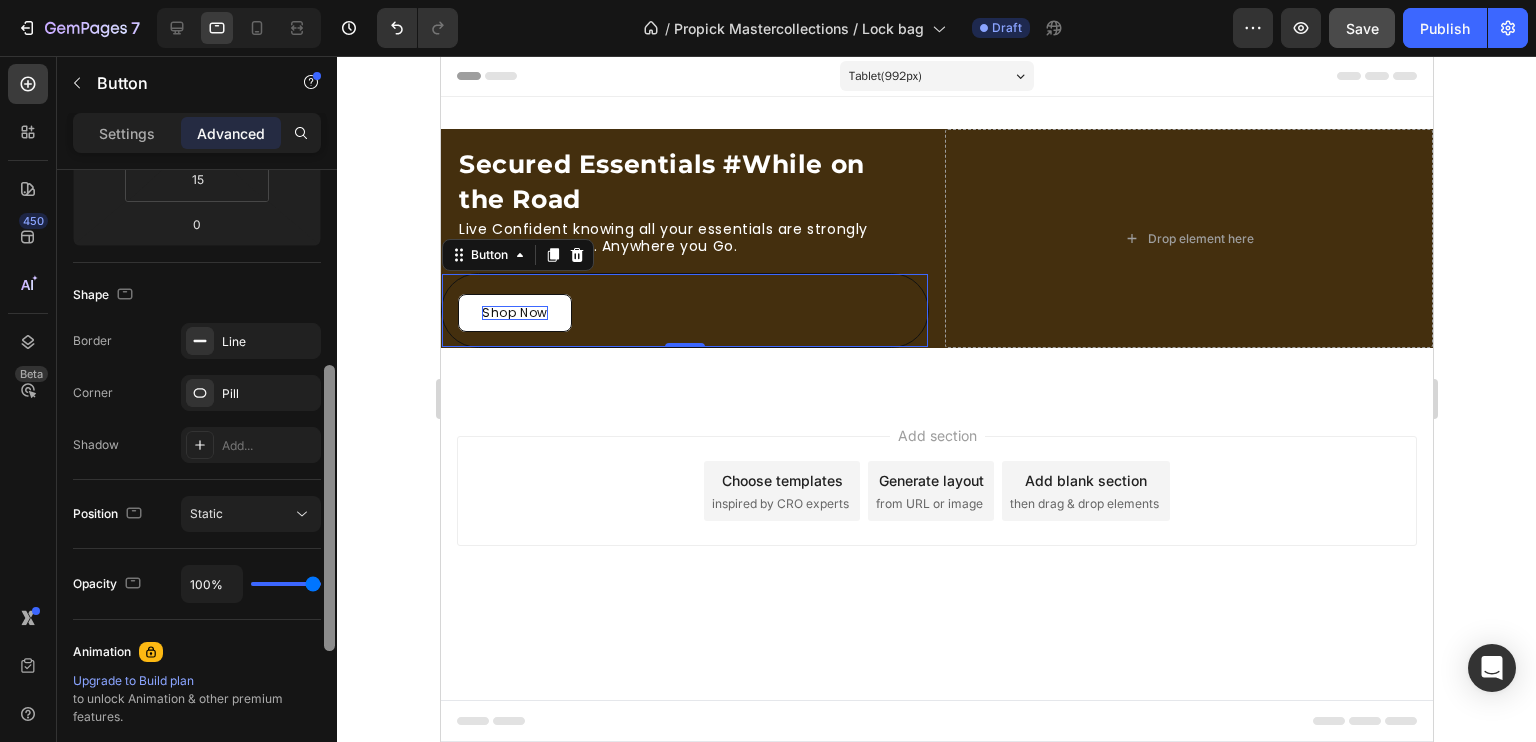 scroll, scrollTop: 424, scrollLeft: 0, axis: vertical 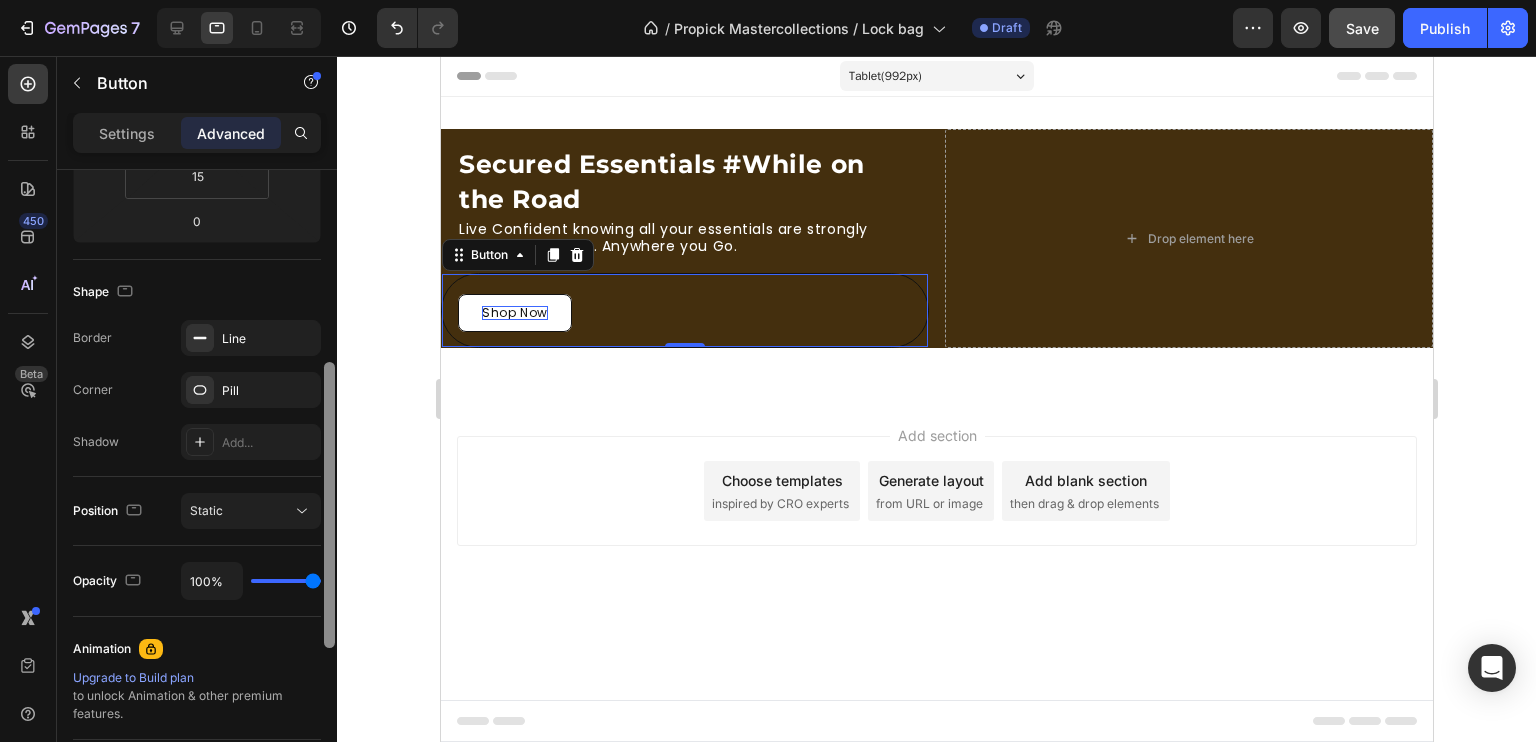 drag, startPoint x: 329, startPoint y: 218, endPoint x: 348, endPoint y: 411, distance: 193.93298 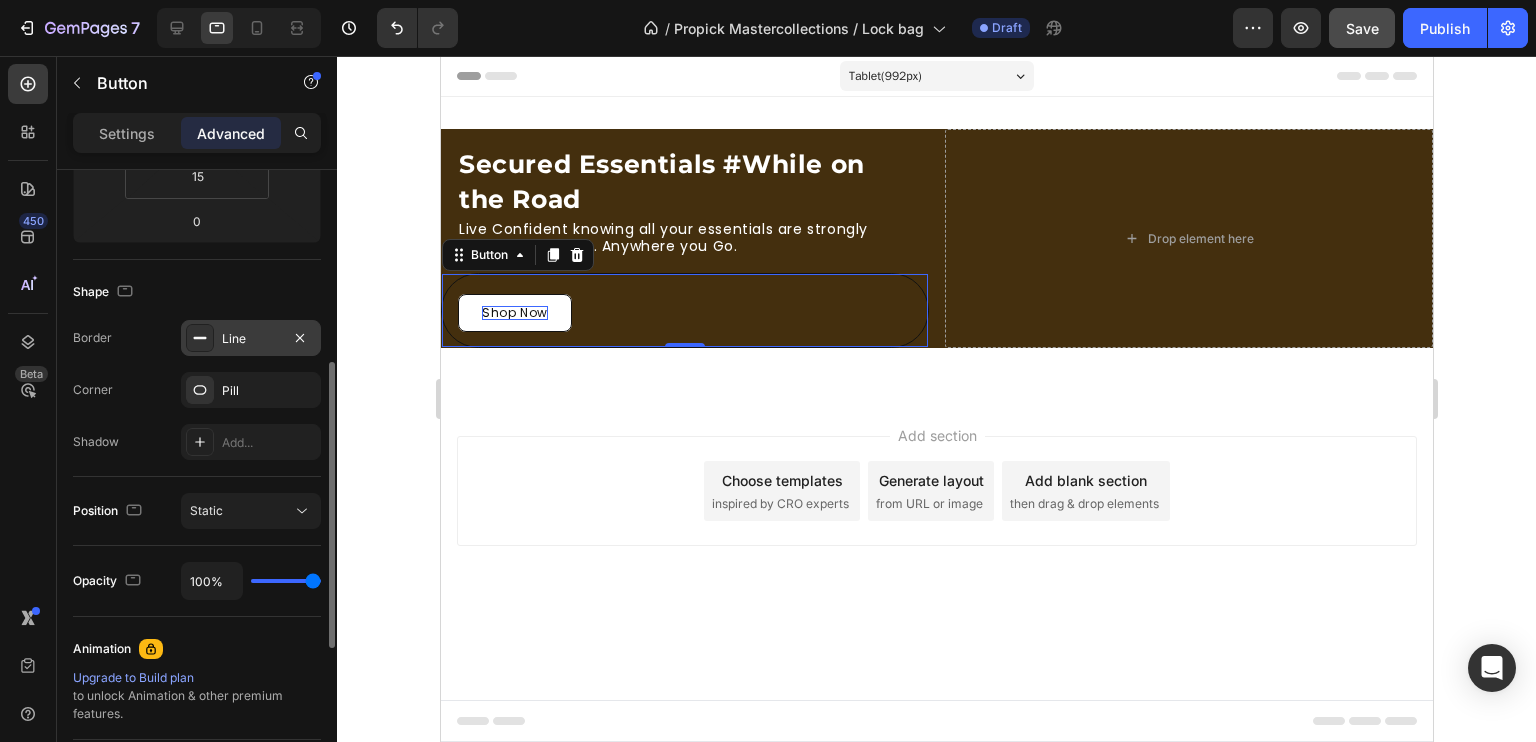 click at bounding box center [200, 338] 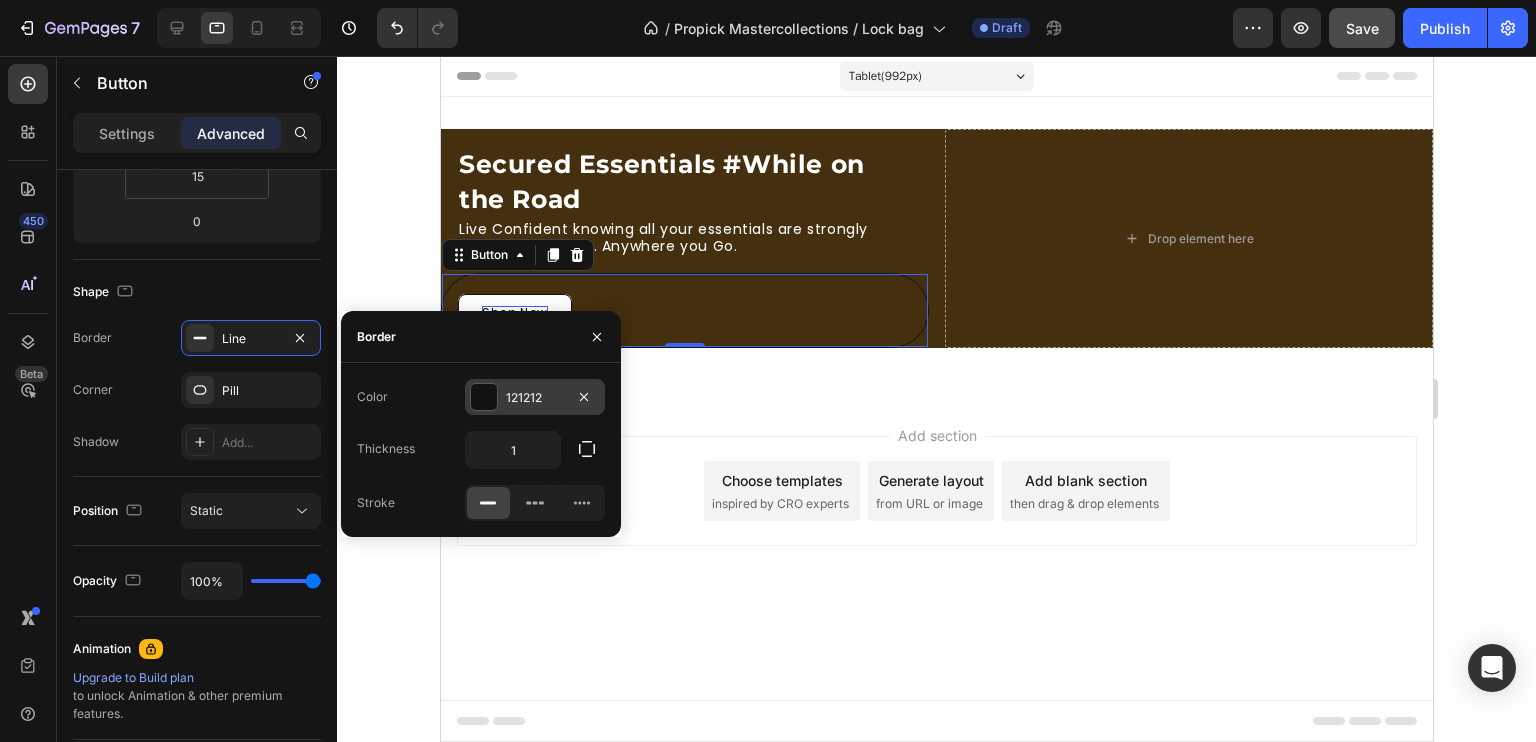 click at bounding box center (484, 397) 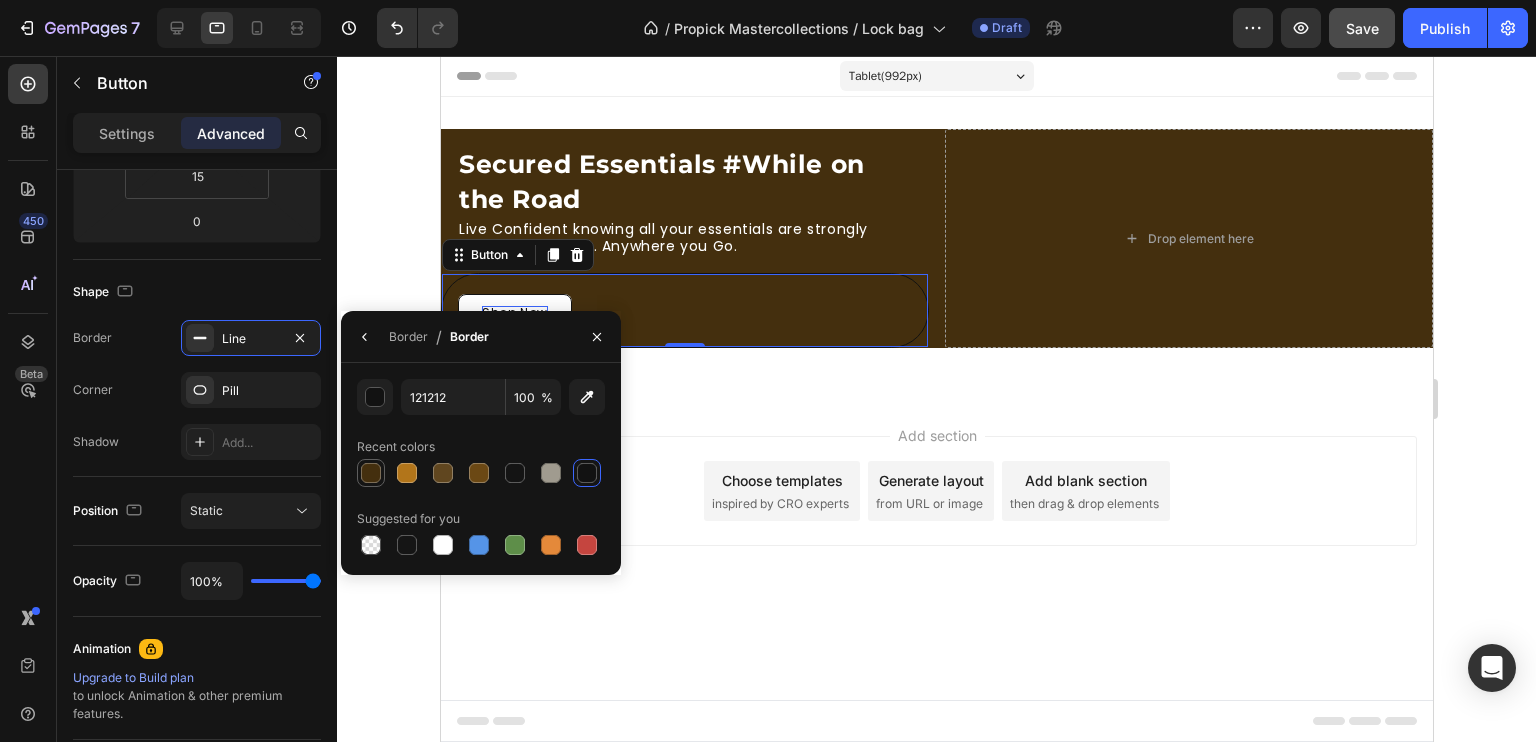 click at bounding box center [371, 473] 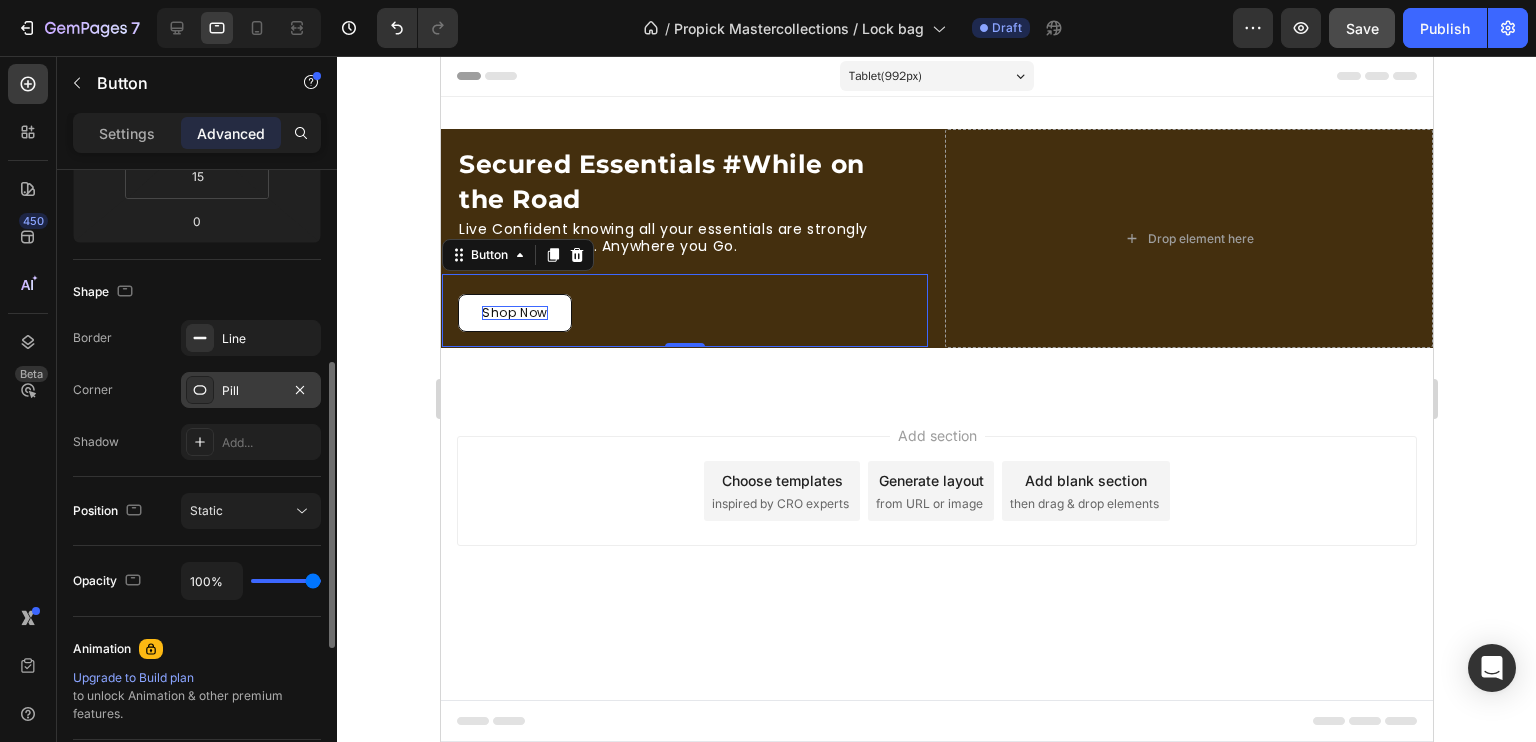 click 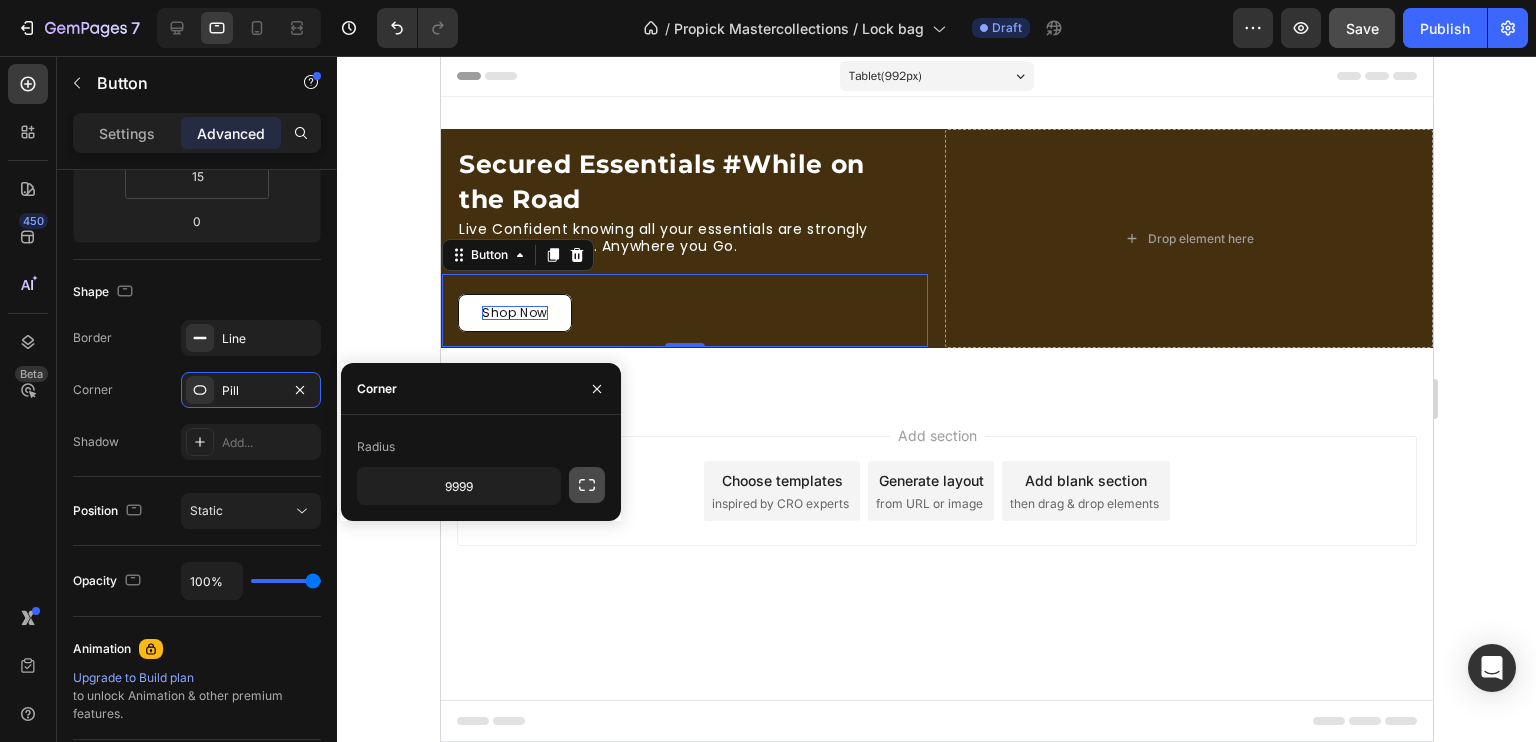 click 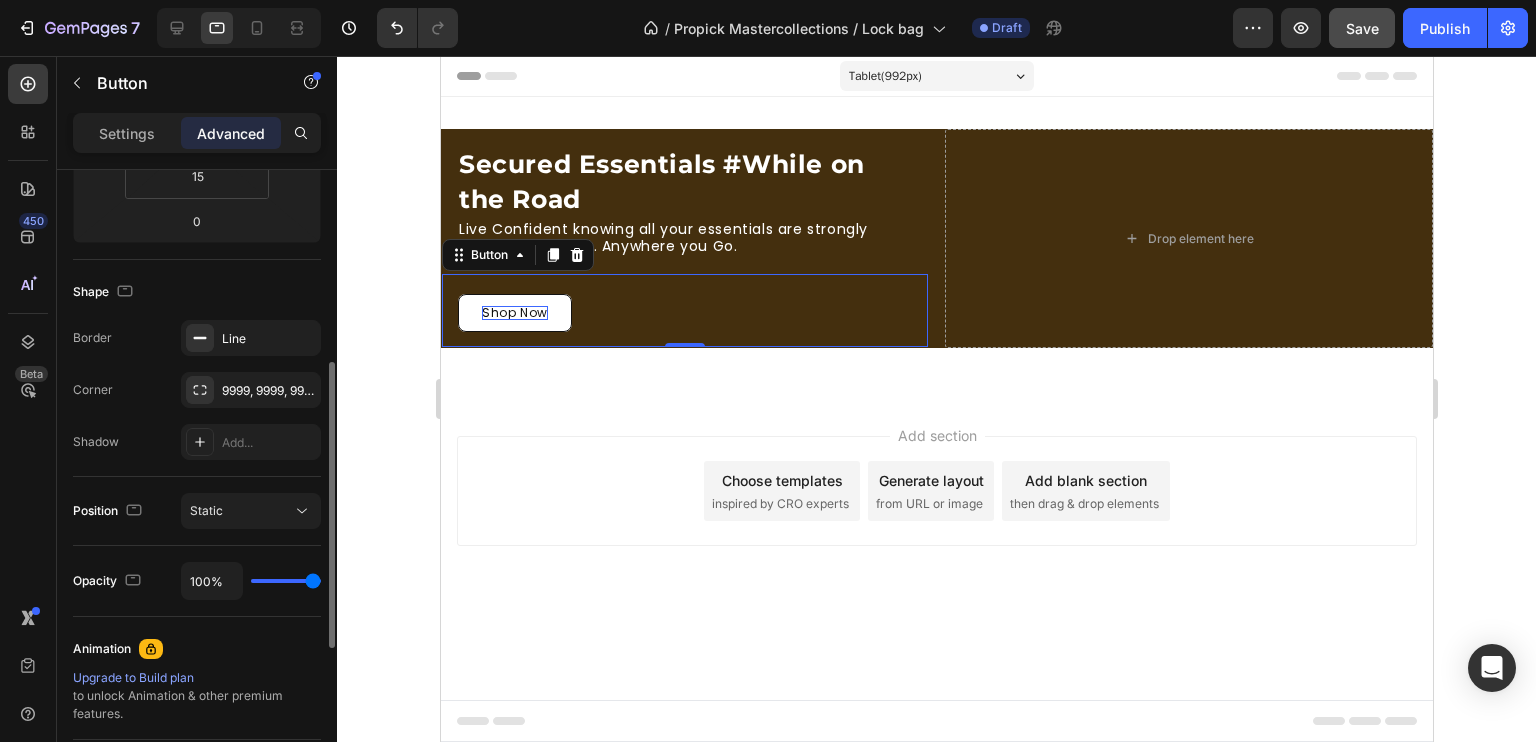 click on "Corner 9999, 9999, 9999, 9999" at bounding box center [197, 390] 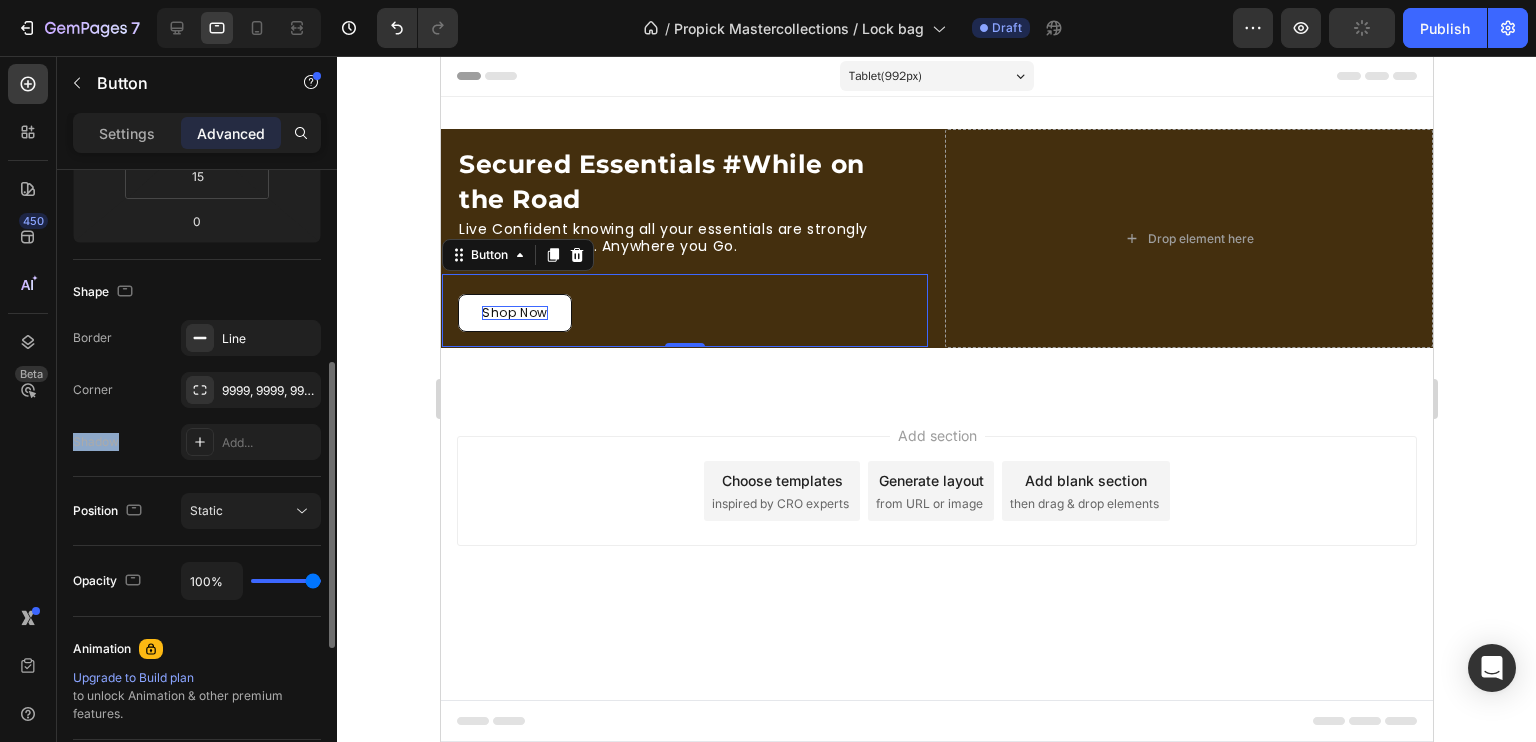 click on "Corner 9999, 9999, 9999, 9999" at bounding box center (197, 390) 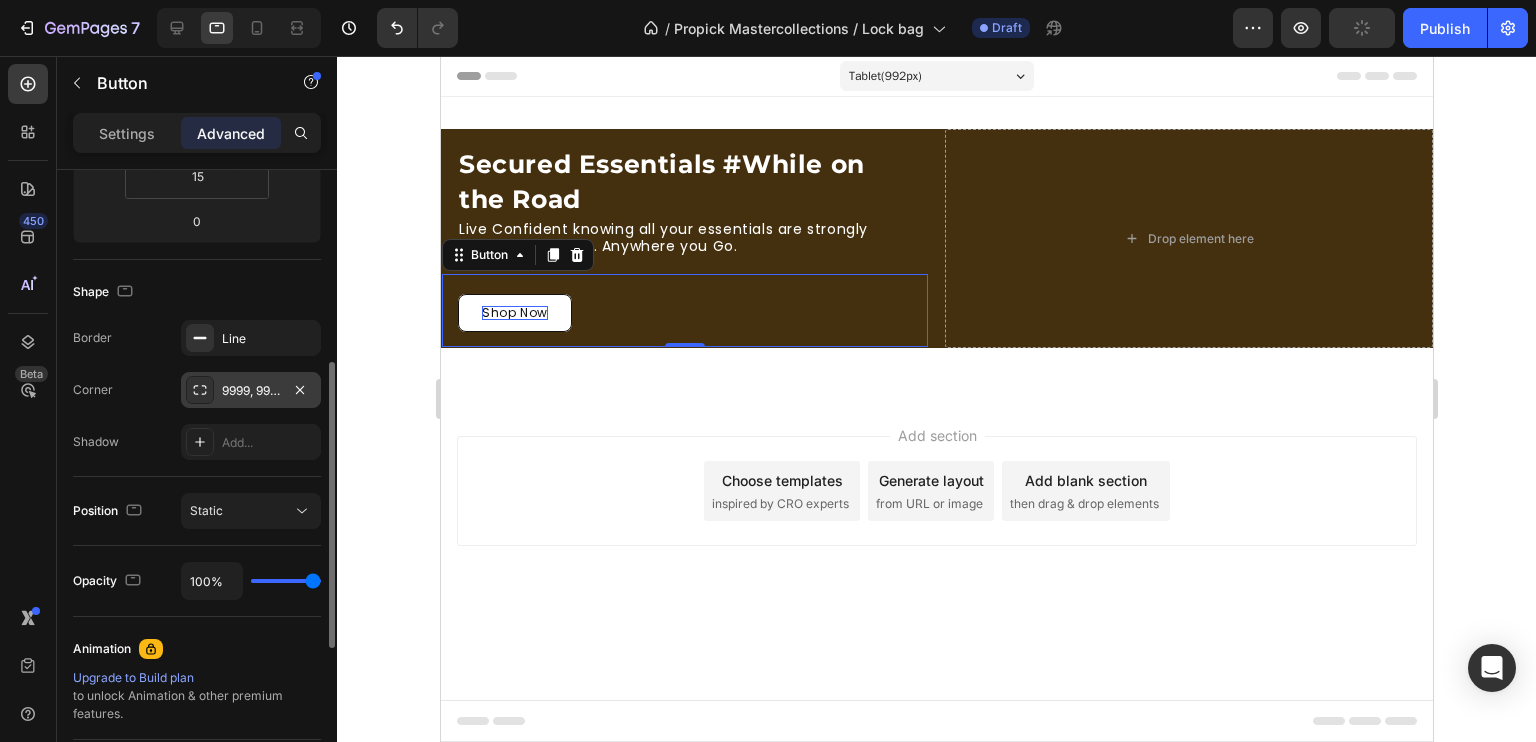 click 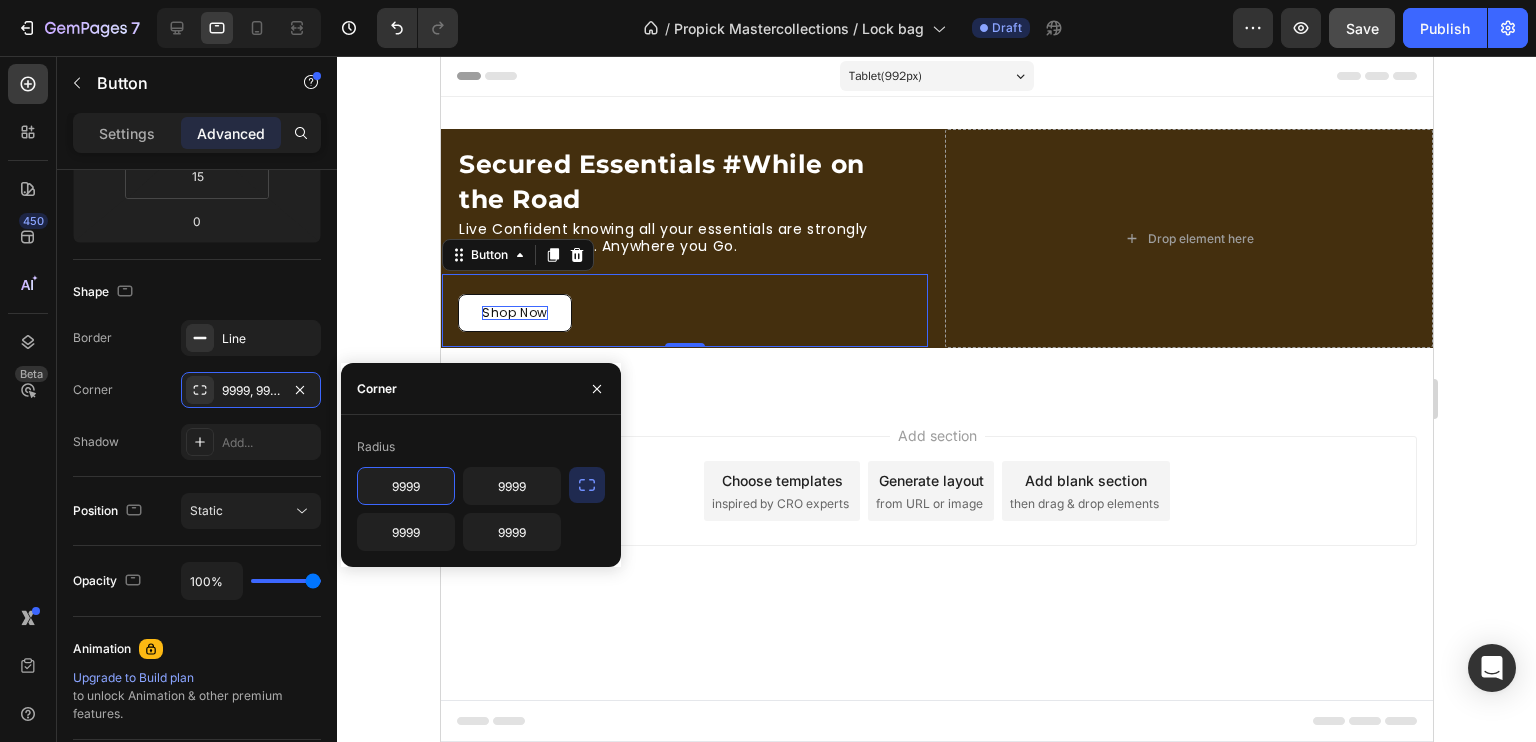click on "9999" at bounding box center [406, 486] 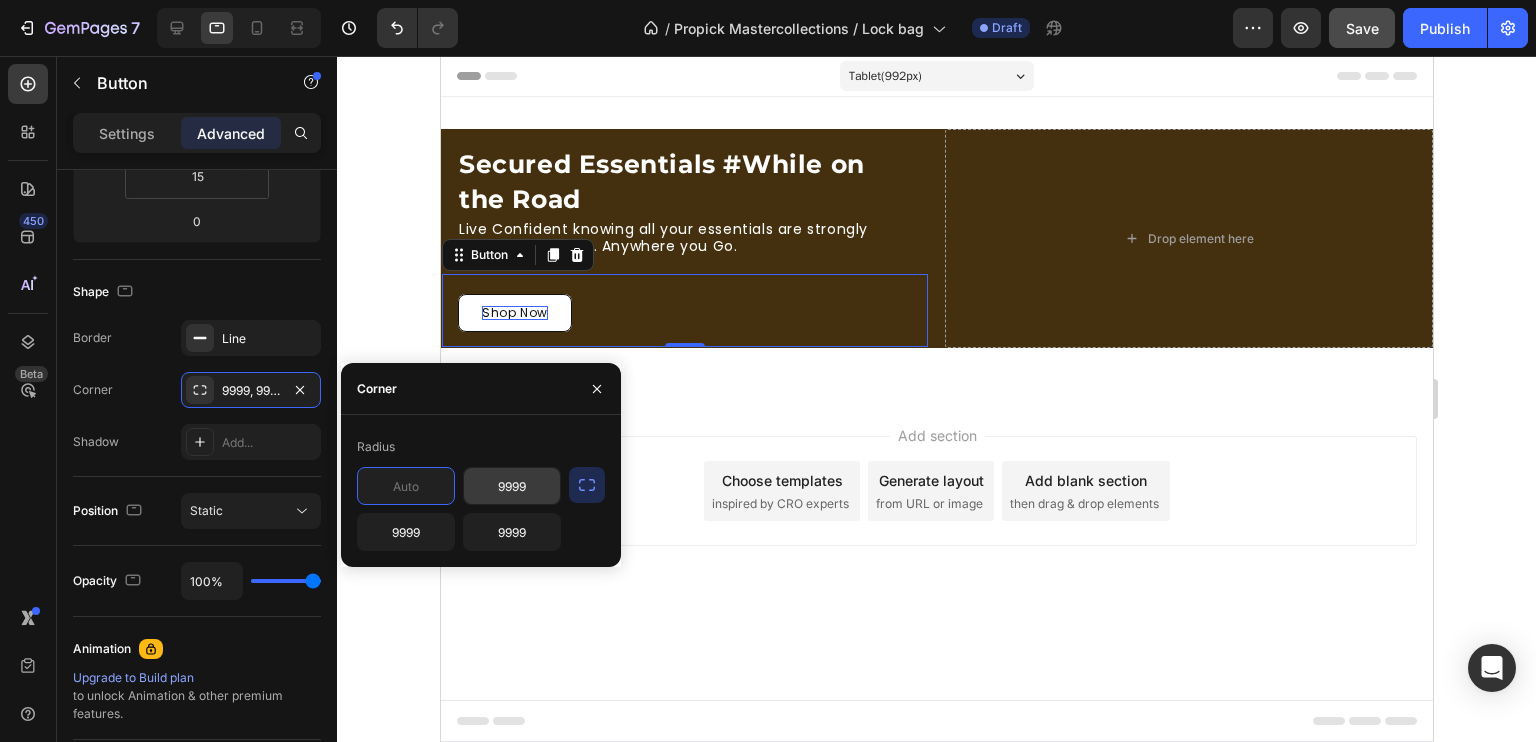 type 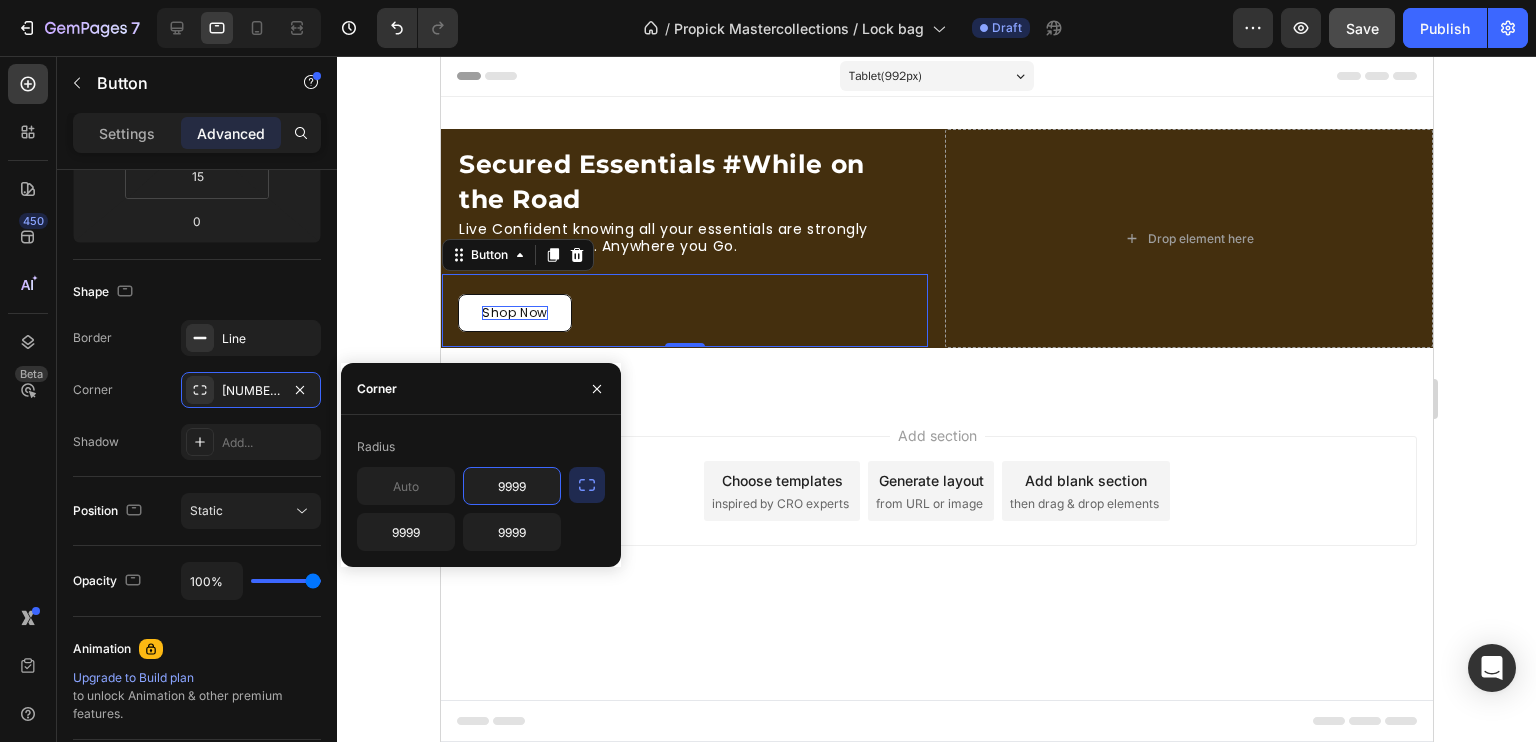 click on "9999" at bounding box center [512, 486] 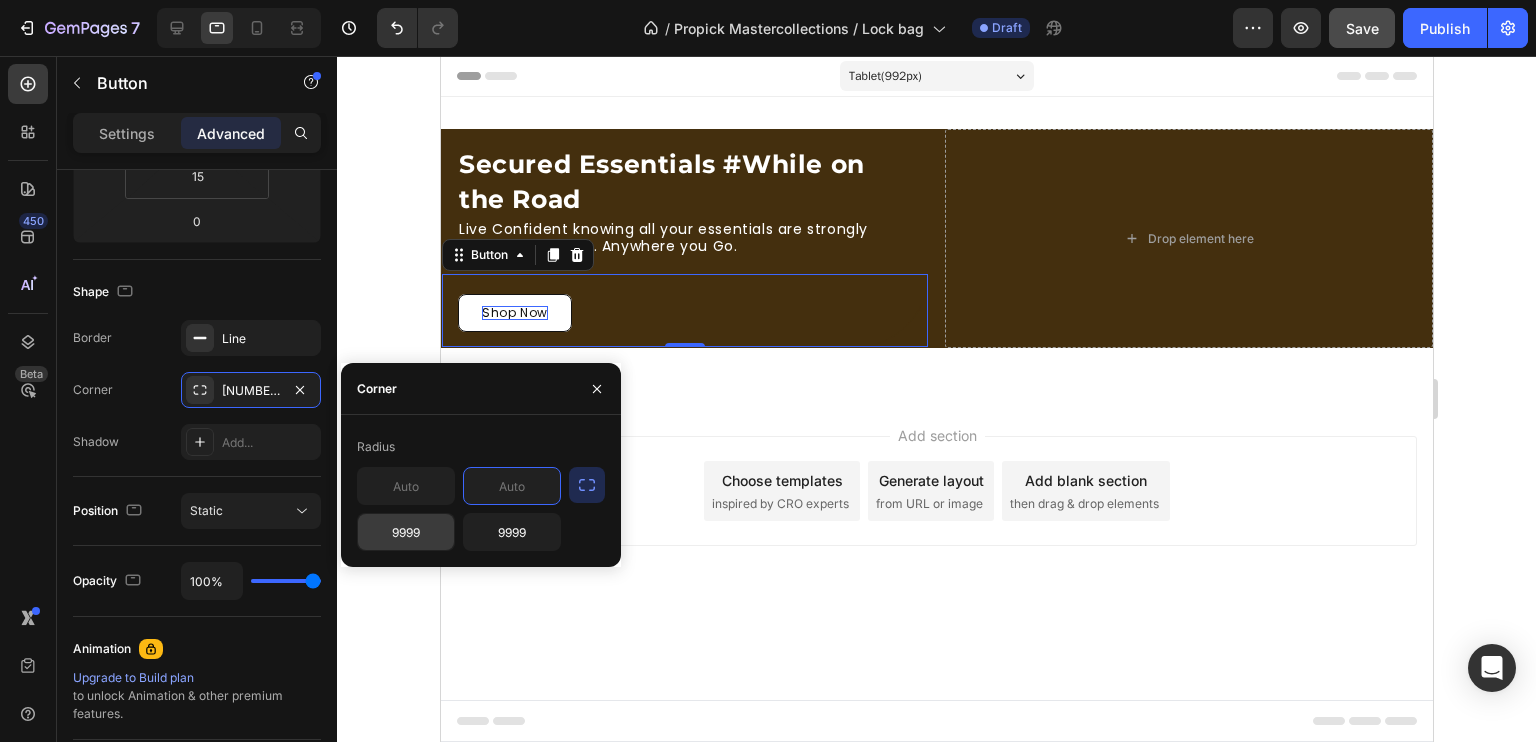 type 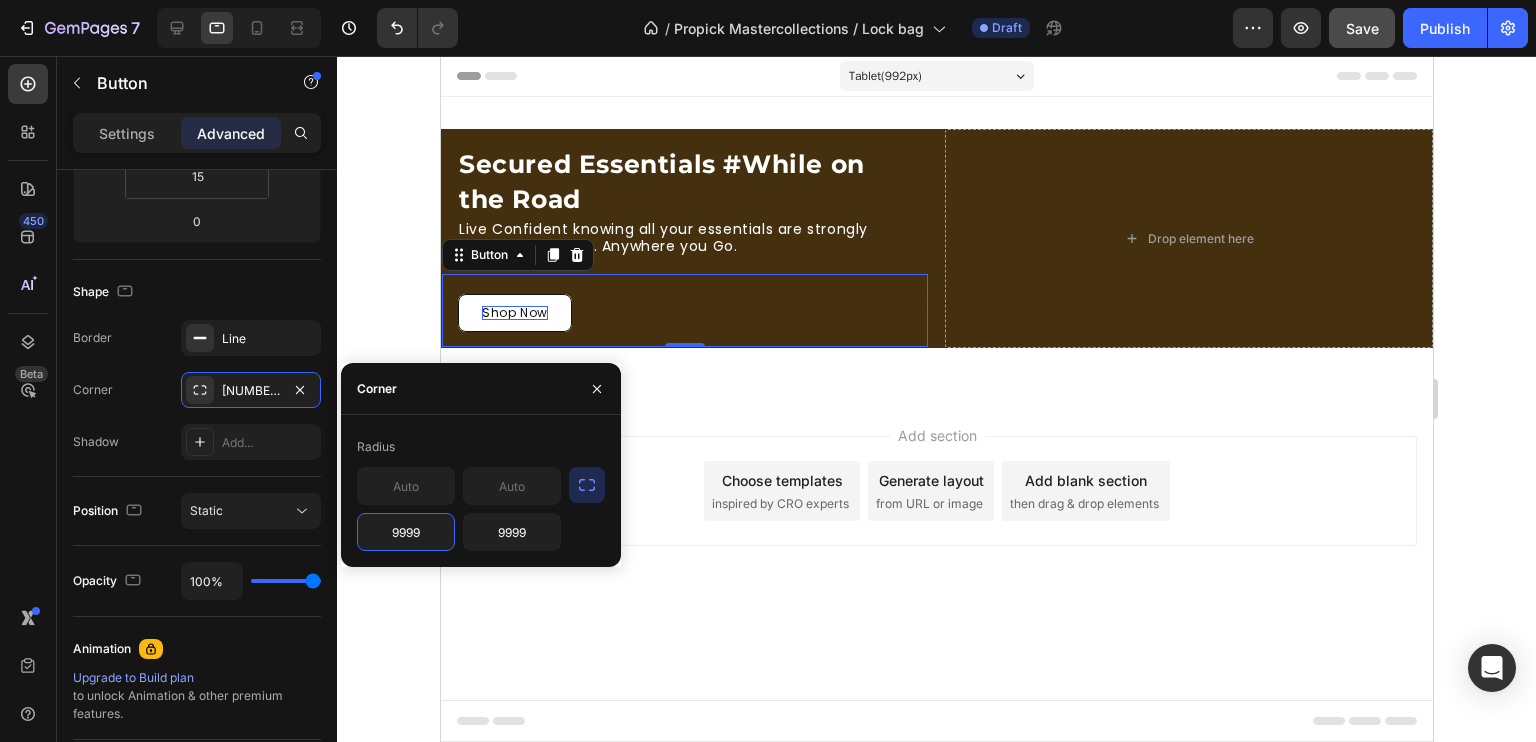 click on "9999" at bounding box center [406, 532] 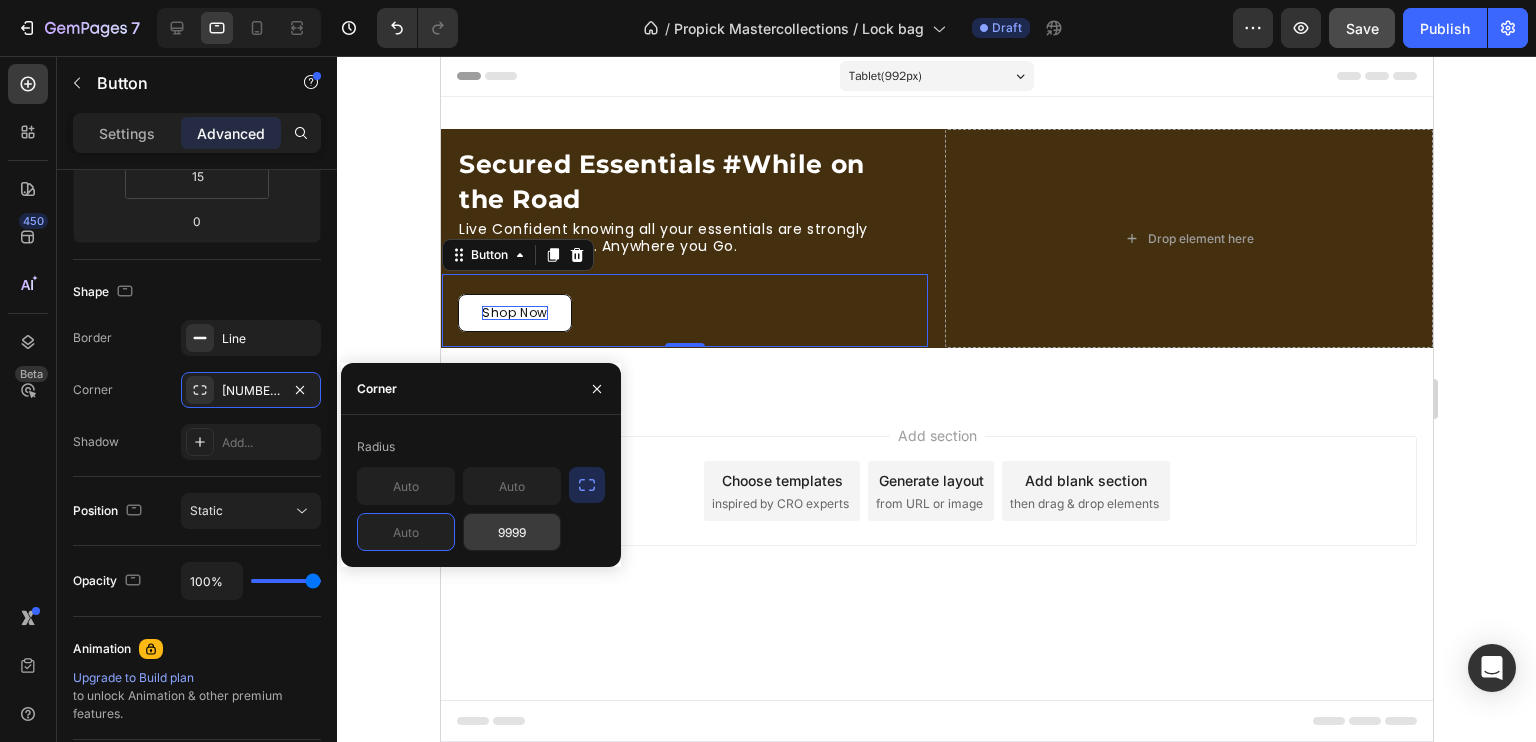 type 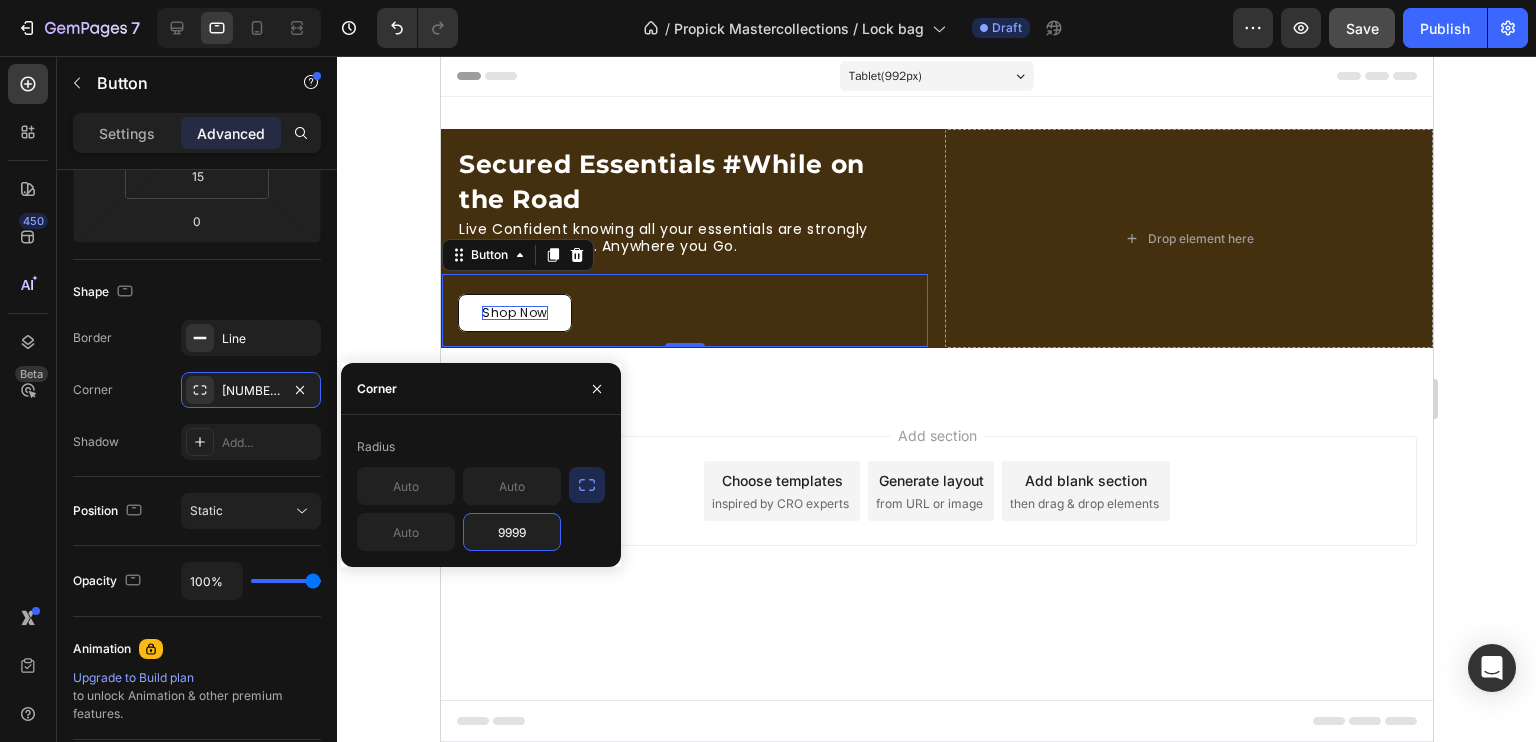 click on "9999" at bounding box center [512, 532] 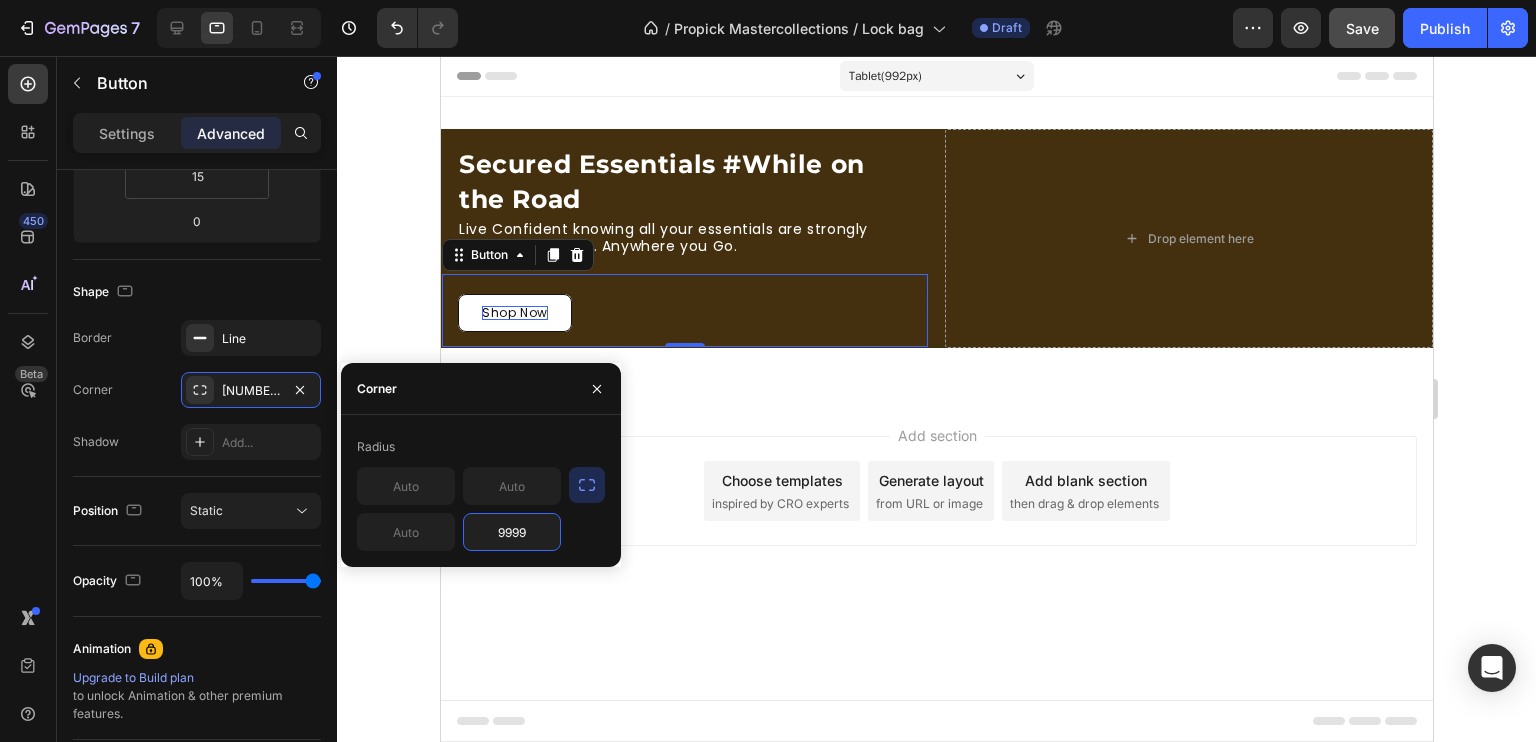 type 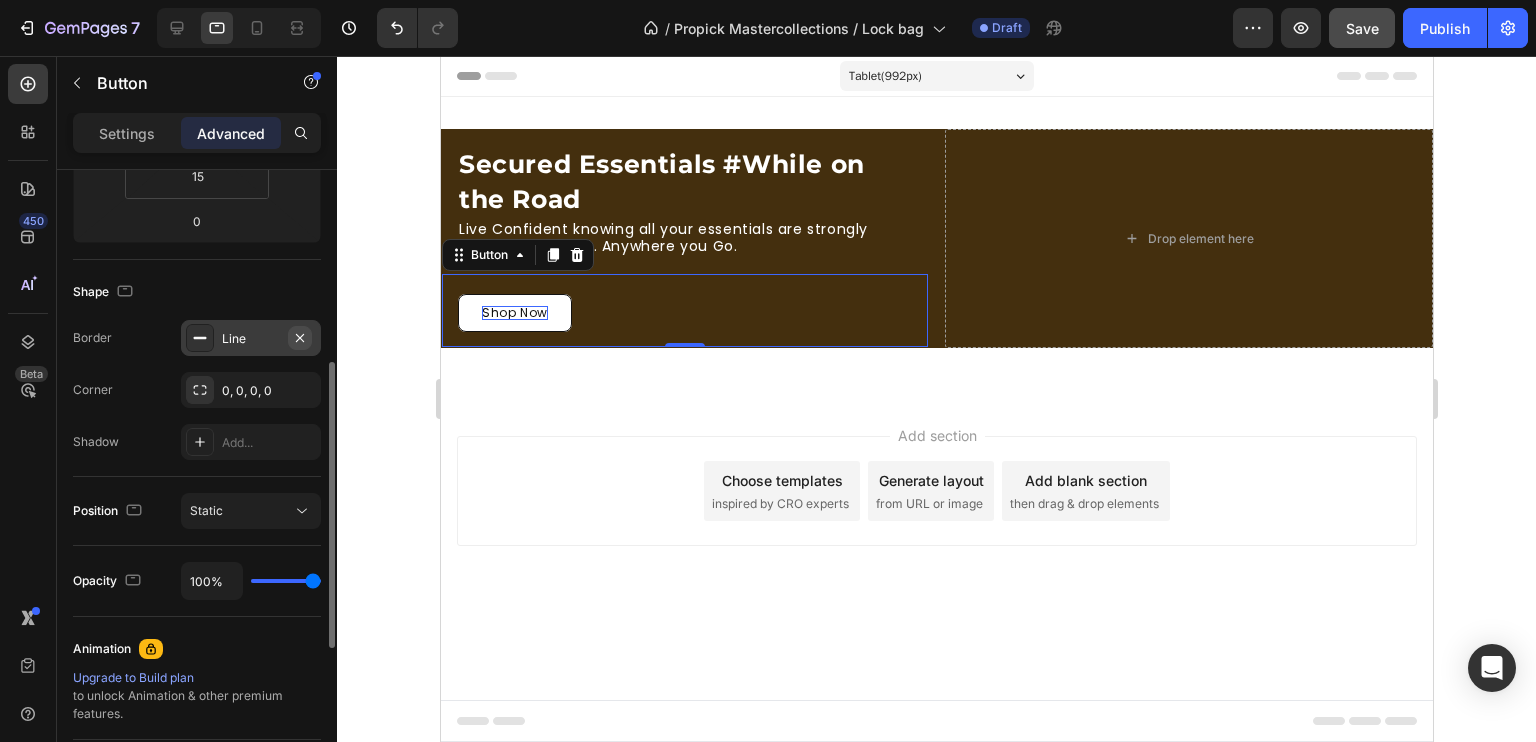 click 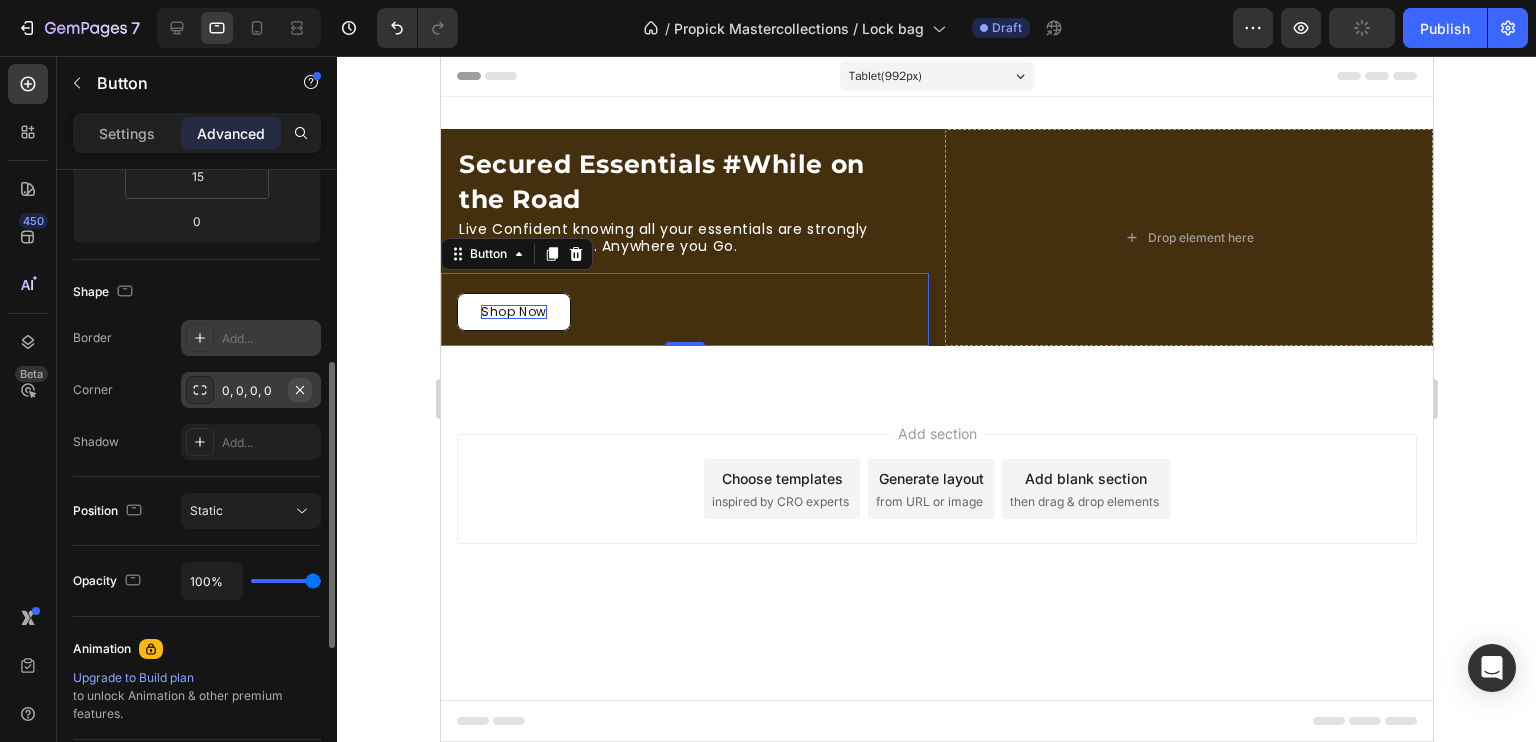 click 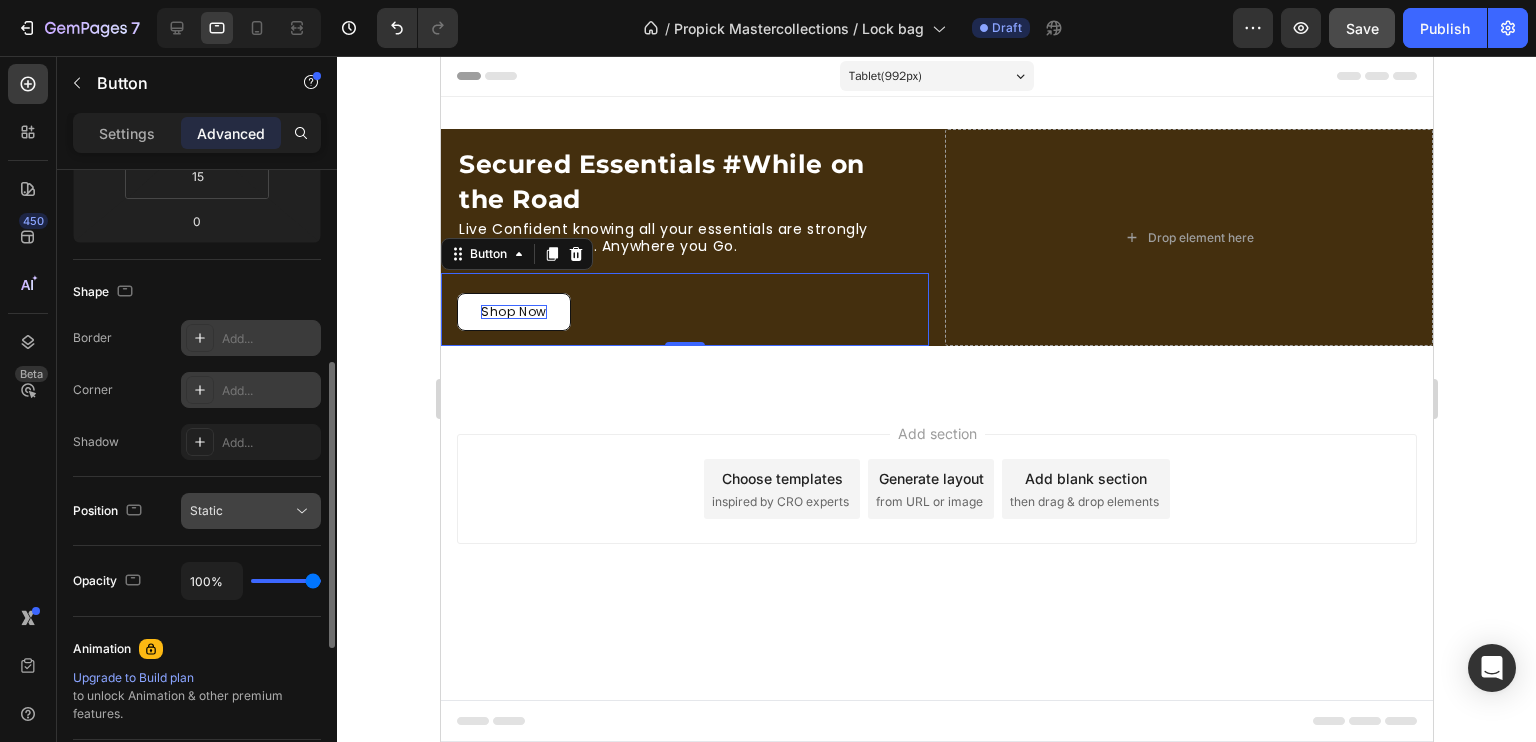 click on "Static" at bounding box center (241, 511) 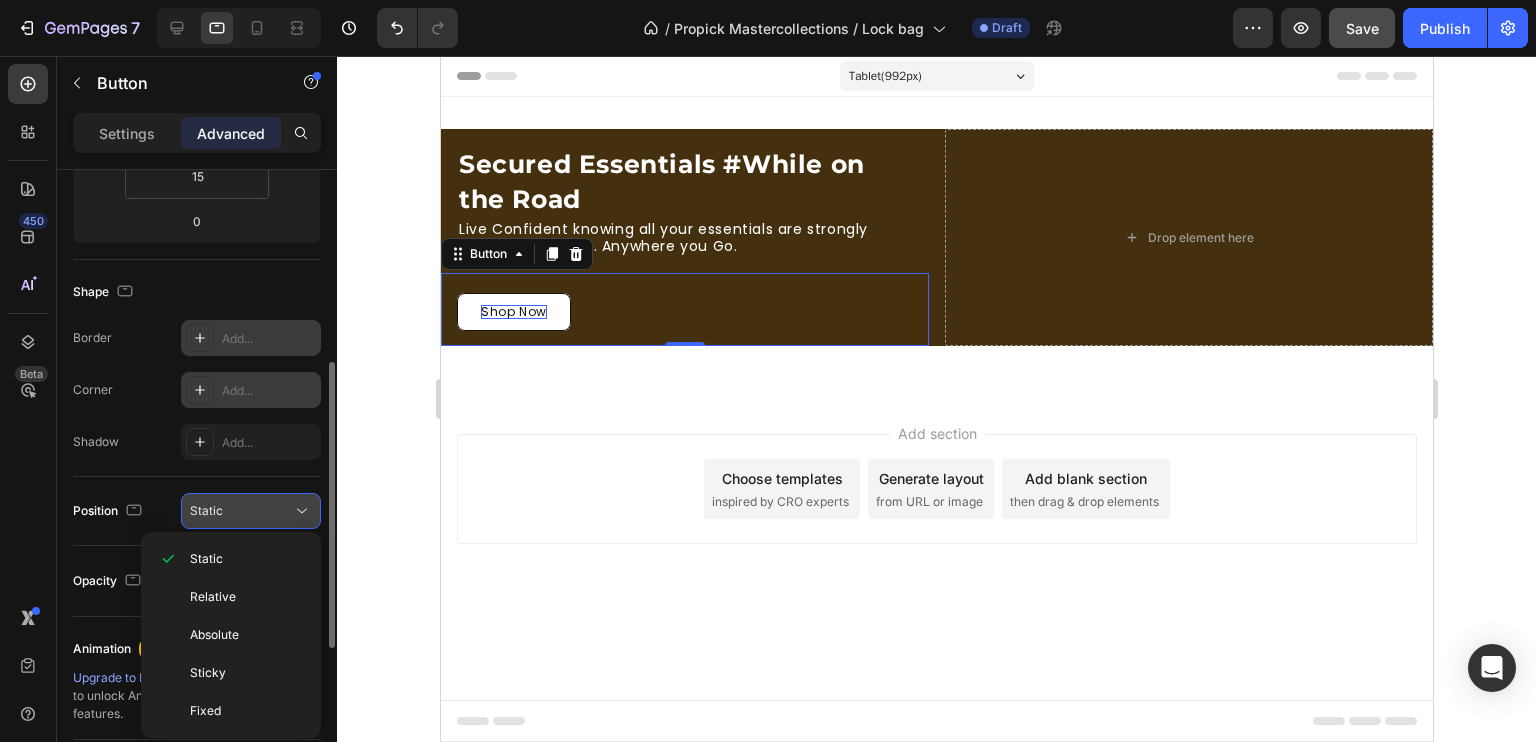 click on "Static" at bounding box center [241, 511] 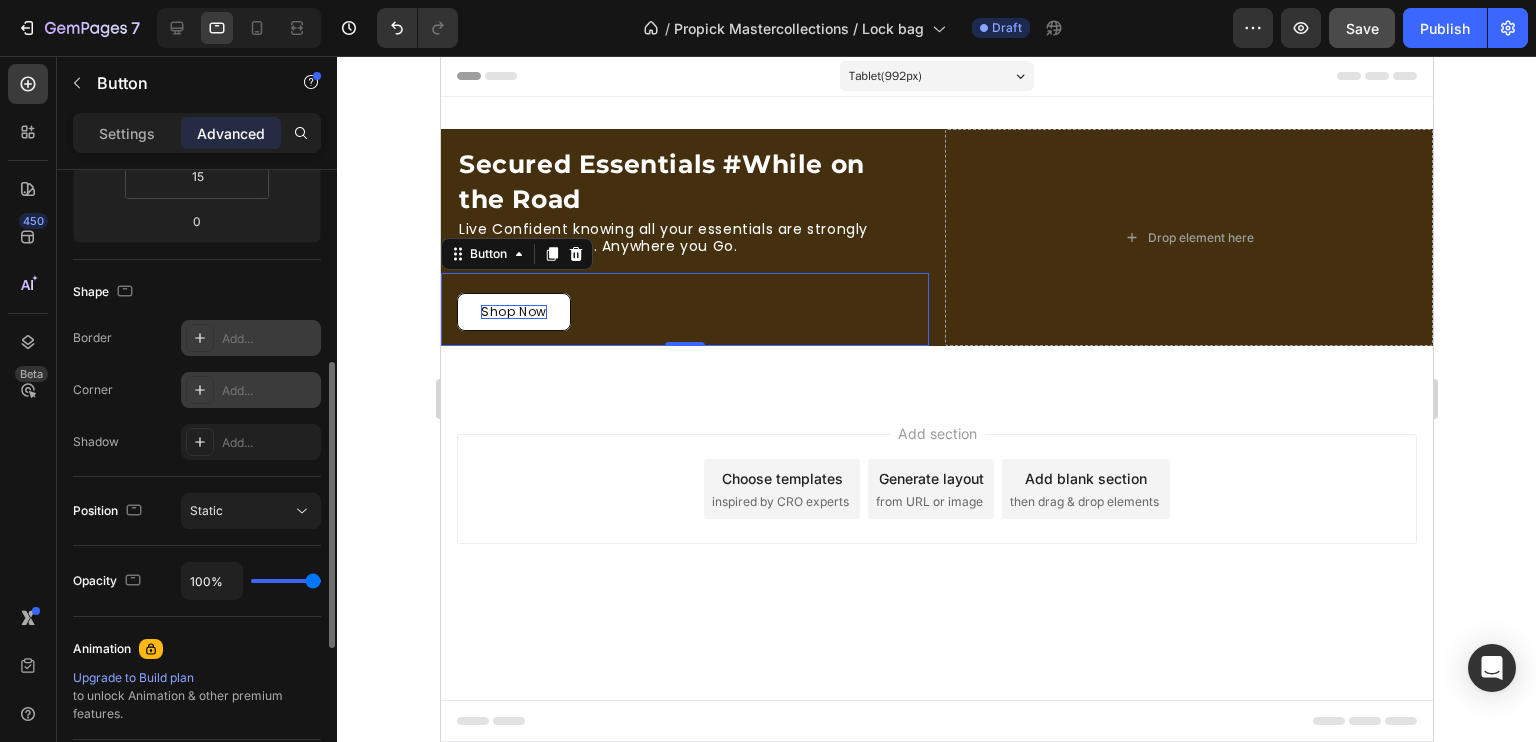 type on "46%" 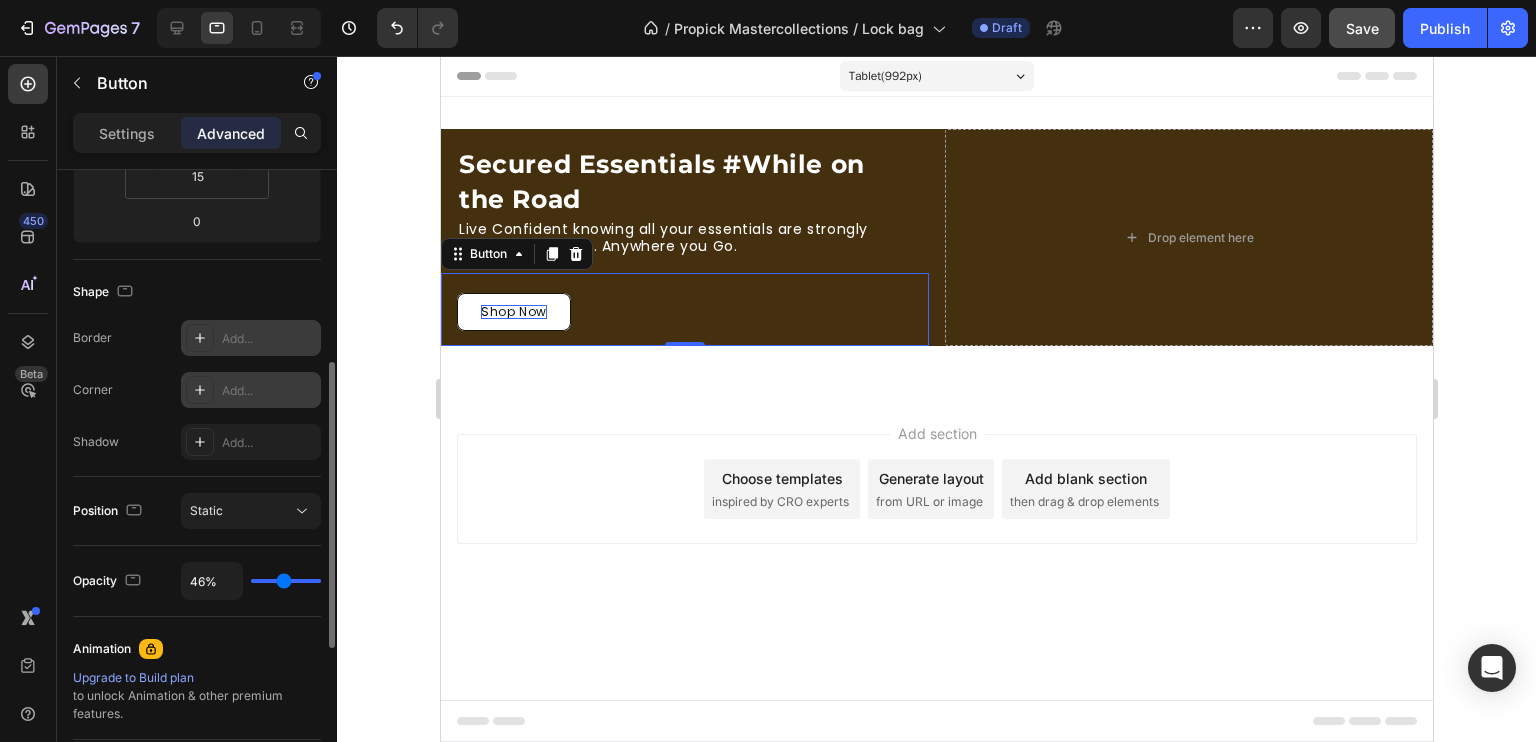 type on "0%" 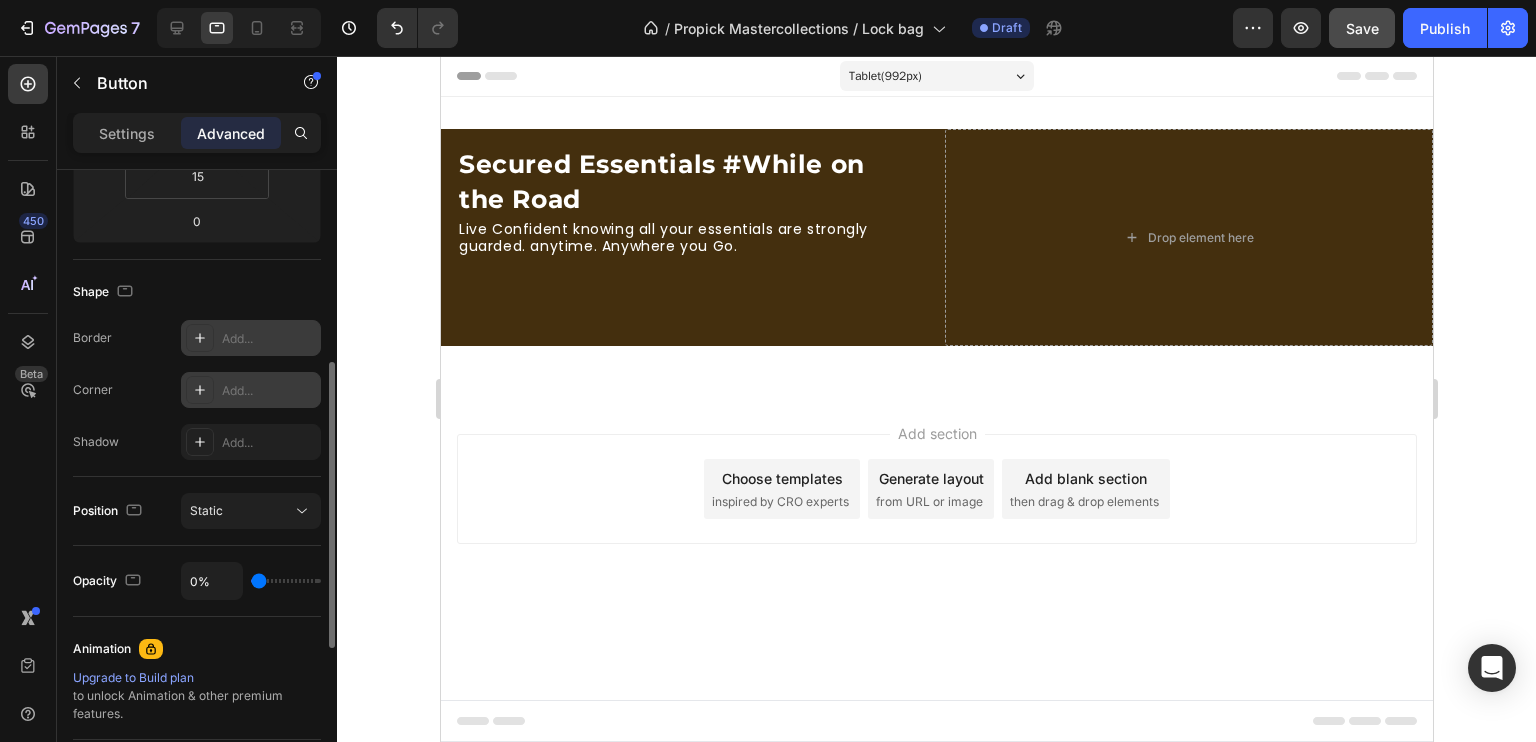 type on "5%" 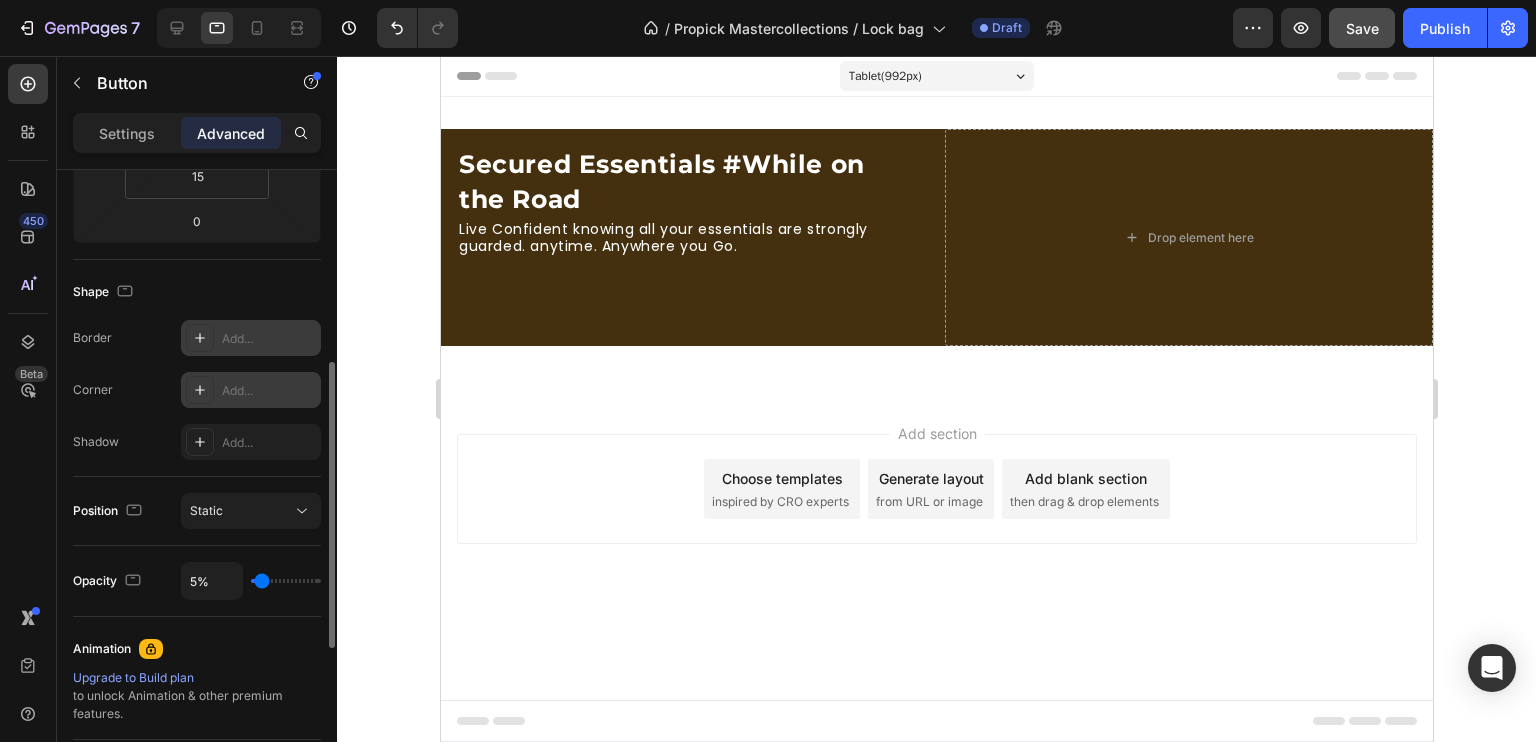 type on "100%" 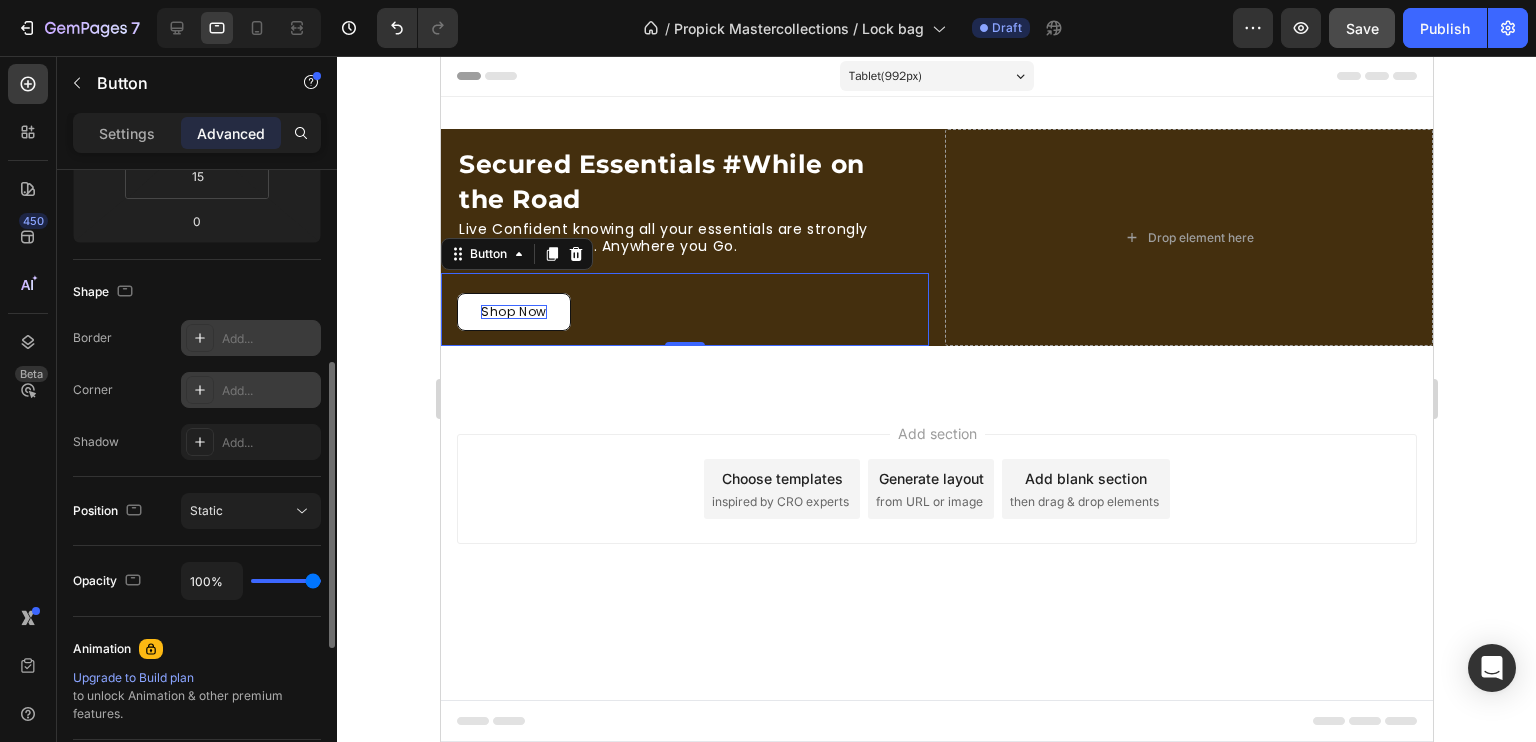drag, startPoint x: 305, startPoint y: 581, endPoint x: 348, endPoint y: 576, distance: 43.289722 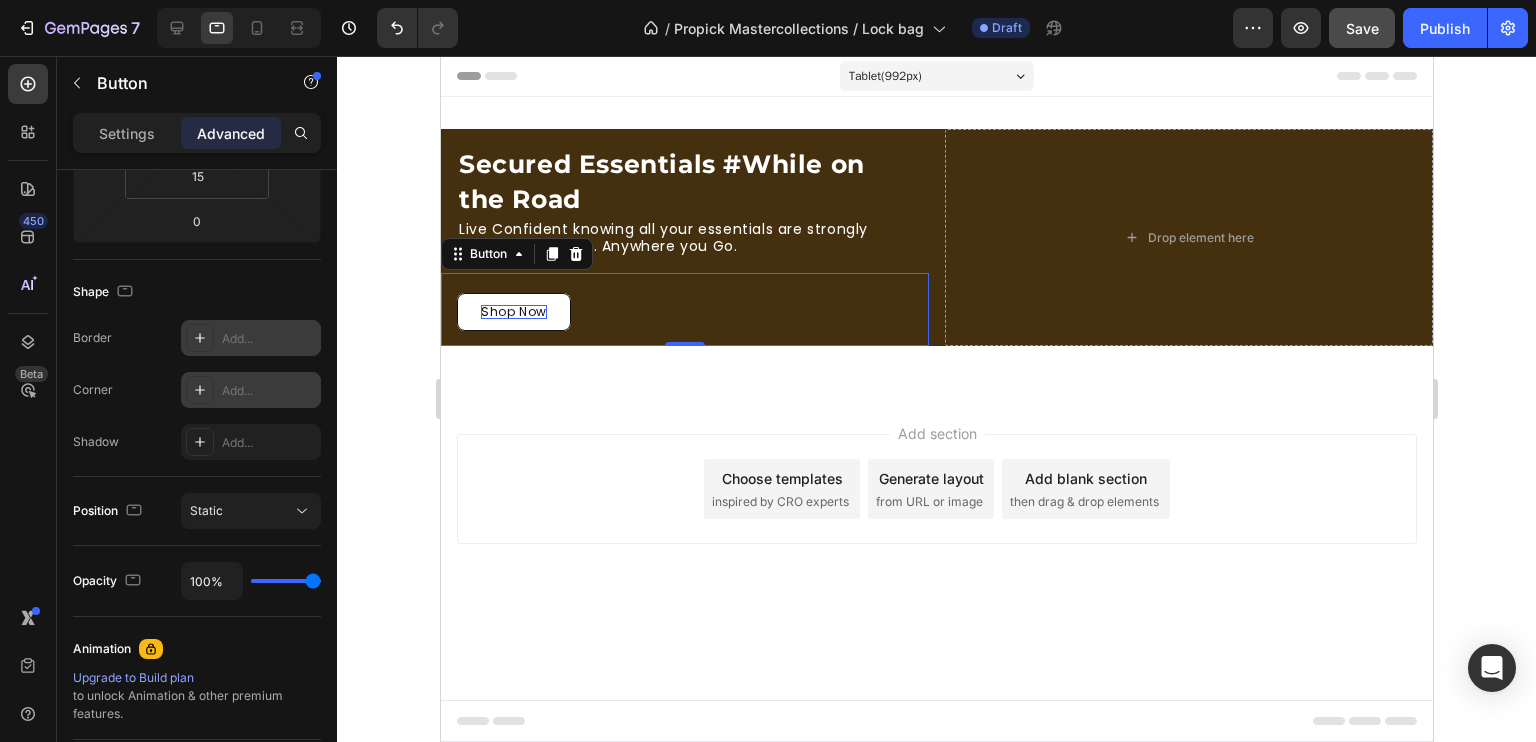 scroll, scrollTop: 0, scrollLeft: 0, axis: both 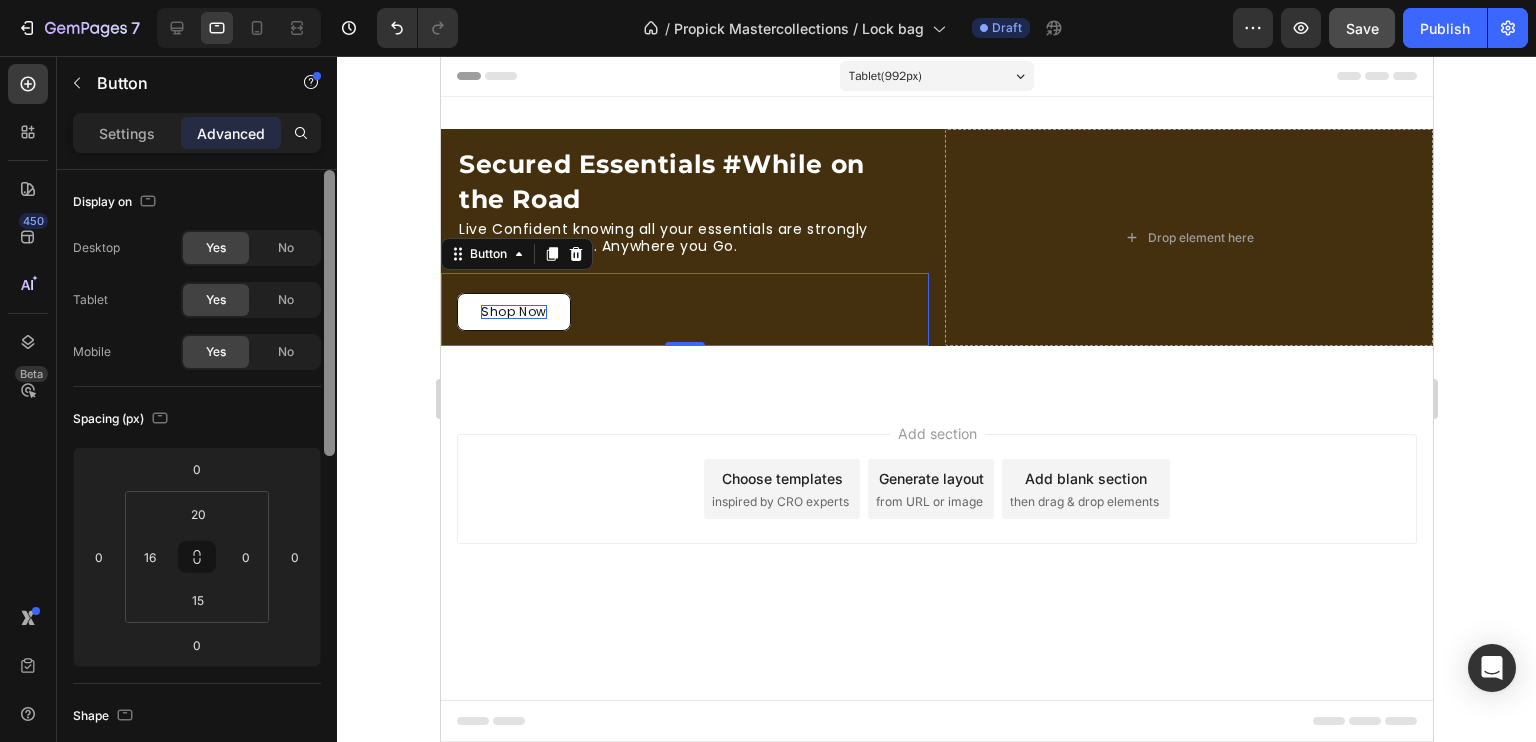 drag, startPoint x: 328, startPoint y: 482, endPoint x: 319, endPoint y: 158, distance: 324.12497 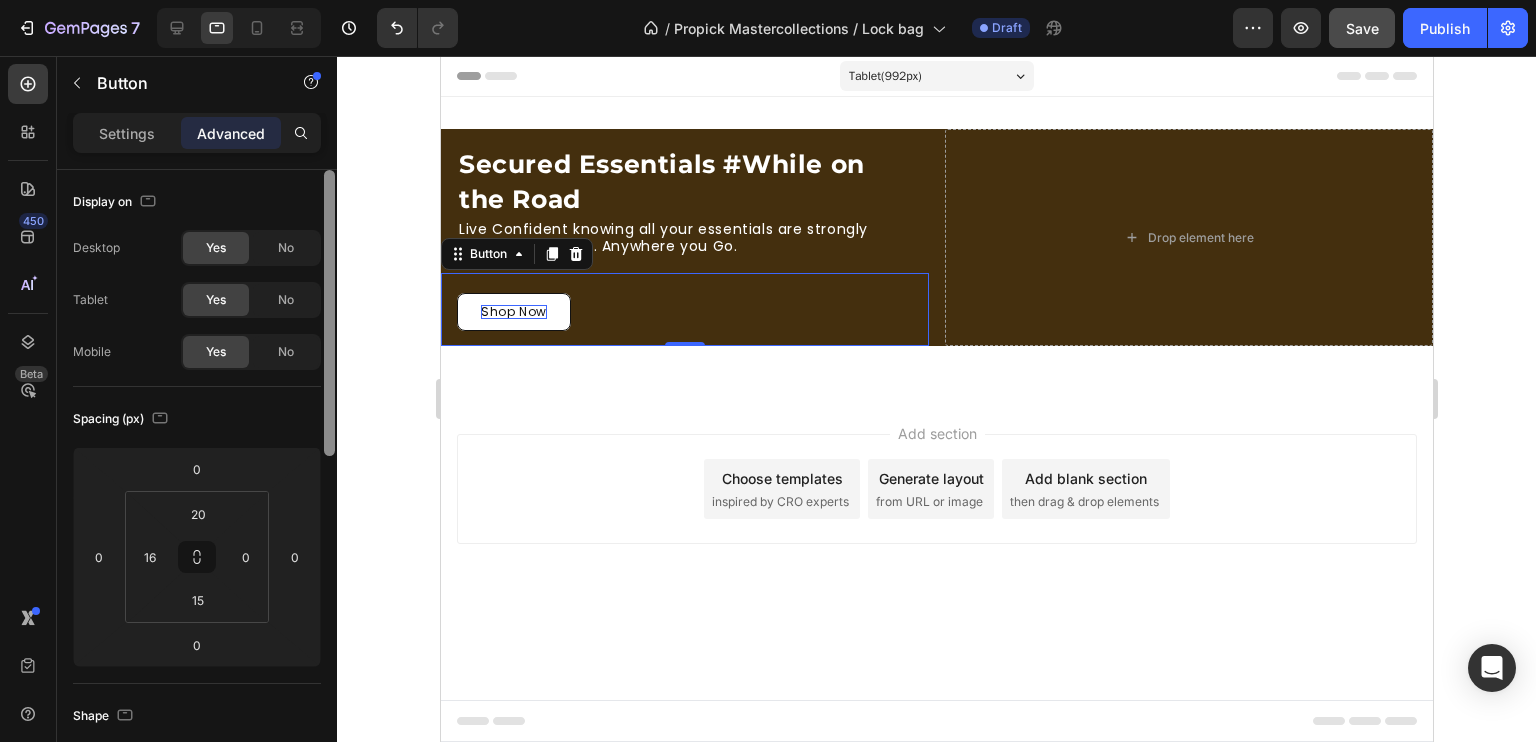 click on "Settings Advanced Display on Desktop Yes No Tablet Yes No Mobile Yes No Spacing (px) 0 0 0 0 20 16 15 0 Shape Border Add... Corner Add... Shadow Add... Position Static Opacity 100% Animation Upgrade to Build plan  to unlock Animation & other premium features. Interaction Upgrade to Optimize plan  to unlock Interaction & other premium features. CSS class Delete element" at bounding box center [197, 456] 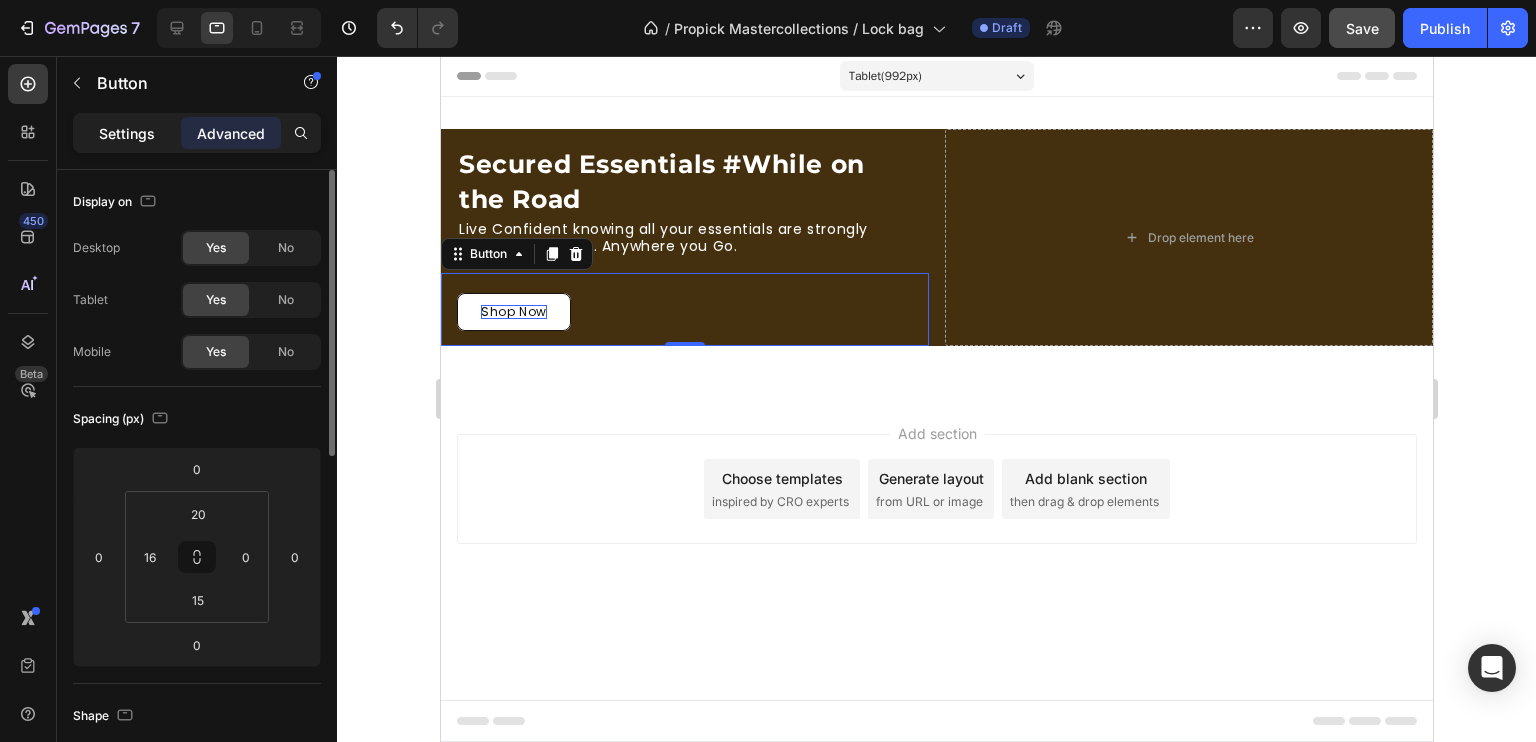 click on "Settings" 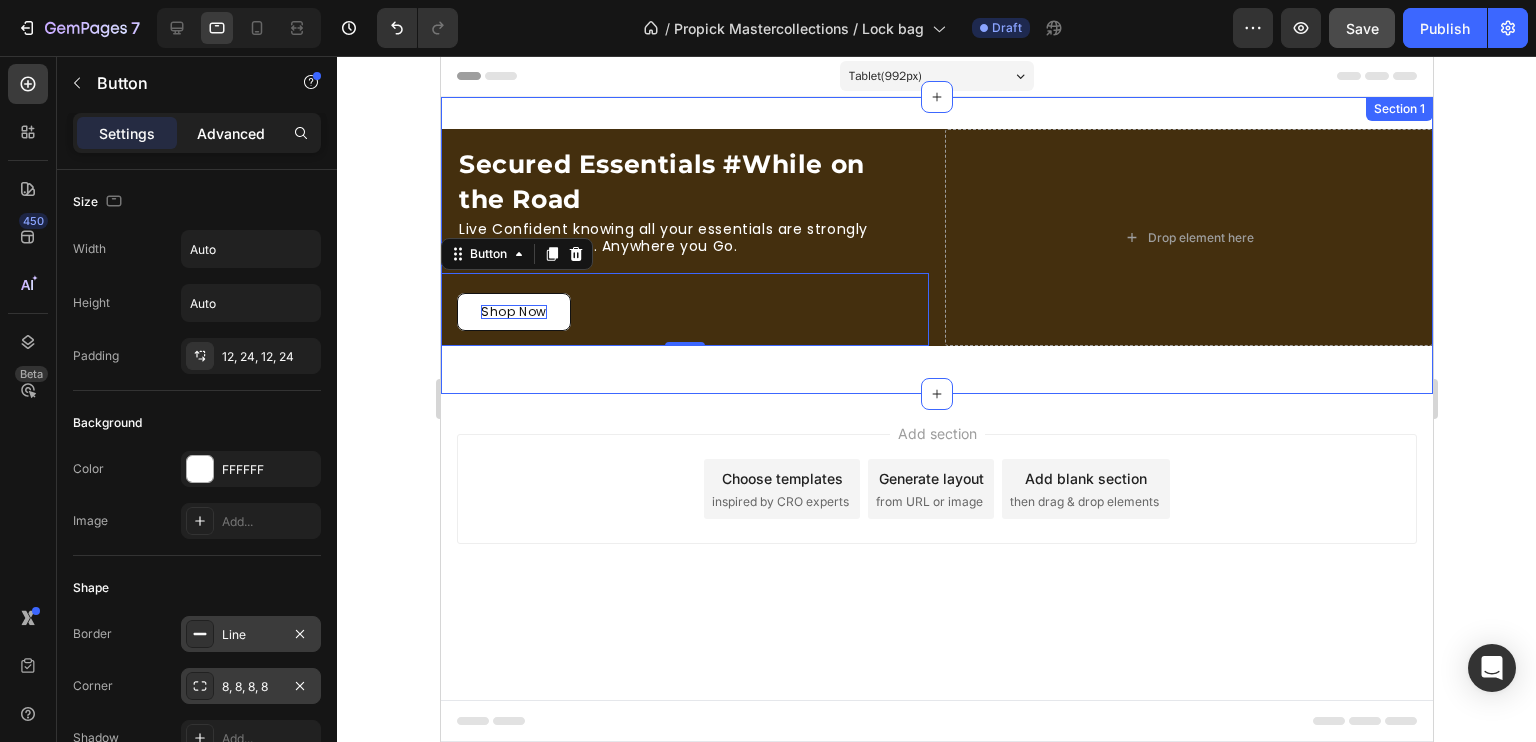 click on "Advanced" at bounding box center (231, 133) 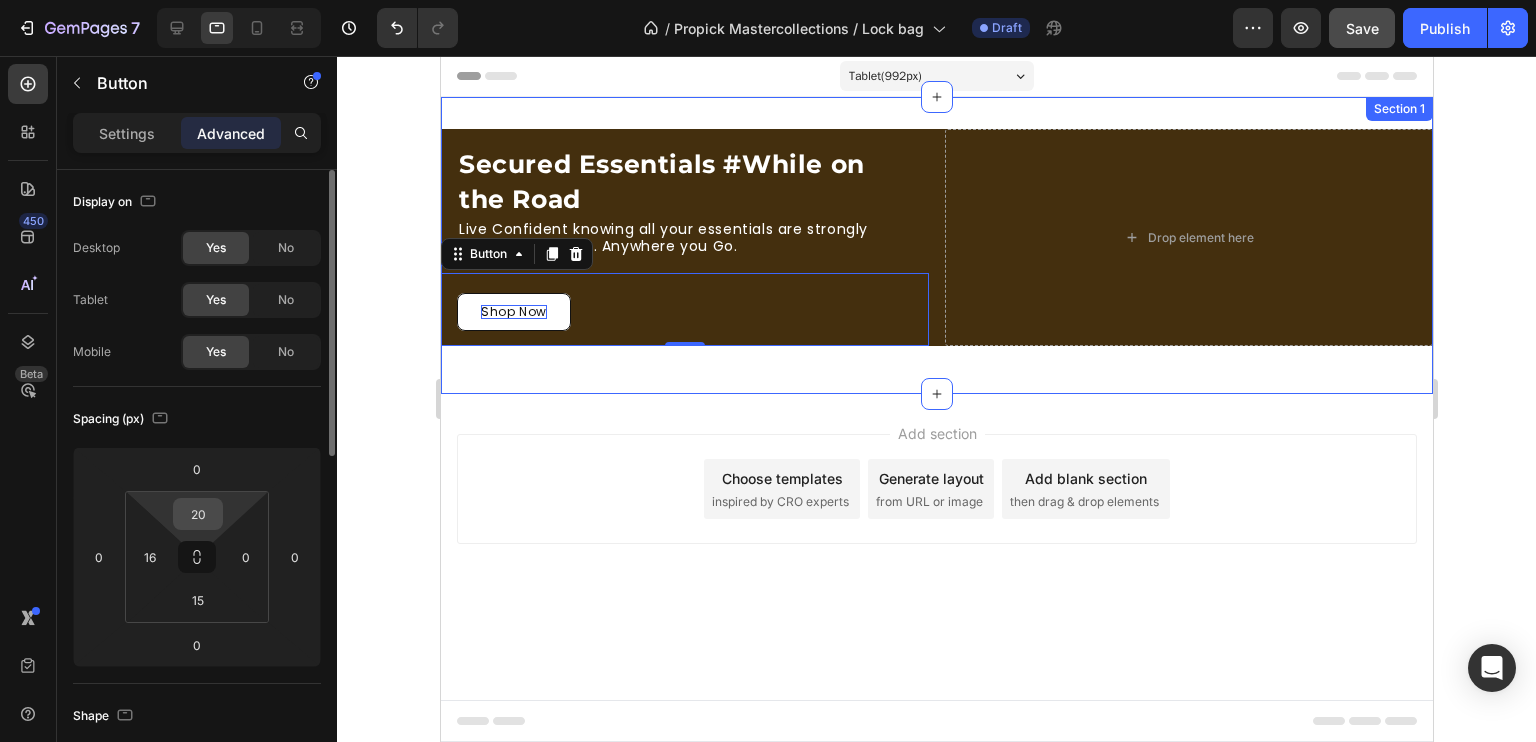 click on "20" at bounding box center (198, 514) 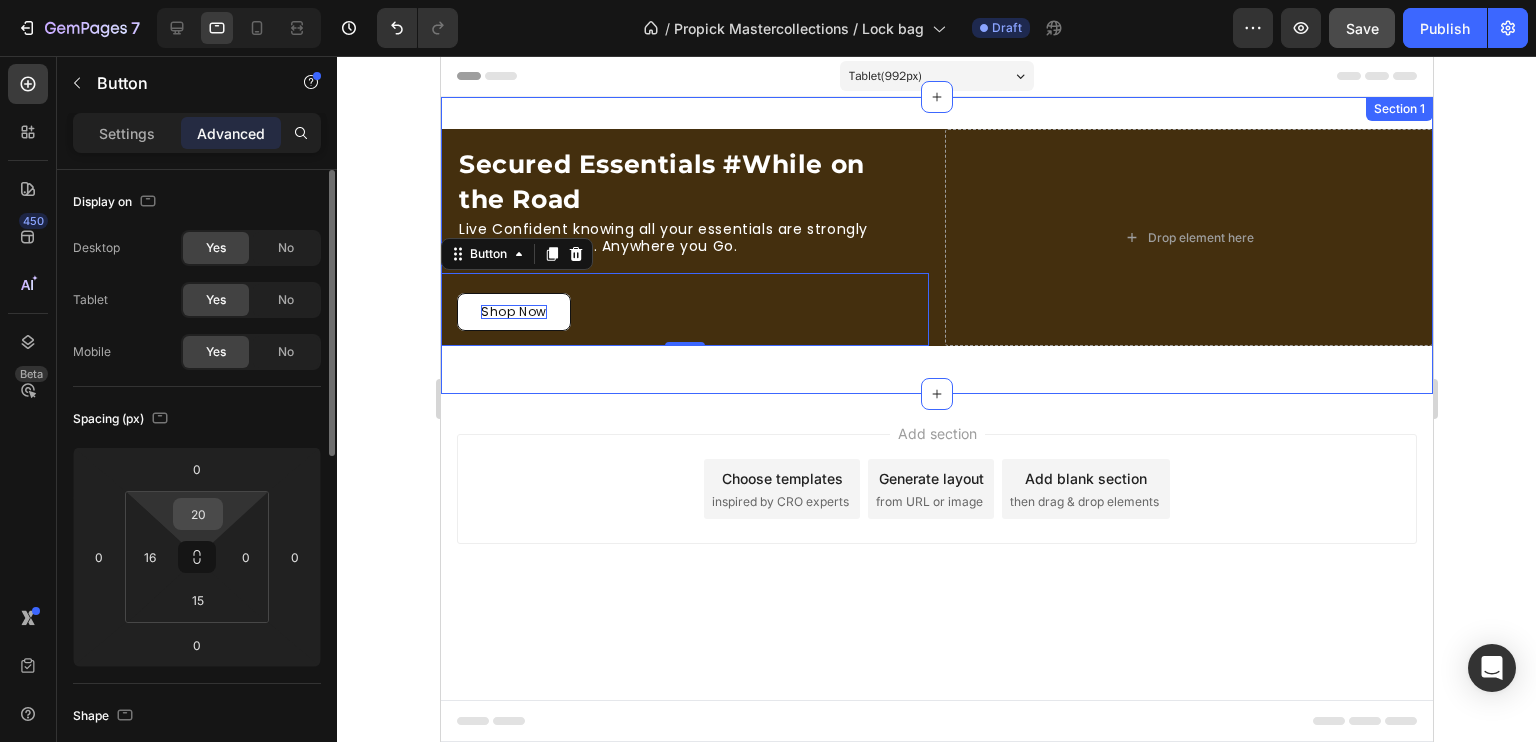 click on "20" at bounding box center [198, 514] 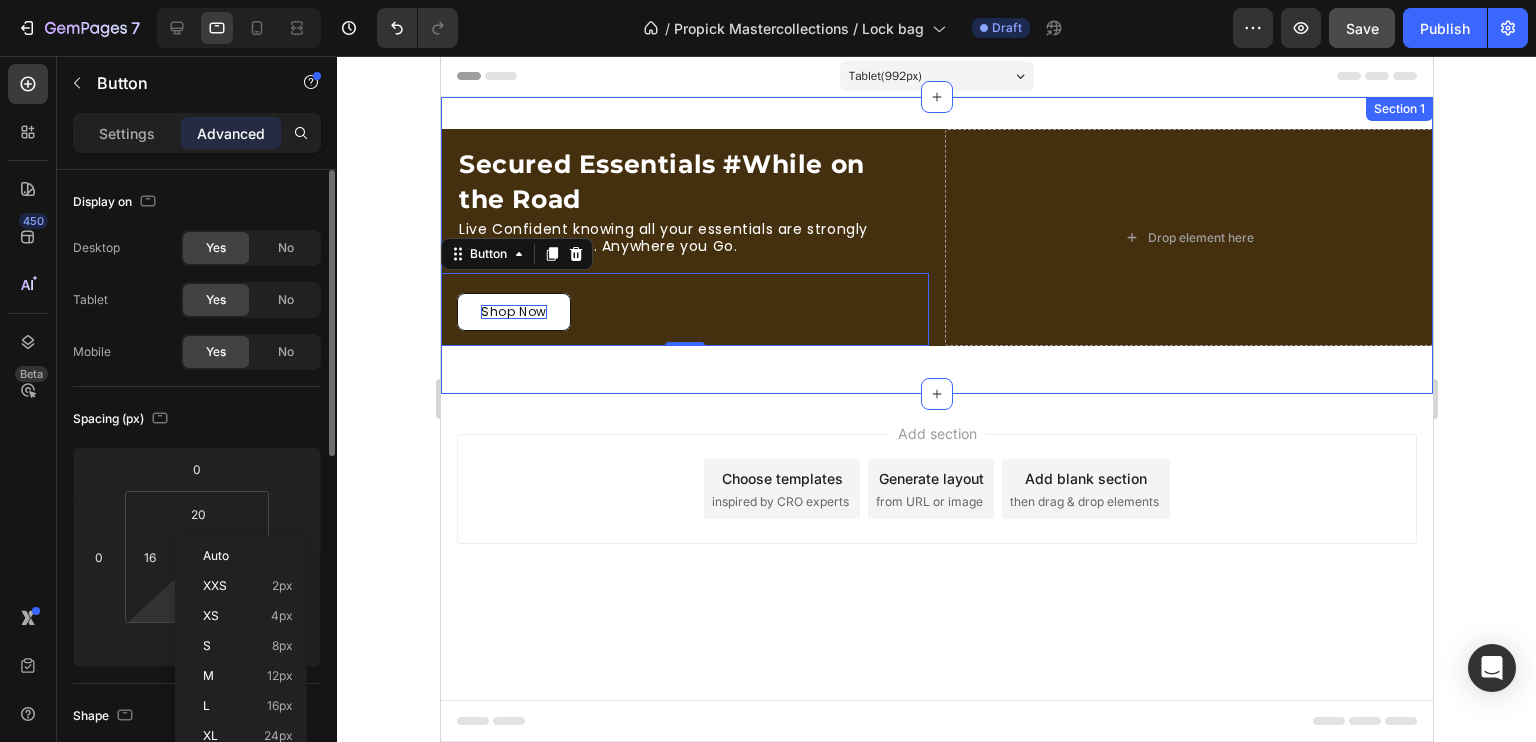 click on "7   /  Propick Mastercollections / Lock bag Draft Preview  Save   Publish  450 Beta Sections(18) Elements(83) Section Element Hero Section Product Detail Brands Trusted Badges Guarantee Product Breakdown How to use Testimonials Compare Bundle FAQs Social Proof Brand Story Product List Collection Blog List Contact Sticky Add to Cart Custom Footer Browse Library 450 Layout
Row
Row
Row
Row Text
Heading
Text Block Button
Button
Button Media
Image
Image
Video" at bounding box center [768, 0] 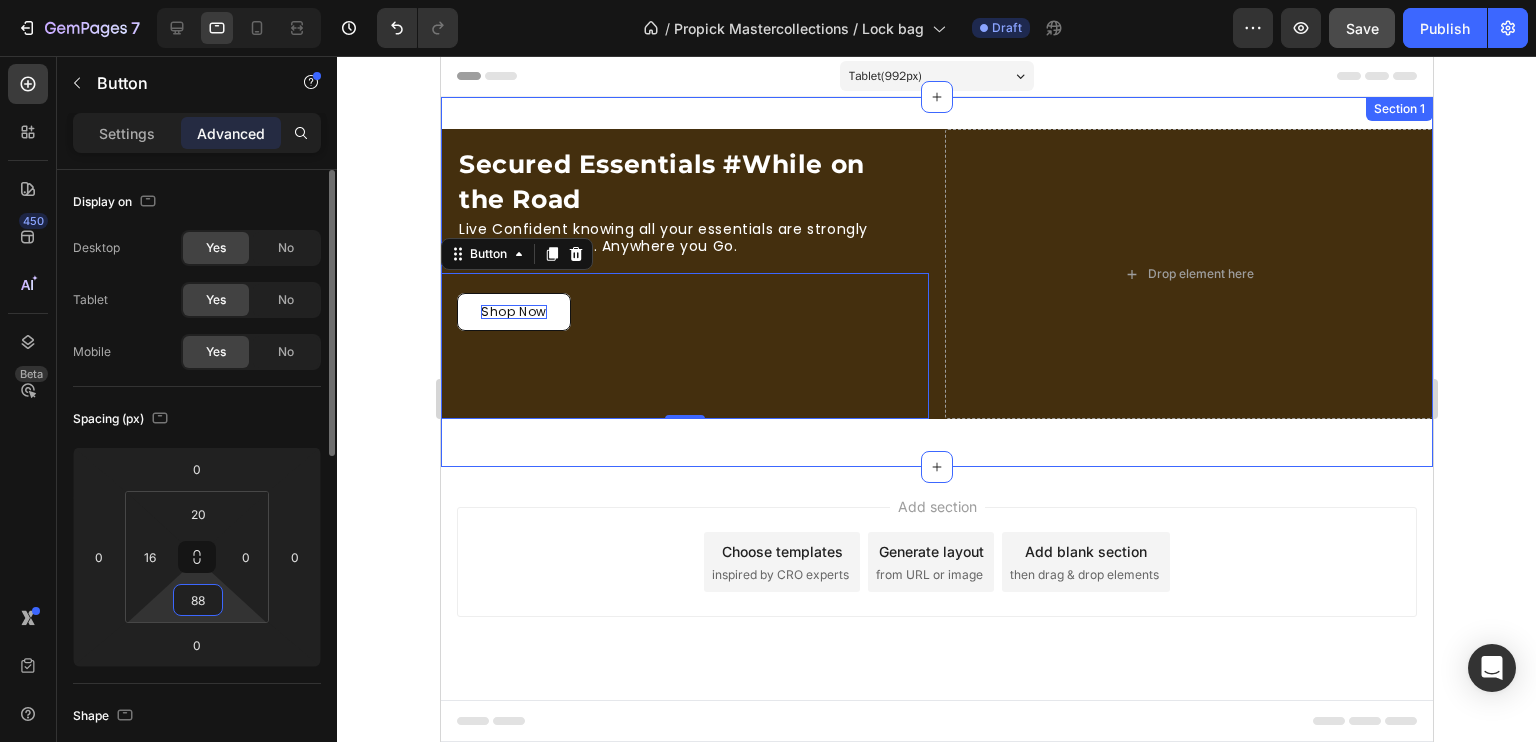 type on "8" 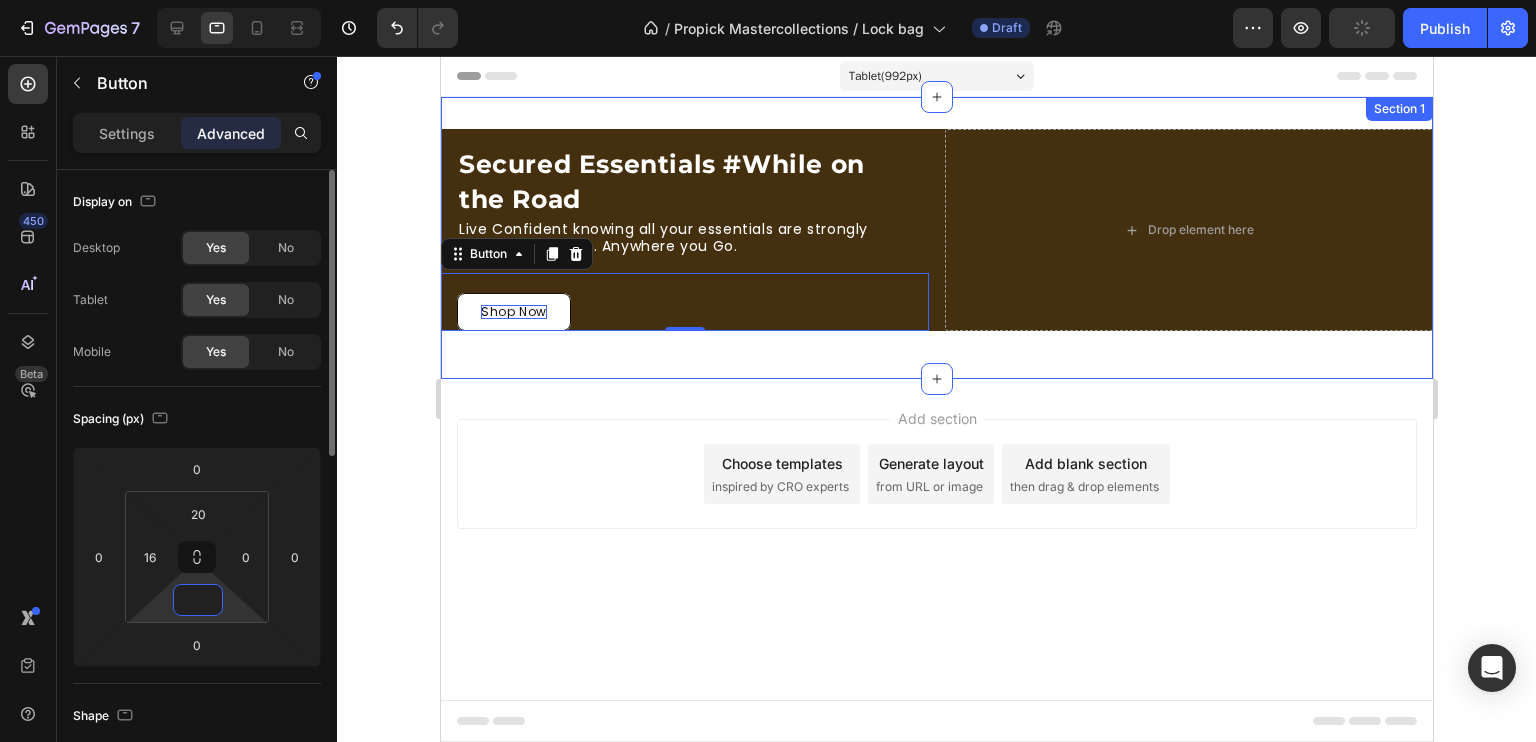 type on "3" 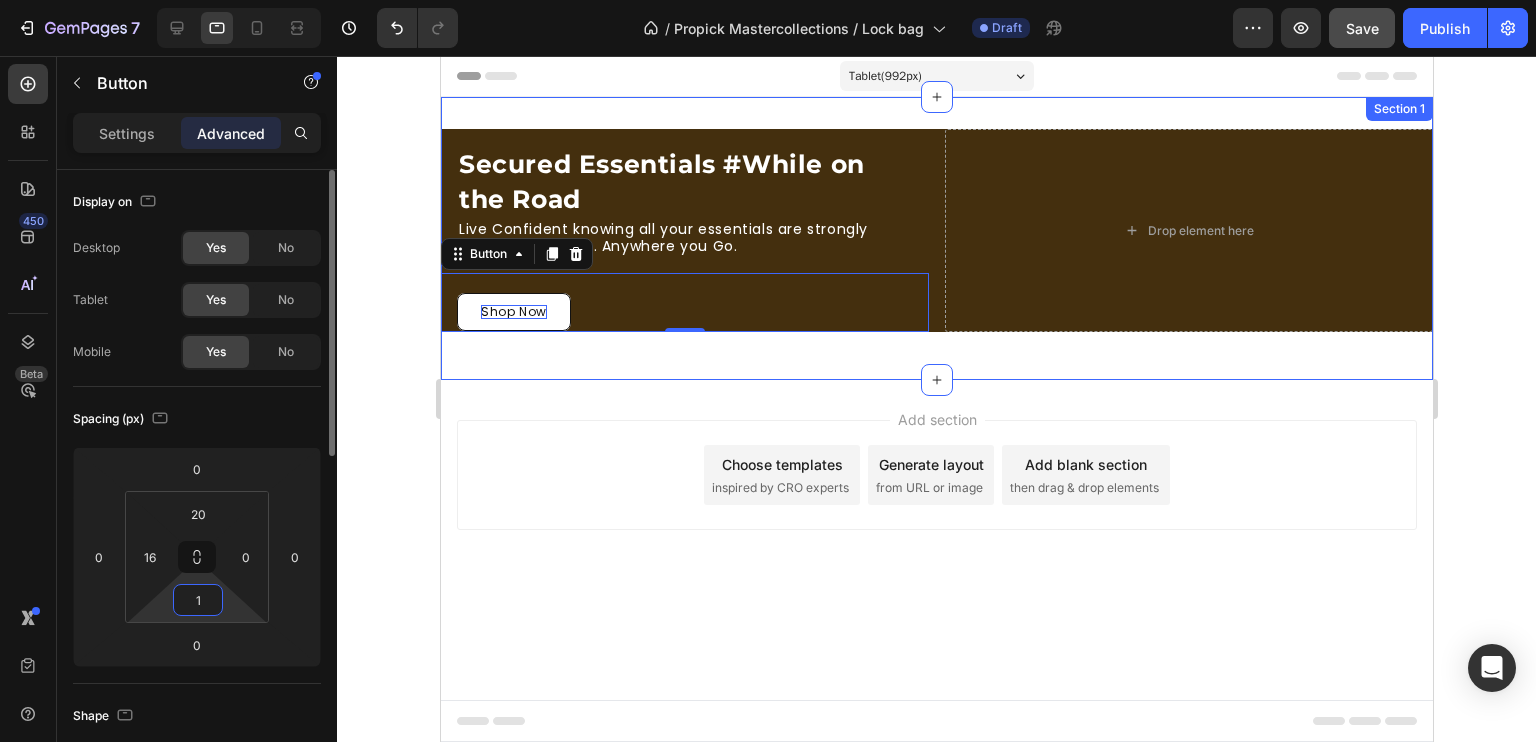 type on "15" 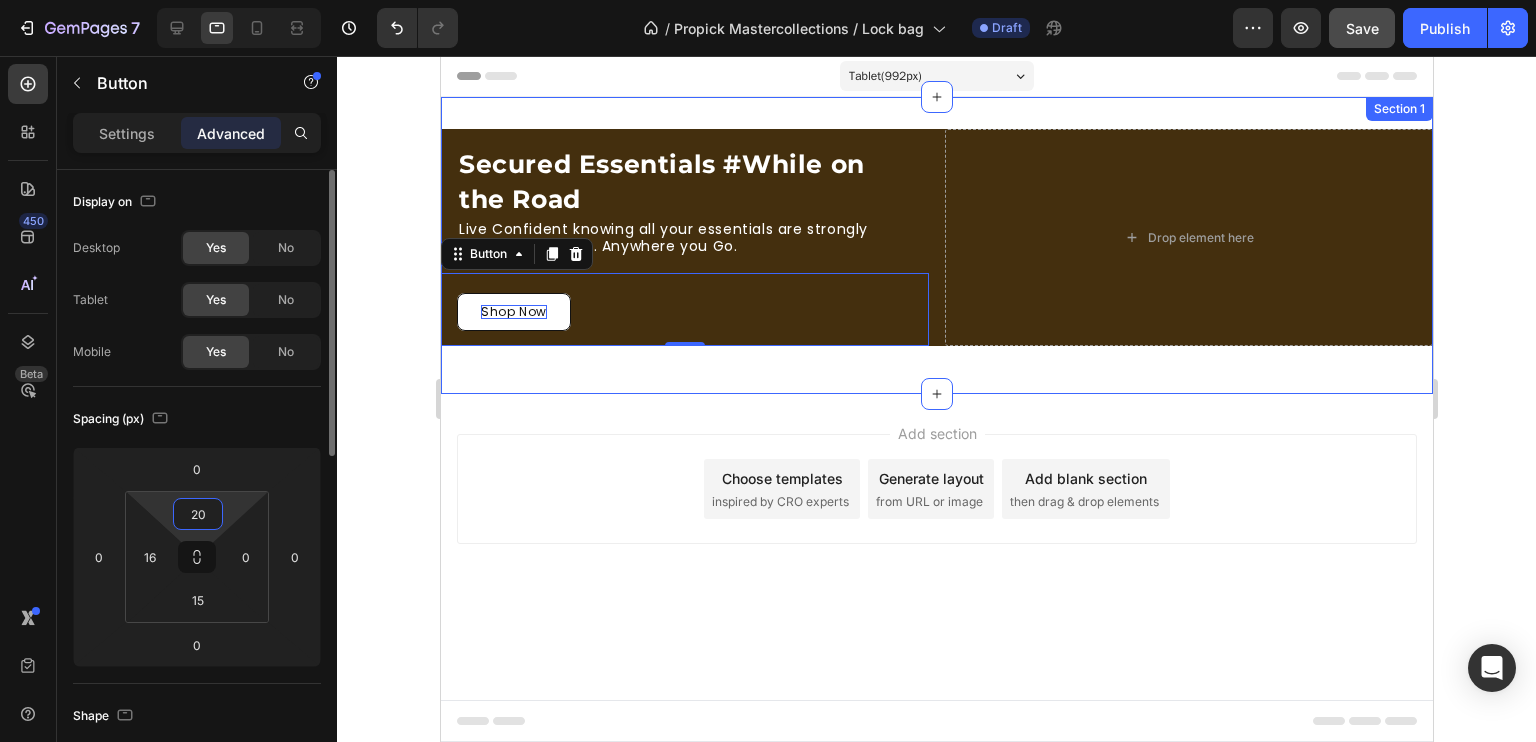 click on "20" at bounding box center [198, 514] 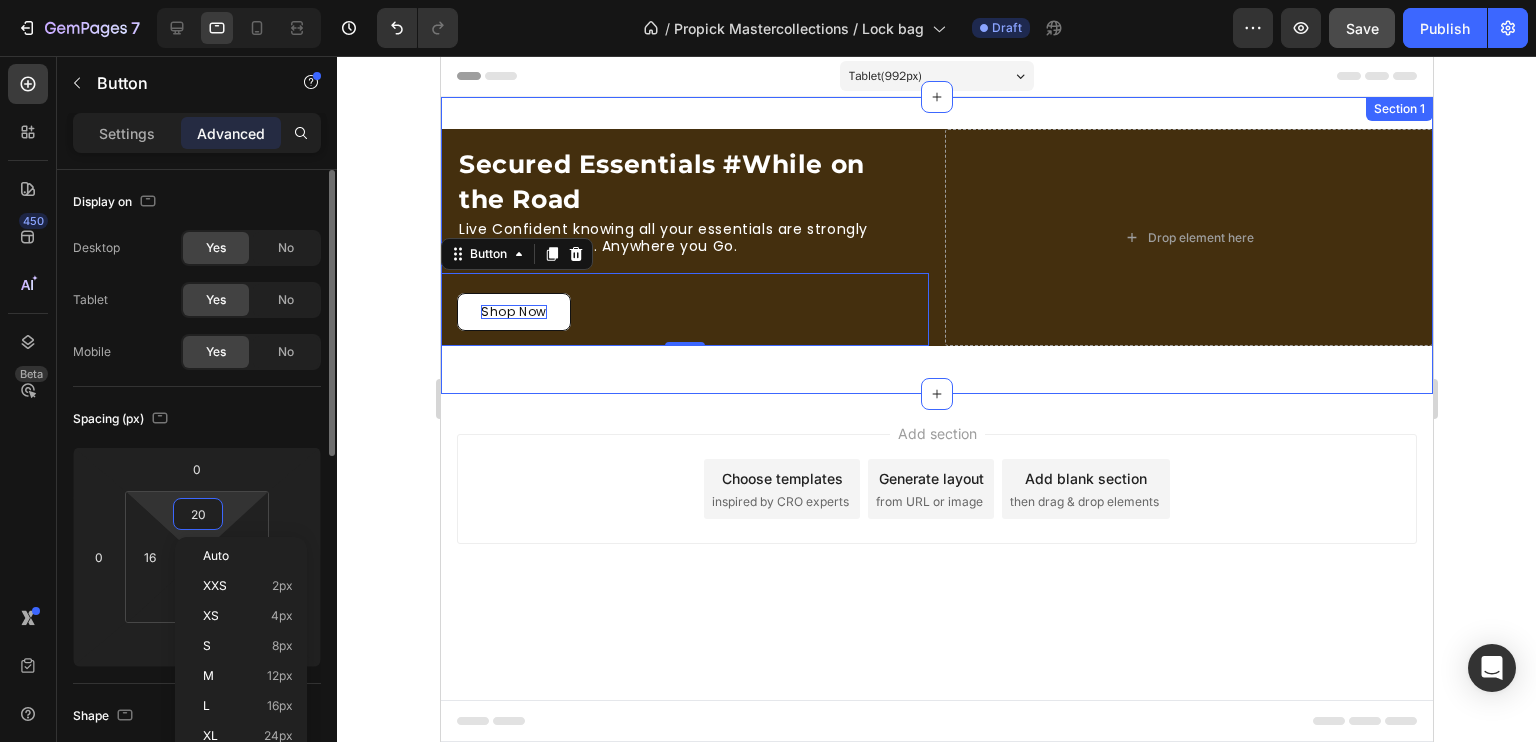 click on "20" at bounding box center [198, 514] 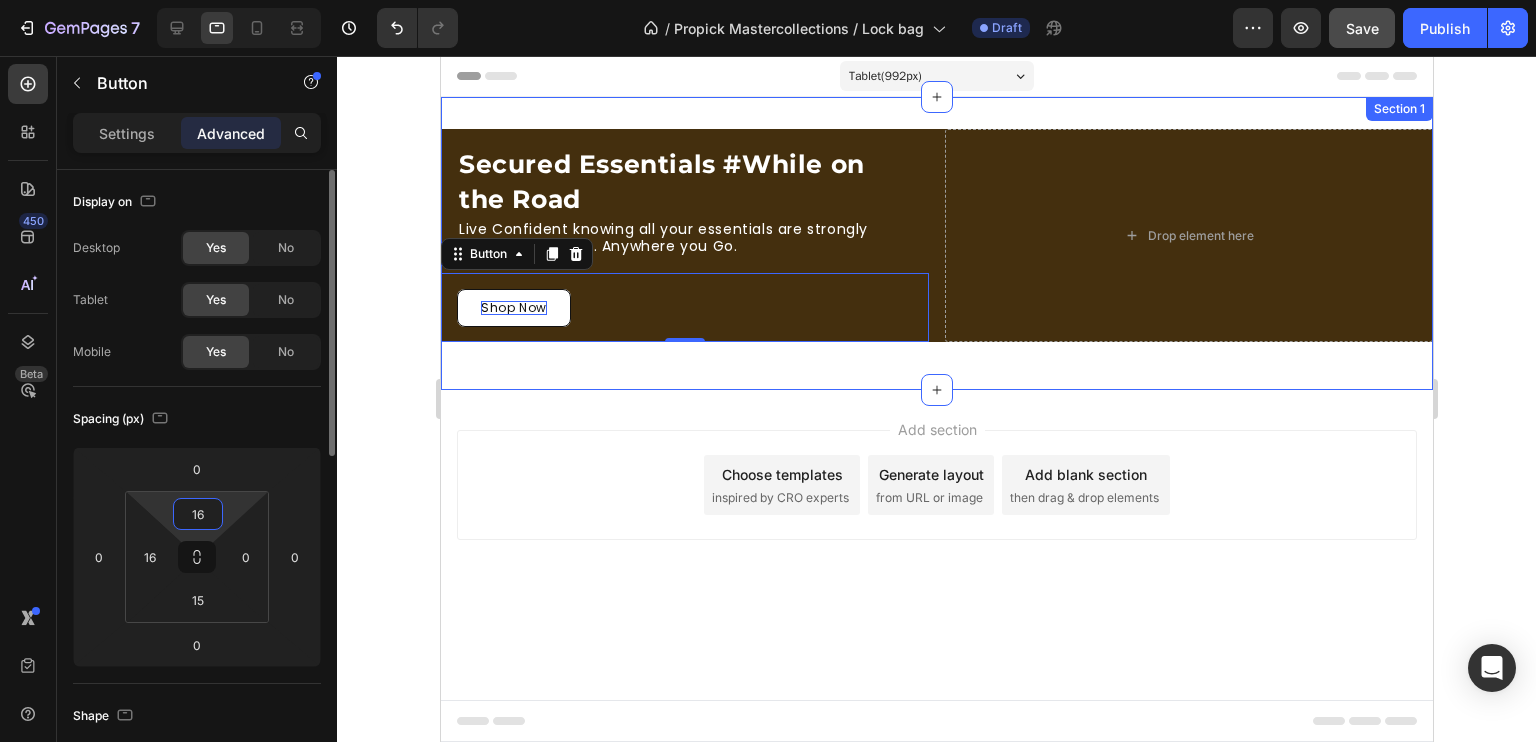 type on "16" 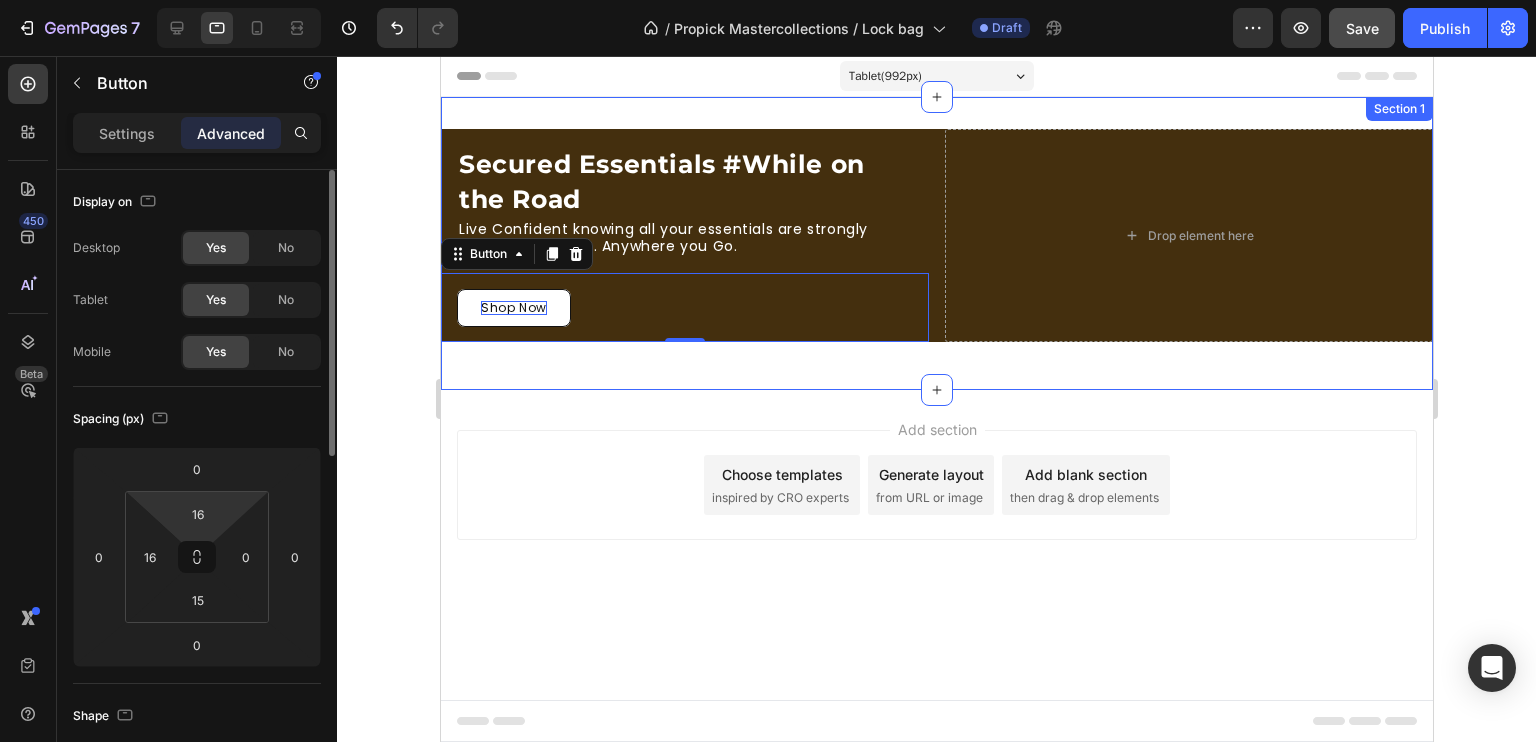 click on "Spacing (px)" at bounding box center (197, 419) 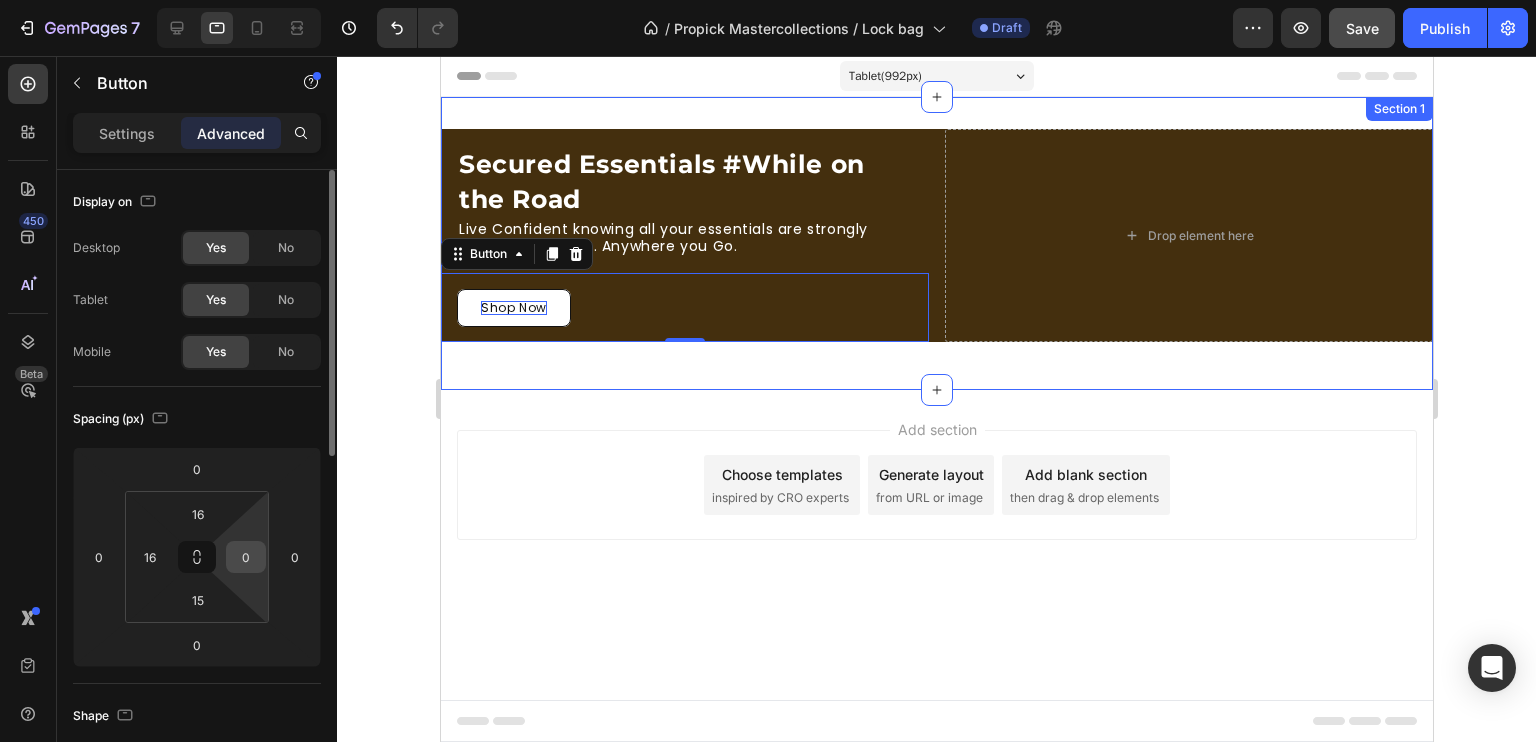 click on "0" at bounding box center (246, 557) 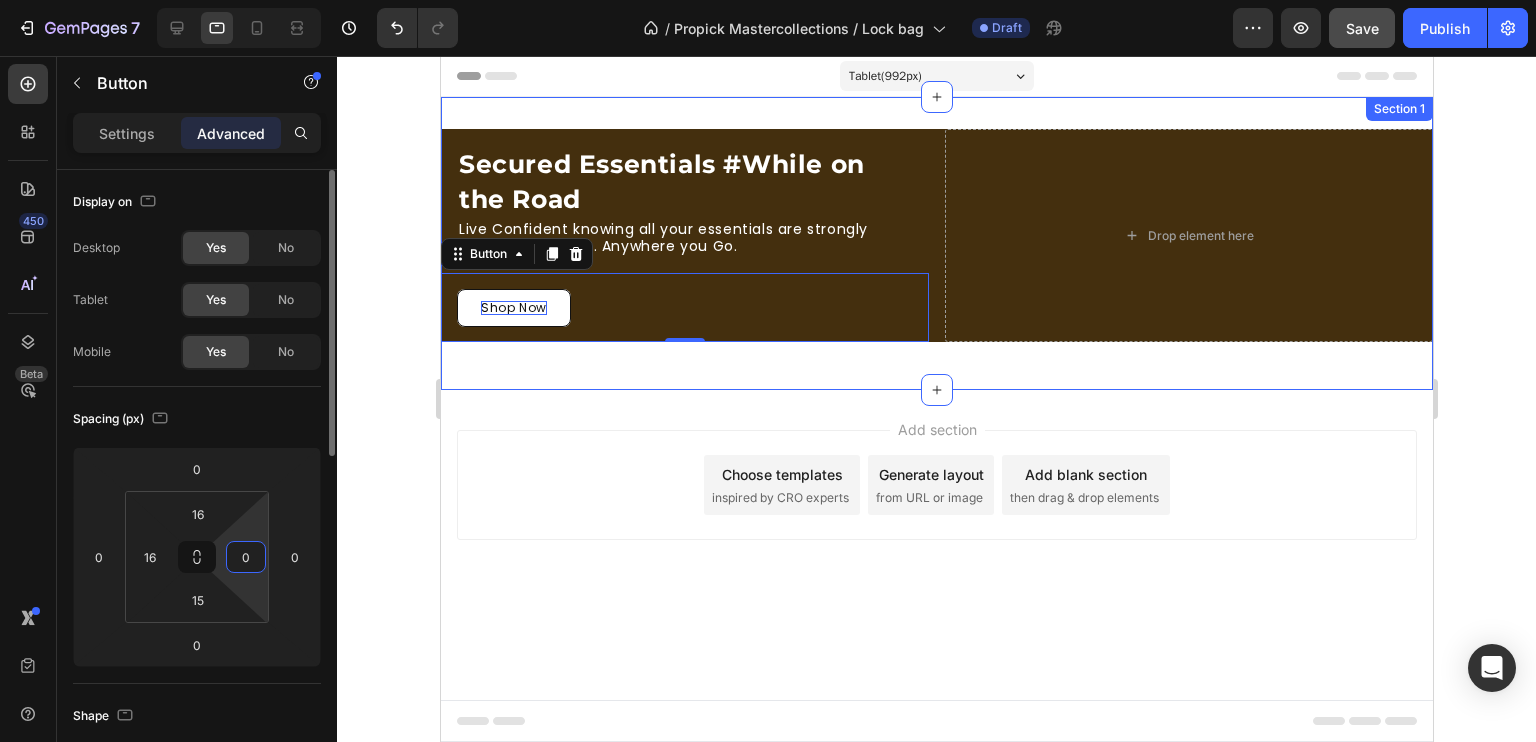click on "0" at bounding box center (246, 557) 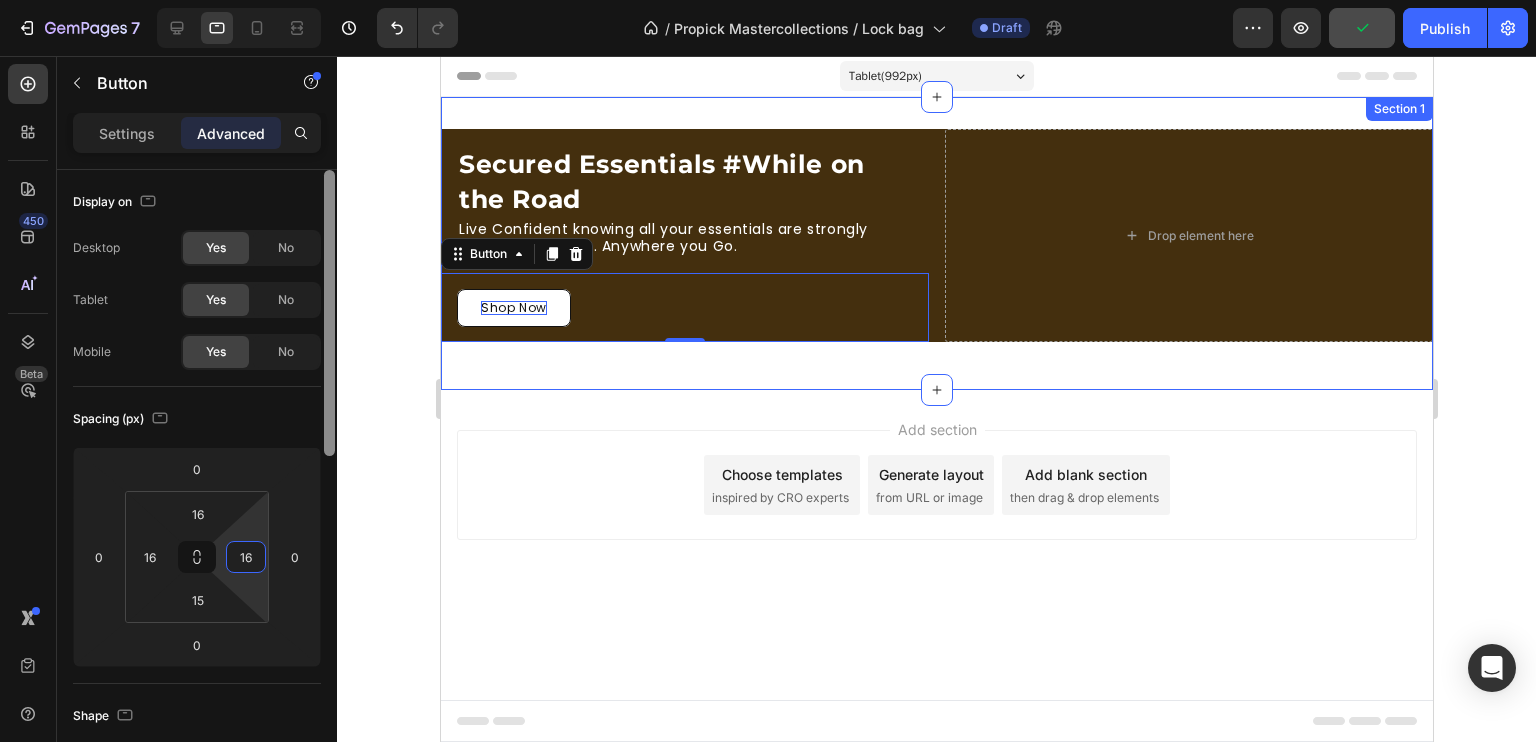 type on "16" 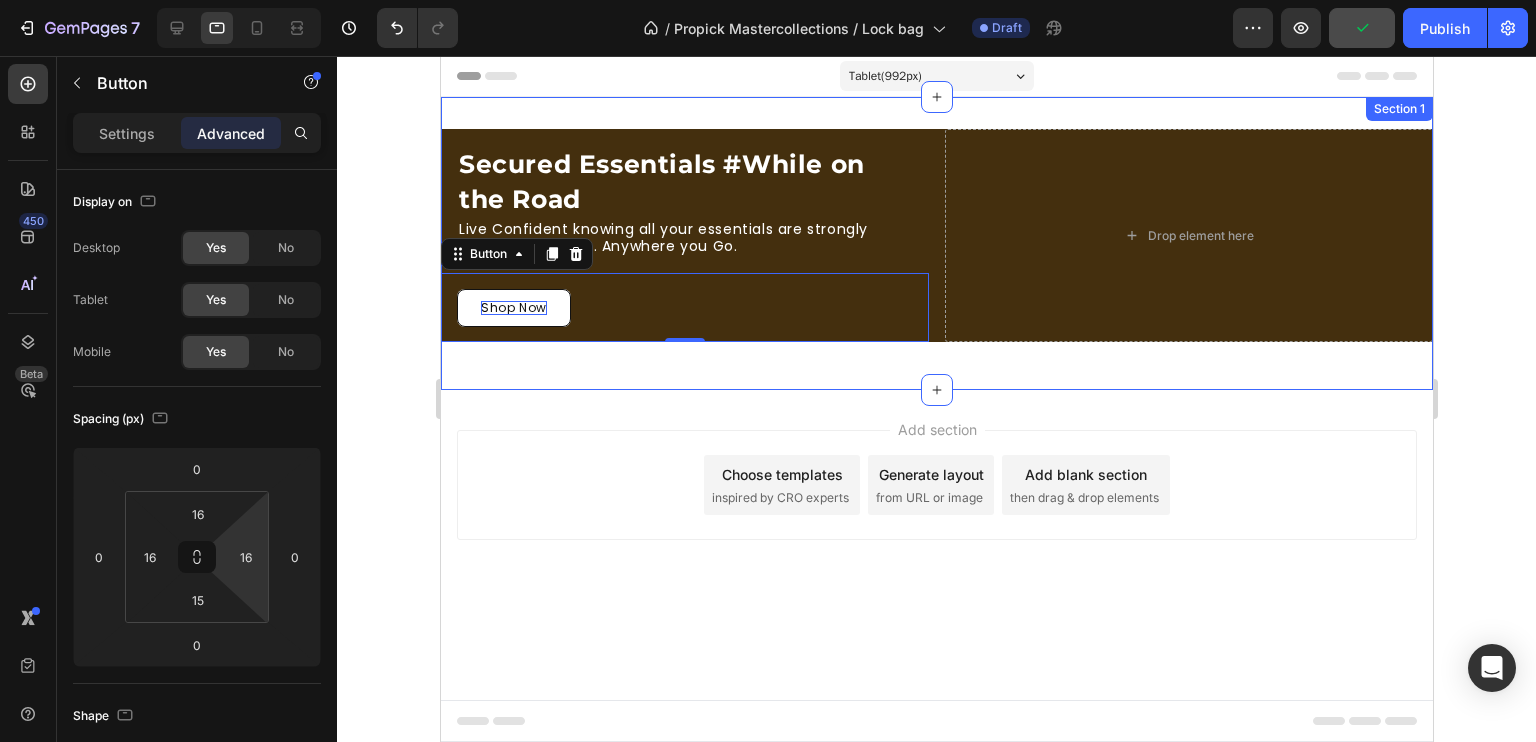 scroll, scrollTop: 630, scrollLeft: 0, axis: vertical 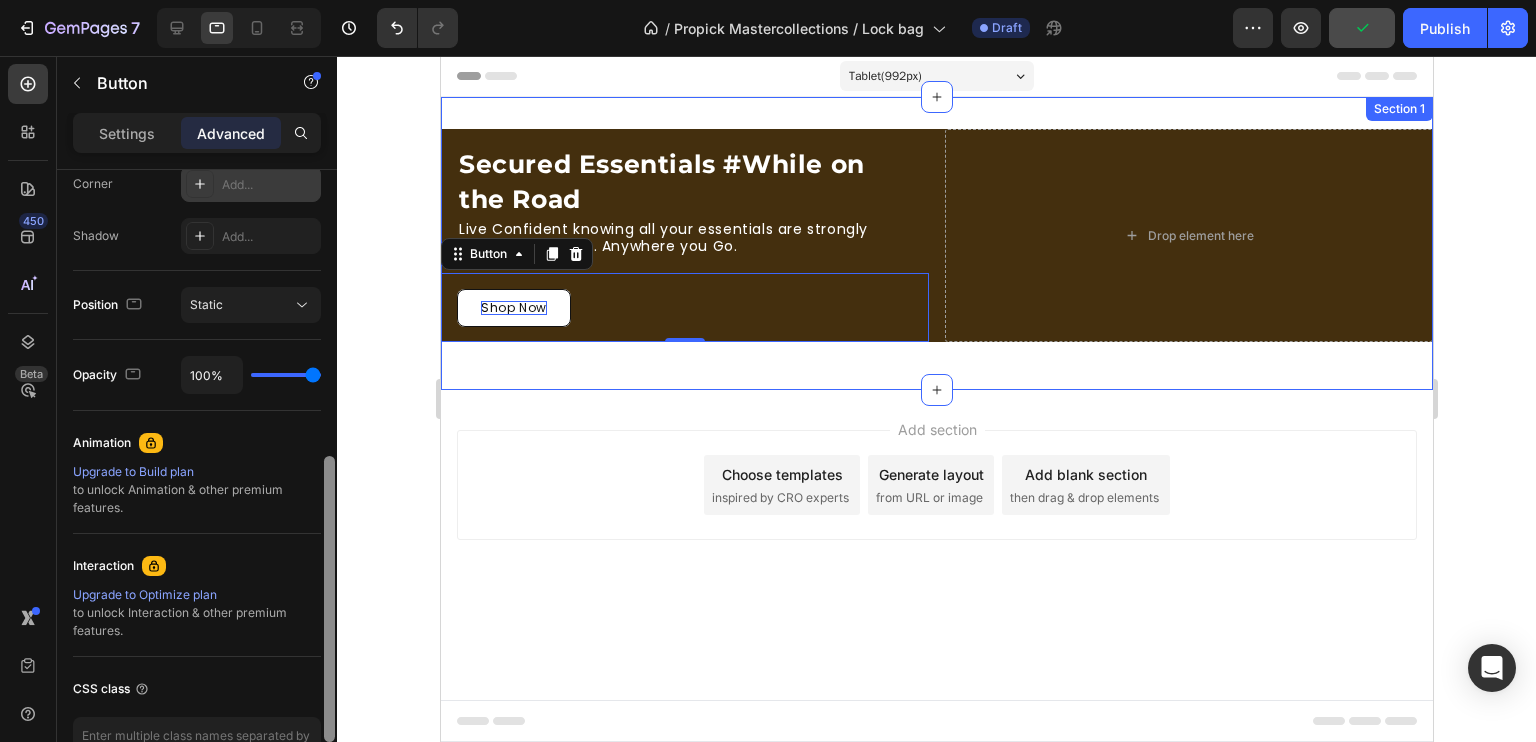 drag, startPoint x: 335, startPoint y: 414, endPoint x: 334, endPoint y: 470, distance: 56.008926 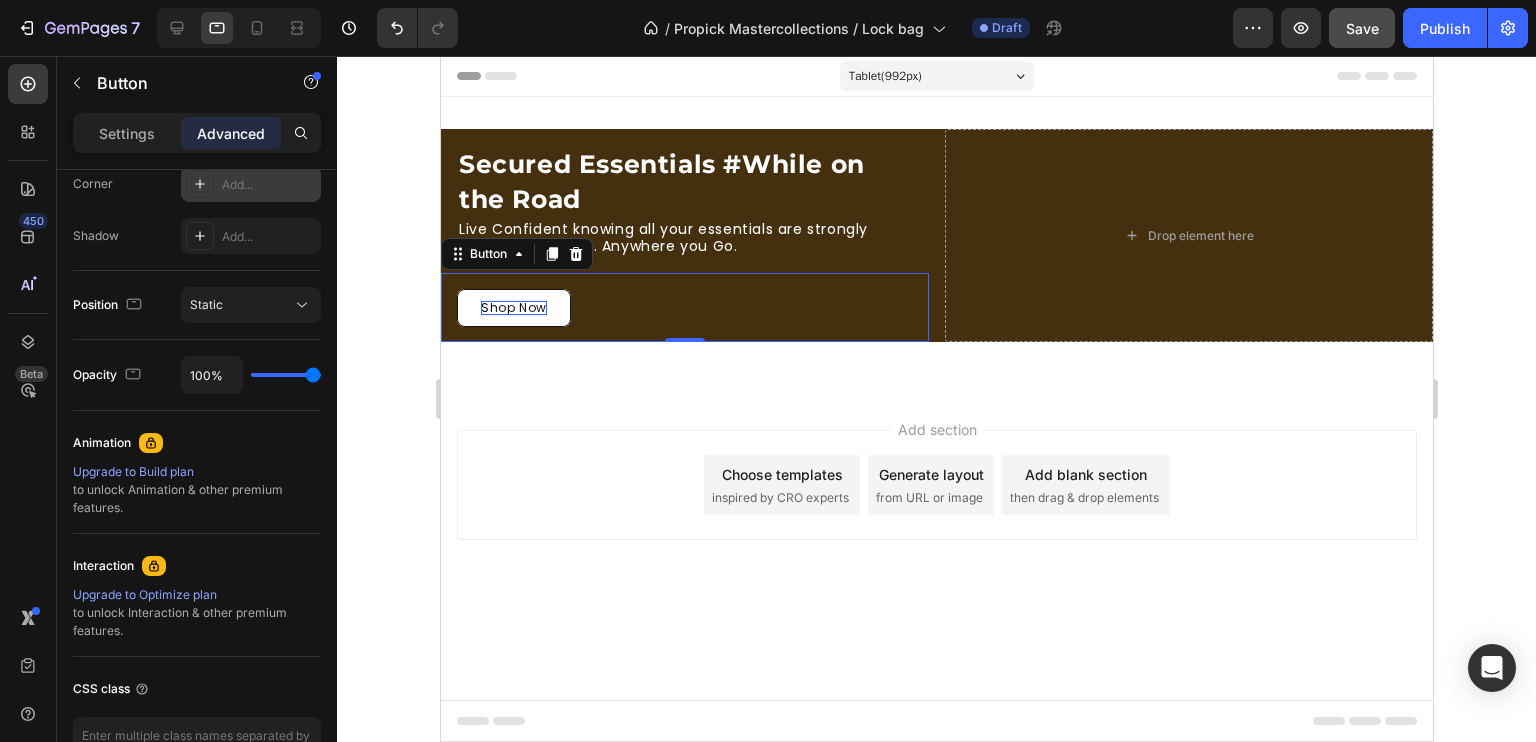 click 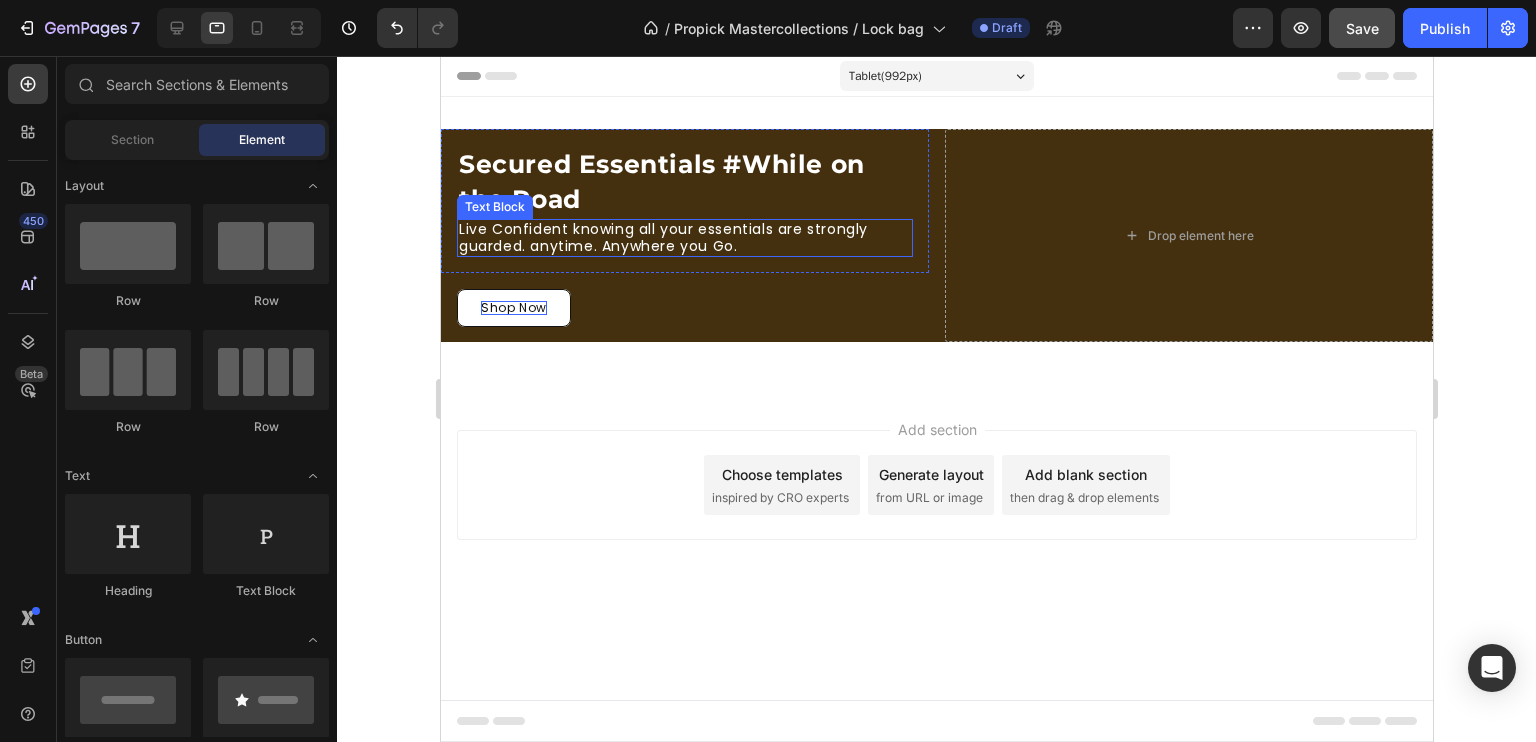 click on "Live Confident knowing all your essentials are strongly guarded. anytime. Anywhere you Go." at bounding box center (684, 238) 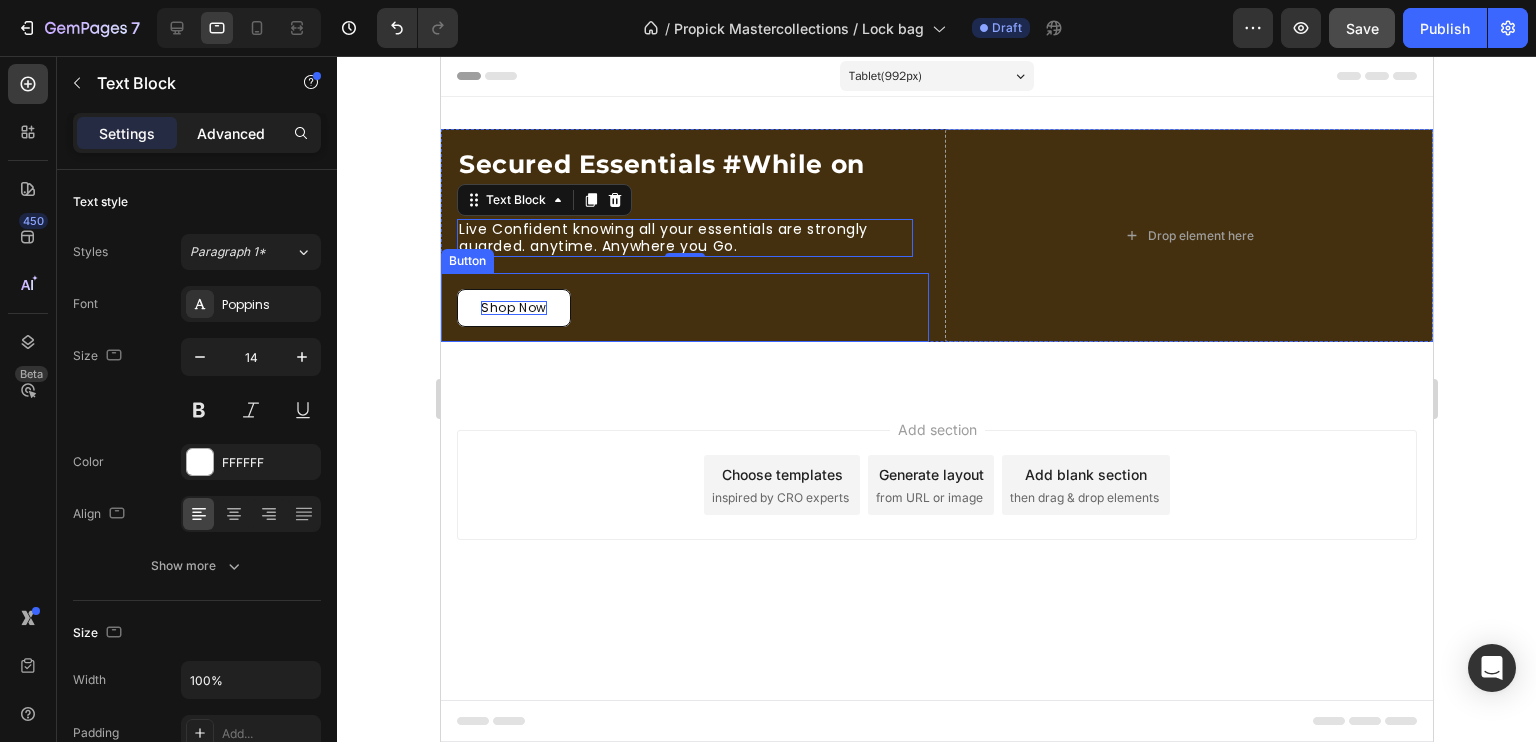 click on "Advanced" at bounding box center [231, 133] 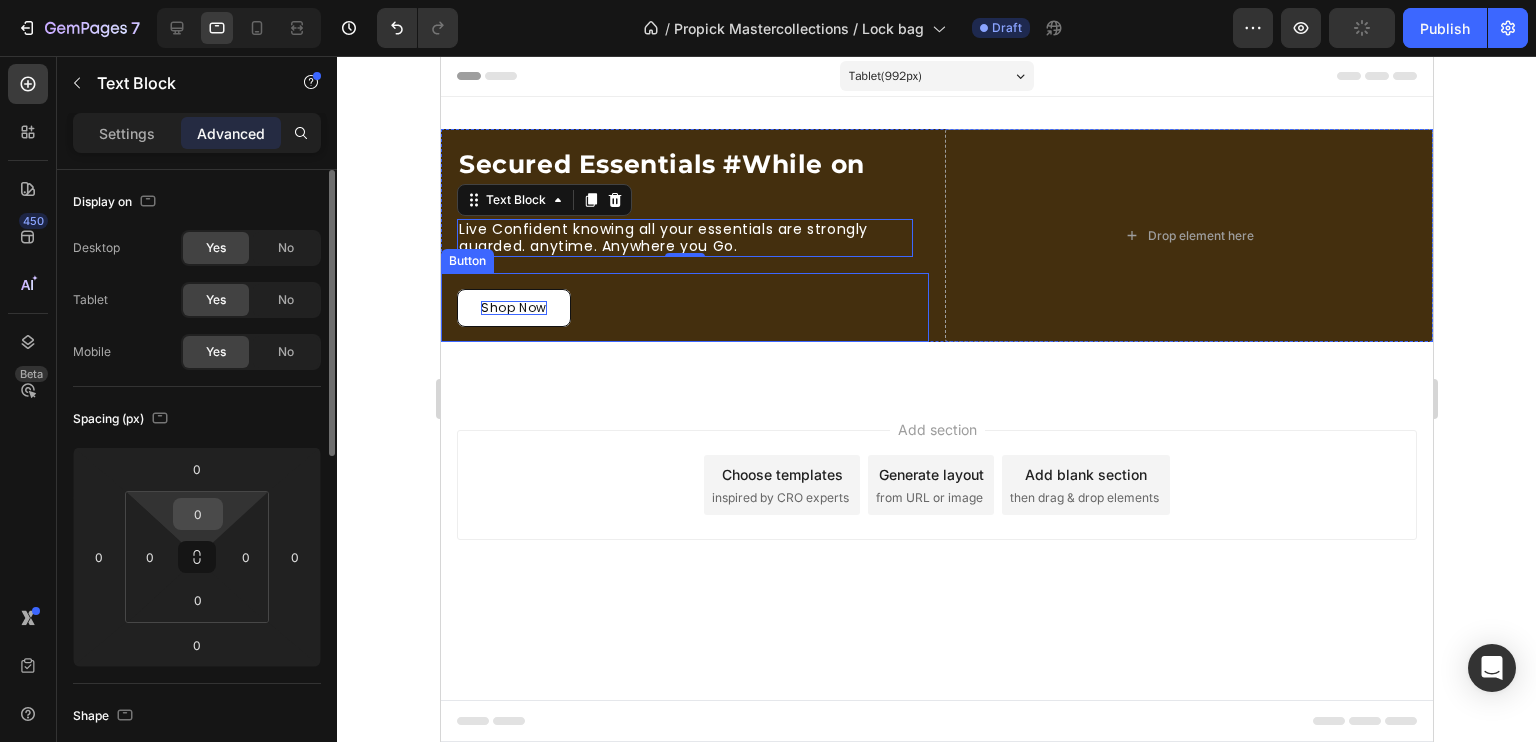 click on "0" at bounding box center (198, 514) 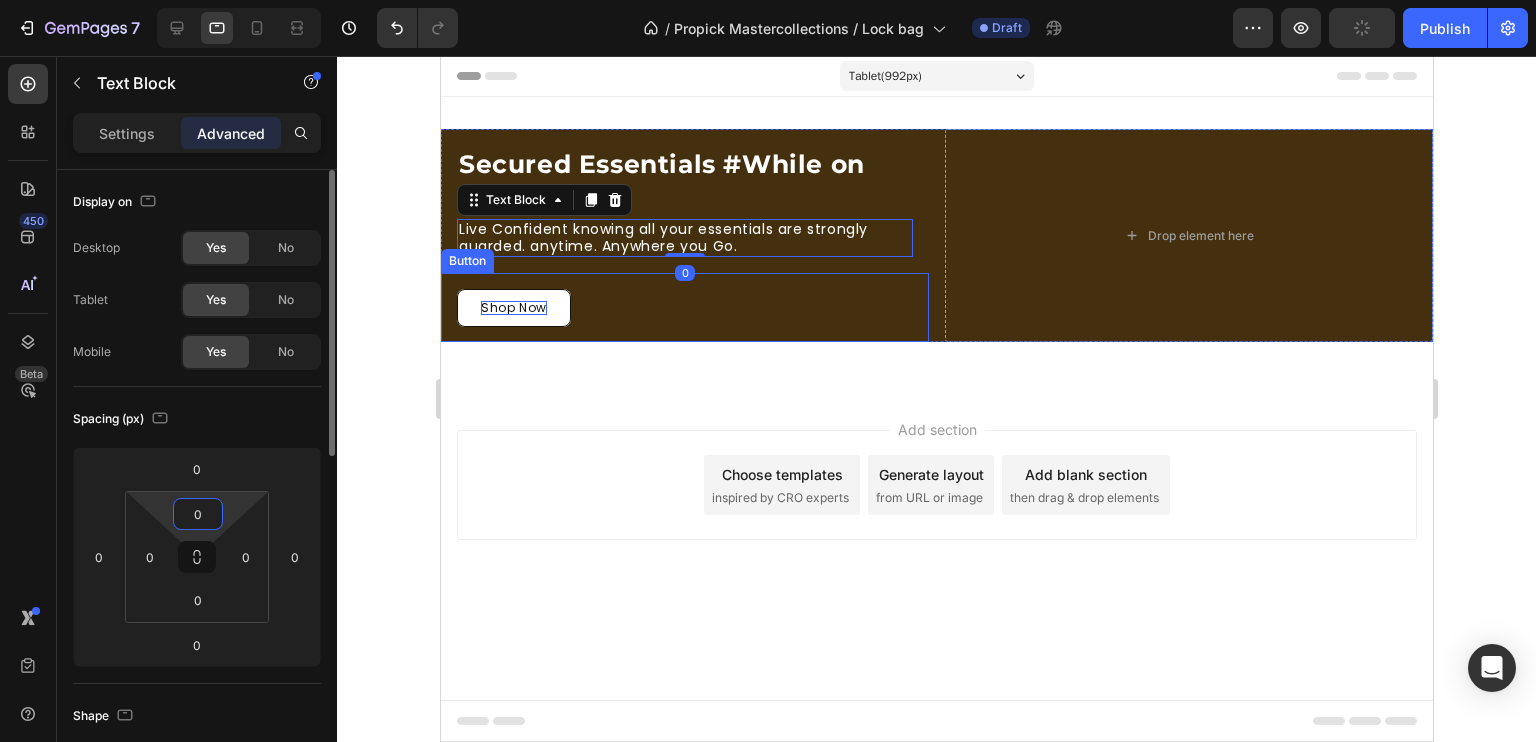 click on "0" at bounding box center (198, 514) 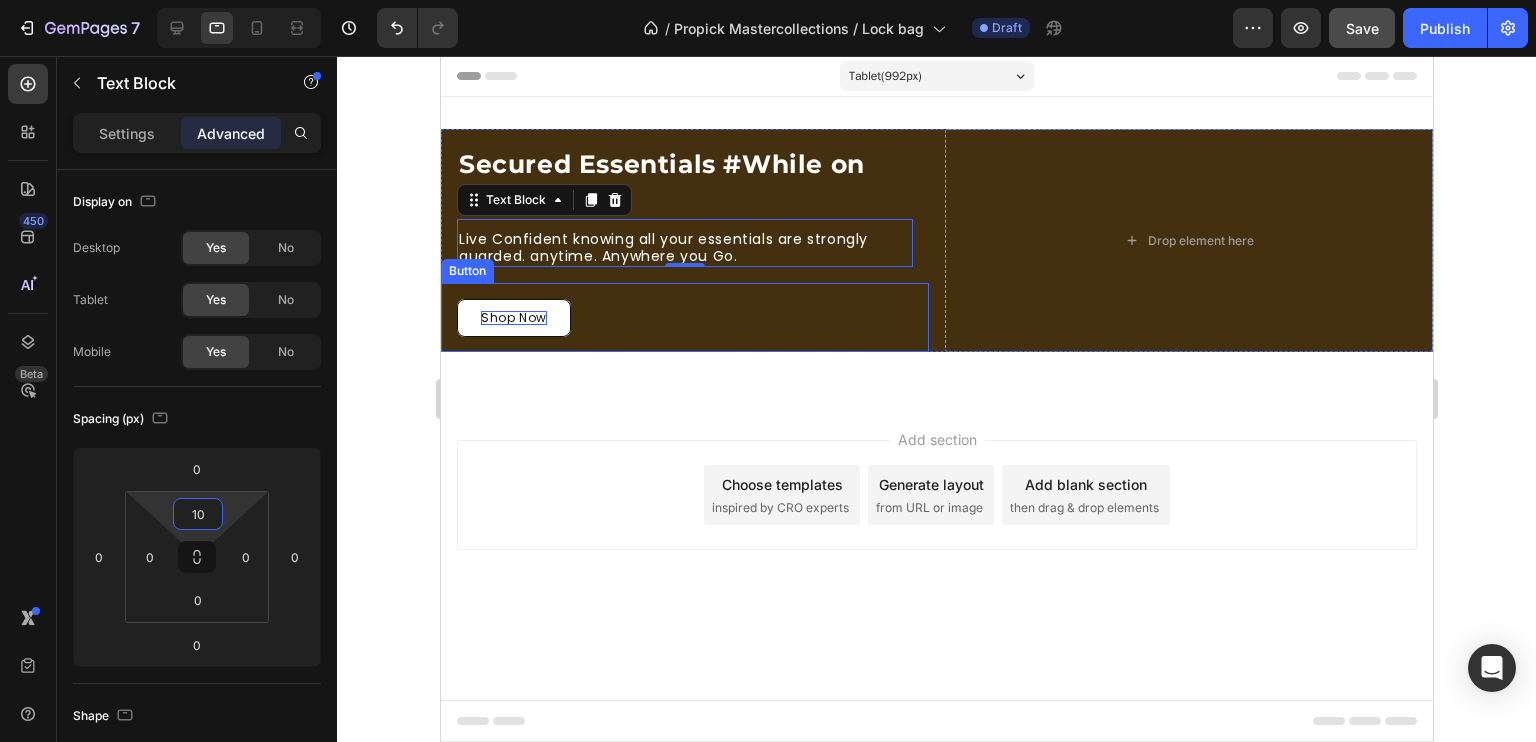 type on "10" 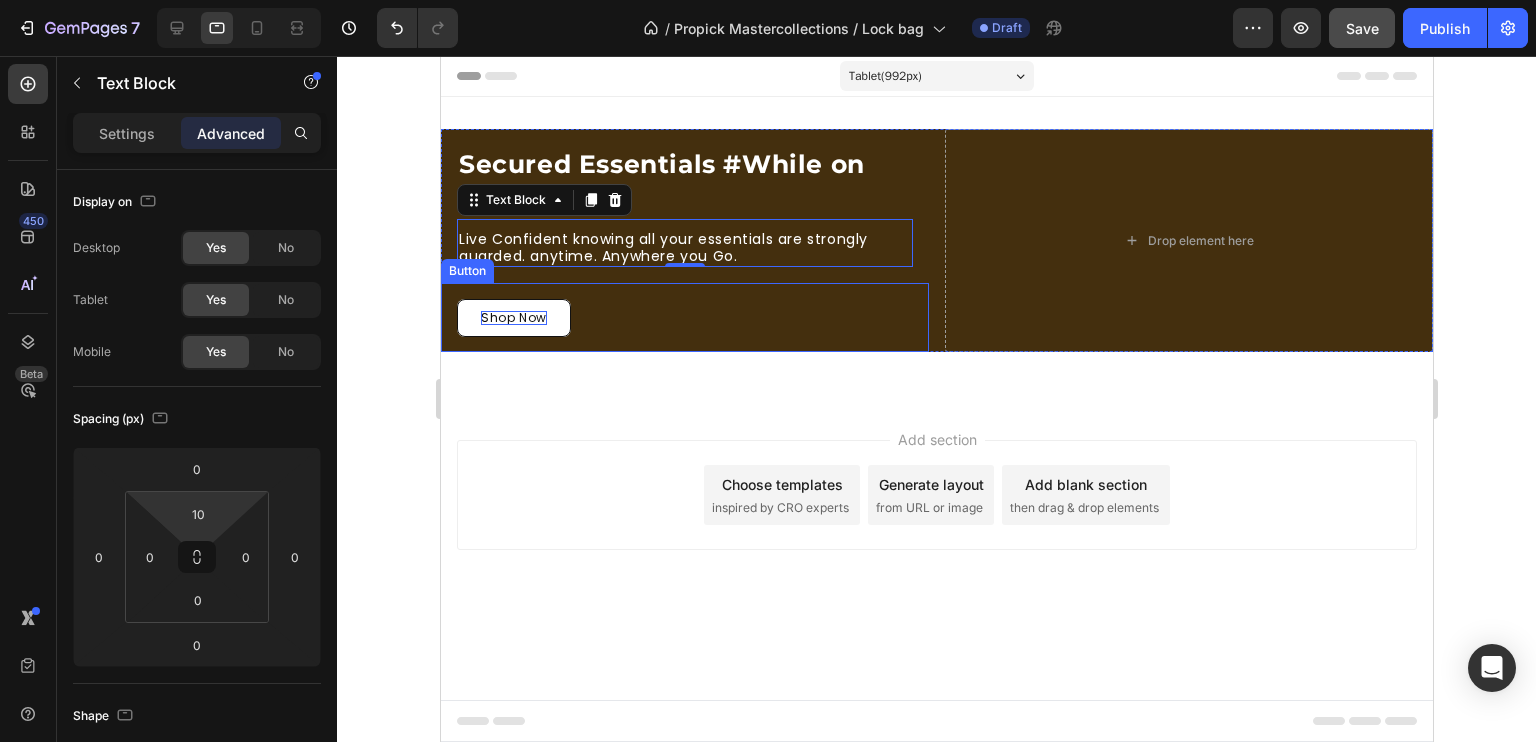 click 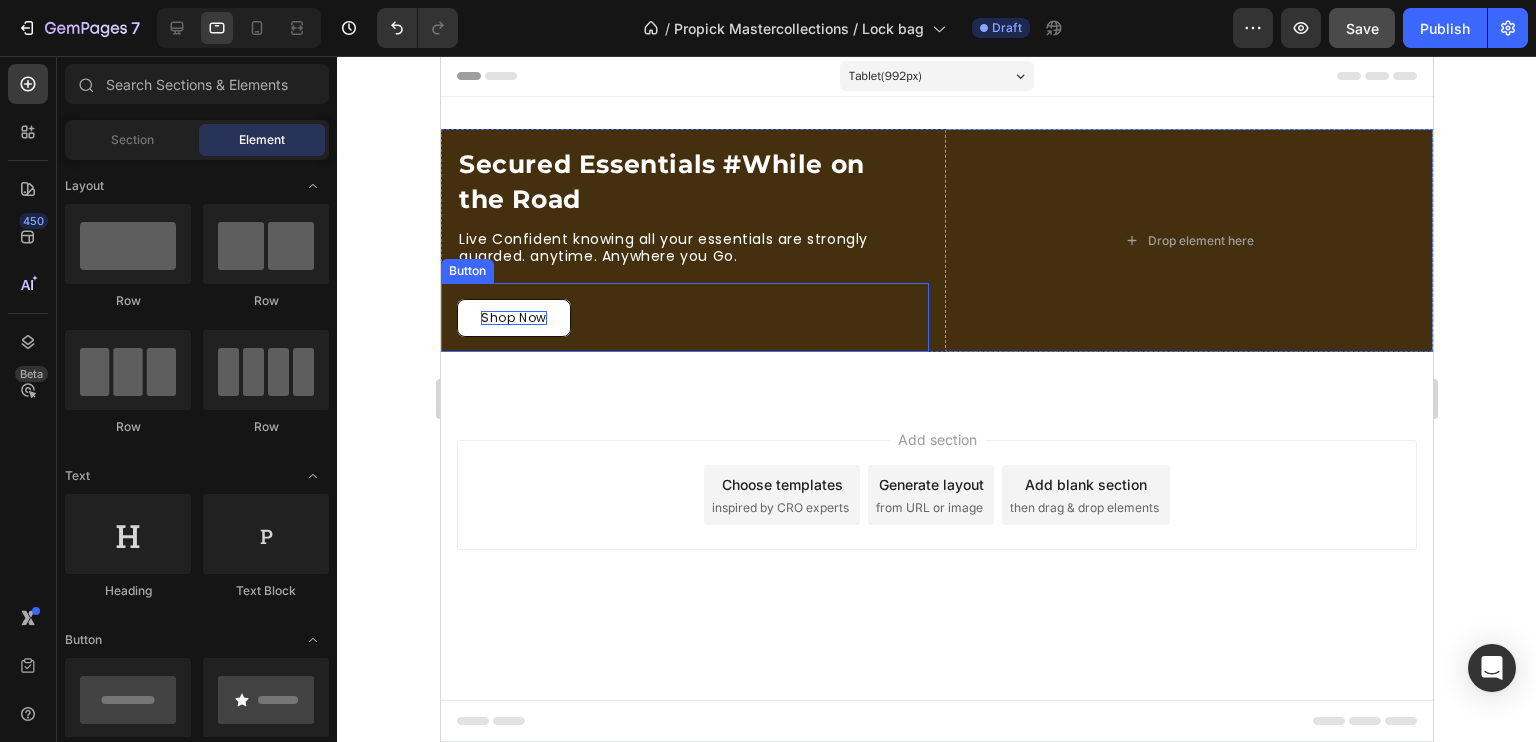 click 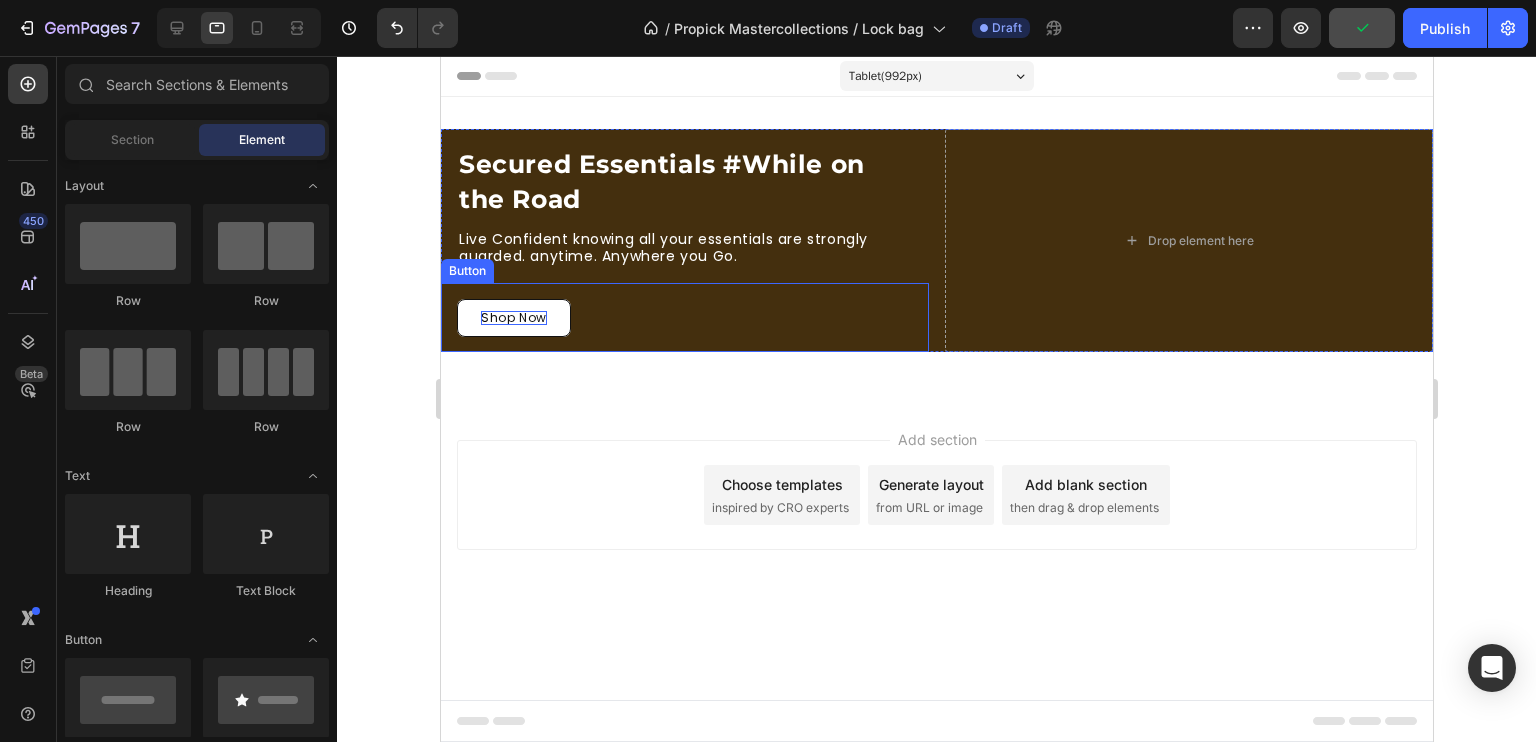click 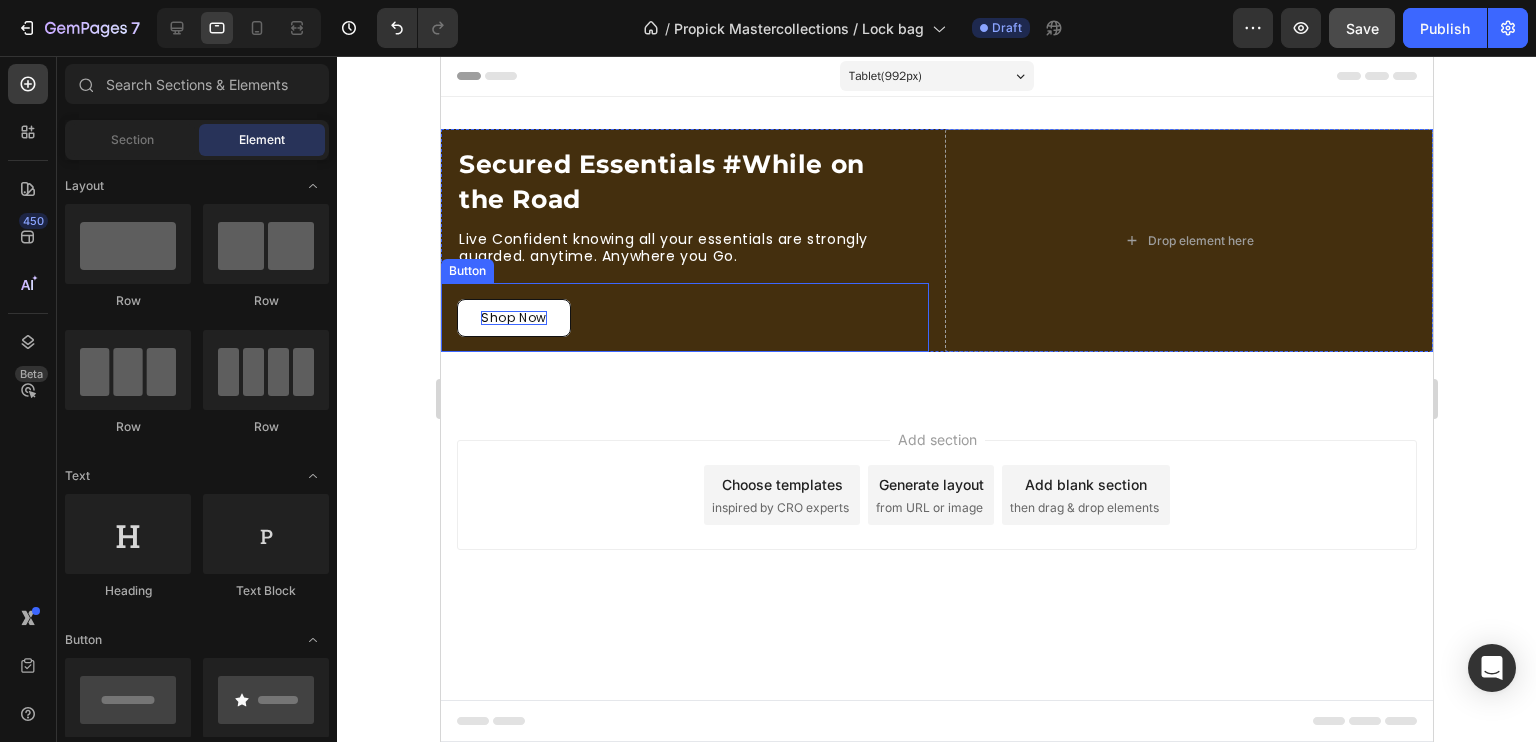 click on "Shop Now" at bounding box center (513, 318) 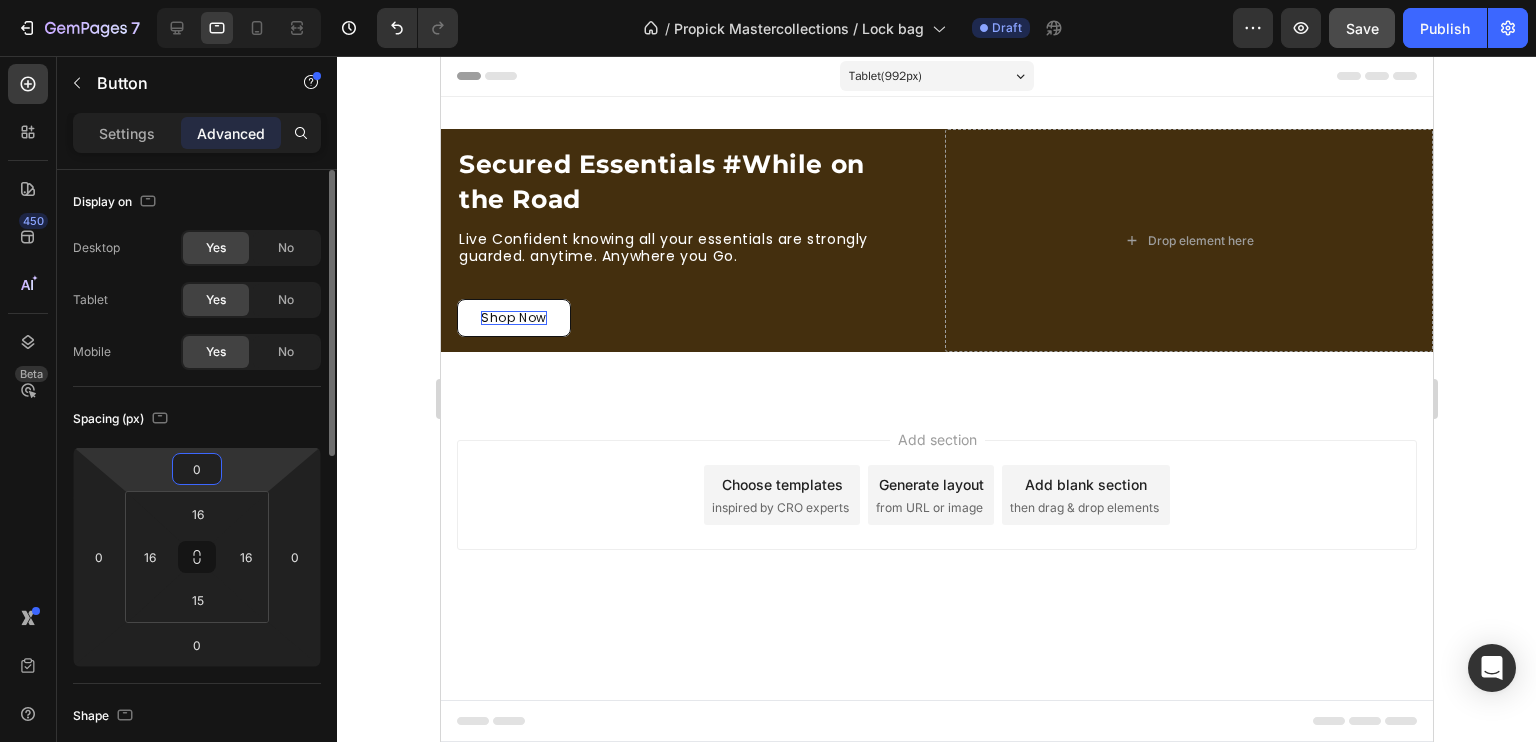 click on "0" at bounding box center [197, 469] 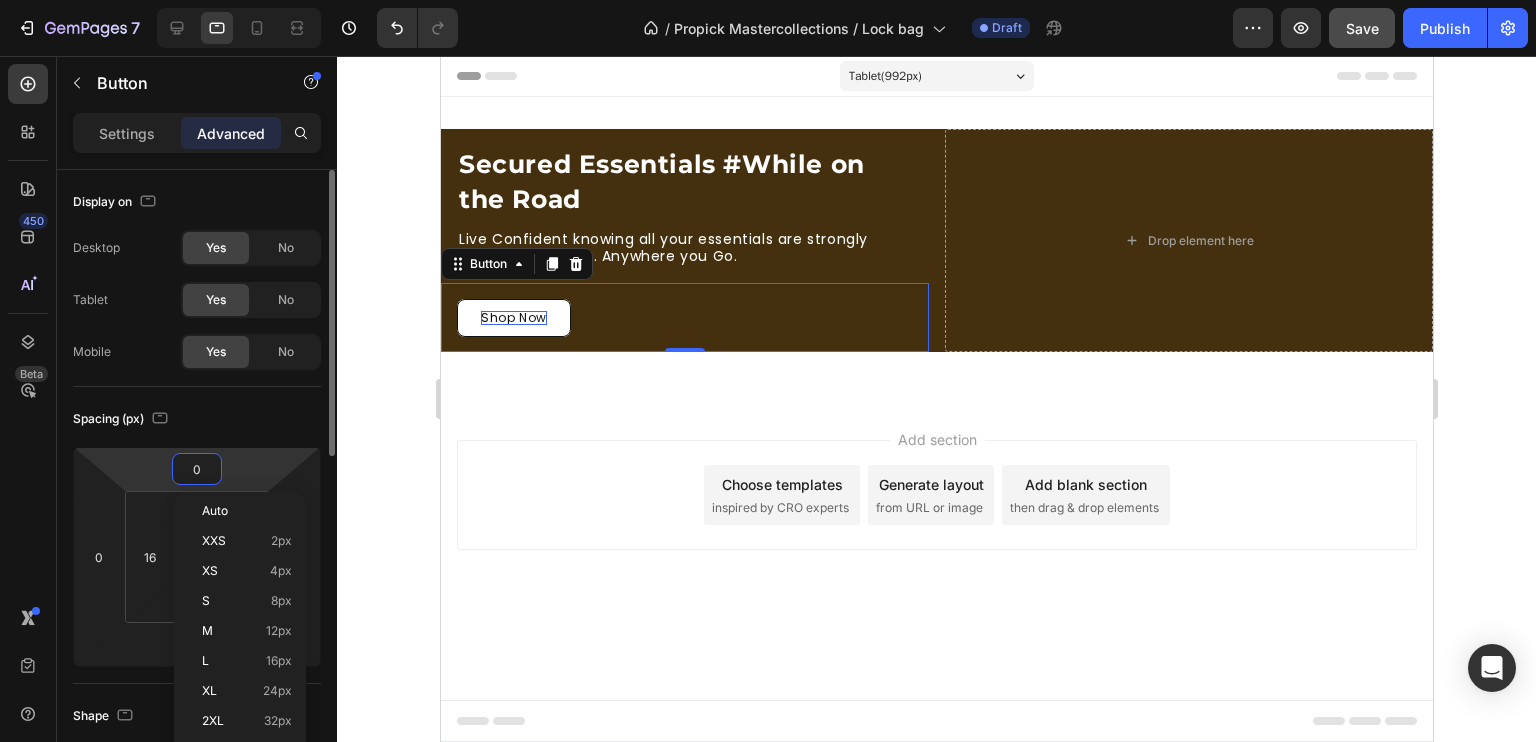 type on "7" 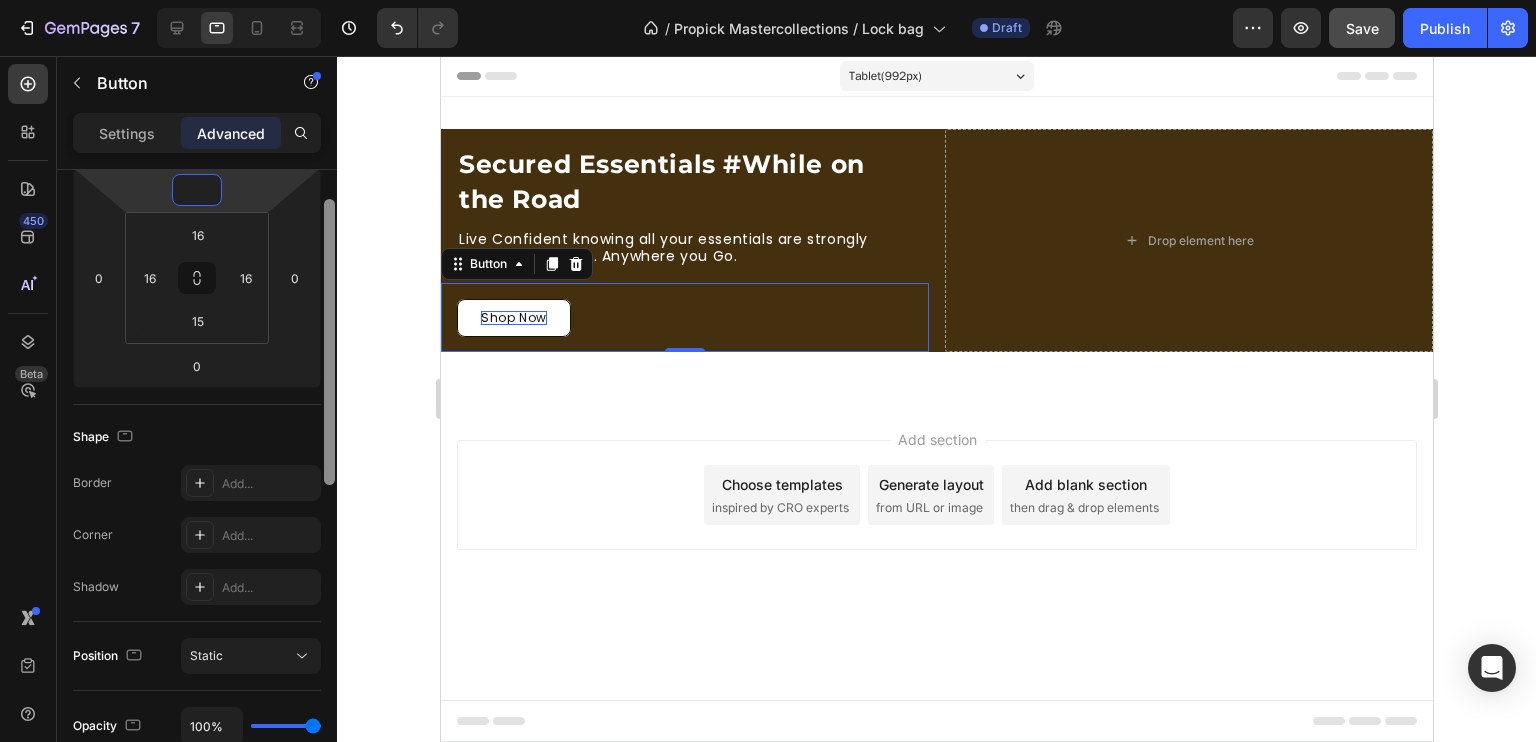 scroll, scrollTop: 211, scrollLeft: 0, axis: vertical 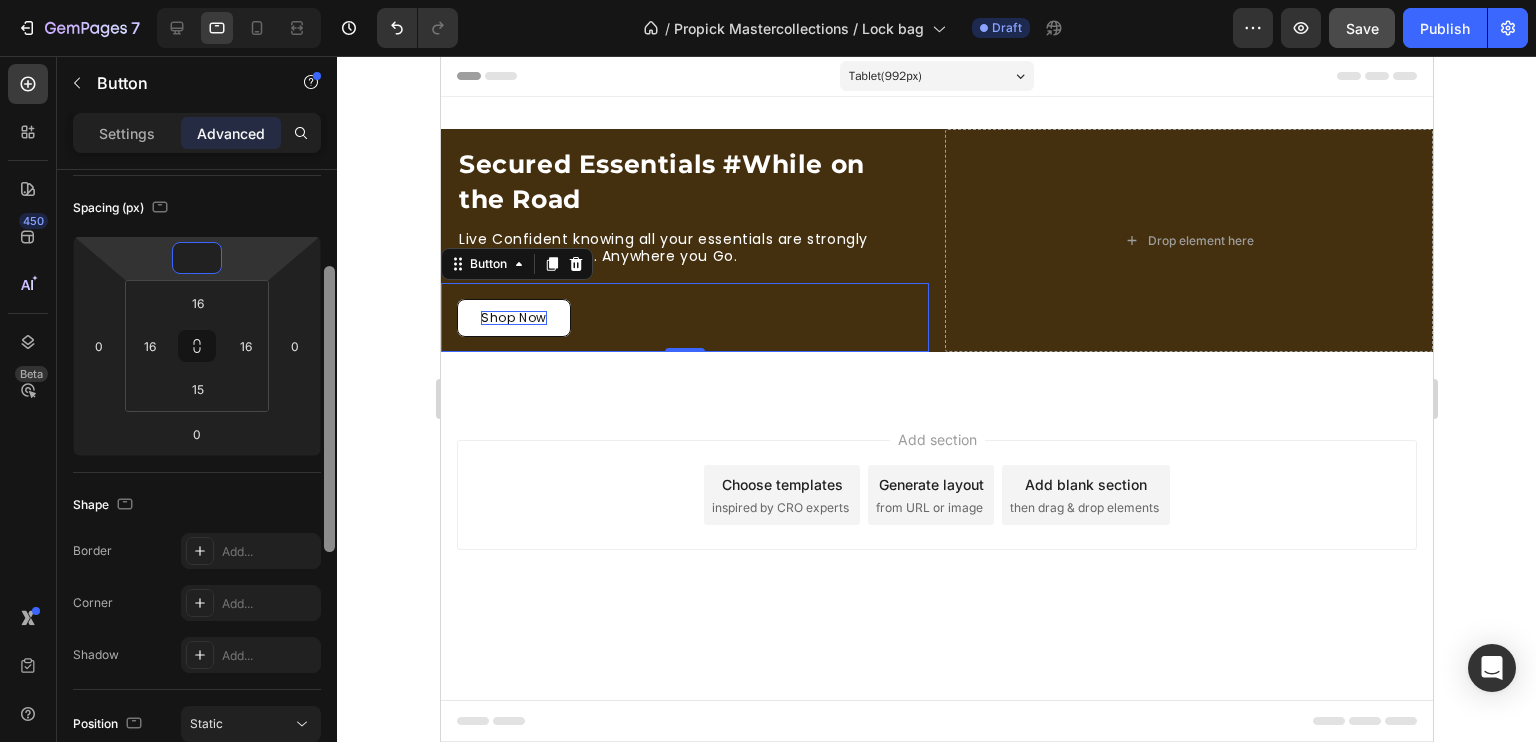 drag, startPoint x: 329, startPoint y: 375, endPoint x: 324, endPoint y: 471, distance: 96.13012 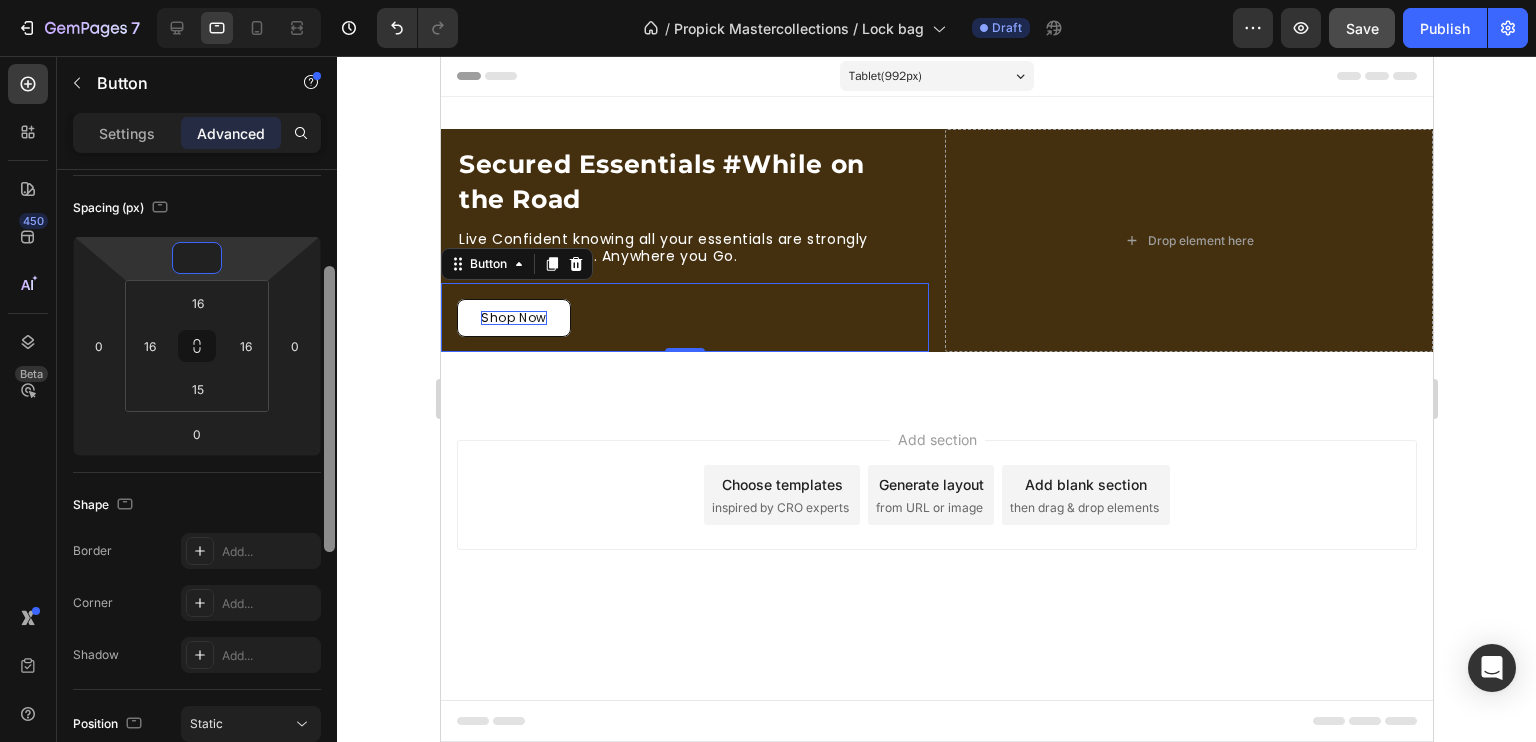 click at bounding box center [329, 409] 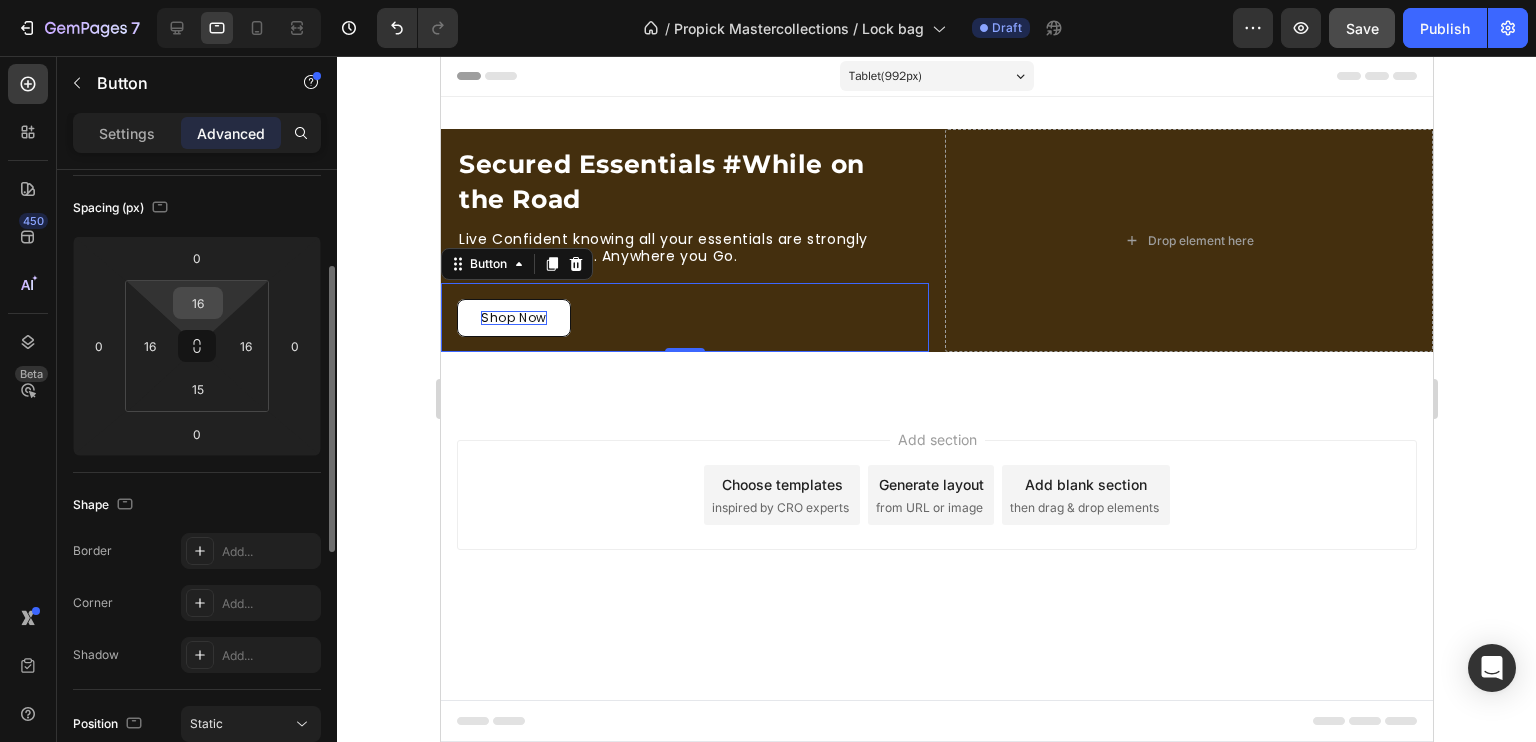 click on "16" at bounding box center [198, 303] 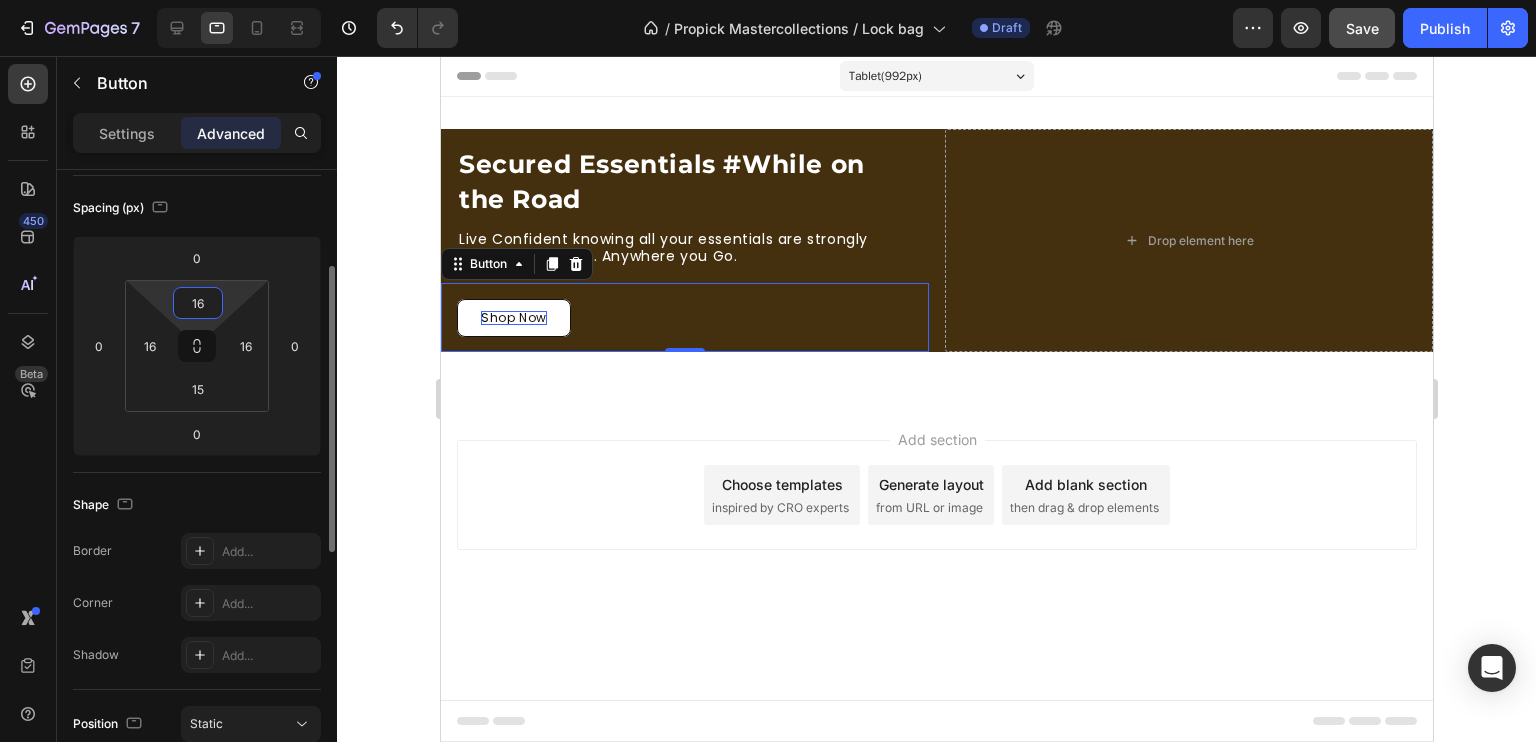 click on "16" at bounding box center (198, 303) 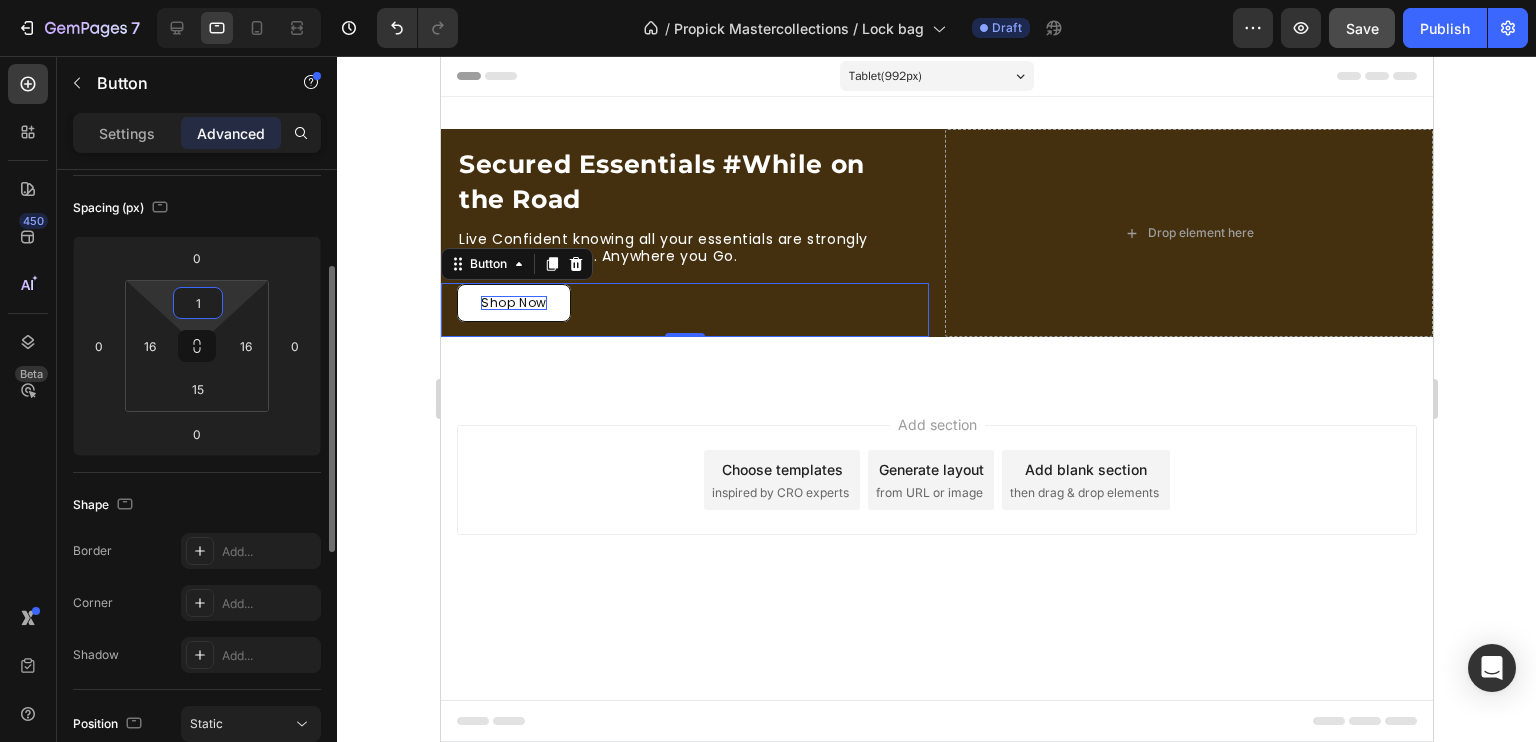 type on "16" 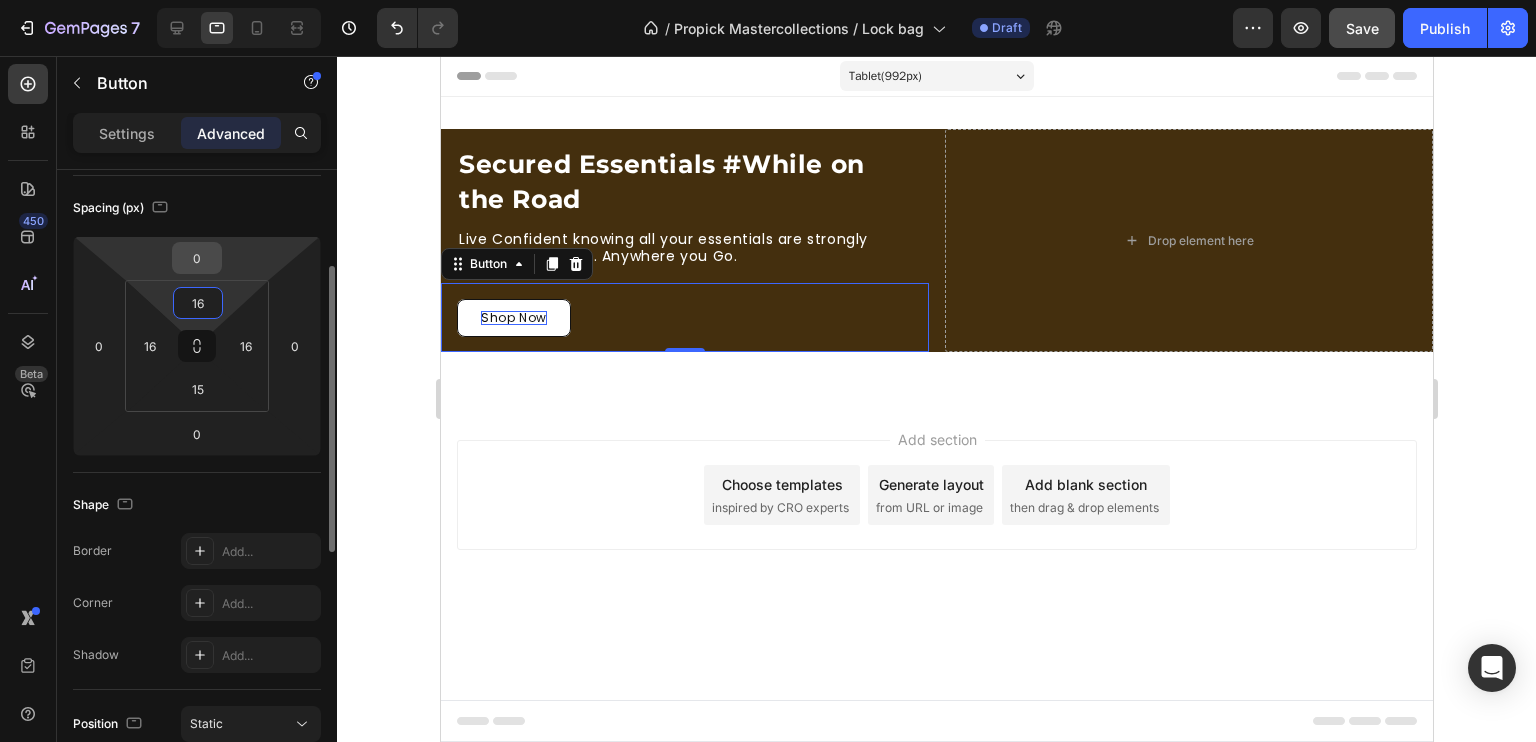 click on "0" at bounding box center (197, 258) 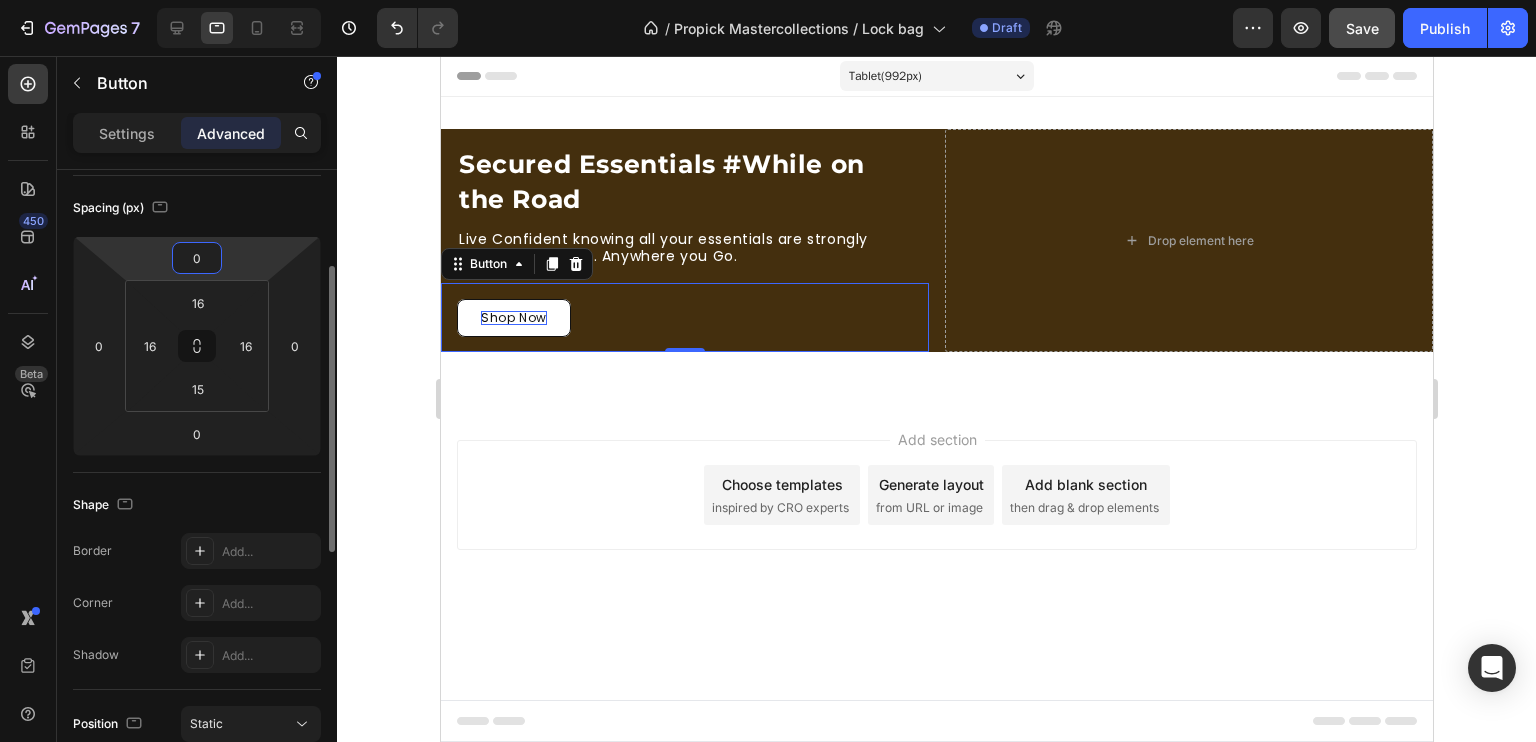 click on "0" at bounding box center (197, 258) 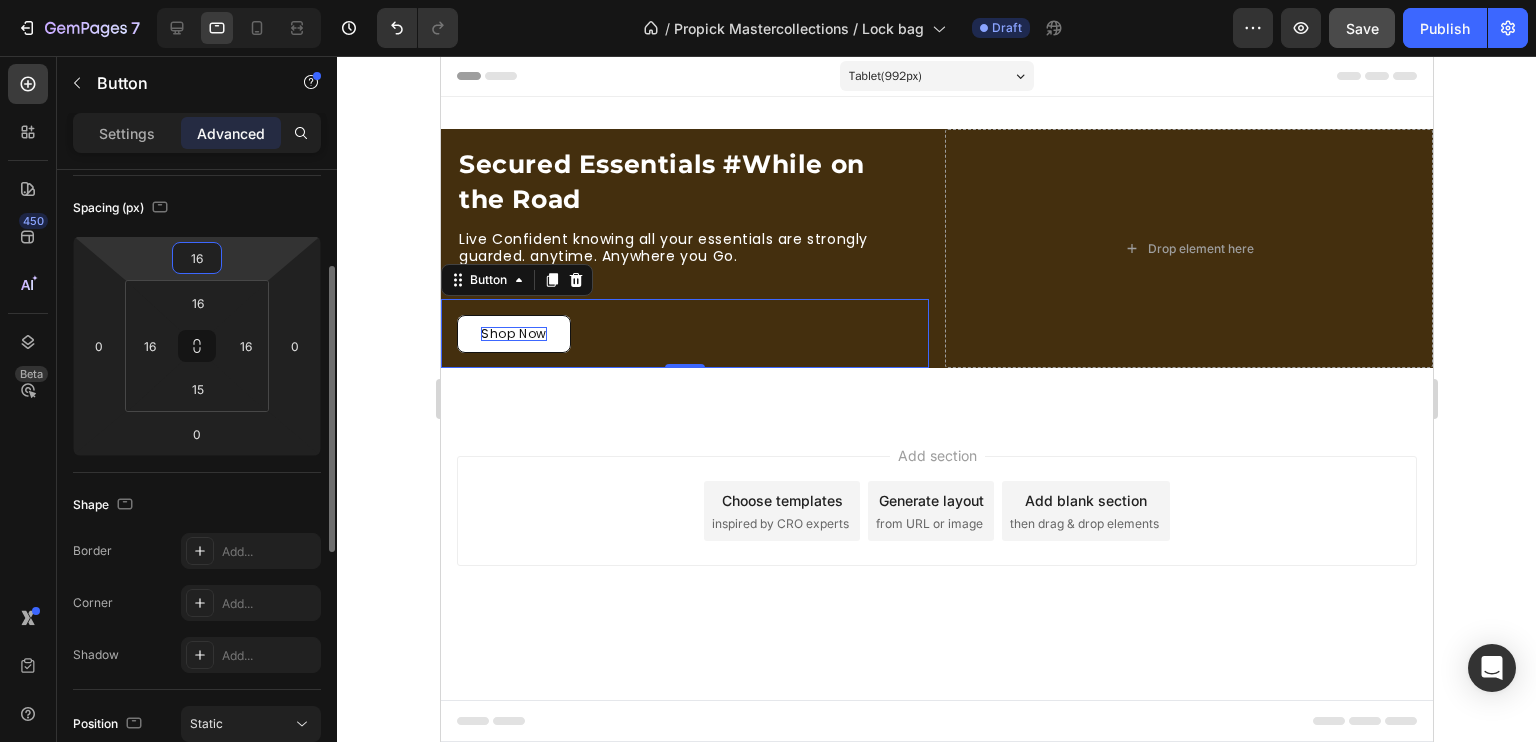 type on "1" 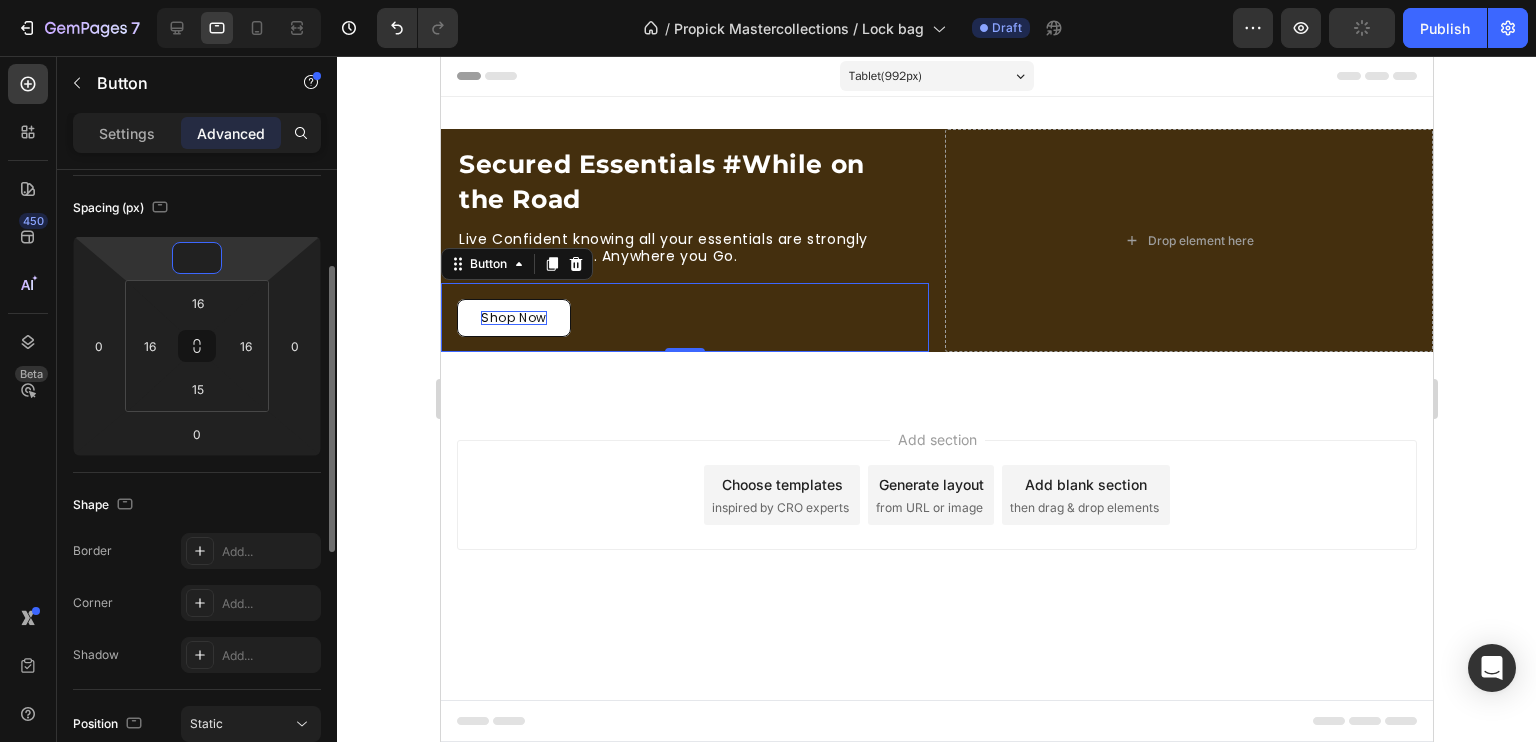 type on "0" 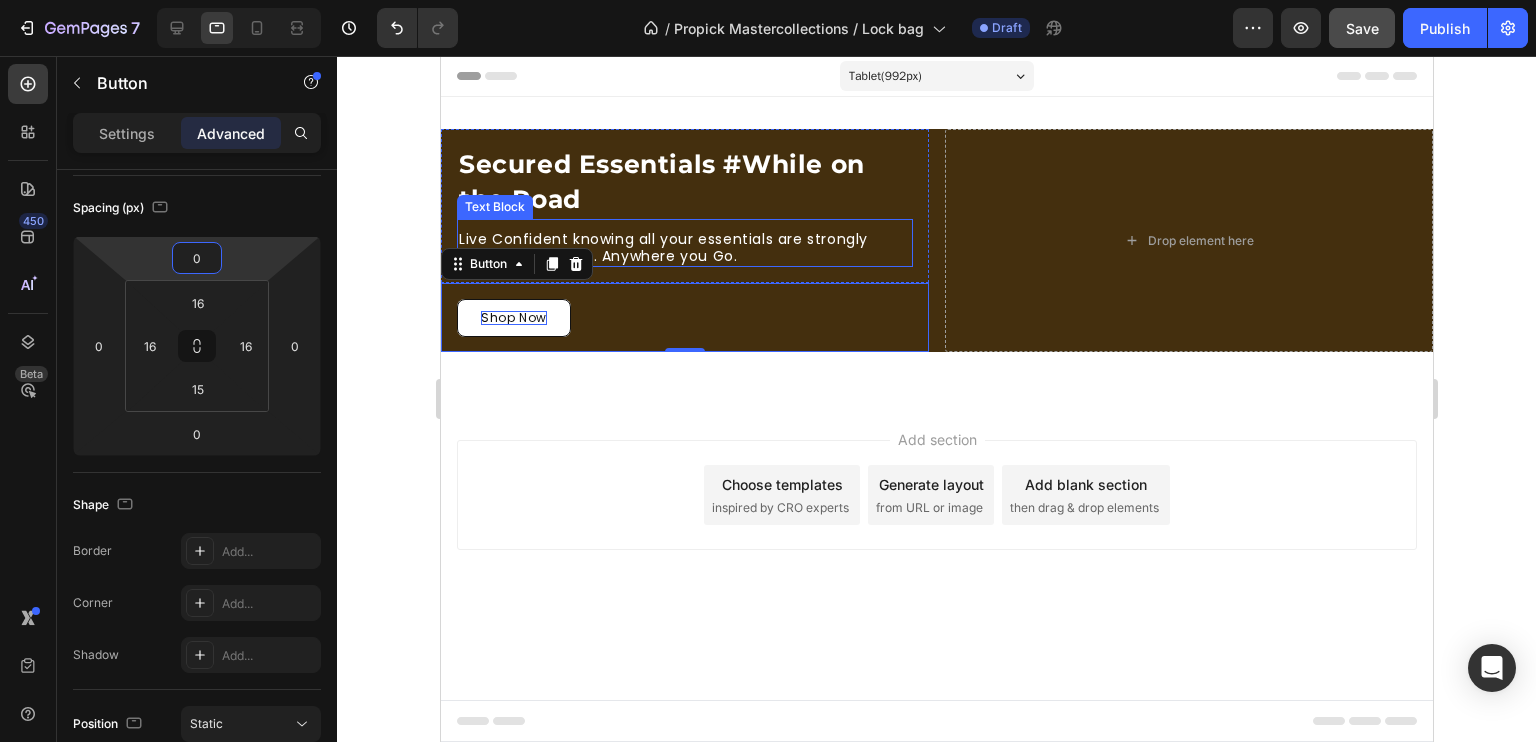 click on "Live Confident knowing all your essentials are strongly guarded. anytime. Anywhere you Go." at bounding box center (684, 248) 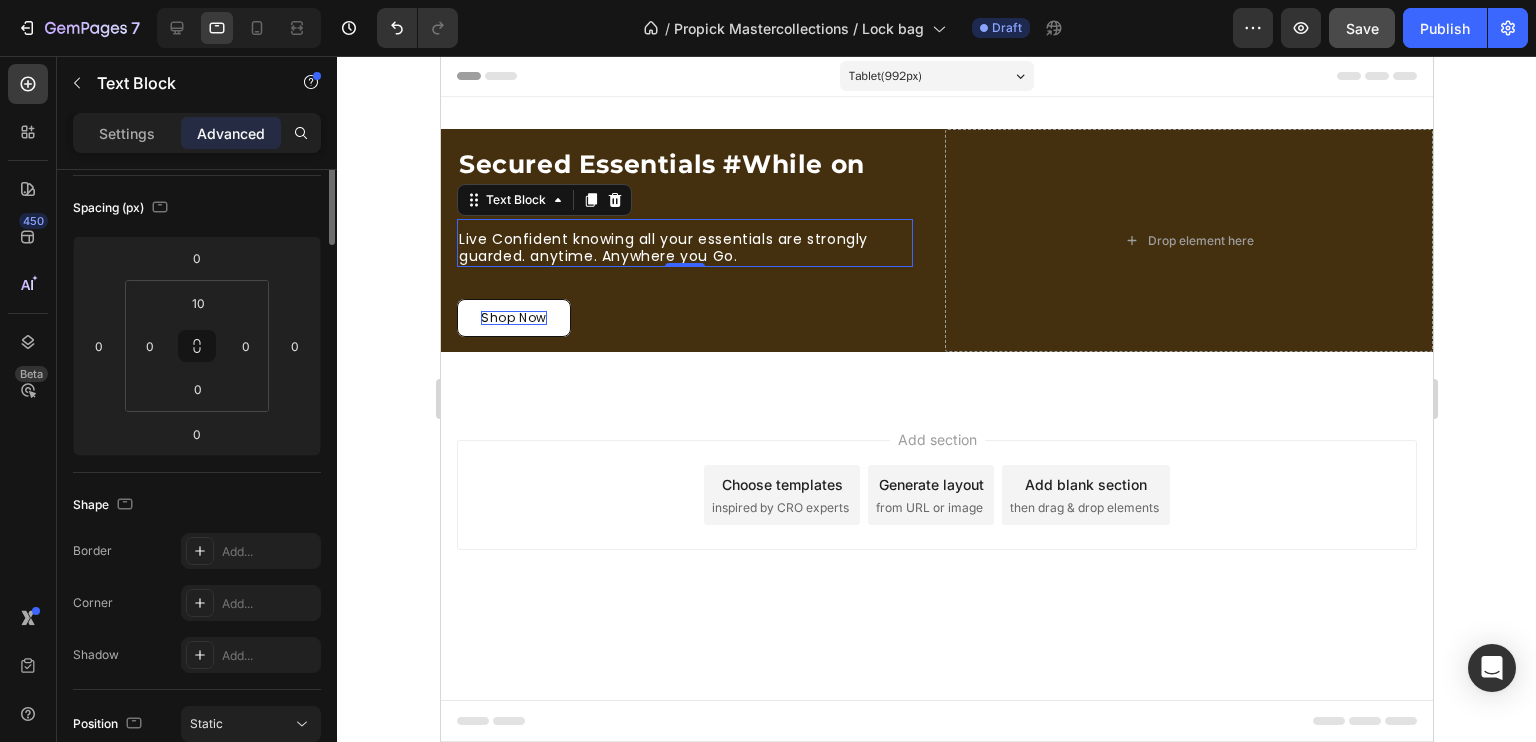scroll, scrollTop: 0, scrollLeft: 0, axis: both 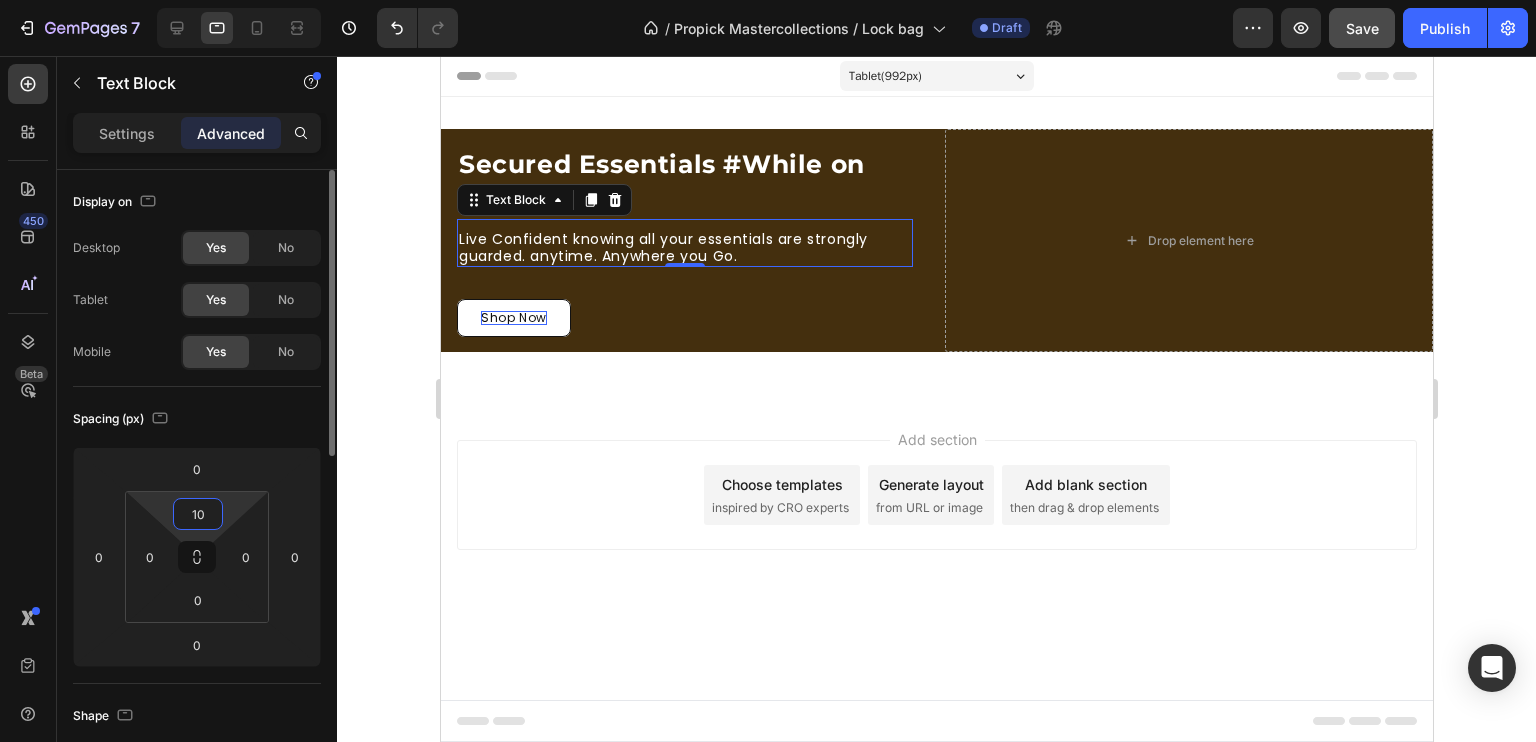 click on "10" at bounding box center [198, 514] 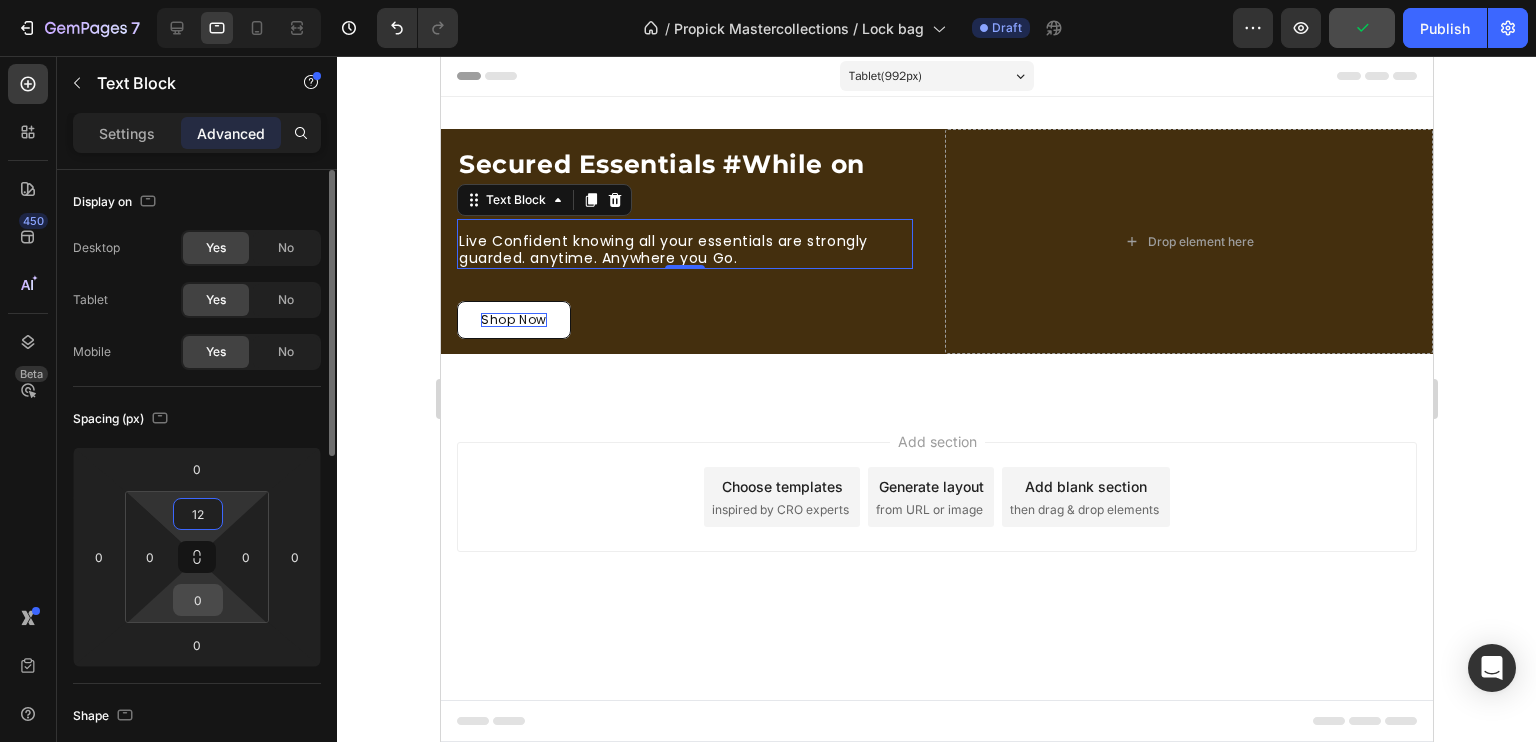 type on "12" 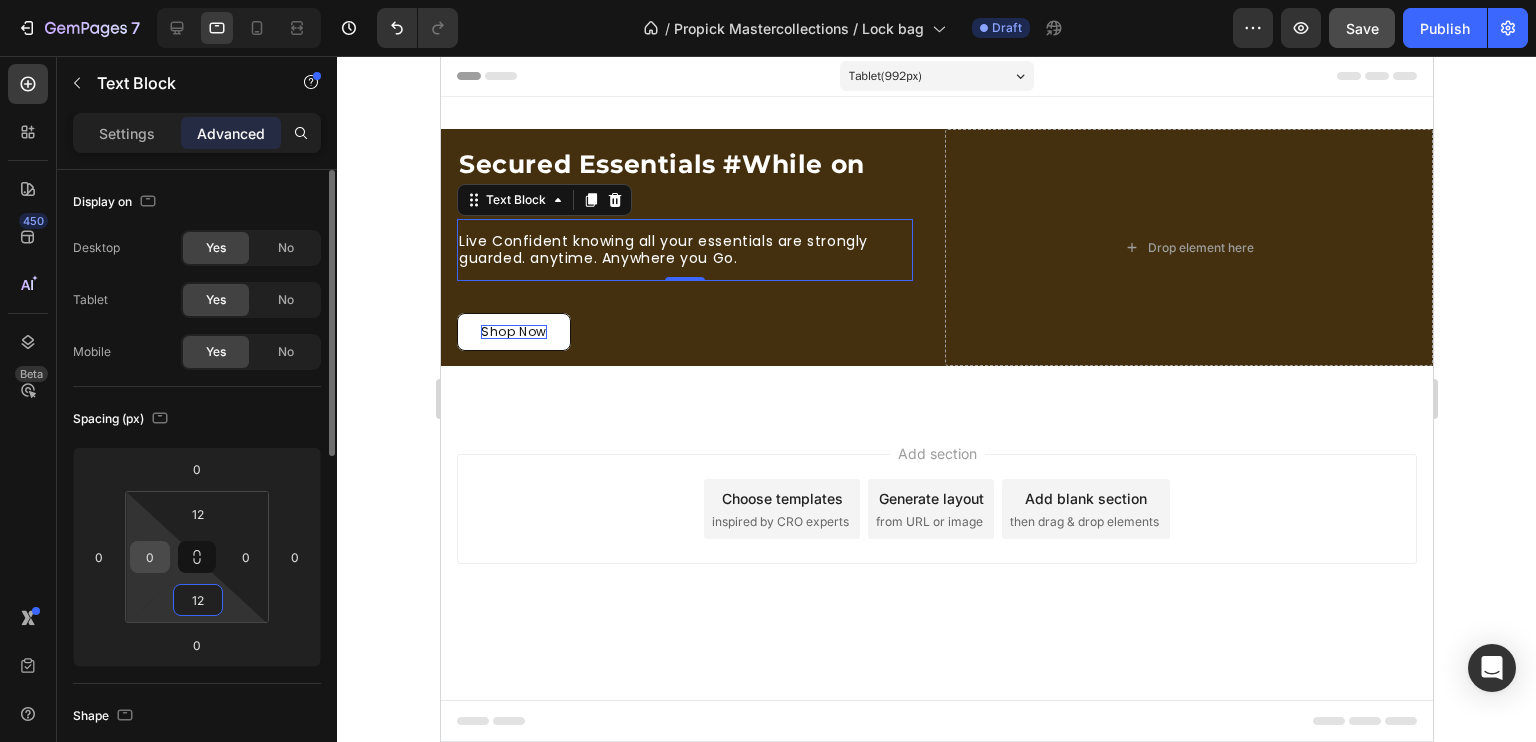 type on "12" 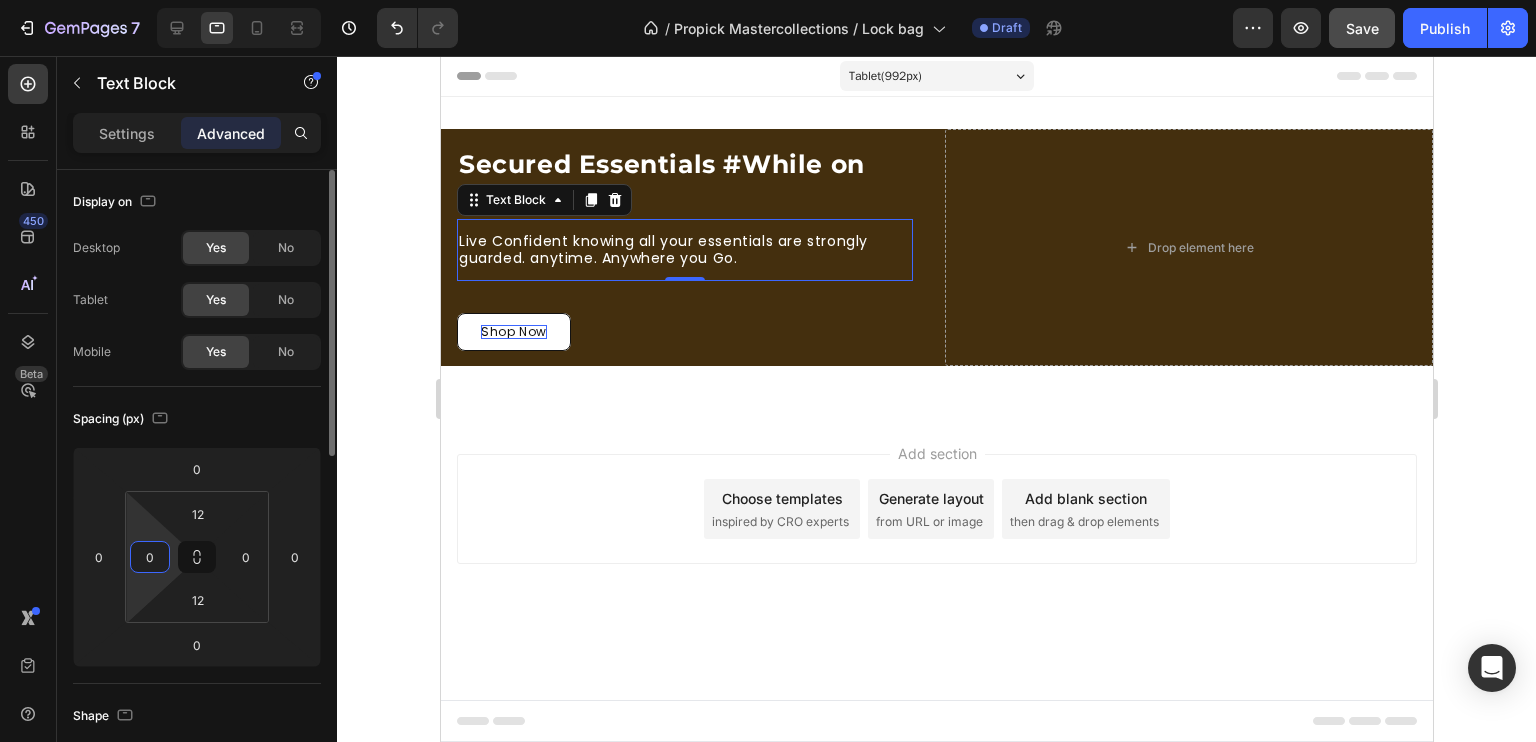 click on "0" at bounding box center [150, 557] 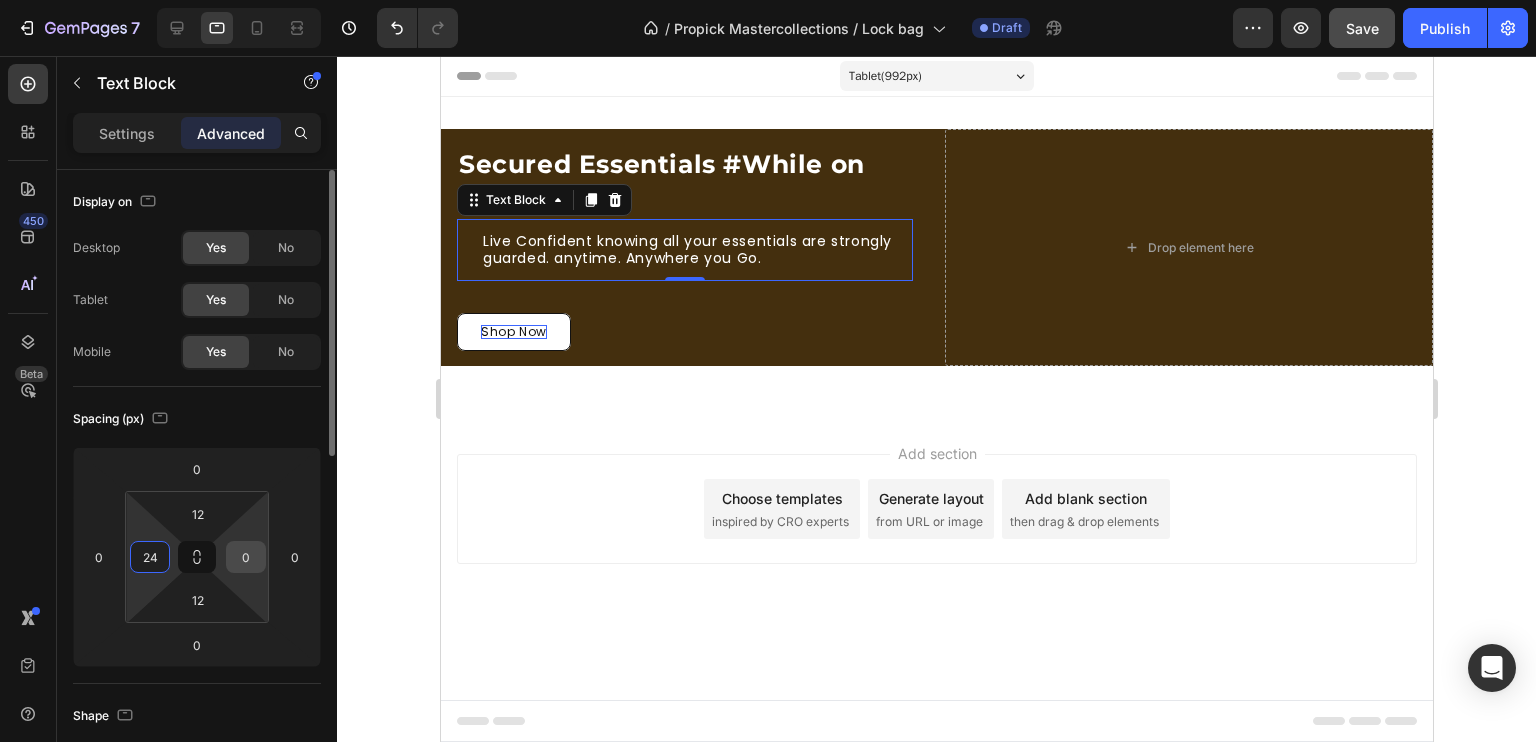 type on "24" 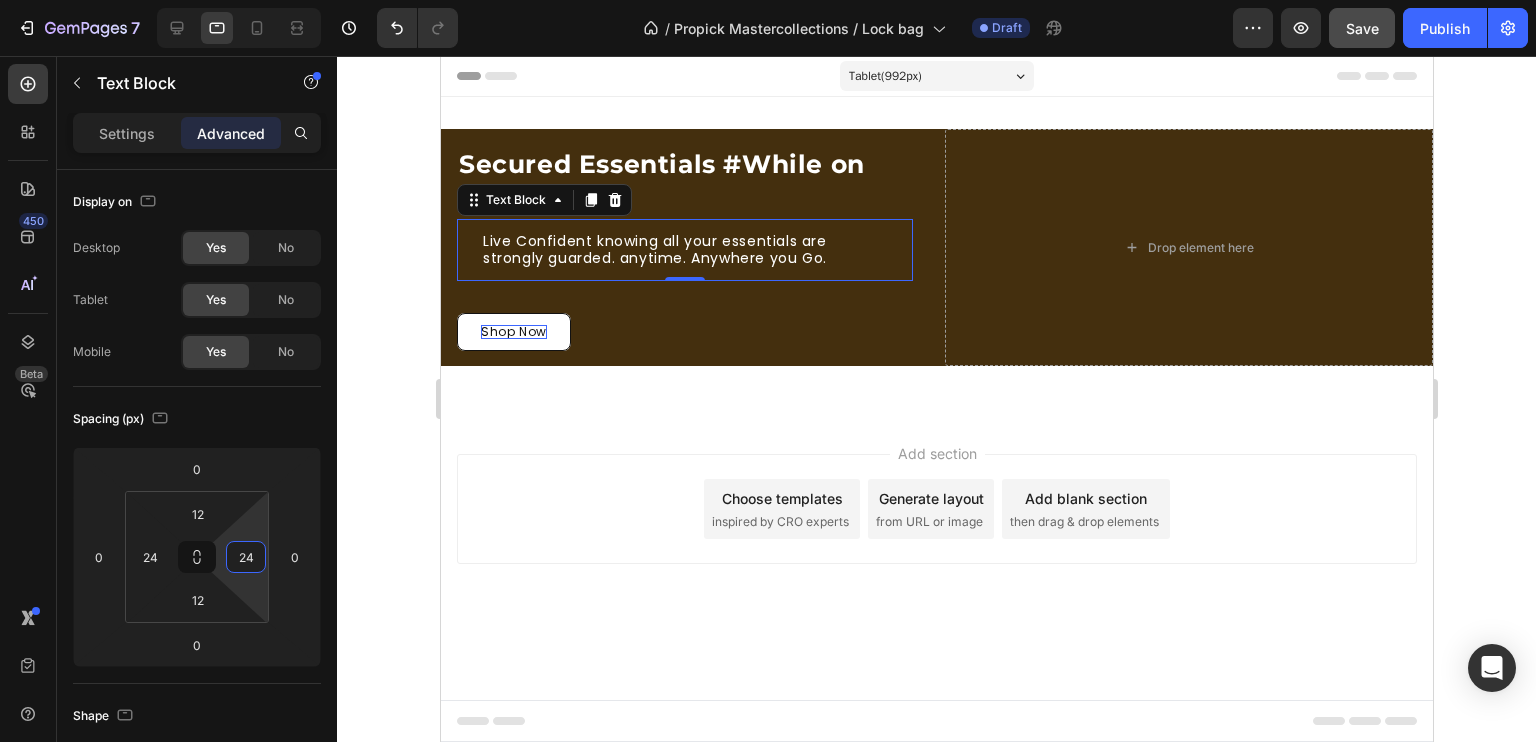 type on "24" 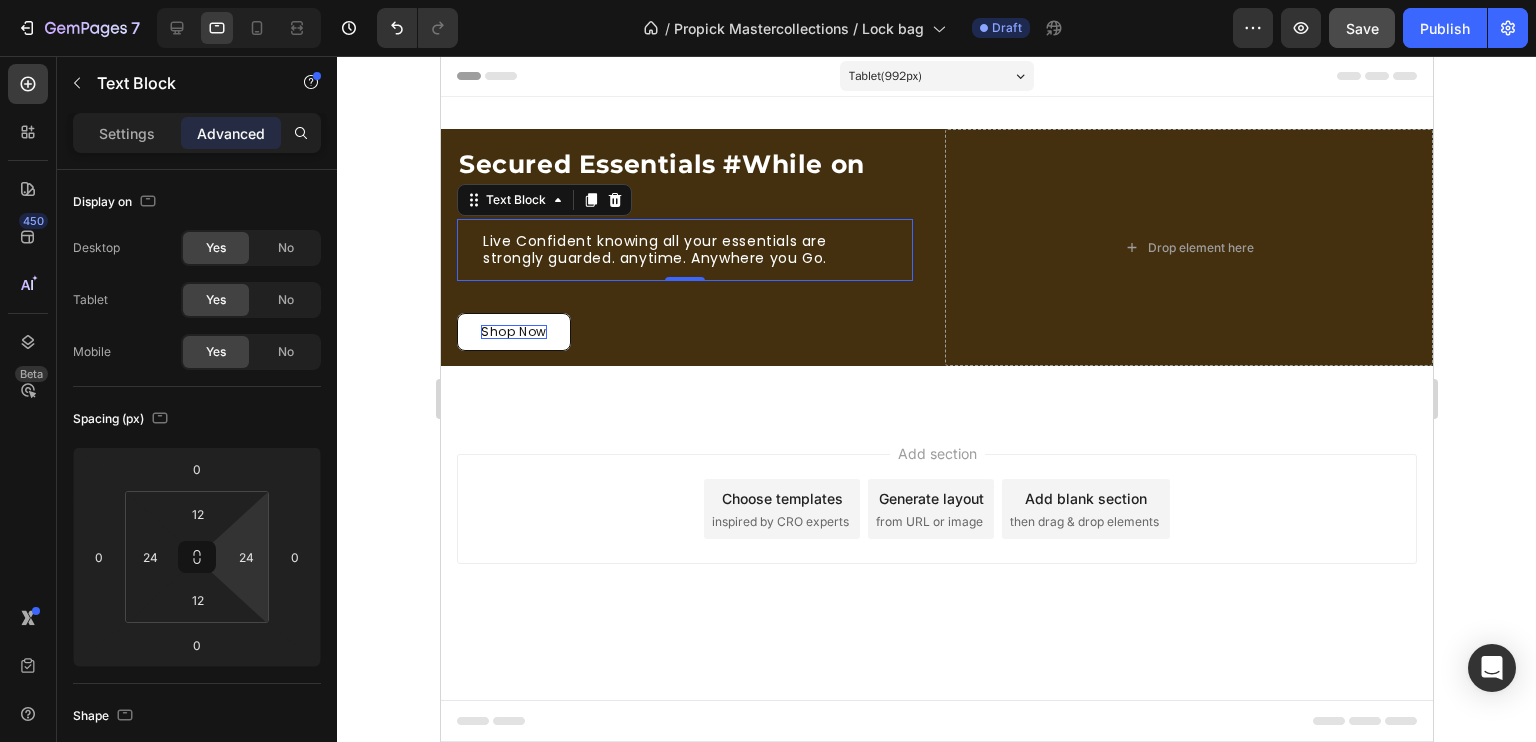 click 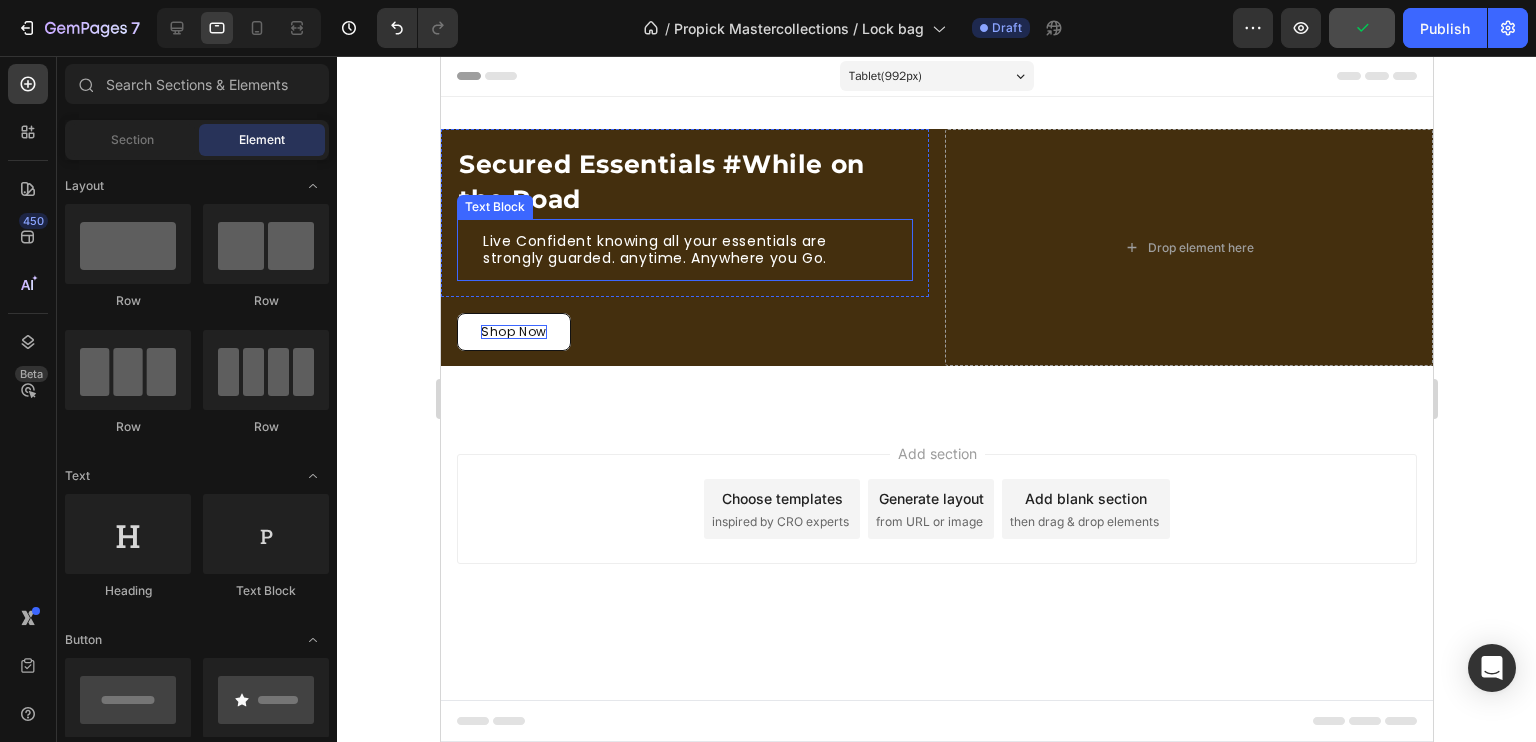 click on "Live Confident knowing all your essentials are strongly guarded. anytime. Anywhere you Go." at bounding box center [684, 250] 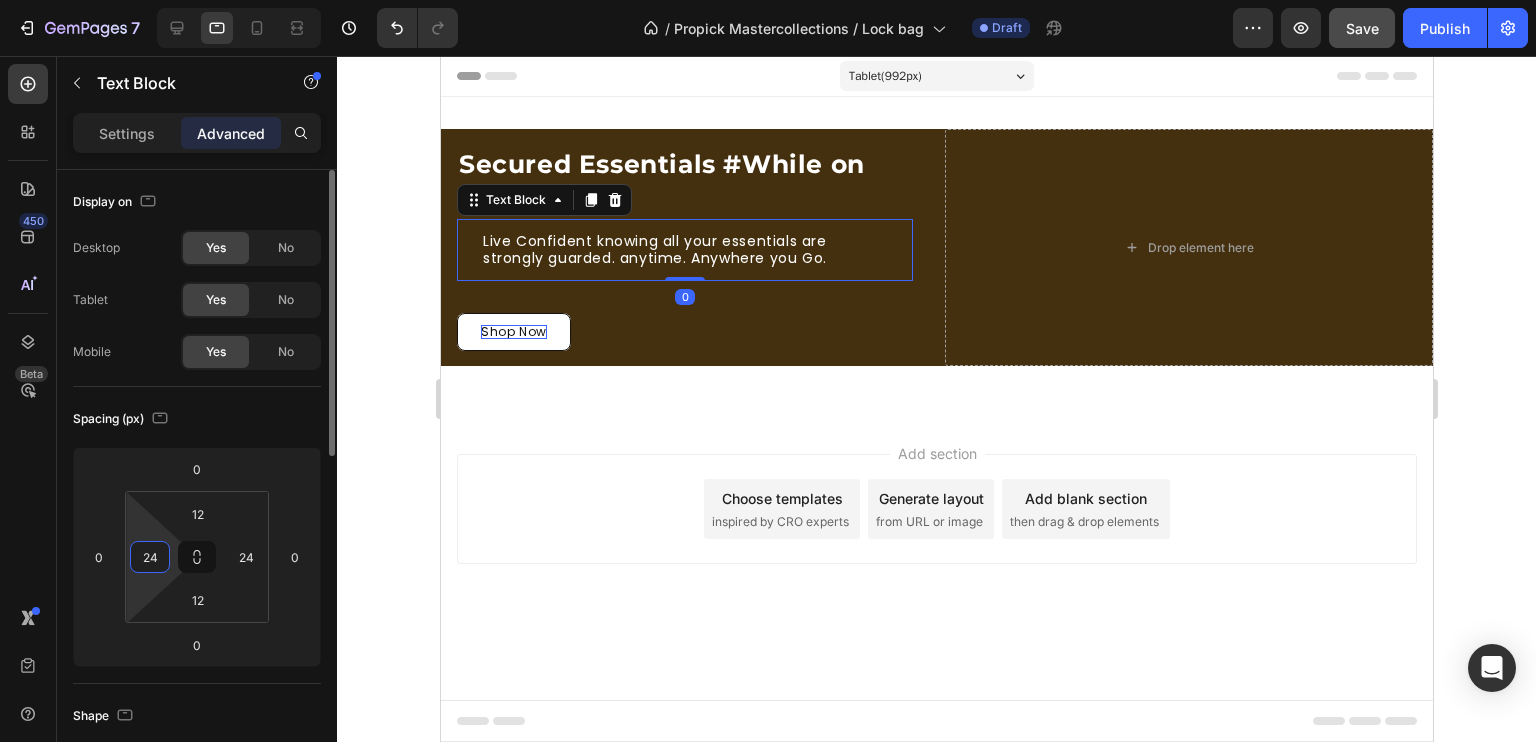 click on "24" at bounding box center [150, 557] 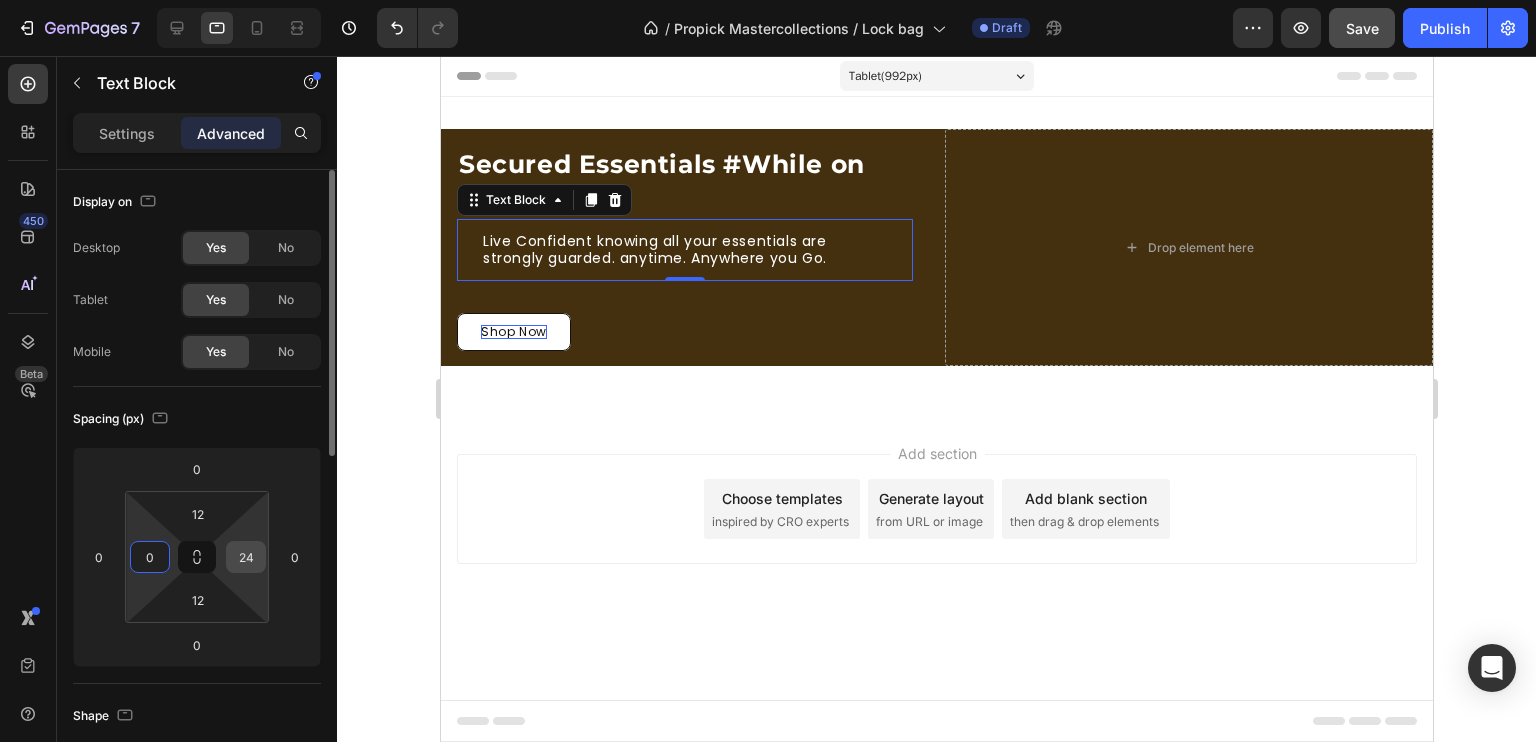 type on "0" 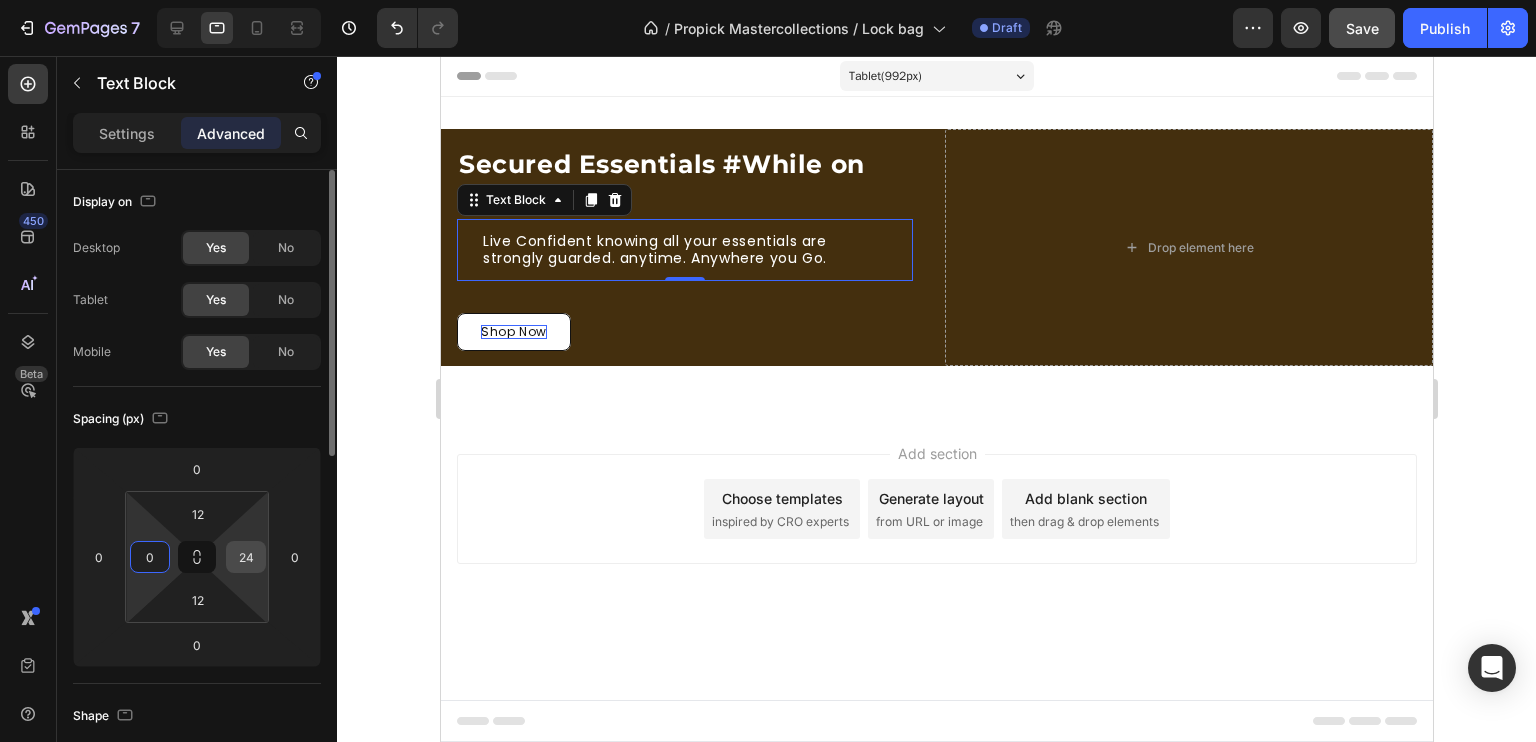 click on "24" at bounding box center [246, 557] 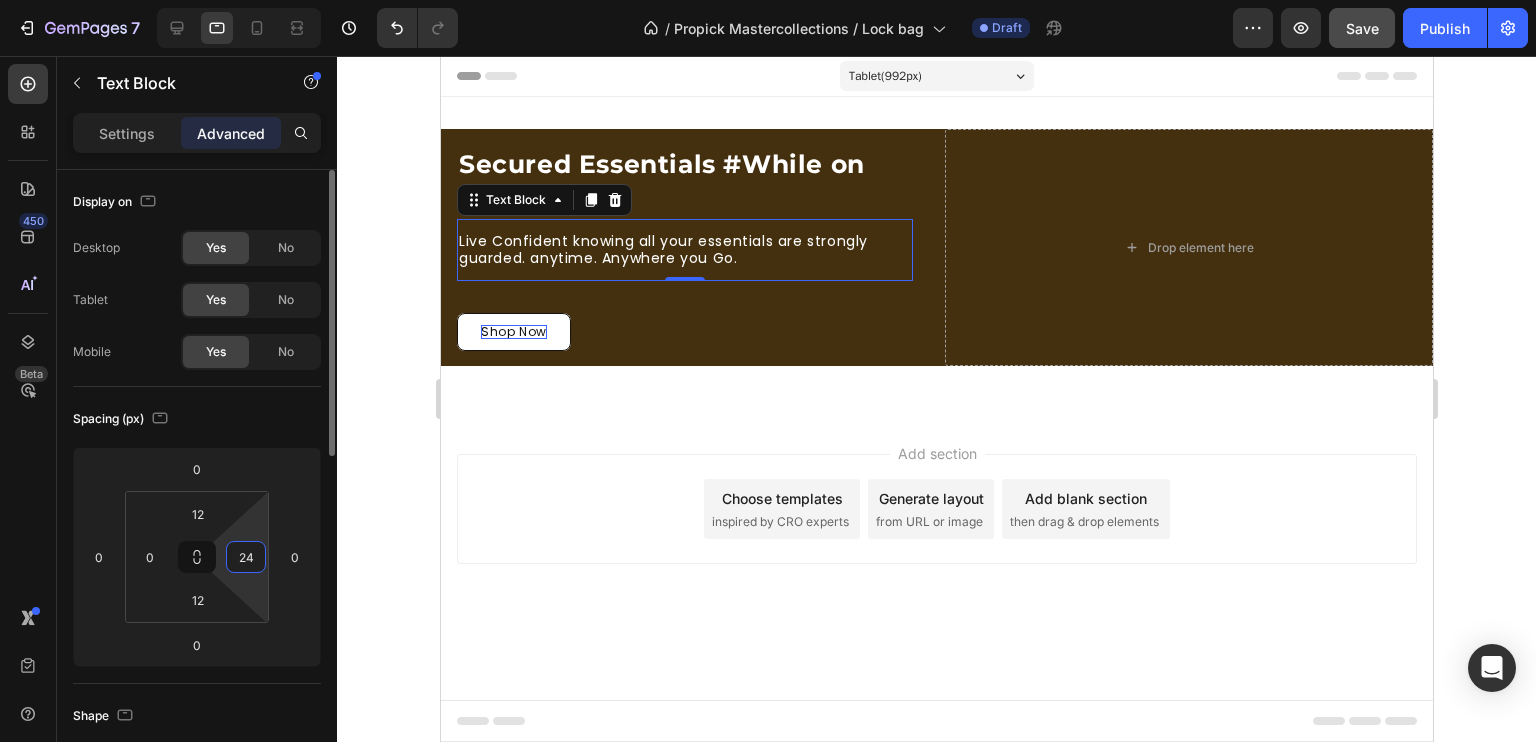 click on "24" at bounding box center (246, 557) 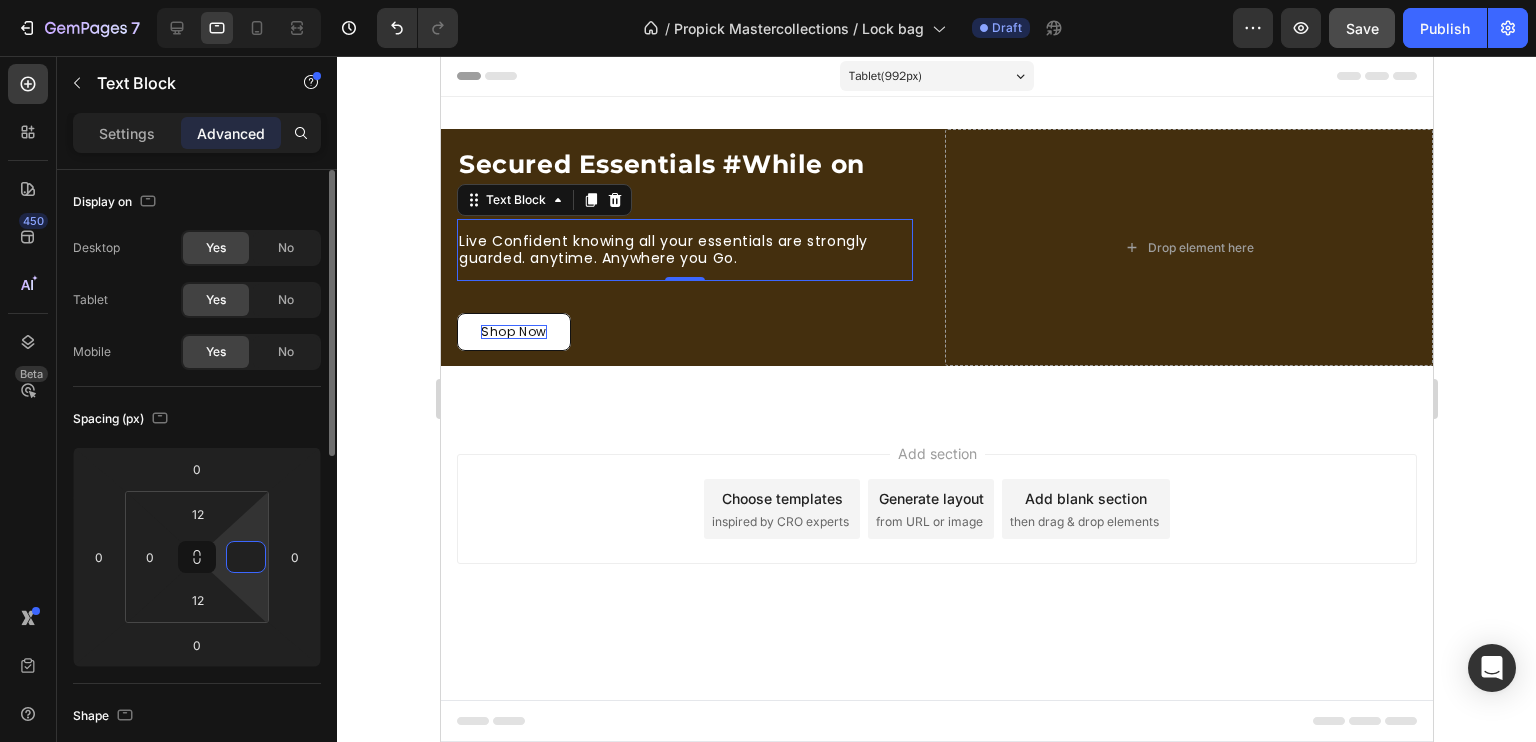 type on "0" 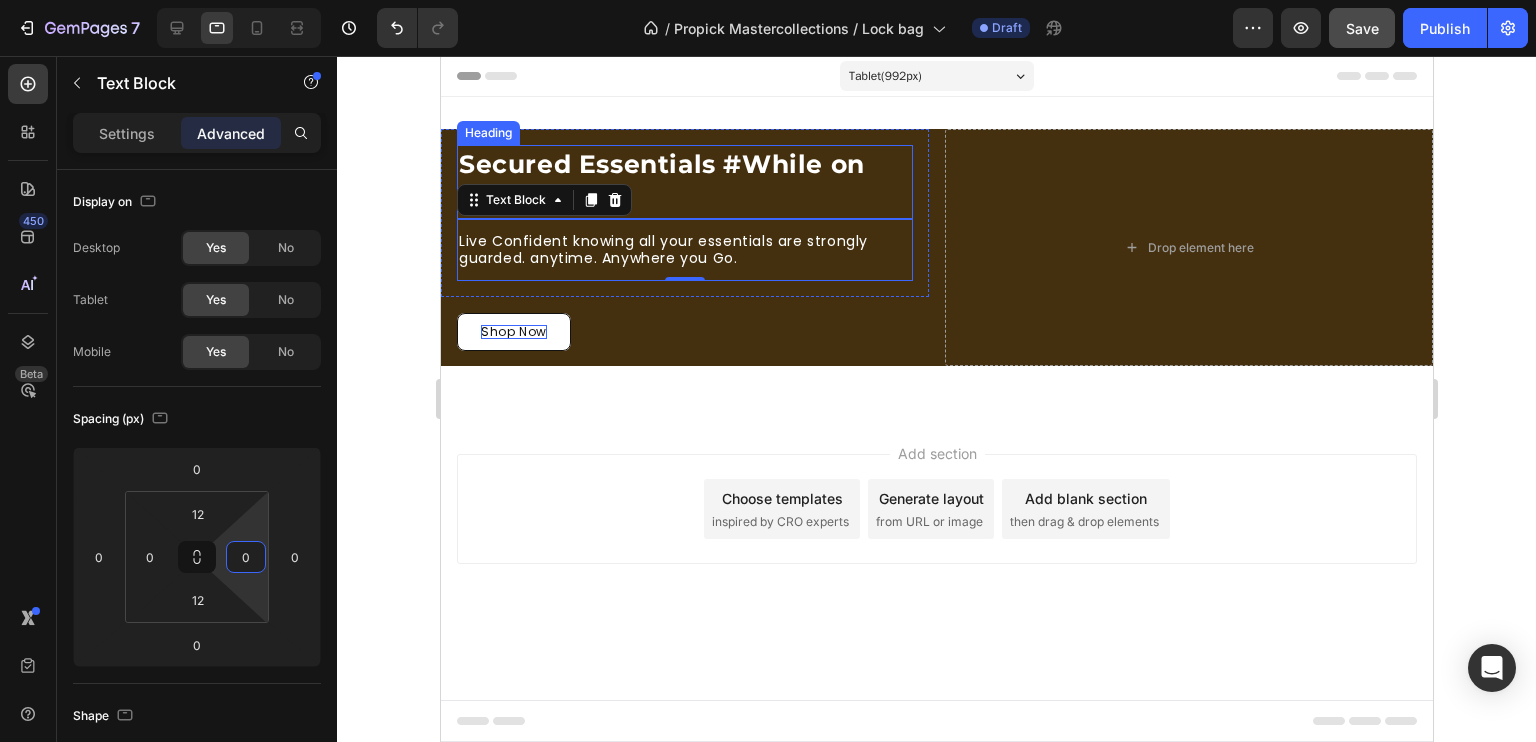 click on "Secured Essentials #While on the Road" at bounding box center (684, 182) 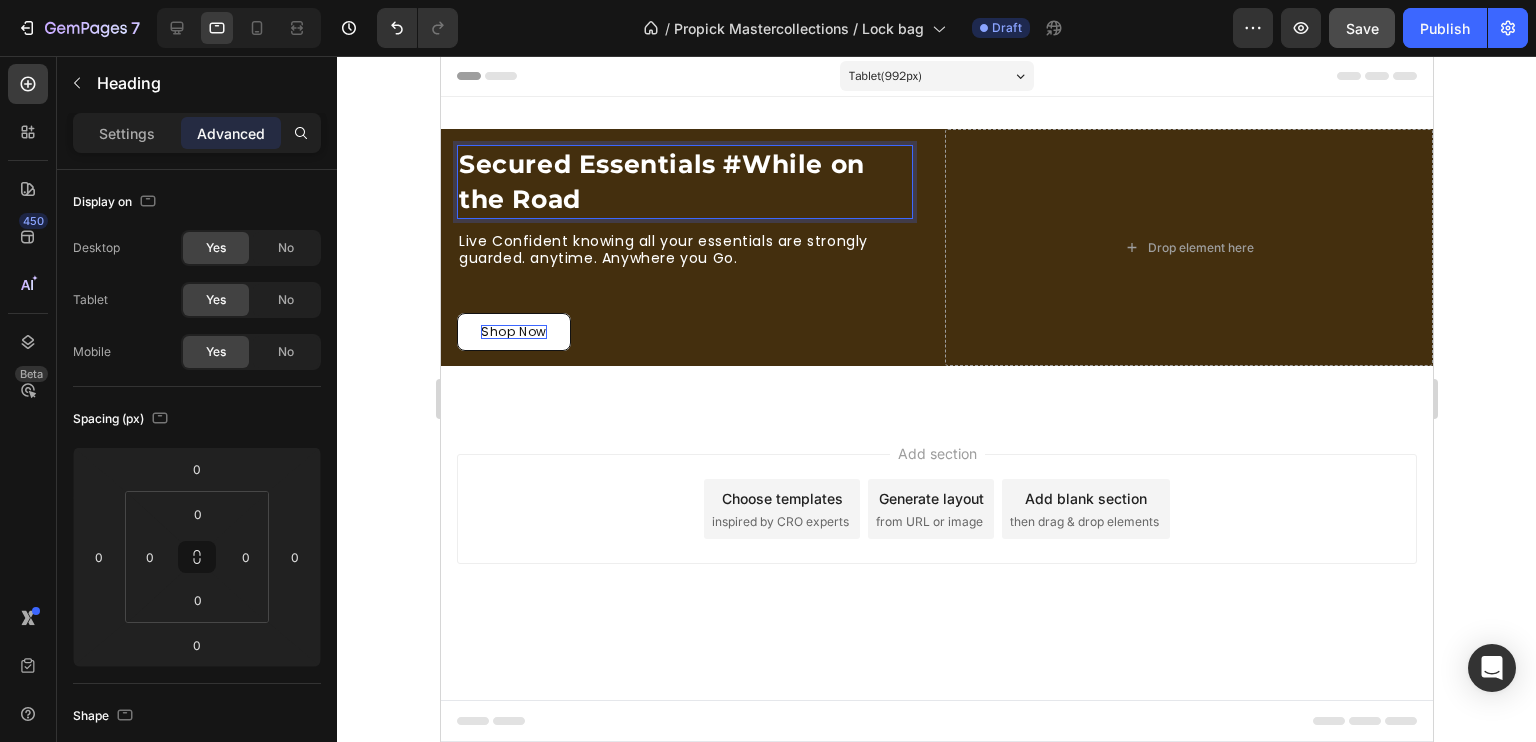 click on "Secured Essentials #While on the Road" at bounding box center (684, 182) 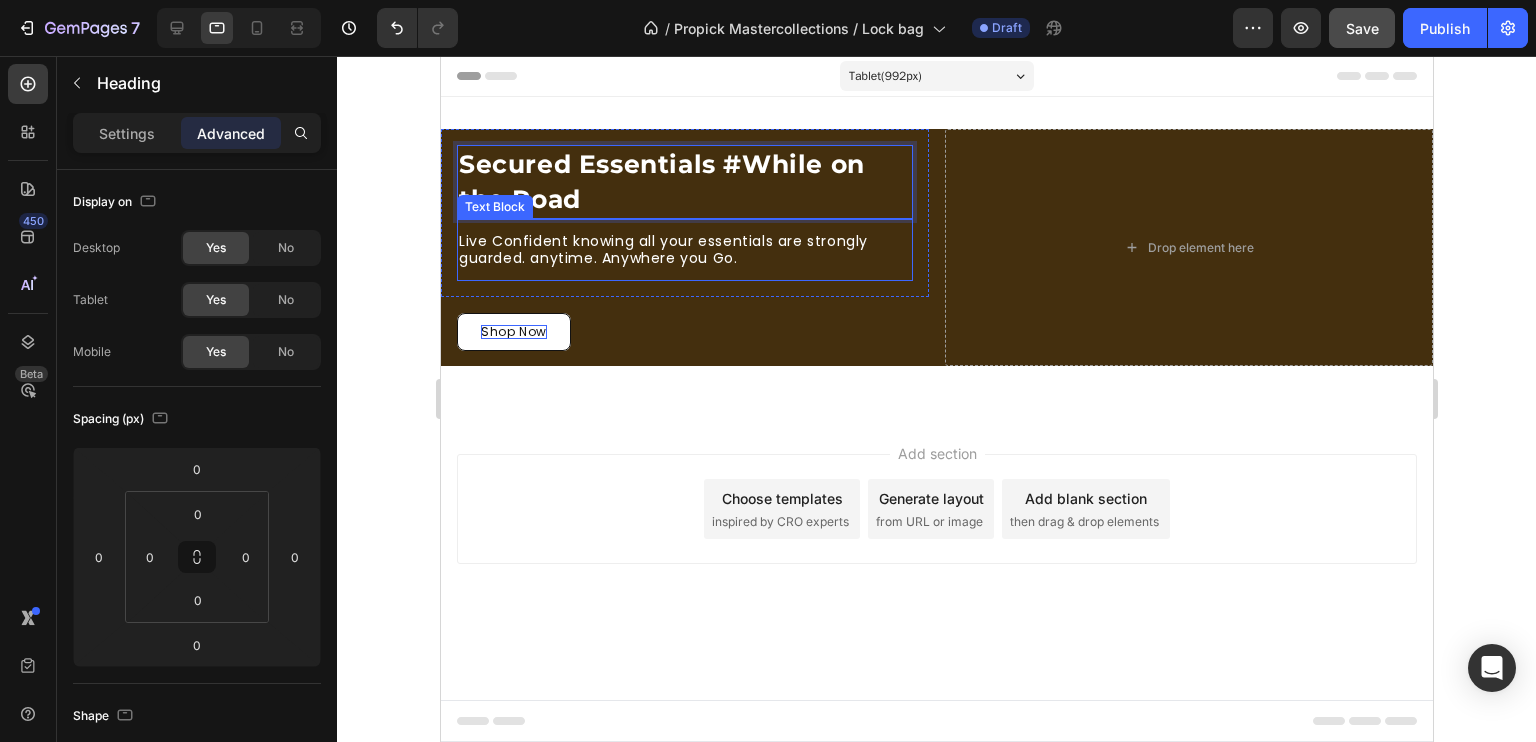 click on "Live Confident knowing all your essentials are strongly guarded. anytime. Anywhere you Go." at bounding box center (684, 250) 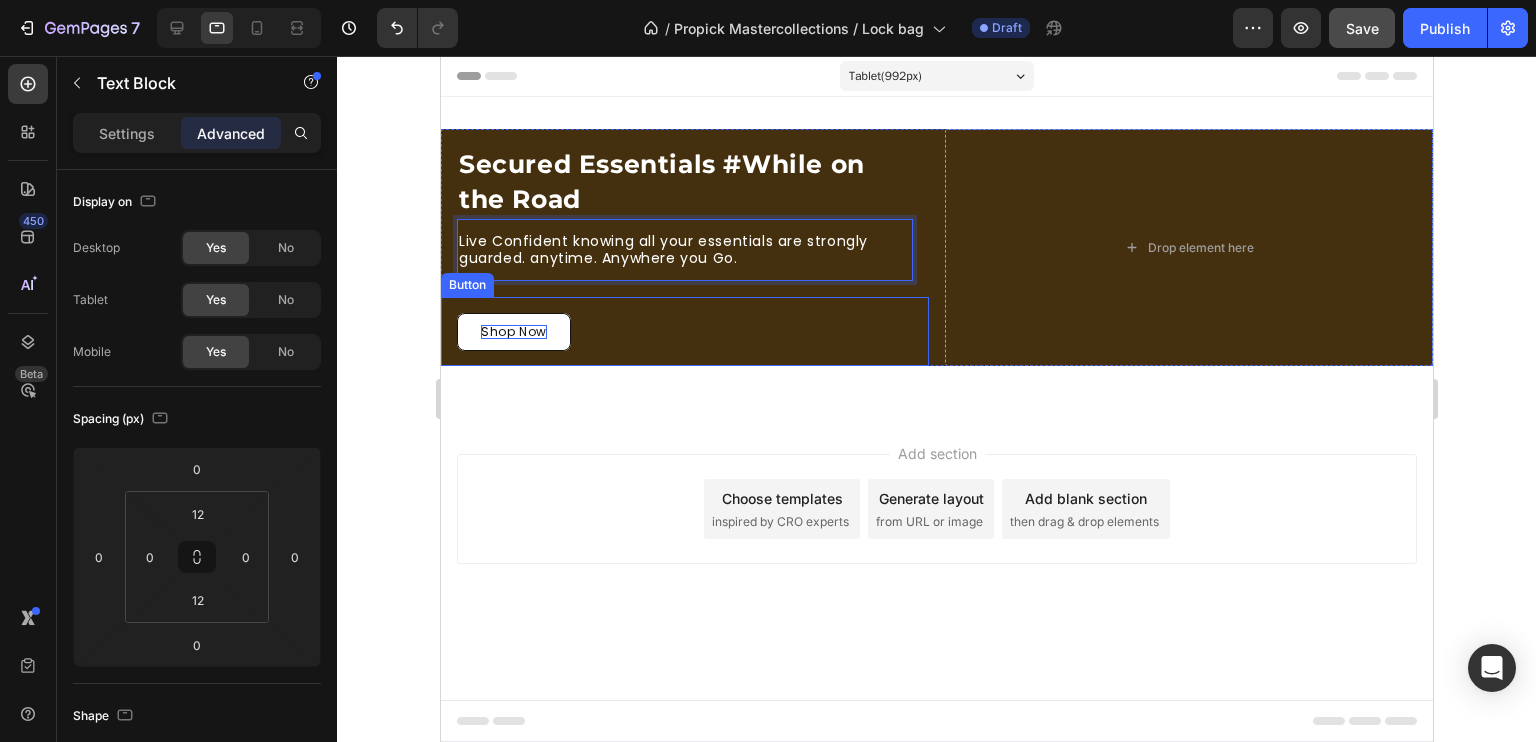 click on "Shop Now" at bounding box center (513, 331) 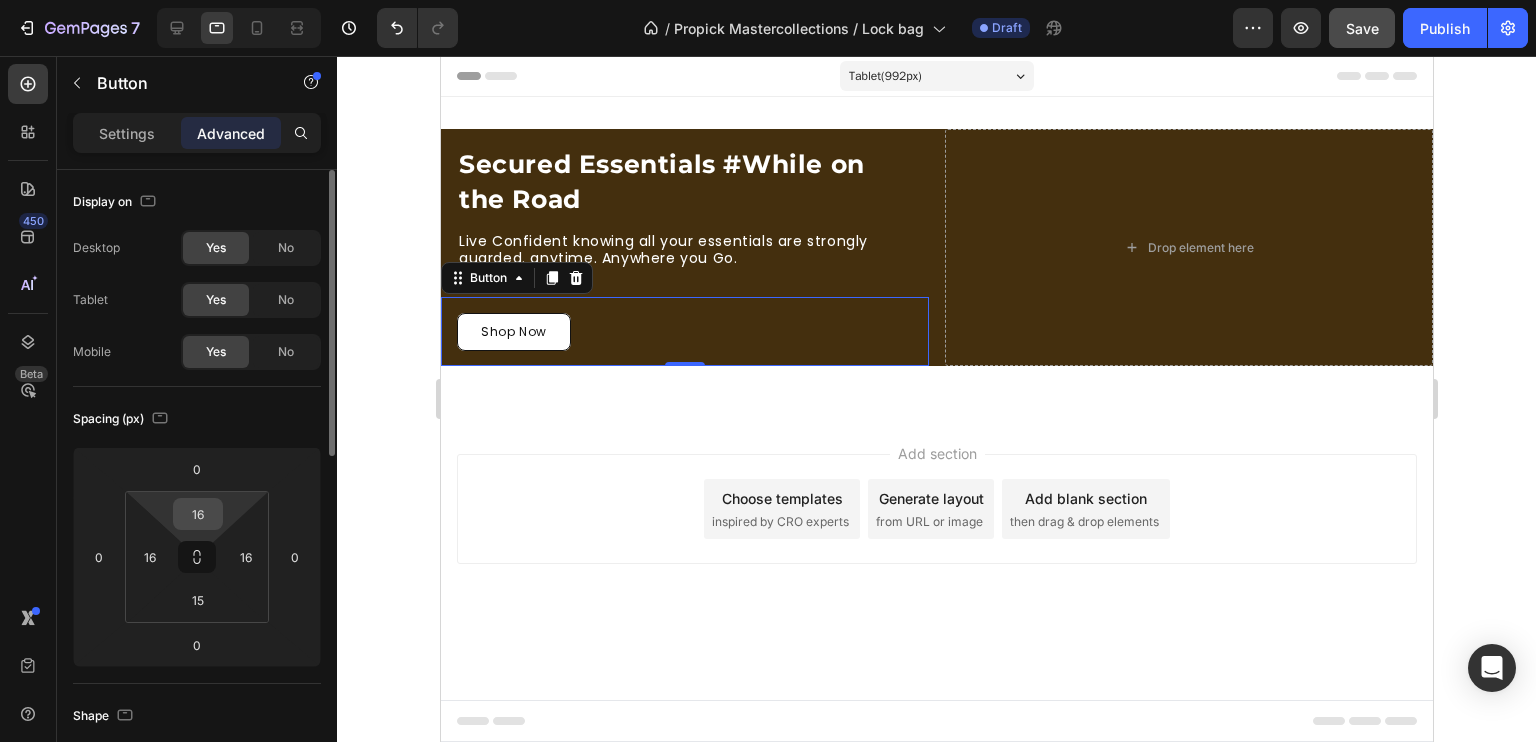 click on "16" at bounding box center (198, 514) 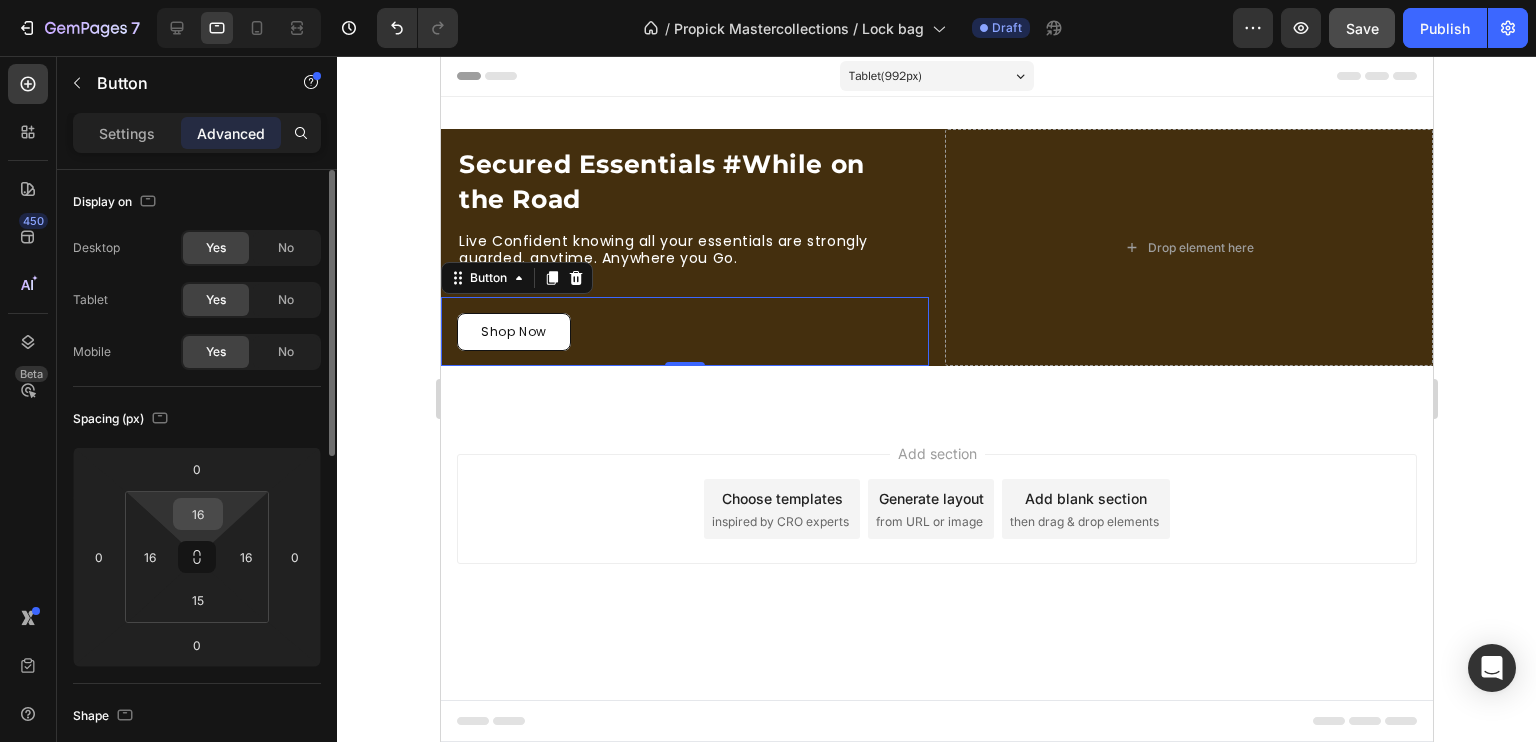 click on "16" at bounding box center (198, 514) 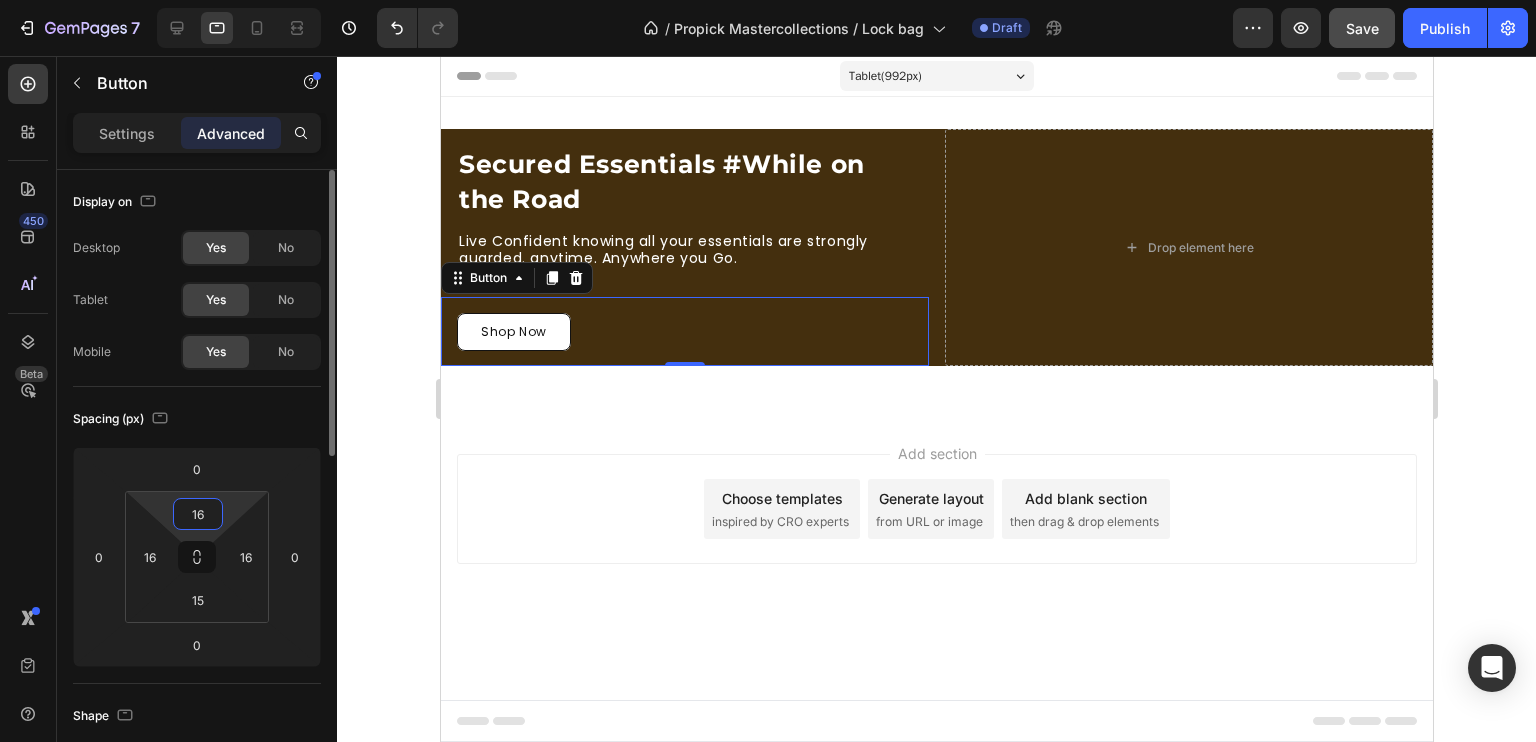 click on "16" at bounding box center (198, 514) 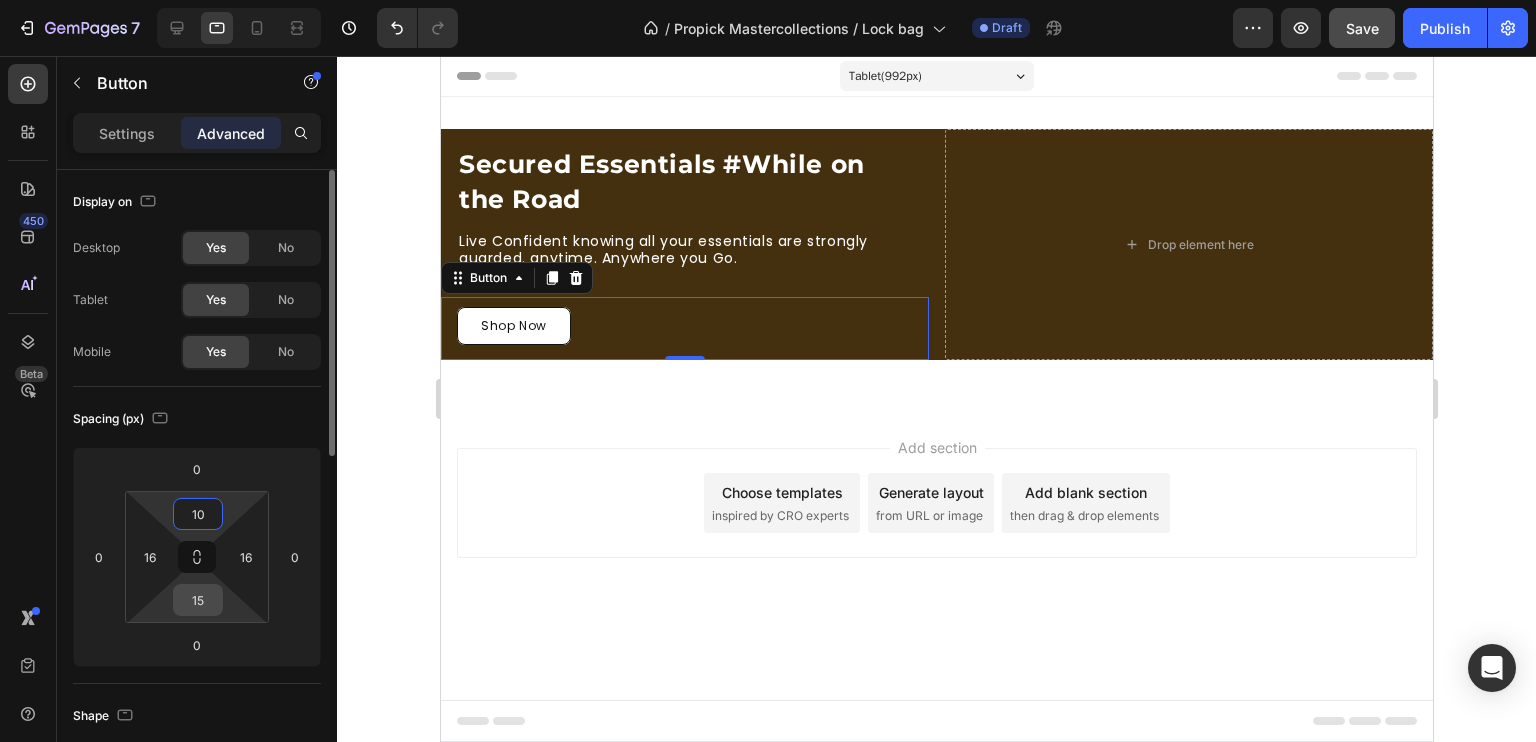 type on "10" 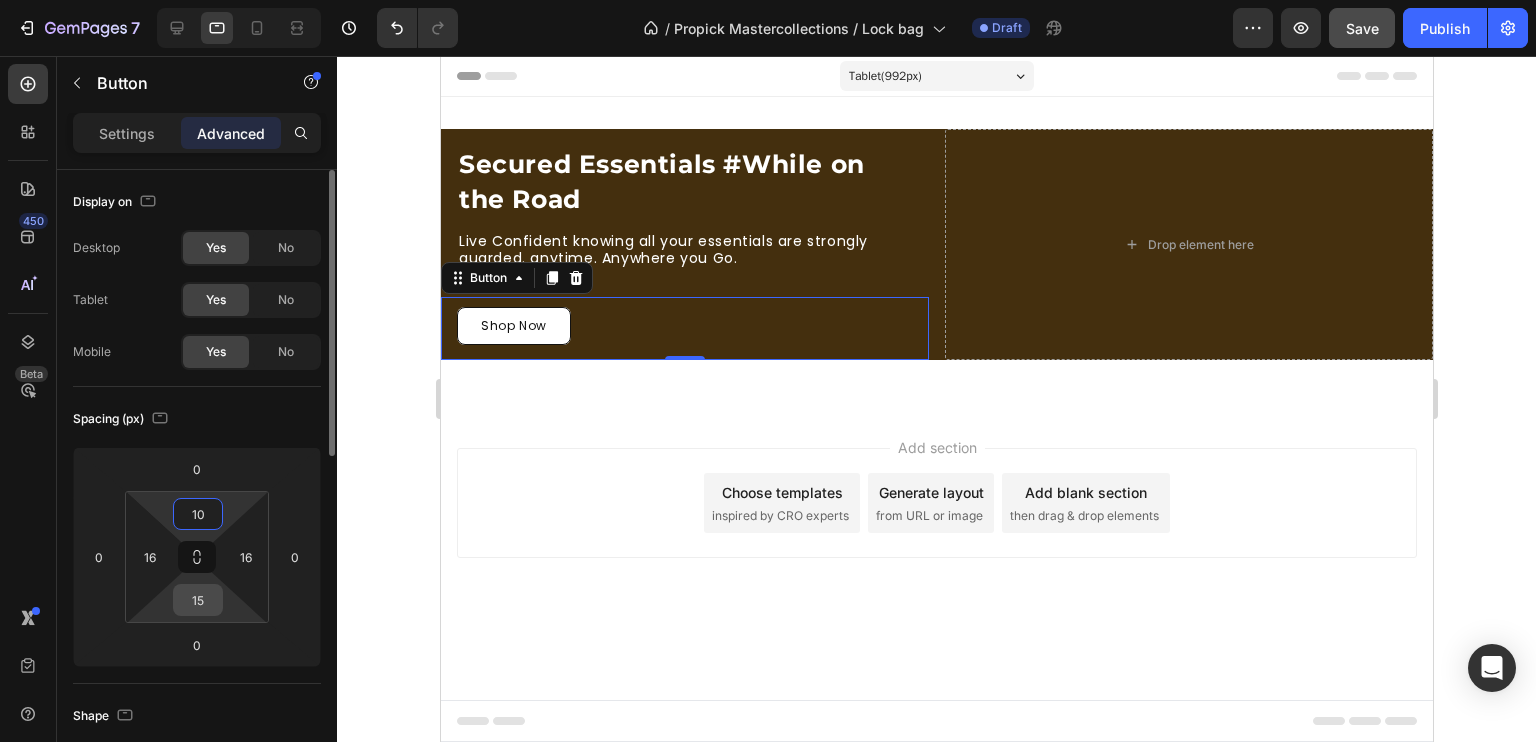 click on "15" at bounding box center [198, 600] 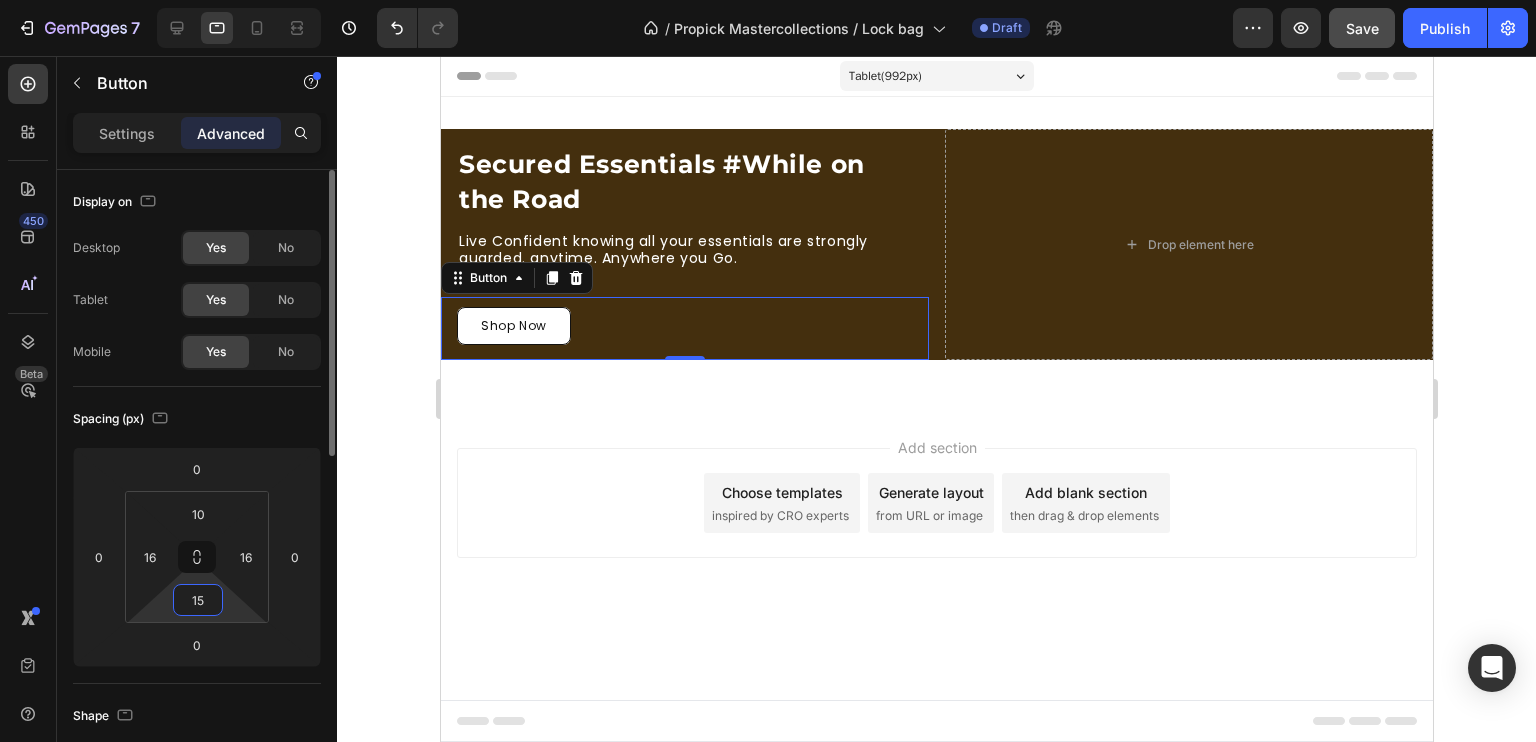 click on "15" at bounding box center (198, 600) 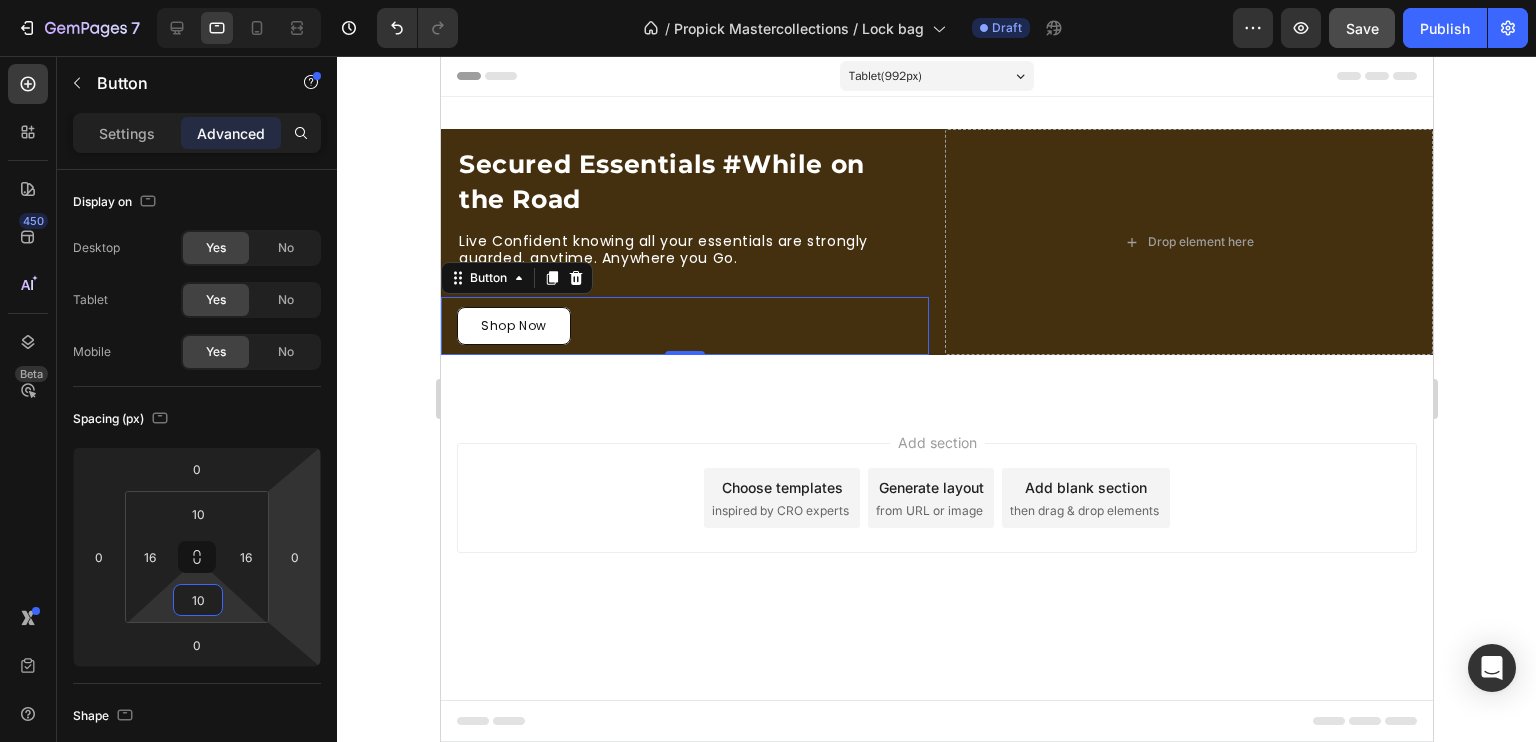 type on "10" 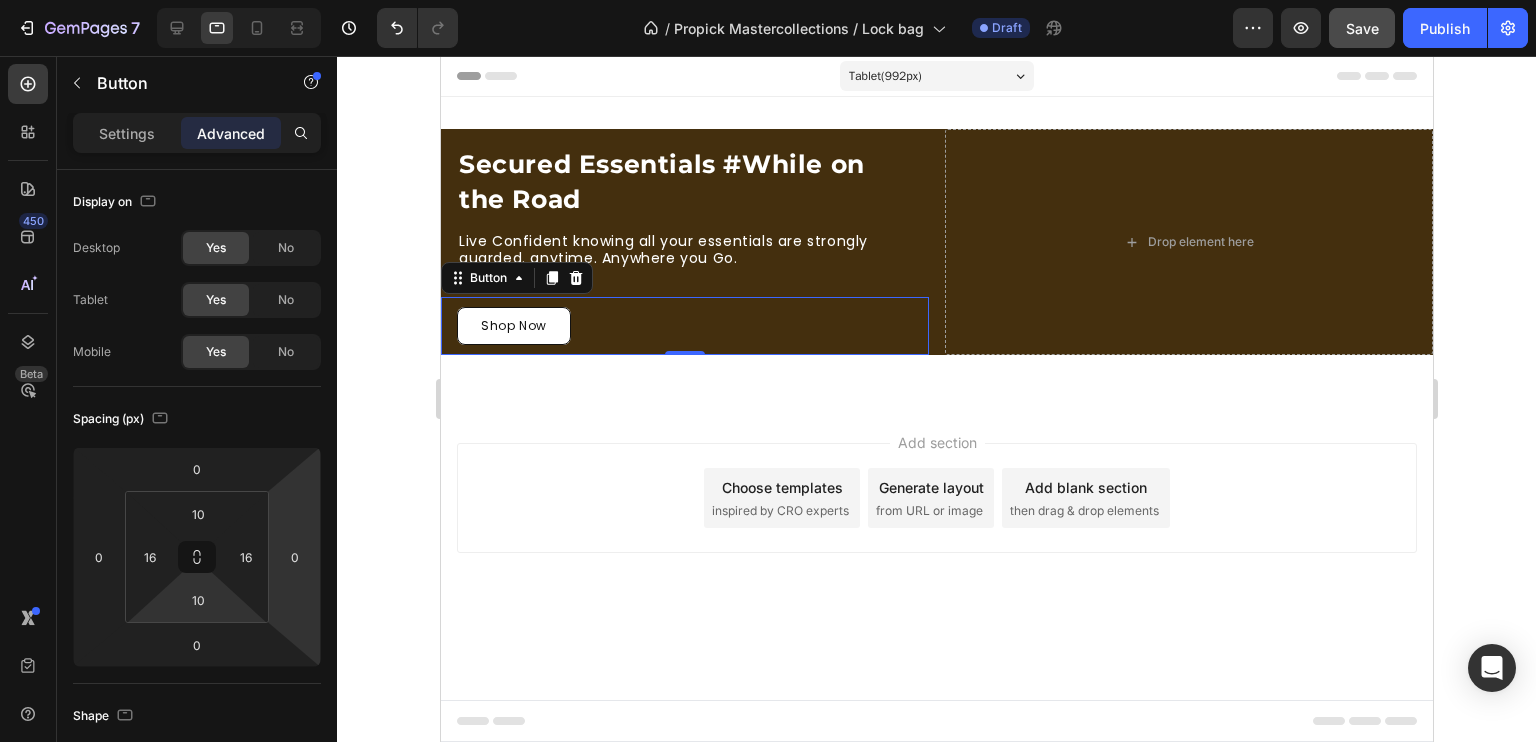 click 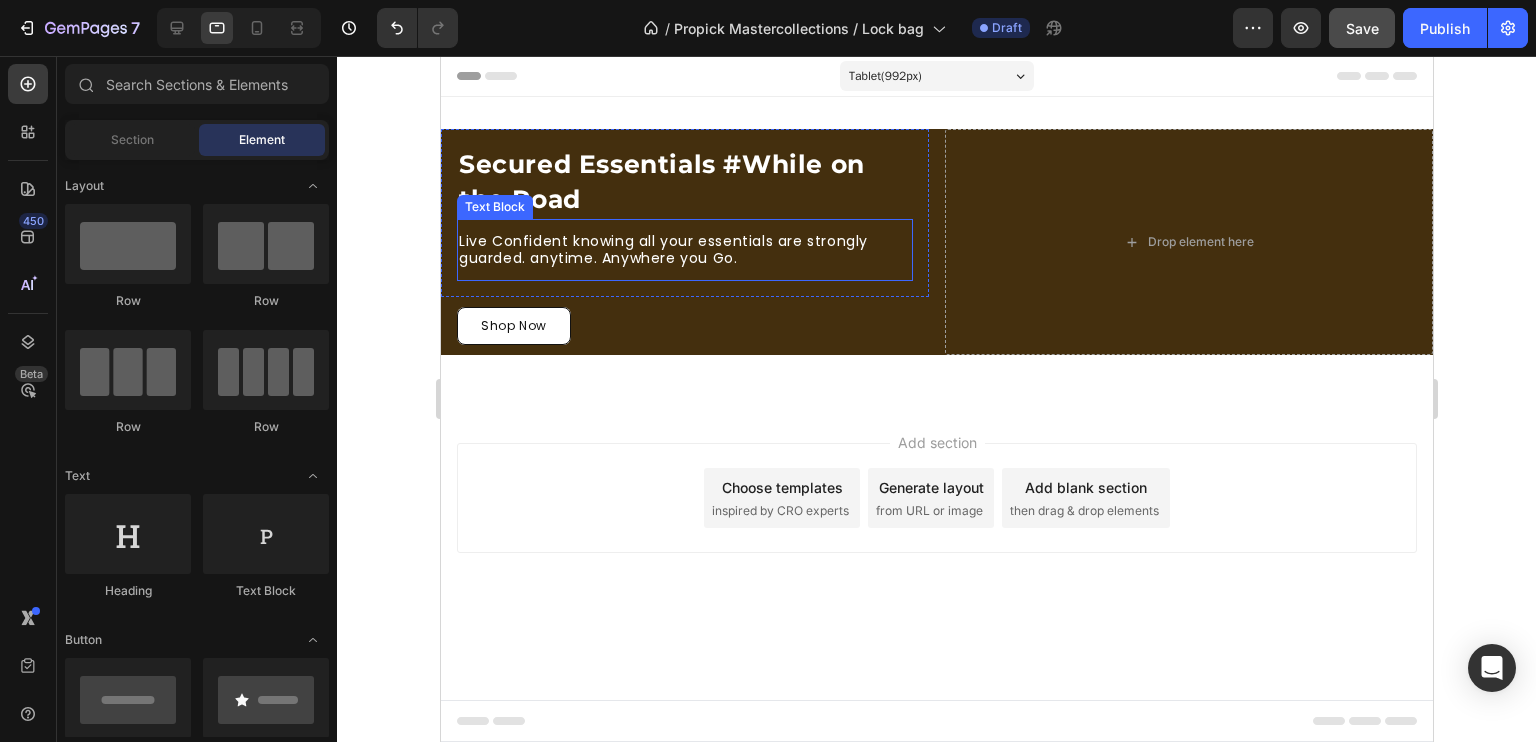 click on "Live Confident knowing all your essentials are strongly guarded. anytime. Anywhere you Go." at bounding box center (684, 250) 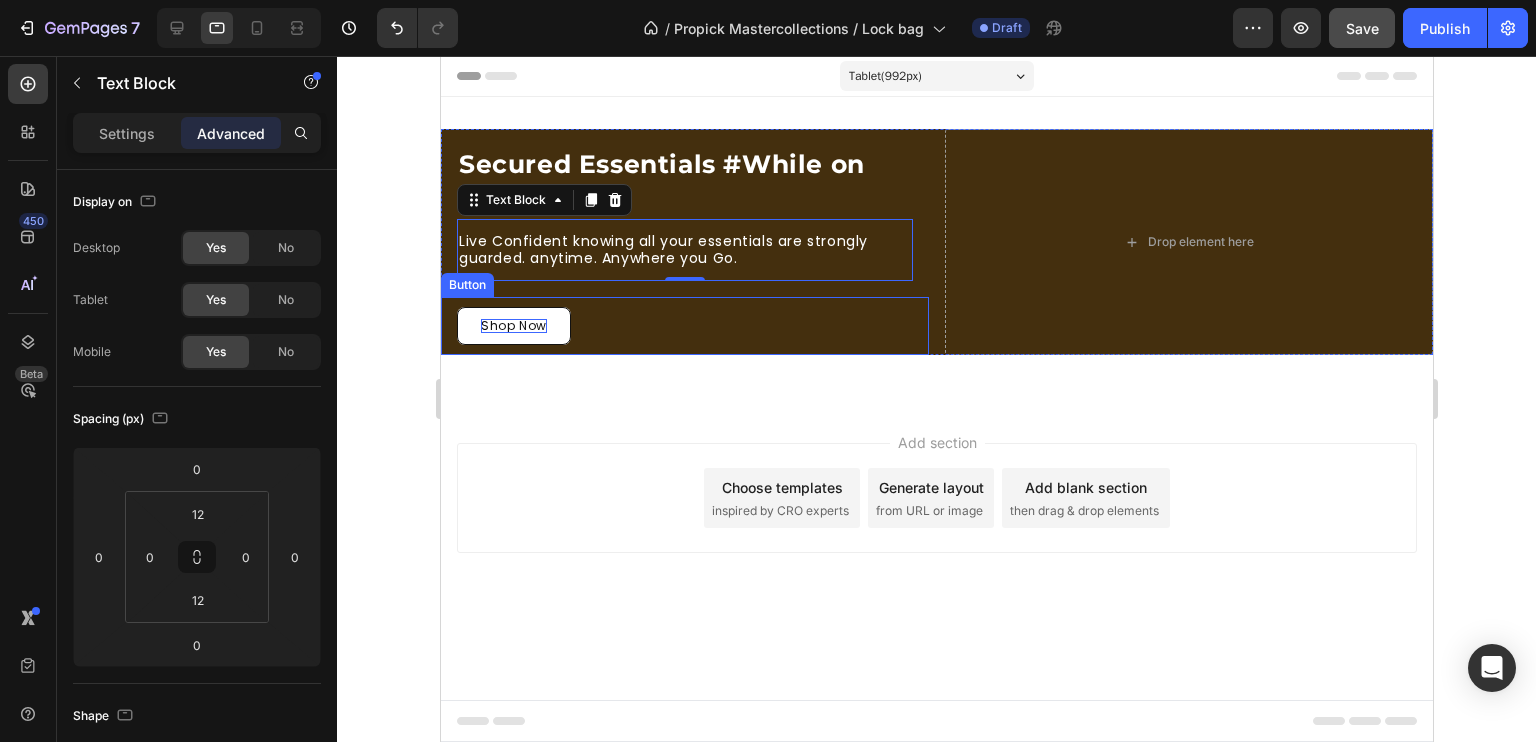 click on "Shop Now" at bounding box center (513, 325) 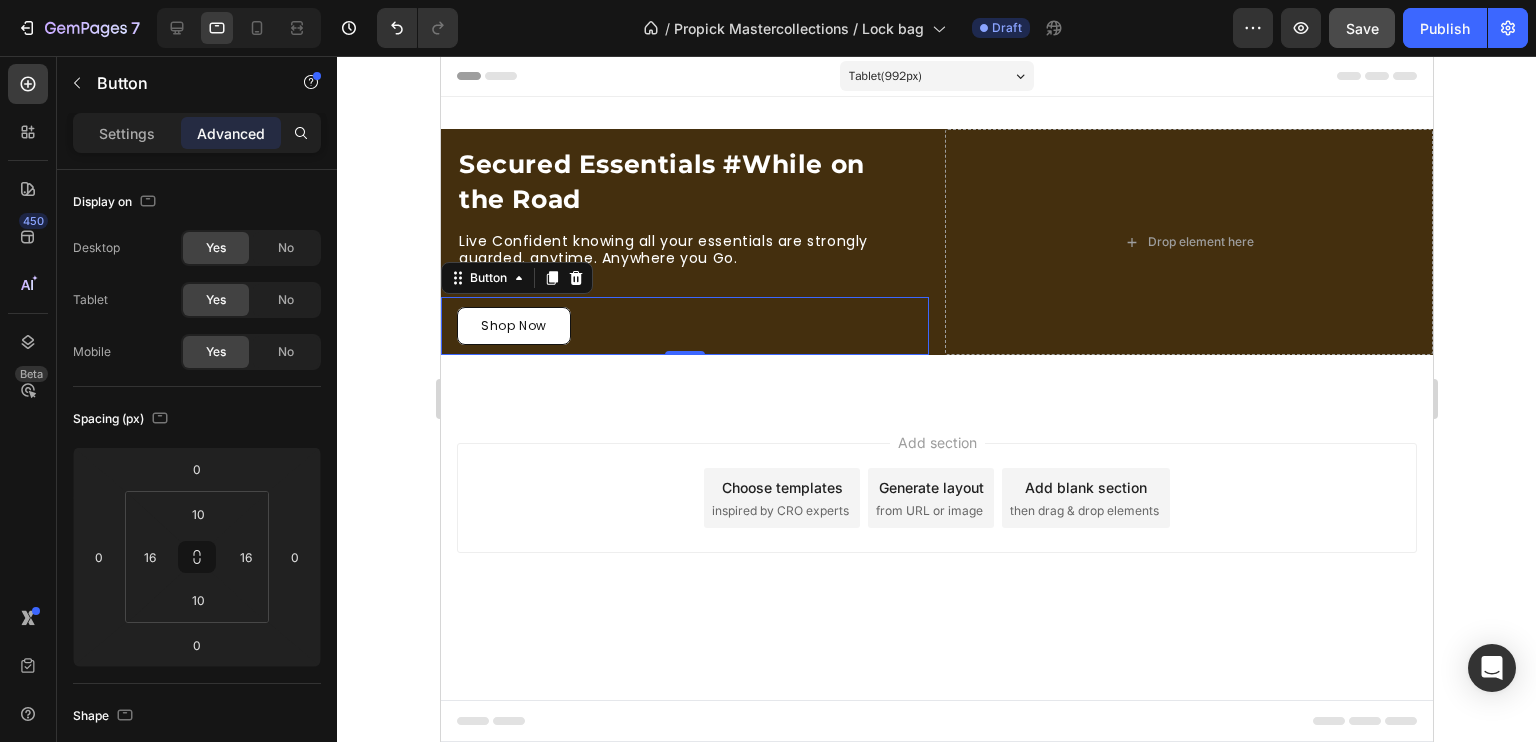 click on "Shop Now" at bounding box center [513, 326] 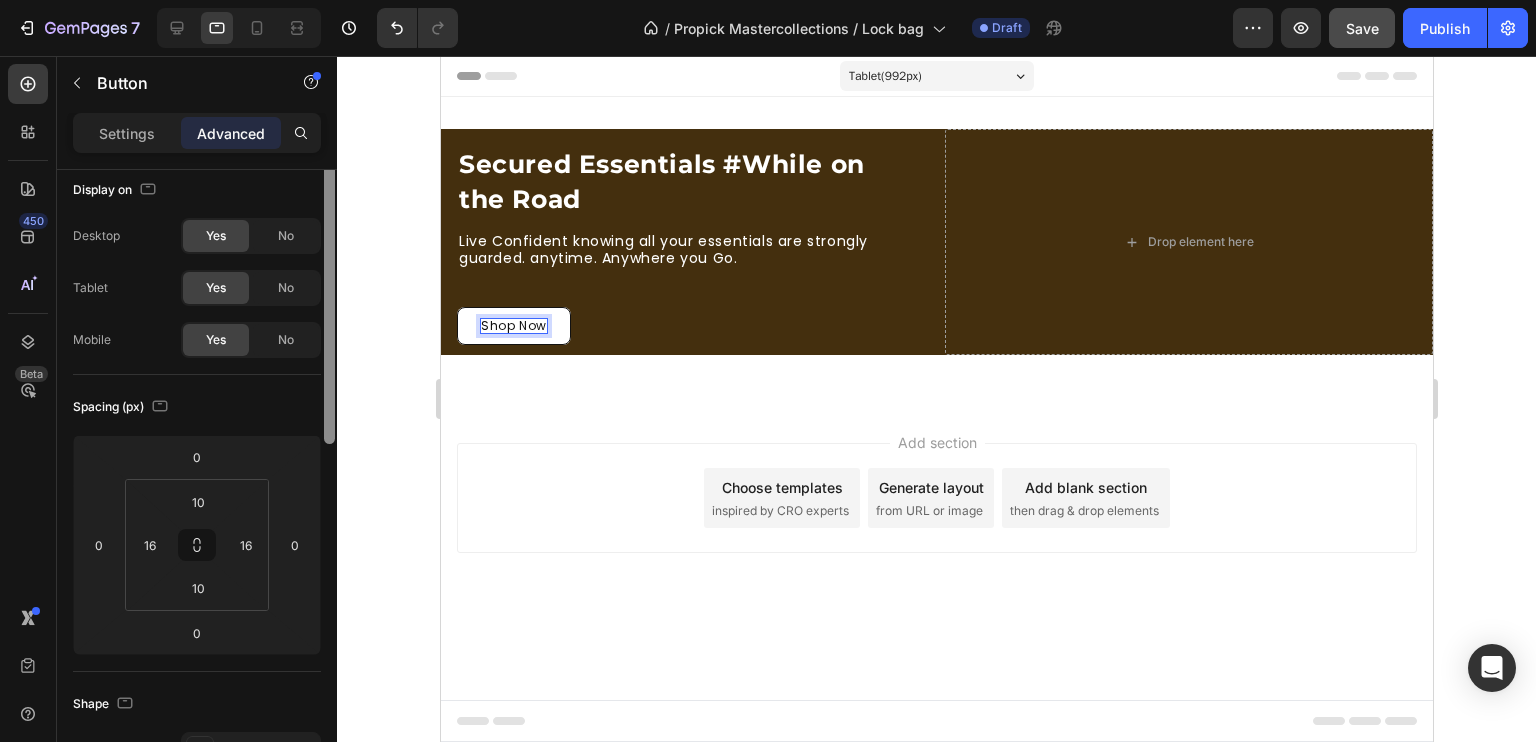 scroll, scrollTop: 0, scrollLeft: 0, axis: both 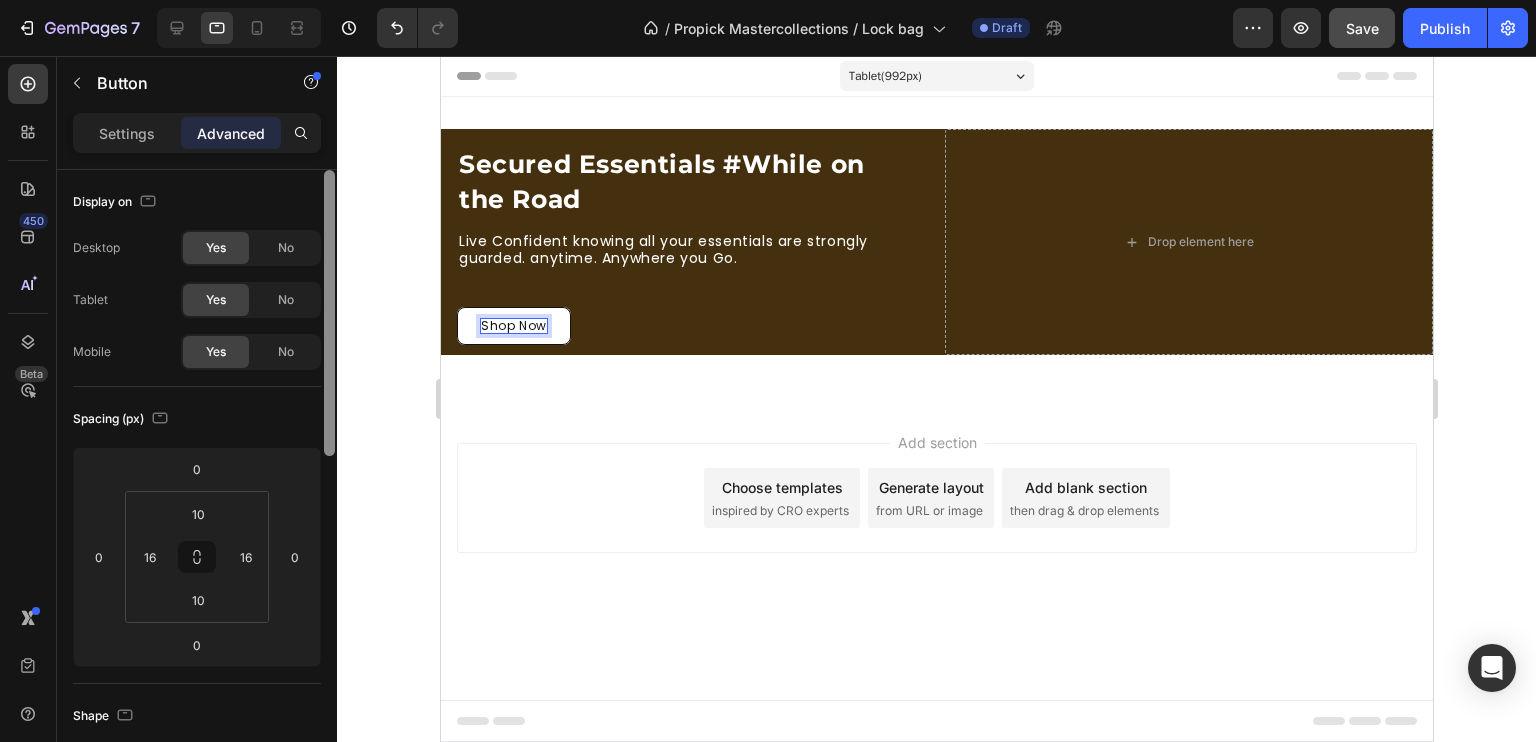 drag, startPoint x: 328, startPoint y: 270, endPoint x: 362, endPoint y: 198, distance: 79.624115 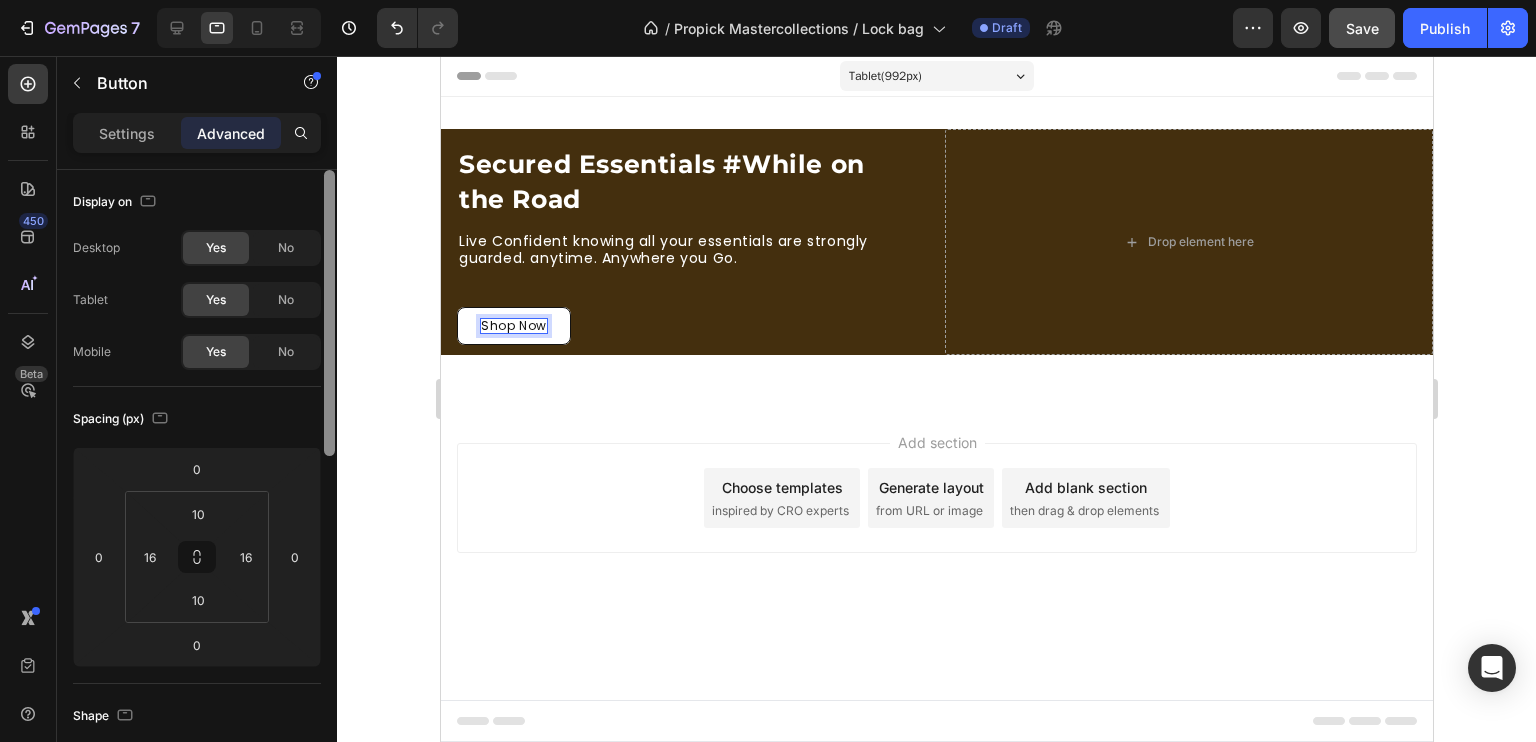 click on "7   /  Propick Mastercollections / Lock bag Draft Preview  Save   Publish  450 Beta Sections(18) Elements(83) Section Element Hero Section Product Detail Brands Trusted Badges Guarantee Product Breakdown How to use Testimonials Compare Bundle FAQs Social Proof Brand Story Product List Collection Blog List Contact Sticky Add to Cart Custom Footer Browse Library 450 Layout
Row
Row
Row
Row Text
Heading
Text Block Button
Button
Button Media
Image
Image" 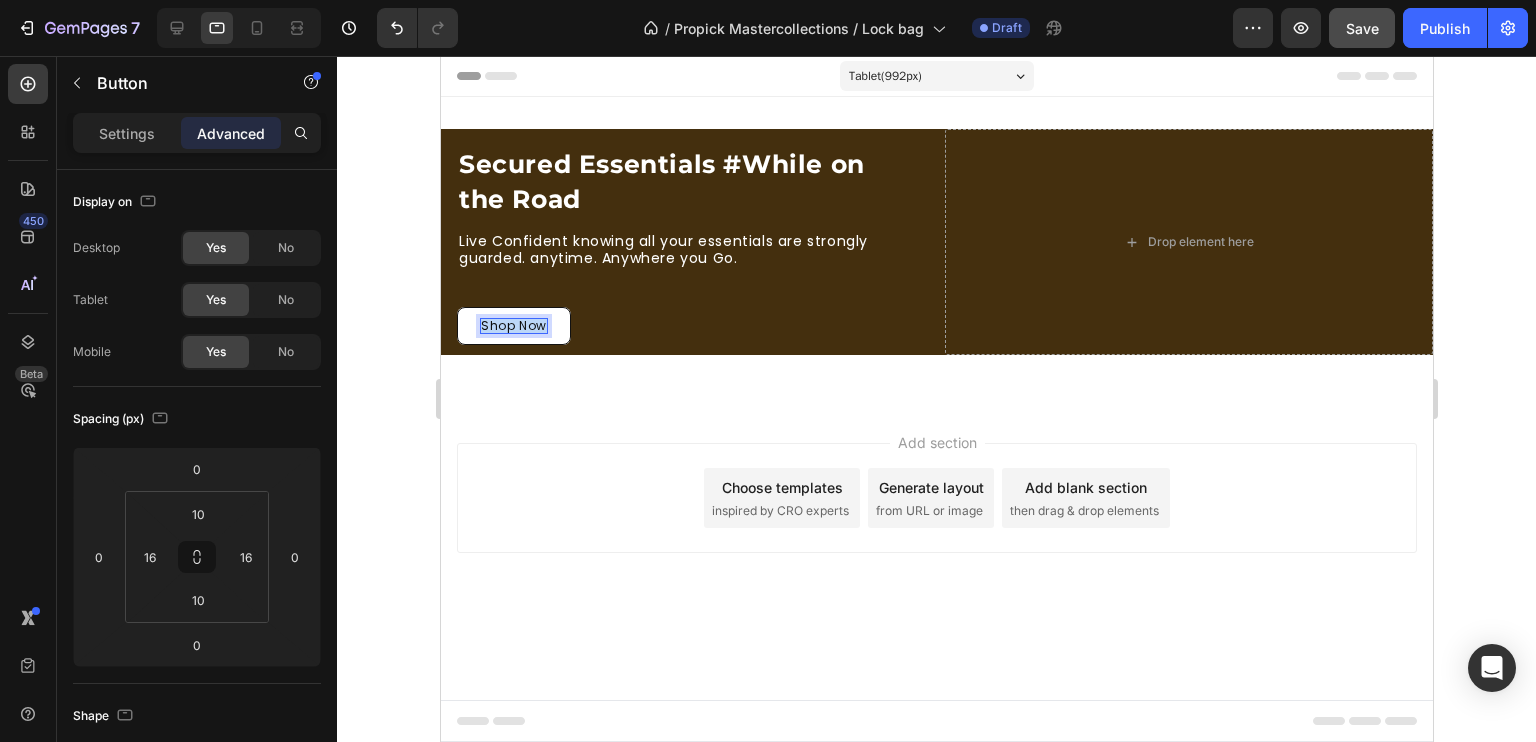 drag, startPoint x: 482, startPoint y: 330, endPoint x: 539, endPoint y: 329, distance: 57.00877 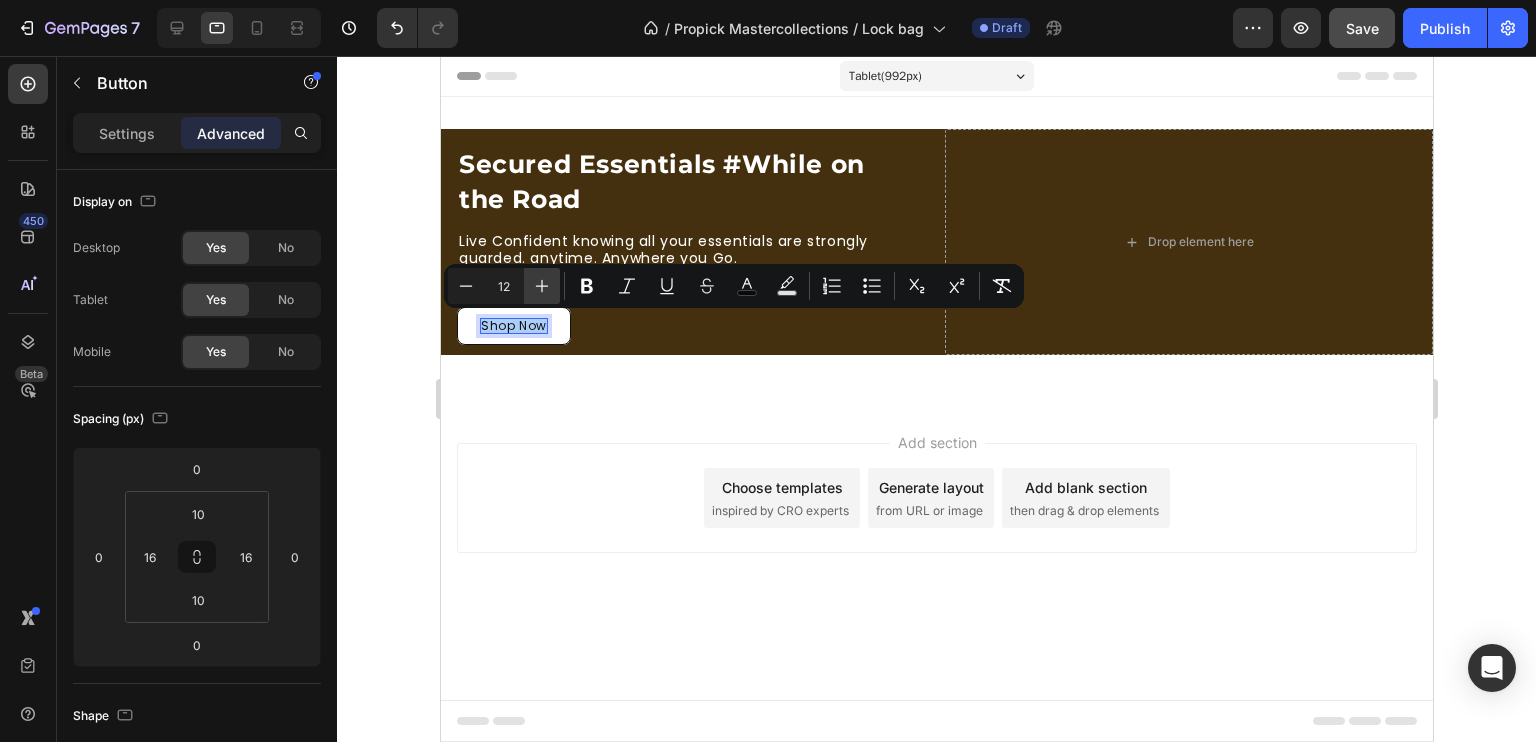 click 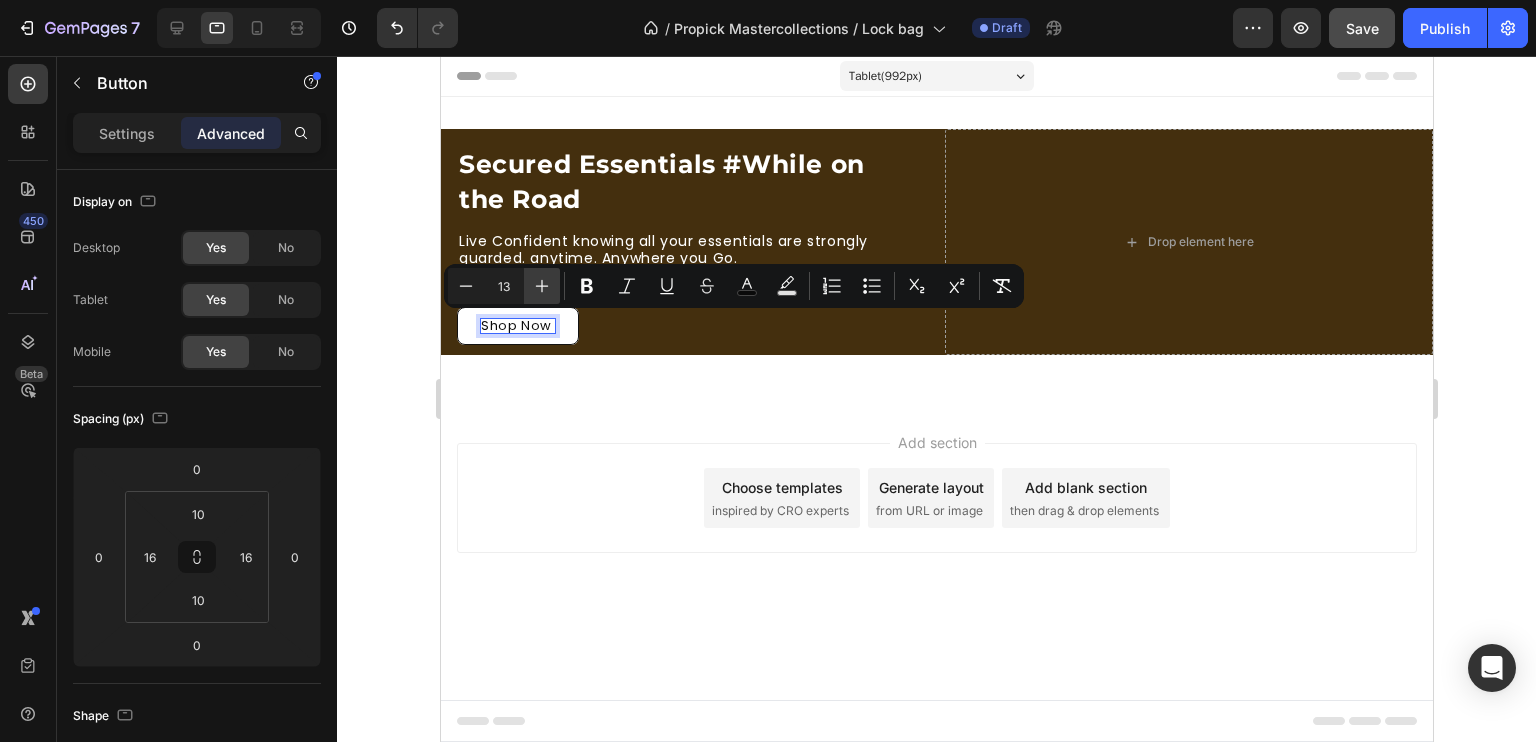 click 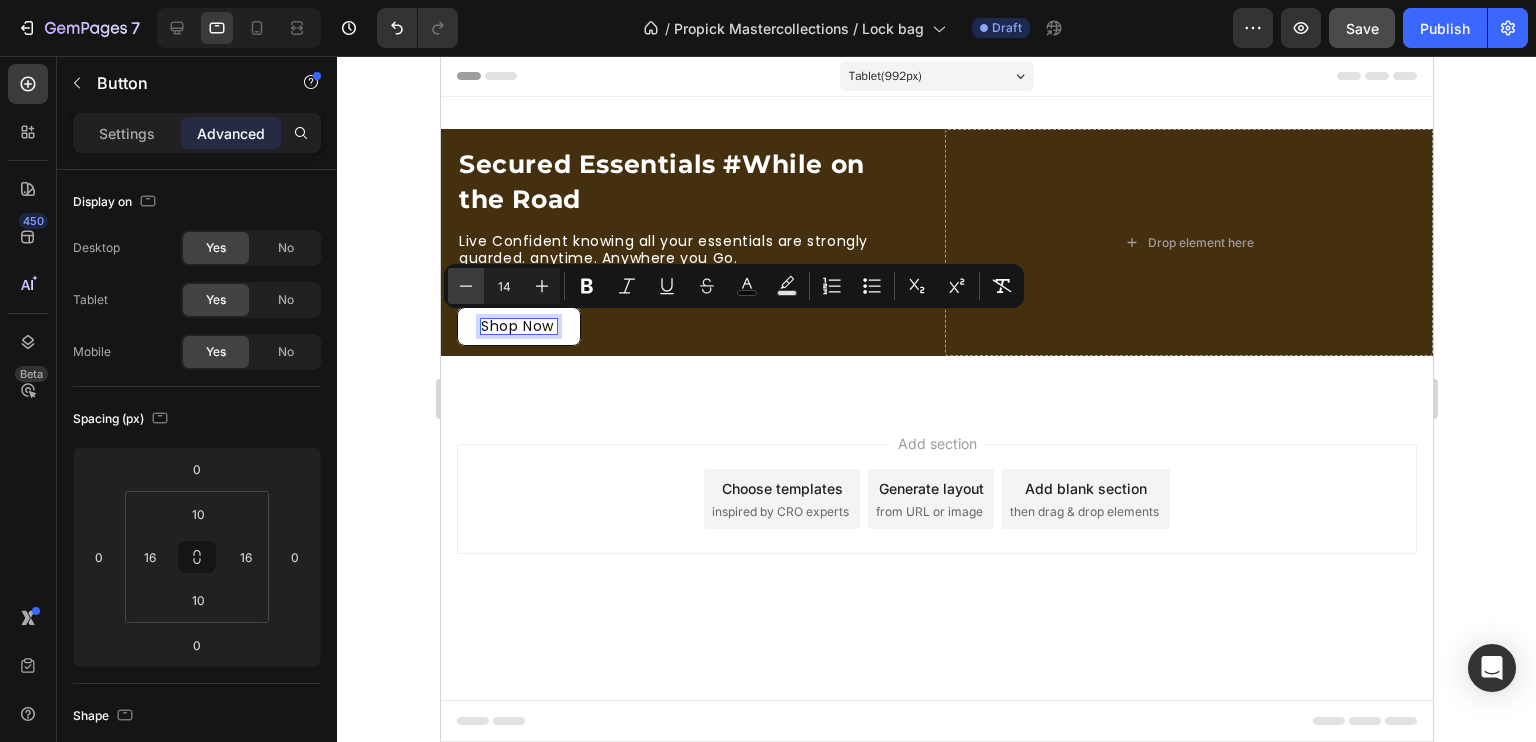 click 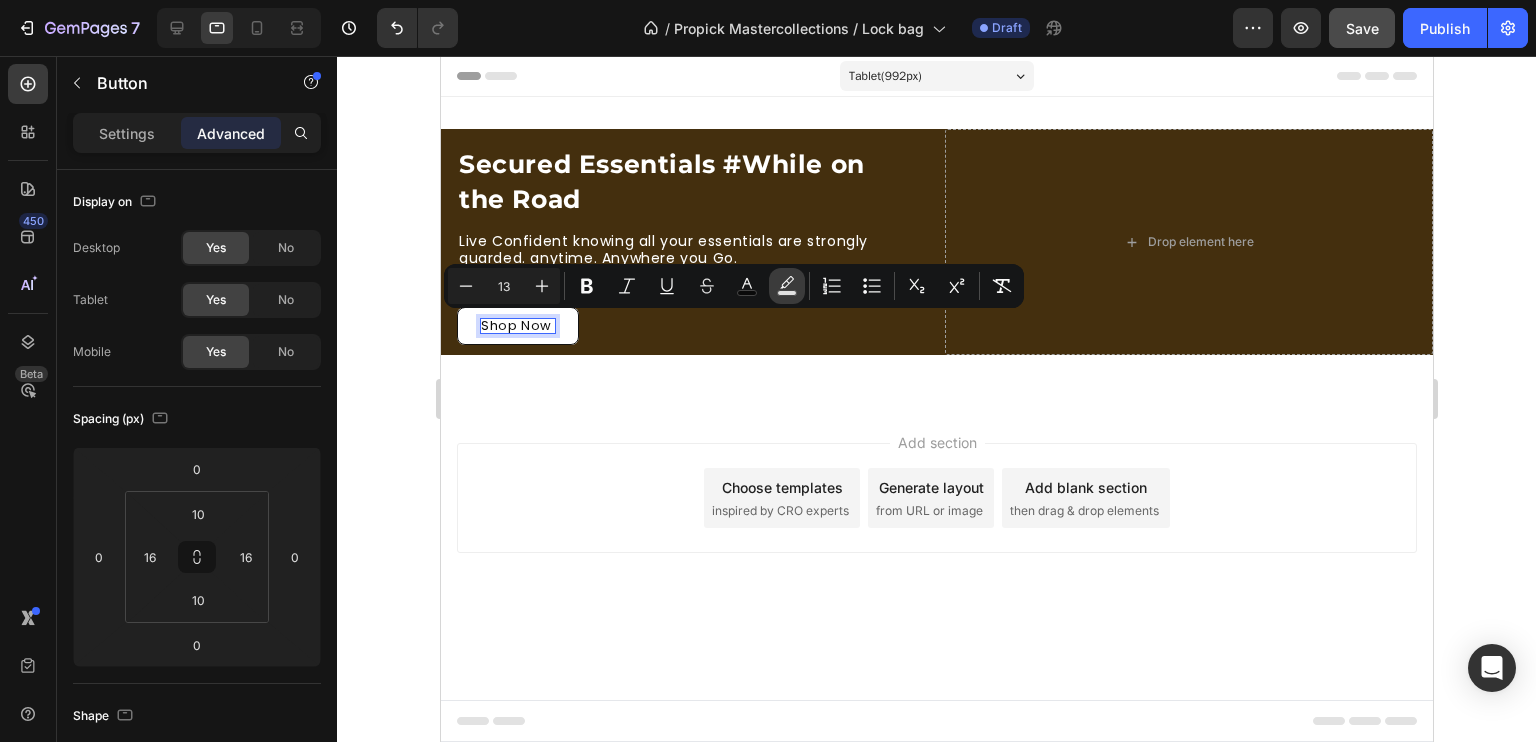 click 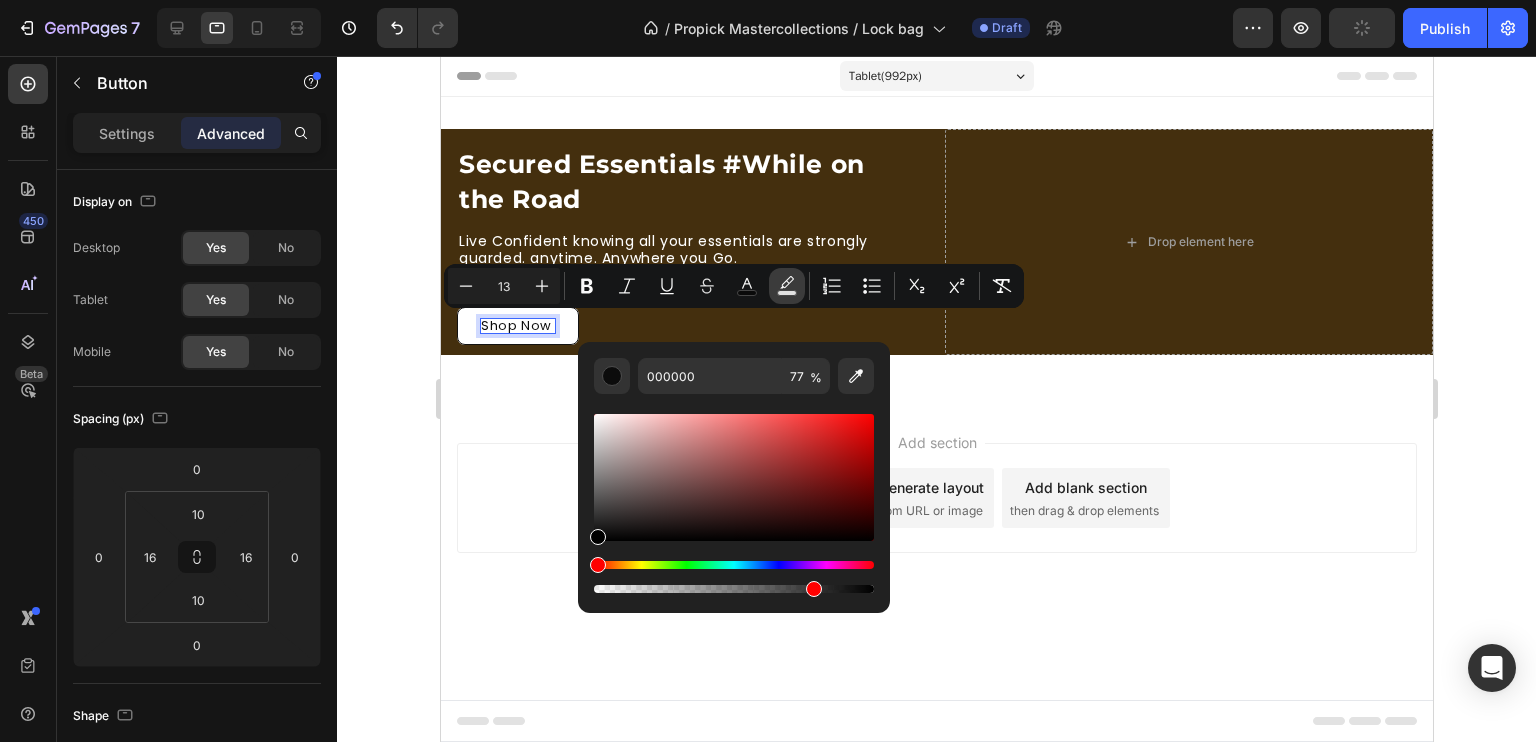 click 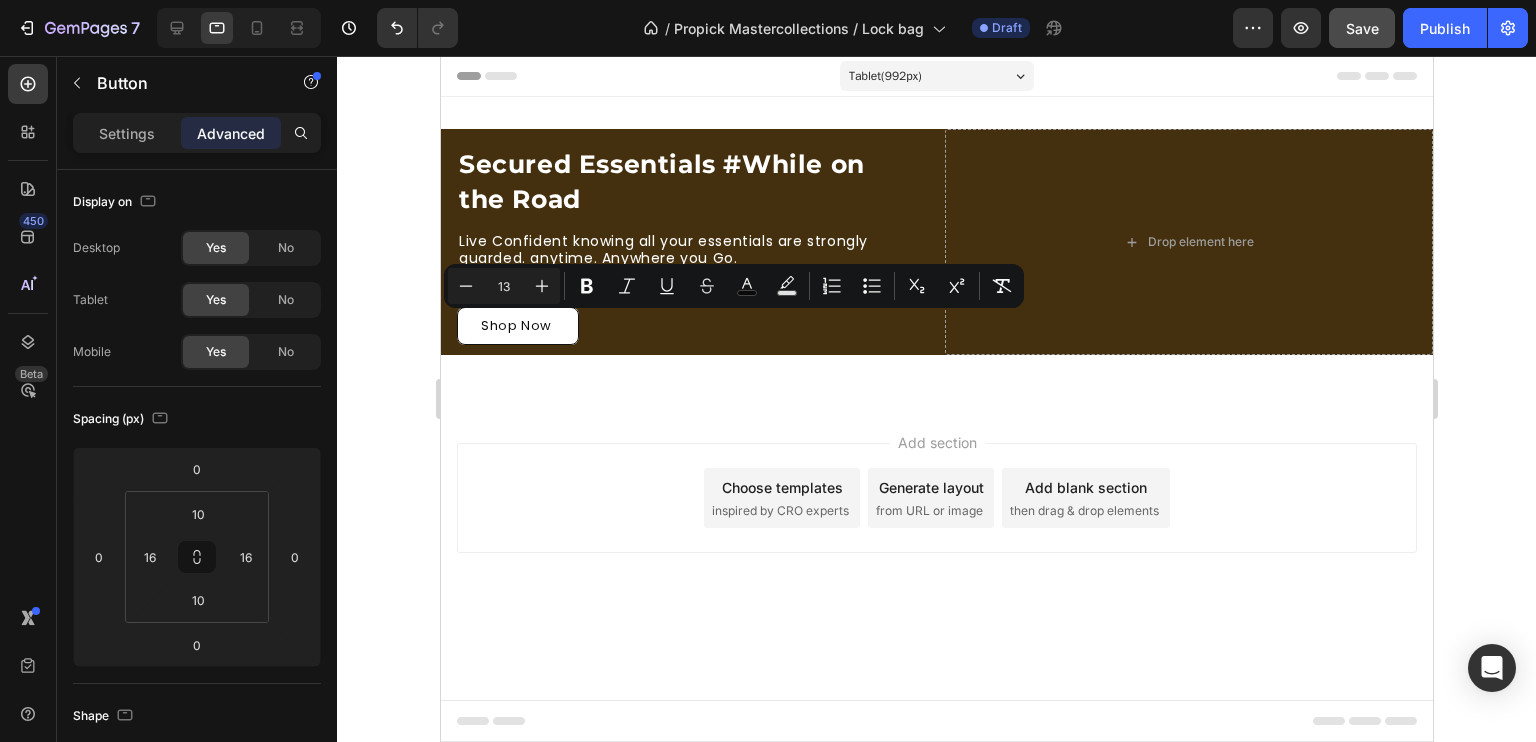 click 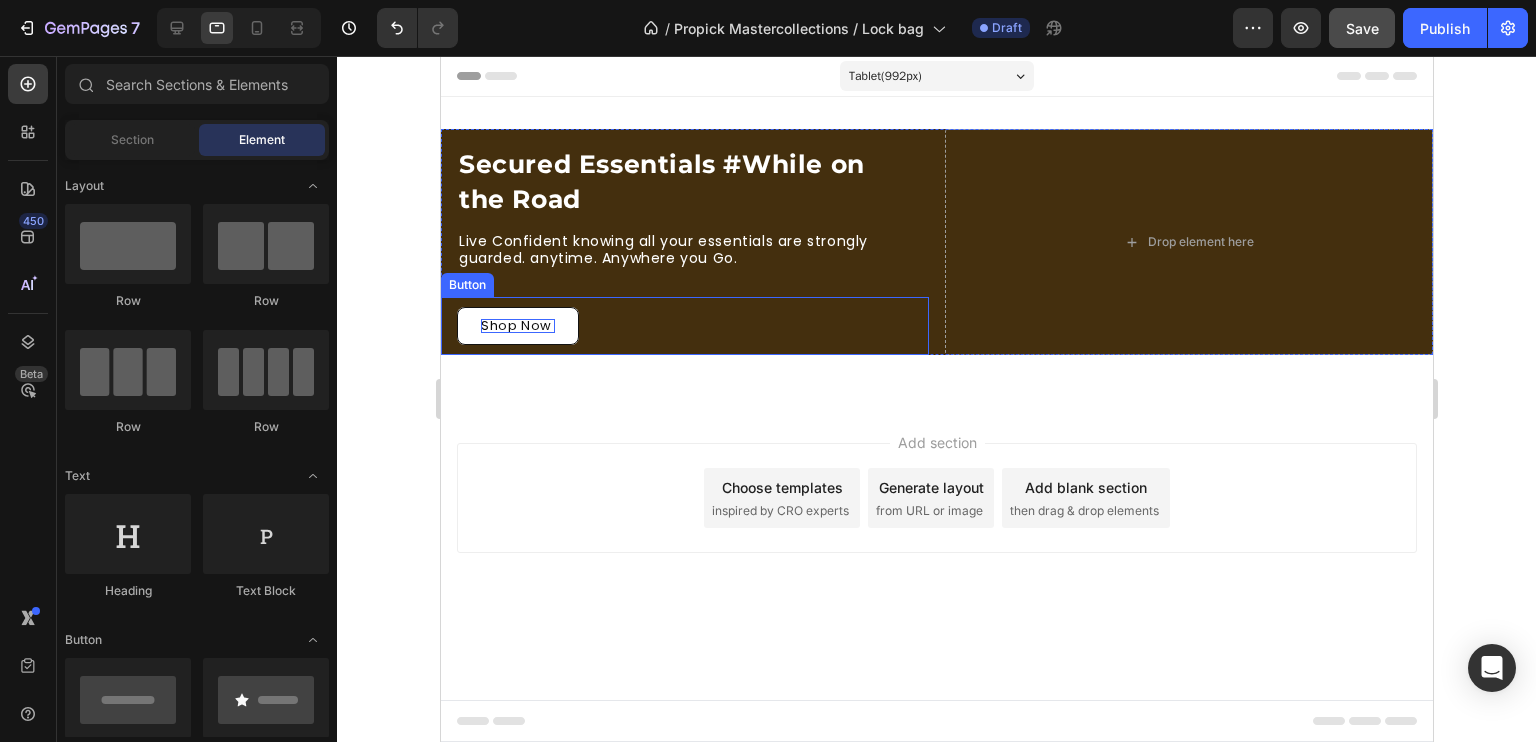 click on "Shop Now" at bounding box center [515, 325] 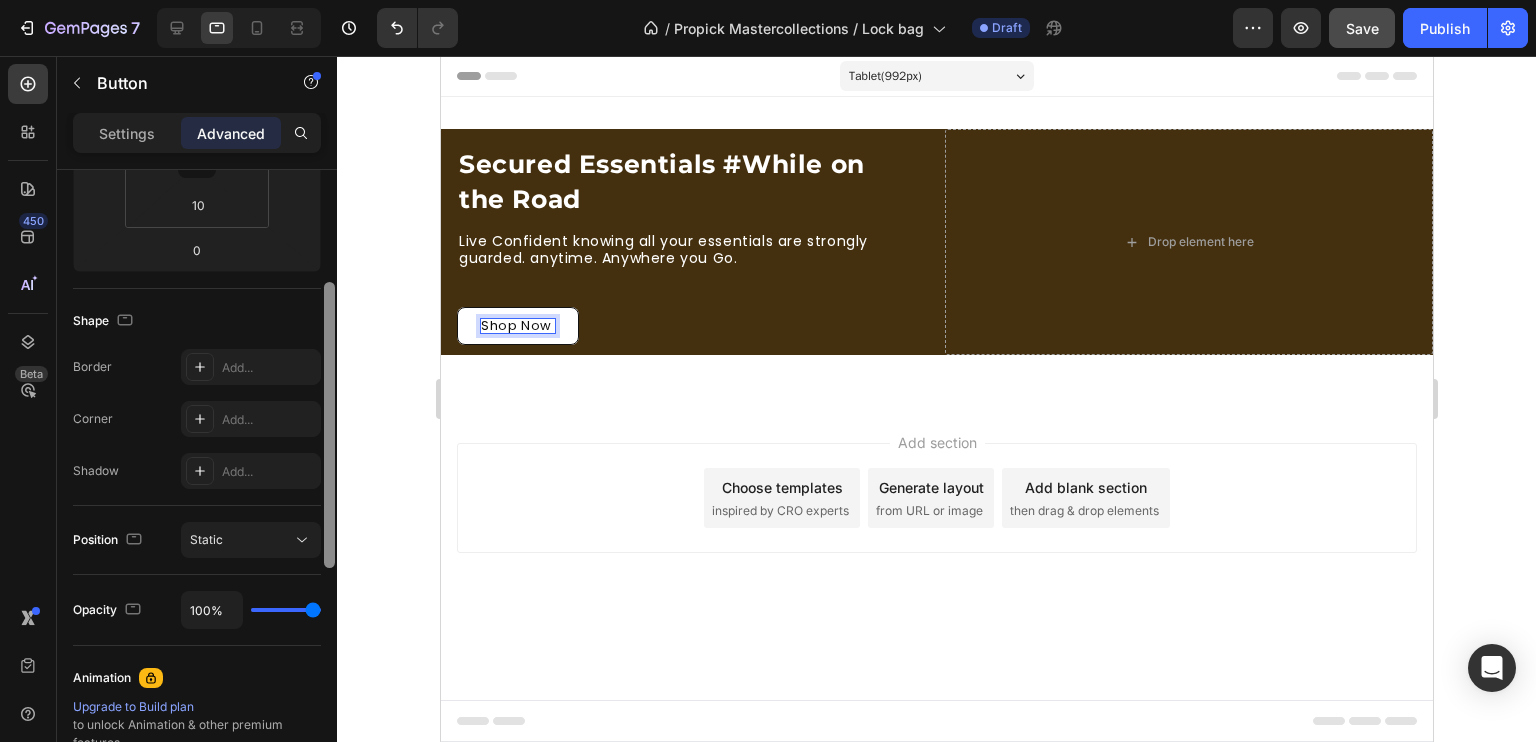 drag, startPoint x: 328, startPoint y: 240, endPoint x: 342, endPoint y: 421, distance: 181.54063 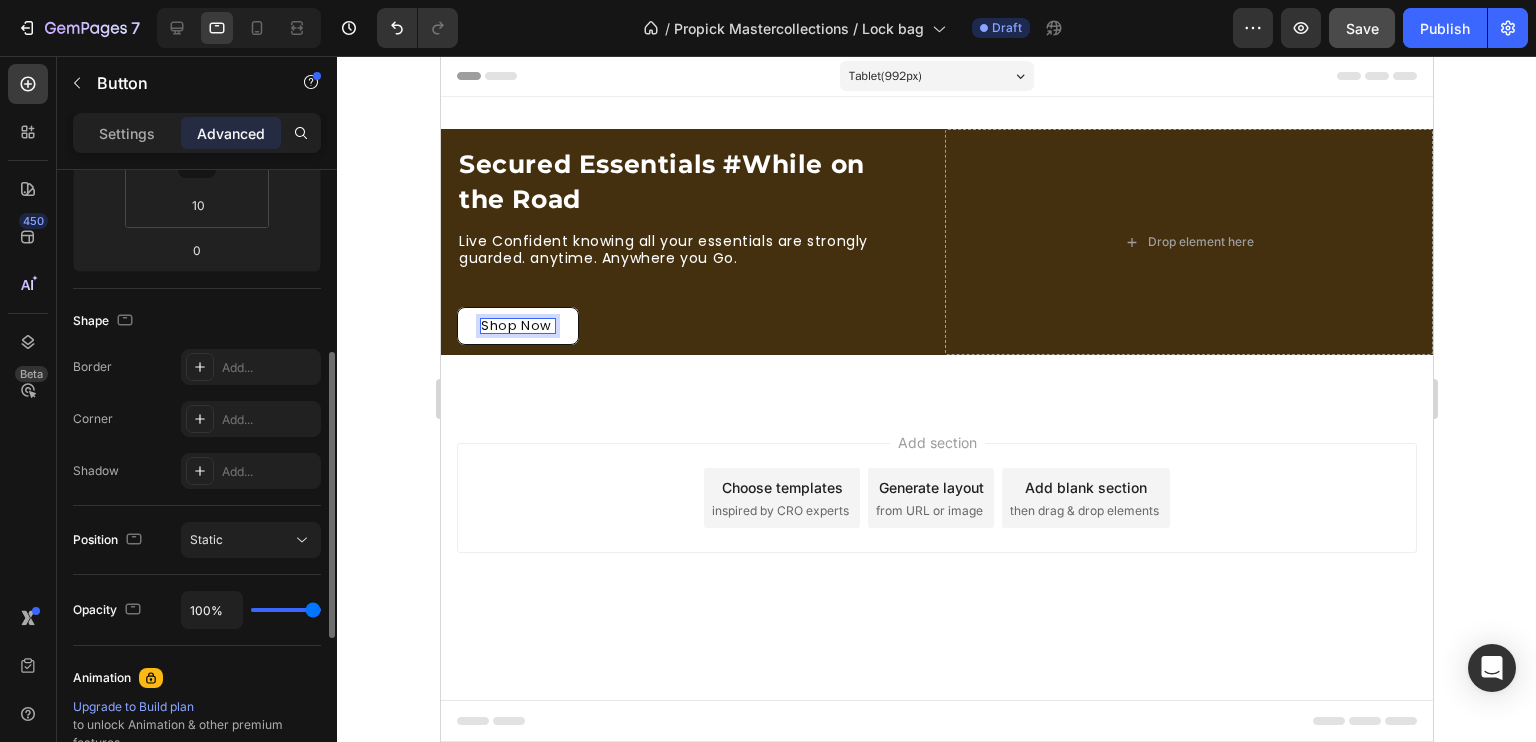 scroll, scrollTop: 397, scrollLeft: 0, axis: vertical 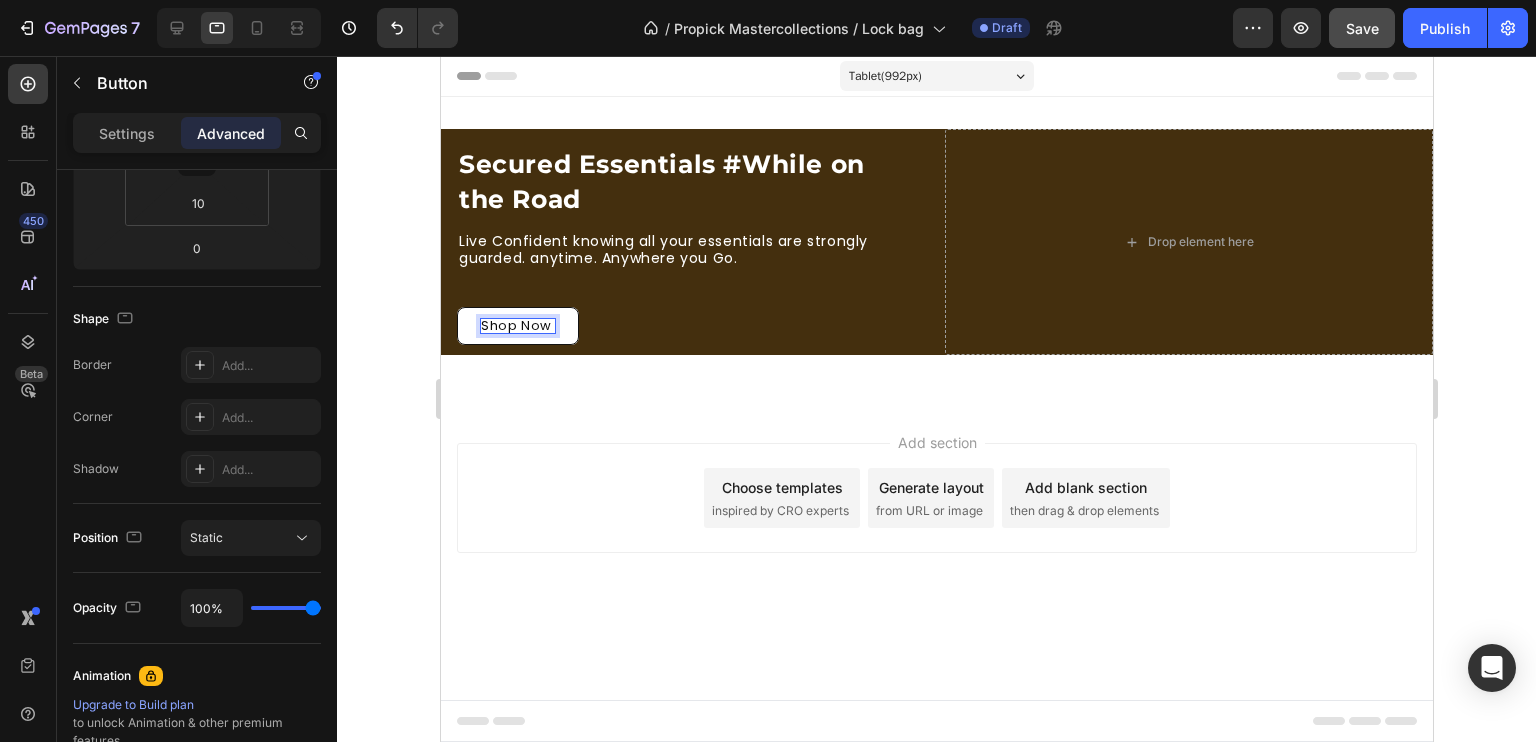 click on "Live Confident knowing all your essentials are strongly guarded. anytime. Anywhere you Go." at bounding box center [684, 250] 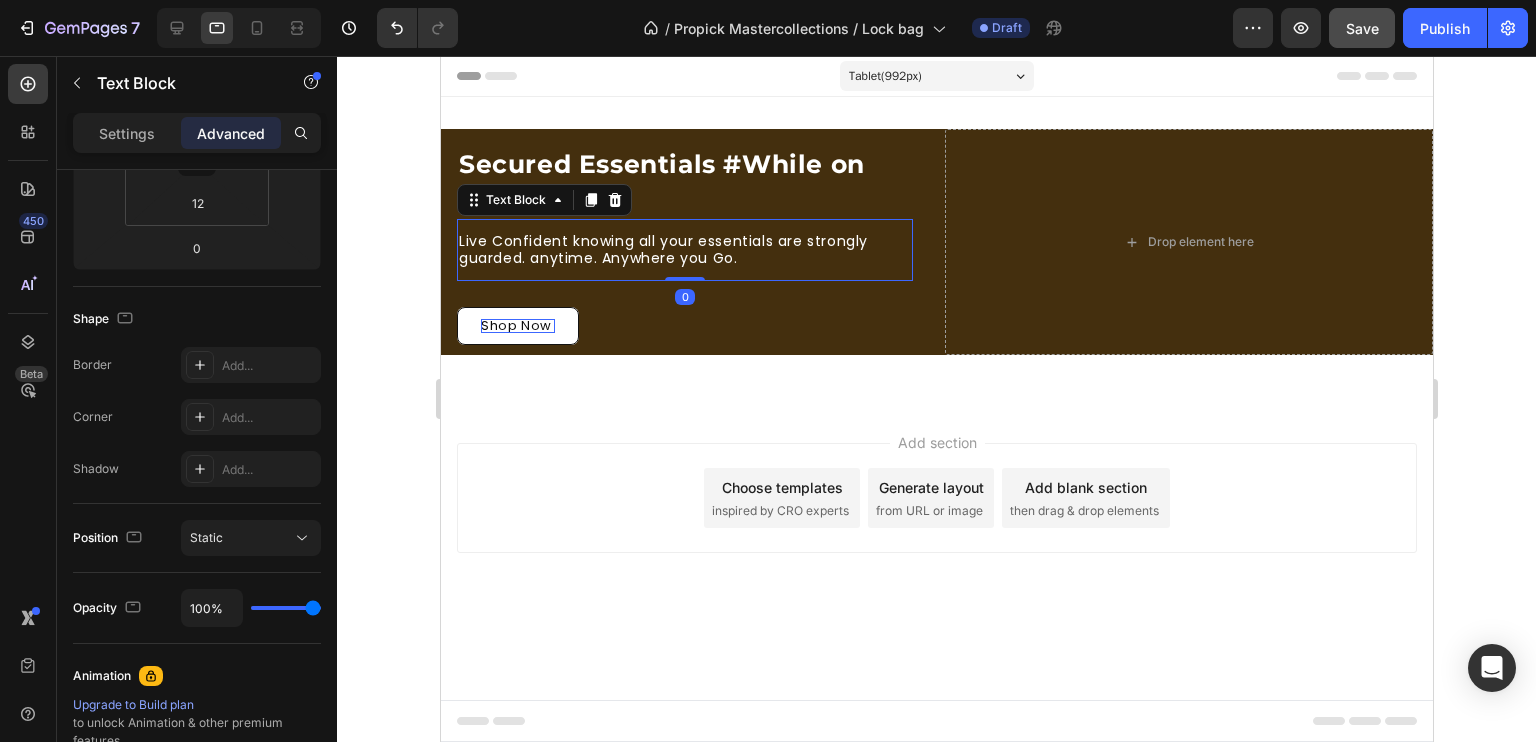 scroll, scrollTop: 0, scrollLeft: 0, axis: both 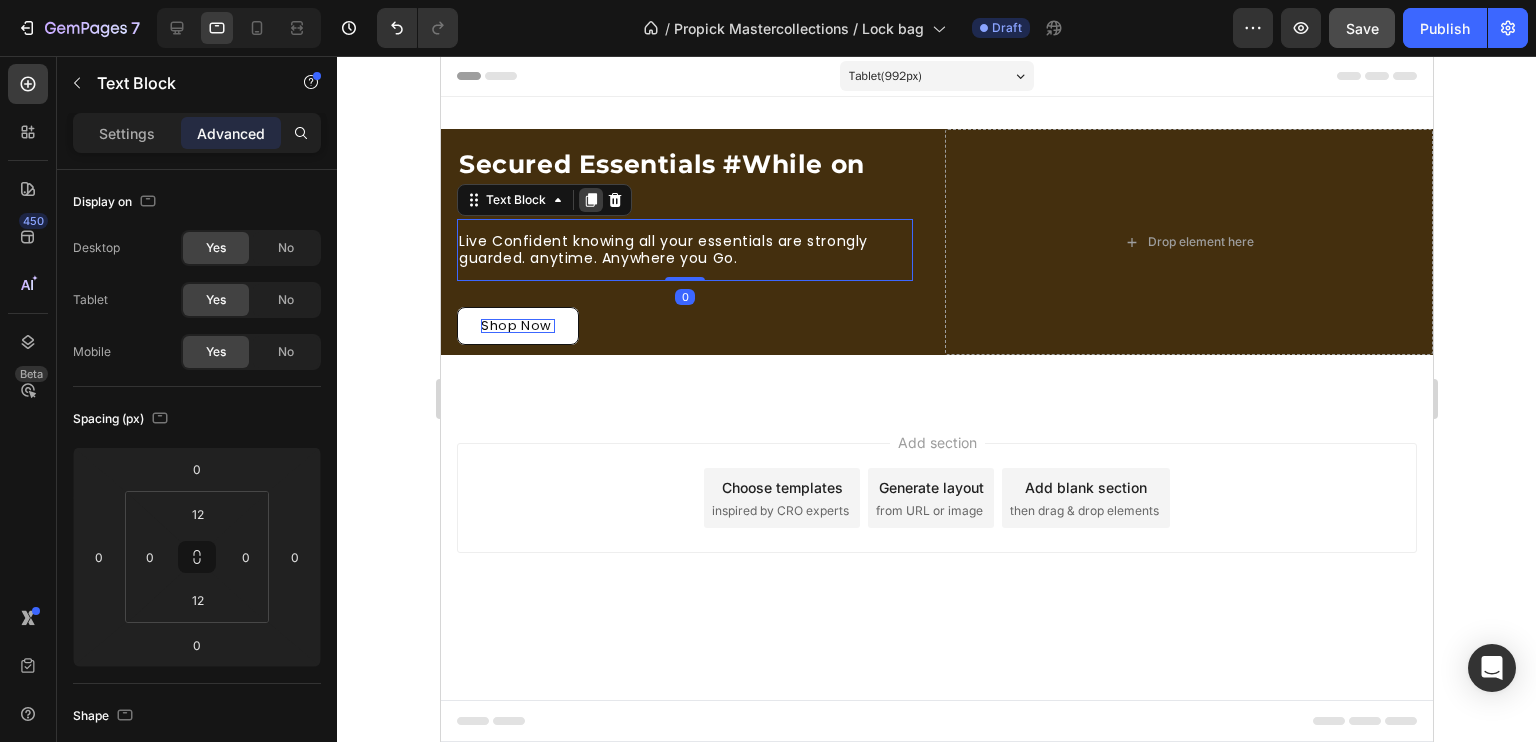 click 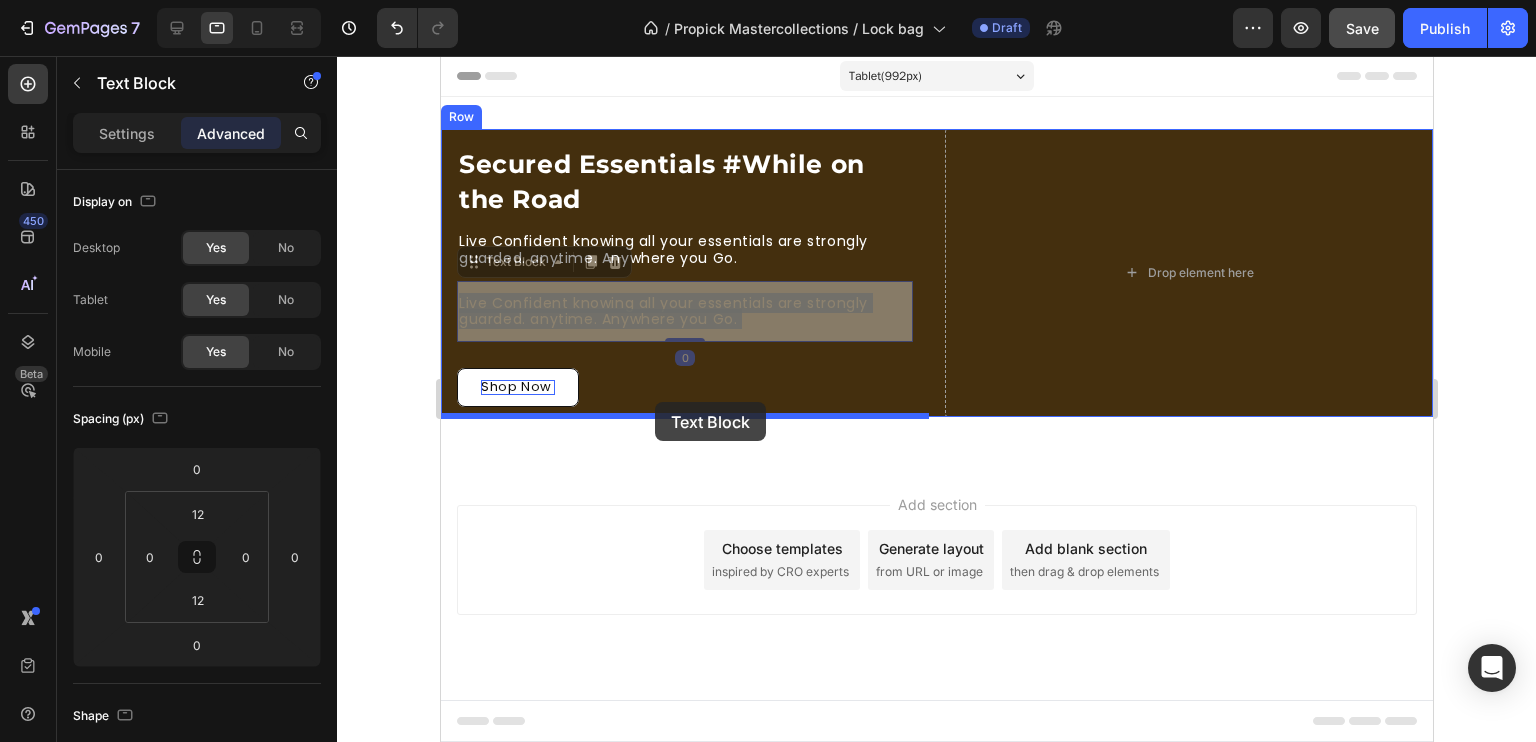 drag, startPoint x: 644, startPoint y: 312, endPoint x: 654, endPoint y: 402, distance: 90.55385 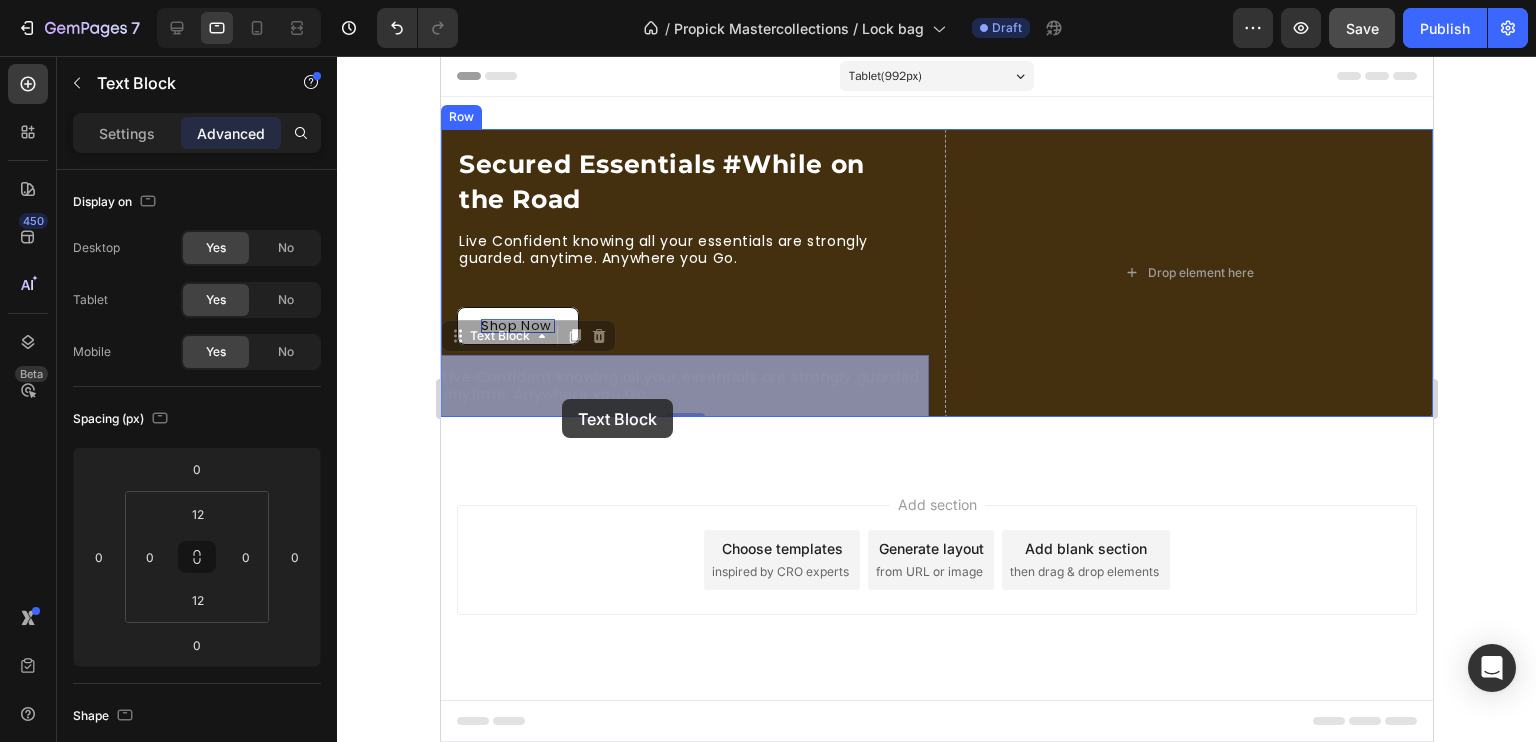 drag, startPoint x: 643, startPoint y: 396, endPoint x: 565, endPoint y: 400, distance: 78.10249 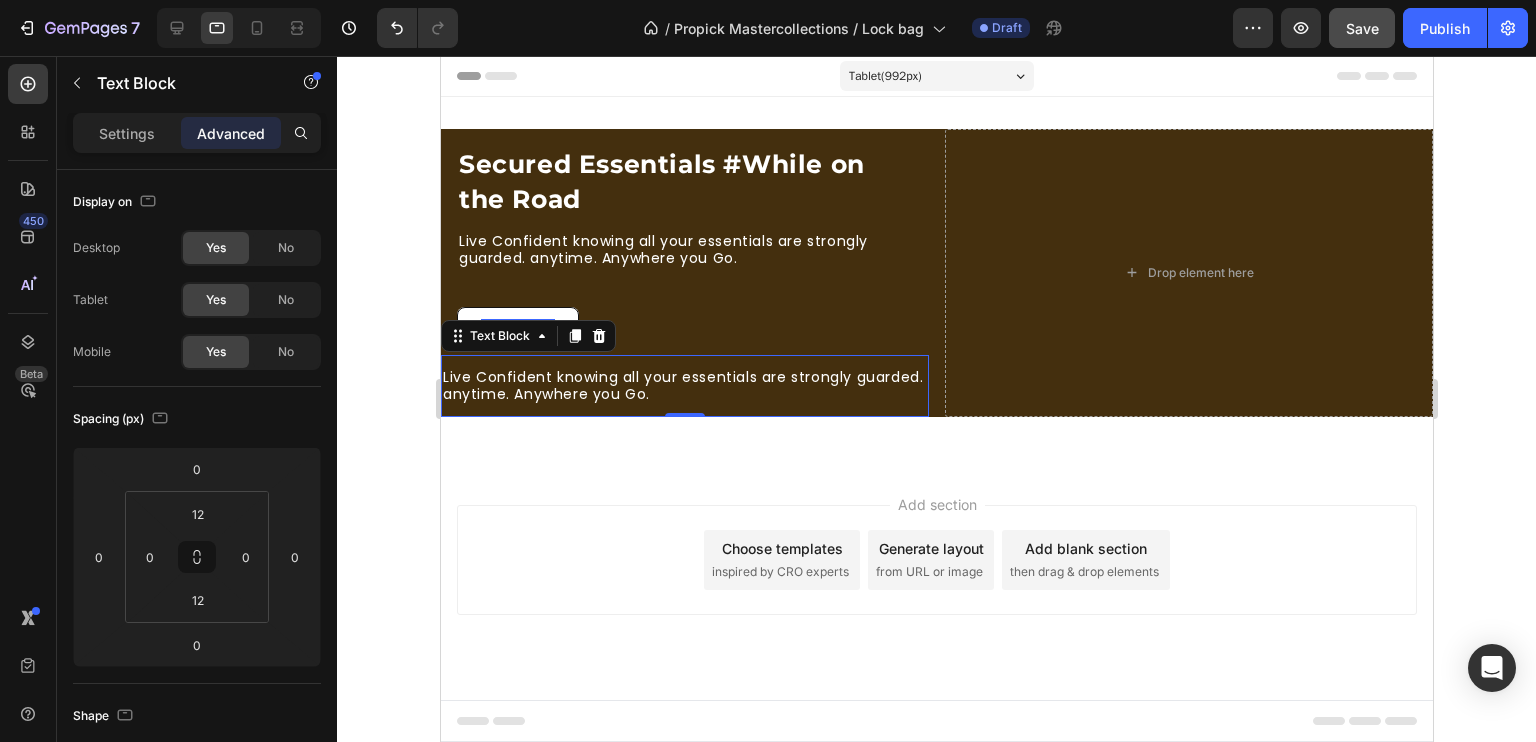 click 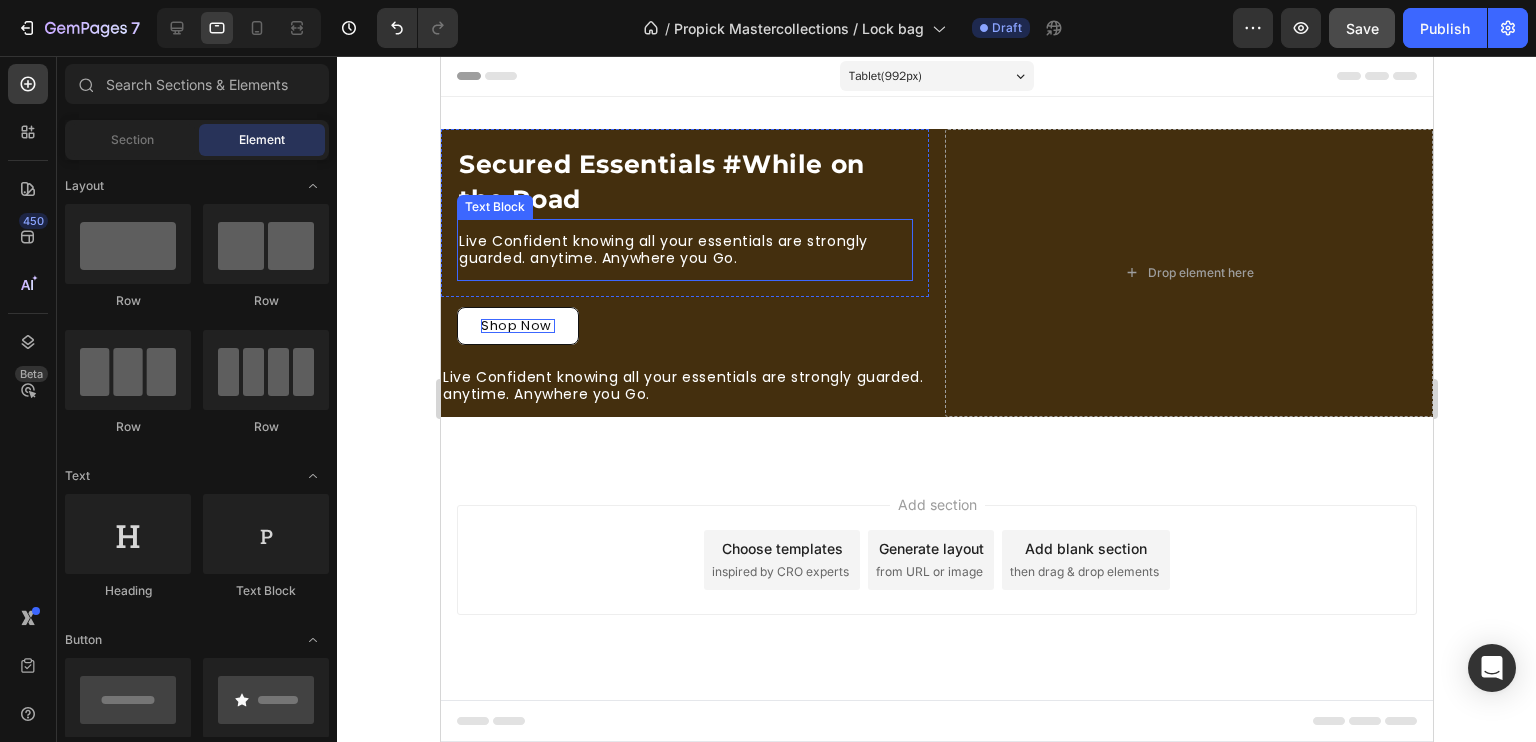 click on "Live Confident knowing all your essentials are strongly guarded. anytime. Anywhere you Go." at bounding box center (684, 250) 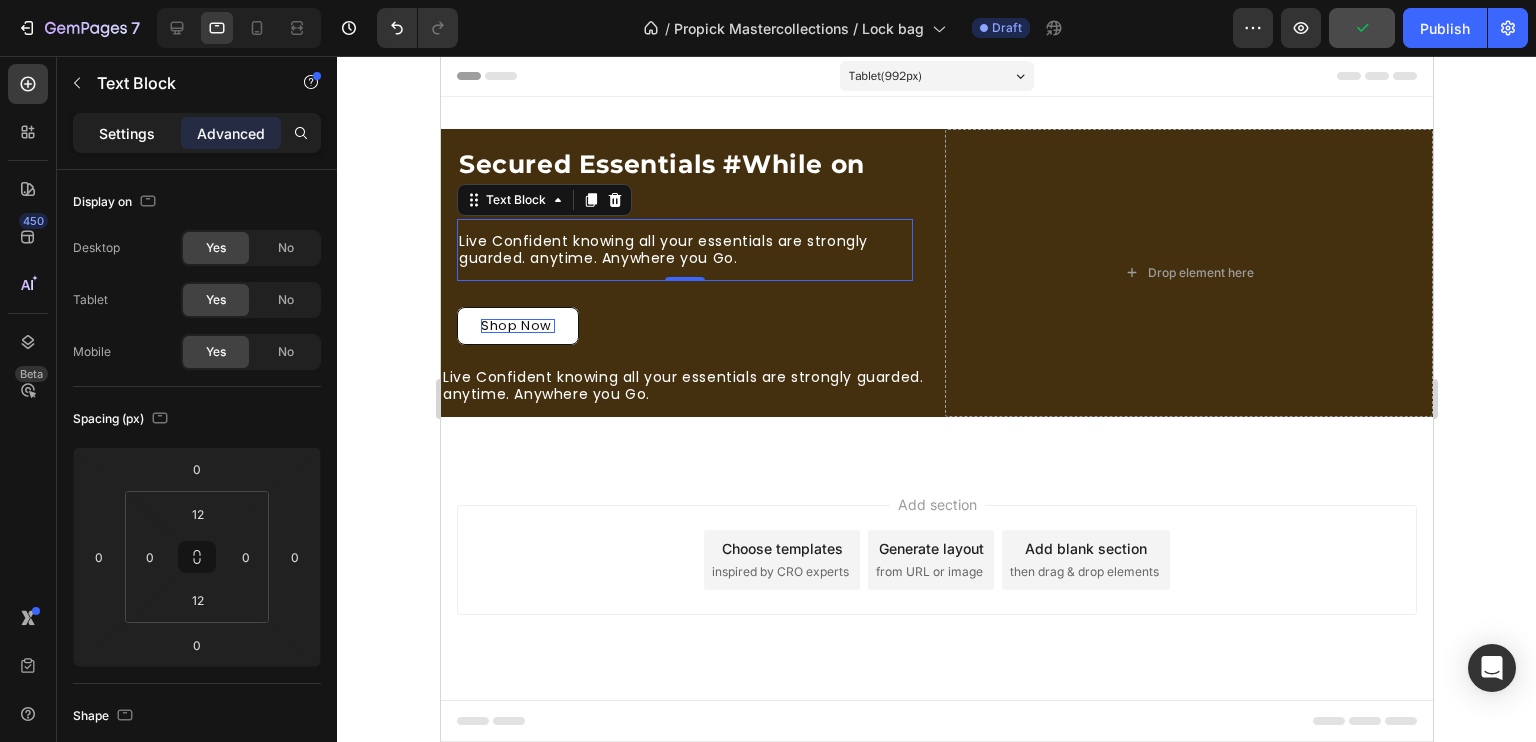 click on "Settings" at bounding box center [127, 133] 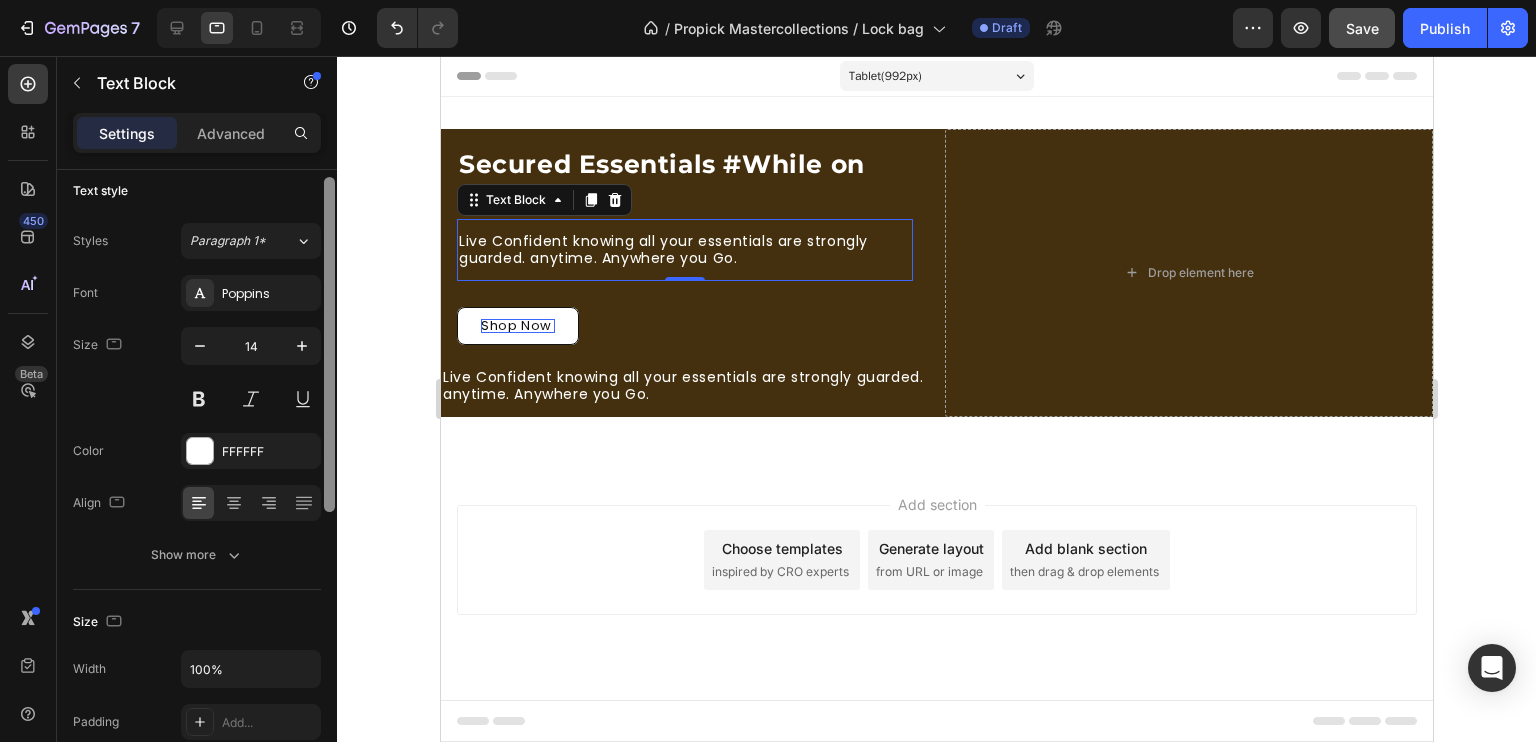 scroll, scrollTop: 12, scrollLeft: 0, axis: vertical 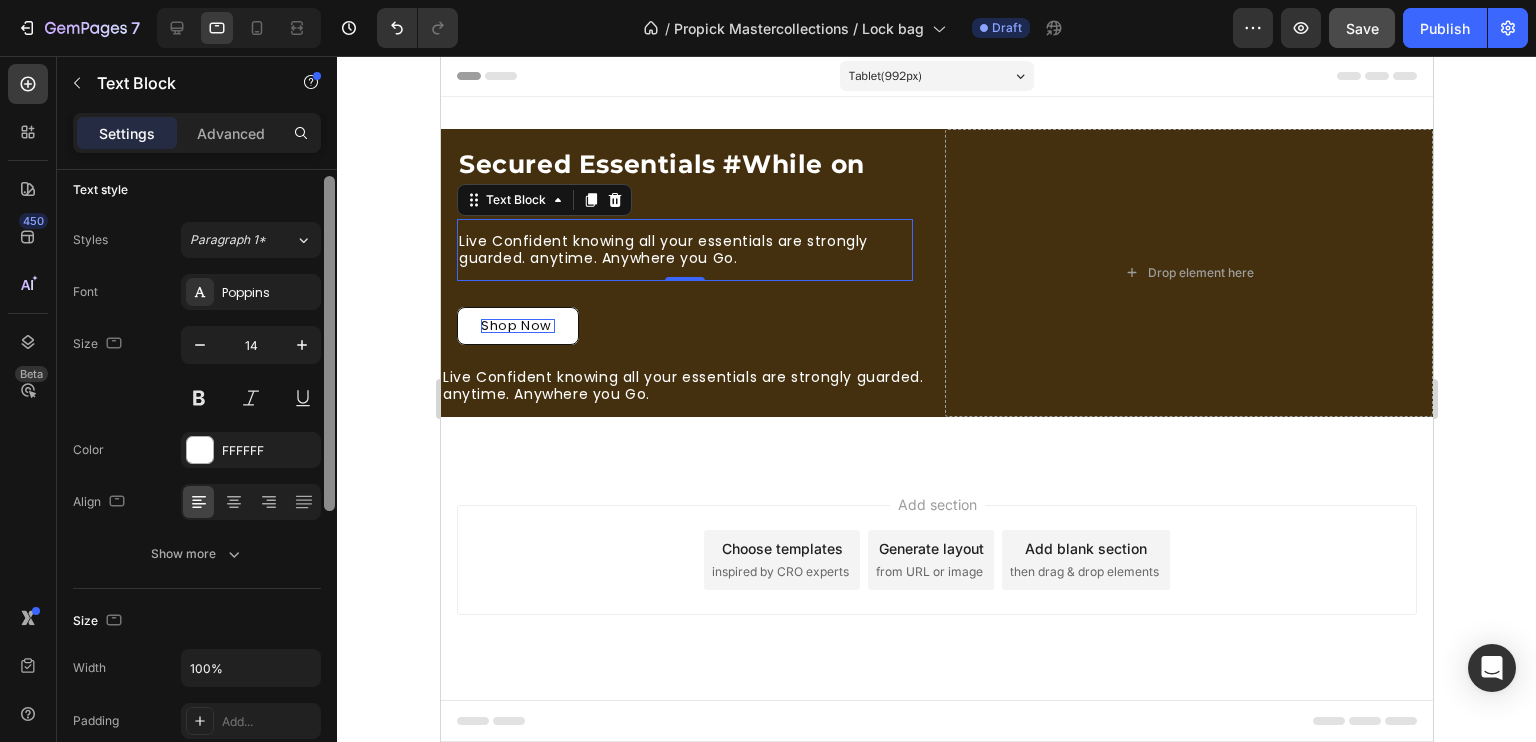 click at bounding box center (329, 343) 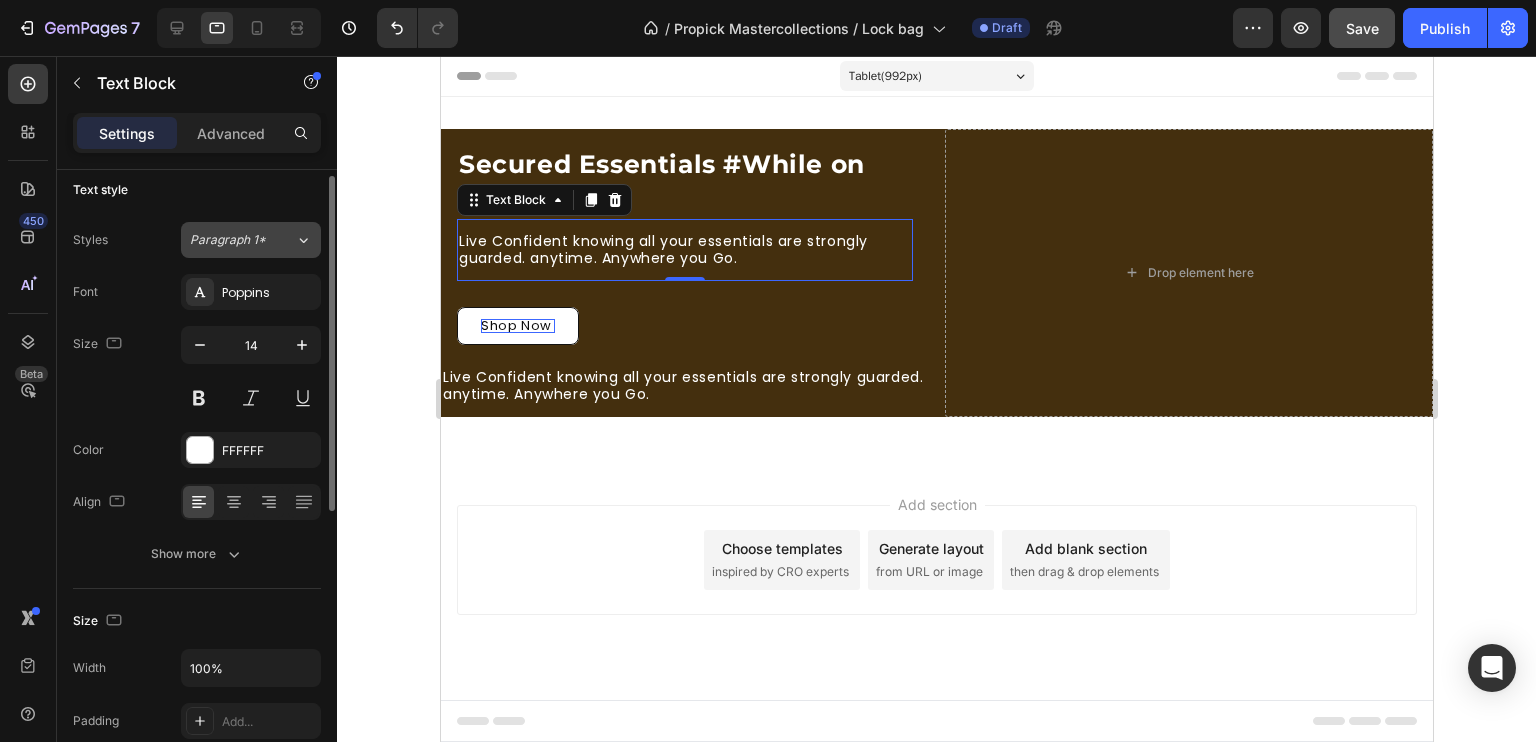 click 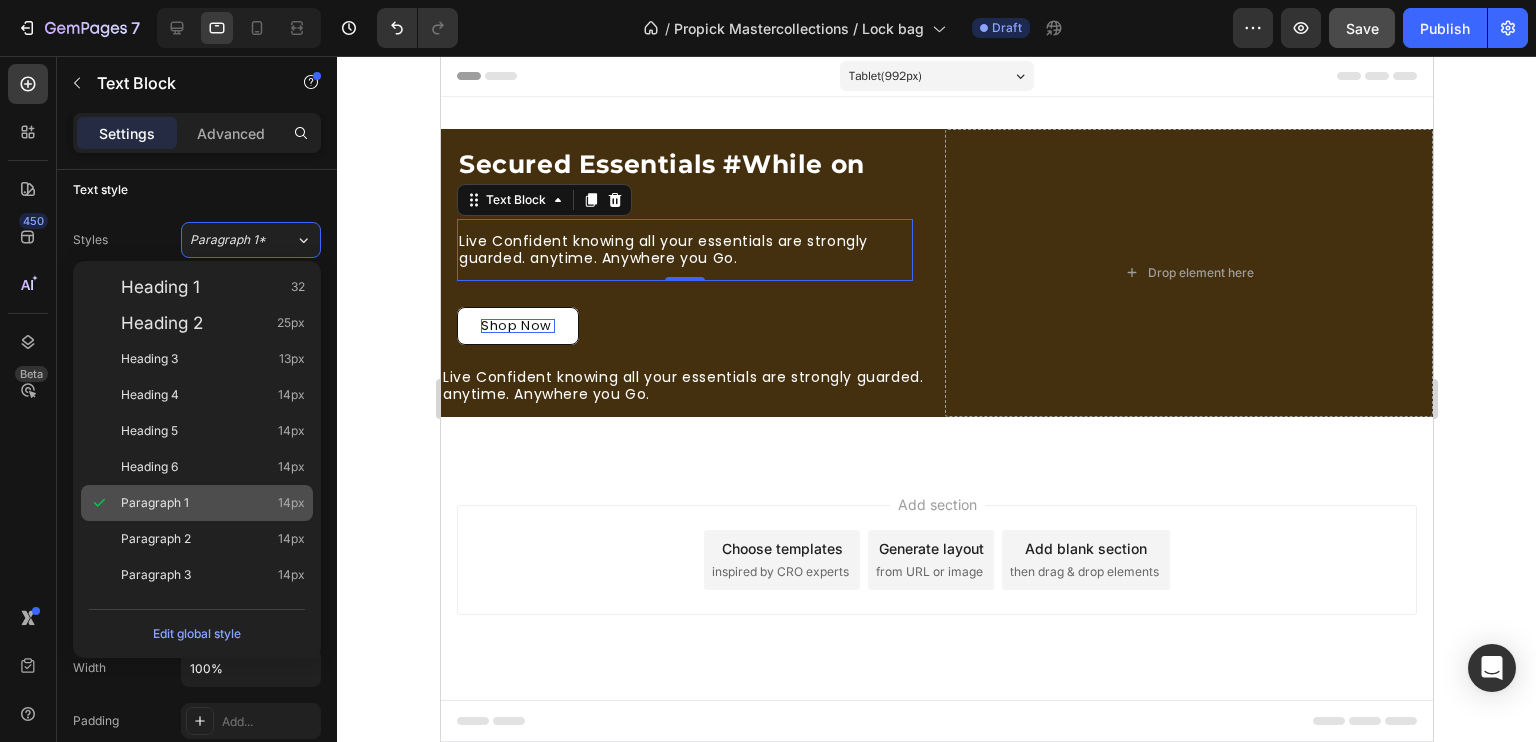 click on "14px" at bounding box center (291, 503) 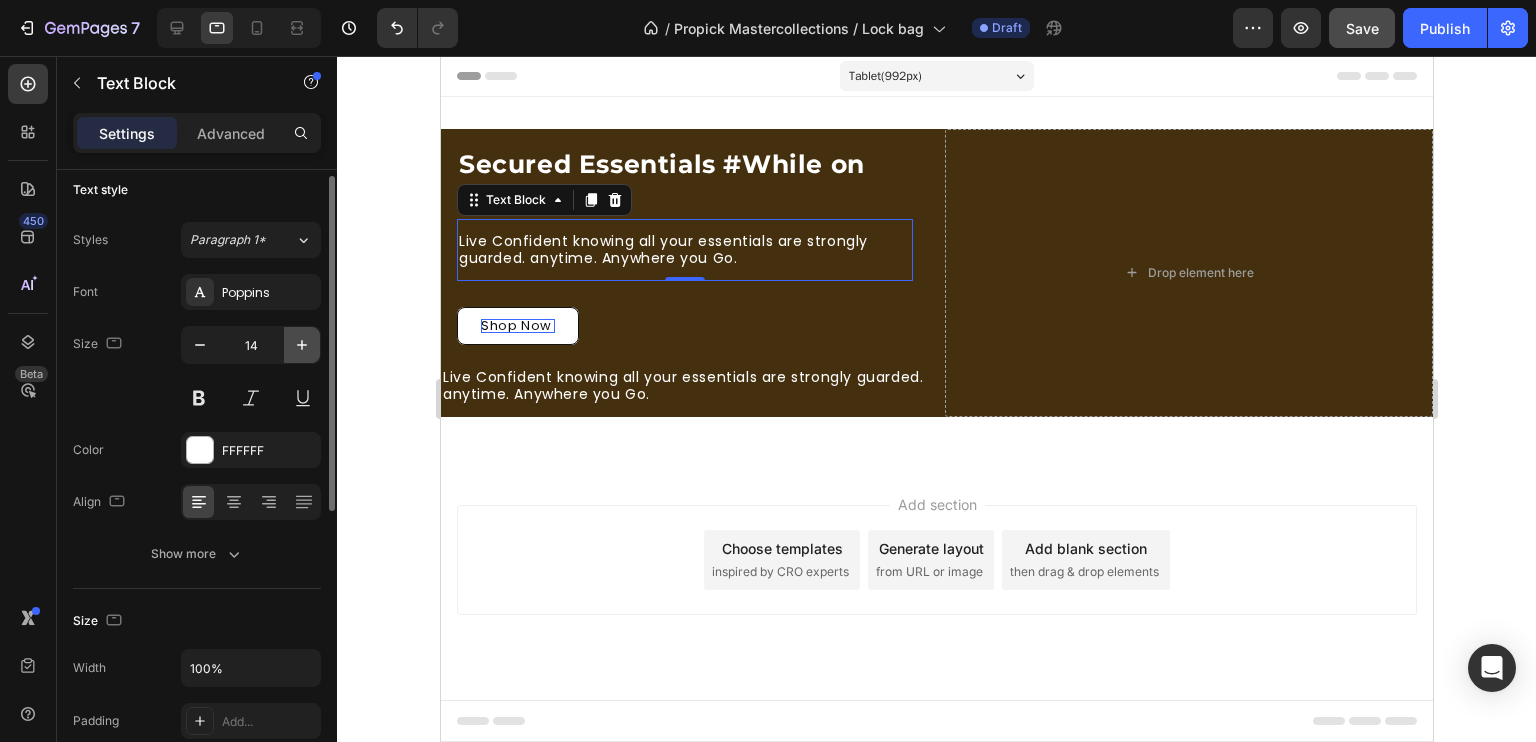 click at bounding box center (302, 345) 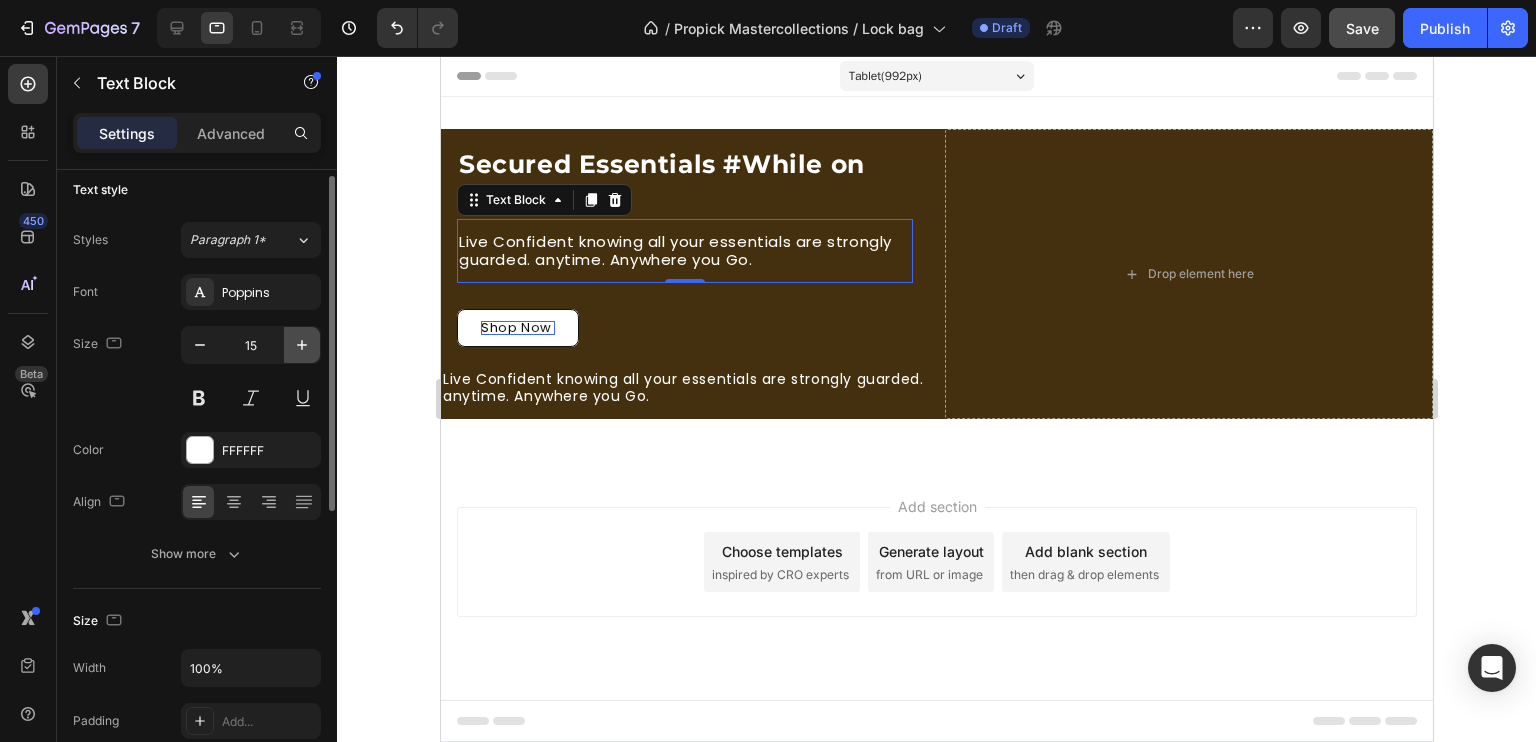 click at bounding box center [302, 345] 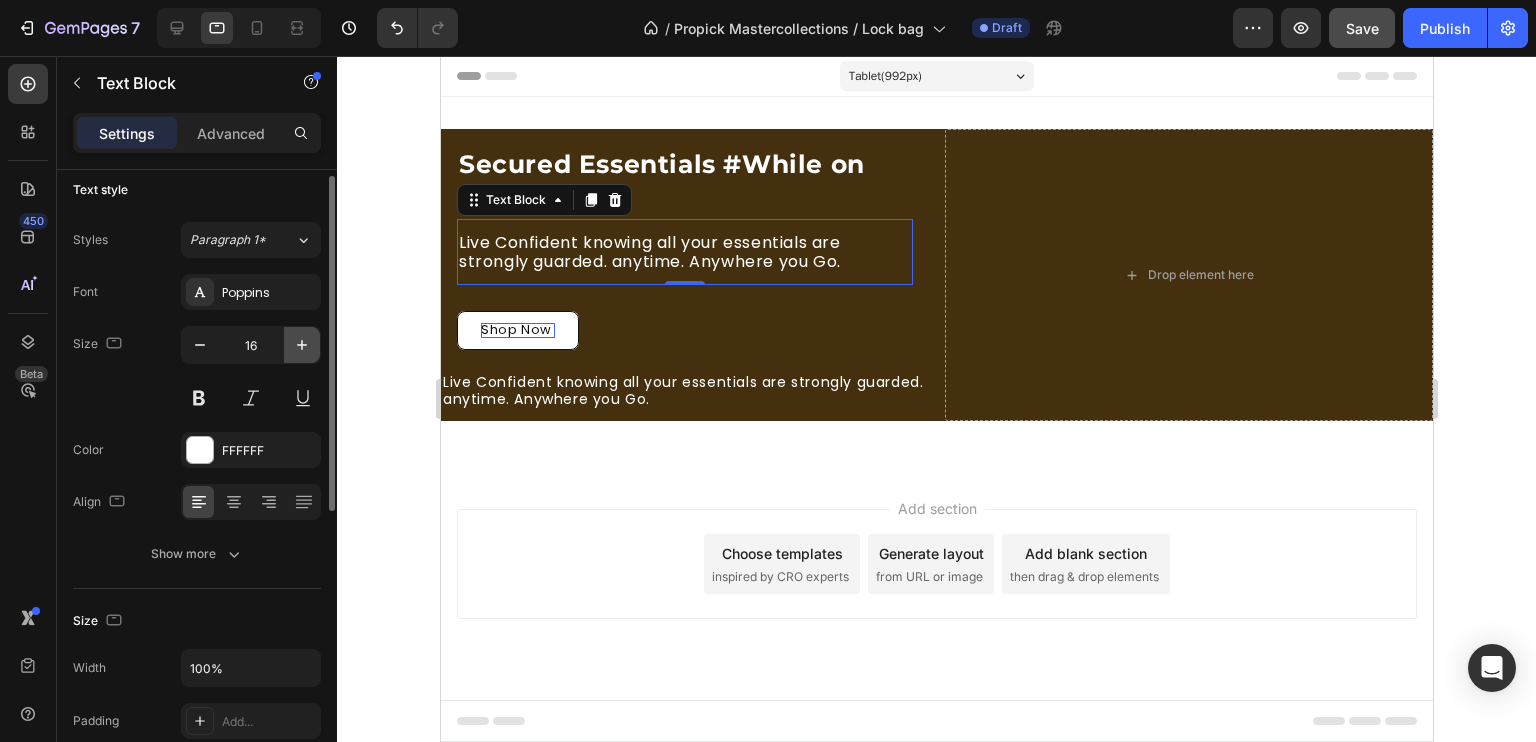 click at bounding box center (302, 345) 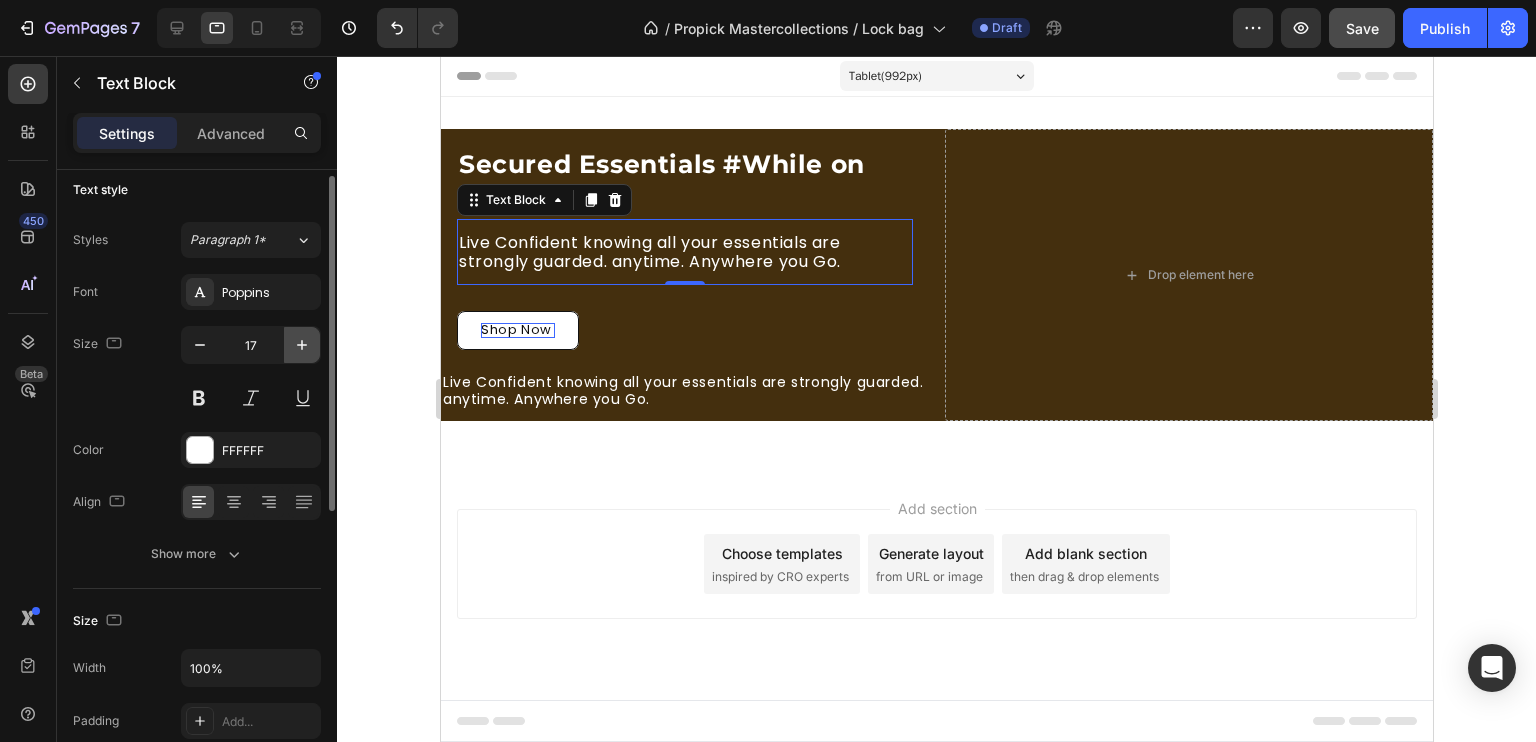 click at bounding box center (302, 345) 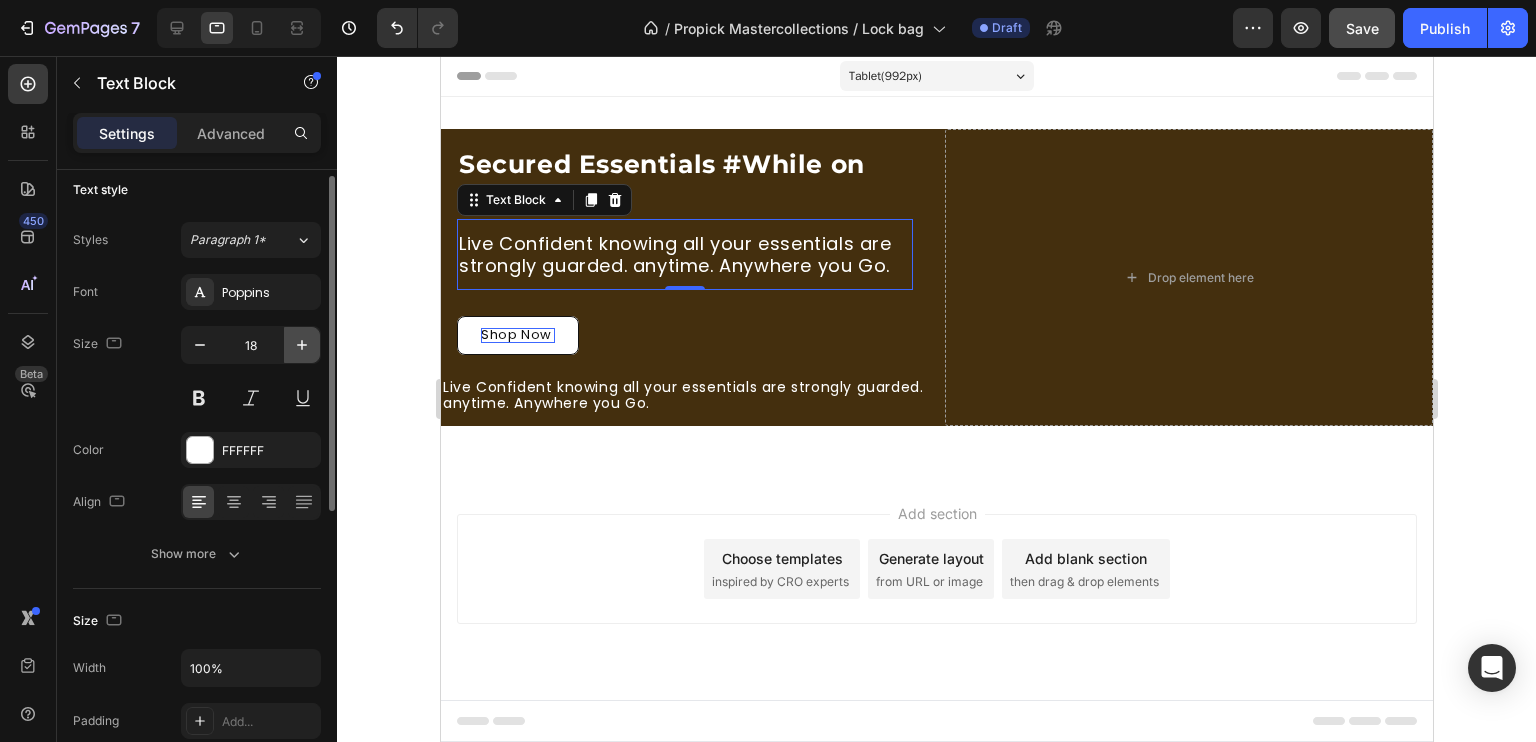 click at bounding box center [302, 345] 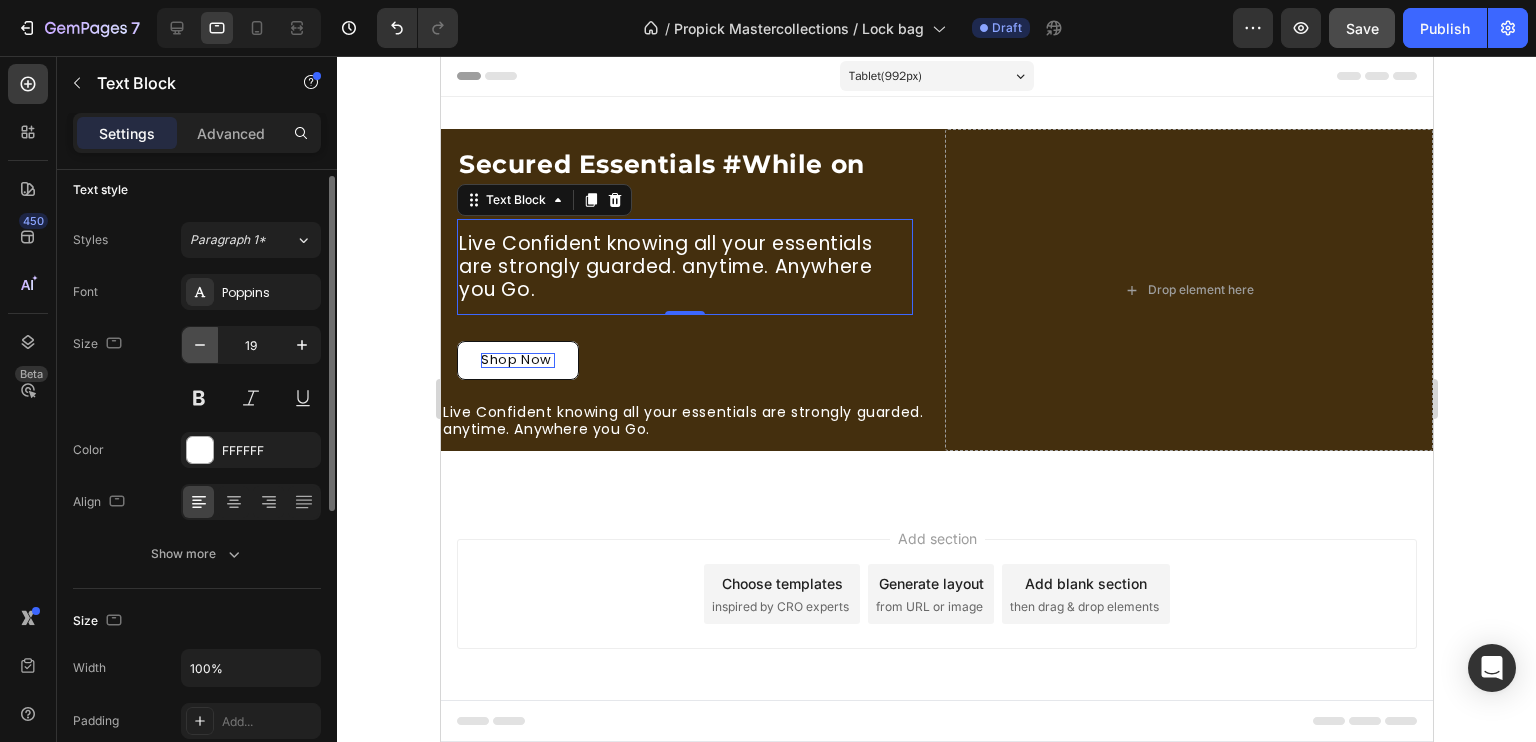 click 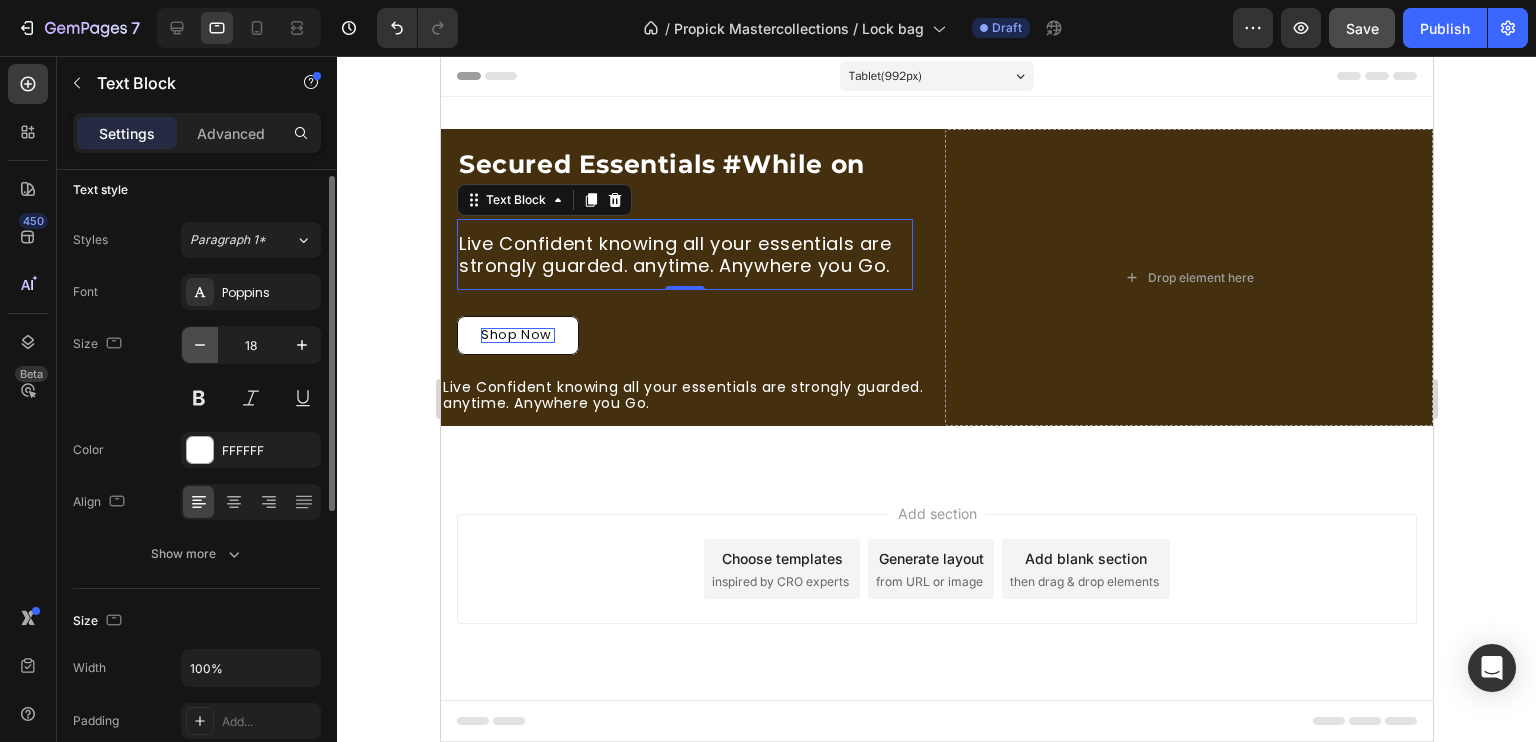 click 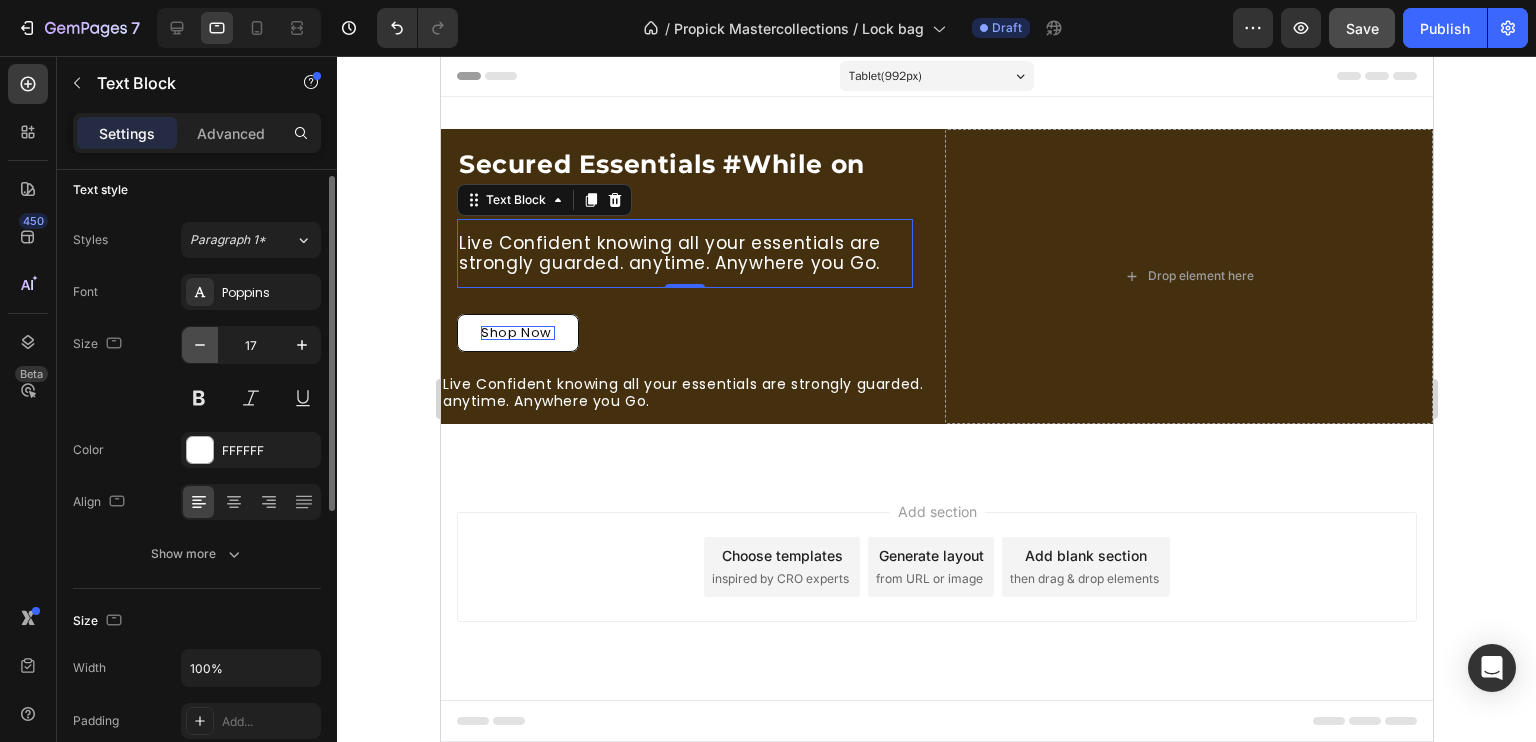 click 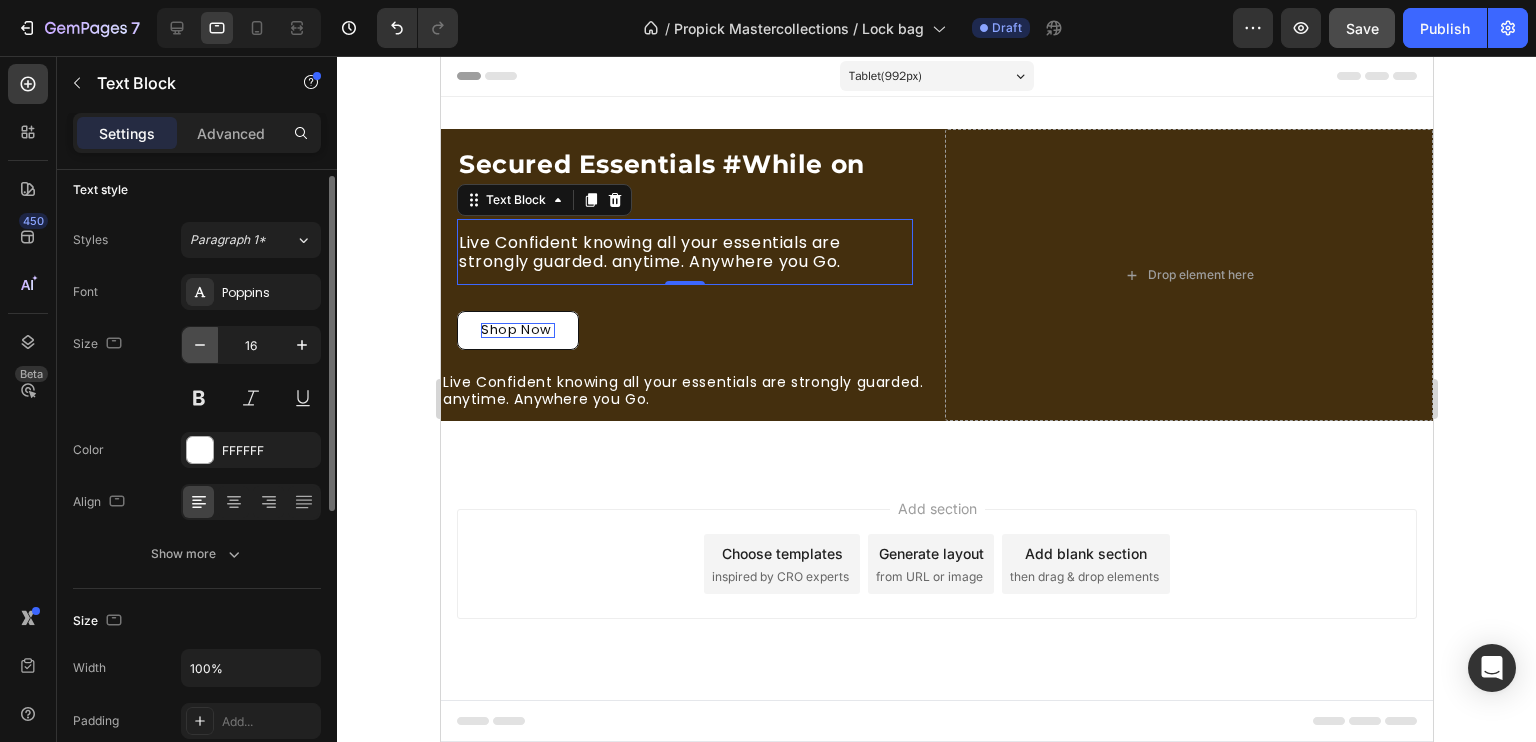 click 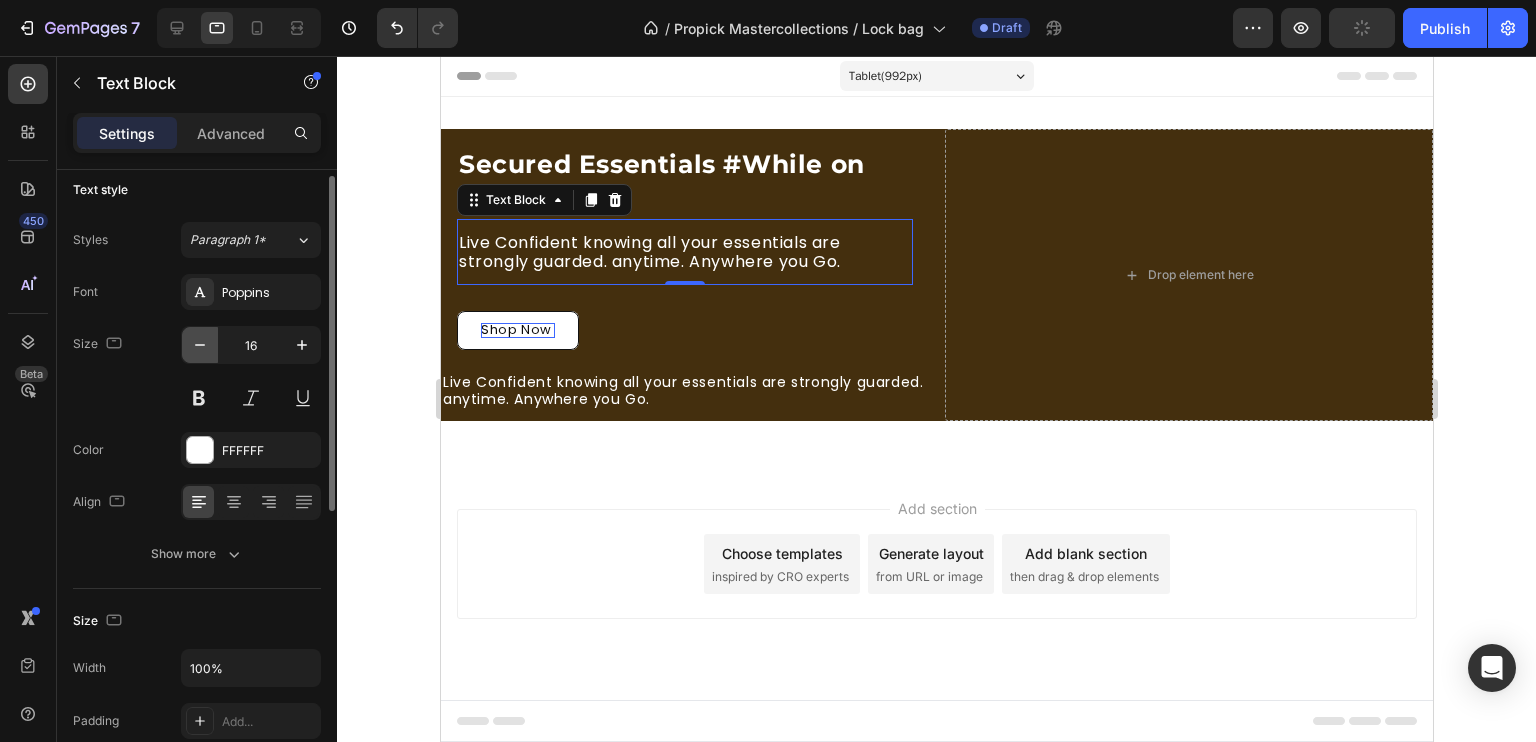type on "15" 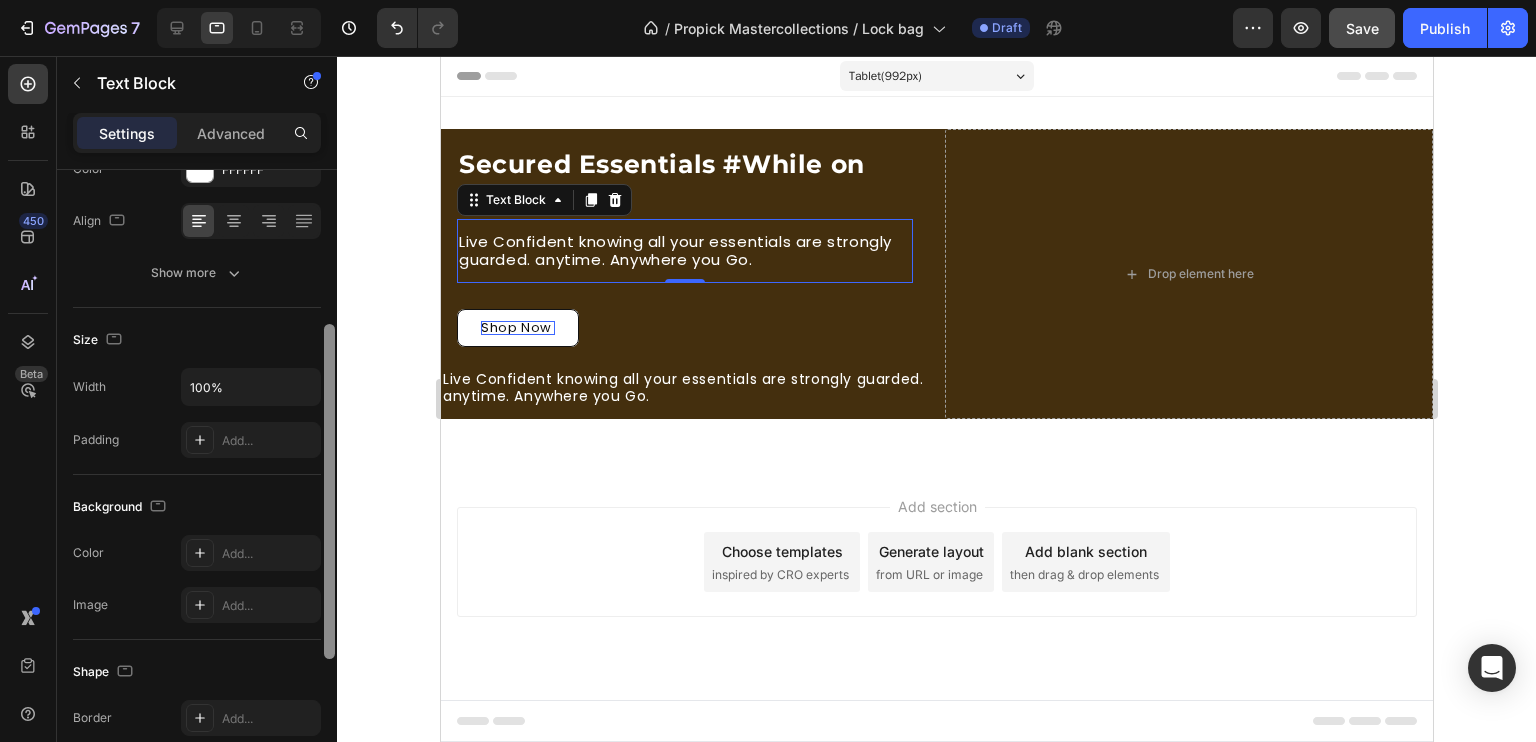 scroll, scrollTop: 297, scrollLeft: 0, axis: vertical 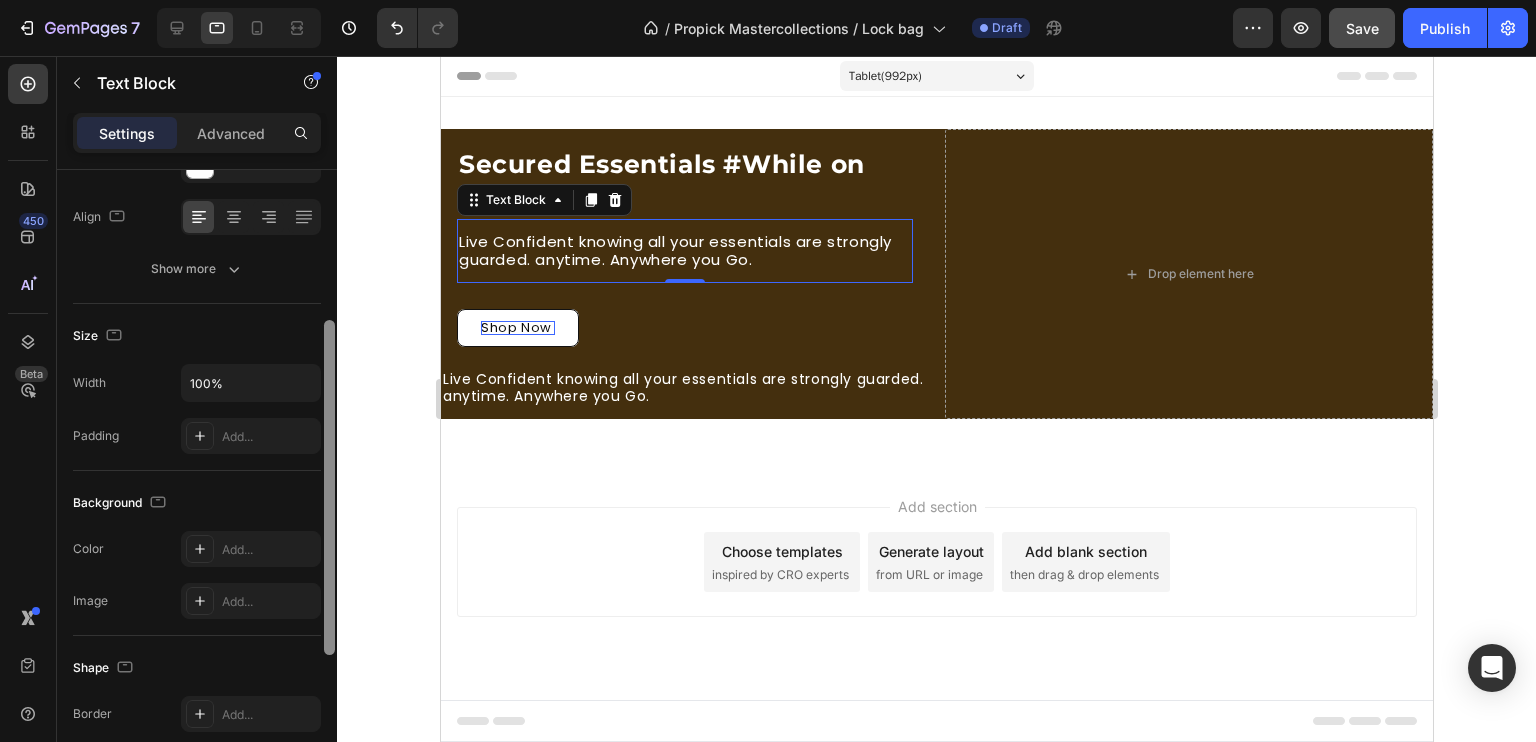 drag, startPoint x: 330, startPoint y: 314, endPoint x: 328, endPoint y: 466, distance: 152.01315 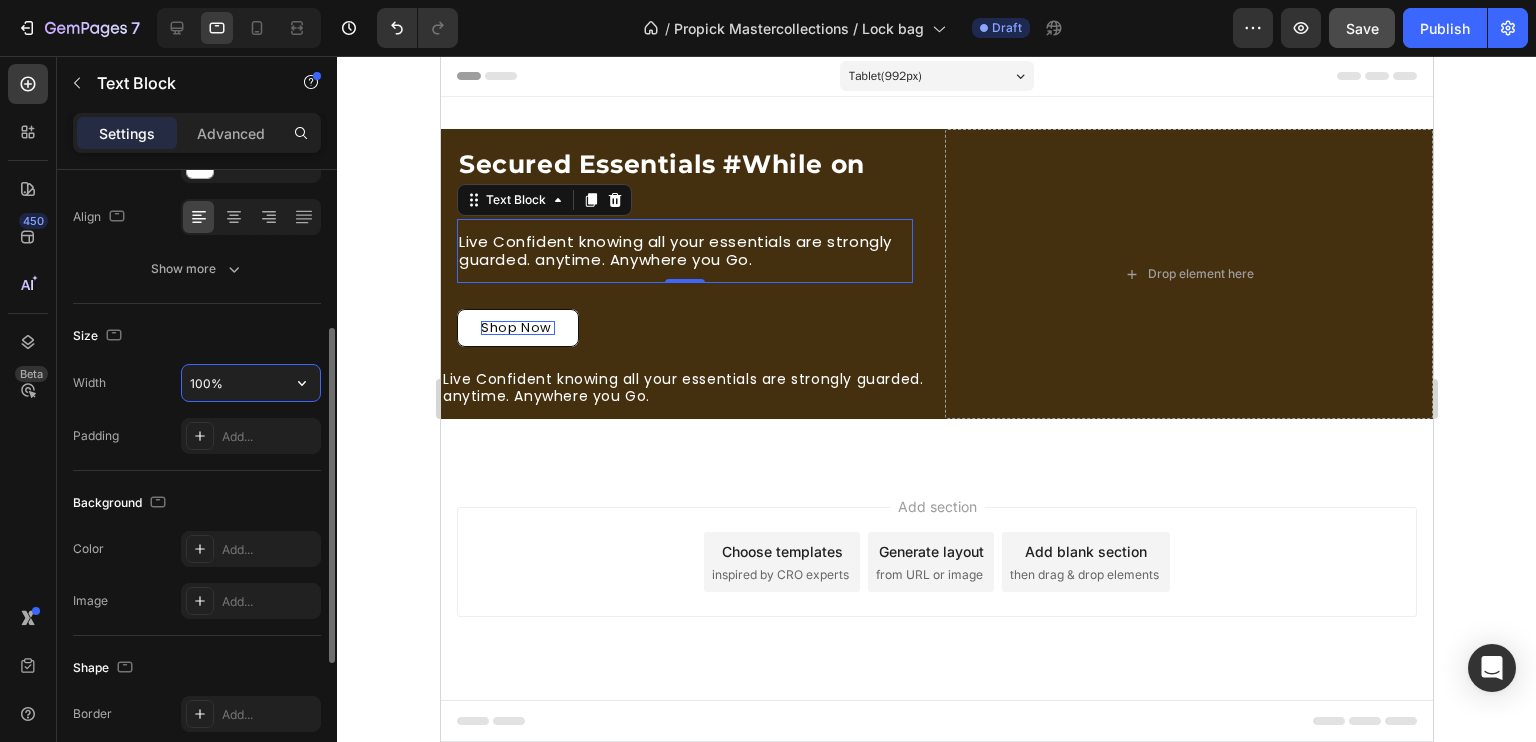 click on "100%" at bounding box center (251, 383) 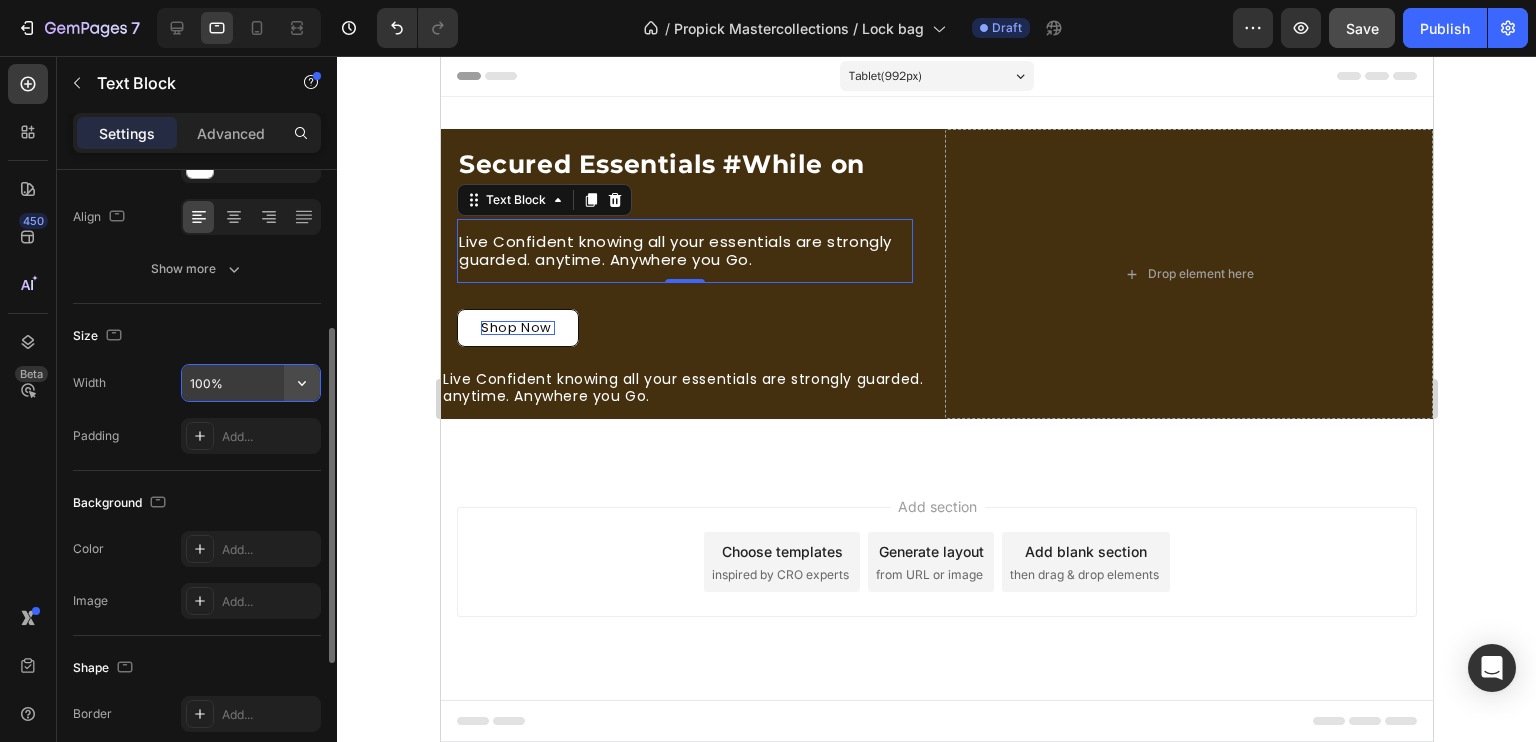 click 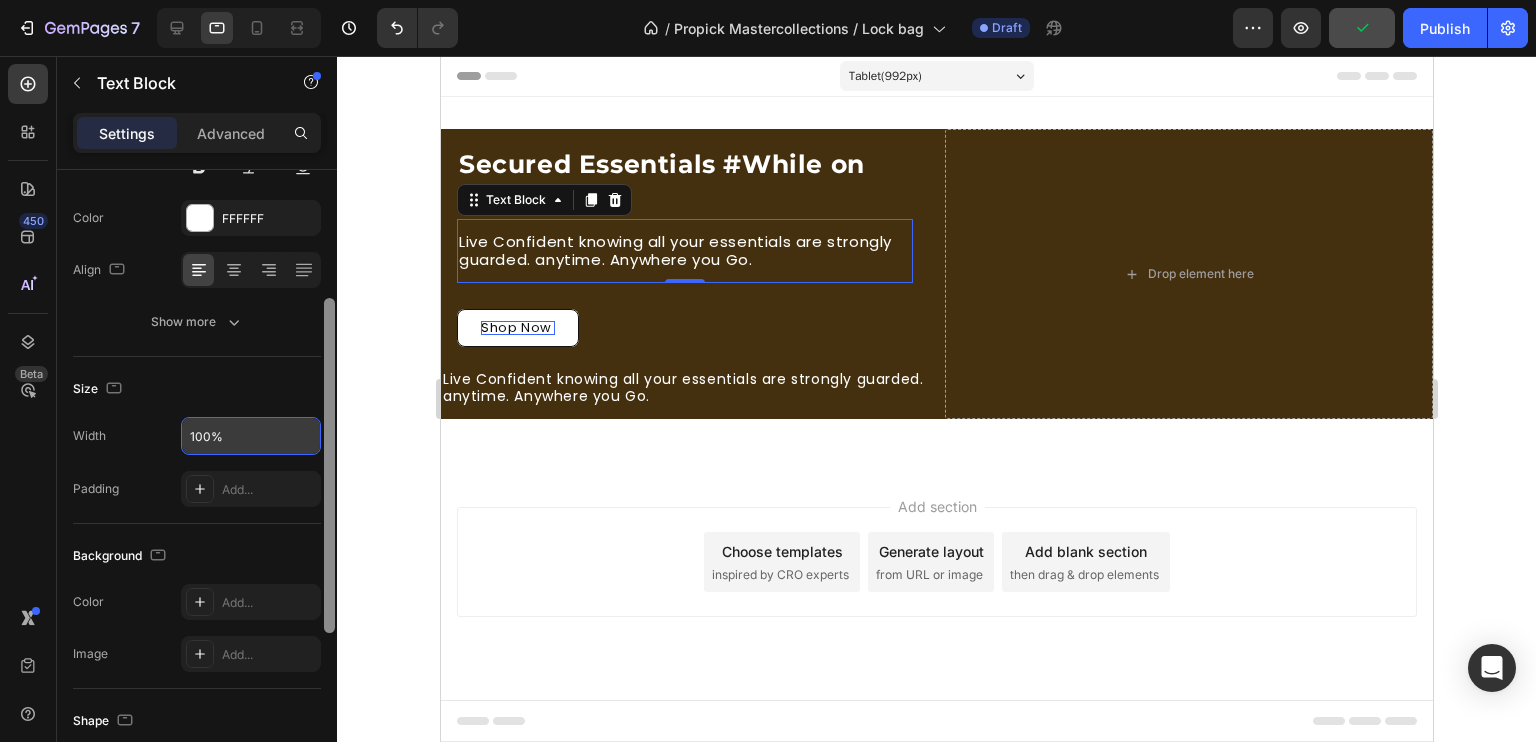 drag, startPoint x: 332, startPoint y: 434, endPoint x: 334, endPoint y: 404, distance: 30.066593 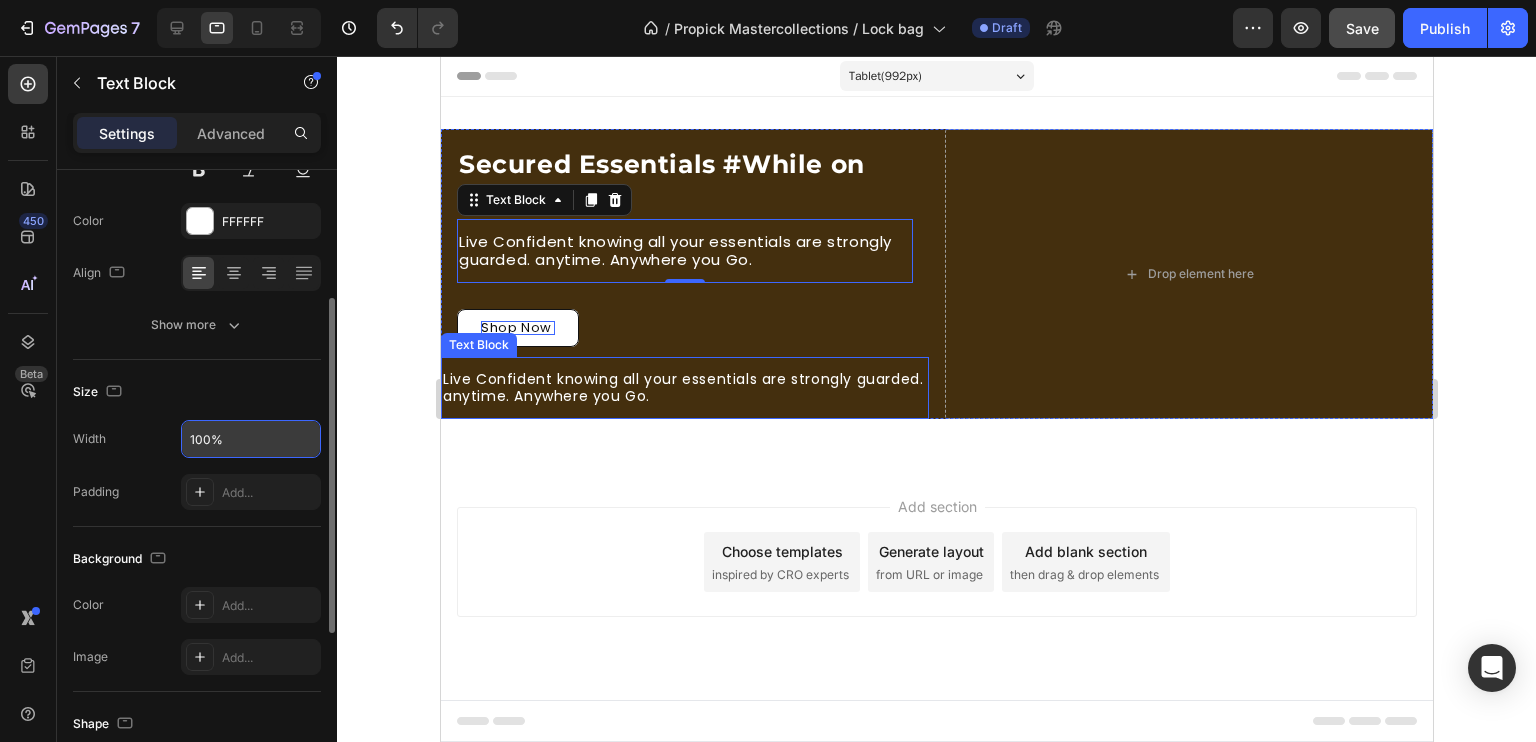 click on "Live Confident knowing all your essentials are strongly guarded. anytime. Anywhere you Go." at bounding box center [684, 388] 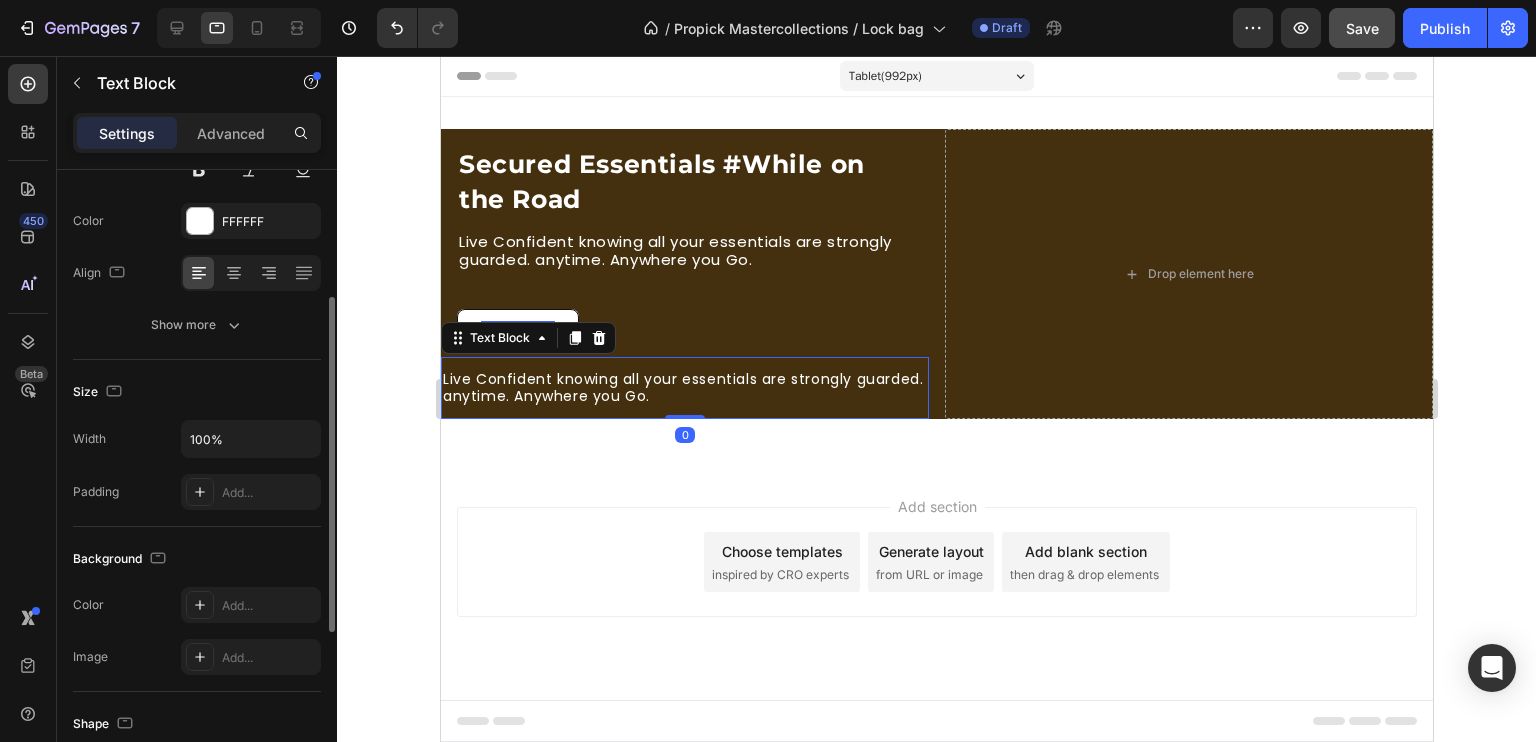 scroll, scrollTop: 240, scrollLeft: 0, axis: vertical 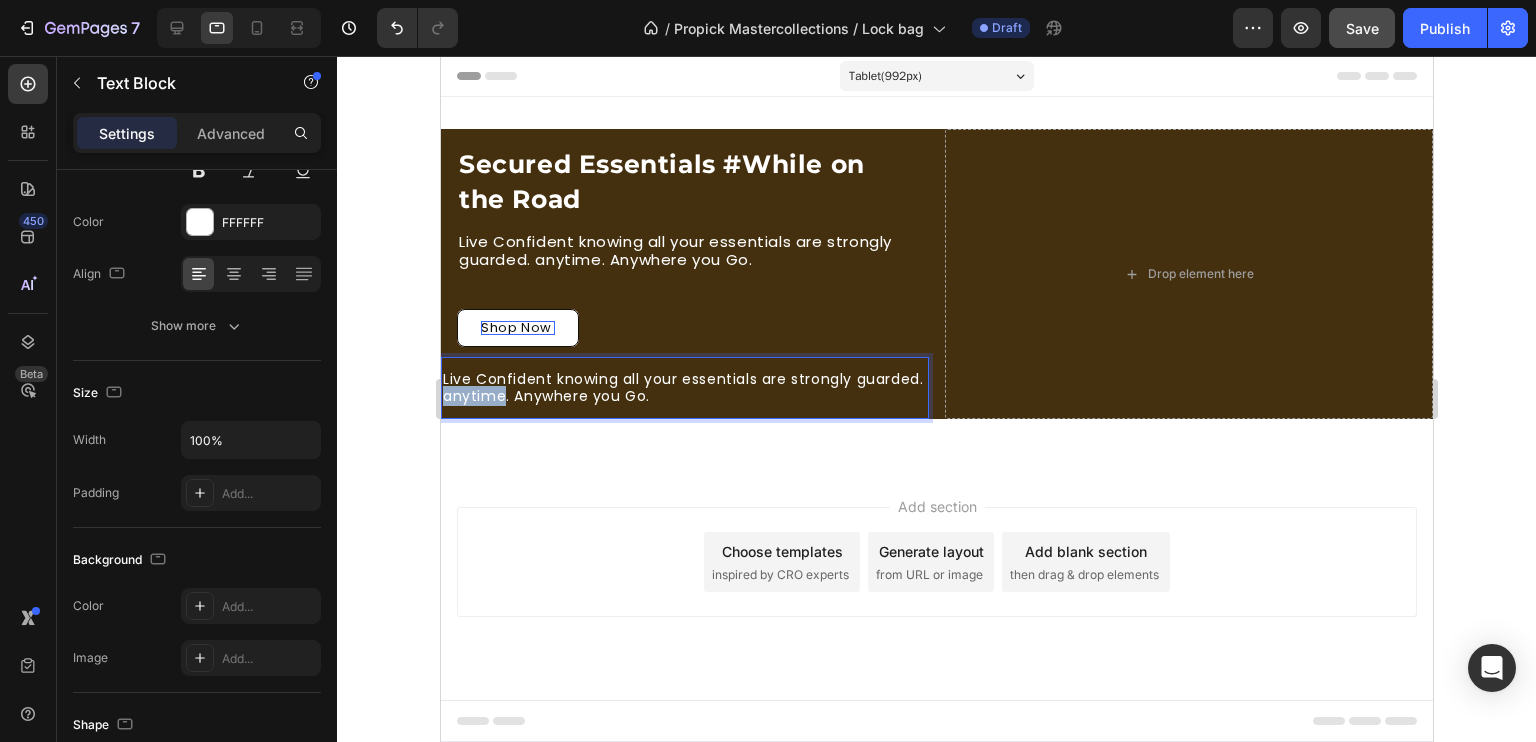 click on "Live Confident knowing all your essentials are strongly guarded. anytime. Anywhere you Go." at bounding box center (684, 388) 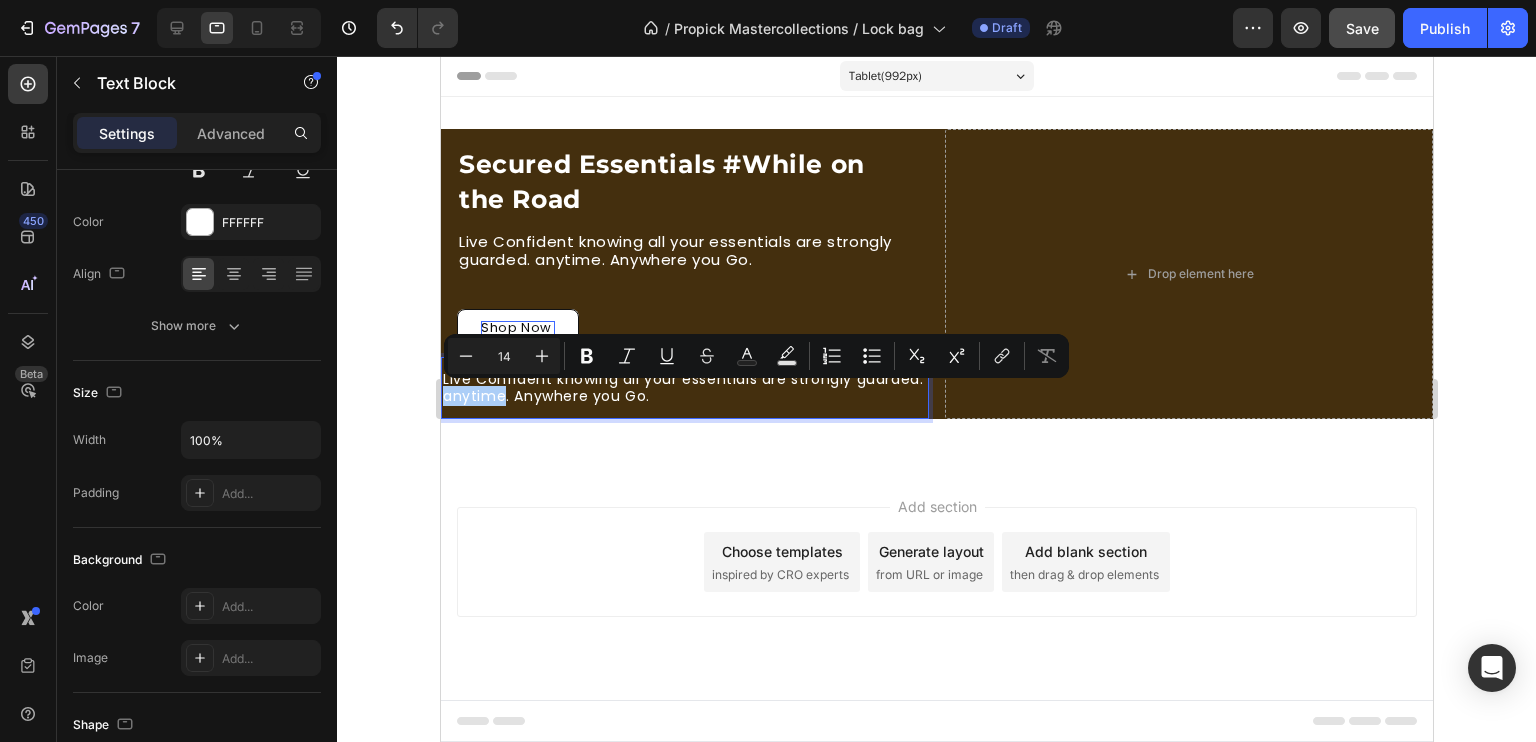 click 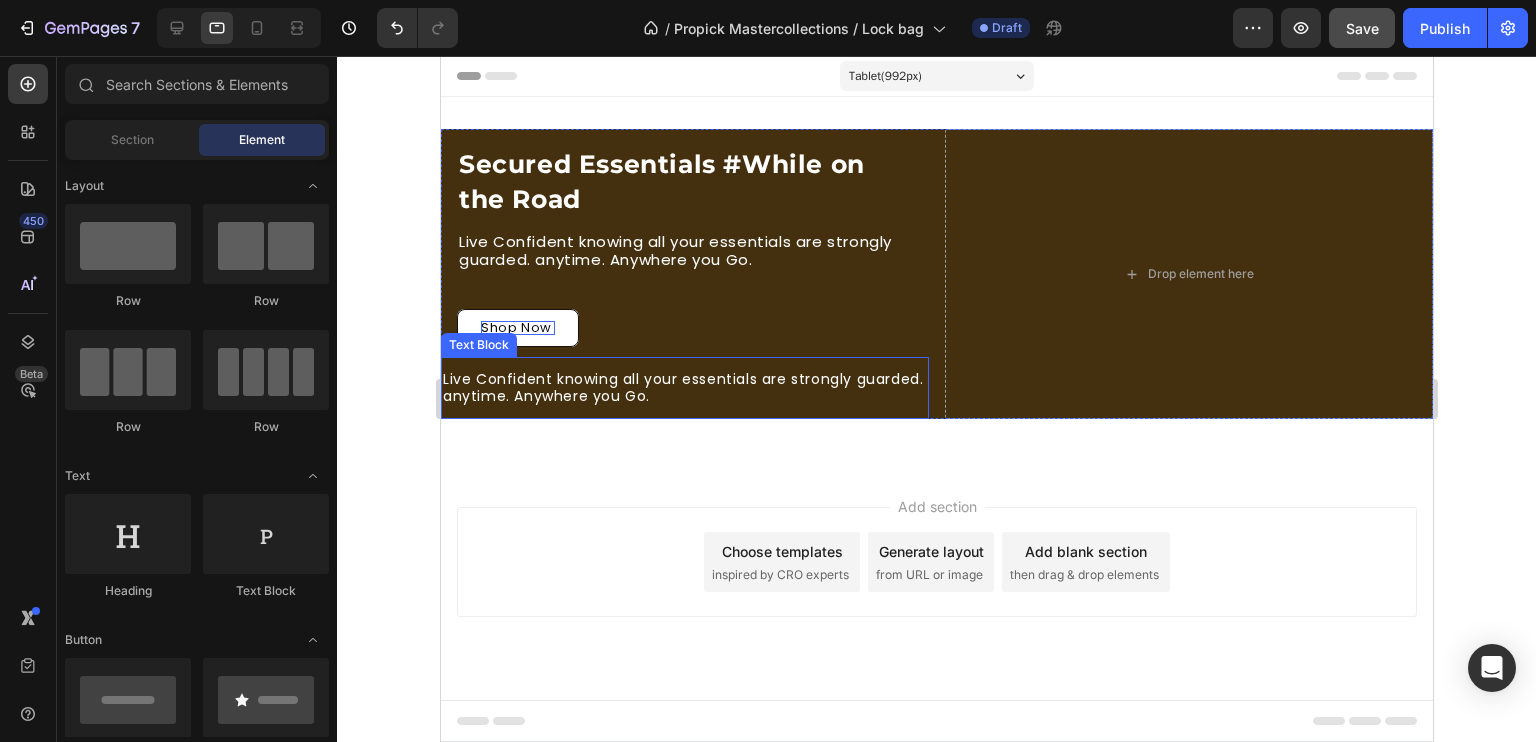 click on "Live Confident knowing all your essentials are strongly guarded. anytime. Anywhere you Go." at bounding box center [684, 388] 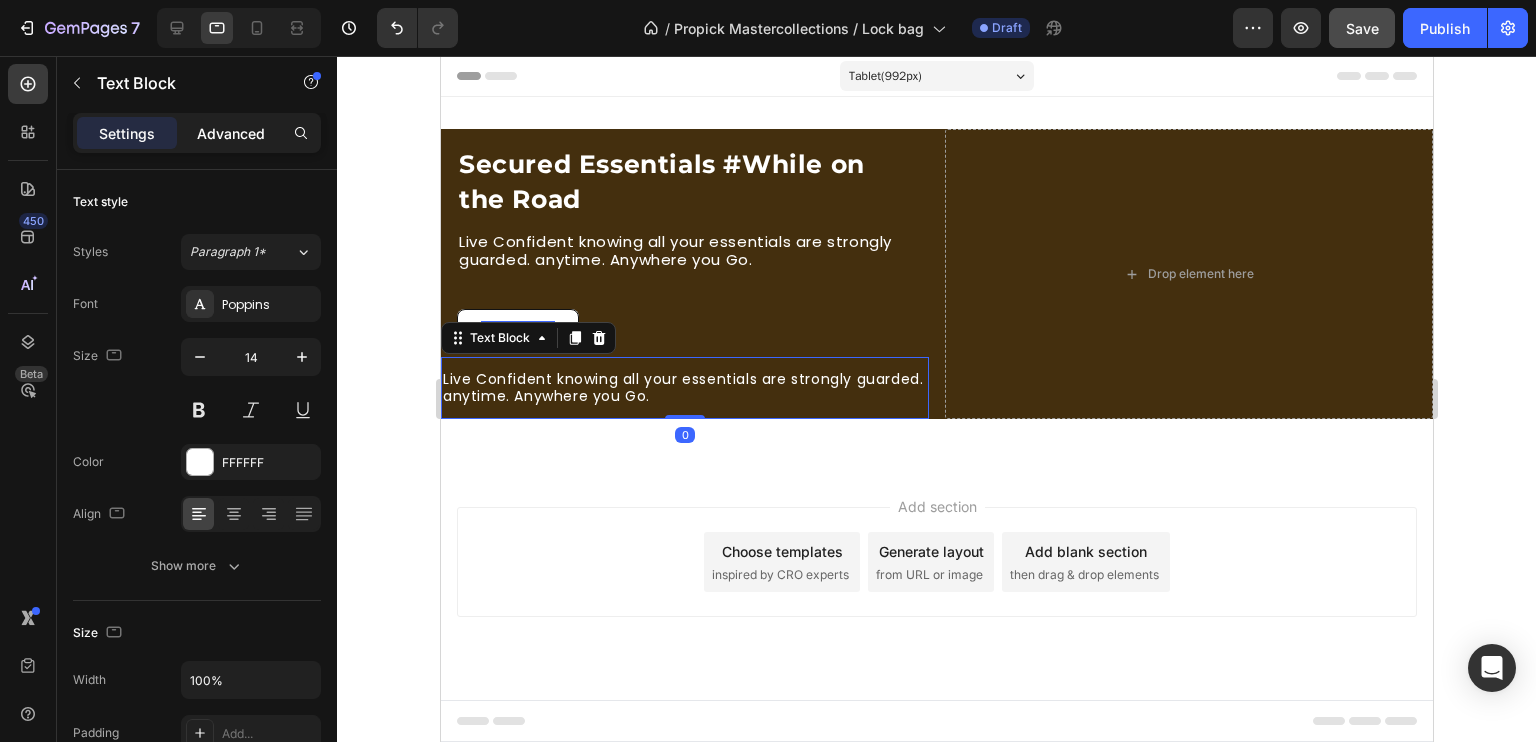 click on "Advanced" at bounding box center [231, 133] 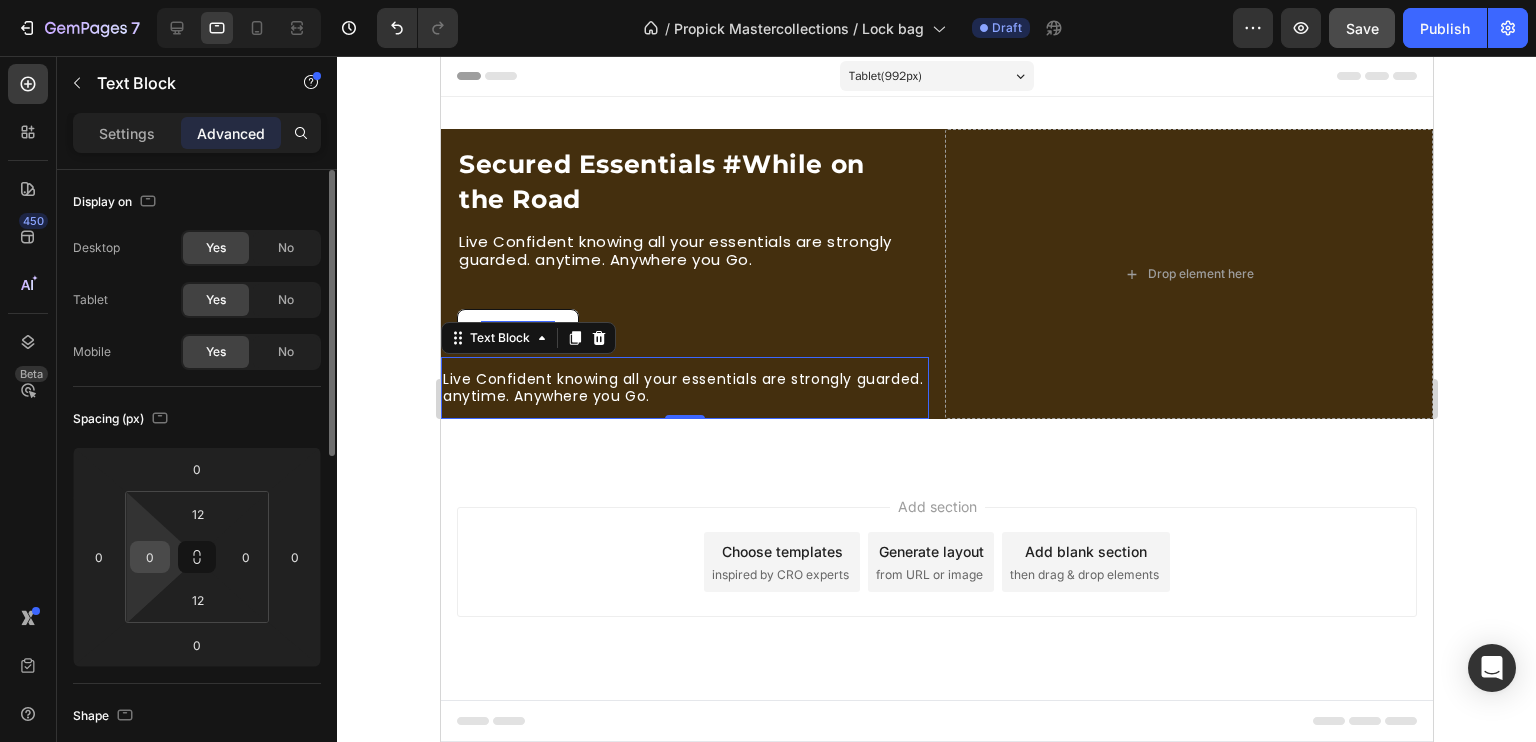 click on "0" at bounding box center (150, 557) 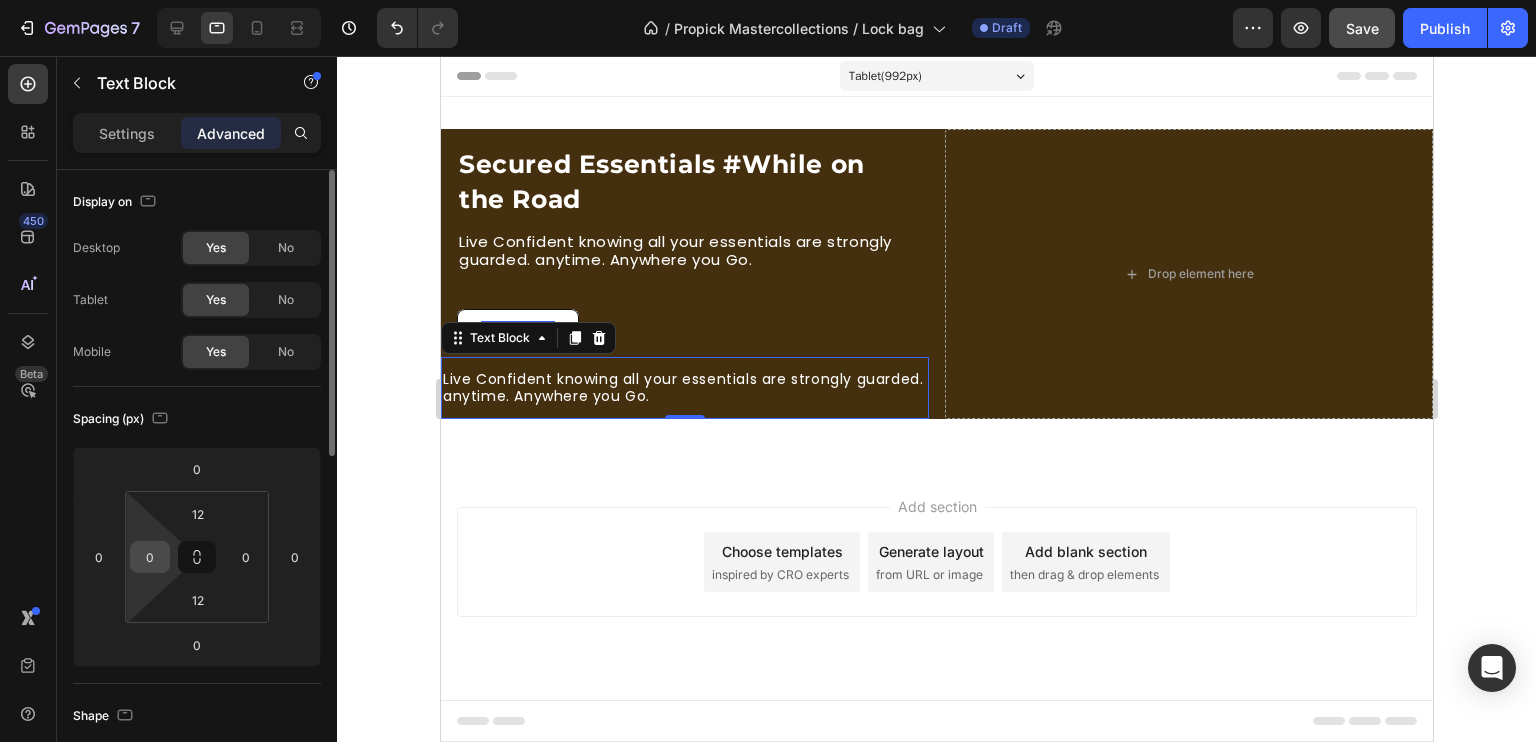 click on "0" at bounding box center [150, 557] 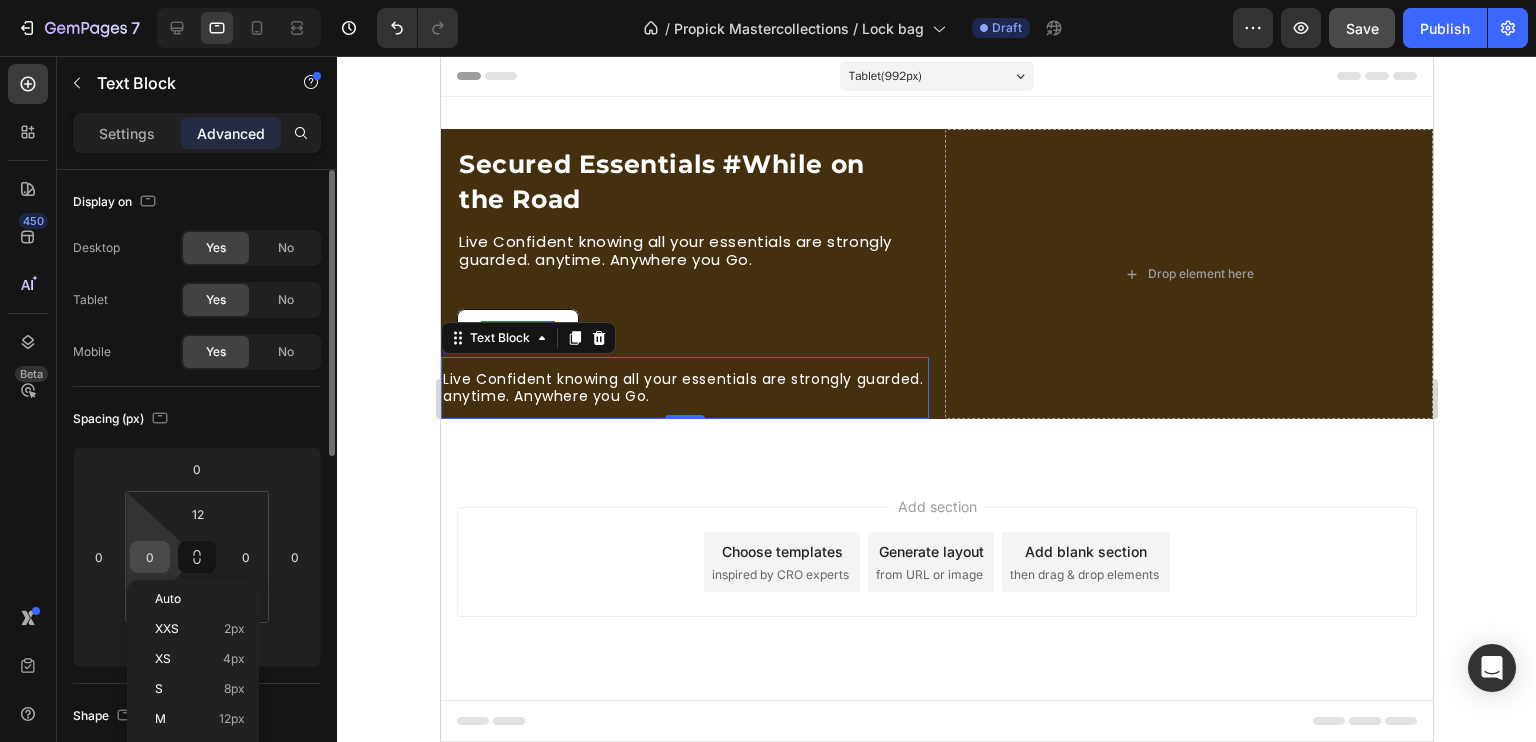 click on "0" at bounding box center (150, 557) 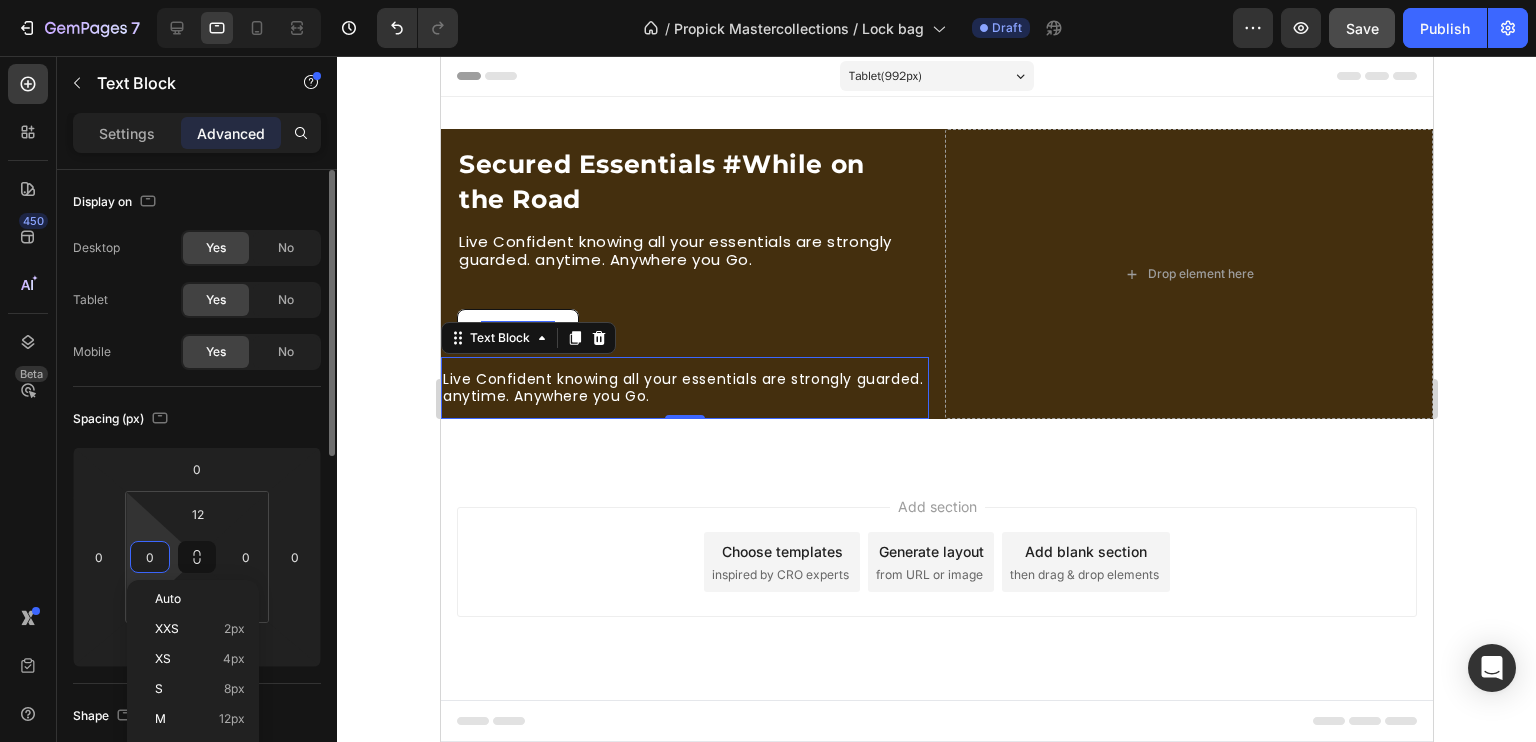 click on "0" at bounding box center [150, 557] 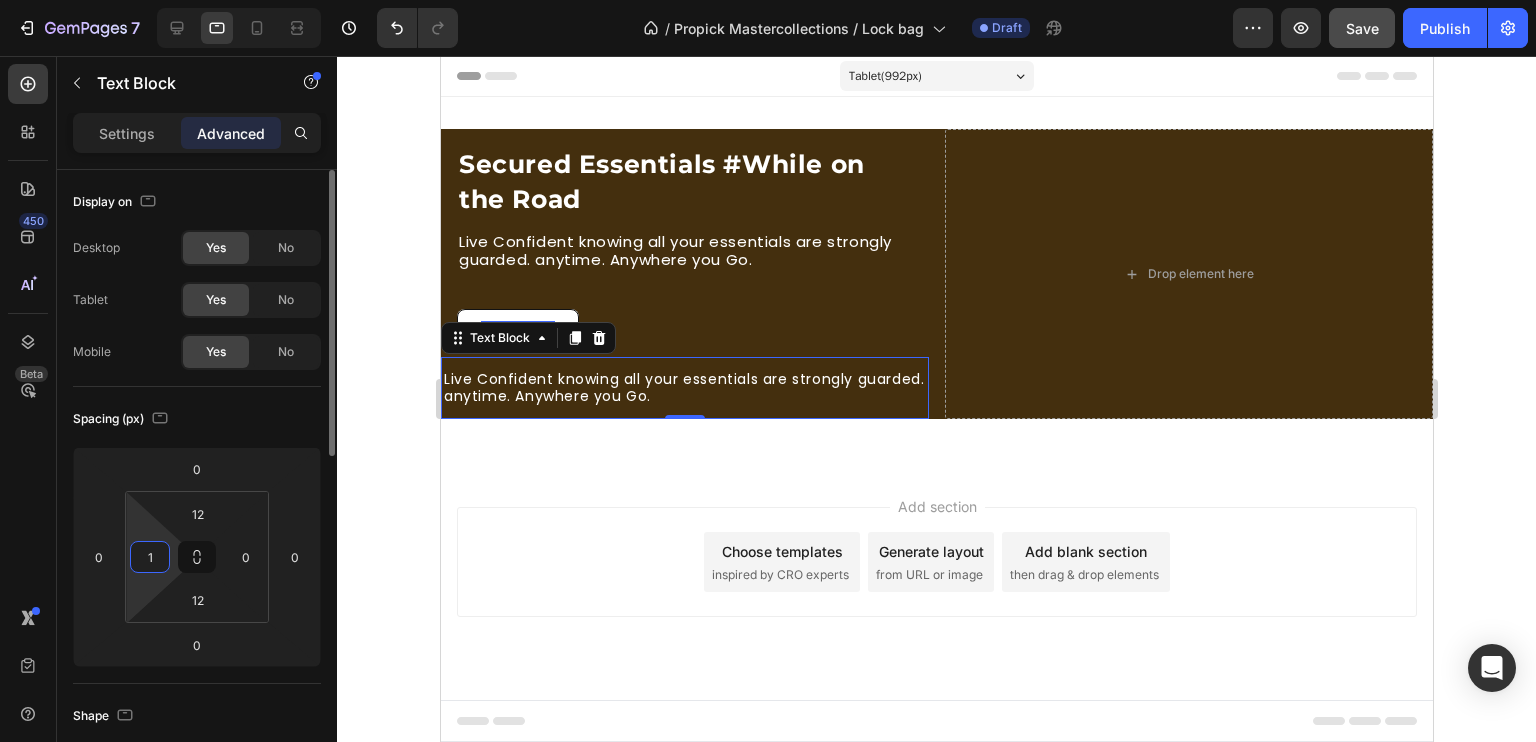 type on "15" 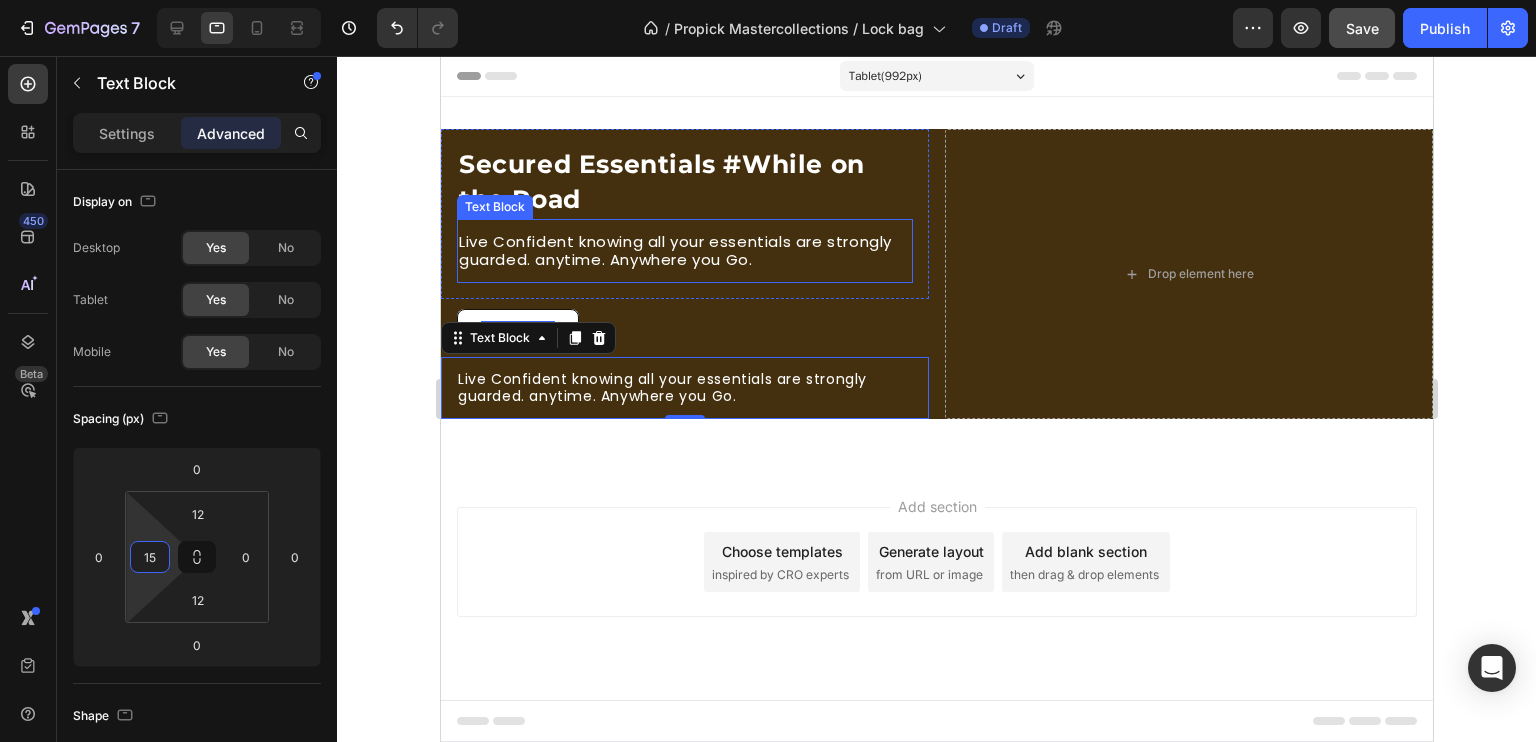 click on "Live Confident knowing all your essentials are strongly guarded. anytime. Anywhere you Go." at bounding box center [684, 251] 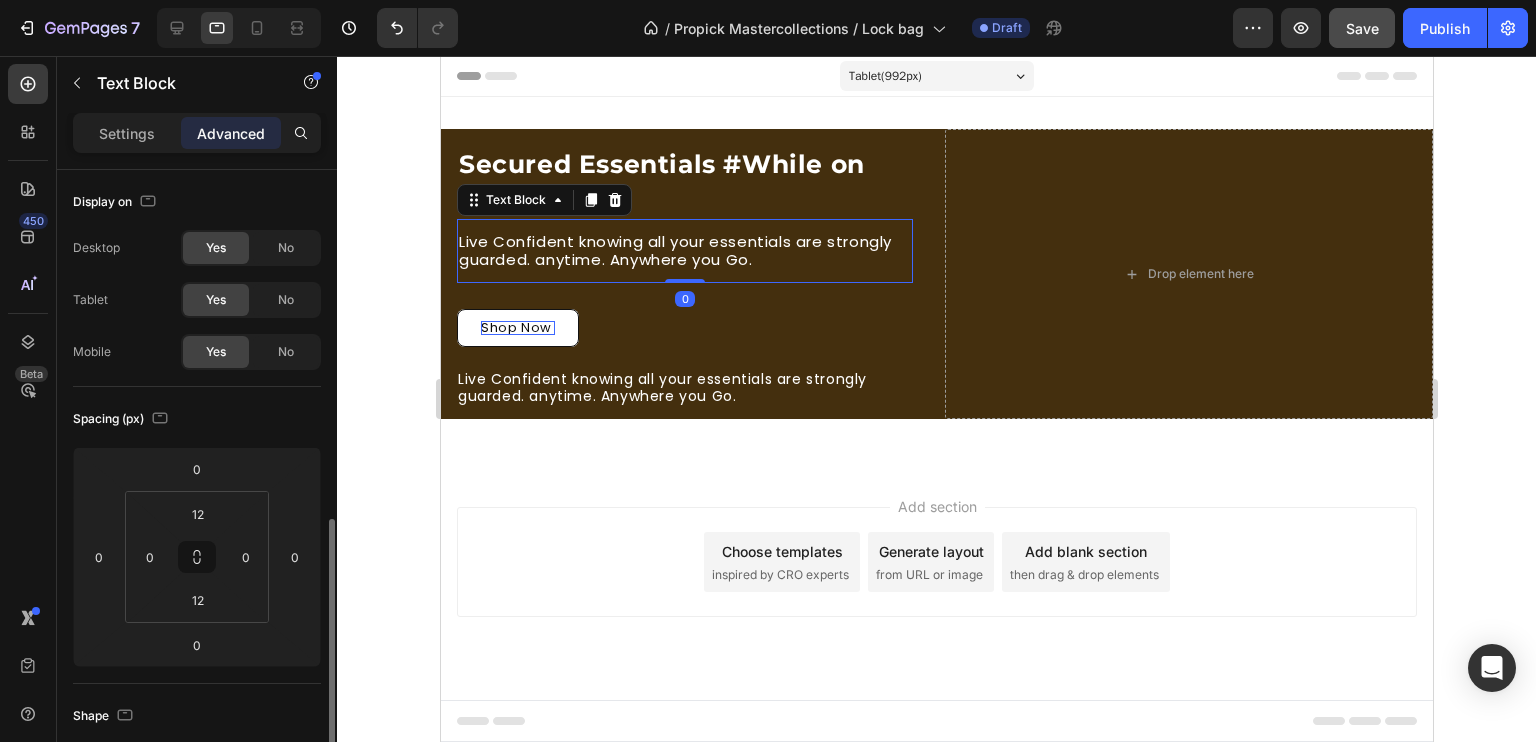 scroll, scrollTop: 240, scrollLeft: 0, axis: vertical 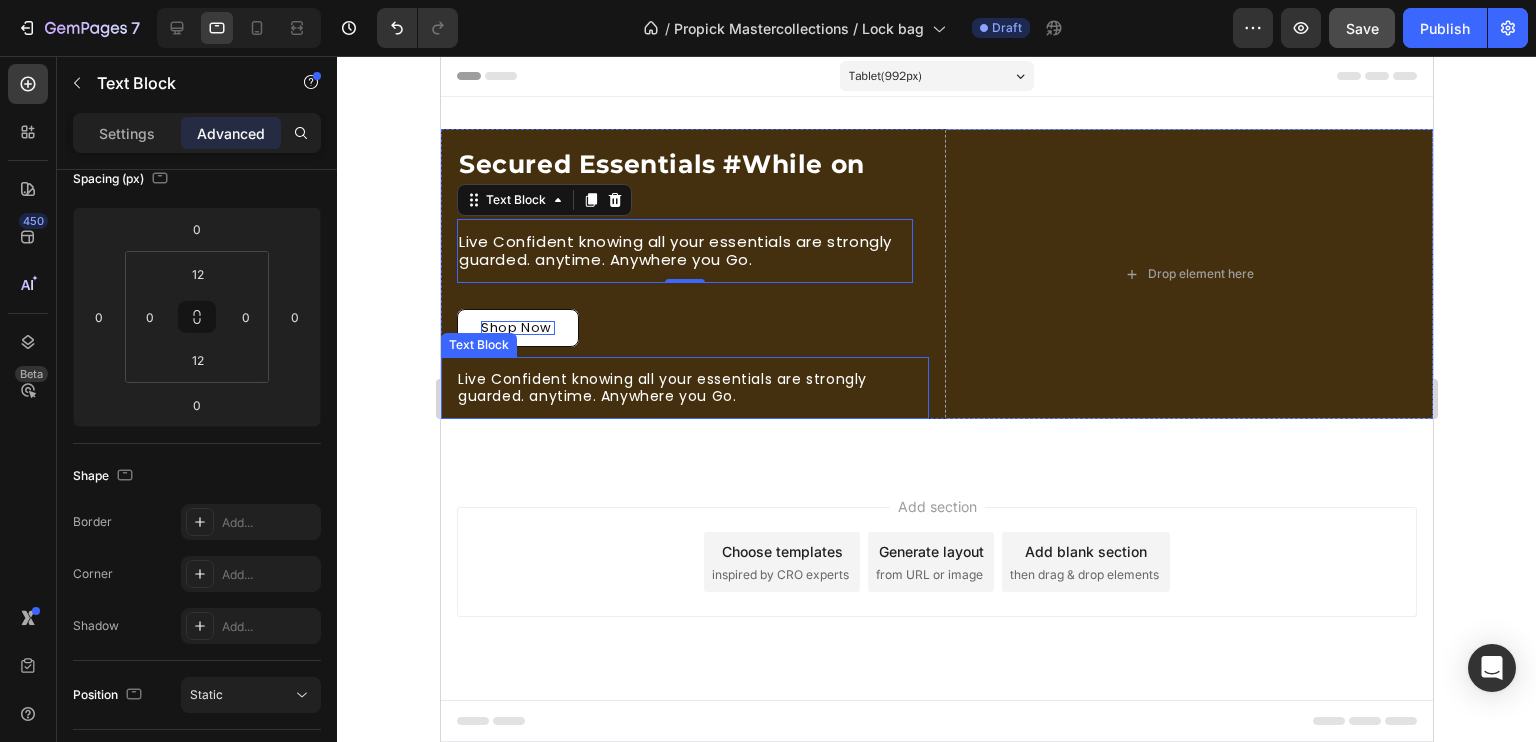 click on "Live Confident knowing all your essentials are strongly guarded. anytime. Anywhere you Go." at bounding box center (691, 388) 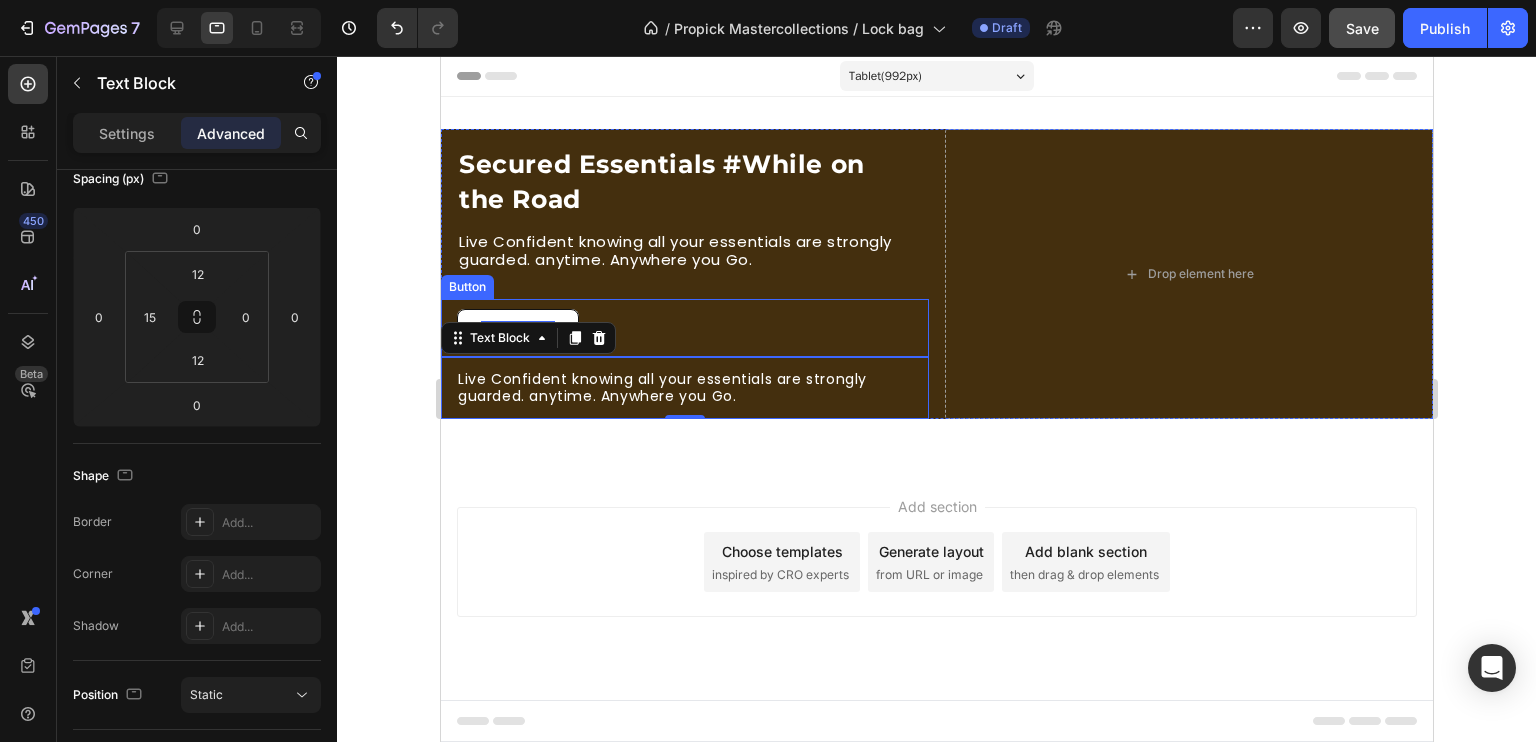 click on "Shop Now" at bounding box center [517, 328] 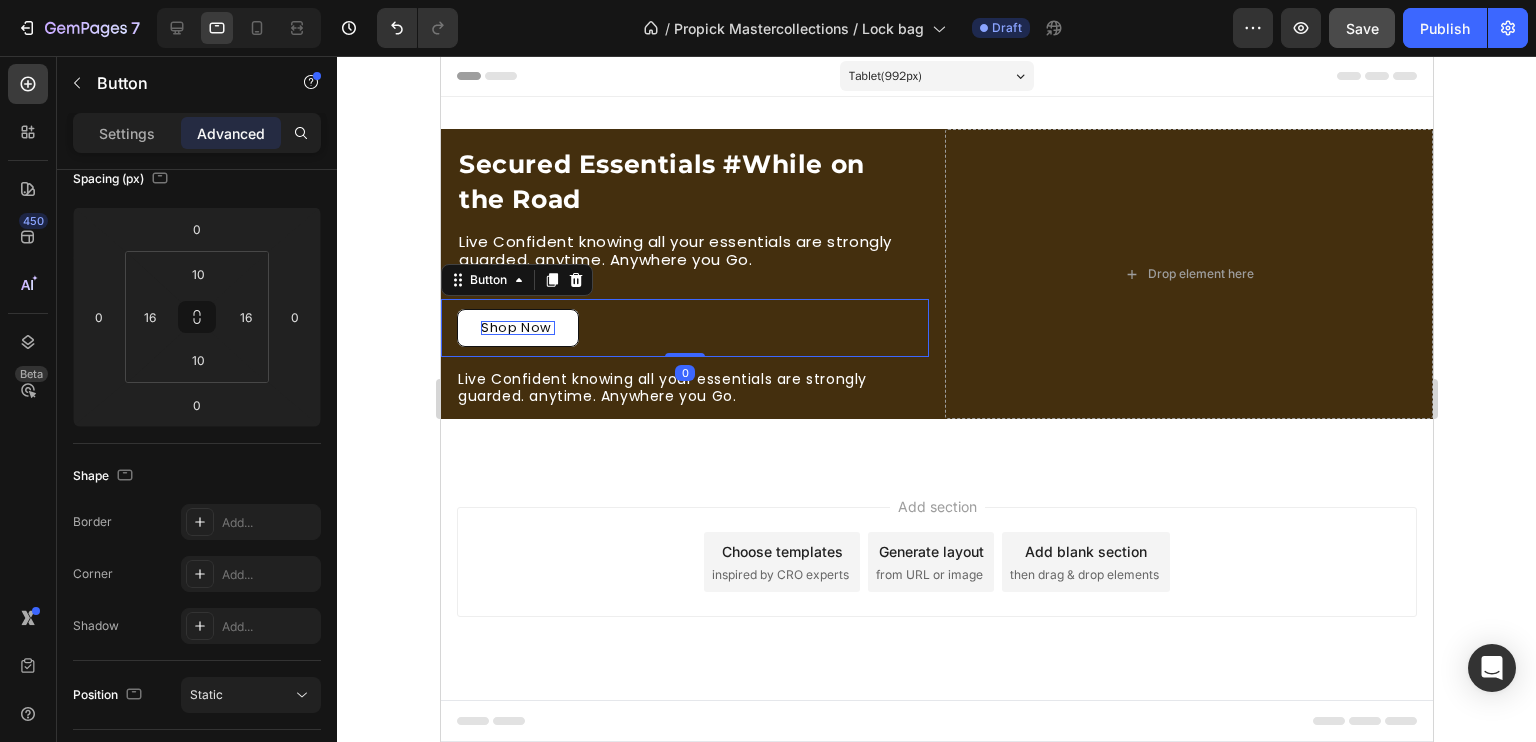 scroll, scrollTop: 0, scrollLeft: 0, axis: both 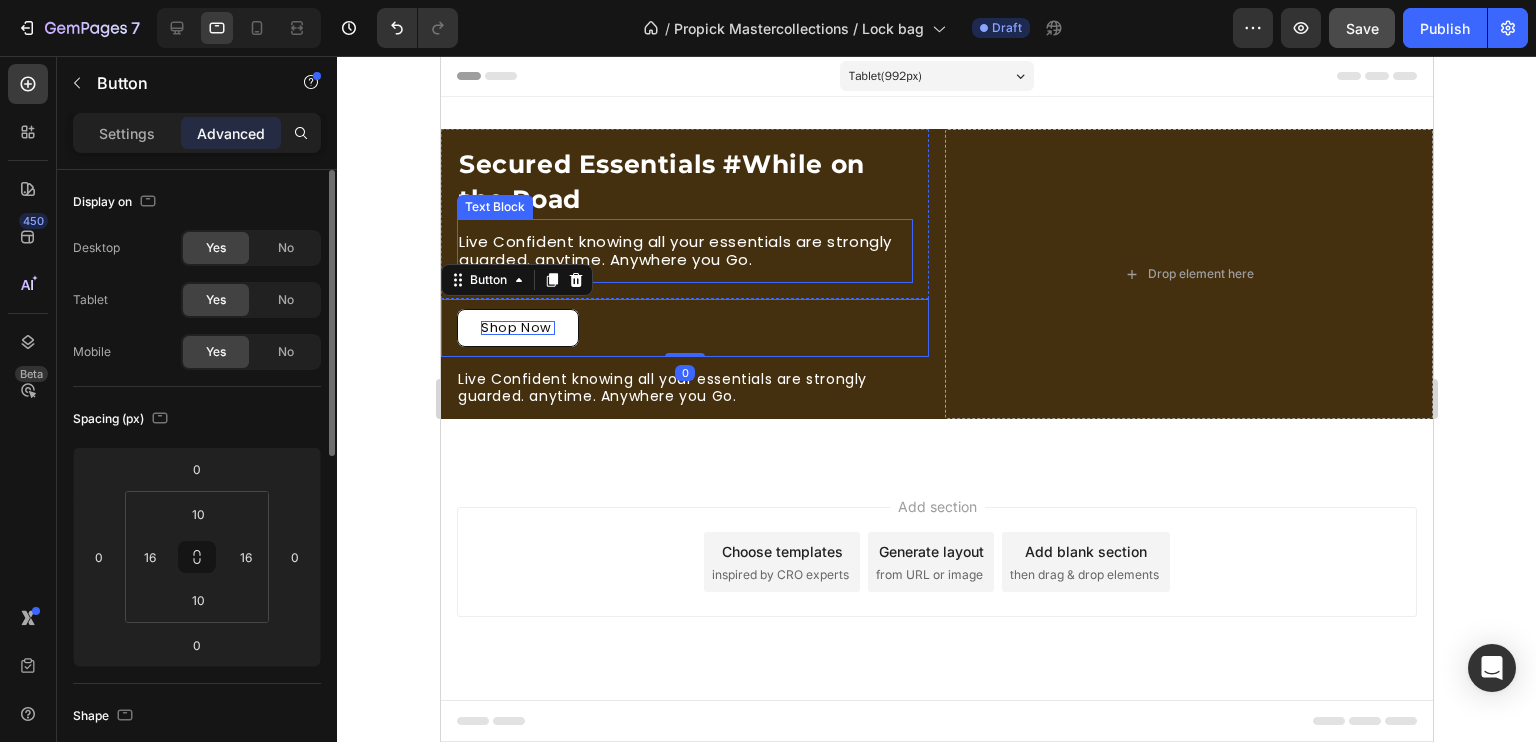 click on "Live Confident knowing all your essentials are strongly guarded. anytime. Anywhere you Go." at bounding box center (684, 251) 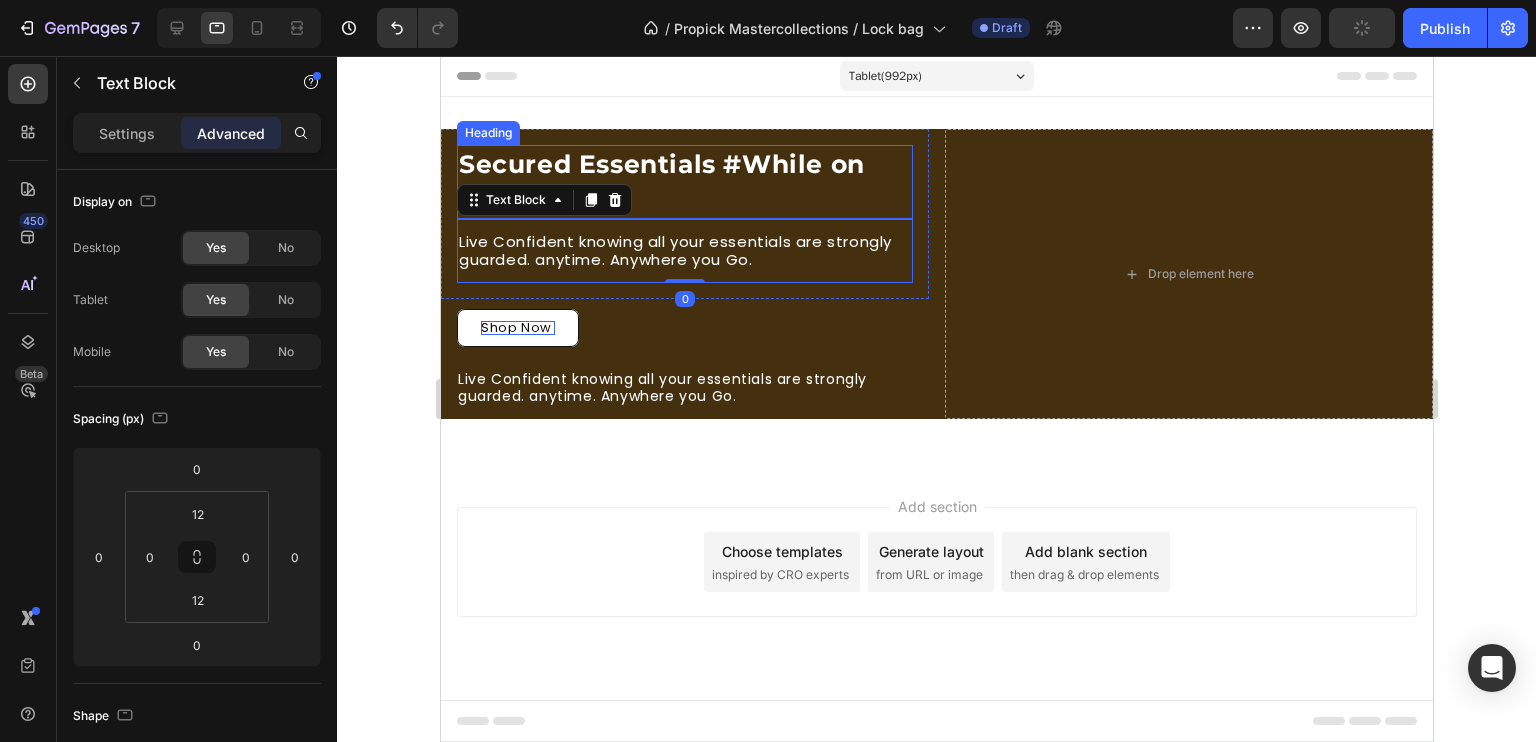 click on "Secured Essentials #While on the Road" at bounding box center [684, 182] 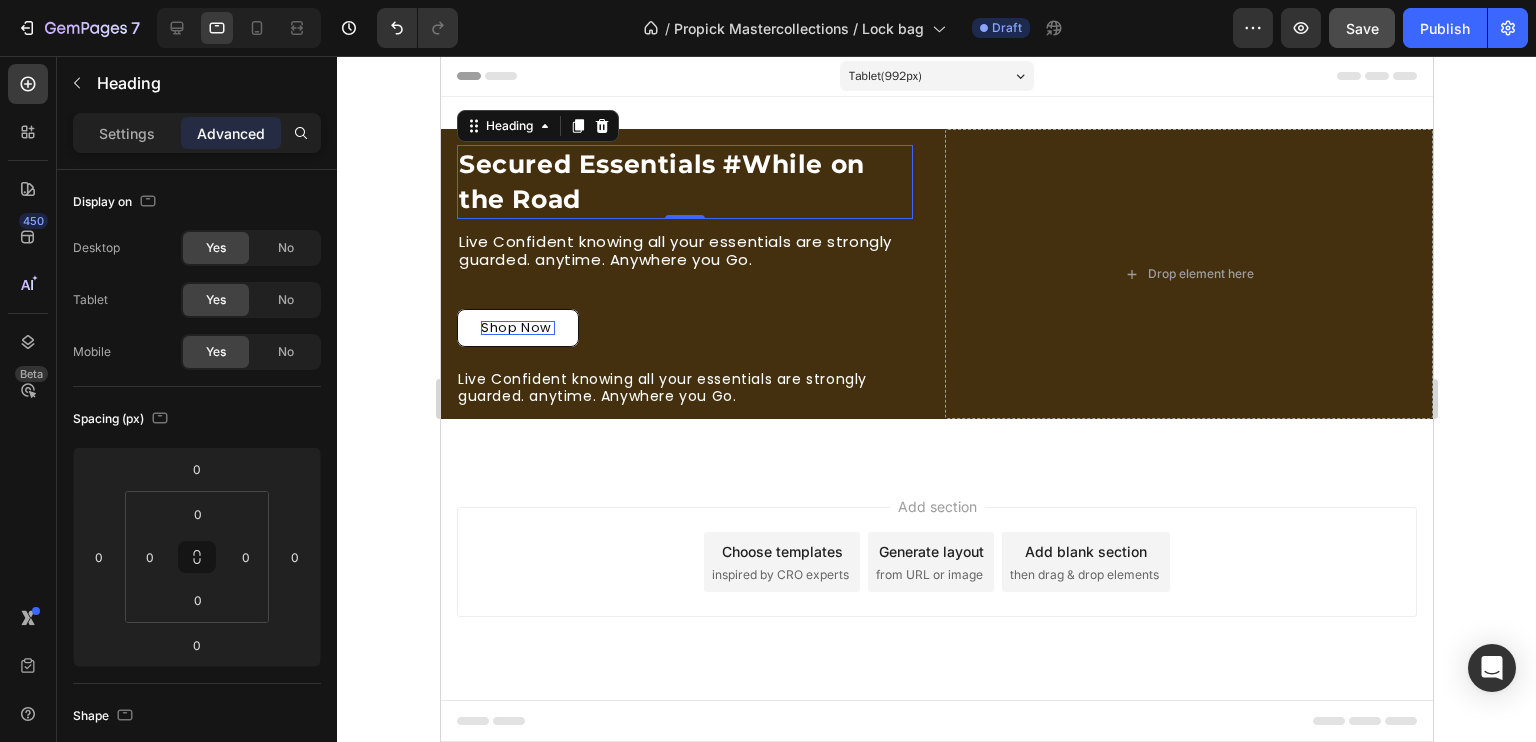 click 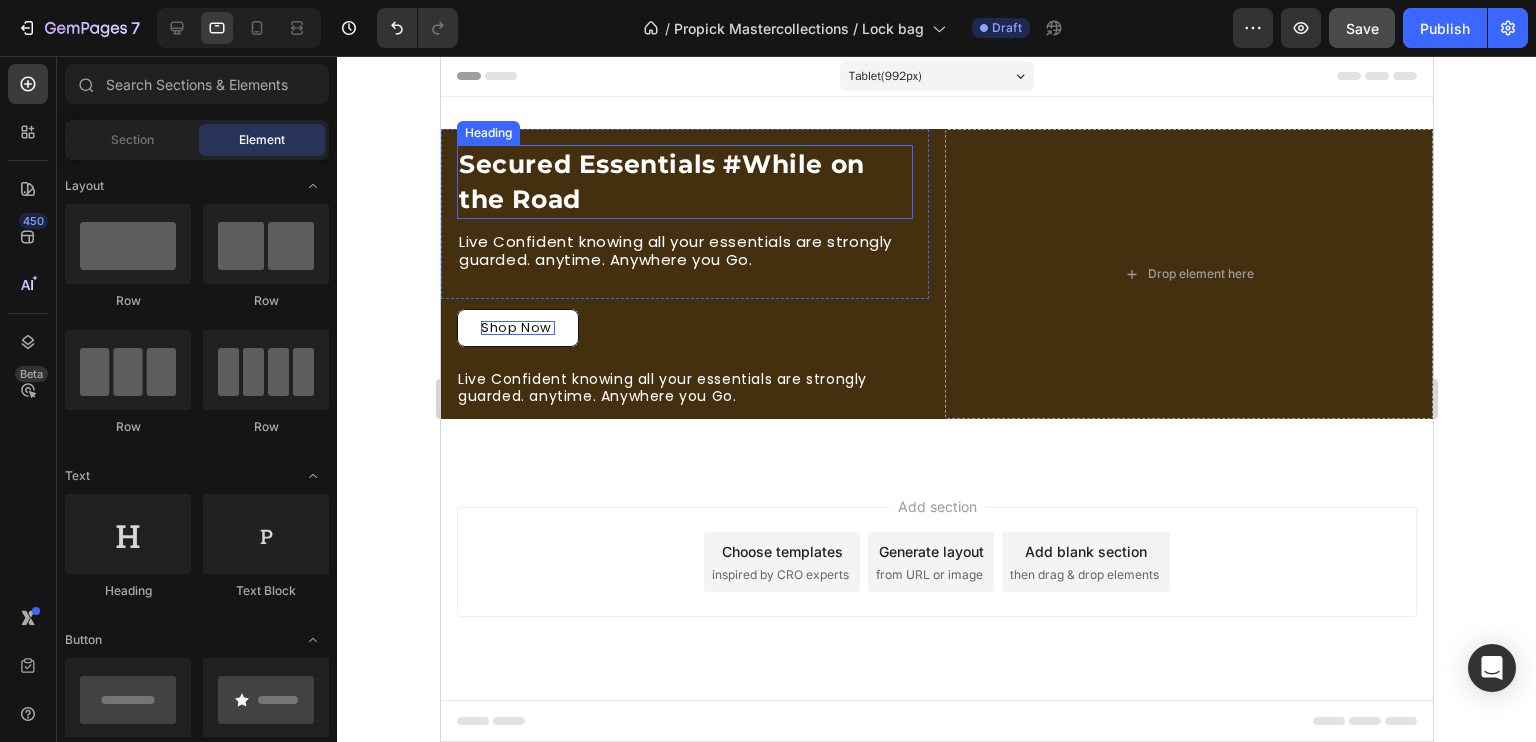 click on "Secured Essentials #While on the Road" at bounding box center (684, 182) 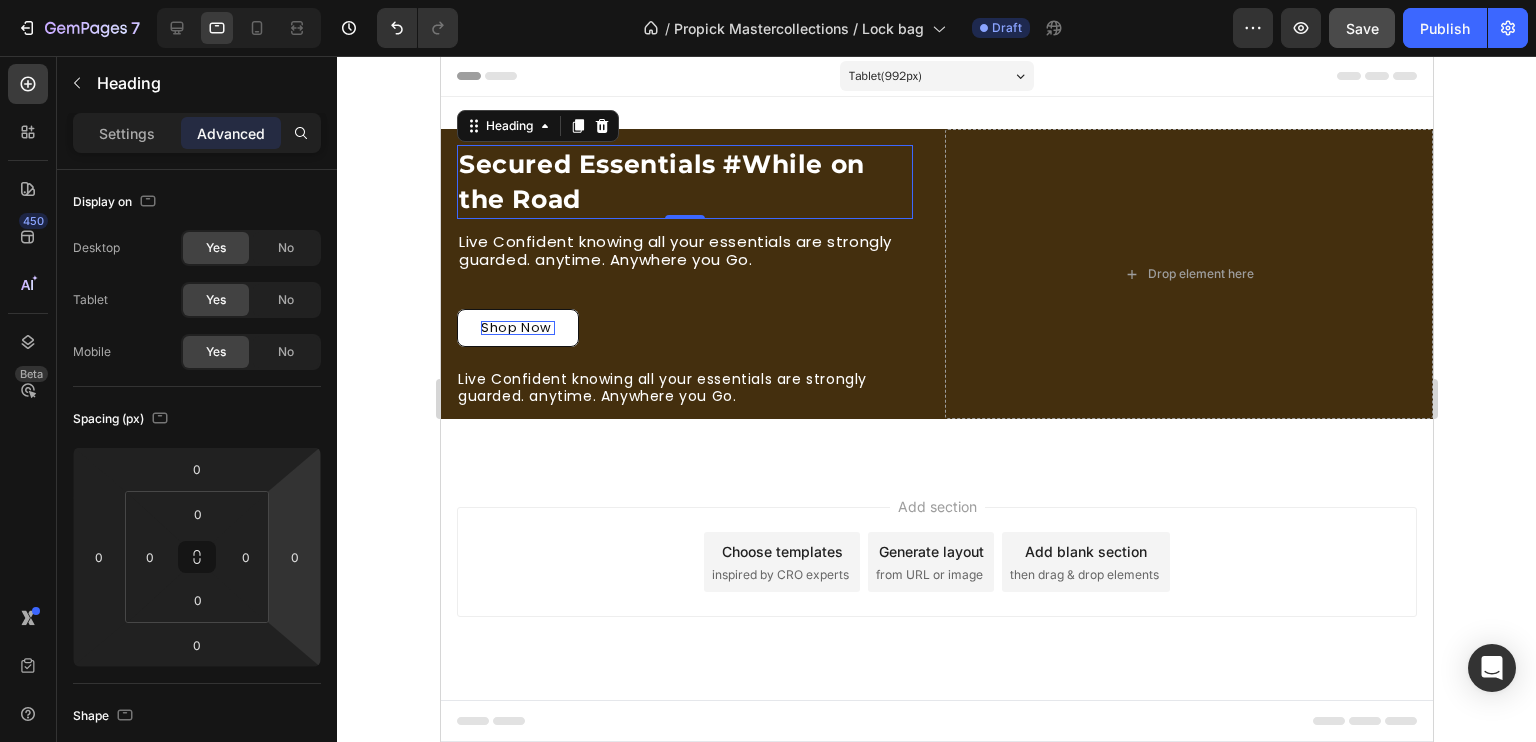 click on "Live Confident knowing all your essentials are strongly guarded. anytime. Anywhere you Go." at bounding box center (684, 251) 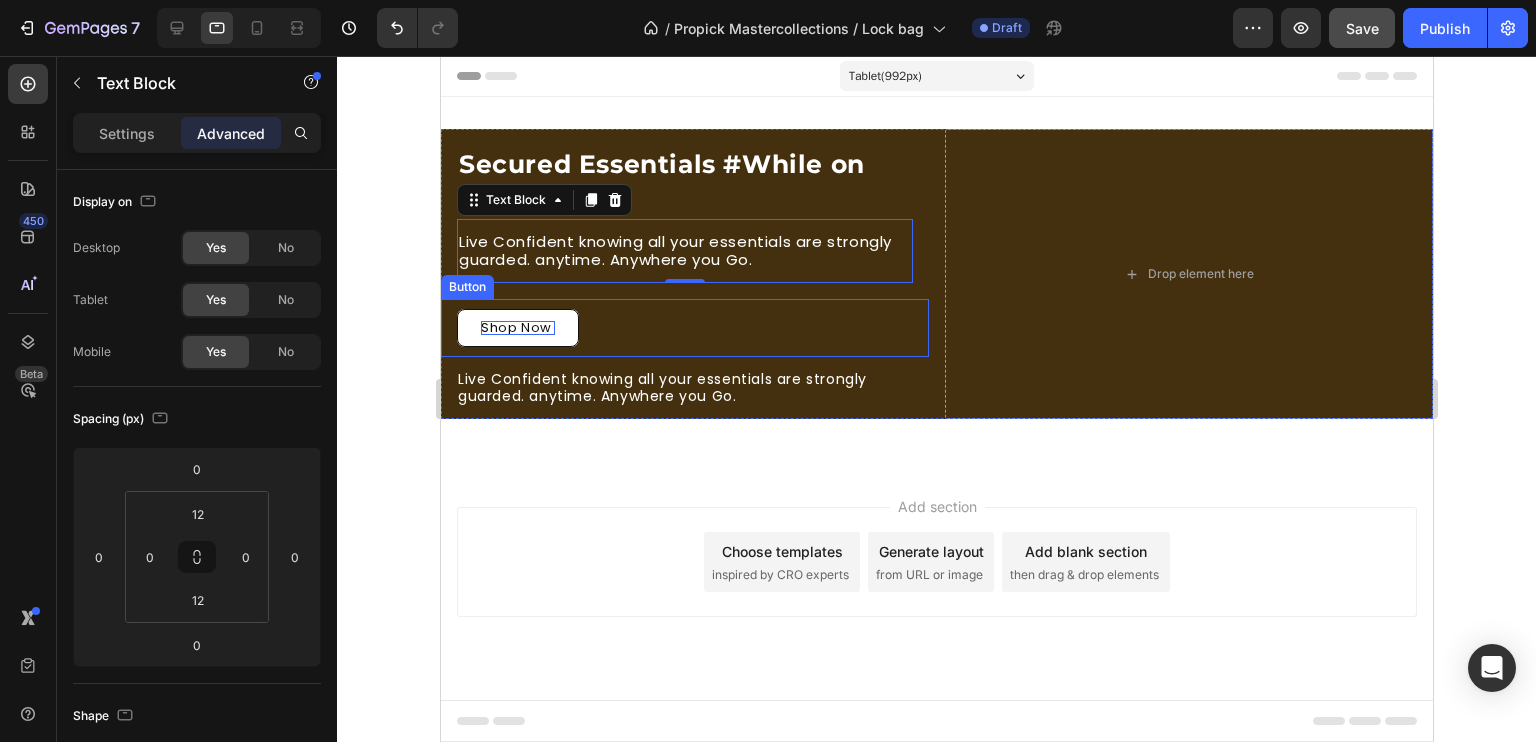click on "Shop Now   Button" at bounding box center [684, 328] 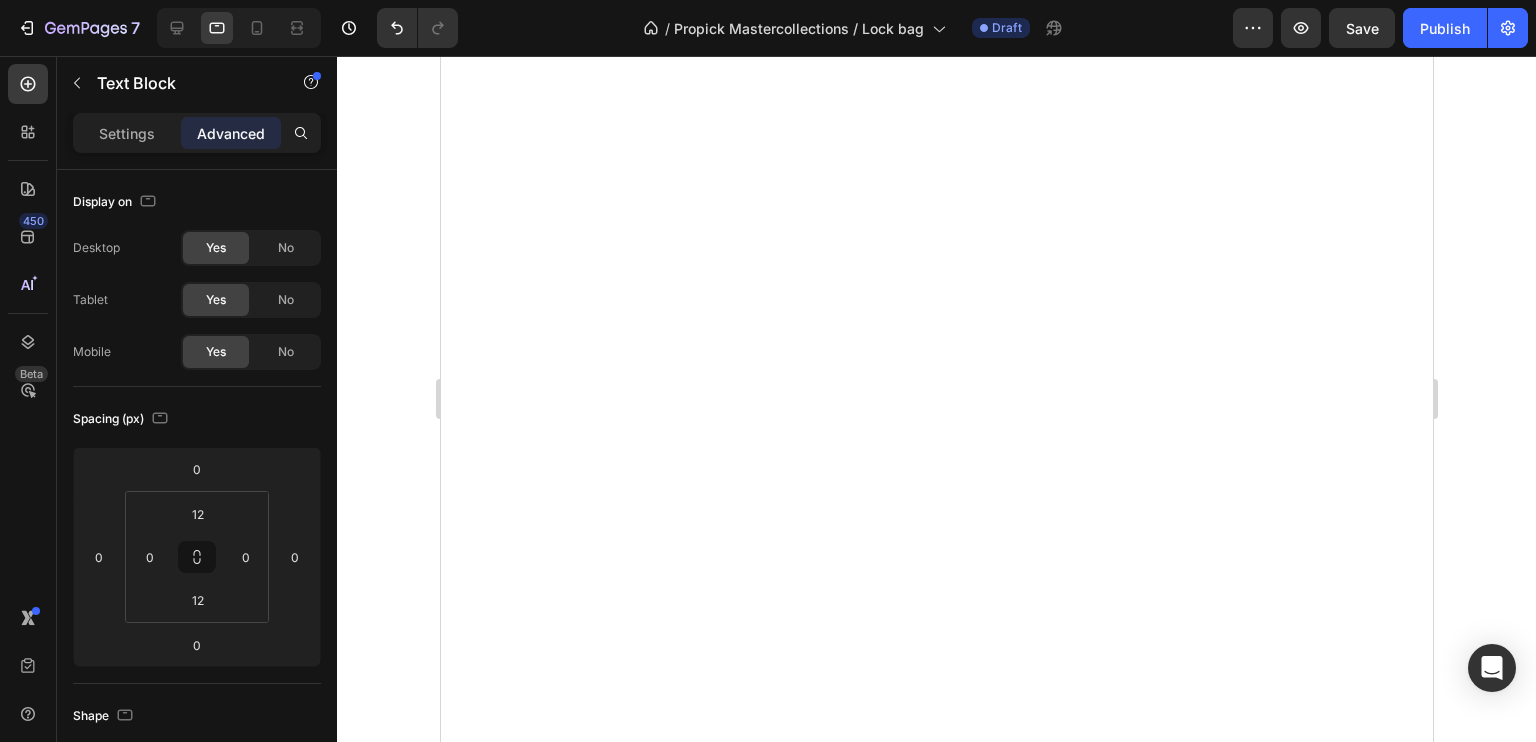 scroll, scrollTop: 0, scrollLeft: 0, axis: both 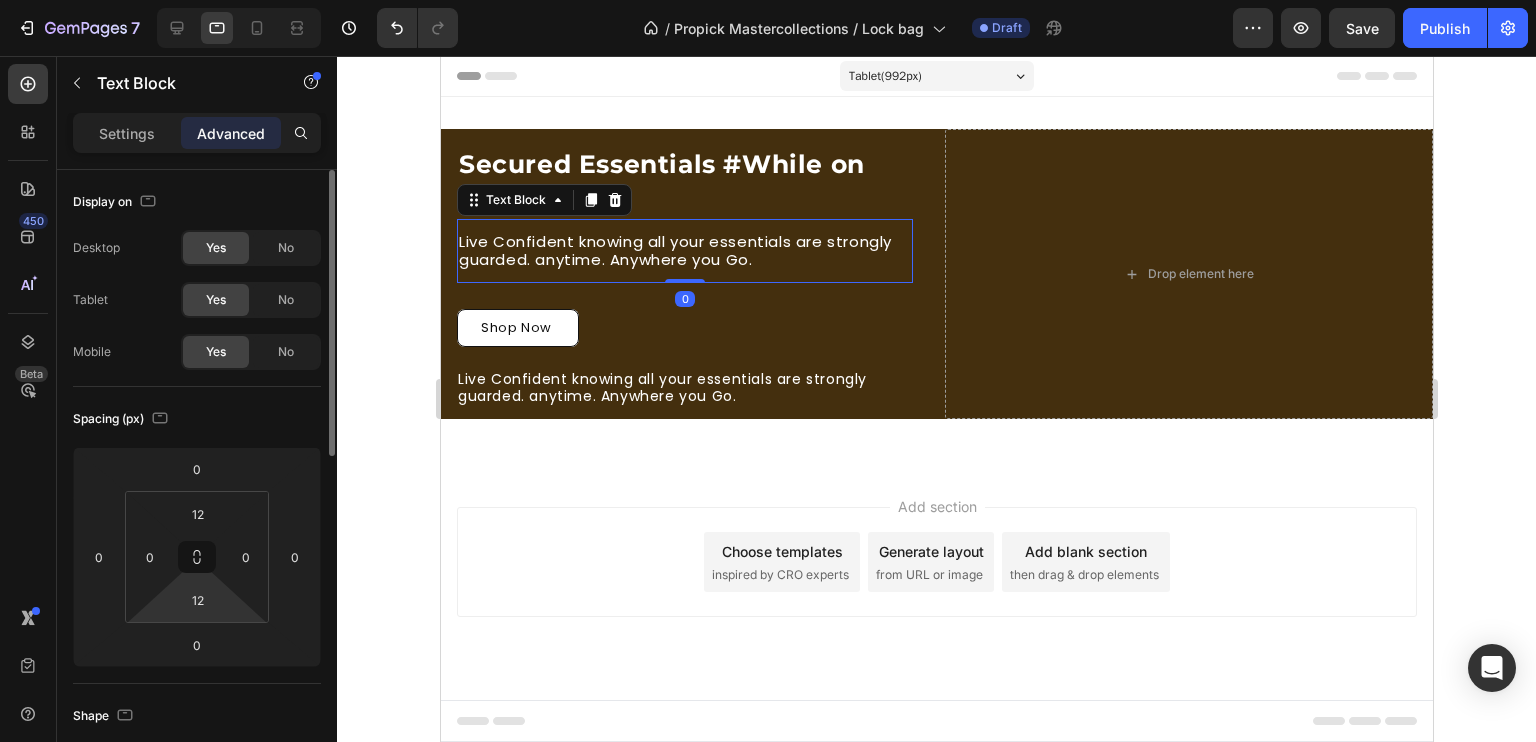 click on "7   /  Propick Mastercollections / Lock bag Draft Preview  Save   Publish  450 Beta Sections(18) Elements(83) Section Element Hero Section Product Detail Brands Trusted Badges Guarantee Product Breakdown How to use Testimonials Compare Bundle FAQs Social Proof Brand Story Product List Collection Blog List Contact Sticky Add to Cart Custom Footer Browse Library 450 Layout
Row
Row
Row
Row Text
Heading
Text Block Button
Button
Button Media
Image
Image
Video" at bounding box center (768, 0) 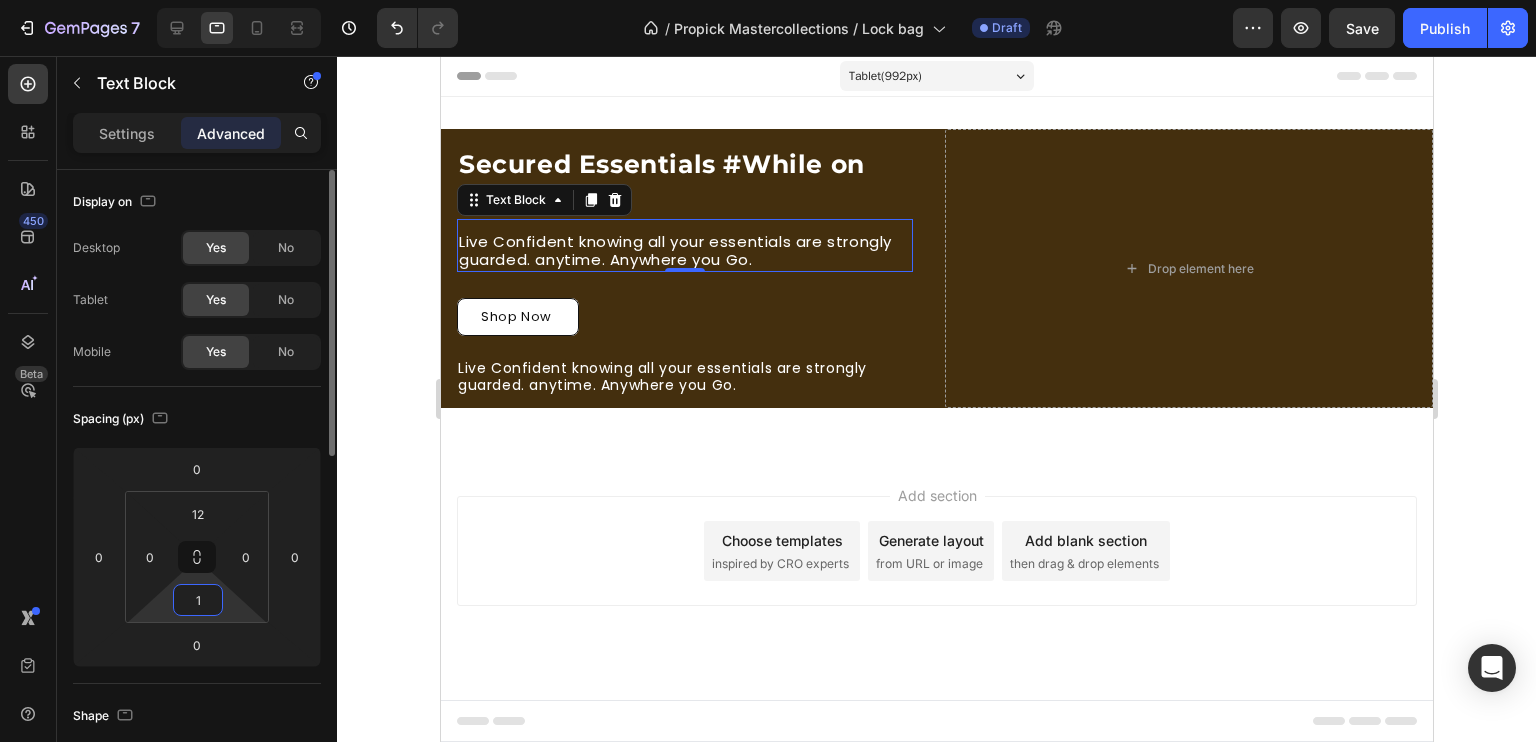 type on "10" 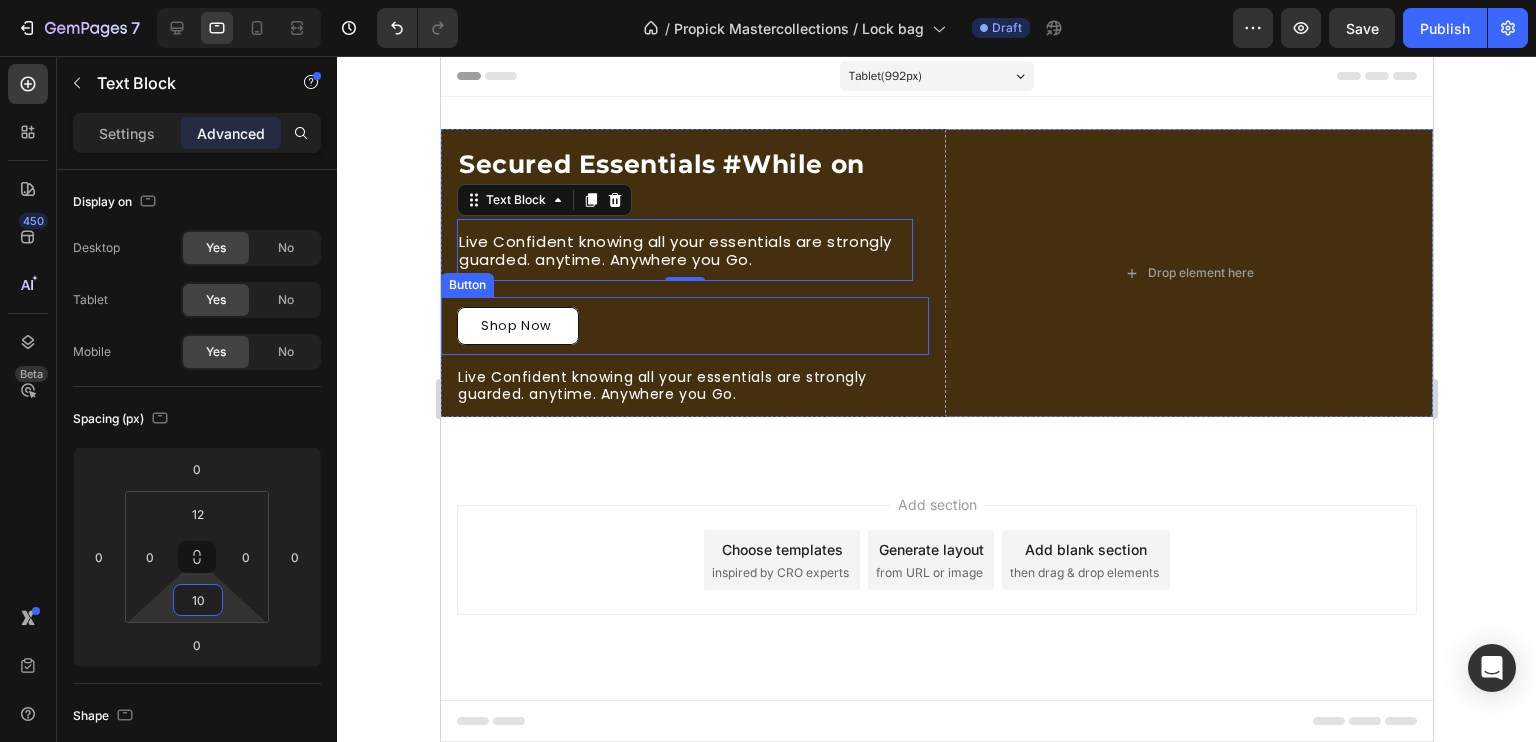 click on "Shop Now   Button" at bounding box center [684, 326] 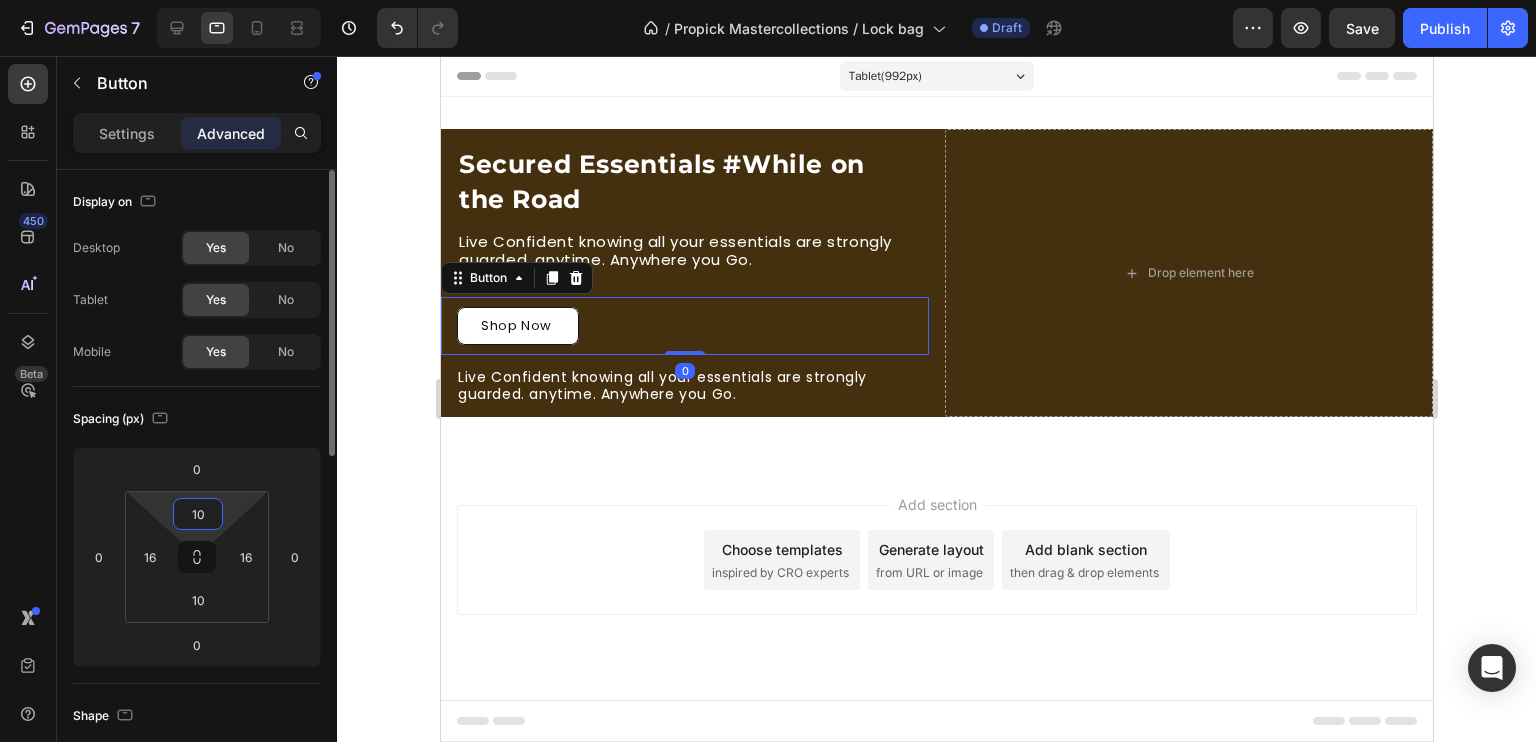 click on "10" at bounding box center (198, 514) 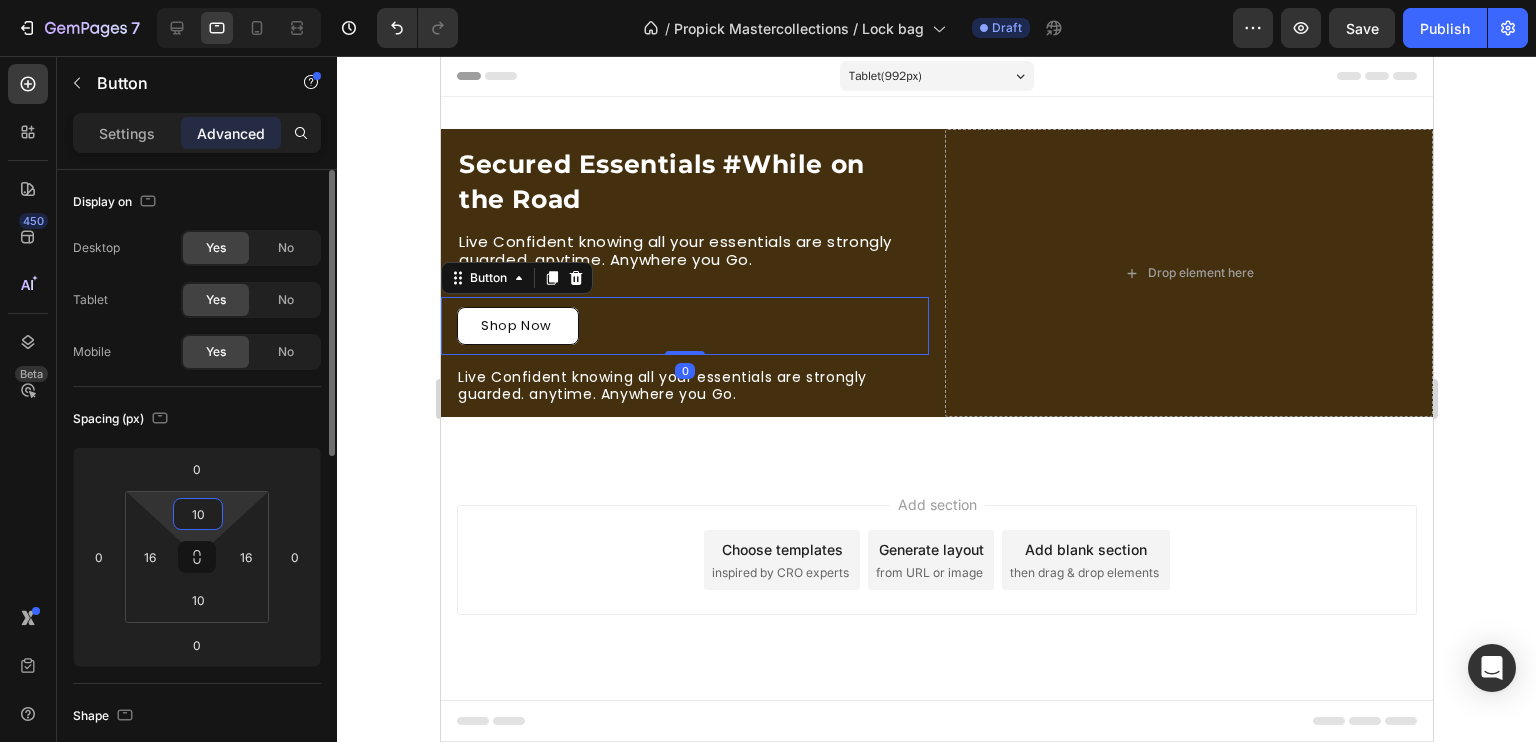 click on "10" at bounding box center [198, 514] 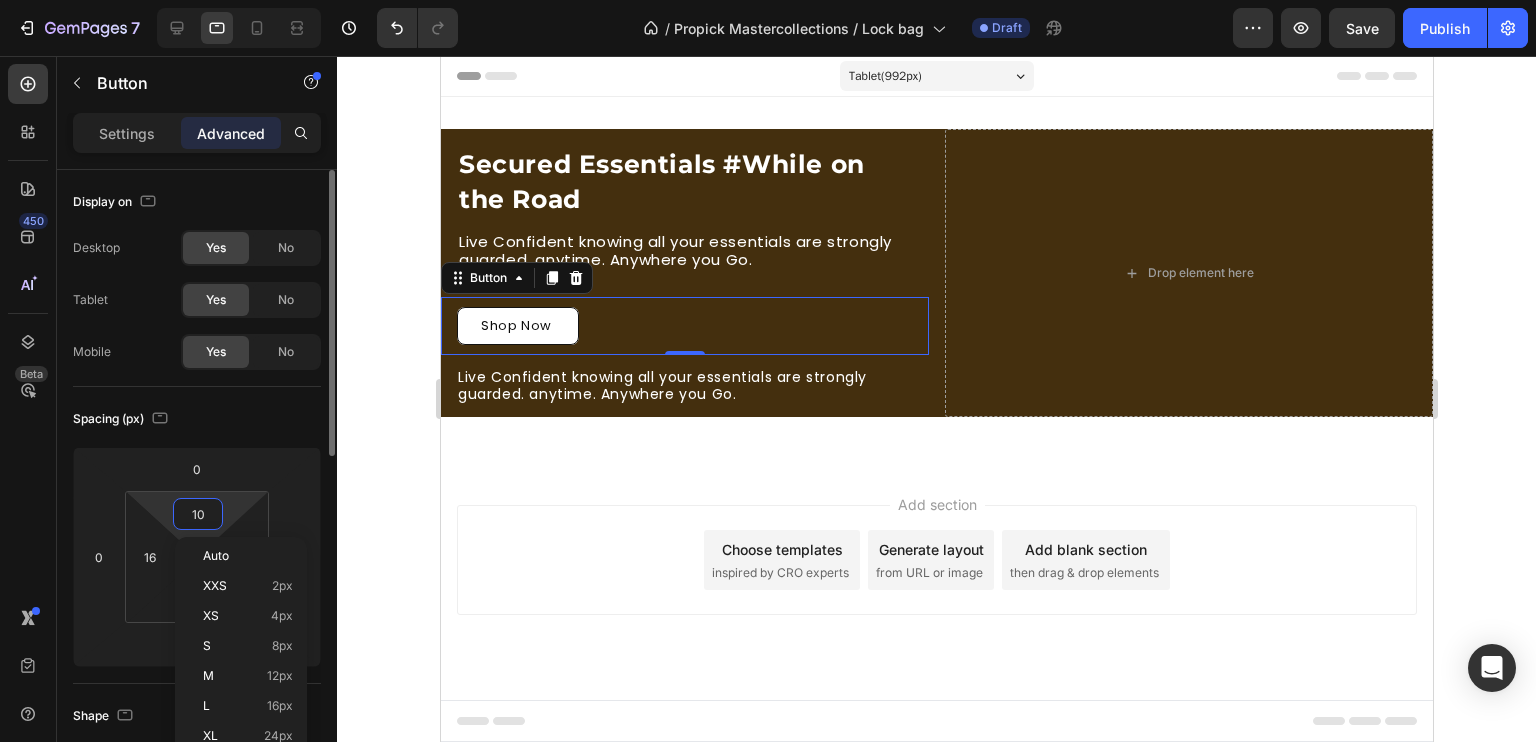 type 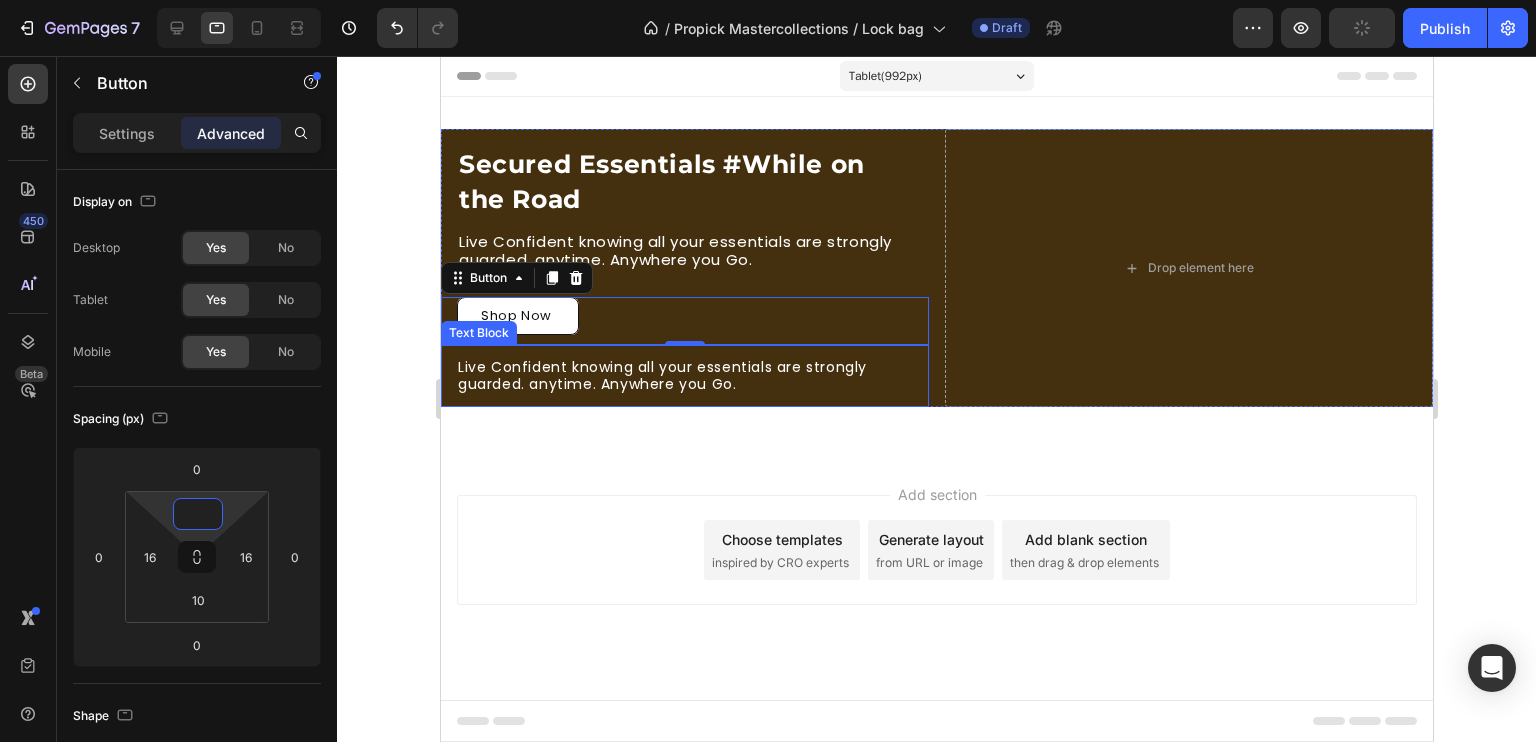 click on "Live Confident knowing all your essentials are strongly guarded. anytime. Anywhere you Go." at bounding box center [691, 376] 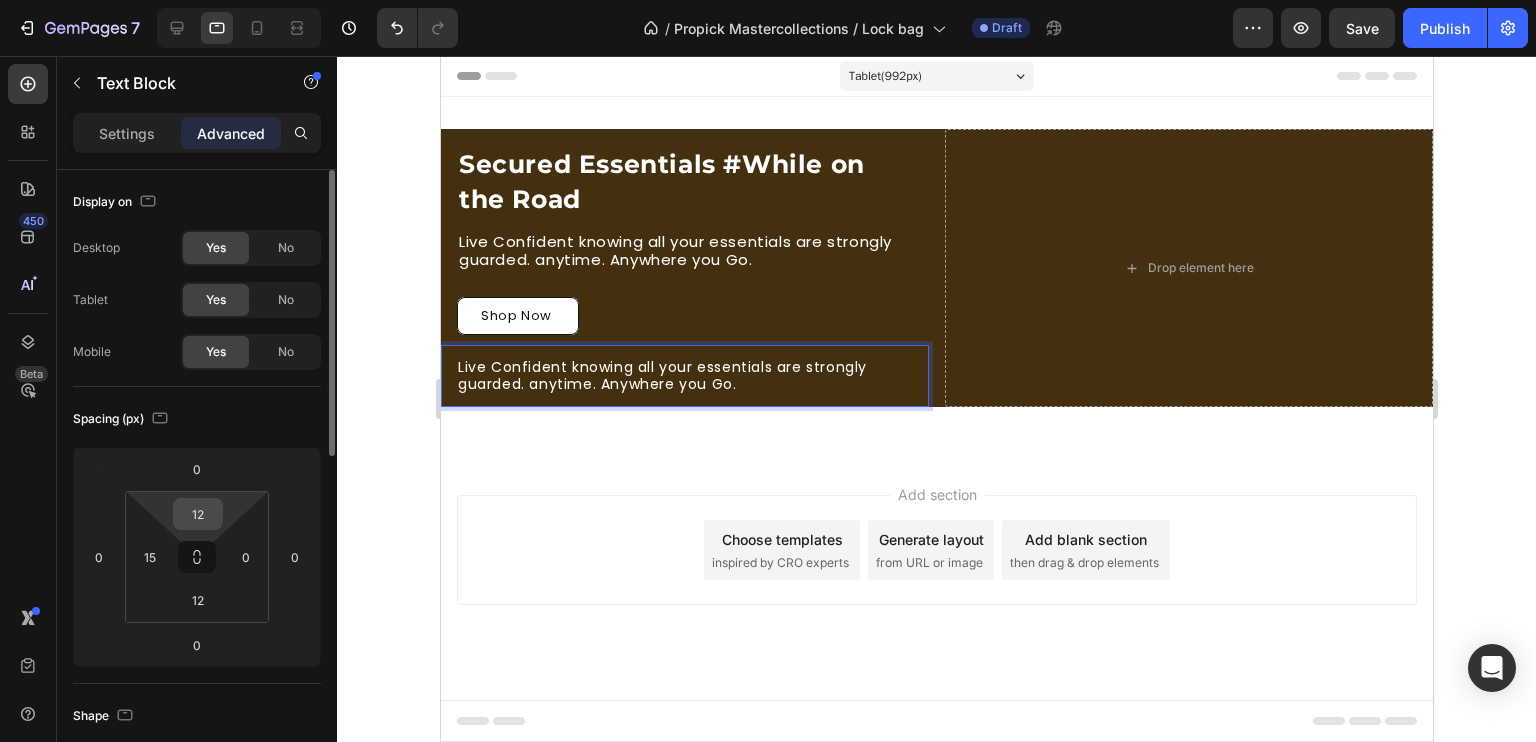 click on "12" at bounding box center (198, 514) 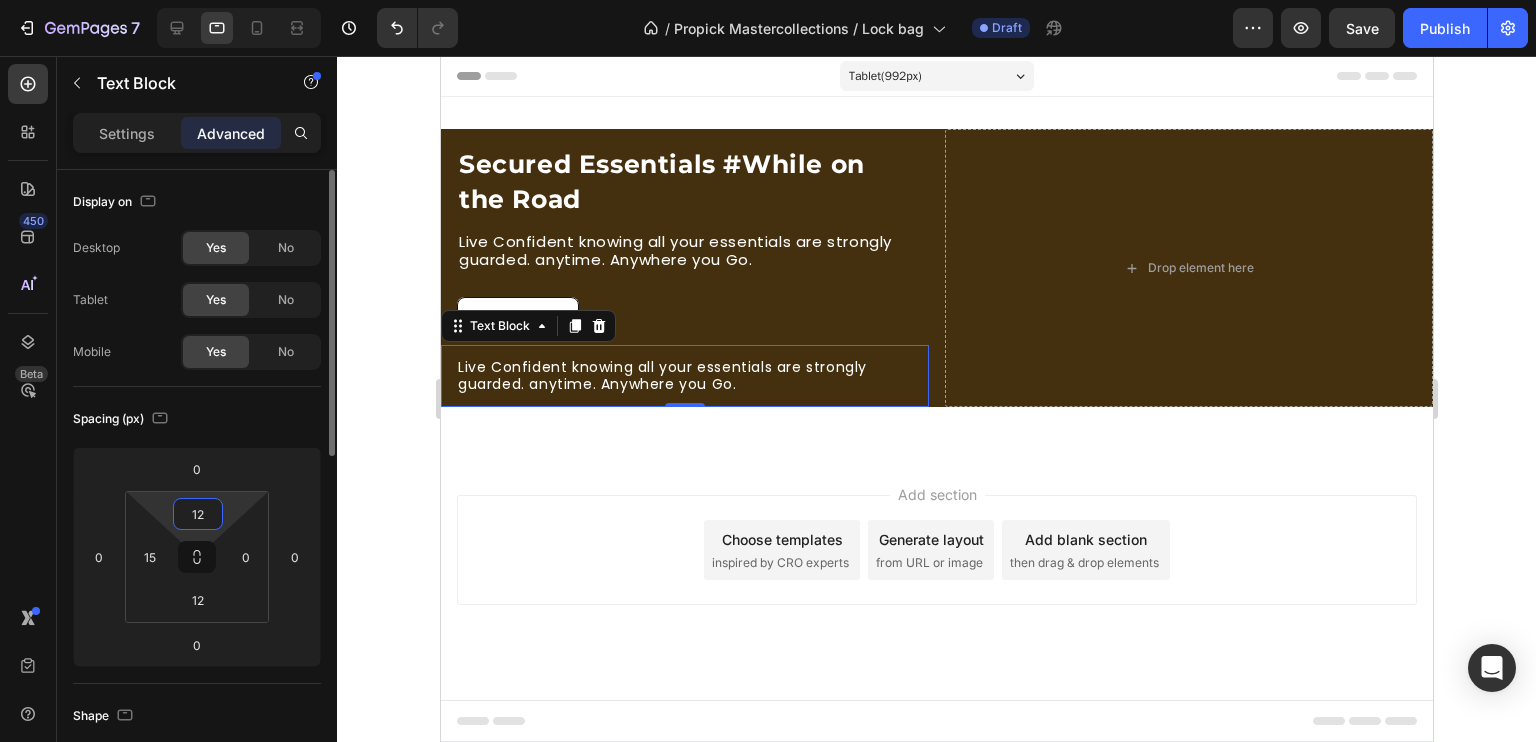 click on "12" at bounding box center [198, 514] 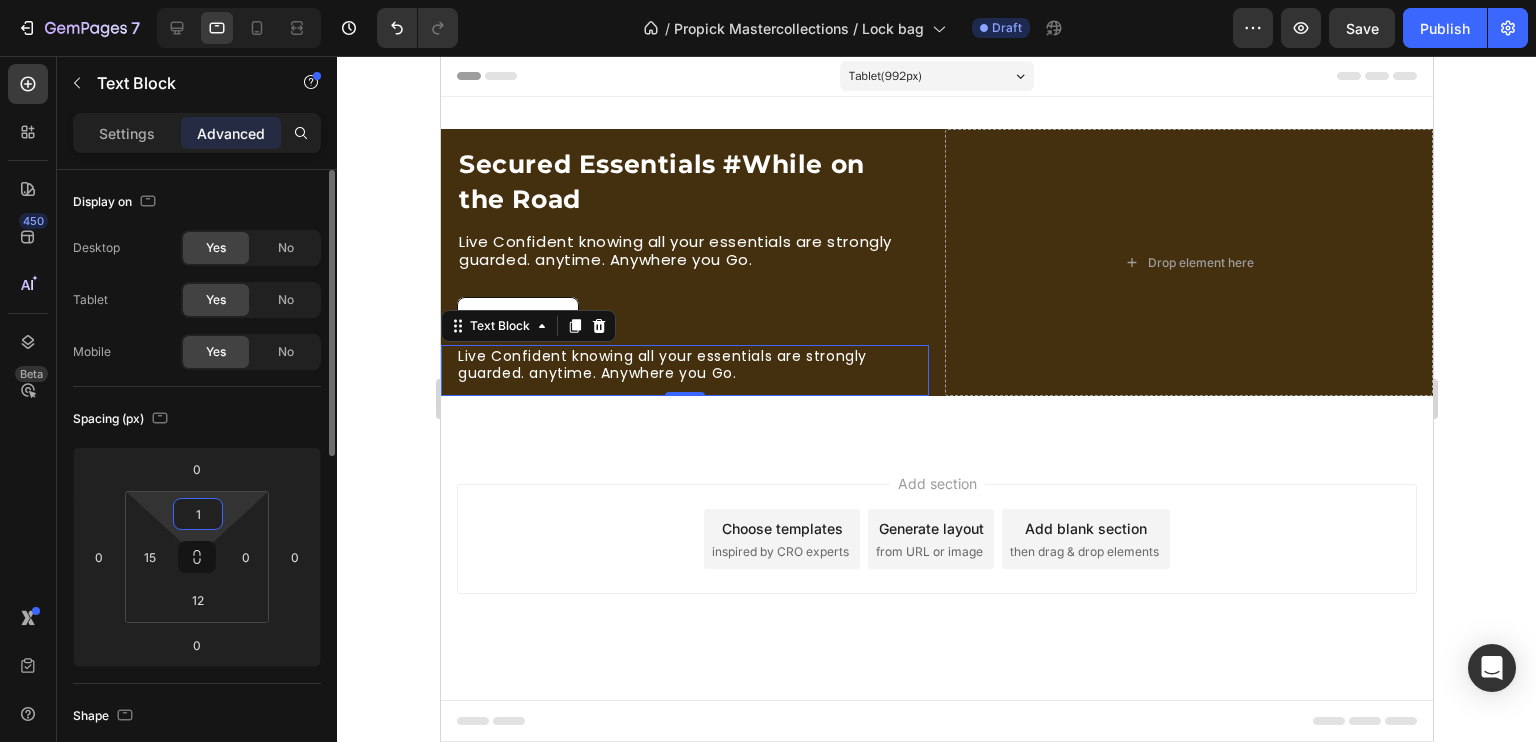 type on "10" 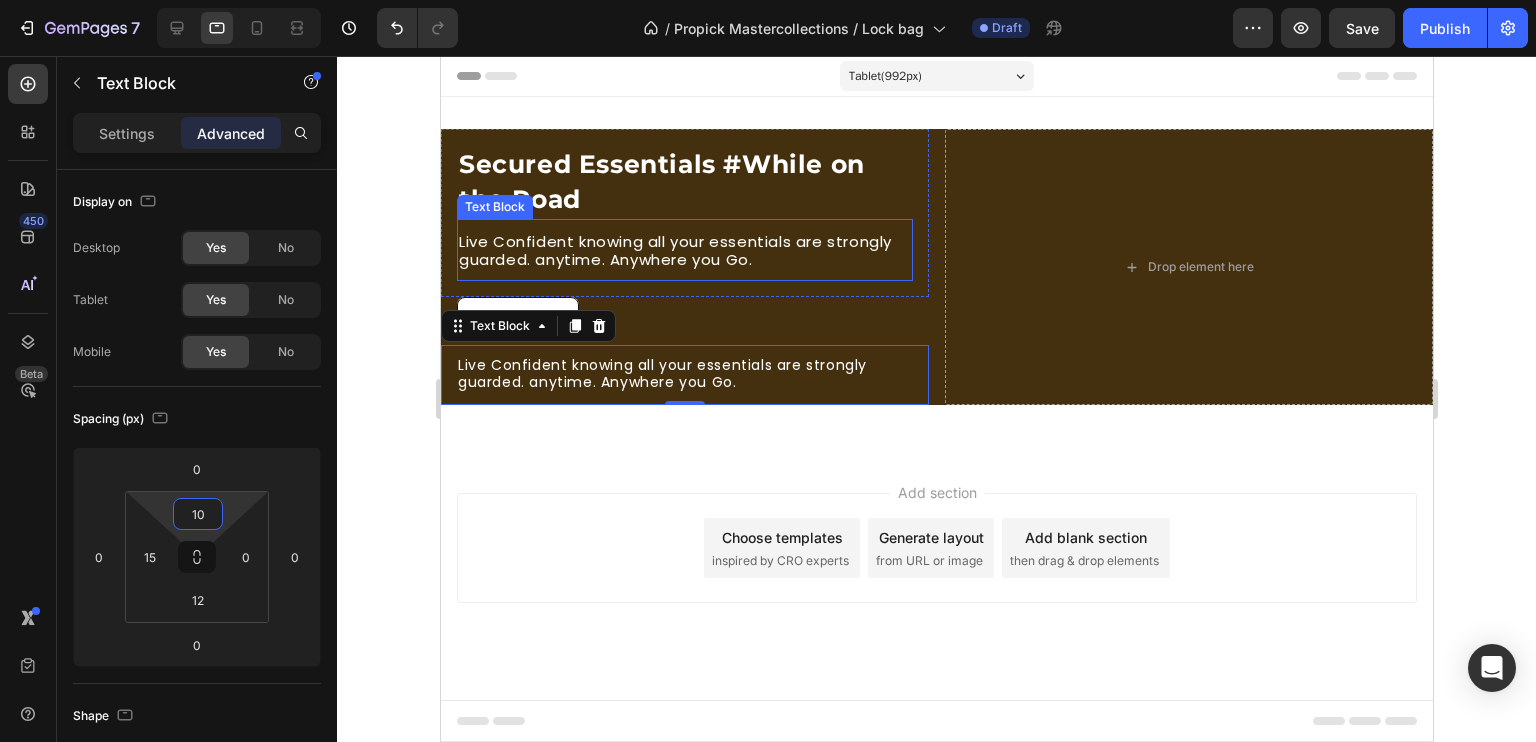 click on "Live Confident knowing all your essentials are strongly guarded. anytime. Anywhere you Go." at bounding box center (684, 251) 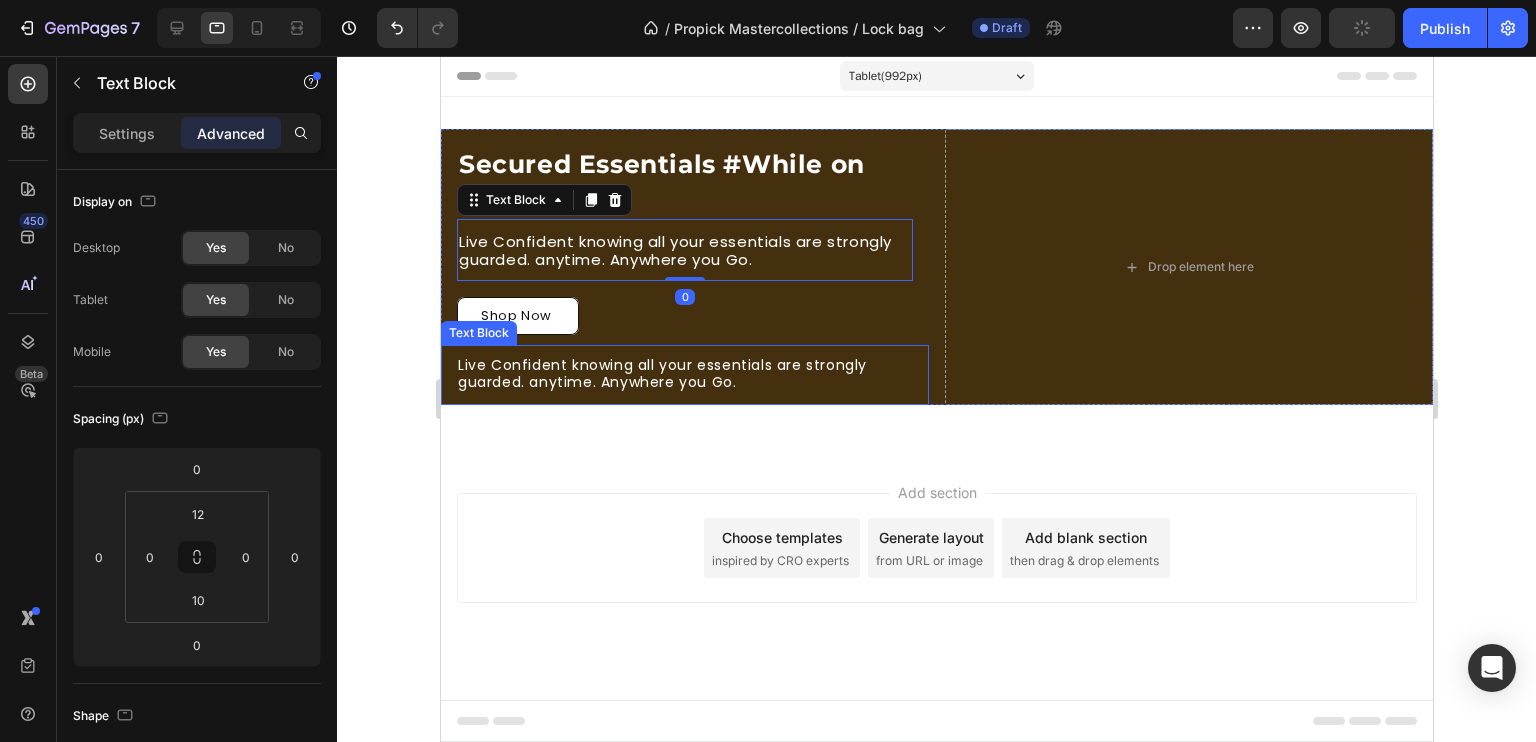 click on "Live Confident knowing all your essentials are strongly guarded. anytime. Anywhere you Go." at bounding box center (691, 374) 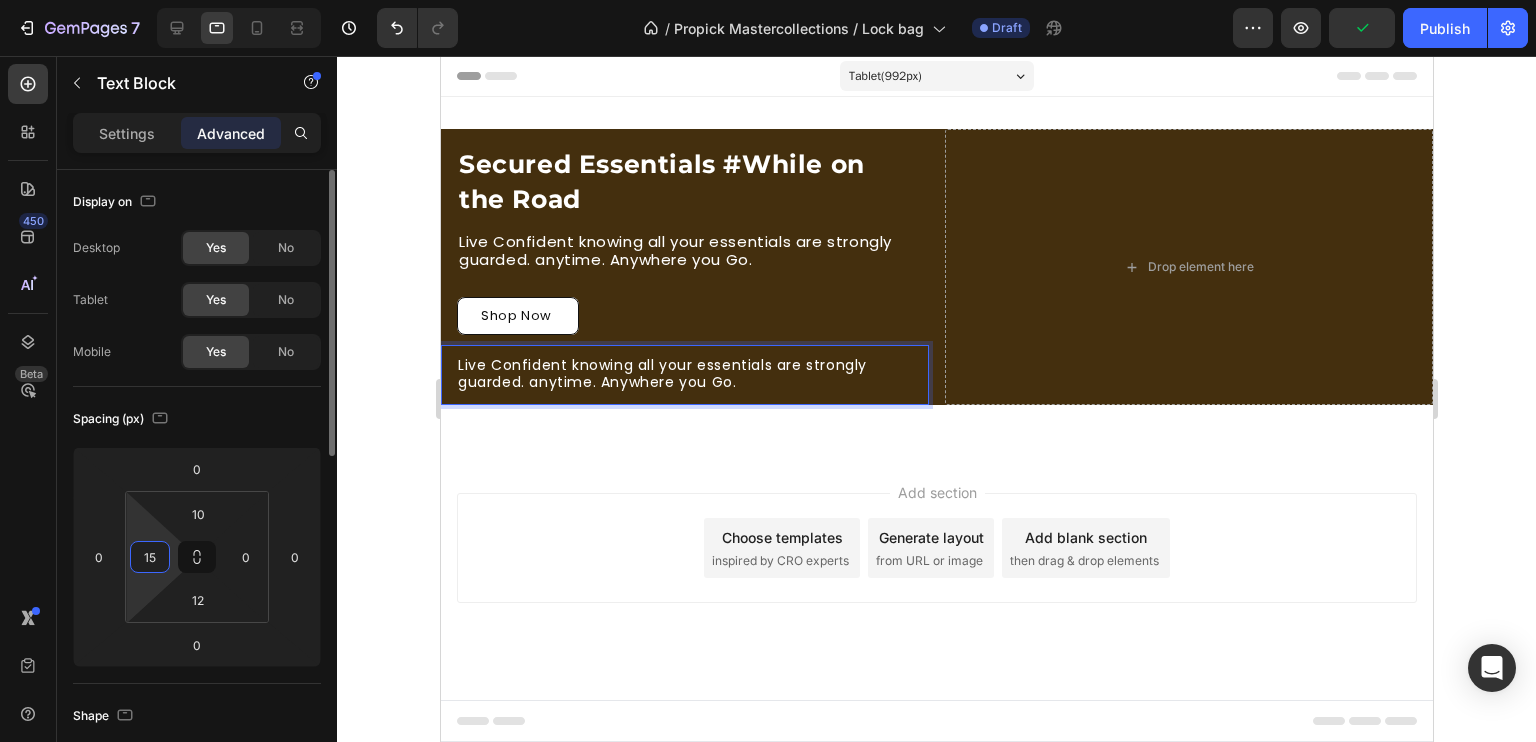 click on "15" at bounding box center [150, 557] 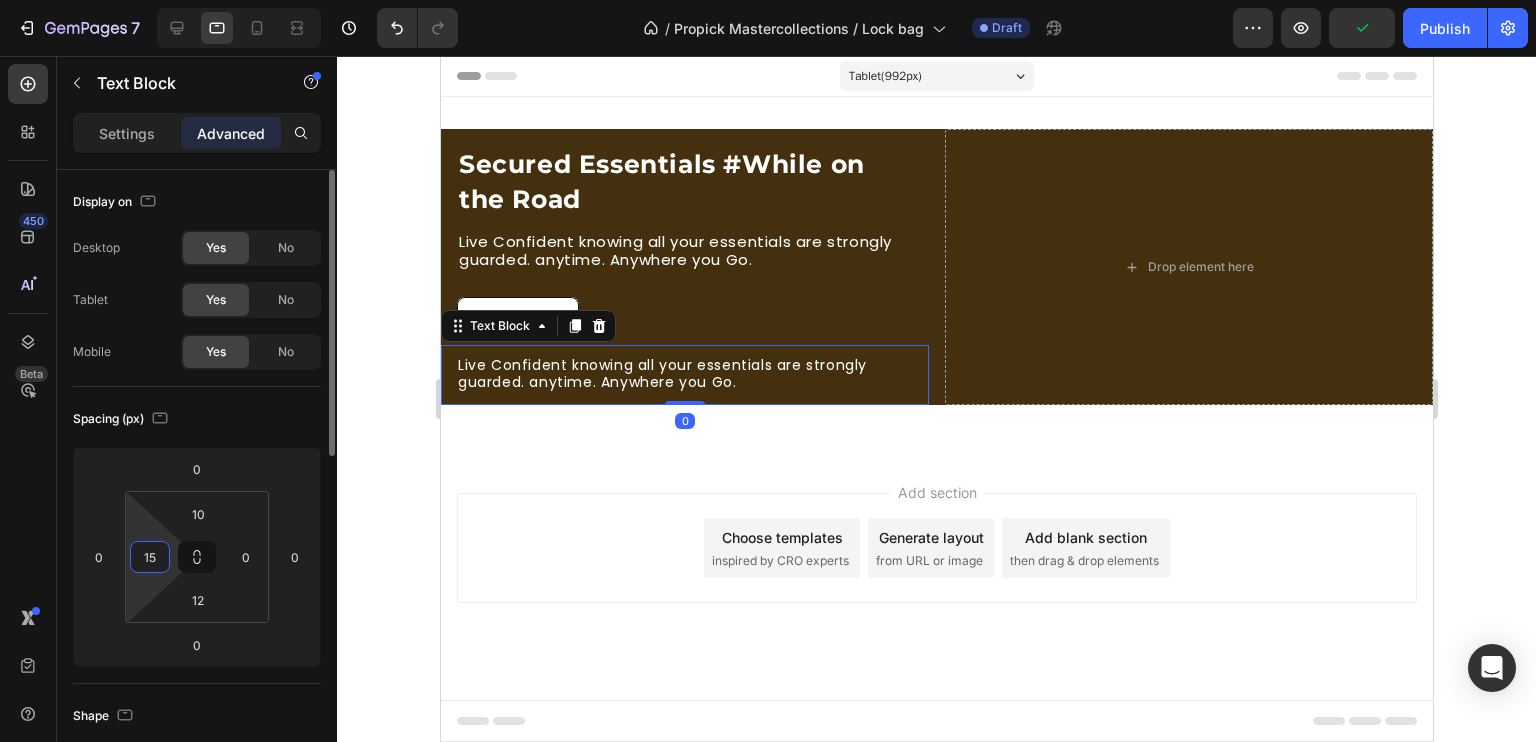 click on "15" at bounding box center (150, 557) 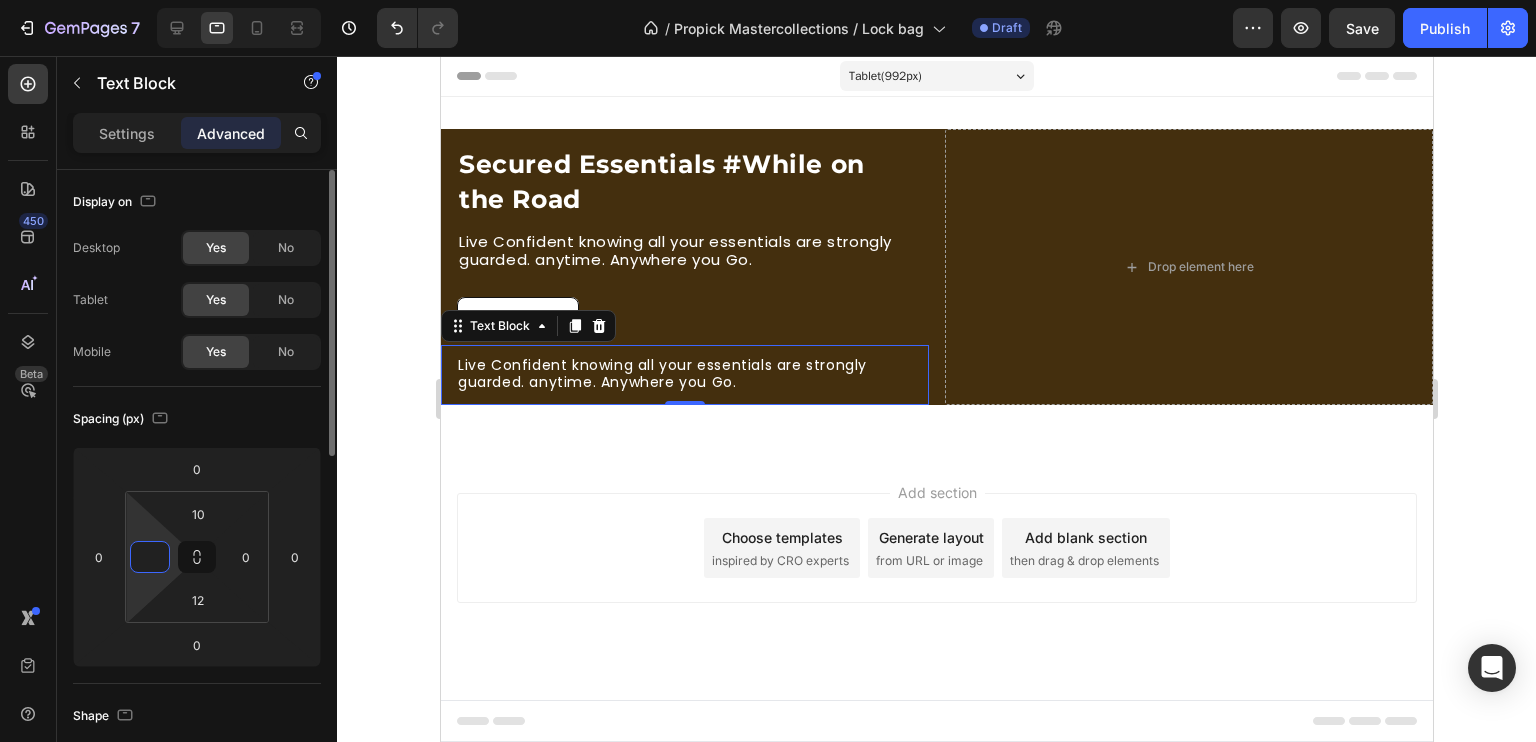 type on "0" 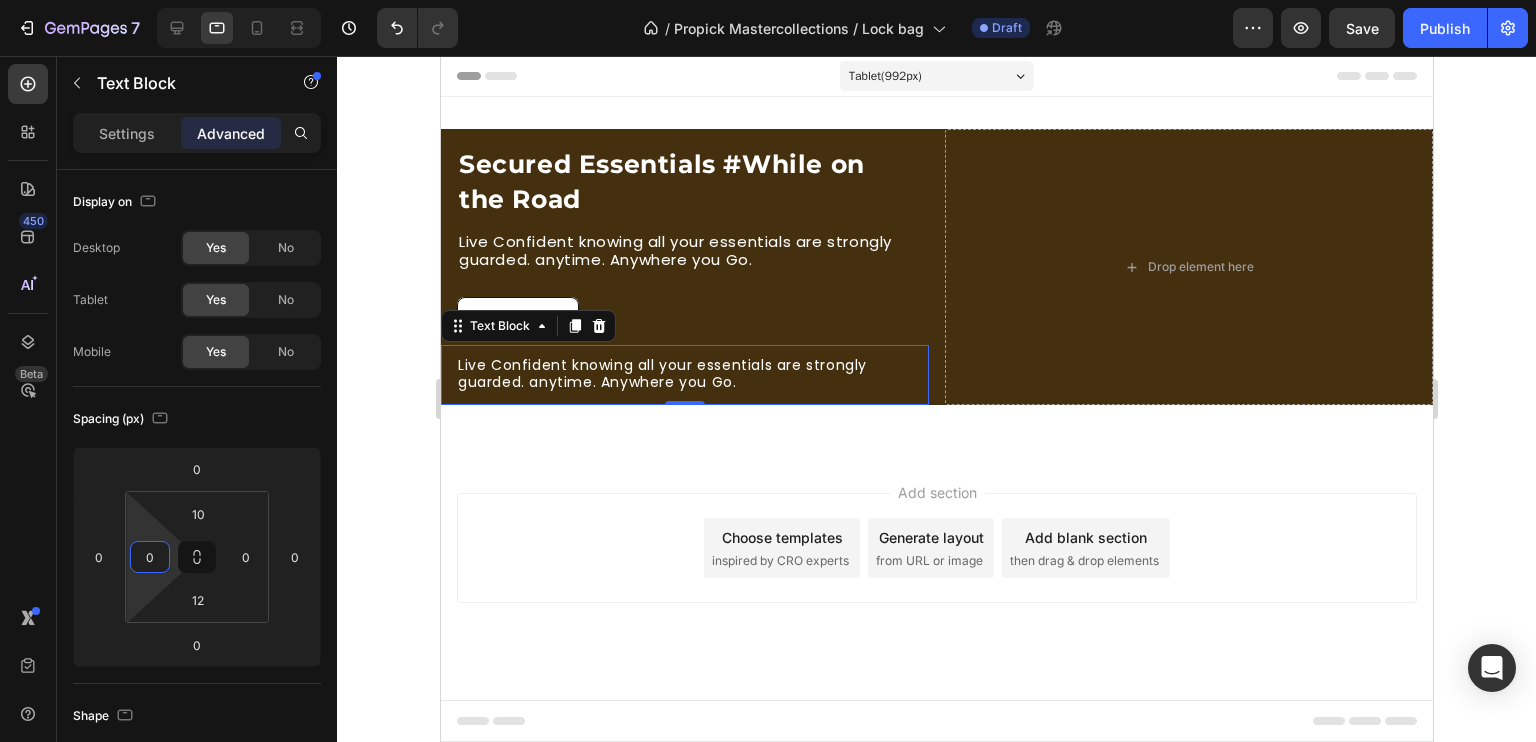 click 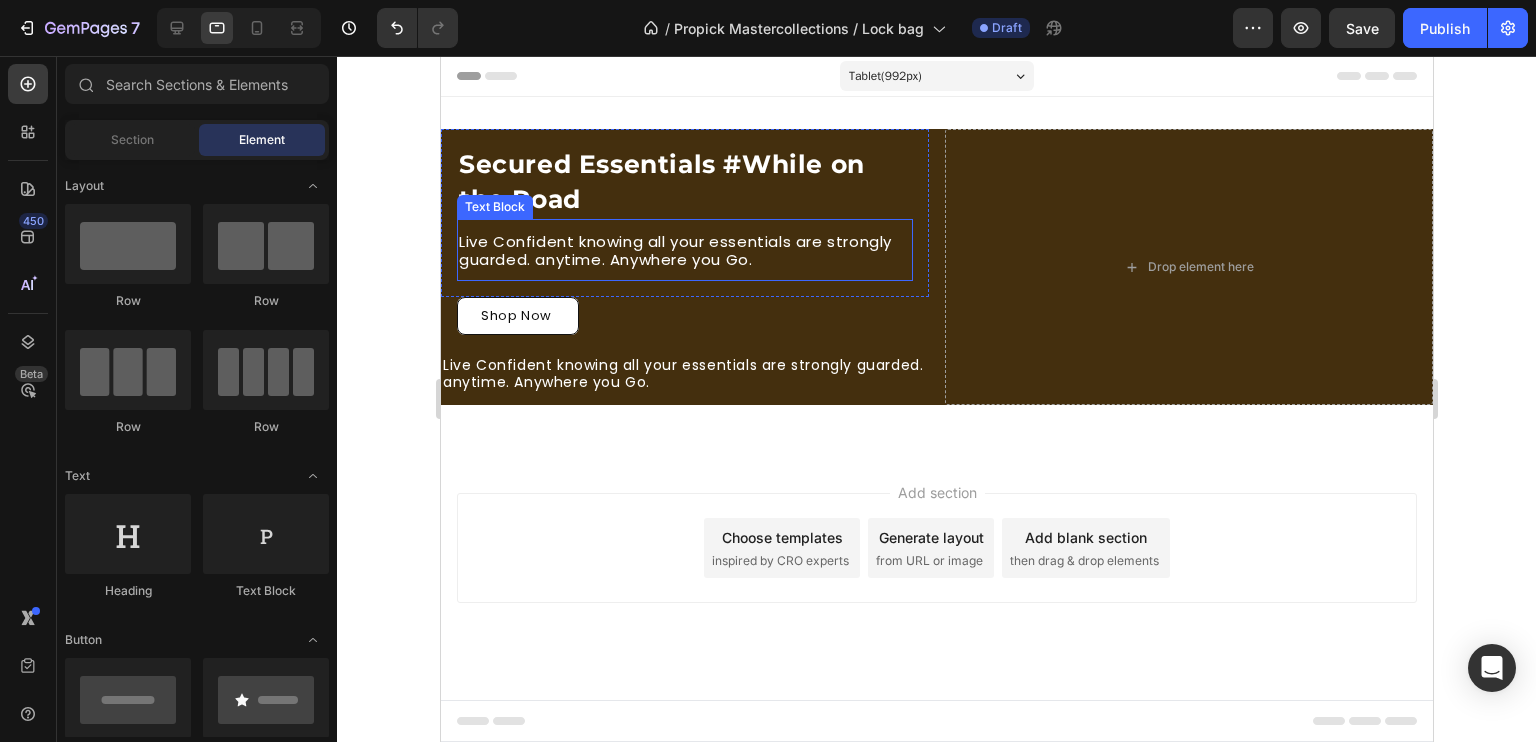 click on "Live Confident knowing all your essentials are strongly guarded. anytime. Anywhere you Go." at bounding box center [684, 251] 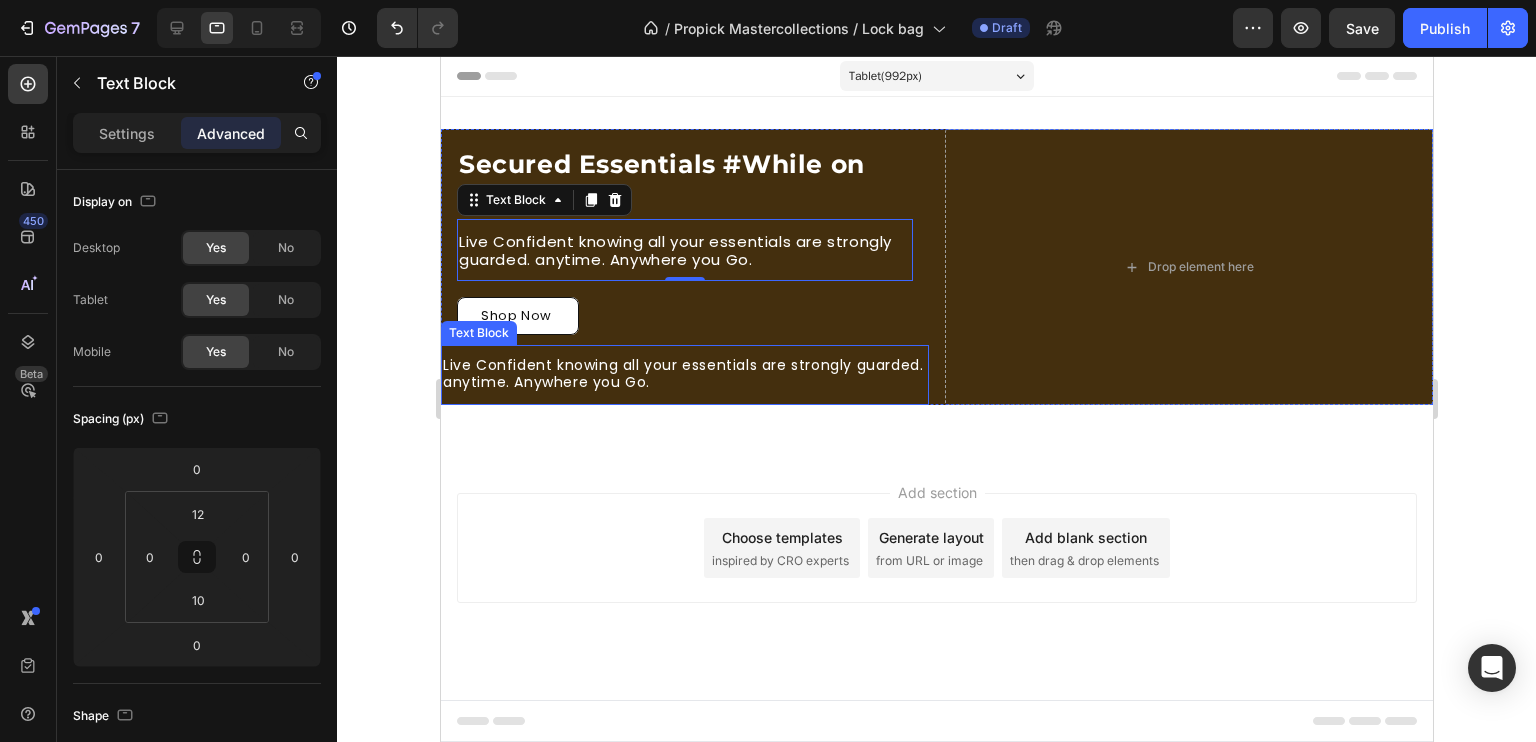 click on "Live Confident knowing all your essentials are strongly guarded. anytime. Anywhere you Go." at bounding box center [684, 374] 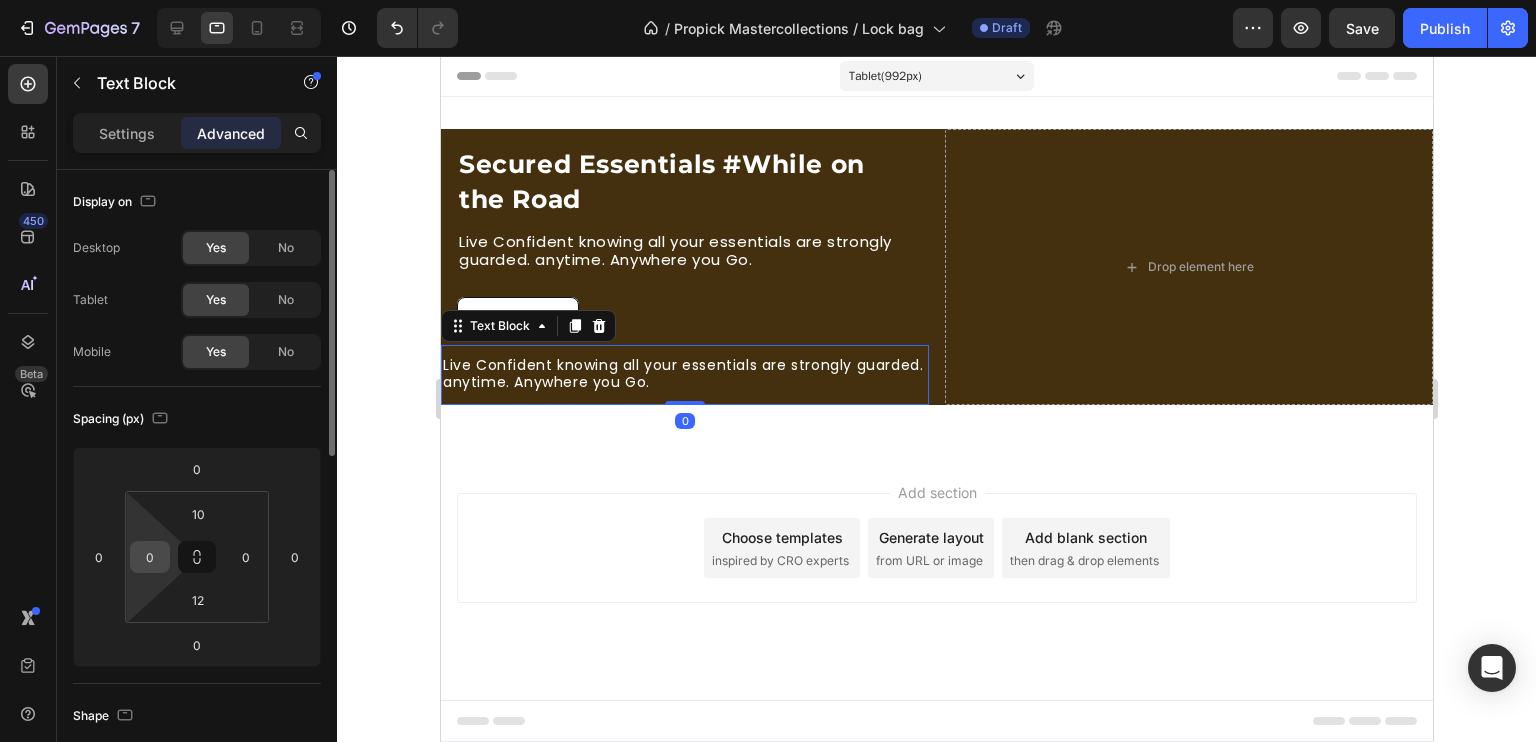 click on "0" at bounding box center (150, 557) 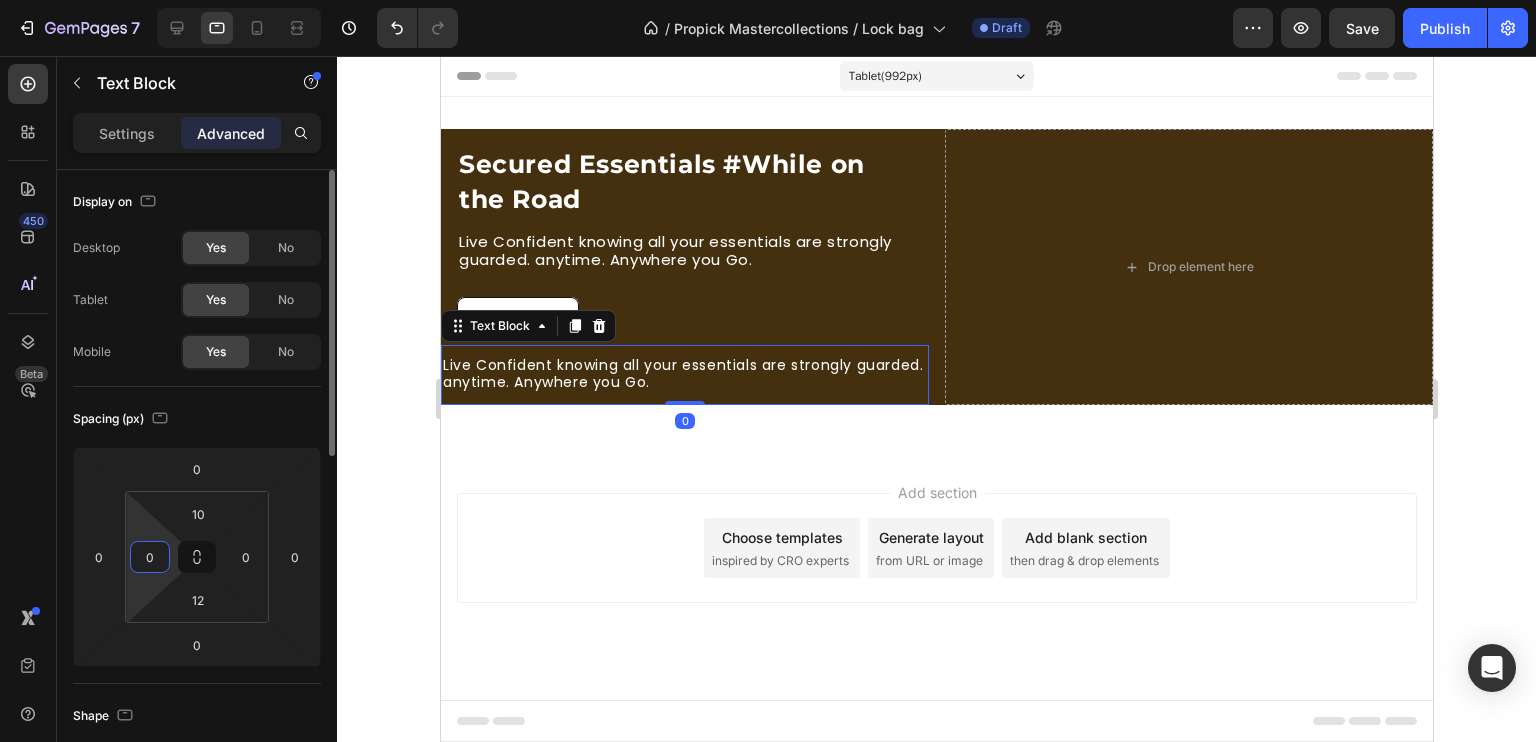 click on "0" at bounding box center [150, 557] 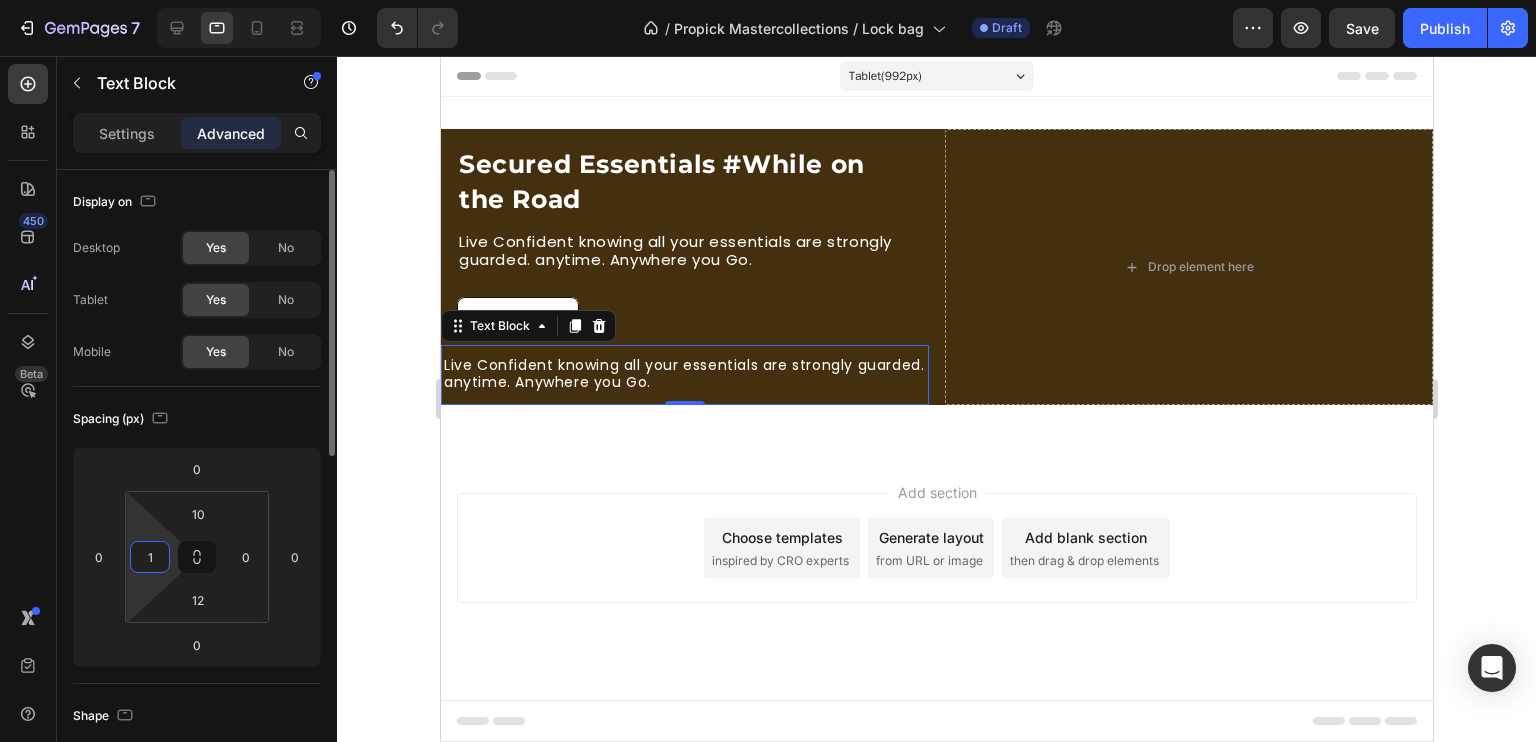 type on "12" 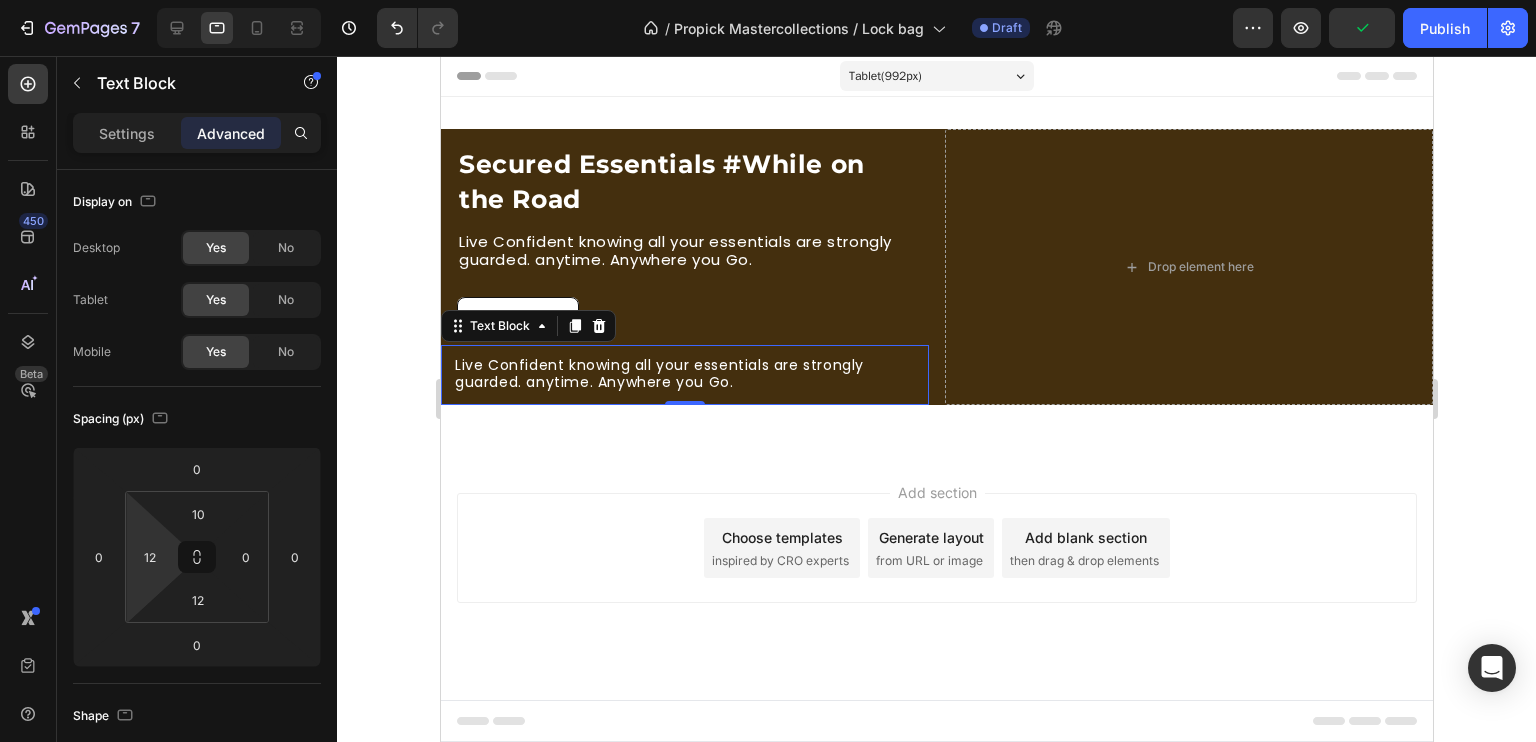 click 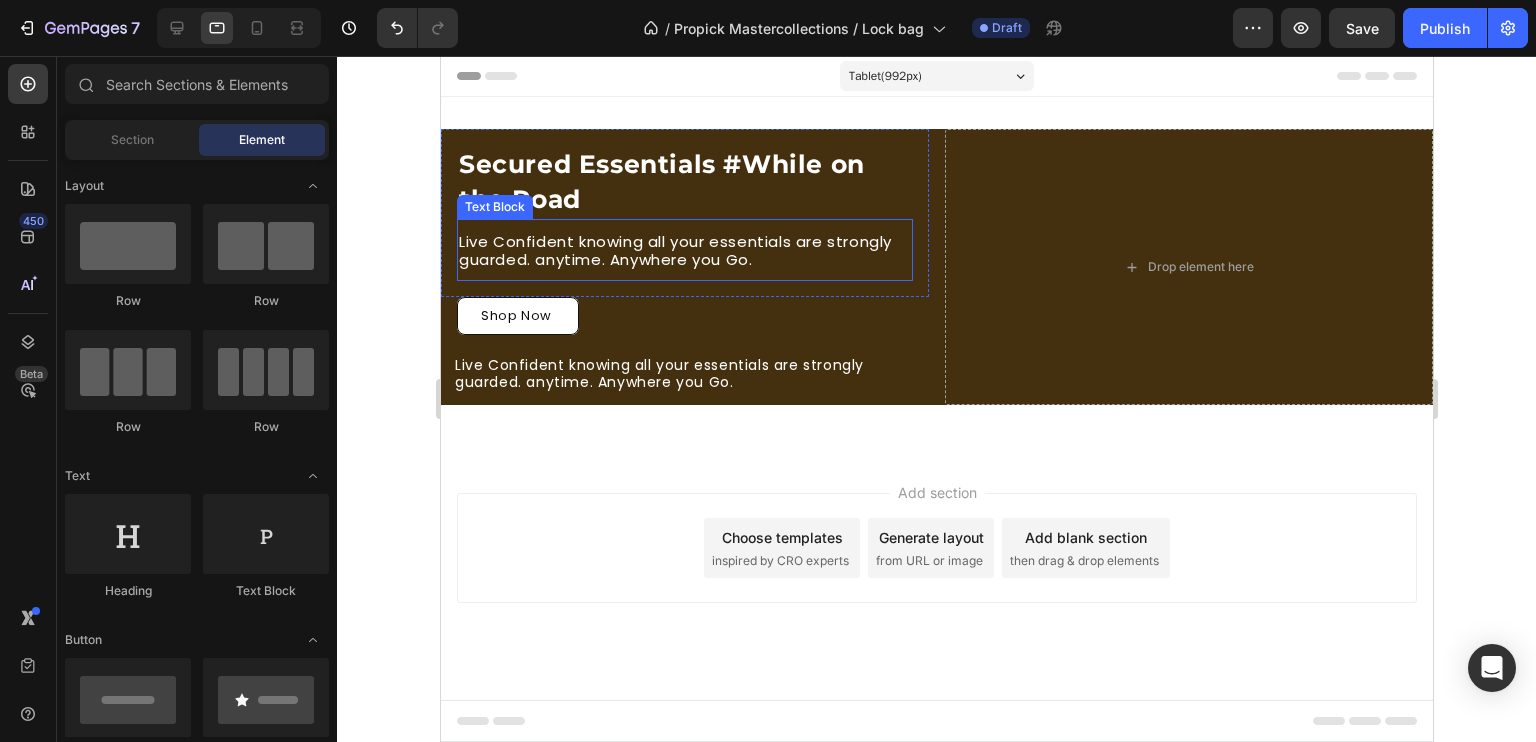 click on "Live Confident knowing all your essentials are strongly guarded. anytime. Anywhere you Go." at bounding box center (684, 251) 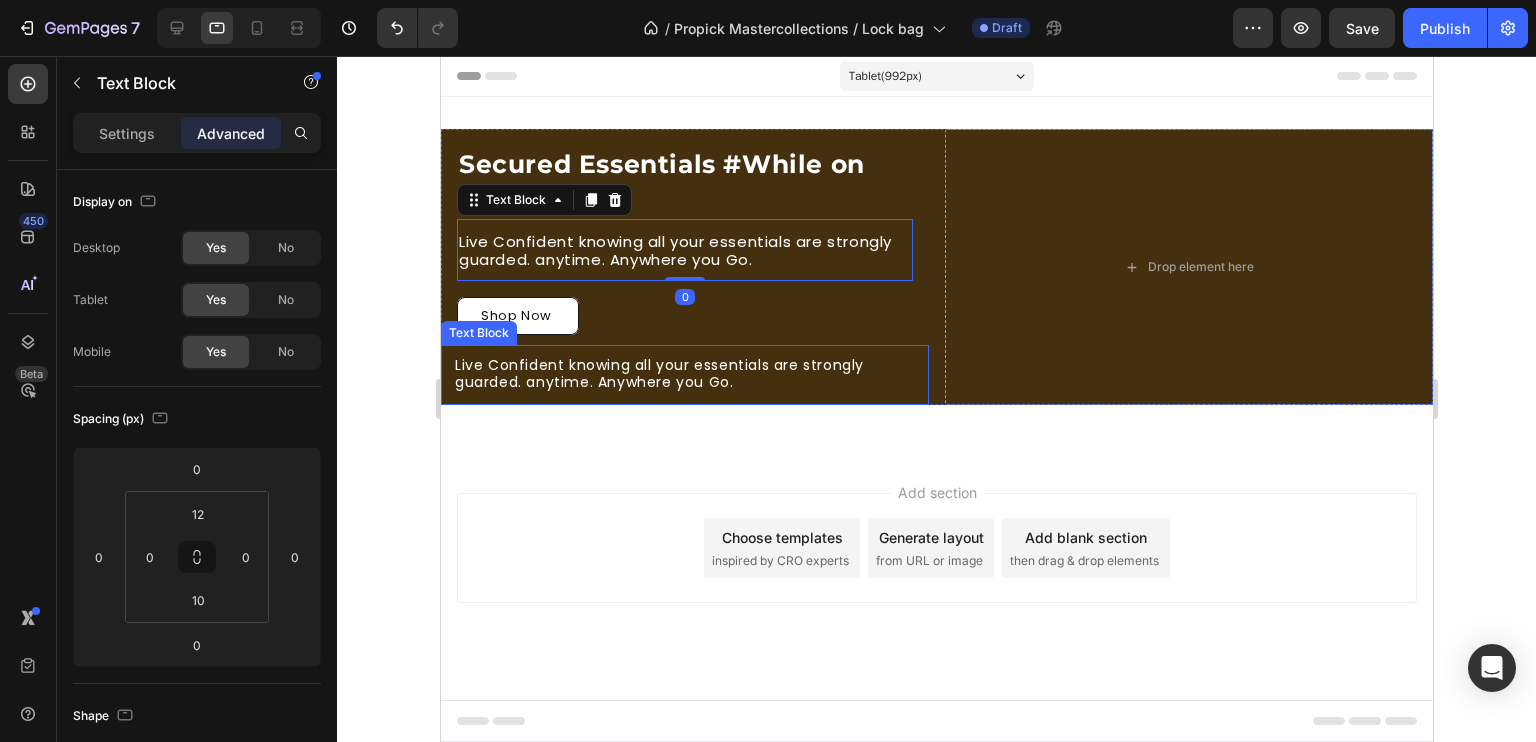 click on "Live Confident knowing all your essentials are strongly guarded. anytime. Anywhere you Go." at bounding box center (690, 374) 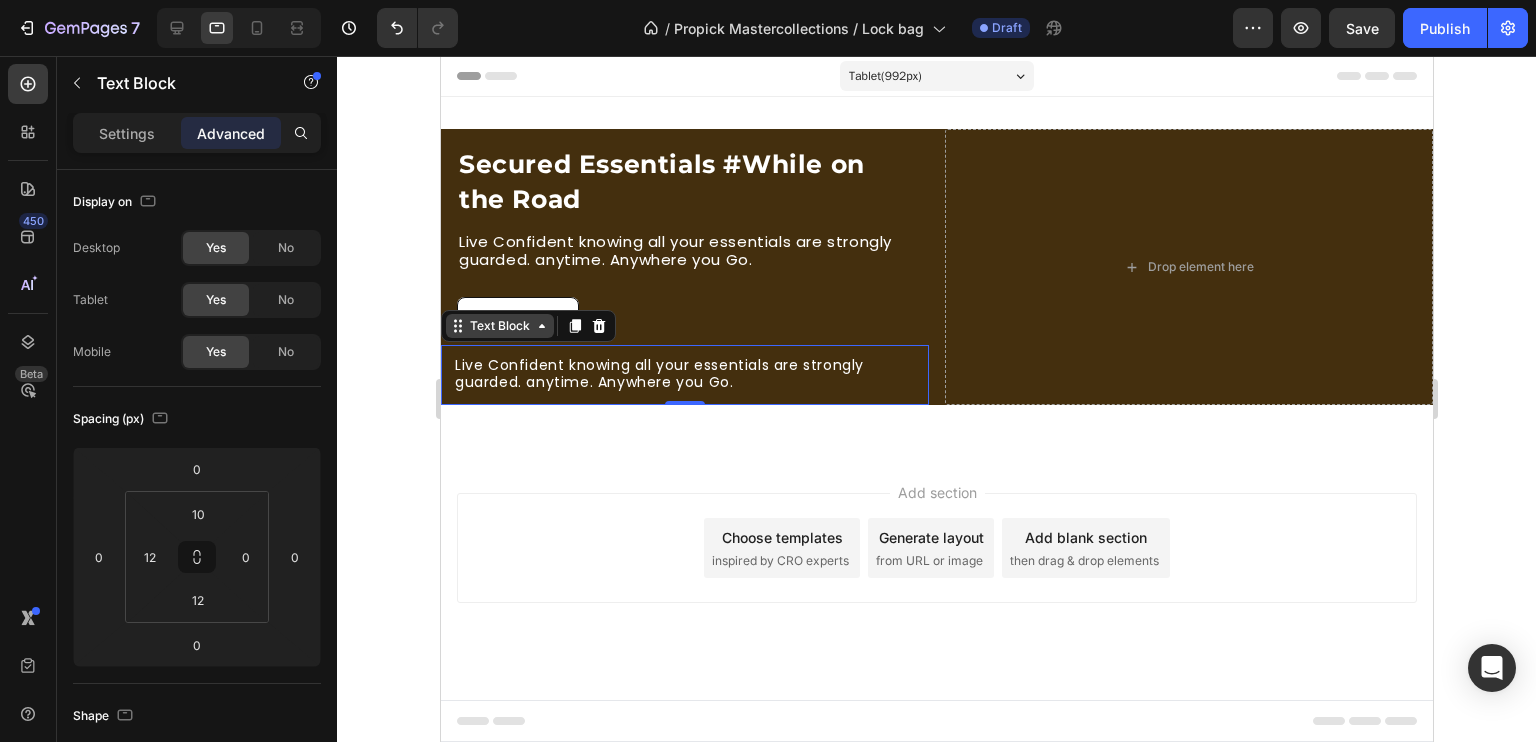 click 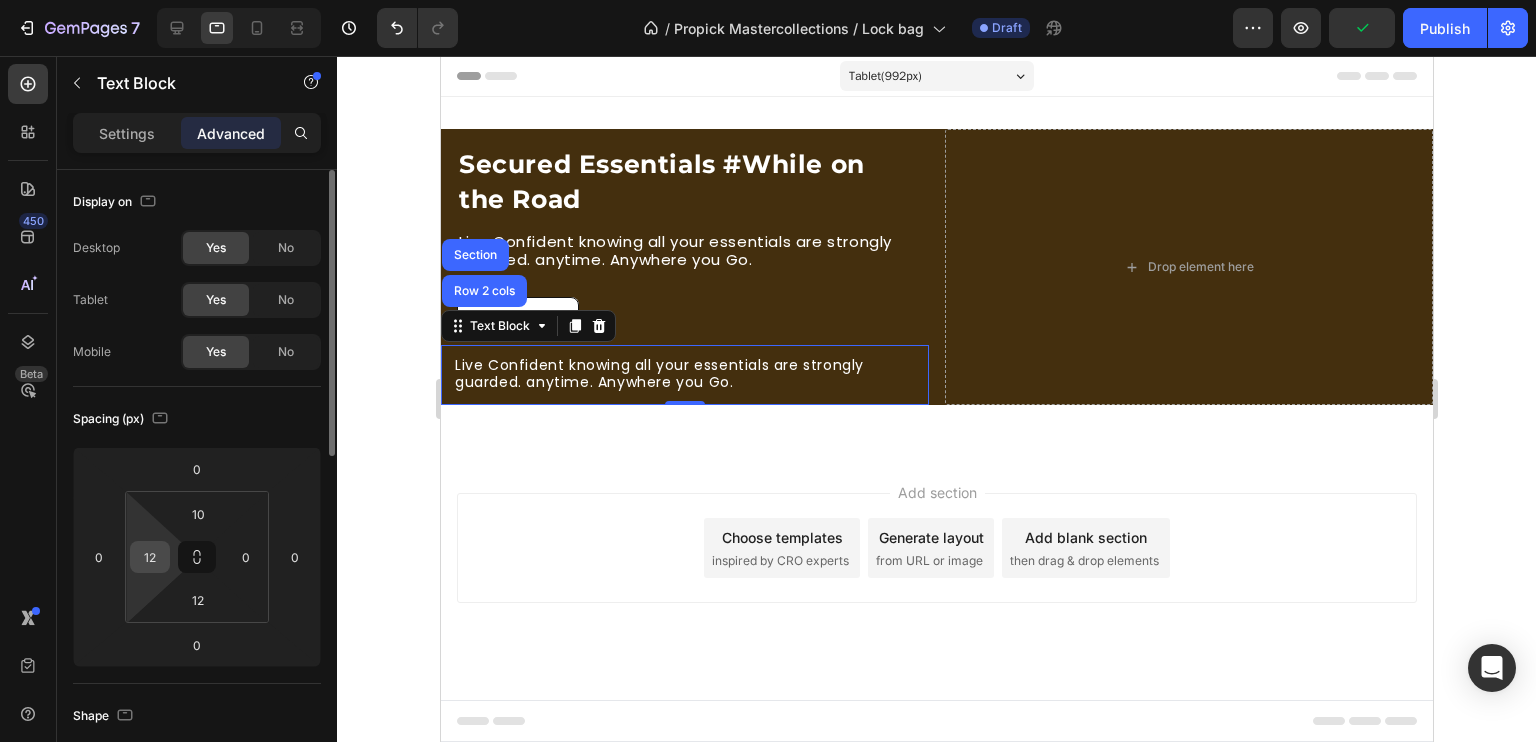 click on "12" at bounding box center [150, 557] 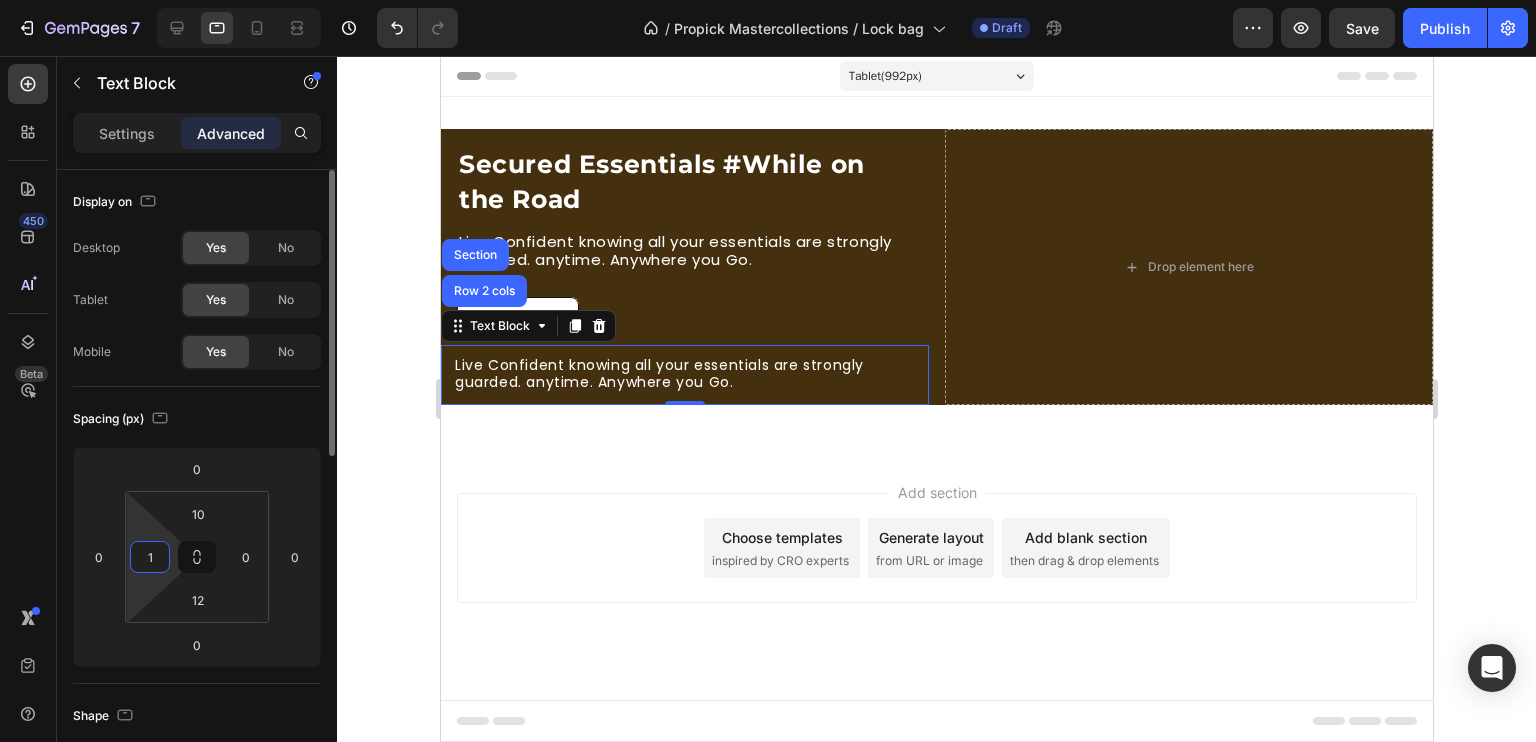 type on "15" 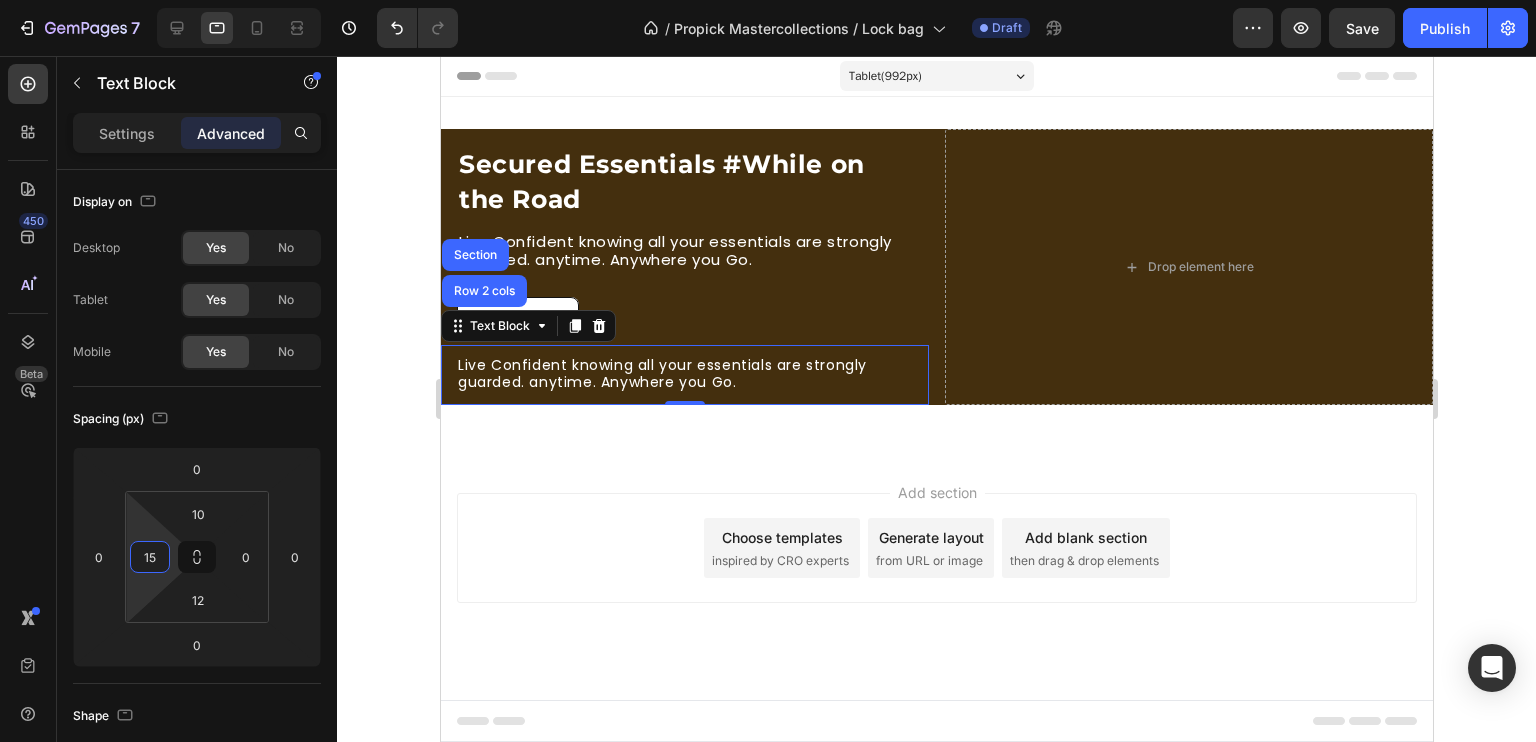 click 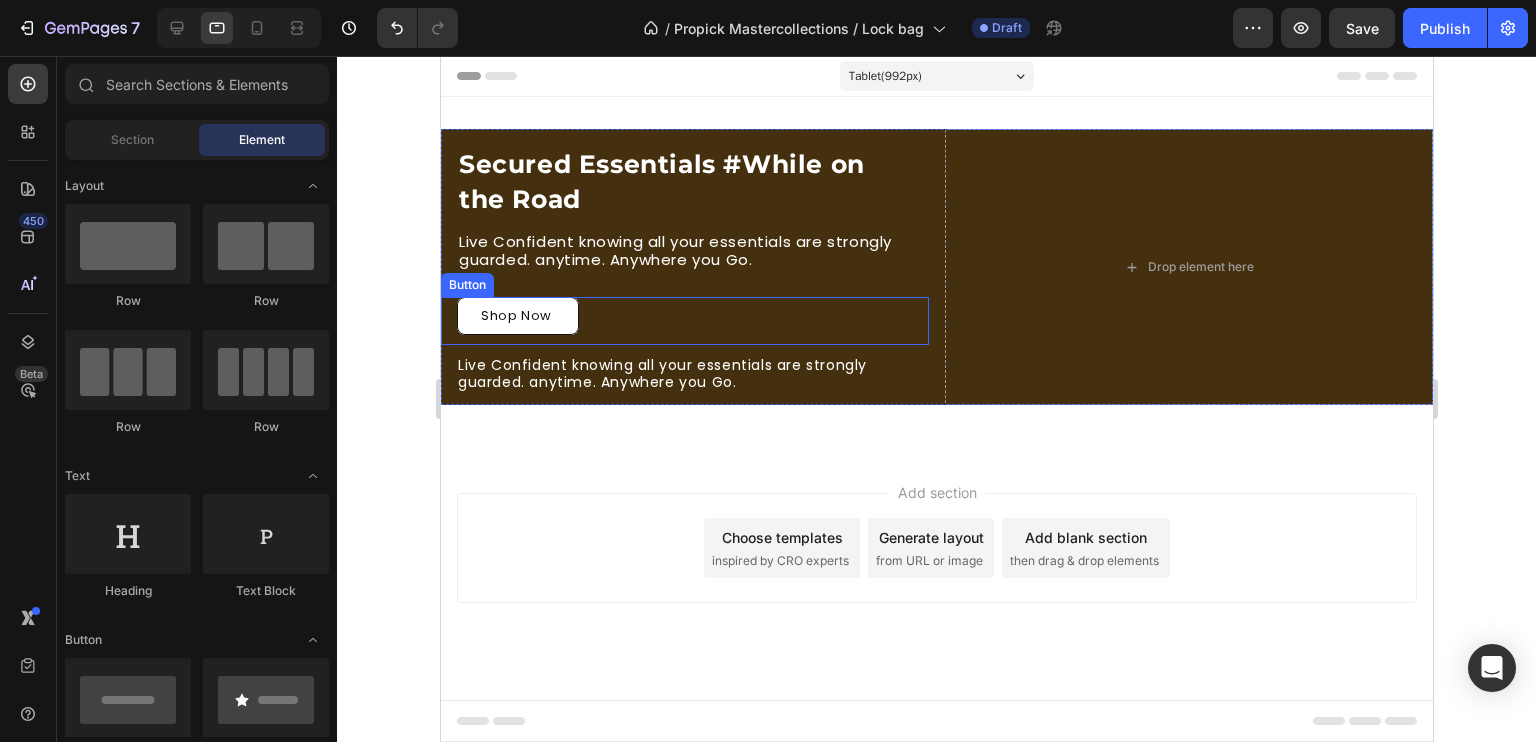 click on "Shop Now   Button" at bounding box center (684, 321) 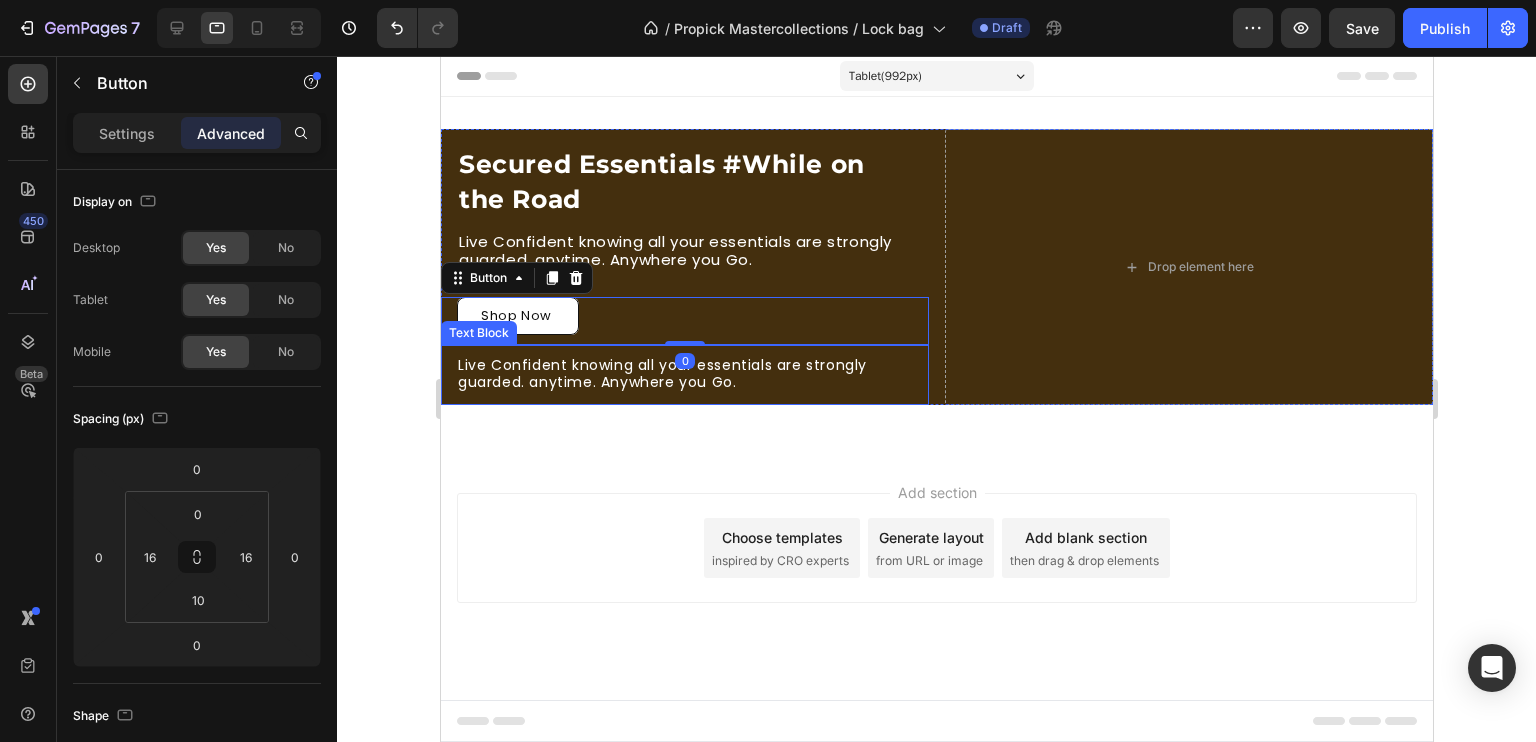 click on "Live Confident knowing all your essentials are strongly guarded. anytime. Anywhere you Go." at bounding box center (691, 374) 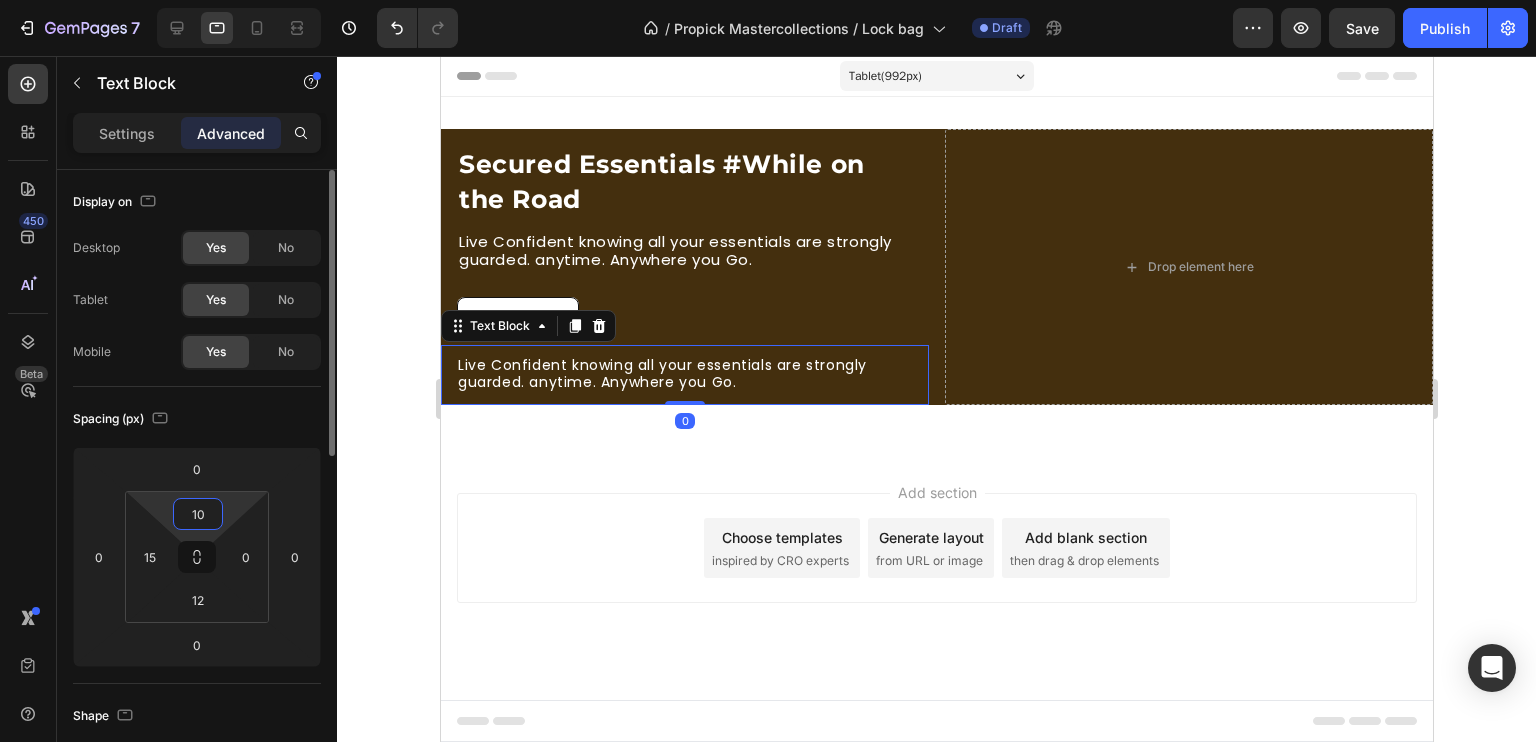 click on "10" at bounding box center [198, 514] 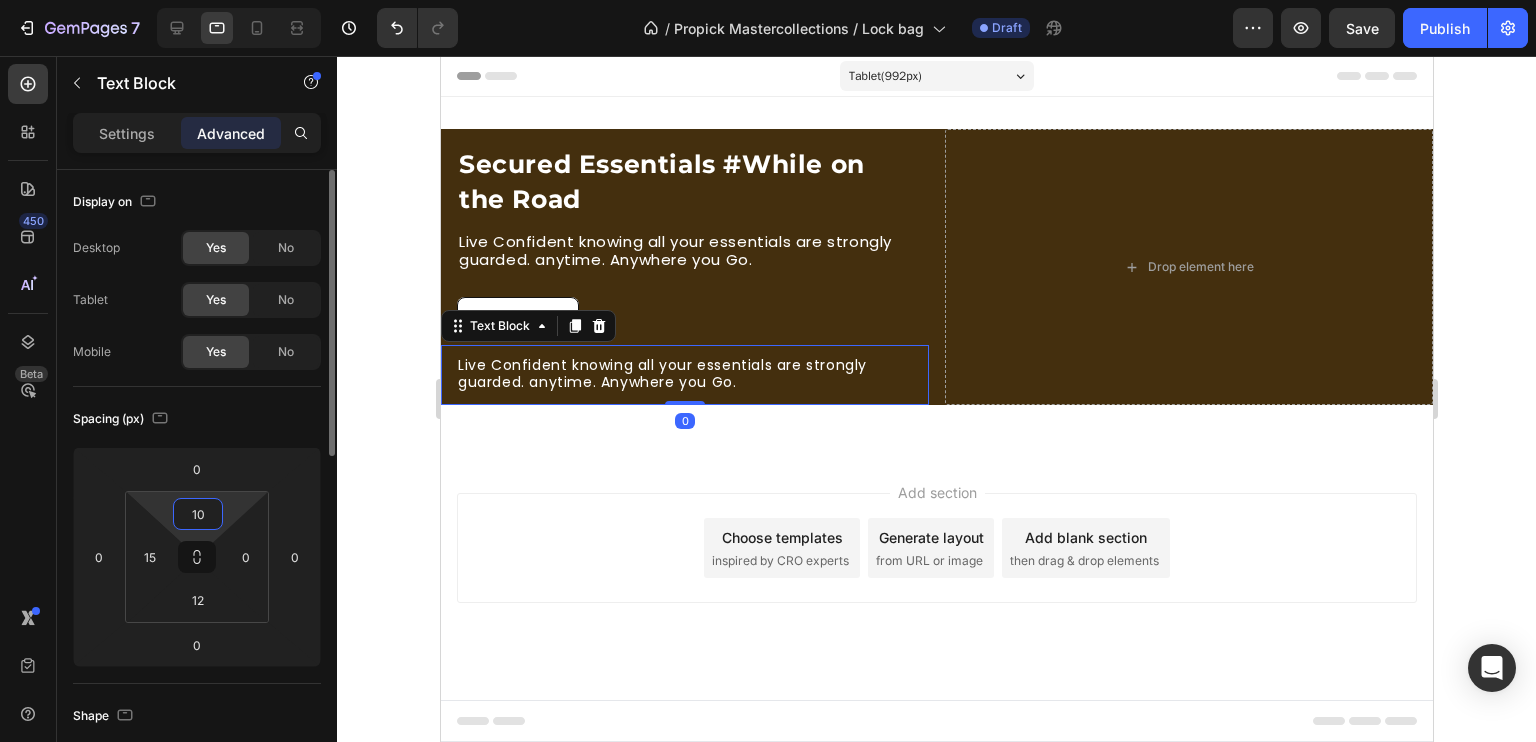 click on "10" at bounding box center [198, 514] 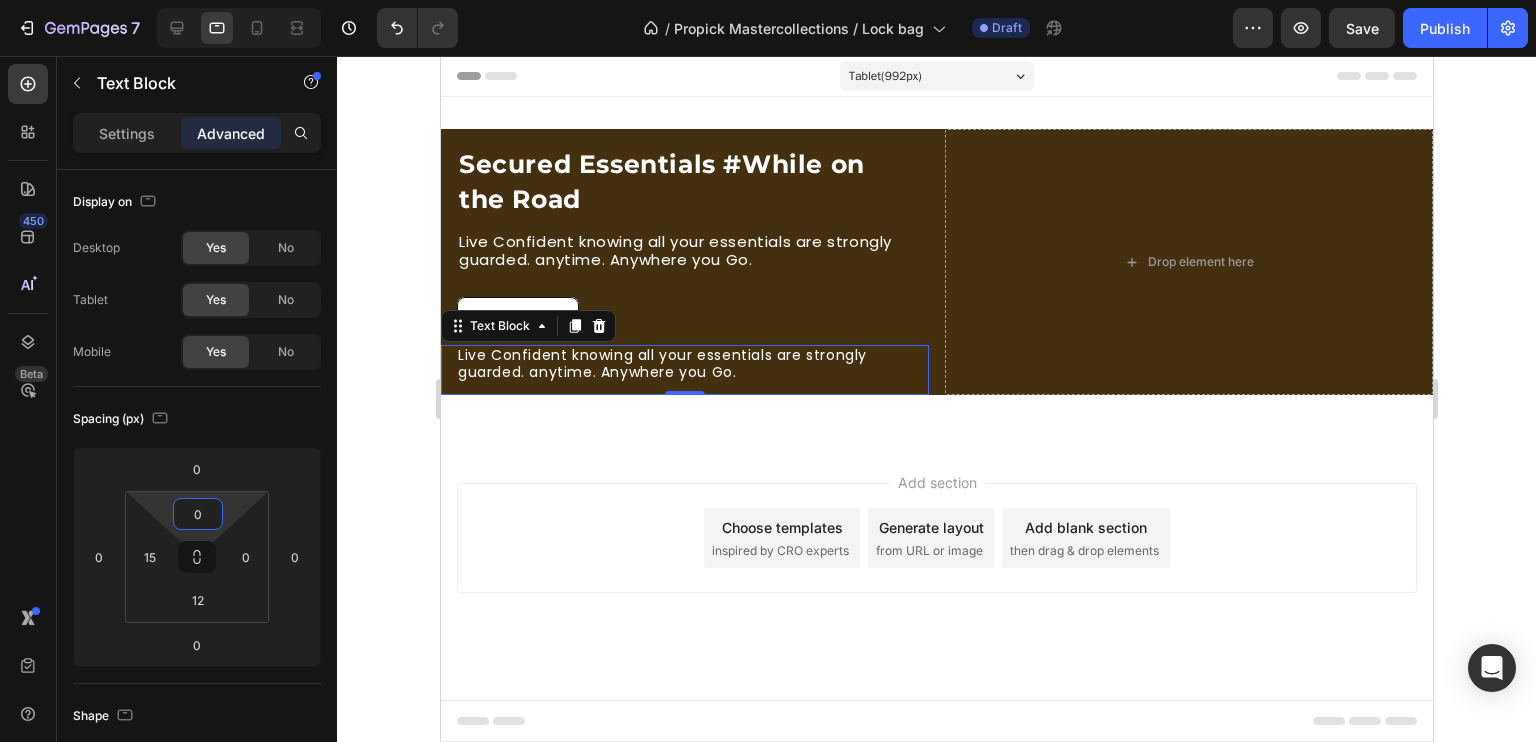 type on "0" 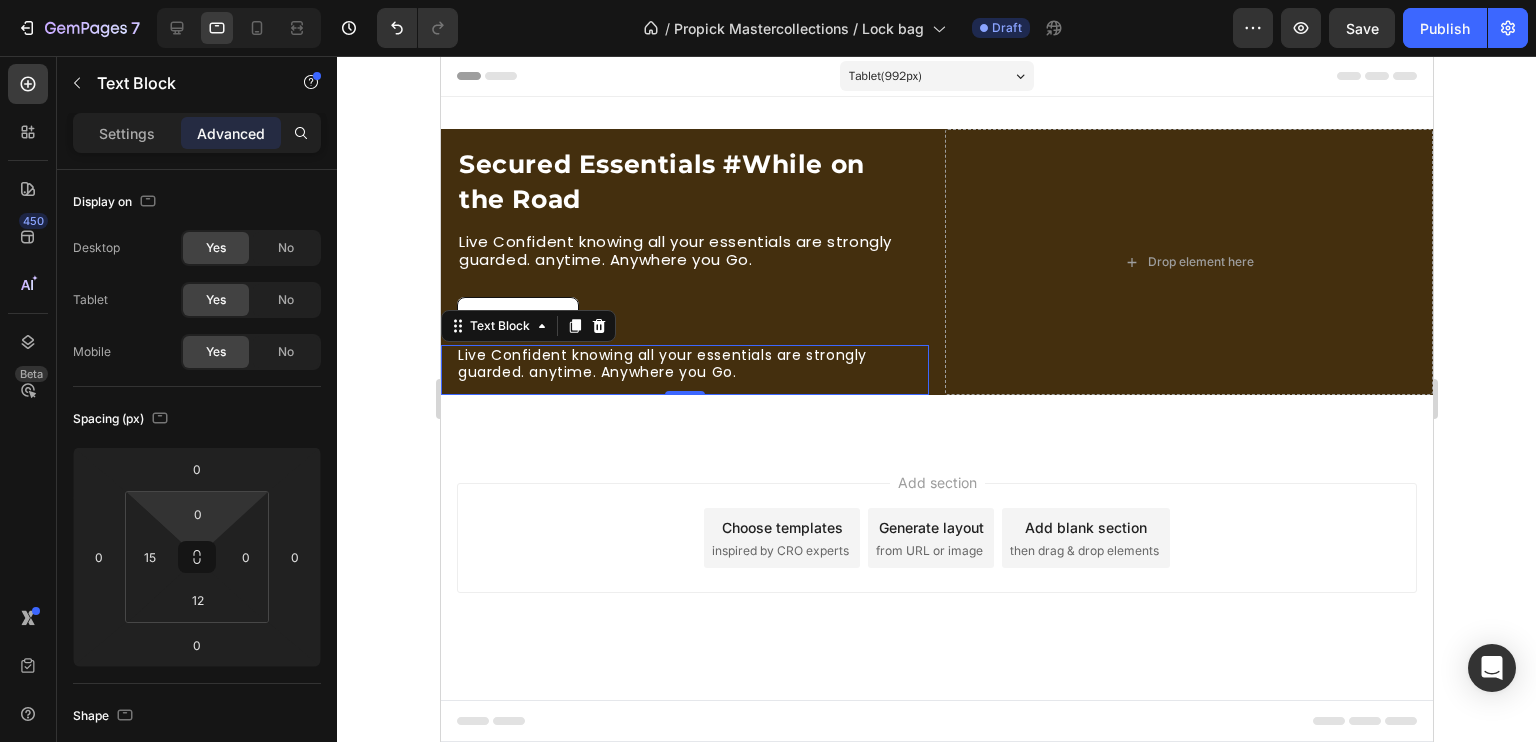 click 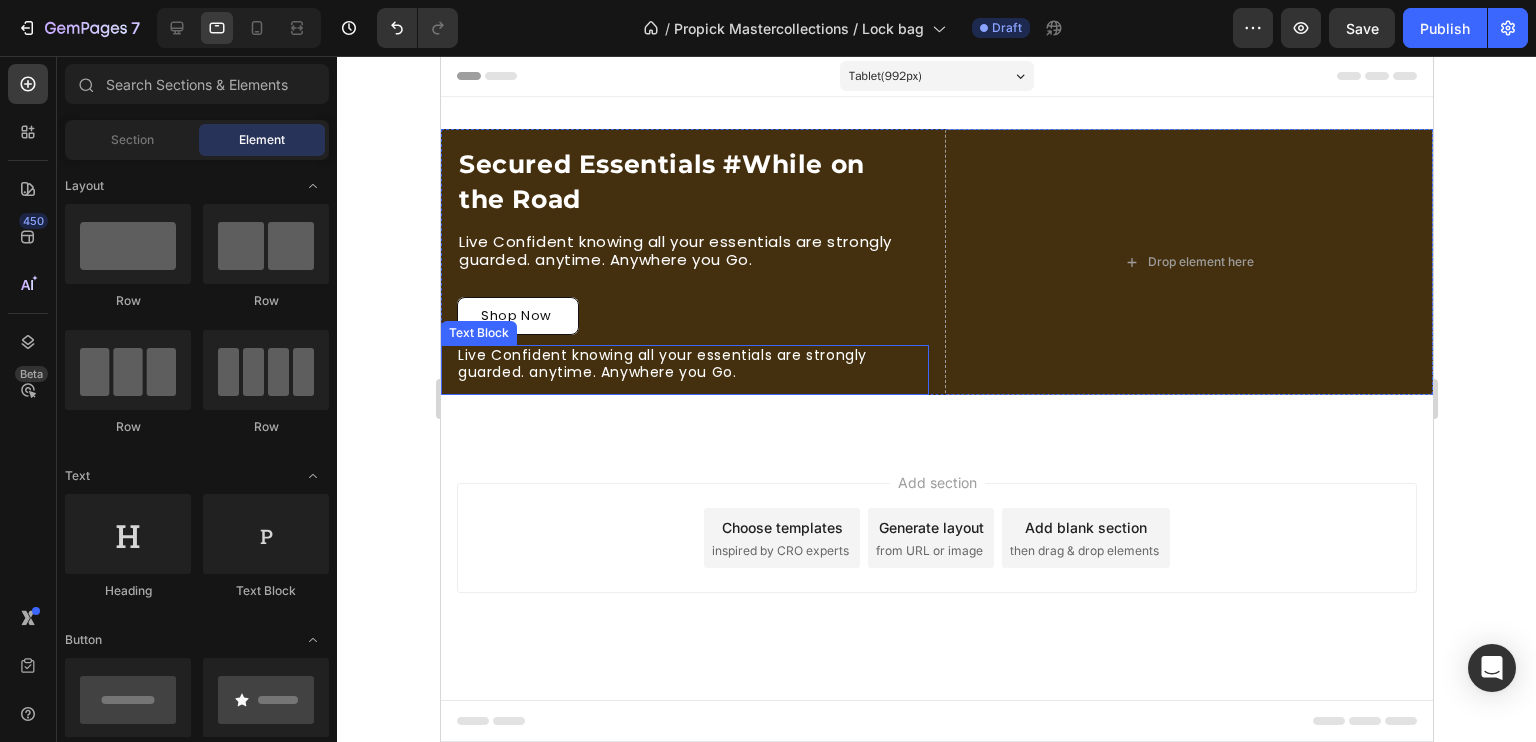 click on "Live Confident knowing all your essentials are strongly guarded. anytime. Anywhere you Go." at bounding box center [691, 364] 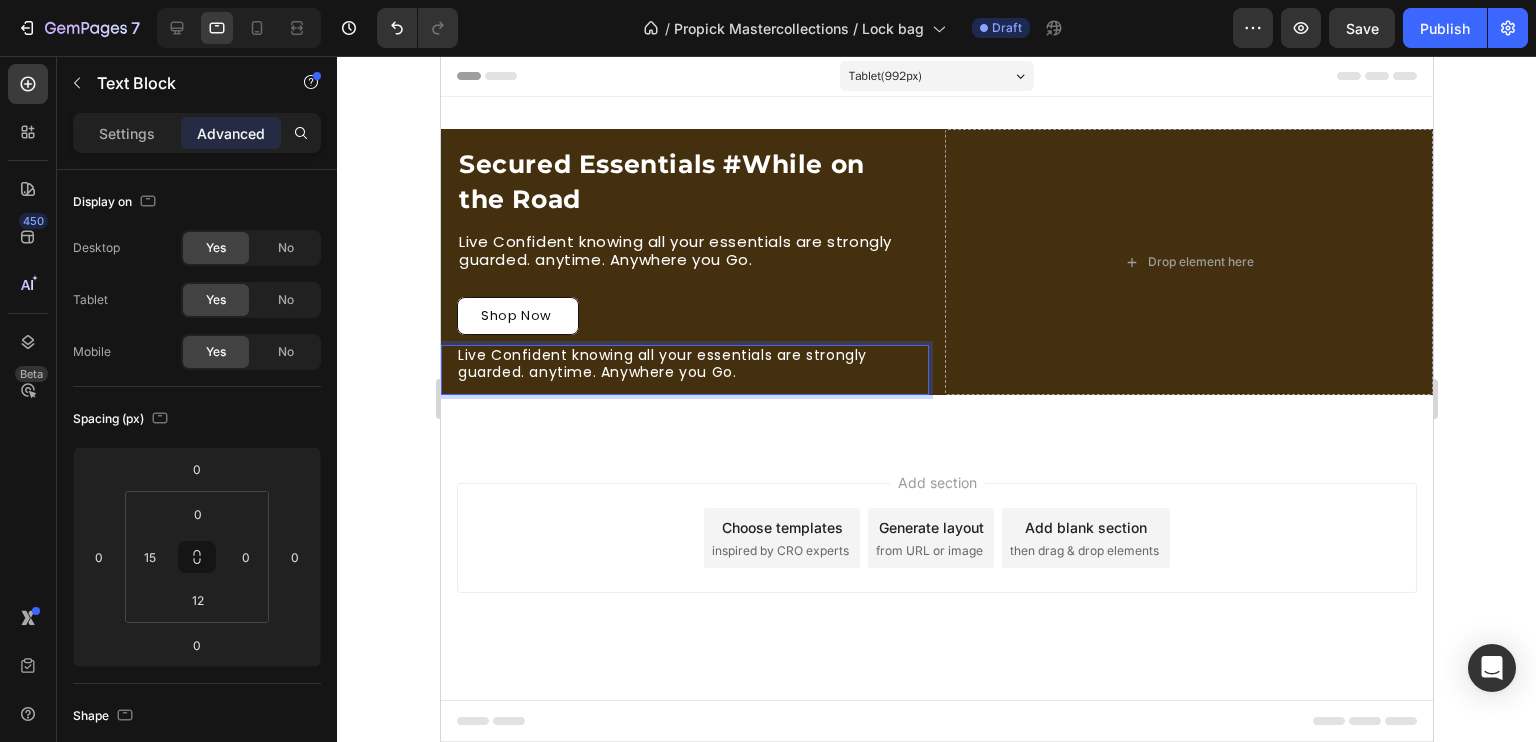 click on "Live Confident knowing all your essentials are strongly guarded. anytime. Anywhere you Go." at bounding box center (691, 364) 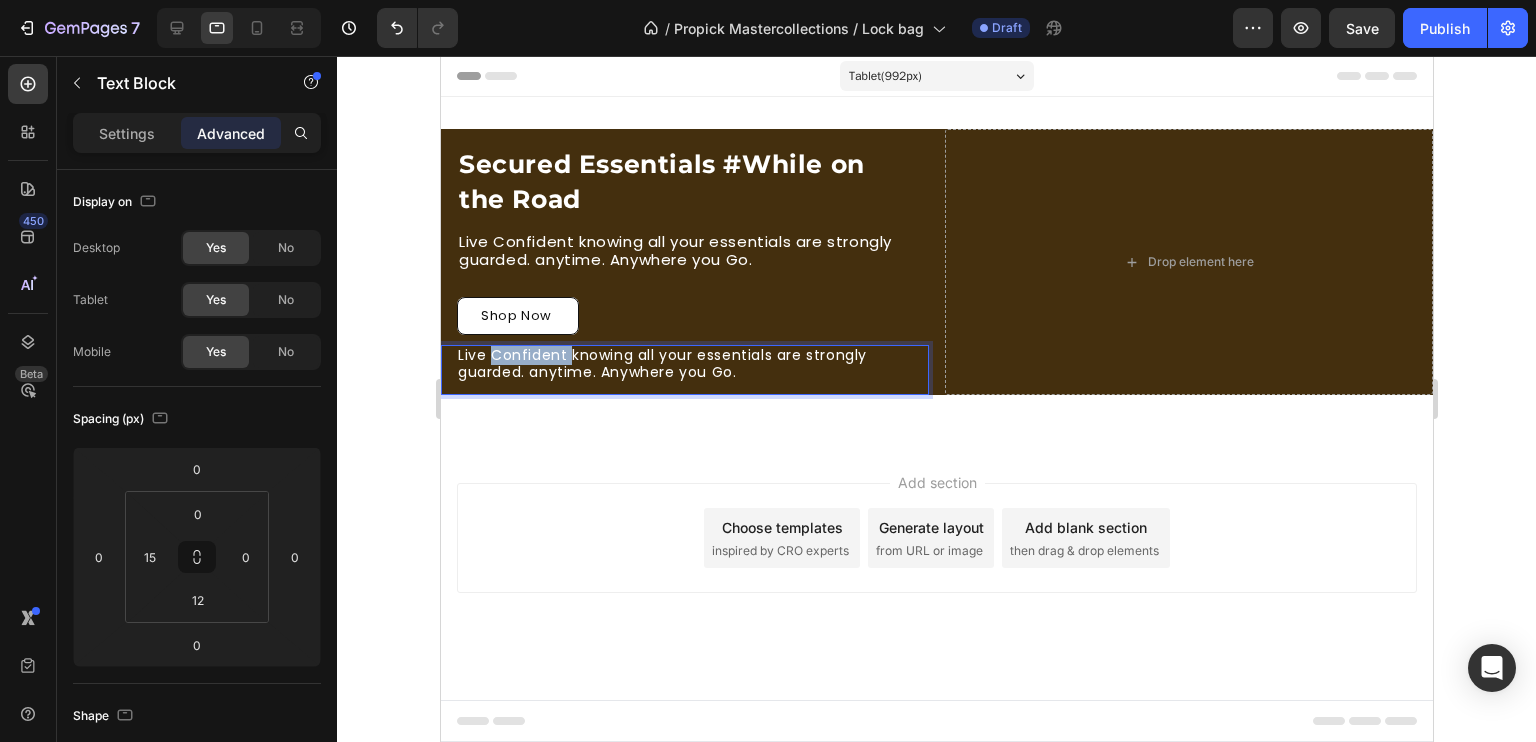 click on "Live Confident knowing all your essentials are strongly guarded. anytime. Anywhere you Go." at bounding box center [691, 364] 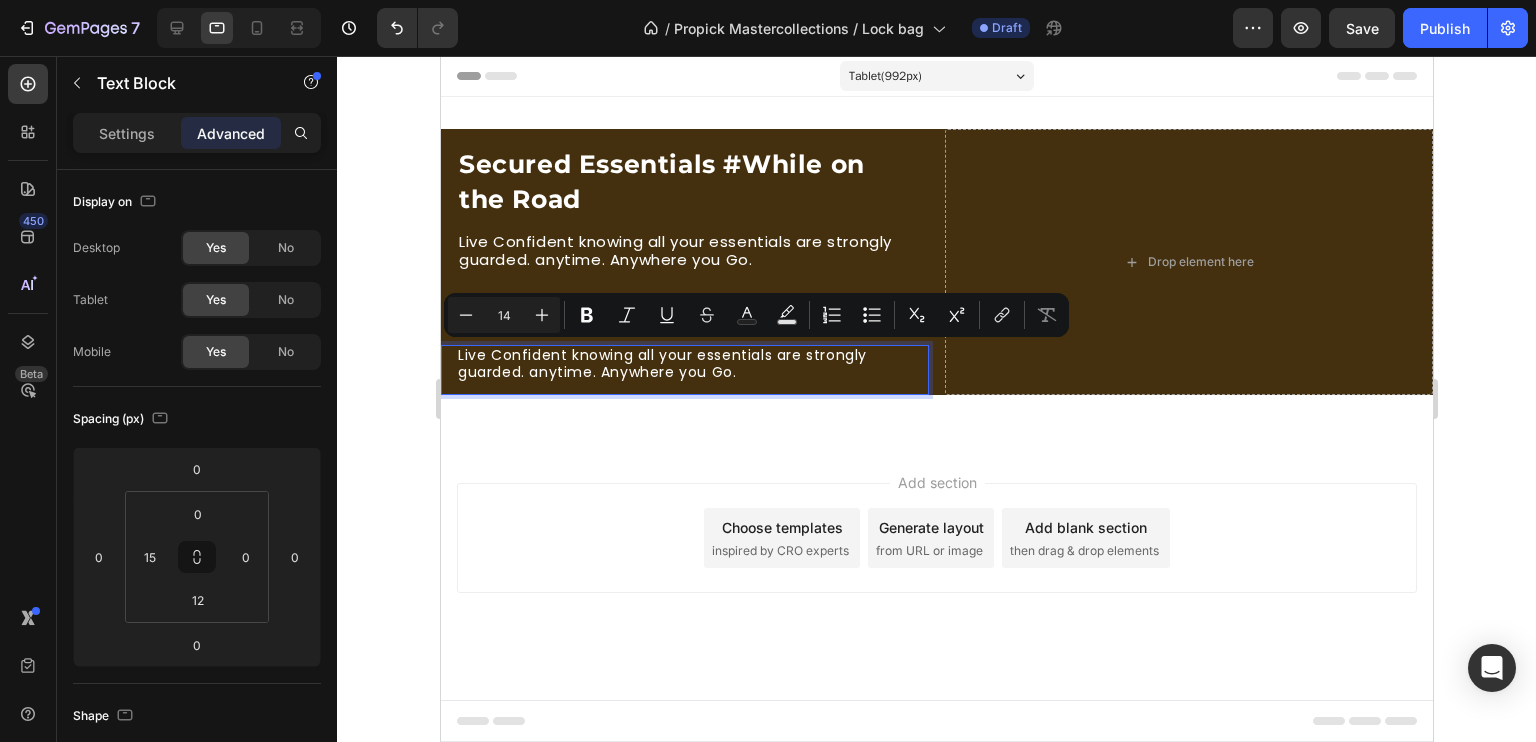 click on "Live Confident knowing all your essentials are strongly guarded. anytime. Anywhere you Go." at bounding box center [691, 364] 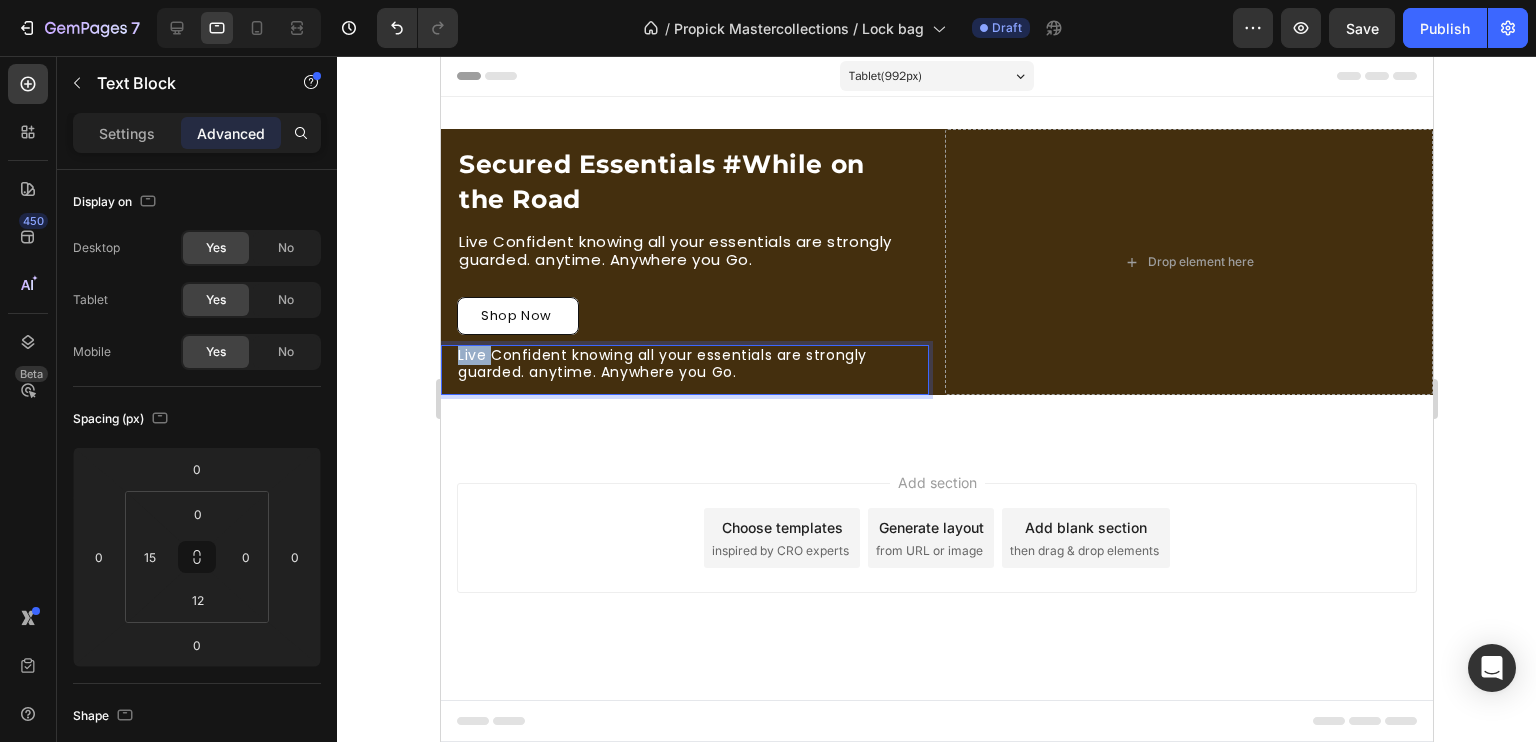 click on "Live Confident knowing all your essentials are strongly guarded. anytime. Anywhere you Go." at bounding box center [691, 364] 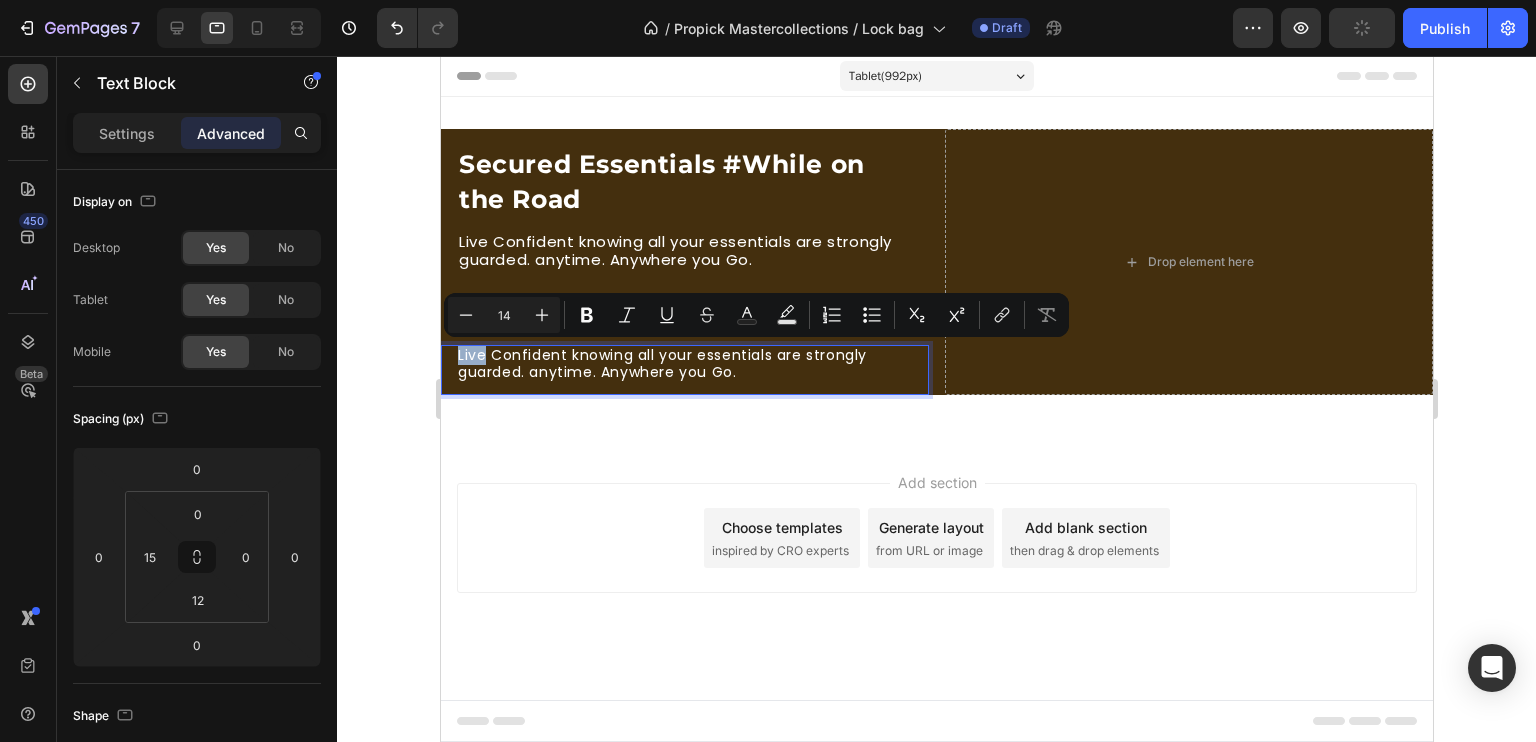 click on "Live Confident knowing all your essentials are strongly guarded. anytime. Anywhere you Go." at bounding box center (691, 364) 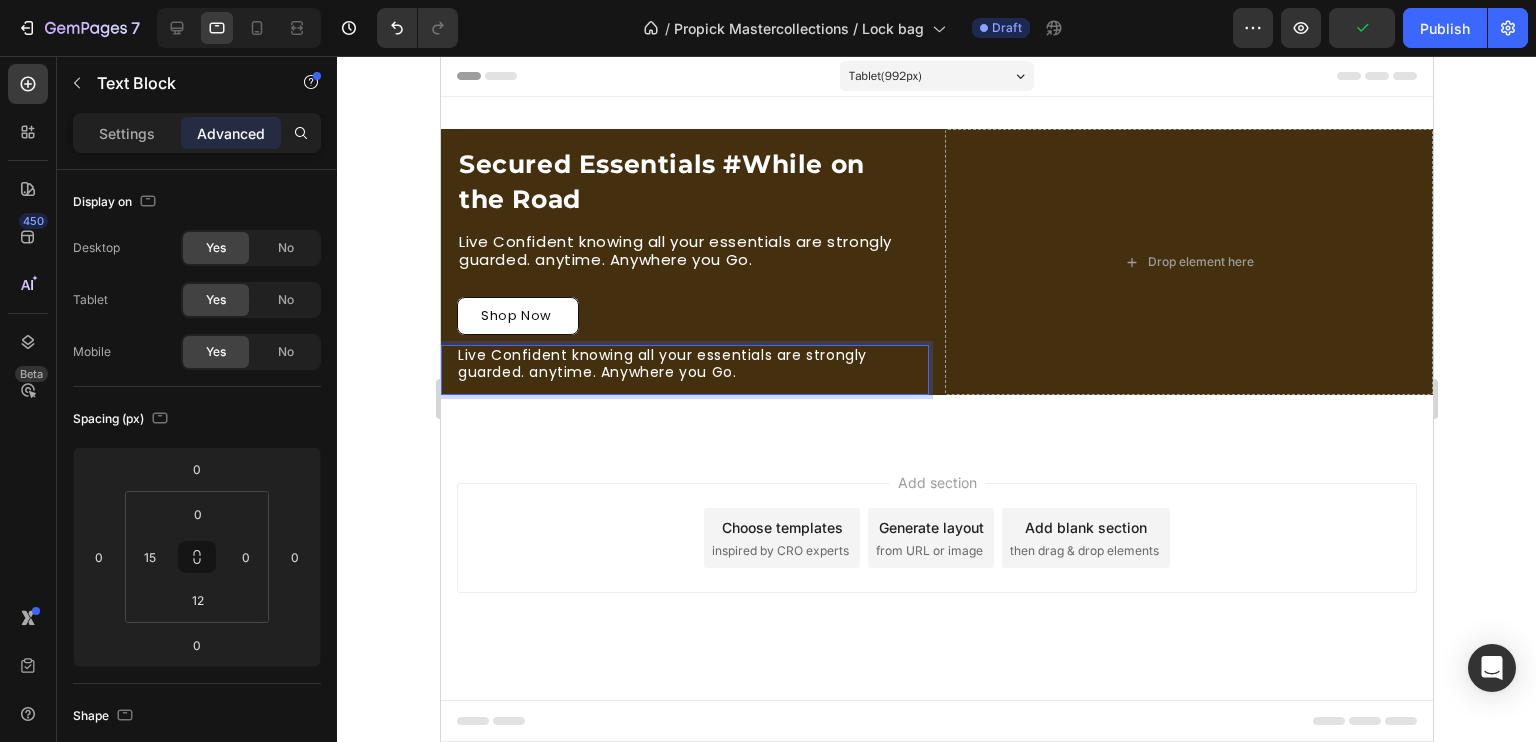 drag, startPoint x: 460, startPoint y: 354, endPoint x: 639, endPoint y: 380, distance: 180.87842 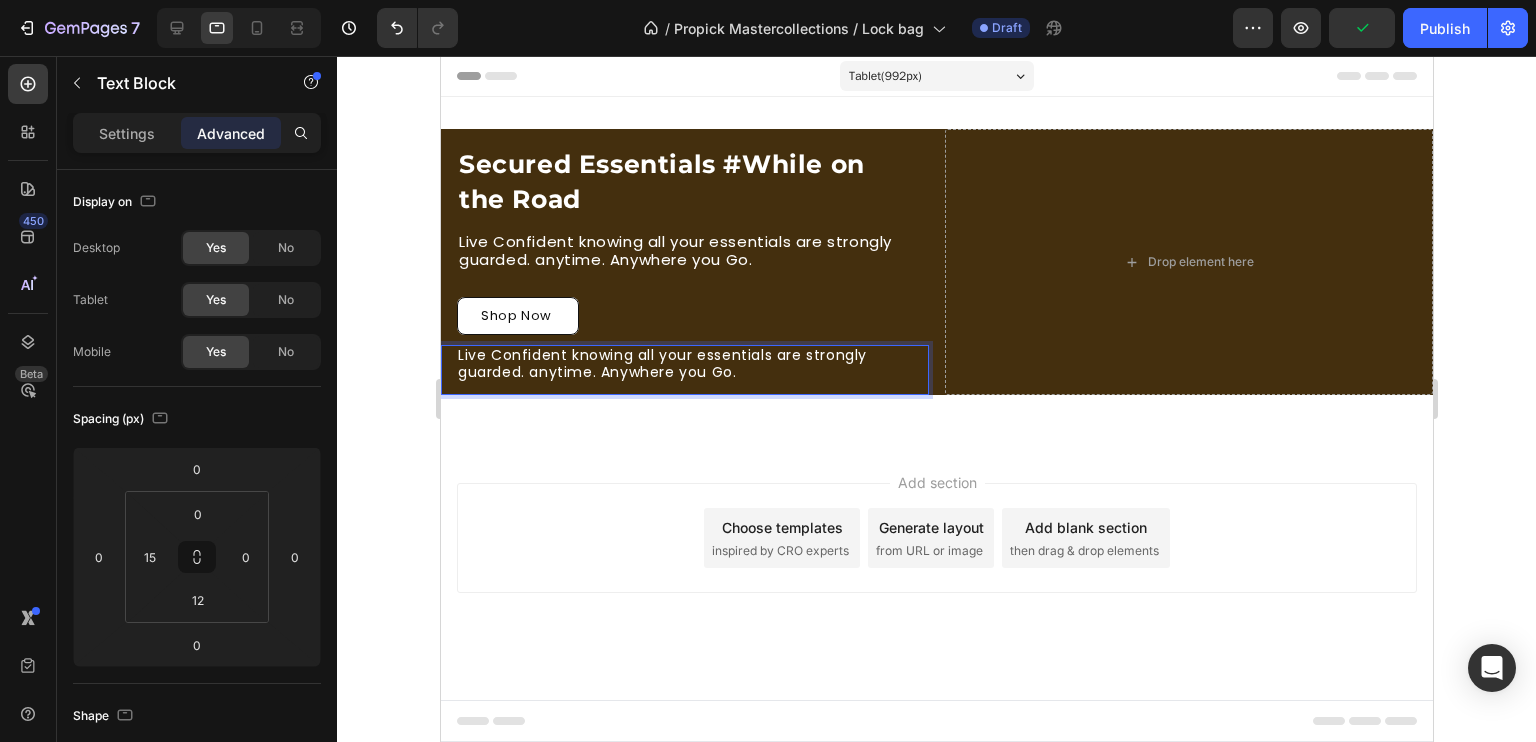 click on "Live Confident knowing all your essentials are strongly guarded. anytime. Anywhere you Go." at bounding box center [691, 364] 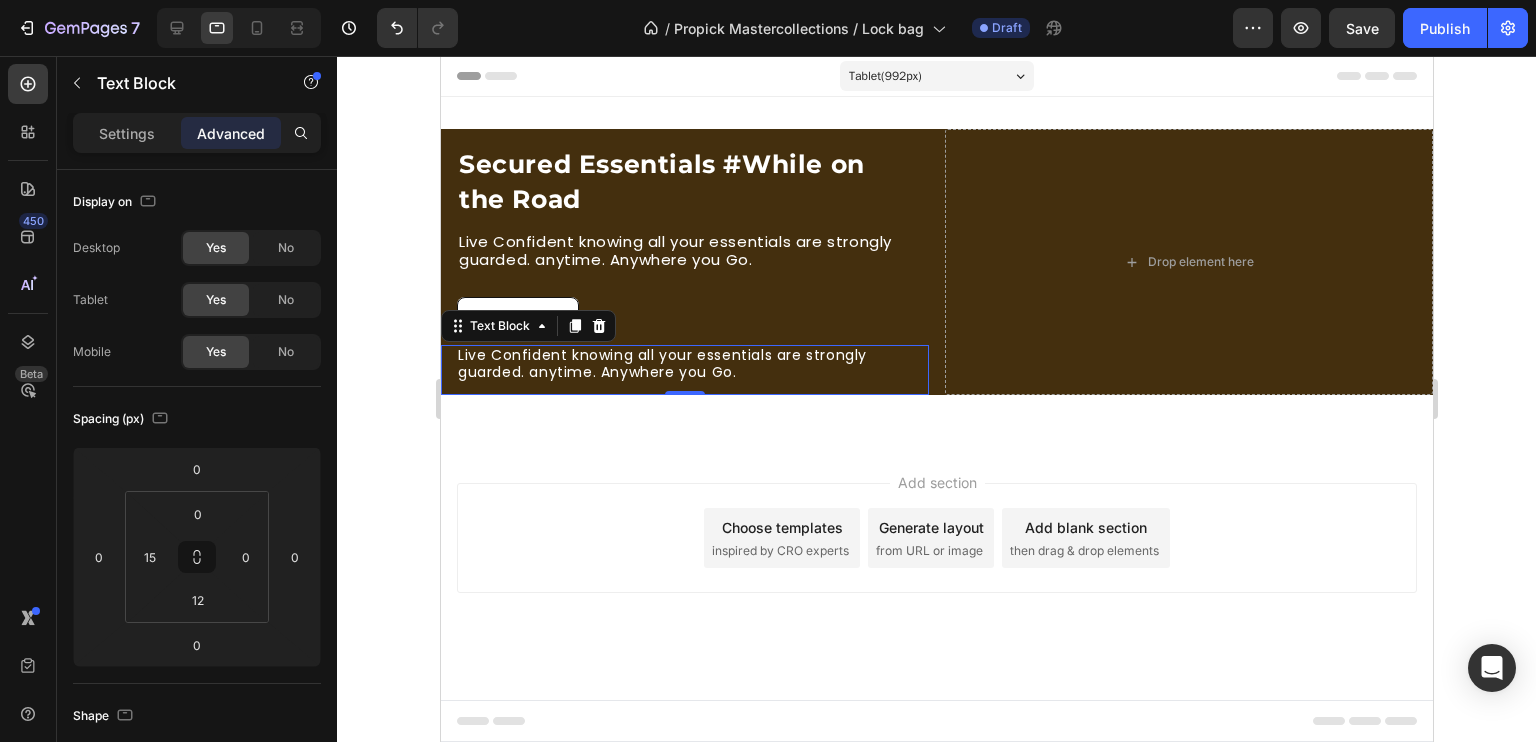 click 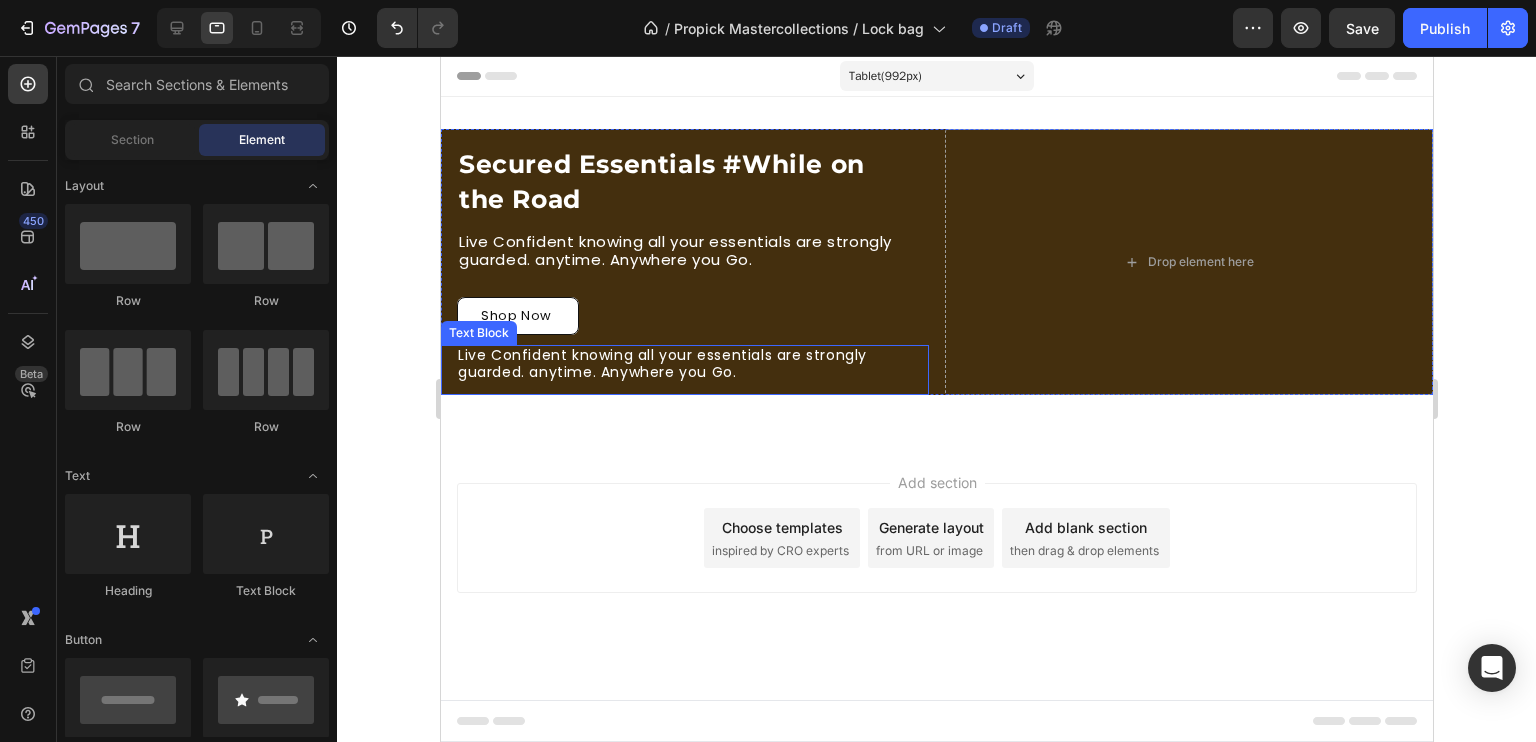 click on "Live Confident knowing all your essentials are strongly guarded. anytime. Anywhere you Go." at bounding box center (691, 364) 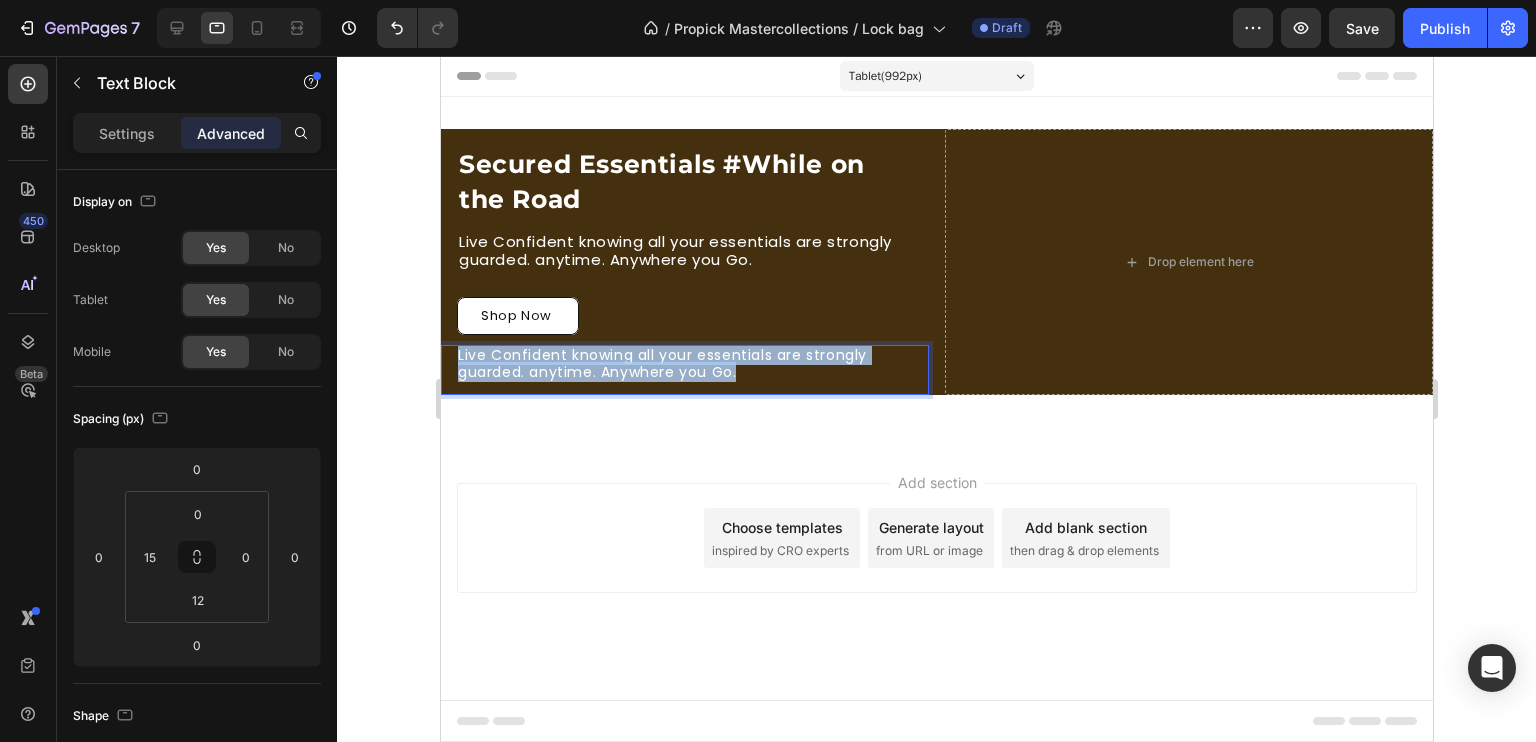 drag, startPoint x: 460, startPoint y: 356, endPoint x: 733, endPoint y: 374, distance: 273.59277 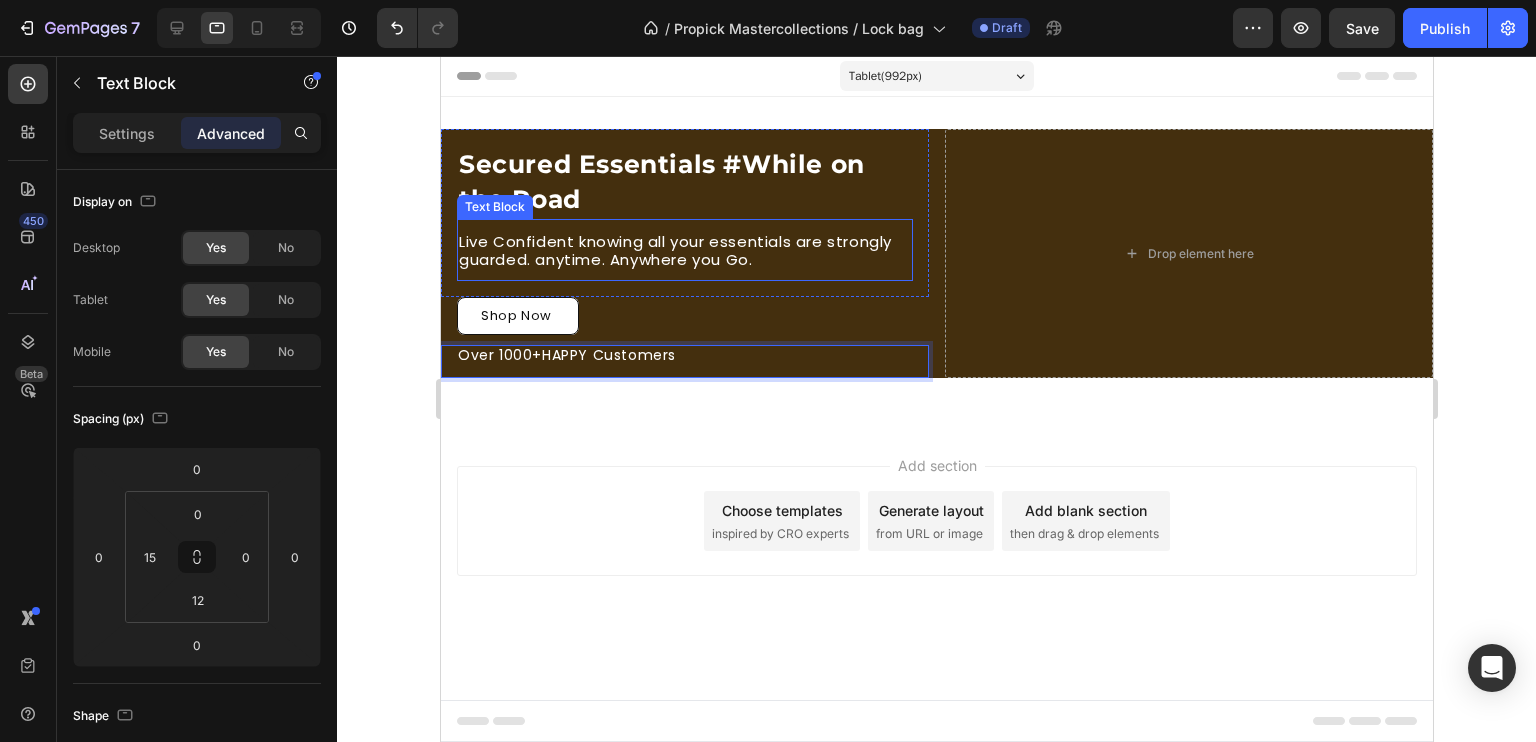 click on "Live Confident knowing all your essentials are strongly guarded. anytime. Anywhere you Go." at bounding box center [684, 251] 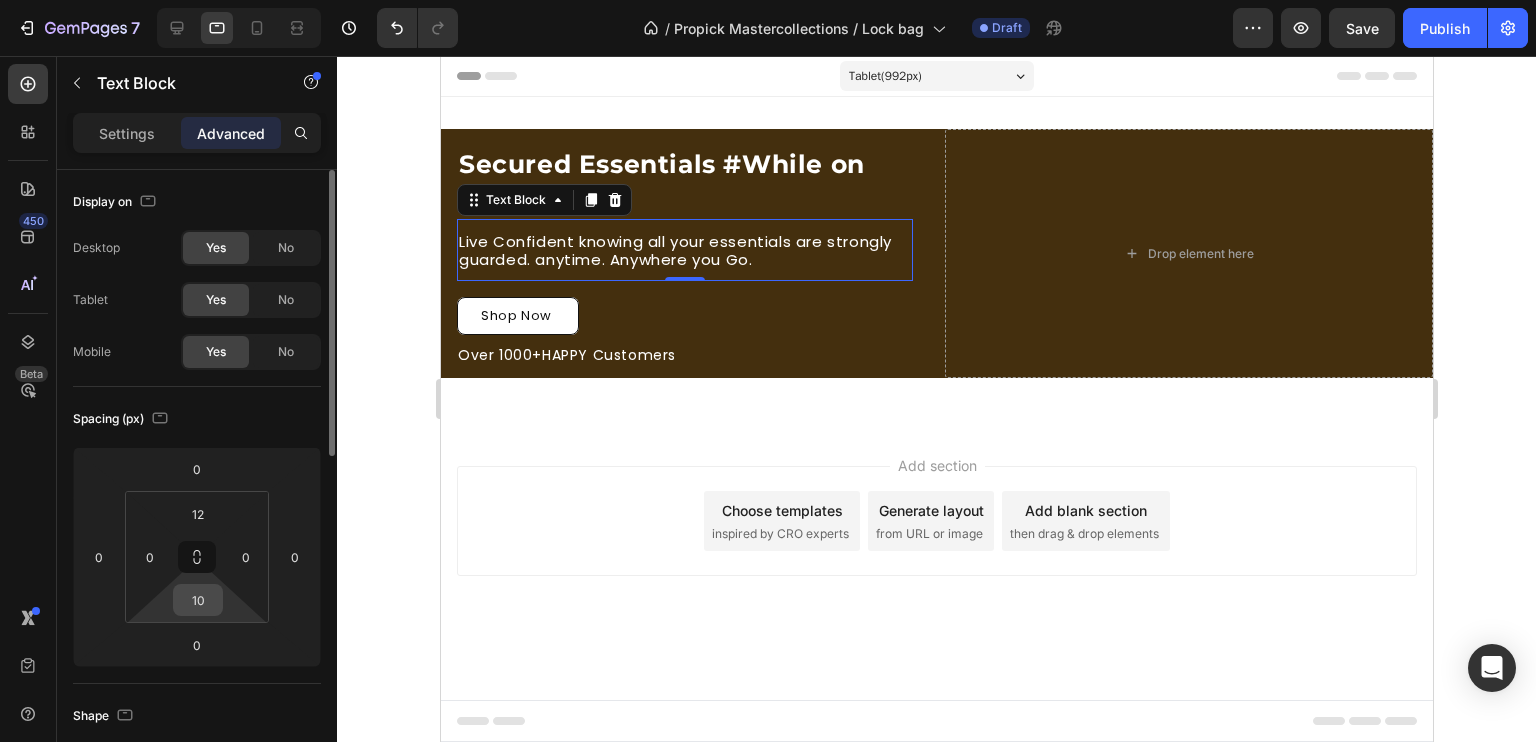 click on "10" at bounding box center (198, 600) 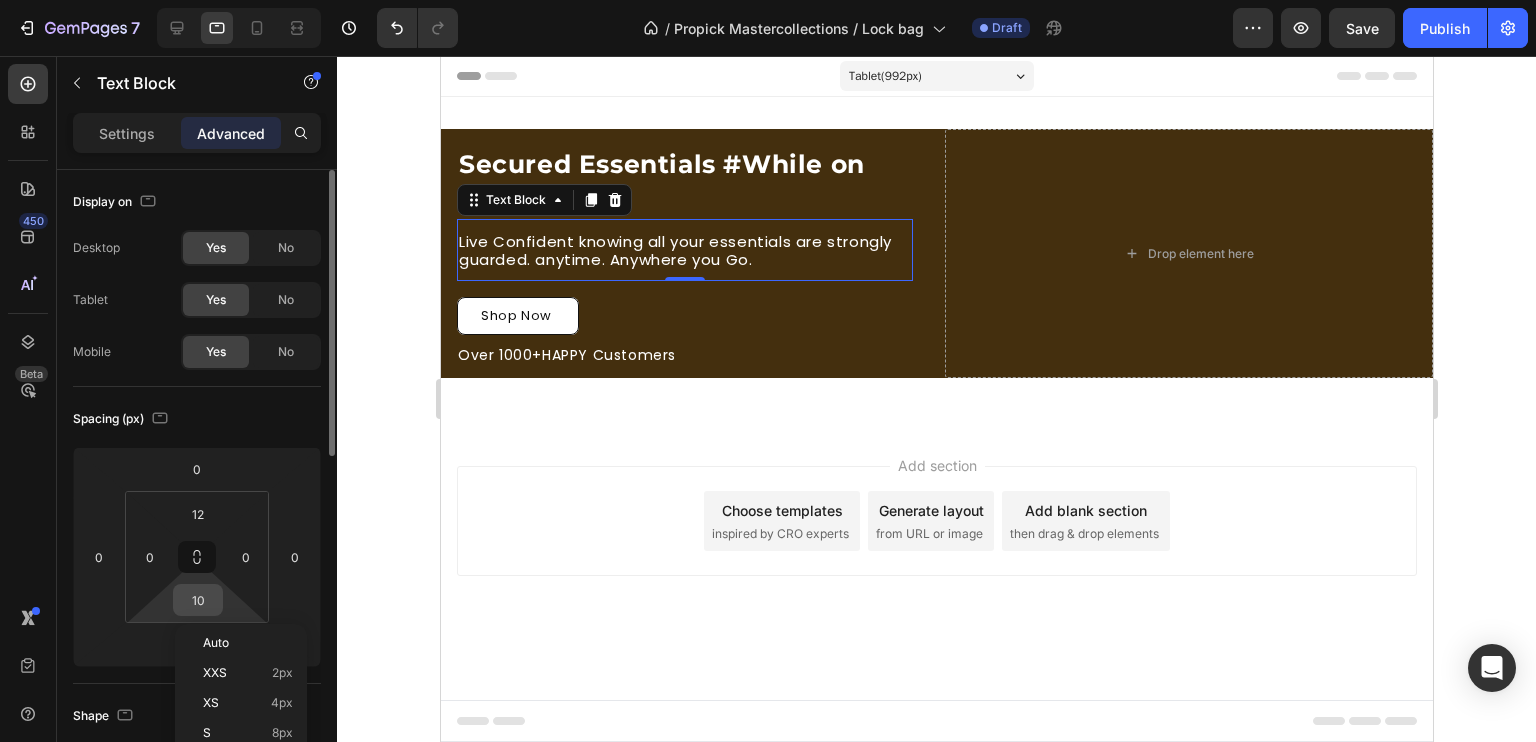 click on "10" at bounding box center [198, 600] 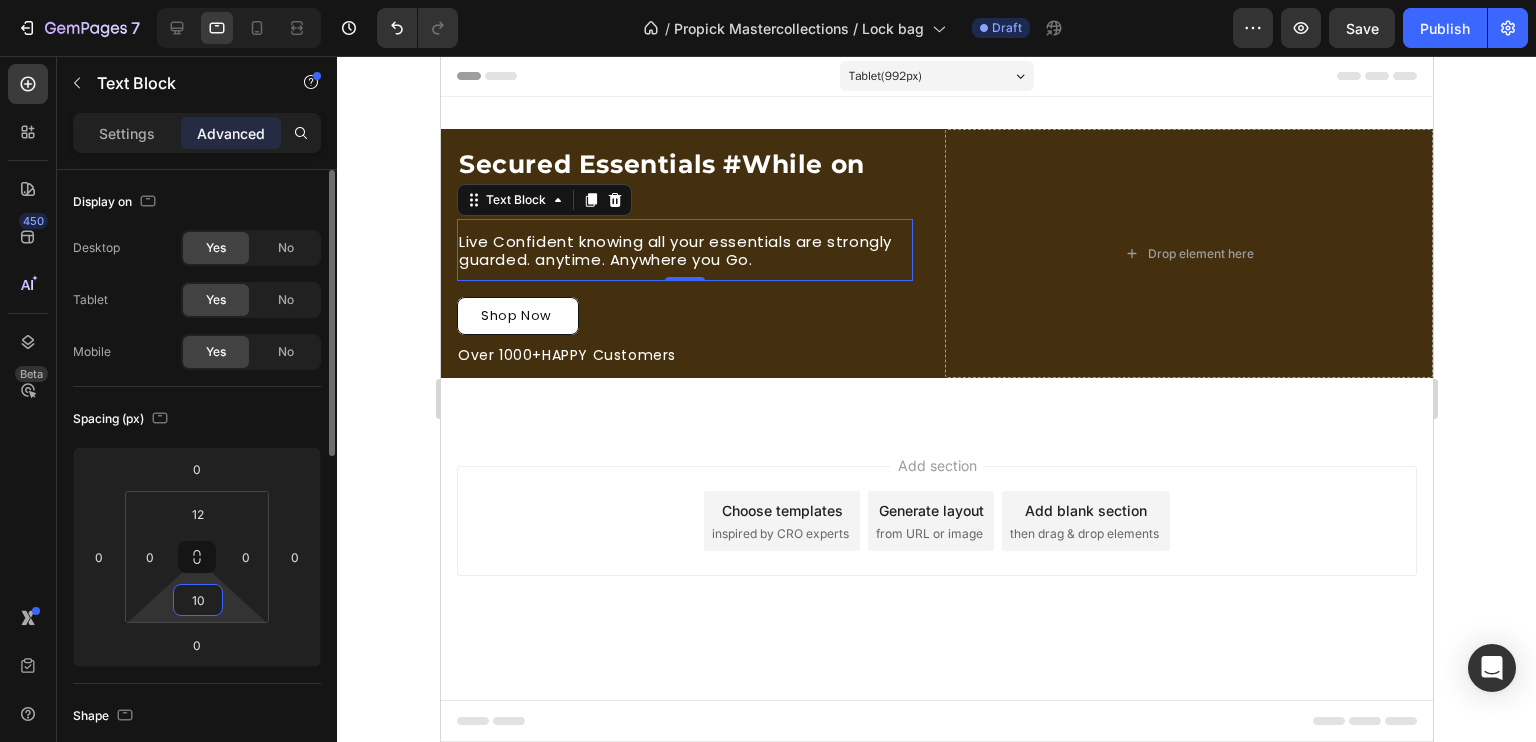click on "10" at bounding box center [198, 600] 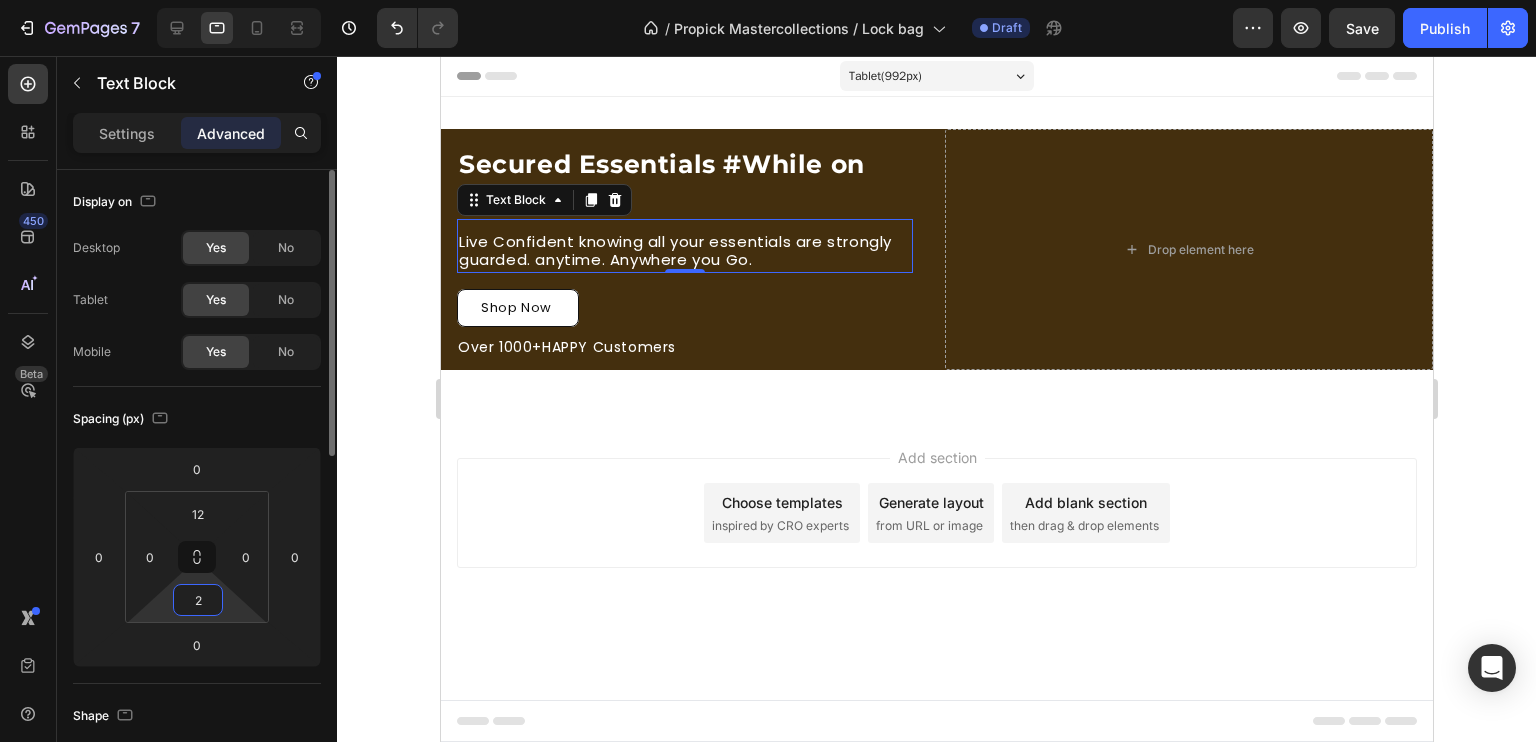 type on "20" 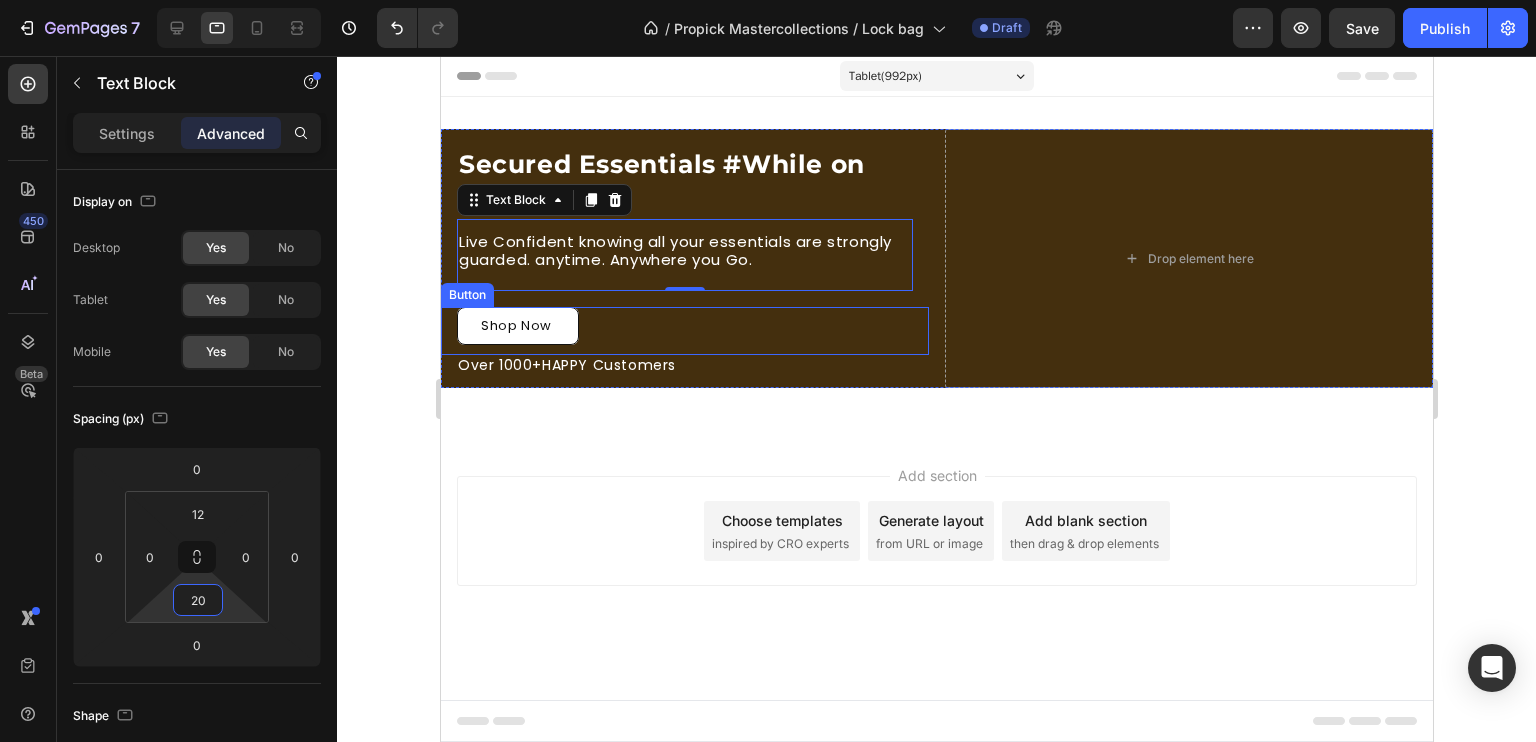 click on "Shop Now   Button" at bounding box center (684, 331) 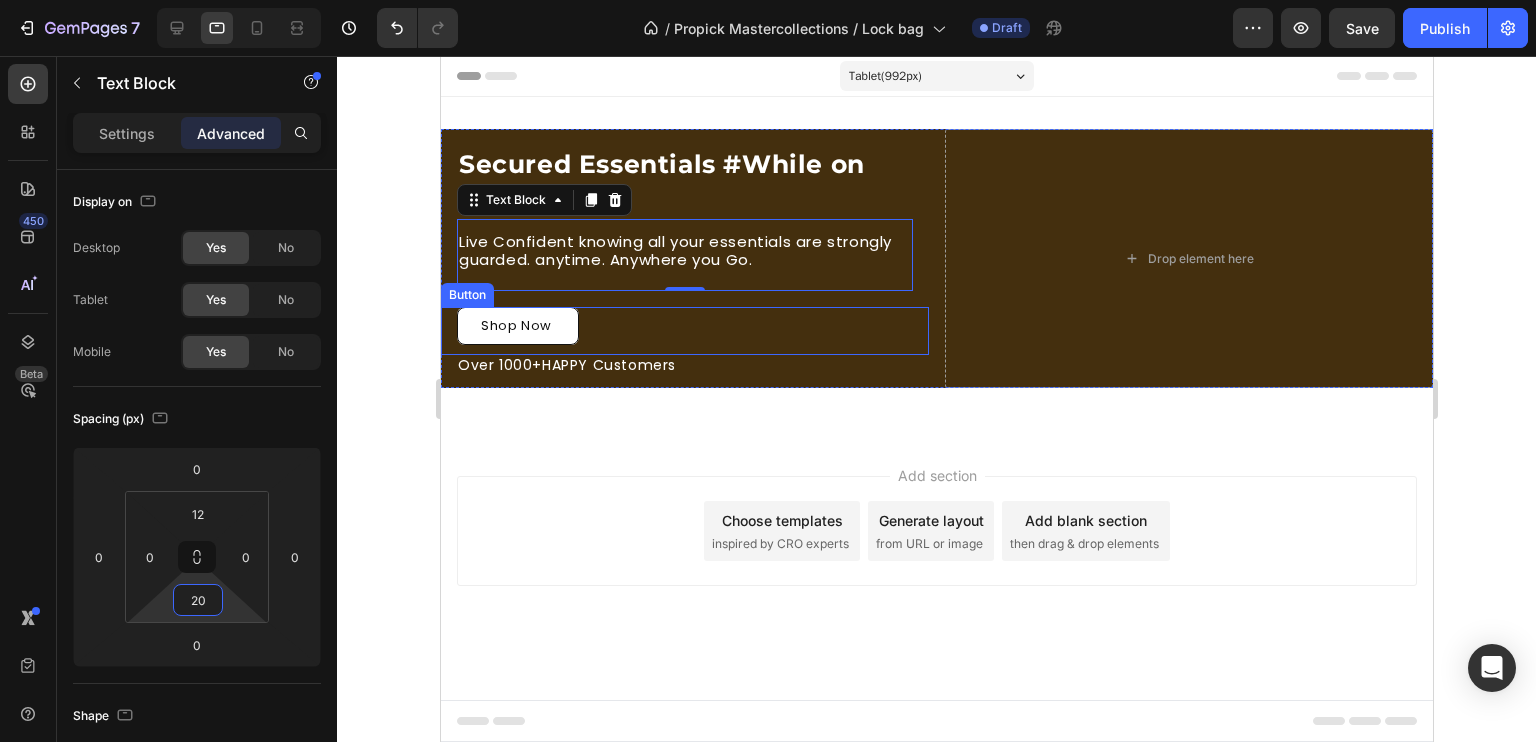 click on "Shop Now   Button" at bounding box center (684, 331) 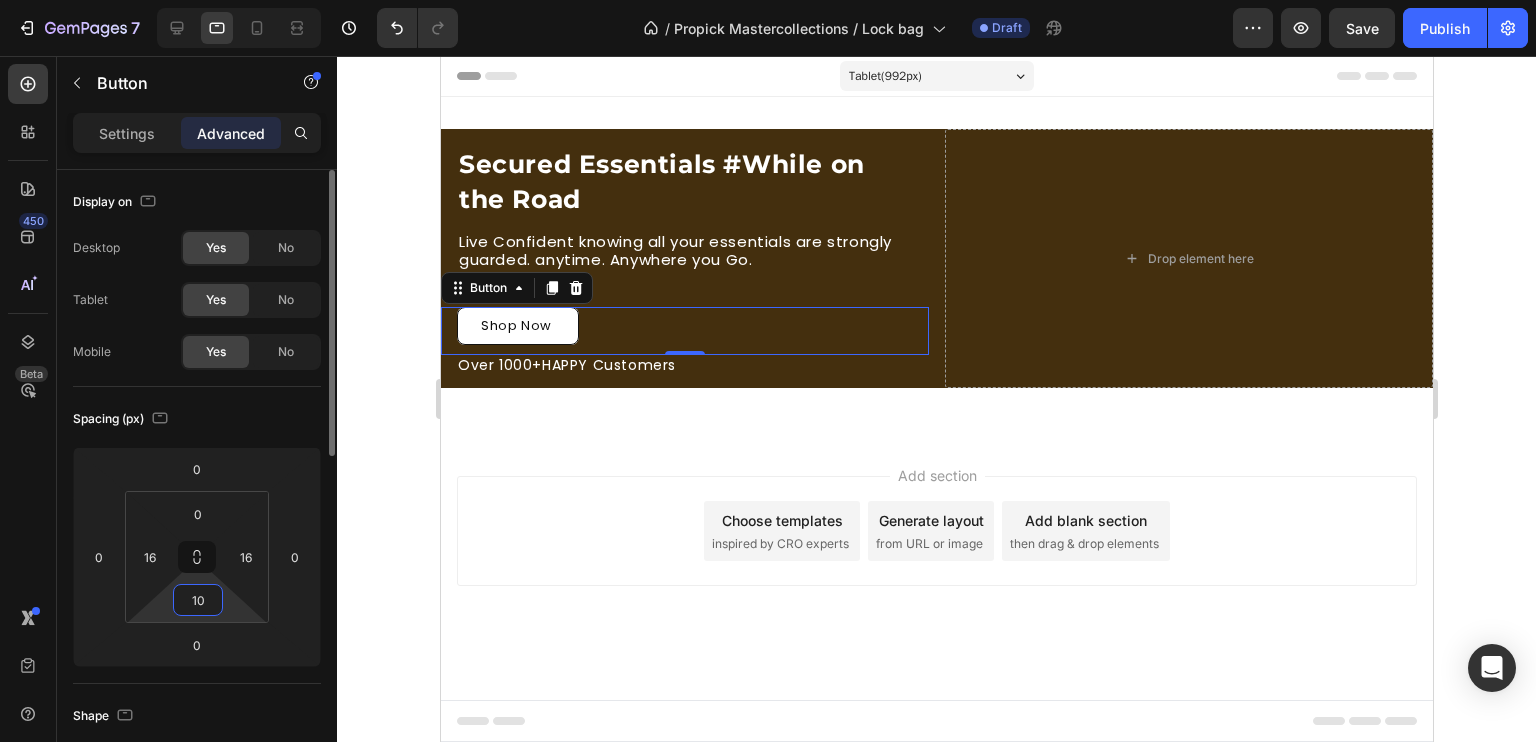 click on "10" at bounding box center [198, 600] 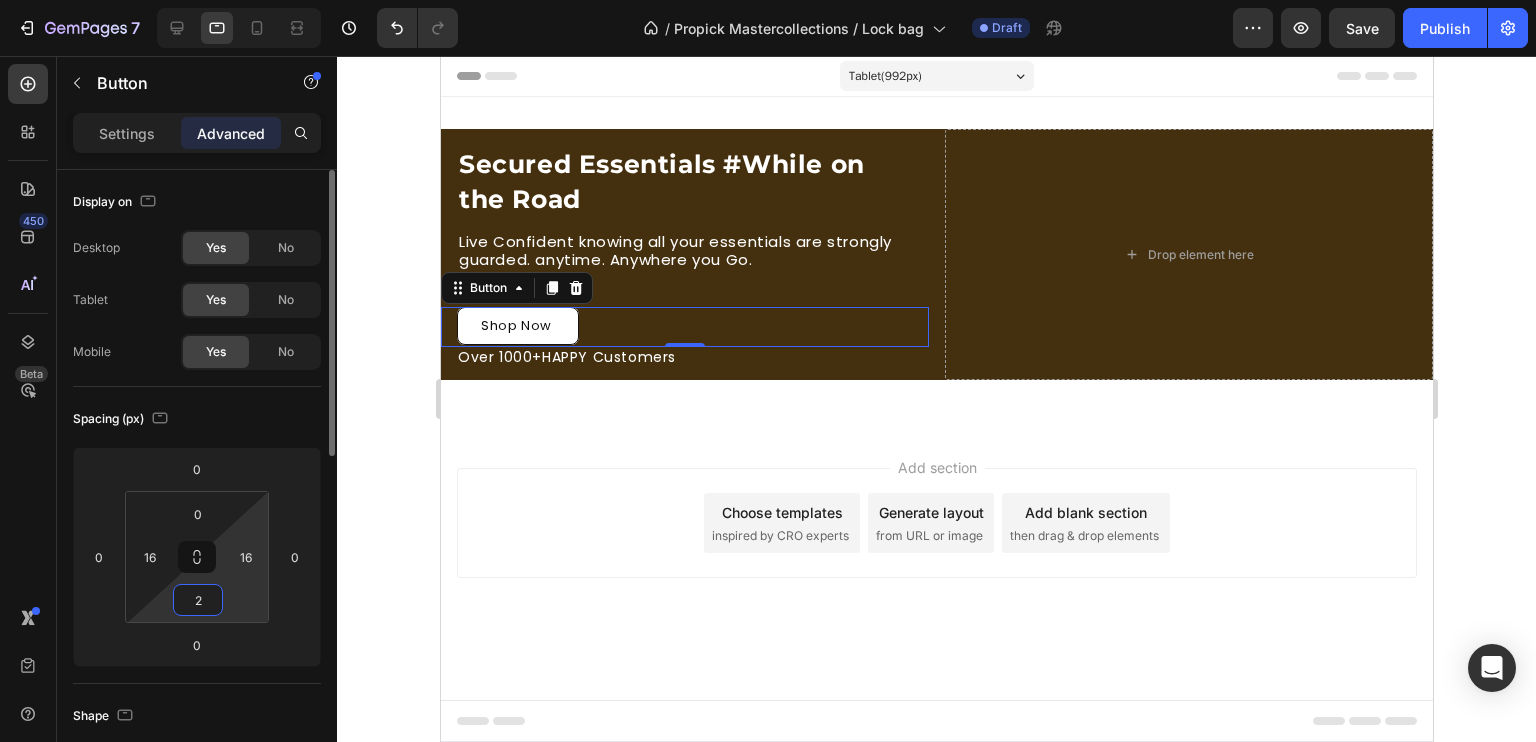 type on "20" 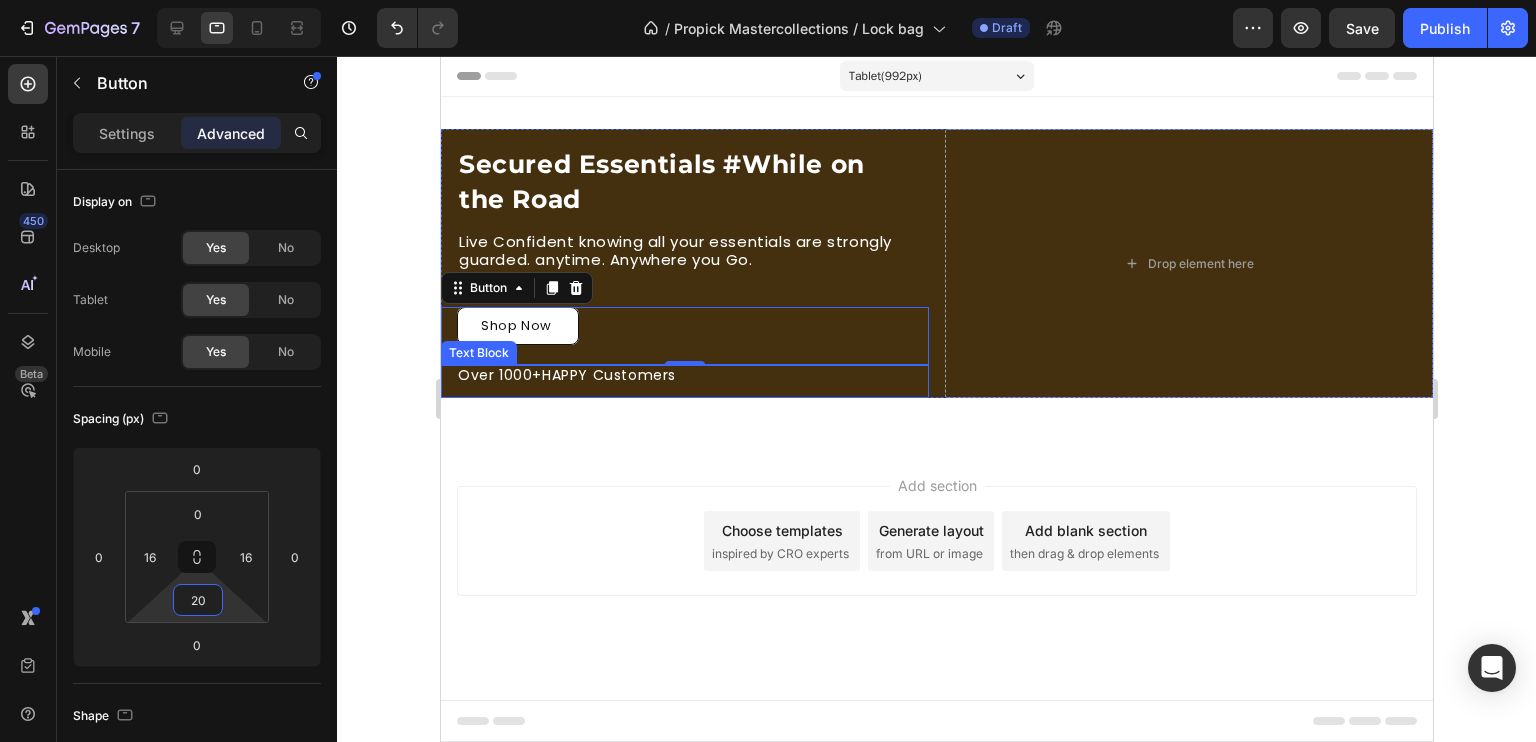 click on "Over 1000+HAPPY Customers" at bounding box center (691, 375) 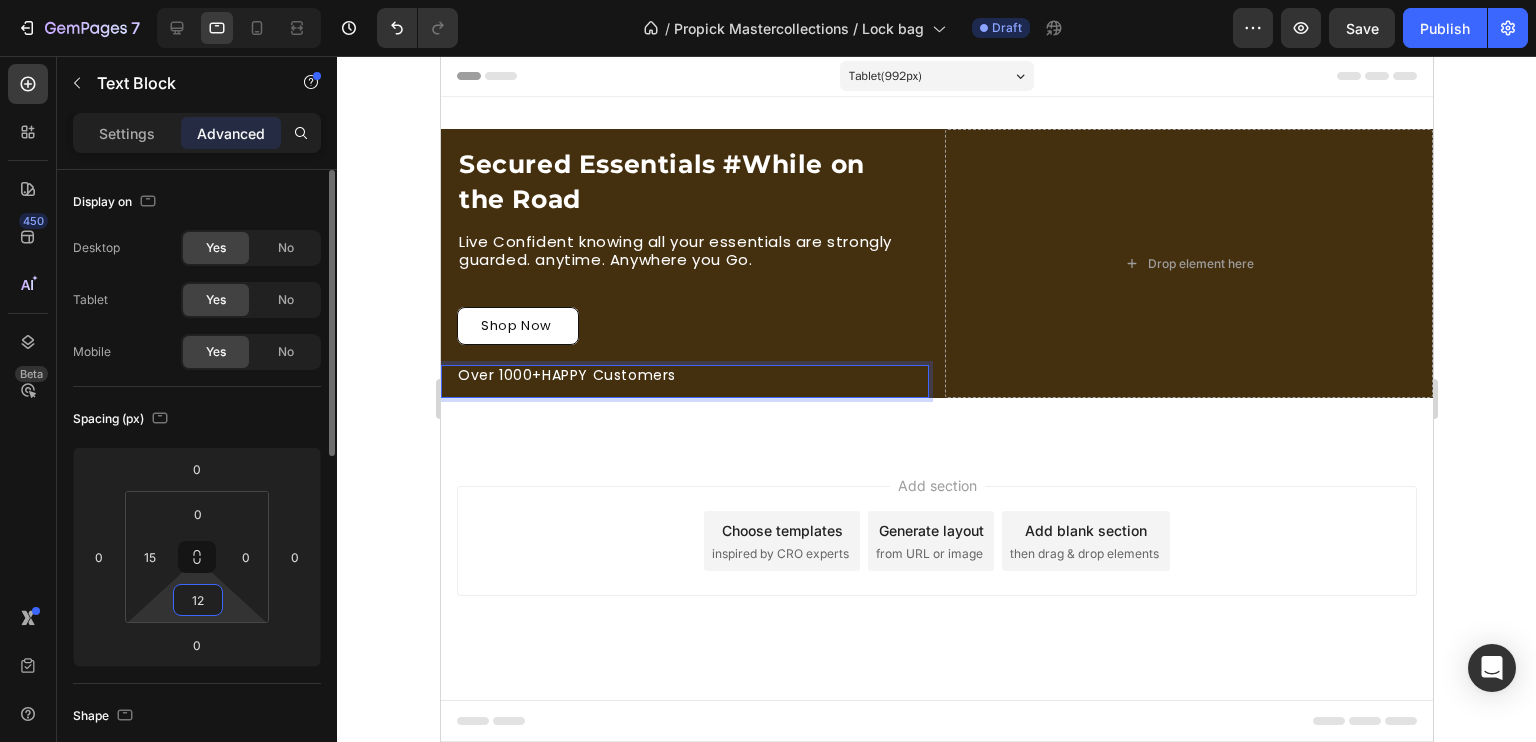 click on "12" at bounding box center [198, 600] 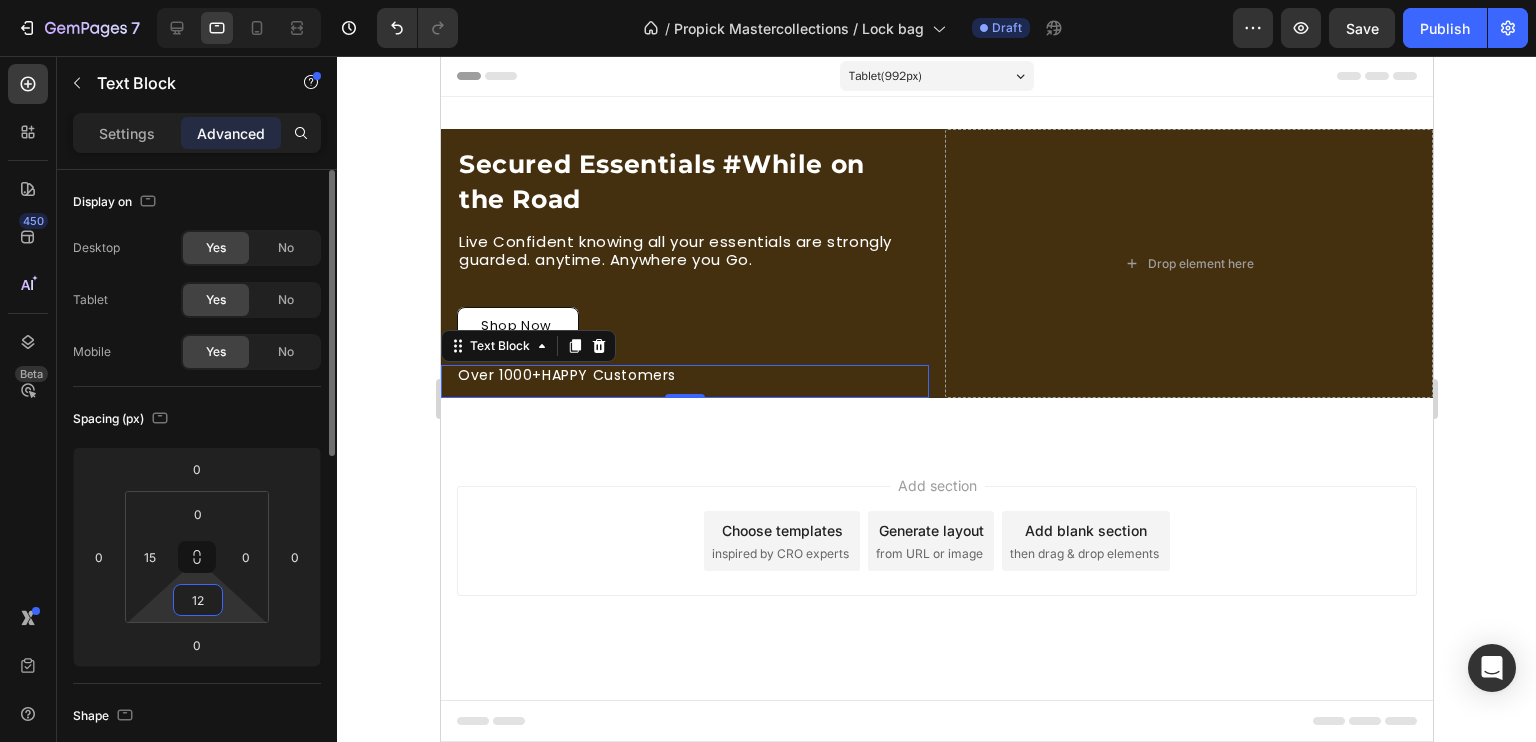 click on "12" at bounding box center (198, 600) 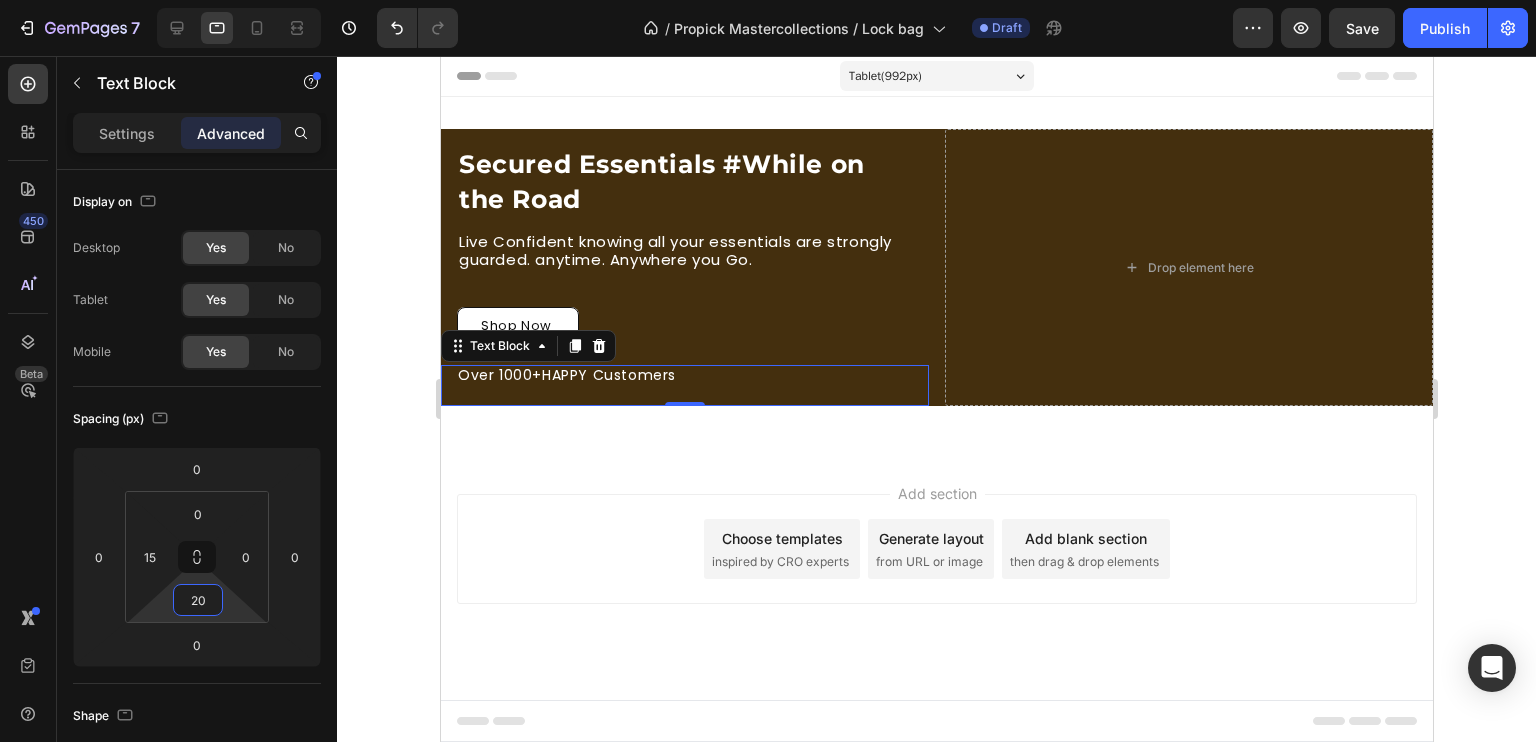 type on "20" 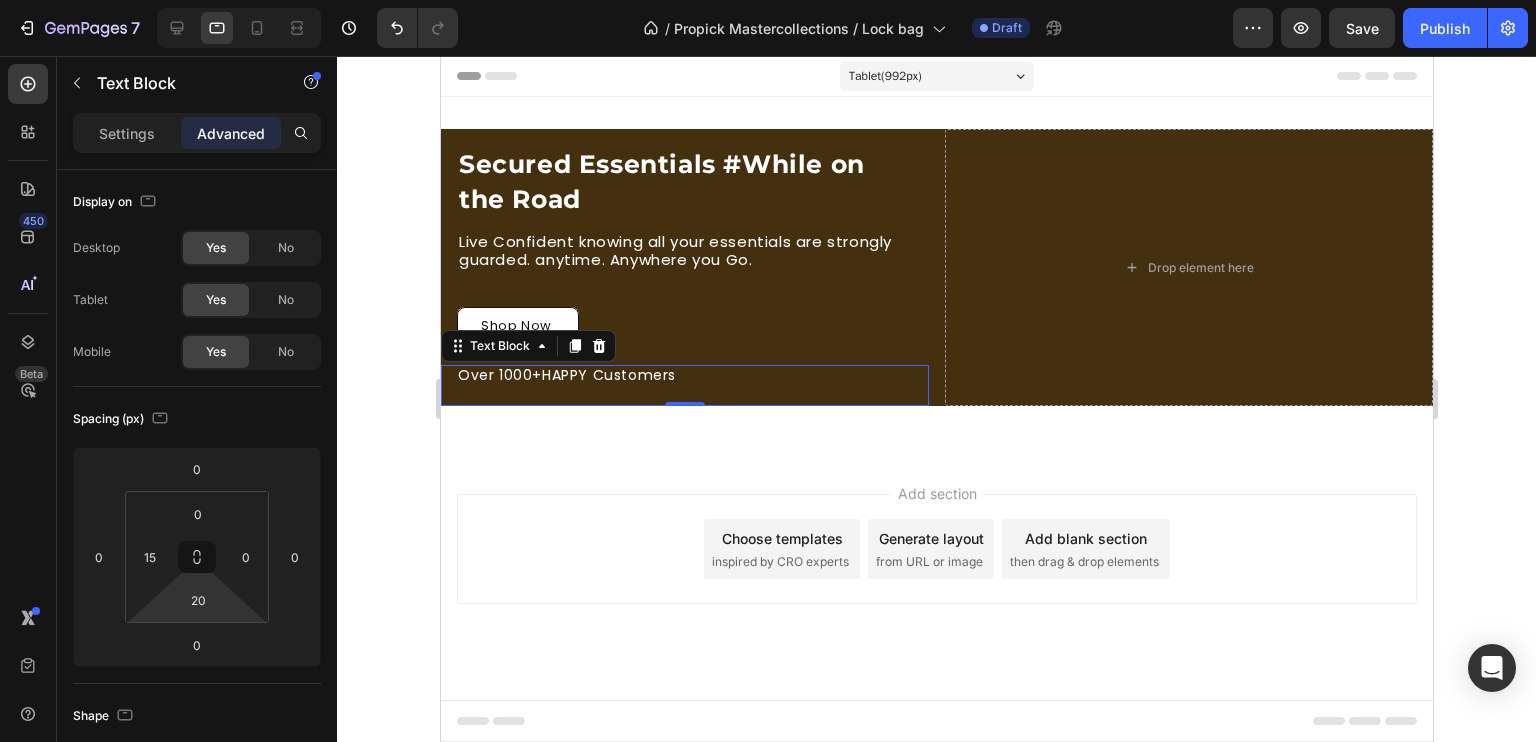 click 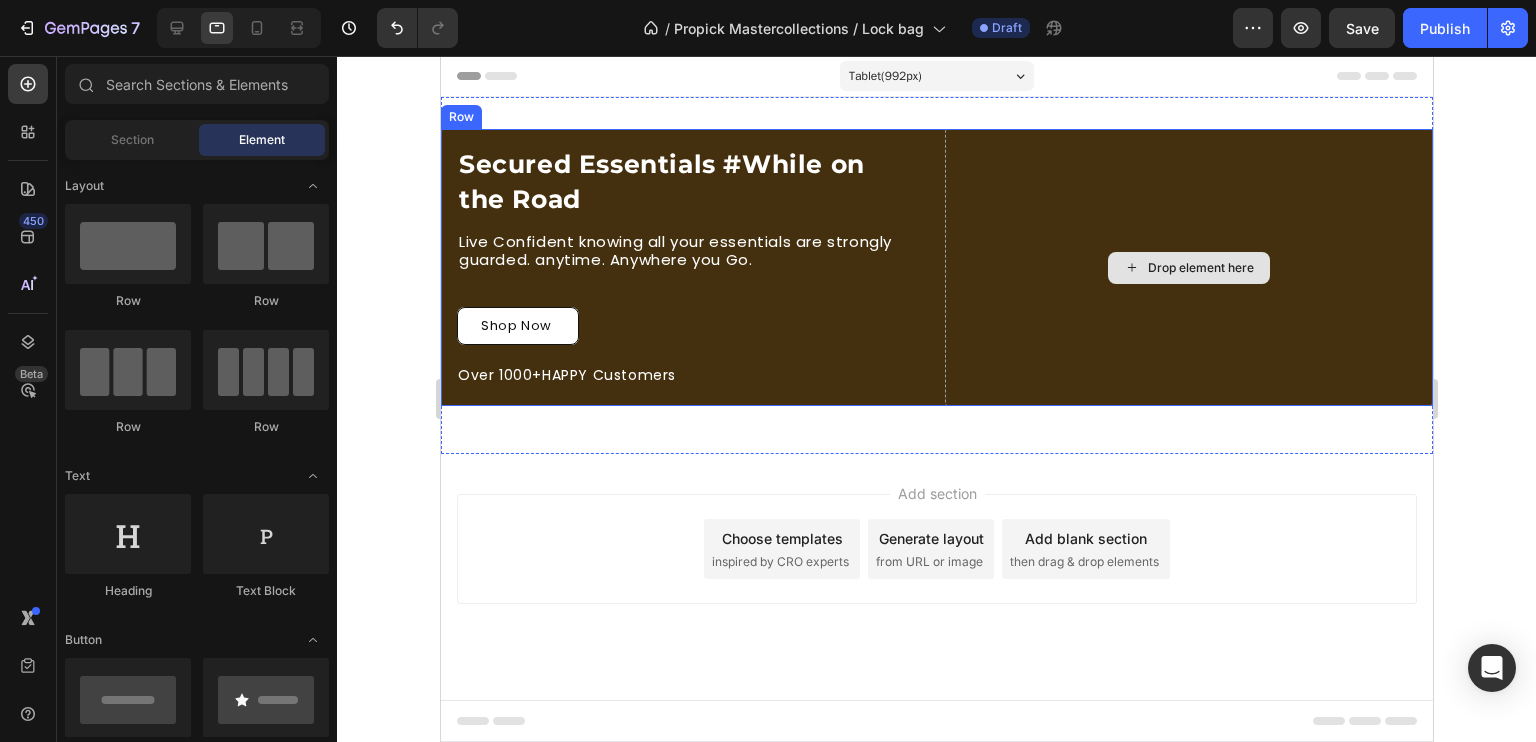 click on "Drop element here" at bounding box center [1188, 267] 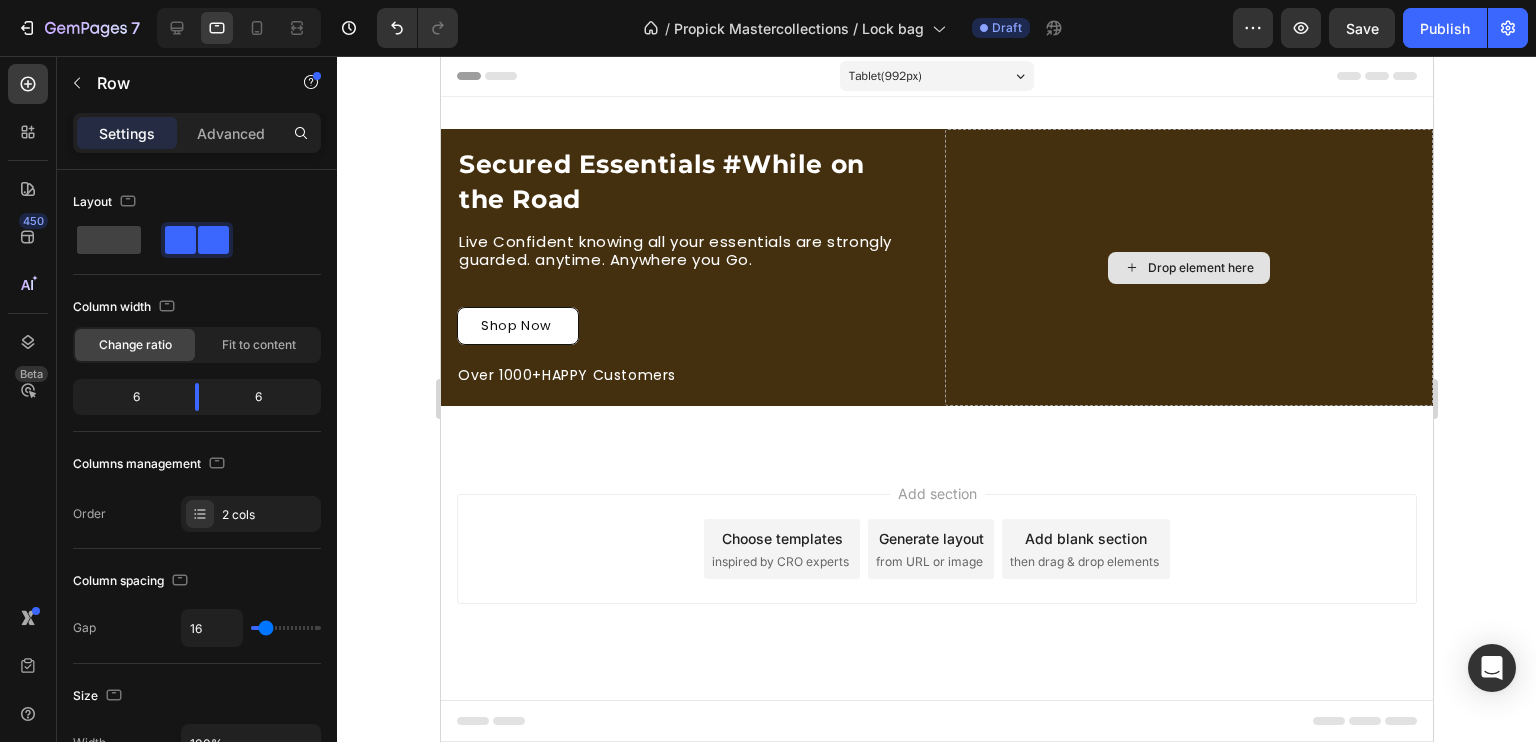 click on "Drop element here" at bounding box center (1200, 268) 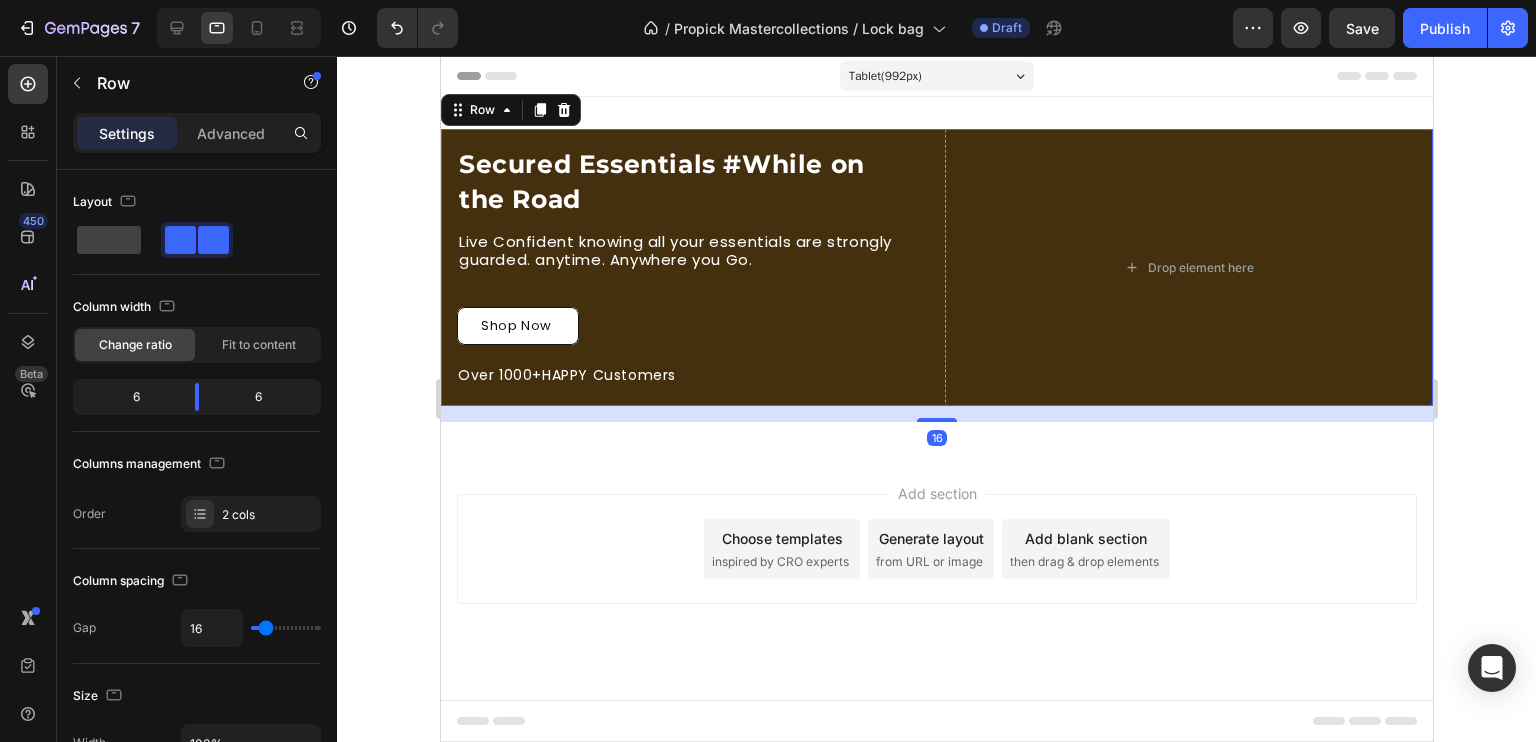 click on "Order 2 cols" at bounding box center [197, 514] 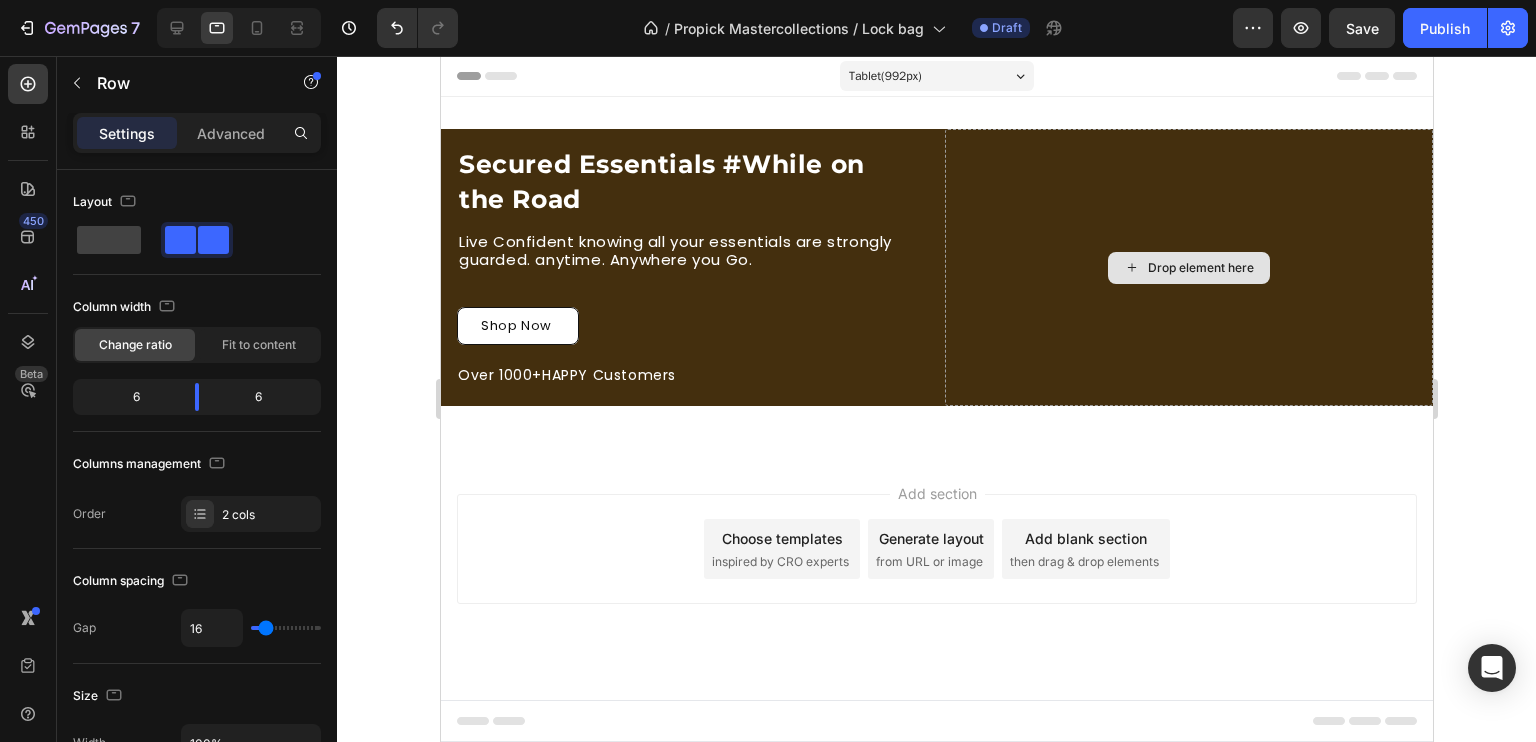 click 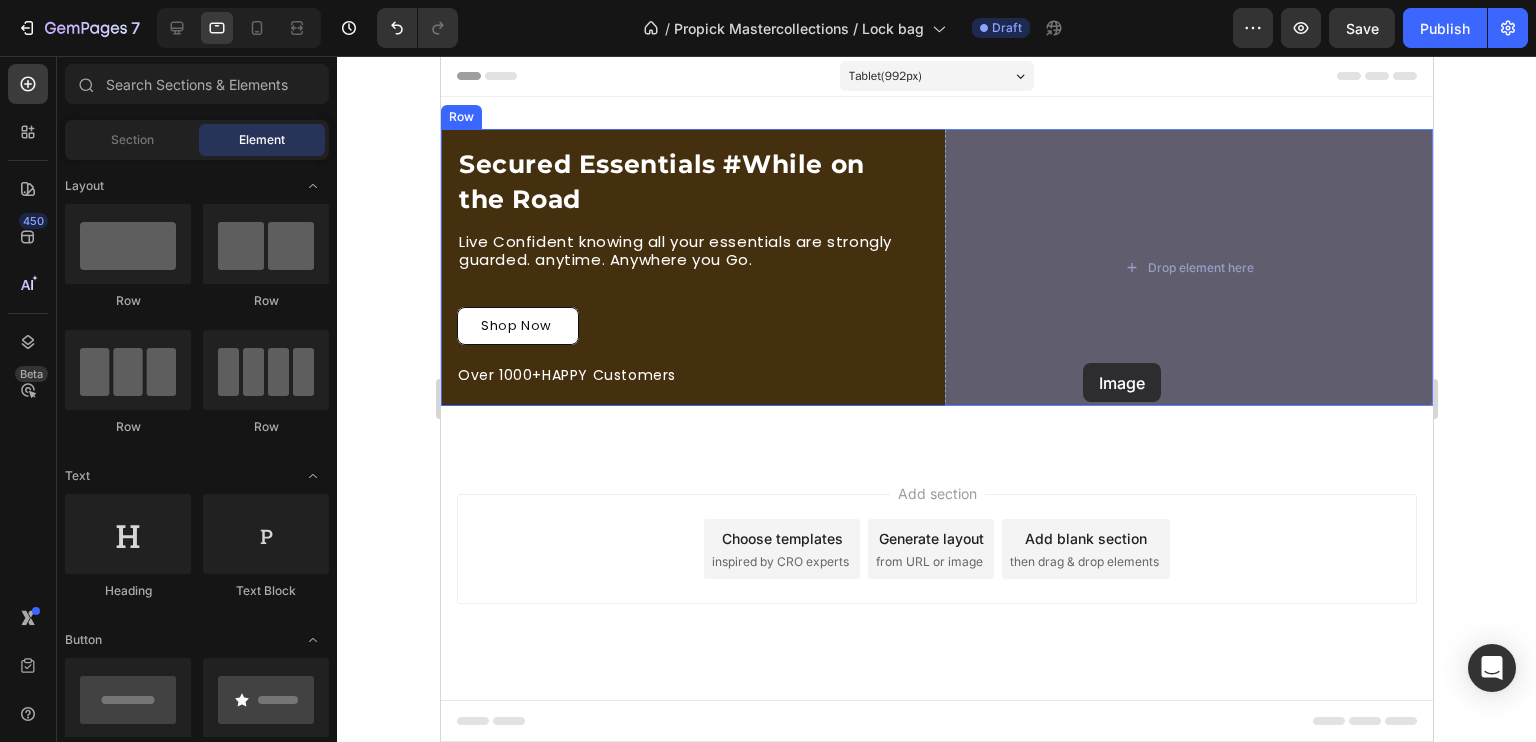 drag, startPoint x: 585, startPoint y: 586, endPoint x: 1082, endPoint y: 362, distance: 545.1468 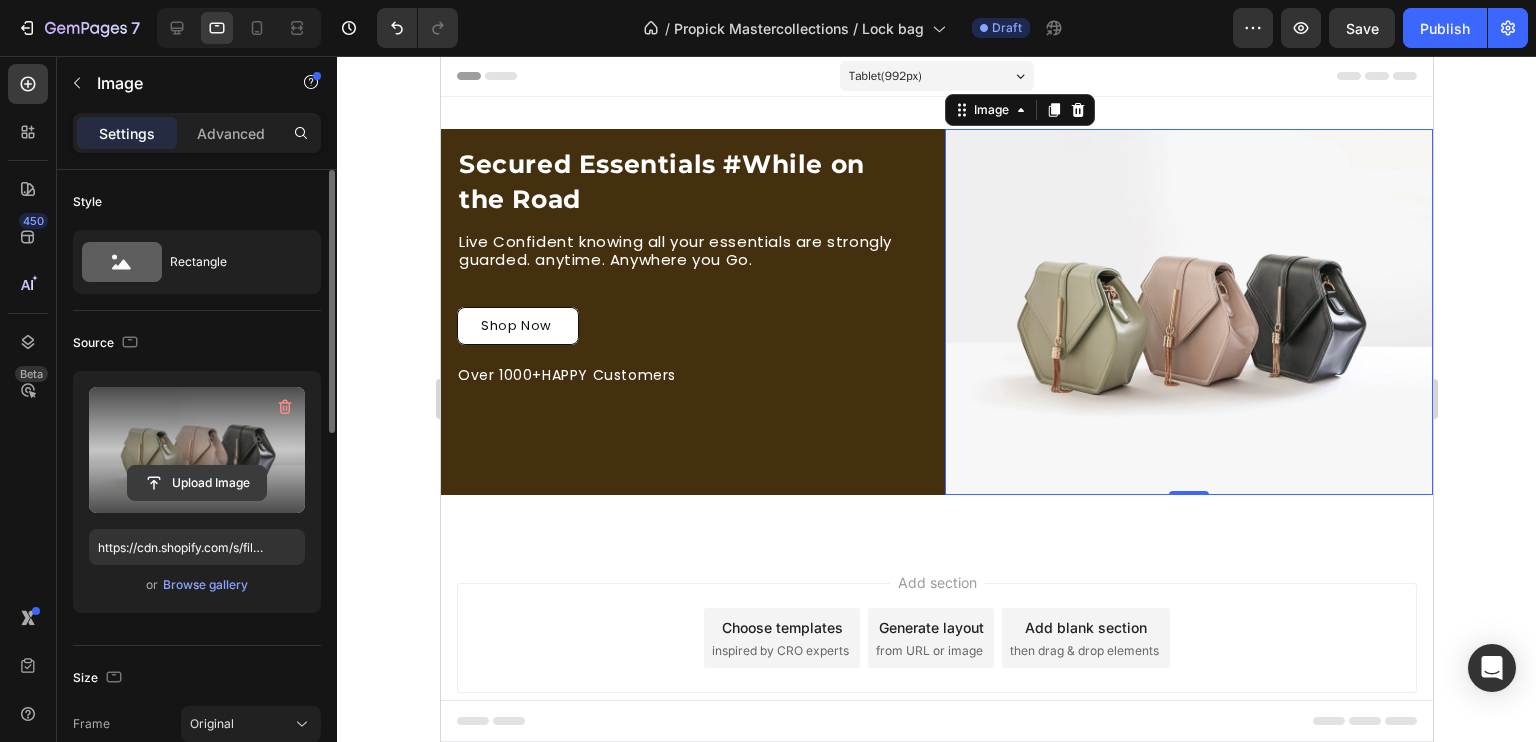 click 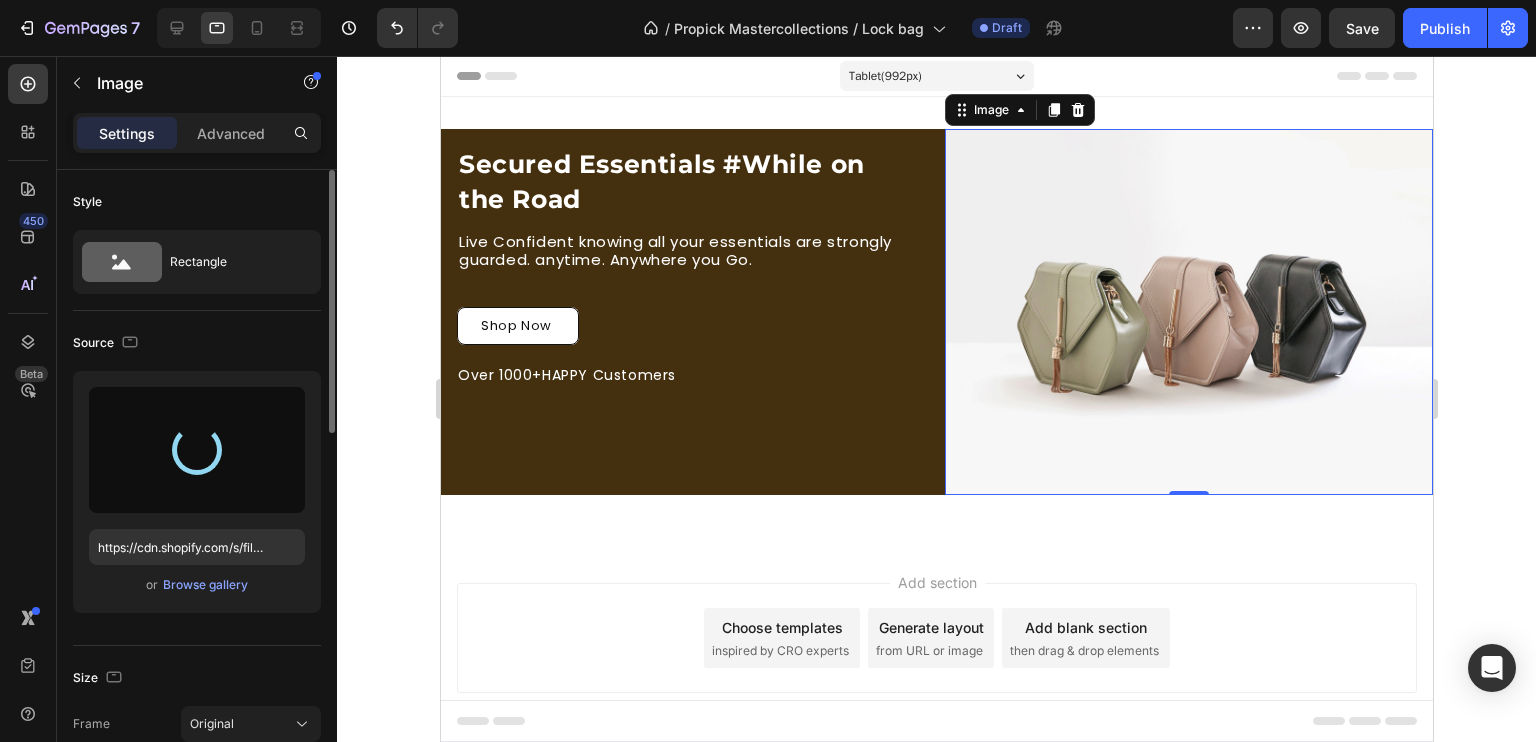 type on "https://cdn.shopify.com/s/files/1/0931/7446/4816/files/gempages_577127635012813539-7e0f5553-aa16-42b6-8647-ab2789333cf8.webp" 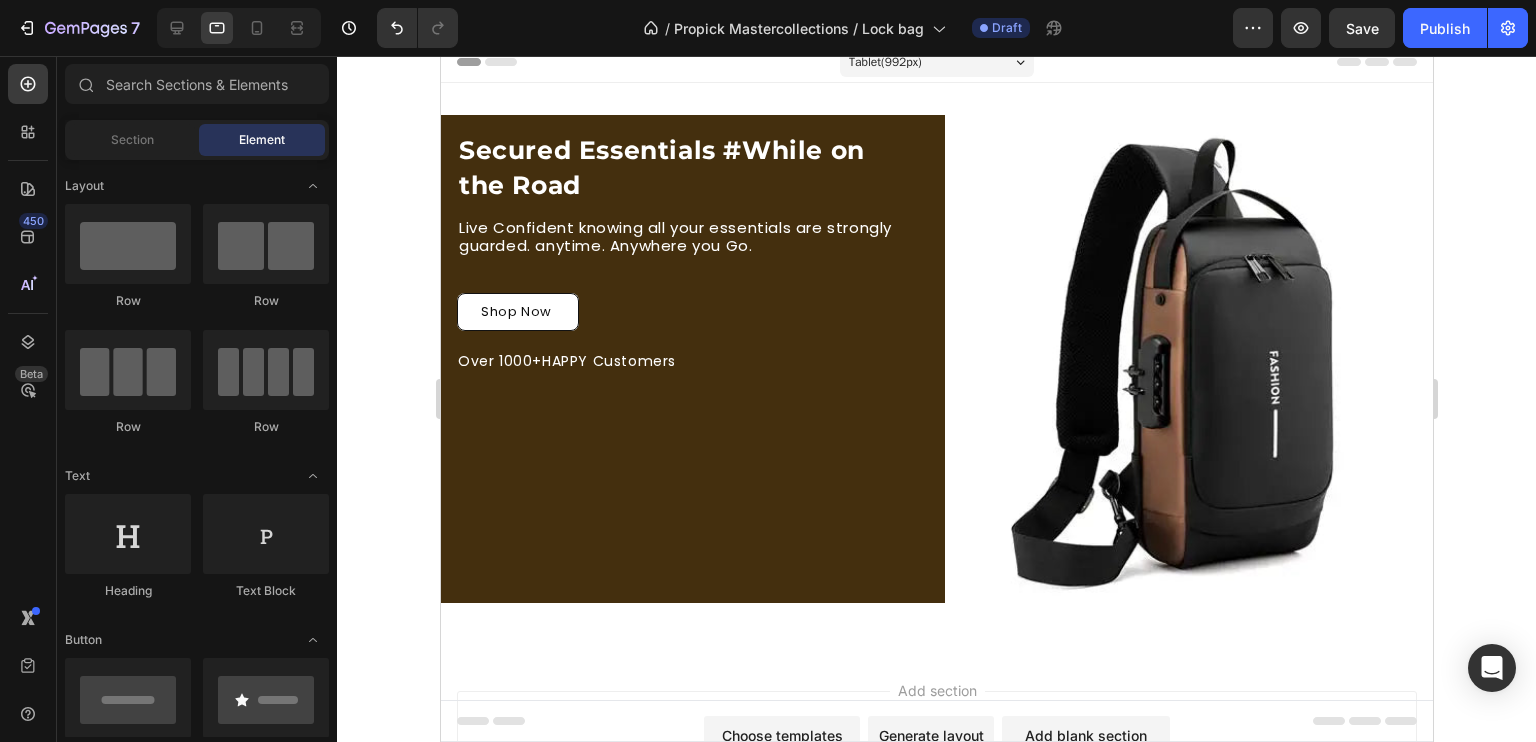 scroll, scrollTop: 13, scrollLeft: 0, axis: vertical 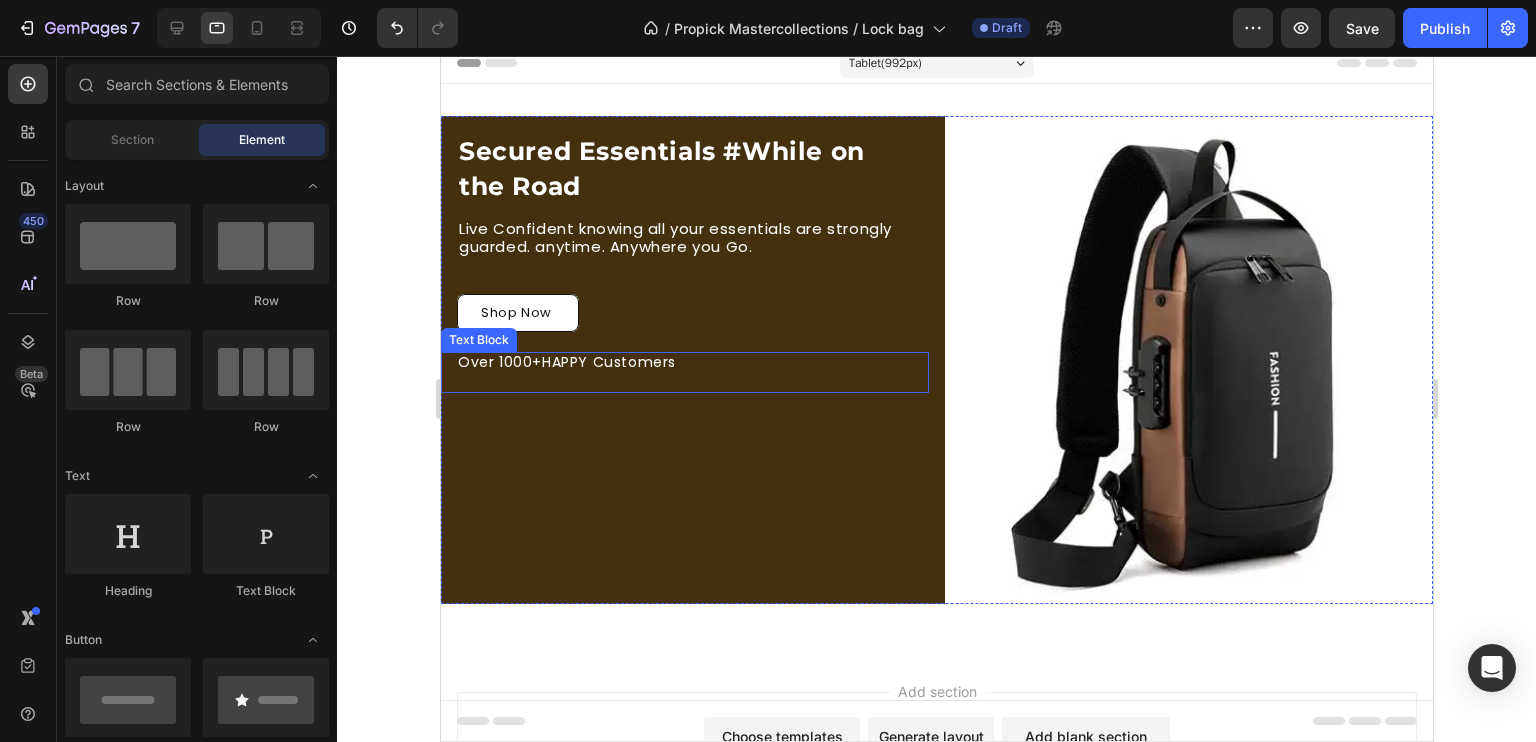 click on "Over 1000+HAPPY Customers" at bounding box center (691, 362) 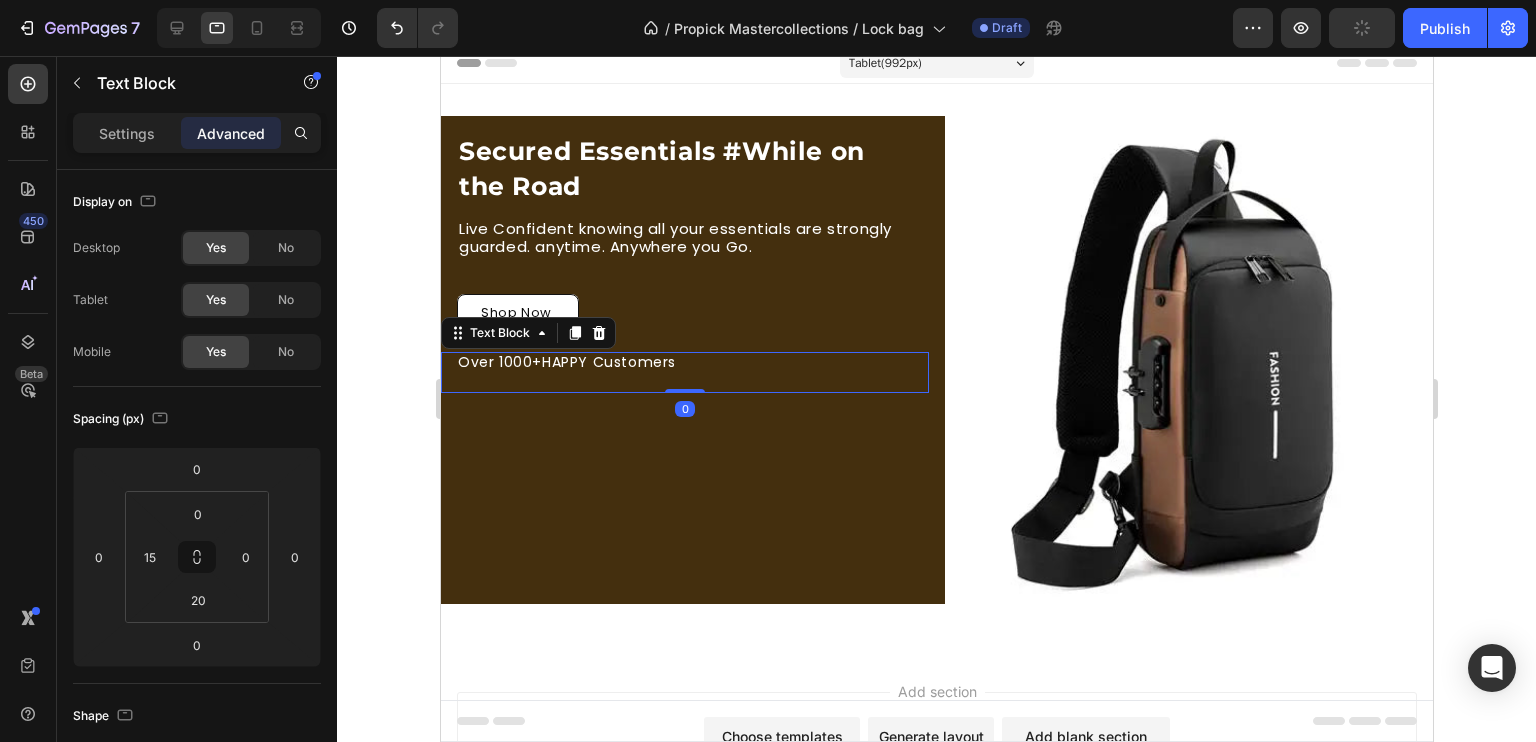 click 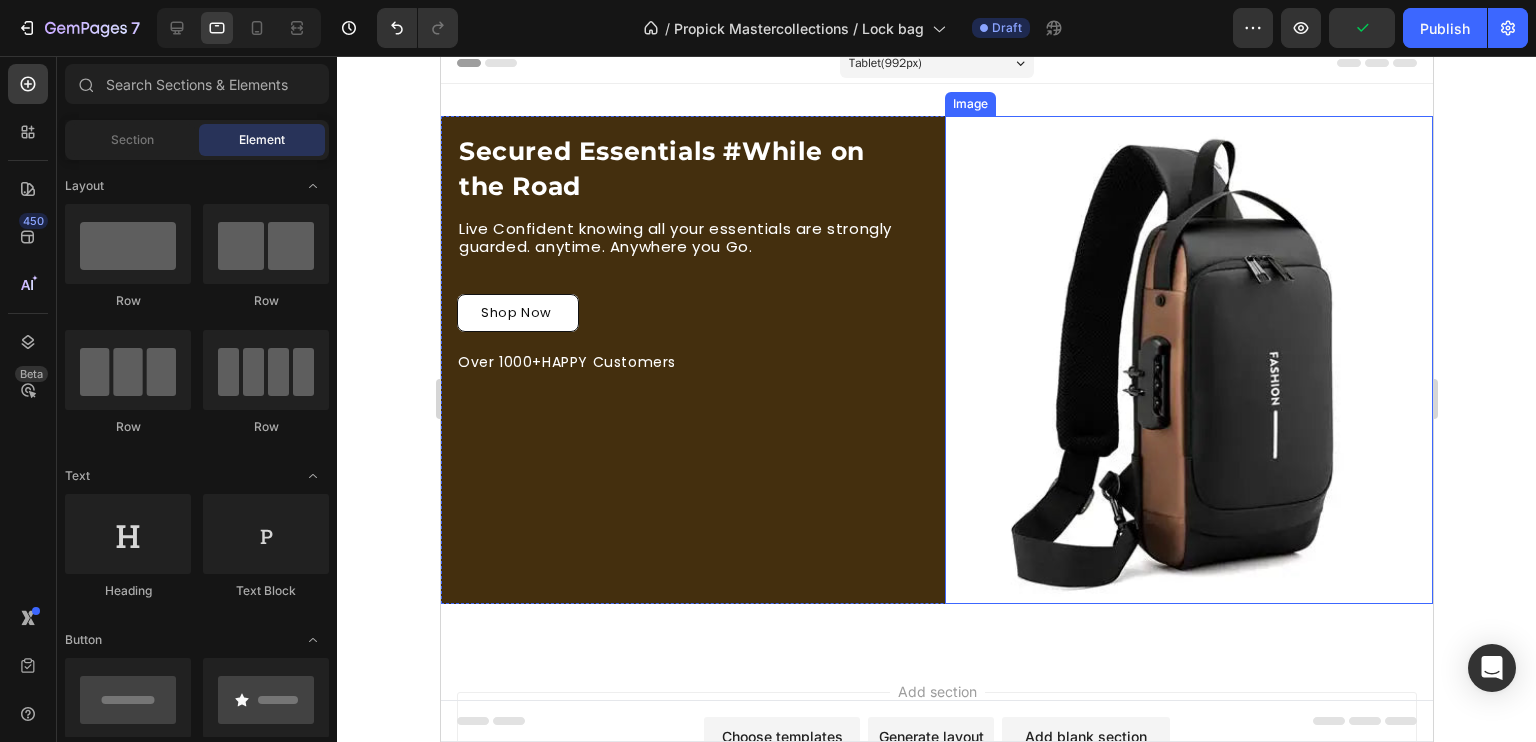 click at bounding box center (1188, 360) 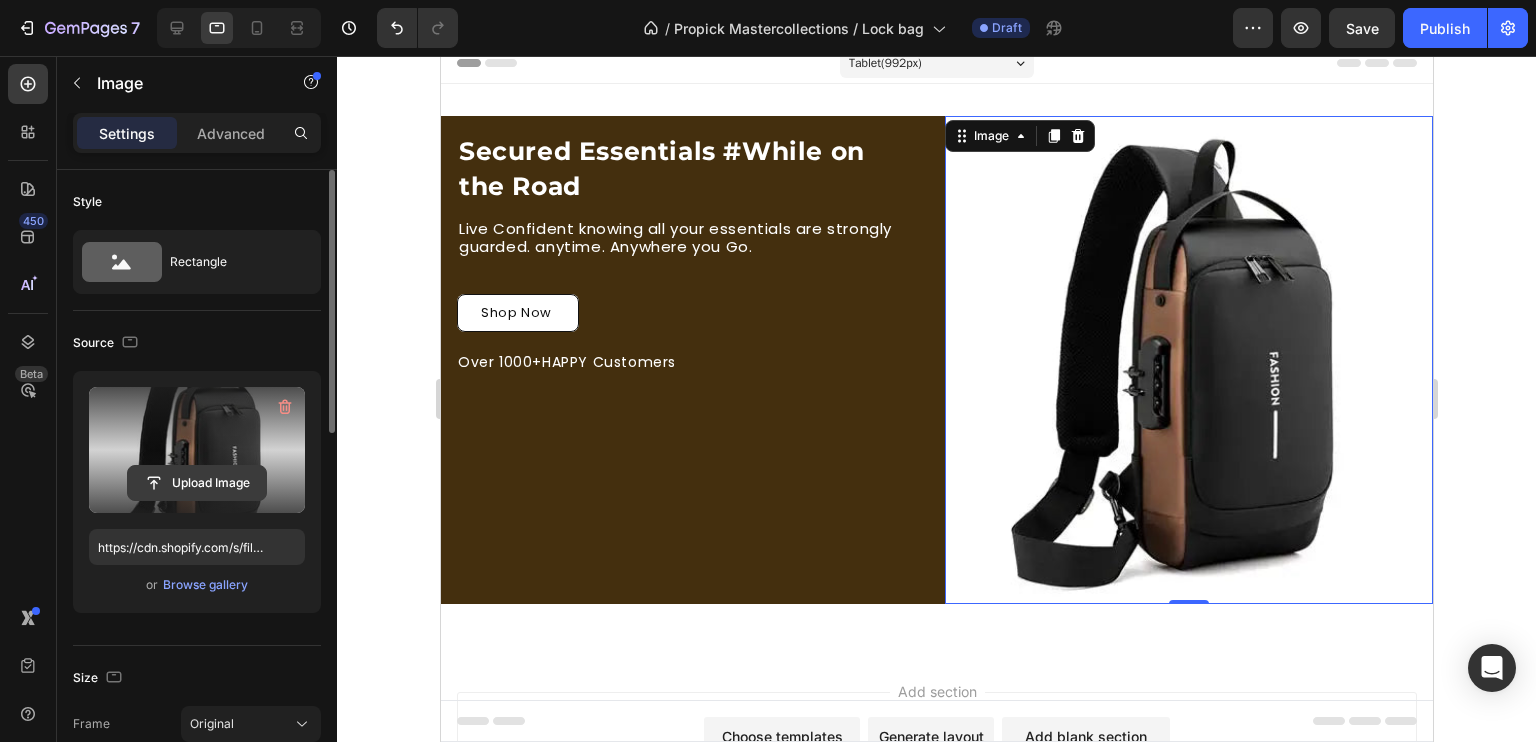 click 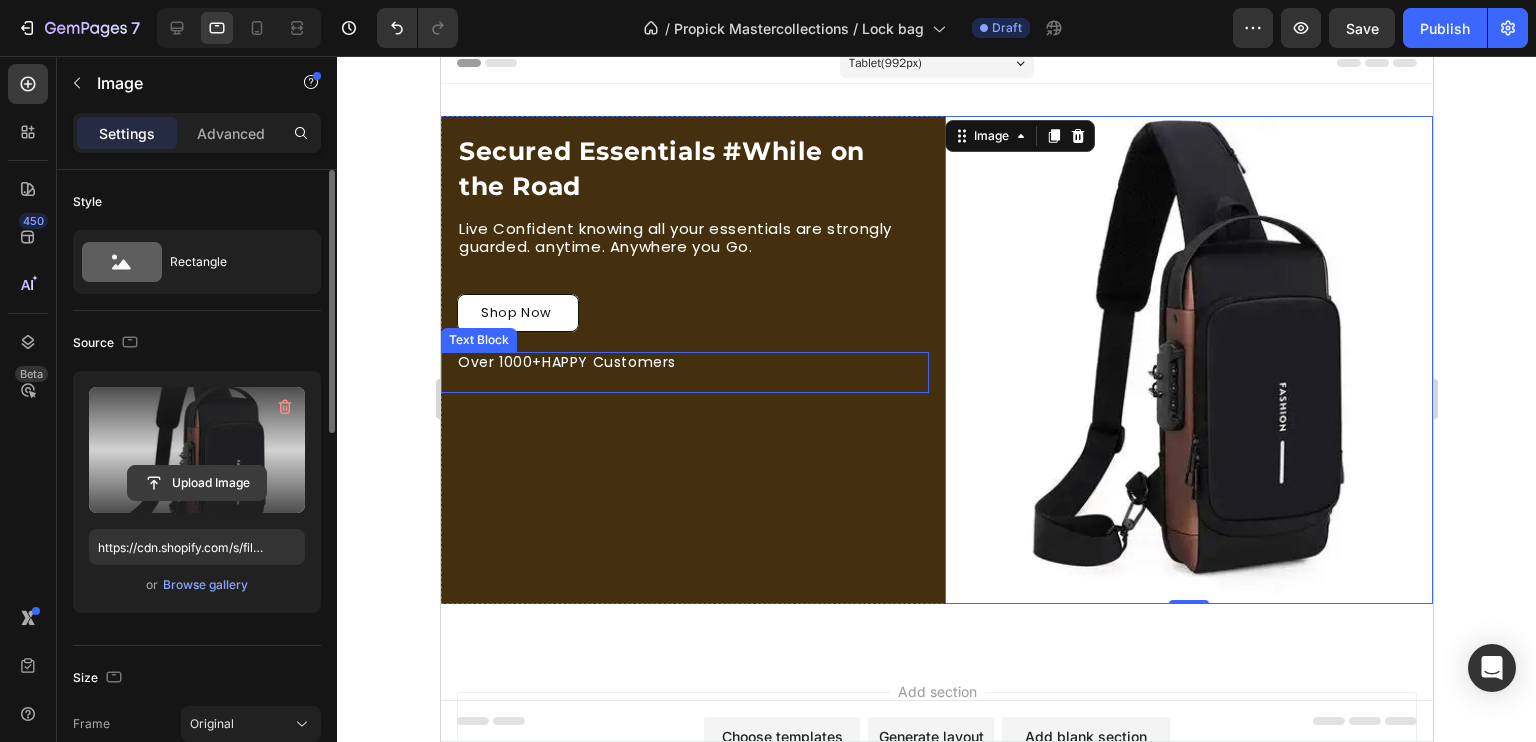 click 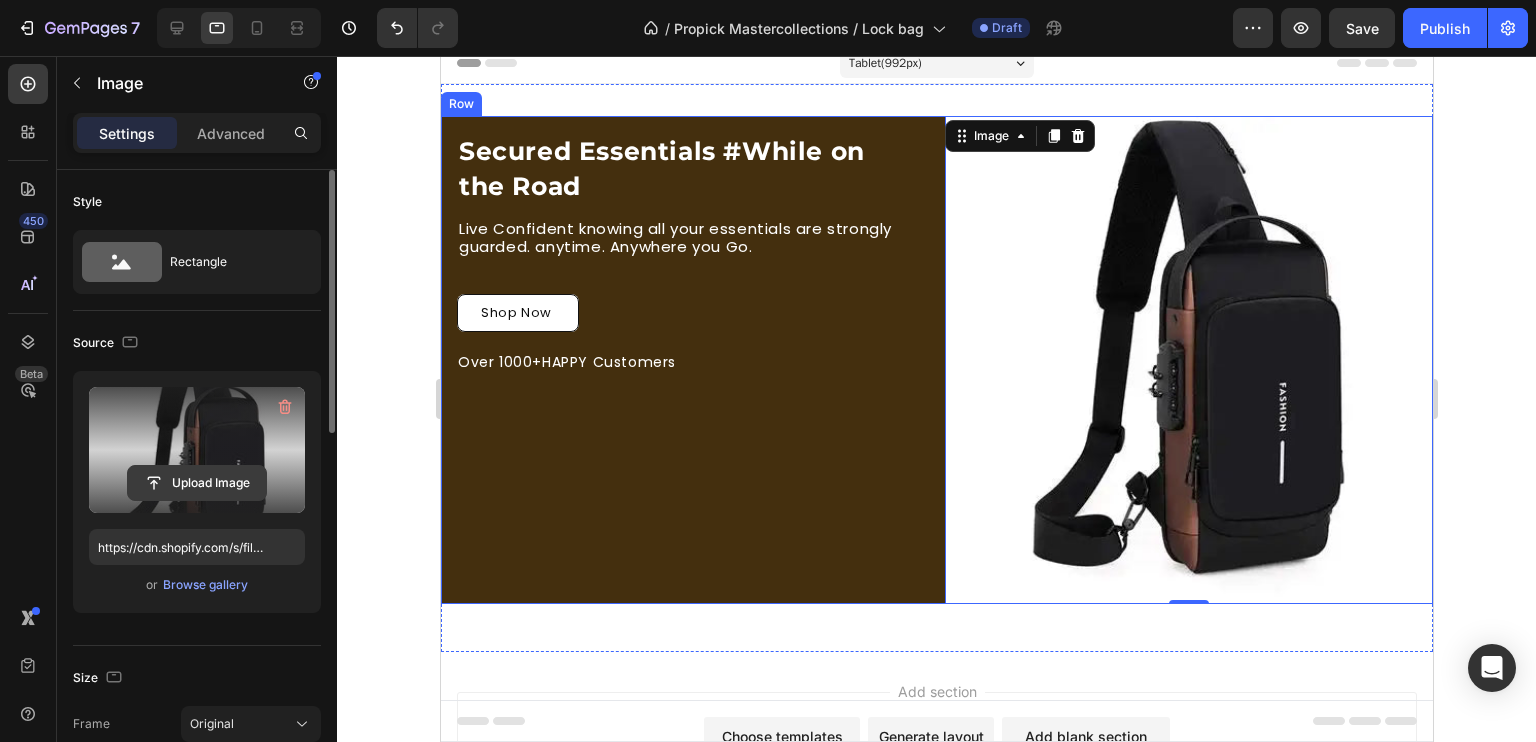 click 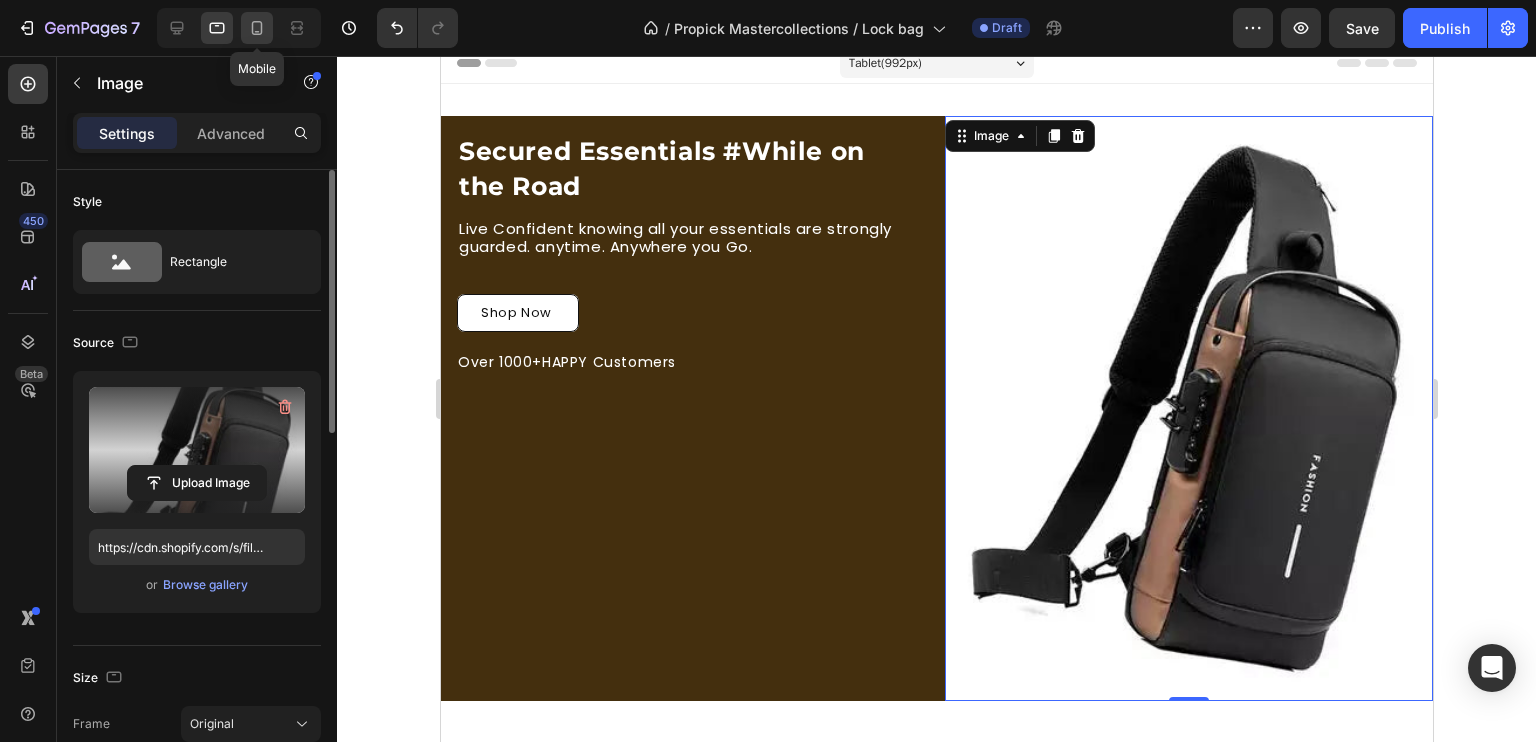 click 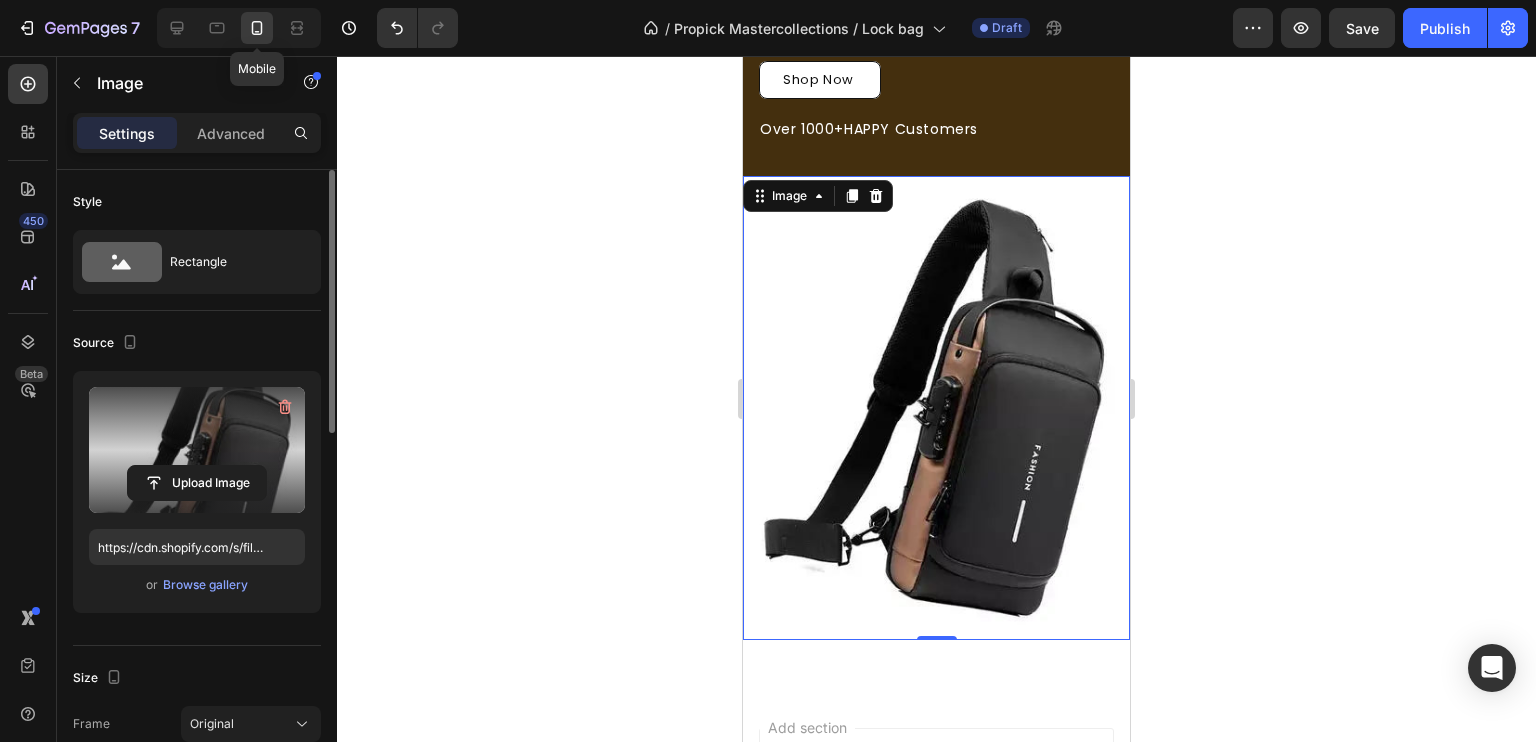 scroll, scrollTop: 314, scrollLeft: 0, axis: vertical 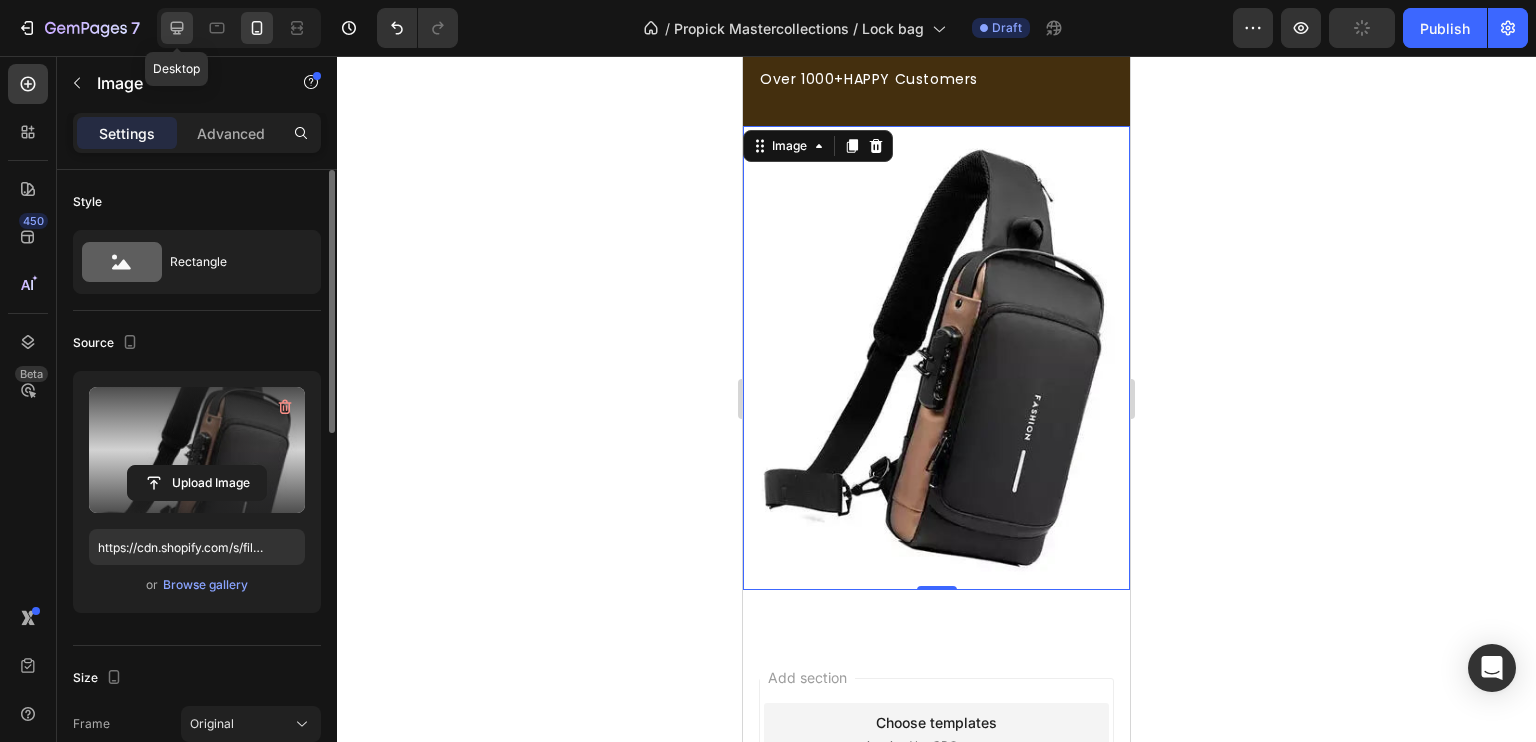 click 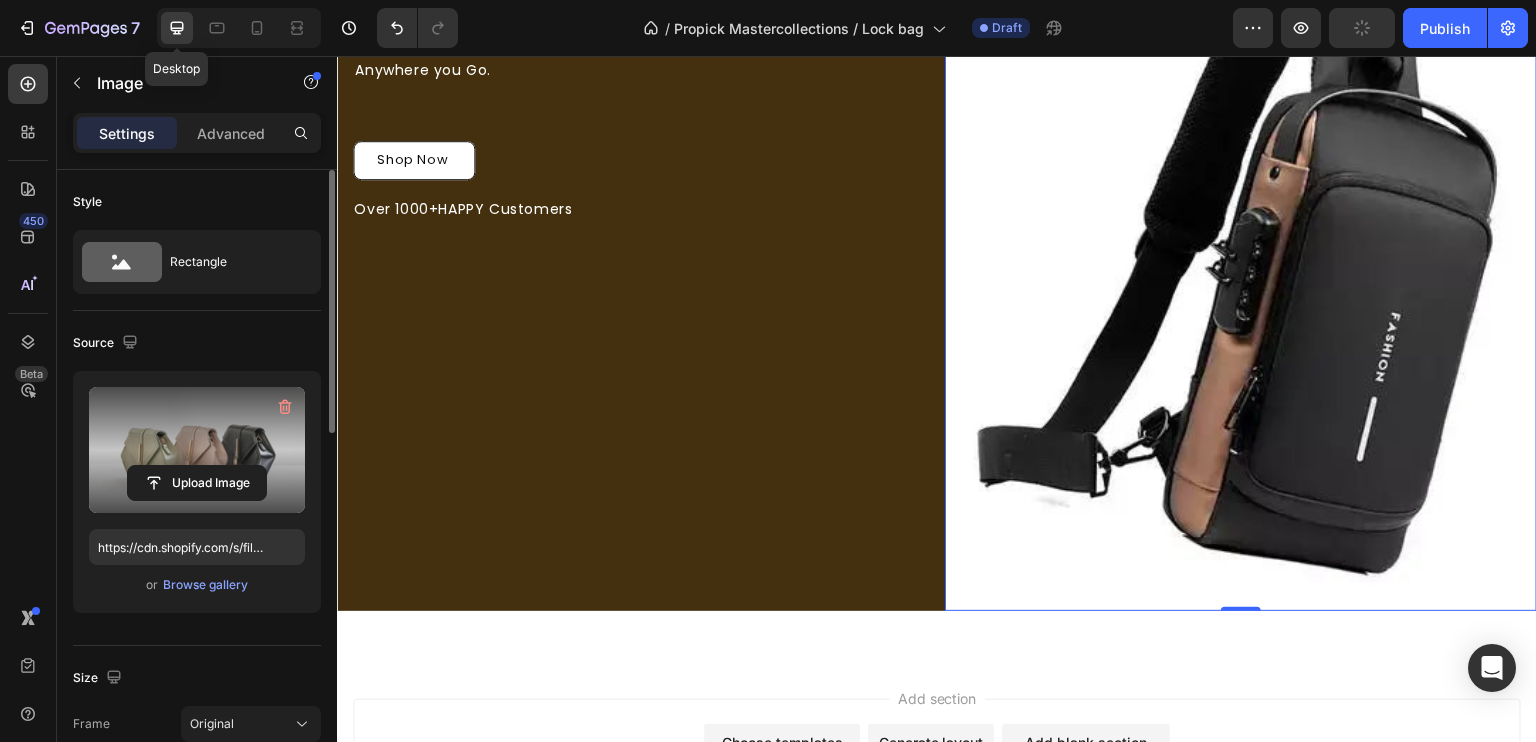 scroll, scrollTop: 2, scrollLeft: 0, axis: vertical 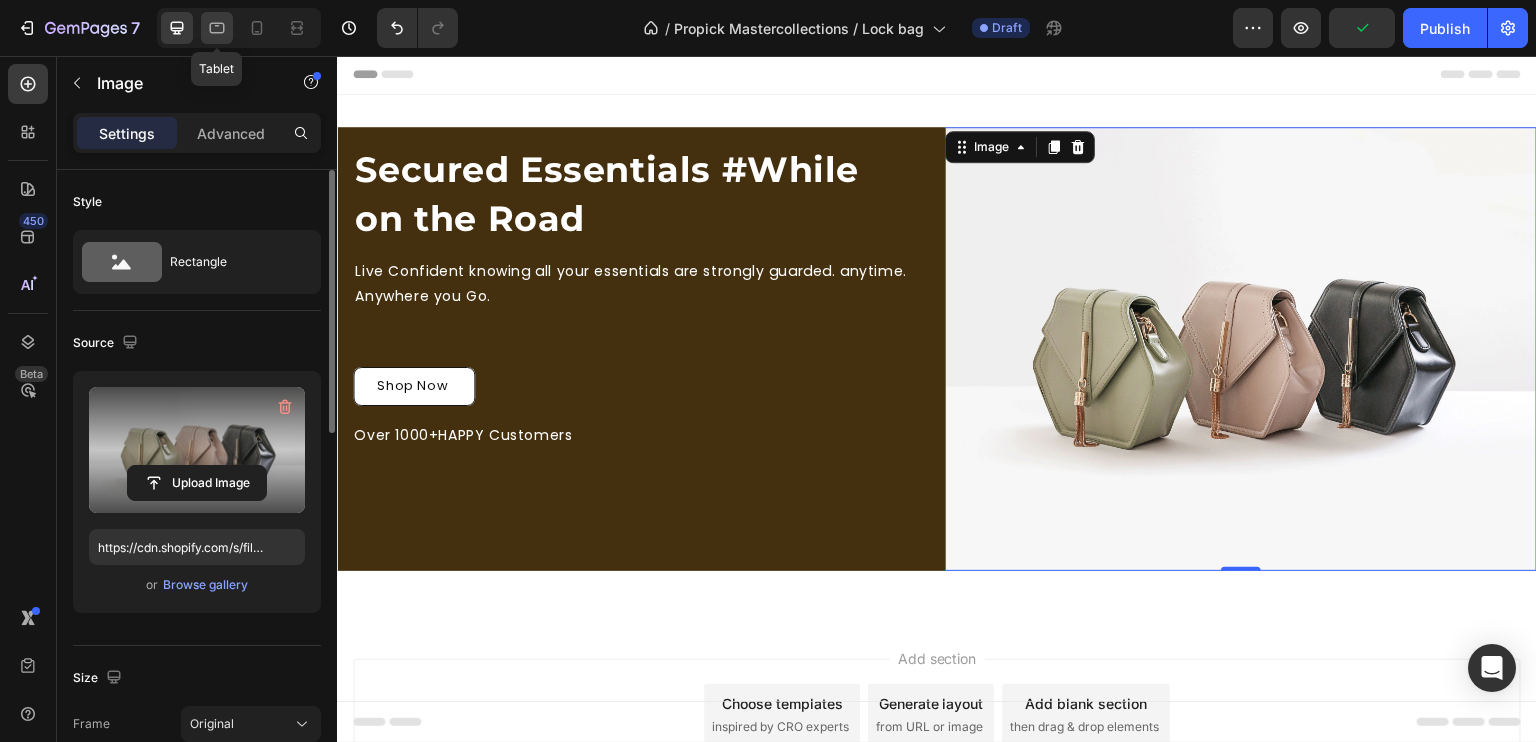 click 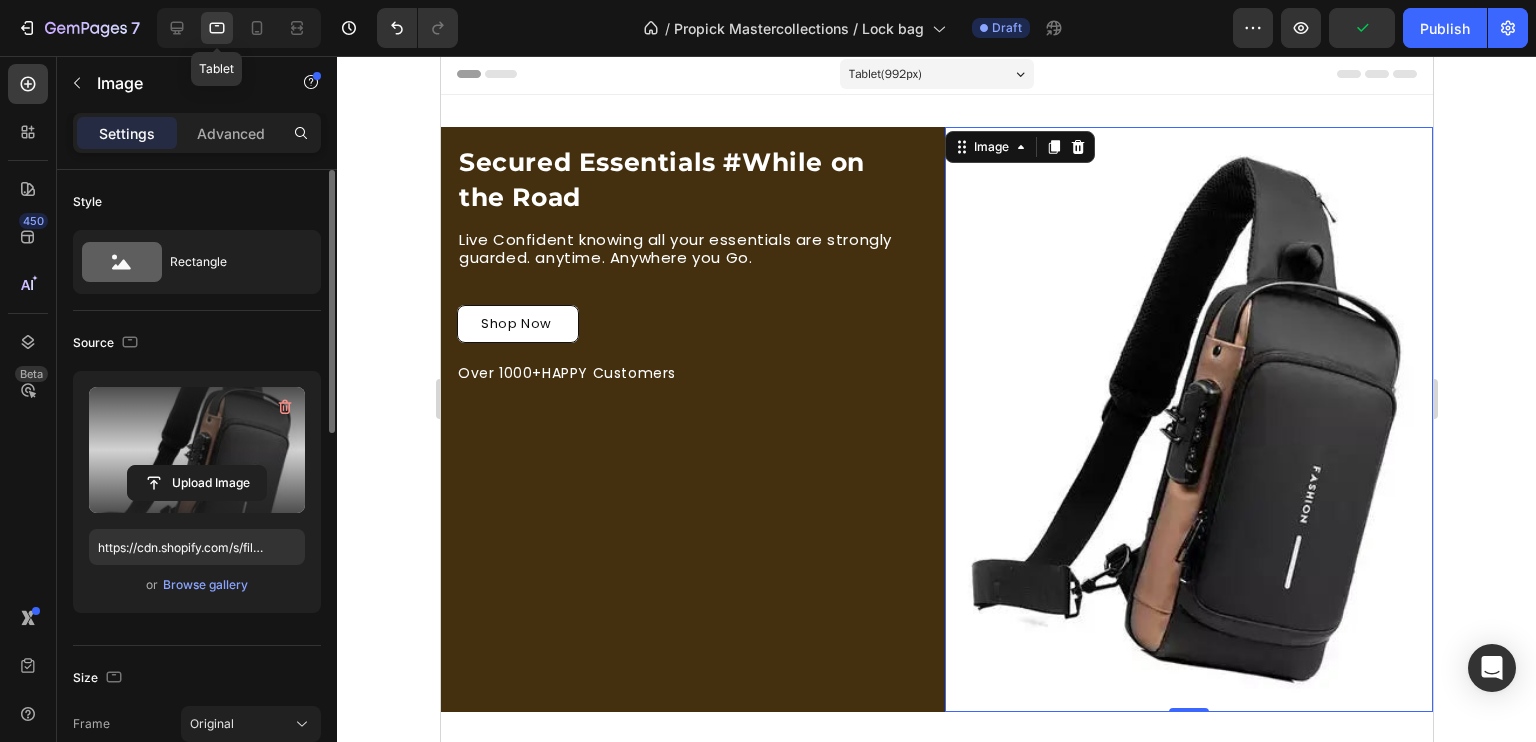 scroll, scrollTop: 3, scrollLeft: 0, axis: vertical 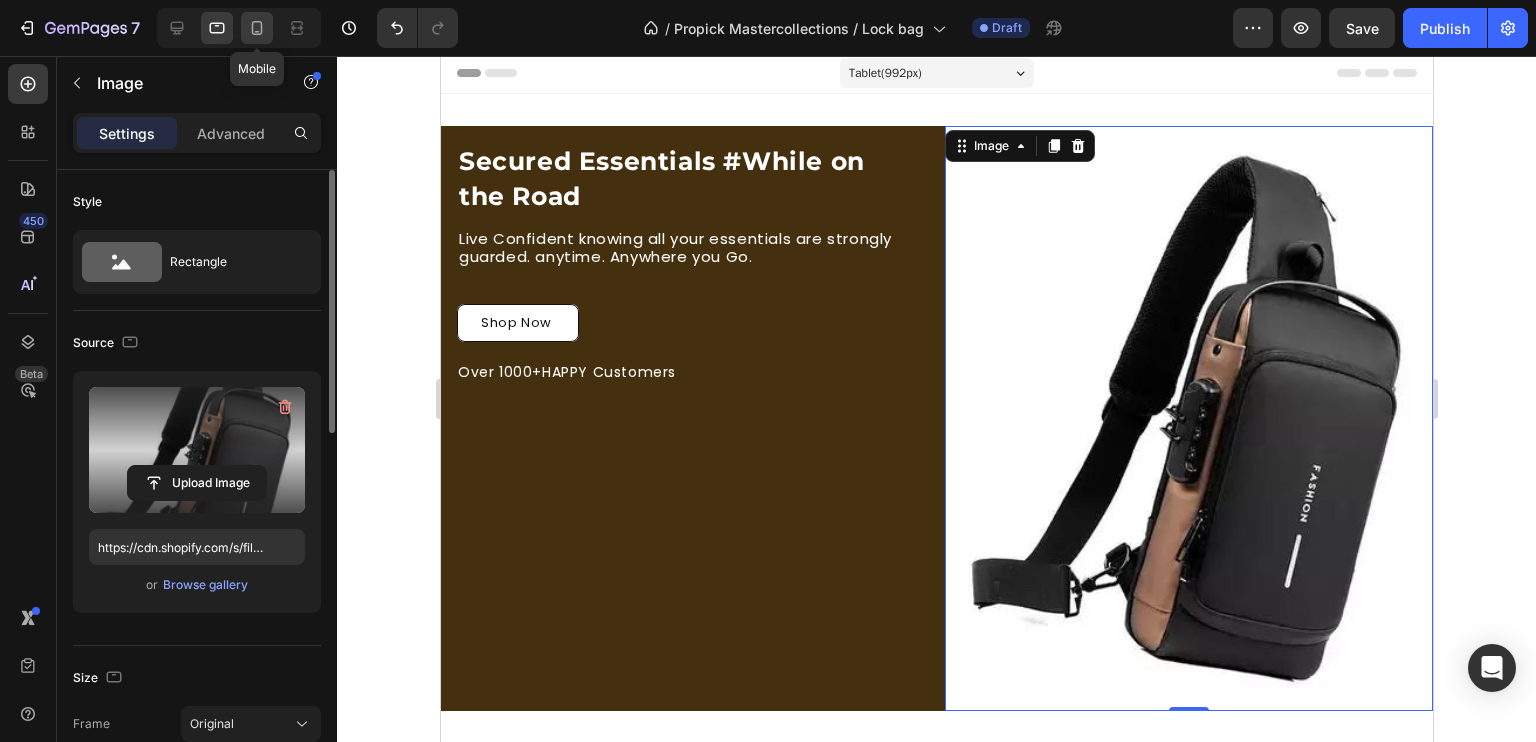click 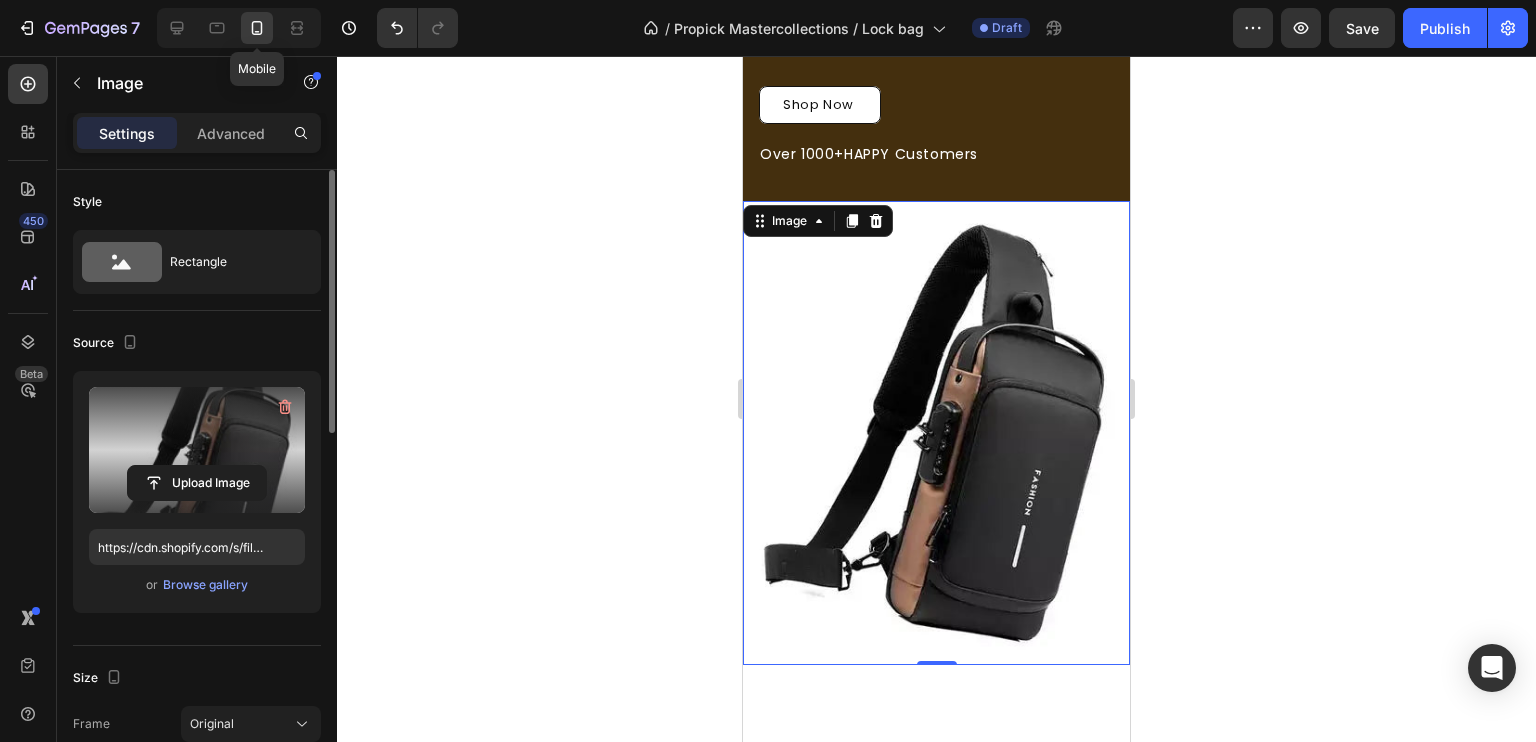 scroll, scrollTop: 314, scrollLeft: 0, axis: vertical 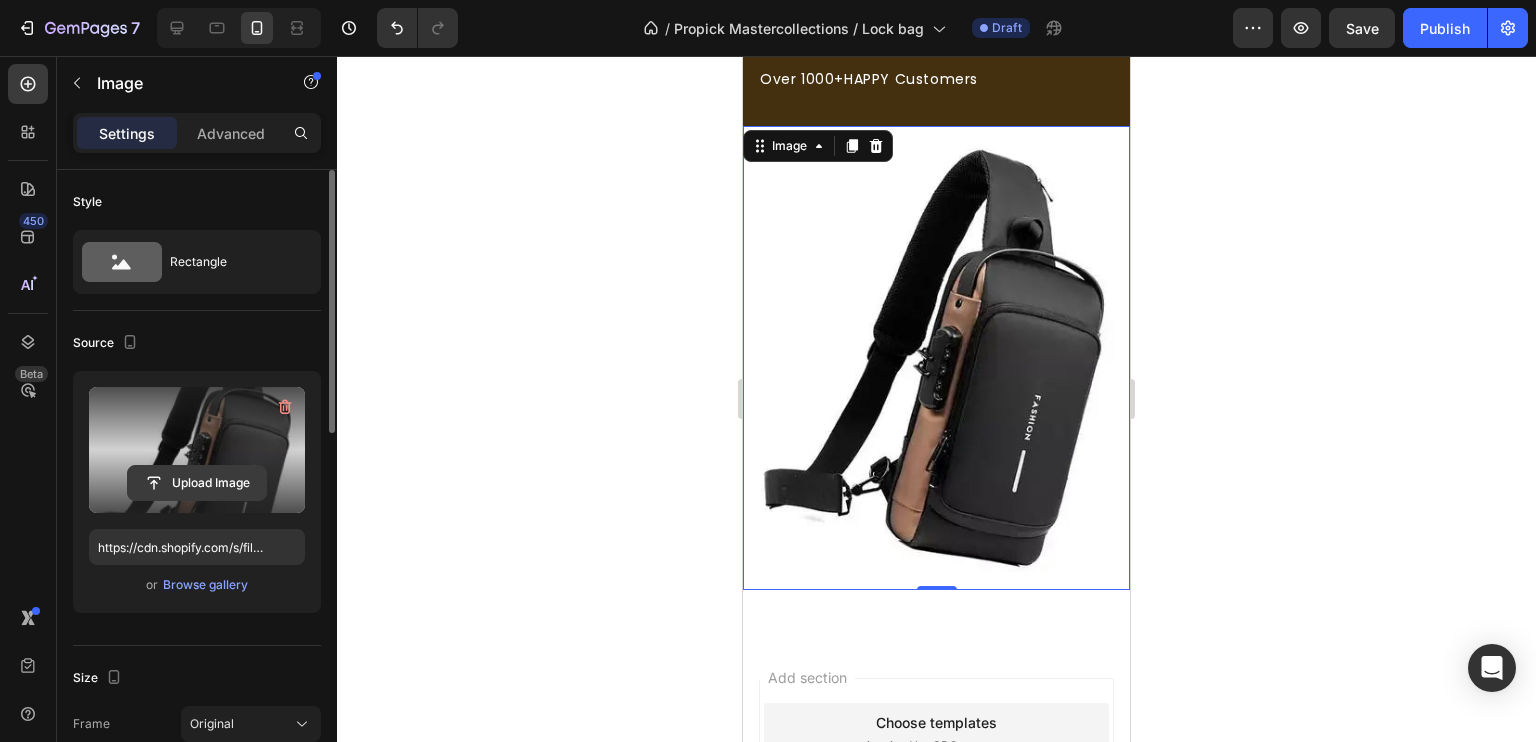 click 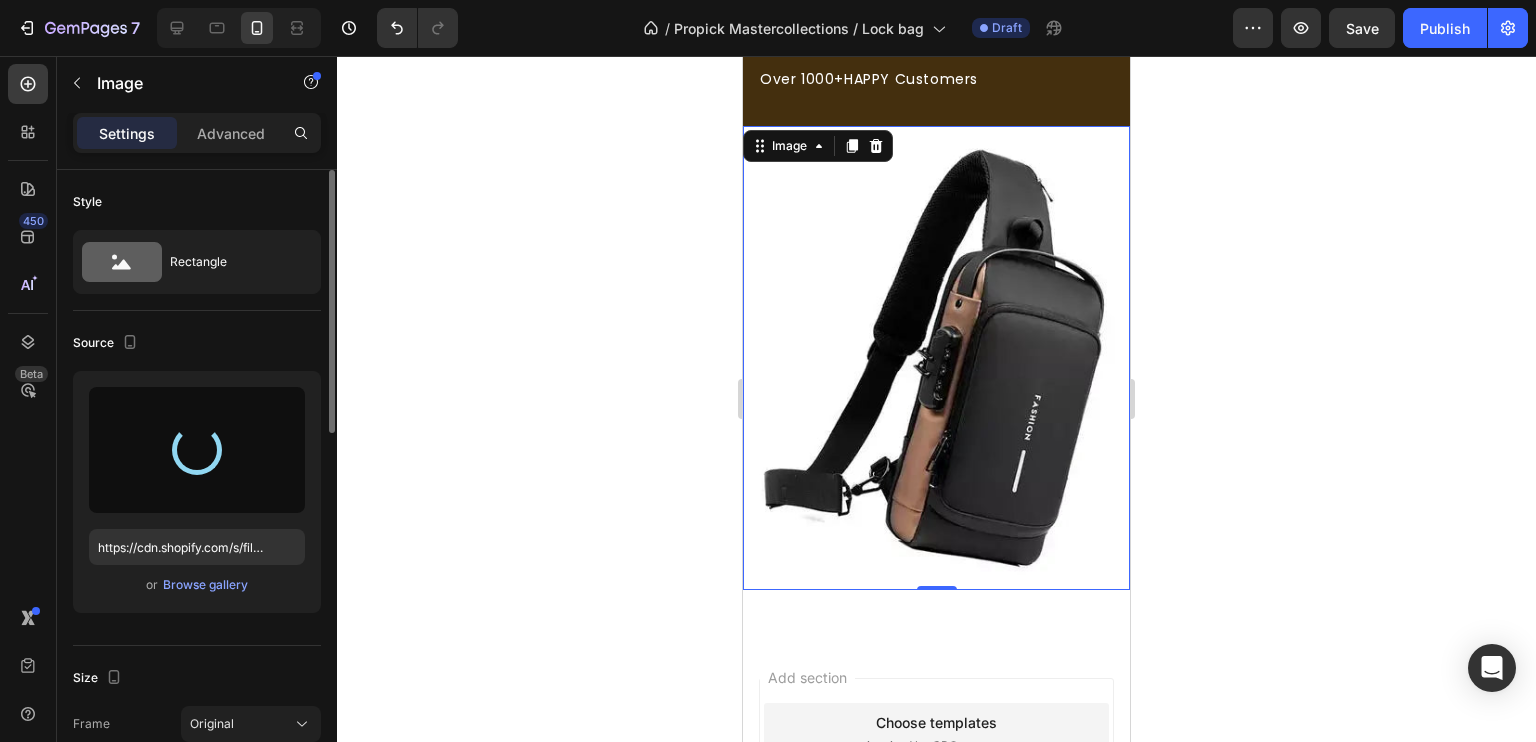 type on "https://cdn.shopify.com/s/files/1/0931/7446/4816/files/gempages_577127635012813539-62e22f4c-a139-4fff-8b2c-955f629917cd.webp" 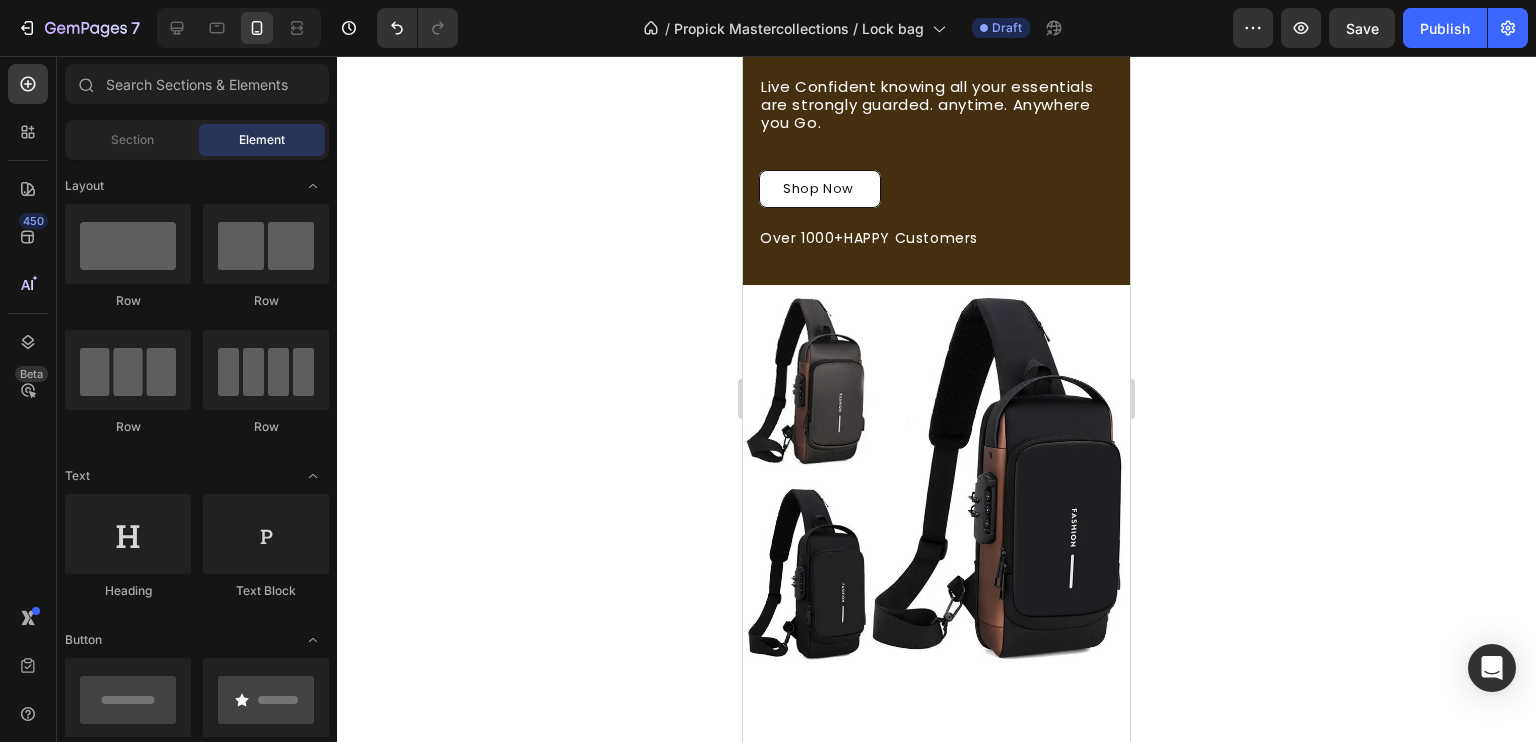 scroll, scrollTop: 146, scrollLeft: 0, axis: vertical 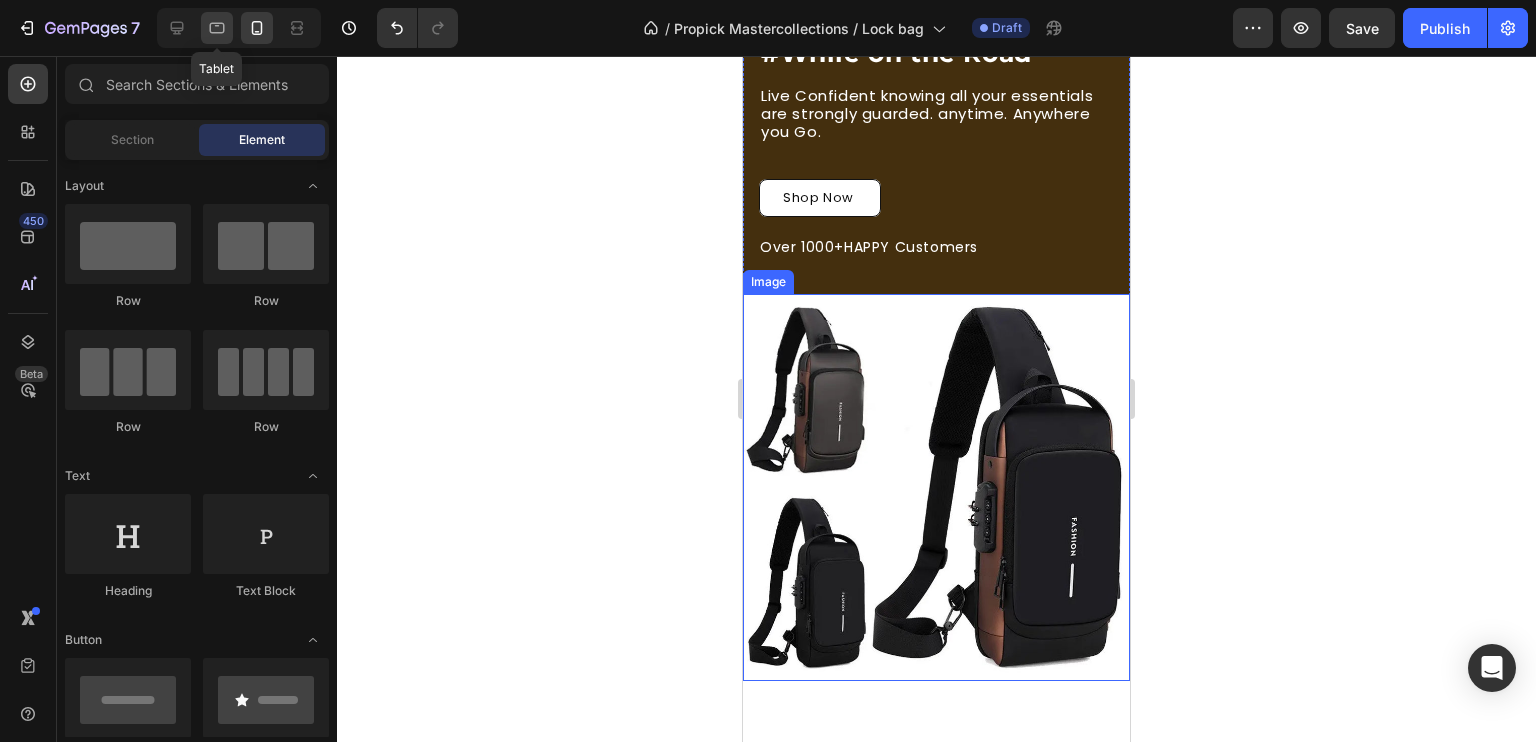 click 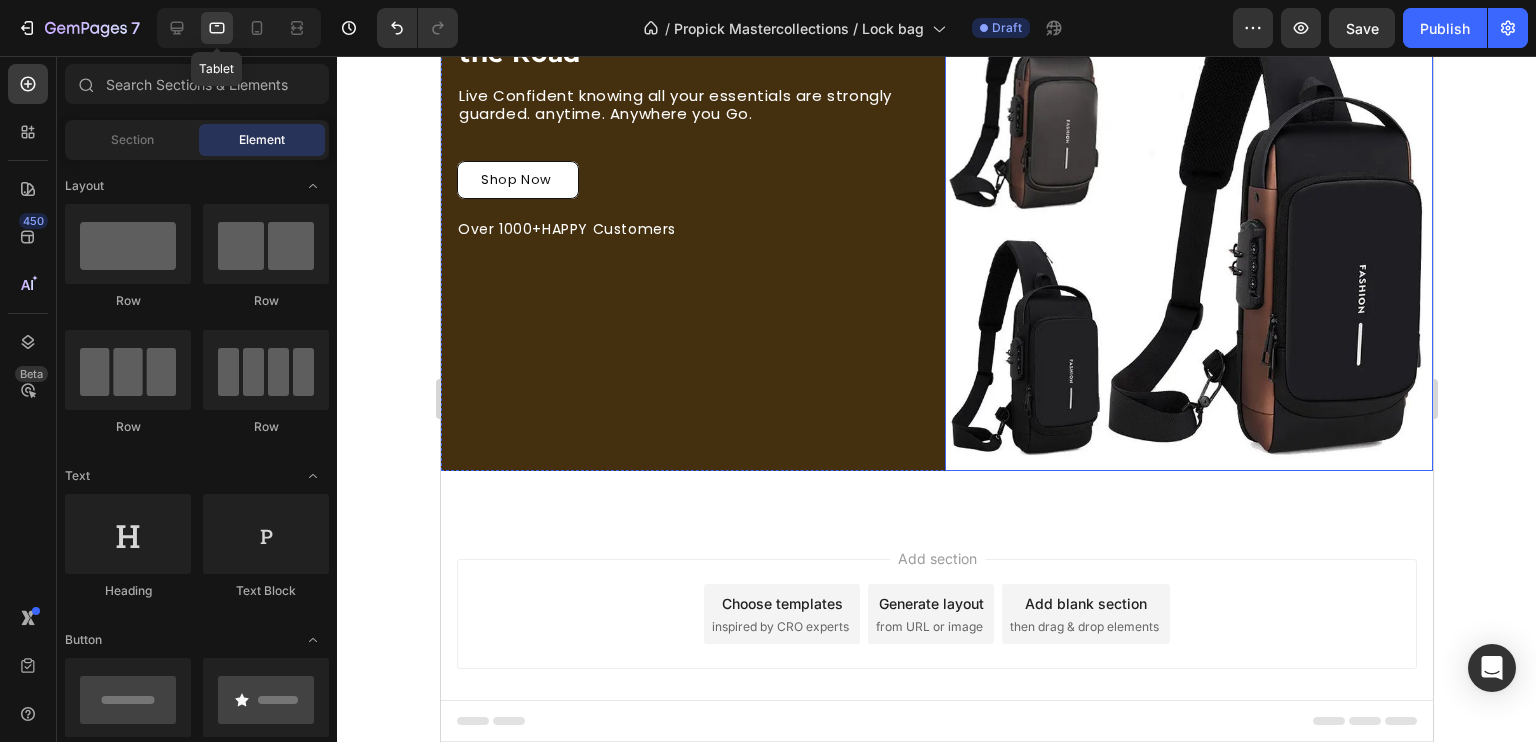 scroll, scrollTop: 73, scrollLeft: 0, axis: vertical 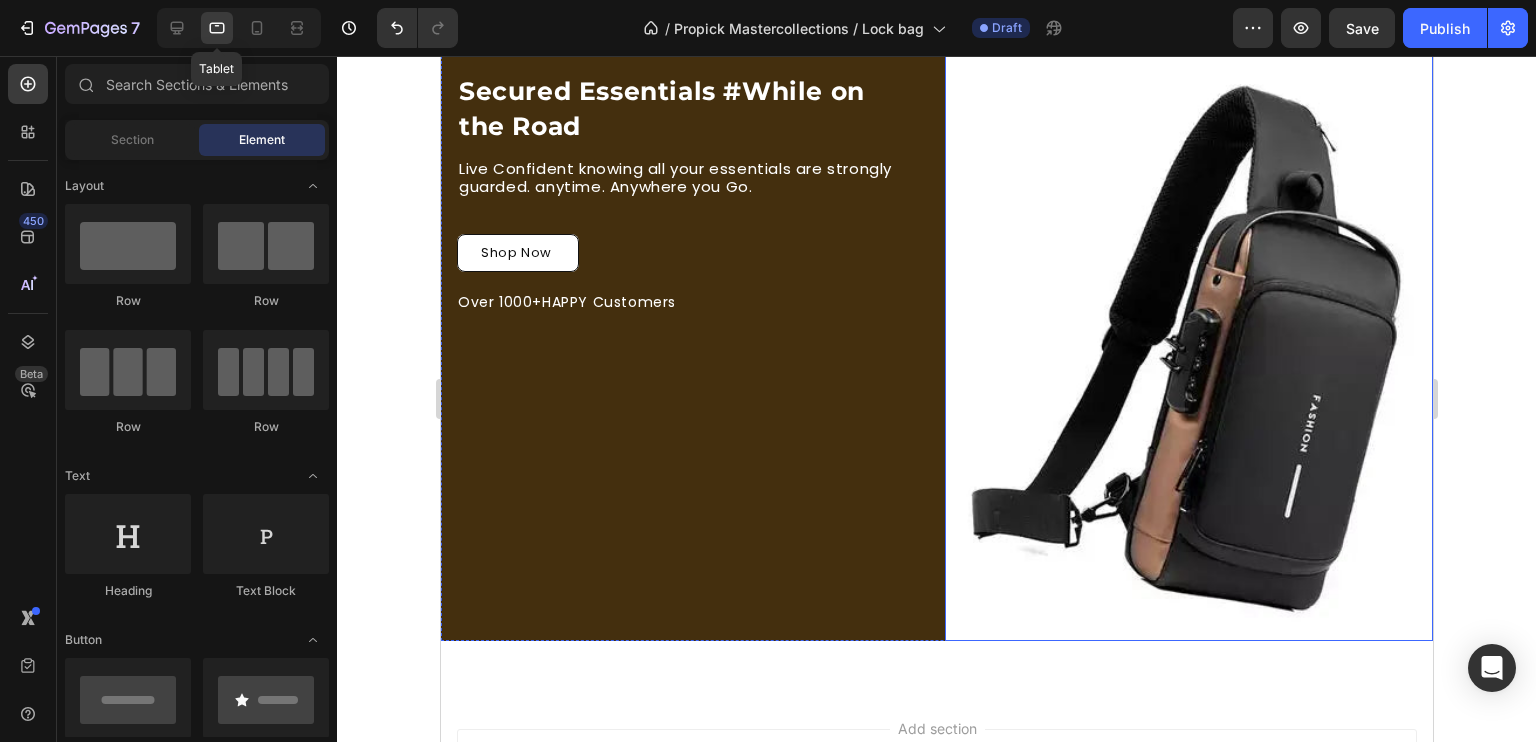 click 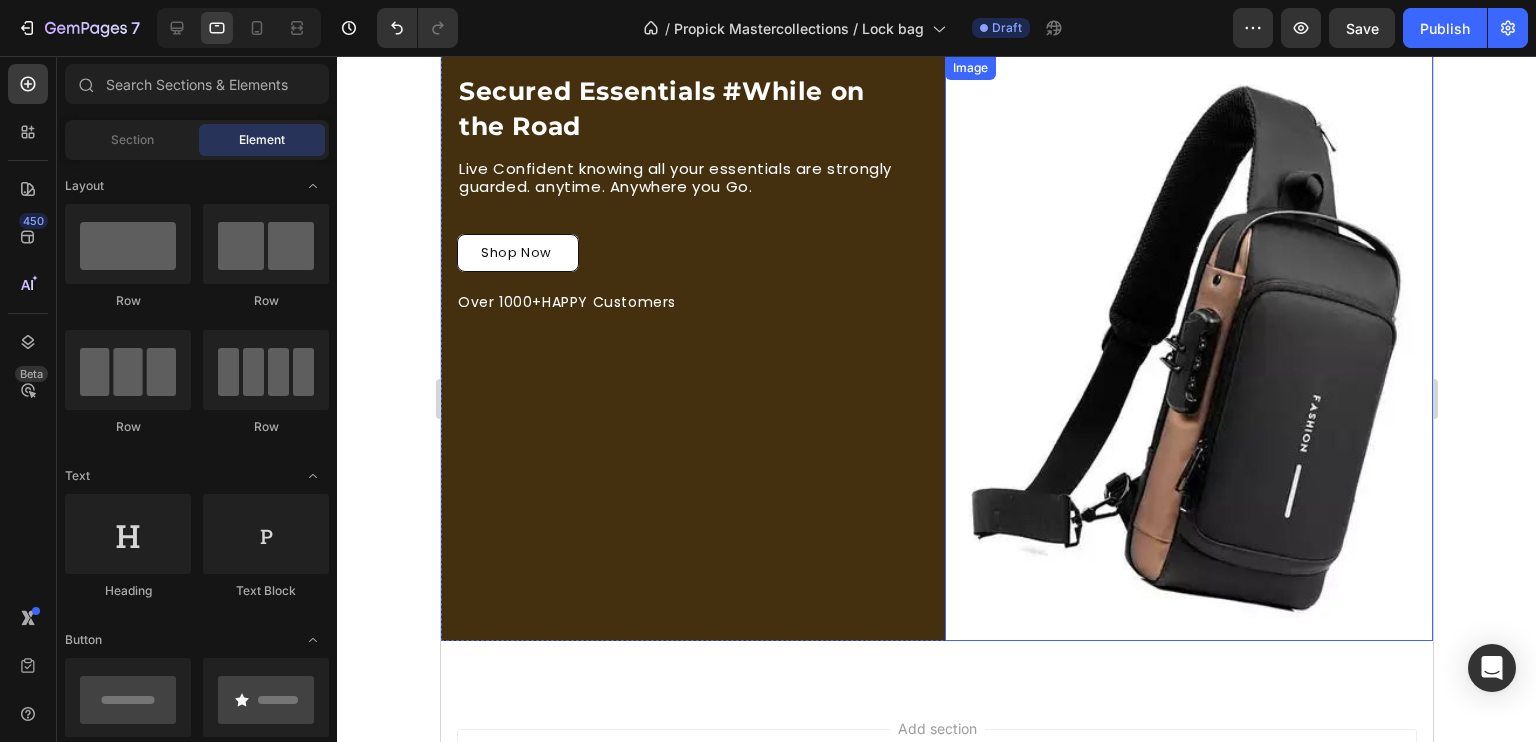 click at bounding box center [1188, 348] 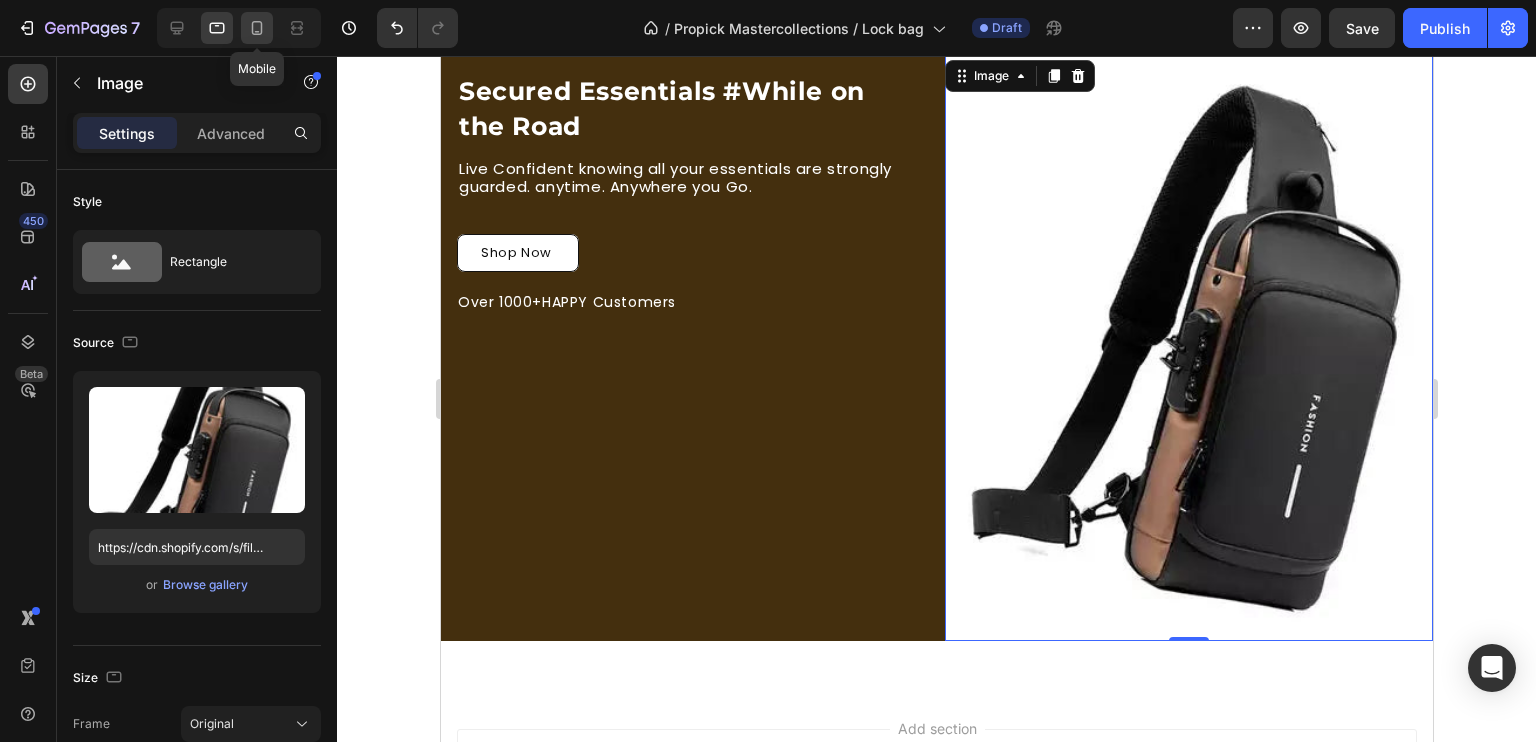 click 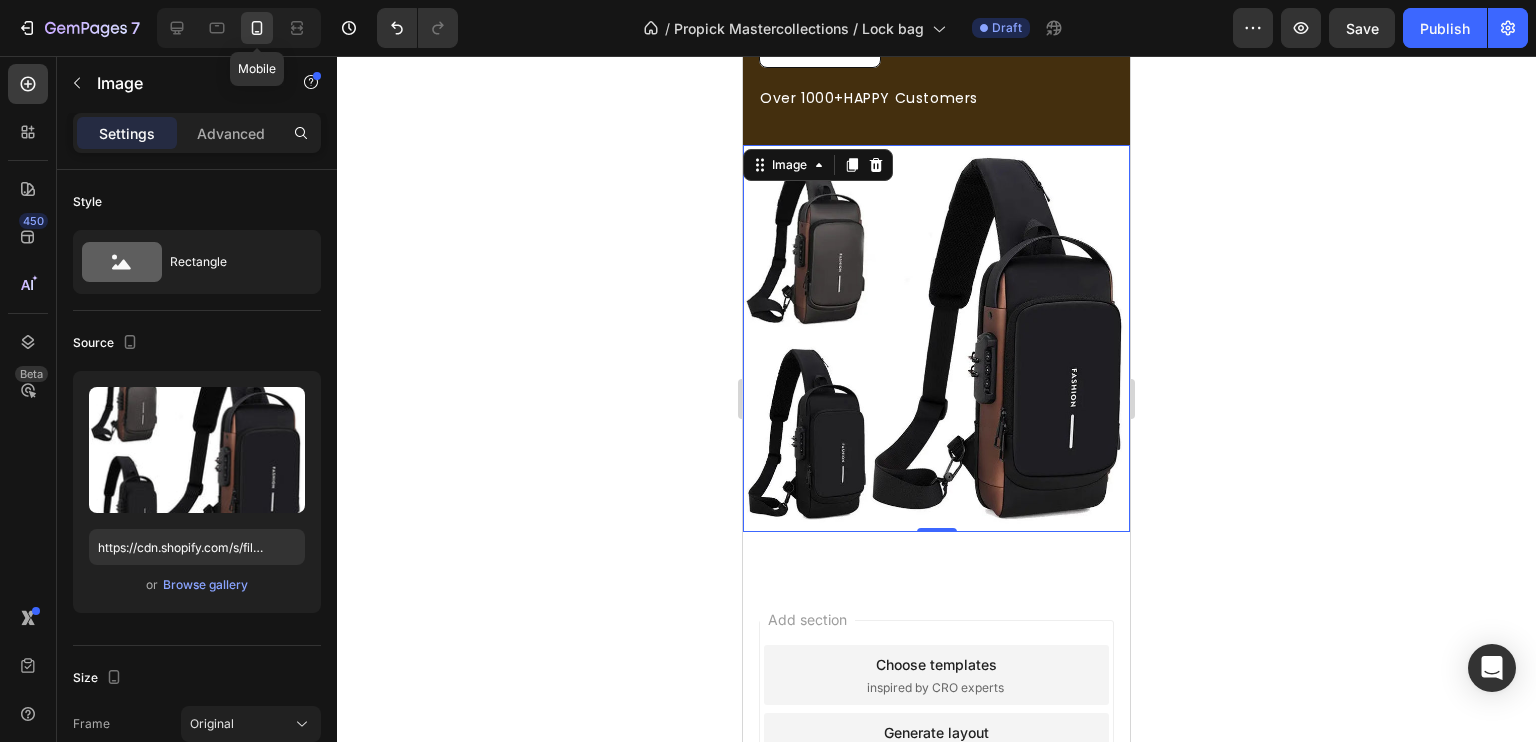 scroll, scrollTop: 314, scrollLeft: 0, axis: vertical 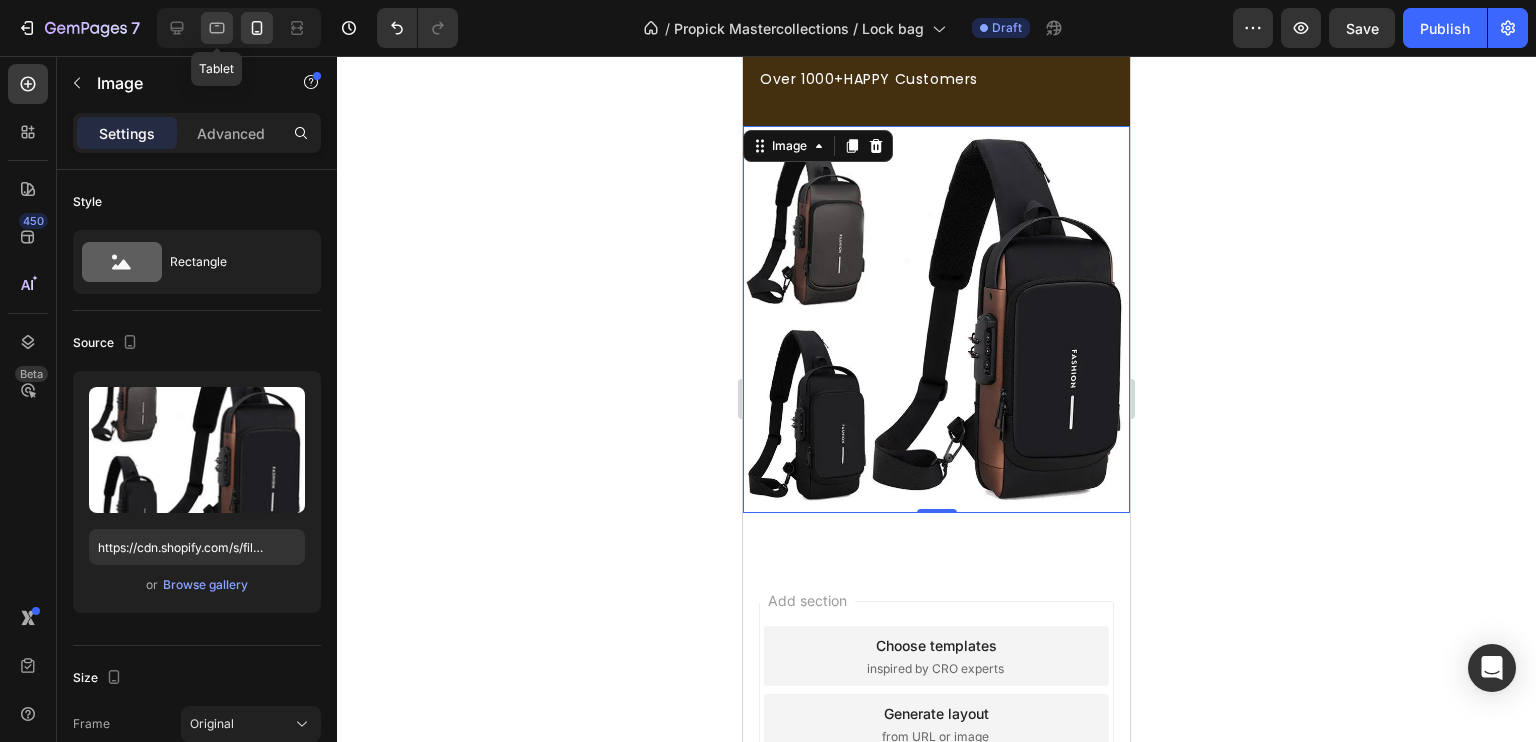 click 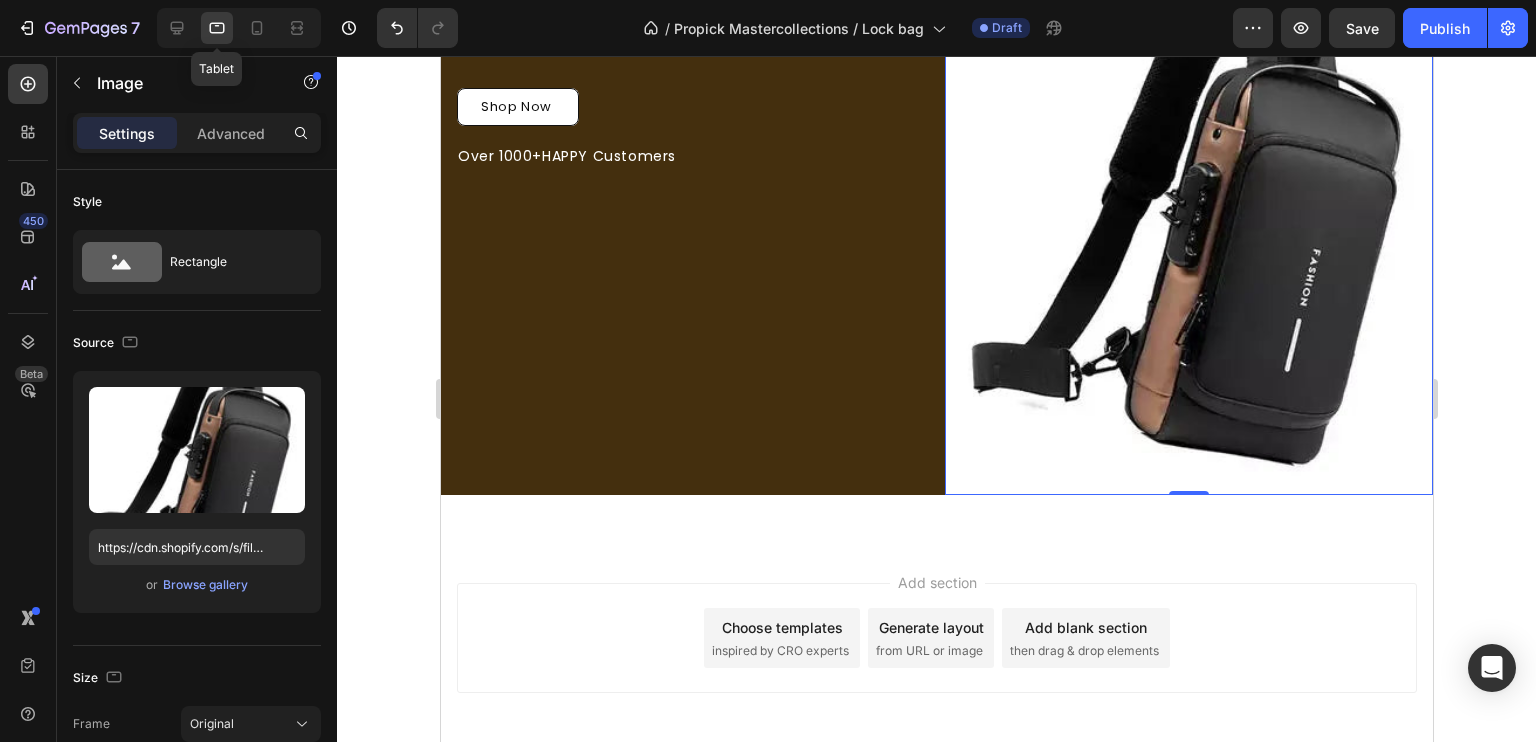 scroll, scrollTop: 2, scrollLeft: 0, axis: vertical 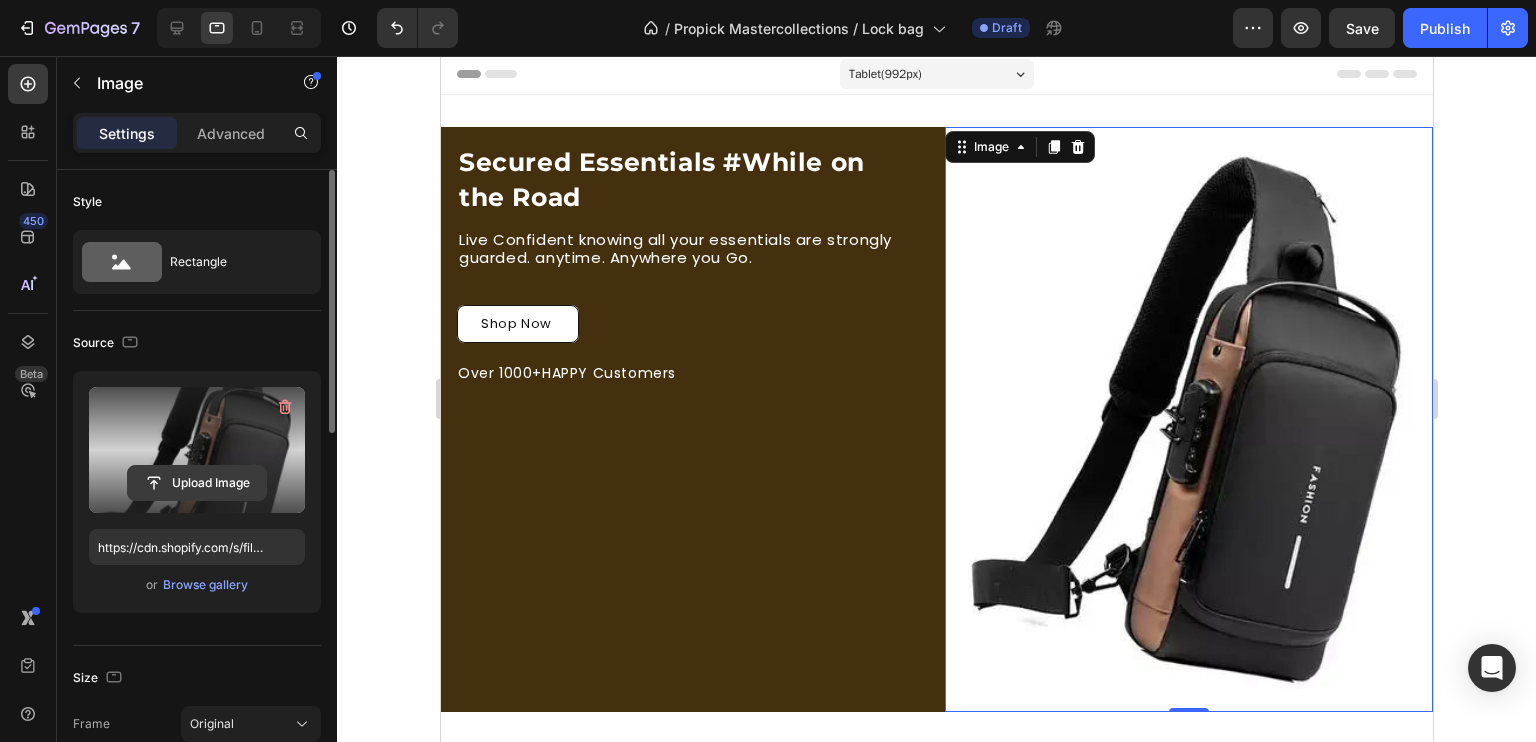 click 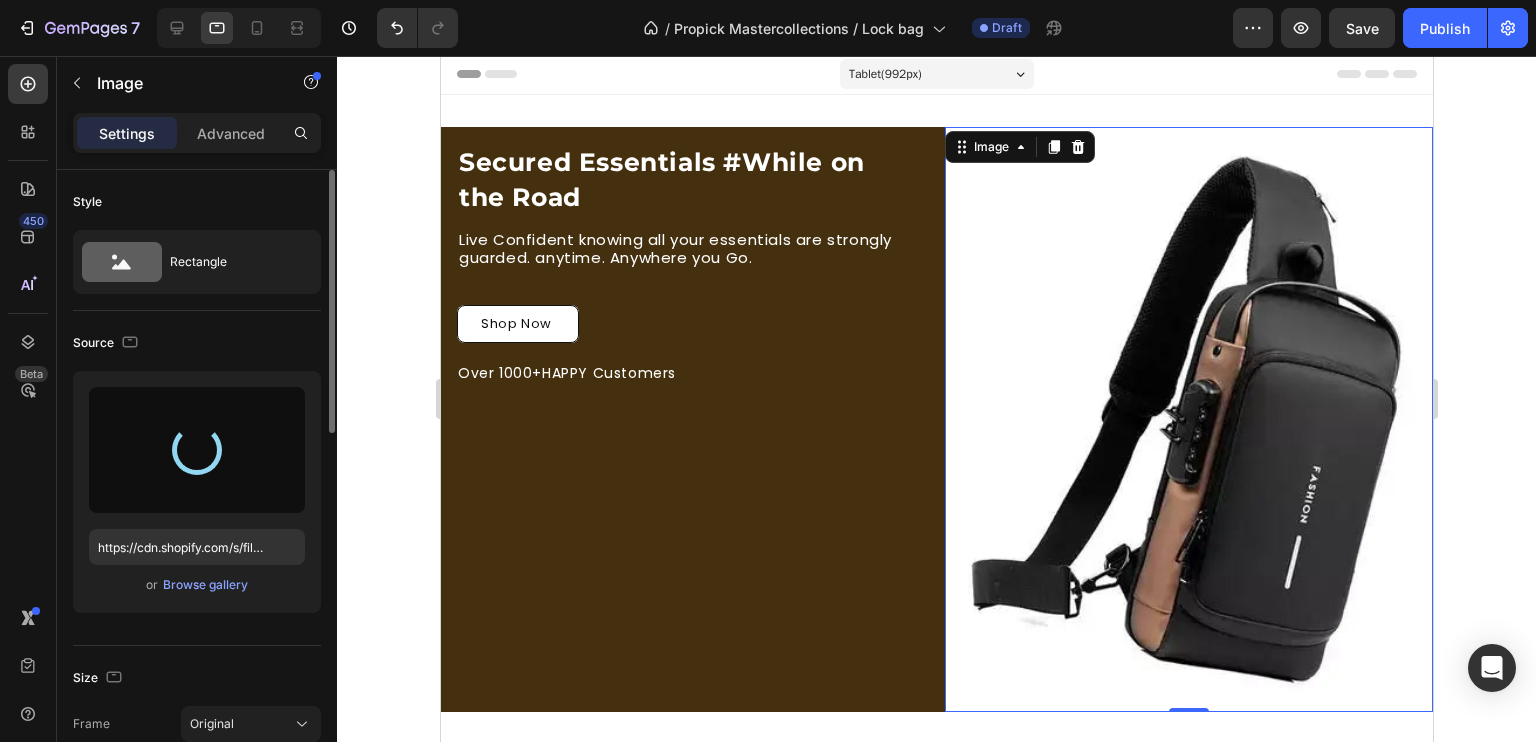type on "https://cdn.shopify.com/s/files/1/0931/7446/4816/files/gempages_577127635012813539-62e22f4c-a139-4fff-8b2c-955f629917cd.webp" 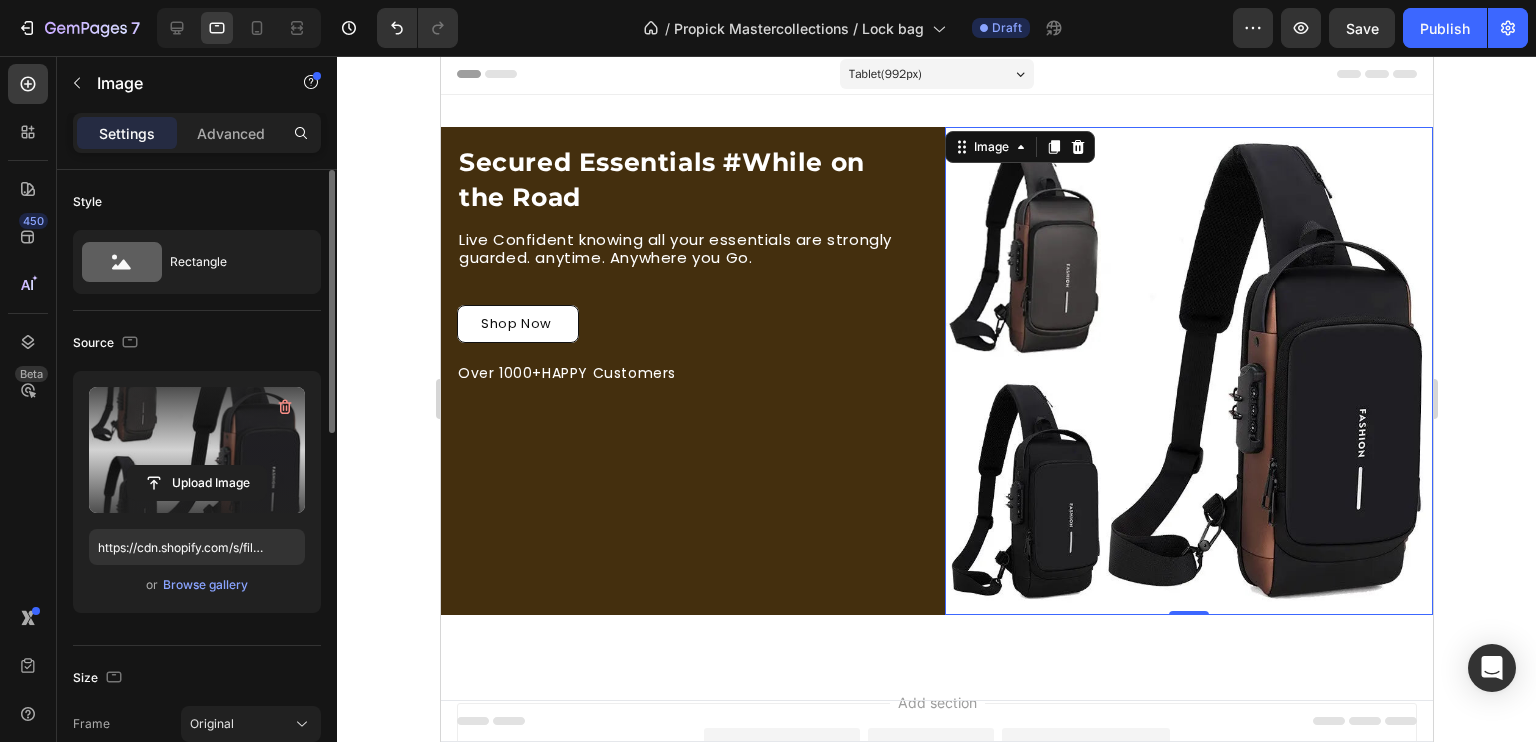 click 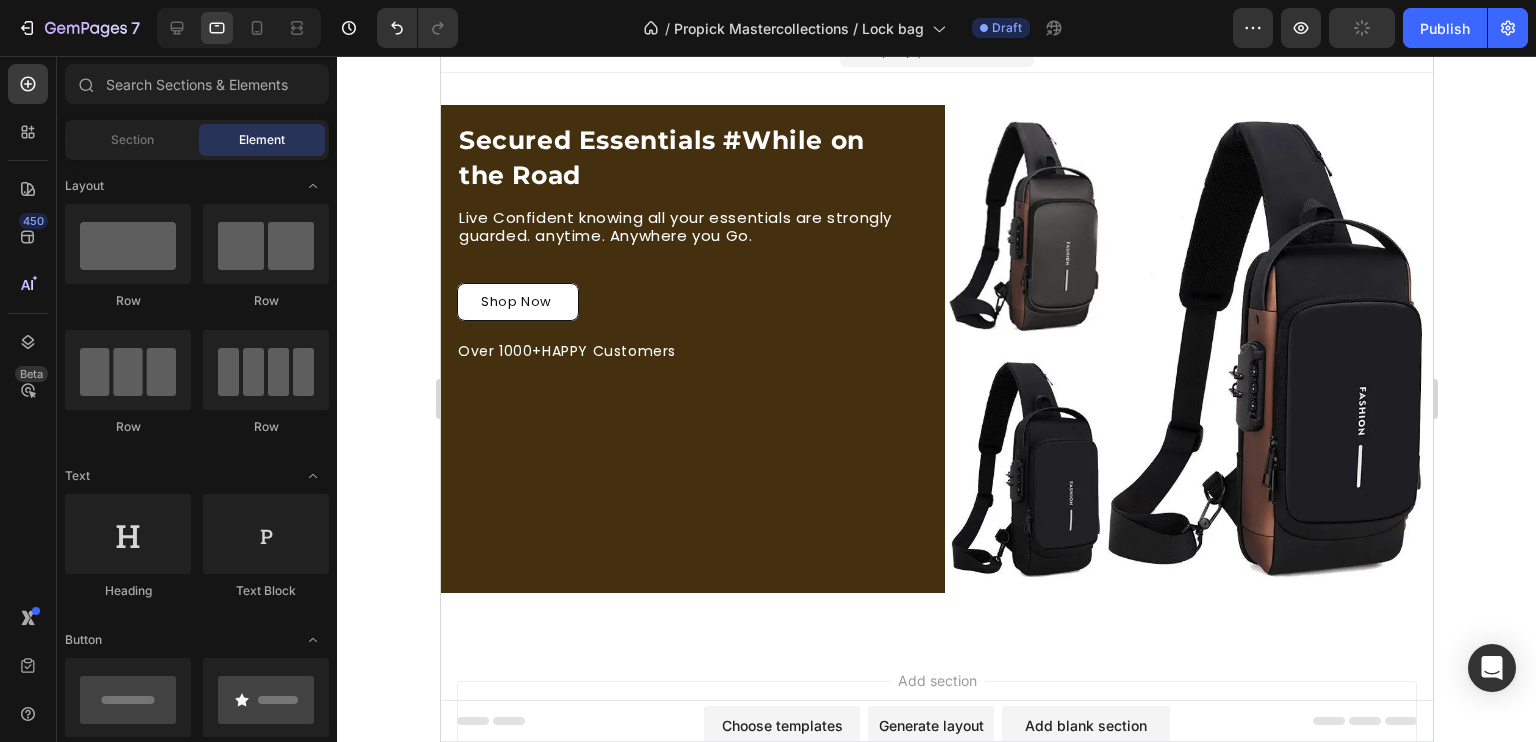 scroll, scrollTop: 0, scrollLeft: 0, axis: both 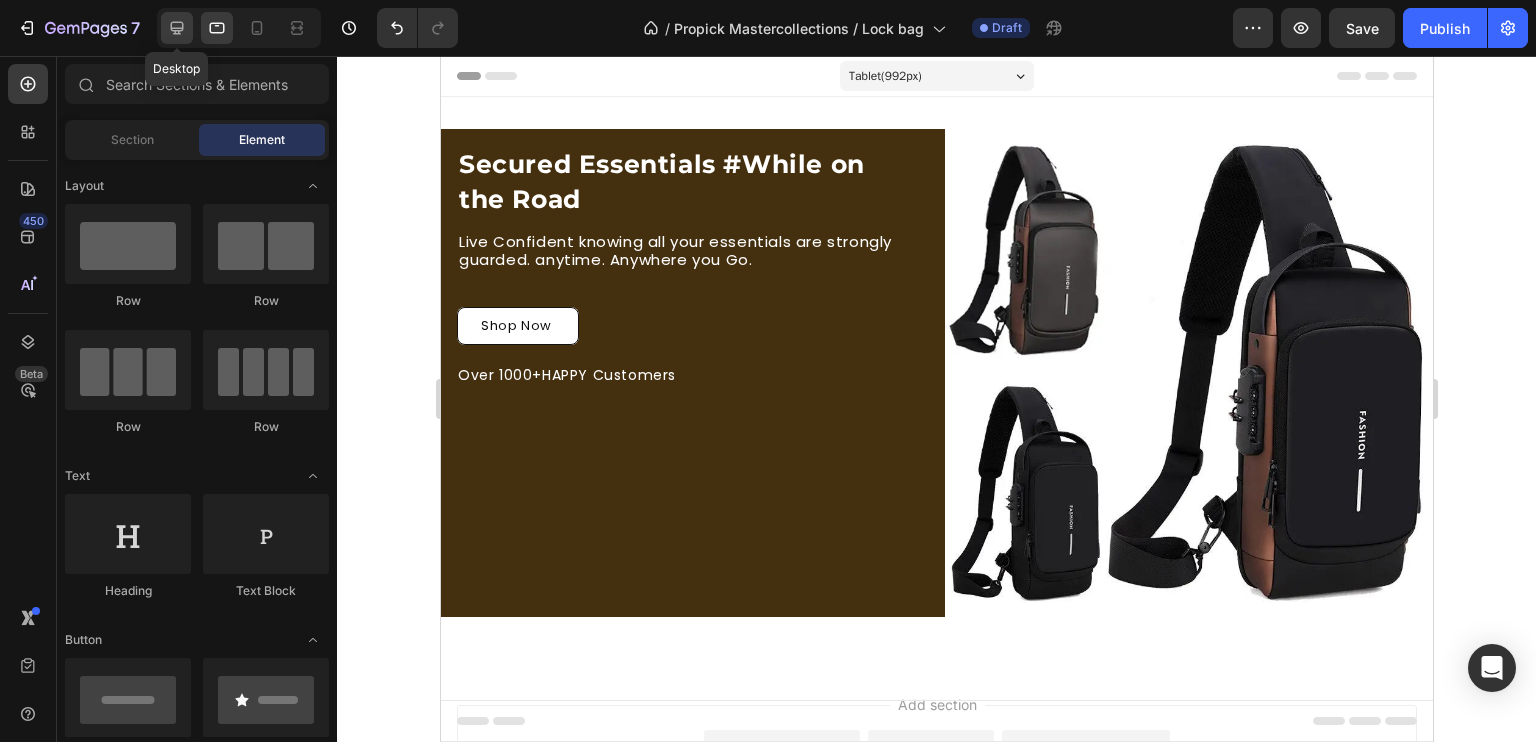 click 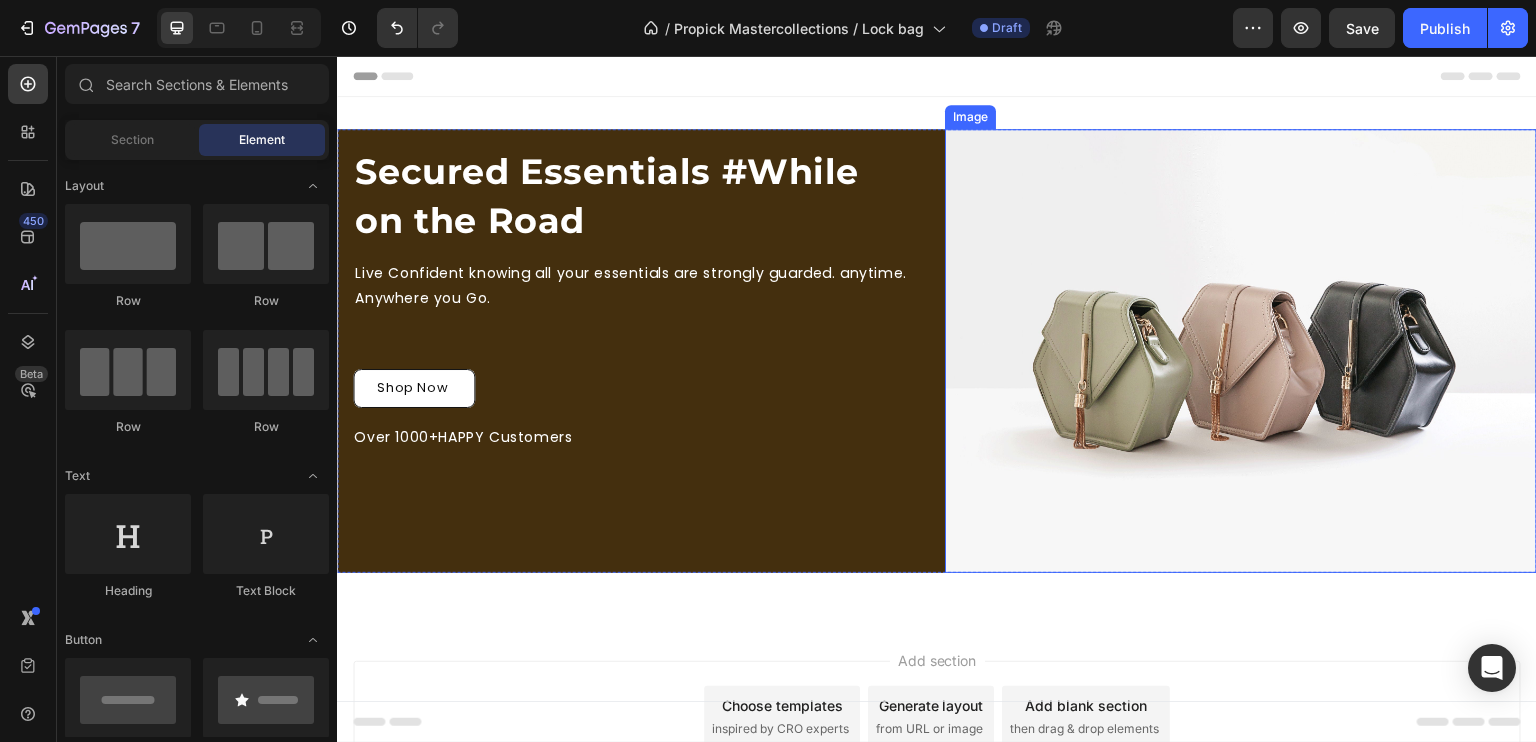 click at bounding box center [1241, 351] 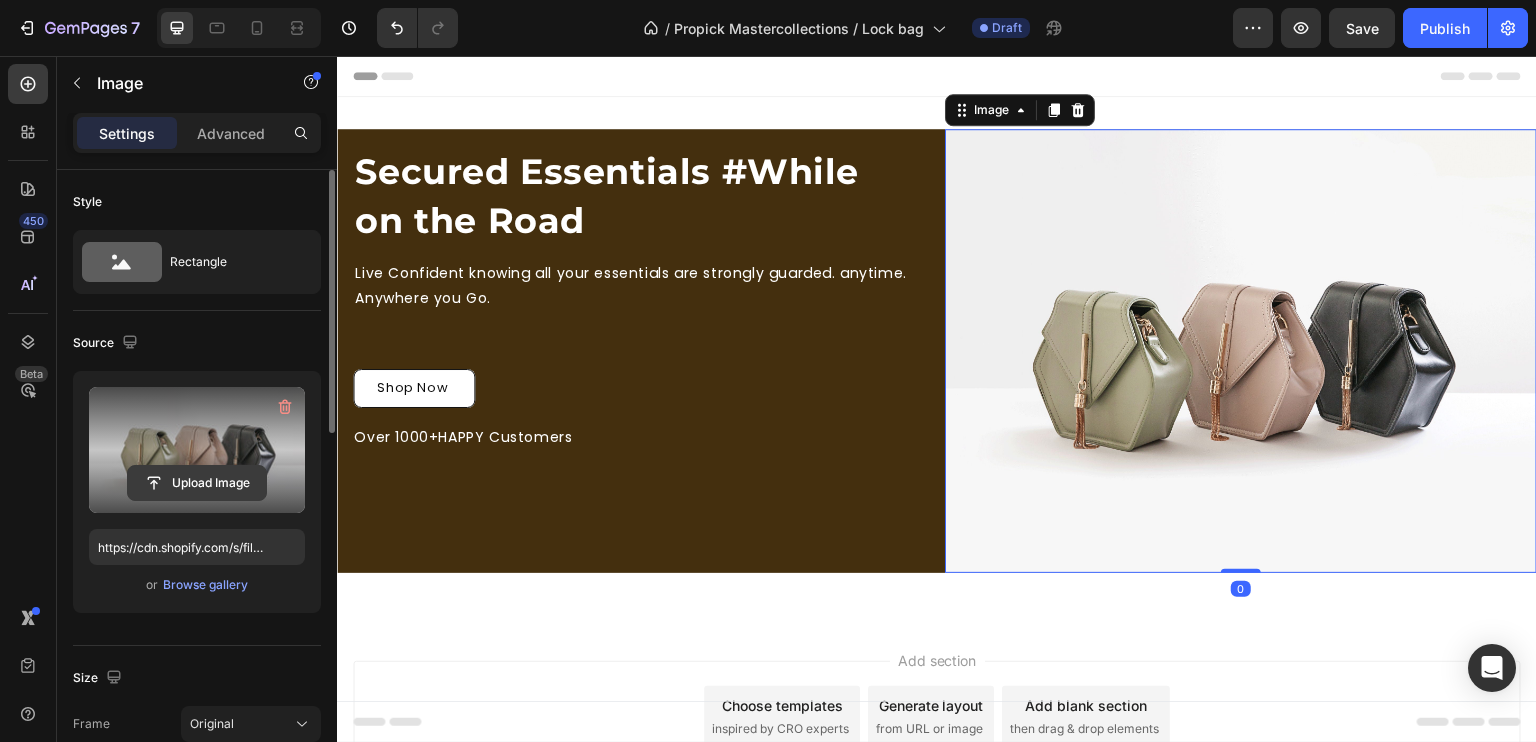 click 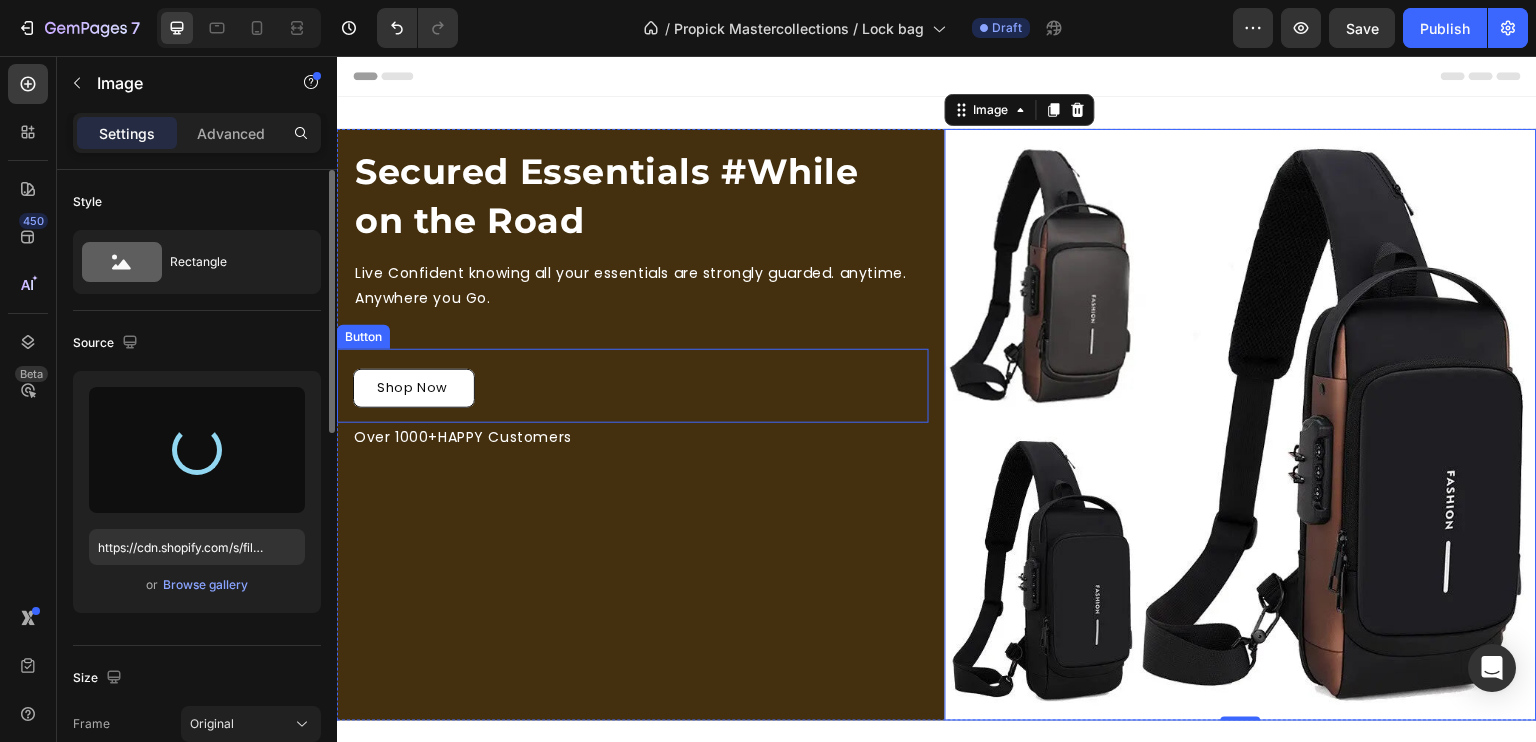 type on "https://cdn.shopify.com/s/files/1/0931/7446/4816/files/gempages_577127635012813539-62e22f4c-a139-4fff-8b2c-955f629917cd.webp" 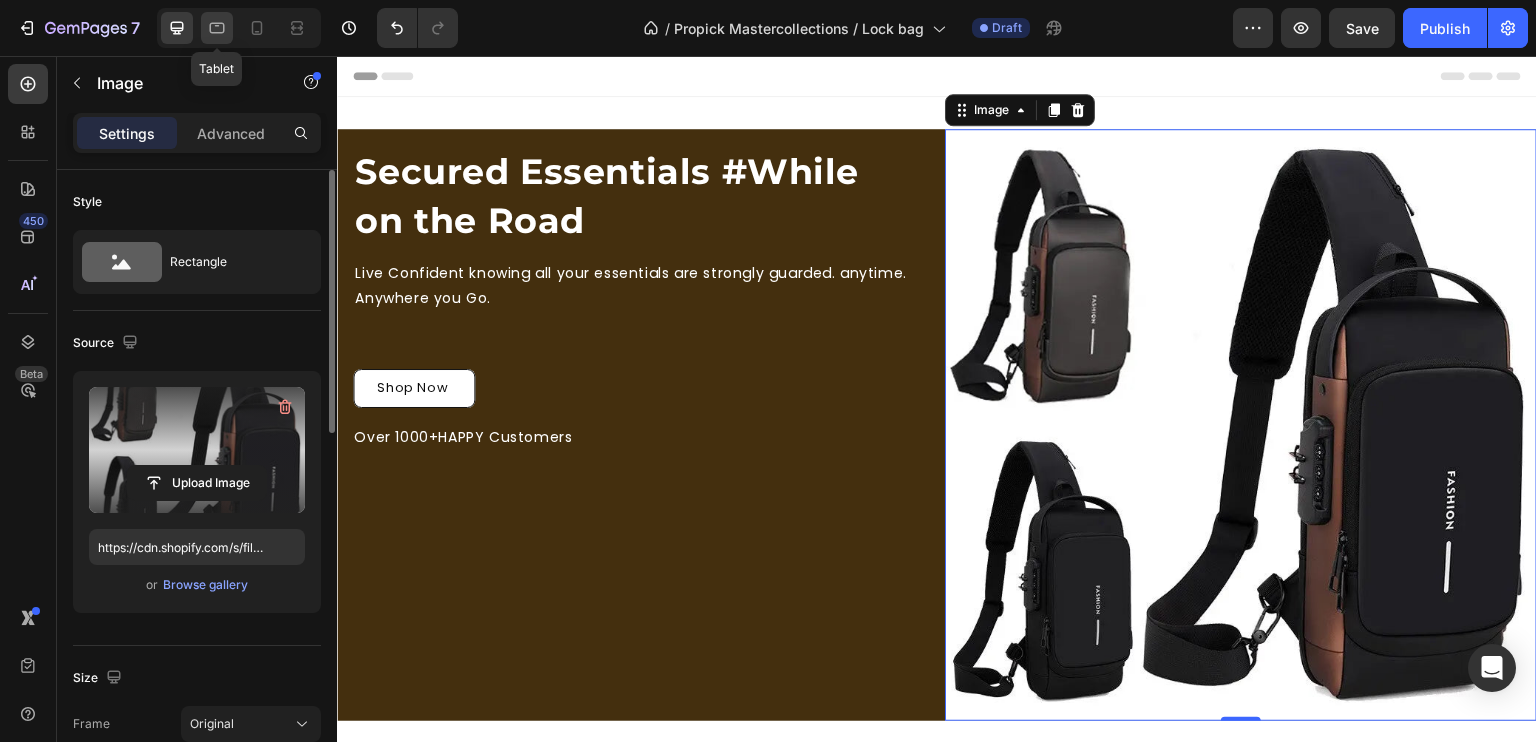 click 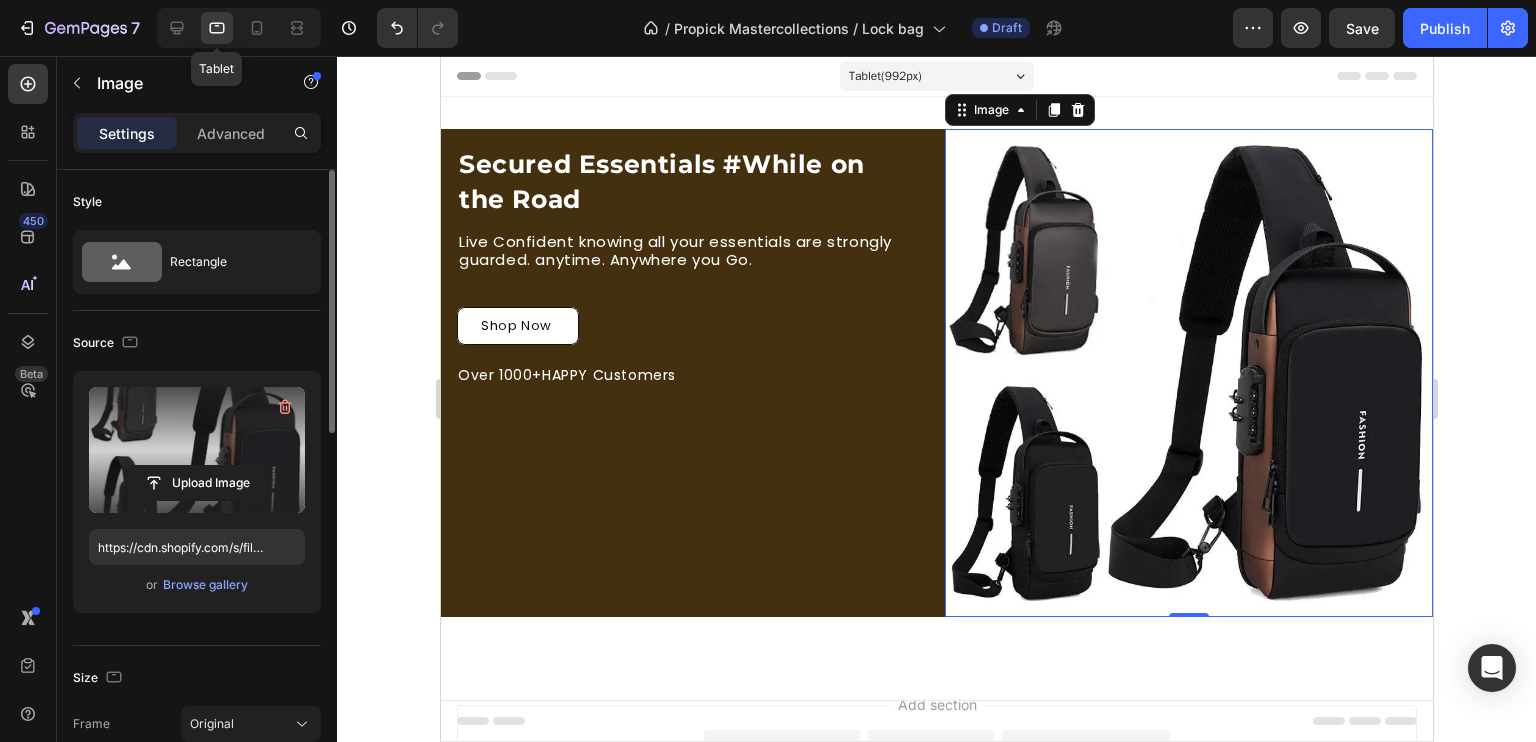 scroll, scrollTop: 3, scrollLeft: 0, axis: vertical 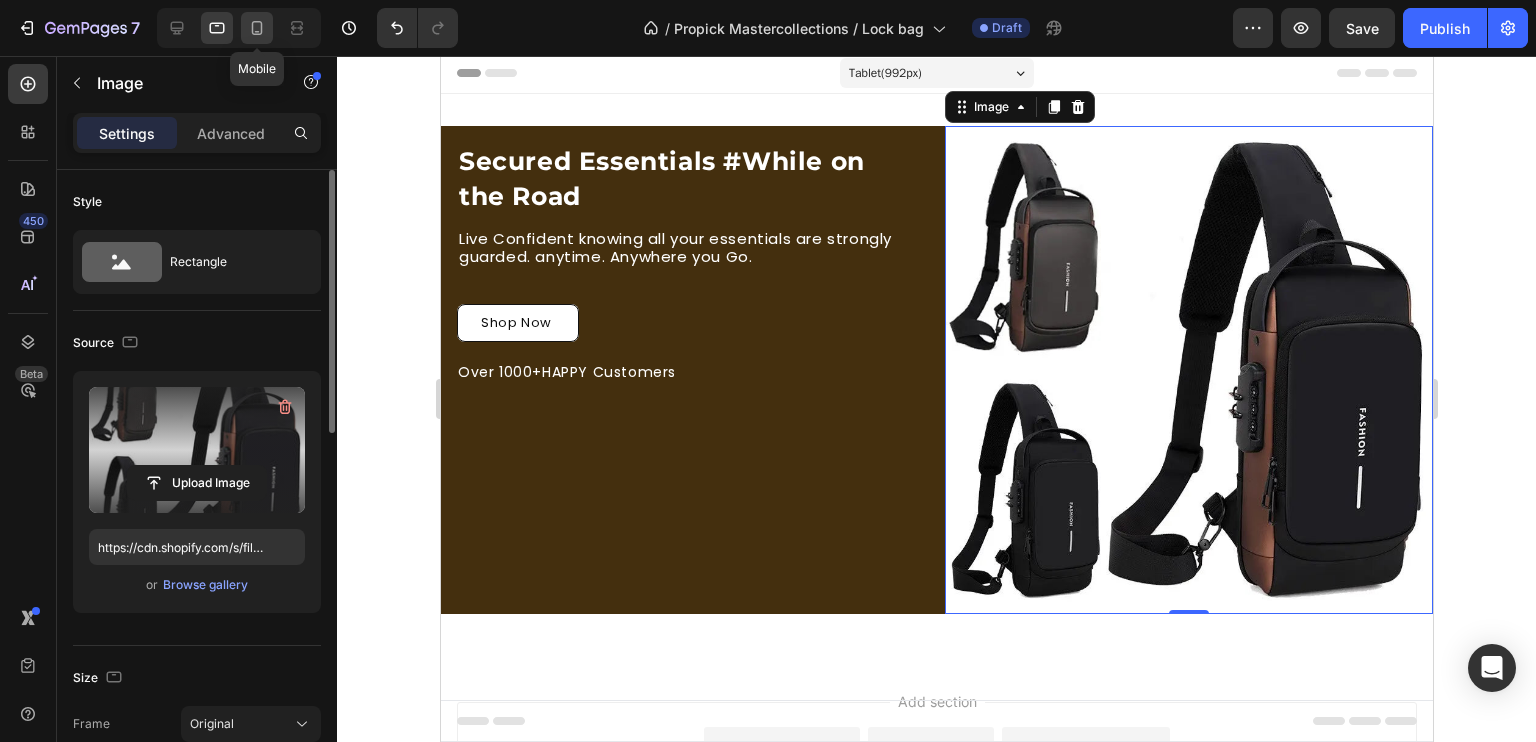 click 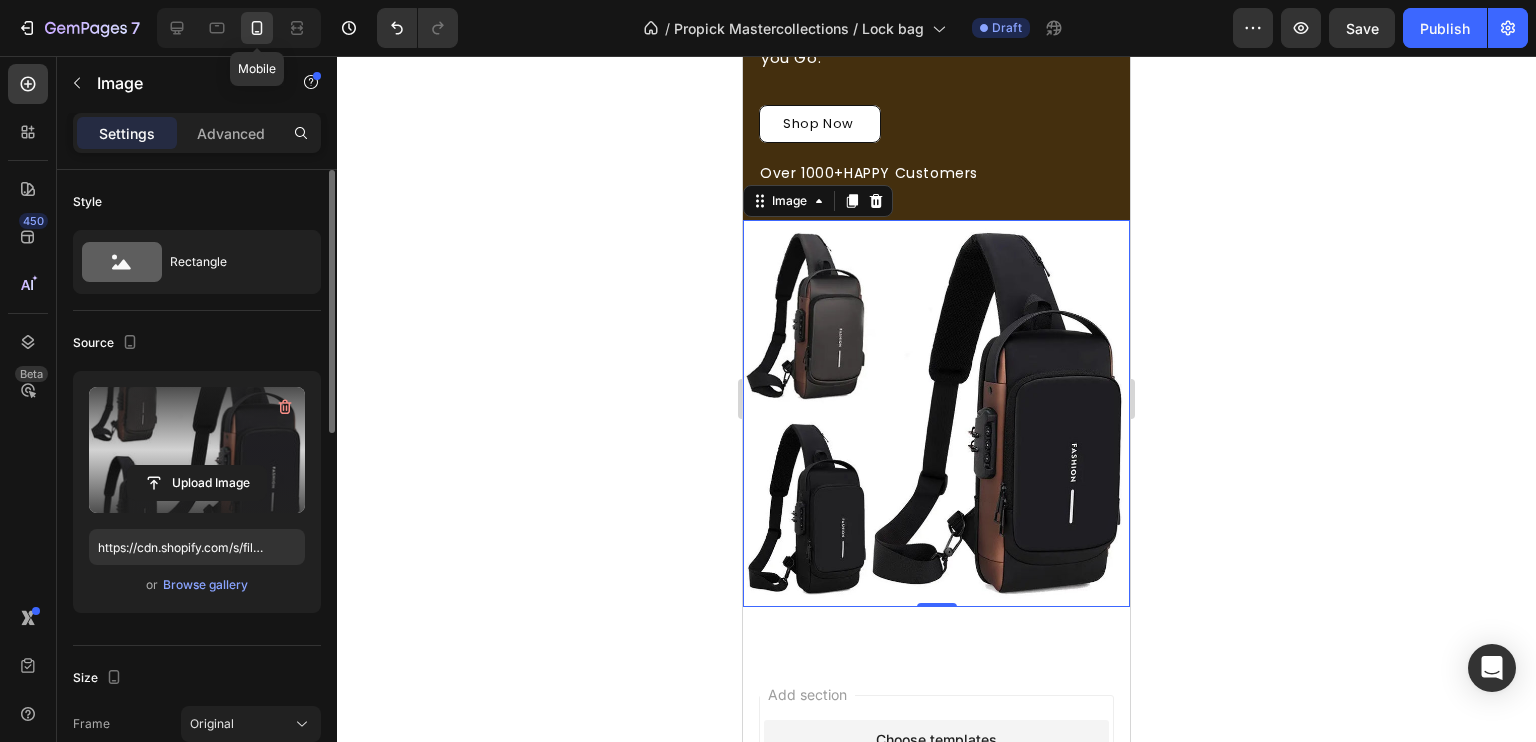scroll, scrollTop: 314, scrollLeft: 0, axis: vertical 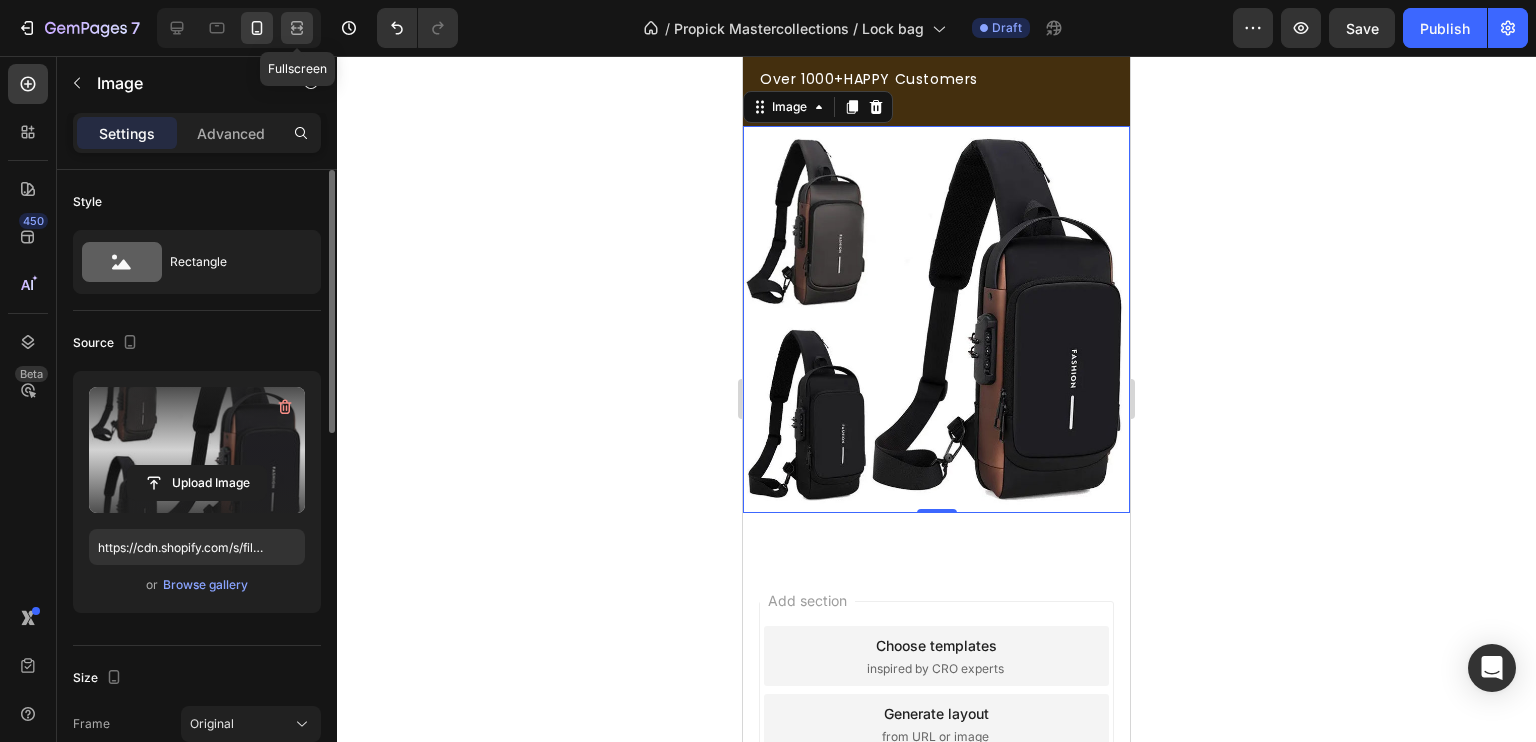 click 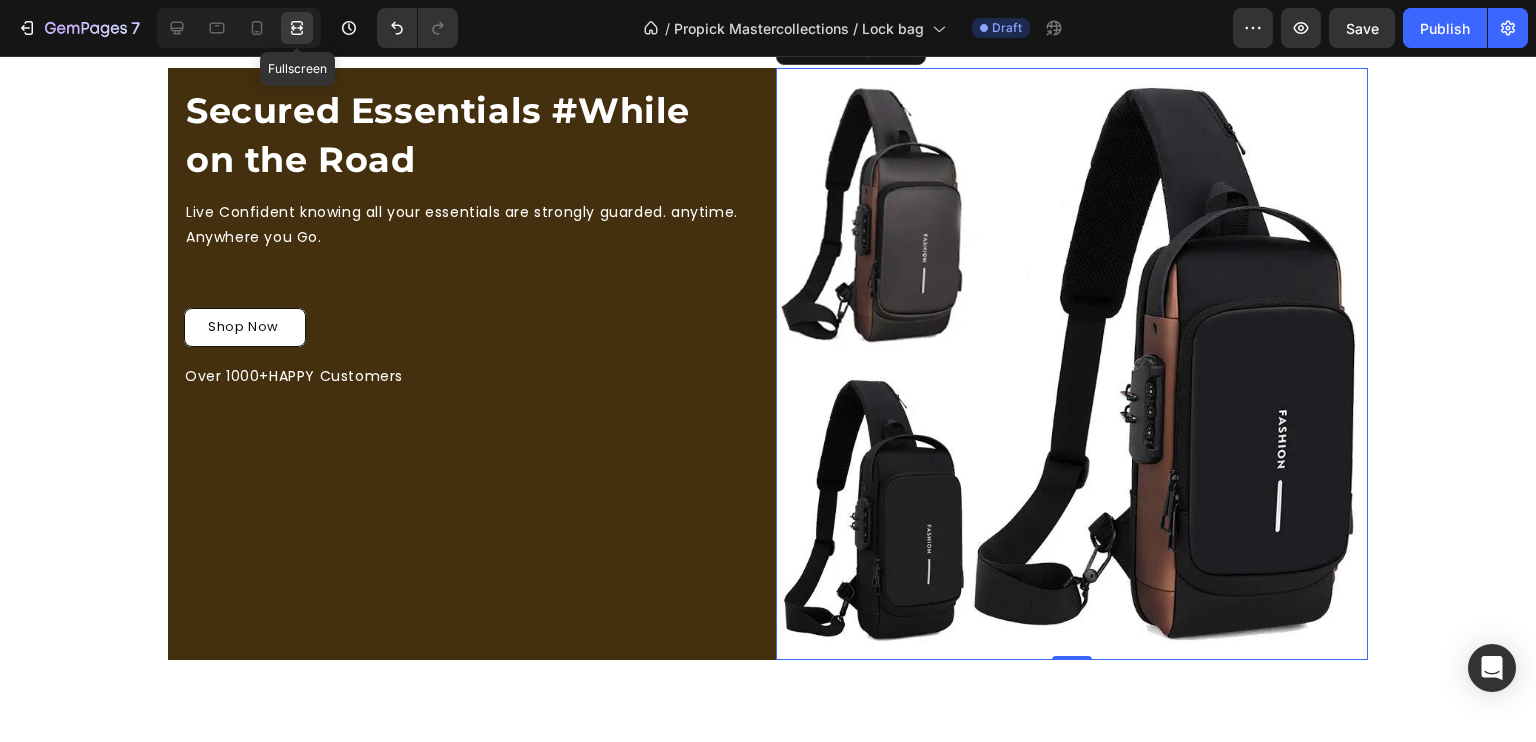 scroll, scrollTop: 2, scrollLeft: 0, axis: vertical 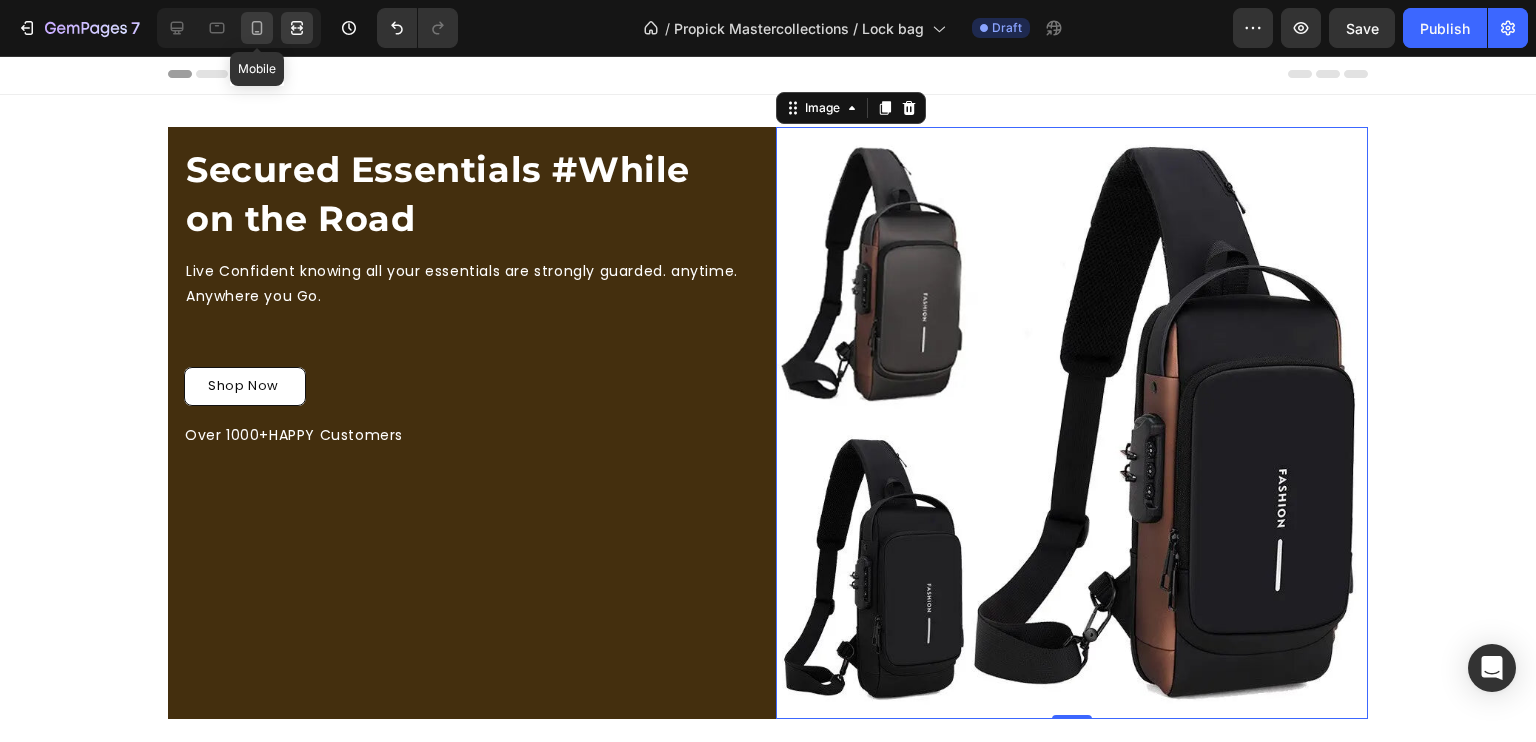 click 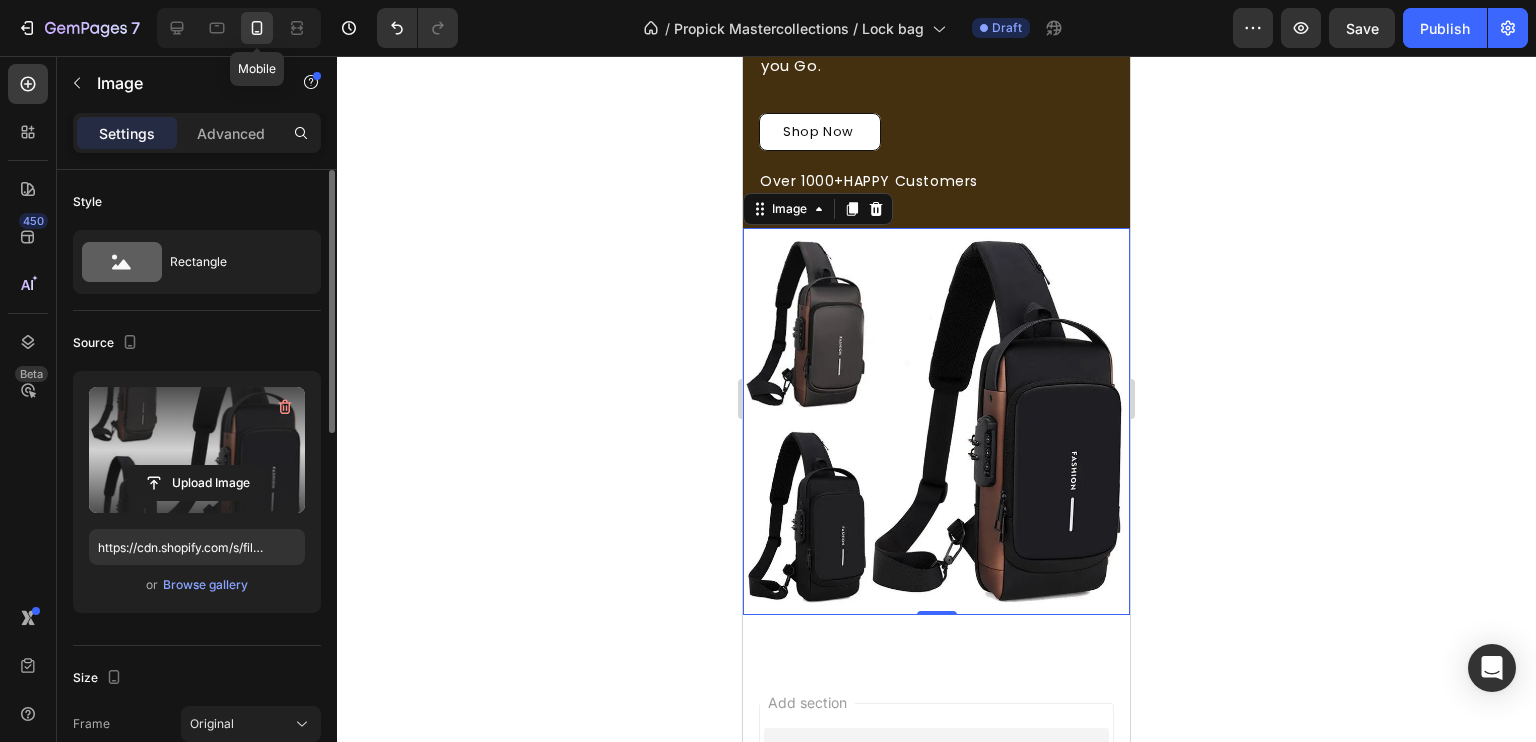 scroll, scrollTop: 314, scrollLeft: 0, axis: vertical 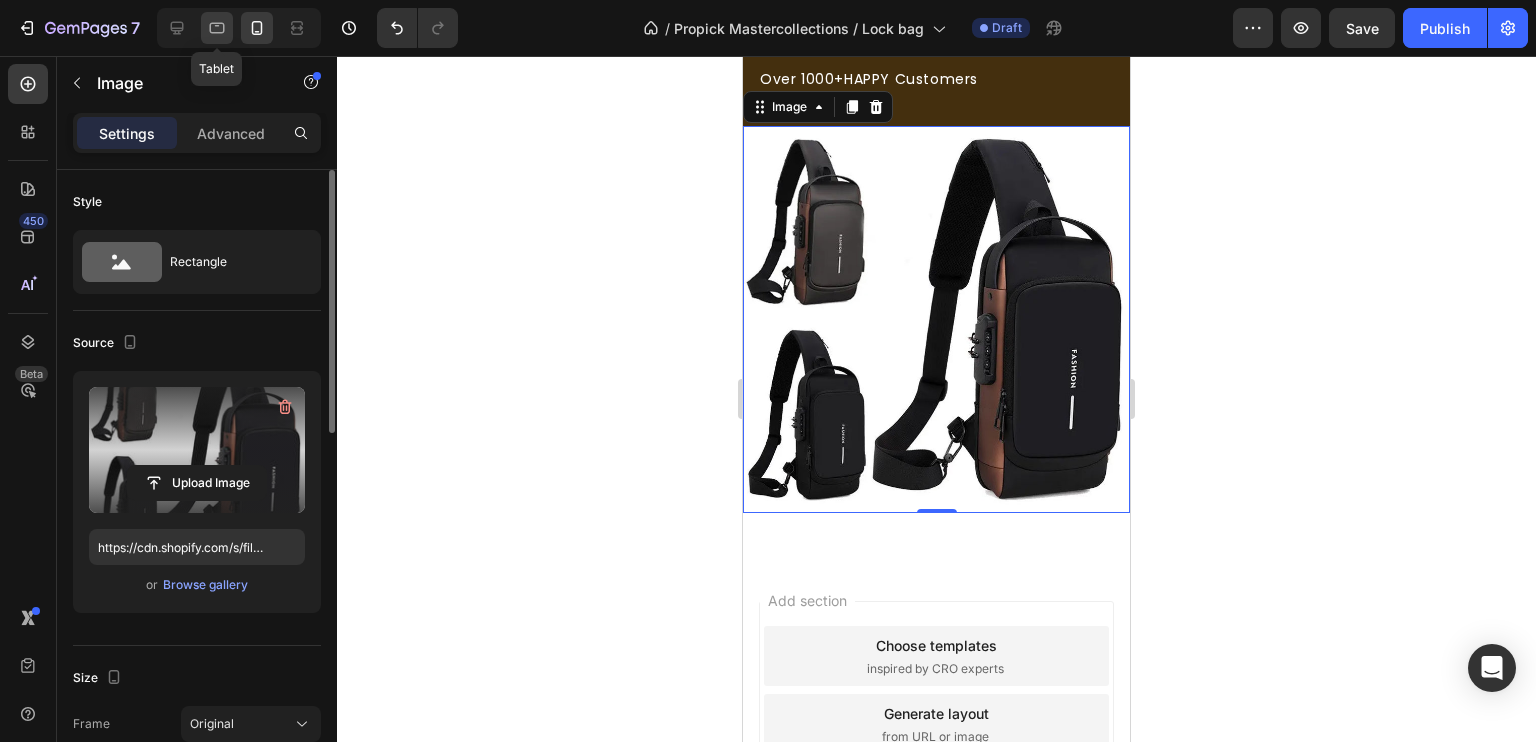 click 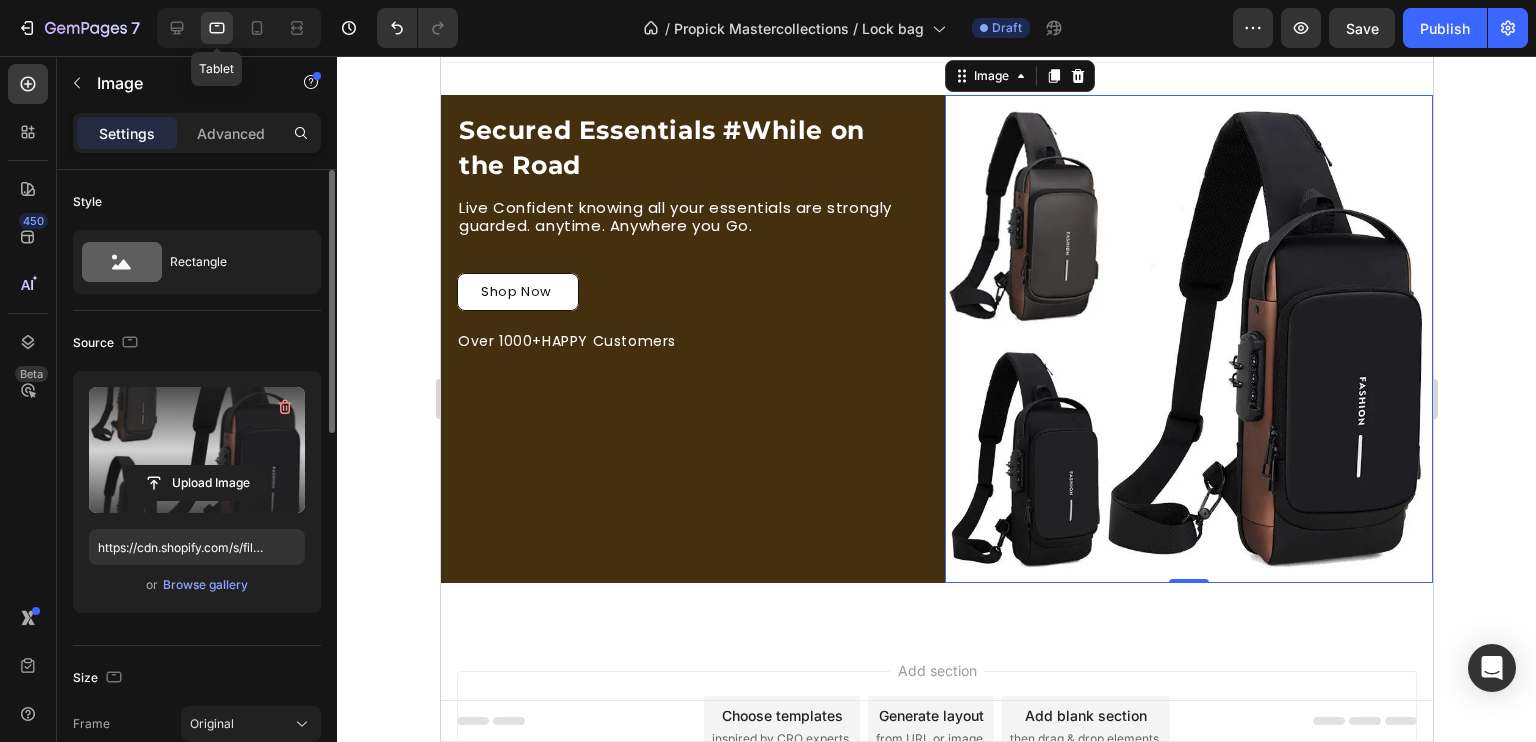 scroll, scrollTop: 2, scrollLeft: 0, axis: vertical 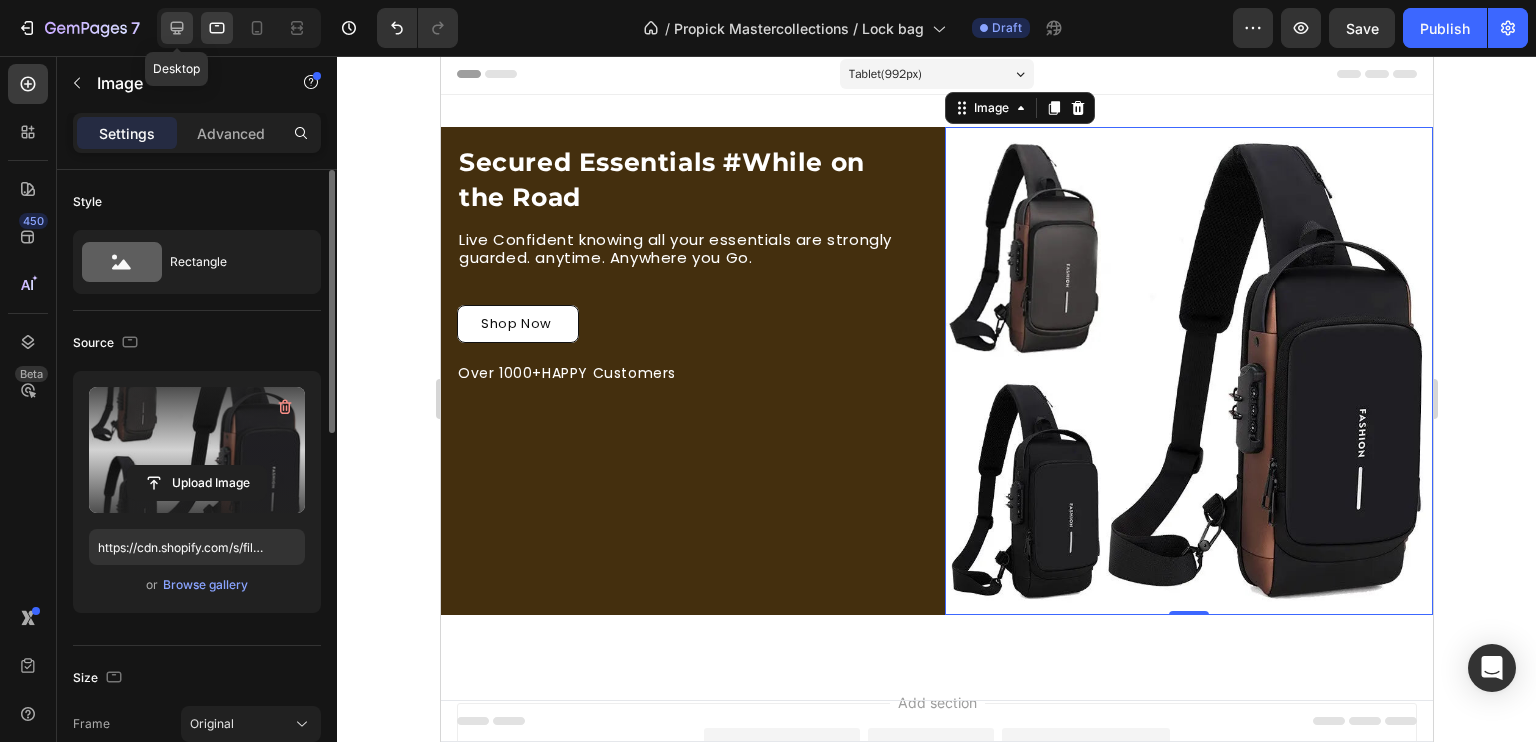 click 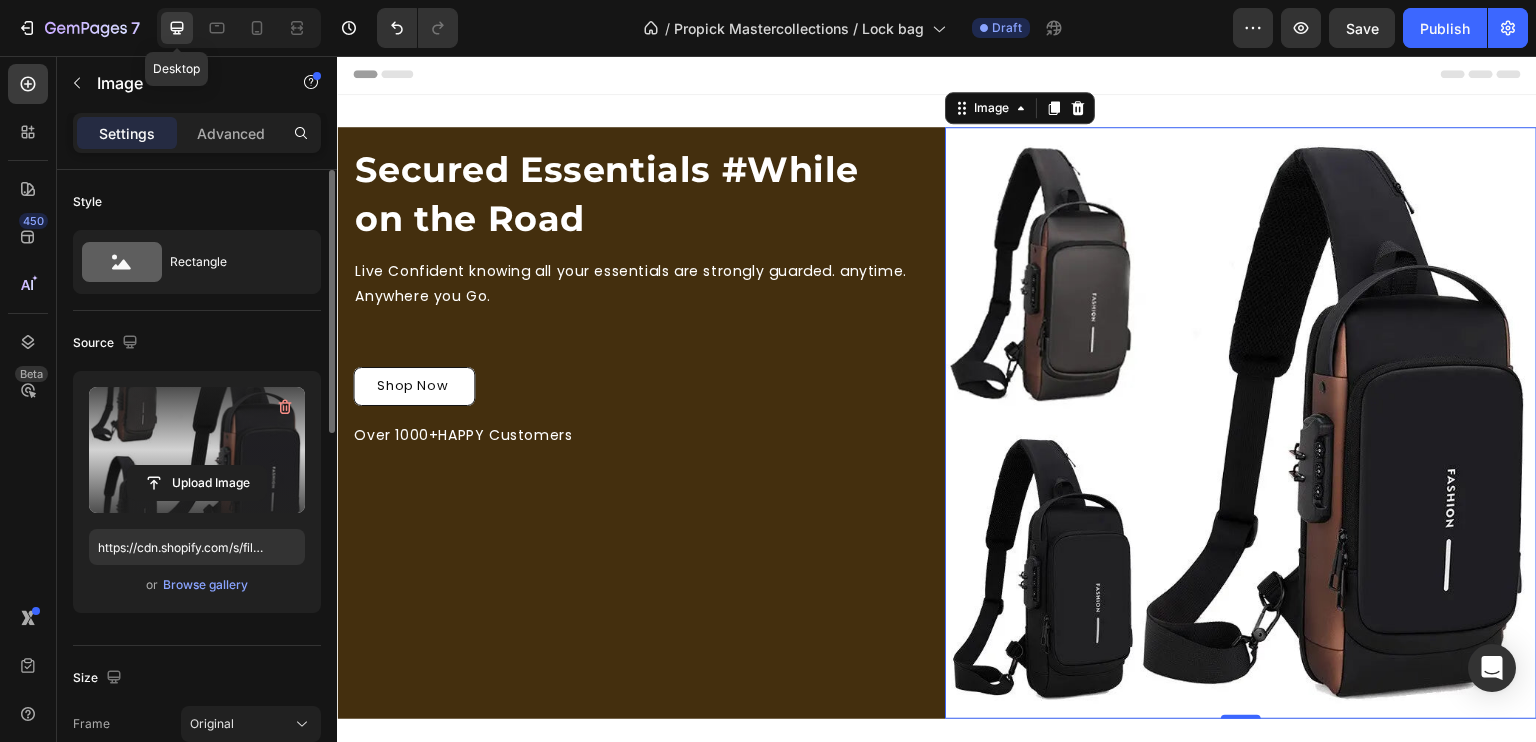 scroll, scrollTop: 3, scrollLeft: 0, axis: vertical 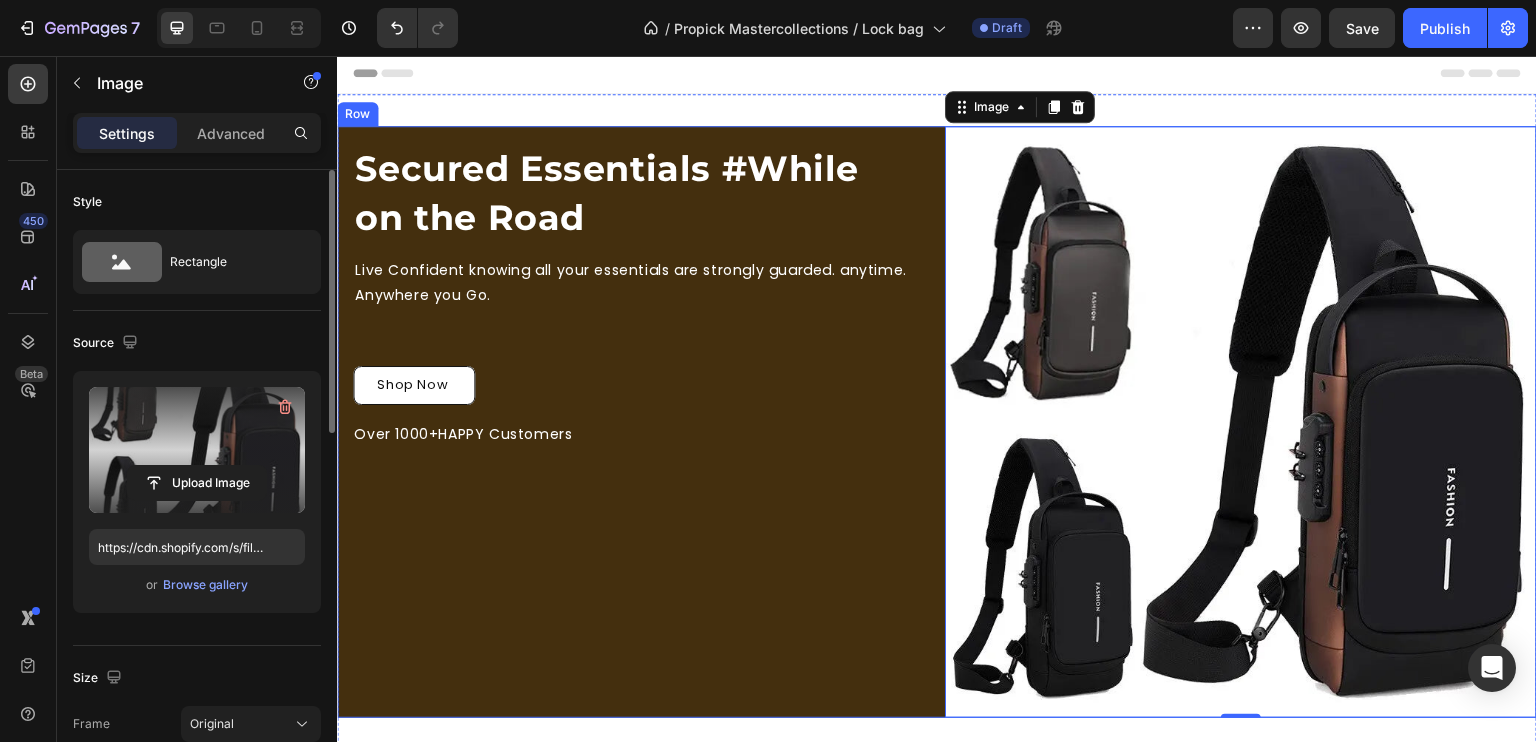 click on "Secured Essentials #While on the Road Heading Live Confident knowing all your essentials are strongly guarded. anytime. Anywhere you Go.  Text Block Row Shop Now   Button Over 1000+HAPPY Customers   Text Block" at bounding box center (633, 422) 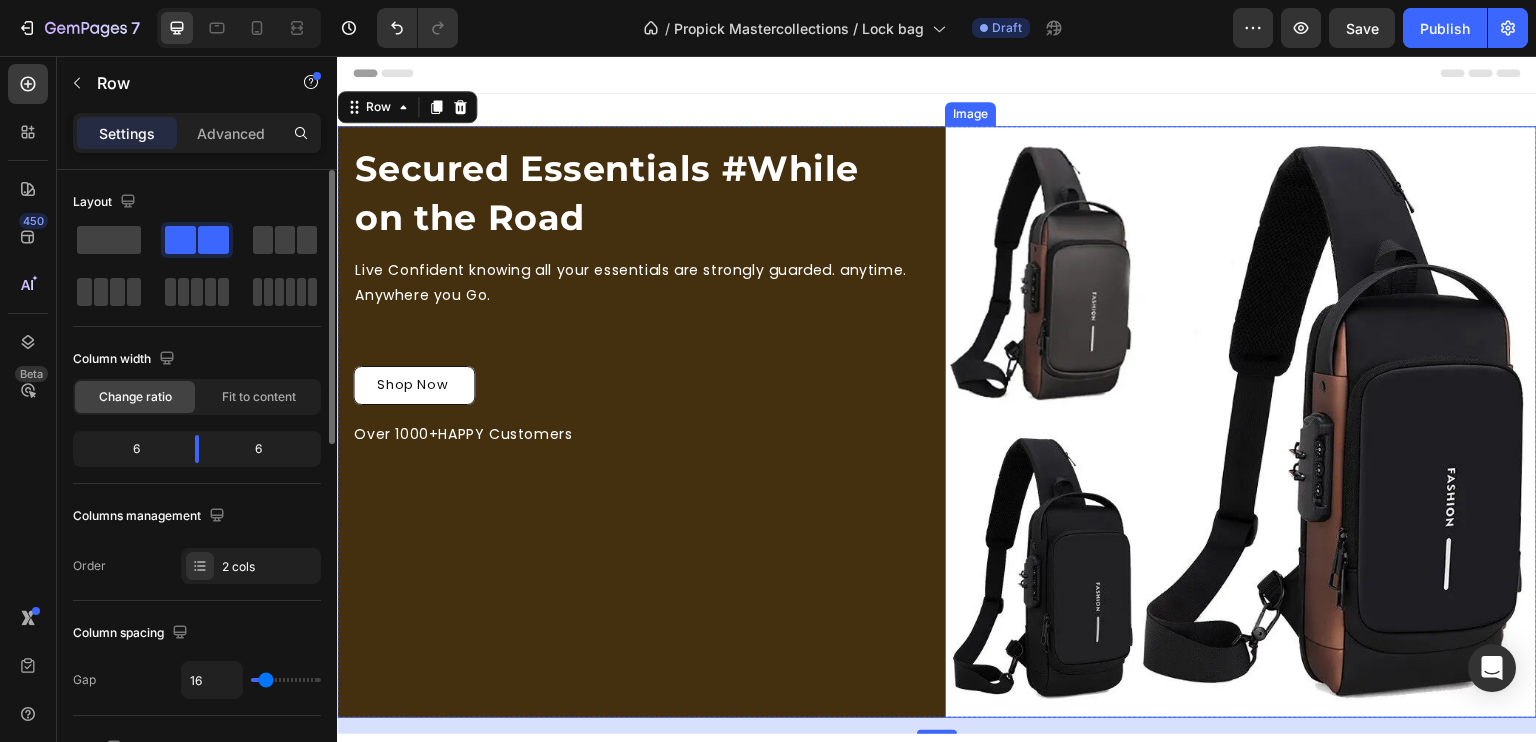 click at bounding box center (1241, 422) 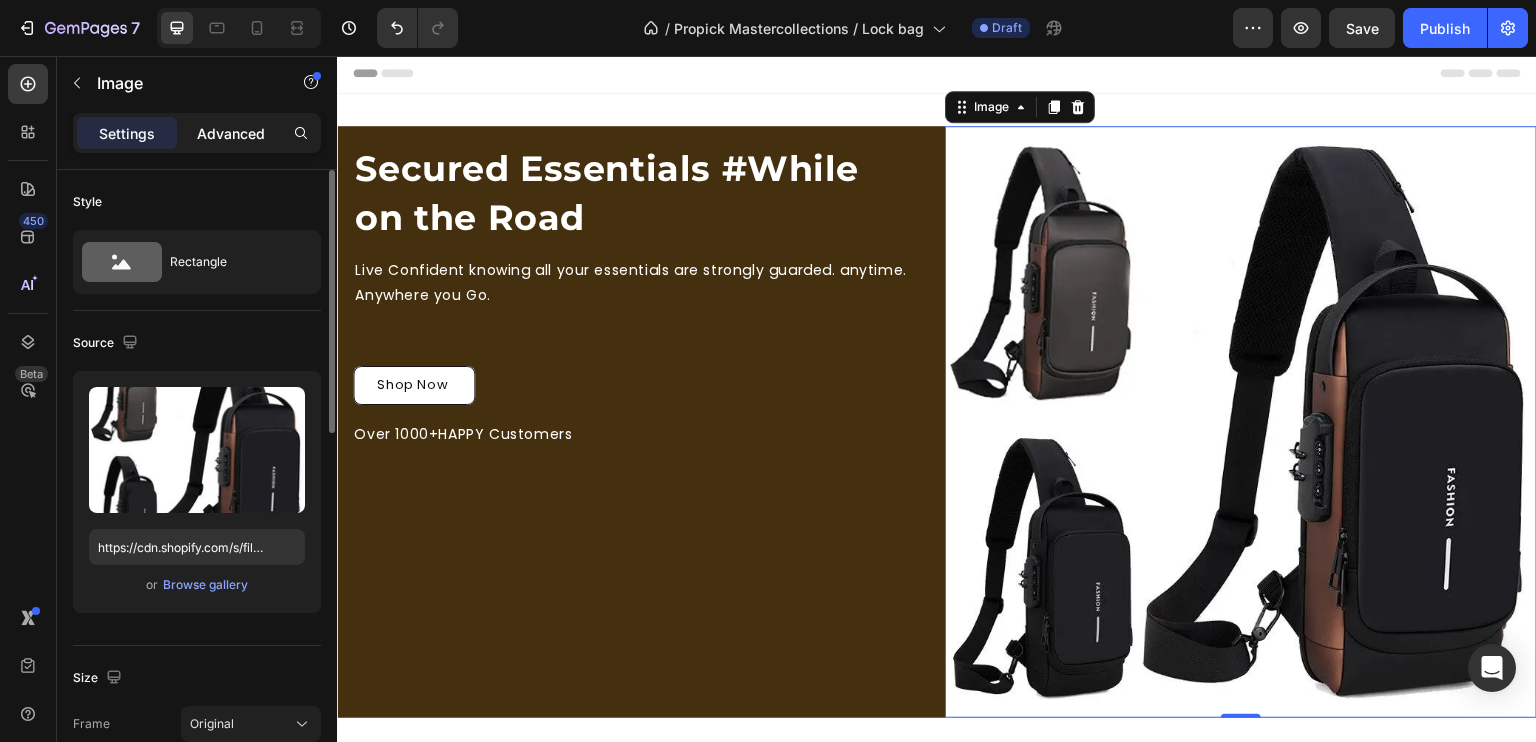 click on "Advanced" at bounding box center (231, 133) 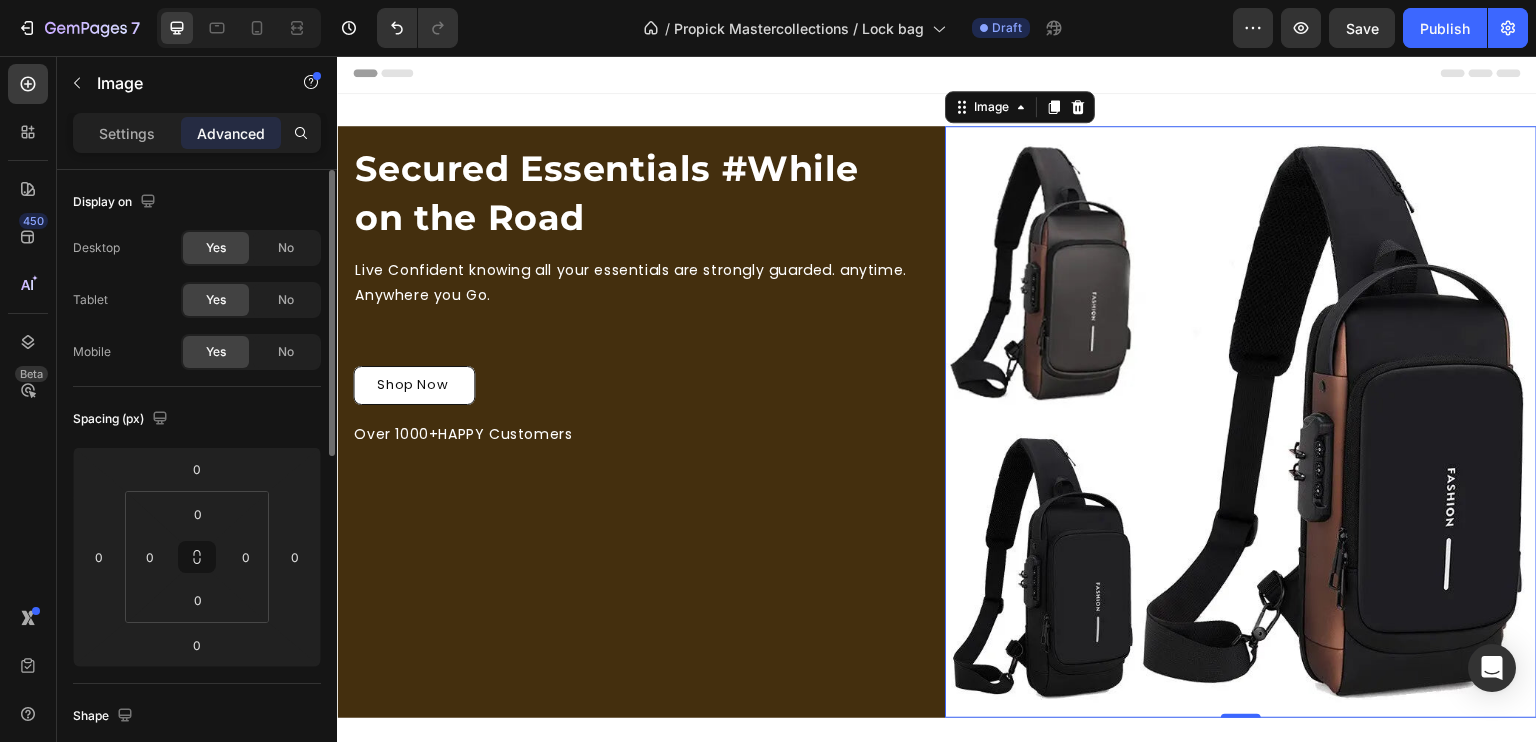 click at bounding box center [1241, 422] 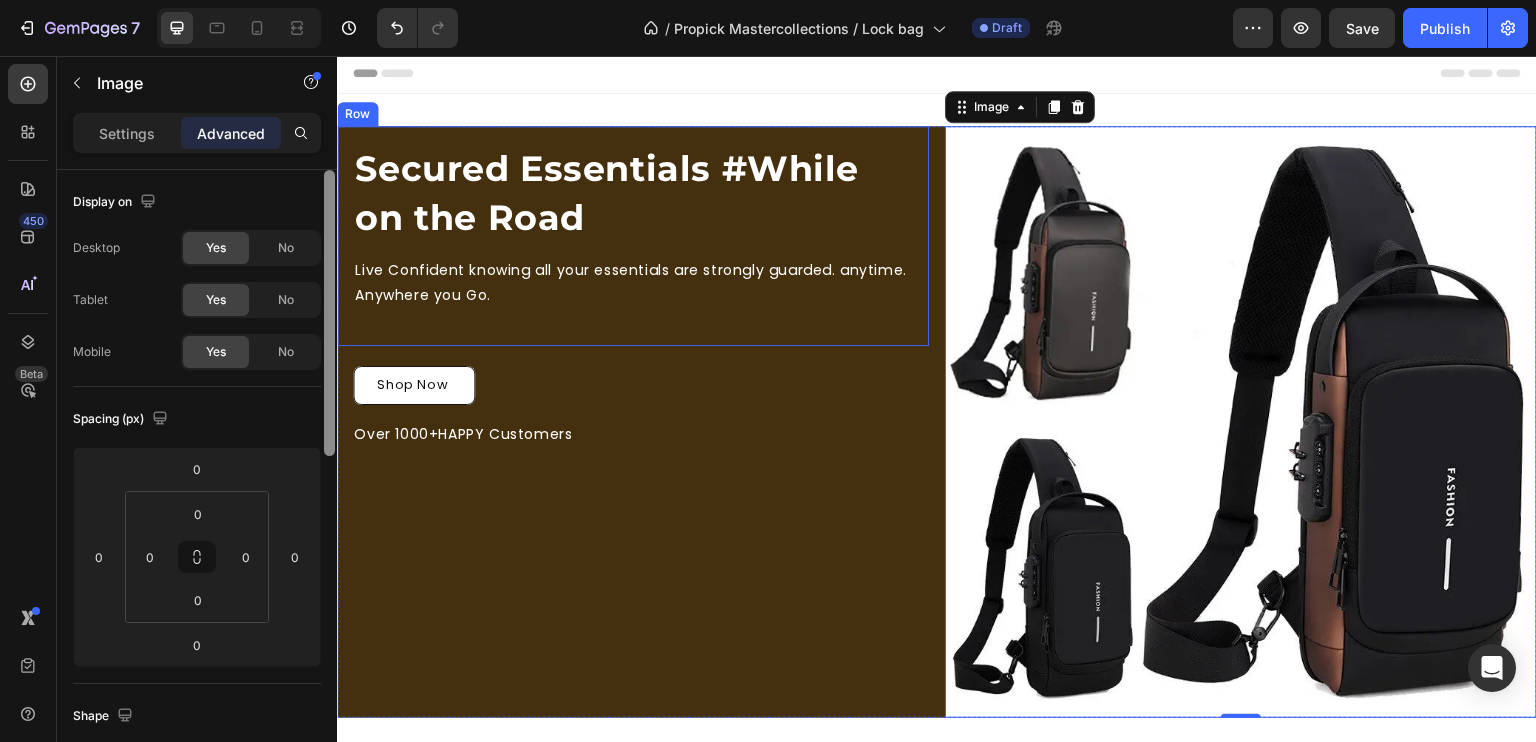 scroll, scrollTop: 143, scrollLeft: 0, axis: vertical 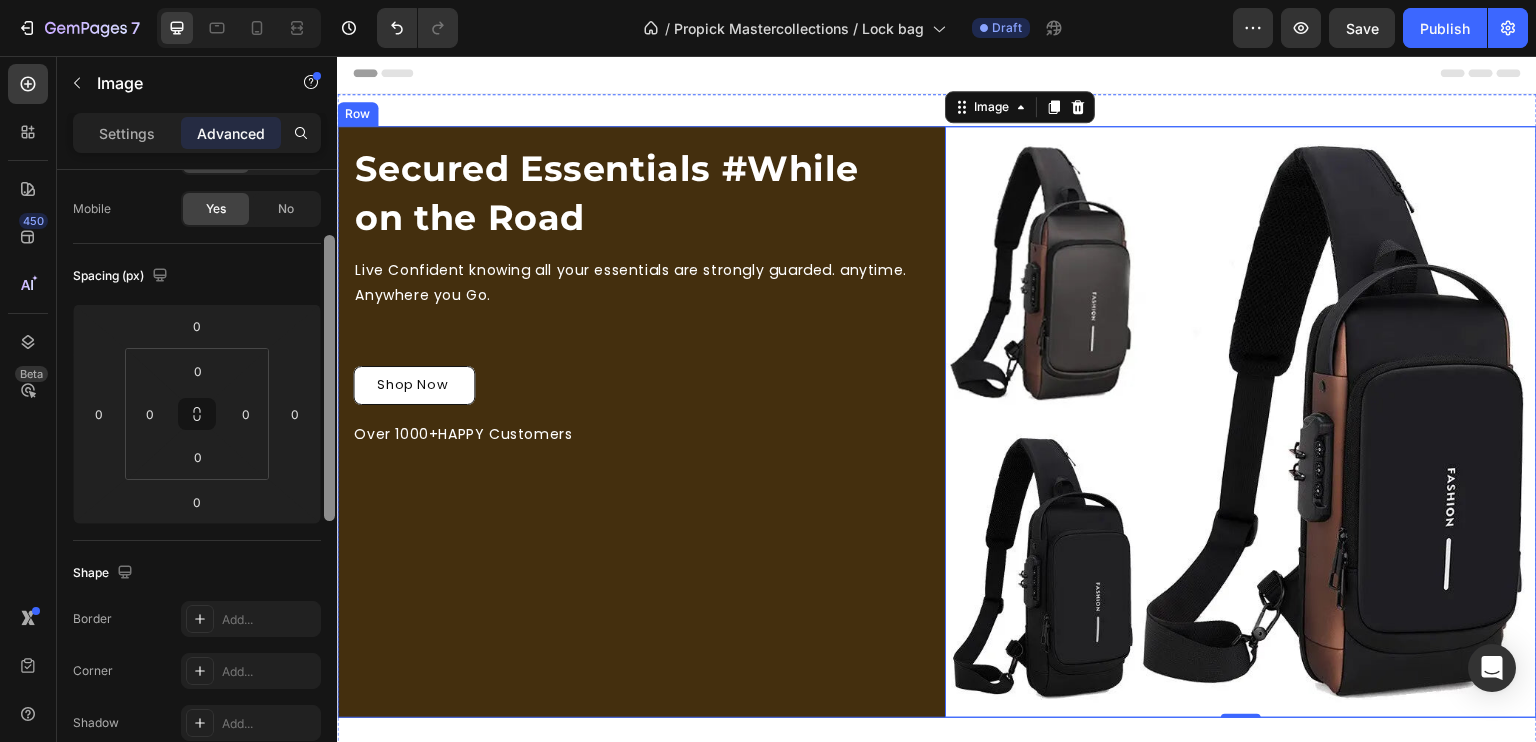 drag, startPoint x: 664, startPoint y: 306, endPoint x: 337, endPoint y: 524, distance: 393.0051 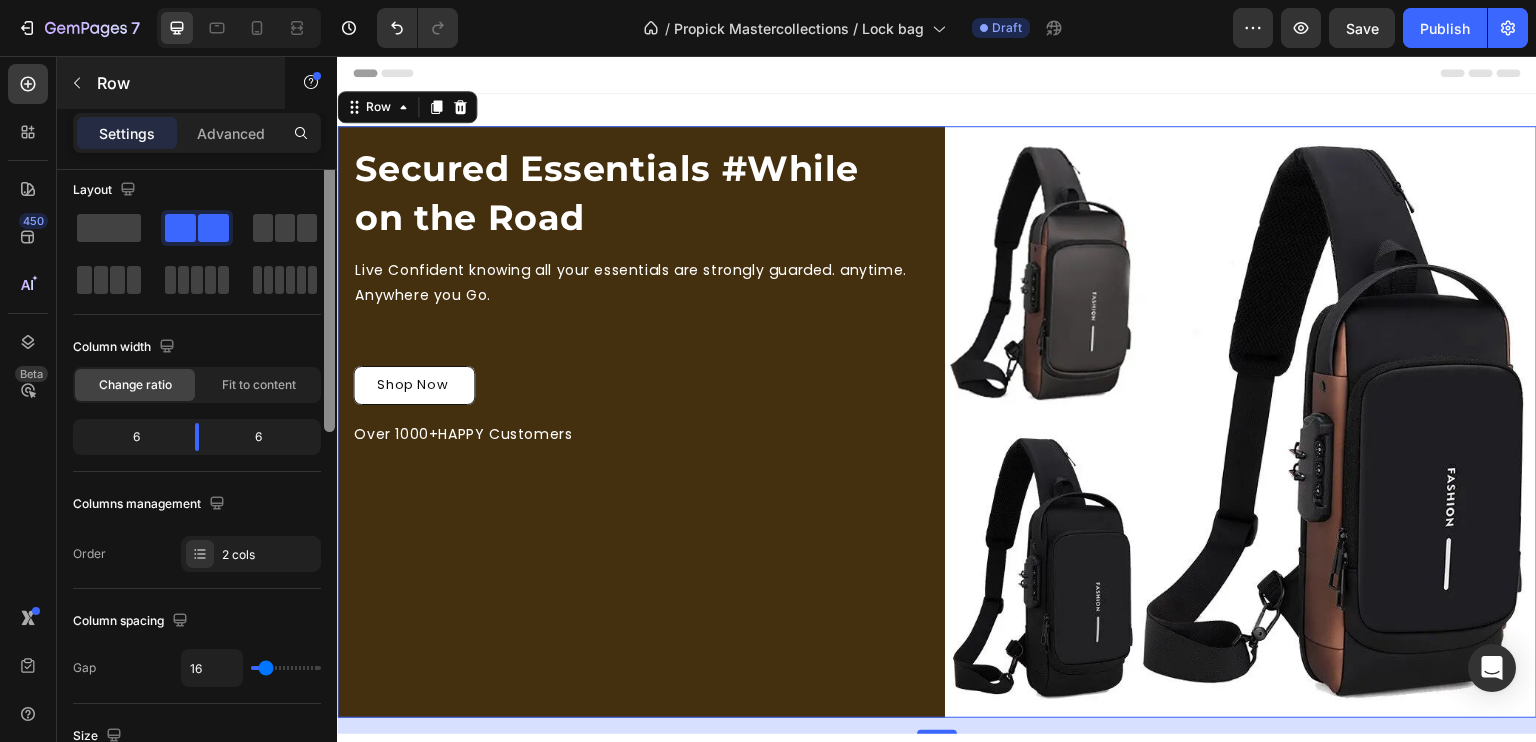 scroll, scrollTop: 0, scrollLeft: 0, axis: both 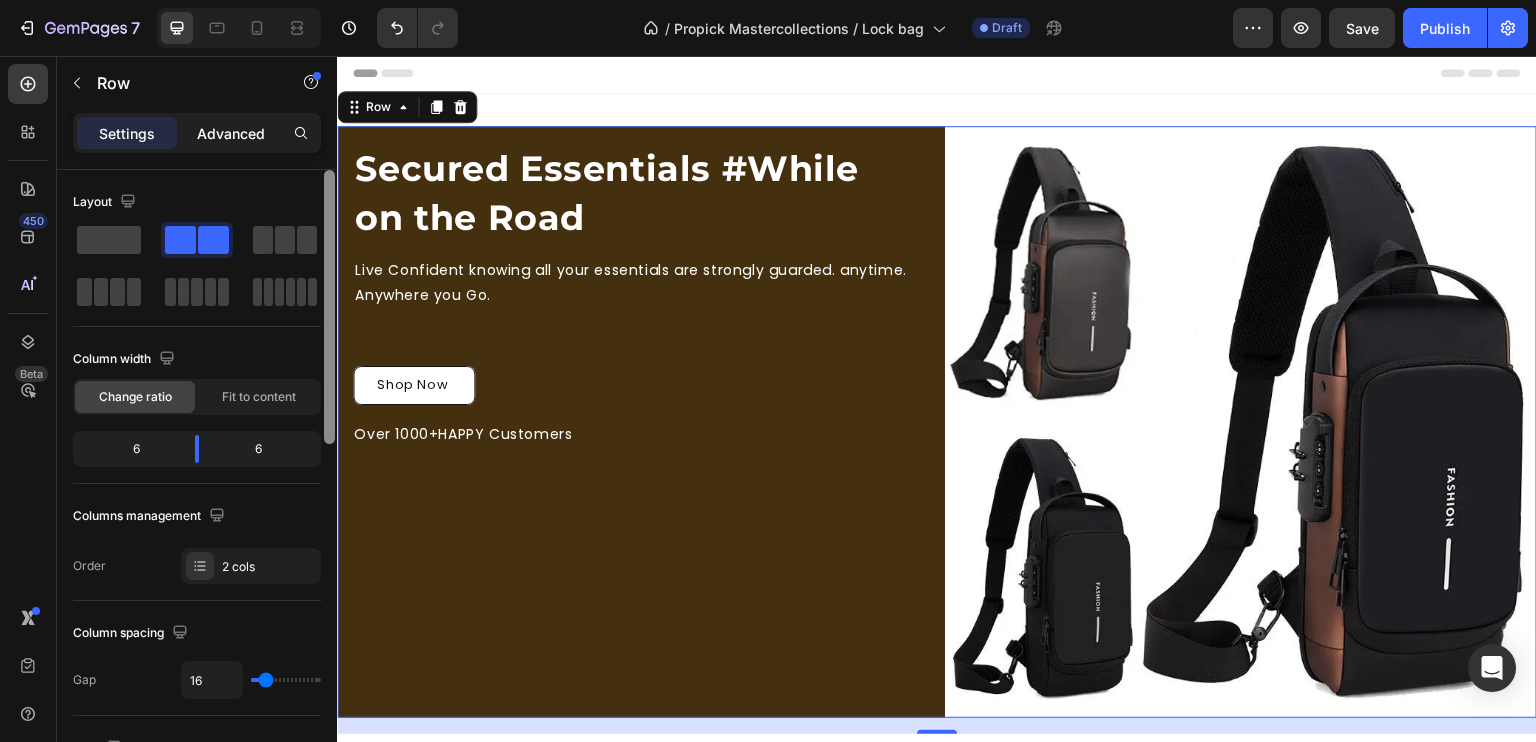 drag, startPoint x: 228, startPoint y: 136, endPoint x: 743, endPoint y: 342, distance: 554.672 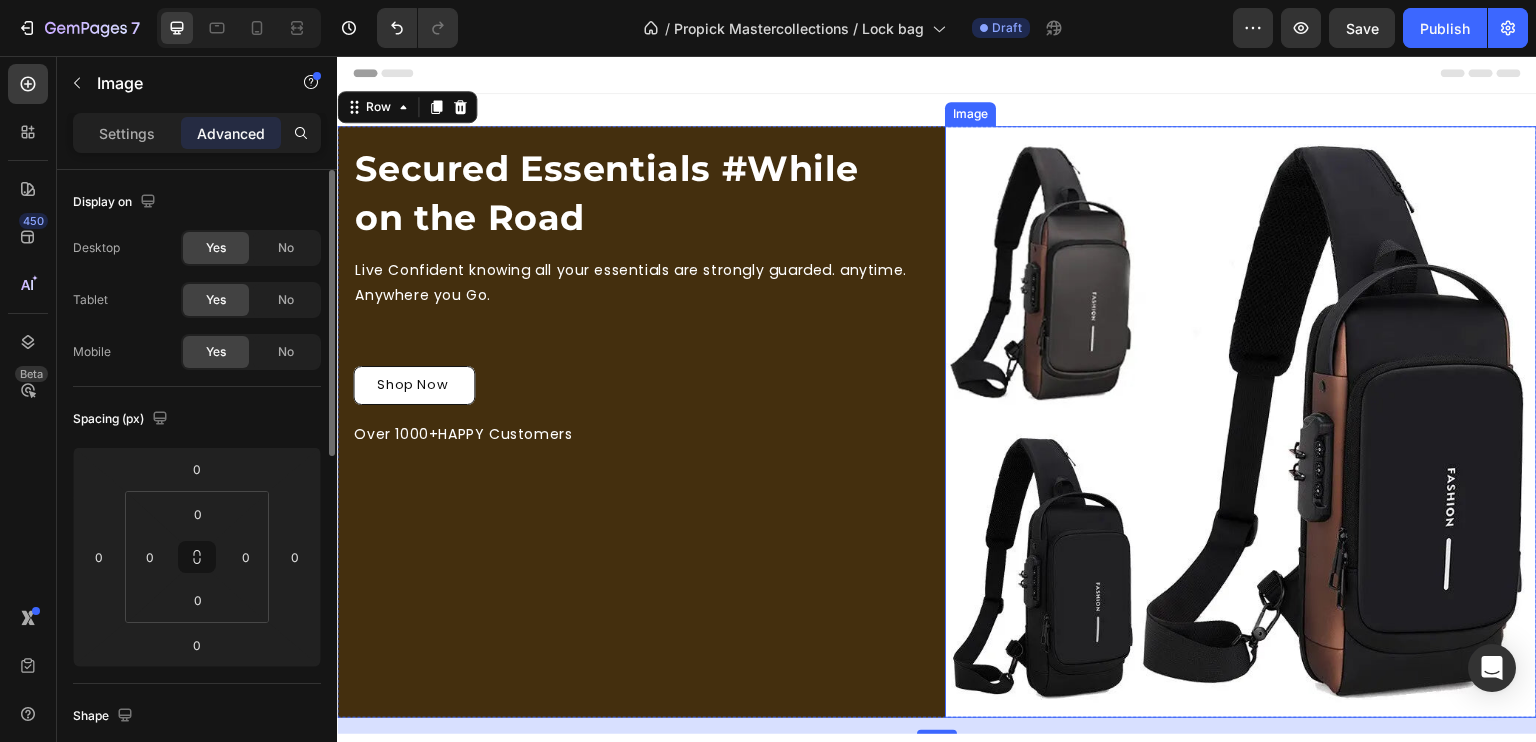 click at bounding box center (1241, 422) 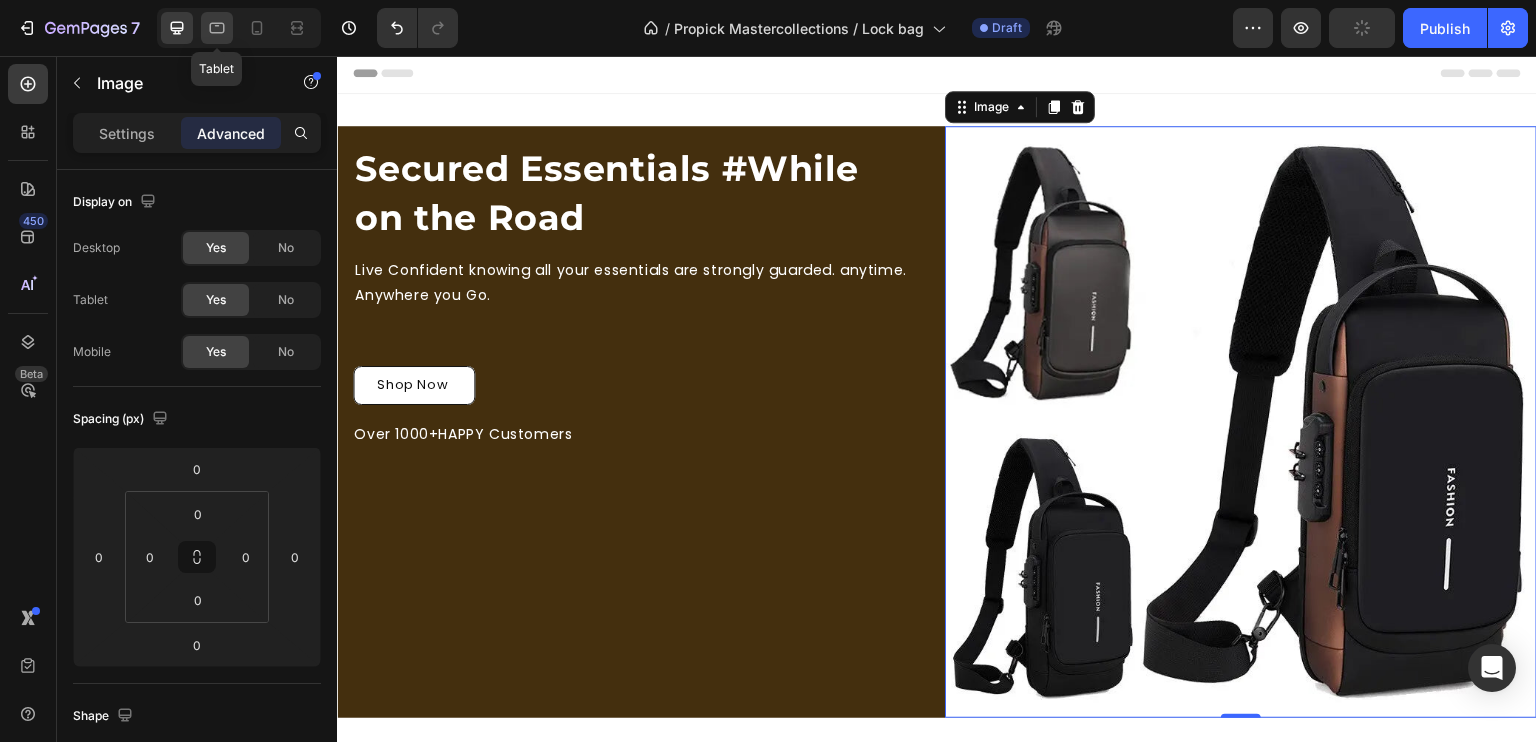 click 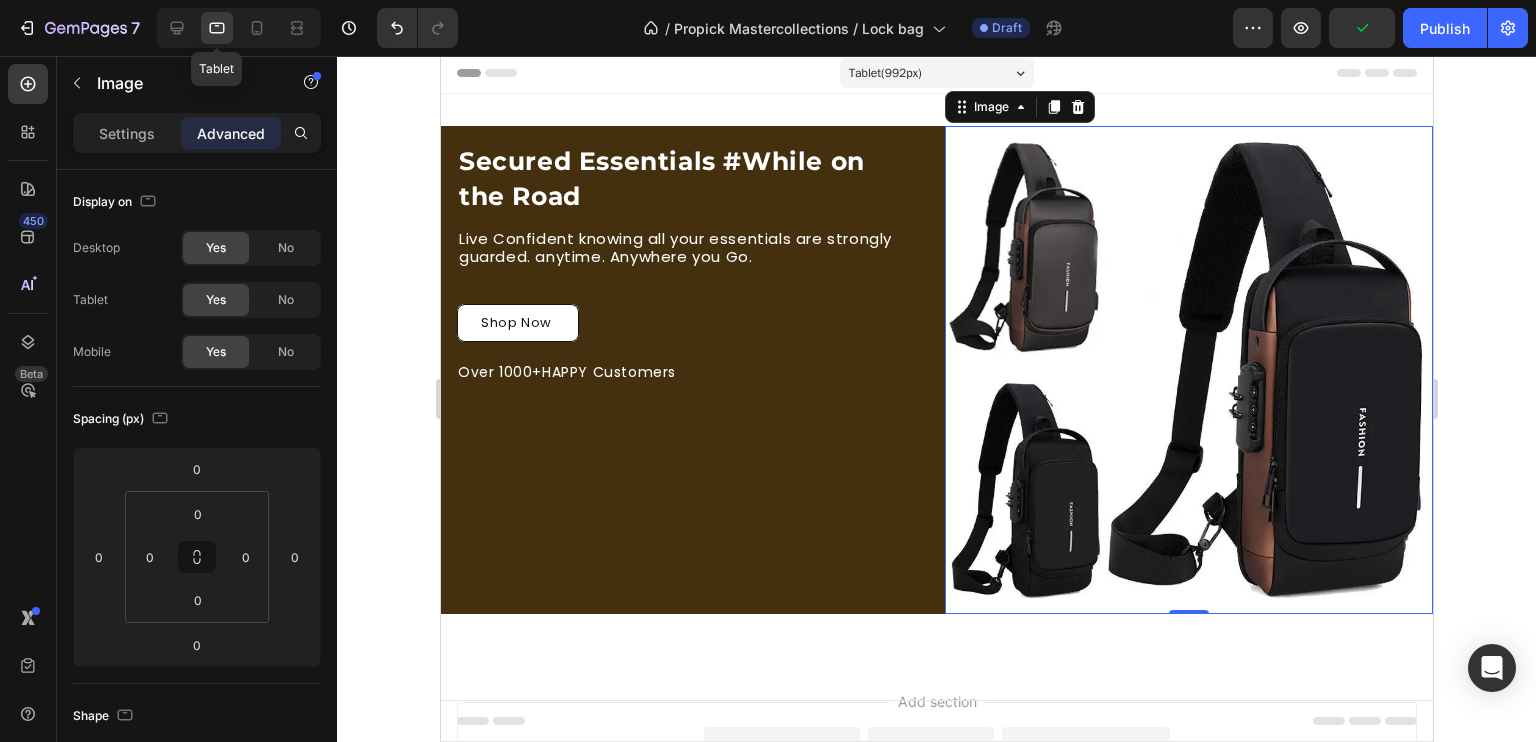 scroll, scrollTop: 2, scrollLeft: 0, axis: vertical 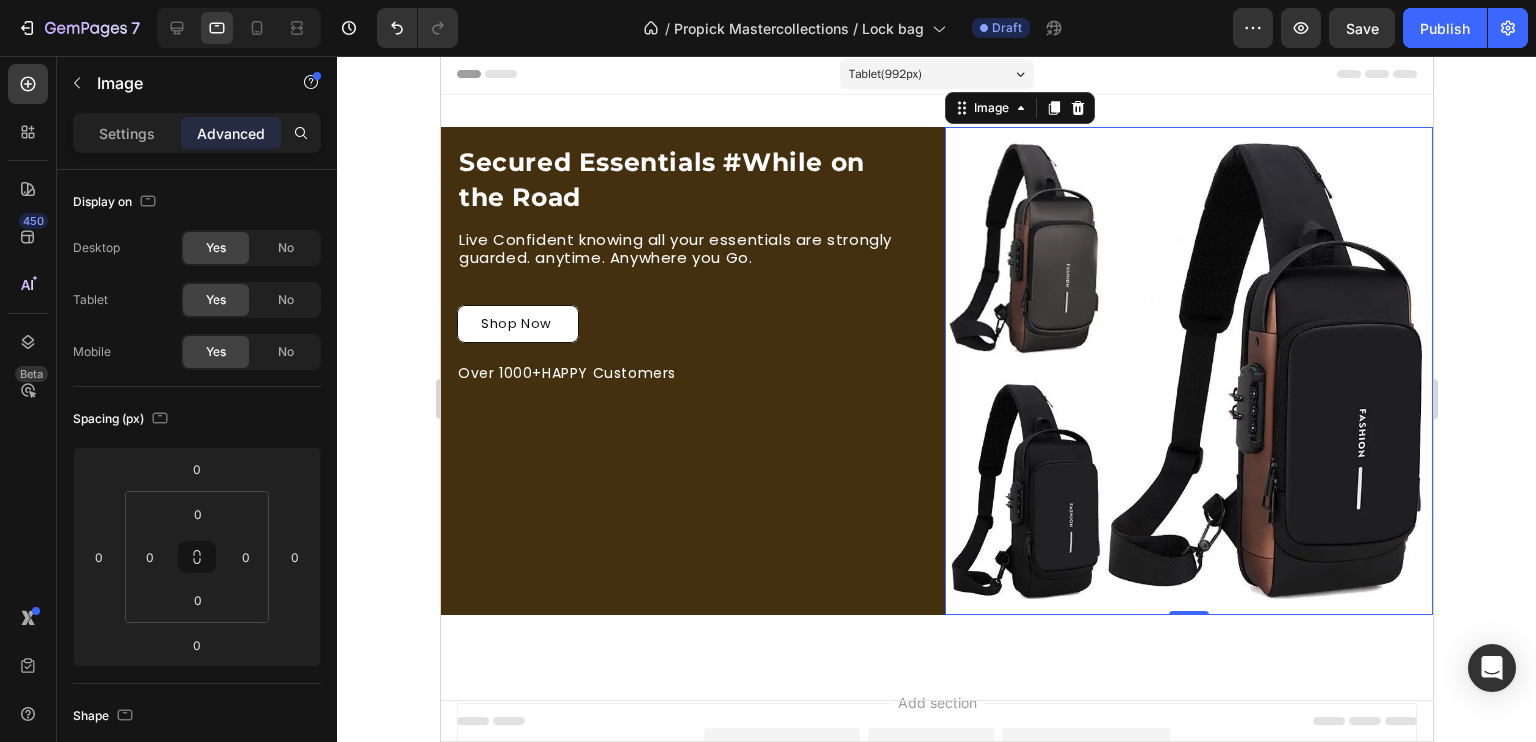 click at bounding box center (1188, 371) 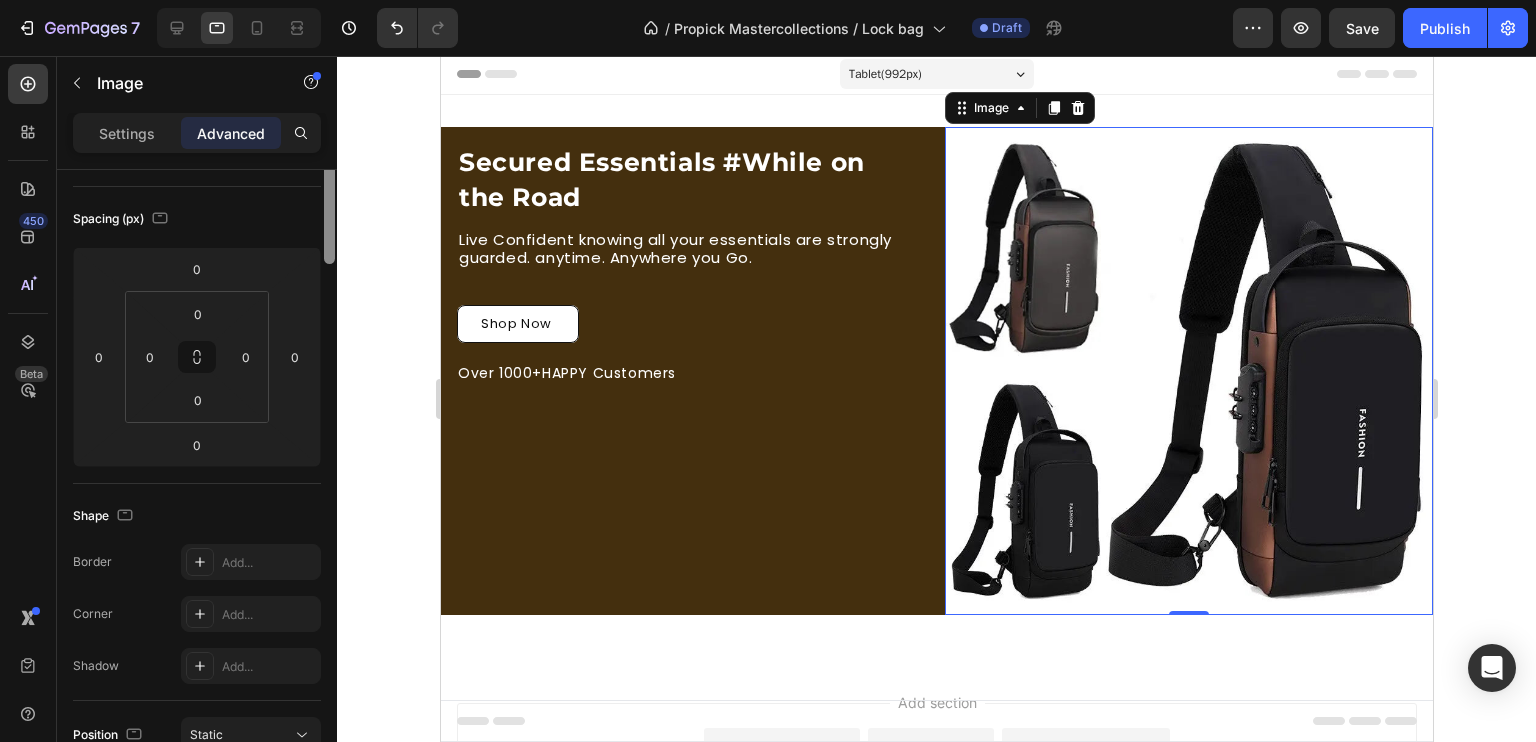 scroll, scrollTop: 0, scrollLeft: 0, axis: both 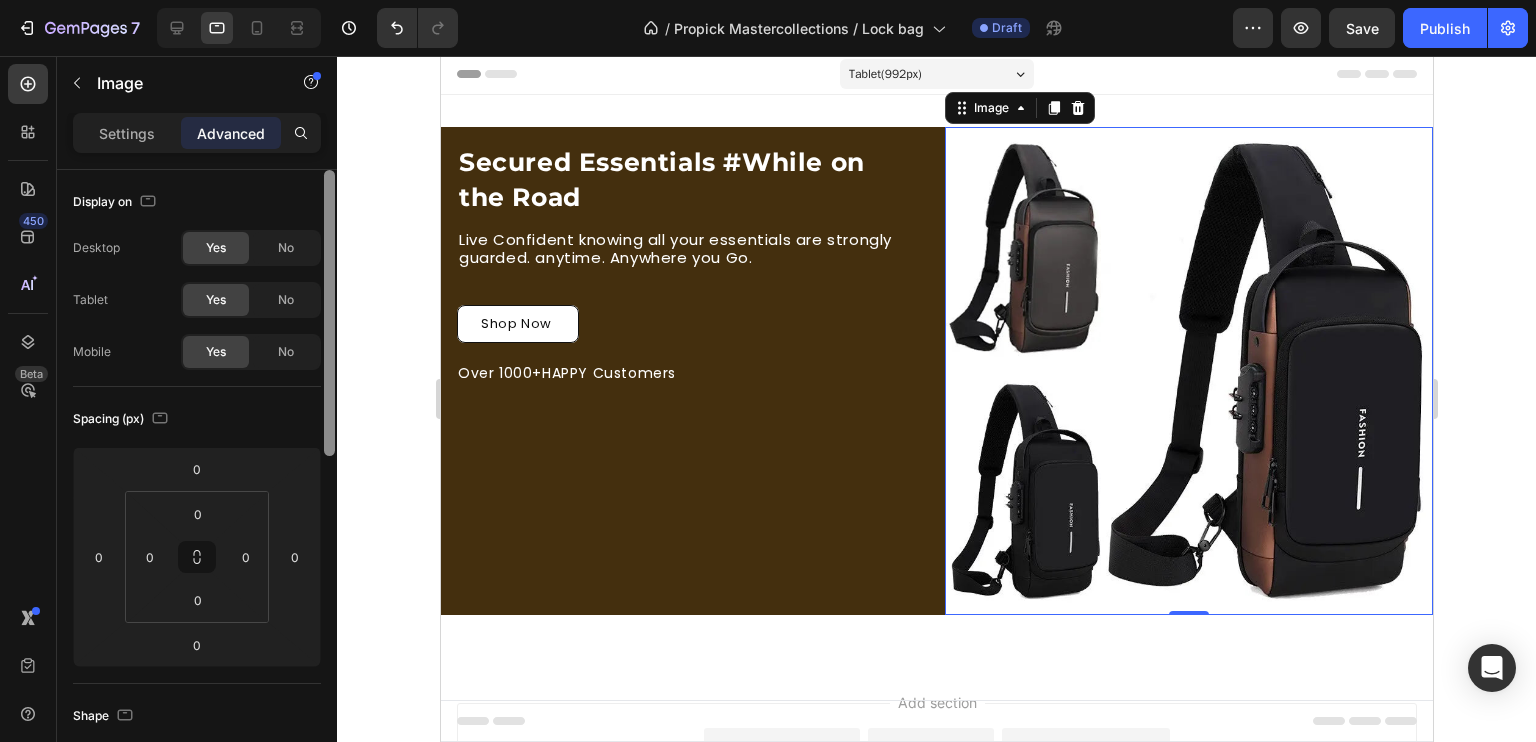 drag, startPoint x: 332, startPoint y: 219, endPoint x: 347, endPoint y: 147, distance: 73.545906 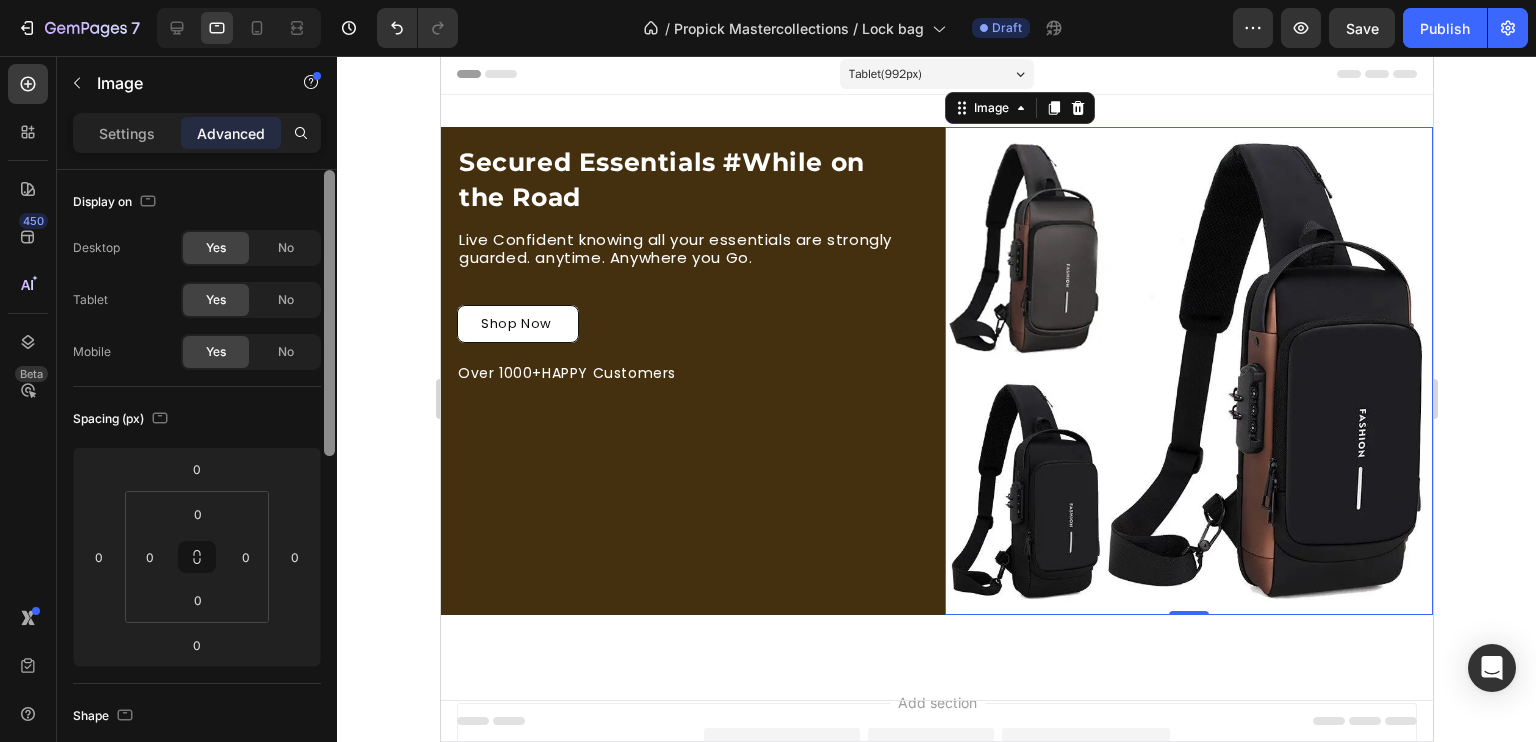 click on "7   /  Propick Mastercollections / Lock bag Draft Preview  Save   Publish  450 Beta Sections(18) Elements(83) Section Element Hero Section Product Detail Brands Trusted Badges Guarantee Product Breakdown How to use Testimonials Compare Bundle FAQs Social Proof Brand Story Product List Collection Blog List Contact Sticky Add to Cart Custom Footer Browse Library 450 Layout
Row
Row
Row
Row Text
Heading
Text Block Button
Button
Button Media
Image
Image" 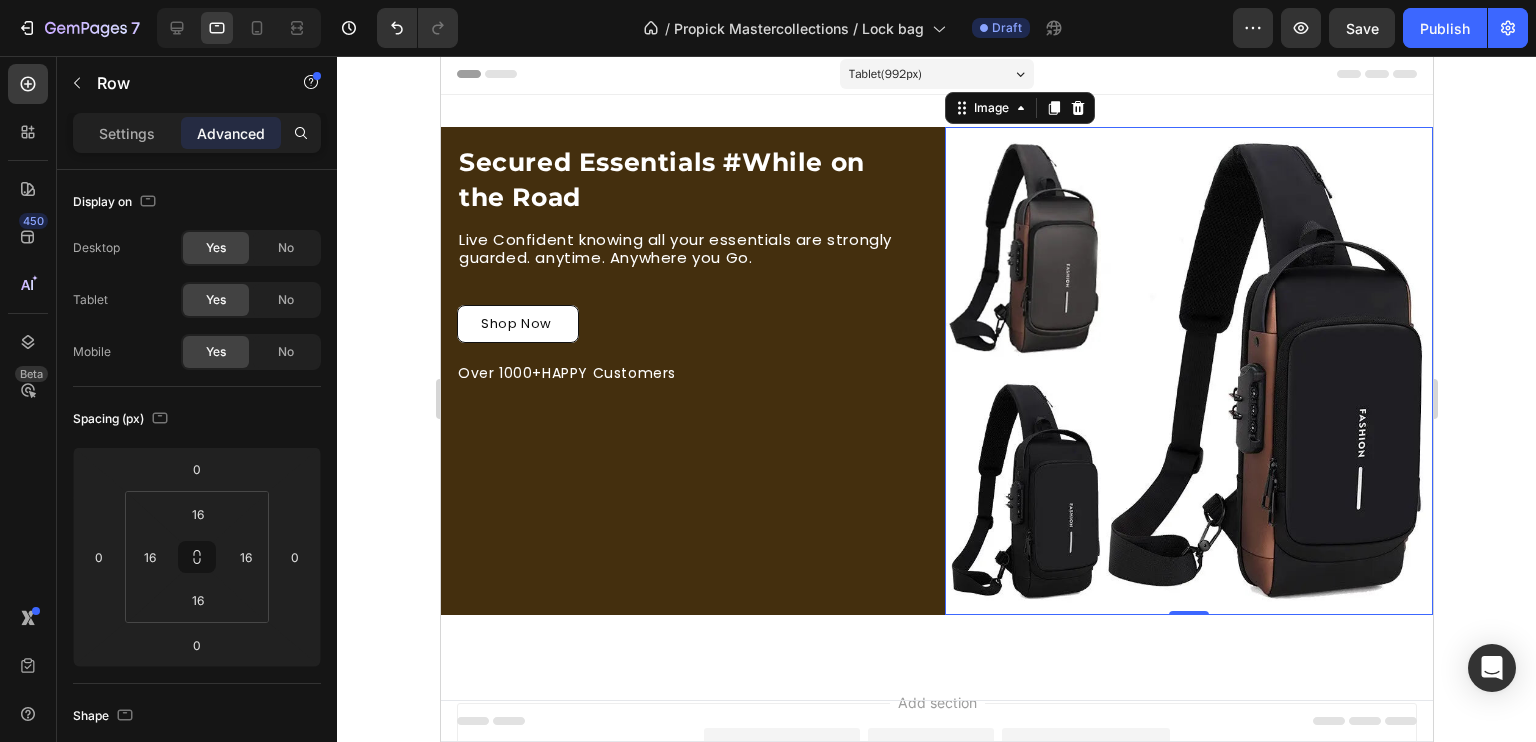 click on "Secured Essentials #While on the Road Heading Live Confident knowing all your essentials are strongly guarded. anytime. Anywhere you Go.  Text Block Row" at bounding box center [684, 216] 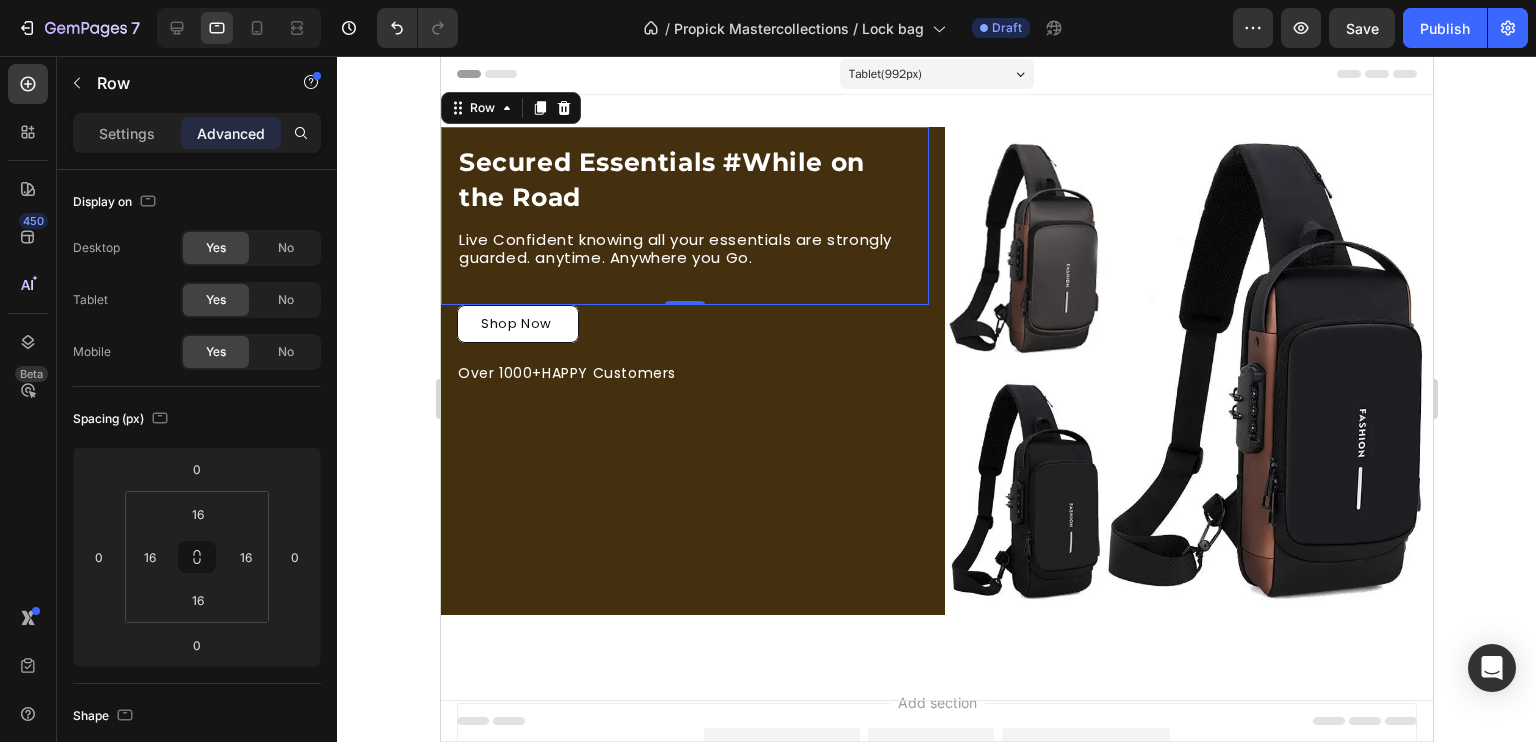 click on "Secured Essentials #While on the Road Heading Live Confident knowing all your essentials are strongly guarded. anytime. Anywhere you Go.  Text Block Row   0" at bounding box center (684, 216) 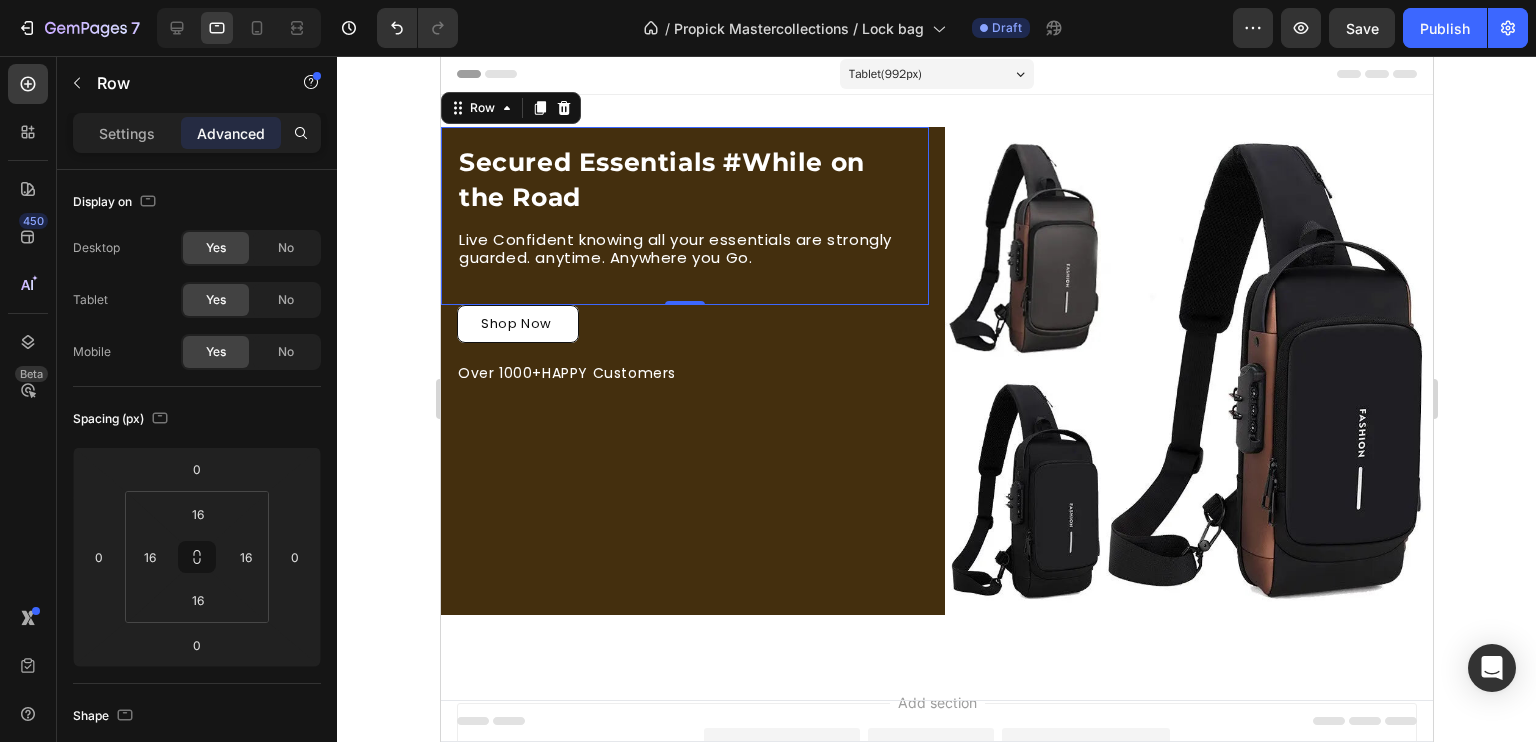 click 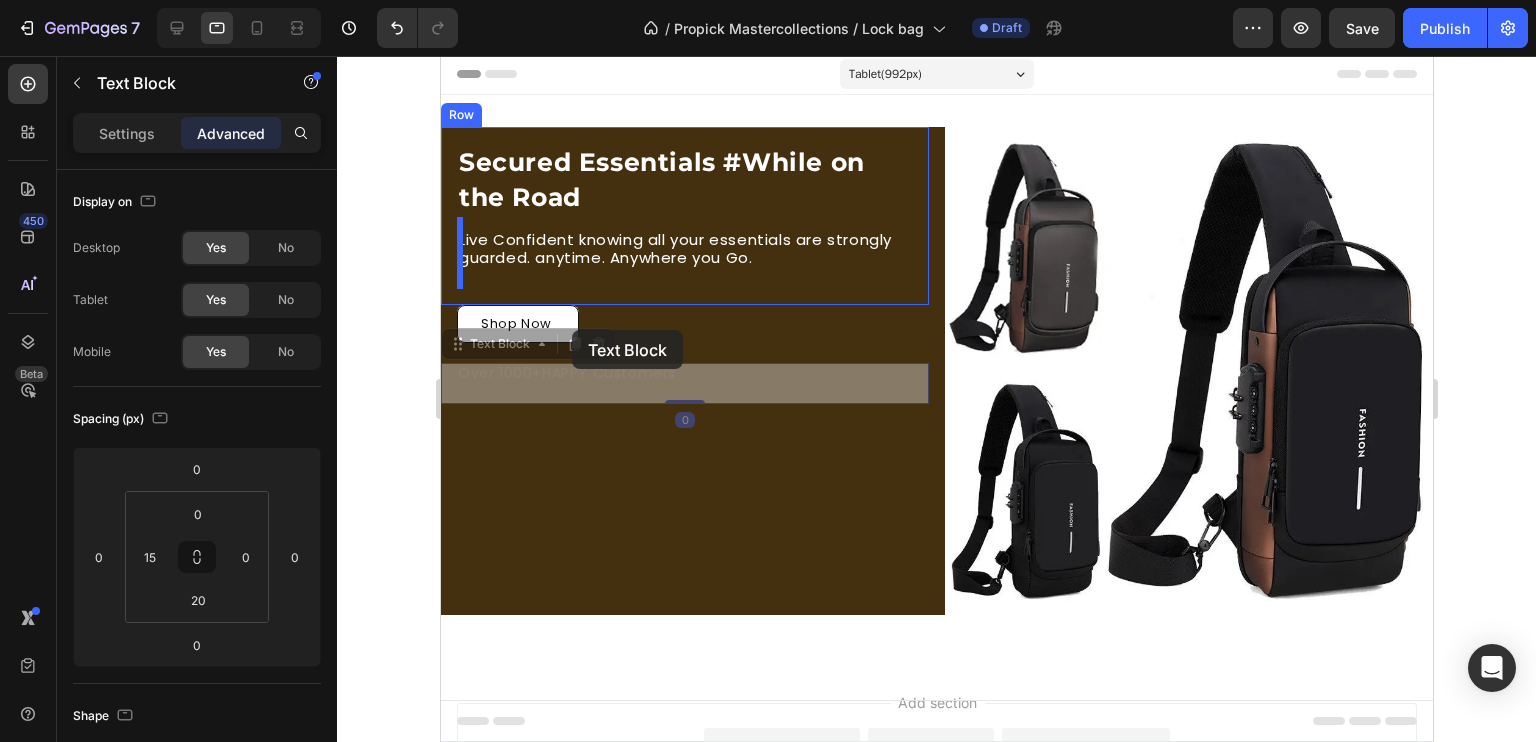 drag, startPoint x: 505, startPoint y: 398, endPoint x: 573, endPoint y: 340, distance: 89.37561 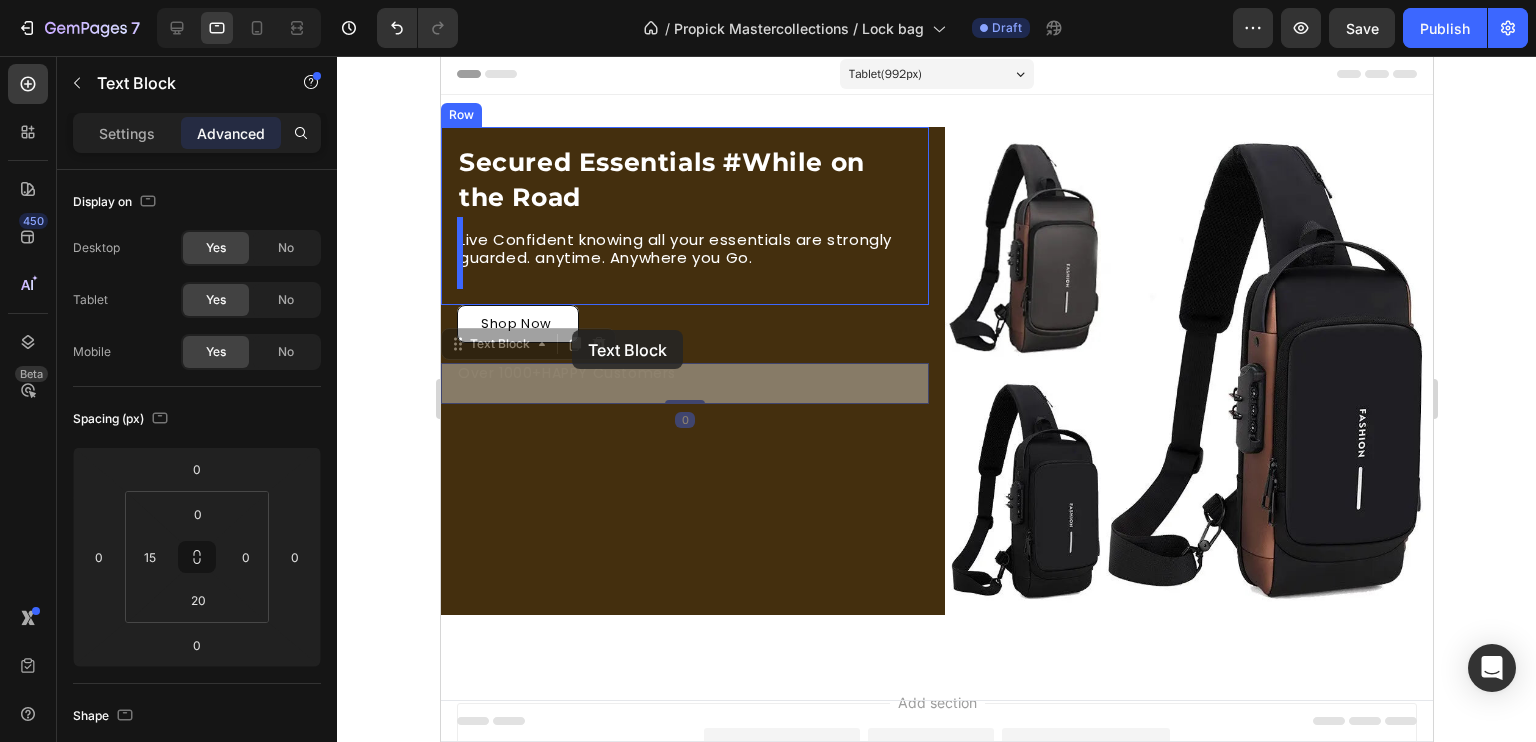 click on "Tablet  ( 992 px) iPhone 13 Mini iPhone 13 Pro iPhone 11 Pro Max iPhone 15 Pro Max Pixel 7 Galaxy S8+ Galaxy S20 Ultra iPad Mini iPad Air iPad Pro Header Secured Essentials #While on the Road Heading Live Confident knowing all your essentials are strongly guarded. anytime. Anywhere you Go.  Text Block Row Shop Now   Button Over 1000+HAPPY Customers   Text Block   0 Over 1000+HAPPY Customers   Text Block   0 Image Row Section 1 Root Start with Sections from sidebar Add sections Add elements Start with Generating from URL or image Add section Choose templates inspired by CRO experts Generate layout from URL or image Add blank section then drag & drop elements Footer" at bounding box center (936, 481) 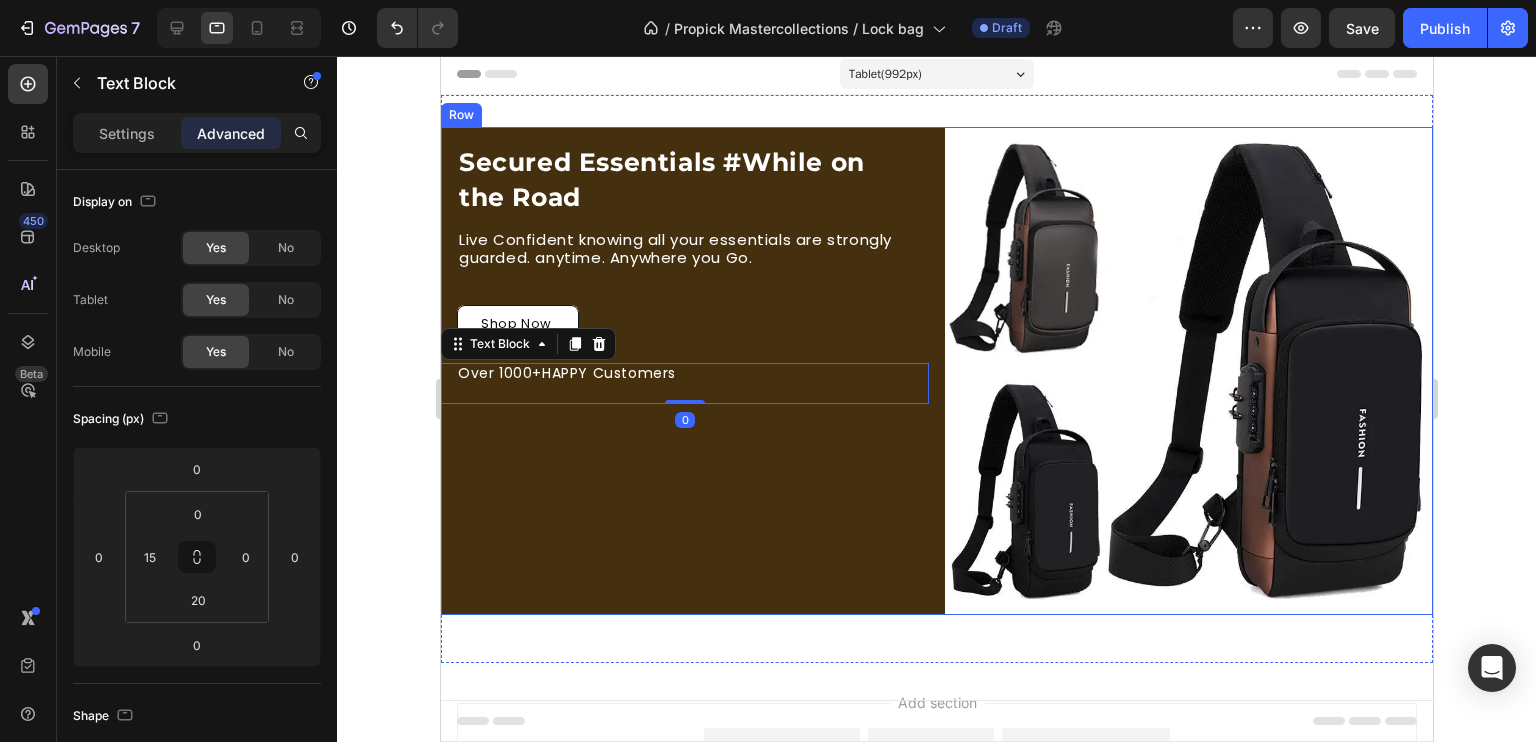 click on "Secured Essentials #While on the Road Heading Live Confident knowing all your essentials are strongly guarded. anytime. Anywhere you Go.  Text Block Row Shop Now   Button Over 1000+HAPPY Customers   Text Block   0" at bounding box center [684, 371] 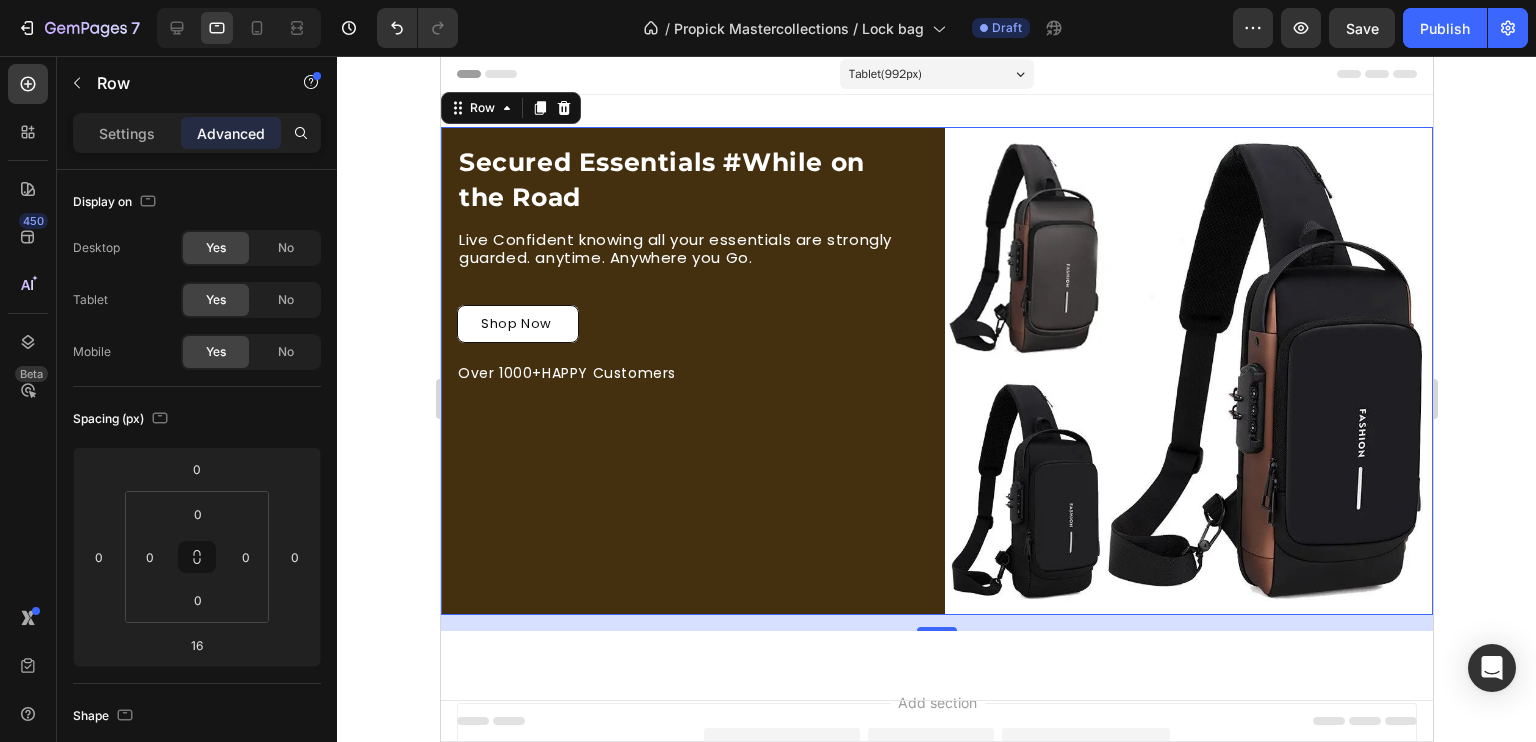 click 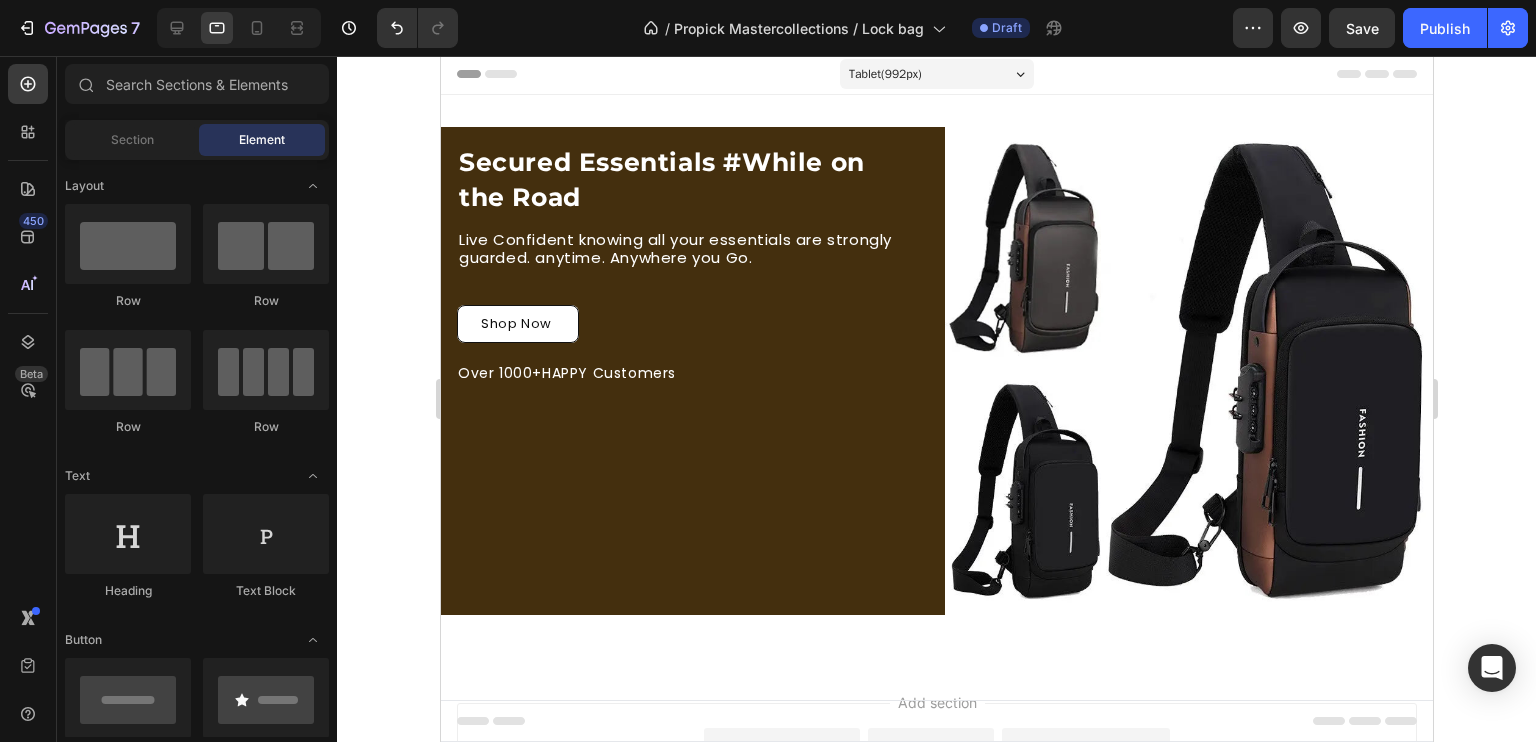 click 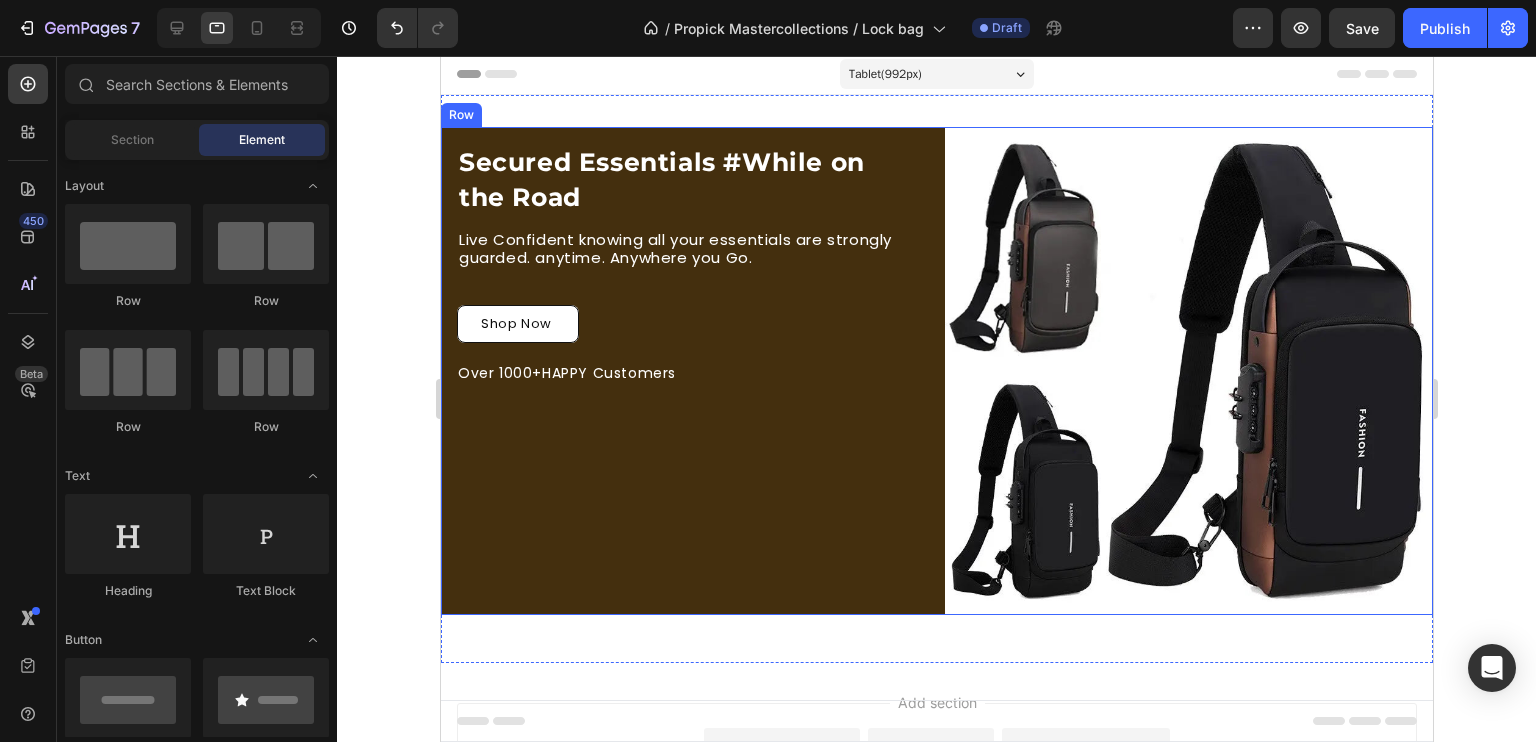 click on "Secured Essentials #While on the Road Heading Live Confident knowing all your essentials are strongly guarded. anytime. Anywhere you Go.  Text Block Row Shop Now   Button Over 1000+HAPPY Customers   Text Block Image Row" at bounding box center [936, 371] 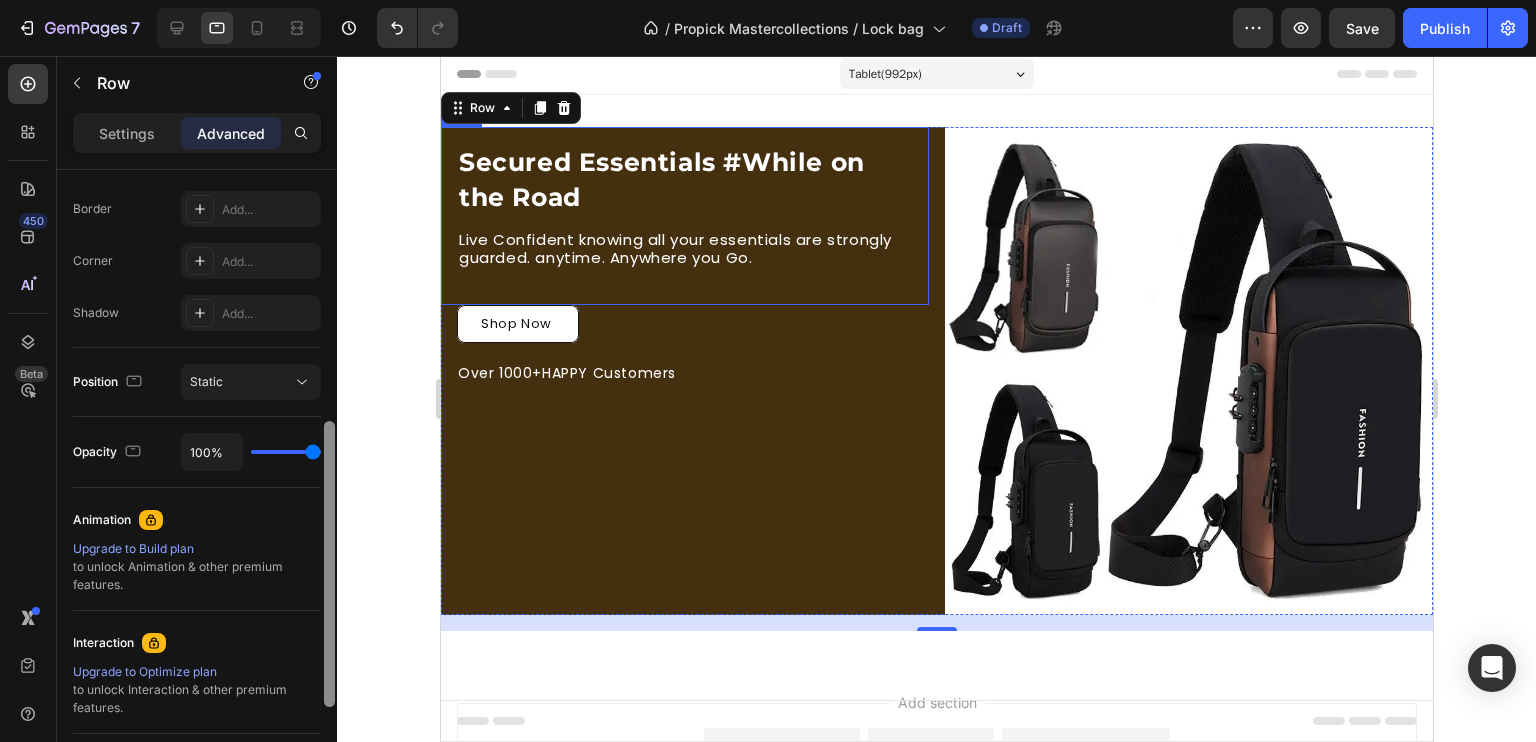 drag, startPoint x: 327, startPoint y: 214, endPoint x: 336, endPoint y: 465, distance: 251.1613 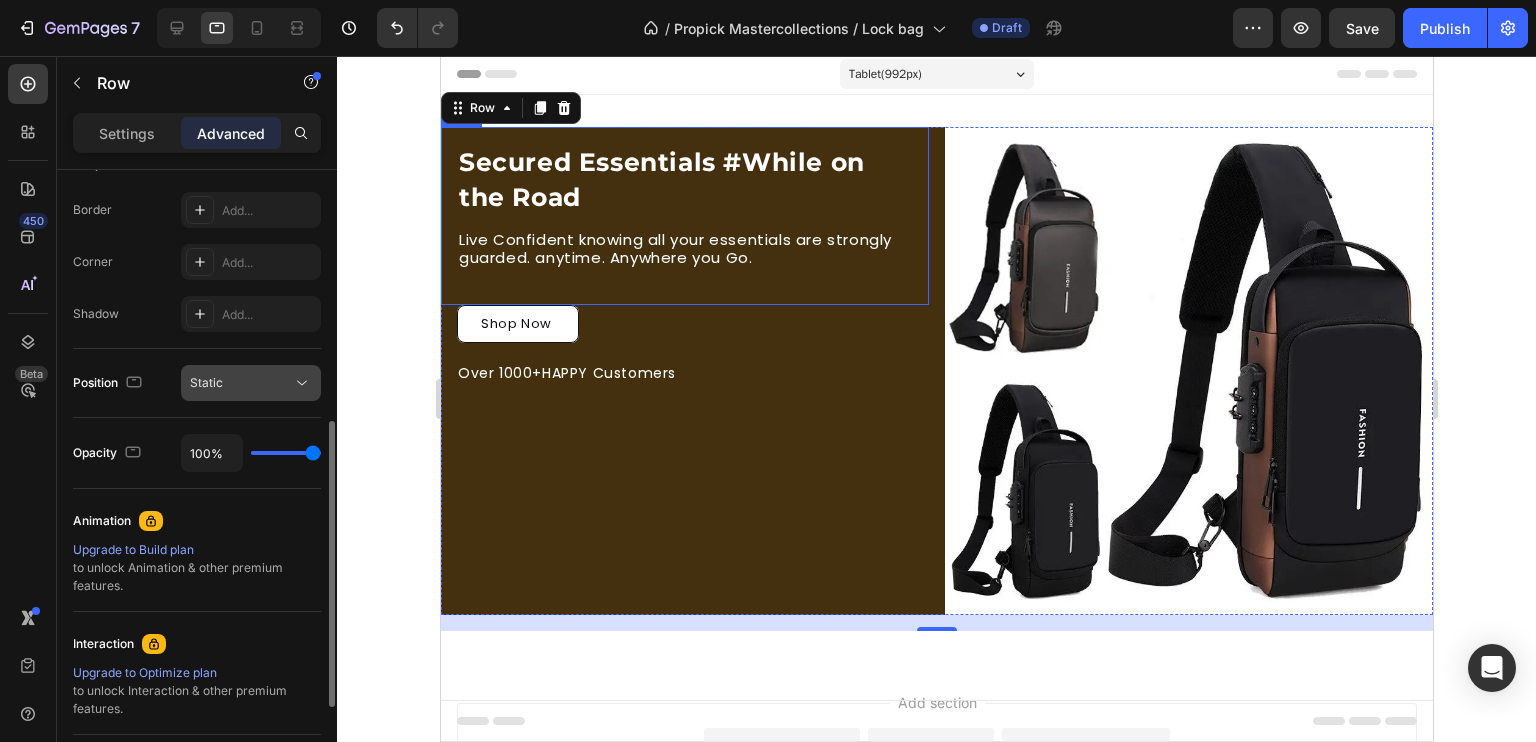 click 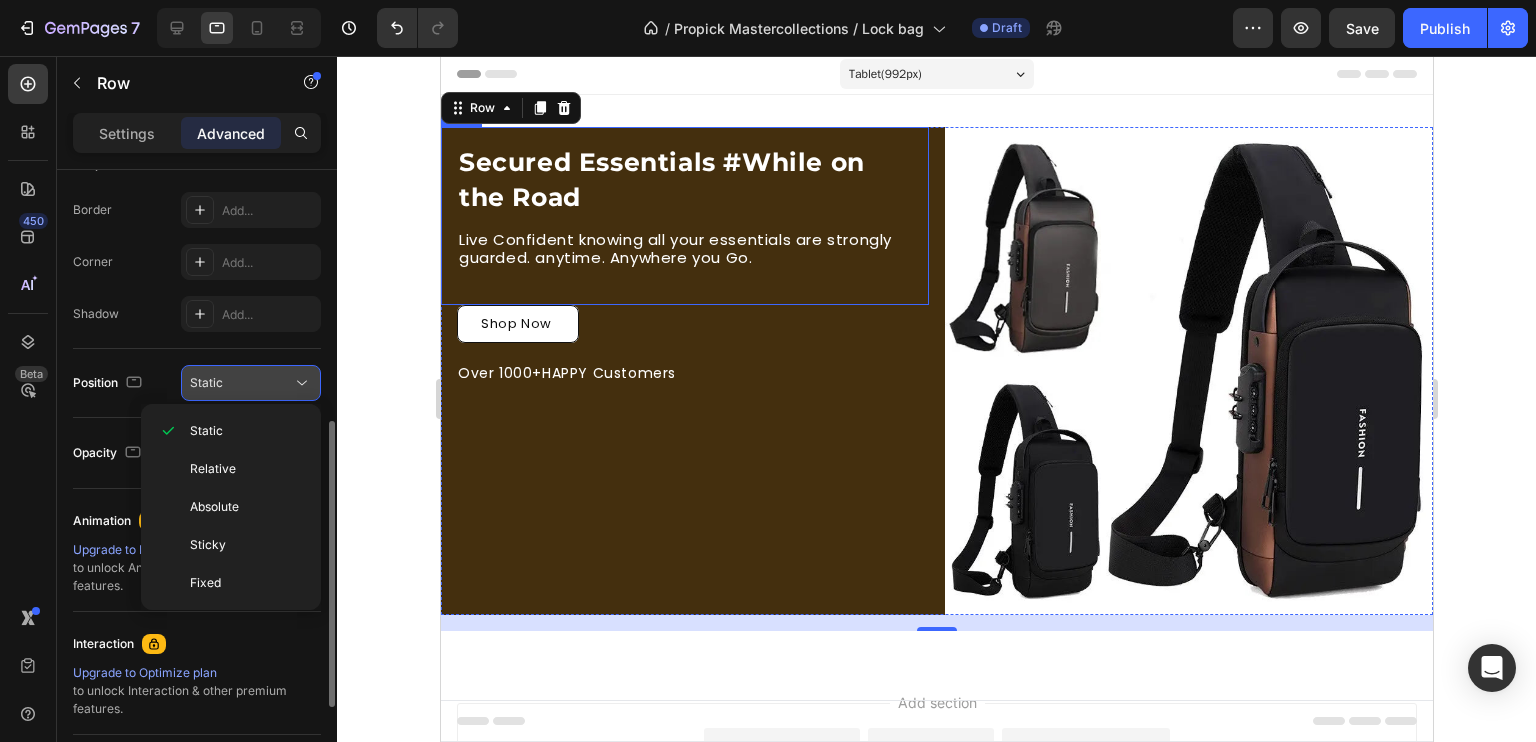 click on "Static" 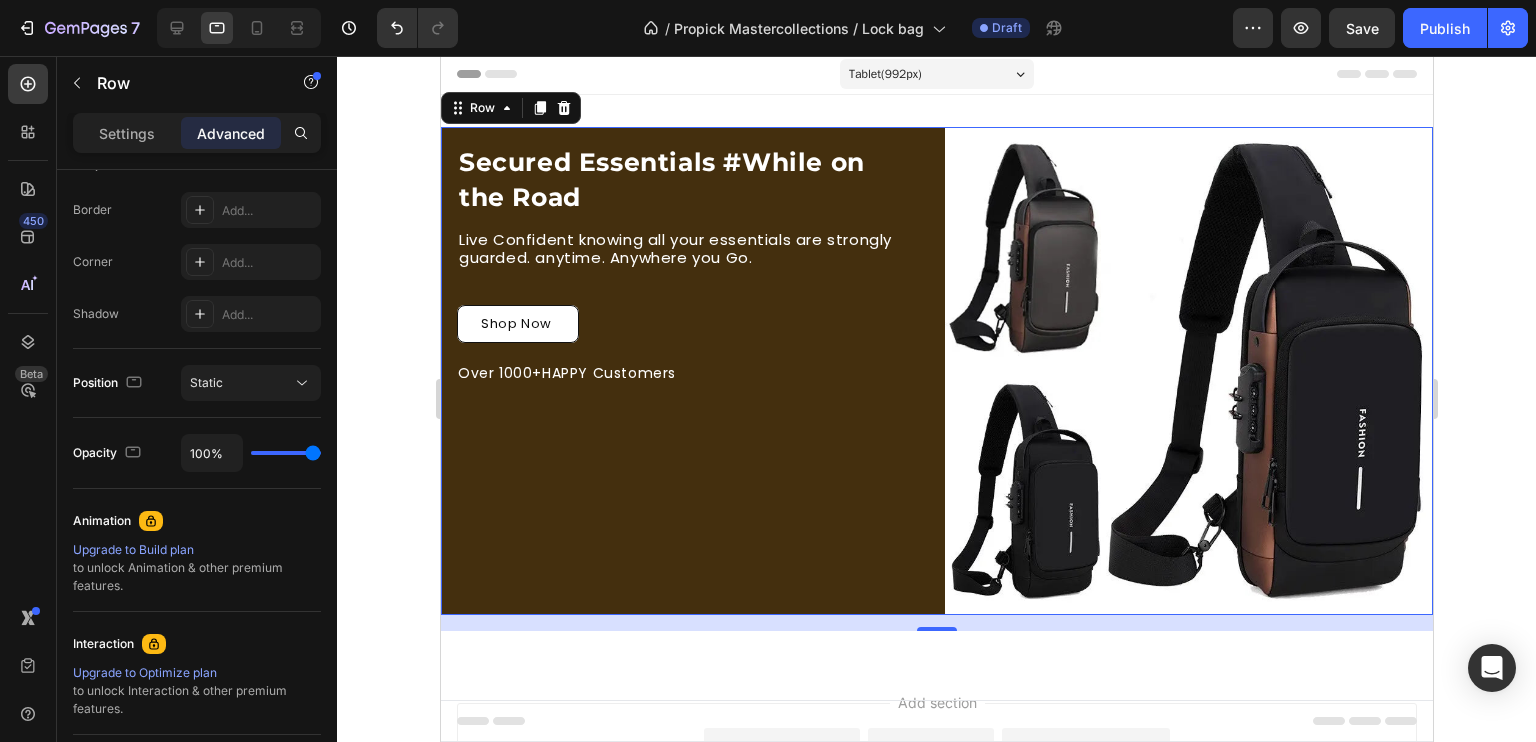 click on "Secured Essentials #While on the Road Heading Live Confident knowing all your essentials are strongly guarded. anytime. Anywhere you Go.  Text Block Row Shop Now   Button Over 1000+HAPPY Customers   Text Block" at bounding box center (684, 371) 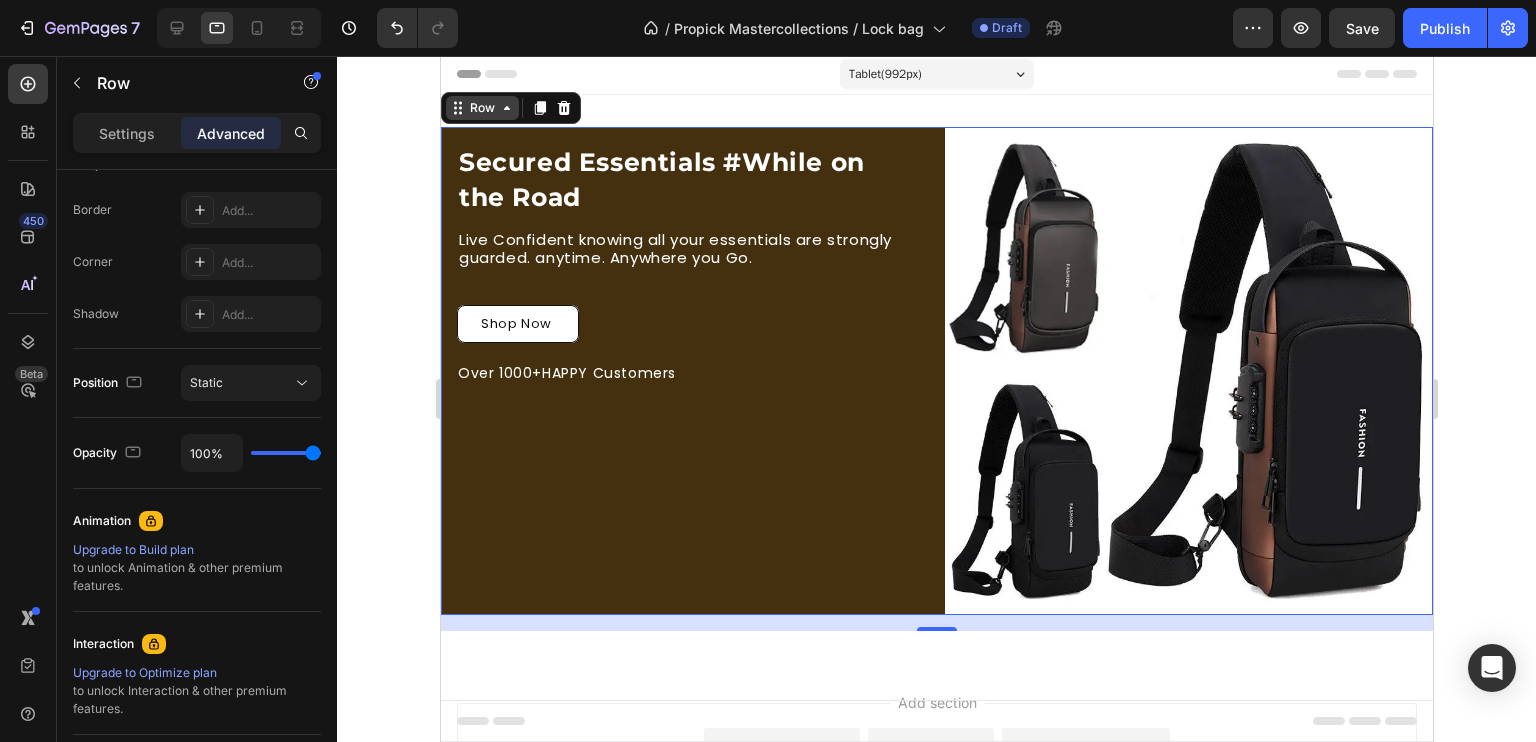 click 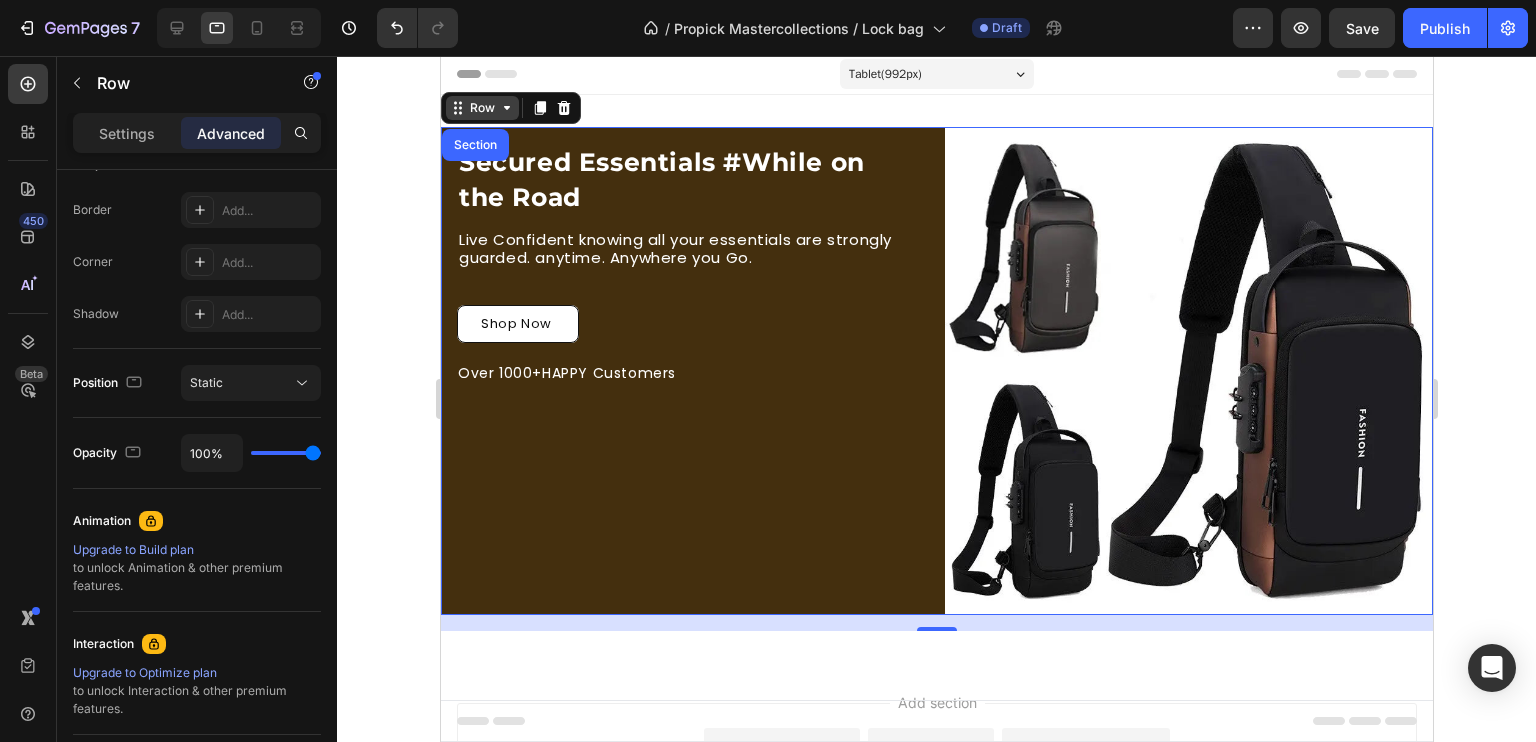 click 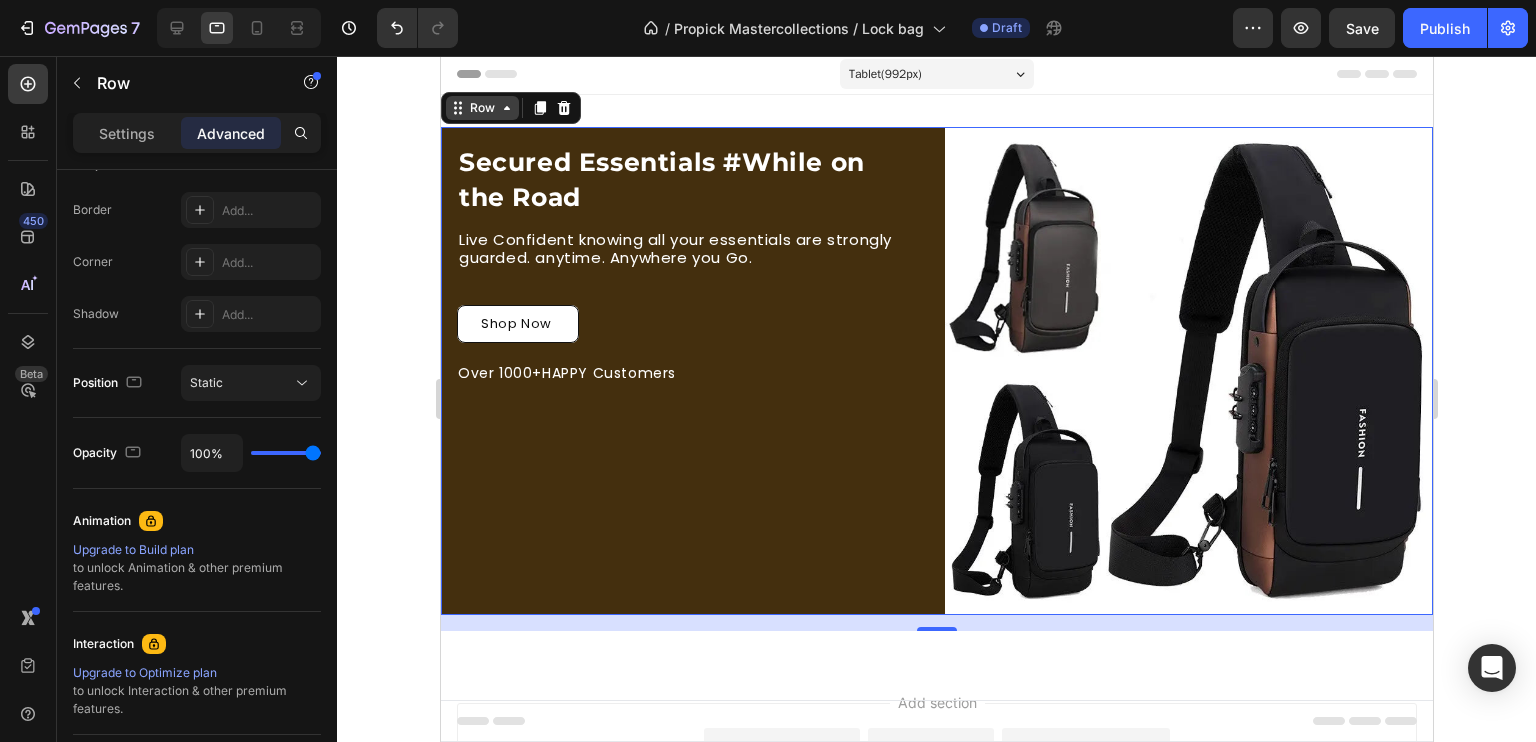click 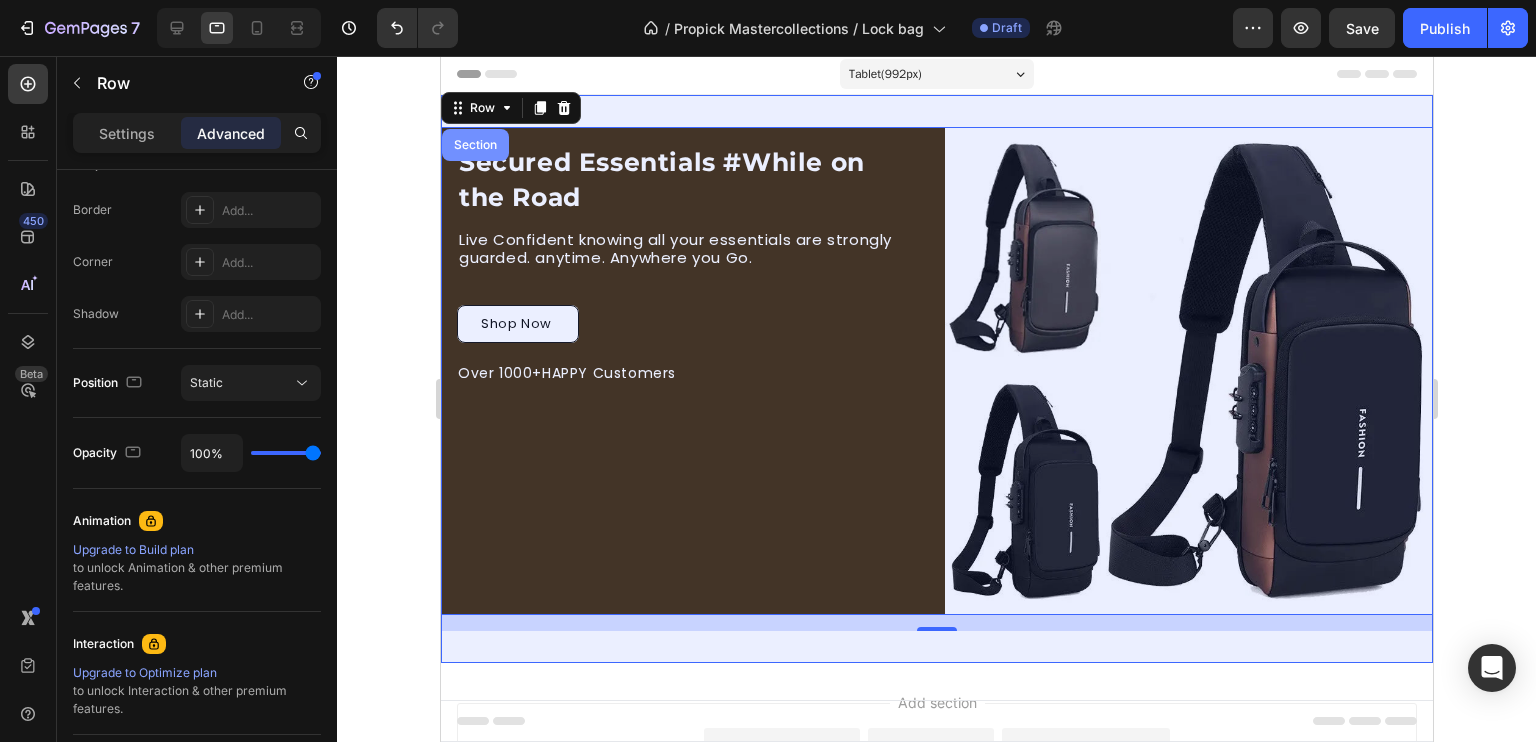 click on "Section" at bounding box center (474, 145) 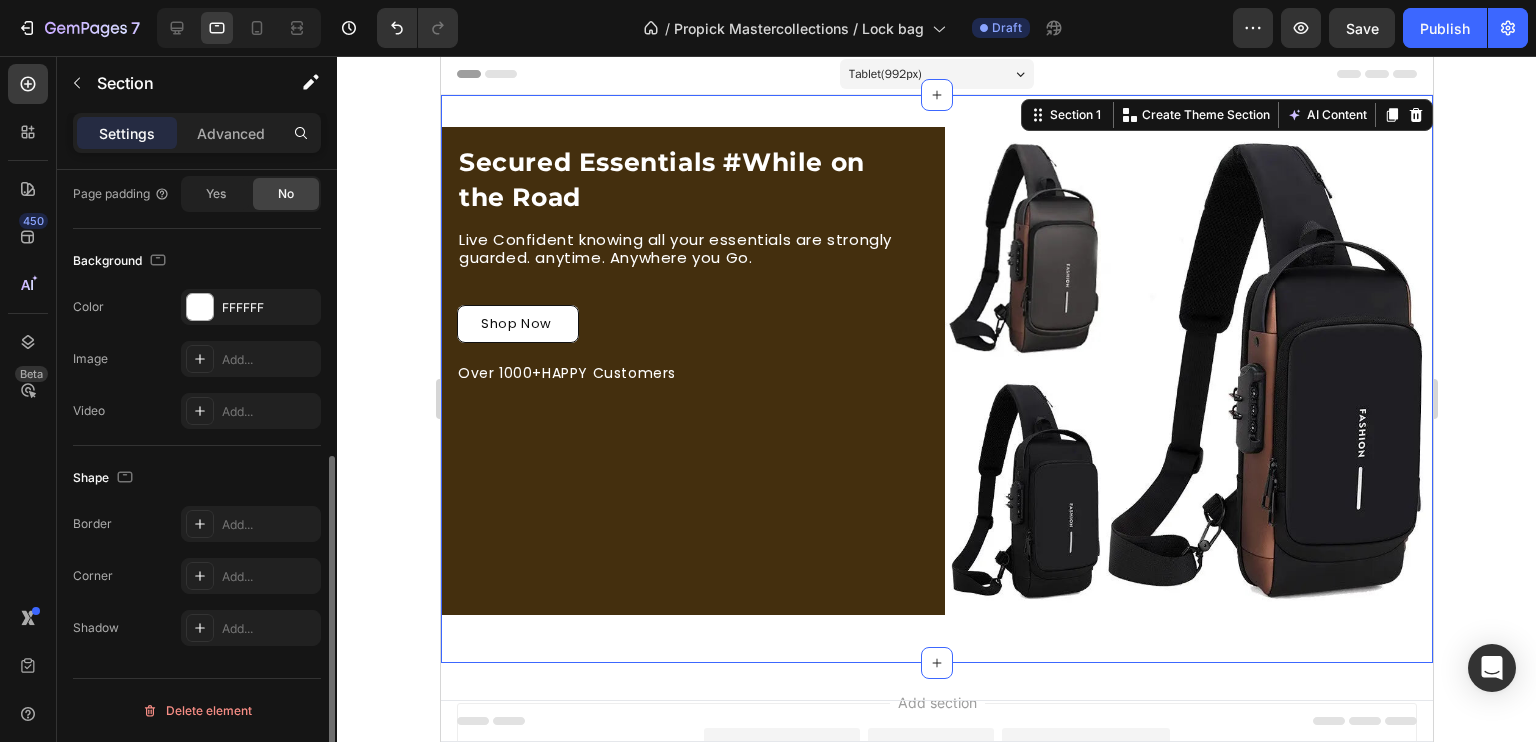 scroll, scrollTop: 0, scrollLeft: 0, axis: both 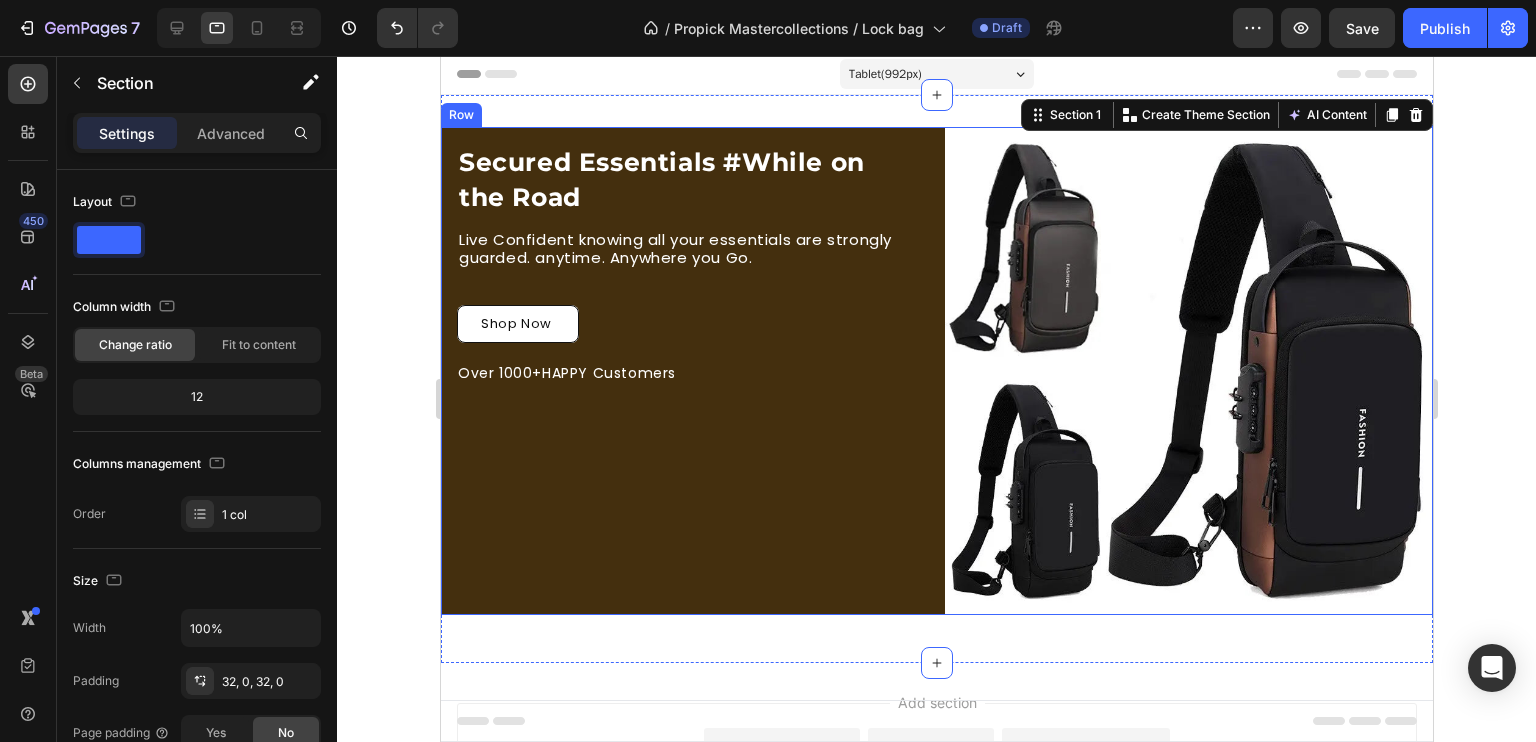 click on "Secured Essentials #While on the Road Heading Live Confident knowing all your essentials are strongly guarded. anytime. Anywhere you Go.  Text Block Row Shop Now   Button Over 1000+HAPPY Customers   Text Block" at bounding box center [684, 371] 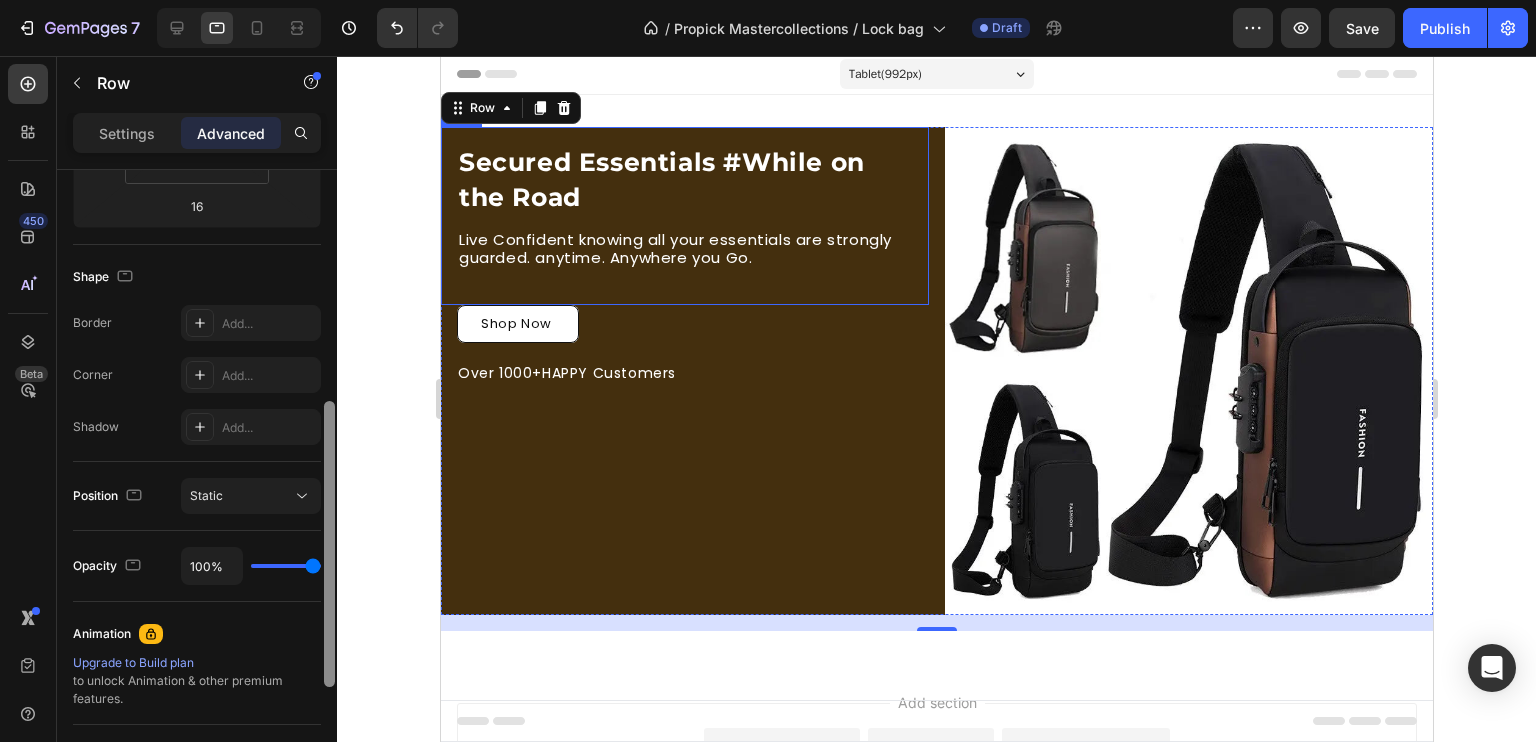 scroll, scrollTop: 461, scrollLeft: 0, axis: vertical 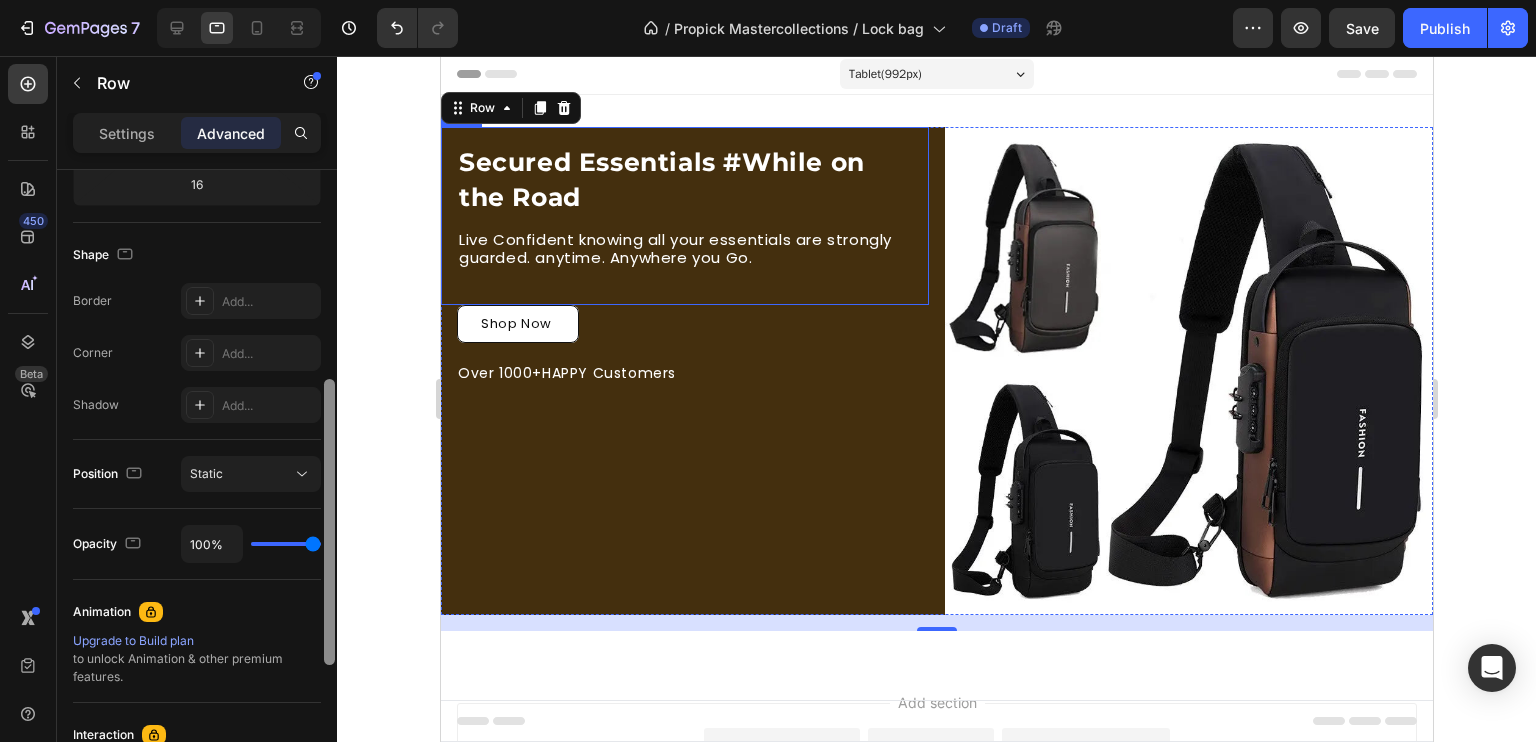 drag, startPoint x: 324, startPoint y: 230, endPoint x: 338, endPoint y: 440, distance: 210.46616 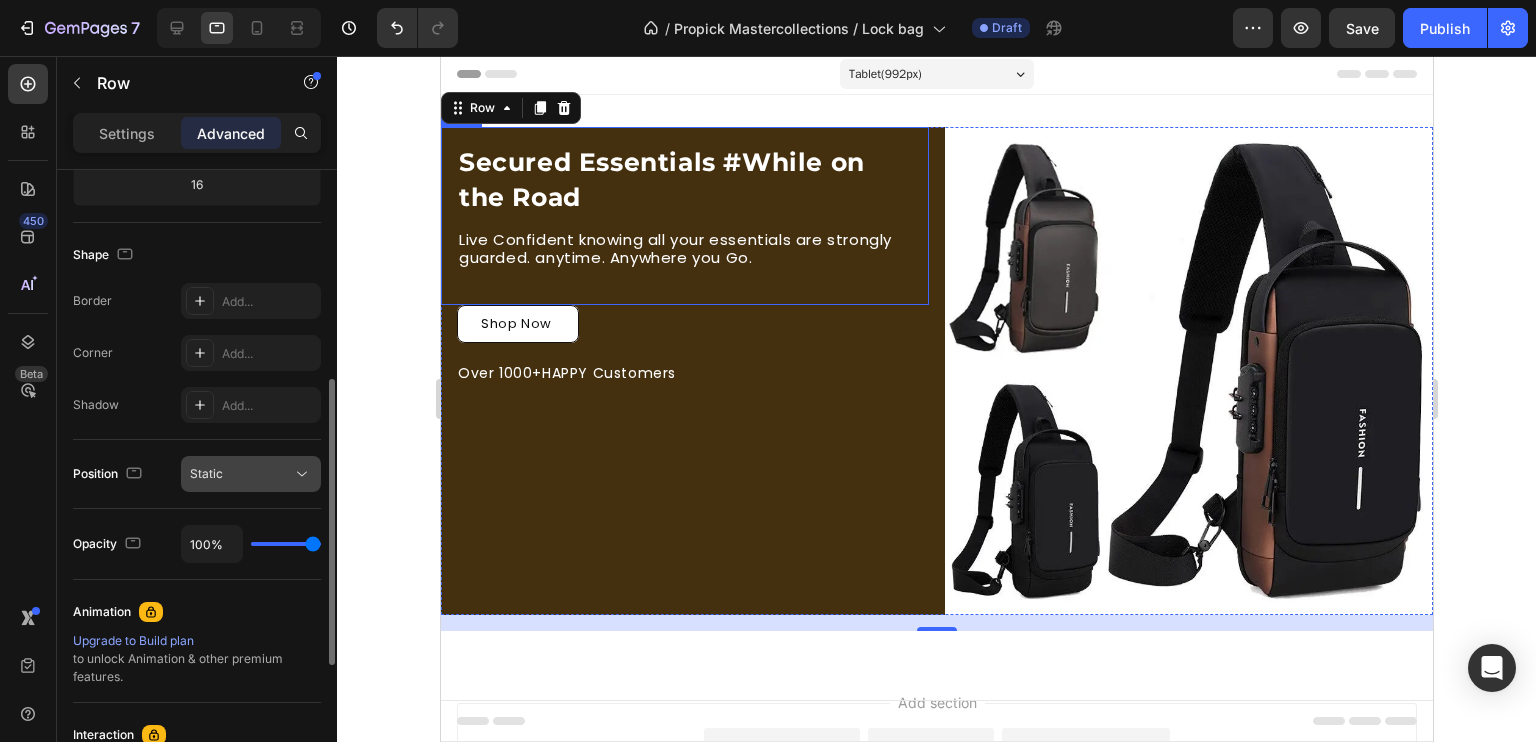 click 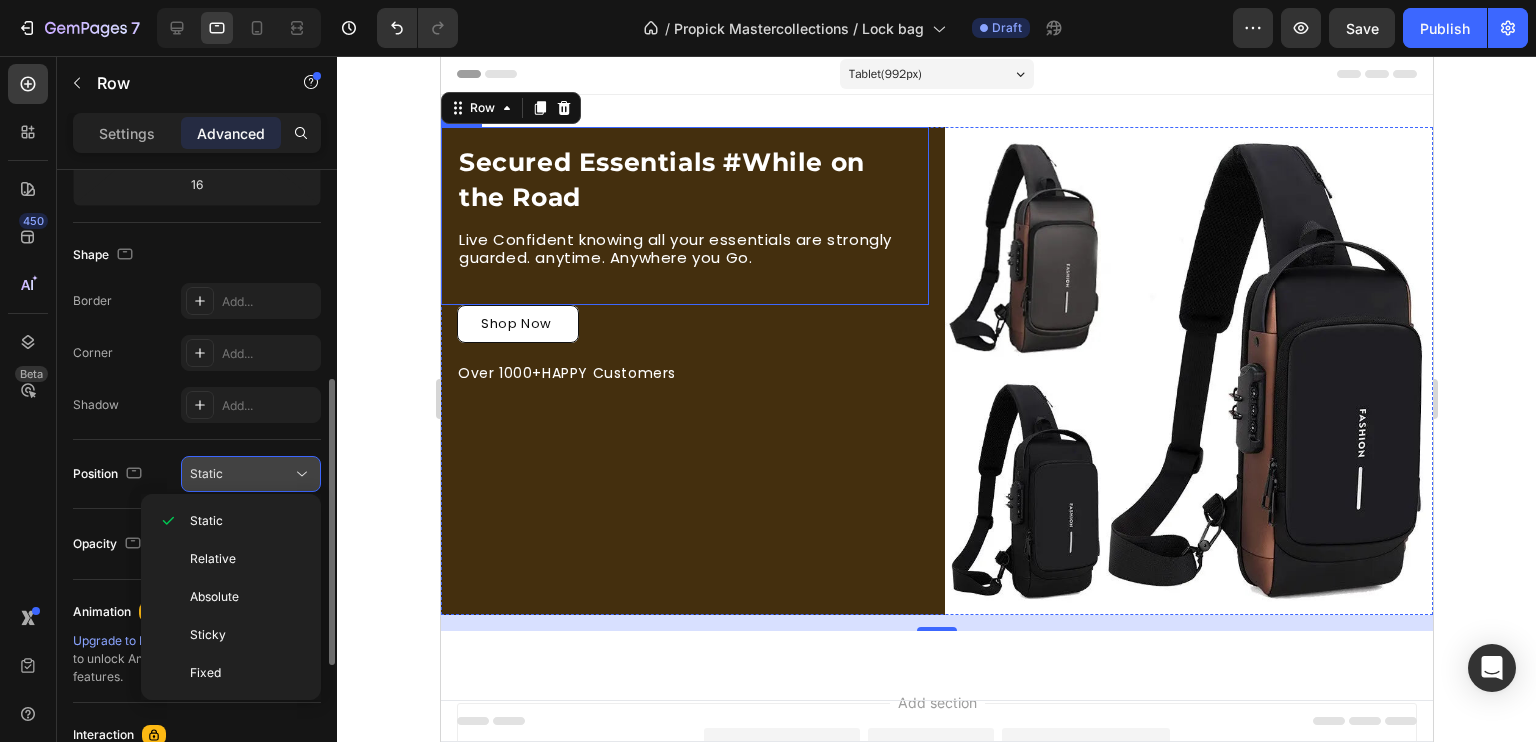 click 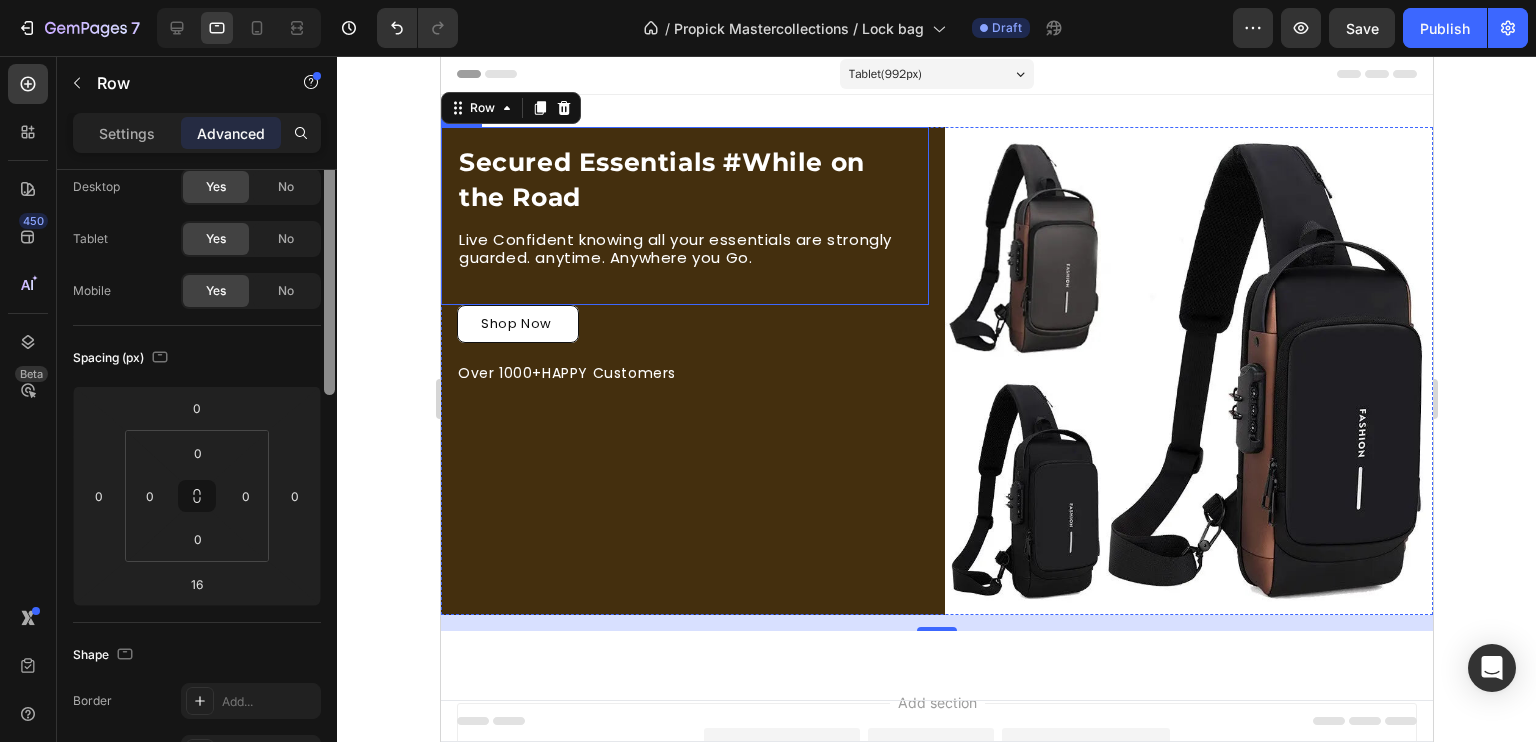 scroll, scrollTop: 0, scrollLeft: 0, axis: both 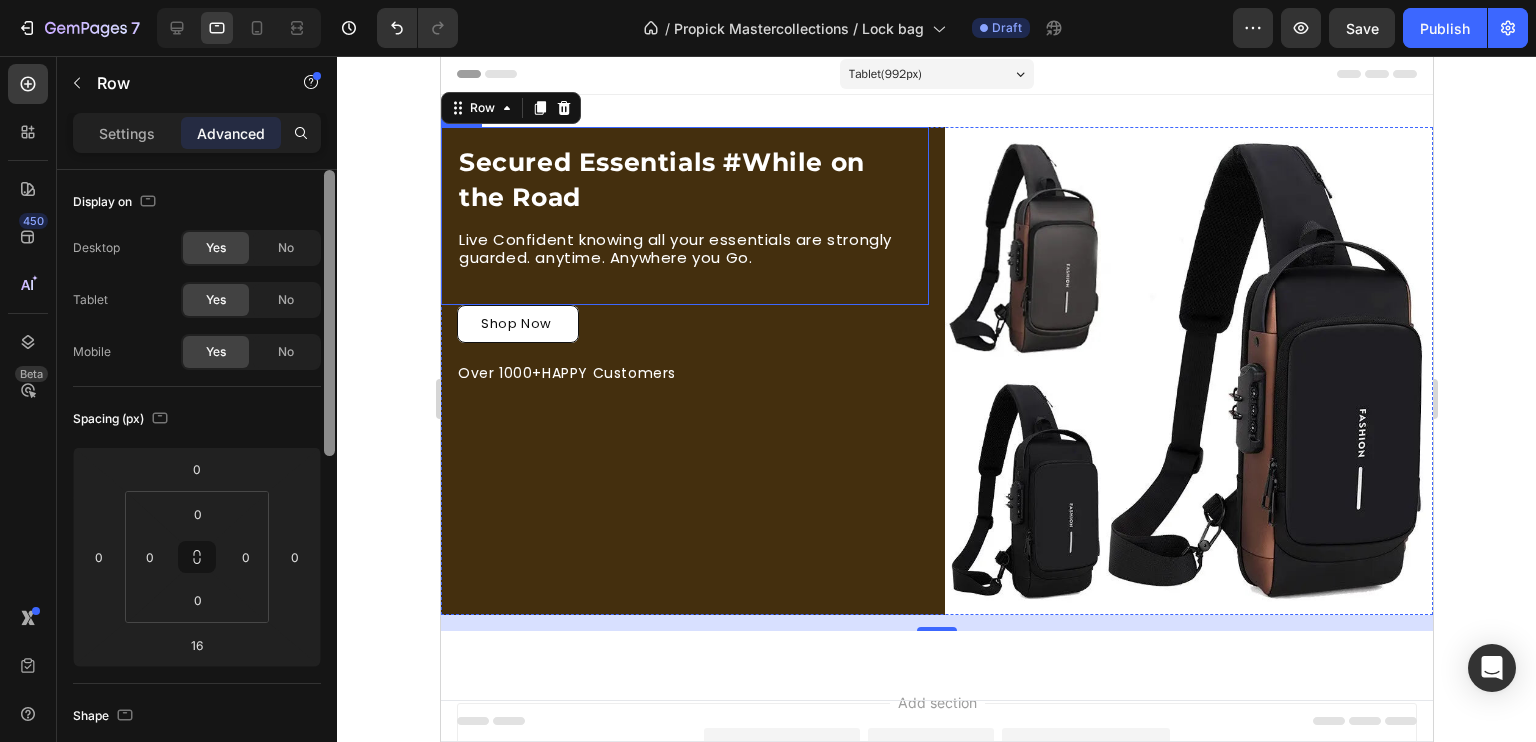 drag, startPoint x: 326, startPoint y: 452, endPoint x: 324, endPoint y: 182, distance: 270.00742 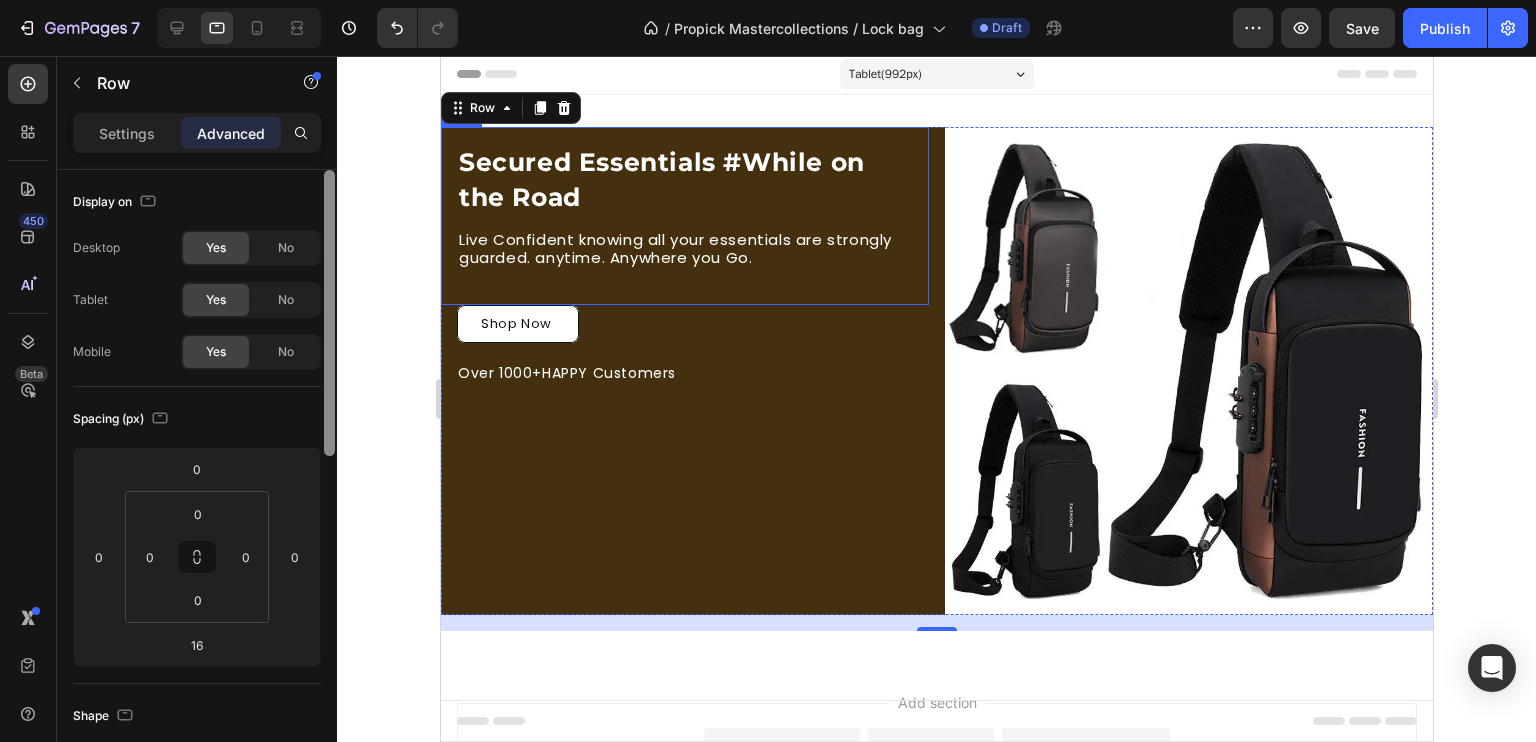 click at bounding box center (329, 313) 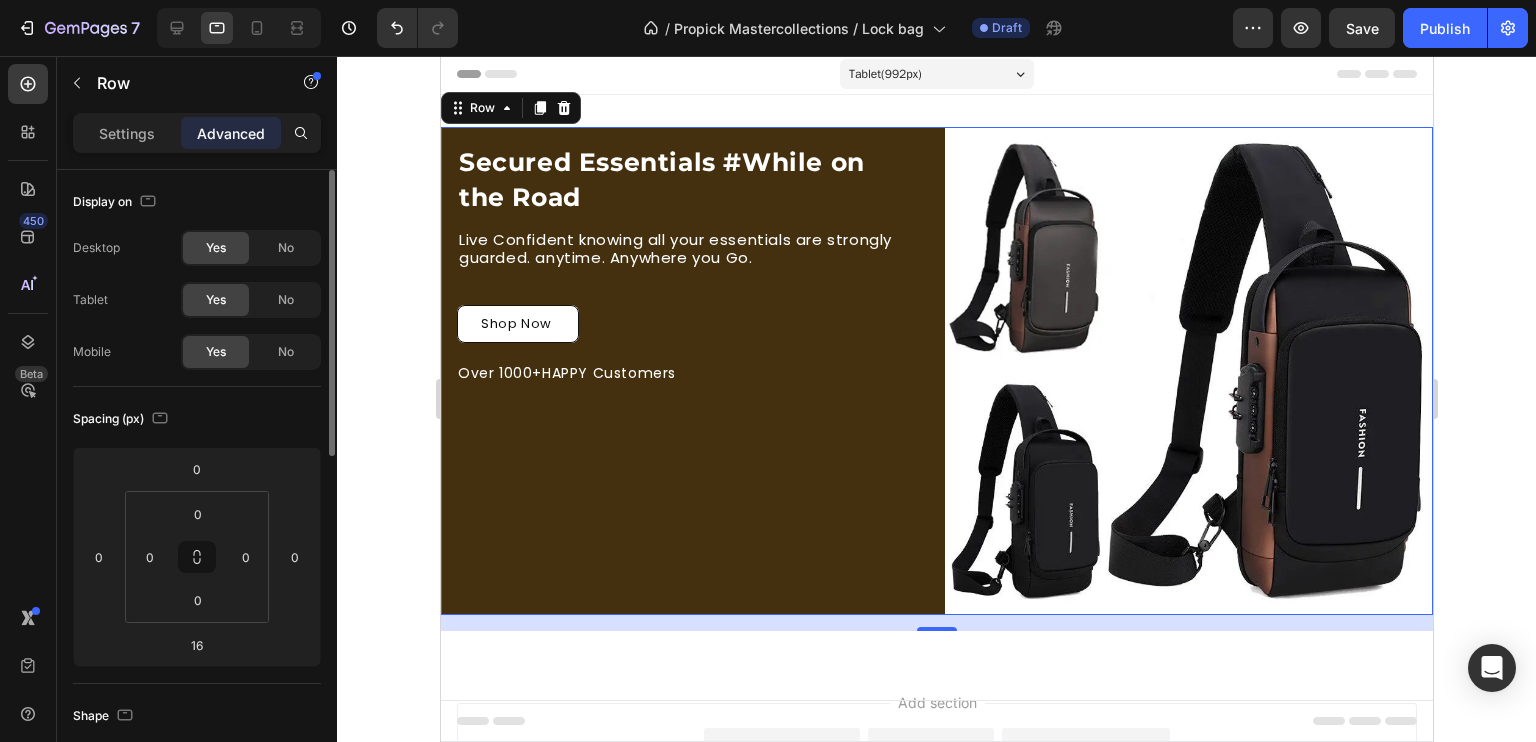 click on "Secured Essentials #While on the Road Heading Live Confident knowing all your essentials are strongly guarded. anytime. Anywhere you Go.  Text Block Row Shop Now   Button Over 1000+HAPPY Customers   Text Block" at bounding box center (684, 371) 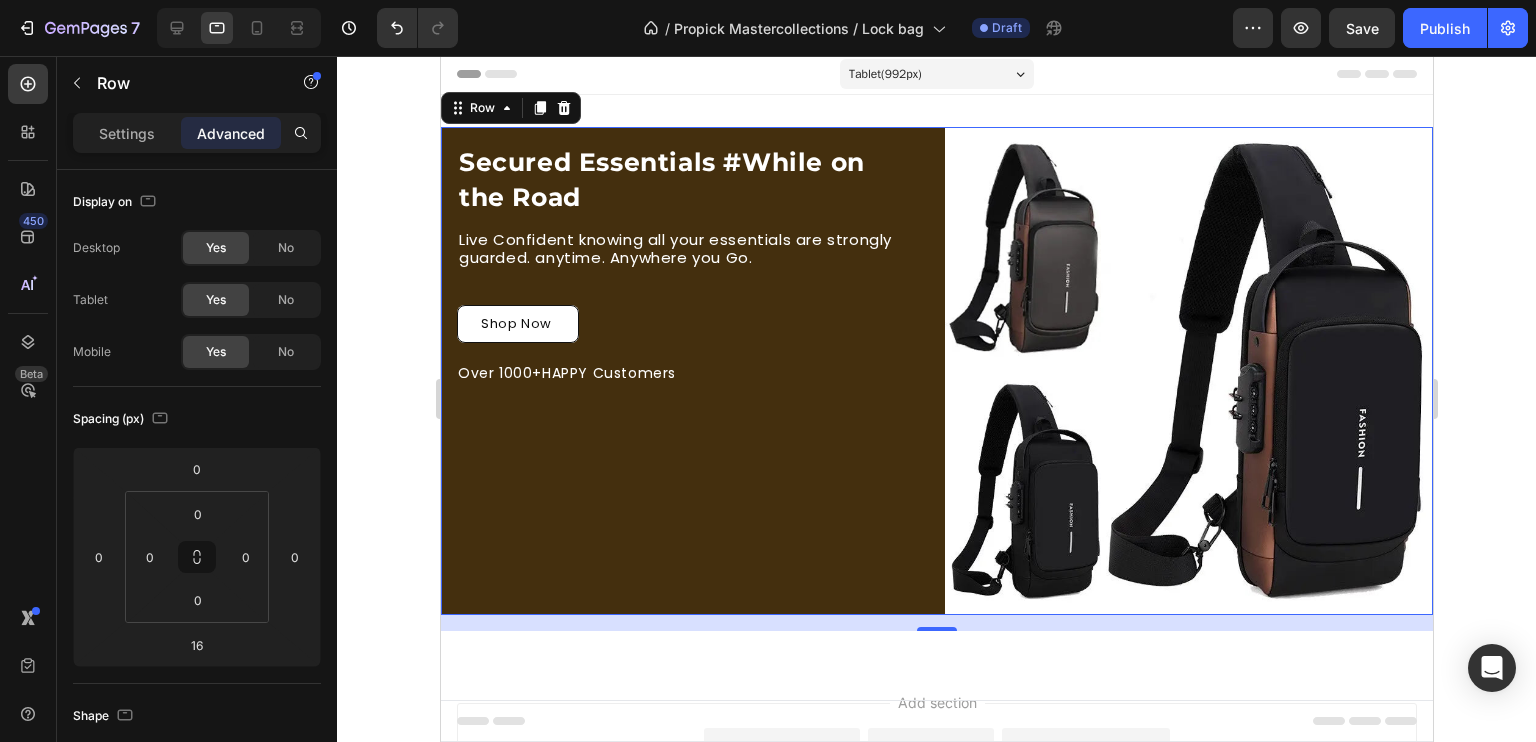 click on "Secured Essentials #While on the Road Heading Live Confident knowing all your essentials are strongly guarded. anytime. Anywhere you Go.  Text Block Row Shop Now   Button Over 1000+HAPPY Customers   Text Block" at bounding box center (684, 371) 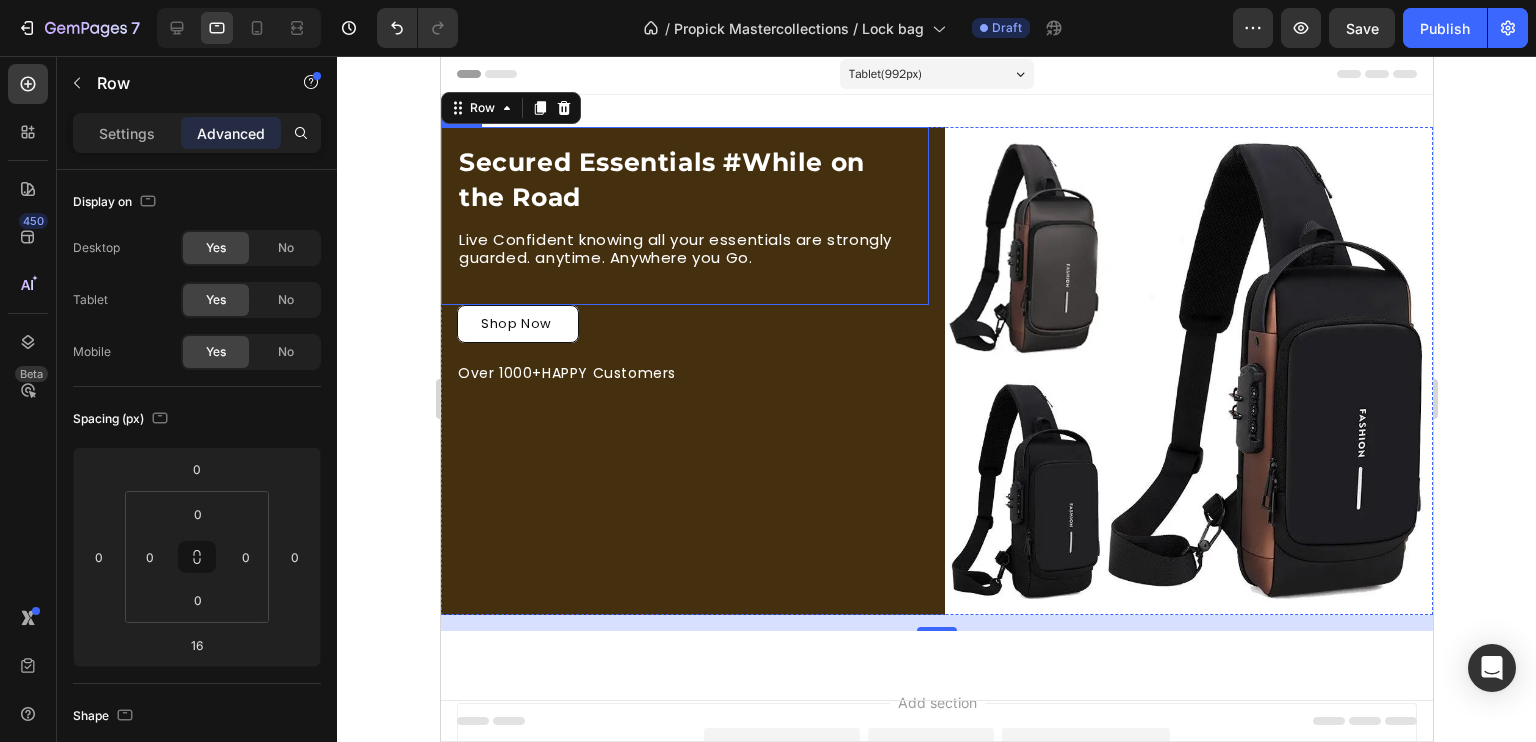 click on "Secured Essentials #While on the Road Heading Live Confident knowing all your essentials are strongly guarded. anytime. Anywhere you Go.  Text Block Row" at bounding box center (684, 216) 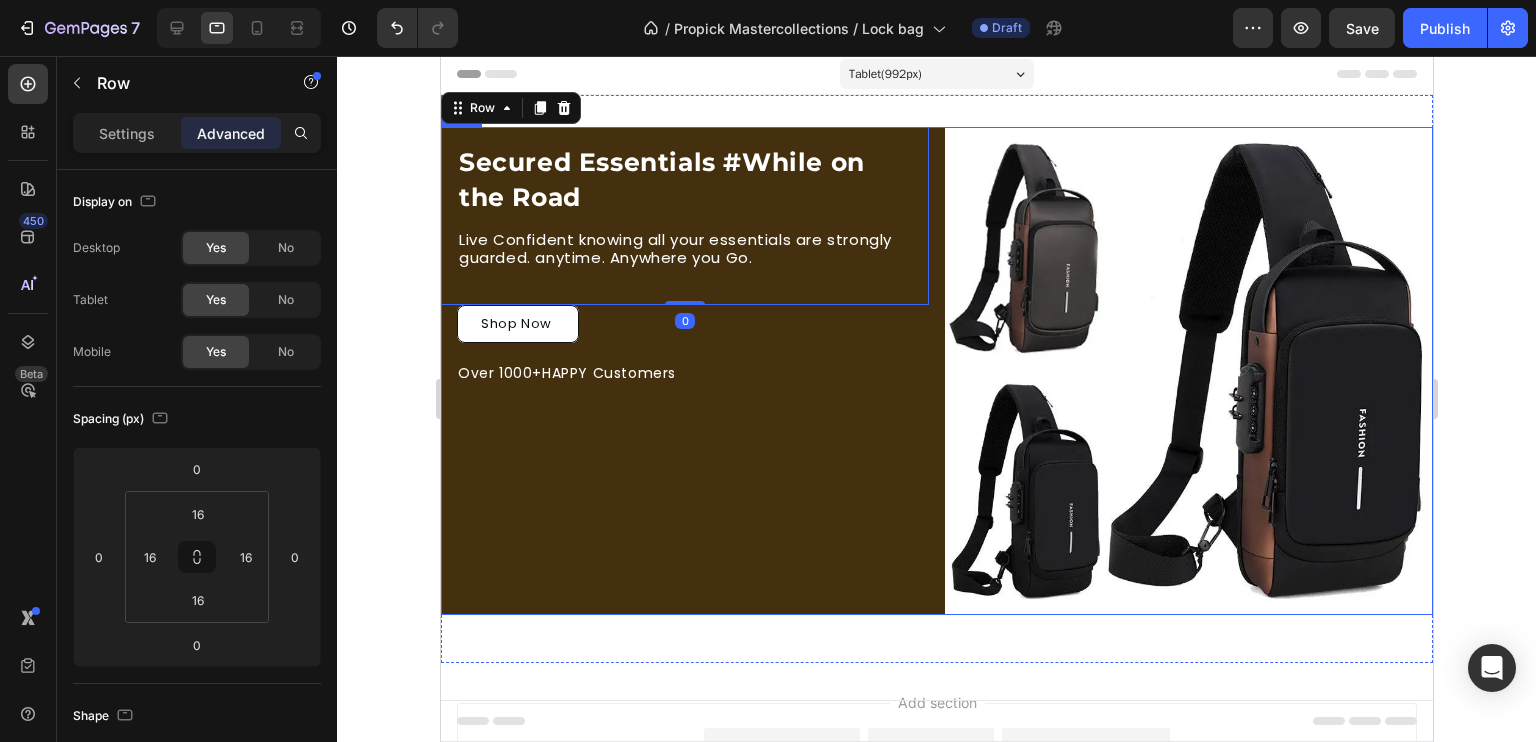 click on "Secured Essentials #While on the Road Heading Live Confident knowing all your essentials are strongly guarded. anytime. Anywhere you Go.  Text Block Row   0 Shop Now   Button Over 1000+HAPPY Customers   Text Block" at bounding box center (684, 371) 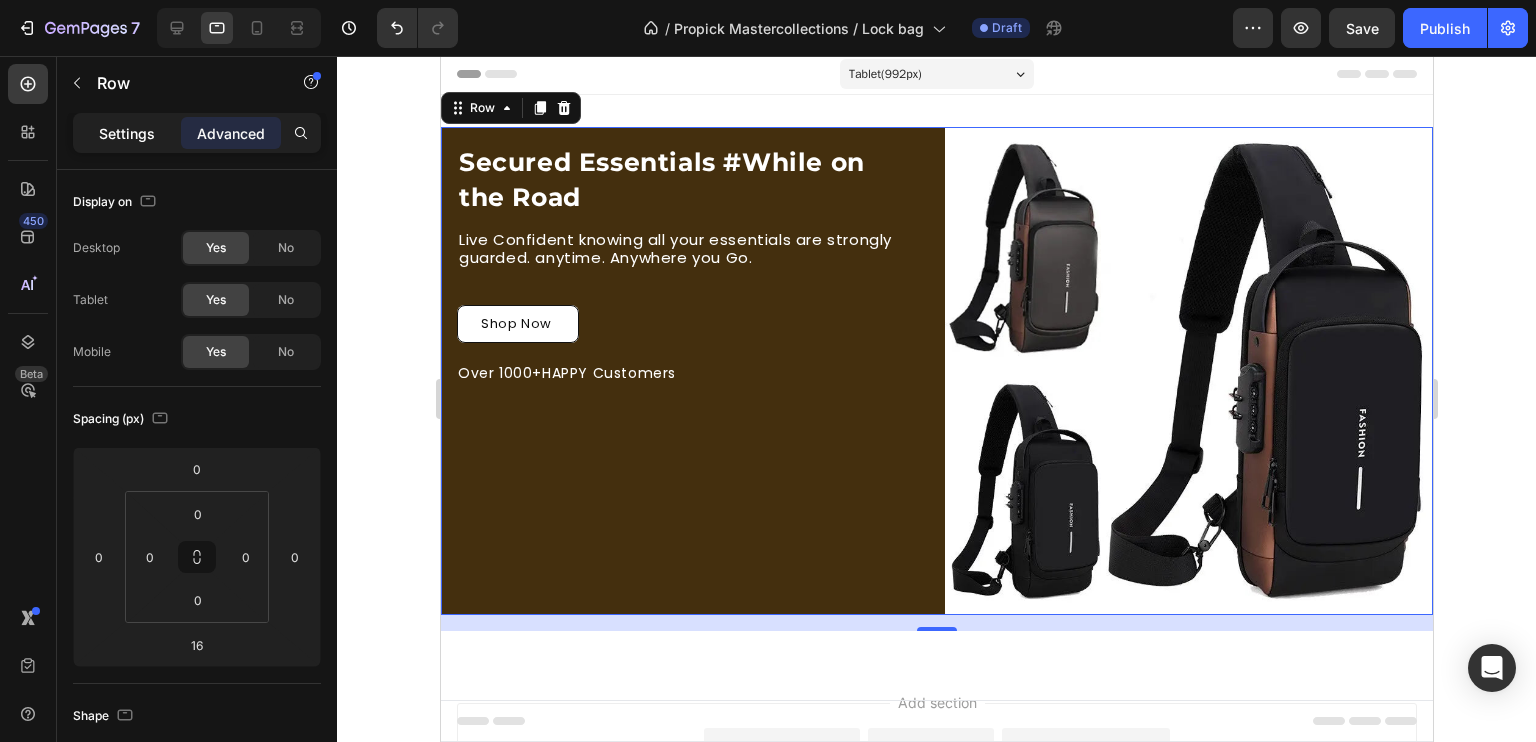click on "Settings" at bounding box center (127, 133) 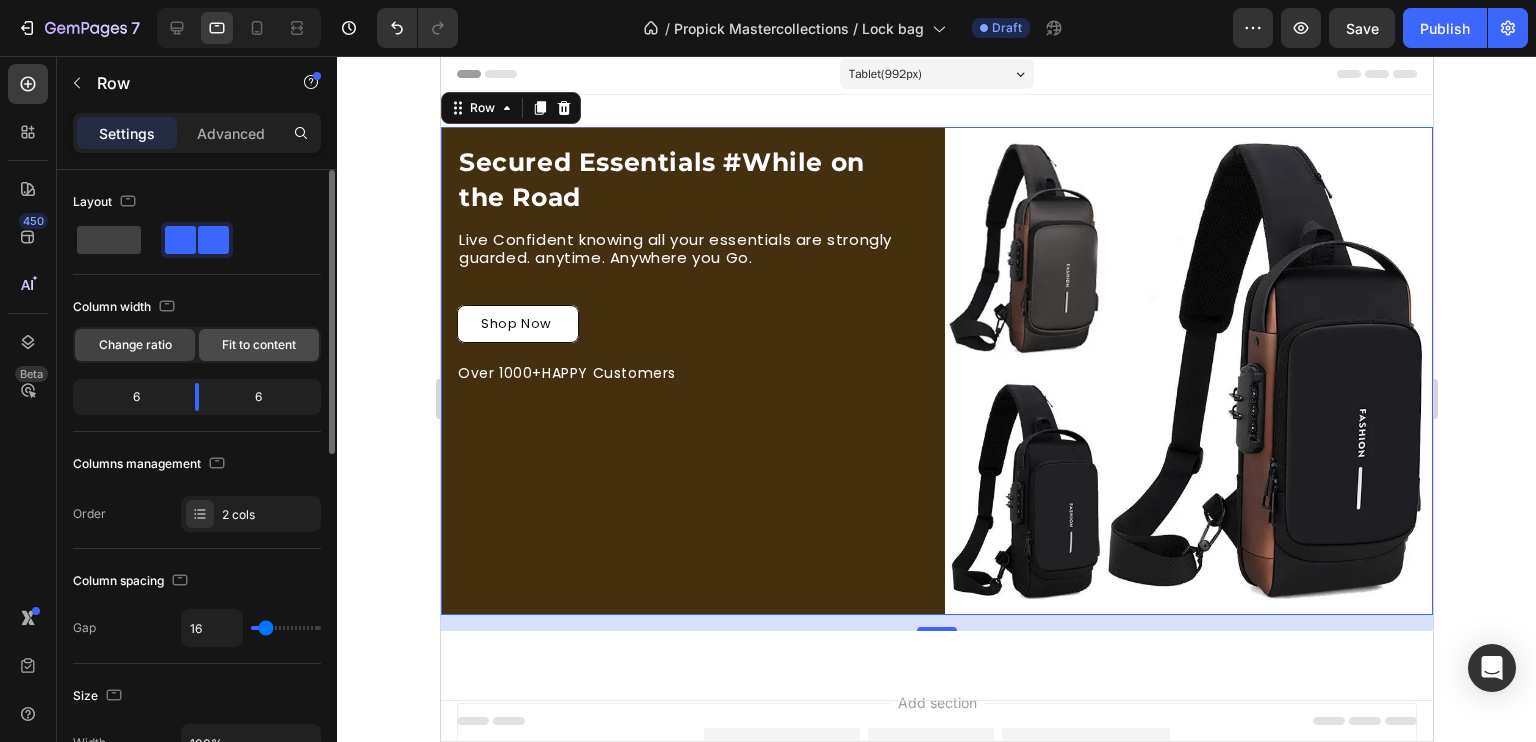 click on "Fit to content" 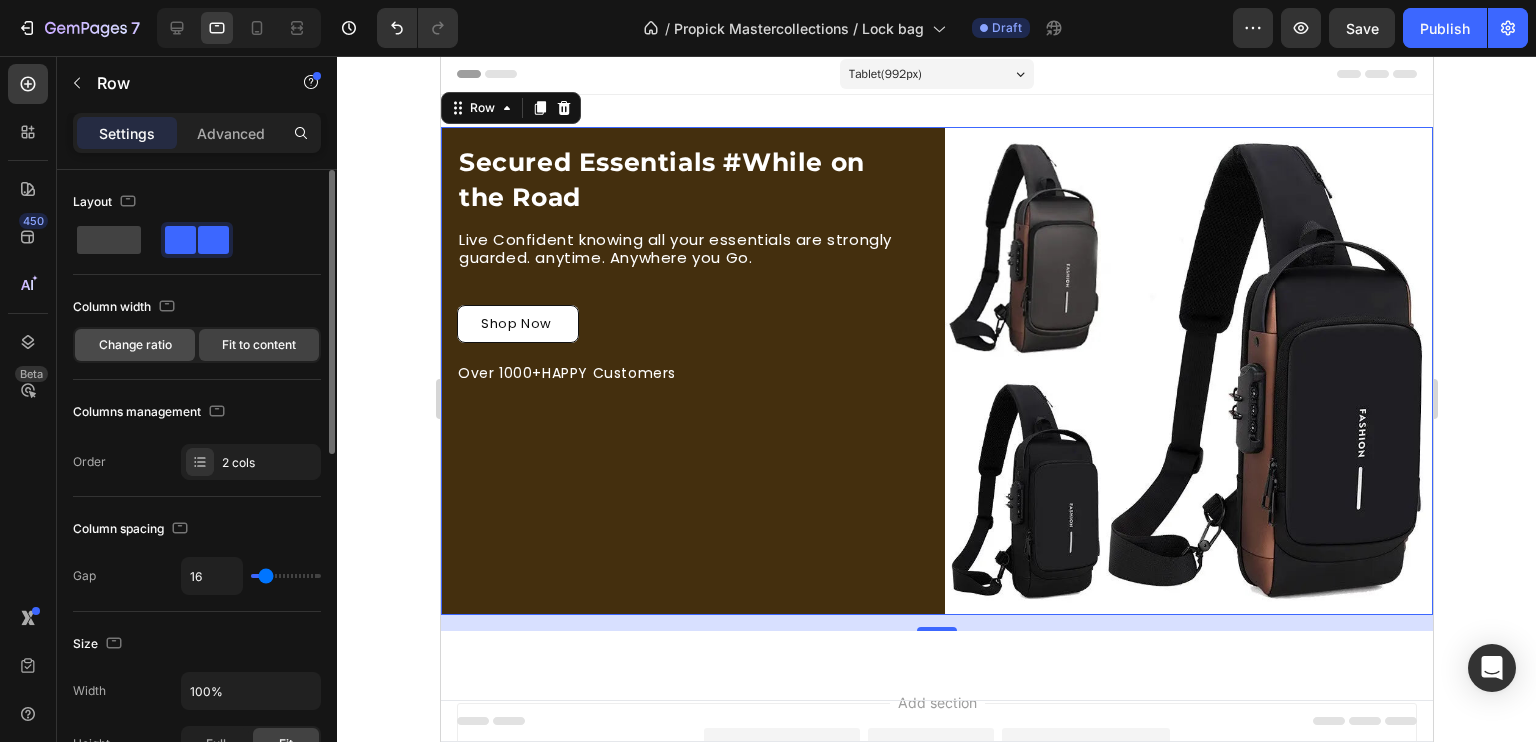 click on "Change ratio" 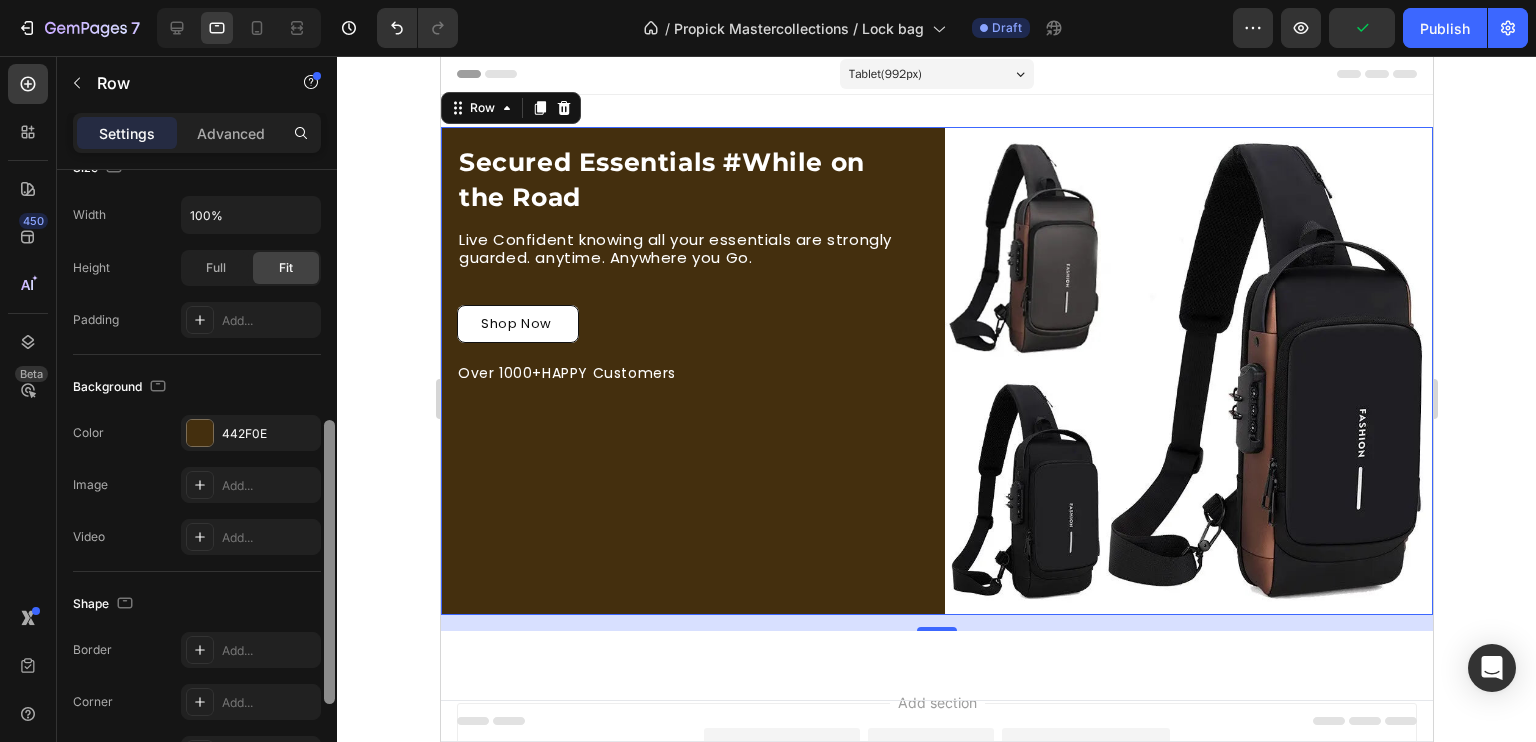 scroll, scrollTop: 548, scrollLeft: 0, axis: vertical 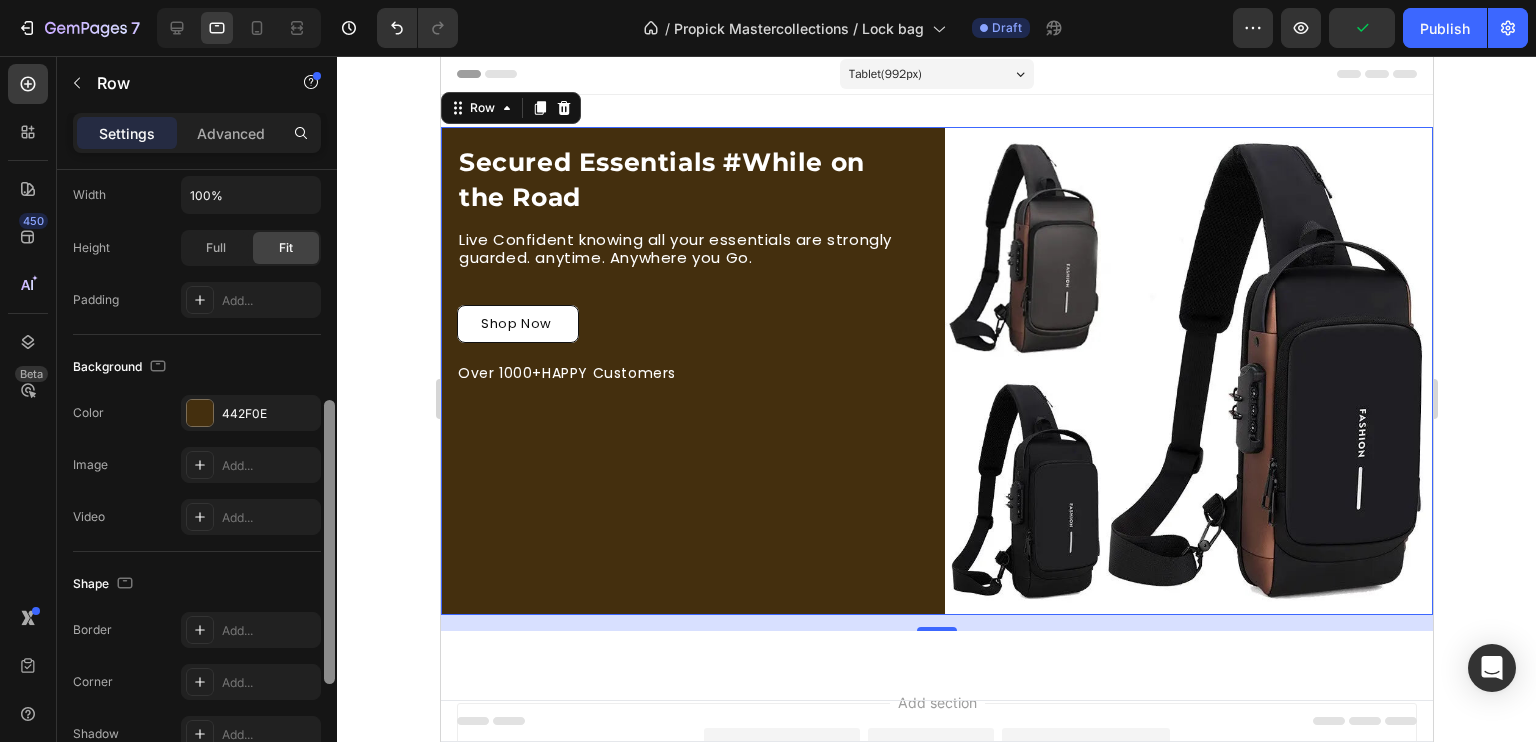 drag, startPoint x: 327, startPoint y: 298, endPoint x: 343, endPoint y: 546, distance: 248.5156 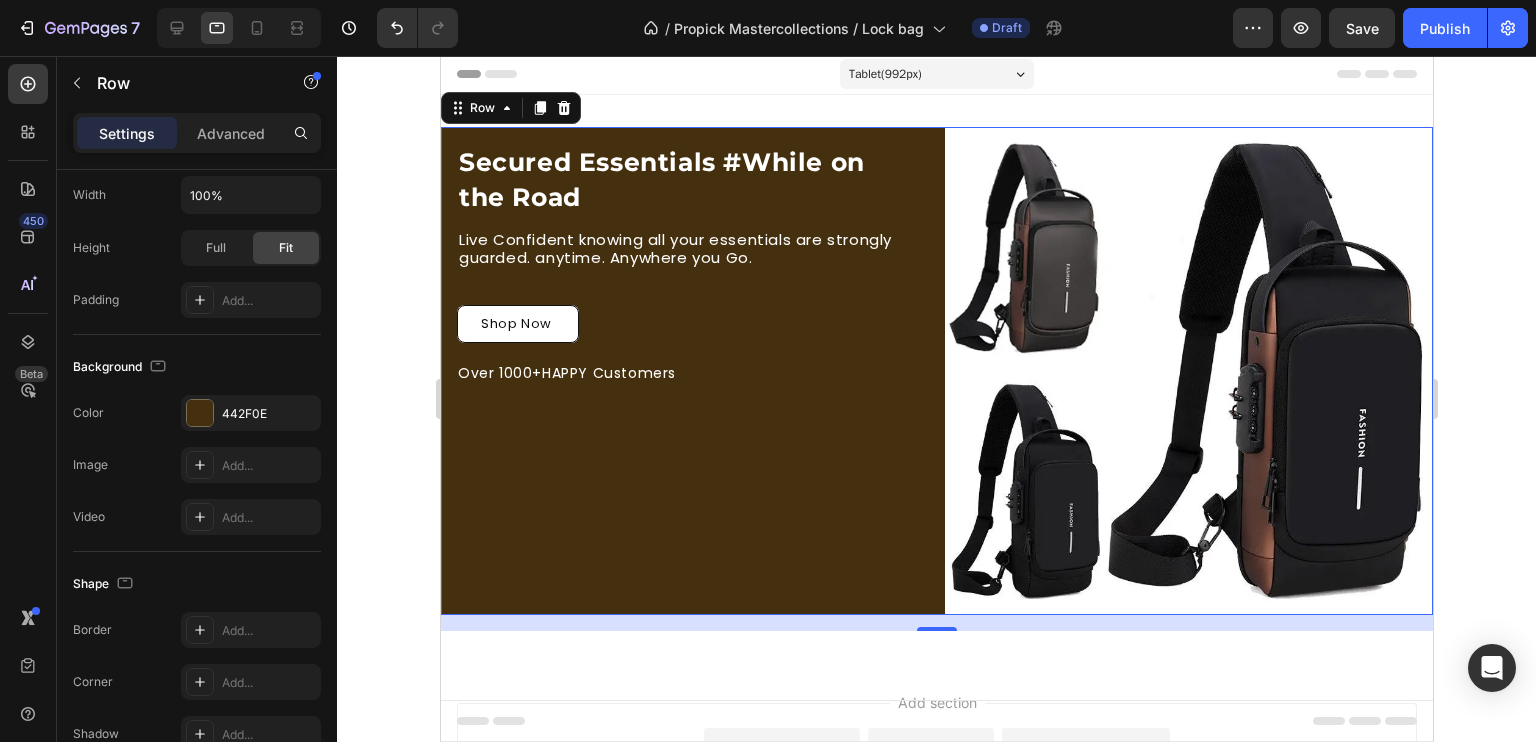 click on "Secured Essentials #While on the Road Heading Live Confident knowing all your essentials are strongly guarded. anytime. Anywhere you Go.  Text Block Row Shop Now   Button Over 1000+HAPPY Customers   Text Block" at bounding box center (684, 371) 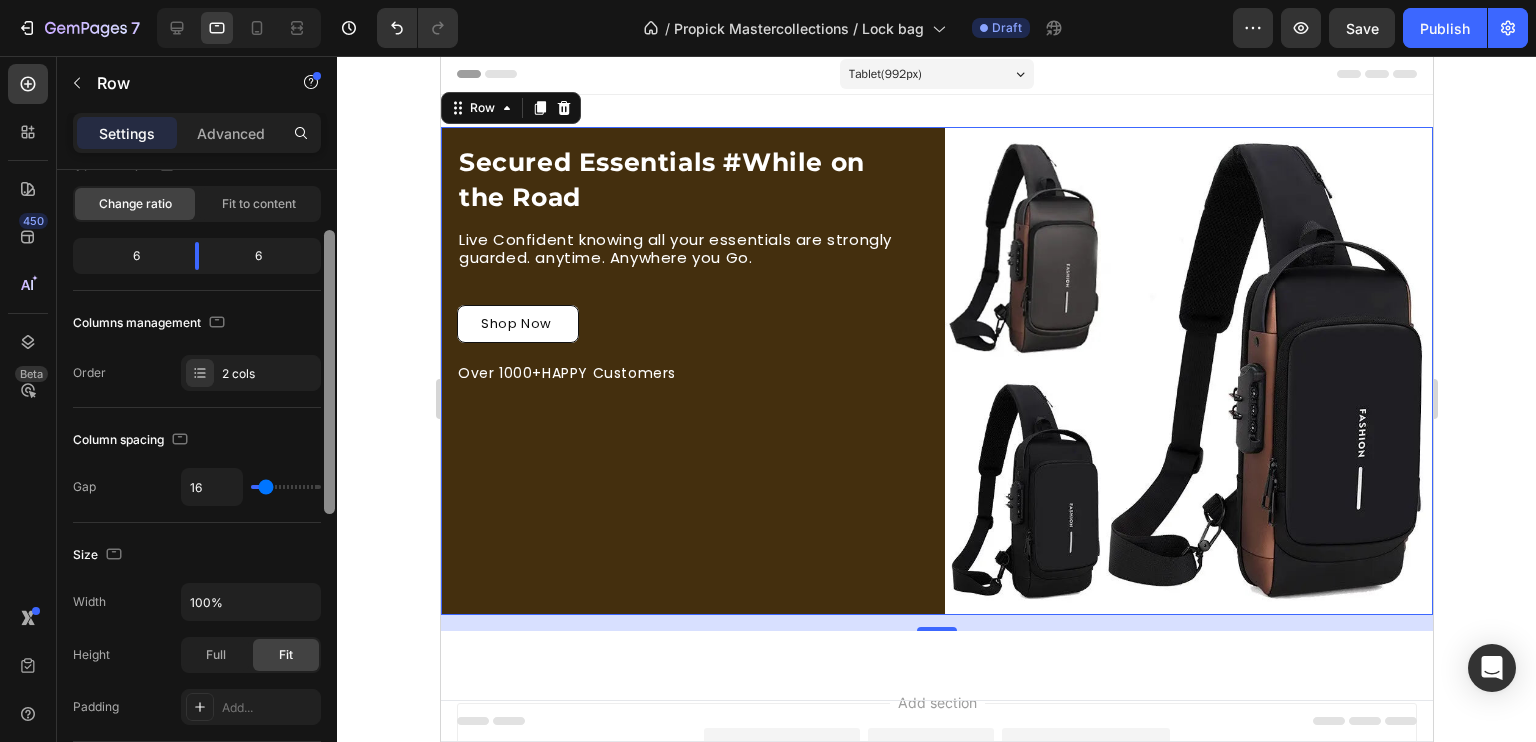 scroll, scrollTop: 137, scrollLeft: 0, axis: vertical 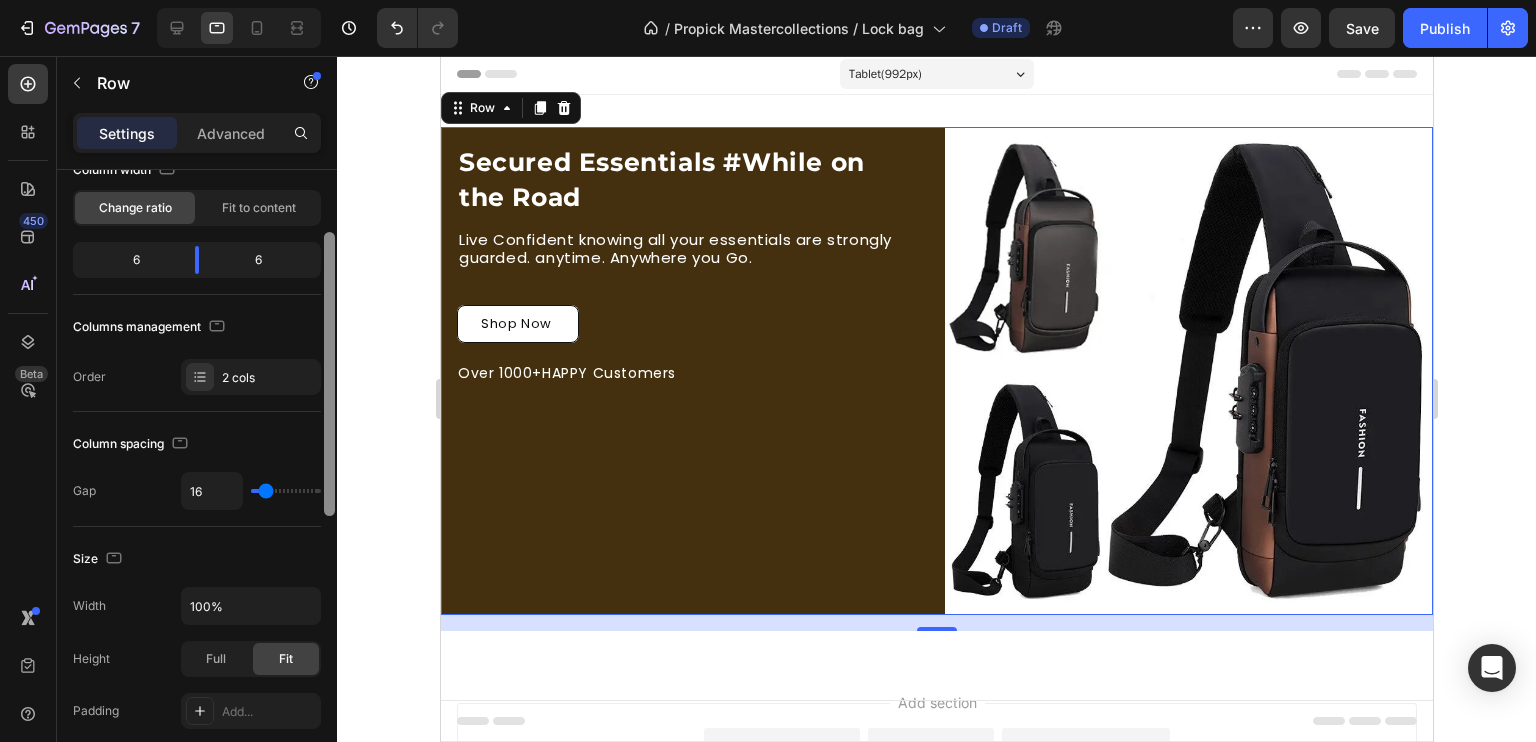 drag, startPoint x: 329, startPoint y: 444, endPoint x: 352, endPoint y: 258, distance: 187.41664 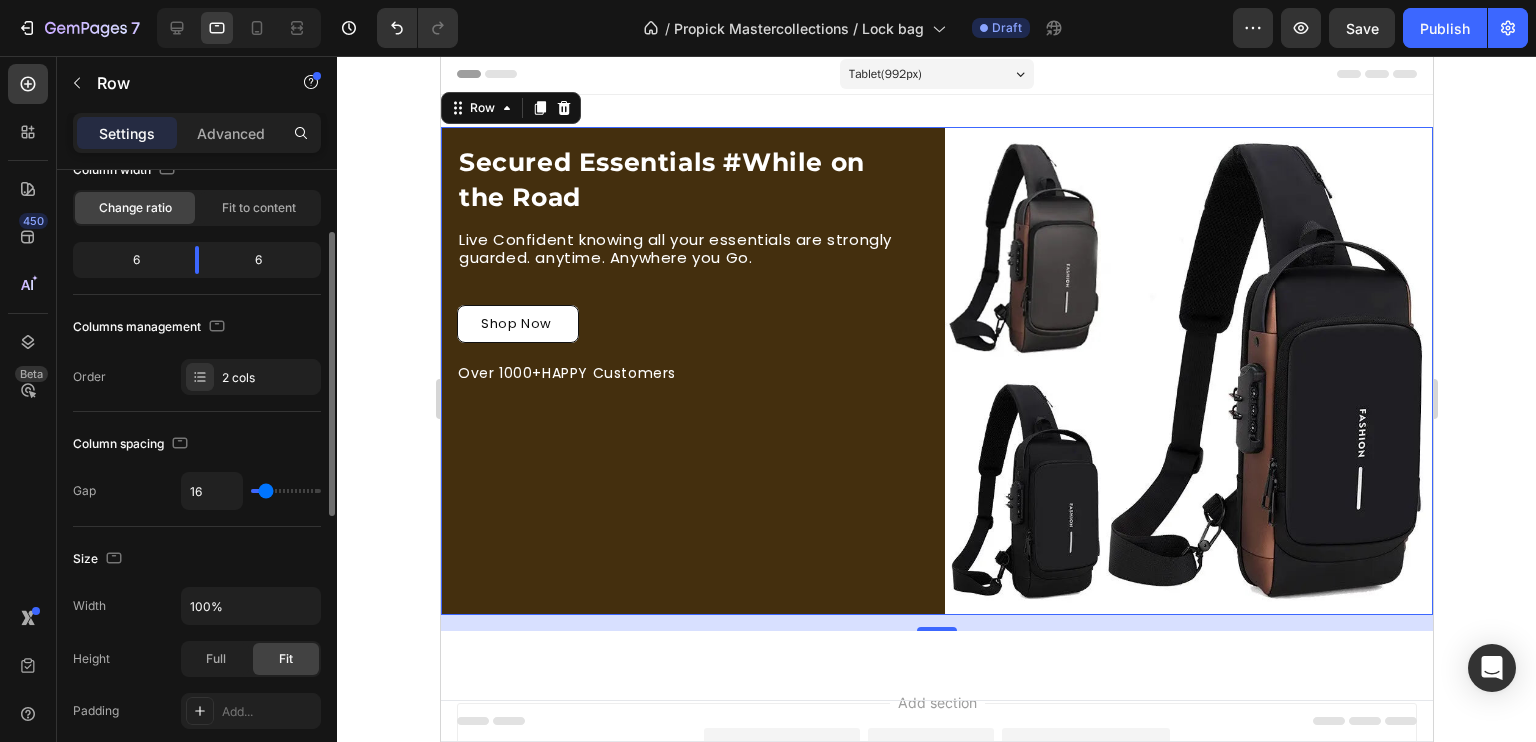 type on "38" 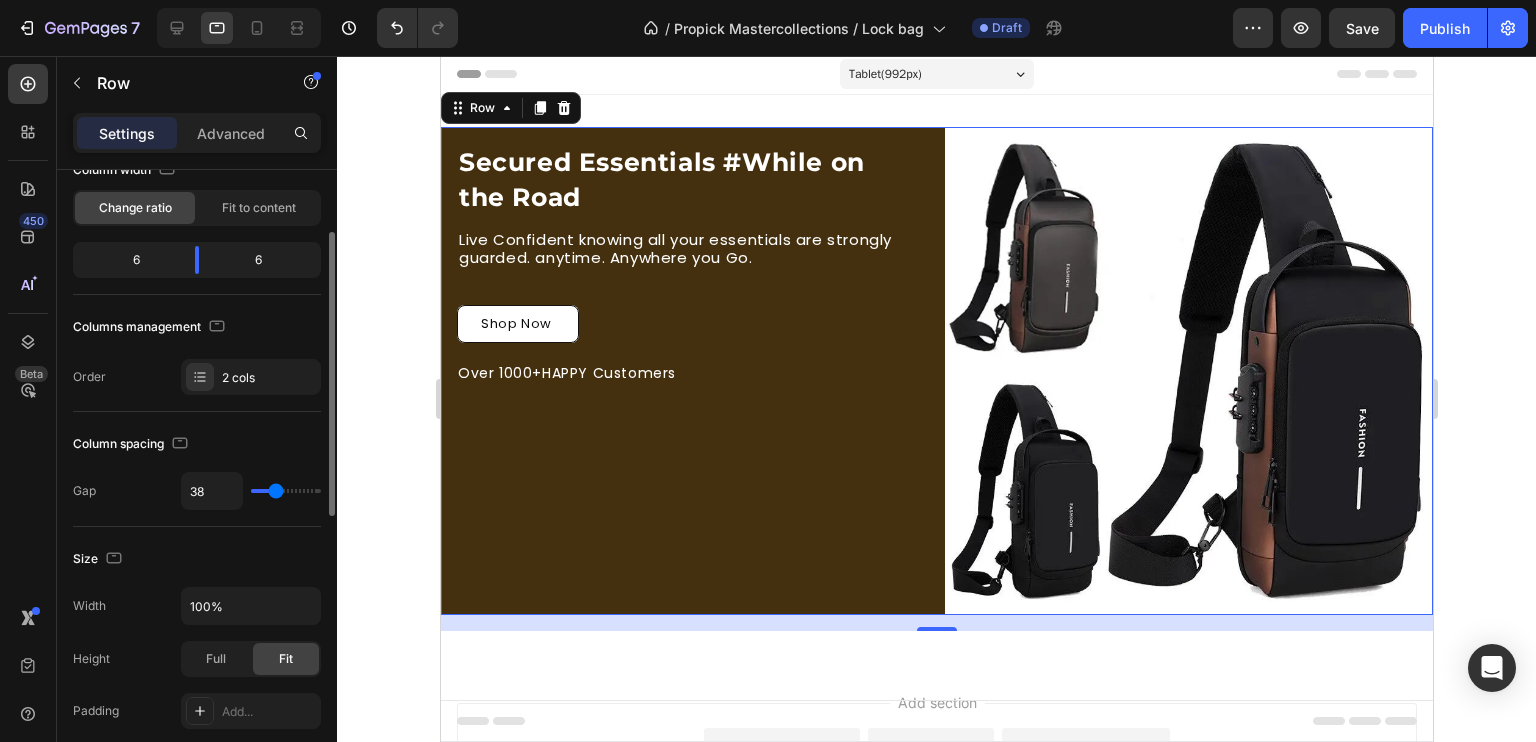 type on "47" 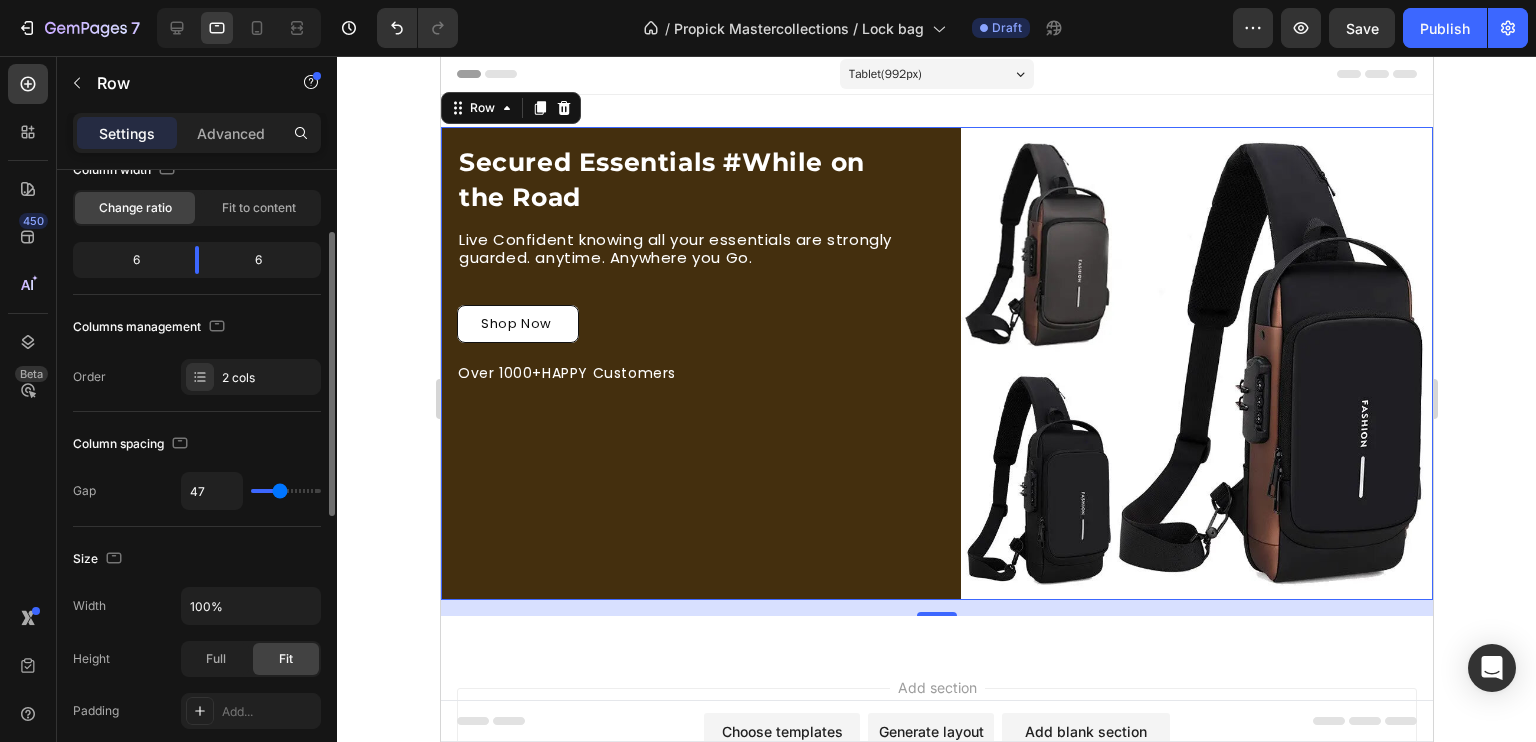 type on "61" 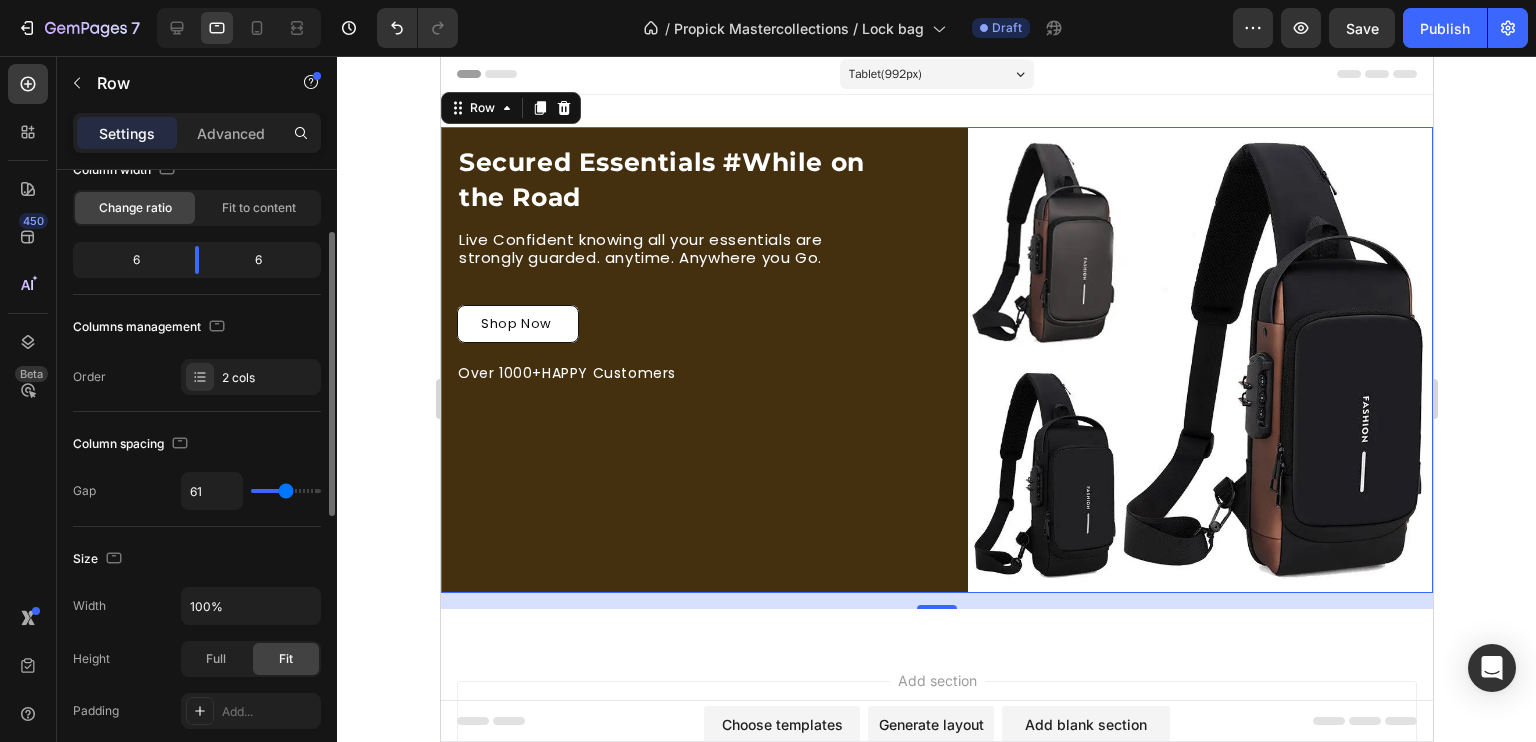 type on "72" 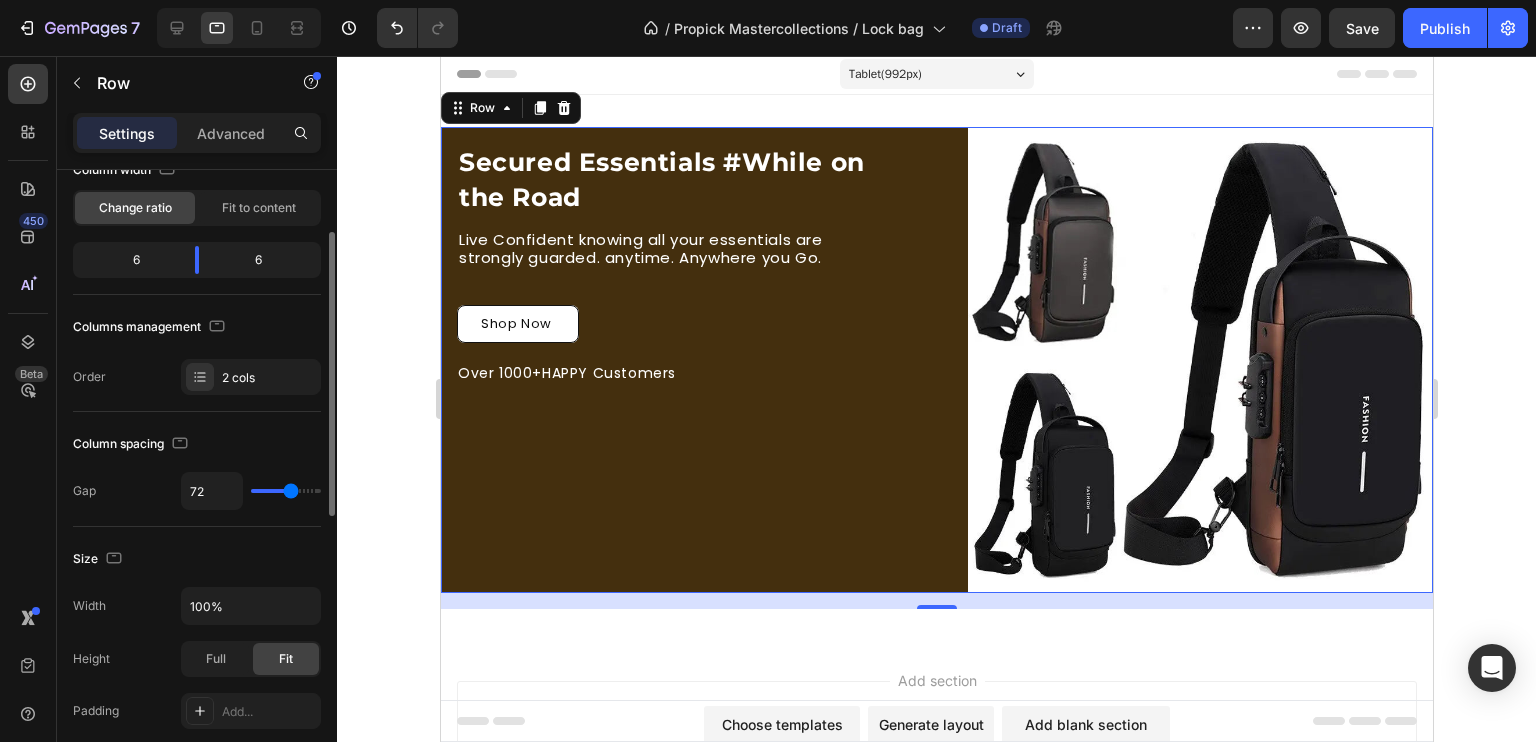 type on "80" 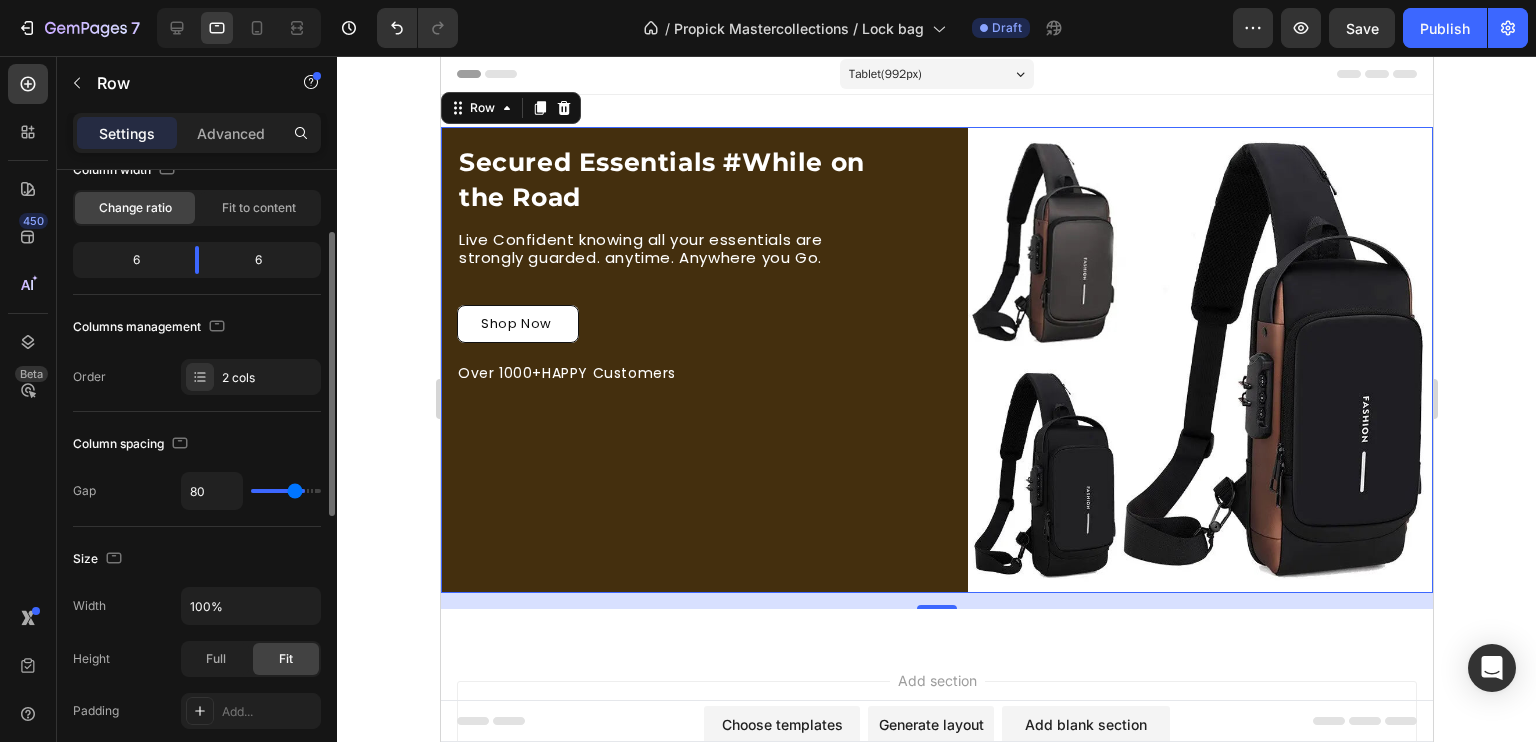 type on "89" 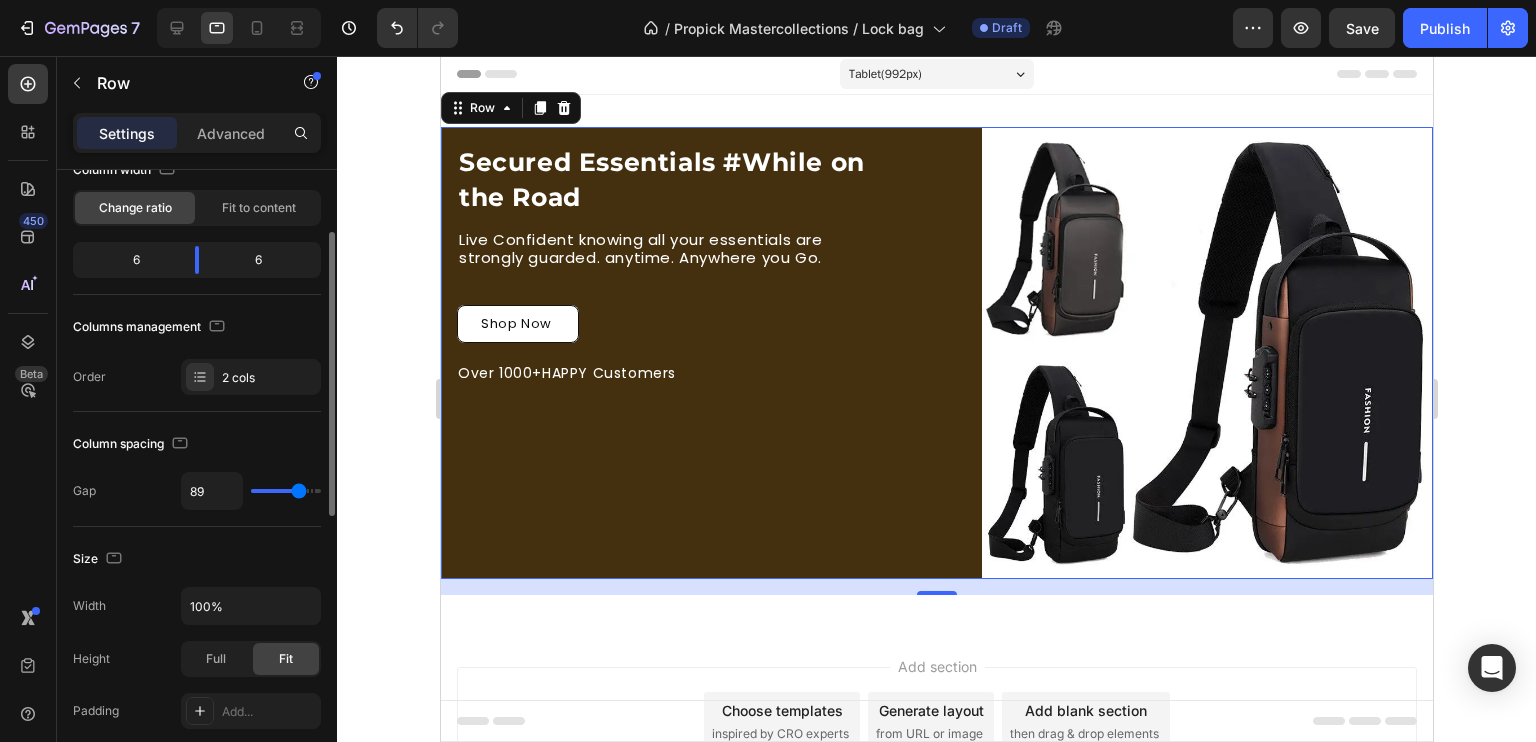type on "91" 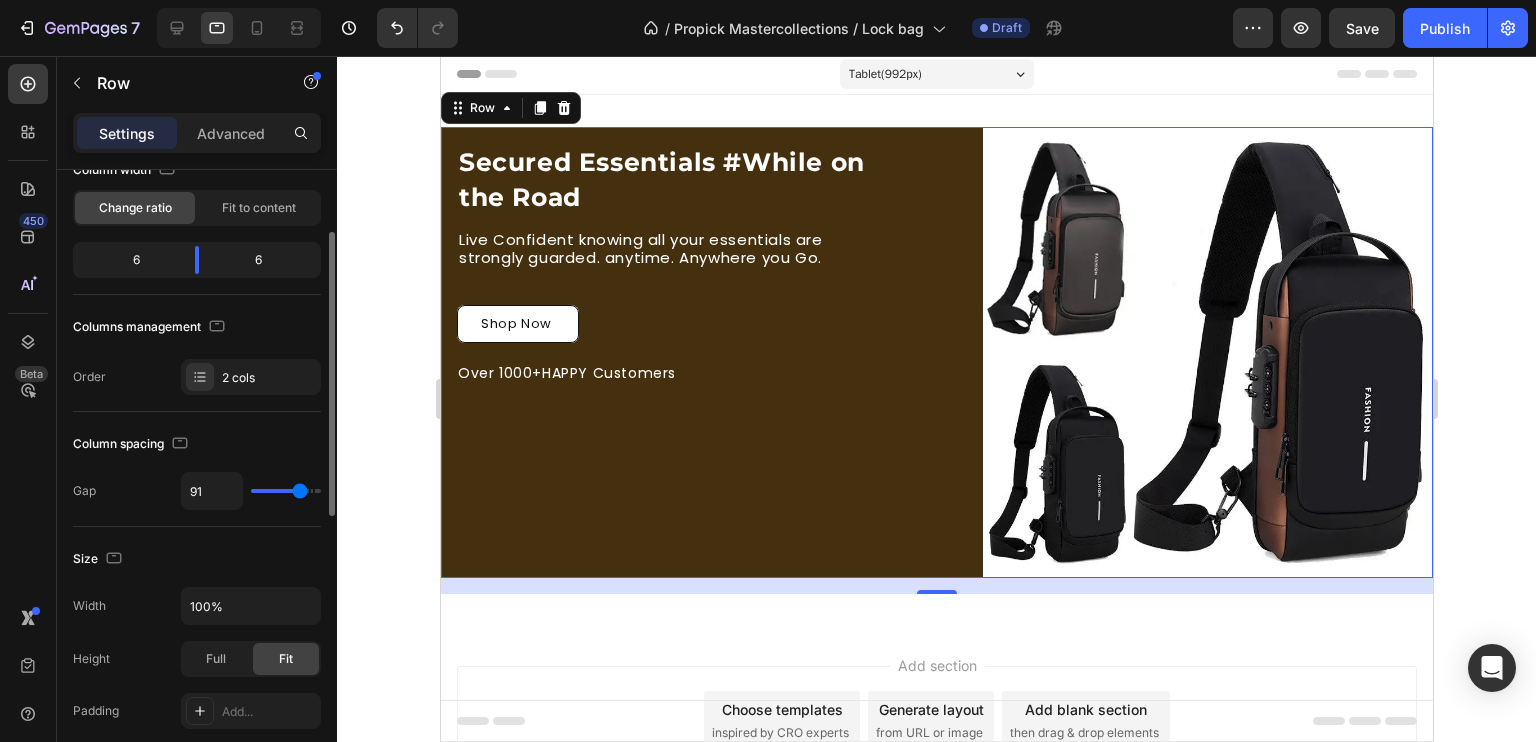 type on "75" 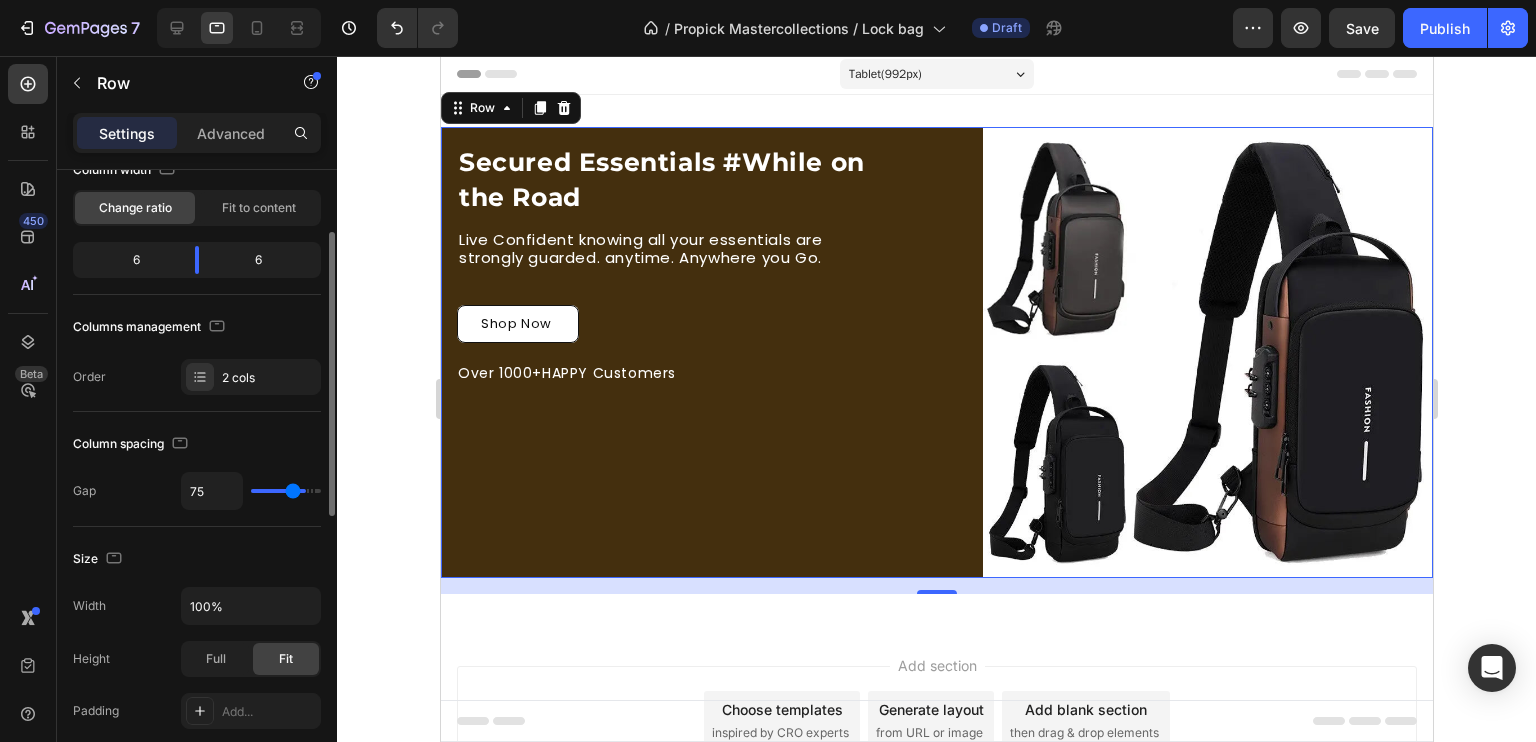 type on "52" 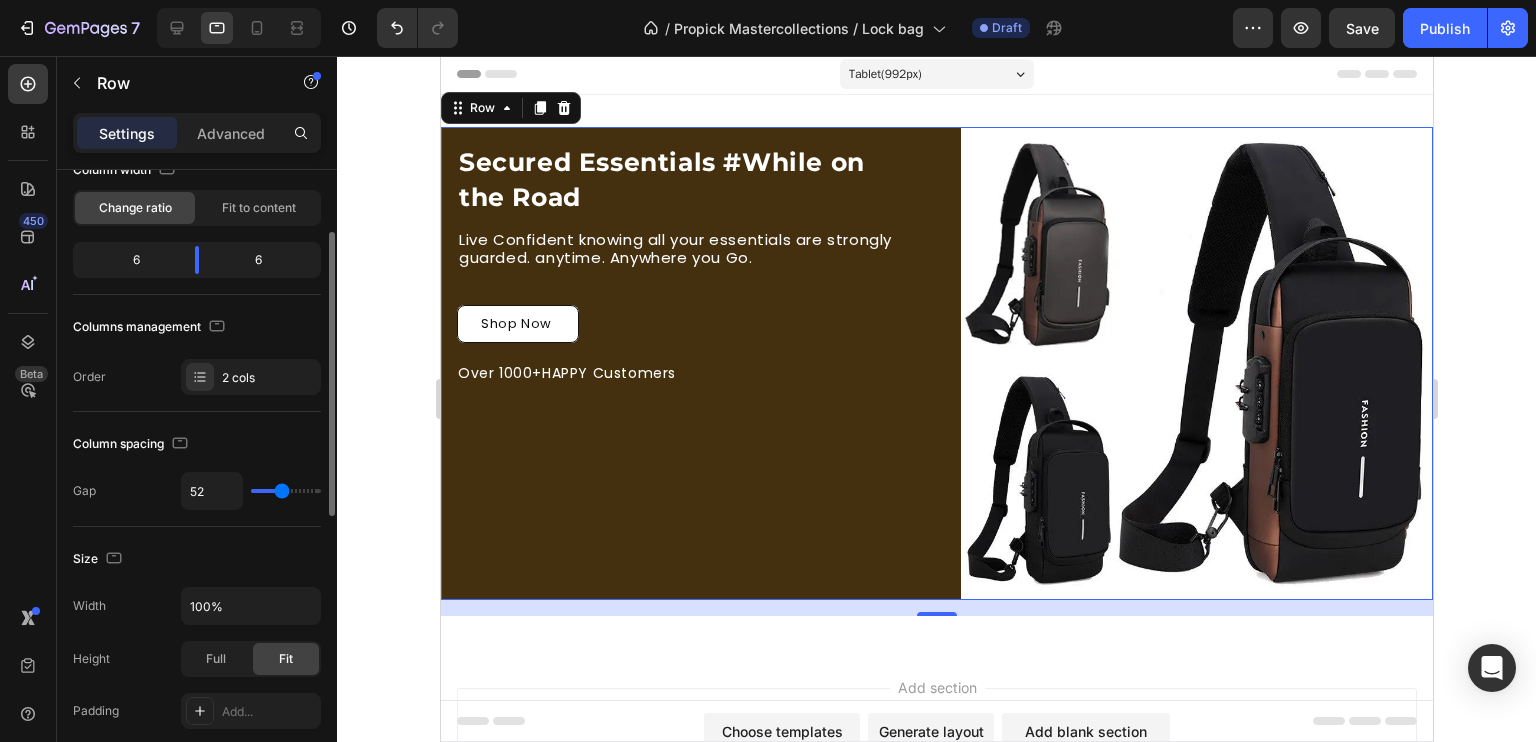 type on "38" 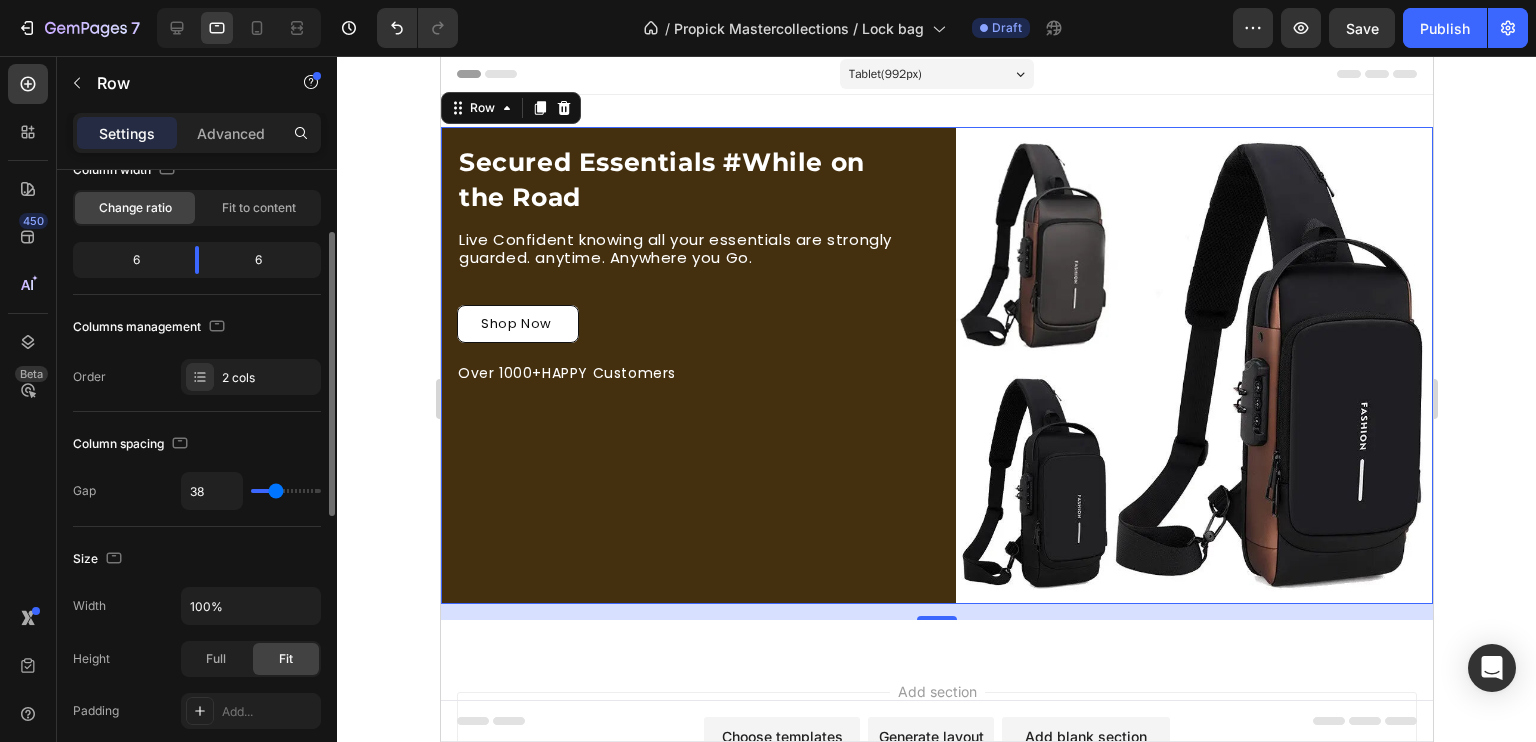 type on "36" 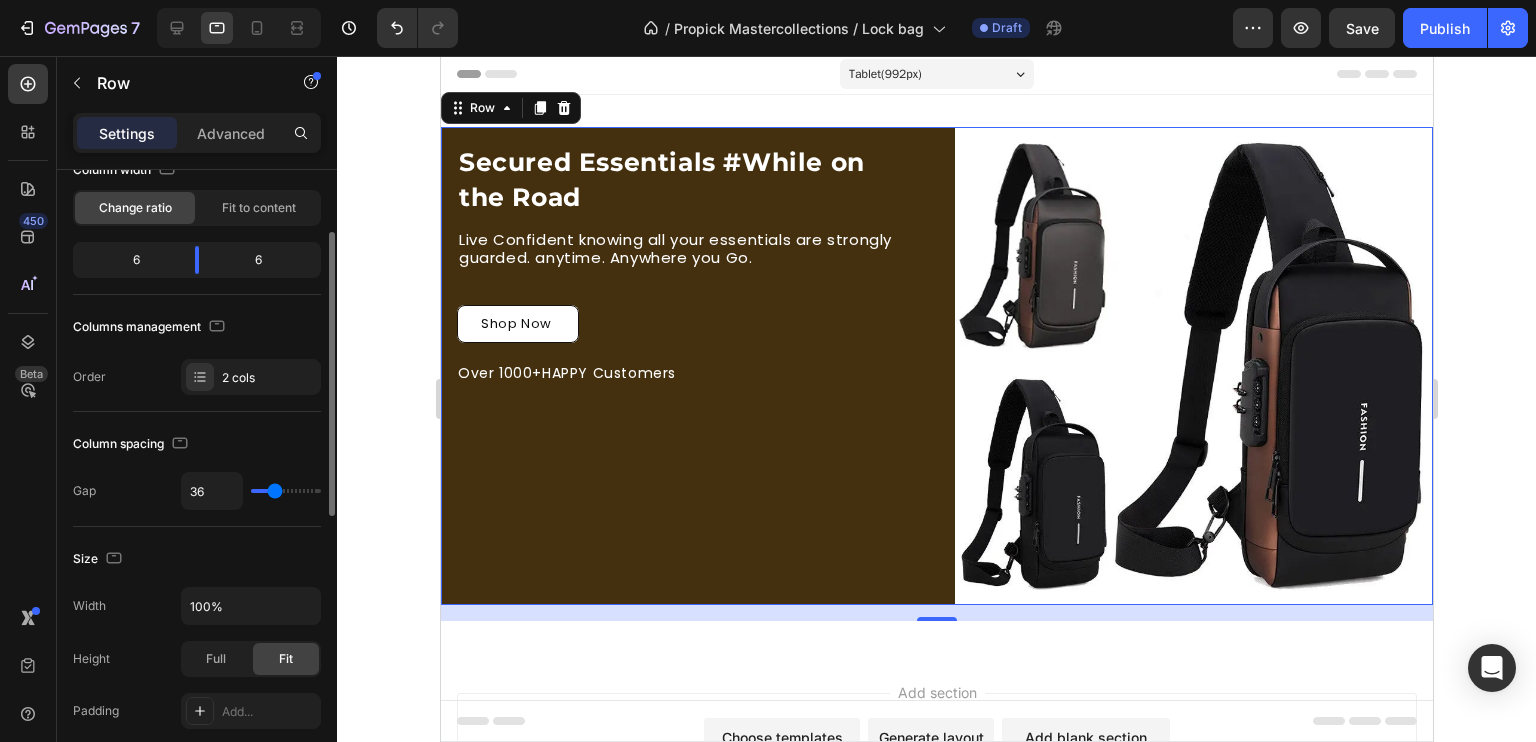 type on "32" 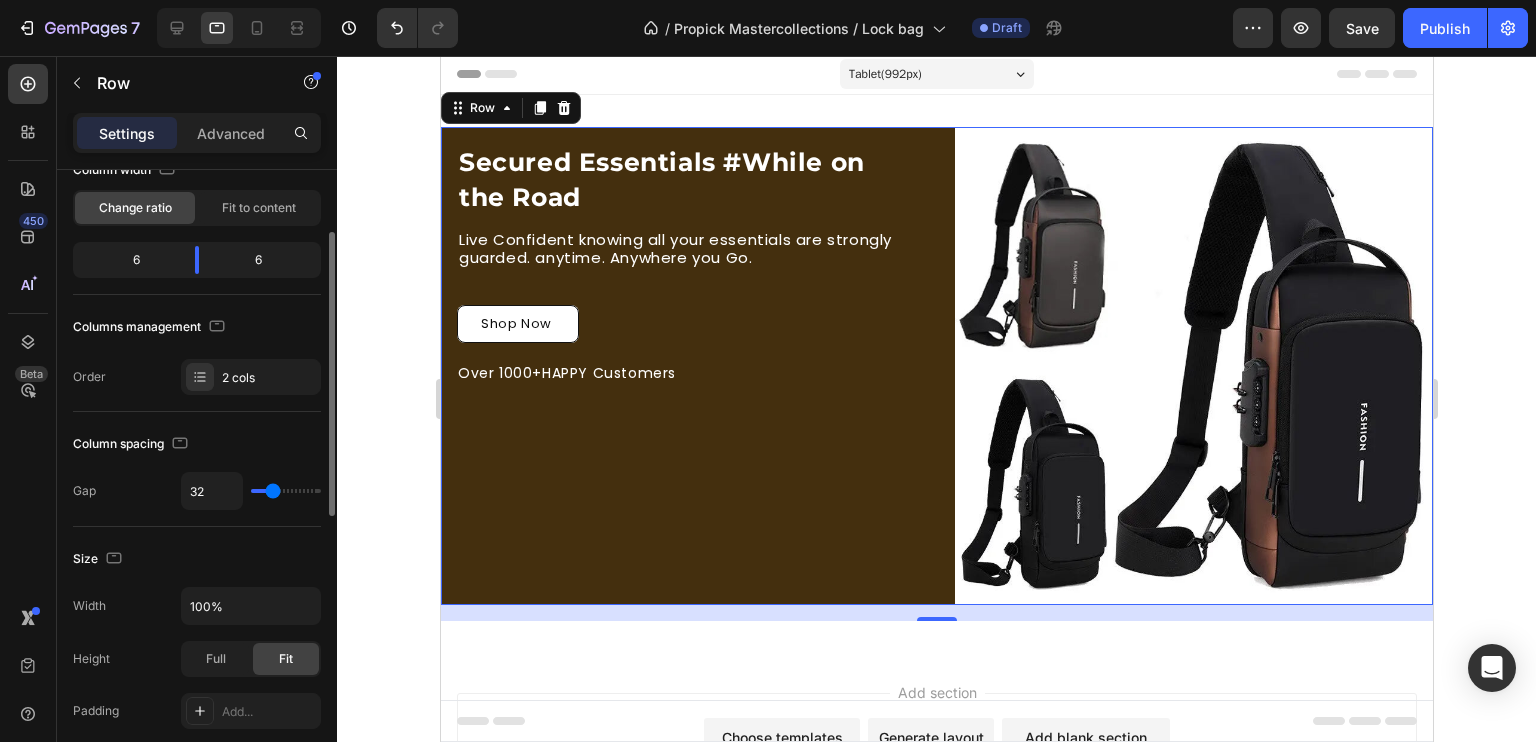 type on "29" 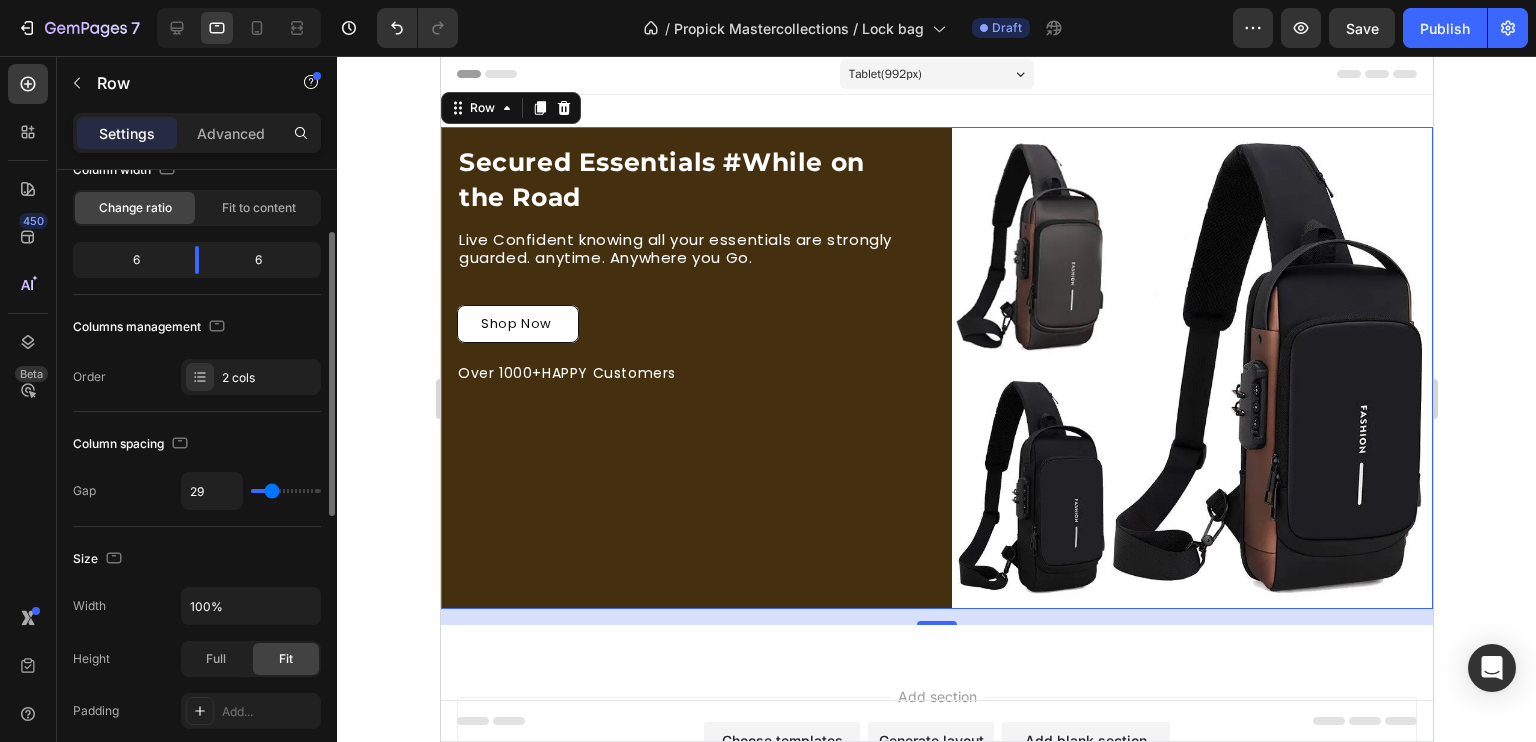 type on "4" 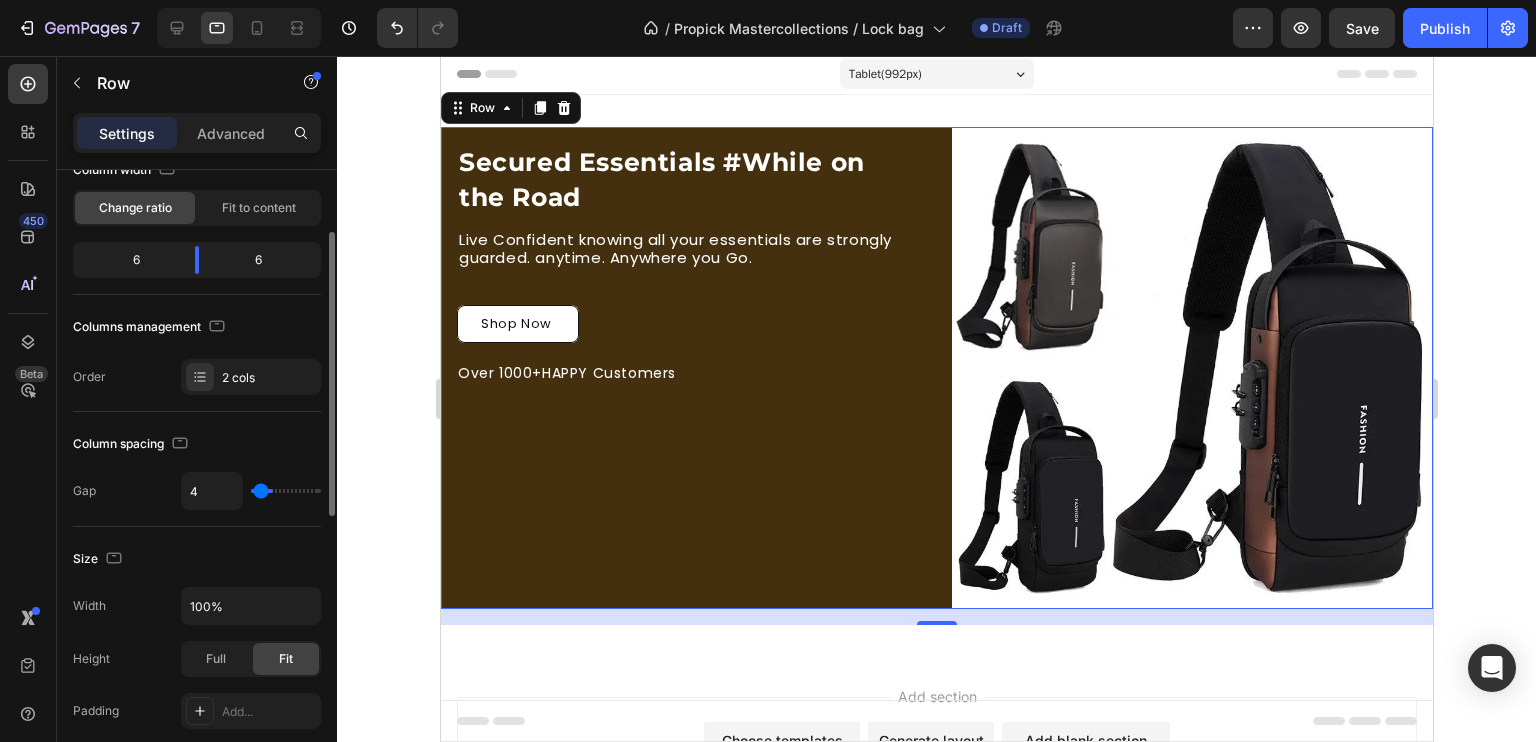 type on "0" 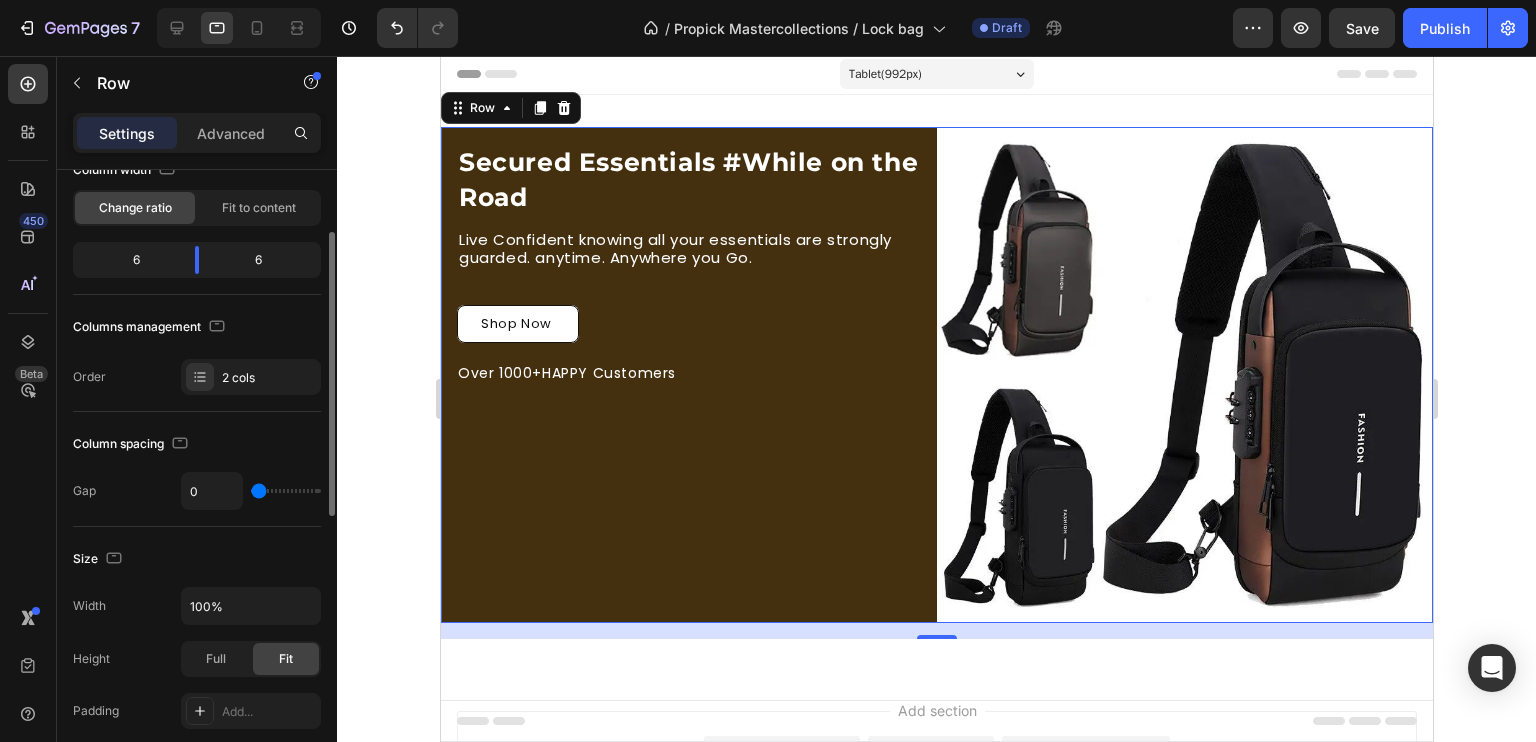drag, startPoint x: 261, startPoint y: 487, endPoint x: 243, endPoint y: 490, distance: 18.248287 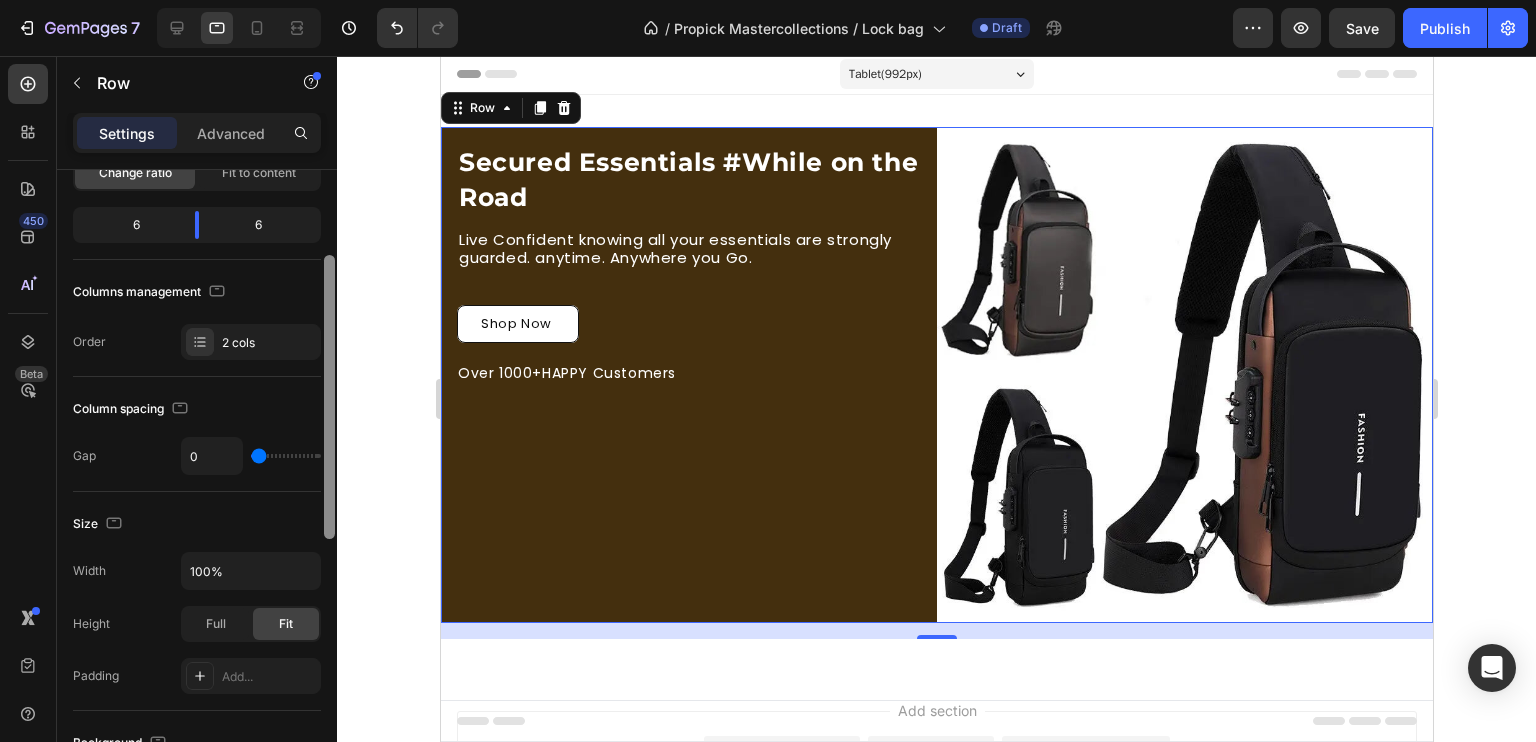 scroll, scrollTop: 177, scrollLeft: 0, axis: vertical 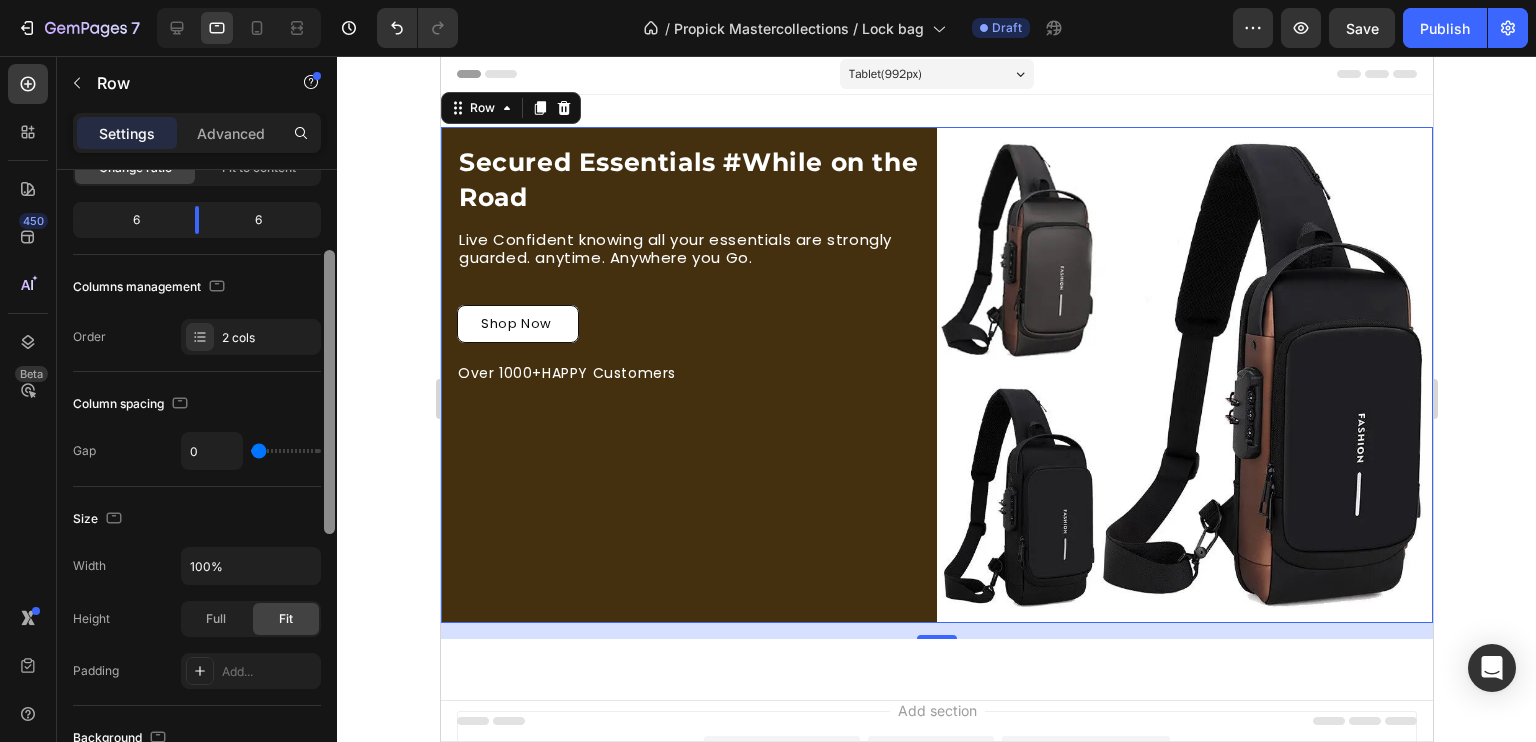 drag, startPoint x: 332, startPoint y: 448, endPoint x: 333, endPoint y: 466, distance: 18.027756 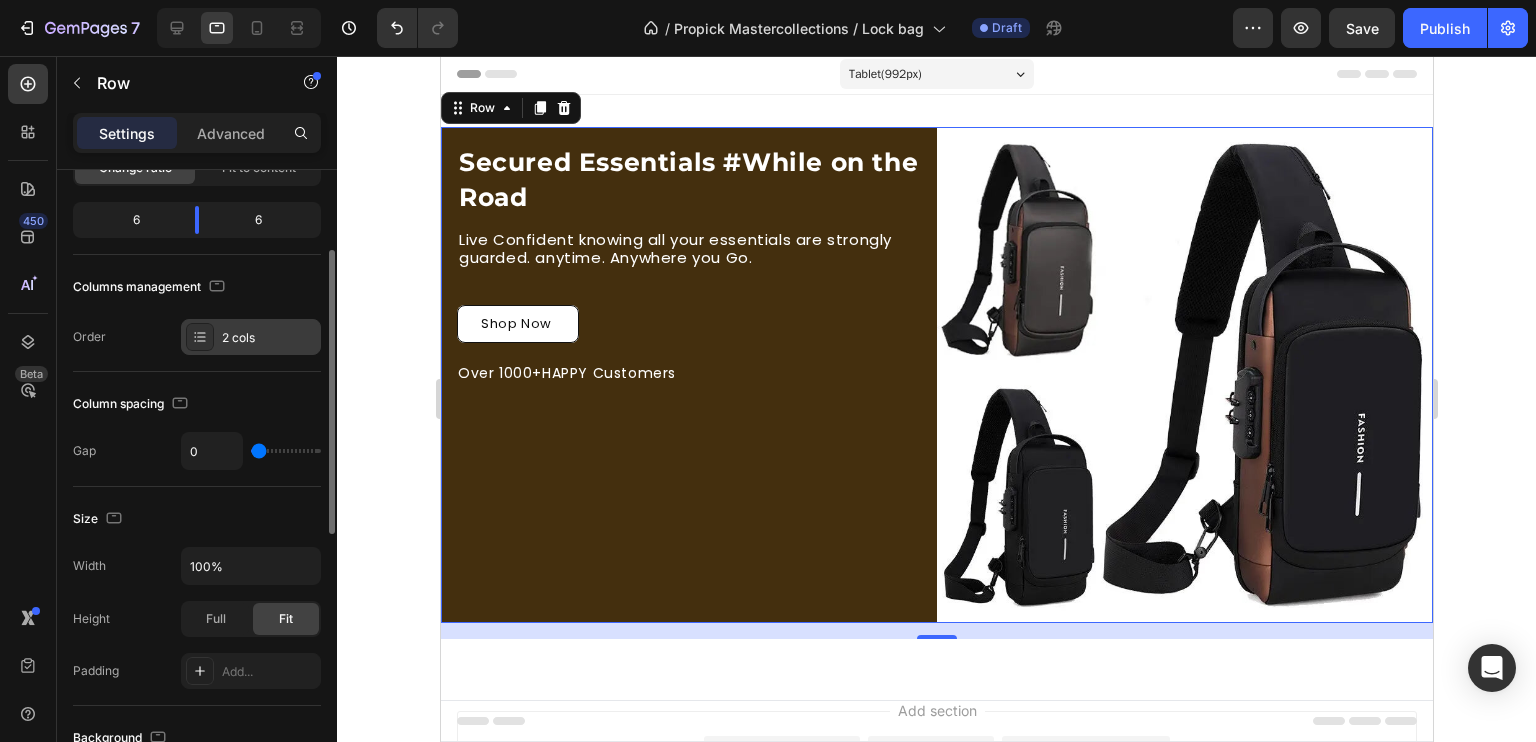 click 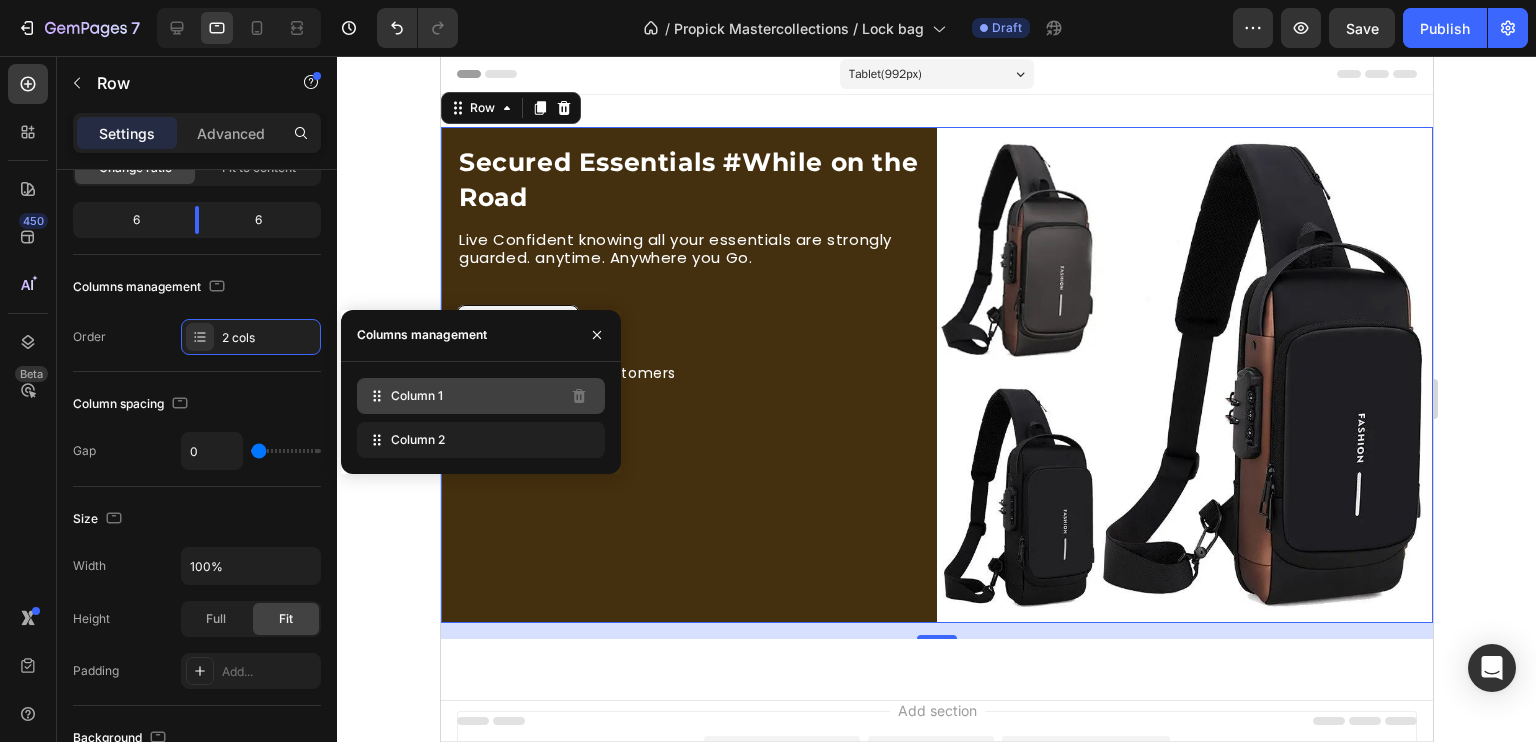 click on "Column 1" 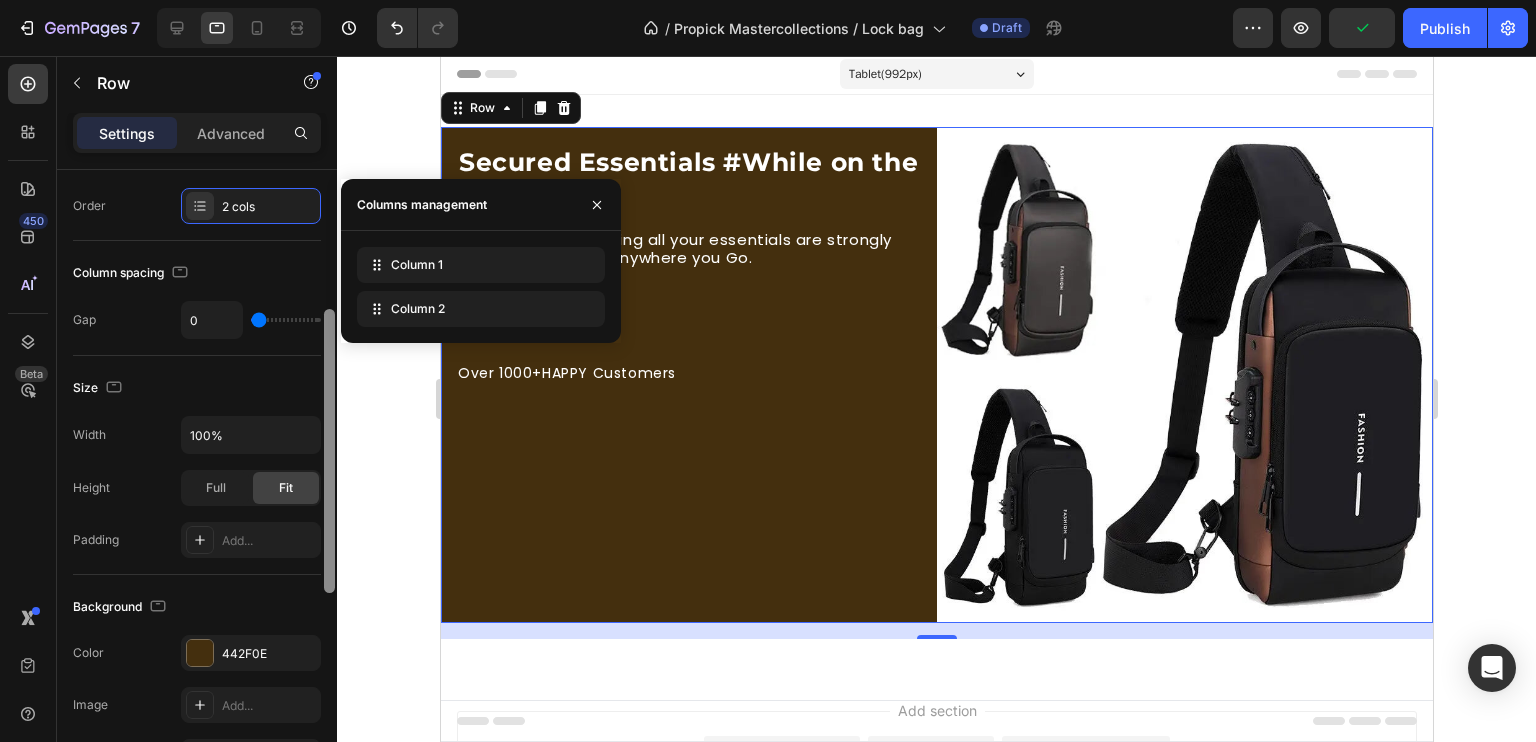 scroll, scrollTop: 325, scrollLeft: 0, axis: vertical 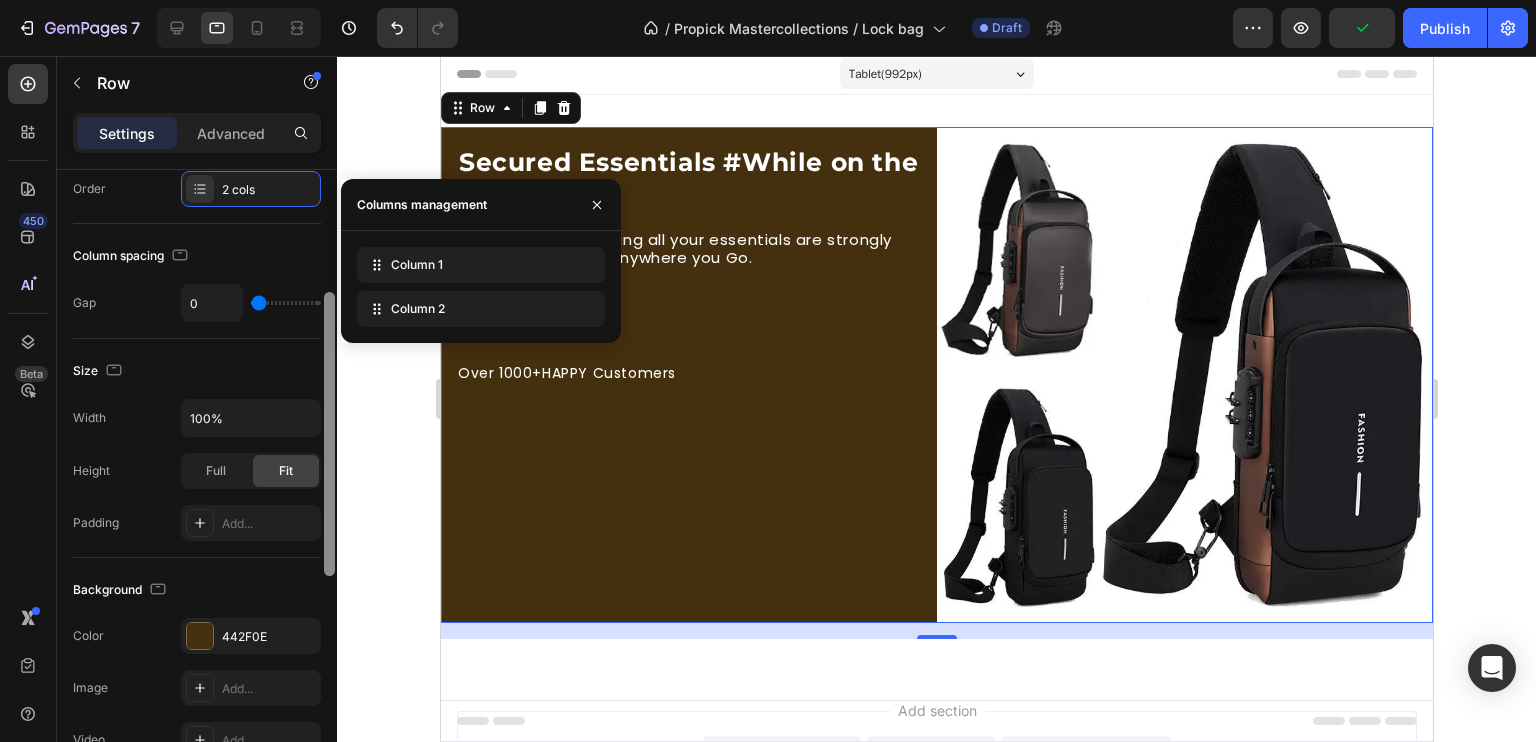 drag, startPoint x: 325, startPoint y: 363, endPoint x: 331, endPoint y: 430, distance: 67.26812 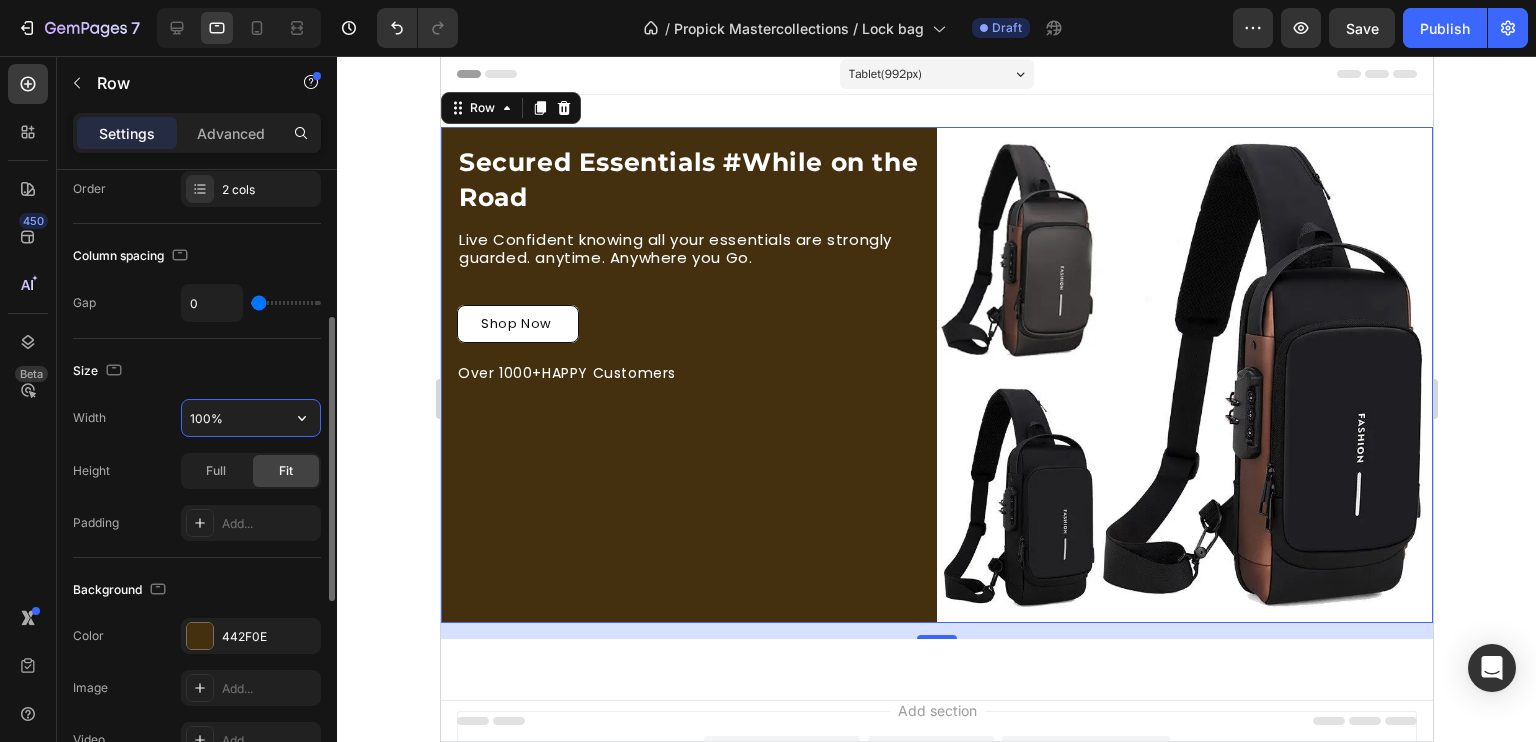 click on "100%" at bounding box center [251, 418] 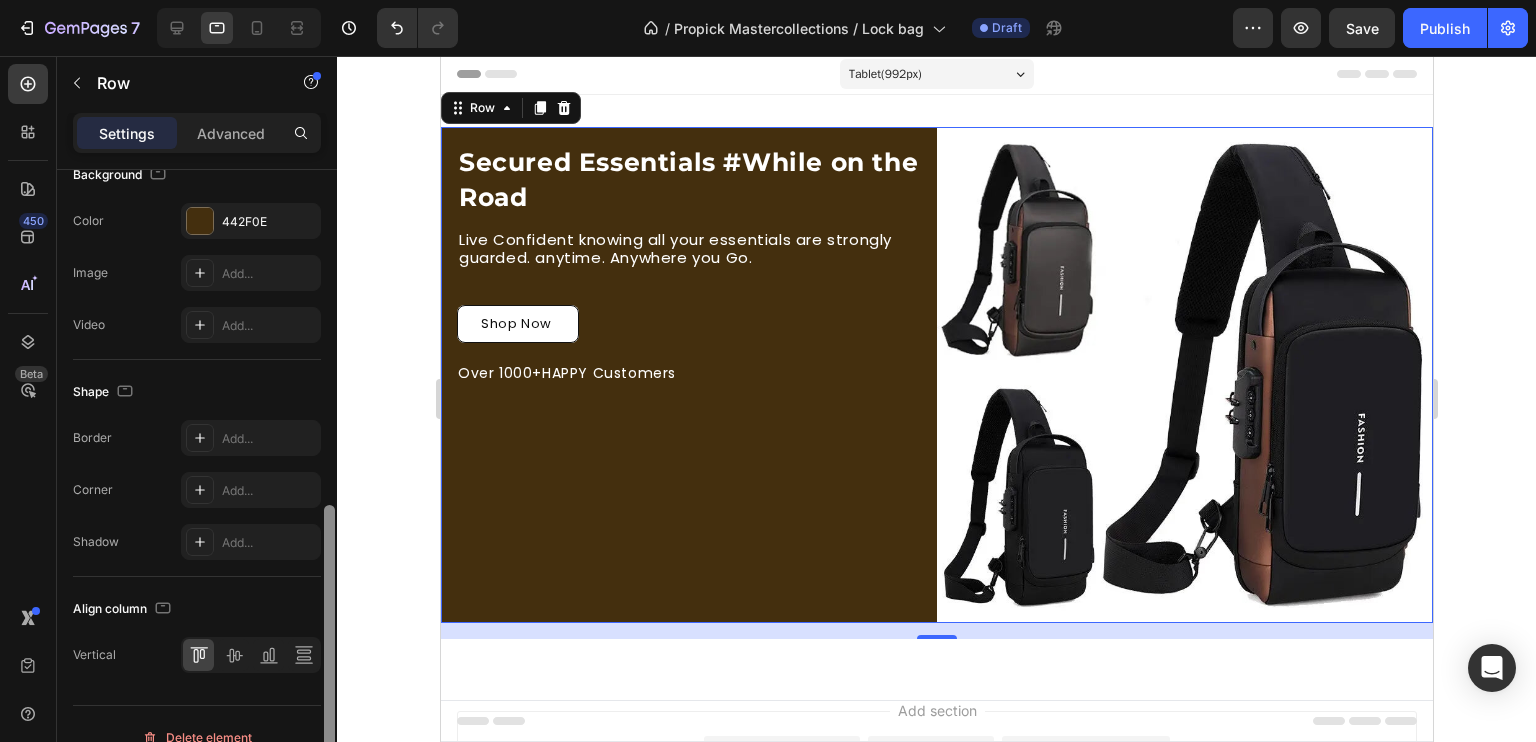 scroll, scrollTop: 764, scrollLeft: 0, axis: vertical 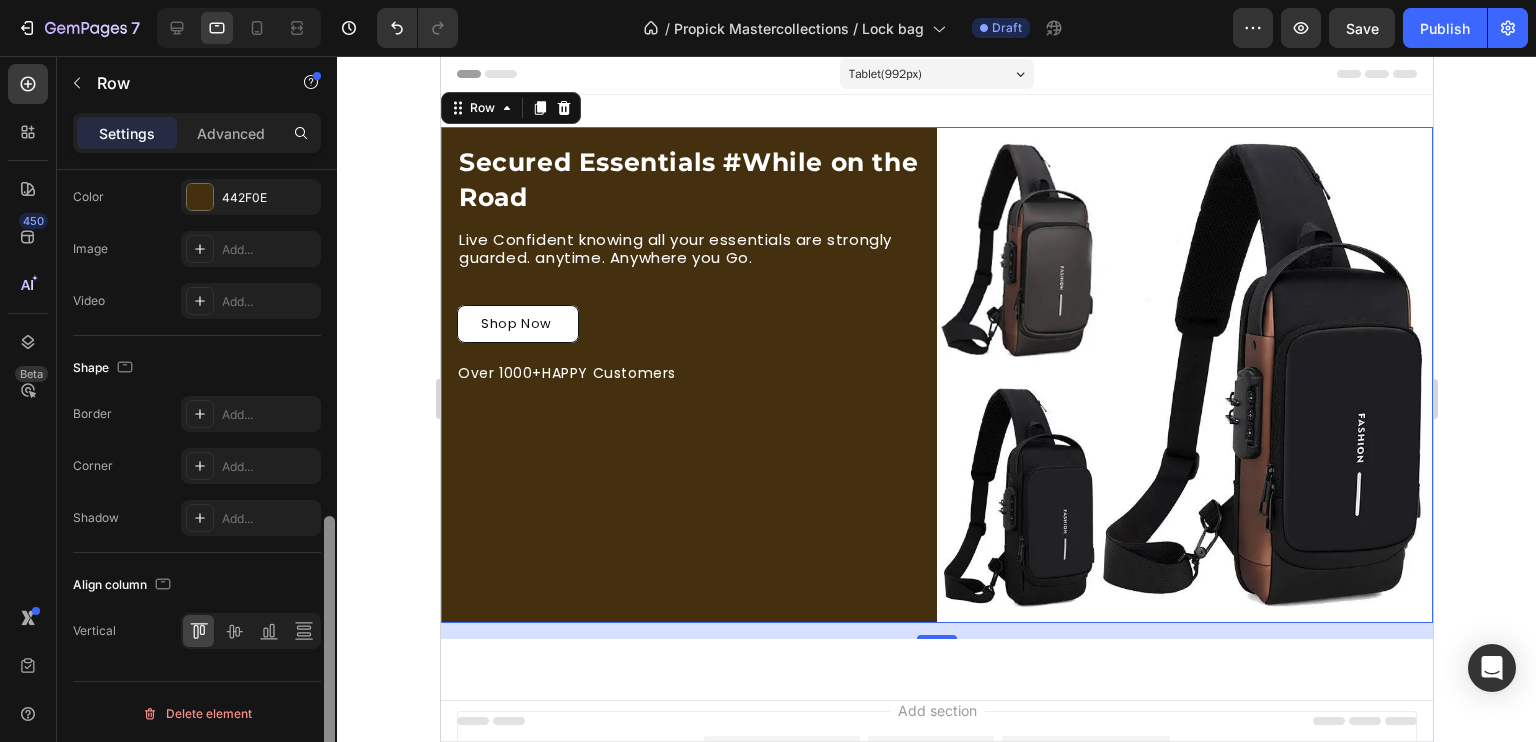 drag, startPoint x: 332, startPoint y: 430, endPoint x: 321, endPoint y: 659, distance: 229.26404 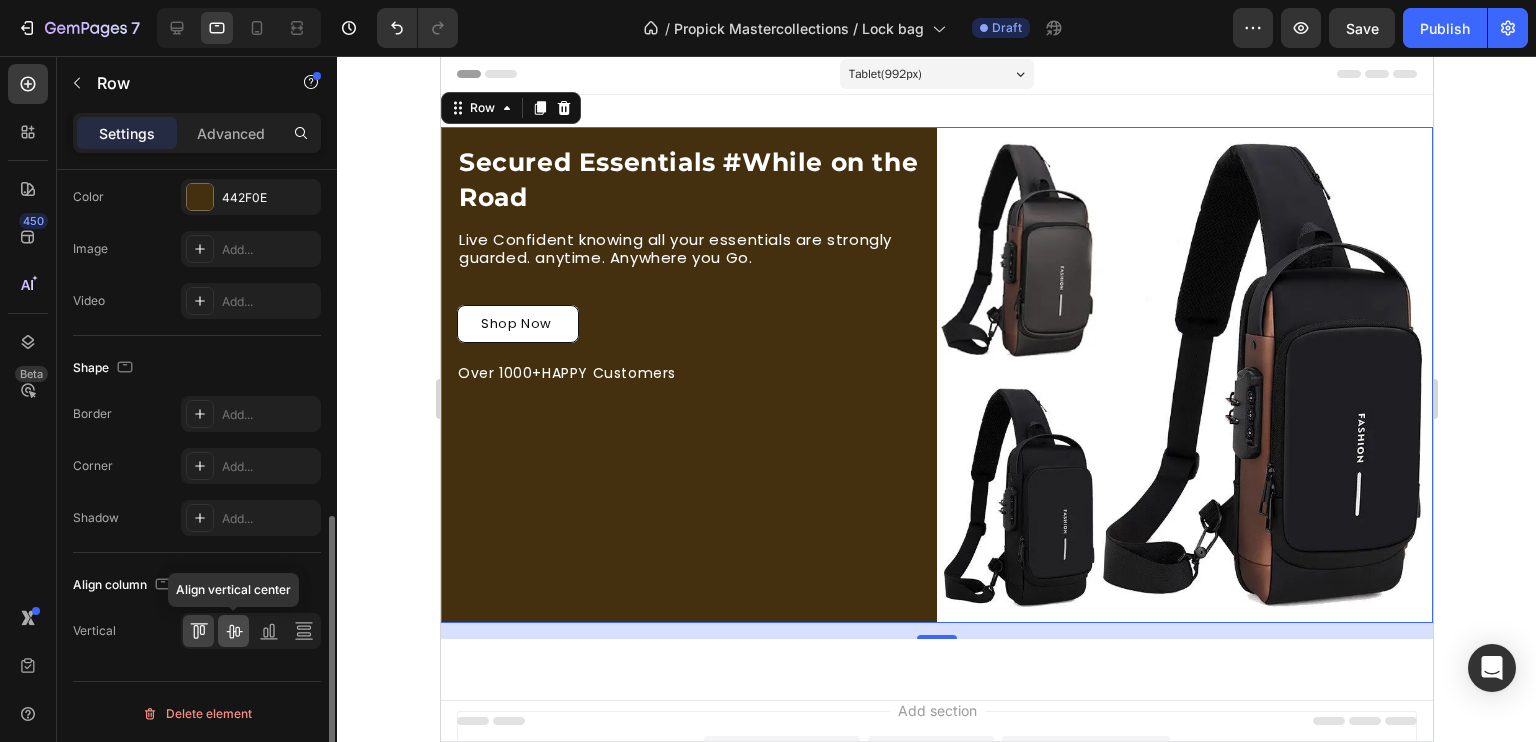 click 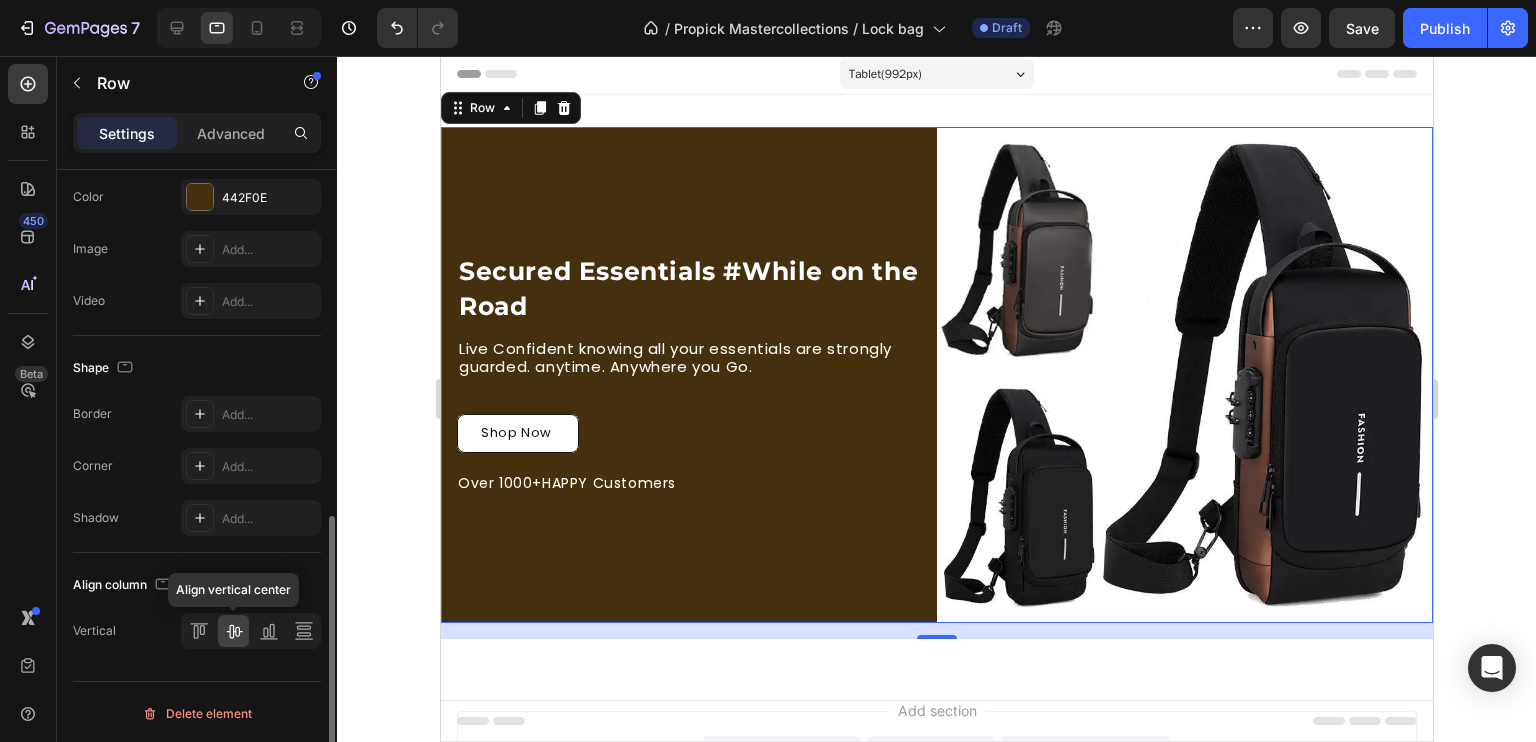 scroll, scrollTop: 764, scrollLeft: 0, axis: vertical 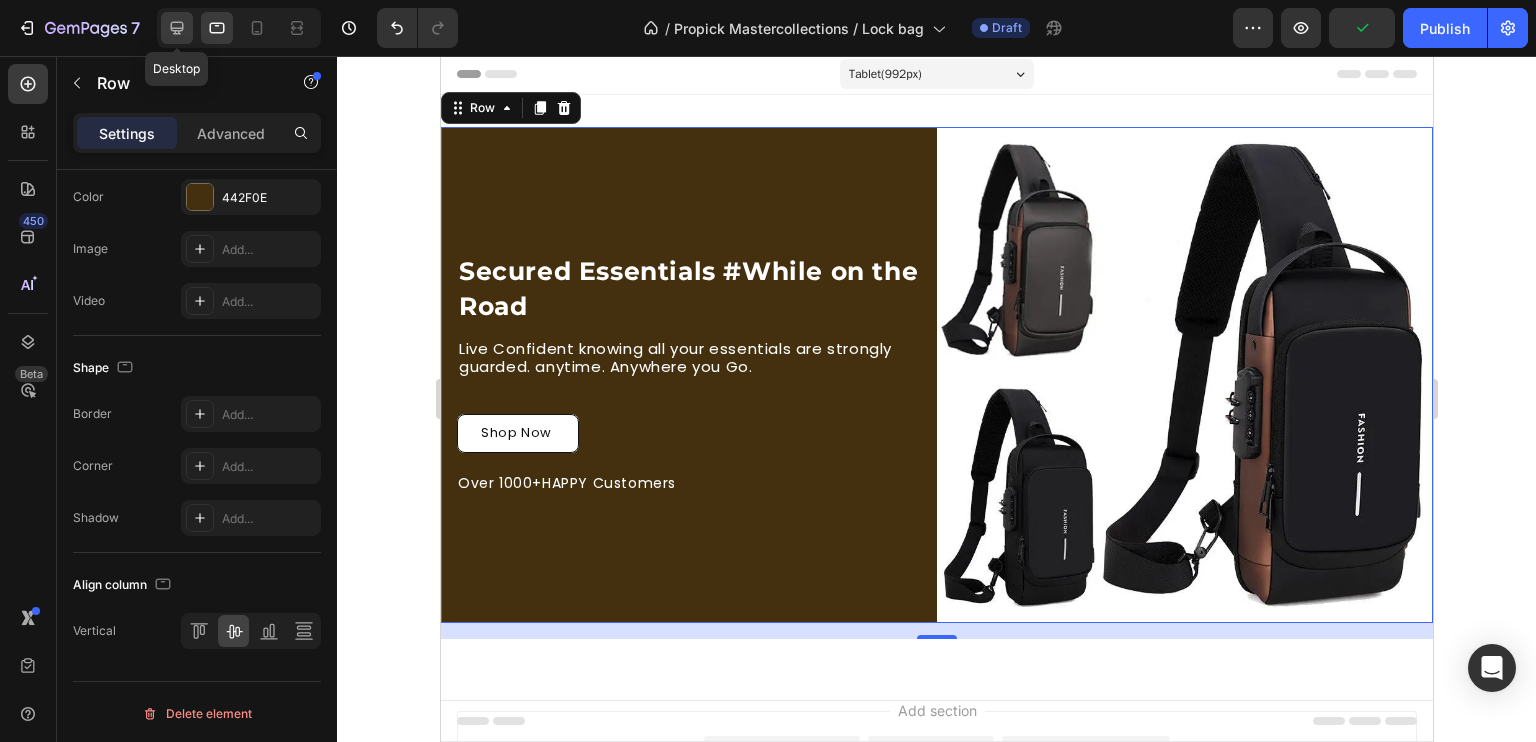click 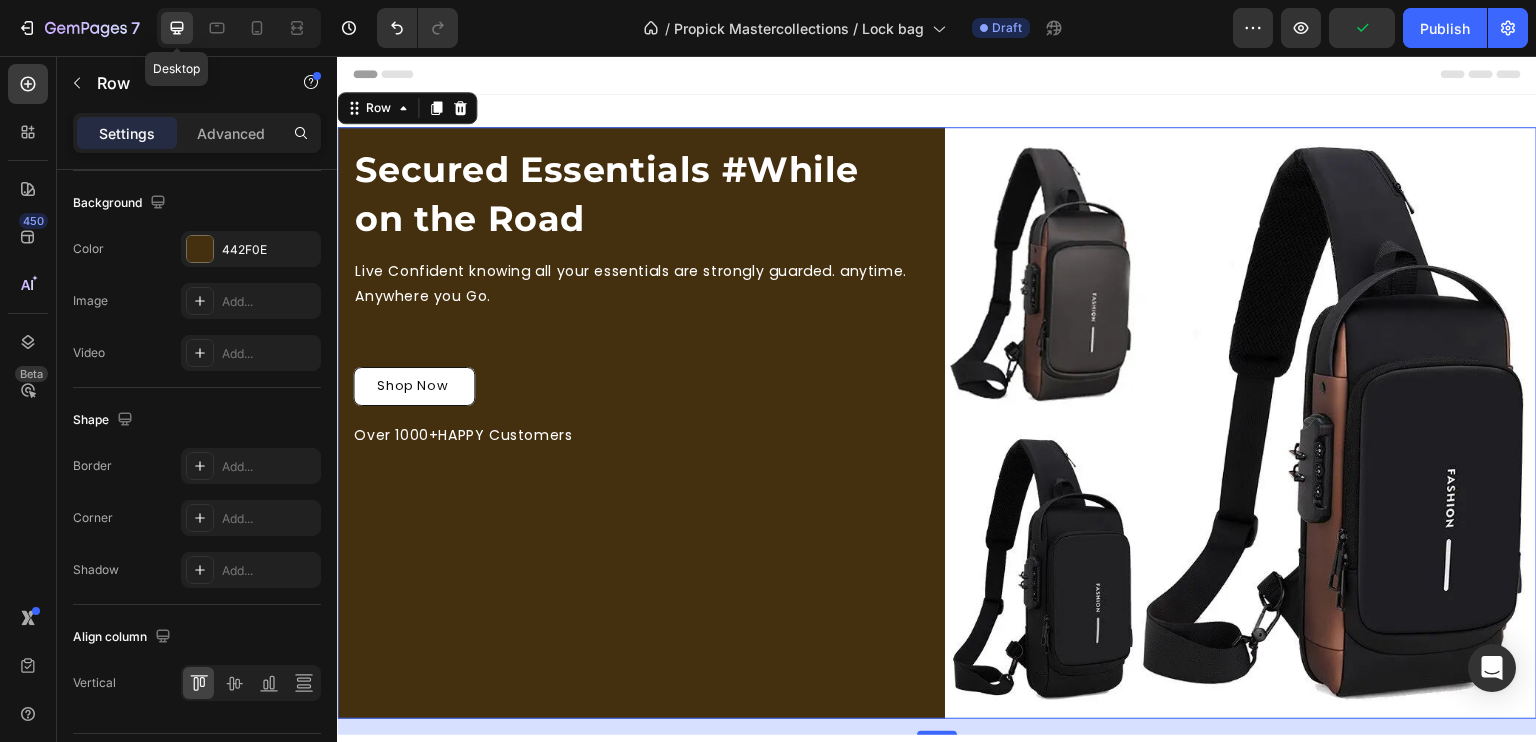 scroll, scrollTop: 3, scrollLeft: 0, axis: vertical 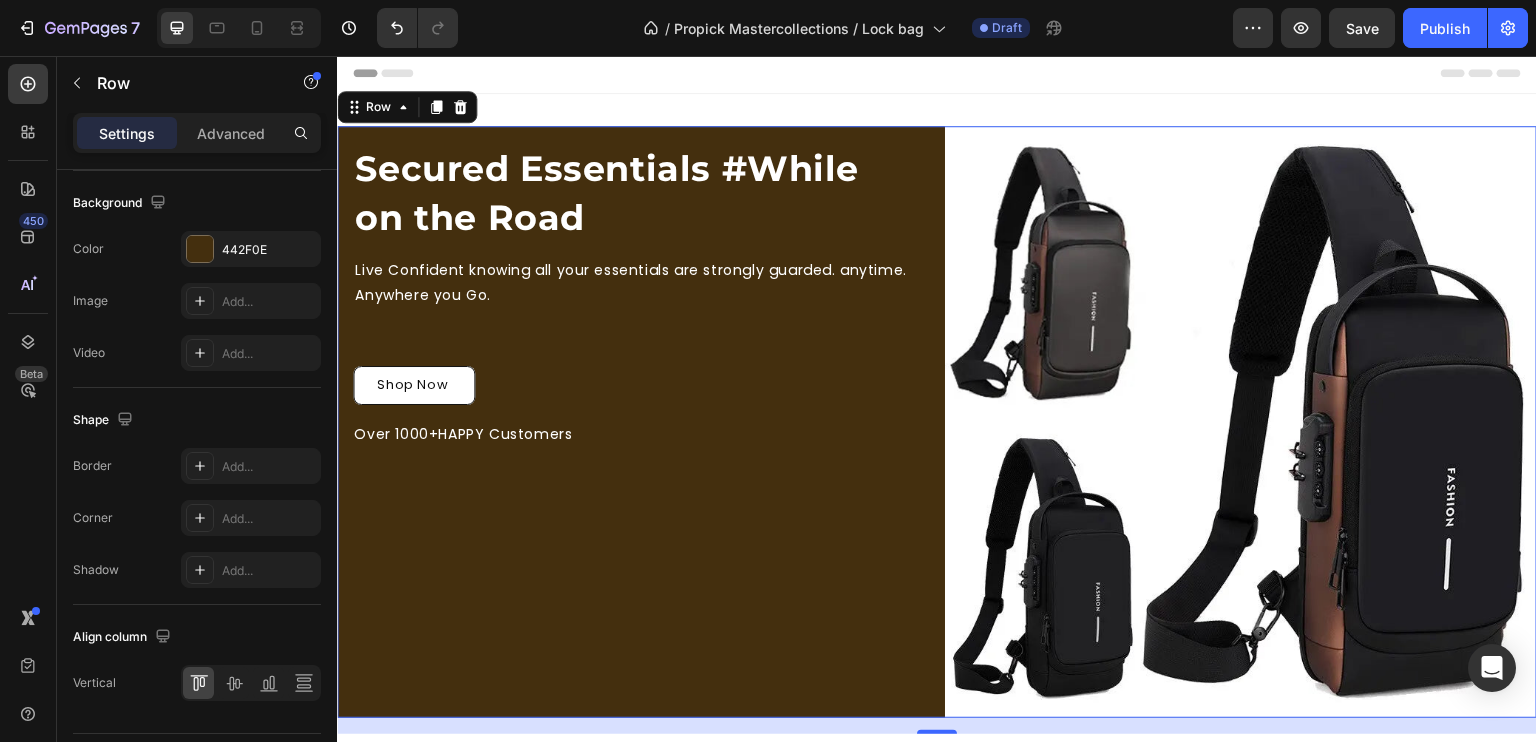 click on "Secured Essentials #While on the Road Heading Live Confident knowing all your essentials are strongly guarded. anytime. Anywhere you Go.  Text Block Row Shop Now   Button Over 1000+HAPPY Customers   Text Block" at bounding box center (633, 422) 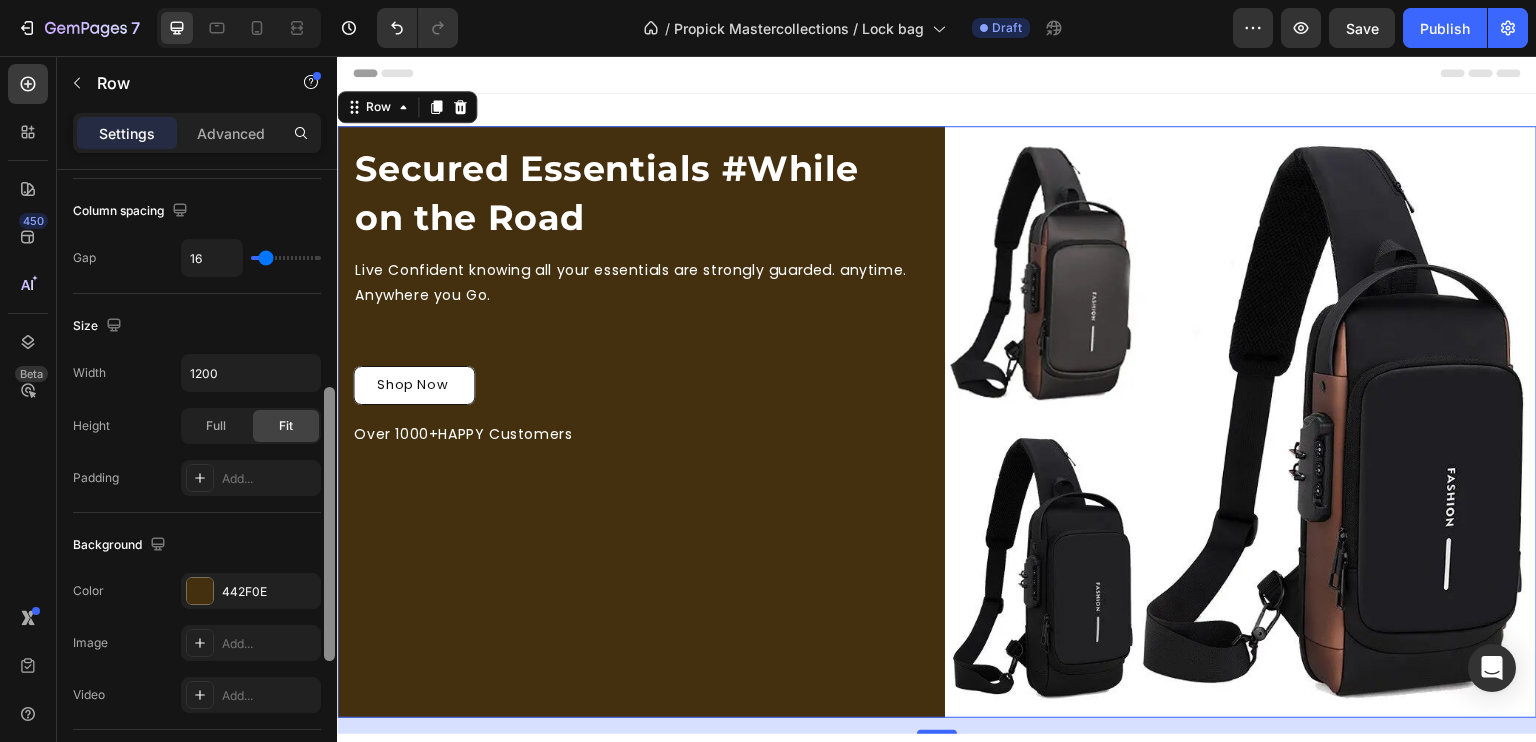 scroll, scrollTop: 420, scrollLeft: 0, axis: vertical 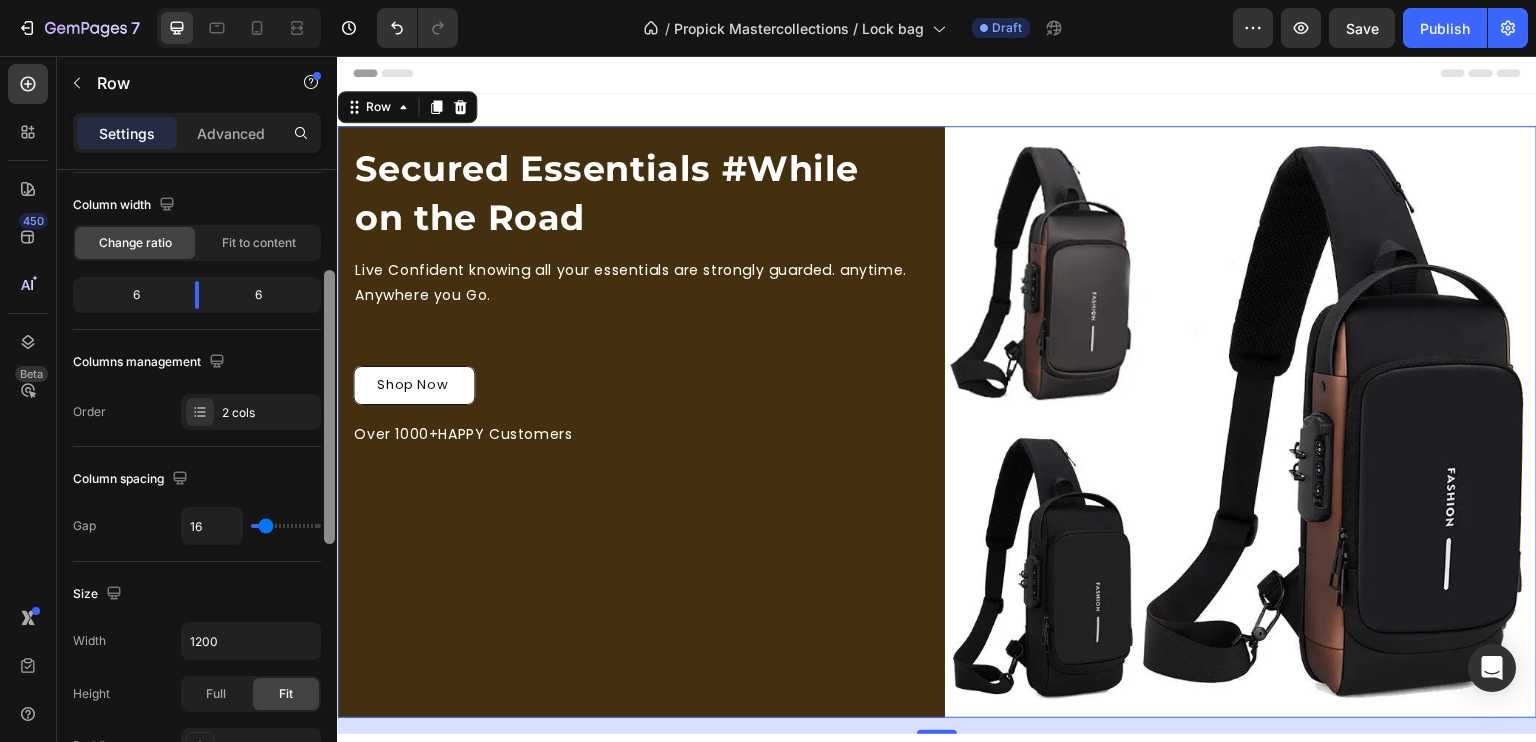 drag, startPoint x: 332, startPoint y: 556, endPoint x: 322, endPoint y: 283, distance: 273.18307 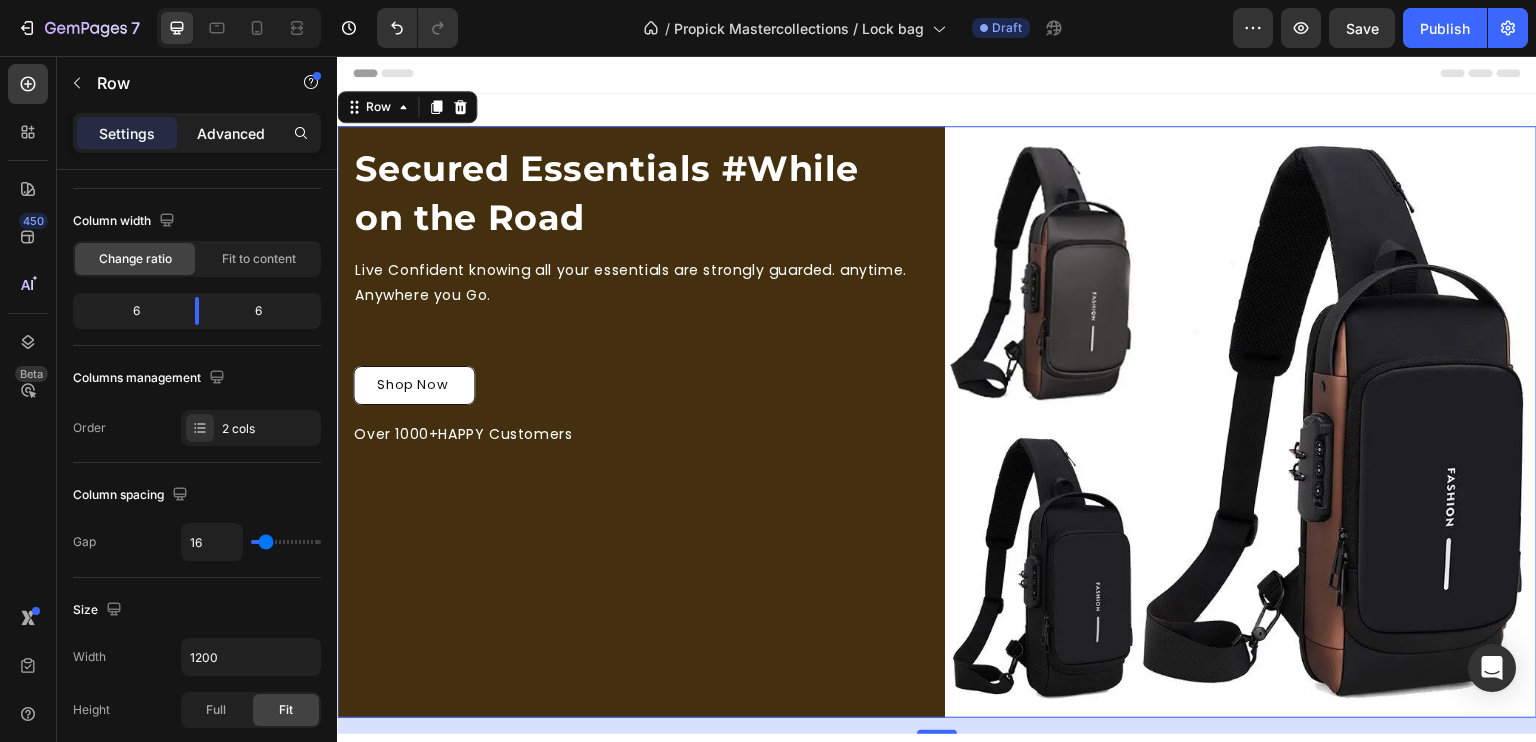 drag, startPoint x: 248, startPoint y: 129, endPoint x: 2, endPoint y: 355, distance: 334.0539 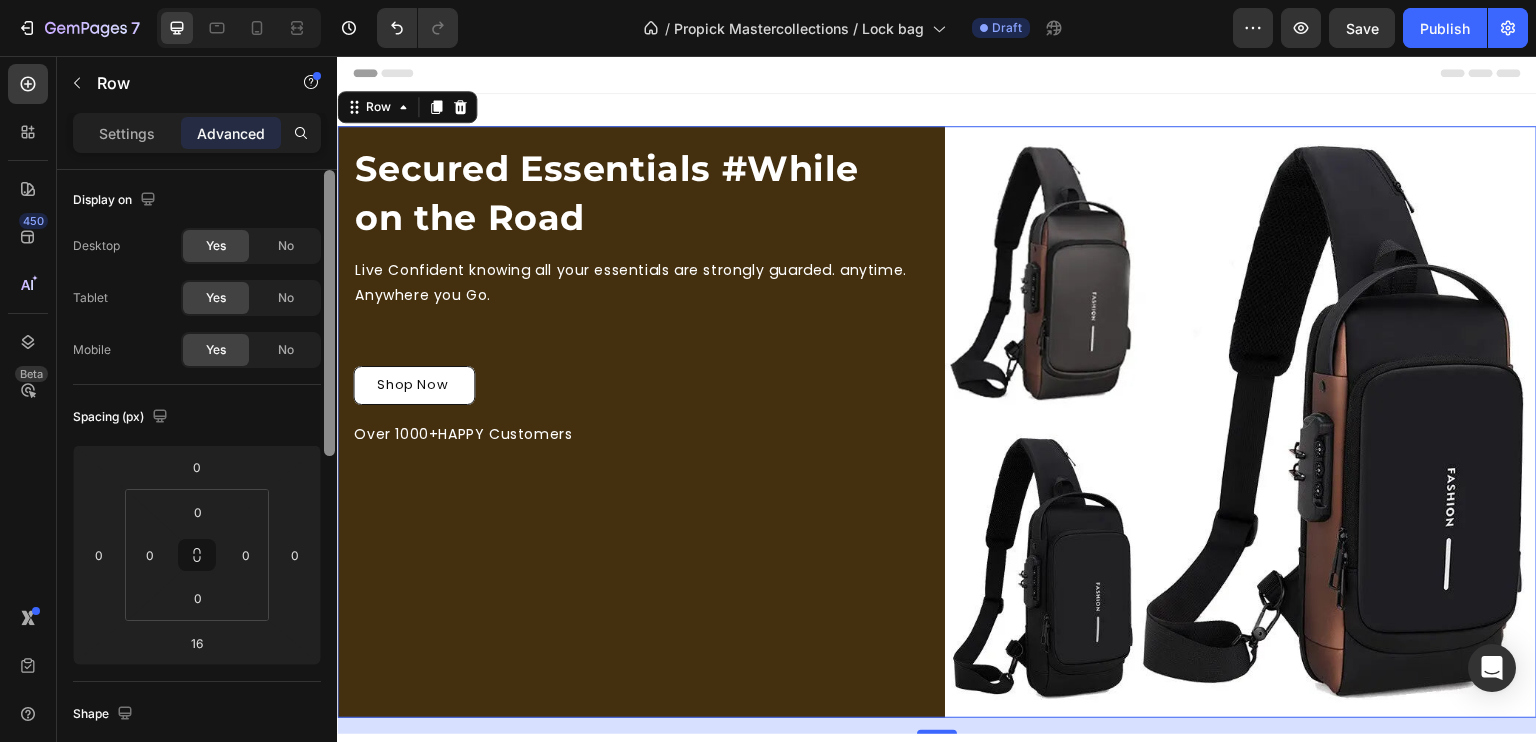scroll, scrollTop: 0, scrollLeft: 0, axis: both 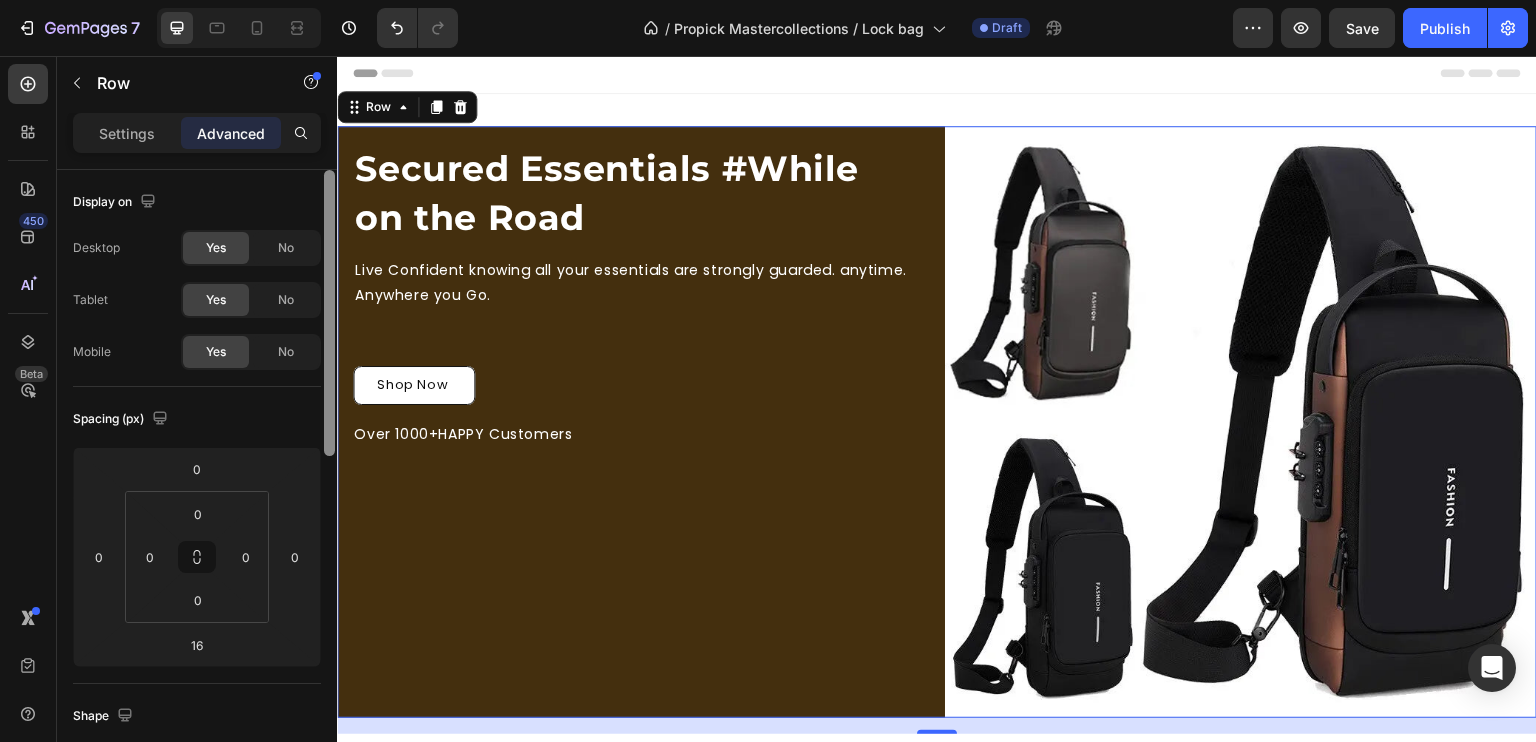 drag, startPoint x: 331, startPoint y: 412, endPoint x: 305, endPoint y: 325, distance: 90.80198 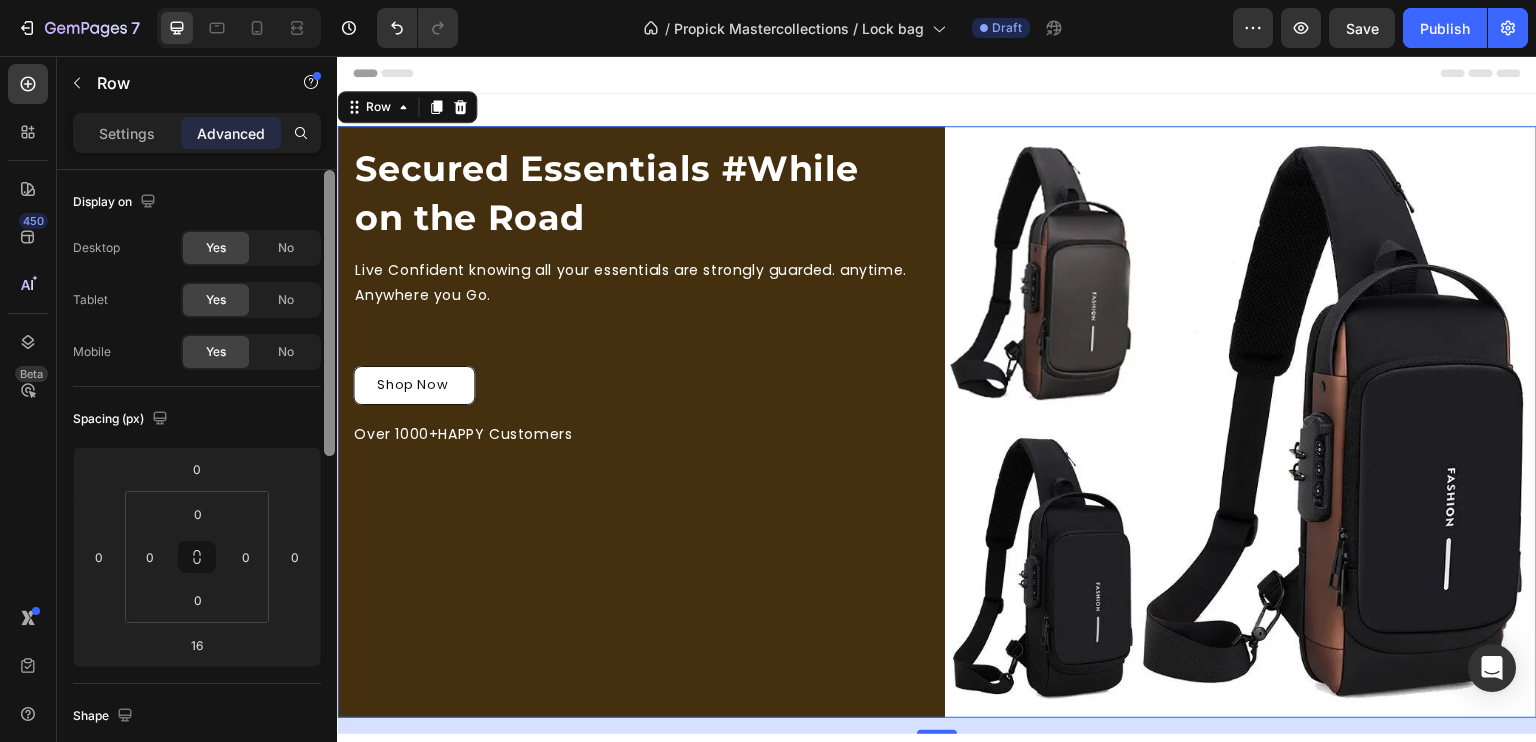 click on "Display on Desktop Yes No Tablet Yes No Mobile Yes No Spacing (px) 0 0 16 0 0 0 0 0 Shape Border Add... Corner Add... Shadow Add... Position Static Opacity 100% Animation Upgrade to Build plan  to unlock Animation & other premium features. Interaction Upgrade to Optimize plan  to unlock Interaction & other premium features. CSS class Delete element" at bounding box center (197, 484) 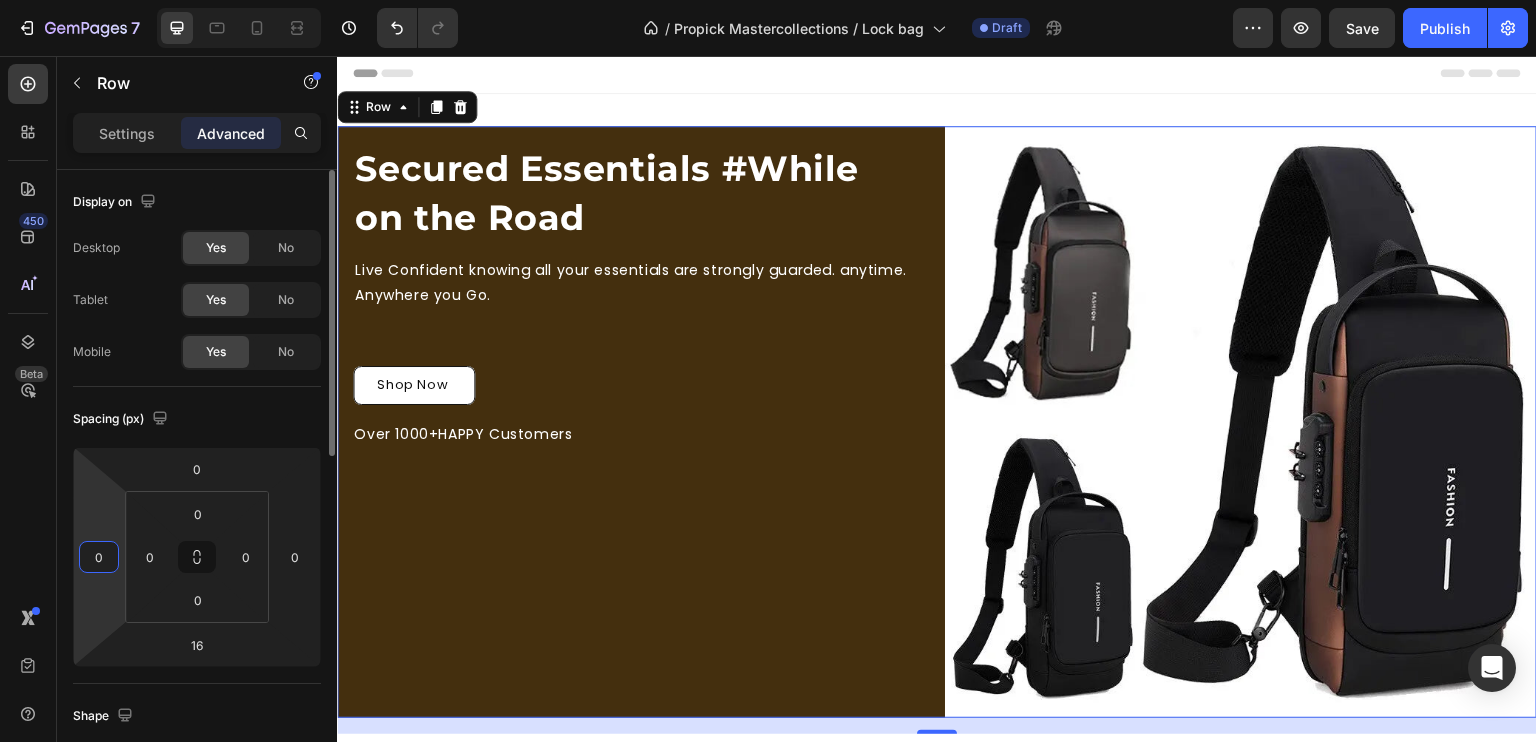 click on "0" at bounding box center (99, 557) 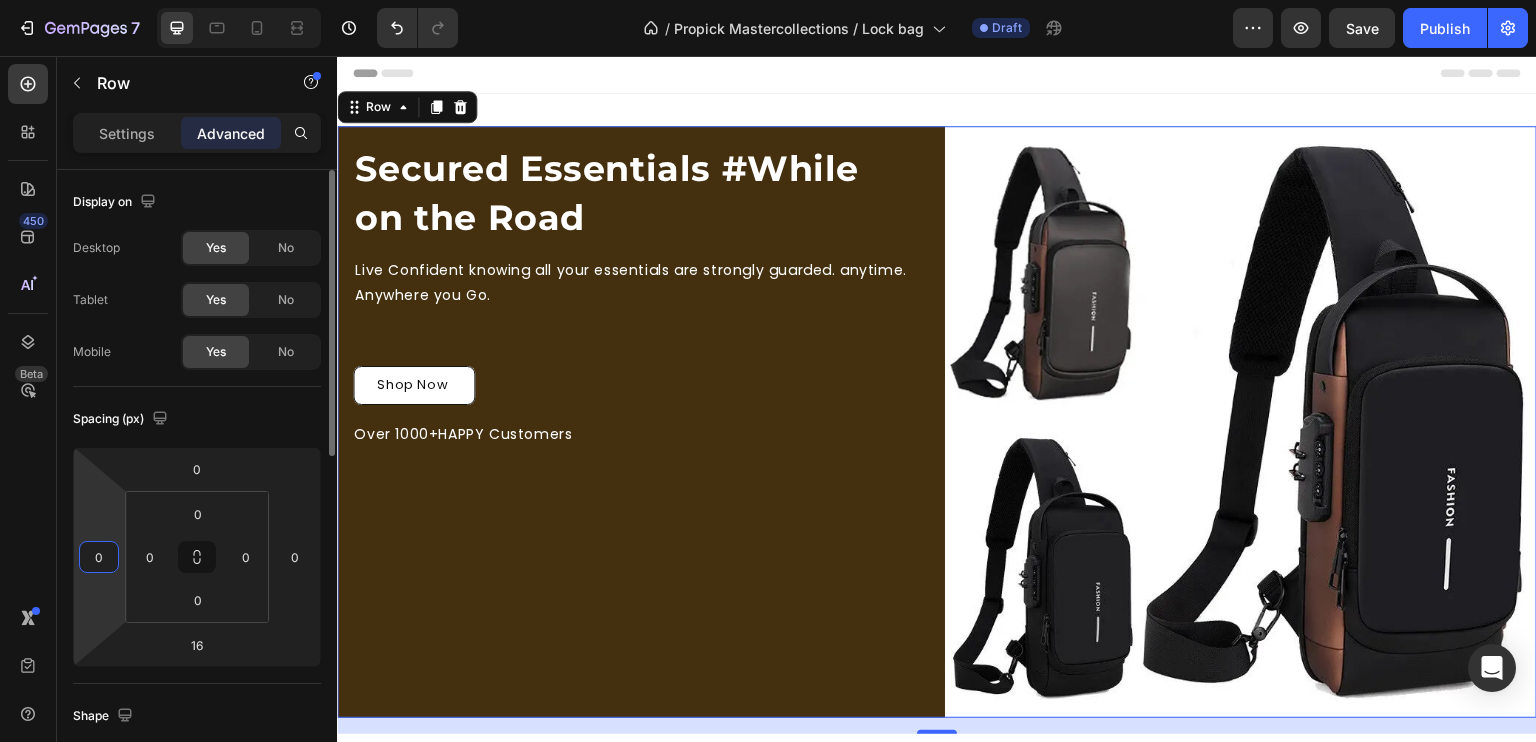 click on "0" at bounding box center (99, 557) 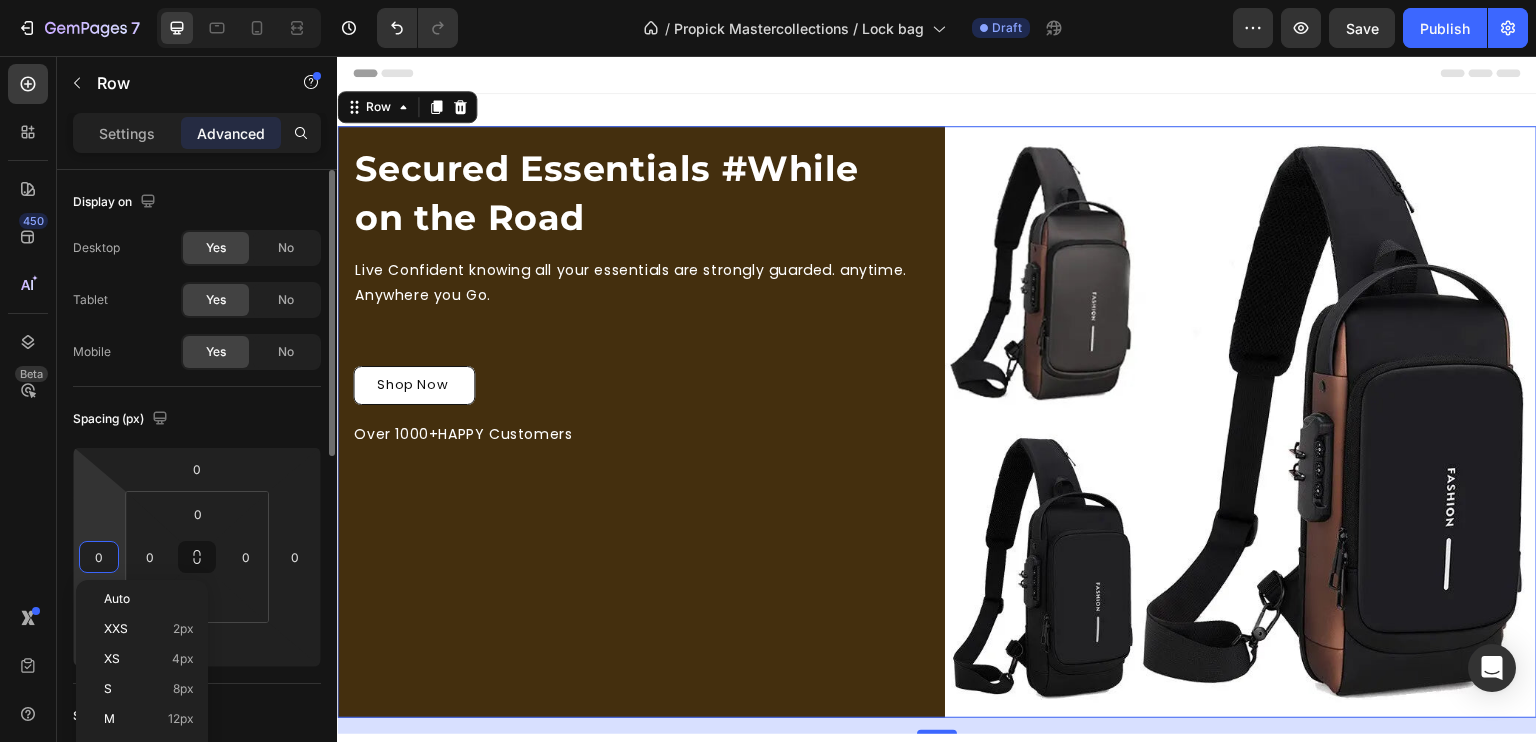 click on "7   /  Propick Mastercollections / Lock bag Draft Preview  Save   Publish  450 Beta Sections(18) Elements(83) Section Element Hero Section Product Detail Brands Trusted Badges Guarantee Product Breakdown How to use Testimonials Compare Bundle FAQs Social Proof Brand Story Product List Collection Blog List Contact Sticky Add to Cart Custom Footer Browse Library 450 Layout
Row
Row
Row
Row Text
Heading
Text Block Button
Button
Button Media
Image
Image
Video" at bounding box center (768, 0) 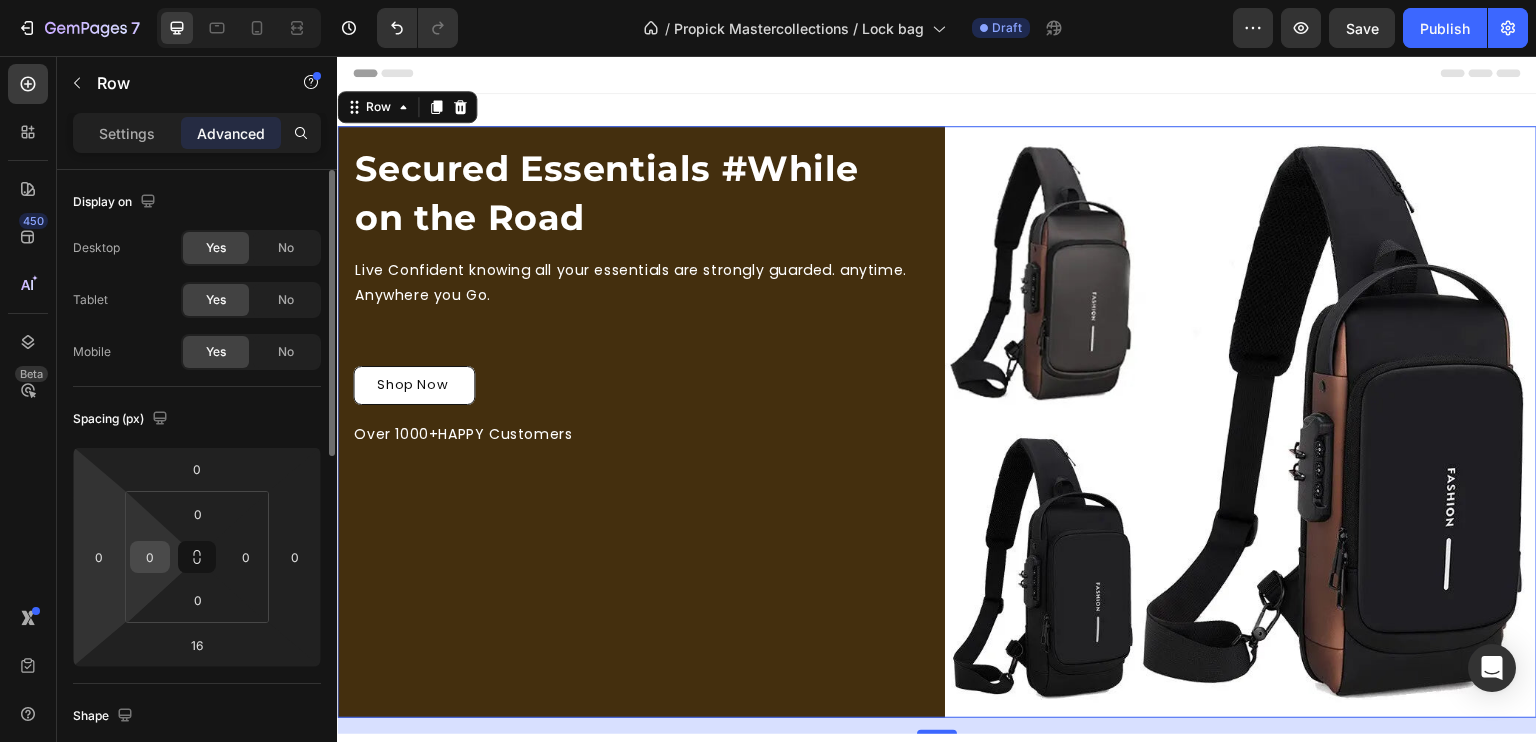 click on "0" at bounding box center [150, 557] 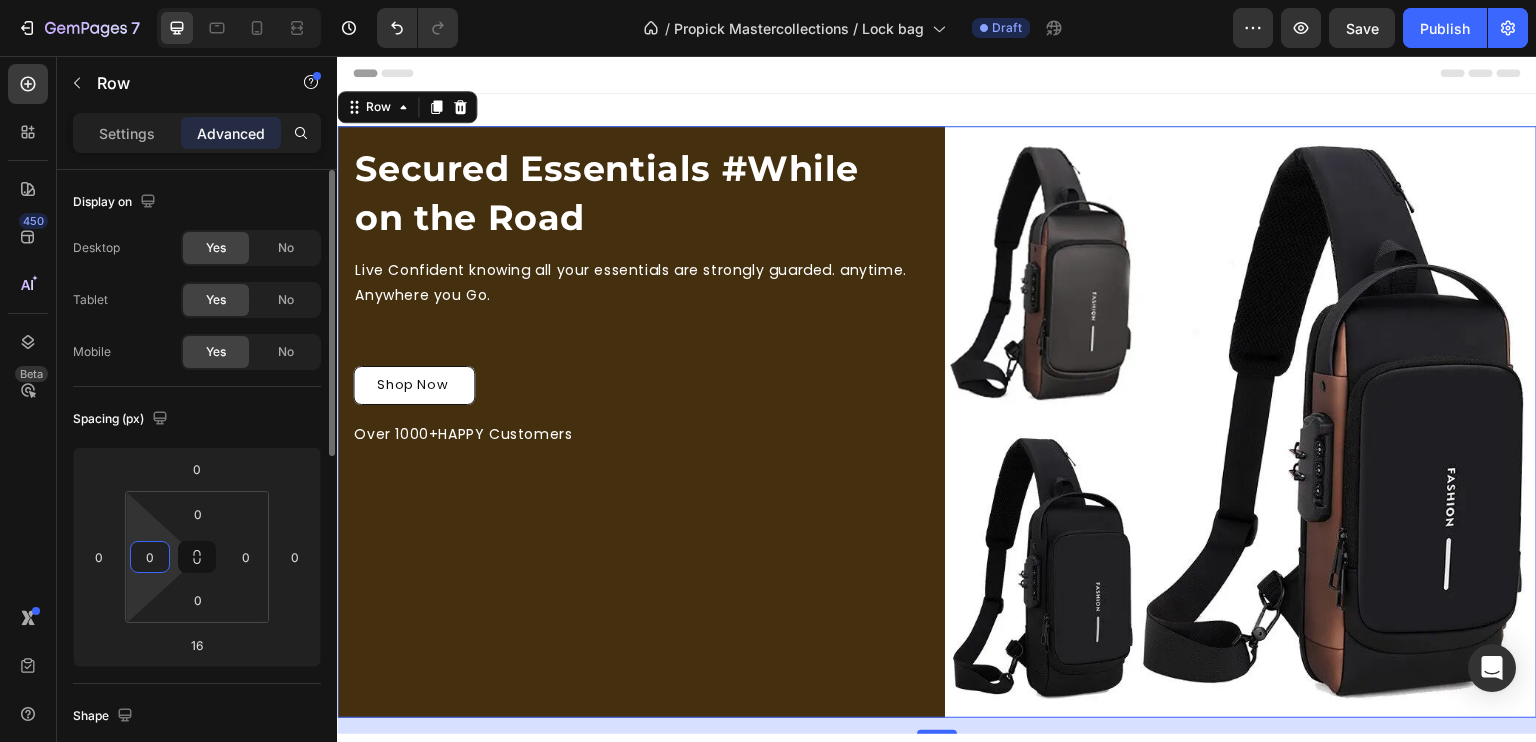 click on "0" at bounding box center (150, 557) 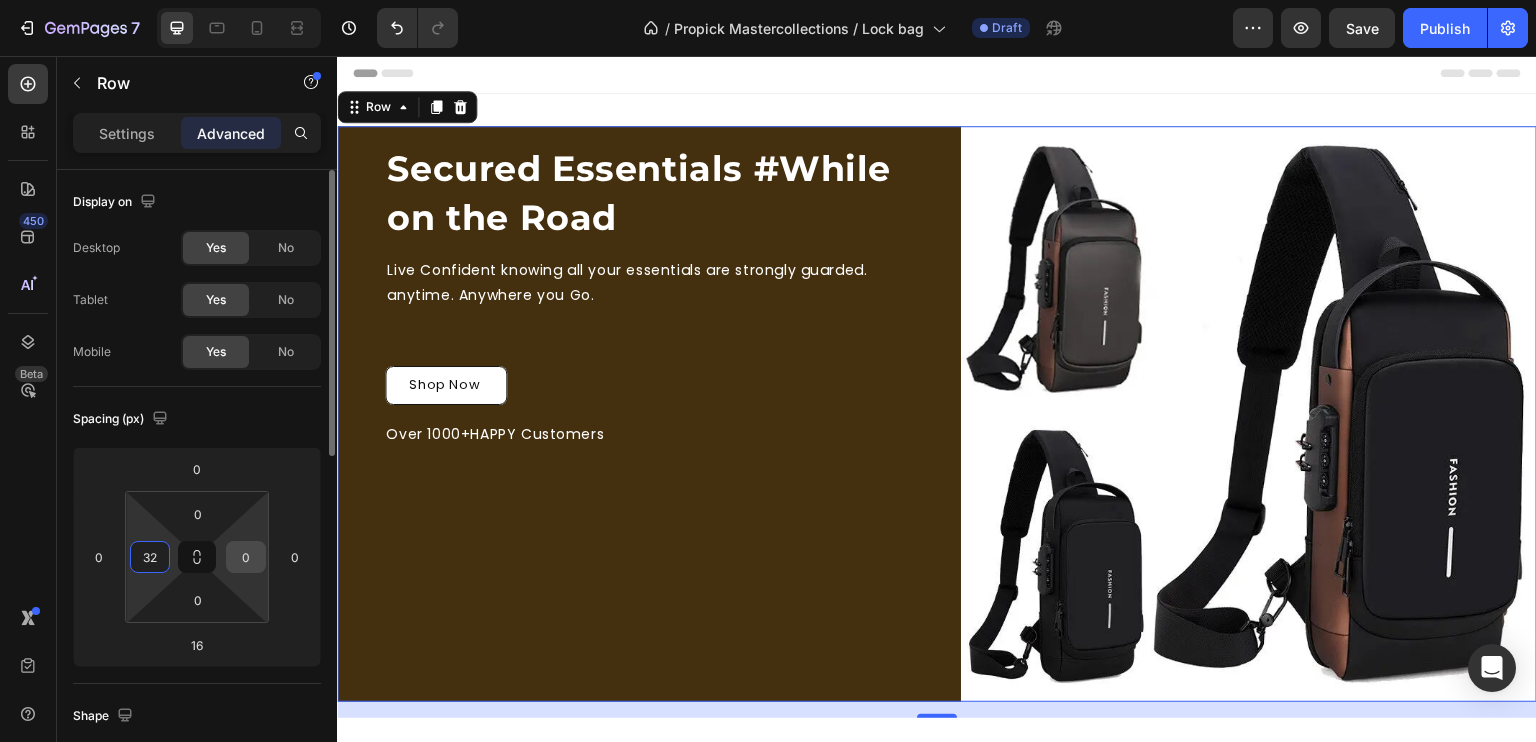 type on "32" 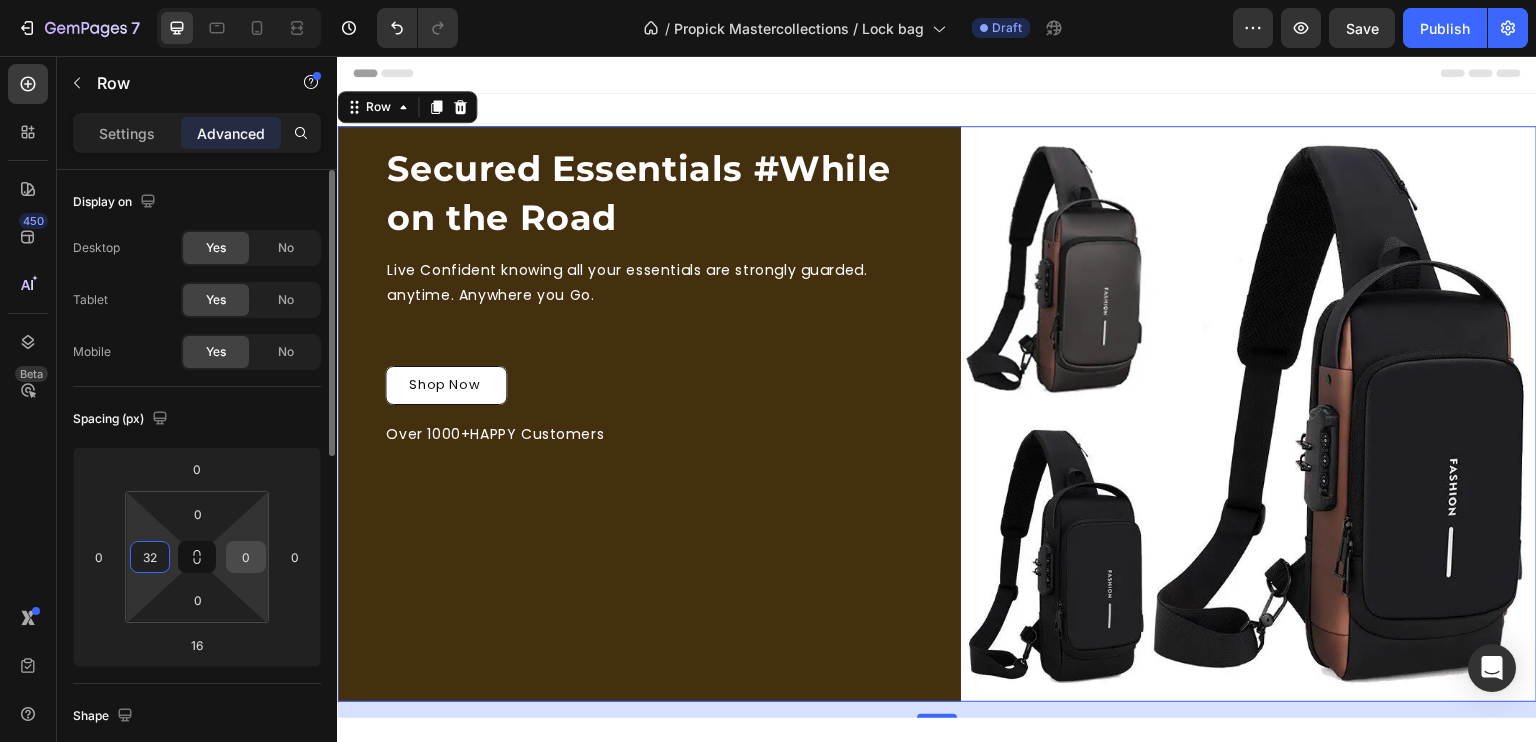 click on "0" at bounding box center (246, 557) 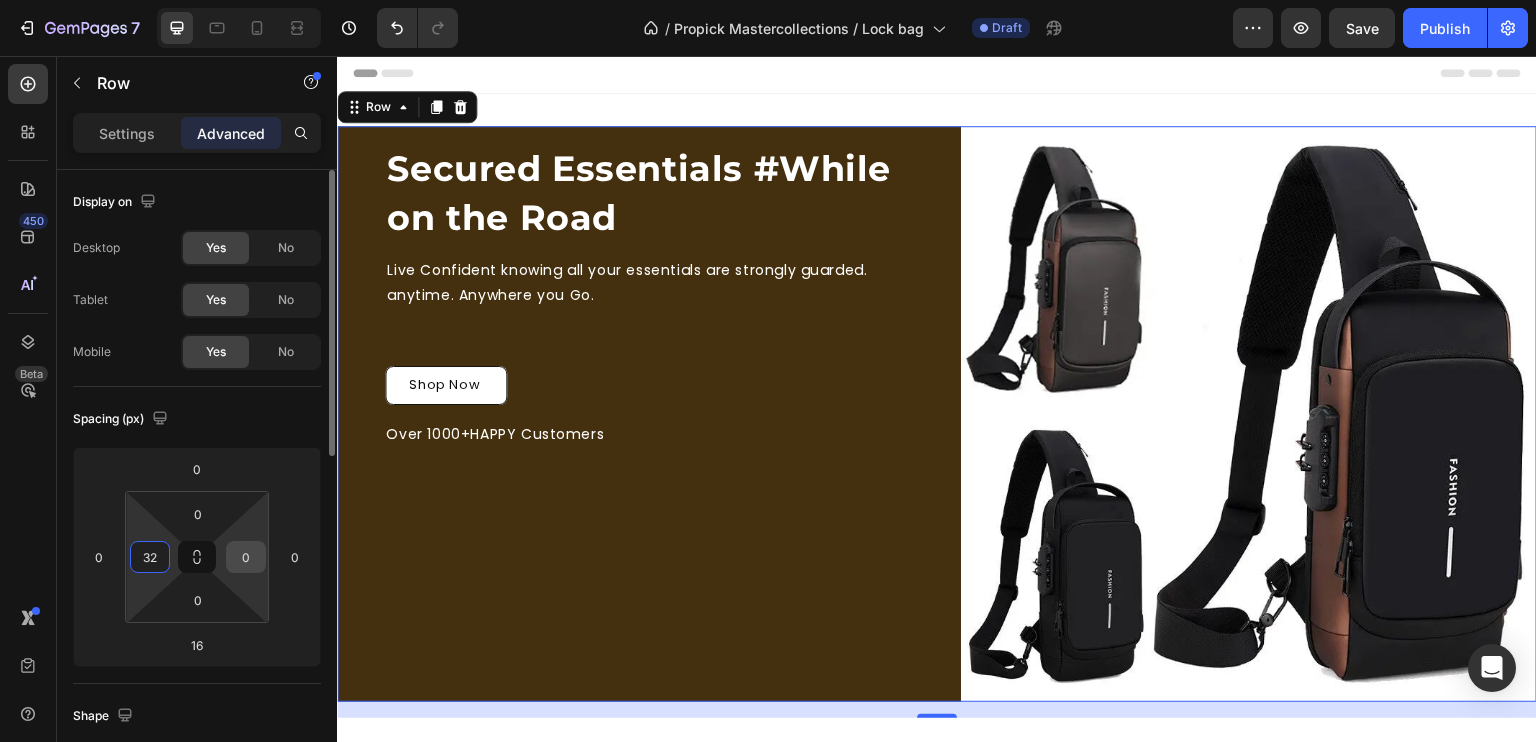 click on "0" at bounding box center (246, 557) 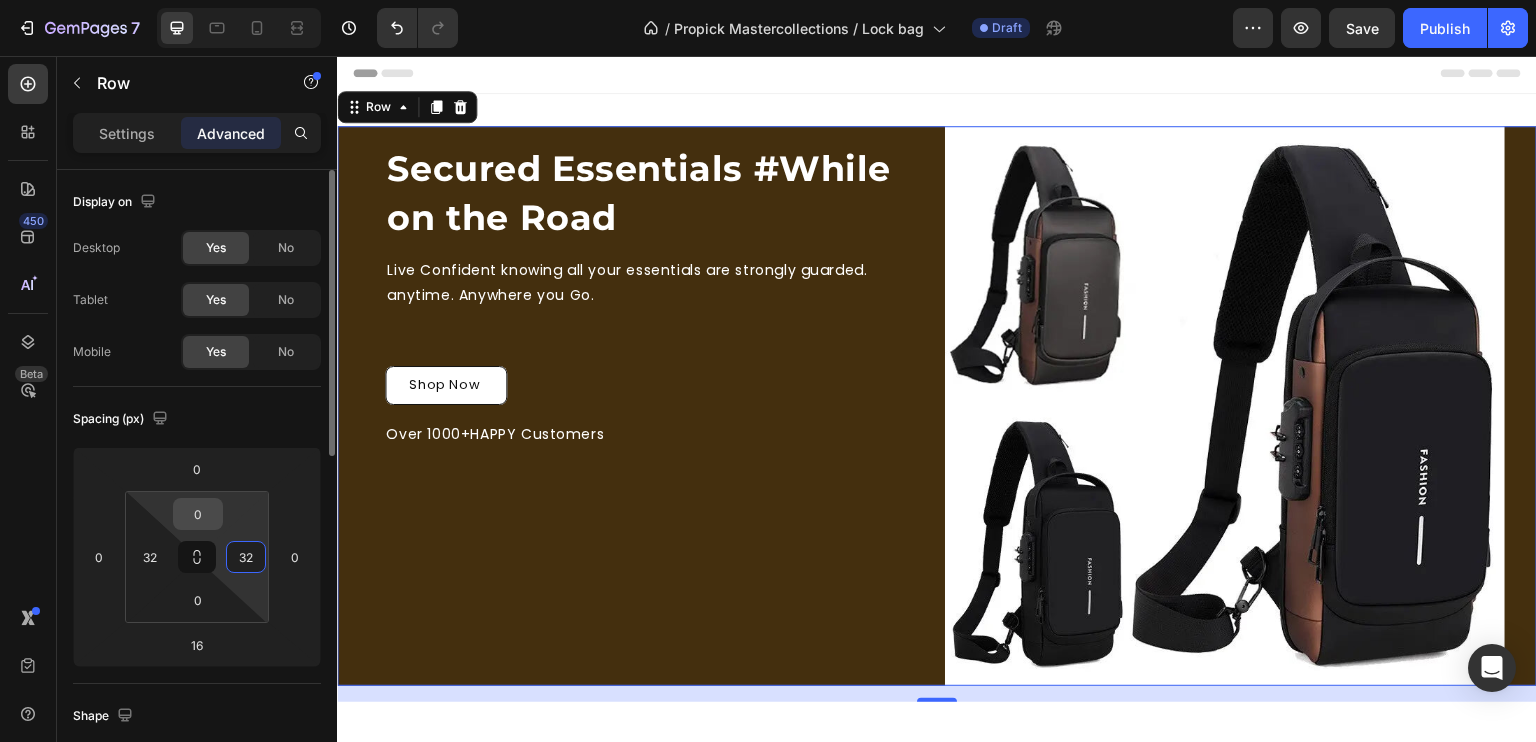type on "32" 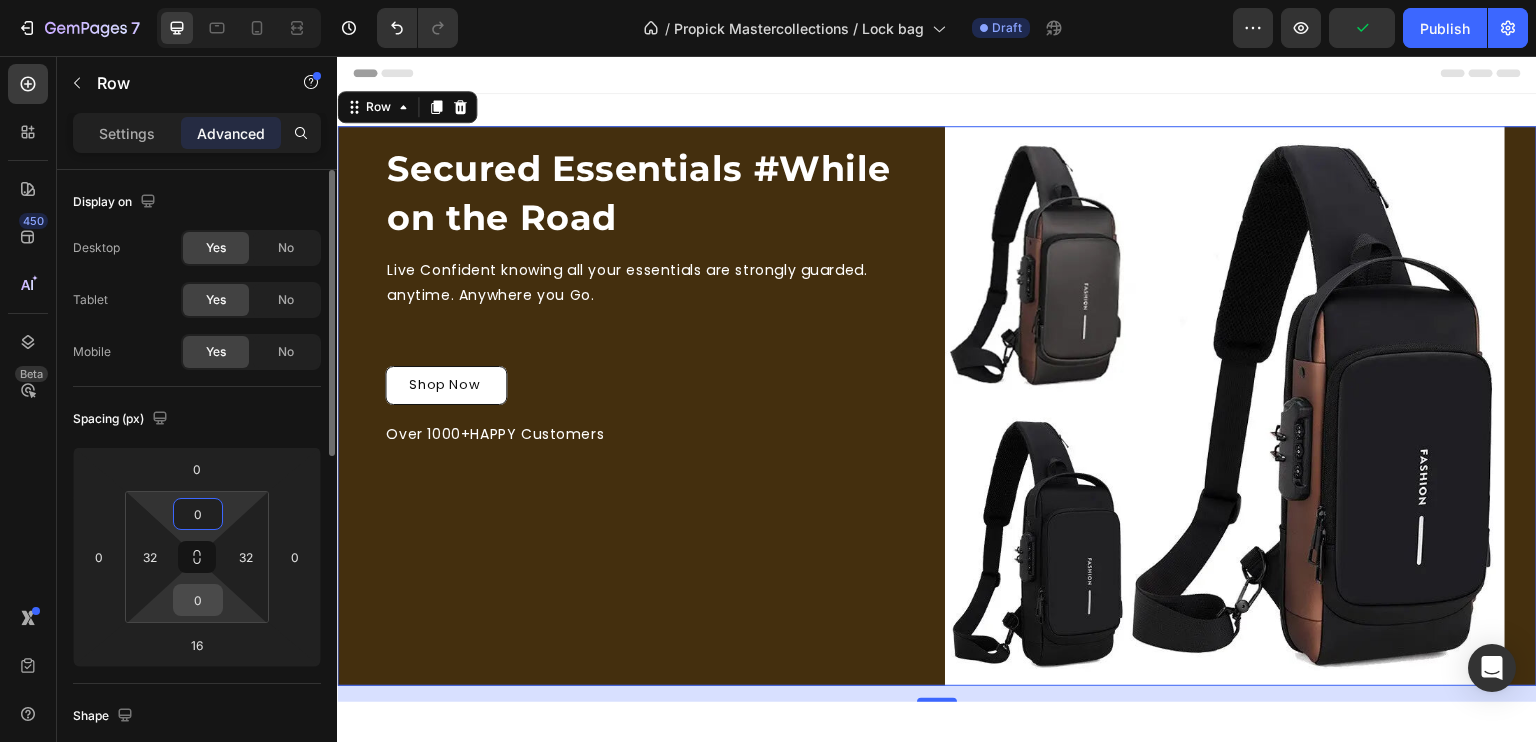 click on "0" at bounding box center [198, 600] 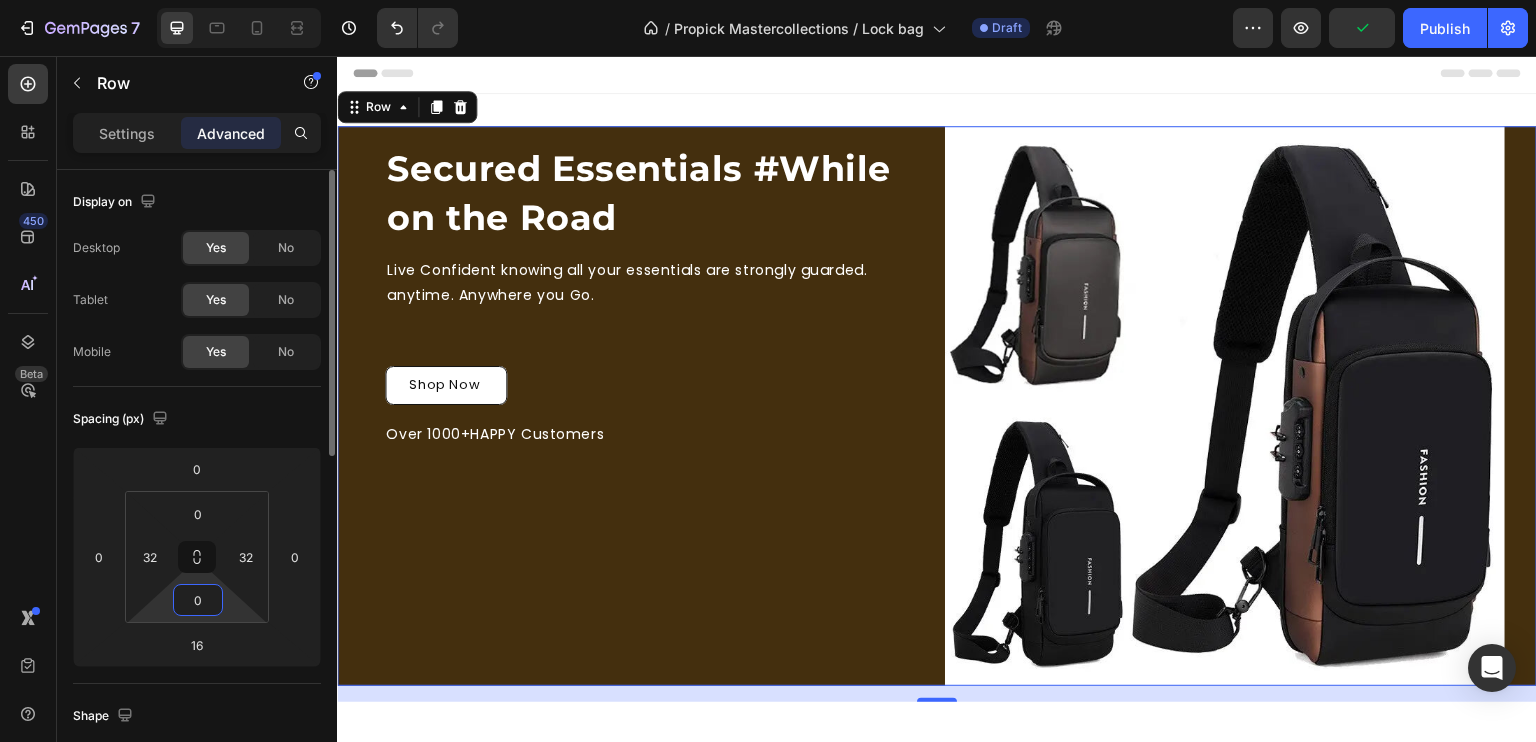 click on "0" at bounding box center [198, 600] 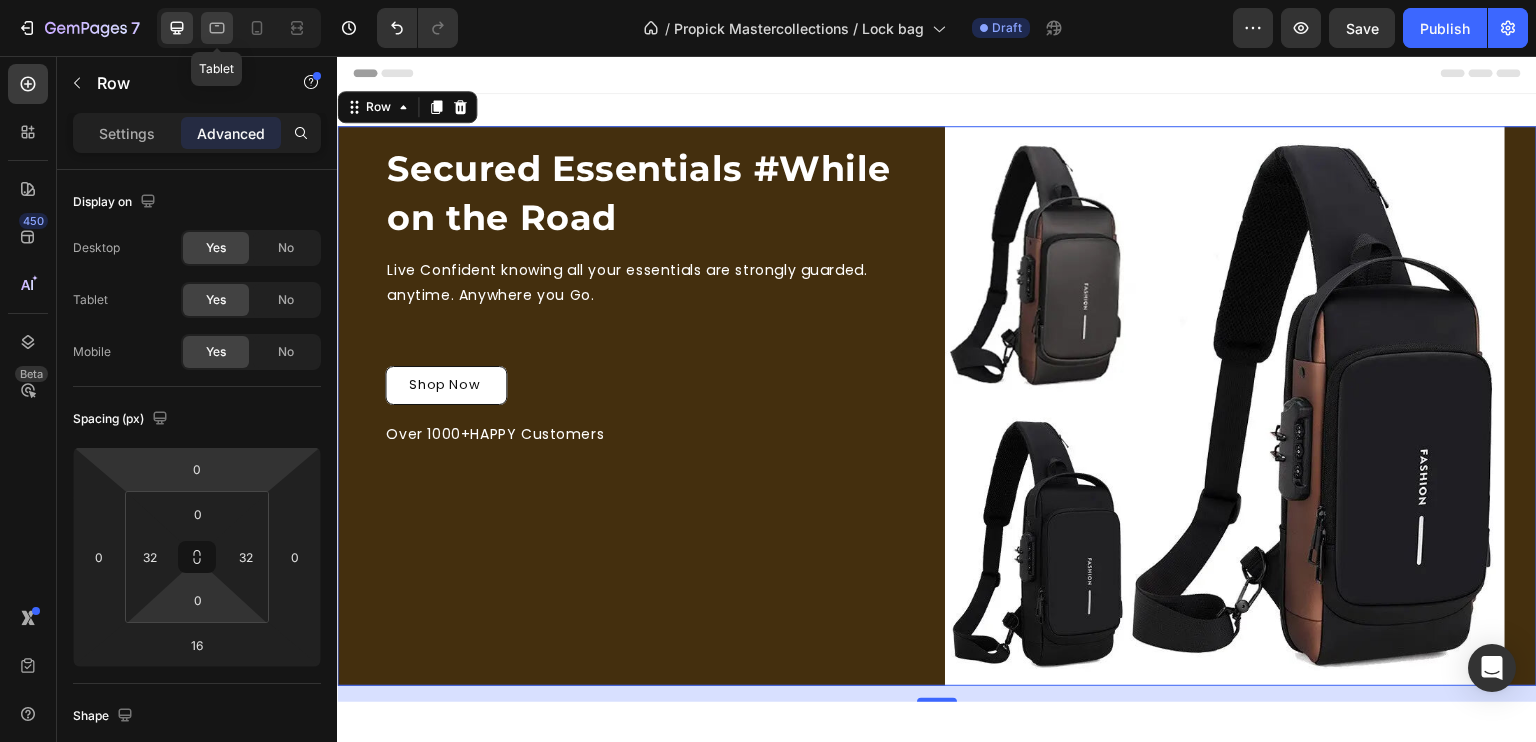 click 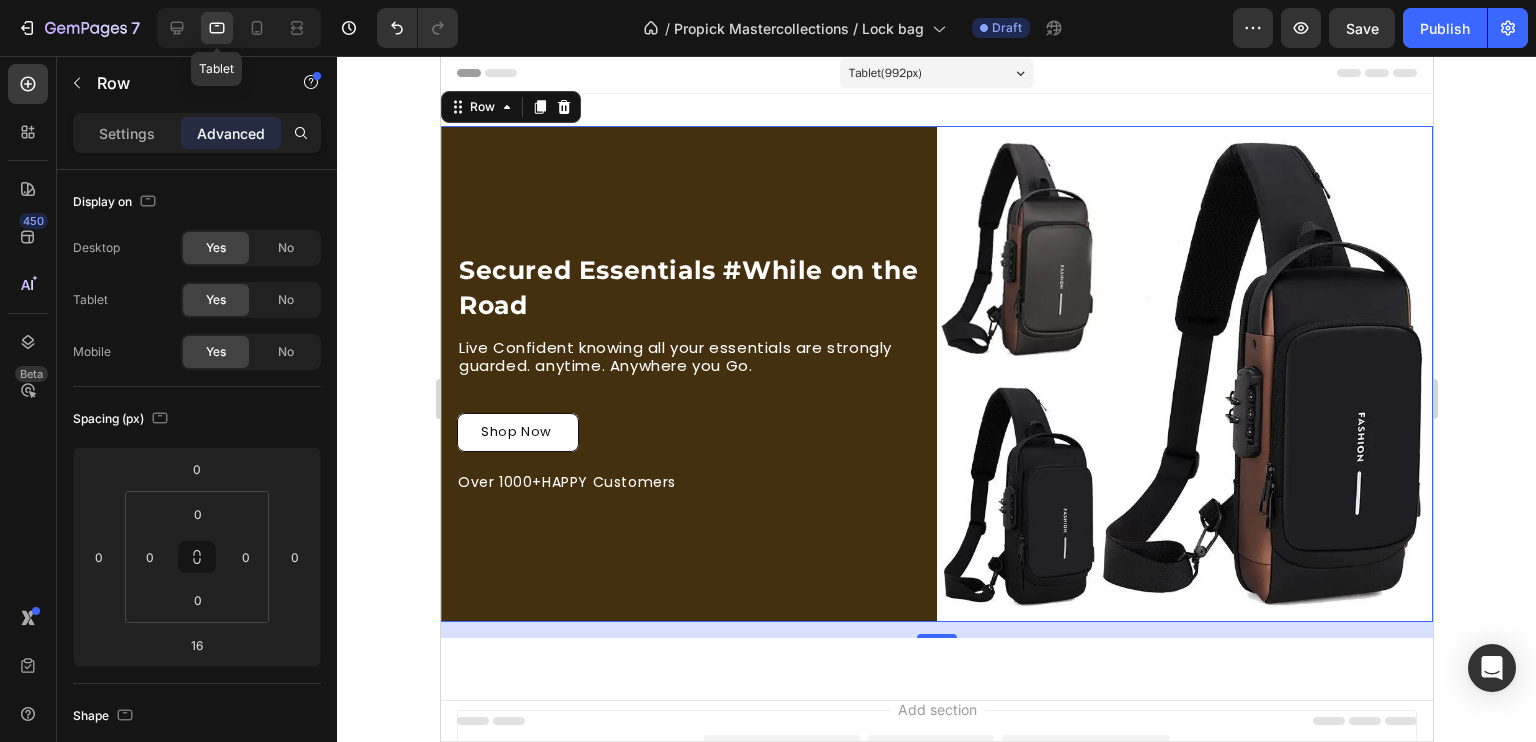 scroll, scrollTop: 2, scrollLeft: 0, axis: vertical 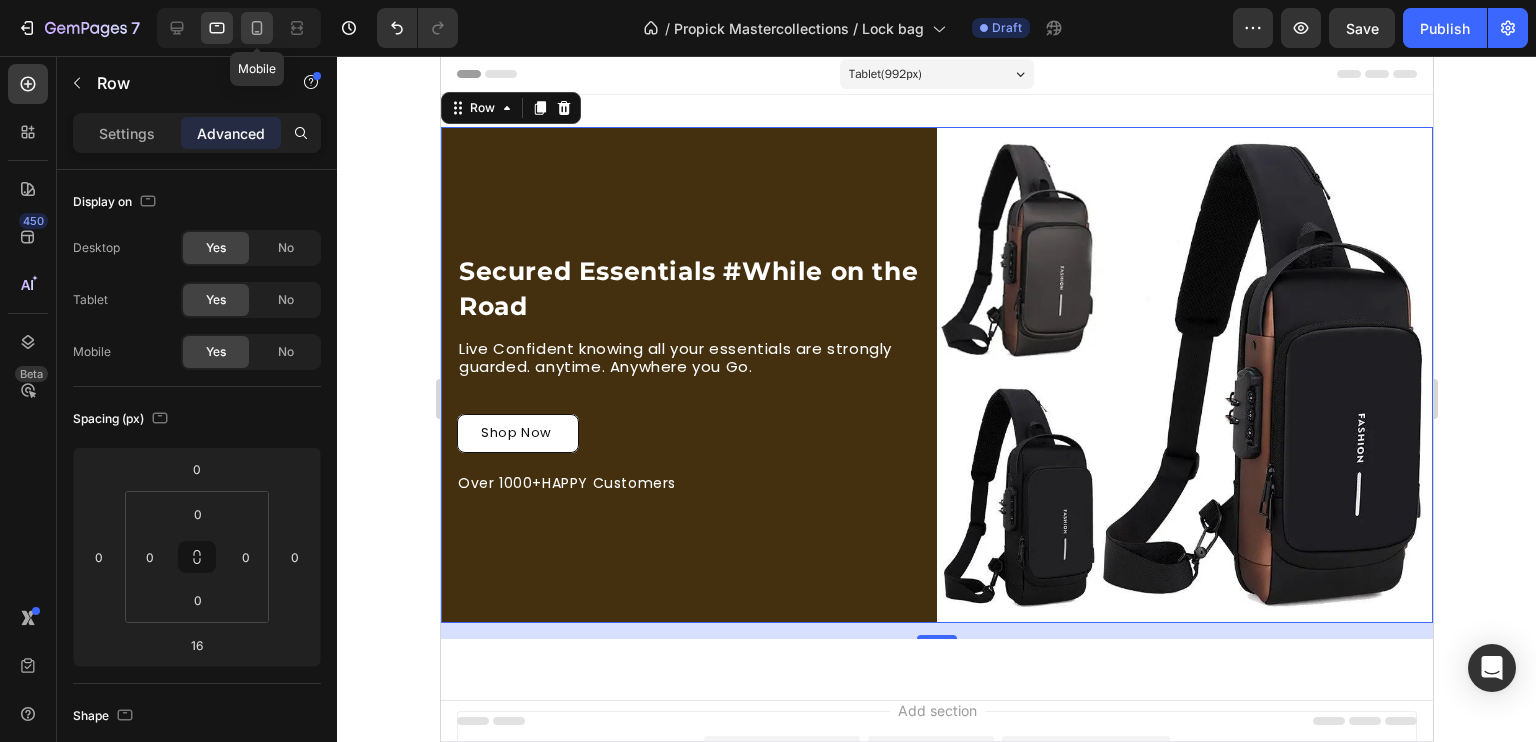 click 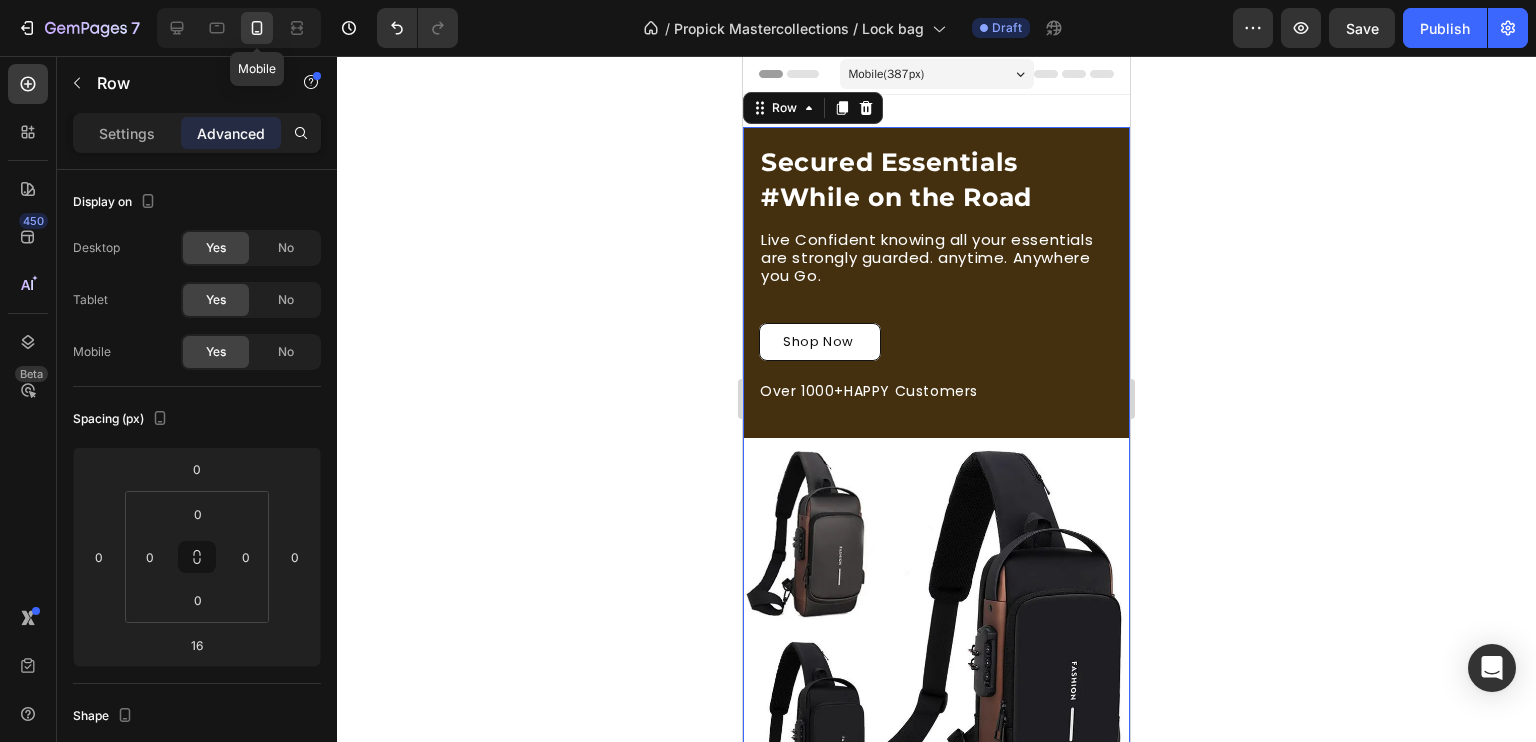 scroll, scrollTop: 3, scrollLeft: 0, axis: vertical 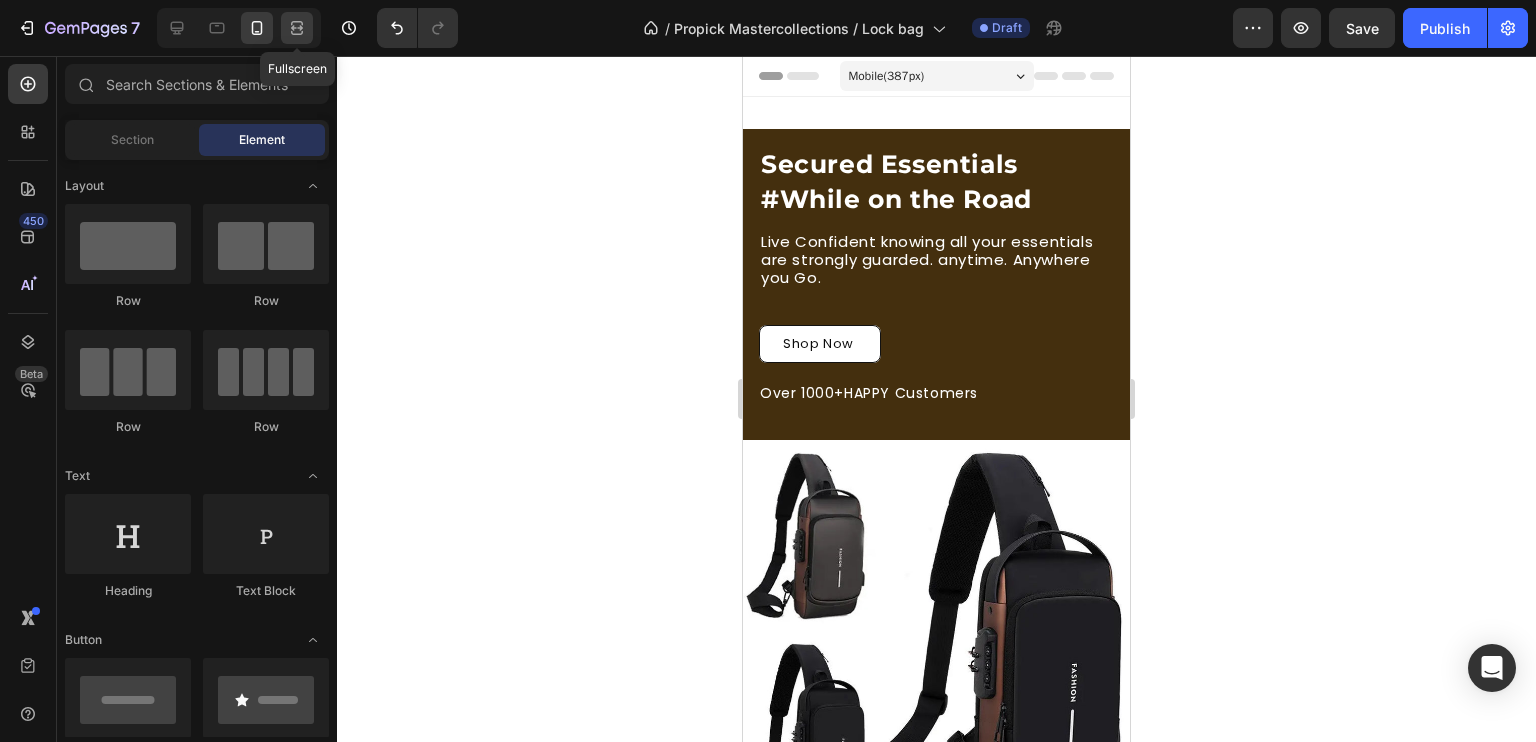 click 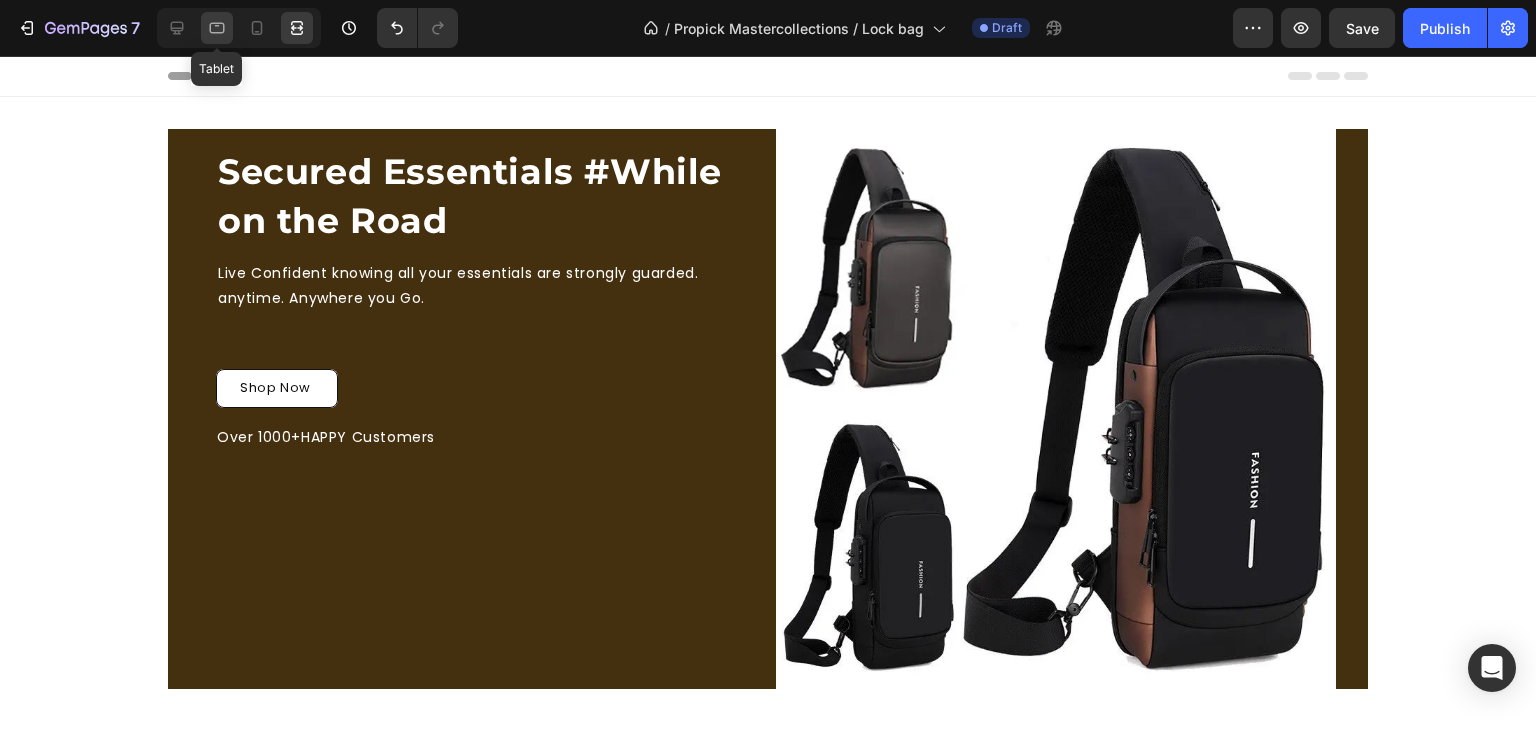 click 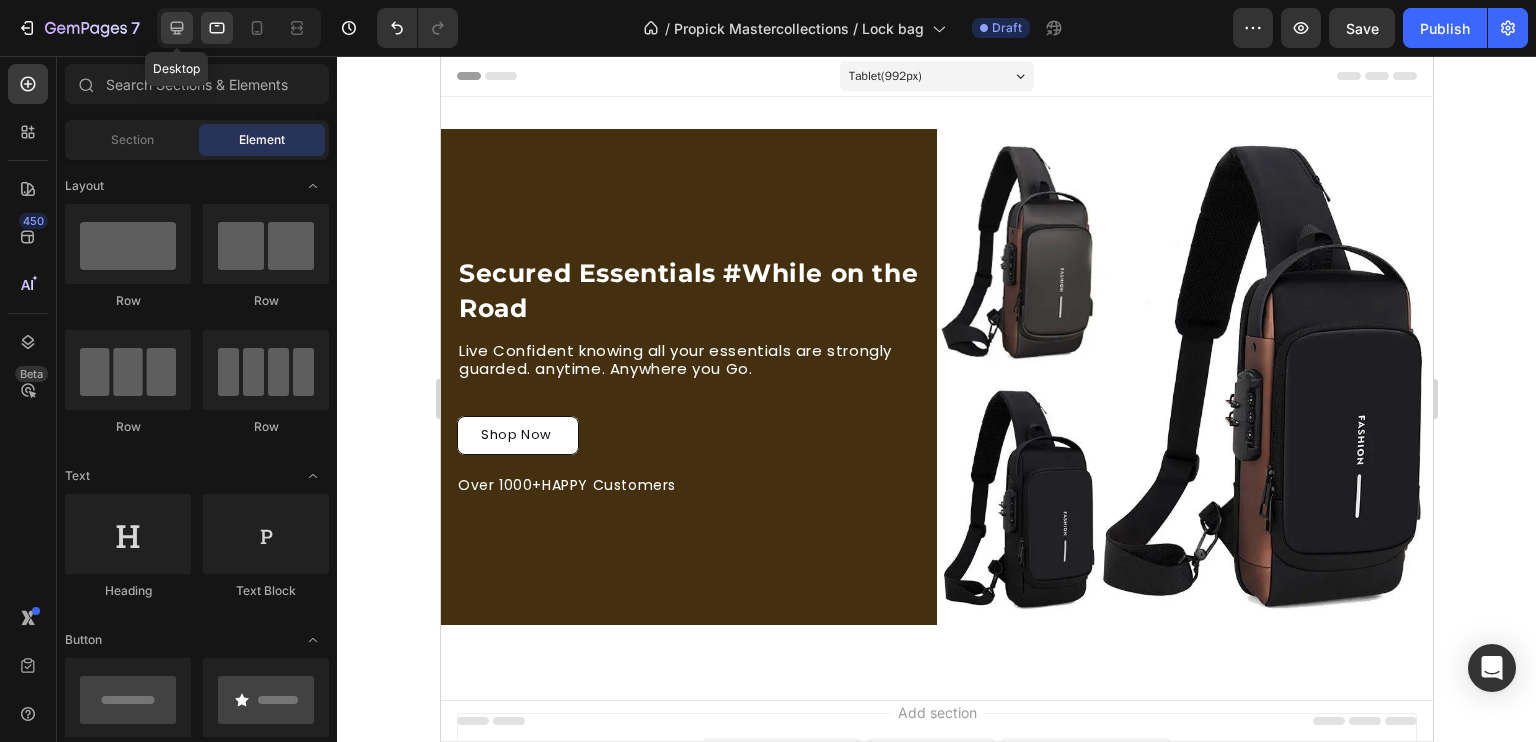 click 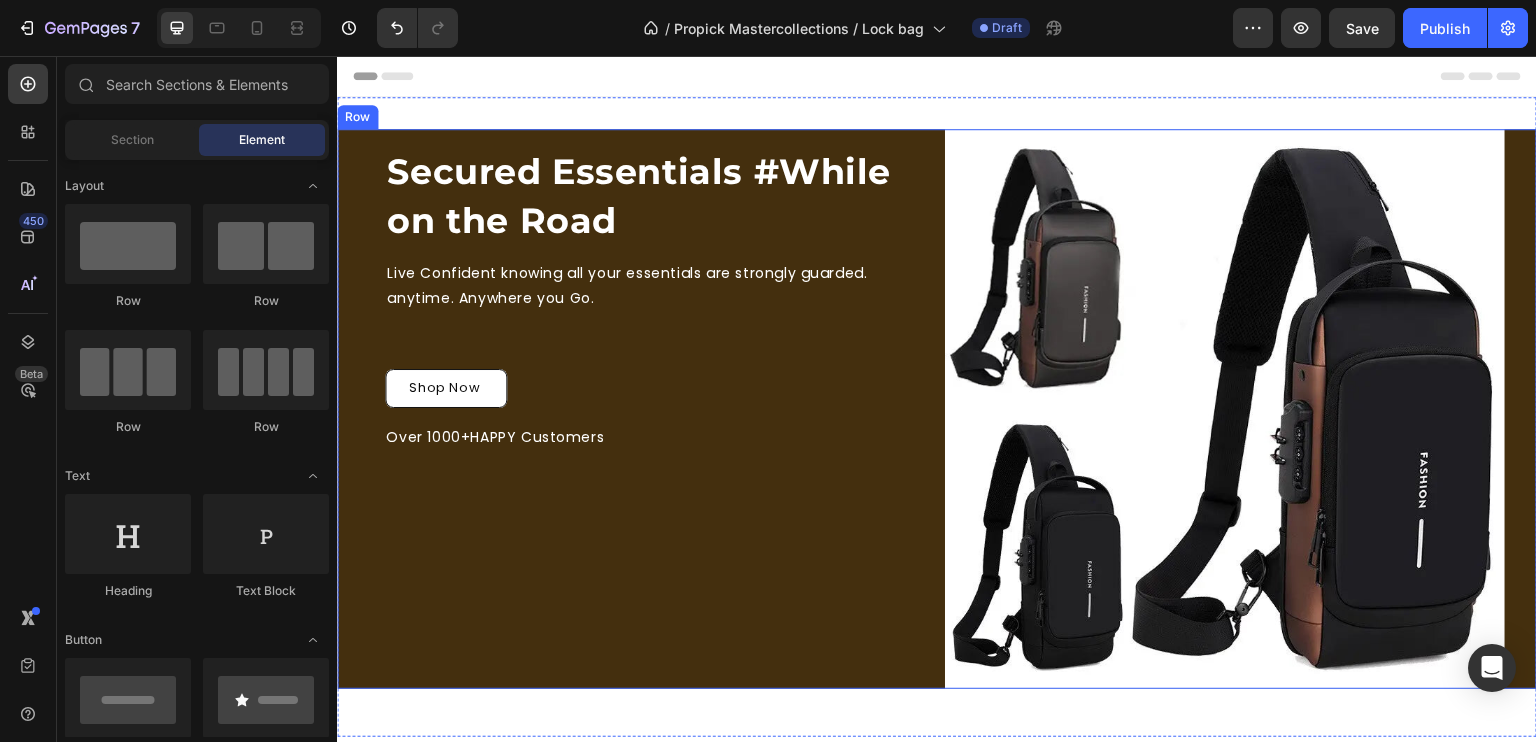 click on "Secured Essentials #While on the Road Heading Live Confident knowing all your essentials are strongly guarded. anytime. Anywhere you Go.  Text Block Row Shop Now   Button Over 1000+HAPPY Customers   Text Block" at bounding box center [649, 409] 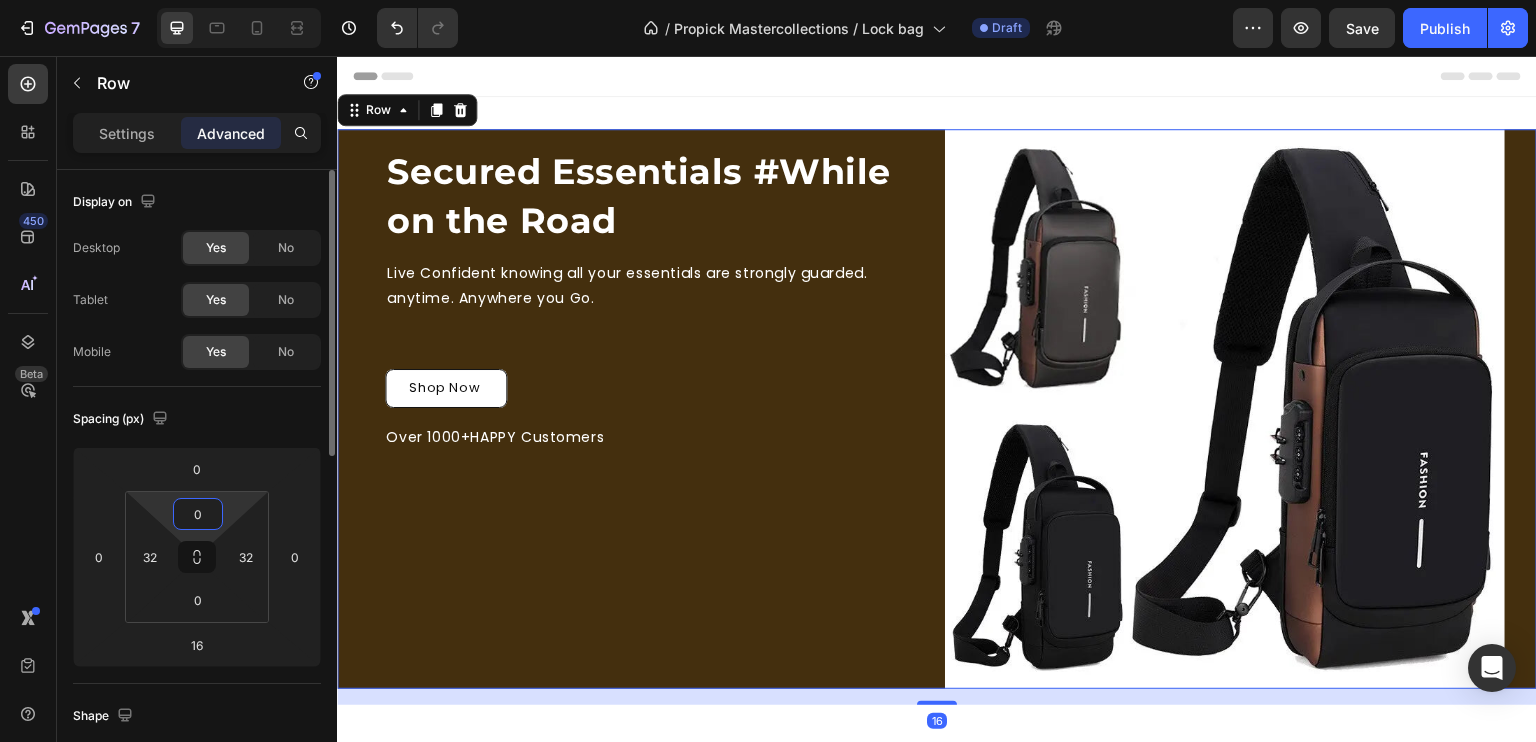 click on "0" at bounding box center [198, 514] 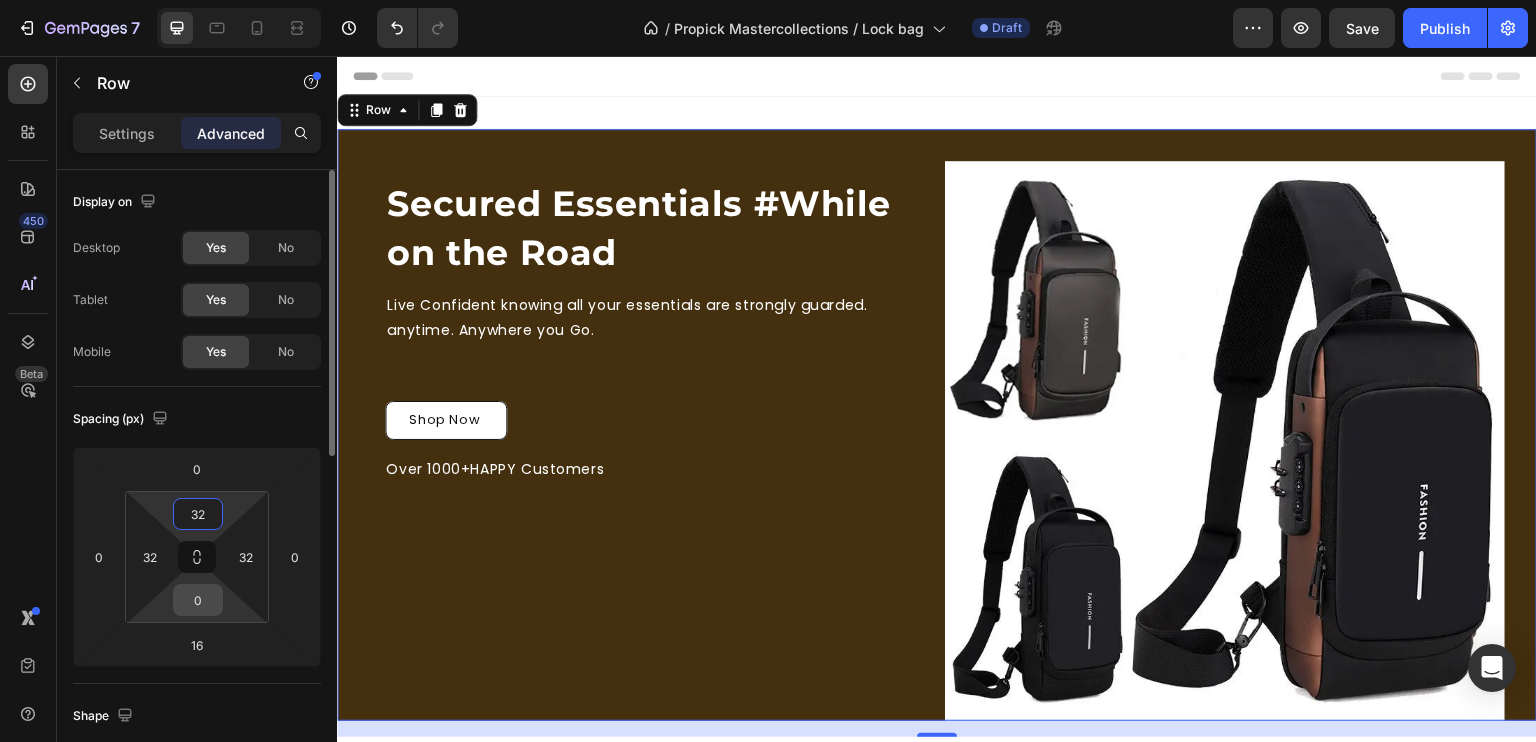 type on "32" 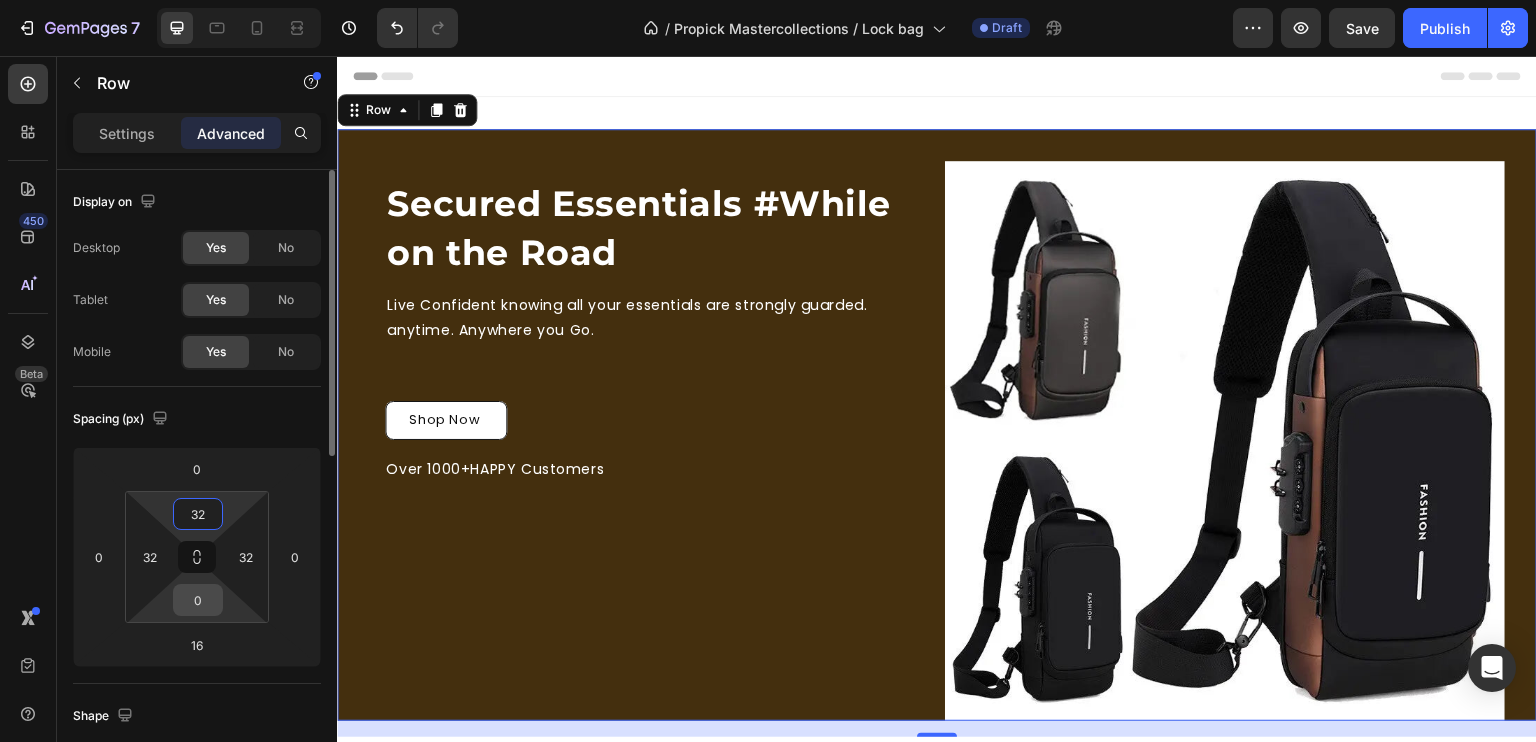click on "0" at bounding box center [198, 600] 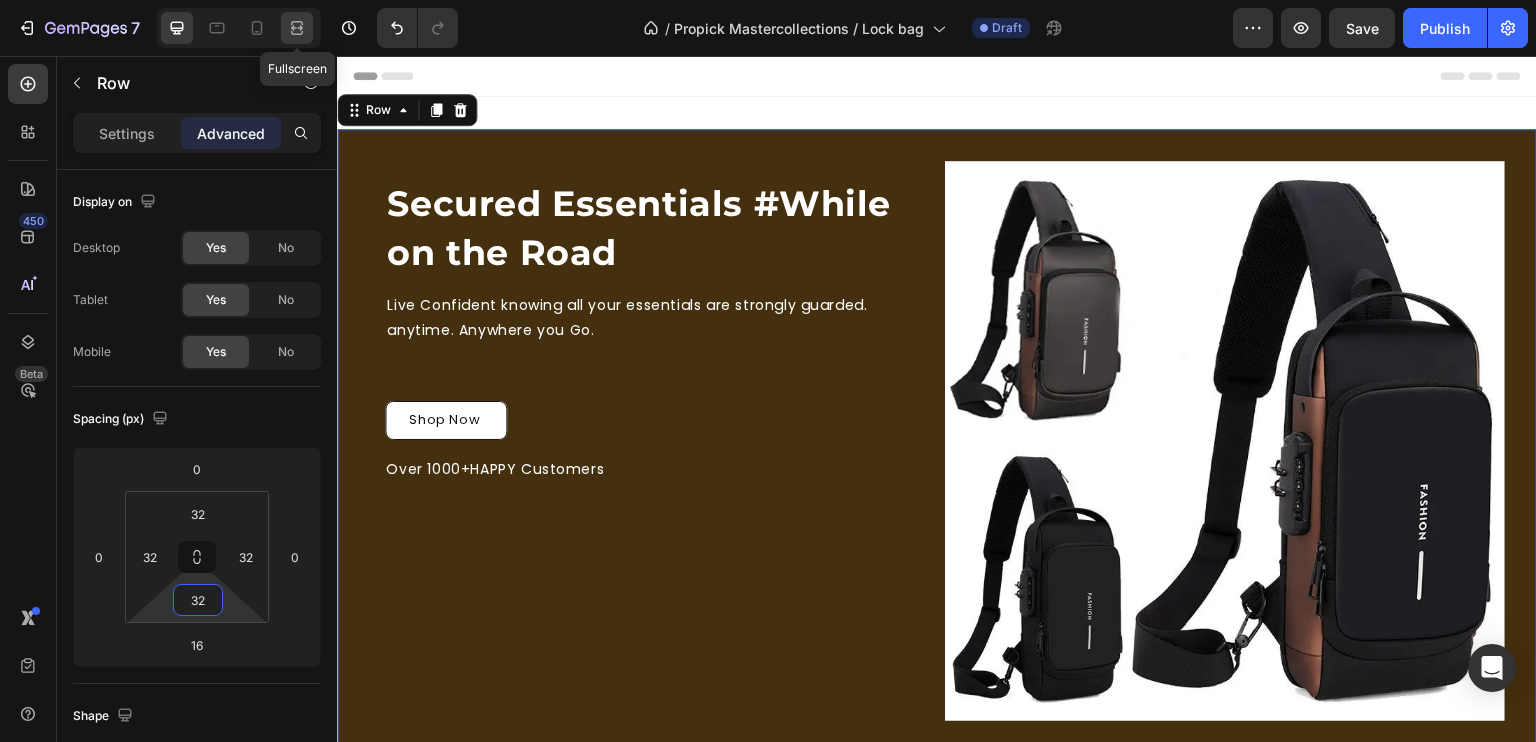type on "32" 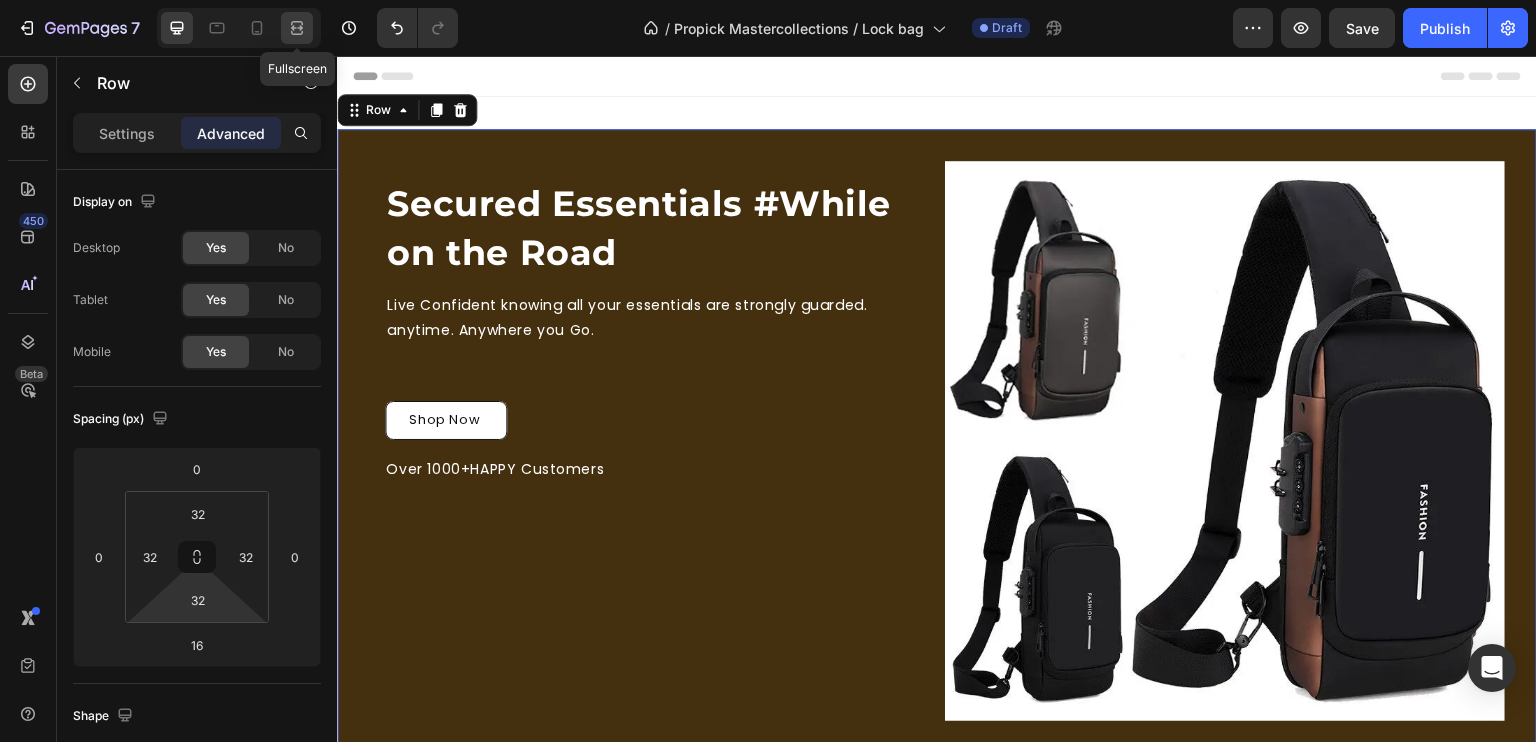 click 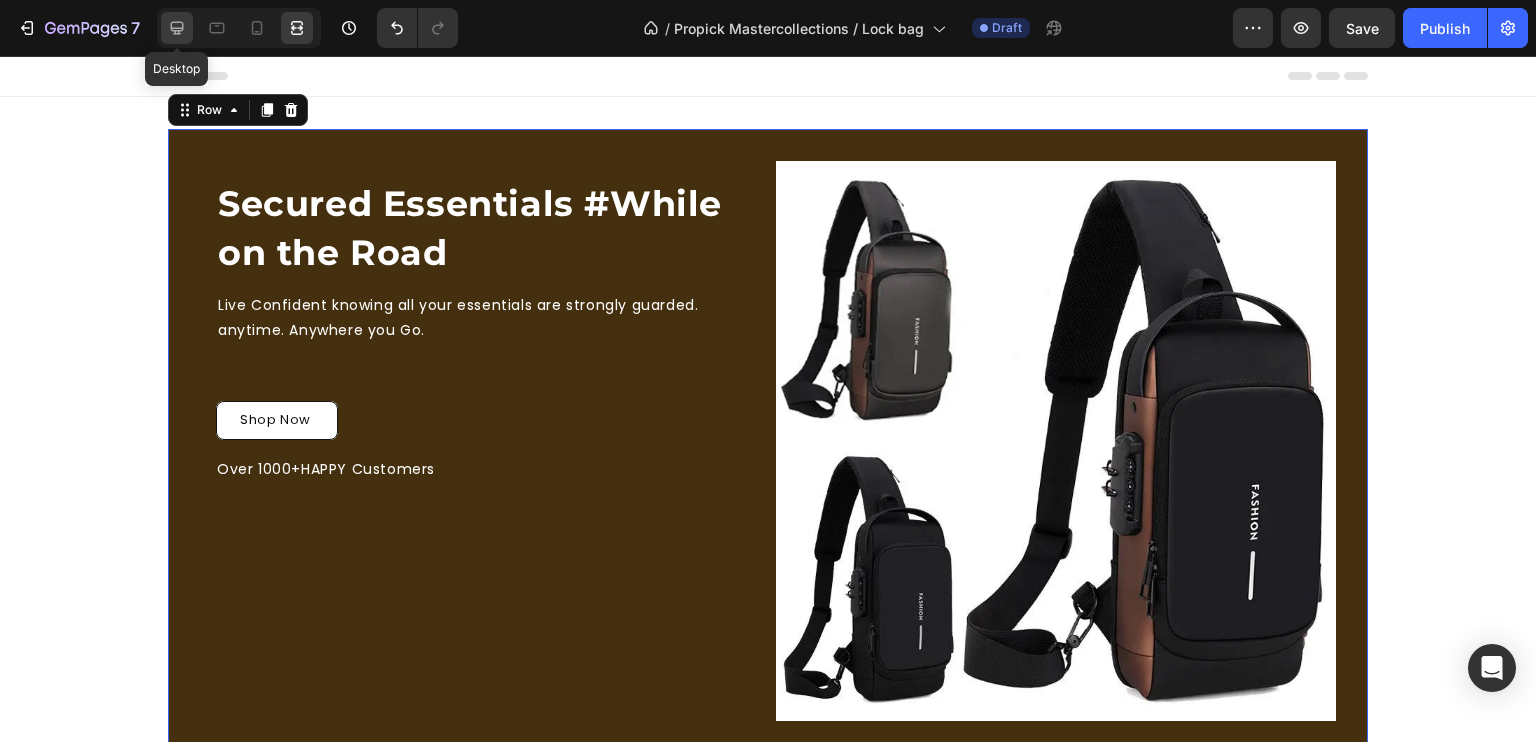 click 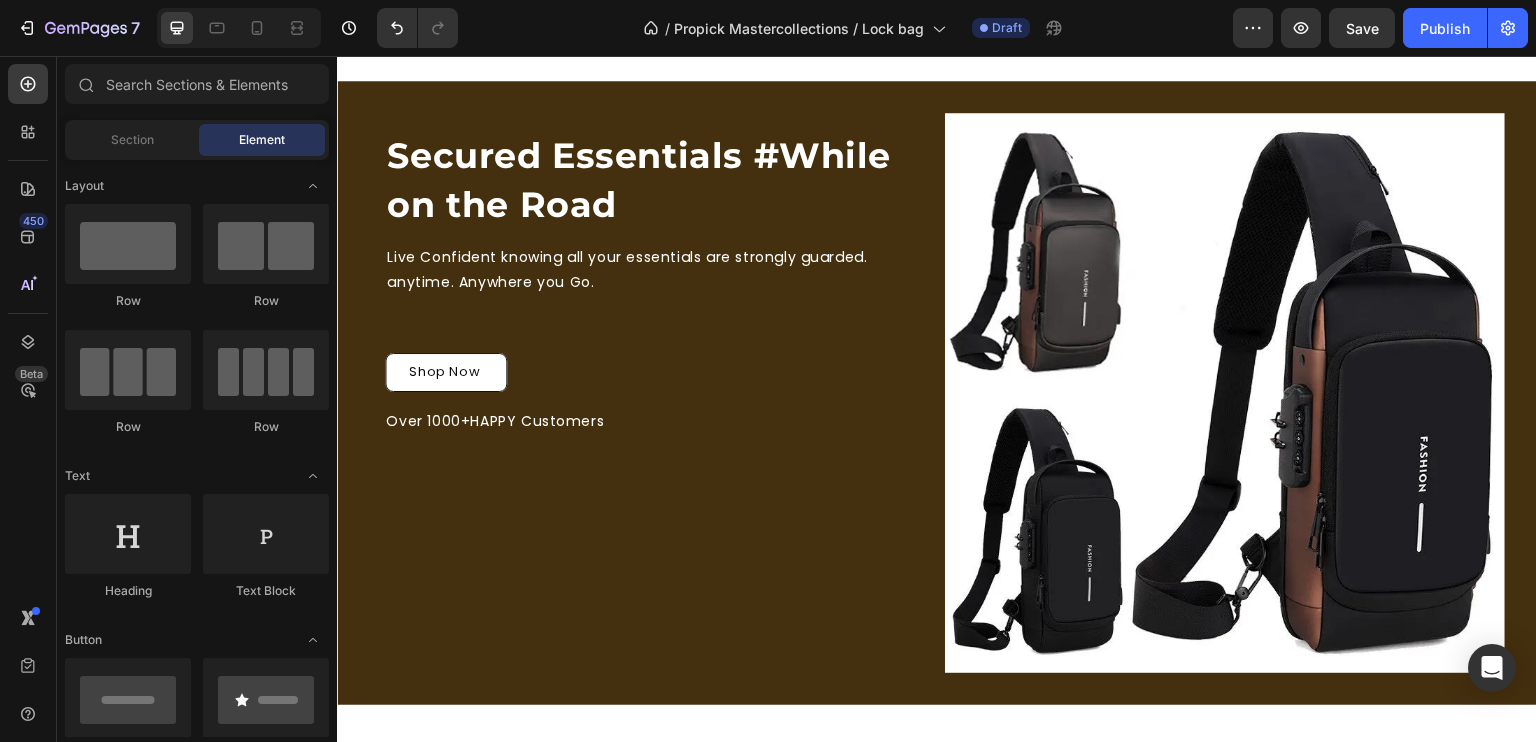scroll, scrollTop: 0, scrollLeft: 0, axis: both 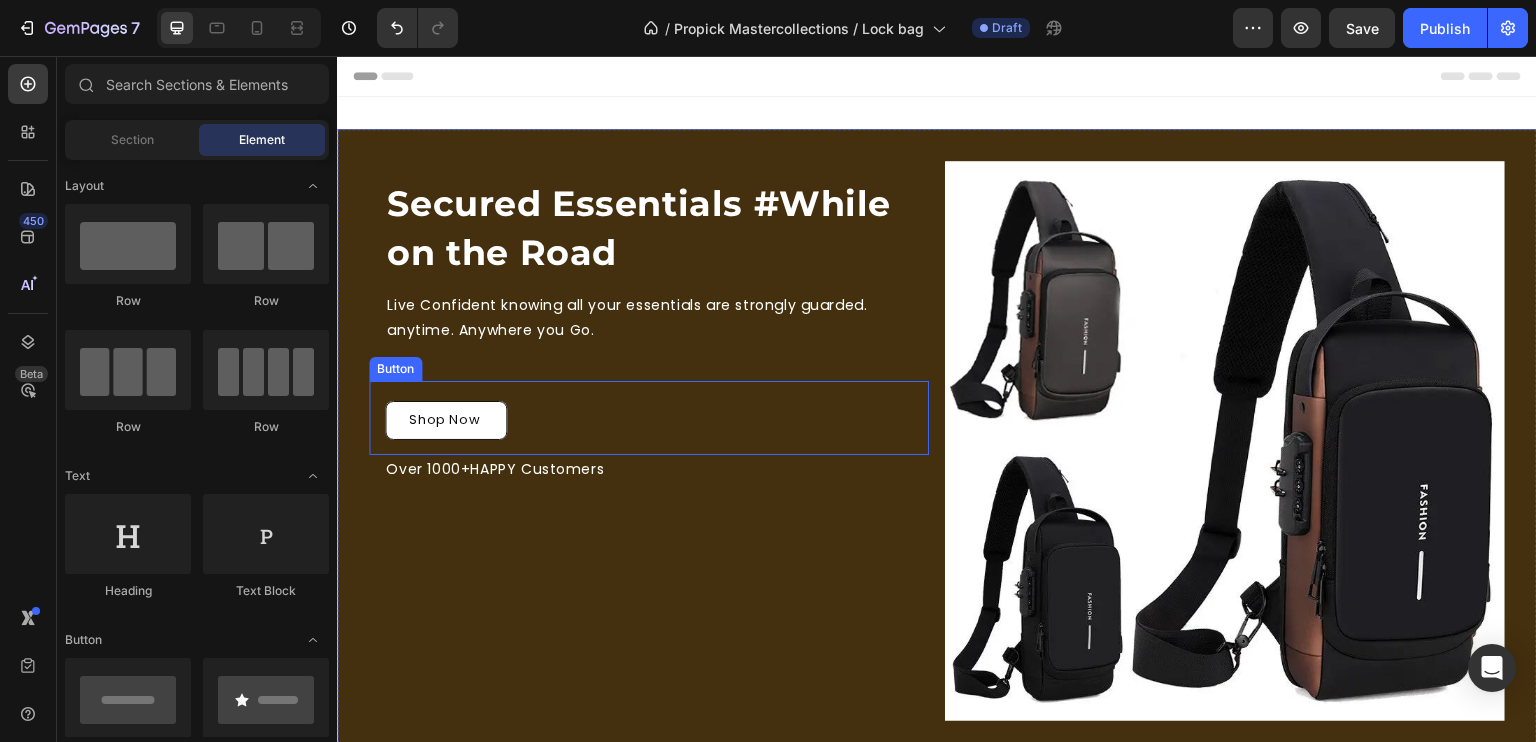 click on "Shop Now   Button" at bounding box center (649, 417) 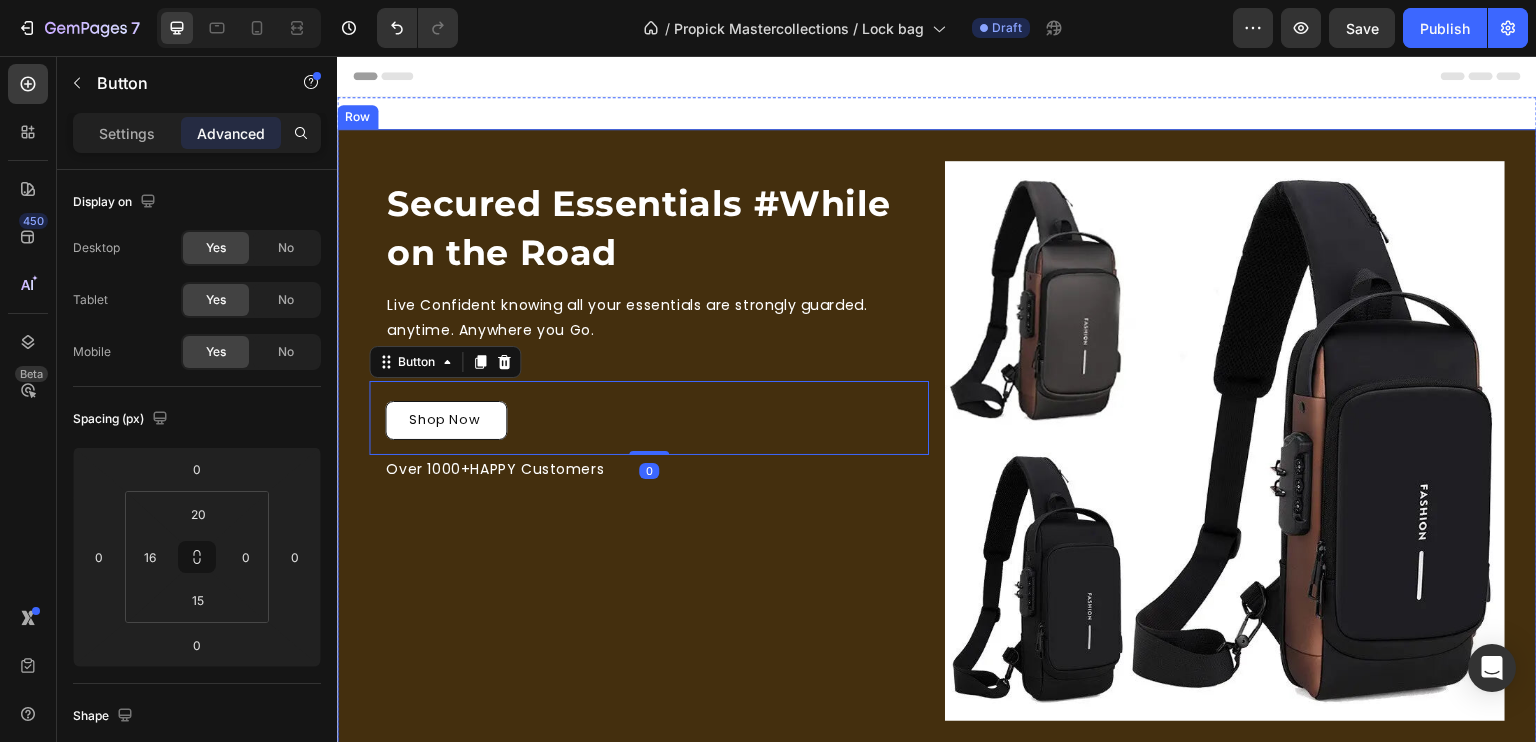 click on "Secured Essentials #While on the Road Heading Live Confident knowing all your essentials are strongly guarded. anytime. Anywhere you Go.  Text Block Row Shop Now   Button   0 Over 1000+HAPPY Customers   Text Block" at bounding box center (649, 441) 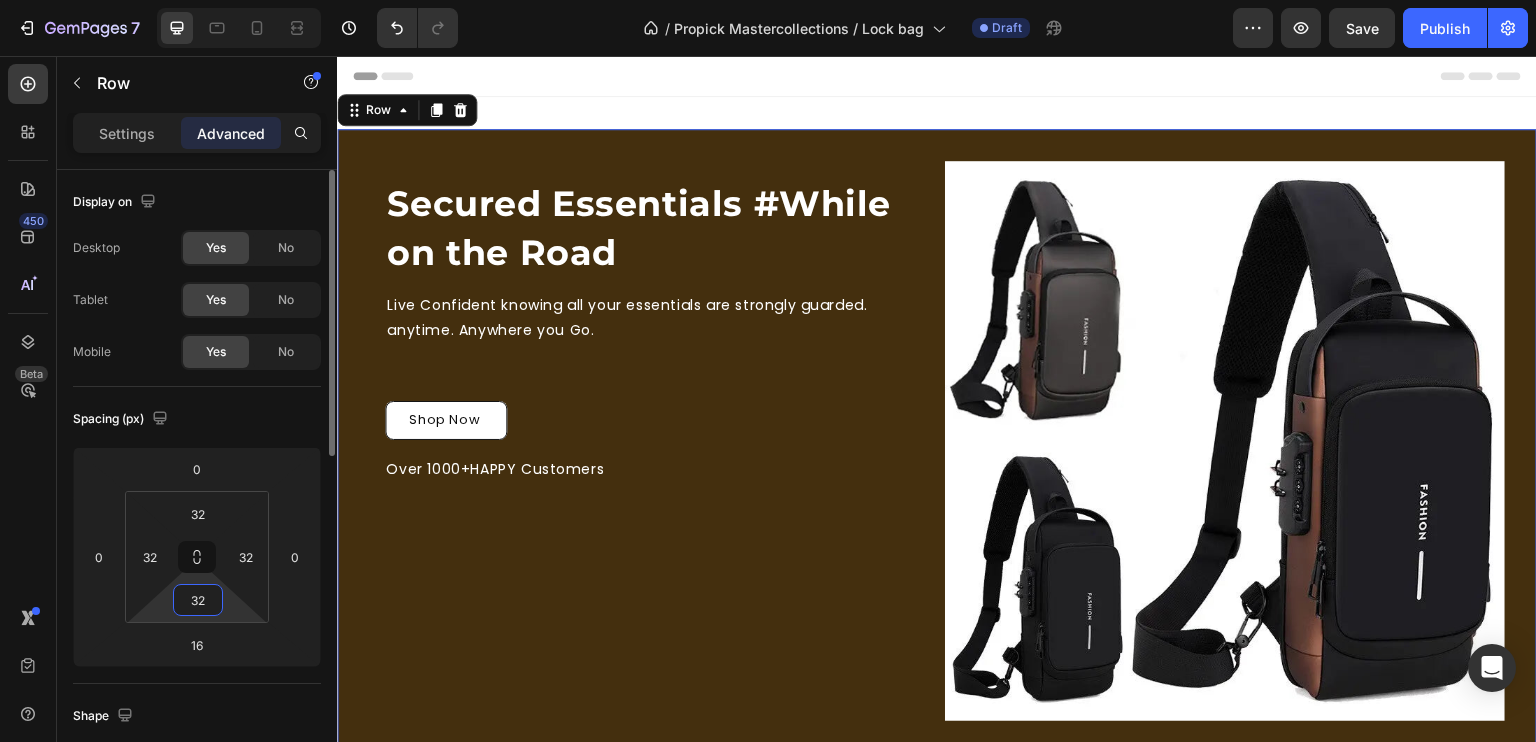 click on "32" at bounding box center (198, 600) 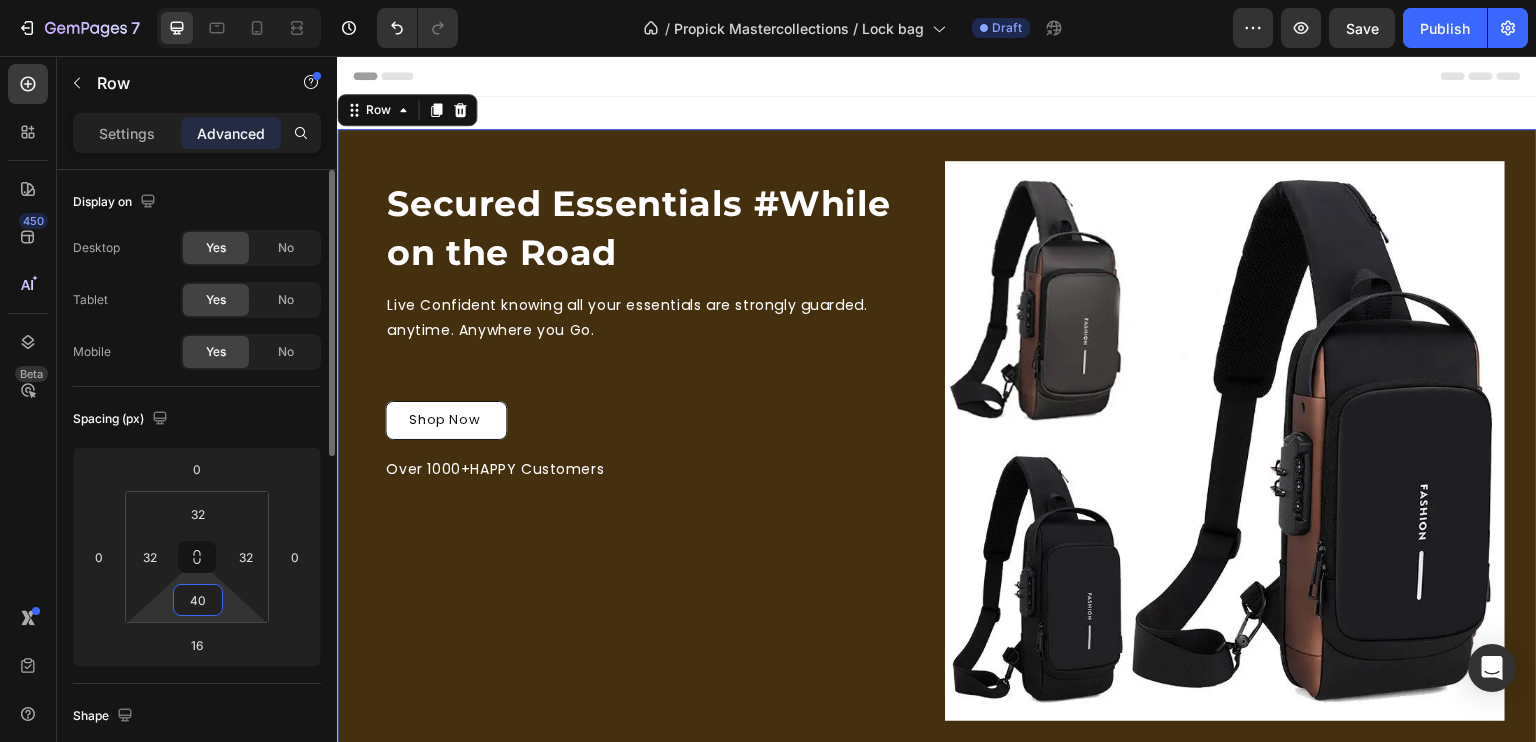 type on "4" 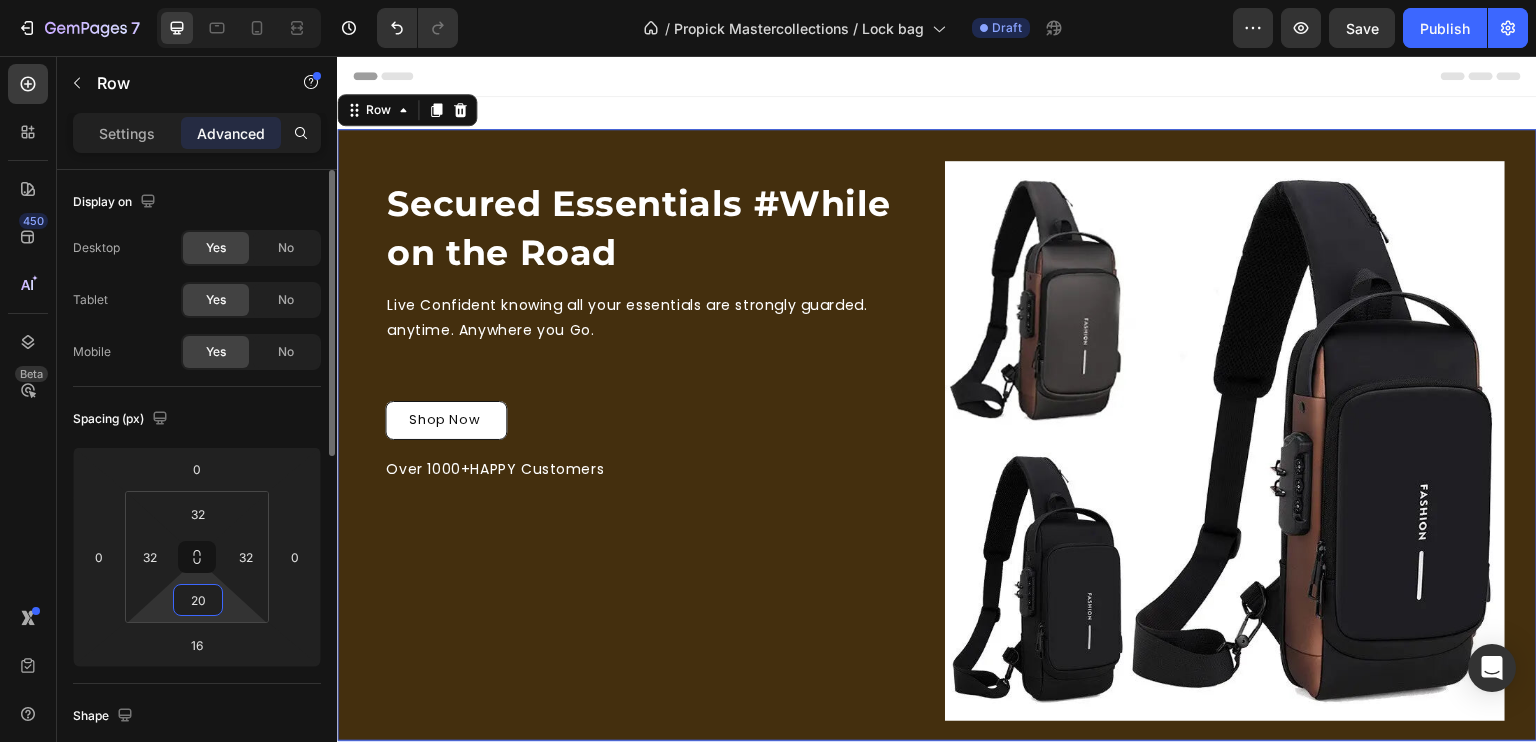 type on "2" 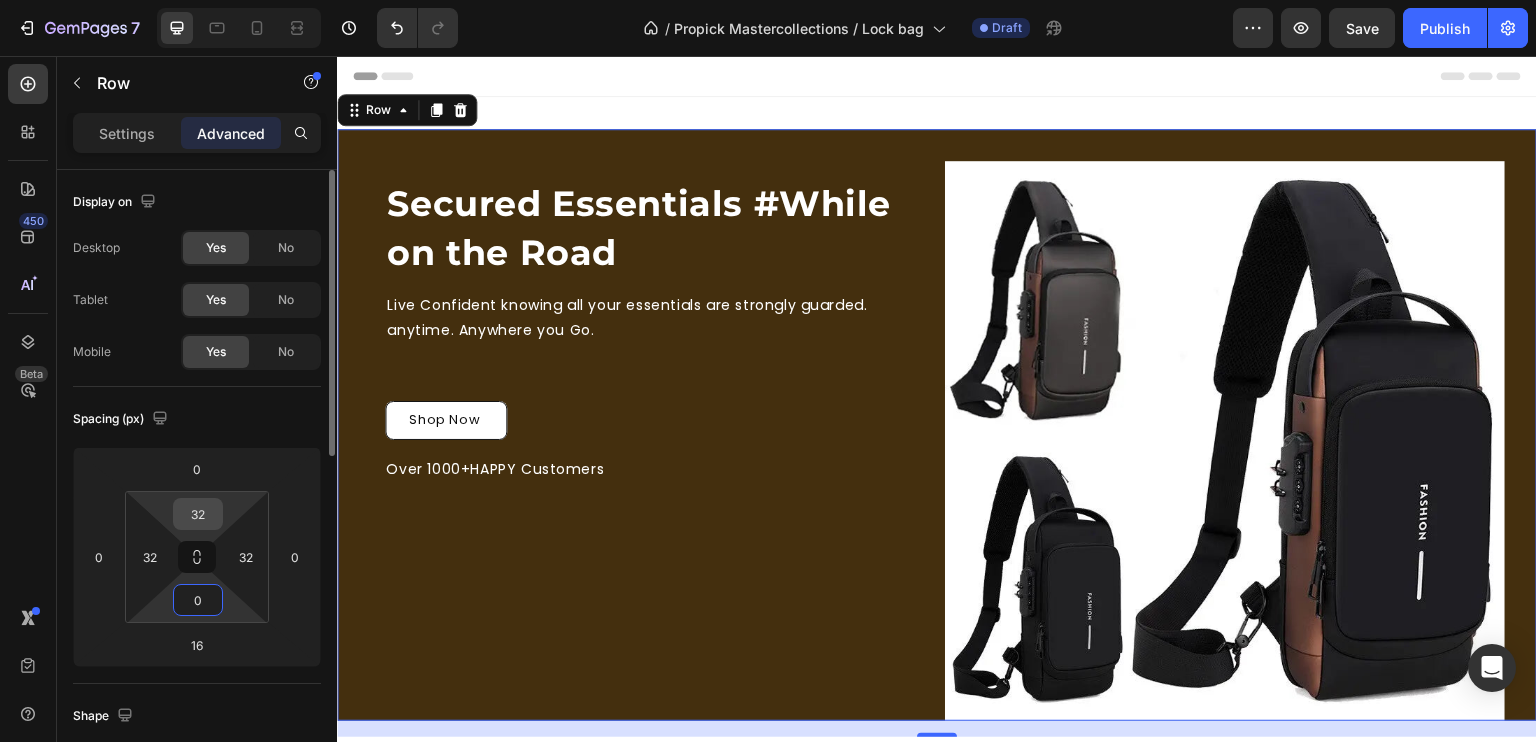 type on "0" 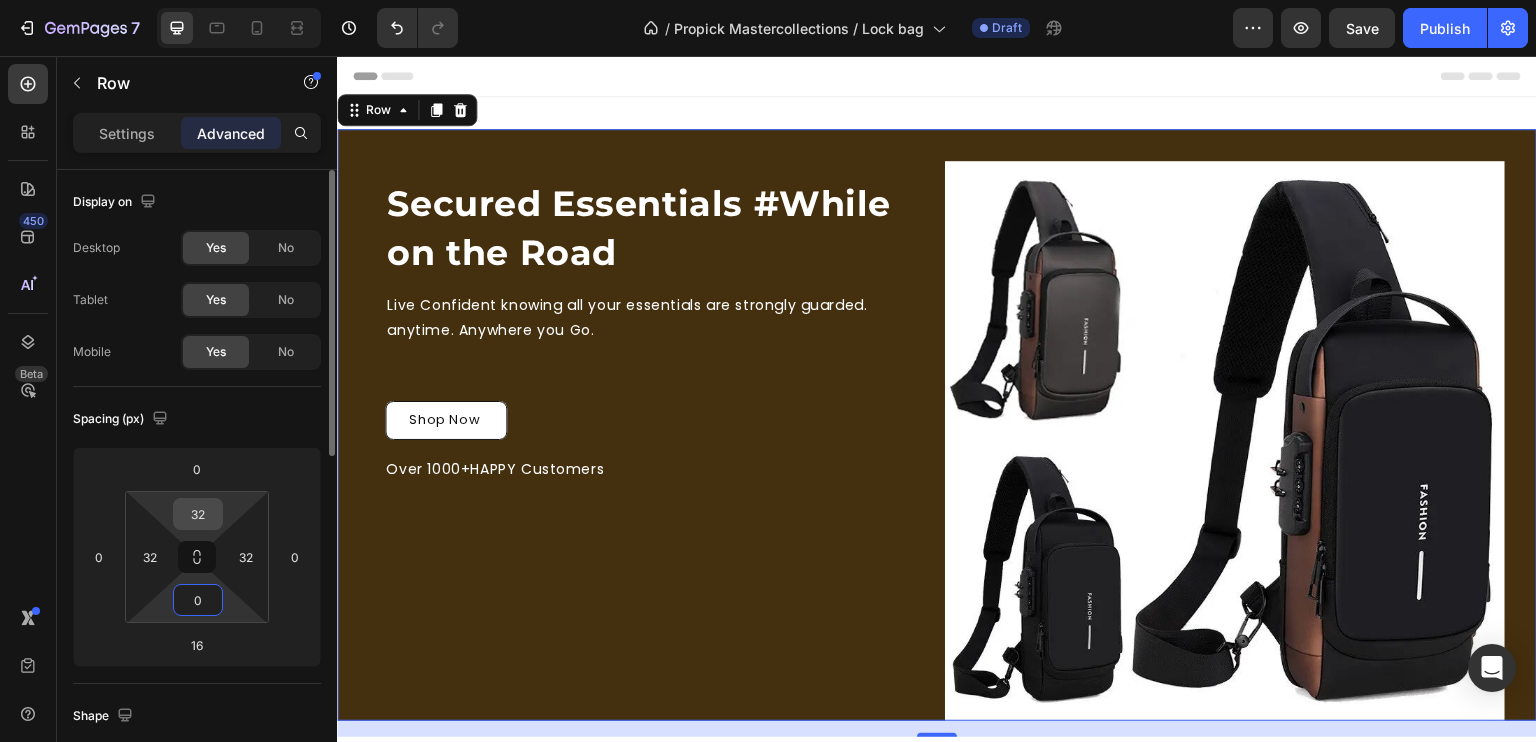click on "32" at bounding box center (198, 514) 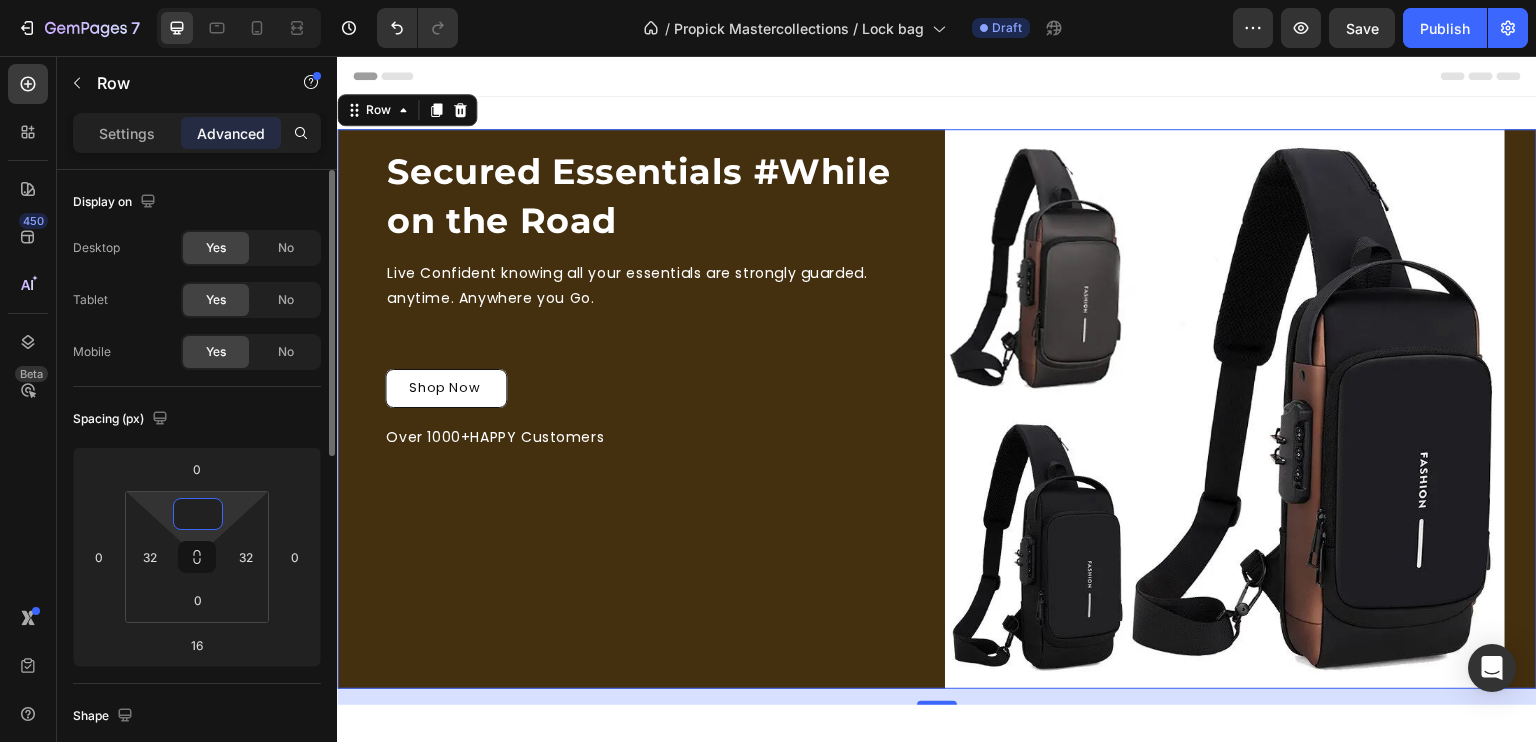 type on "0" 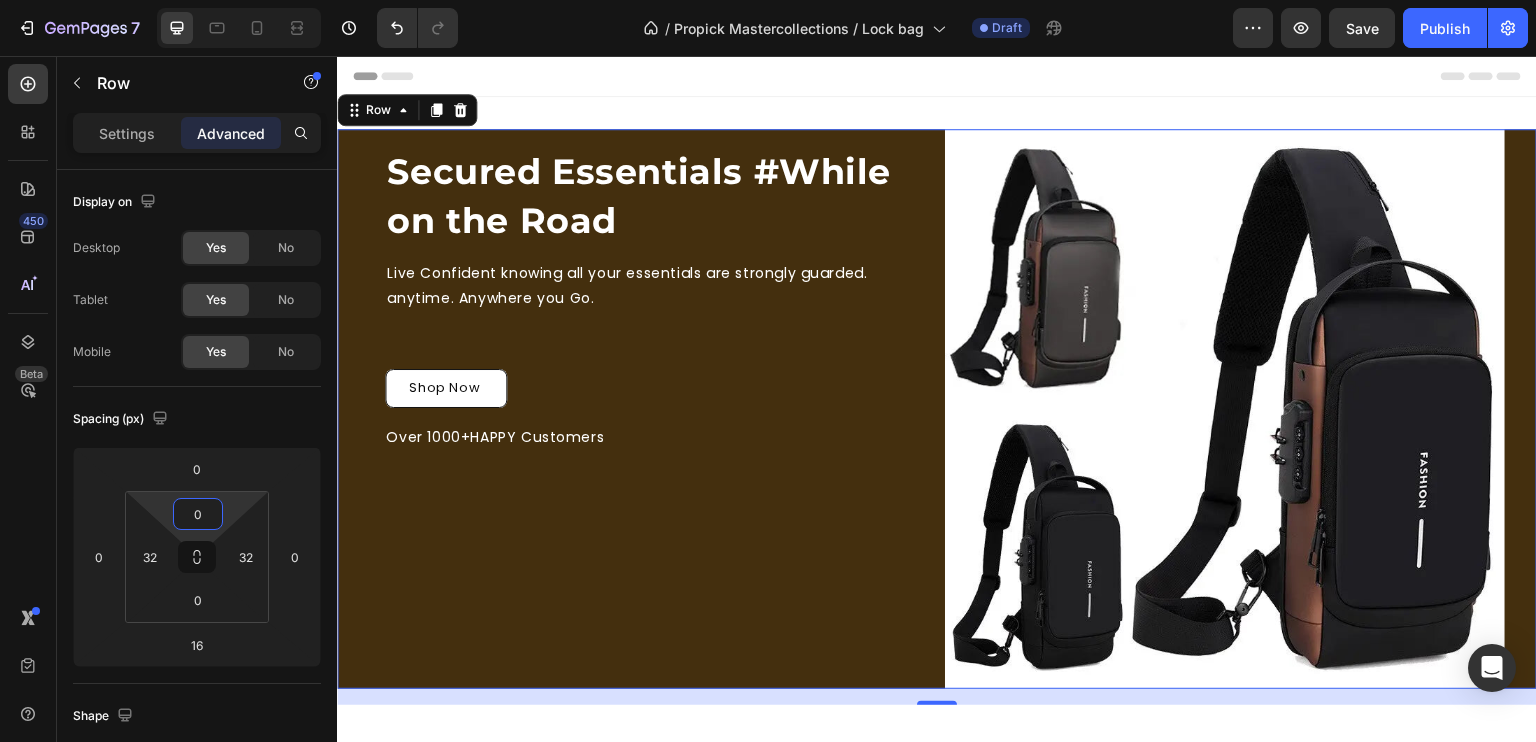 type on "0" 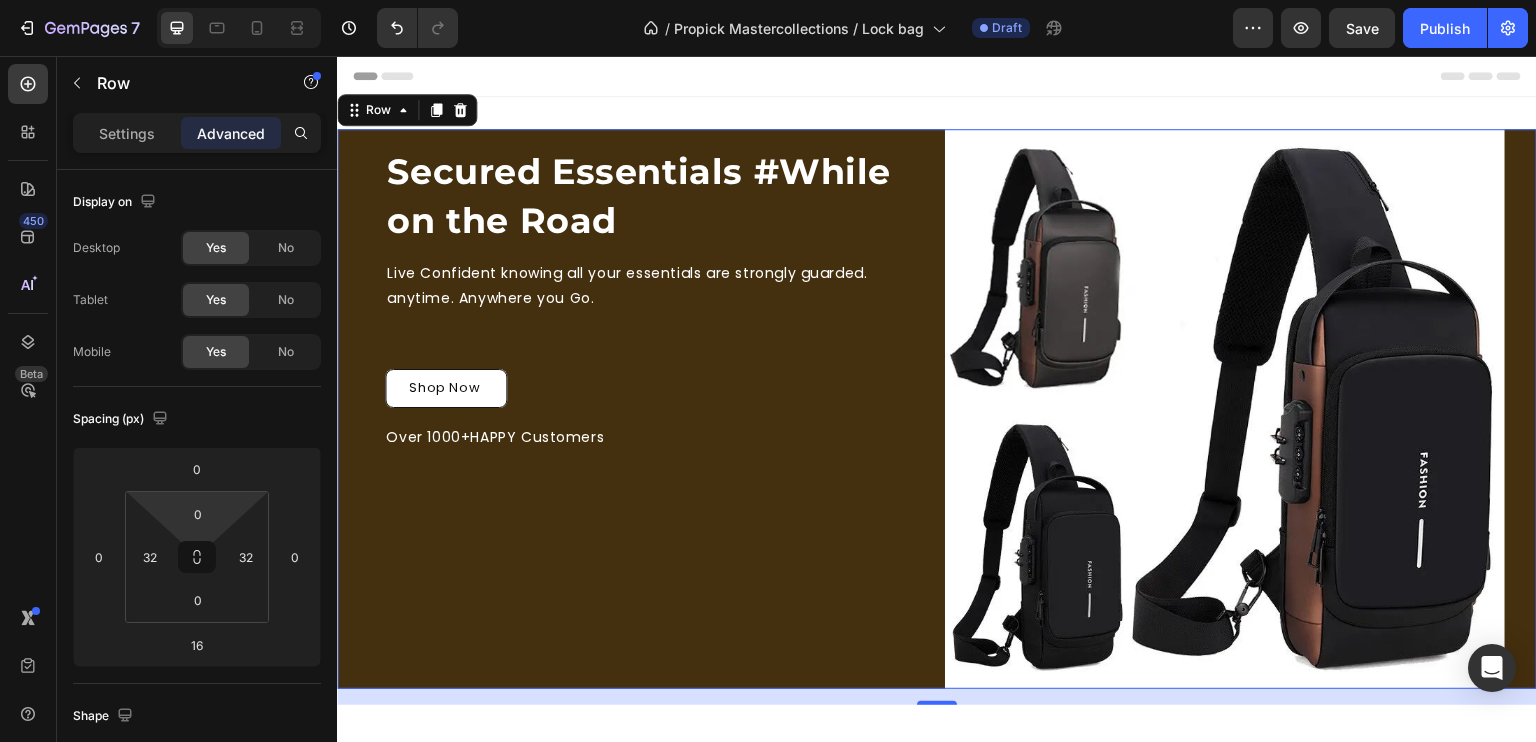 click on "Secured Essentials #While on the Road Heading Live Confident knowing all your essentials are strongly guarded. anytime. Anywhere you Go.  Text Block Row Shop Now   Button Over 1000+HAPPY Customers   Text Block Image Row   16" at bounding box center [937, 409] 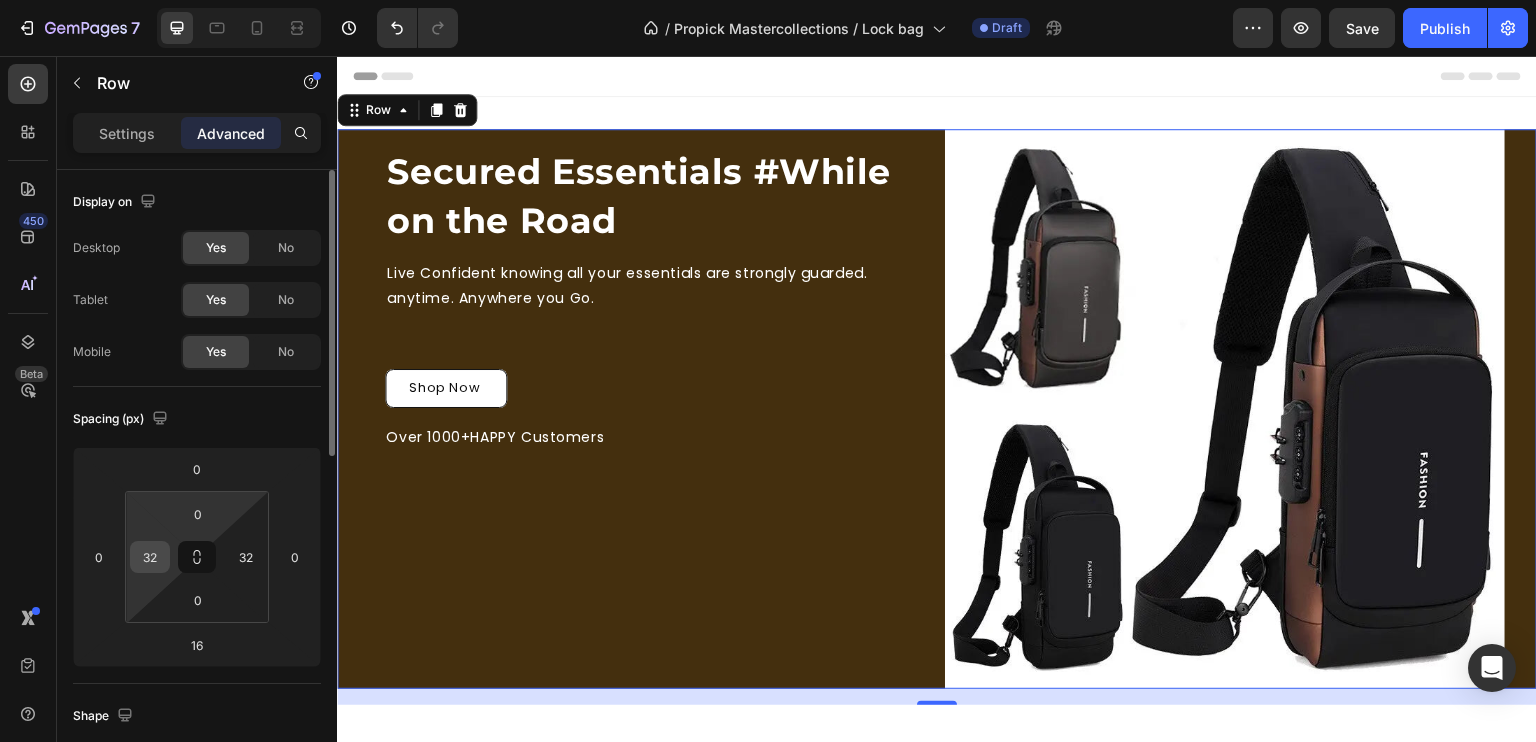 click on "32" at bounding box center [150, 557] 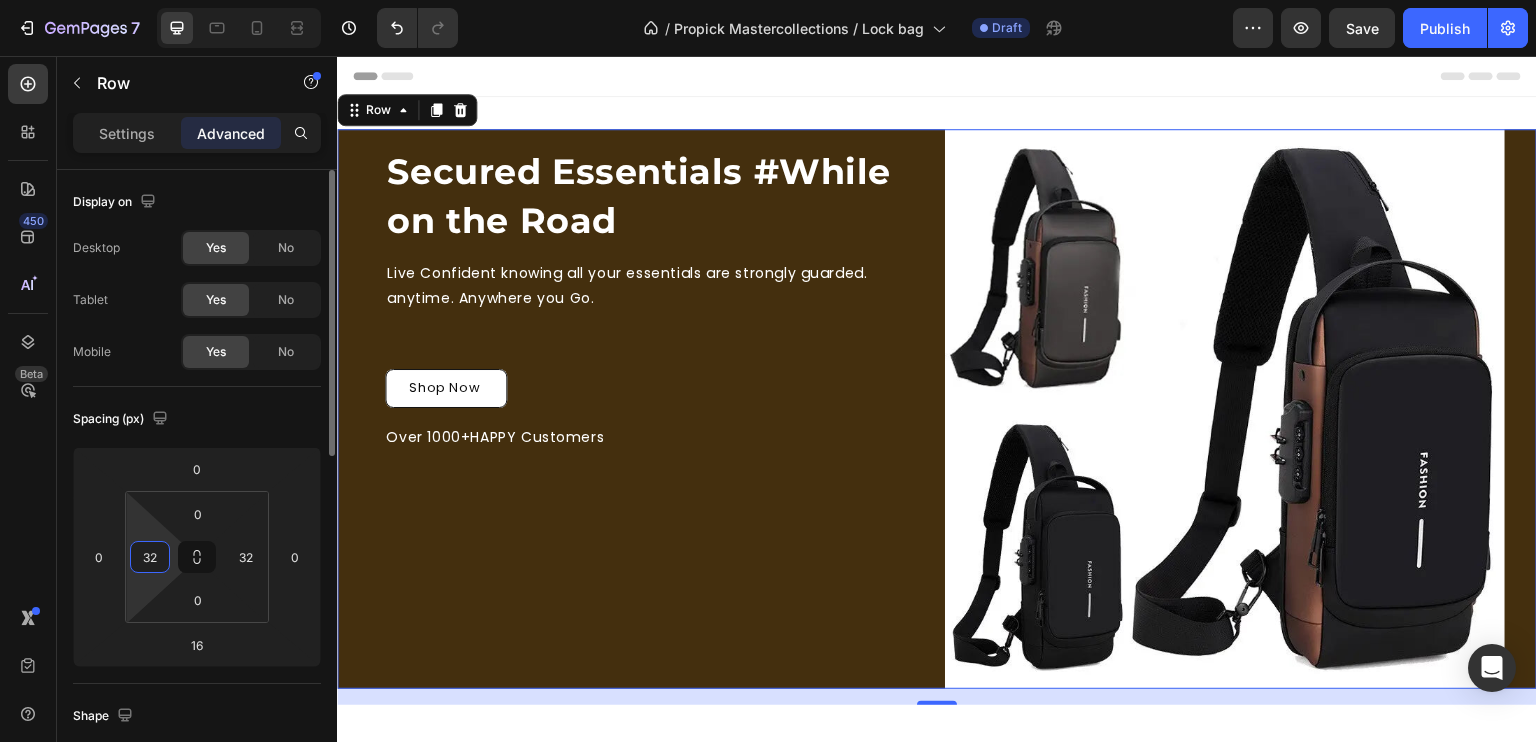 click on "32" at bounding box center (150, 557) 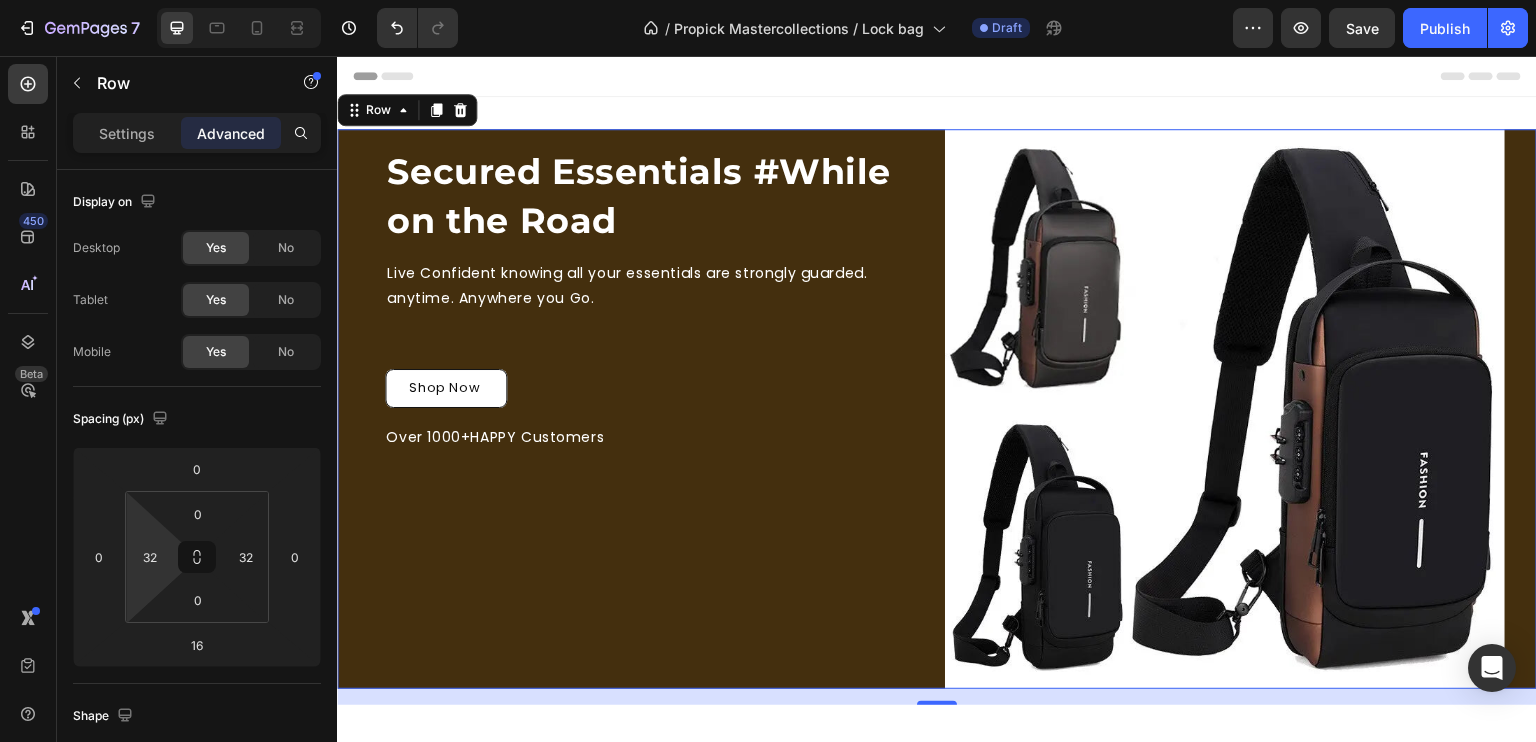 click on "Secured Essentials #While on the Road Heading Live Confident knowing all your essentials are strongly guarded. anytime. Anywhere you Go.  Text Block Row Shop Now   Button Over 1000+HAPPY Customers   Text Block" at bounding box center [649, 409] 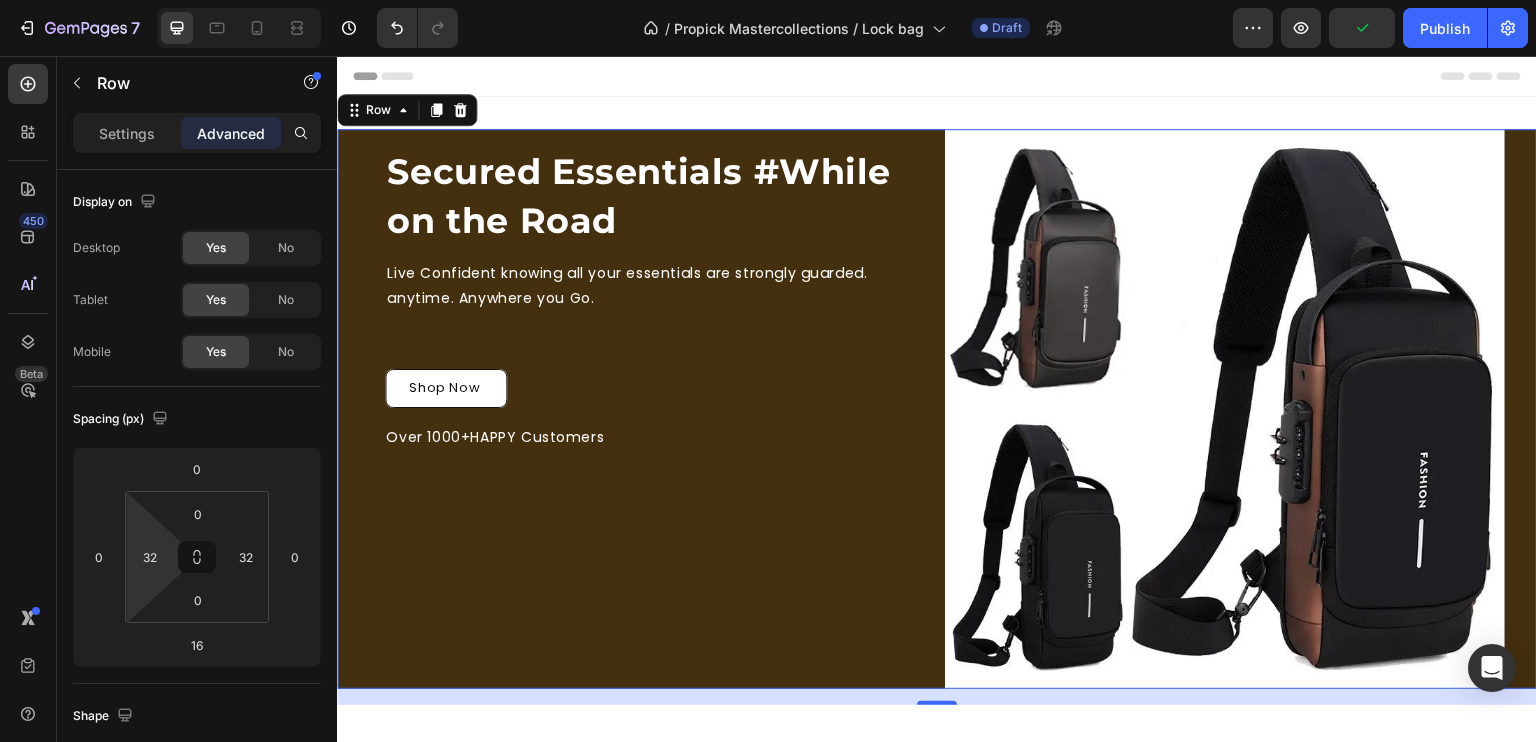 click on "Secured Essentials #While on the Road Heading Live Confident knowing all your essentials are strongly guarded. anytime. Anywhere you Go.  Text Block Row Shop Now   Button Over 1000+HAPPY Customers   Text Block" at bounding box center (649, 409) 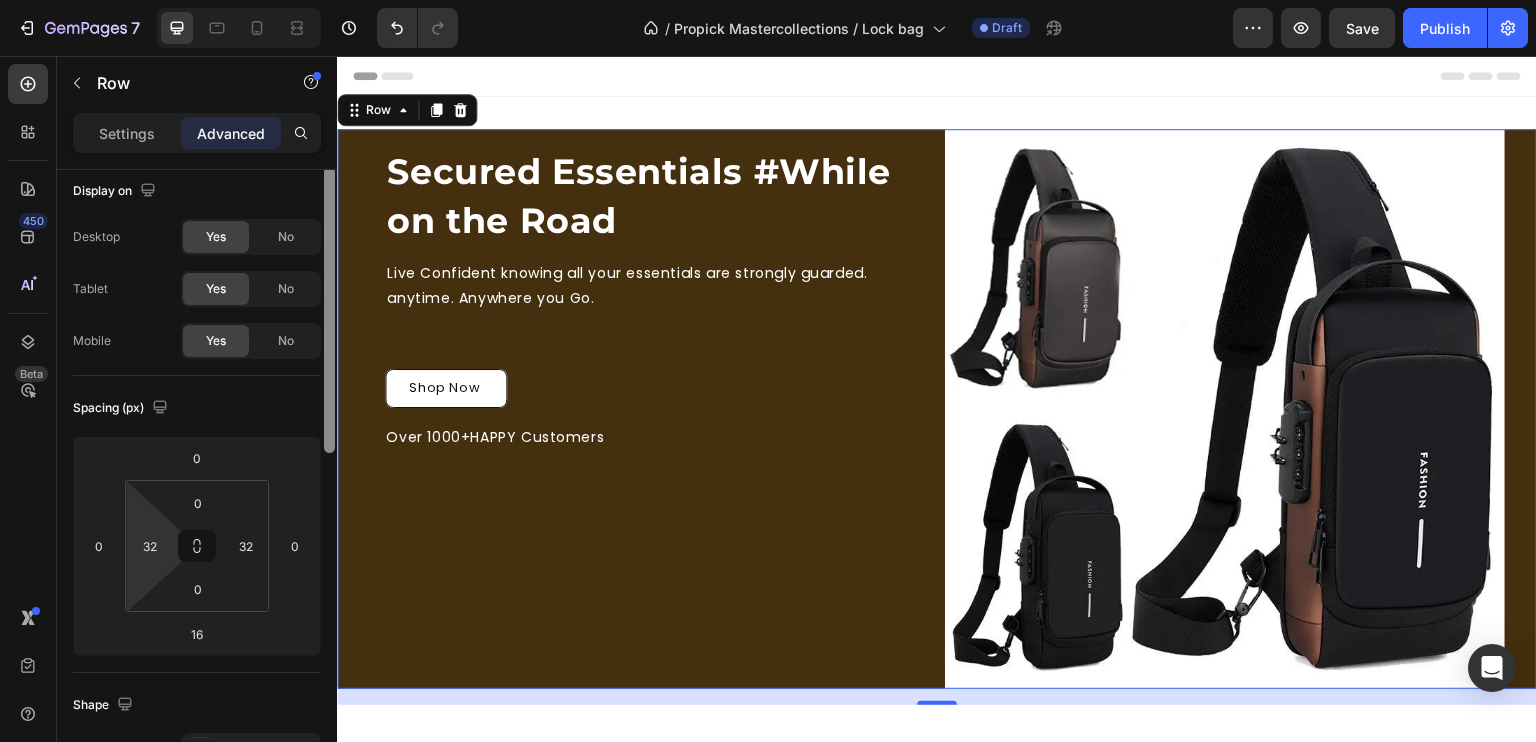 scroll, scrollTop: 0, scrollLeft: 0, axis: both 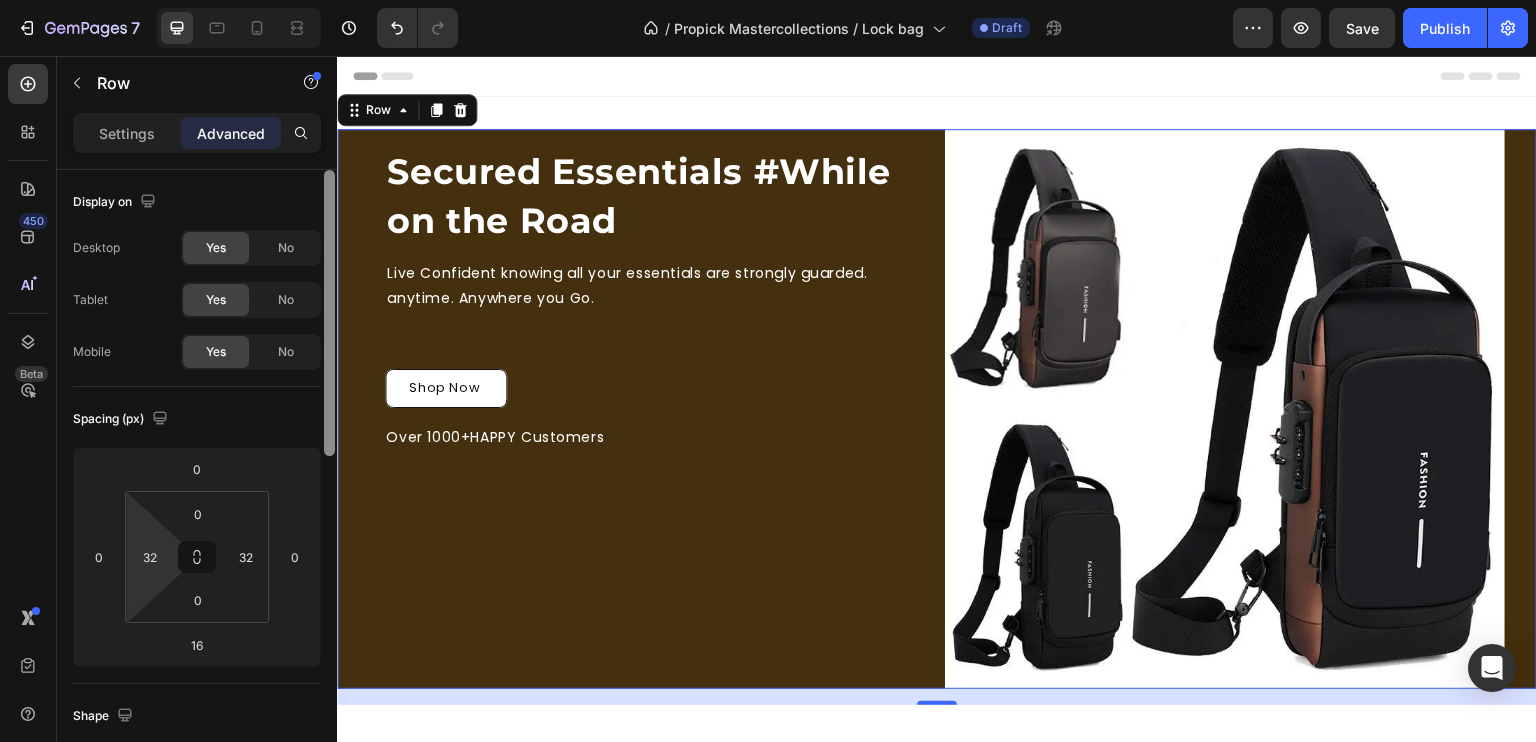 drag, startPoint x: 328, startPoint y: 359, endPoint x: 320, endPoint y: 278, distance: 81.394104 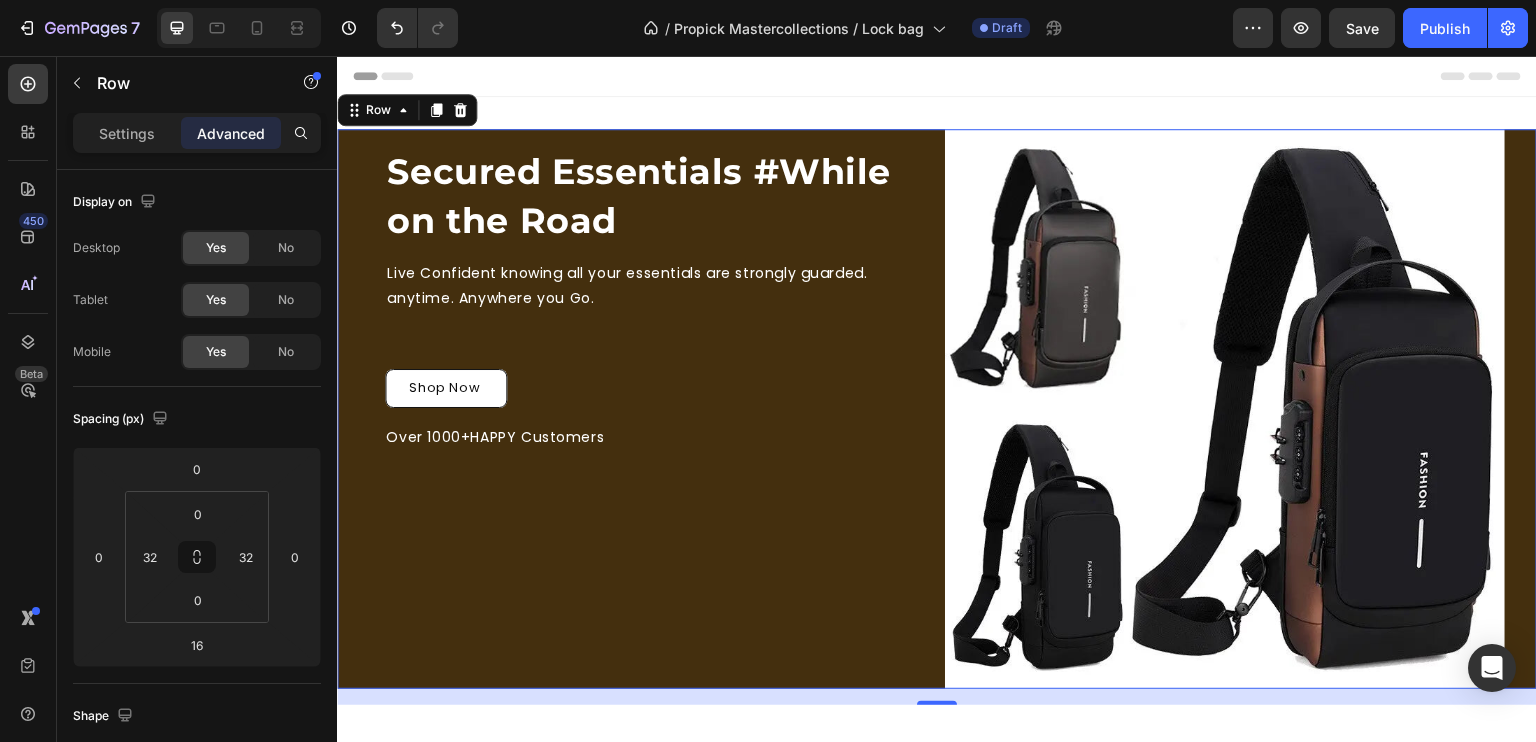 click on "Secured Essentials #While on the Road Heading Live Confident knowing all your essentials are strongly guarded. anytime. Anywhere you Go.  Text Block Row Shop Now   Button Over 1000+HAPPY Customers   Text Block" at bounding box center (649, 409) 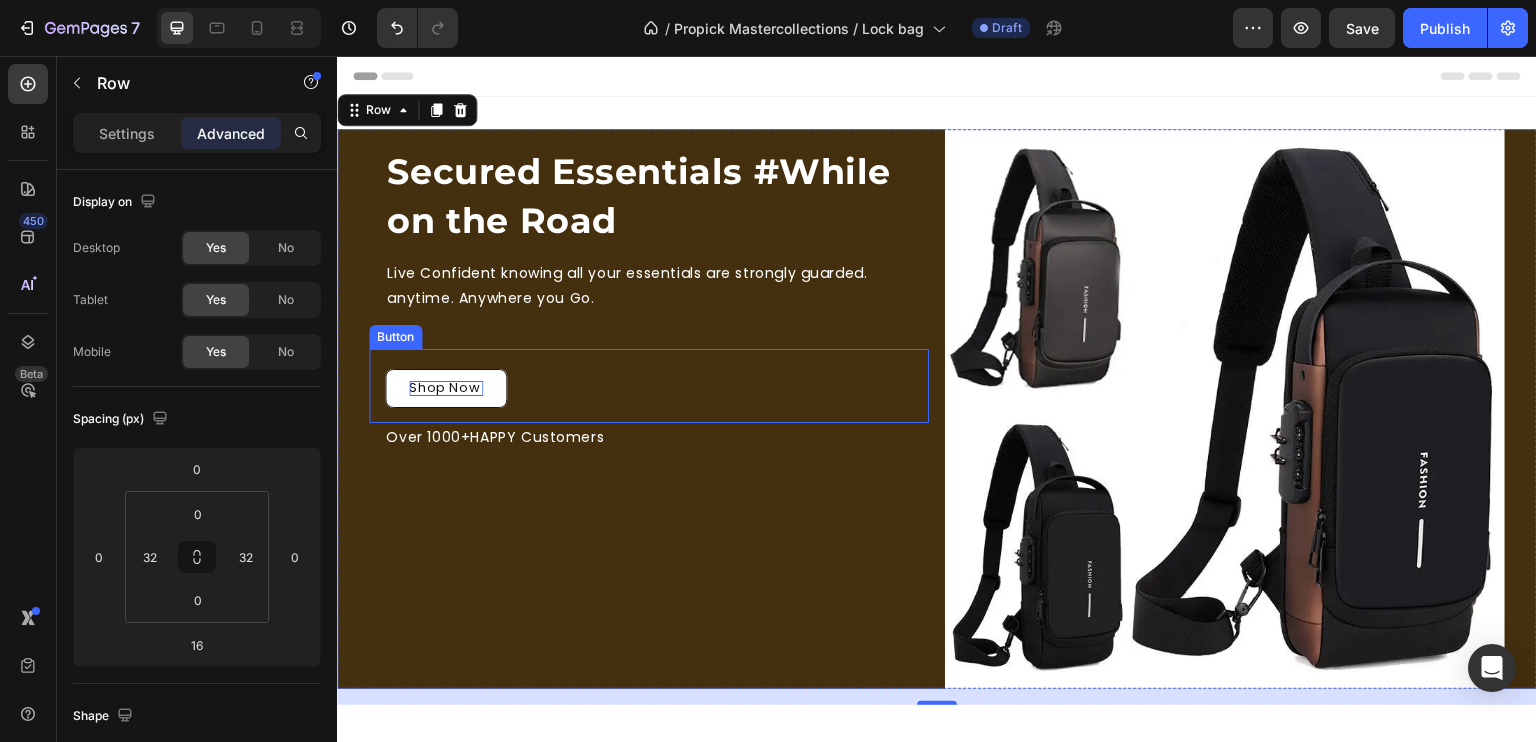 click on "Shop Now" at bounding box center [444, 387] 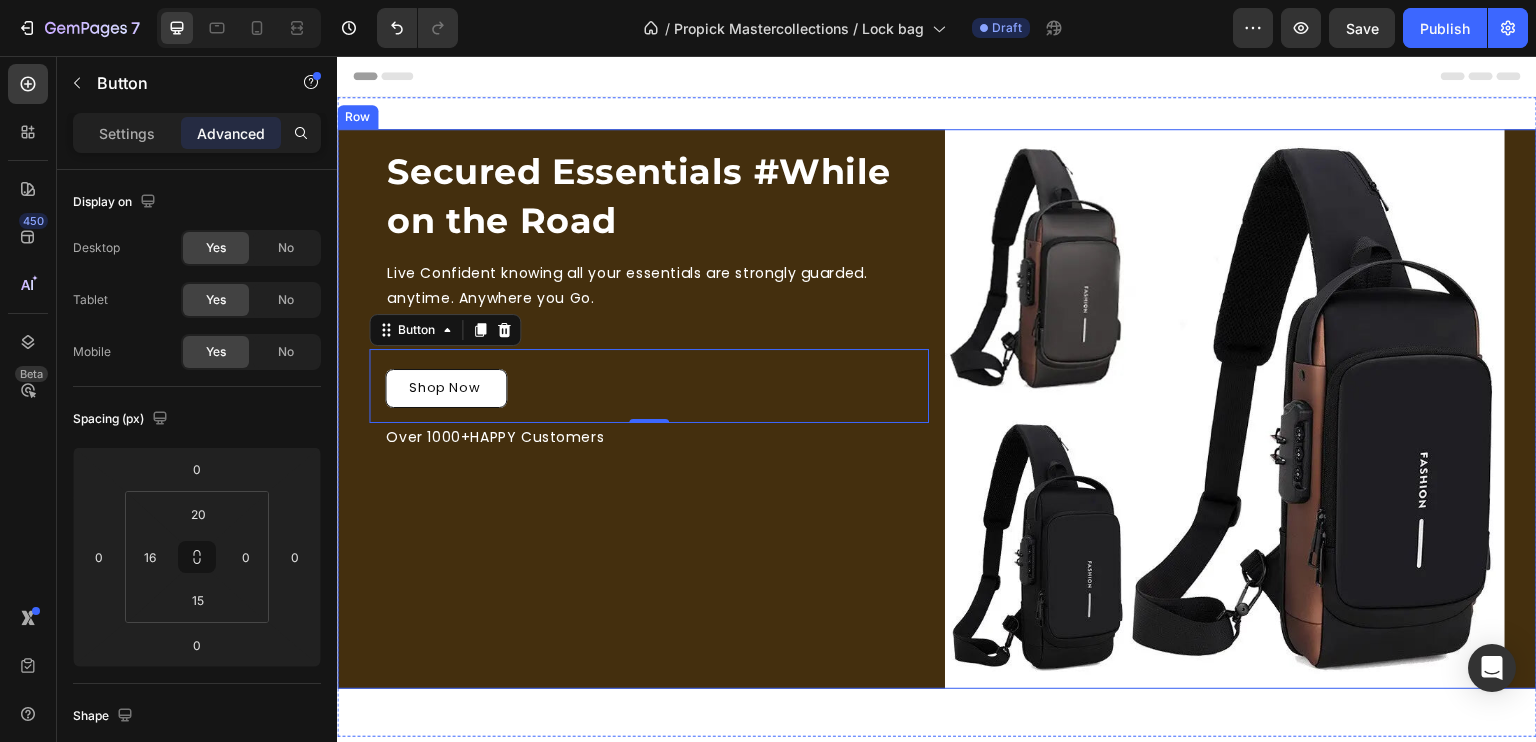 click on "Secured Essentials #While on the Road Heading Live Confident knowing all your essentials are strongly guarded. anytime. Anywhere you Go.  Text Block Row Shop Now   Button   0 Over 1000+HAPPY Customers   Text Block" at bounding box center [649, 409] 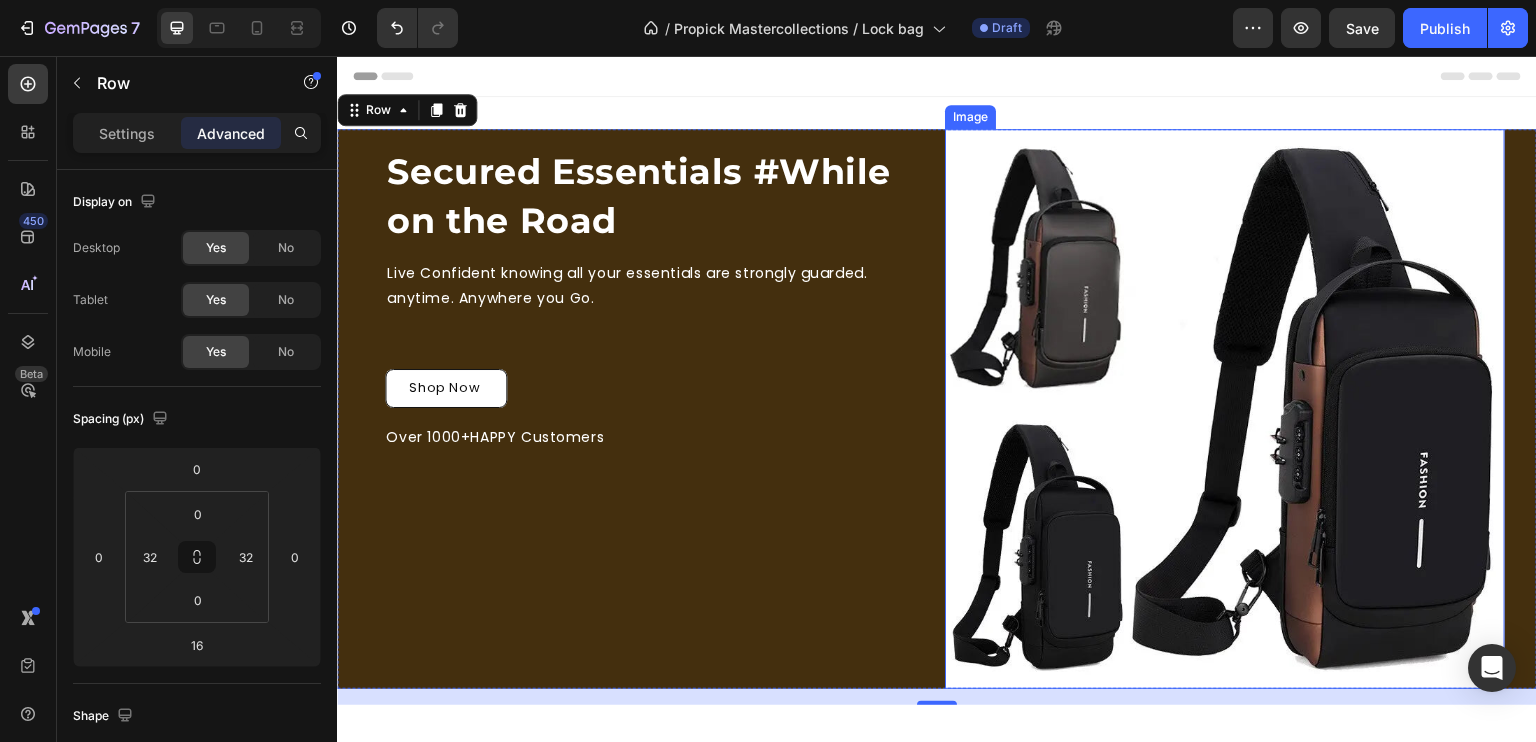 click at bounding box center (1225, 409) 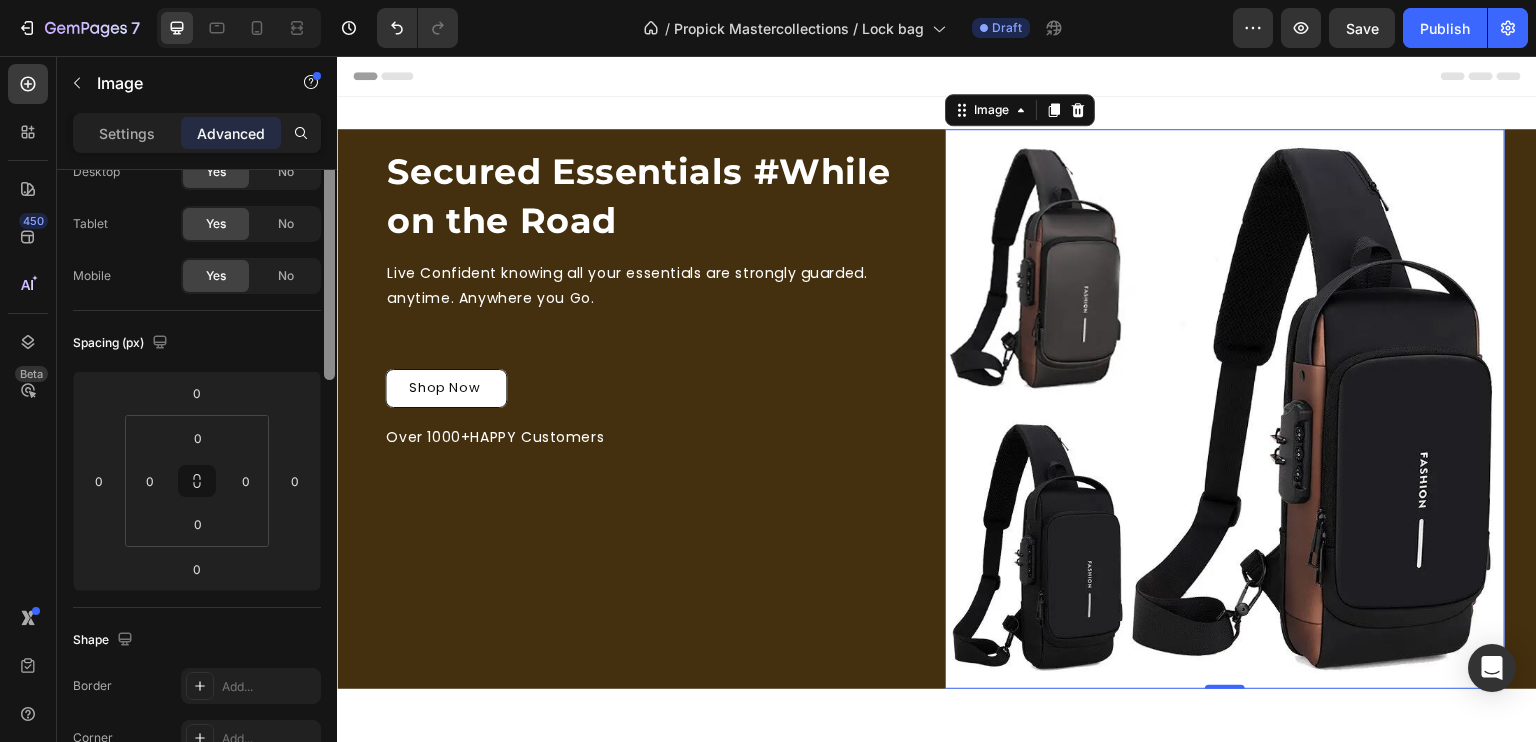 scroll, scrollTop: 0, scrollLeft: 0, axis: both 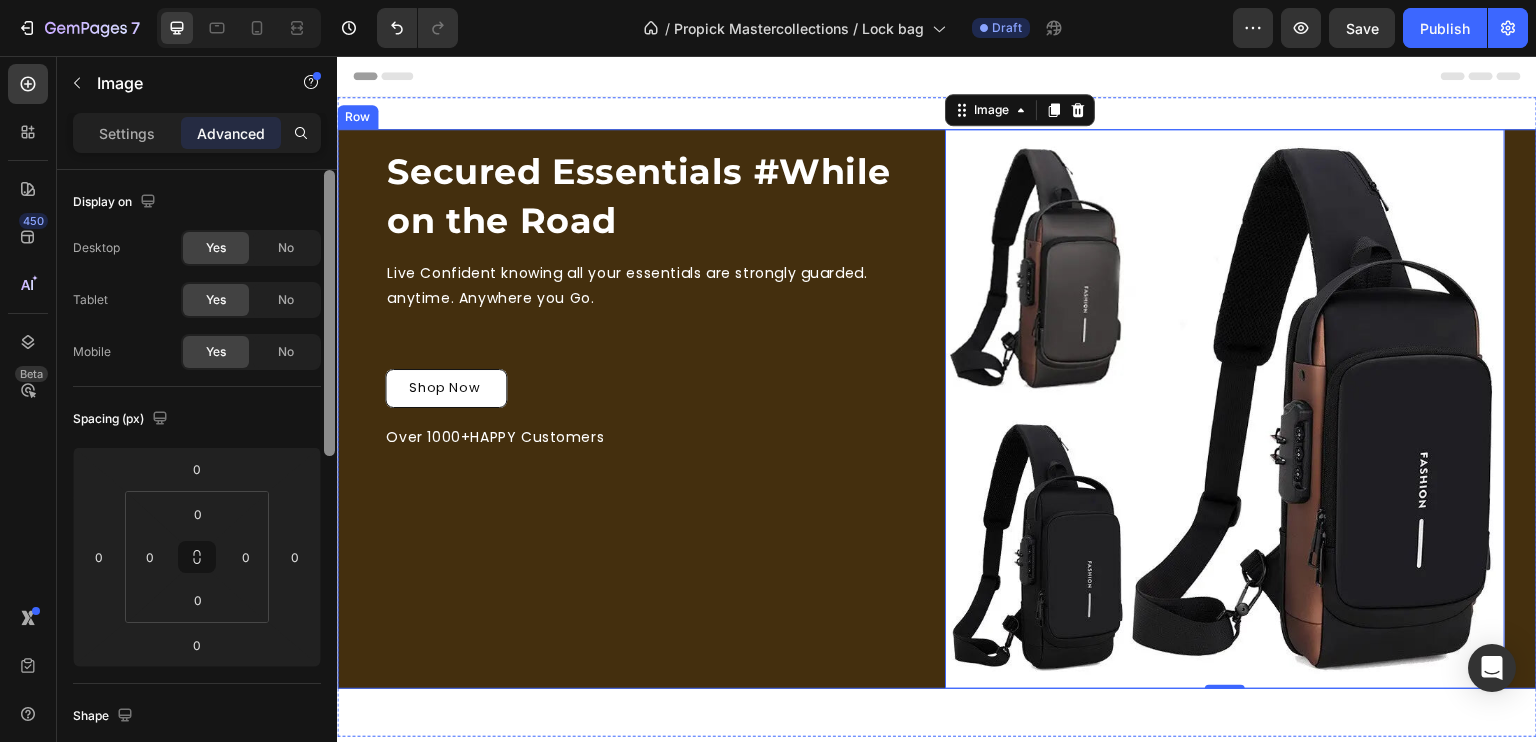 drag, startPoint x: 669, startPoint y: 417, endPoint x: 344, endPoint y: 272, distance: 355.87918 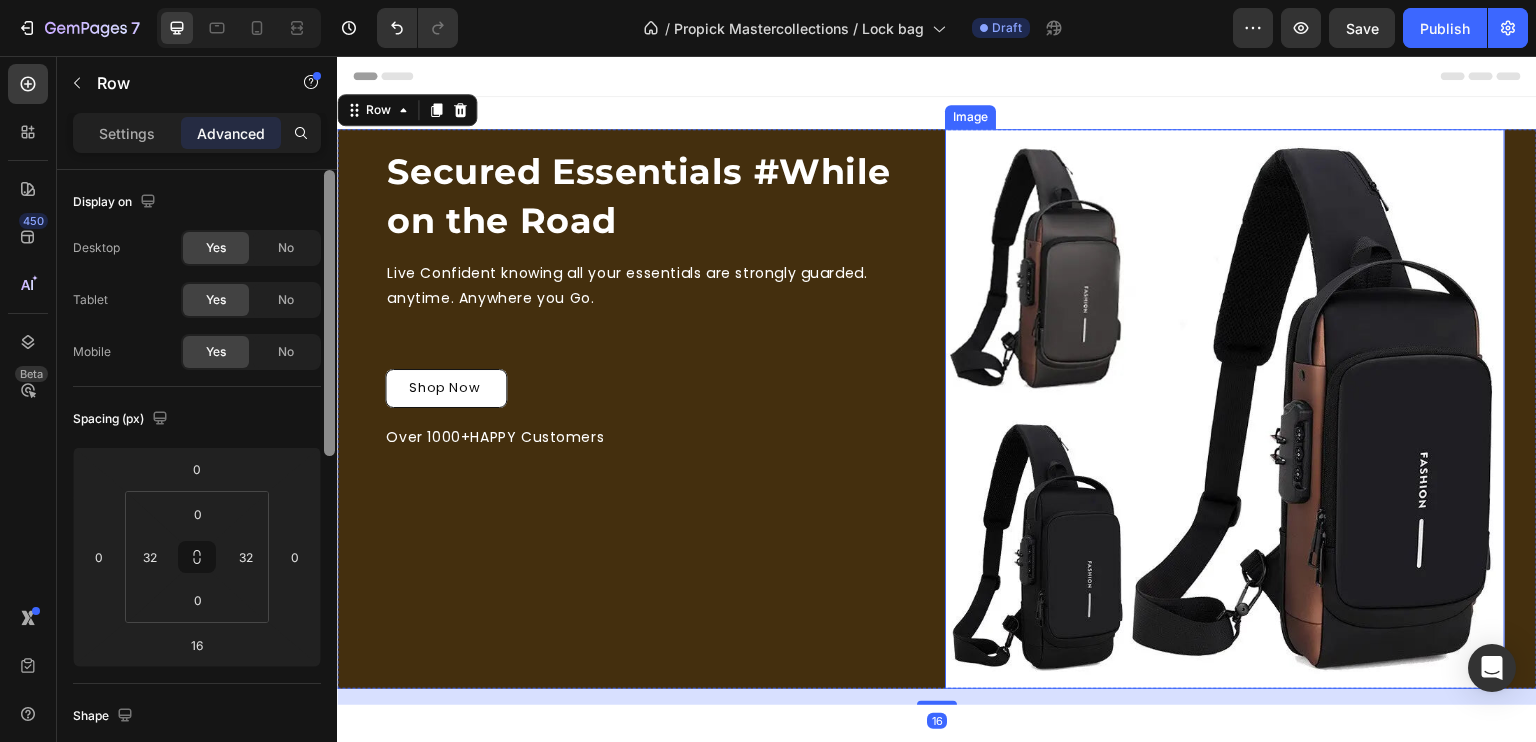 click at bounding box center (1225, 409) 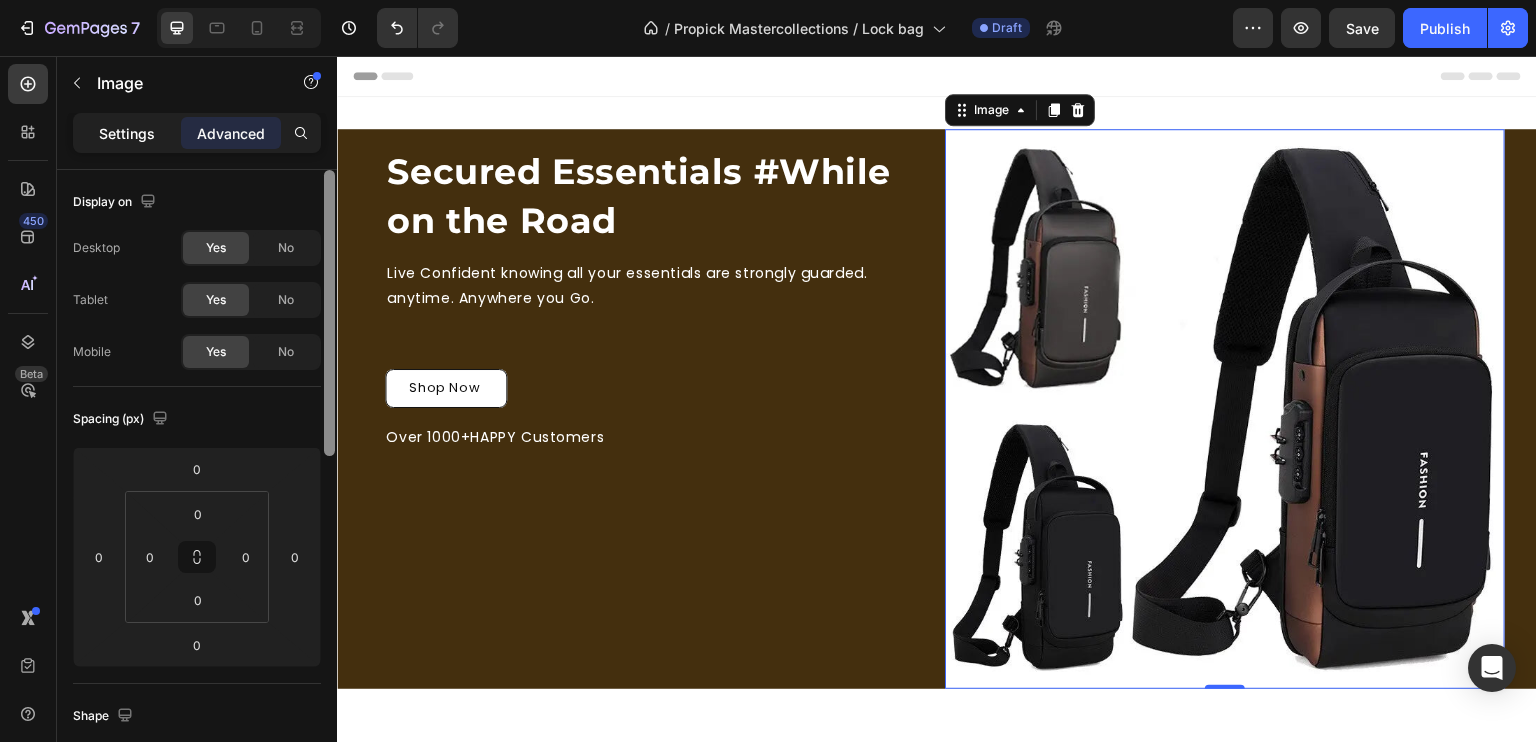 click on "Settings" at bounding box center [127, 133] 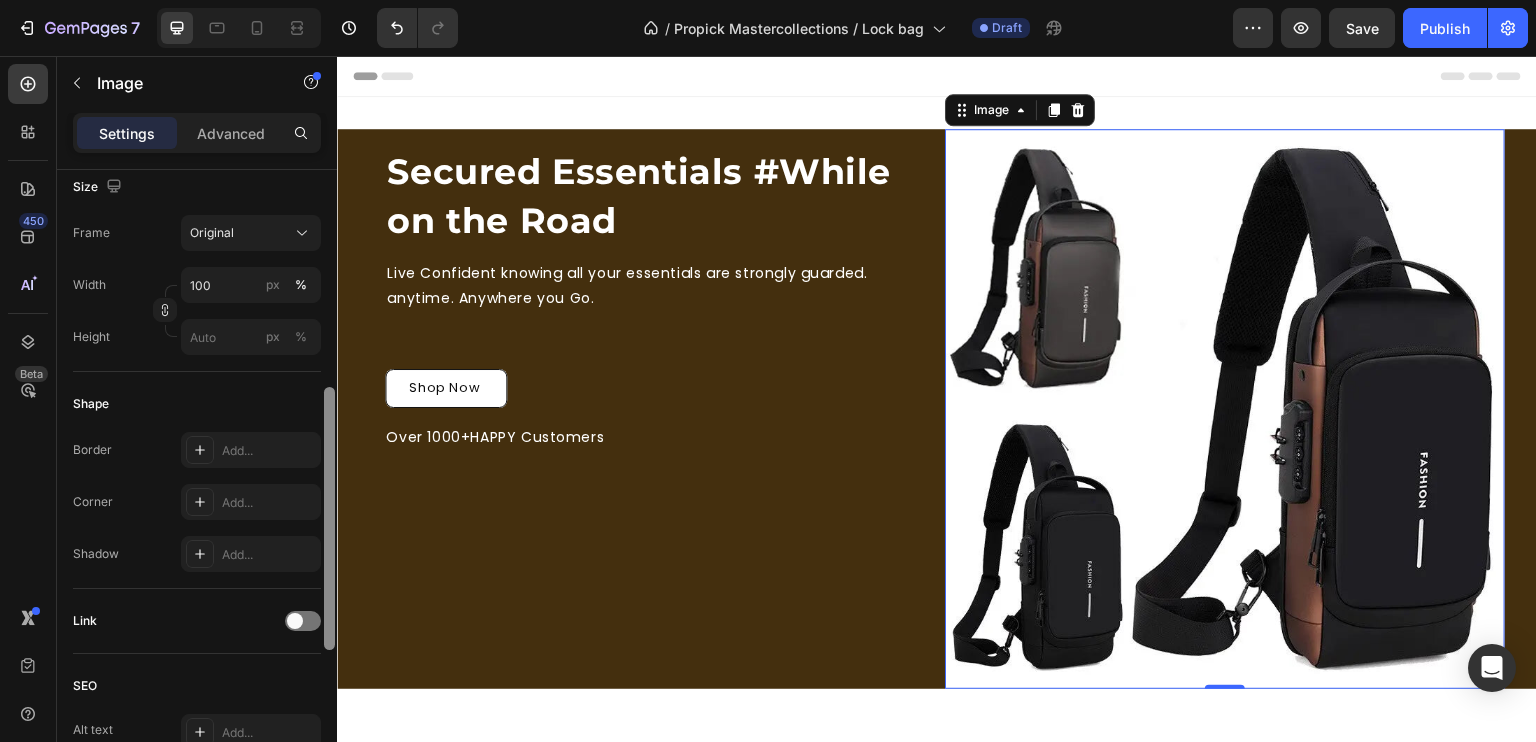 scroll, scrollTop: 500, scrollLeft: 0, axis: vertical 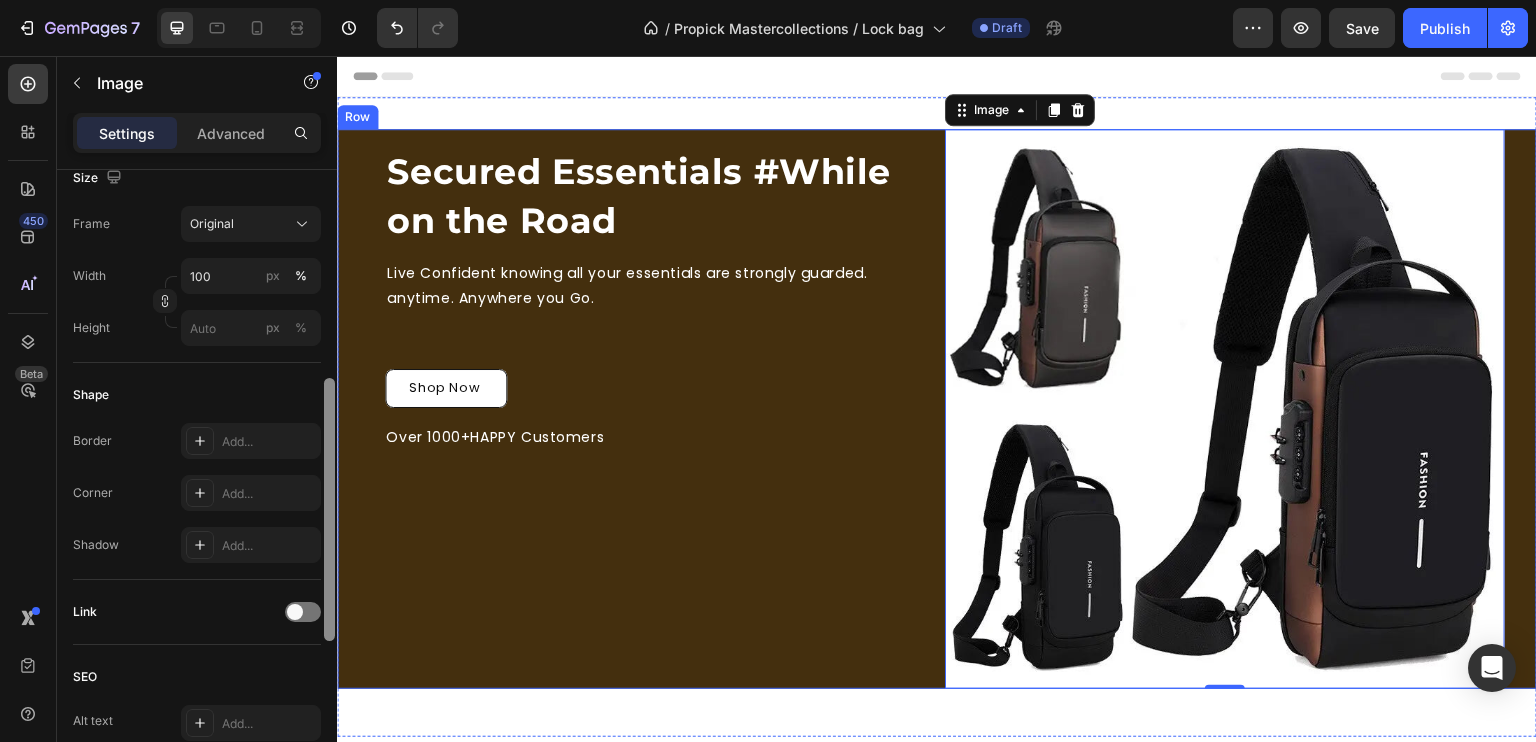 drag, startPoint x: 665, startPoint y: 405, endPoint x: 337, endPoint y: 563, distance: 364.0714 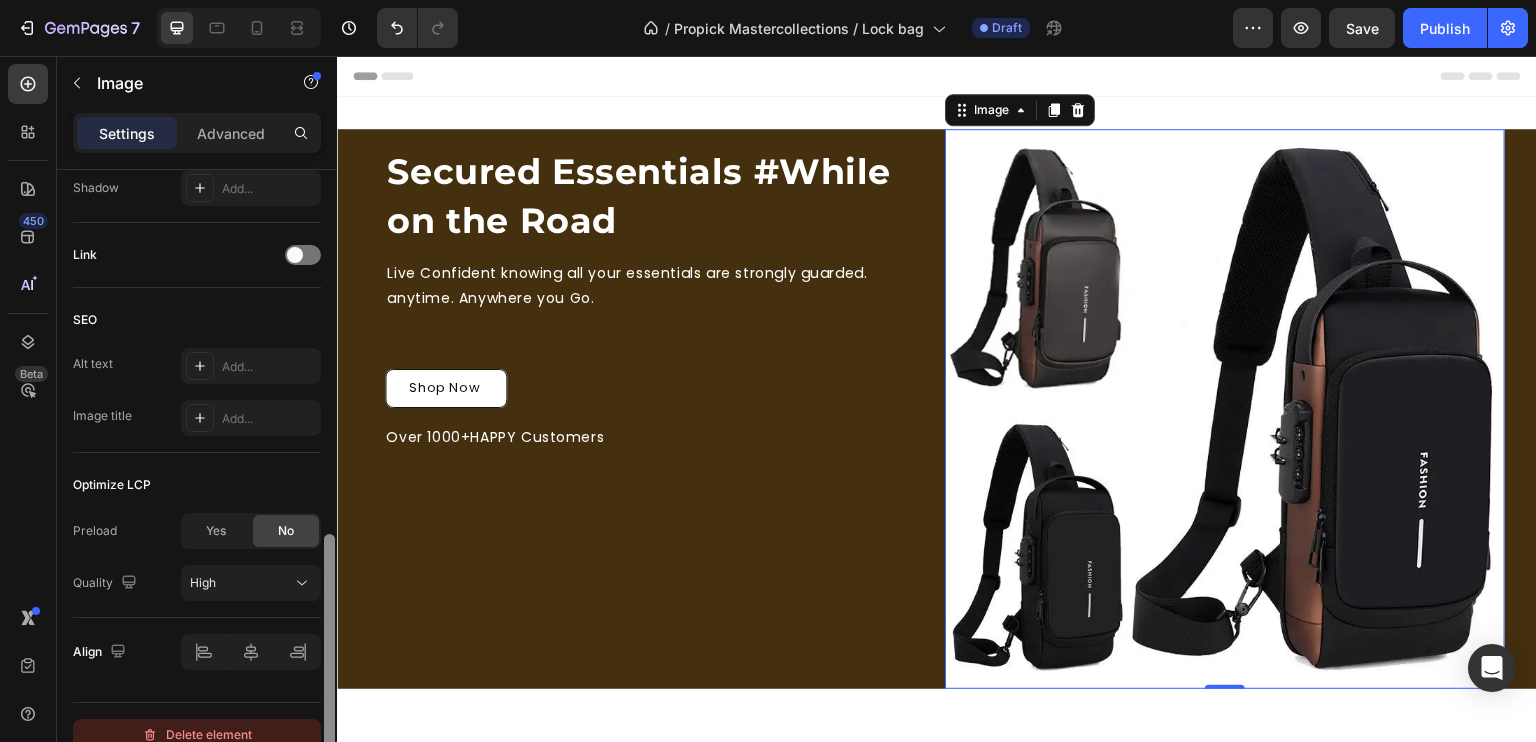 scroll, scrollTop: 869, scrollLeft: 0, axis: vertical 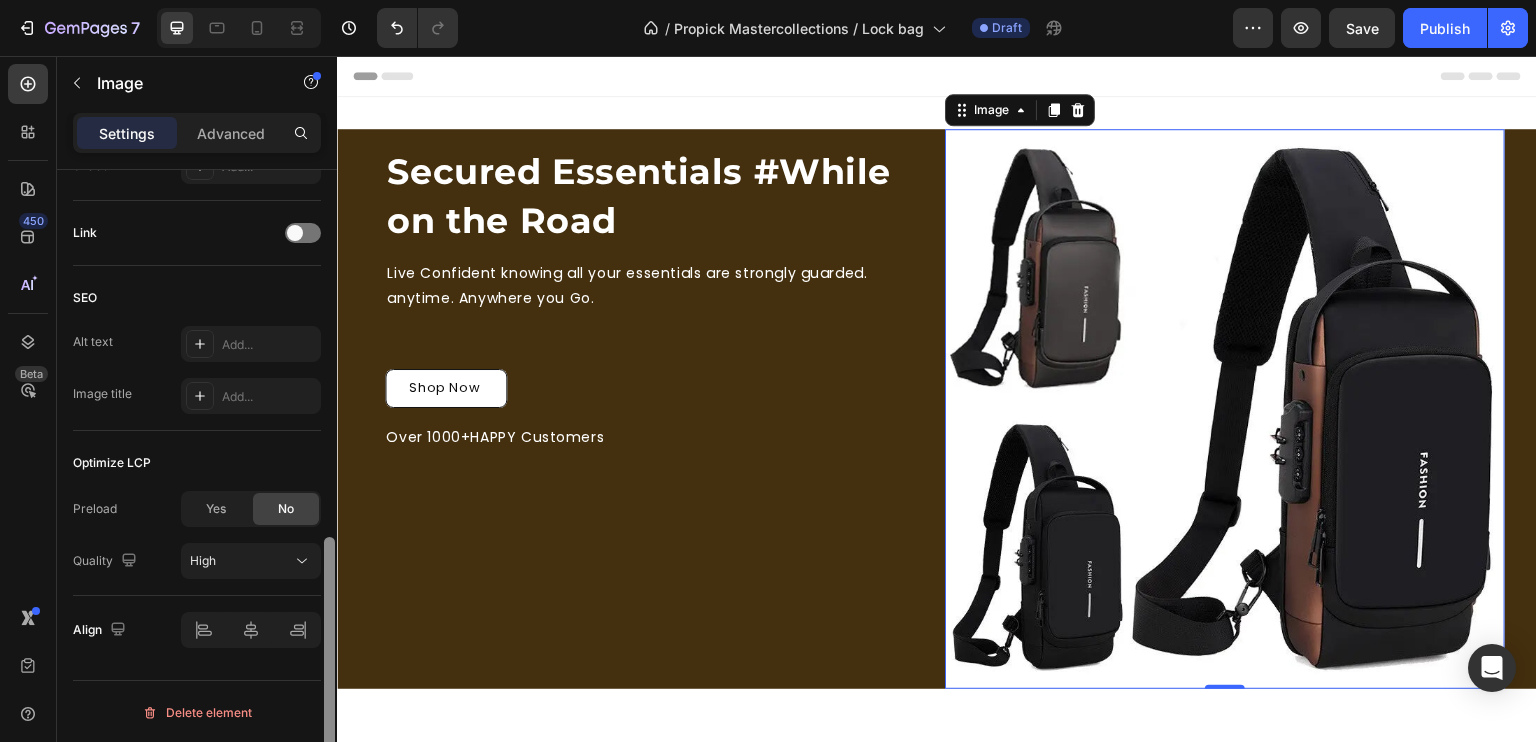 drag, startPoint x: 668, startPoint y: 724, endPoint x: 342, endPoint y: 732, distance: 326.09814 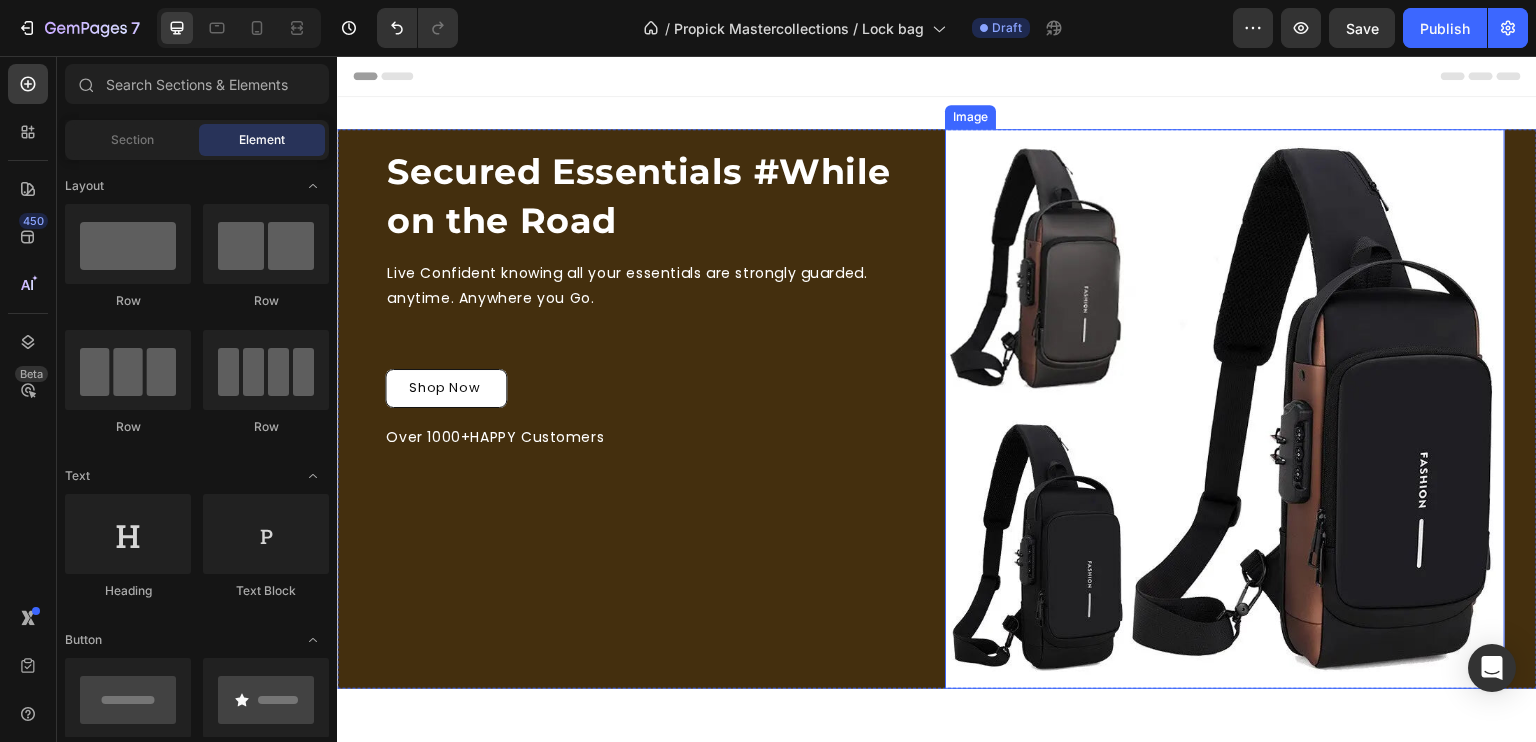 click at bounding box center [1225, 409] 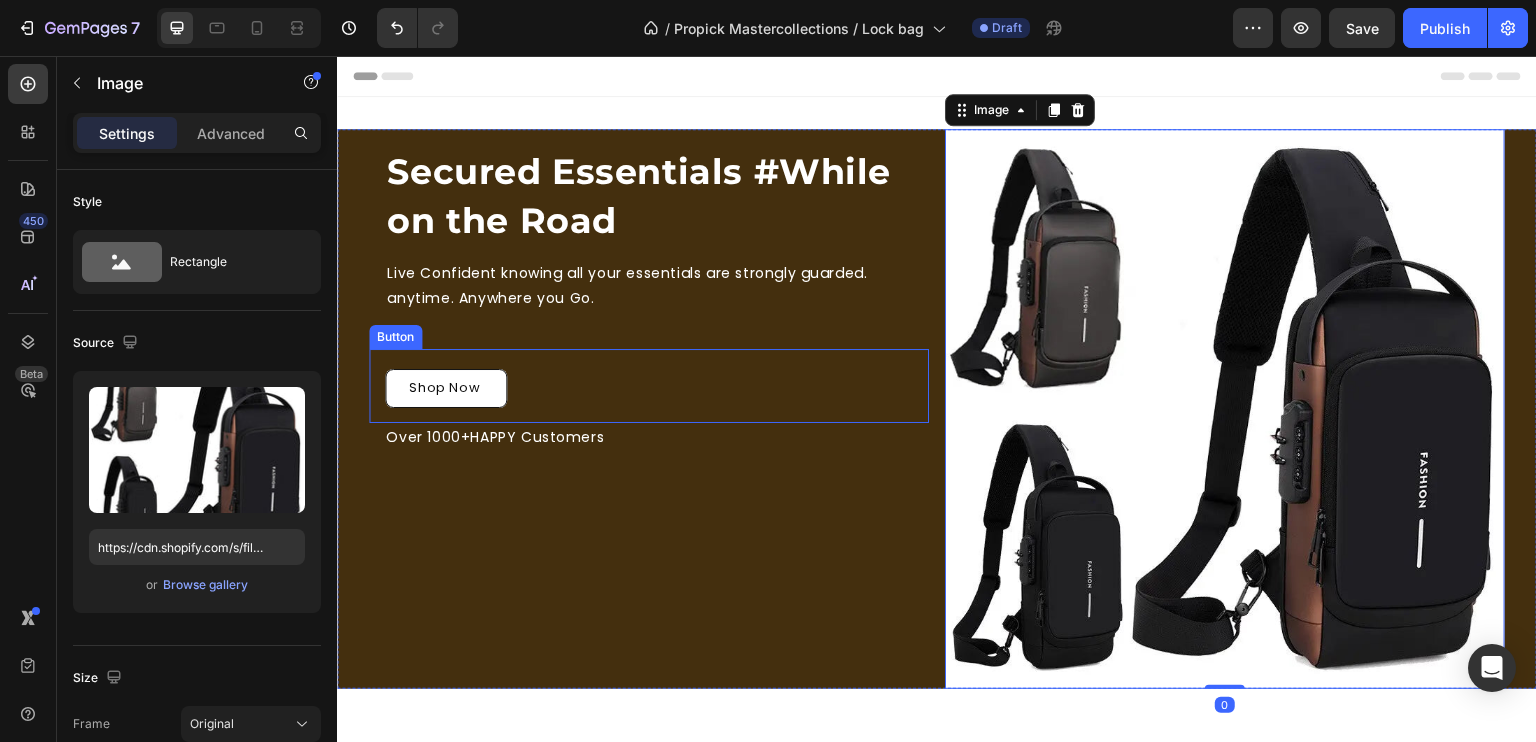 click on "Shop Now   Button" at bounding box center (649, 385) 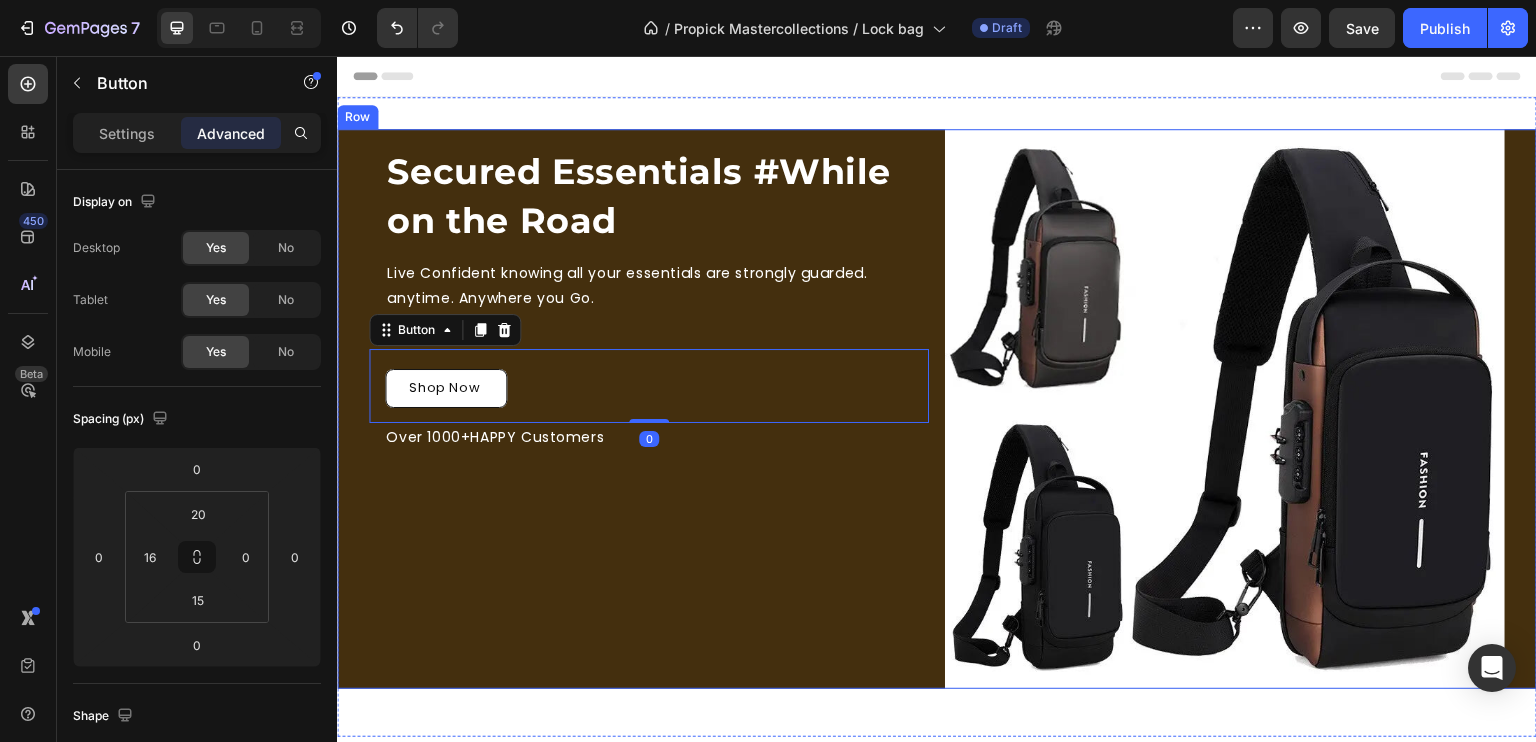 click on "Secured Essentials #While on the Road Heading Live Confident knowing all your essentials are strongly guarded. anytime. Anywhere you Go.  Text Block Row Shop Now   Button   0 Over 1000+HAPPY Customers   Text Block" at bounding box center [649, 409] 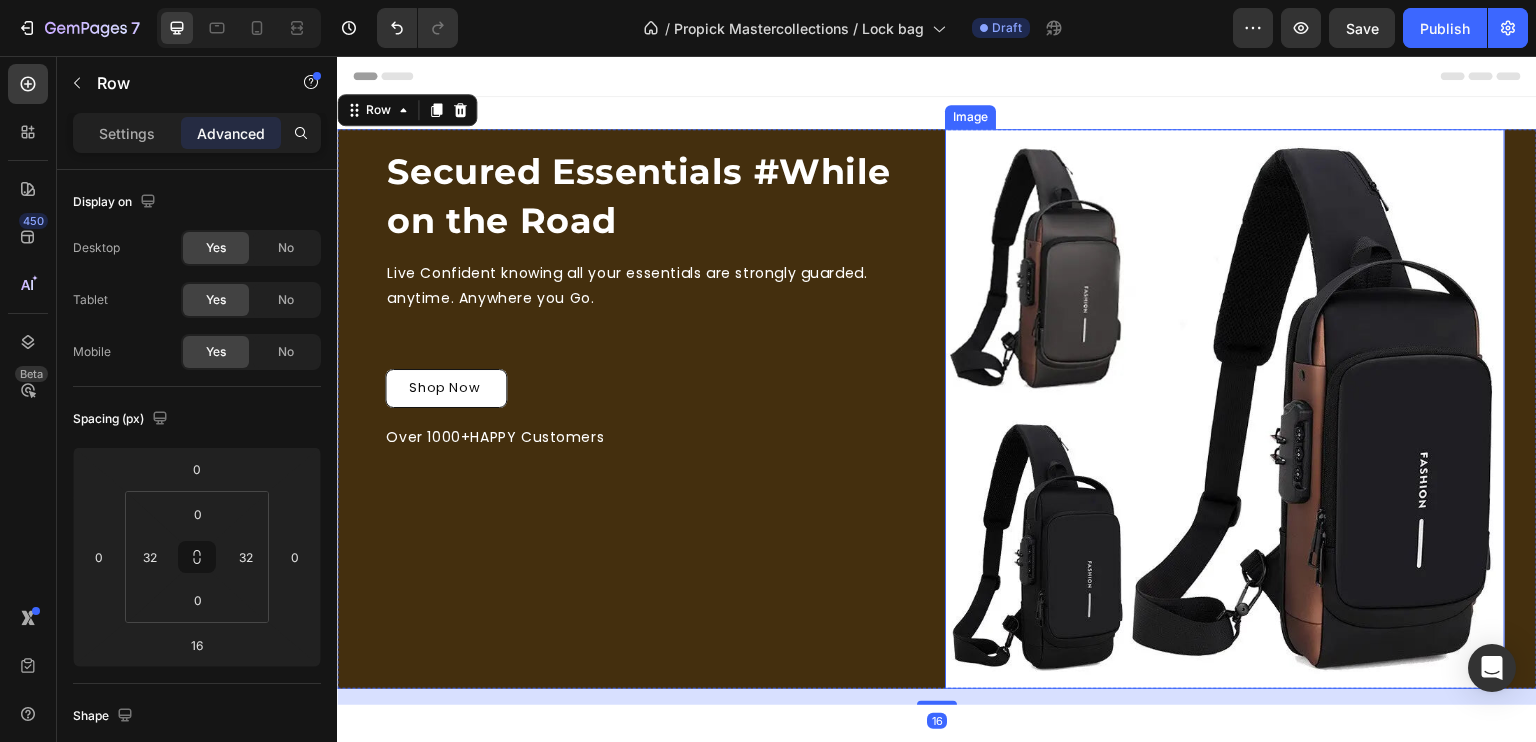 click at bounding box center (1225, 409) 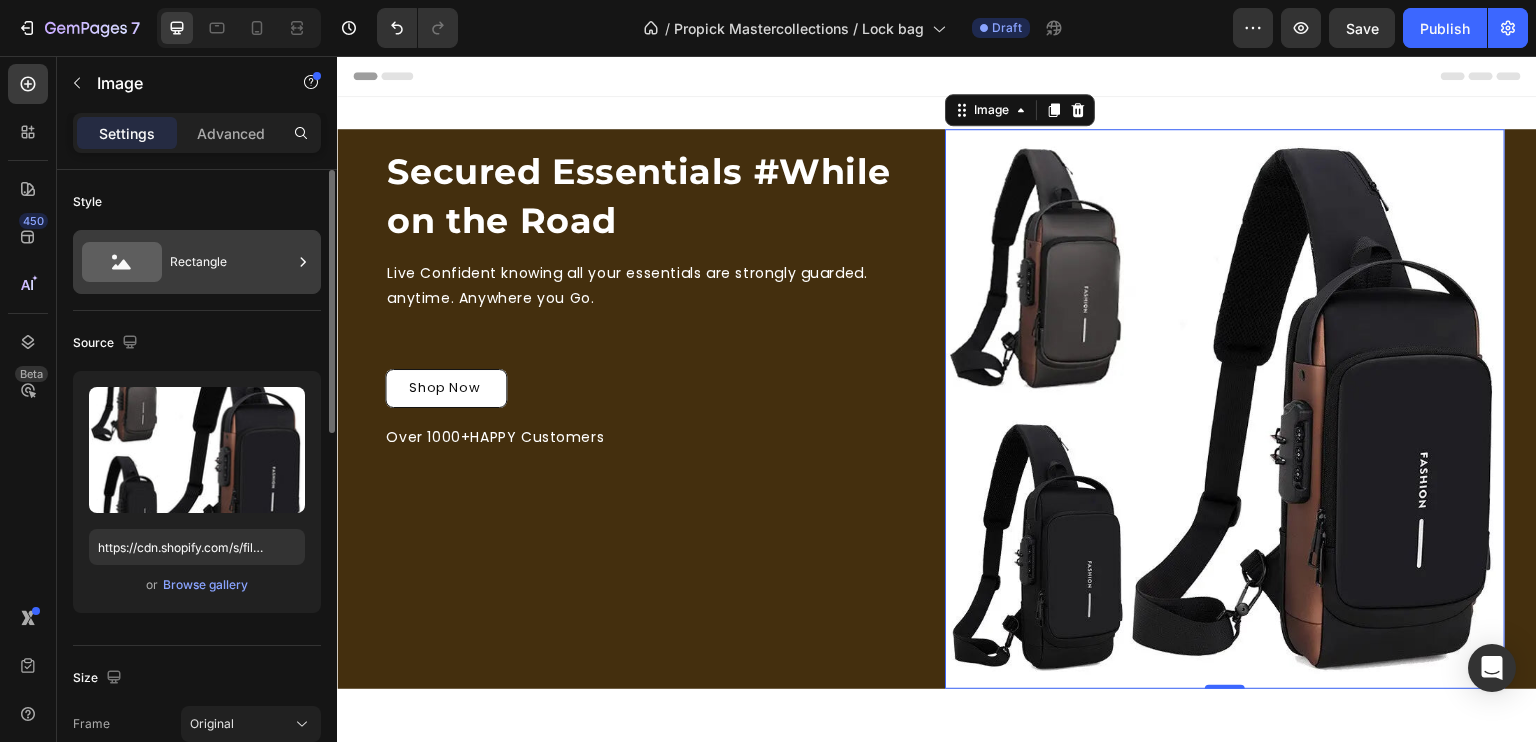 click on "Rectangle" at bounding box center [231, 262] 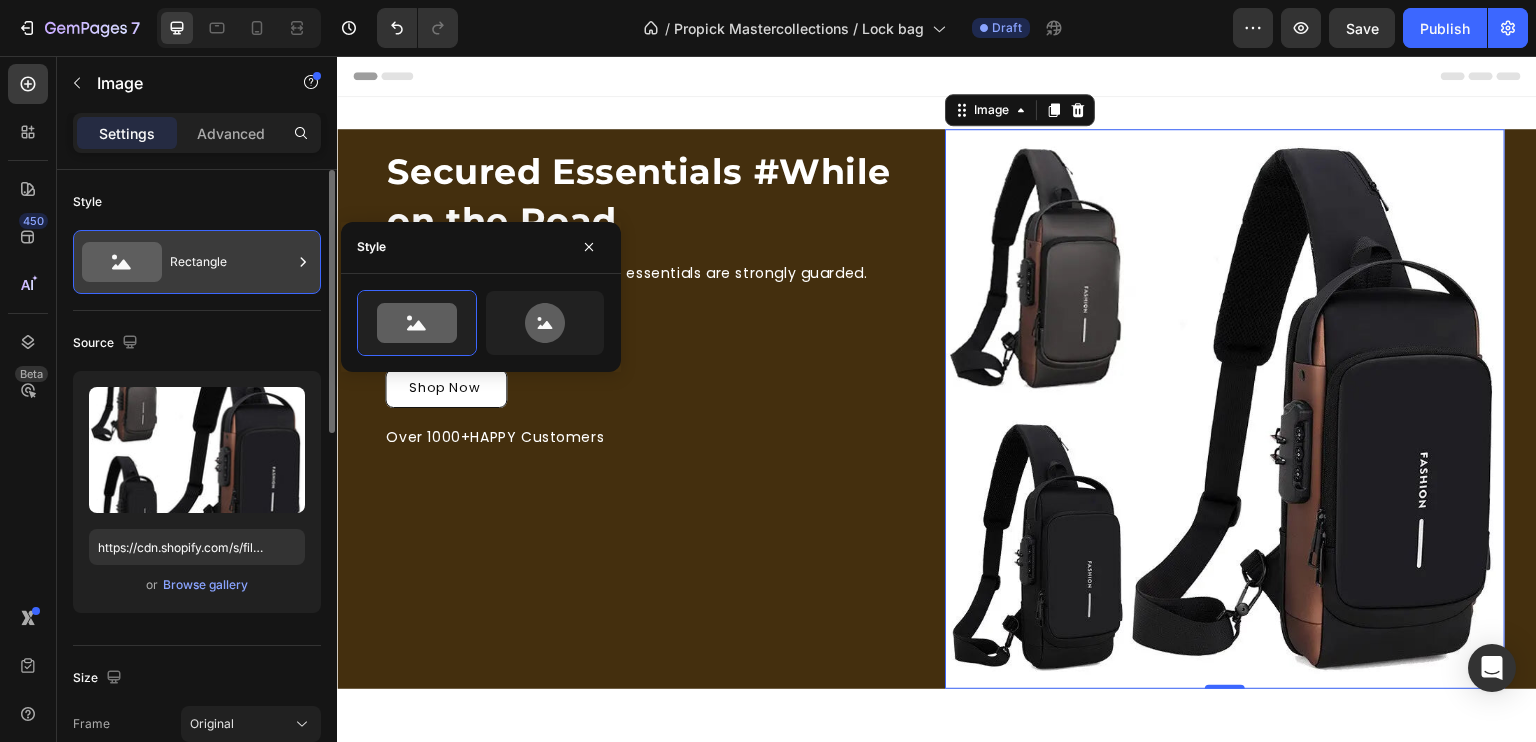 click on "Rectangle" at bounding box center (231, 262) 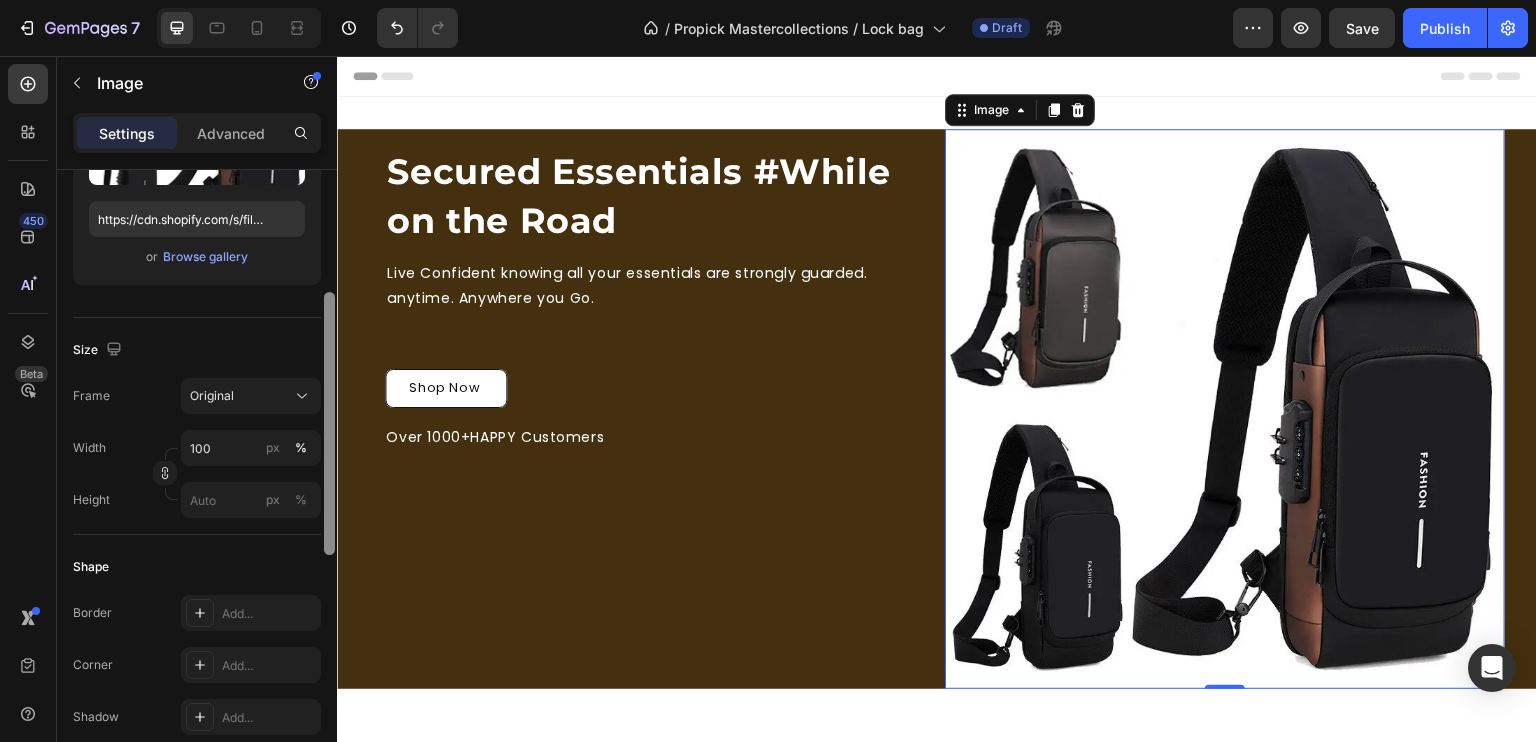 drag, startPoint x: 328, startPoint y: 246, endPoint x: 332, endPoint y: 384, distance: 138.05795 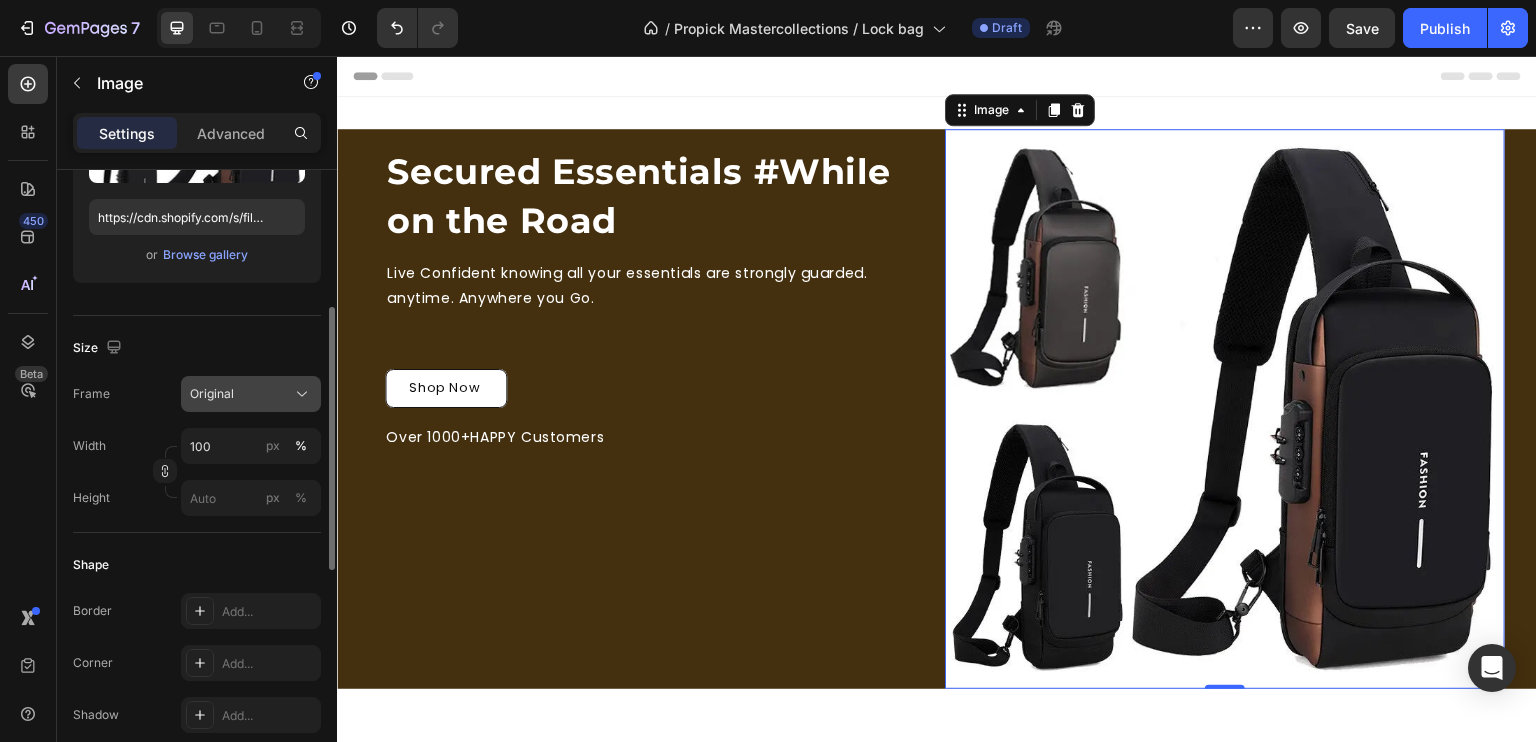 click on "Original" 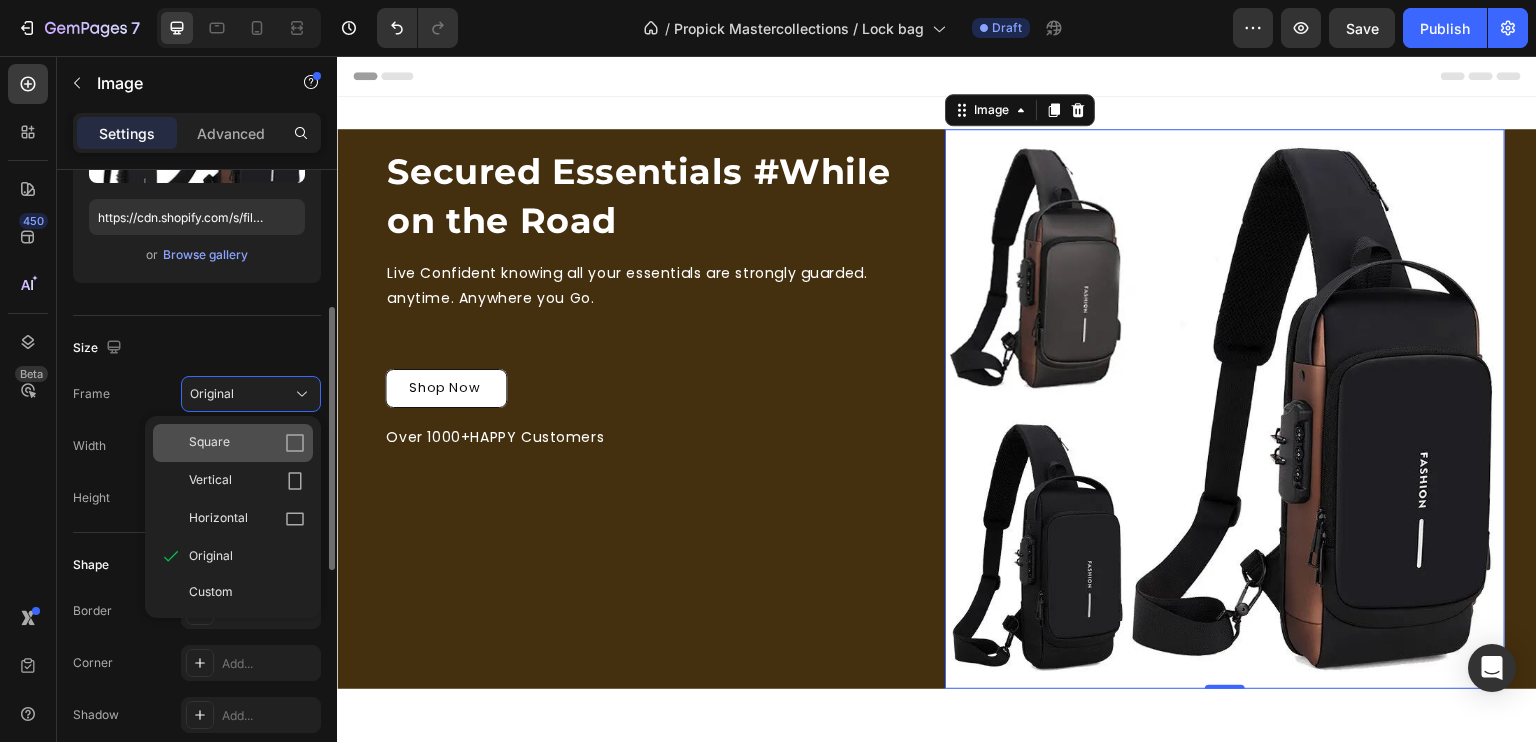 click 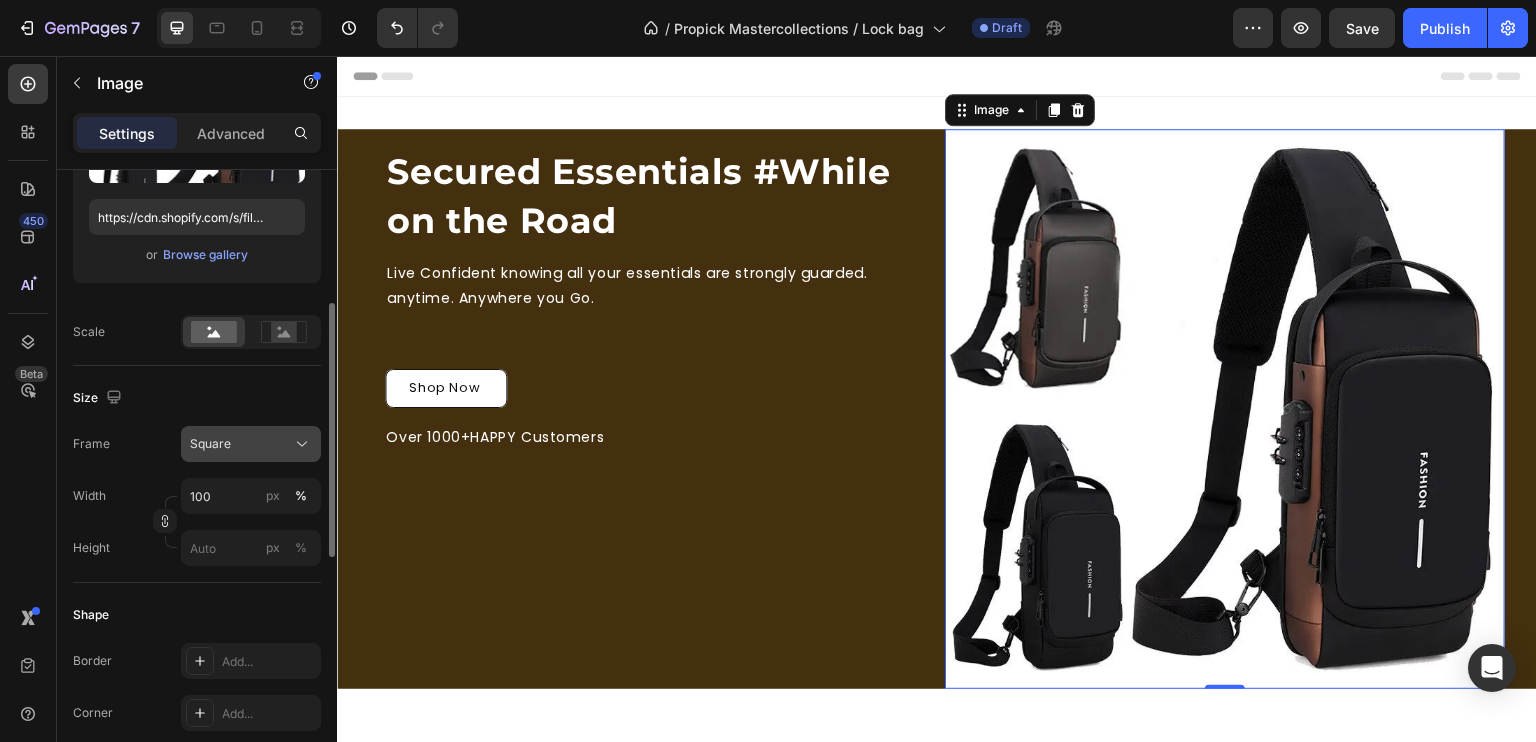 click on "Square" 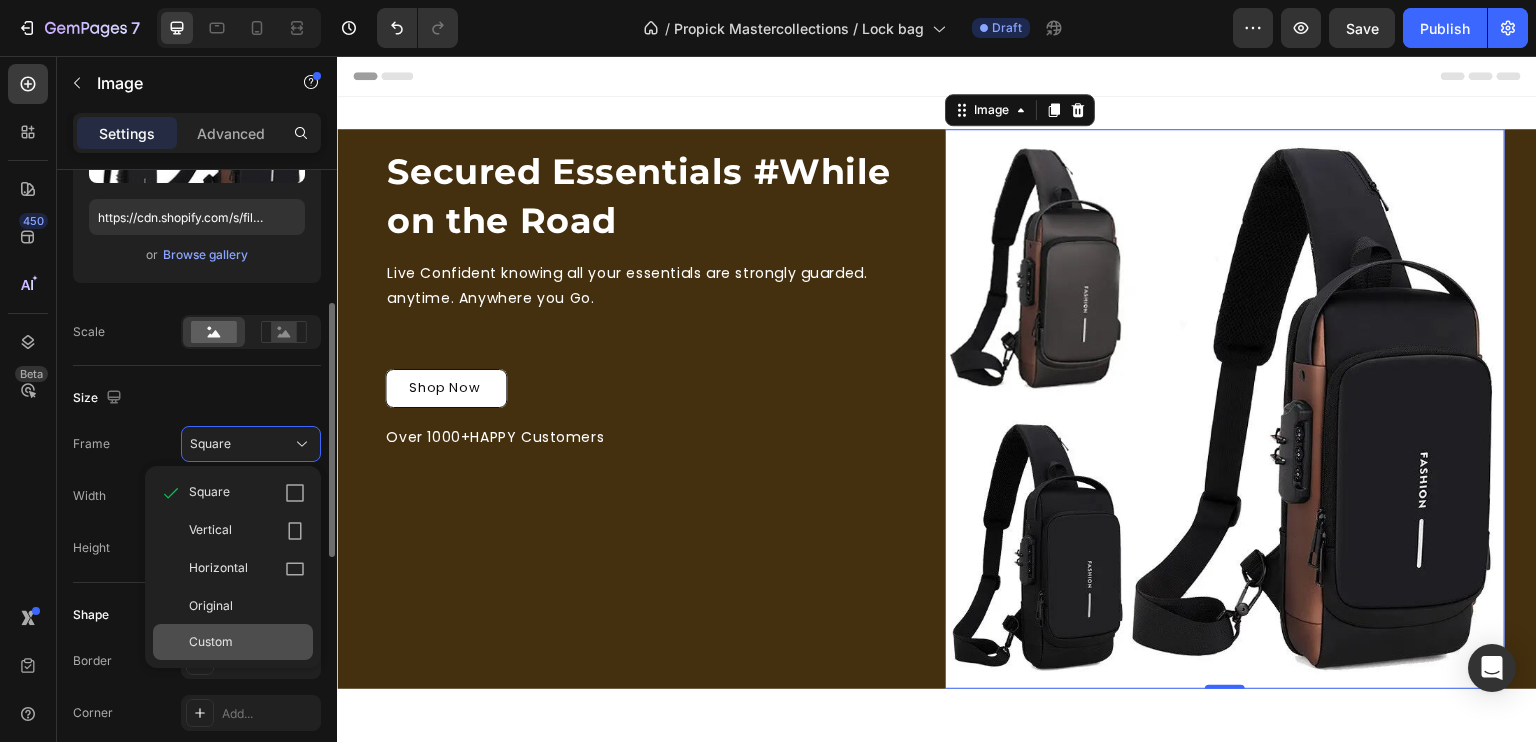 click on "Custom" at bounding box center [247, 642] 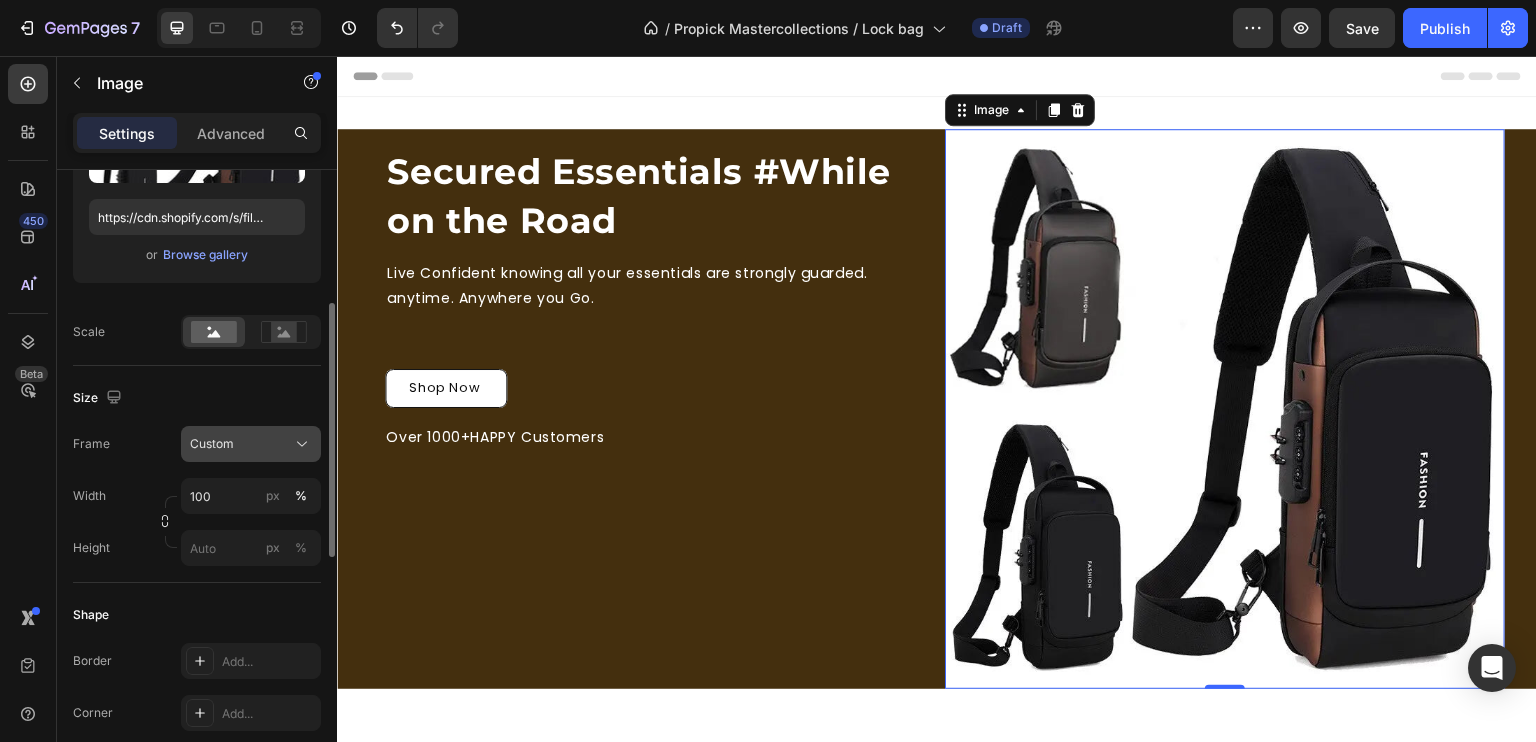 click 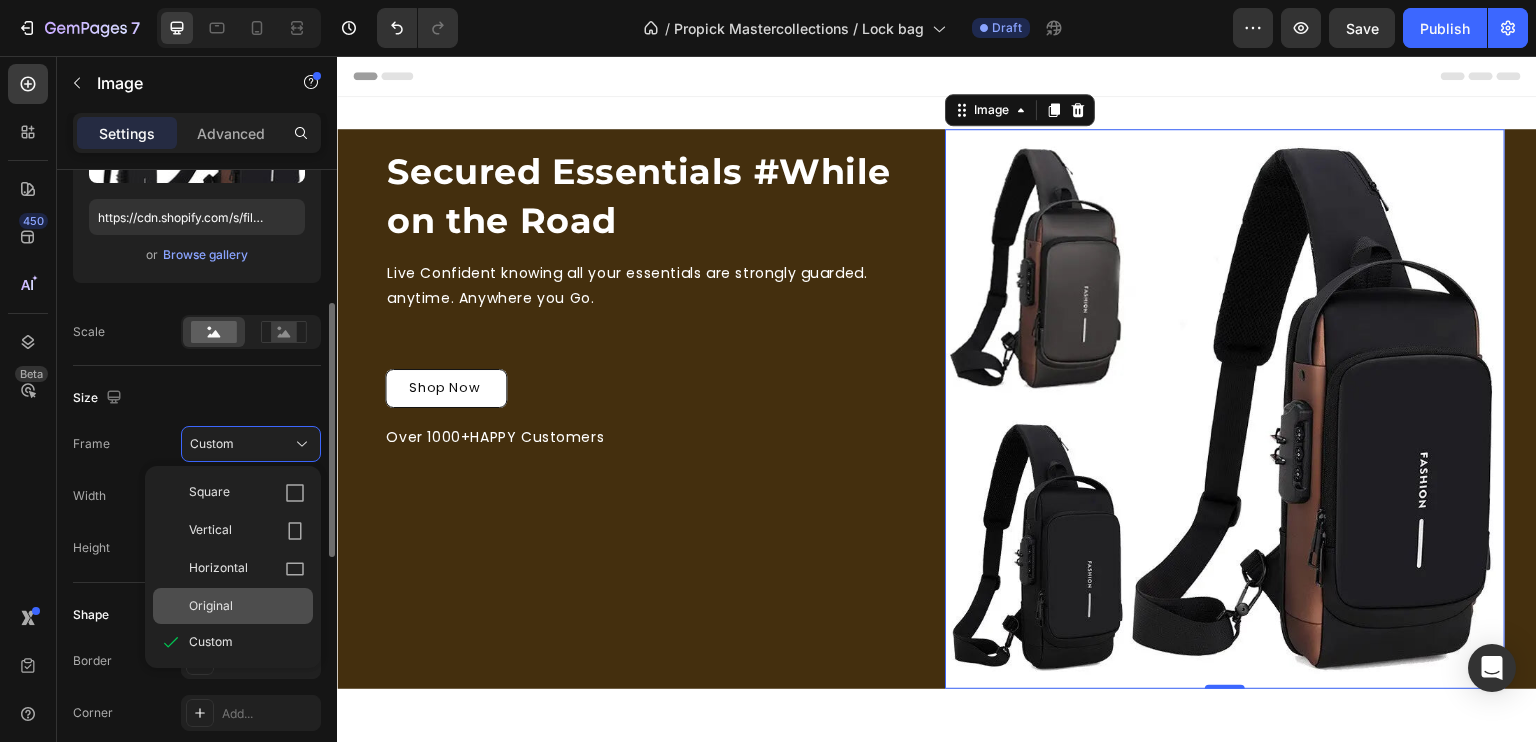 click on "Original" at bounding box center [247, 606] 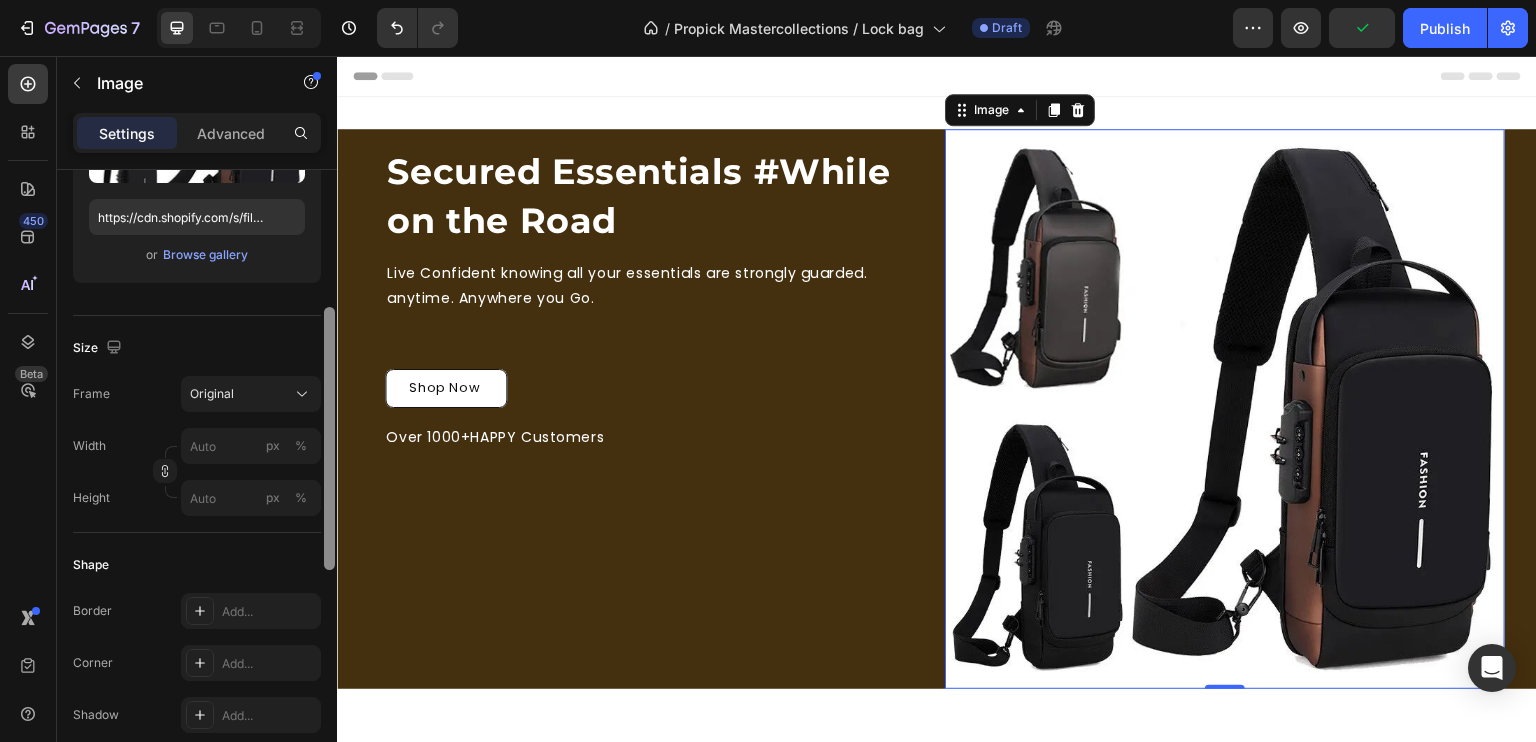 scroll, scrollTop: 879, scrollLeft: 0, axis: vertical 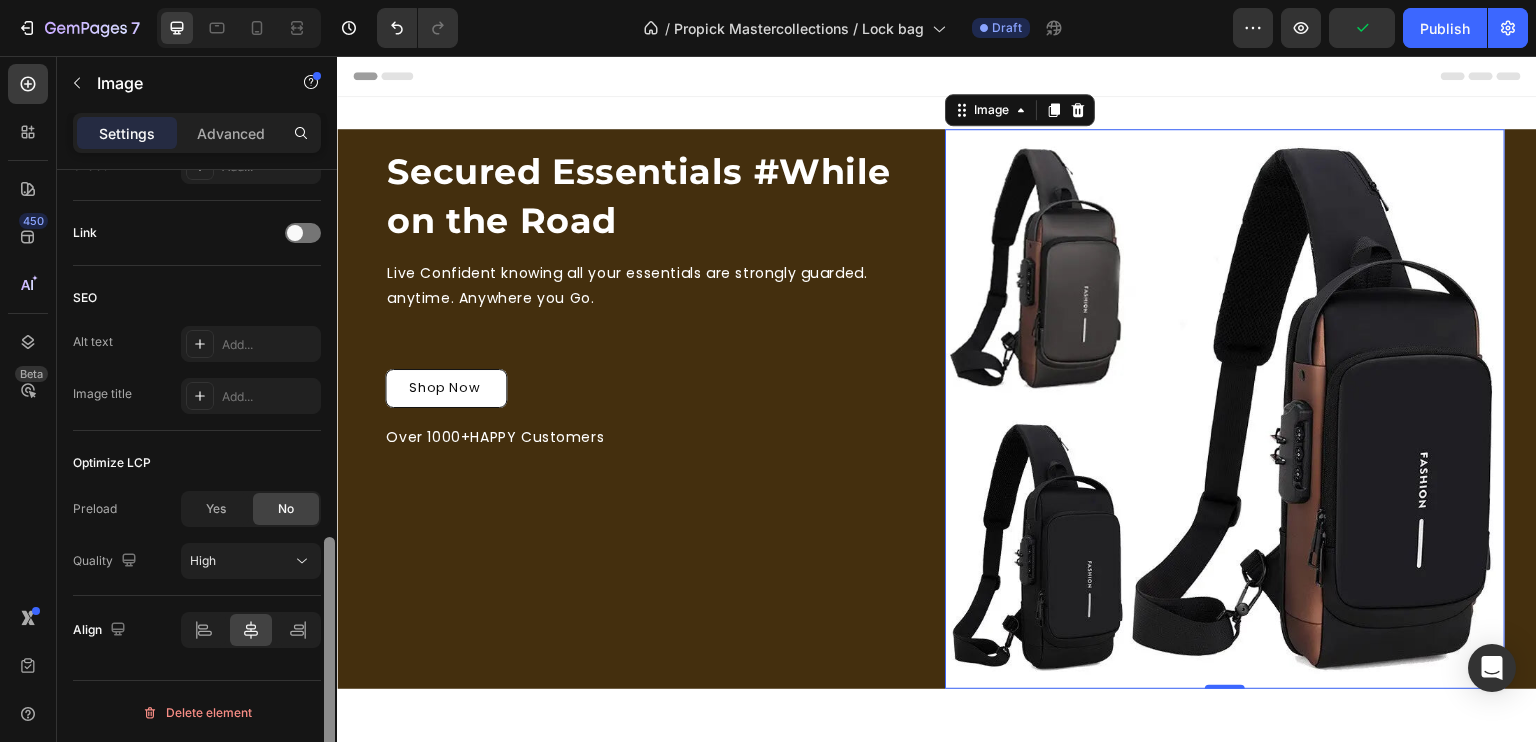 drag, startPoint x: 335, startPoint y: 481, endPoint x: 335, endPoint y: 498, distance: 17 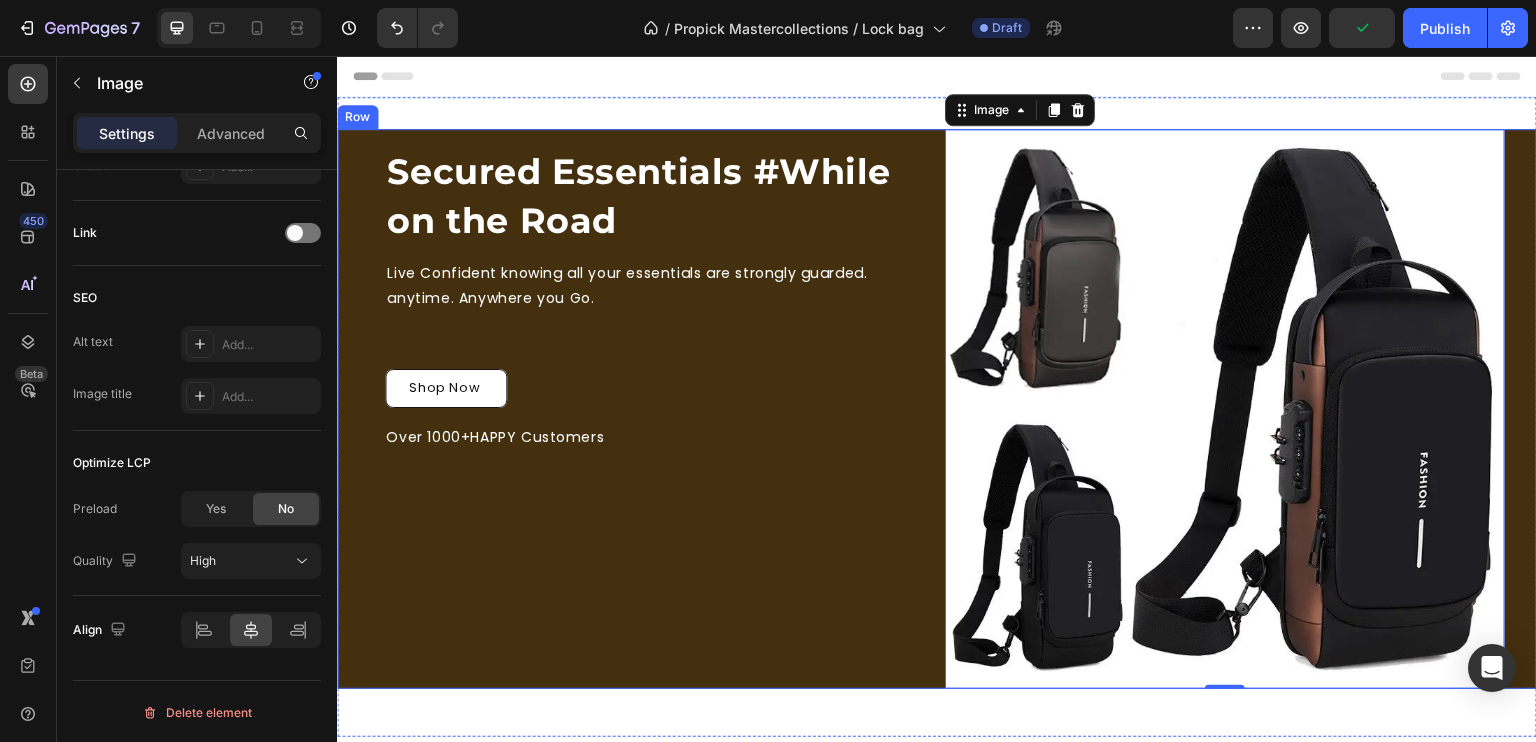 click on "Secured Essentials #While on the Road Heading Live Confident knowing all your essentials are strongly guarded. anytime. Anywhere you Go.  Text Block Row Shop Now   Button Over 1000+HAPPY Customers   Text Block" at bounding box center (649, 409) 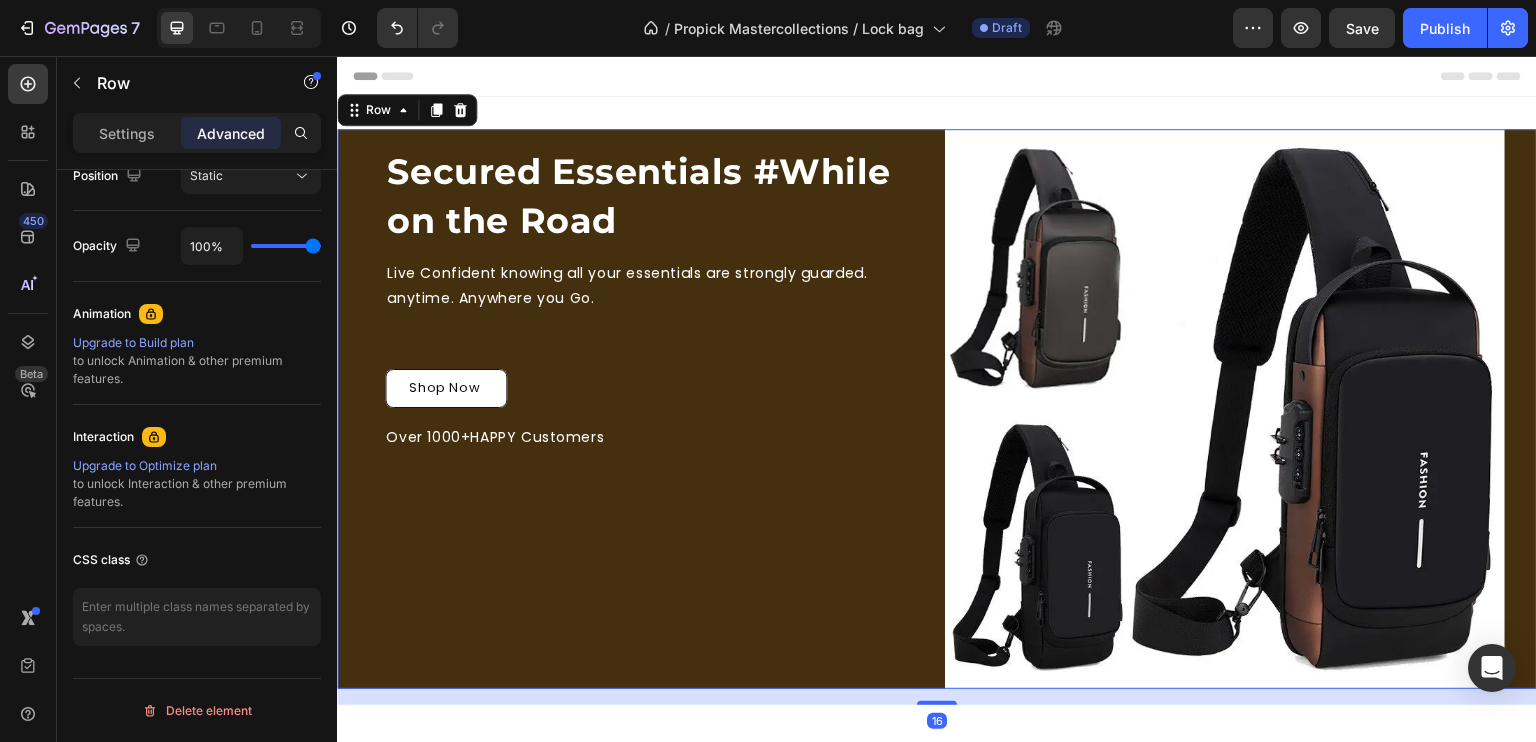 scroll, scrollTop: 0, scrollLeft: 0, axis: both 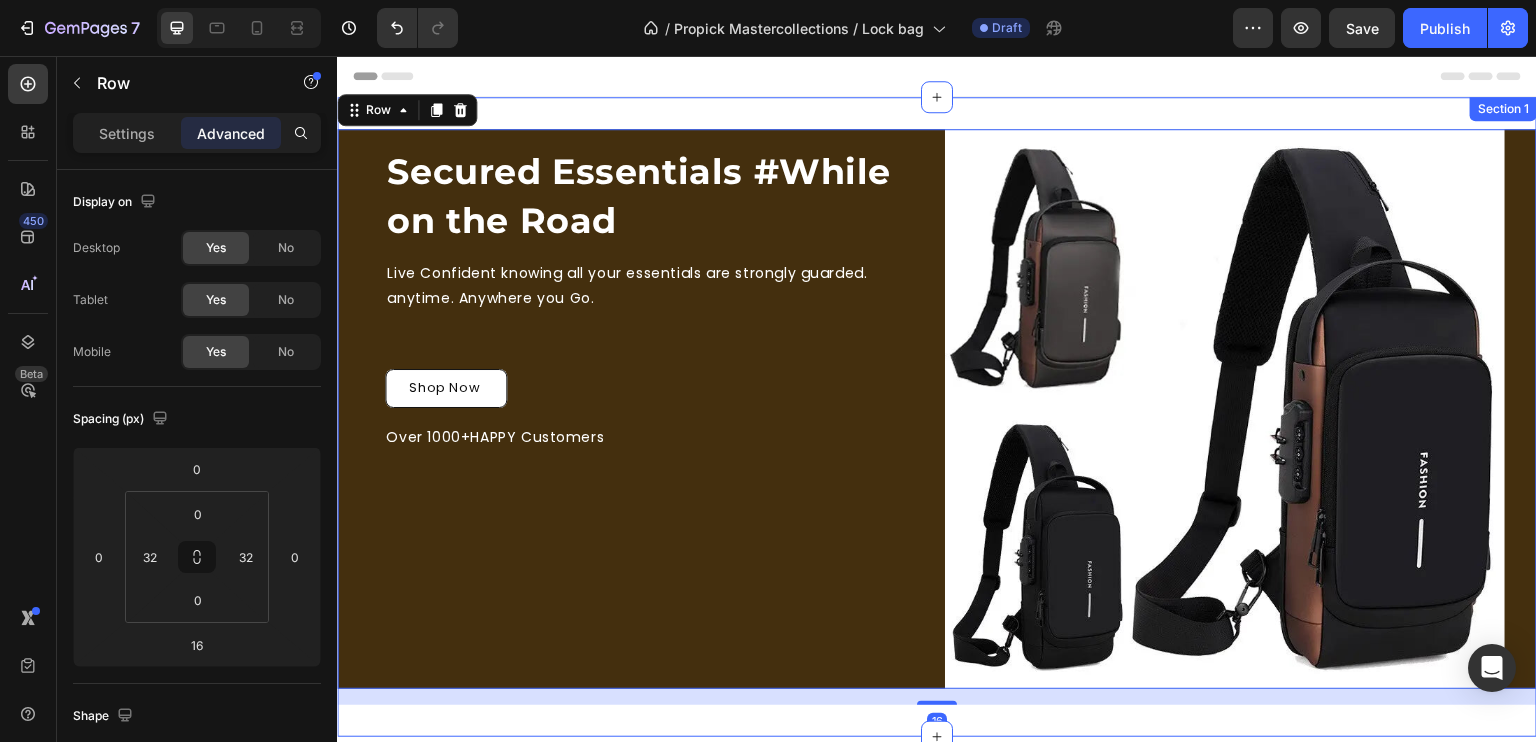 click on "Secured Essentials #While on the Road Heading Live Confident knowing all your essentials are strongly guarded. anytime. Anywhere you Go.  Text Block Row Shop Now   Button Over 1000+HAPPY Customers   Text Block Image Row   16 Section 1" at bounding box center [937, 417] 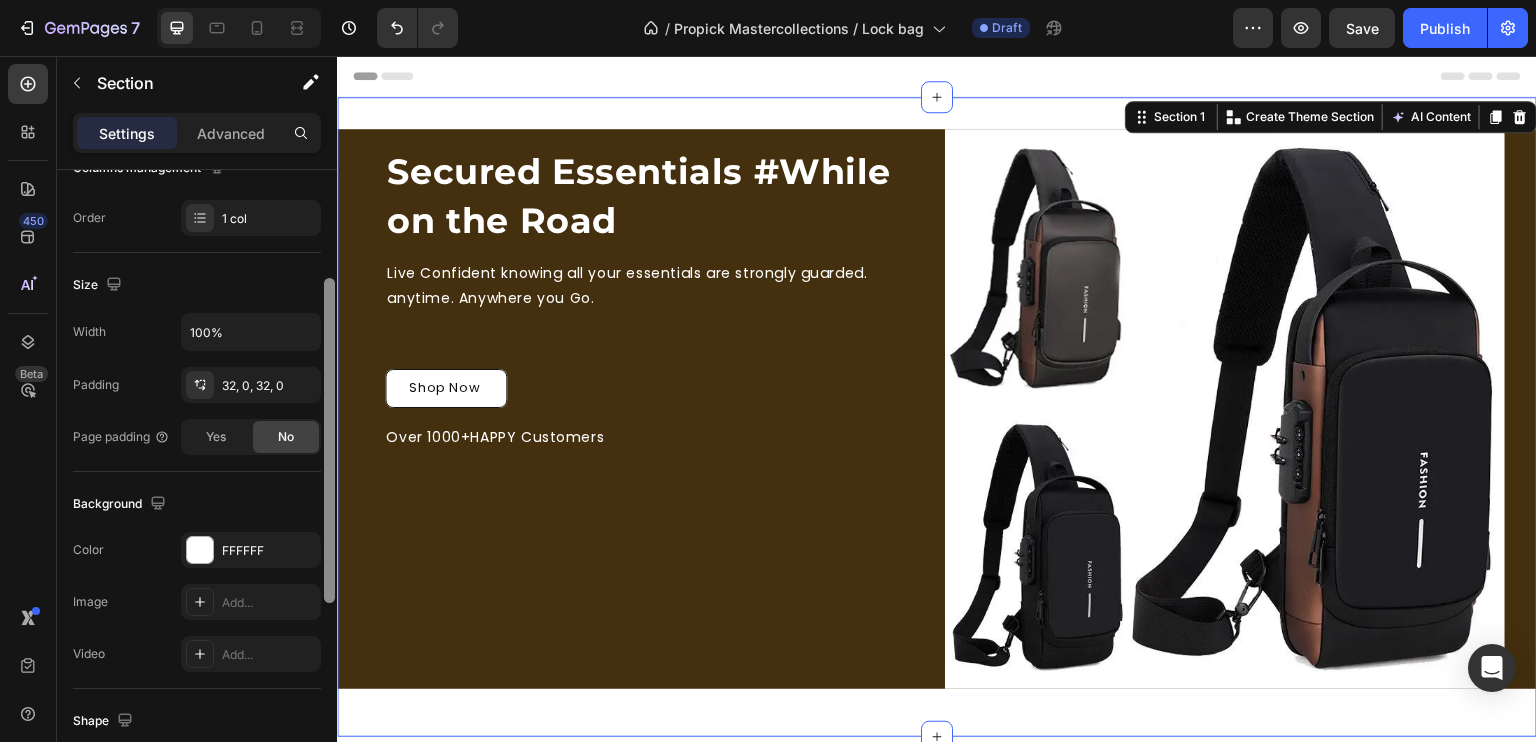drag, startPoint x: 329, startPoint y: 243, endPoint x: 328, endPoint y: 426, distance: 183.00273 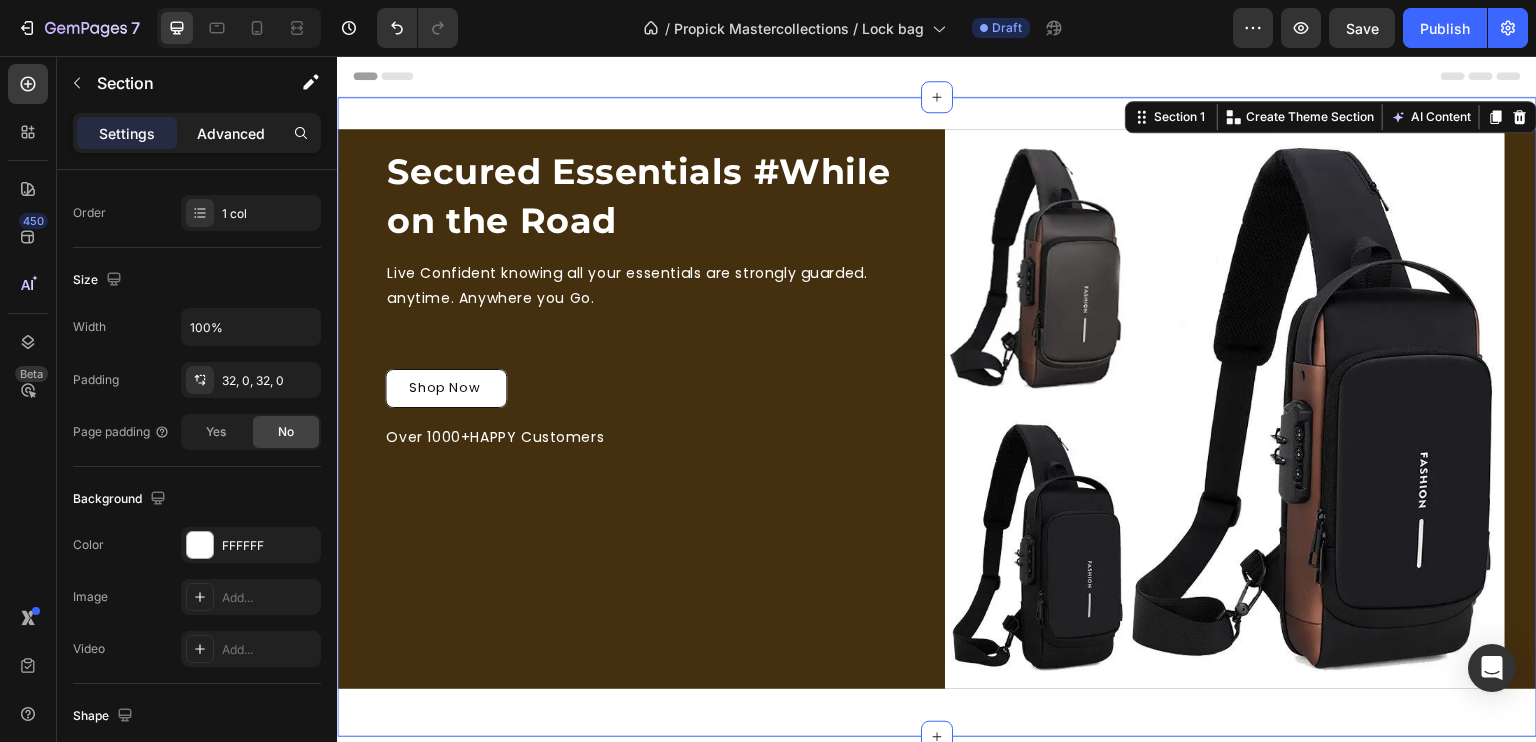 click on "Advanced" at bounding box center (231, 133) 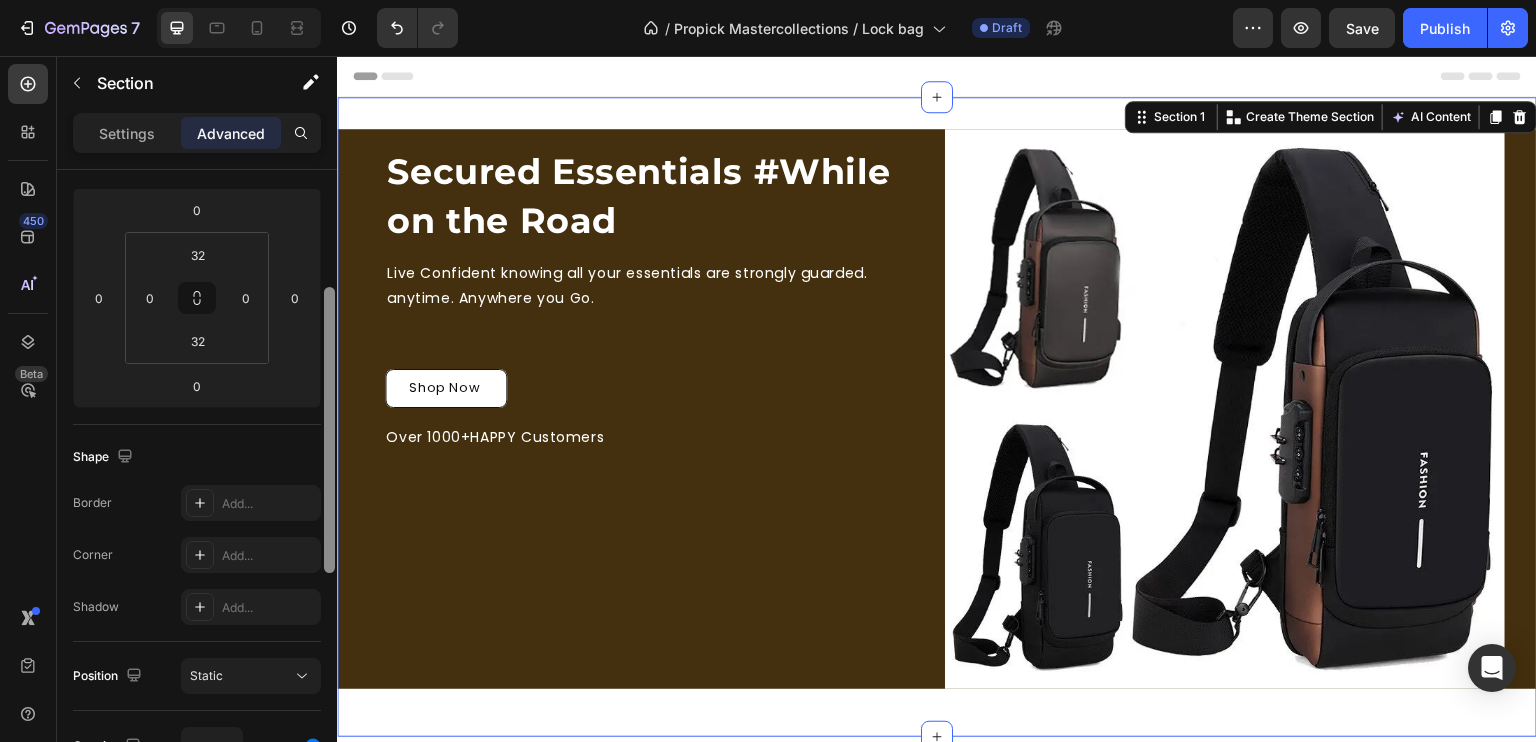 scroll, scrollTop: 244, scrollLeft: 0, axis: vertical 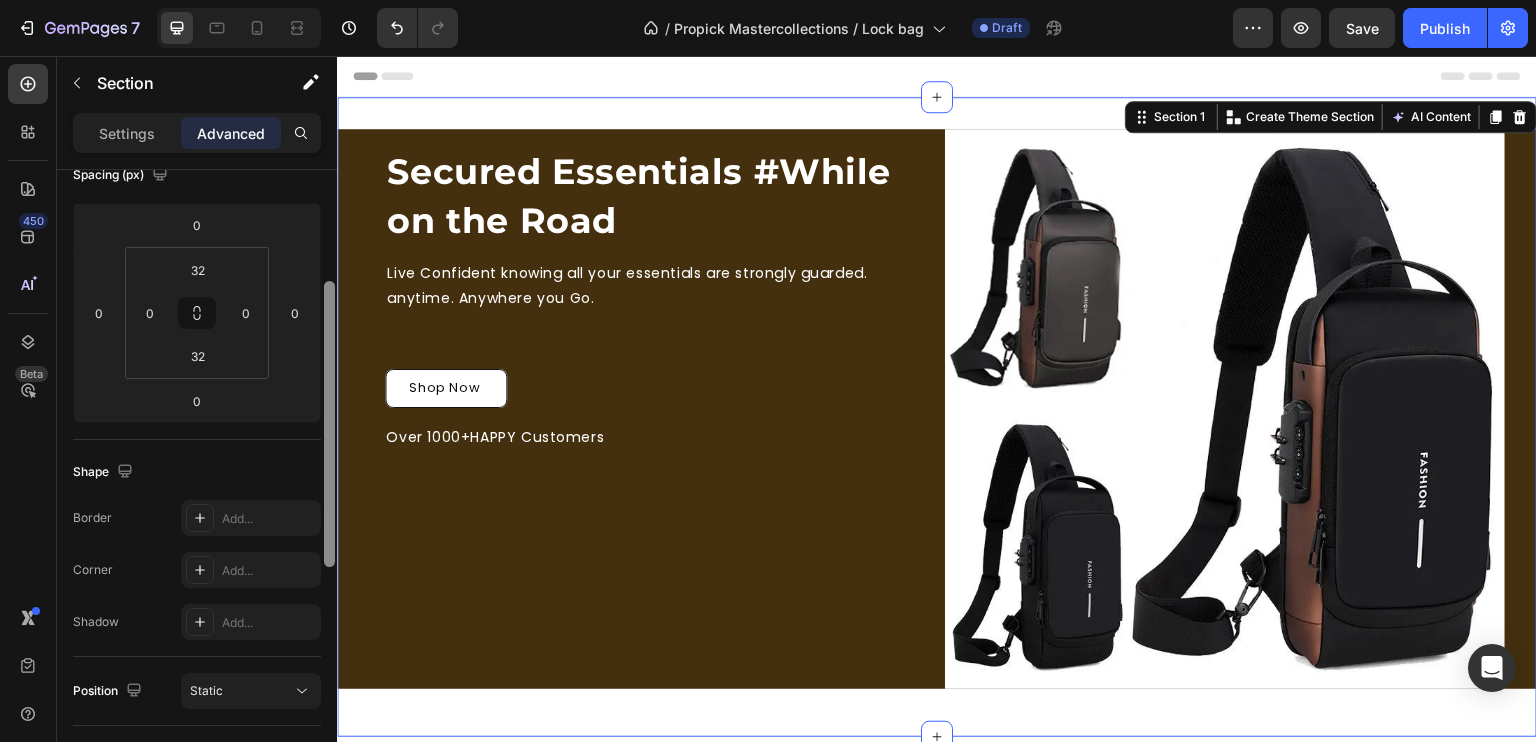 drag, startPoint x: 331, startPoint y: 365, endPoint x: 332, endPoint y: 315, distance: 50.01 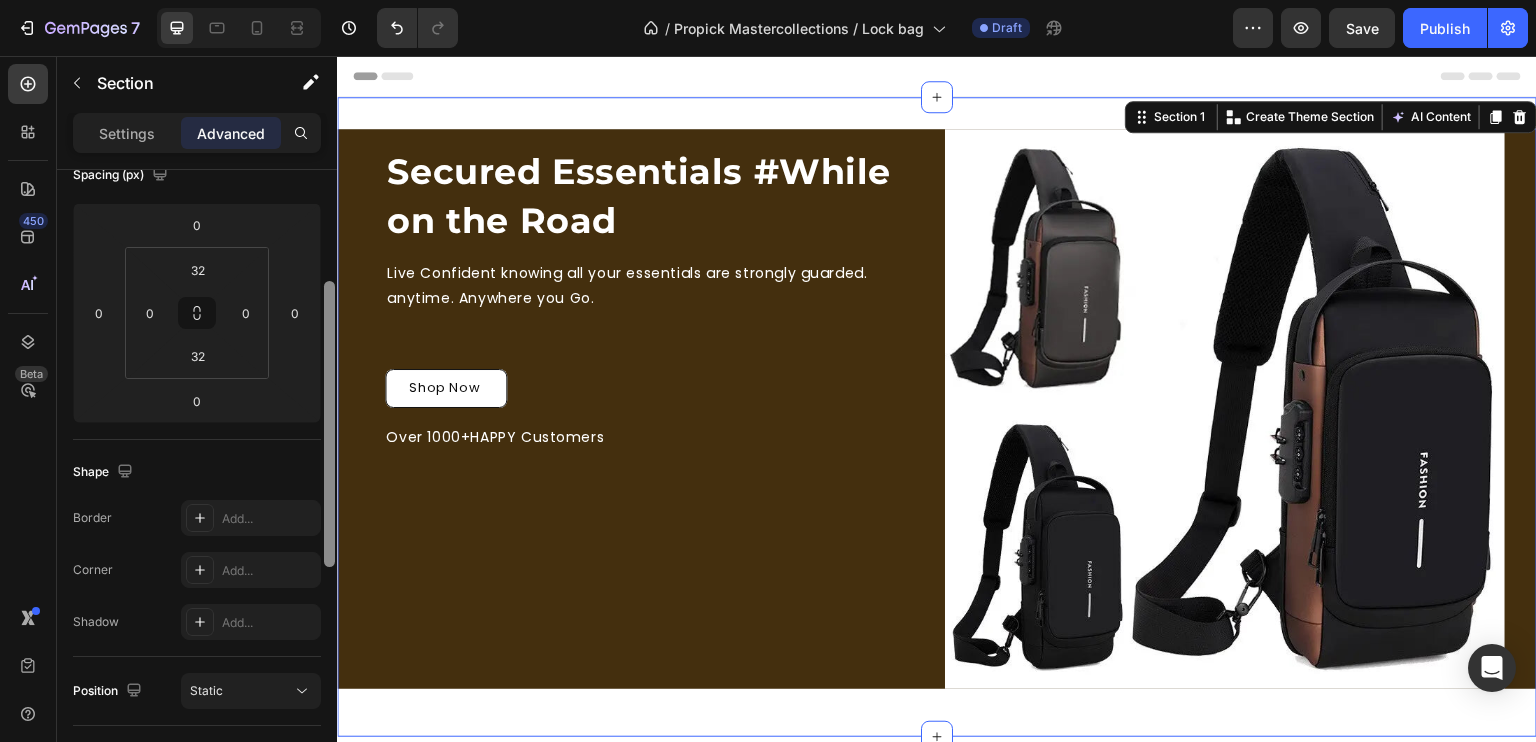 click at bounding box center [329, 424] 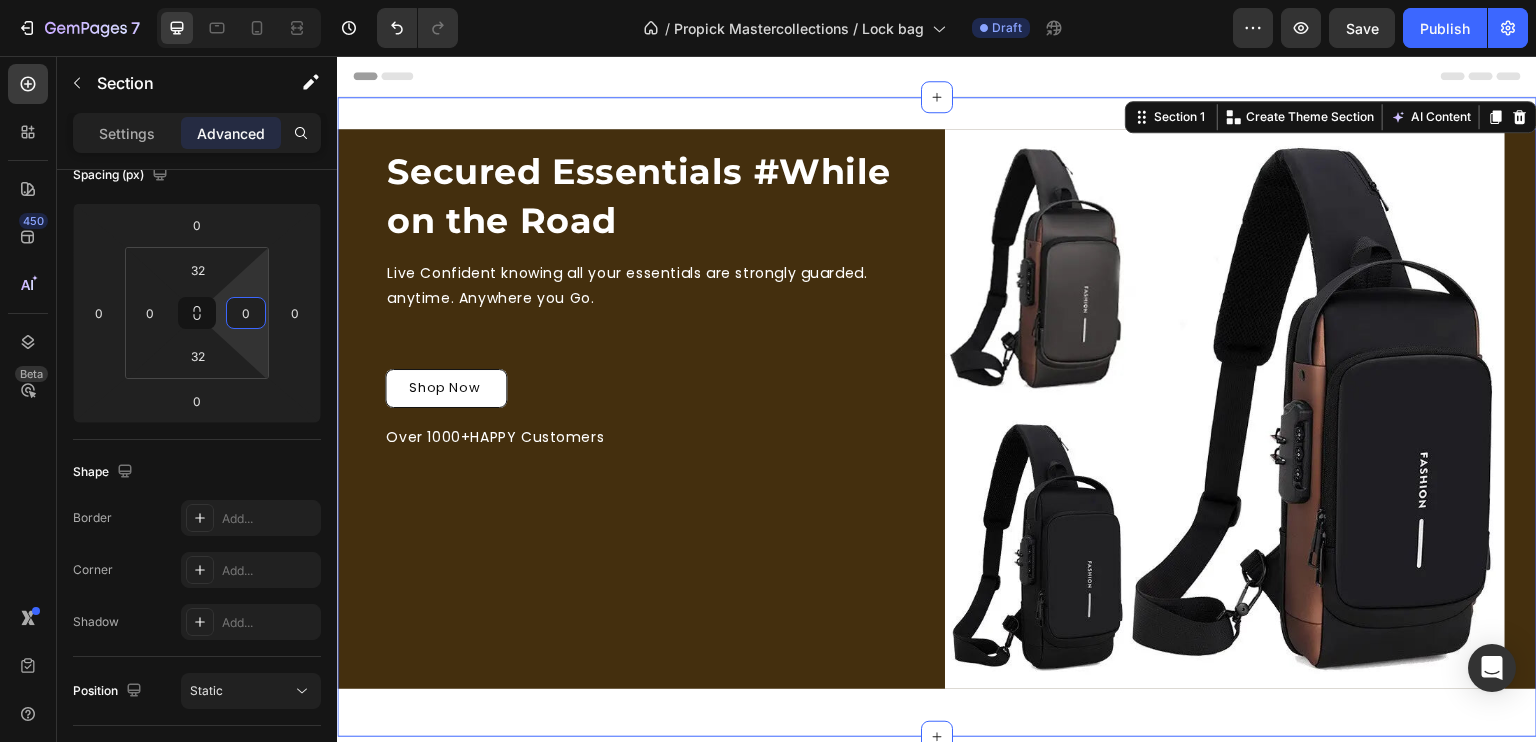 click on "0" at bounding box center [246, 313] 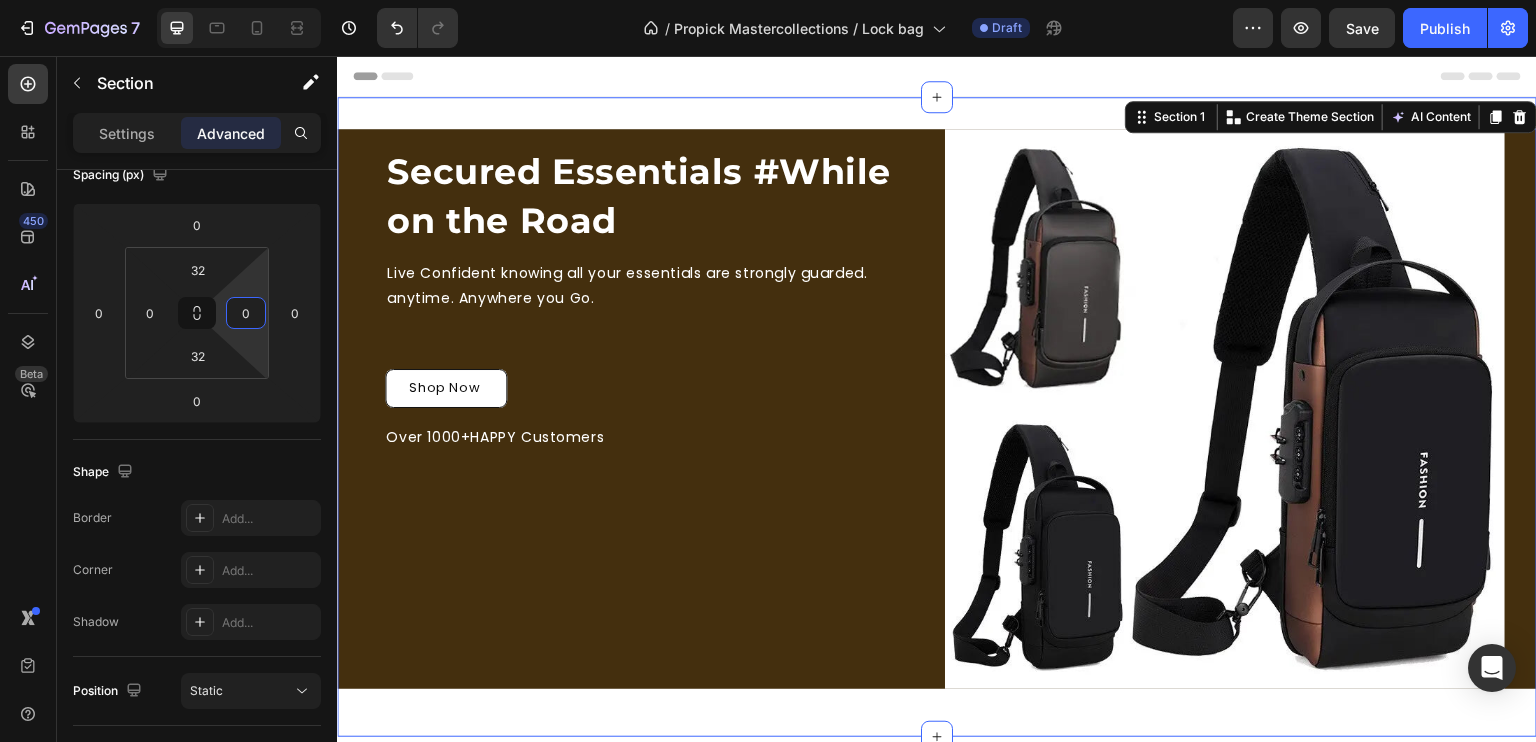 click on "0" at bounding box center [246, 313] 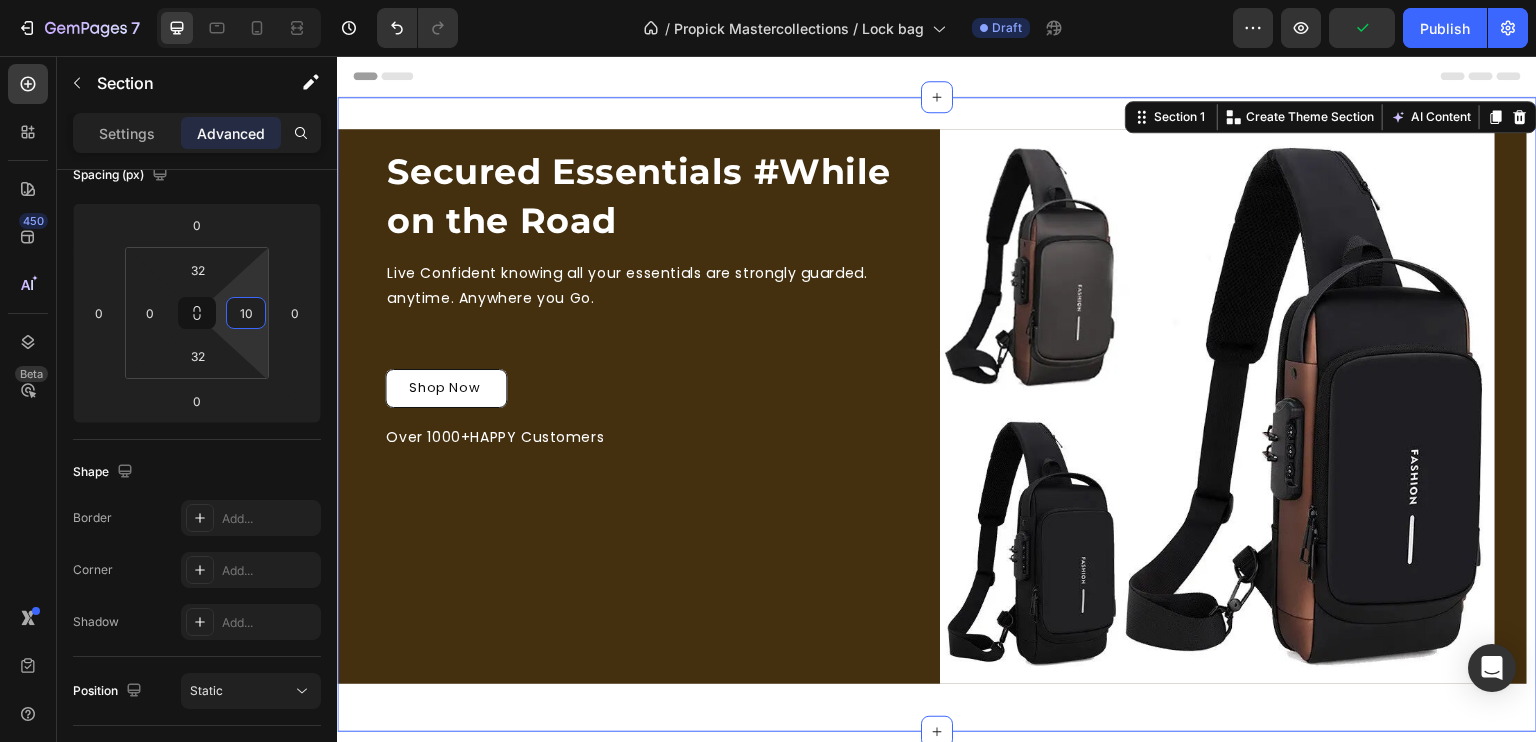 type on "1" 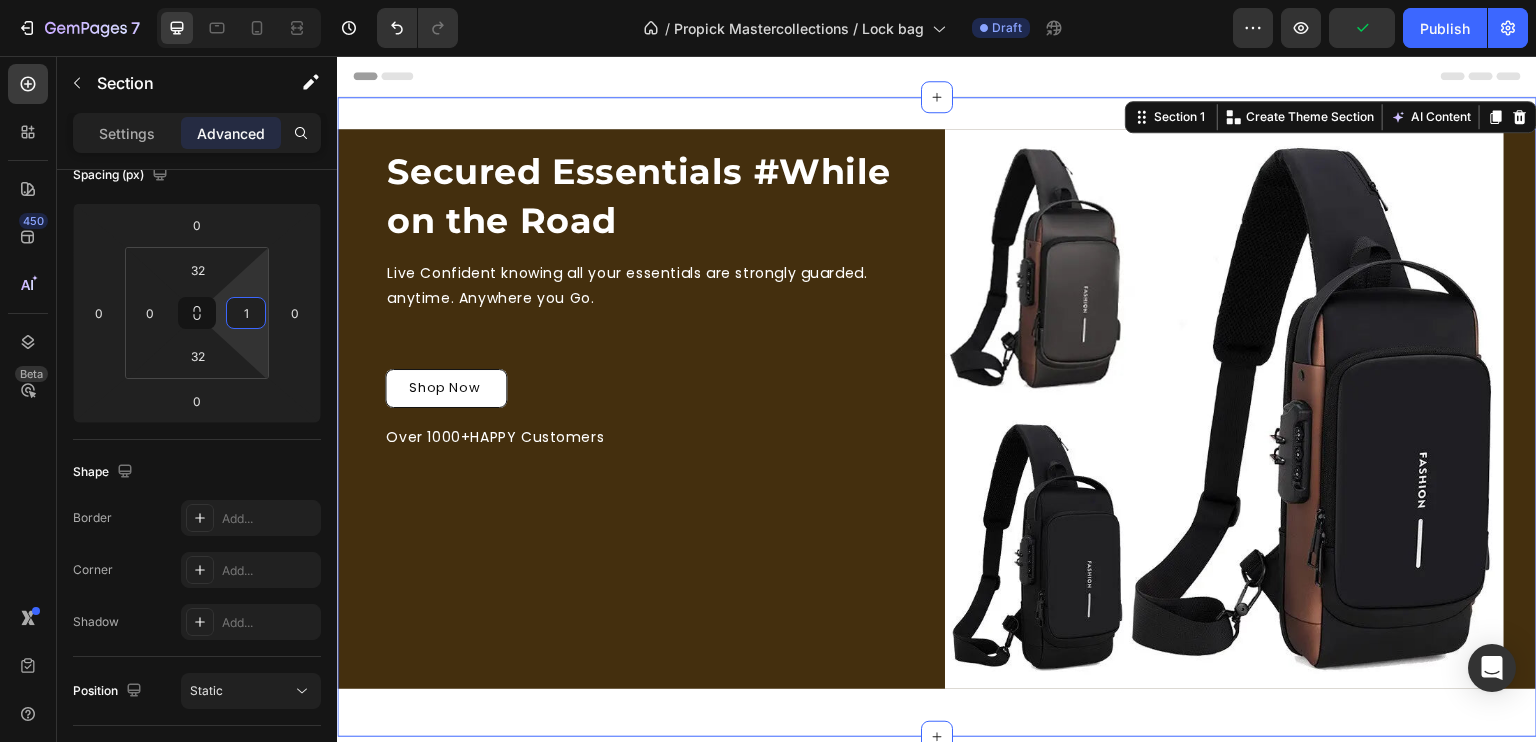 type 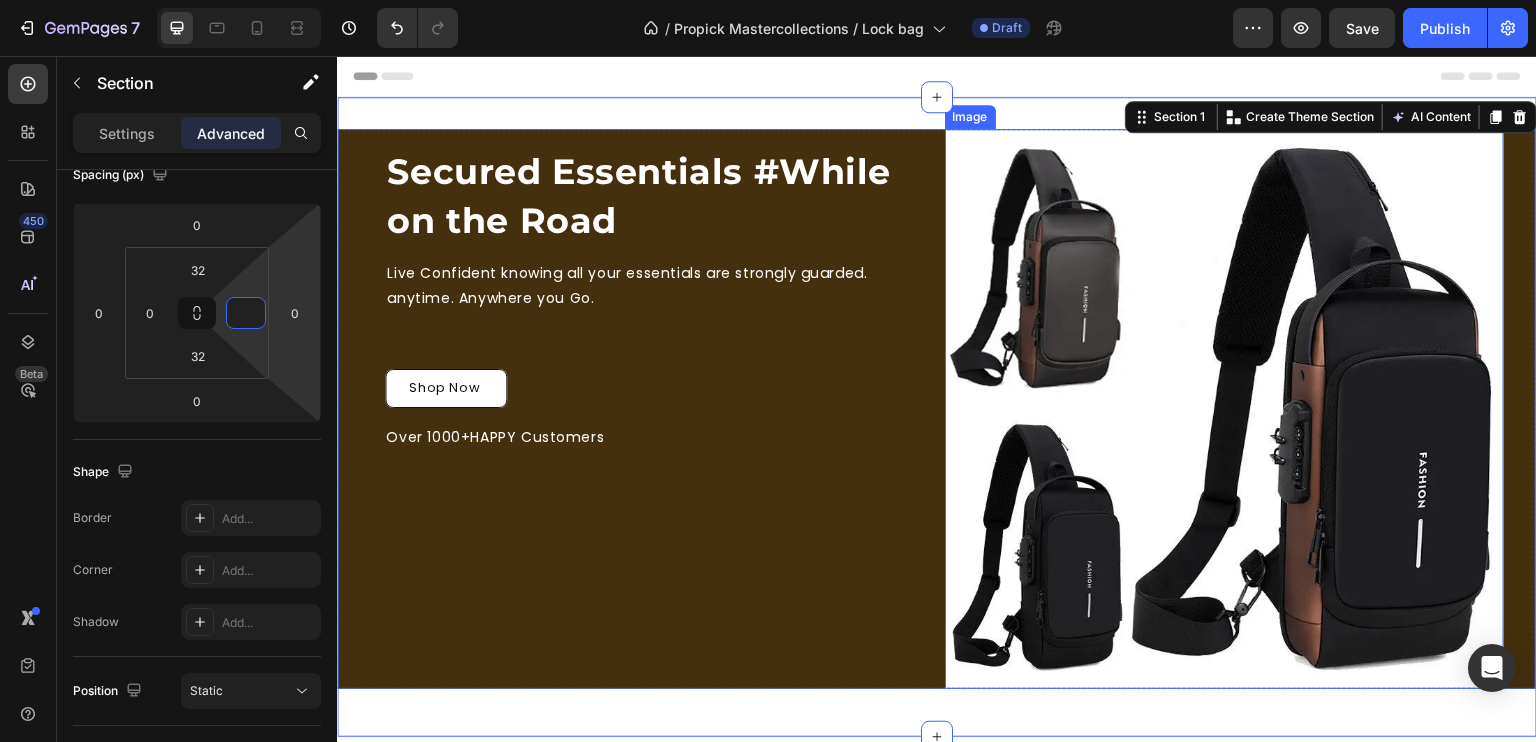 click at bounding box center [1225, 409] 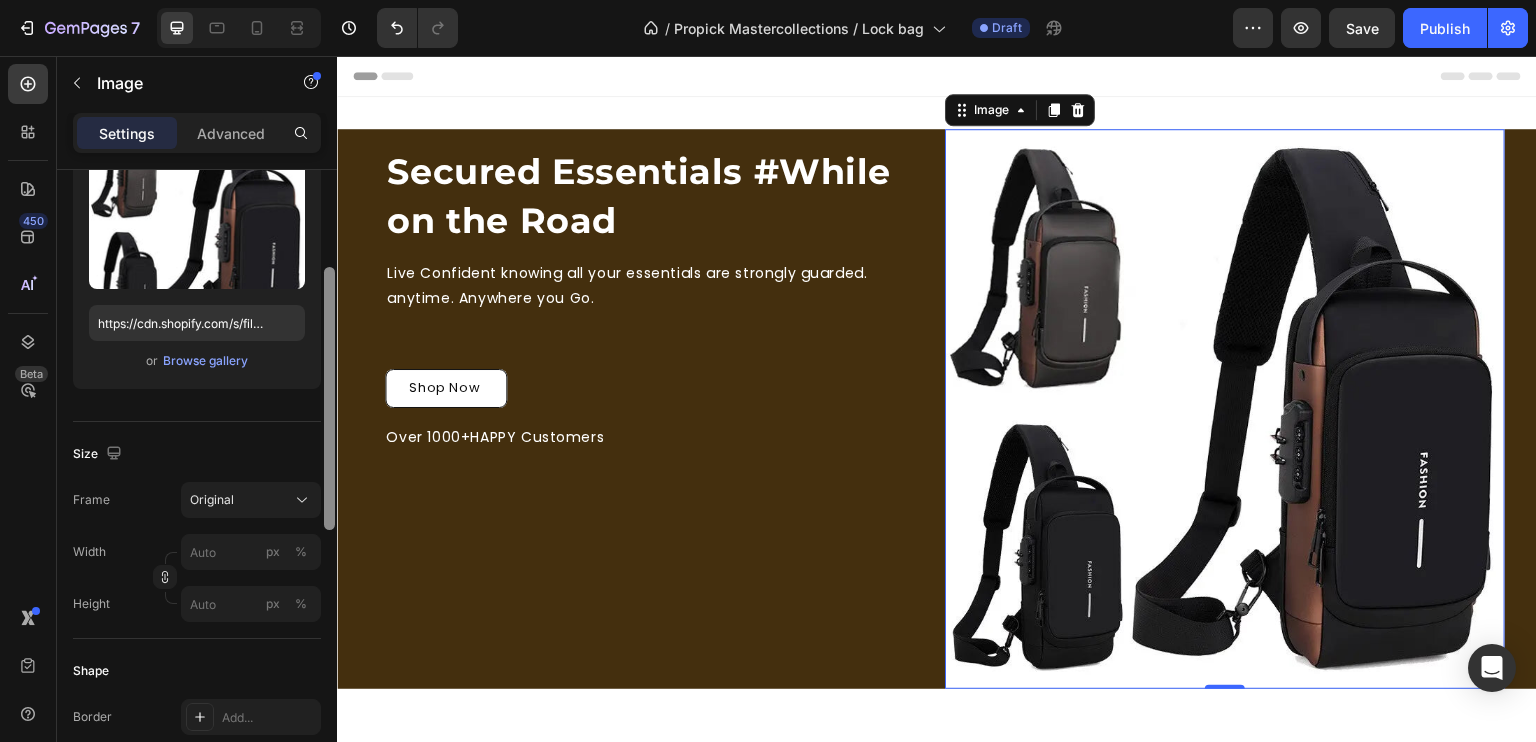 scroll, scrollTop: 239, scrollLeft: 0, axis: vertical 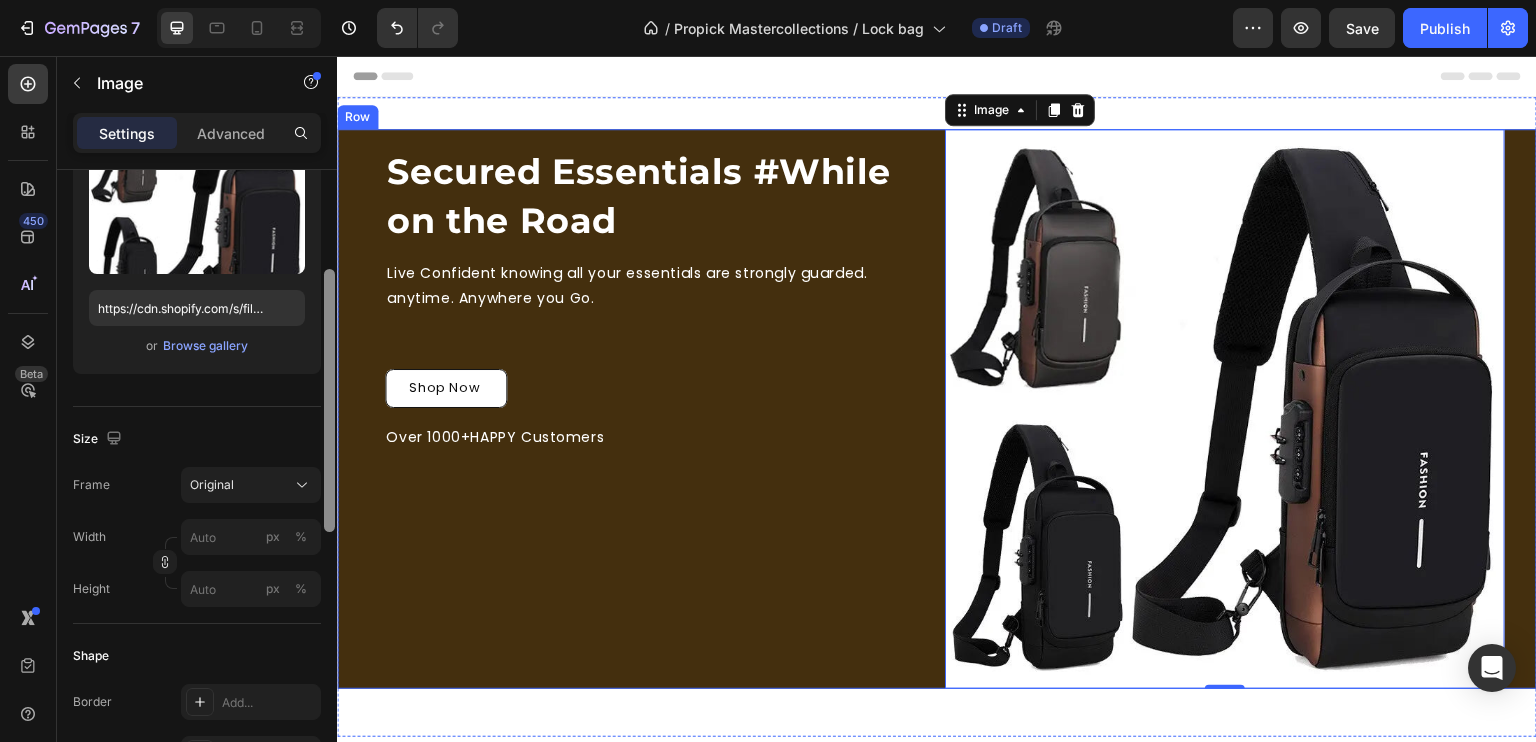drag, startPoint x: 668, startPoint y: 475, endPoint x: 345, endPoint y: 595, distance: 344.57074 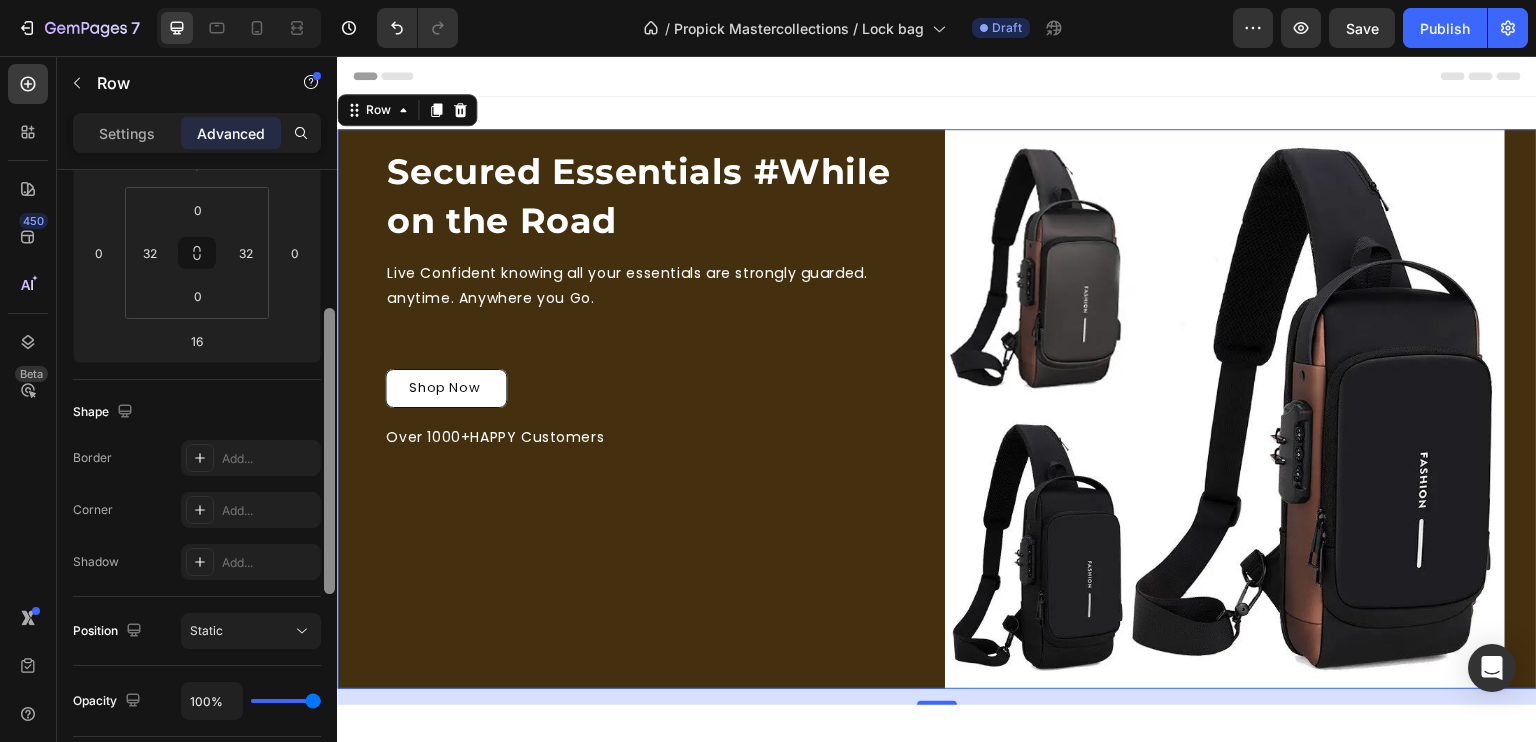 scroll, scrollTop: 0, scrollLeft: 0, axis: both 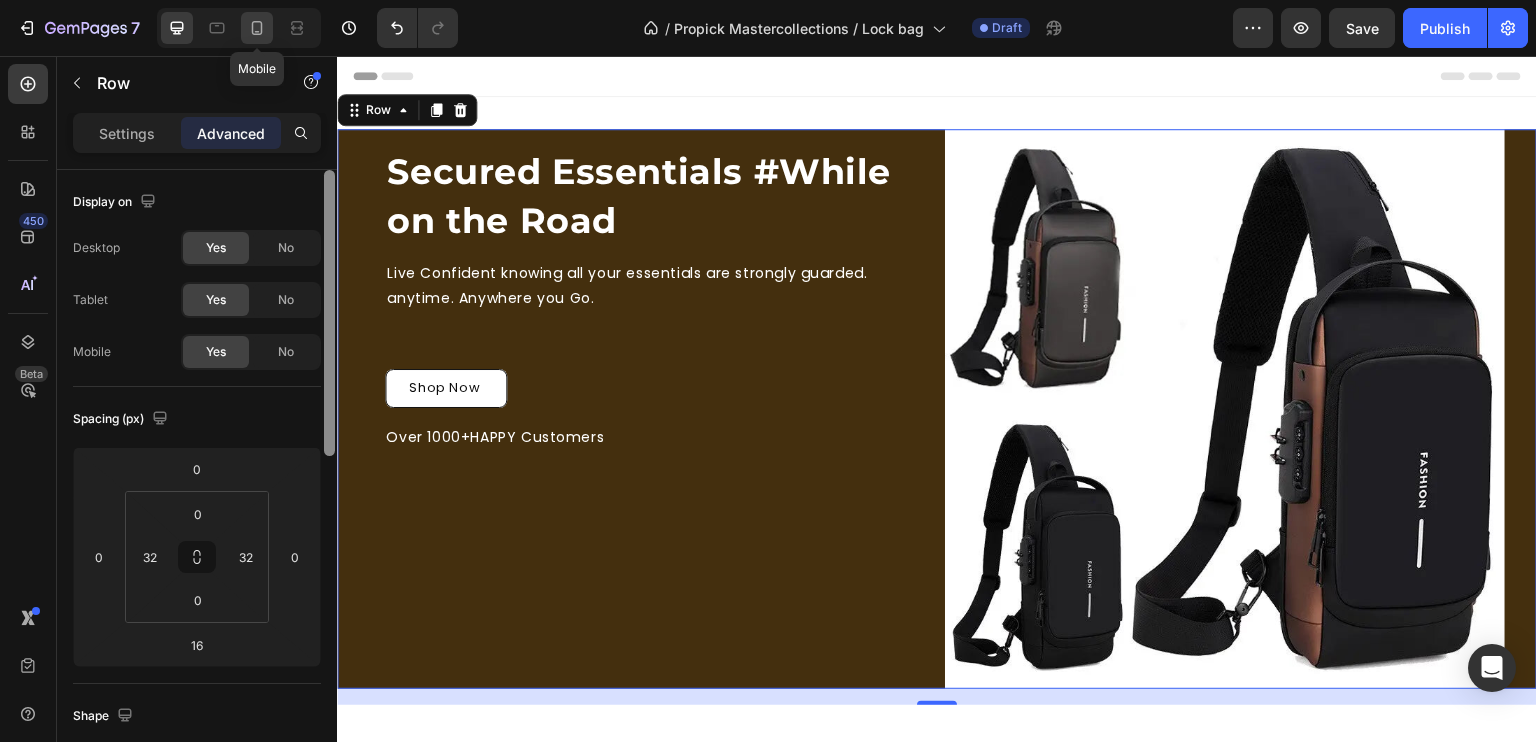 click 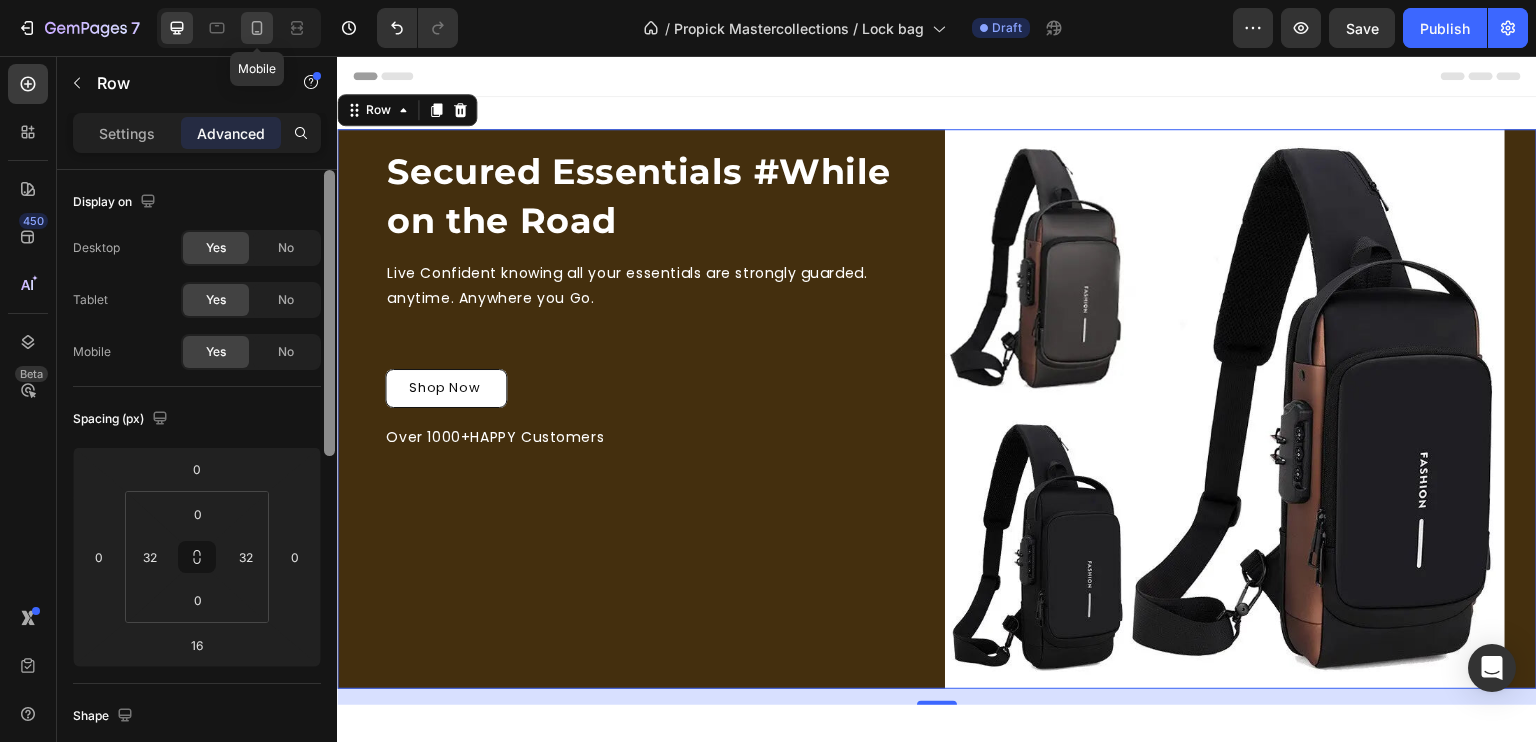 type on "0" 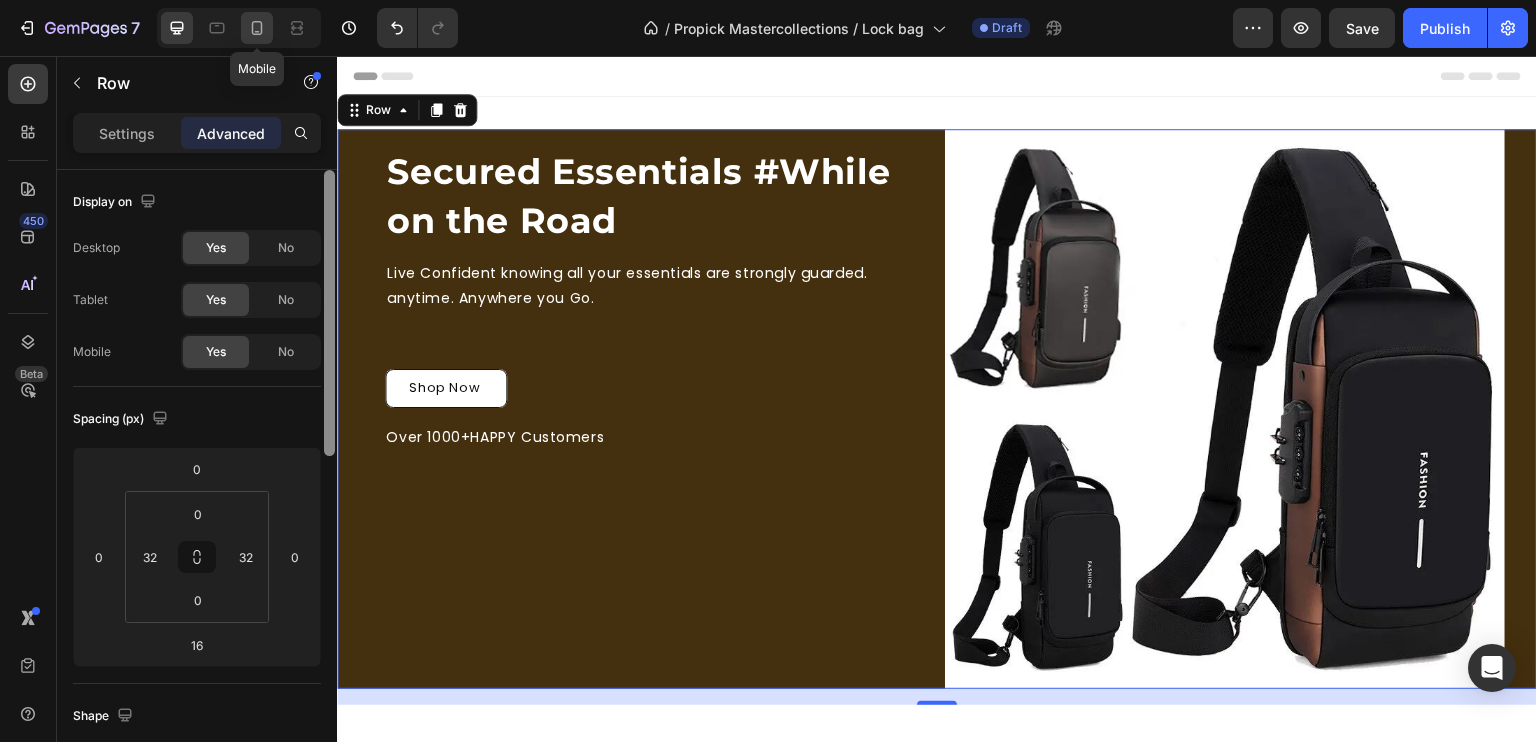type on "0" 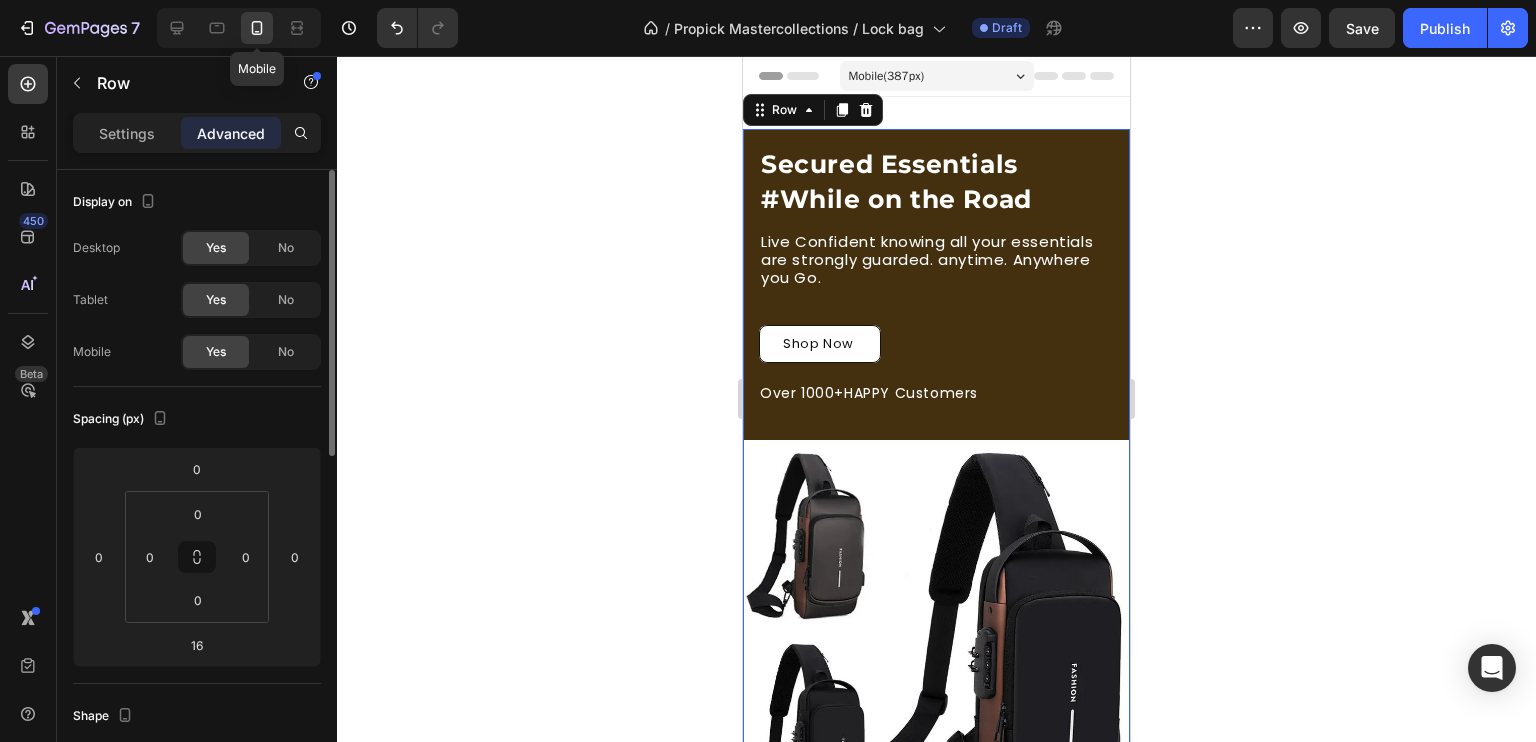 scroll, scrollTop: 3, scrollLeft: 0, axis: vertical 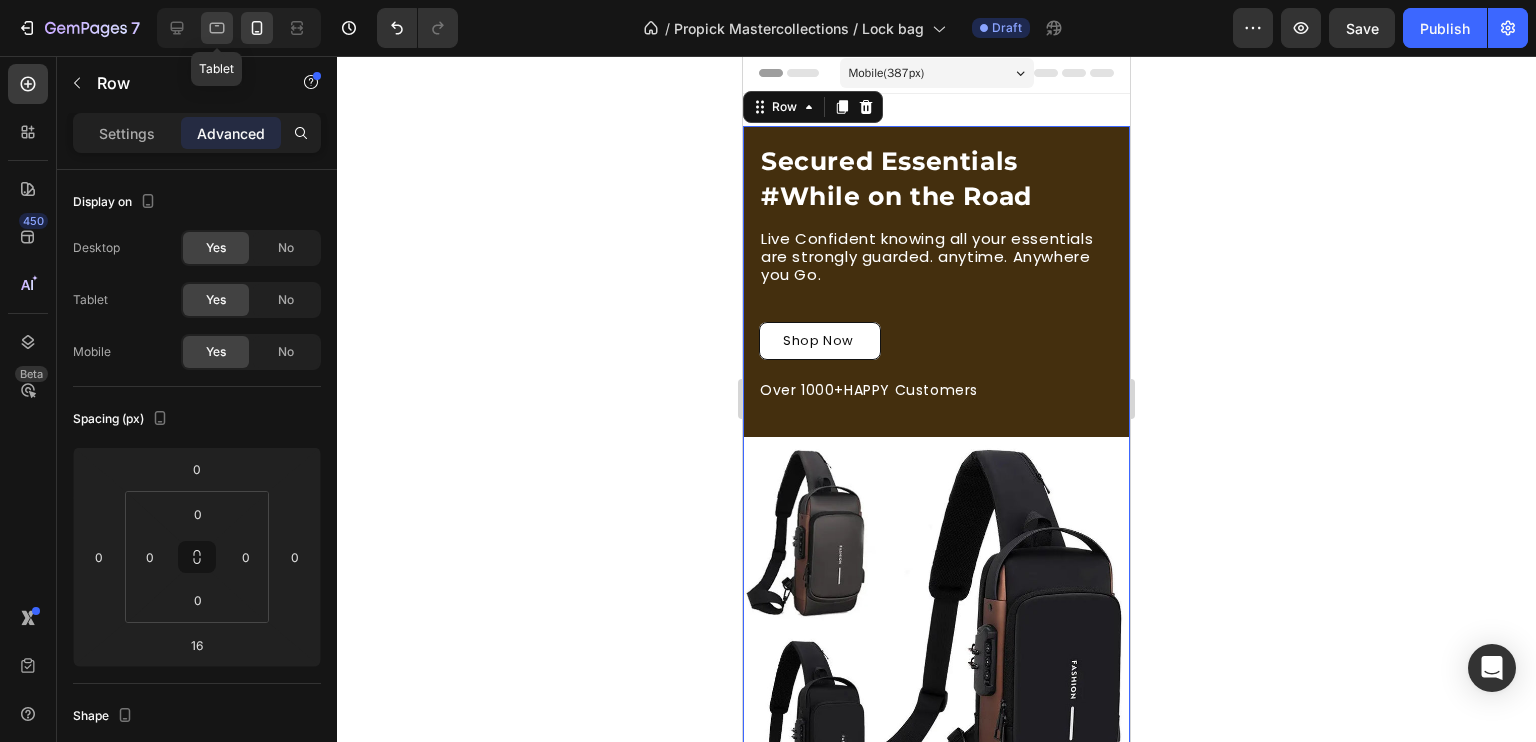 click 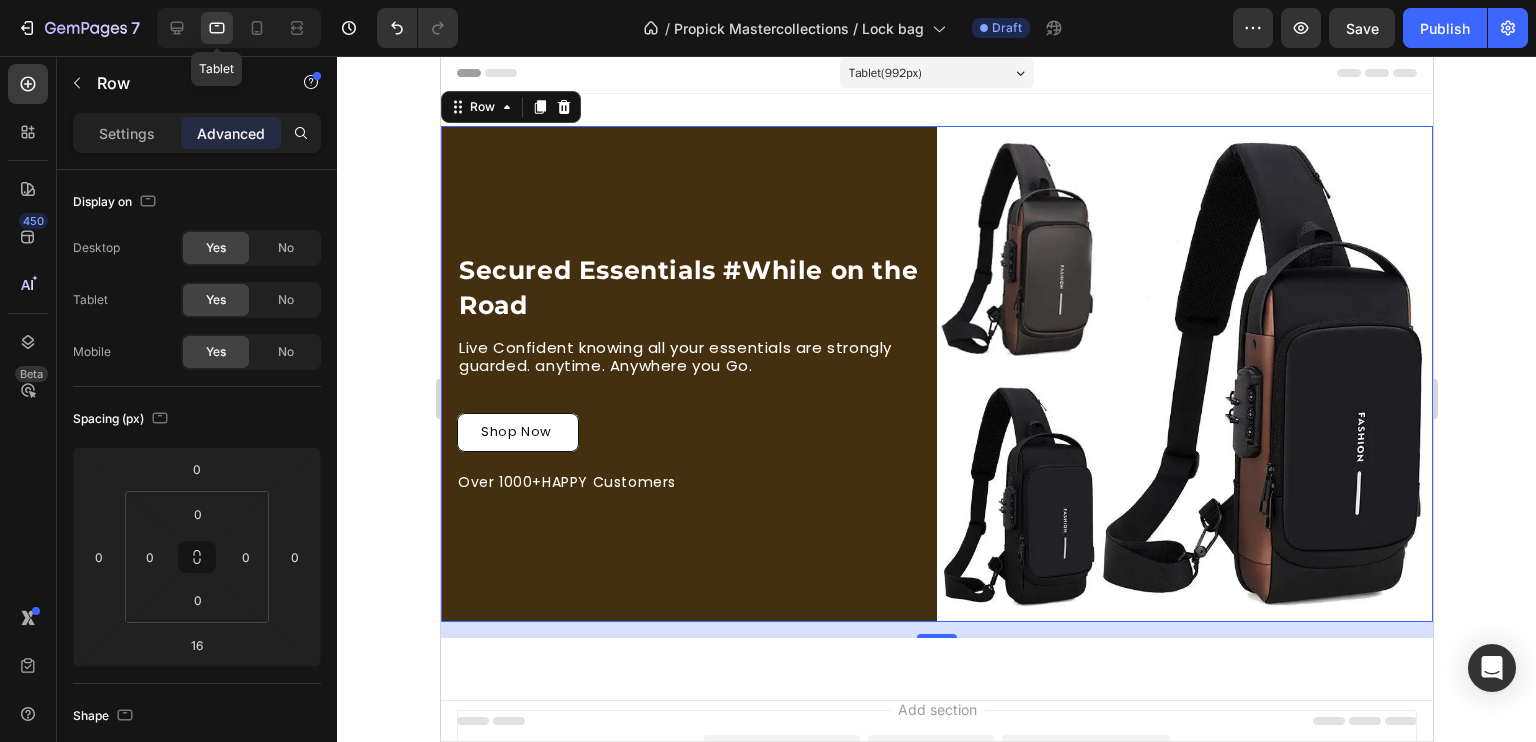 scroll, scrollTop: 2, scrollLeft: 0, axis: vertical 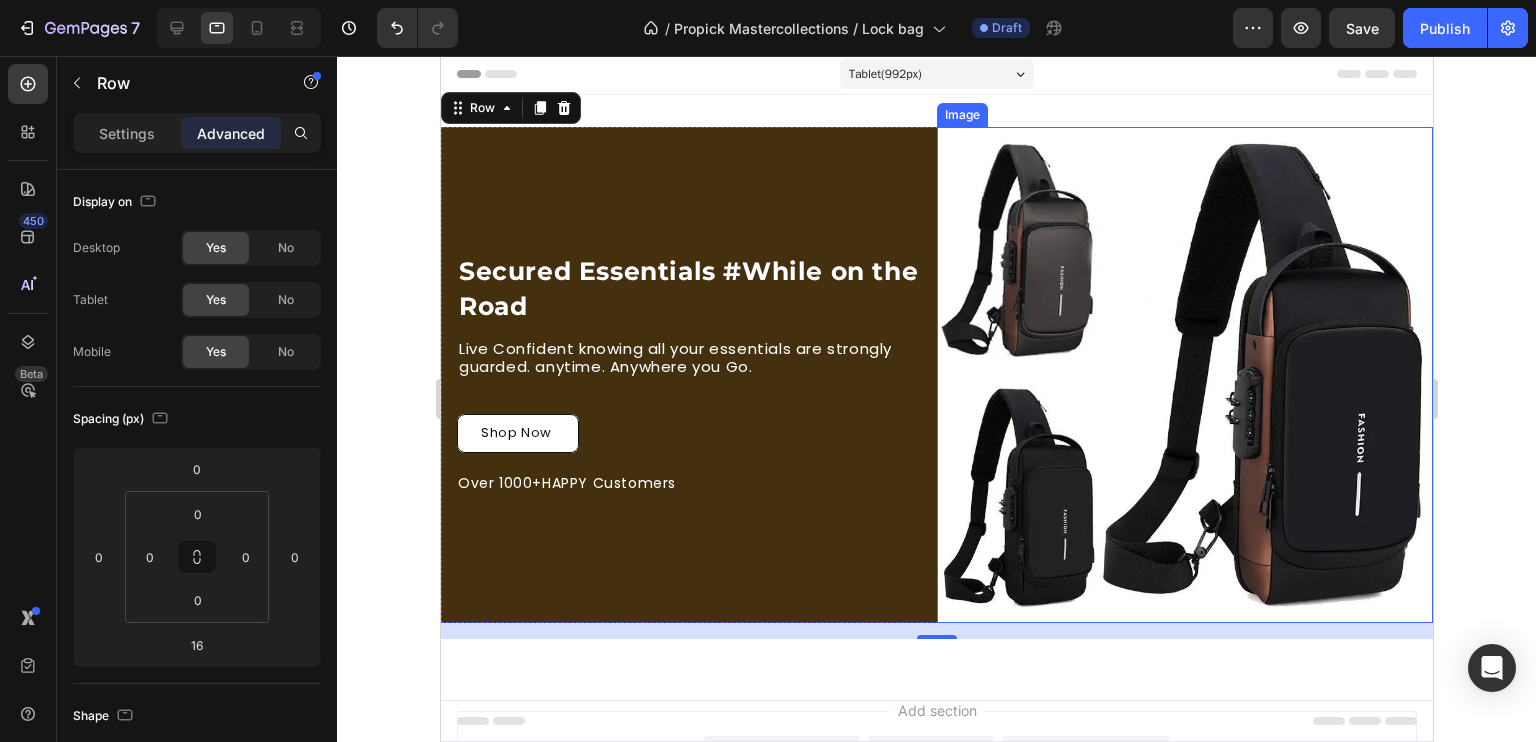 click 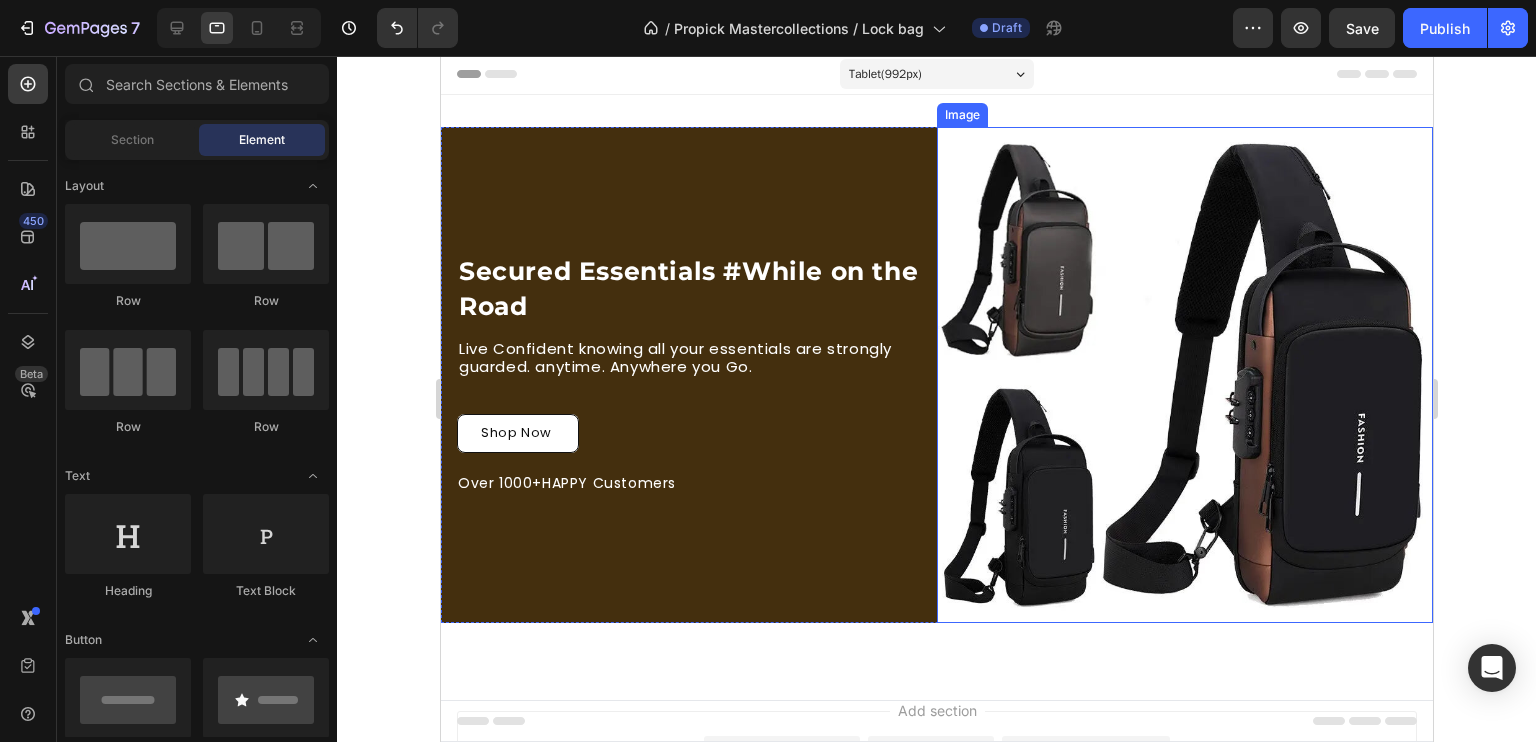 click 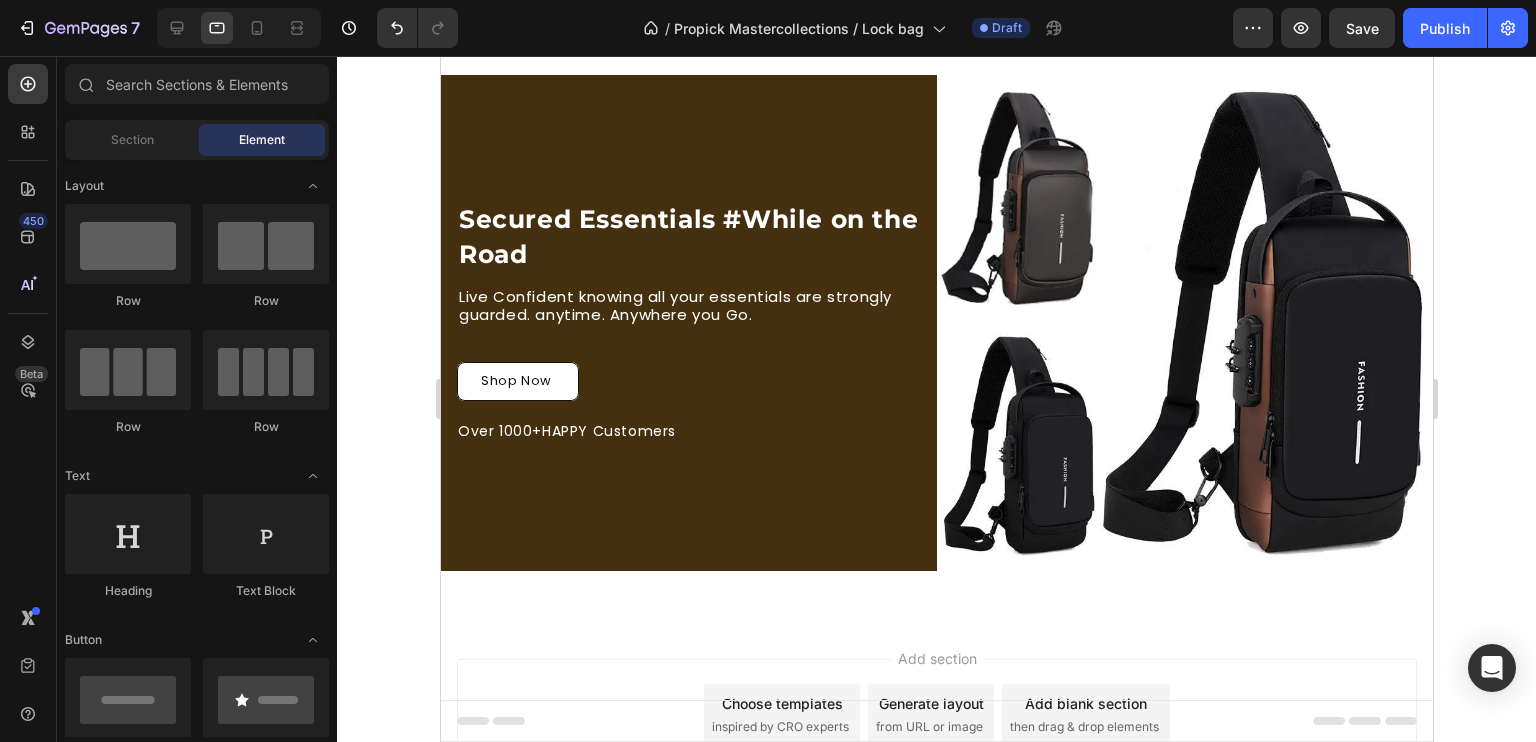 scroll, scrollTop: 0, scrollLeft: 0, axis: both 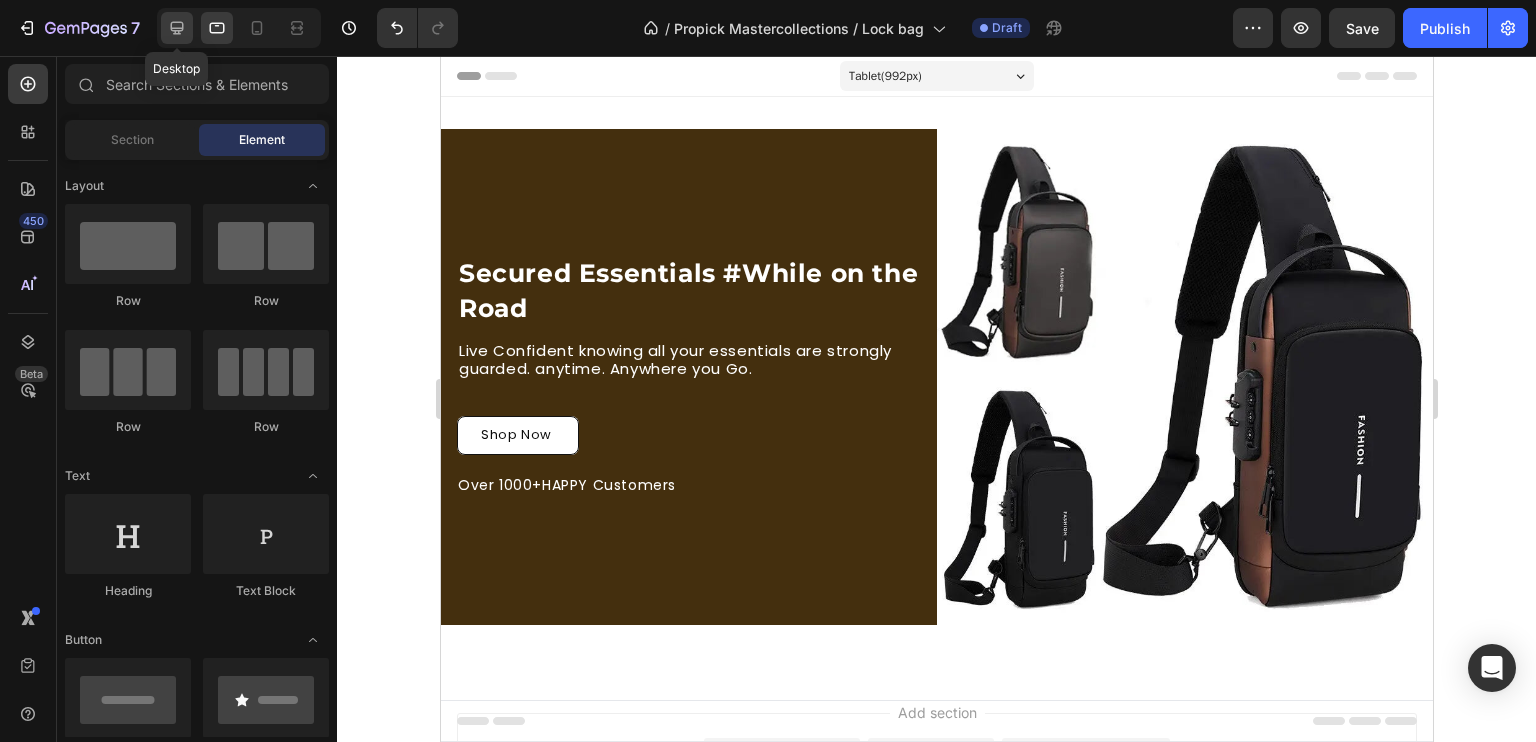click 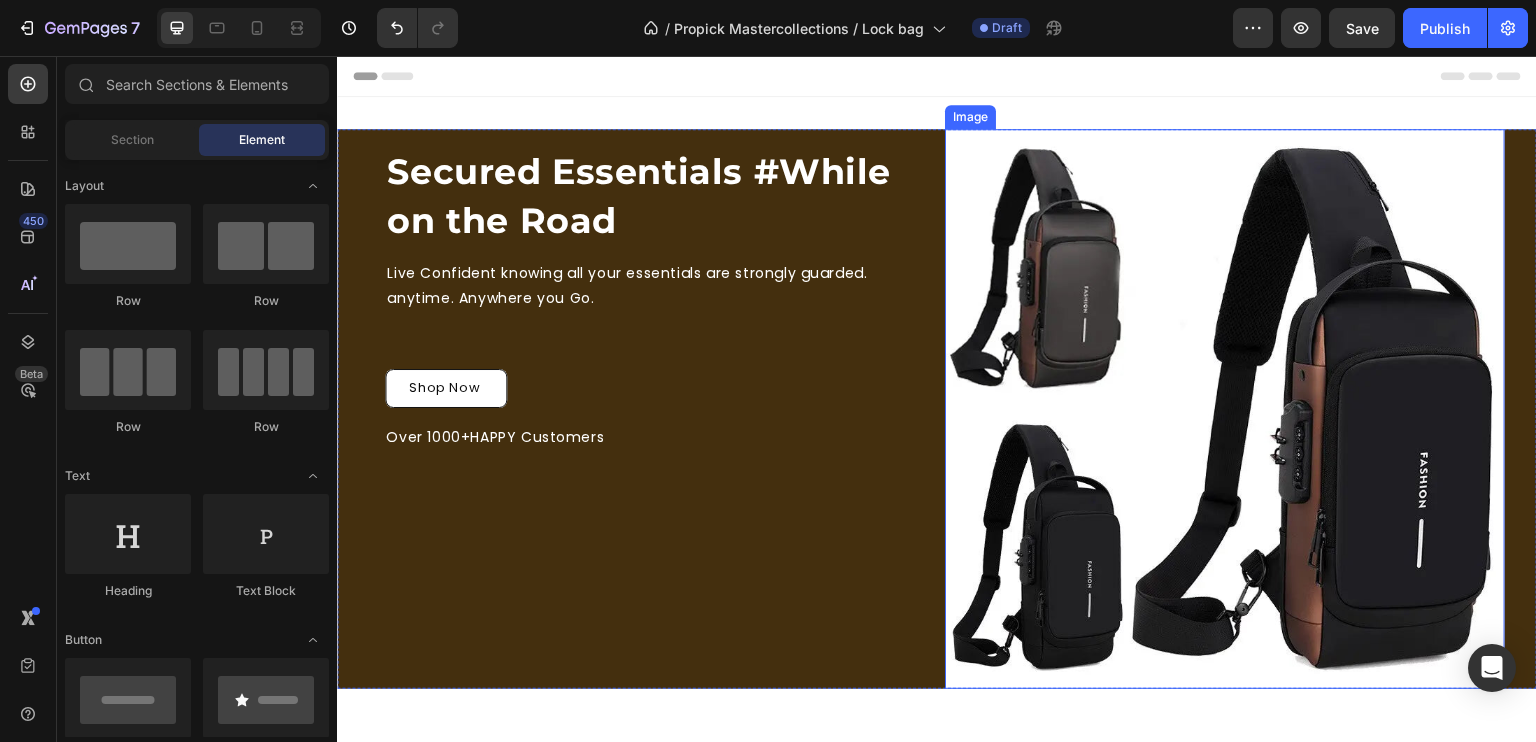 click at bounding box center (1225, 409) 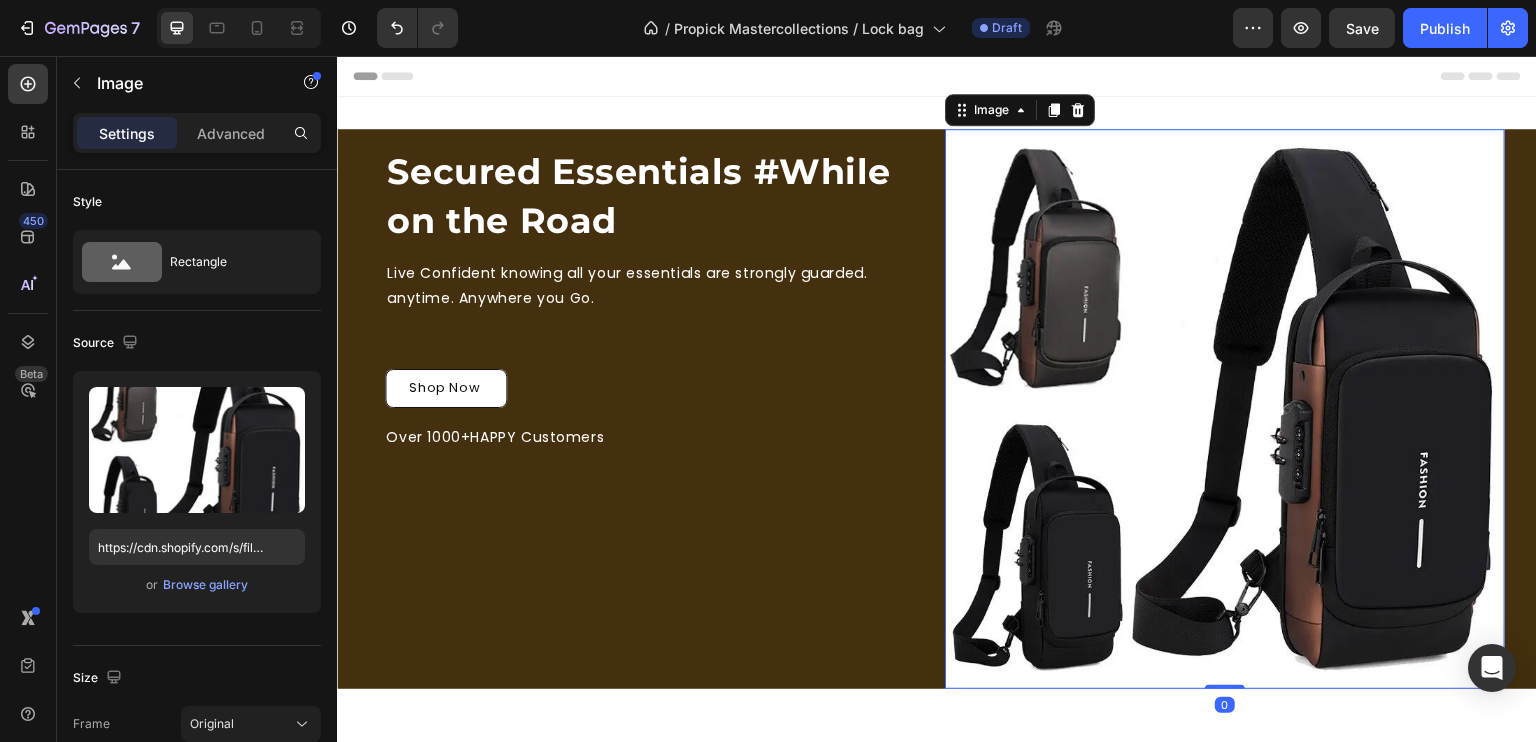 drag, startPoint x: 1203, startPoint y: 675, endPoint x: 1200, endPoint y: 652, distance: 23.194826 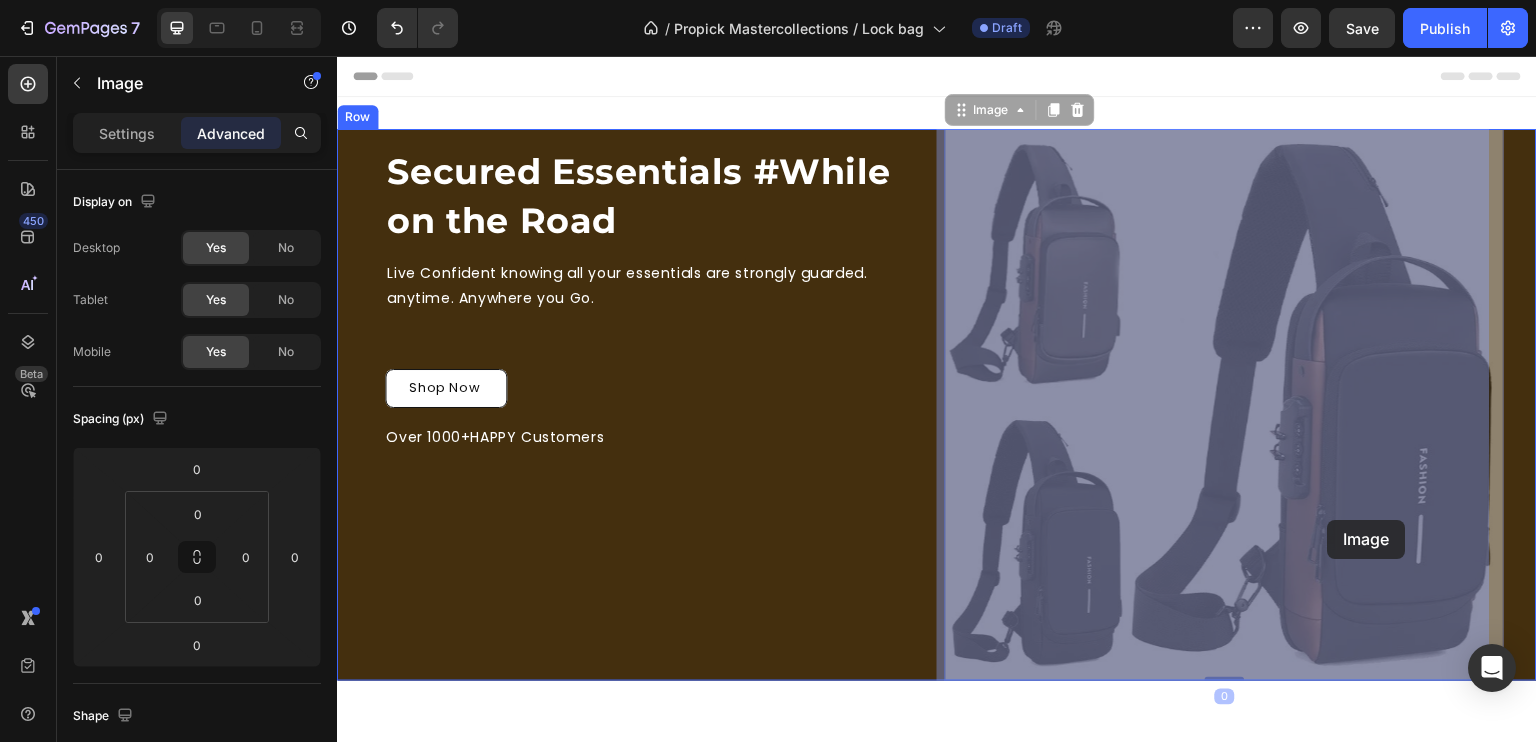 drag, startPoint x: 1239, startPoint y: 521, endPoint x: 1328, endPoint y: 520, distance: 89.005615 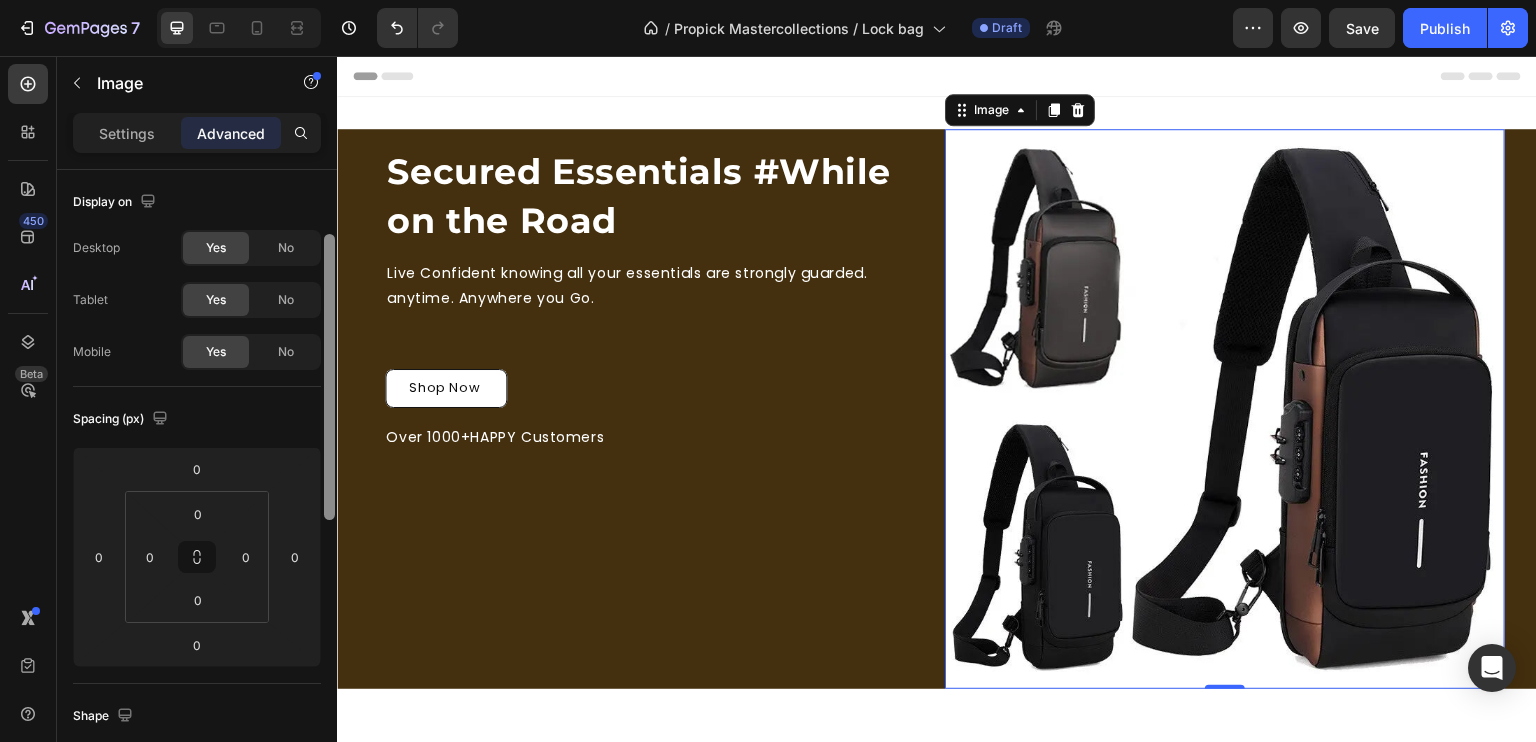 scroll, scrollTop: 44, scrollLeft: 0, axis: vertical 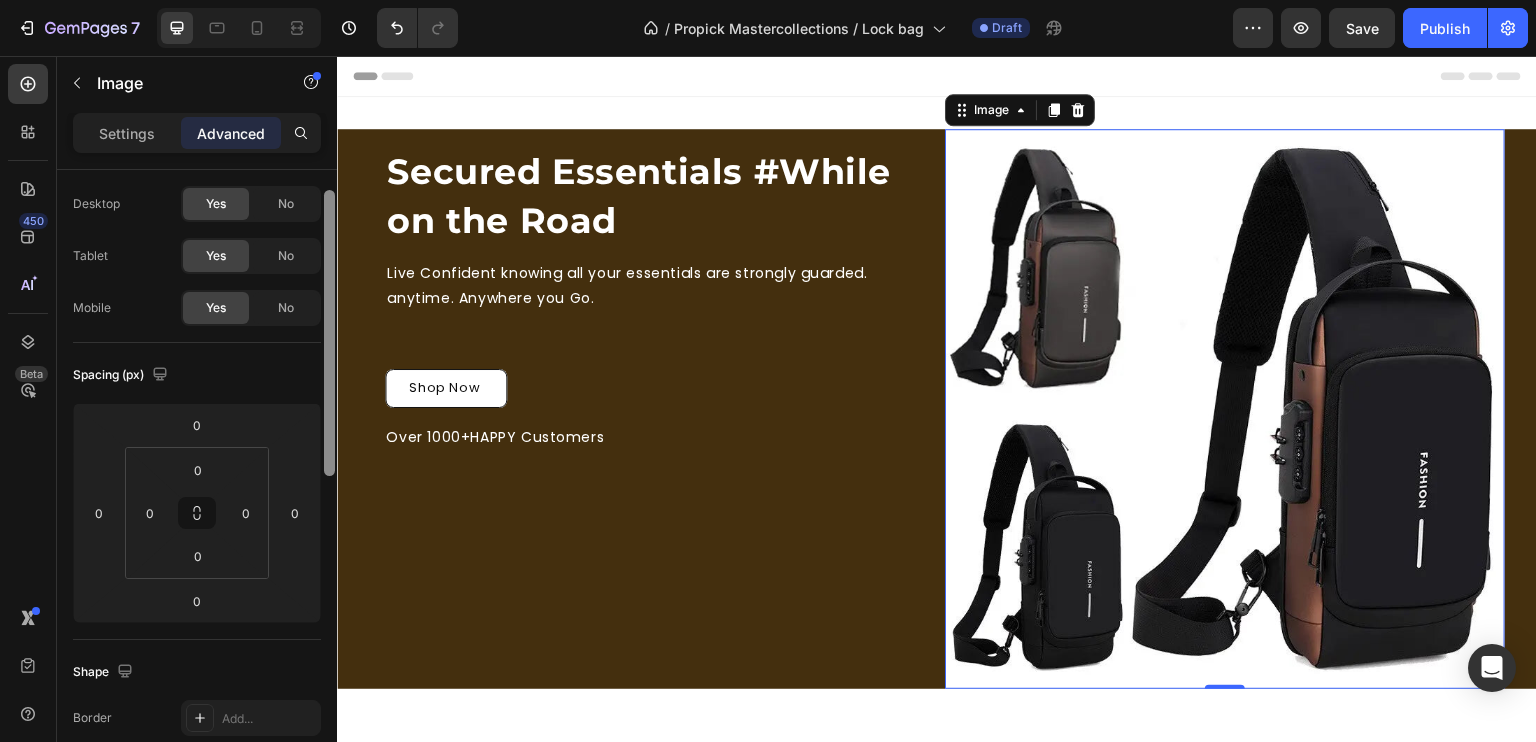 drag, startPoint x: 326, startPoint y: 302, endPoint x: 325, endPoint y: 322, distance: 20.024984 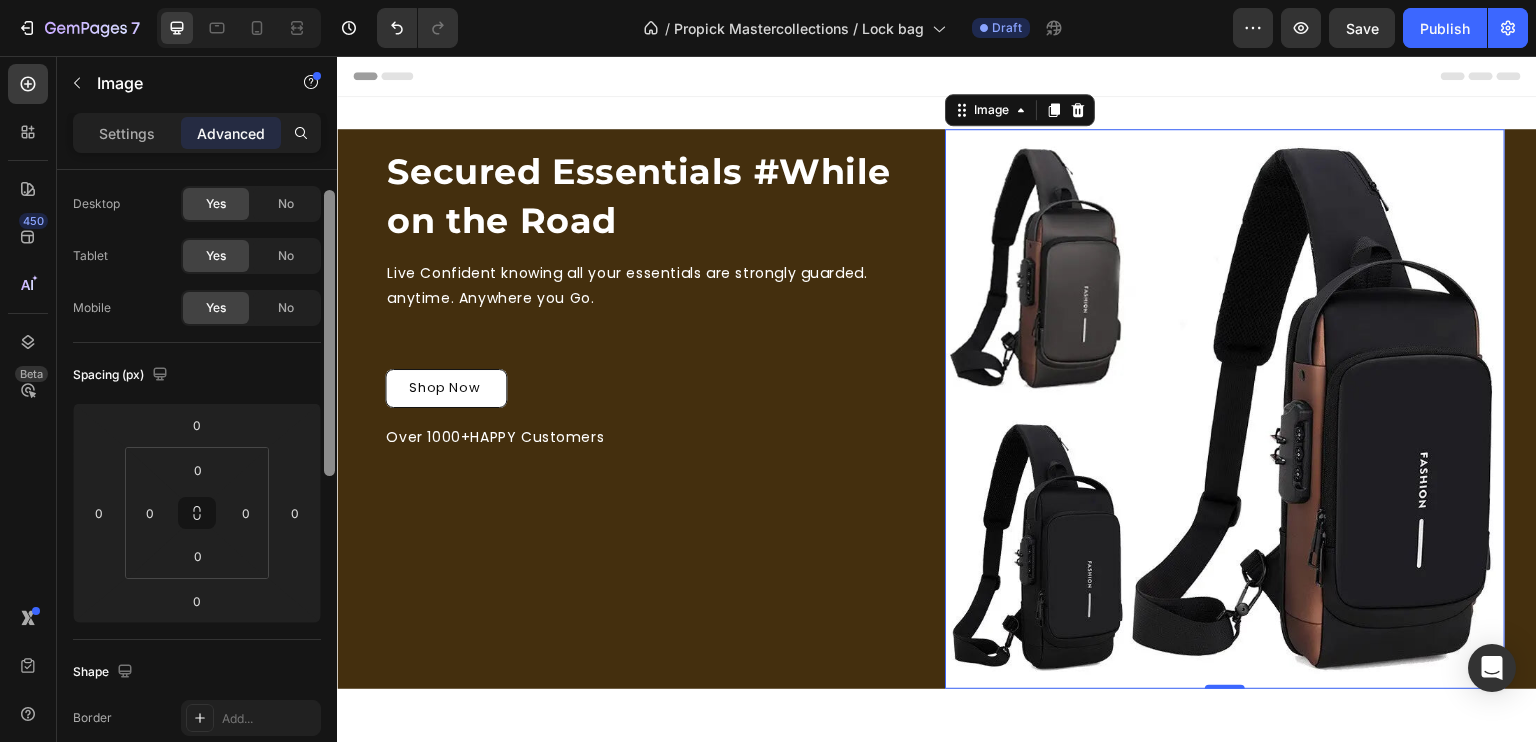click at bounding box center (329, 333) 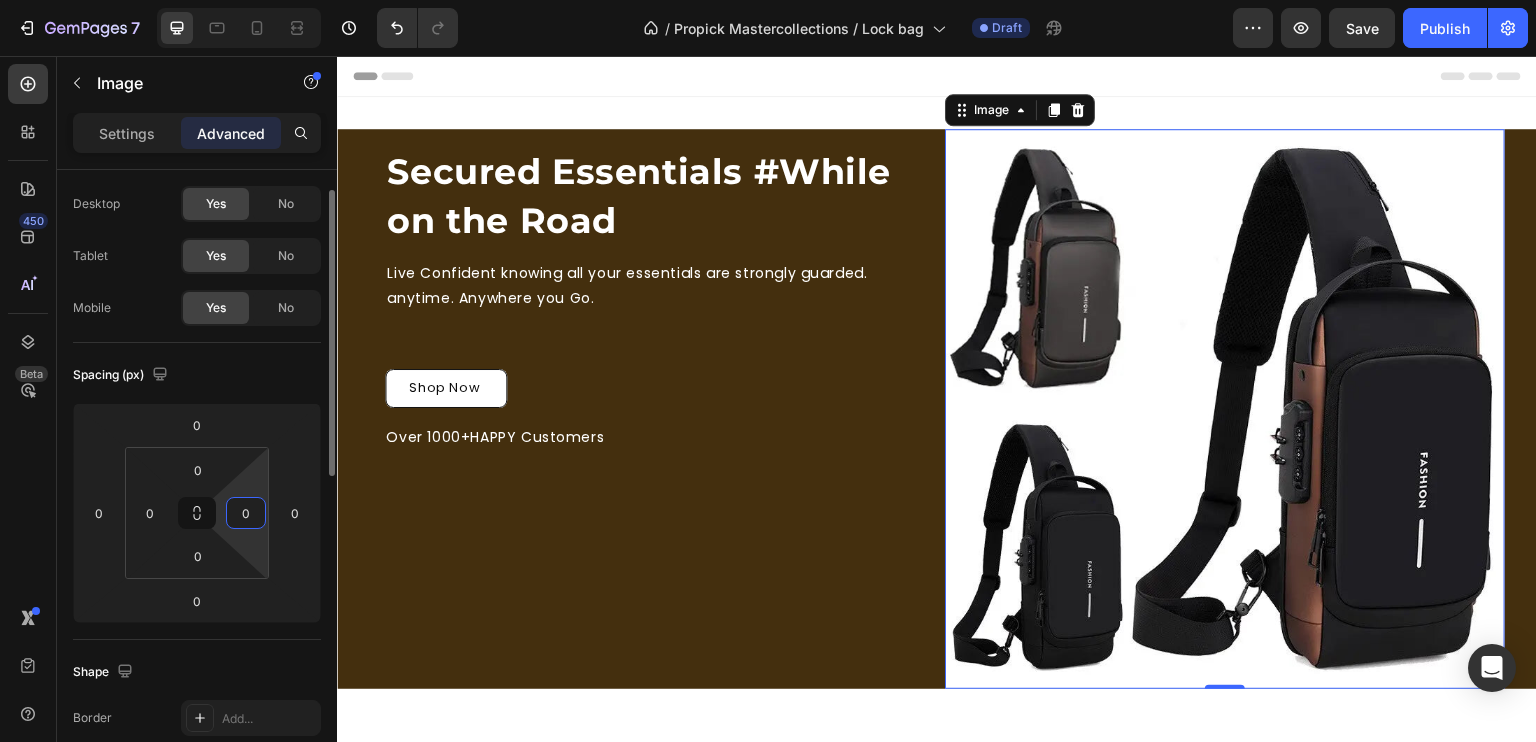 click on "0" at bounding box center (246, 513) 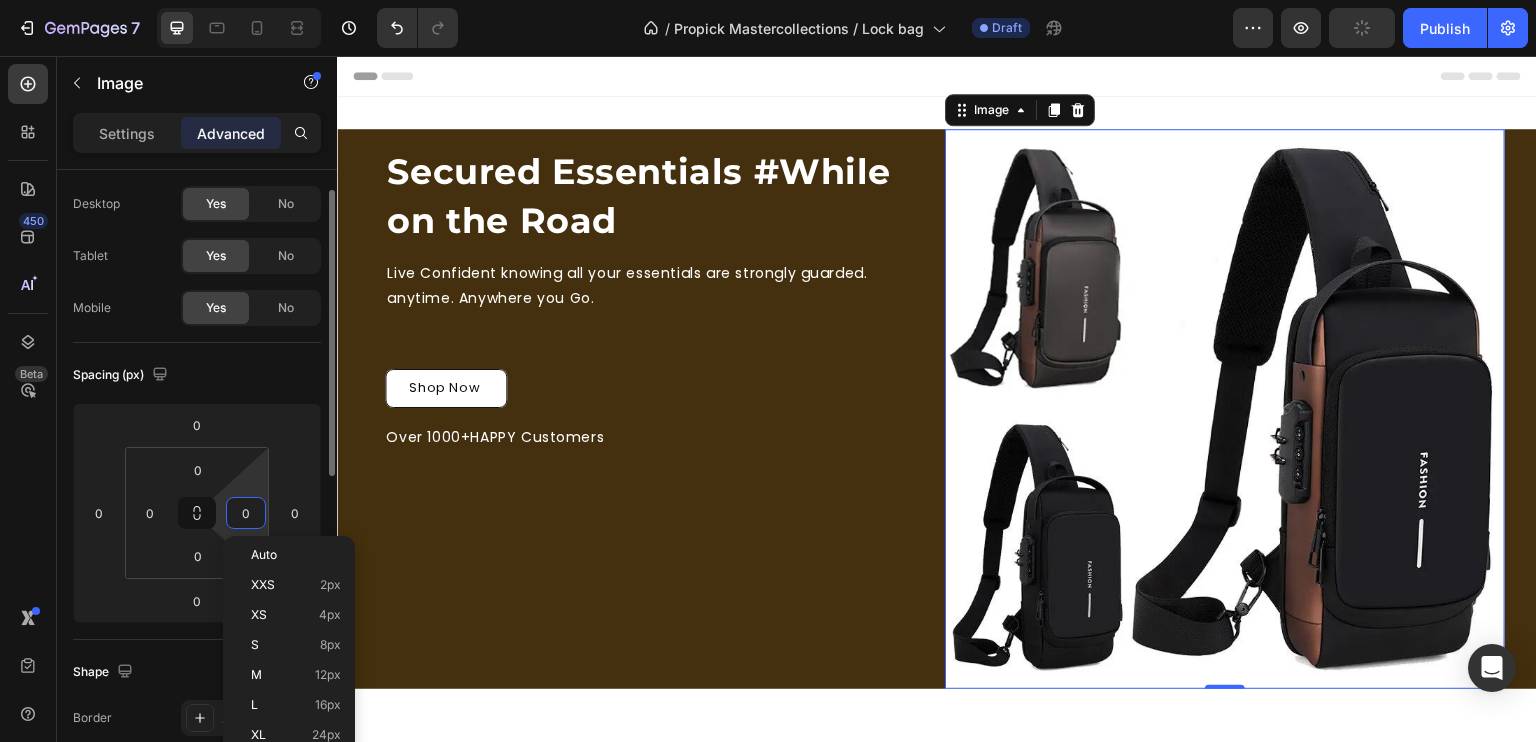 type on "8" 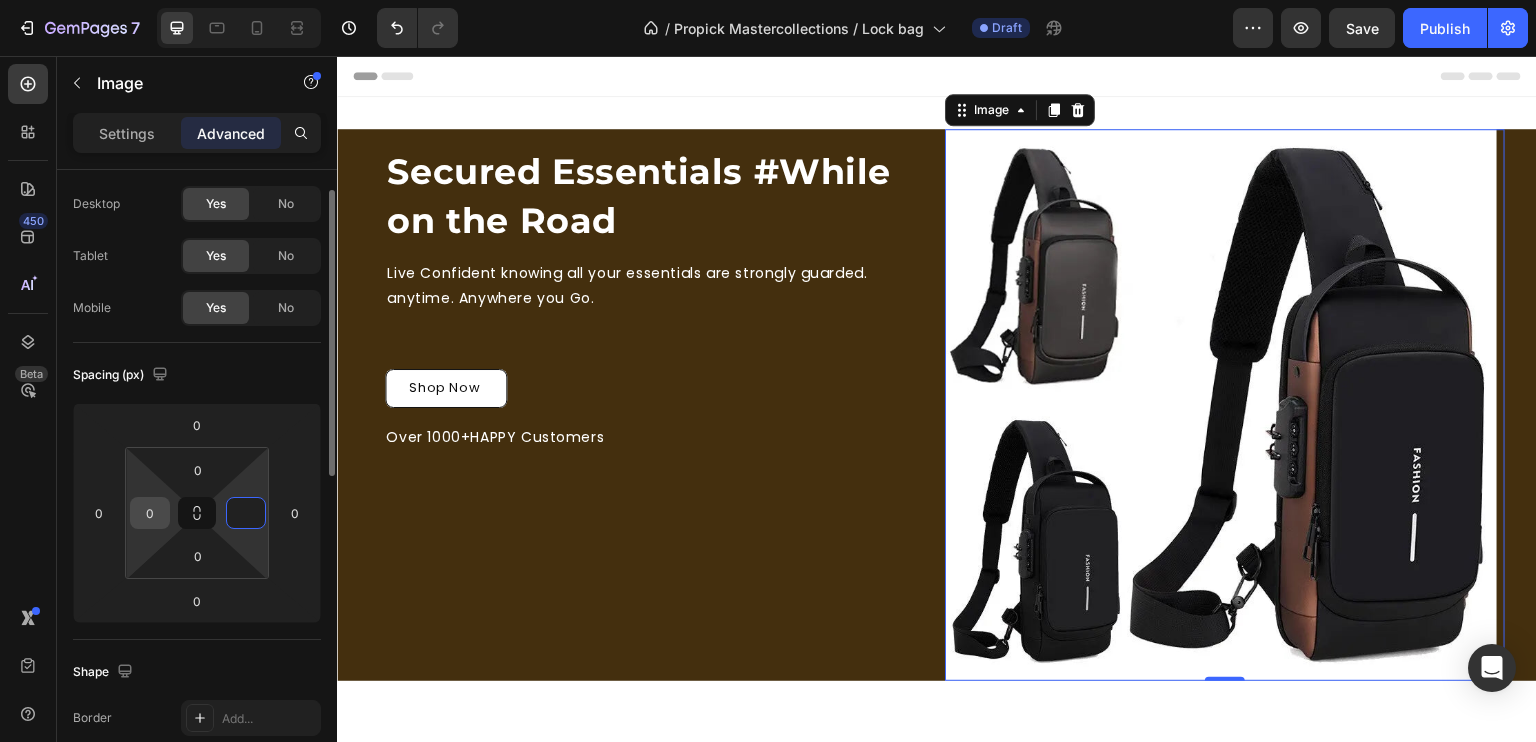 click on "0" at bounding box center [150, 513] 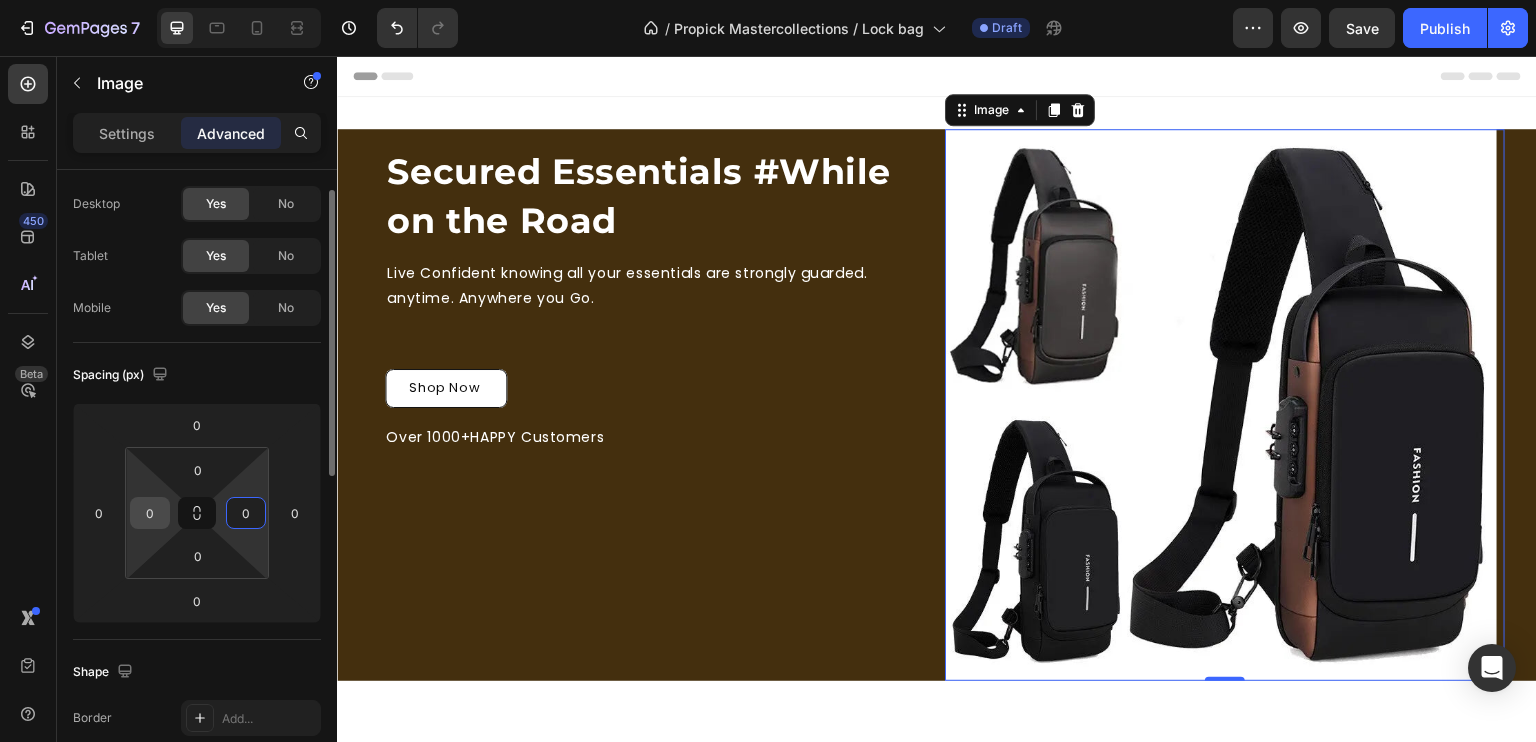 click on "0" at bounding box center (150, 513) 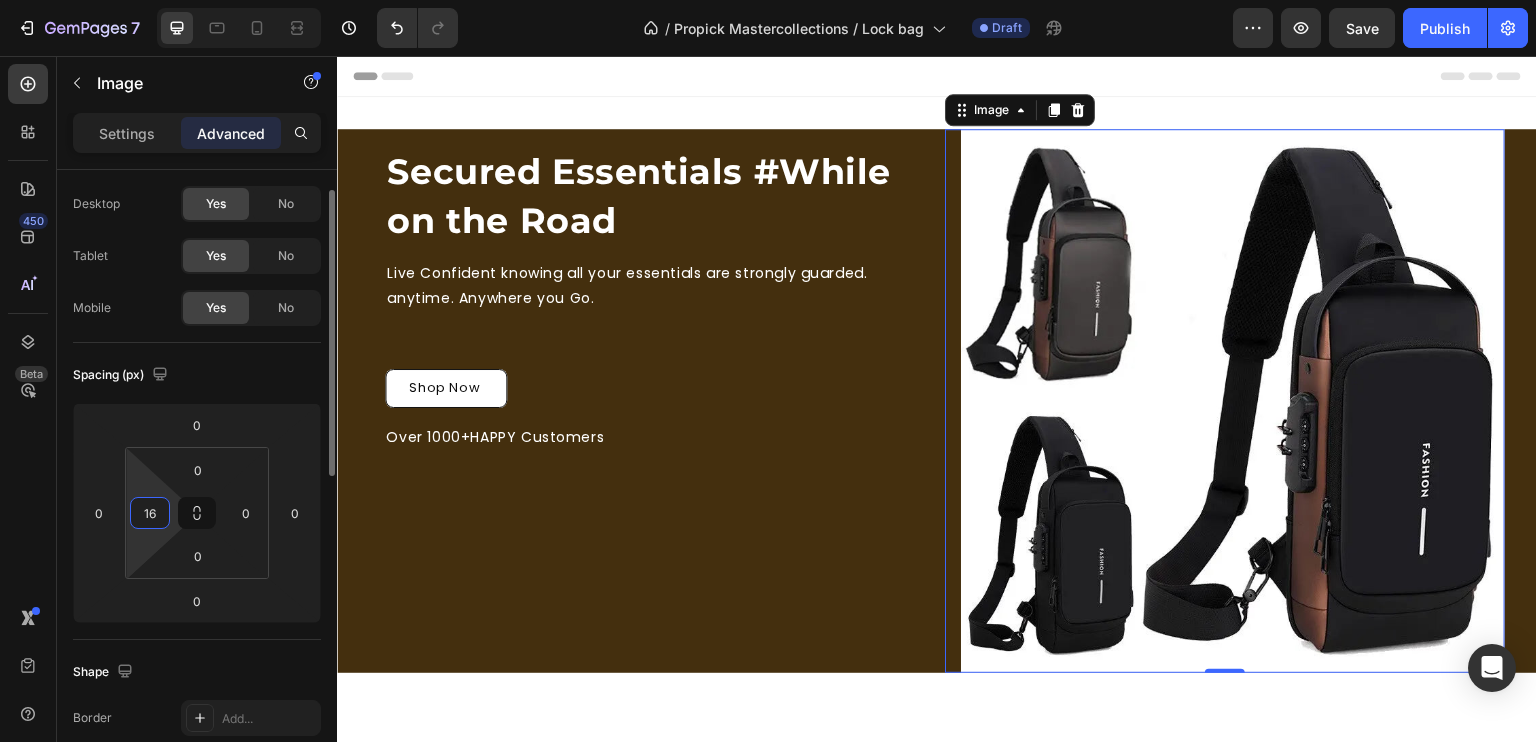 type on "1" 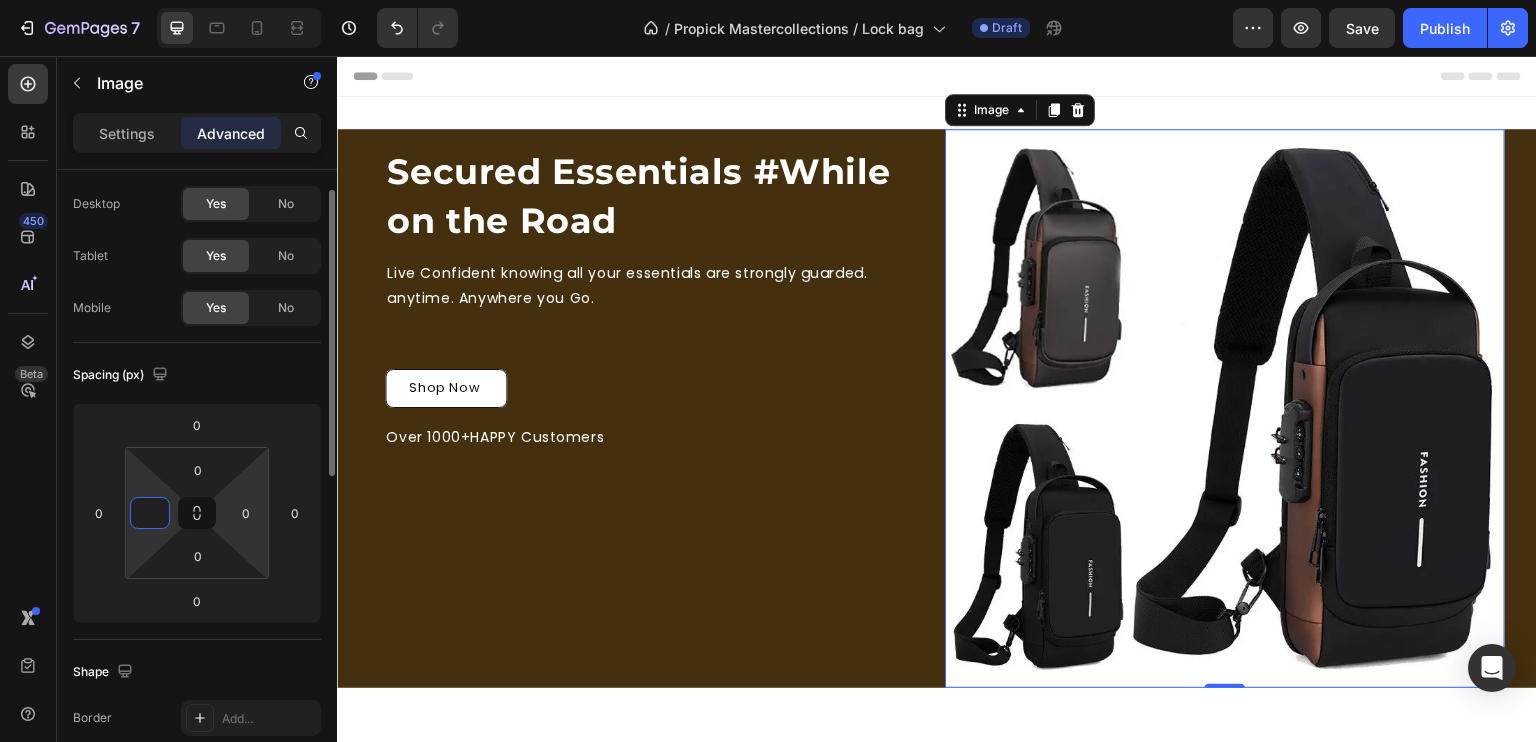 click on "7   /  Propick Mastercollections / Lock bag Draft Preview  Save   Publish  450 Beta Sections(18) Elements(83) Section Element Hero Section Product Detail Brands Trusted Badges Guarantee Product Breakdown How to use Testimonials Compare Bundle FAQs Social Proof Brand Story Product List Collection Blog List Contact Sticky Add to Cart Custom Footer Browse Library 450 Layout
Row
Row
Row
Row Text
Heading
Text Block Button
Button
Button Media
Image
Image
Video" at bounding box center [768, 0] 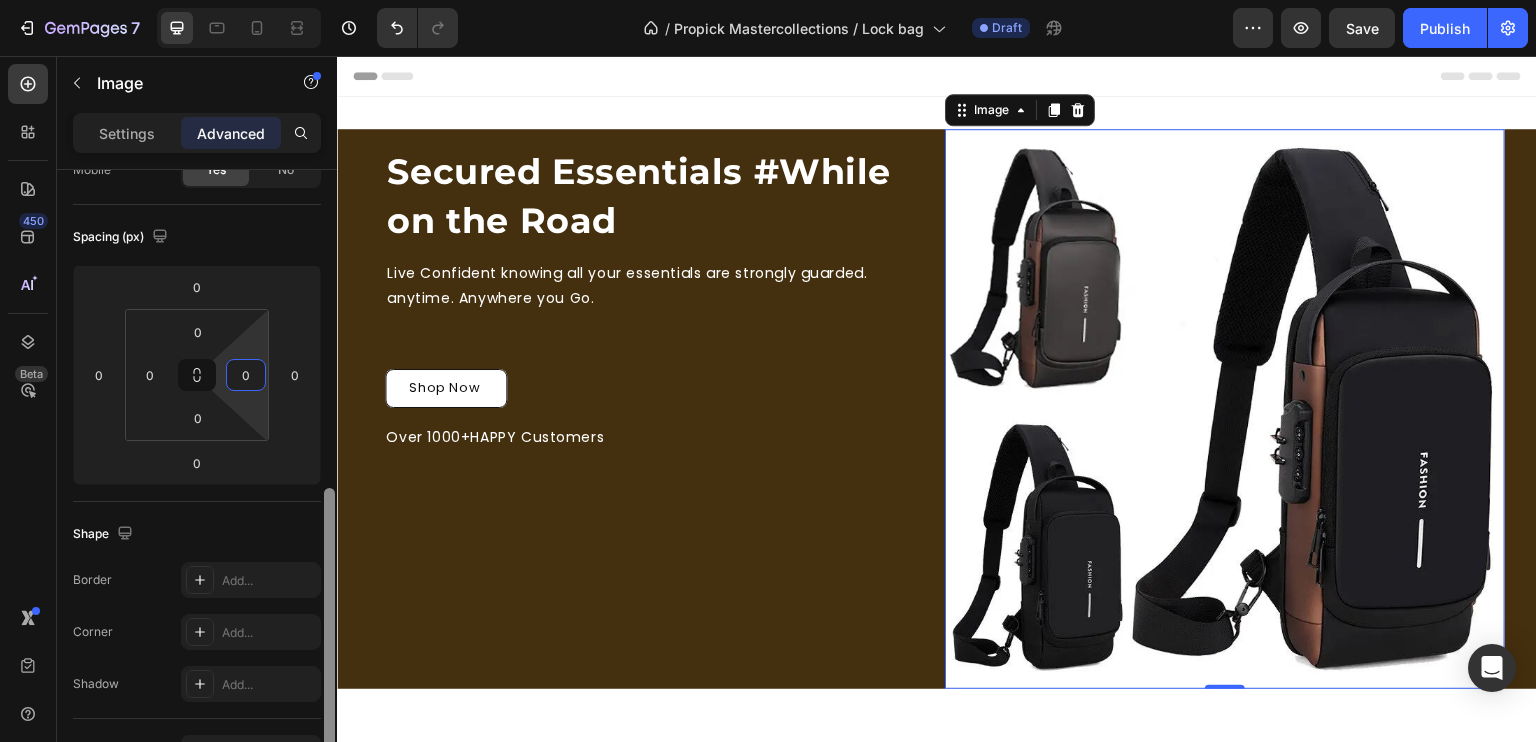 drag, startPoint x: 327, startPoint y: 457, endPoint x: 0, endPoint y: 534, distance: 335.94345 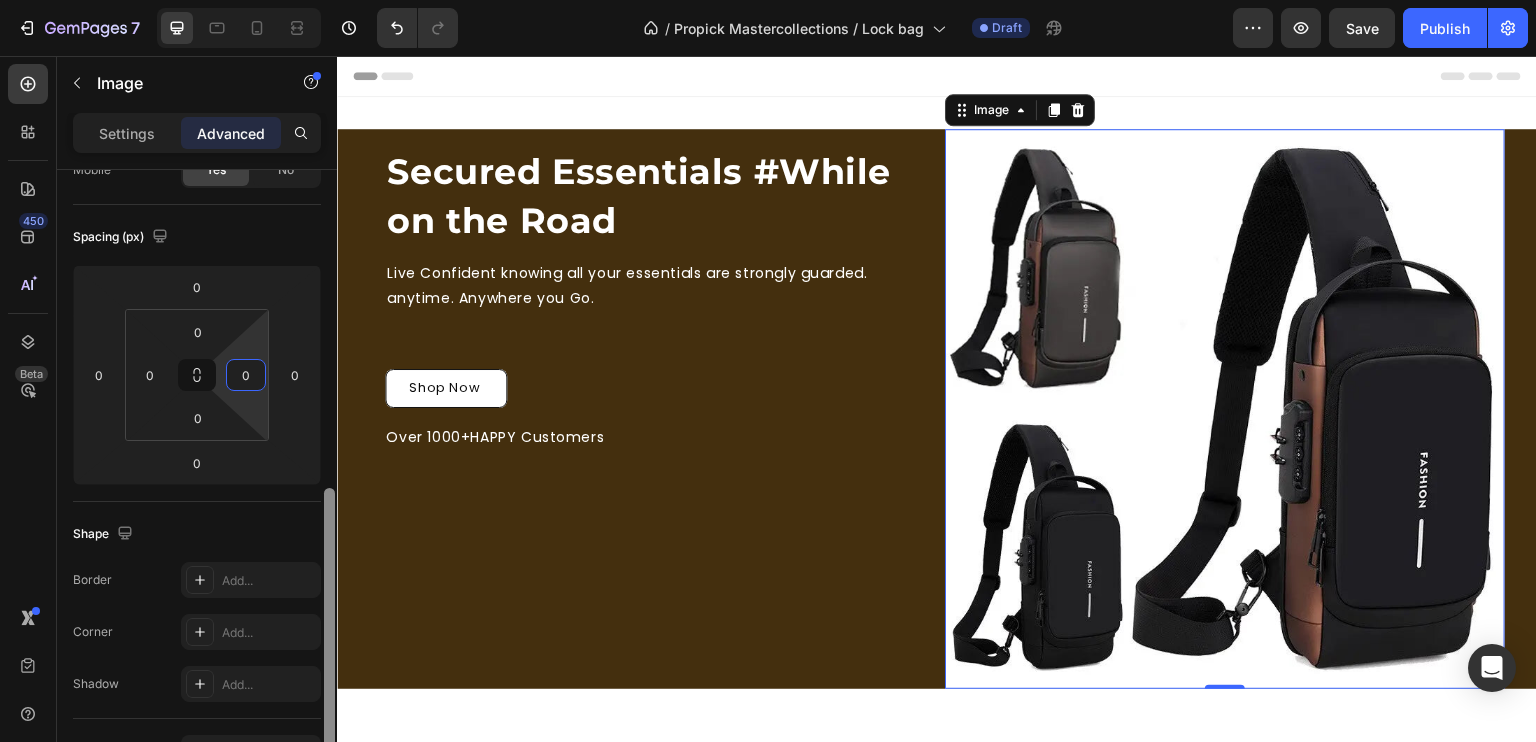 click at bounding box center [329, 647] 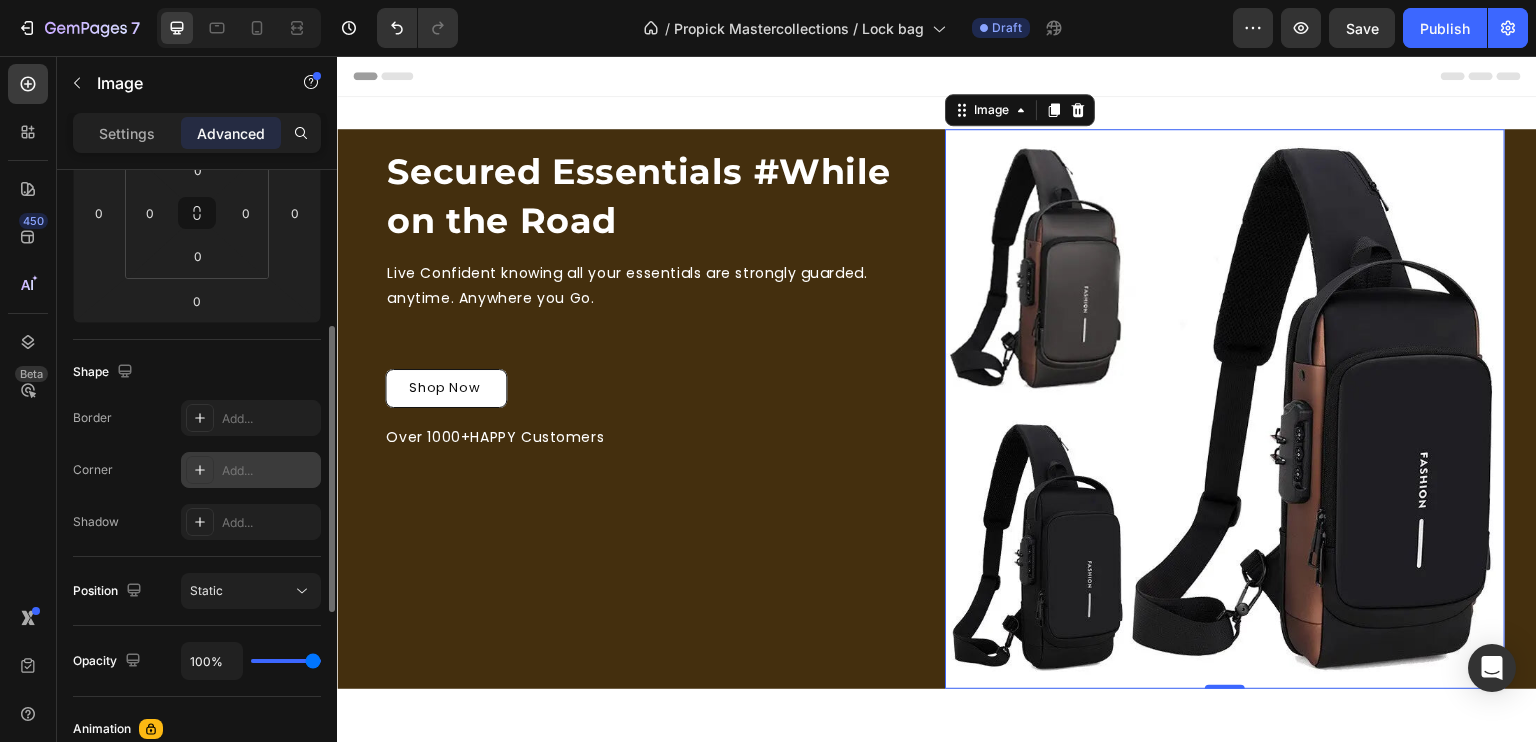click 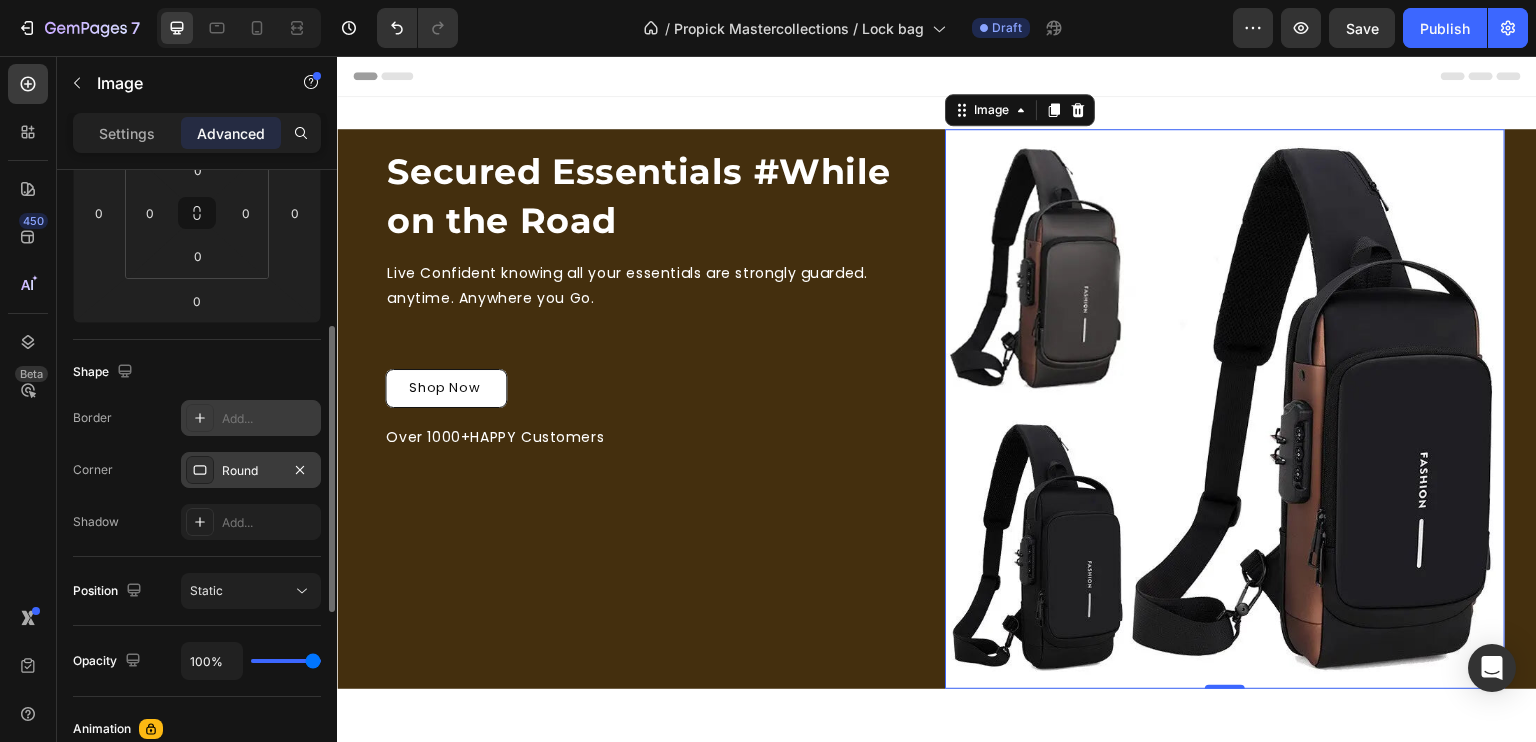 click 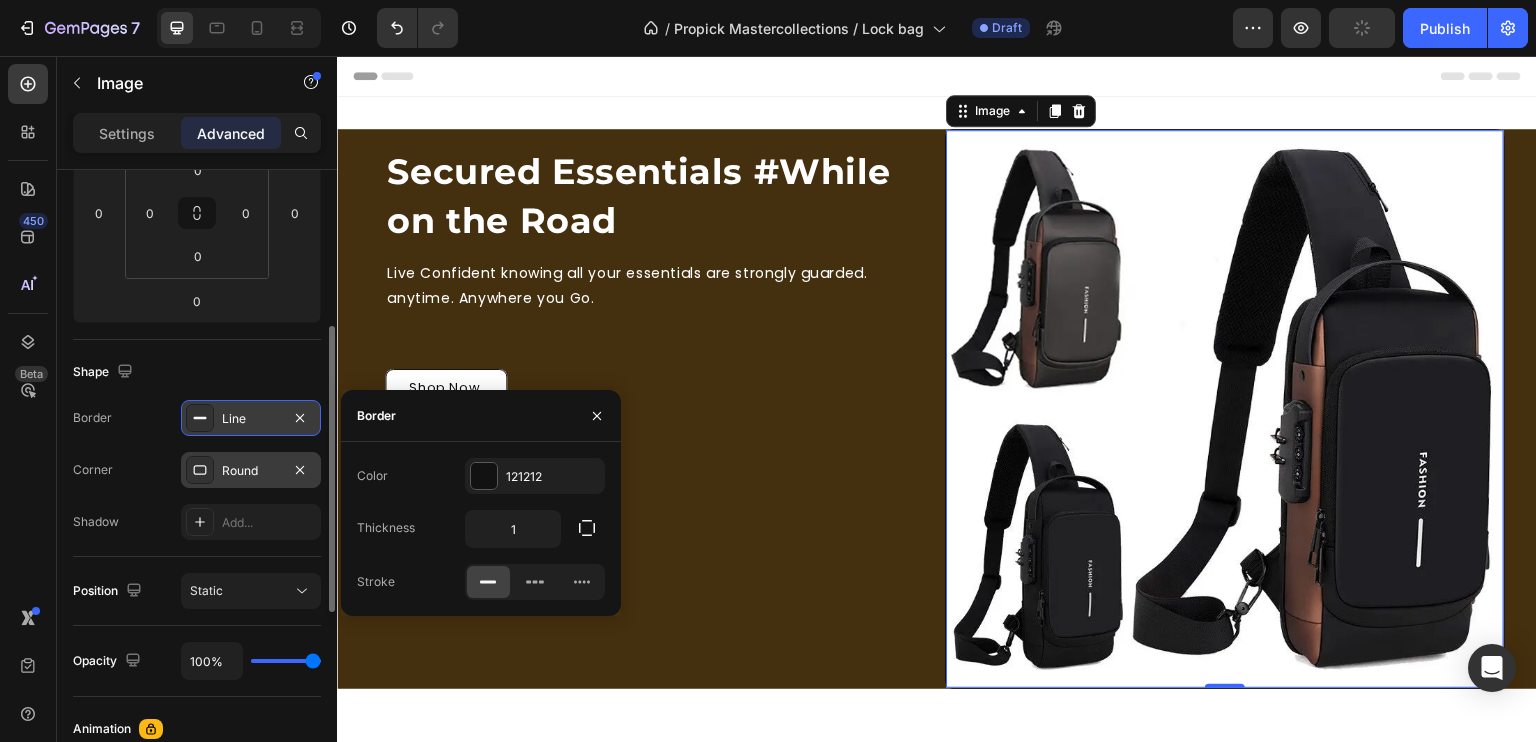 click 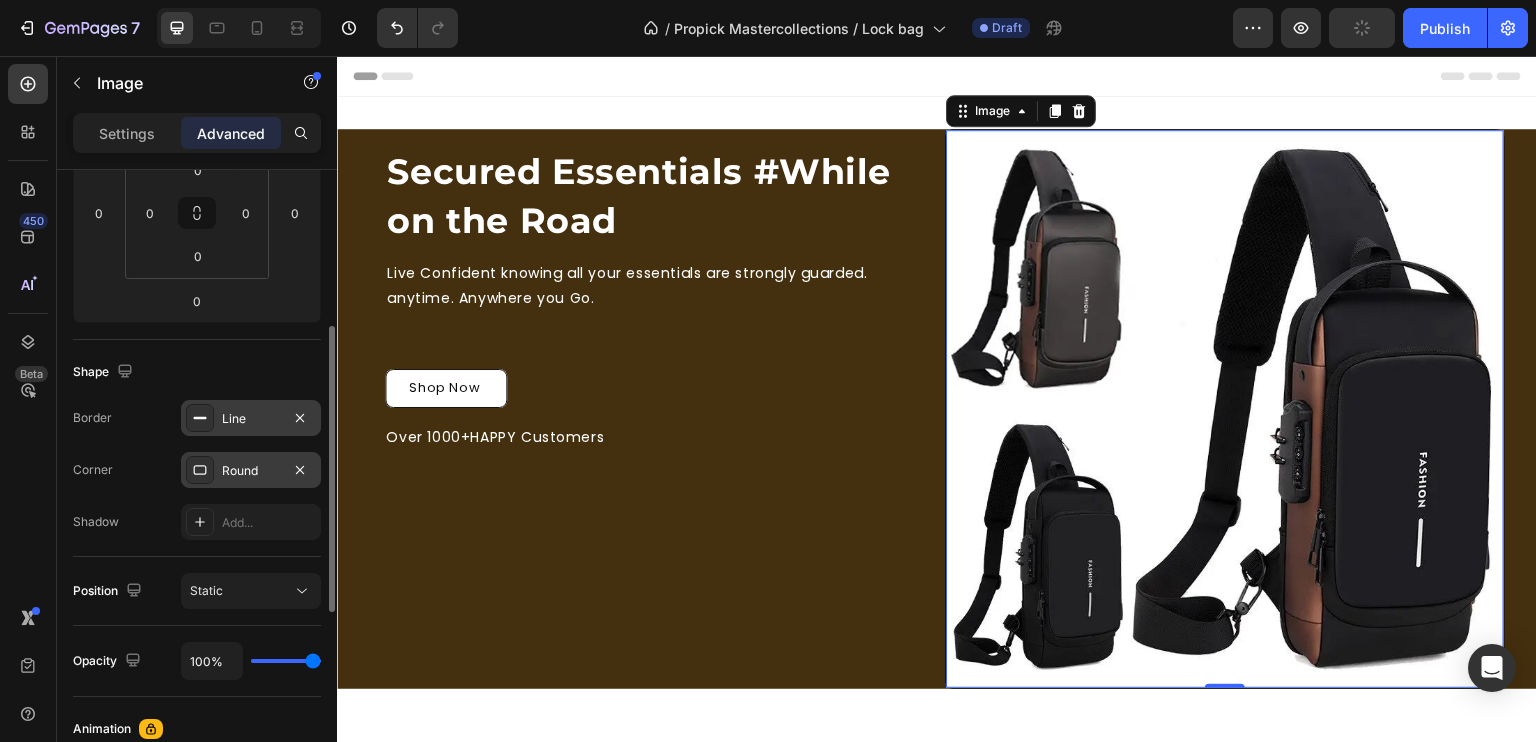 click 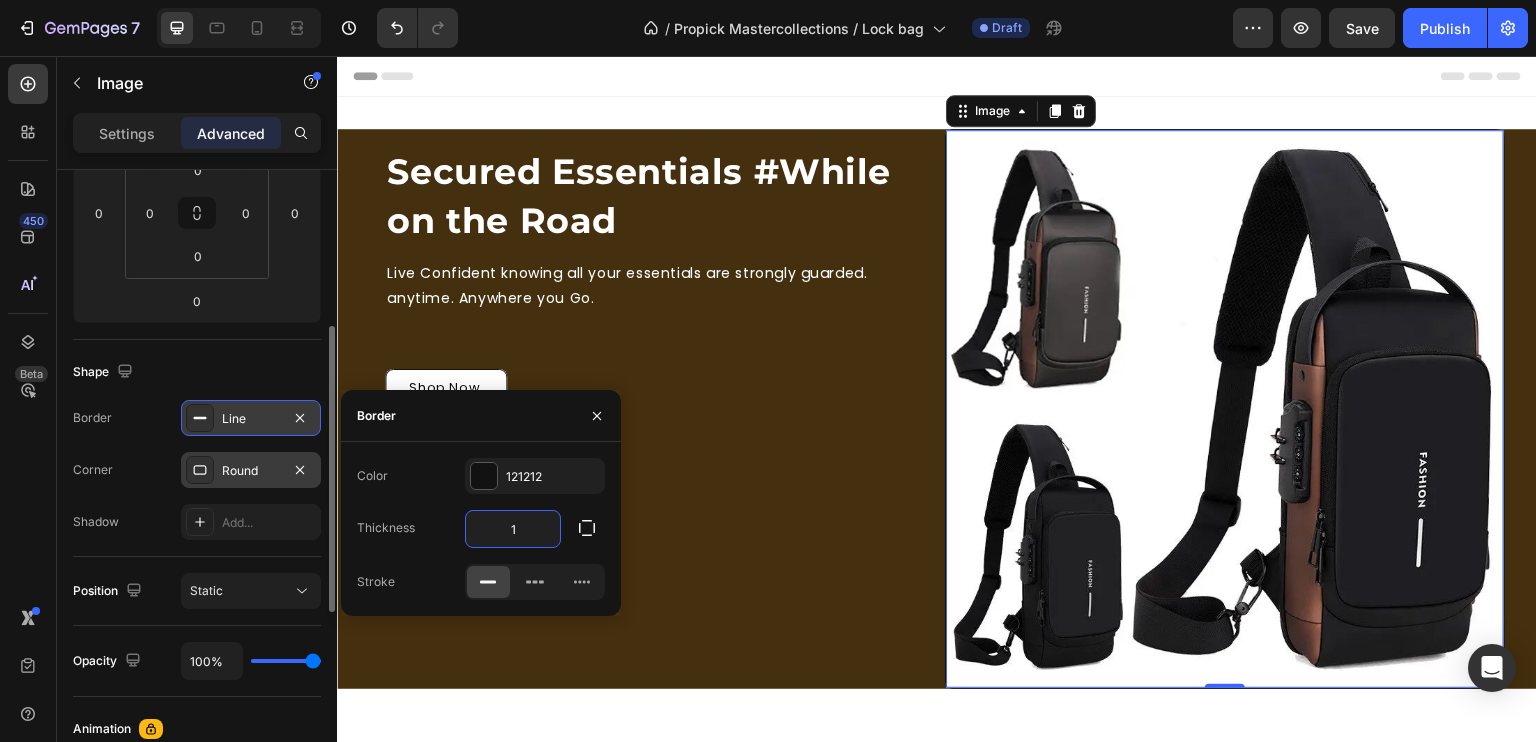 click on "1" at bounding box center (513, 529) 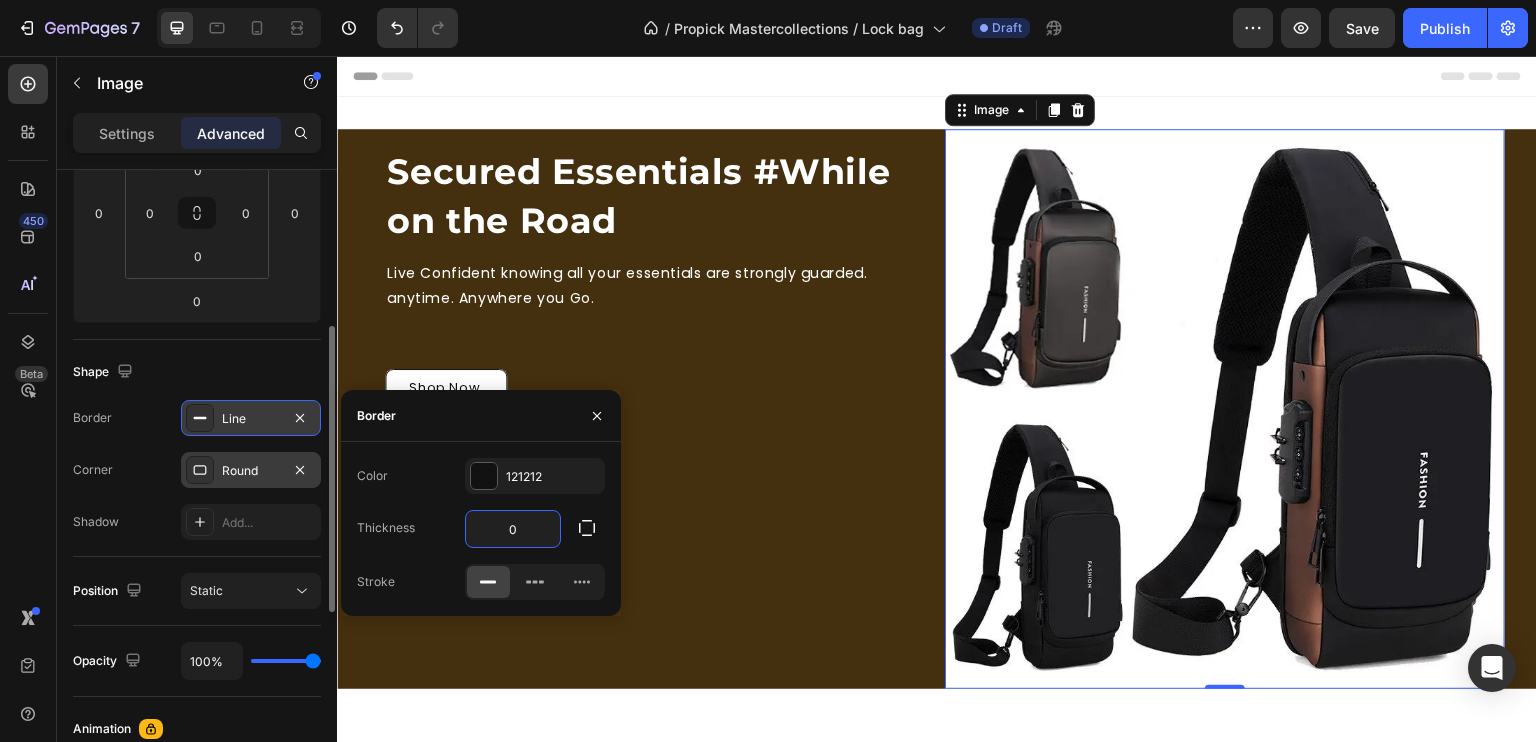 type on "00" 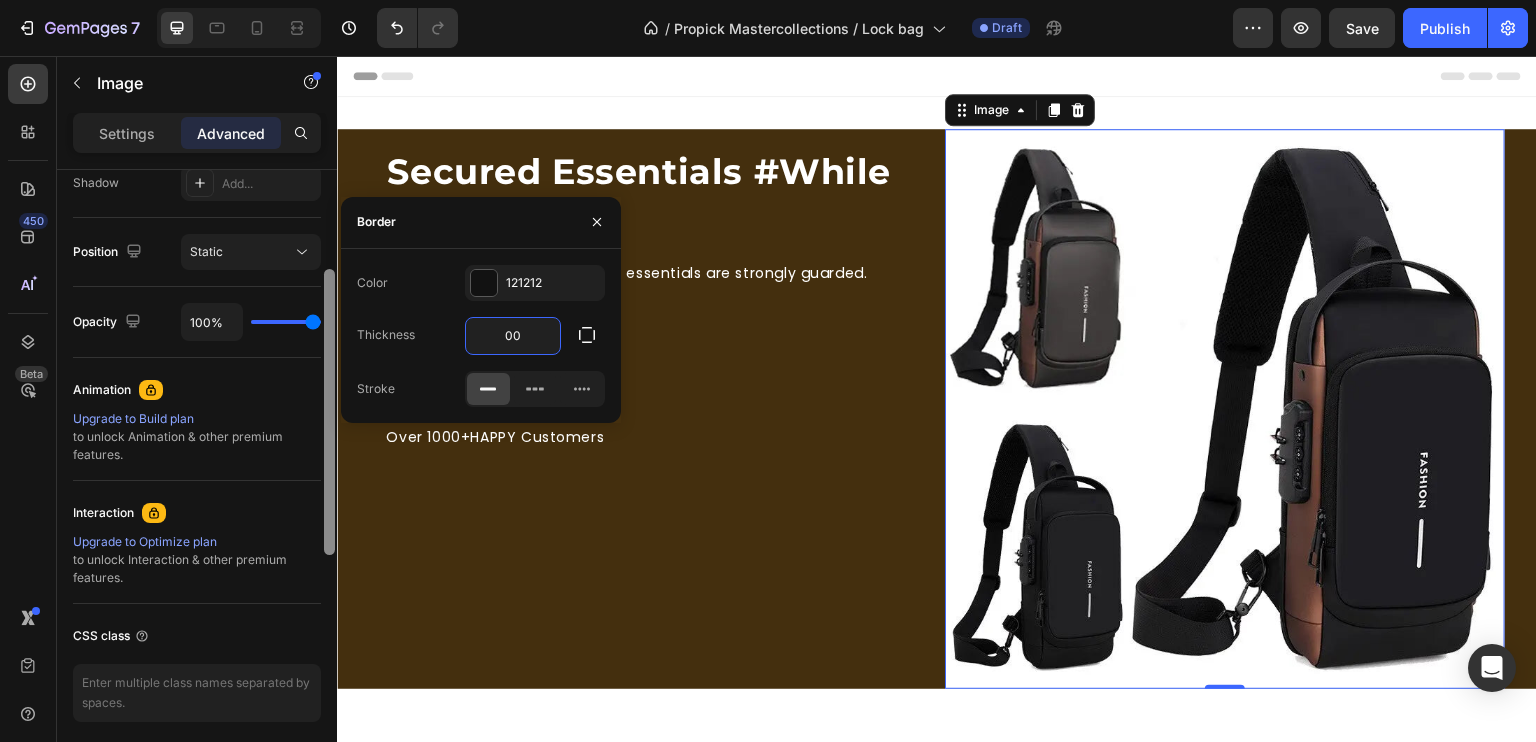 scroll, scrollTop: 532, scrollLeft: 0, axis: vertical 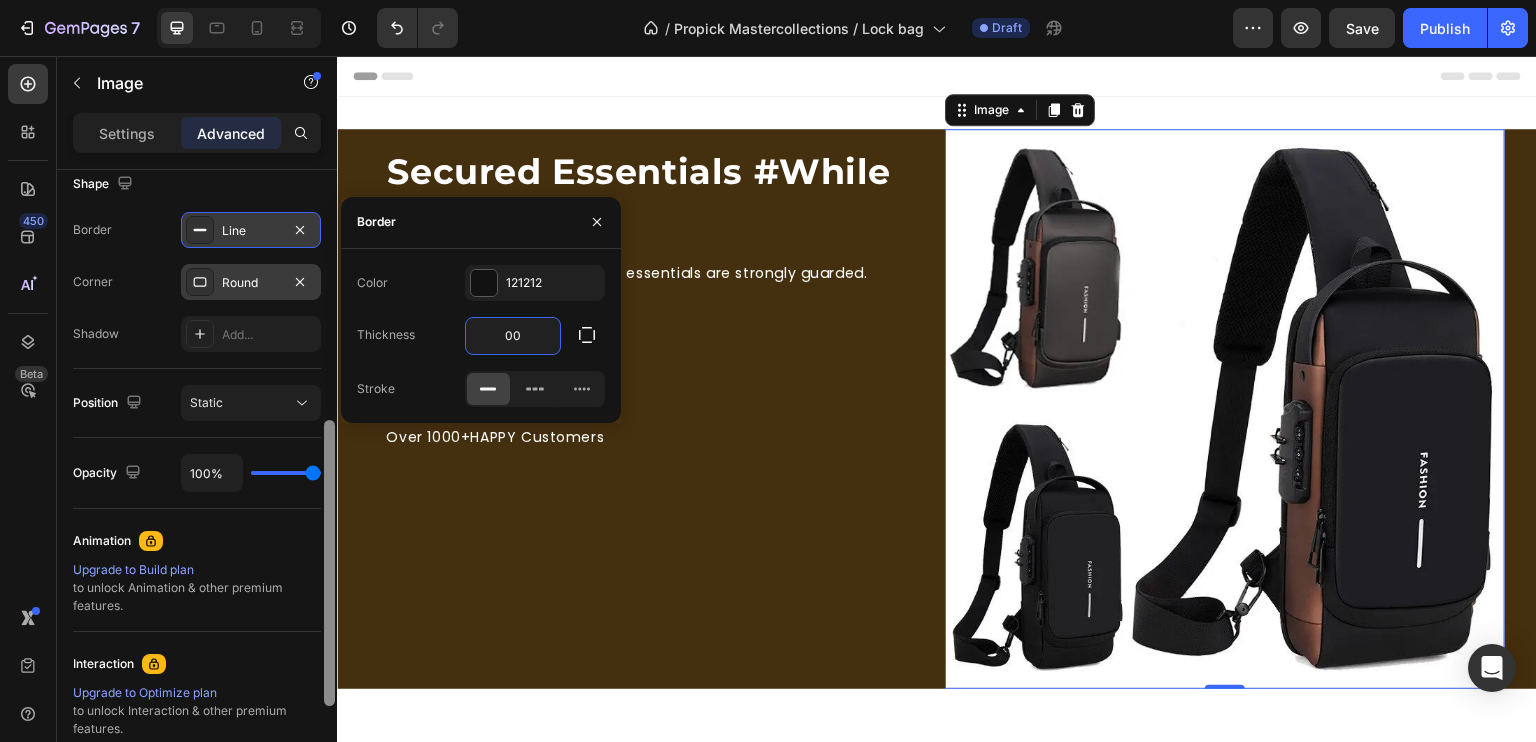drag, startPoint x: 334, startPoint y: 490, endPoint x: 321, endPoint y: 575, distance: 85.98837 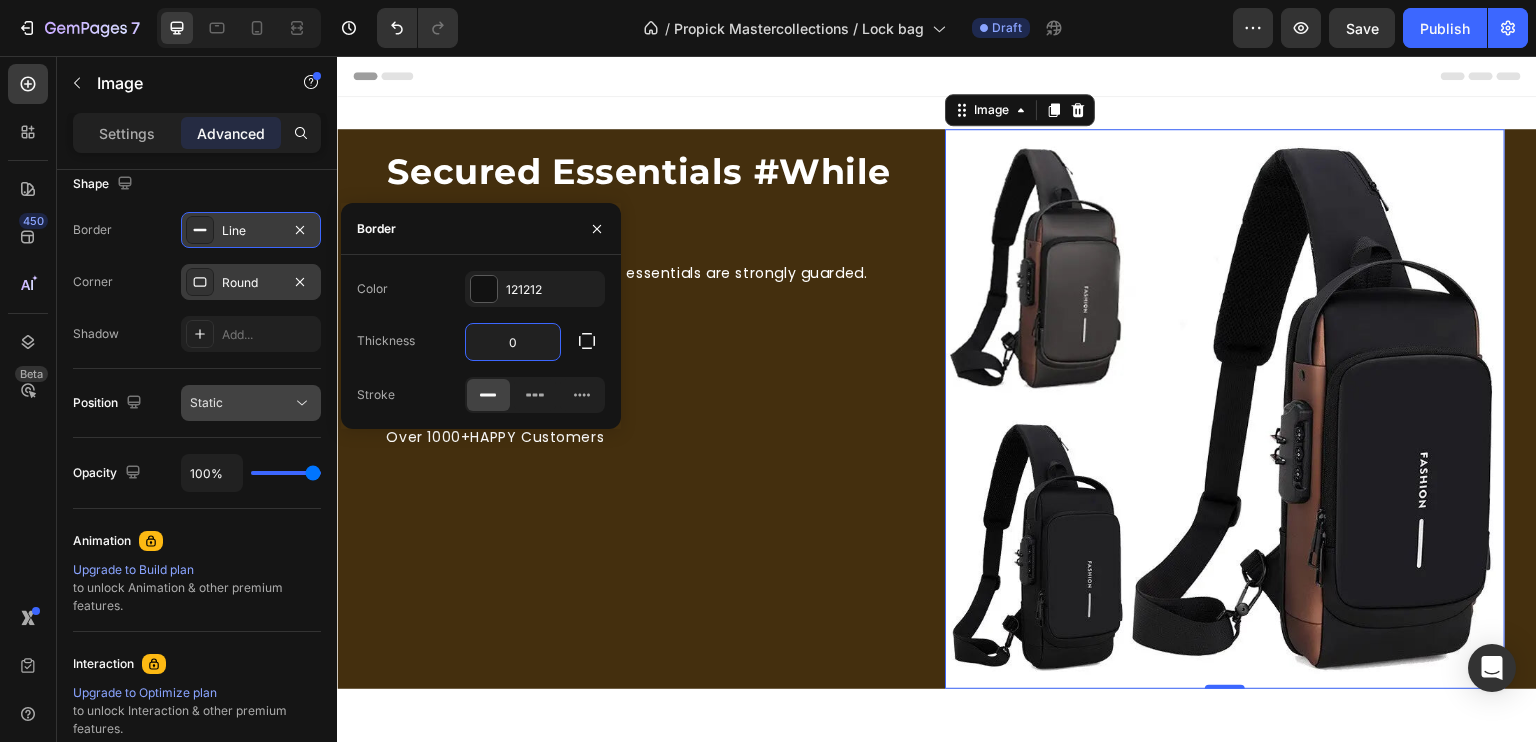 click on "Static" at bounding box center (241, 403) 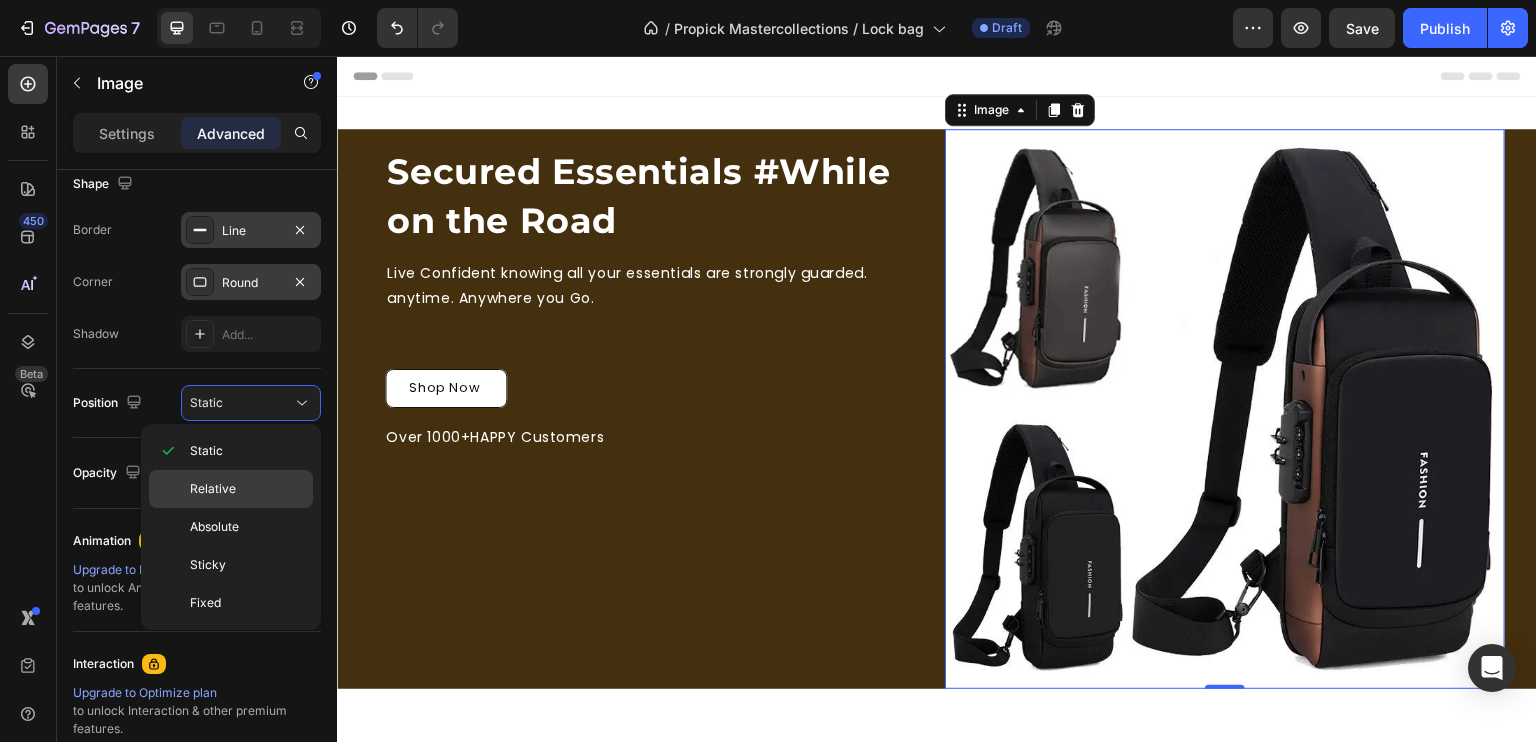 click on "Relative" 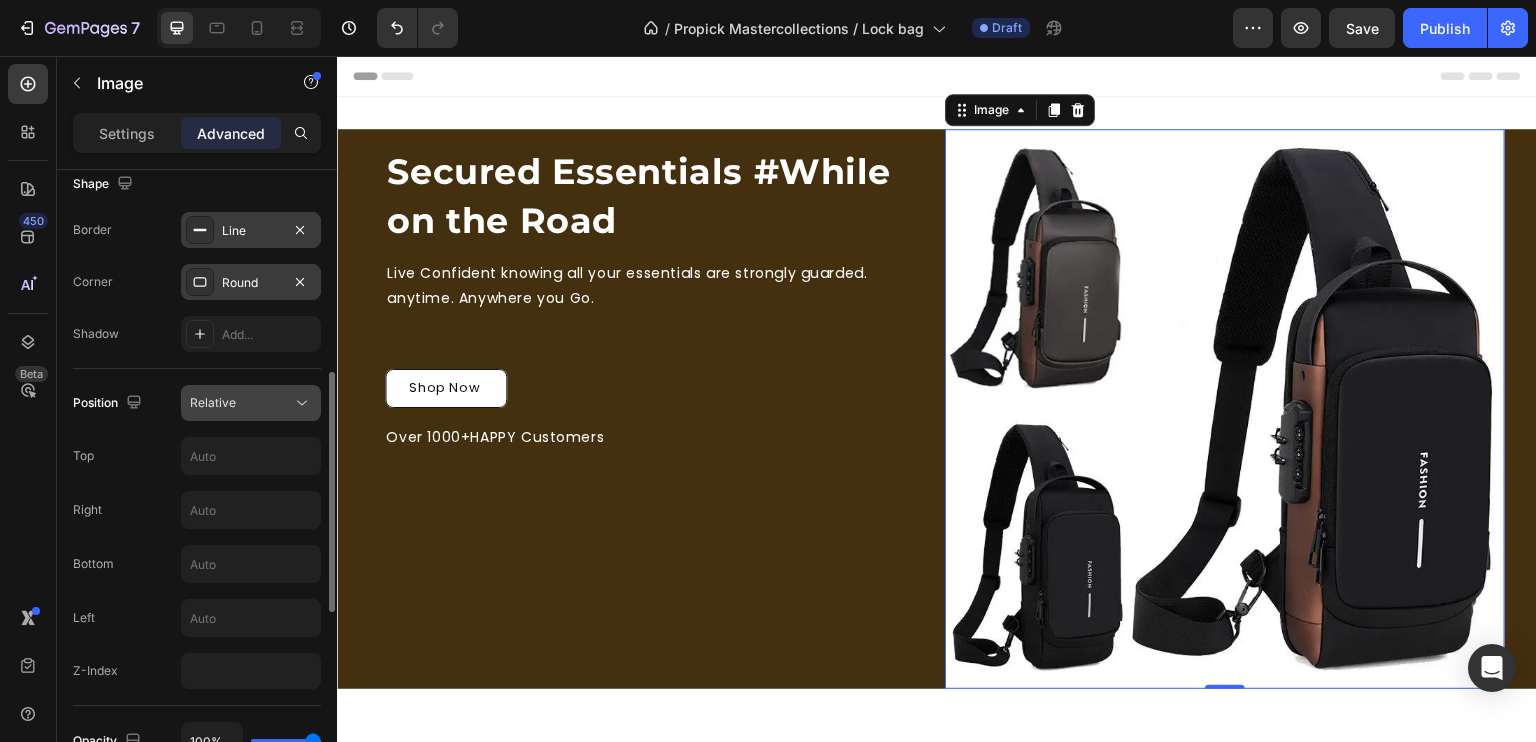 click on "Relative" at bounding box center [241, 403] 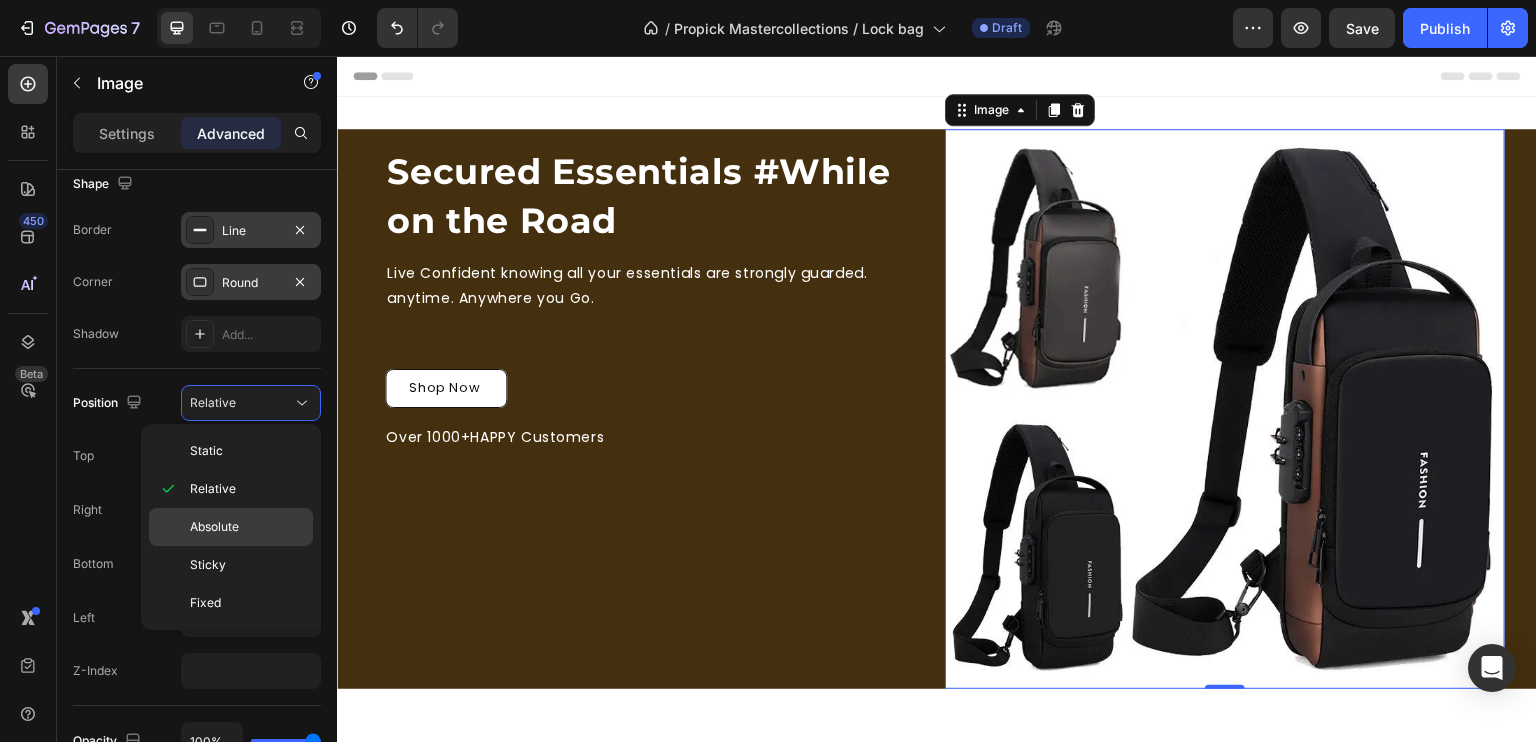 click on "Absolute" at bounding box center [247, 527] 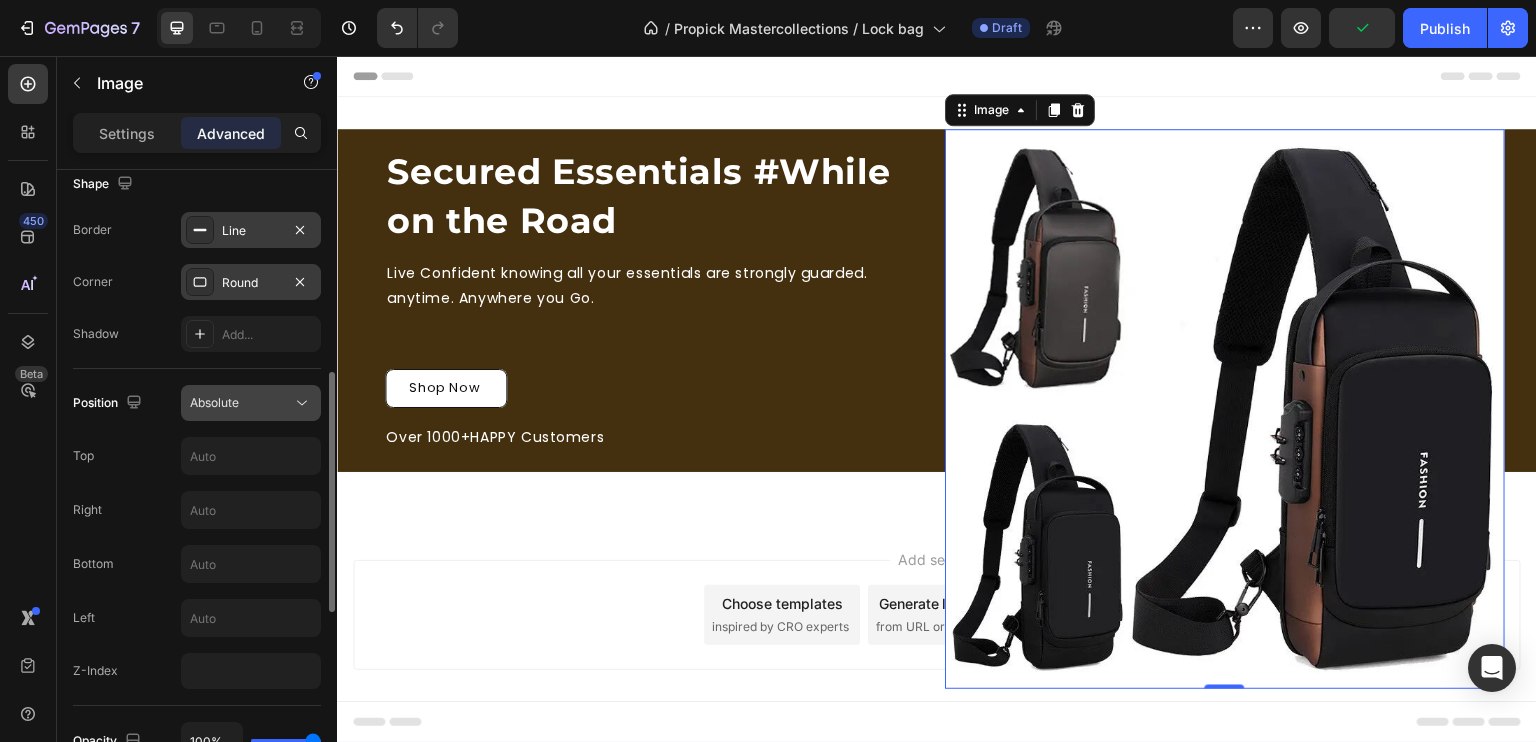 click 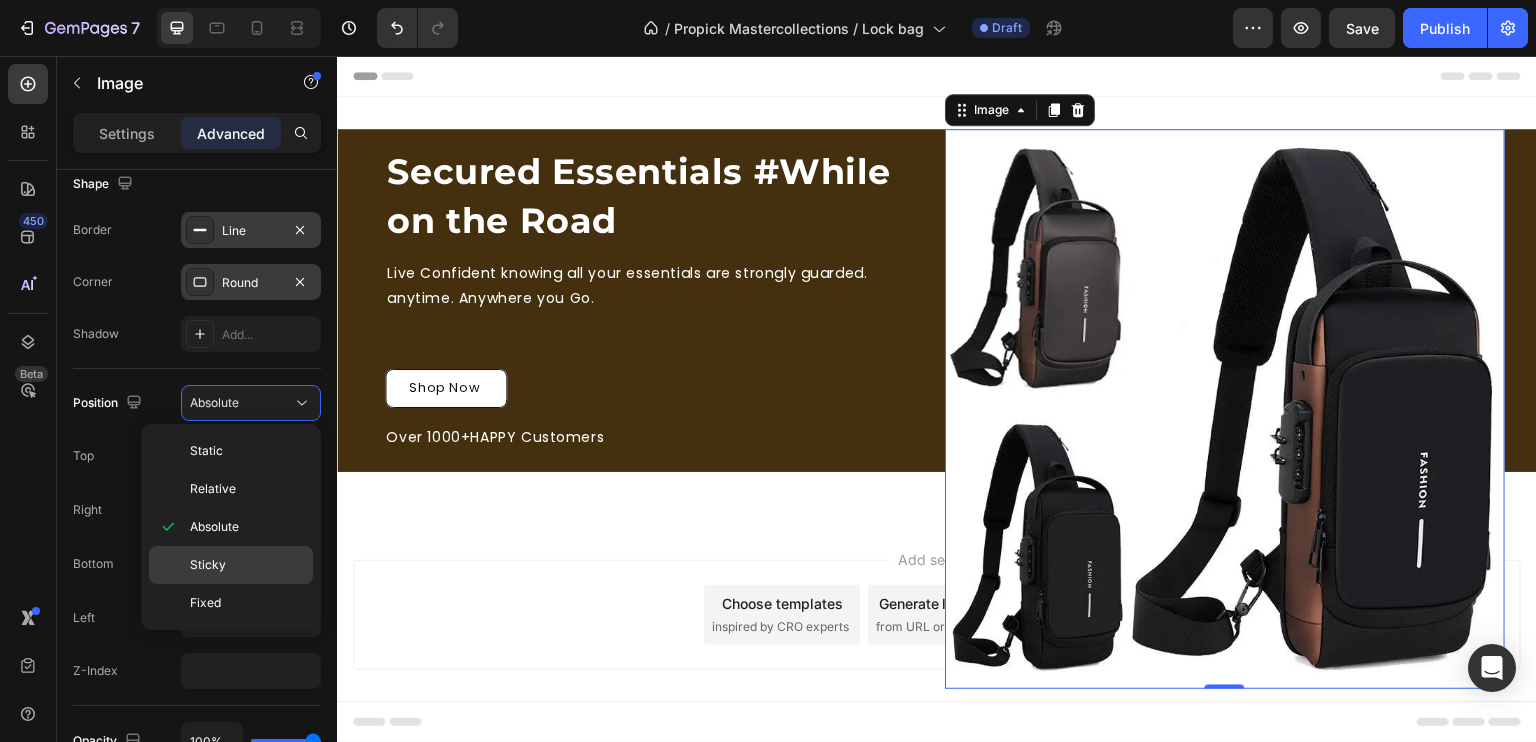 click on "Sticky" at bounding box center (247, 565) 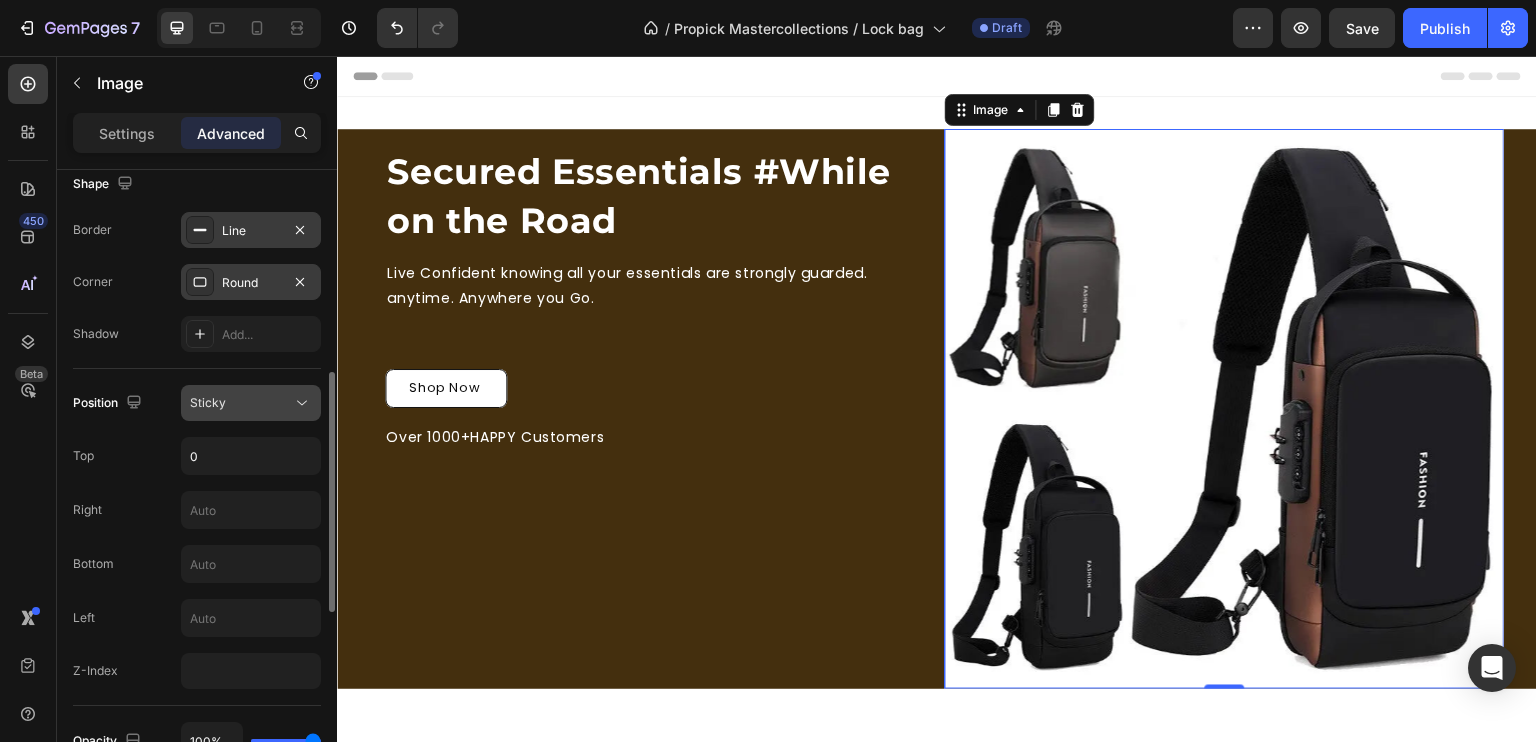 click on "Sticky" at bounding box center (241, 403) 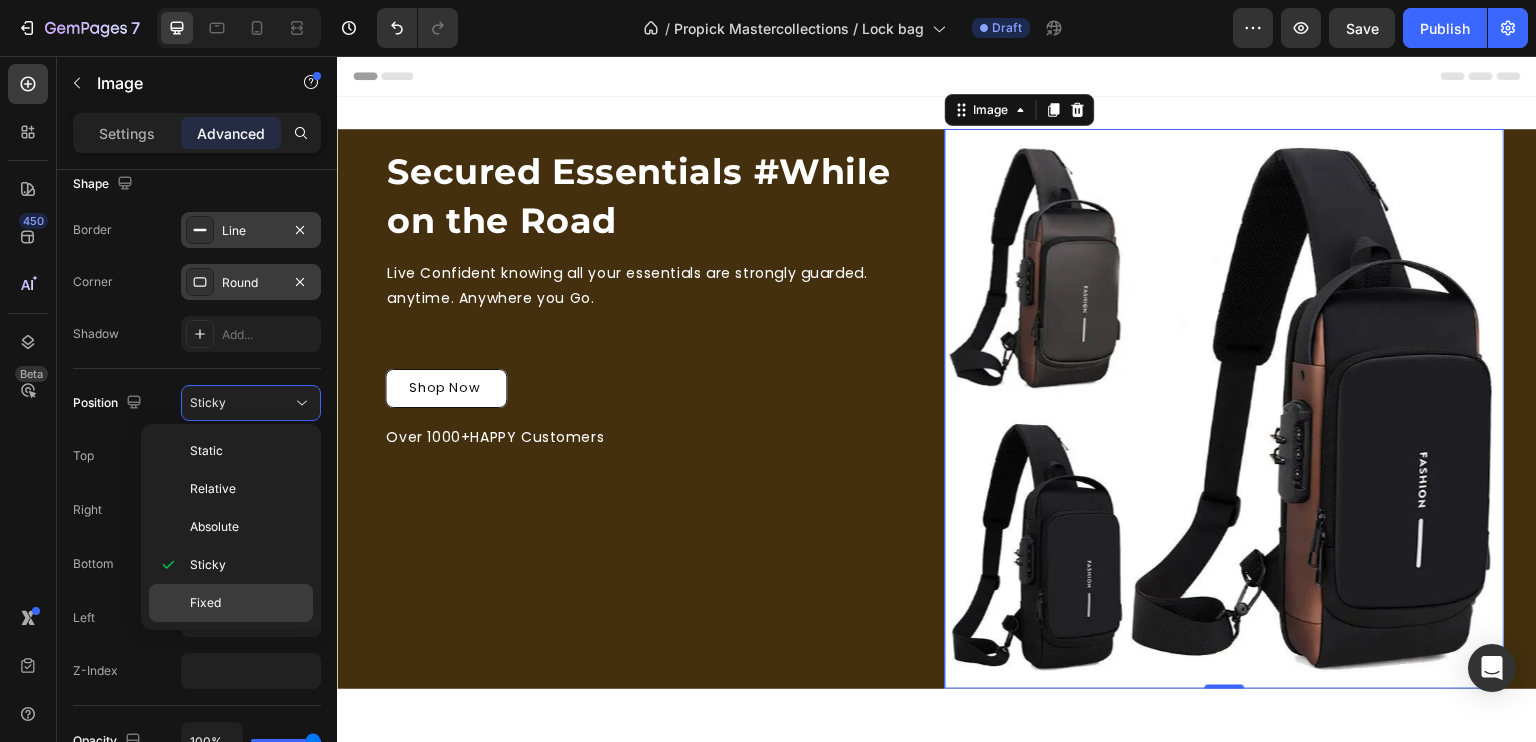 click on "Fixed" at bounding box center (247, 603) 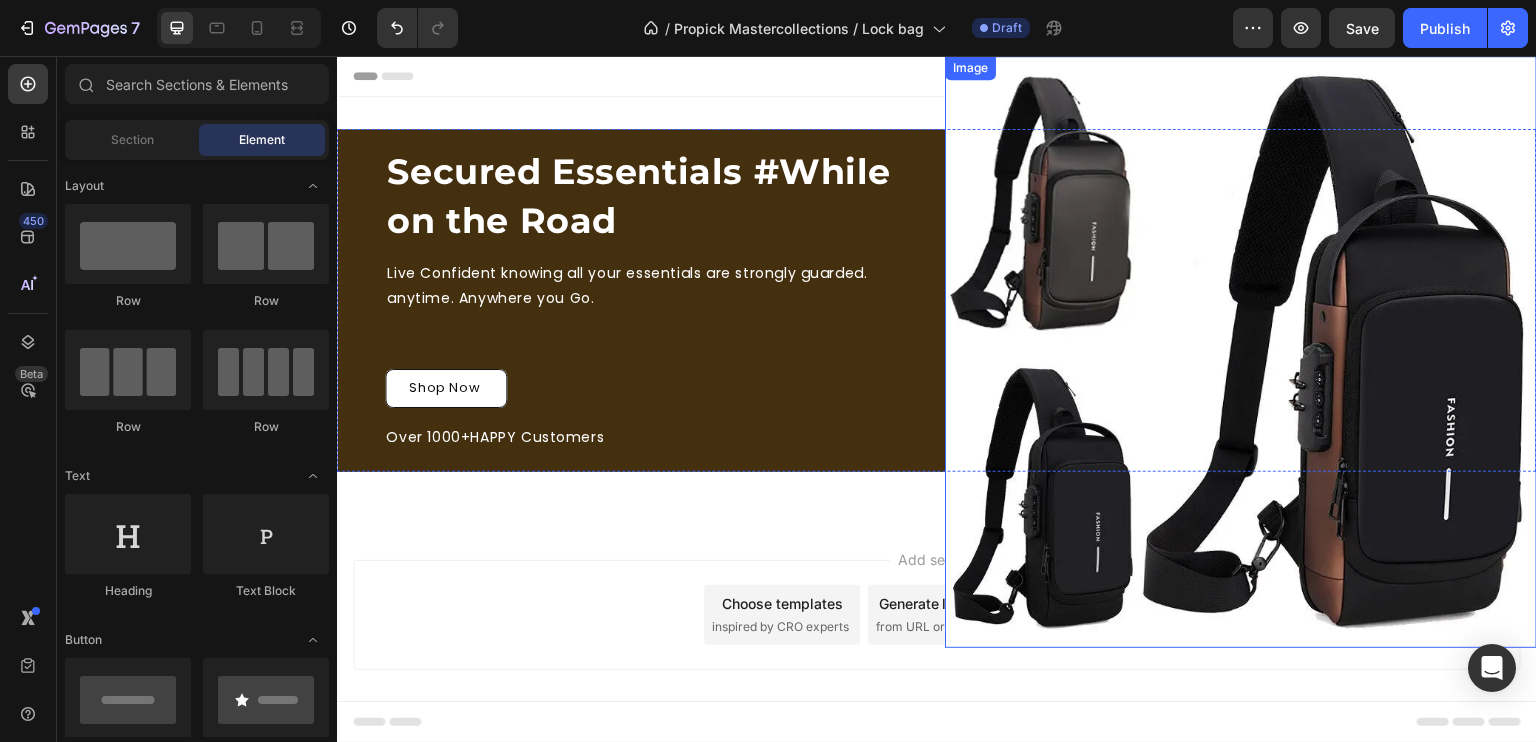 click at bounding box center [1241, 352] 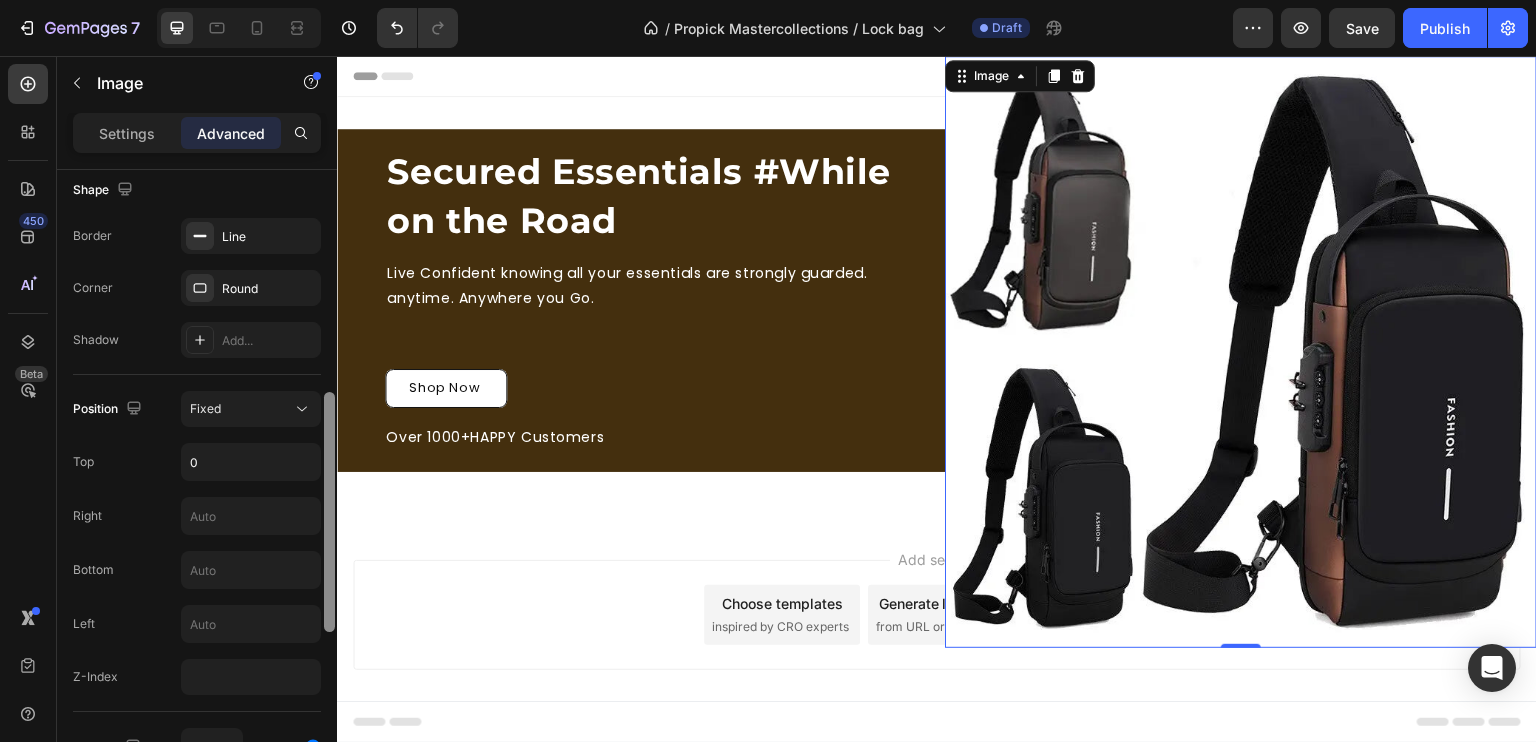 scroll, scrollTop: 544, scrollLeft: 0, axis: vertical 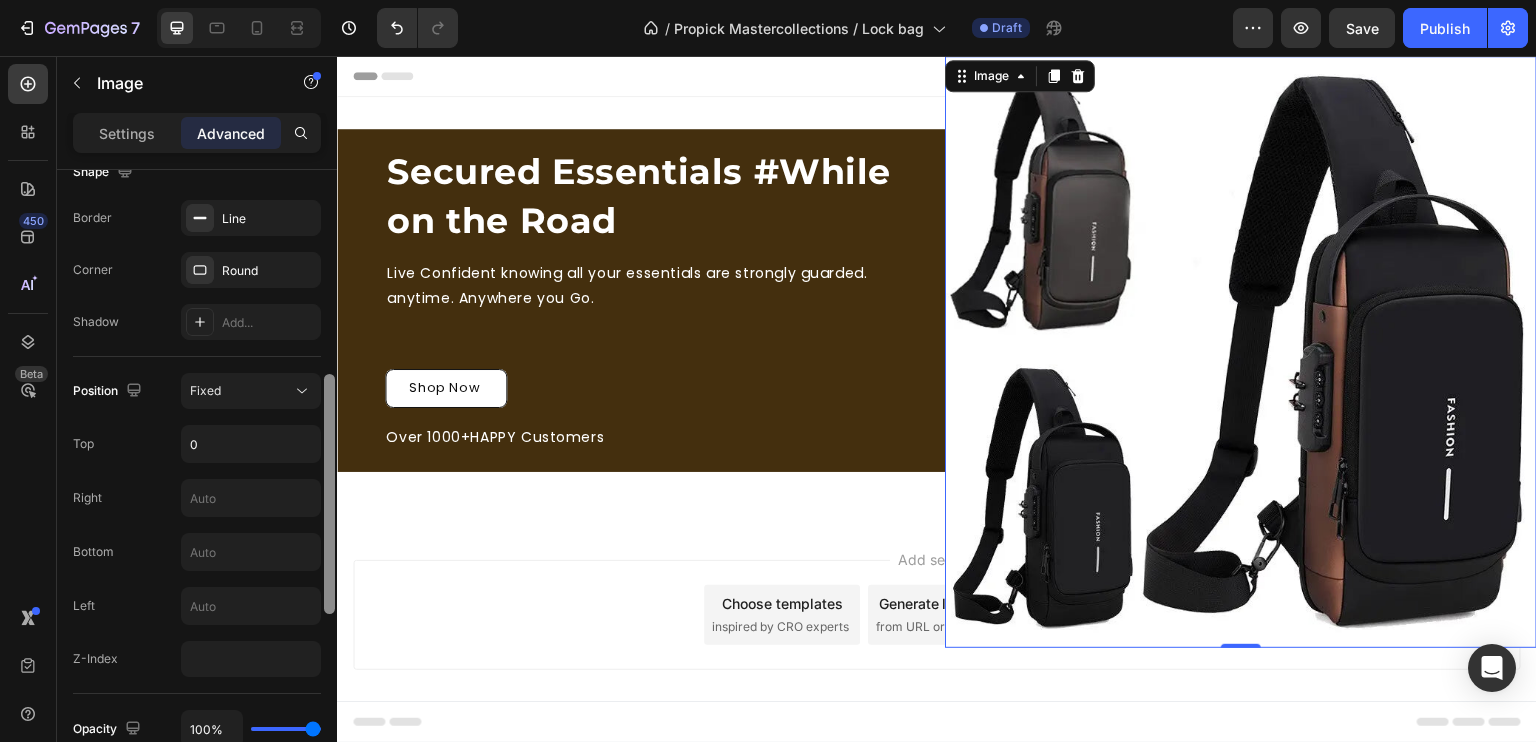 drag, startPoint x: 334, startPoint y: 339, endPoint x: 329, endPoint y: 547, distance: 208.06009 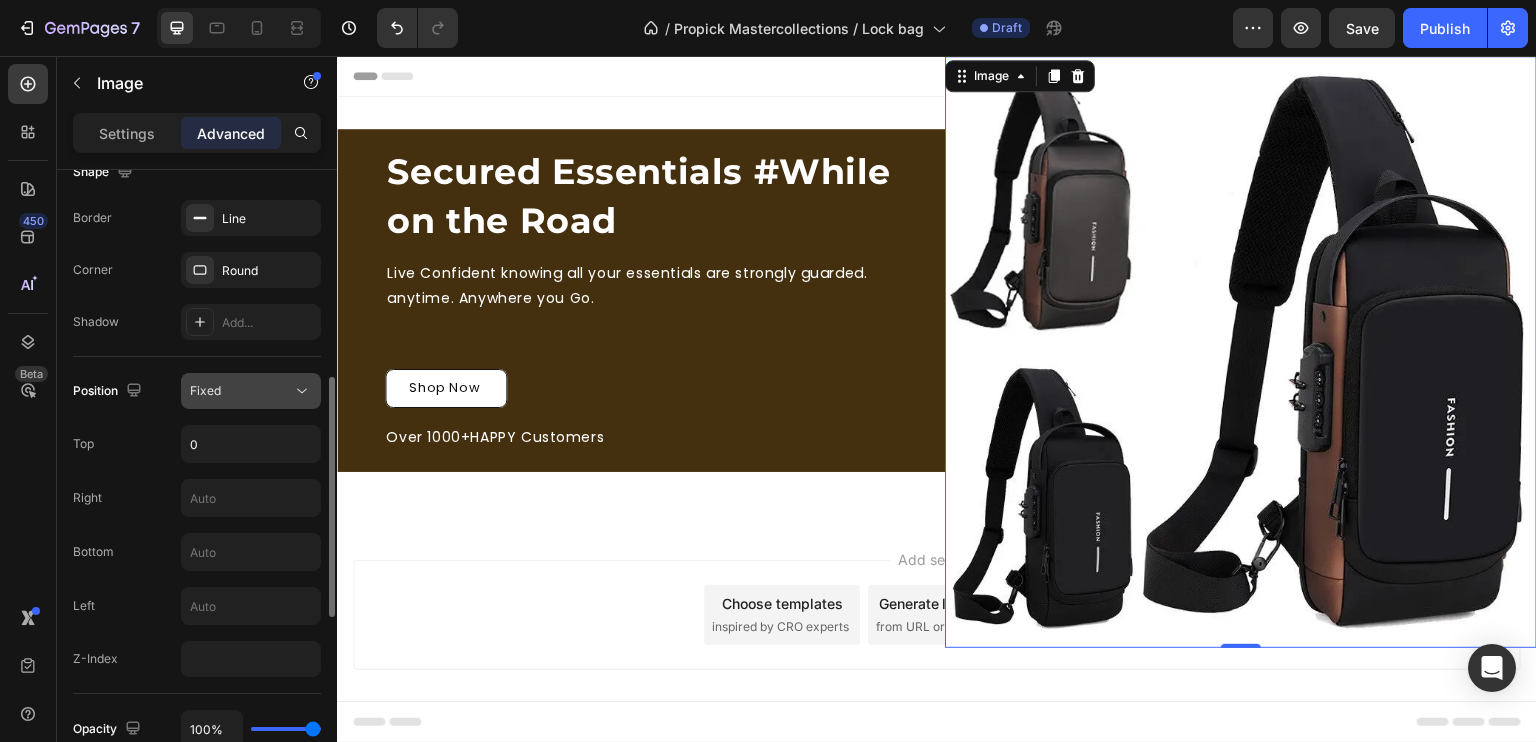 click on "Fixed" at bounding box center (241, 391) 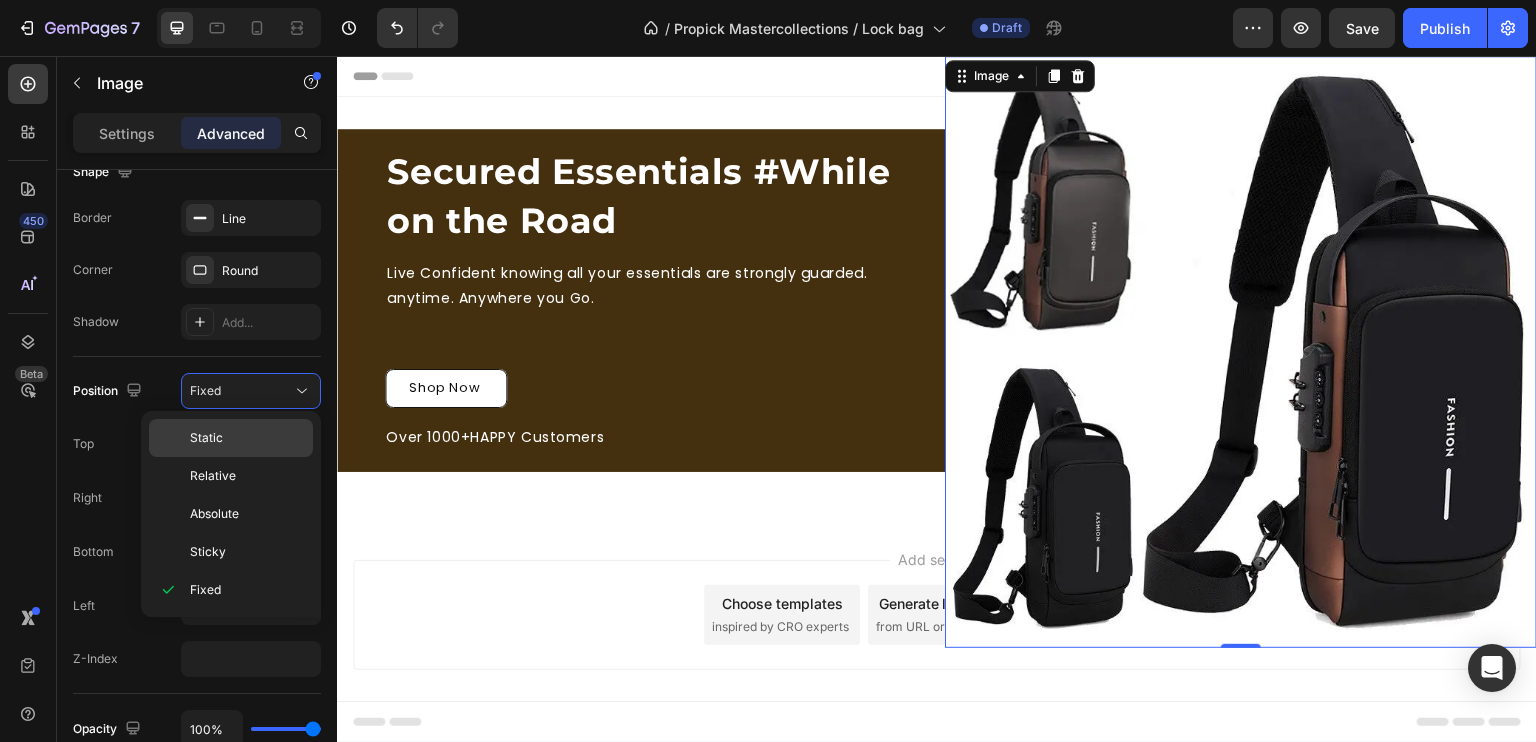 click on "Static" at bounding box center [247, 438] 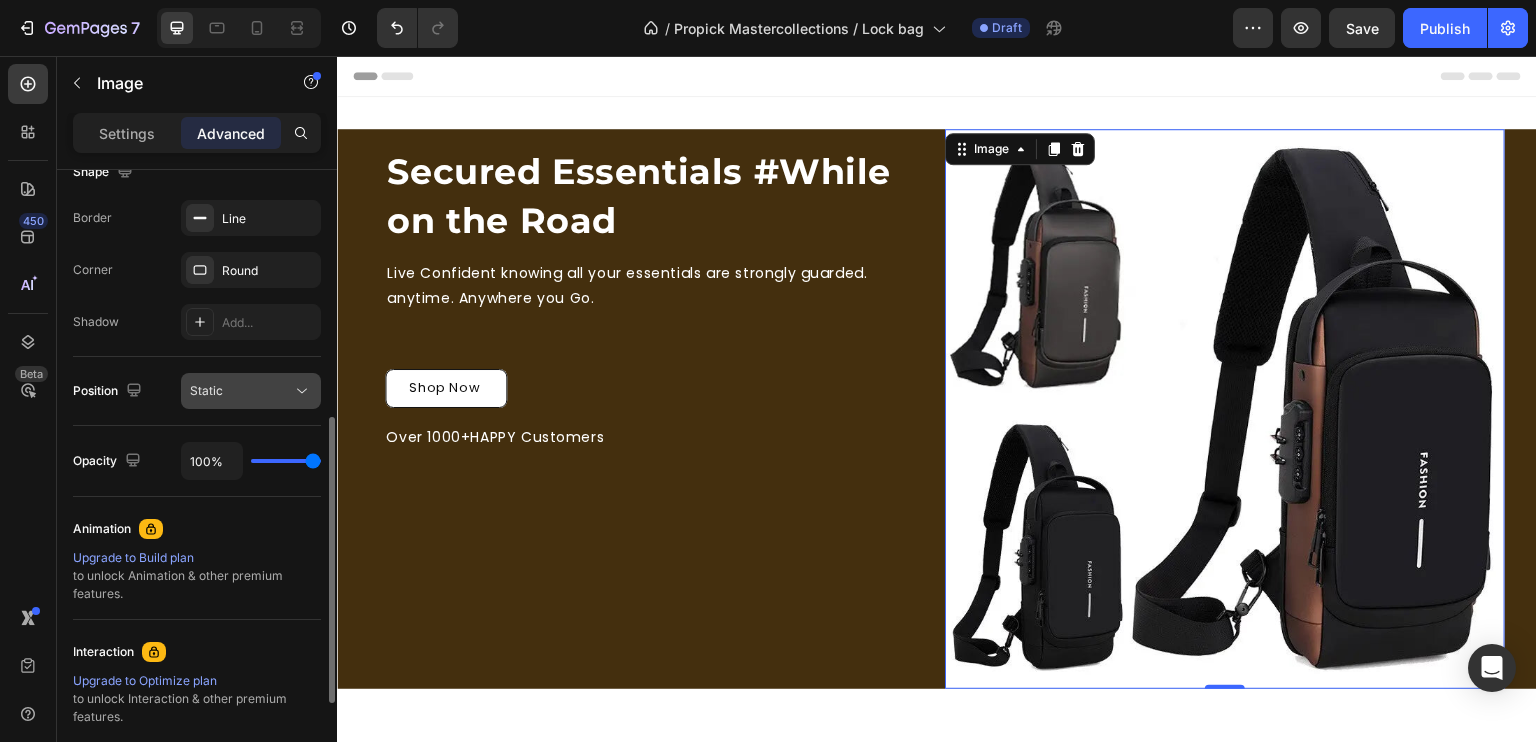 click on "Static" at bounding box center (241, 391) 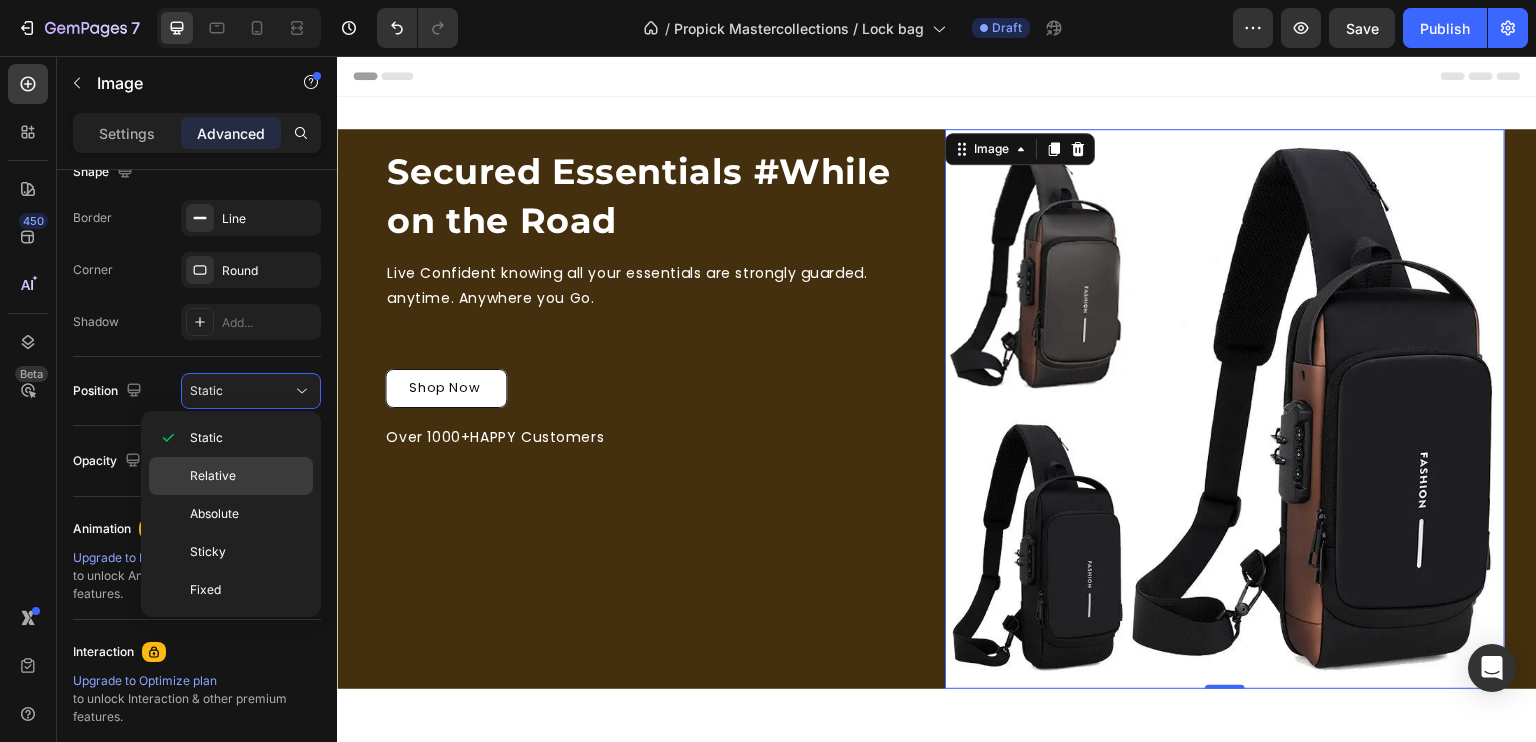 click on "Relative" 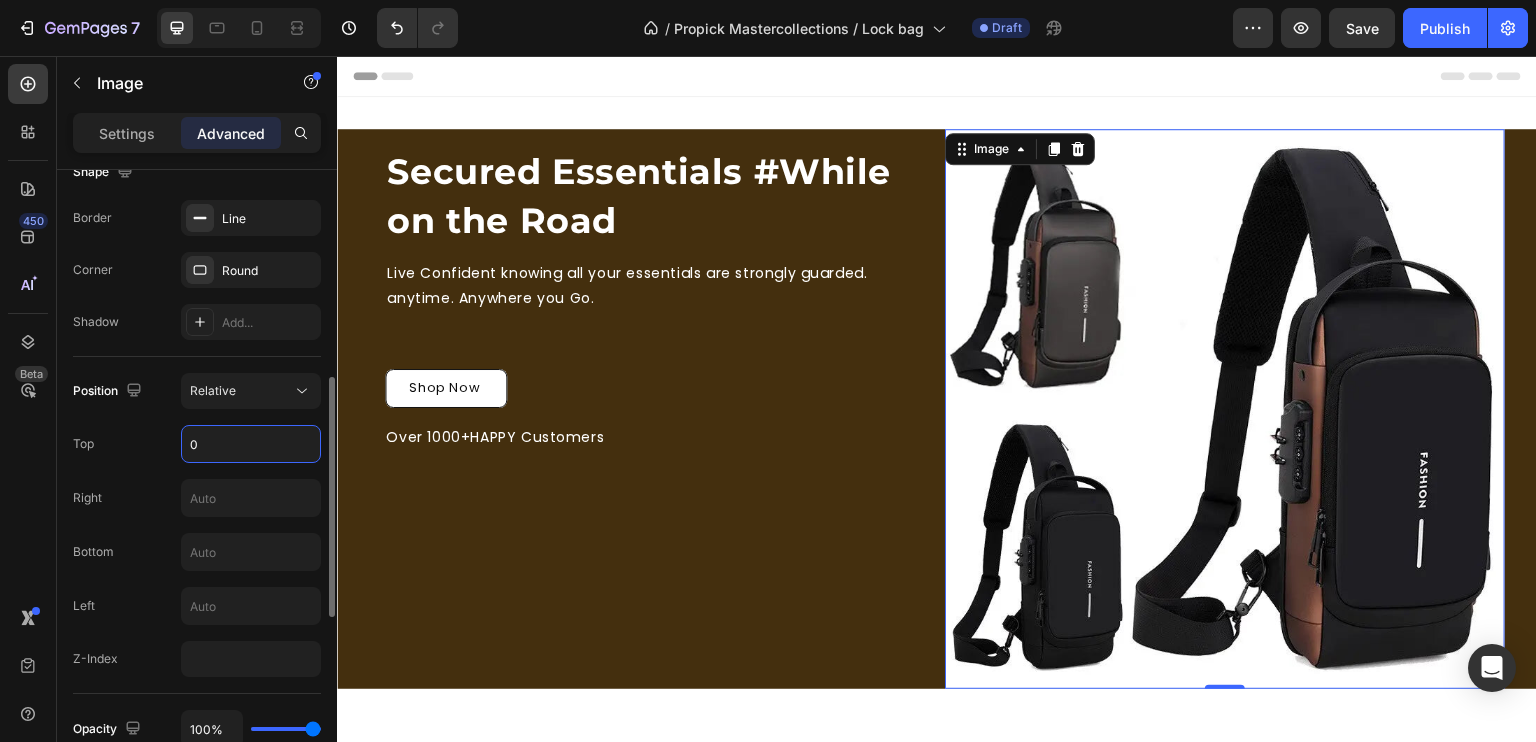 click on "0" at bounding box center [251, 444] 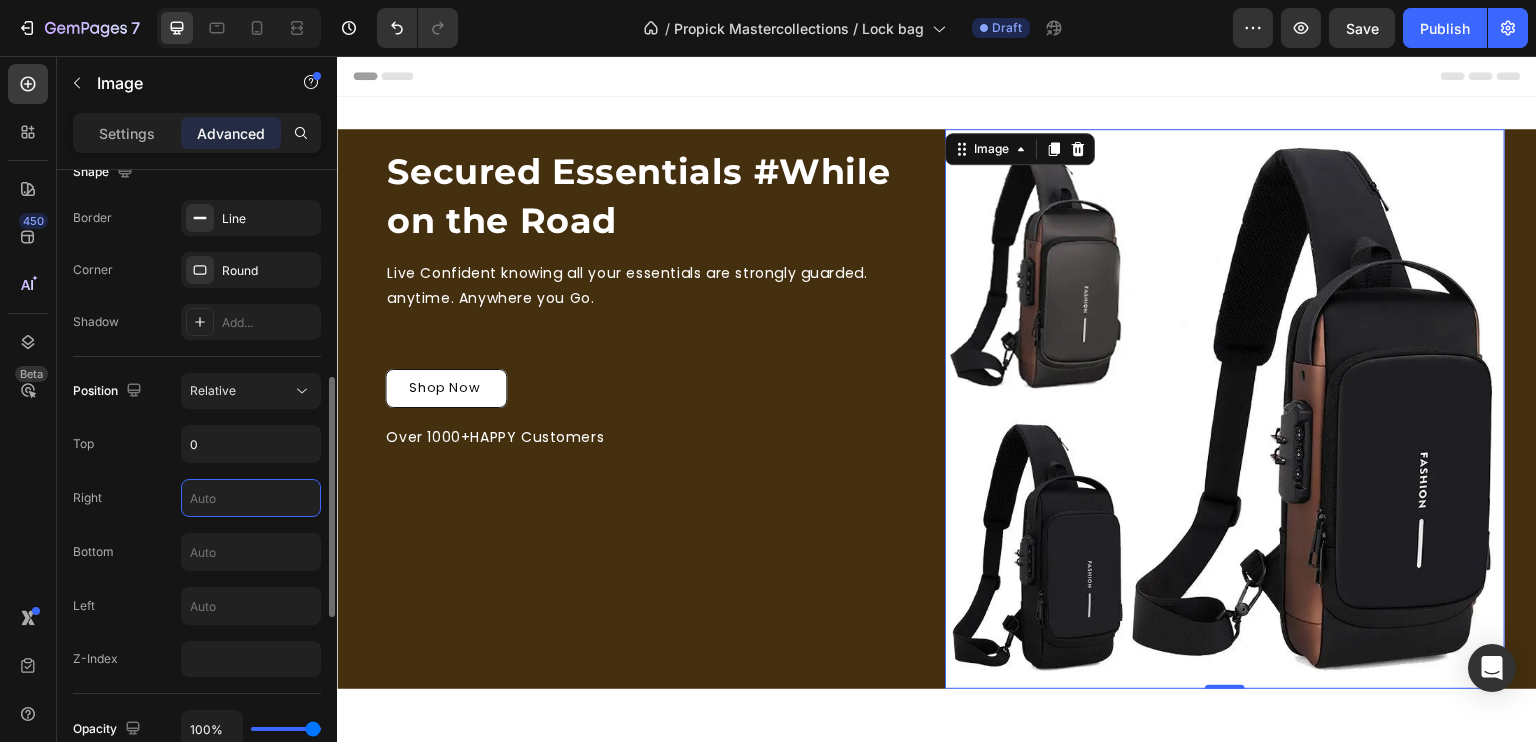 click at bounding box center [251, 498] 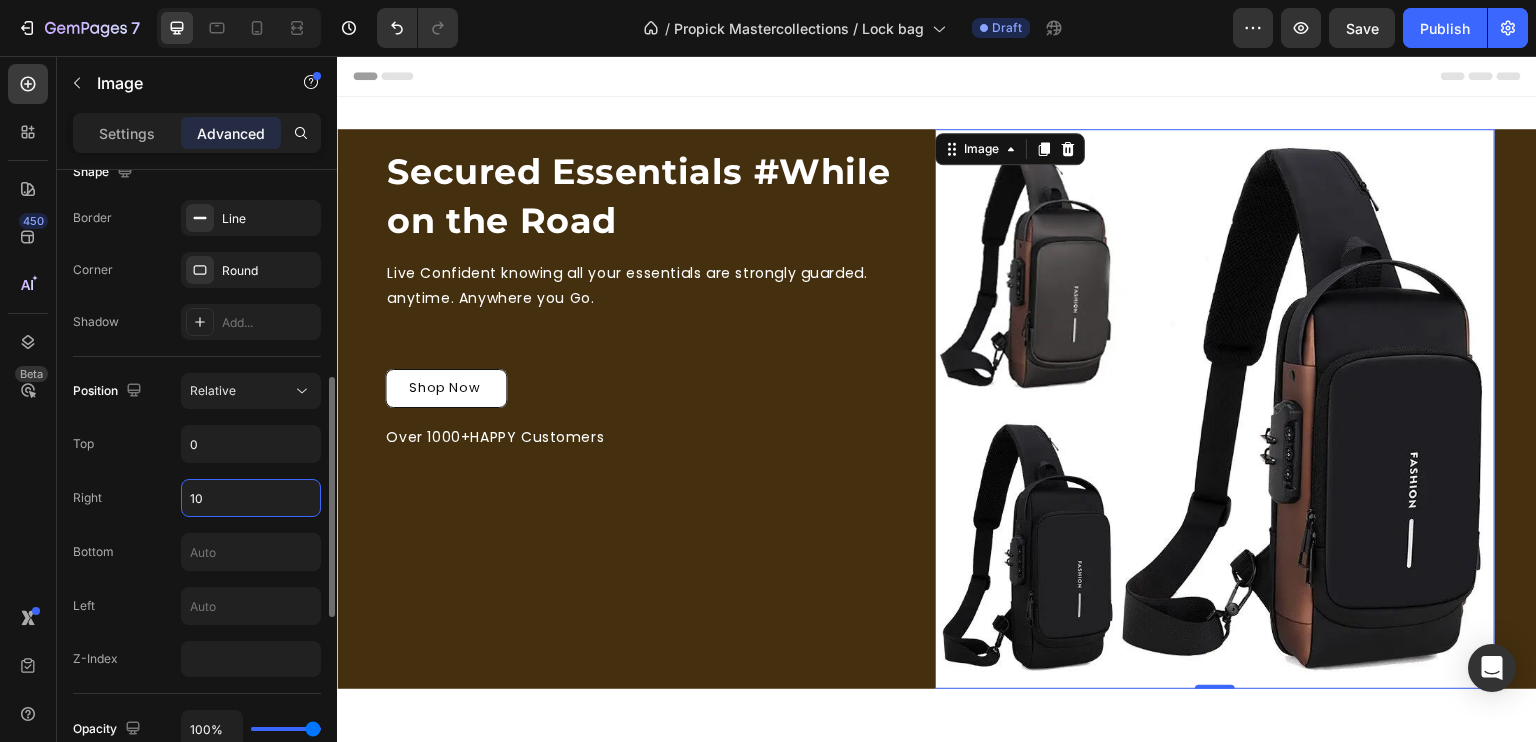 type on "1" 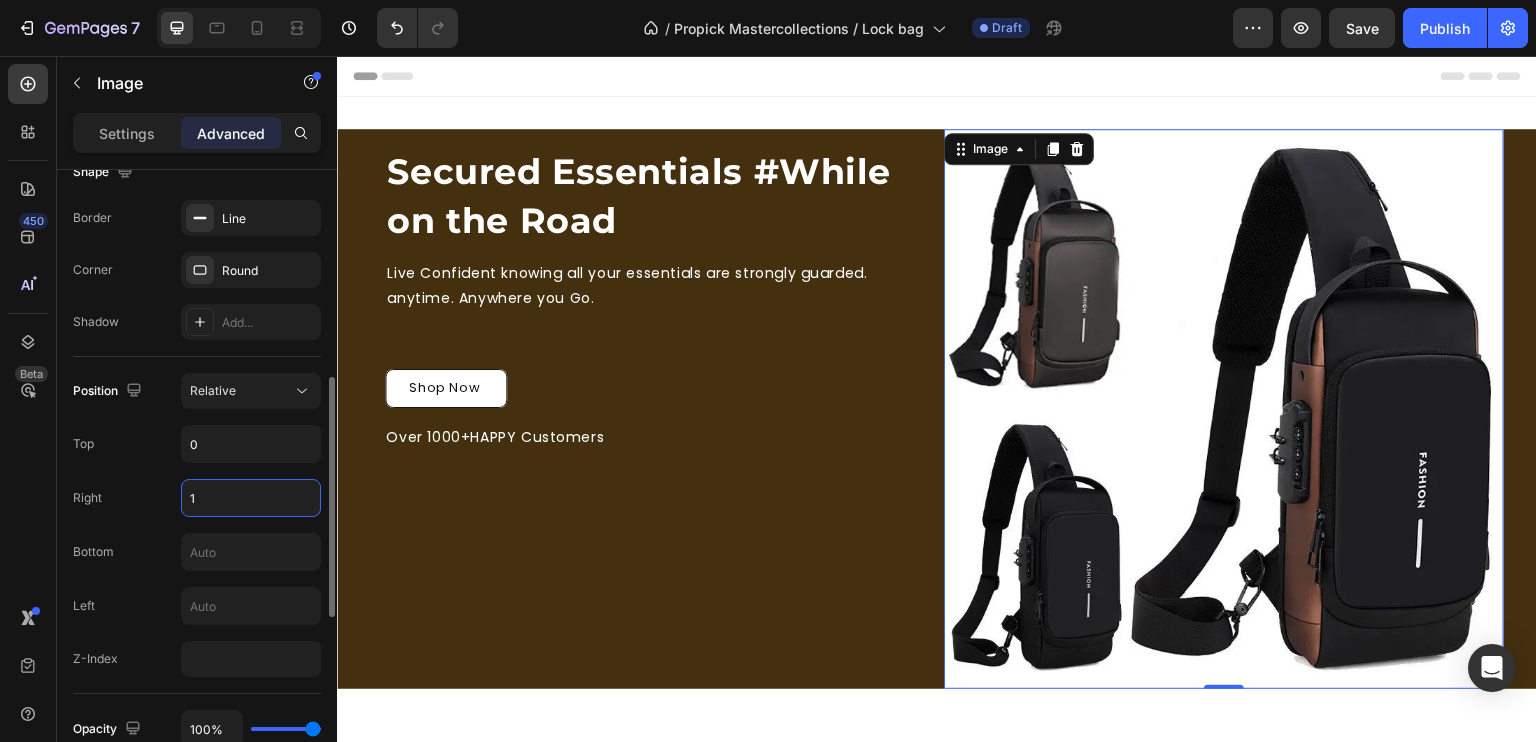 type 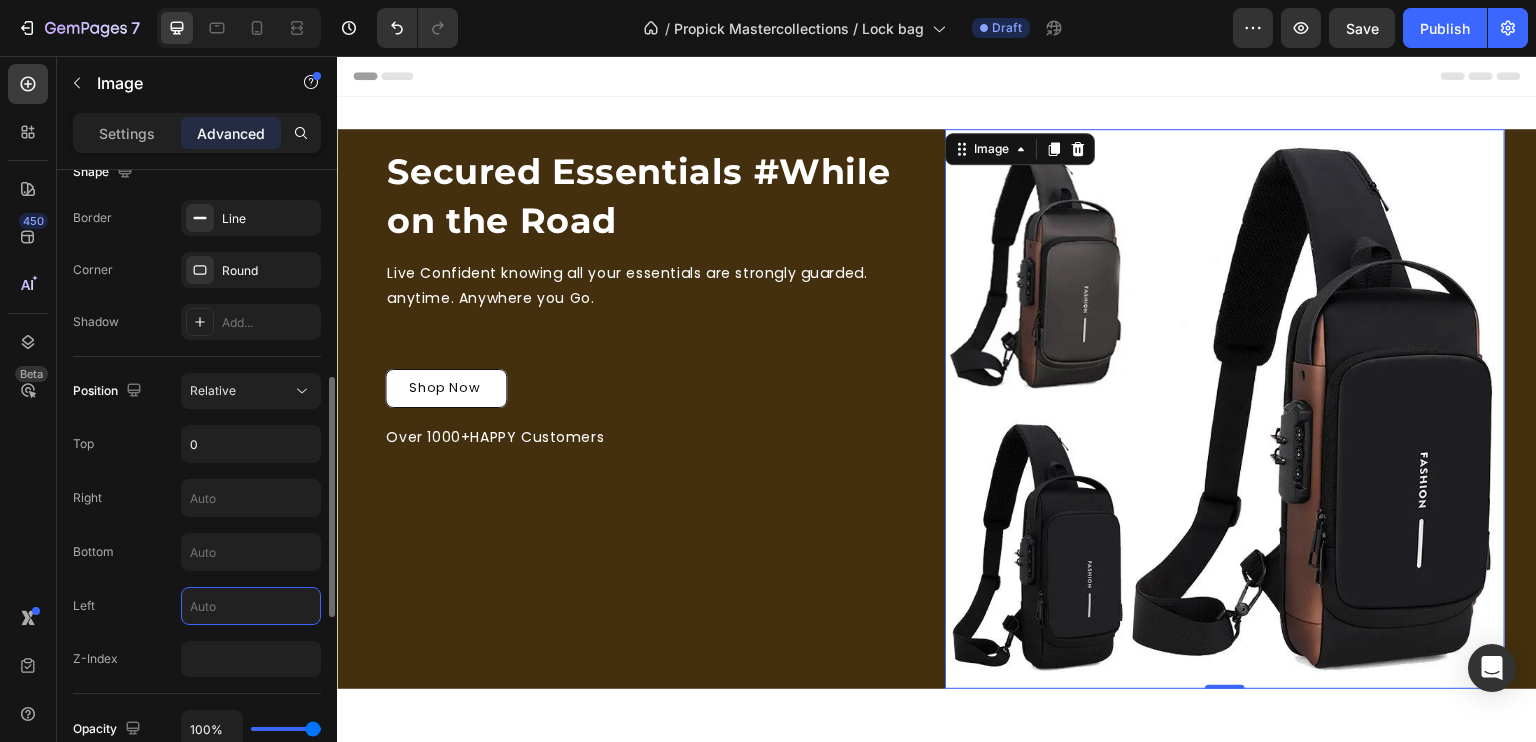 click at bounding box center [251, 606] 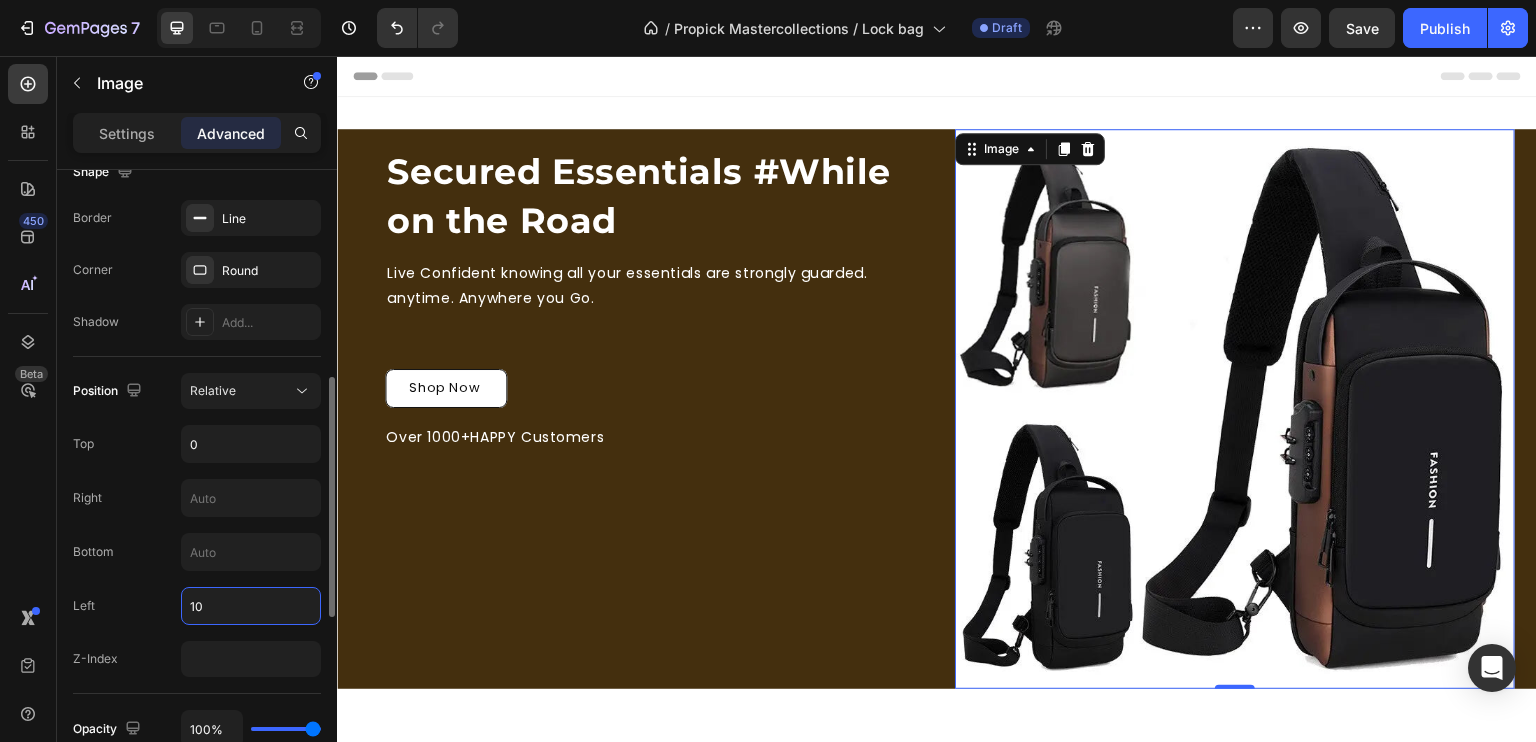 type on "1" 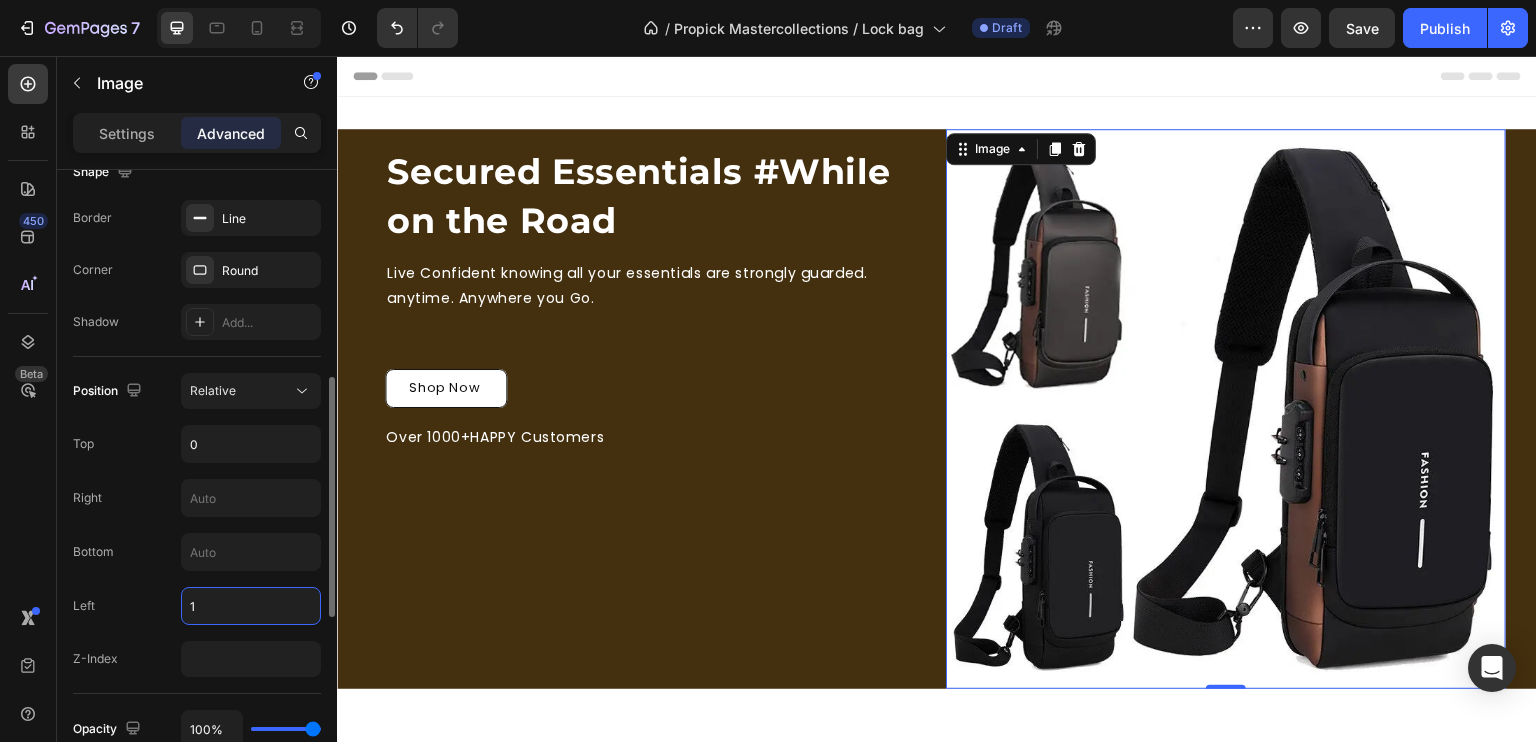 type 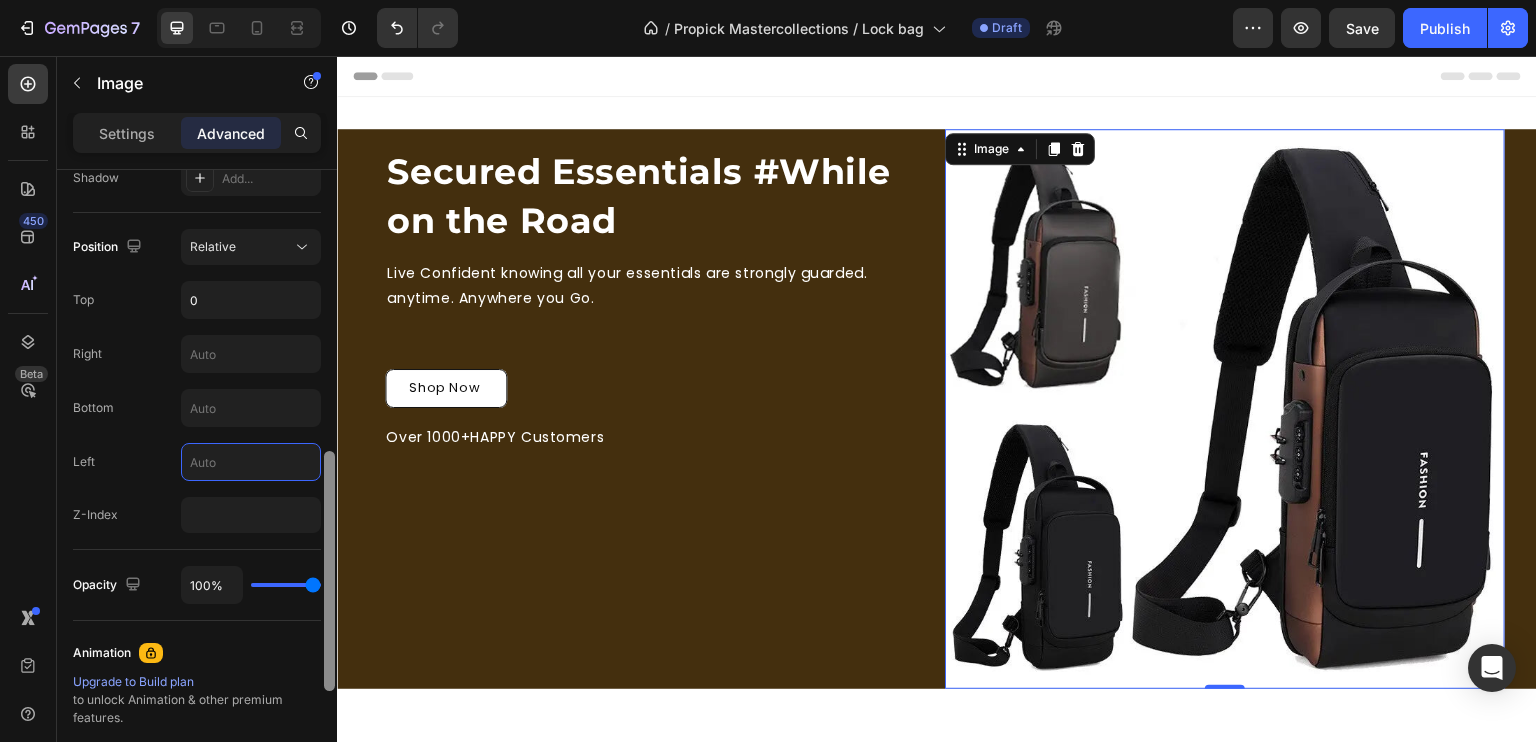 scroll, scrollTop: 704, scrollLeft: 0, axis: vertical 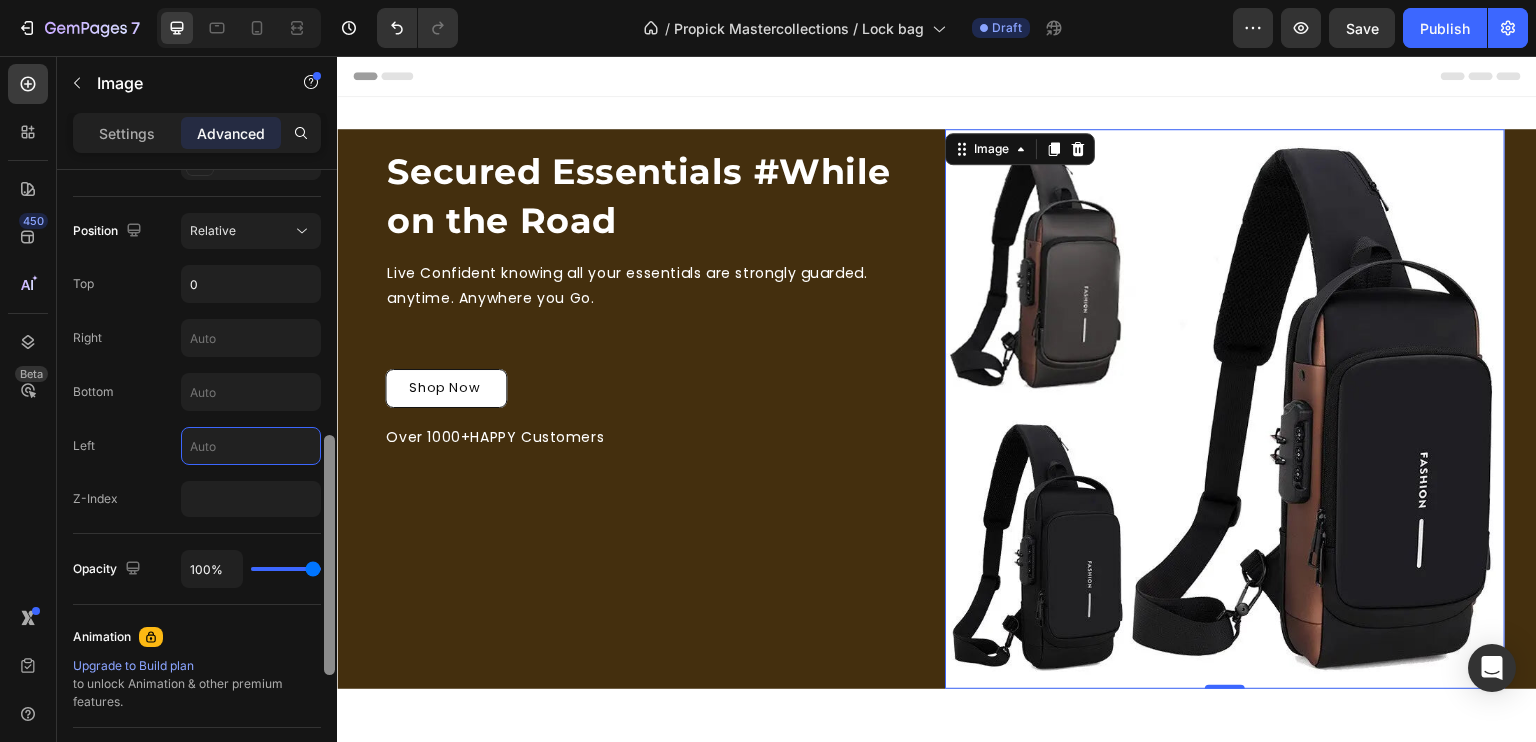drag, startPoint x: 326, startPoint y: 562, endPoint x: 323, endPoint y: 623, distance: 61.073727 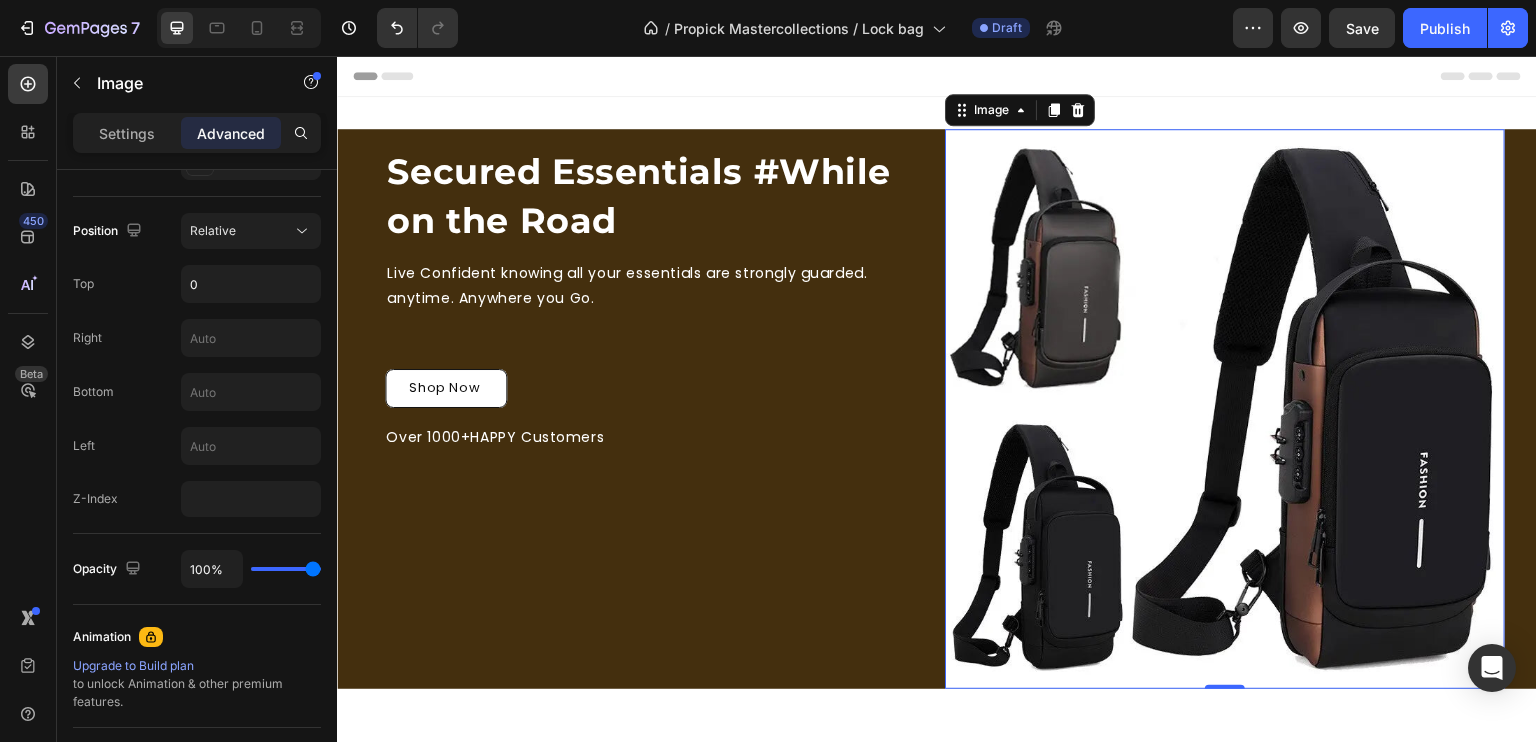click at bounding box center [1225, 409] 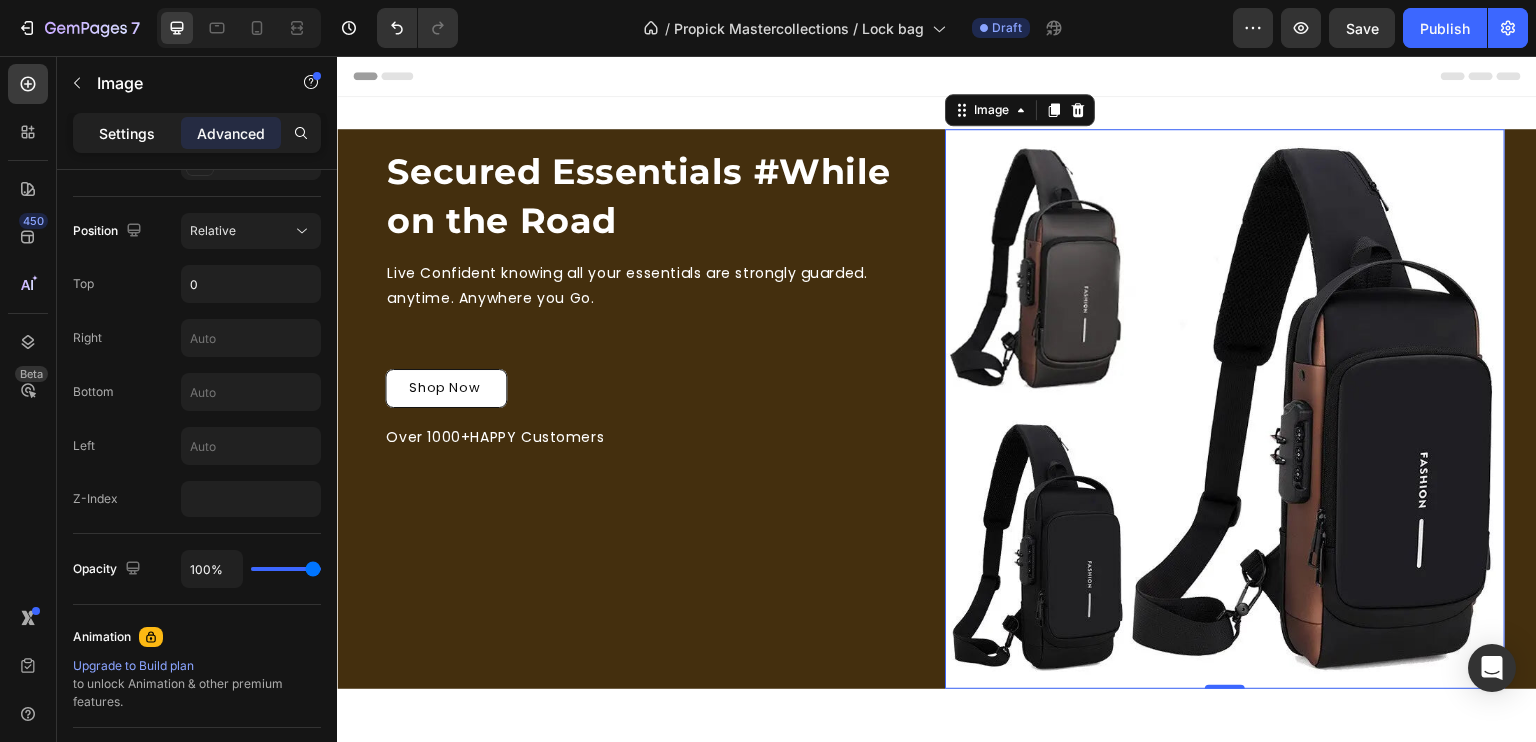 click on "Settings" at bounding box center (127, 133) 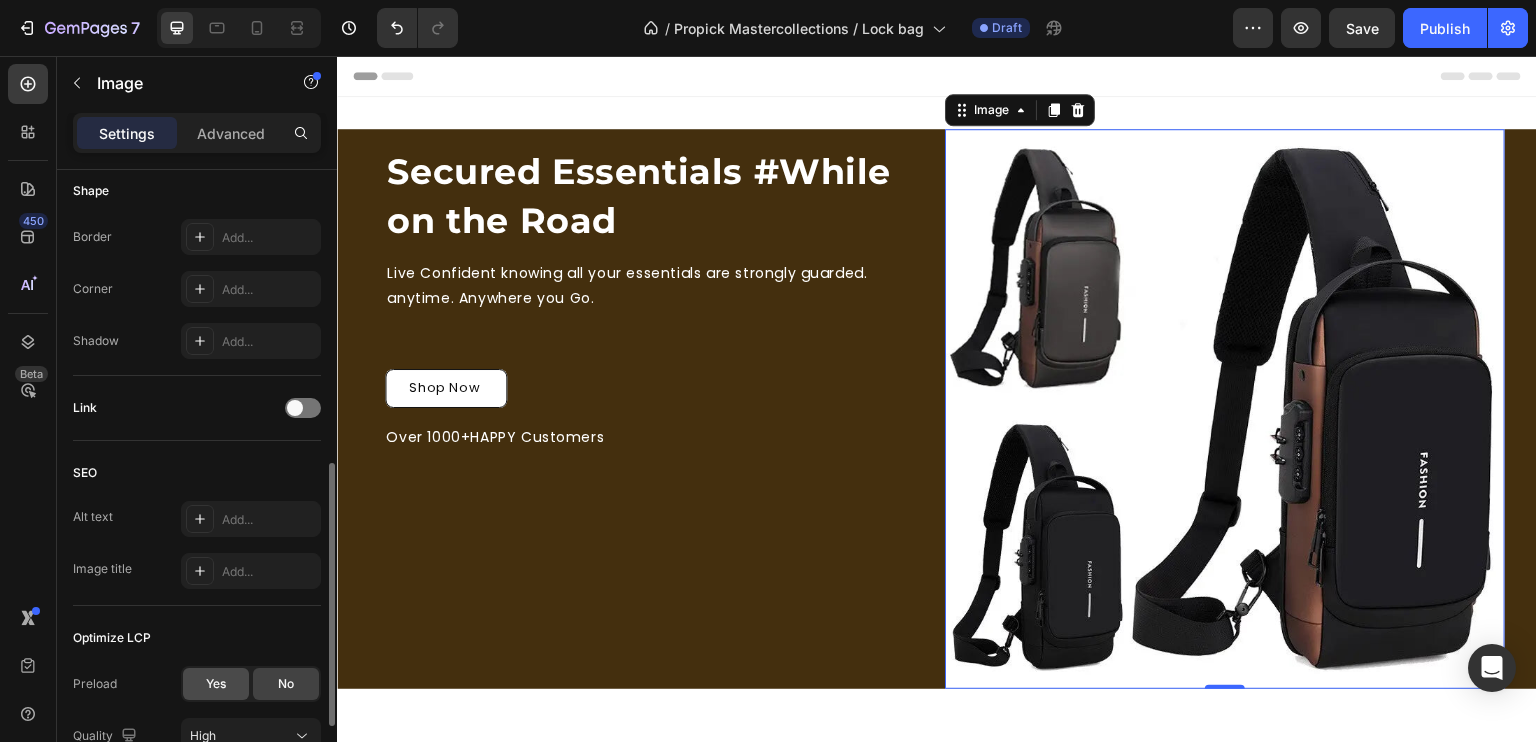 click on "Yes" 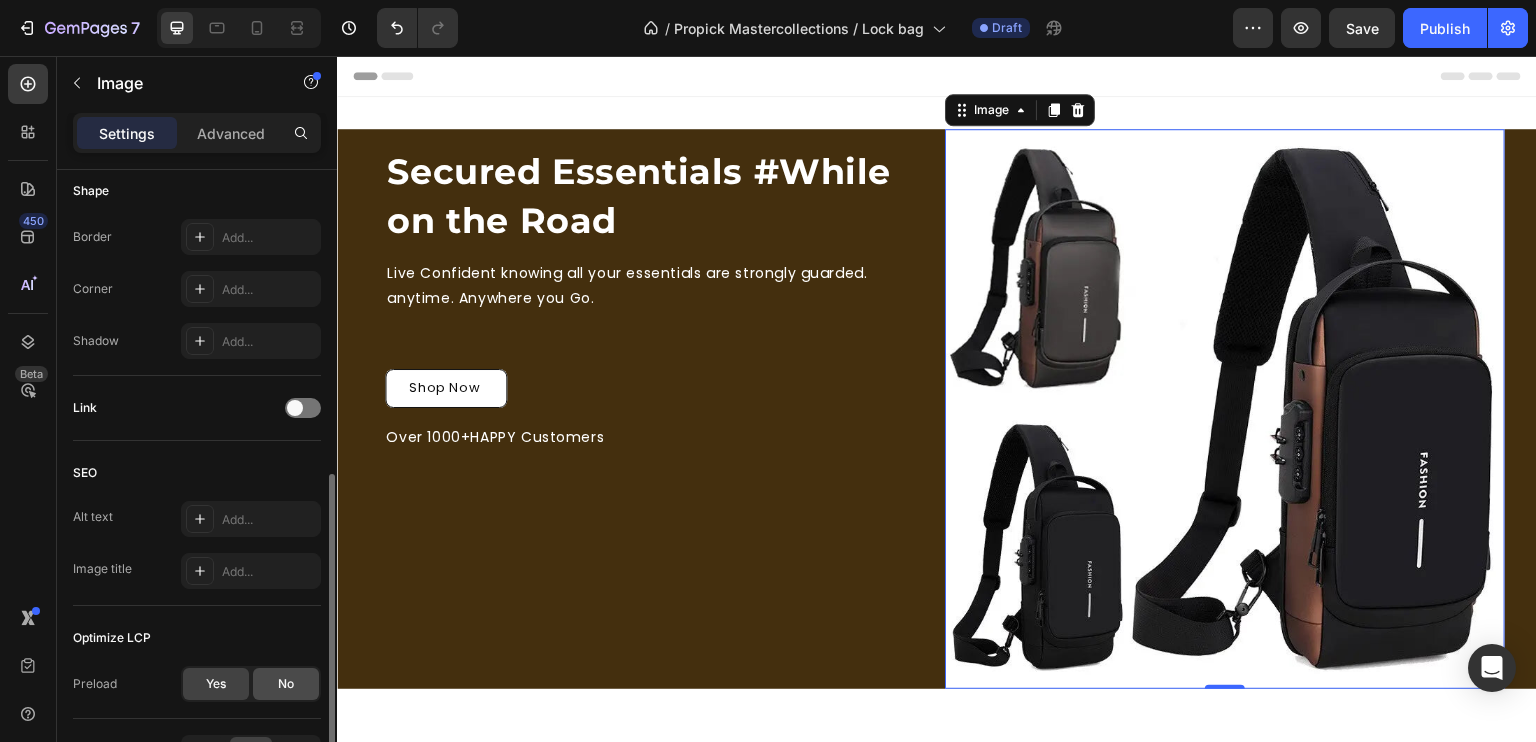 click on "No" 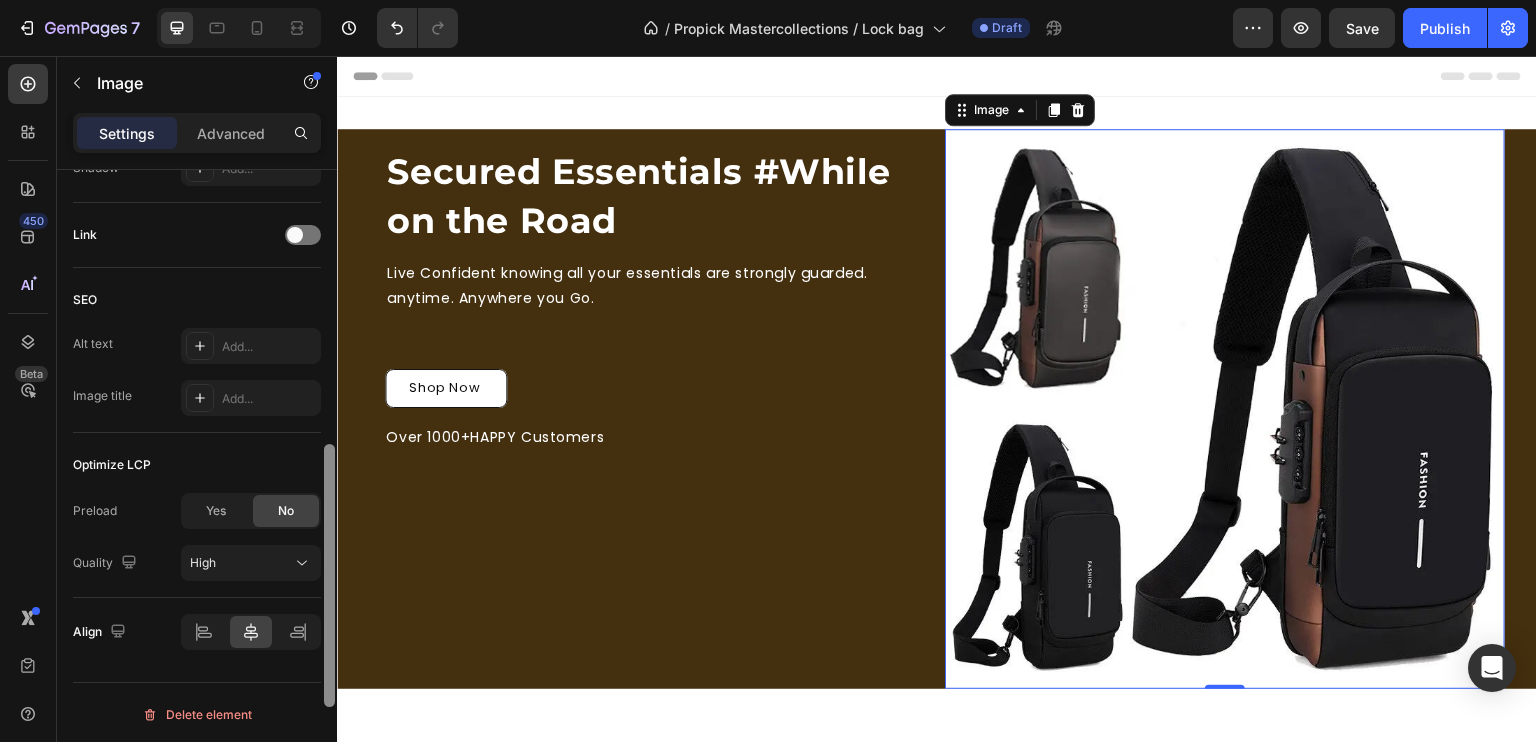 scroll, scrollTop: 879, scrollLeft: 0, axis: vertical 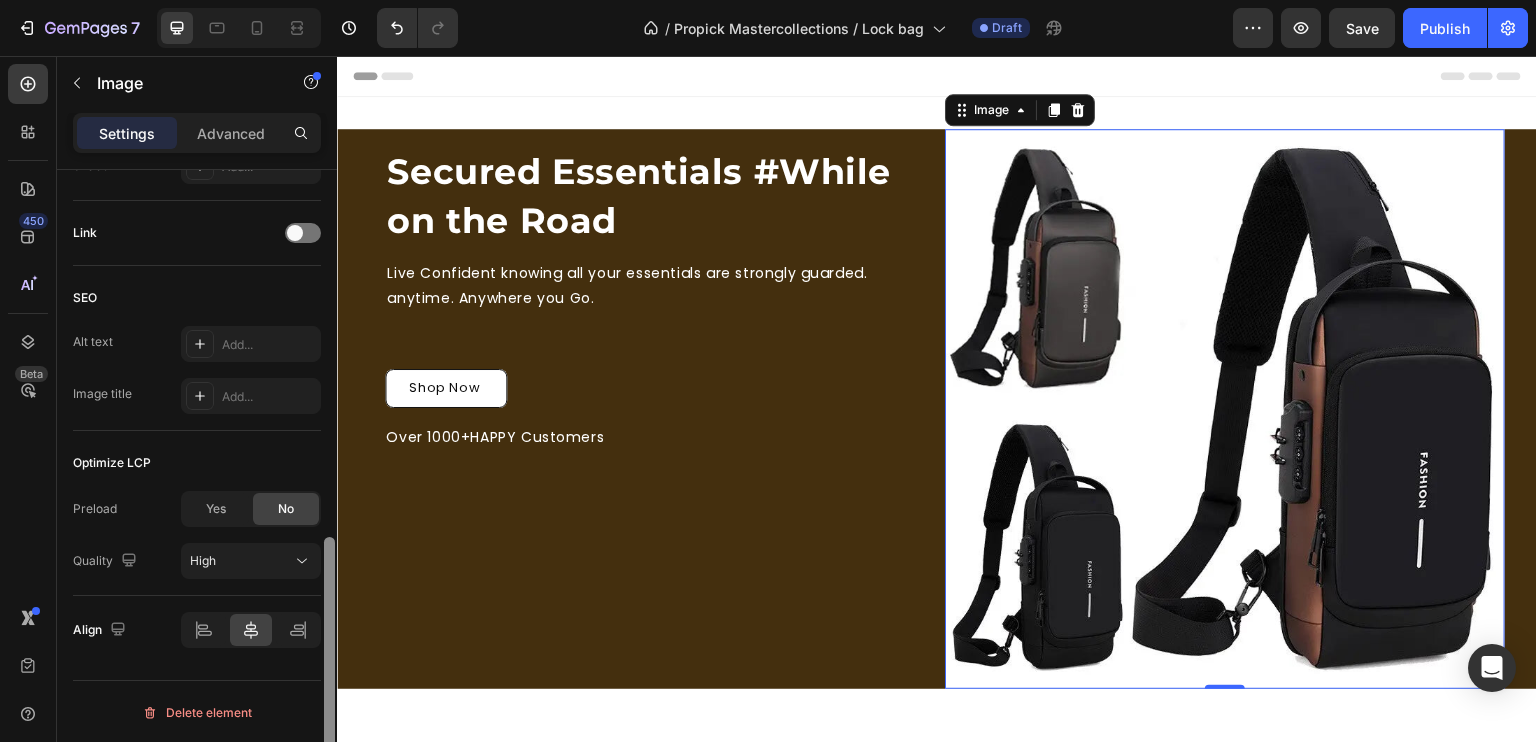 drag, startPoint x: 330, startPoint y: 621, endPoint x: 329, endPoint y: 705, distance: 84.00595 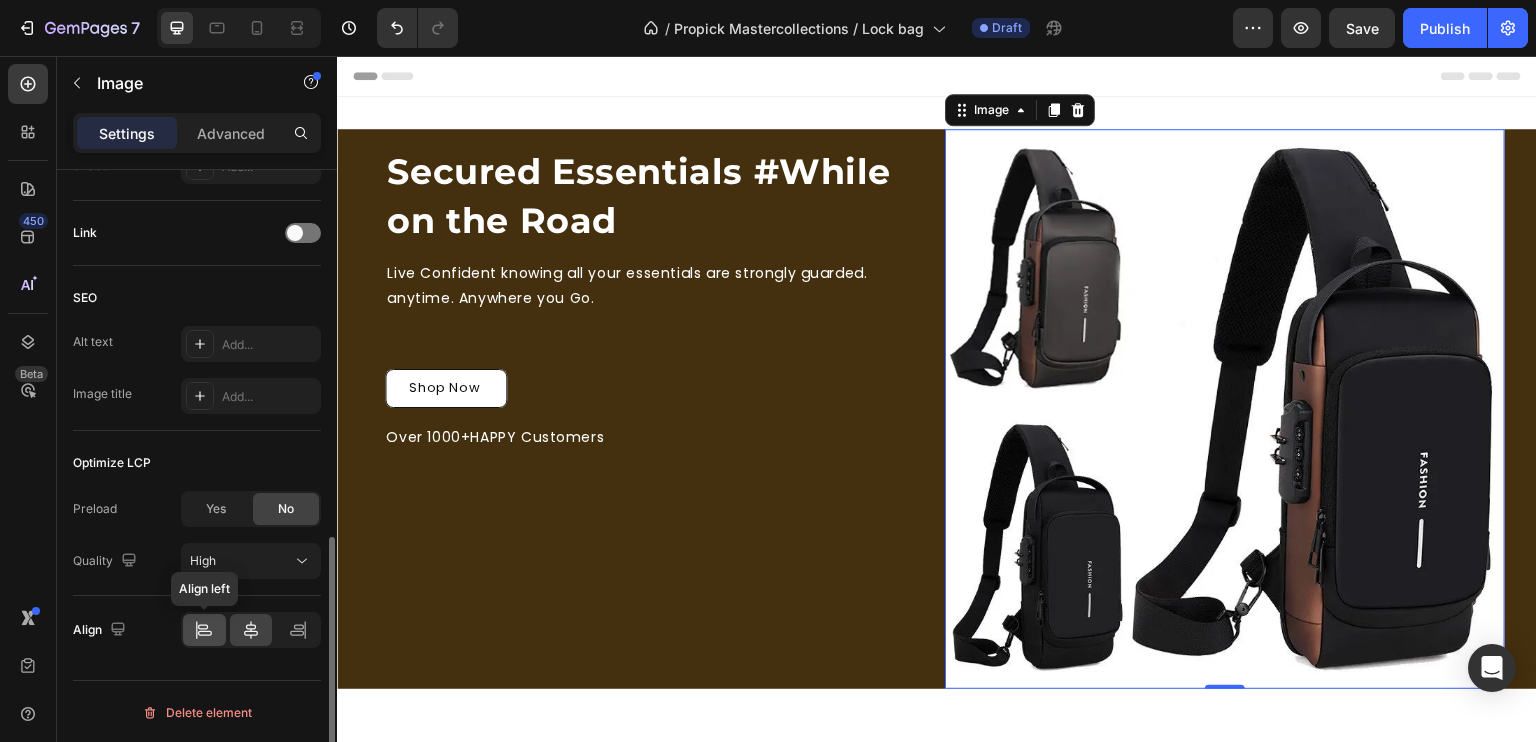 click 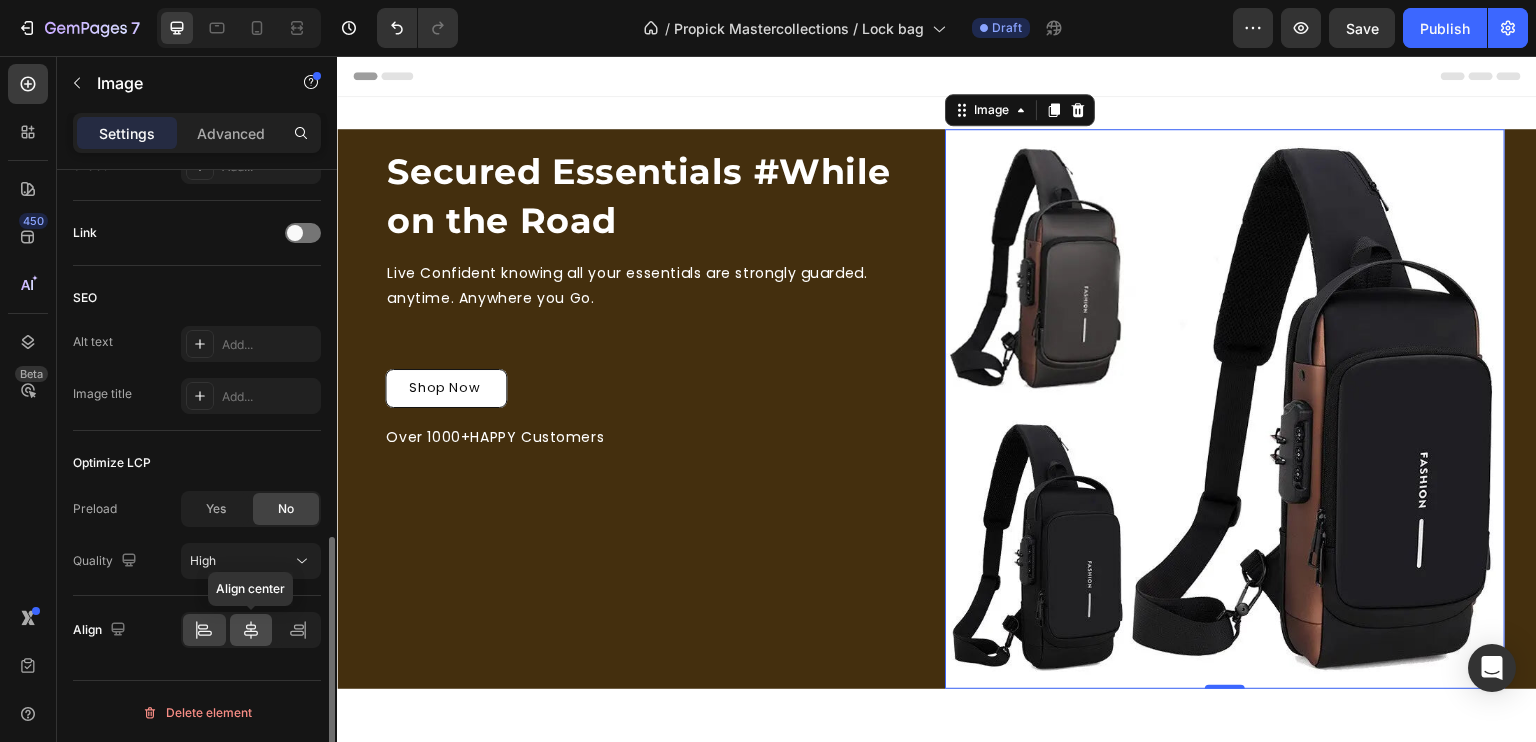 click 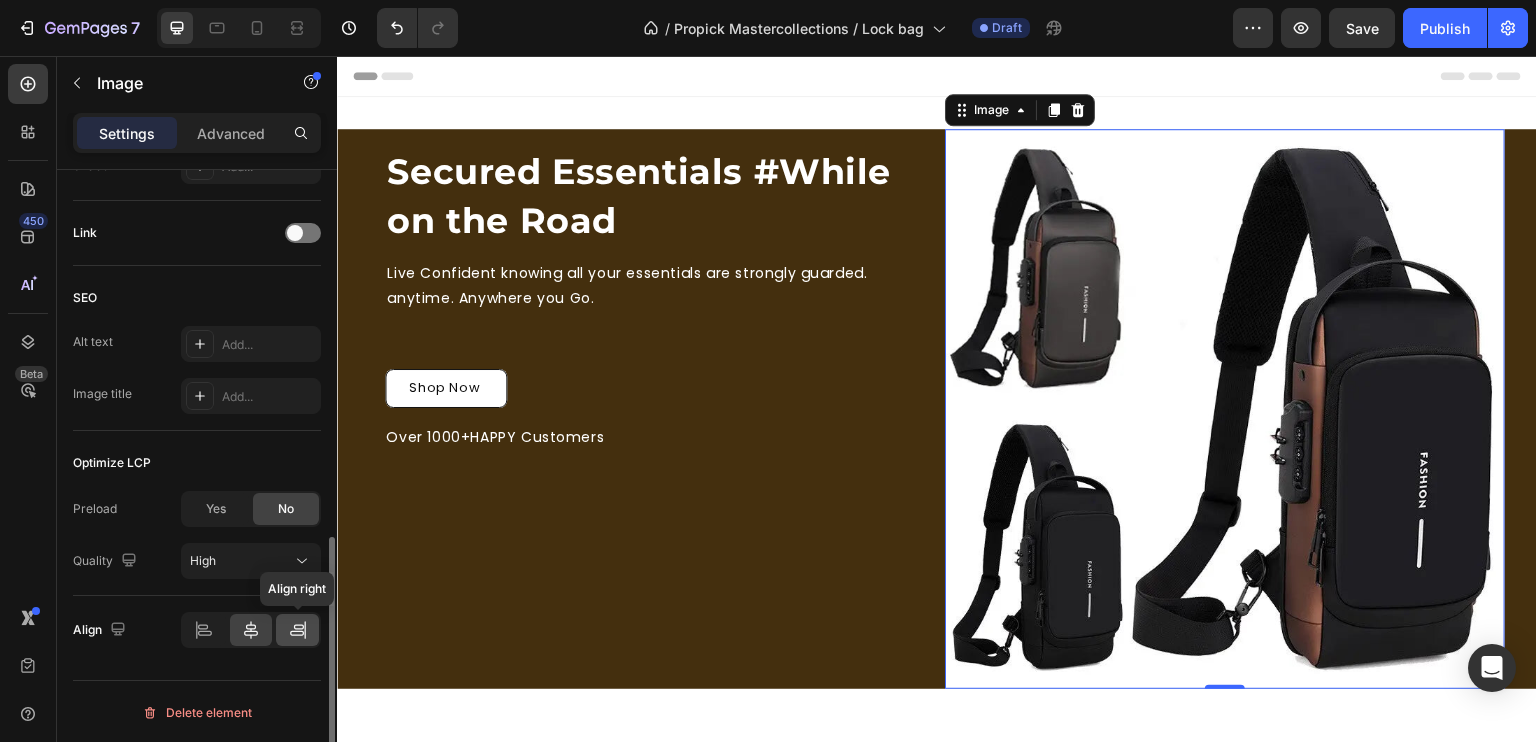 click 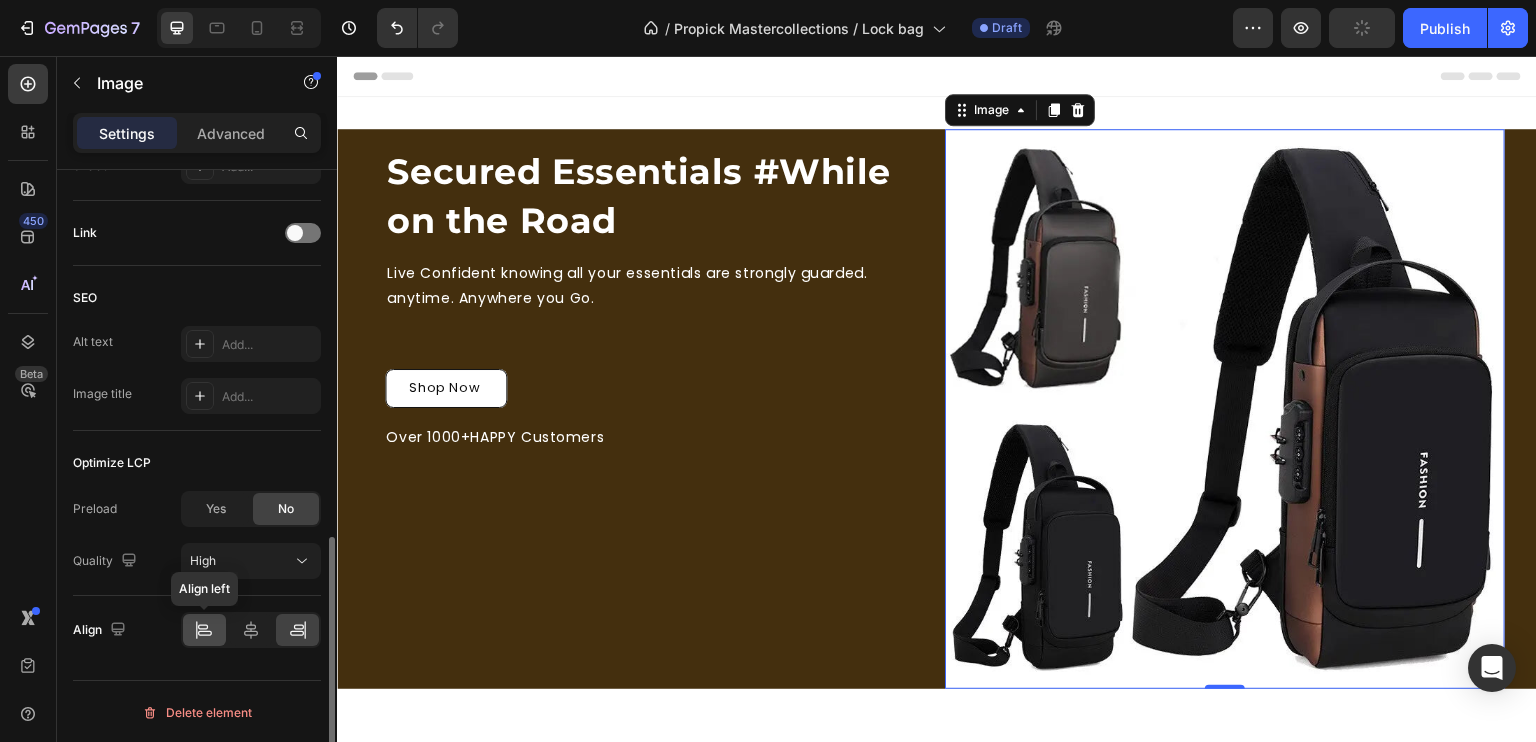 click 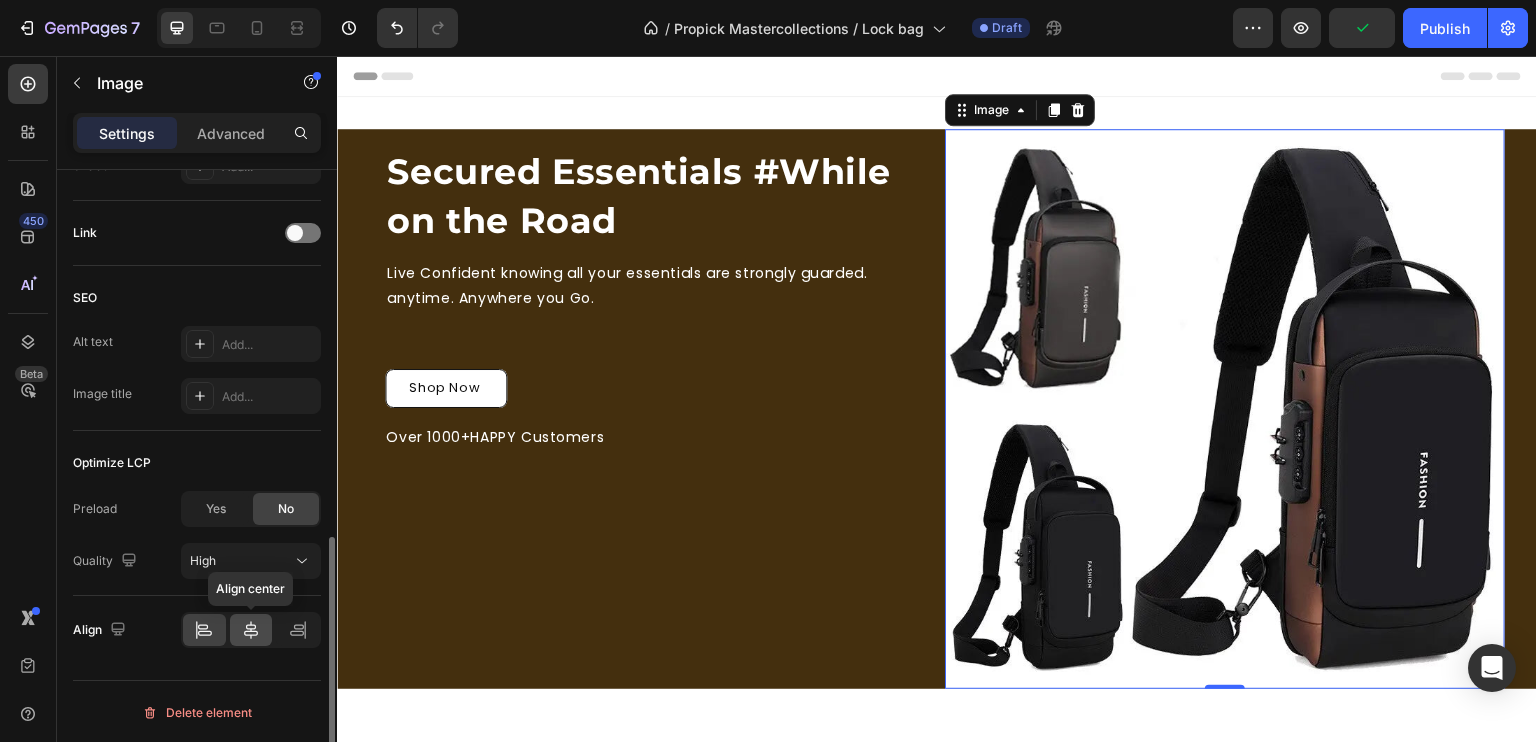 click 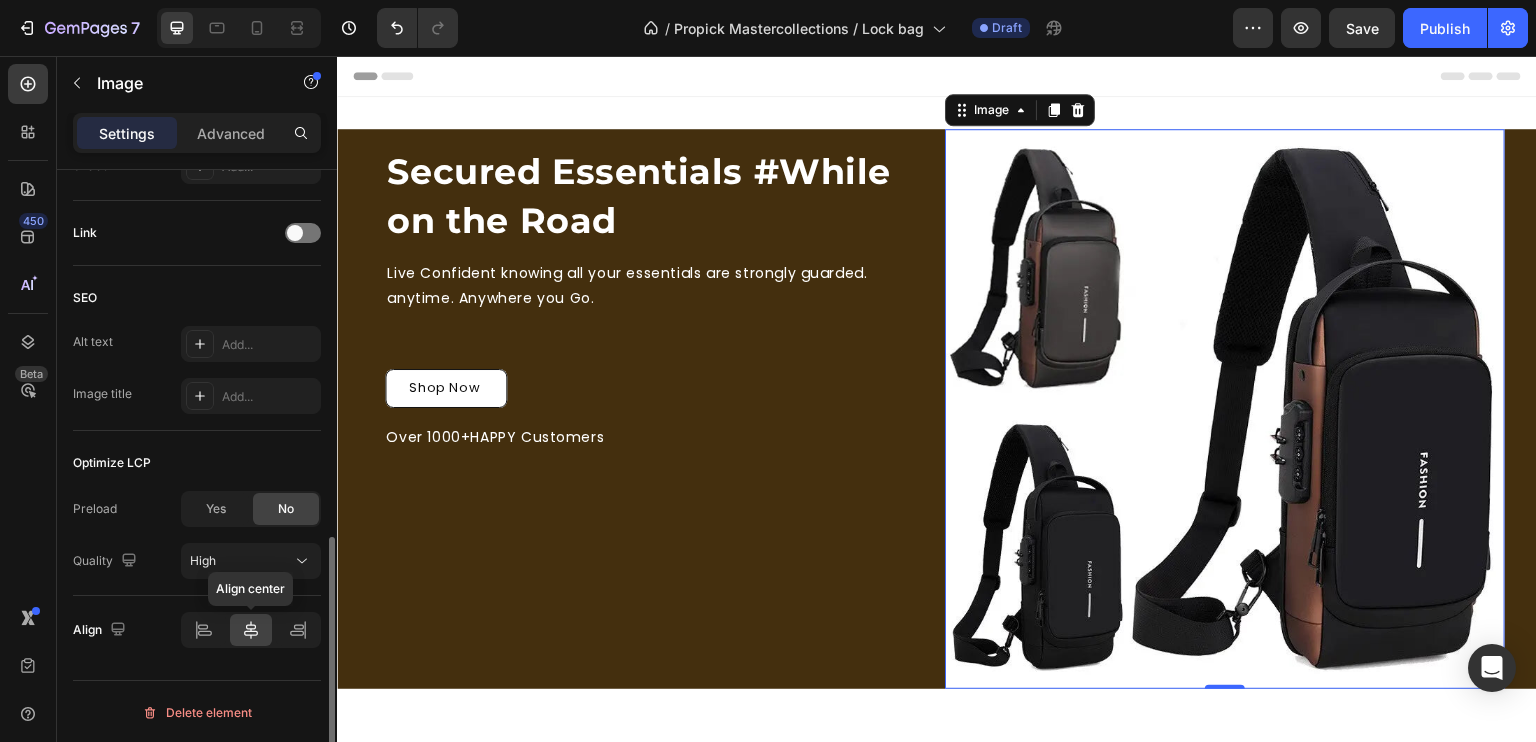 click on "Align center" at bounding box center [251, 630] 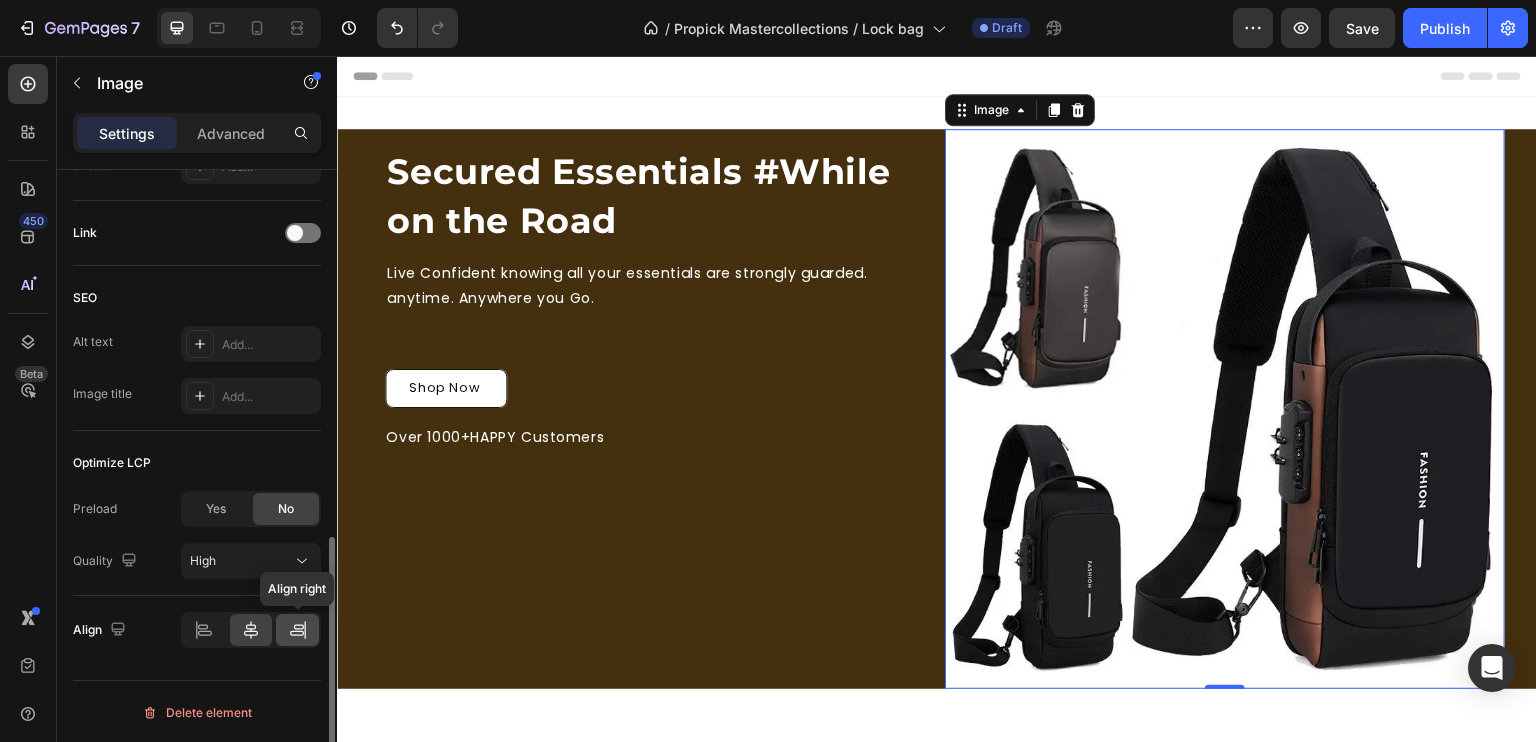 click 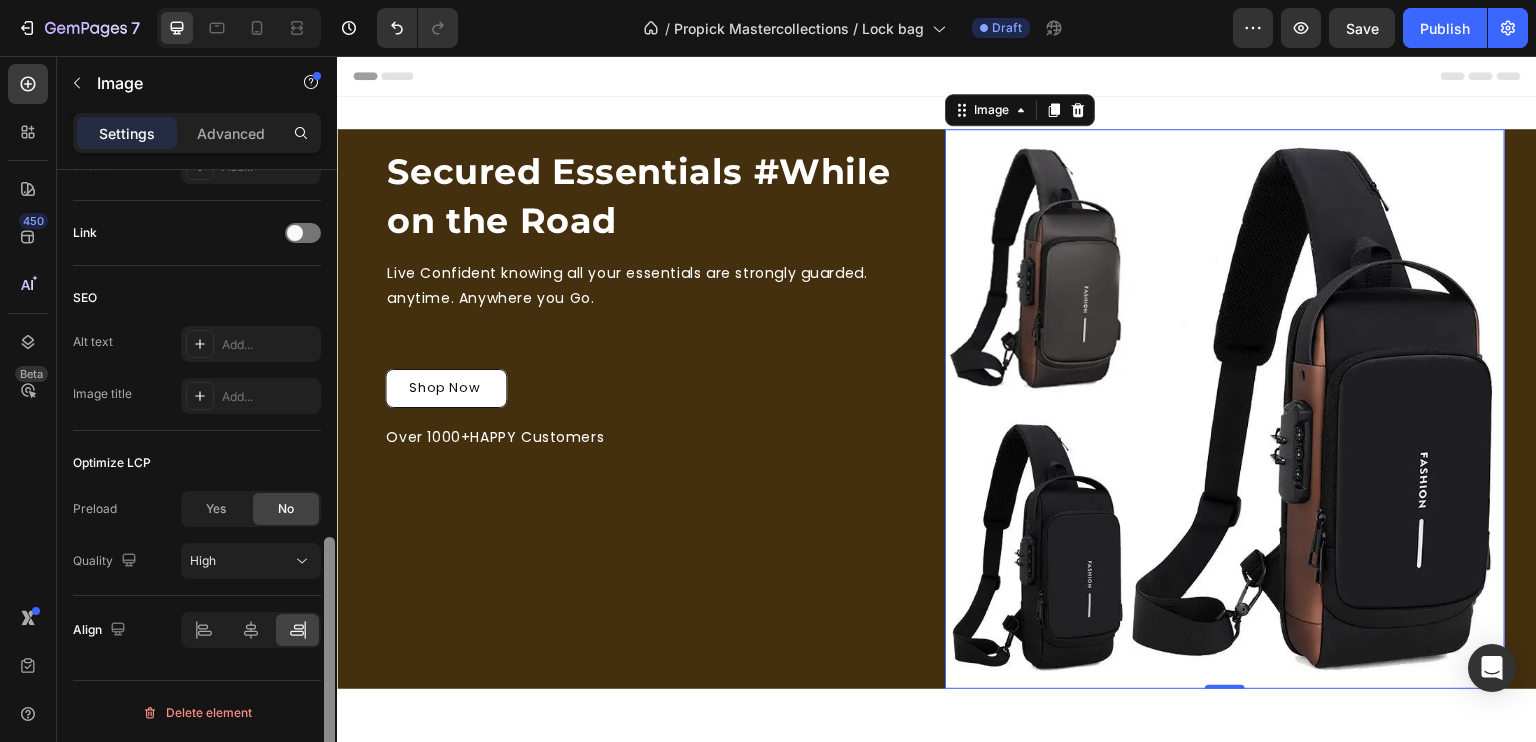 click at bounding box center [329, 668] 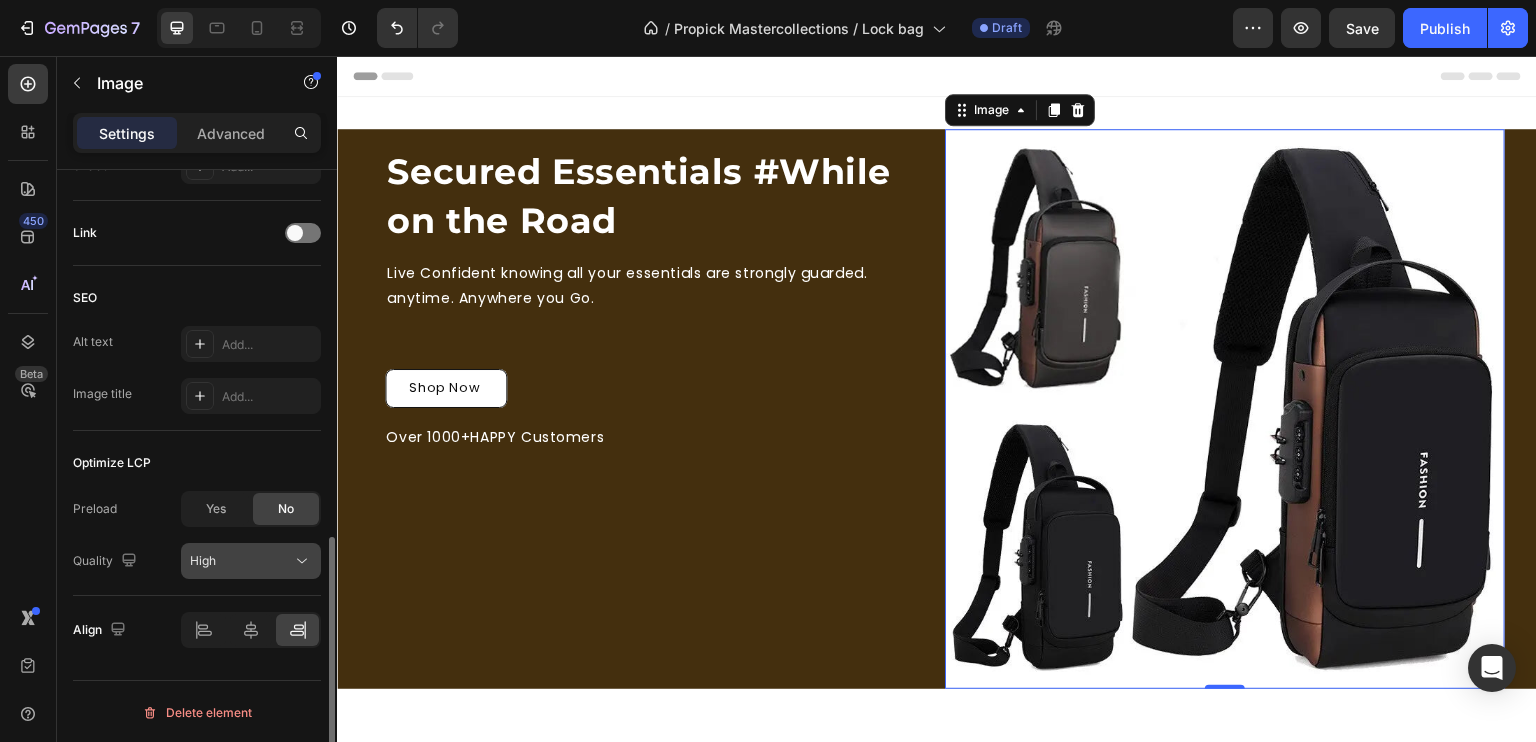 click 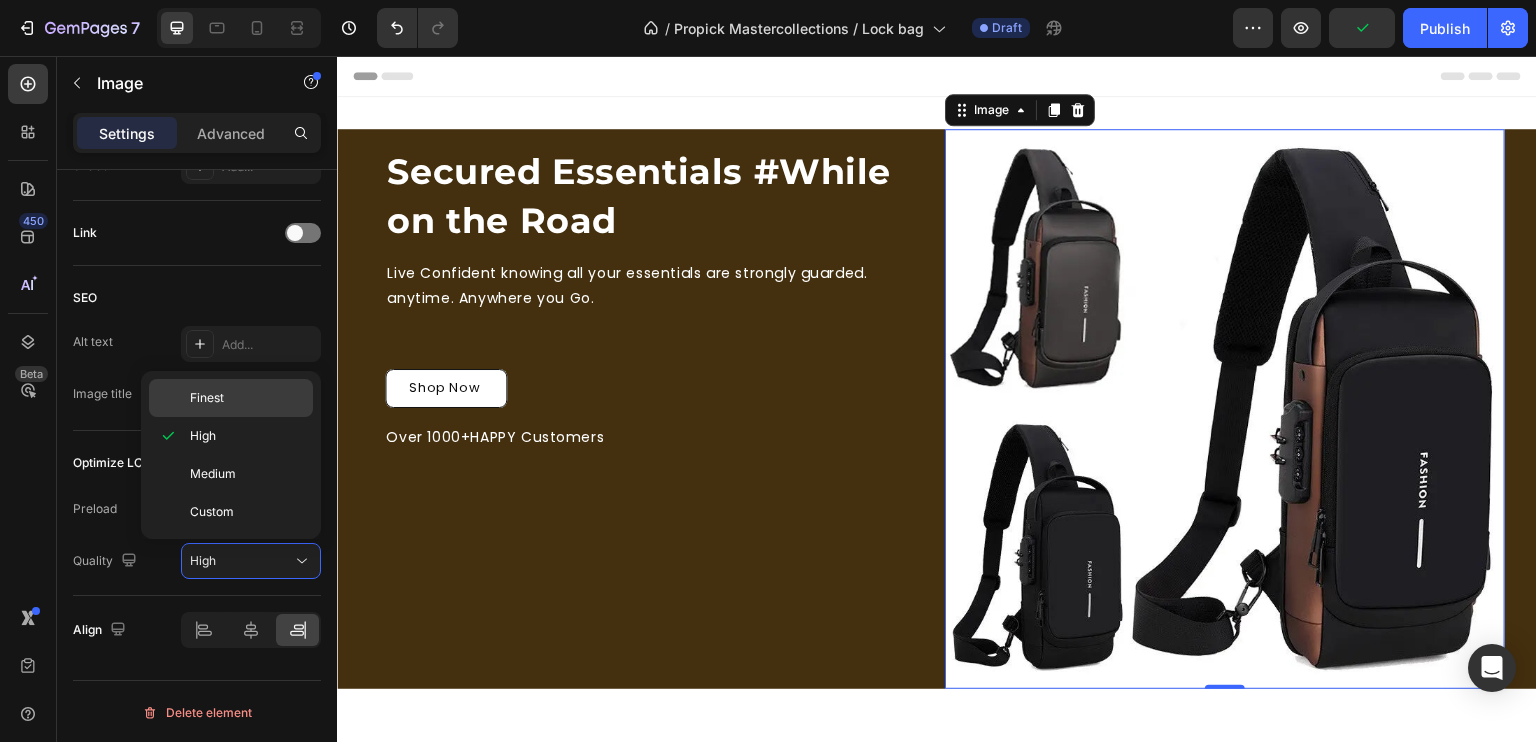 click on "Finest" at bounding box center [247, 398] 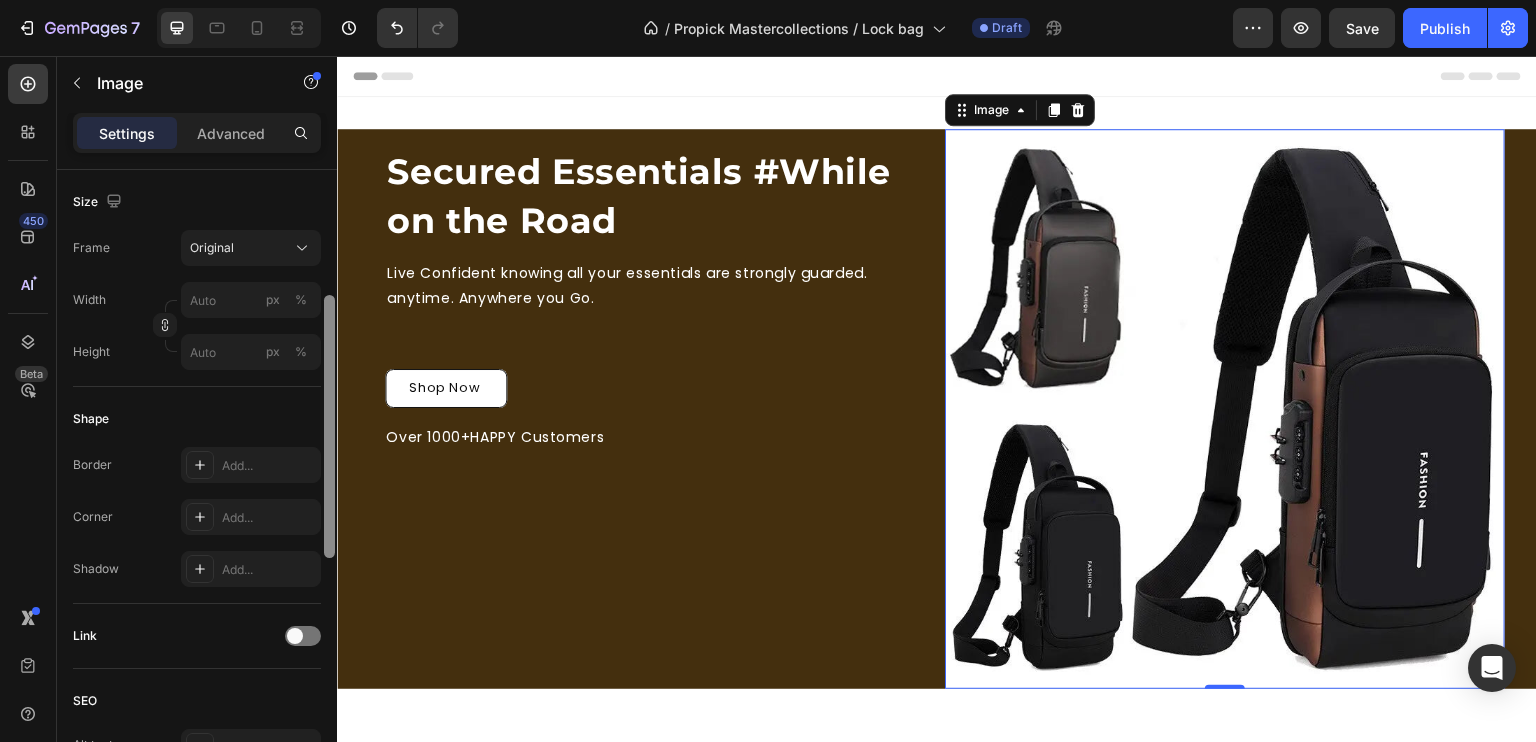 scroll, scrollTop: 392, scrollLeft: 0, axis: vertical 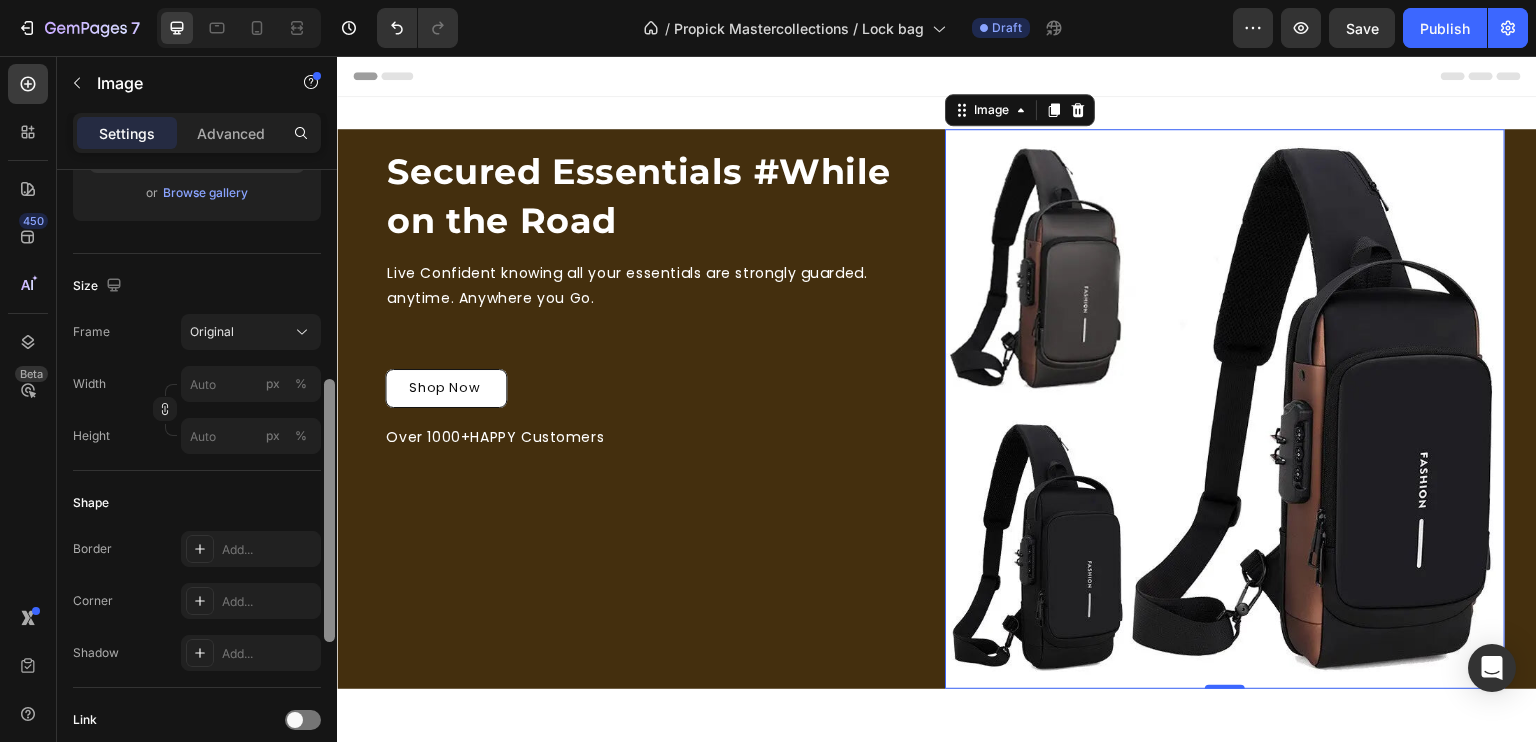 drag, startPoint x: 671, startPoint y: 668, endPoint x: 337, endPoint y: 395, distance: 431.3757 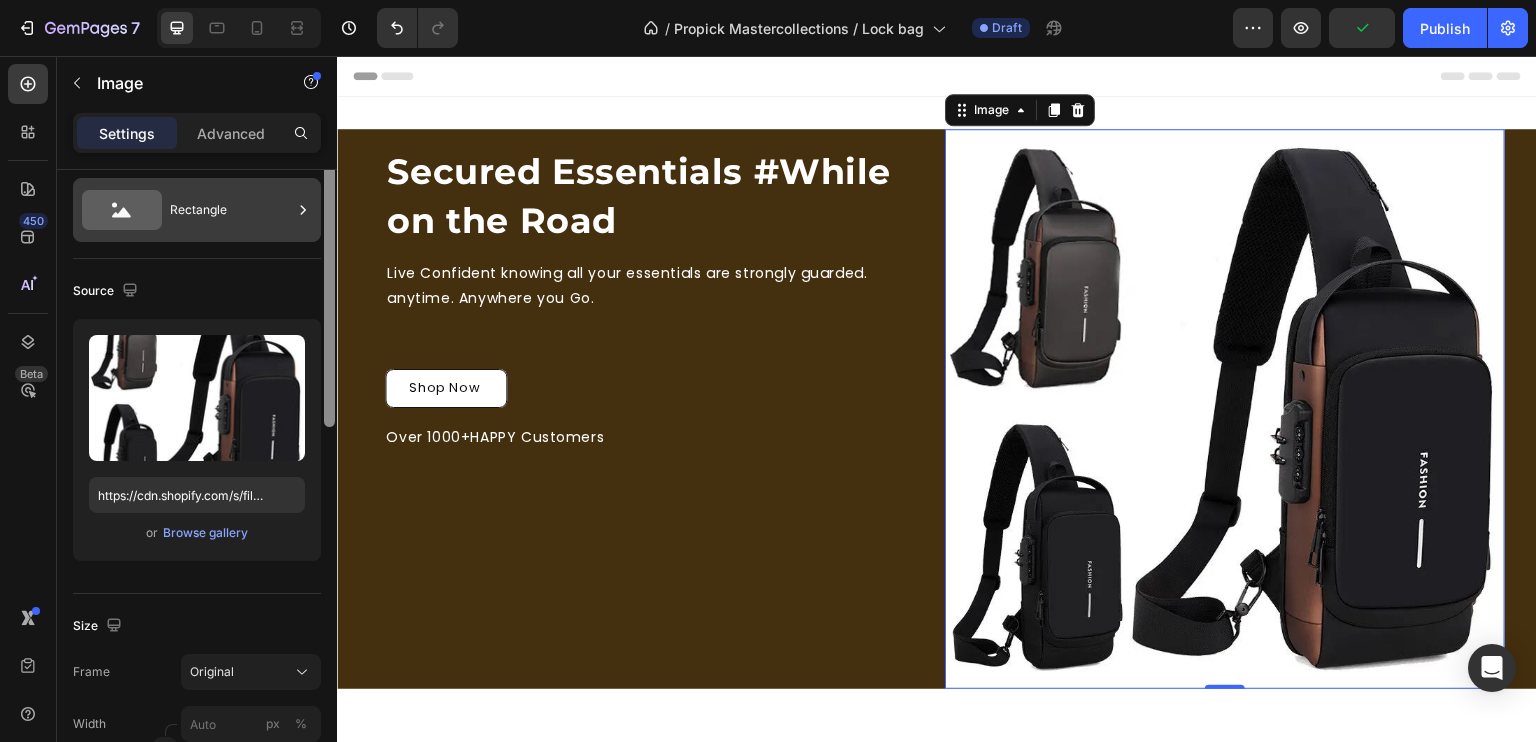 scroll, scrollTop: 0, scrollLeft: 0, axis: both 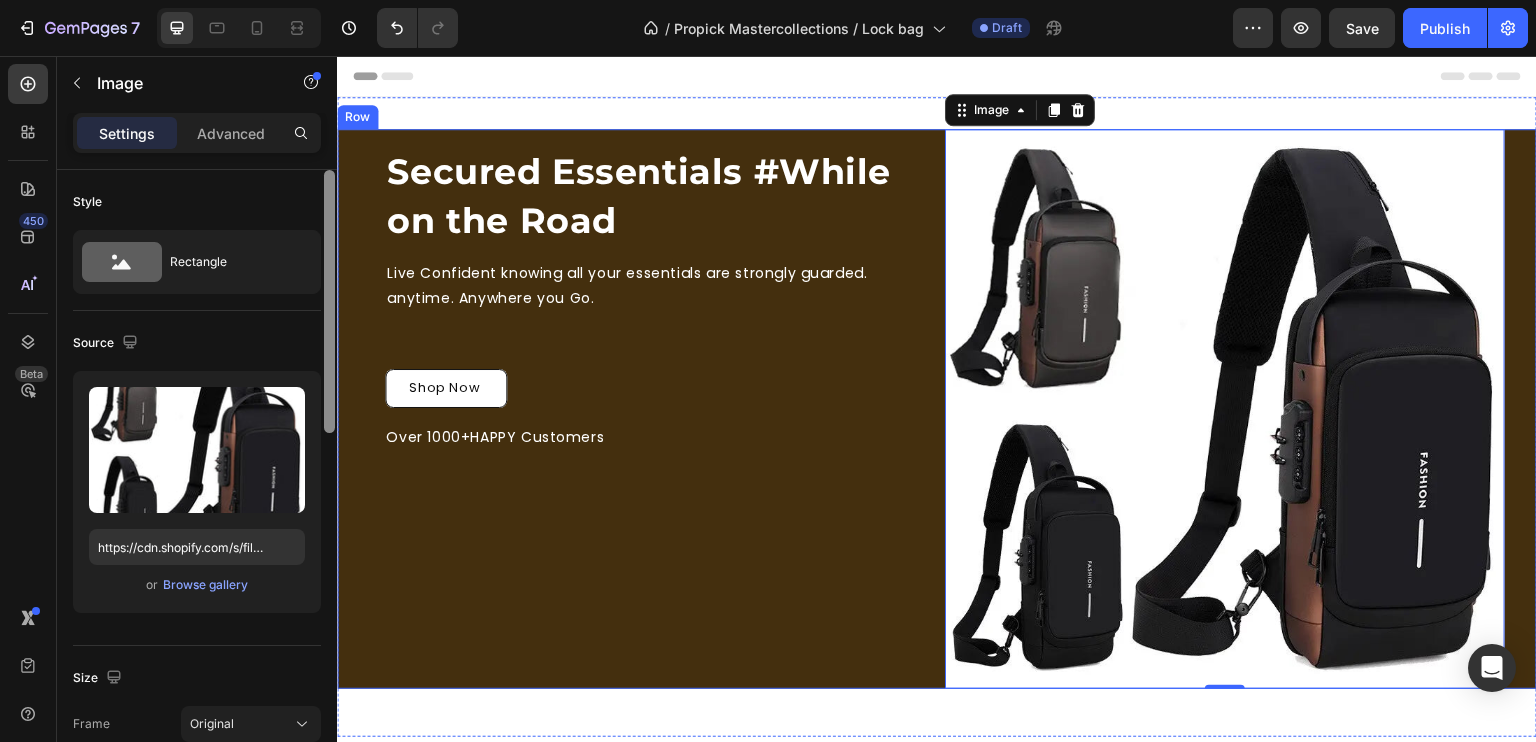click on "Secured Essentials #While on the Road Heading Live Confident knowing all your essentials are strongly guarded. anytime. Anywhere you Go.  Text Block Row Shop Now   Button Over 1000+HAPPY Customers   Text Block Image   0 Row" at bounding box center [937, 409] 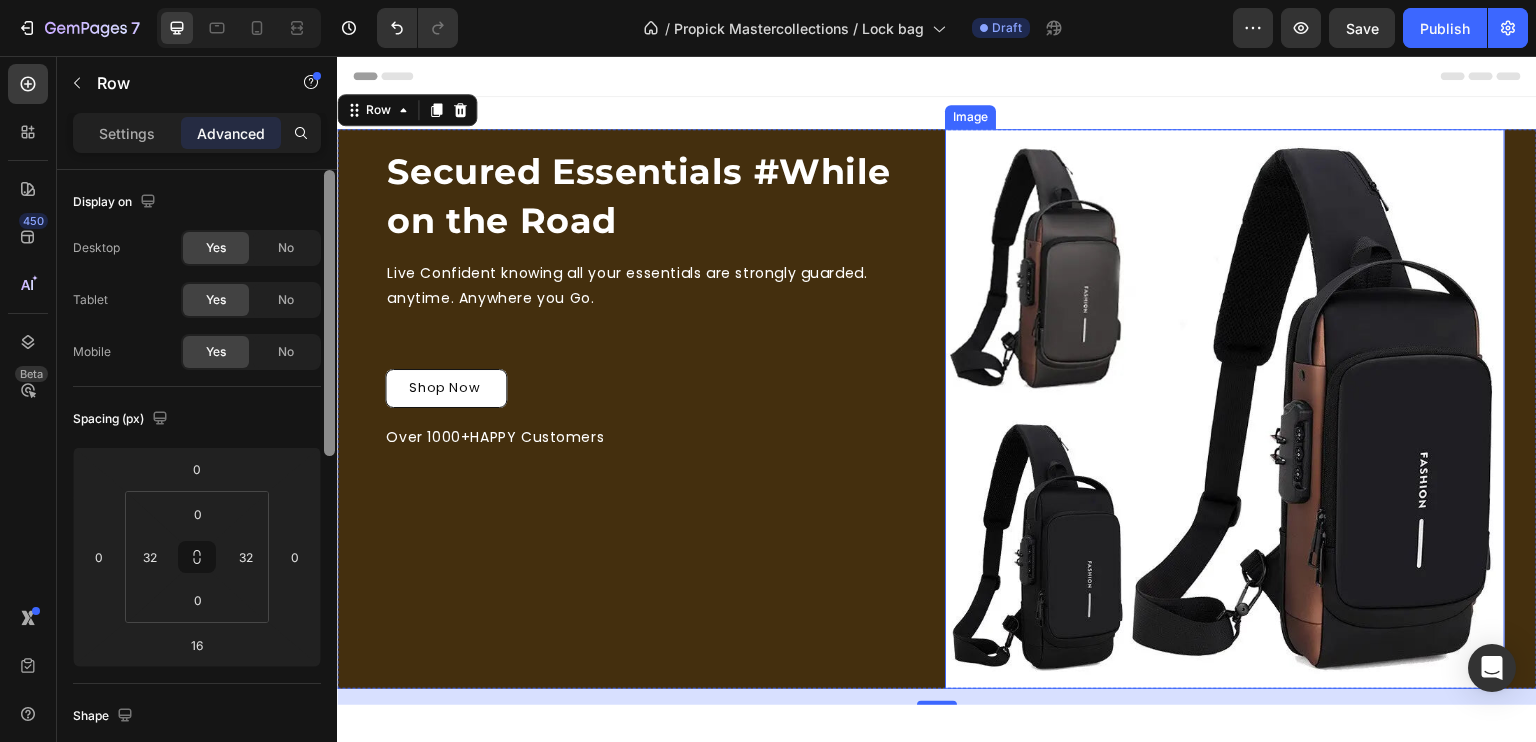 click at bounding box center (1225, 409) 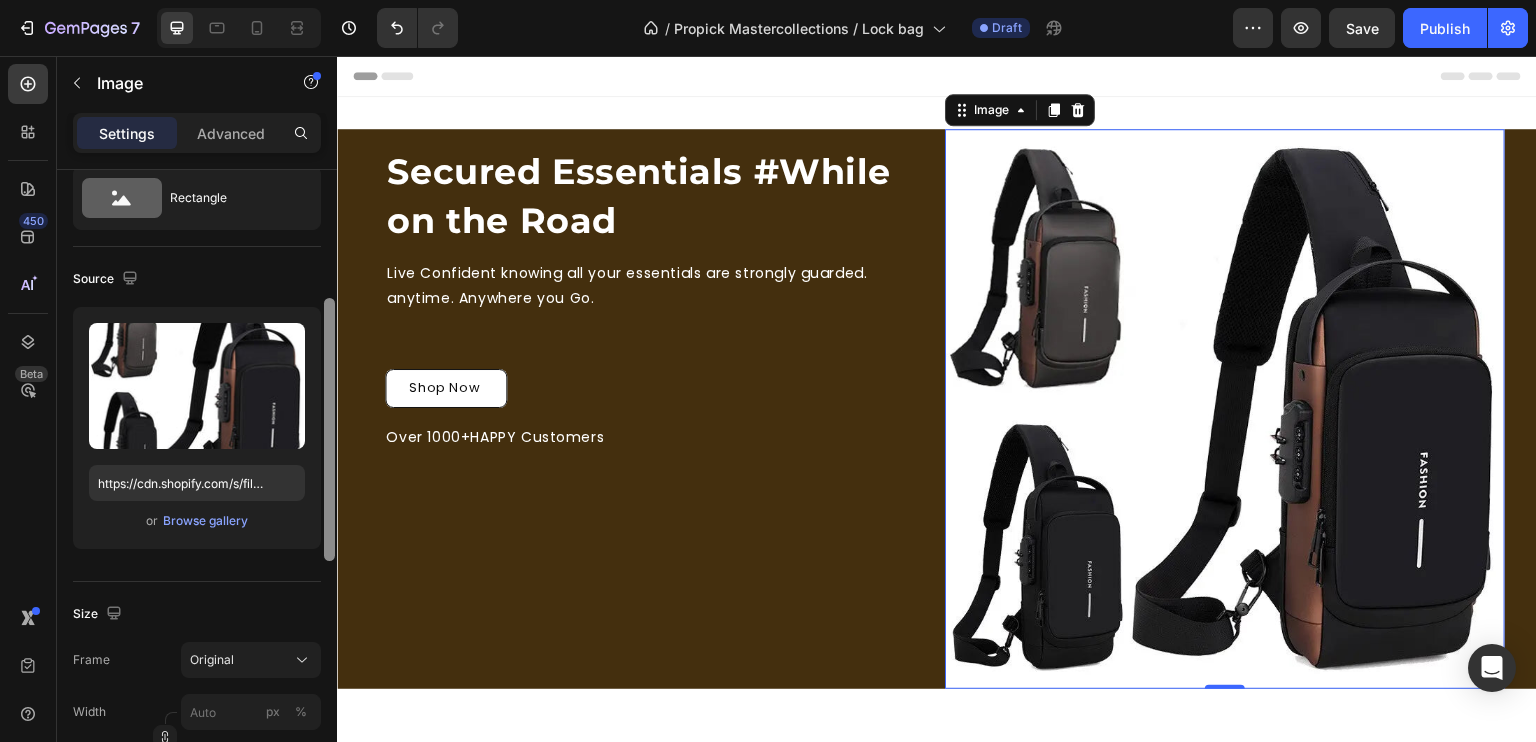 scroll, scrollTop: 0, scrollLeft: 0, axis: both 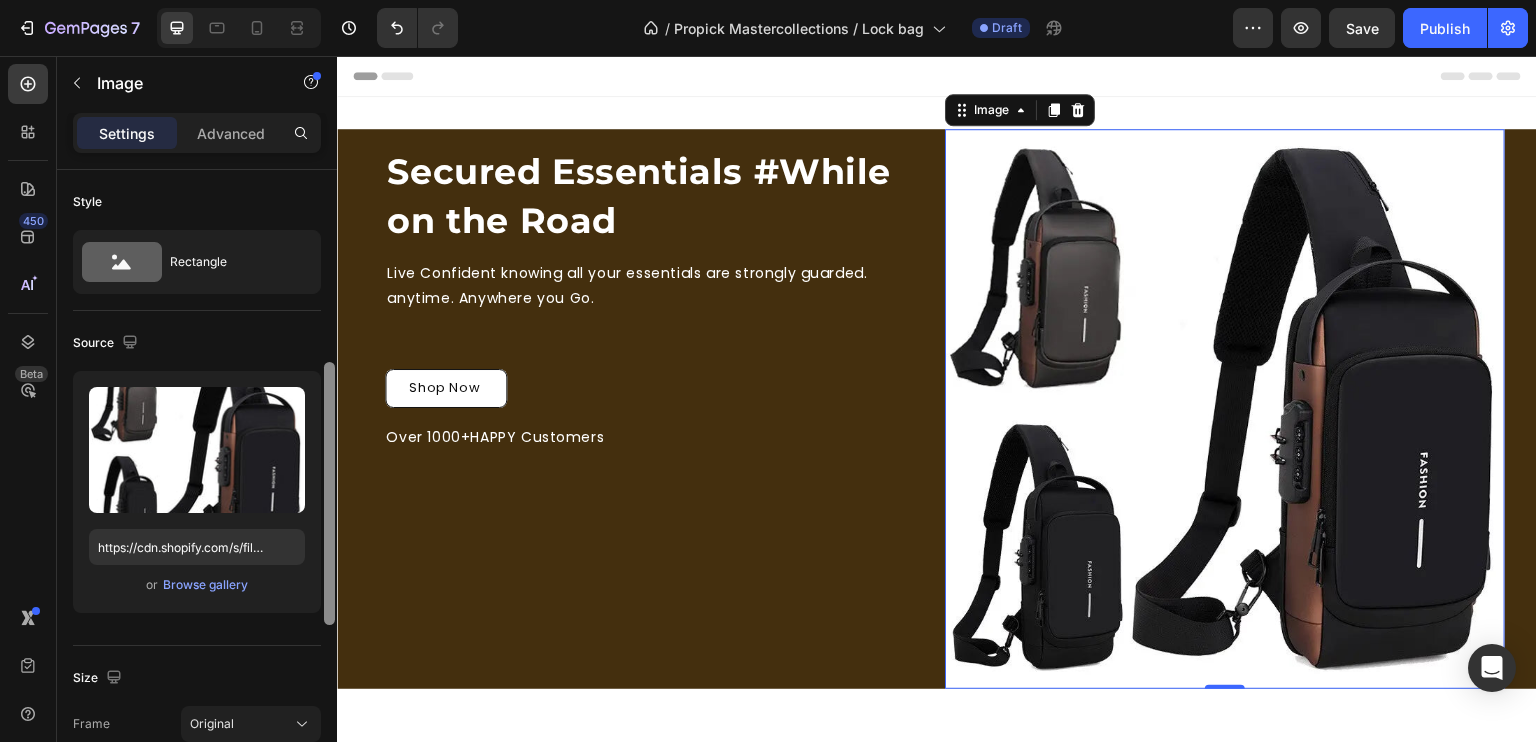 drag, startPoint x: 327, startPoint y: 319, endPoint x: 327, endPoint y: 170, distance: 149 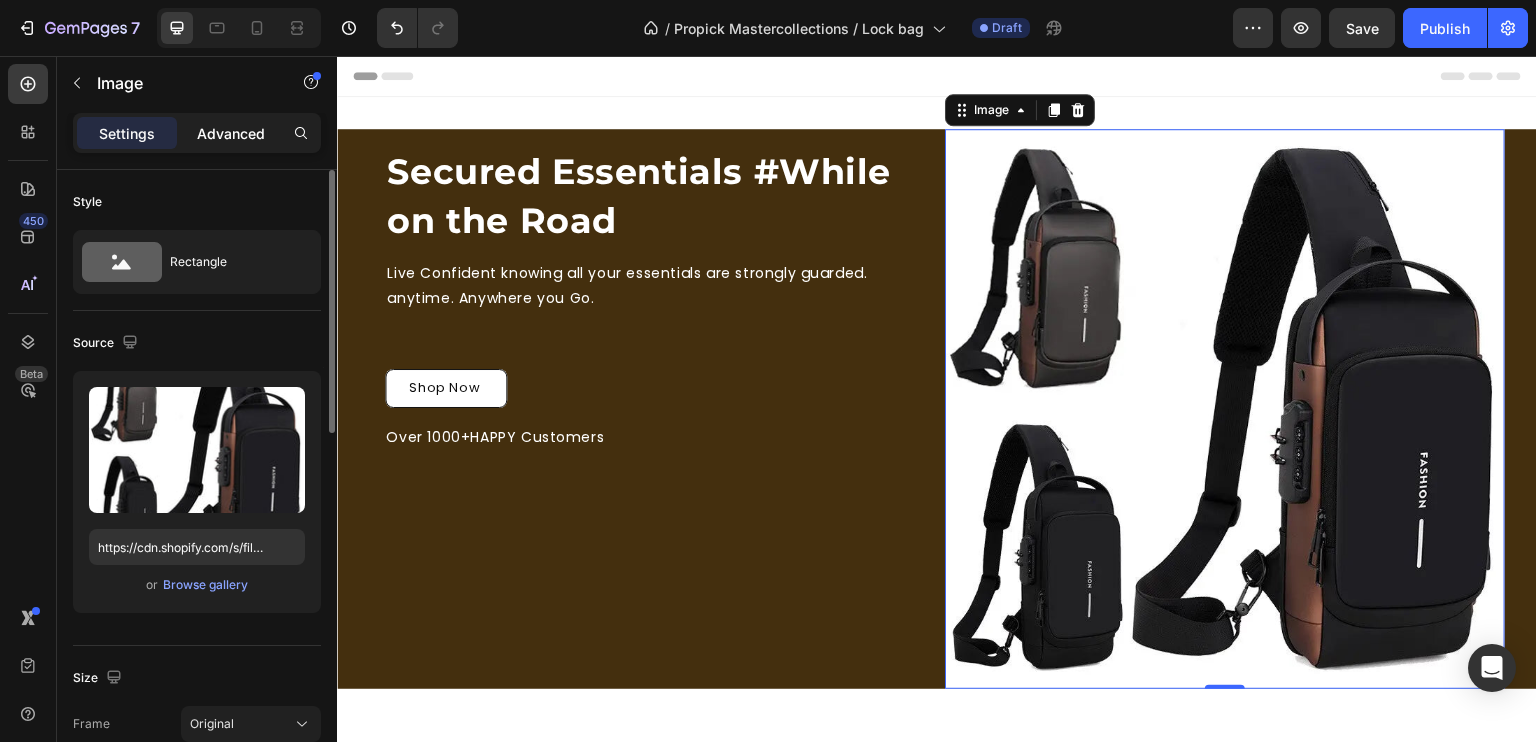 click on "Advanced" at bounding box center (231, 133) 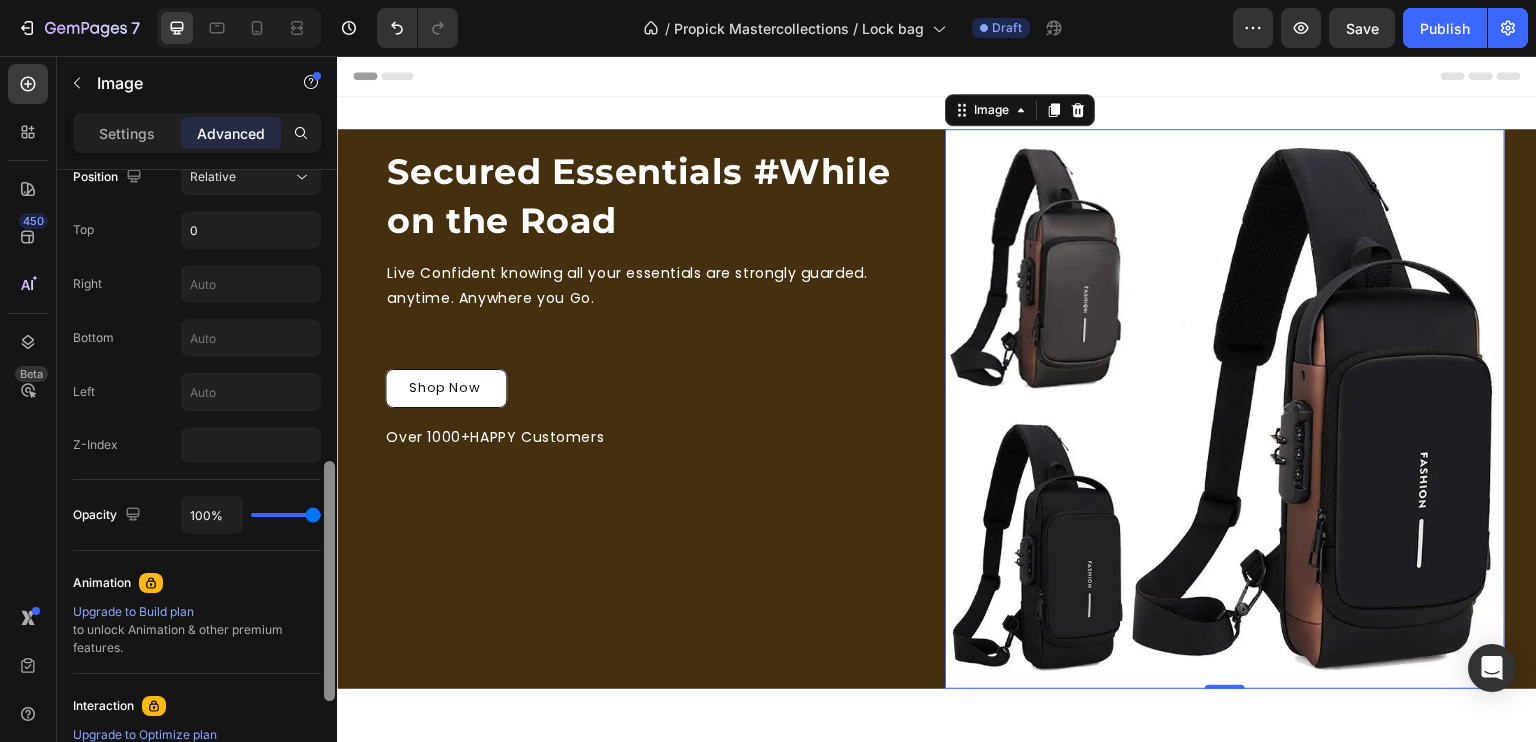 scroll, scrollTop: 763, scrollLeft: 0, axis: vertical 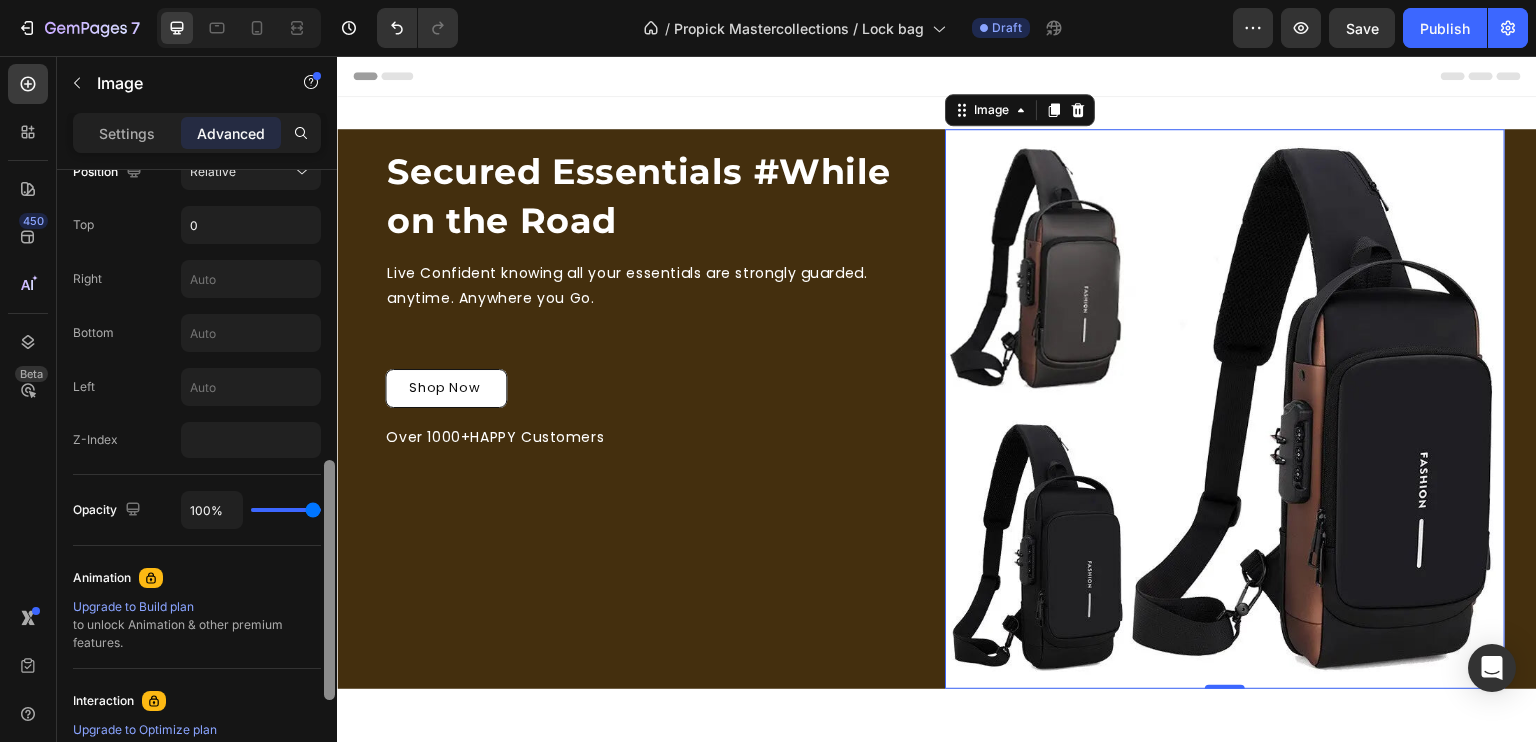 drag, startPoint x: 324, startPoint y: 266, endPoint x: 336, endPoint y: 557, distance: 291.2473 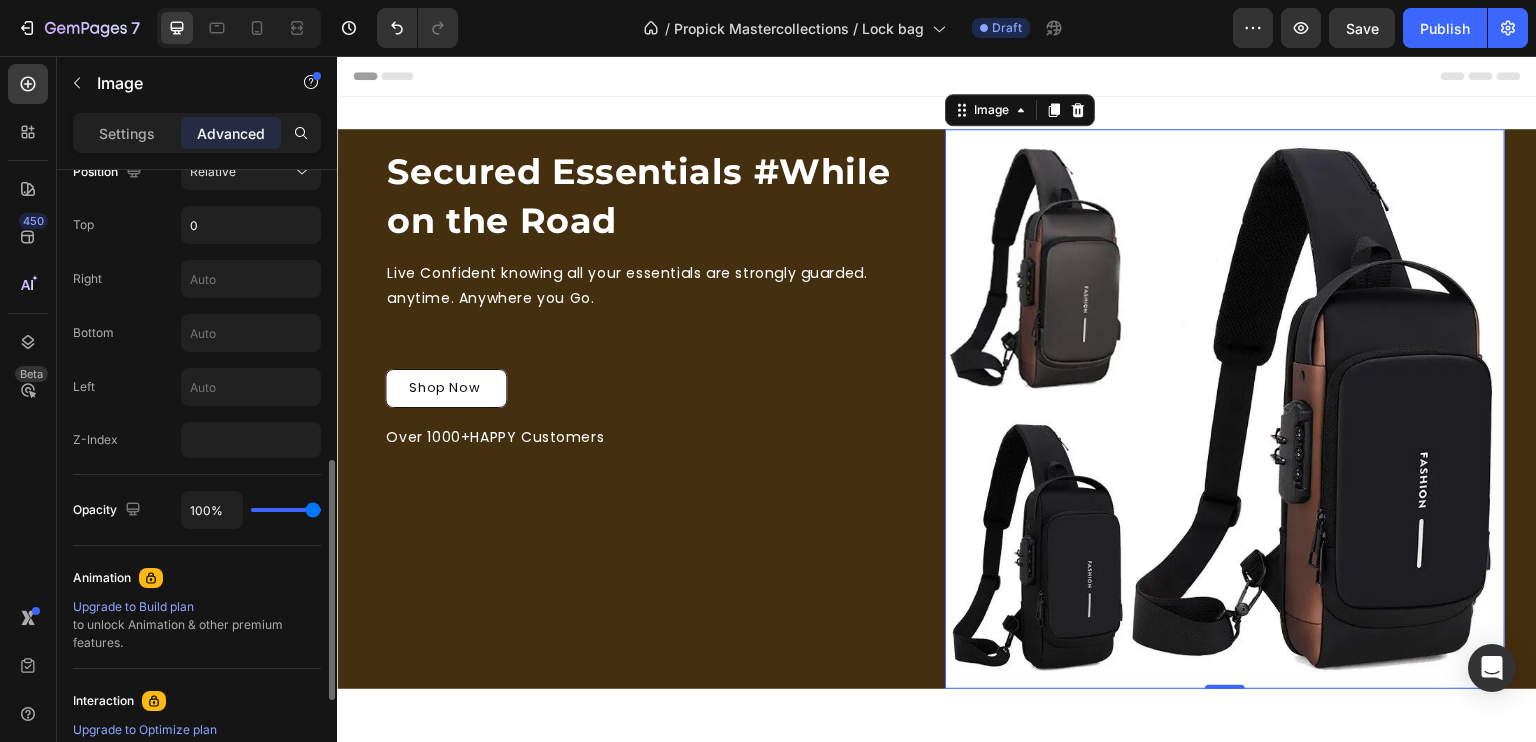 click on "100%" at bounding box center (251, 510) 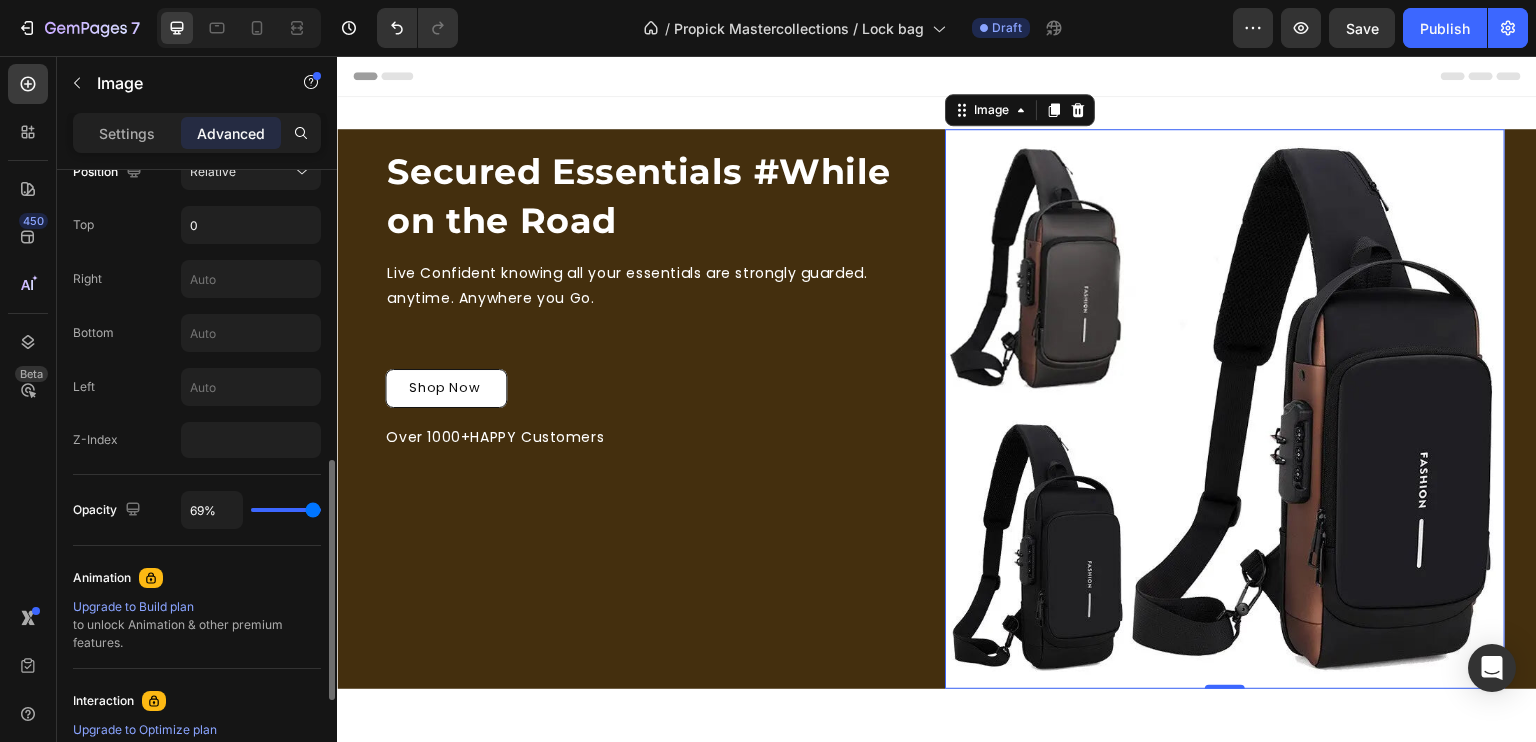 type on "69" 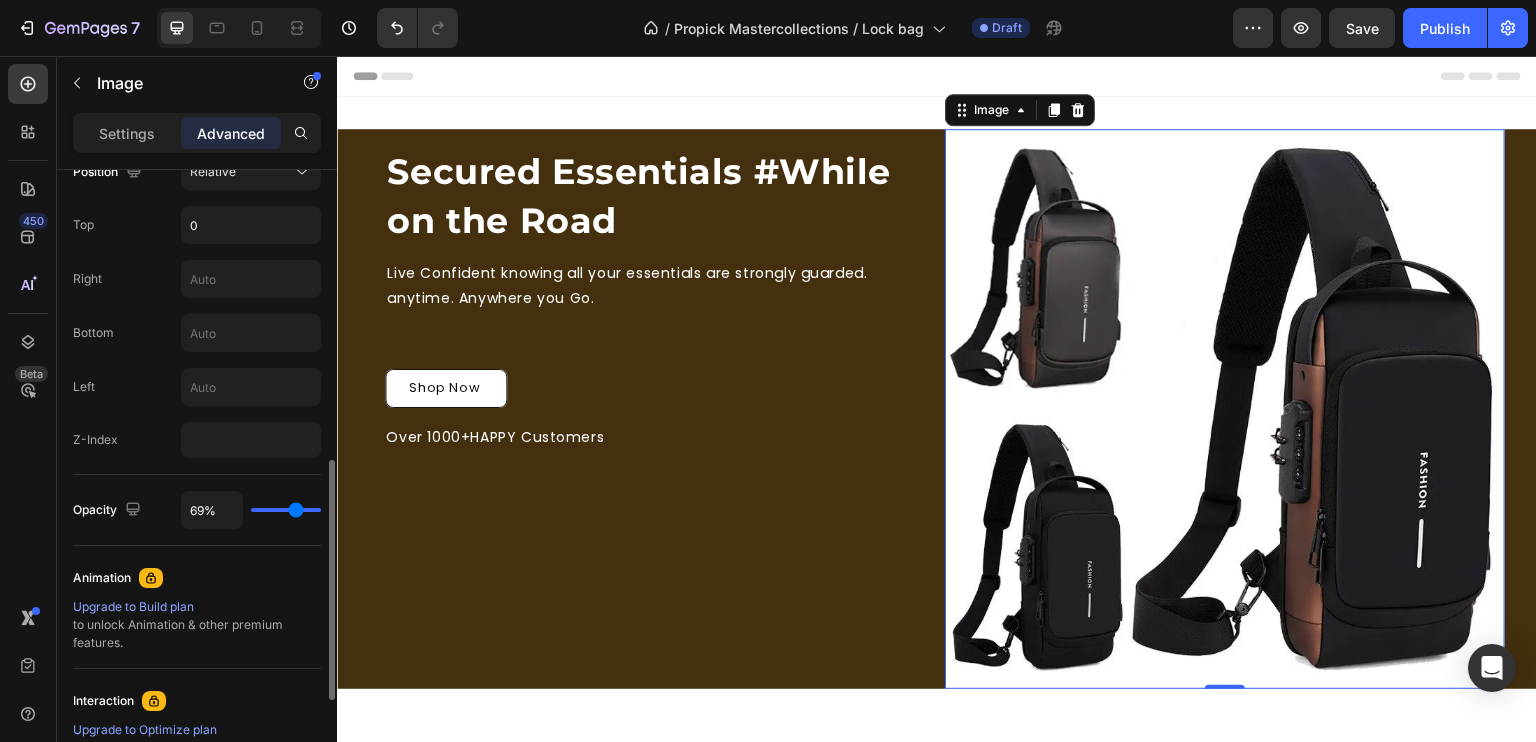 type on "20%" 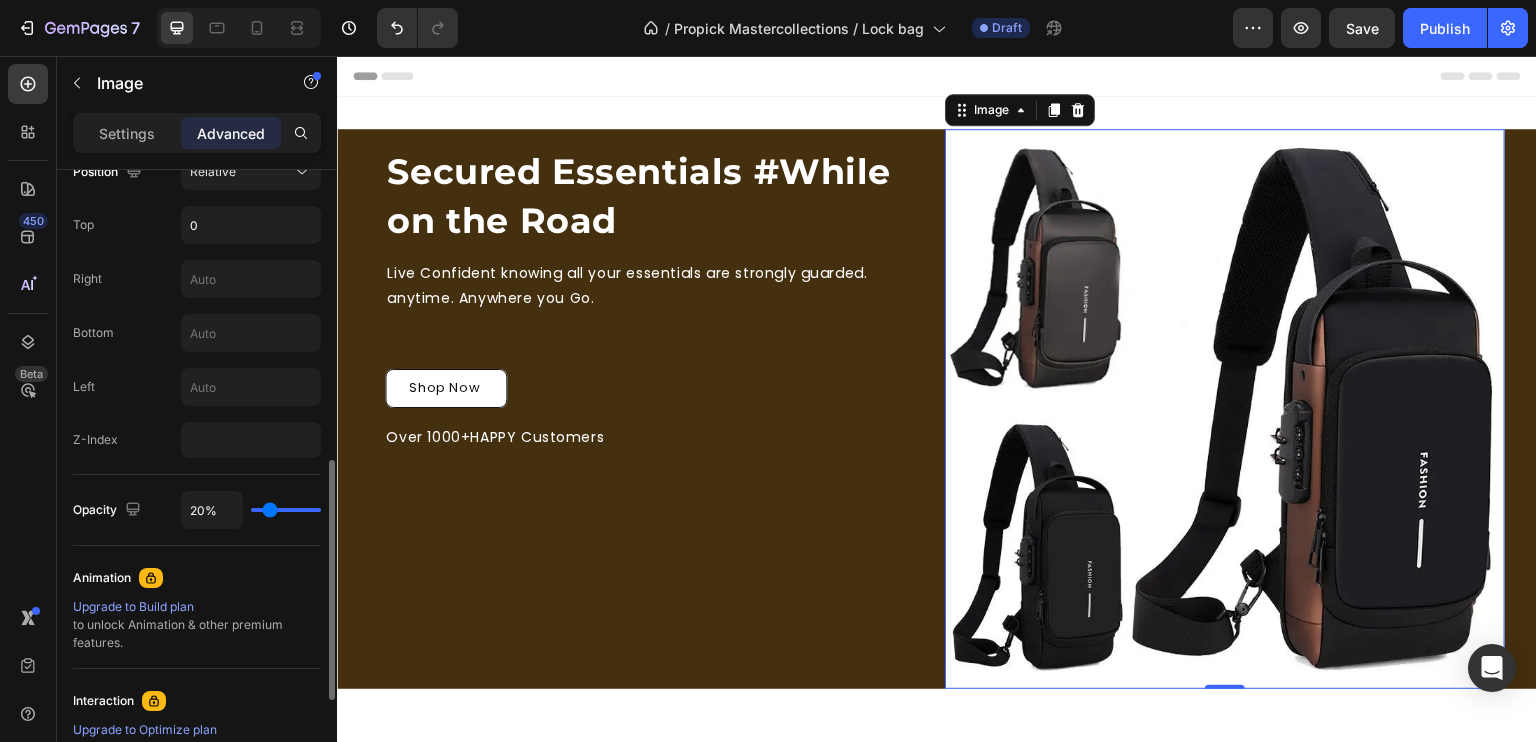 type on "17%" 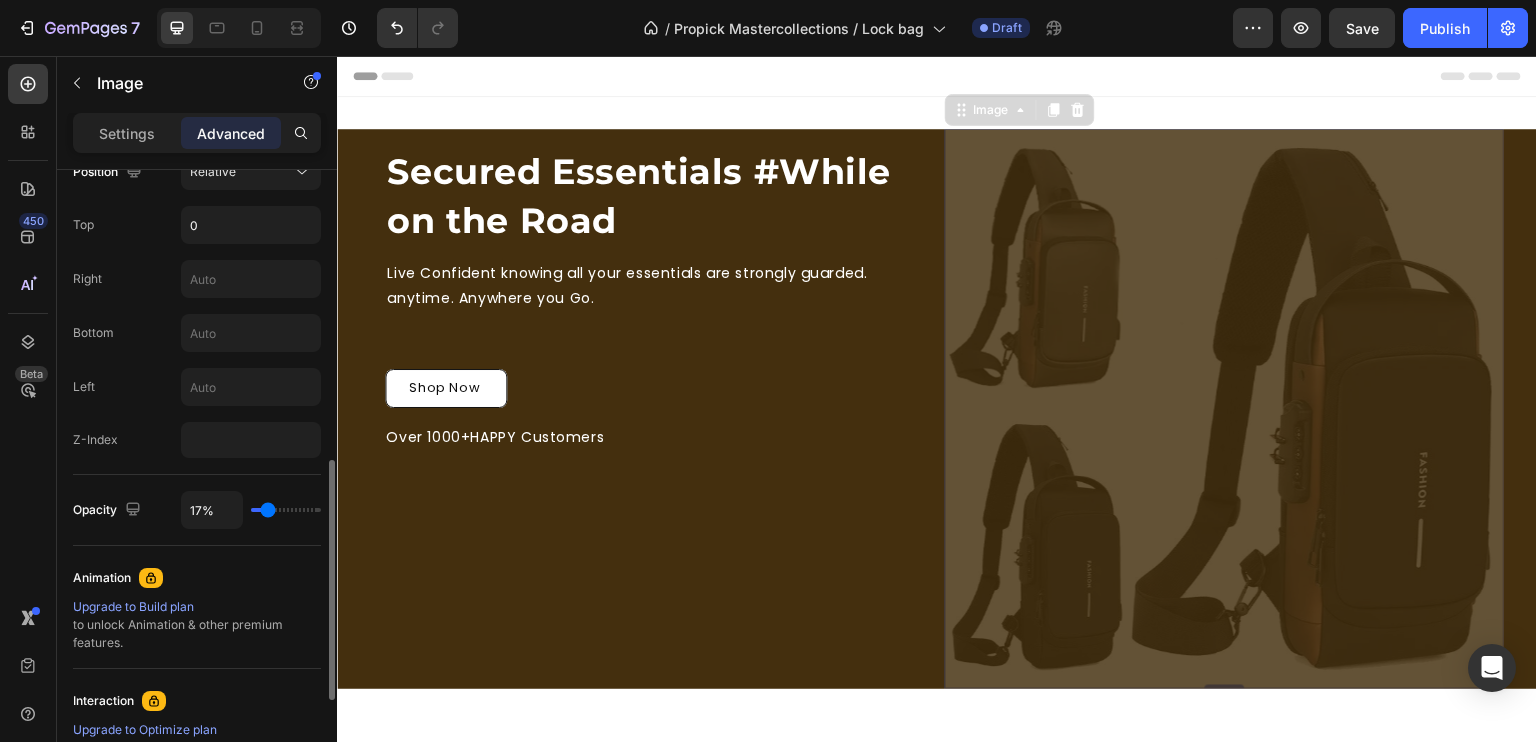 type on "18%" 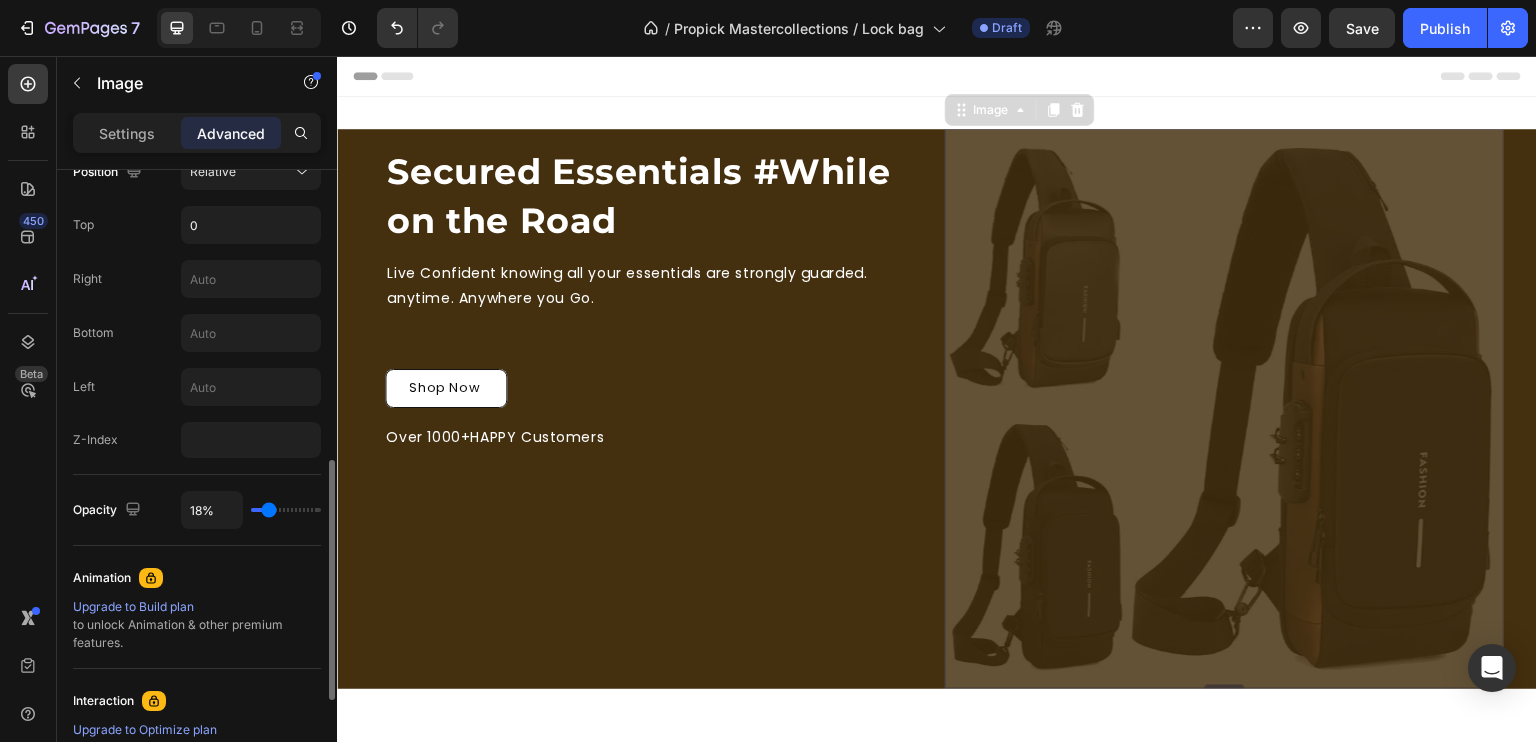 type on "64%" 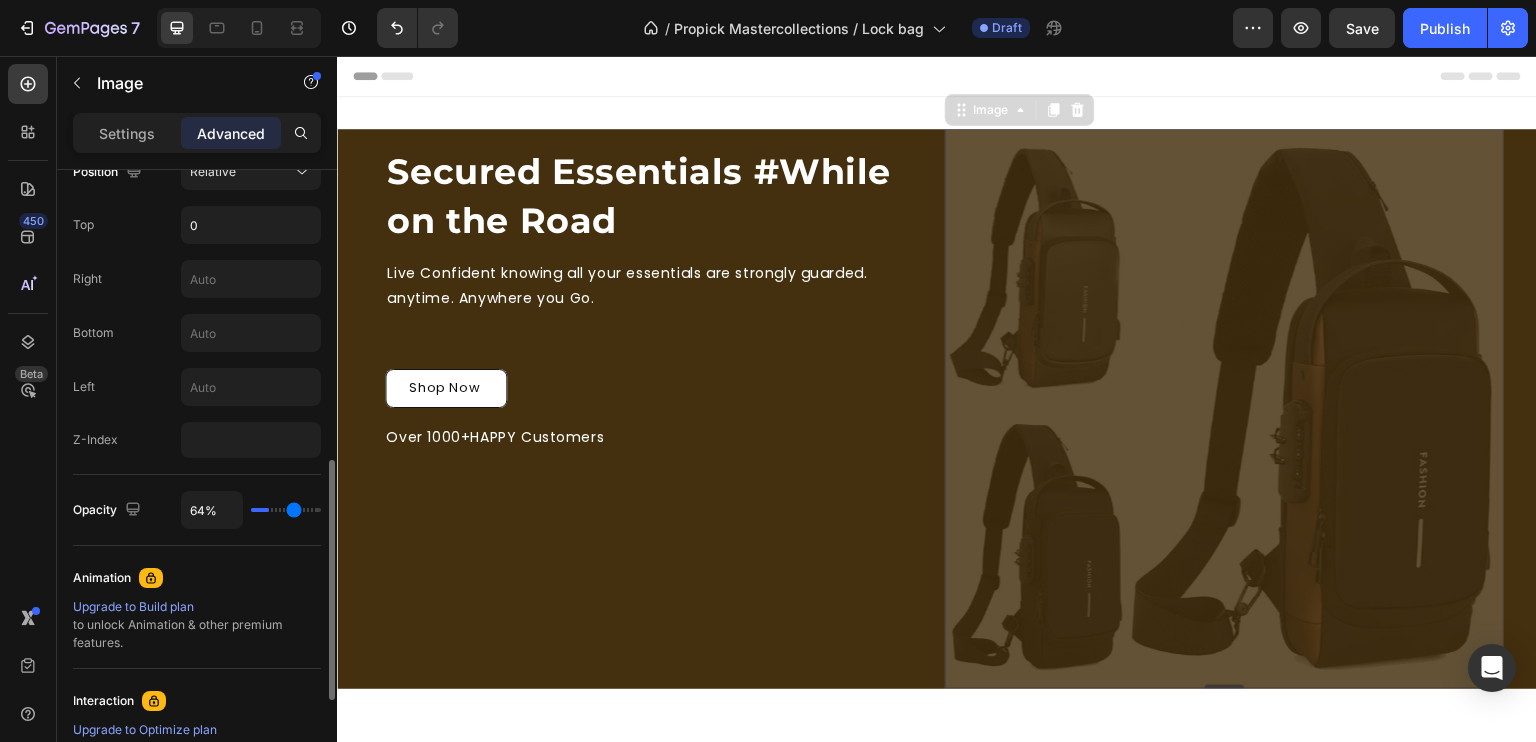 type on "100%" 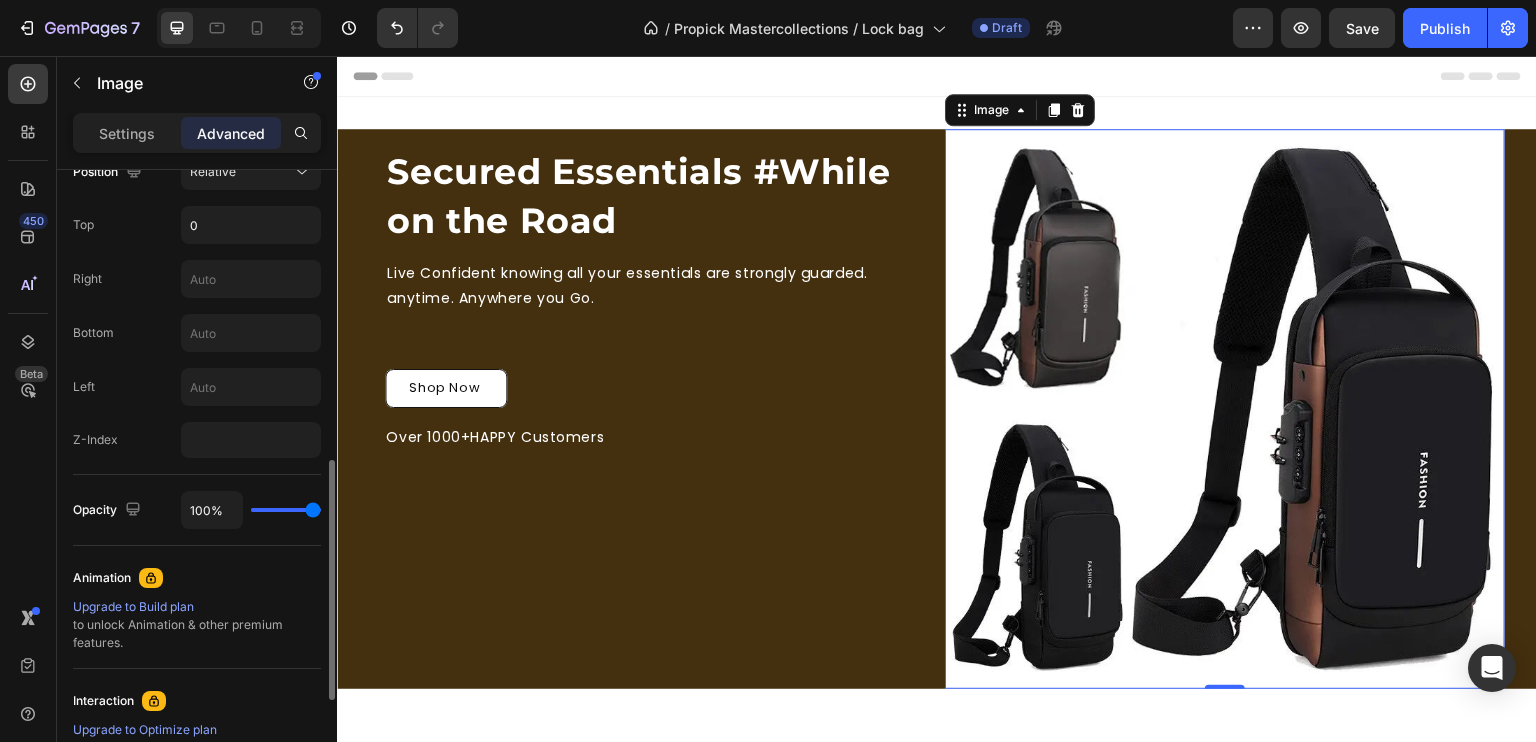 type on "24%" 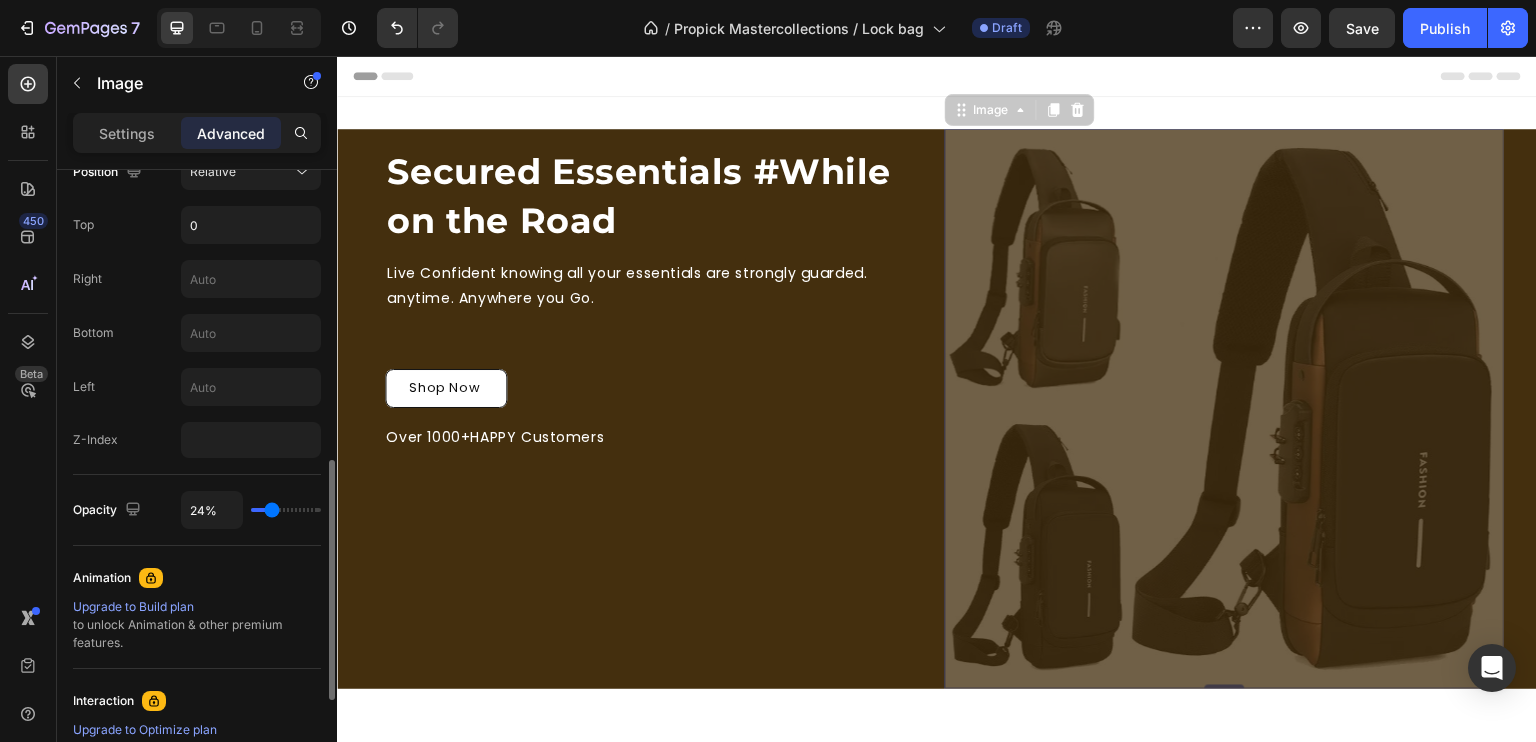 type on "8%" 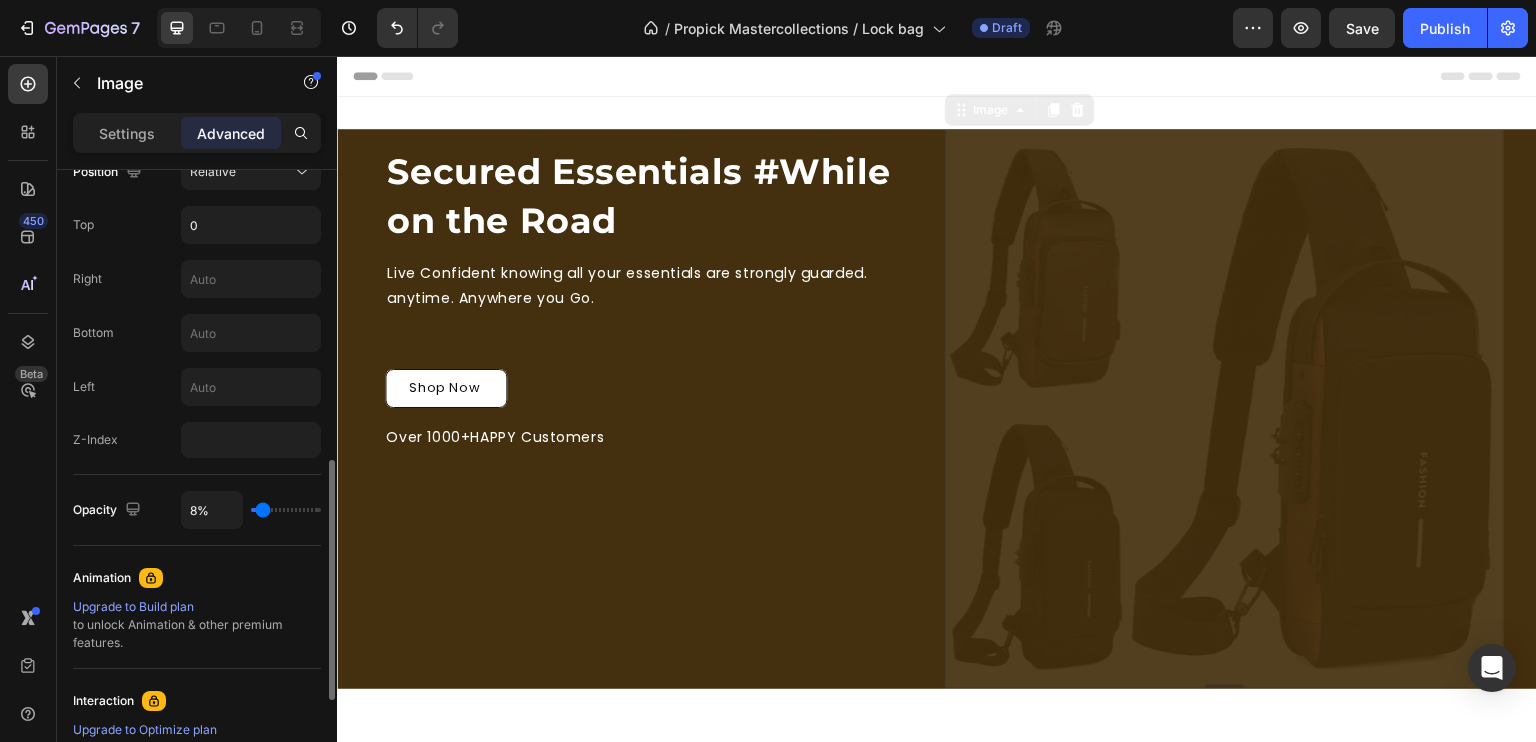type on "6%" 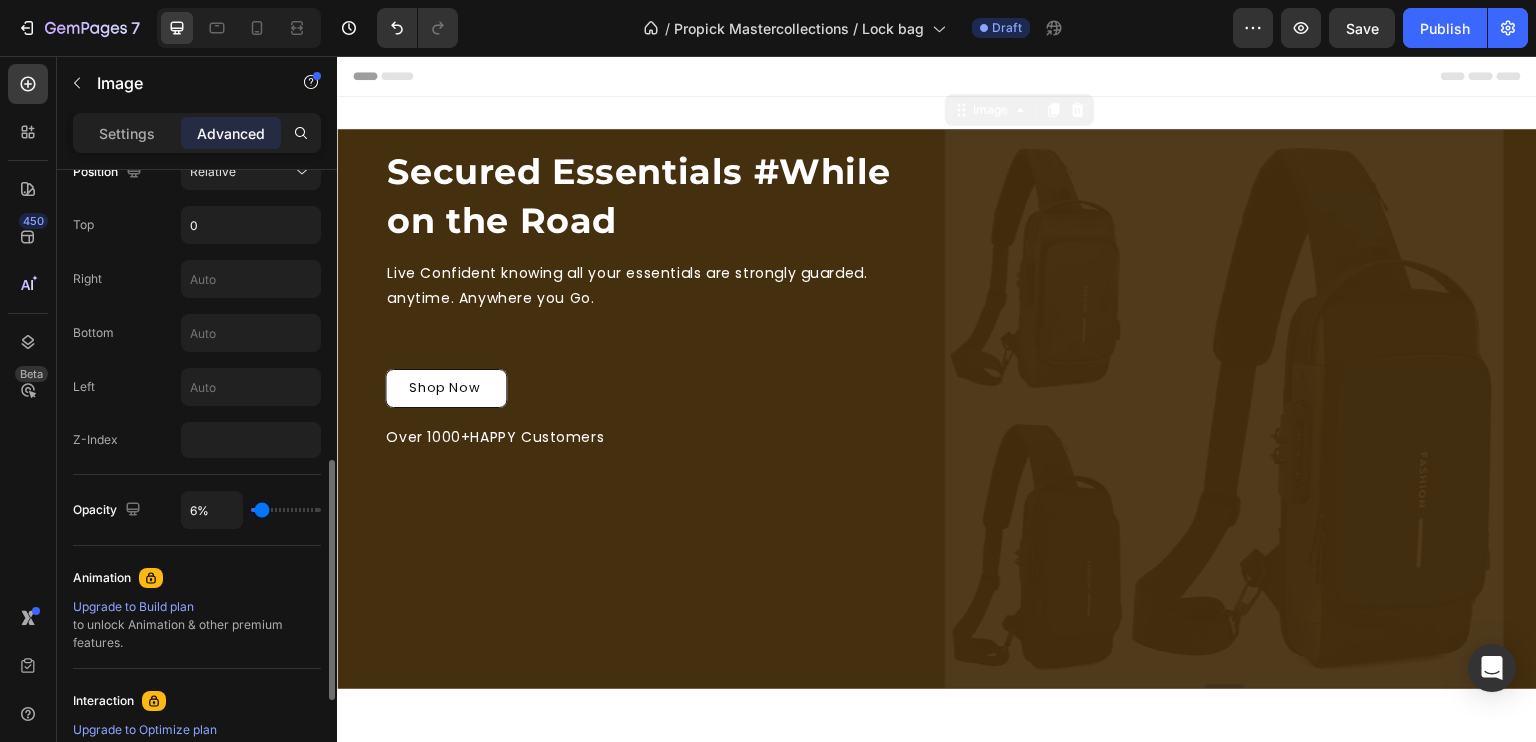 type on "12%" 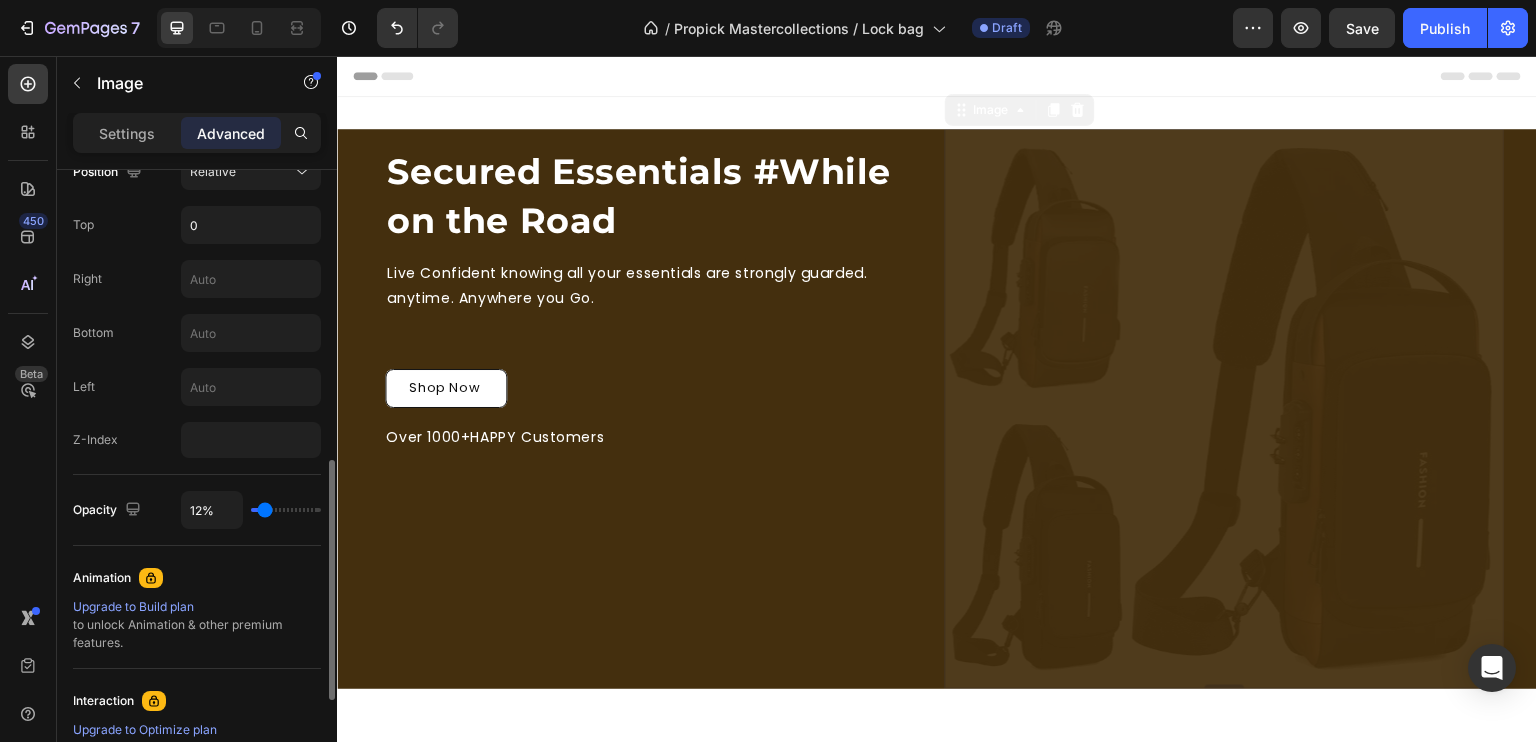 type on "100%" 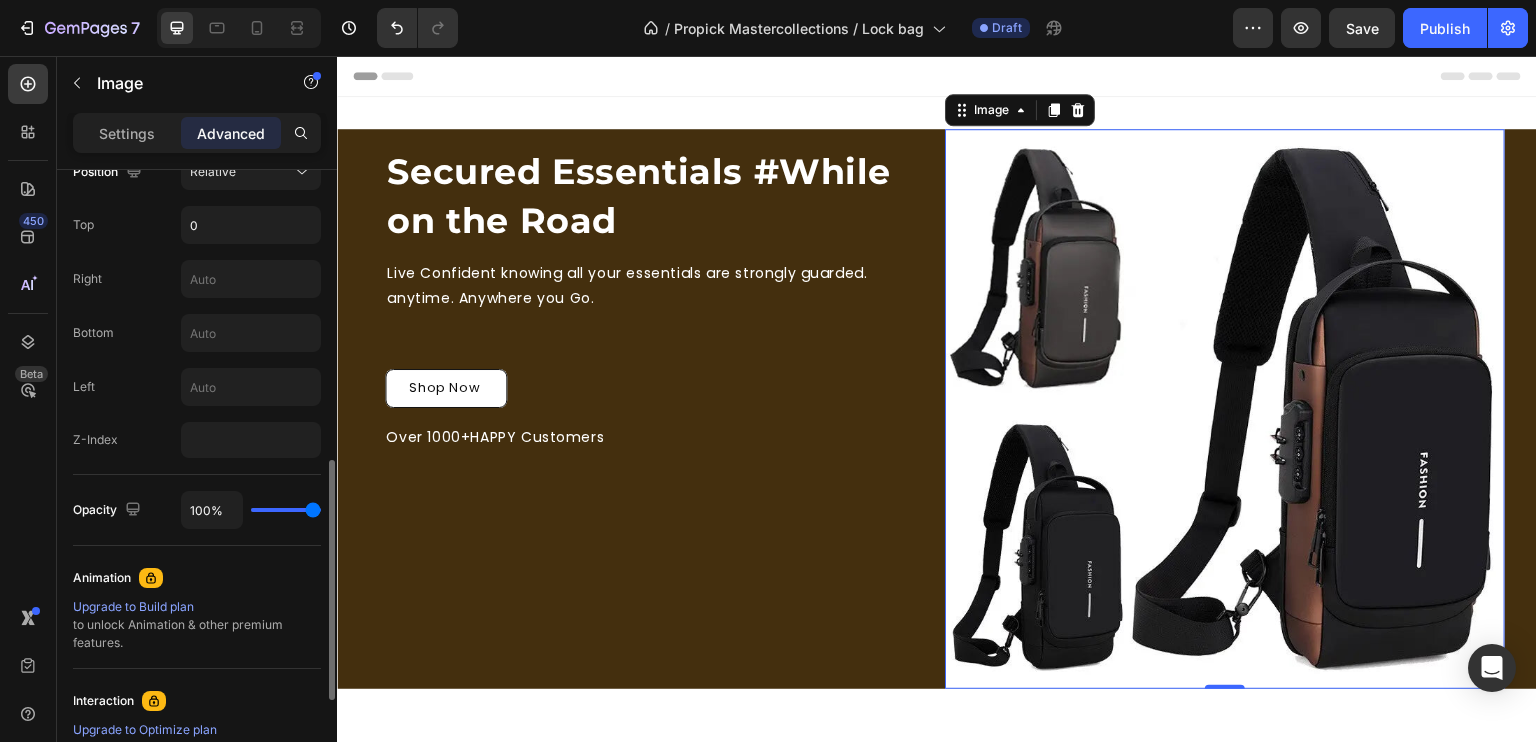 drag, startPoint x: 310, startPoint y: 509, endPoint x: 10, endPoint y: 441, distance: 307.61014 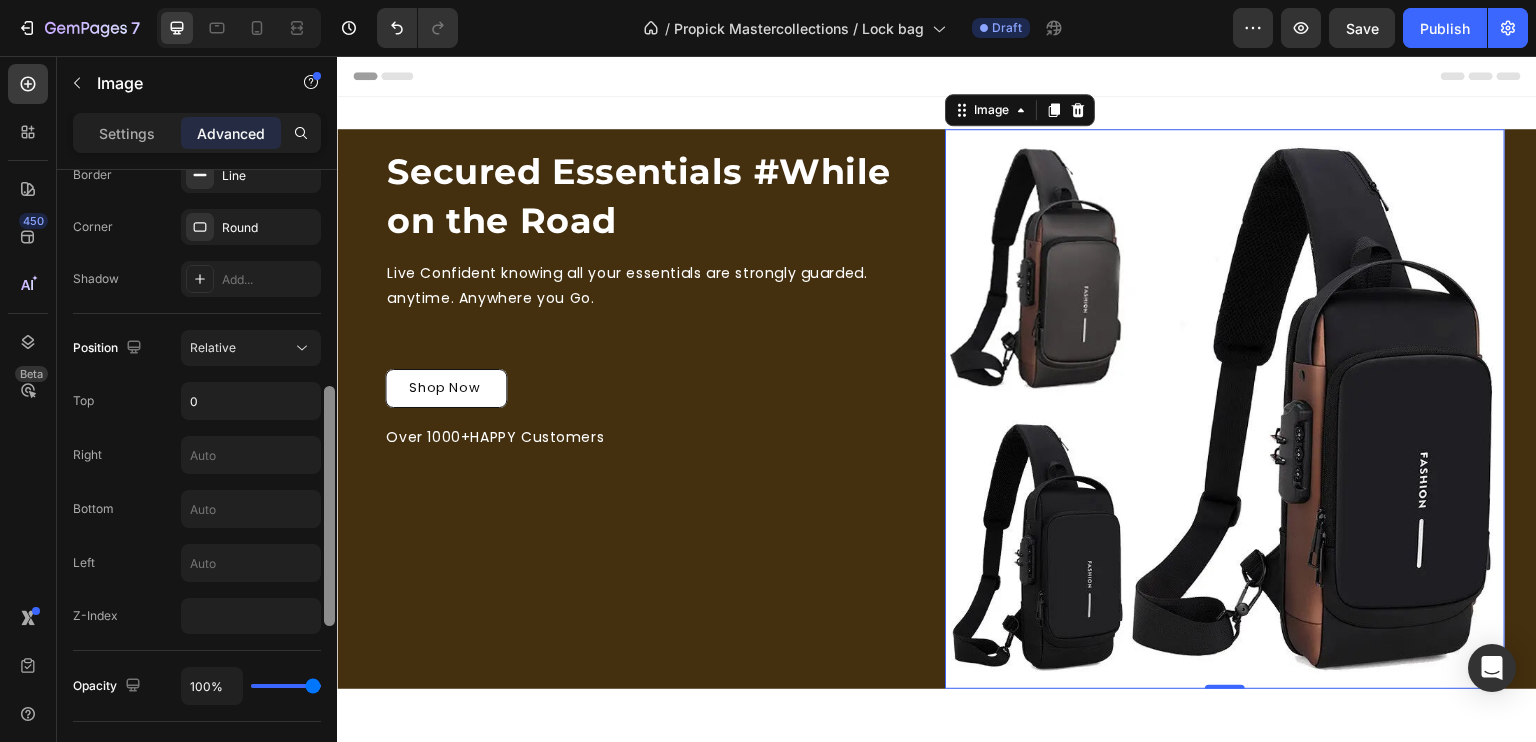 scroll, scrollTop: 579, scrollLeft: 0, axis: vertical 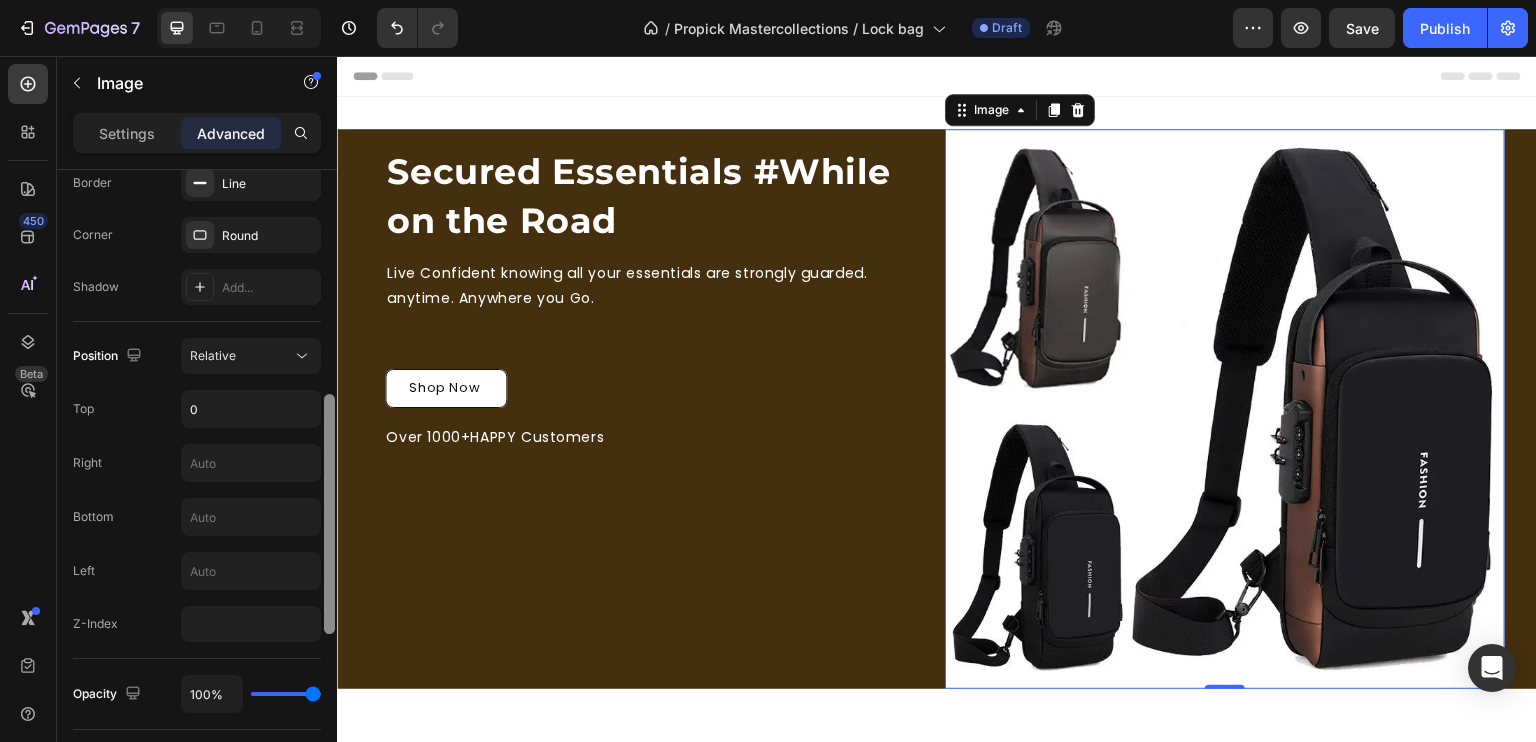 drag, startPoint x: 328, startPoint y: 469, endPoint x: 332, endPoint y: 399, distance: 70.11419 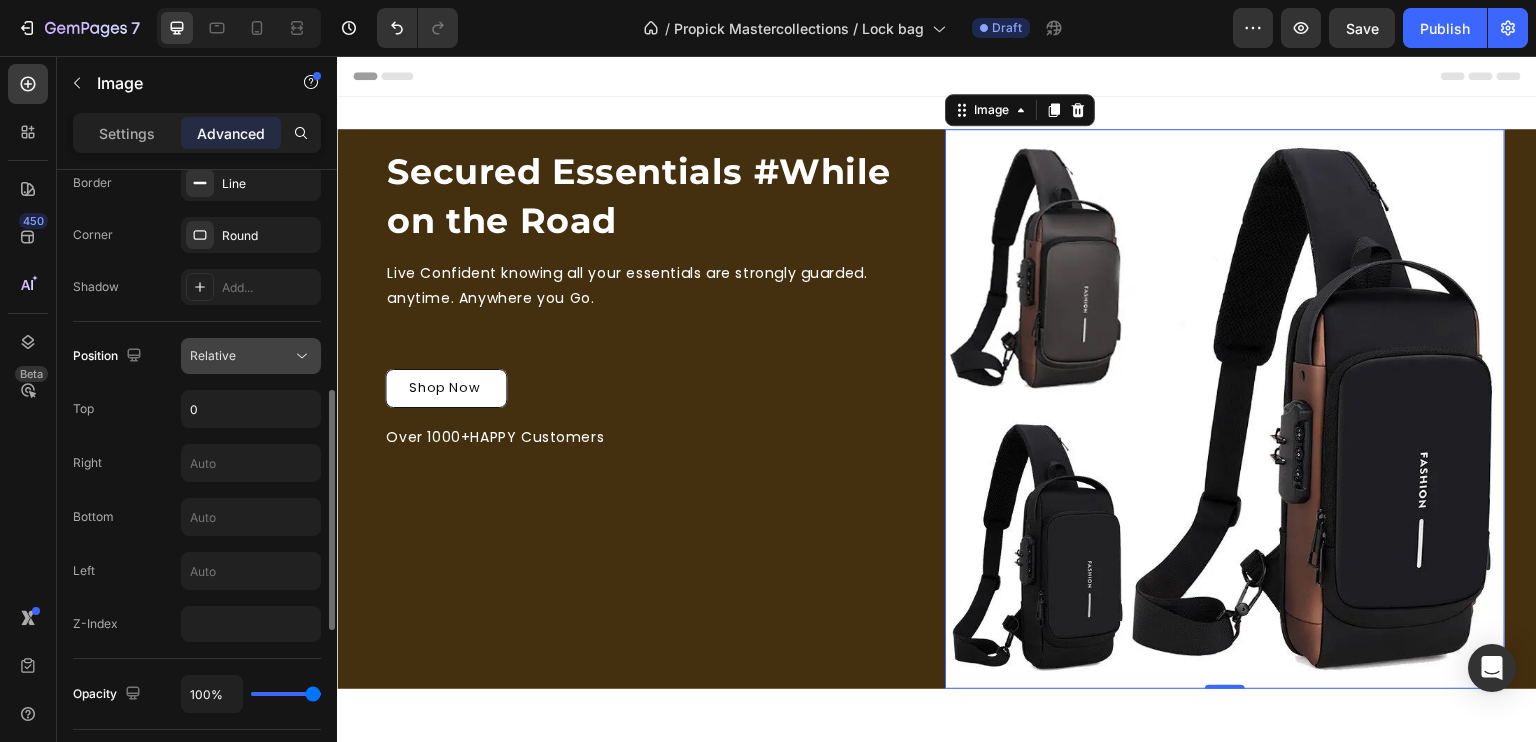 click 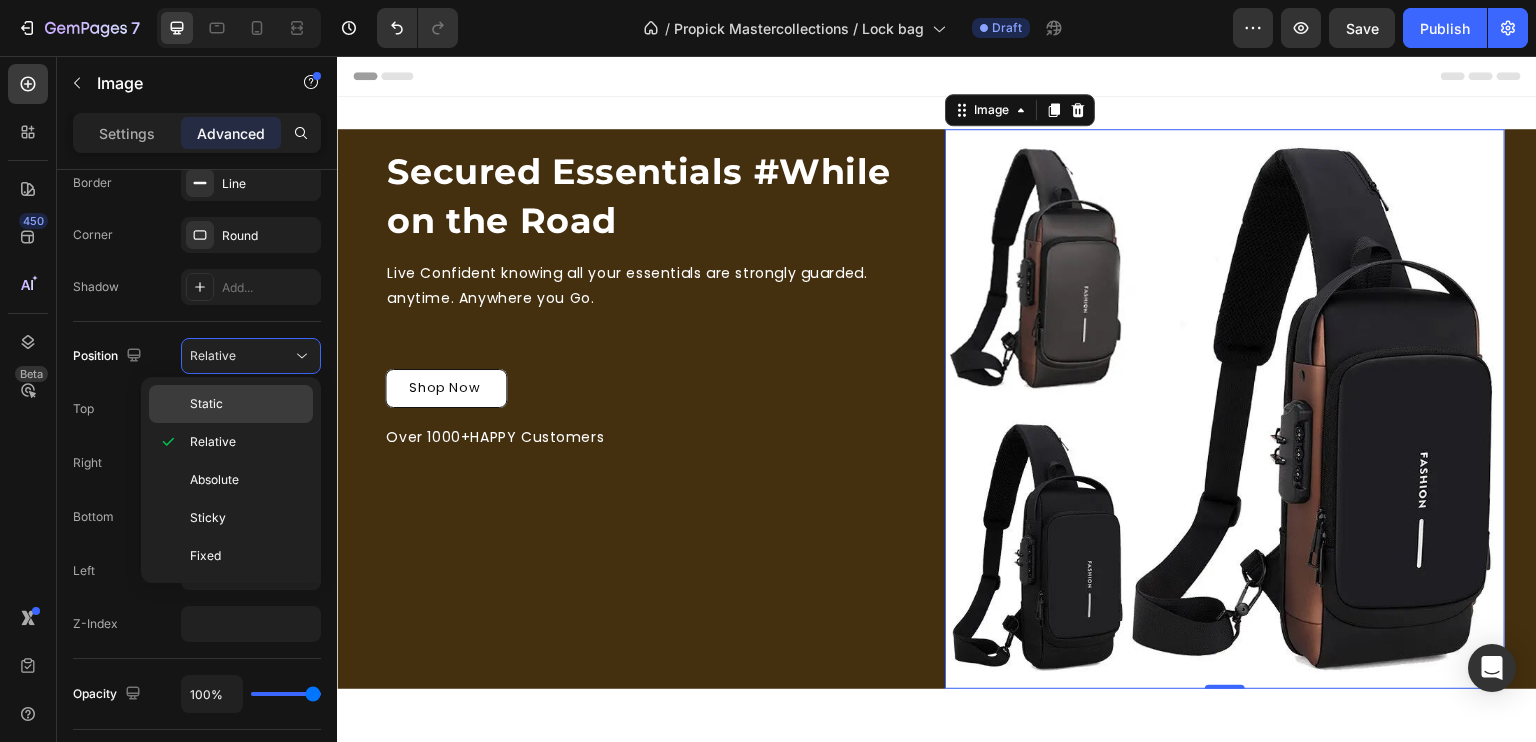 click on "Static" at bounding box center [247, 404] 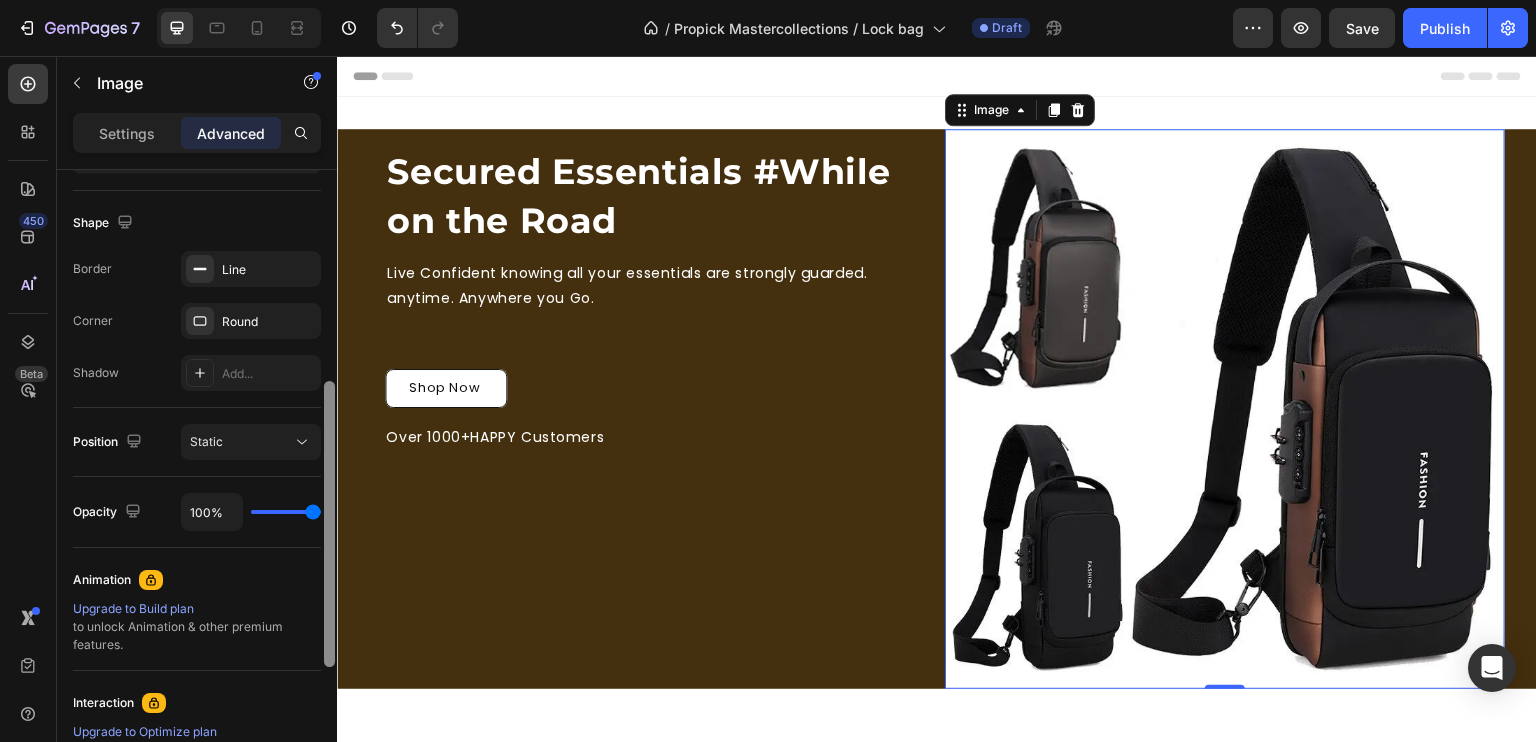 scroll, scrollTop: 476, scrollLeft: 0, axis: vertical 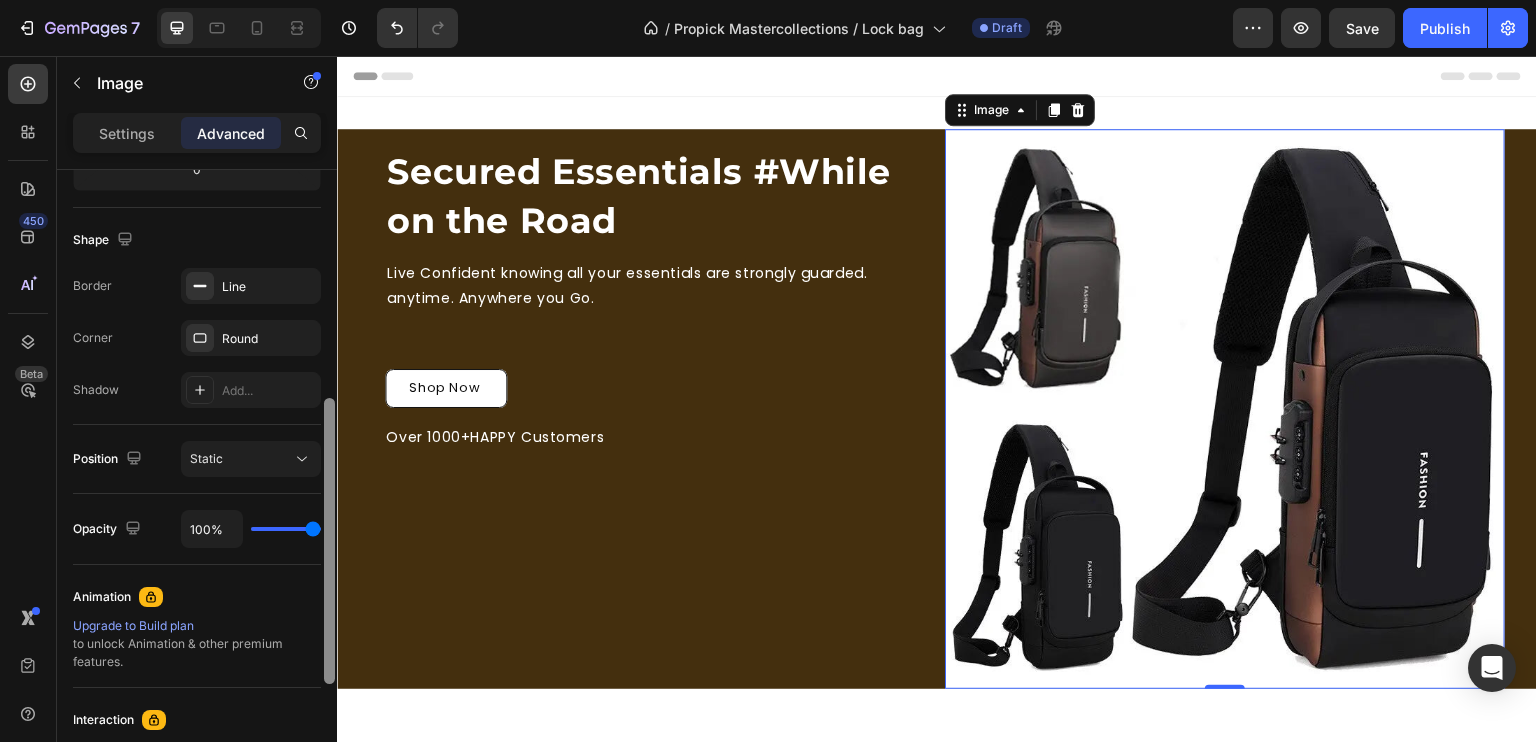 drag, startPoint x: 328, startPoint y: 485, endPoint x: 330, endPoint y: 438, distance: 47.042534 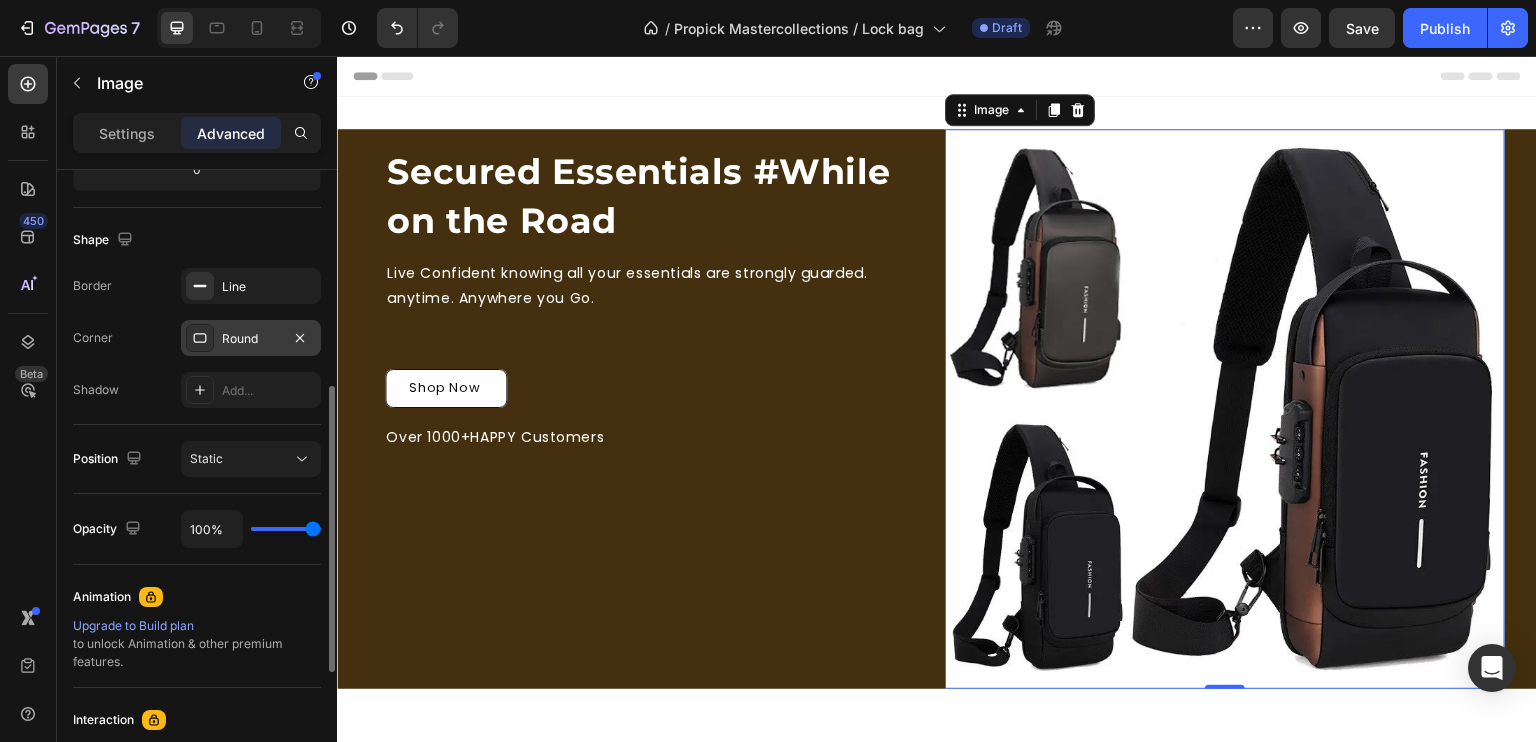 click at bounding box center (200, 338) 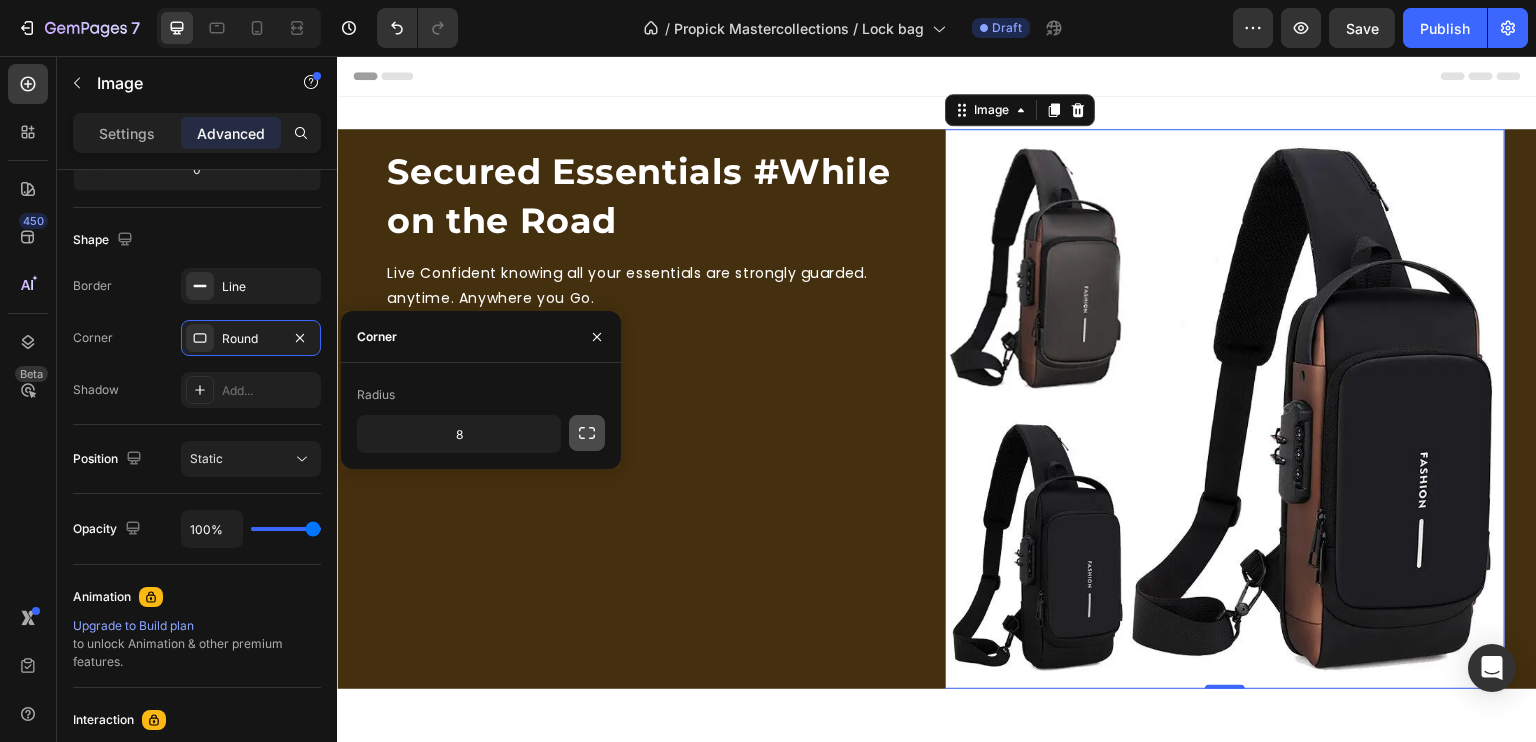 click at bounding box center [587, 433] 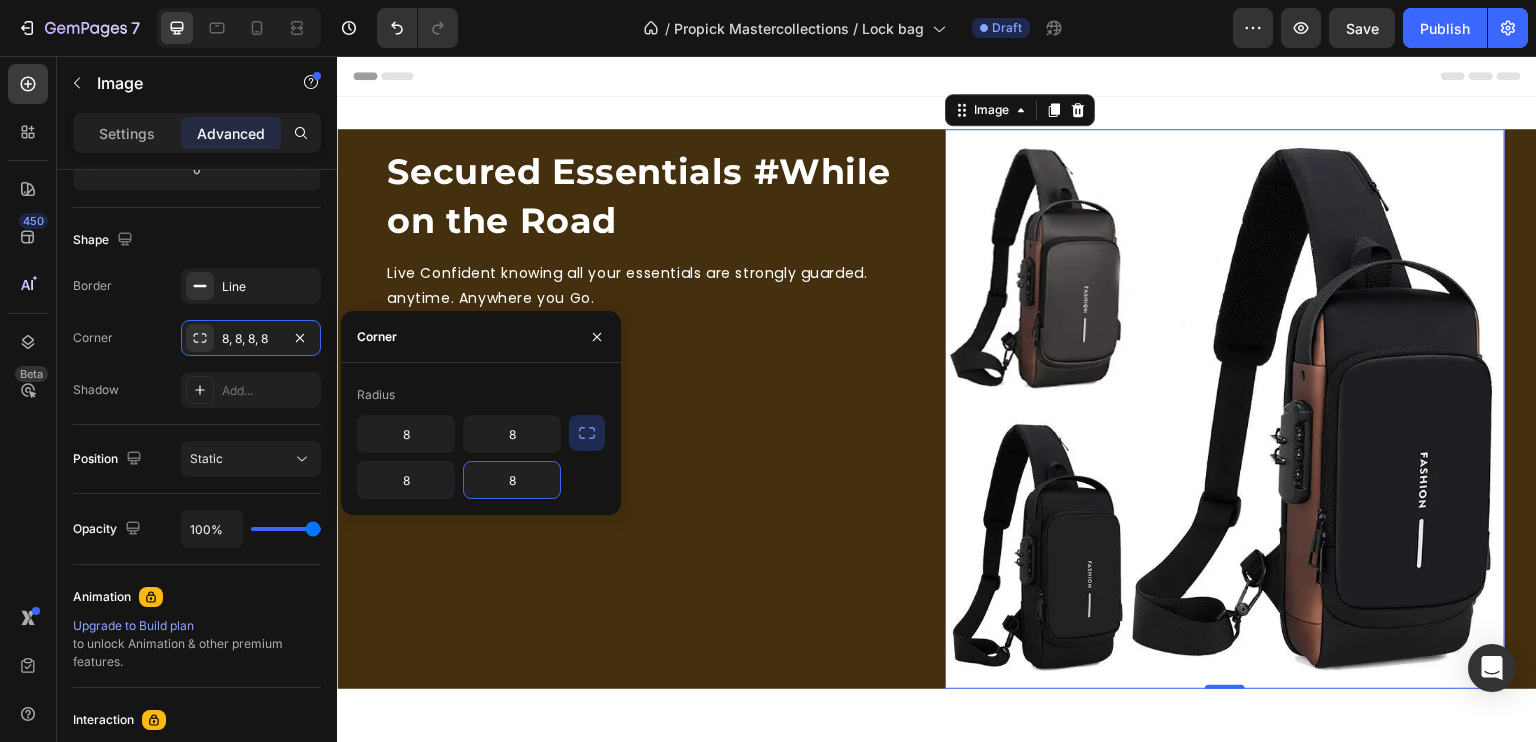 click on "8" at bounding box center [512, 480] 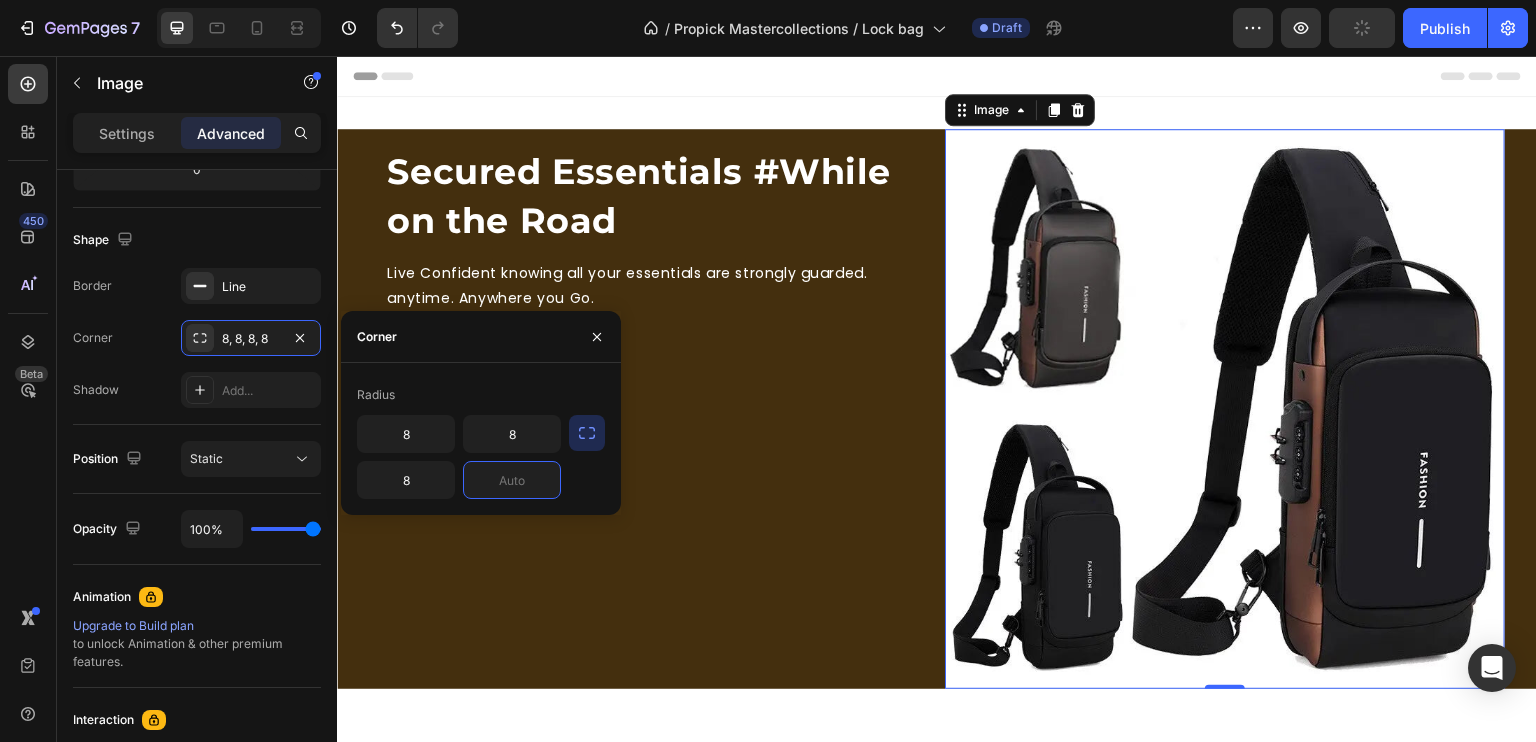 type on "9" 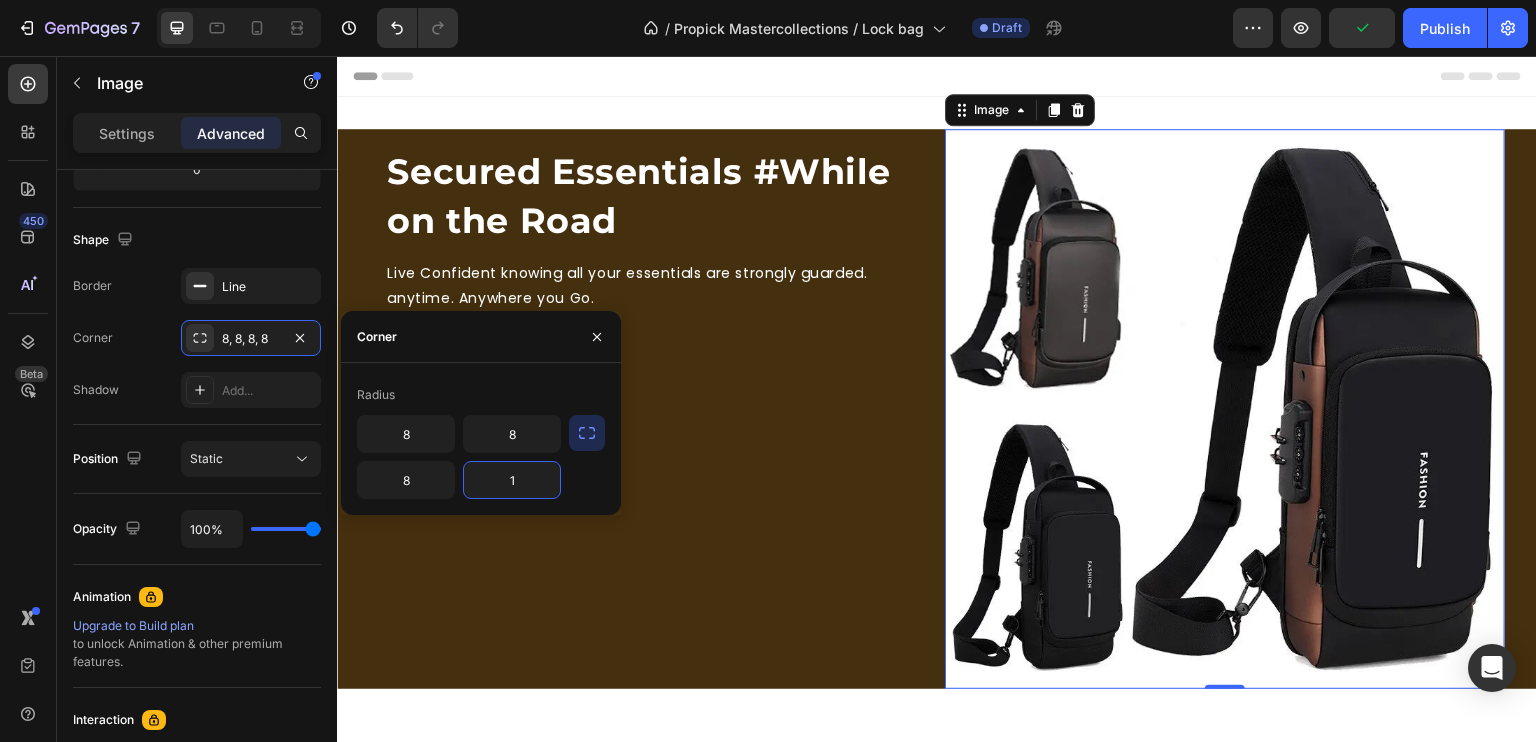 type on "16" 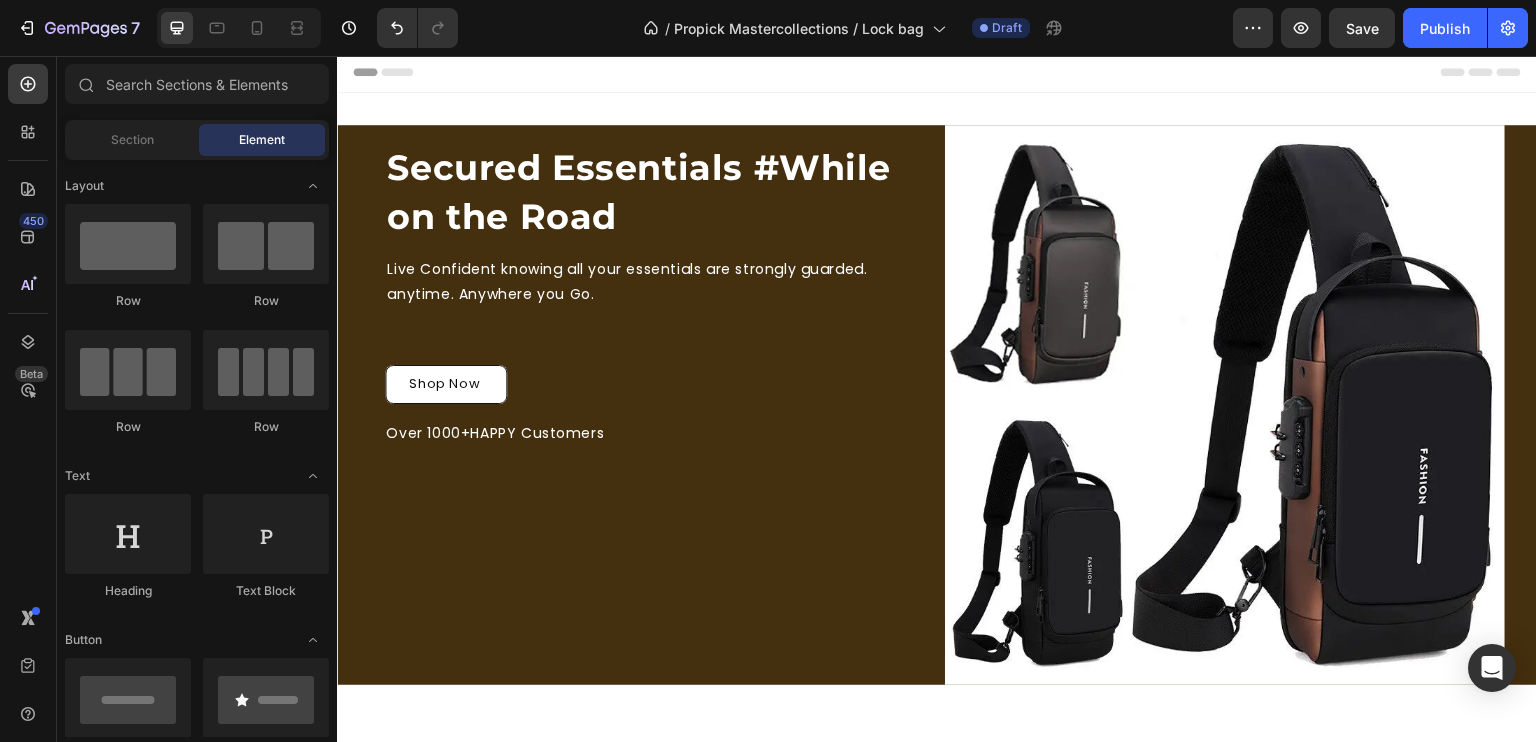 scroll, scrollTop: 0, scrollLeft: 0, axis: both 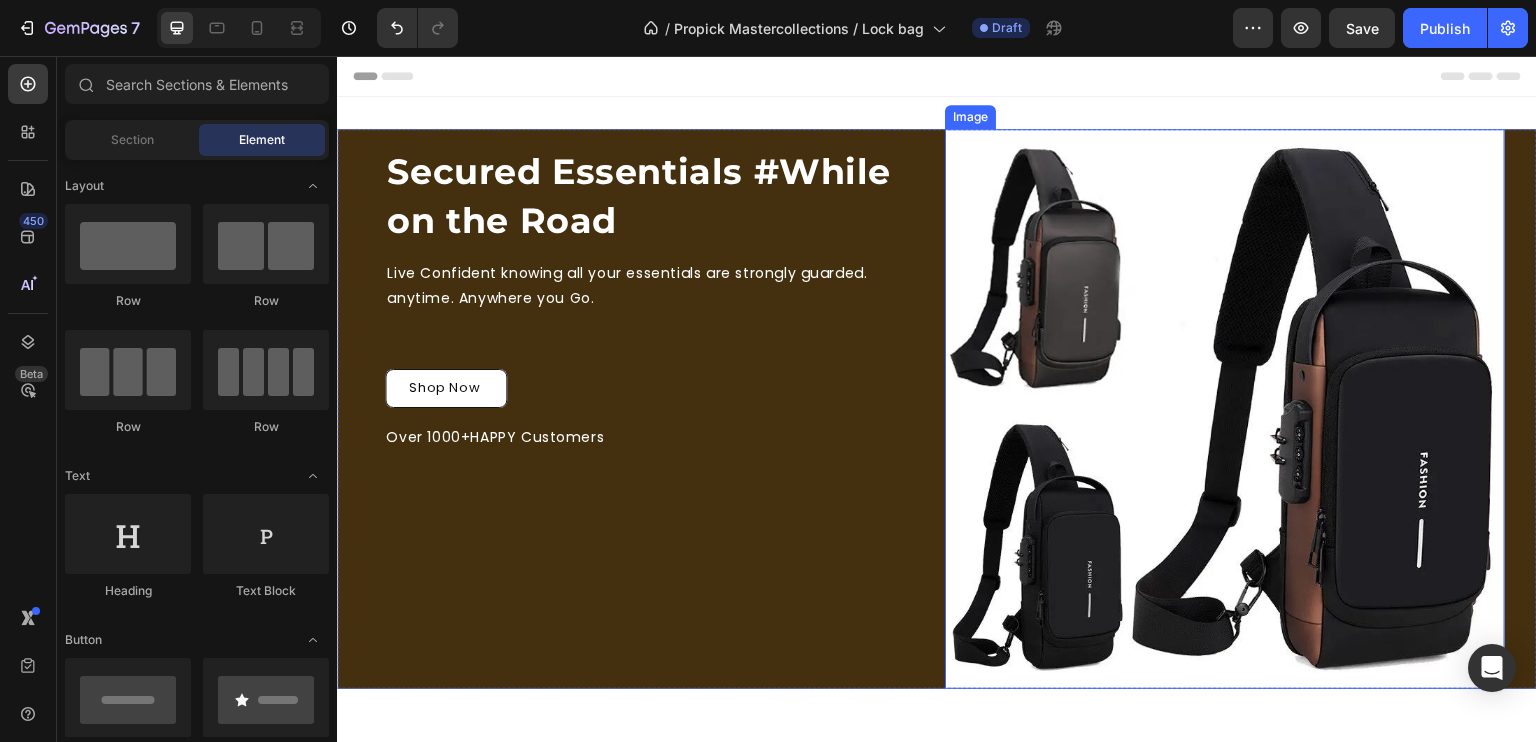 click at bounding box center [1225, 409] 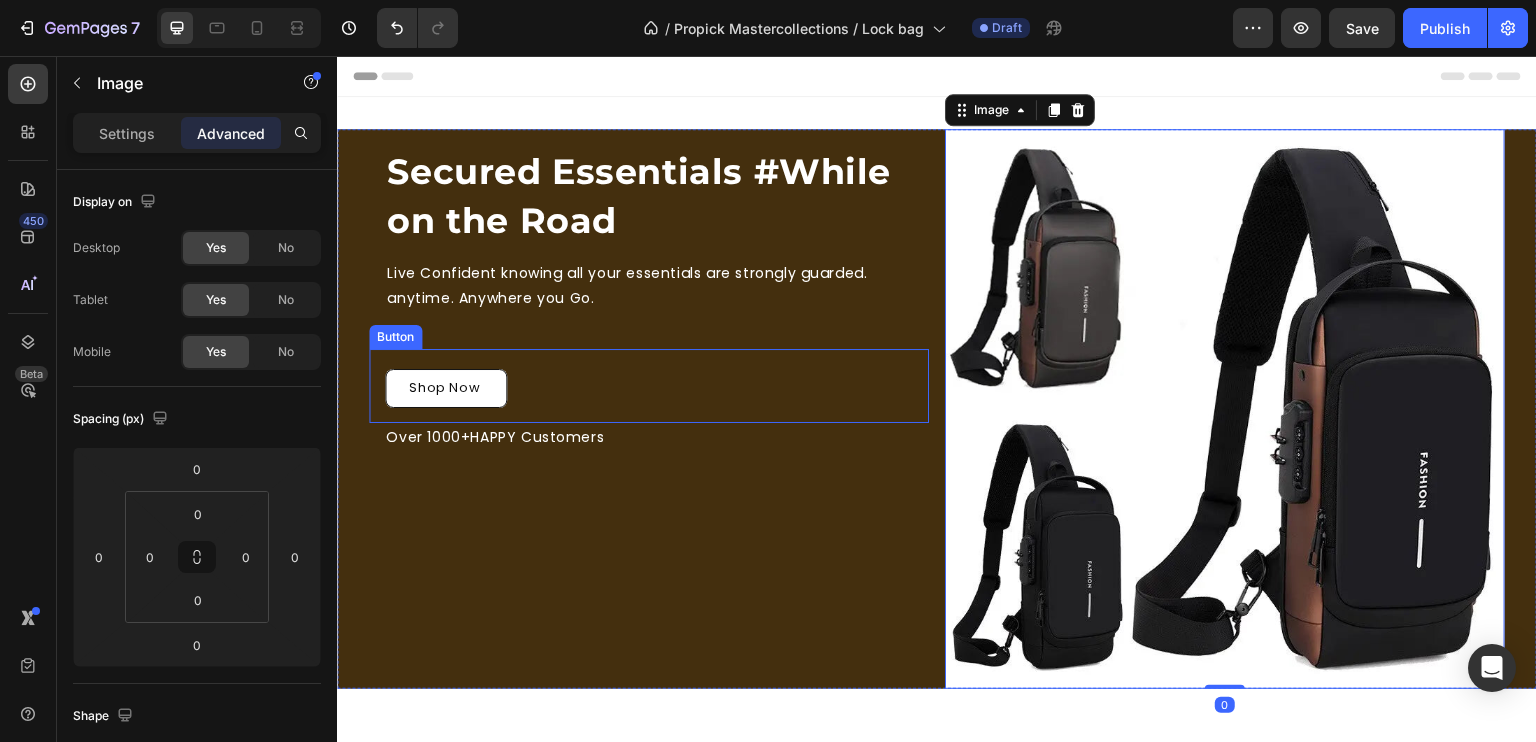 click on "Shop Now   Button" at bounding box center (649, 385) 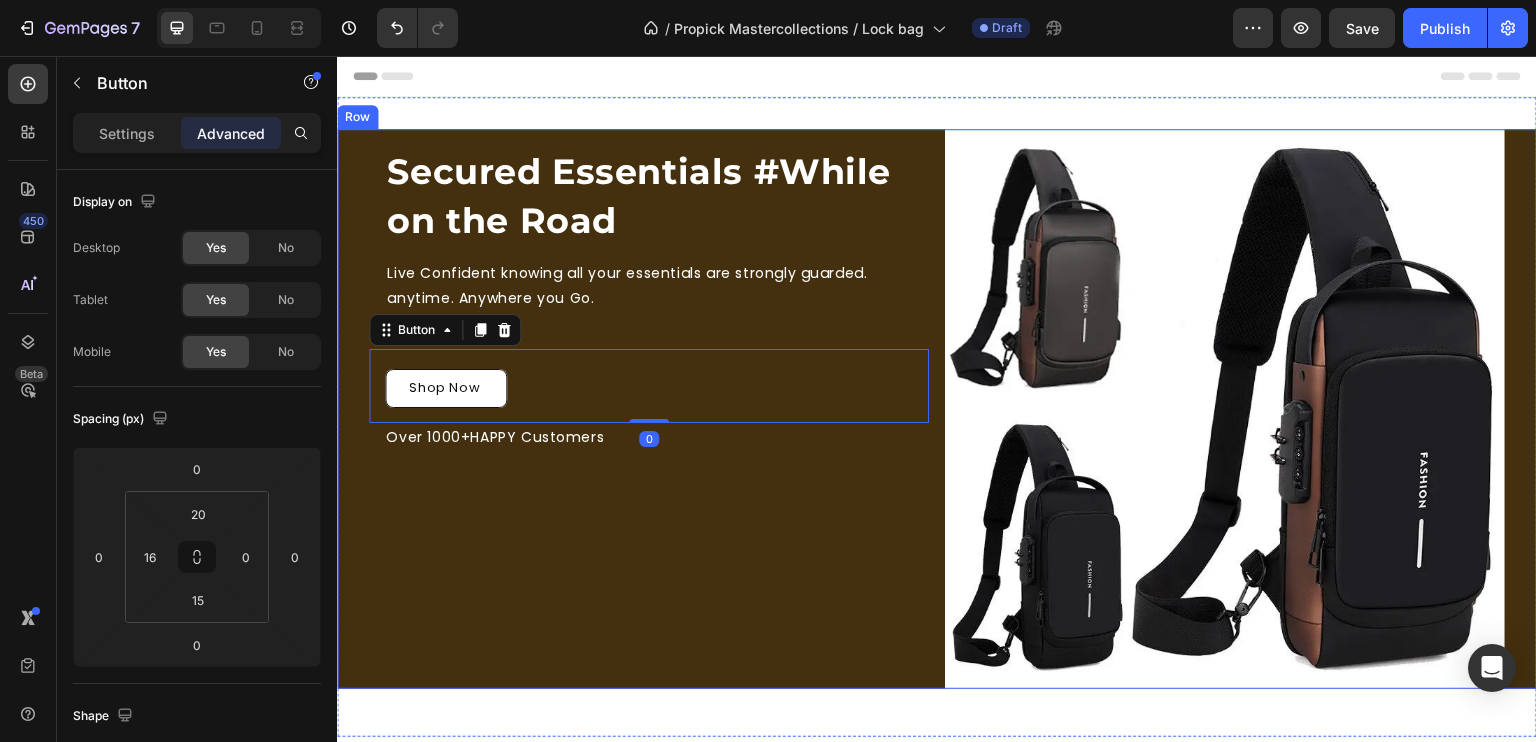 click on "Secured Essentials #While on the Road Heading Live Confident knowing all your essentials are strongly guarded. anytime. Anywhere you Go.  Text Block Row Shop Now   Button   0 Over 1000+HAPPY Customers   Text Block" at bounding box center (649, 409) 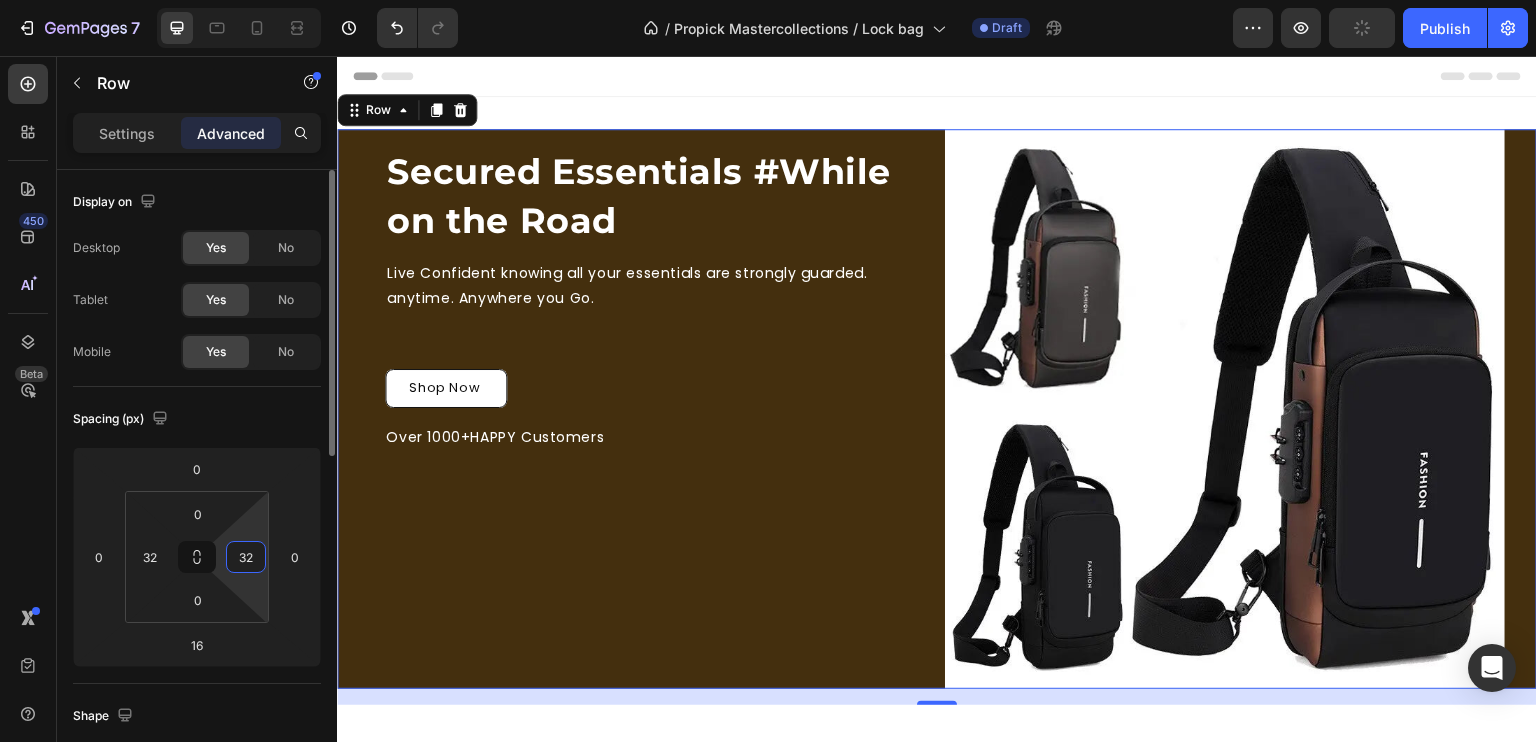 click on "32" at bounding box center (246, 557) 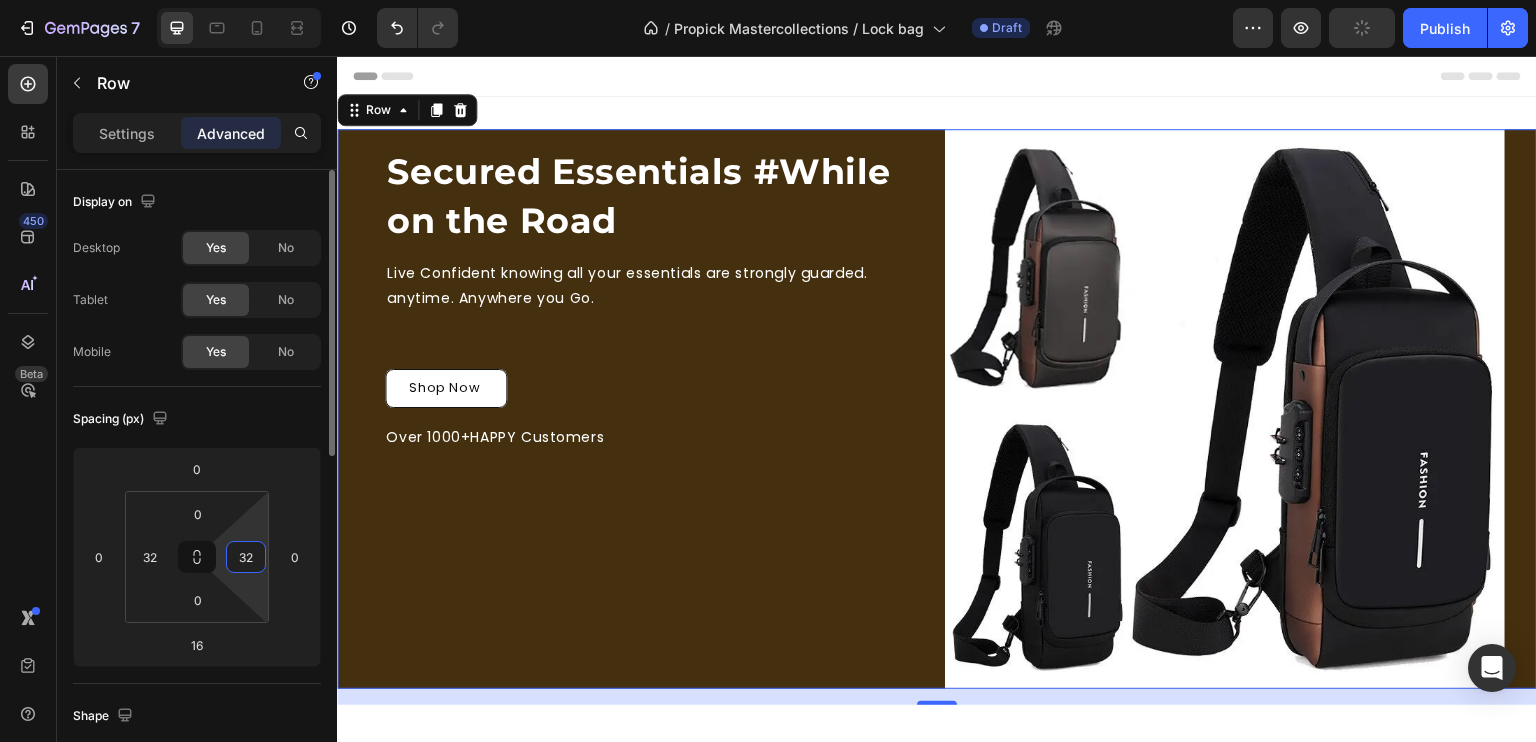 click on "32" at bounding box center (246, 557) 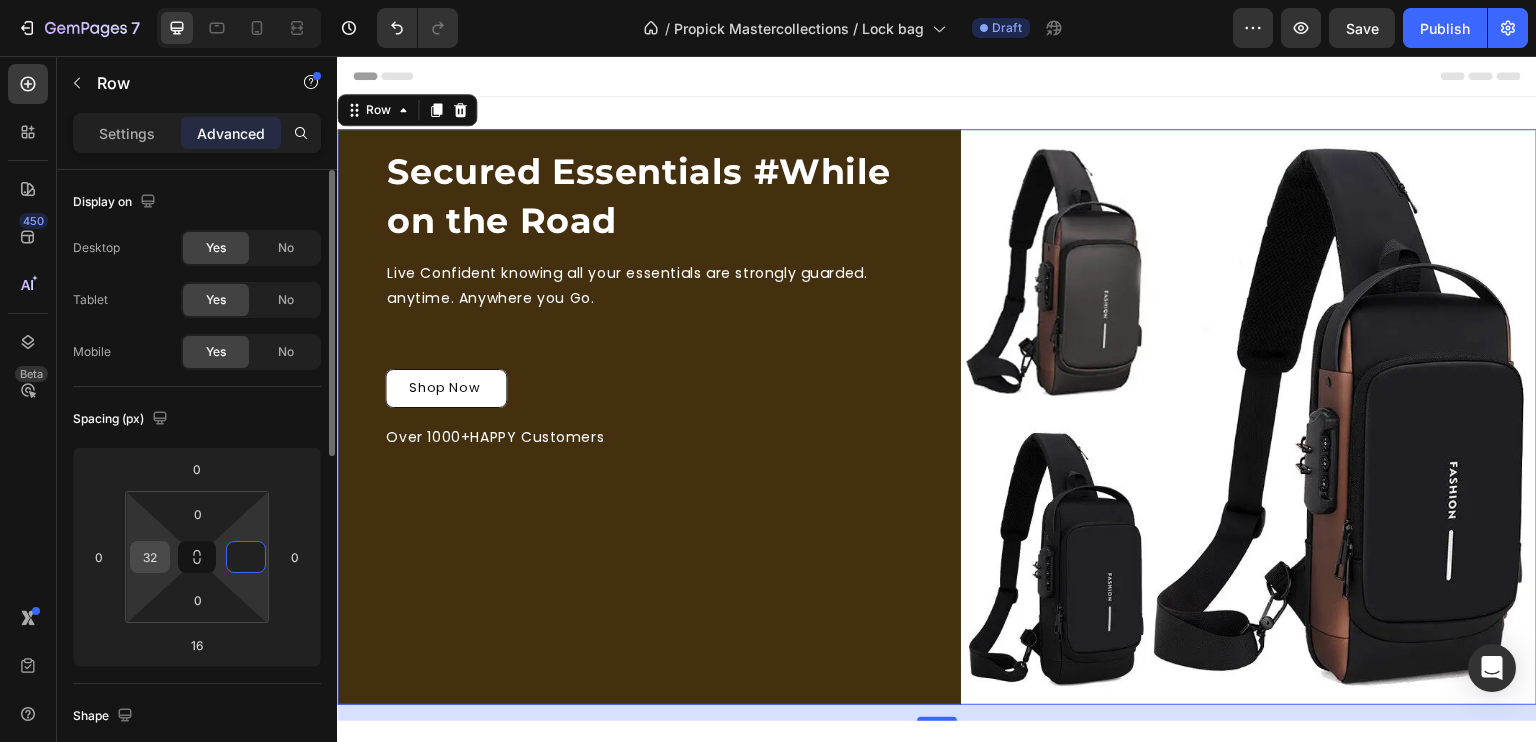type on "0" 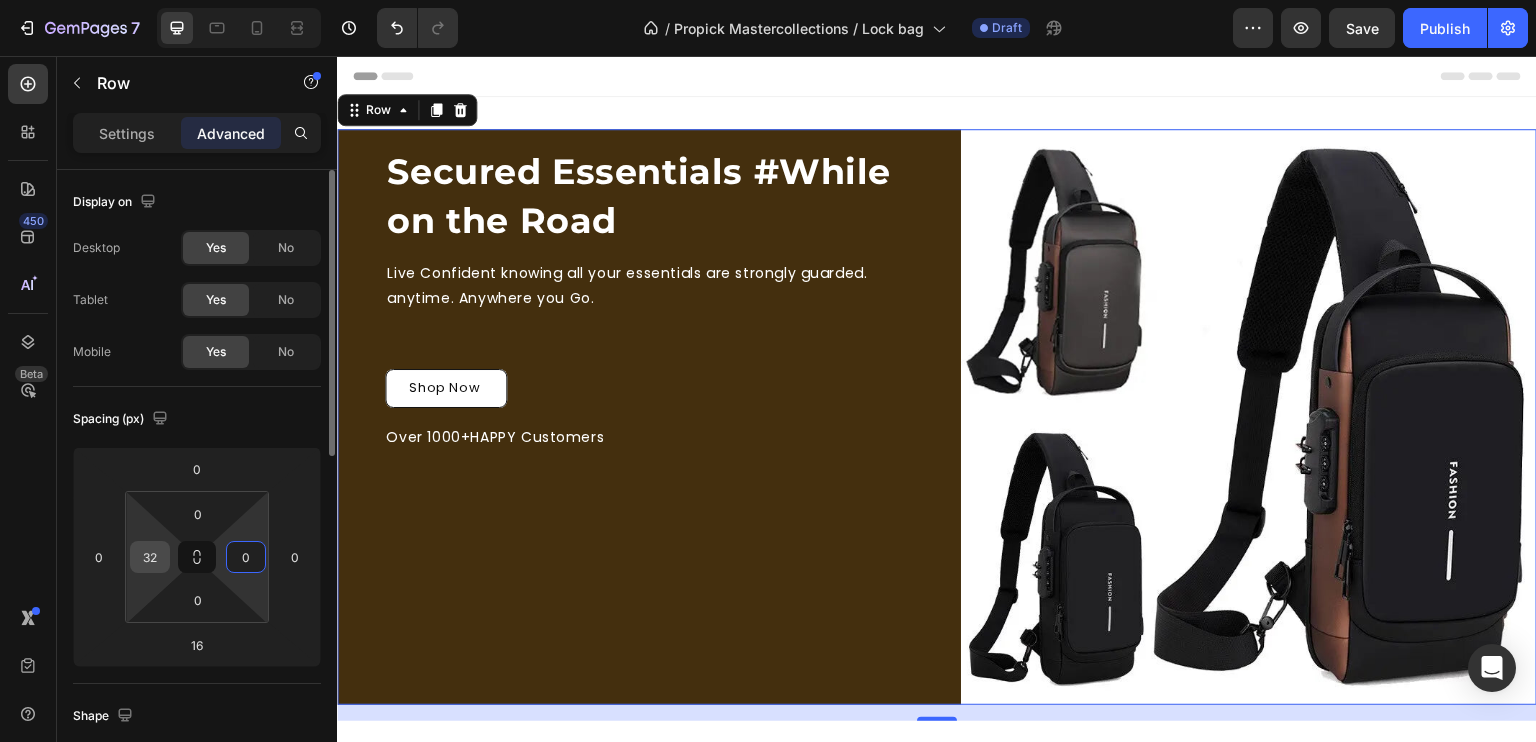 click on "32" at bounding box center [150, 557] 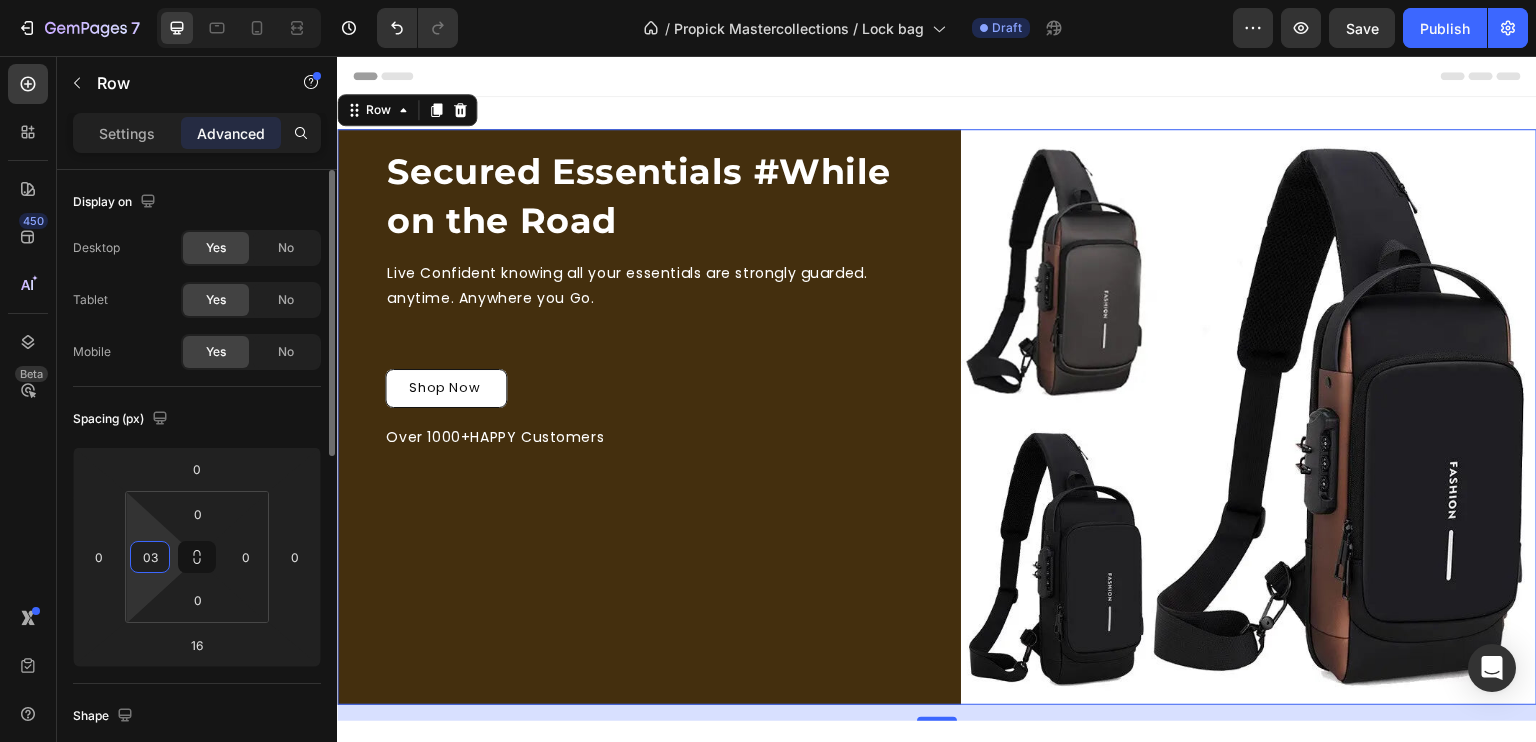 type on "0" 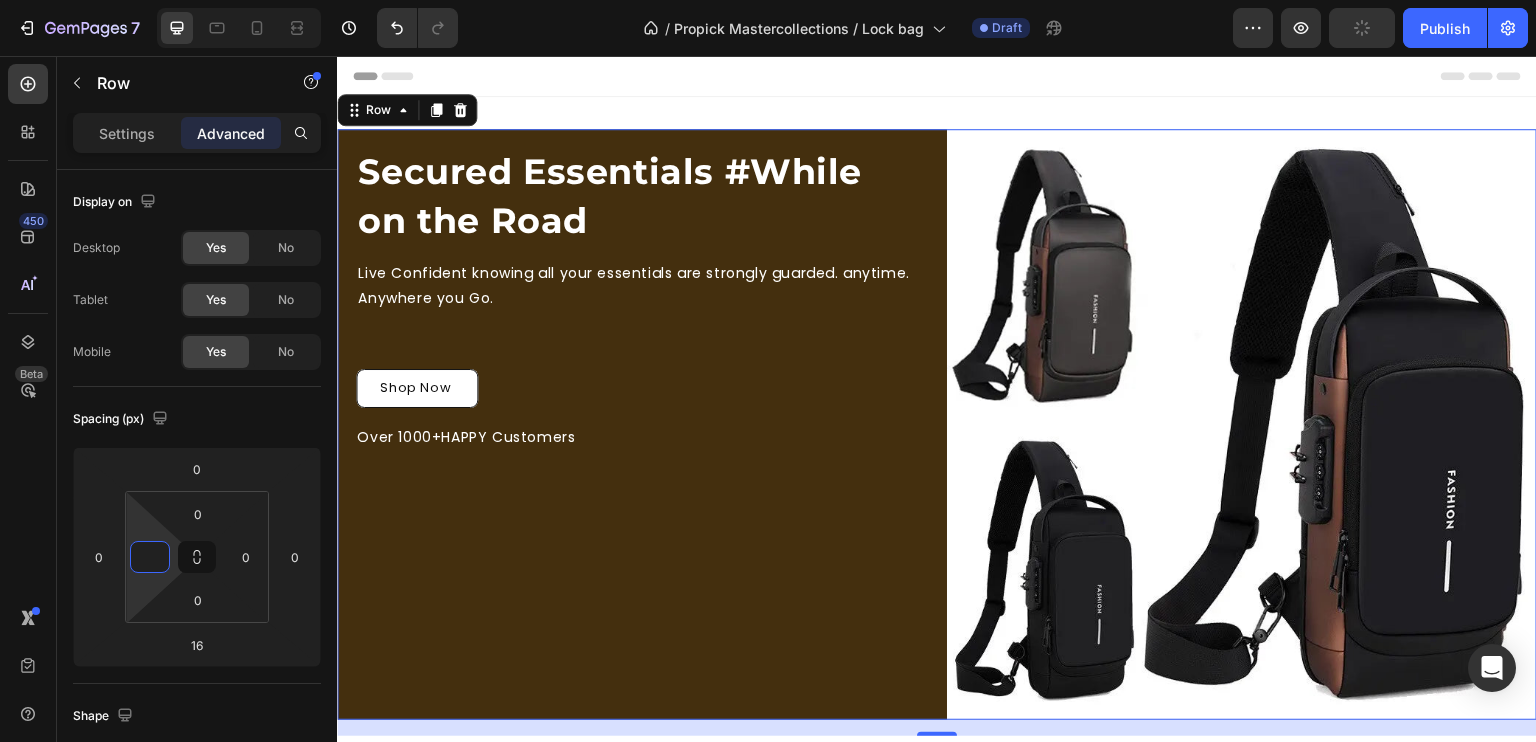 type on "0" 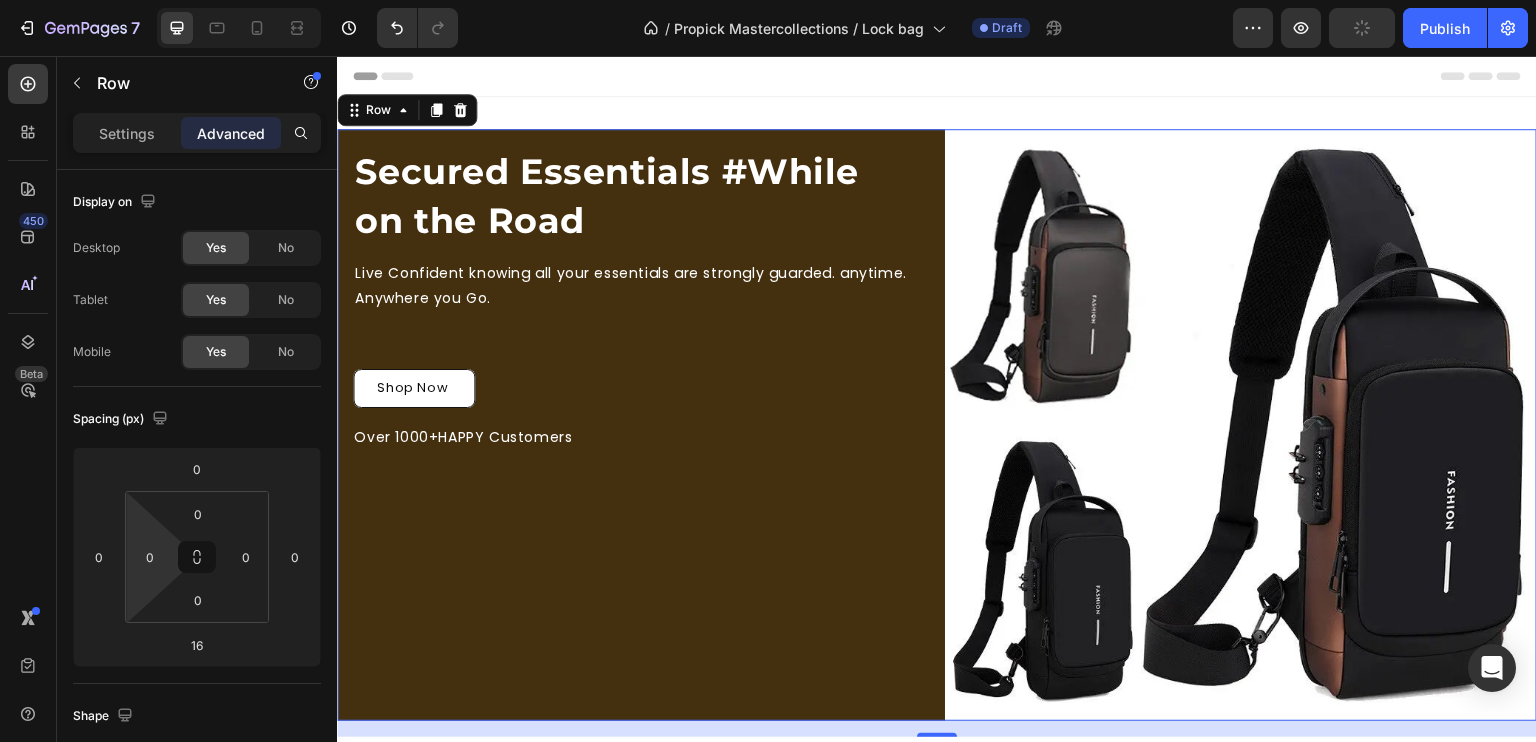 click on "Secured Essentials #While on the Road Heading Live Confident knowing all your essentials are strongly guarded. anytime. Anywhere you Go.  Text Block Row Shop Now   Button Over 1000+HAPPY Customers   Text Block" at bounding box center [633, 425] 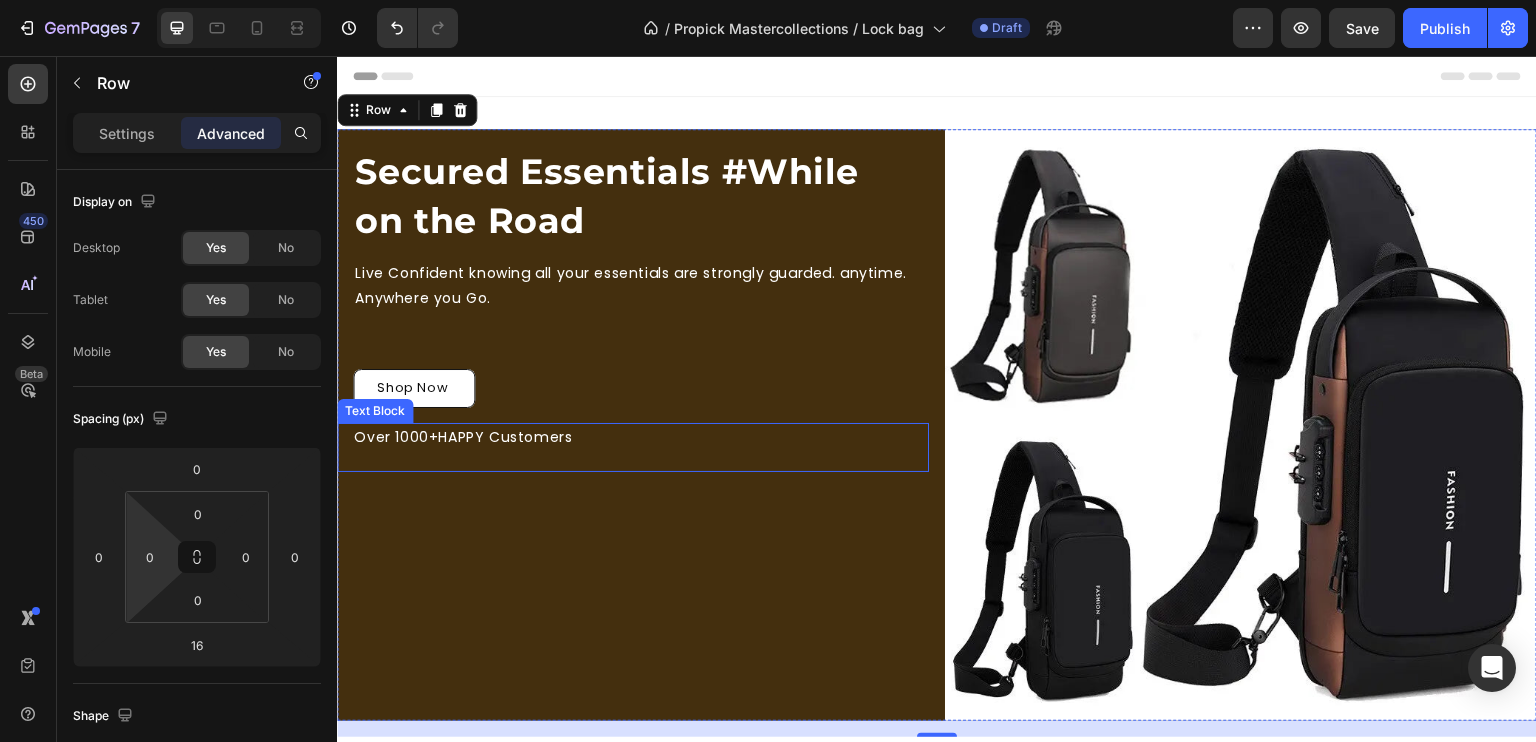 click on "Over 1000+HAPPY Customers   Text Block" at bounding box center [633, 447] 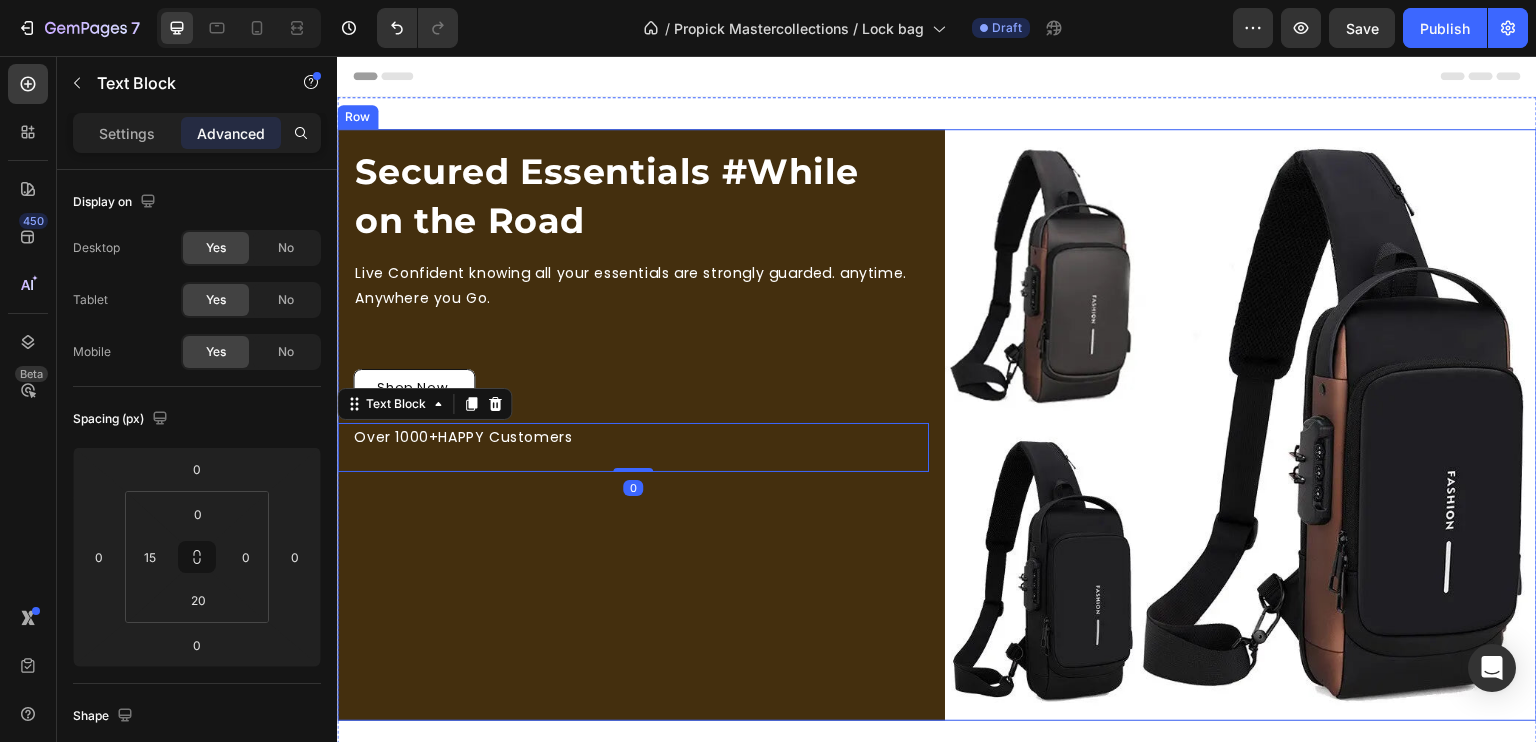 click on "Secured Essentials #While on the Road Heading Live Confident knowing all your essentials are strongly guarded. anytime. Anywhere you Go.  Text Block Row Shop Now   Button Over 1000+HAPPY Customers   Text Block   0" at bounding box center [633, 425] 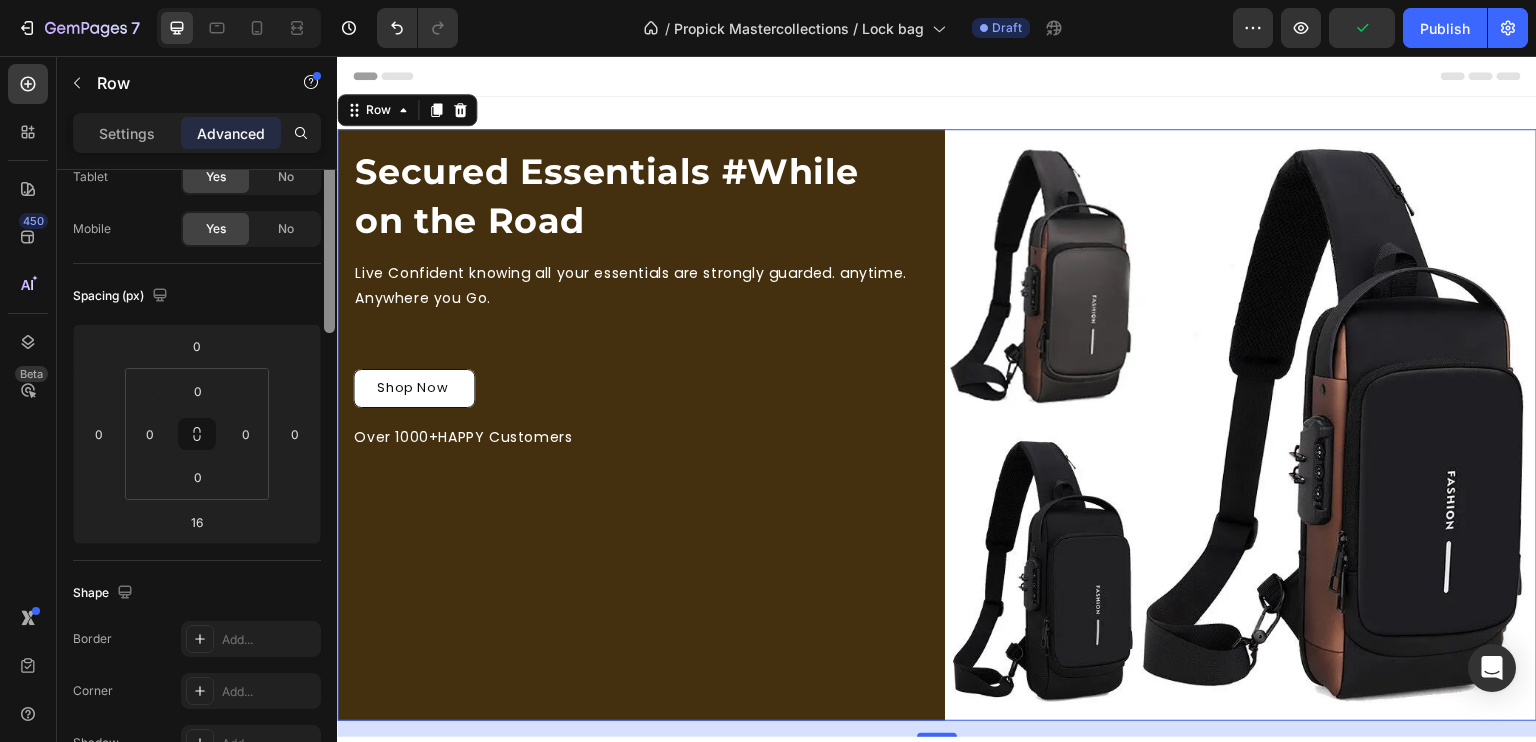 scroll, scrollTop: 0, scrollLeft: 0, axis: both 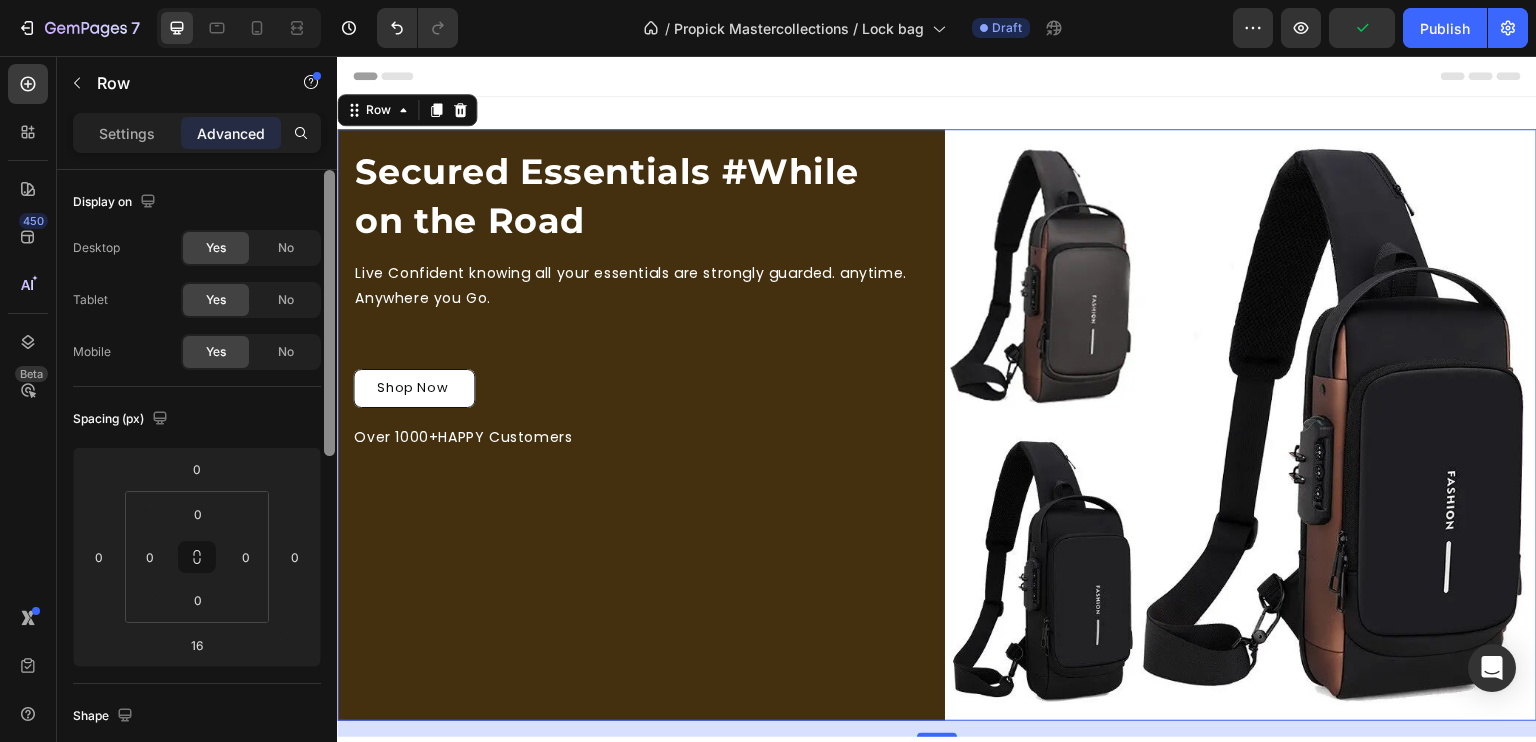 drag, startPoint x: 333, startPoint y: 354, endPoint x: 316, endPoint y: 271, distance: 84.723076 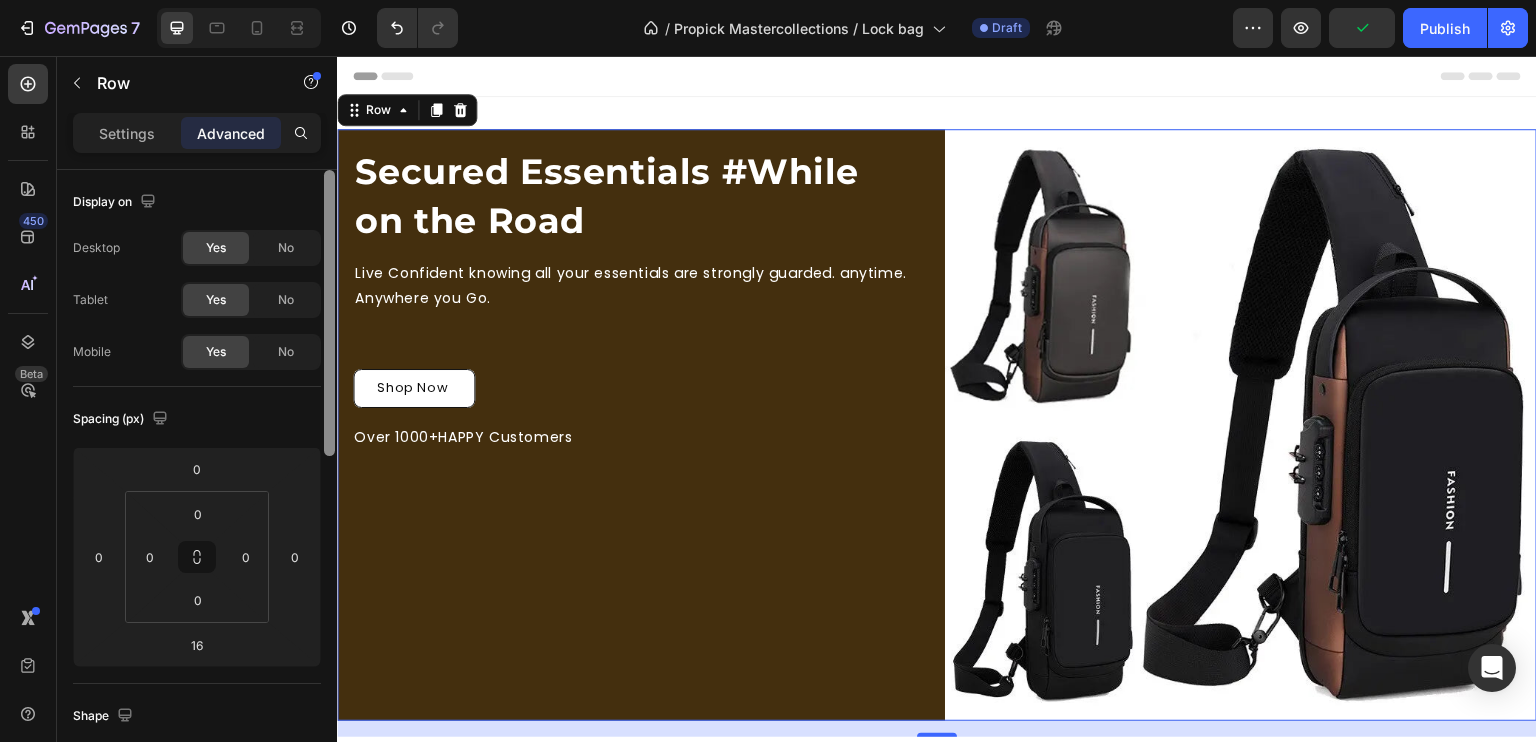 click on "Display on Desktop Yes No Tablet Yes No Mobile Yes No Spacing (px) 0 0 16 0 0 0 0 0 Shape Border Add... Corner Add... Shadow Add... Position Static Opacity 100% Animation Upgrade to Build plan  to unlock Animation & other premium features. Interaction Upgrade to Optimize plan  to unlock Interaction & other premium features. CSS class Delete element" at bounding box center (197, 484) 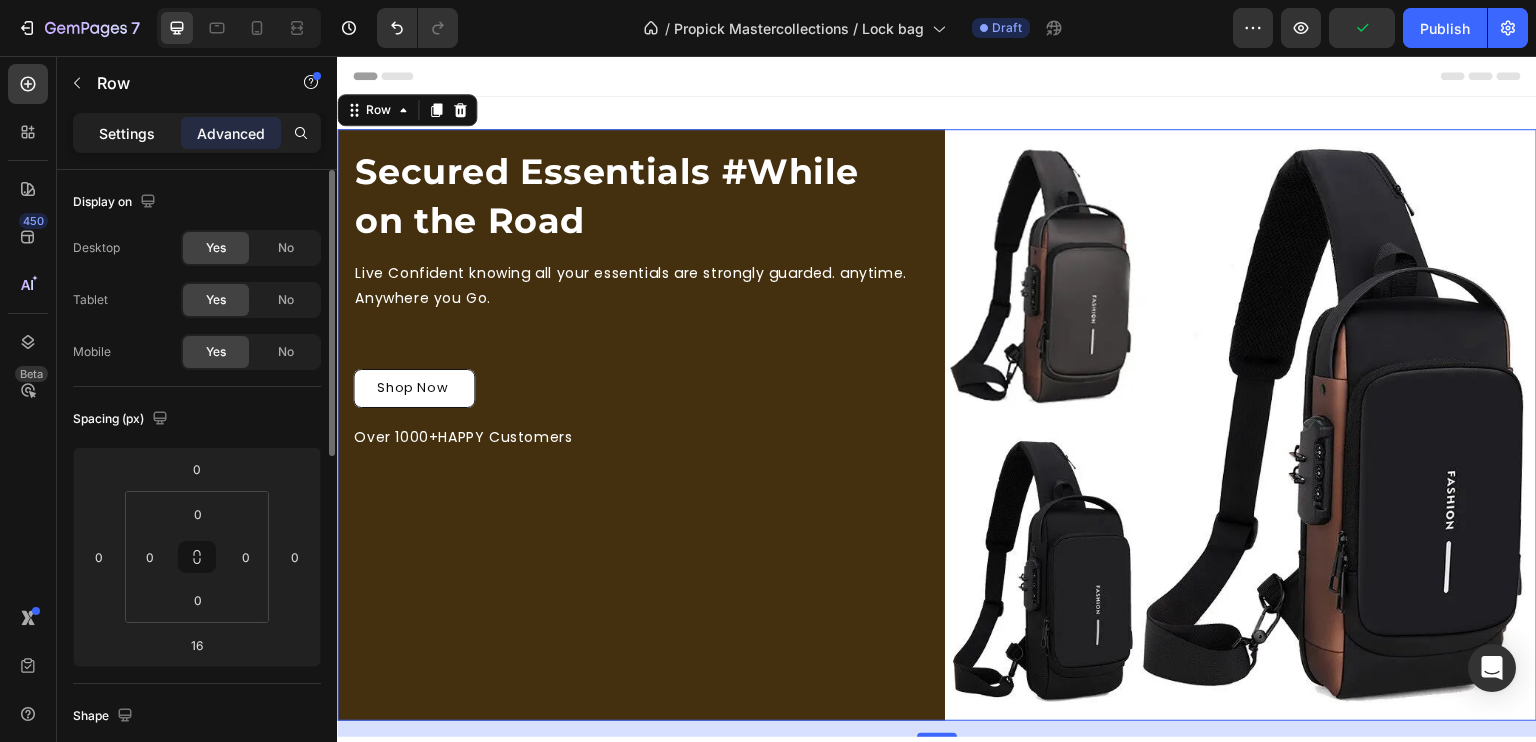 click on "Settings" 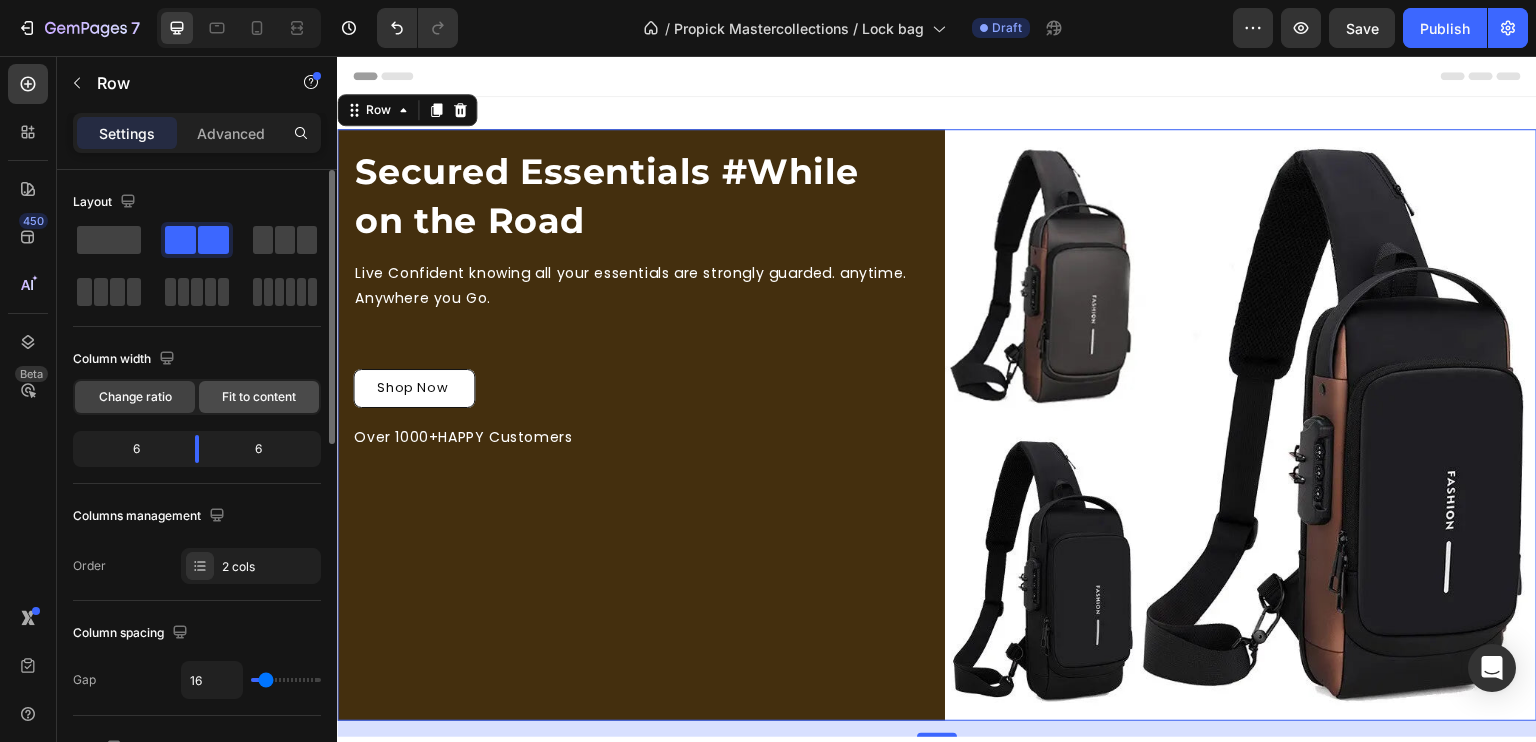 click on "Fit to content" 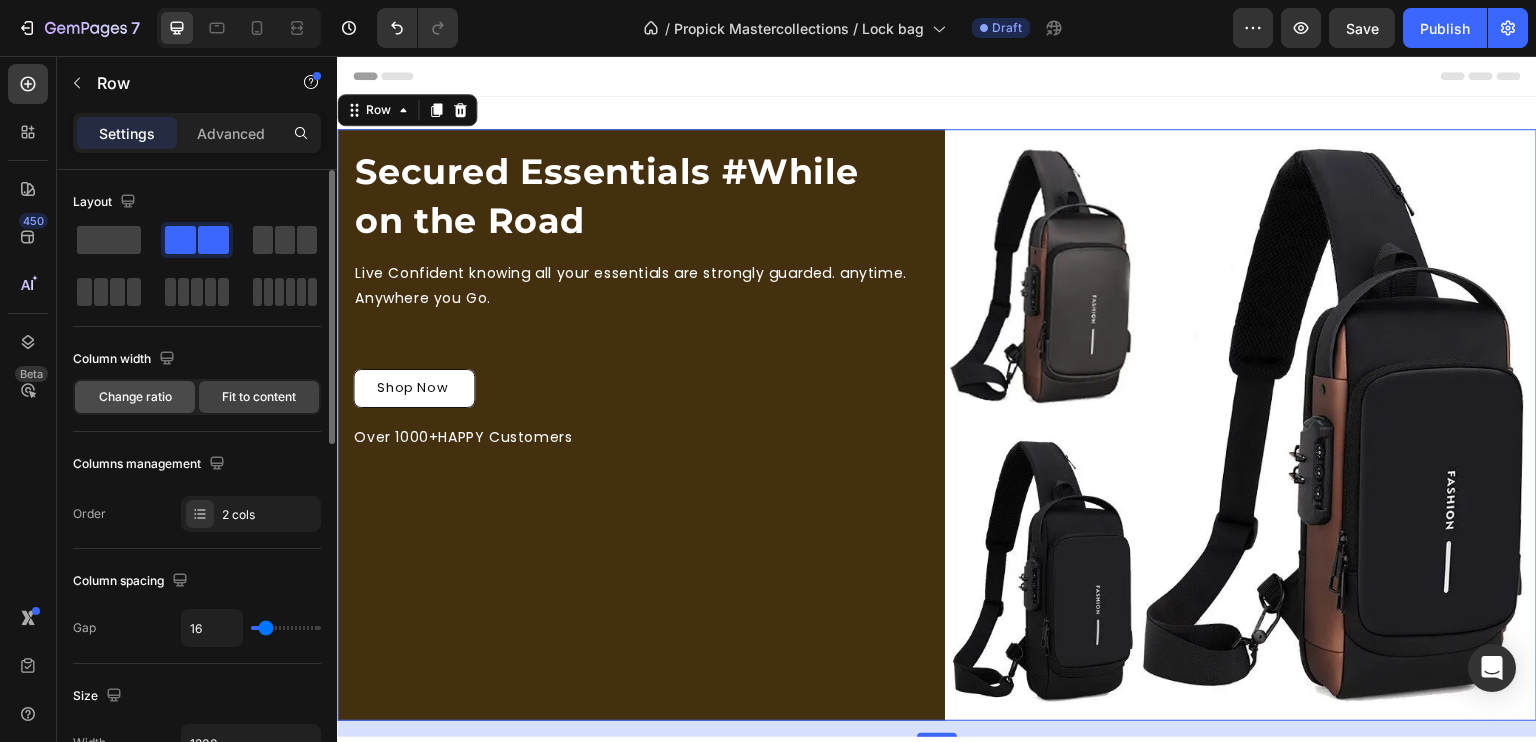 click on "Change ratio" 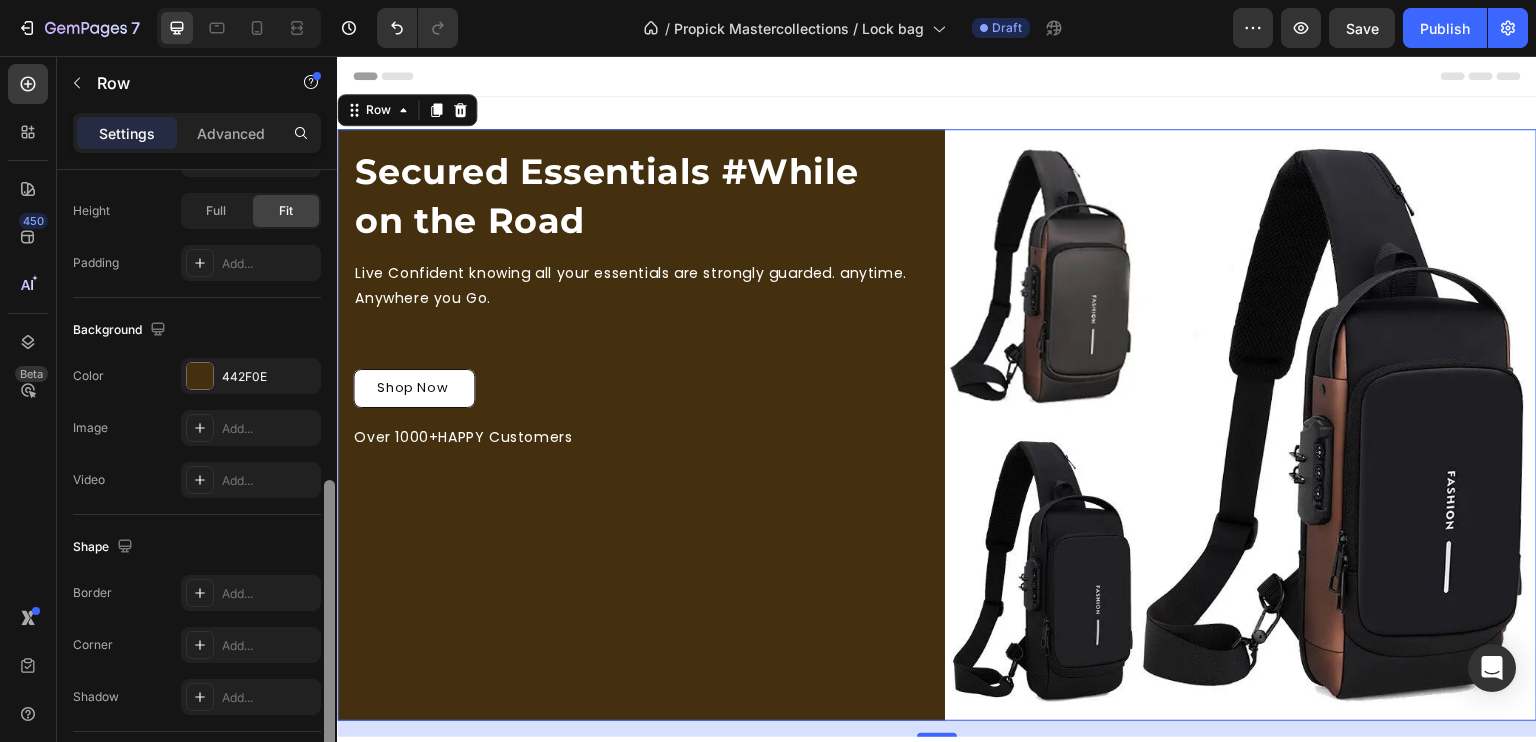 scroll, scrollTop: 660, scrollLeft: 0, axis: vertical 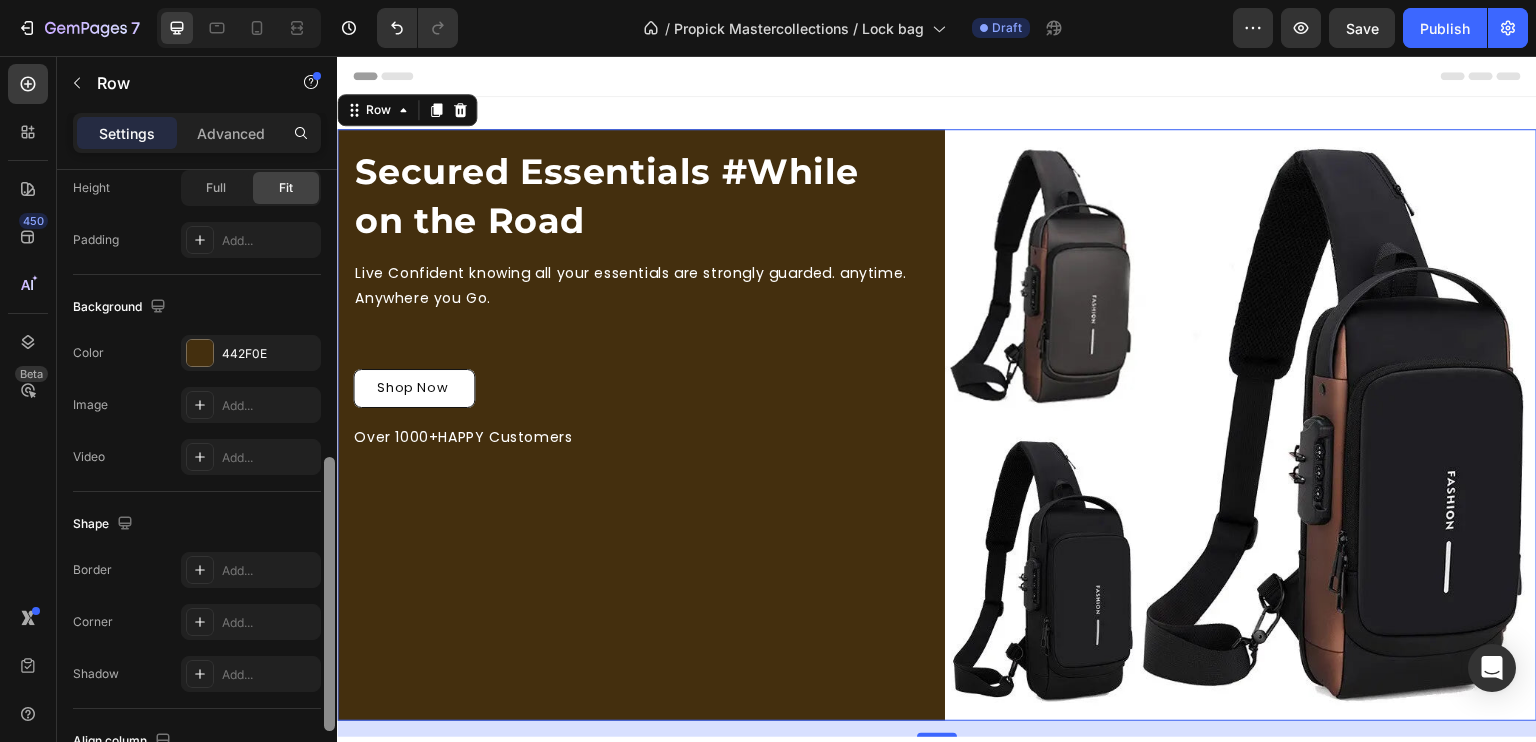 drag, startPoint x: 665, startPoint y: 382, endPoint x: 352, endPoint y: 698, distance: 444.77524 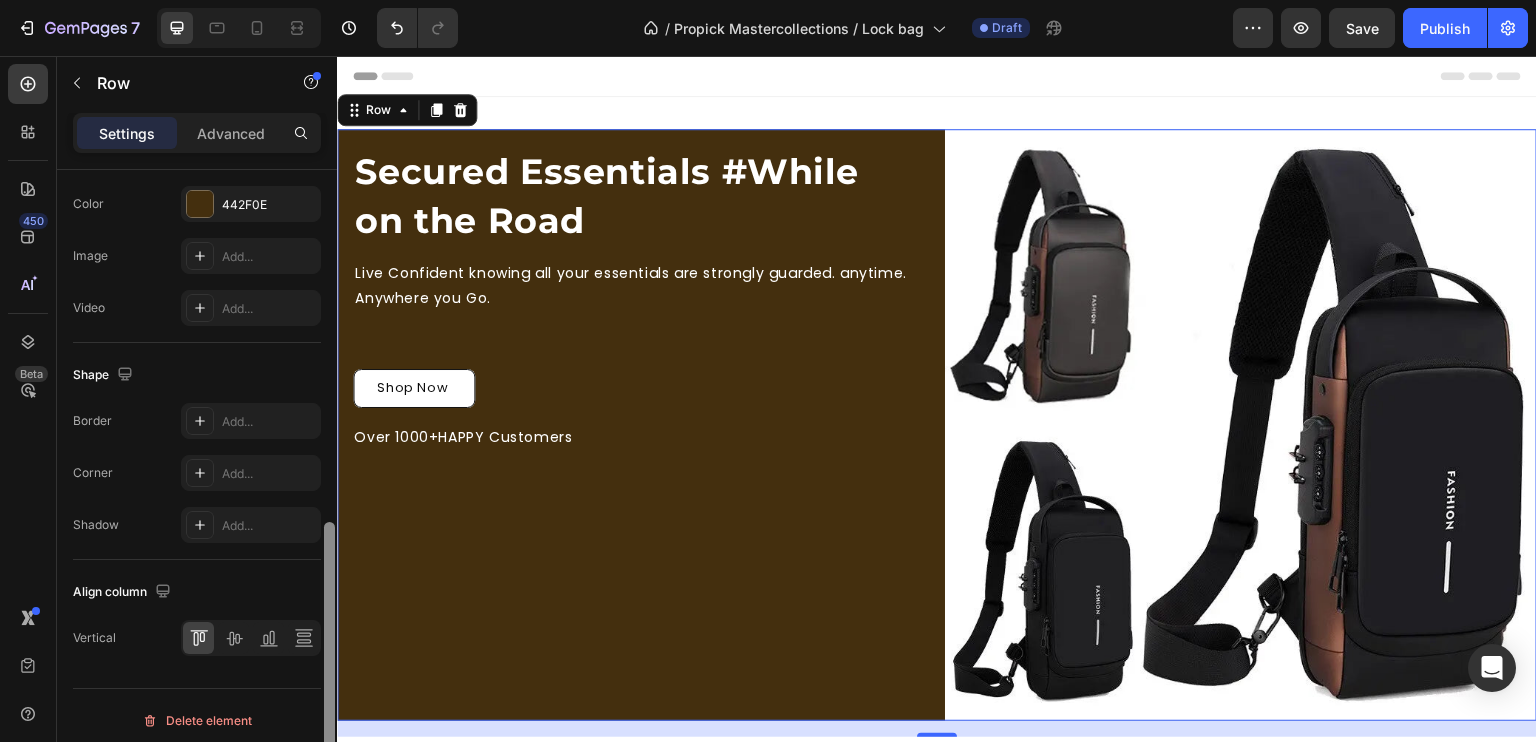 drag, startPoint x: 332, startPoint y: 611, endPoint x: 329, endPoint y: 680, distance: 69.065186 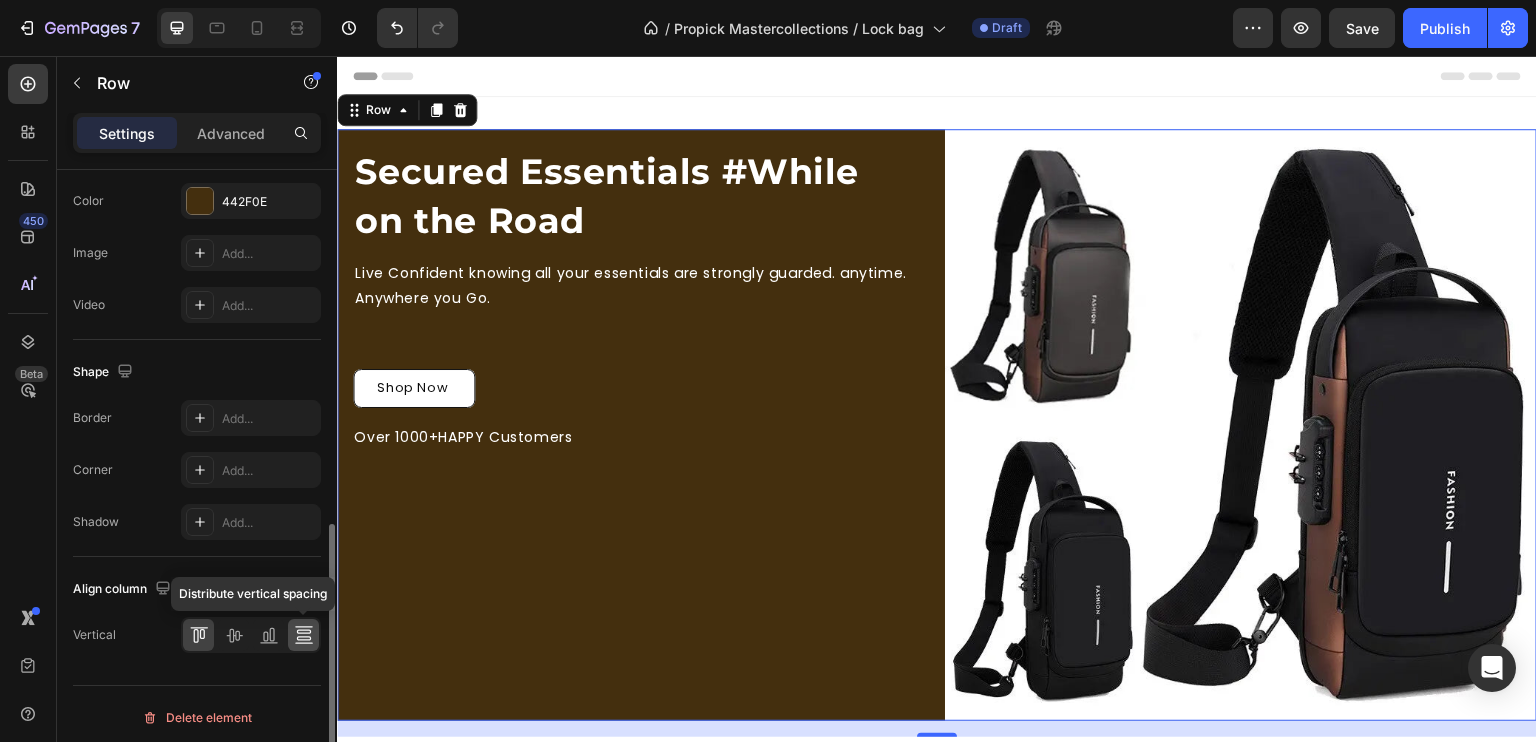 click 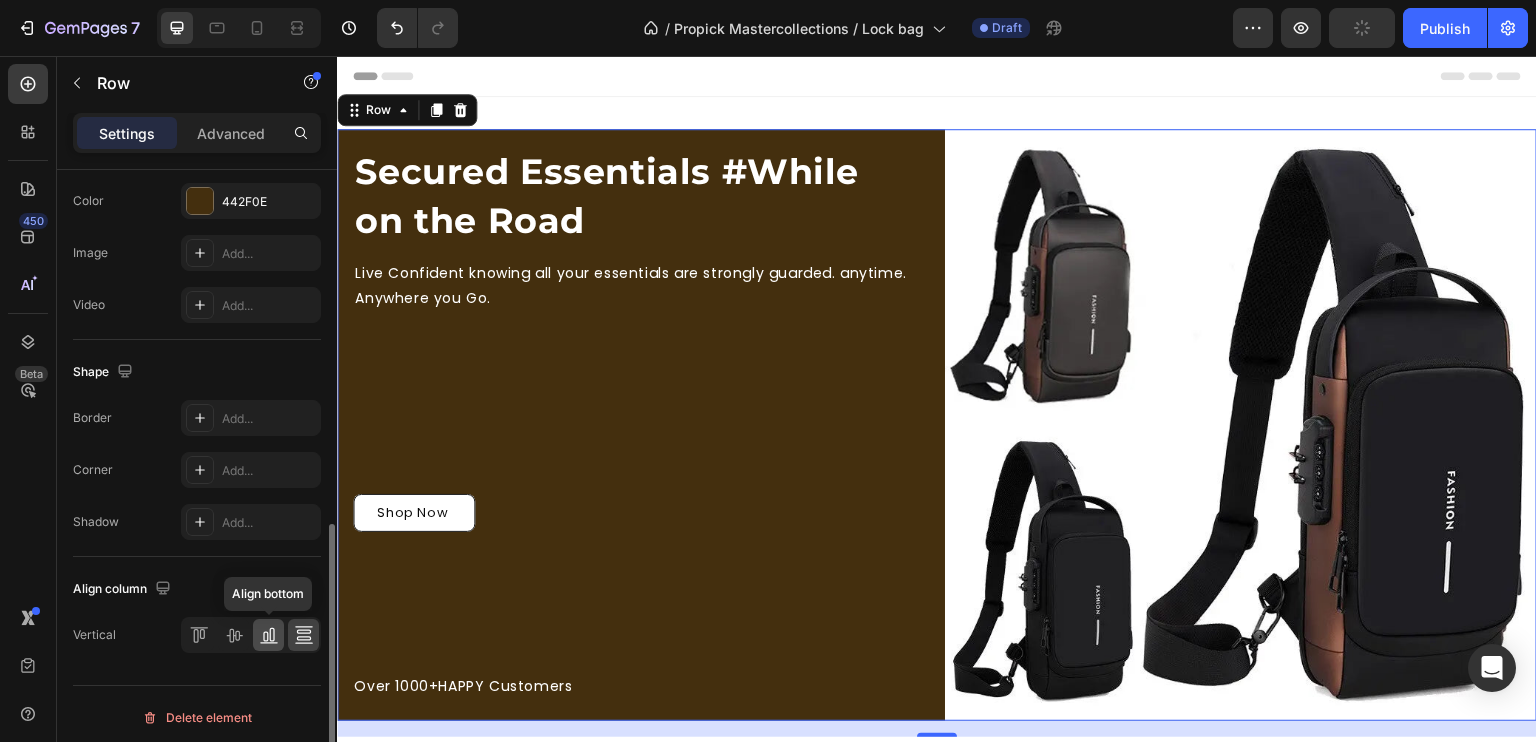 click 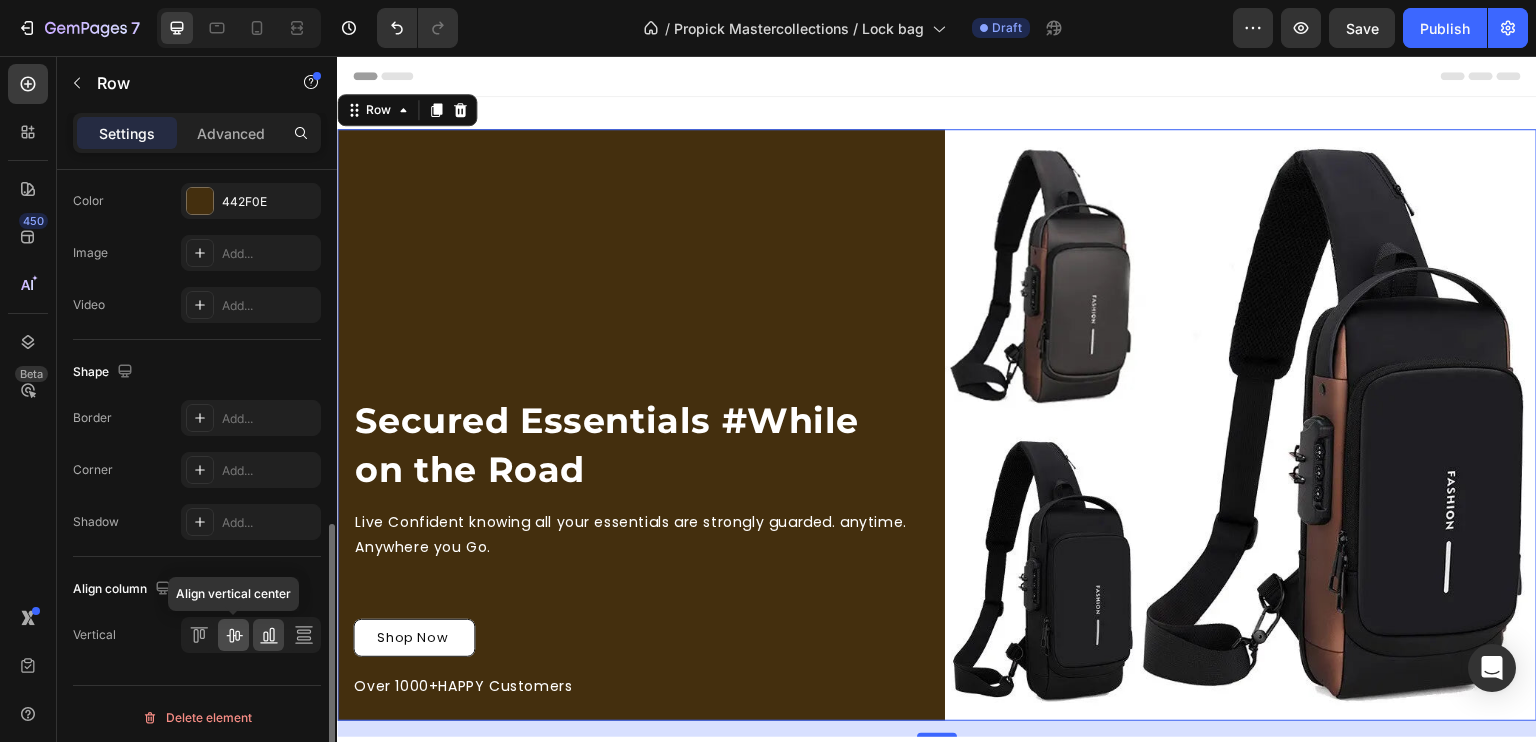 click 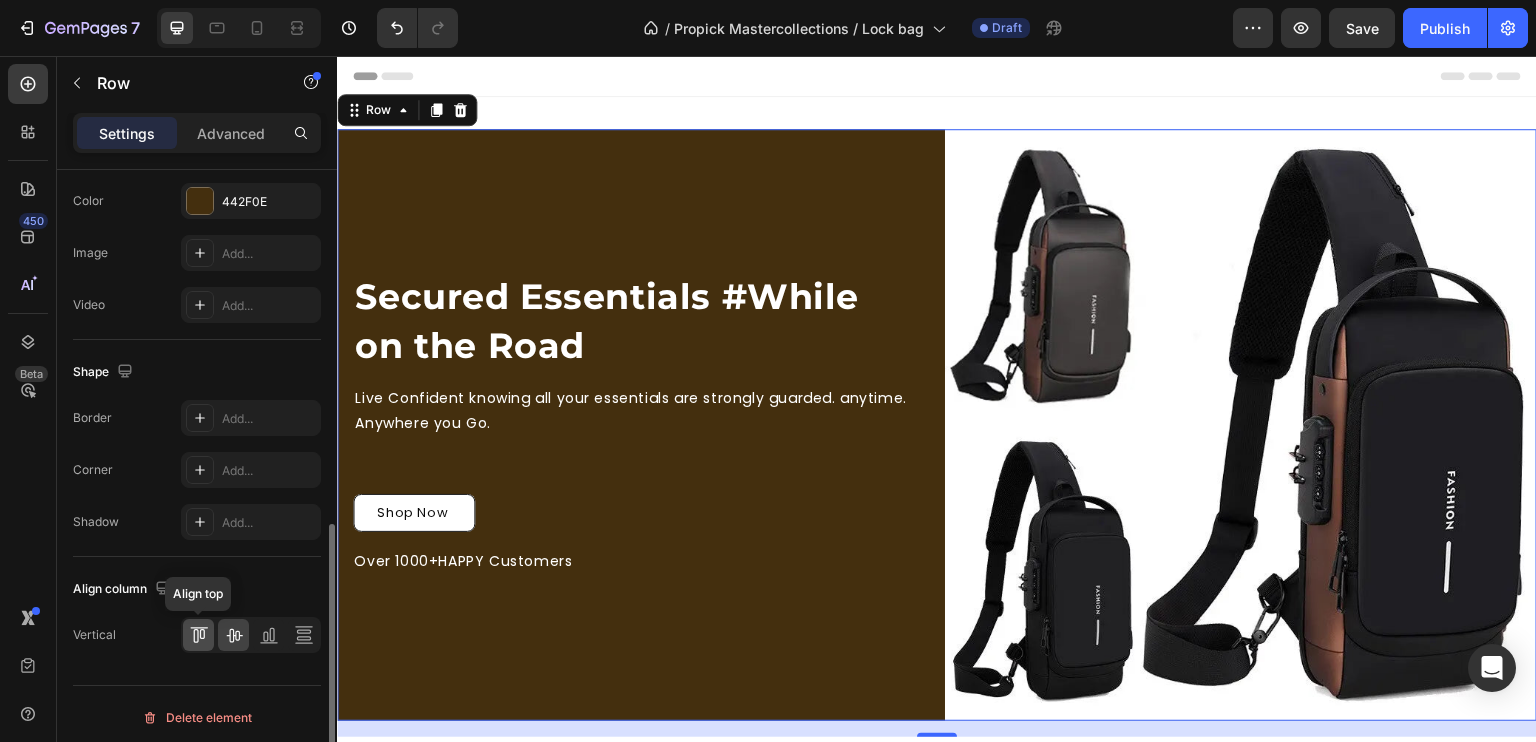 click 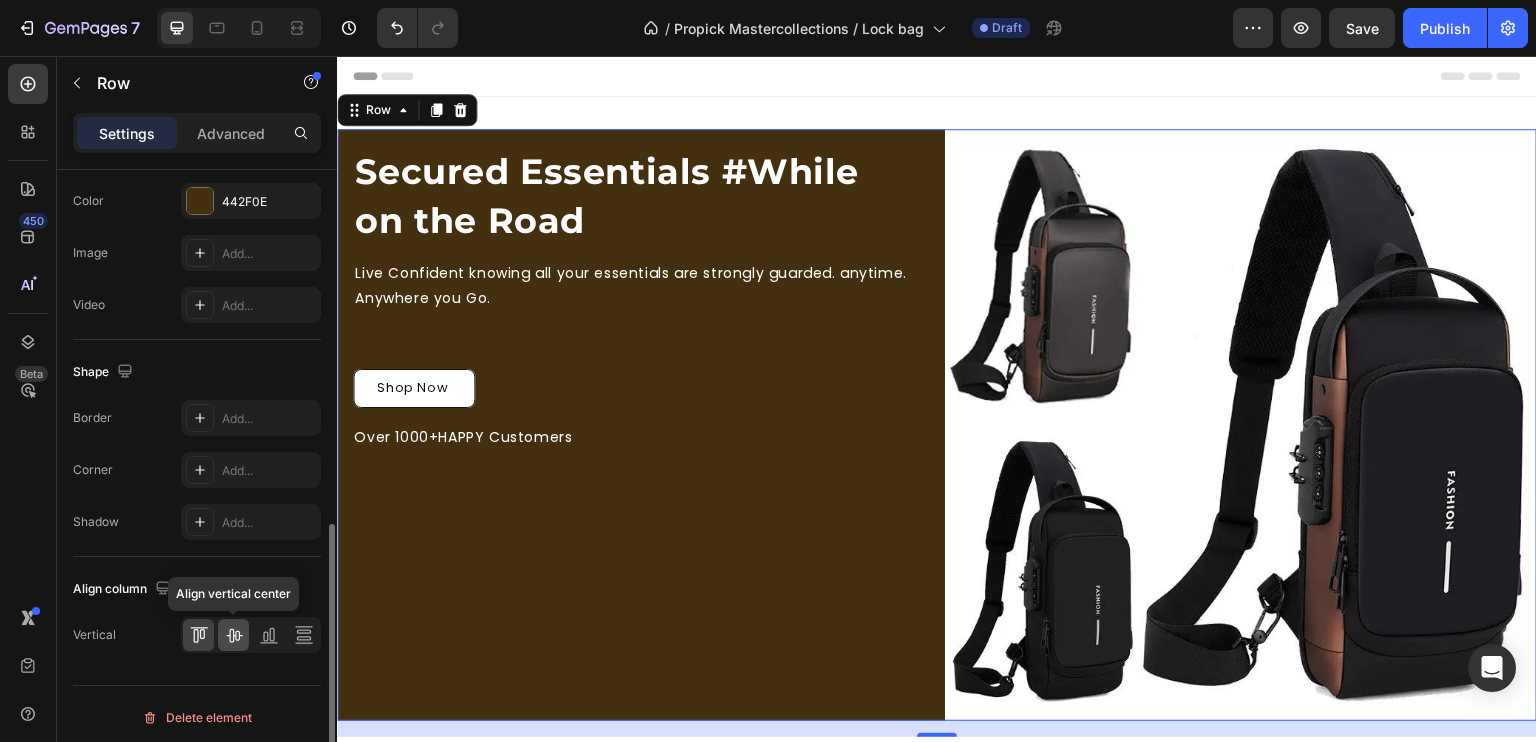 click 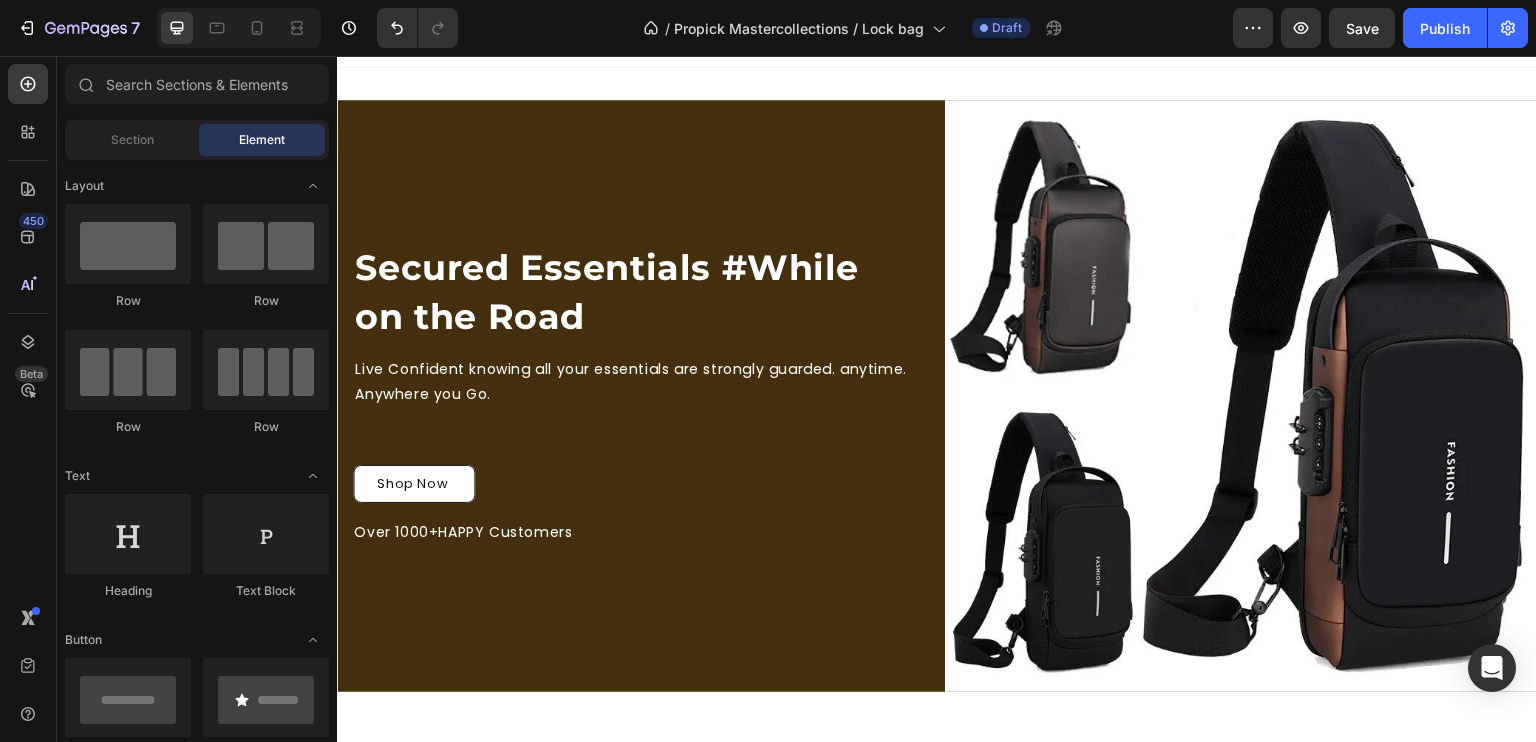 scroll, scrollTop: 0, scrollLeft: 0, axis: both 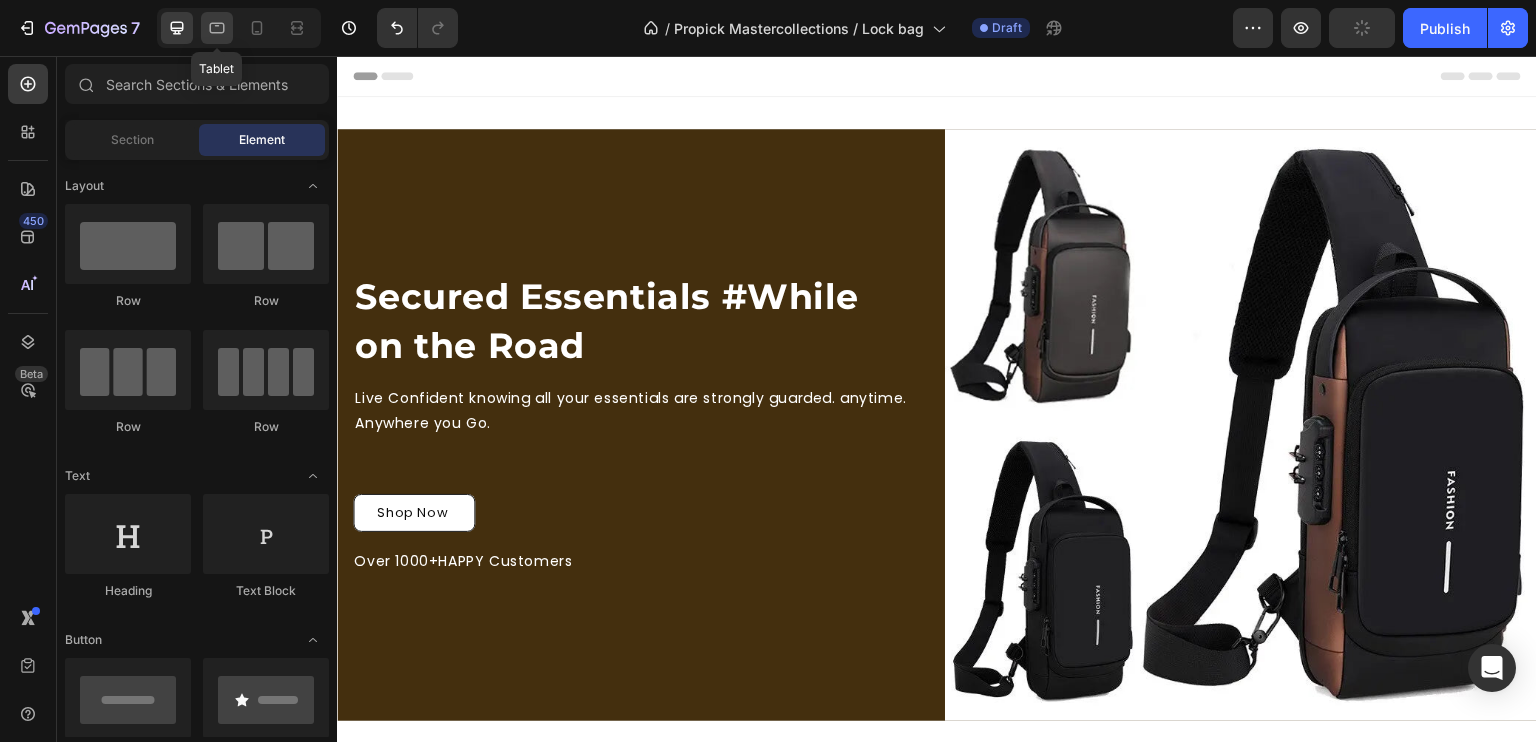 click 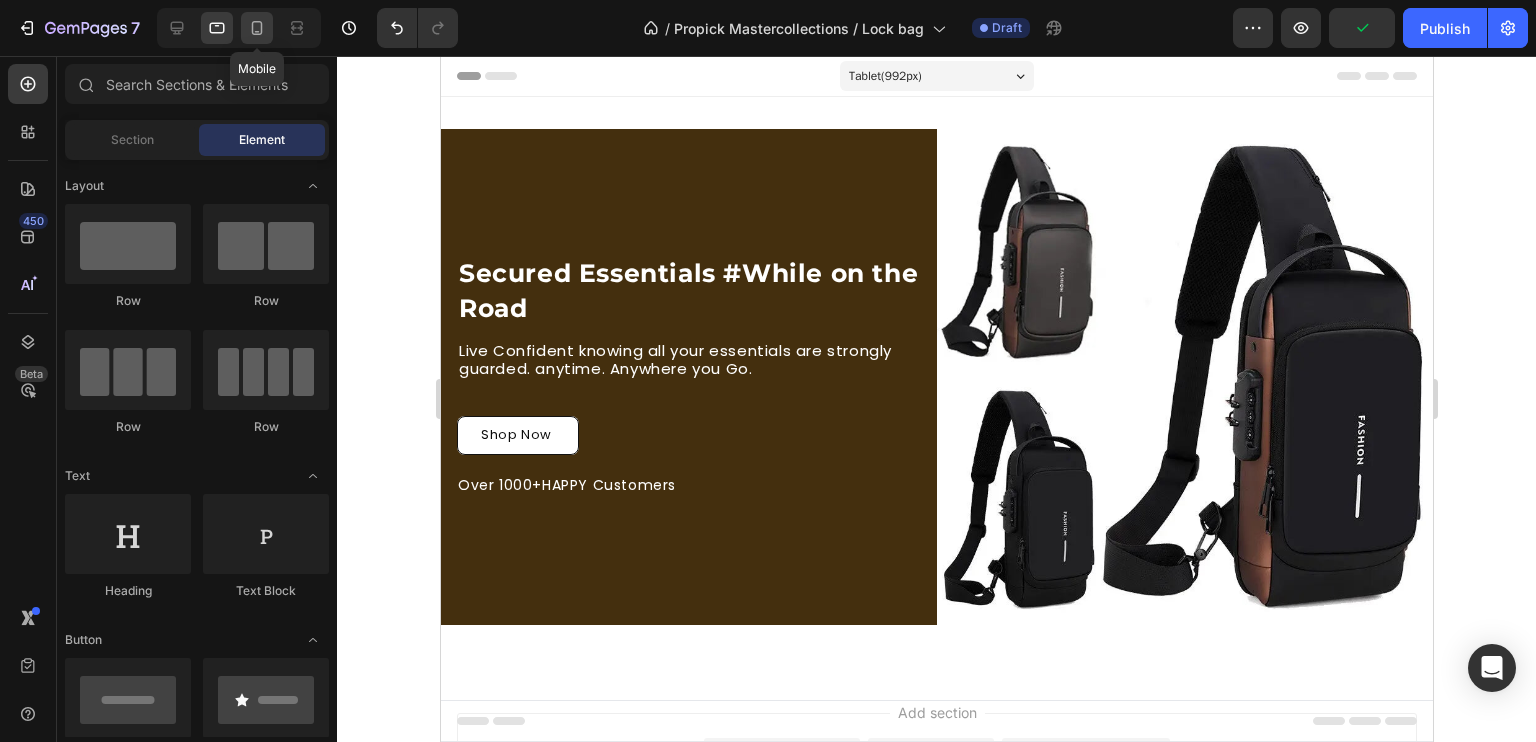 click 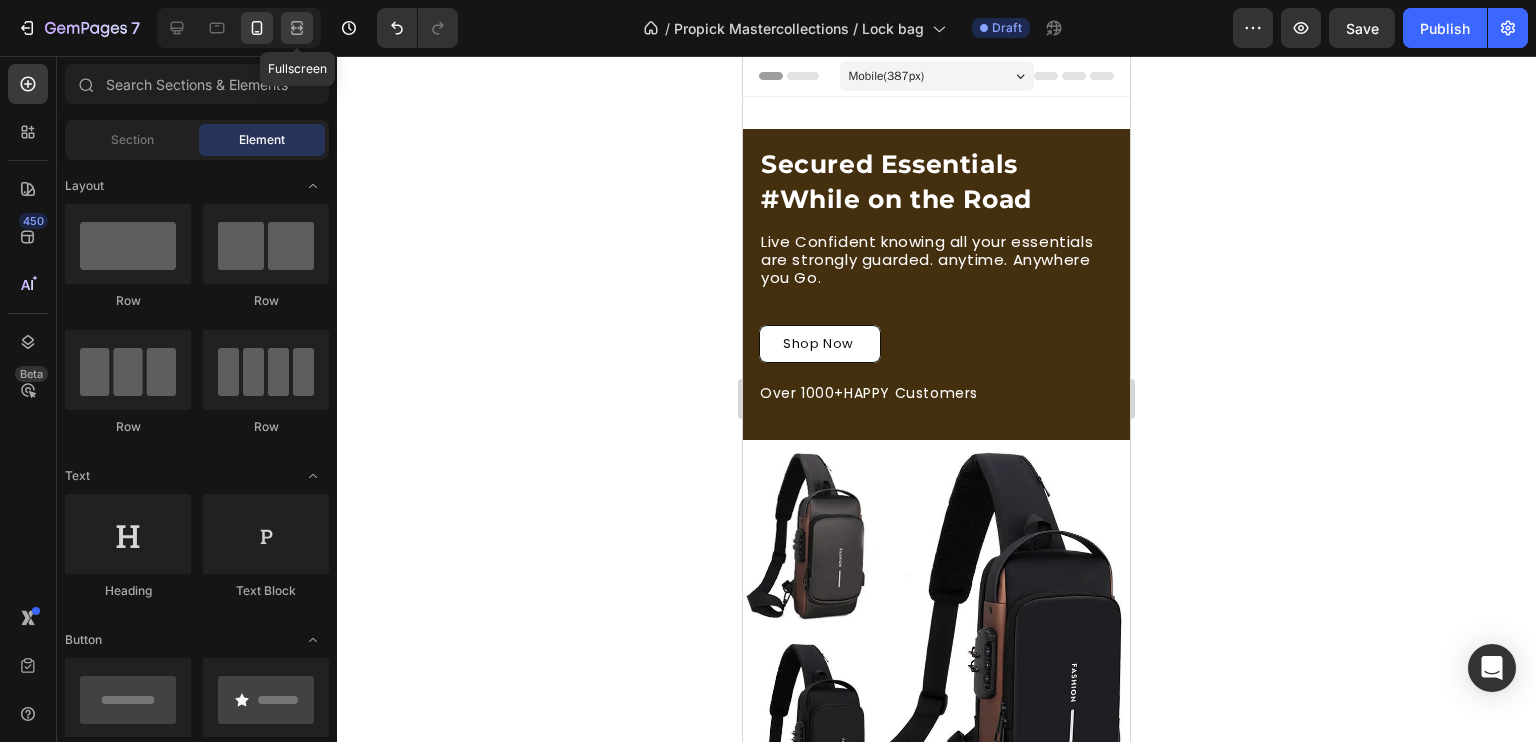 click 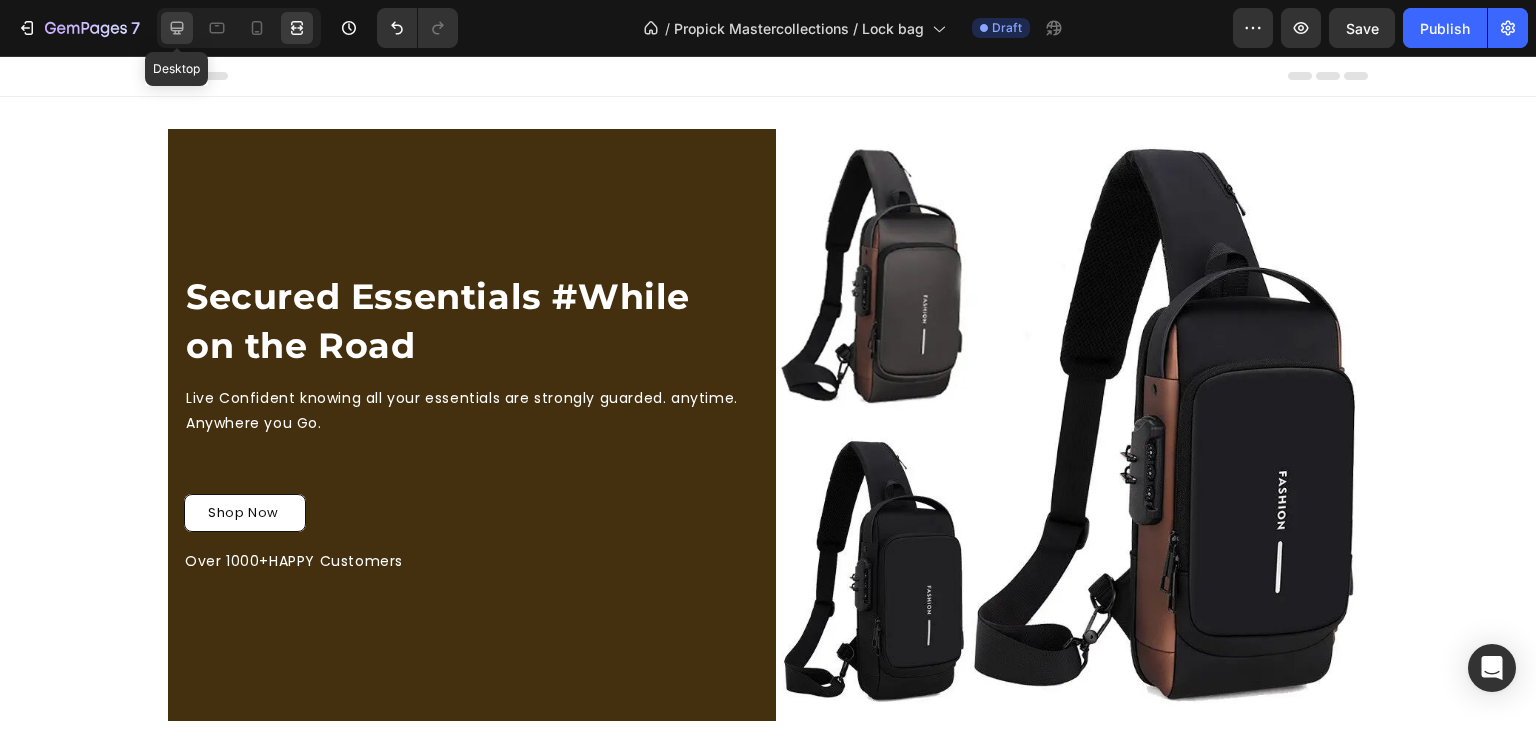 click 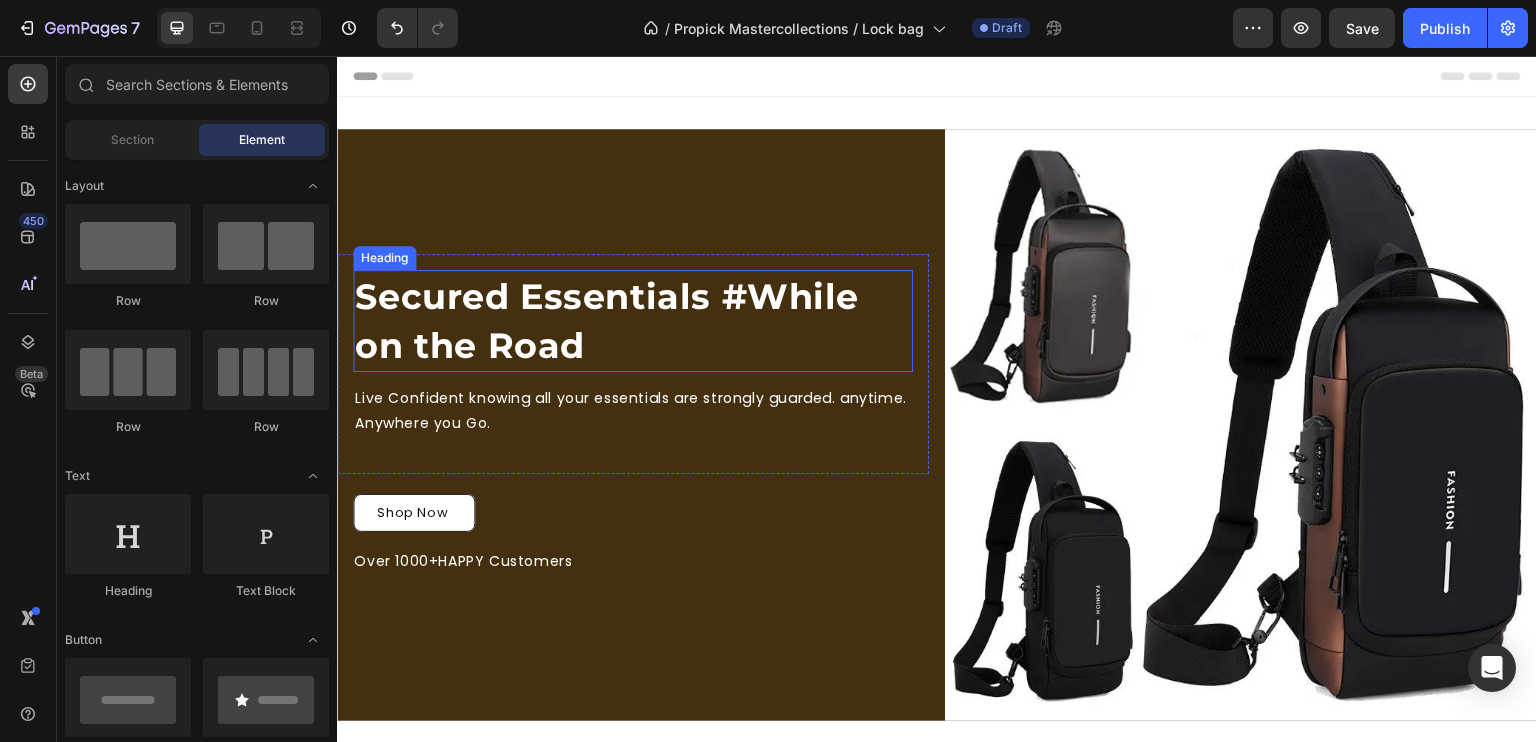 click on "Secured Essentials #While on the Road Heading Live Confident knowing all your essentials are strongly guarded. anytime. Anywhere you Go.  Text Block Row Shop Now   Button Over 1000+HAPPY Customers   Text Block" at bounding box center (633, 425) 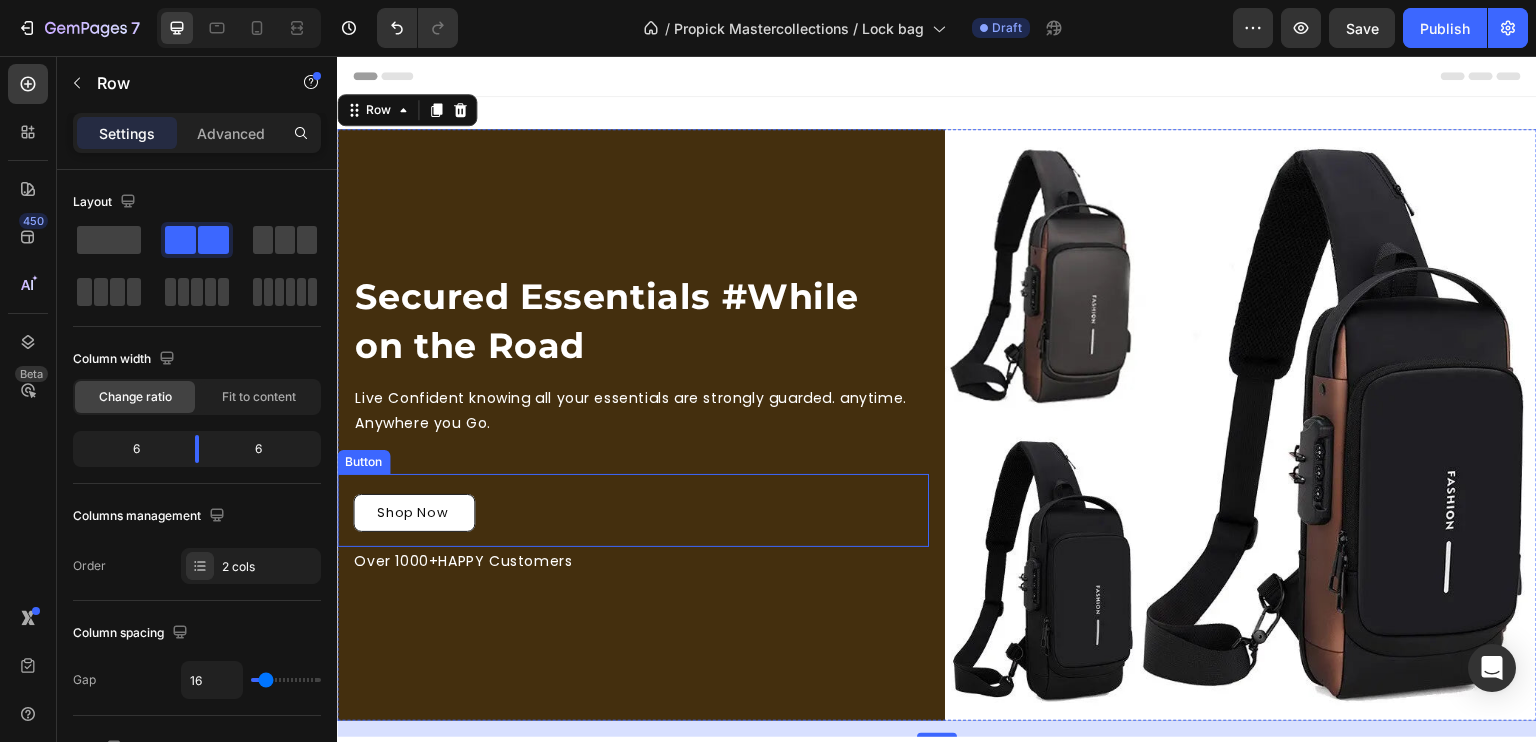 click on "Shop Now   Button" at bounding box center (633, 510) 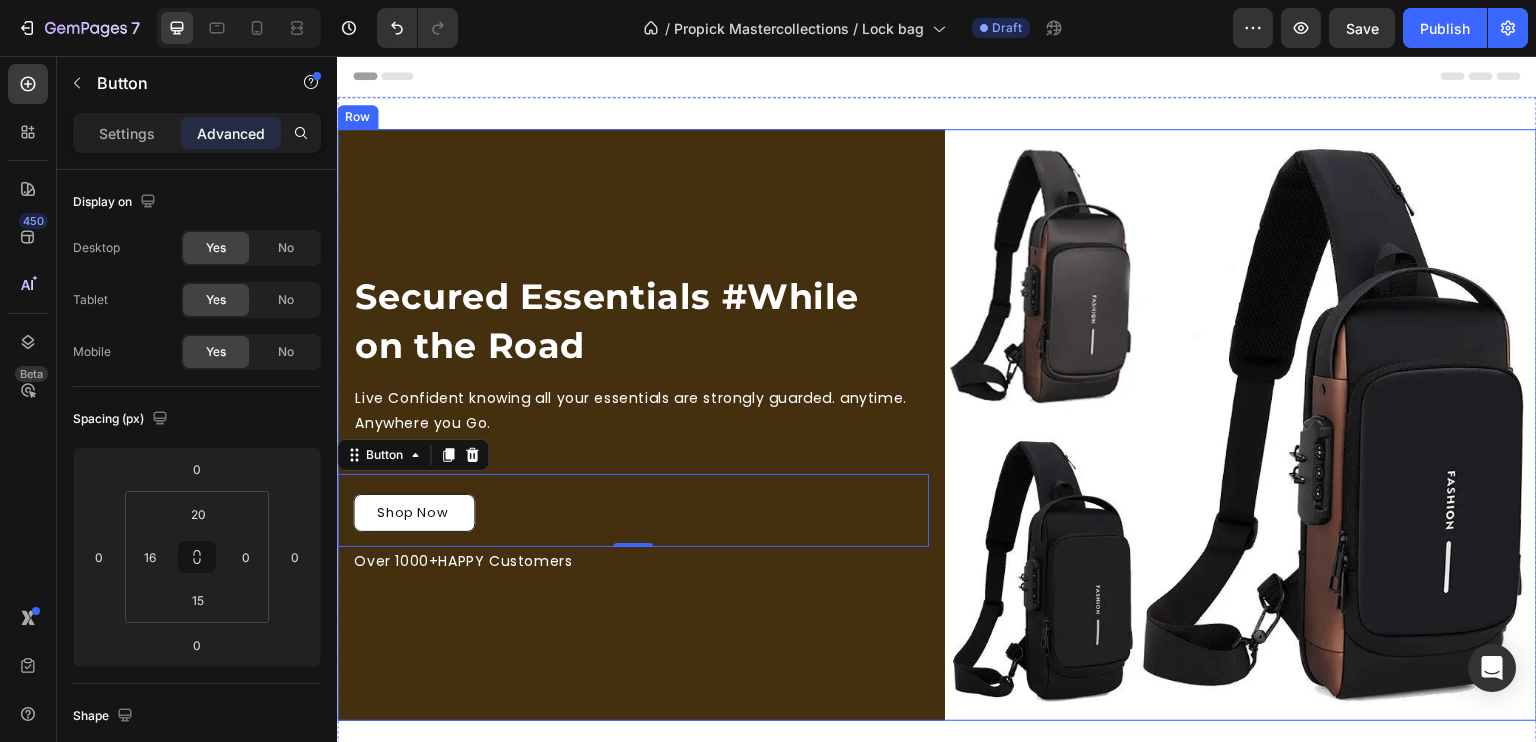 click on "Secured Essentials #While on the Road Heading Live Confident knowing all your essentials are strongly guarded. anytime. Anywhere you Go.  Text Block Row Shop Now   Button   0 Over 1000+HAPPY Customers   Text Block" at bounding box center [633, 425] 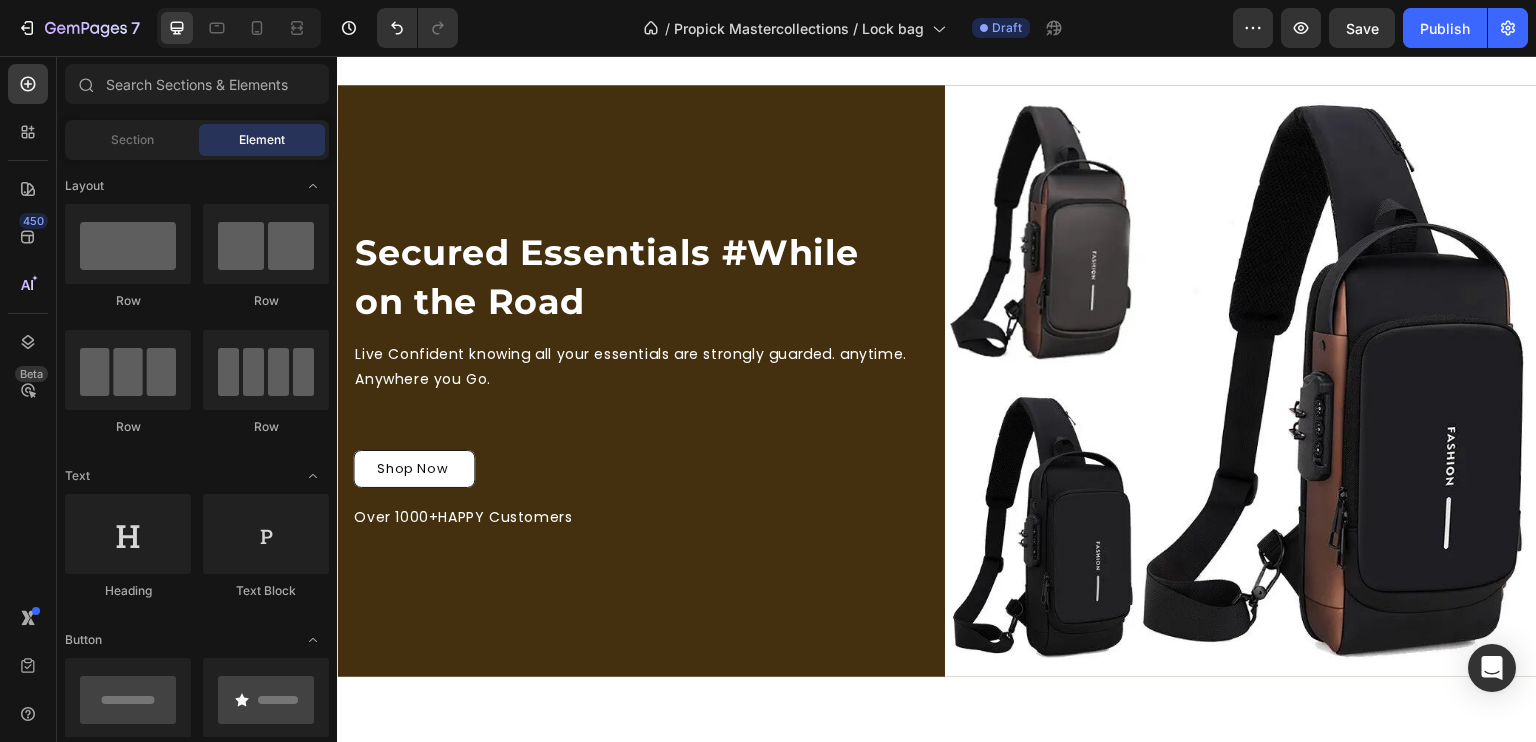 scroll, scrollTop: 0, scrollLeft: 0, axis: both 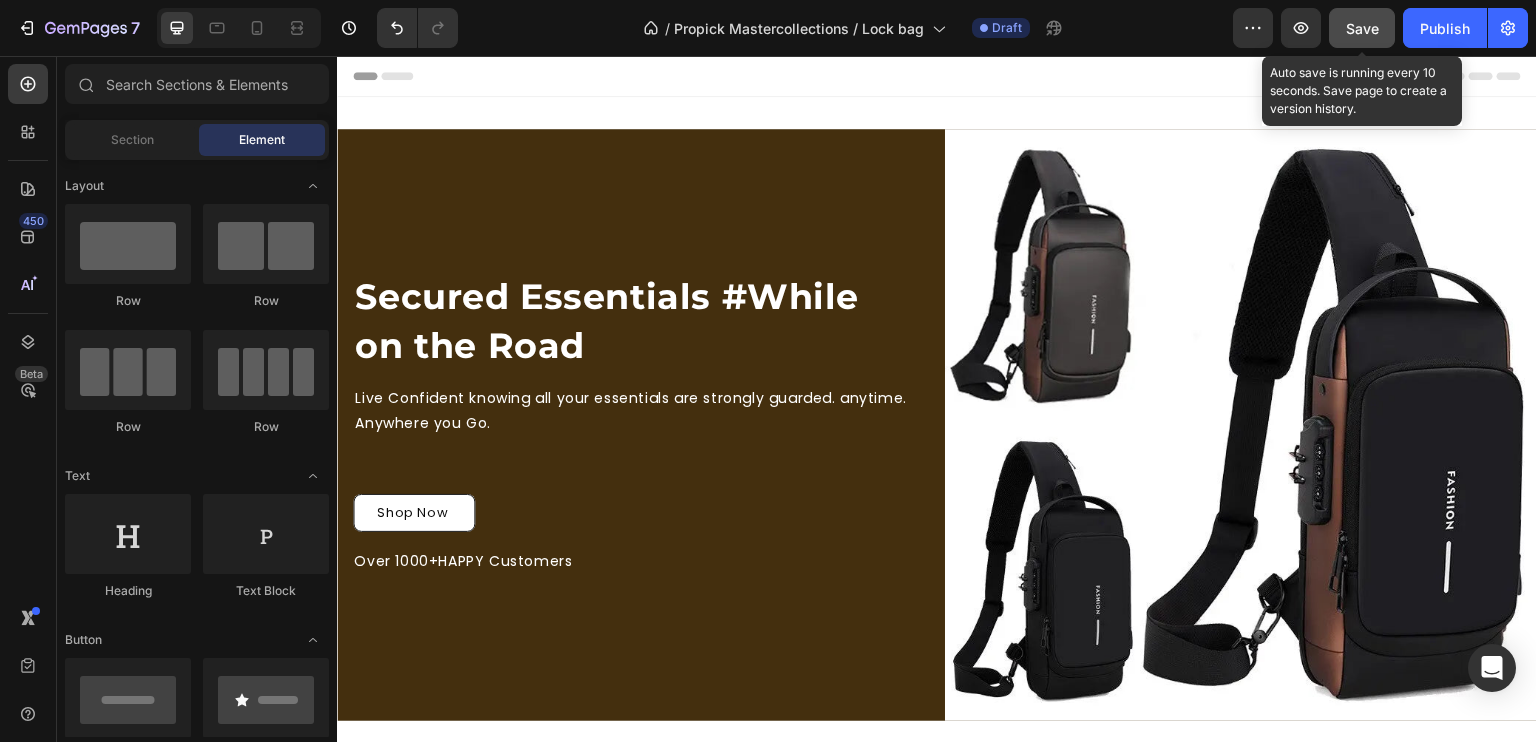 click on "Save" at bounding box center [1362, 28] 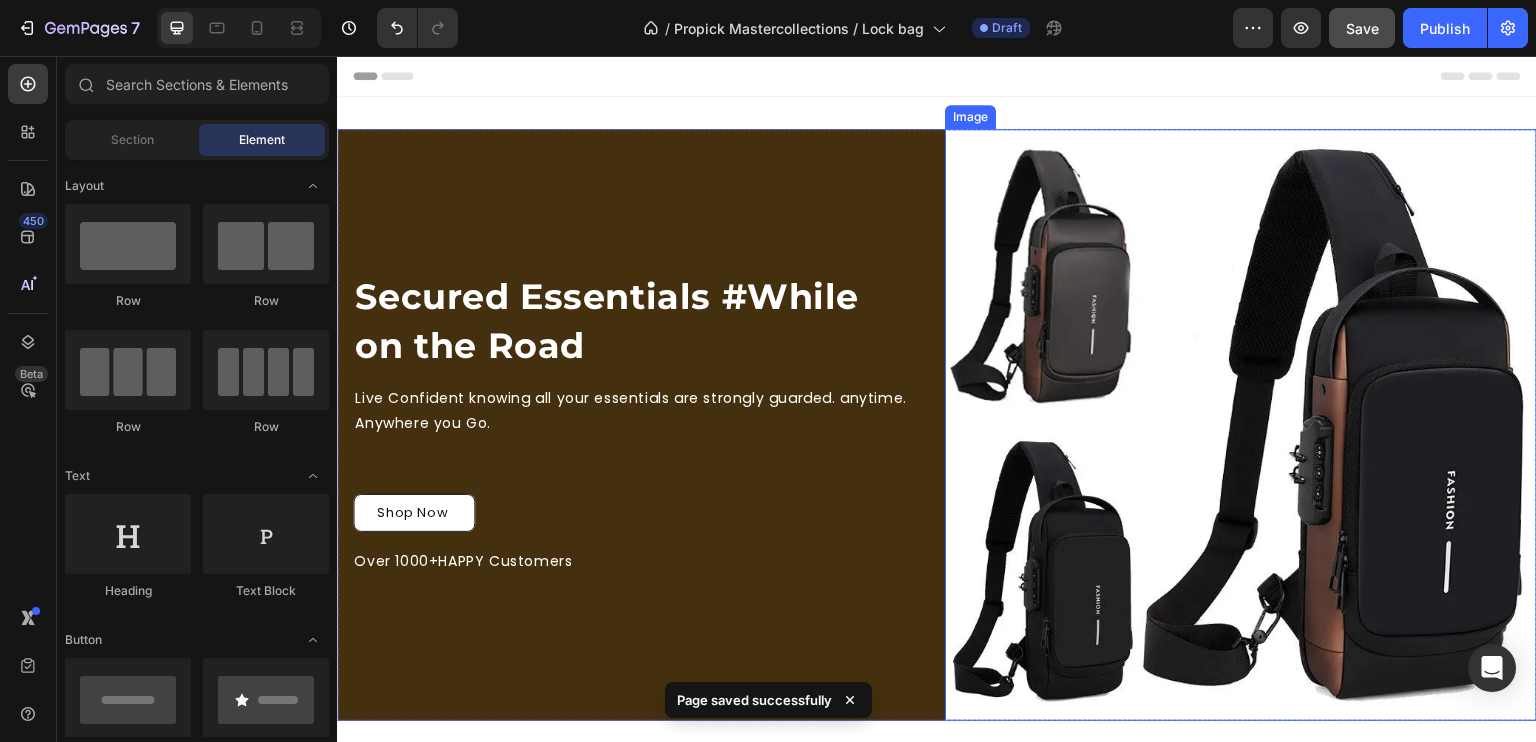 click at bounding box center [1241, 425] 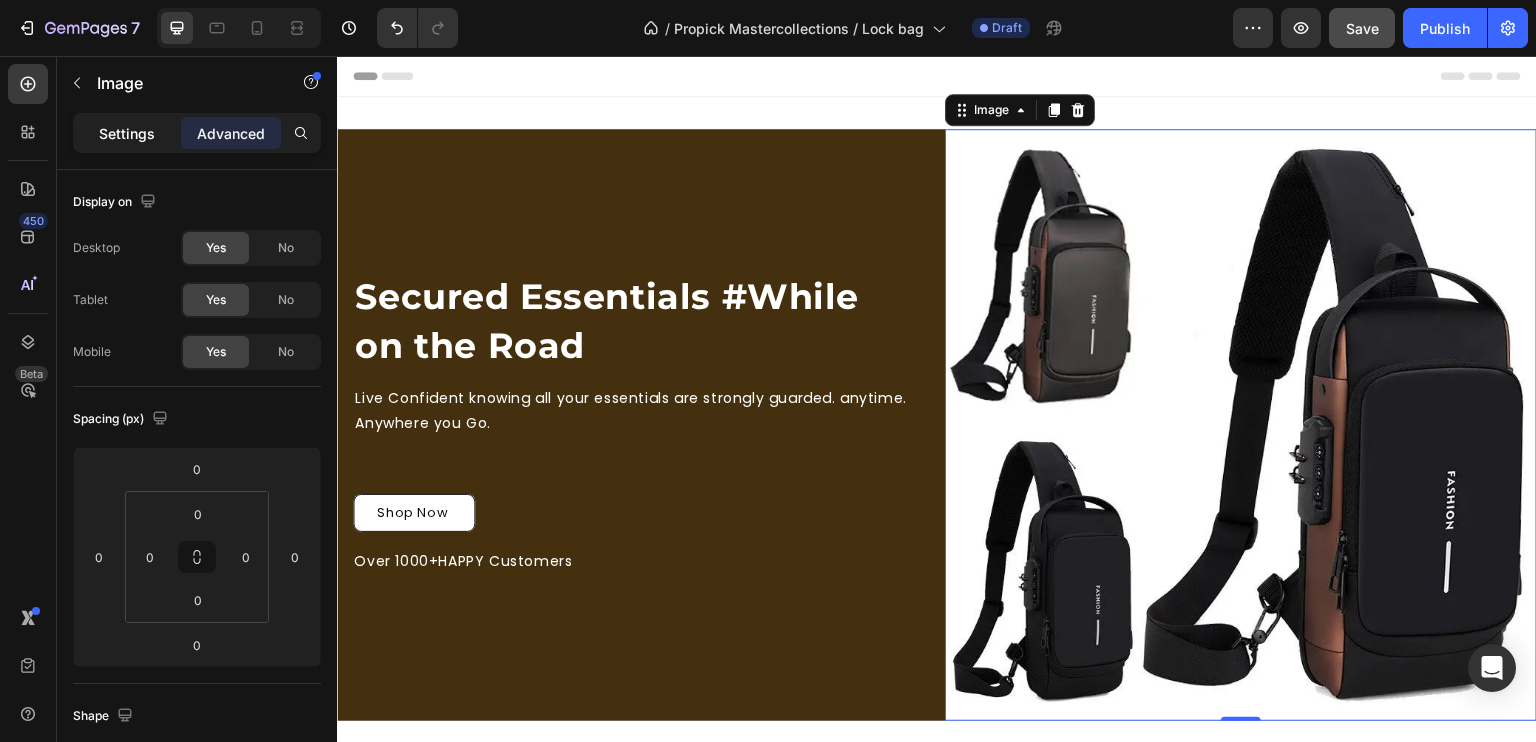 click on "Settings" 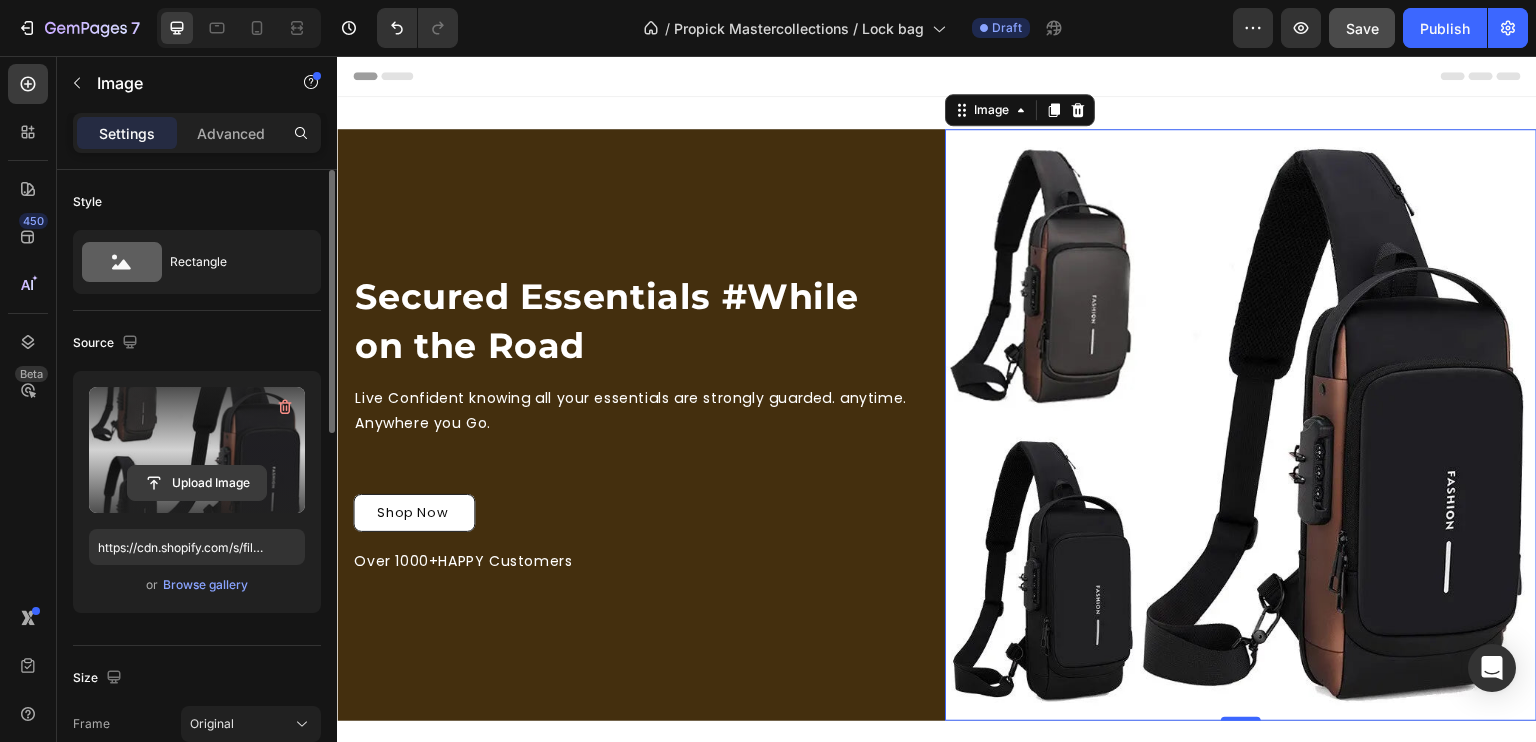 click 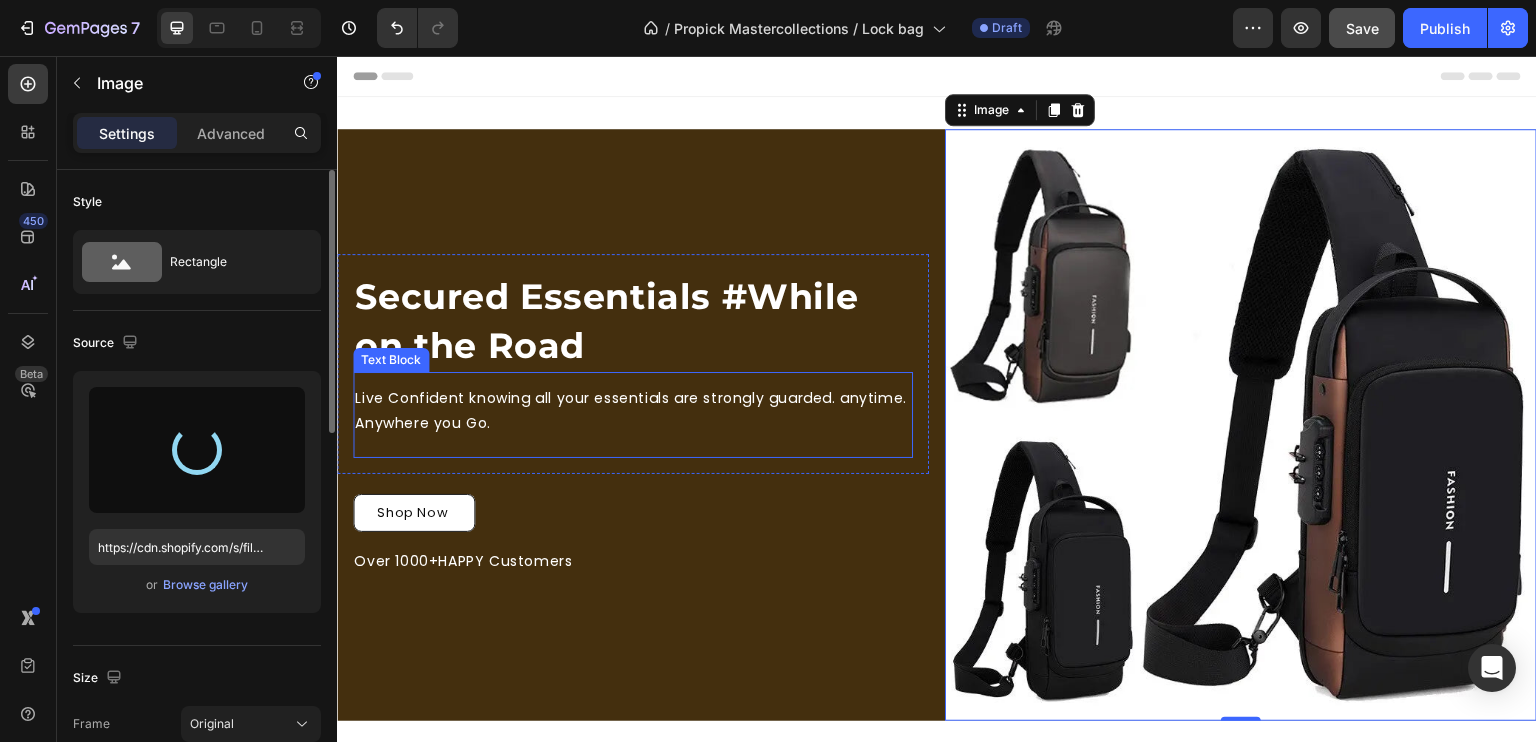 type on "https://cdn.shopify.com/s/files/1/0931/7446/4816/files/gempages_577127635012813539-bf4bd9fb-8de1-4594-bb9e-3807321fb230.webp" 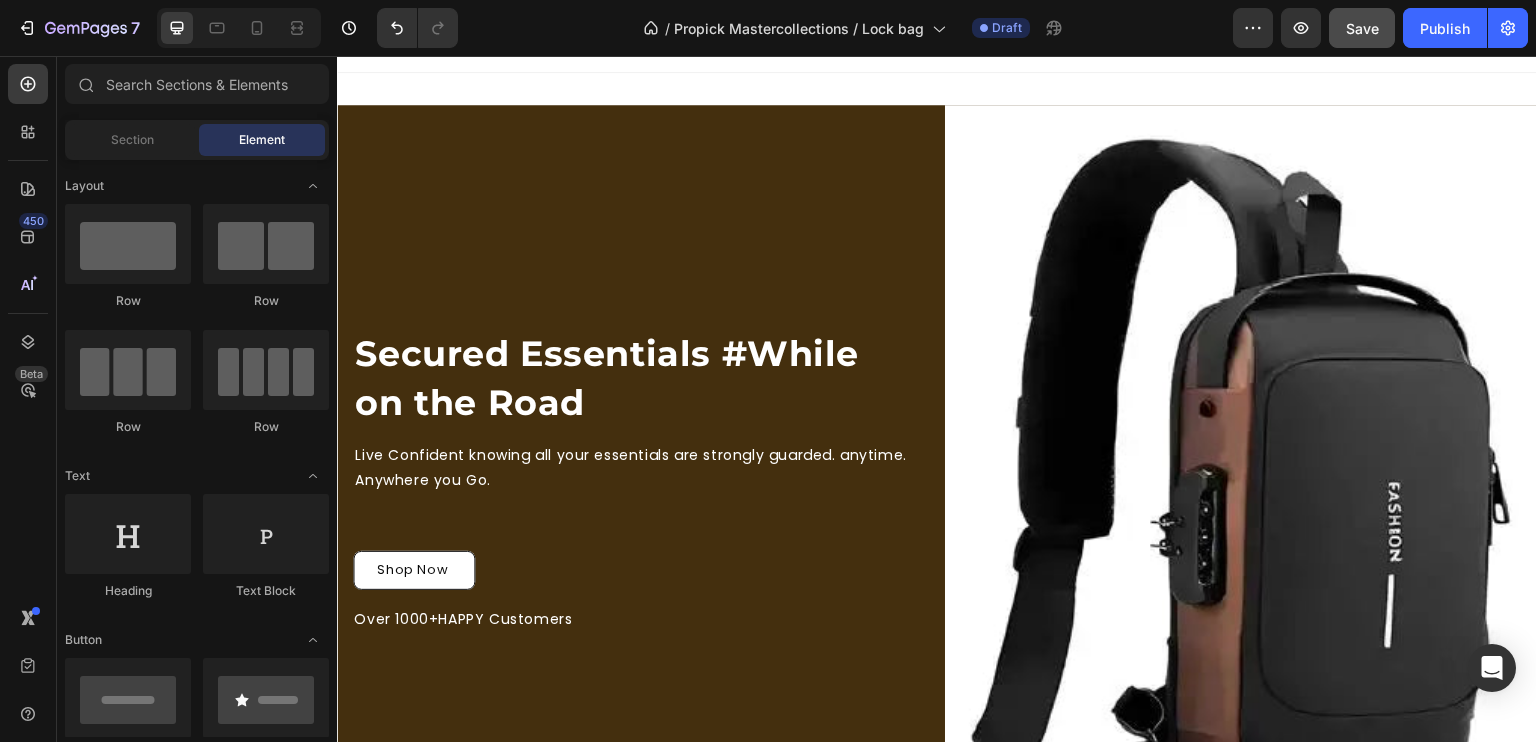 scroll, scrollTop: 0, scrollLeft: 0, axis: both 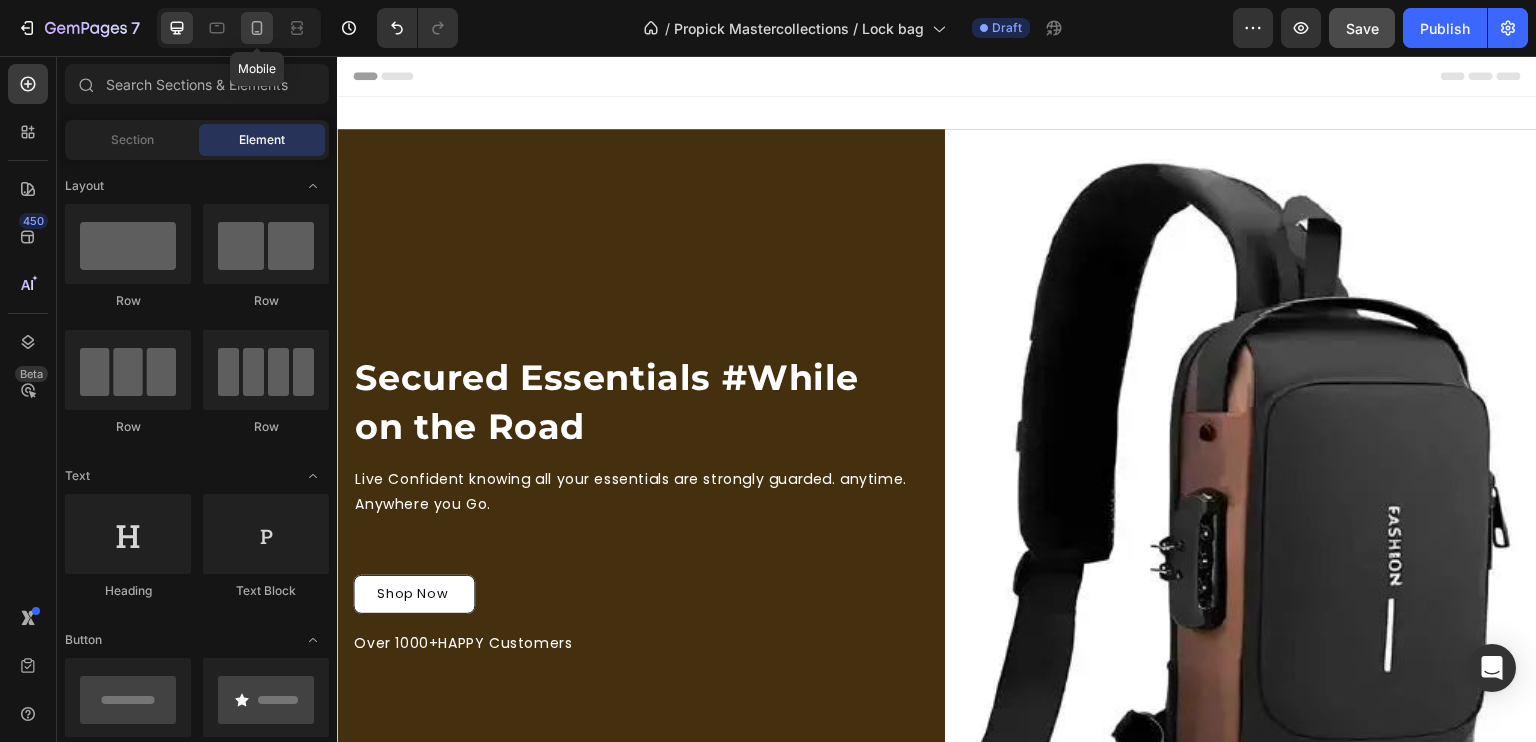 click 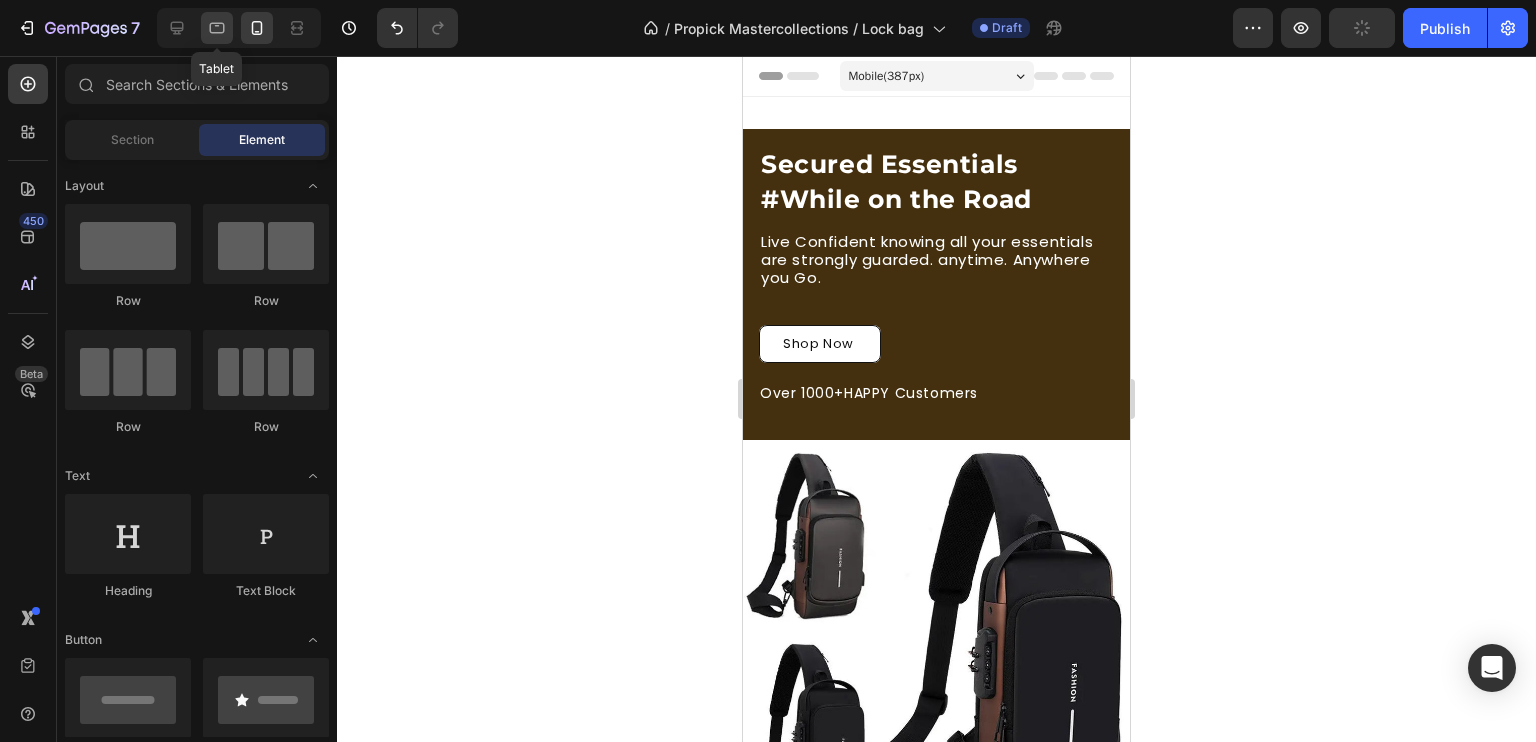 click 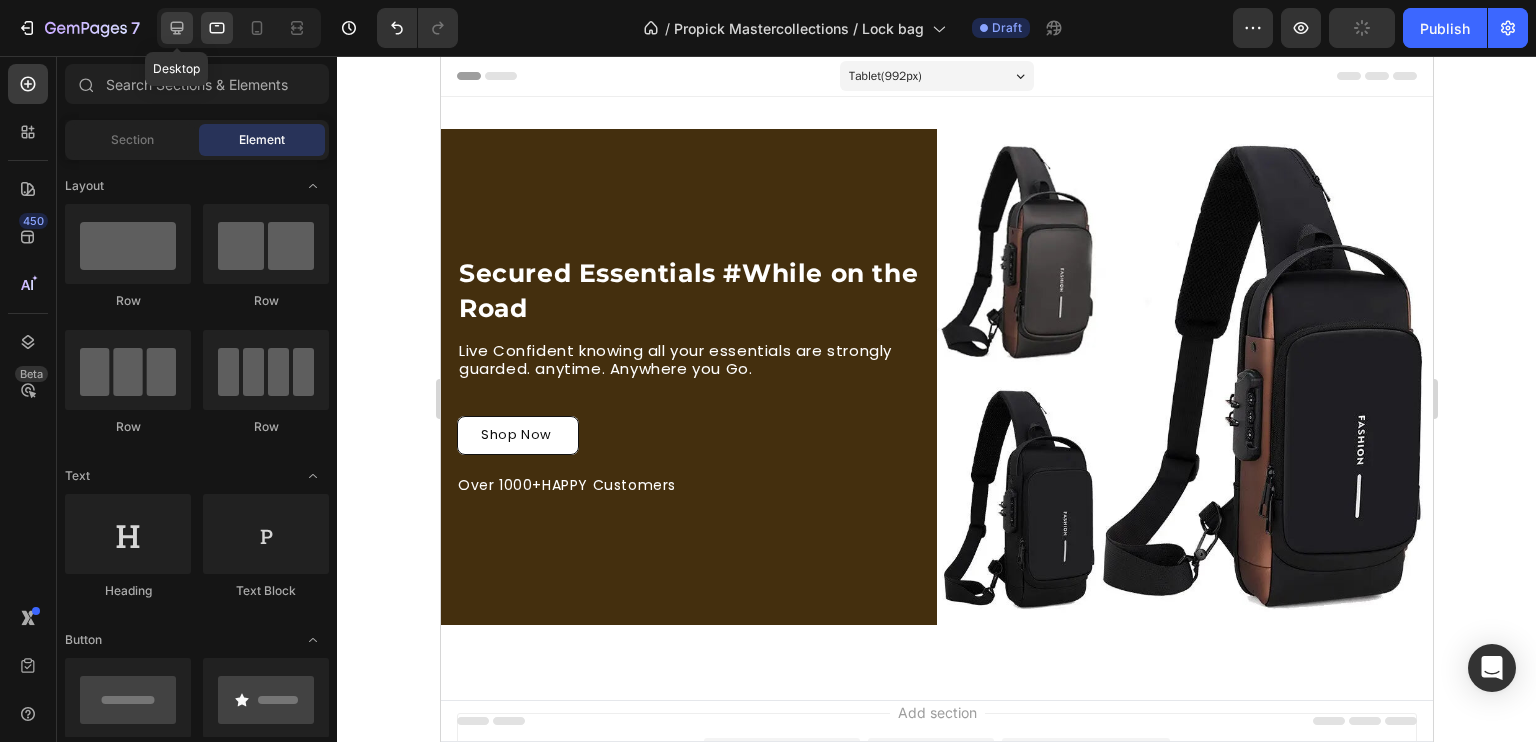 click 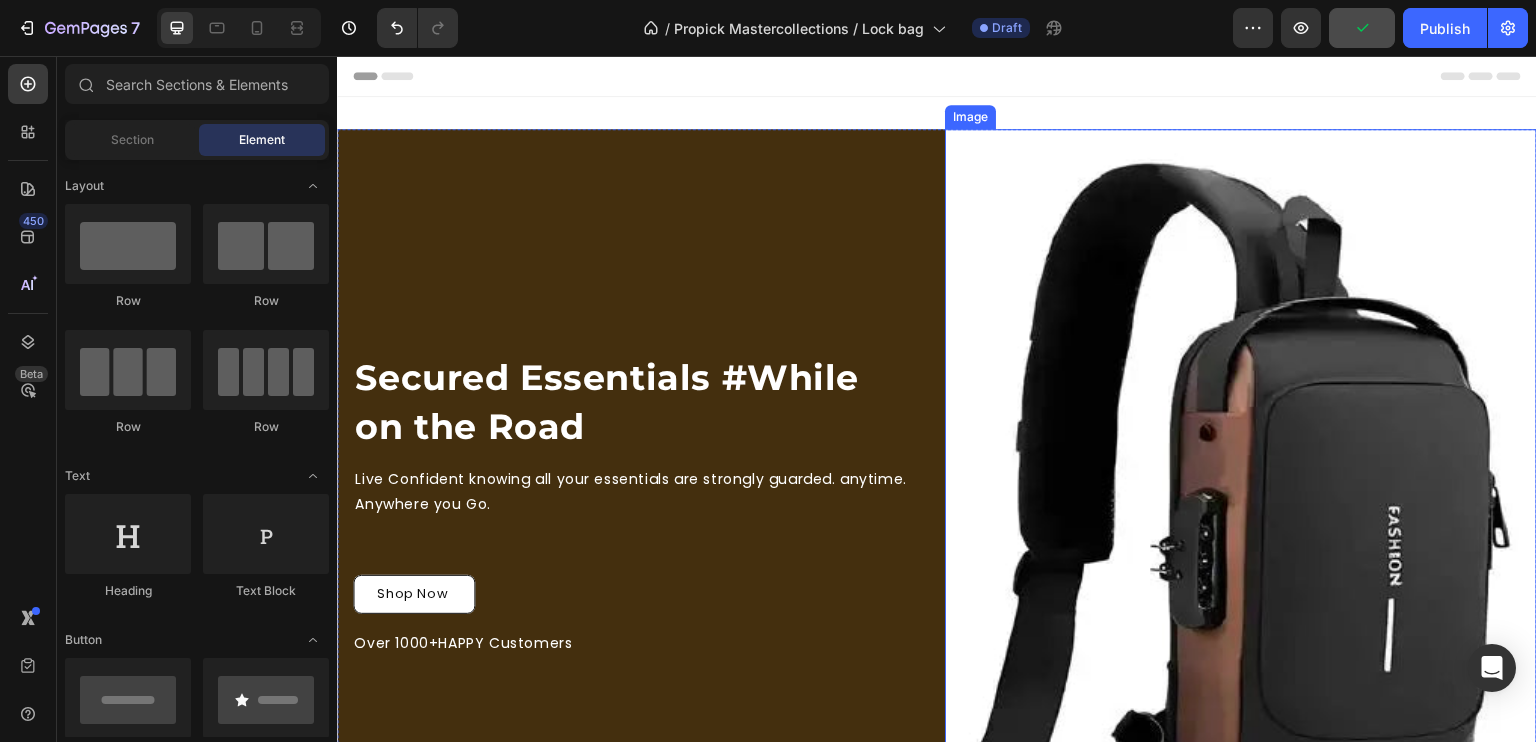 click at bounding box center (1241, 506) 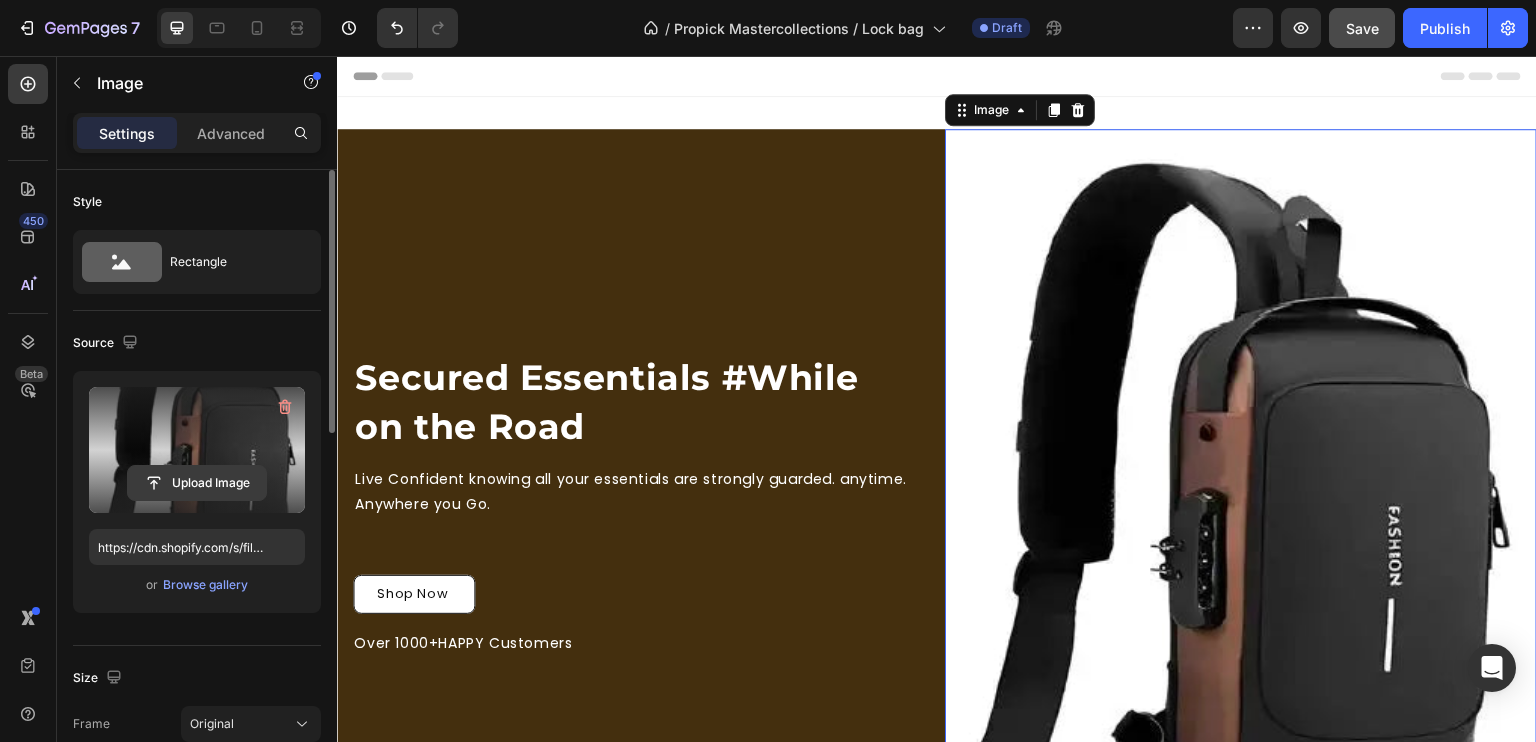 click 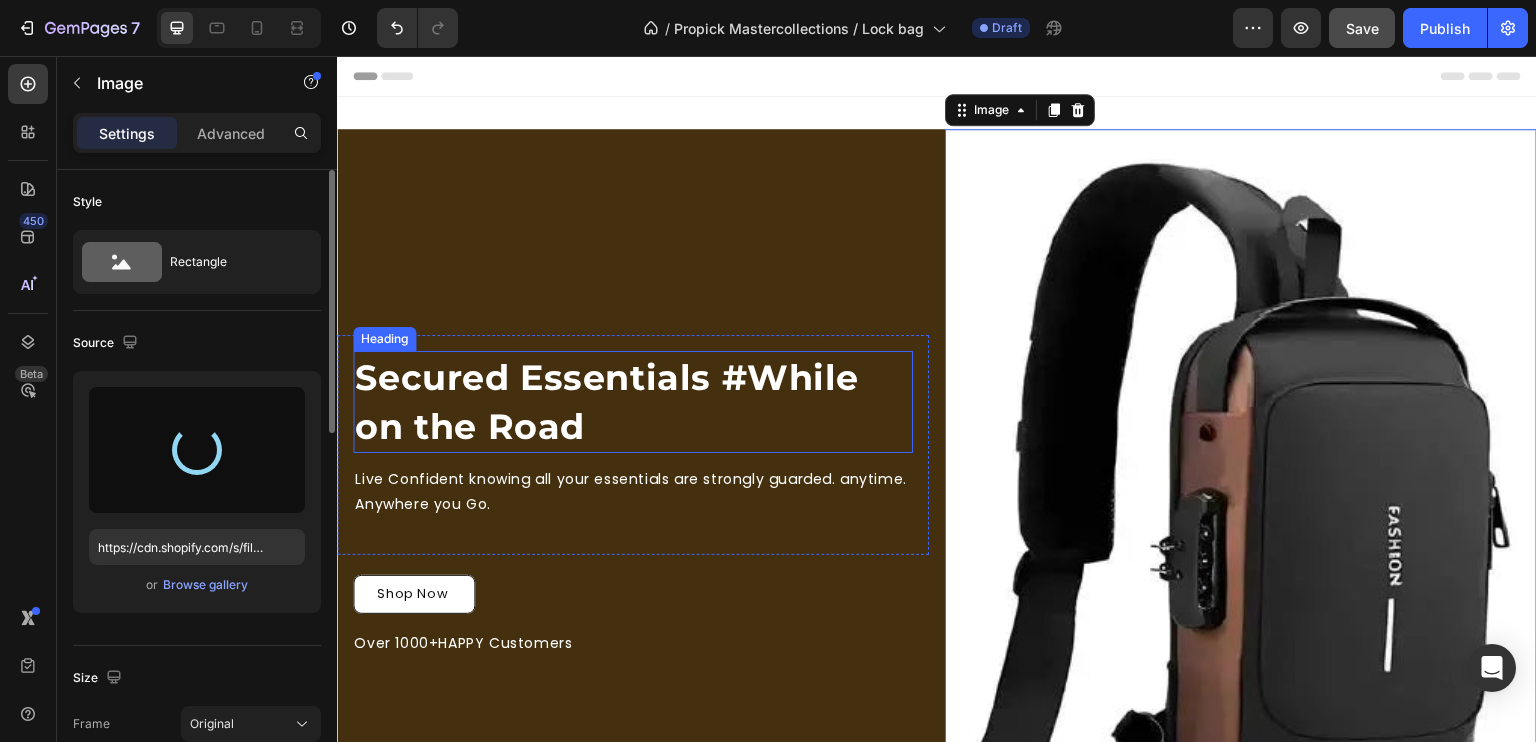 type on "https://cdn.shopify.com/s/files/1/0931/7446/4816/files/gempages_577127635012813539-62e22f4c-a139-4fff-8b2c-955f629917cd.webp" 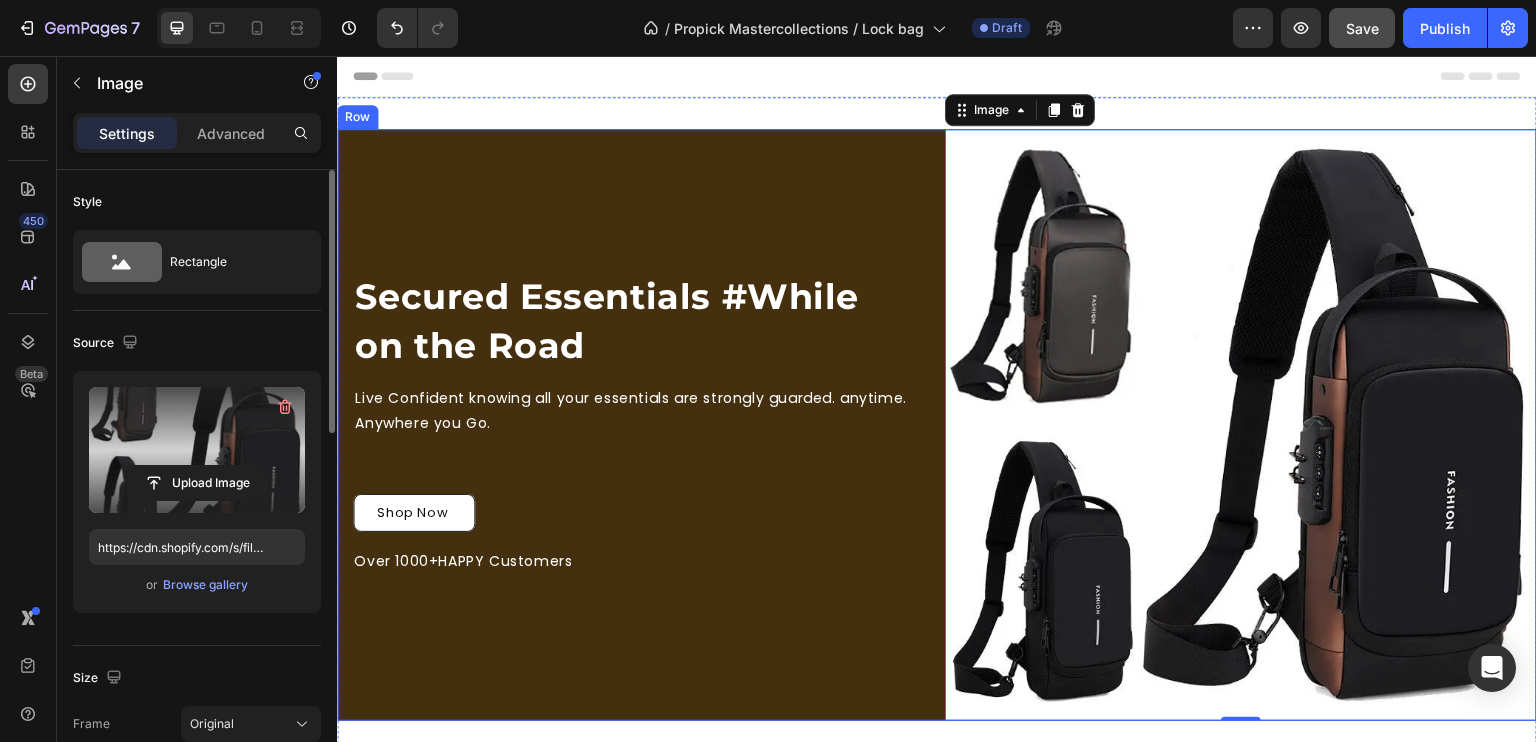click on "Secured Essentials #While on the Road Heading Live Confident knowing all your essentials are strongly guarded. anytime. Anywhere you Go.  Text Block Row Shop Now   Button Over 1000+HAPPY Customers   Text Block" at bounding box center [633, 425] 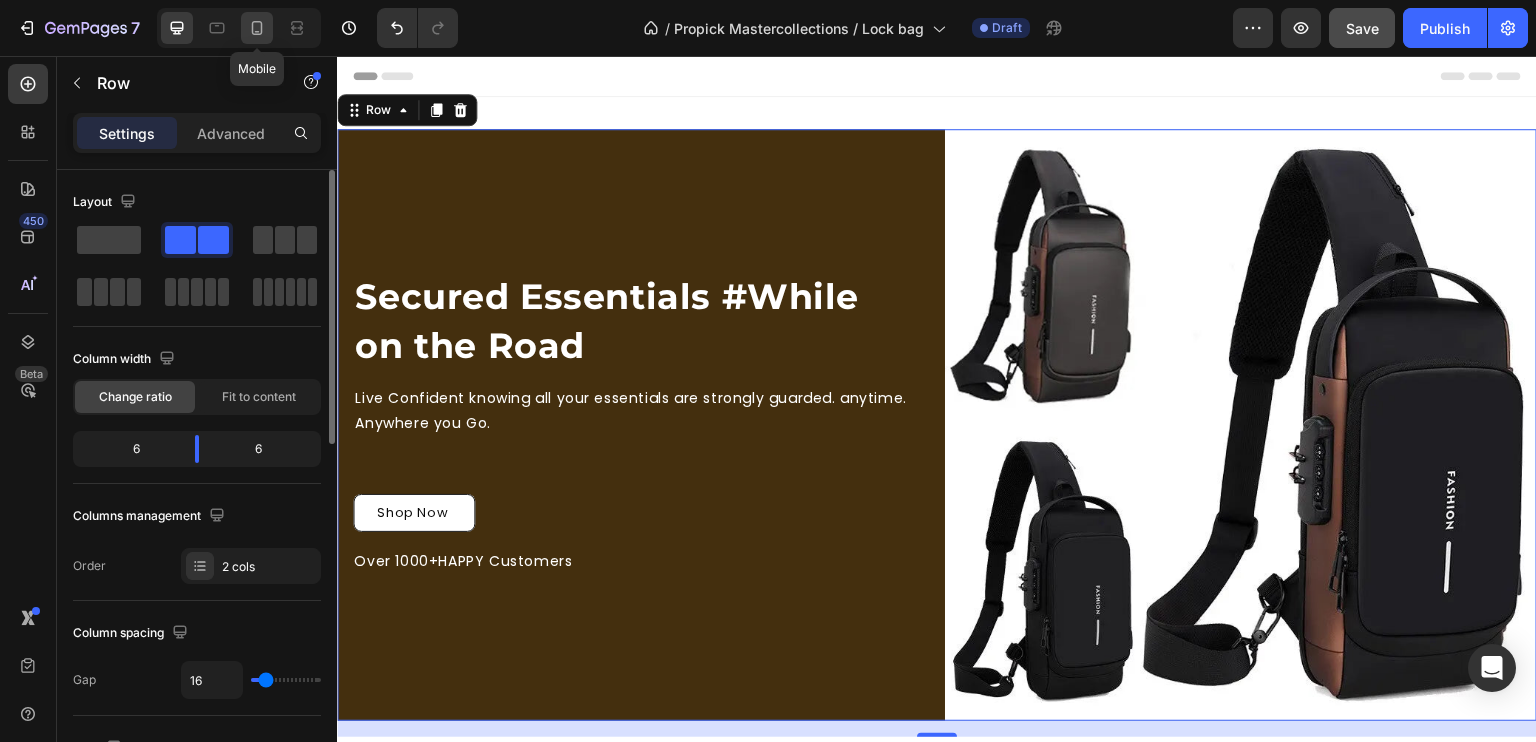 click 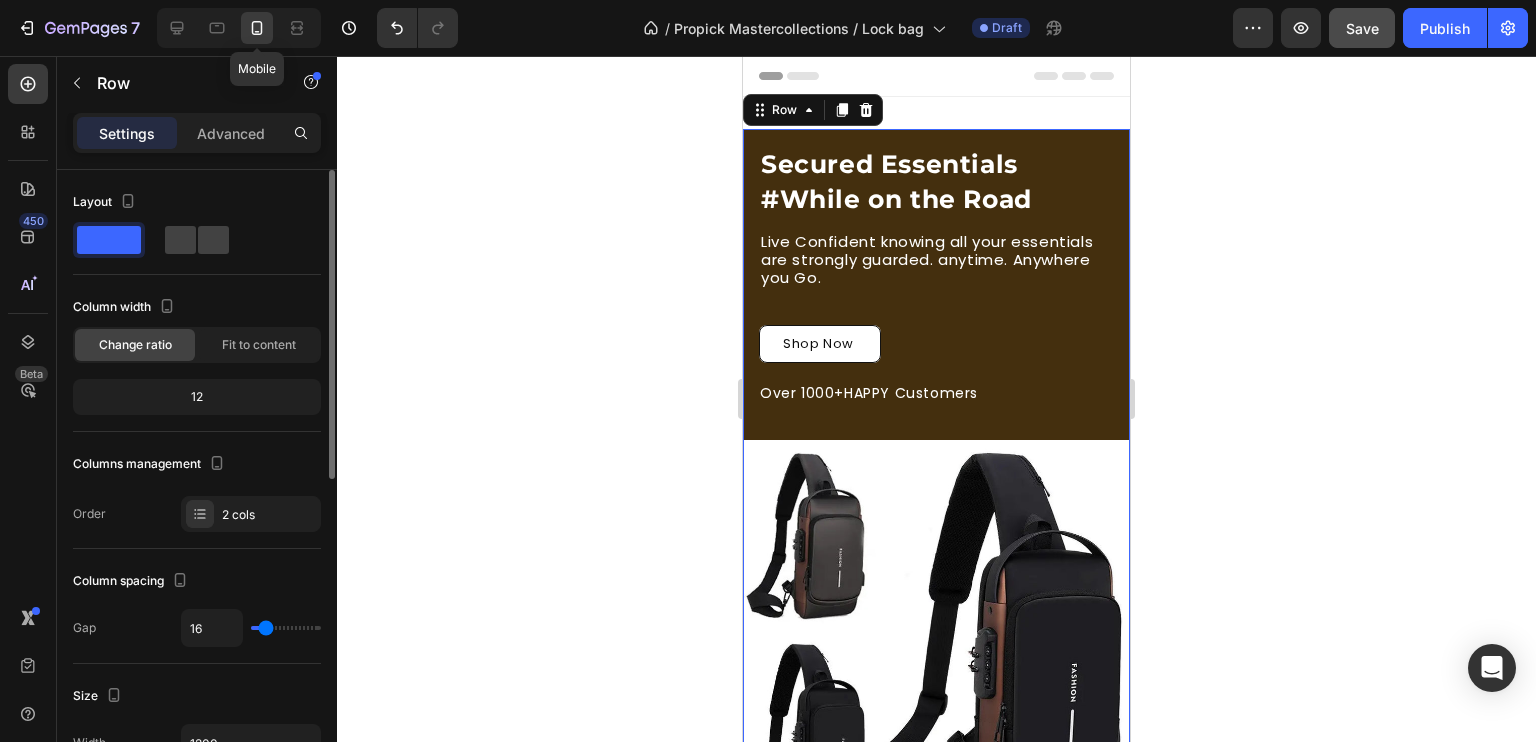 type on "100%" 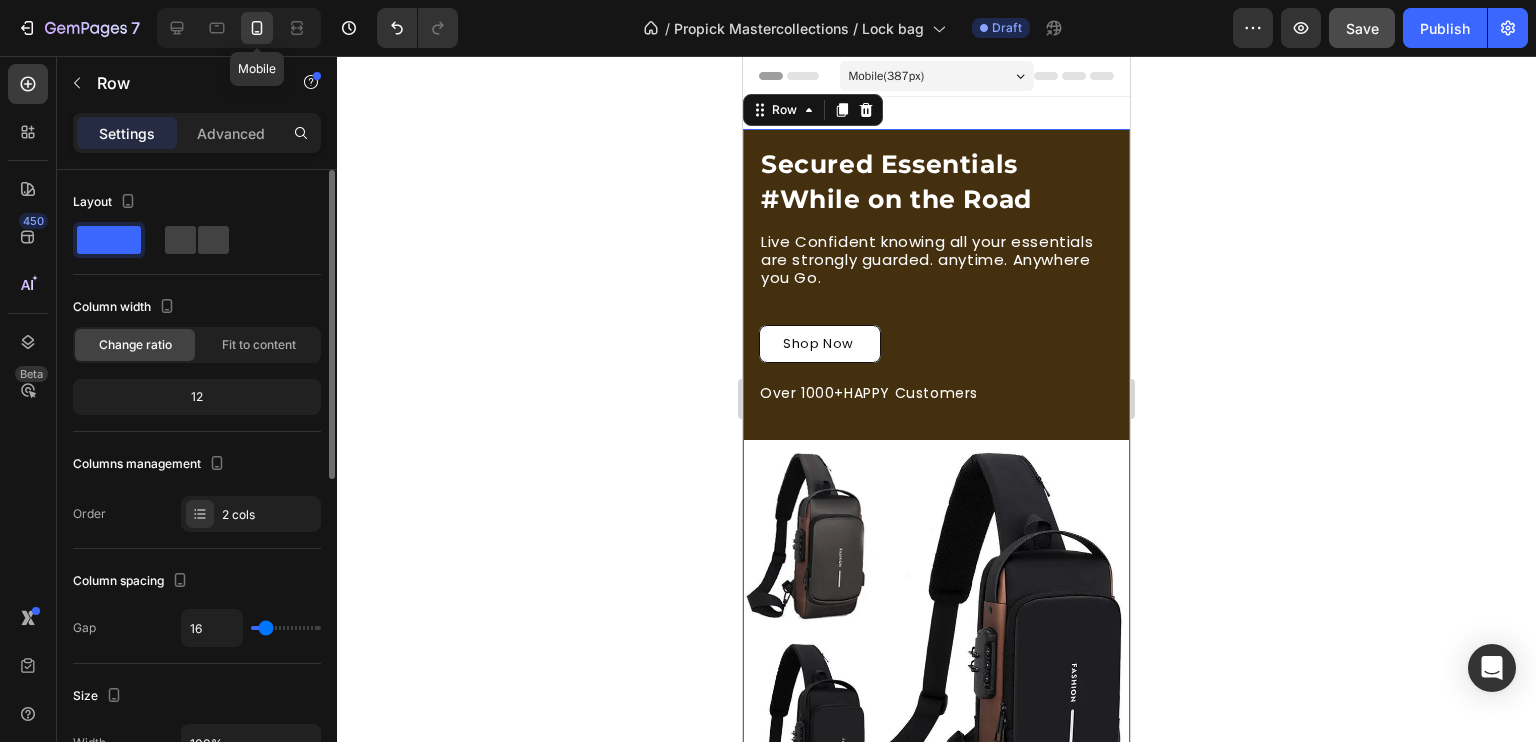 scroll, scrollTop: 3, scrollLeft: 0, axis: vertical 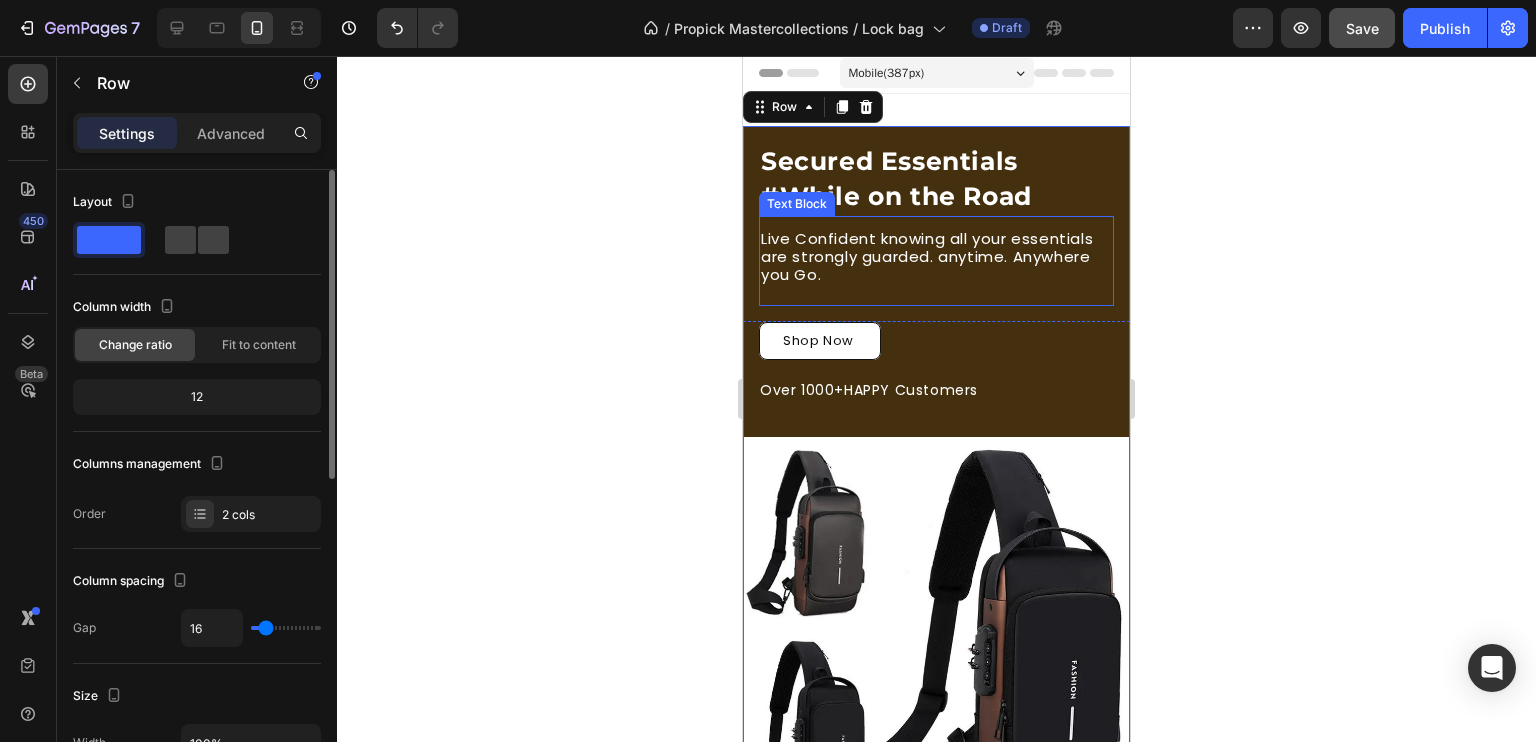 click on "Live Confident knowing all your essentials are strongly guarded. anytime. Anywhere you Go.  Text Block" at bounding box center (936, 261) 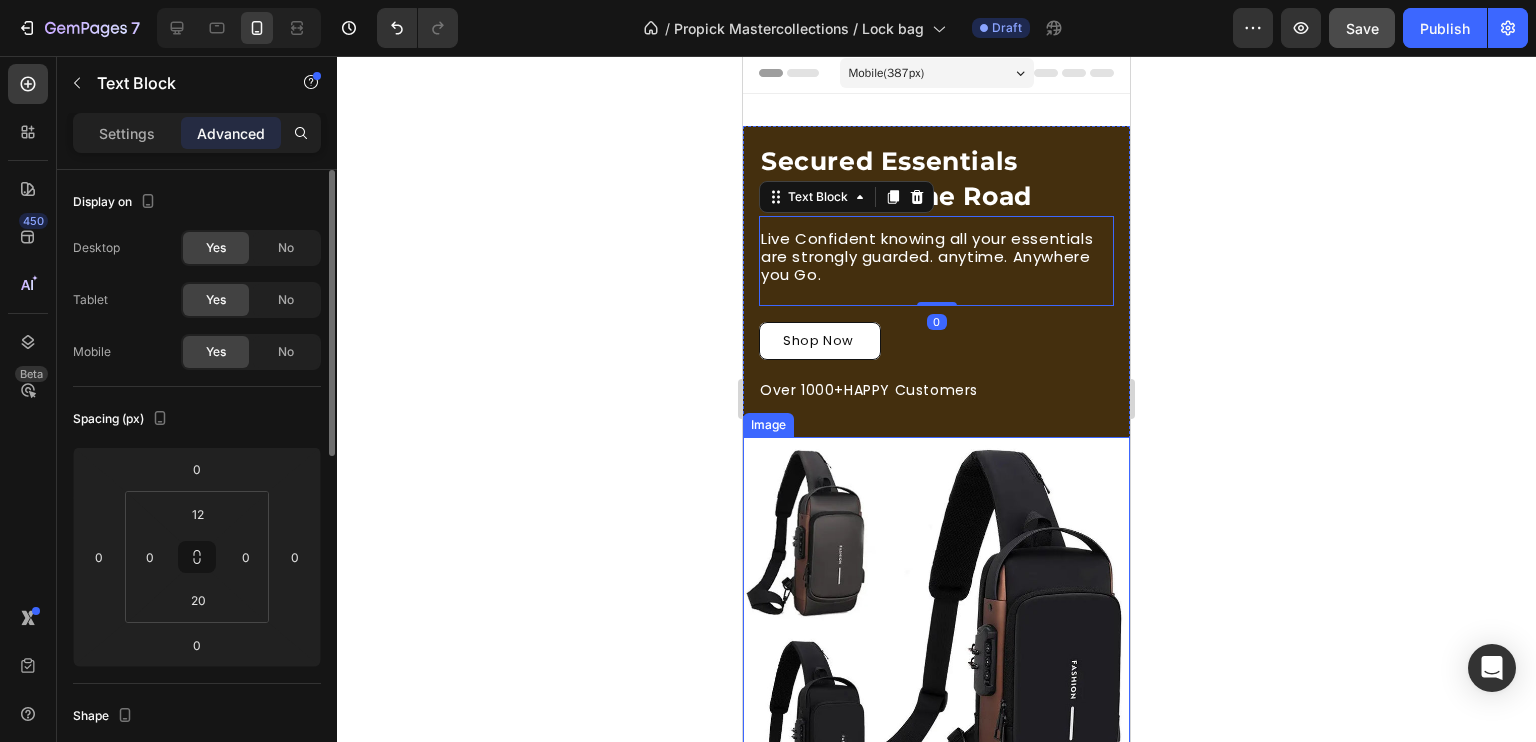 click at bounding box center (936, 630) 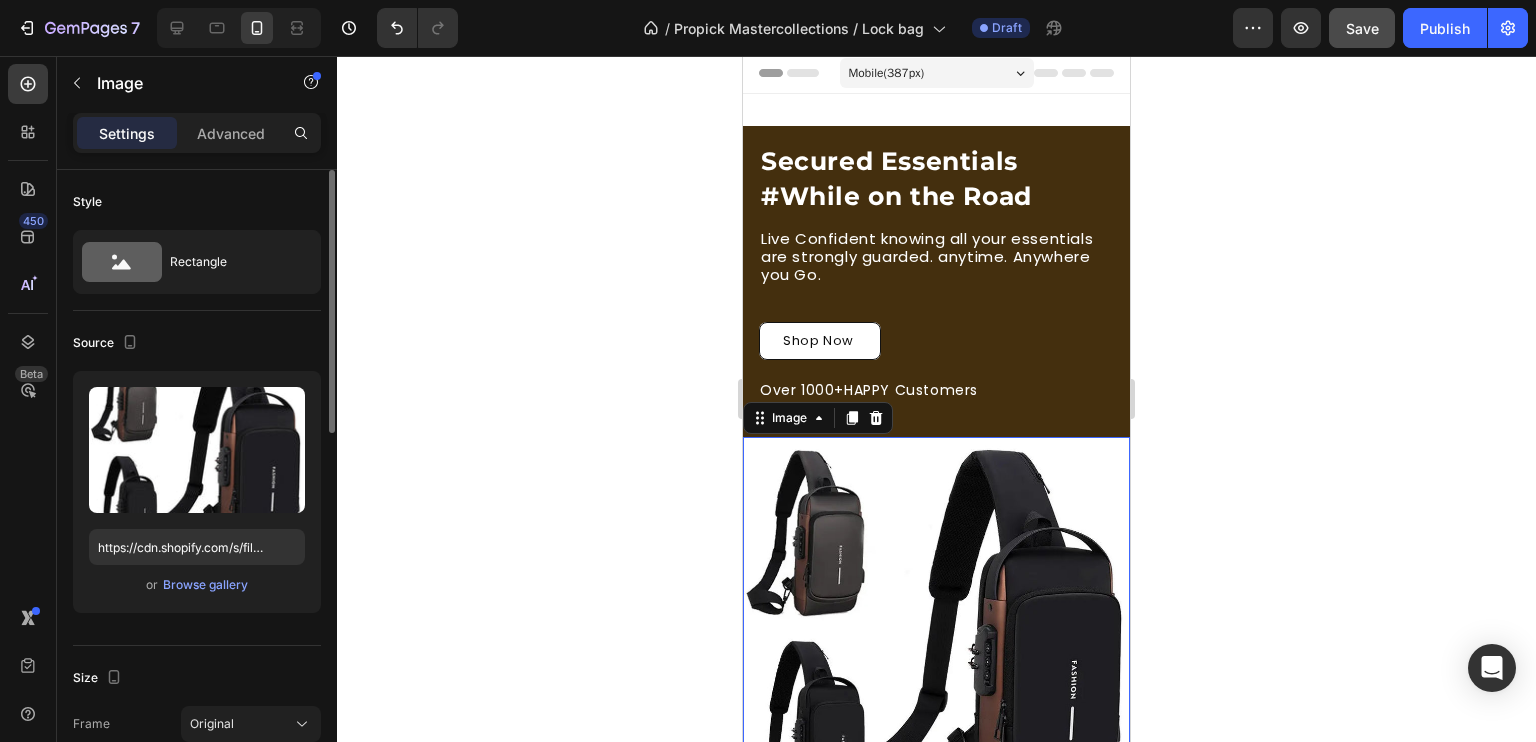 click 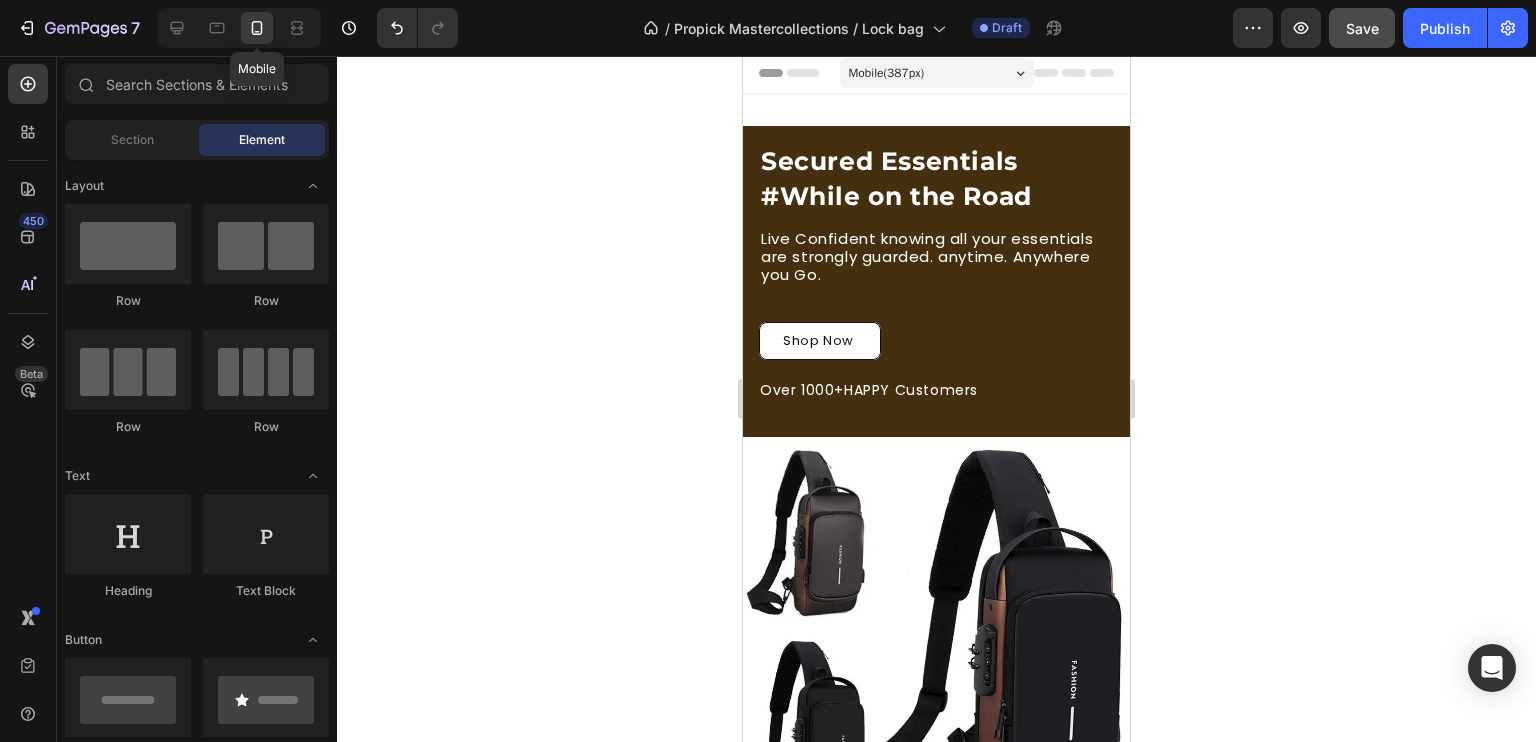 click 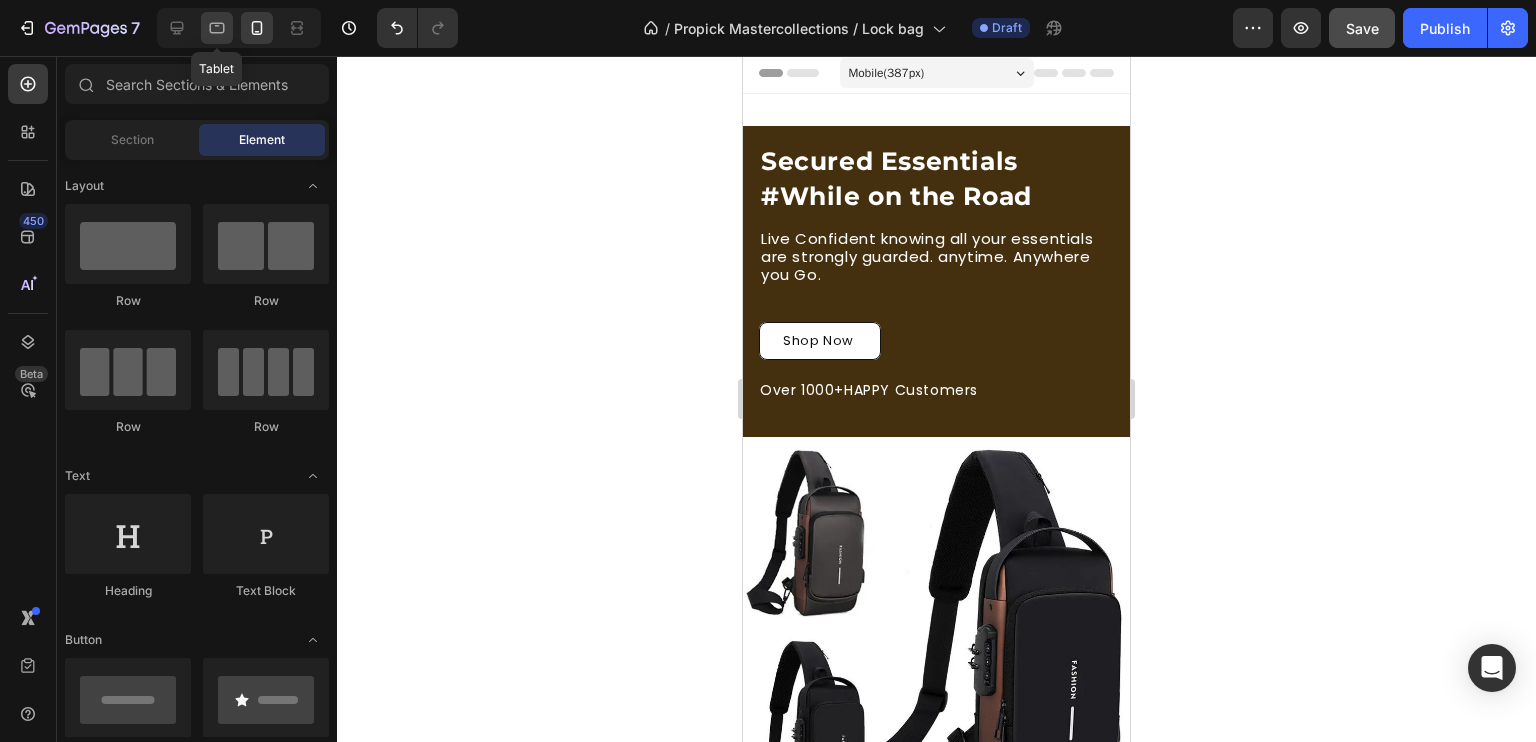 click 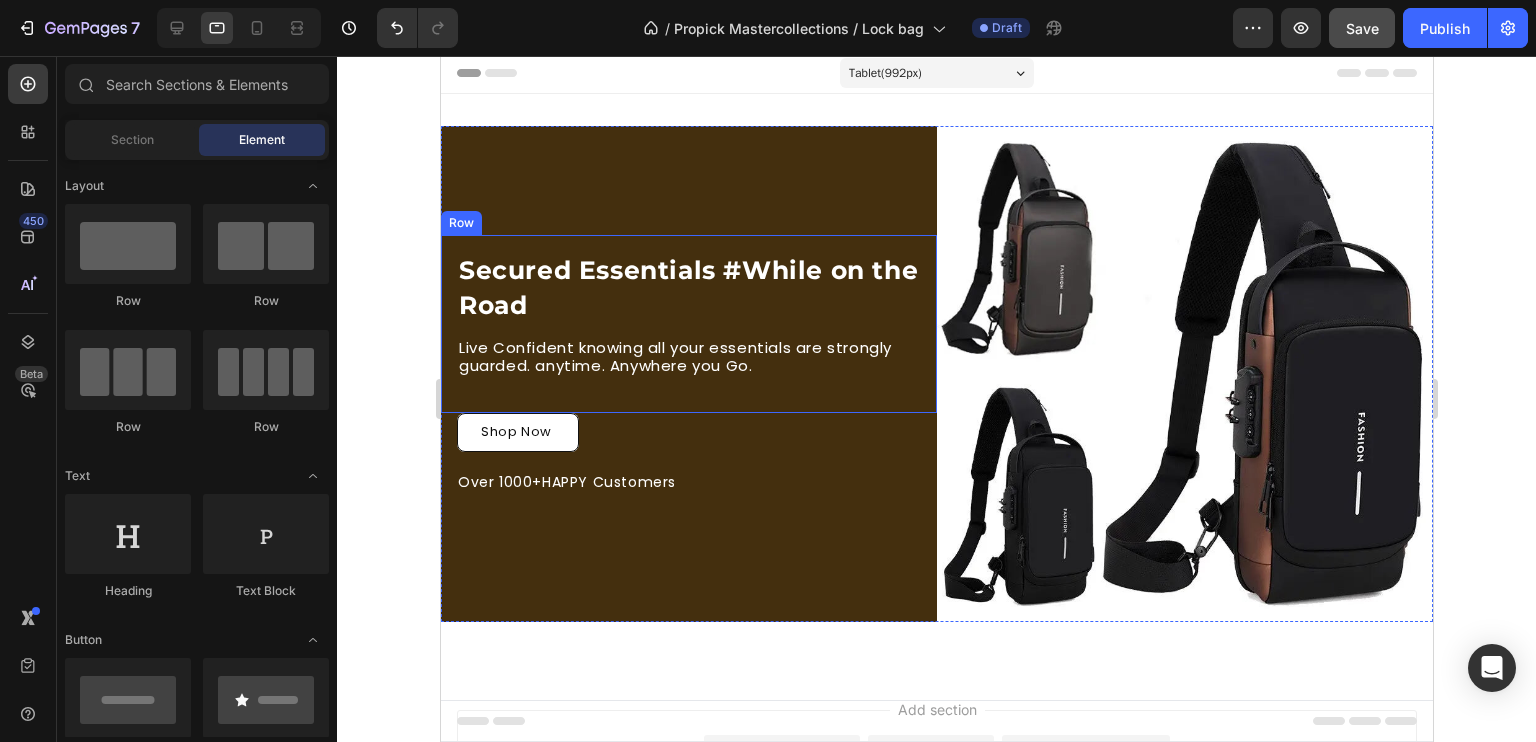click on "Secured Essentials #While on the Road Heading Live Confident knowing all your essentials are strongly guarded. anytime. Anywhere you Go.  Text Block Row" at bounding box center (688, 324) 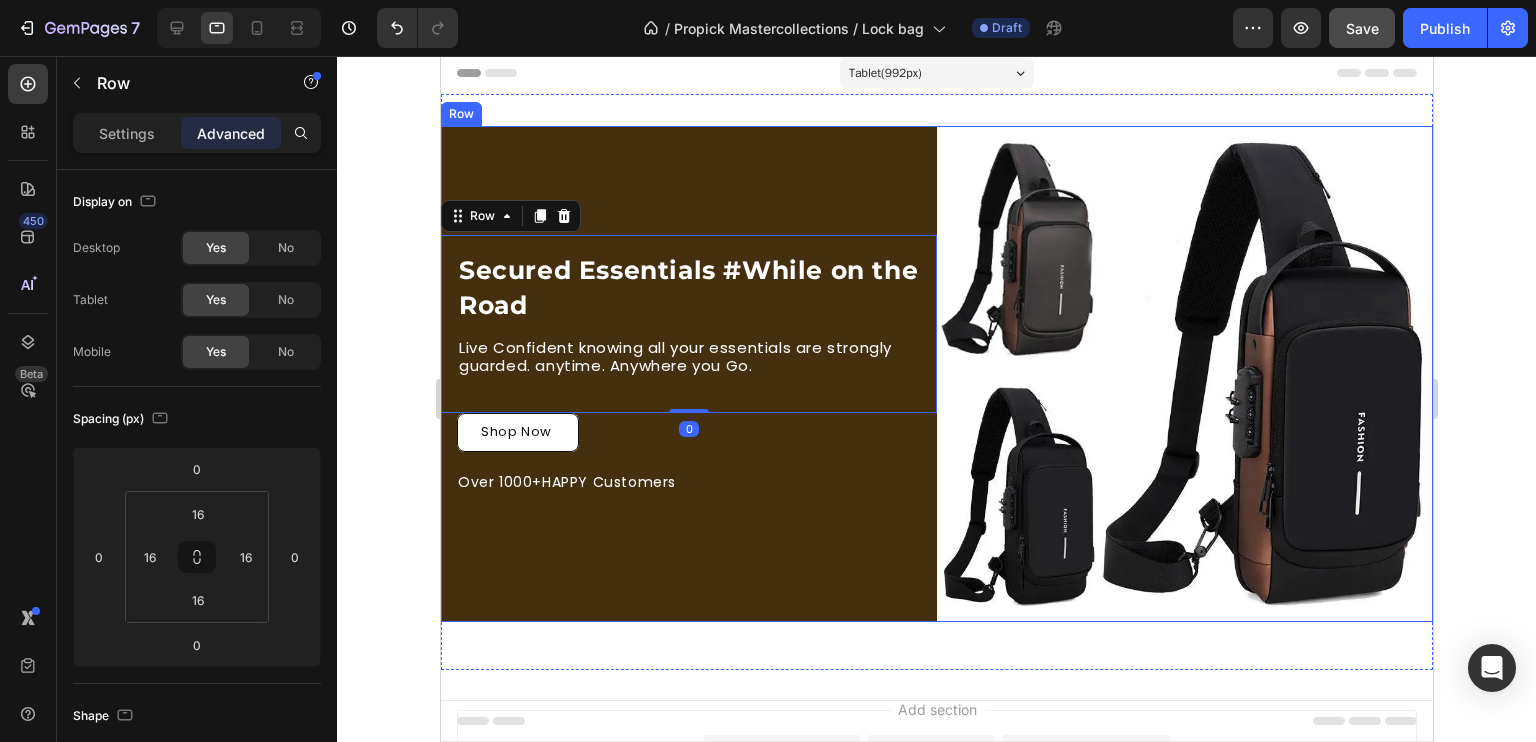 click on "Secured Essentials #While on the Road Heading Live Confident knowing all your essentials are strongly guarded. anytime. Anywhere you Go.  Text Block Row   0 Shop Now   Button Over 1000+HAPPY Customers   Text Block" at bounding box center [688, 374] 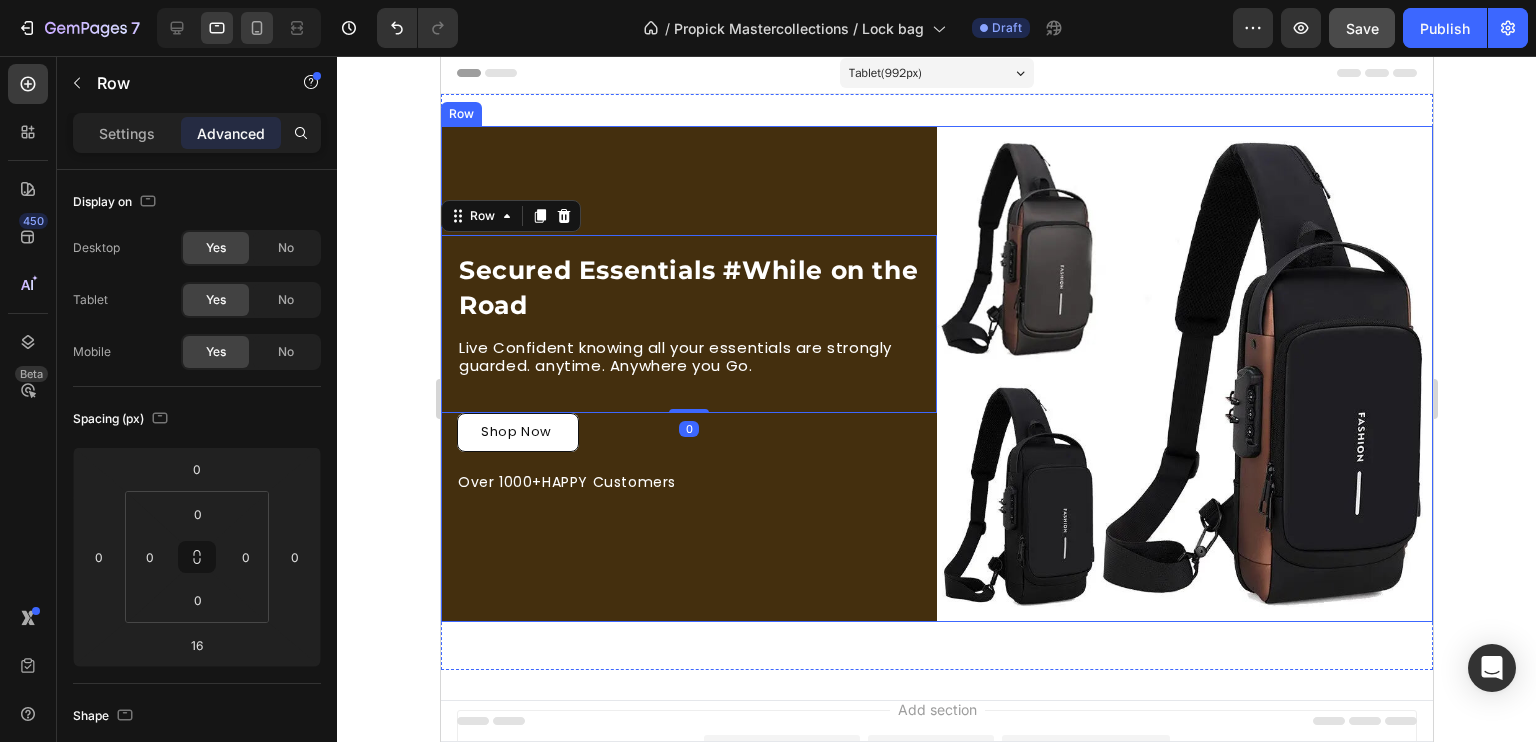 click 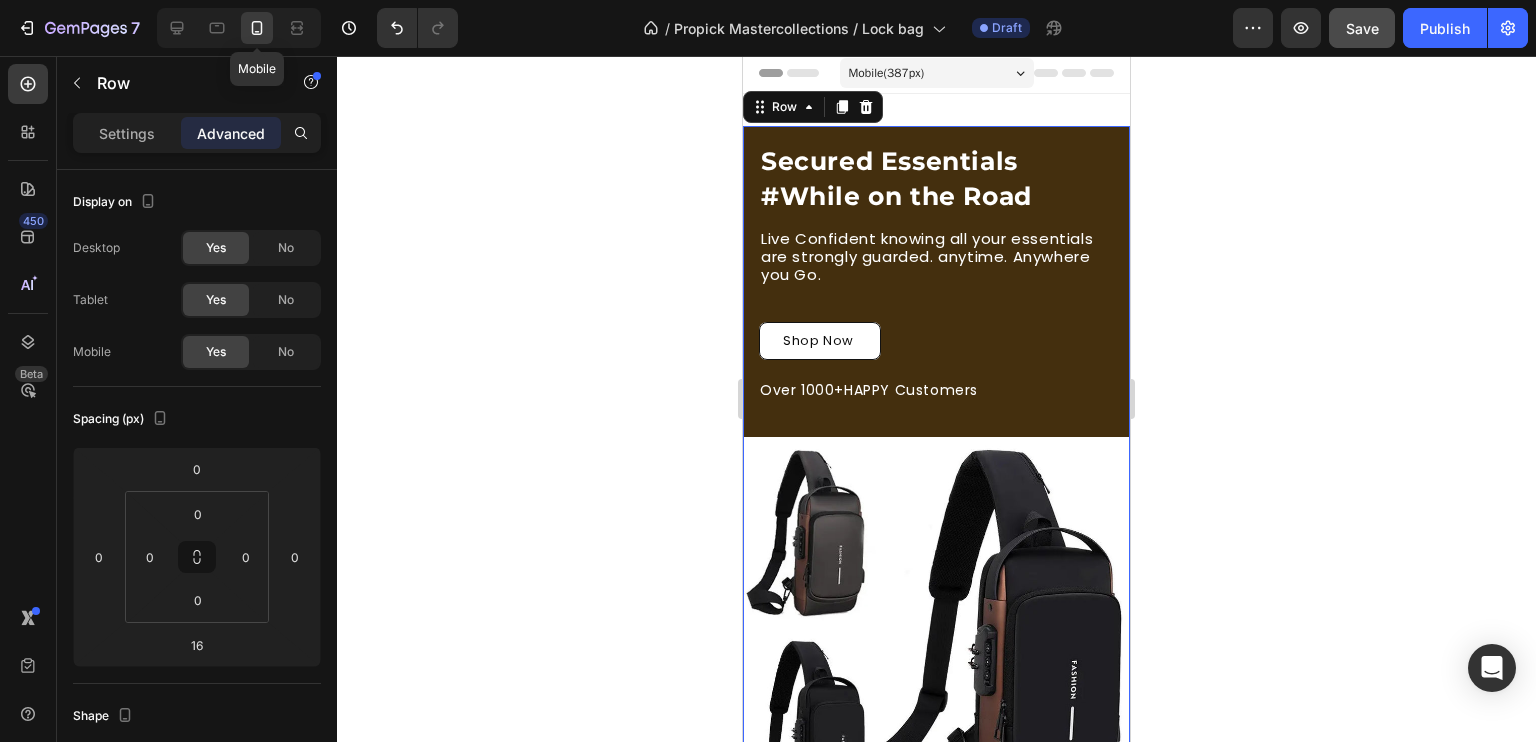 scroll, scrollTop: 756, scrollLeft: 0, axis: vertical 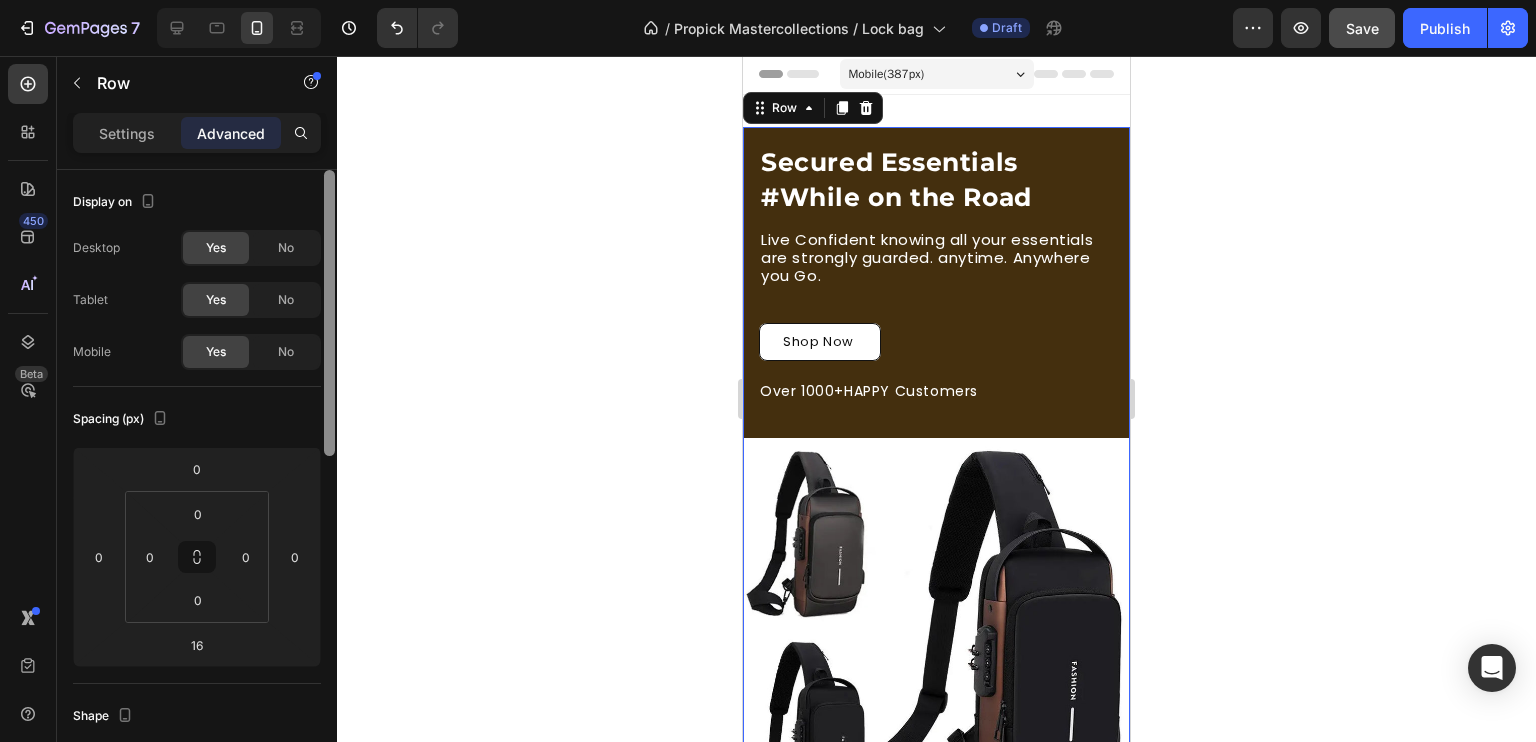 drag, startPoint x: 328, startPoint y: 532, endPoint x: 360, endPoint y: 88, distance: 445.15167 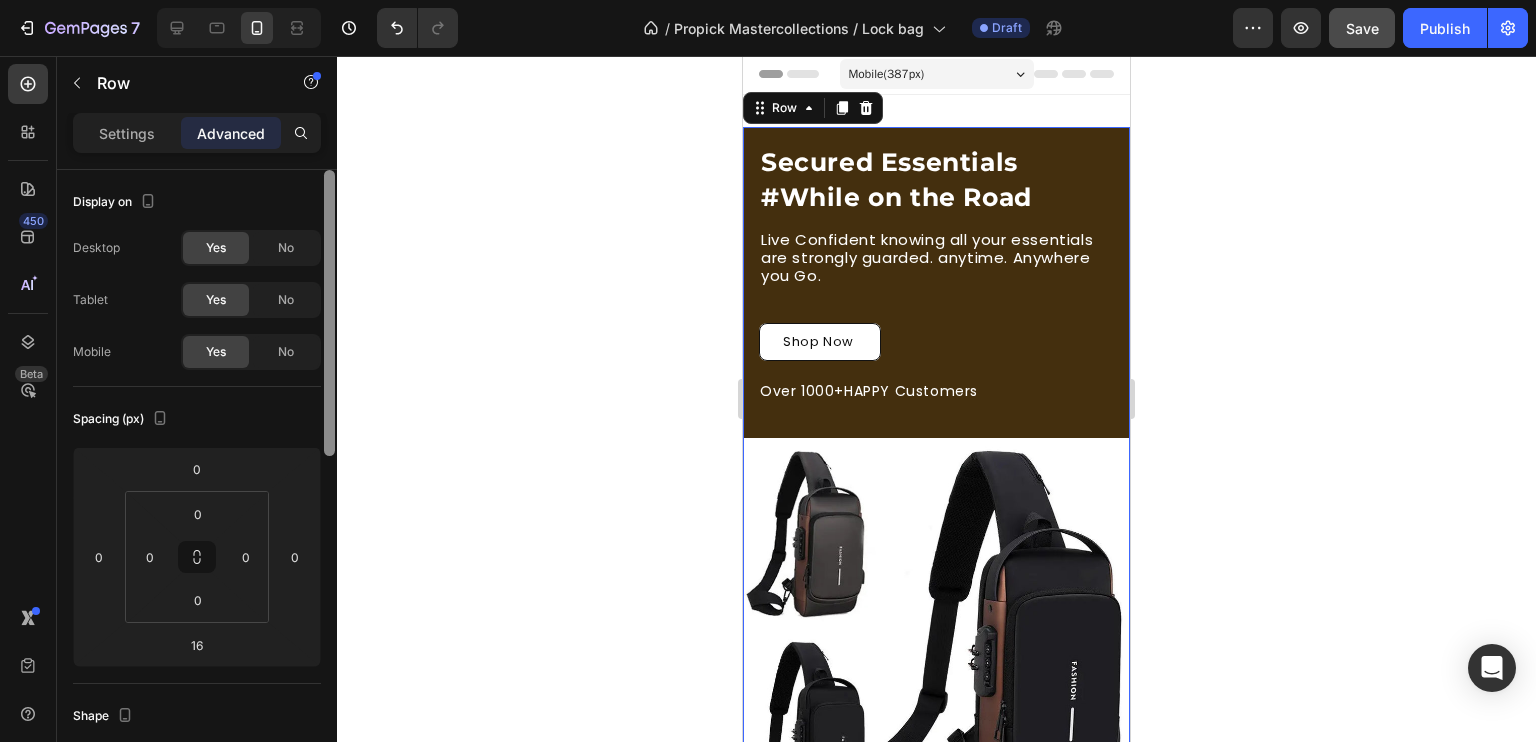 click on "7   /  Propick Mastercollections / Lock bag Draft Preview  Save   Publish  450 Beta Sections(18) Elements(83) Section Element Hero Section Product Detail Brands Trusted Badges Guarantee Product Breakdown How to use Testimonials Compare Bundle FAQs Social Proof Brand Story Product List Collection Blog List Contact Sticky Add to Cart Custom Footer Browse Library 450 Layout
Row
Row
Row
Row Text
Heading
Text Block Button
Button
Button Media
Image
Image" 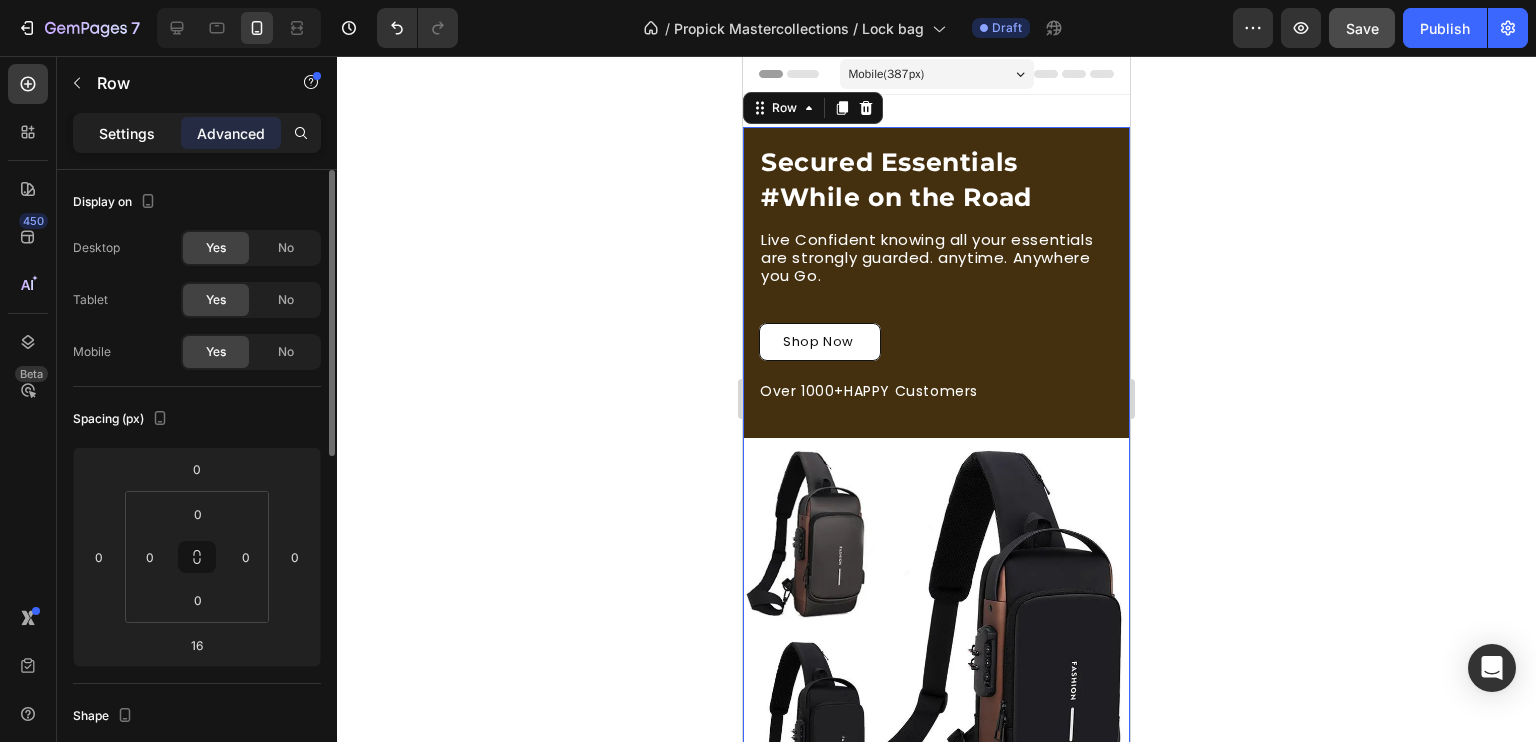 click on "Settings" 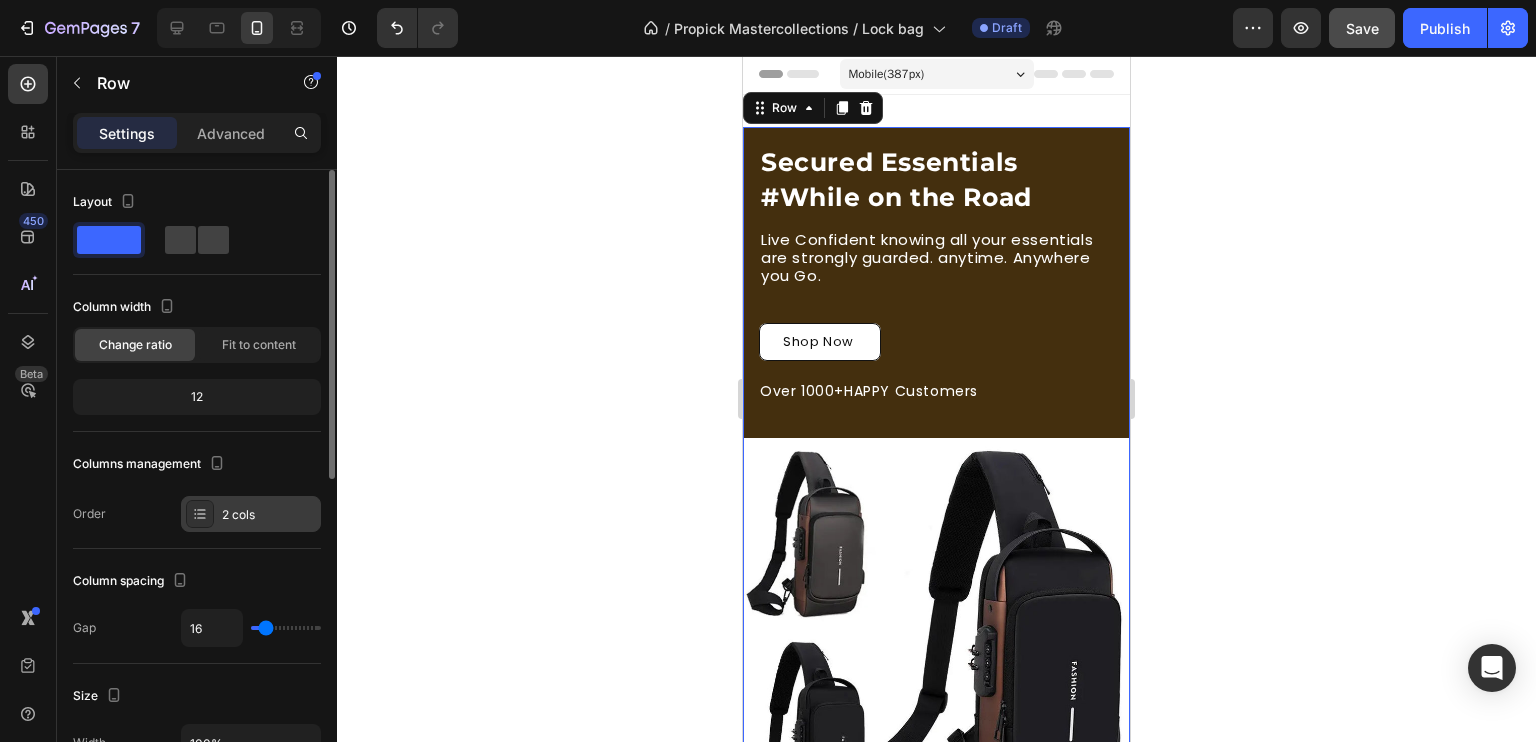 click 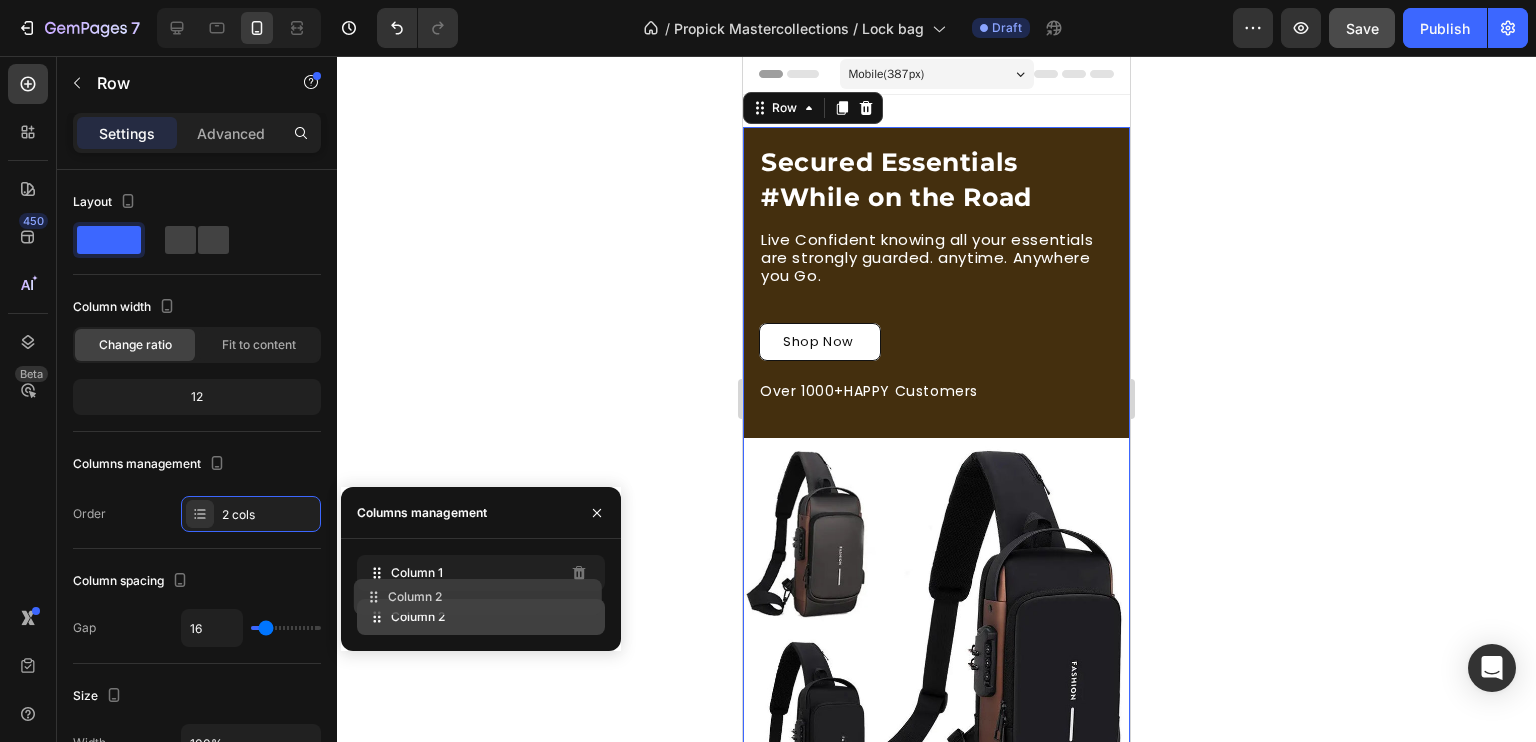 type 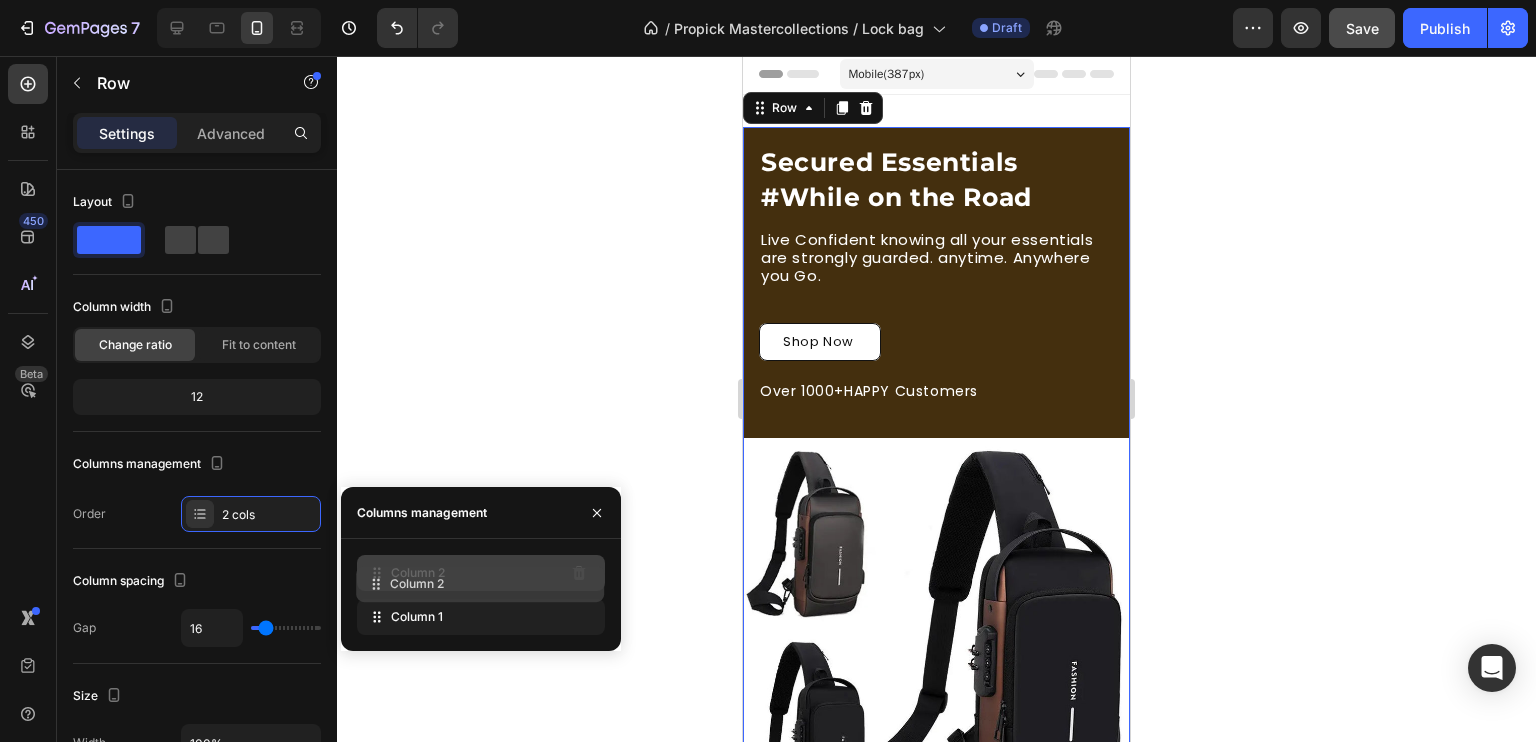 drag, startPoint x: 399, startPoint y: 614, endPoint x: 398, endPoint y: 581, distance: 33.01515 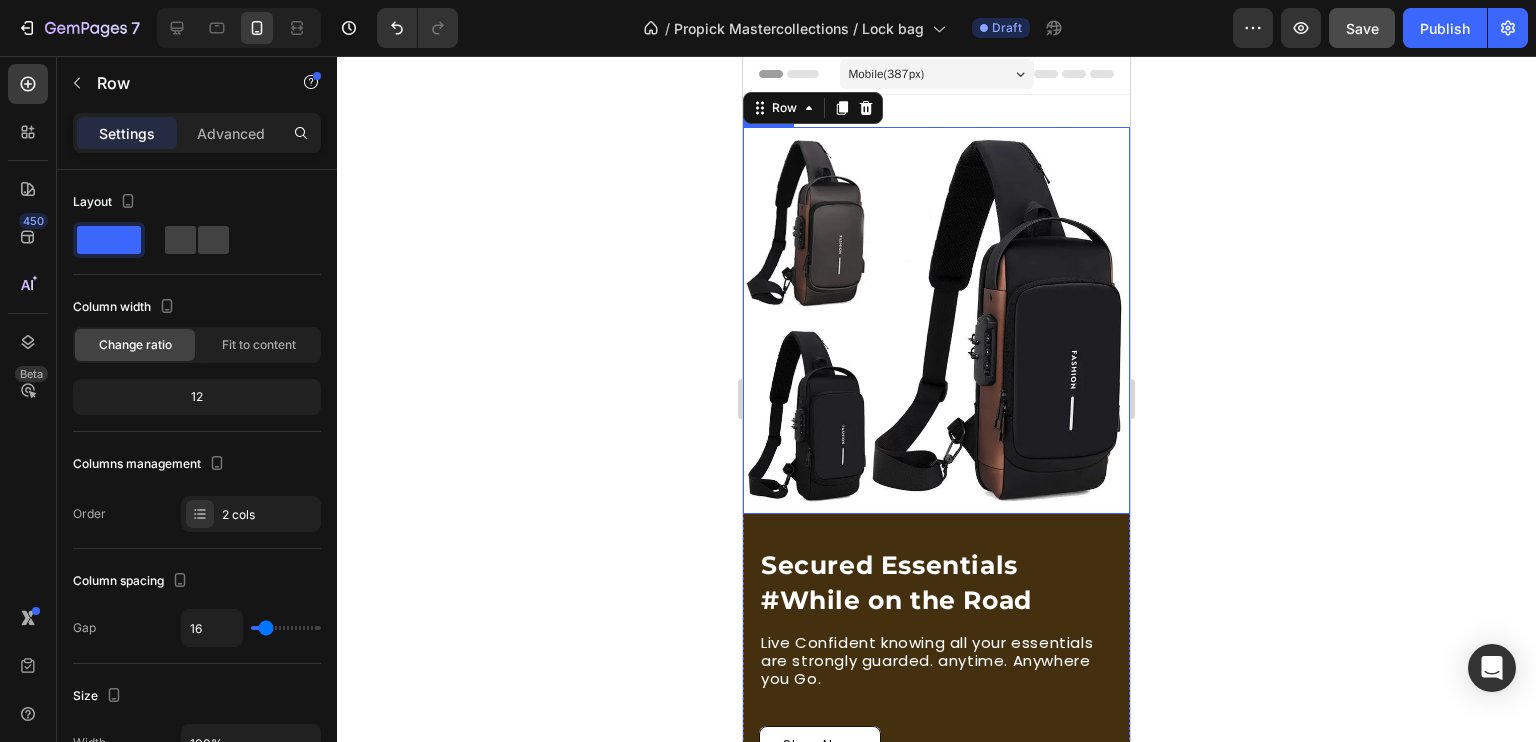click 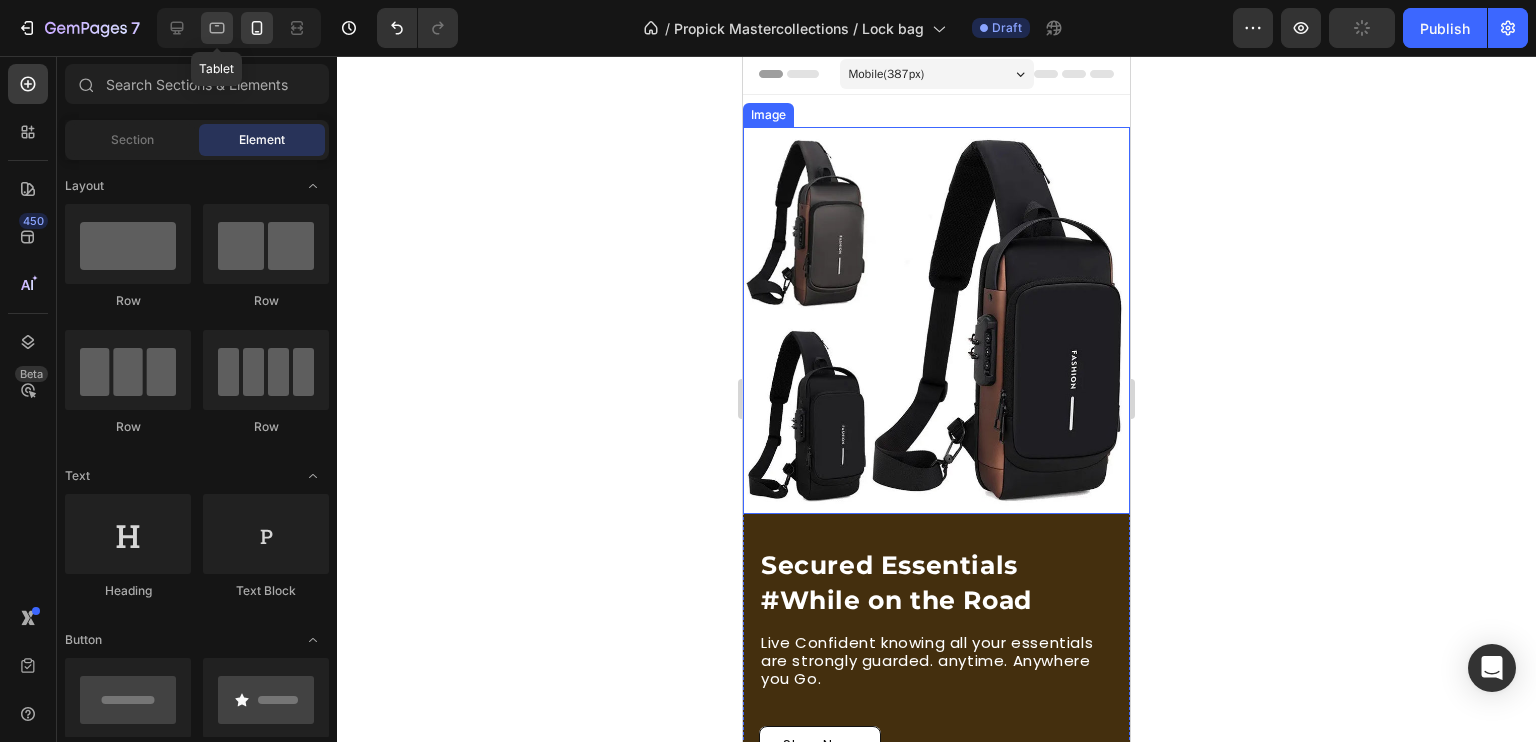 click 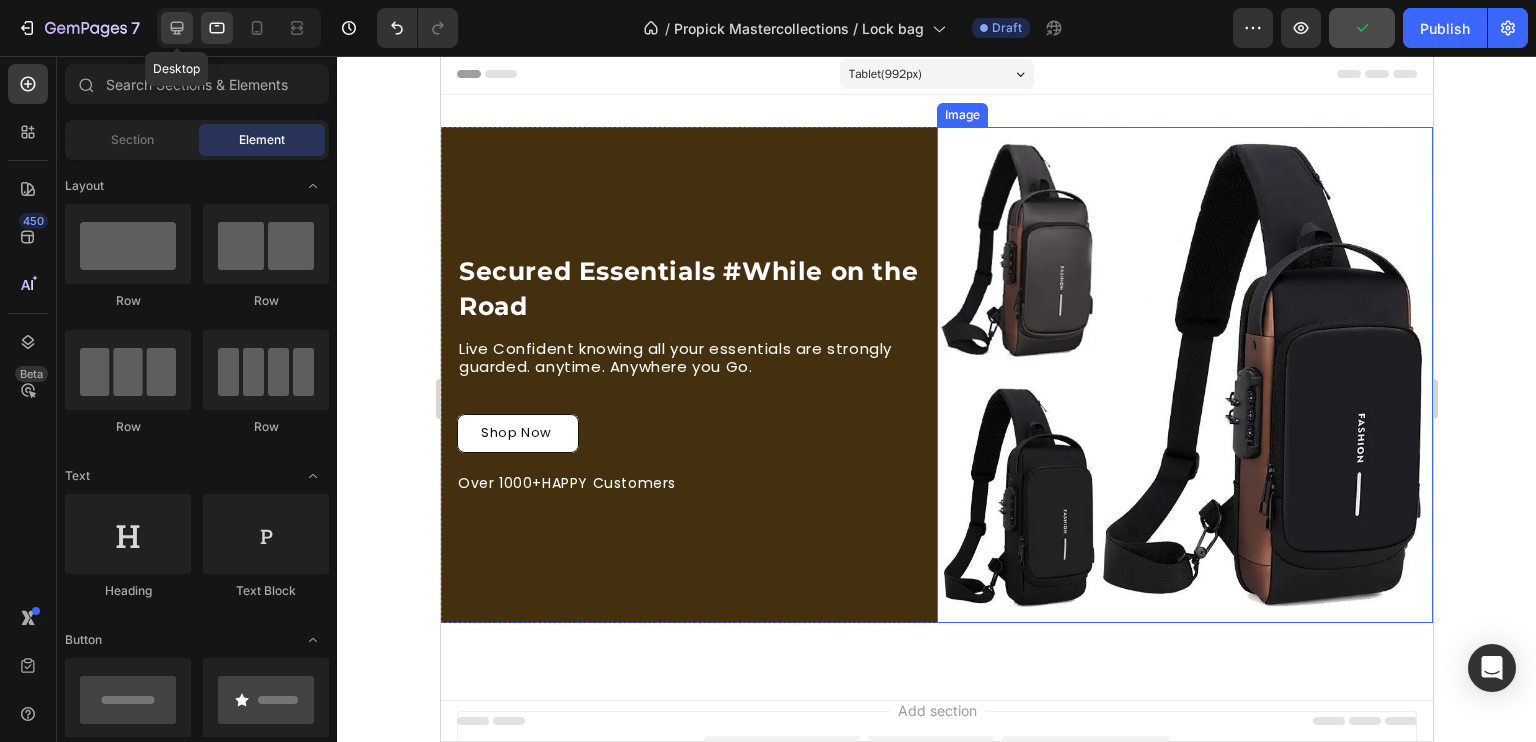 click 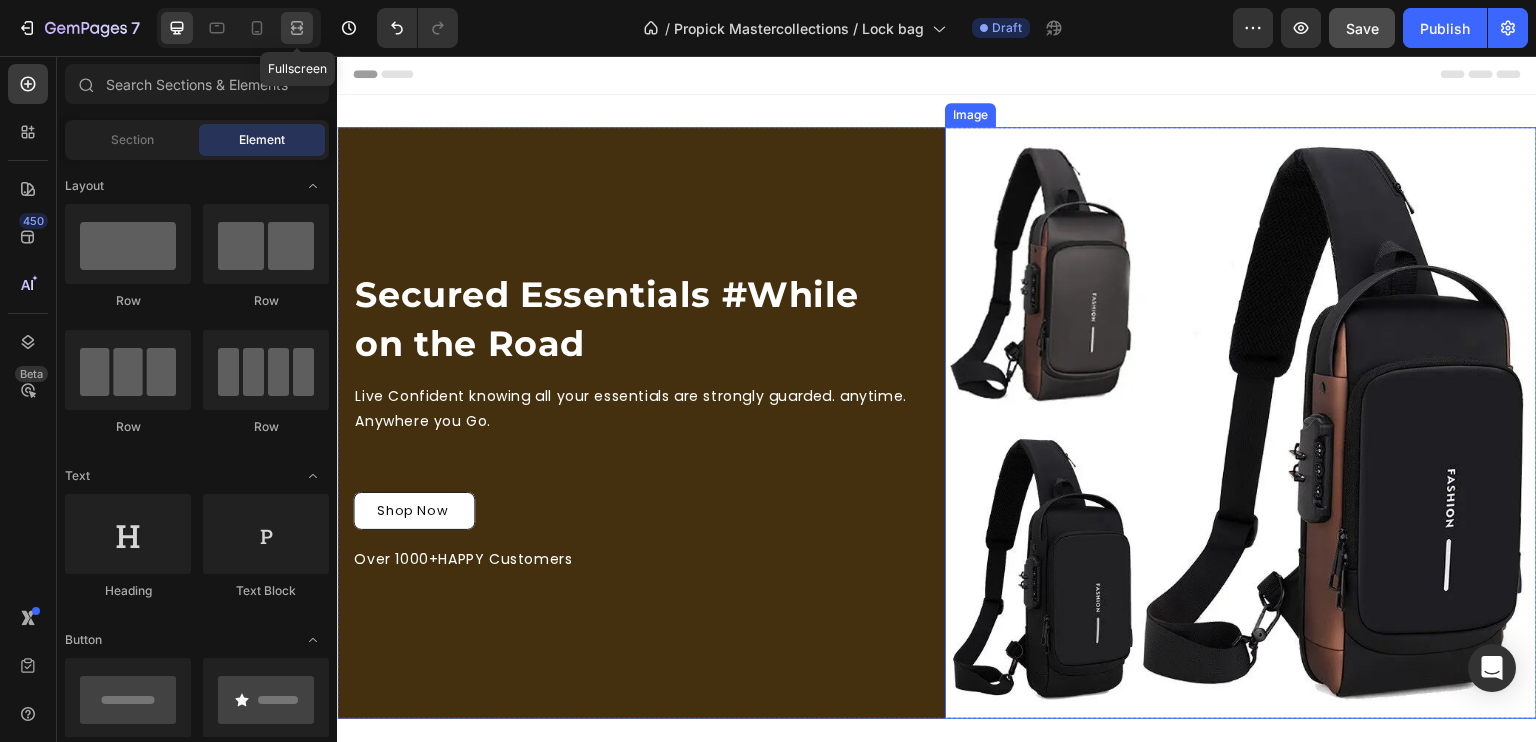 click 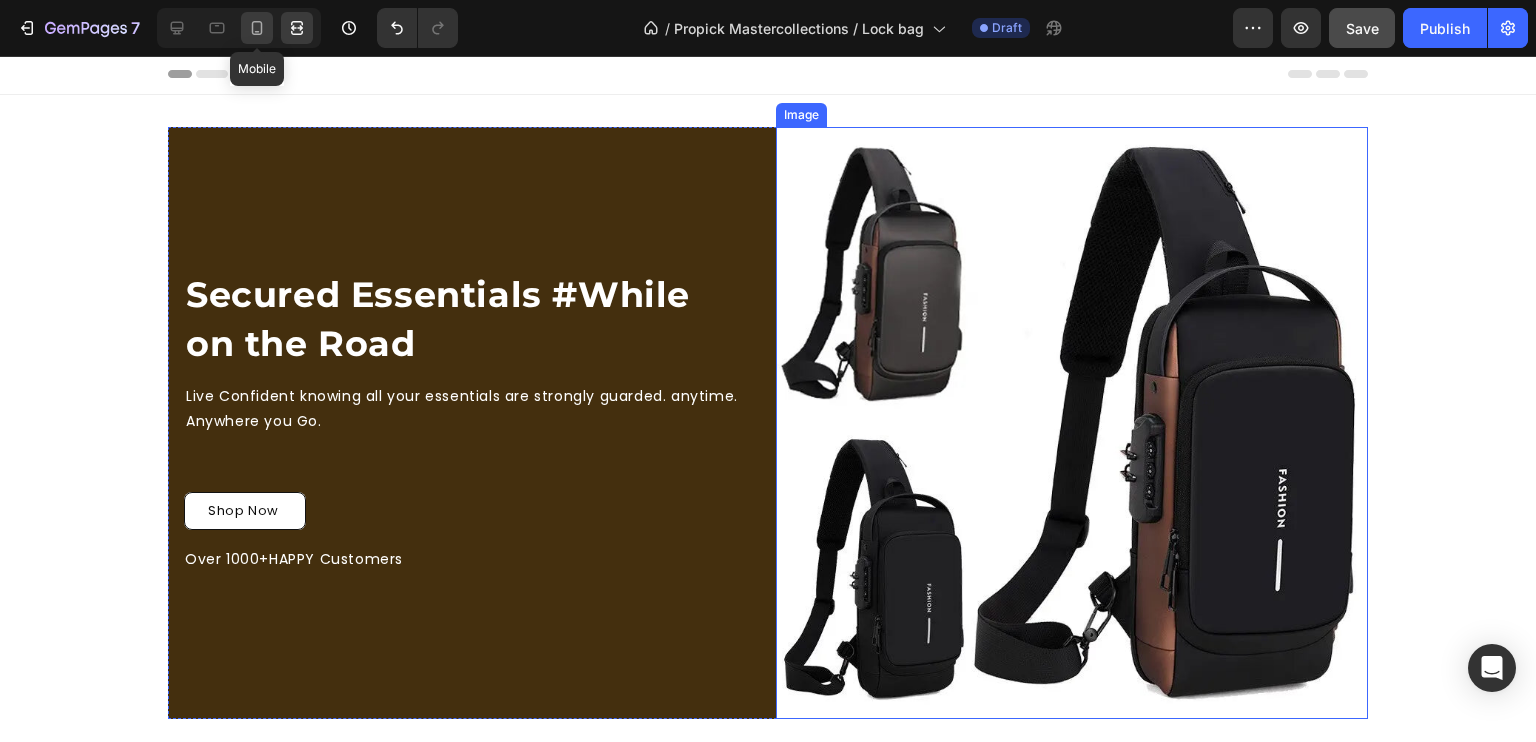 click 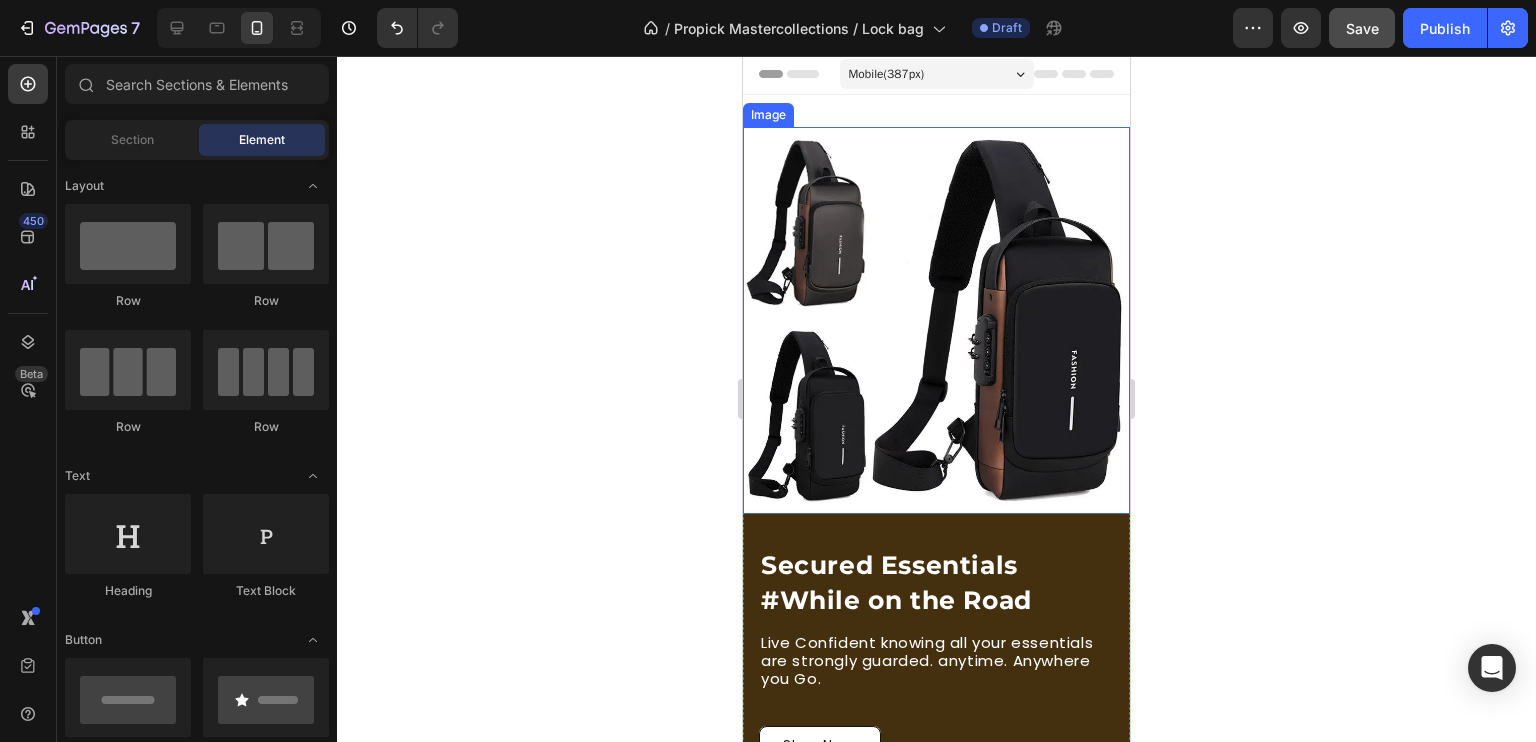 click at bounding box center (936, 320) 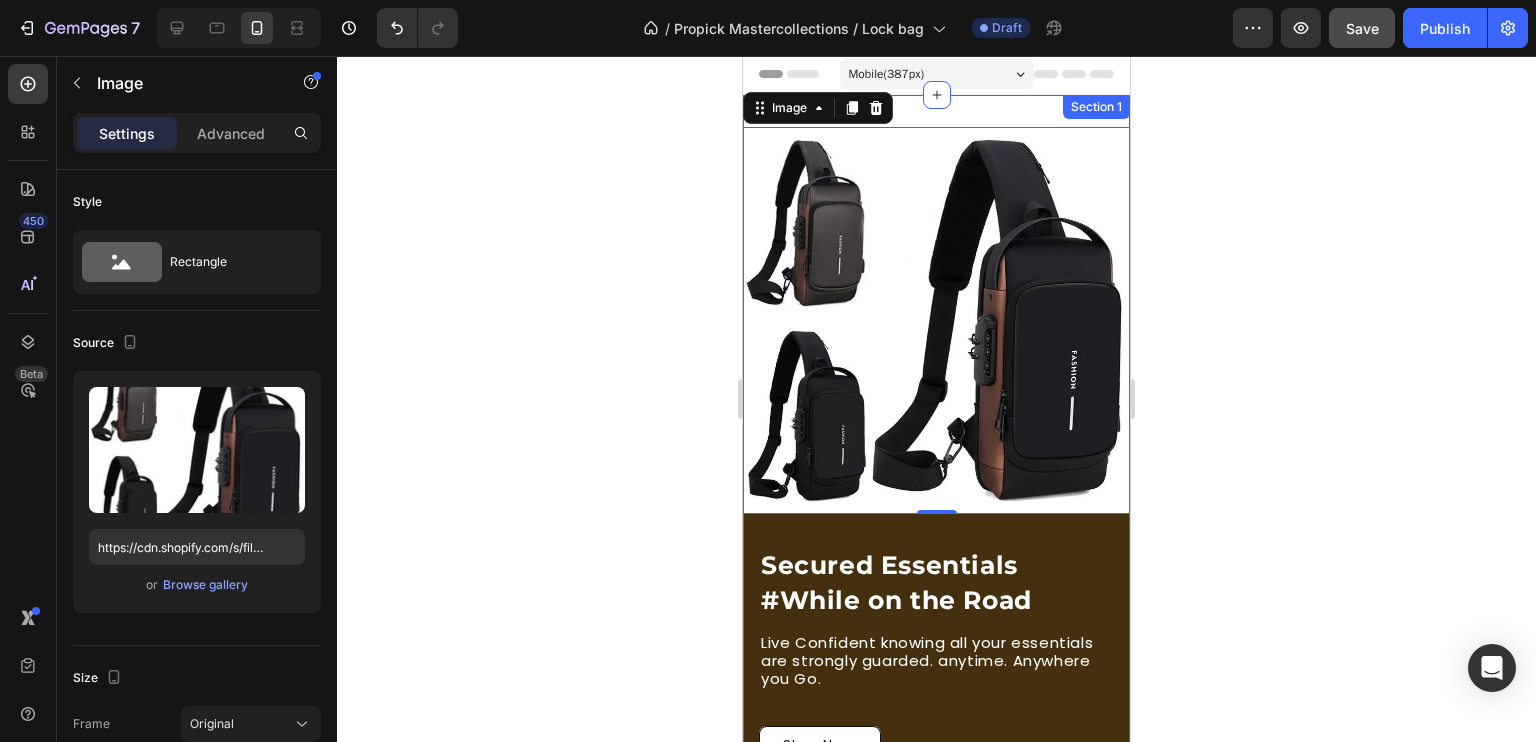 click on "Secured Essentials #While on the Road Heading Live Confident knowing all your essentials are strongly guarded. anytime. Anywhere you Go.  Text Block Row Shop Now   Button Over 1000+HAPPY Customers   Text Block Image   0 Row Section 1" at bounding box center (936, 484) 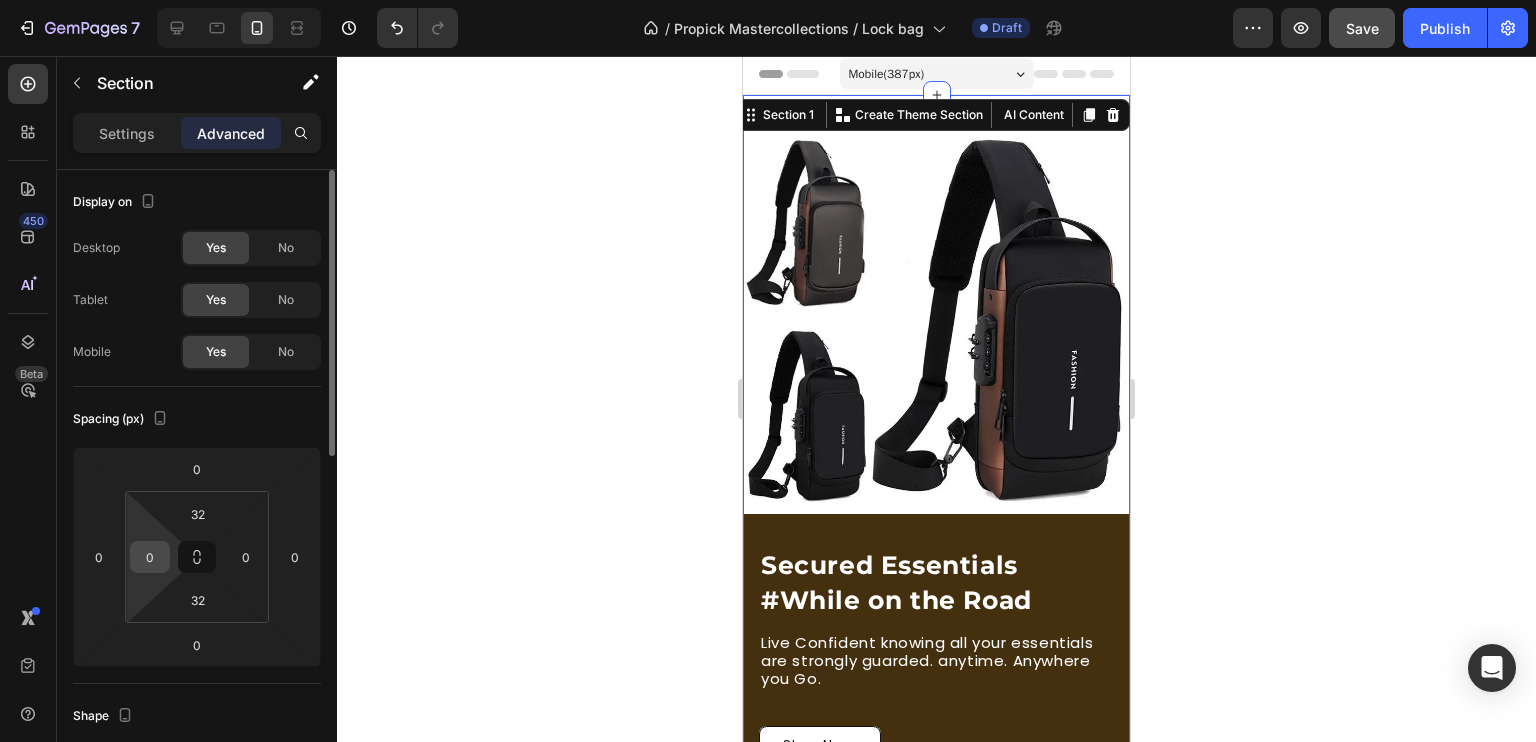 click on "0" at bounding box center (150, 557) 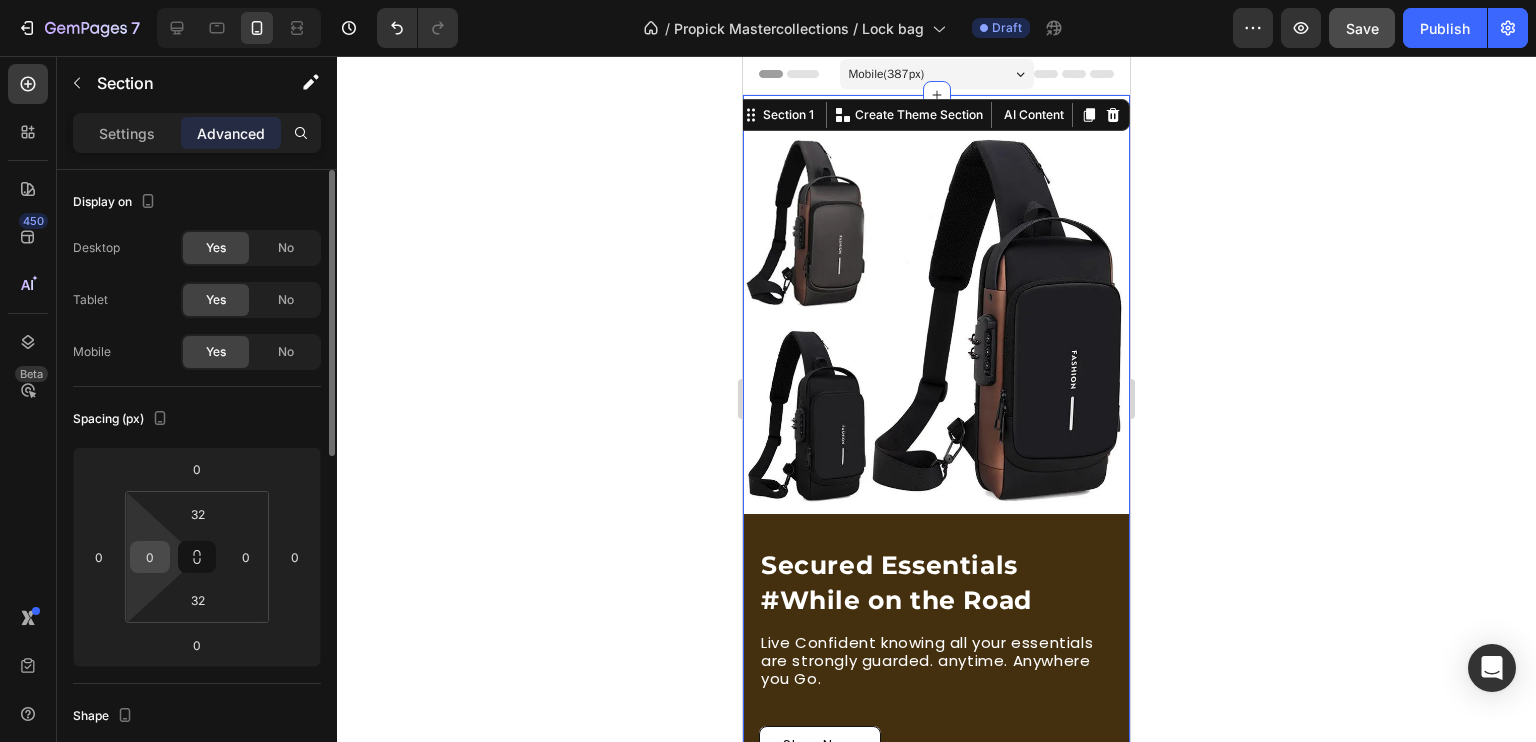 click on "0" at bounding box center [150, 557] 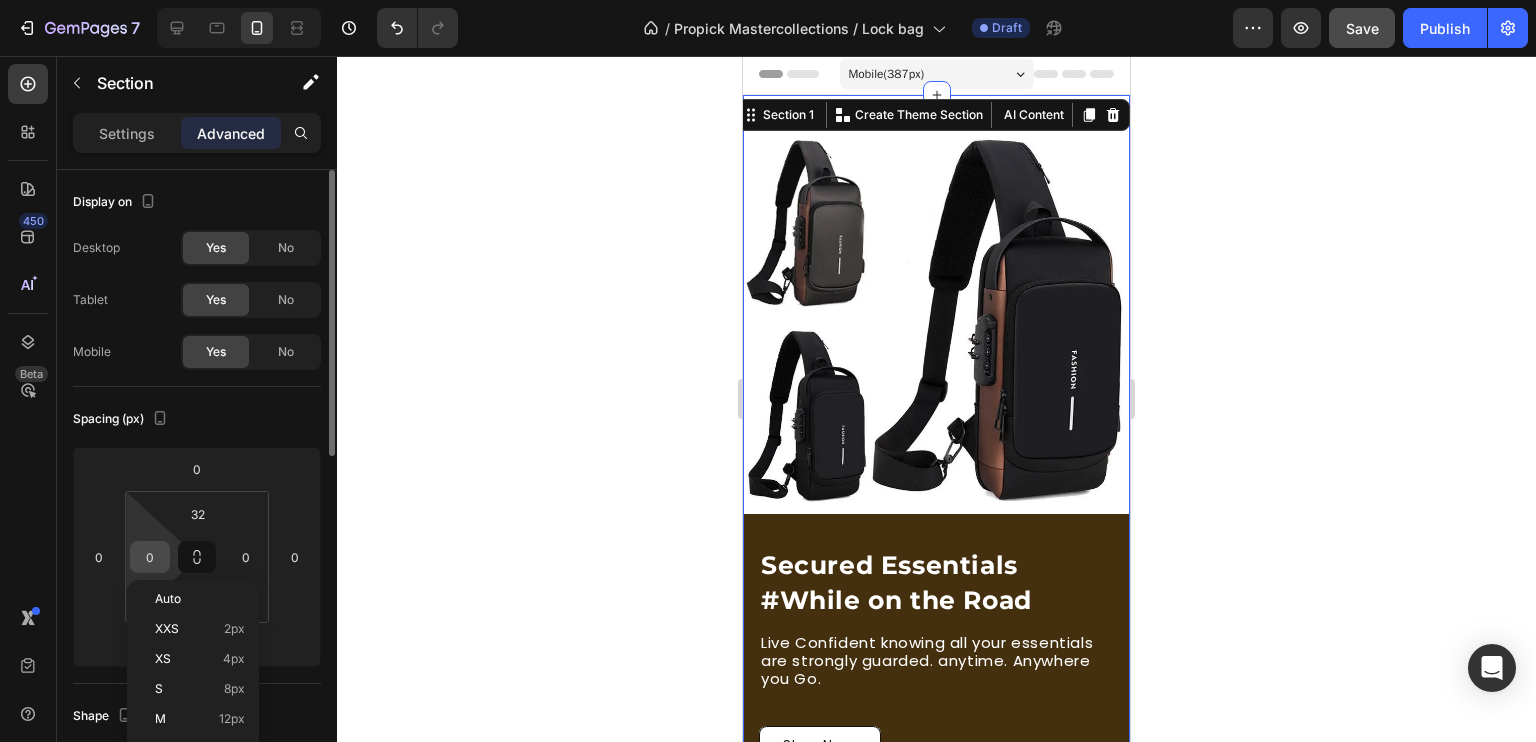 click on "0" at bounding box center [150, 557] 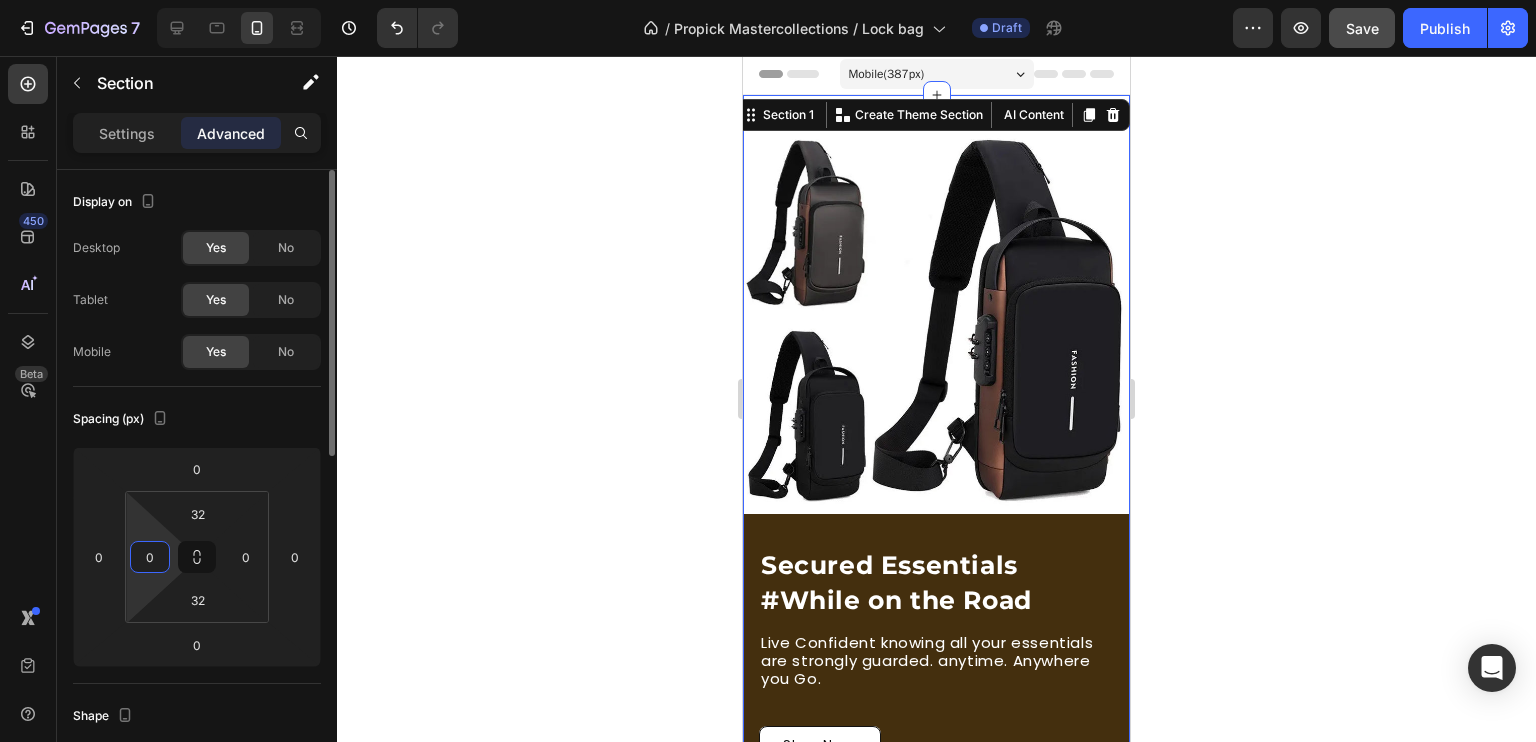 click on "0" at bounding box center [150, 557] 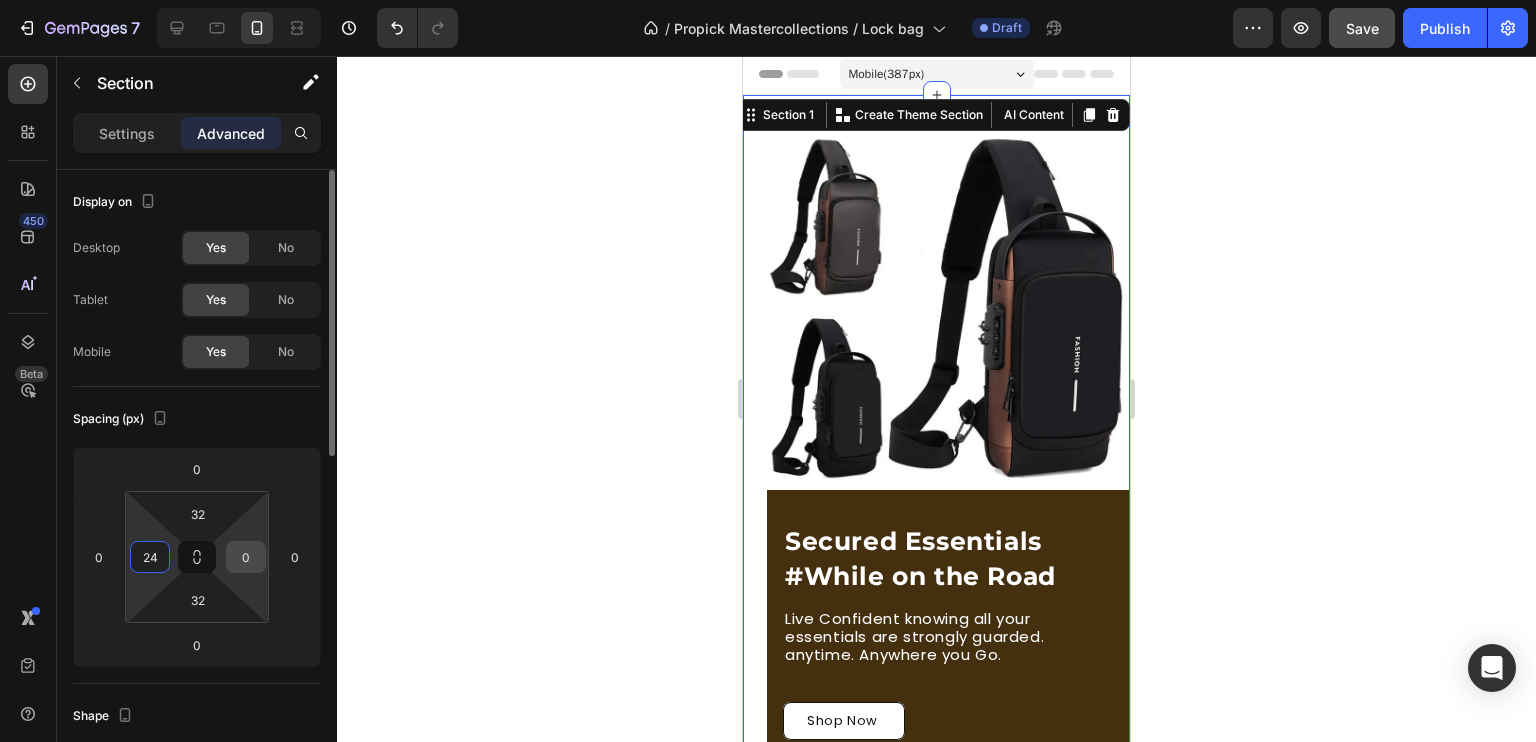 type on "24" 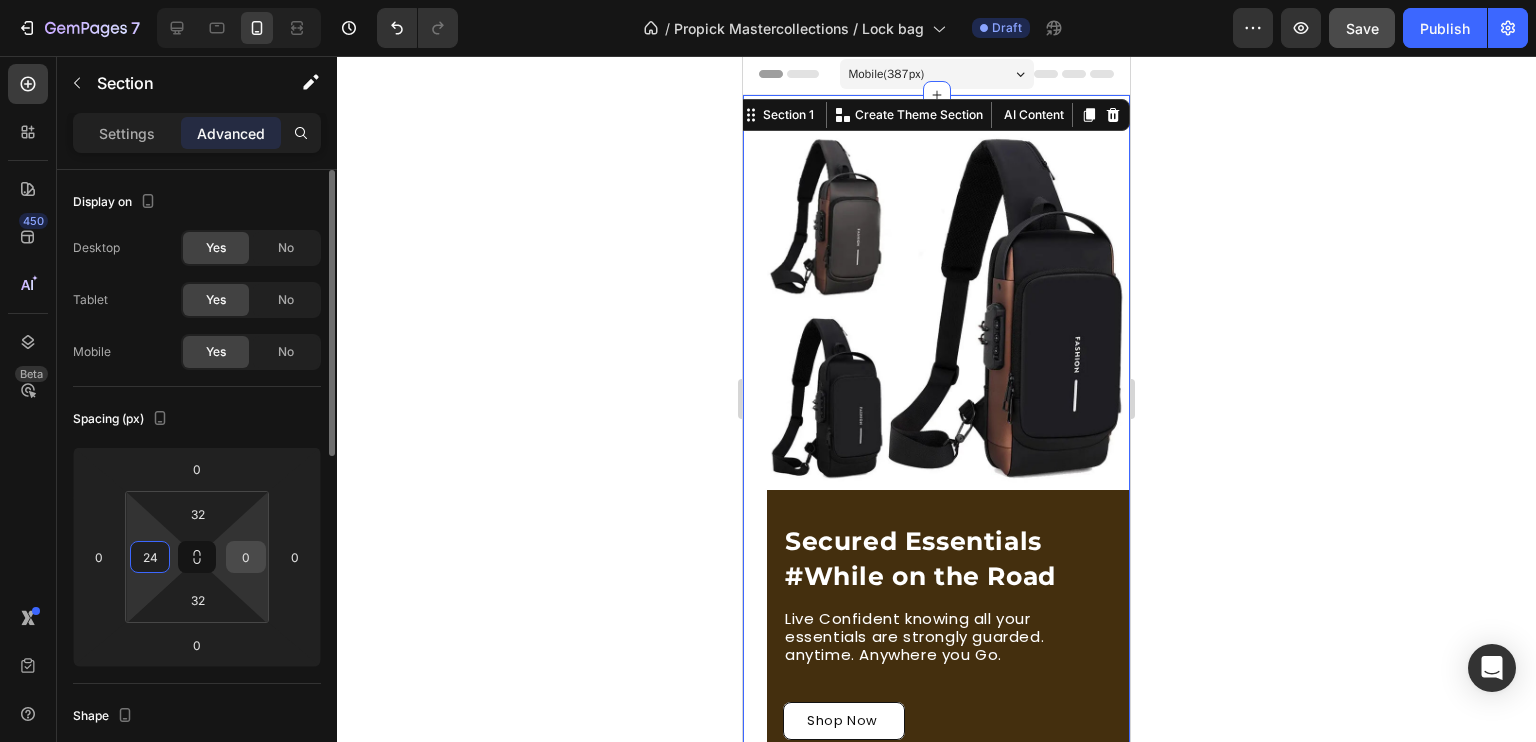 click on "0" at bounding box center [246, 557] 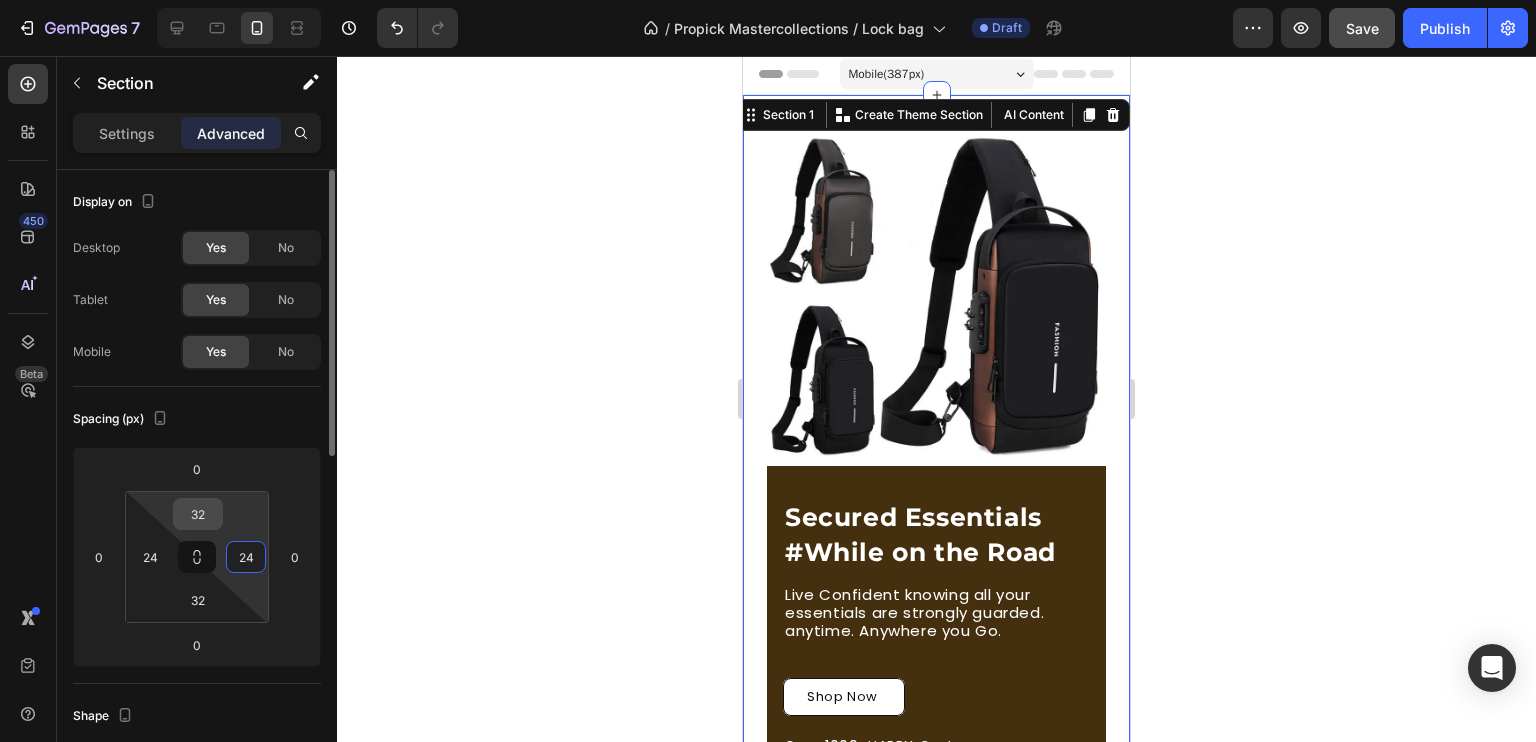 type on "24" 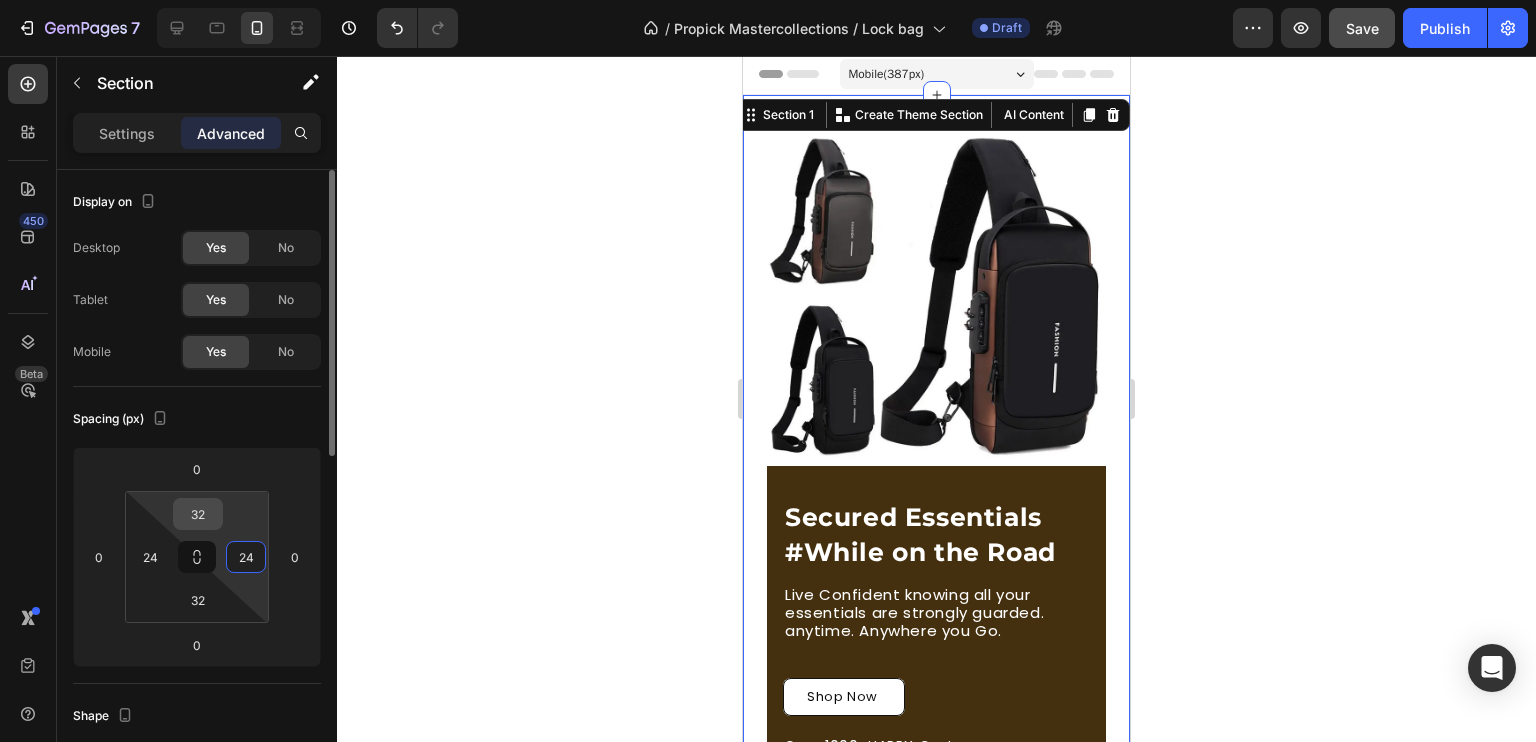 click on "32" at bounding box center (198, 514) 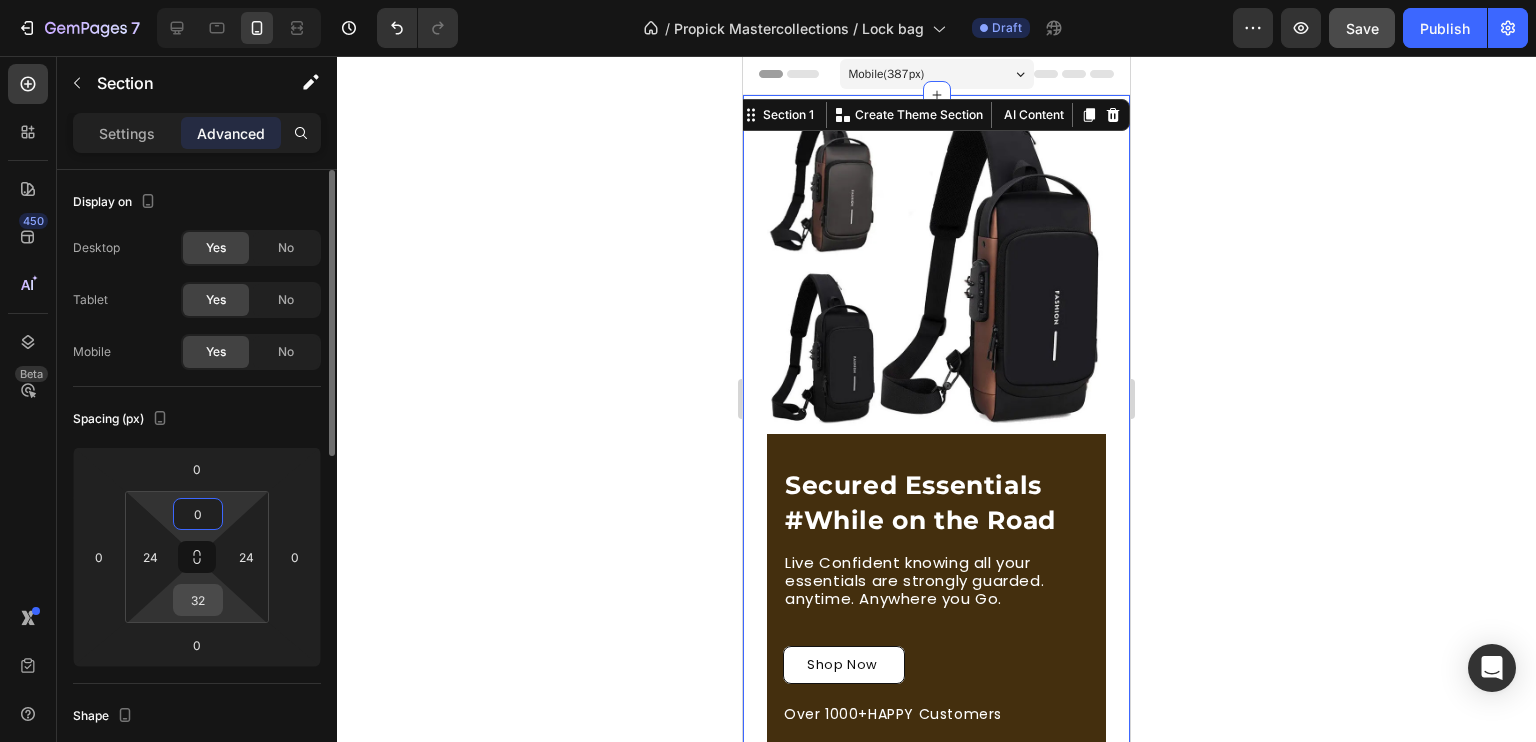 type on "0" 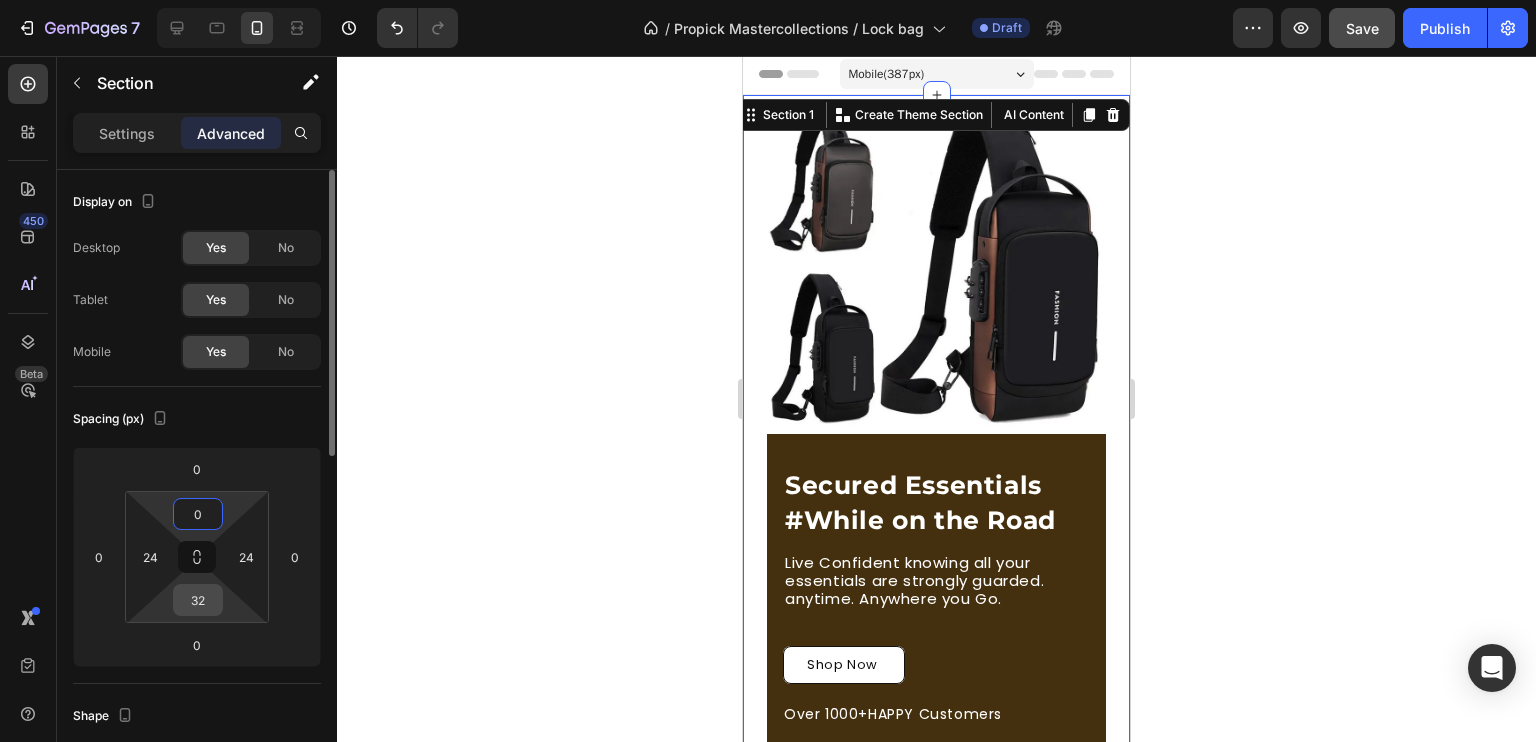 click on "32" at bounding box center [198, 600] 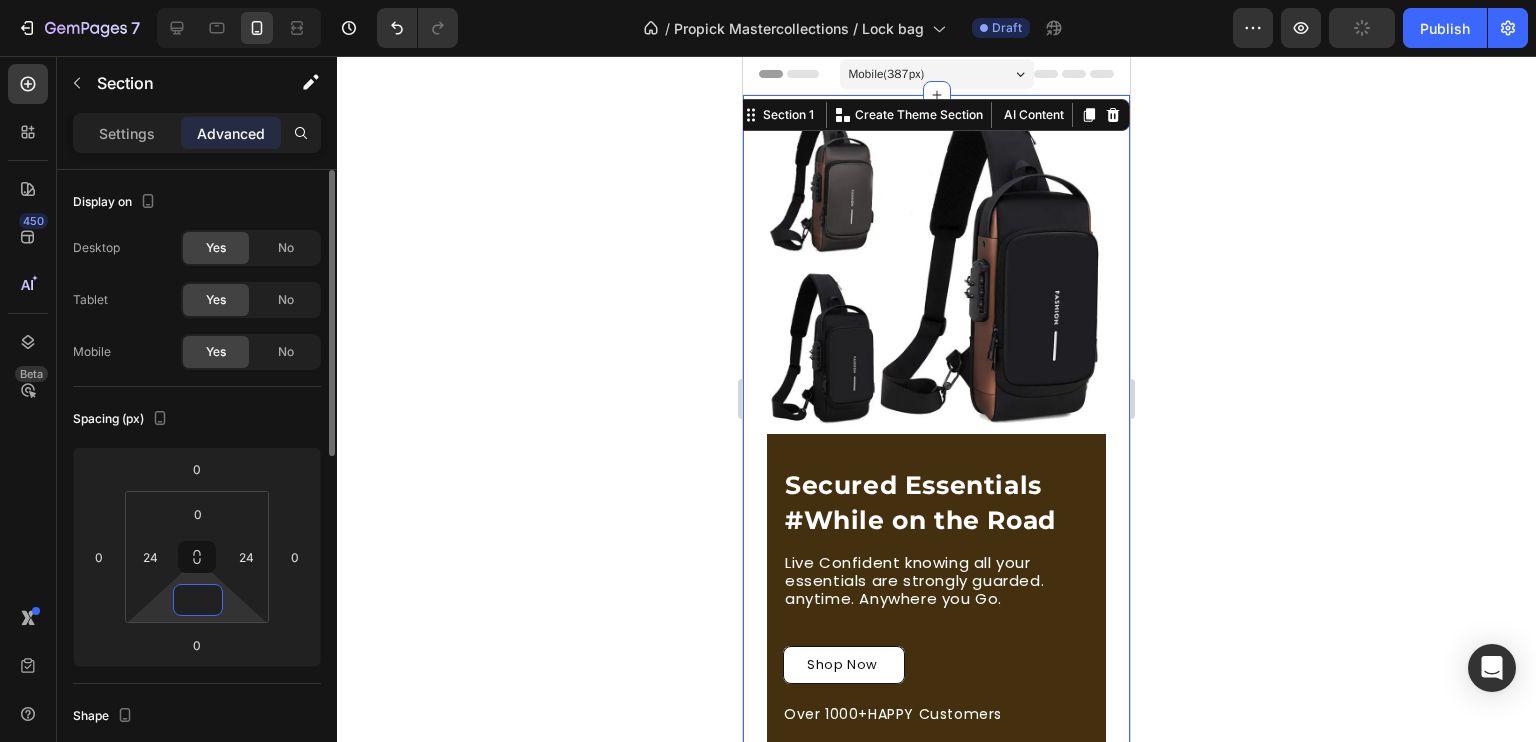 type on "0" 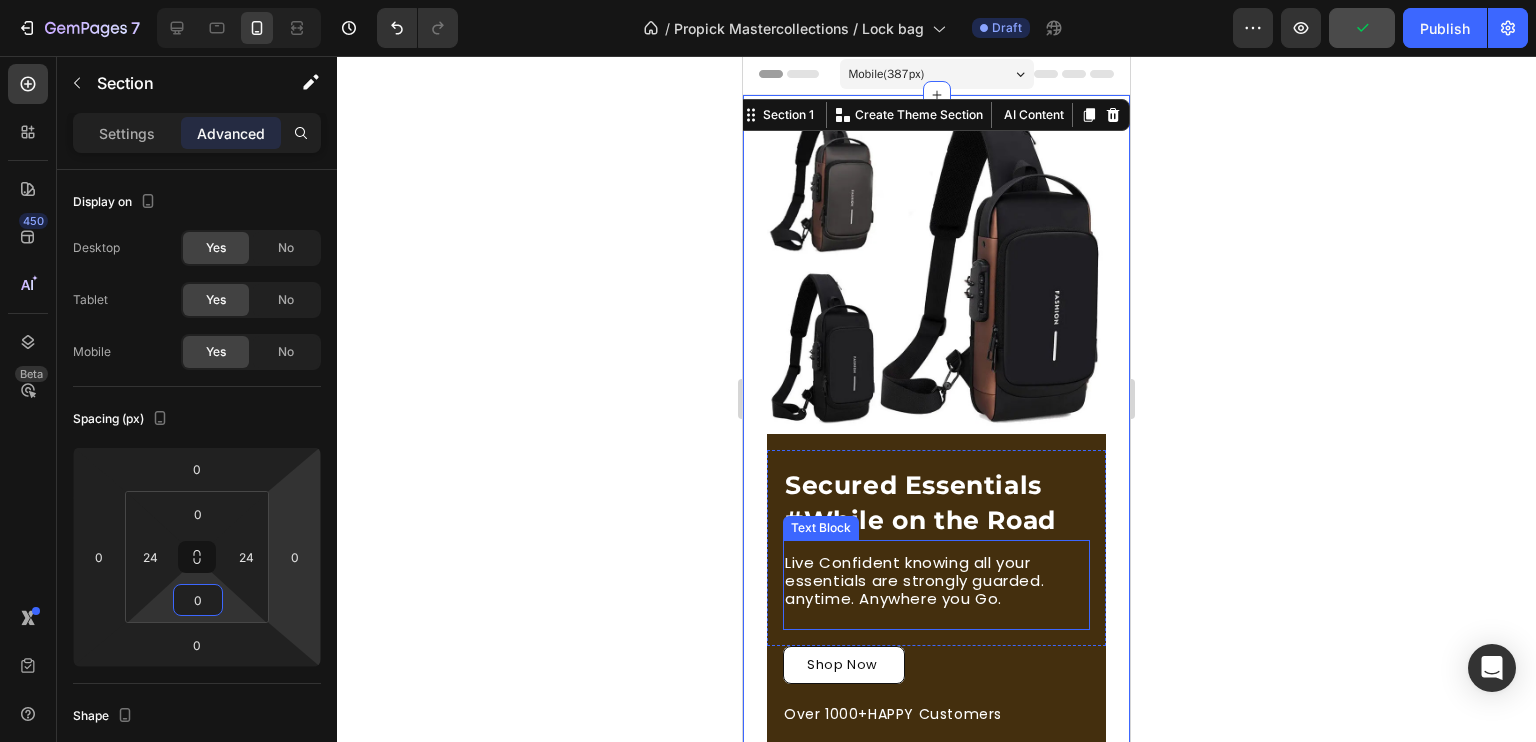 click on "Live Confident knowing all your essentials are strongly guarded. anytime. Anywhere you Go." at bounding box center (936, 581) 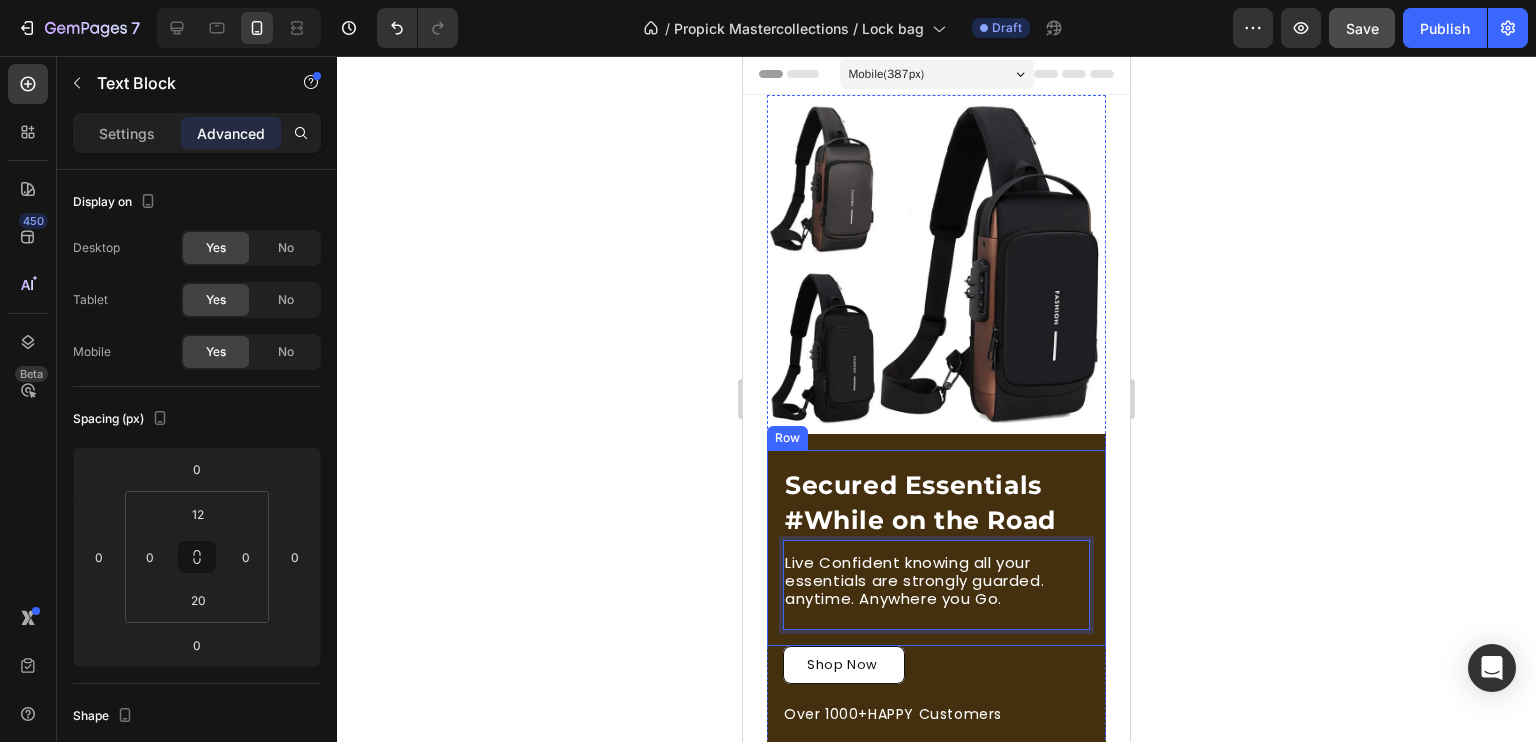click on "Secured Essentials #While on the Road Heading Live Confident knowing all your essentials are strongly guarded. anytime. Anywhere you Go.  Text Block   0 Row" at bounding box center [936, 548] 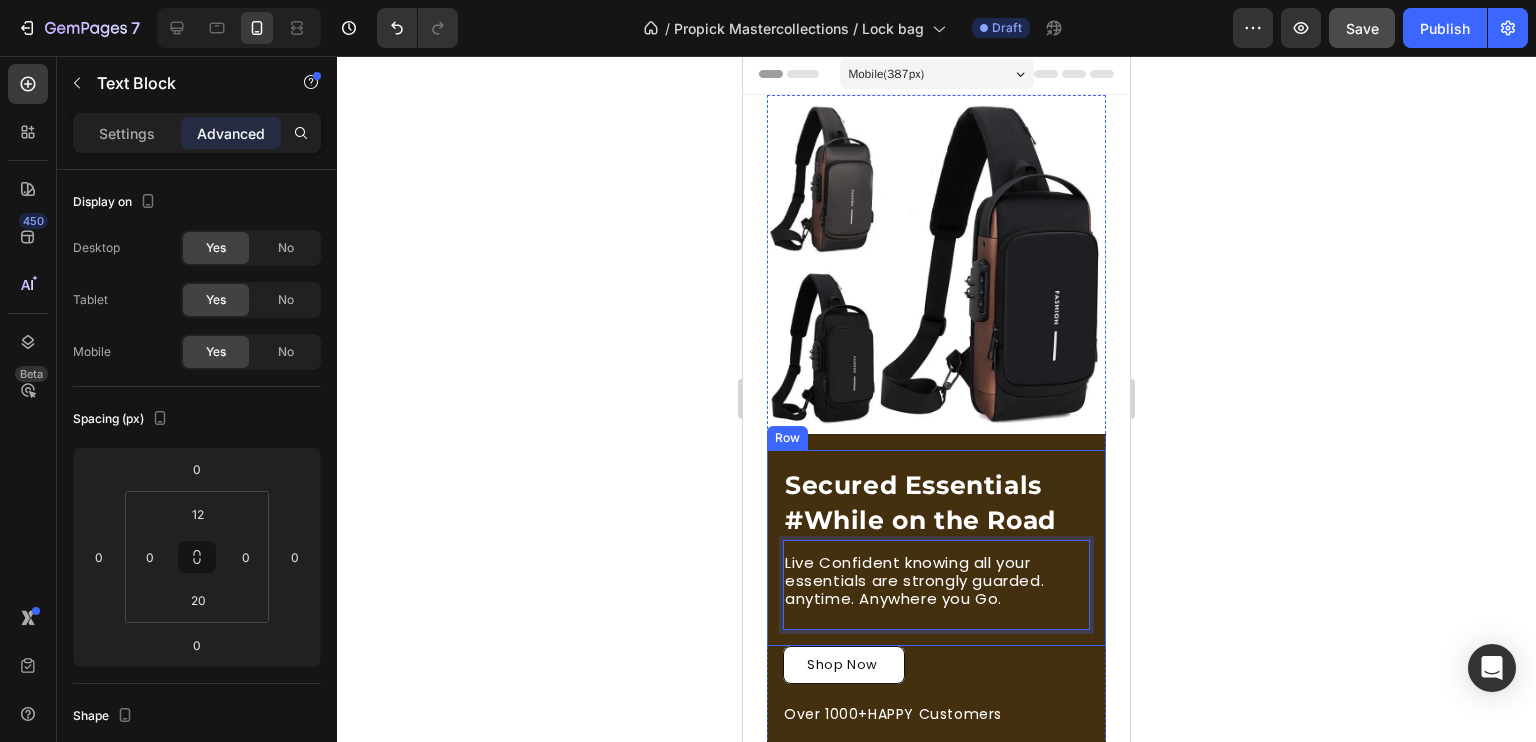 click on "Secured Essentials #While on the Road Heading Live Confident knowing all your essentials are strongly guarded. anytime. Anywhere you Go.  Text Block   0 Row" at bounding box center [936, 548] 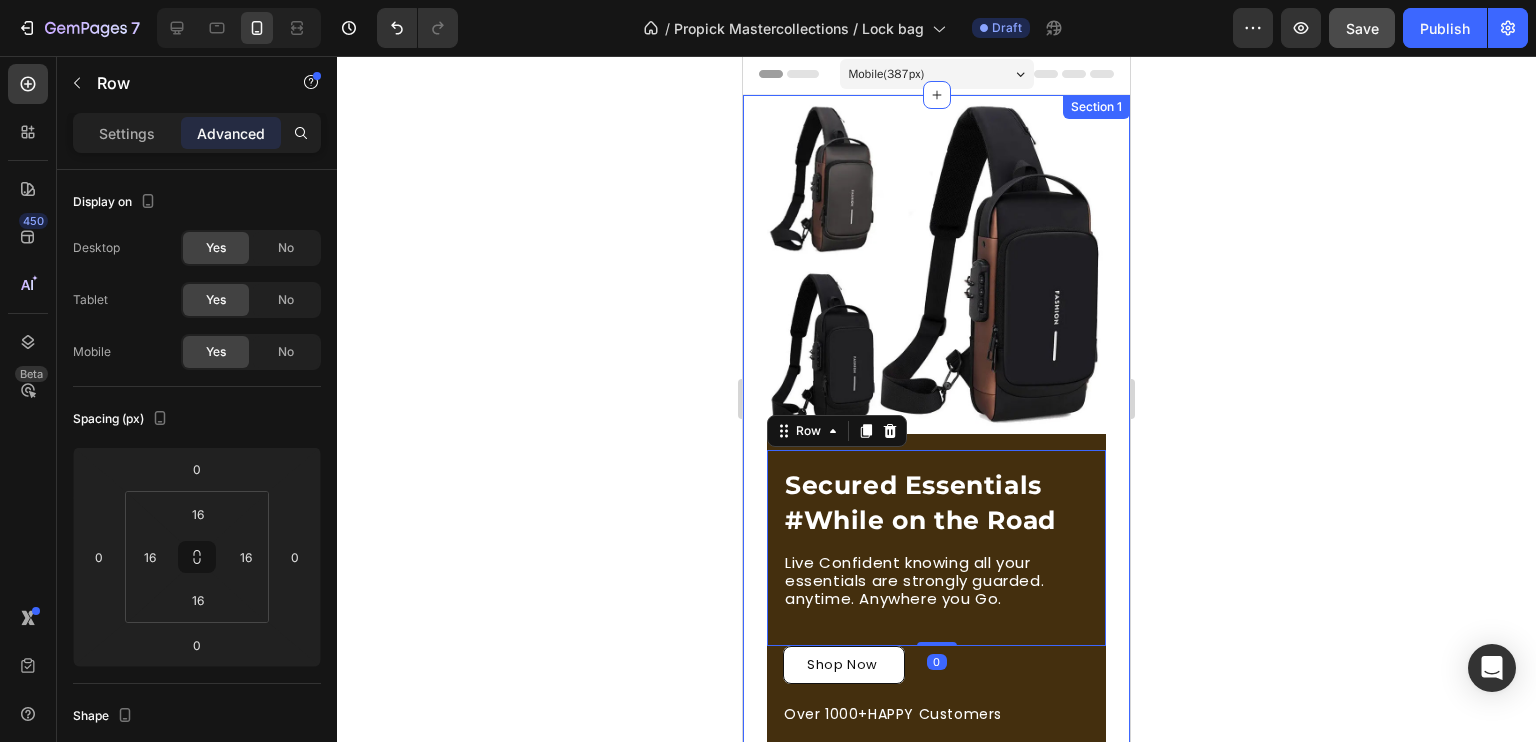 click on "Secured Essentials #While on the Road Heading Live Confident knowing all your essentials are strongly guarded. anytime. Anywhere you Go.  Text Block Row   0 Shop Now   Button Over 1000+HAPPY Customers   Text Block Image Row Section 1" at bounding box center [936, 428] 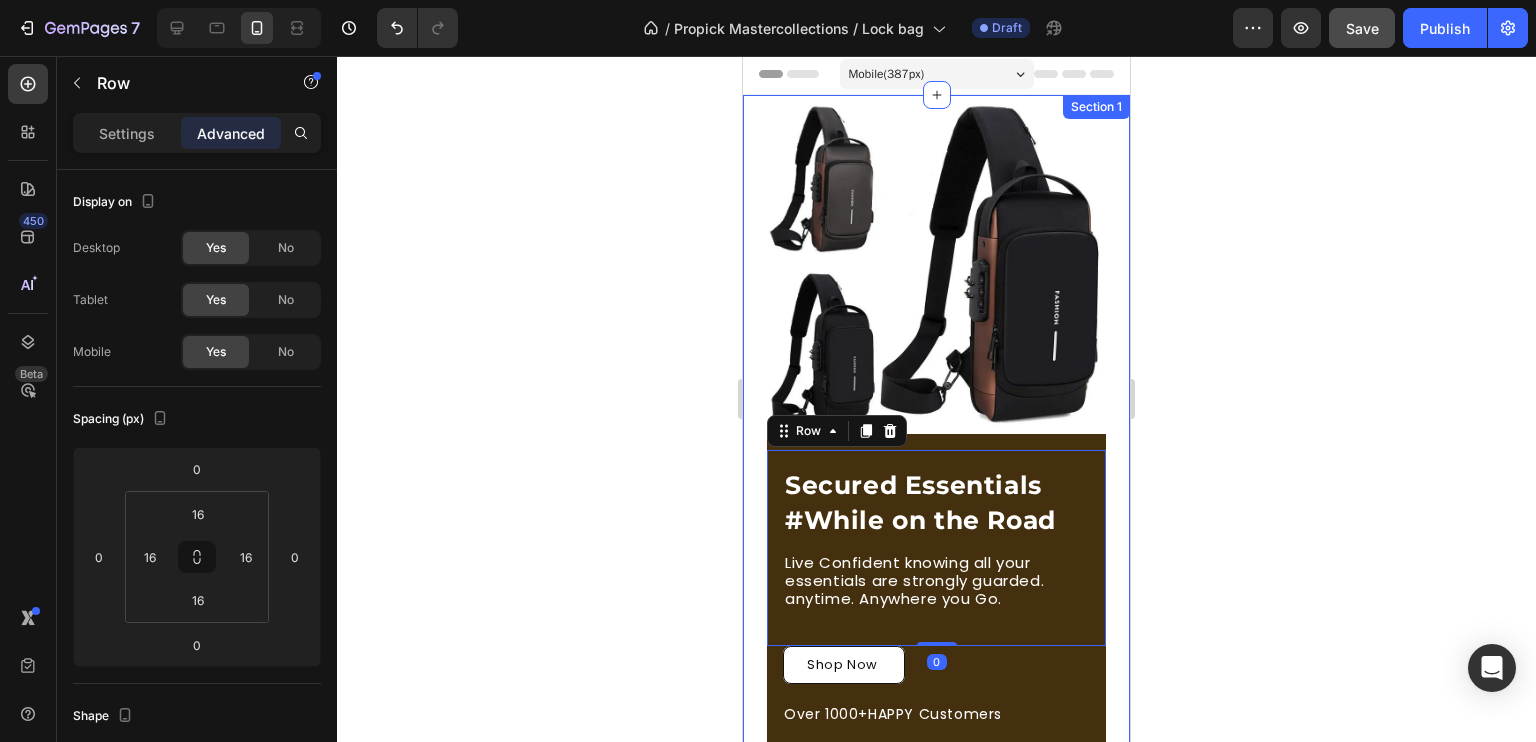 click on "Secured Essentials #While on the Road Heading Live Confident knowing all your essentials are strongly guarded. anytime. Anywhere you Go.  Text Block Row   0 Shop Now   Button Over 1000+HAPPY Customers   Text Block Image Row Section 1" at bounding box center [936, 428] 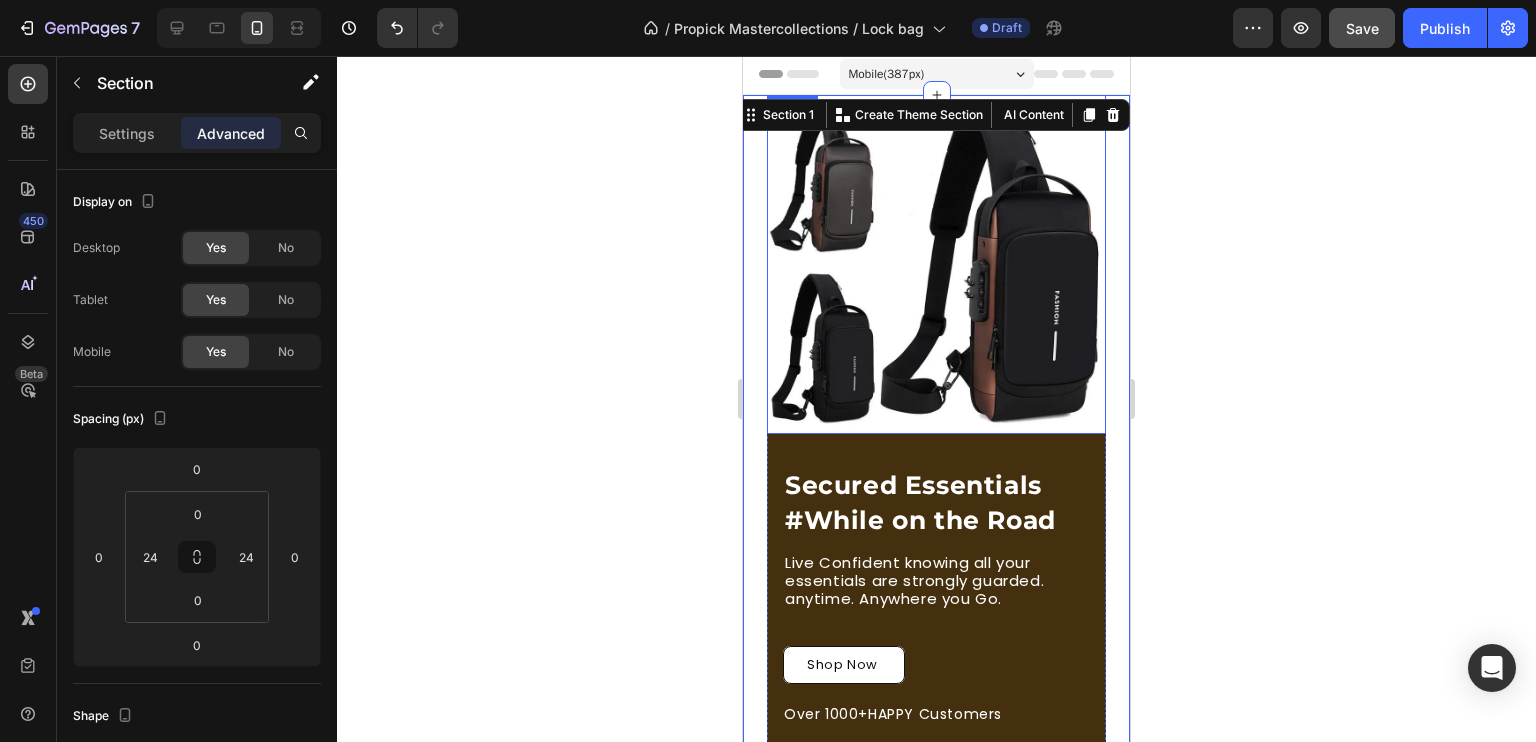 click at bounding box center (936, 264) 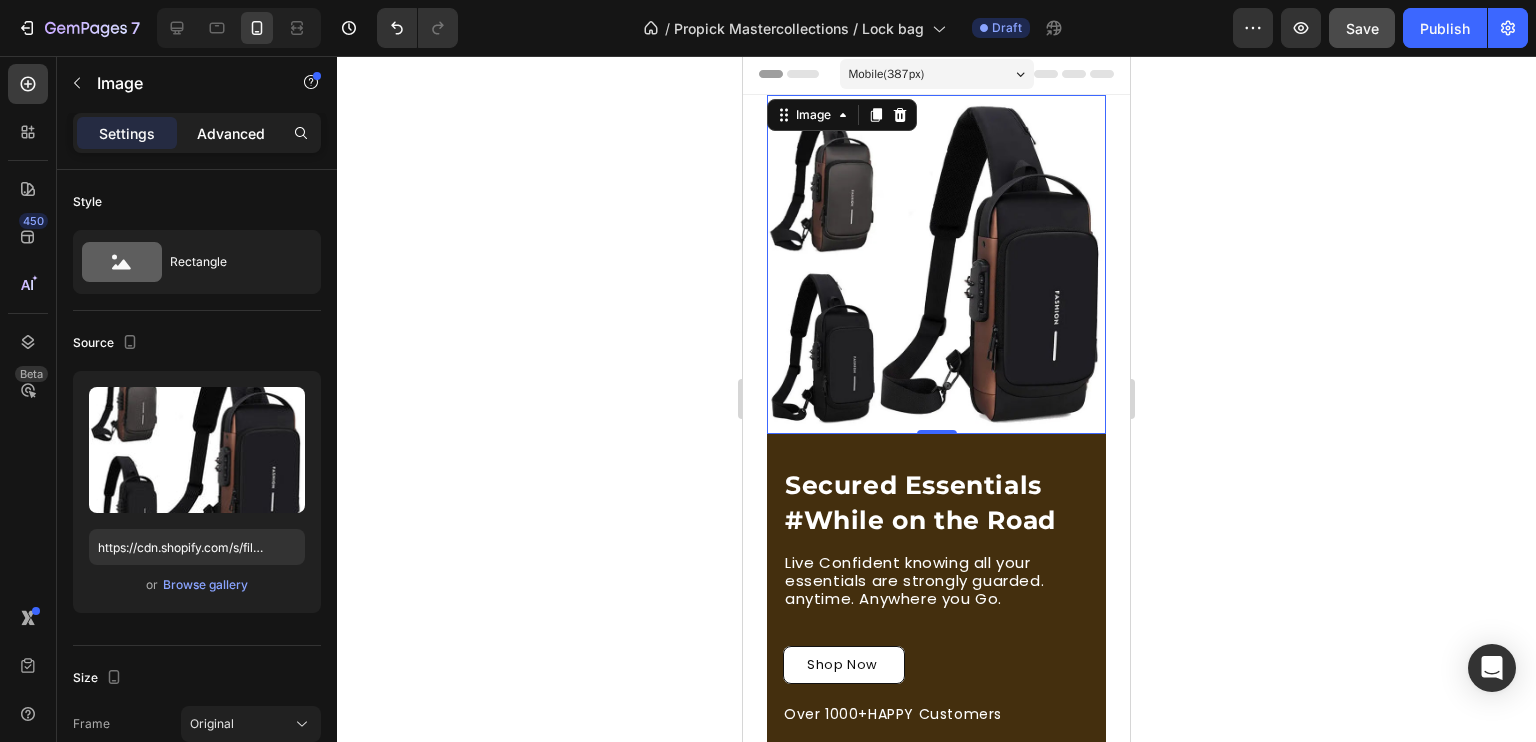 click on "Advanced" at bounding box center (231, 133) 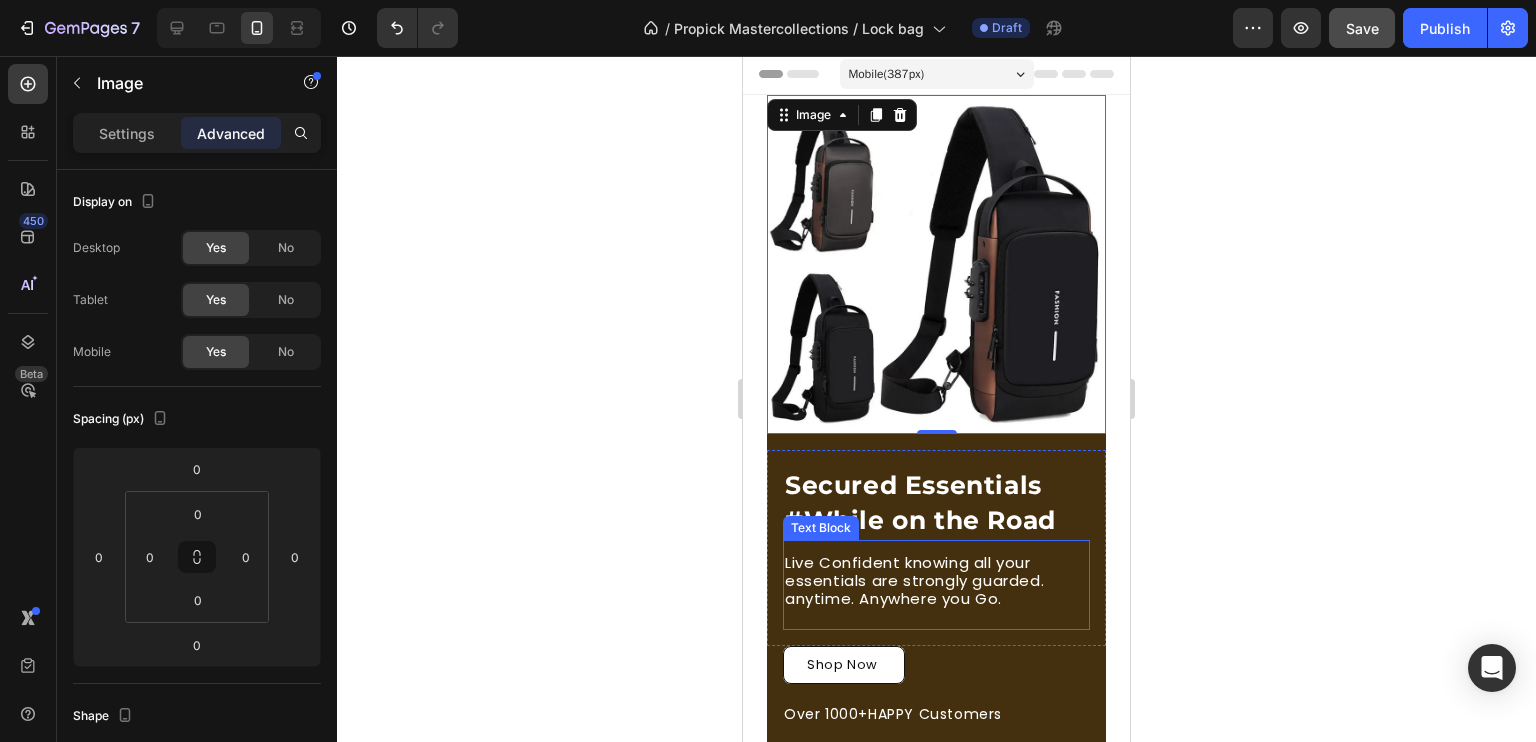 click on "Live Confident knowing all your essentials are strongly guarded. anytime. Anywhere you Go." at bounding box center [936, 581] 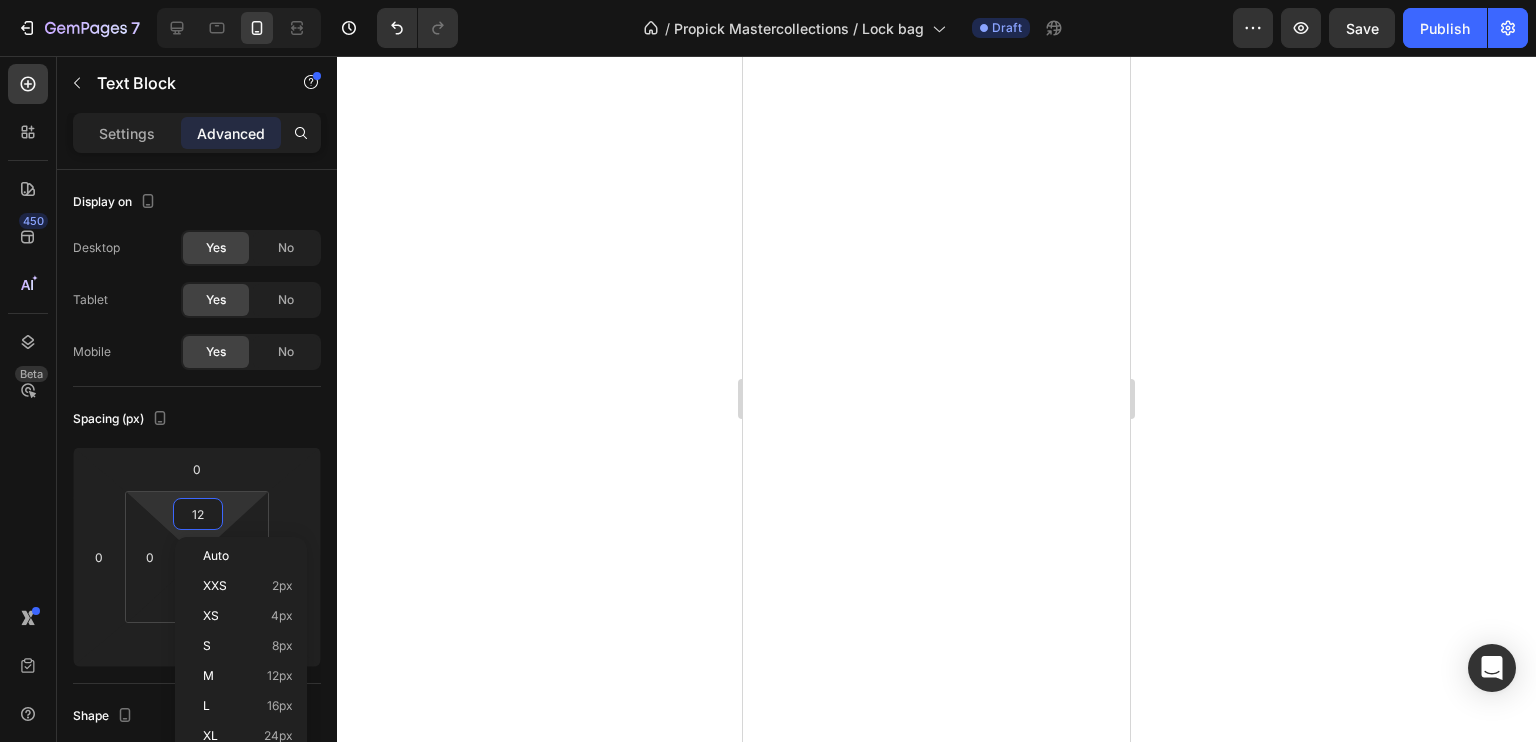 scroll, scrollTop: 0, scrollLeft: 0, axis: both 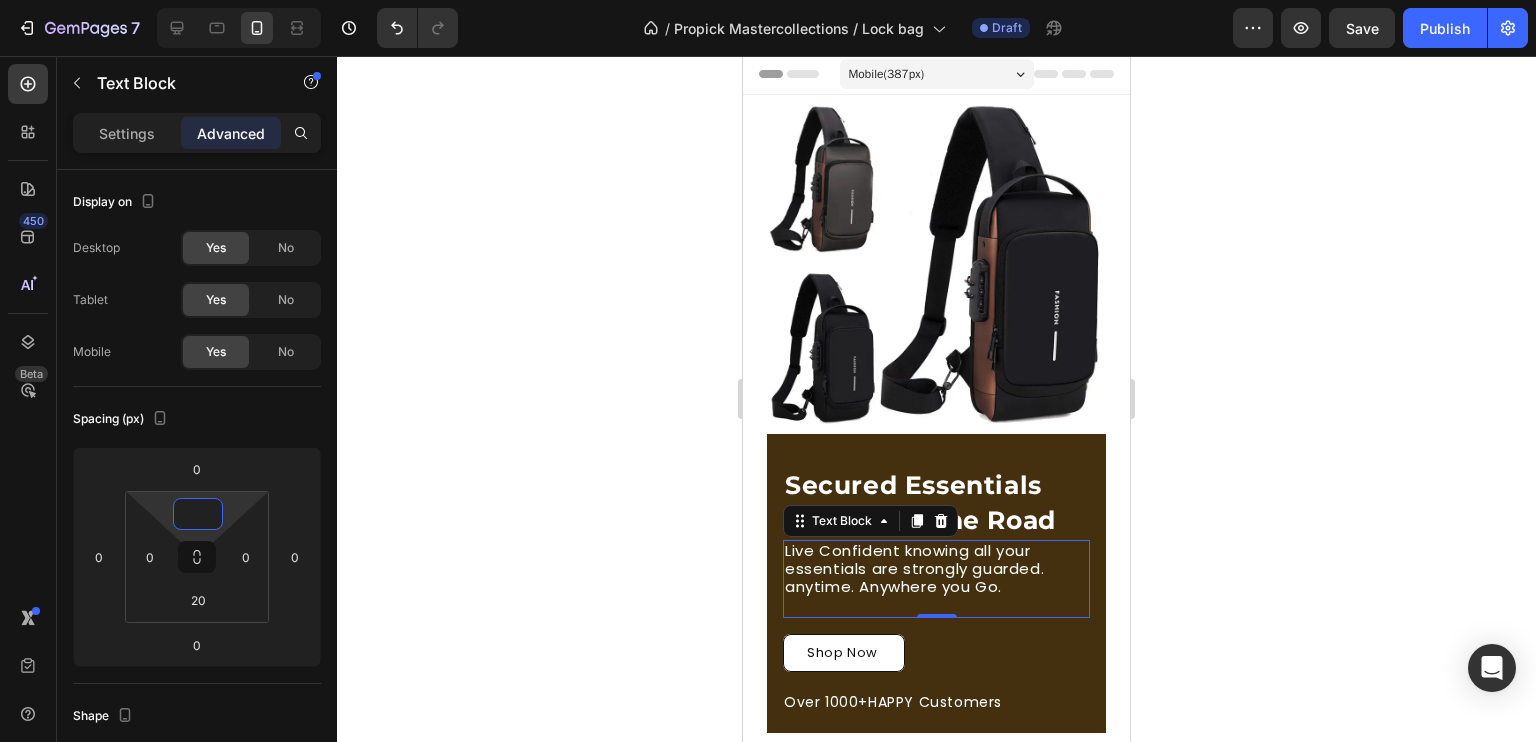 type on "2" 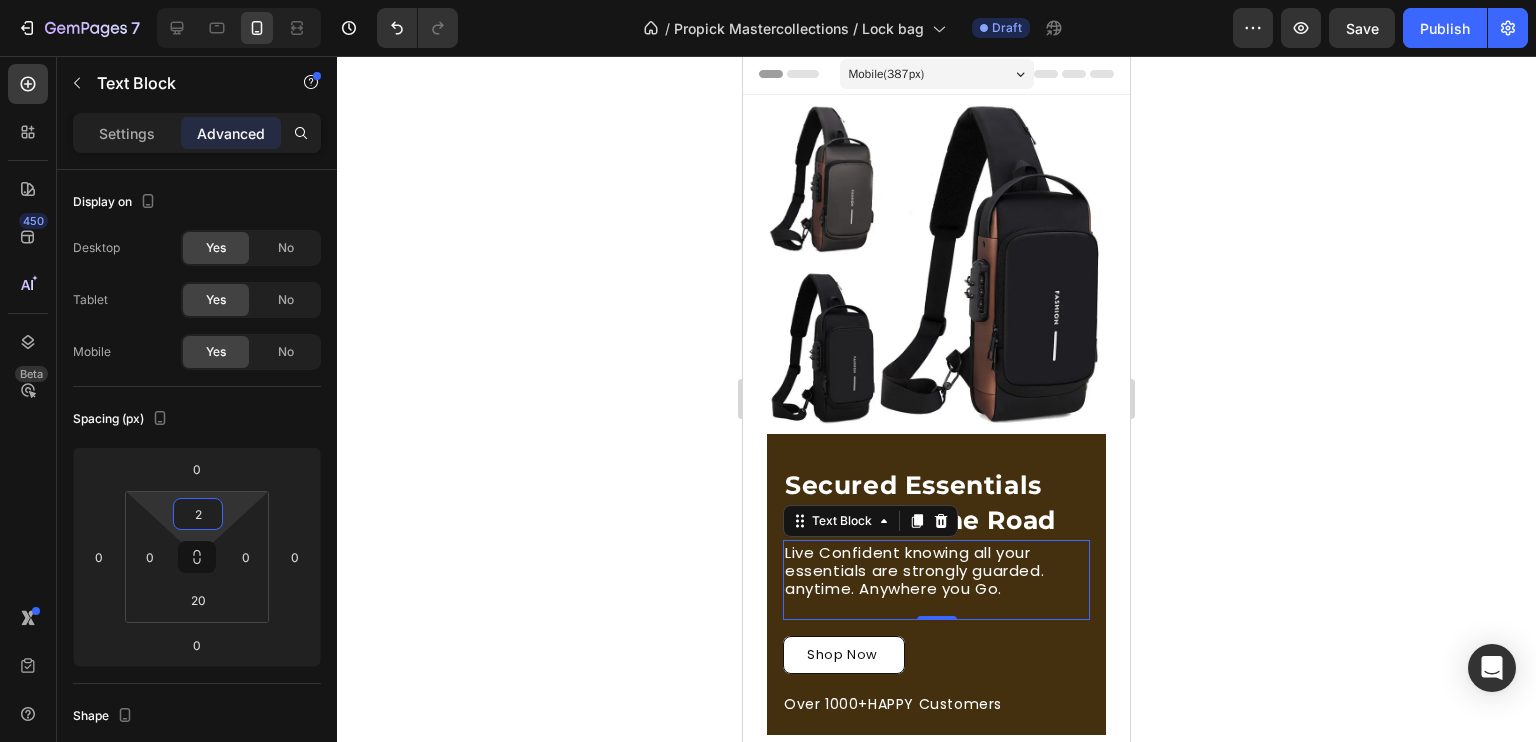 type 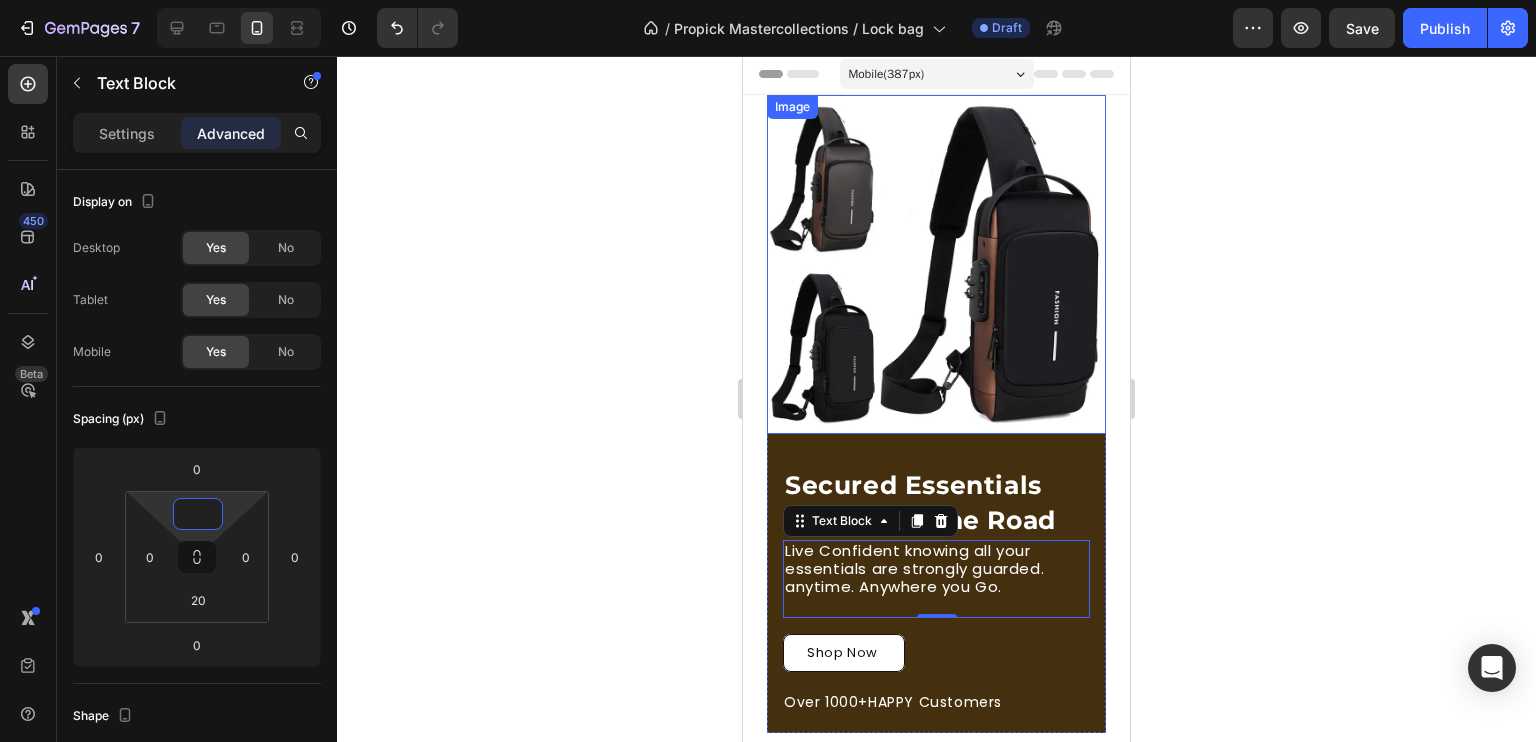 click at bounding box center (936, 264) 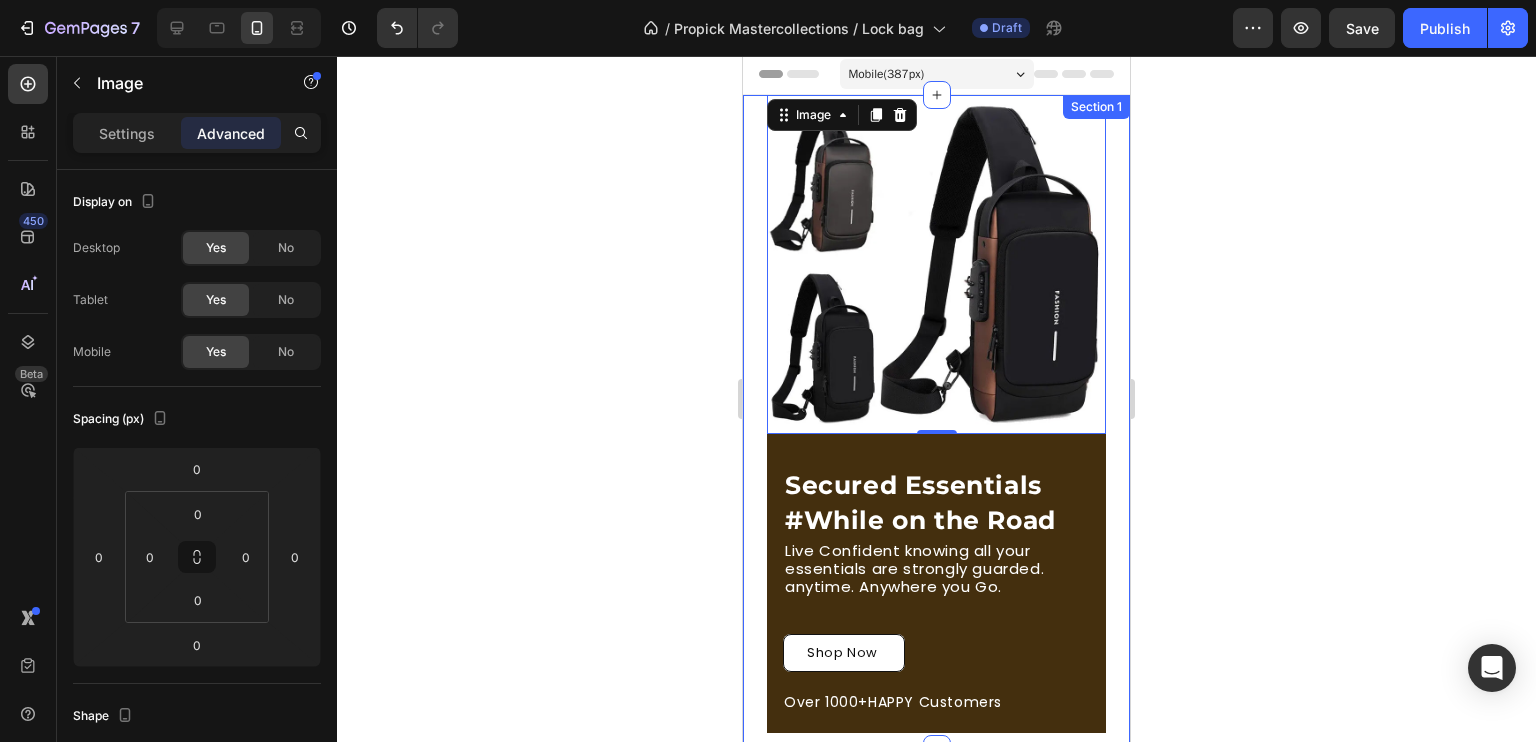 click on "Section 1" at bounding box center (1096, 107) 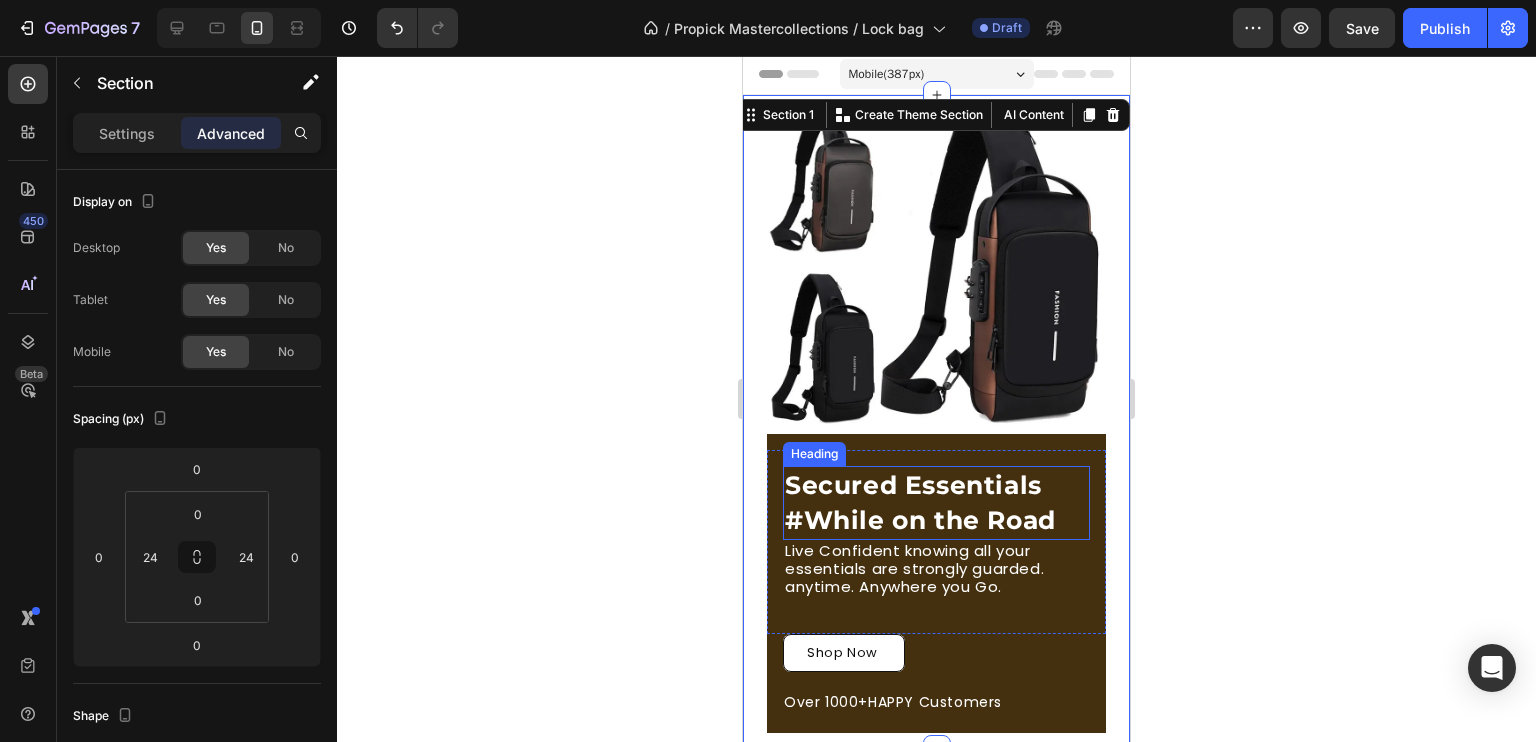 click on "Secured Essentials #While on the Road" at bounding box center (936, 503) 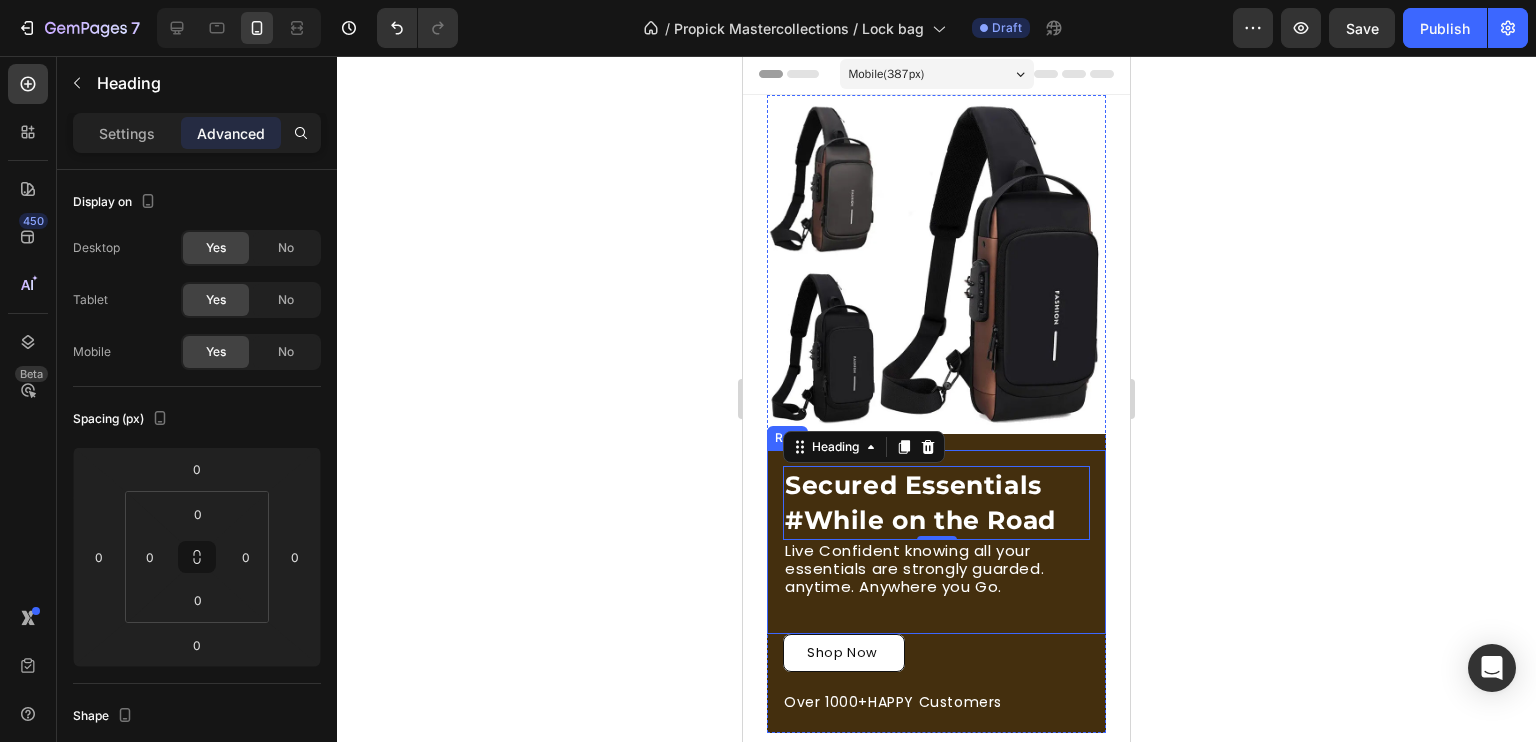 click on "Row" at bounding box center [787, 438] 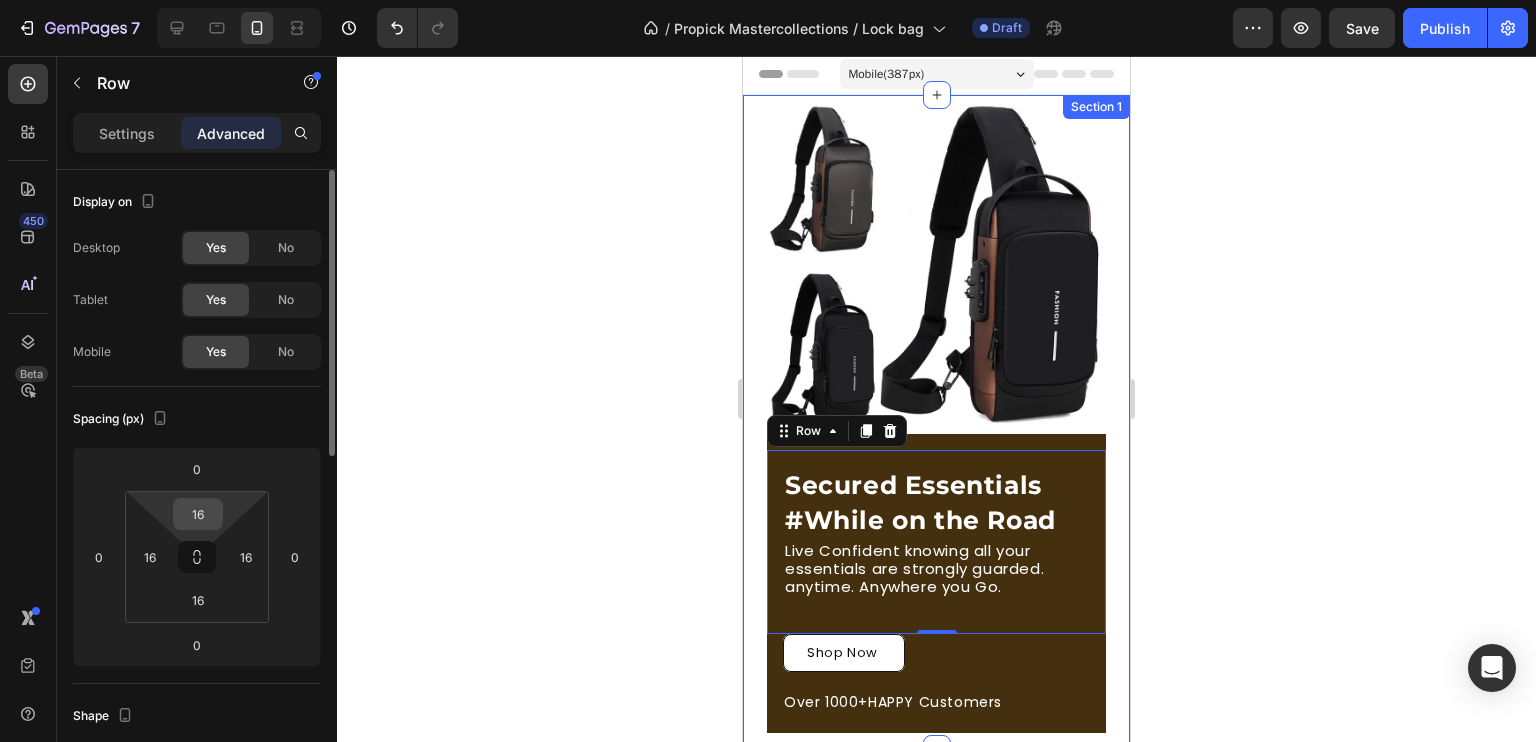 click on "16" at bounding box center [198, 514] 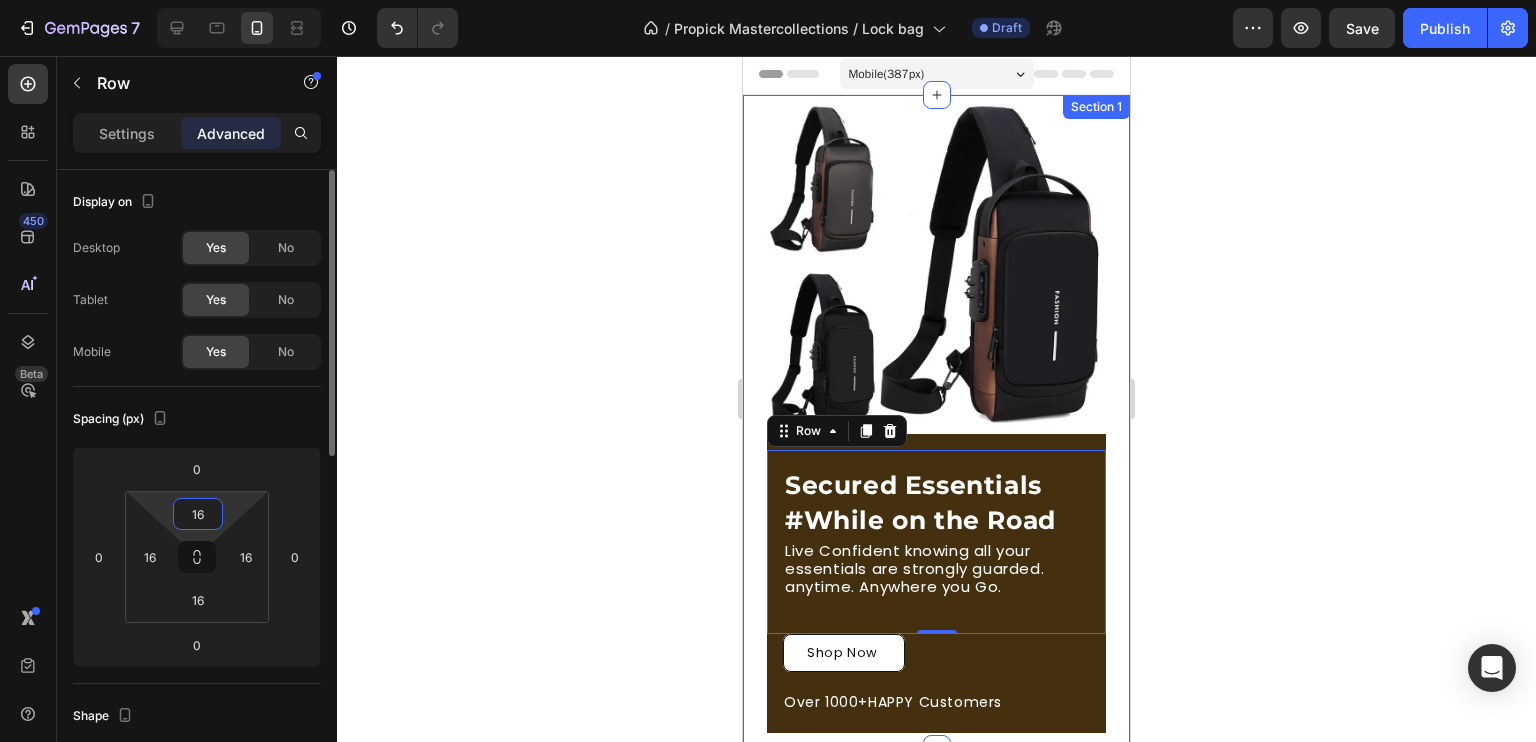 click on "16" at bounding box center [198, 514] 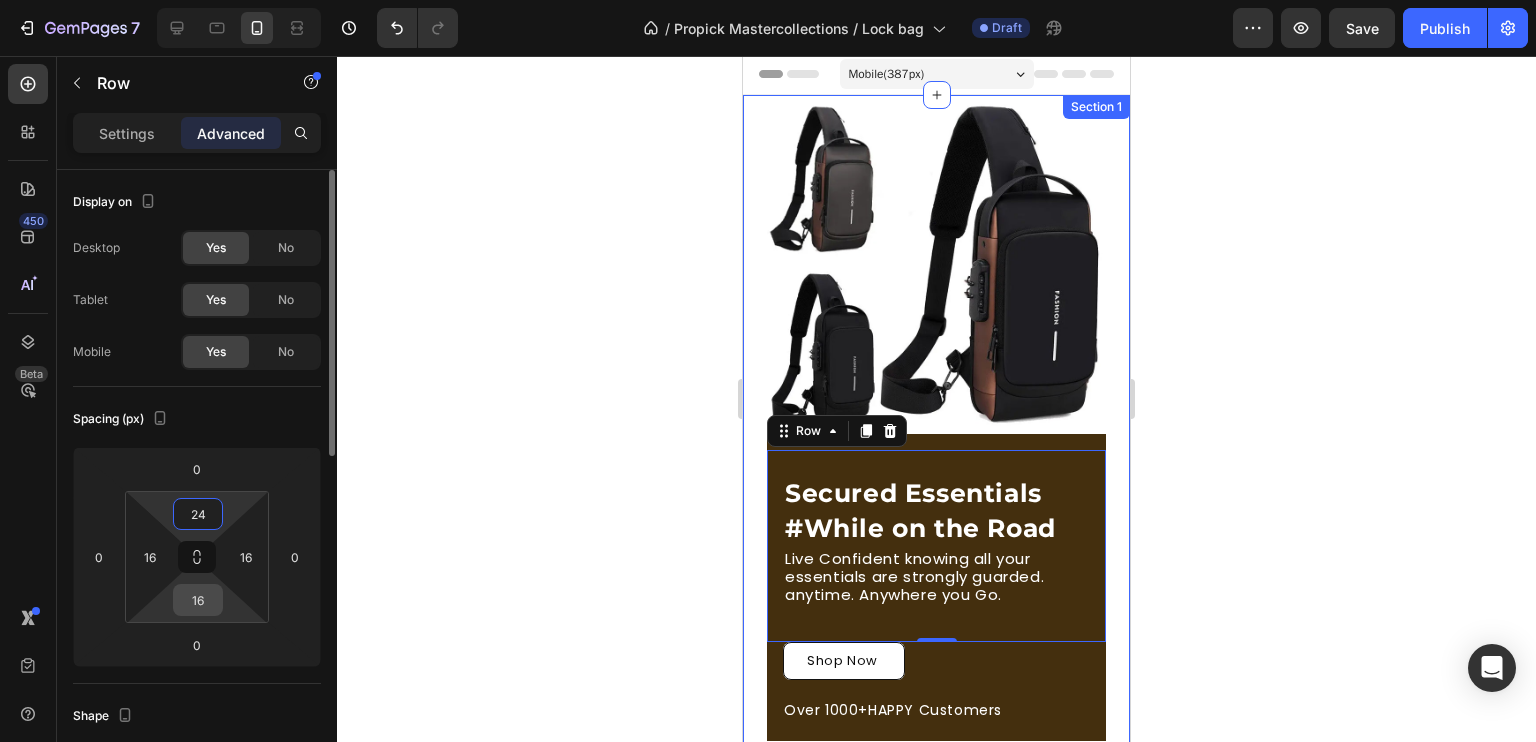 type on "24" 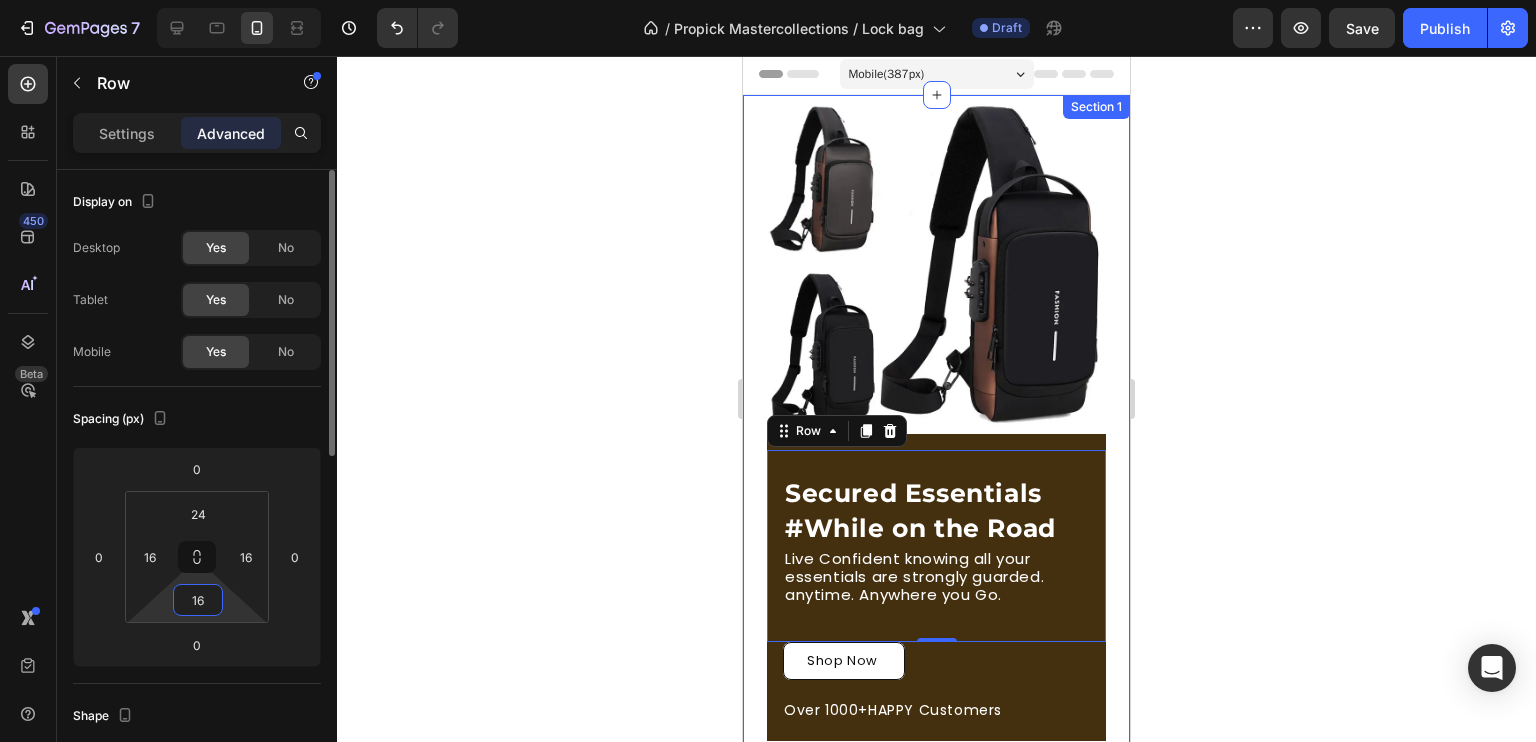 click on "16" at bounding box center [198, 600] 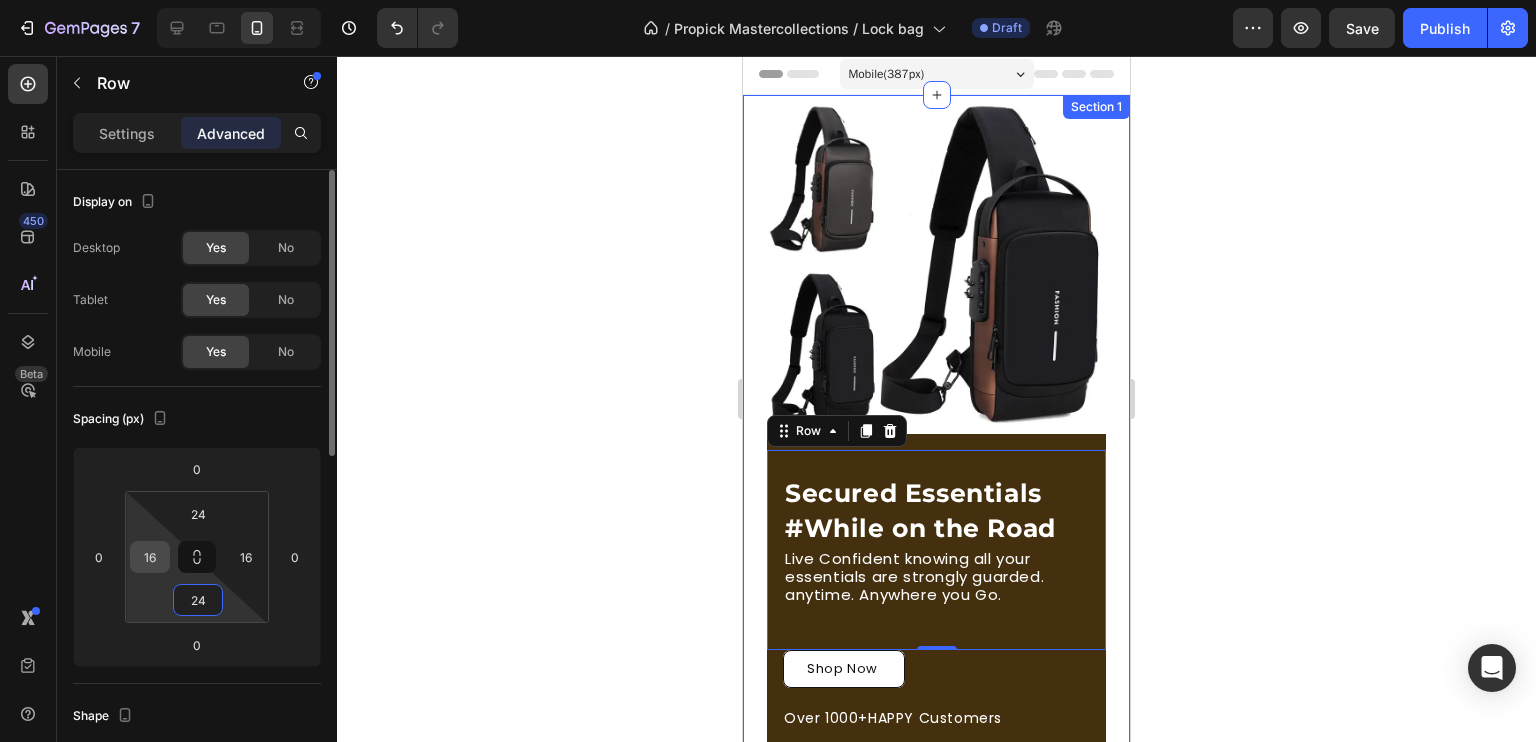 type on "24" 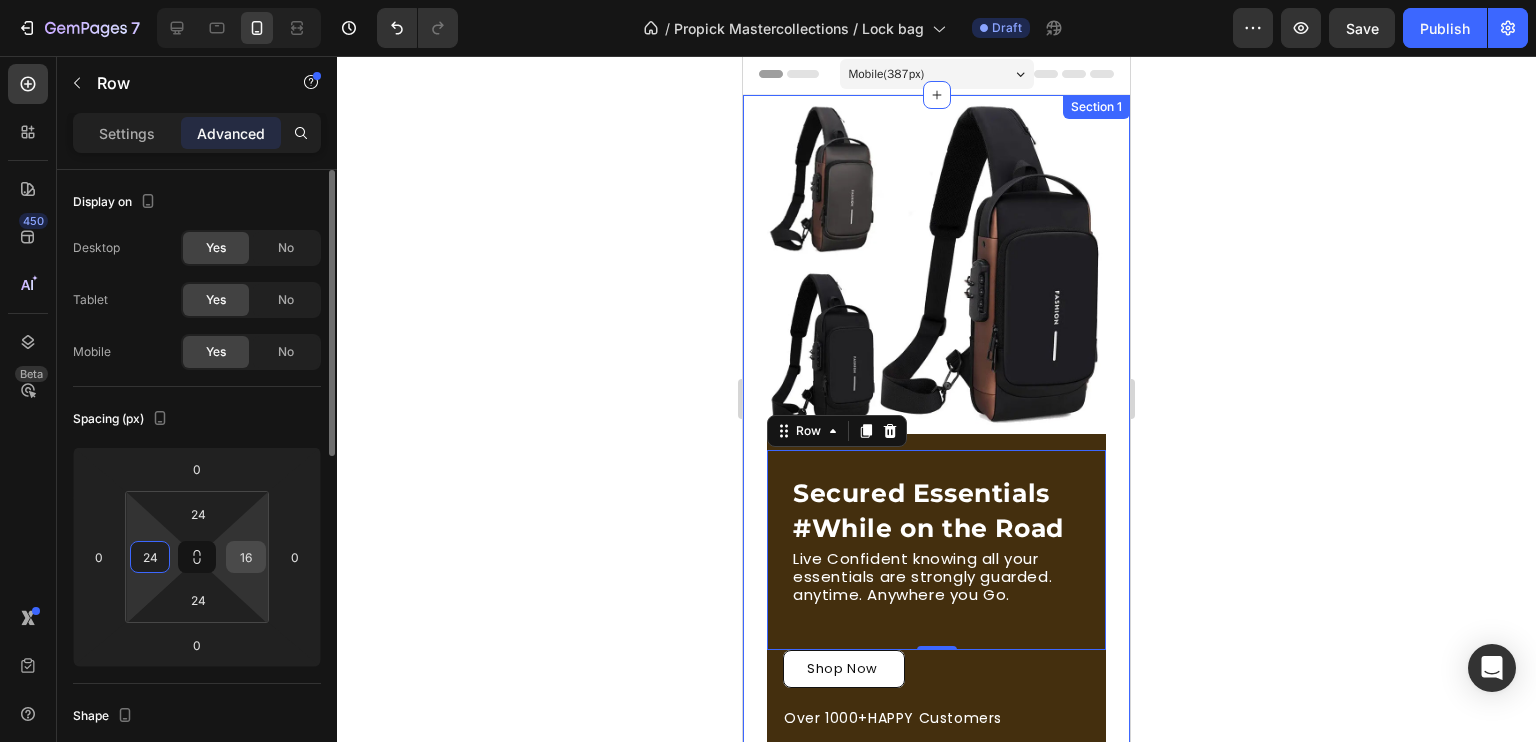 type on "24" 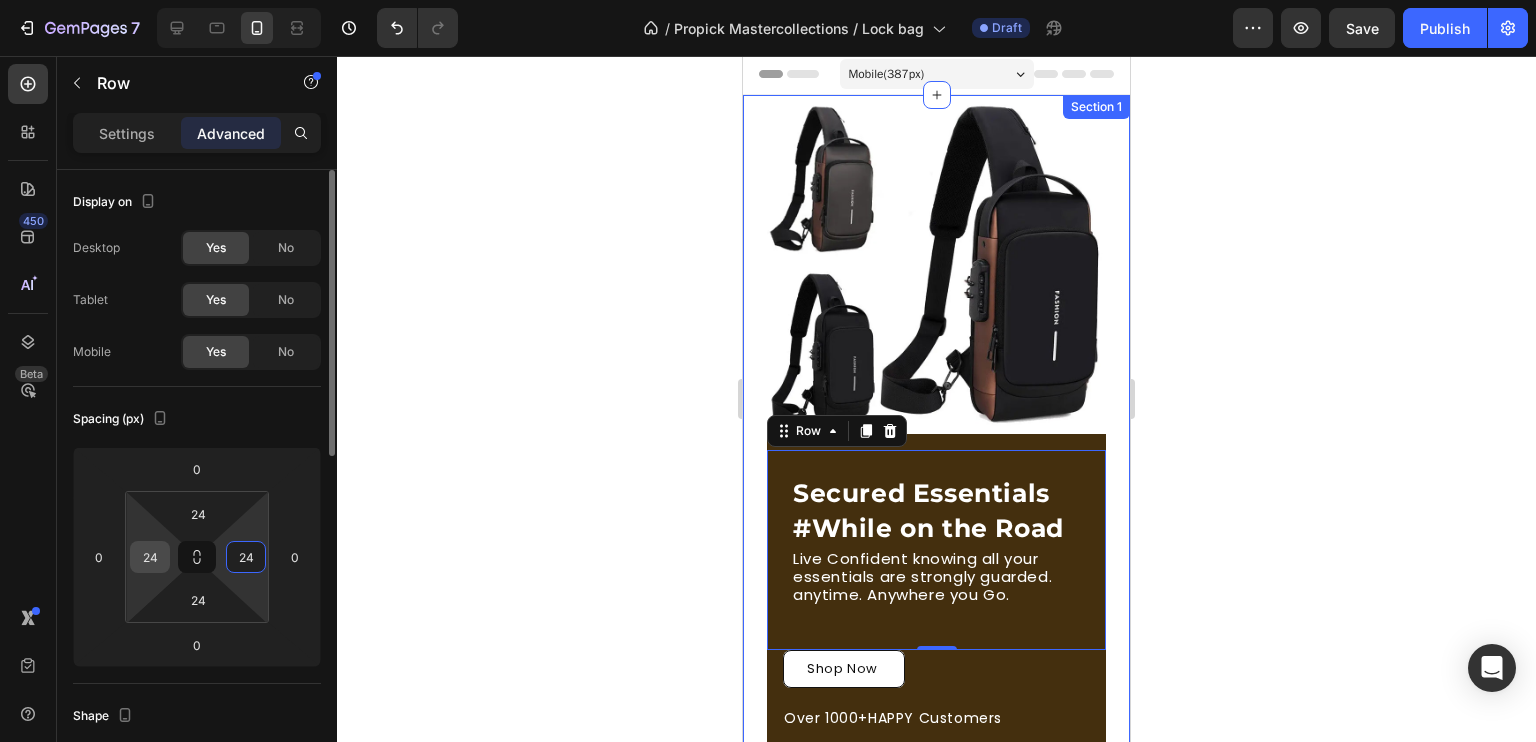 type on "24" 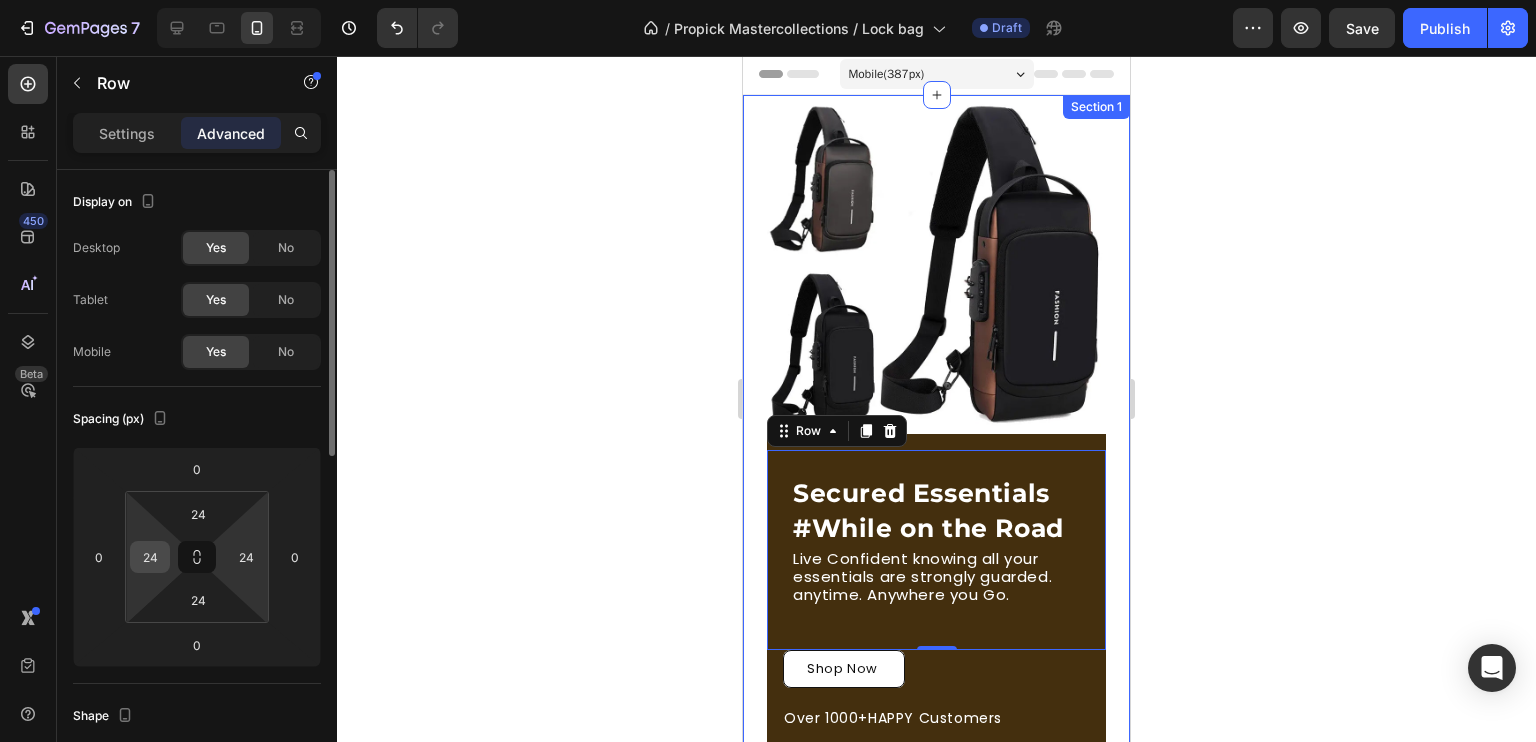 click on "24" at bounding box center (150, 557) 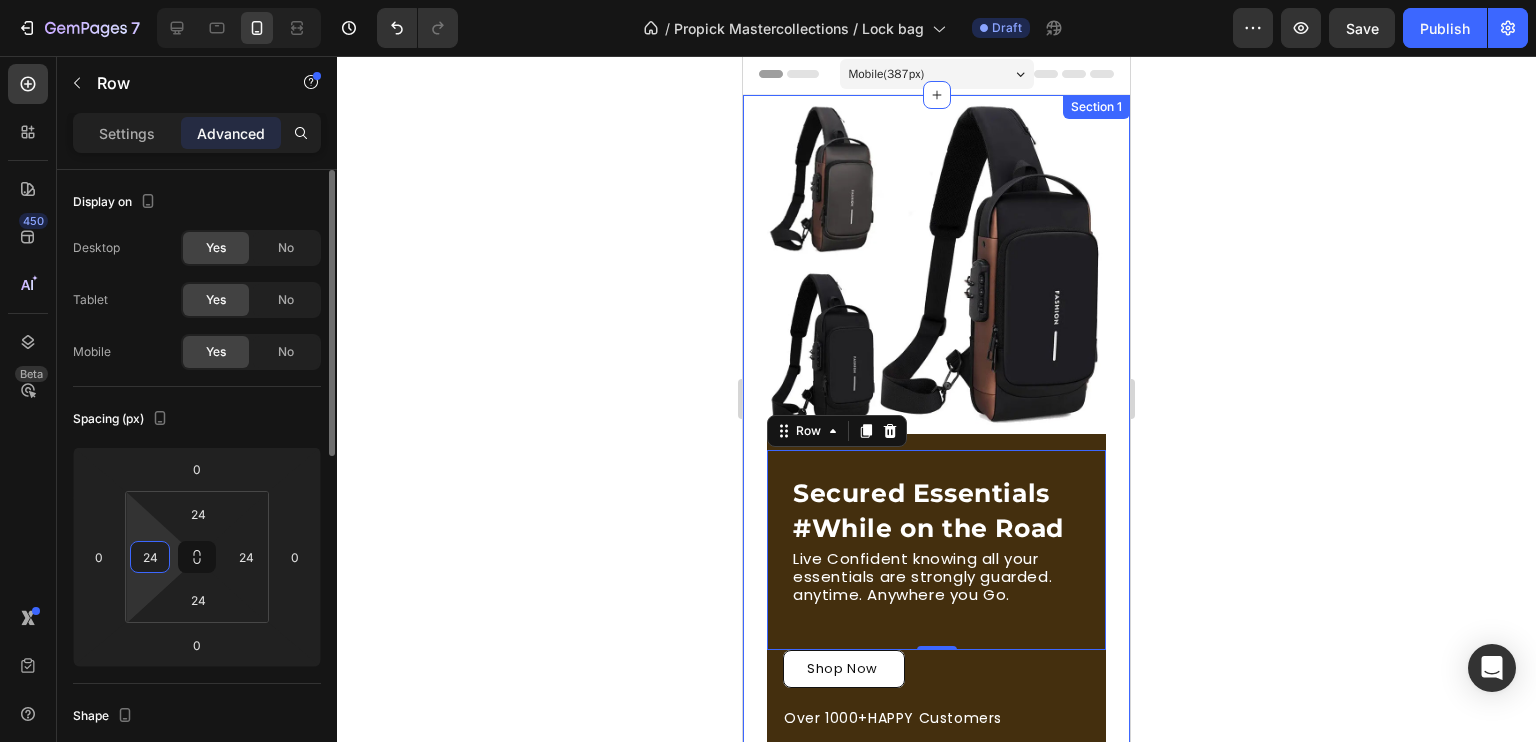click on "24" at bounding box center (150, 557) 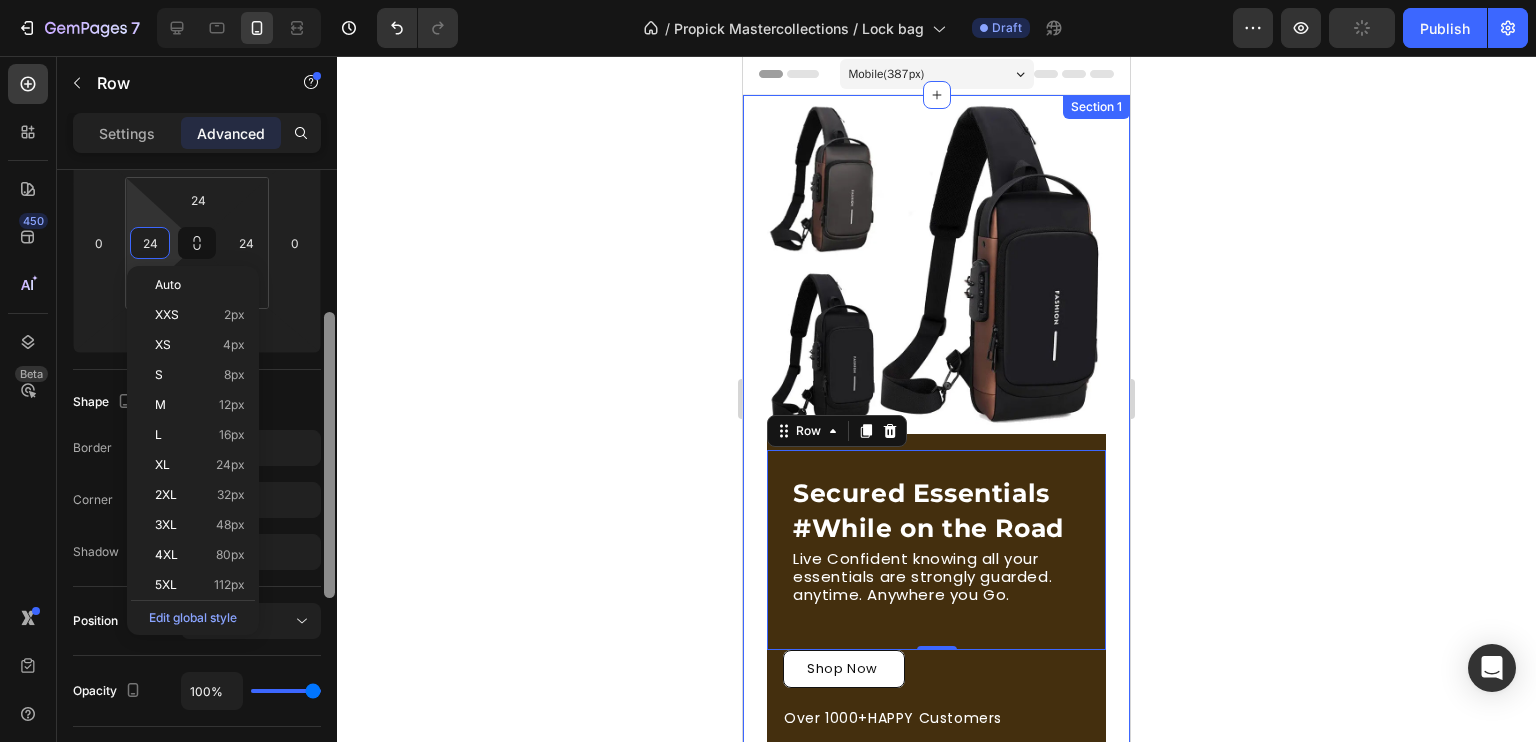 scroll, scrollTop: 316, scrollLeft: 0, axis: vertical 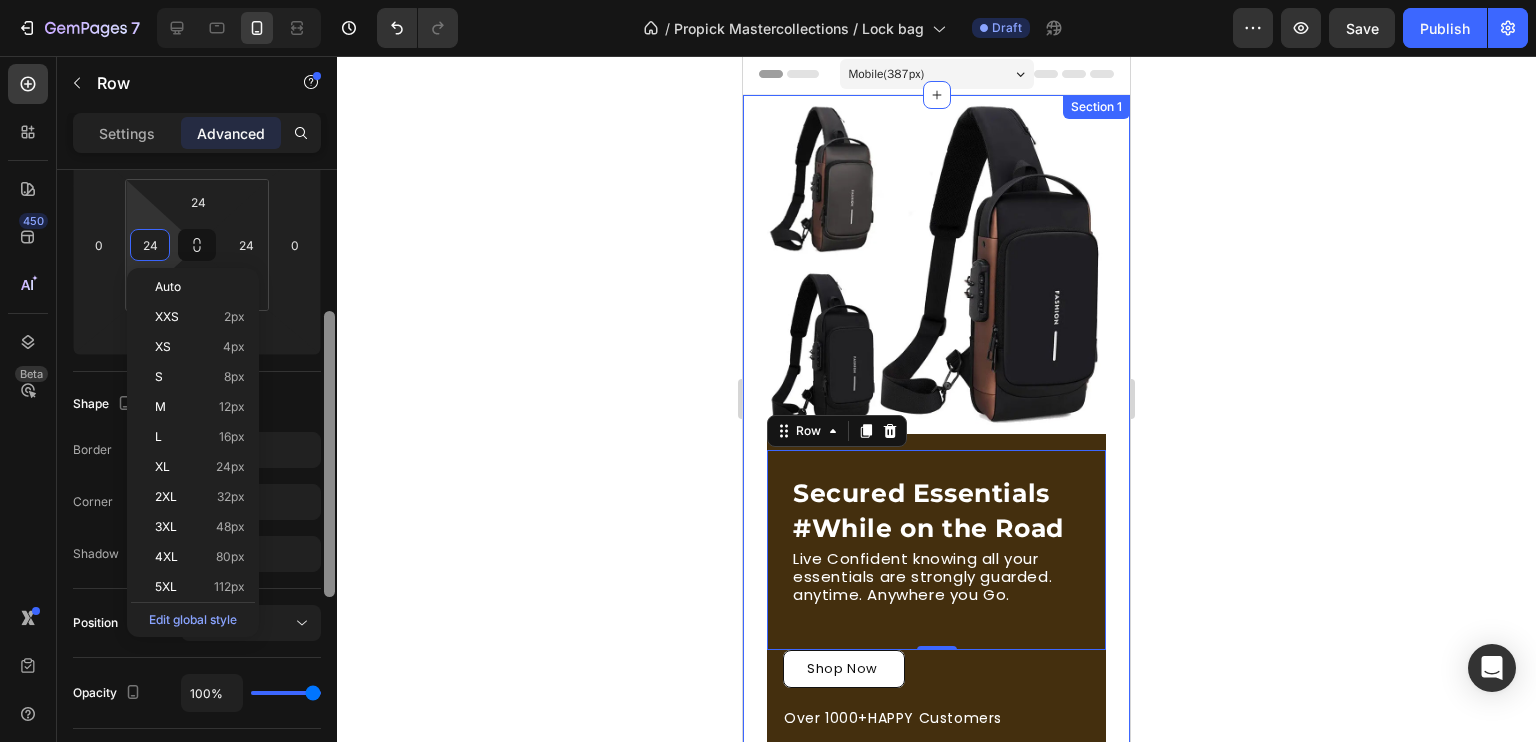 drag, startPoint x: 328, startPoint y: 448, endPoint x: 341, endPoint y: 589, distance: 141.59802 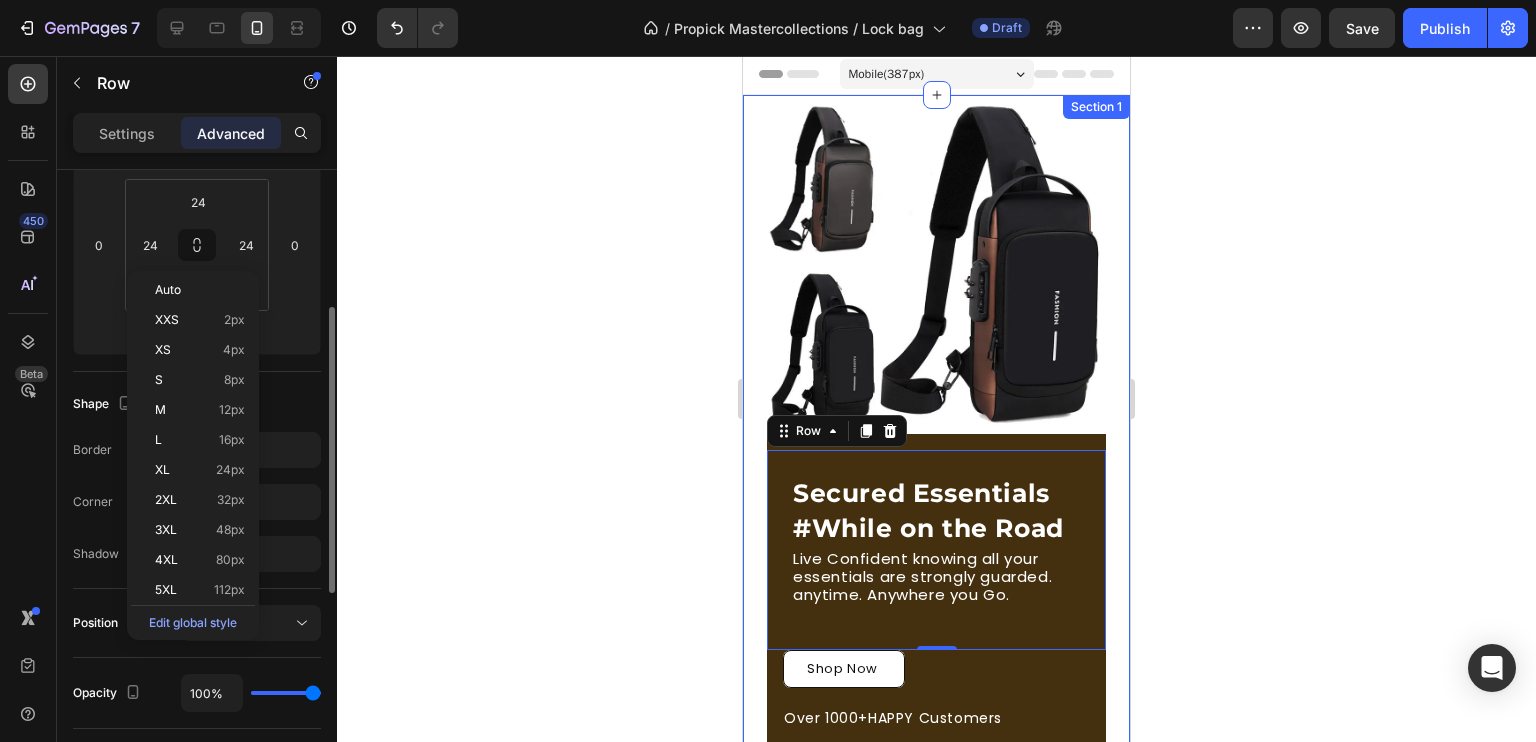 scroll, scrollTop: 309, scrollLeft: 0, axis: vertical 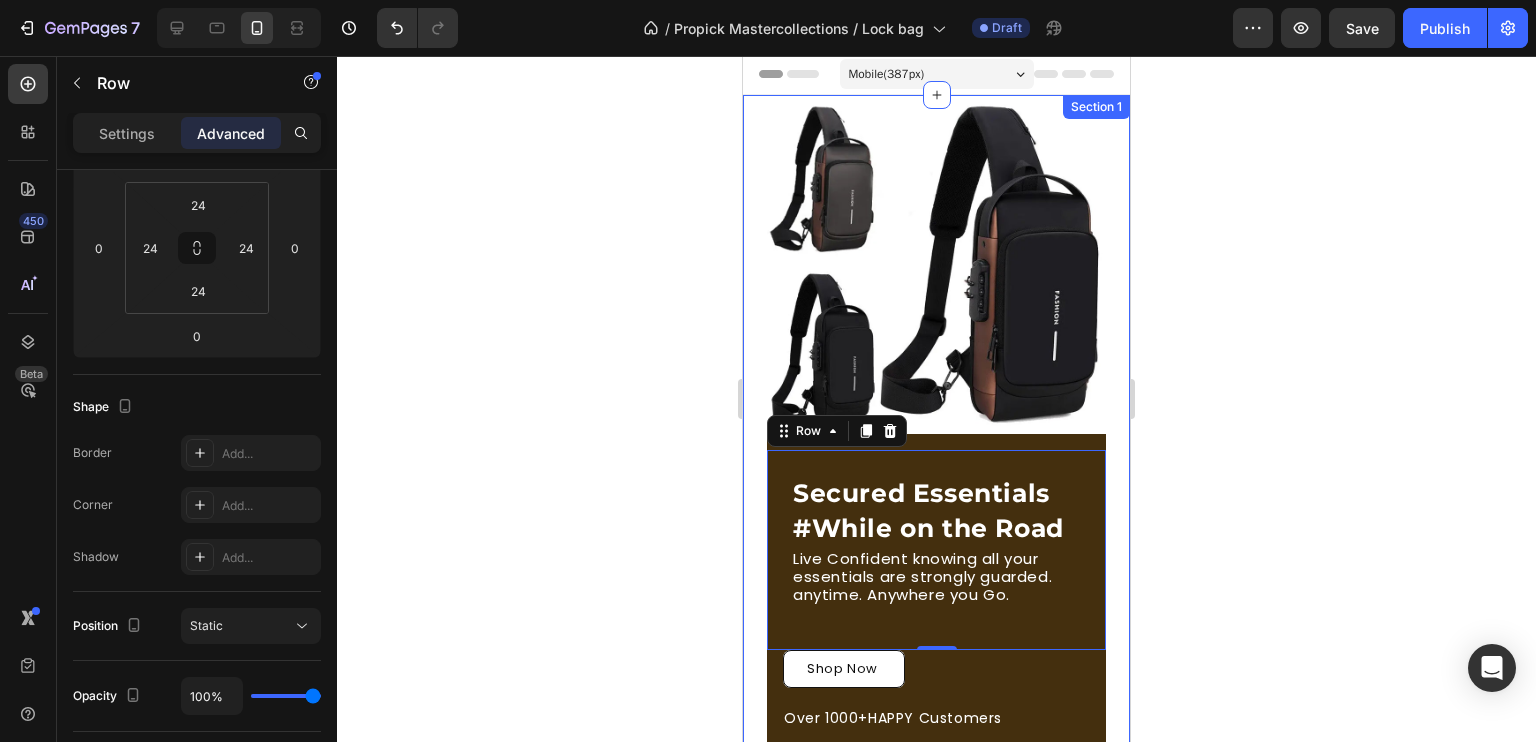 click 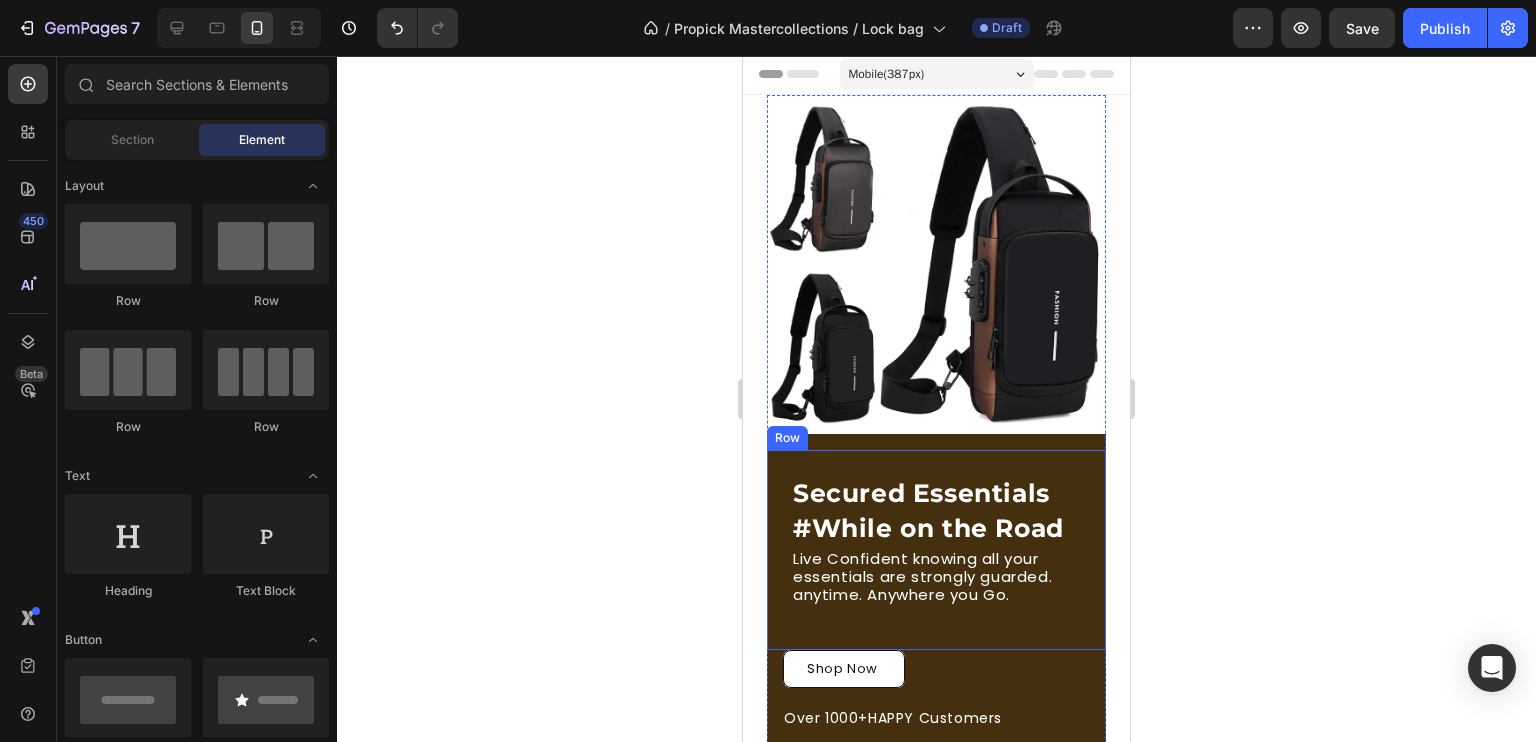 click on "Secured Essentials #While on the Road Heading Live Confident knowing all your essentials are strongly guarded. anytime. Anywhere you Go.  Text Block Row" at bounding box center (936, 550) 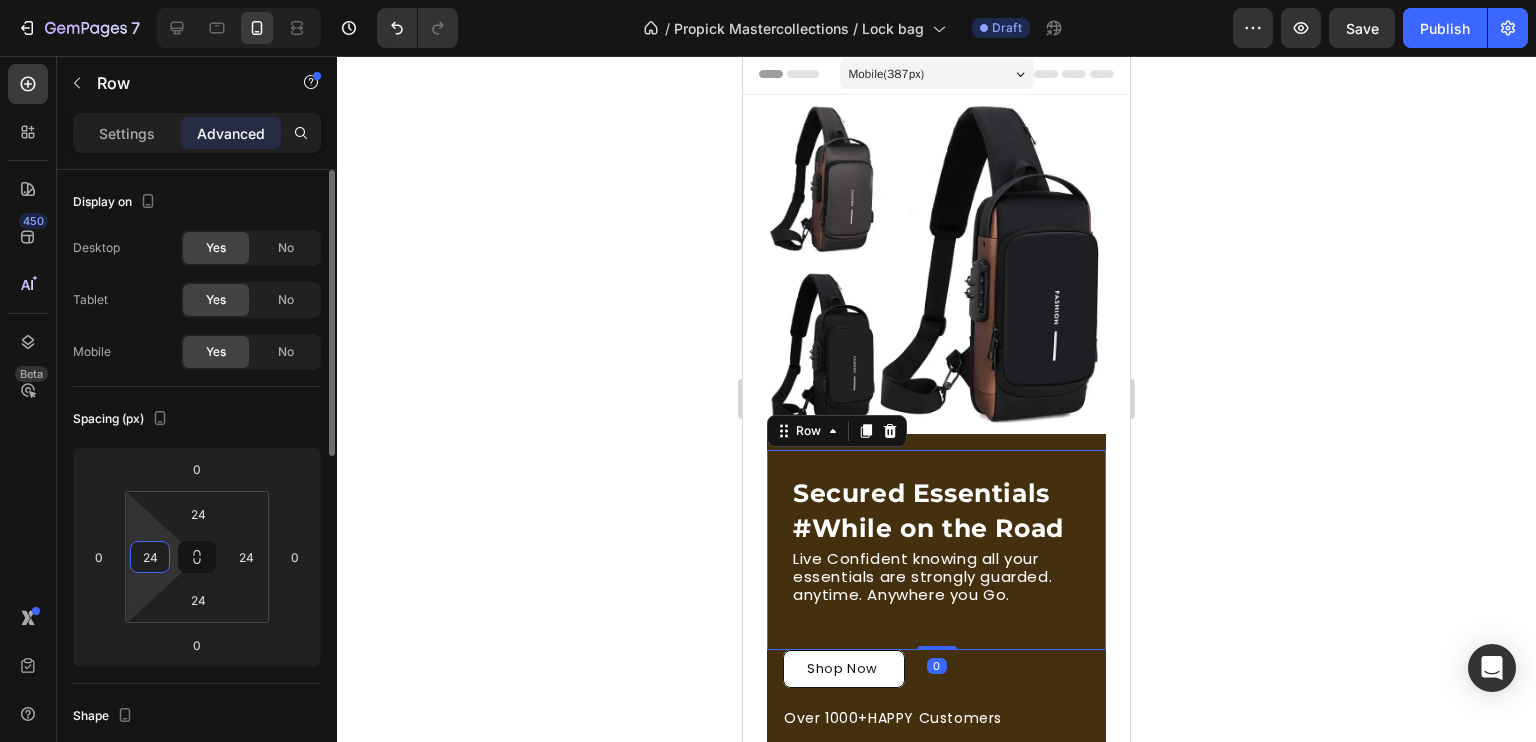 click on "24" at bounding box center (150, 557) 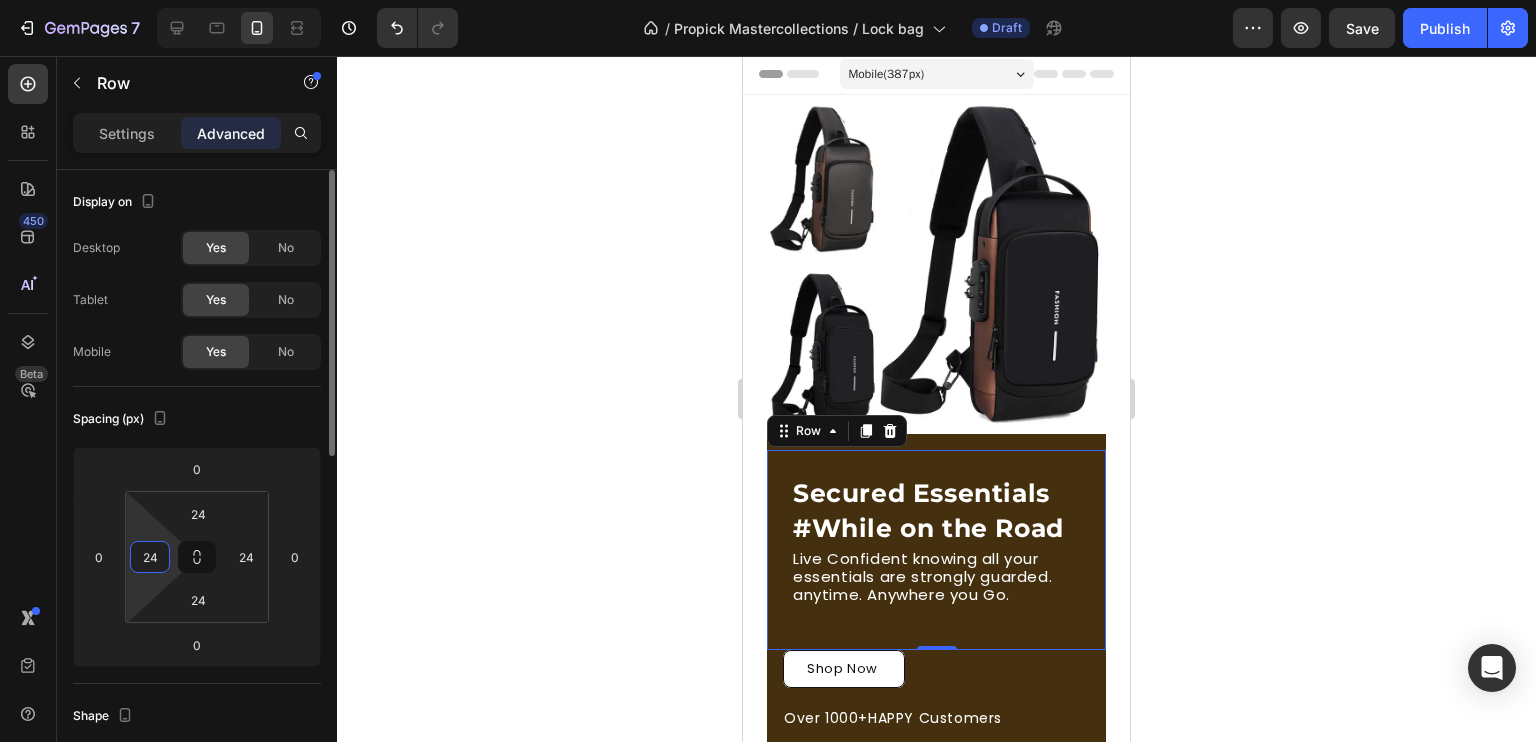 click on "24" at bounding box center [150, 557] 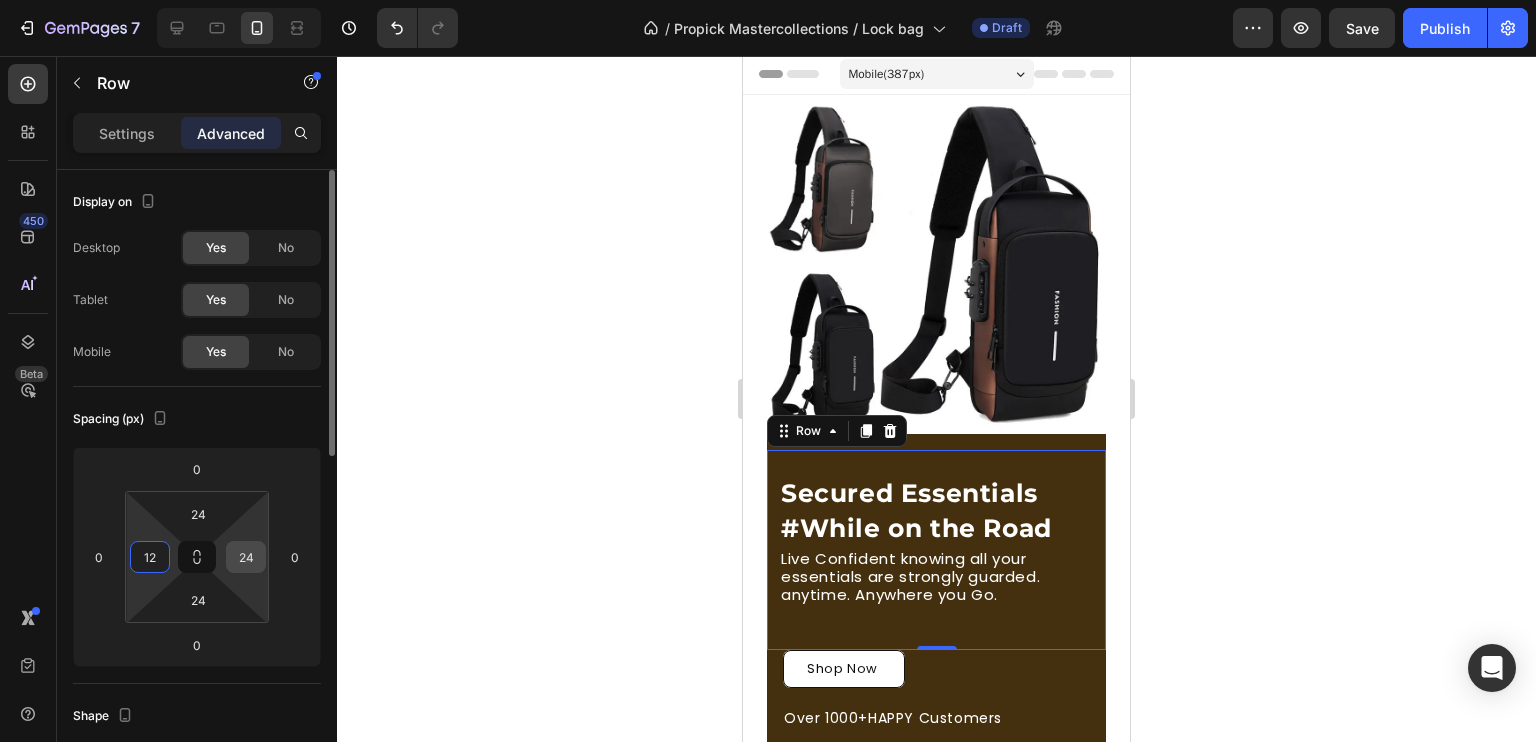 type on "12" 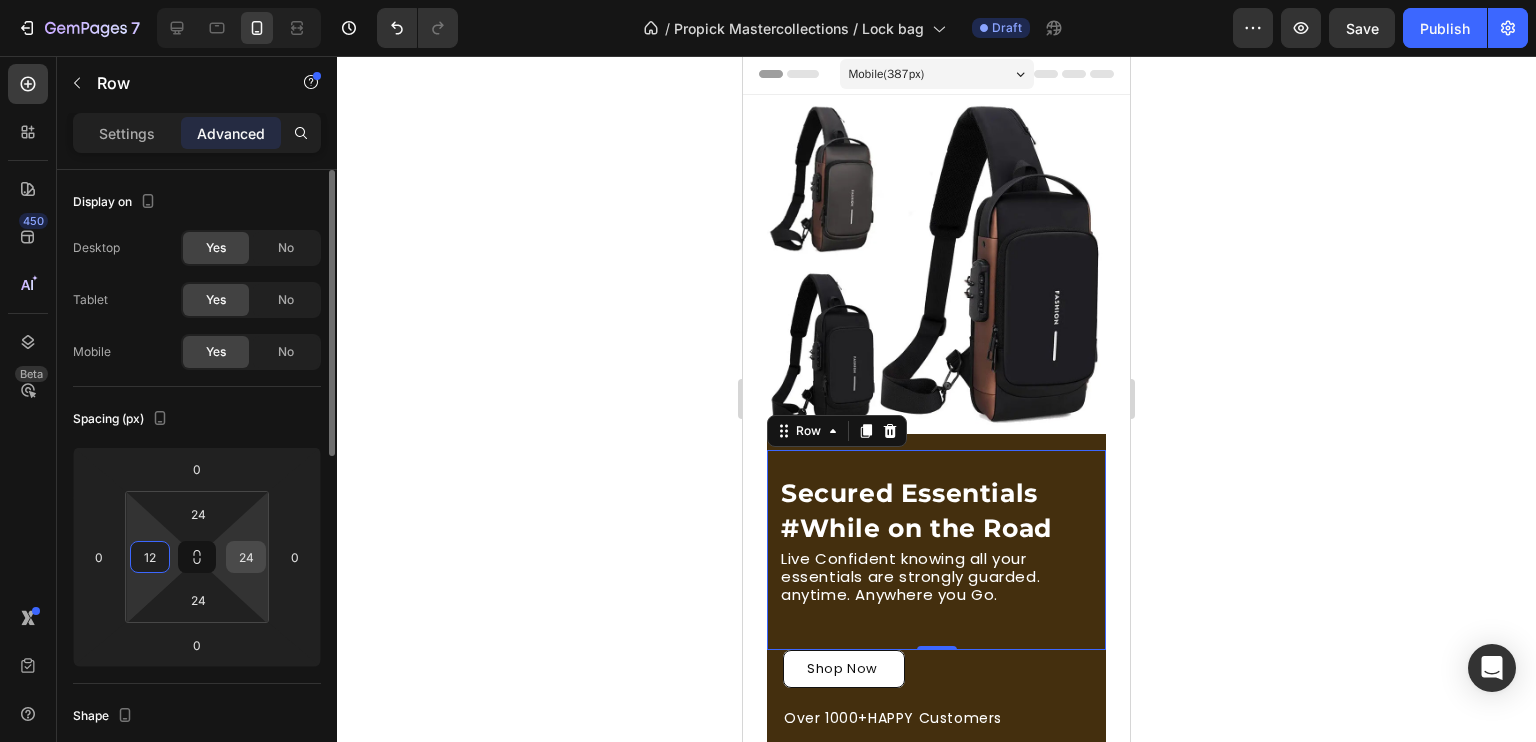 click on "24" at bounding box center [246, 557] 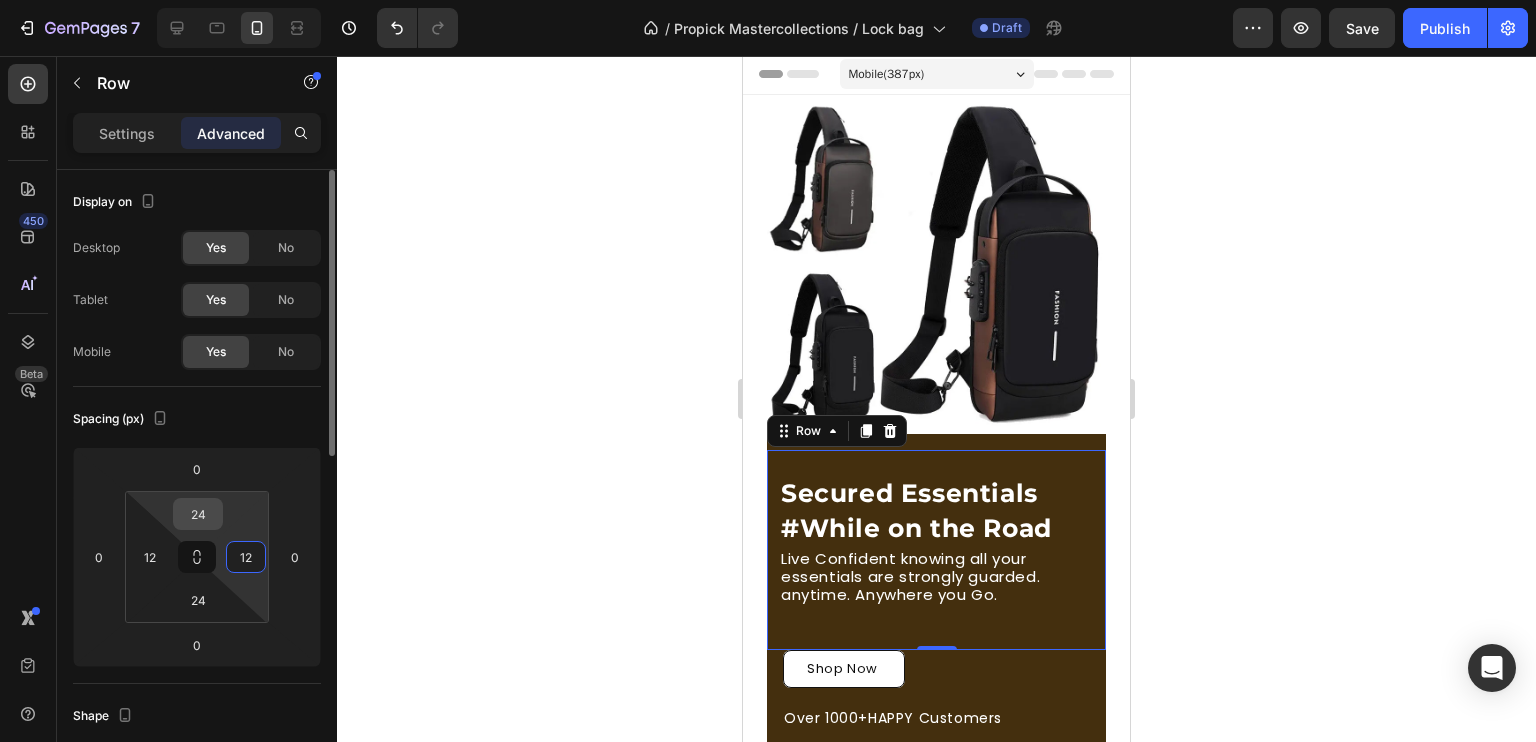 type on "12" 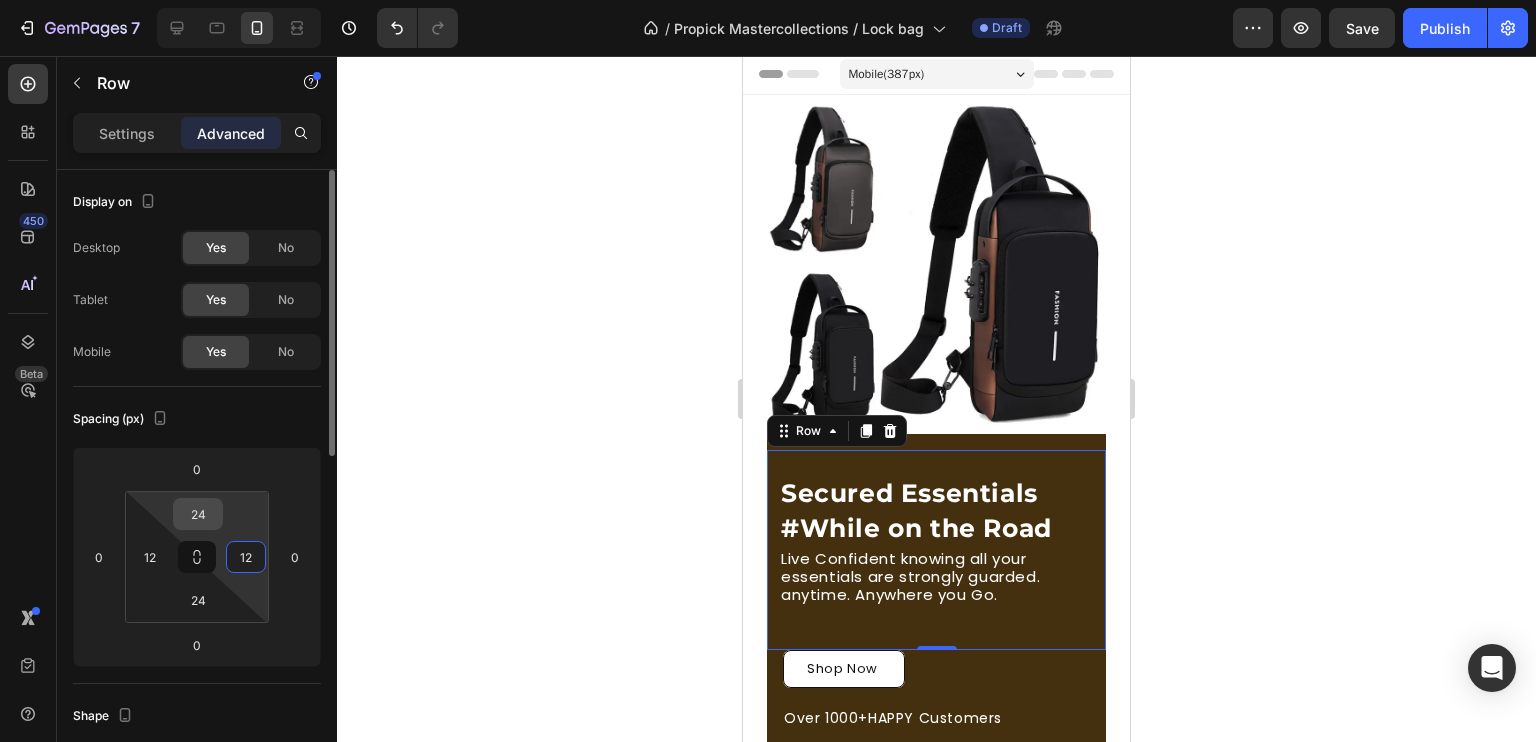 click on "24" at bounding box center (198, 514) 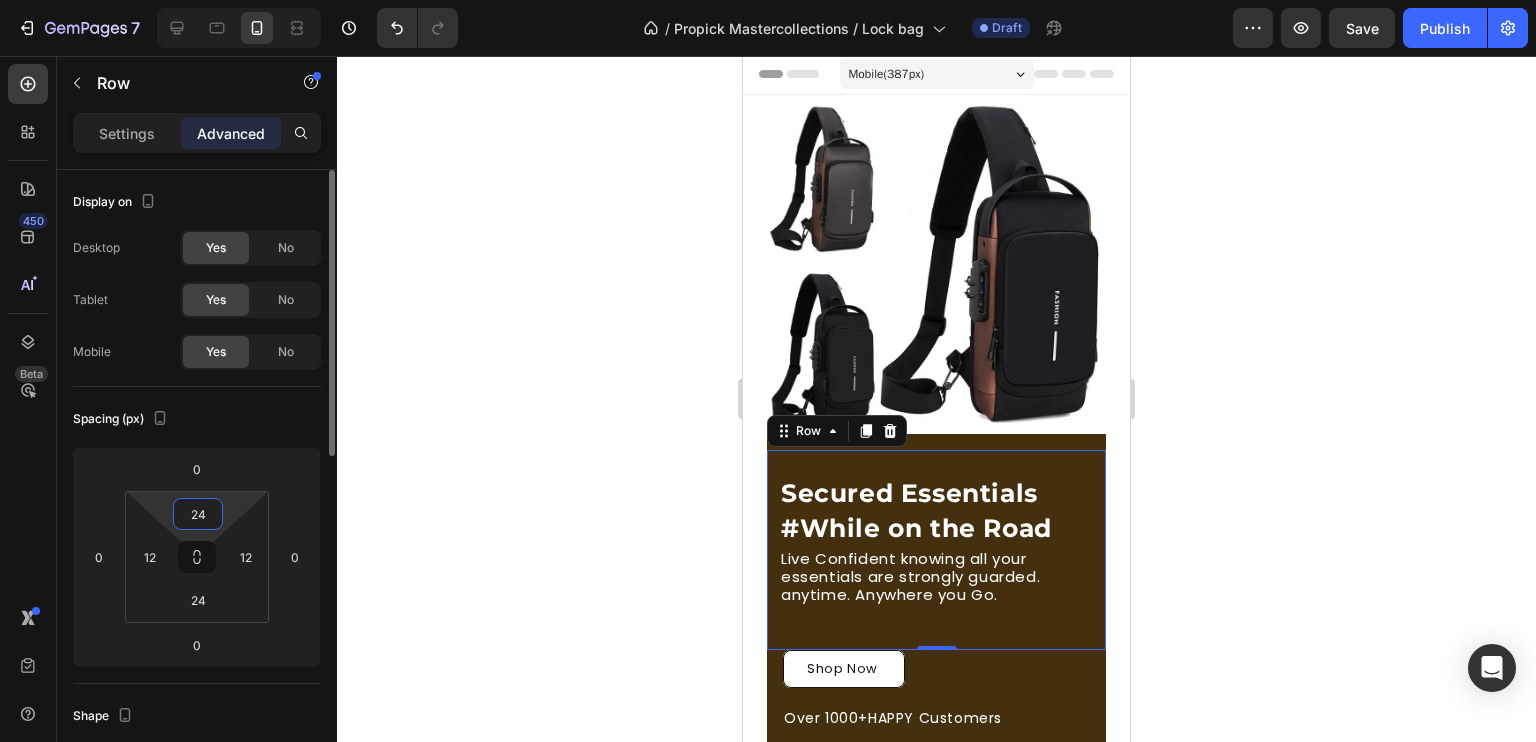 click on "24" at bounding box center [198, 514] 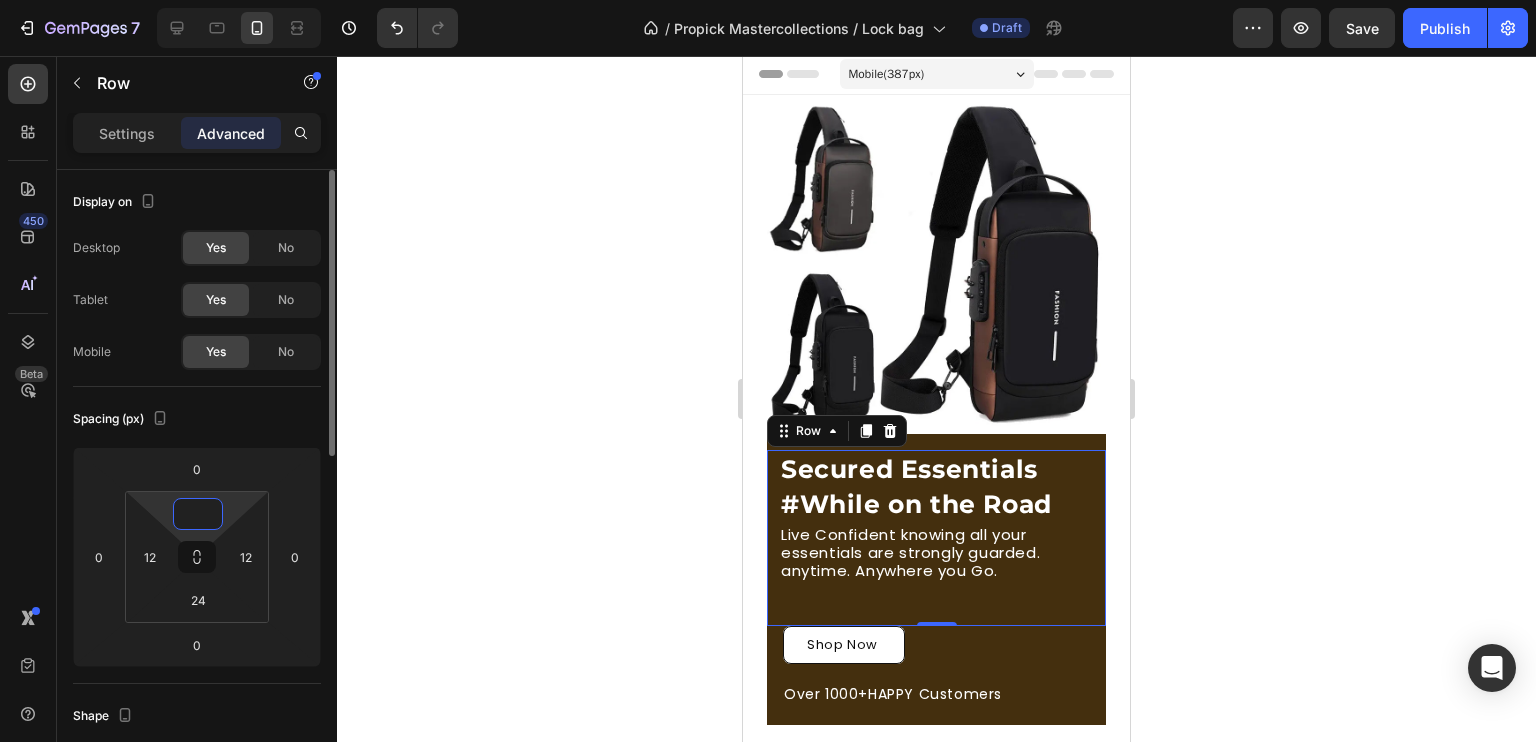 type on "2" 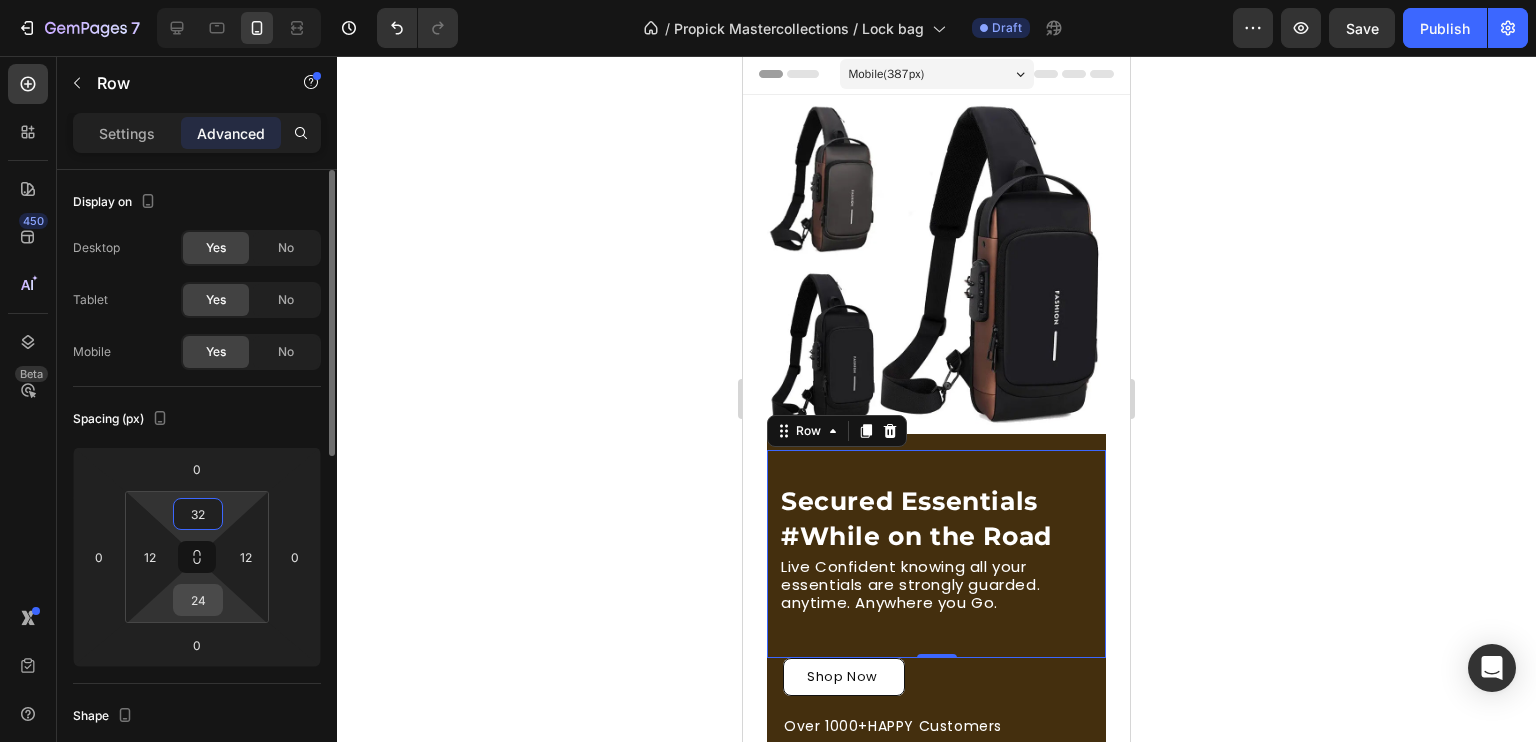 type on "32" 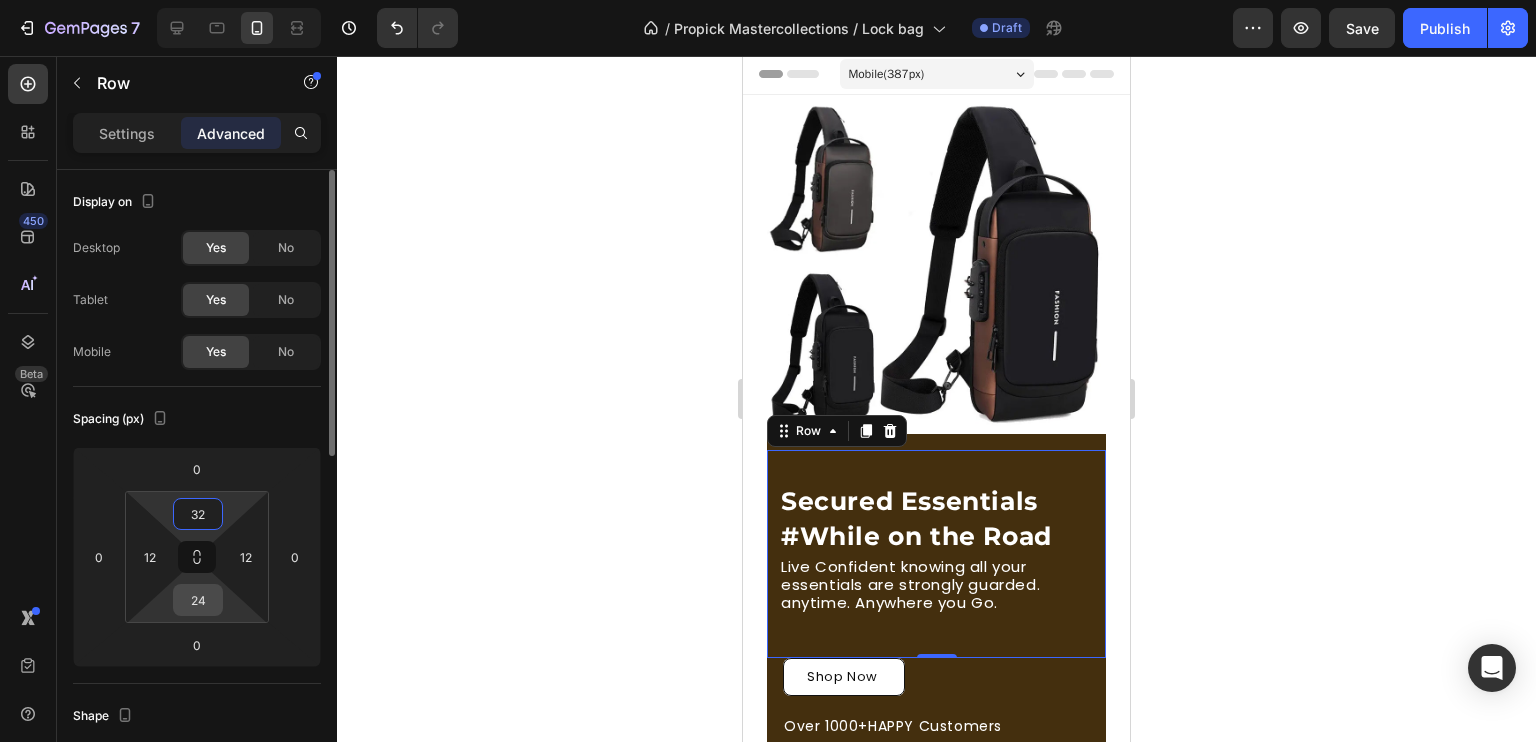 click on "24" at bounding box center (198, 600) 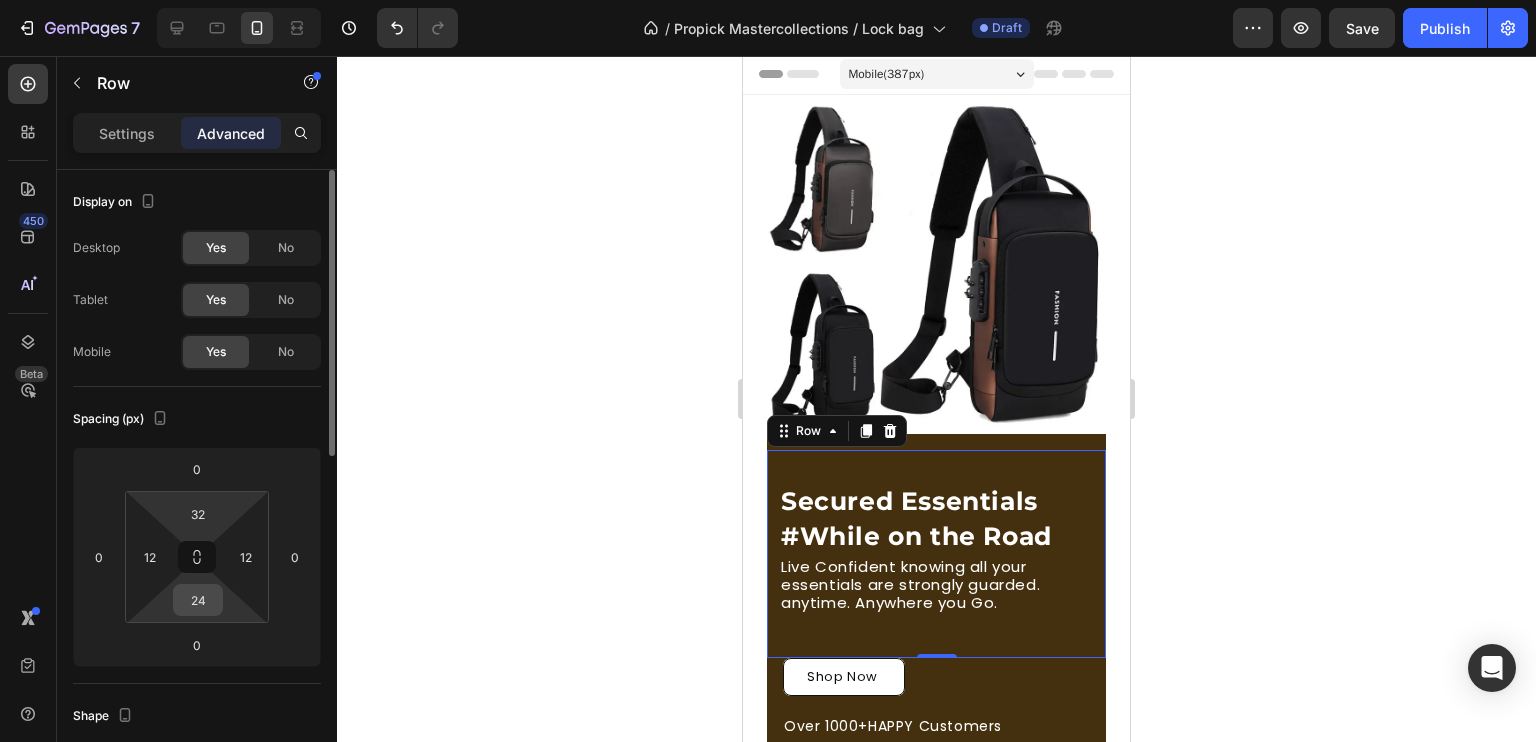 click on "24" at bounding box center [198, 600] 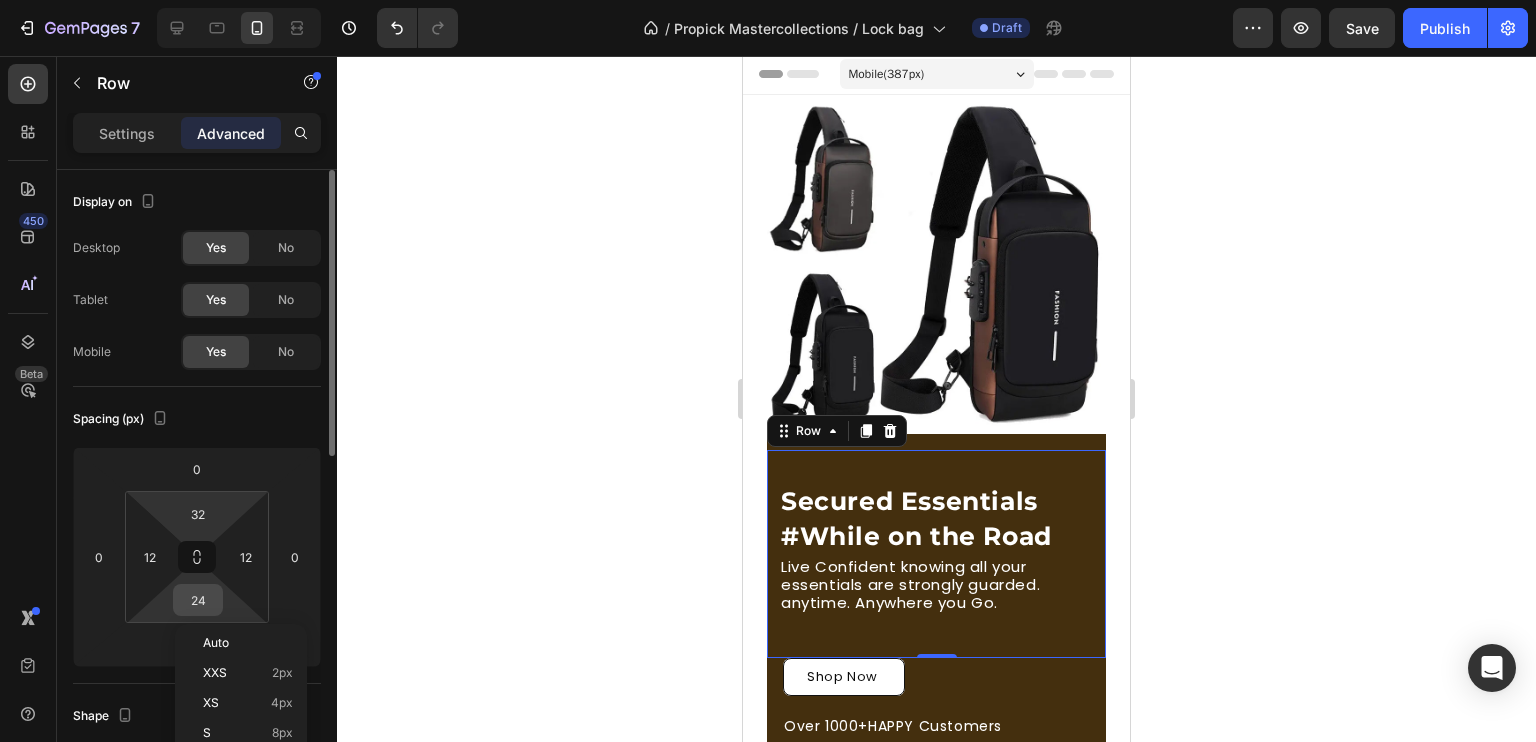 click on "24" at bounding box center [198, 600] 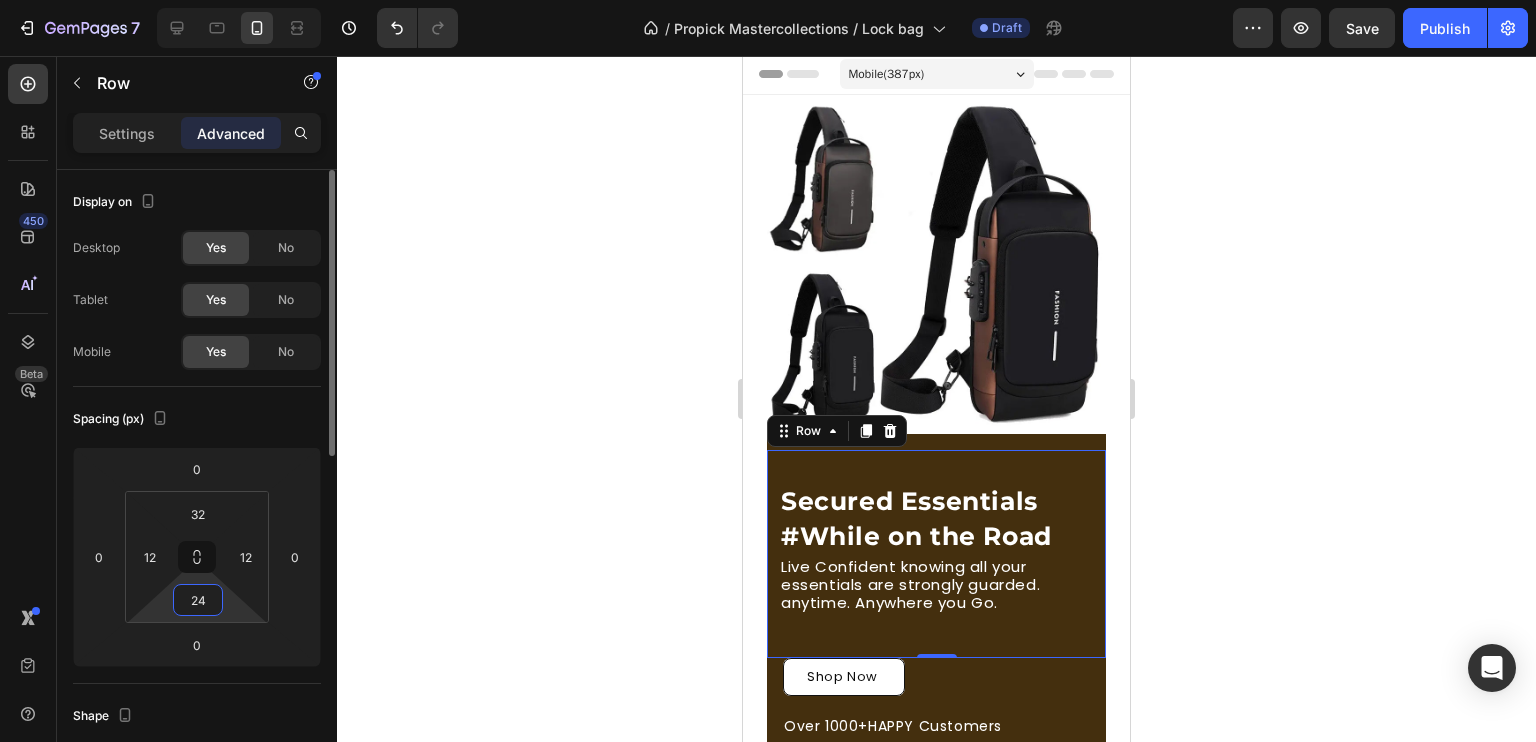 click on "24" at bounding box center [198, 600] 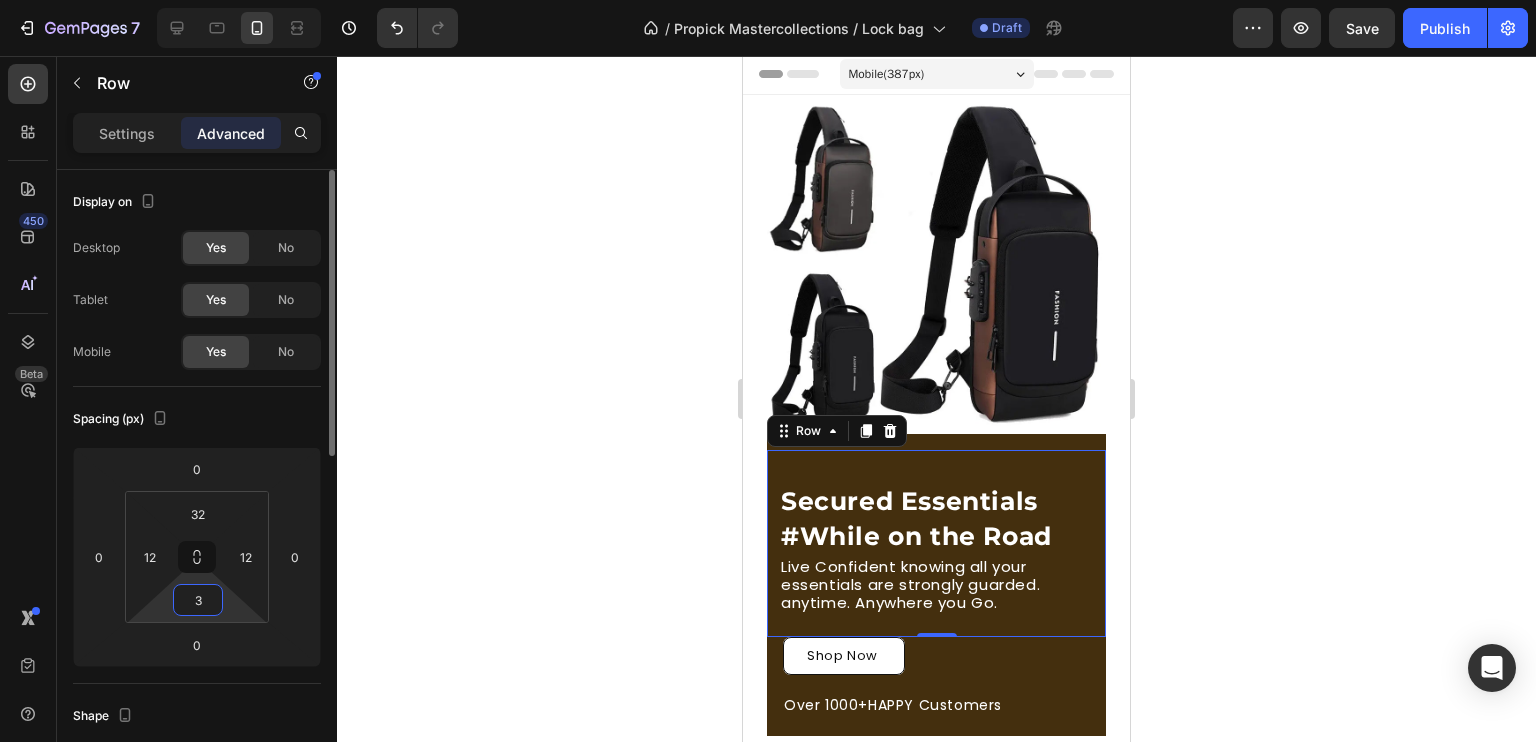 type on "32" 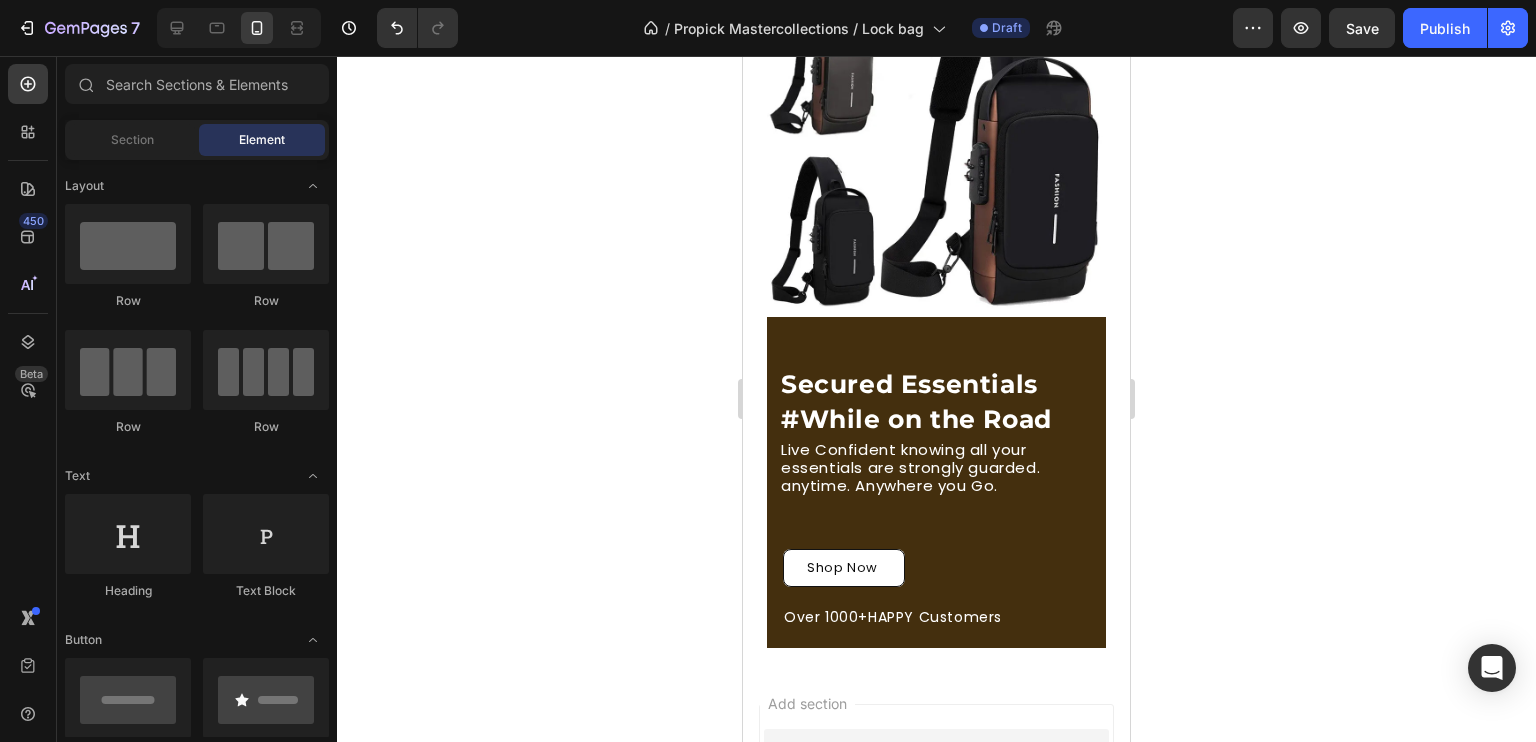 drag, startPoint x: 1121, startPoint y: 447, endPoint x: 1878, endPoint y: 571, distance: 767.0886 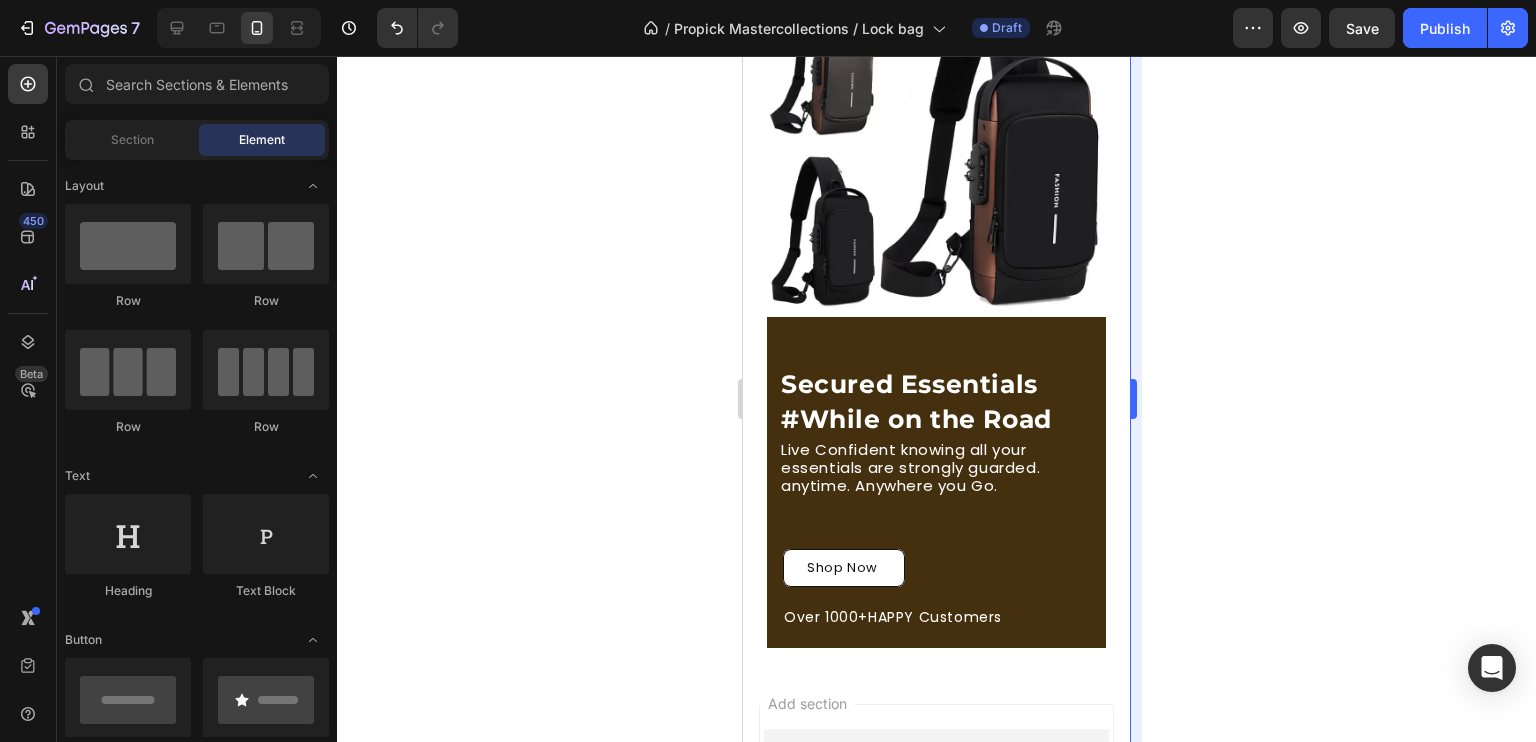 scroll, scrollTop: 122, scrollLeft: 0, axis: vertical 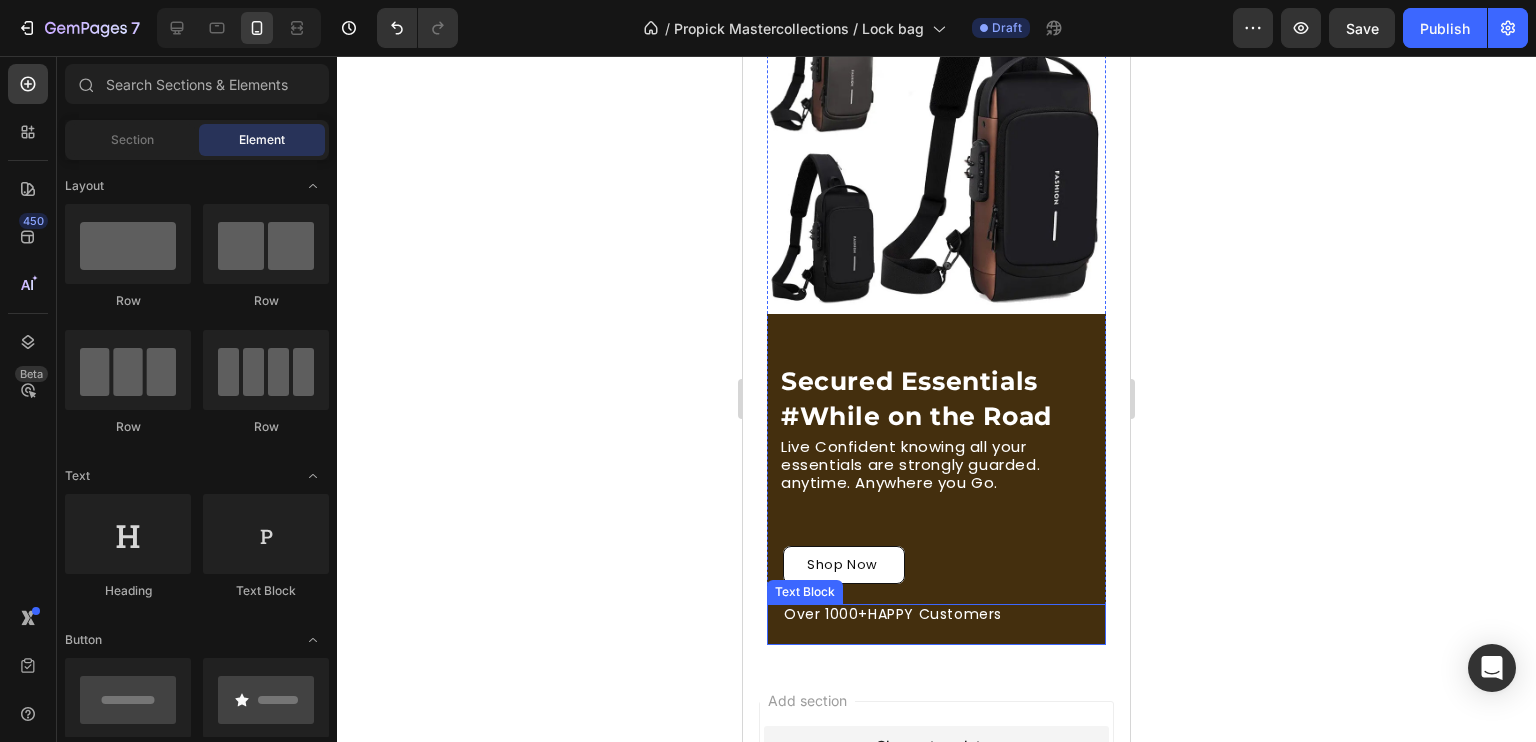 click on "Over 1000+HAPPY Customers" at bounding box center (944, 614) 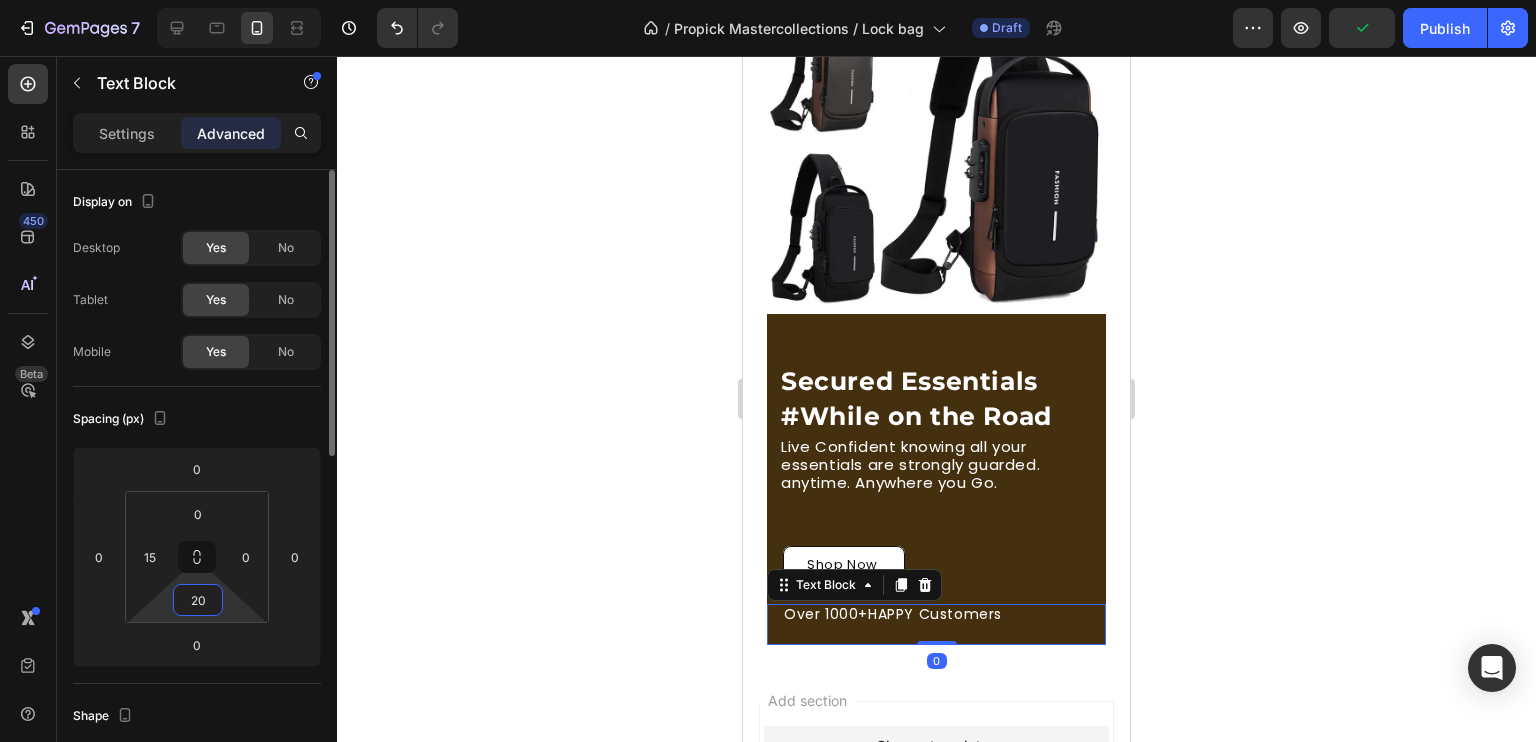 click on "20" at bounding box center [198, 600] 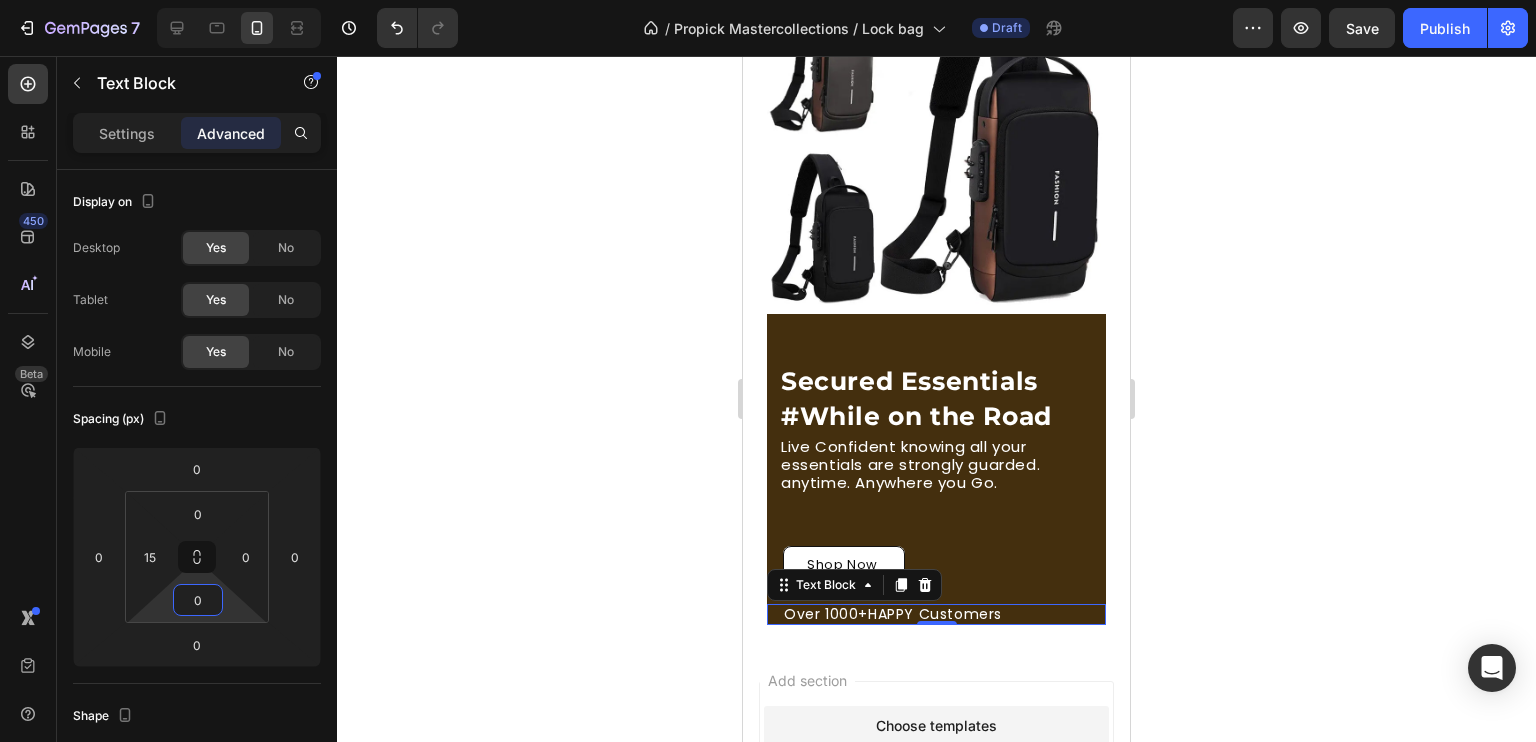 type on "0" 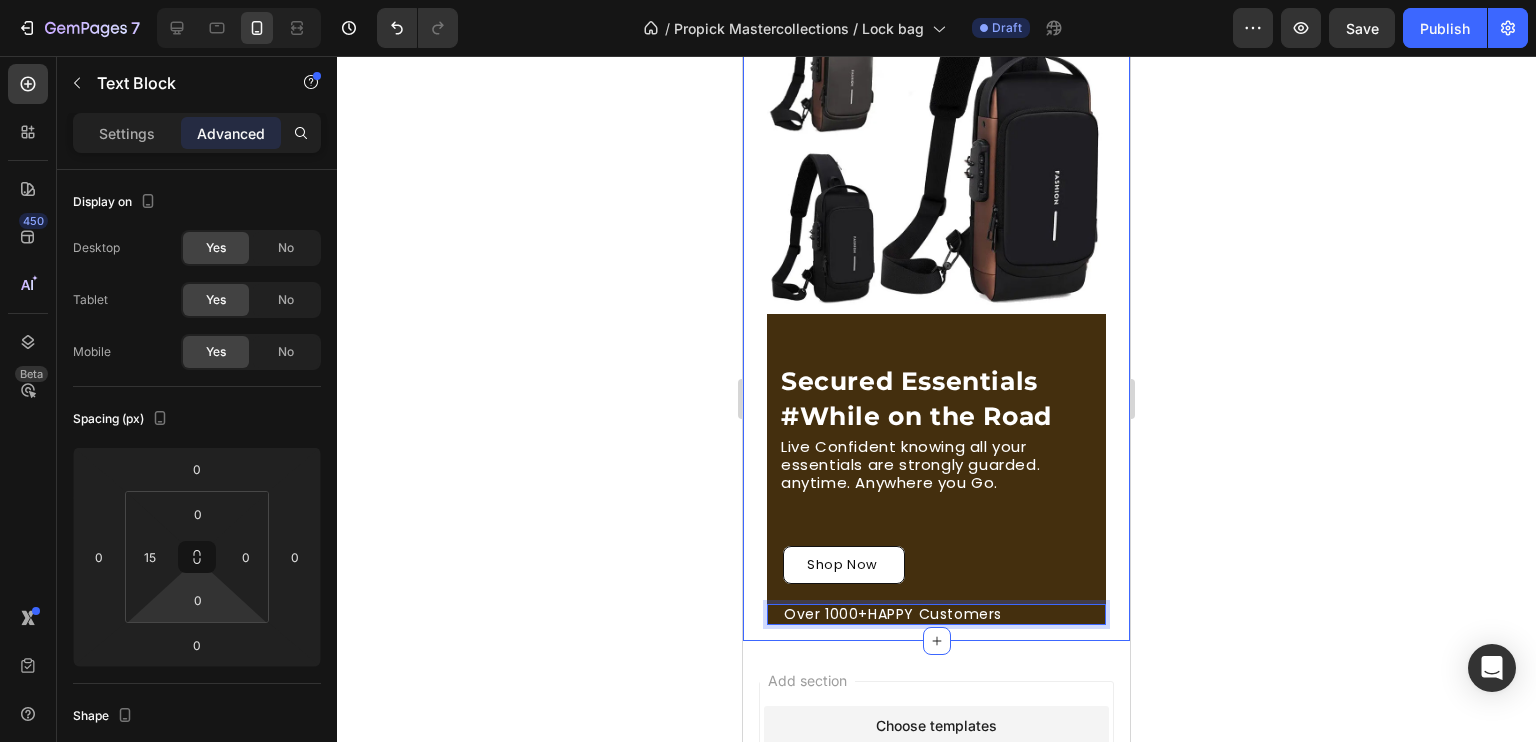 click on "Secured Essentials #While on the Road Heading Live Confident knowing all your essentials are strongly guarded. anytime. Anywhere you Go.  Text Block Row Shop Now   Button Over 1000+HAPPY Customers   Text Block   0 Image Row Section 1" at bounding box center (936, 308) 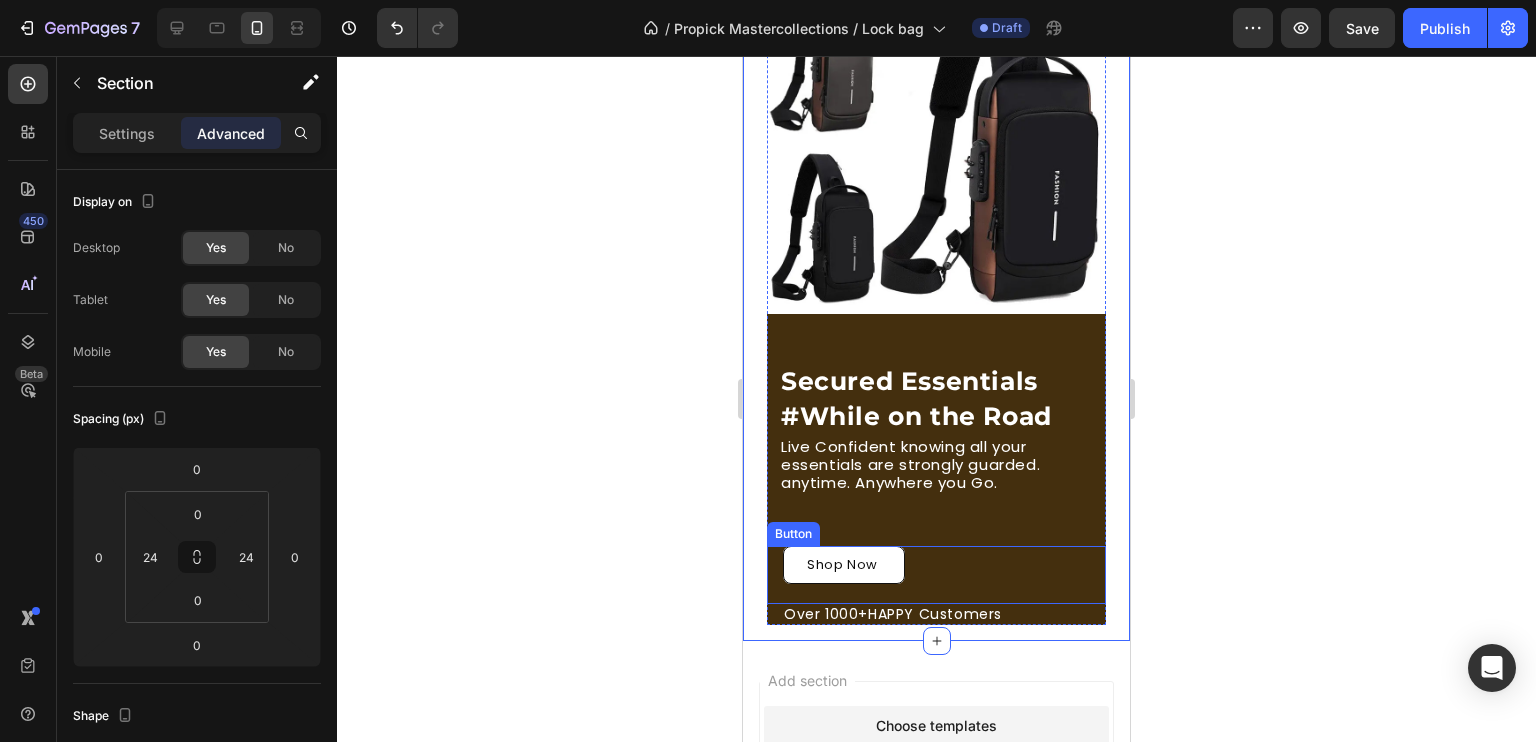 click on "Shop Now   Button" at bounding box center [936, 575] 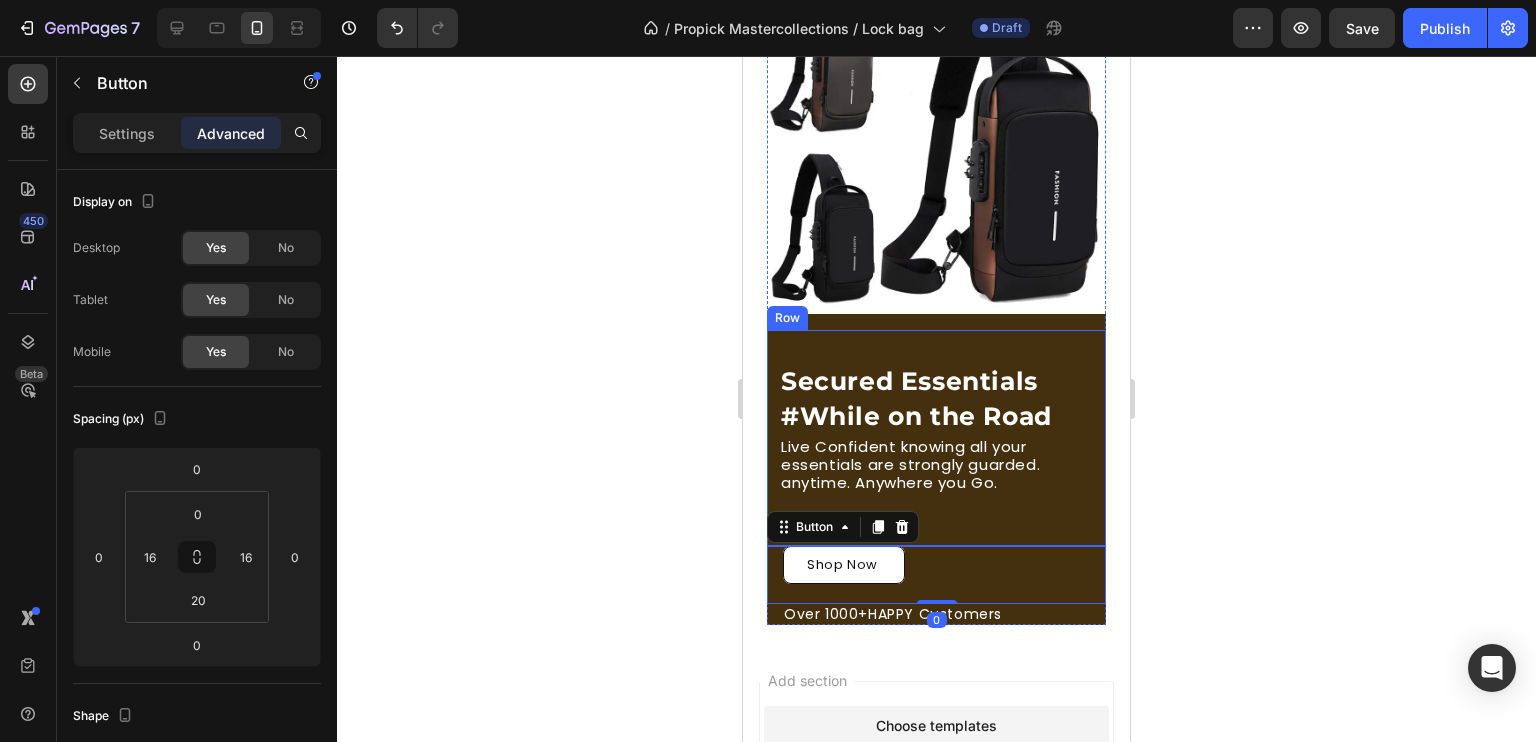 click on "Secured Essentials #While on the Road Heading Live Confident knowing all your essentials are strongly guarded. anytime. Anywhere you Go.  Text Block Row" at bounding box center [936, 438] 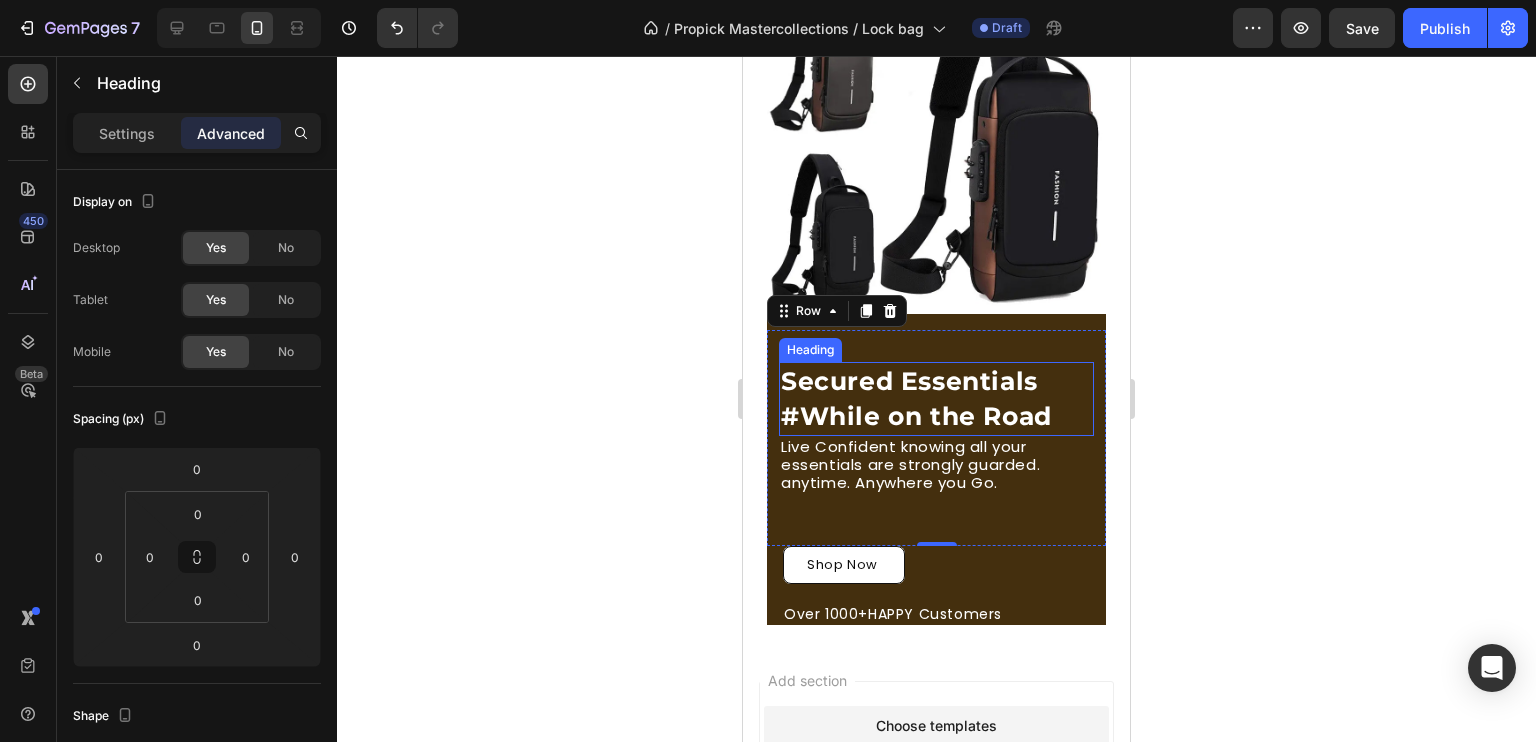 click on "Secured Essentials #While on the Road" at bounding box center [936, 399] 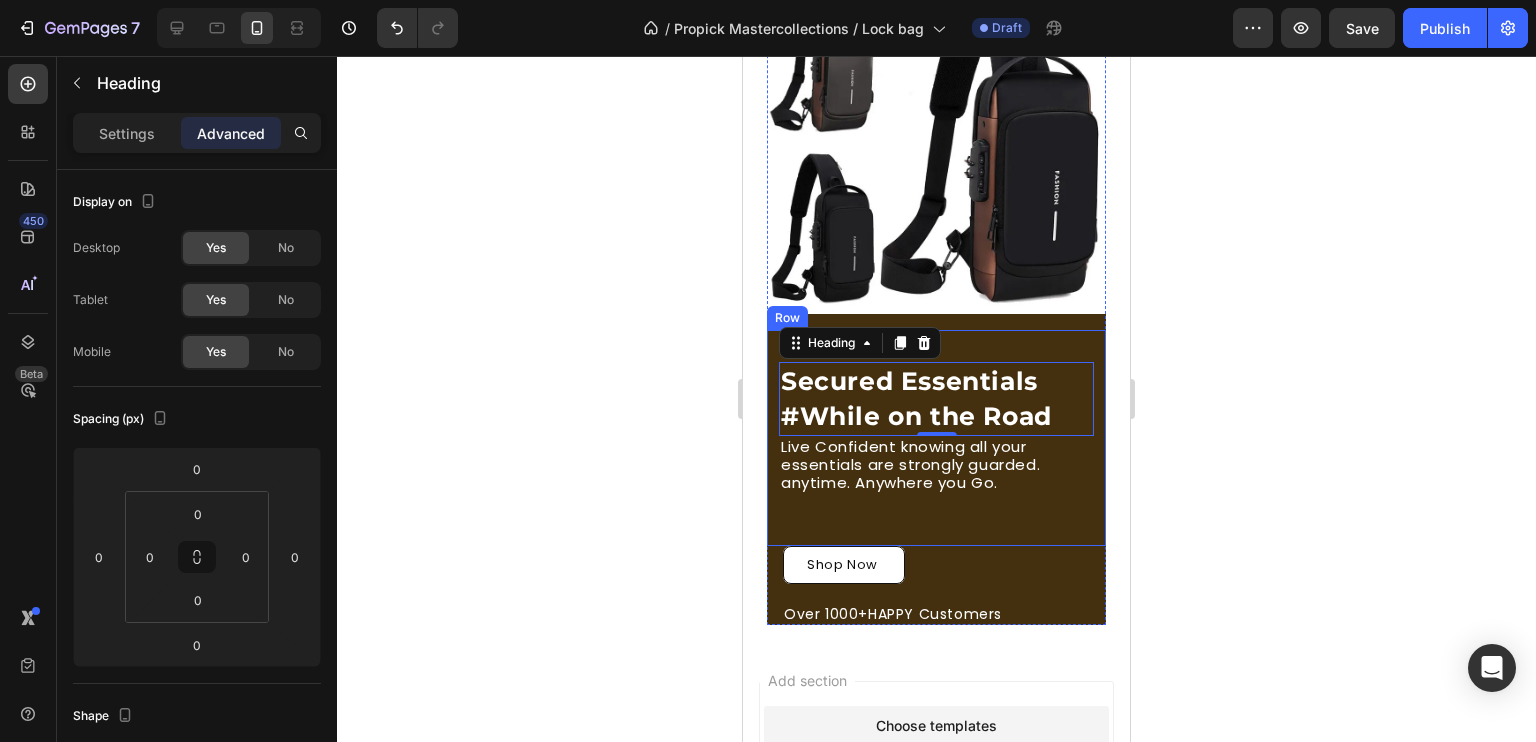 click on "Secured Essentials #While on the Road Heading   0 Live Confident knowing all your essentials are strongly guarded. anytime. Anywhere you Go.  Text Block Row" at bounding box center (936, 438) 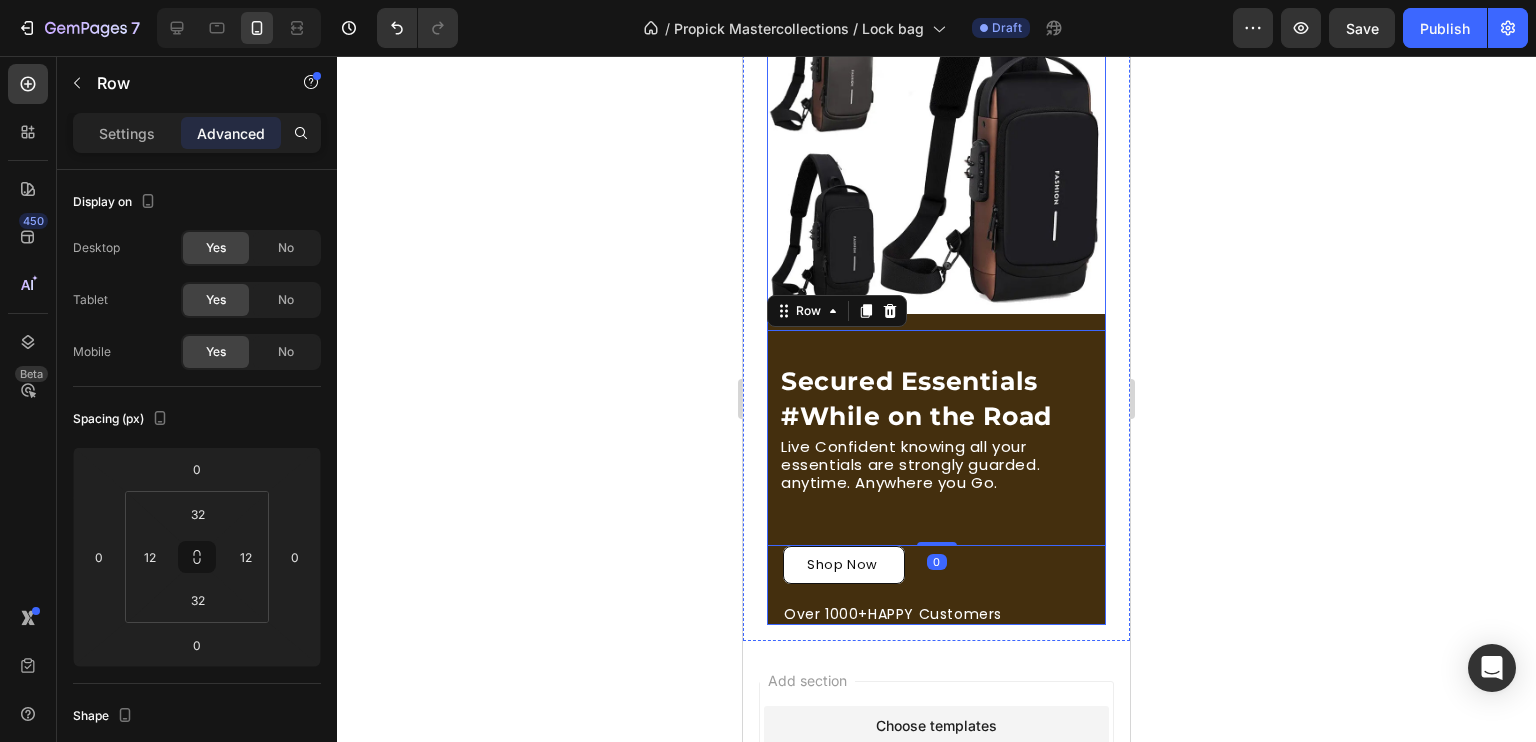 click on "Secured Essentials #While on the Road Heading Live Confident knowing all your essentials are strongly guarded. anytime. Anywhere you Go.  Text Block Row   0 Shop Now   Button Over 1000+HAPPY Customers   Text Block Image Row" at bounding box center (936, 300) 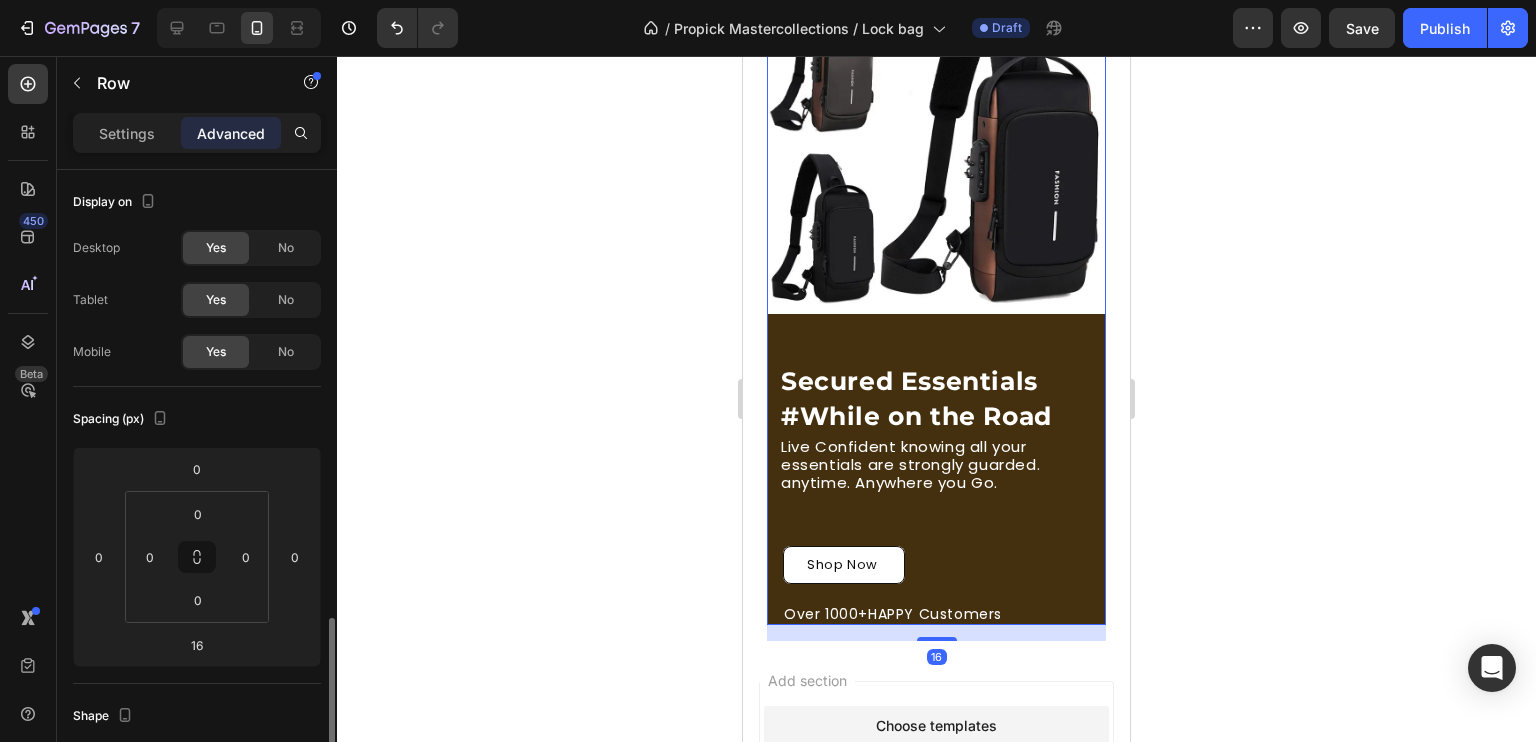 scroll, scrollTop: 308, scrollLeft: 0, axis: vertical 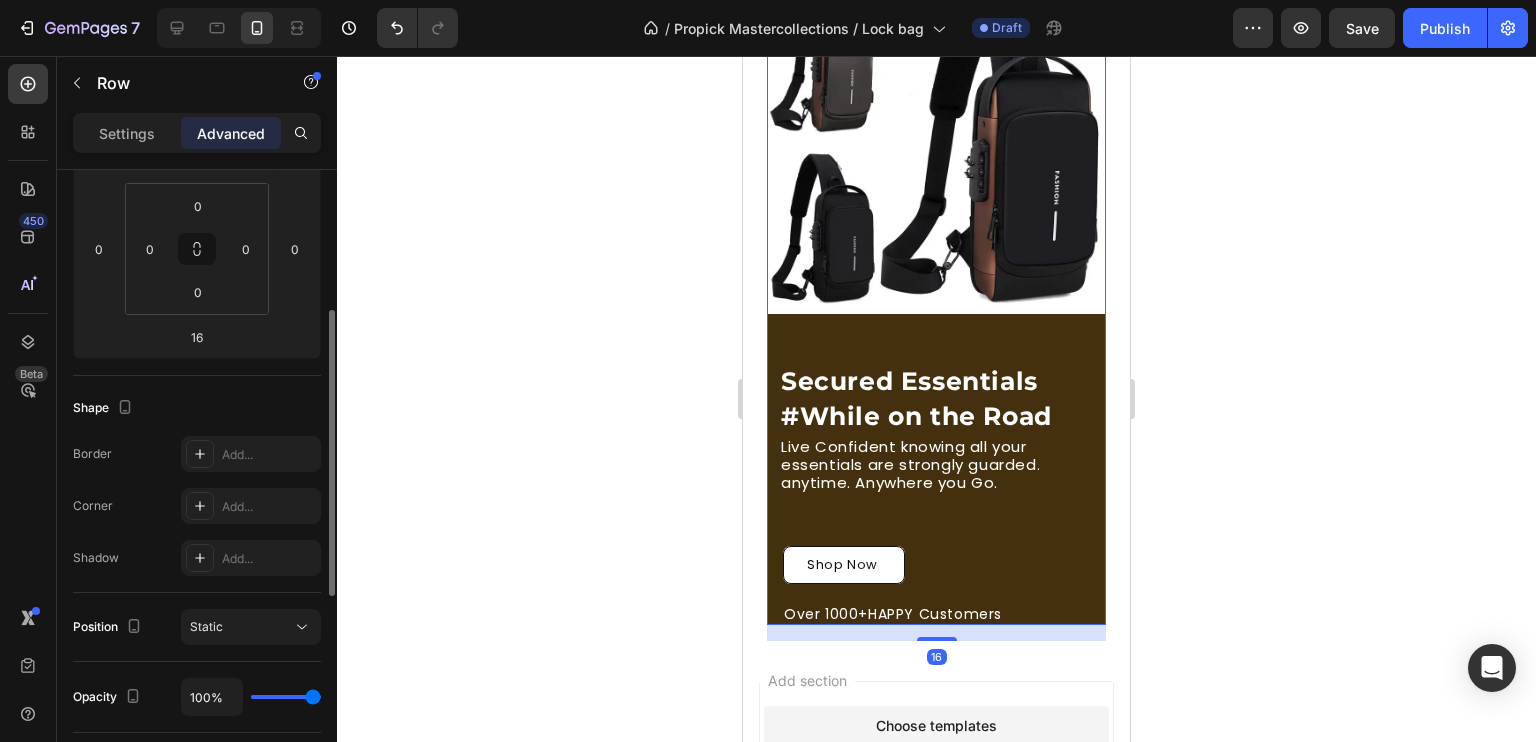 click on "Secured Essentials #While on the Road Heading Live Confident knowing all your essentials are strongly guarded. anytime. Anywhere you Go.  Text Block Row Shop Now   Button Over 1000+HAPPY Customers   Text Block Image Row   16" at bounding box center (936, 300) 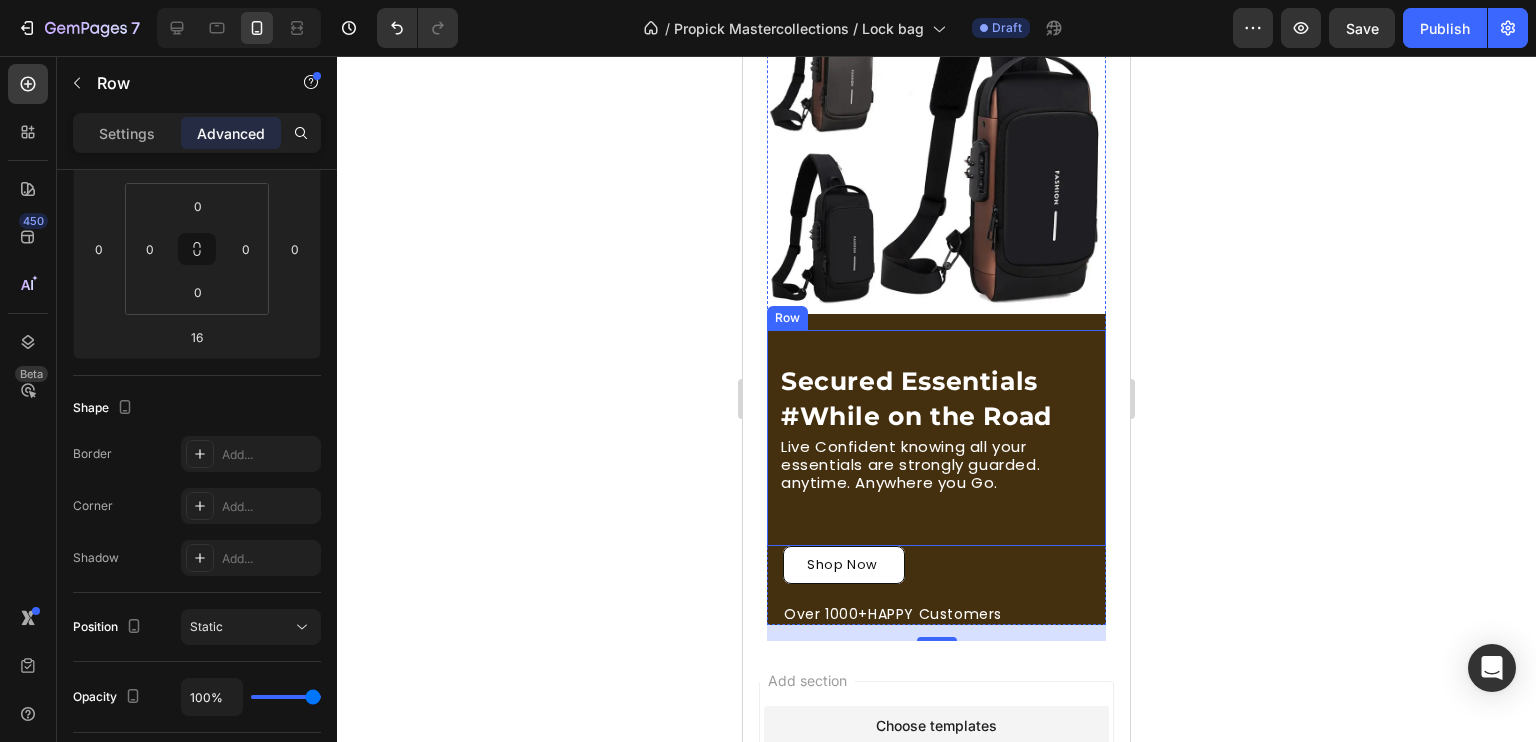 click on "Secured Essentials #While on the Road Heading Live Confident knowing all your essentials are strongly guarded. anytime. Anywhere you Go.  Text Block Row" at bounding box center (936, 438) 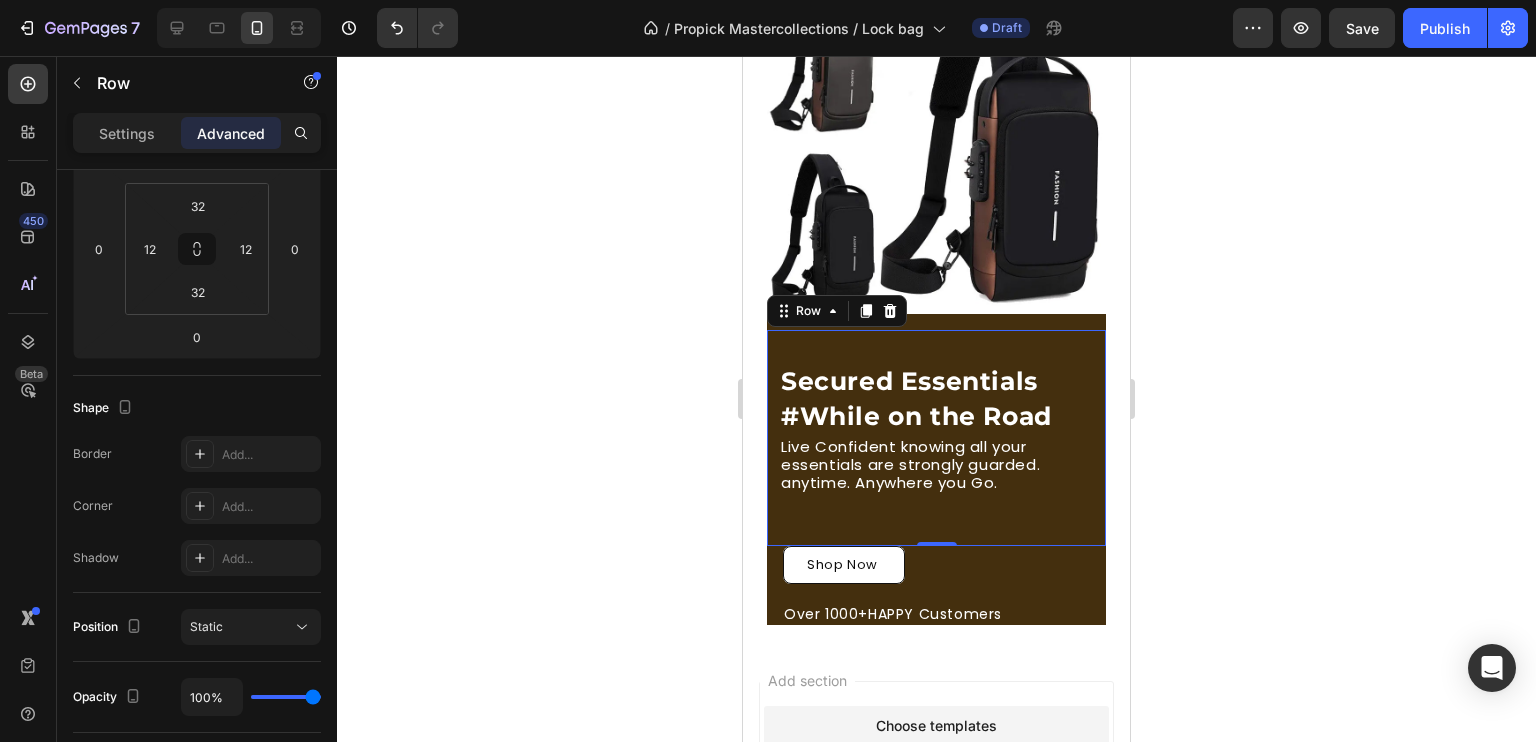 scroll, scrollTop: 308, scrollLeft: 0, axis: vertical 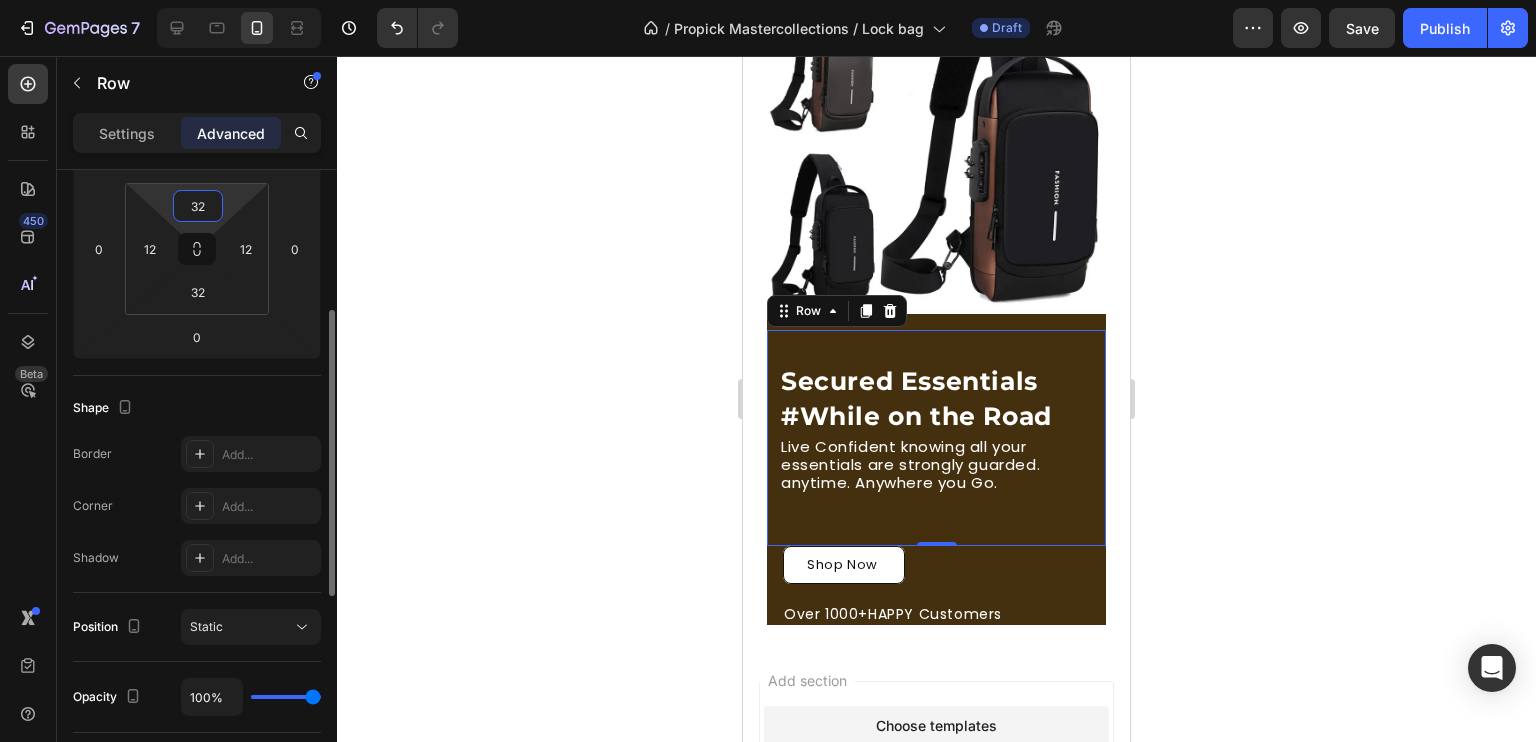 click on "32" at bounding box center (198, 206) 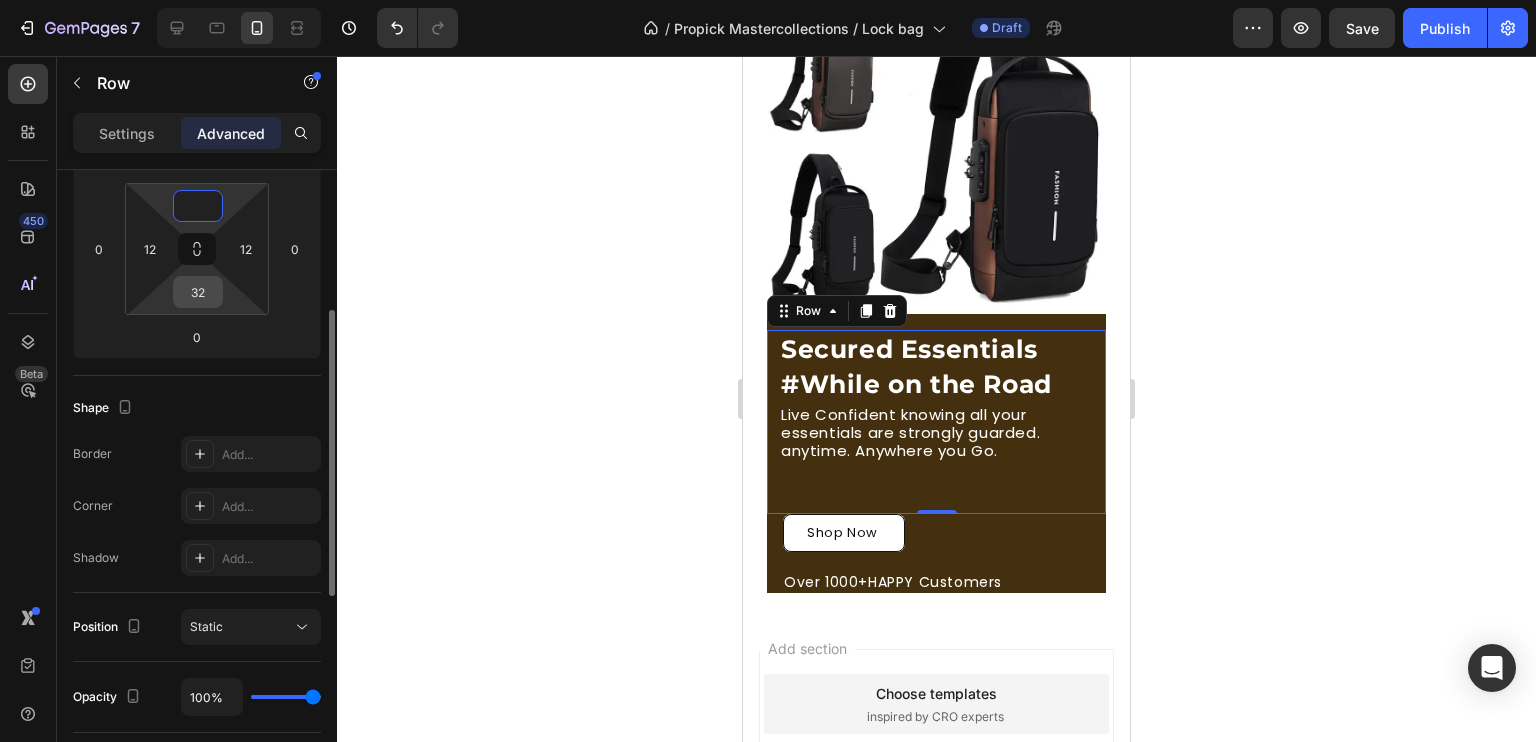 type on "0" 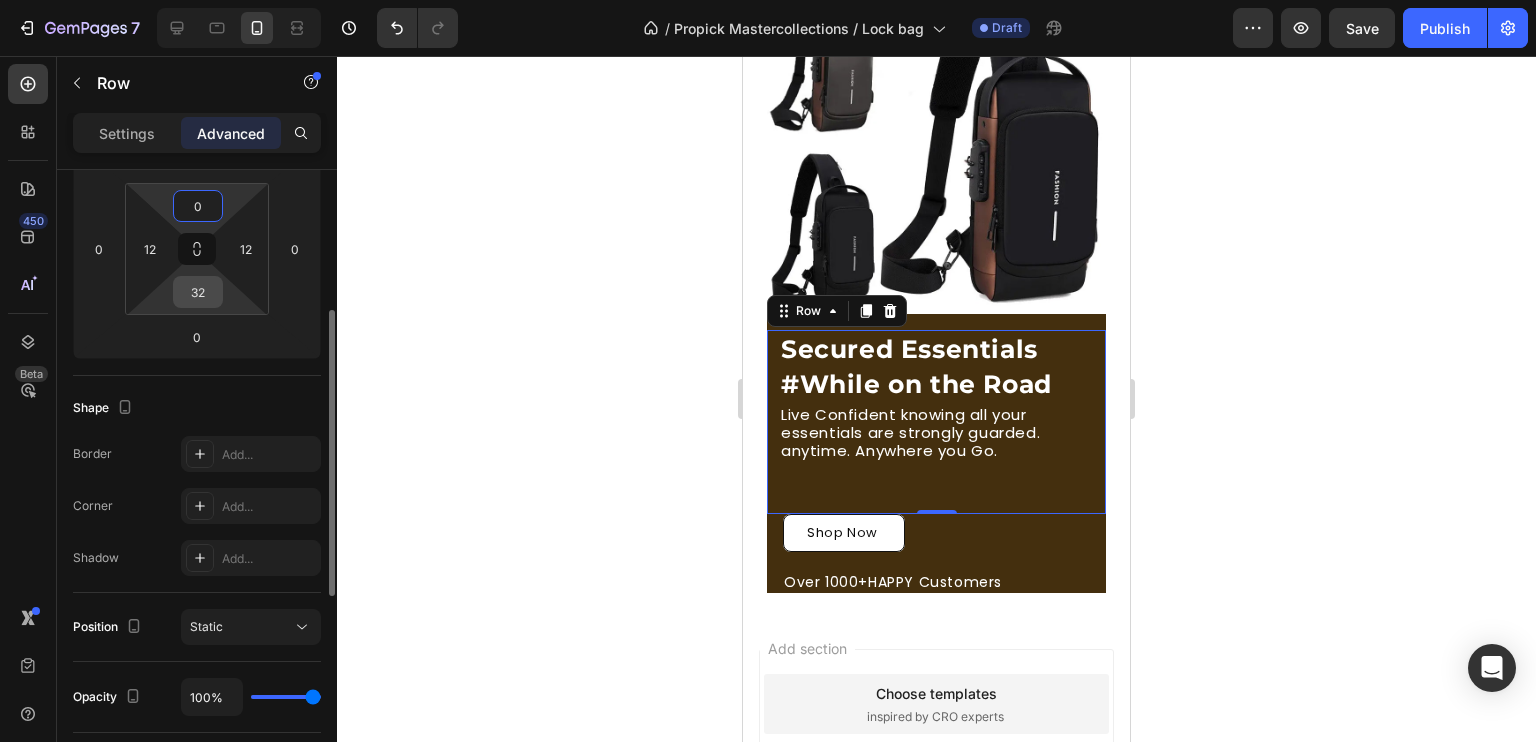 click on "32" at bounding box center [198, 292] 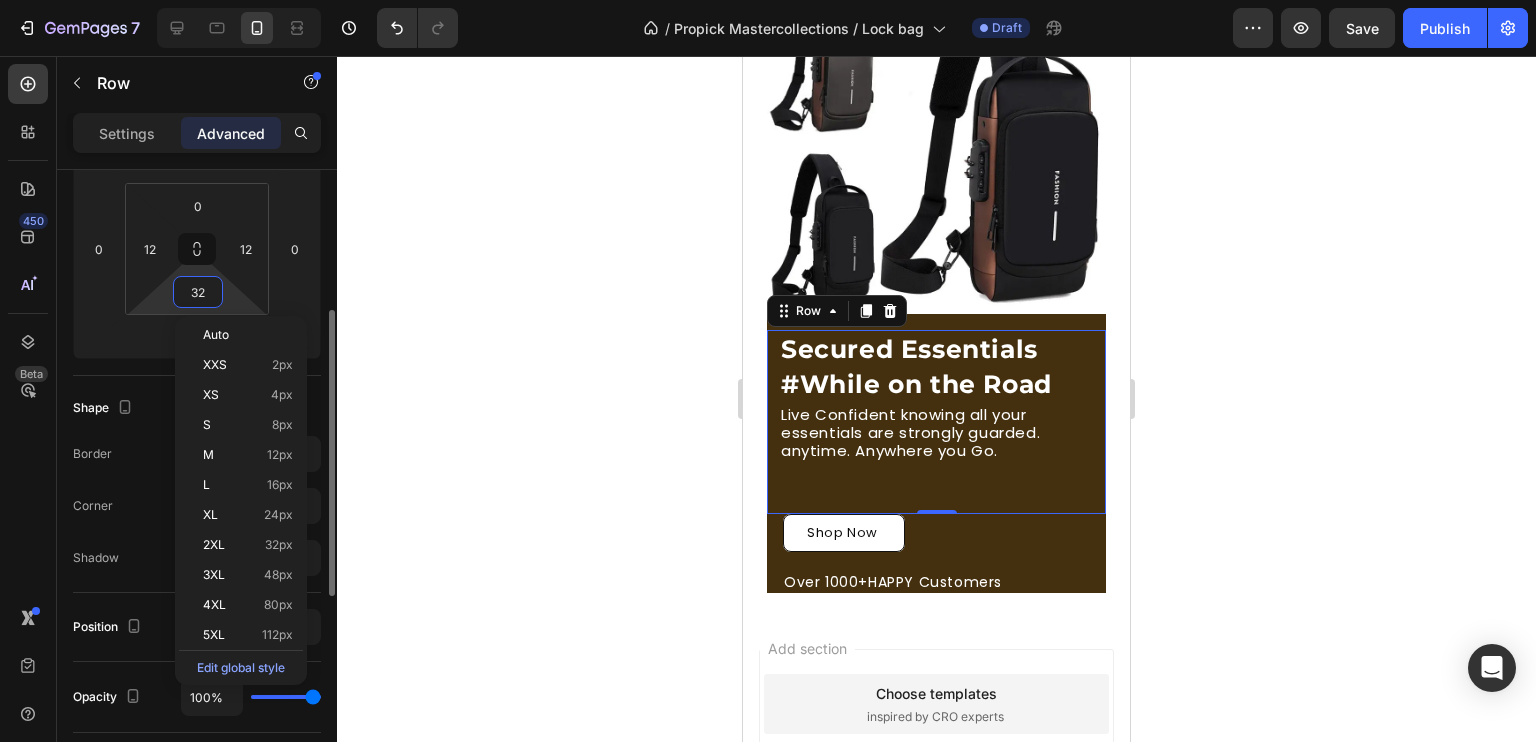type 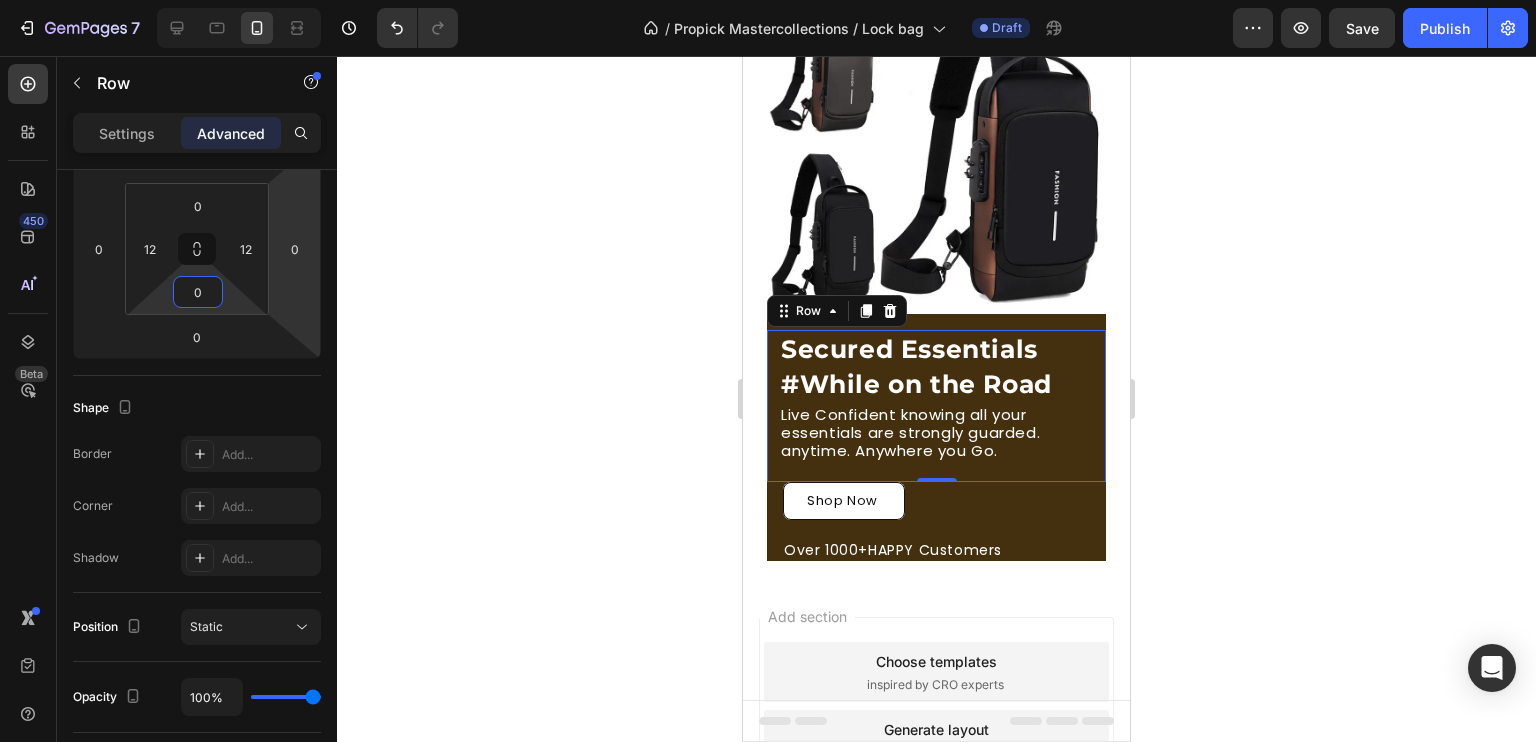 click 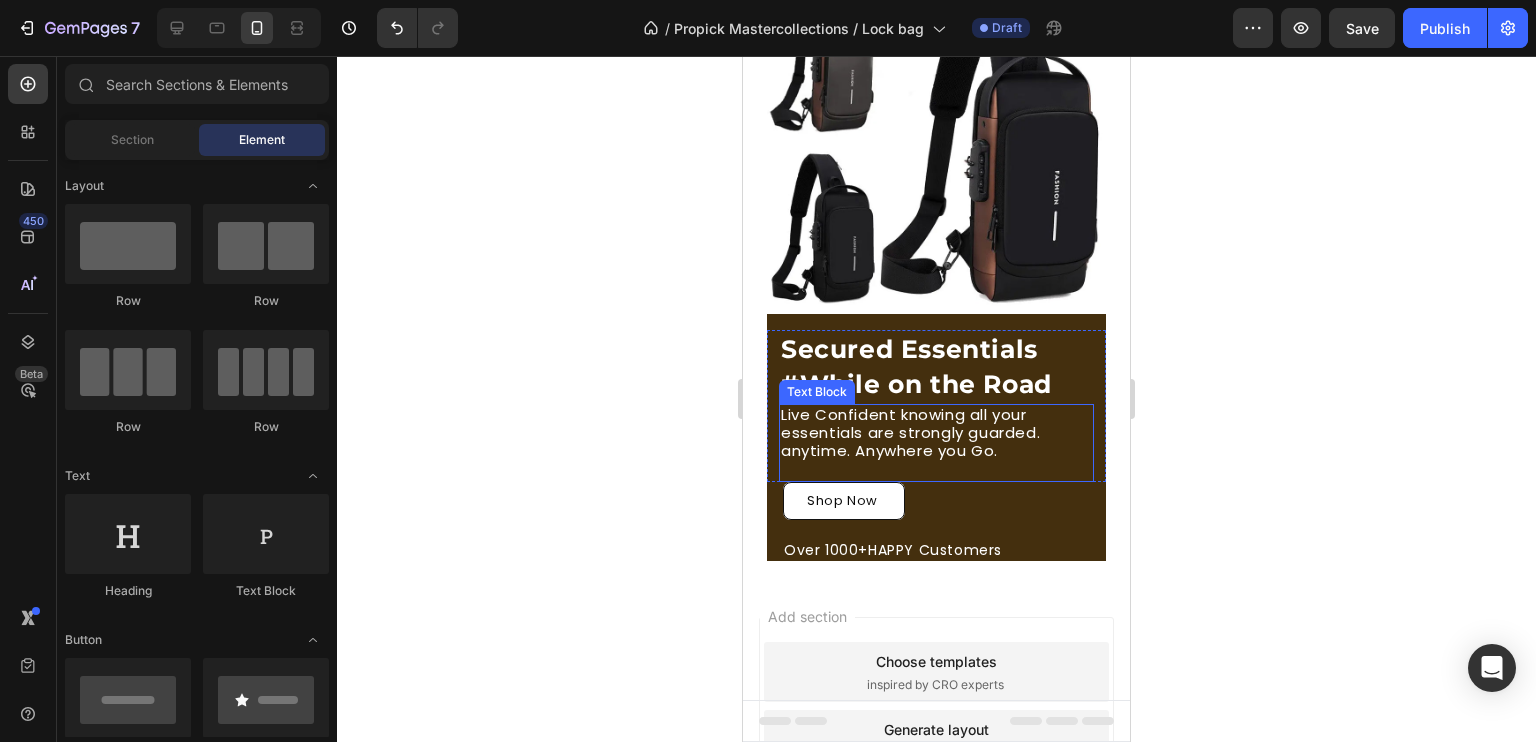 click on "Live Confident knowing all your essentials are strongly guarded. anytime. Anywhere you Go." at bounding box center (936, 433) 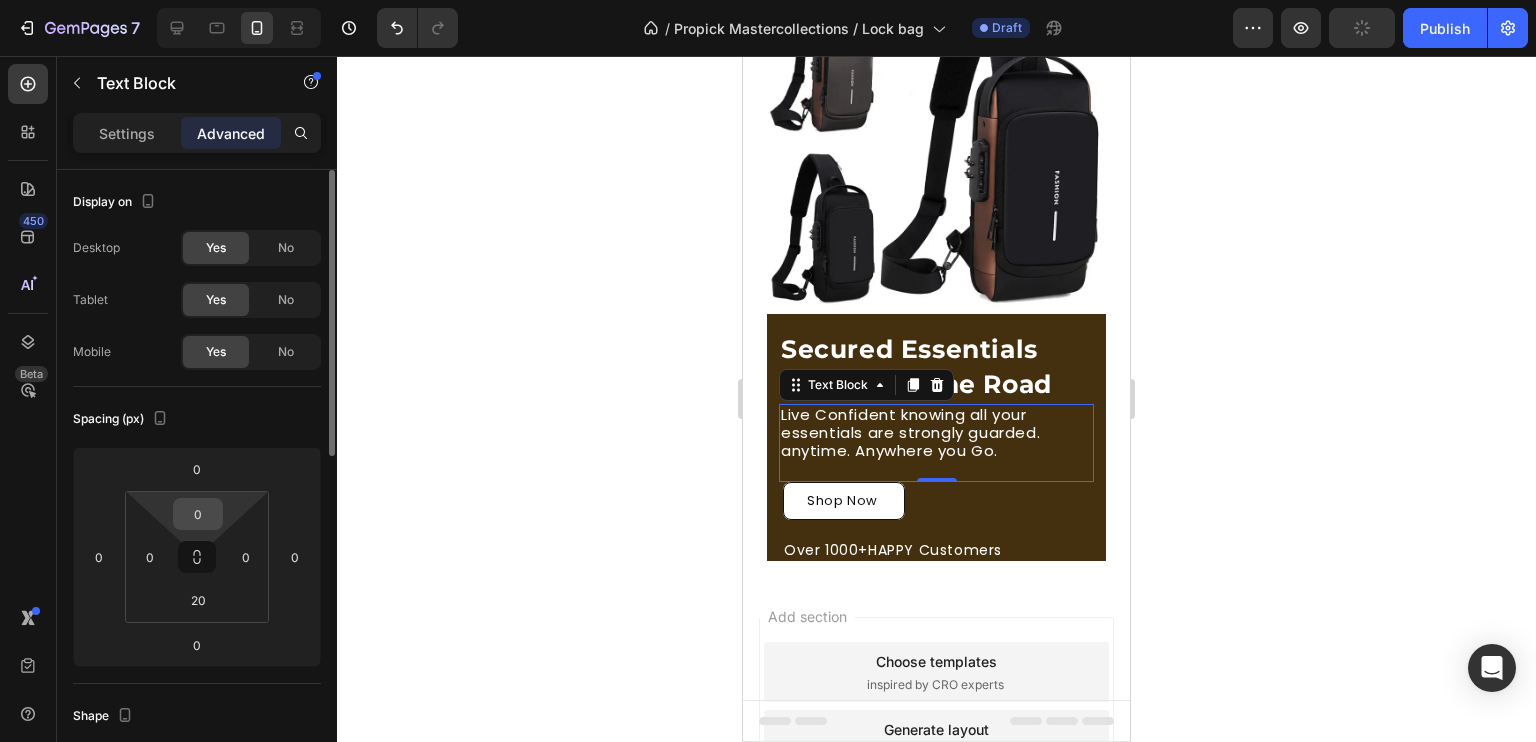 click on "0" at bounding box center (198, 514) 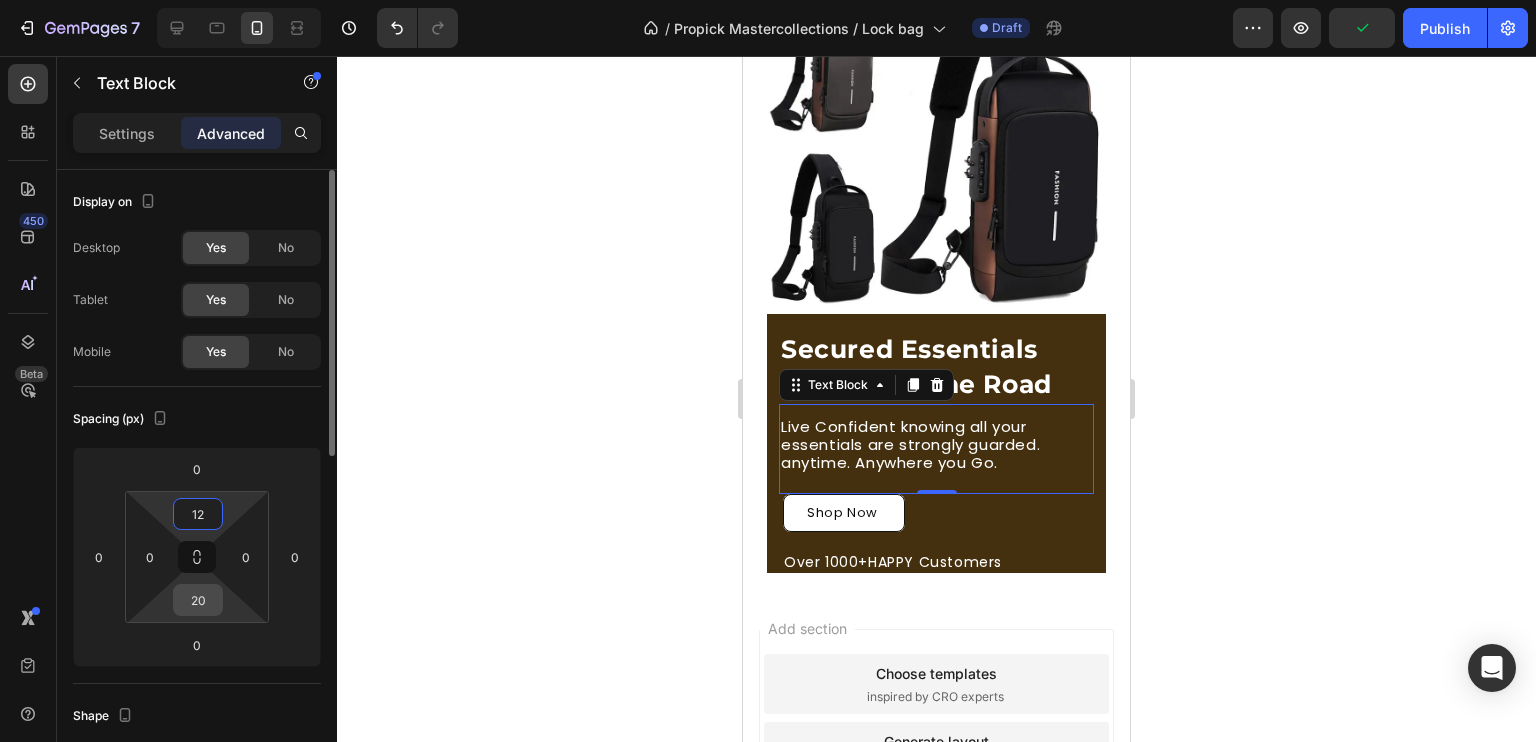 type on "12" 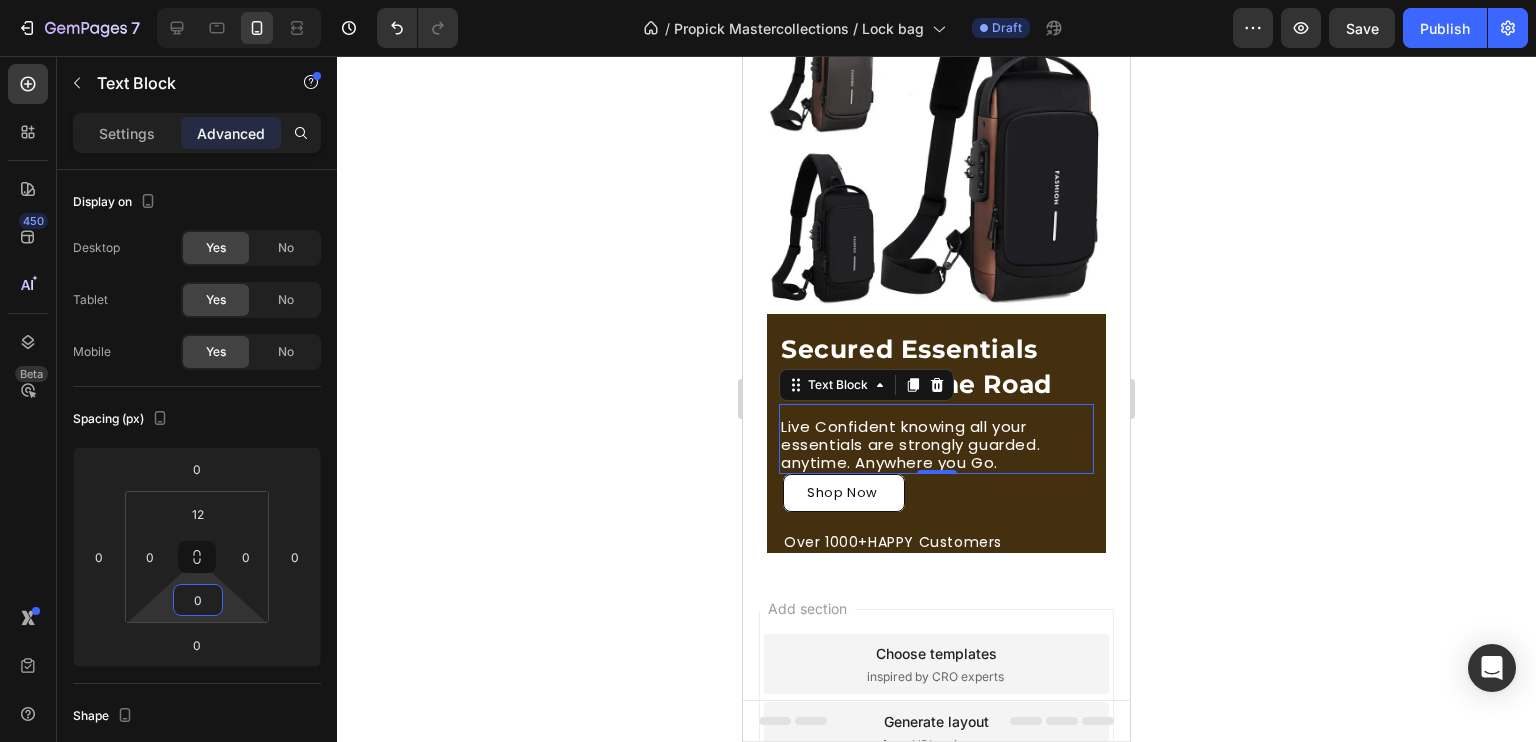 type on "0" 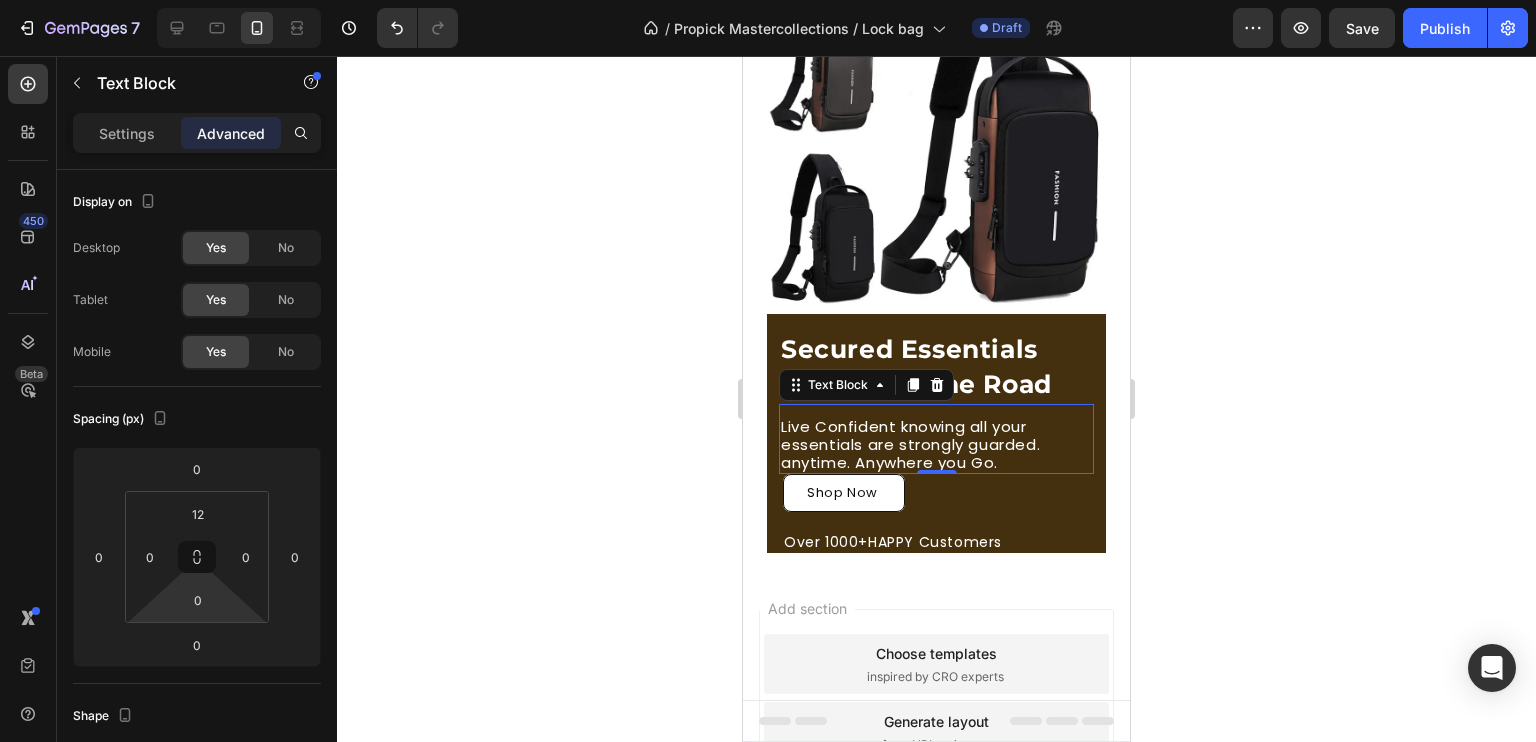 click 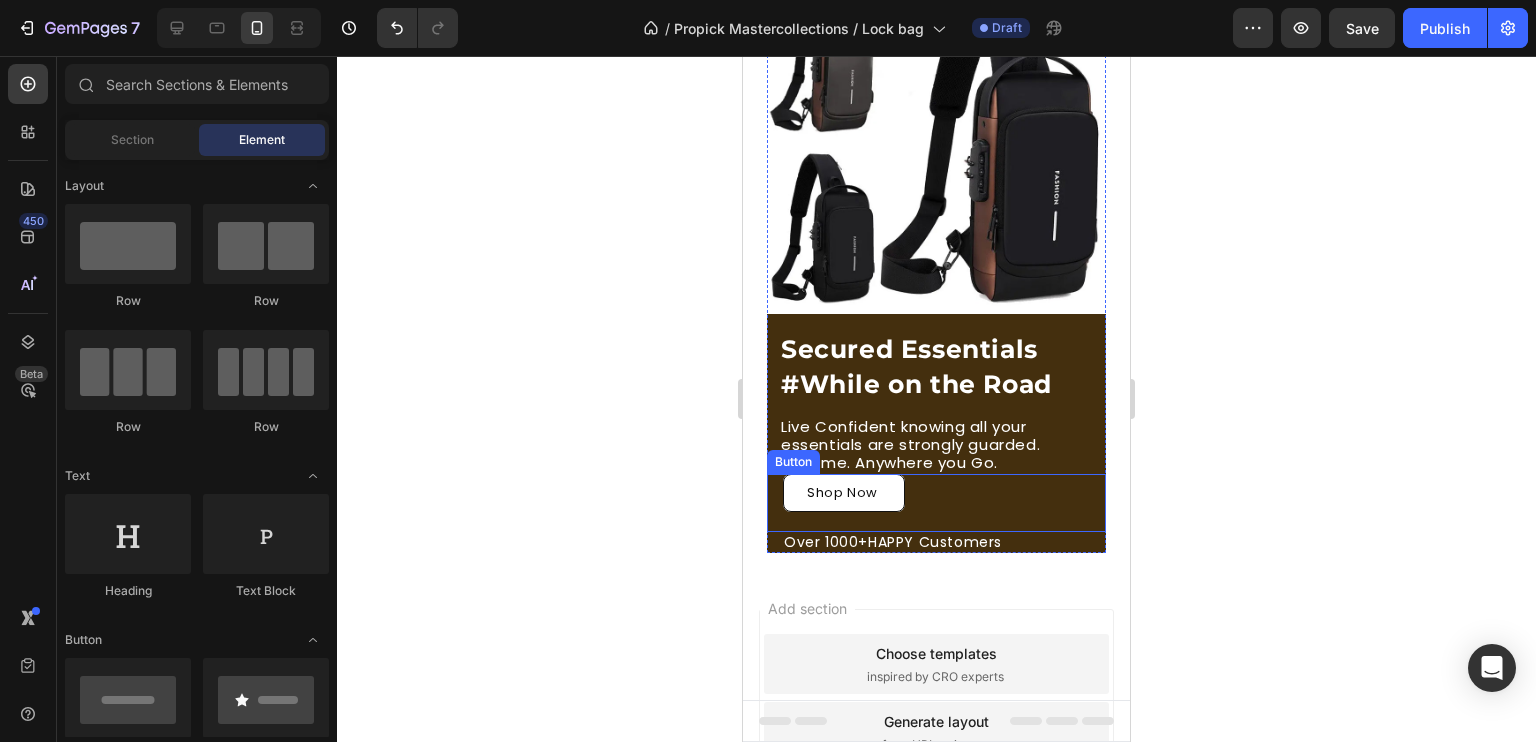 click on "Shop Now" at bounding box center [844, 493] 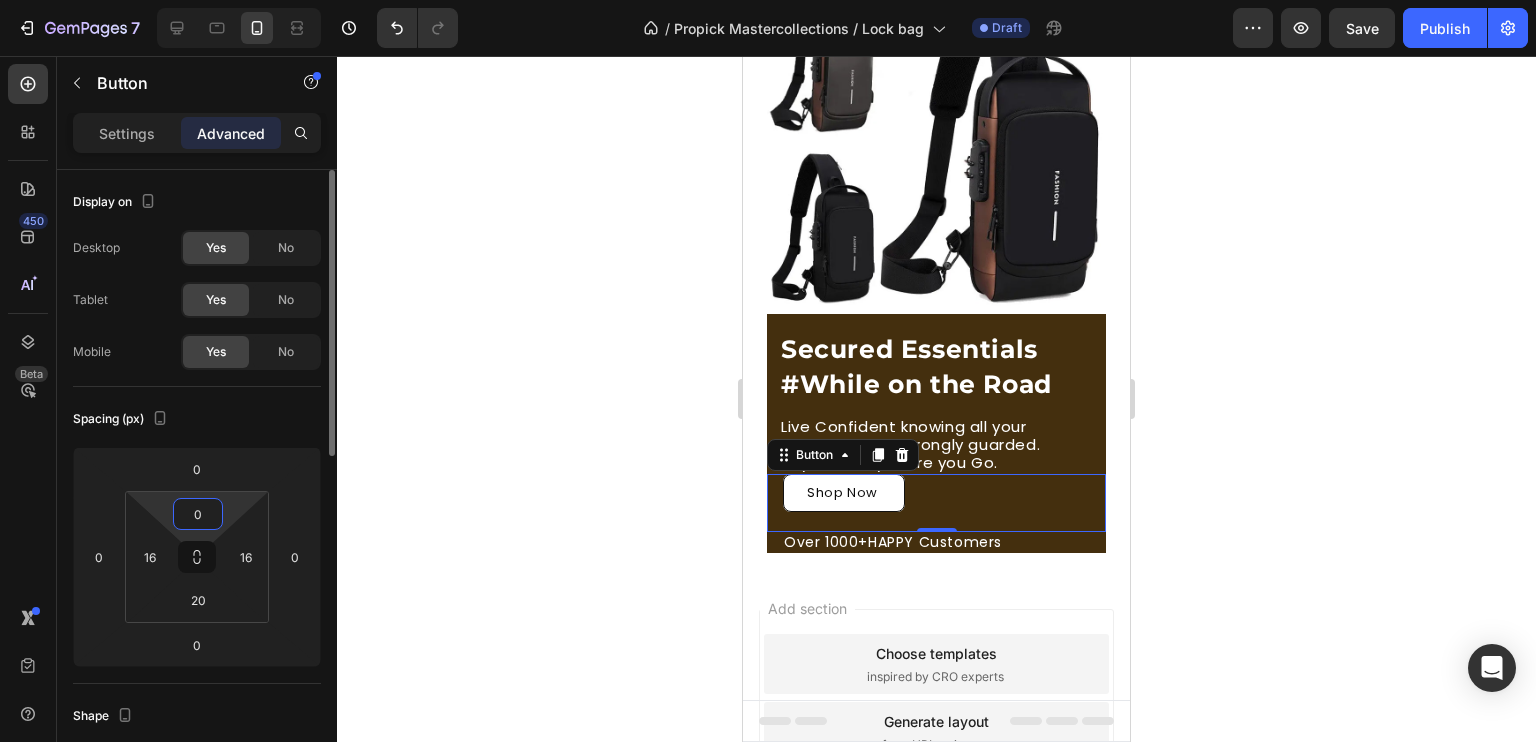 click on "0" at bounding box center (198, 514) 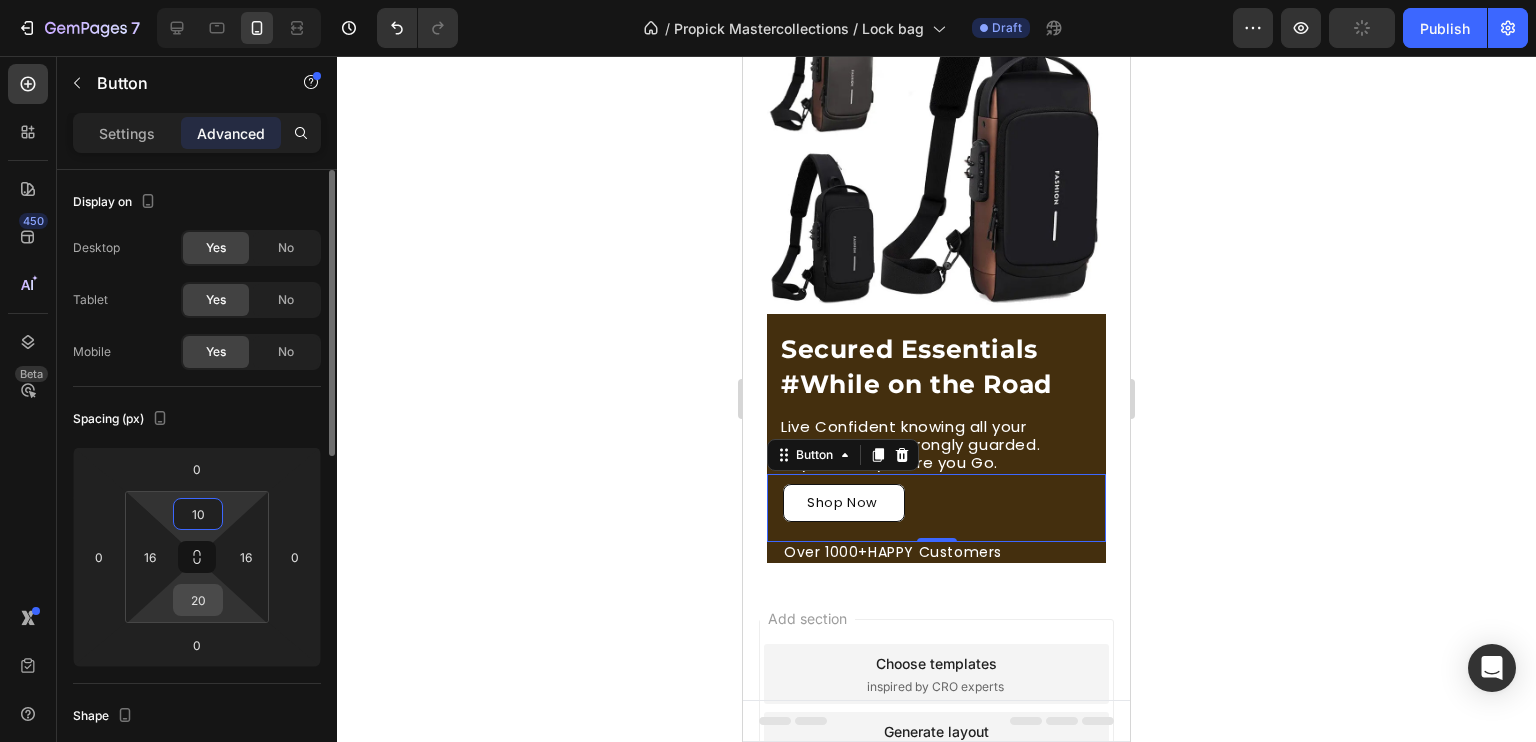 type on "10" 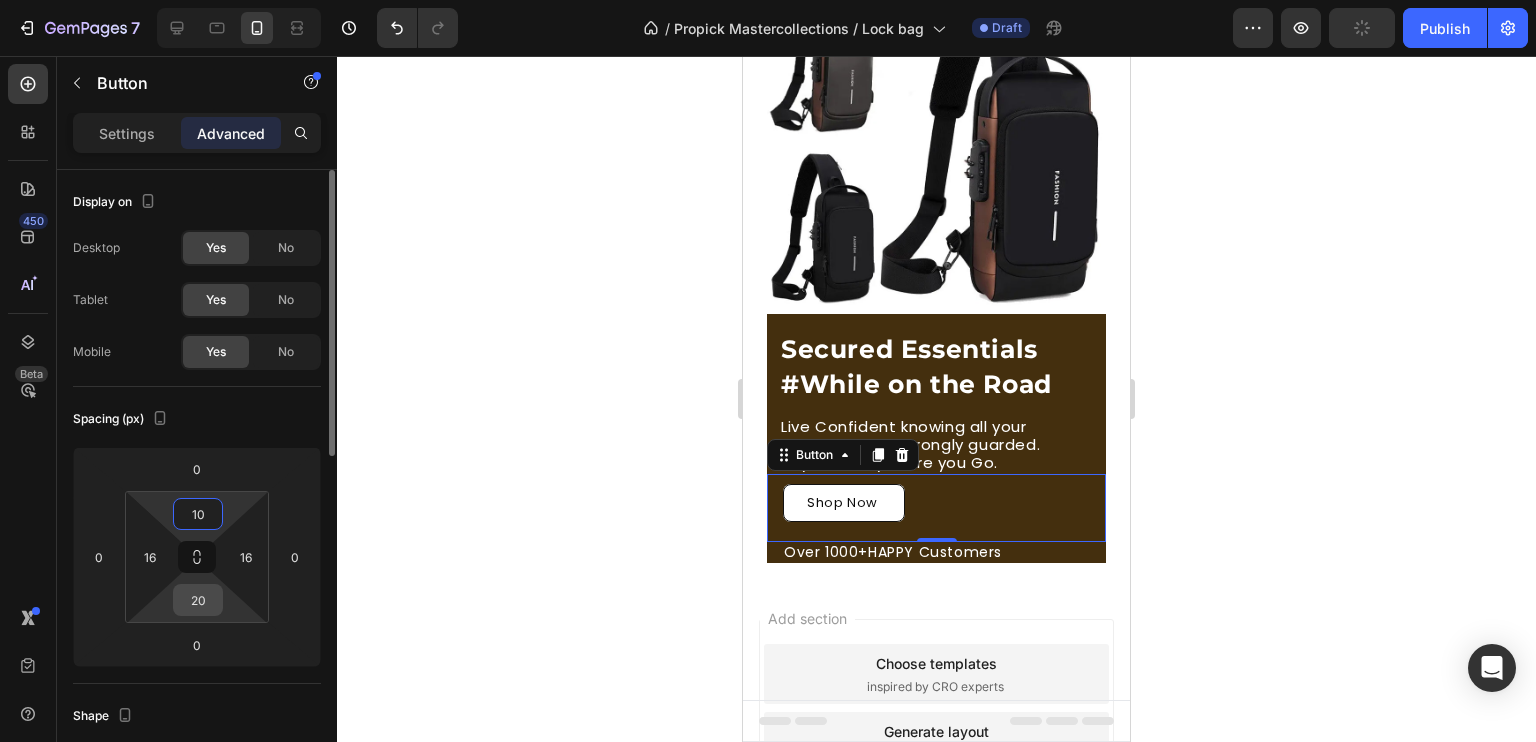 click on "20" at bounding box center [198, 600] 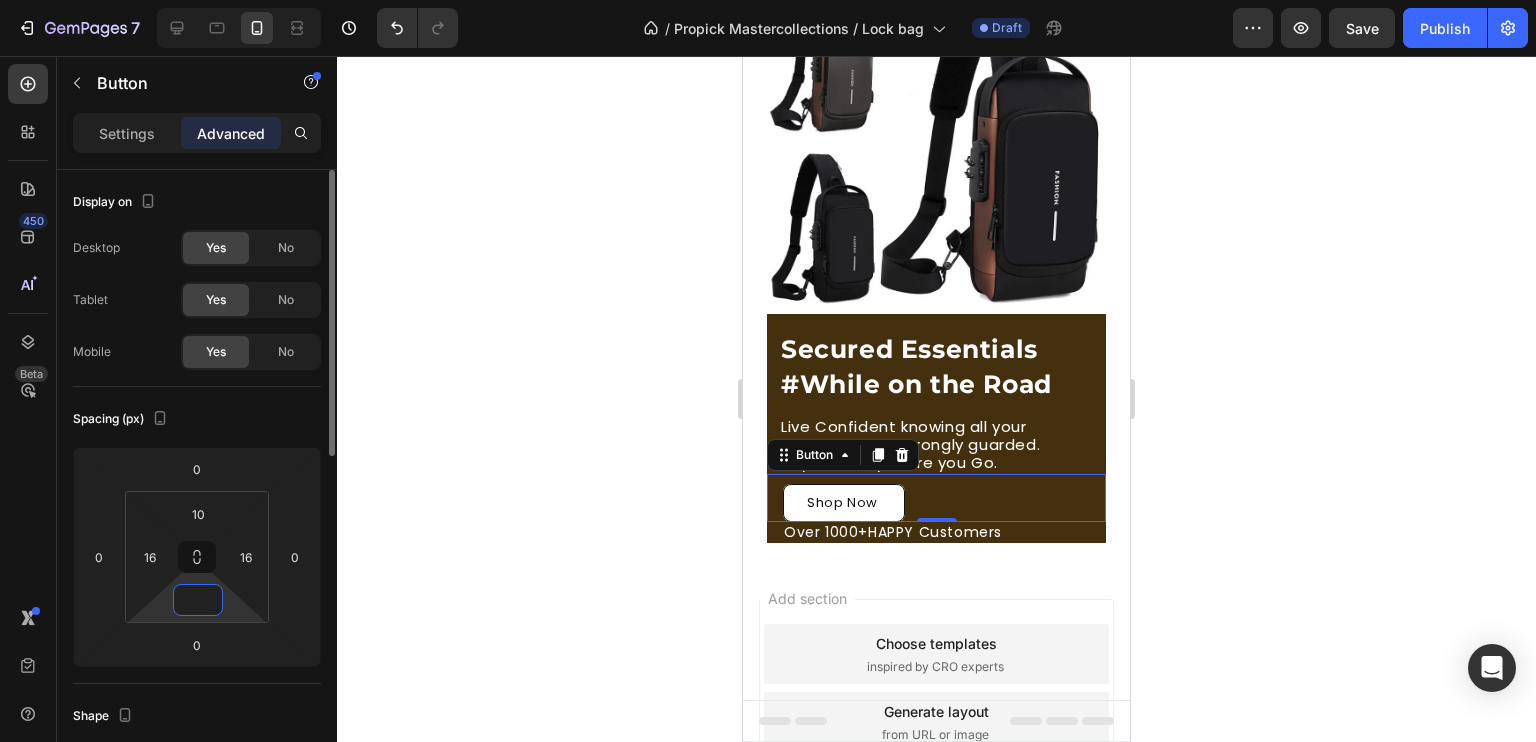 type on "8" 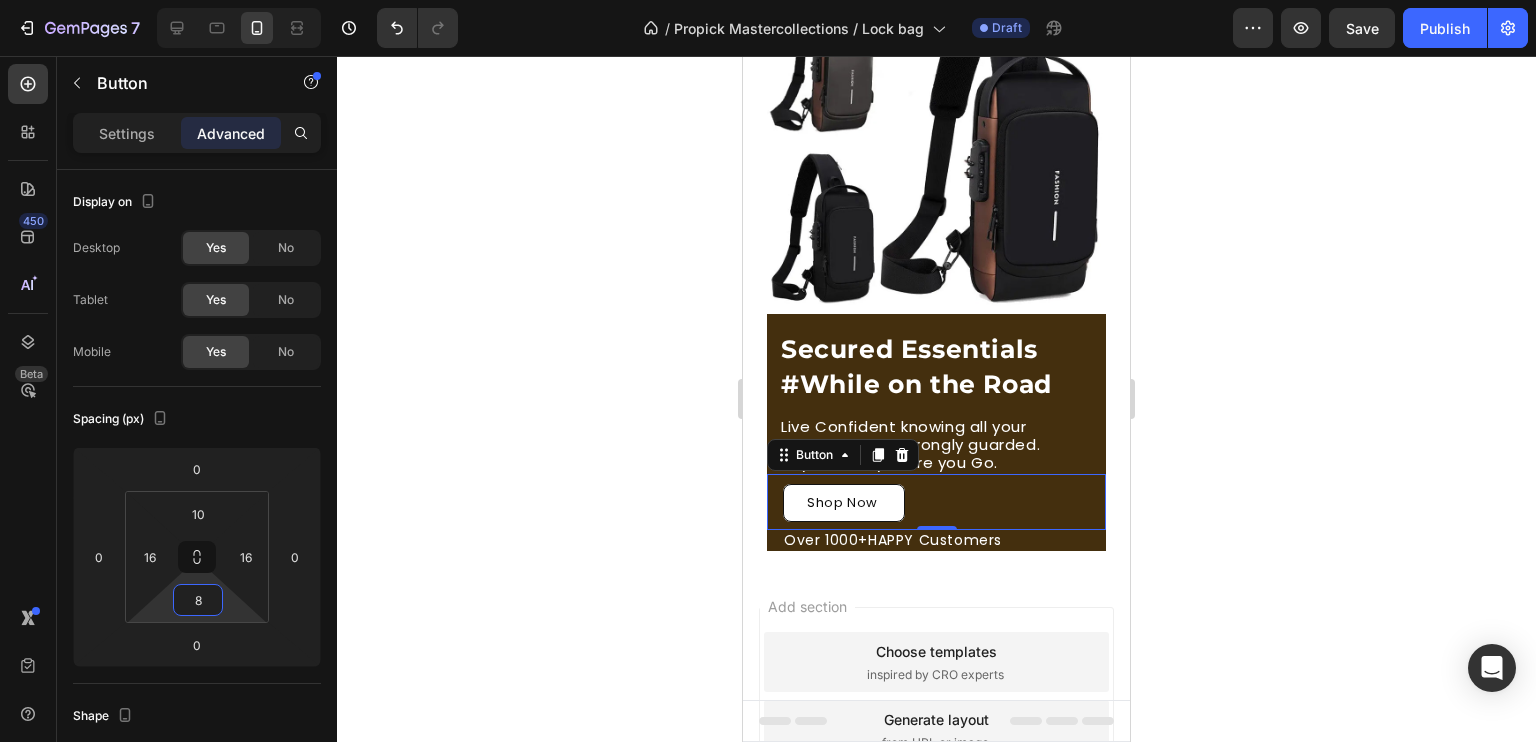 click 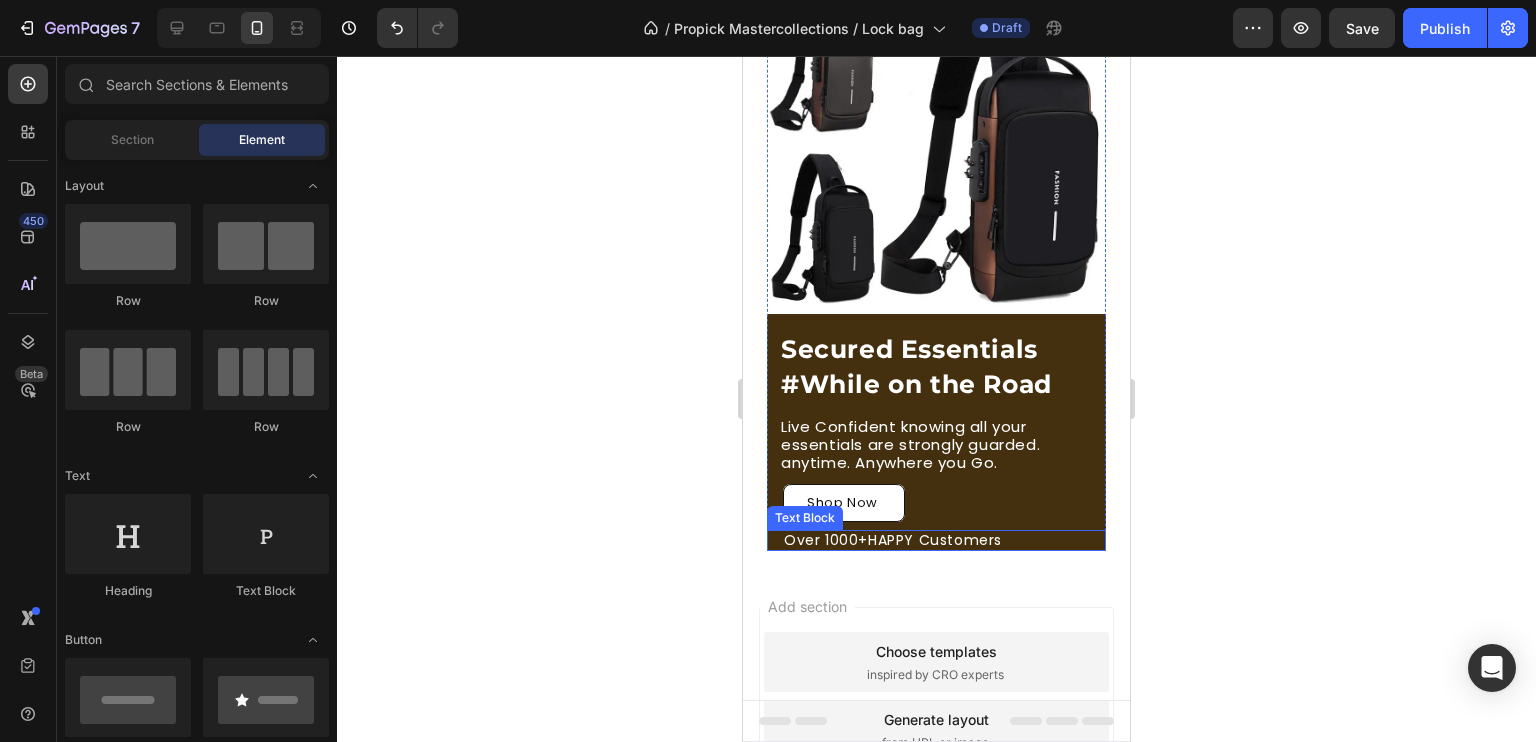 click on "Over 1000+HAPPY Customers" at bounding box center [944, 540] 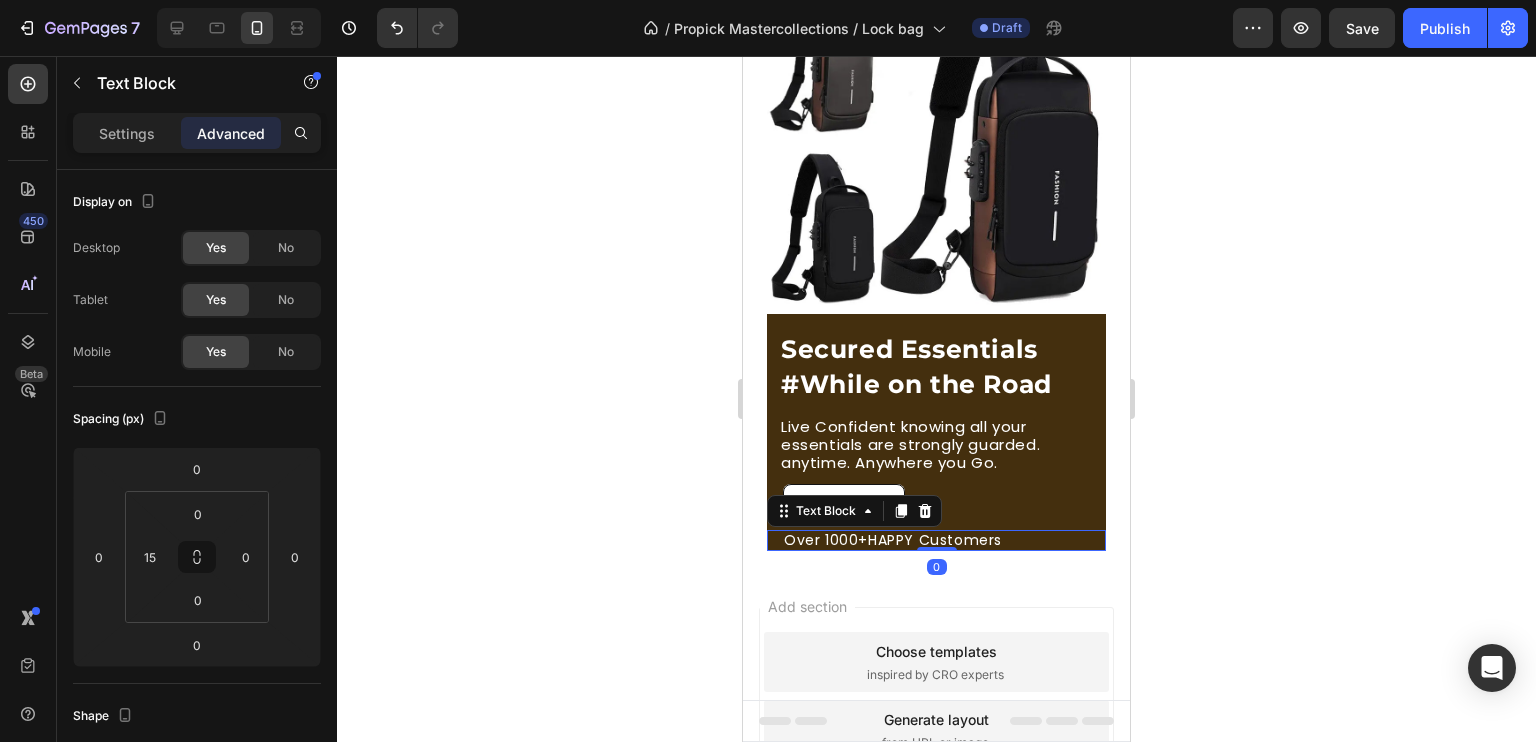 click 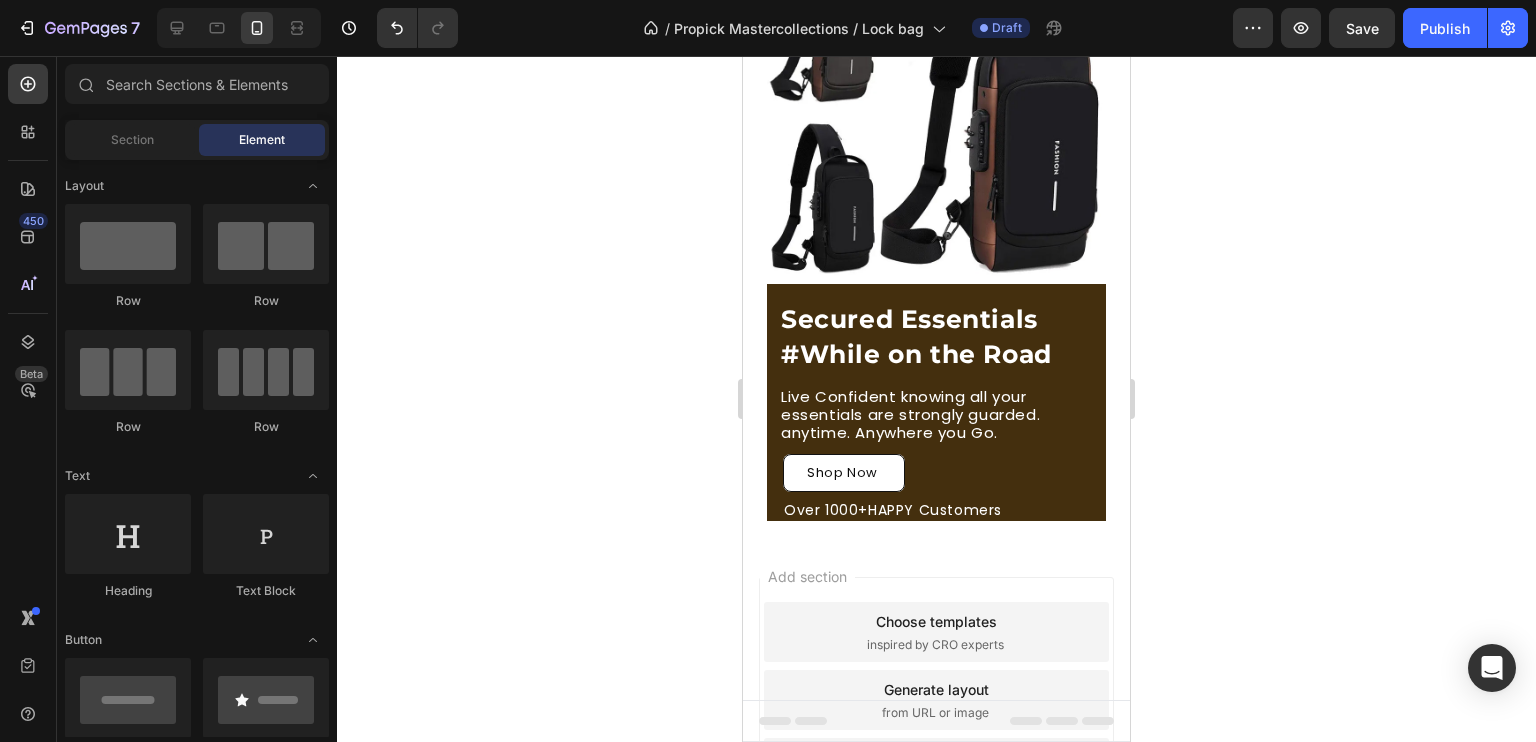 scroll, scrollTop: 0, scrollLeft: 0, axis: both 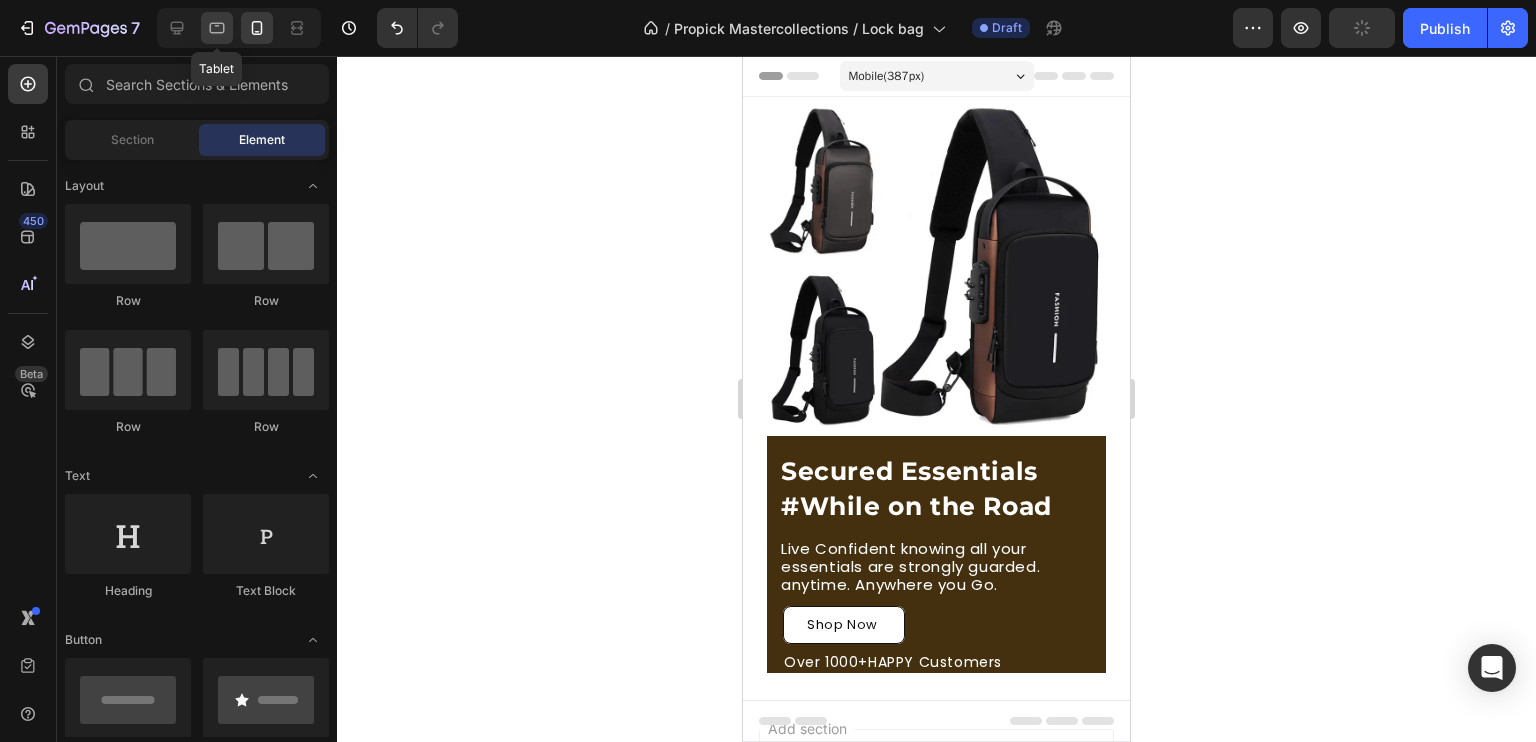 click 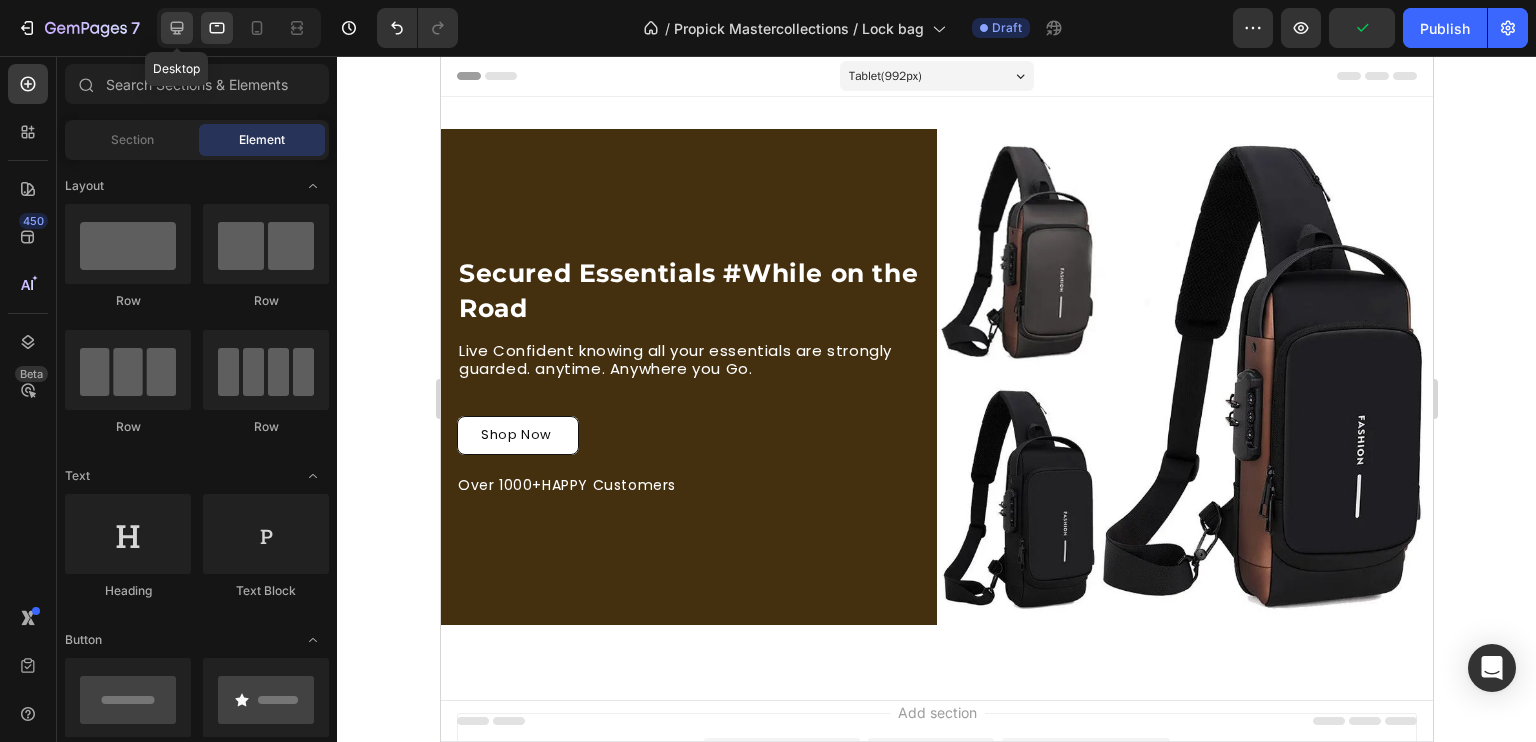 click 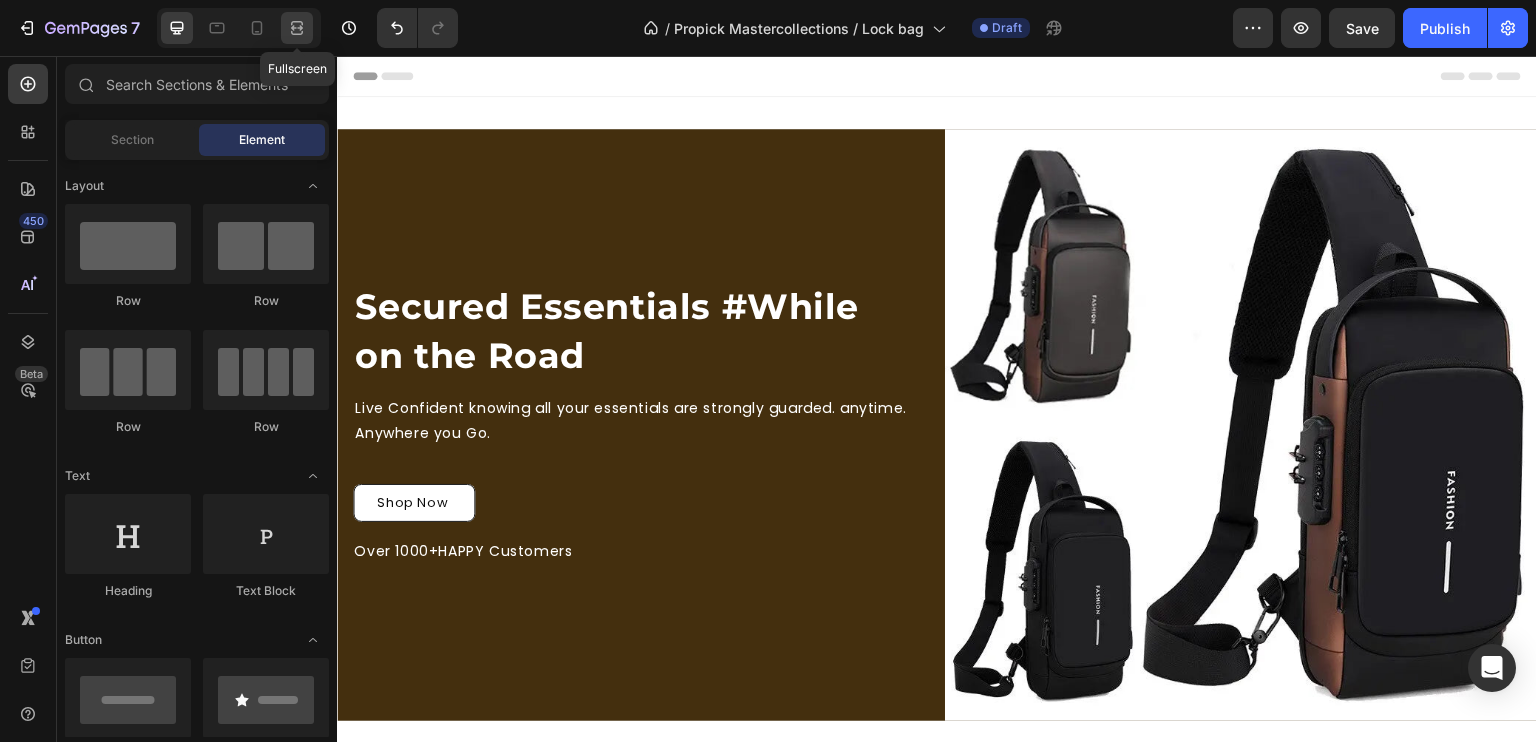 click 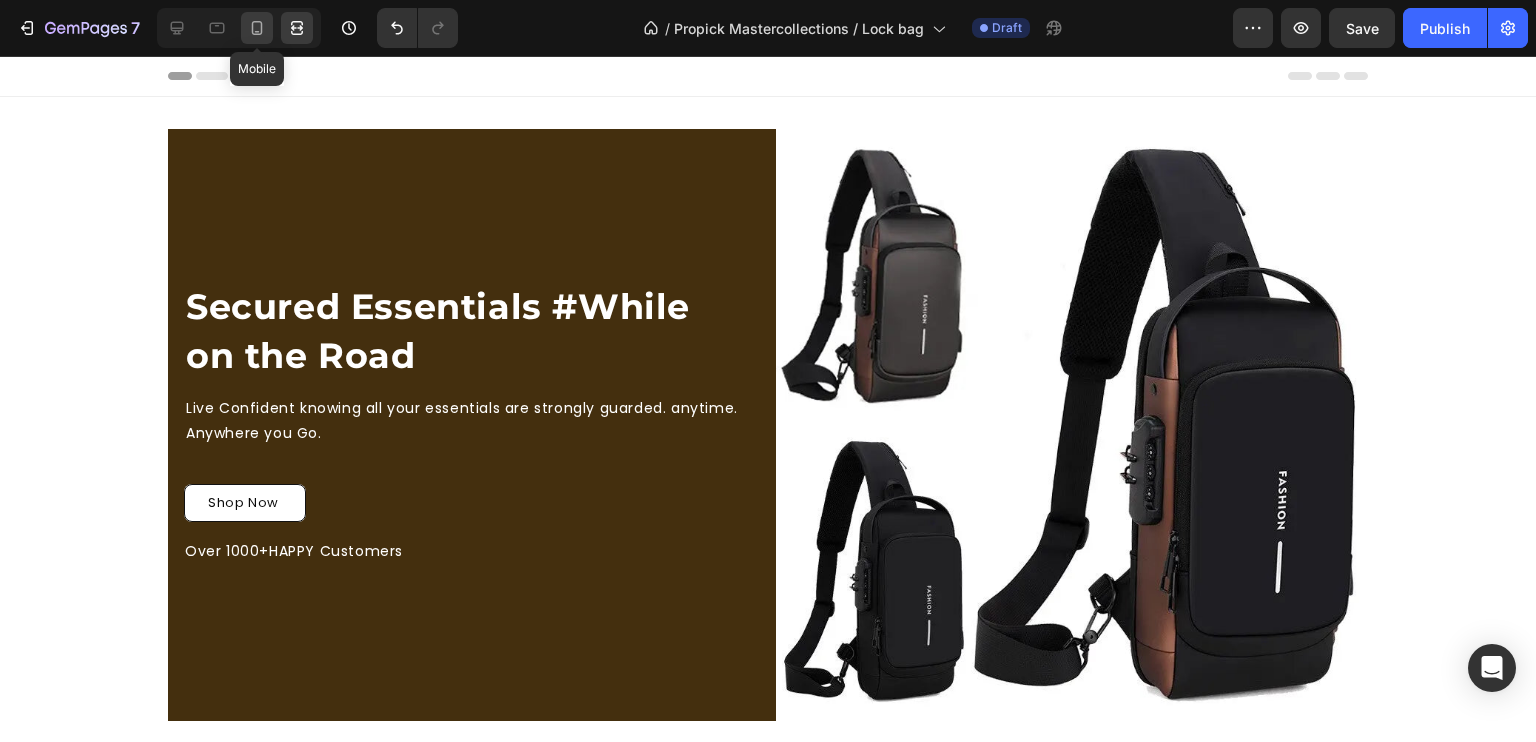 click 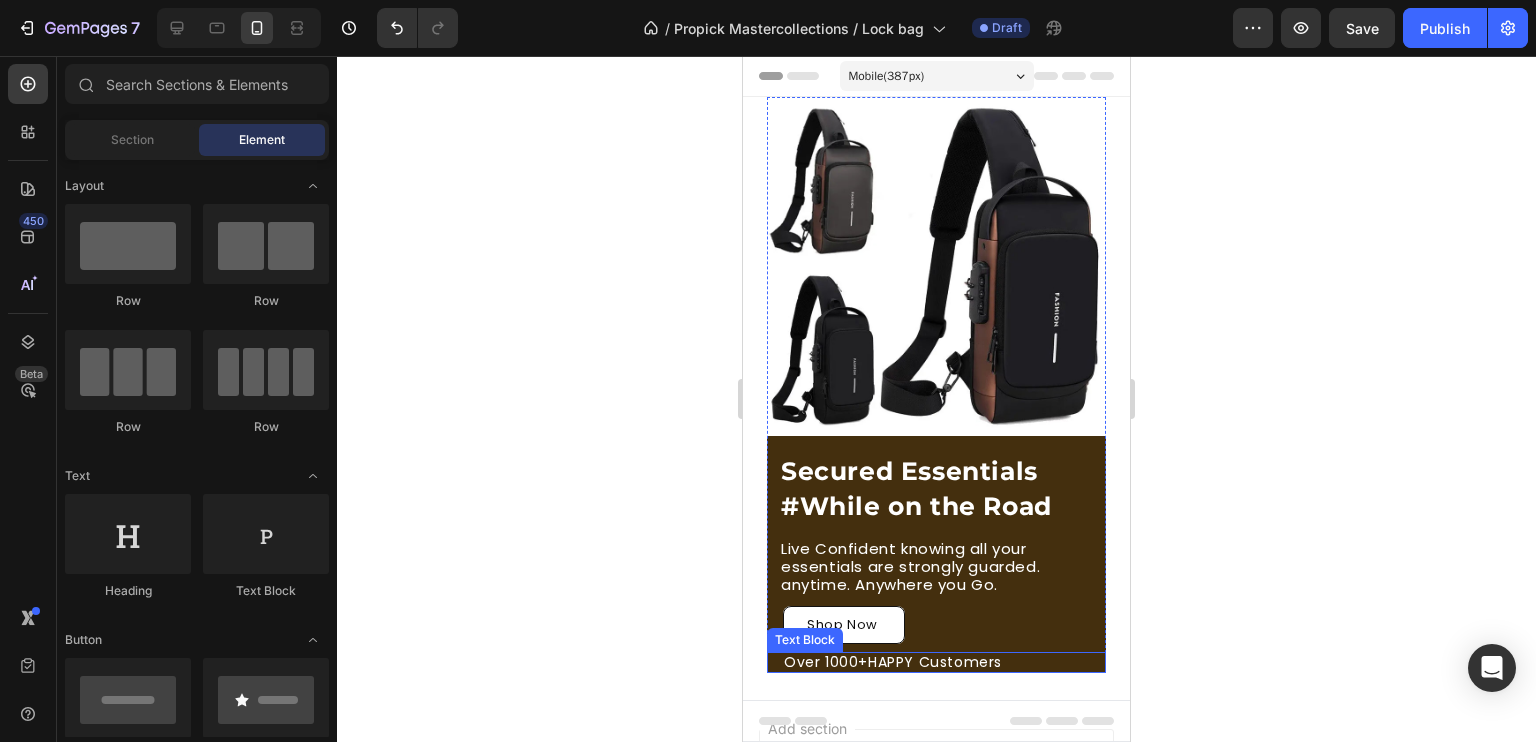 click on "Over 1000+HAPPY Customers" at bounding box center [944, 662] 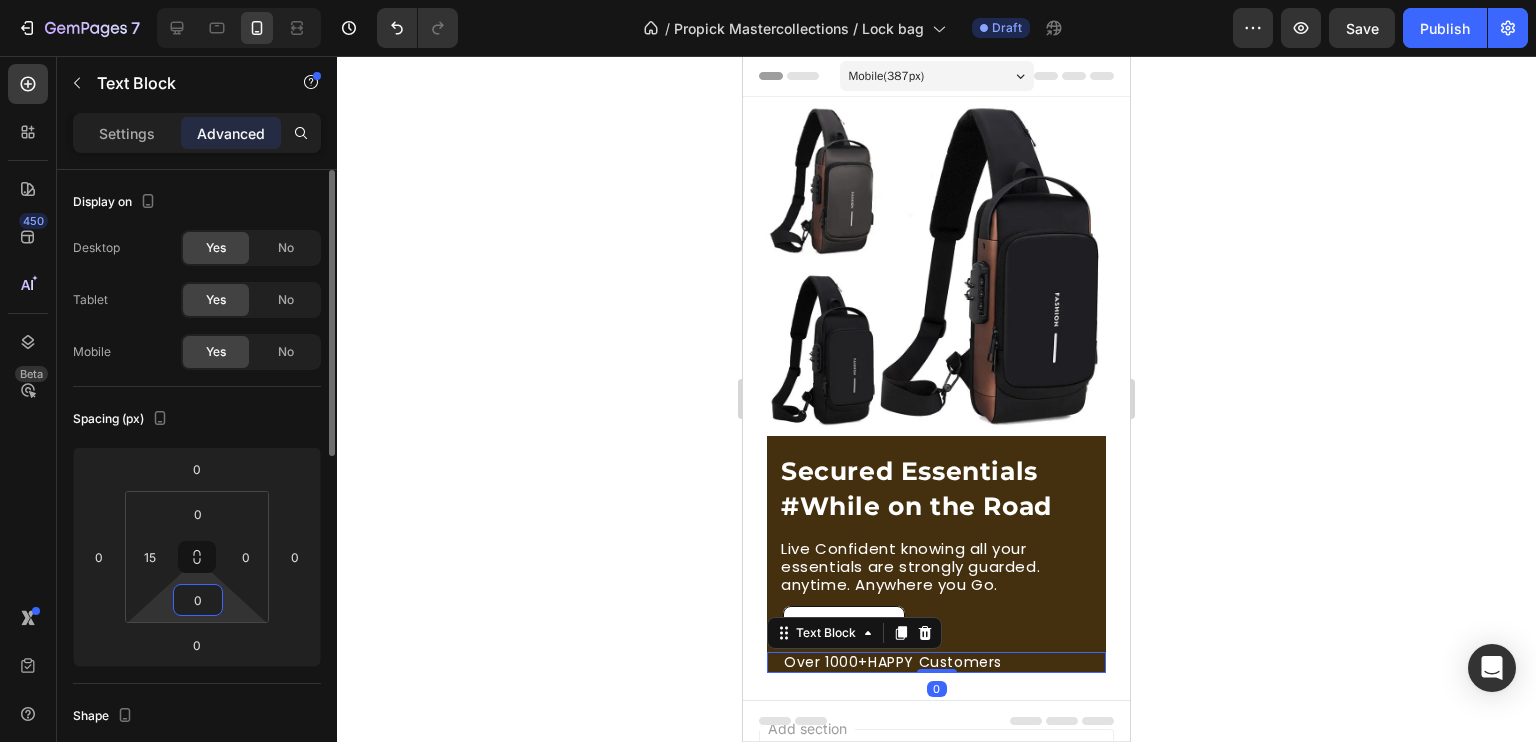 click on "0" at bounding box center [198, 600] 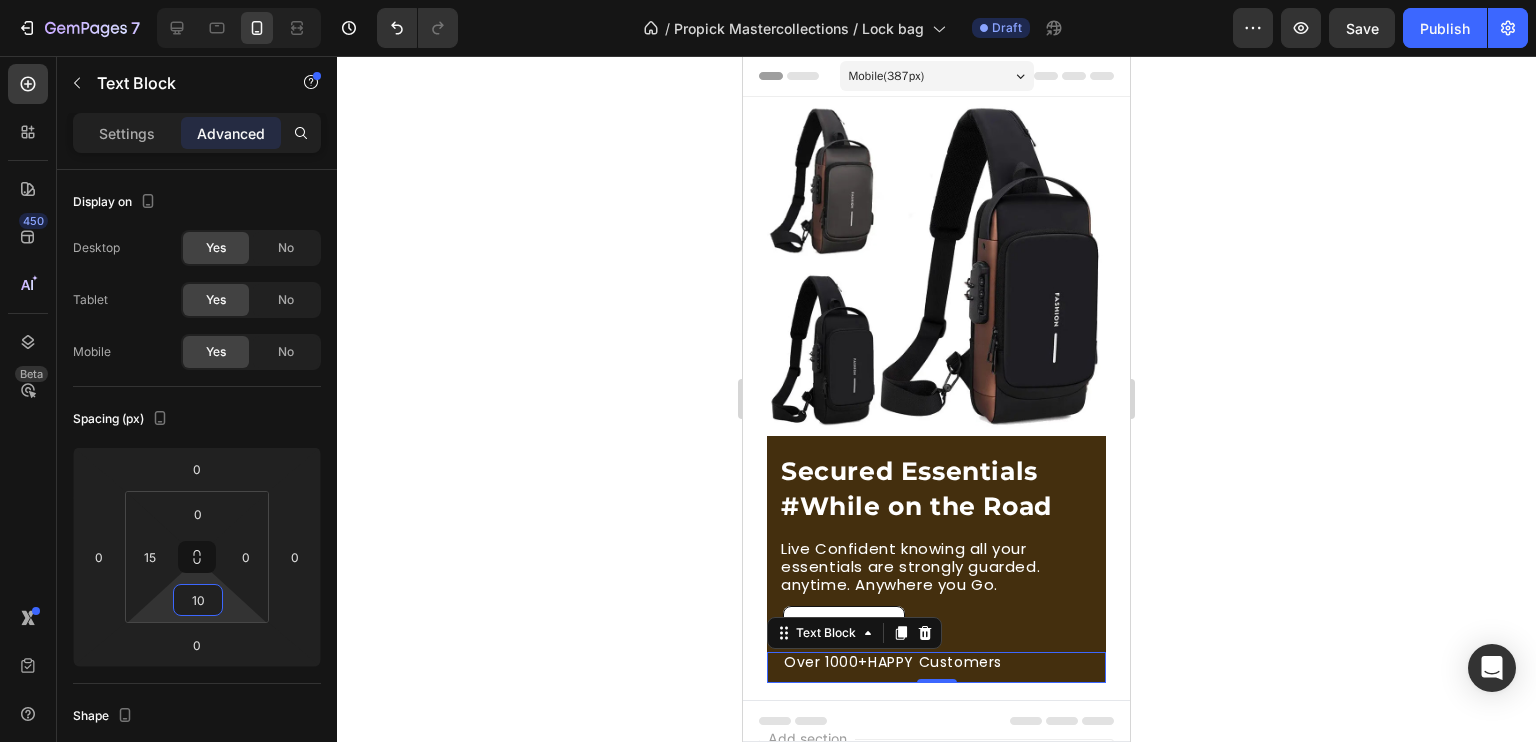 type on "10" 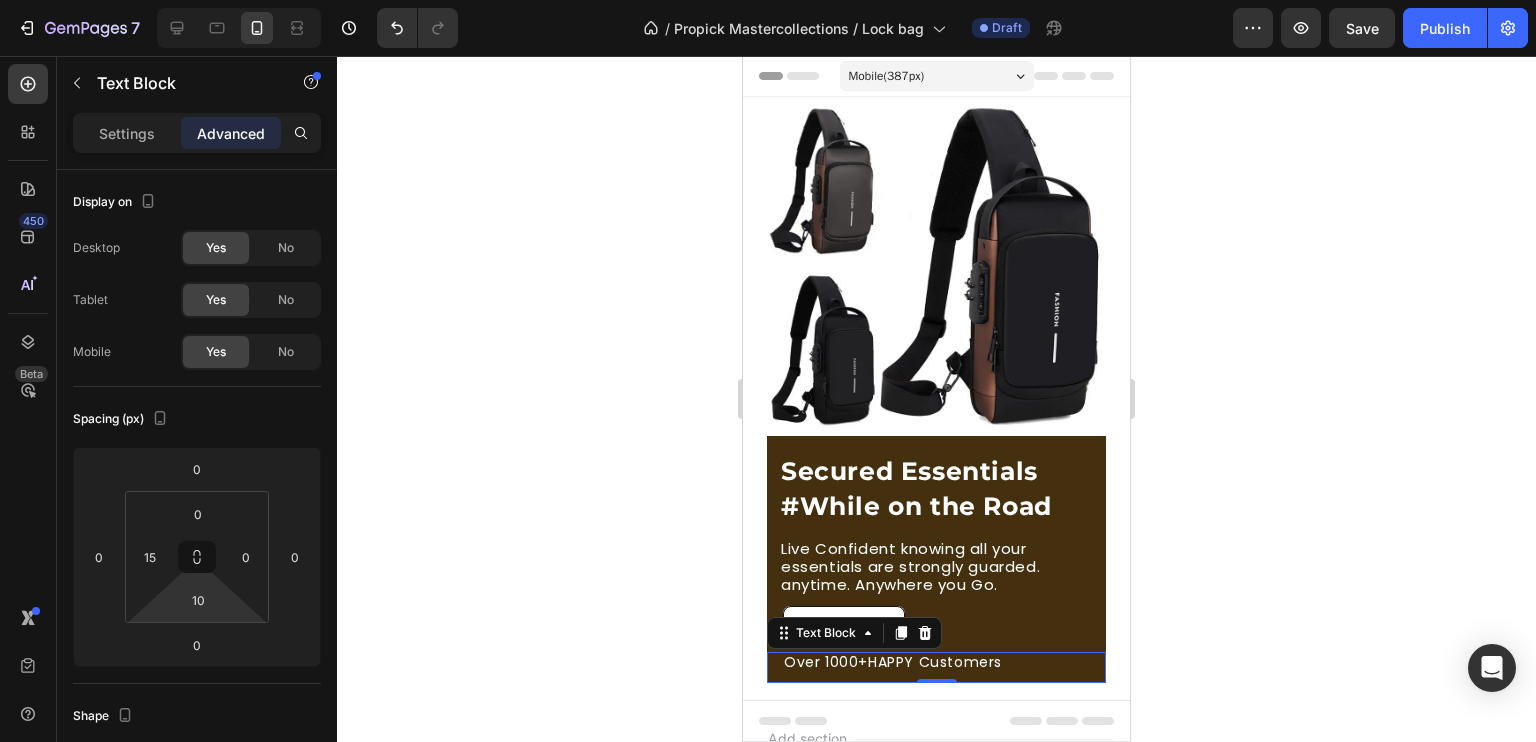 click 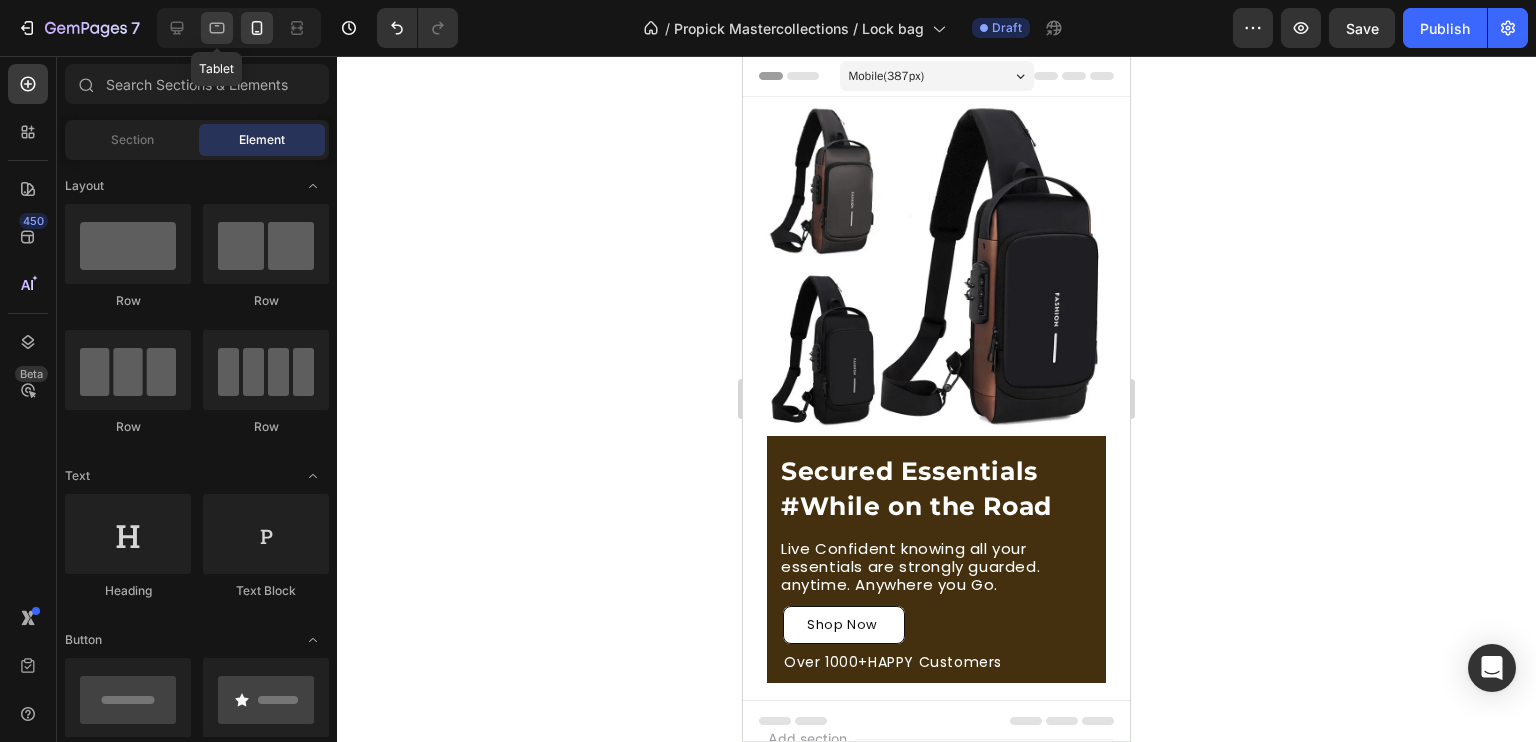 click 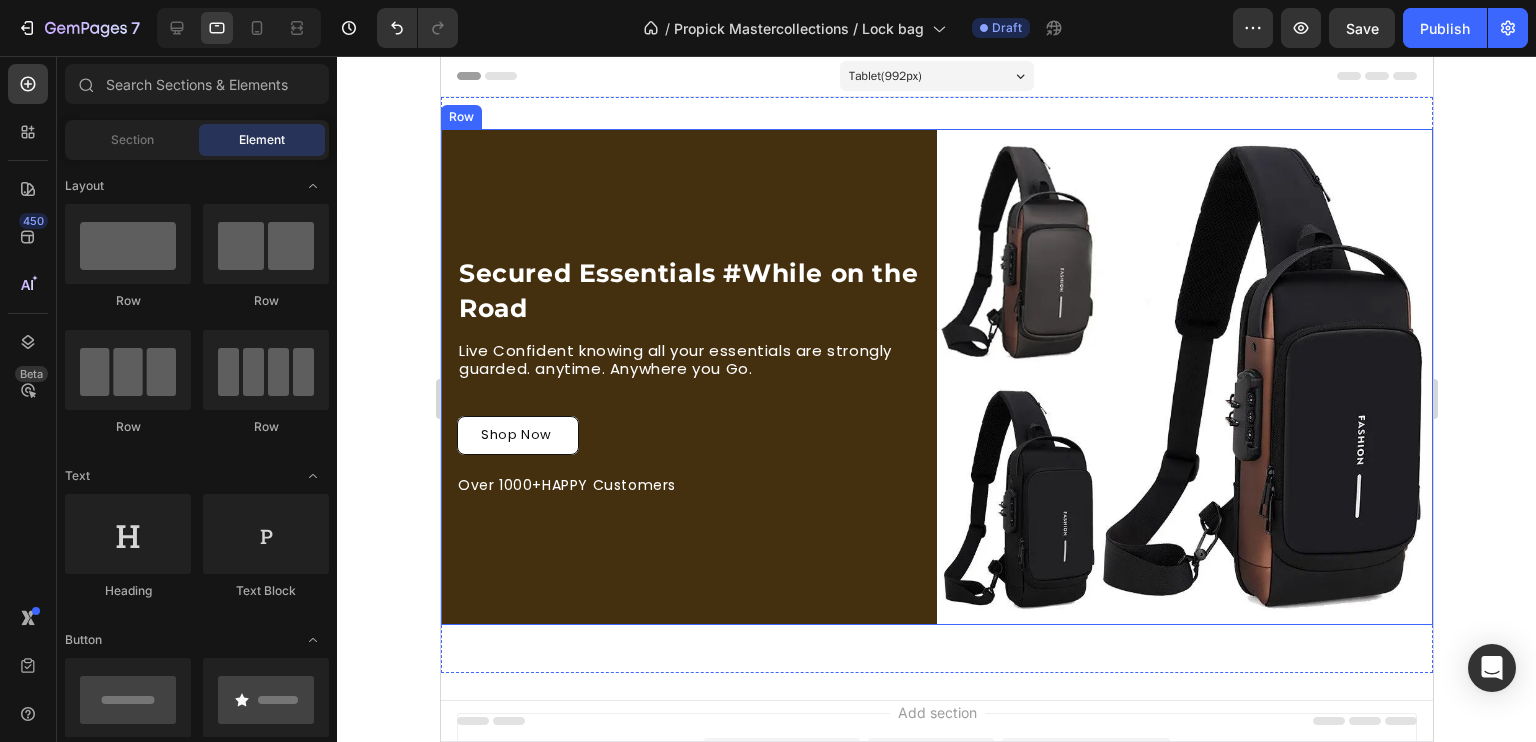 click on "Secured Essentials #While on the Road Heading Live Confident knowing all your essentials are strongly guarded. anytime. Anywhere you Go.  Text Block Row Shop Now   Button Over 1000+HAPPY Customers   Text Block" at bounding box center (688, 377) 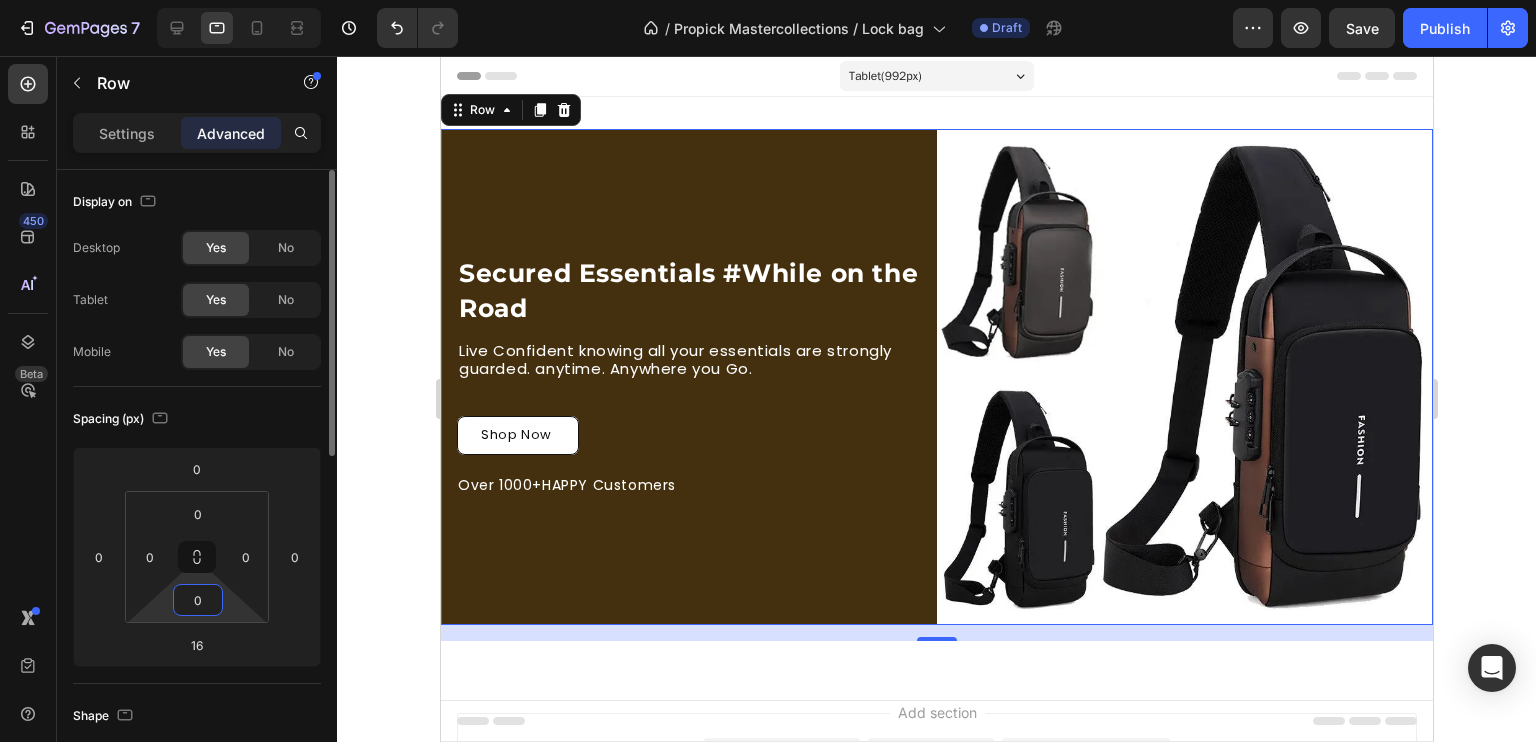 click on "0" at bounding box center (198, 600) 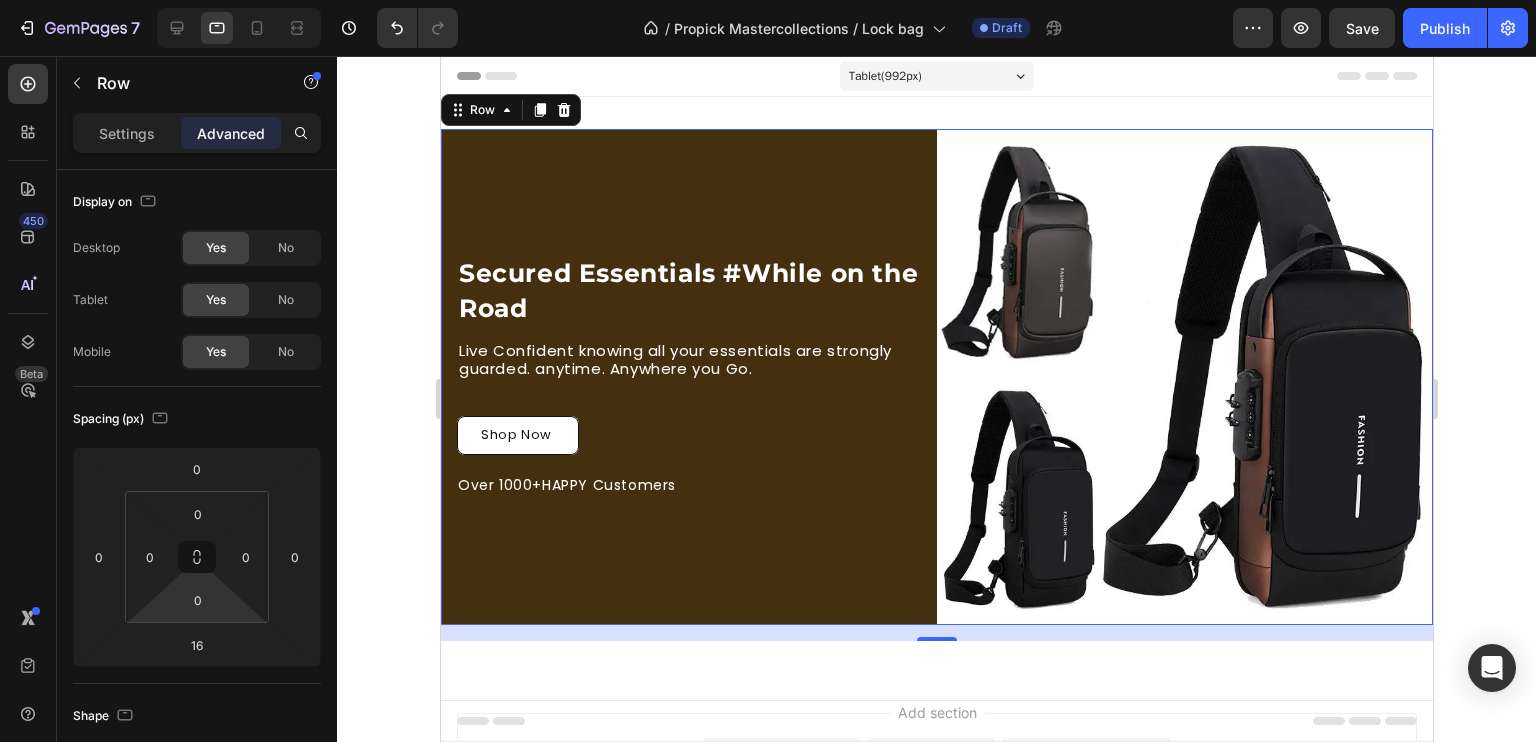 click on "16" at bounding box center (936, 633) 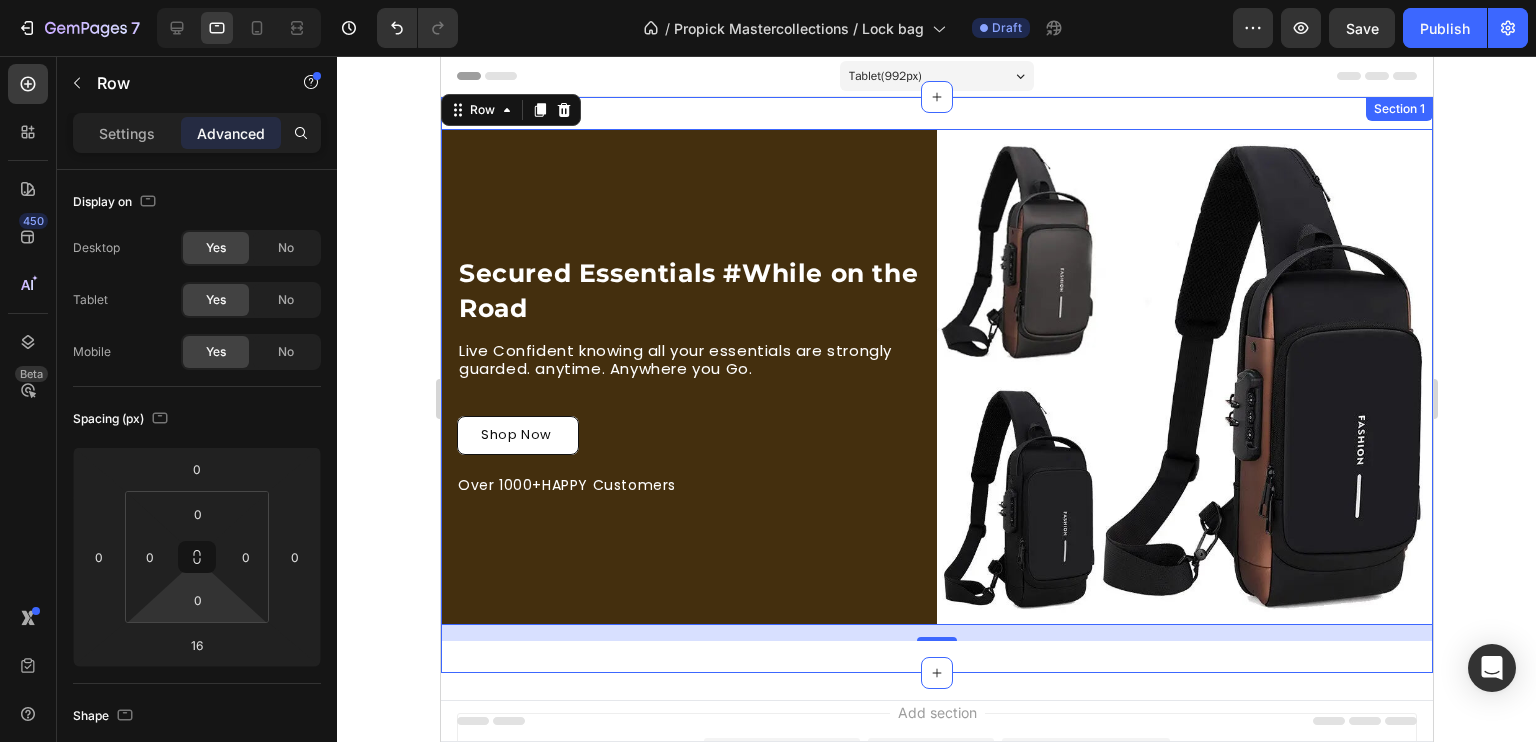 click on "Secured Essentials #While on the Road Heading Live Confident knowing all your essentials are strongly guarded. anytime. Anywhere you Go.  Text Block Row Shop Now   Button Over 1000+HAPPY Customers   Text Block Image Row   16 Section 1" at bounding box center (936, 385) 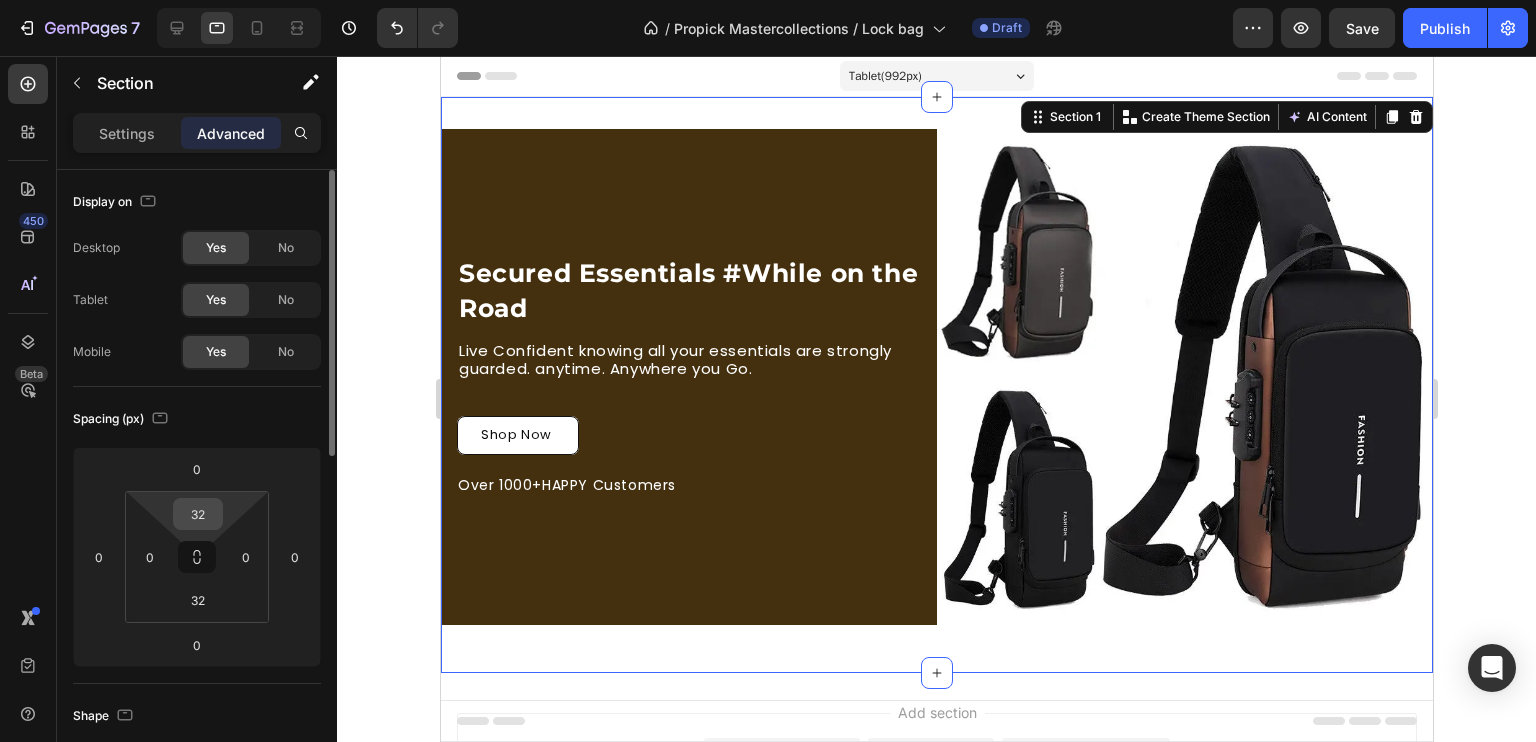 click on "32" at bounding box center [198, 514] 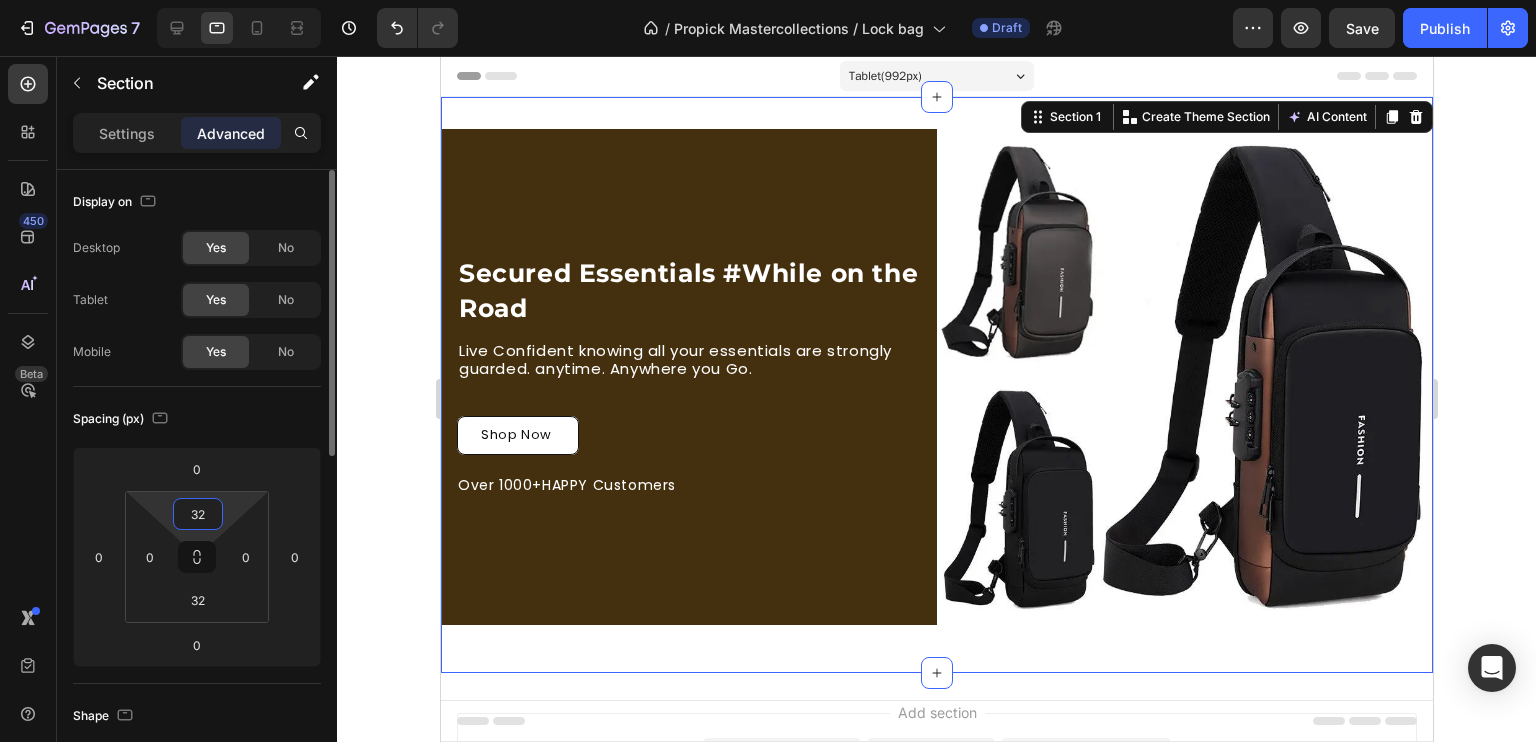click on "32" at bounding box center [198, 514] 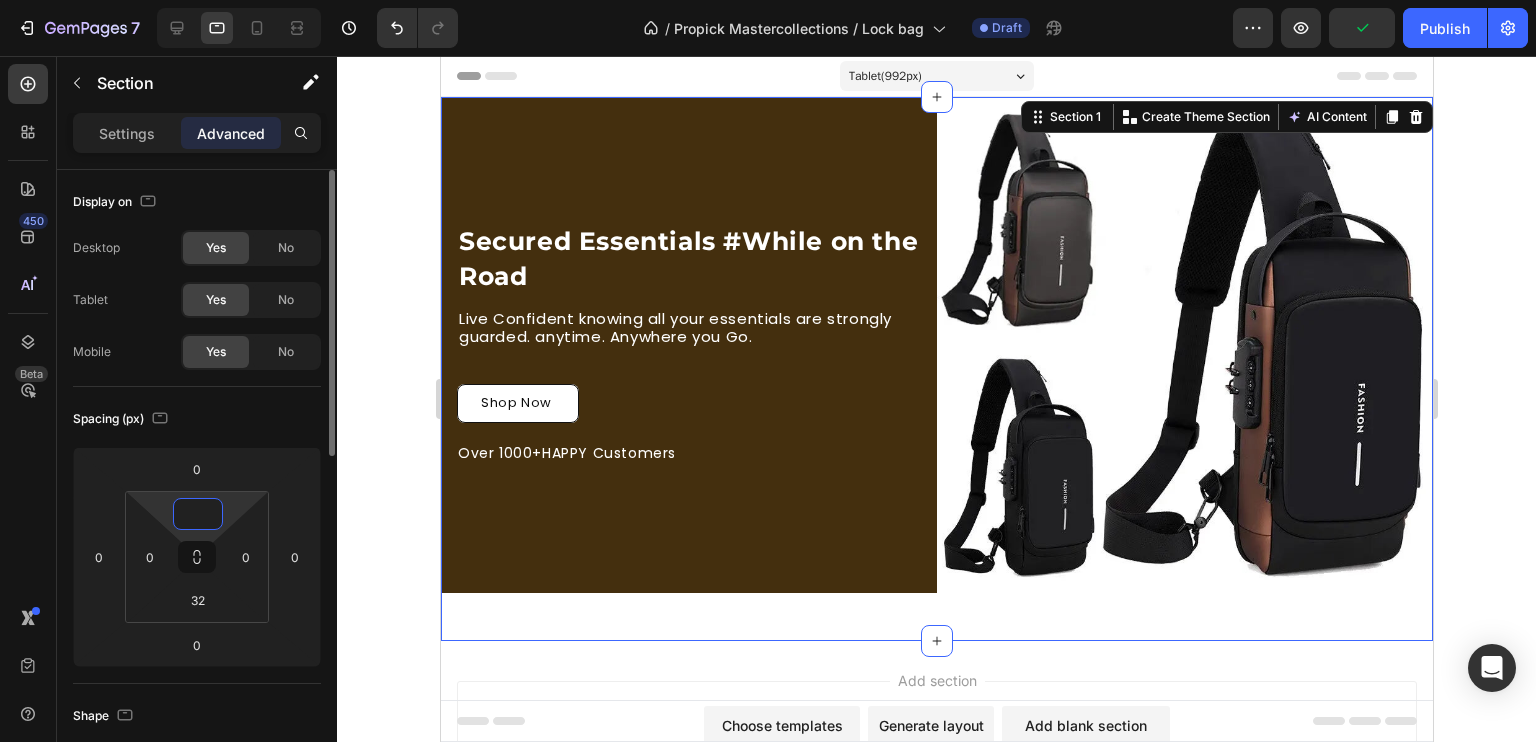 type on "0" 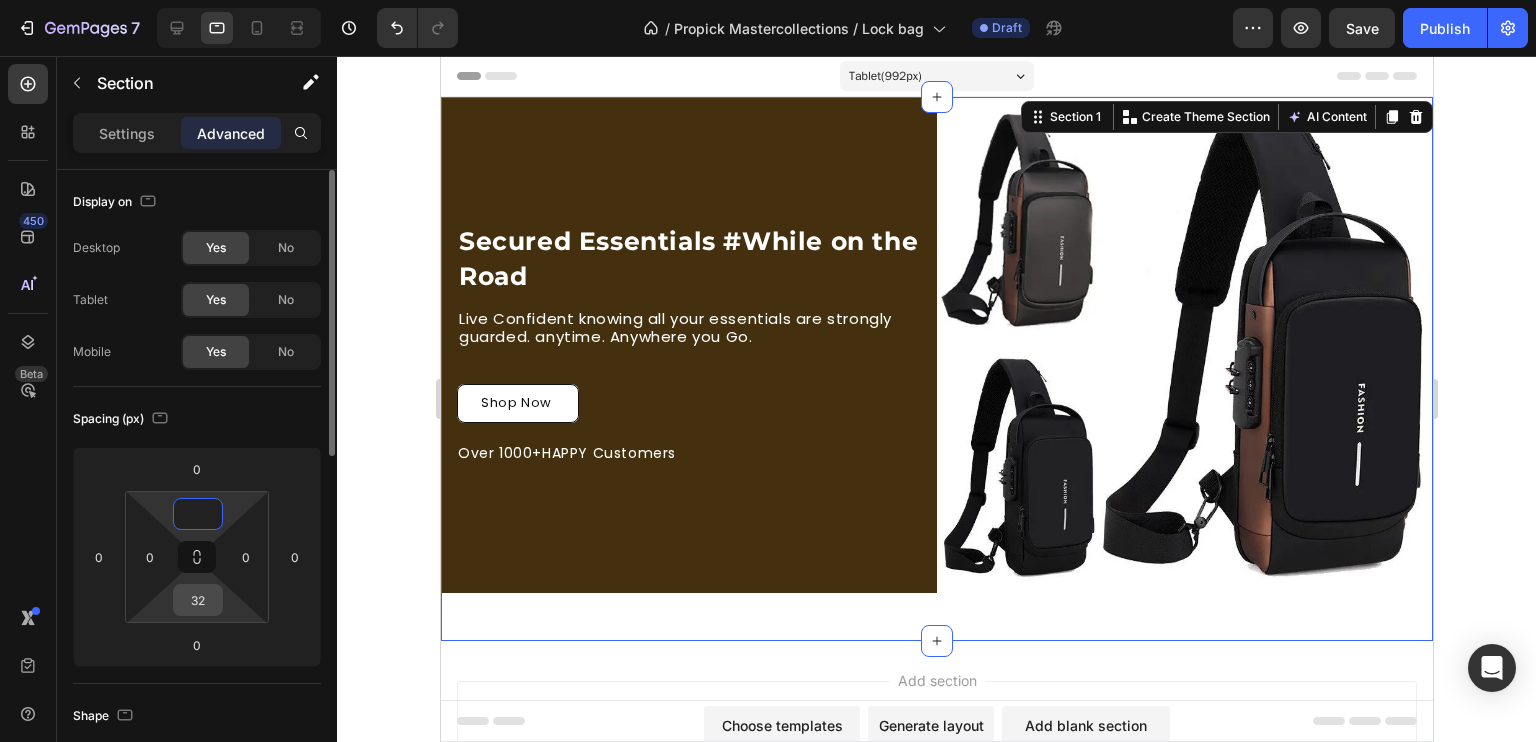 type on "-" 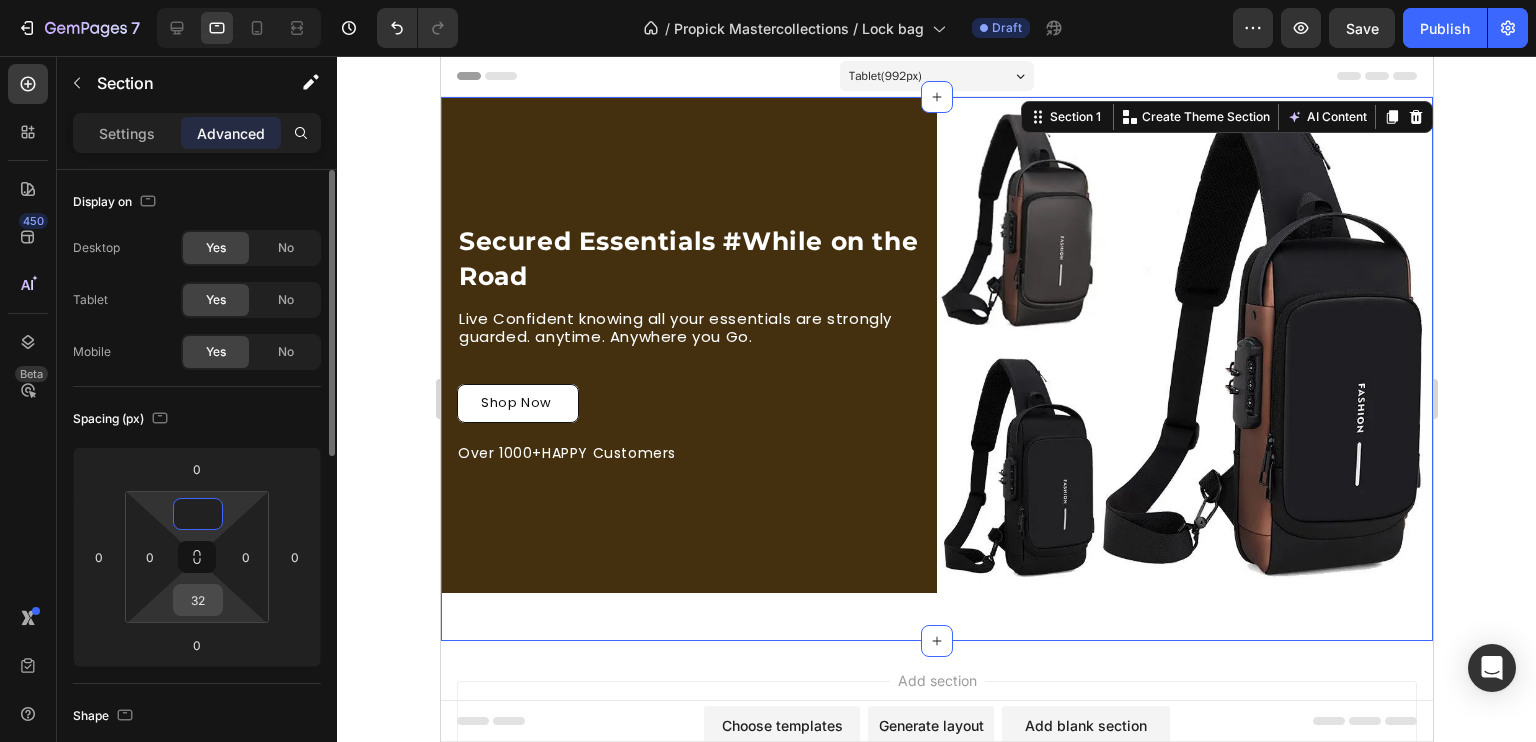 type on "0" 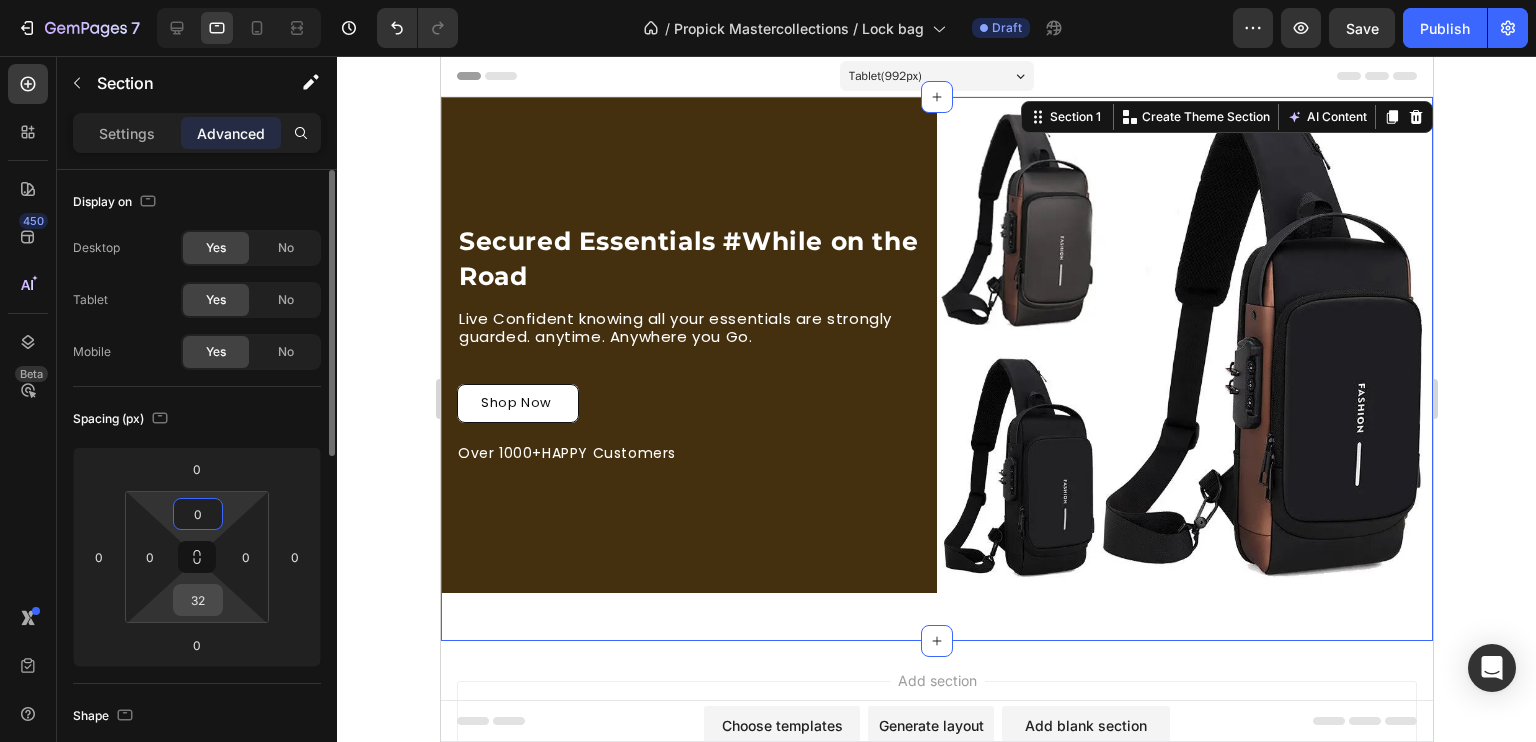 click on "32" at bounding box center [198, 600] 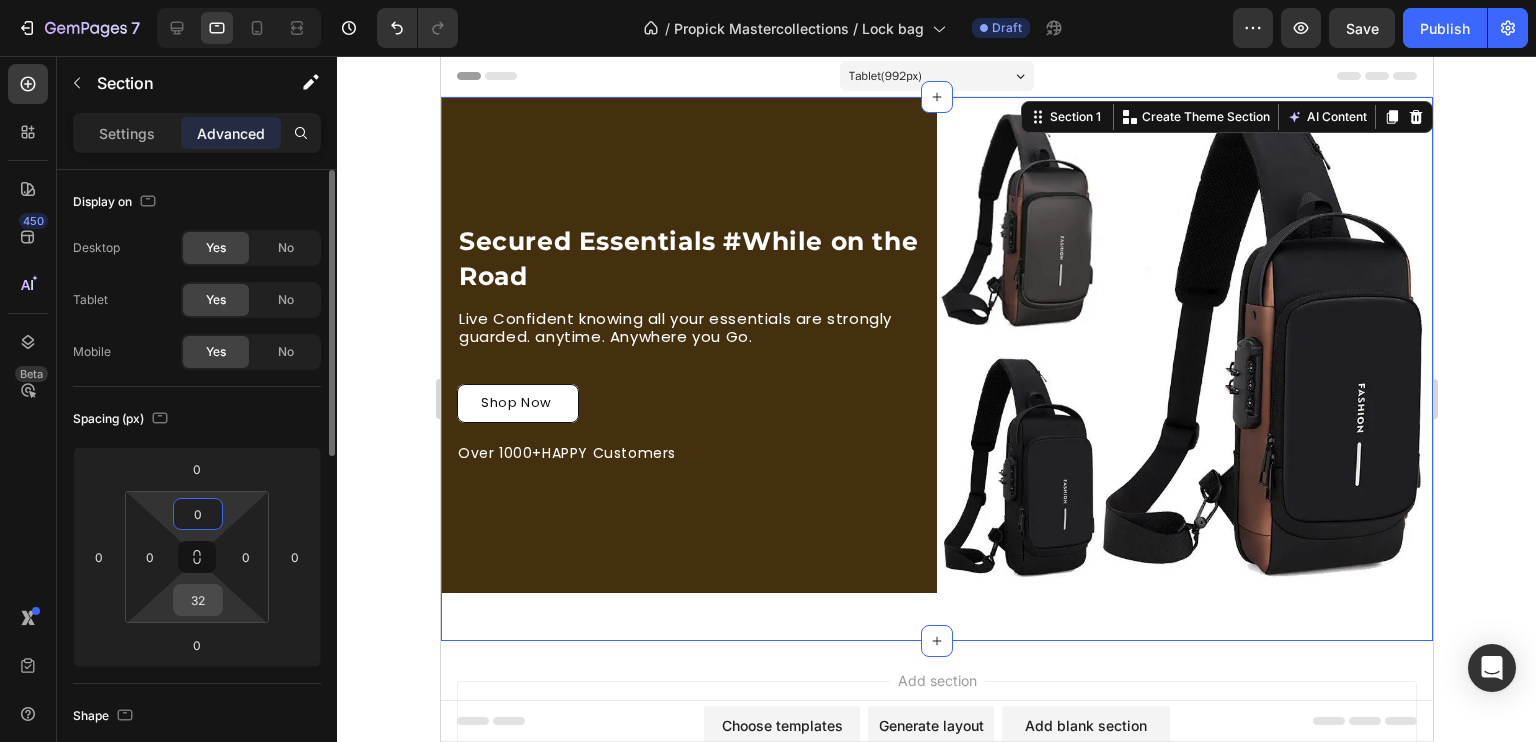 click on "32" at bounding box center [198, 600] 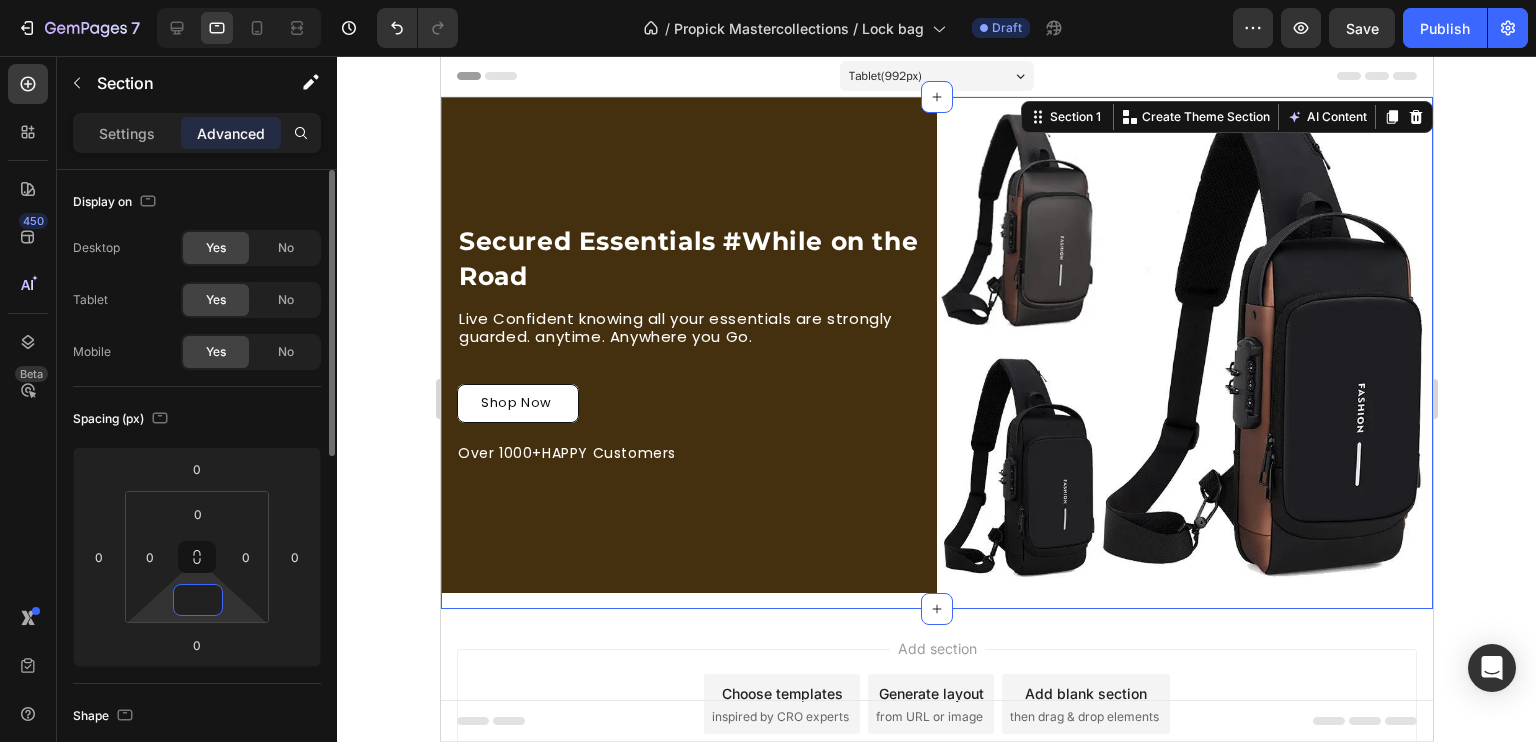type on "0" 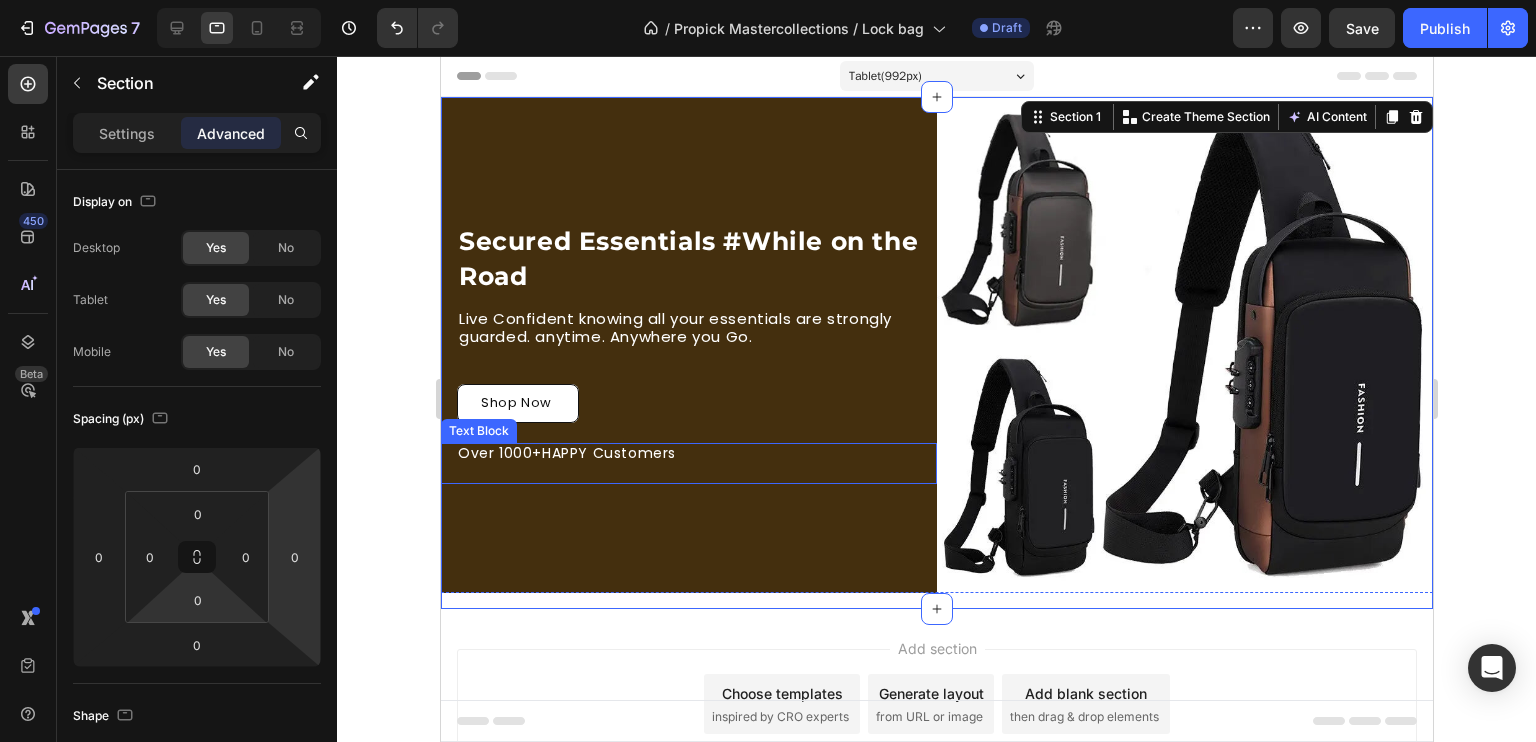 click 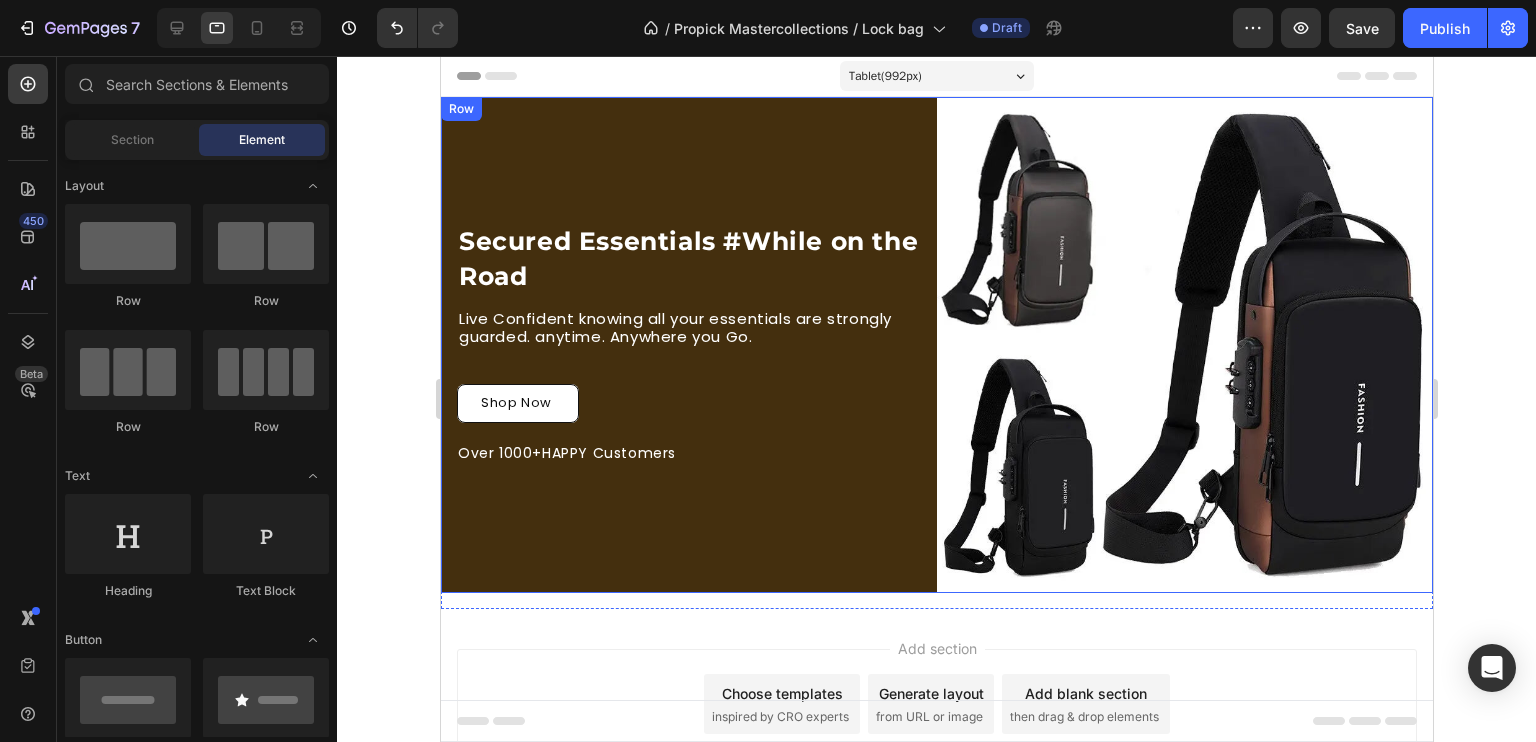 click on "Secured Essentials #While on the Road Heading Live Confident knowing all your essentials are strongly guarded. anytime. Anywhere you Go.  Text Block Row Shop Now   Button Over 1000+HAPPY Customers   Text Block" at bounding box center [688, 345] 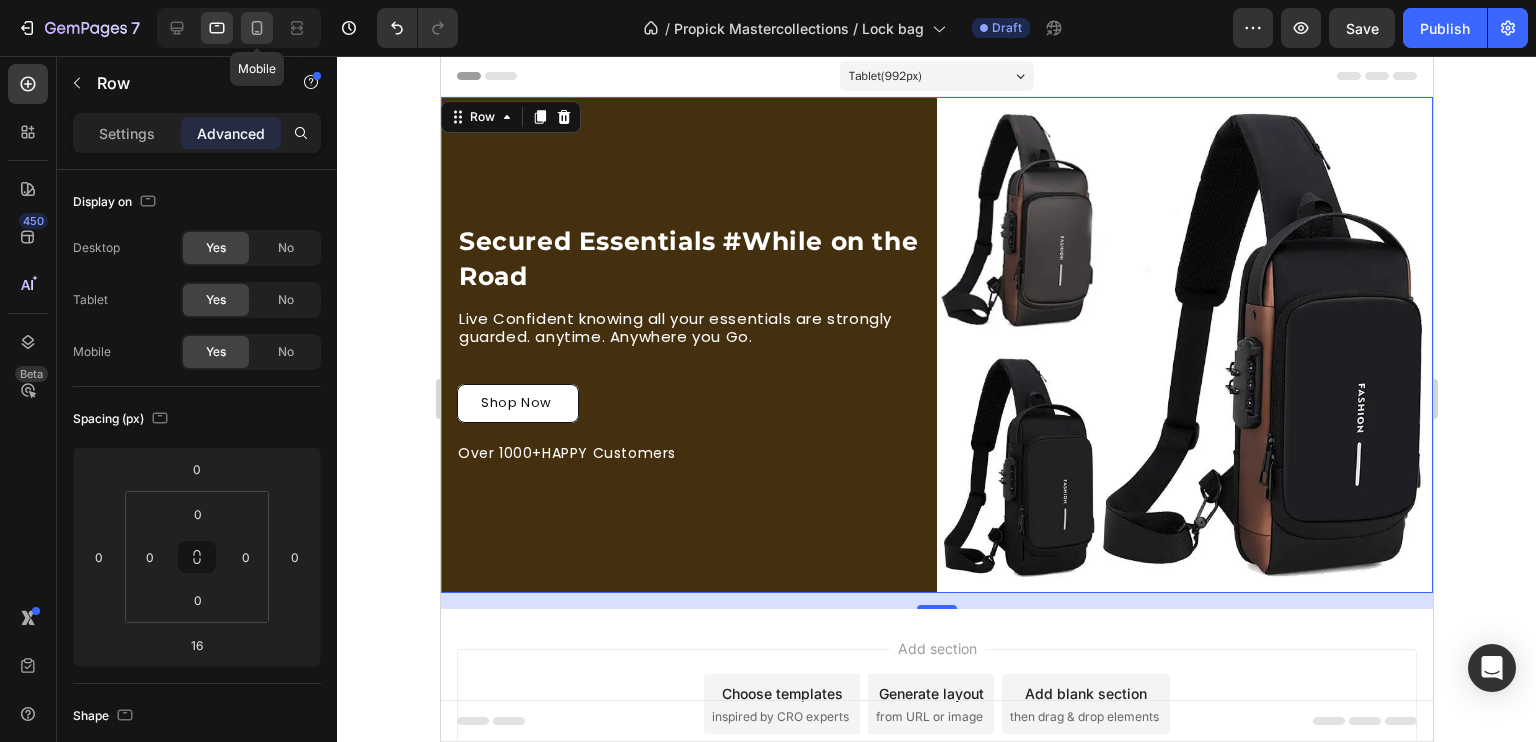 click 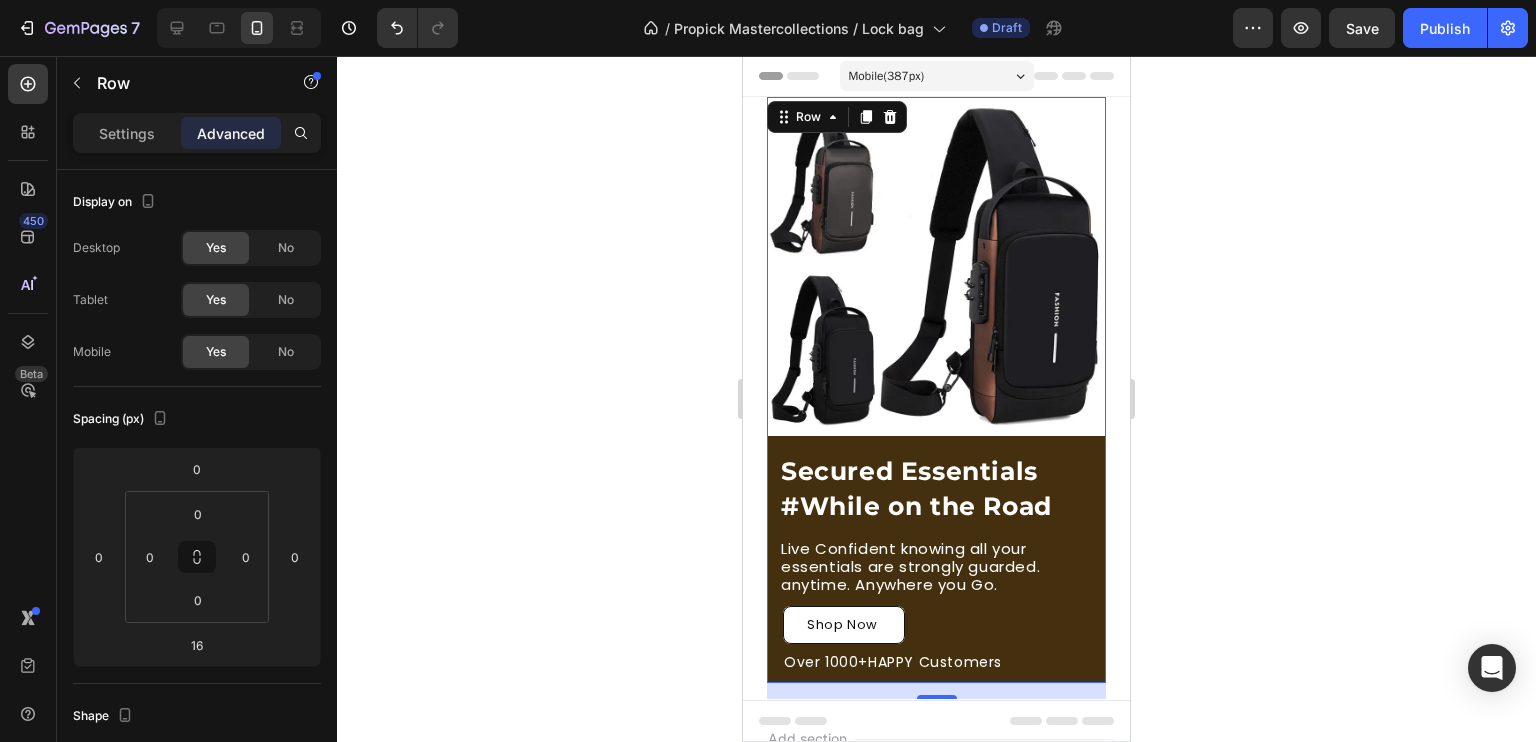 click 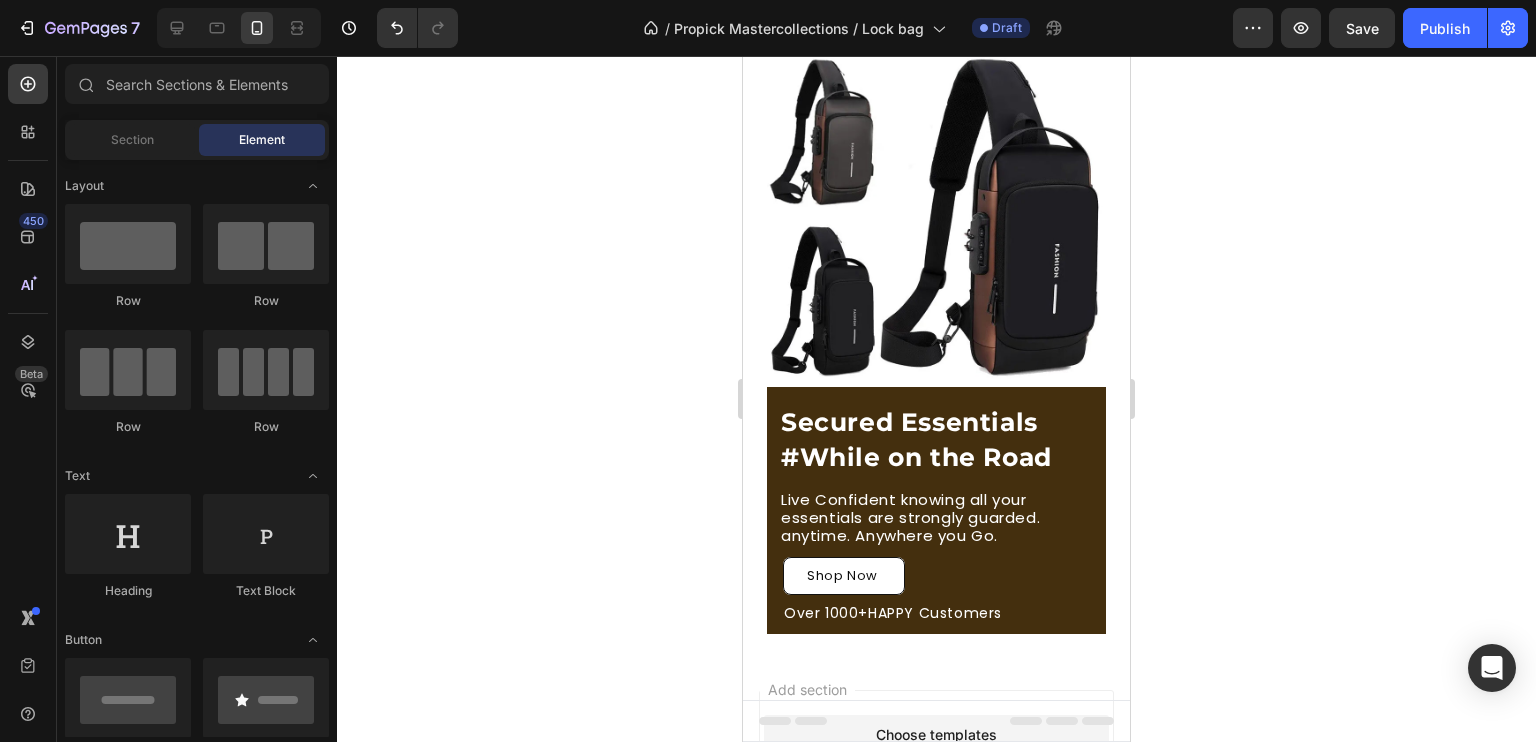 scroll, scrollTop: 60, scrollLeft: 0, axis: vertical 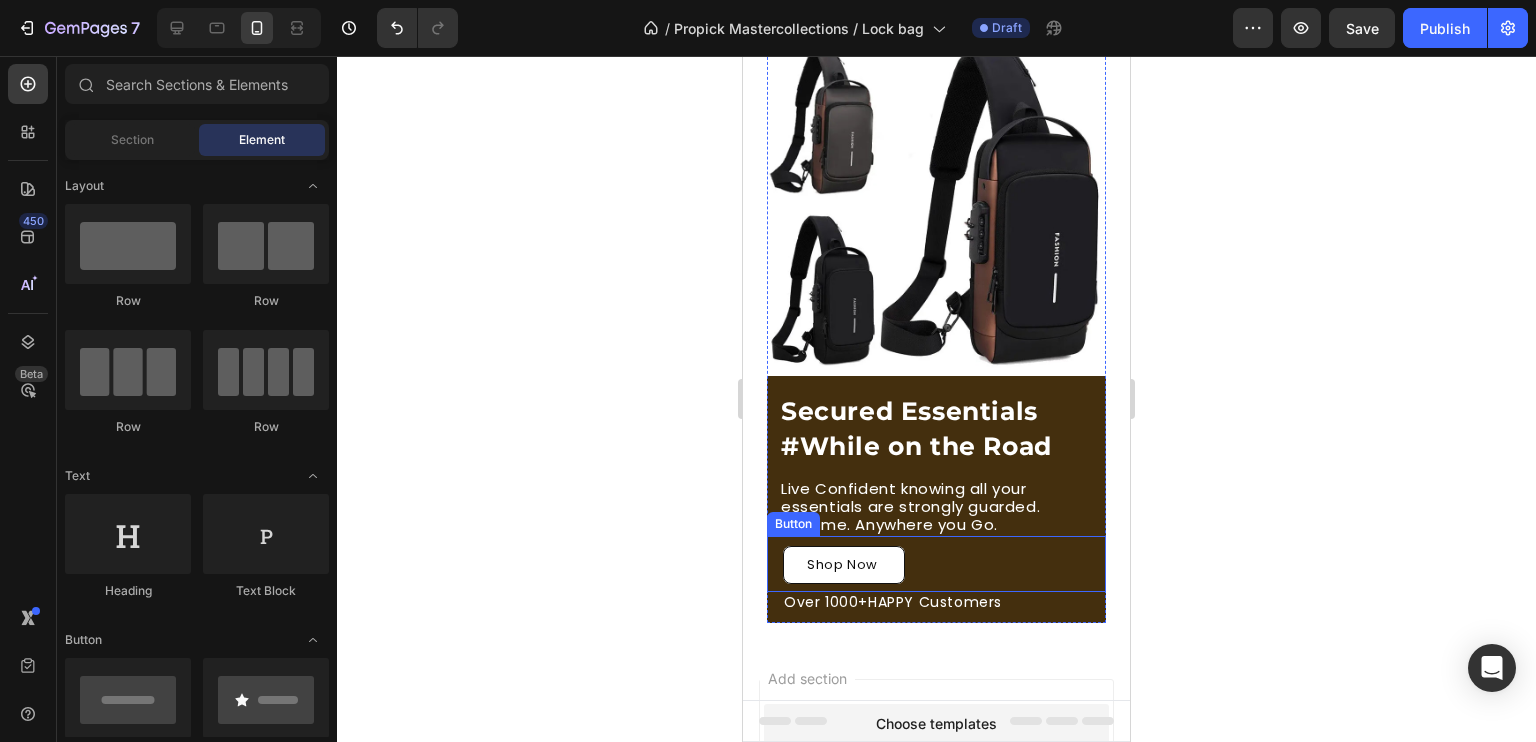 click on "Shop Now   Button" at bounding box center (936, 564) 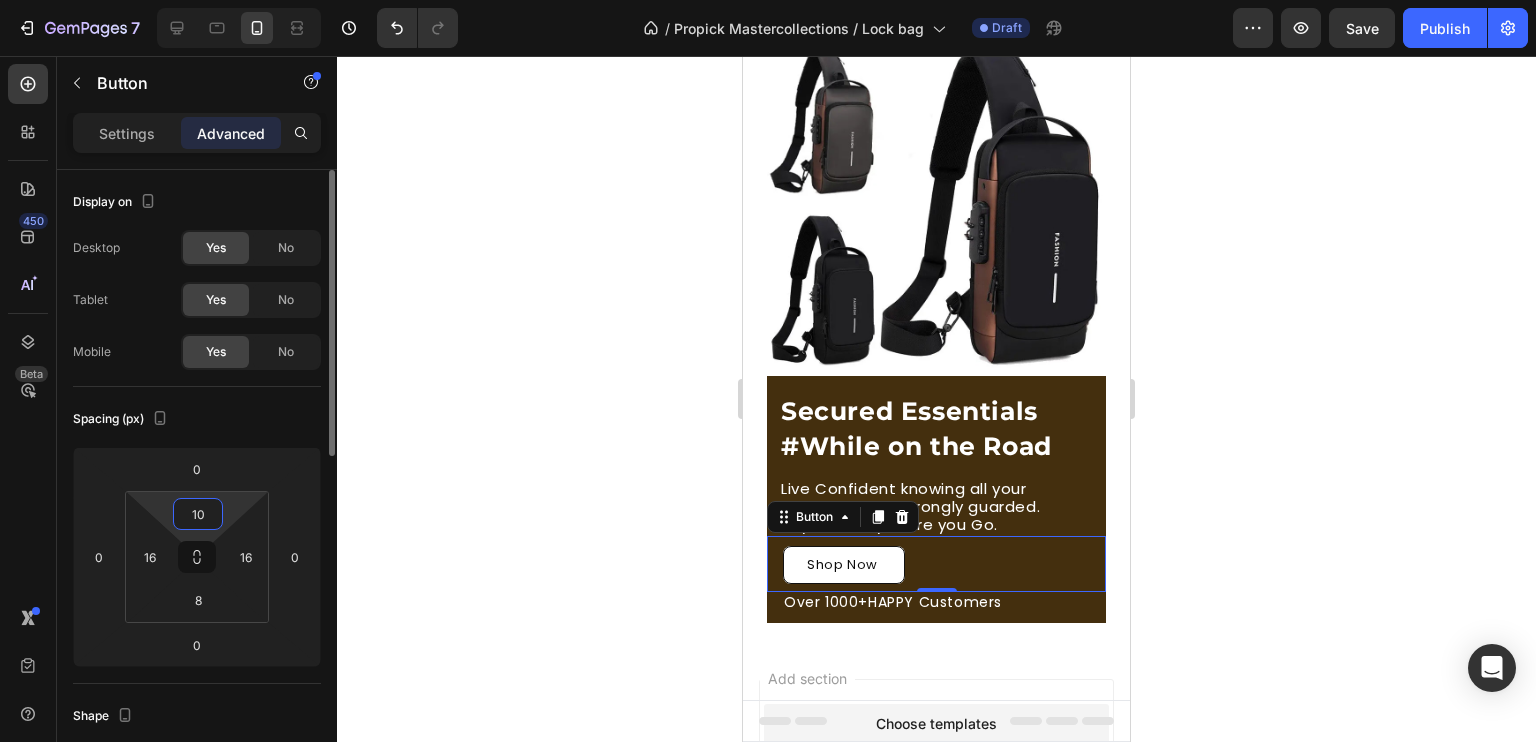 click on "10" at bounding box center [198, 514] 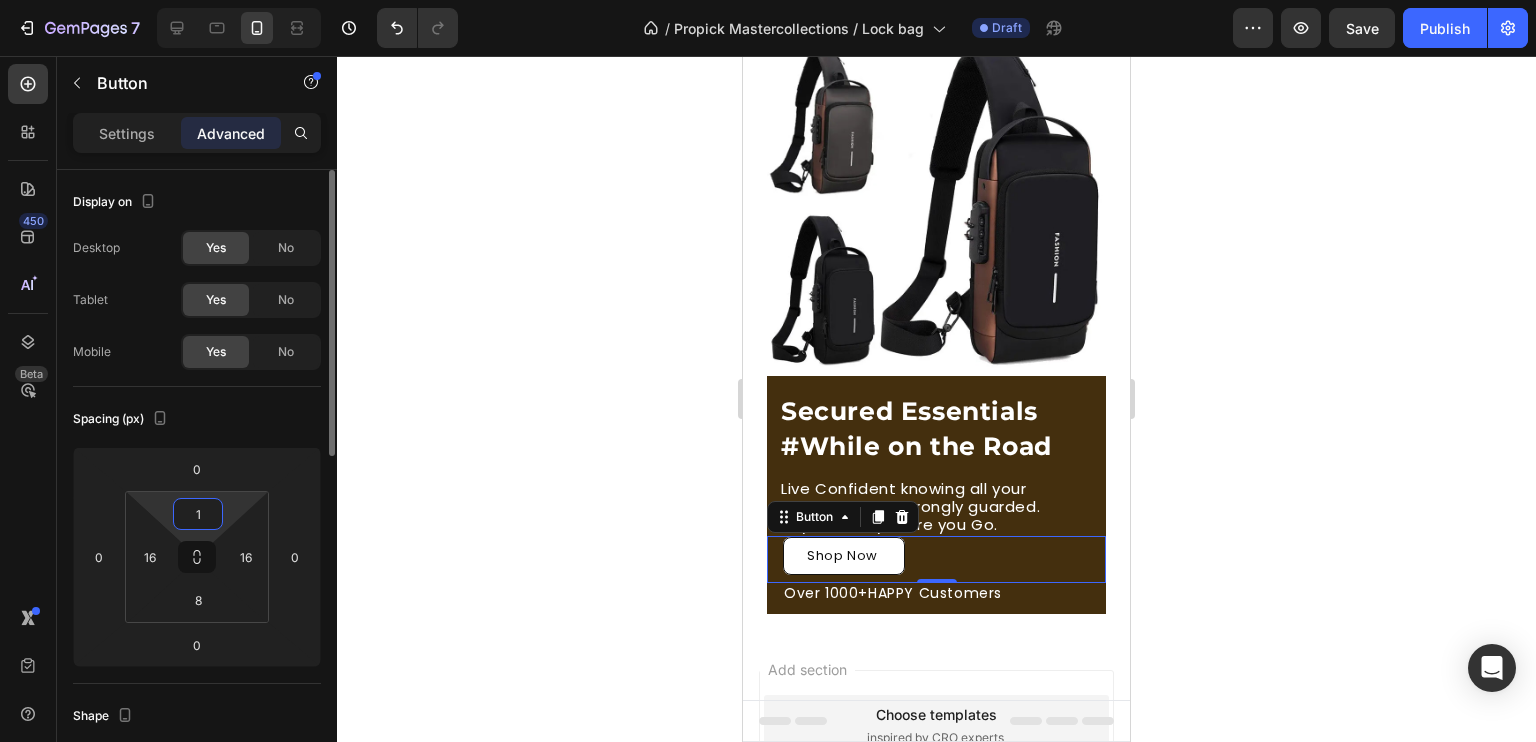type on "15" 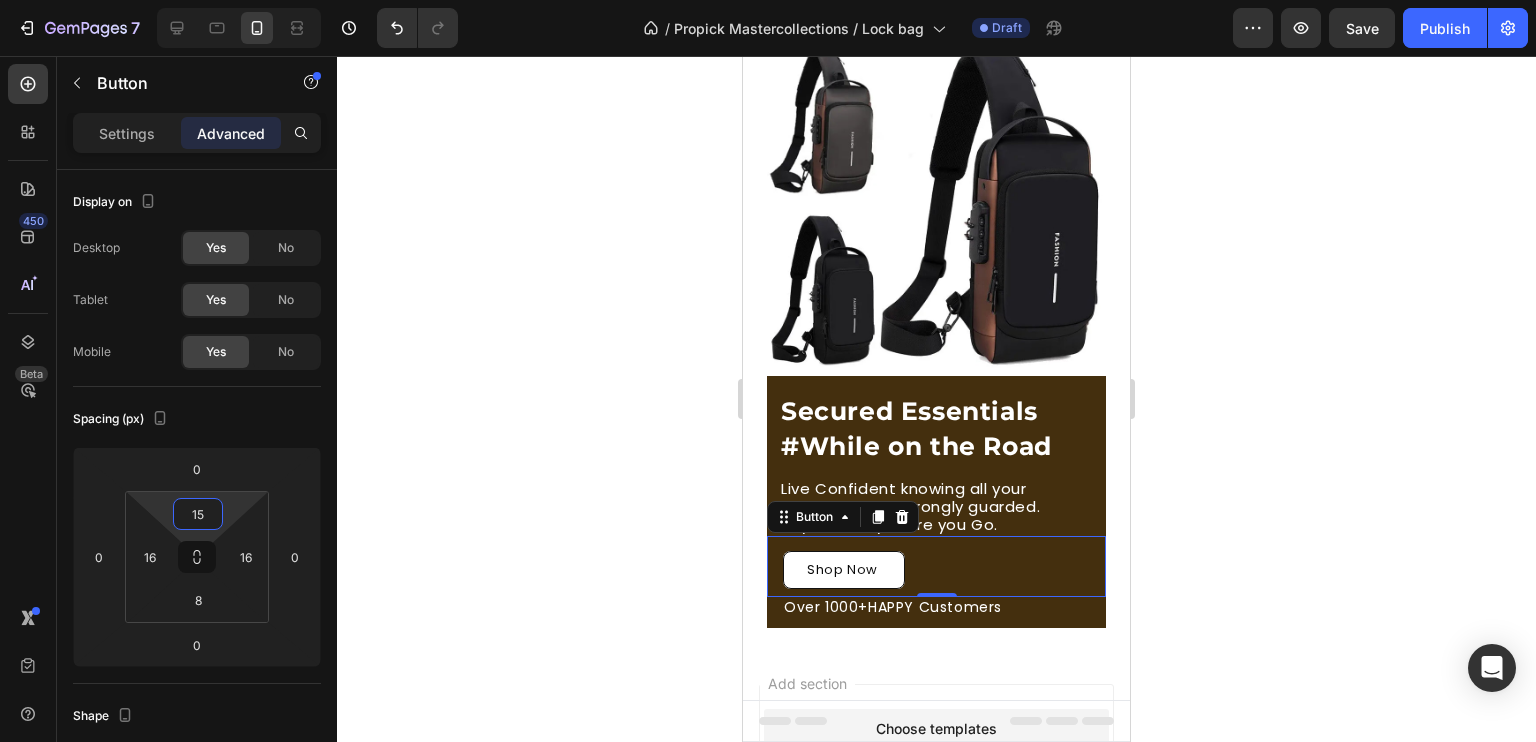click 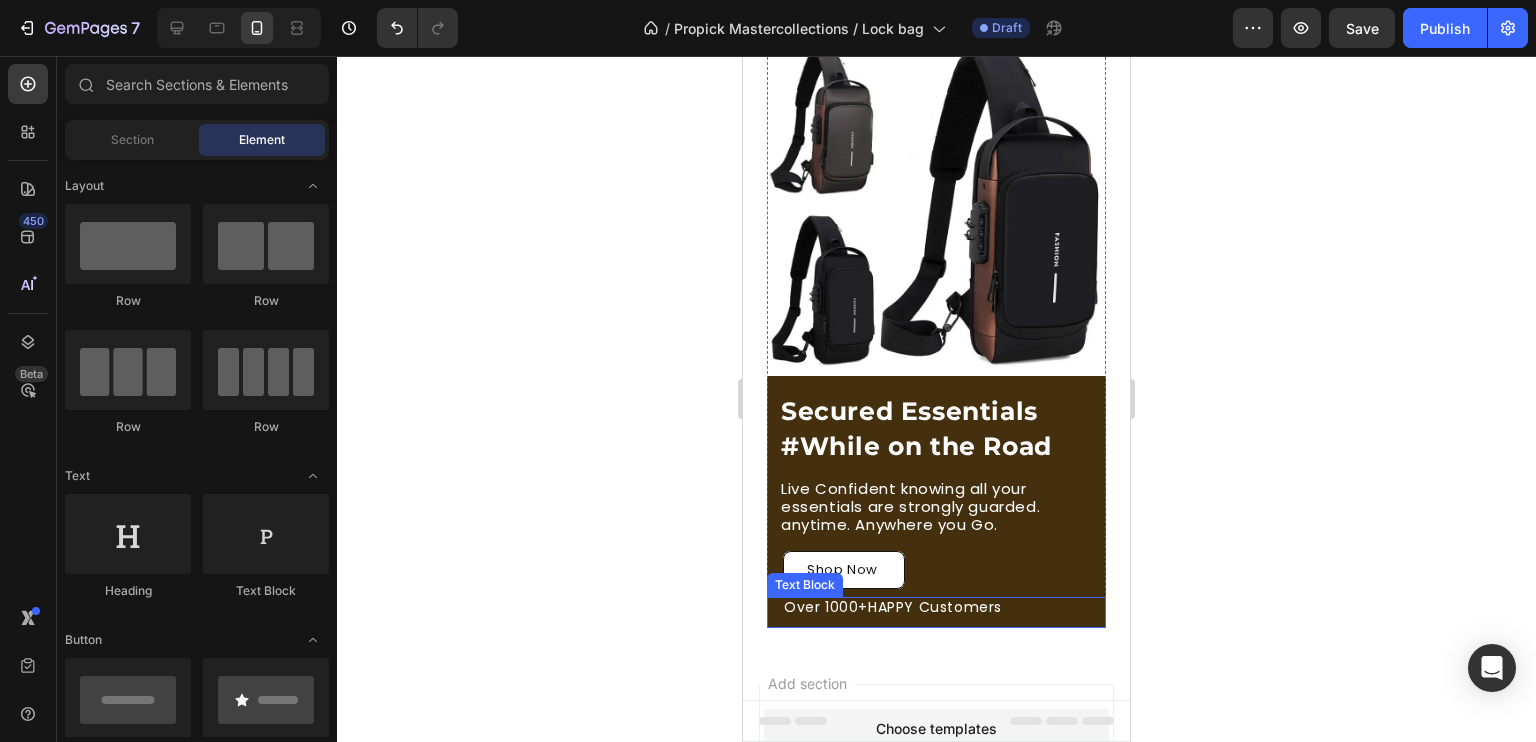 click on "Over 1000+HAPPY Customers" at bounding box center (944, 607) 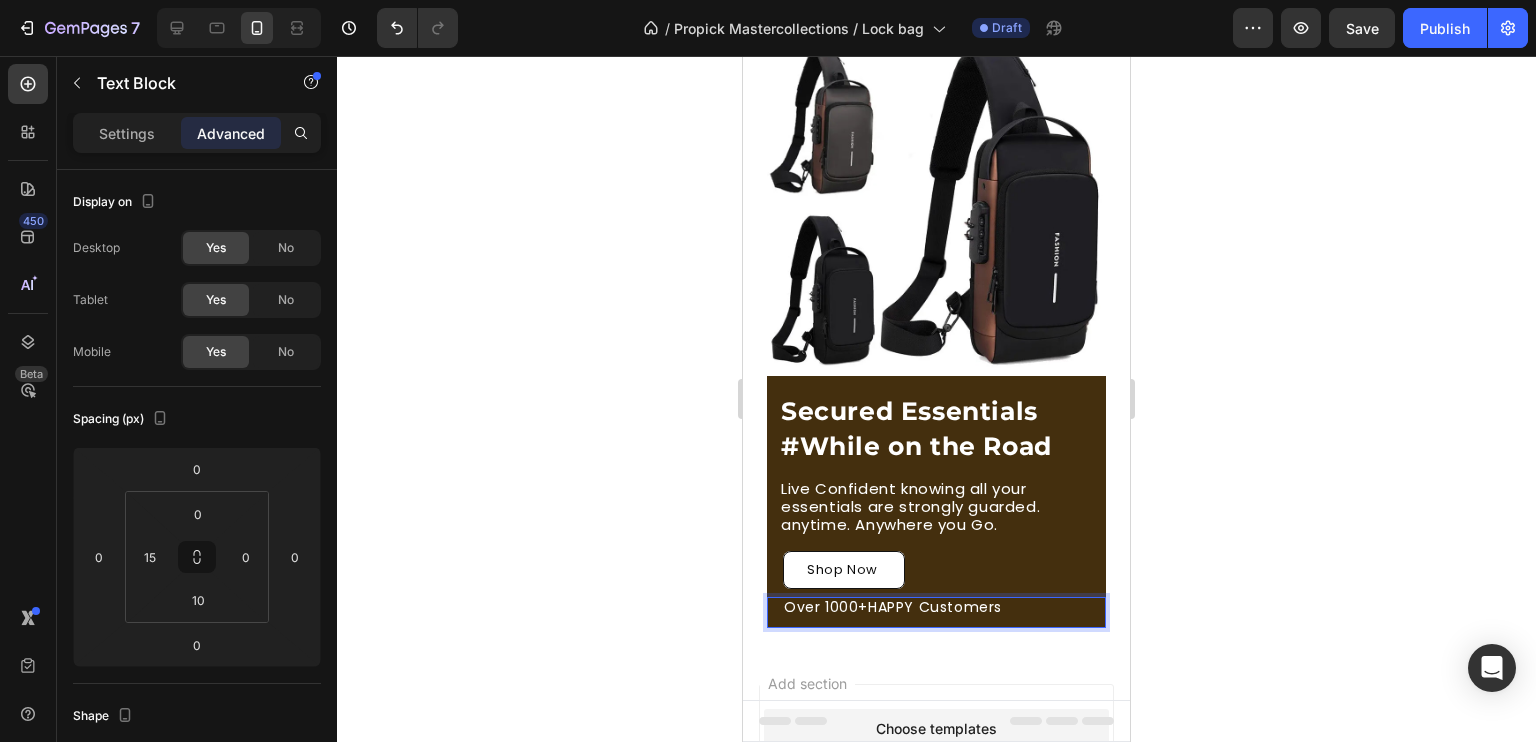 click on "Over 1000+HAPPY Customers" at bounding box center [944, 607] 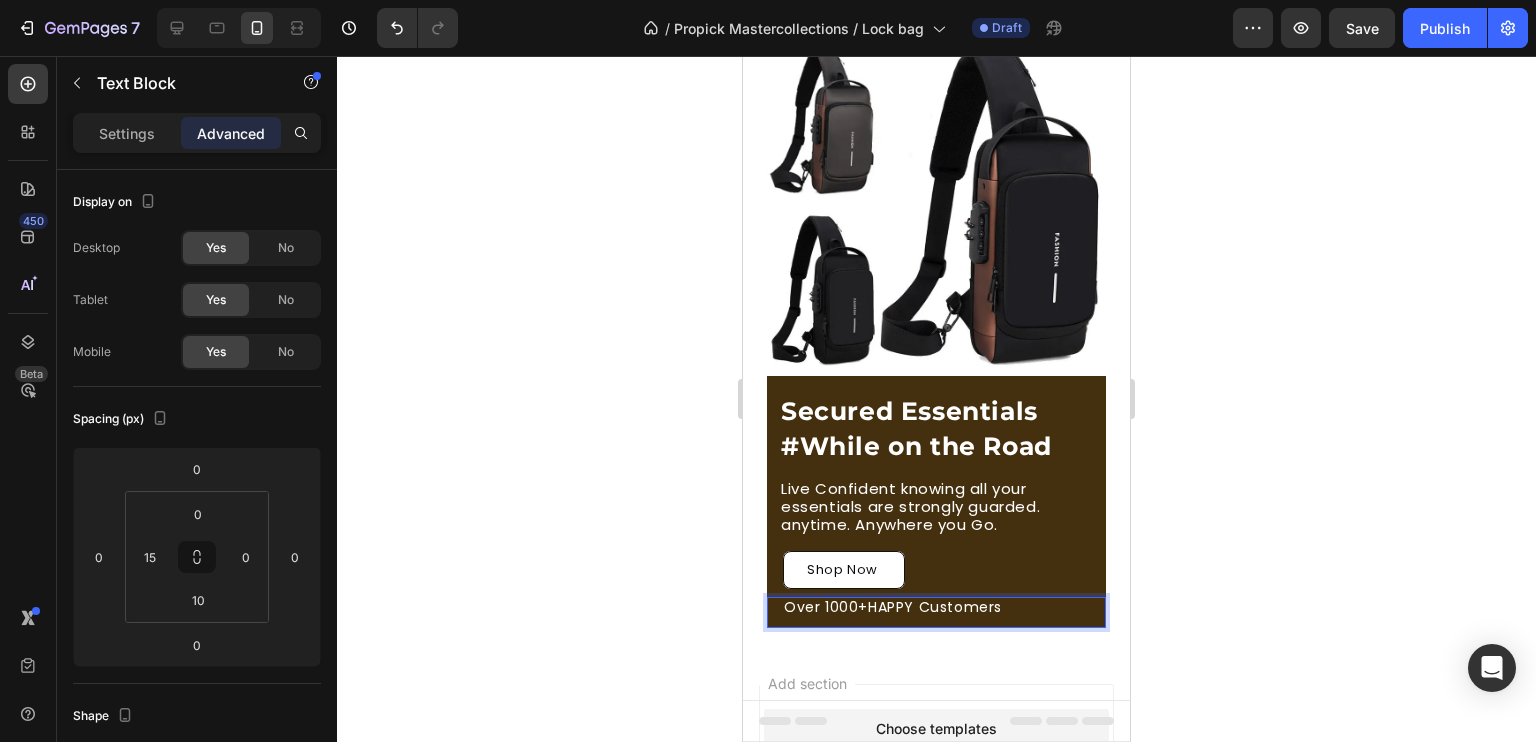 click on "Over 1000+HAPPY Customers" at bounding box center [944, 607] 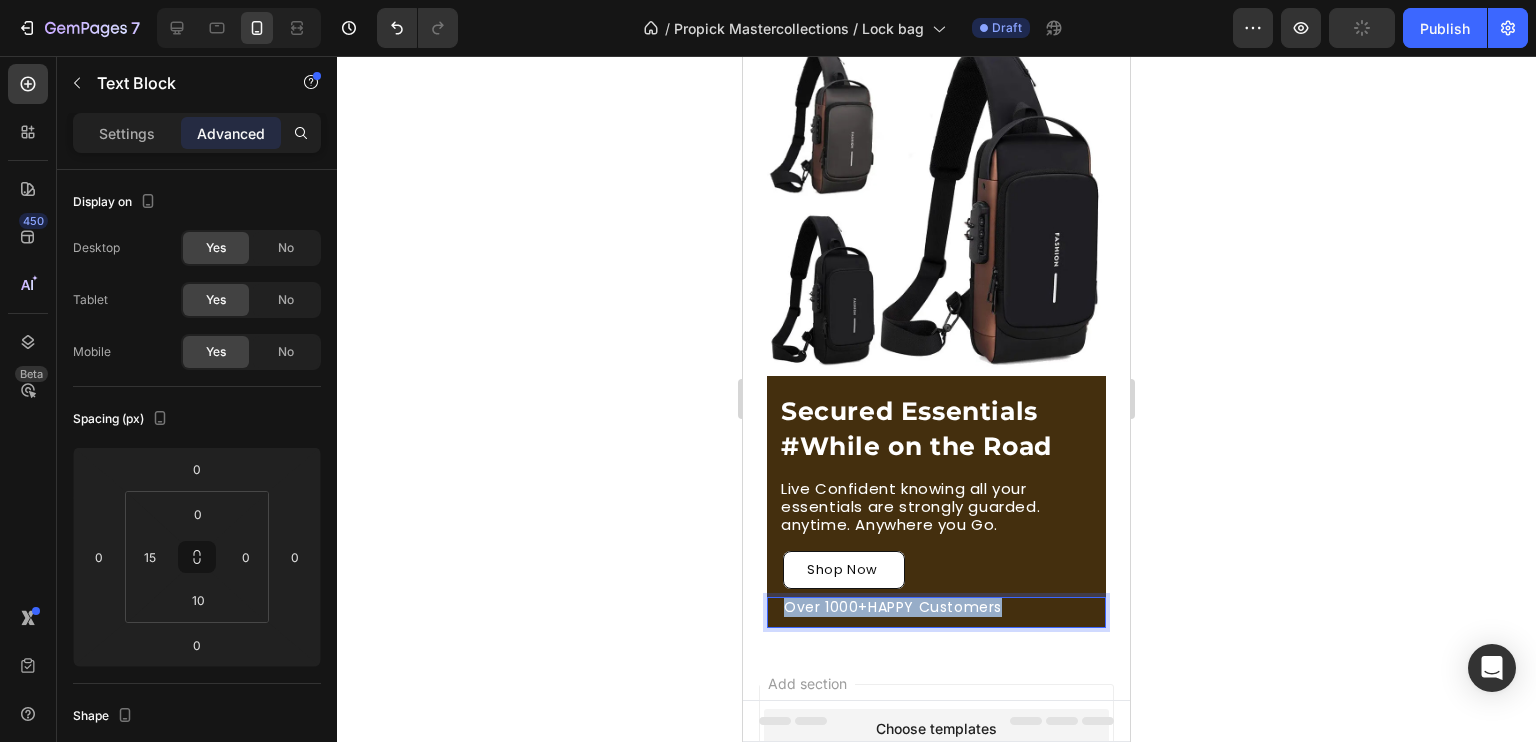 drag, startPoint x: 788, startPoint y: 594, endPoint x: 1000, endPoint y: 590, distance: 212.03773 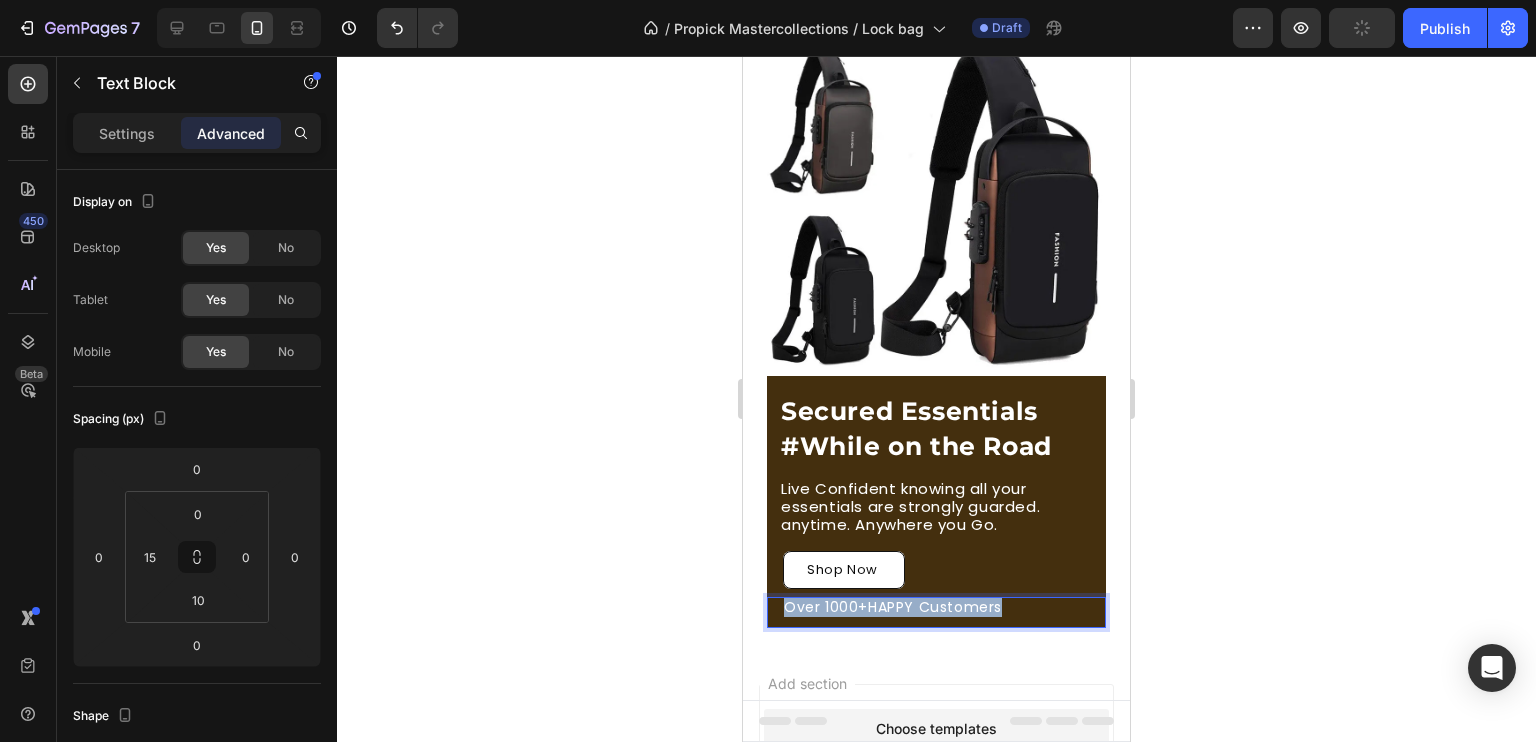 click on "Over 1000+HAPPY Customers" at bounding box center [944, 607] 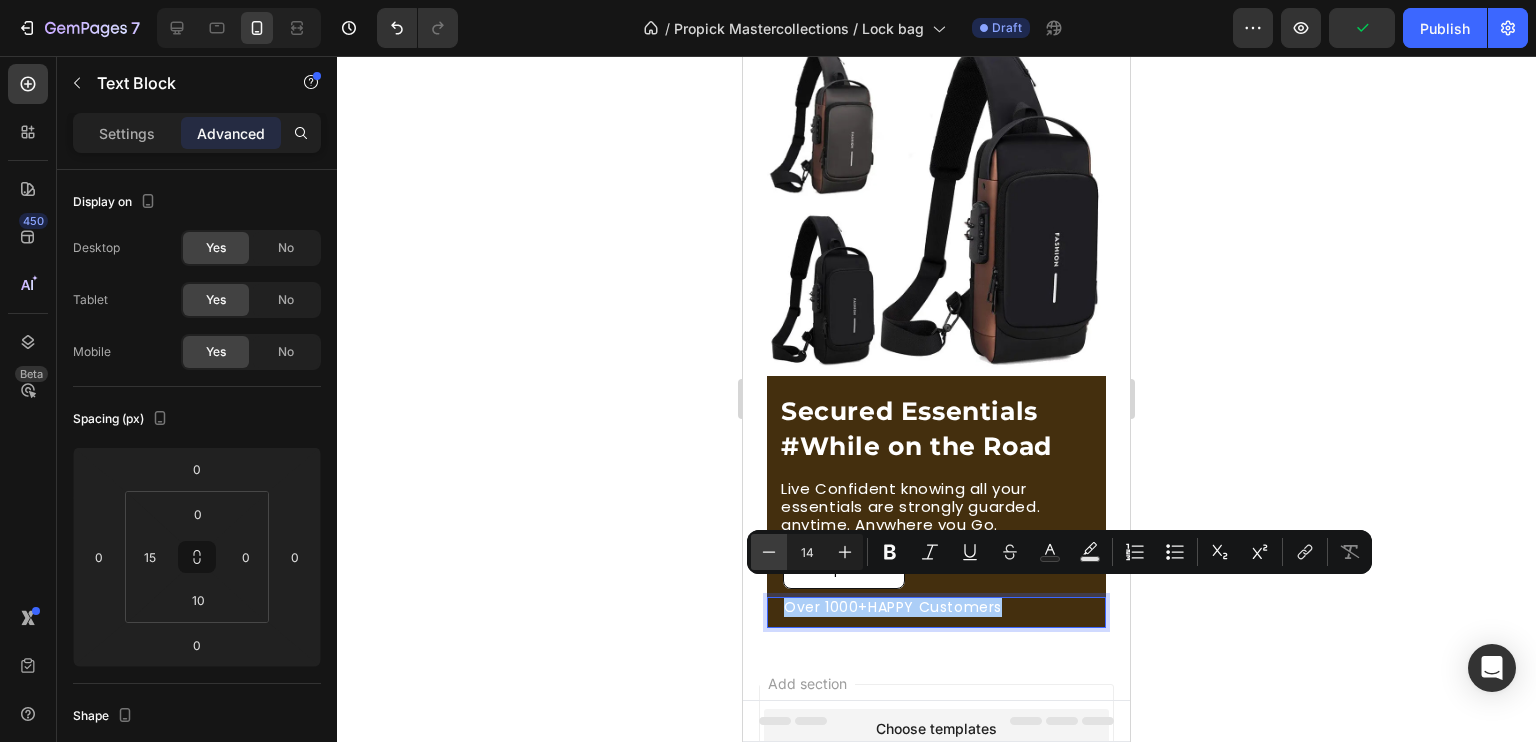 click on "Minus" at bounding box center [769, 552] 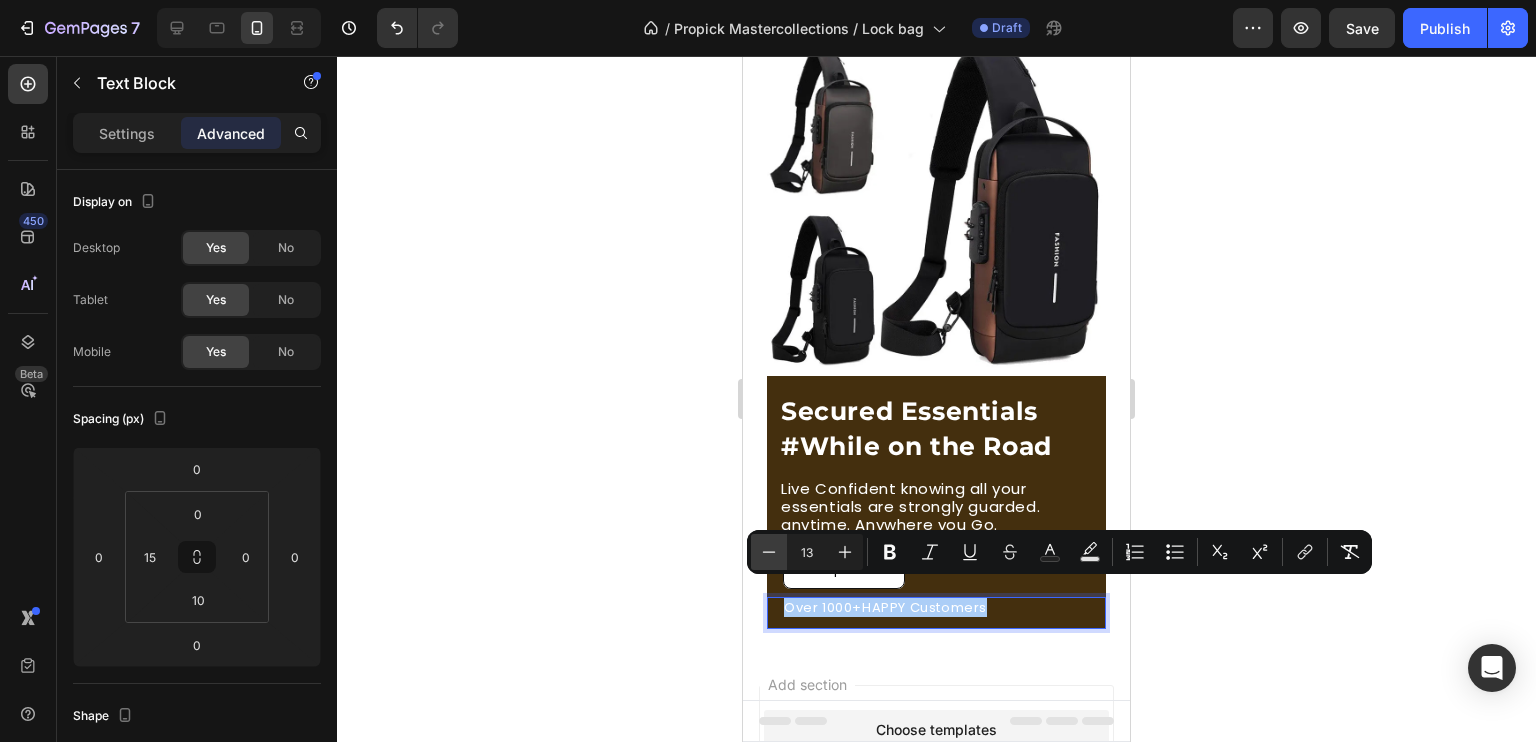 click on "Minus" at bounding box center (769, 552) 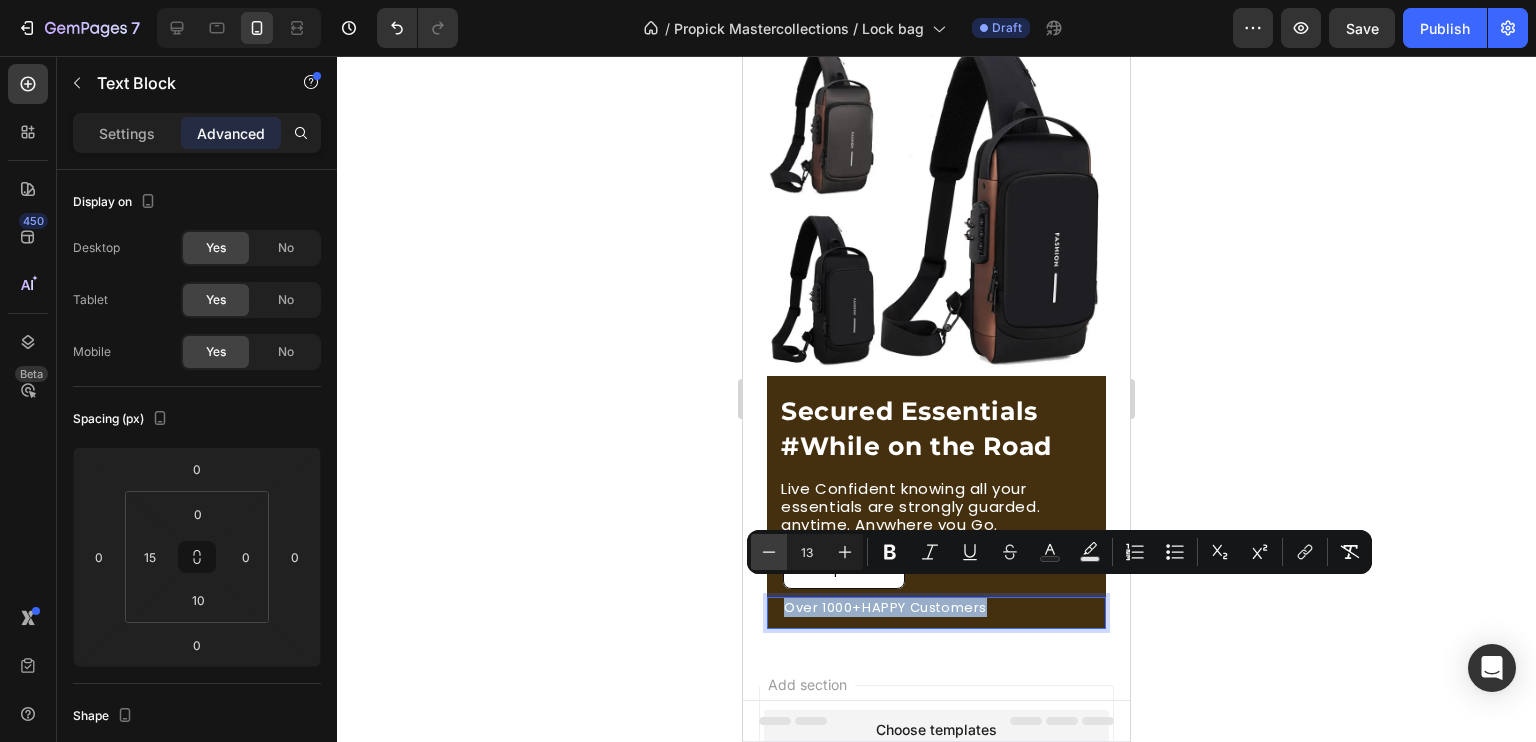 type on "12" 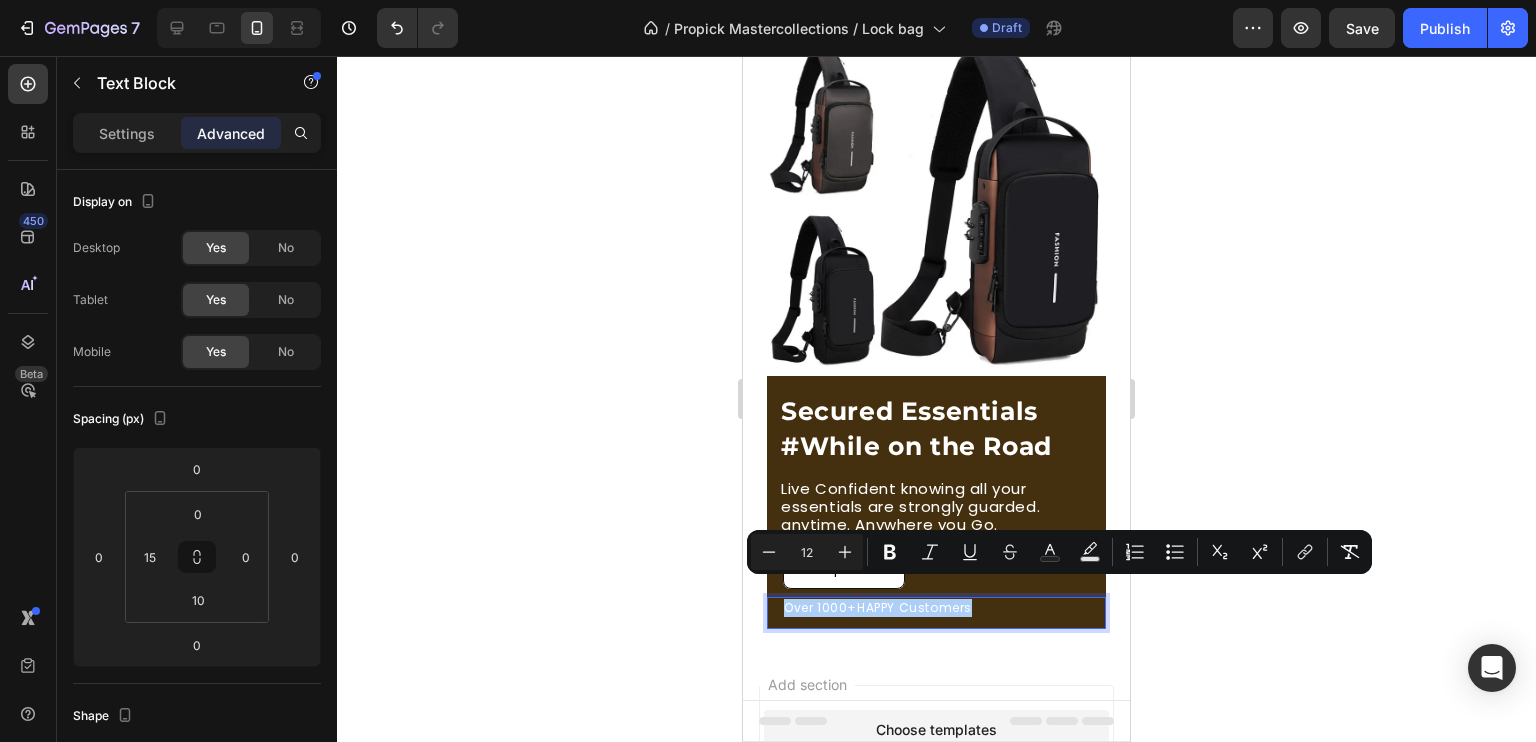 click 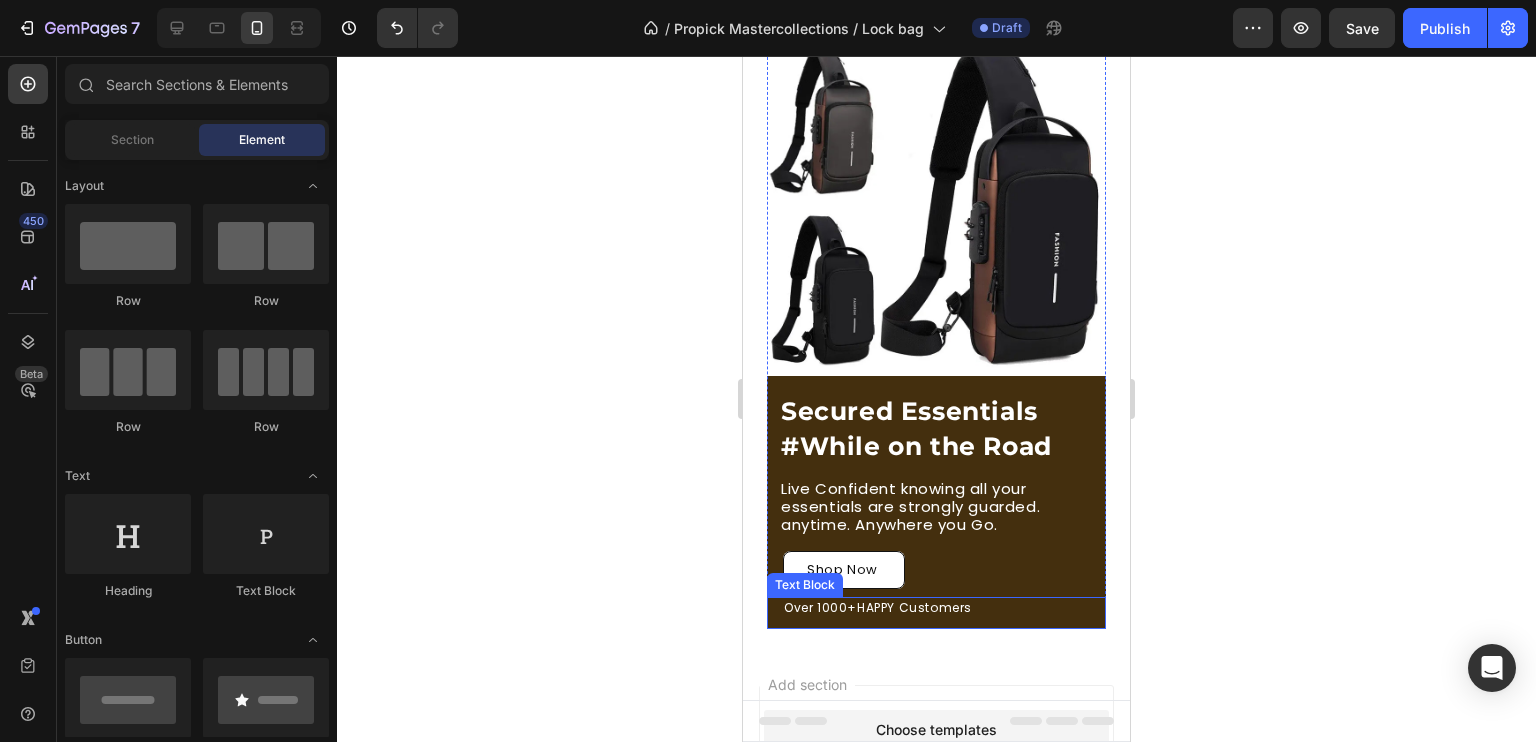 click on "Over 1000+HAPPY Customers" at bounding box center [878, 607] 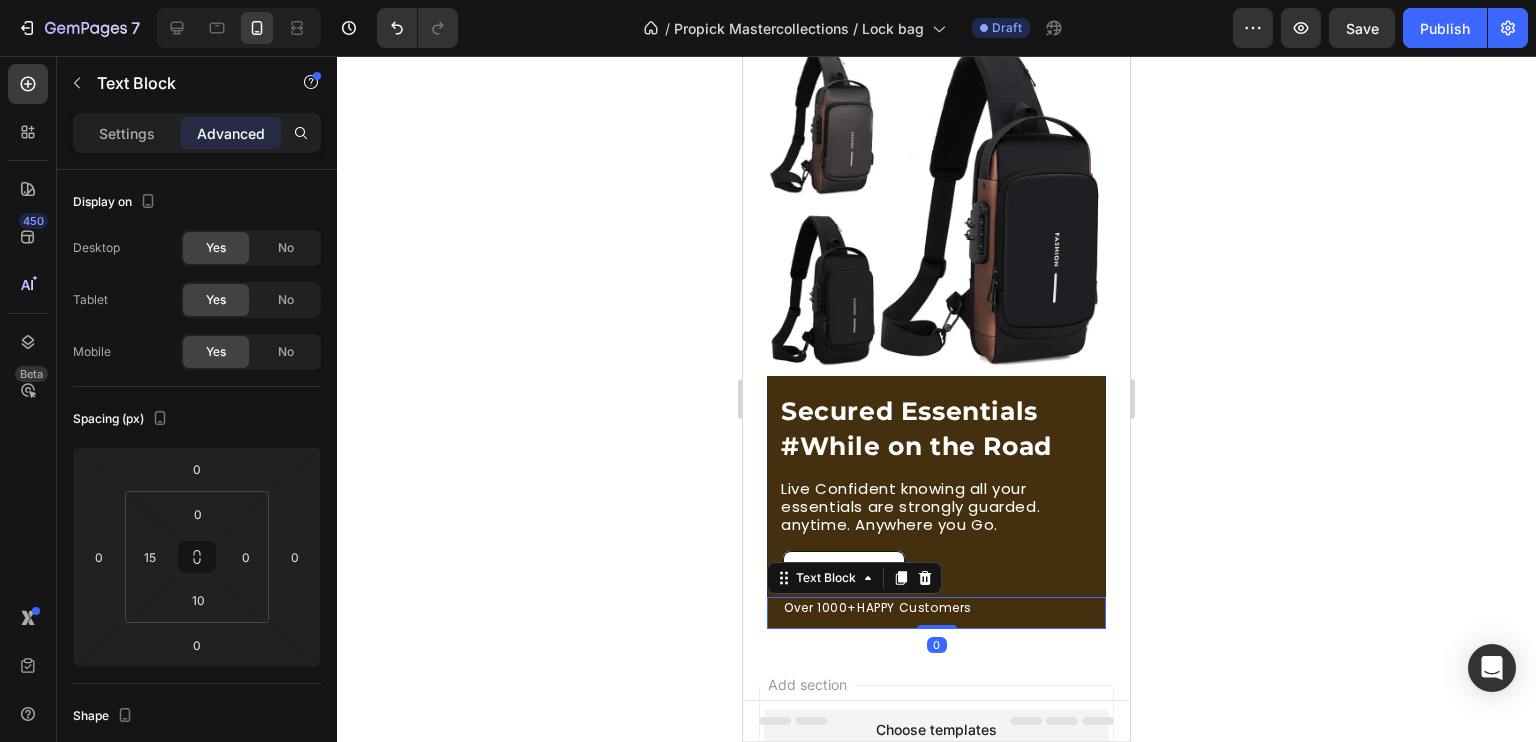 click 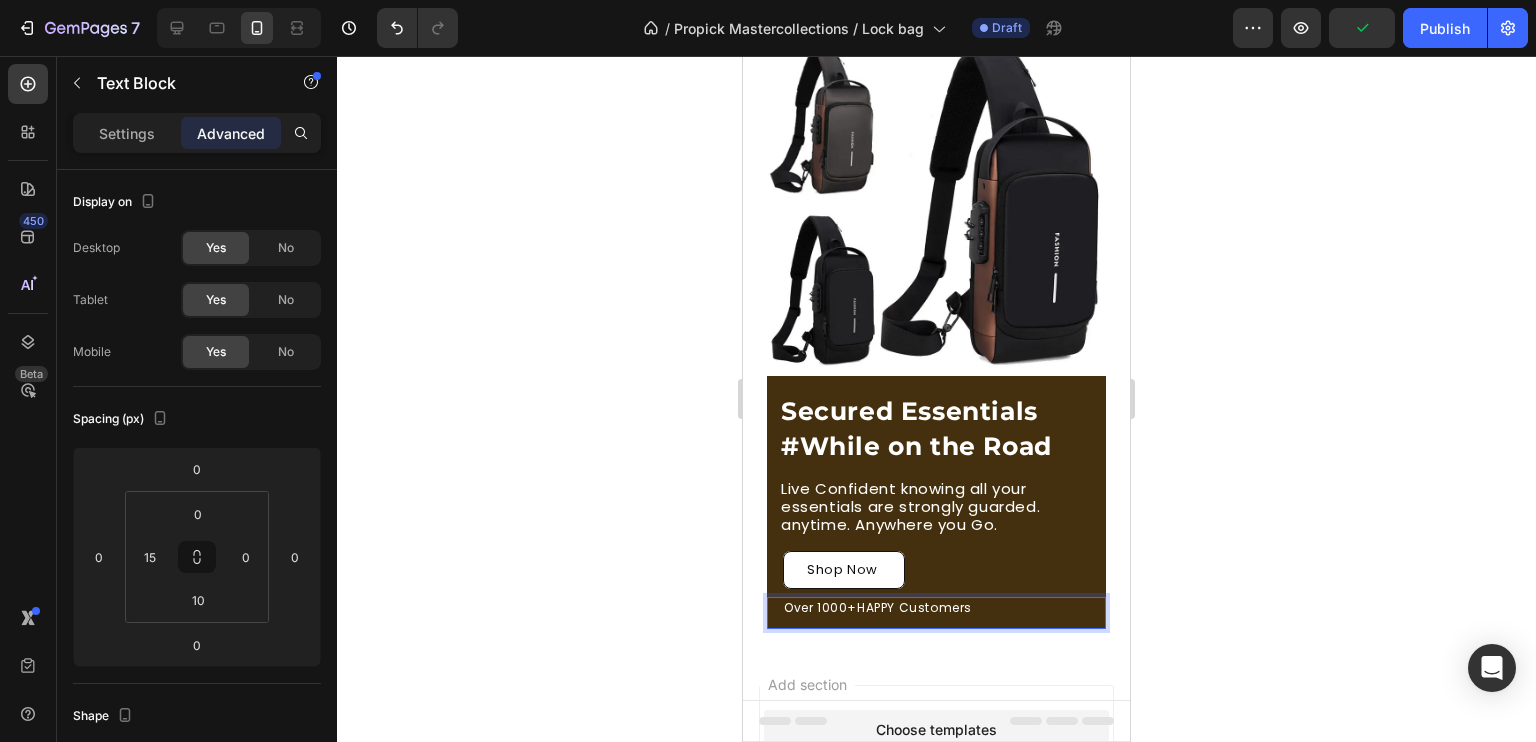 click on "Over 1000+HAPPY Customers" at bounding box center (878, 607) 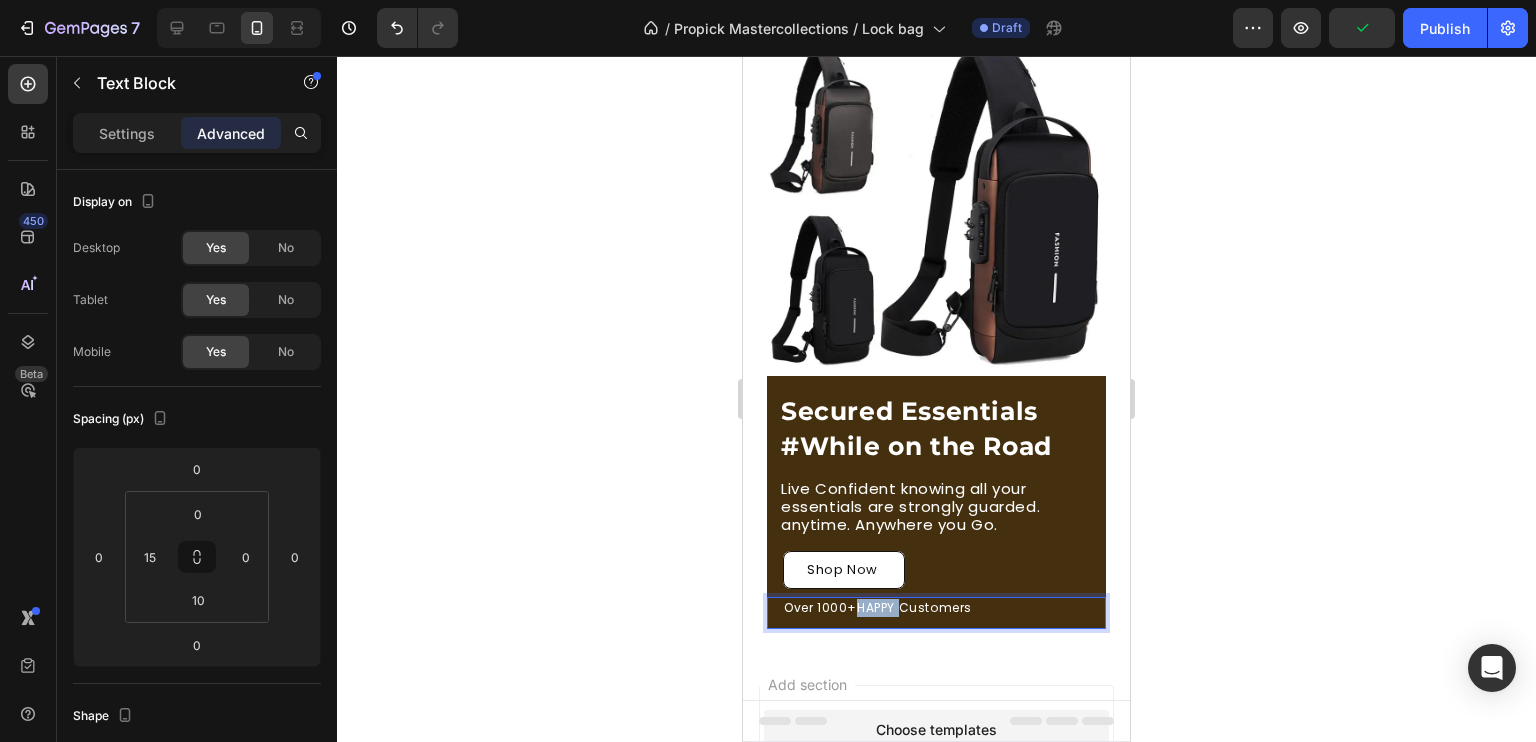 click on "Over 1000+HAPPY Customers" at bounding box center [878, 607] 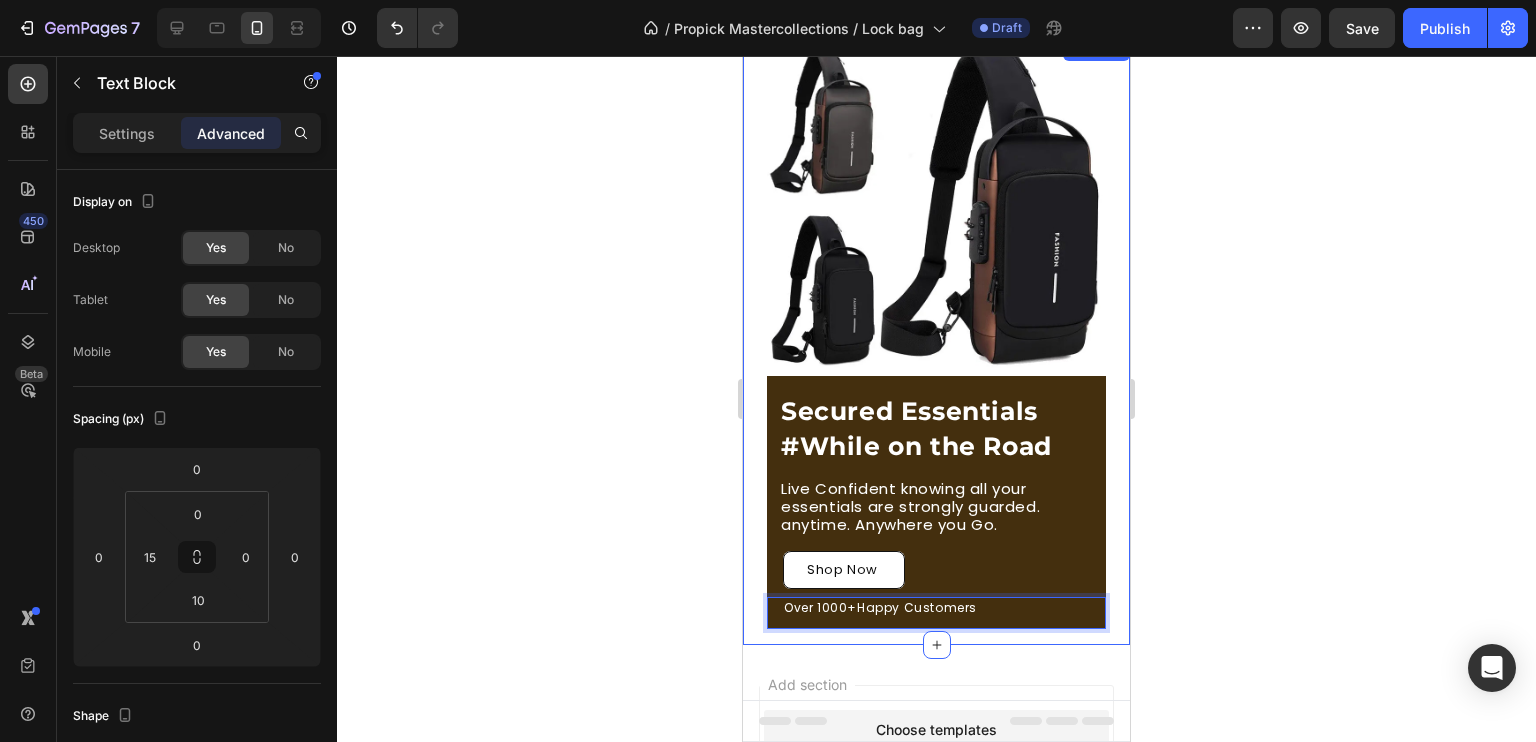 click 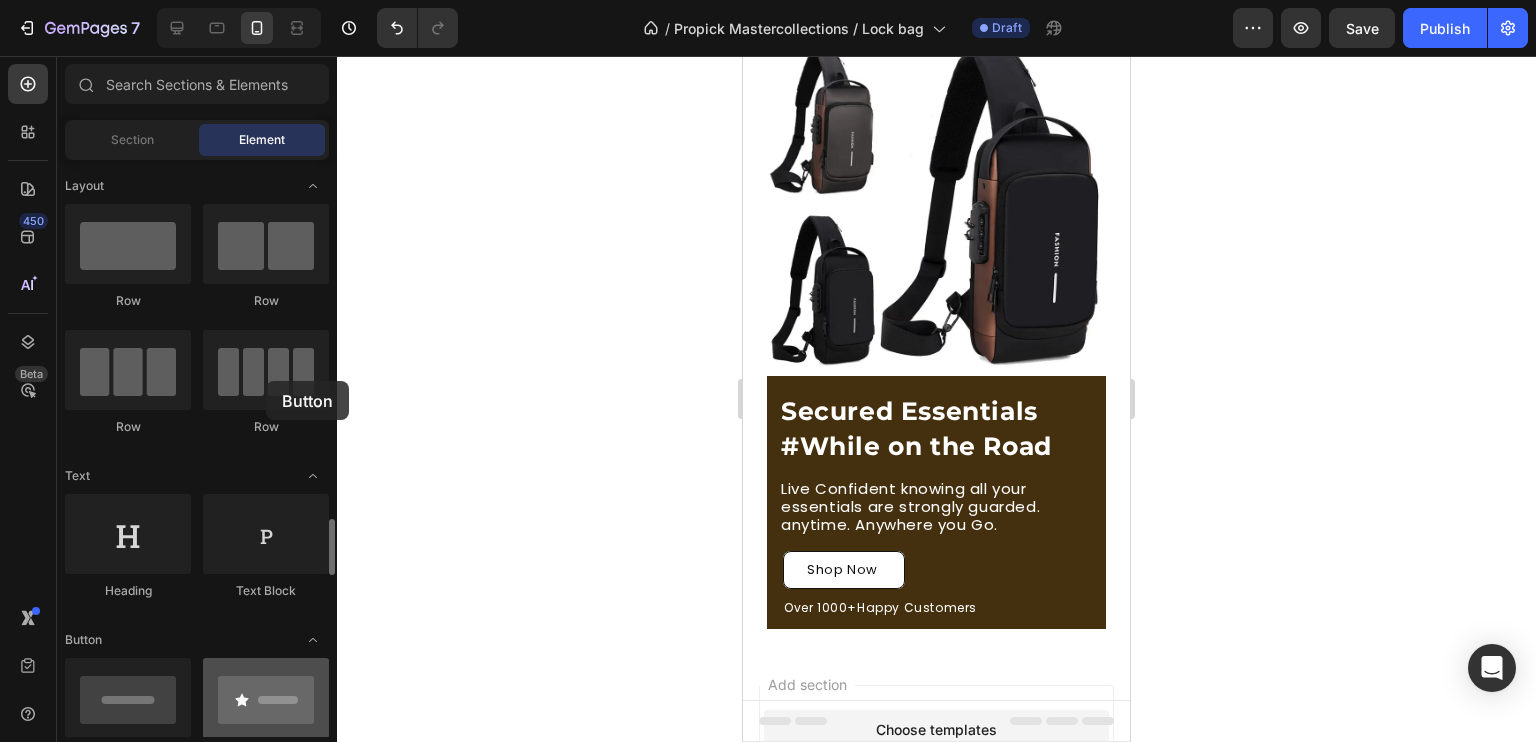click at bounding box center [266, 698] 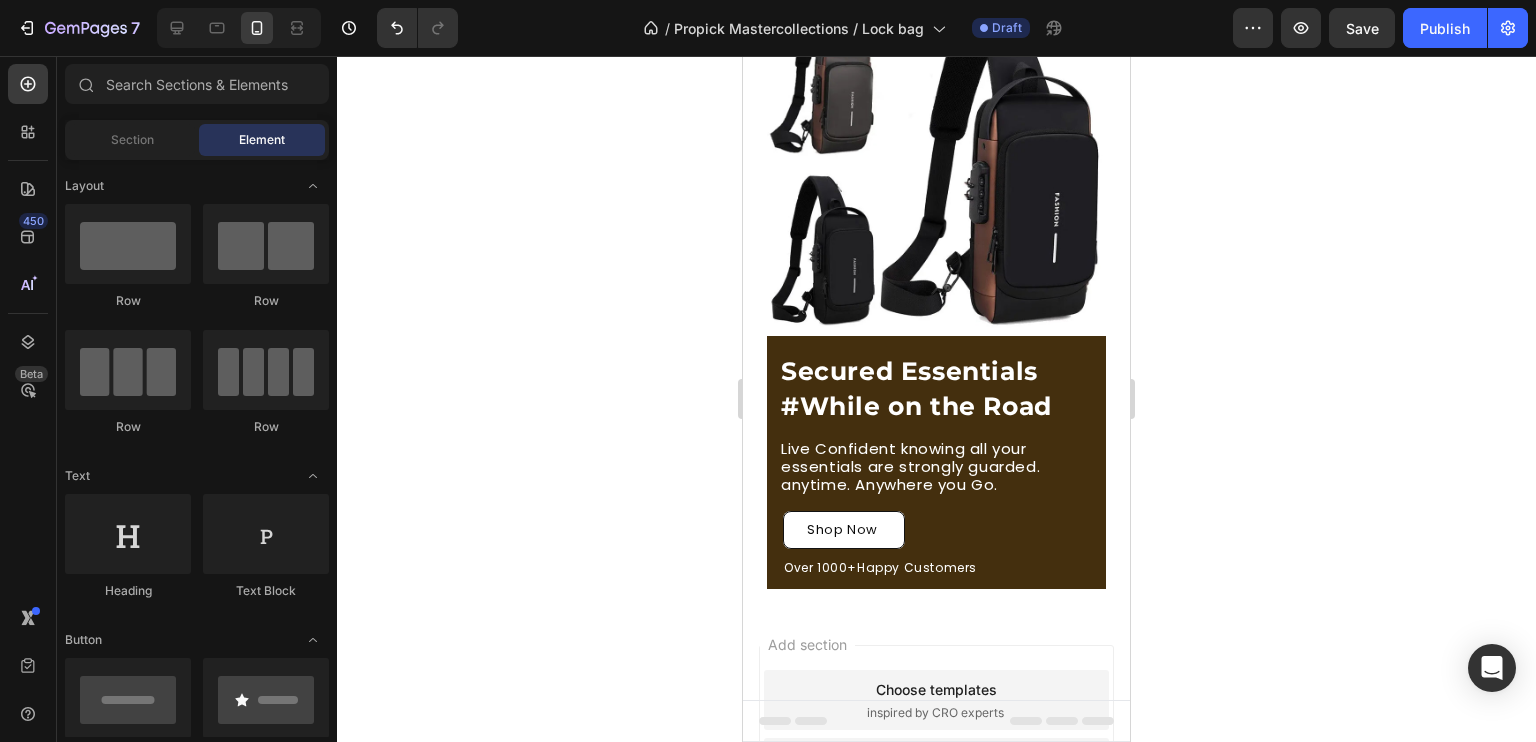 scroll, scrollTop: 0, scrollLeft: 0, axis: both 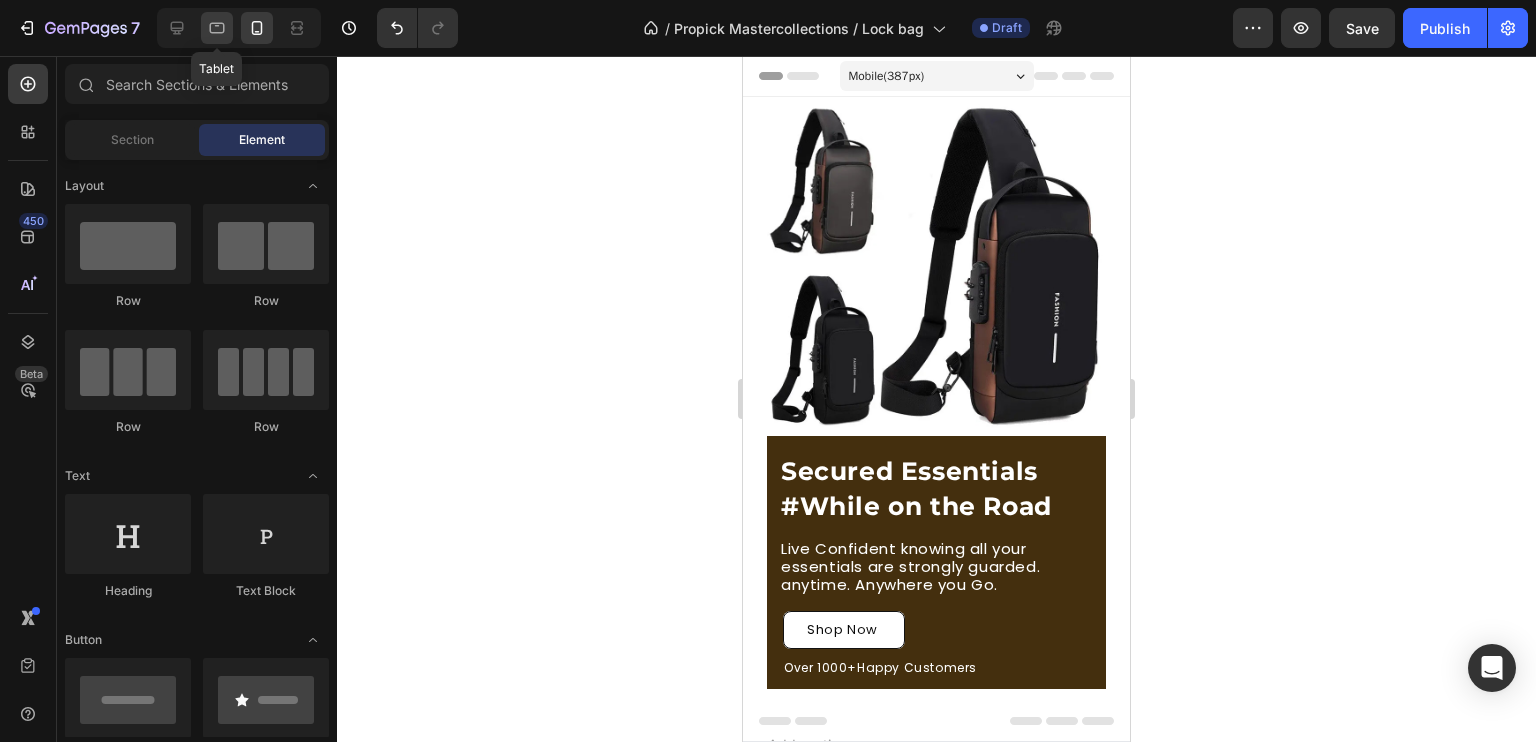 click 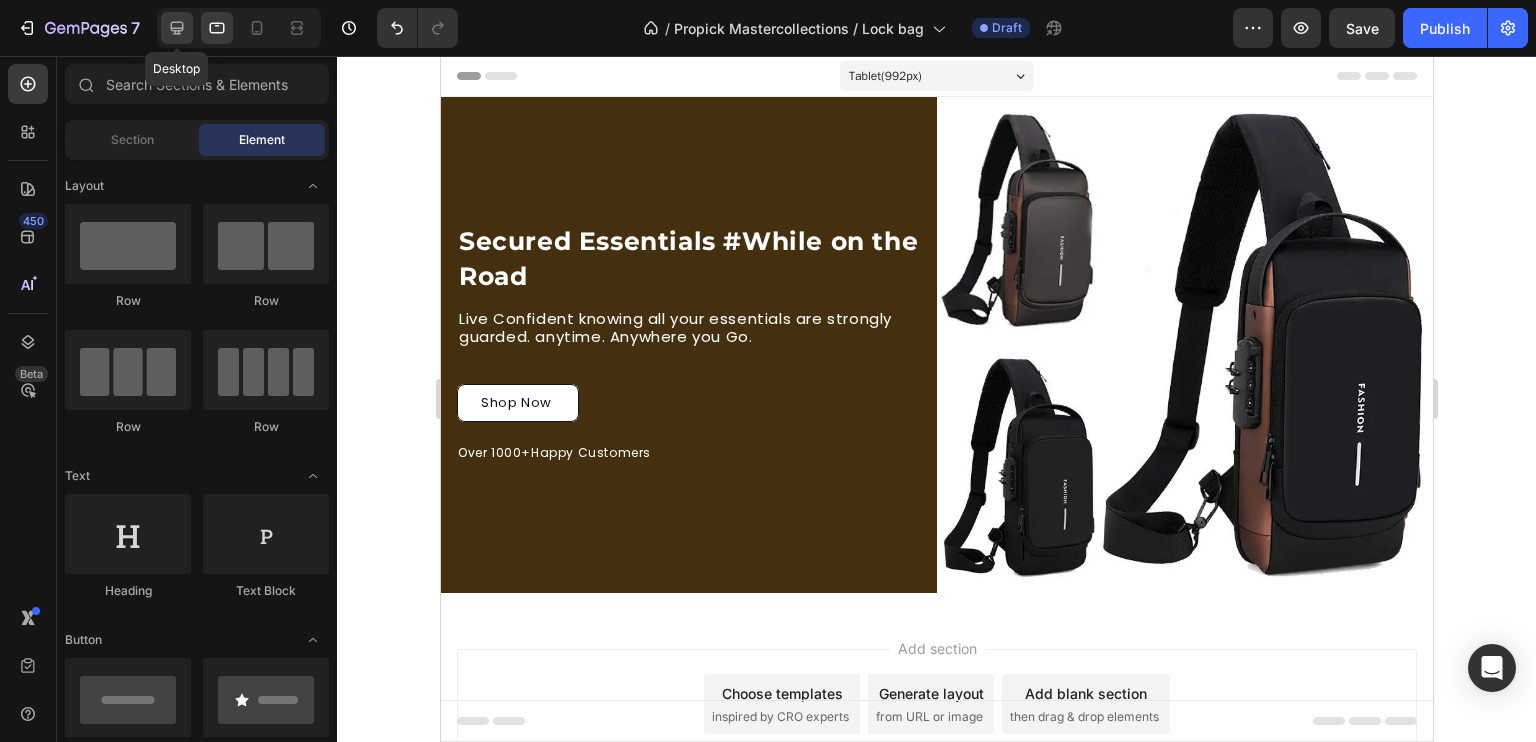 click 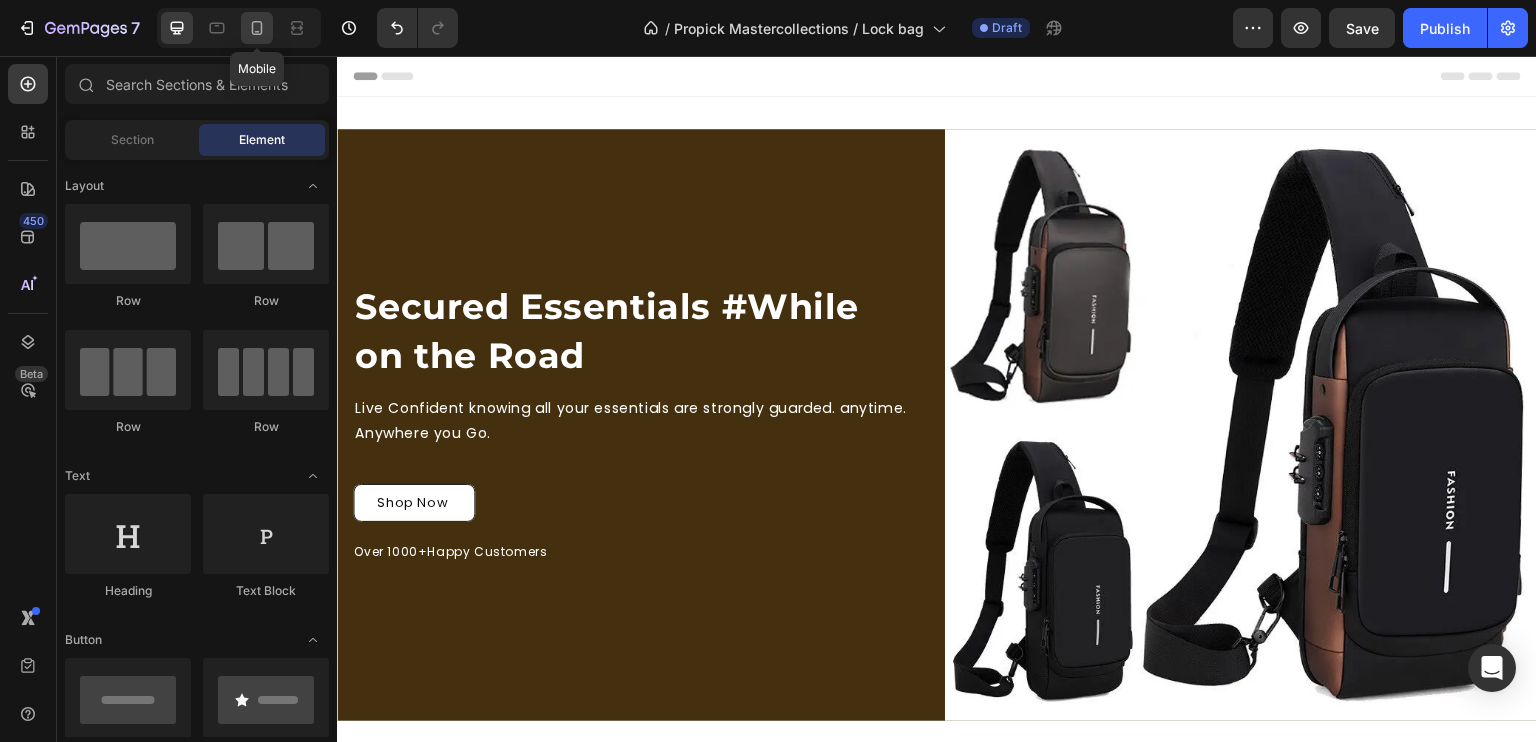 click 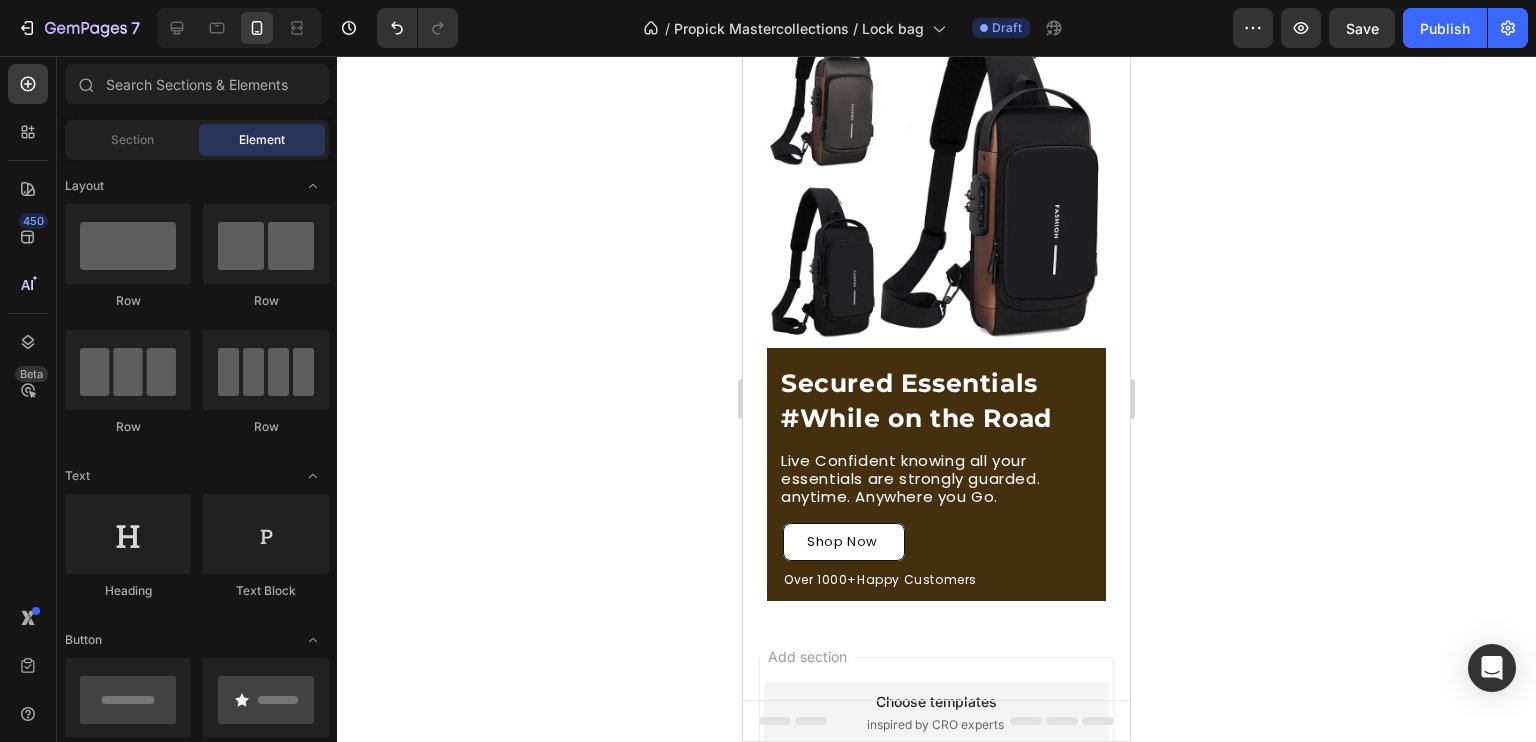 scroll, scrollTop: 98, scrollLeft: 0, axis: vertical 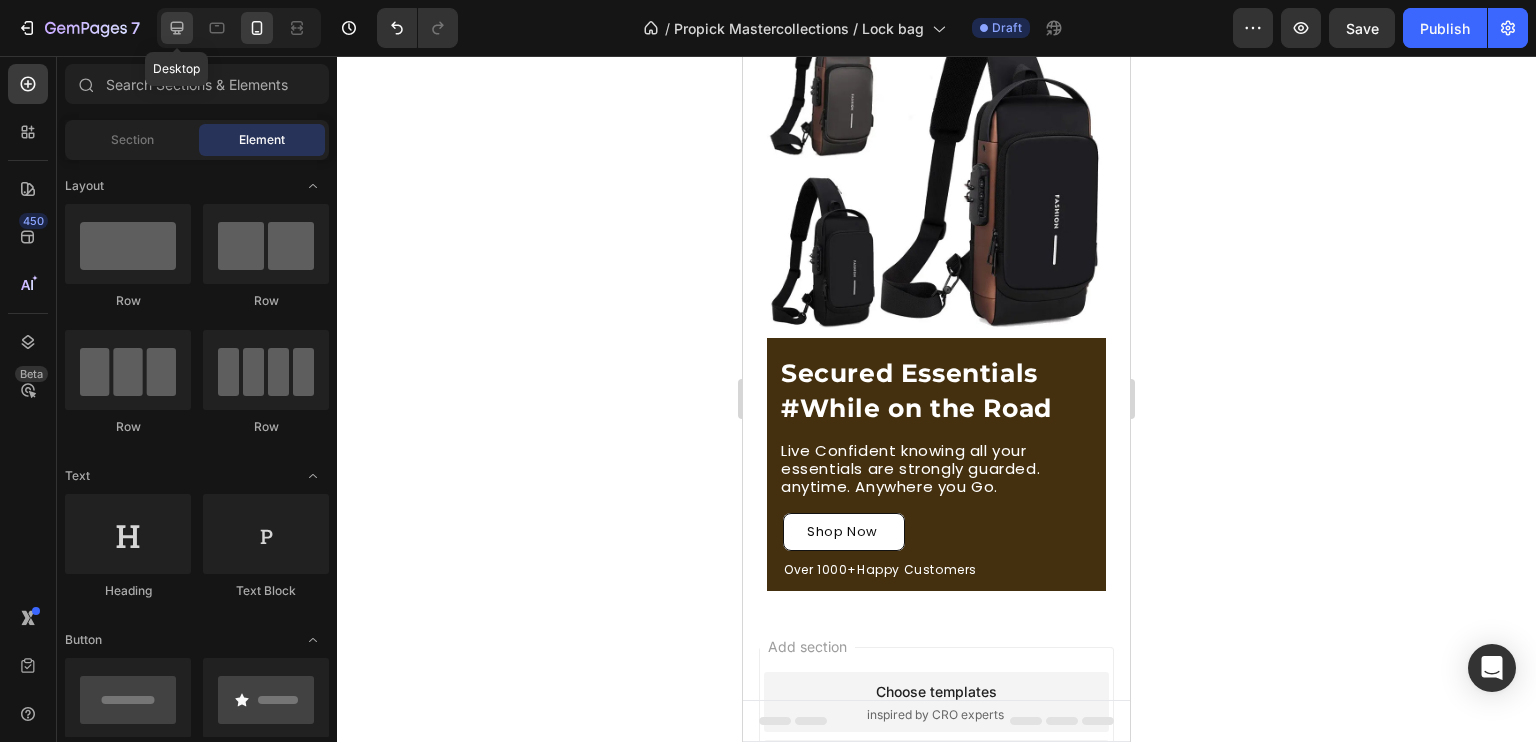 click 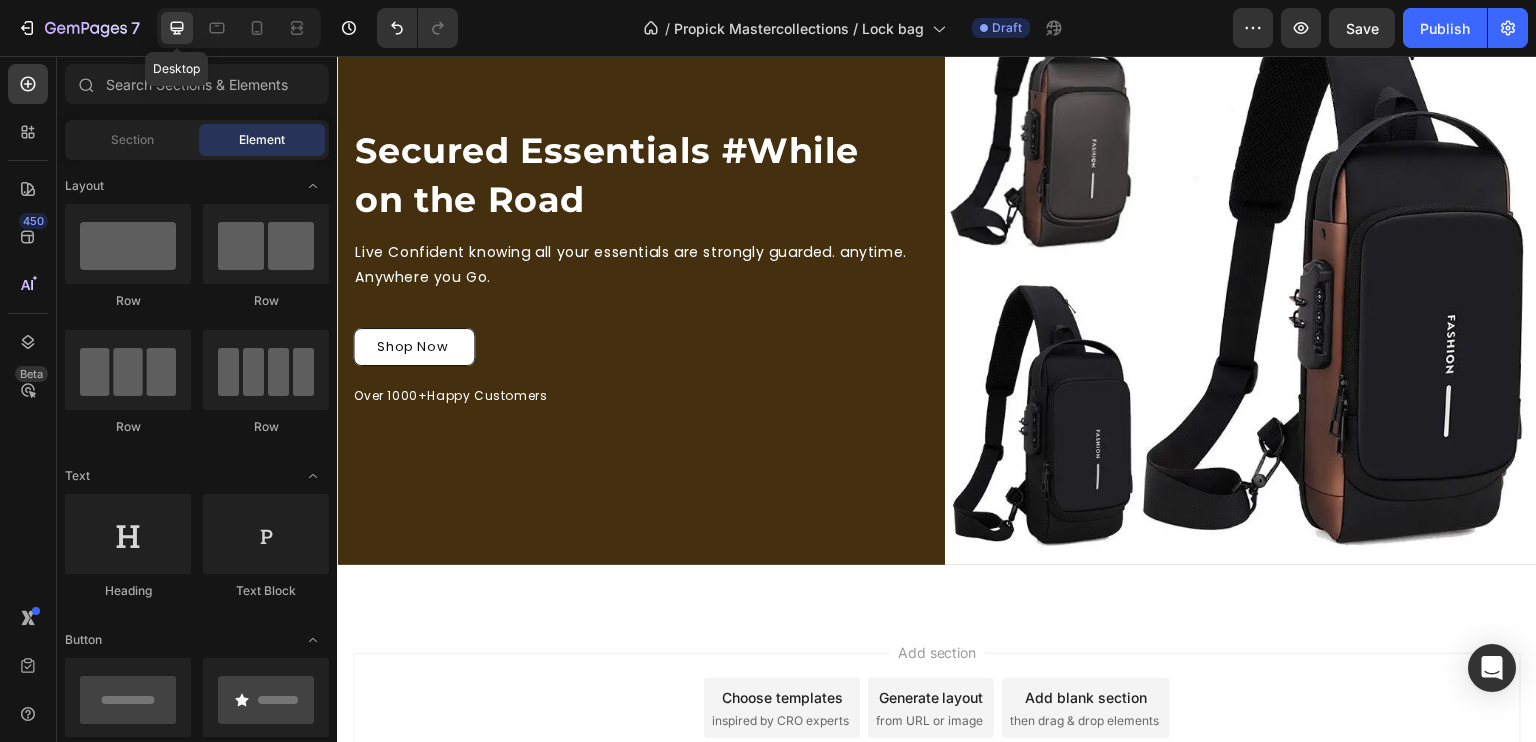 scroll, scrollTop: 171, scrollLeft: 0, axis: vertical 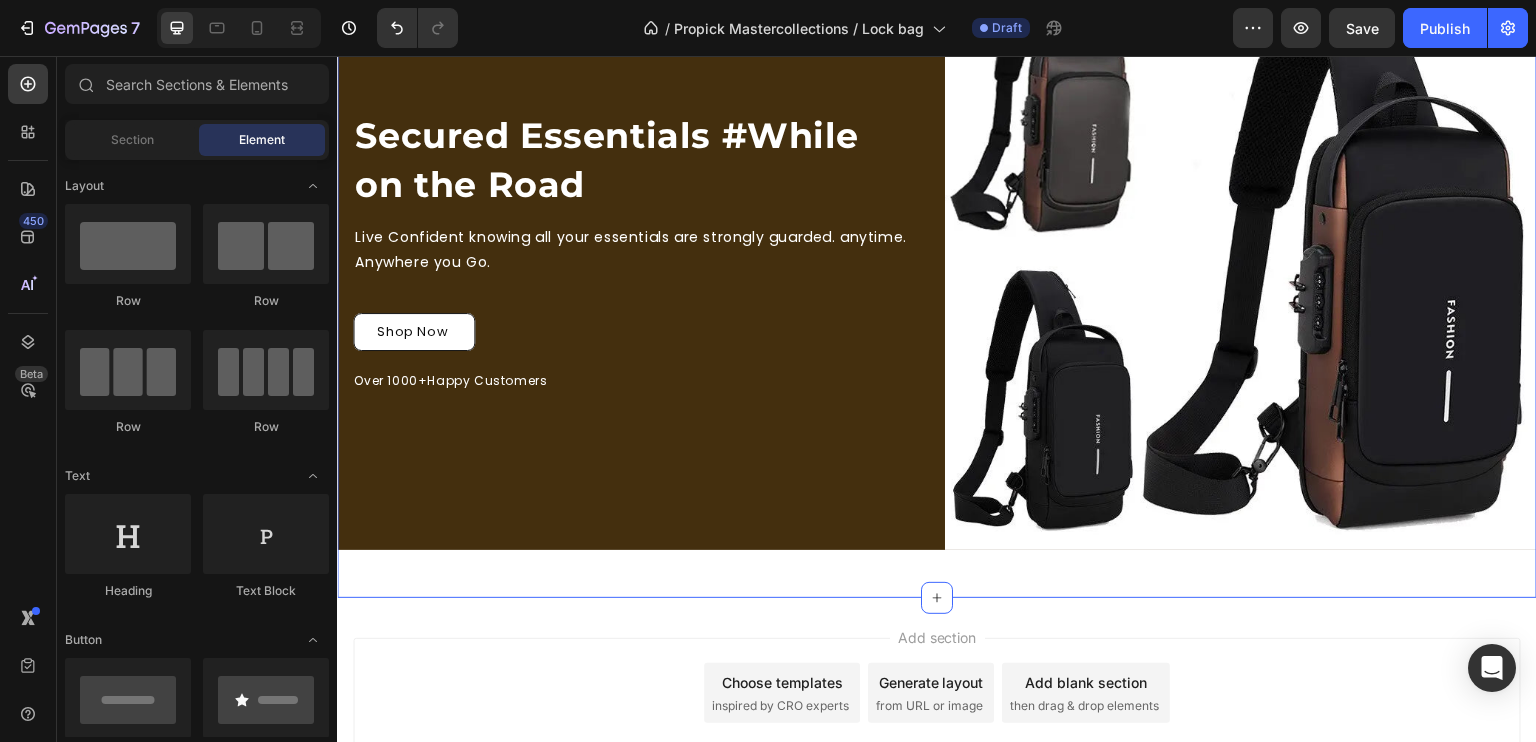 click on "Secured Essentials #While on the Road Heading Live Confident knowing all your essentials are strongly guarded. anytime. Anywhere you Go.  Text Block Row Shop Now   Button Over 1000+Happy Customers    Text Block Image Row" at bounding box center (937, 262) 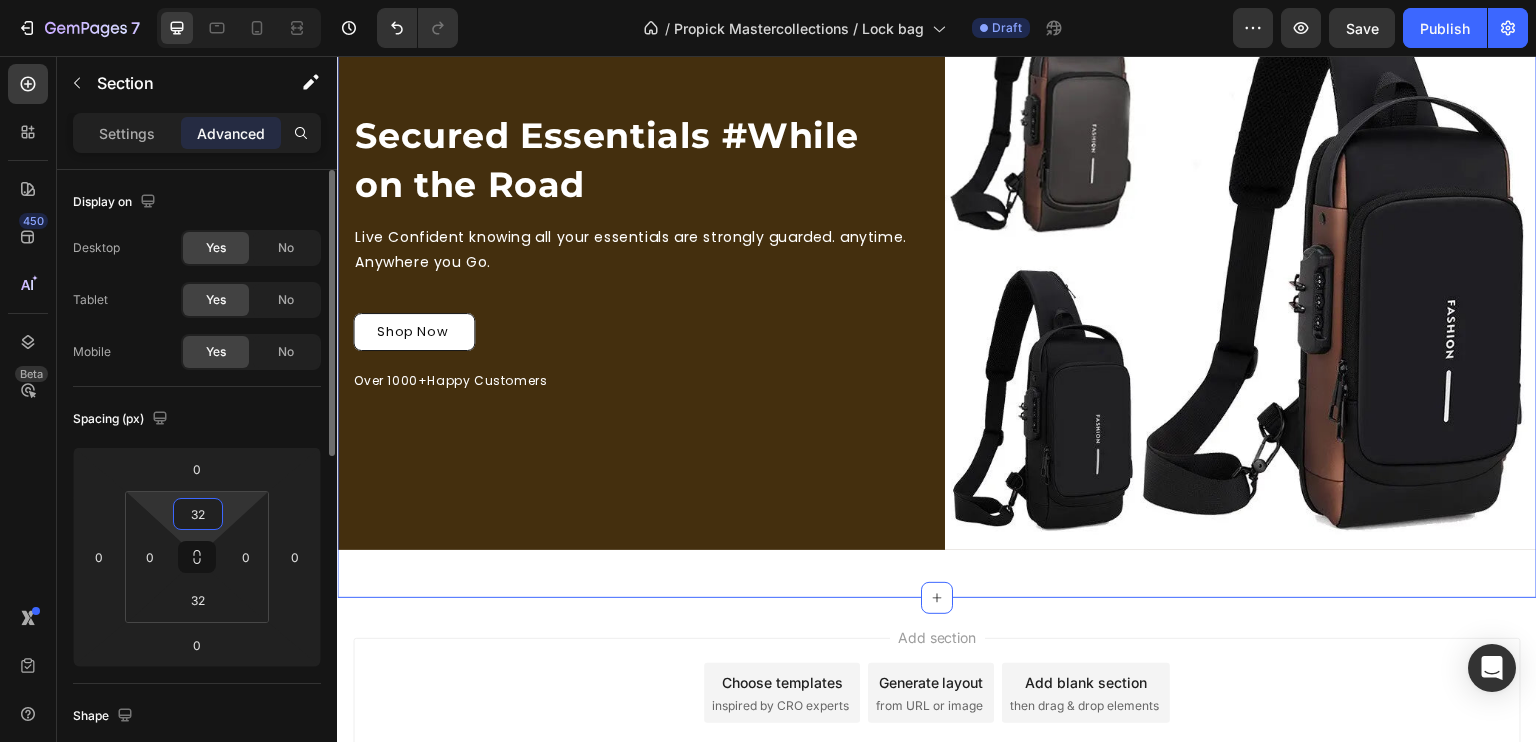 click on "32" at bounding box center [198, 514] 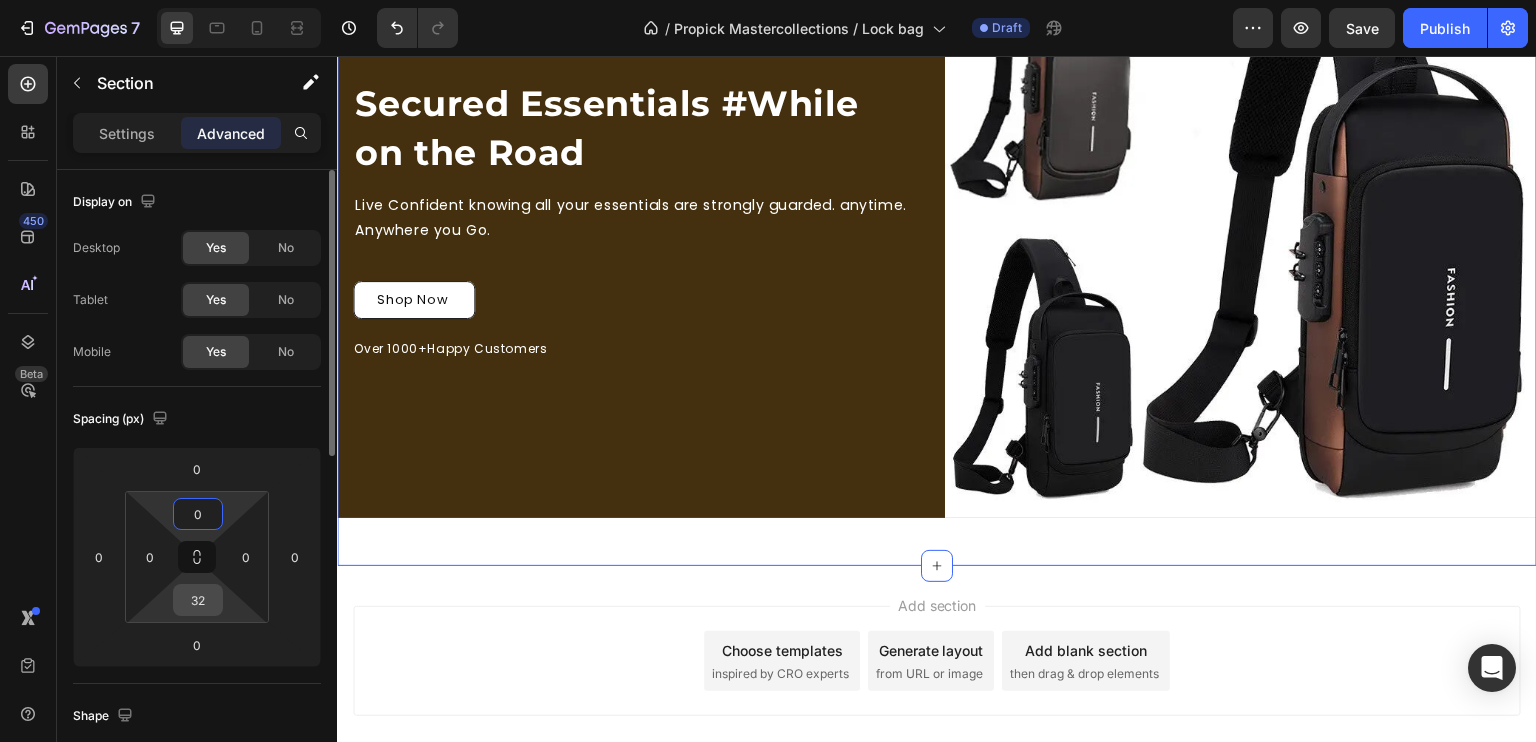 type on "0" 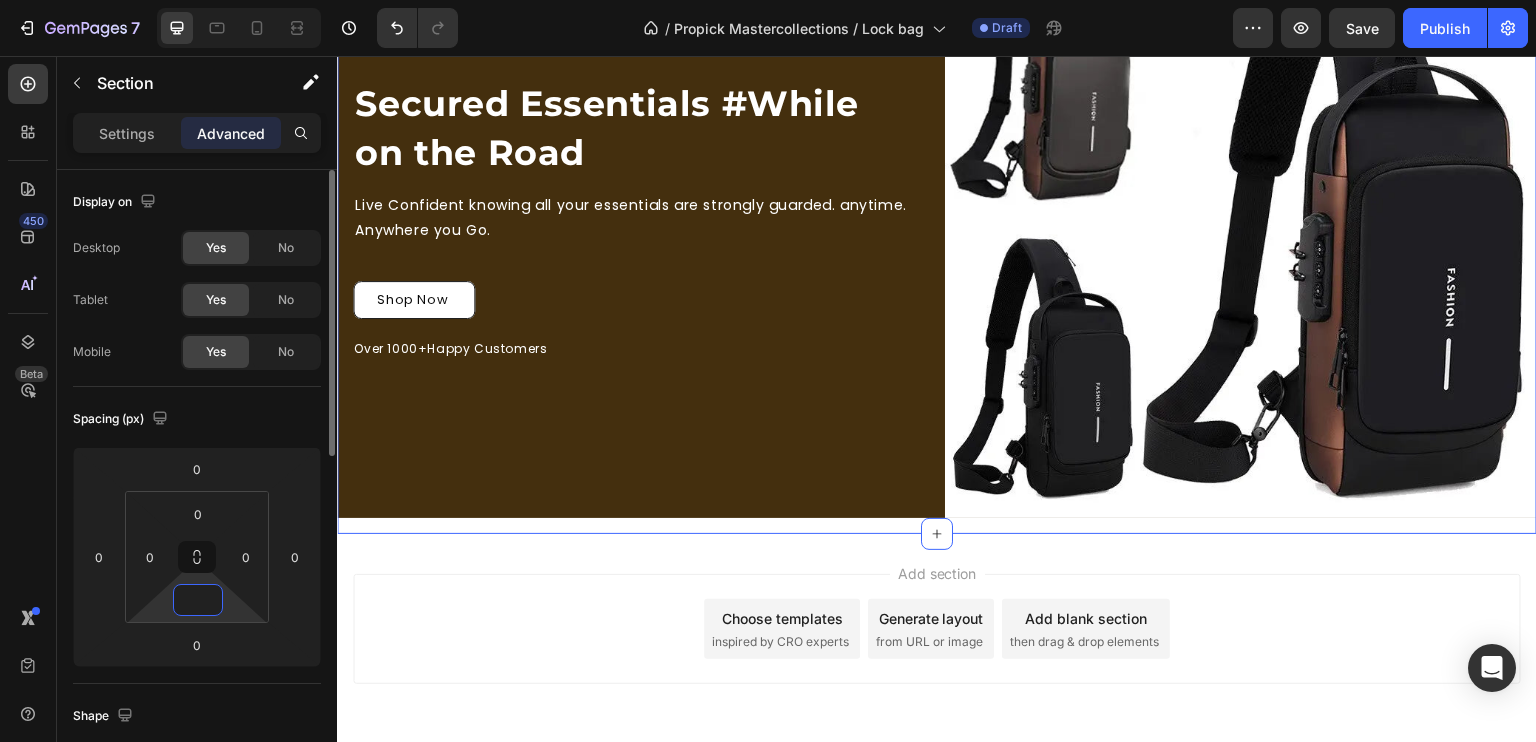 type on "0" 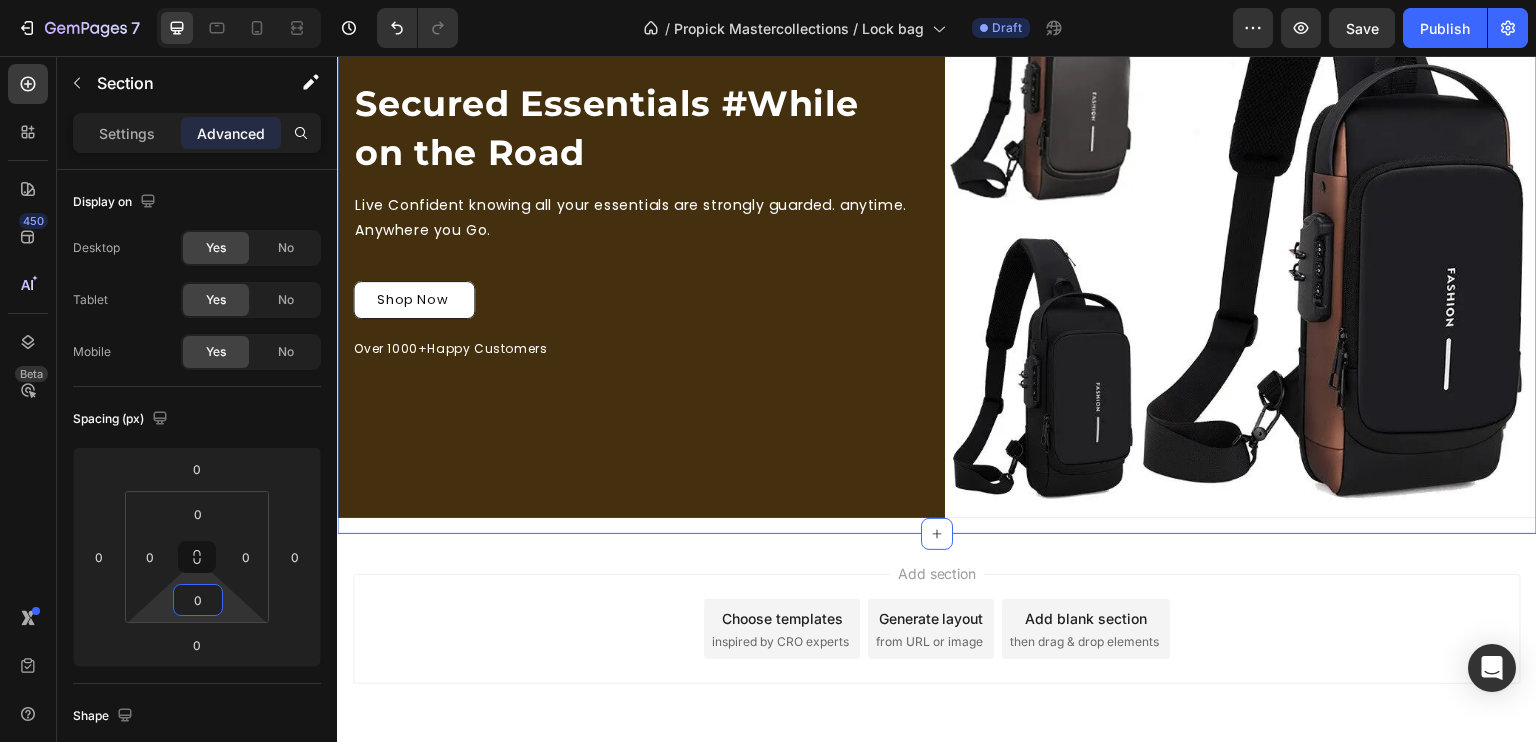 click on "Add section Choose templates inspired by CRO experts Generate layout from URL or image Add blank section then drag & drop elements" at bounding box center (937, 629) 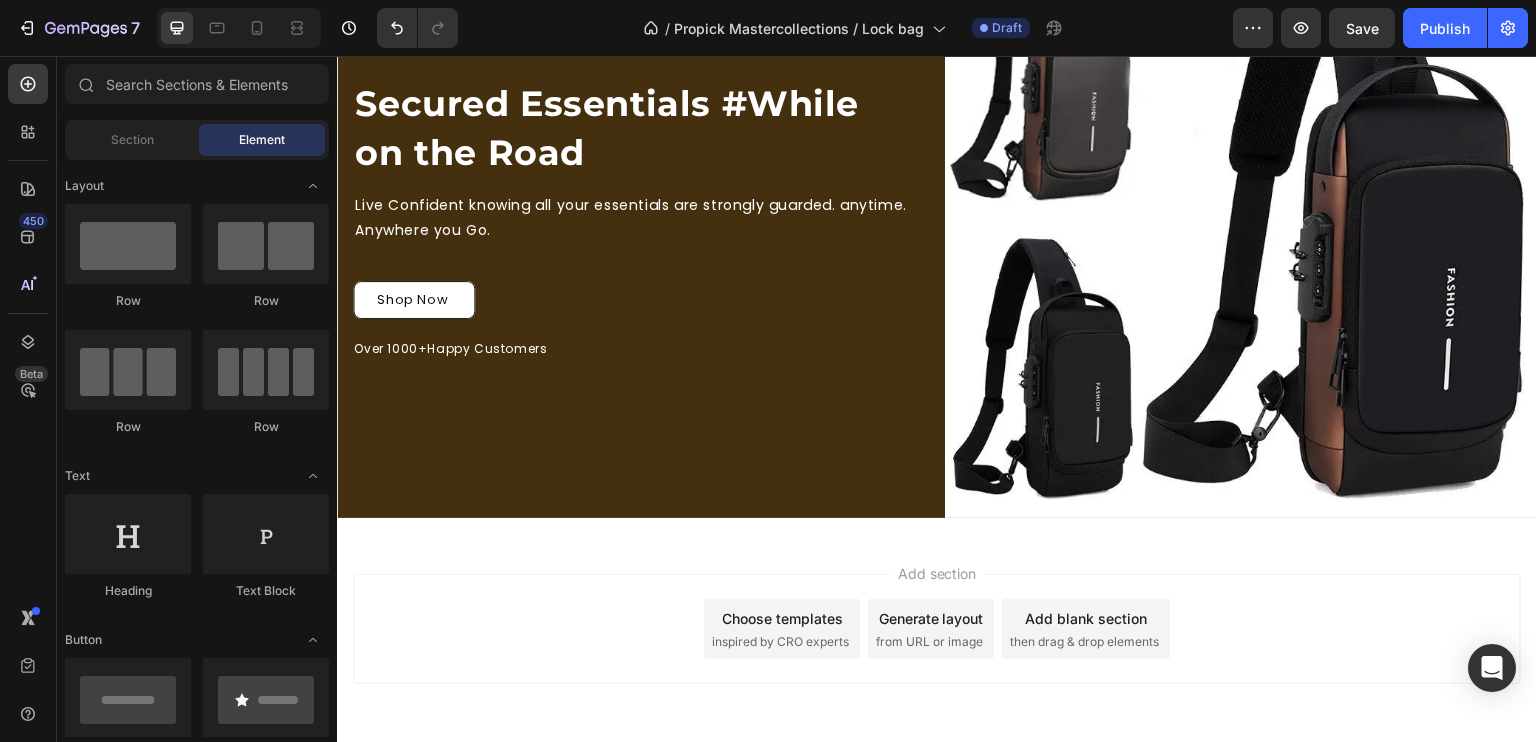 scroll, scrollTop: 0, scrollLeft: 0, axis: both 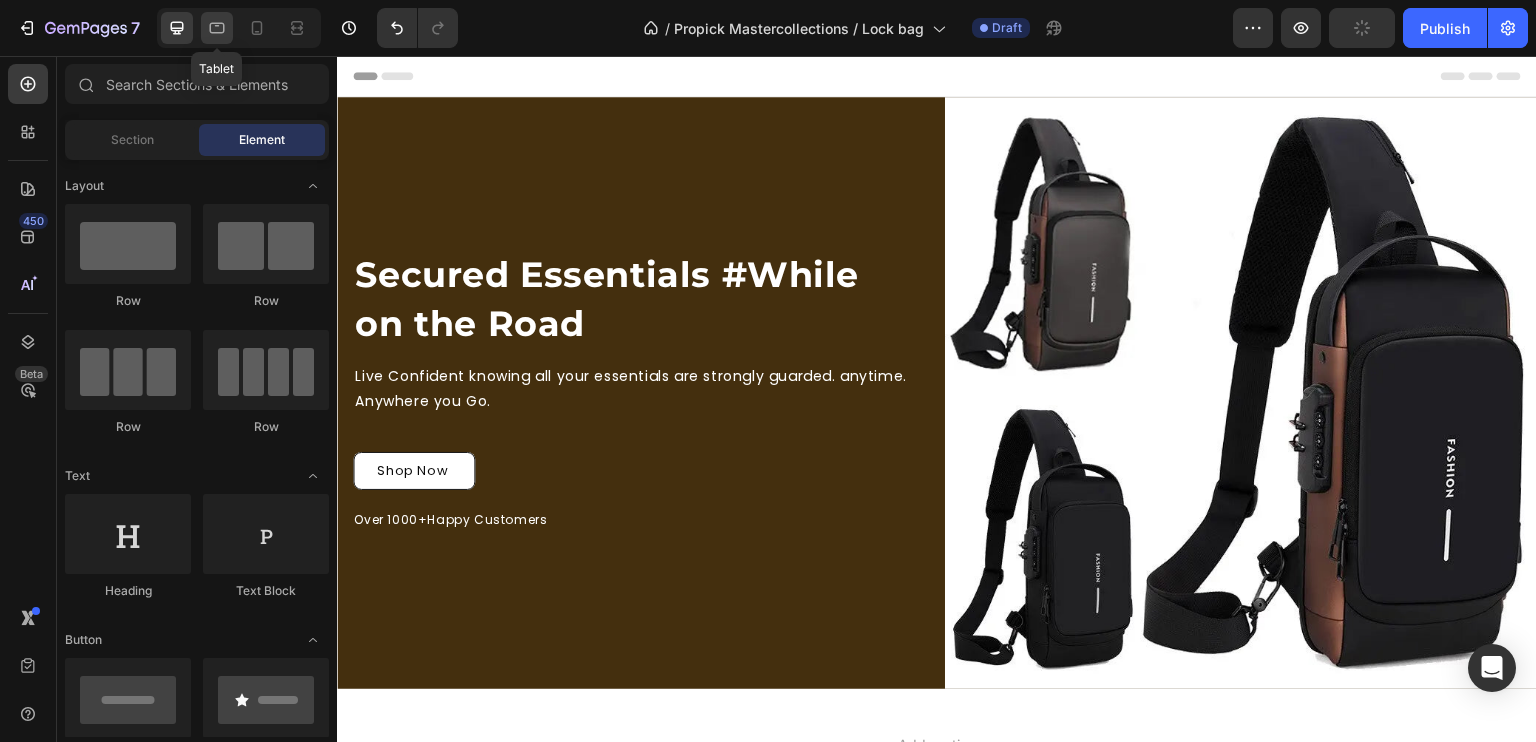 click 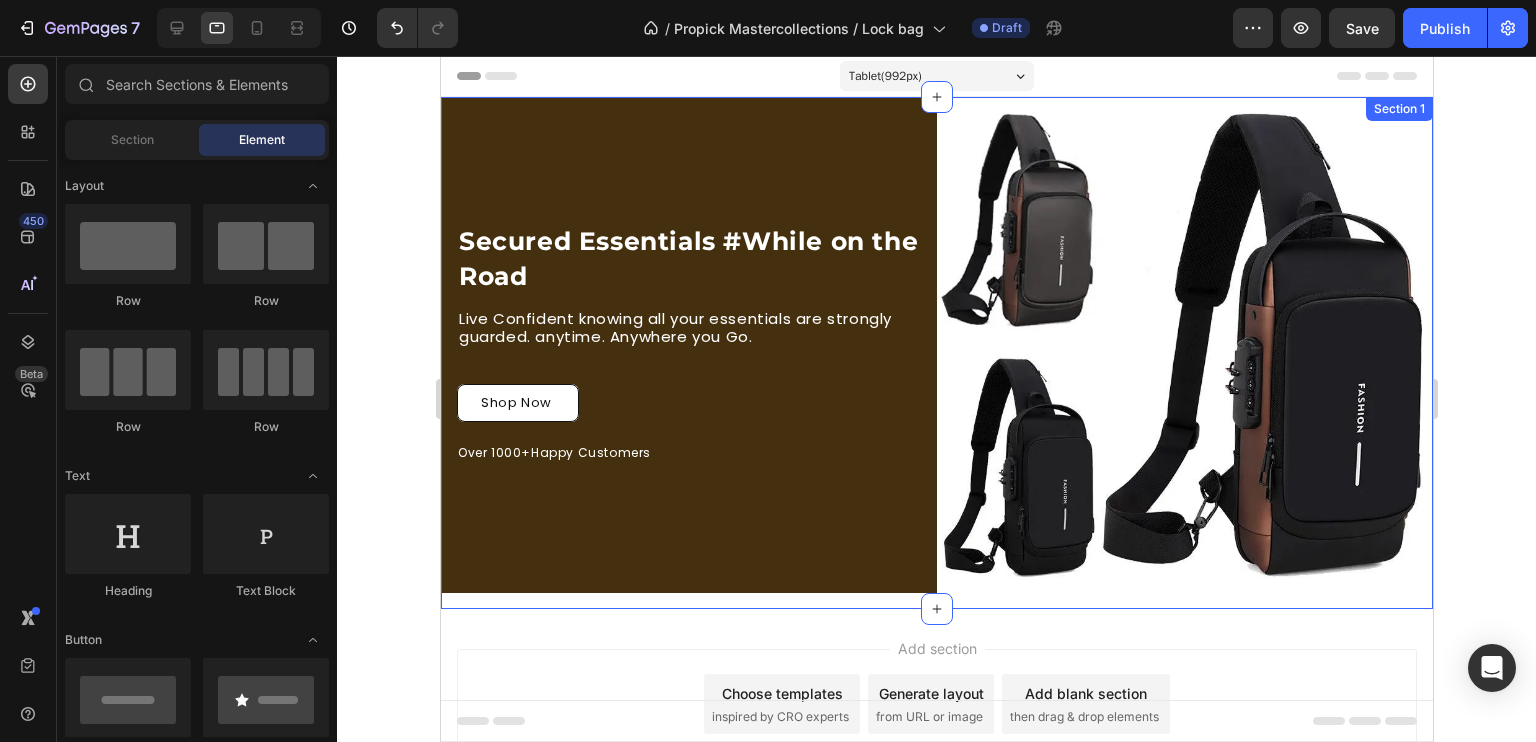click on "Secured Essentials #While on the Road Heading Live Confident knowing all your essentials are strongly guarded. anytime. Anywhere you Go.  Text Block Row Shop Now   Button Over 1000+Happy Customers    Text Block Image Row" at bounding box center [936, 353] 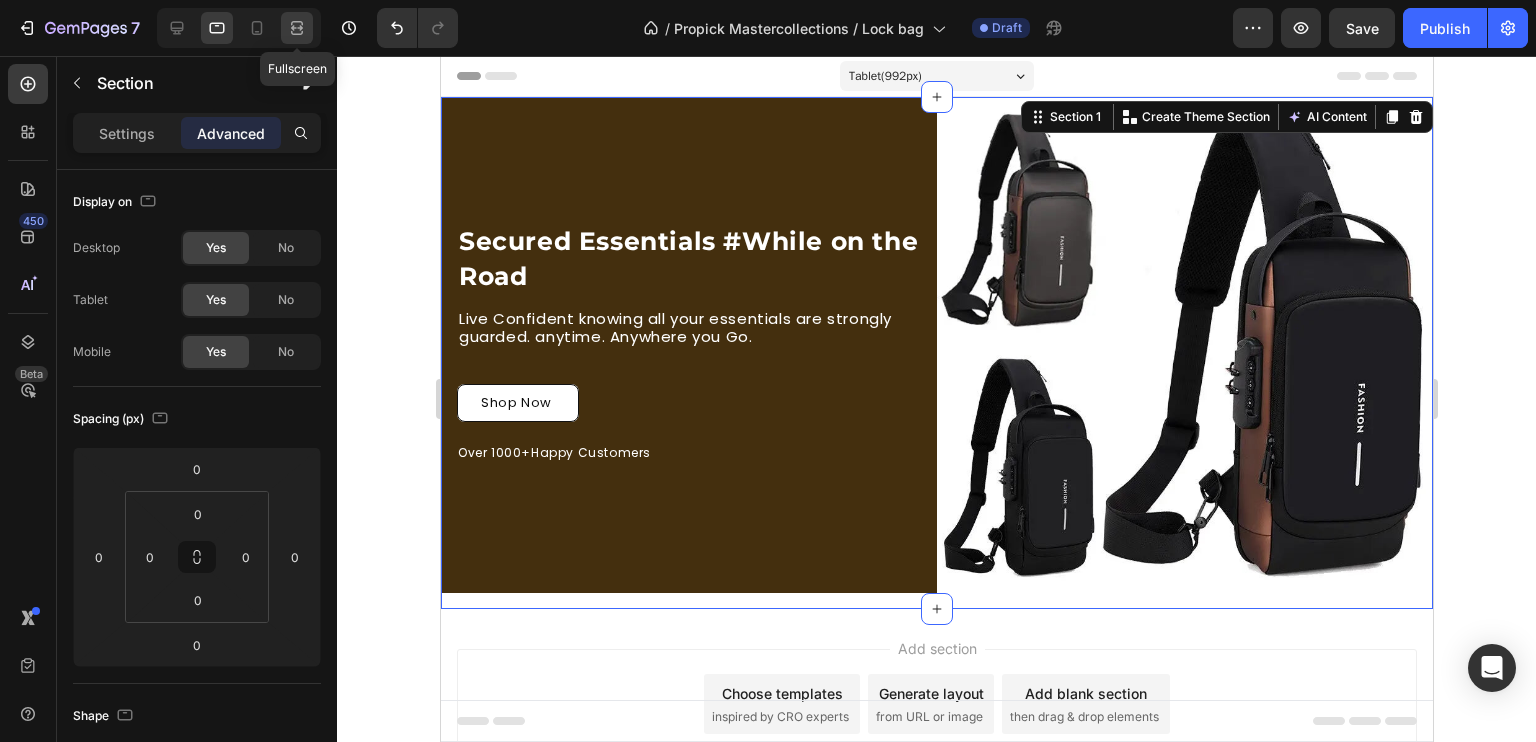 click 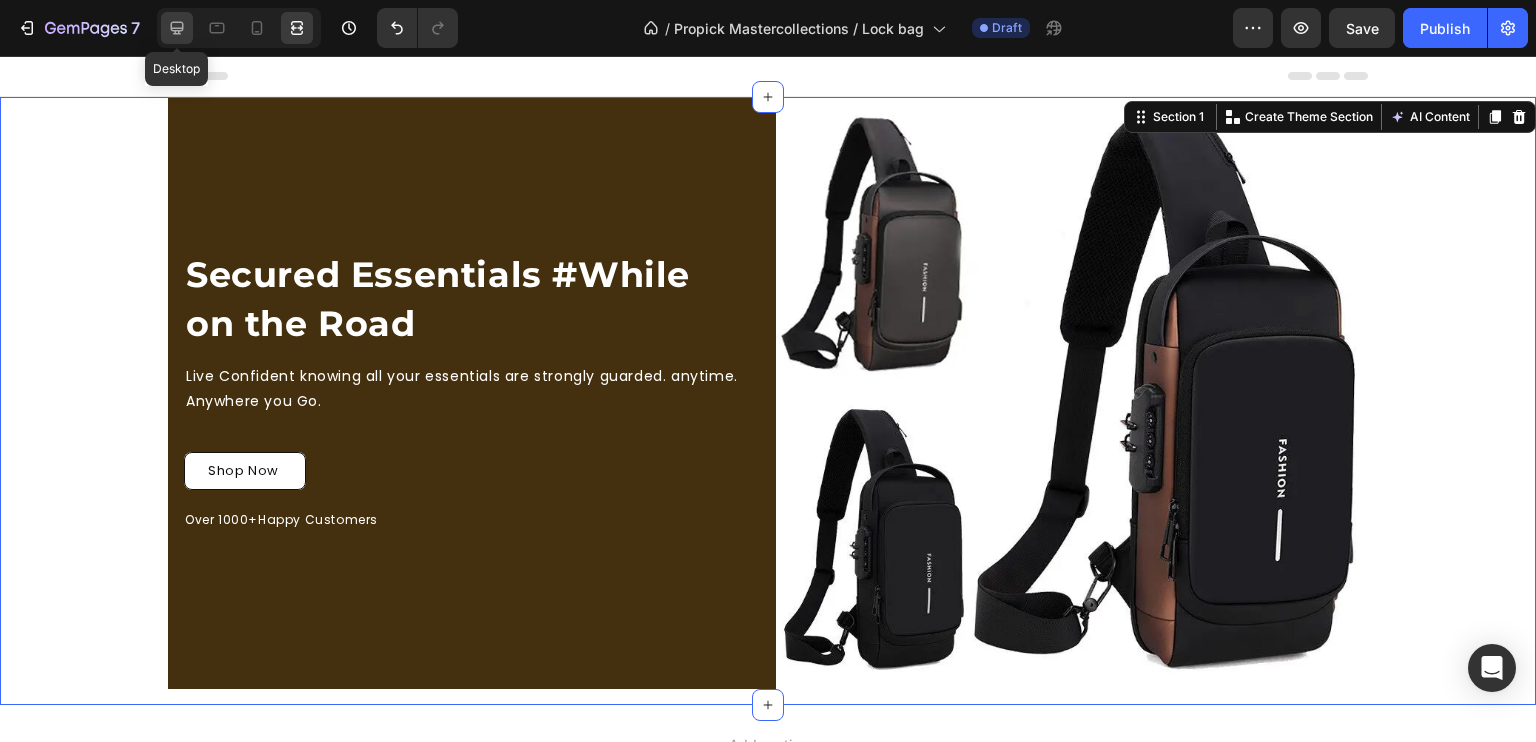 click 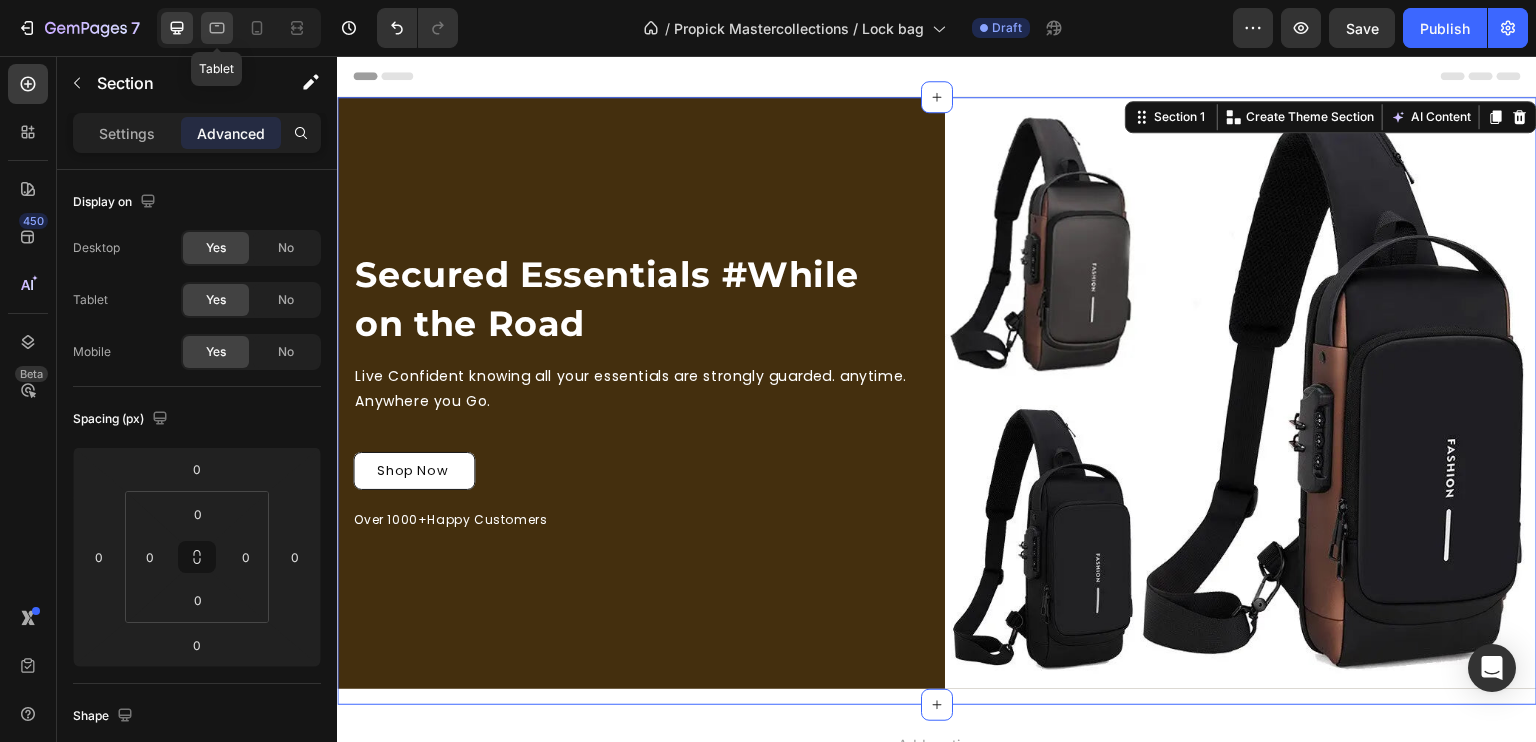 click 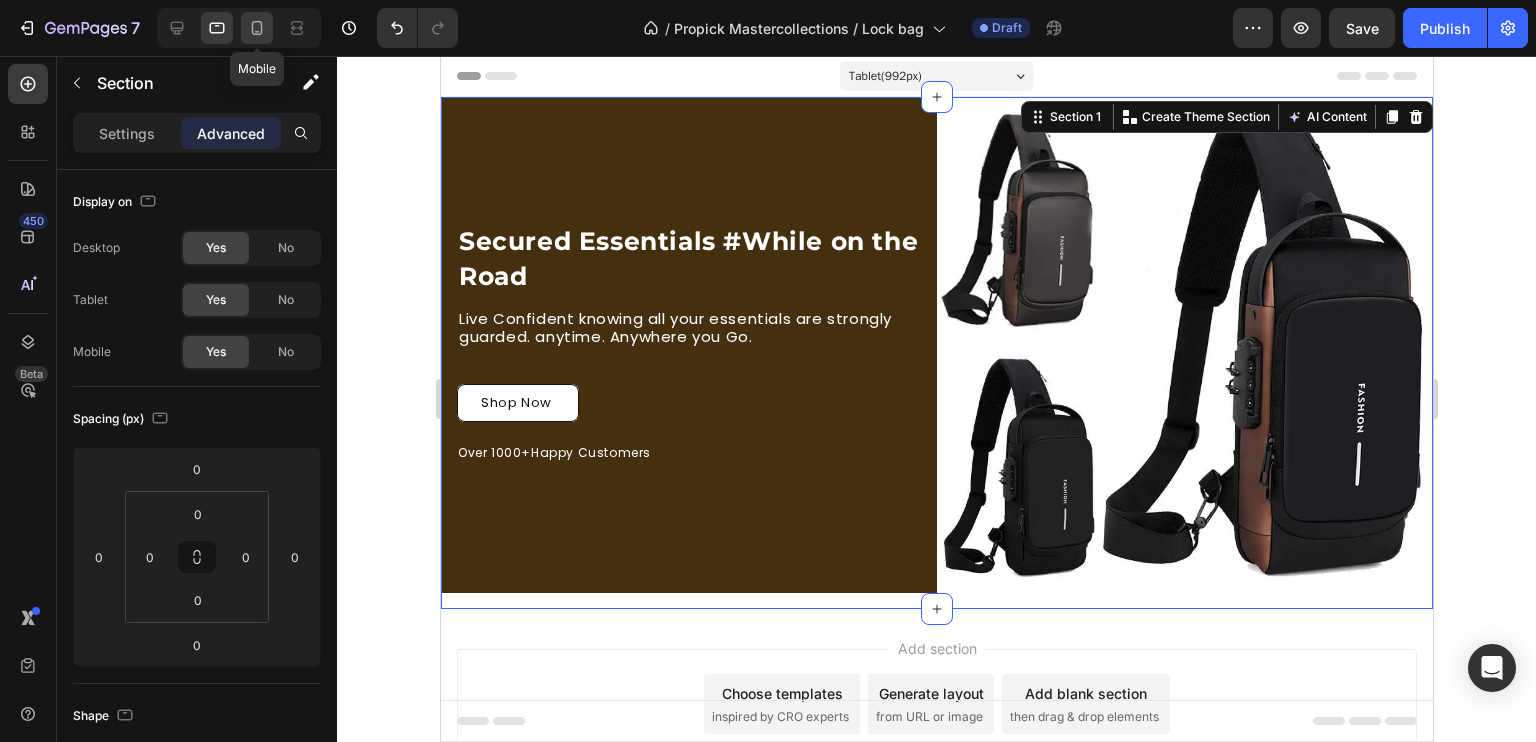 click 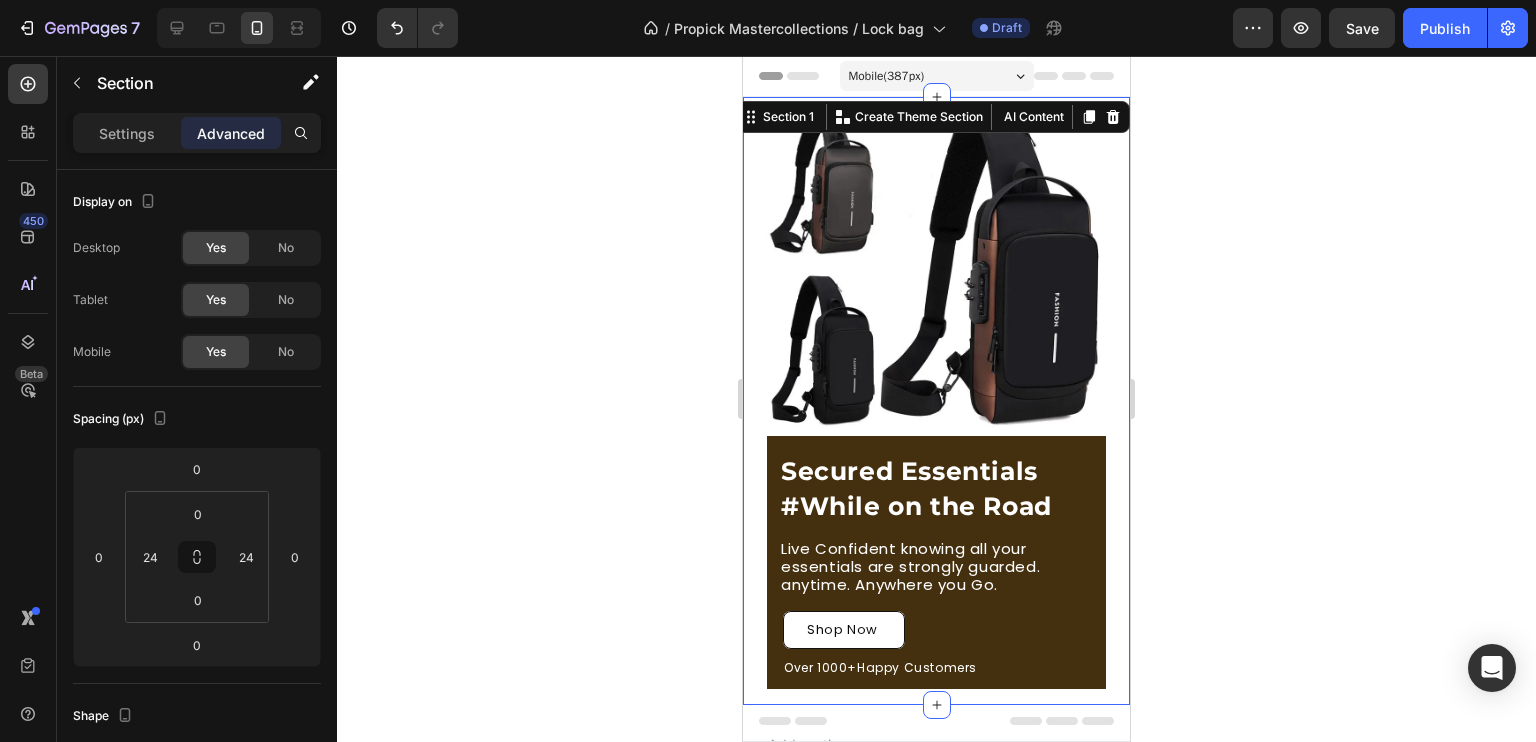 click 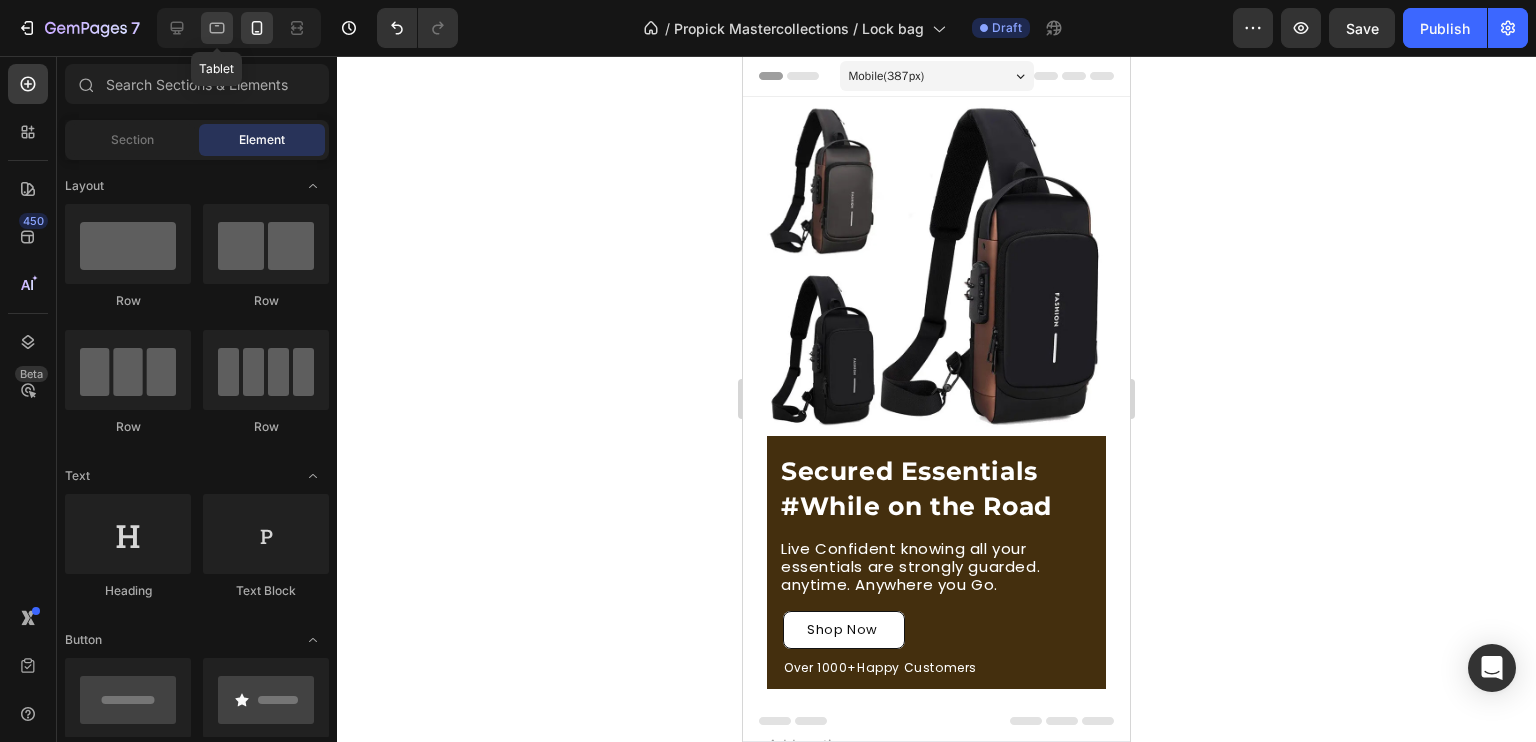 click 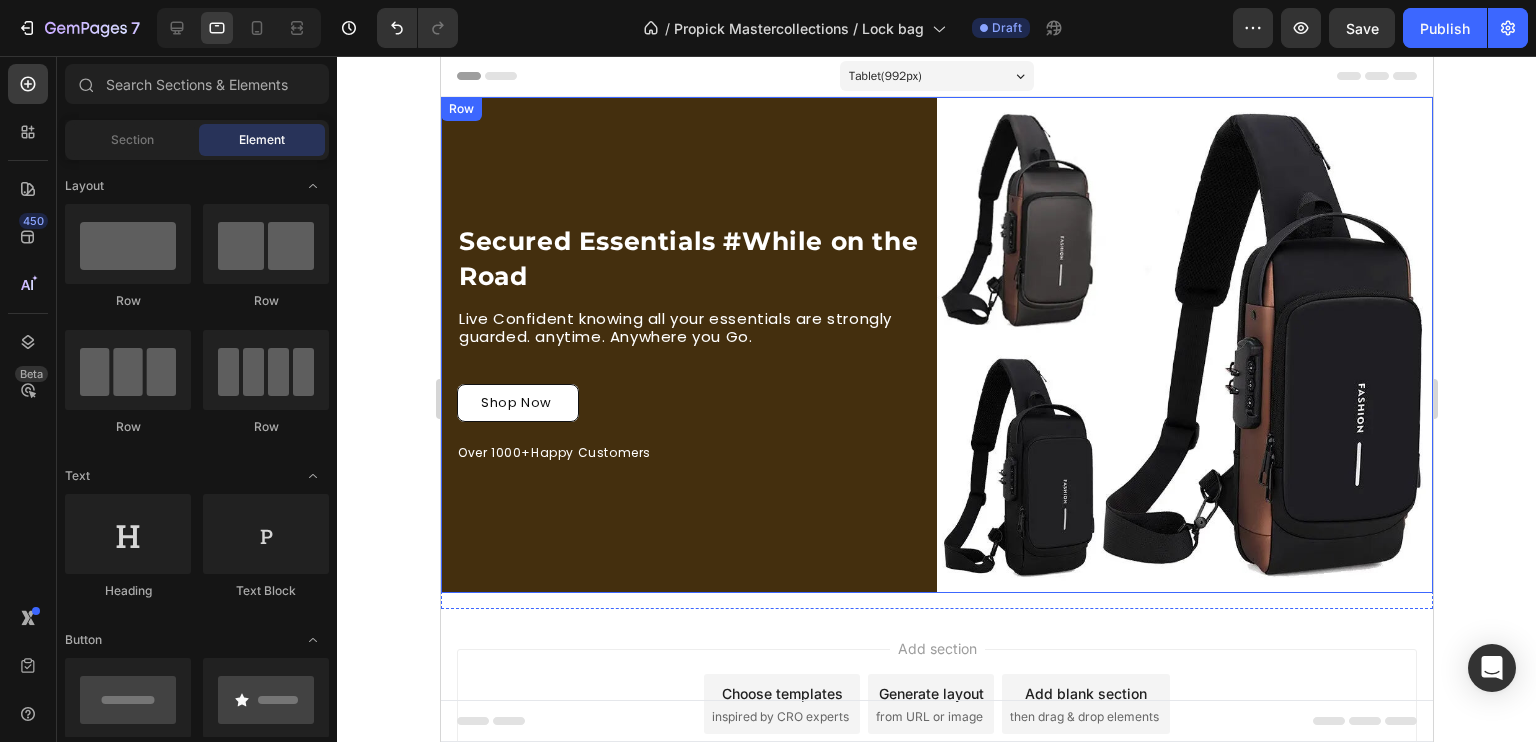 click on "Secured Essentials #While on the Road Heading Live Confident knowing all your essentials are strongly guarded. anytime. Anywhere you Go.  Text Block Row Shop Now   Button Over 1000+Happy Customers    Text Block" at bounding box center [688, 345] 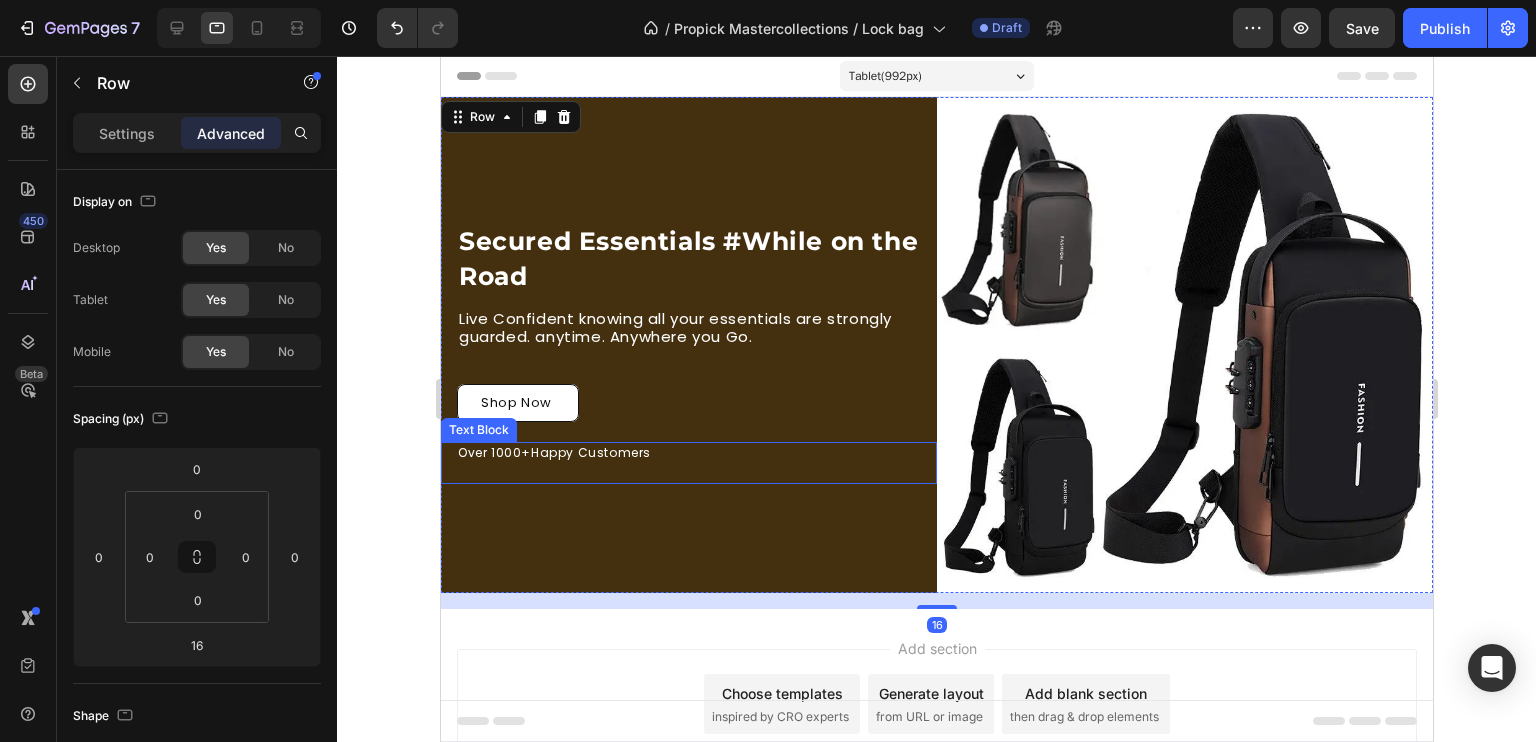 click on "Over 1000+Happy Customers    Text Block" at bounding box center [688, 463] 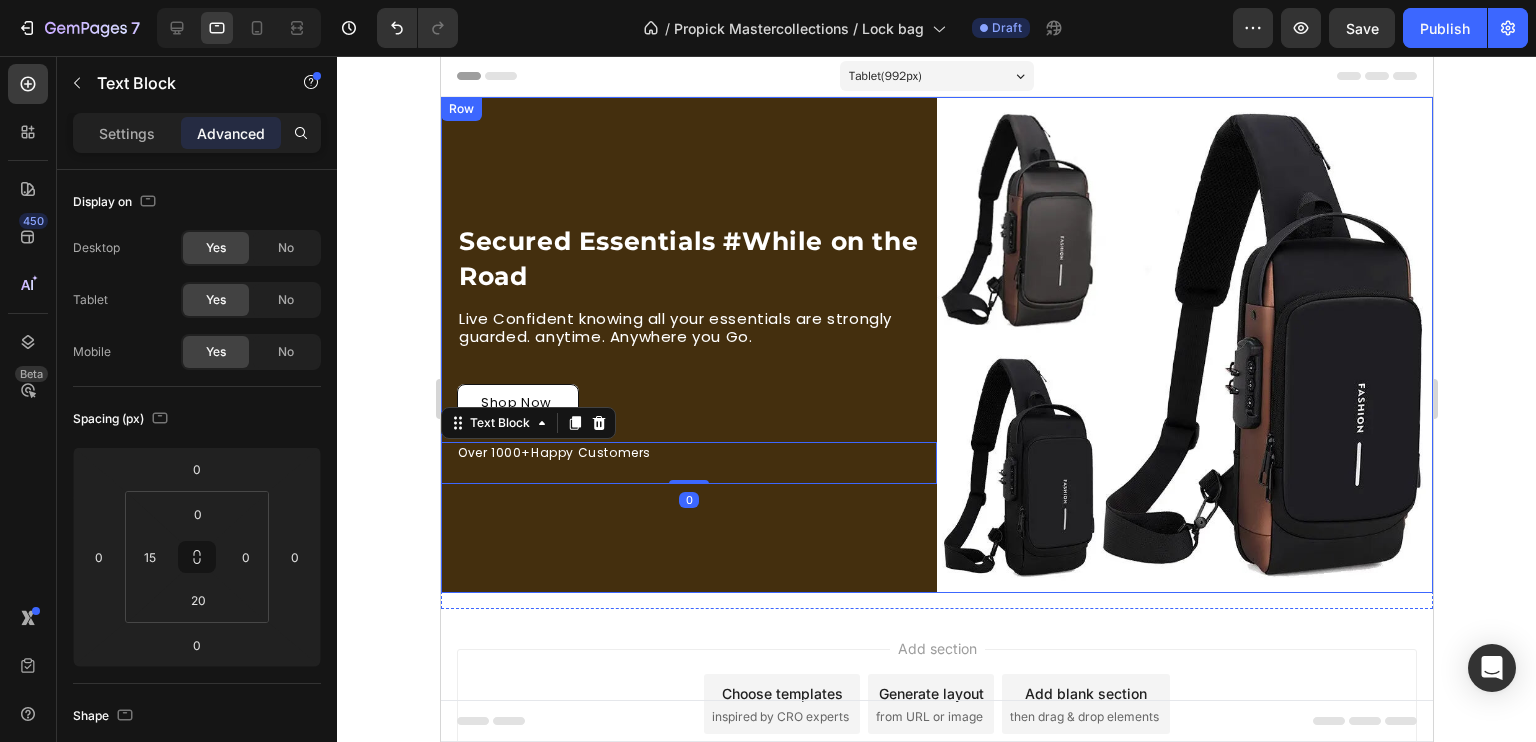 click on "Secured Essentials #While on the Road Heading Live Confident knowing all your essentials are strongly guarded. anytime. Anywhere you Go.  Text Block Row Shop Now   Button Over 1000+Happy Customers    Text Block   0" at bounding box center (688, 345) 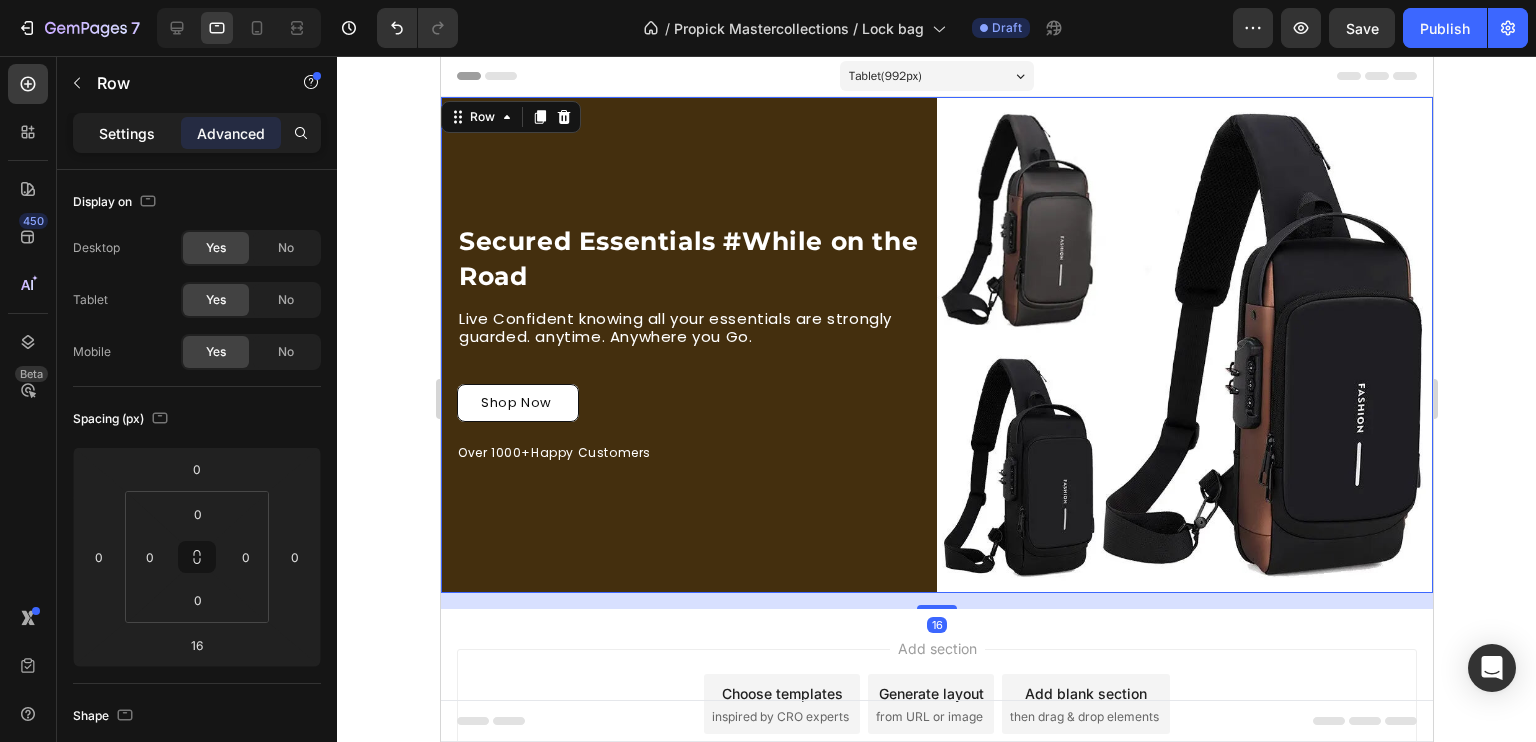 click on "Settings" at bounding box center [127, 133] 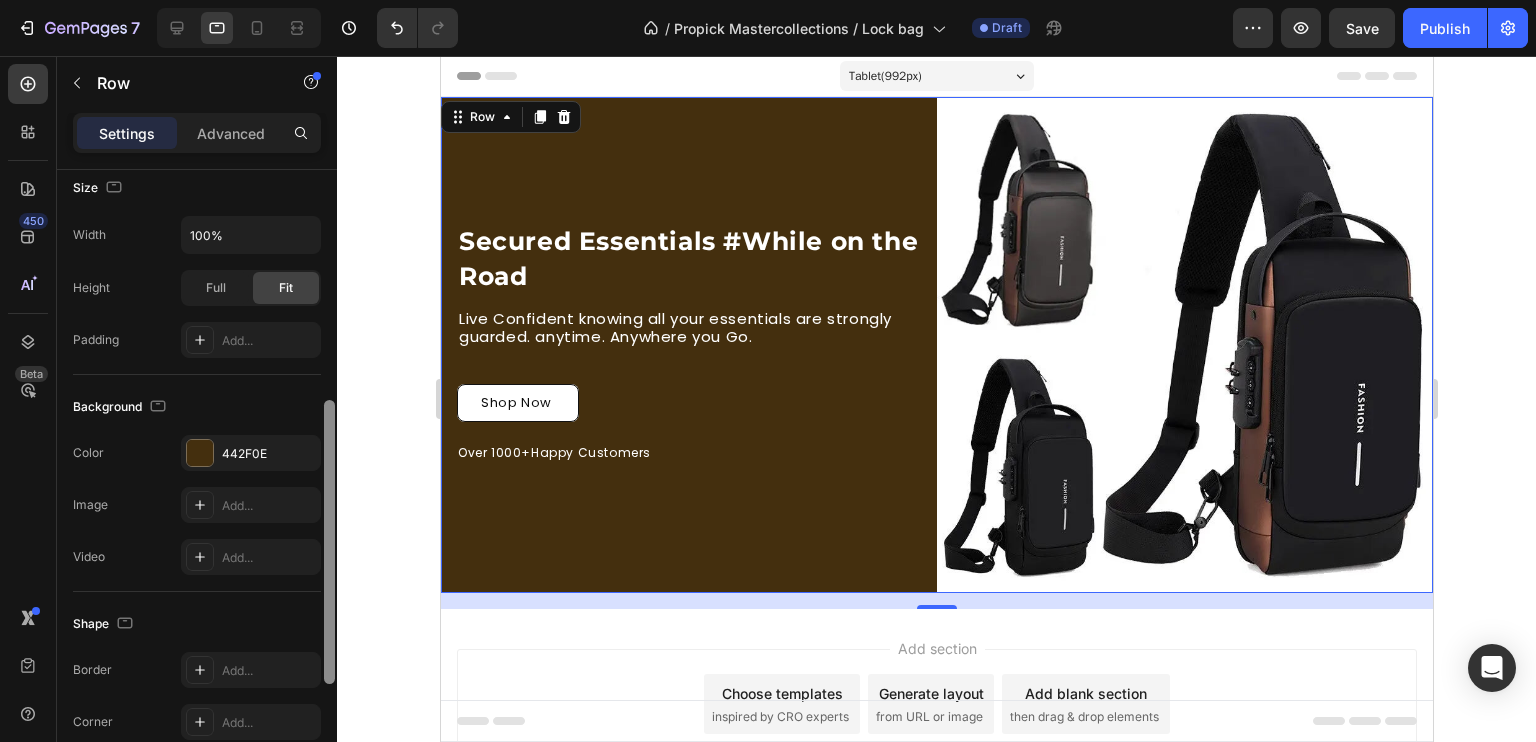 scroll, scrollTop: 554, scrollLeft: 0, axis: vertical 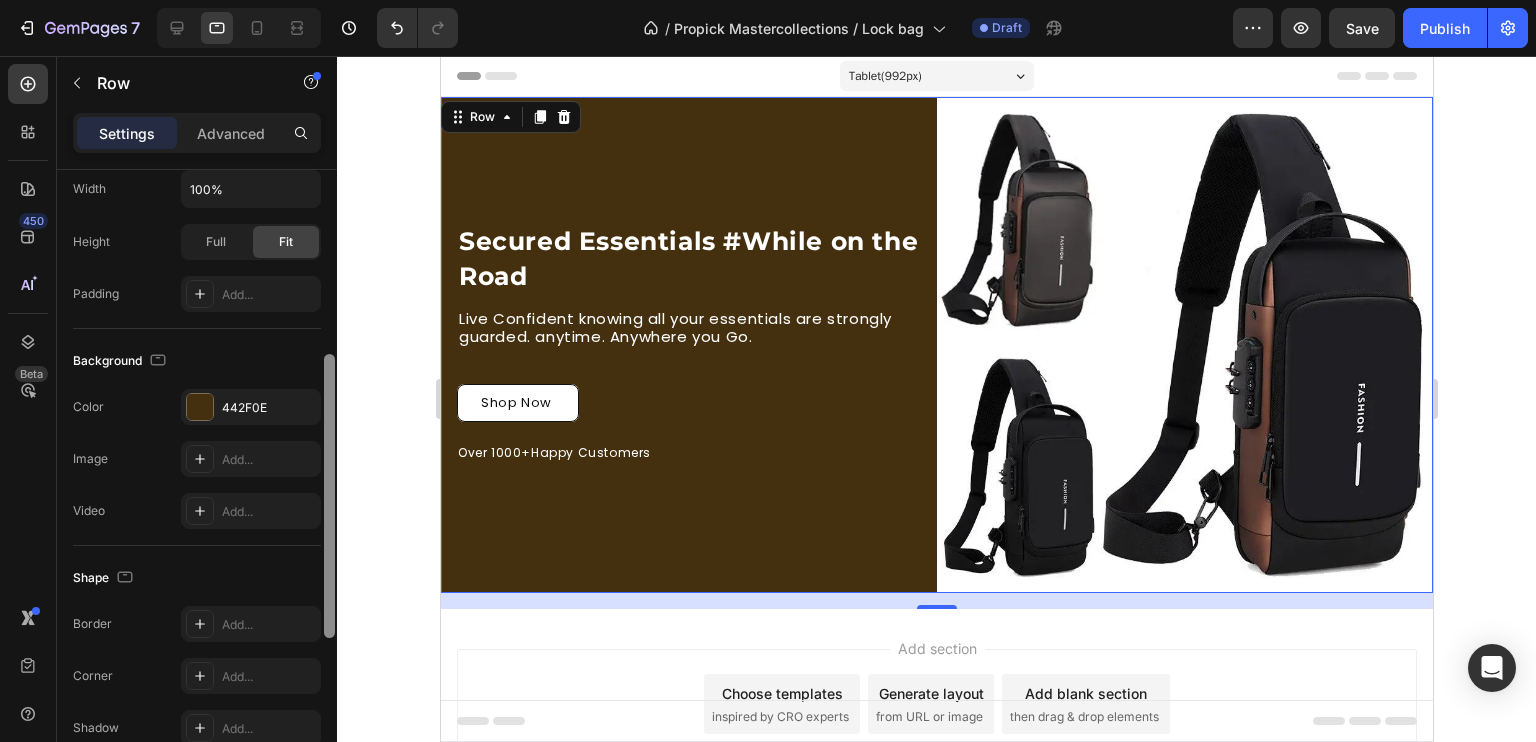 drag, startPoint x: 332, startPoint y: 188, endPoint x: 348, endPoint y: 439, distance: 251.50945 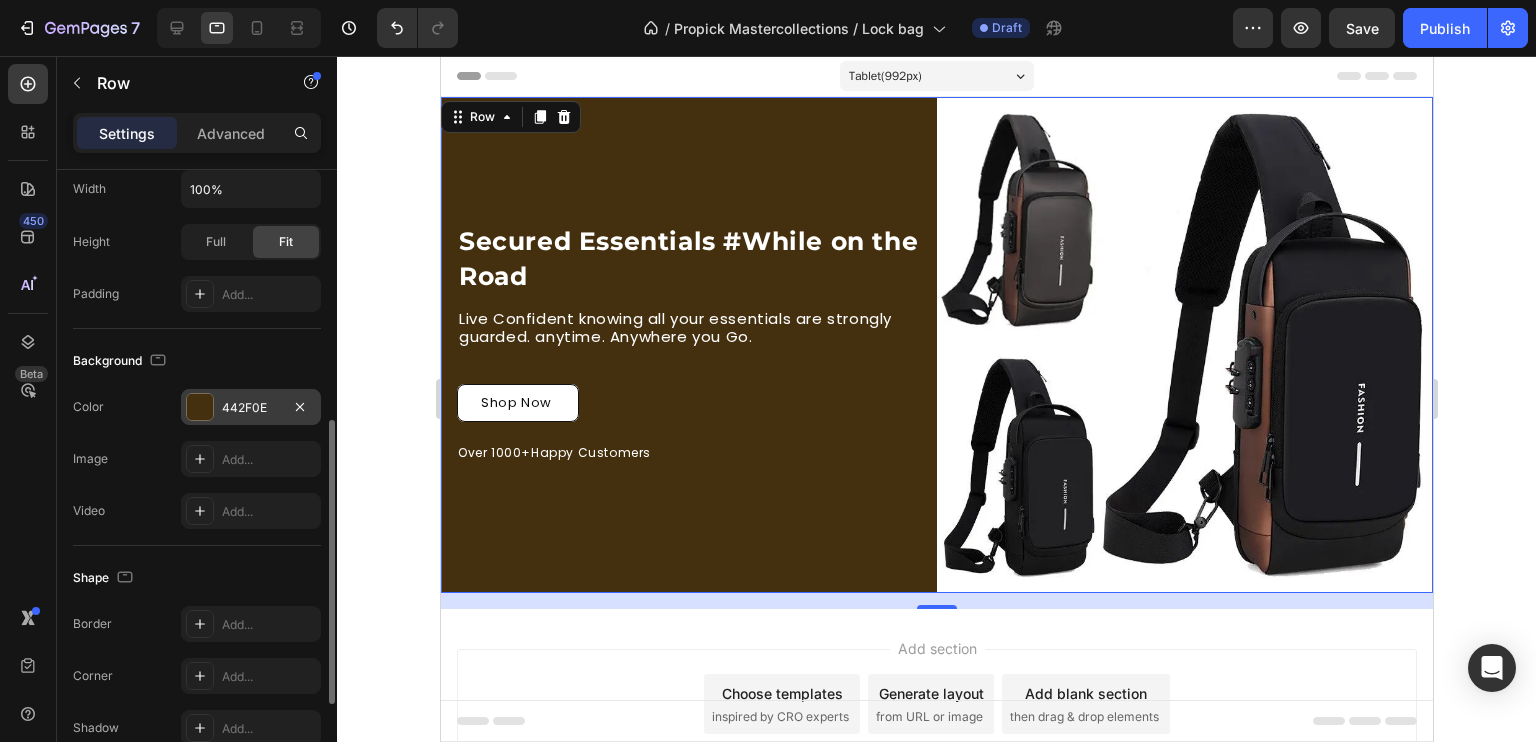 click at bounding box center (200, 407) 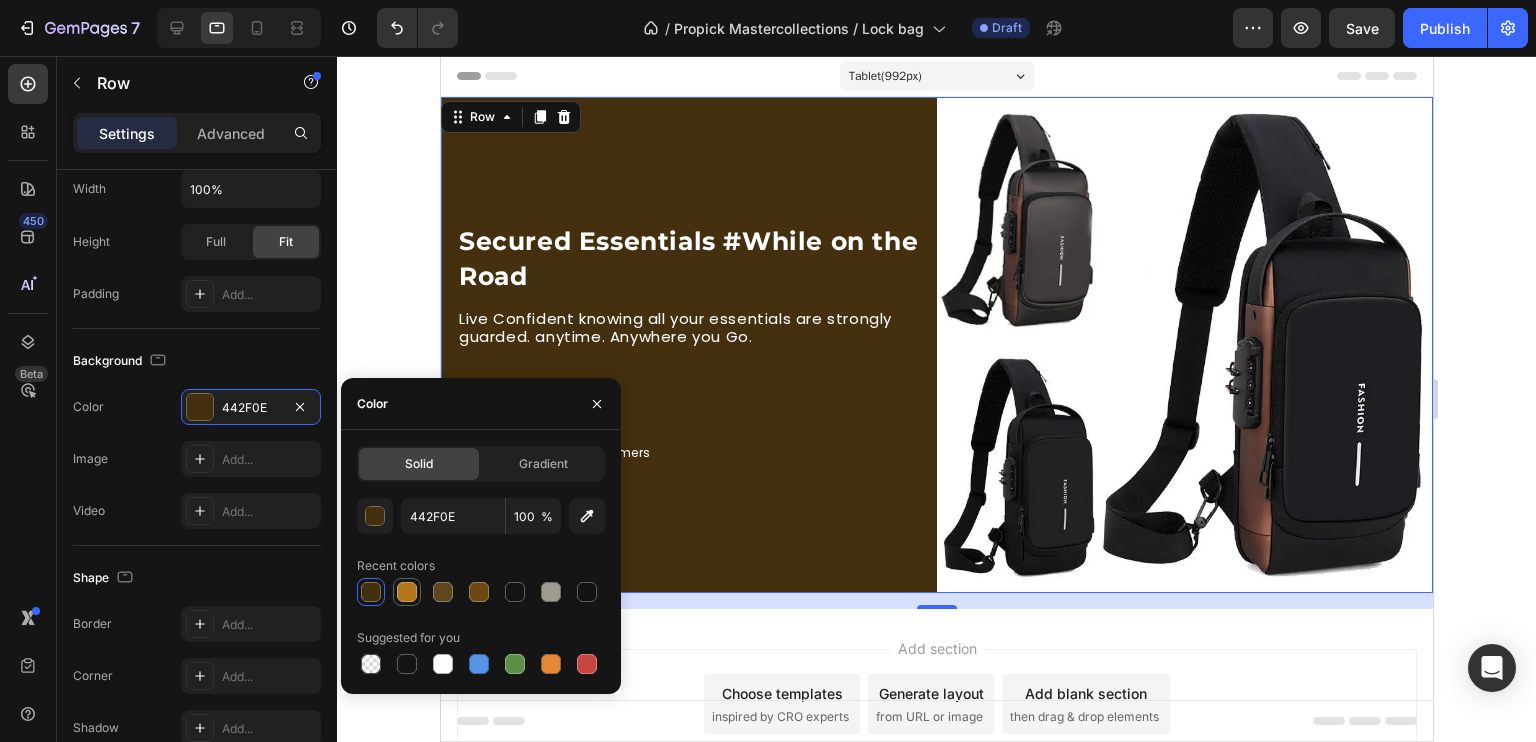 click at bounding box center (407, 592) 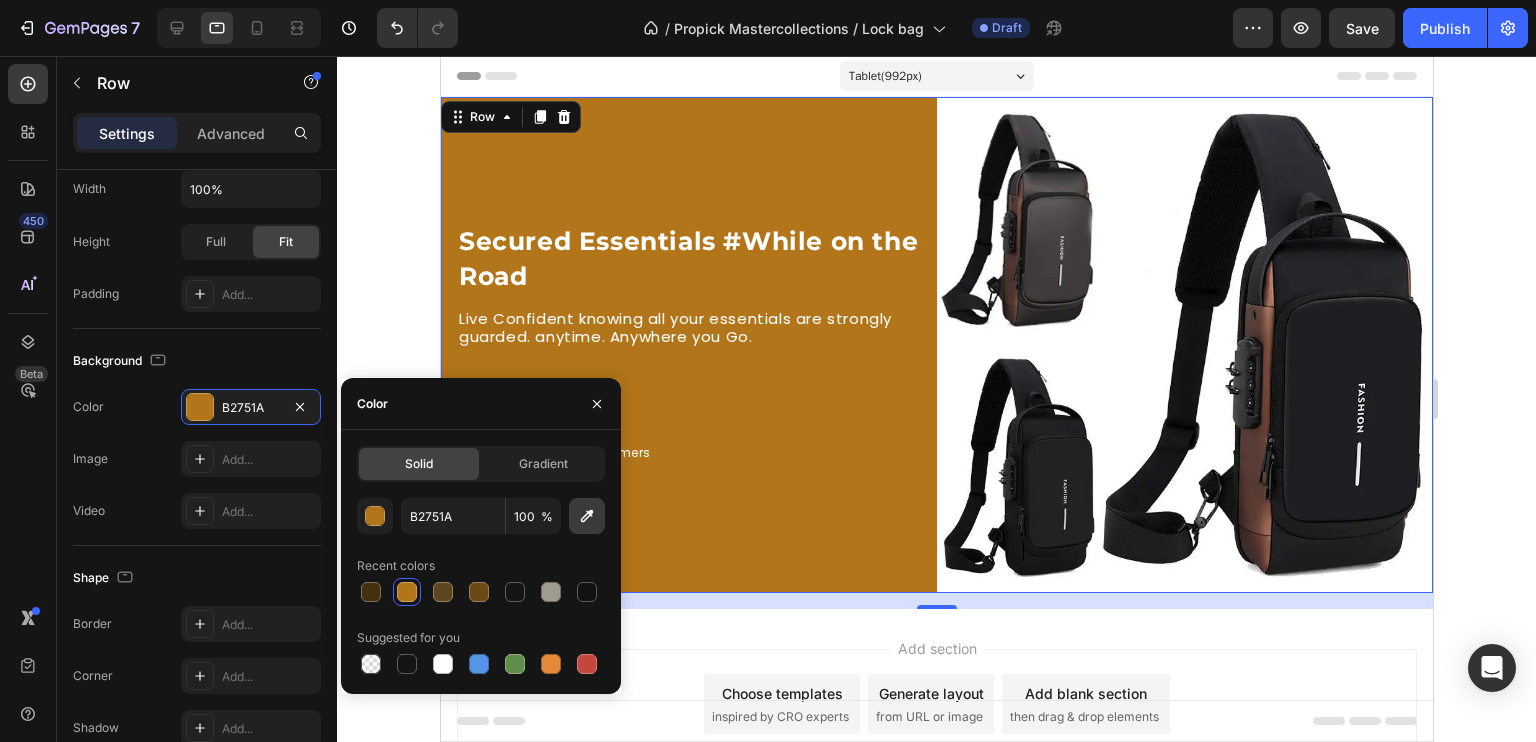 click 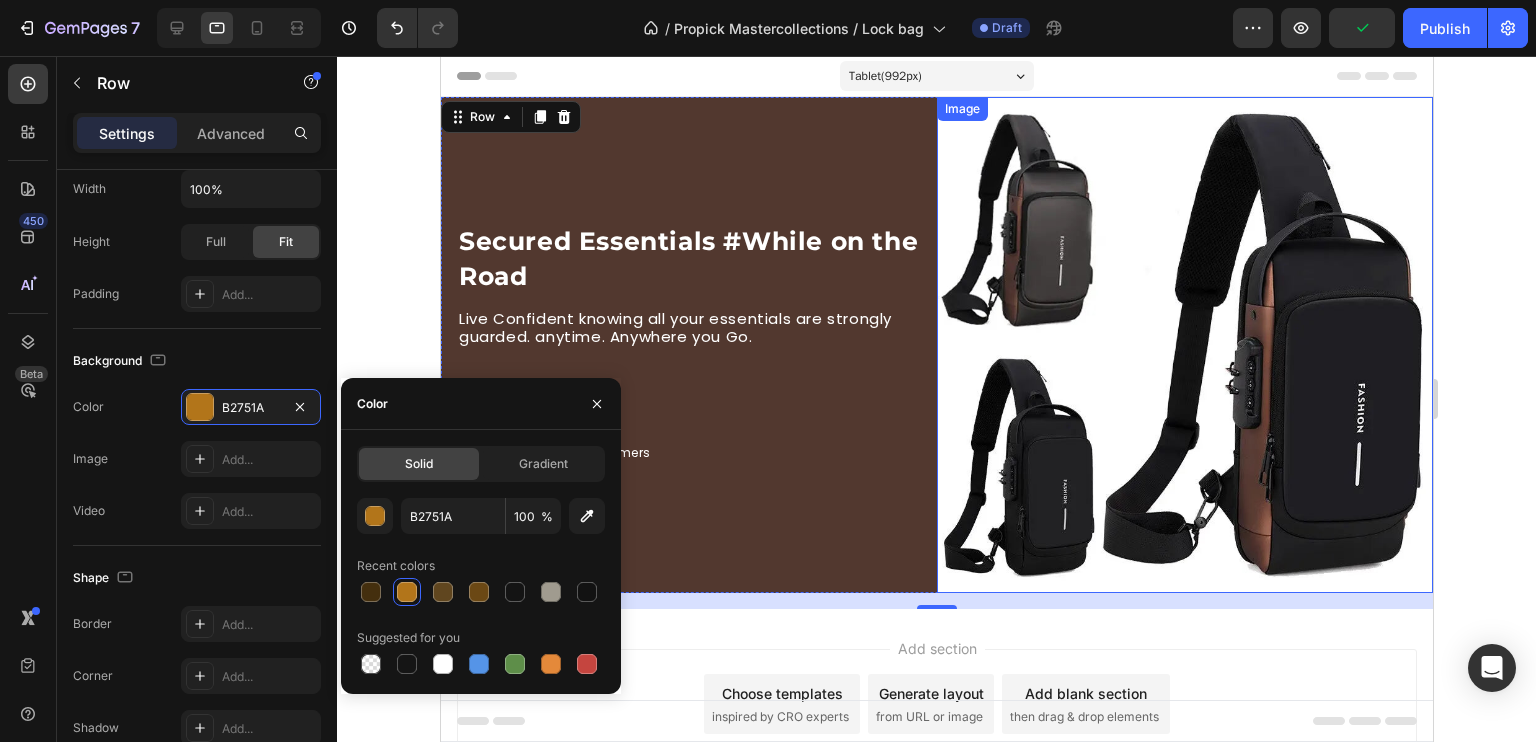 type on "52382F" 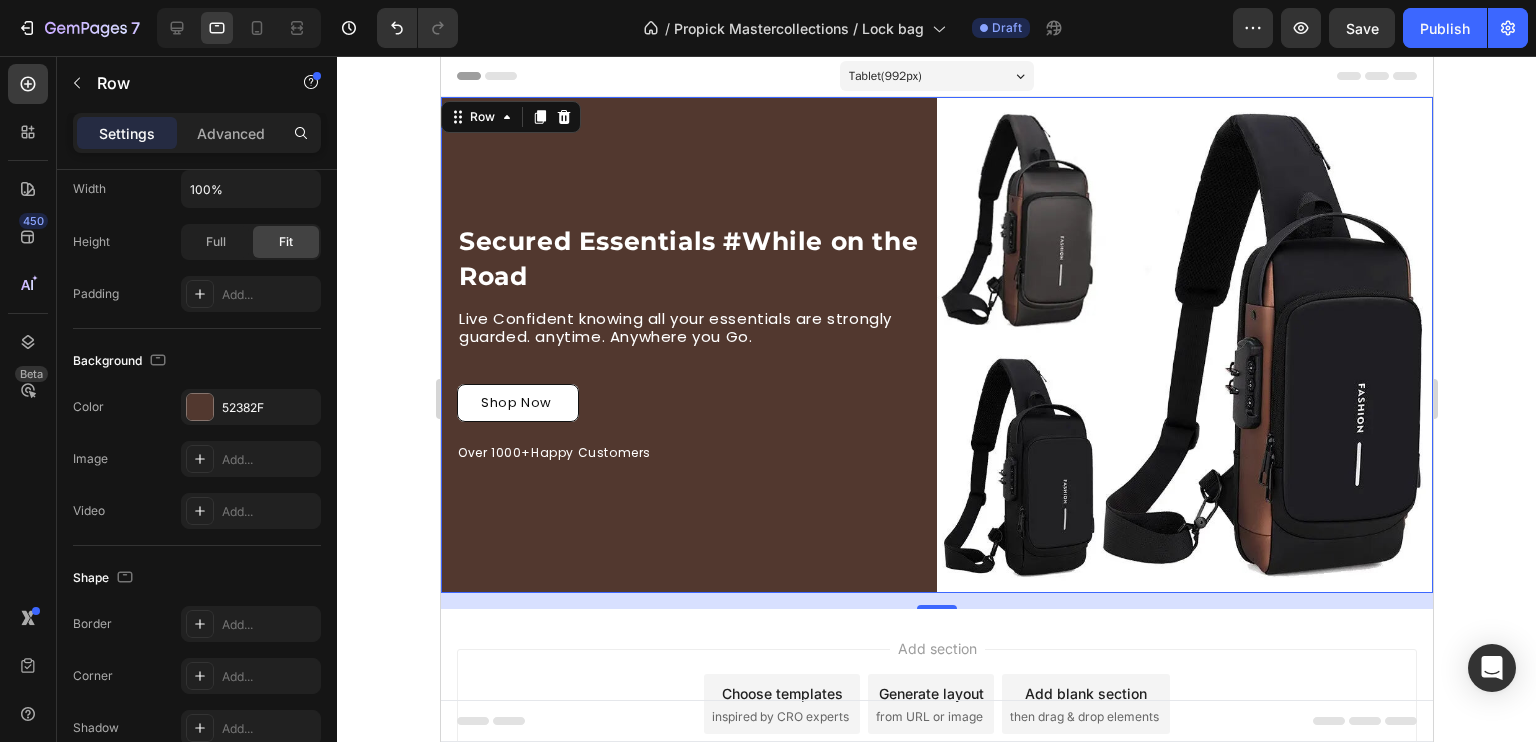 click 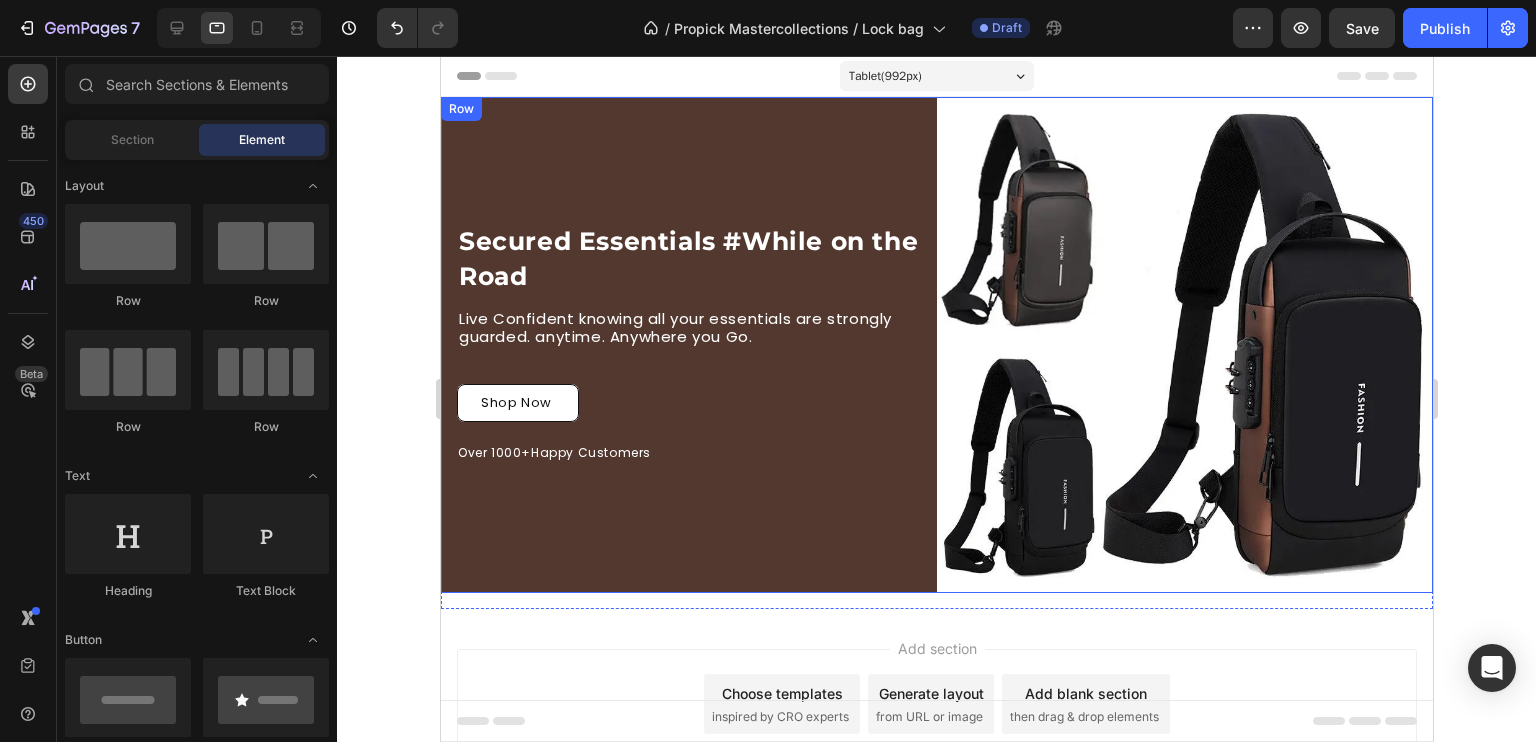 click on "Secured Essentials #While on the Road Heading Live Confident knowing all your essentials are strongly guarded. anytime. Anywhere you Go.  Text Block Row Shop Now   Button Over 1000+Happy Customers    Text Block" at bounding box center [688, 345] 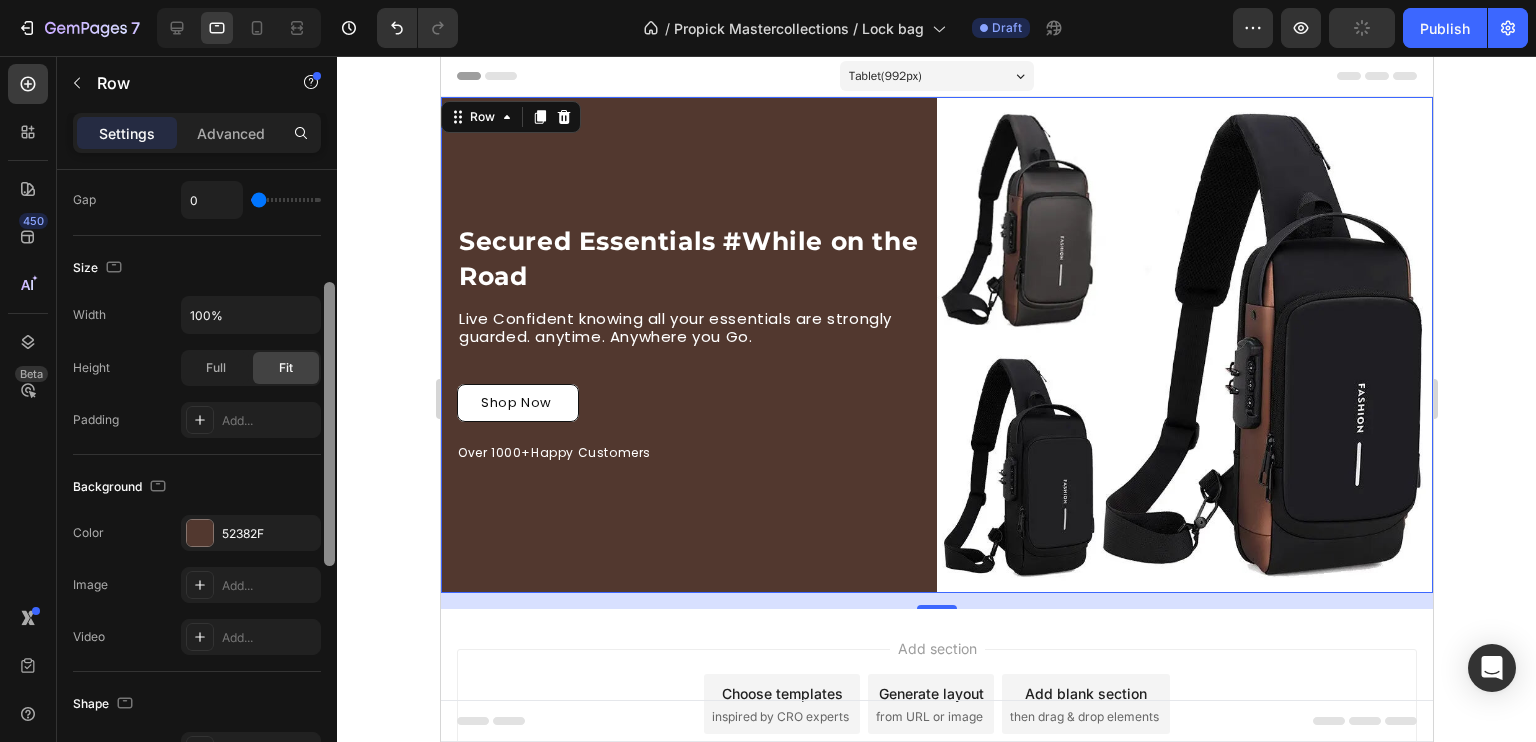 scroll, scrollTop: 435, scrollLeft: 0, axis: vertical 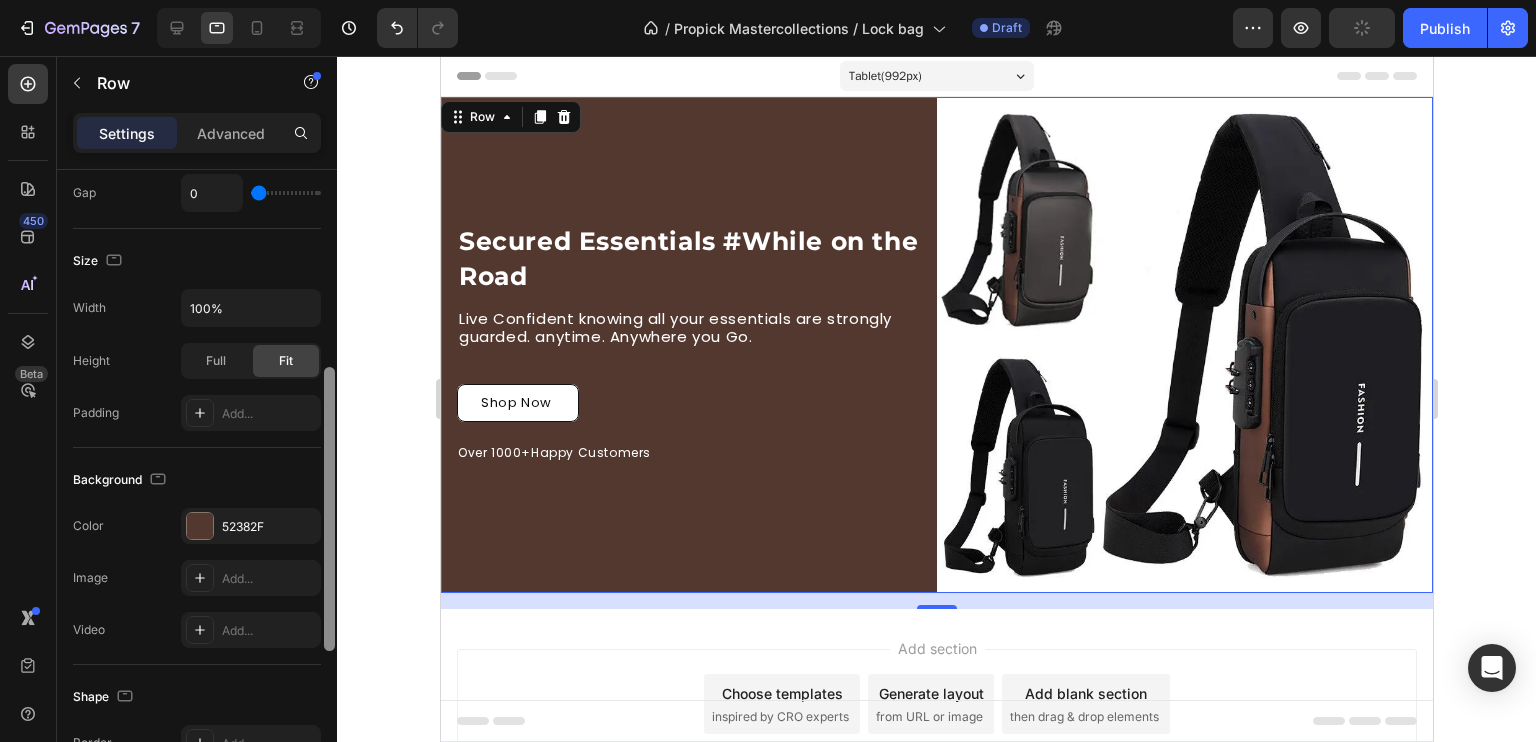 drag, startPoint x: 330, startPoint y: 198, endPoint x: 329, endPoint y: 395, distance: 197.00253 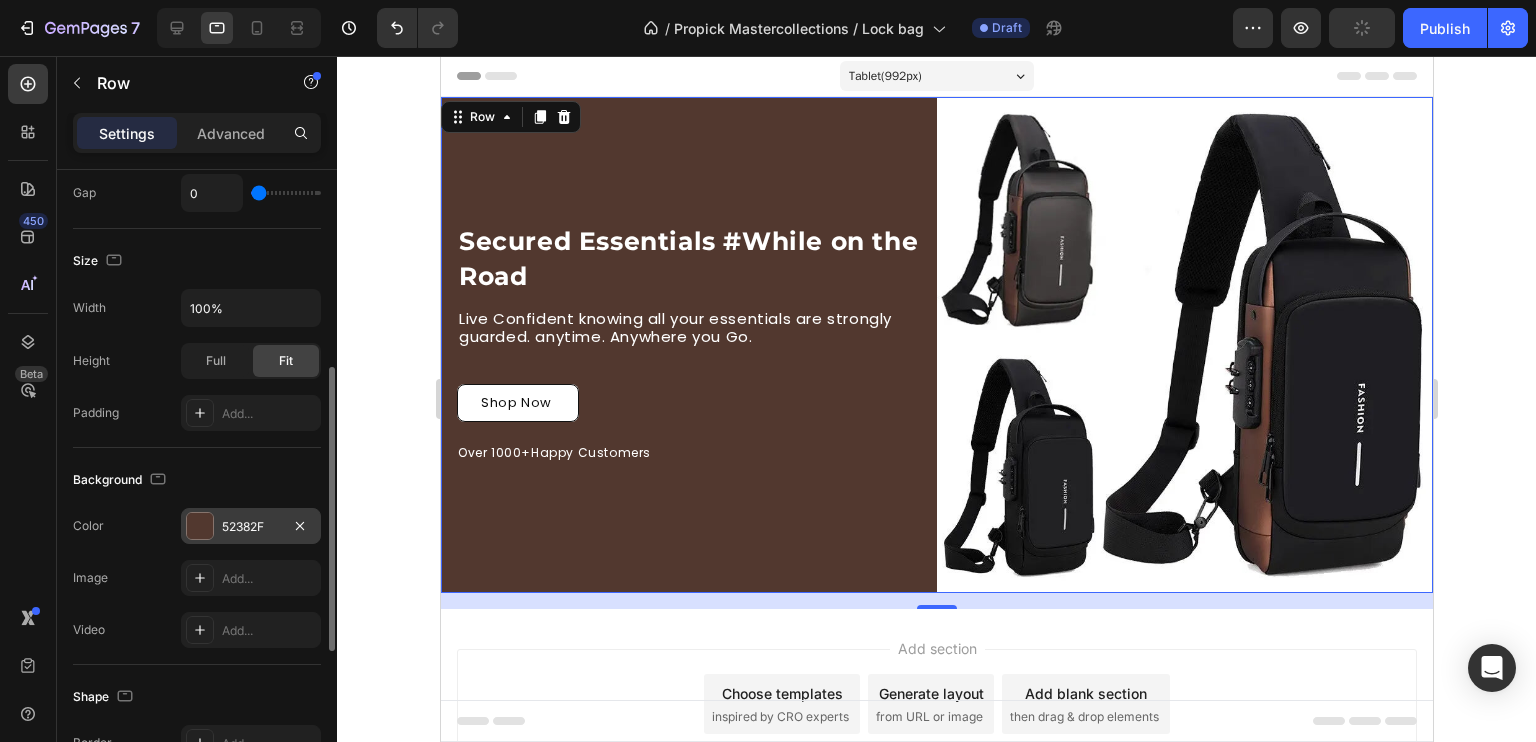 click on "52382F" at bounding box center [251, 527] 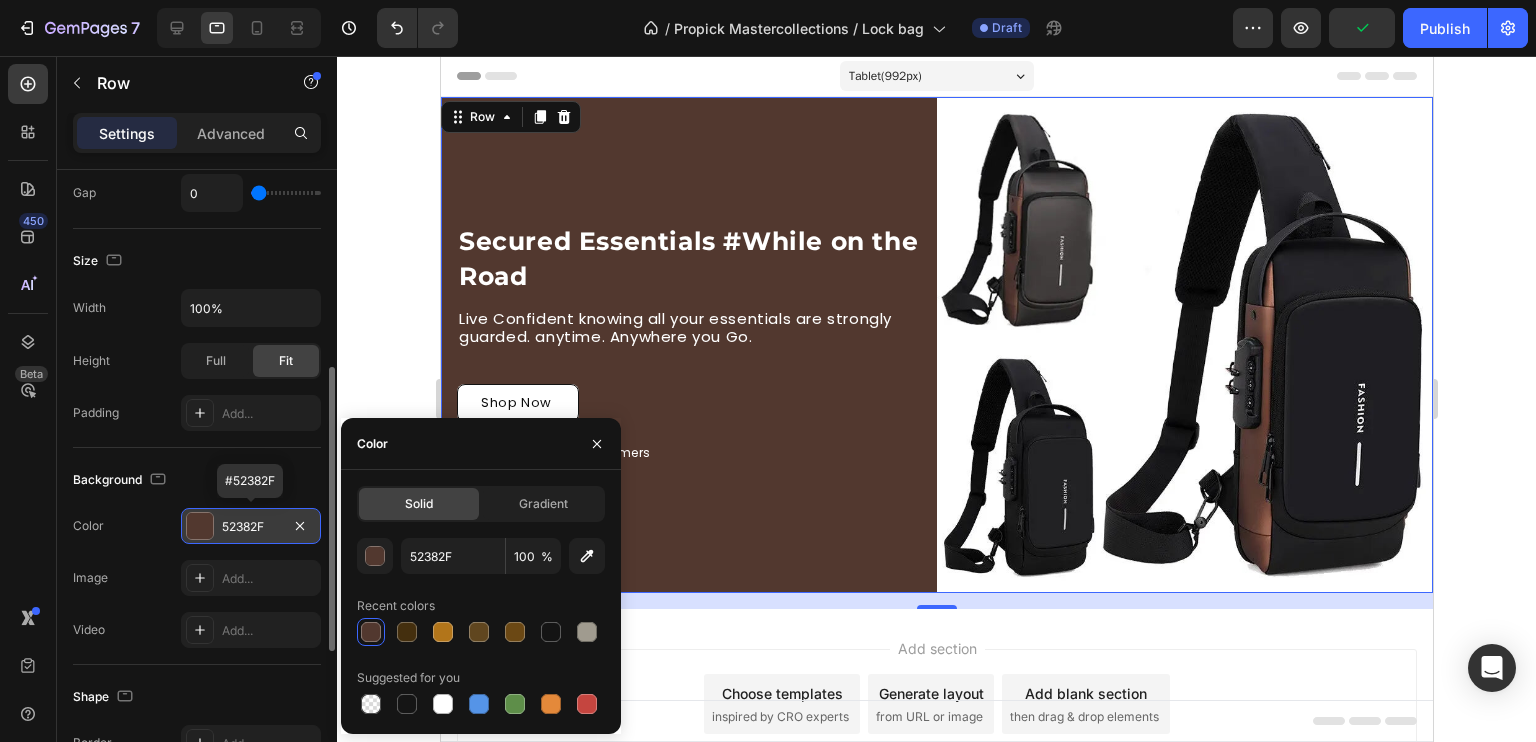 click on "52382F" at bounding box center [251, 527] 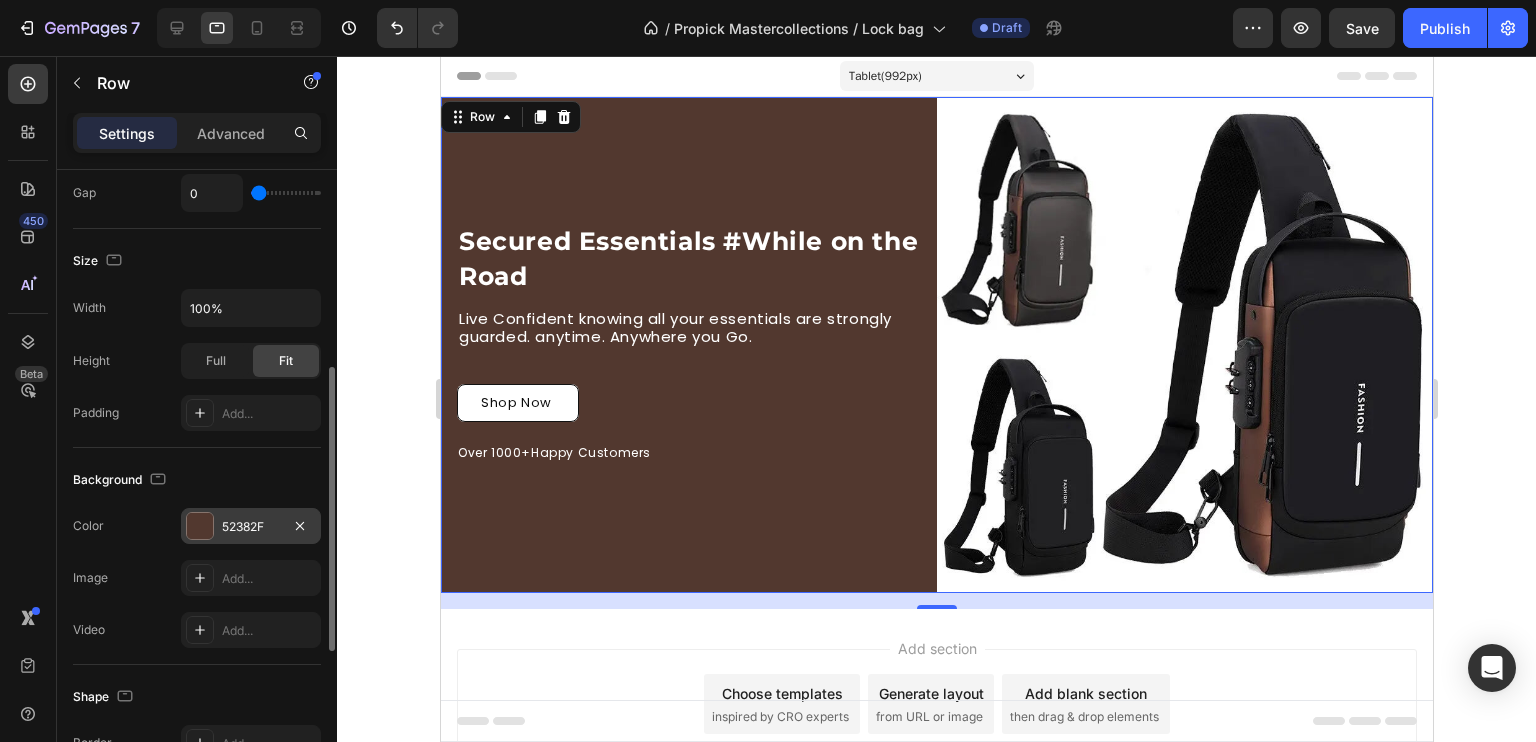 click on "52382F" at bounding box center [251, 527] 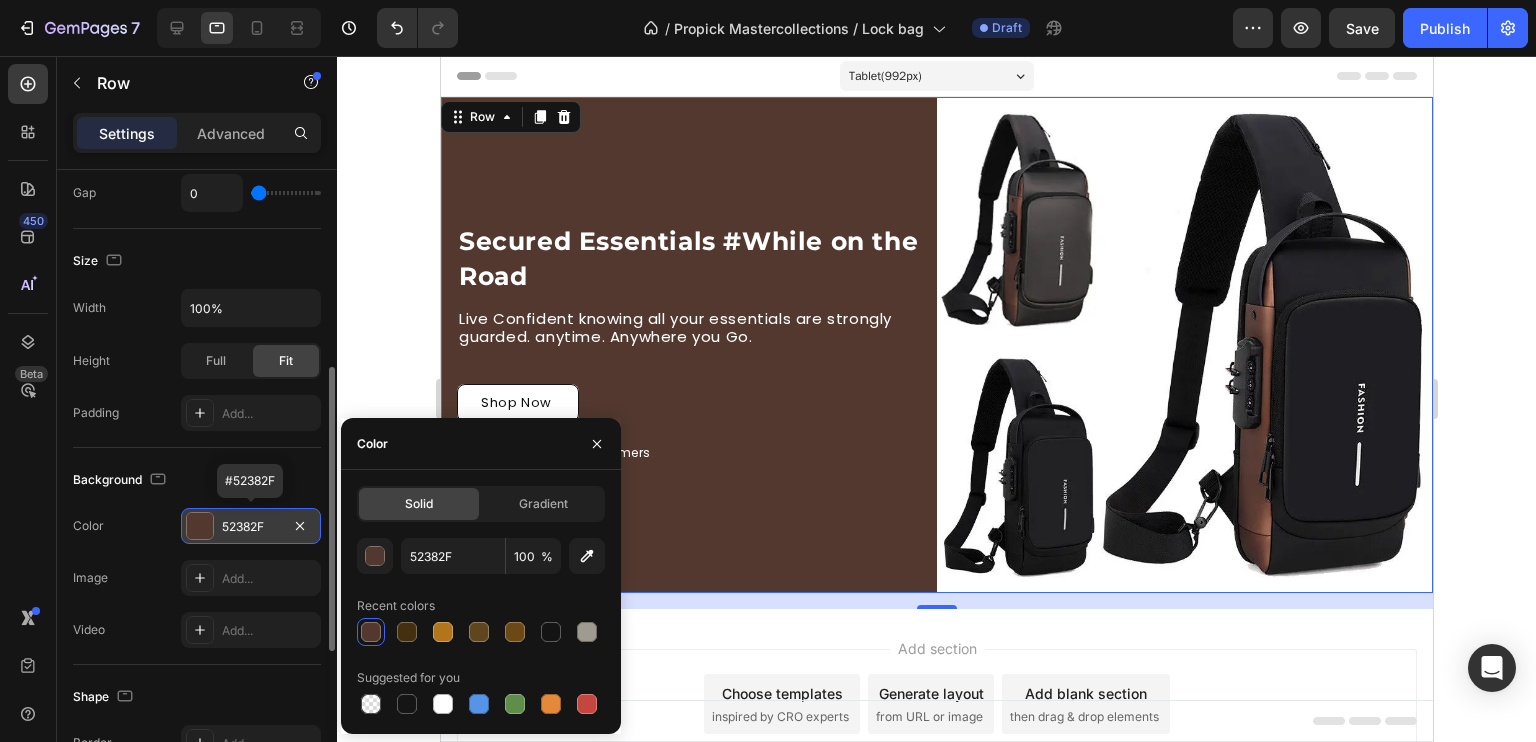 click on "52382F" at bounding box center (251, 527) 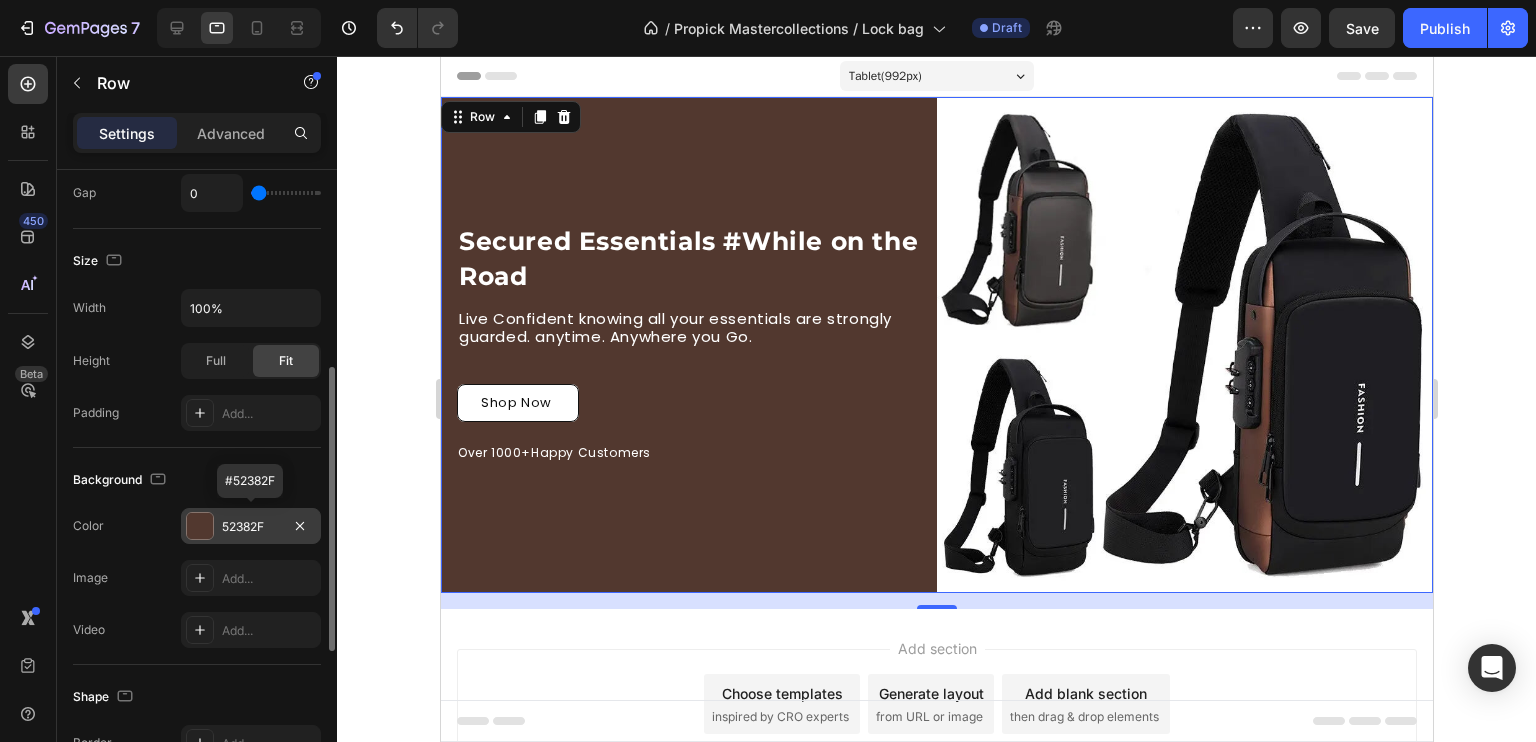 click on "52382F" at bounding box center (251, 527) 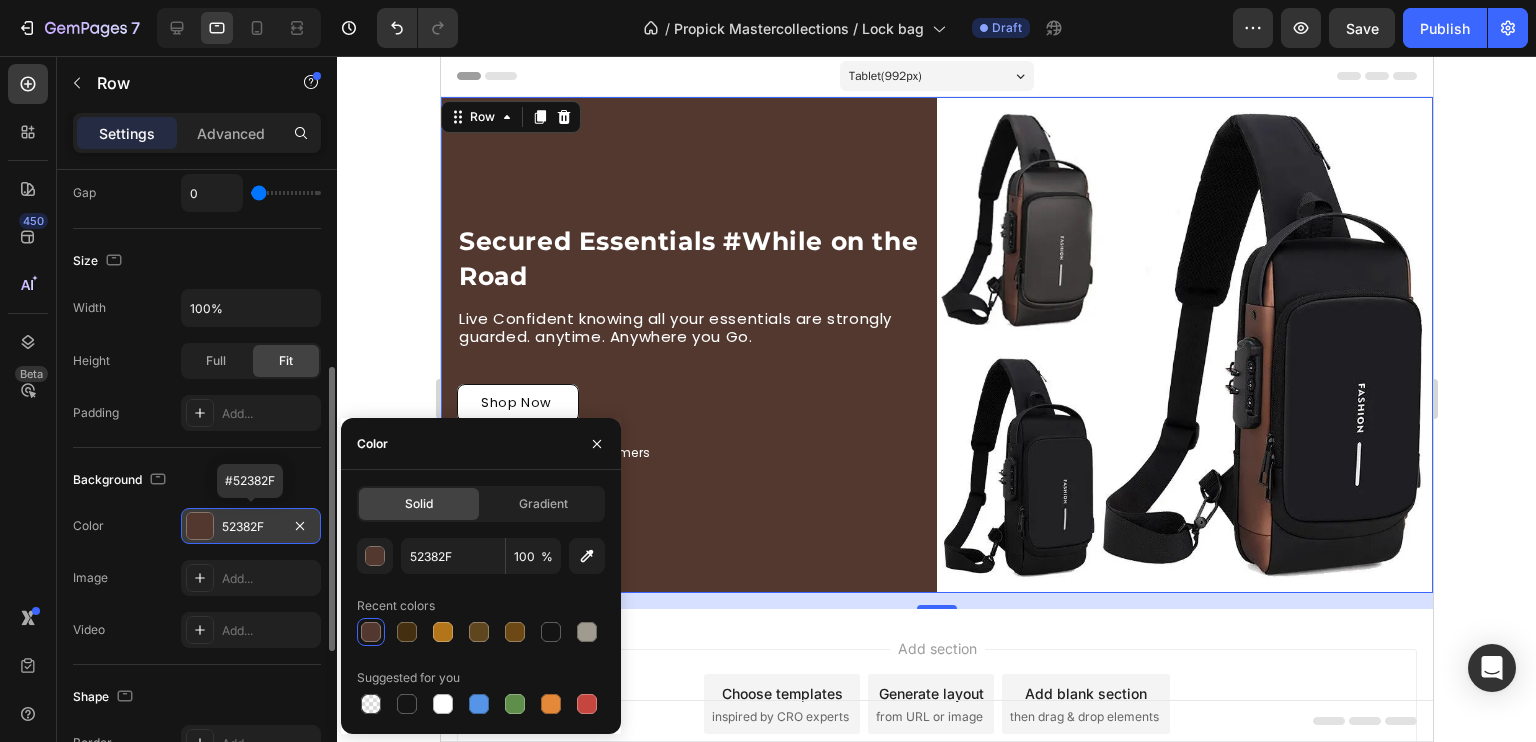 drag, startPoint x: 221, startPoint y: 520, endPoint x: 256, endPoint y: 521, distance: 35.014282 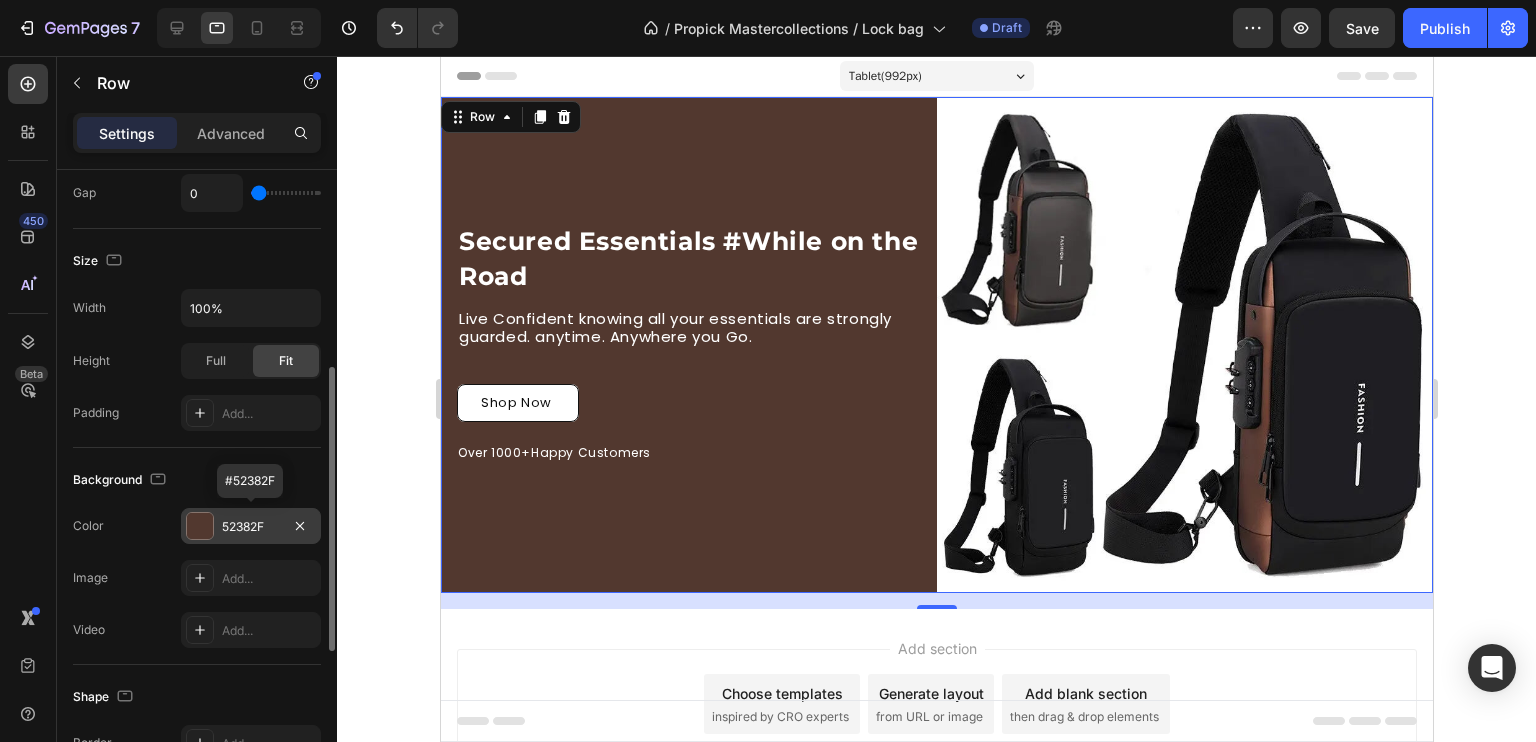 click on "52382F" at bounding box center [251, 527] 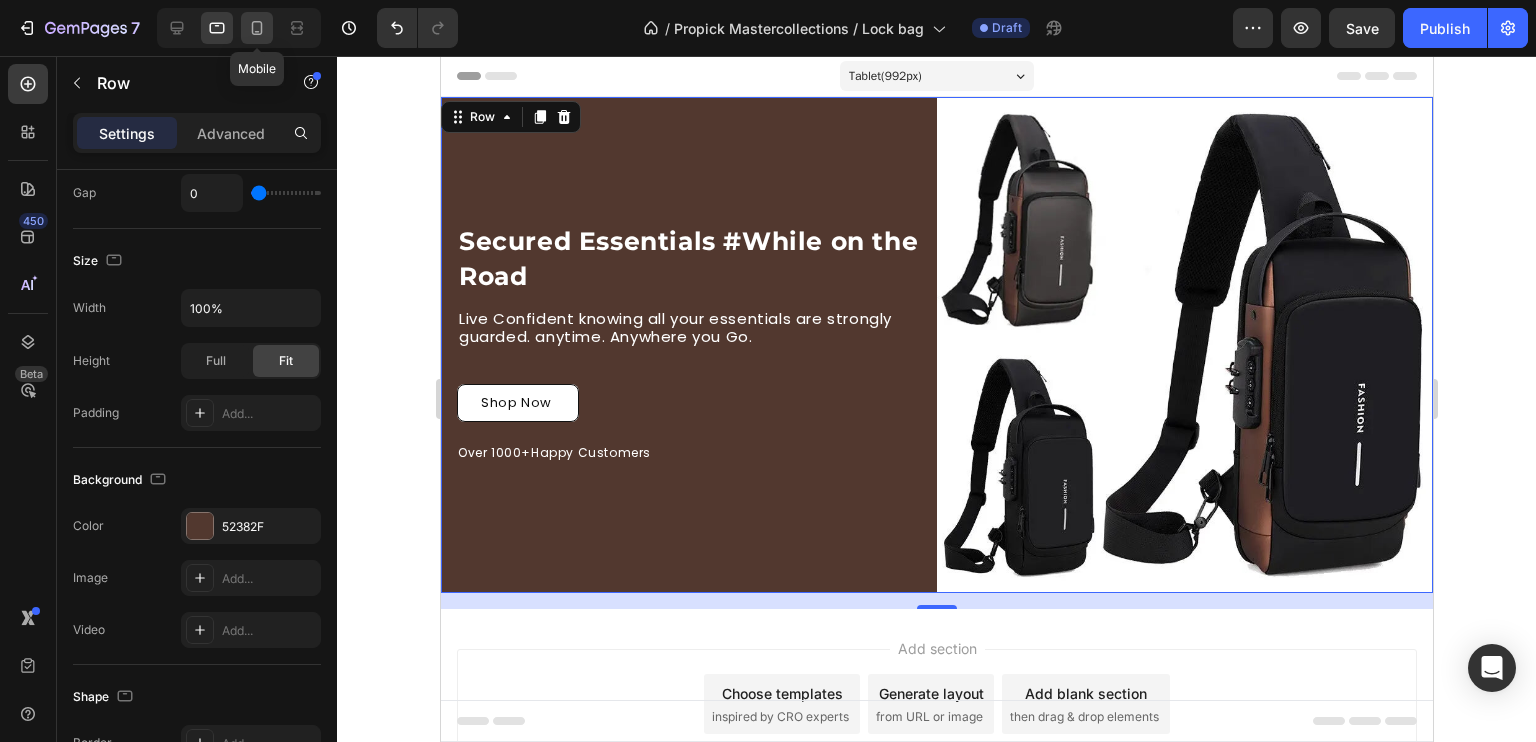 click 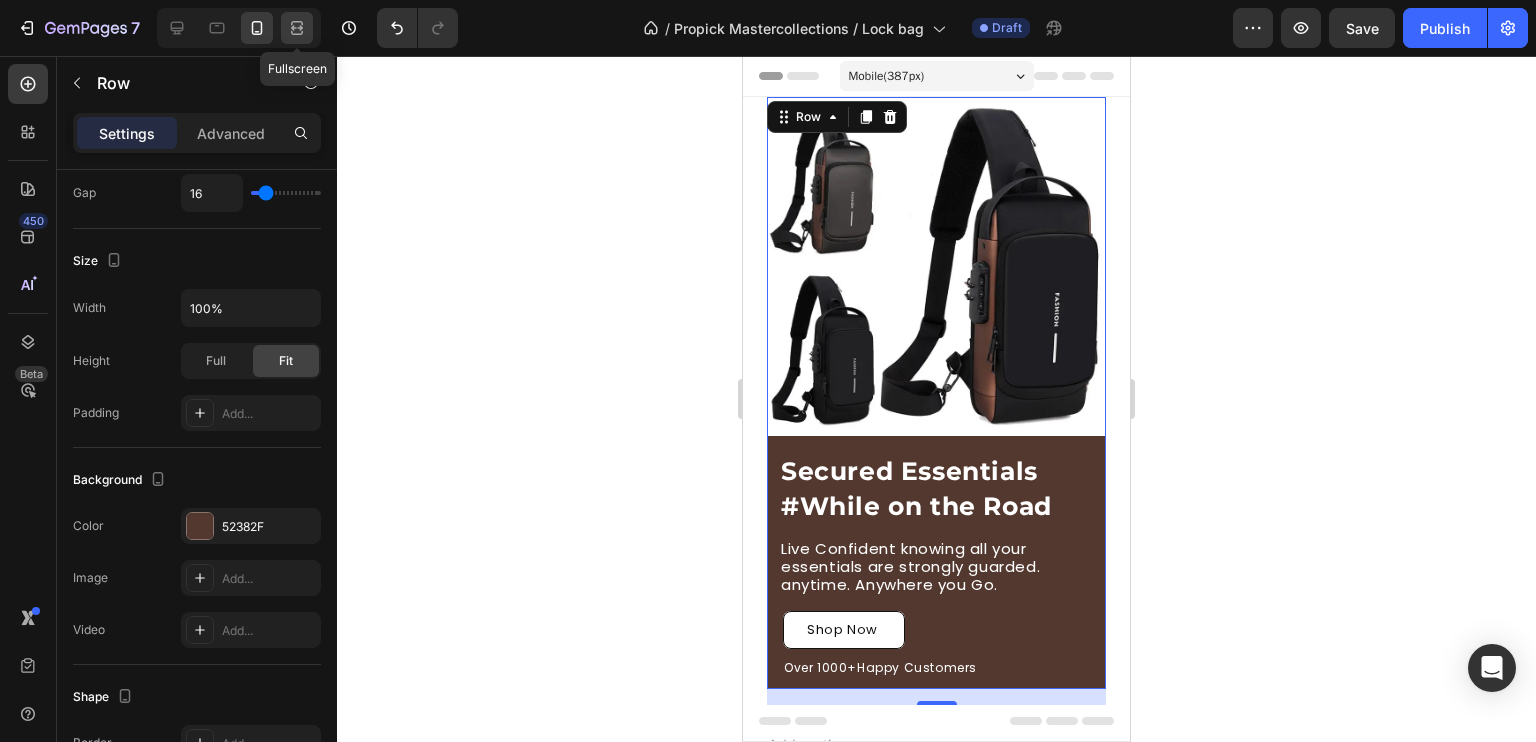 click 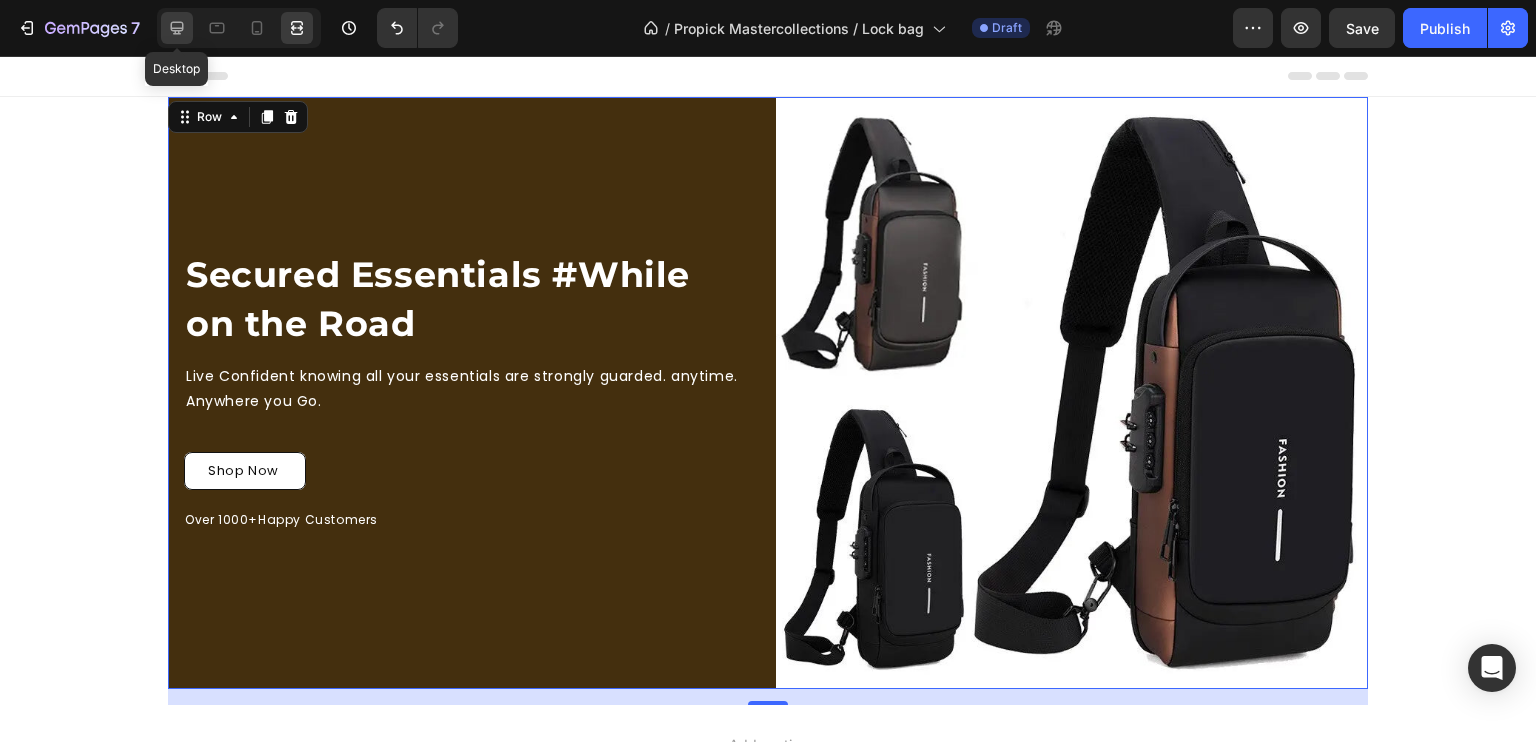 click 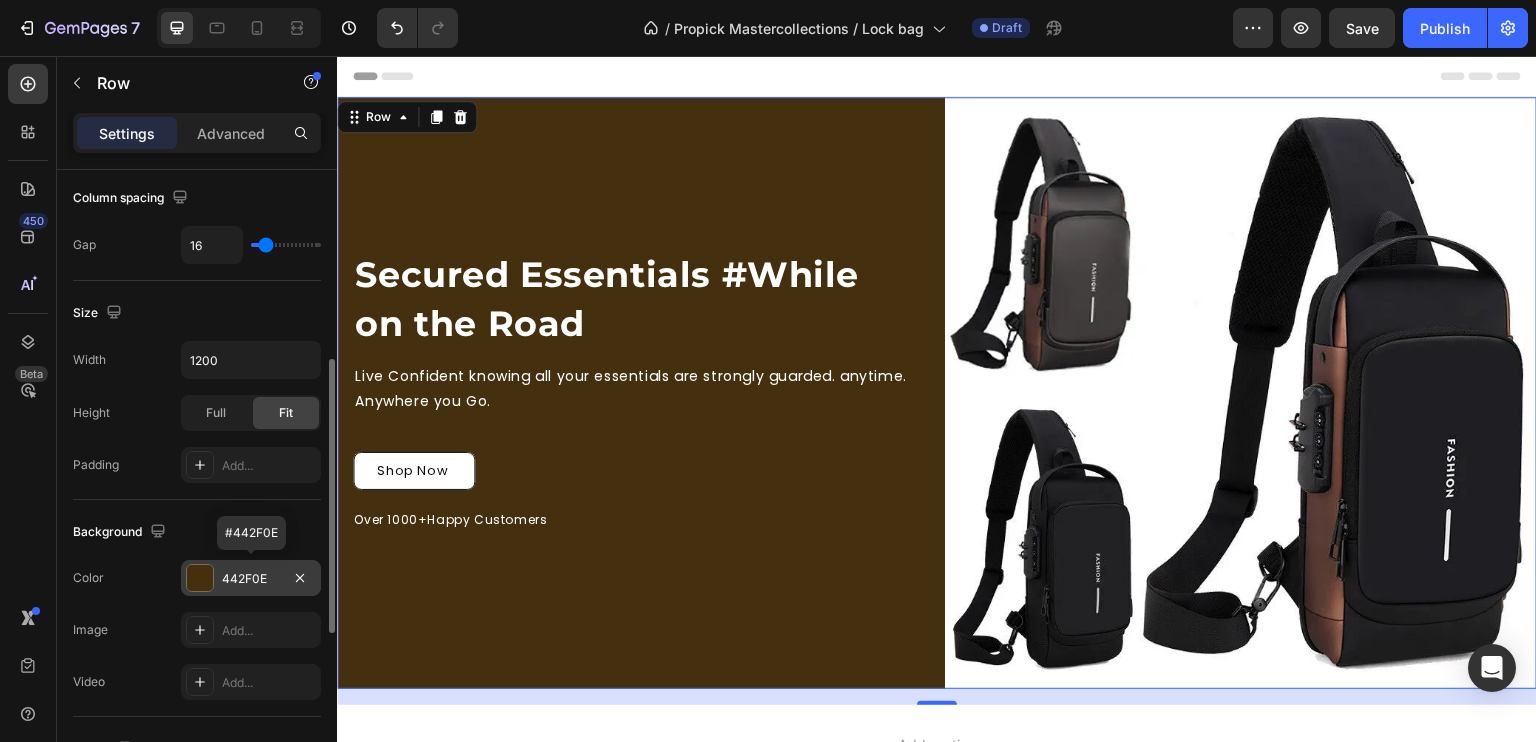 click at bounding box center (200, 578) 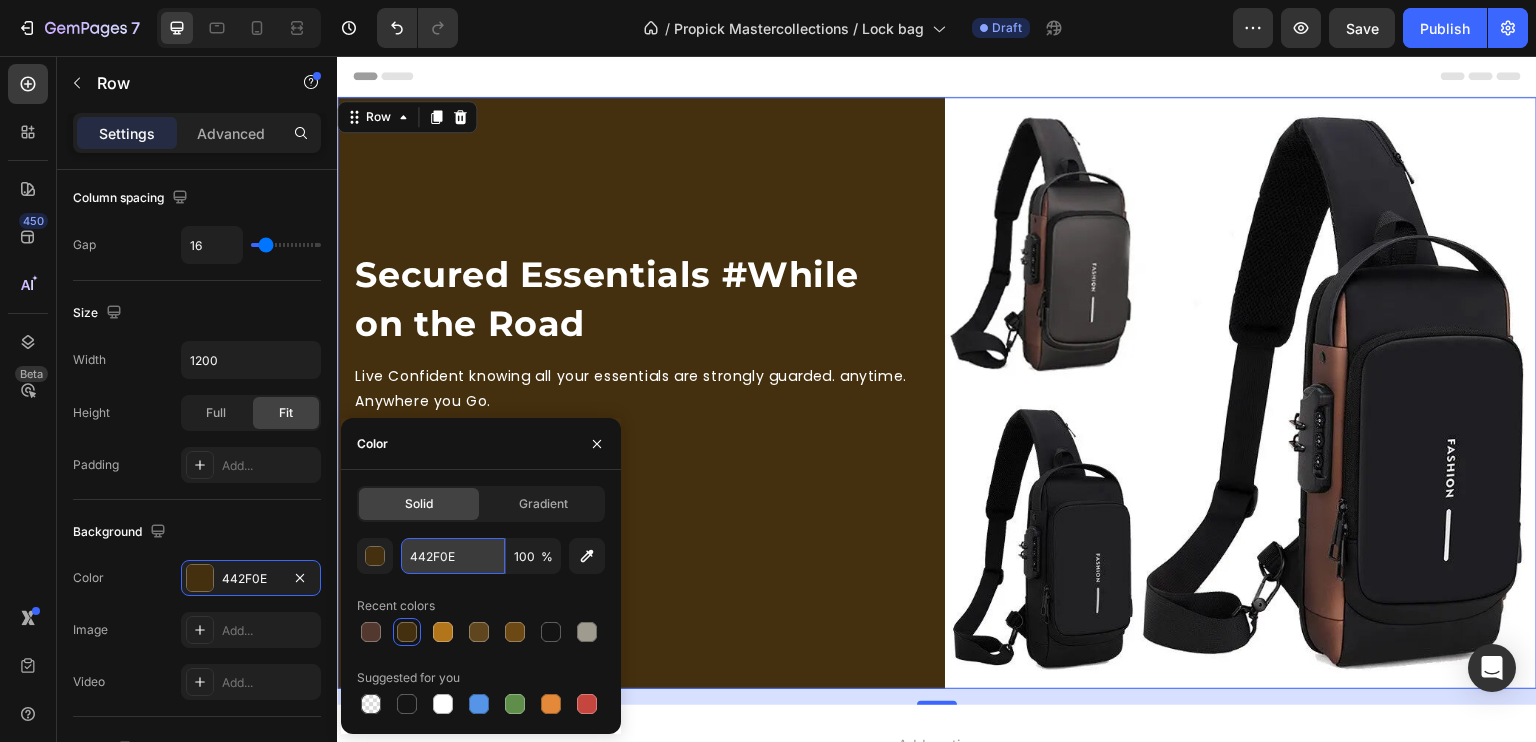 click on "442F0E" at bounding box center [453, 556] 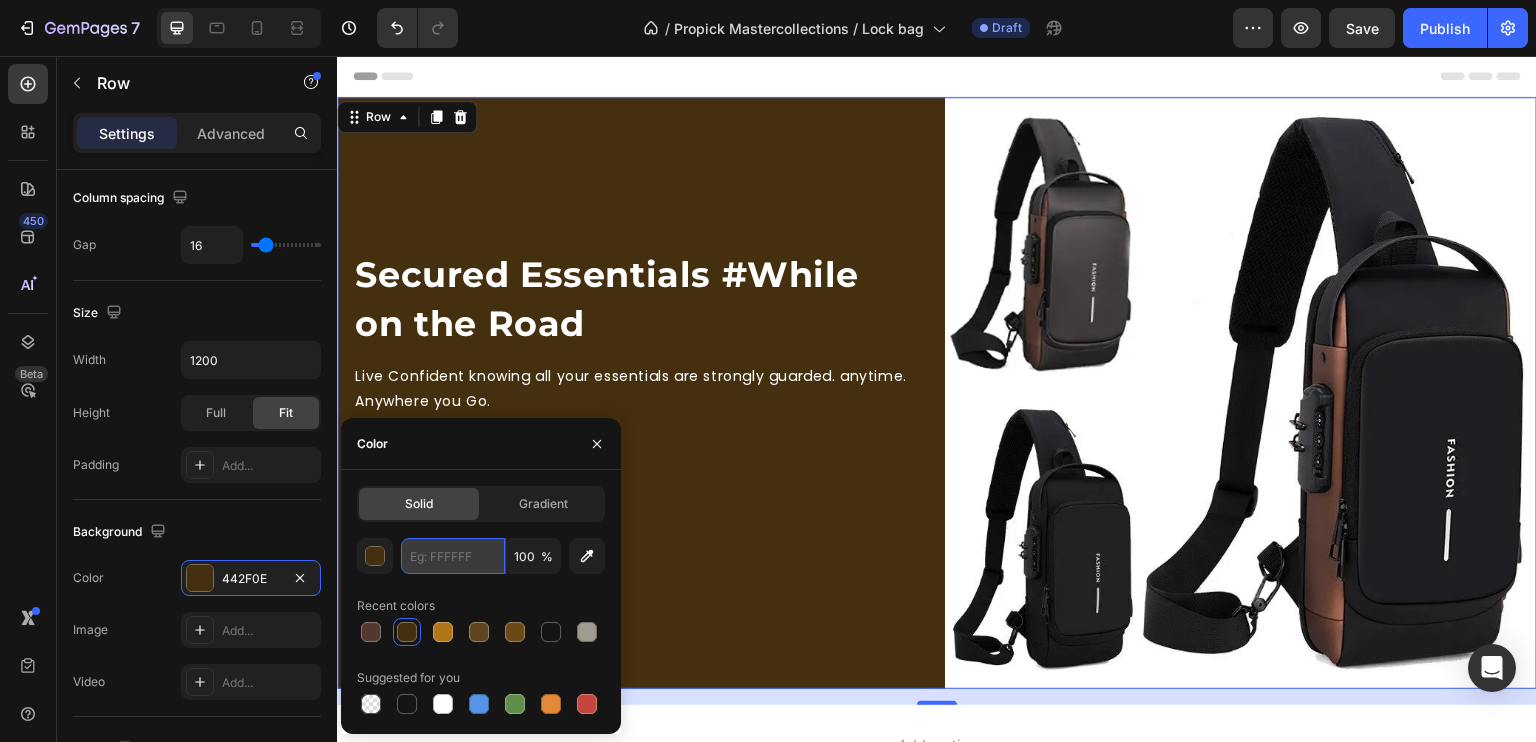 paste on "52382F" 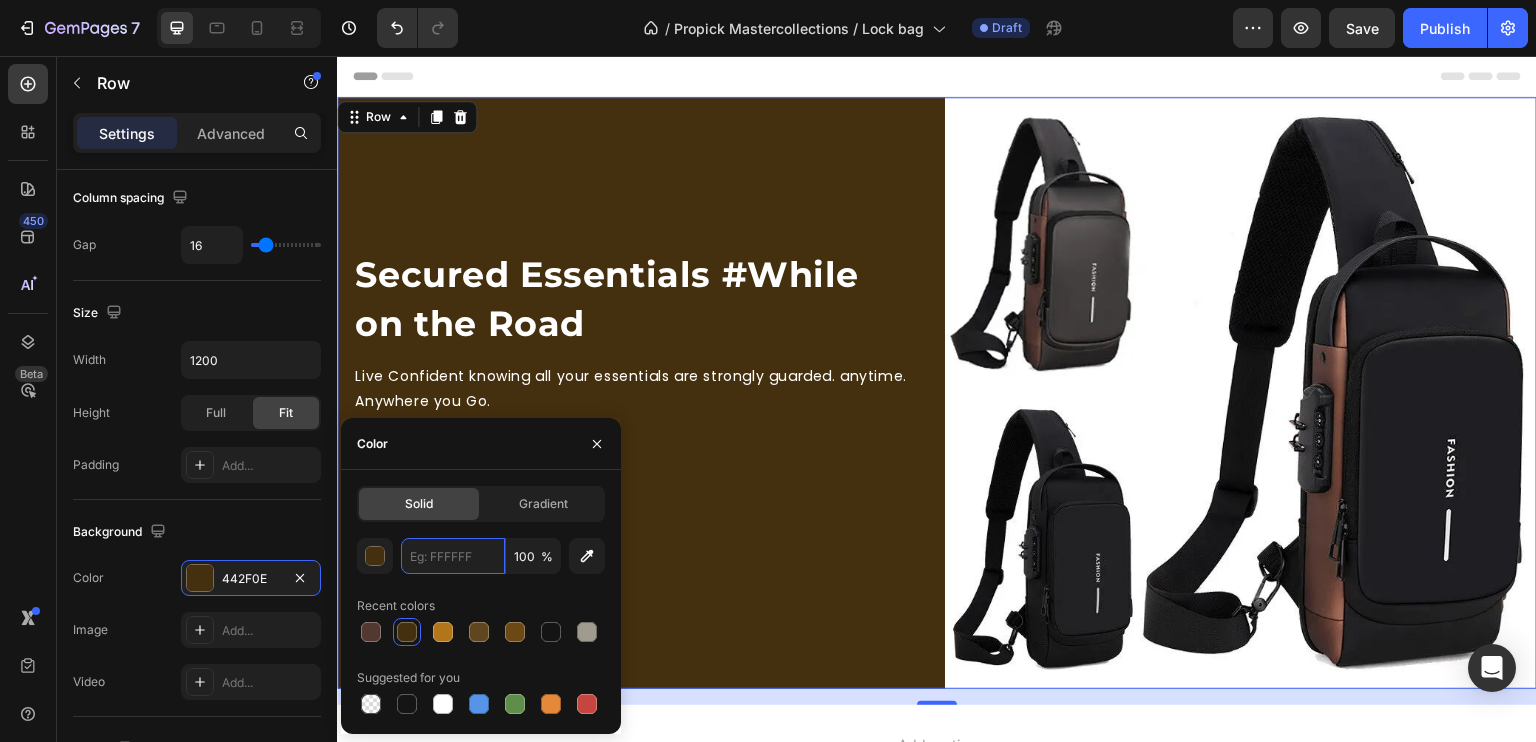 type on "52382F" 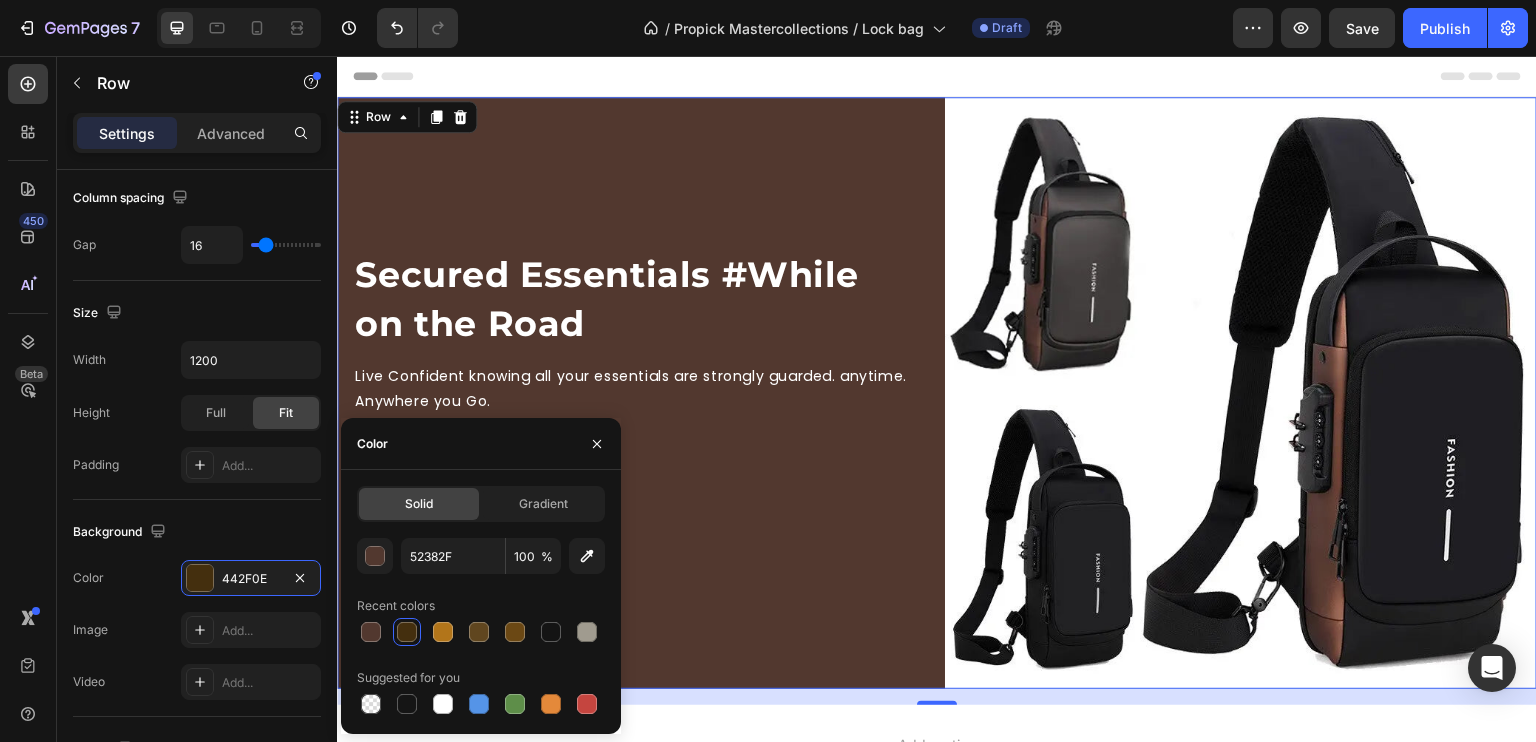 click on "Add section Choose templates inspired by CRO experts Generate layout from URL or image Add blank section then drag & drop elements" at bounding box center [937, 828] 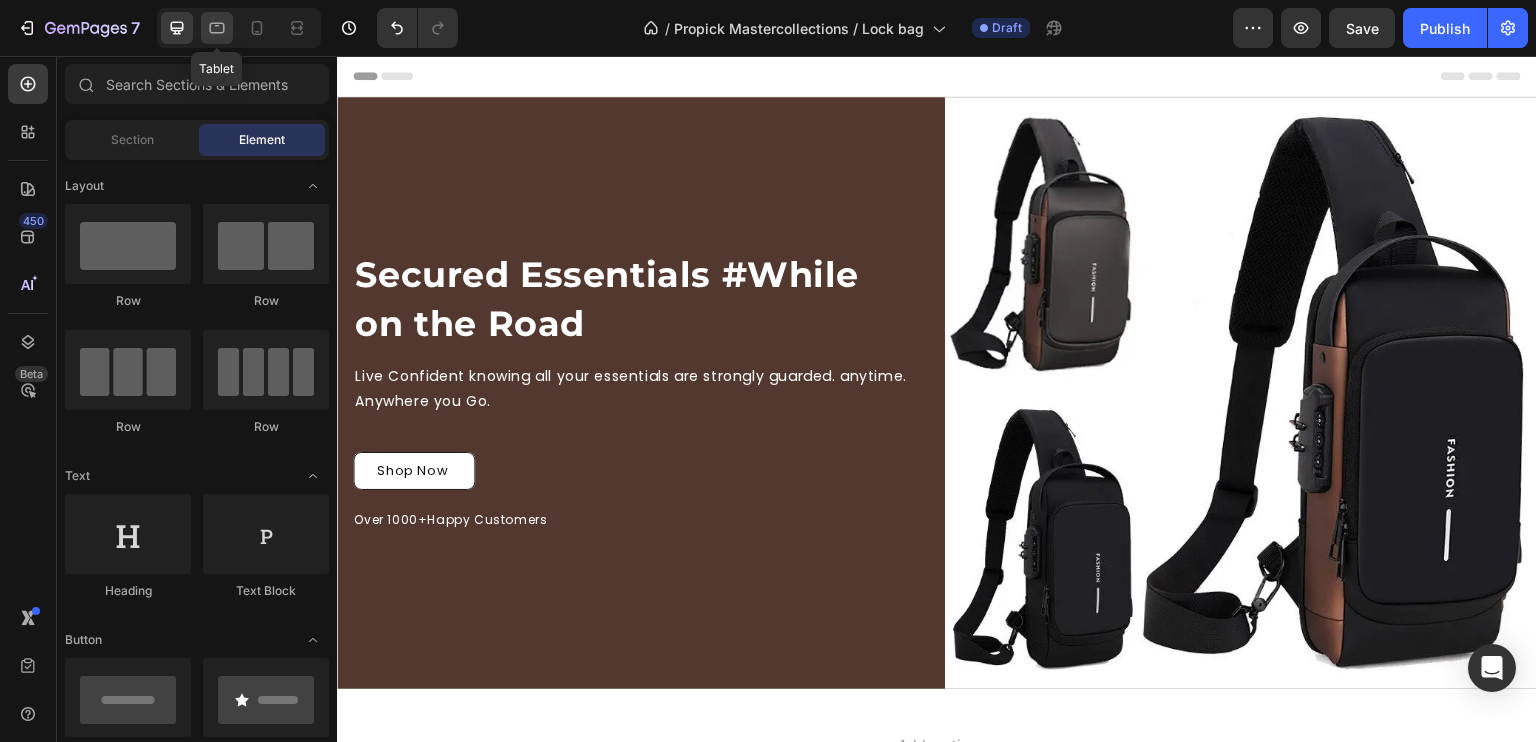 click 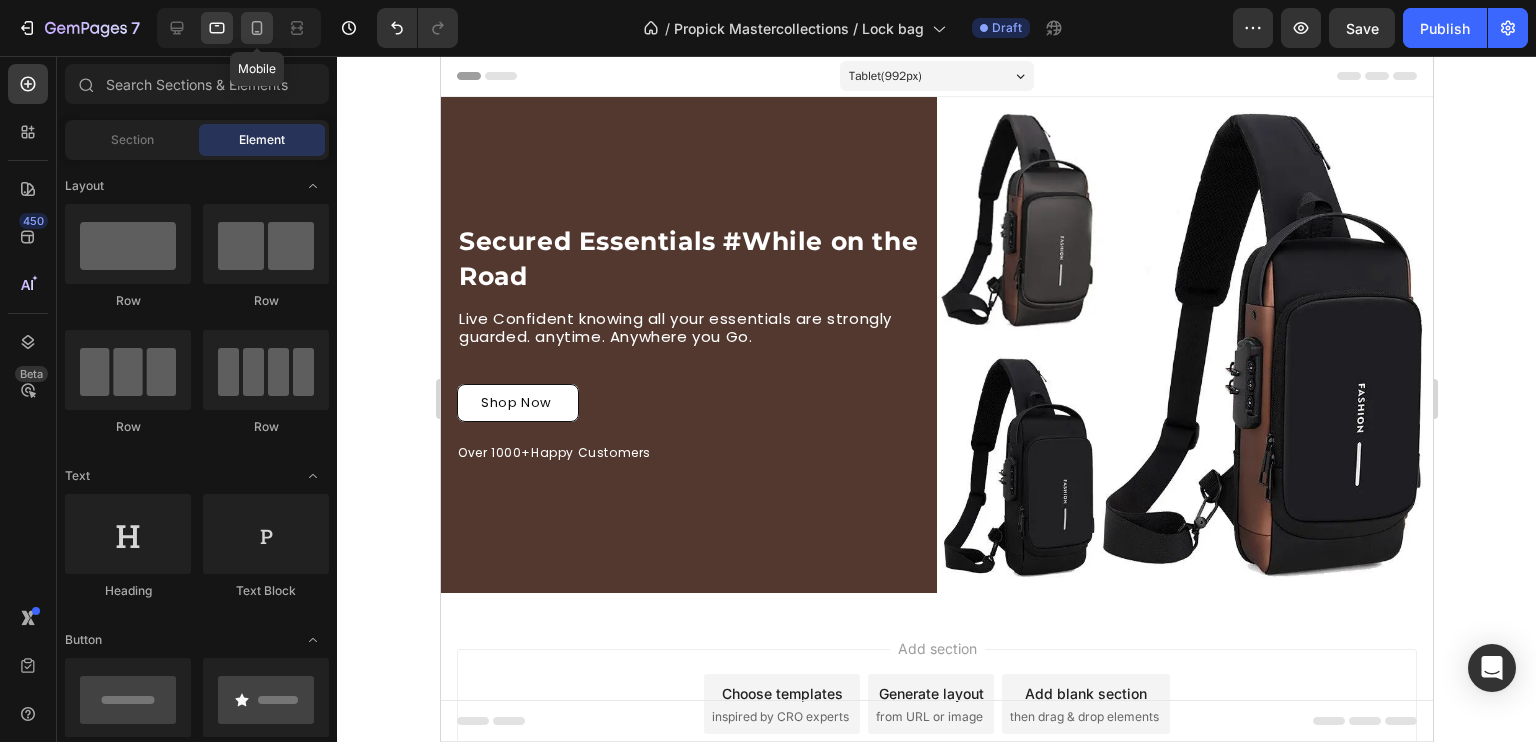 click 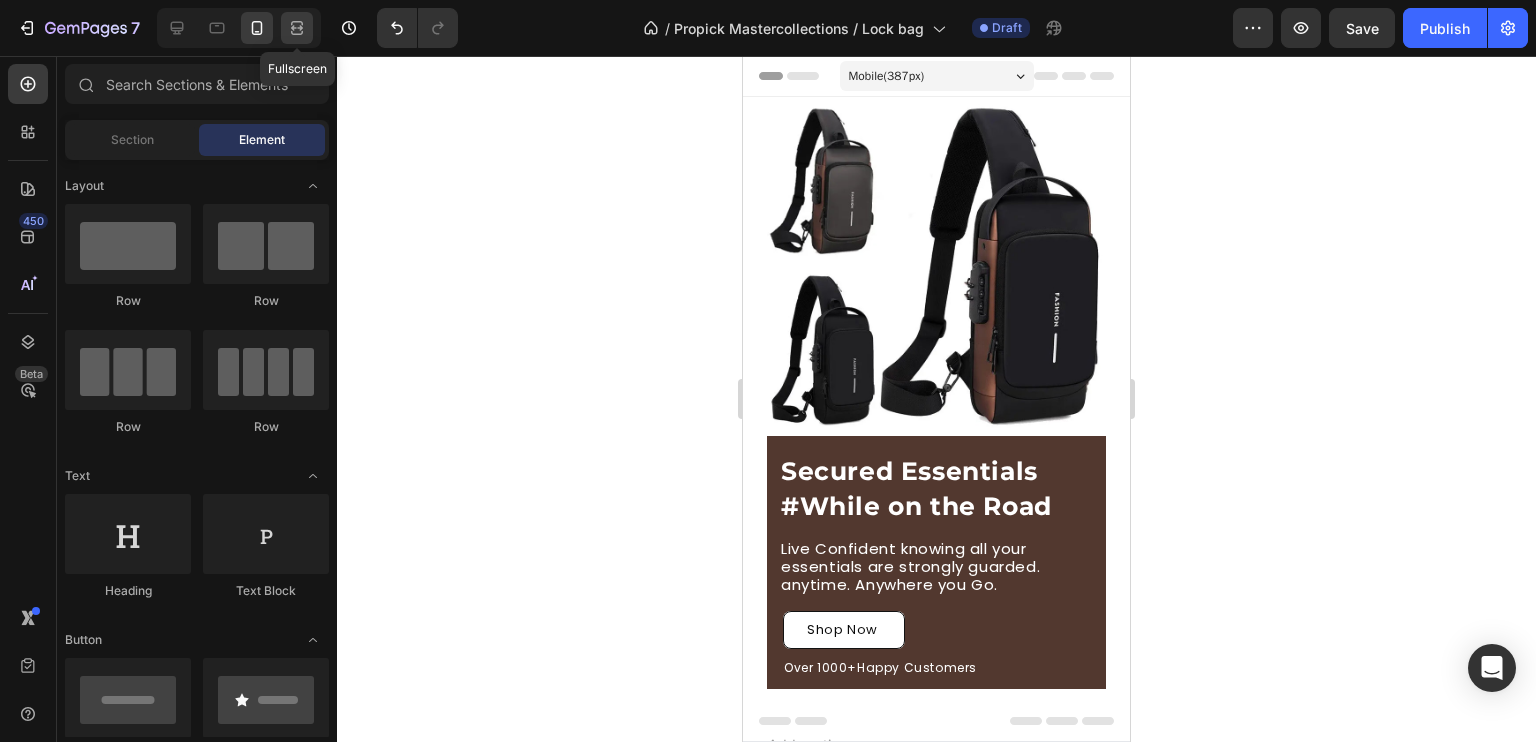 click 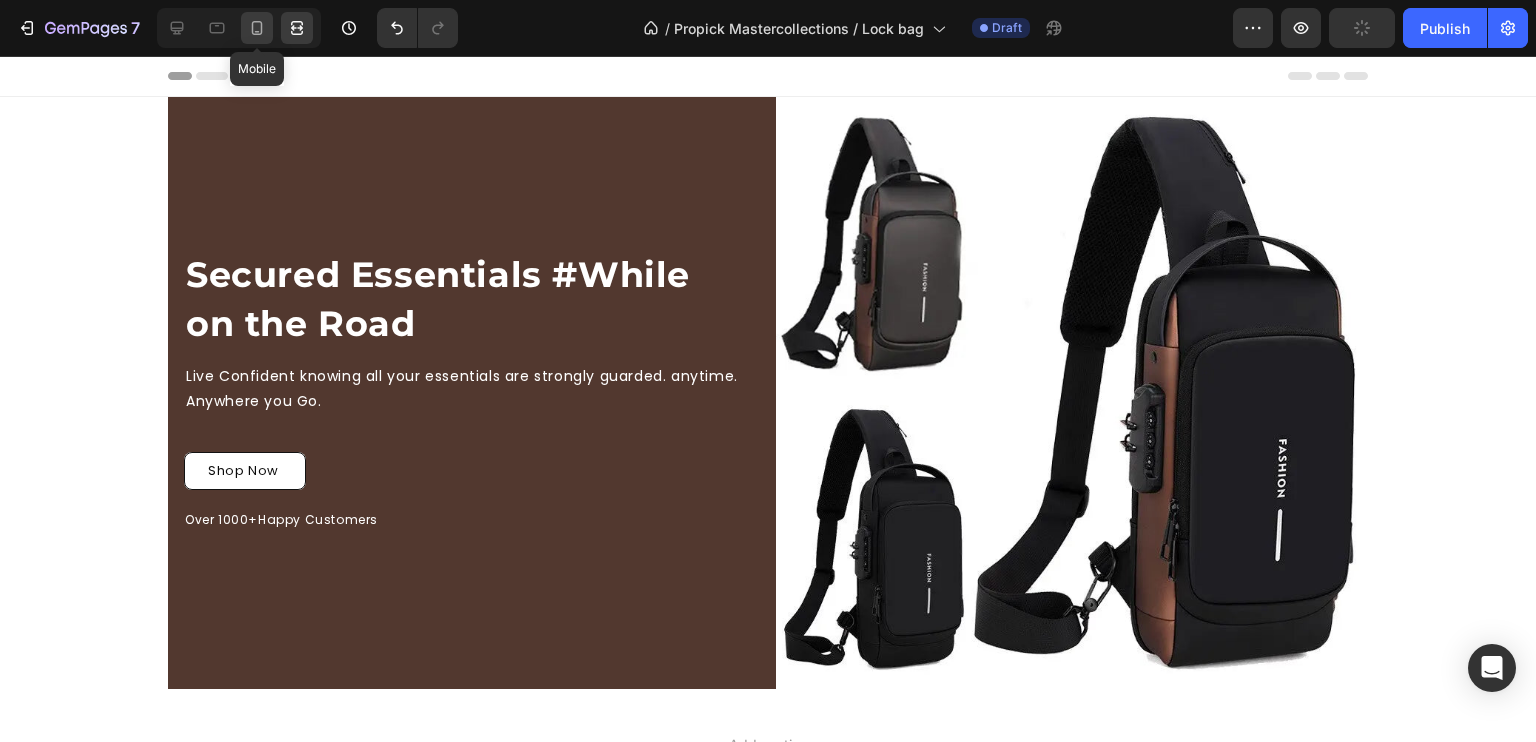 click 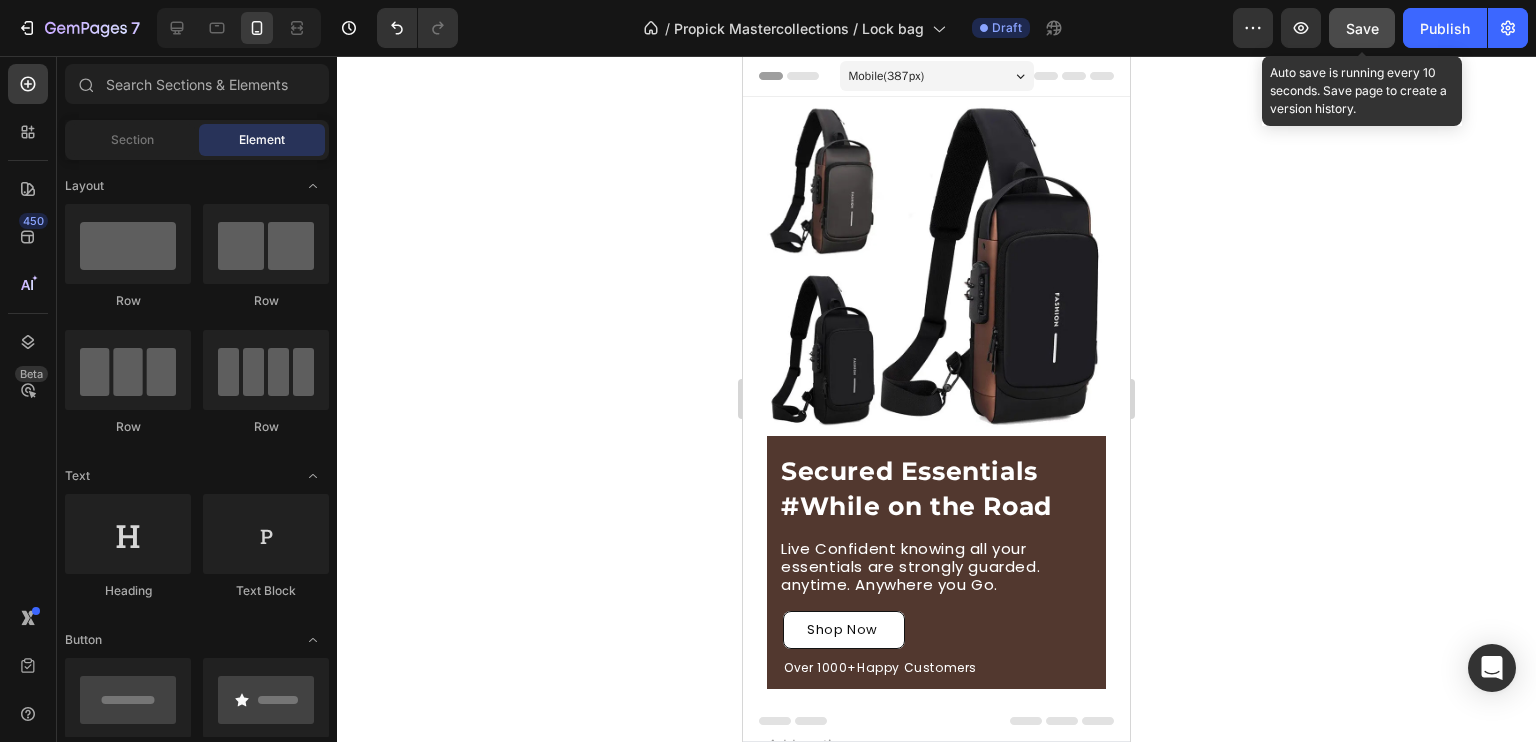 click on "Save" at bounding box center [1362, 28] 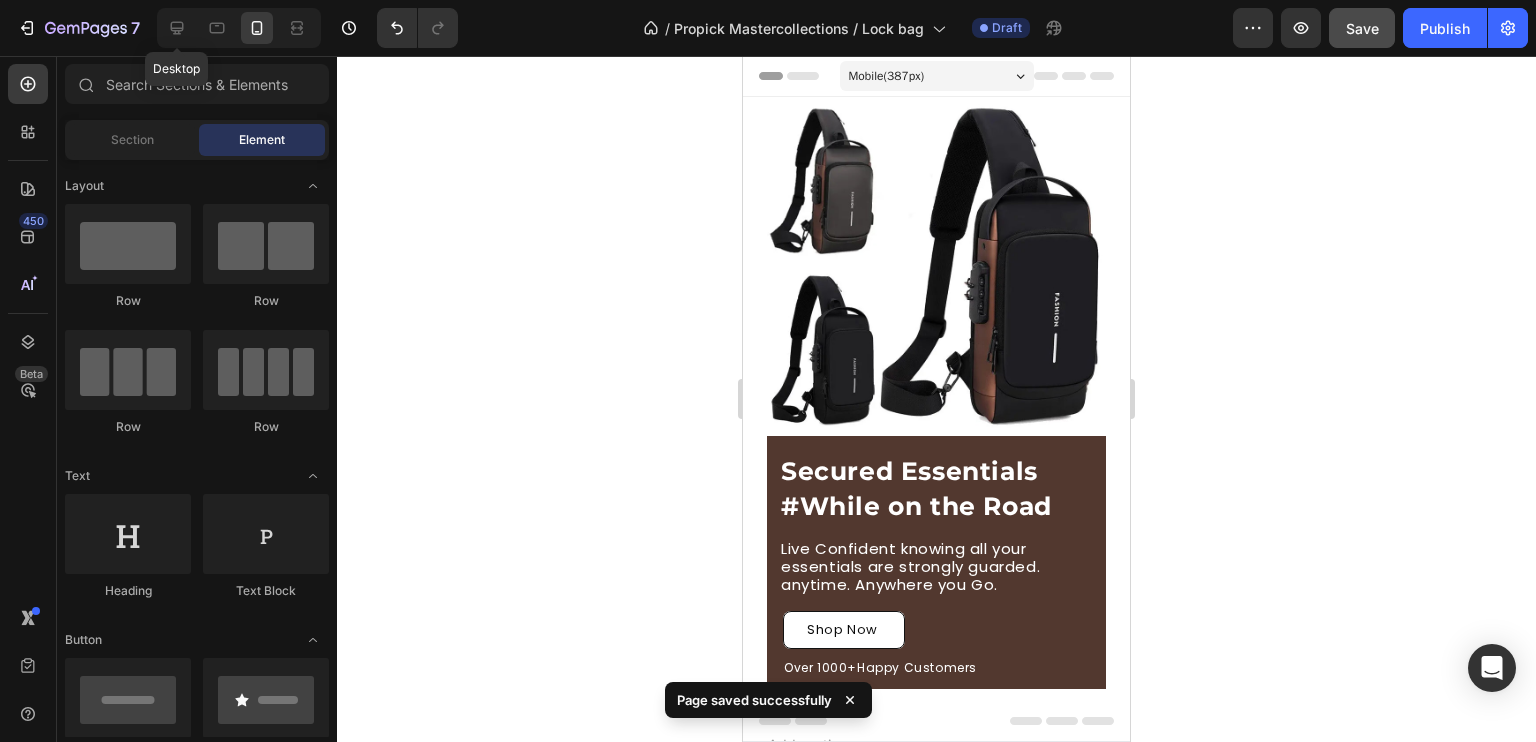 click 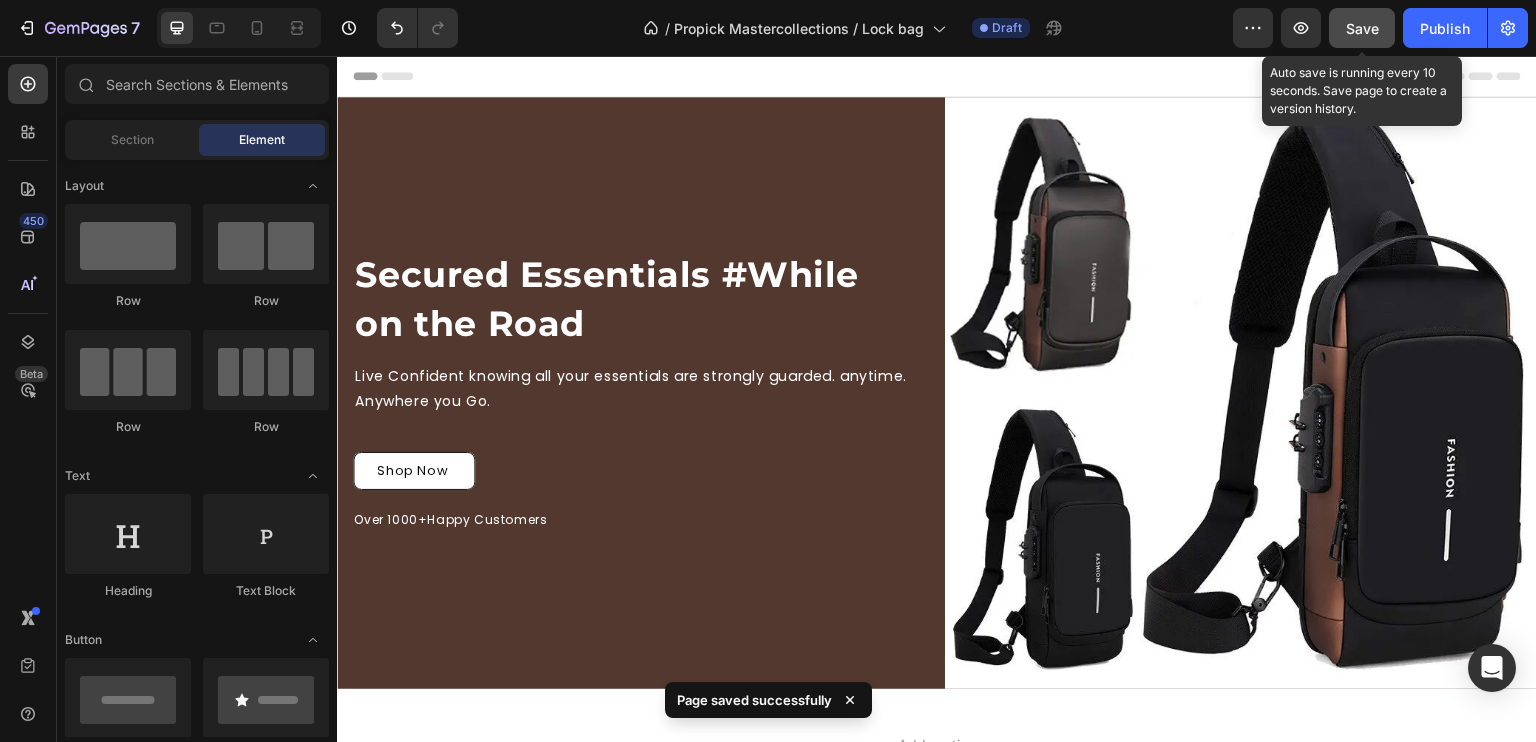 click on "Save" at bounding box center [1362, 28] 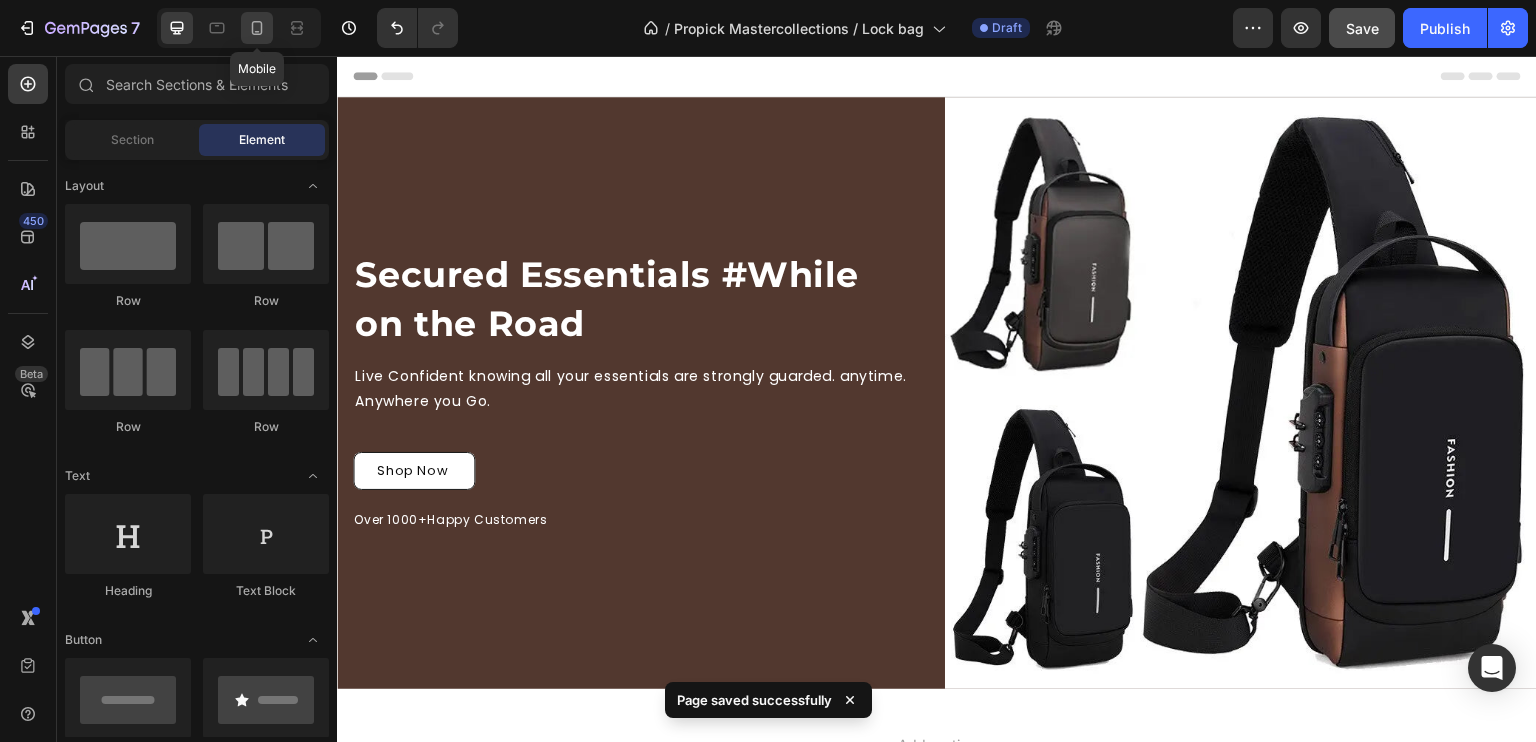 click 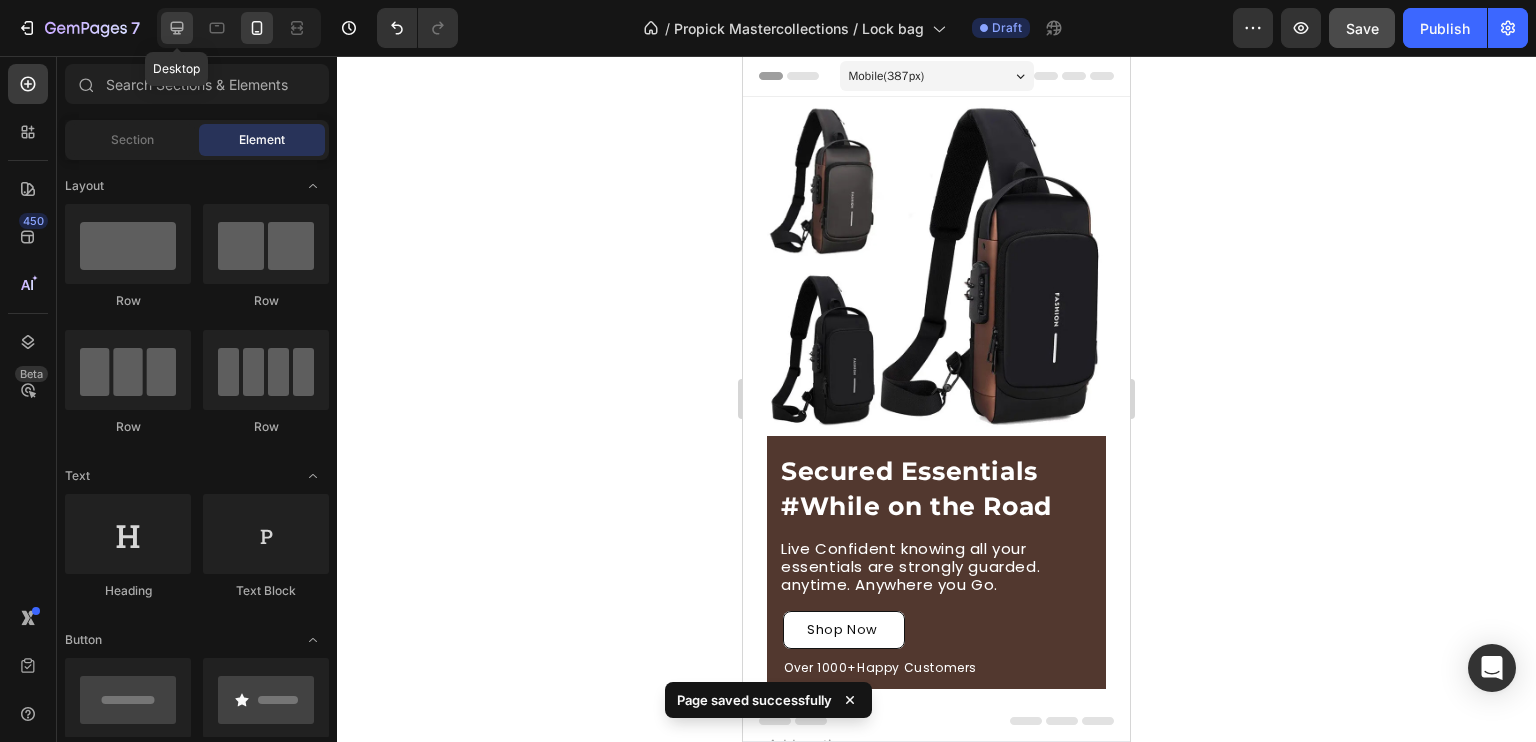 click 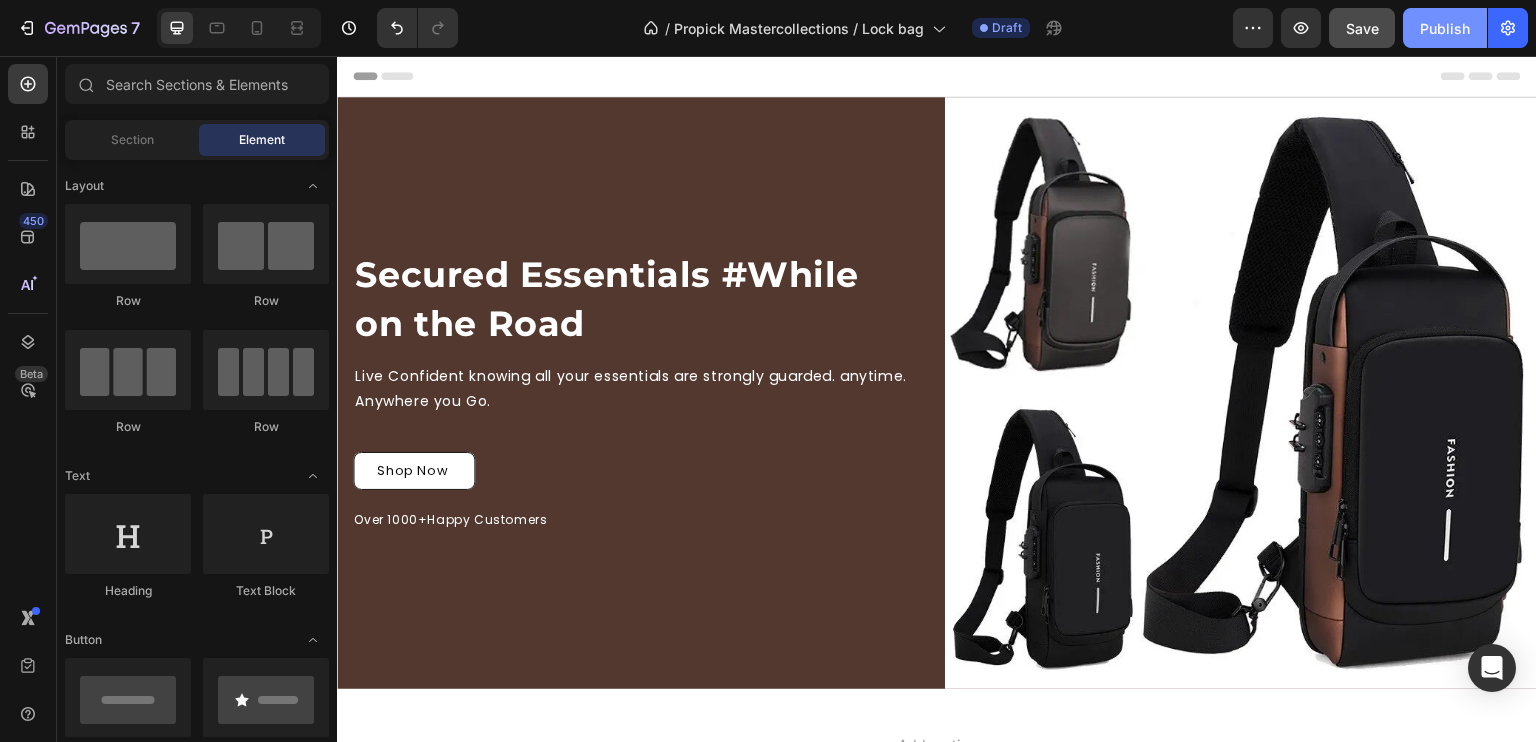 click on "Publish" at bounding box center [1445, 28] 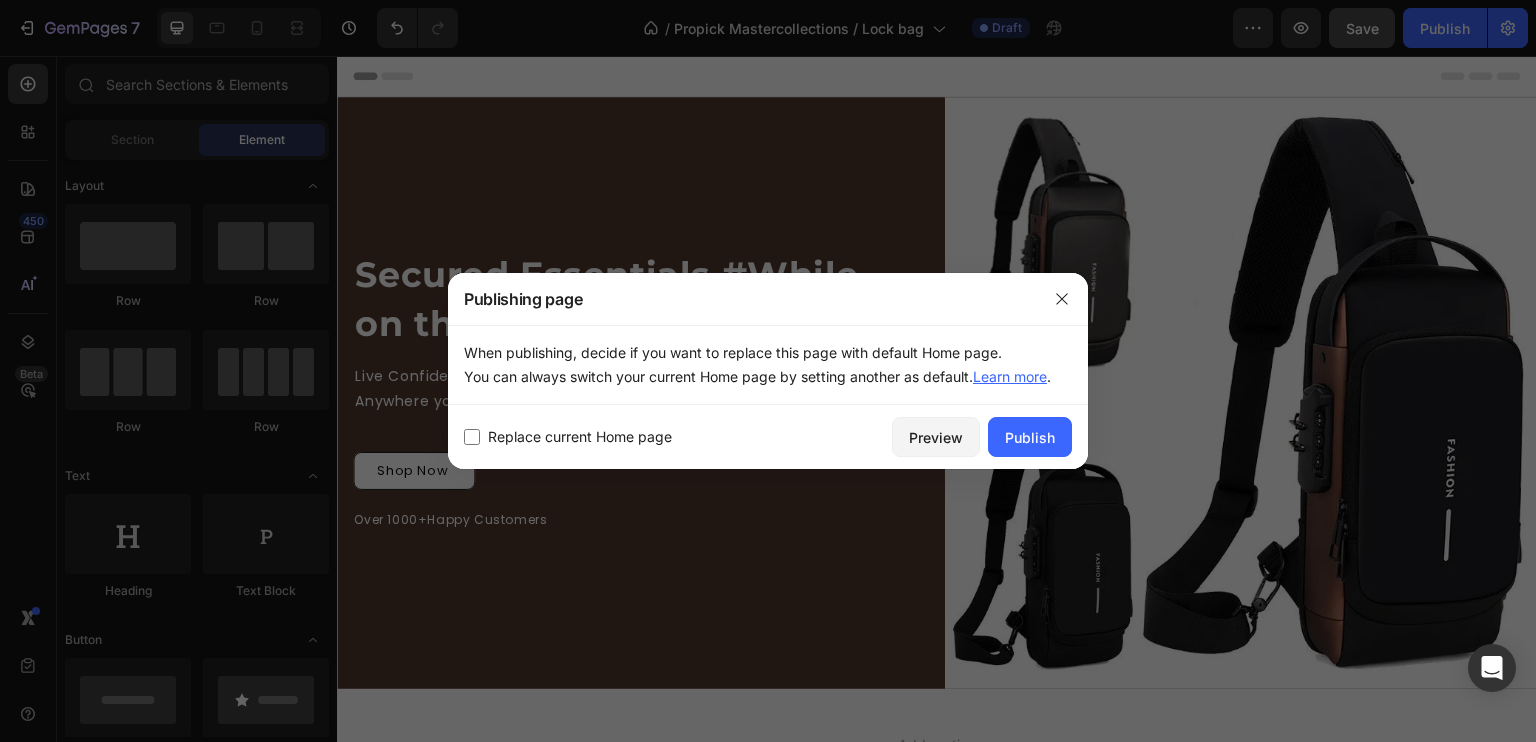click at bounding box center (472, 437) 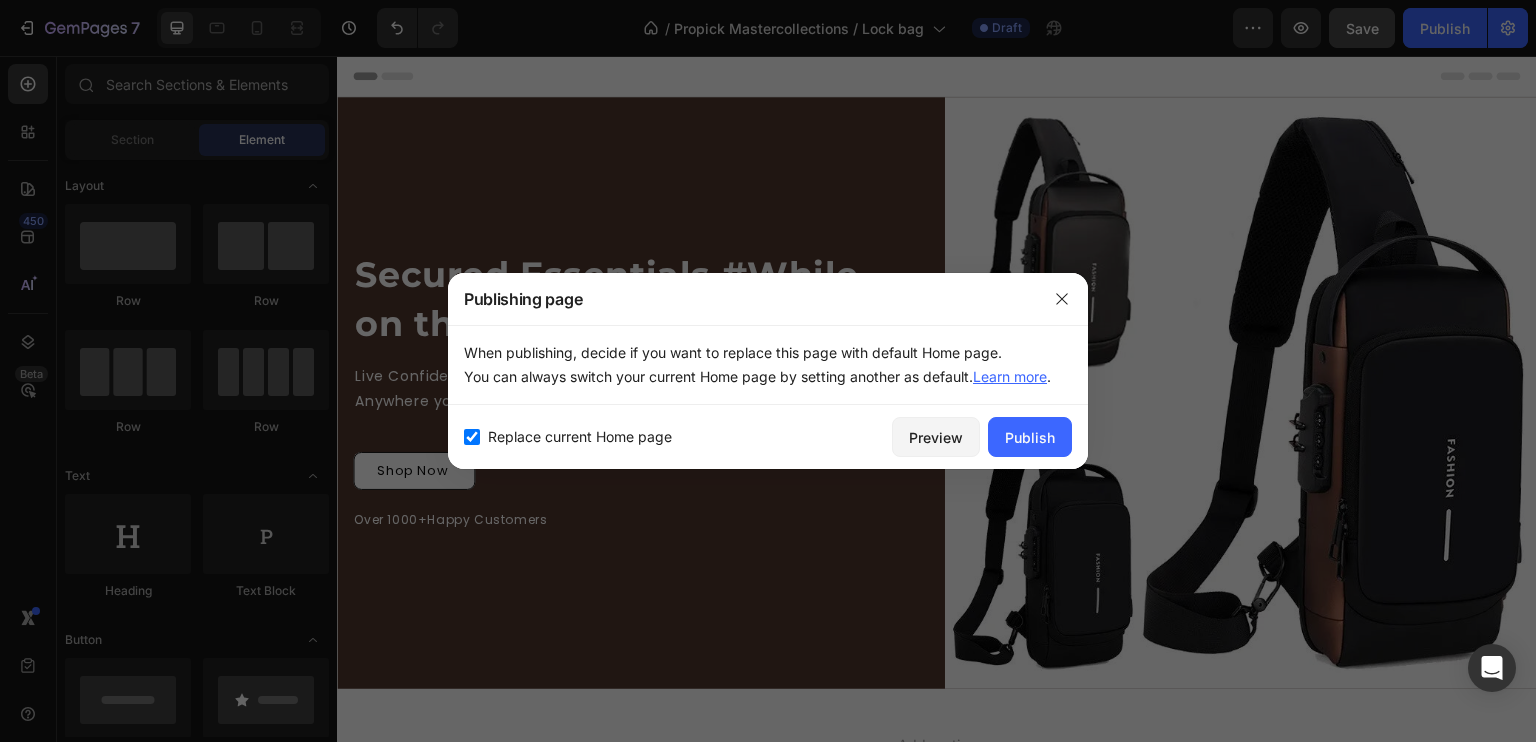 checkbox on "true" 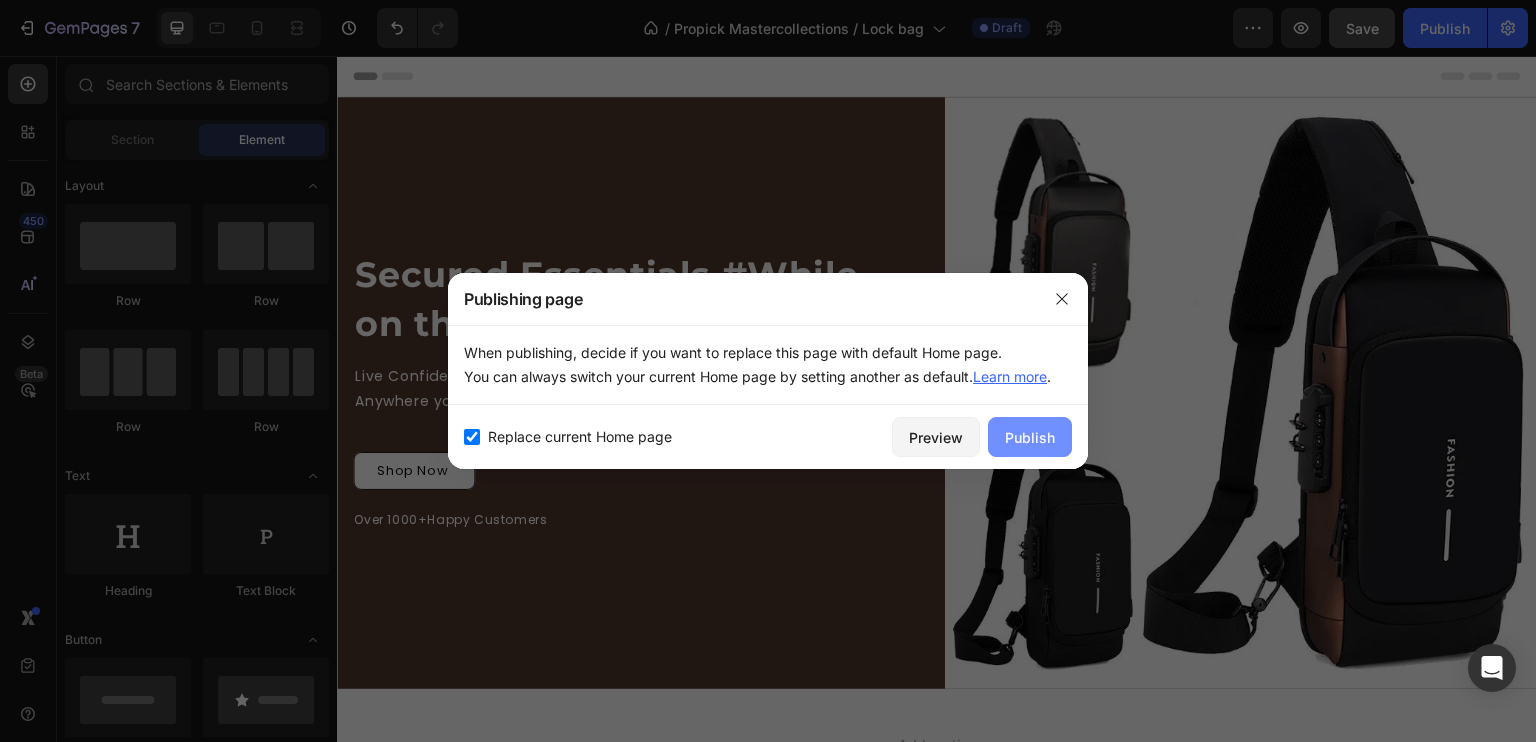 click on "Publish" at bounding box center [1030, 437] 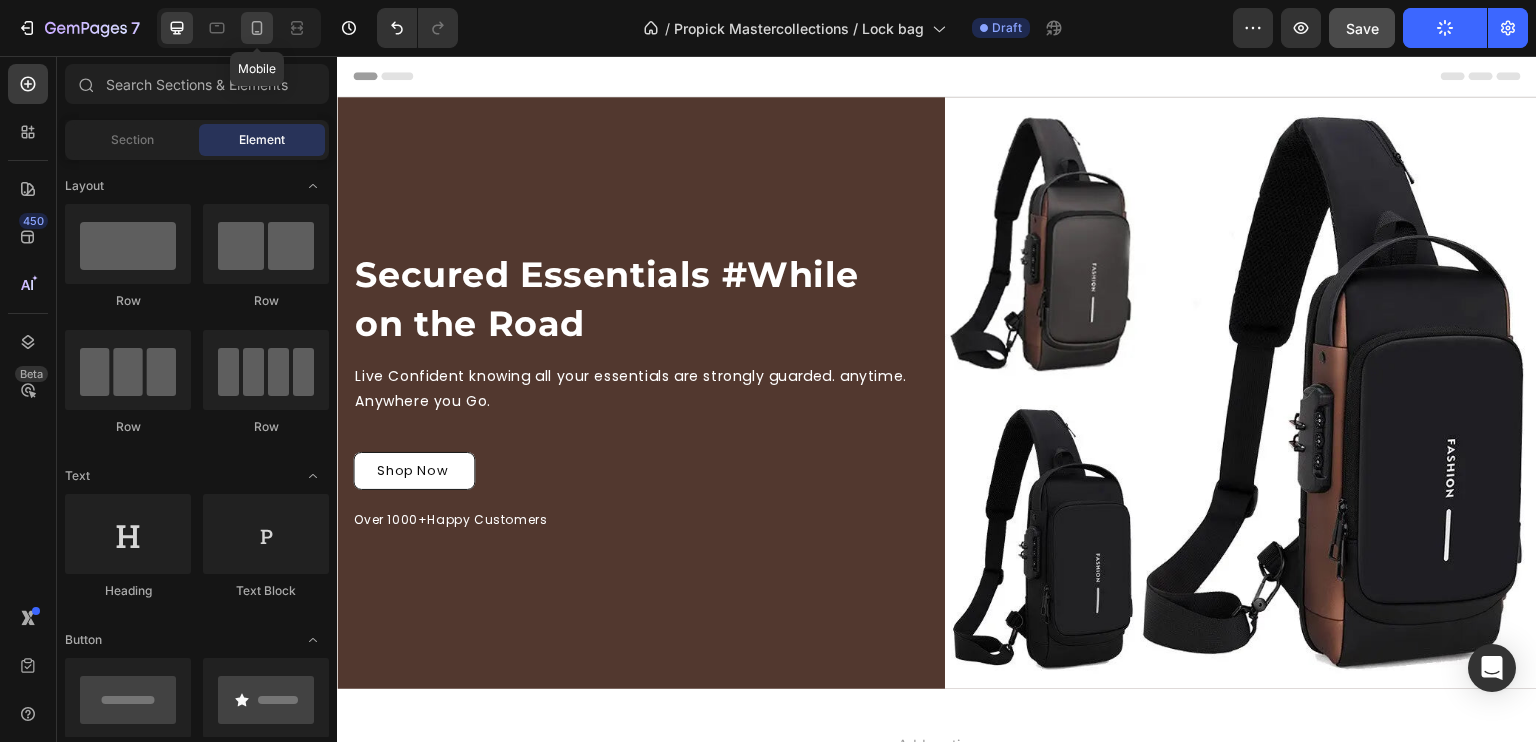 click 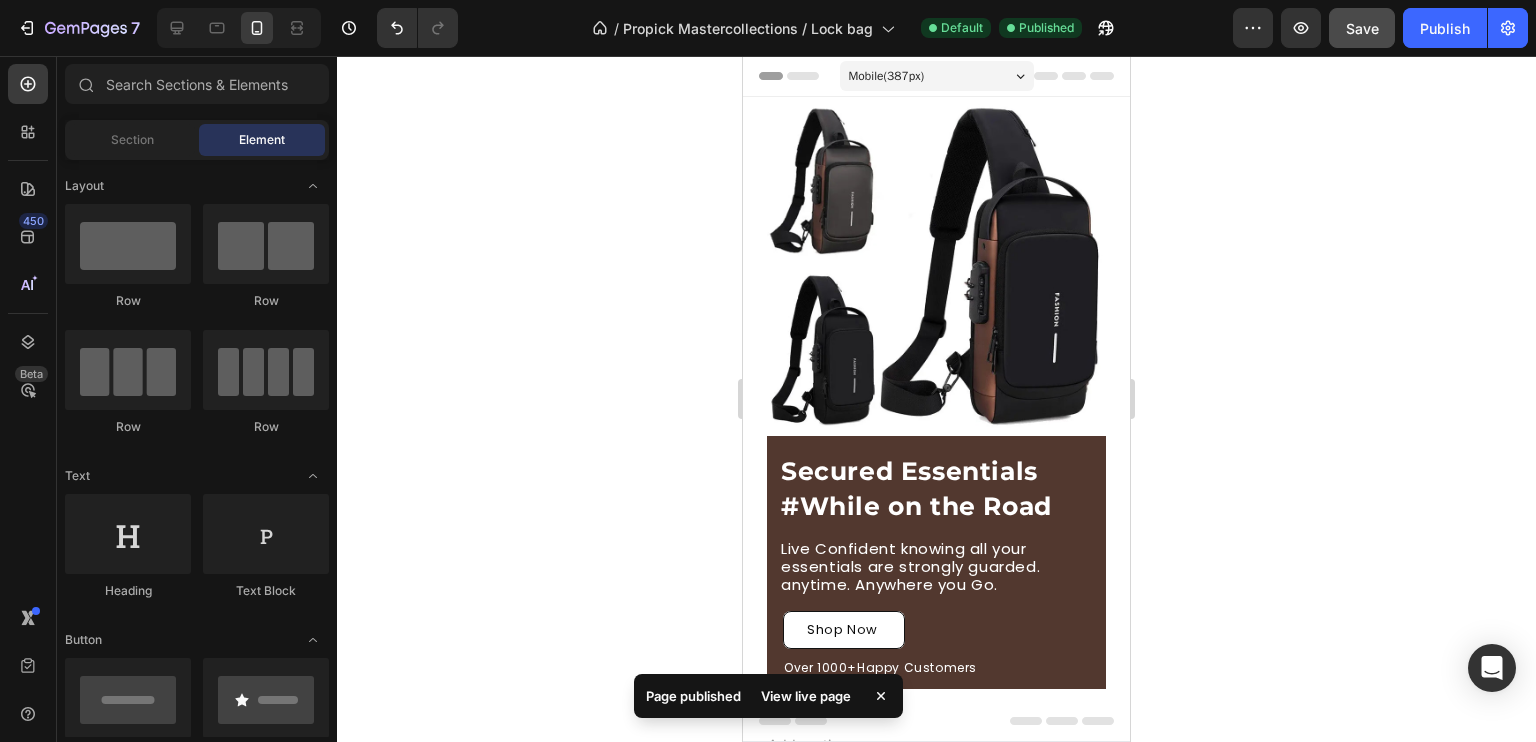 click on "Publish" at bounding box center [1445, 28] 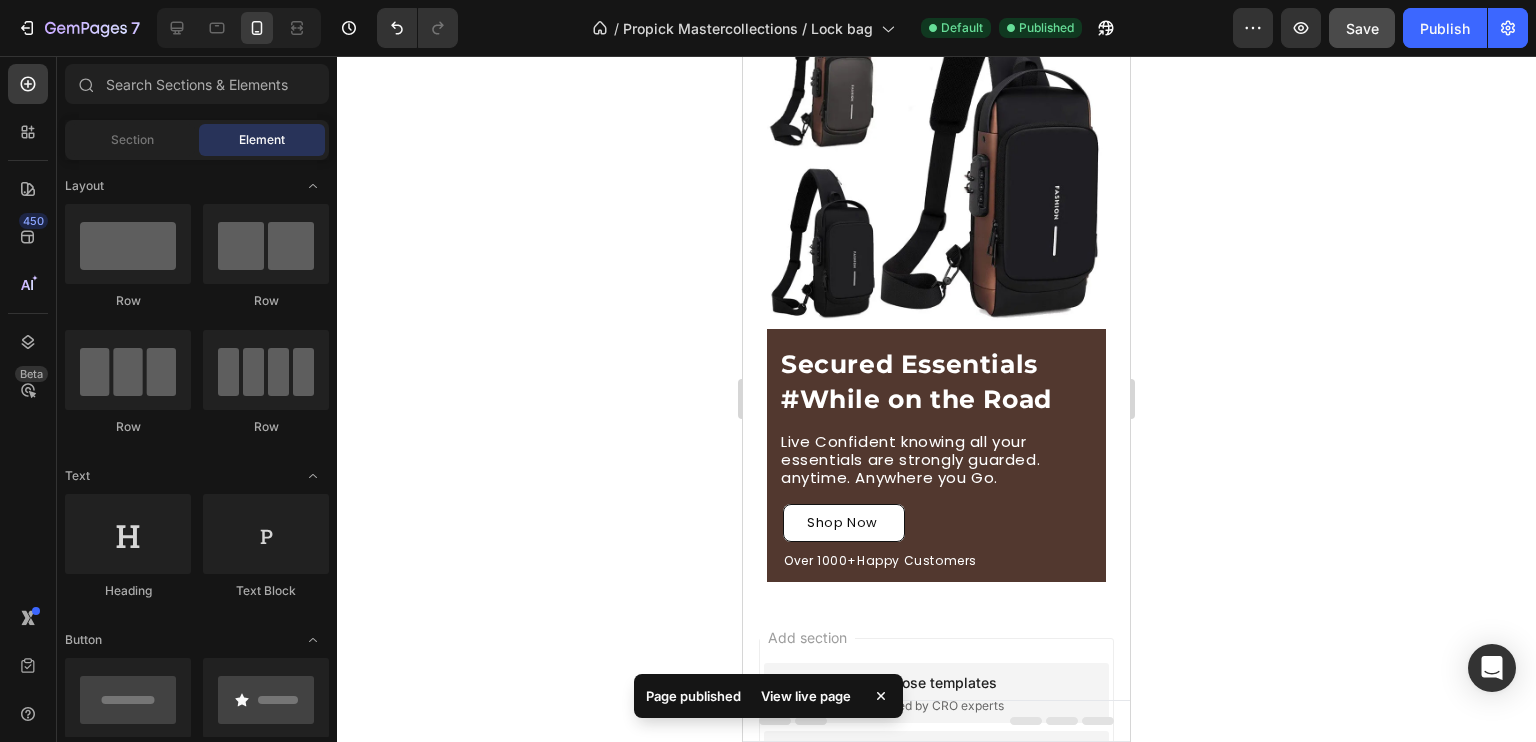 scroll, scrollTop: 0, scrollLeft: 0, axis: both 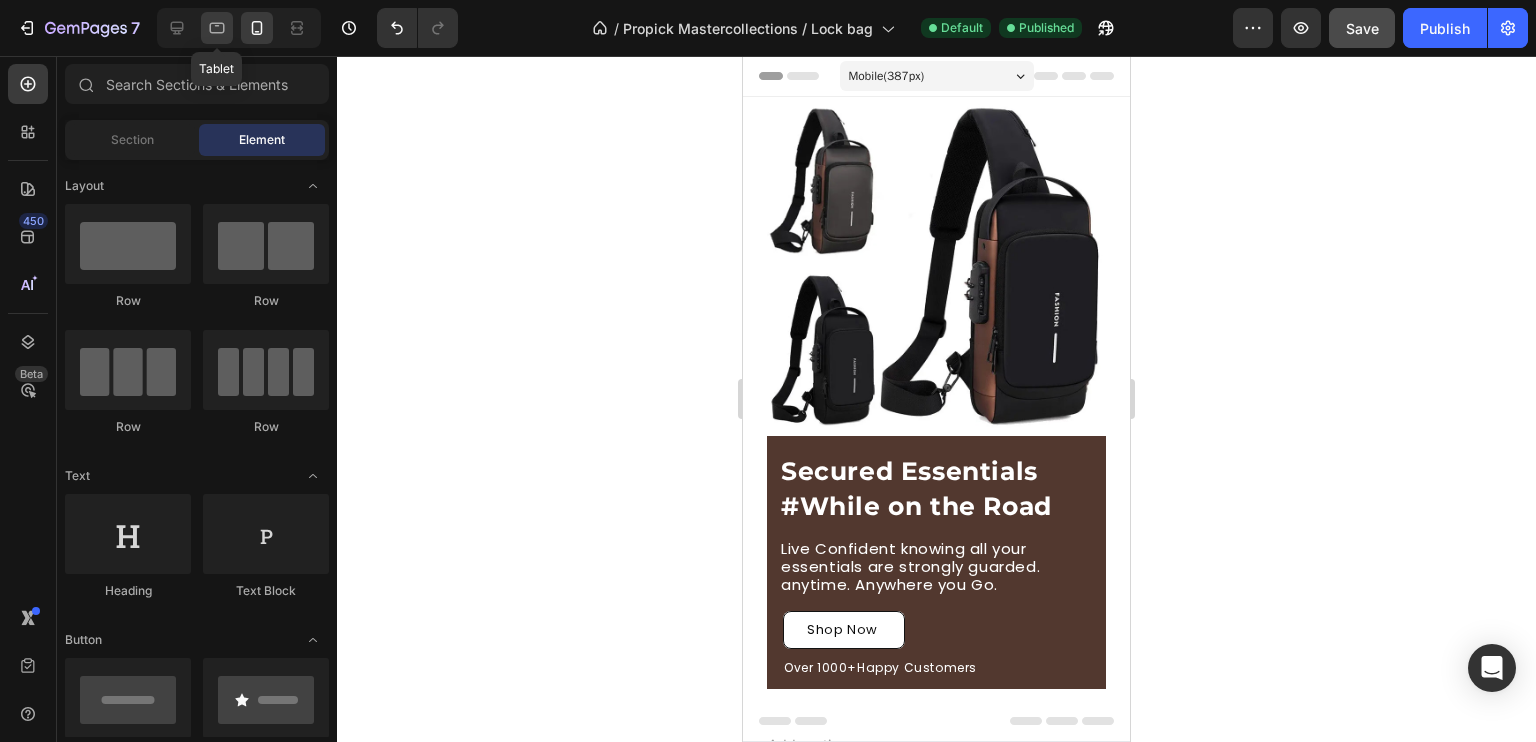click 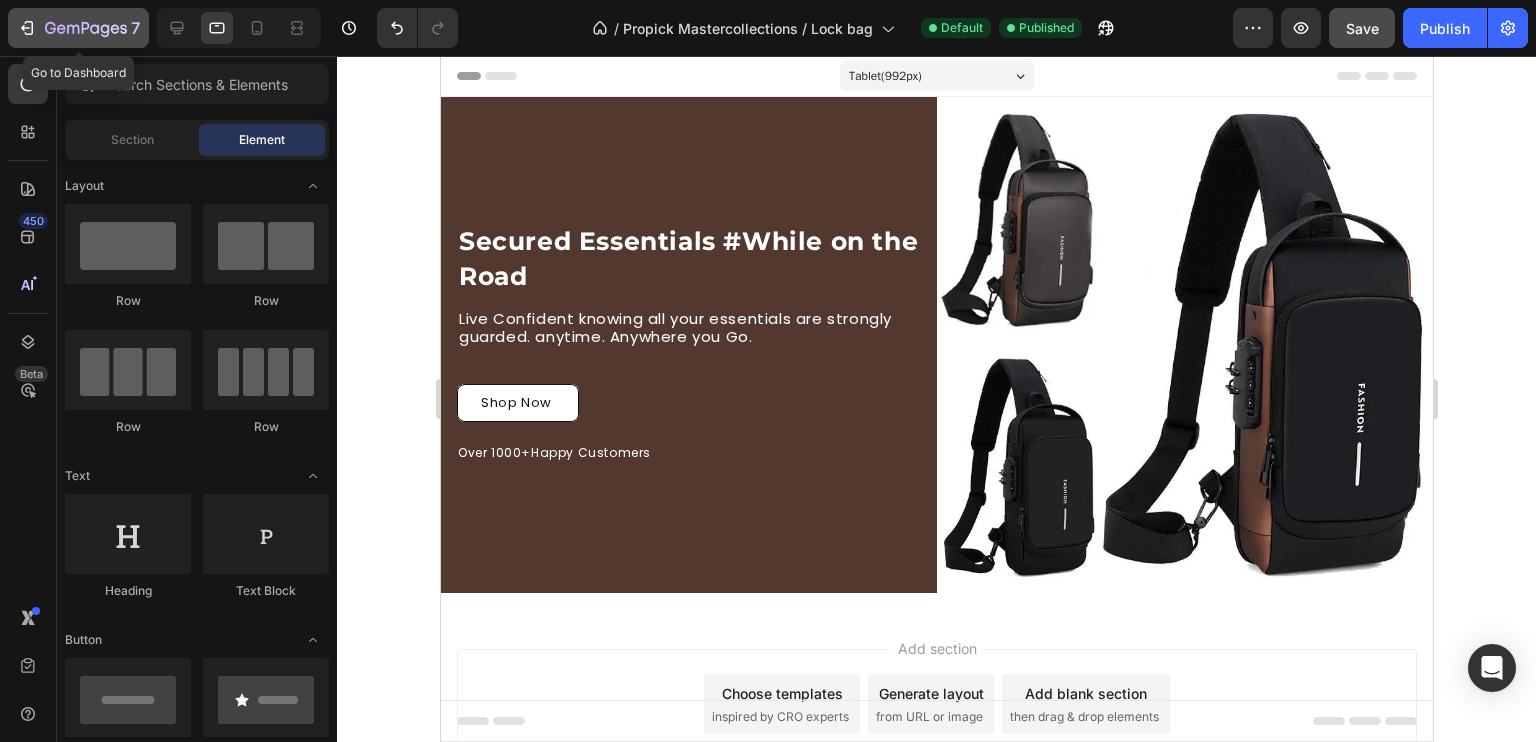 click 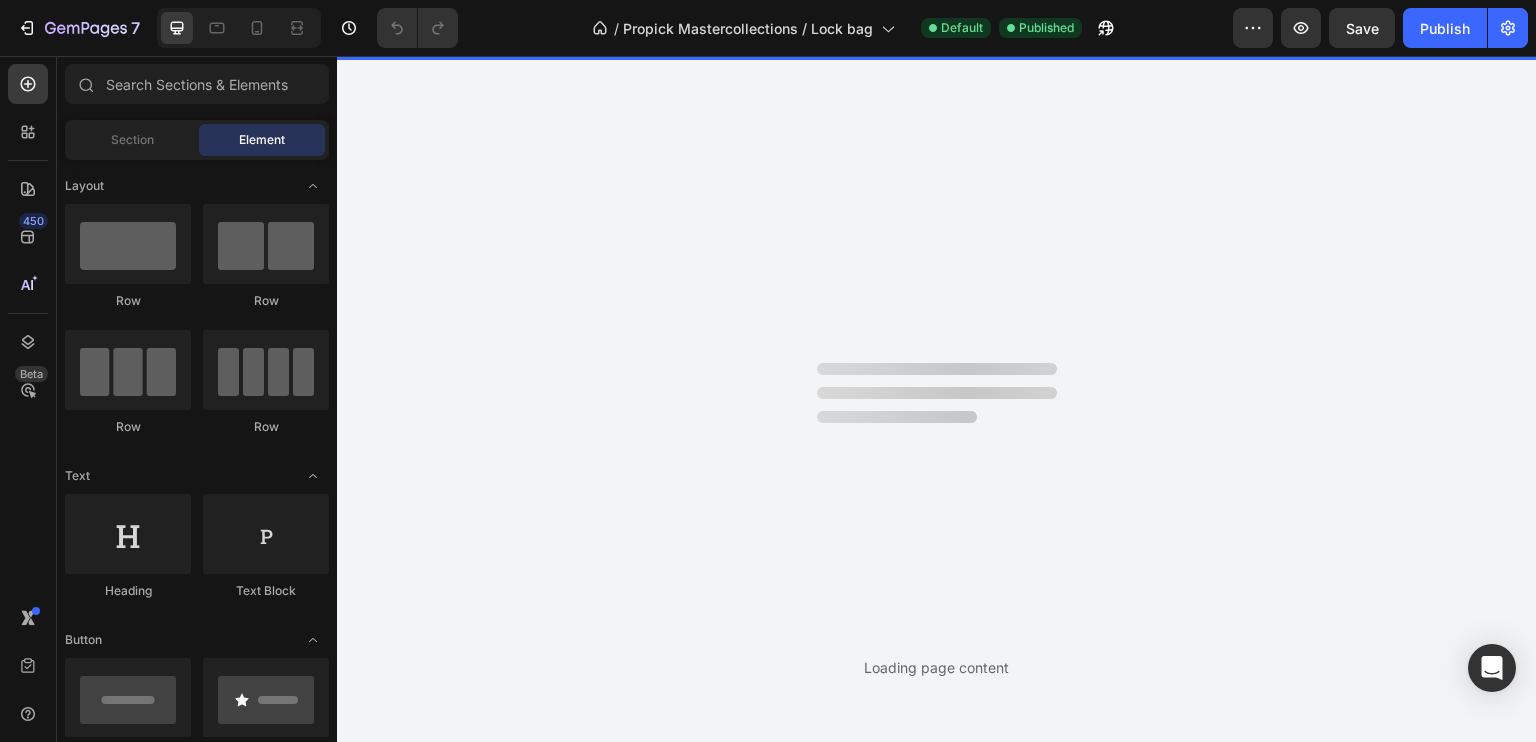 scroll, scrollTop: 0, scrollLeft: 0, axis: both 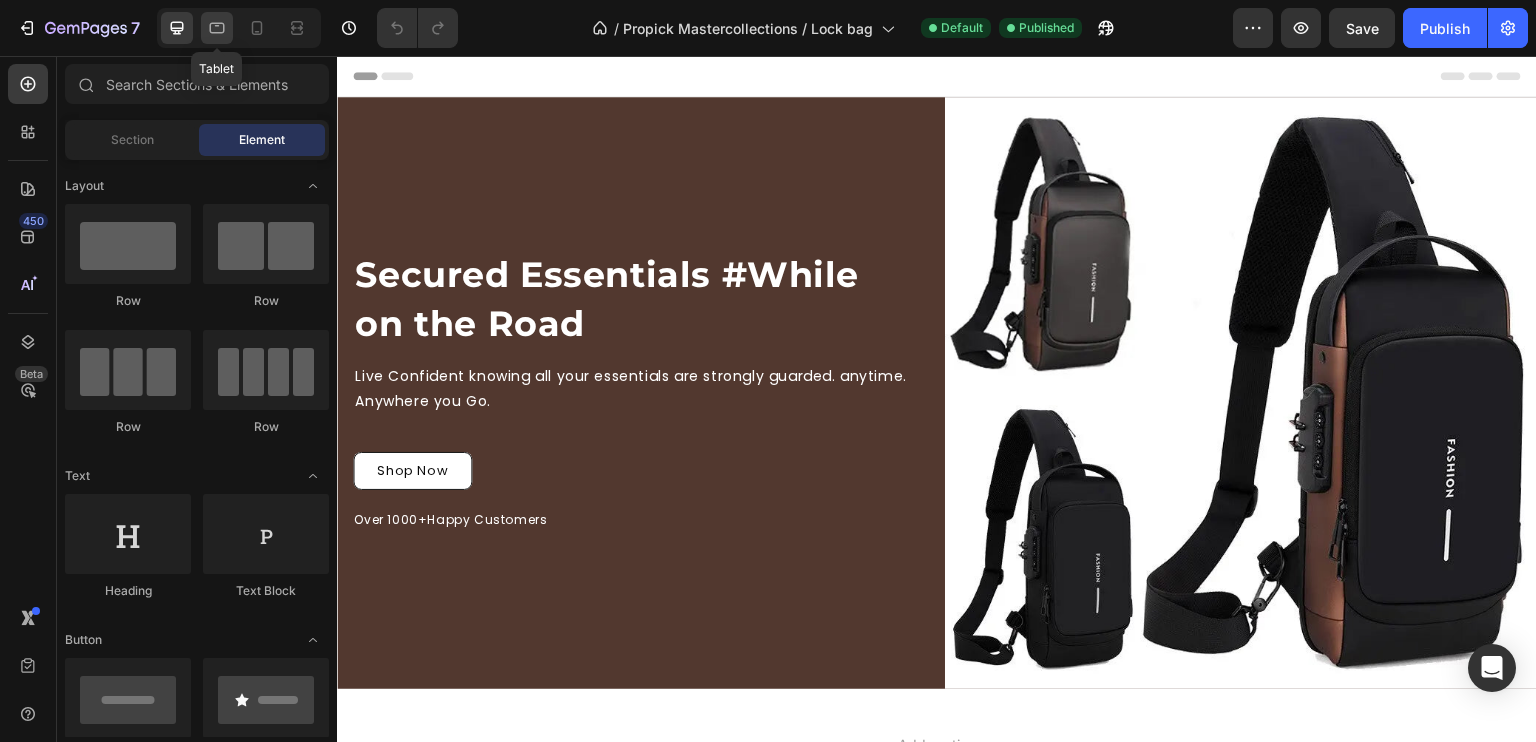 click 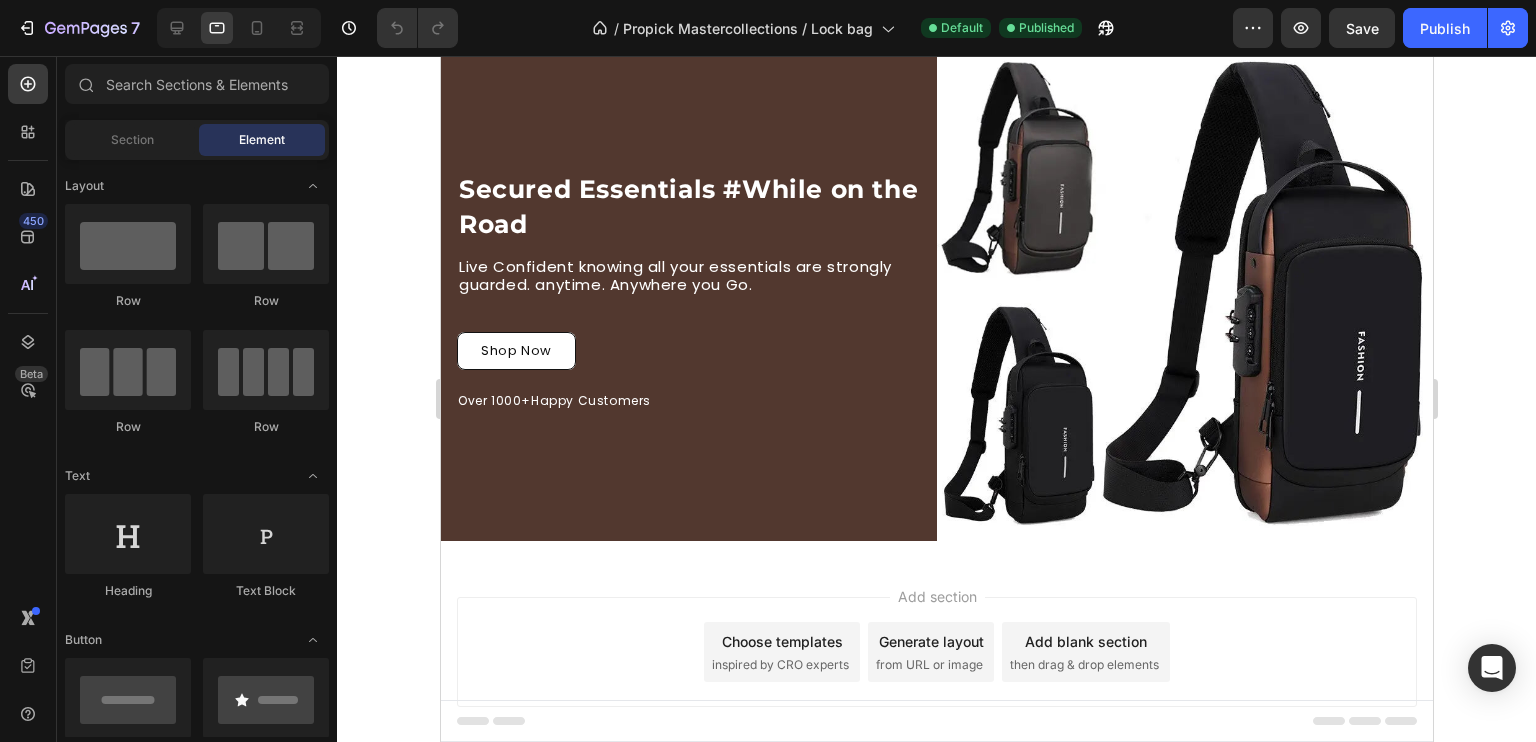 scroll, scrollTop: 104, scrollLeft: 0, axis: vertical 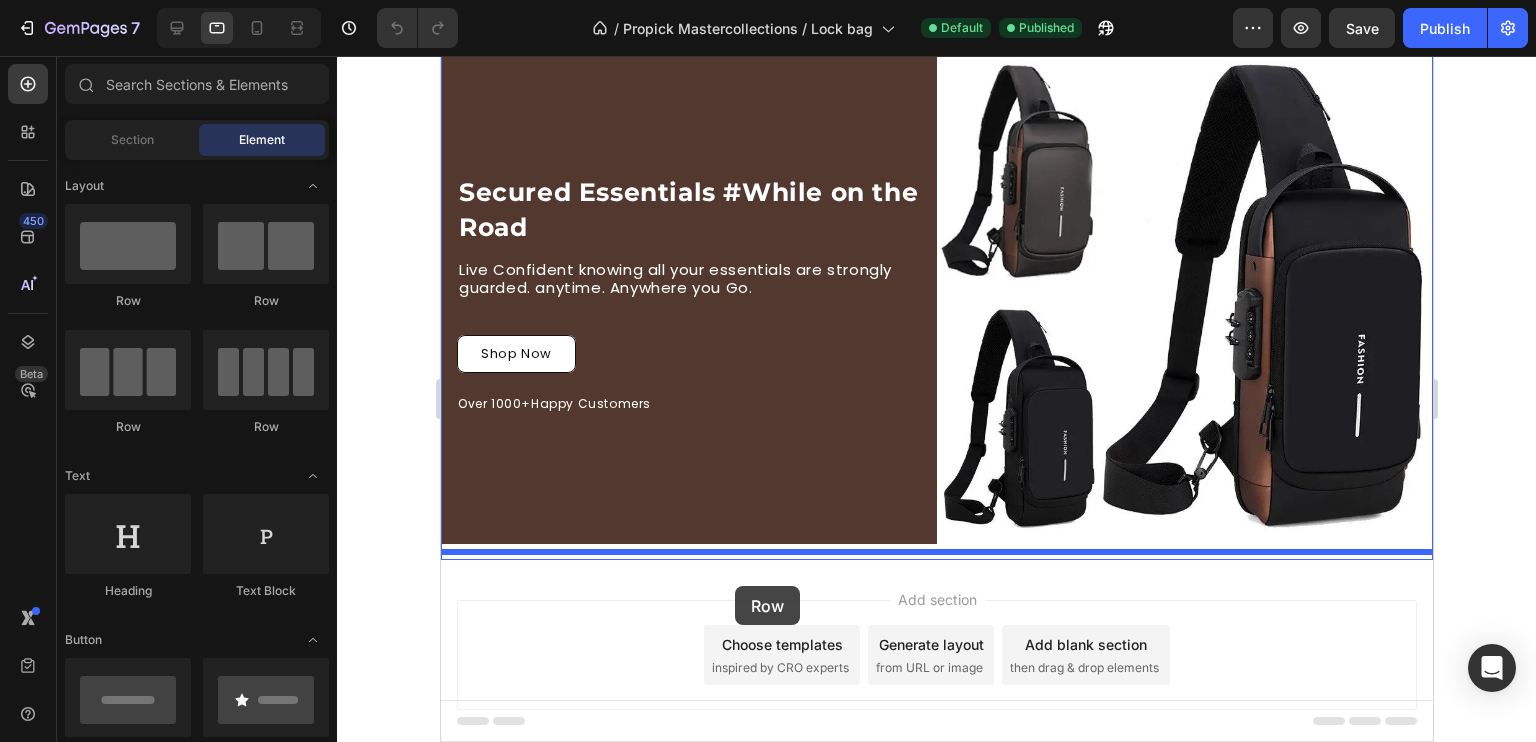 drag, startPoint x: 580, startPoint y: 307, endPoint x: 734, endPoint y: 586, distance: 318.68008 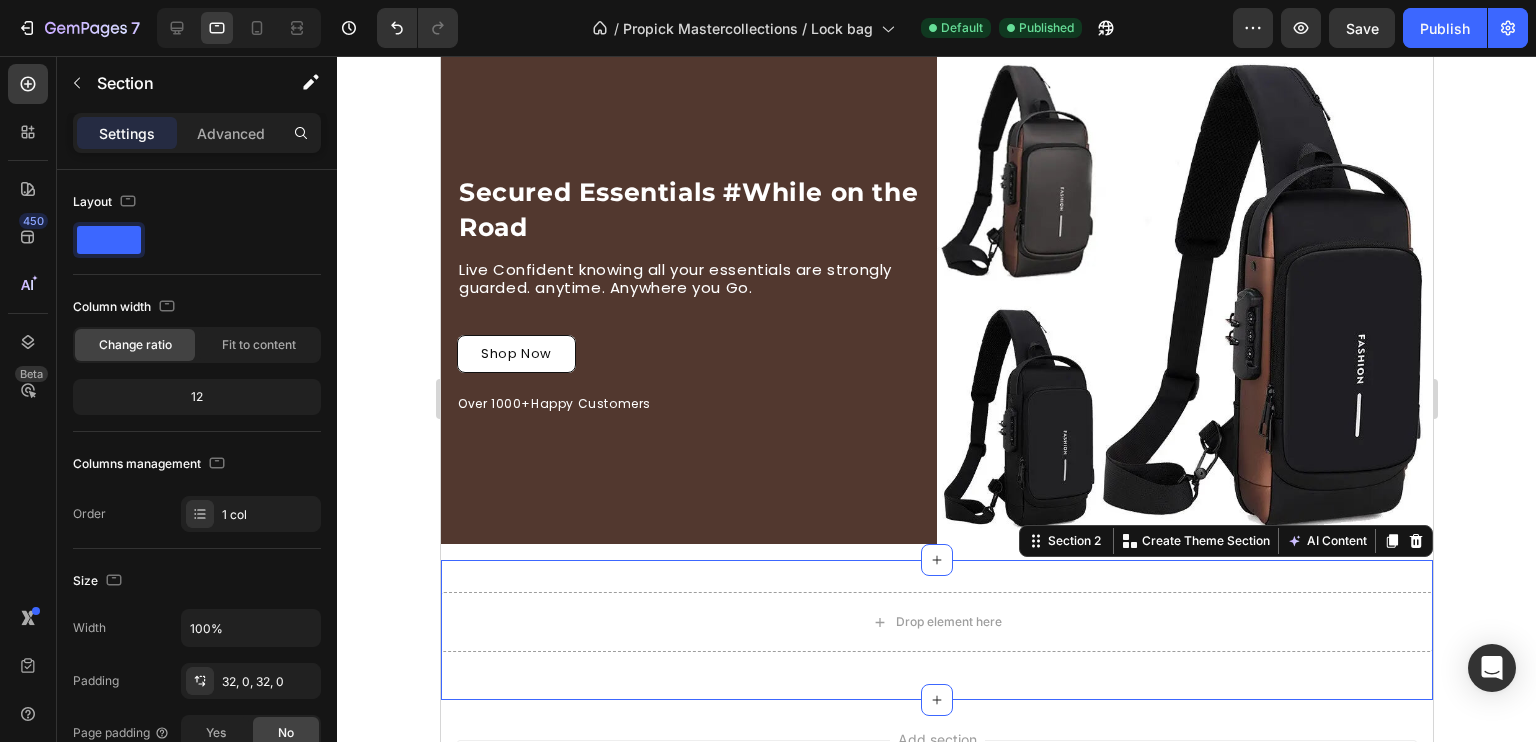 click on "Drop element here Row Section 2   You can create reusable sections Create Theme Section AI Content Write with GemAI What would you like to describe here? Tone and Voice Persuasive Product Getting products... Show more Generate" at bounding box center [936, 630] 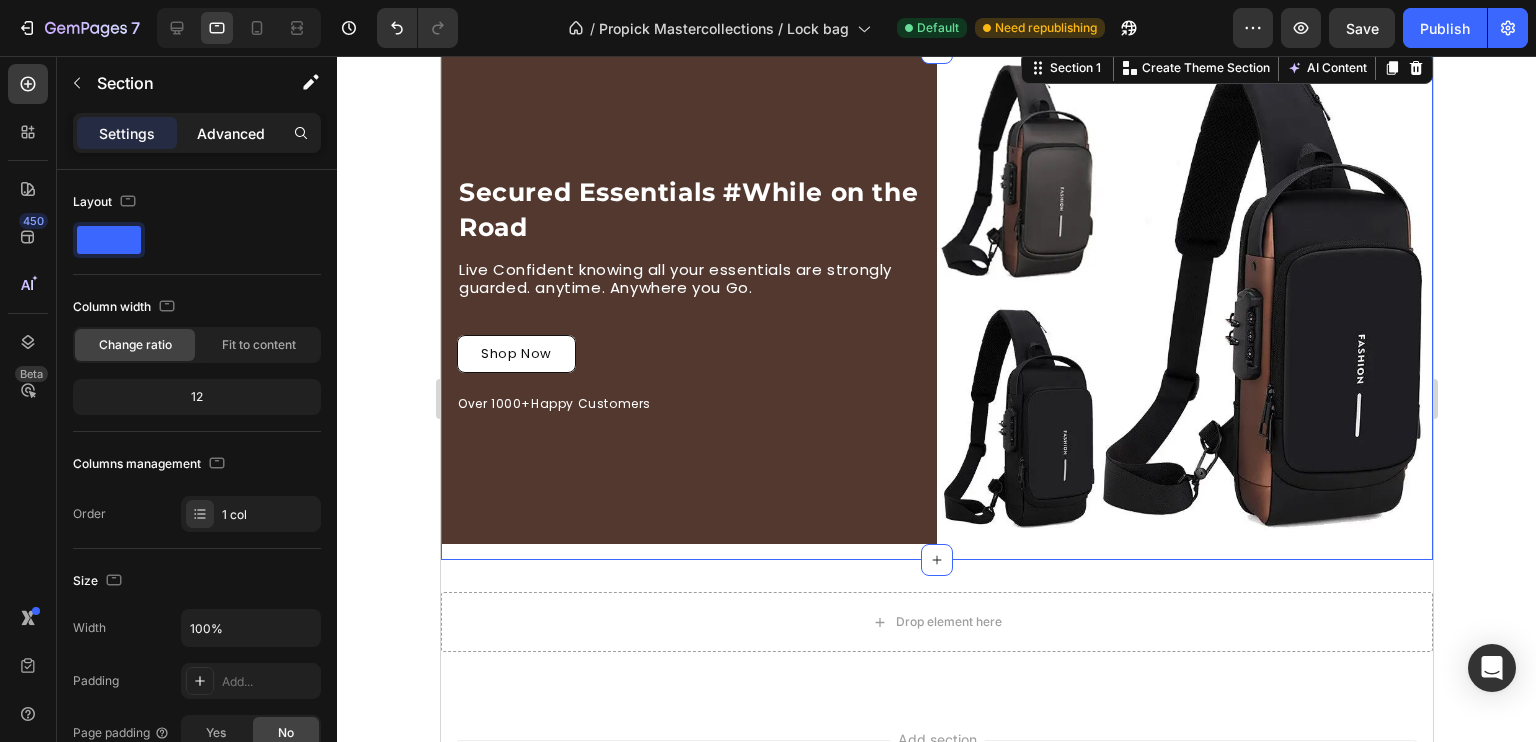 click on "Advanced" at bounding box center [231, 133] 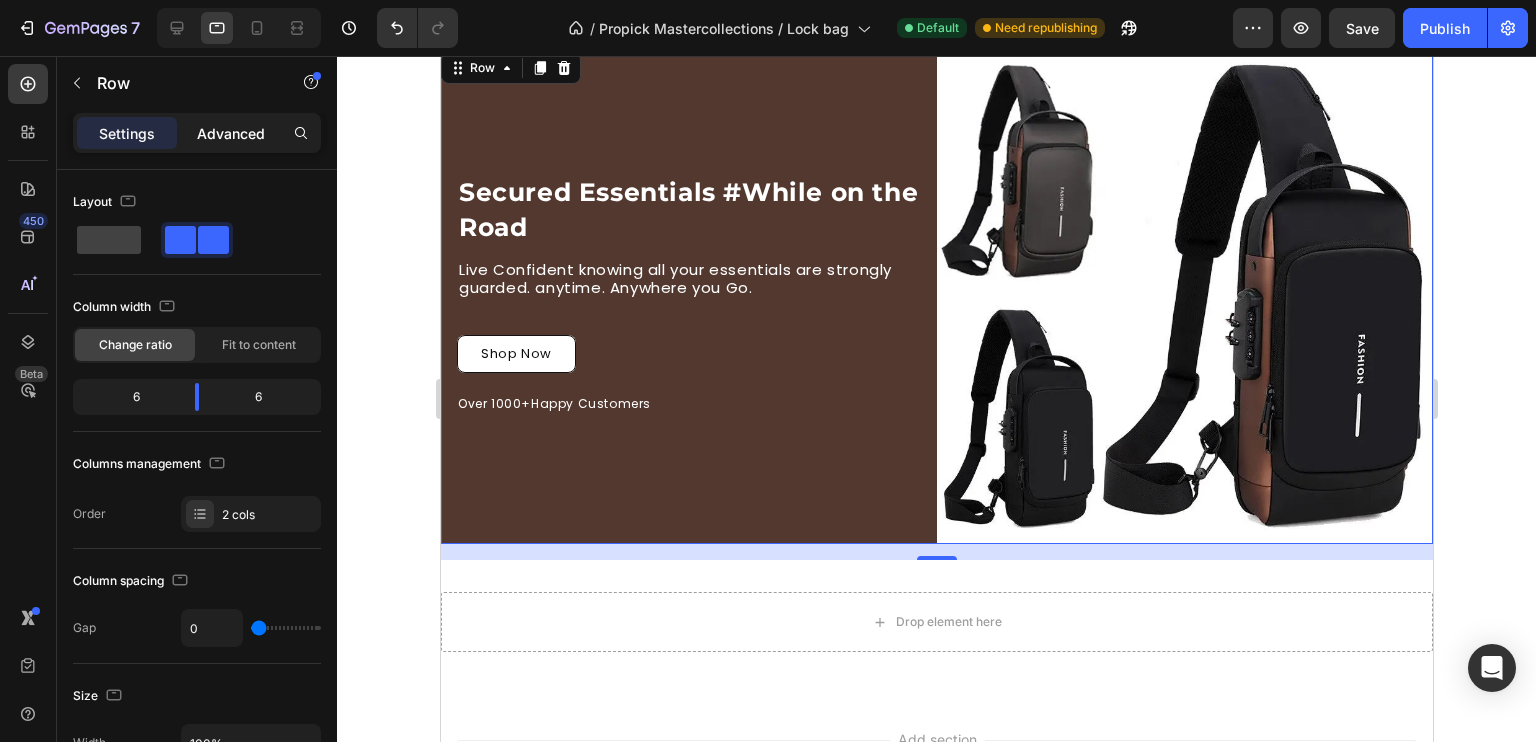 click on "Advanced" at bounding box center [231, 133] 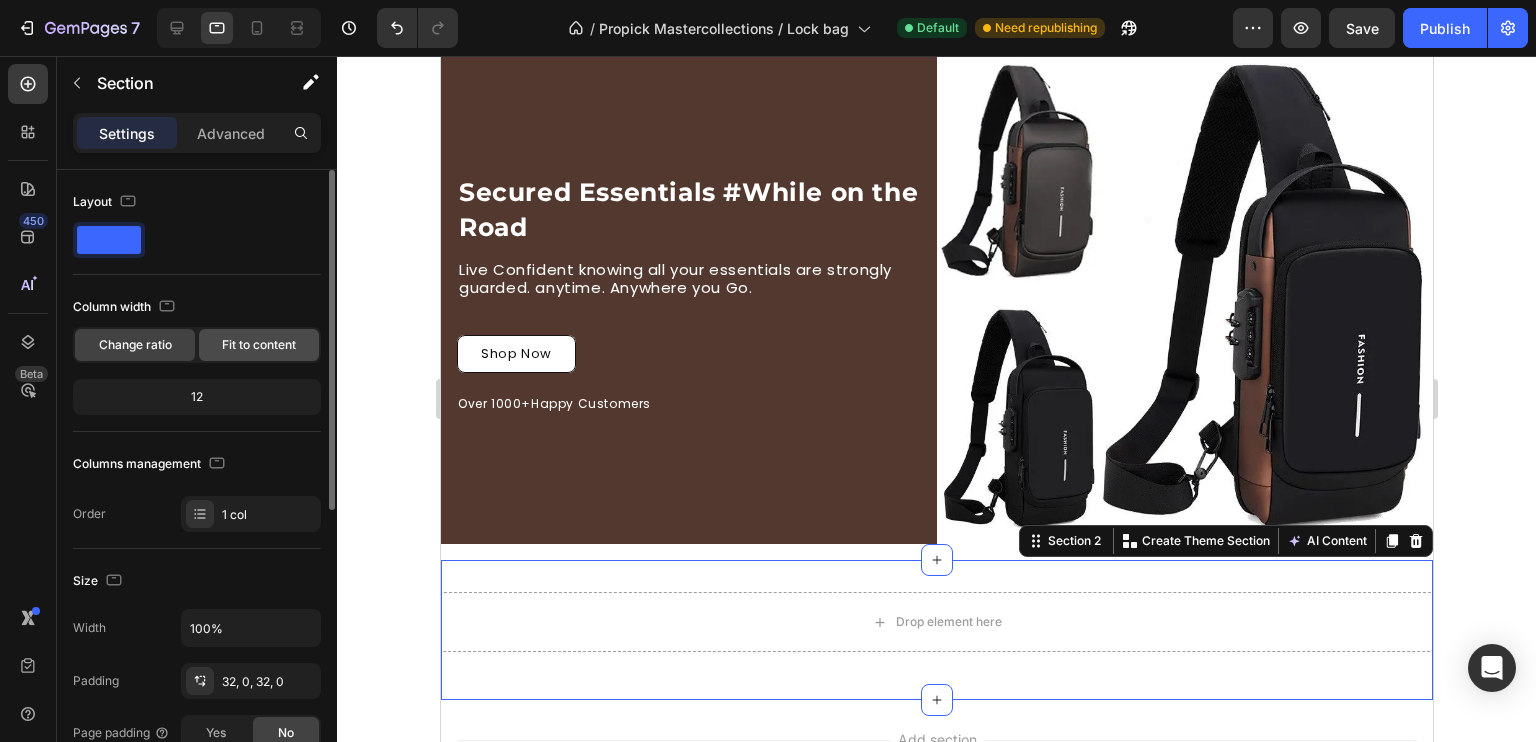 click on "Fit to content" 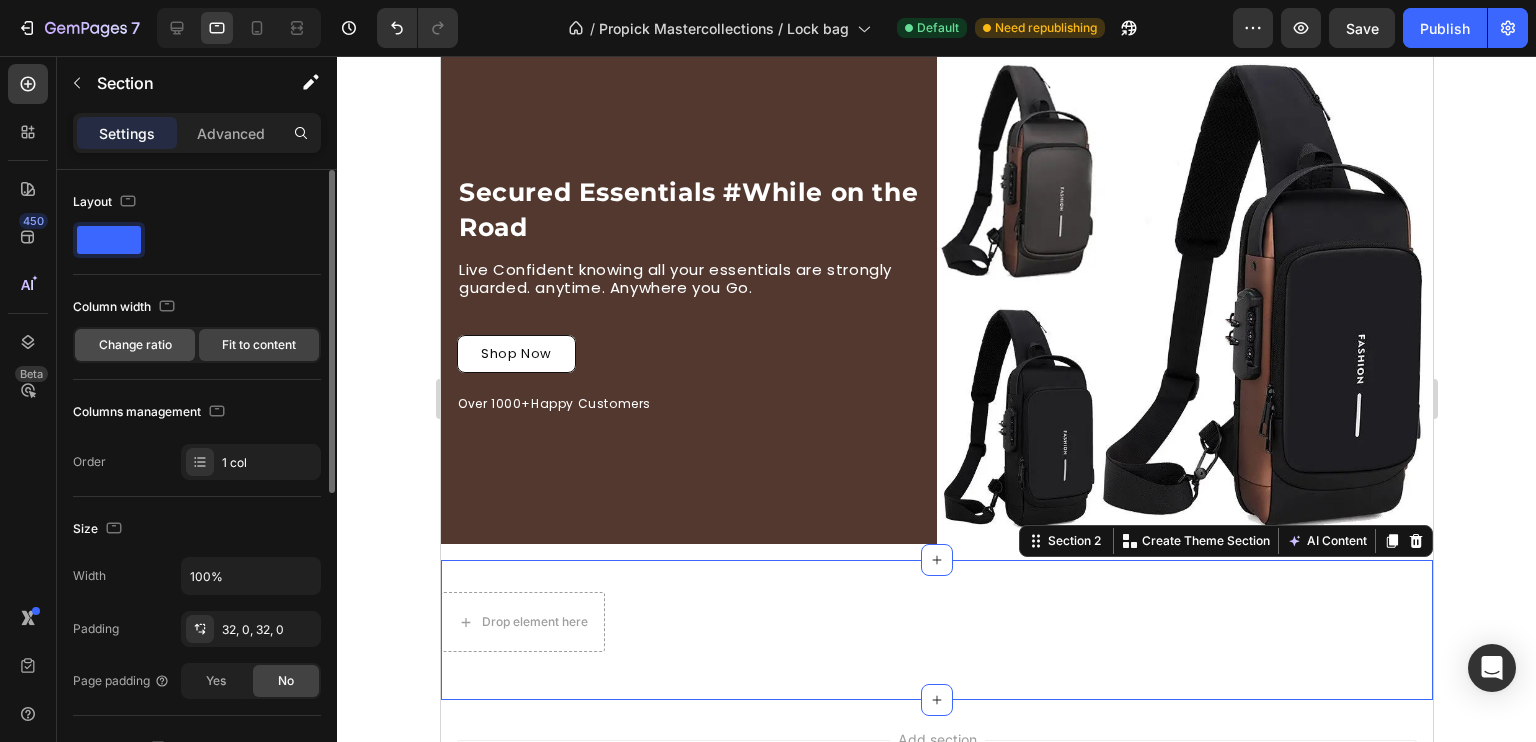 click on "Change ratio" 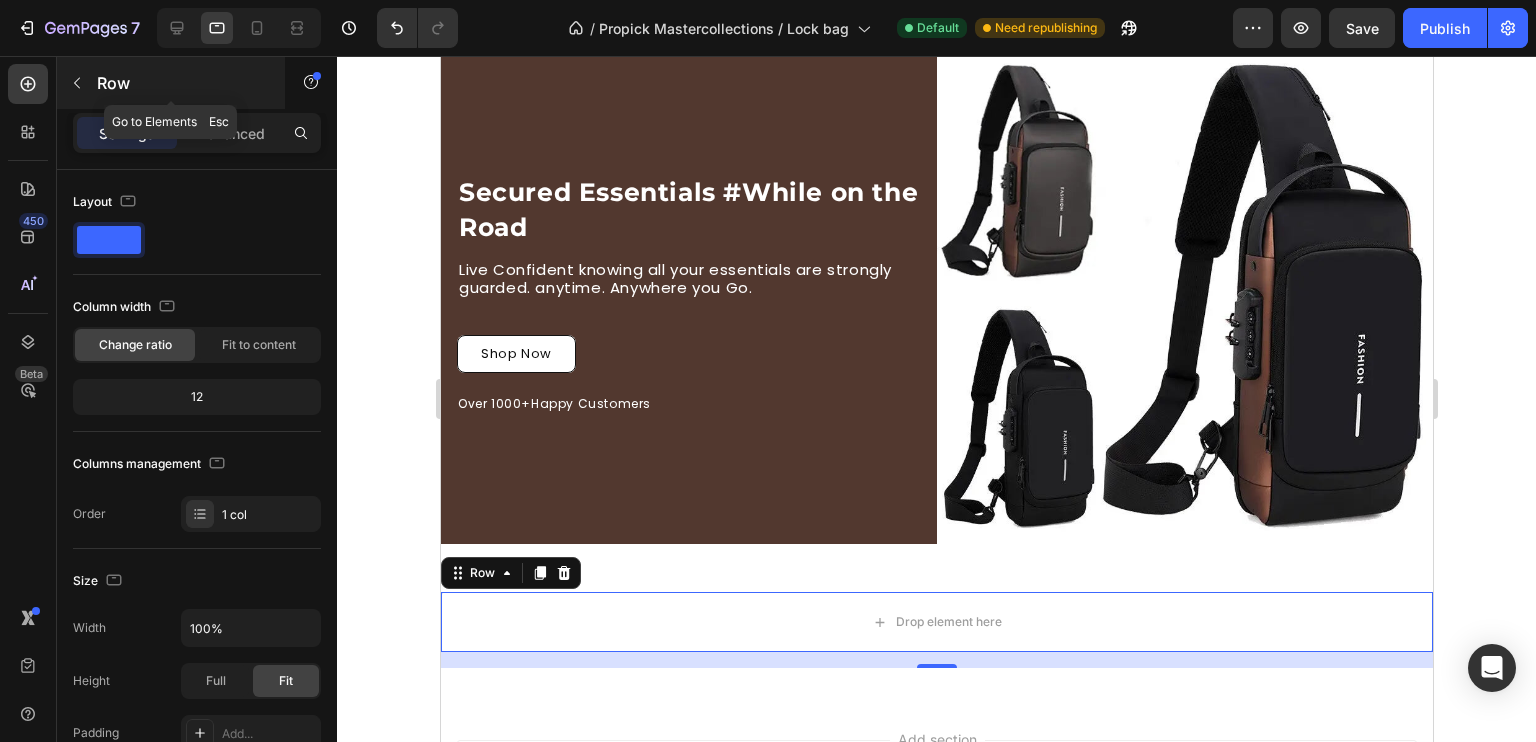 click 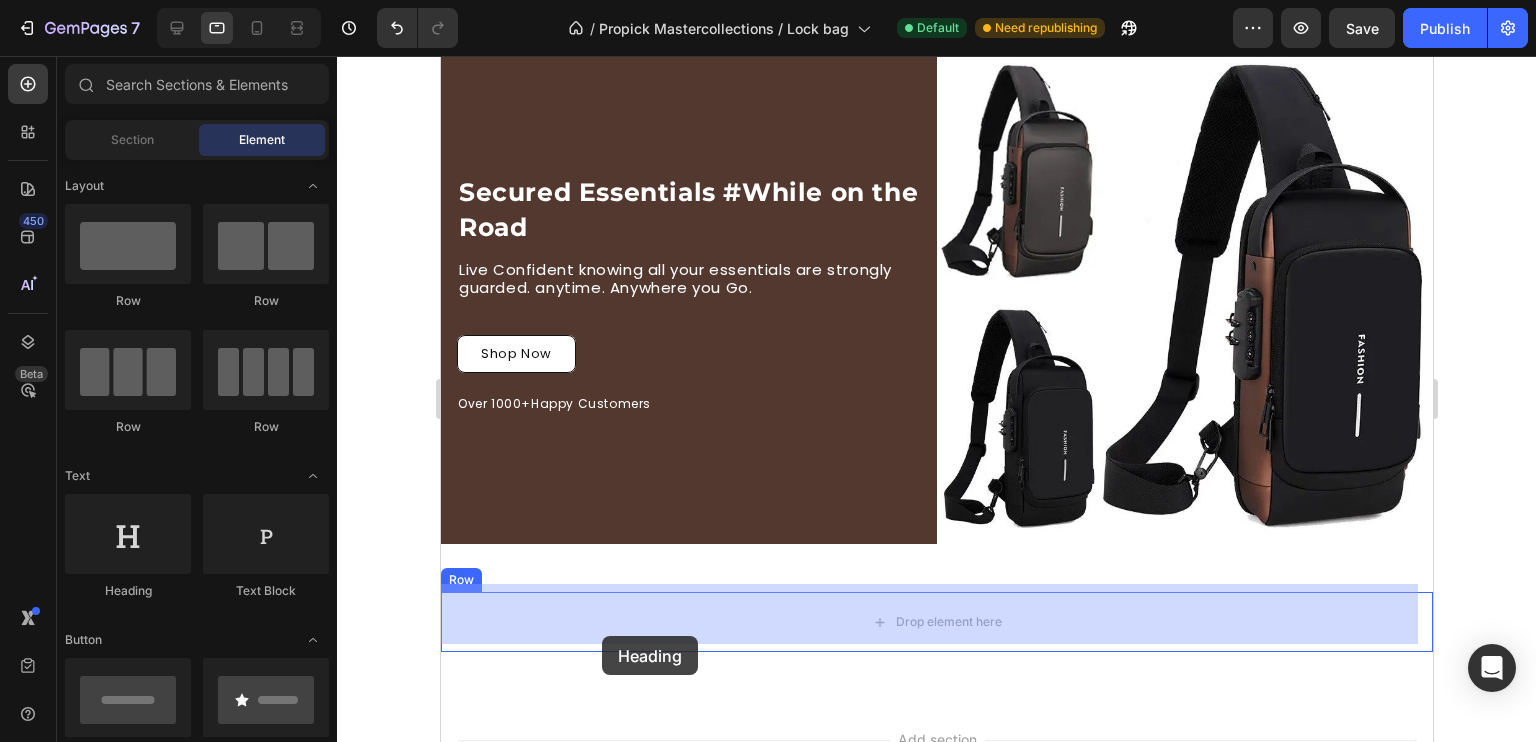 drag, startPoint x: 592, startPoint y: 602, endPoint x: 601, endPoint y: 636, distance: 35.17101 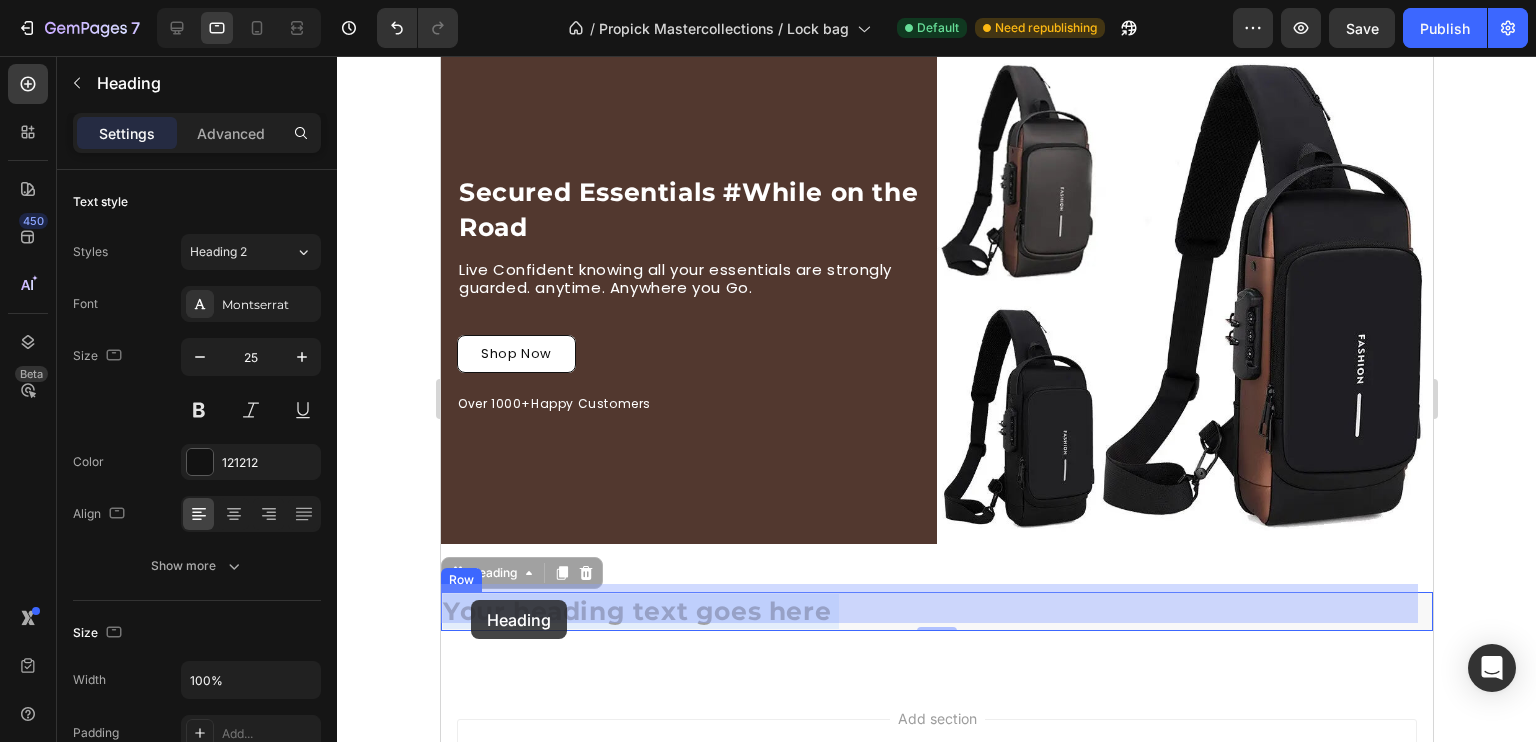 drag, startPoint x: 821, startPoint y: 598, endPoint x: 474, endPoint y: 602, distance: 347.02304 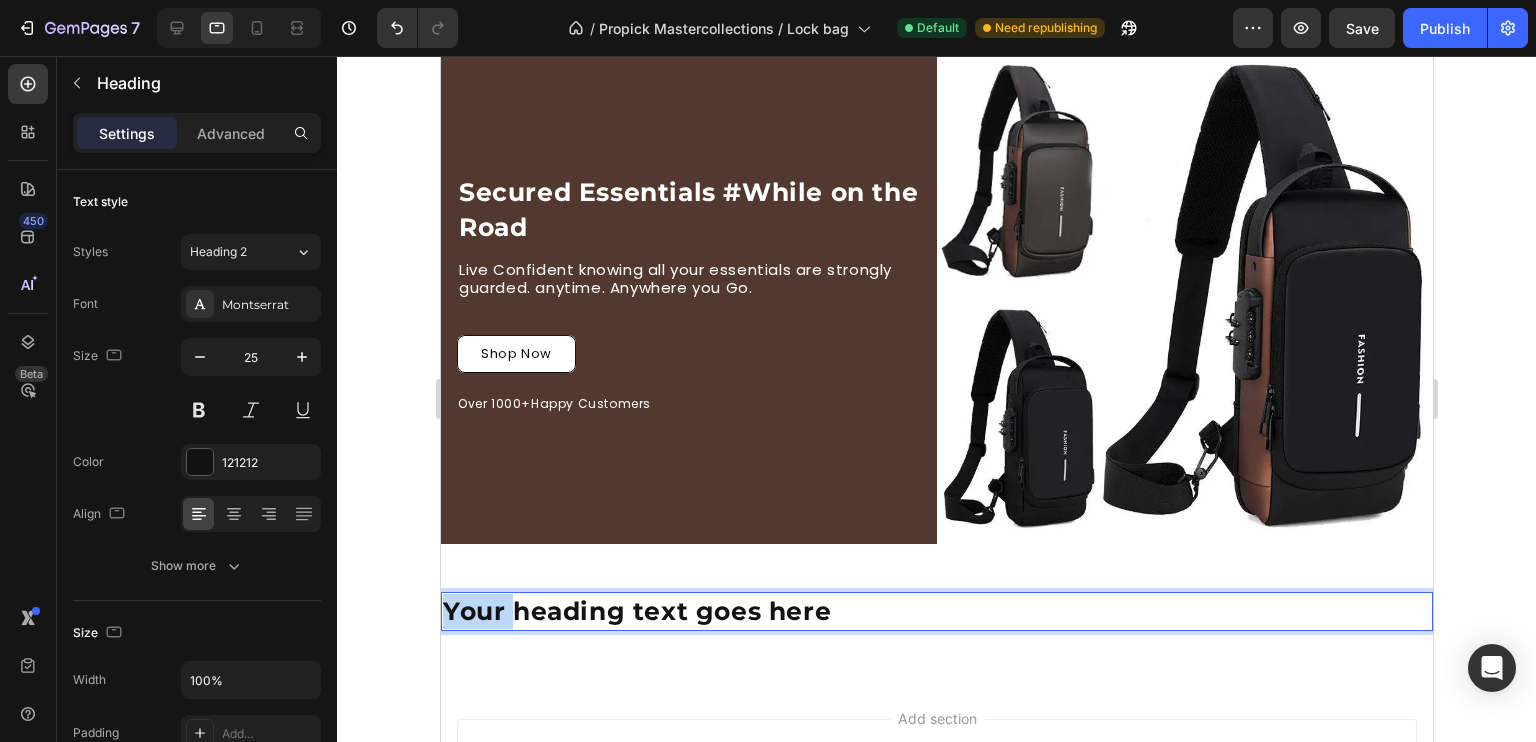 click on "Your heading text goes here" at bounding box center (936, 611) 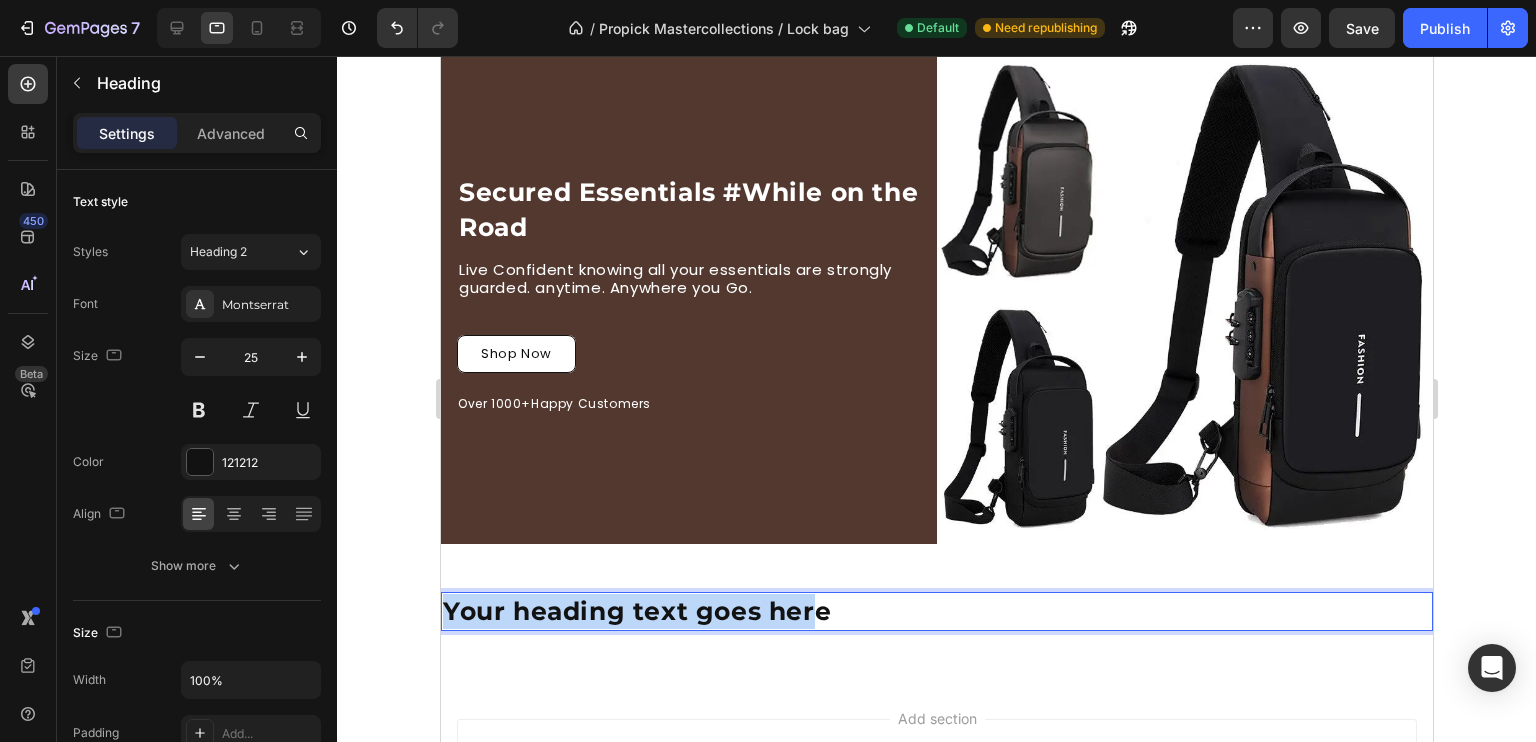 drag, startPoint x: 819, startPoint y: 594, endPoint x: 444, endPoint y: 606, distance: 375.19196 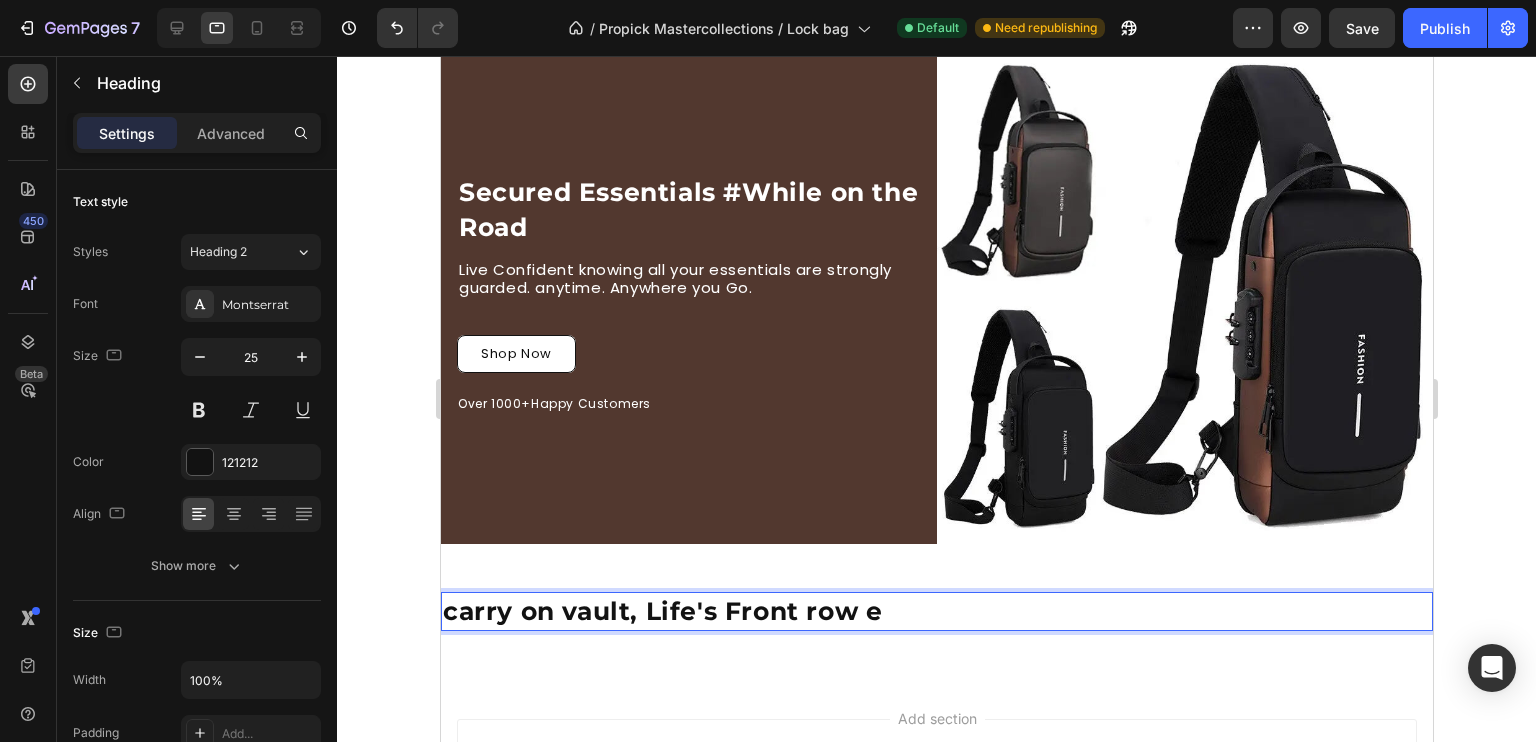 click on "carry on vault, Life's Front row e" at bounding box center [936, 611] 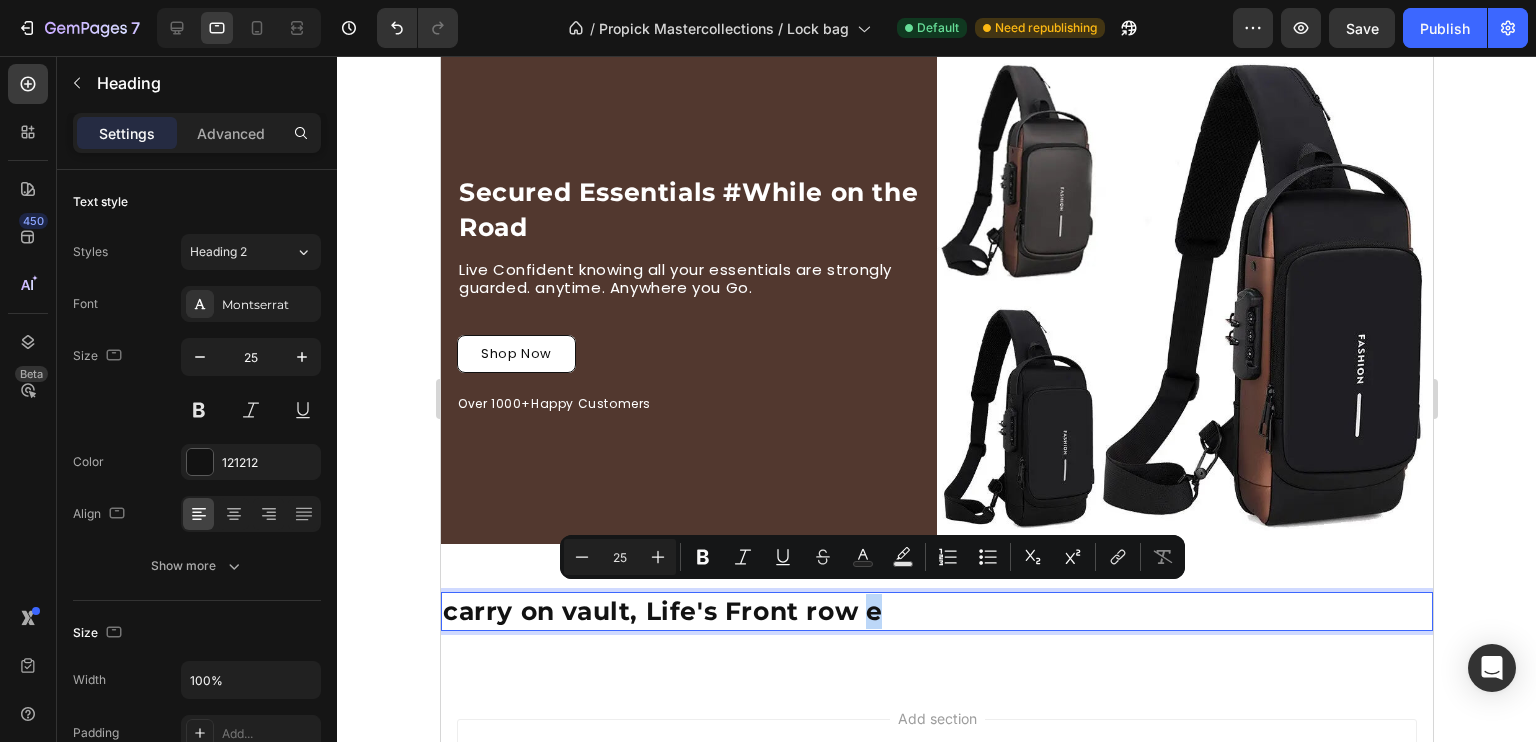 drag, startPoint x: 878, startPoint y: 604, endPoint x: 868, endPoint y: 605, distance: 10.049875 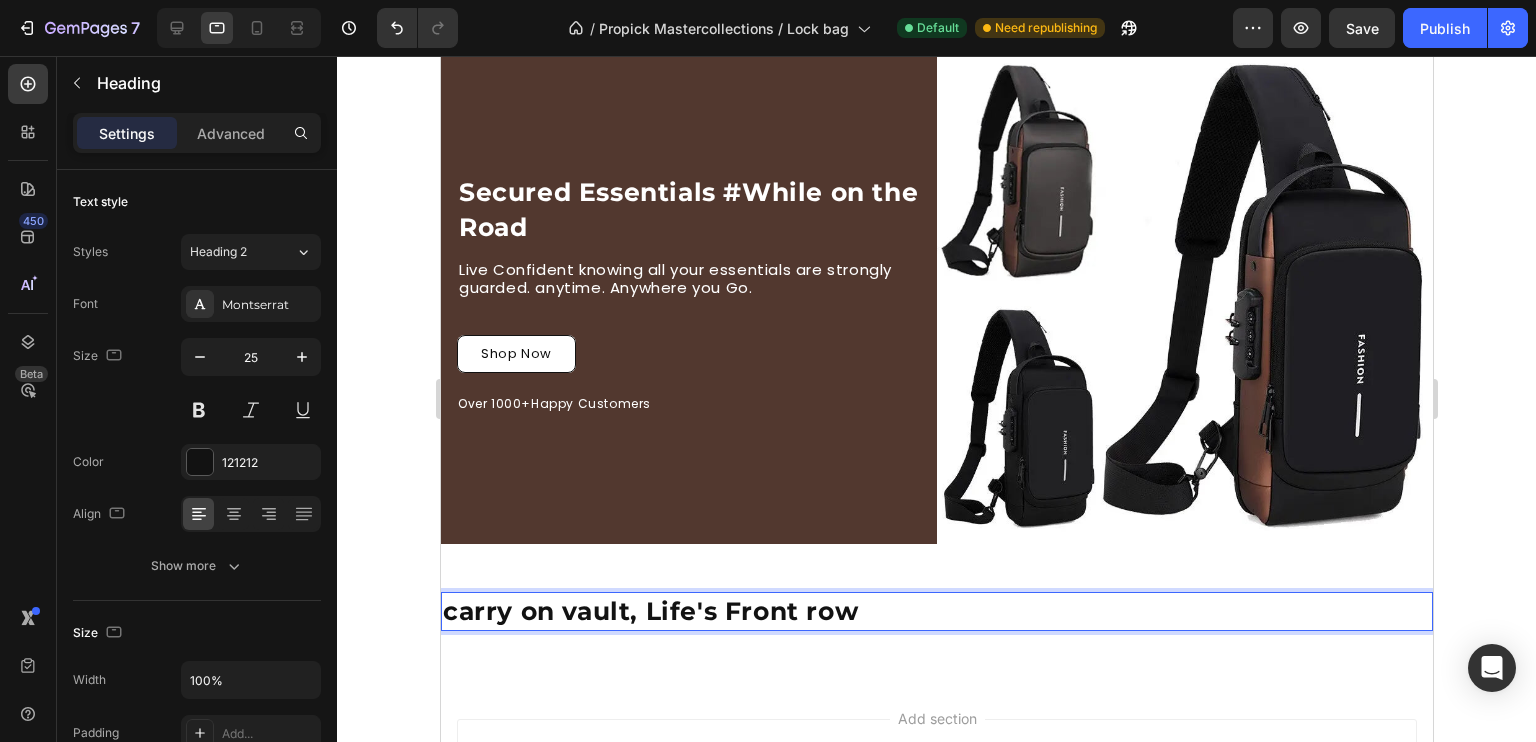 click on "carry on vault, Life's Front row" at bounding box center (936, 611) 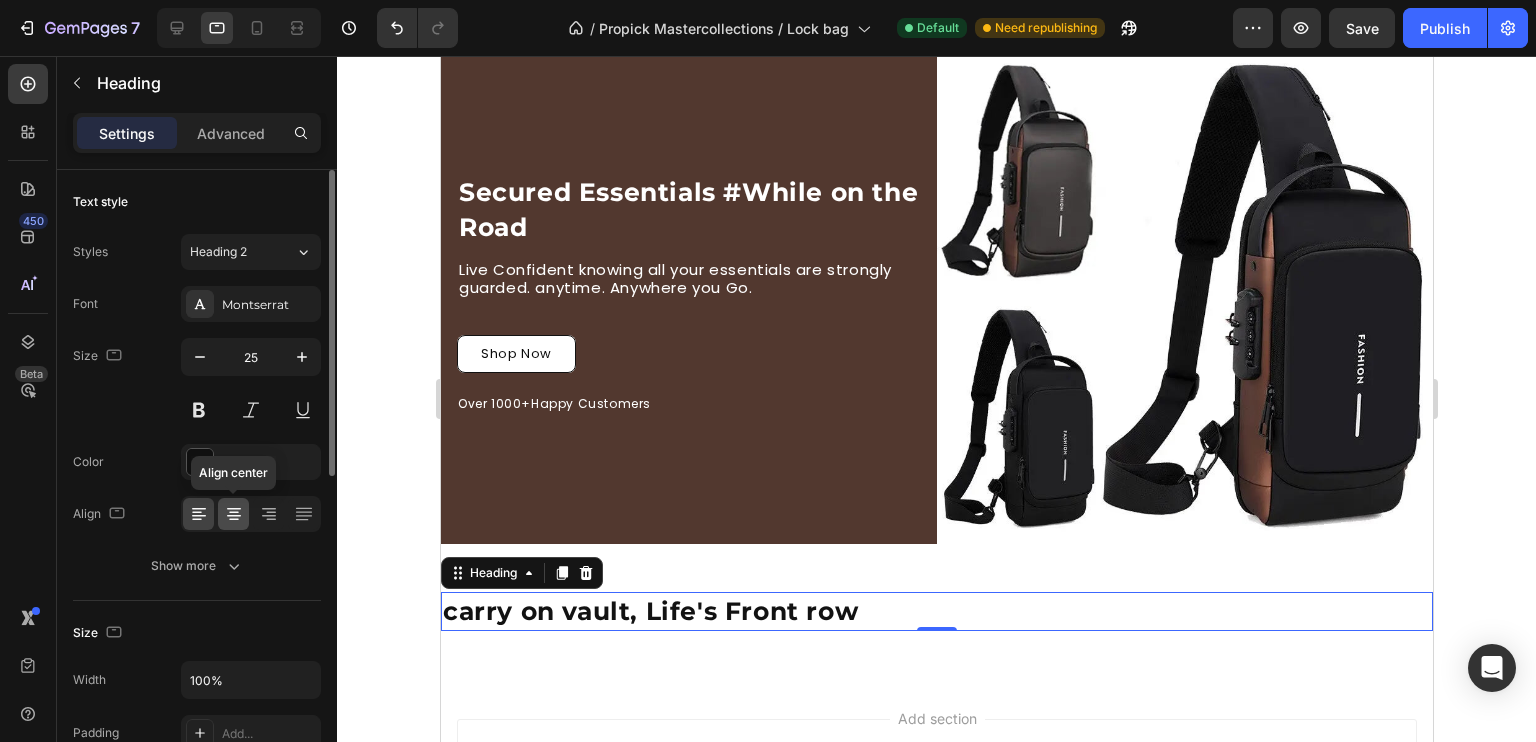 click 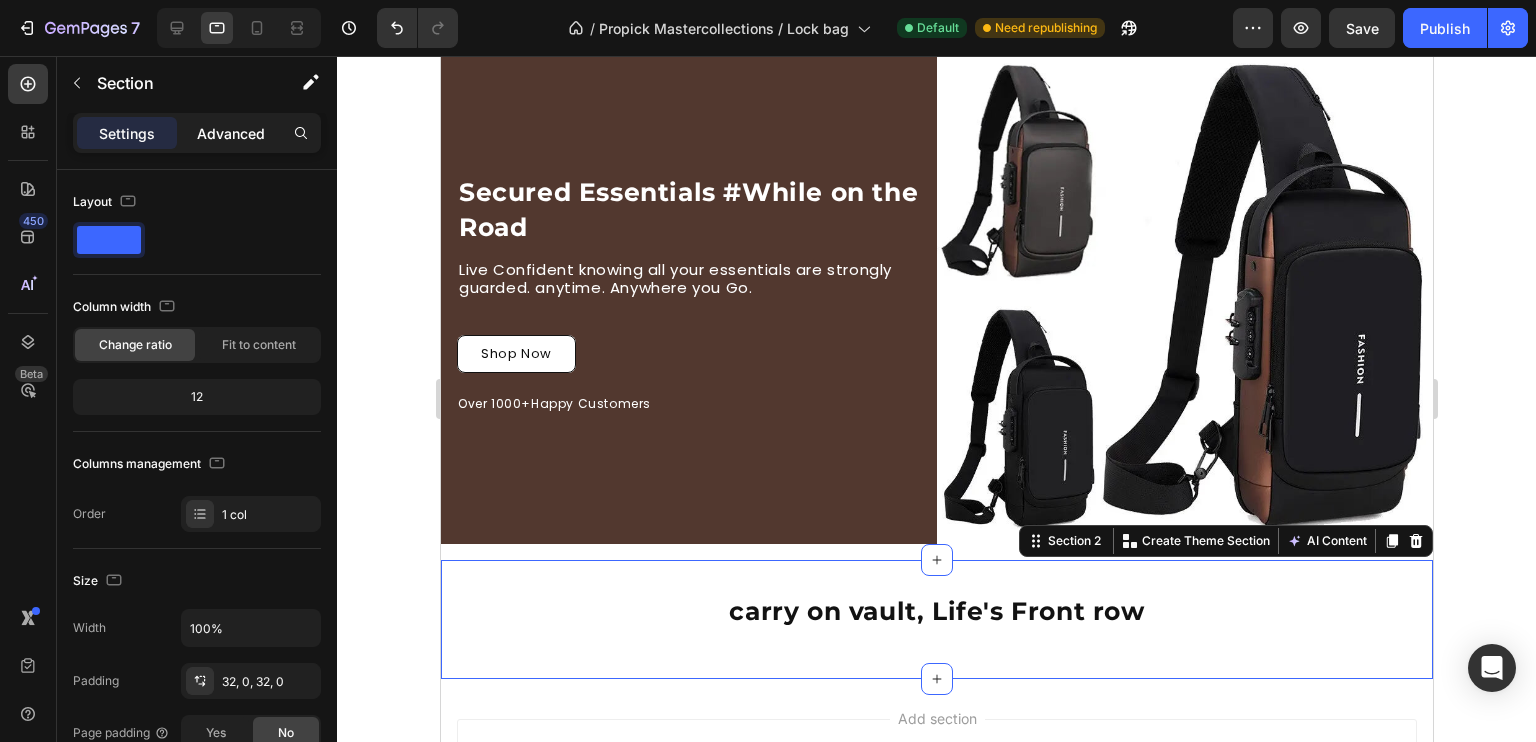 click on "Advanced" at bounding box center [231, 133] 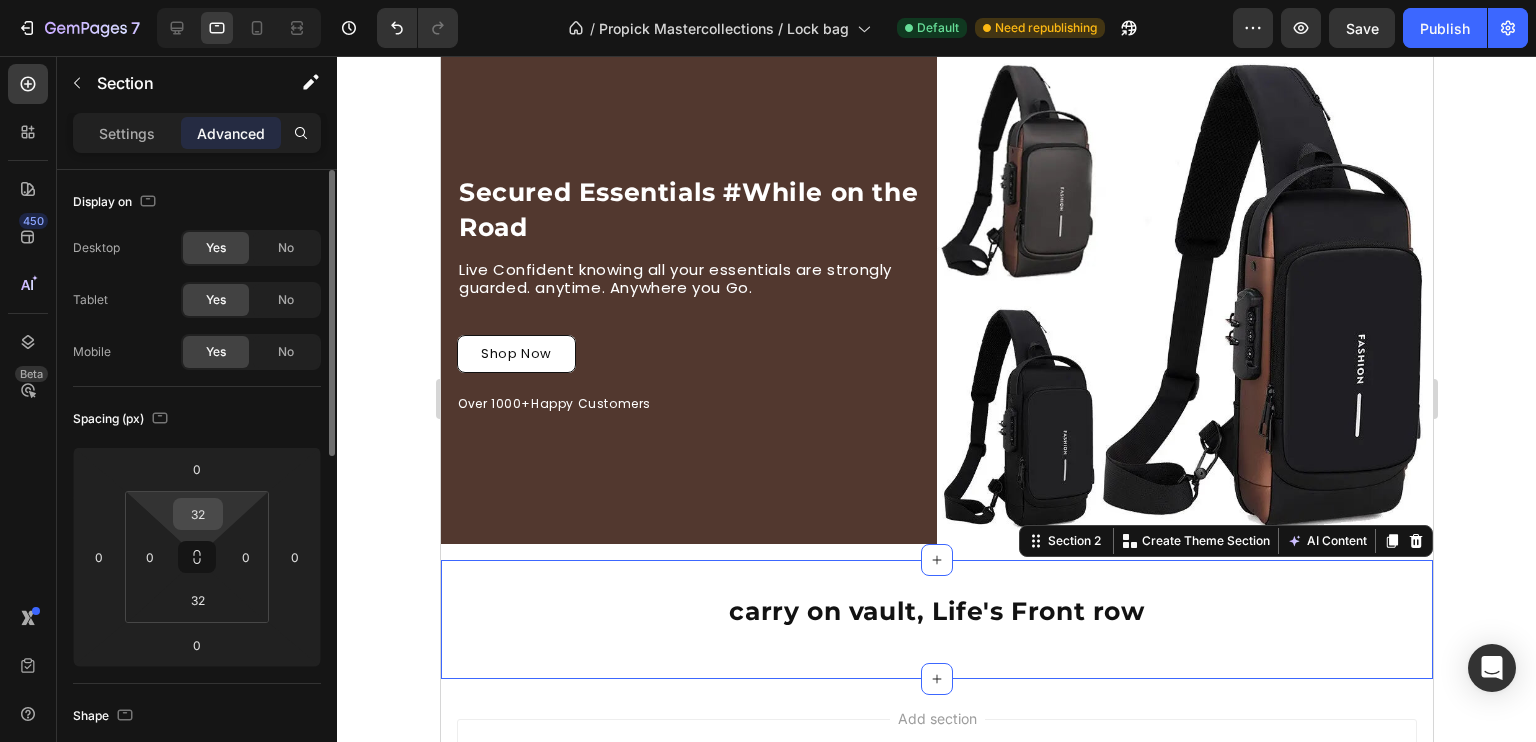 click on "32" at bounding box center [198, 514] 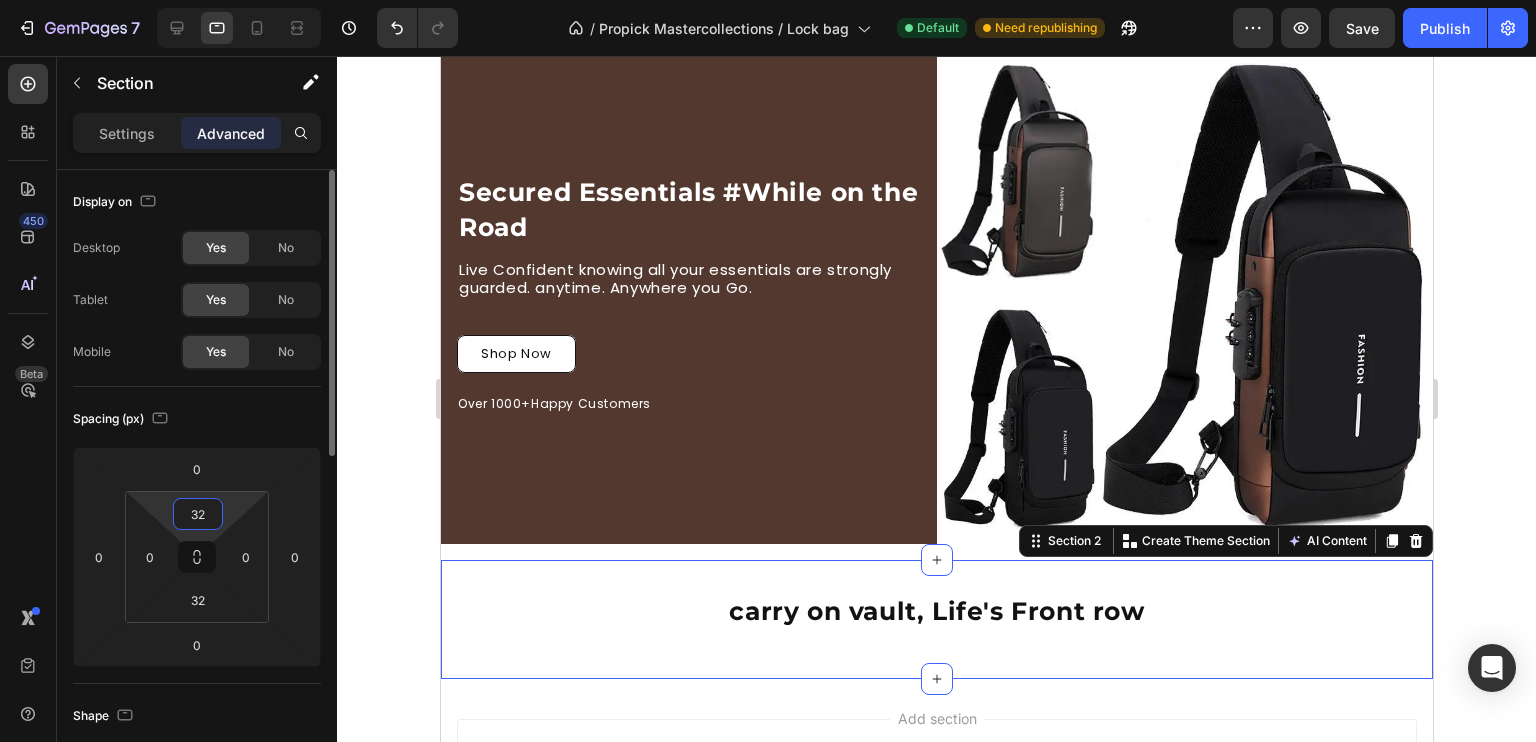 click on "32" at bounding box center [198, 514] 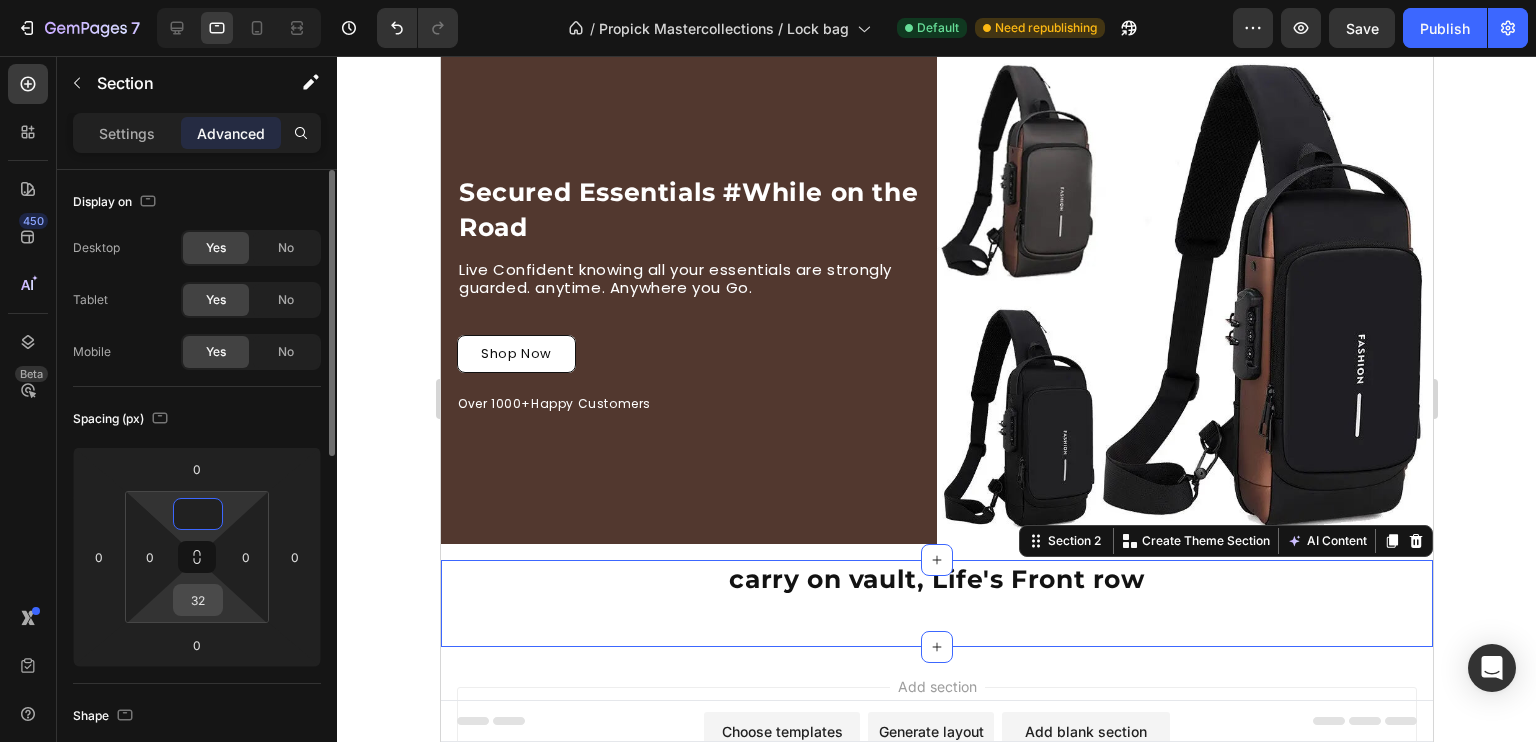 type on "0" 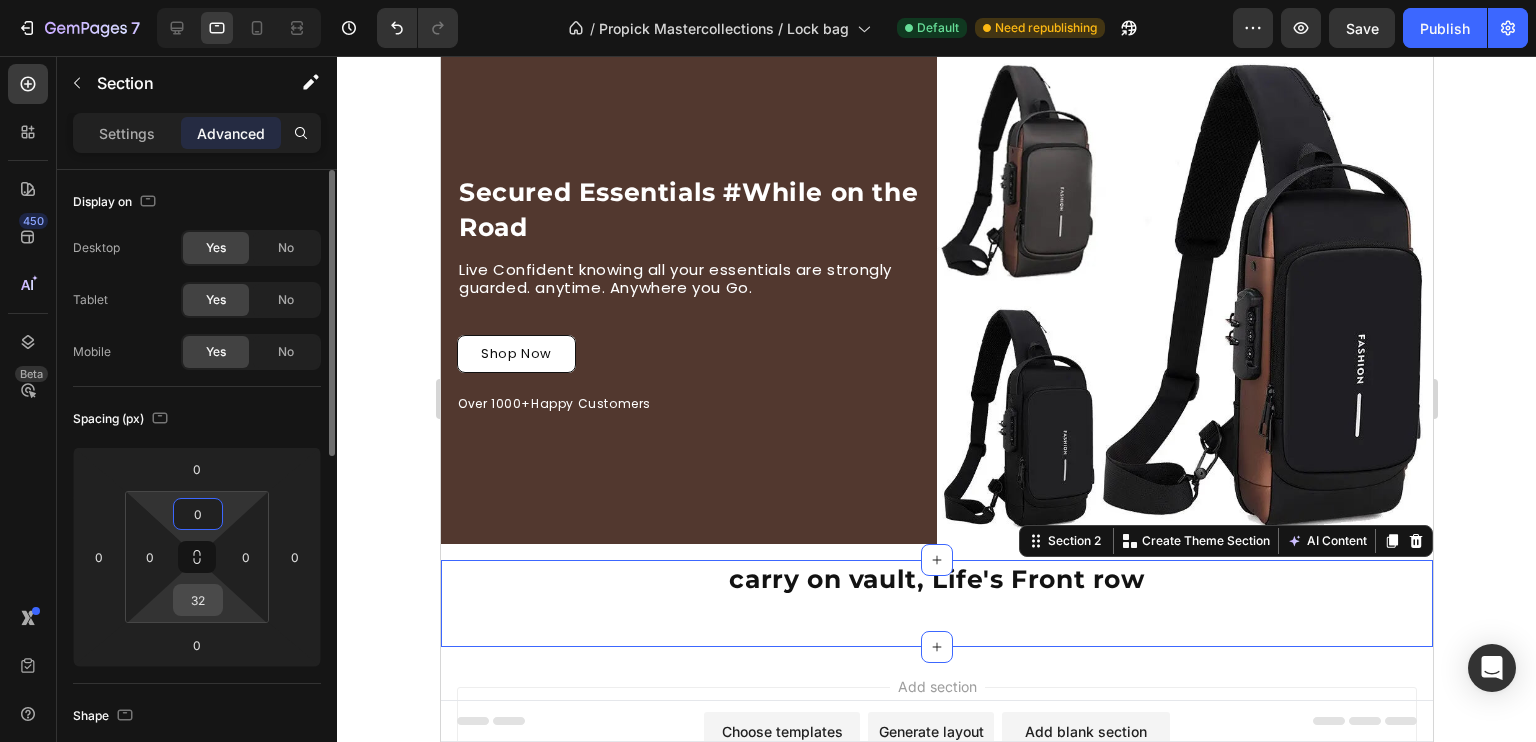 click on "32" at bounding box center [198, 600] 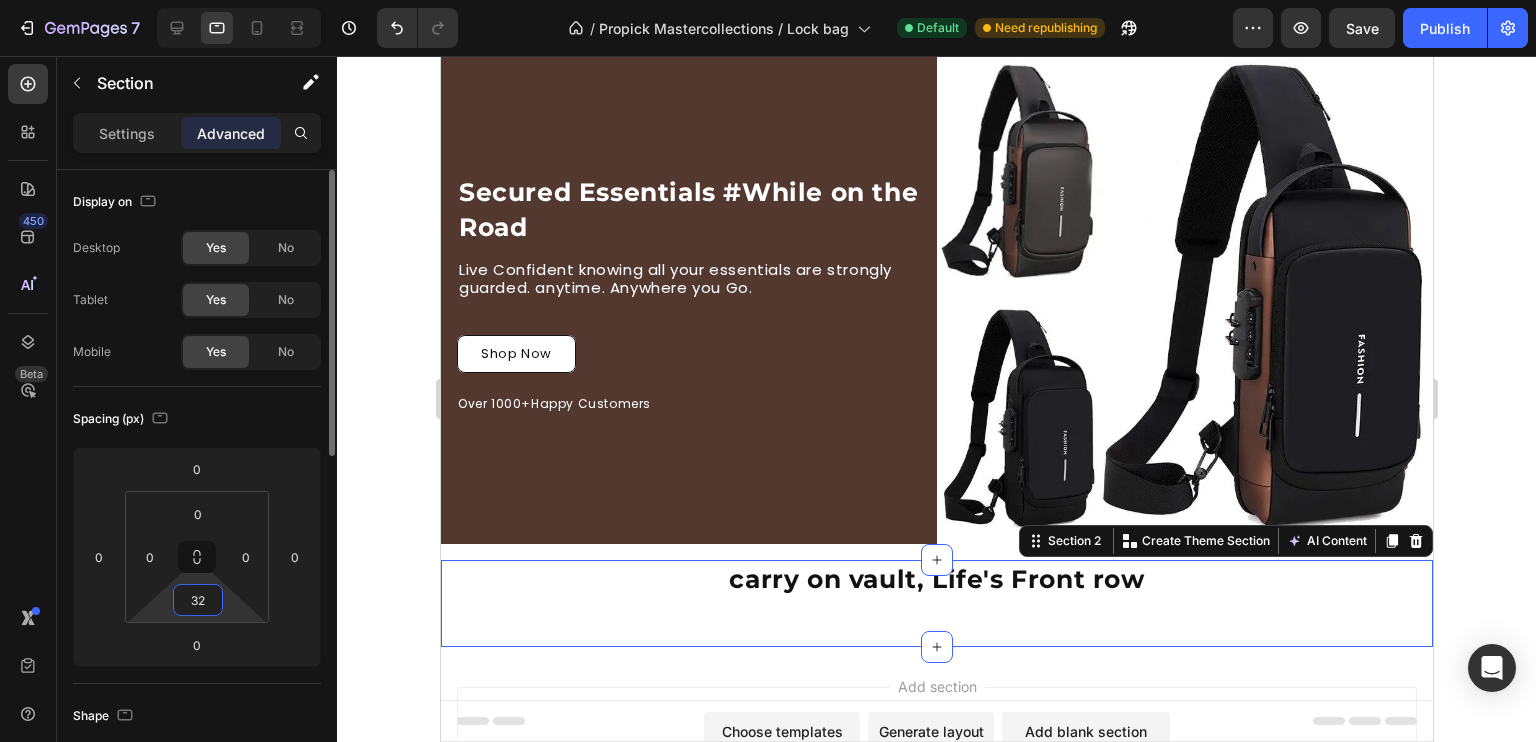 click on "32" at bounding box center (198, 600) 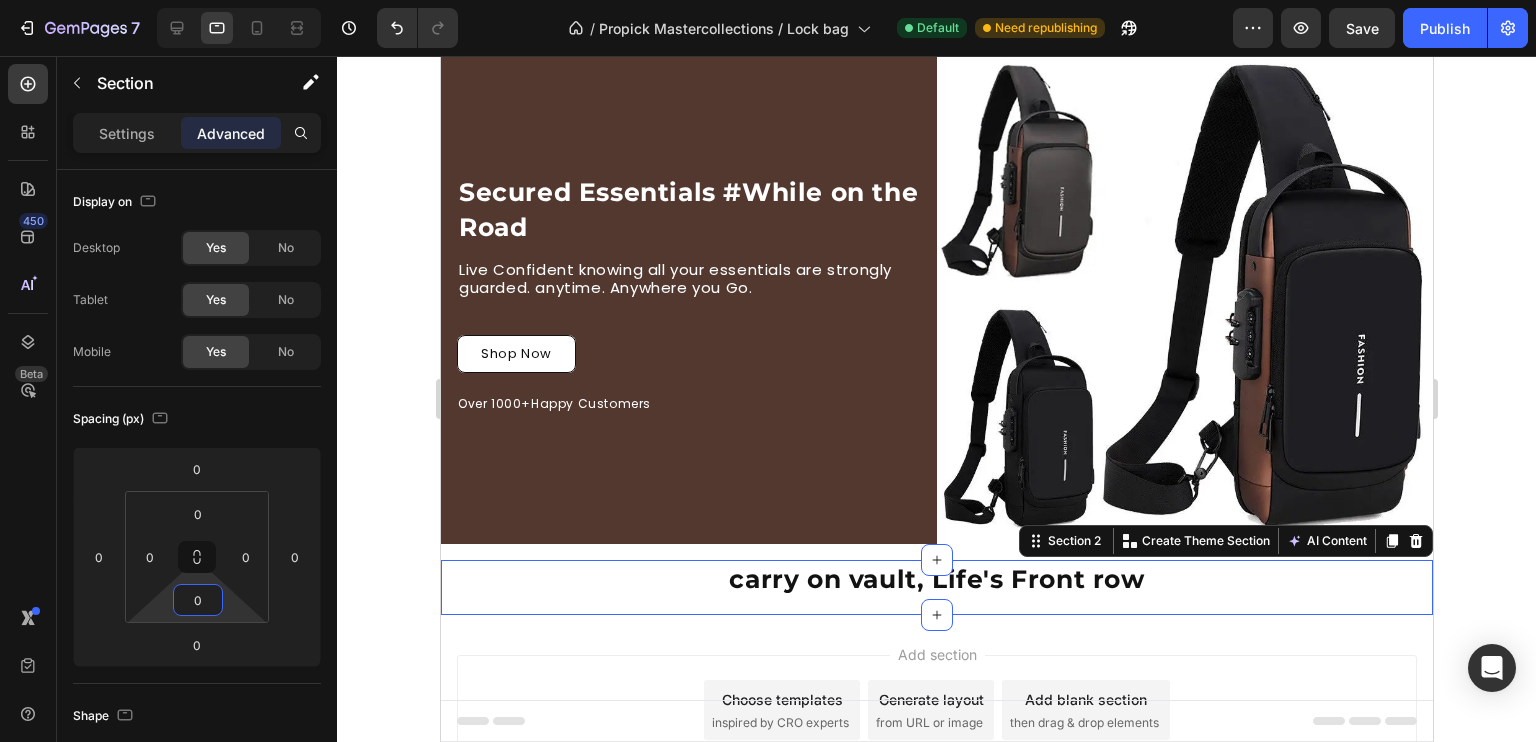 type on "0" 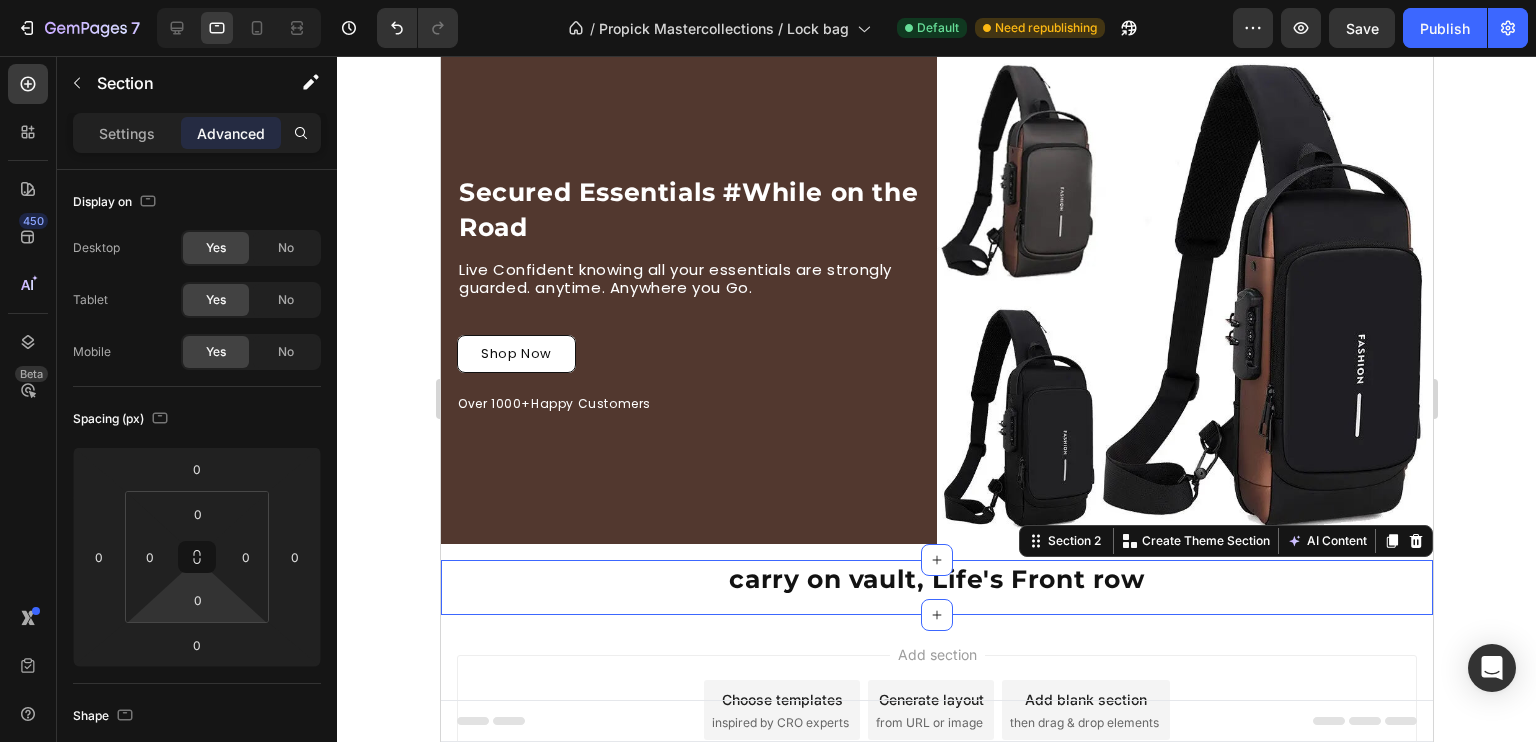 click 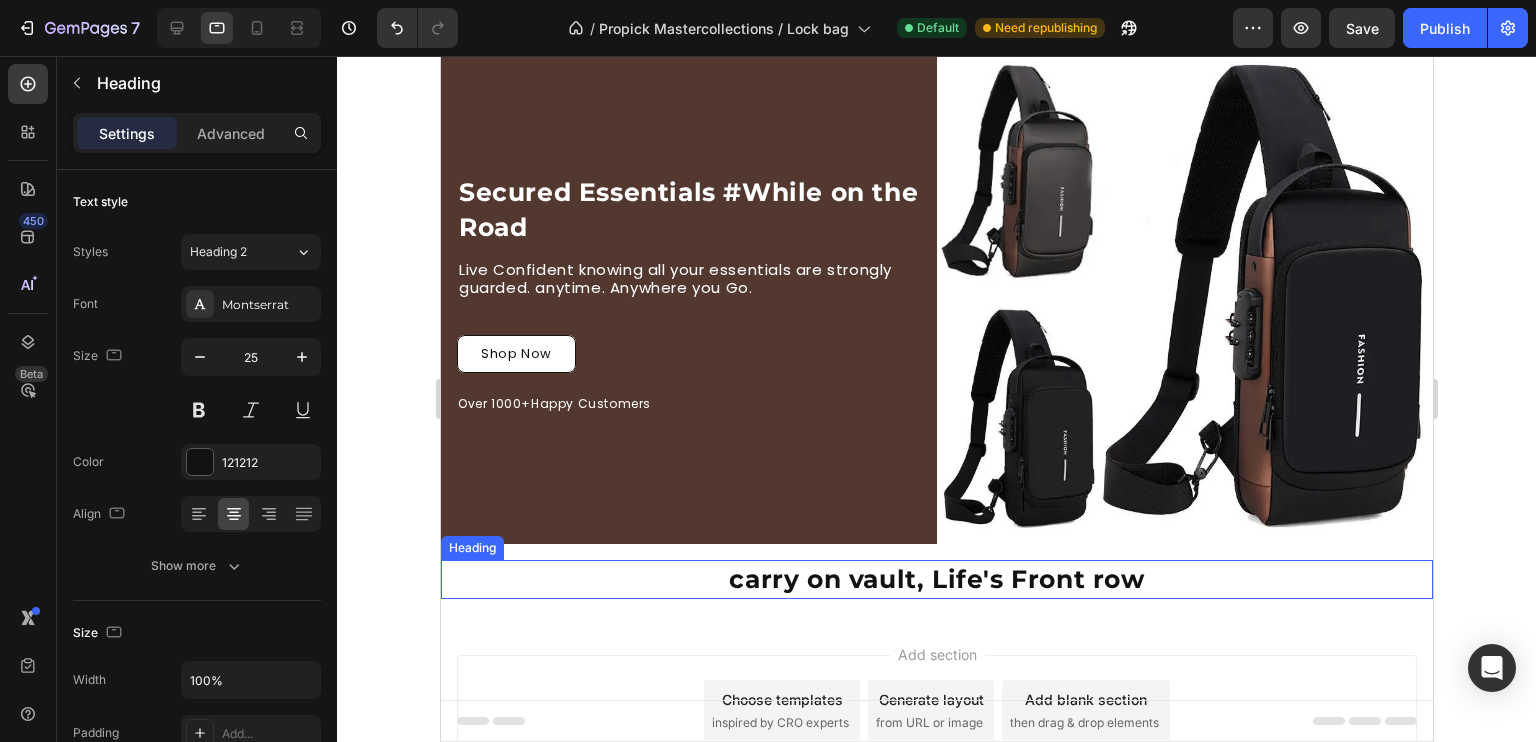 click on "carry on vault, Life's Front row" at bounding box center (936, 579) 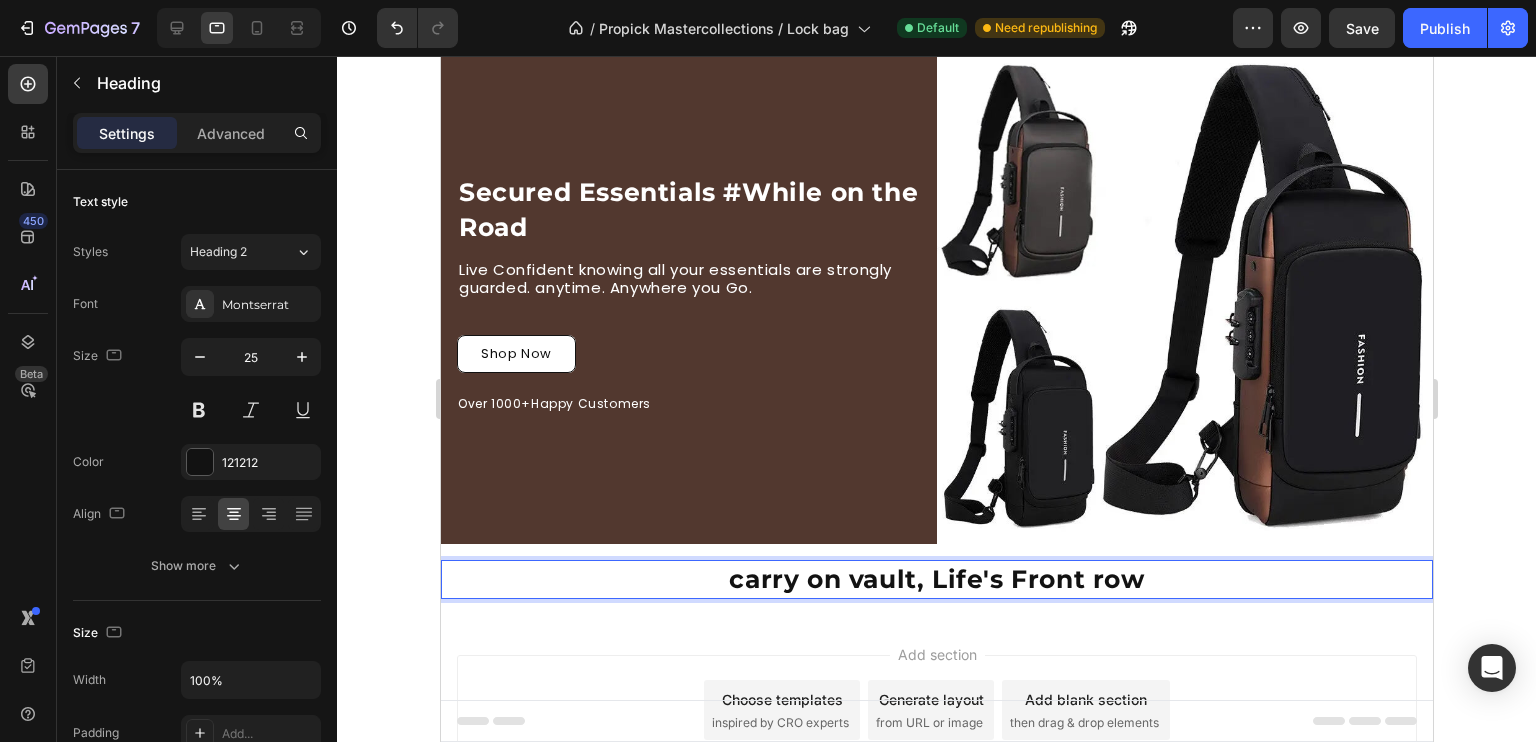click on "carry on vault, Life's Front row" at bounding box center (936, 579) 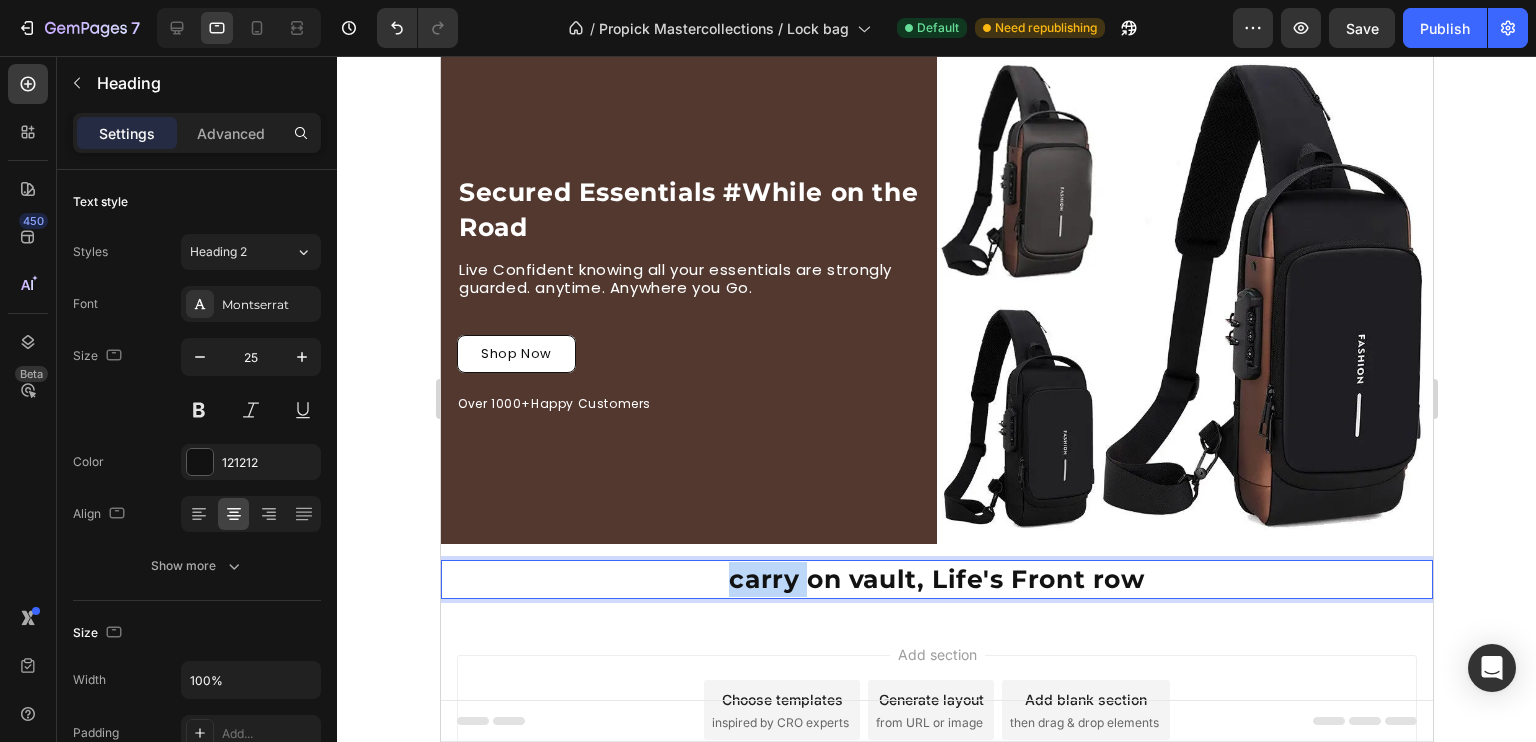 click on "carry on vault, Life's Front row" at bounding box center (936, 579) 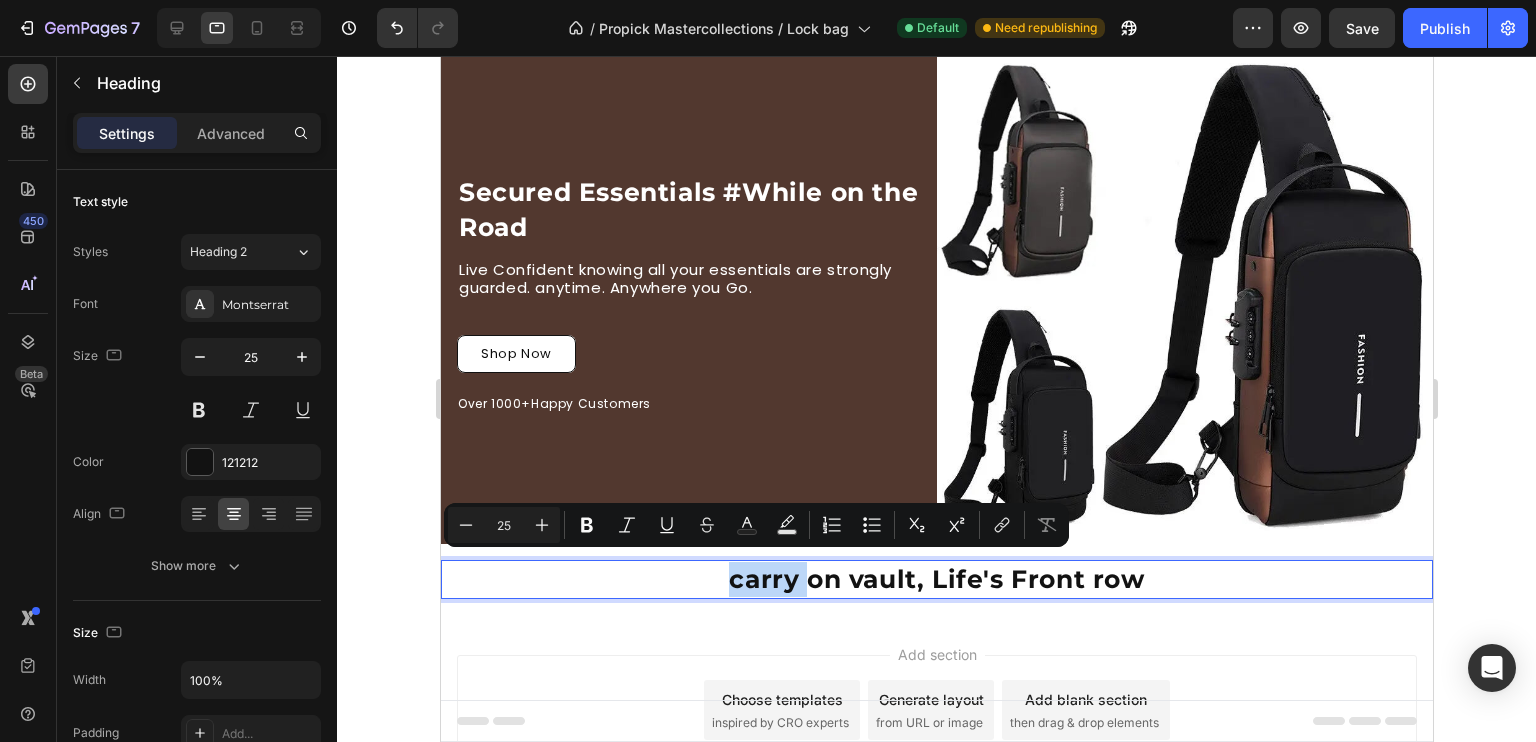 click on "carry on vault, Life's Front row" at bounding box center (936, 579) 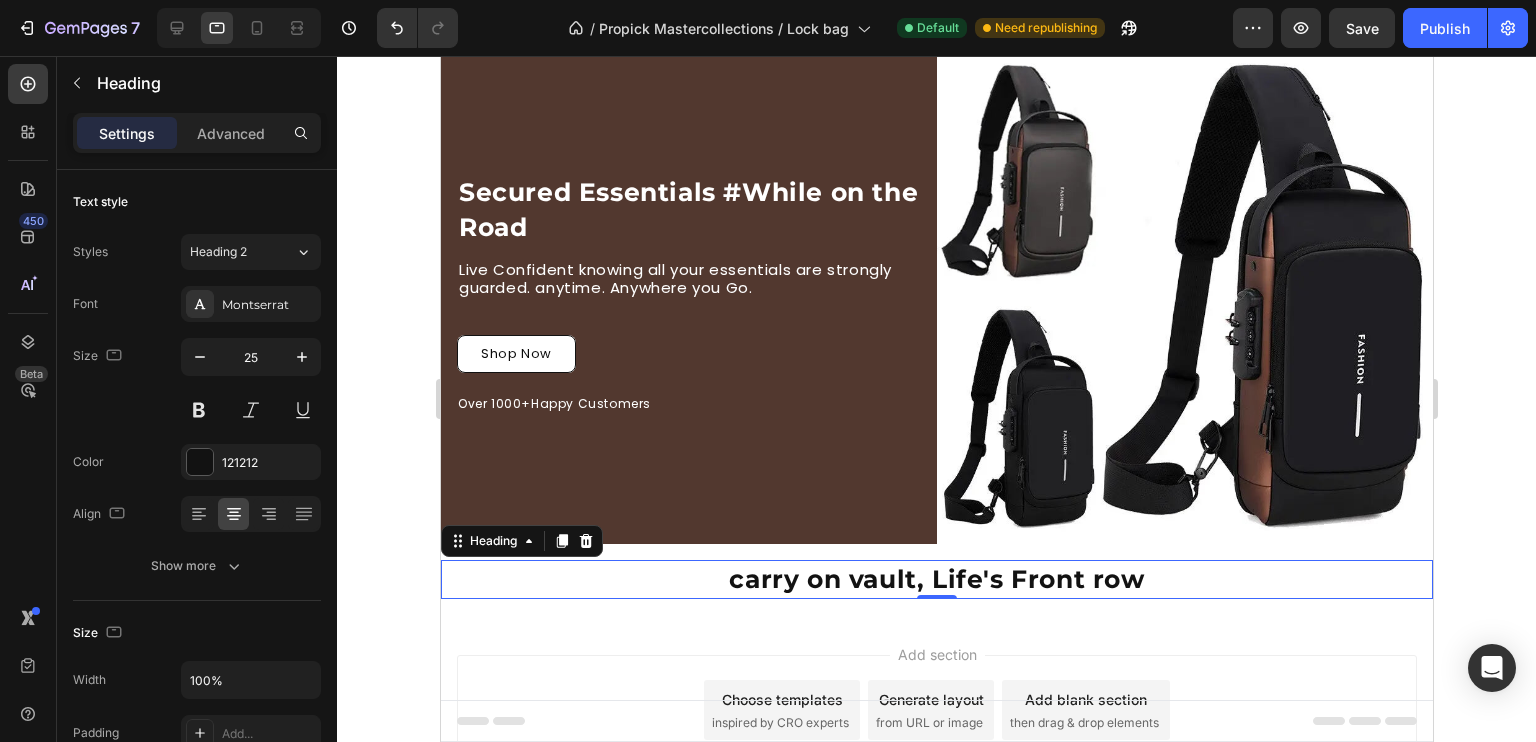 click 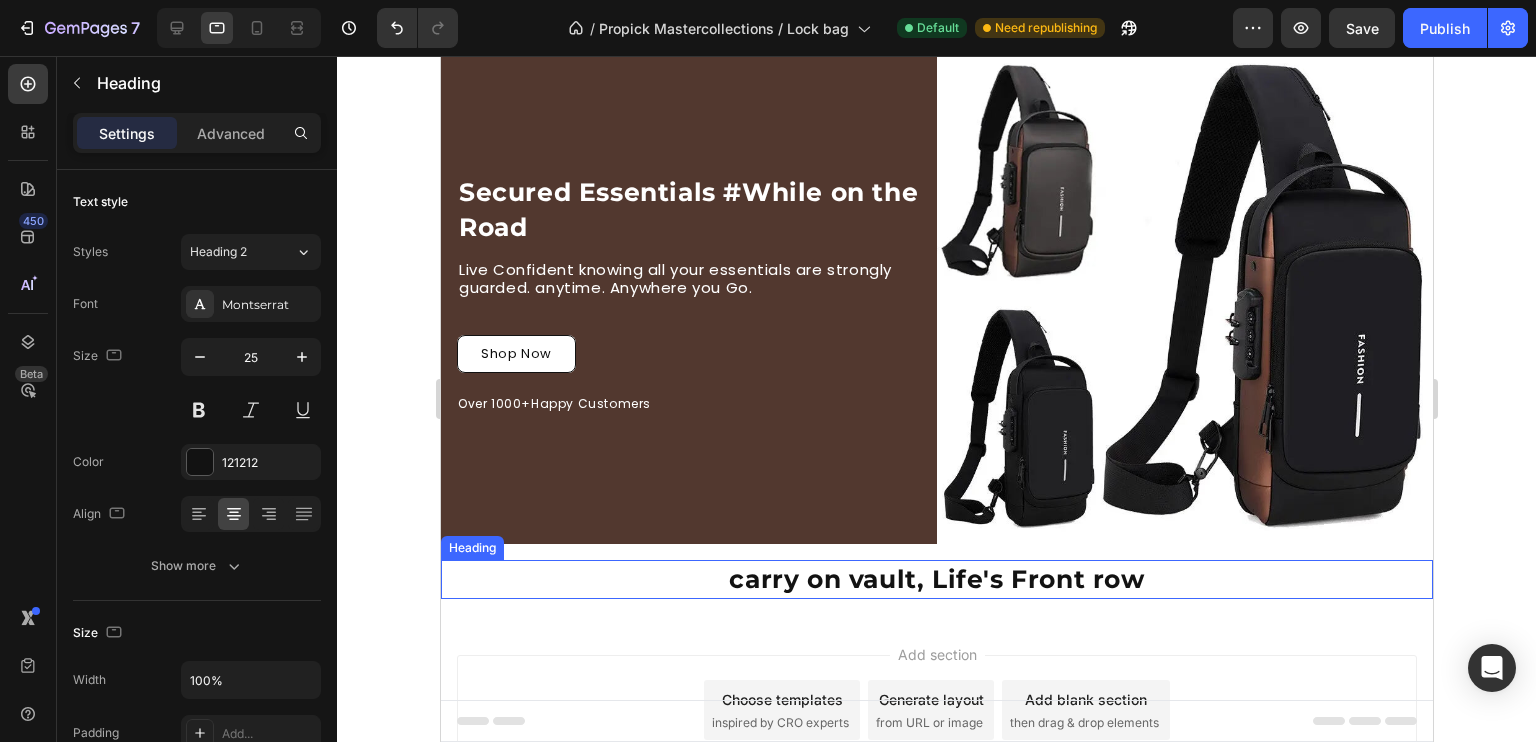 click on "carry on vault, Life's Front row" at bounding box center [936, 579] 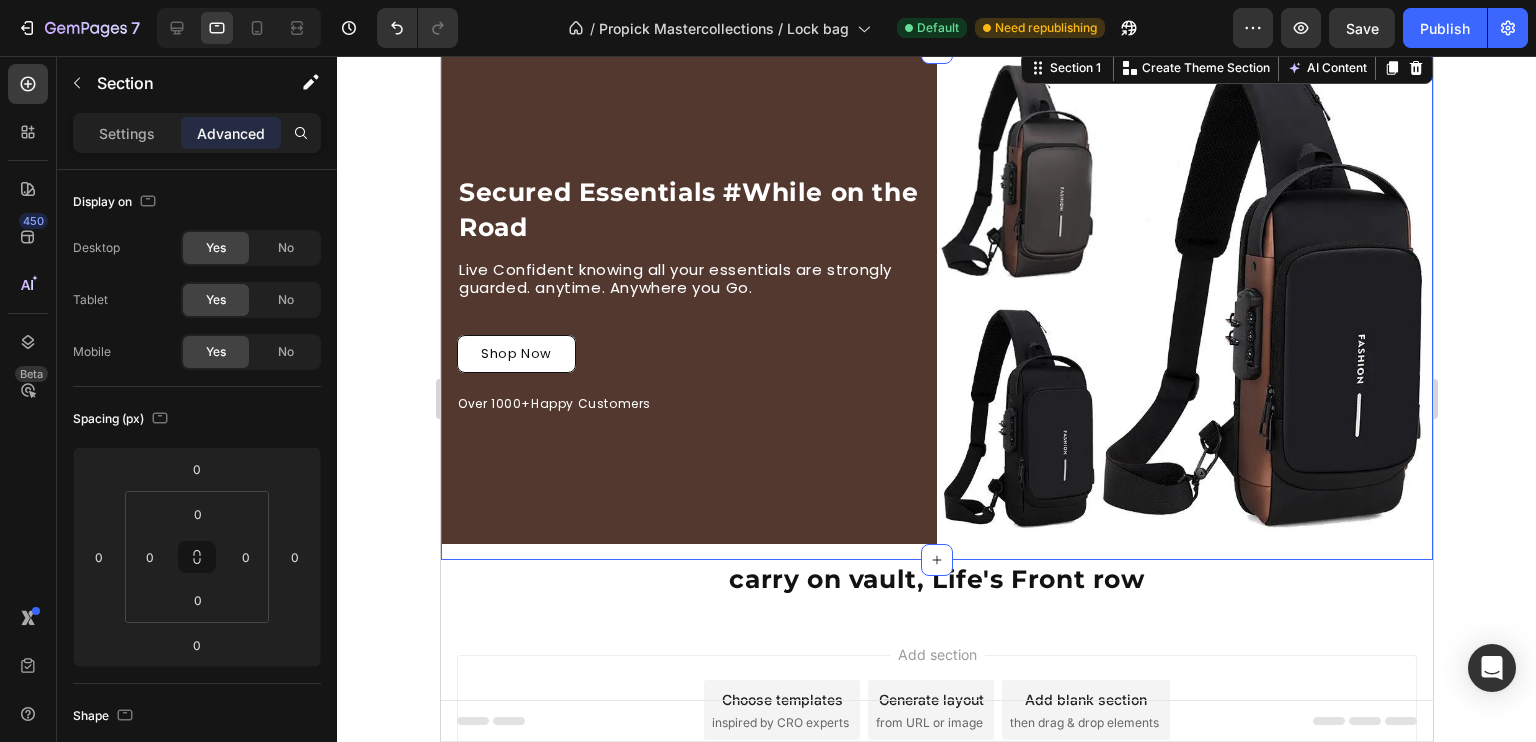 click on "Secured Essentials #While on the Road Heading Live Confident knowing all your essentials are strongly guarded. anytime. Anywhere you Go.  Text Block Row Shop Now    Button Over 1000+Happy Customers    Text Block Image Row" at bounding box center [936, 304] 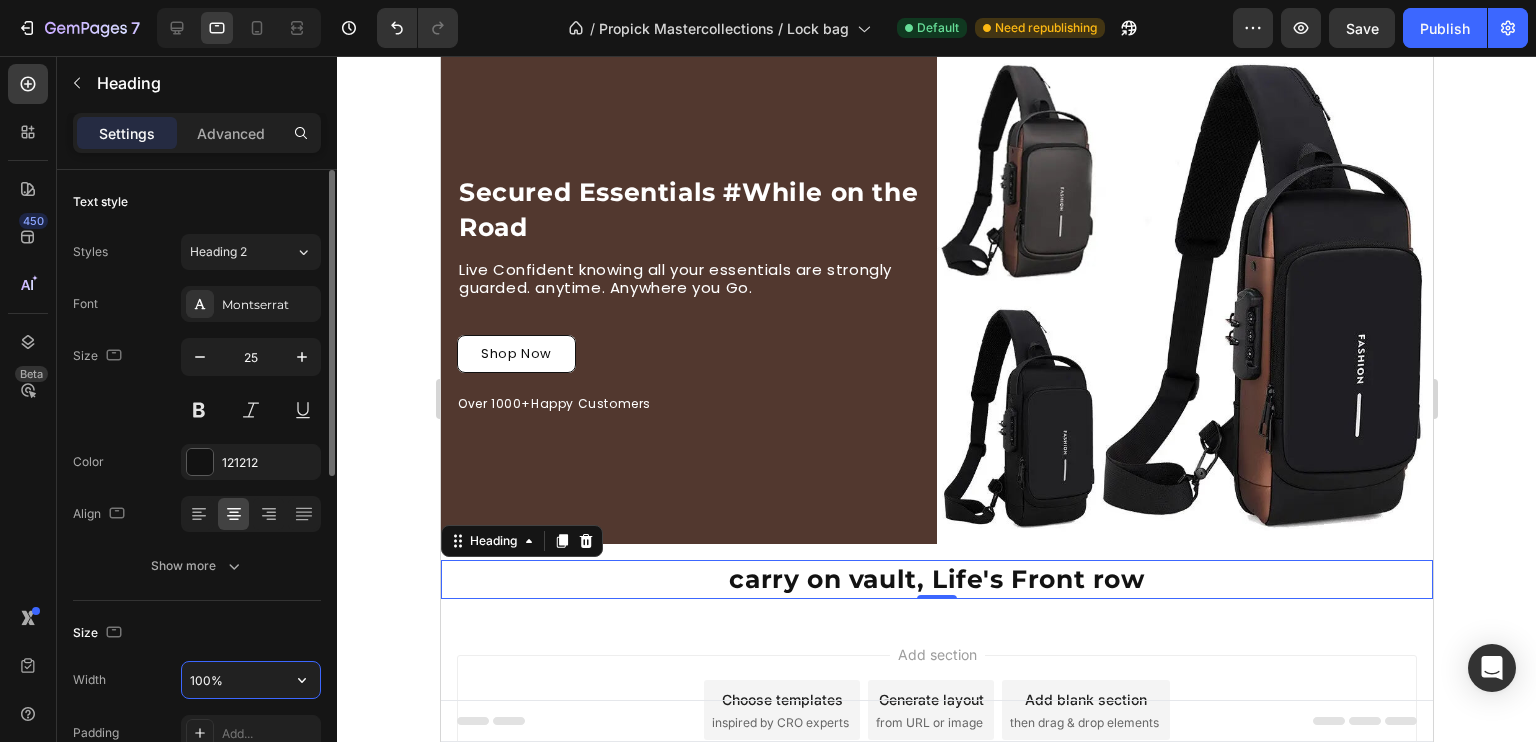 click on "100%" at bounding box center [251, 680] 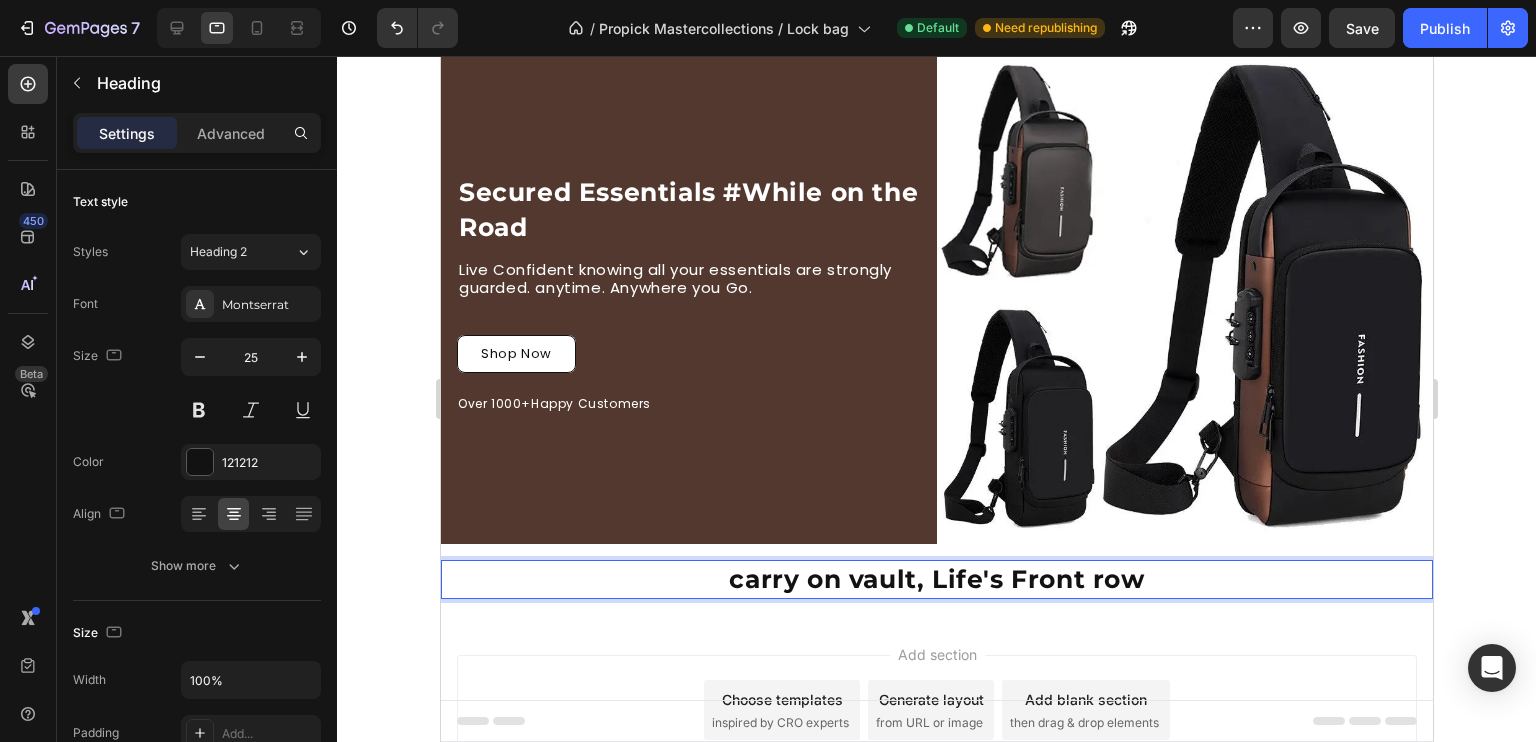 click on "carry on vault, Life's Front row" at bounding box center (936, 579) 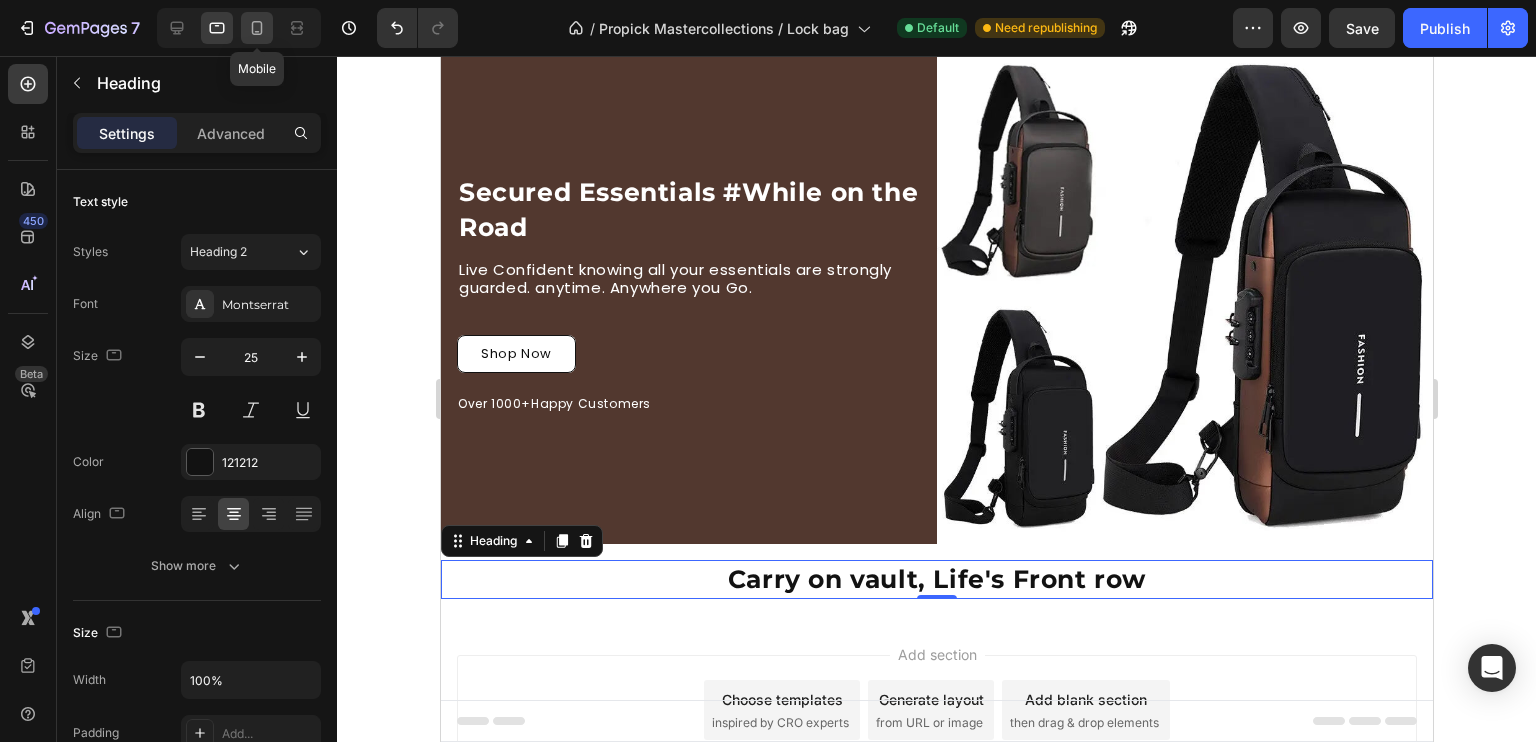 click 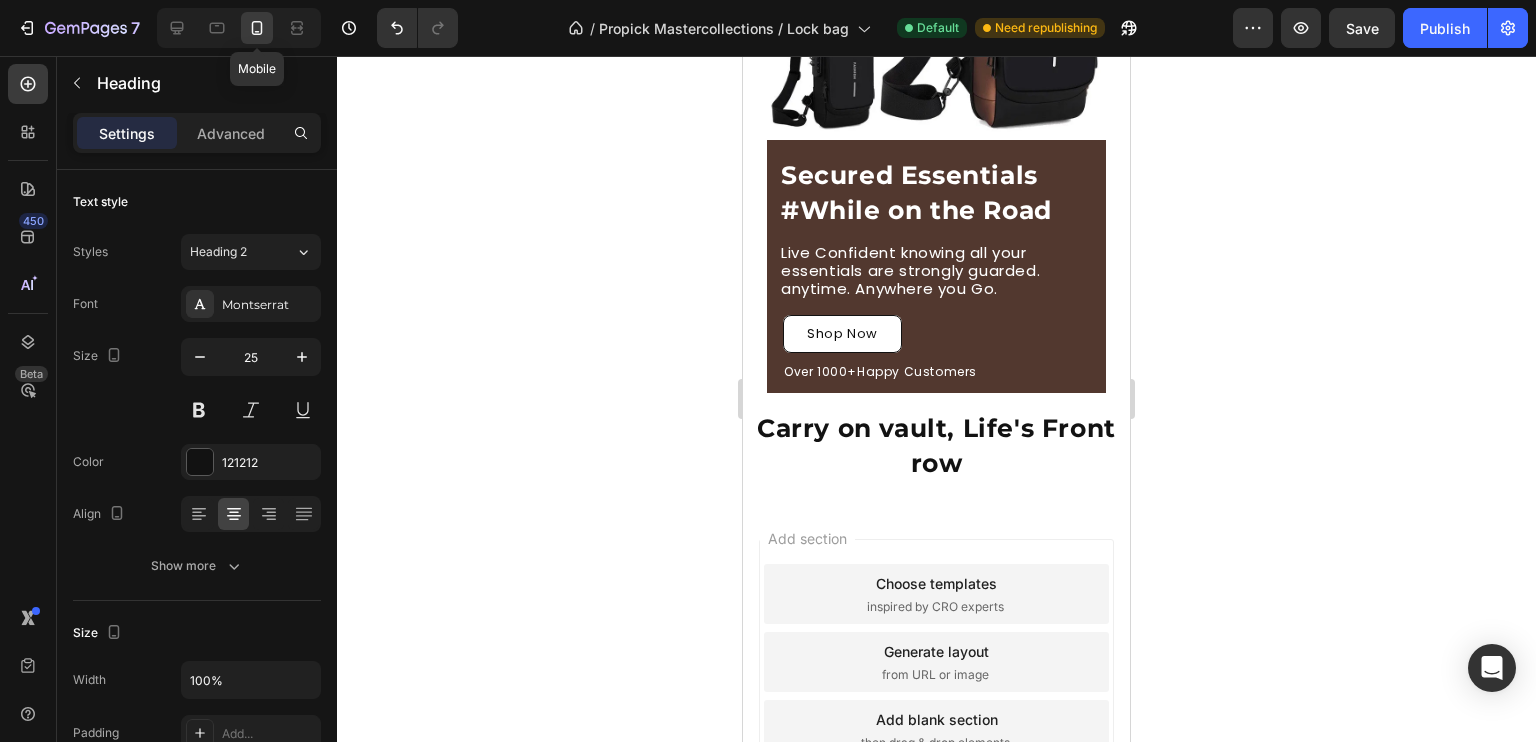 scroll, scrollTop: 460, scrollLeft: 0, axis: vertical 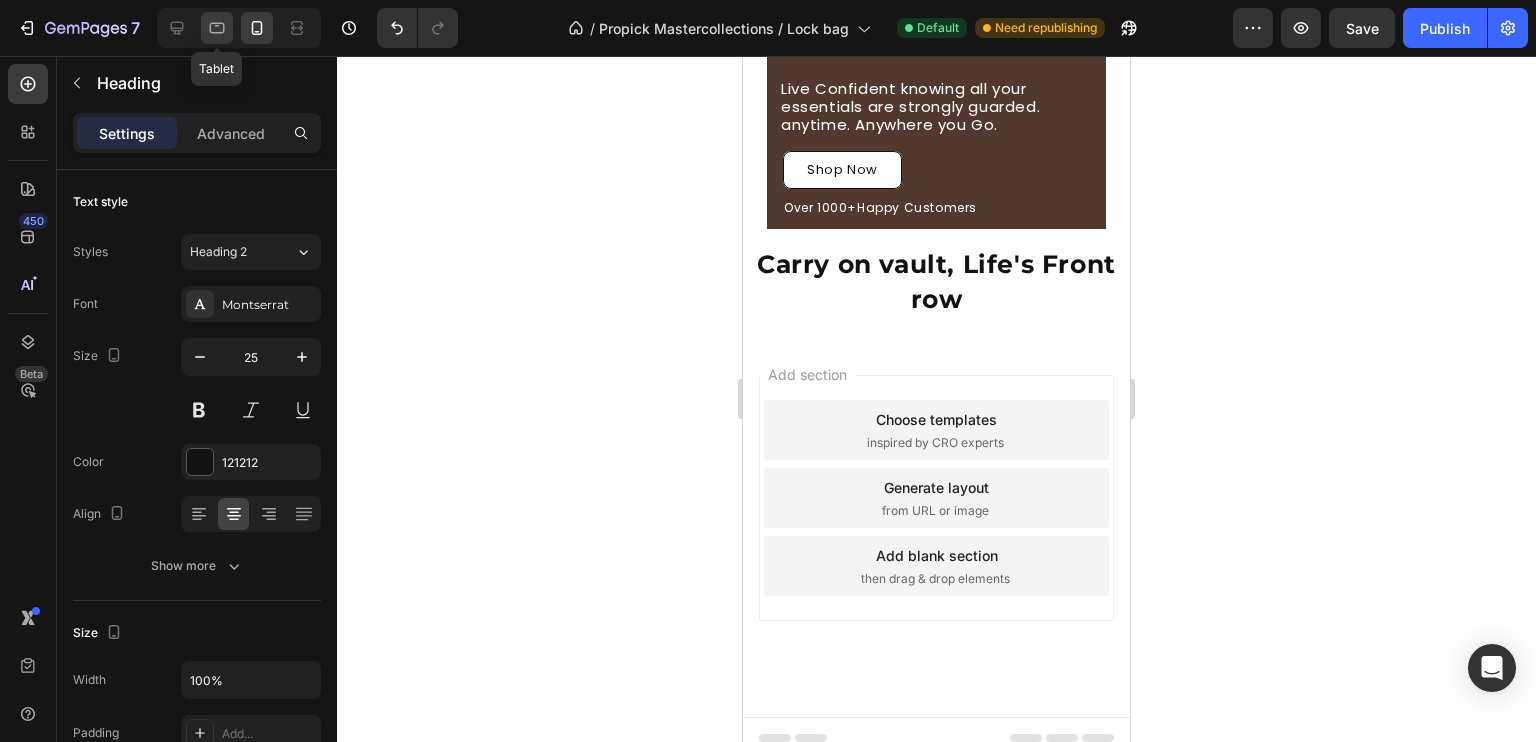 click 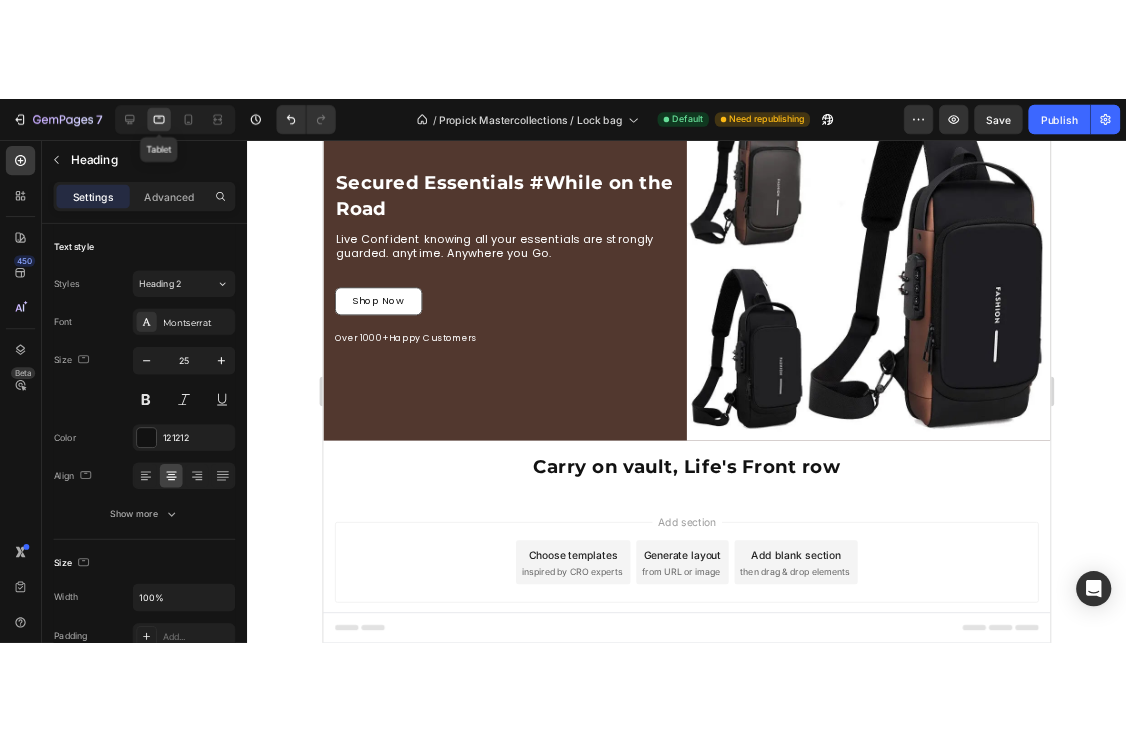 scroll, scrollTop: 159, scrollLeft: 0, axis: vertical 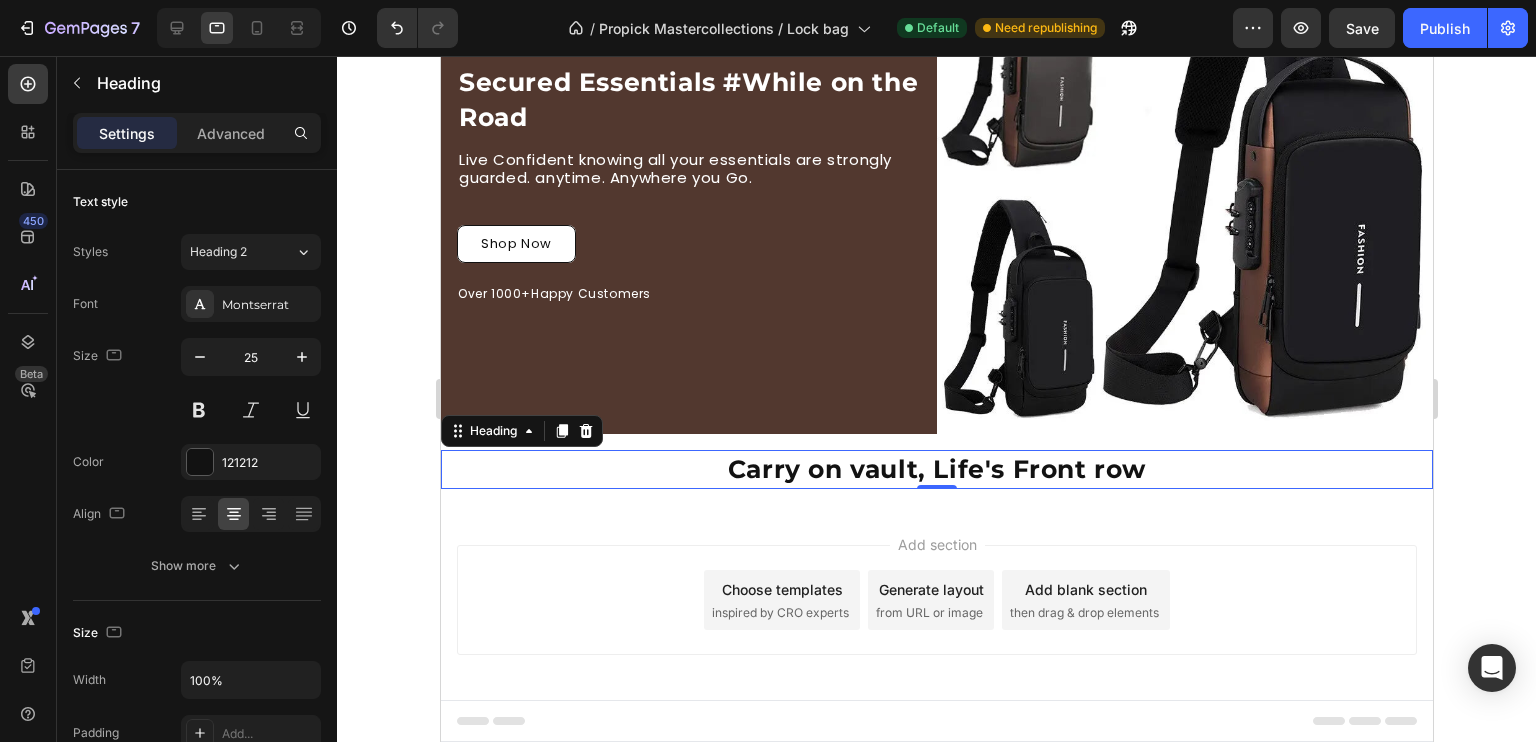 click on "Carry on vault, Life's Front row" at bounding box center [936, 469] 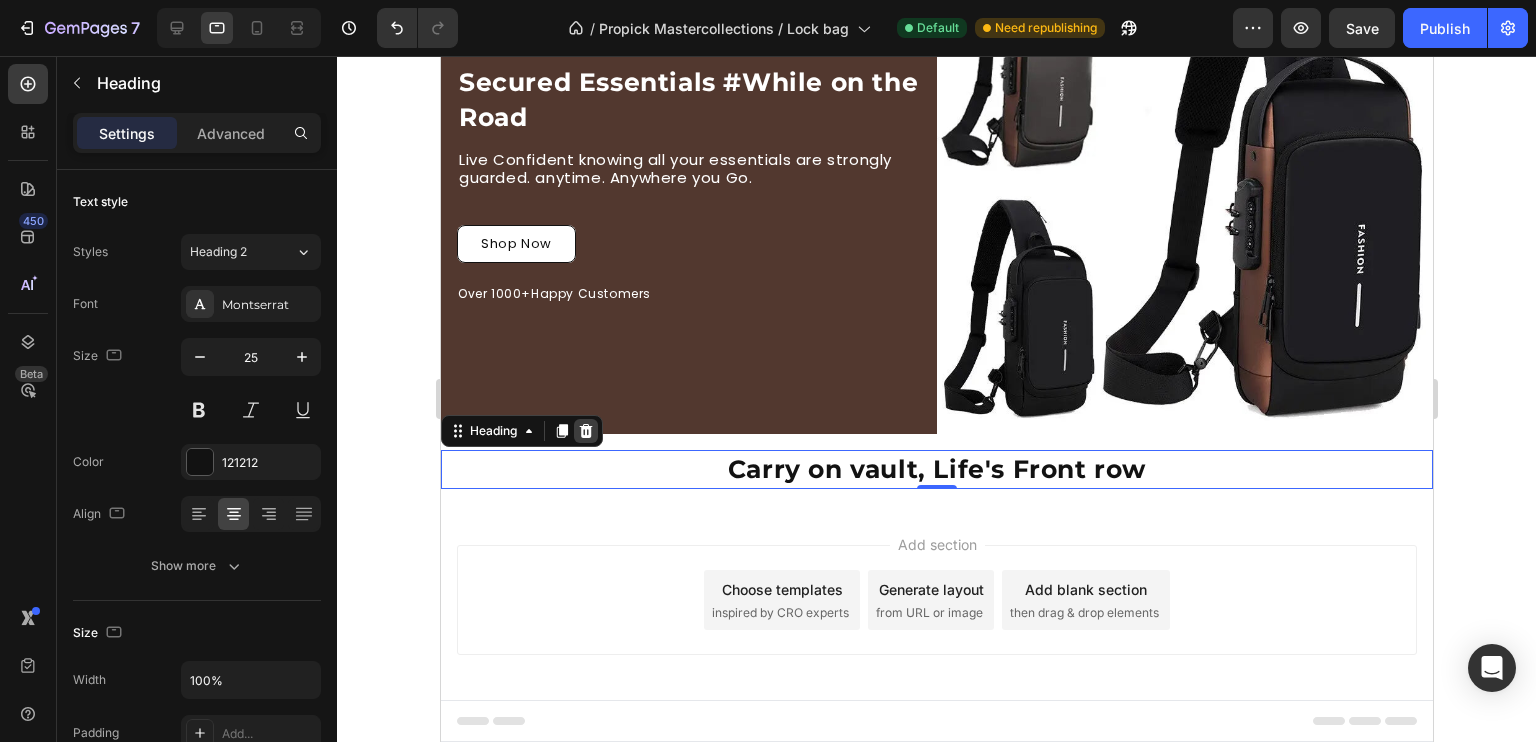 click 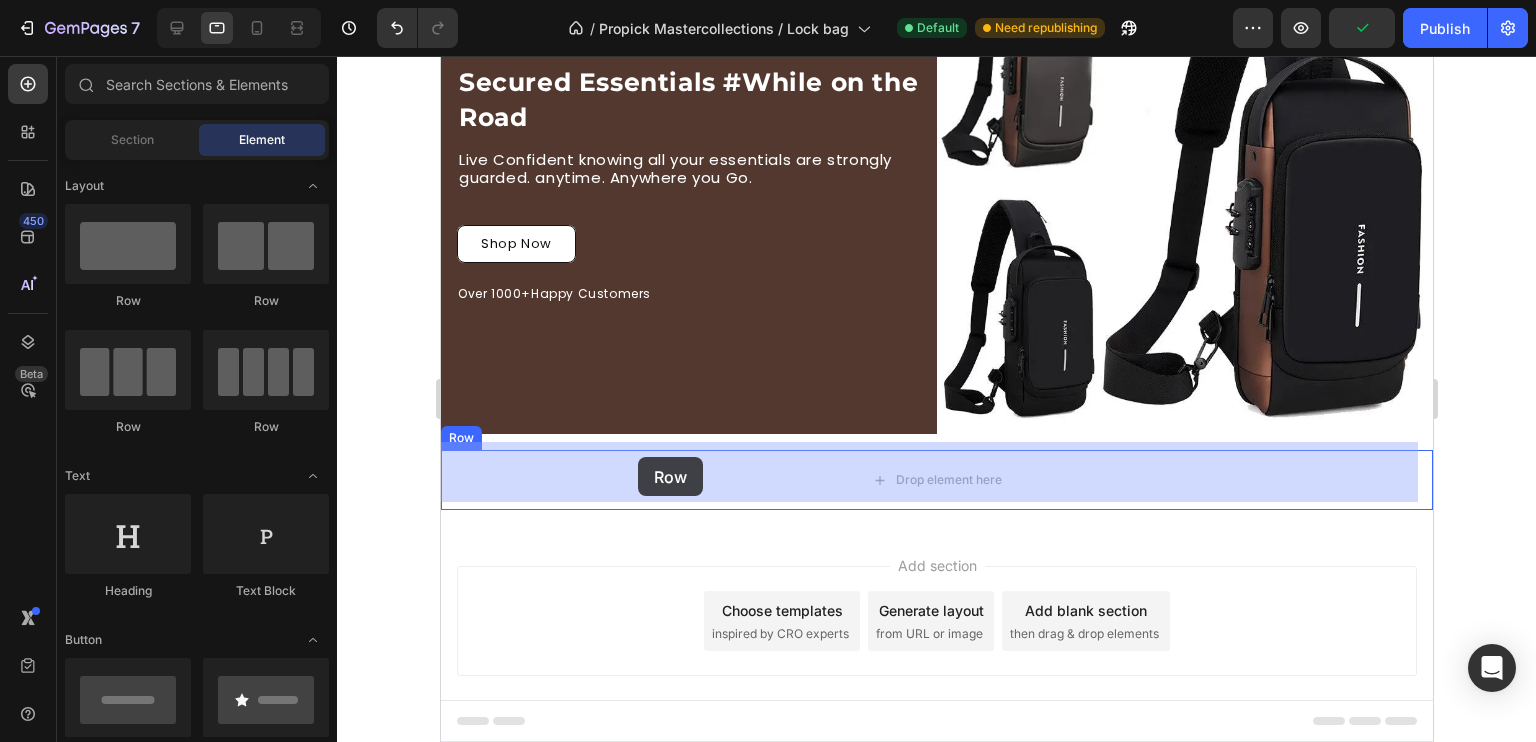 drag, startPoint x: 553, startPoint y: 320, endPoint x: 637, endPoint y: 458, distance: 161.55495 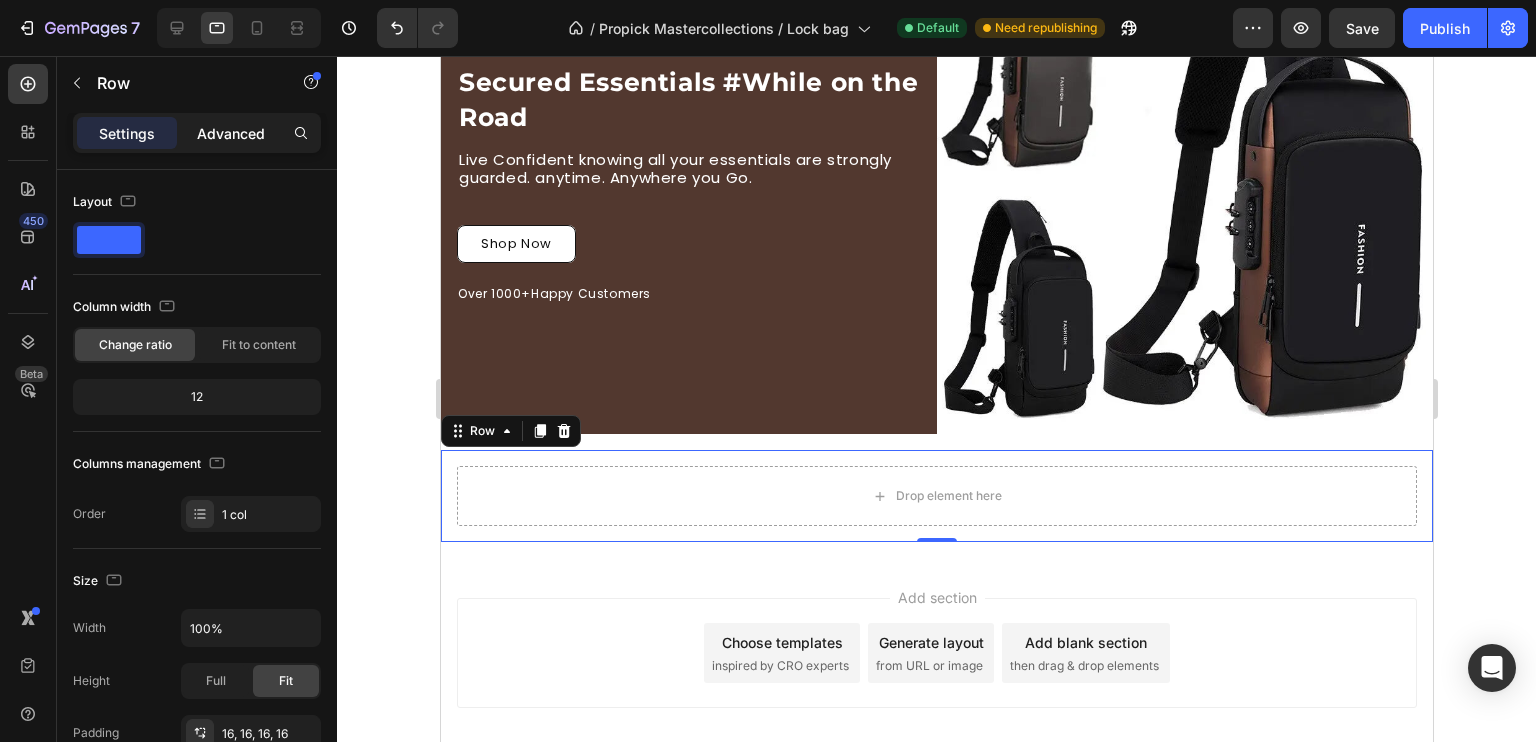 click on "Advanced" at bounding box center [231, 133] 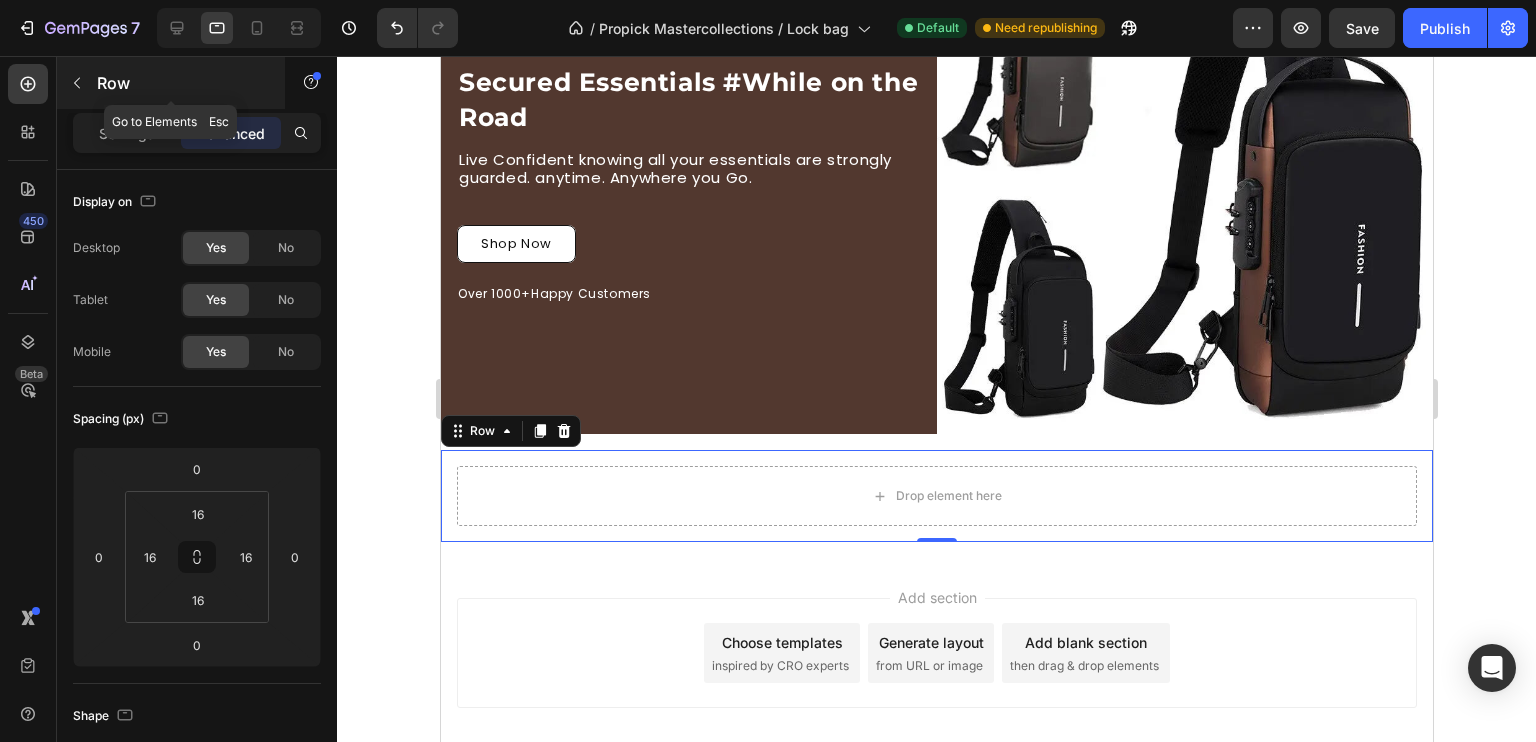 click 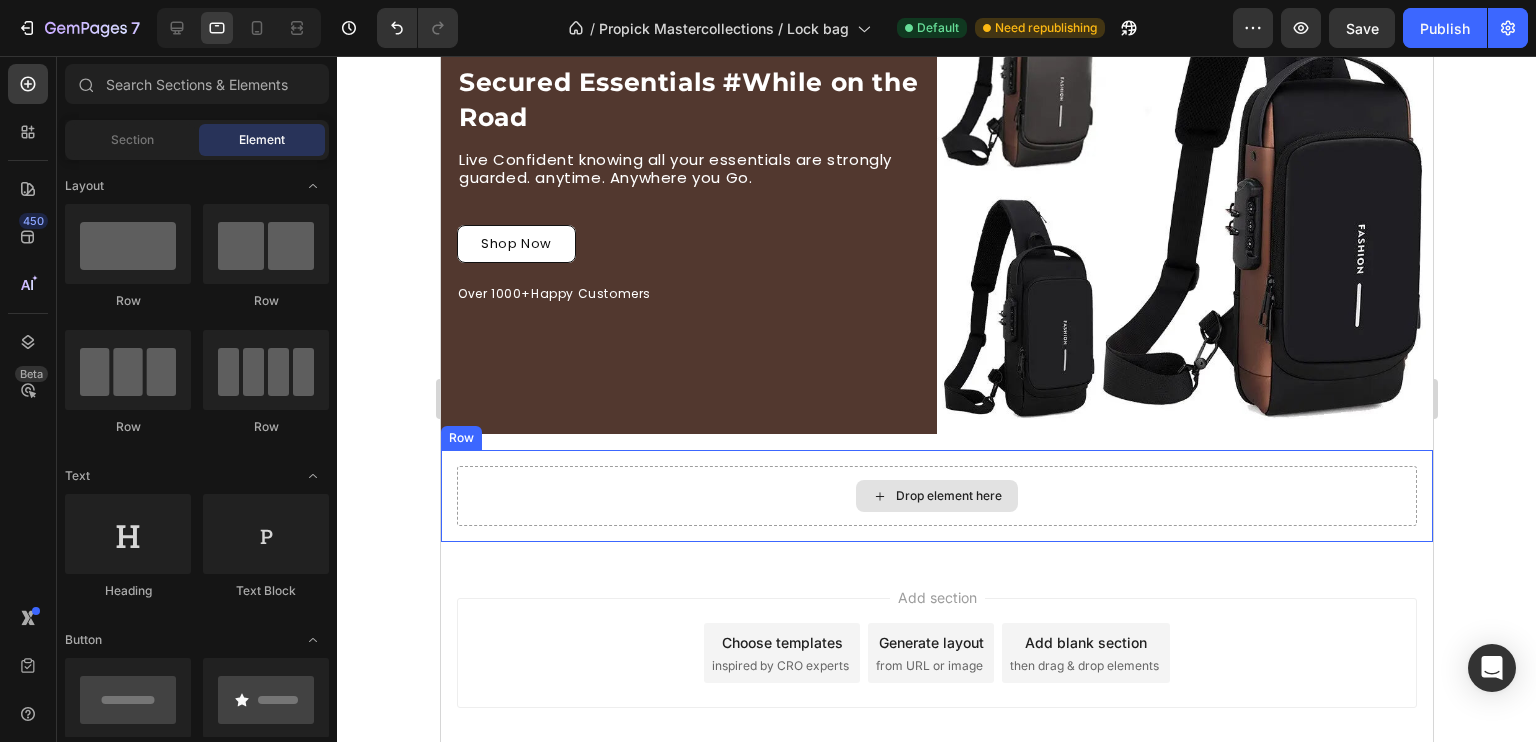 click on "Drop element here" at bounding box center (936, 496) 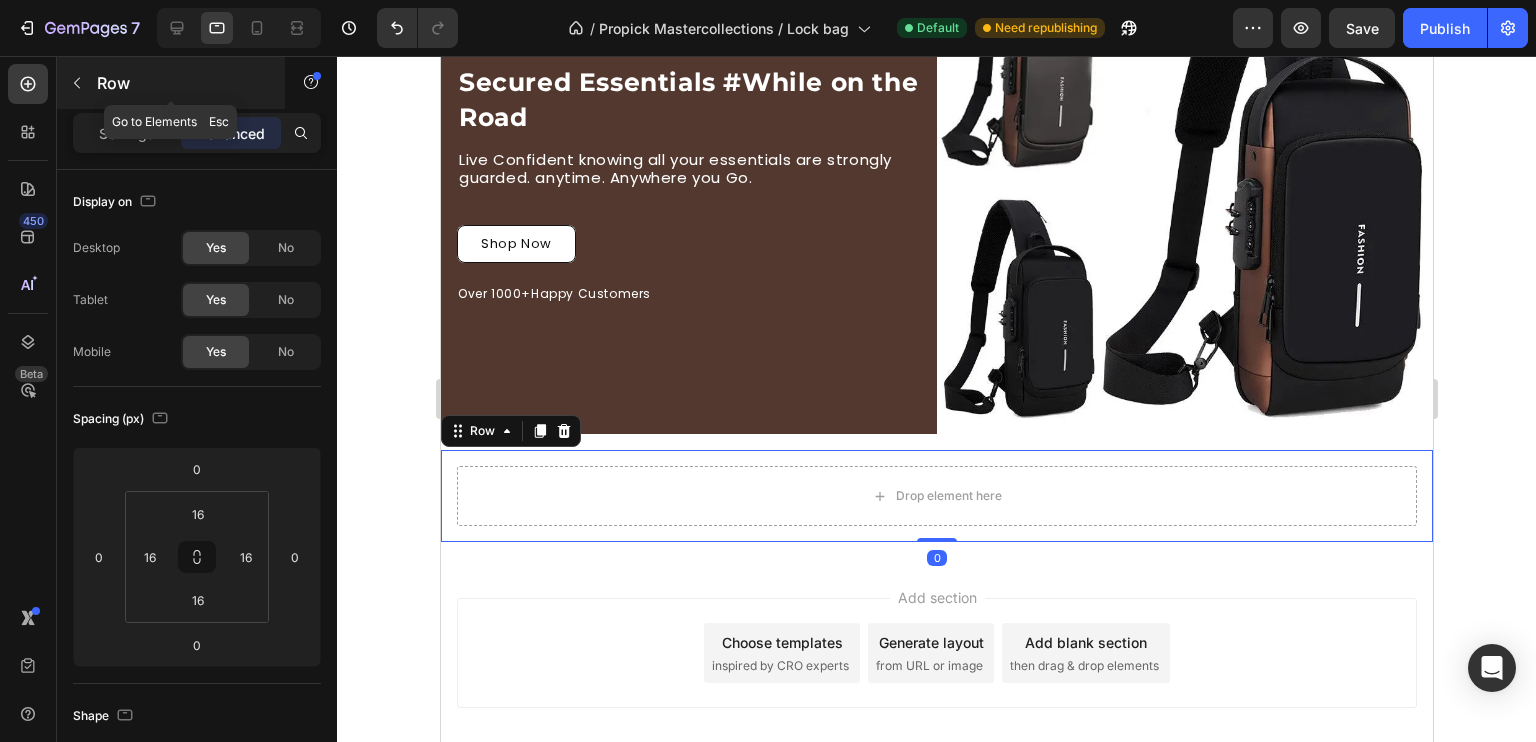 click on "Row" at bounding box center [182, 83] 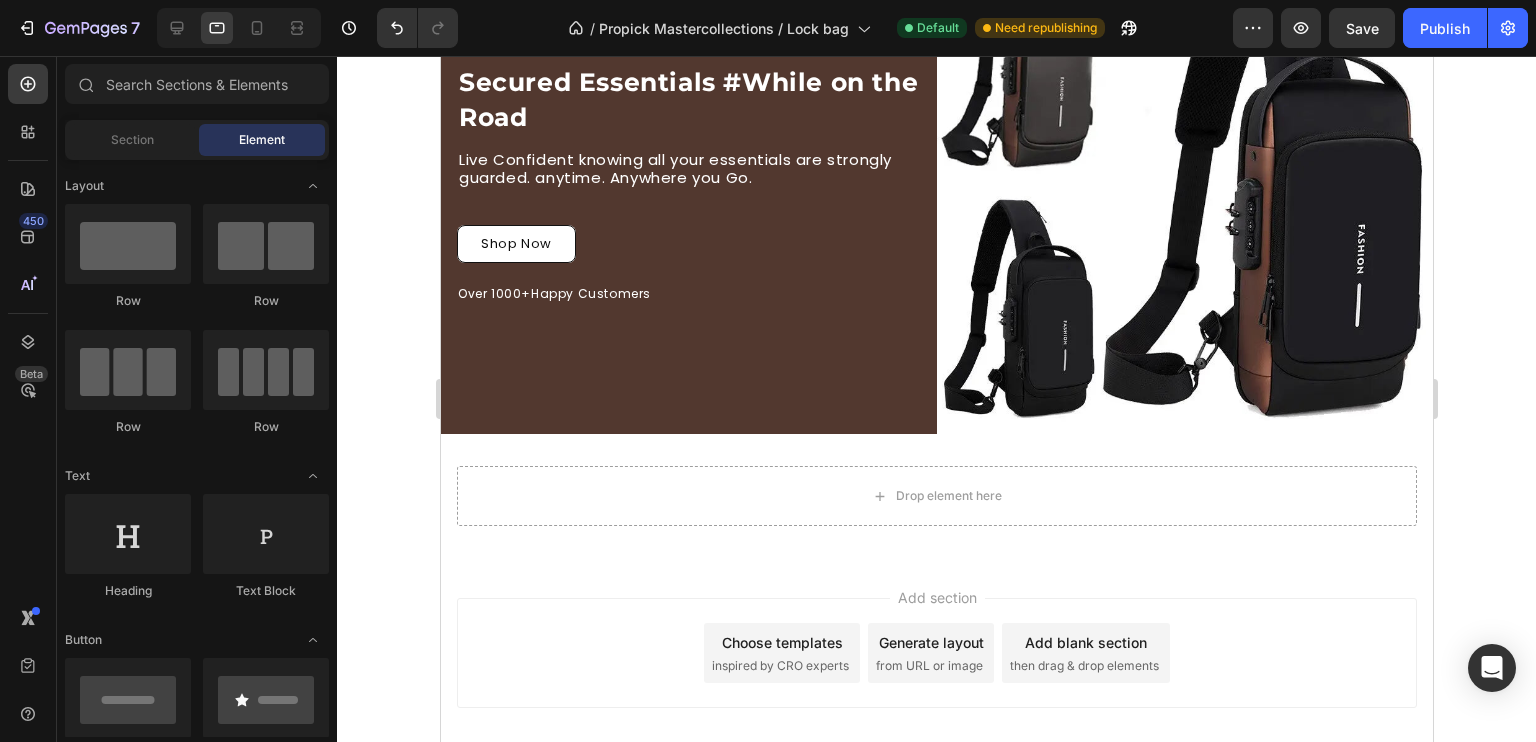 click 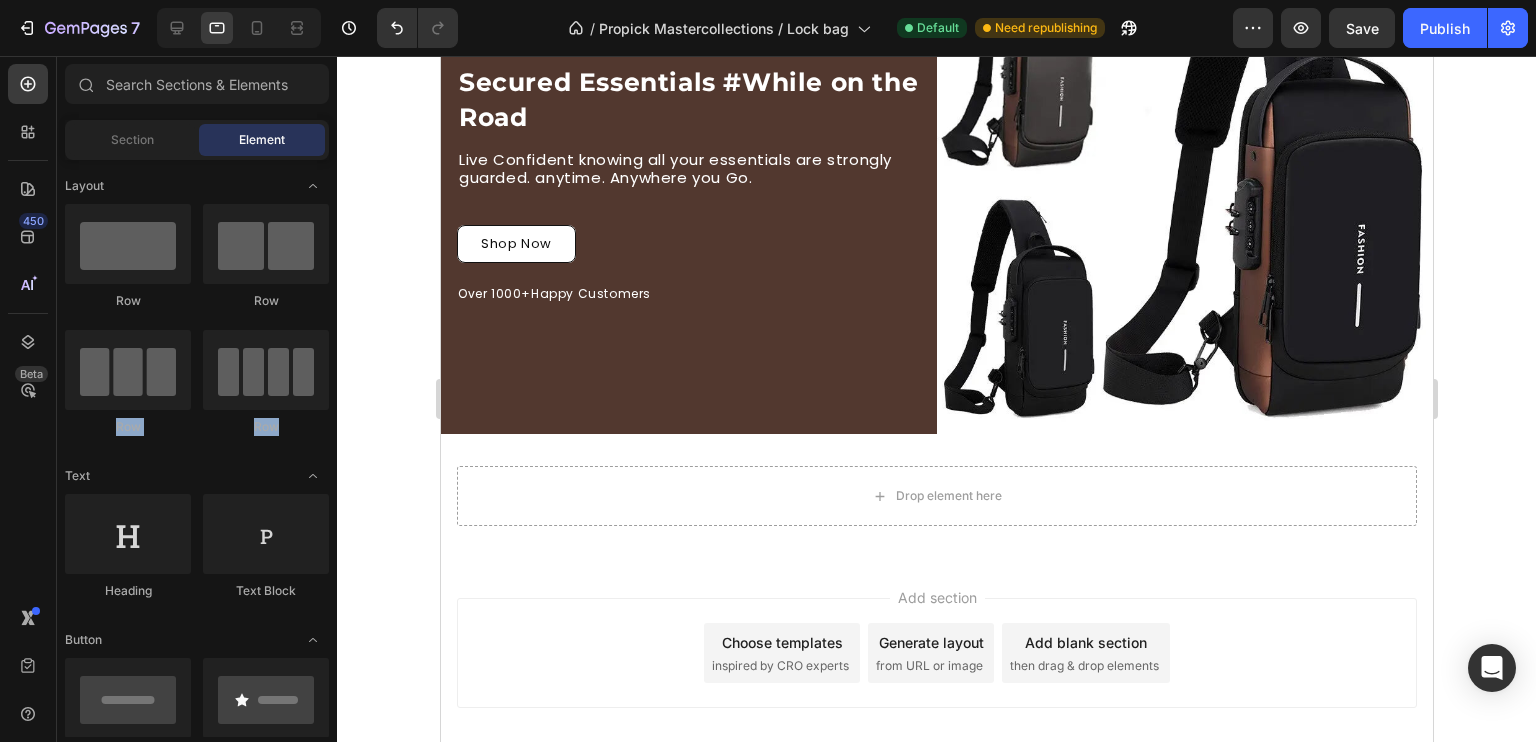 drag, startPoint x: 334, startPoint y: 294, endPoint x: 332, endPoint y: 425, distance: 131.01526 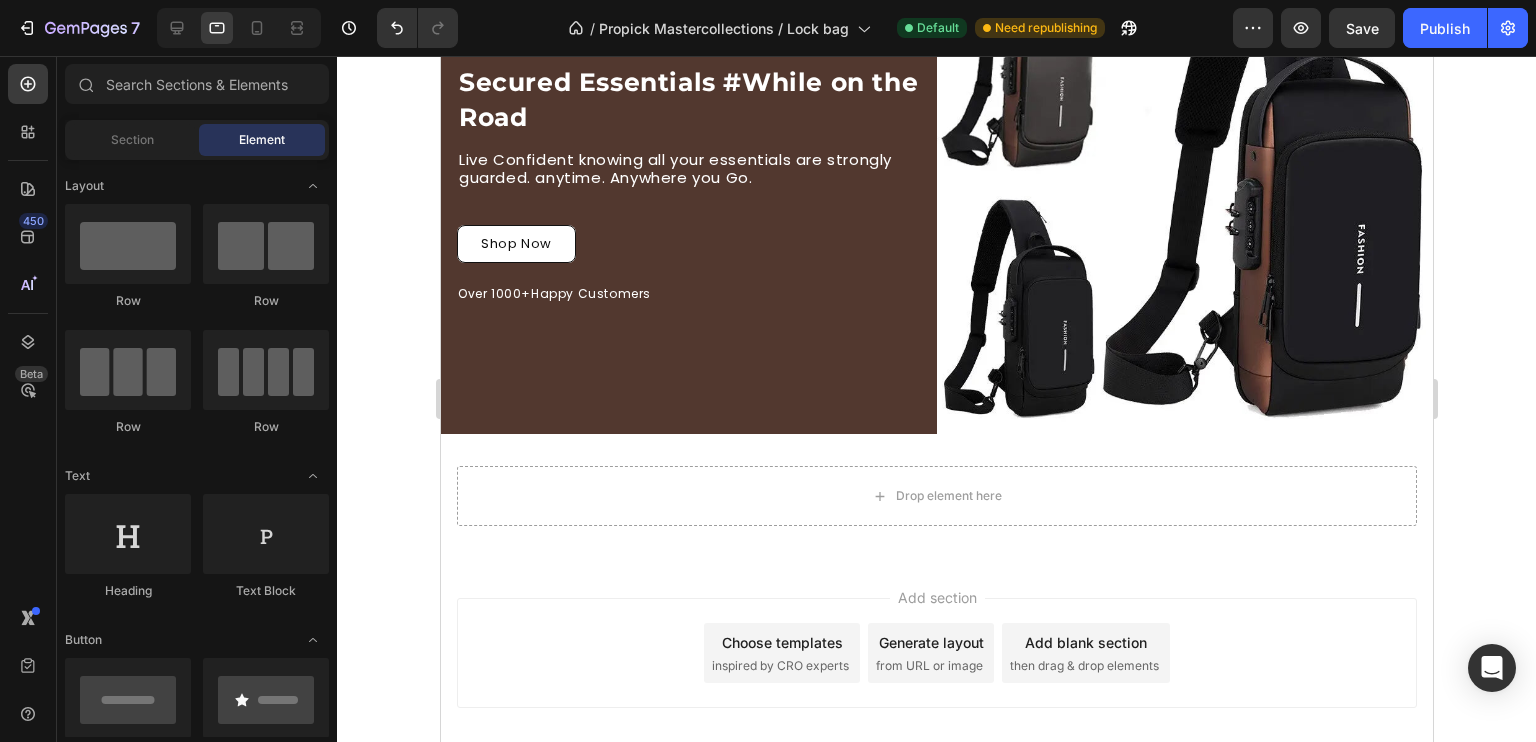 drag, startPoint x: 332, startPoint y: 425, endPoint x: 370, endPoint y: 492, distance: 77.02597 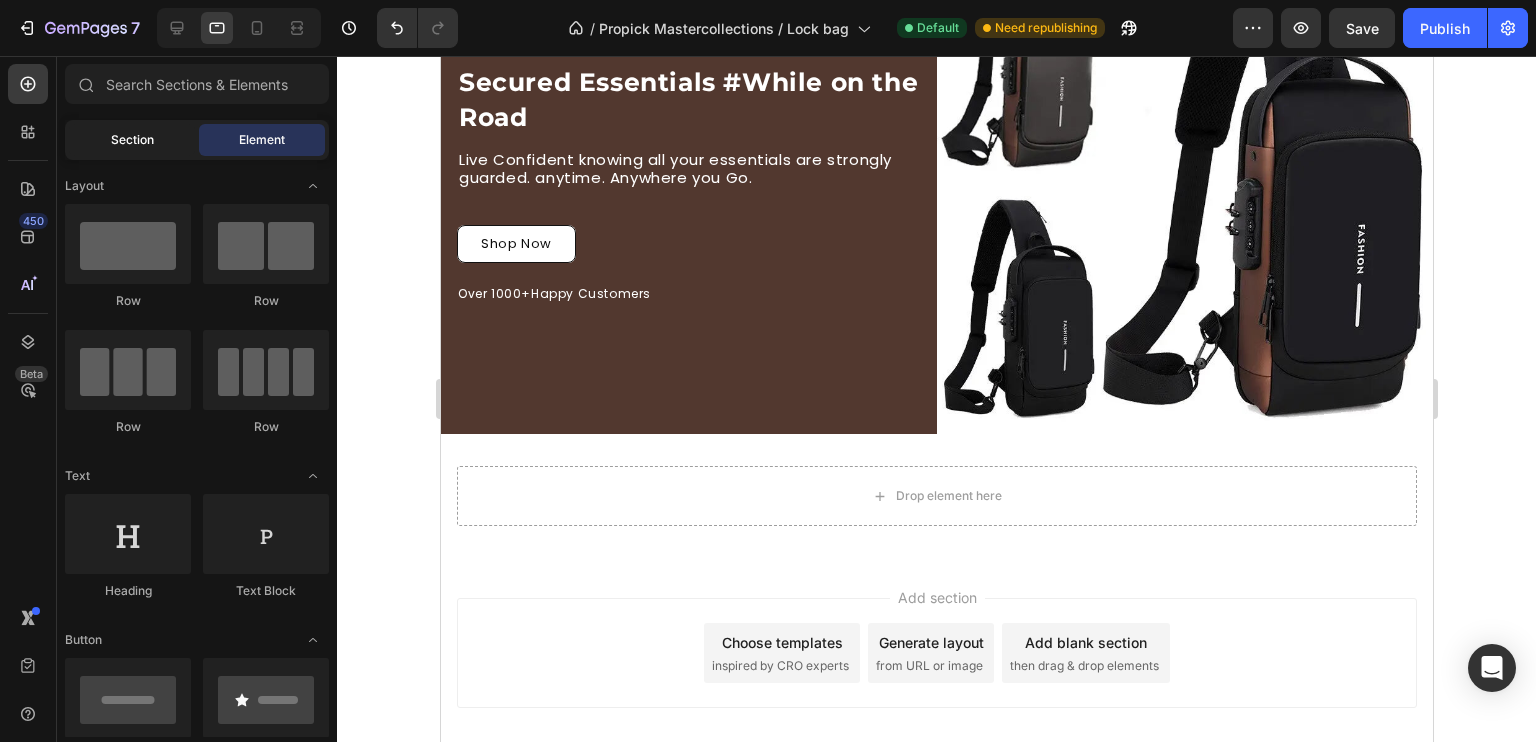 click on "Section" at bounding box center (132, 140) 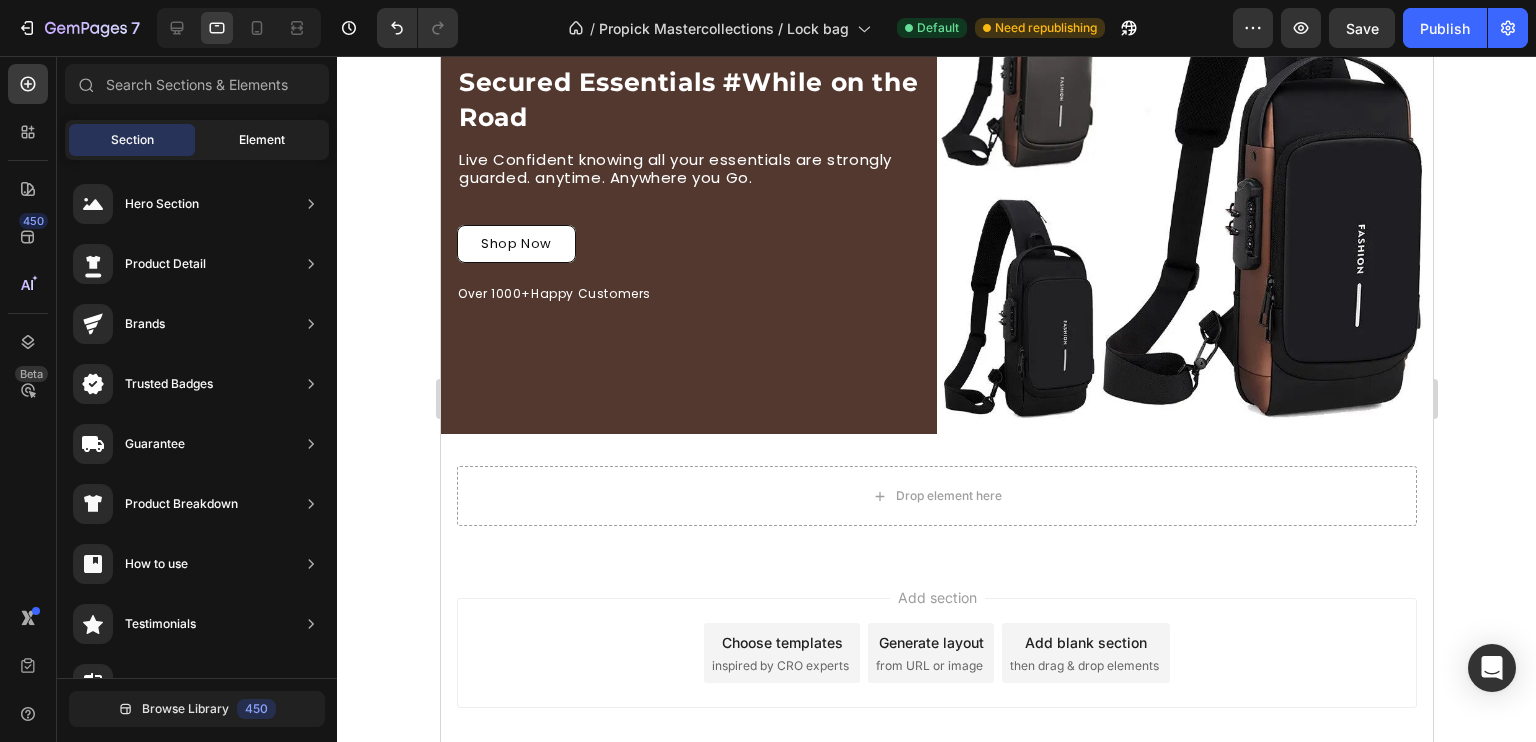 click on "Element" 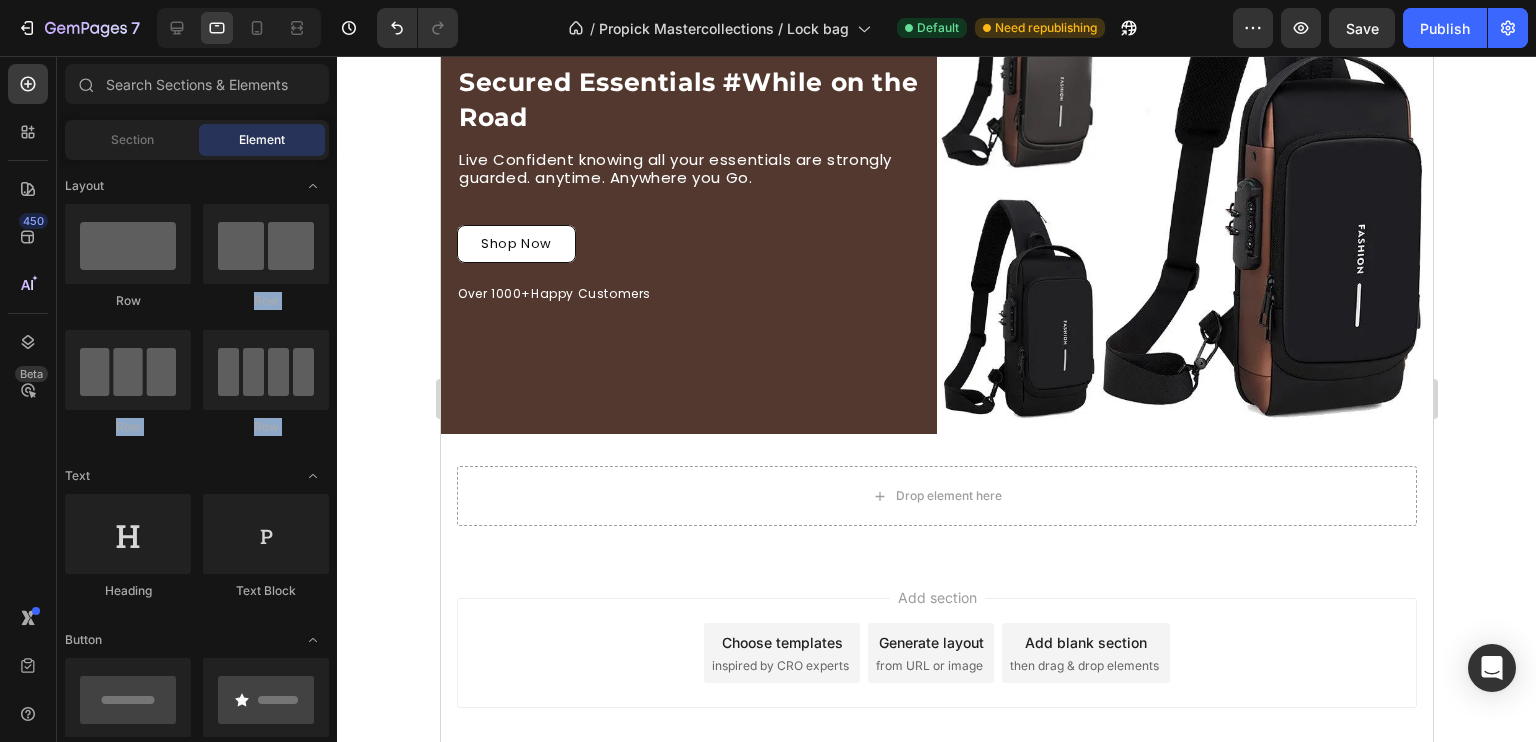 drag, startPoint x: 334, startPoint y: 269, endPoint x: 332, endPoint y: 458, distance: 189.01057 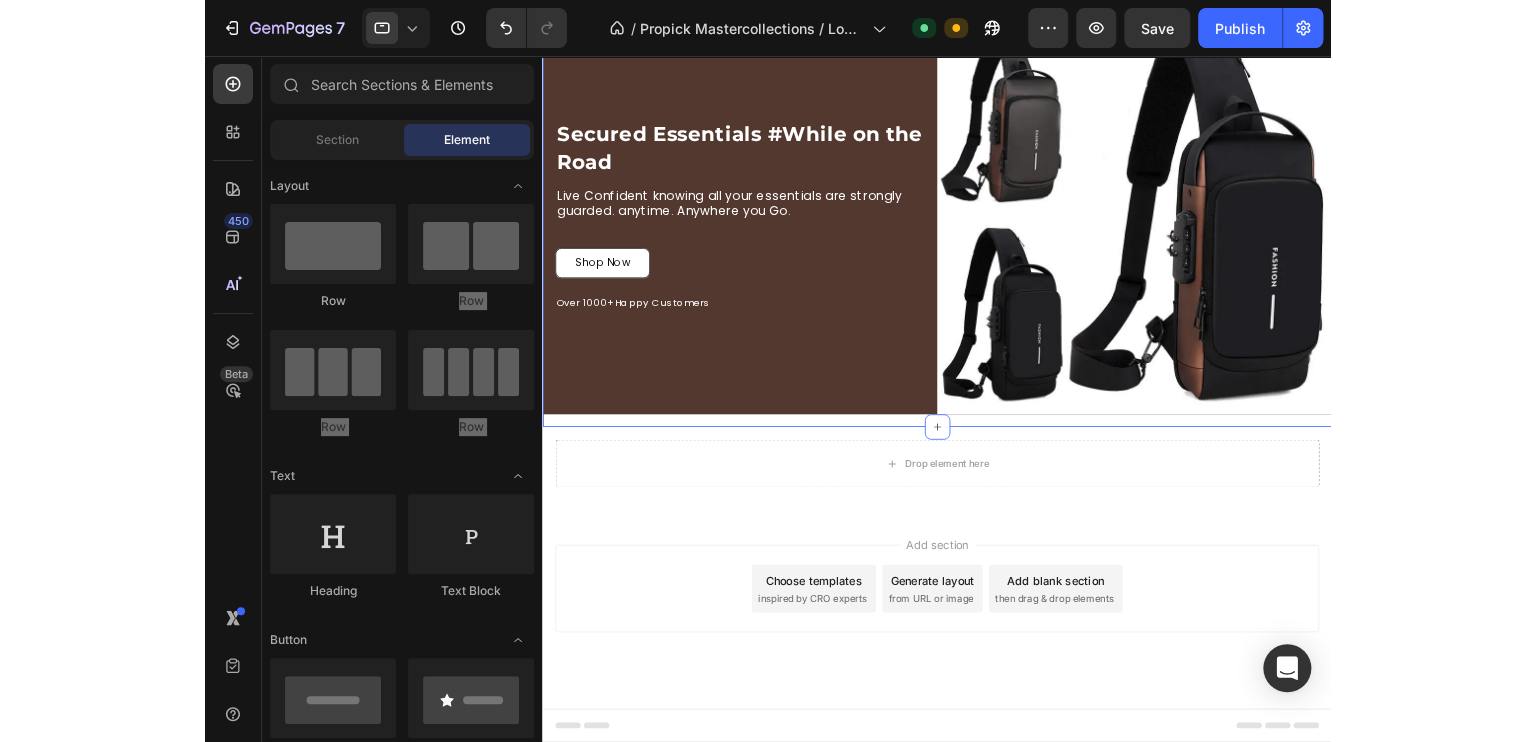scroll, scrollTop: 78, scrollLeft: 0, axis: vertical 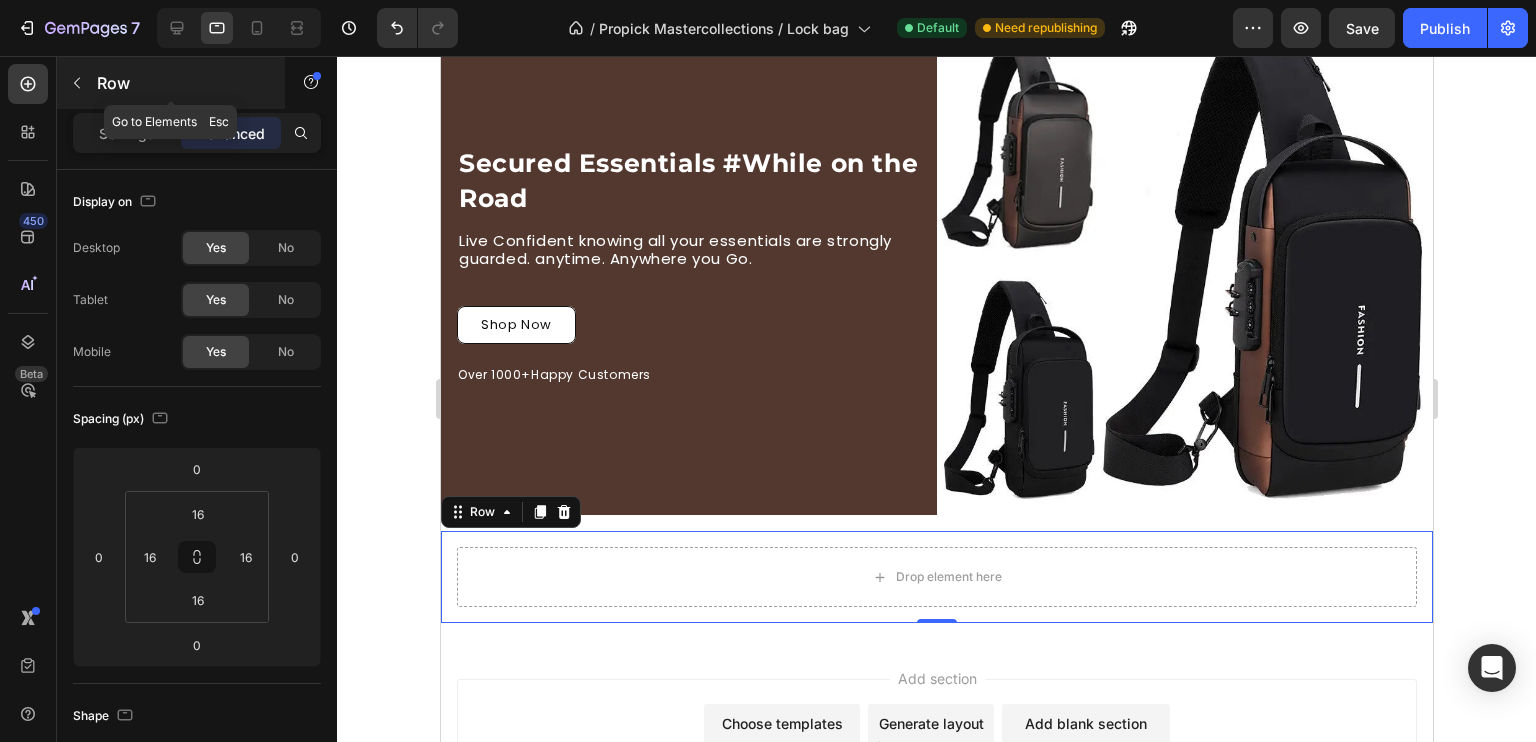 click 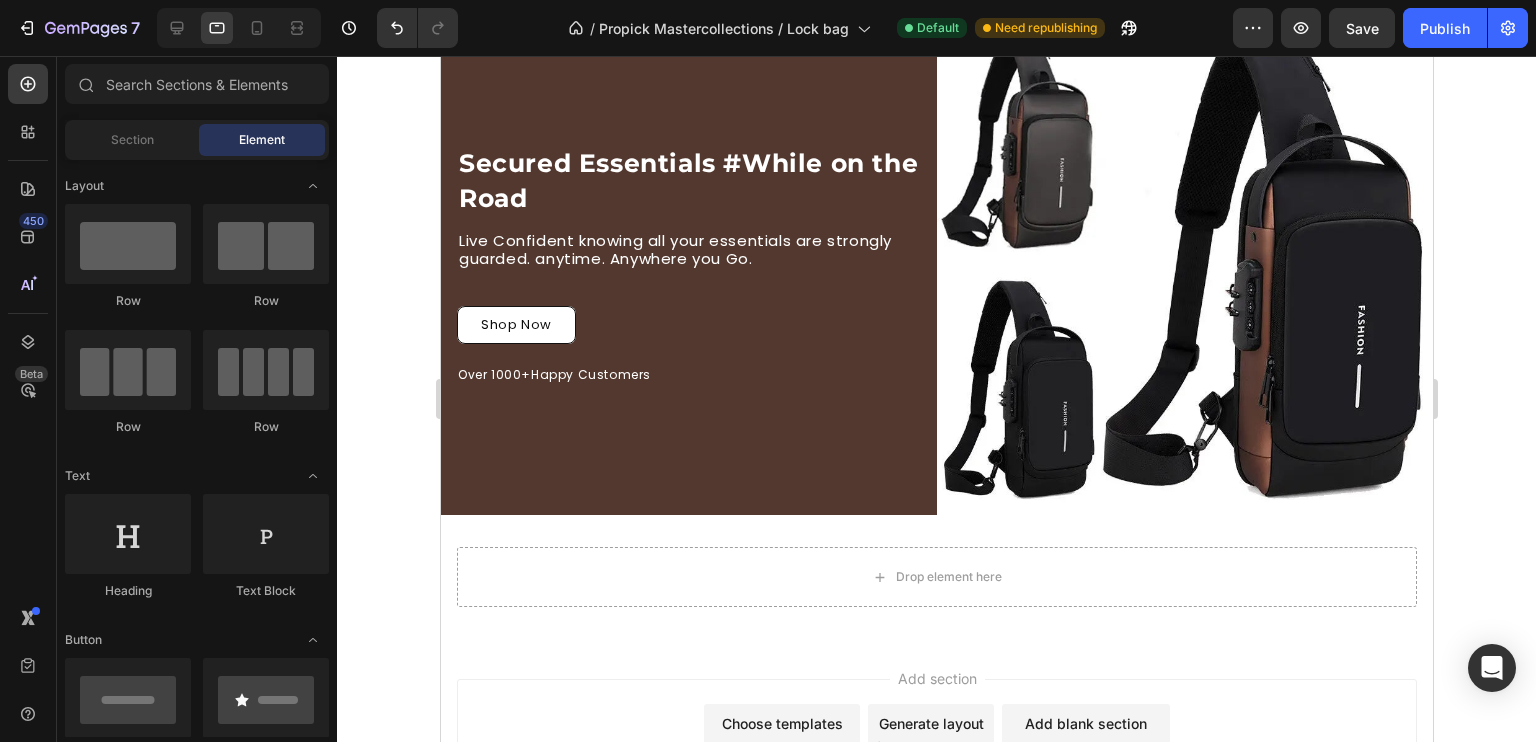 click 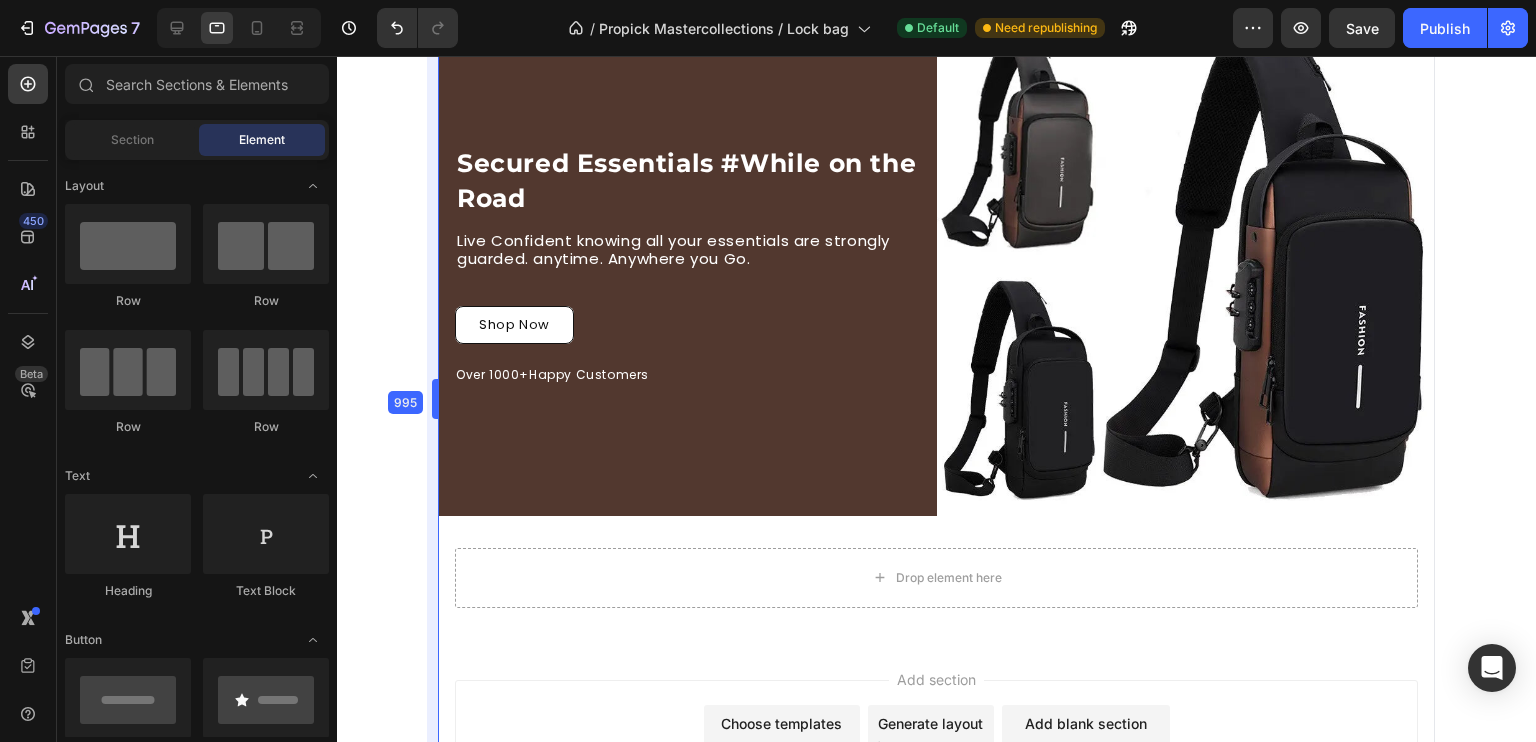 scroll, scrollTop: 78, scrollLeft: 0, axis: vertical 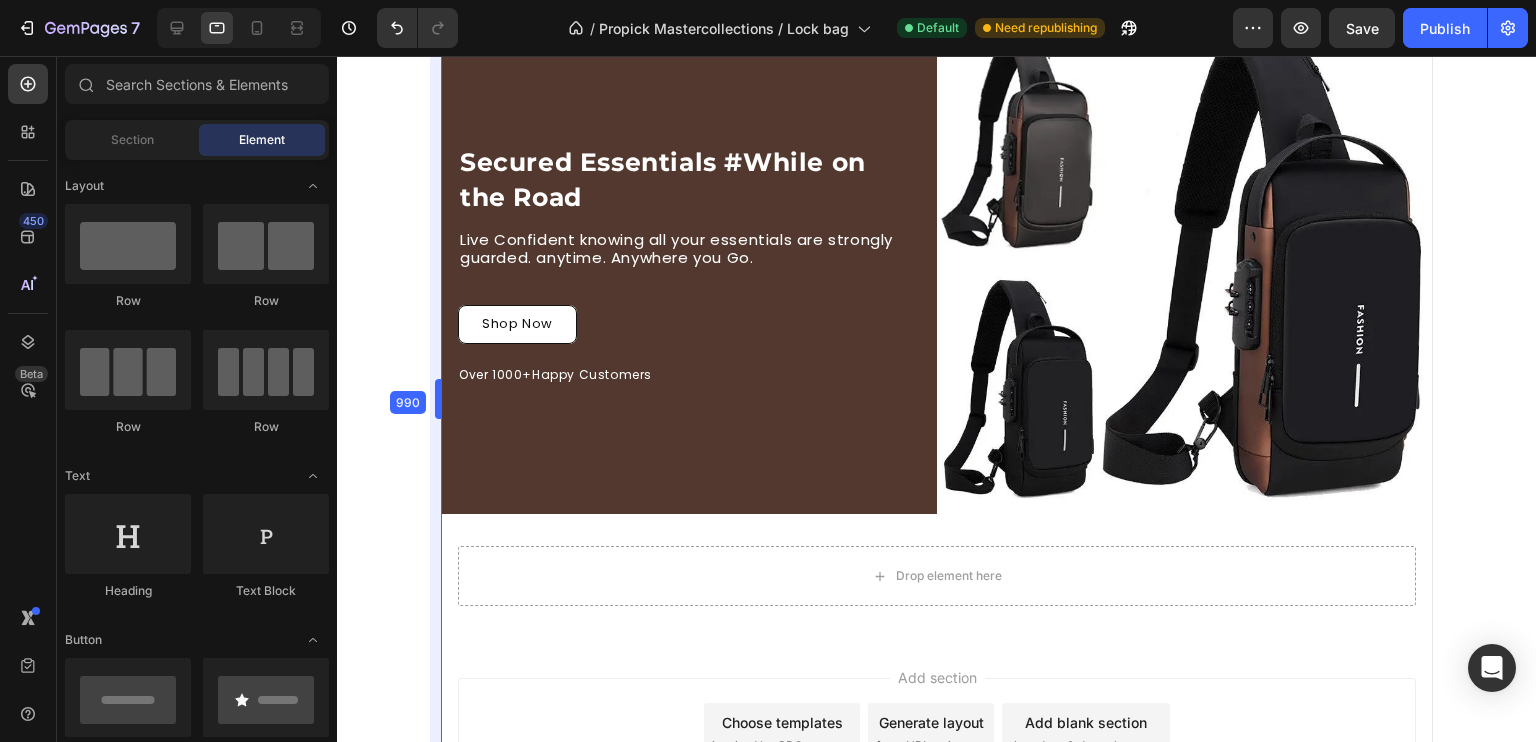 drag, startPoint x: 432, startPoint y: 409, endPoint x: 434, endPoint y: 394, distance: 15.132746 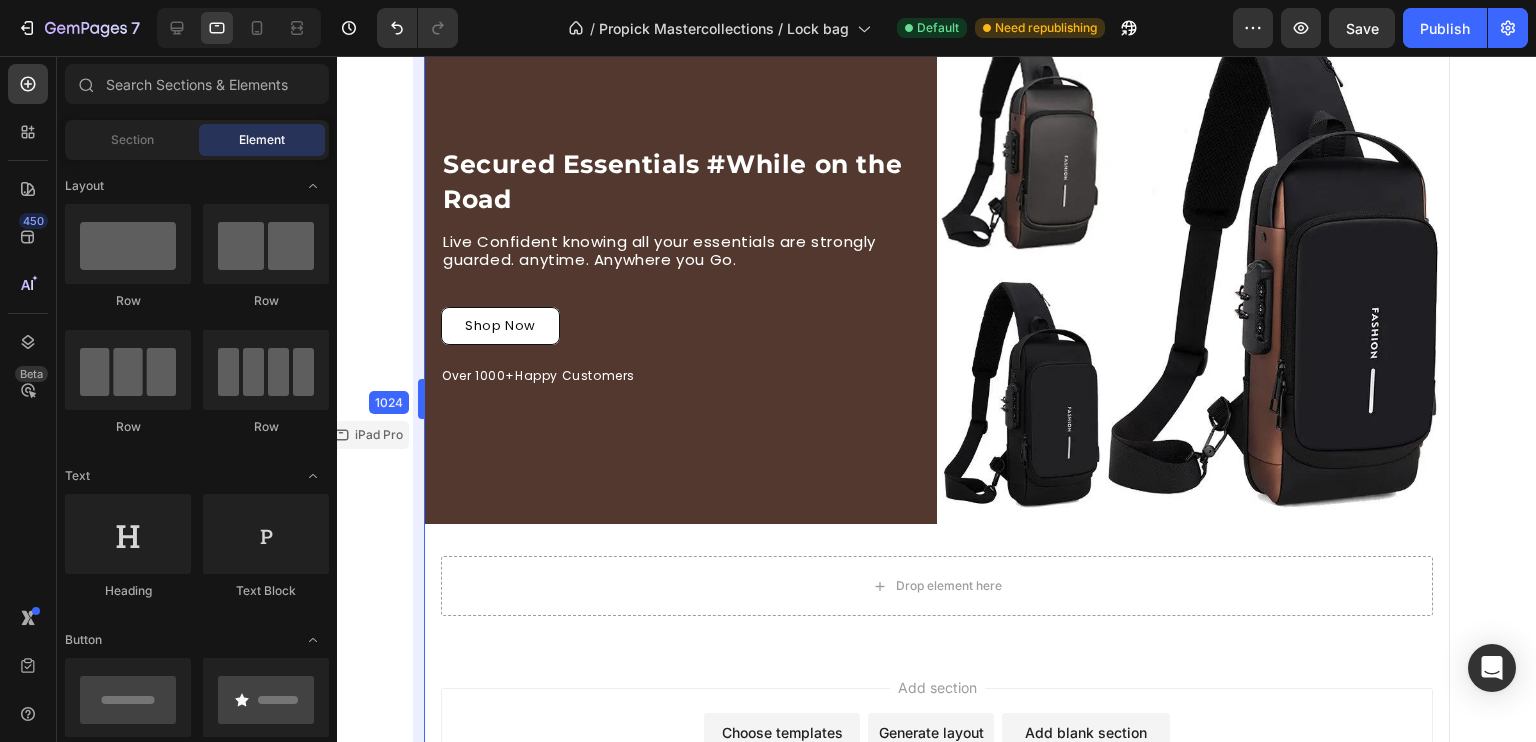 scroll, scrollTop: 86, scrollLeft: 0, axis: vertical 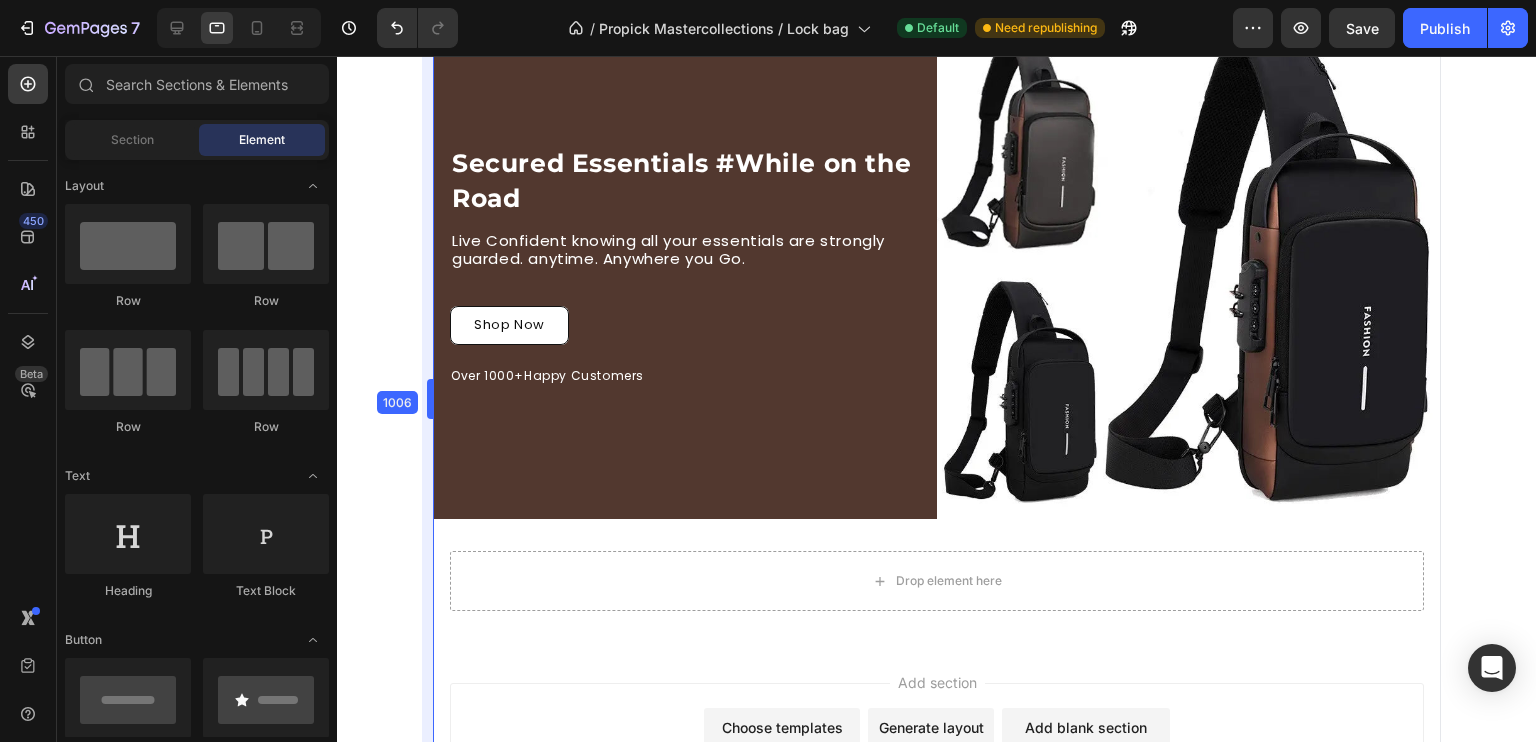 drag, startPoint x: 434, startPoint y: 394, endPoint x: 425, endPoint y: 412, distance: 20.12461 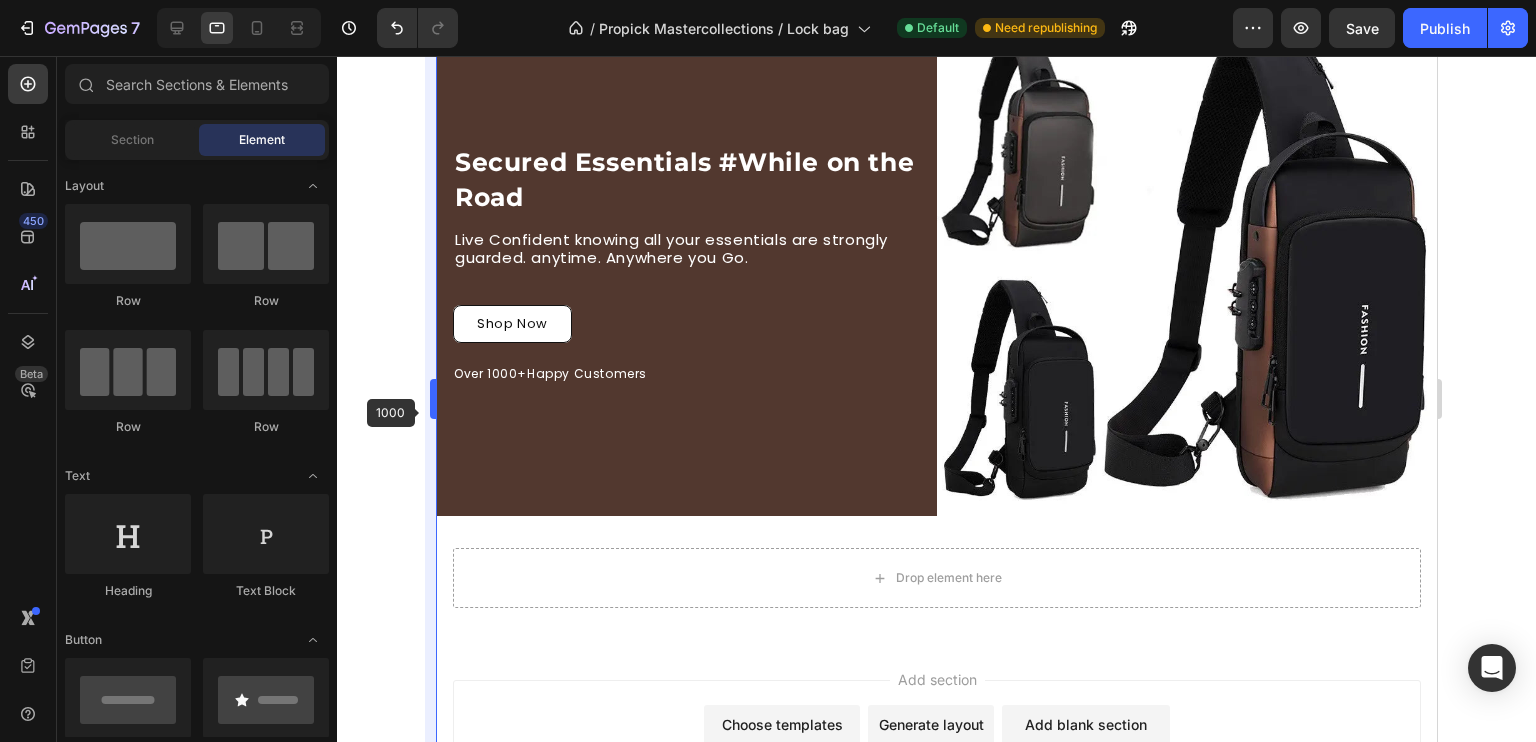 scroll, scrollTop: 80, scrollLeft: 0, axis: vertical 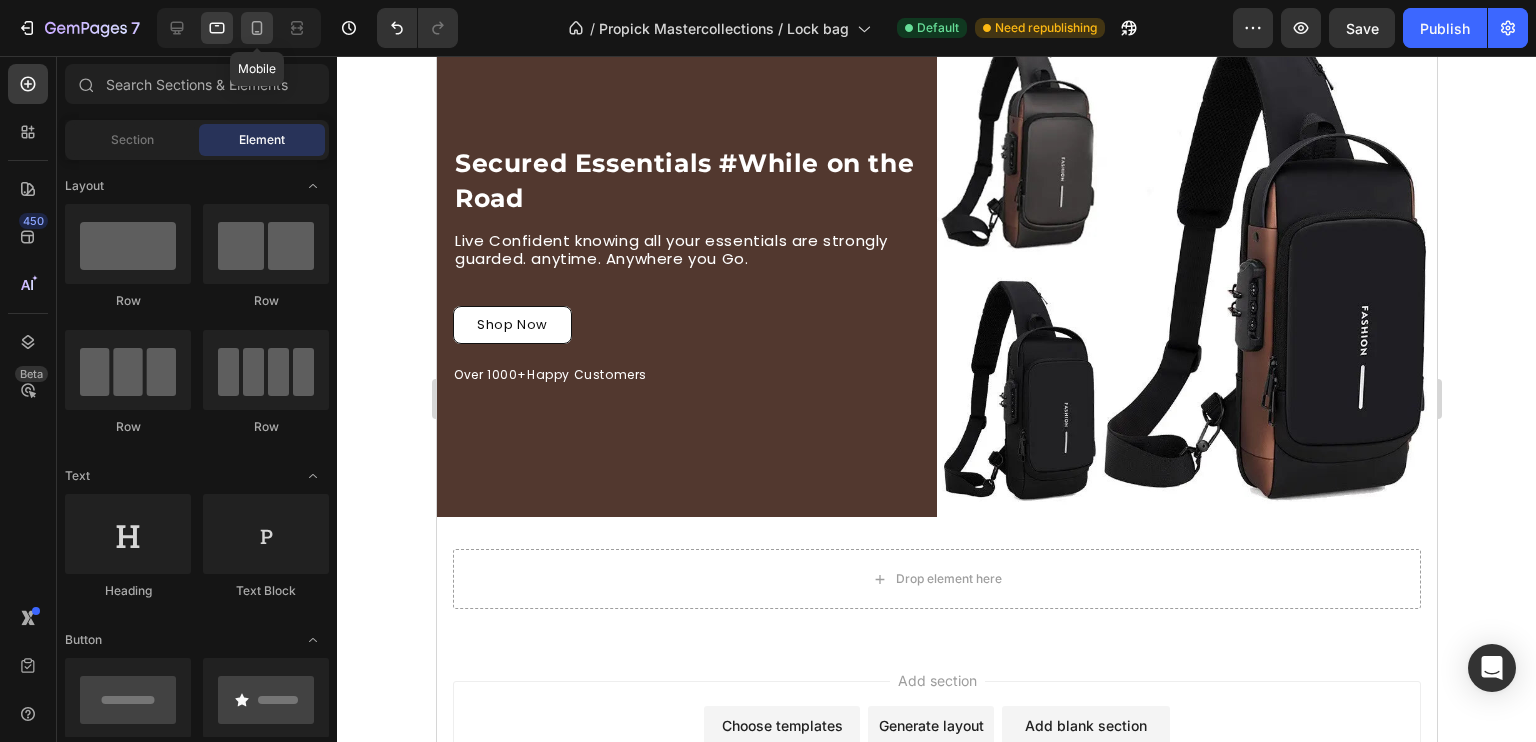 click 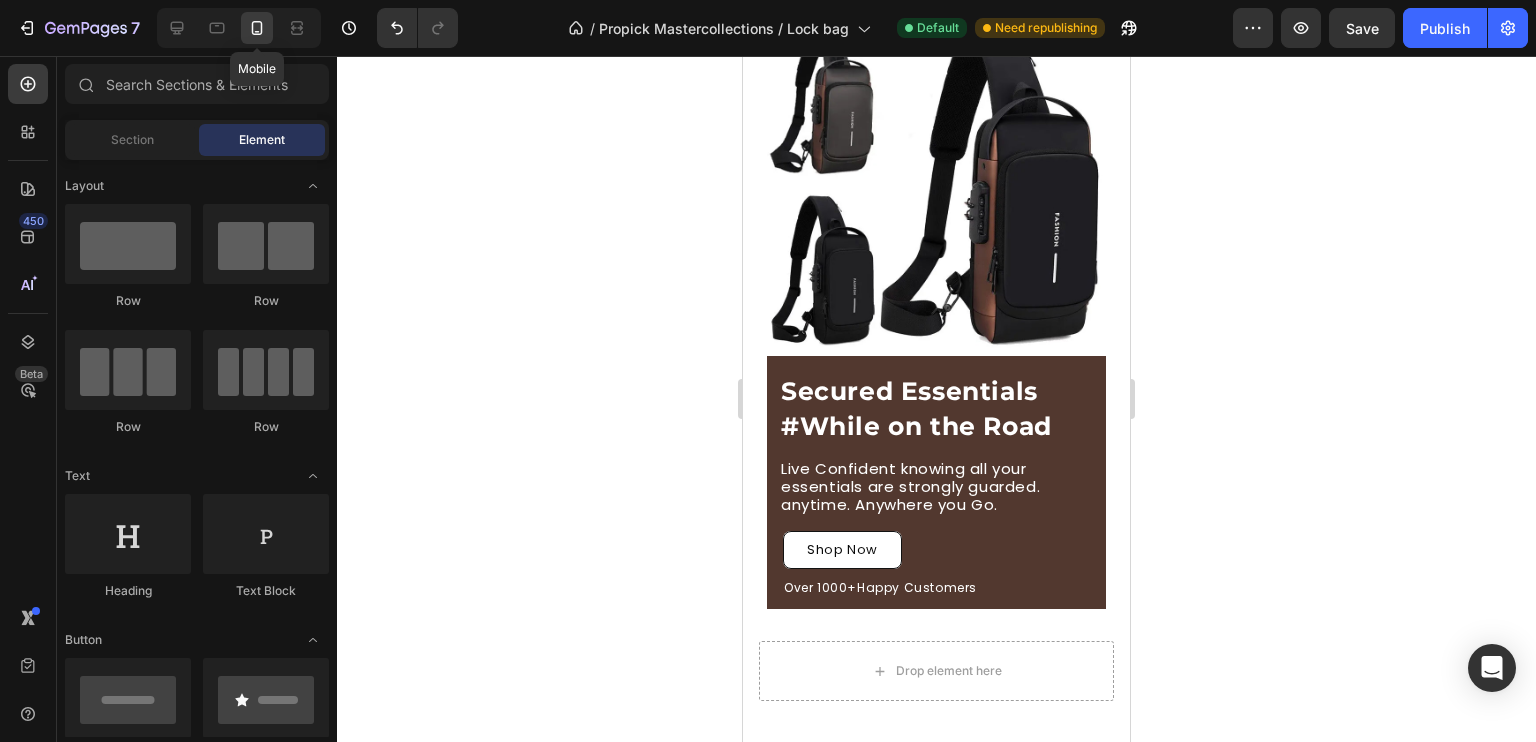 scroll, scrollTop: 24, scrollLeft: 0, axis: vertical 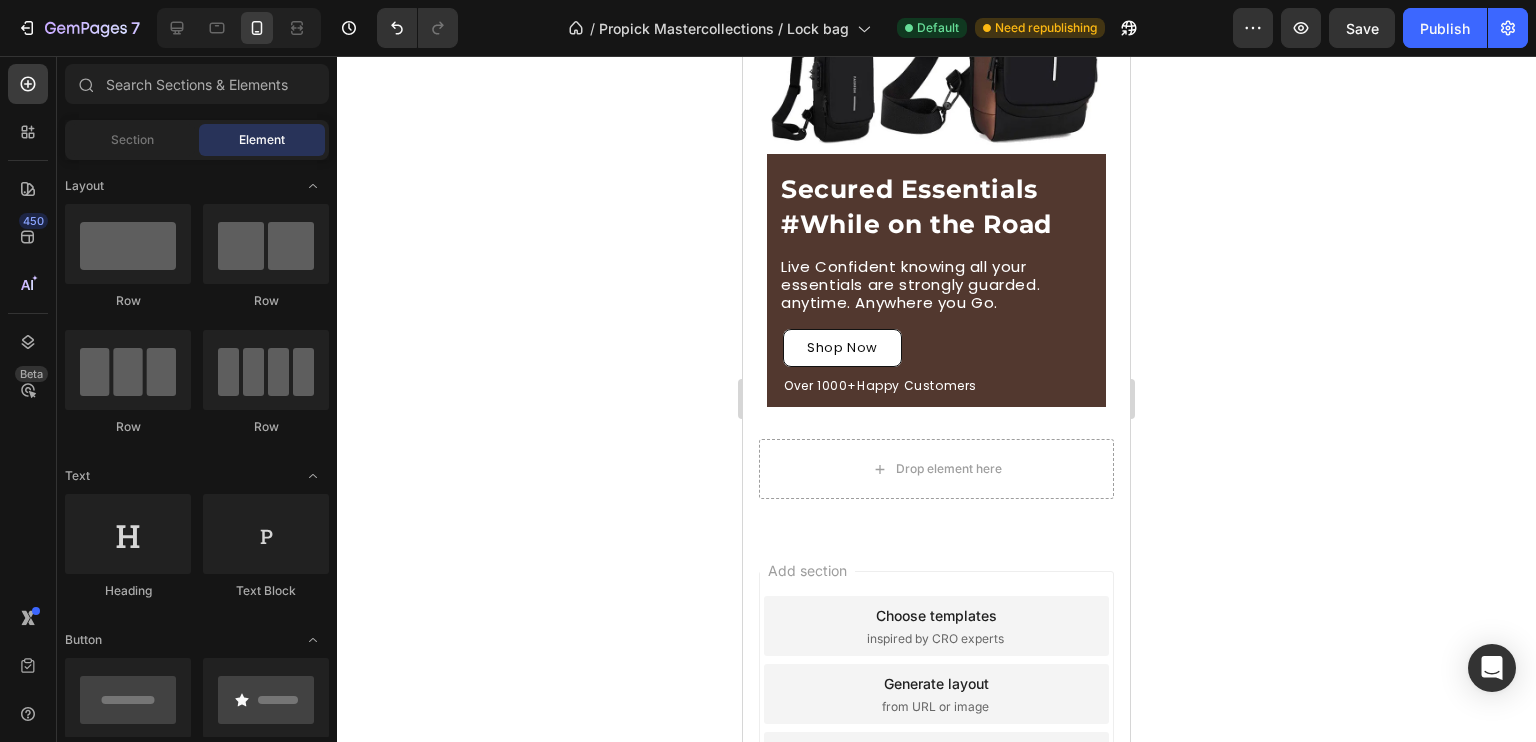 drag, startPoint x: 1123, startPoint y: 155, endPoint x: 1876, endPoint y: 354, distance: 778.85175 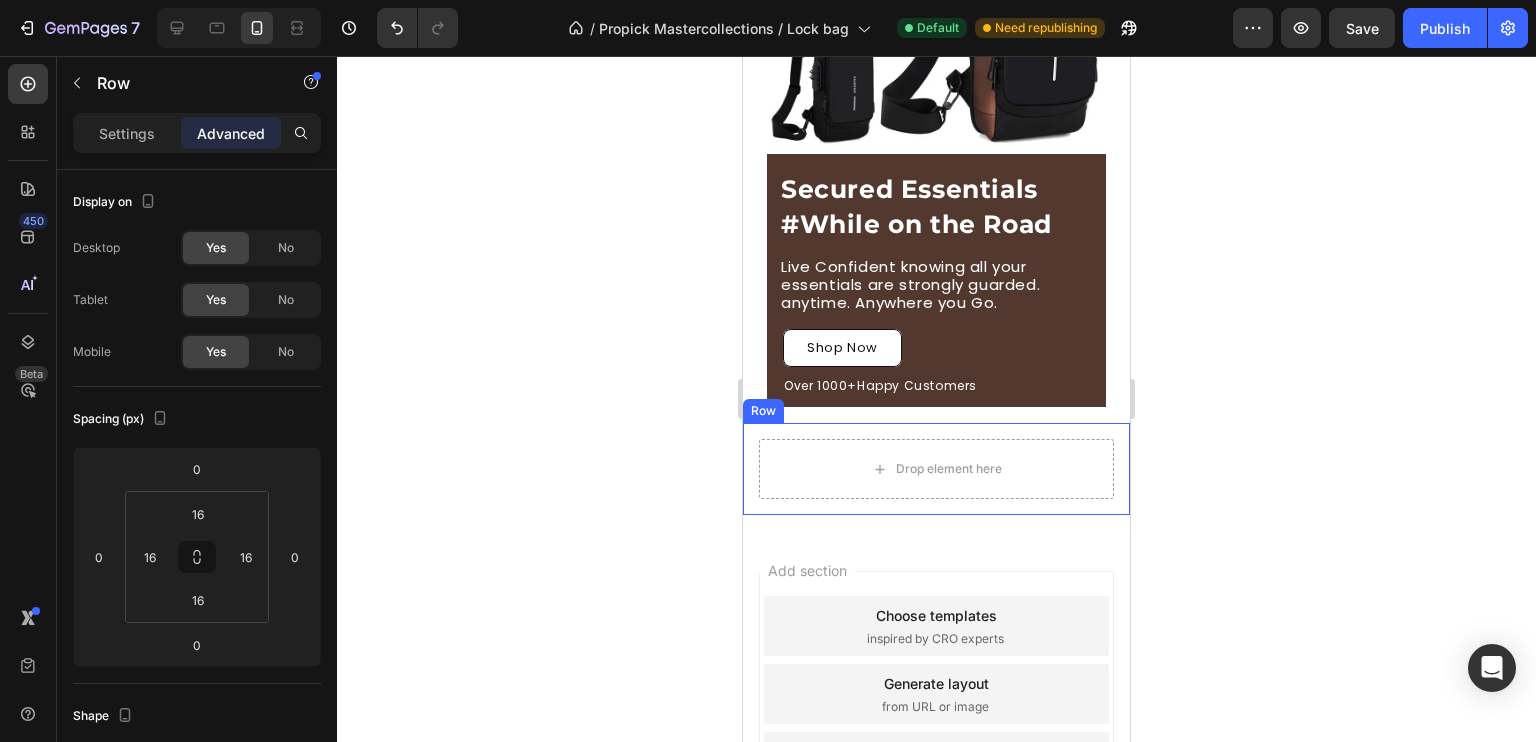 click on "Drop element here Row" at bounding box center [936, 469] 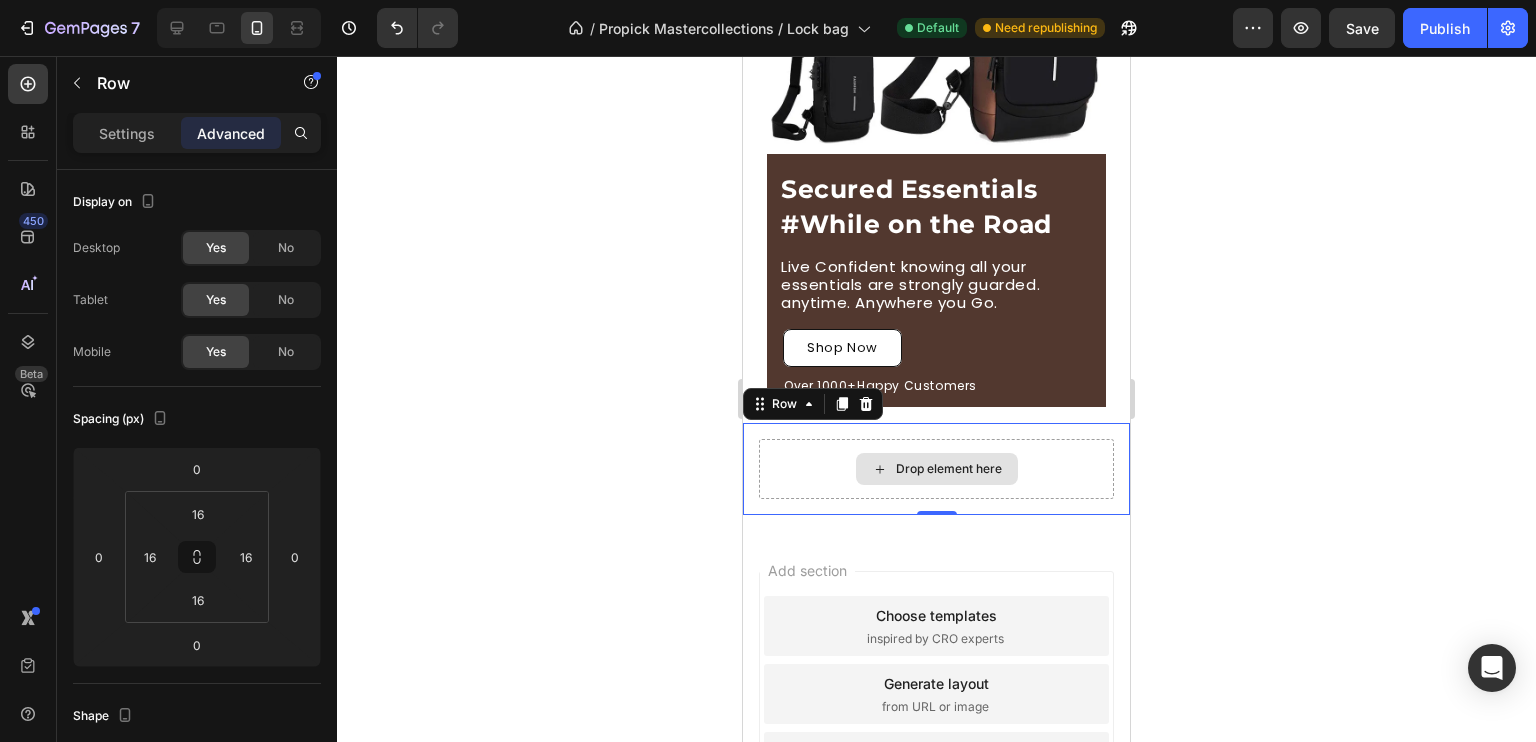 click on "Drop element here" at bounding box center [936, 469] 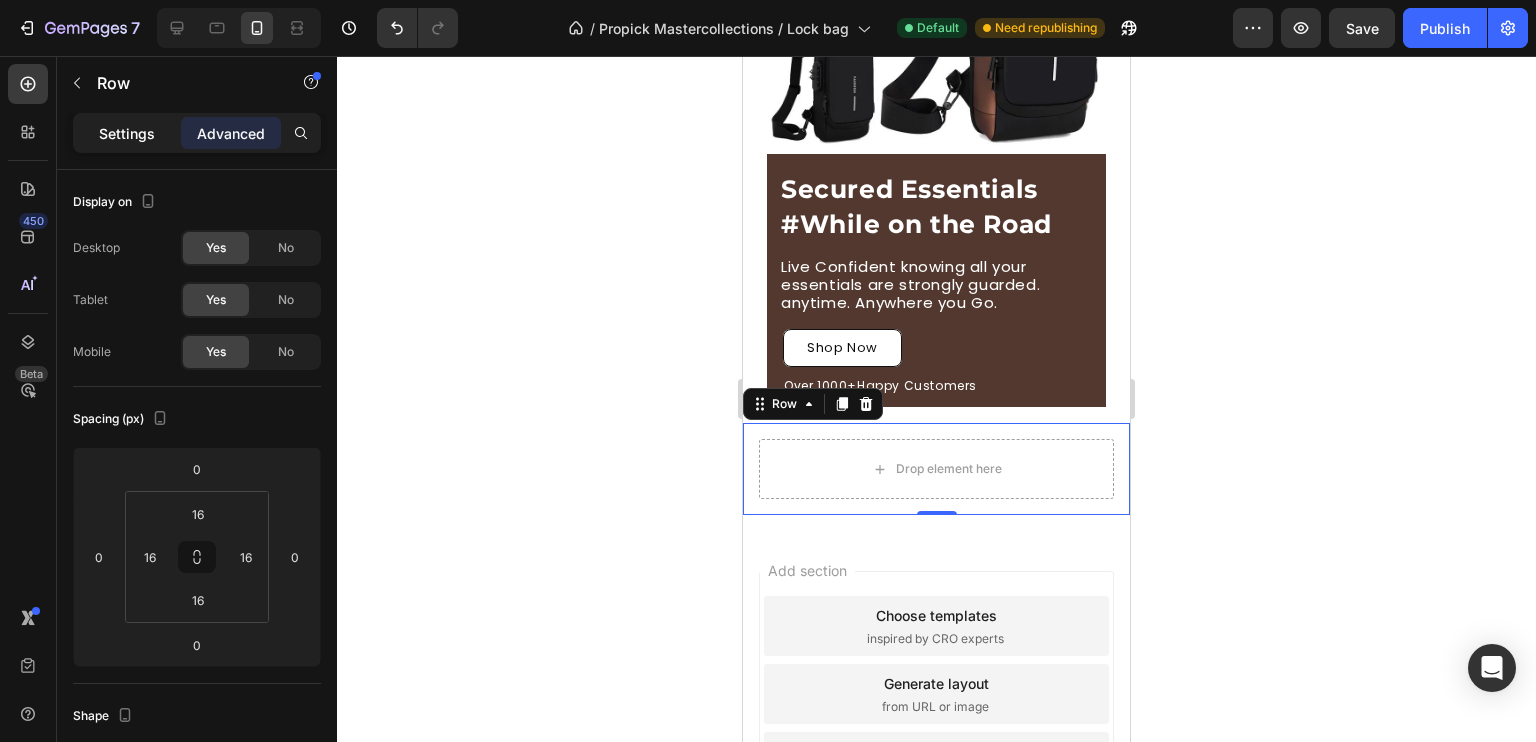 click on "Settings" at bounding box center [127, 133] 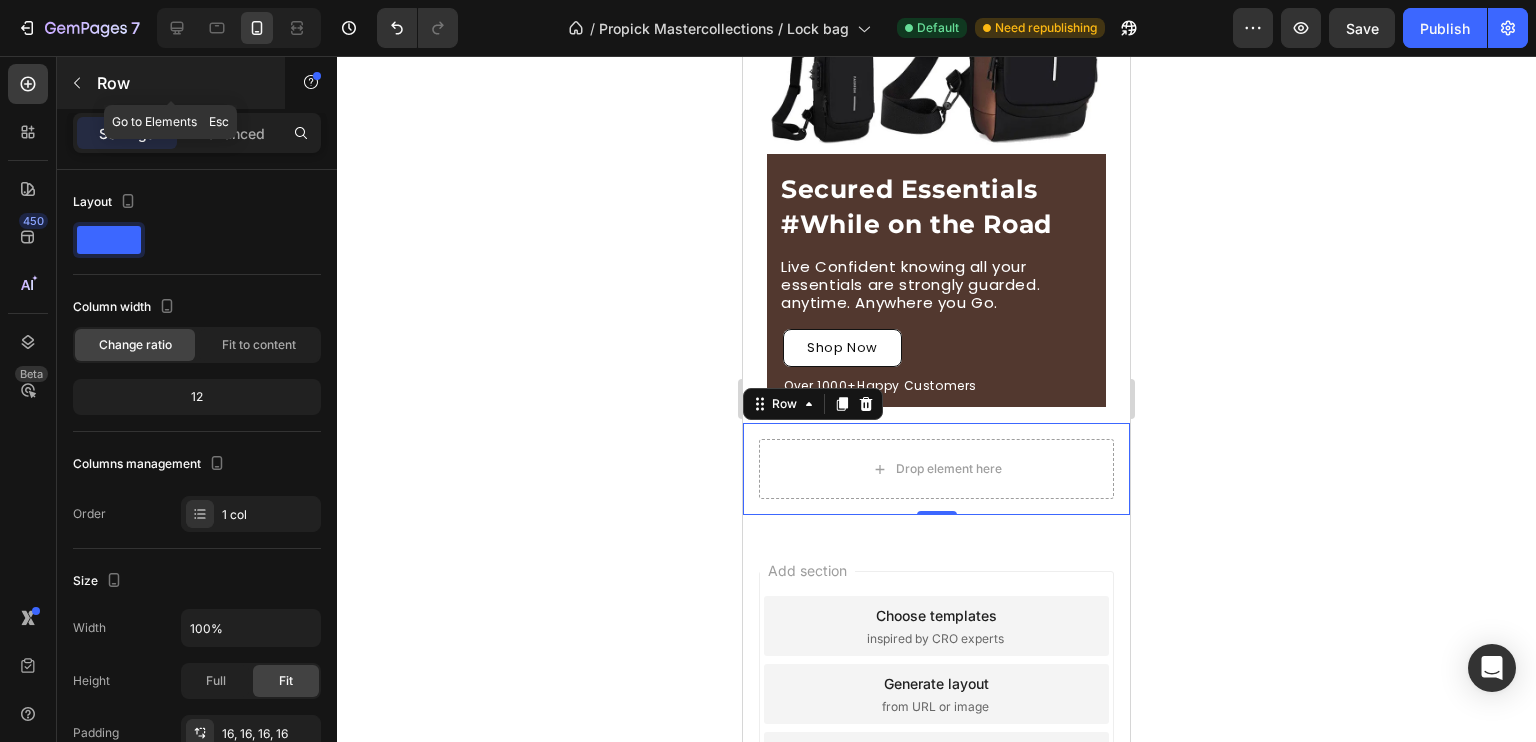 click at bounding box center [77, 83] 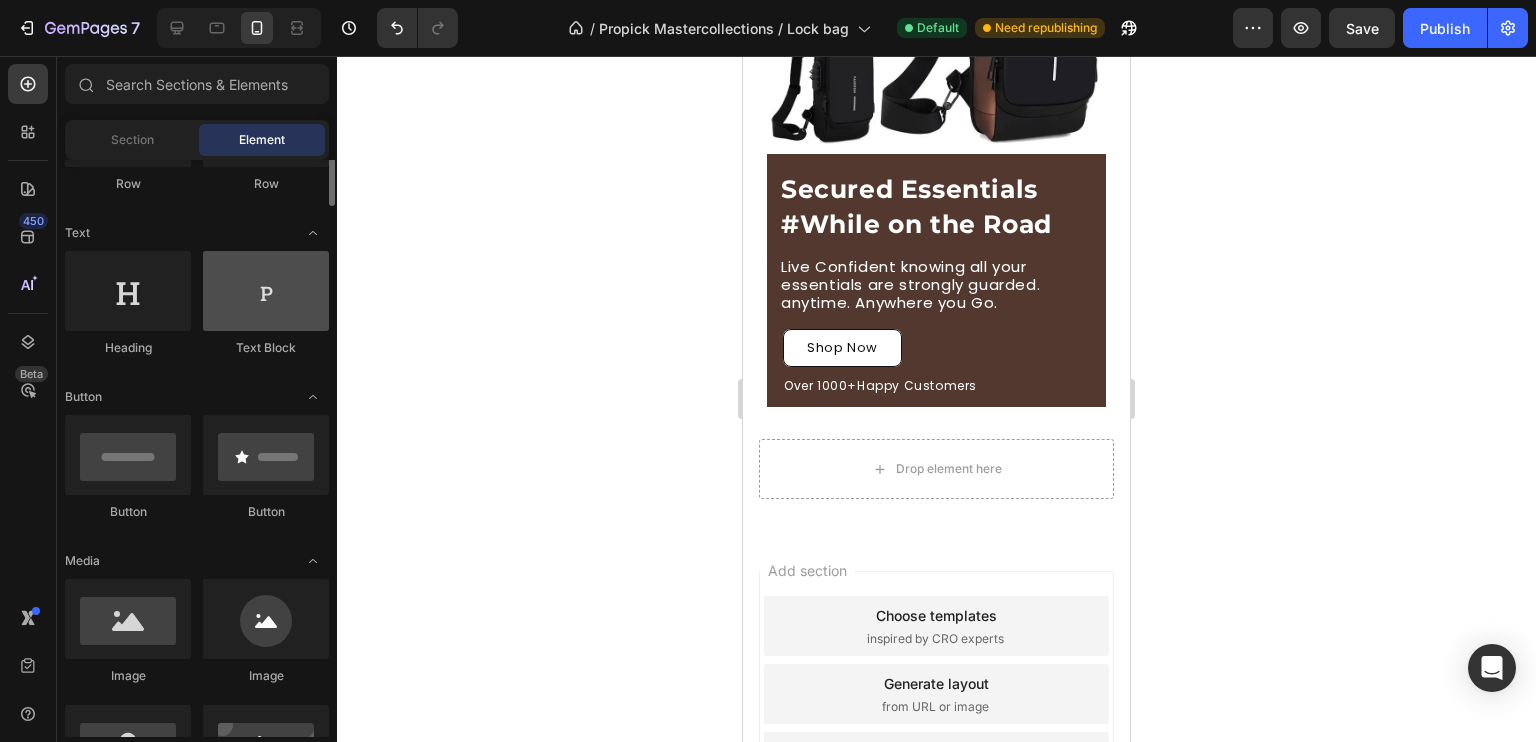 scroll, scrollTop: 213, scrollLeft: 0, axis: vertical 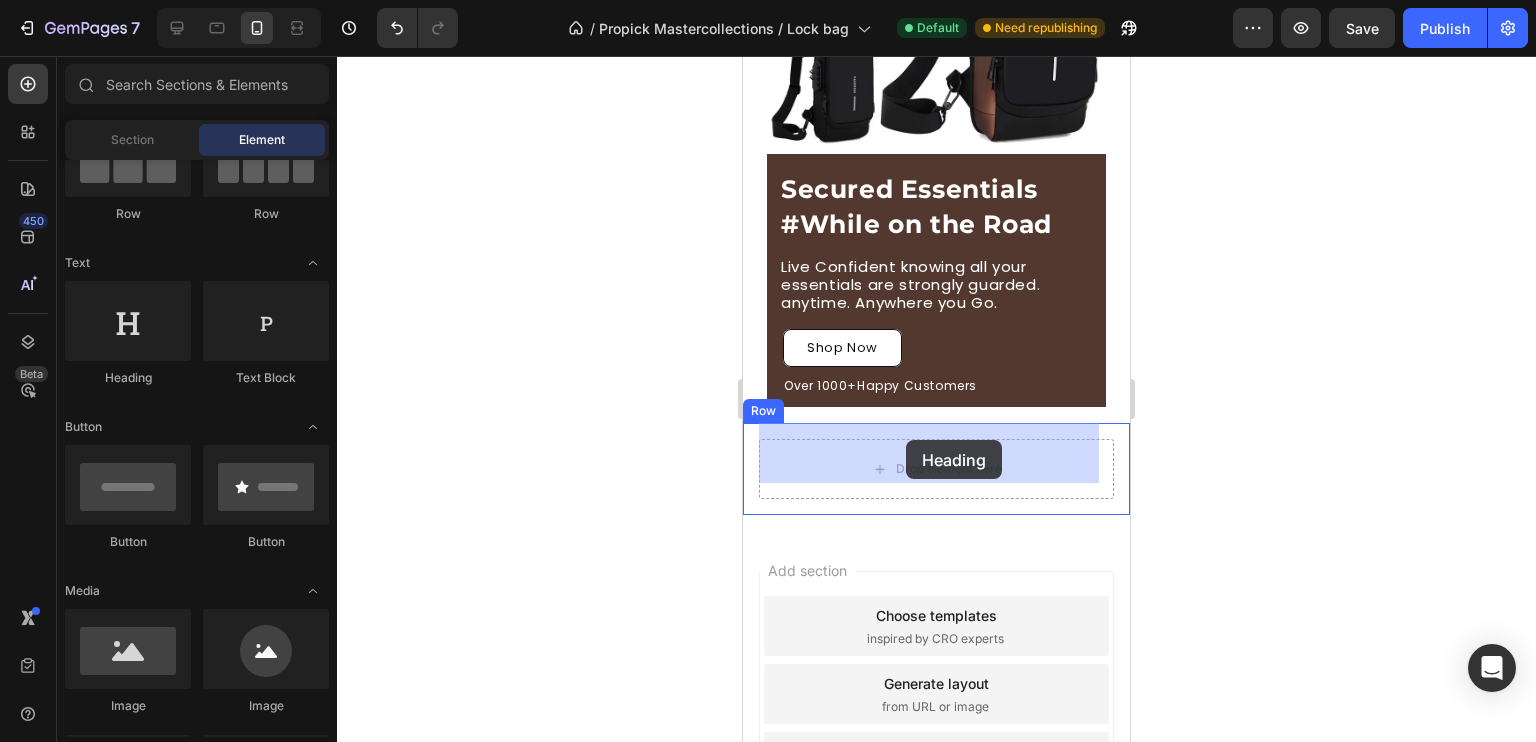 drag, startPoint x: 850, startPoint y: 393, endPoint x: 904, endPoint y: 449, distance: 77.7946 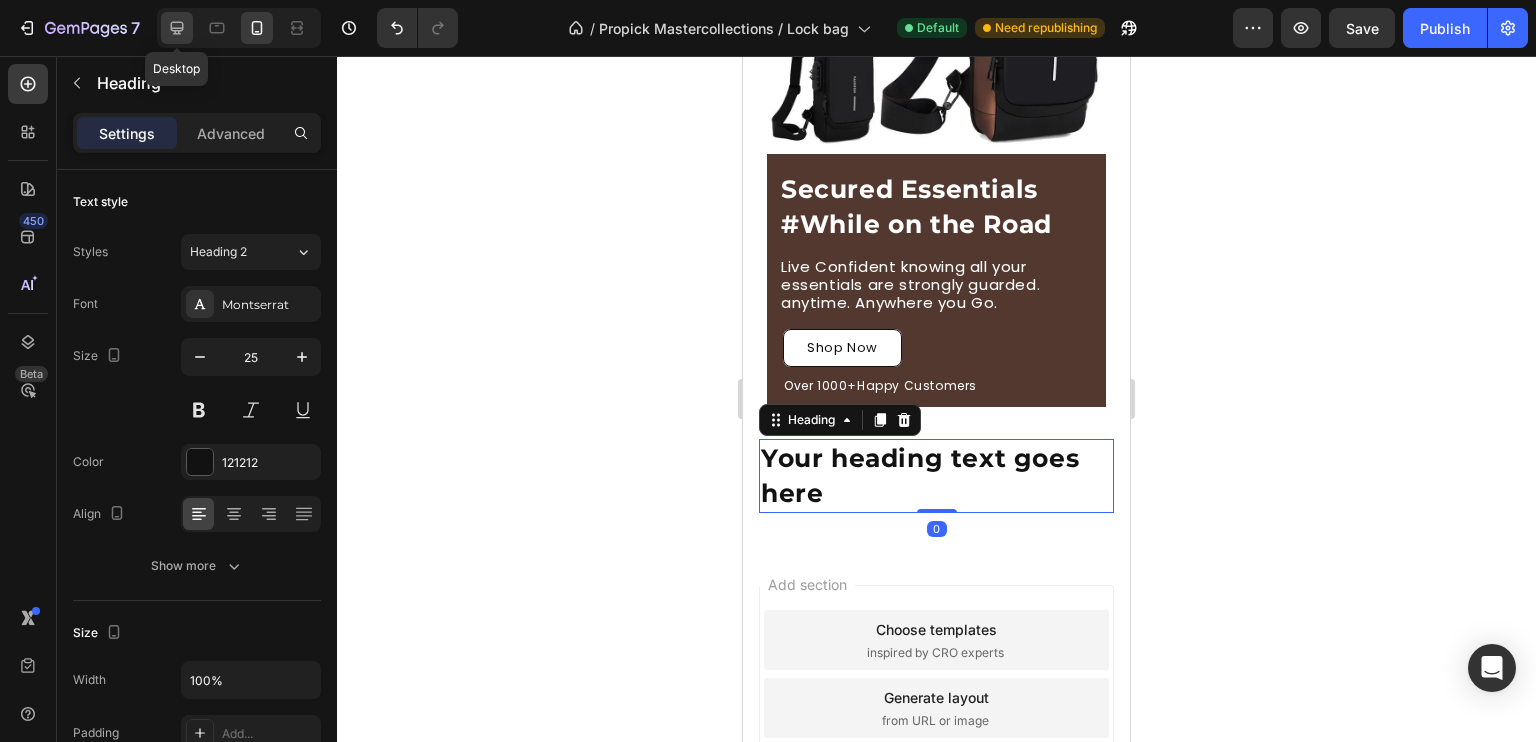 click 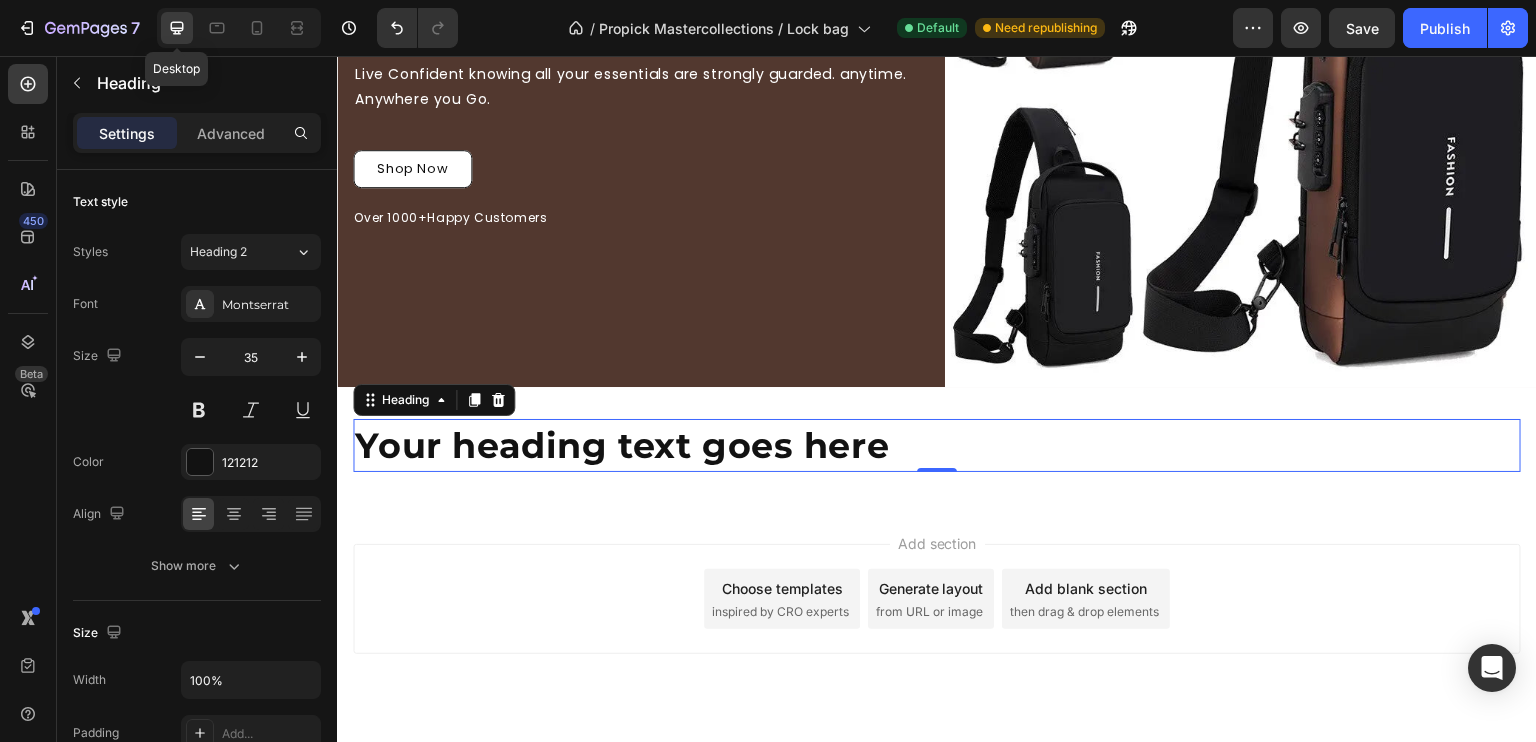 scroll, scrollTop: 343, scrollLeft: 0, axis: vertical 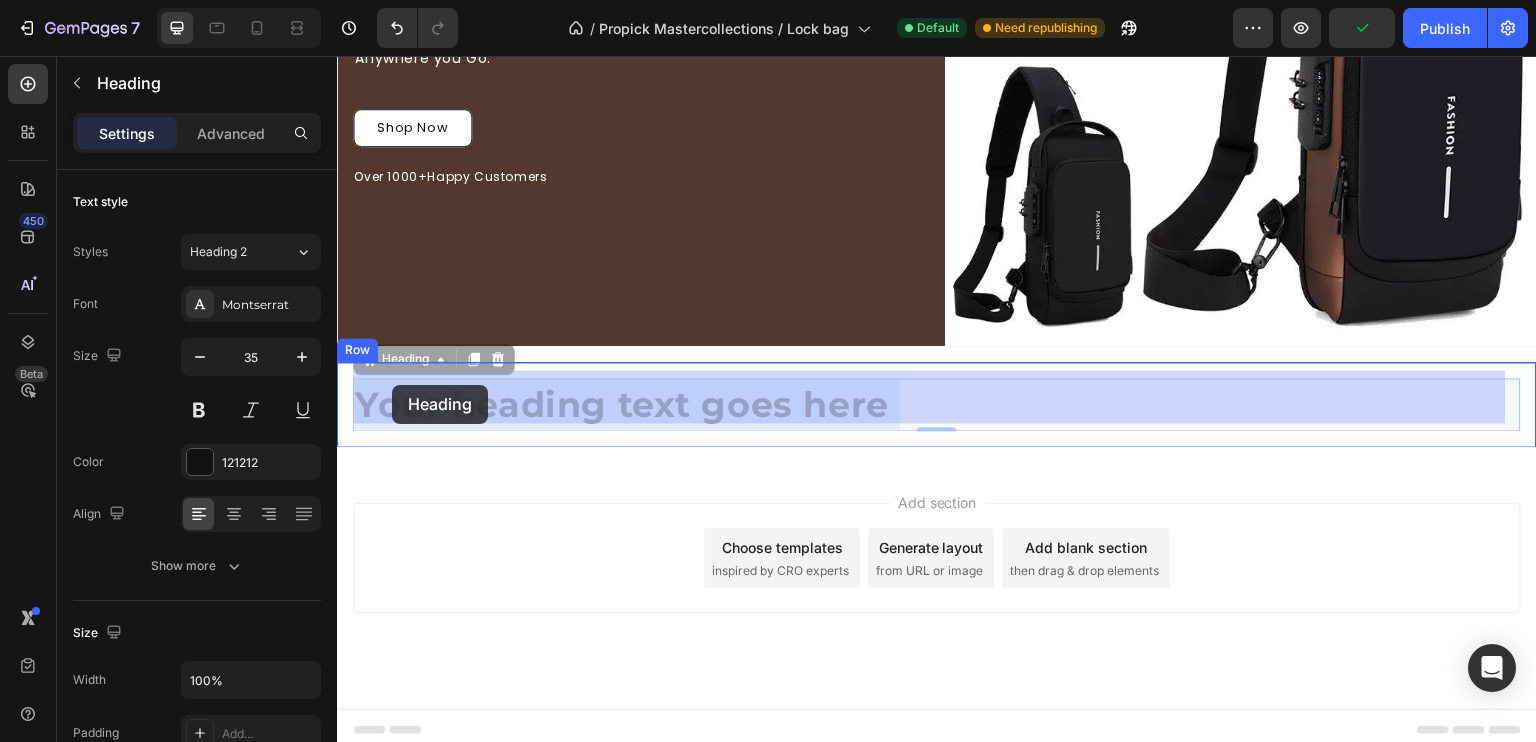 drag, startPoint x: 886, startPoint y: 401, endPoint x: 395, endPoint y: 385, distance: 491.26062 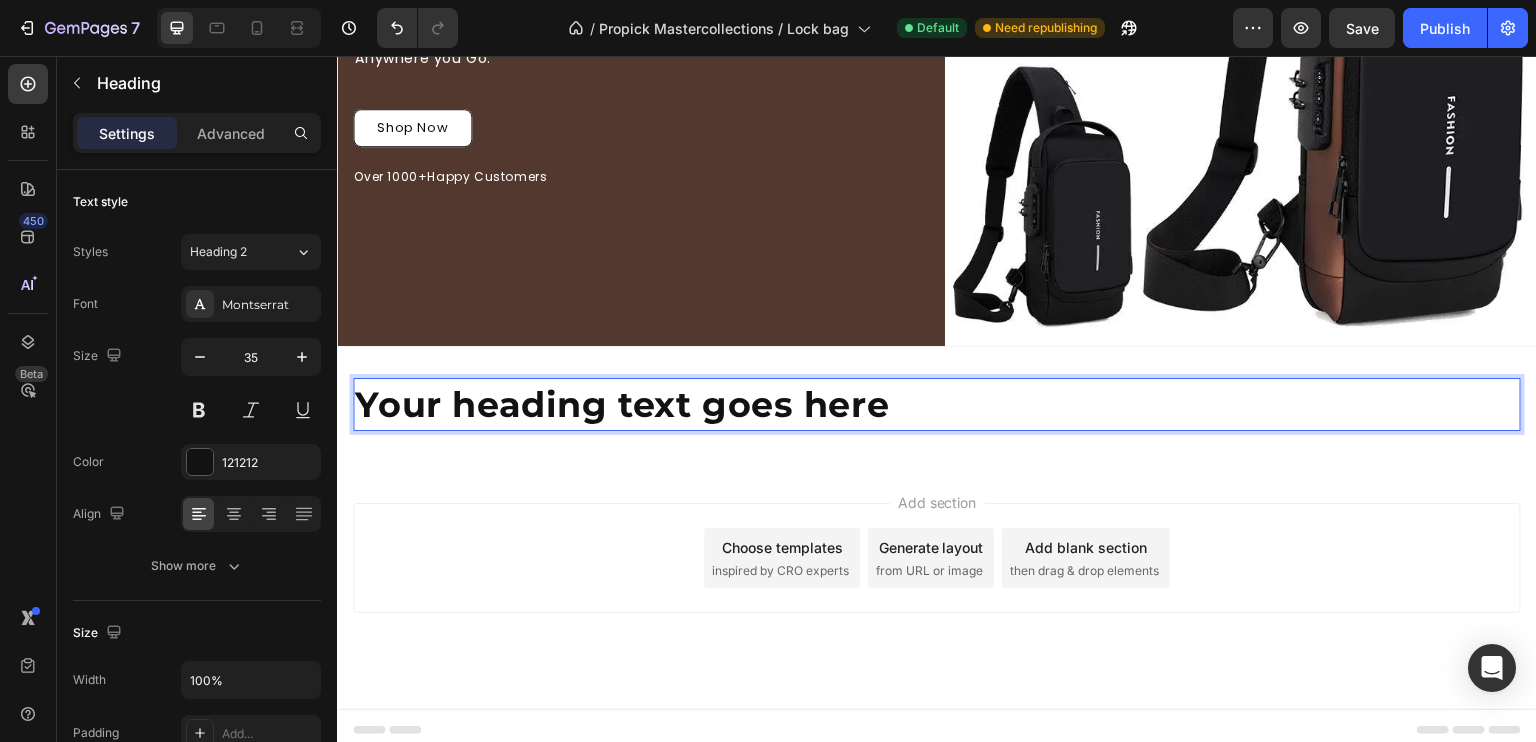 click on "Your heading text goes here" at bounding box center [937, 404] 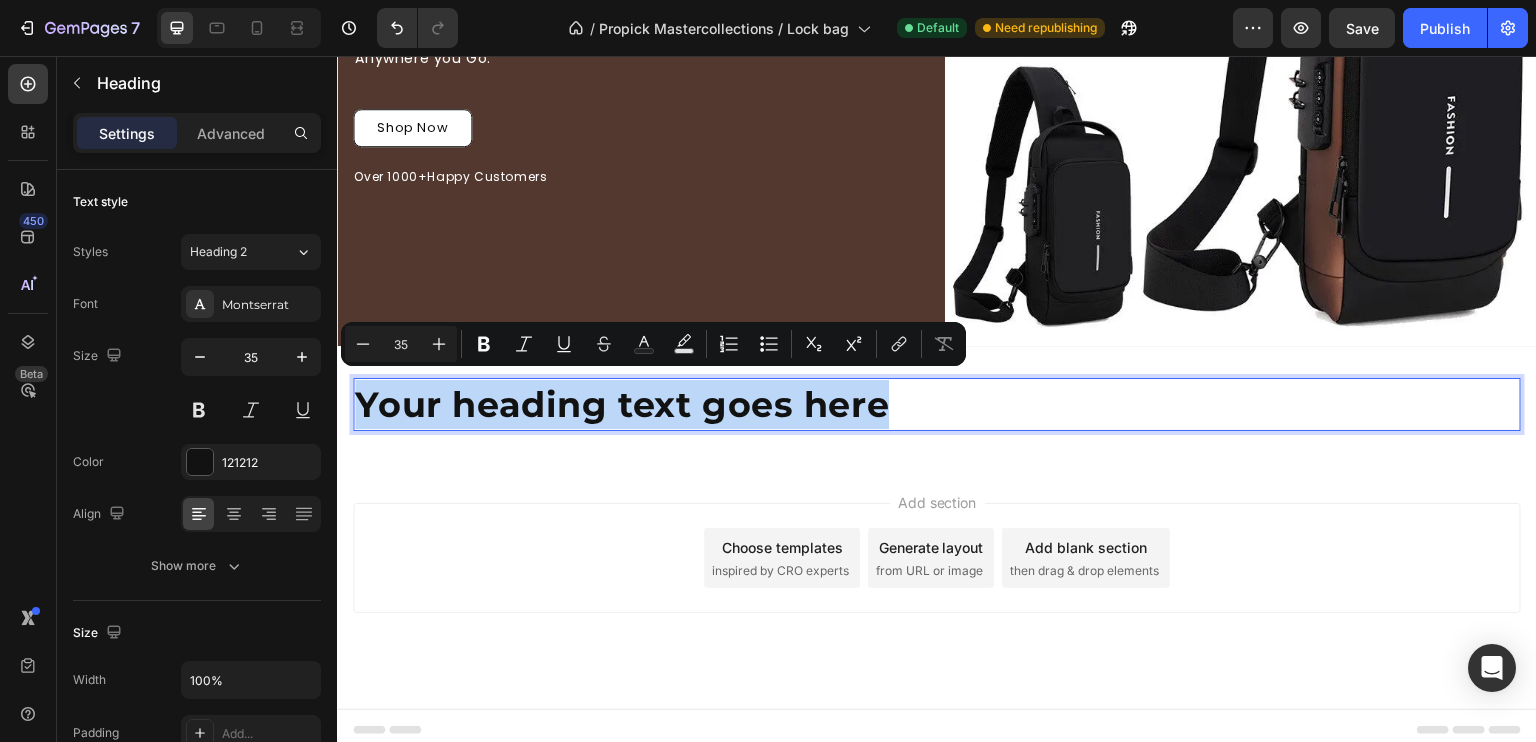 drag, startPoint x: 896, startPoint y: 394, endPoint x: 365, endPoint y: 393, distance: 531.0009 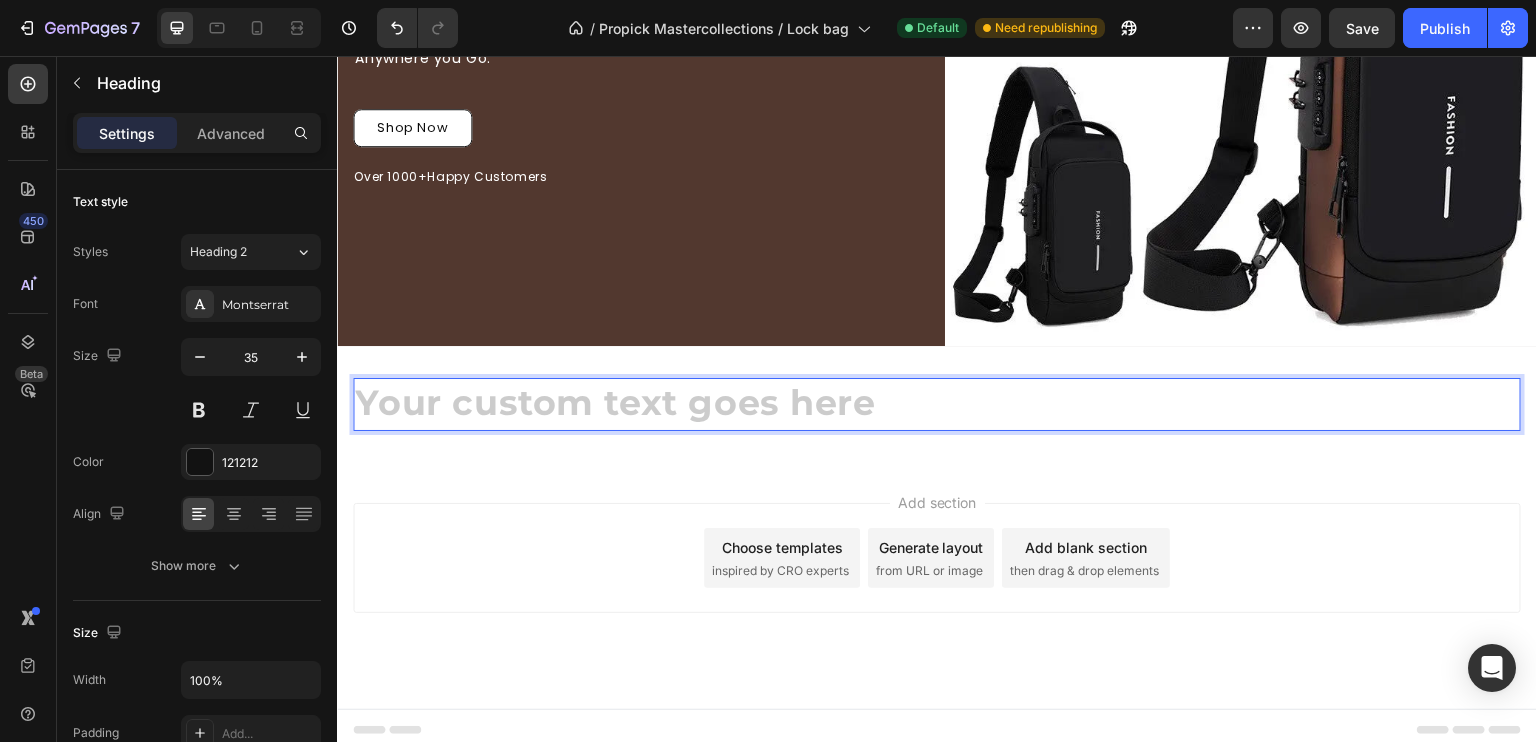 click at bounding box center (937, 404) 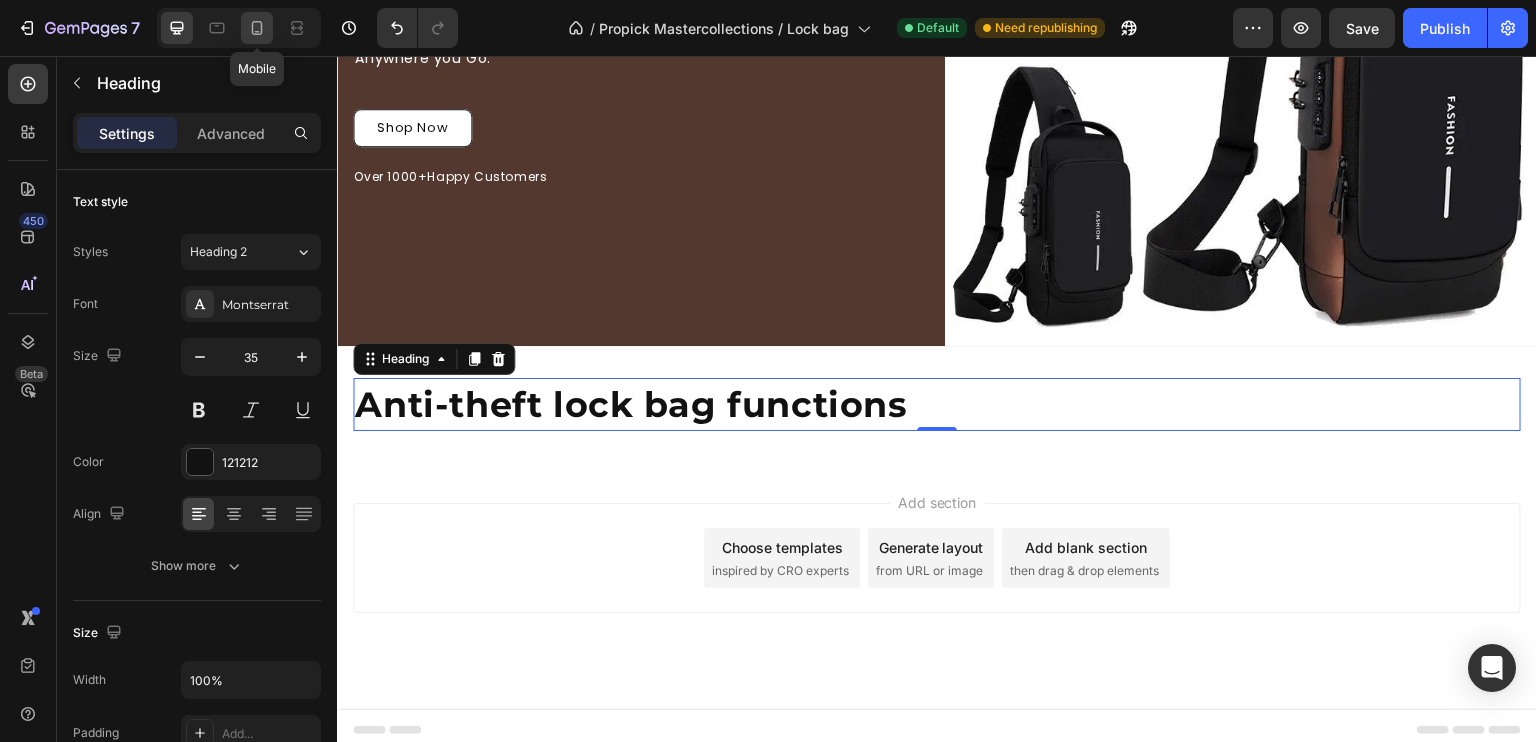 click 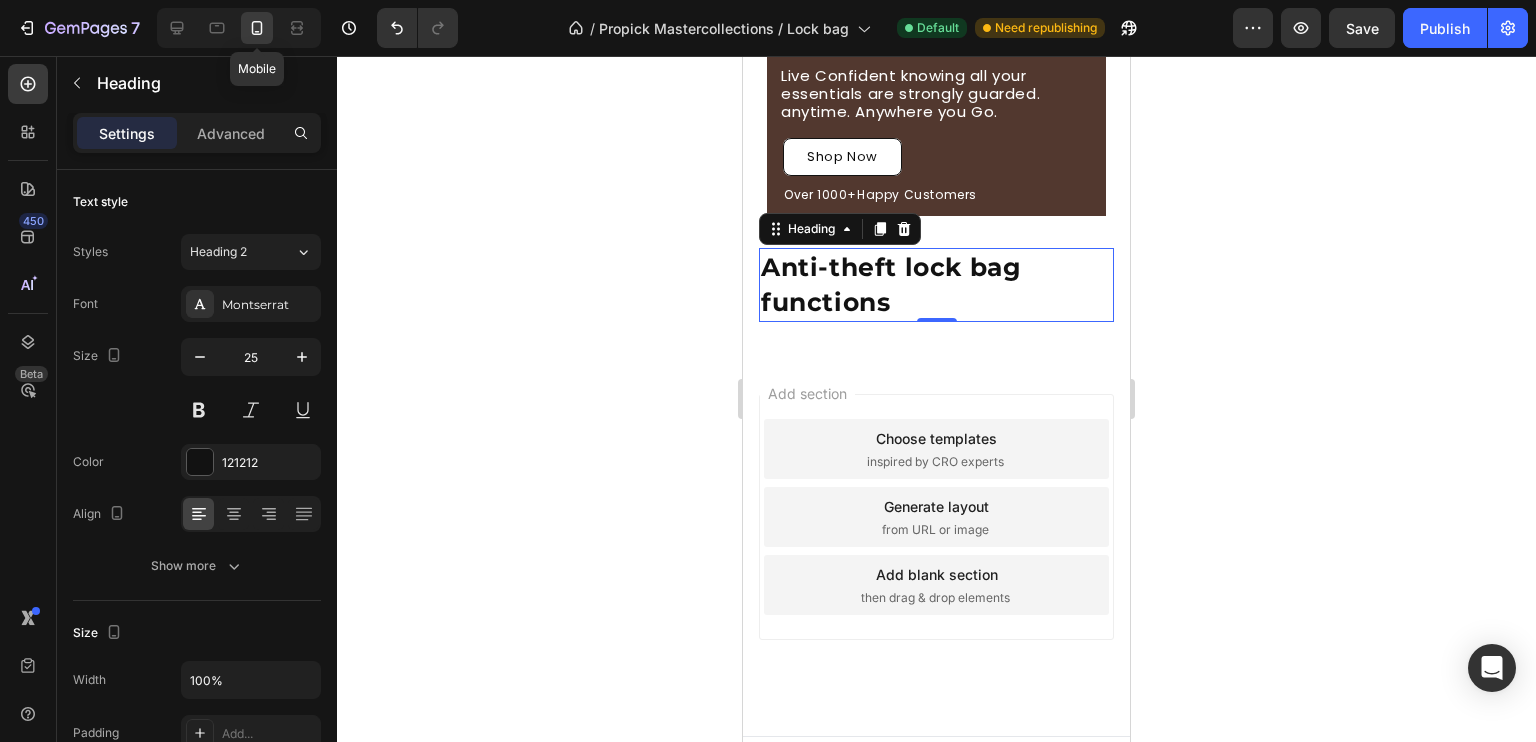 scroll, scrollTop: 492, scrollLeft: 0, axis: vertical 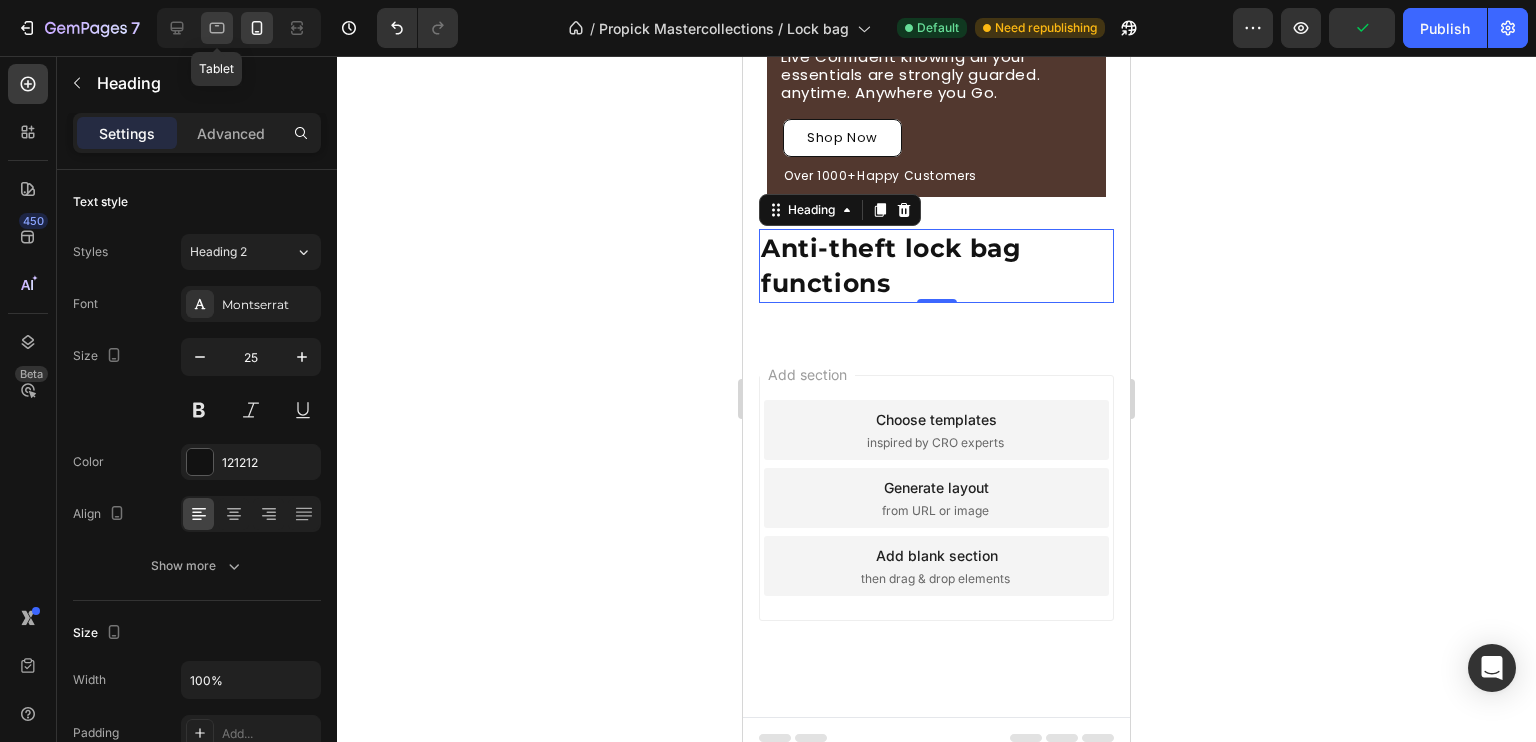 click 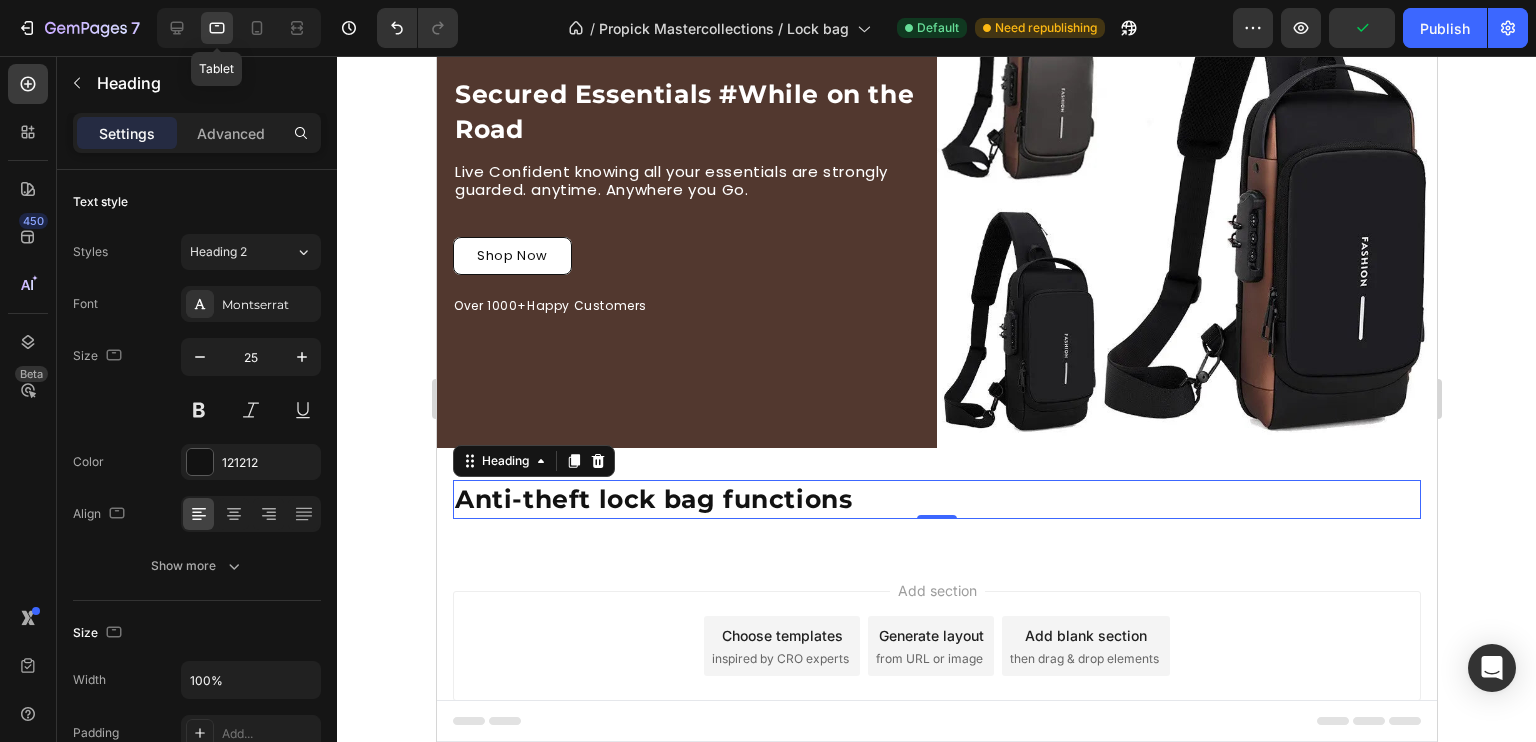 scroll, scrollTop: 195, scrollLeft: 0, axis: vertical 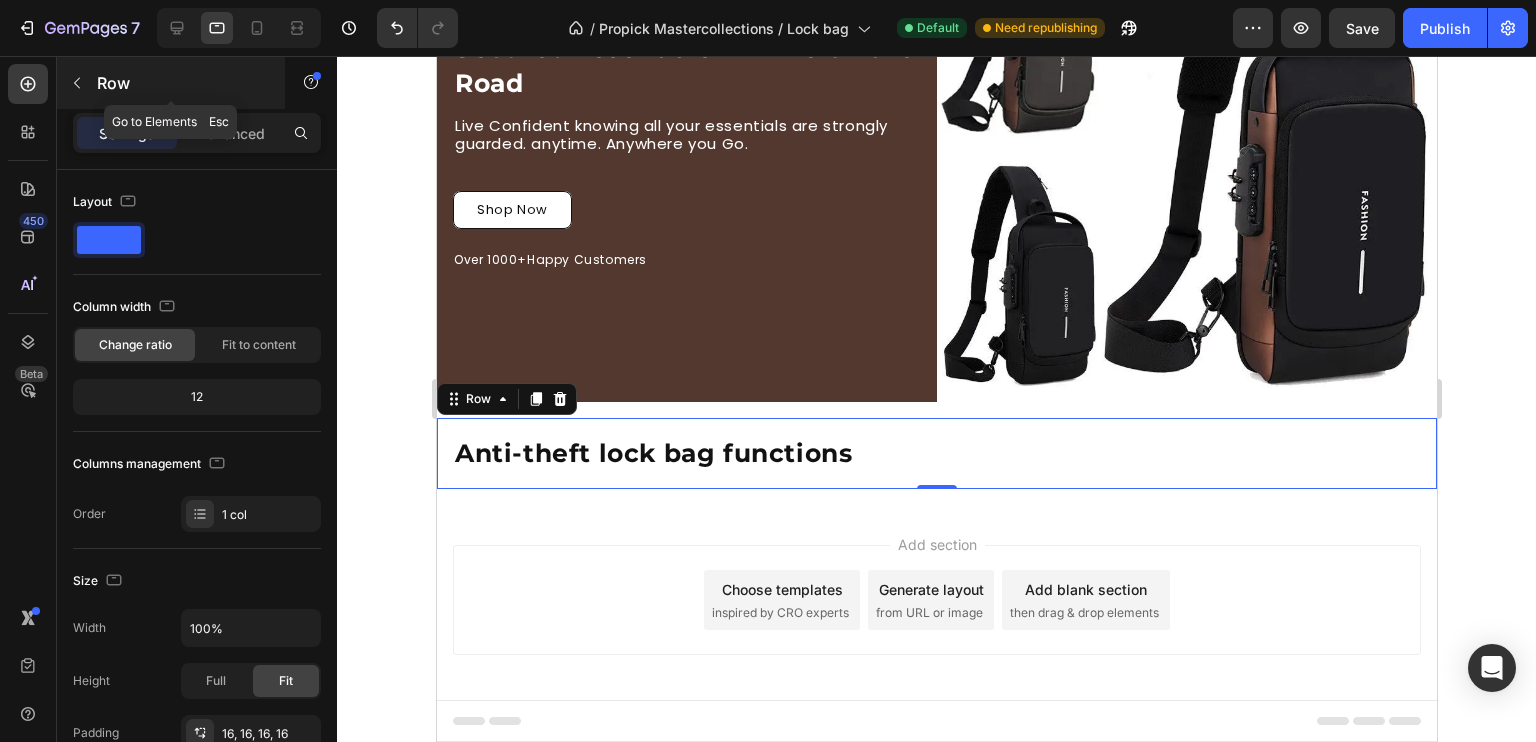 click at bounding box center (77, 83) 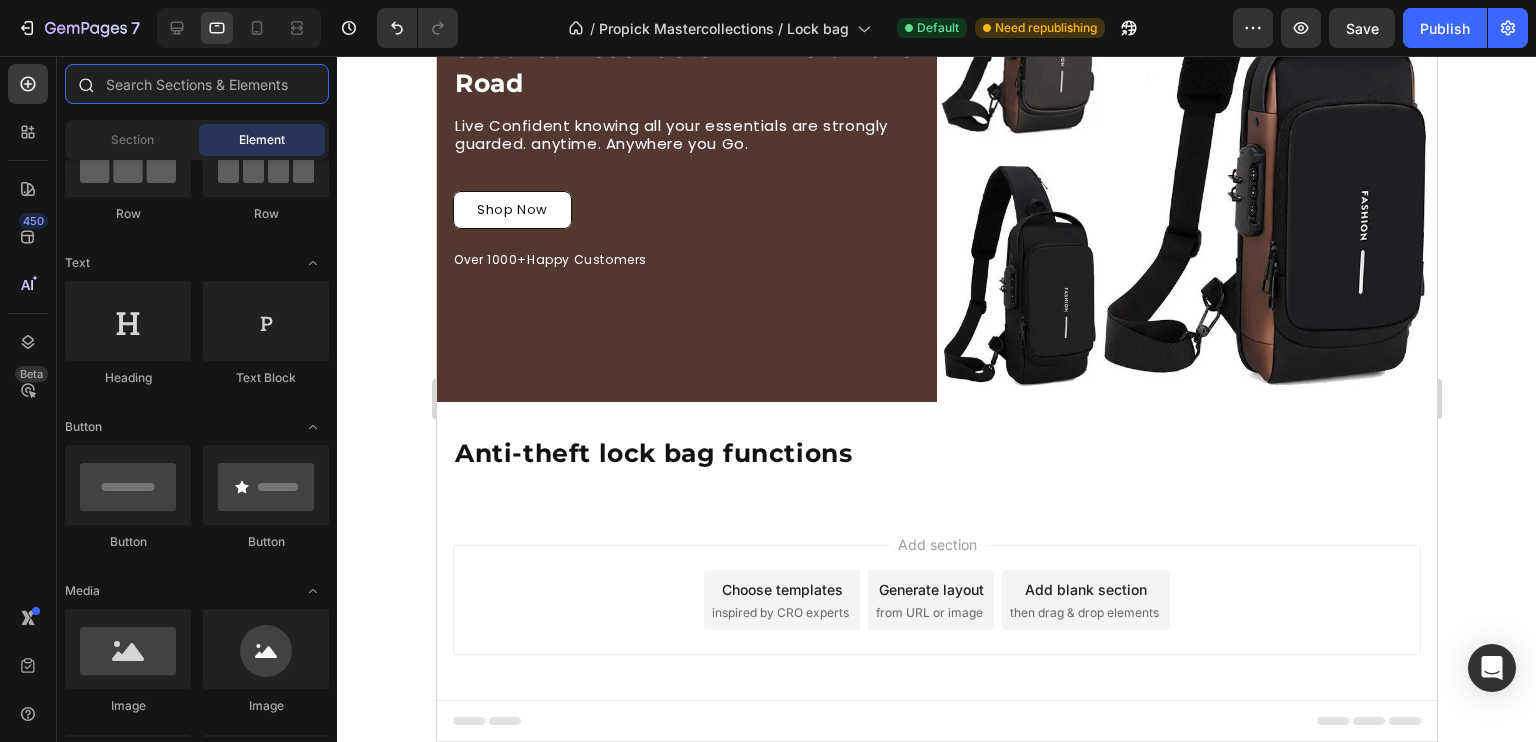 click at bounding box center [197, 84] 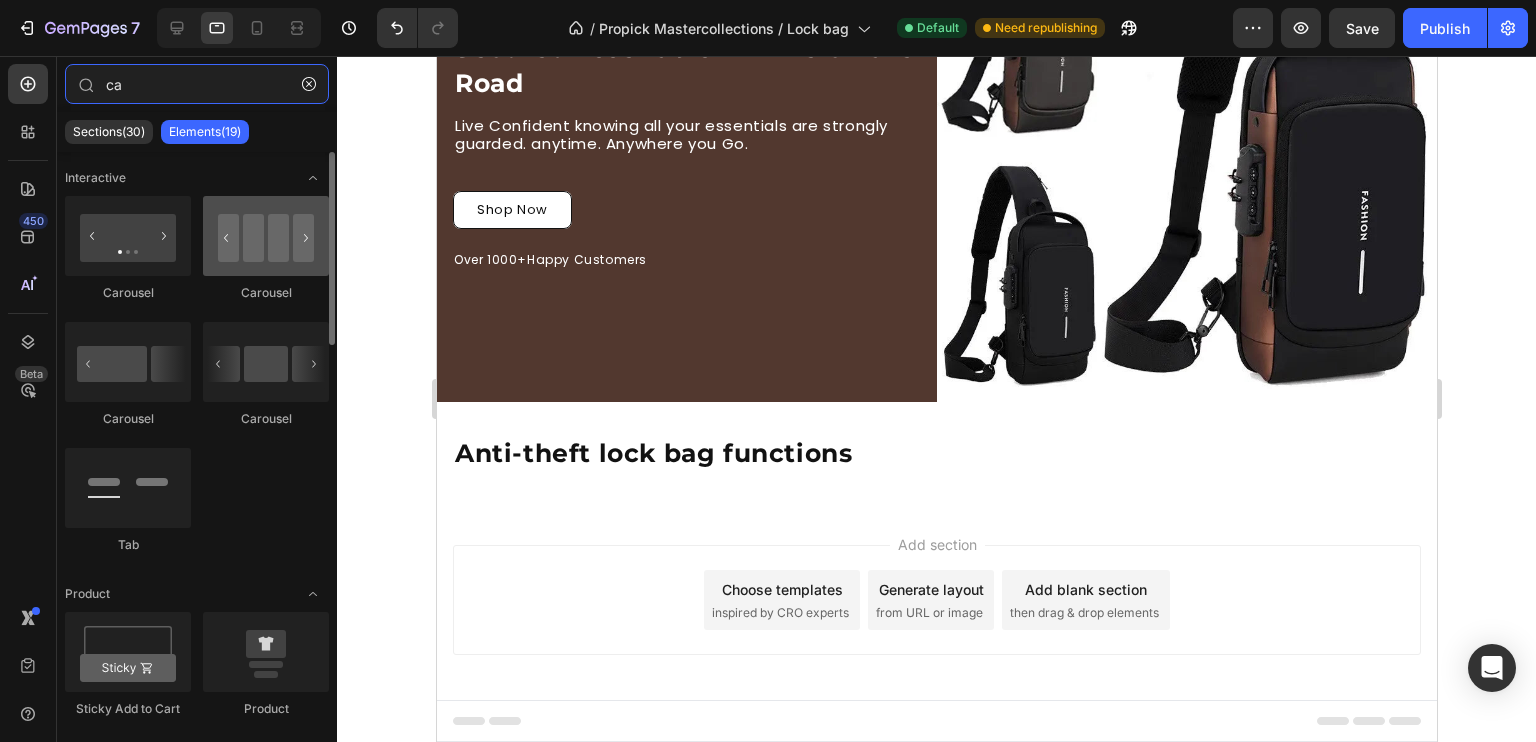 type on "ca" 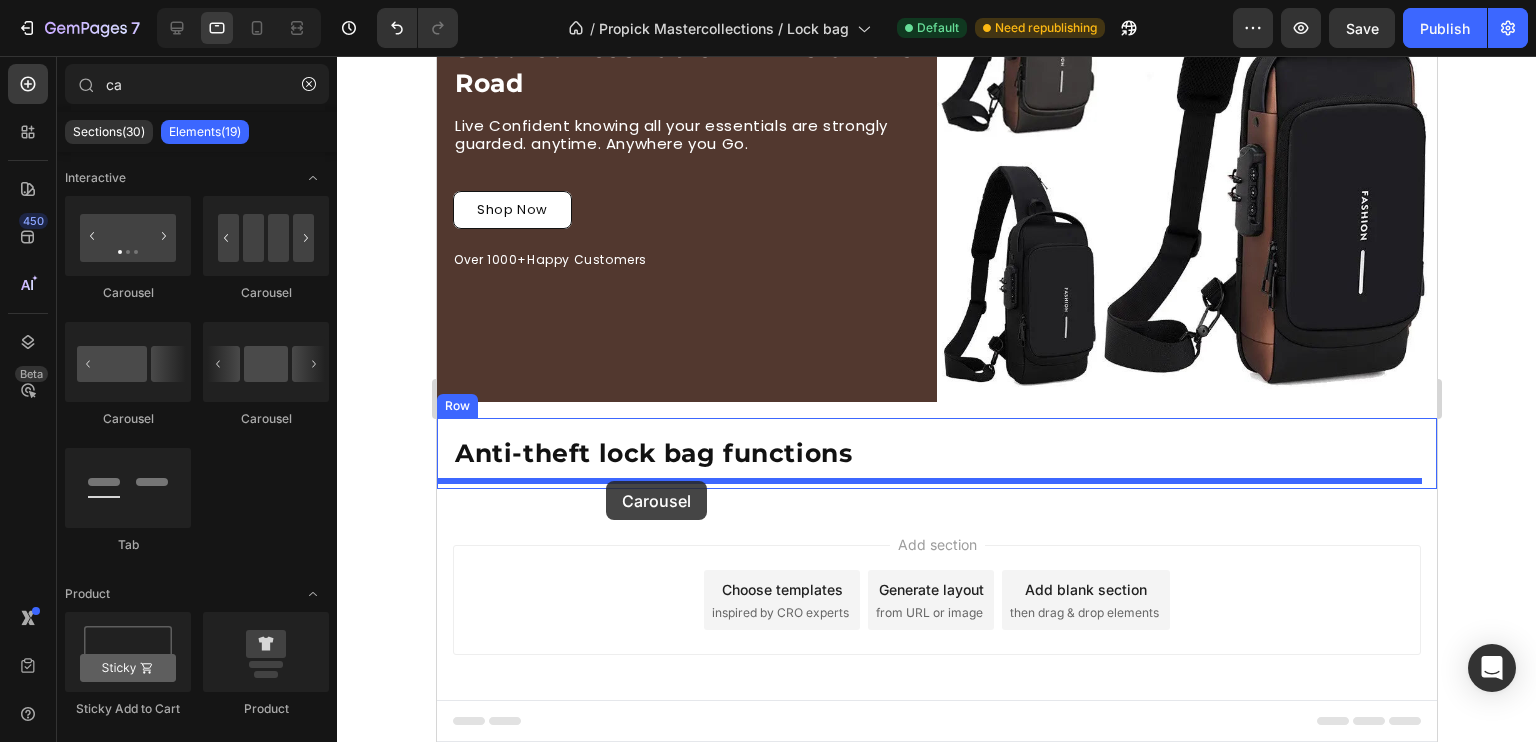 drag, startPoint x: 702, startPoint y: 267, endPoint x: 605, endPoint y: 481, distance: 234.95744 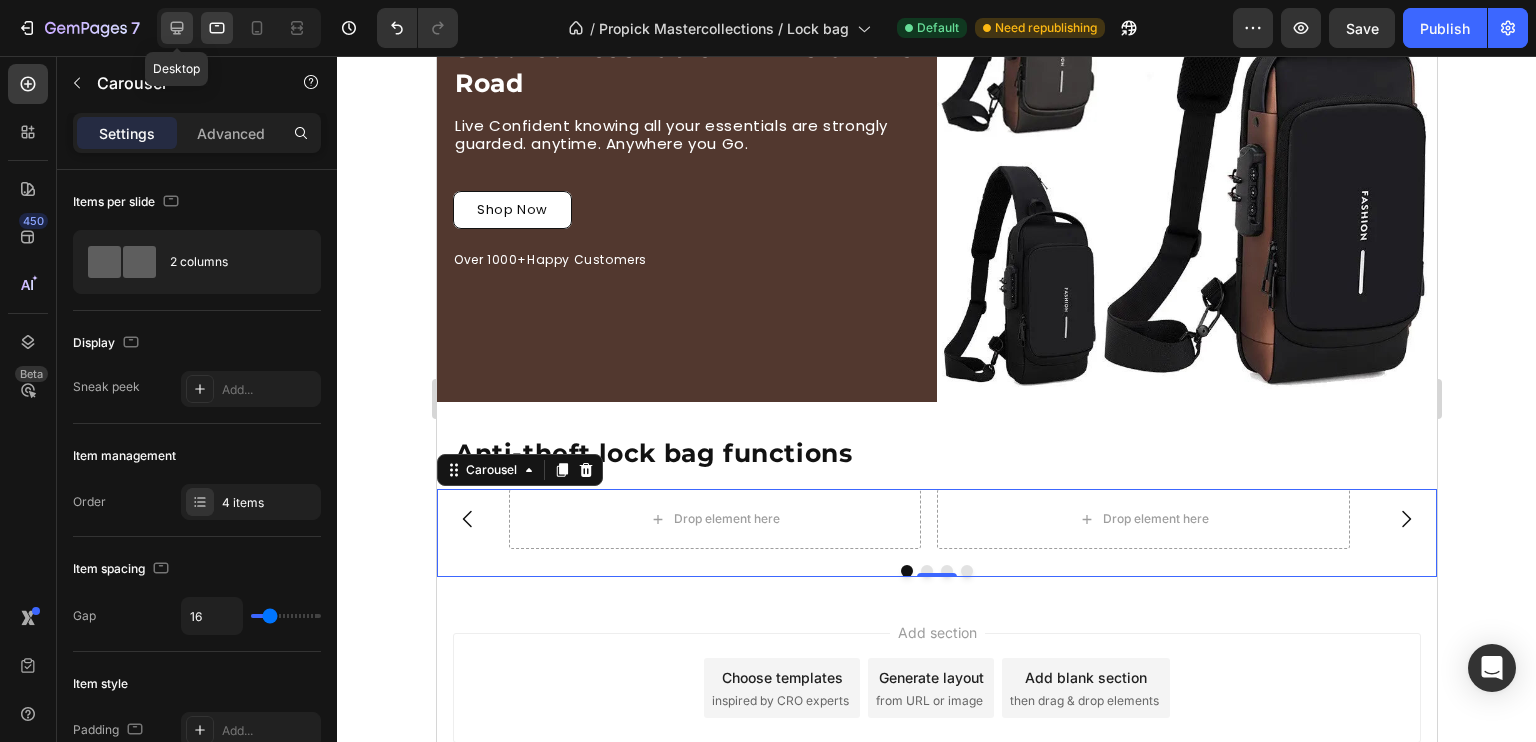 click 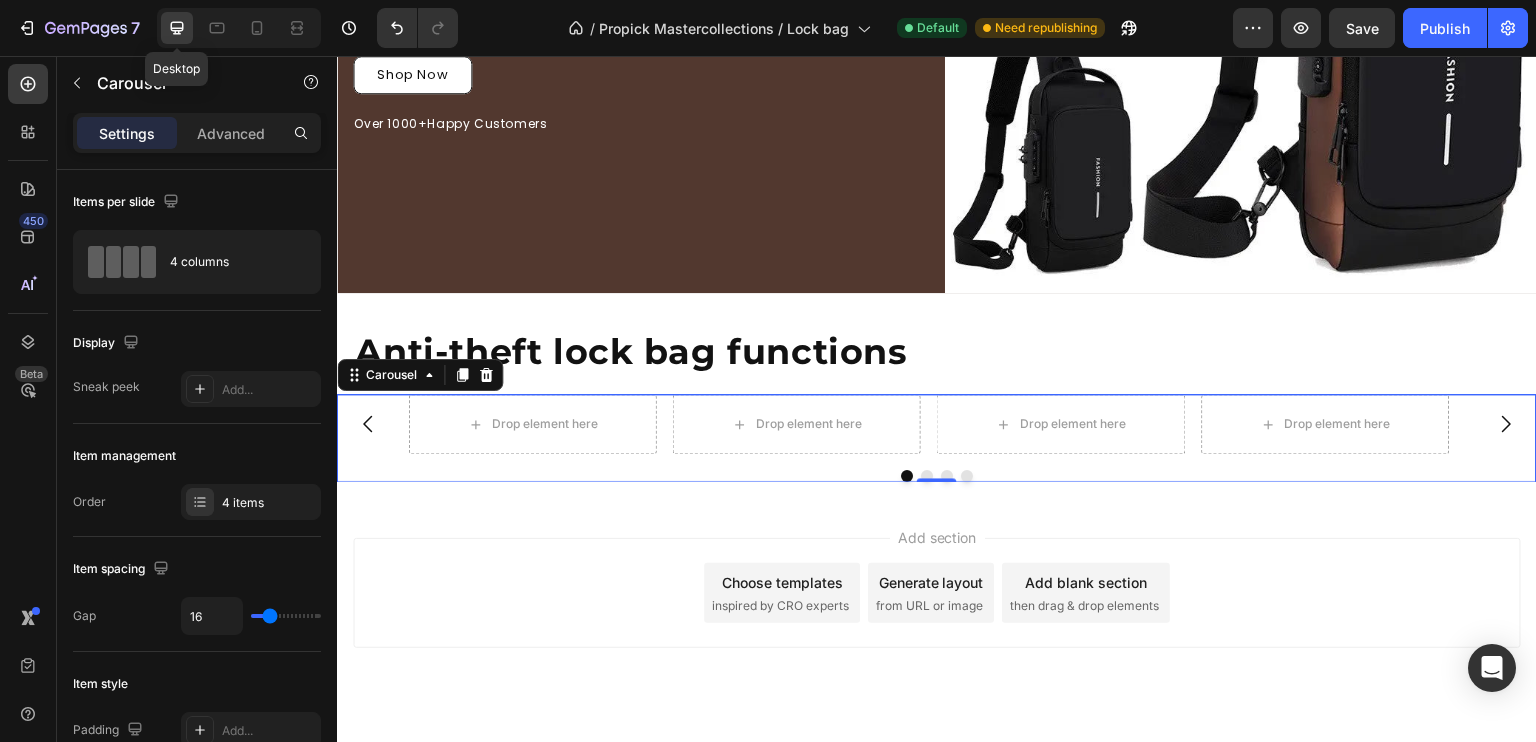 scroll, scrollTop: 431, scrollLeft: 0, axis: vertical 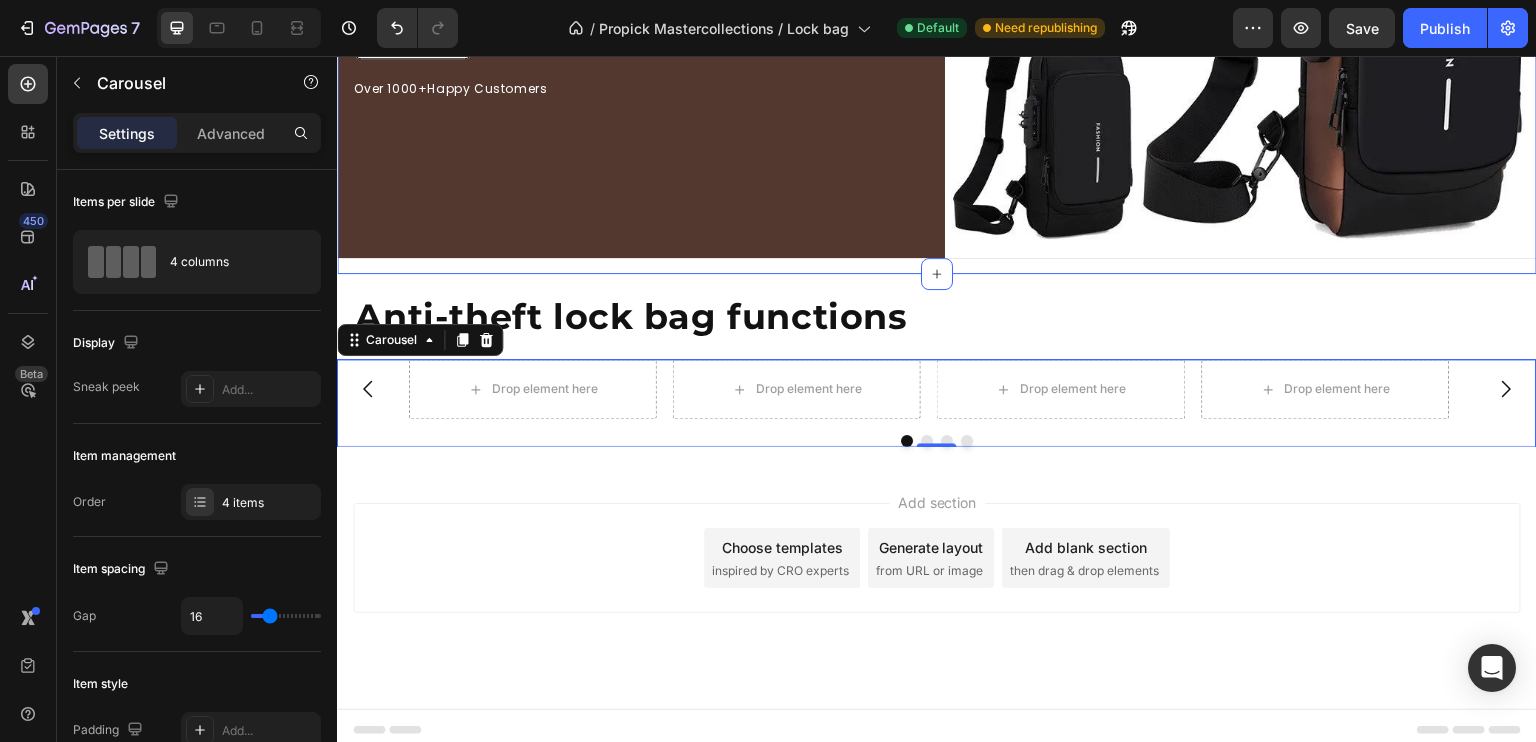 click on "Secured Essentials #While on the Road Heading Live Confident knowing all your essentials are strongly guarded. anytime. Anywhere you Go.  Text Block Row Shop Now    Button Over 1000+Happy Customers    Text Block Image Row" at bounding box center [937, -30] 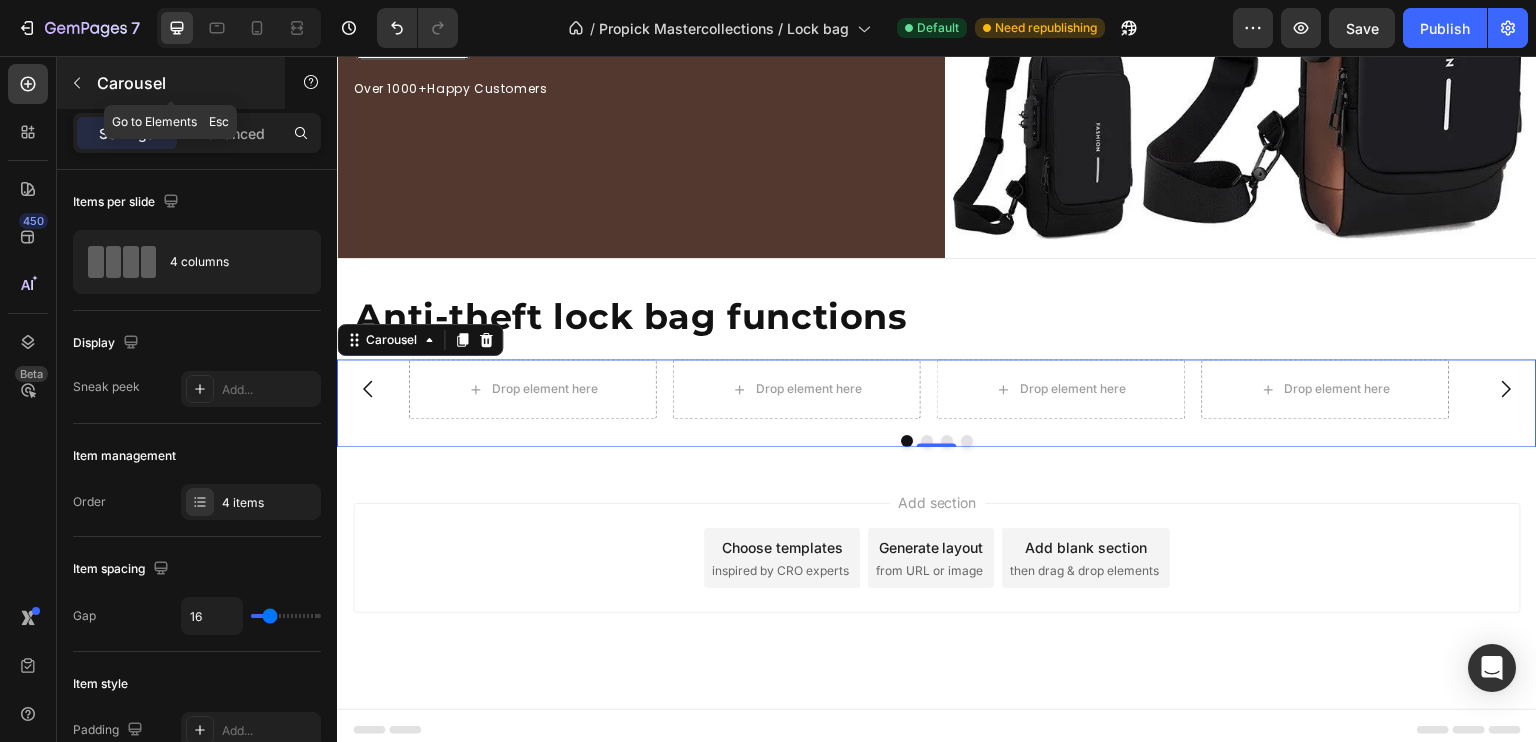 click 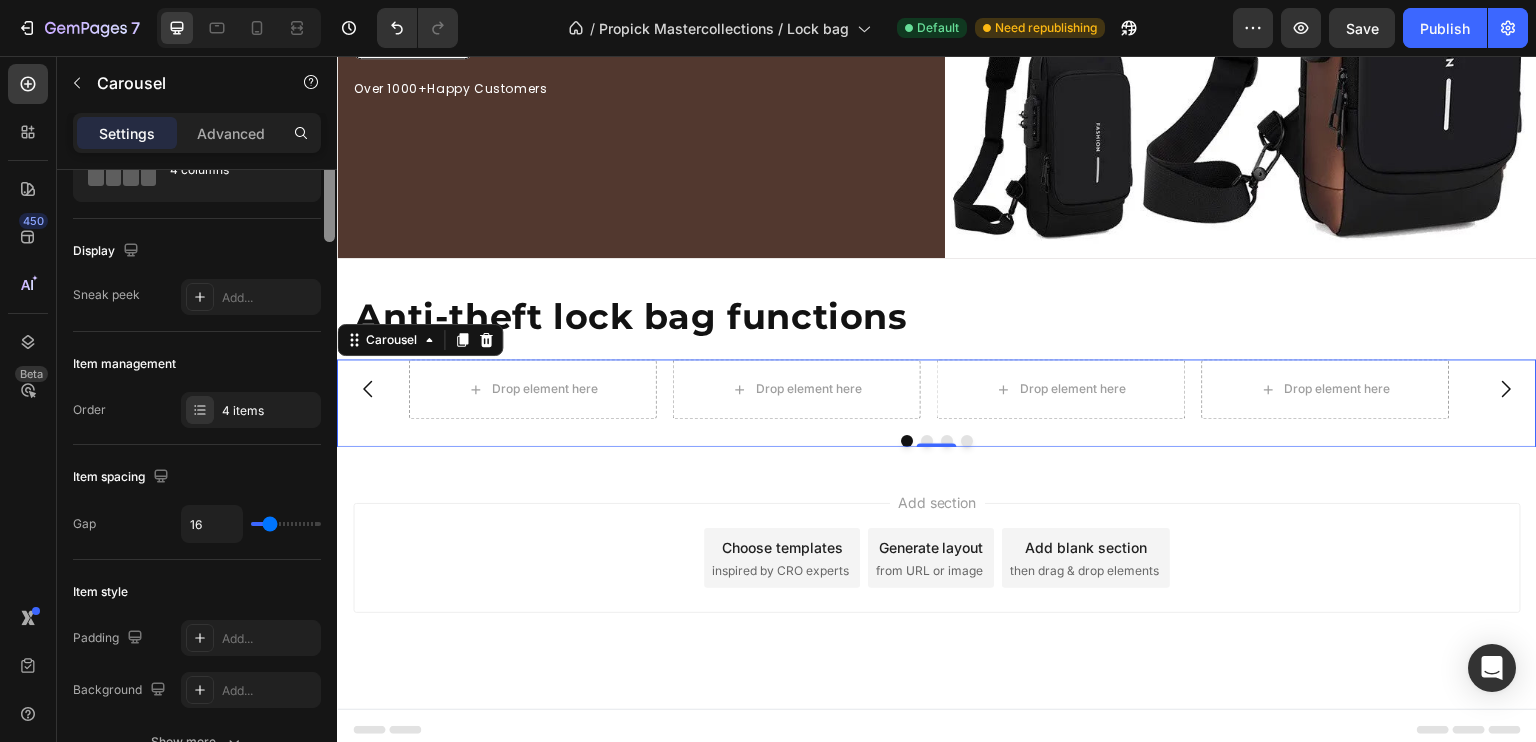 scroll, scrollTop: 0, scrollLeft: 0, axis: both 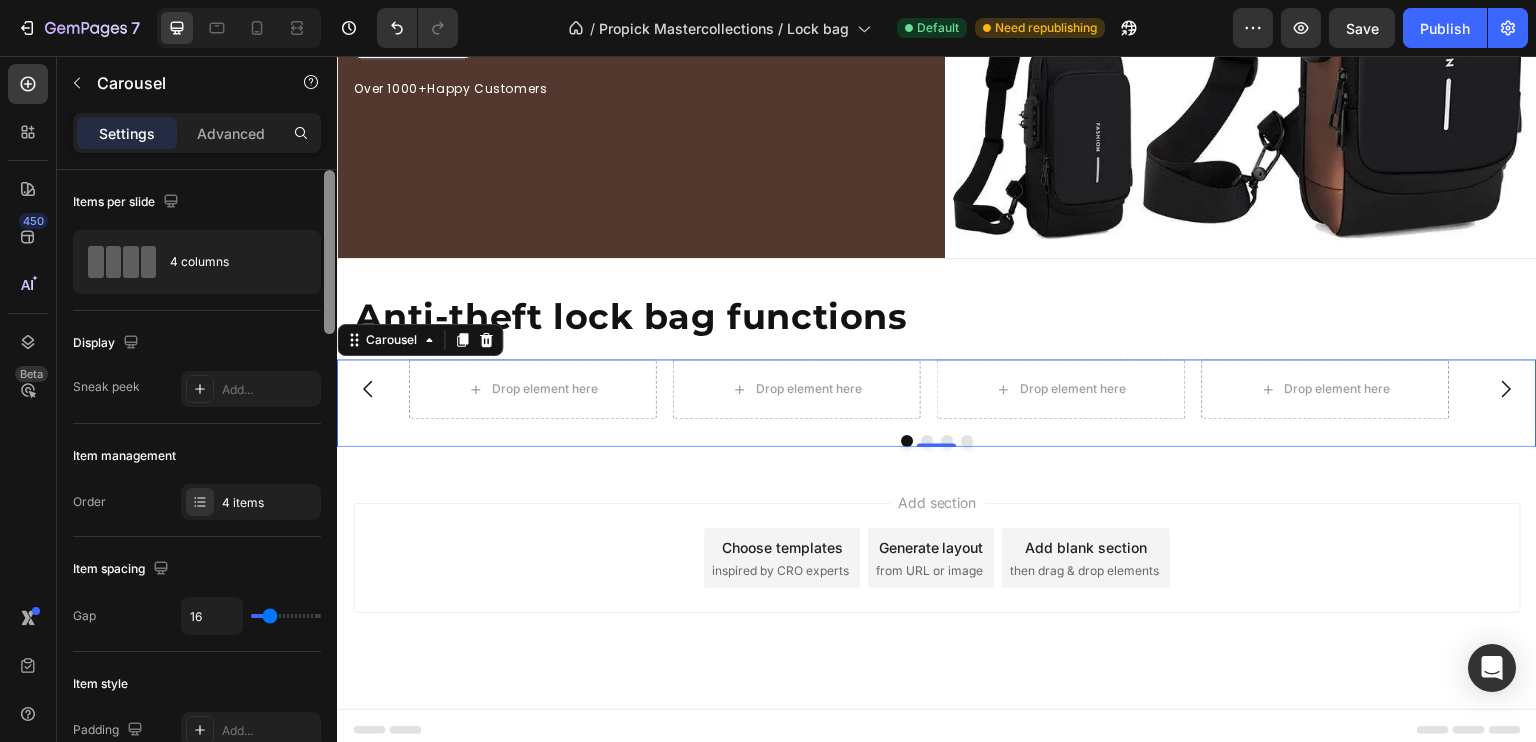 drag, startPoint x: 328, startPoint y: 225, endPoint x: 321, endPoint y: 126, distance: 99.24717 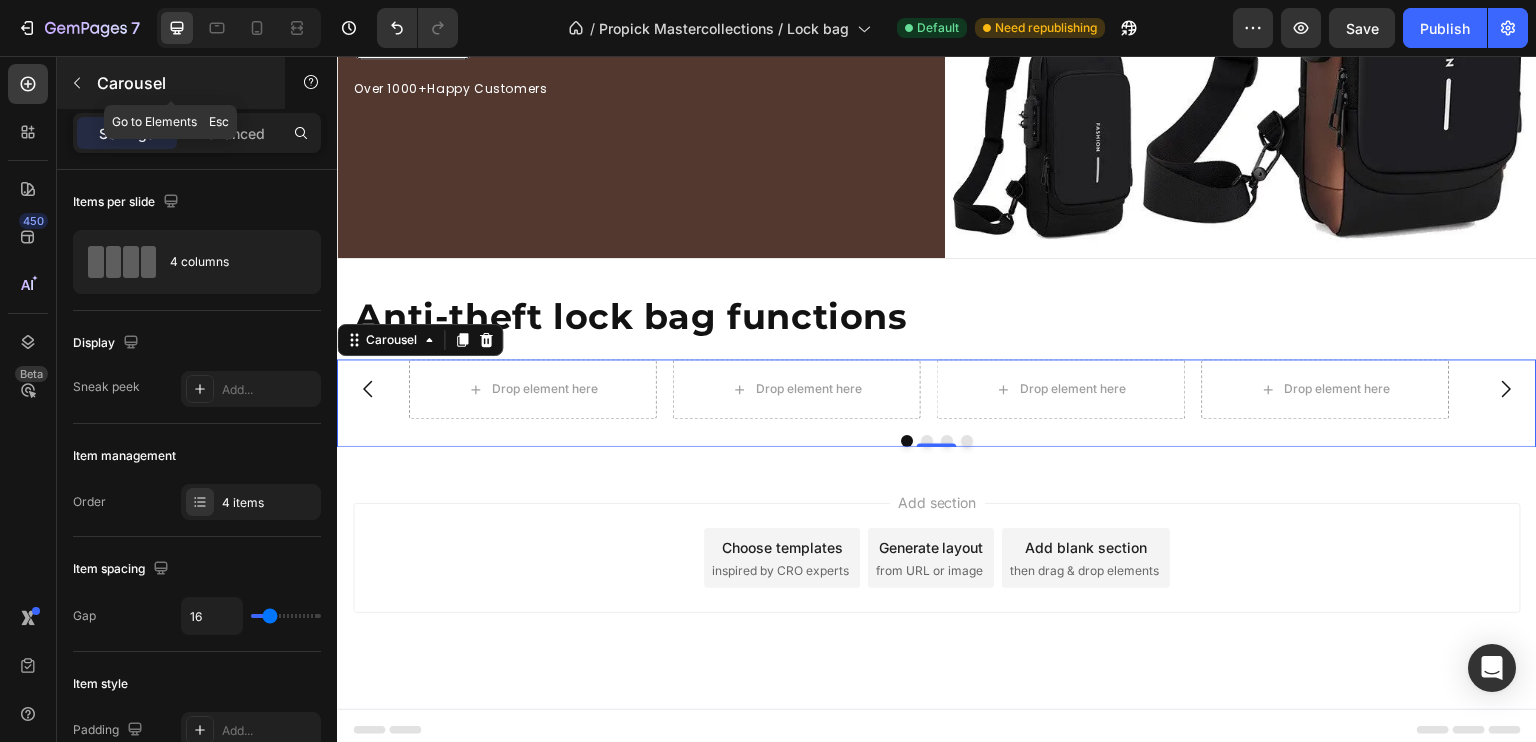 click 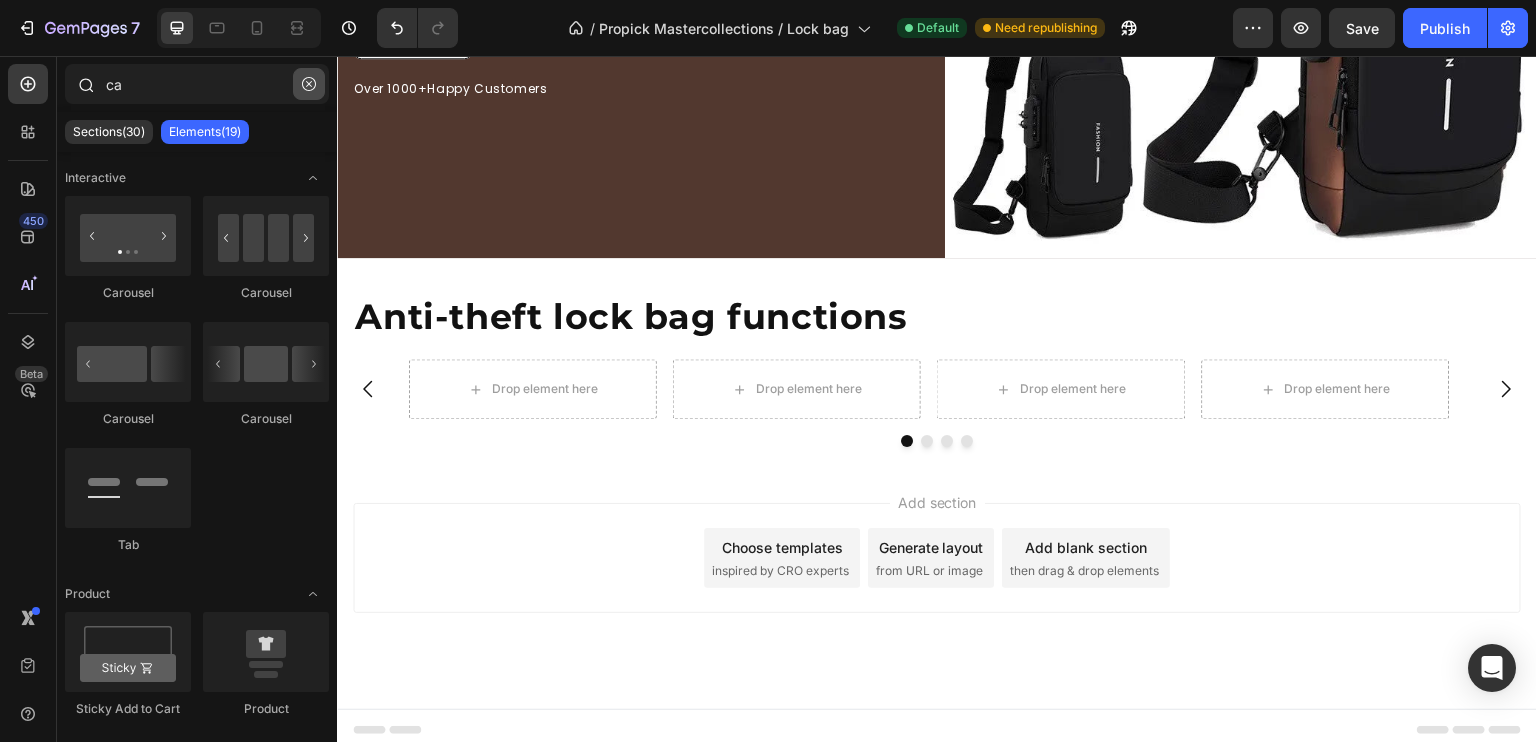click 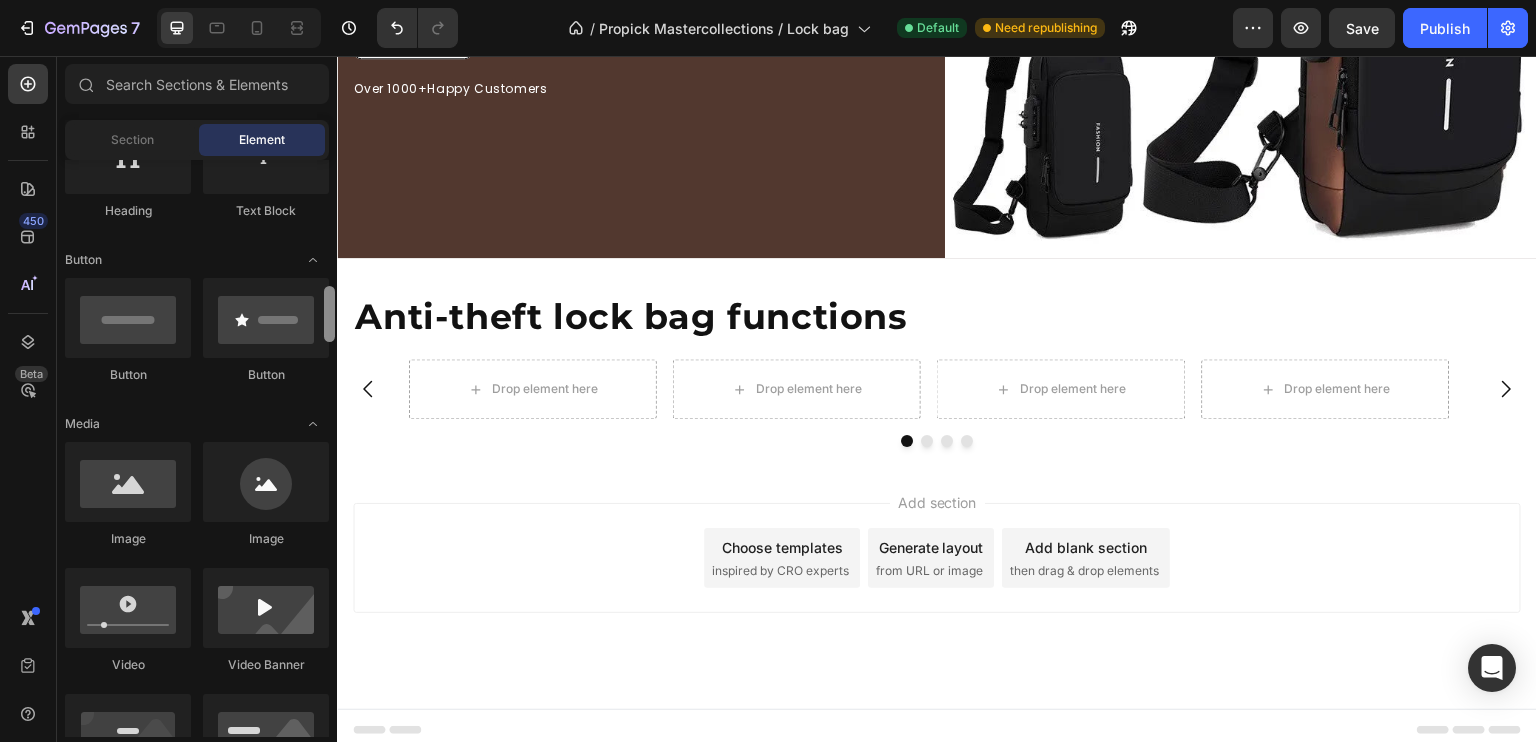 scroll, scrollTop: 616, scrollLeft: 0, axis: vertical 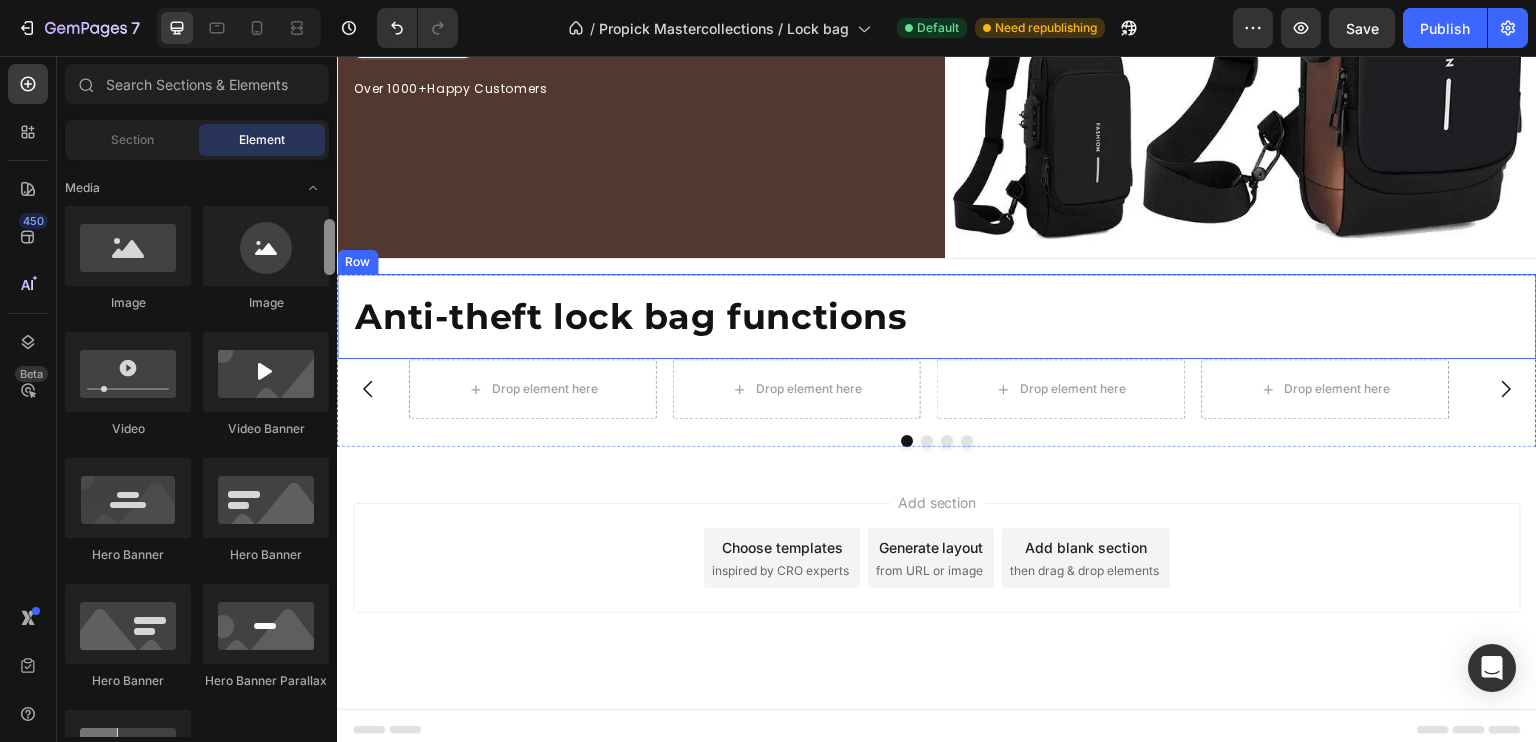 drag, startPoint x: 666, startPoint y: 250, endPoint x: 337, endPoint y: 269, distance: 329.5482 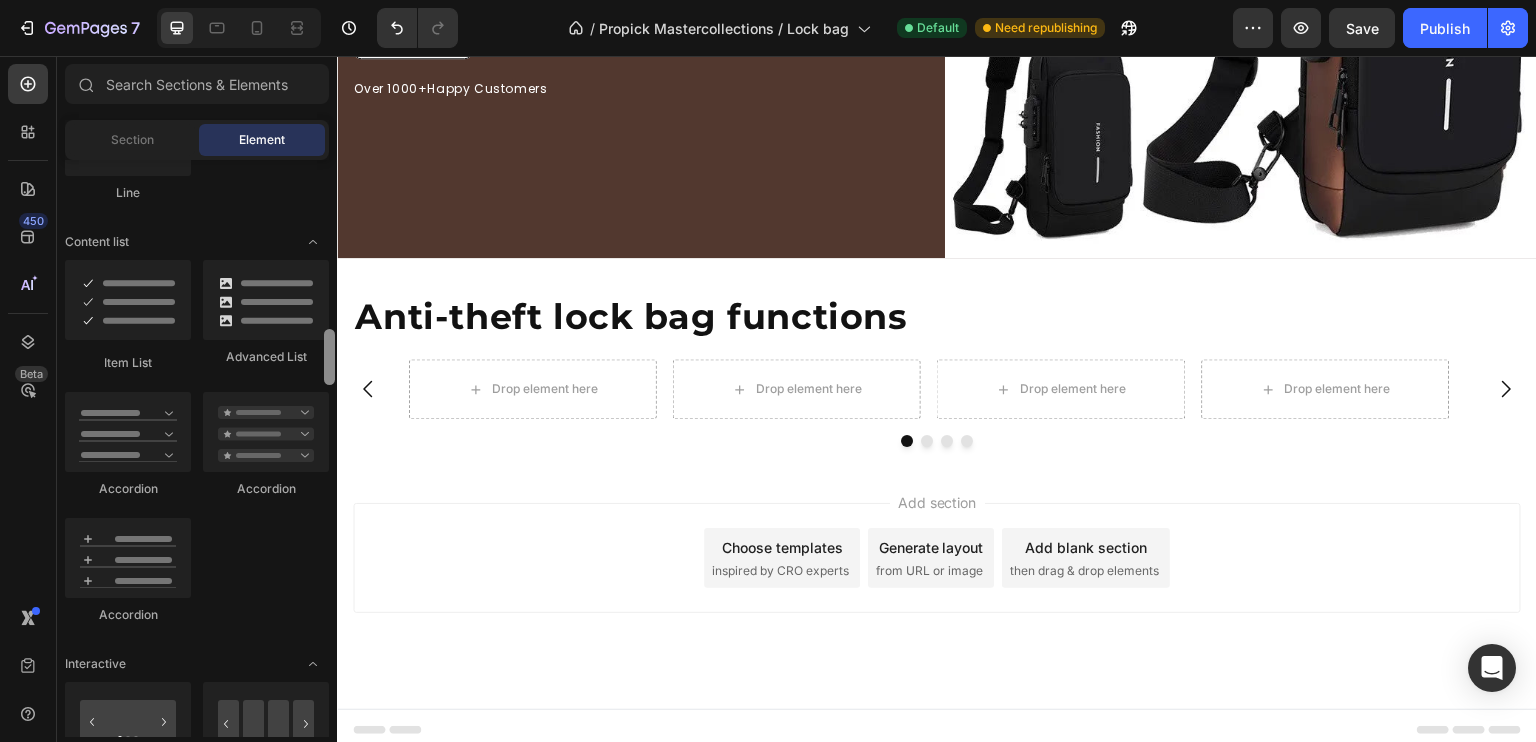 scroll, scrollTop: 1540, scrollLeft: 0, axis: vertical 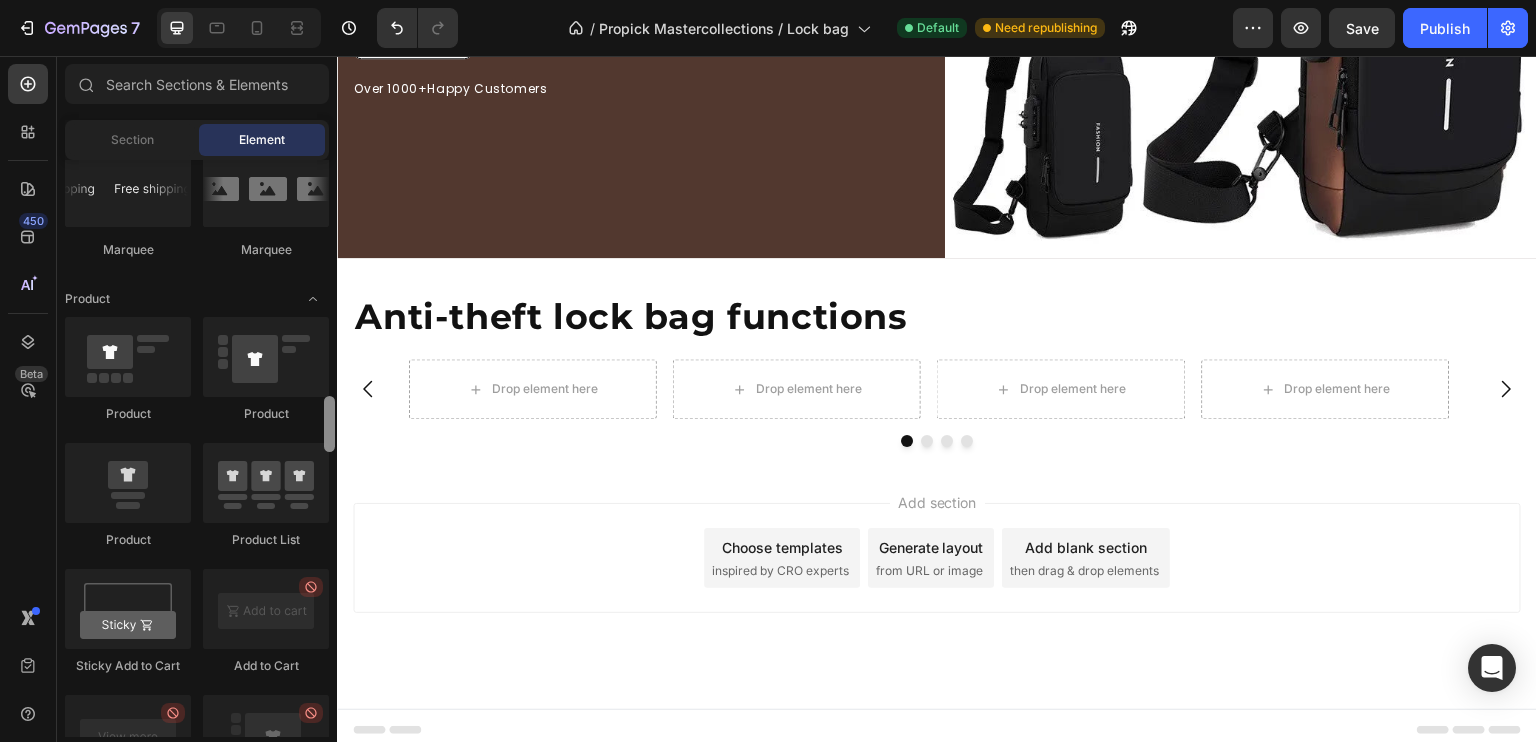 drag, startPoint x: 667, startPoint y: 404, endPoint x: 342, endPoint y: 468, distance: 331.2416 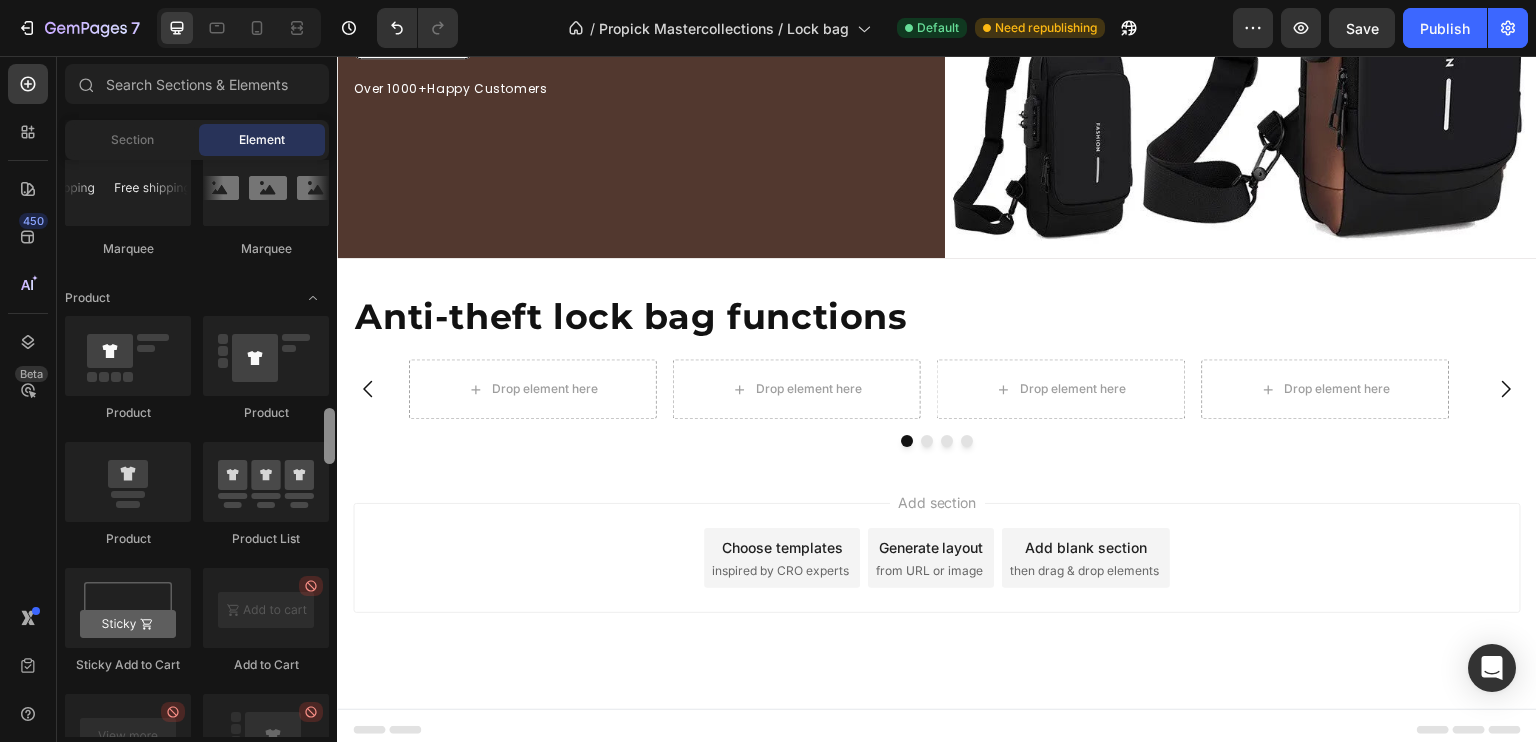 scroll, scrollTop: 2444, scrollLeft: 0, axis: vertical 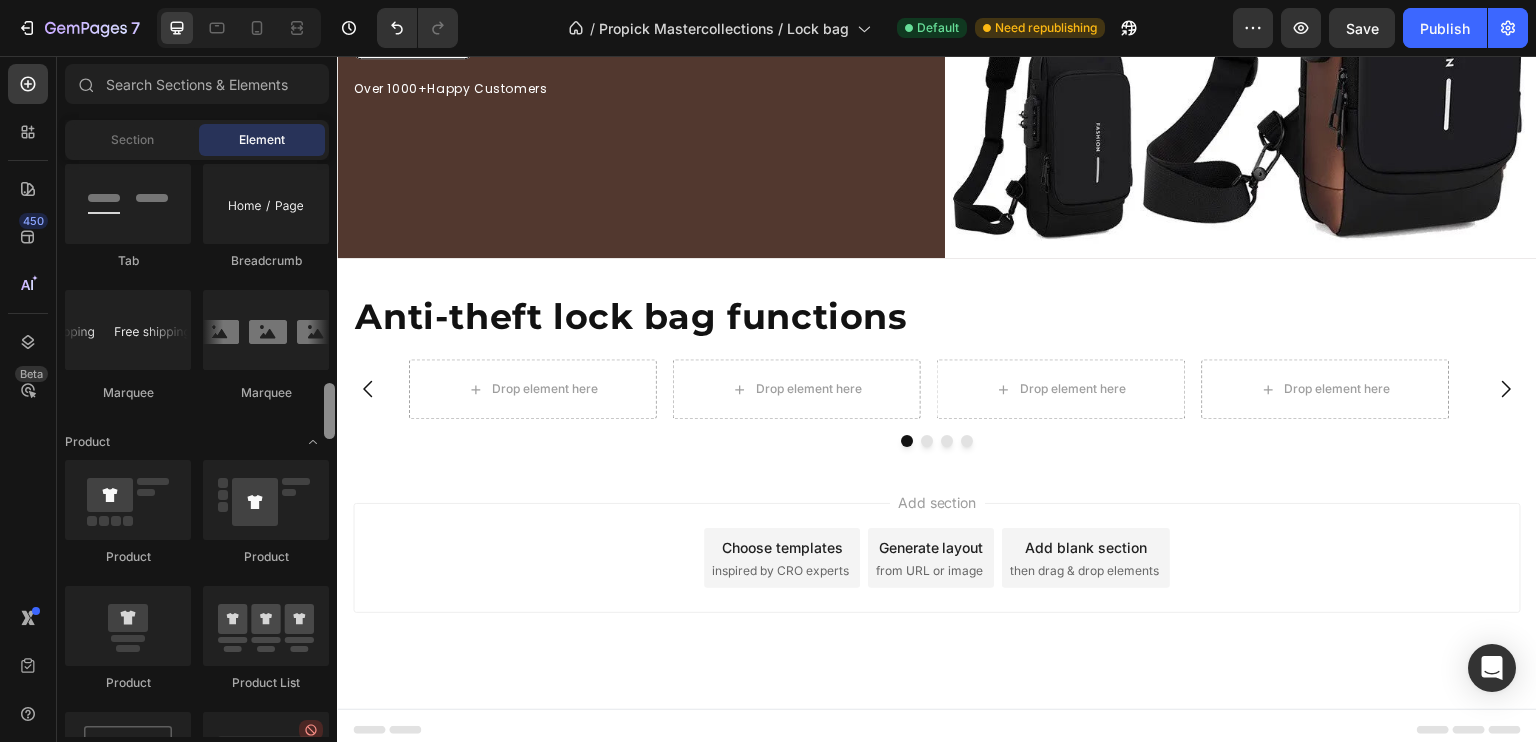 drag, startPoint x: 327, startPoint y: 430, endPoint x: 329, endPoint y: 415, distance: 15.132746 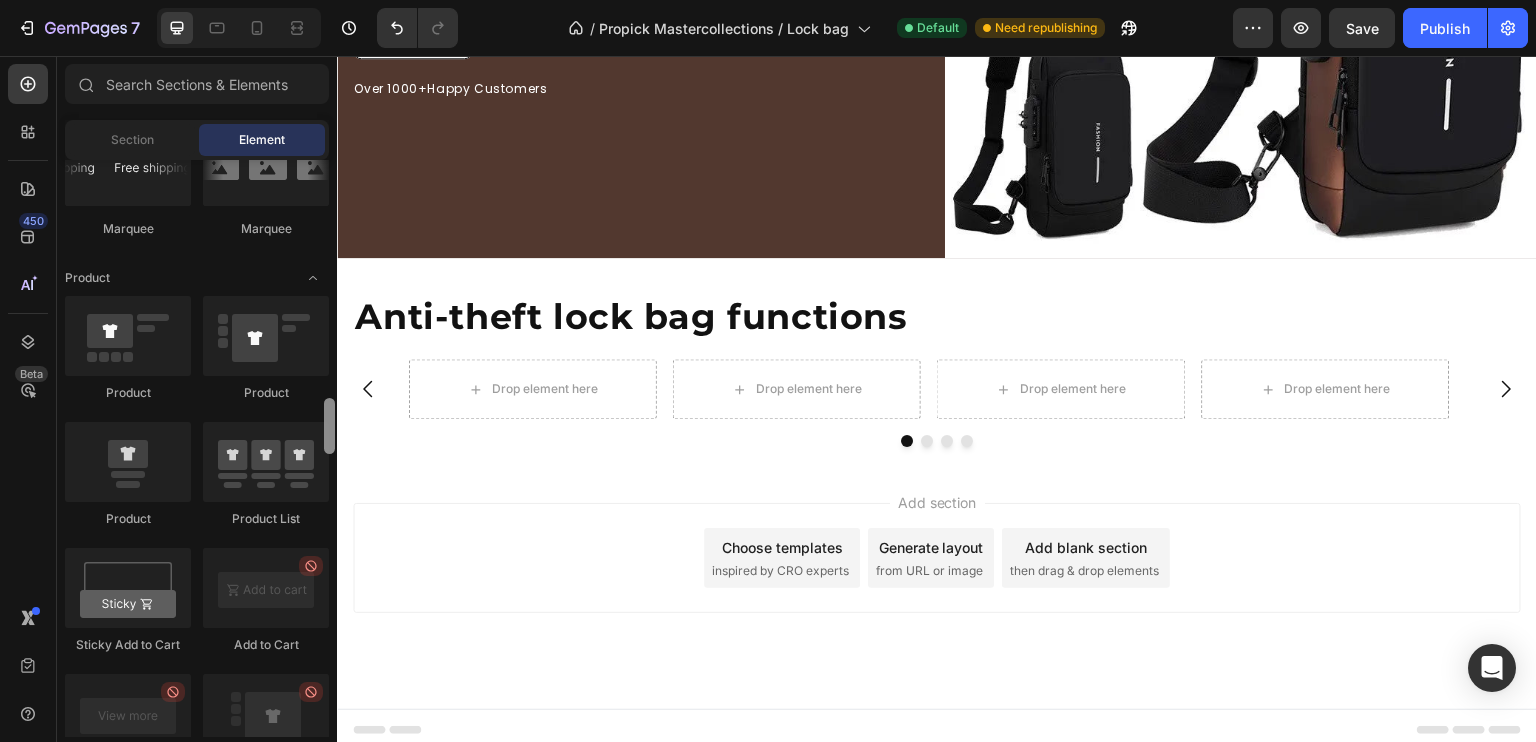scroll, scrollTop: 2485, scrollLeft: 0, axis: vertical 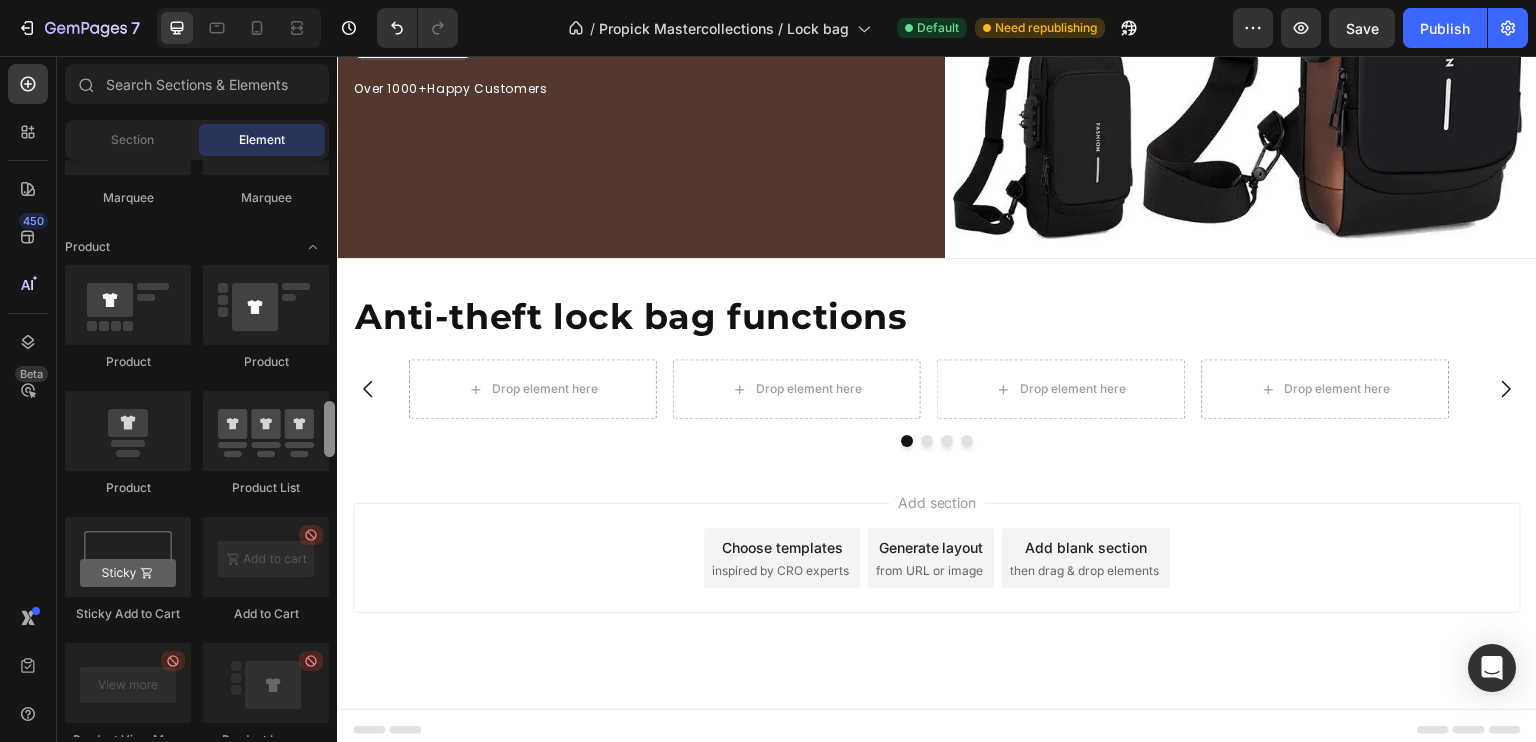 drag, startPoint x: 666, startPoint y: 484, endPoint x: 341, endPoint y: 487, distance: 325.01385 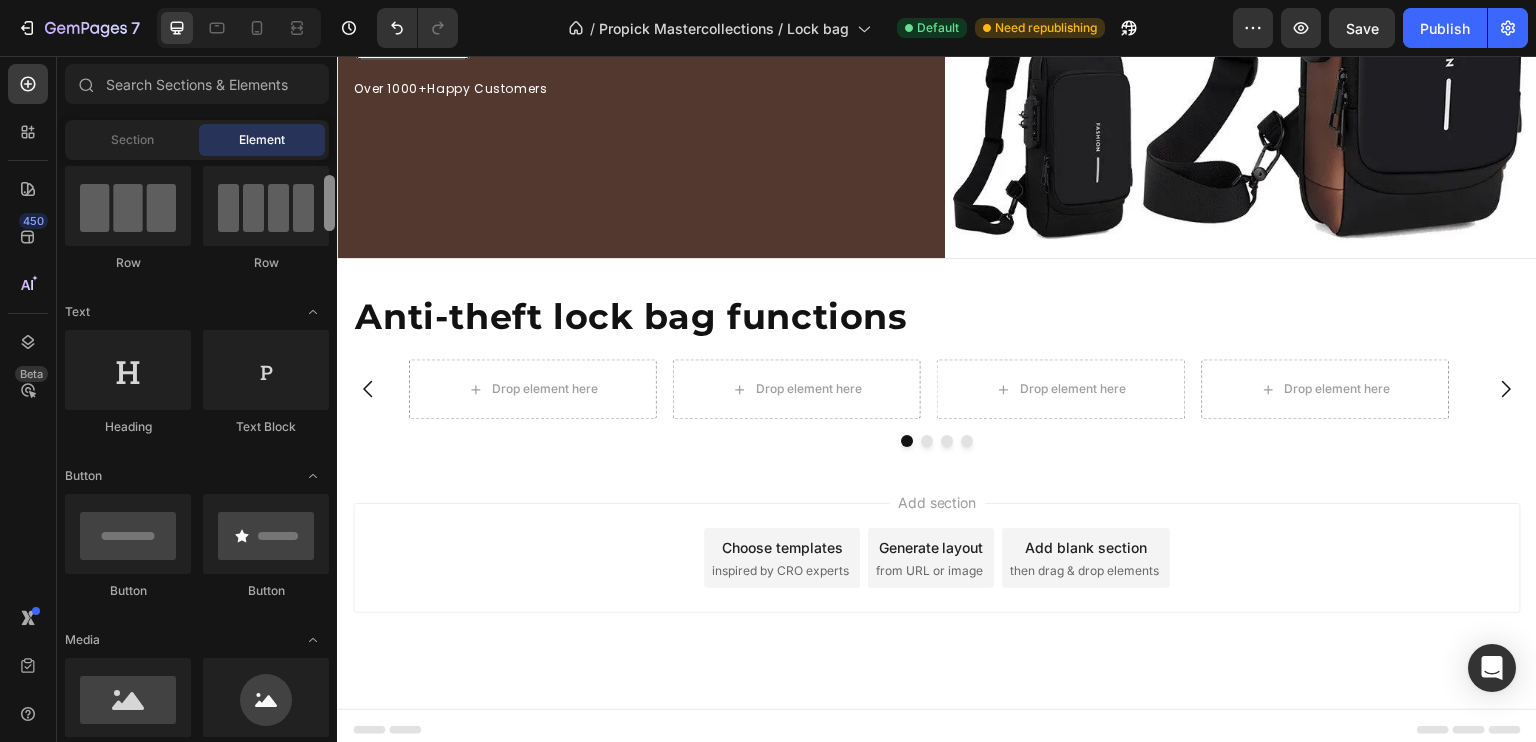 scroll, scrollTop: 174, scrollLeft: 0, axis: vertical 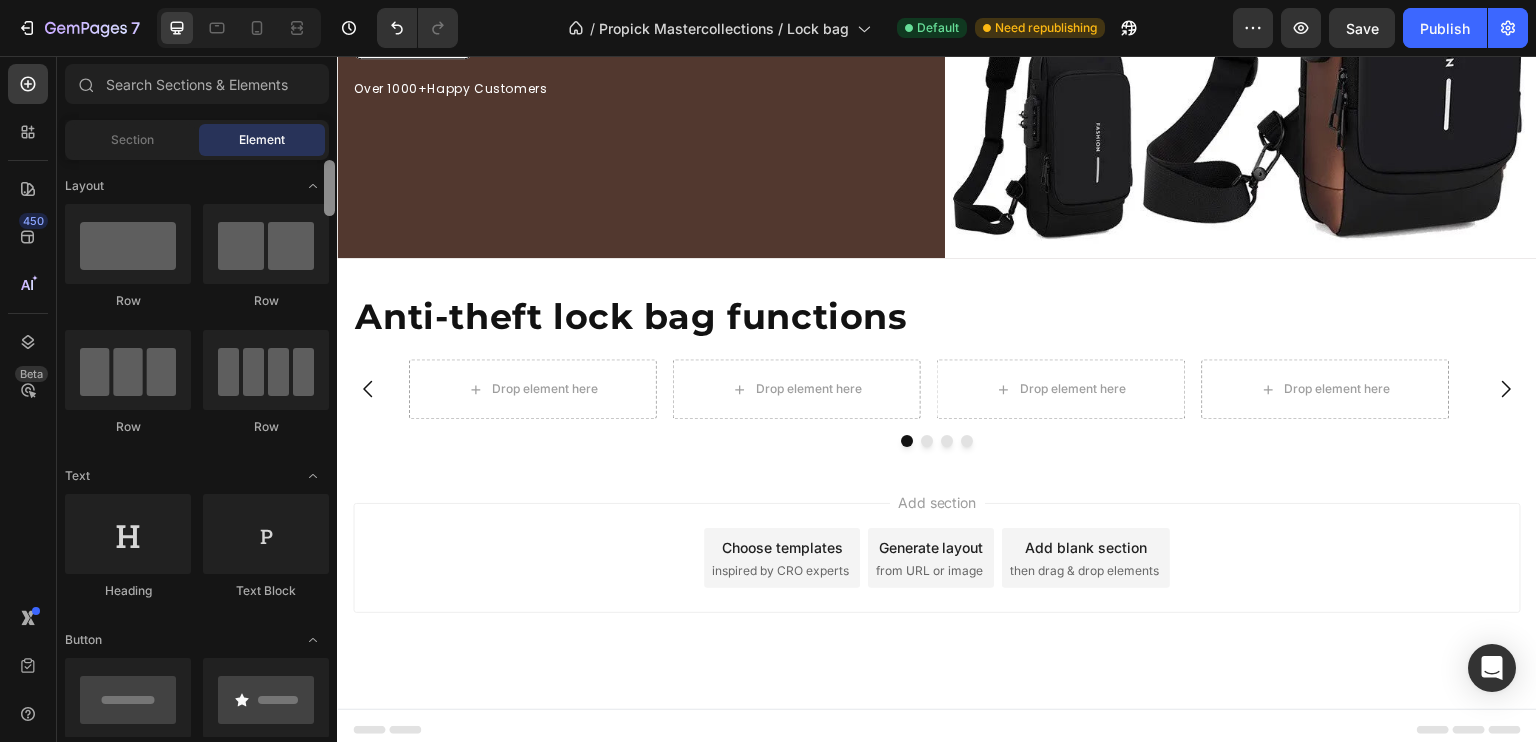 drag, startPoint x: 328, startPoint y: 224, endPoint x: 326, endPoint y: 186, distance: 38.052597 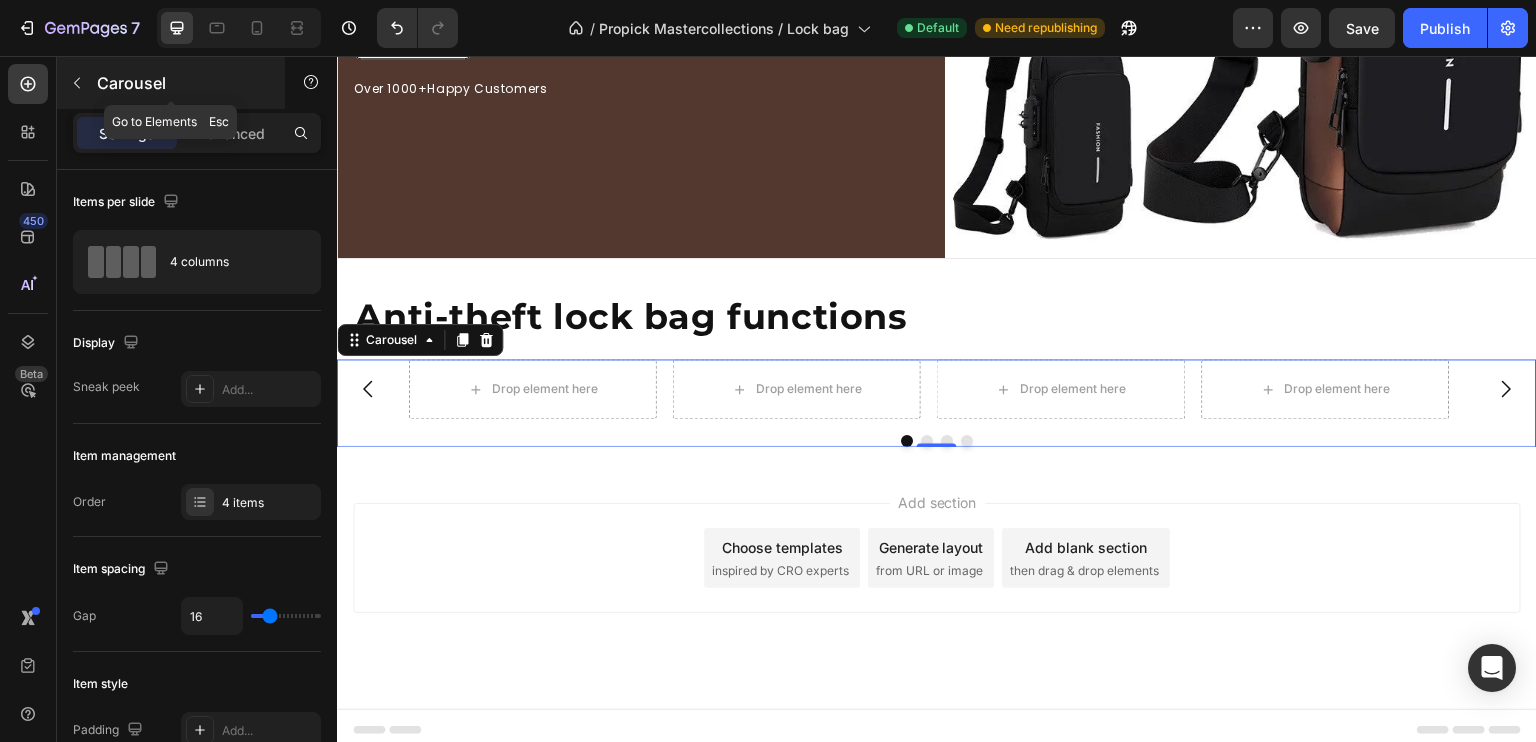 click 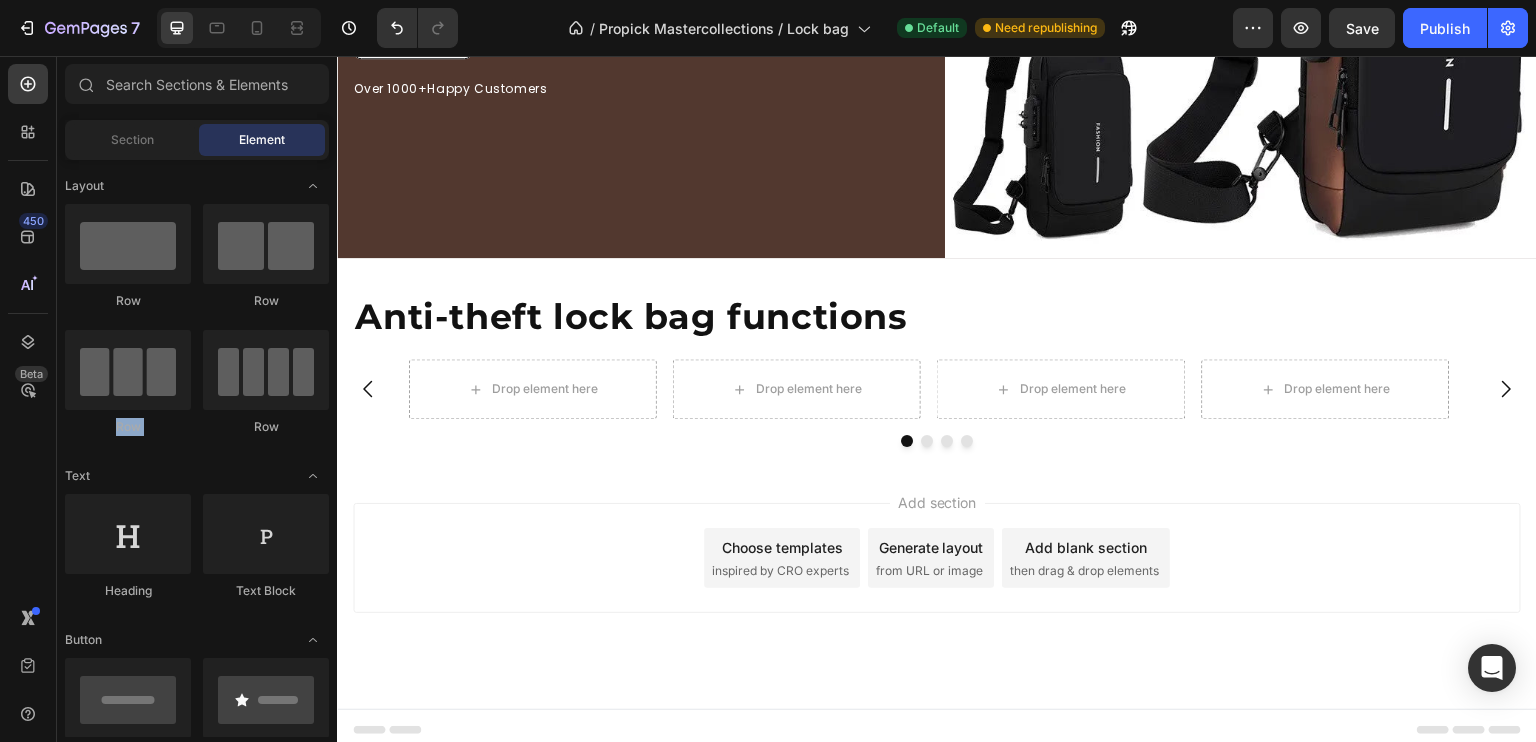 drag, startPoint x: 330, startPoint y: 307, endPoint x: 331, endPoint y: 387, distance: 80.00625 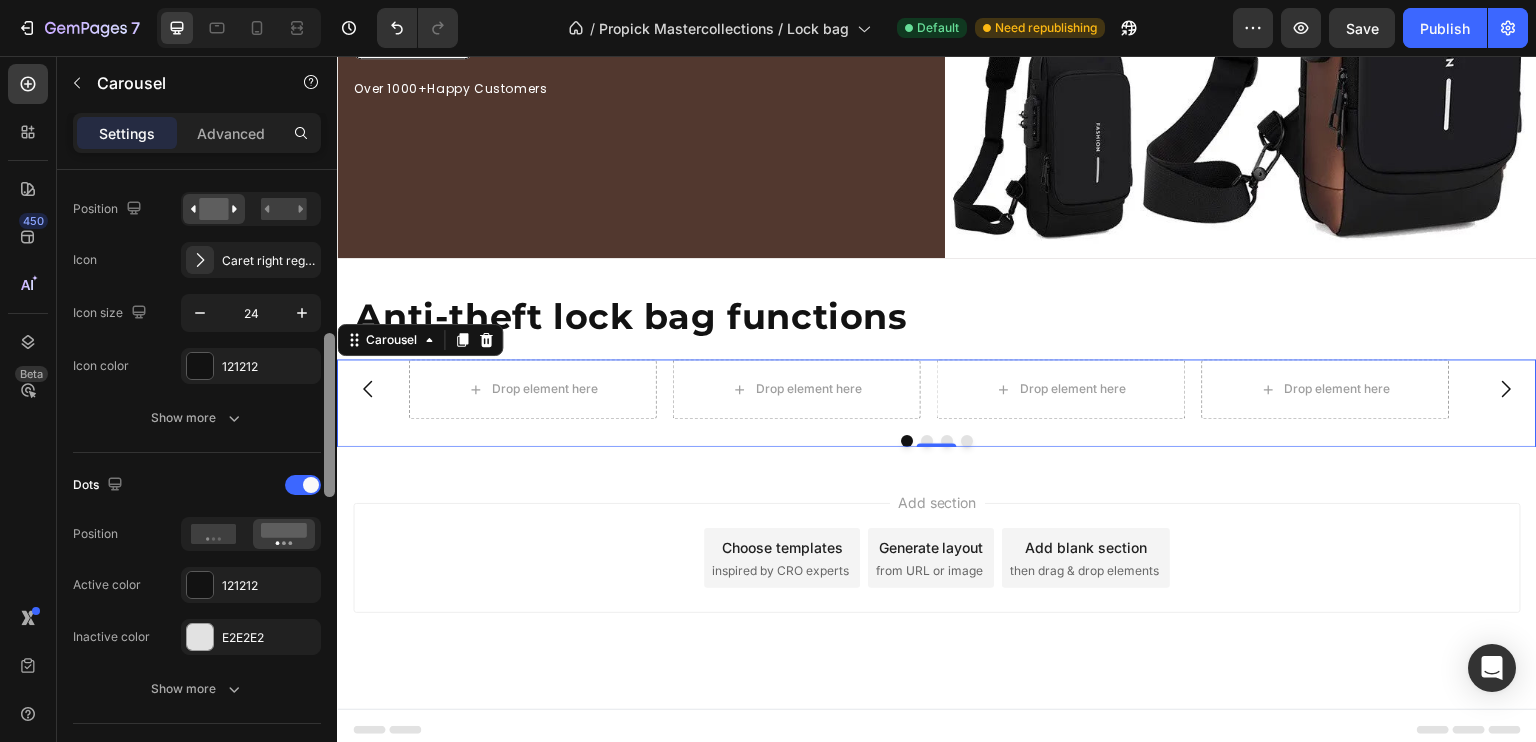 scroll, scrollTop: 780, scrollLeft: 0, axis: vertical 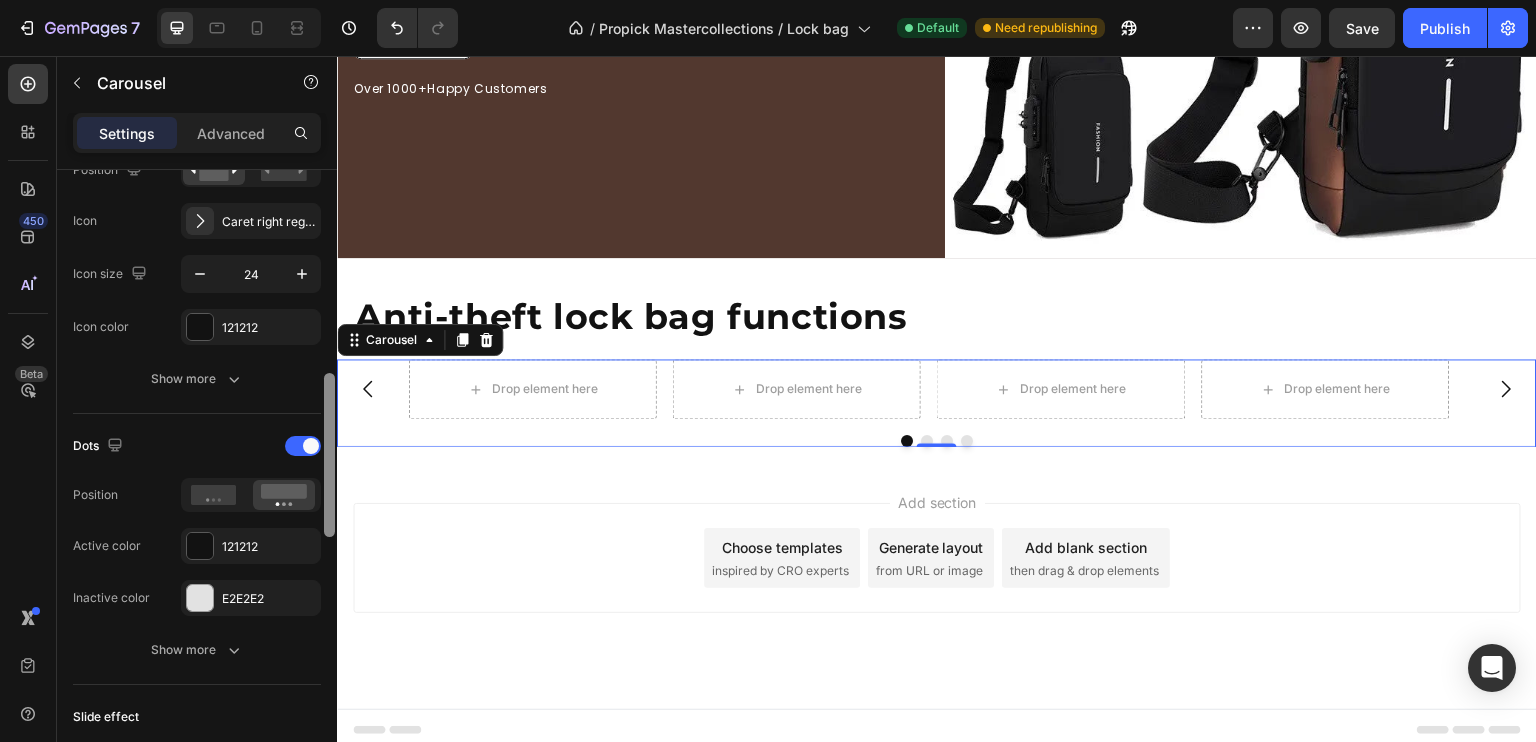 drag, startPoint x: 665, startPoint y: 299, endPoint x: 344, endPoint y: 486, distance: 371.49698 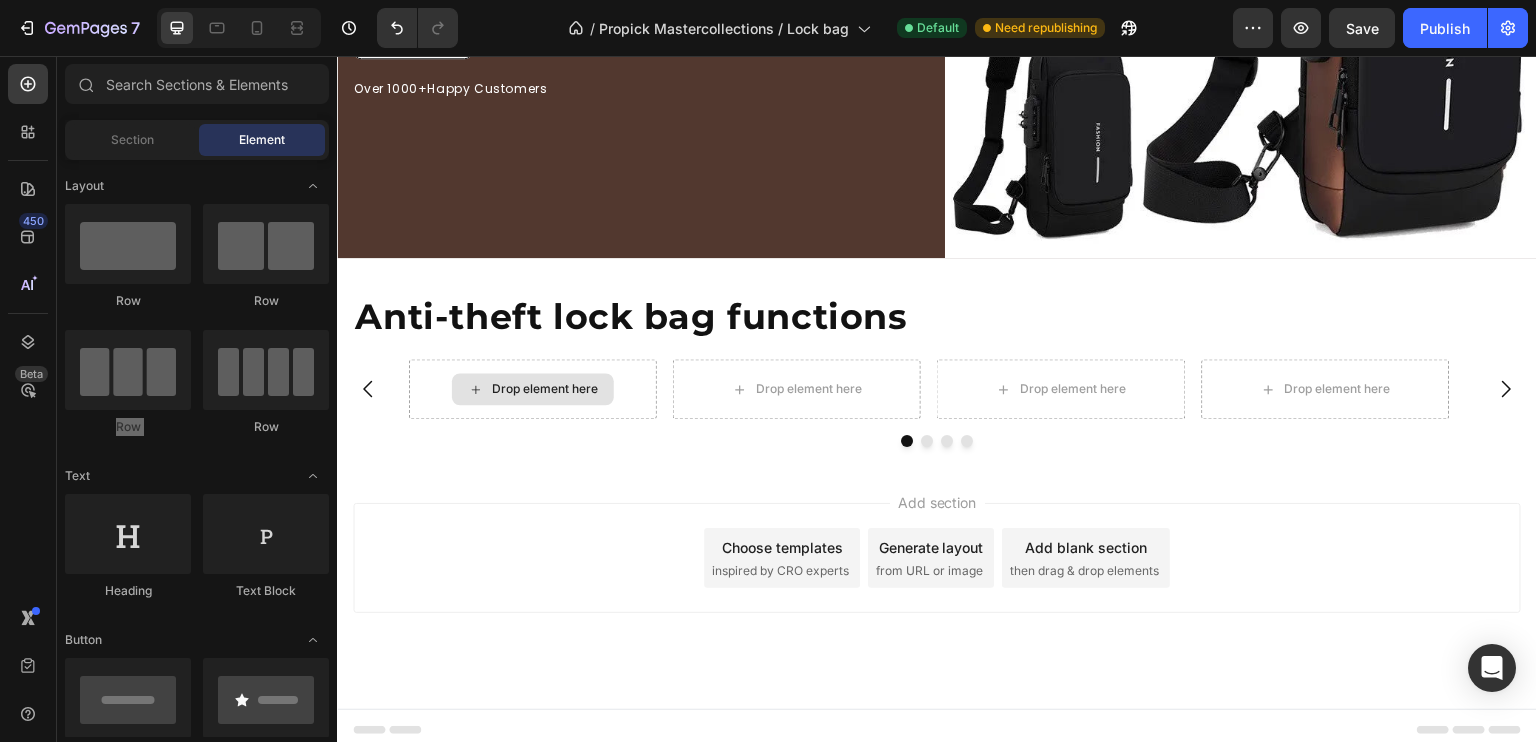 click on "Drop element here" at bounding box center (533, 389) 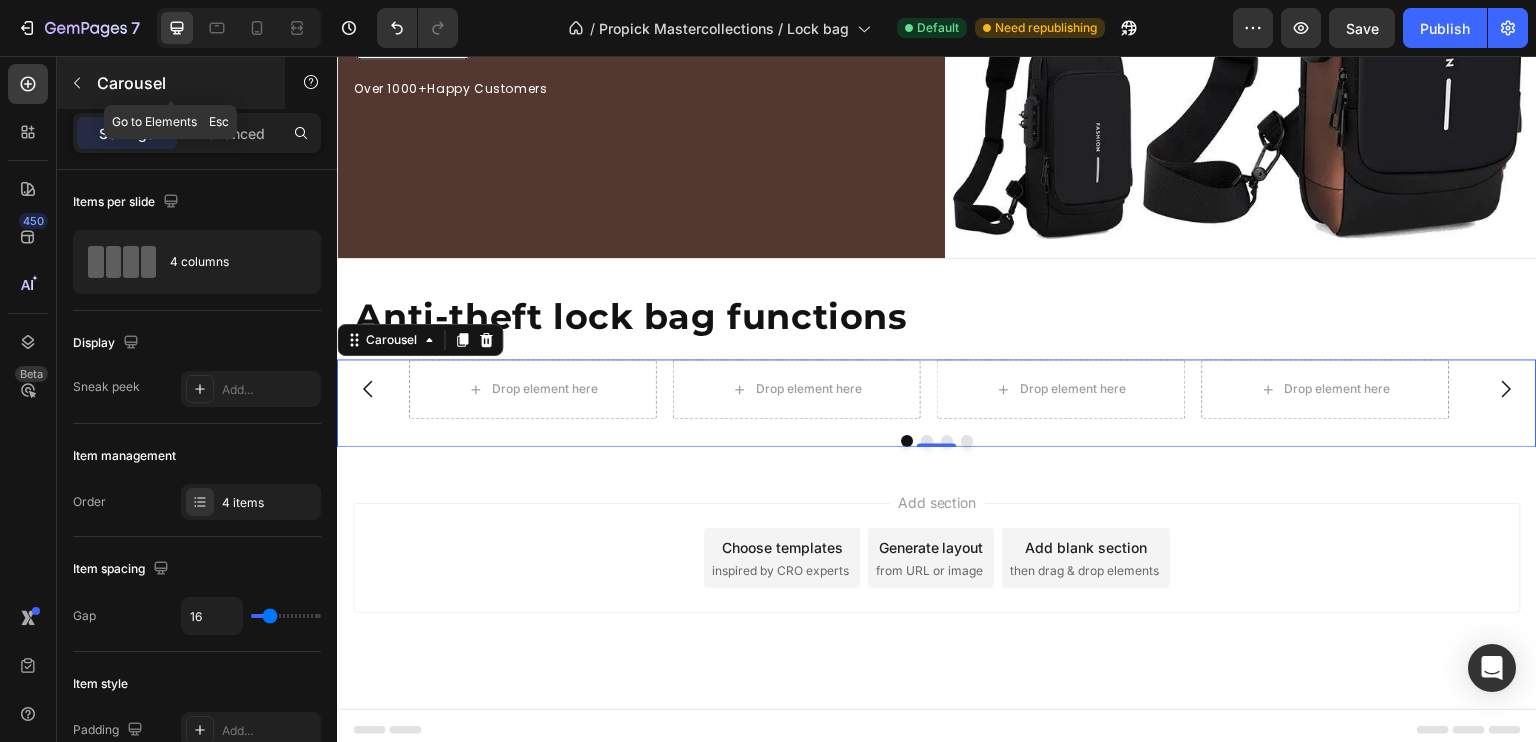 click 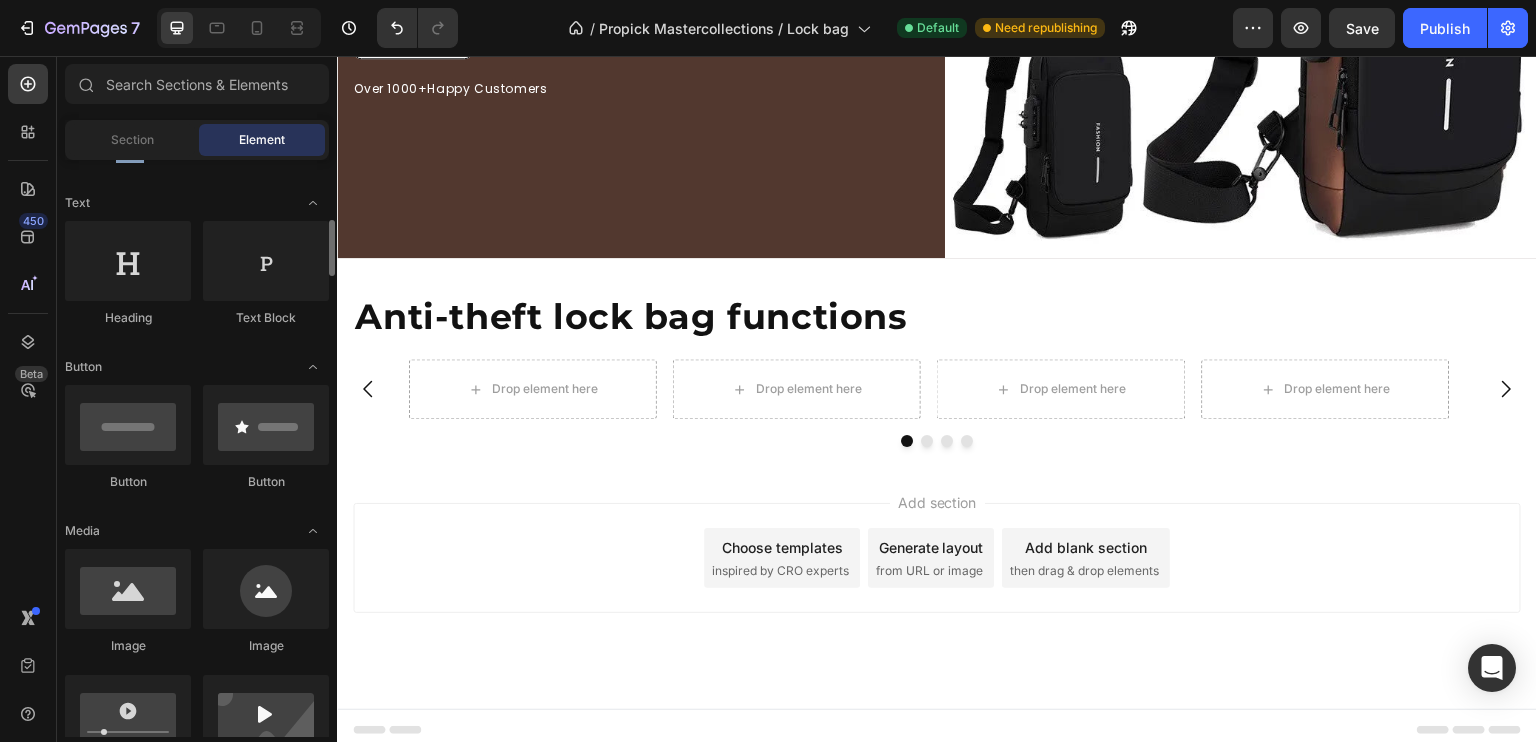 scroll, scrollTop: 304, scrollLeft: 0, axis: vertical 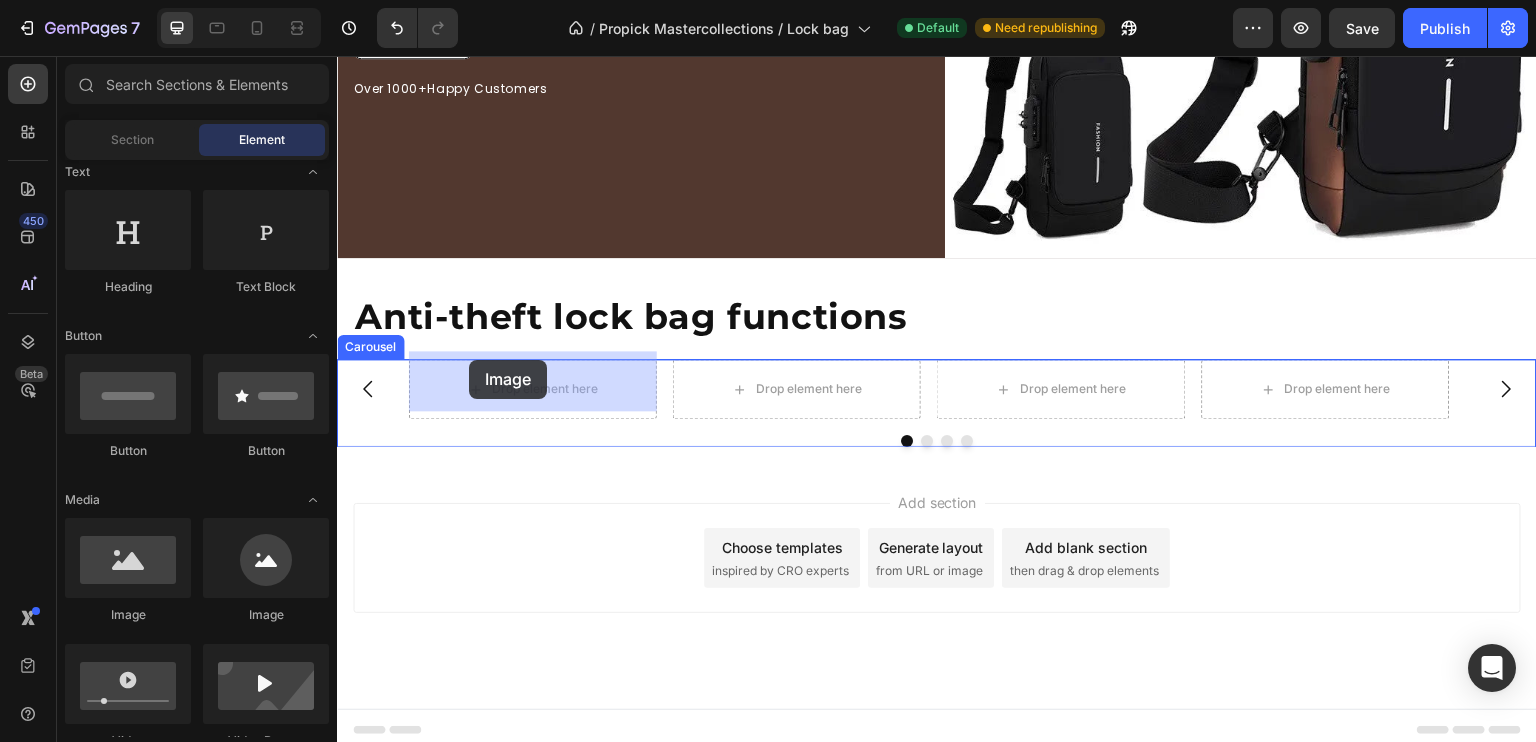 drag, startPoint x: 461, startPoint y: 638, endPoint x: 469, endPoint y: 362, distance: 276.1159 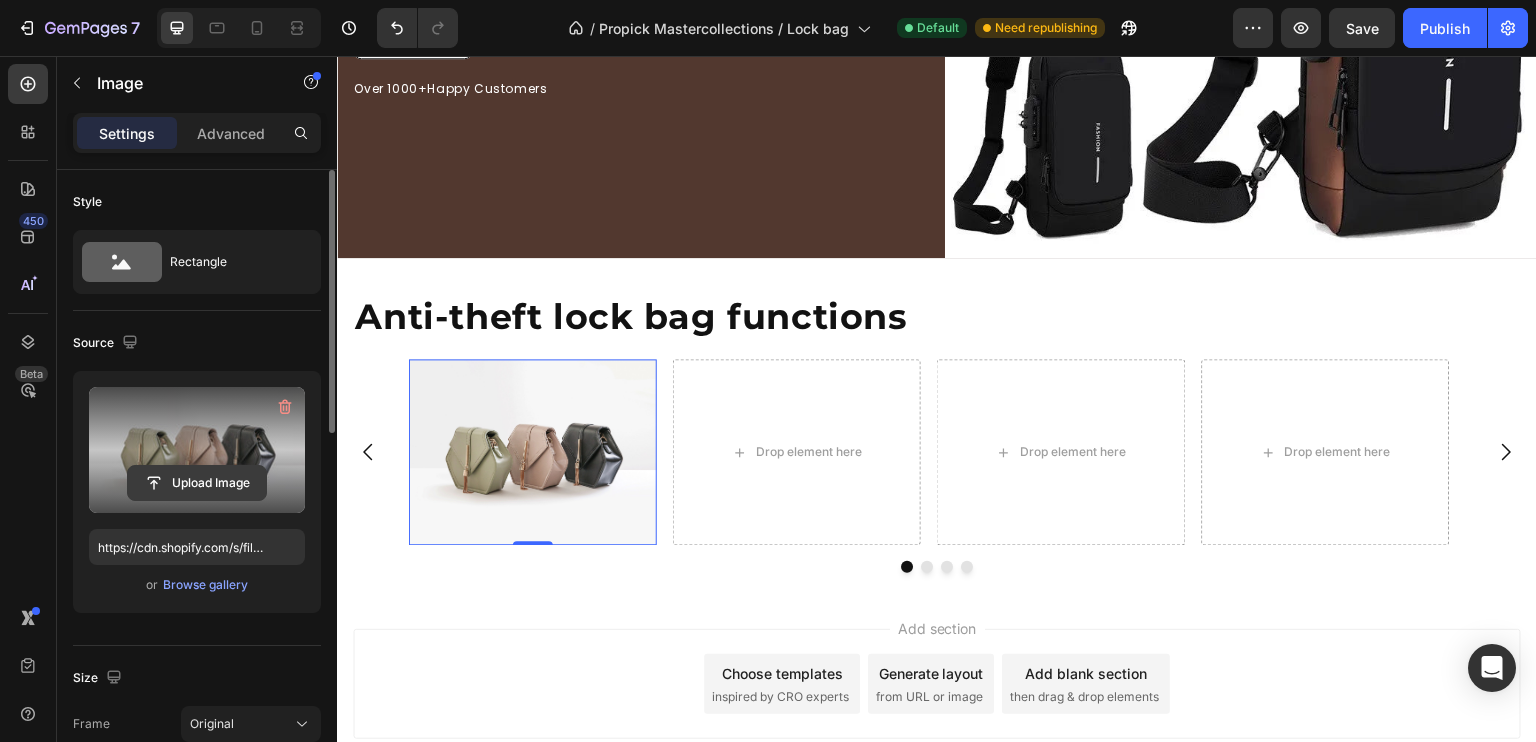 click 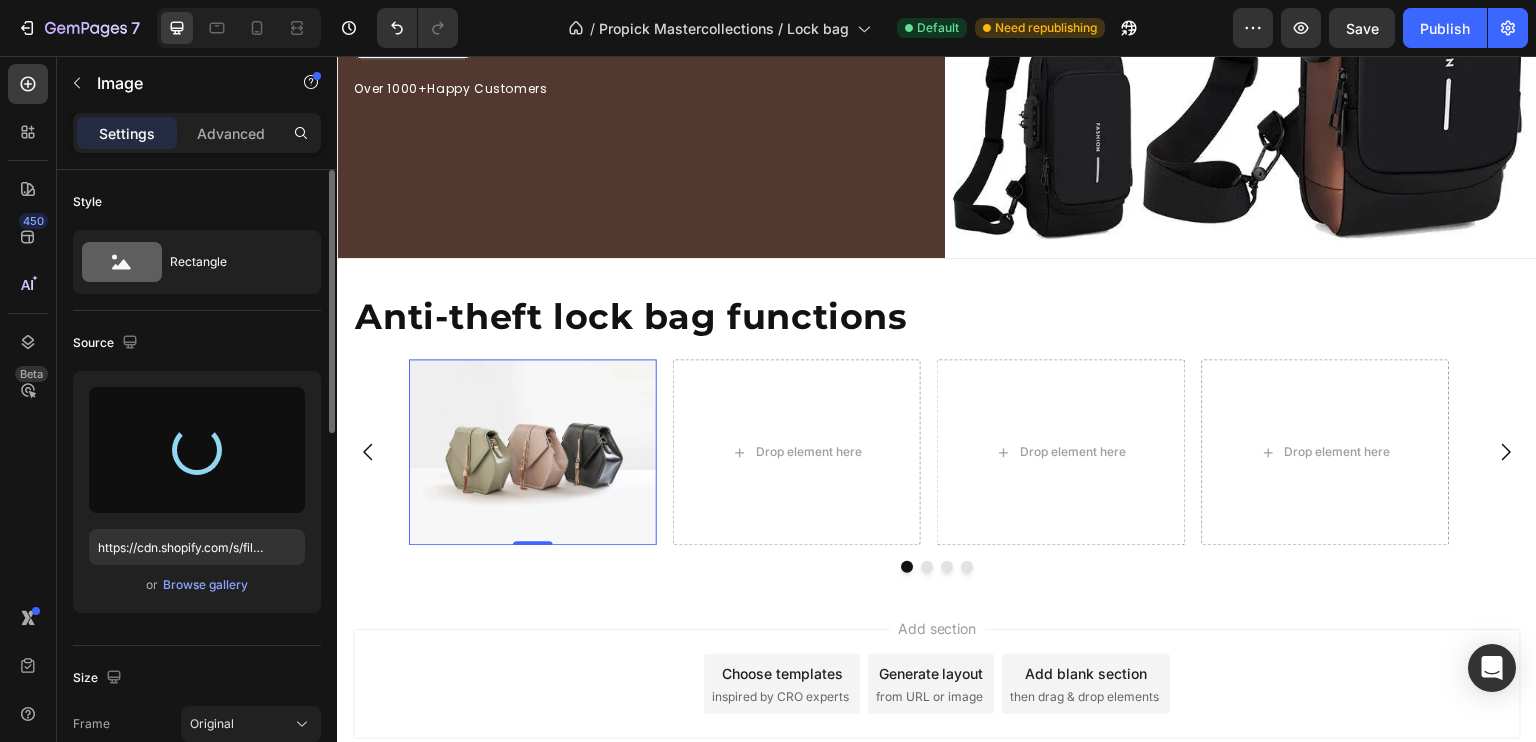 type on "https://cdn.shopify.com/s/files/1/0931/7446/4816/files/gempages_577127635012813539-befcc637-e1f7-4a89-83cd-6d30e5d9dcd5.png" 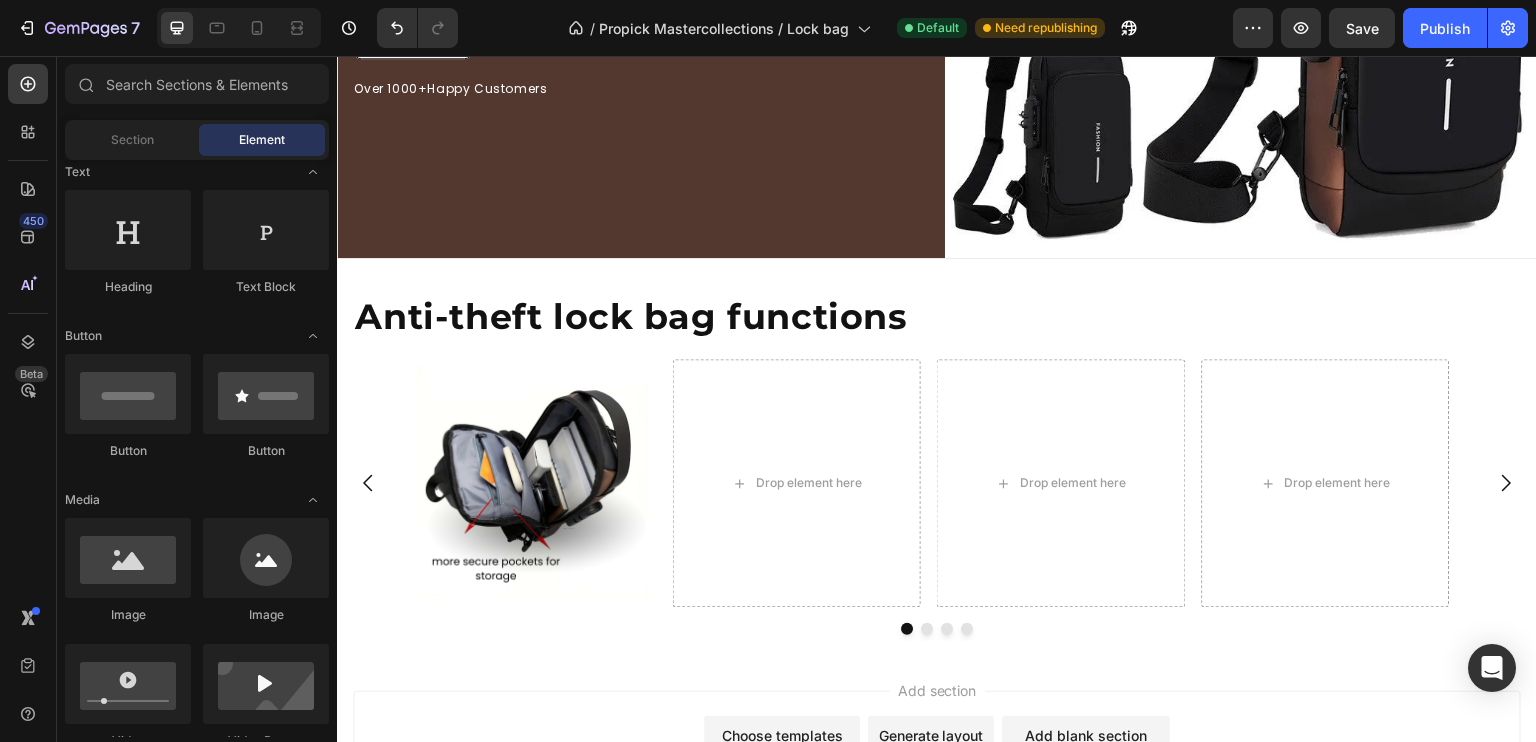 click on "Add section Choose templates inspired by CRO experts Generate layout from URL or image Add blank section then drag & drop elements" at bounding box center (937, 746) 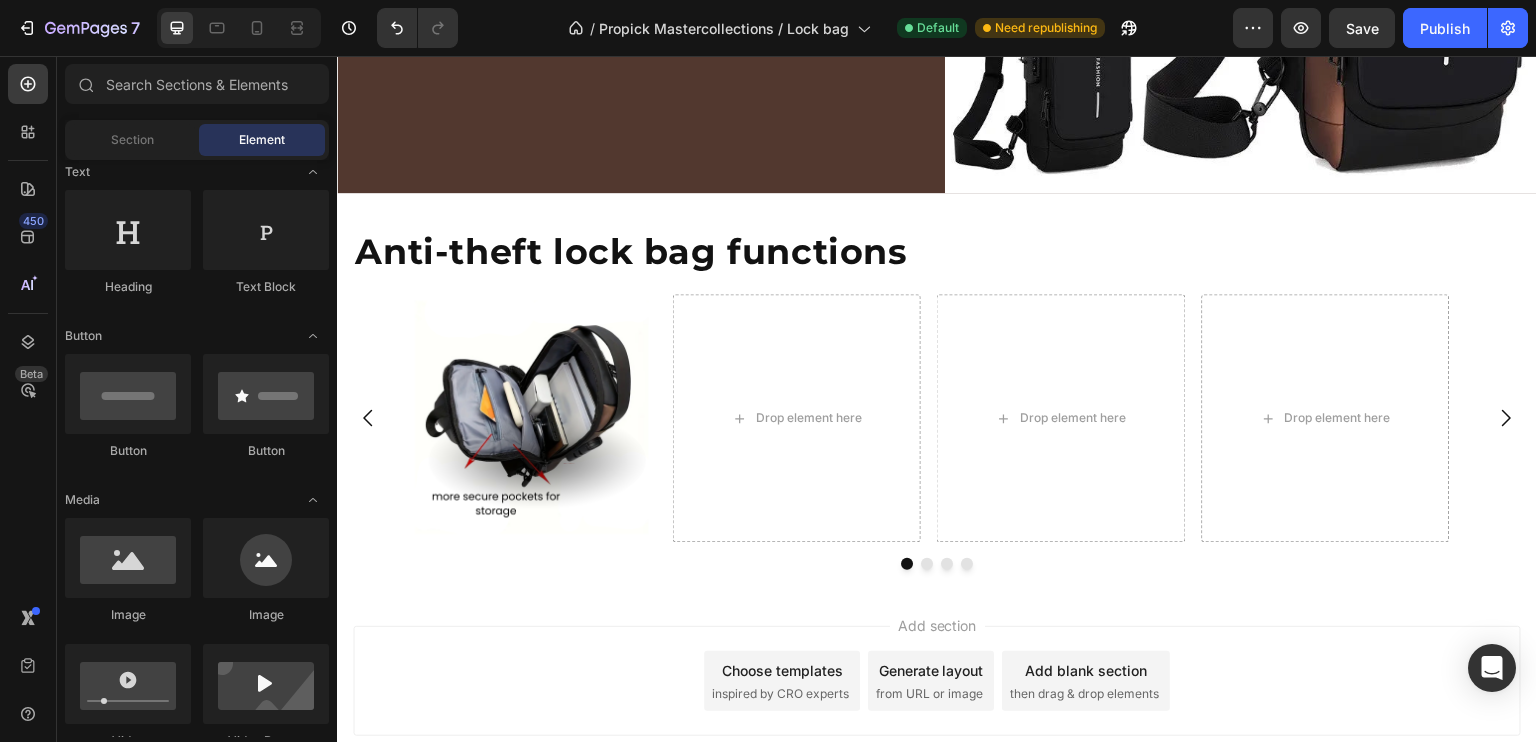 scroll, scrollTop: 502, scrollLeft: 0, axis: vertical 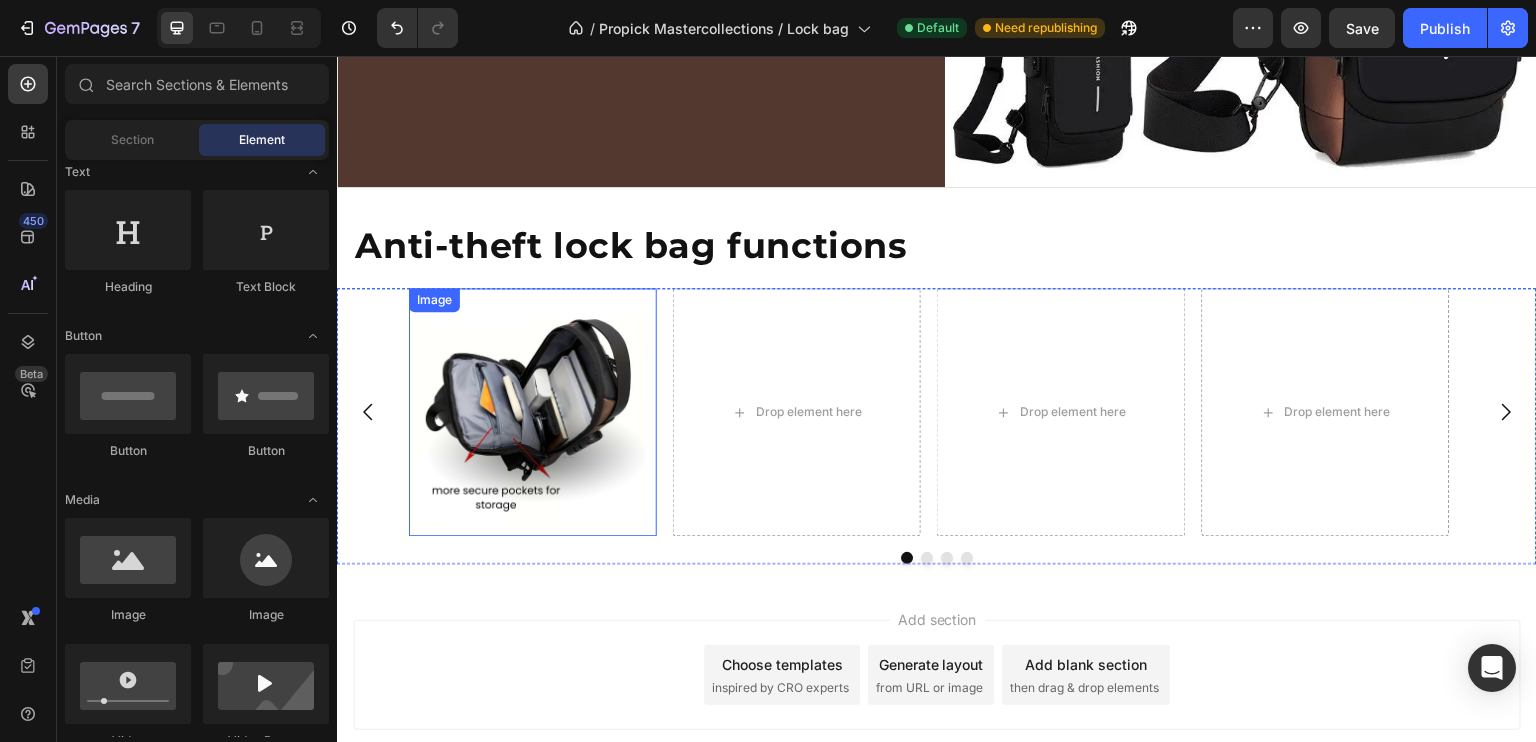 click at bounding box center [533, 412] 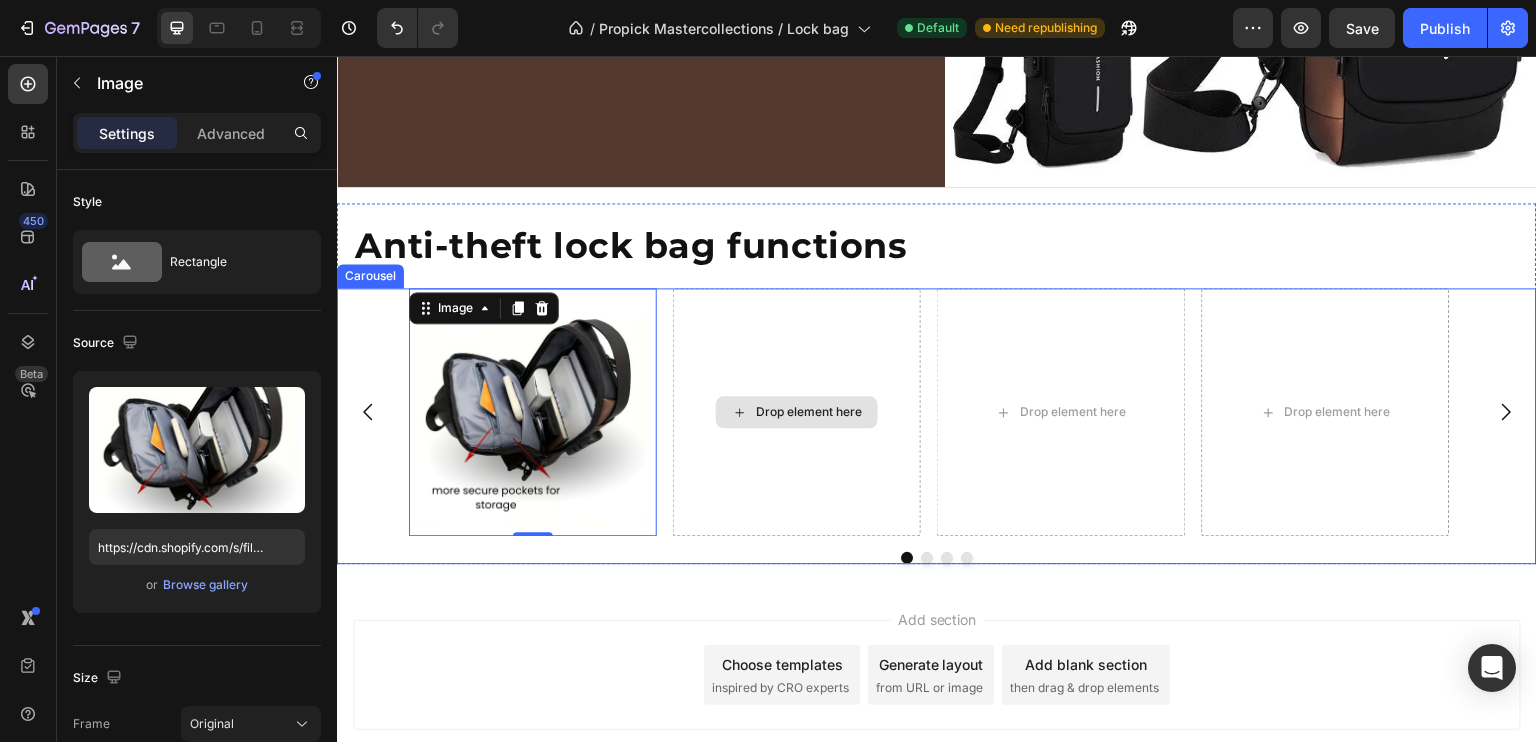 click on "Drop element here" at bounding box center [797, 412] 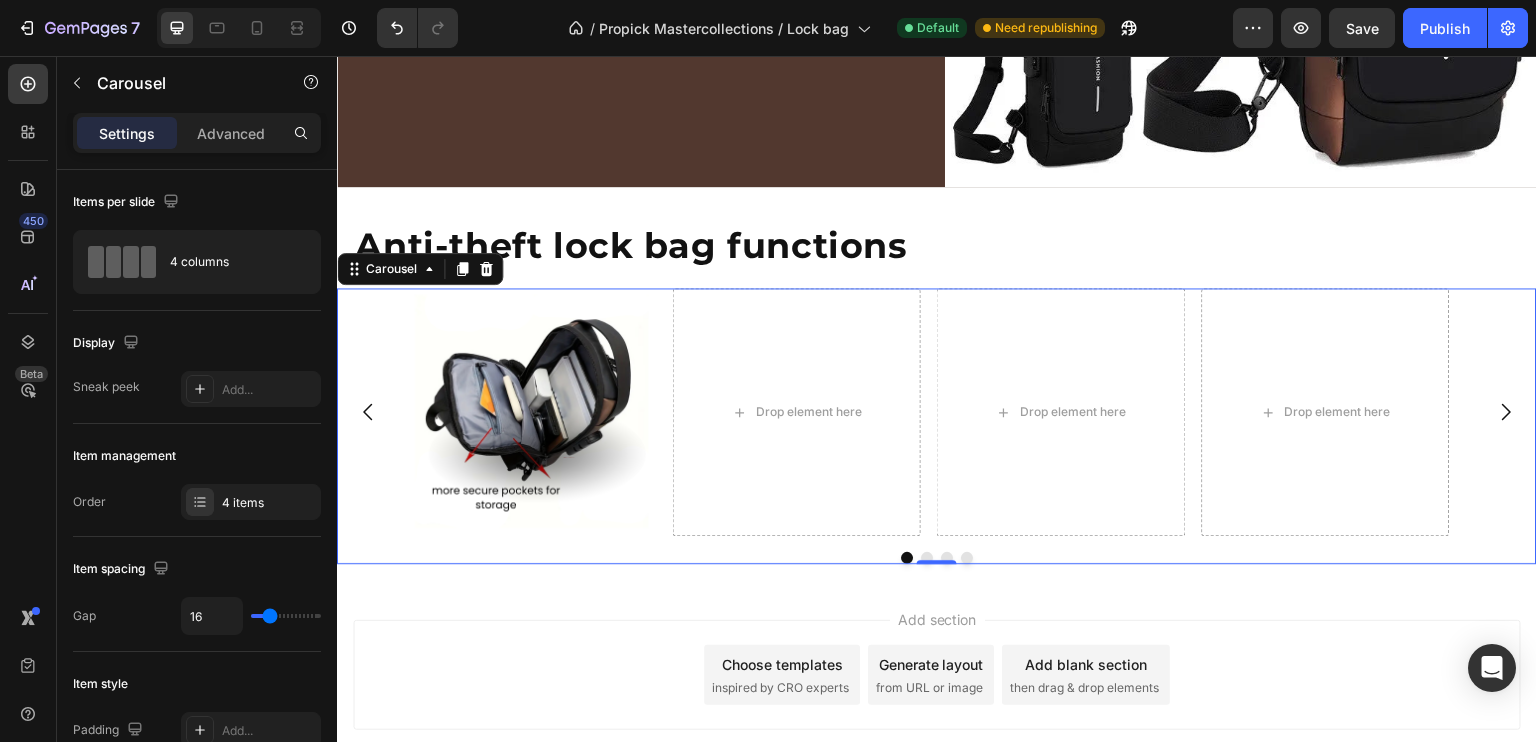 click 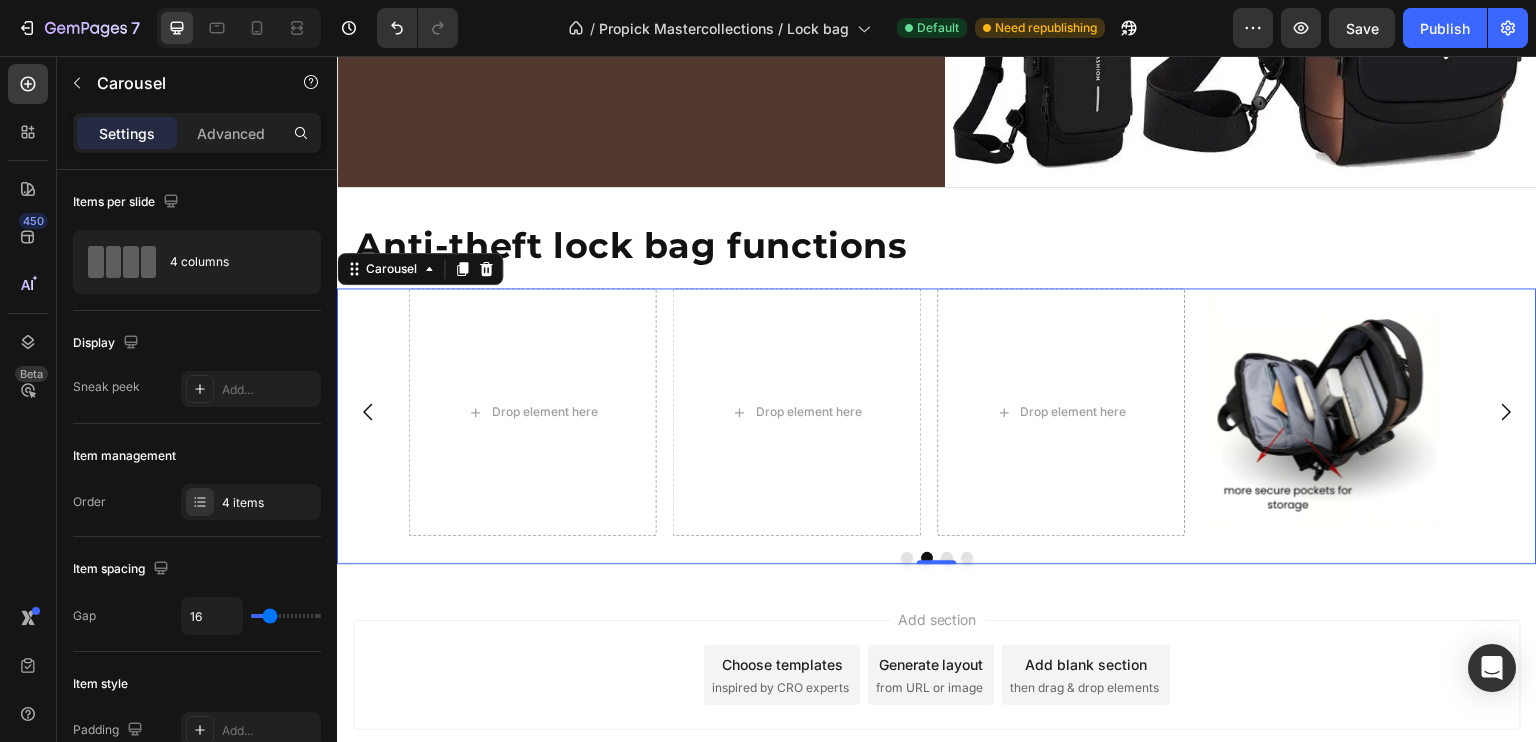 click 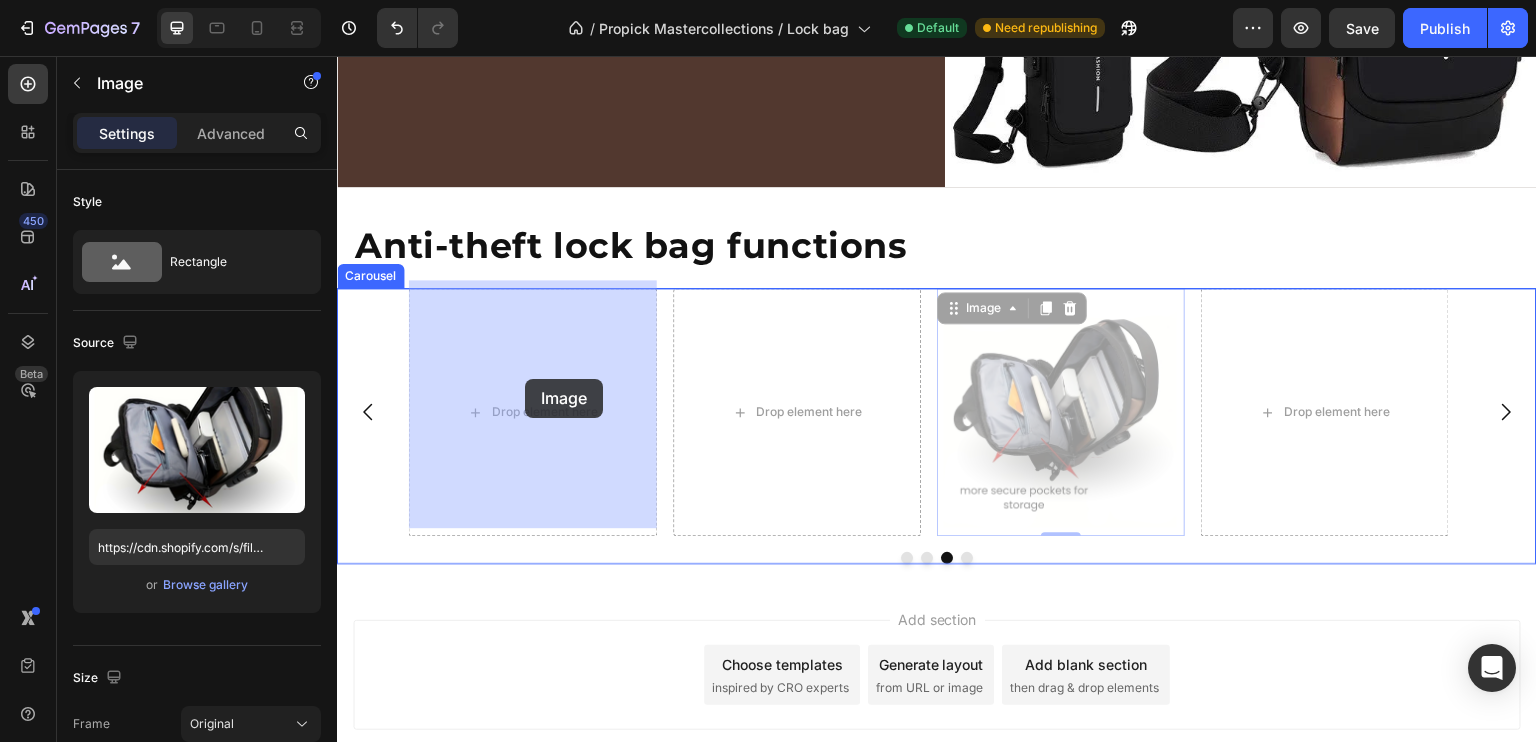 drag, startPoint x: 1008, startPoint y: 389, endPoint x: 524, endPoint y: 379, distance: 484.1033 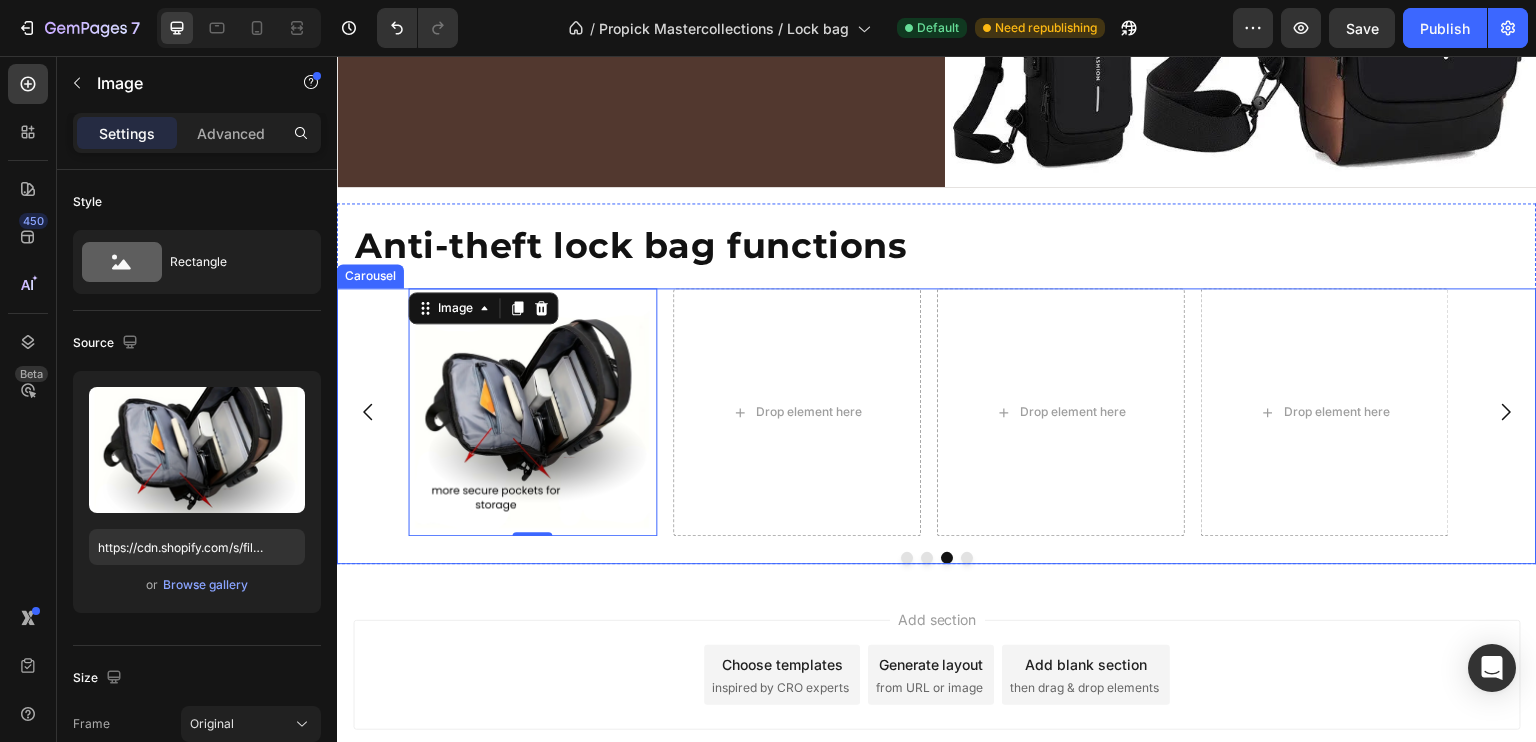 click 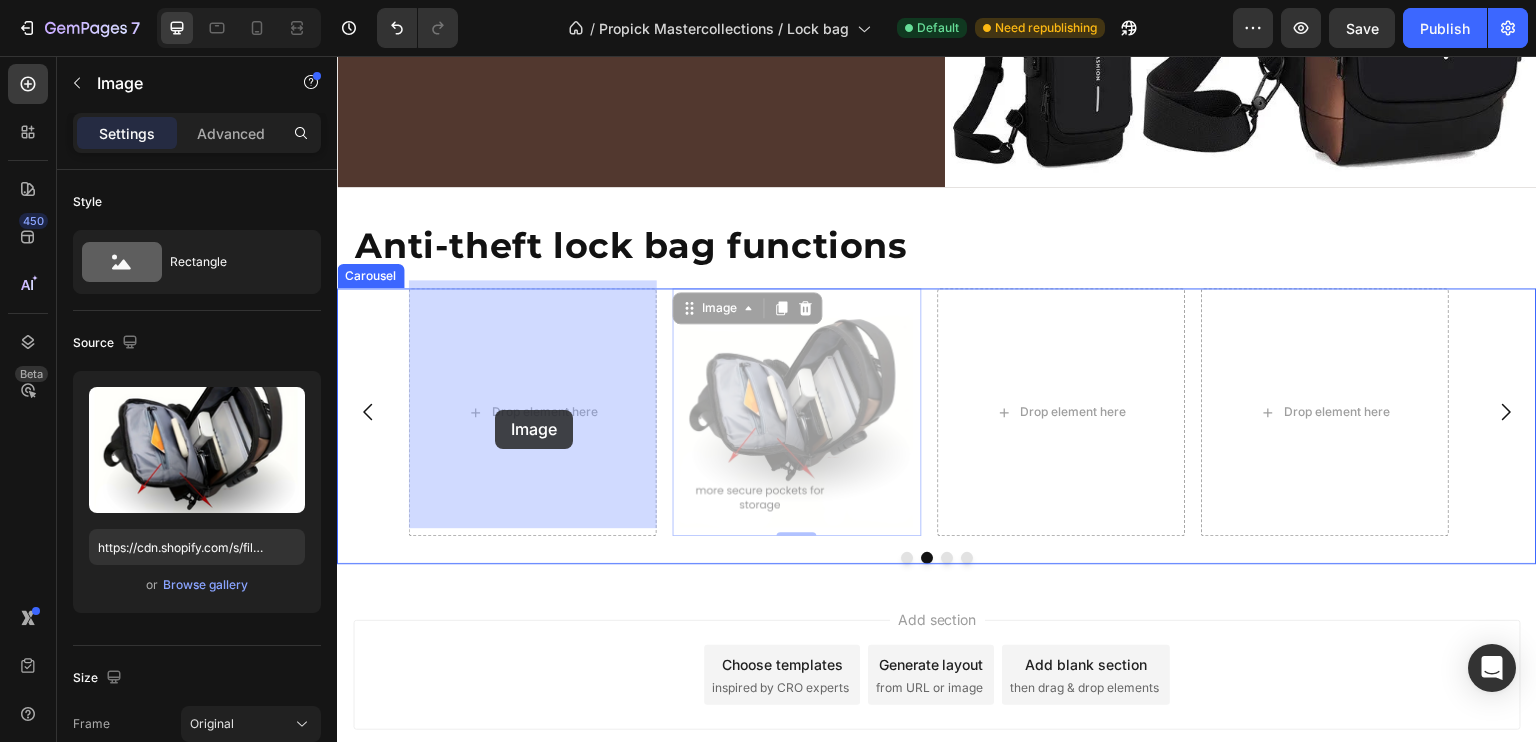 drag, startPoint x: 737, startPoint y: 419, endPoint x: 495, endPoint y: 410, distance: 242.1673 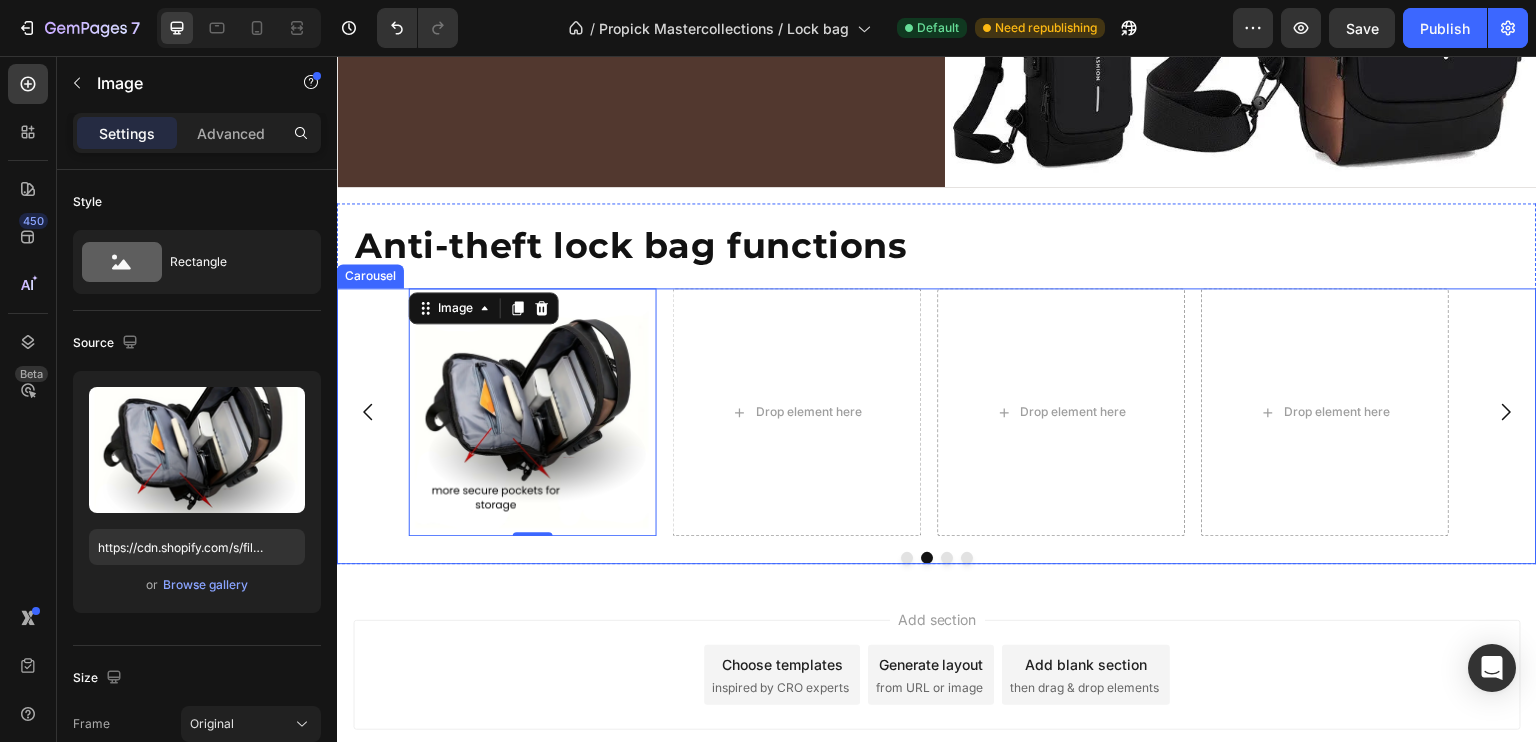 click 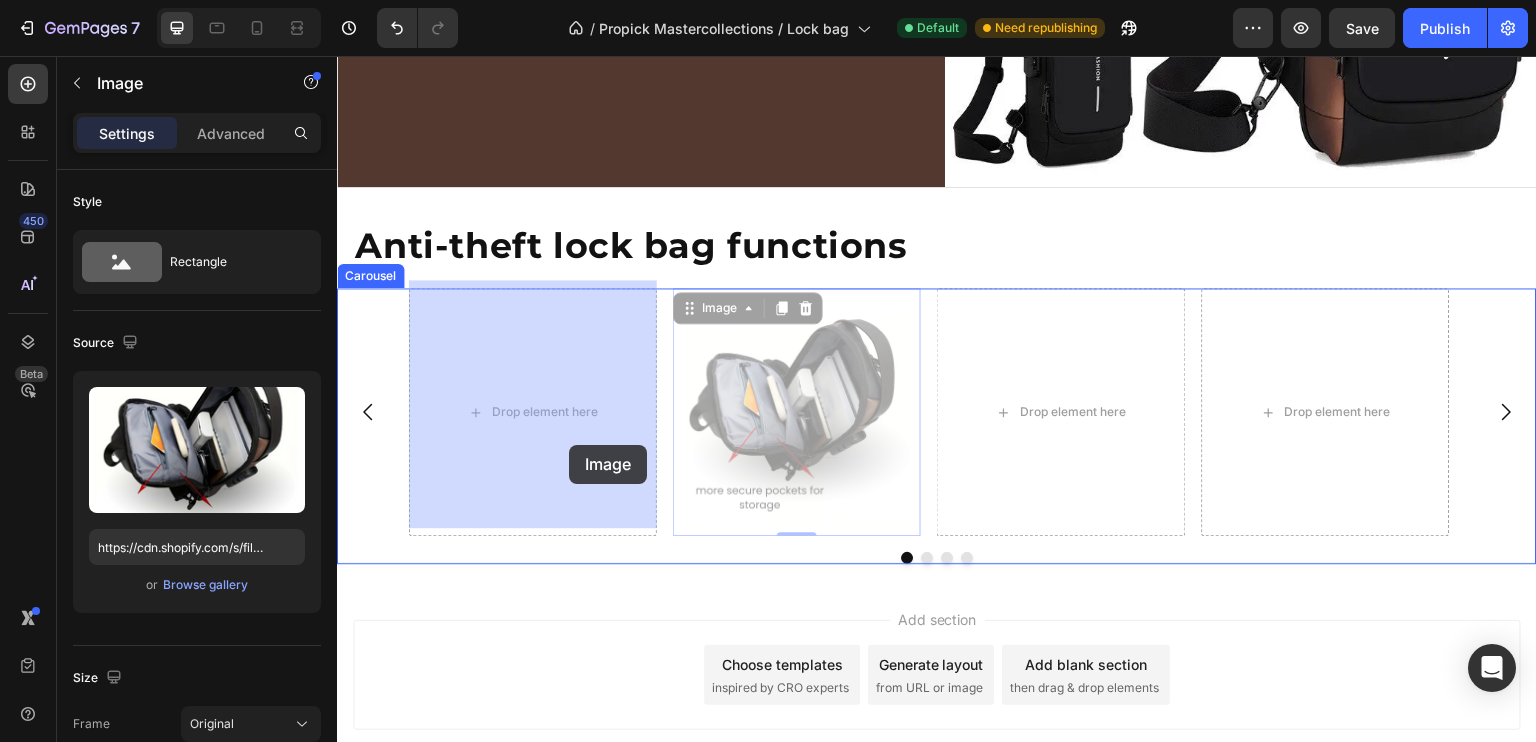 drag, startPoint x: 772, startPoint y: 427, endPoint x: 569, endPoint y: 445, distance: 203.79646 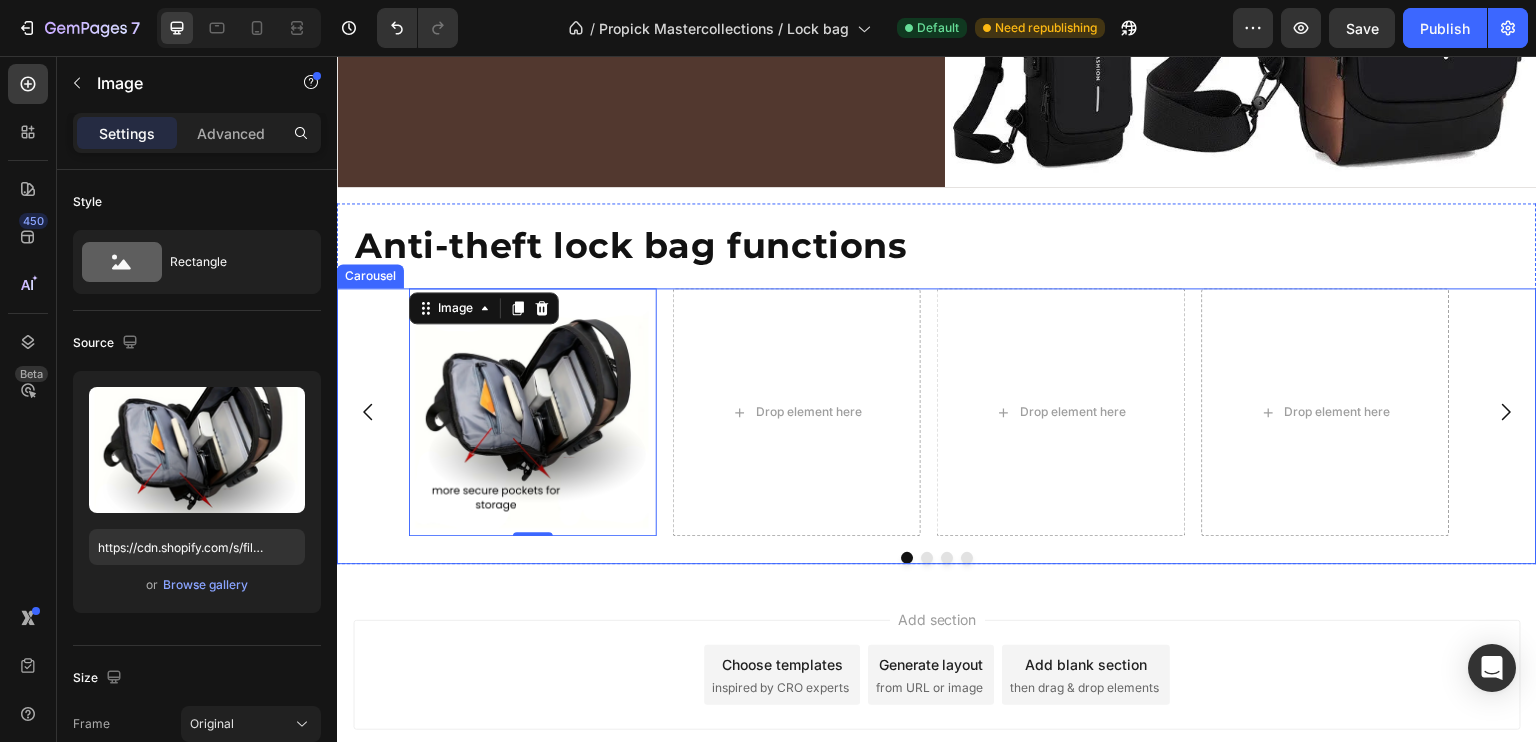 click 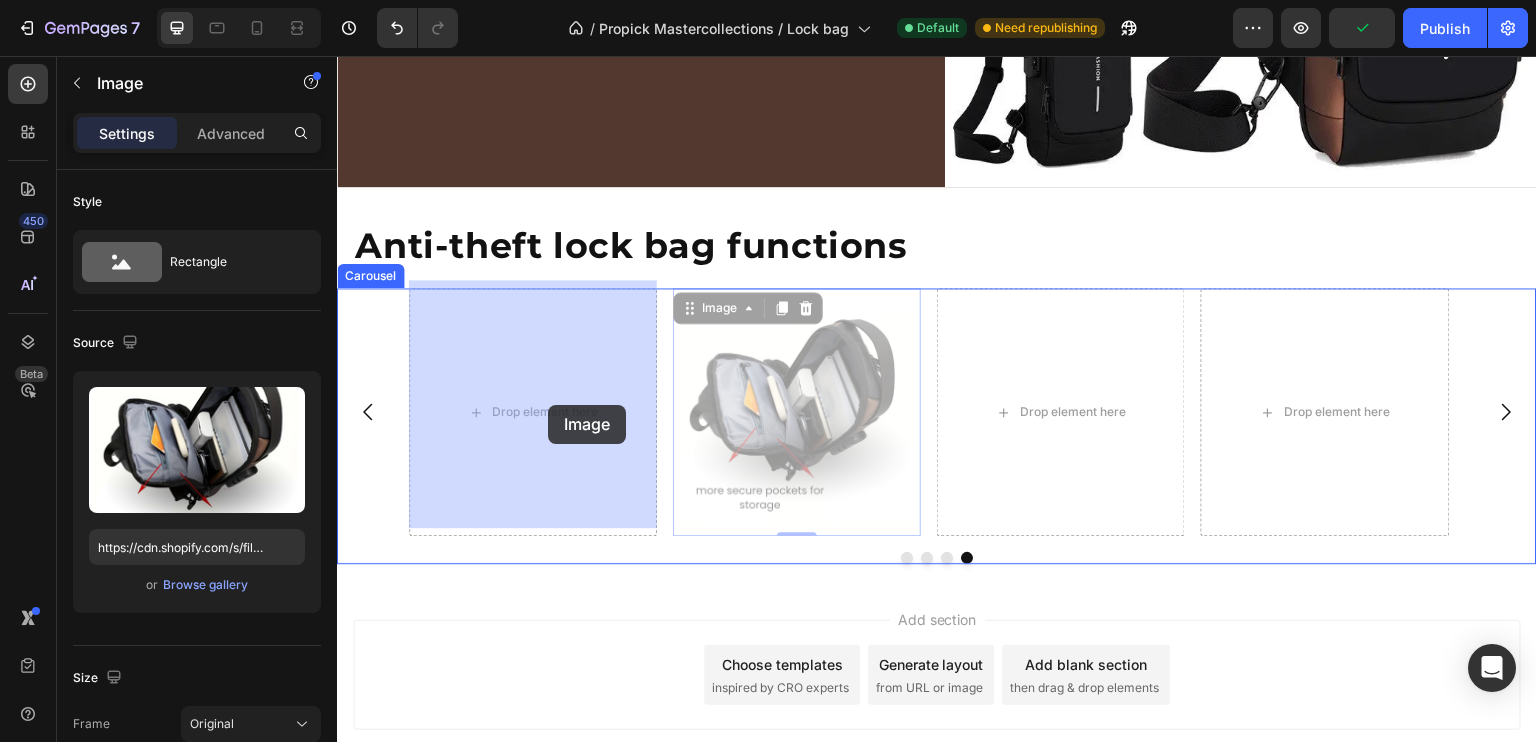 drag, startPoint x: 749, startPoint y: 409, endPoint x: 548, endPoint y: 405, distance: 201.0398 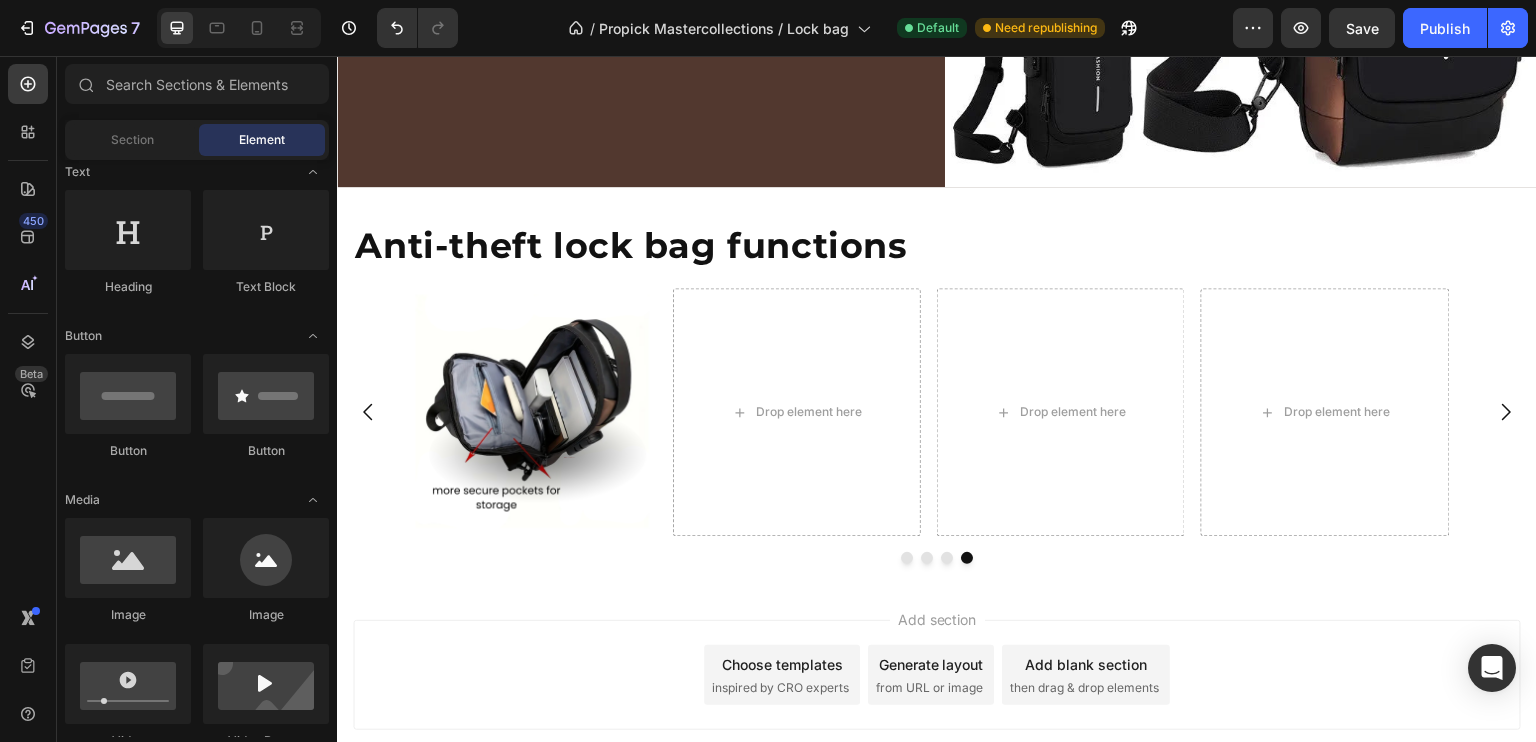 click on "Add section Choose templates inspired by CRO experts Generate layout from URL or image Add blank section then drag & drop elements" at bounding box center [937, 675] 